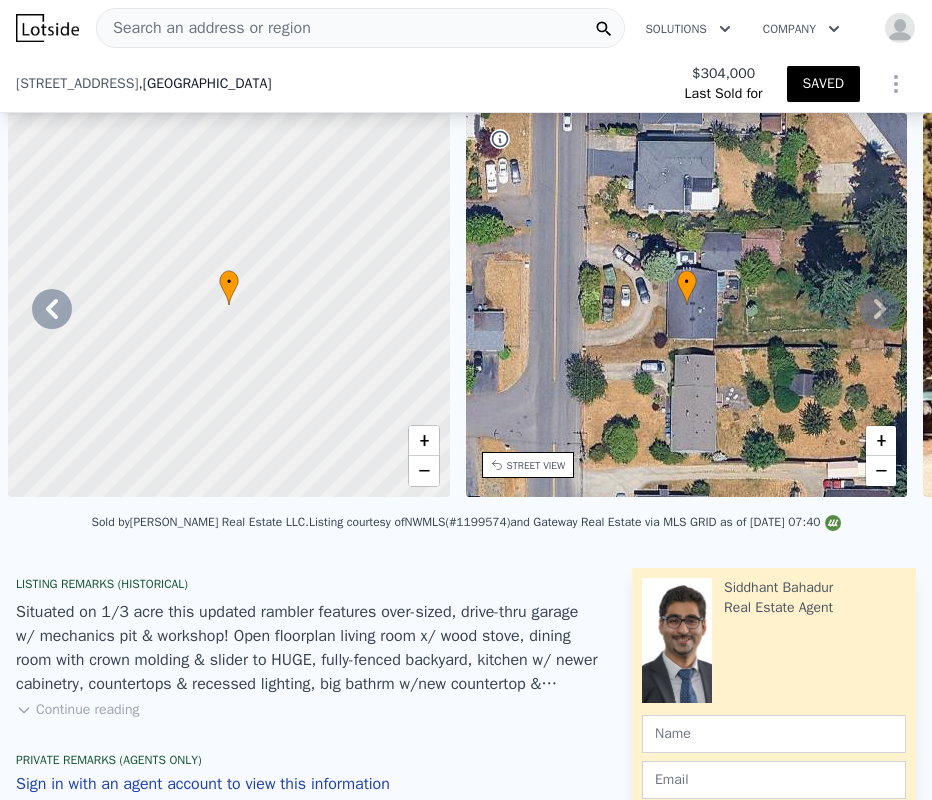 scroll, scrollTop: 0, scrollLeft: 0, axis: both 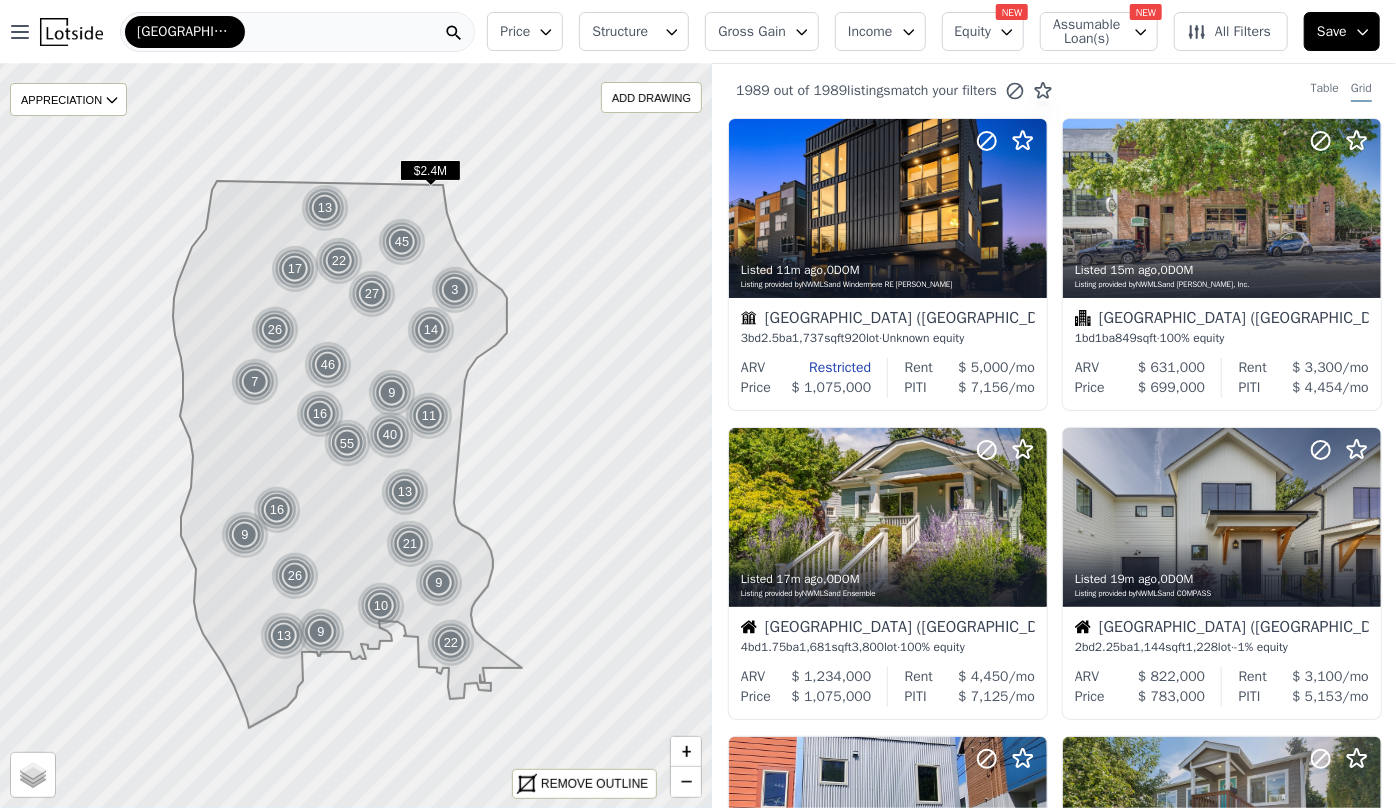 click on "Price" at bounding box center [515, 32] 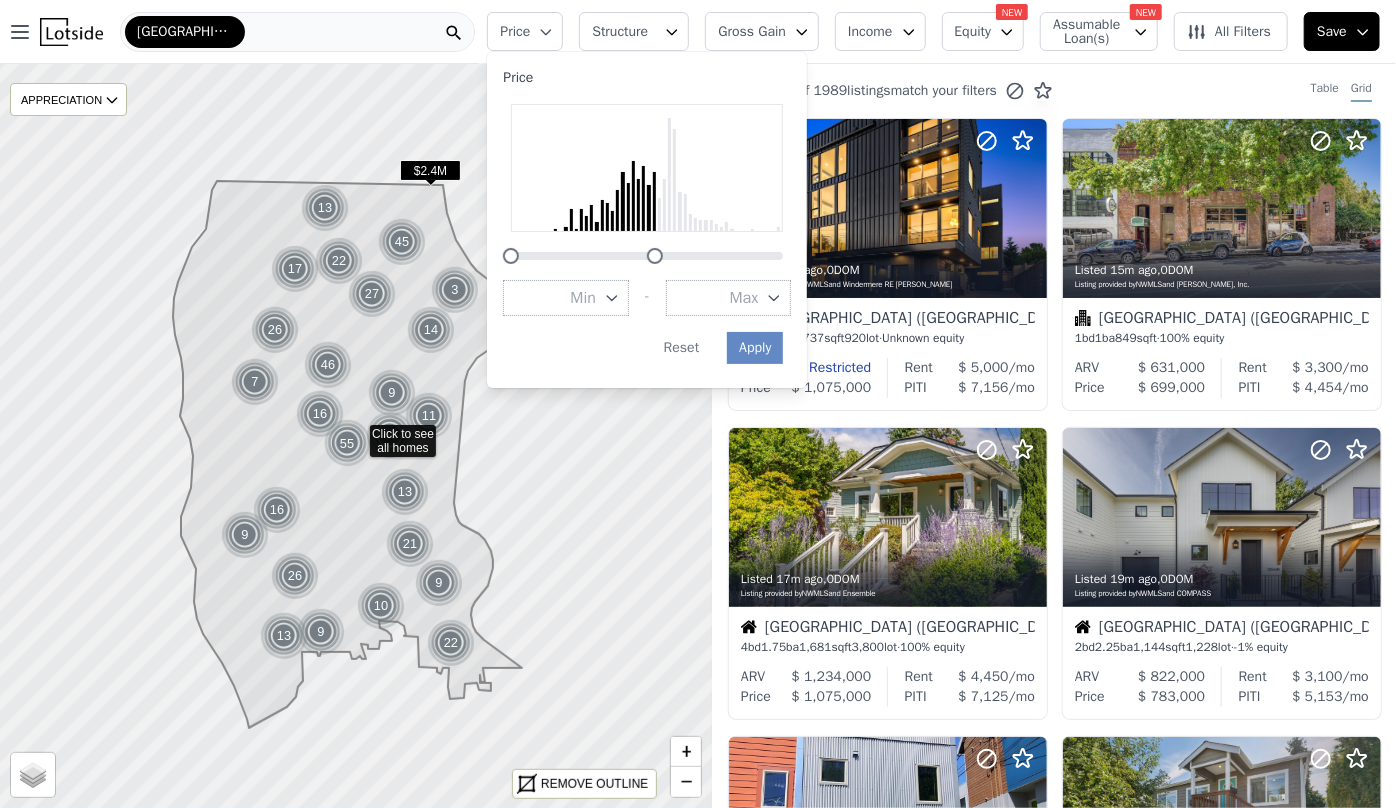 drag, startPoint x: 771, startPoint y: 254, endPoint x: 650, endPoint y: 261, distance: 121.20231 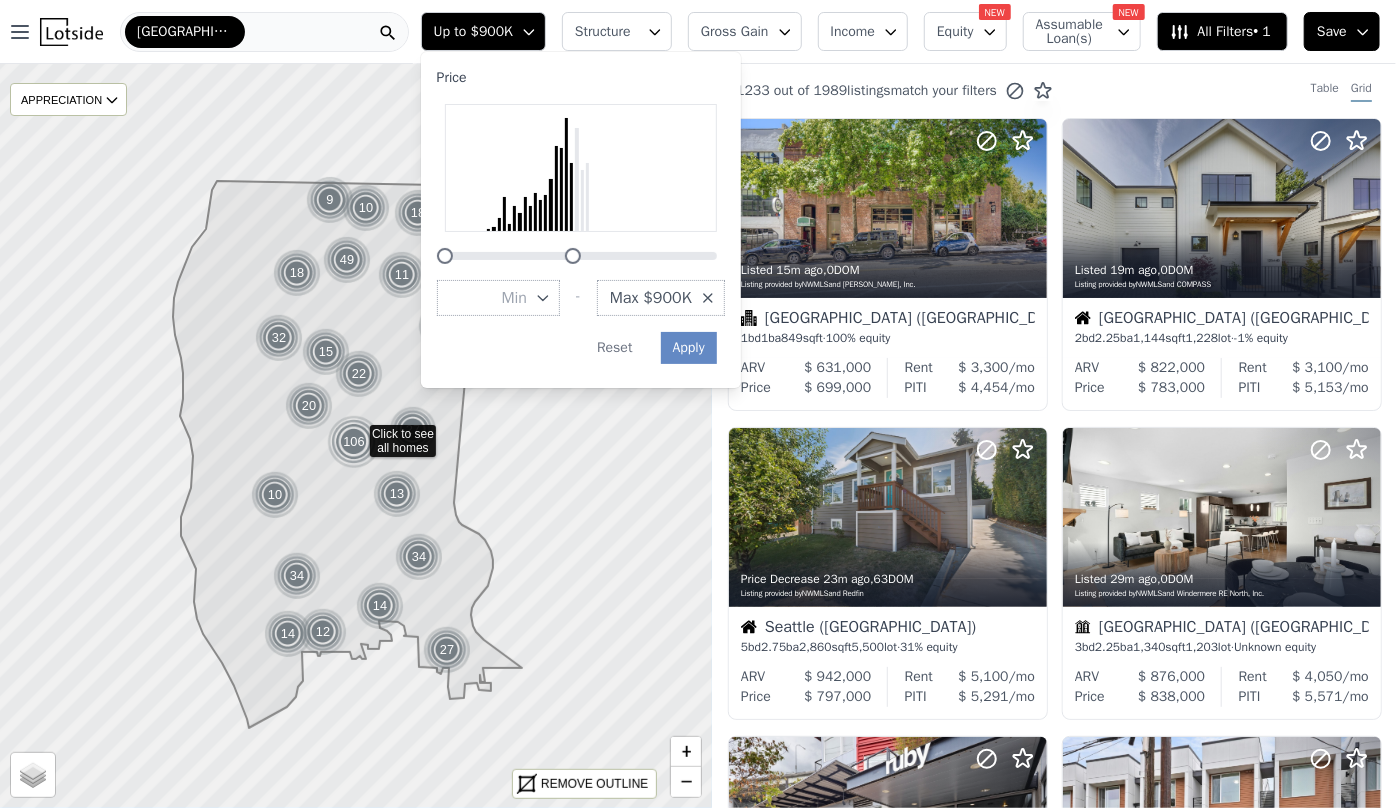 drag, startPoint x: 588, startPoint y: 252, endPoint x: 573, endPoint y: 256, distance: 15.524175 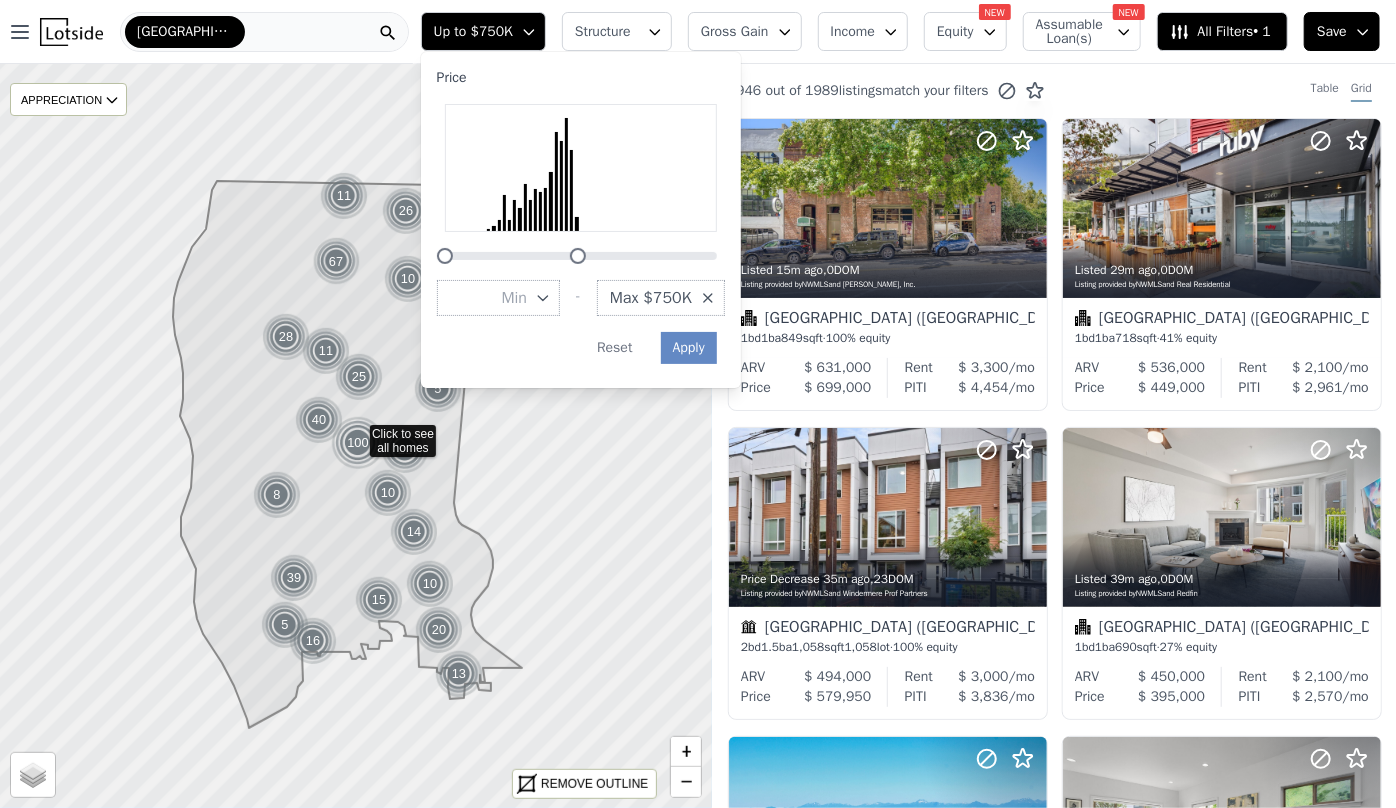 click at bounding box center (578, 256) 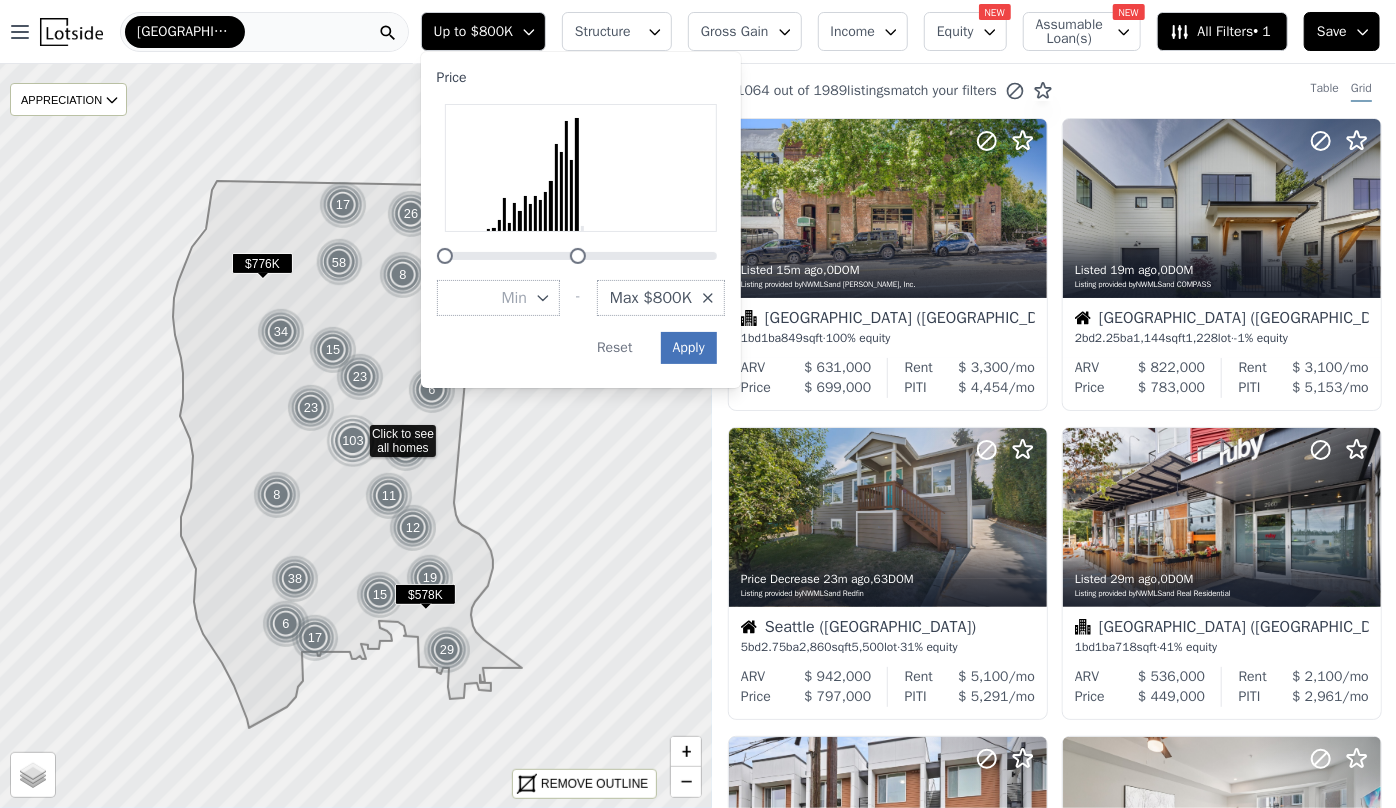 click on "Apply" at bounding box center [689, 348] 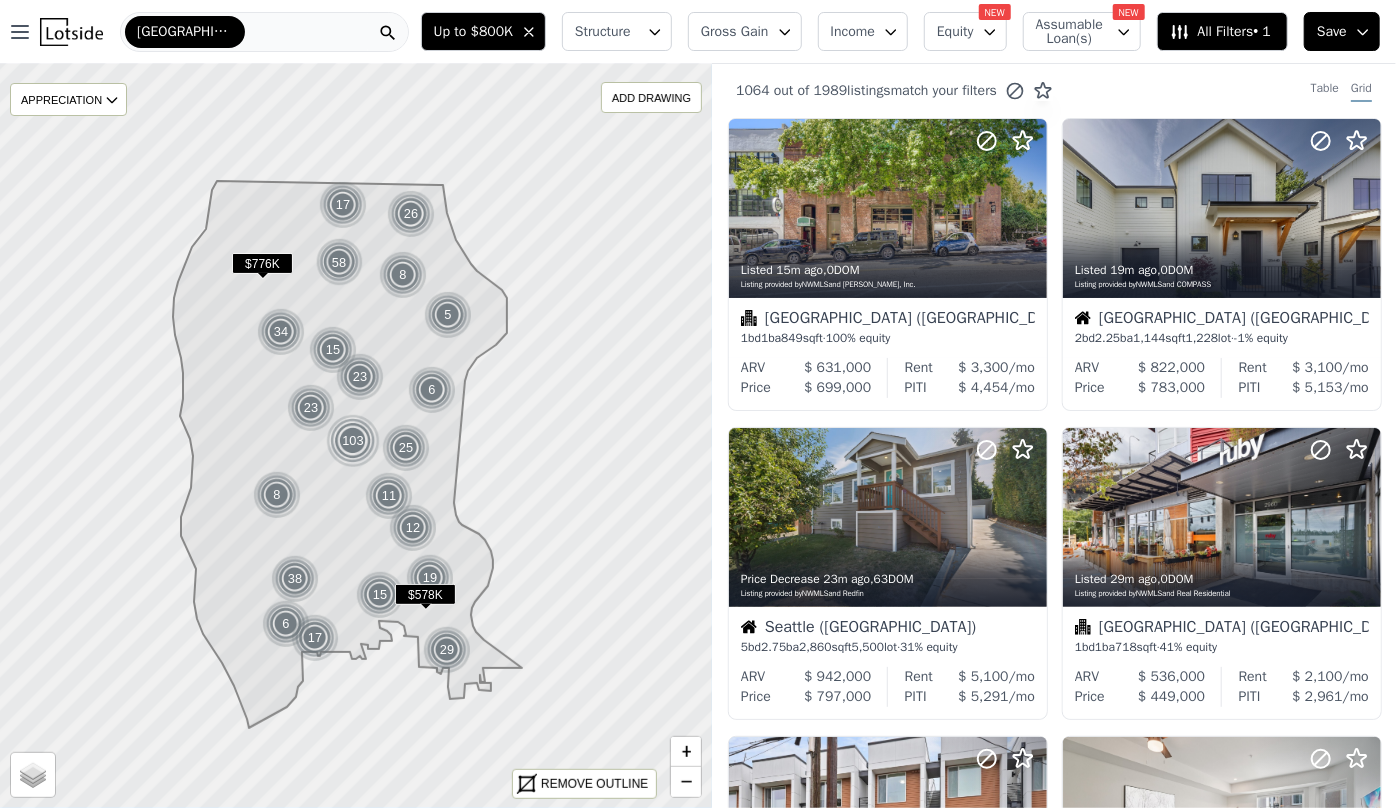 click on "Structure" at bounding box center [607, 32] 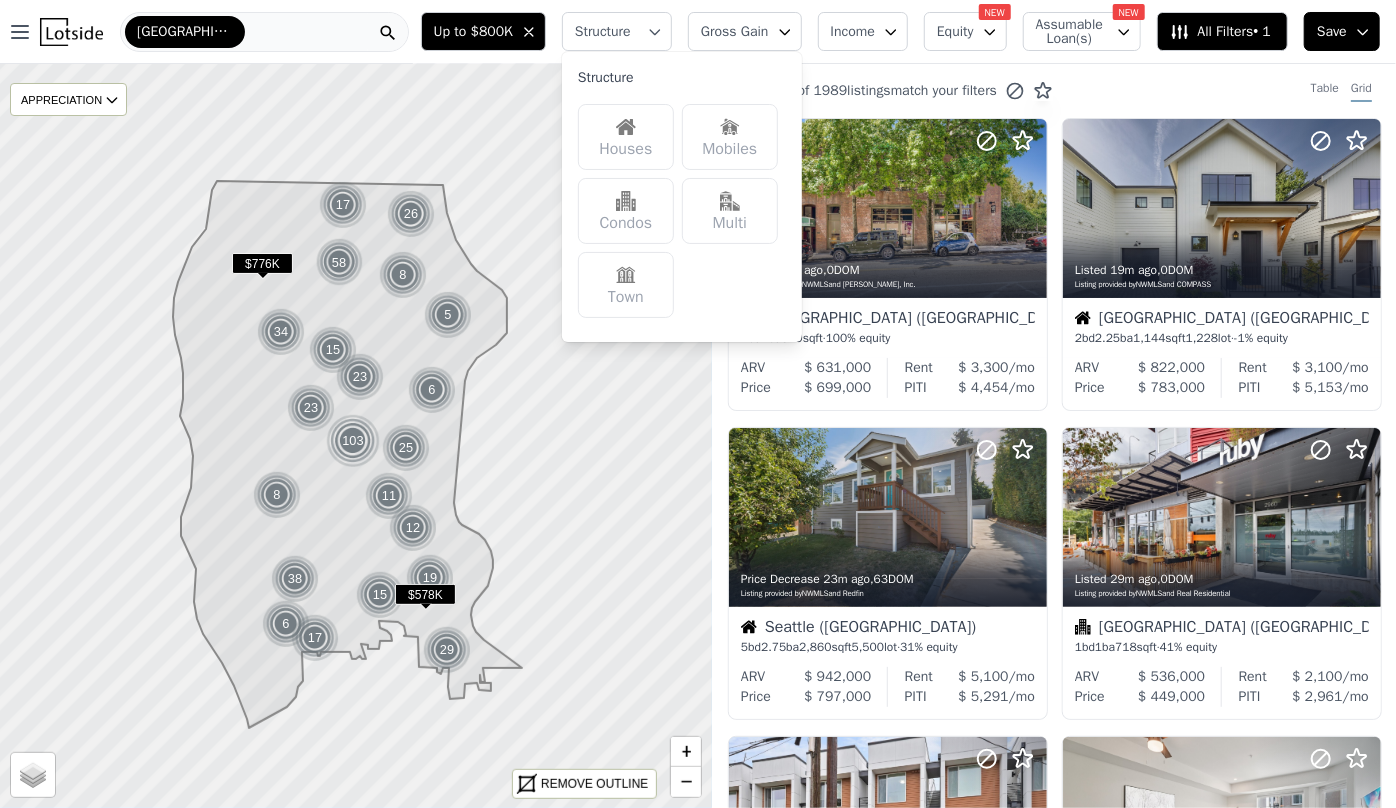 click on "Houses" at bounding box center (626, 137) 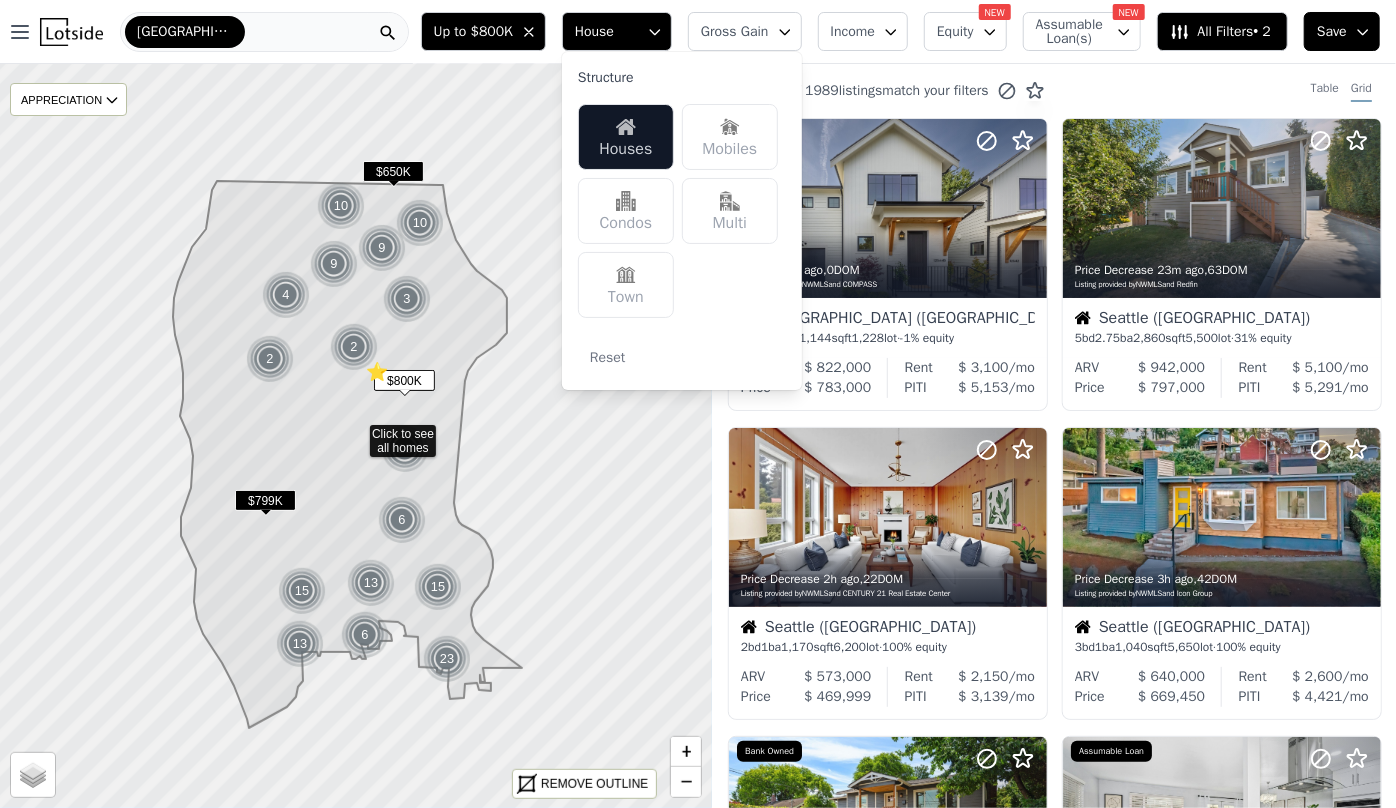 click on "Gross Gain" at bounding box center [735, 32] 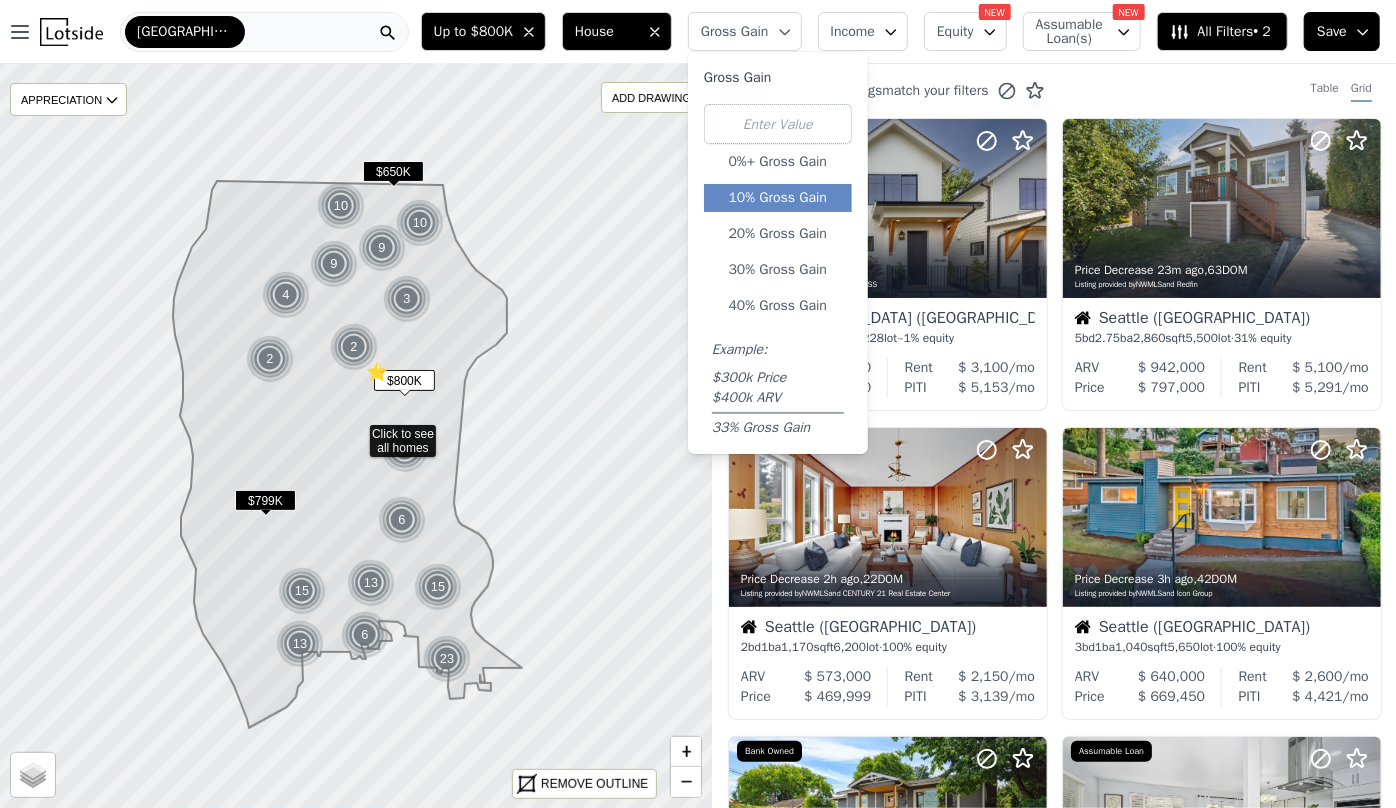 click on "10% Gross Gain" at bounding box center (778, 198) 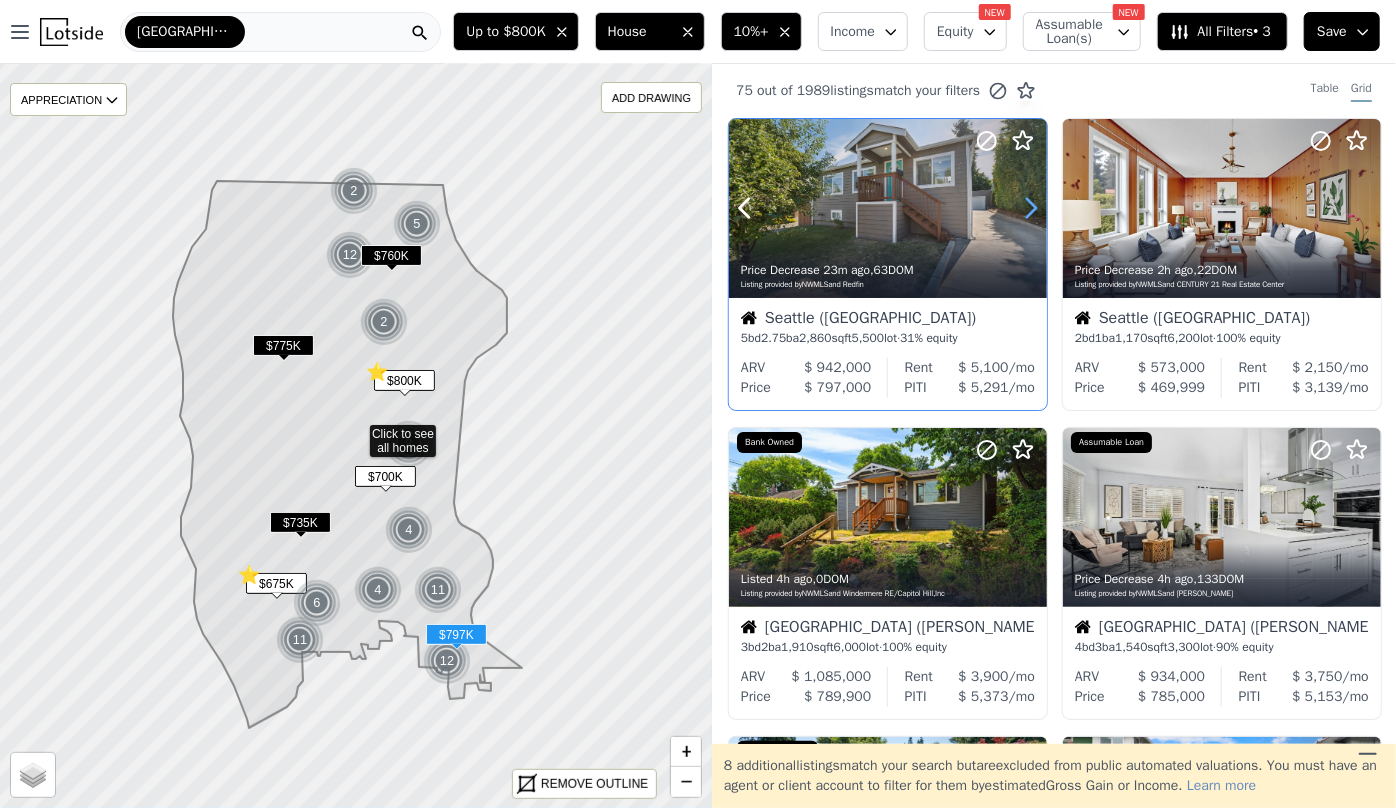 click 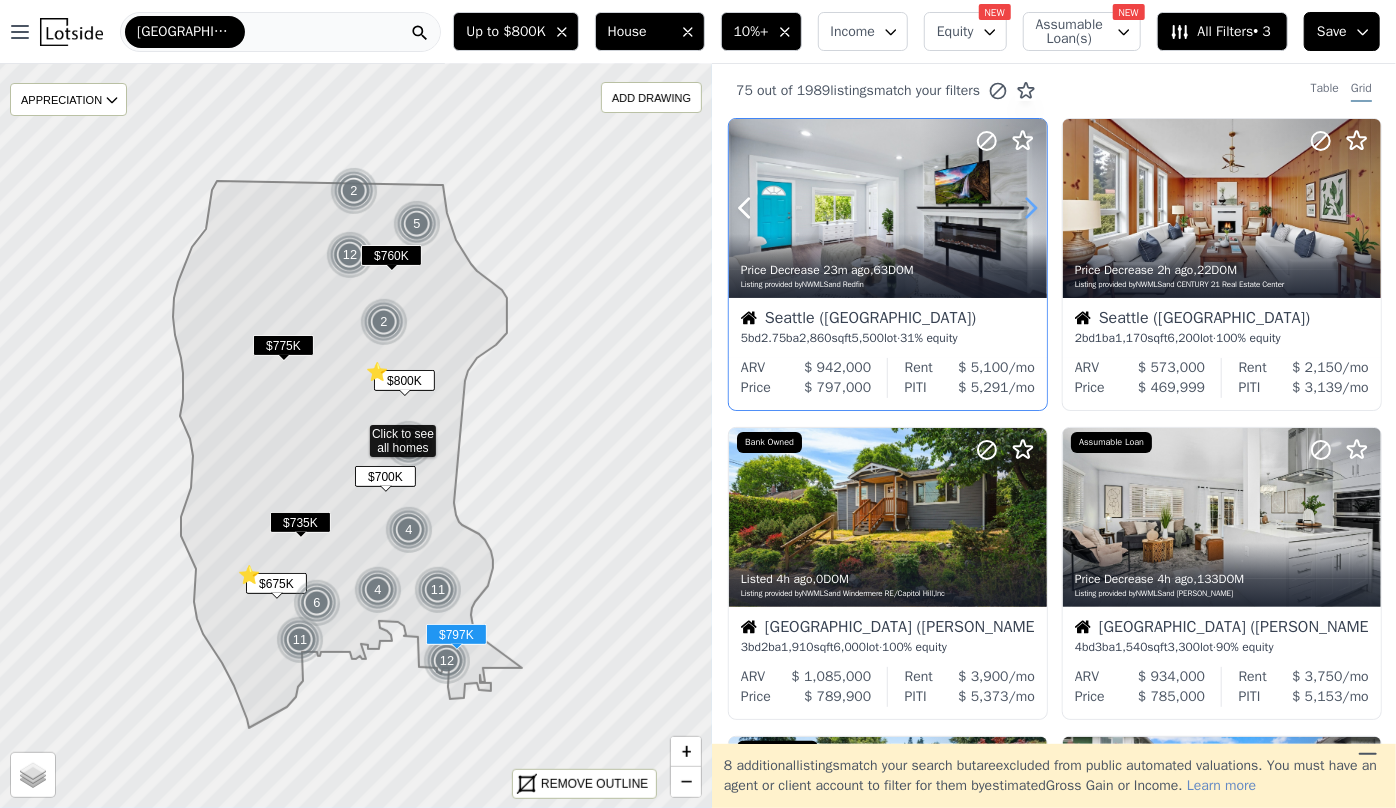 click 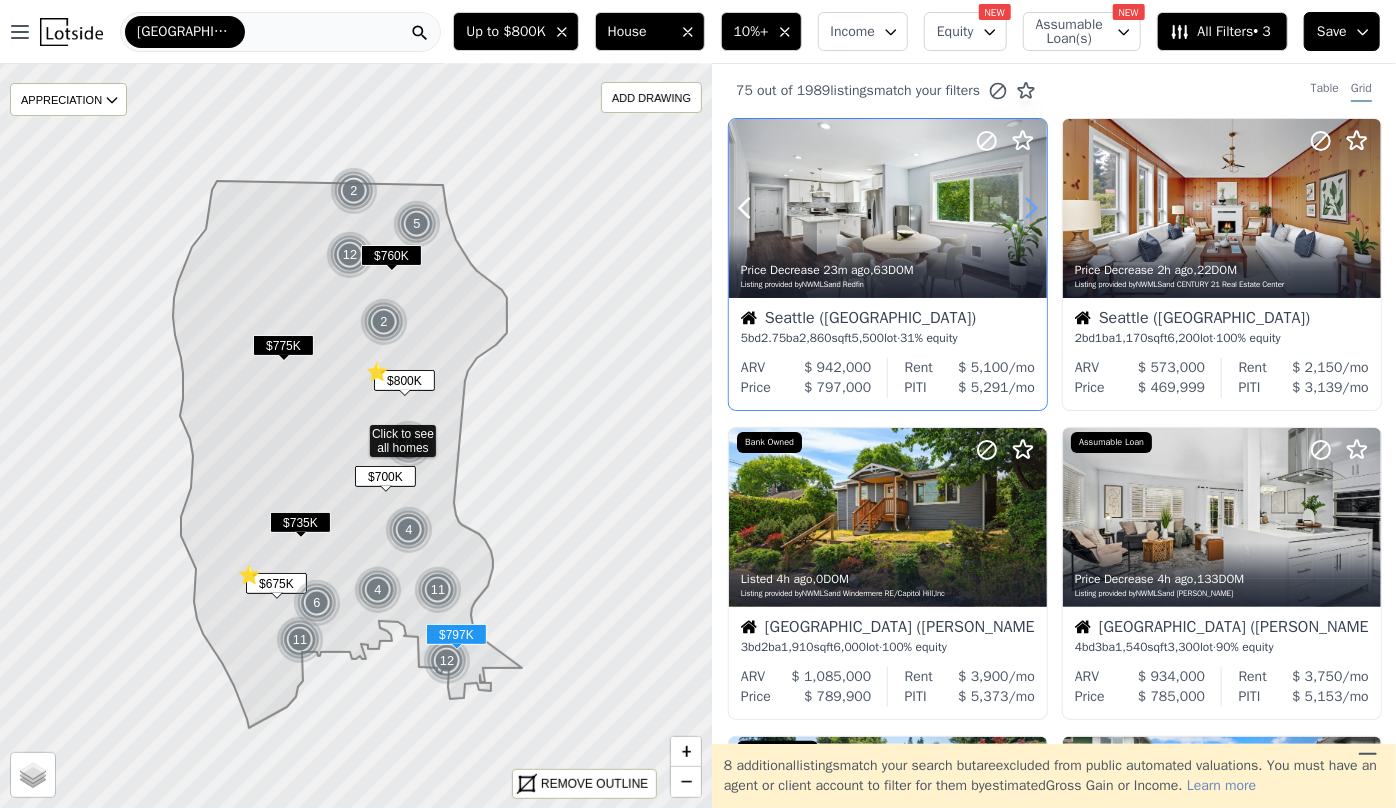 click 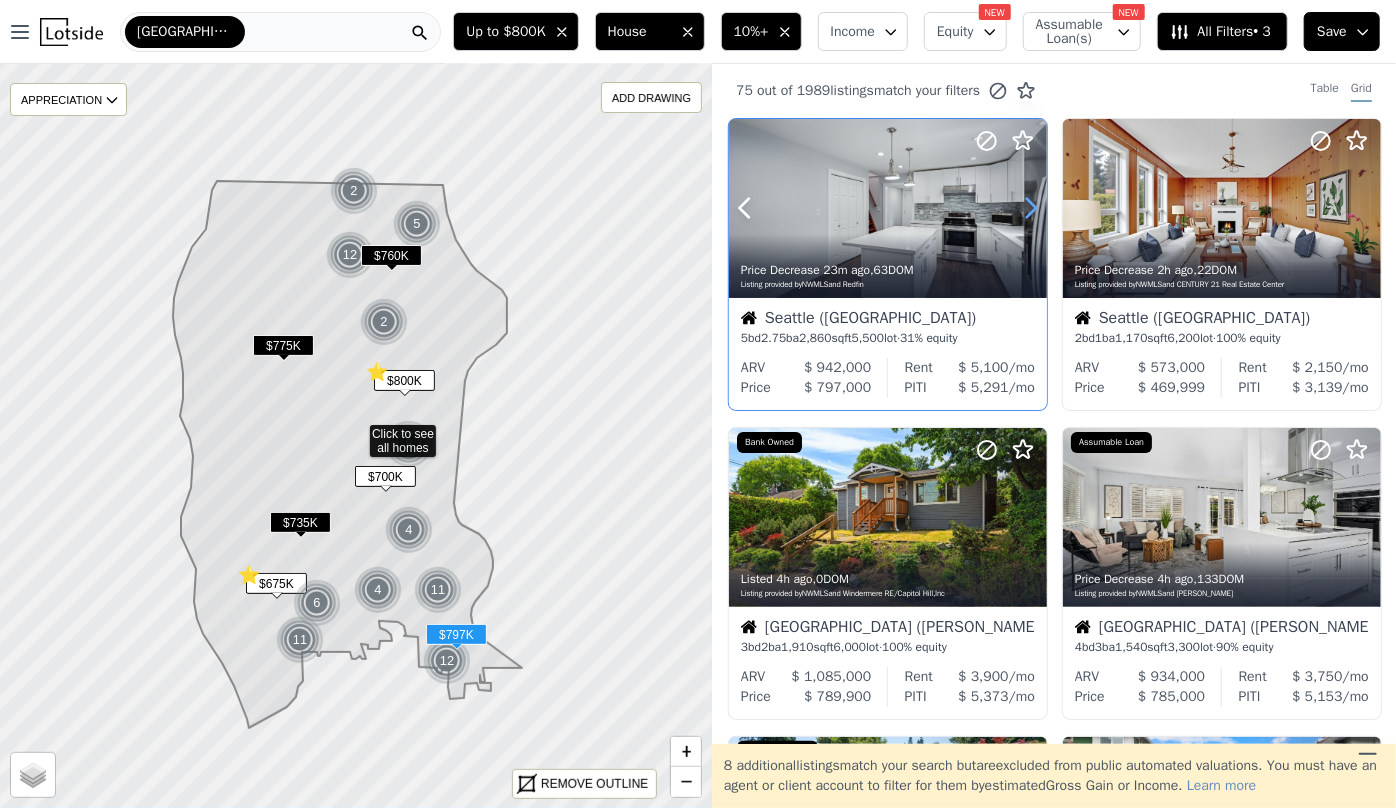 click 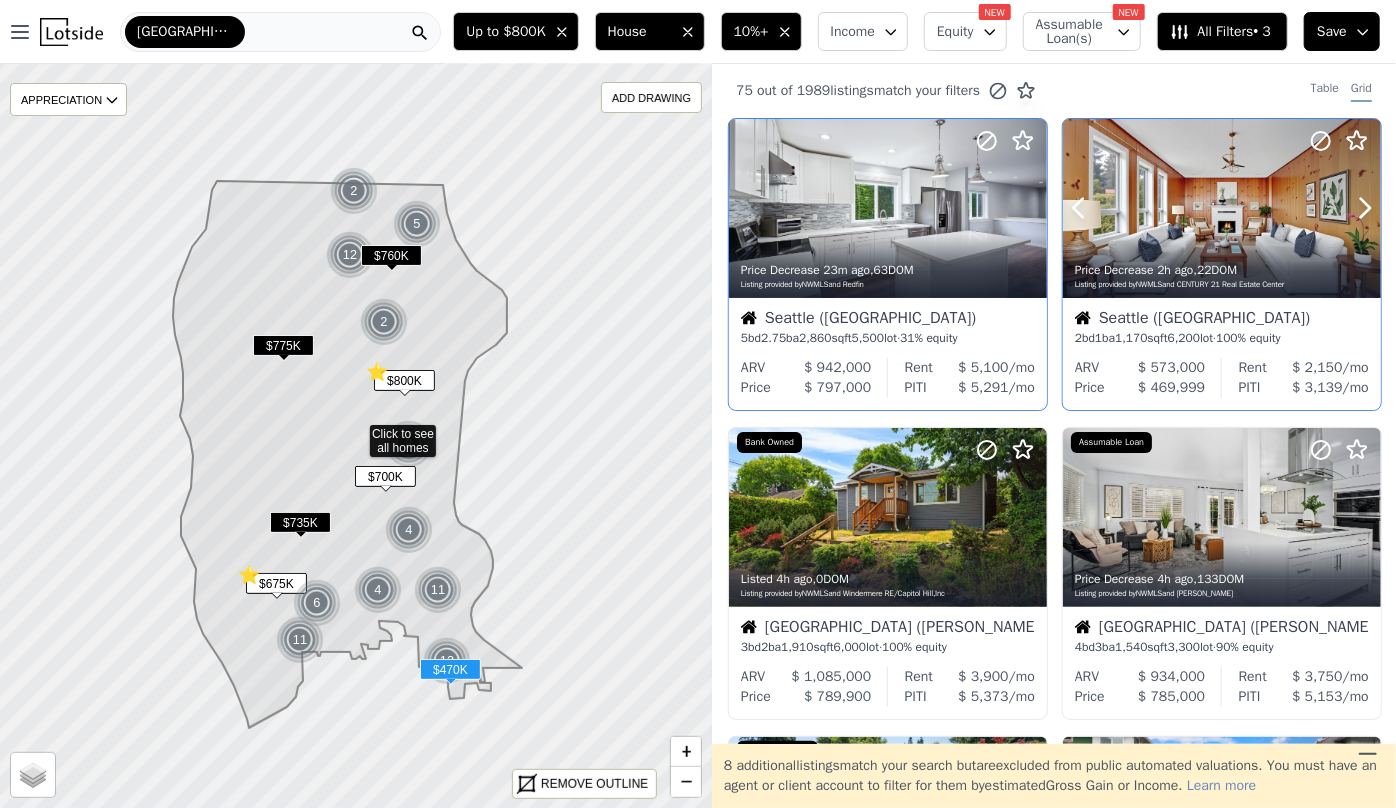 click 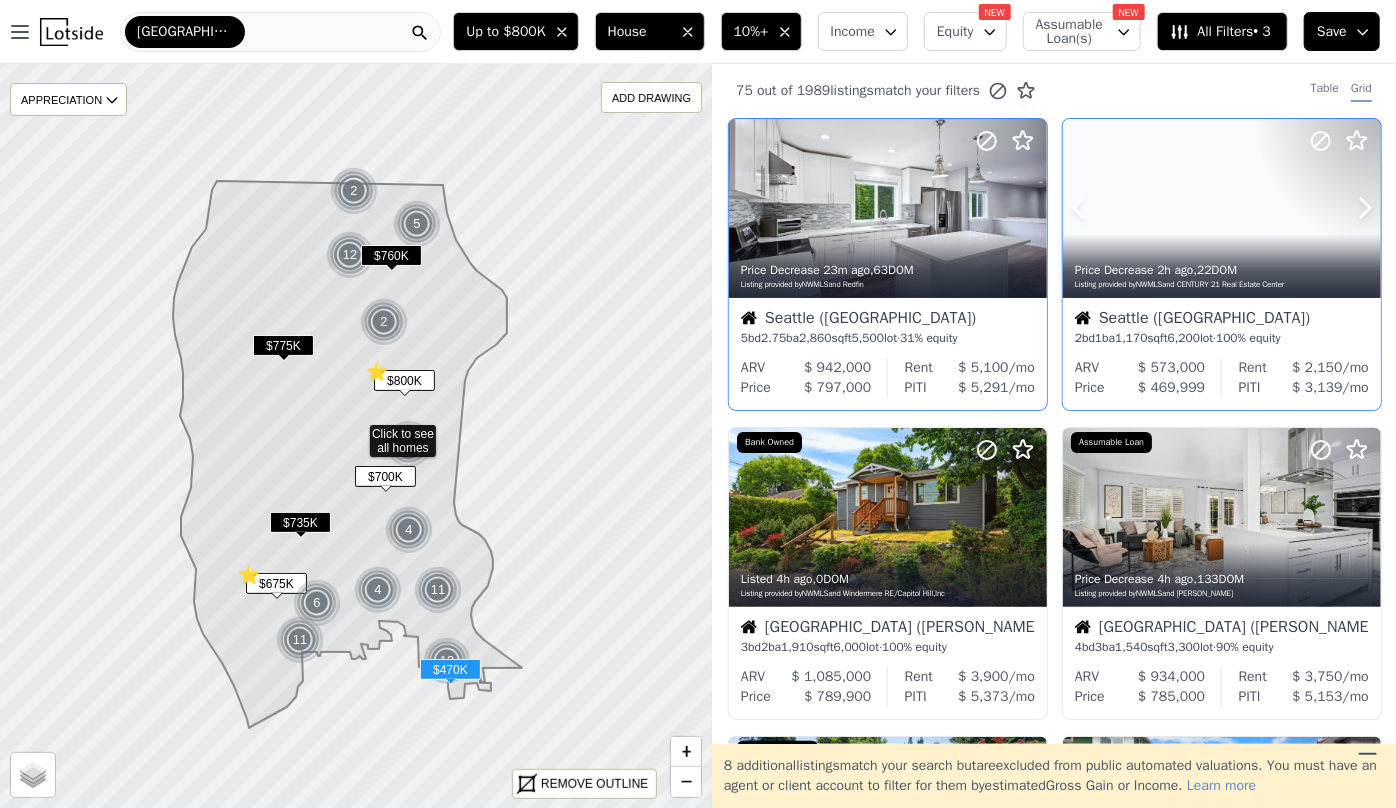 click 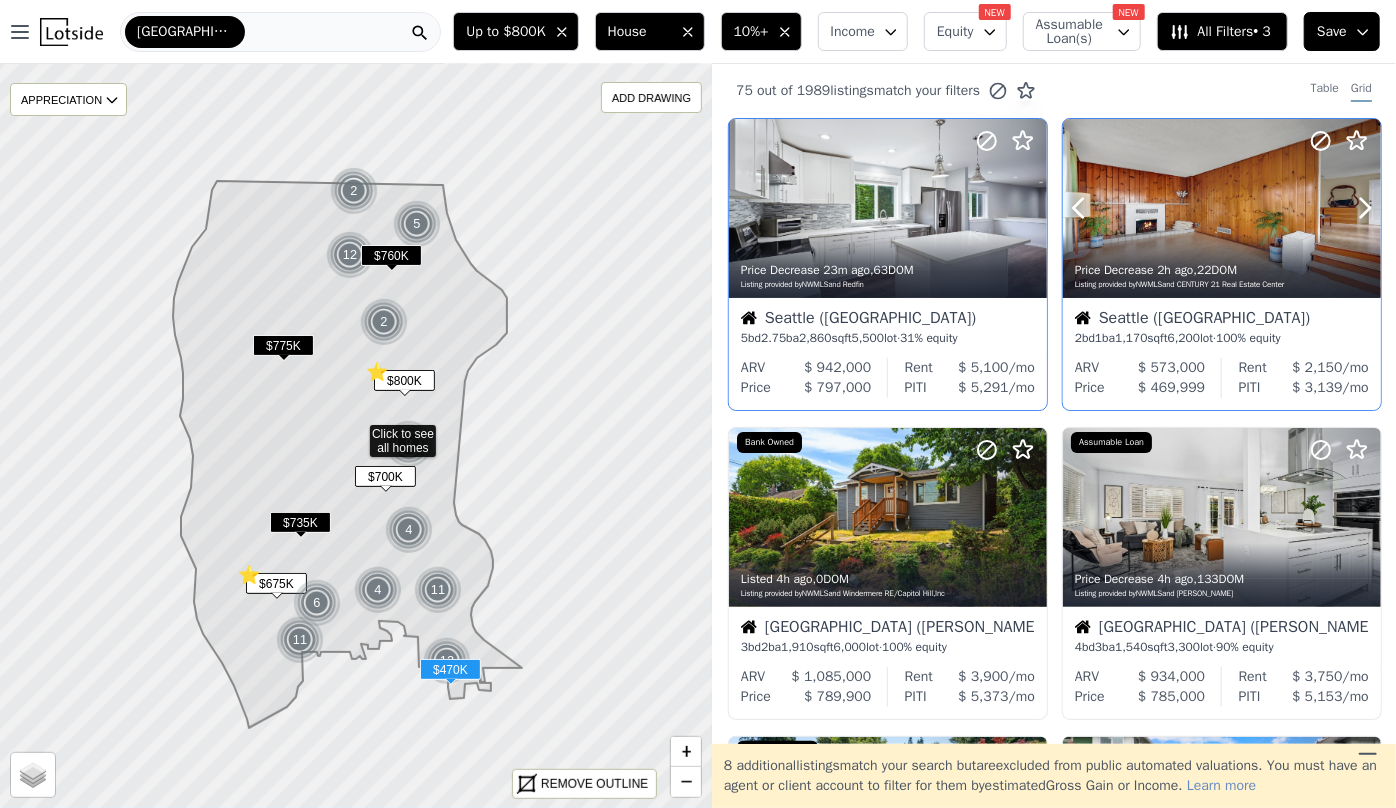 click 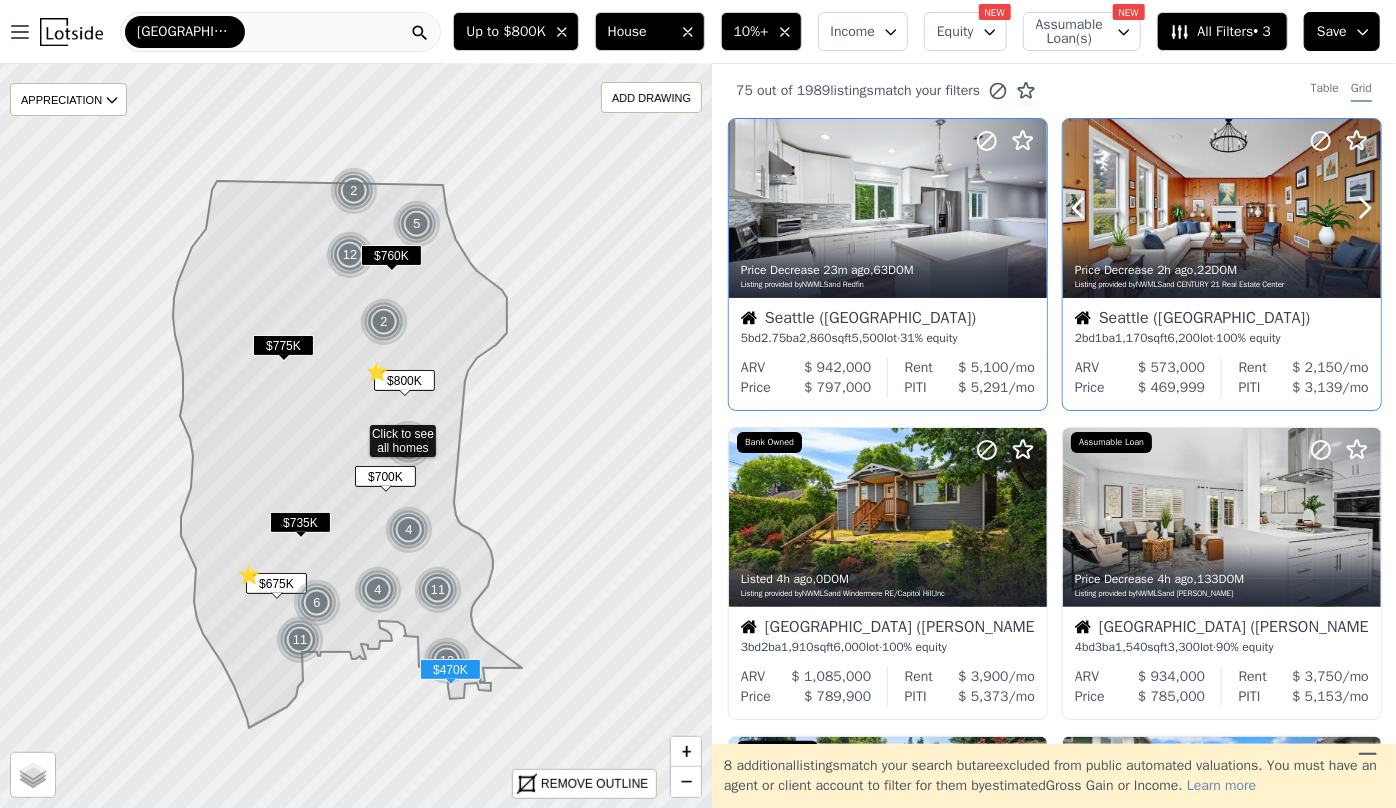 click 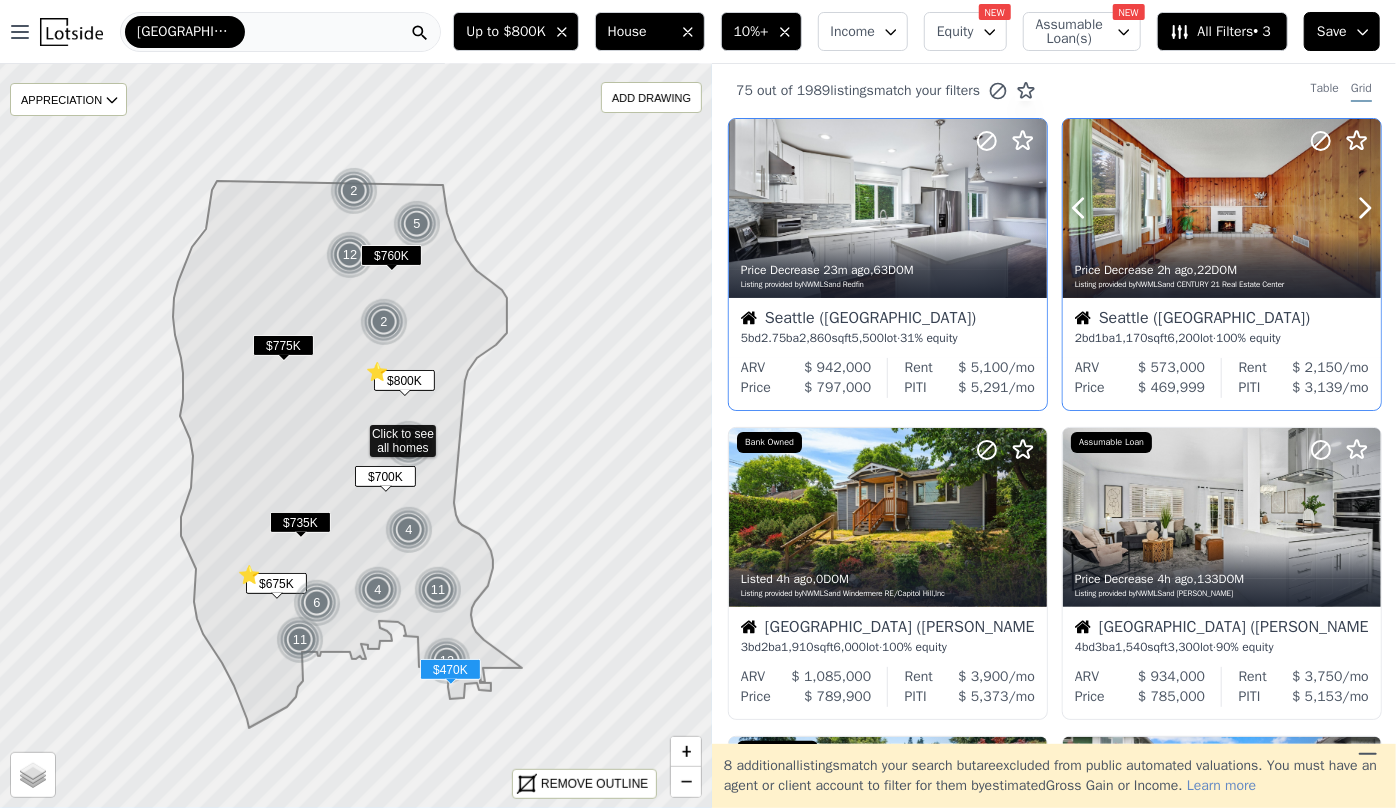 click 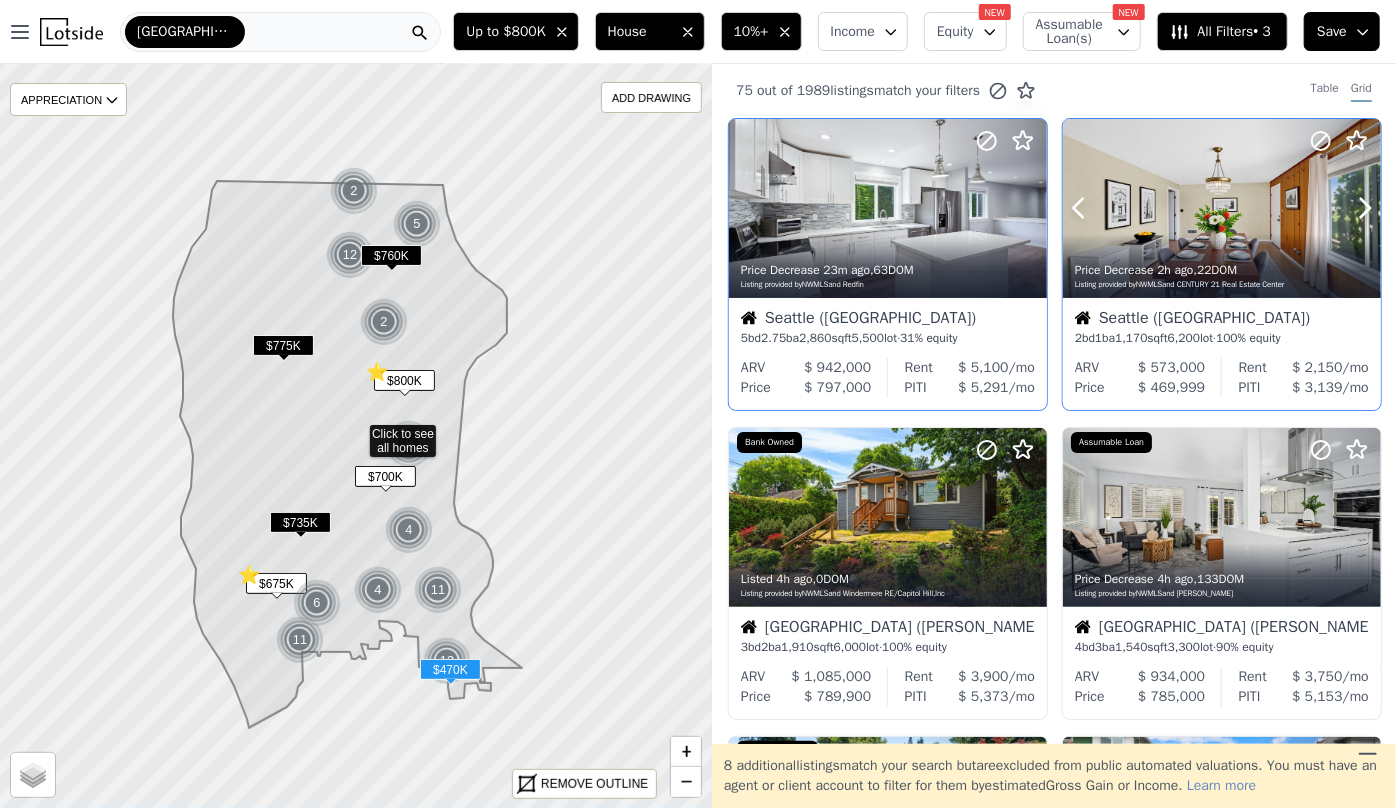 click 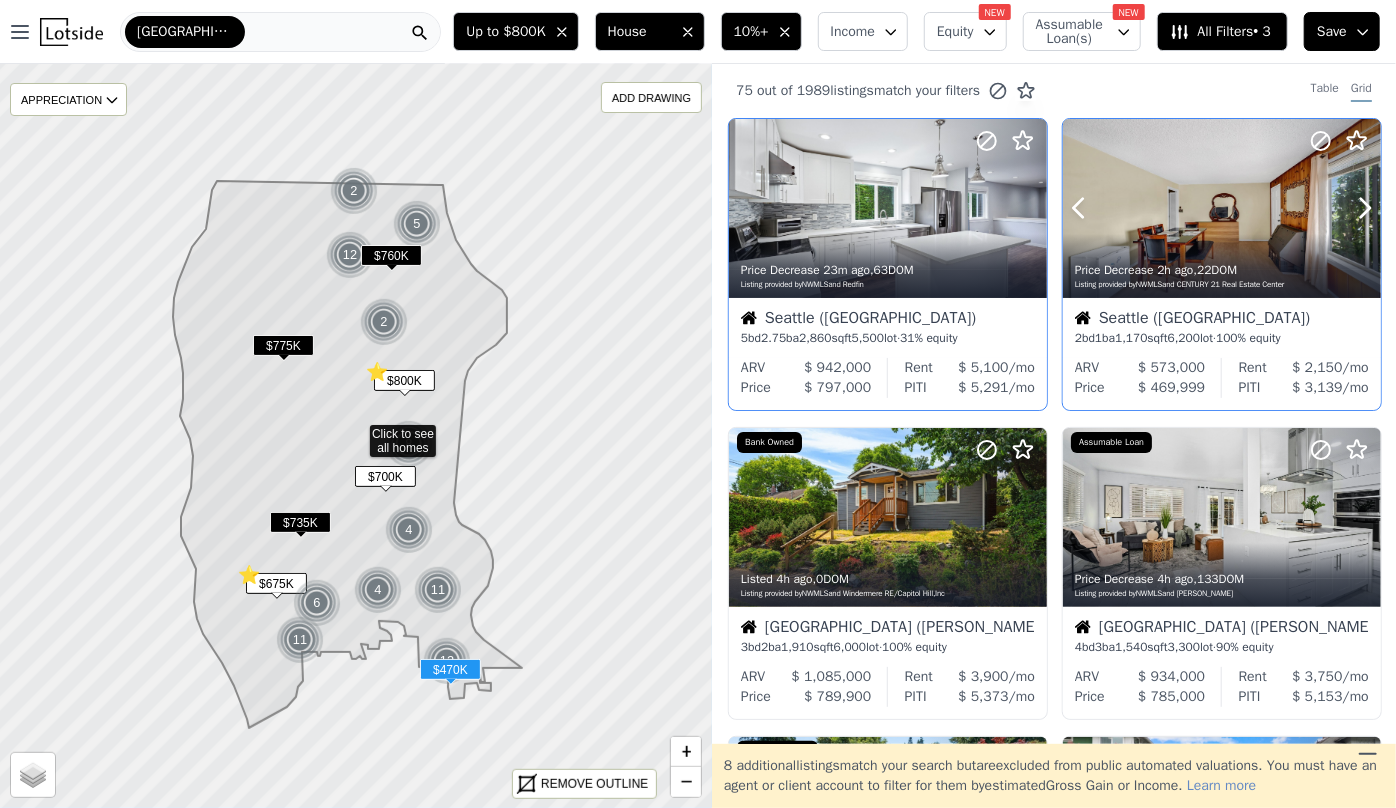 click 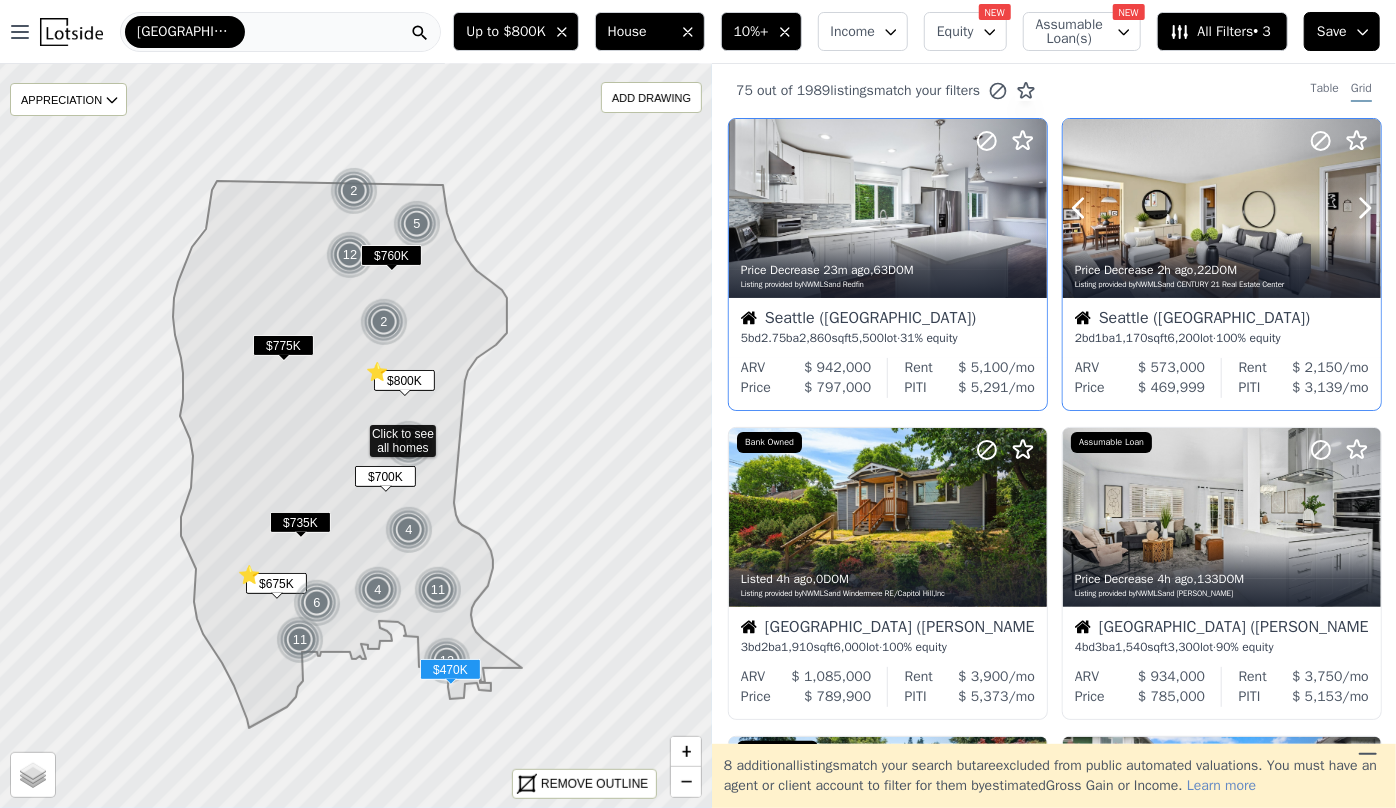 click 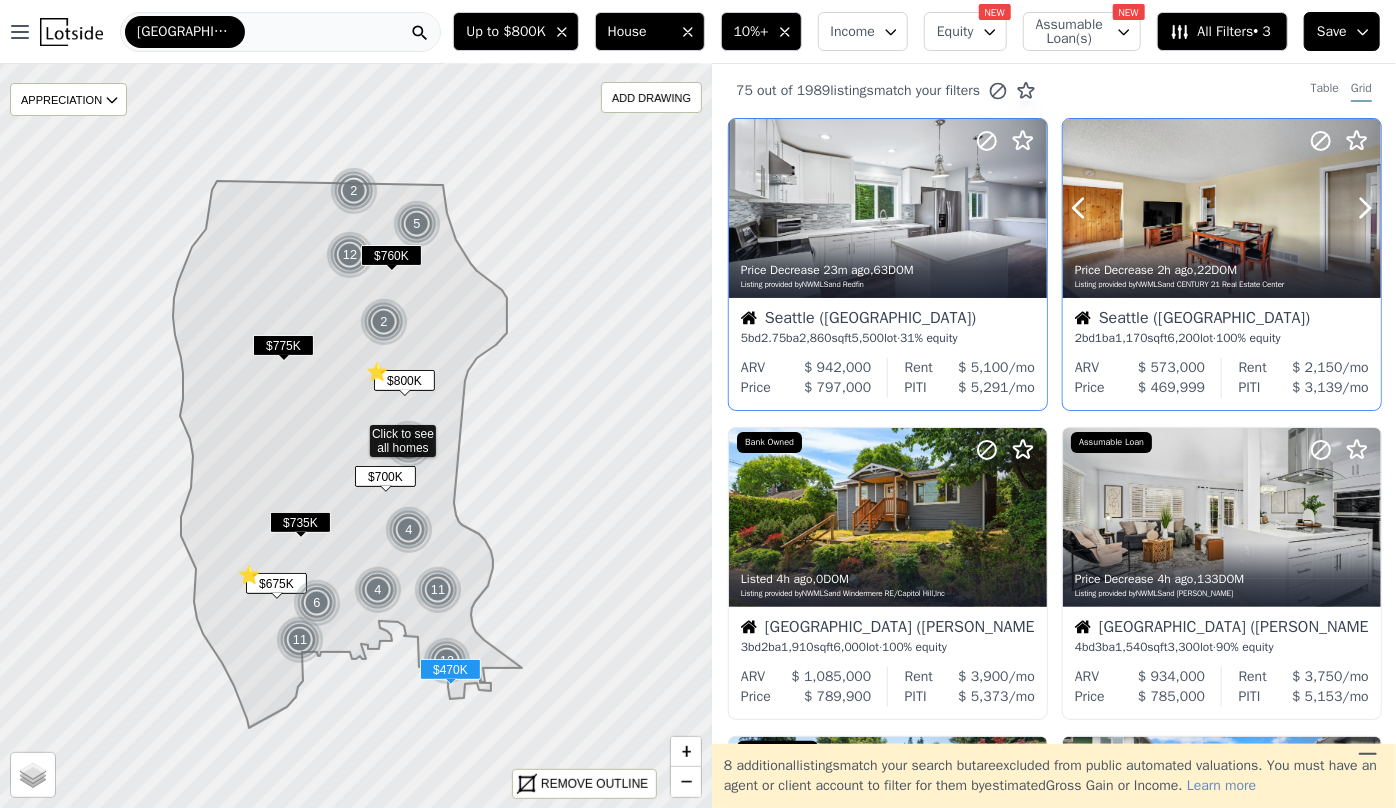 click 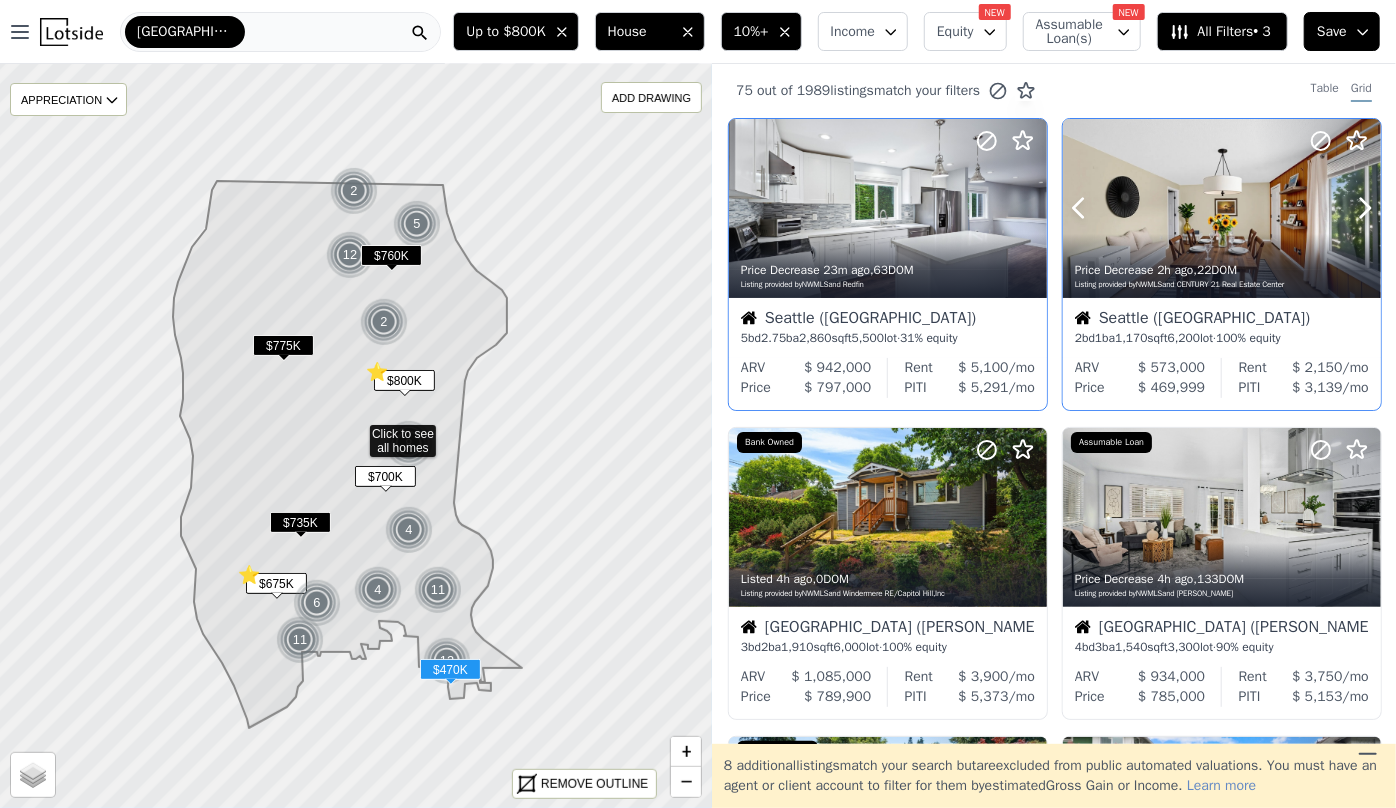 click 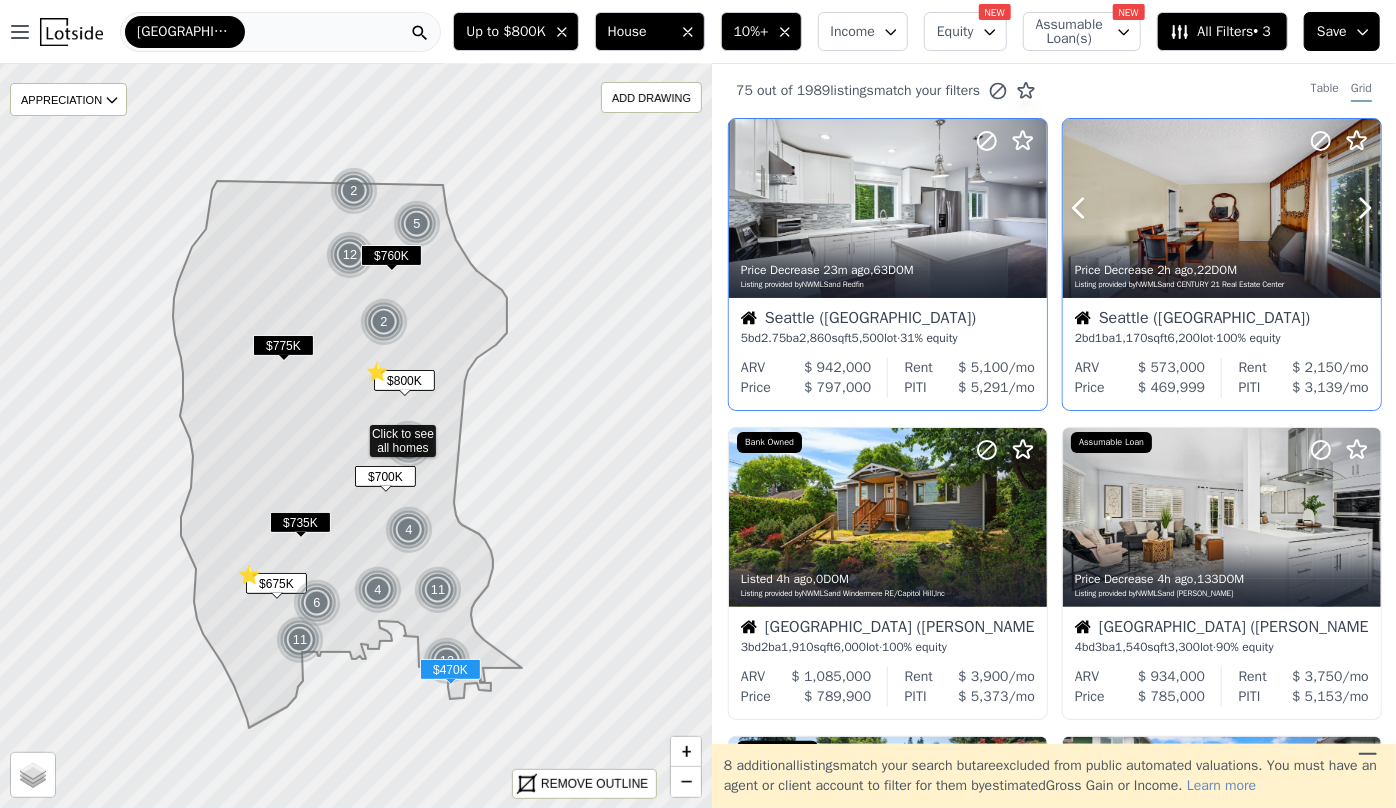 click 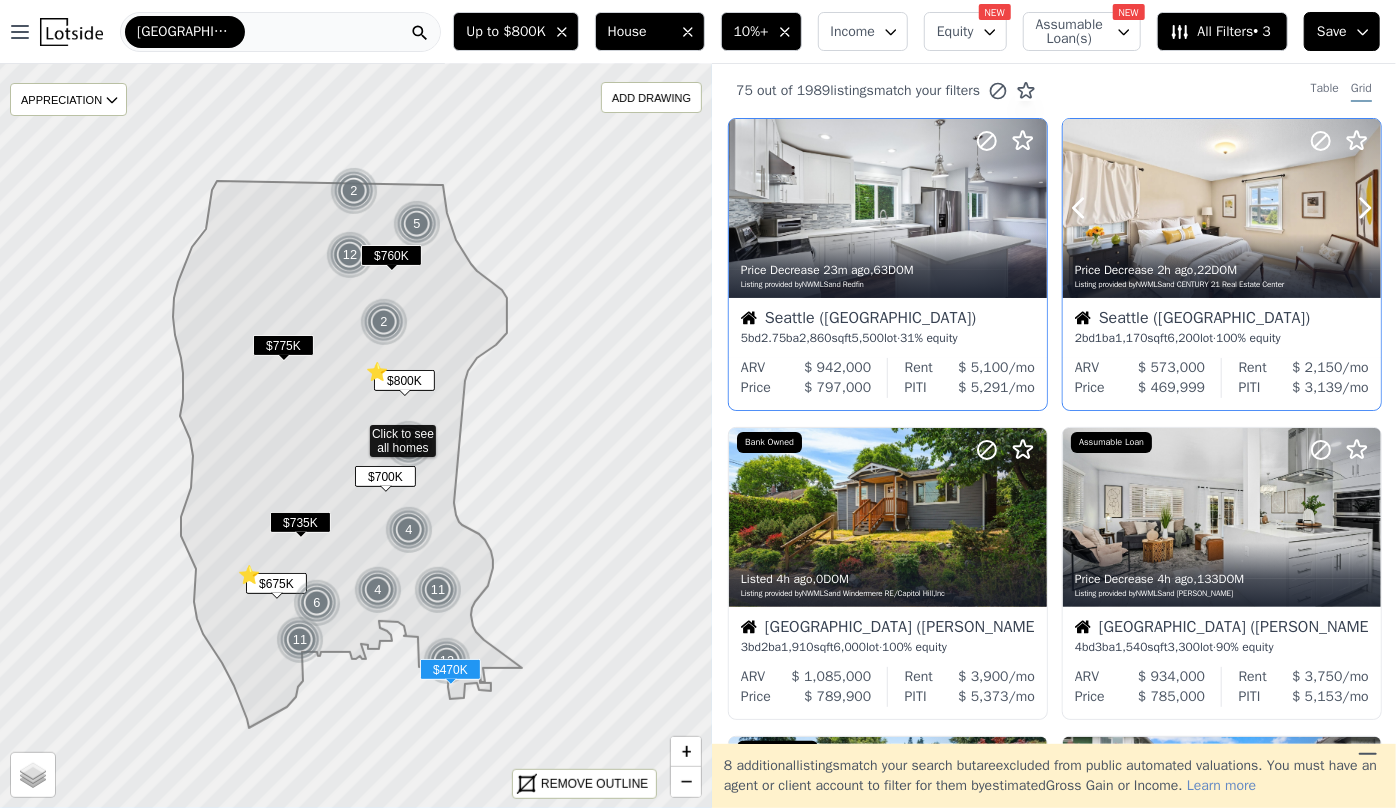 click 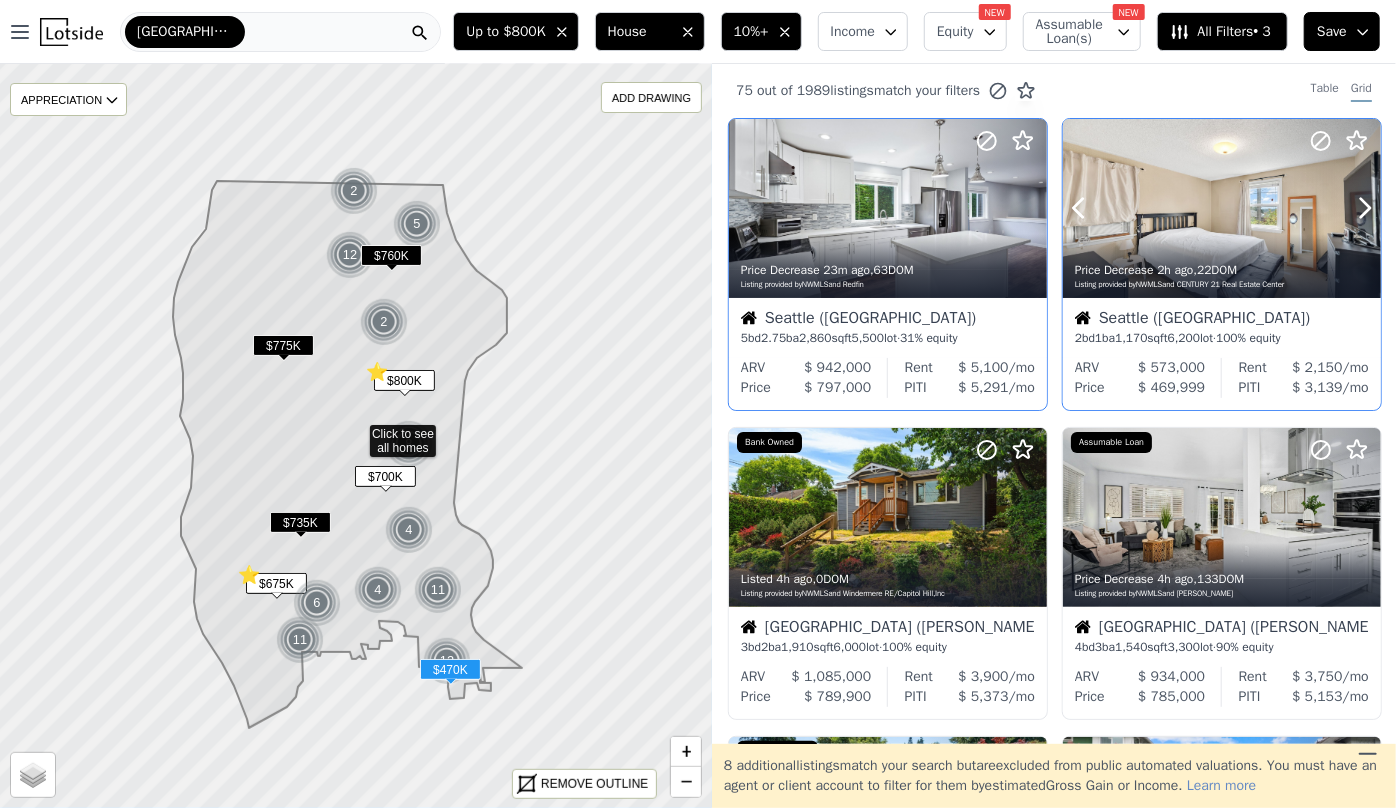 click 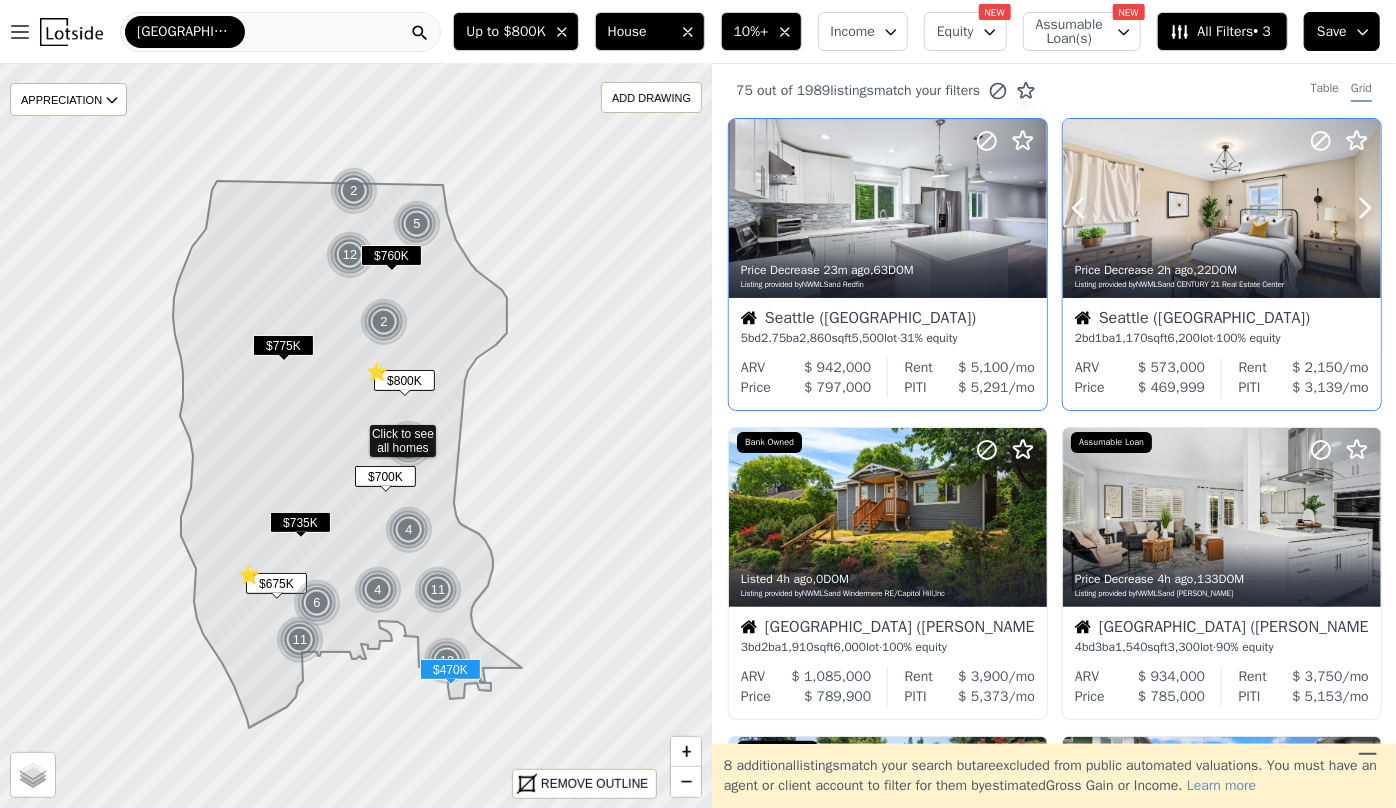 click 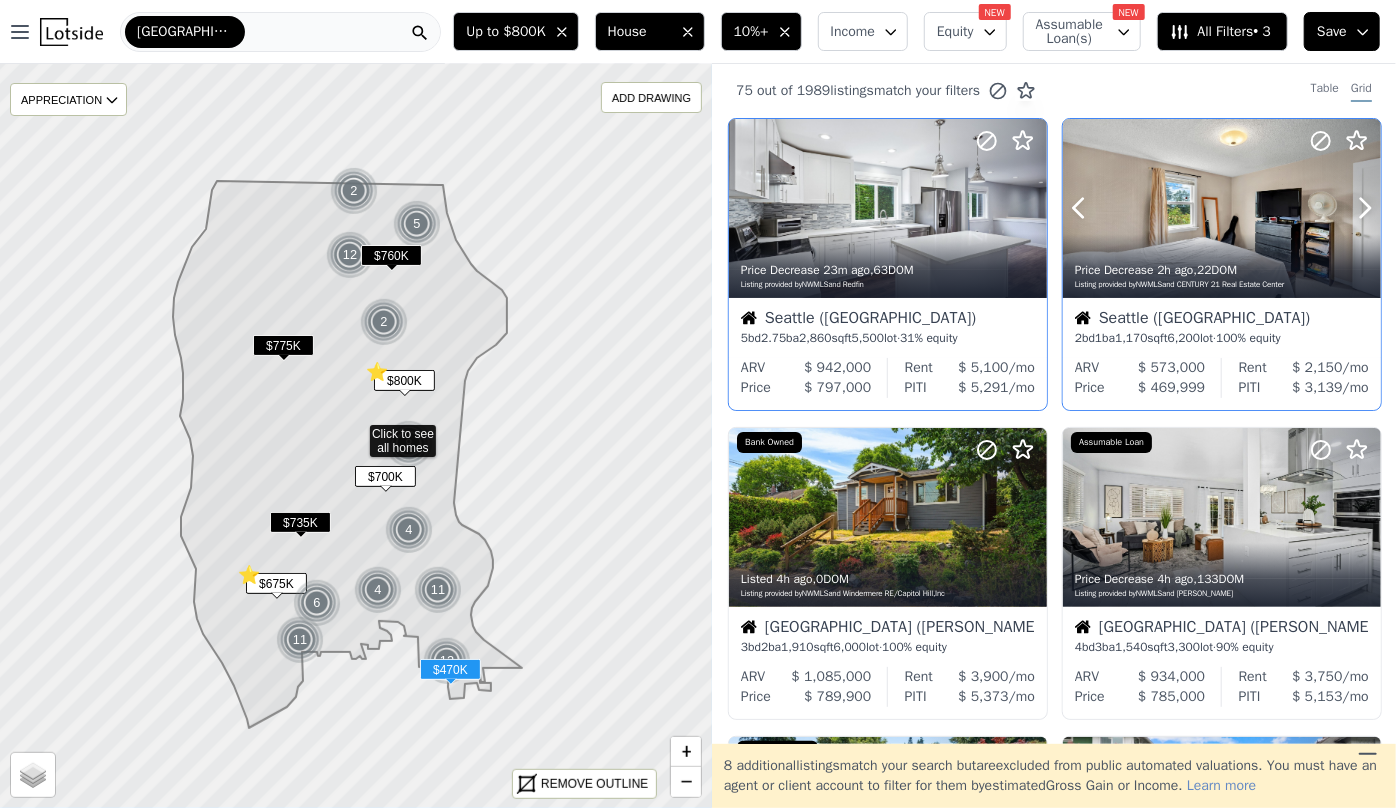 click 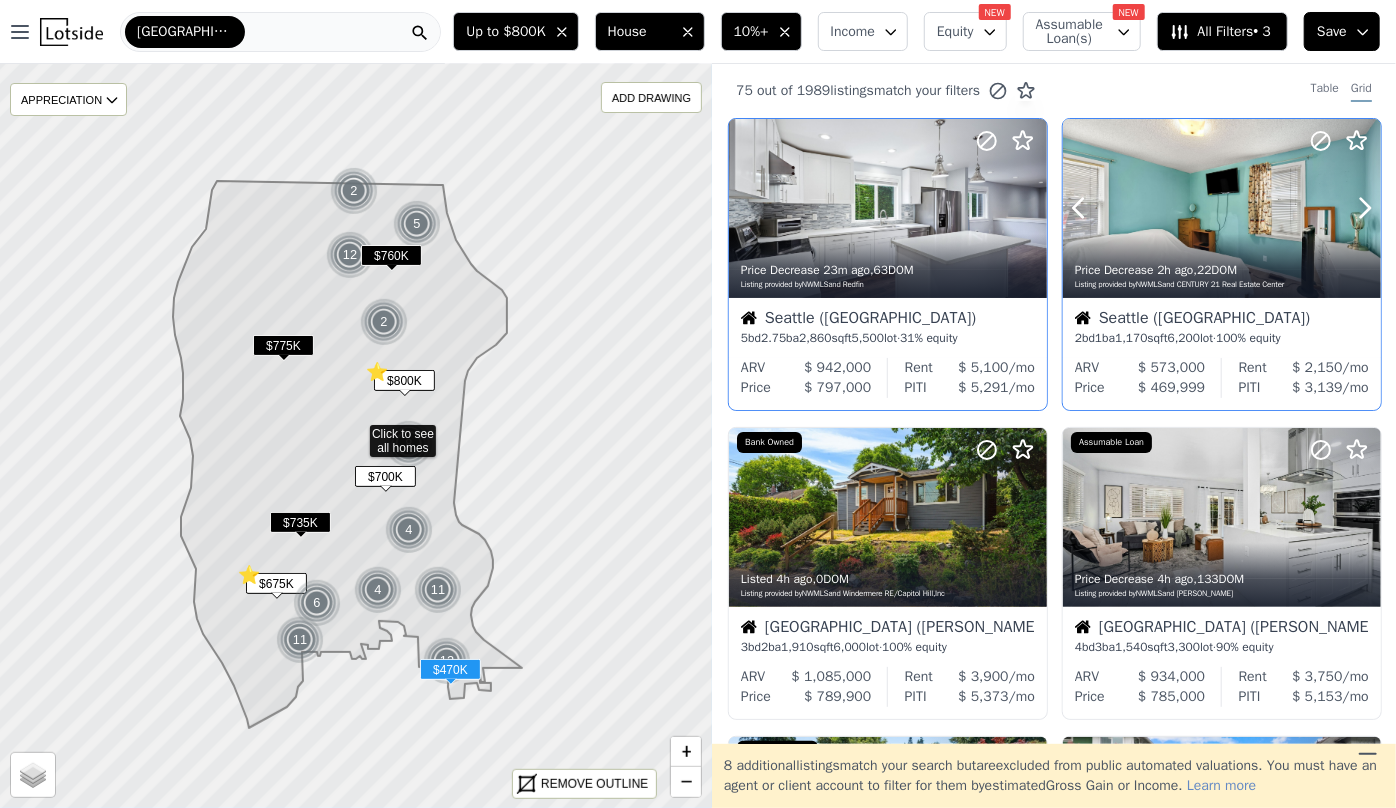 click 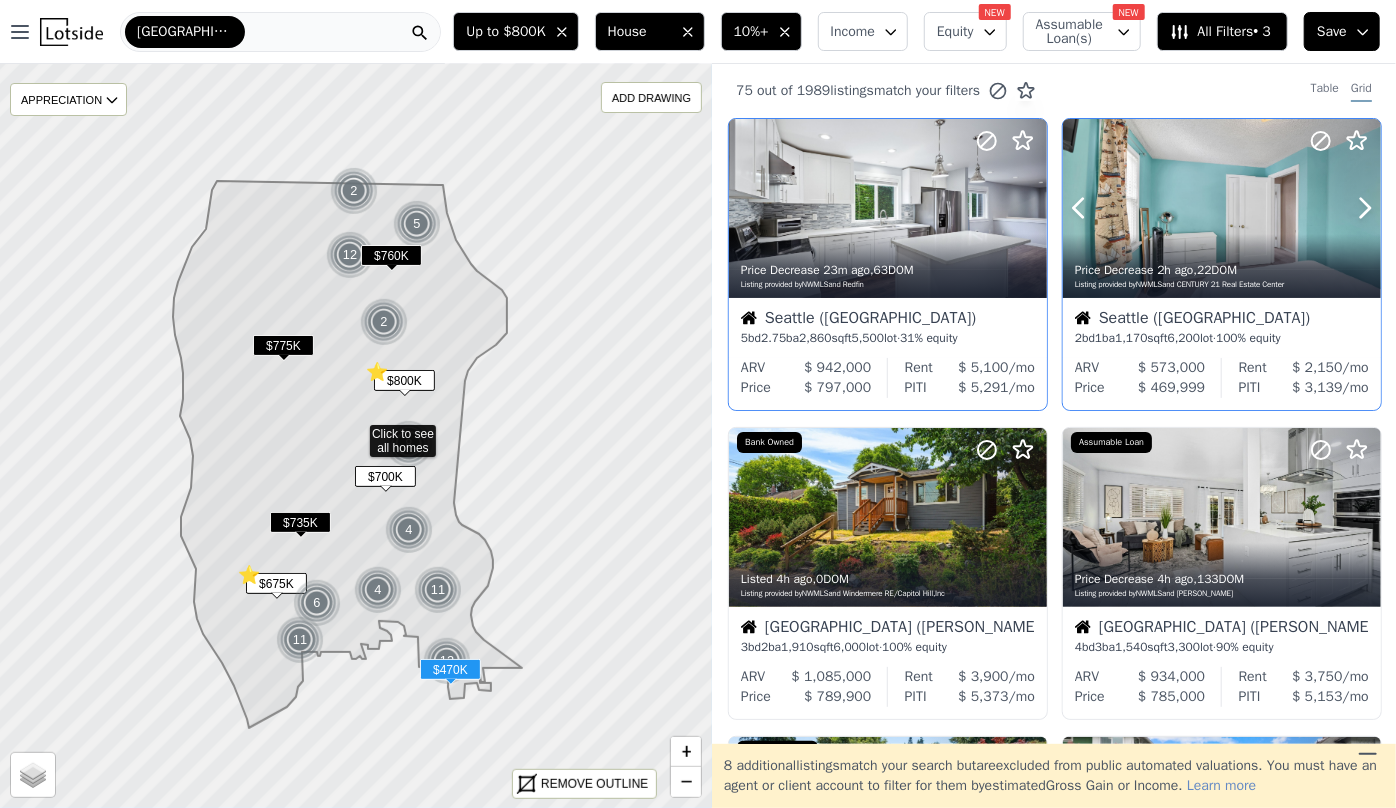 click 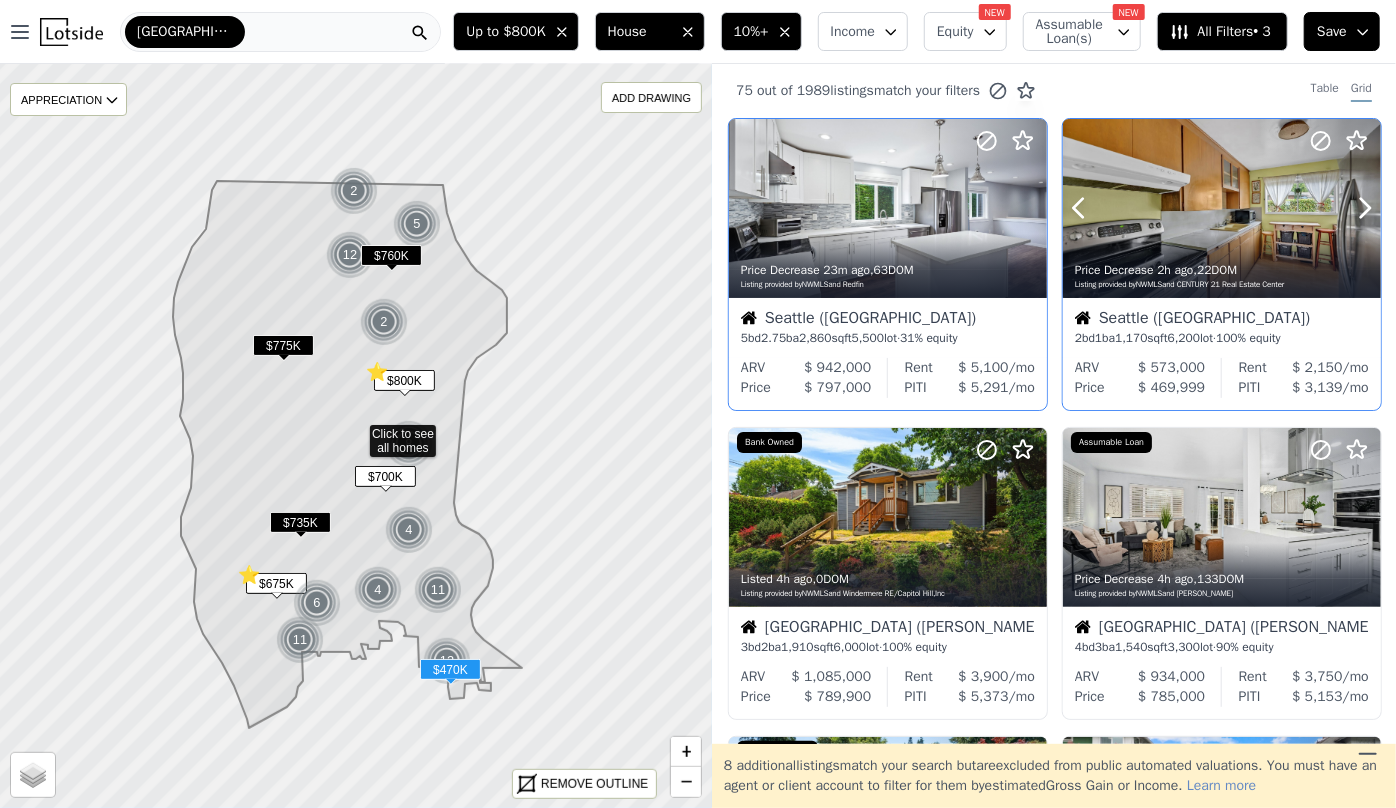 click 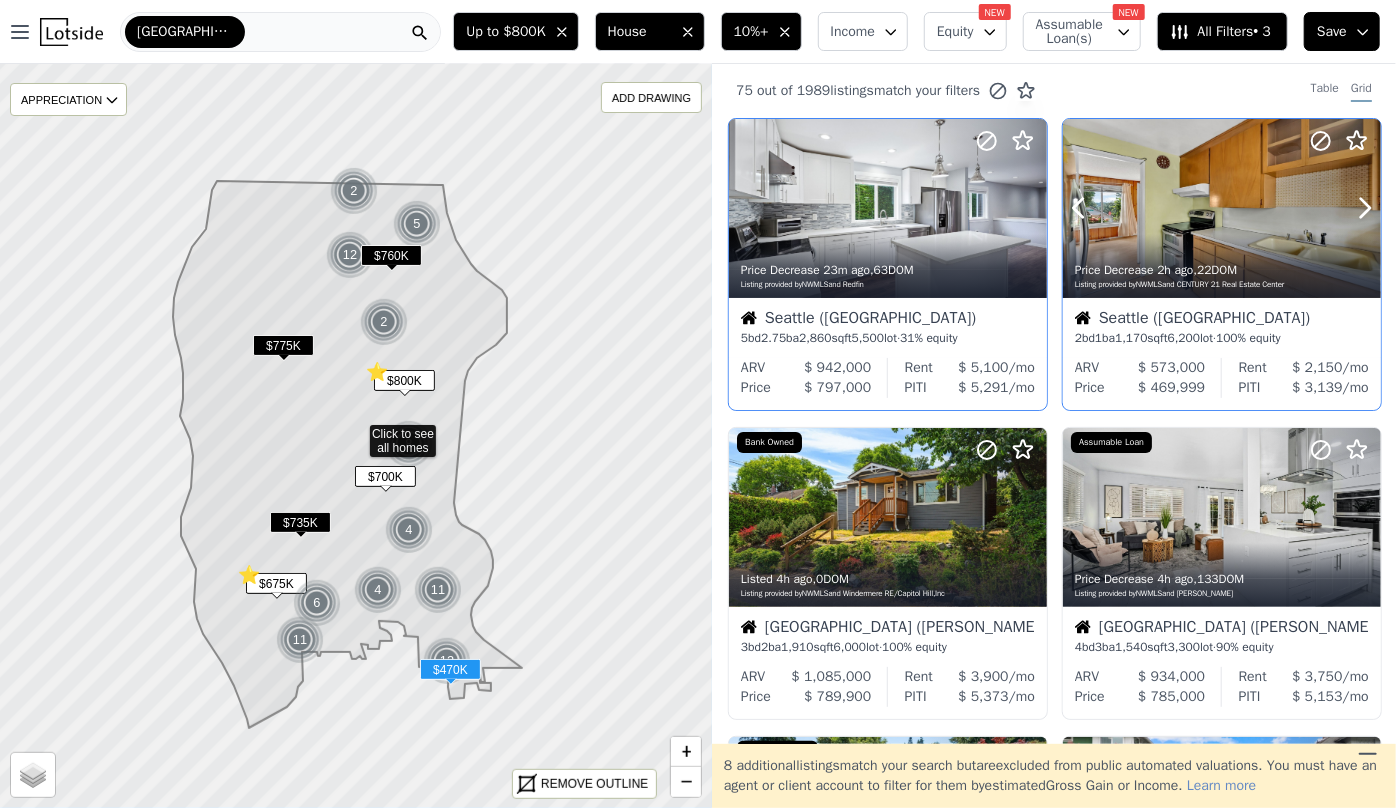 click 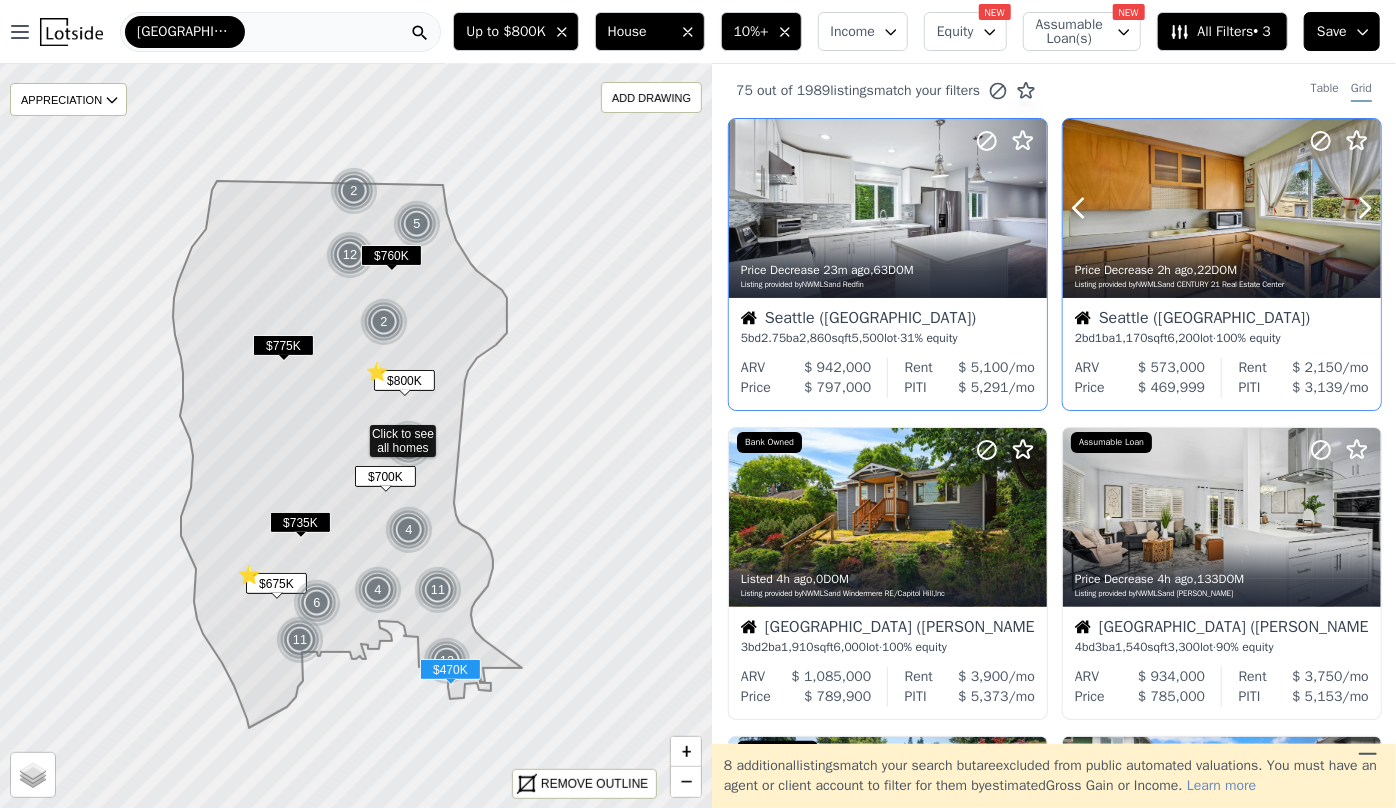 click 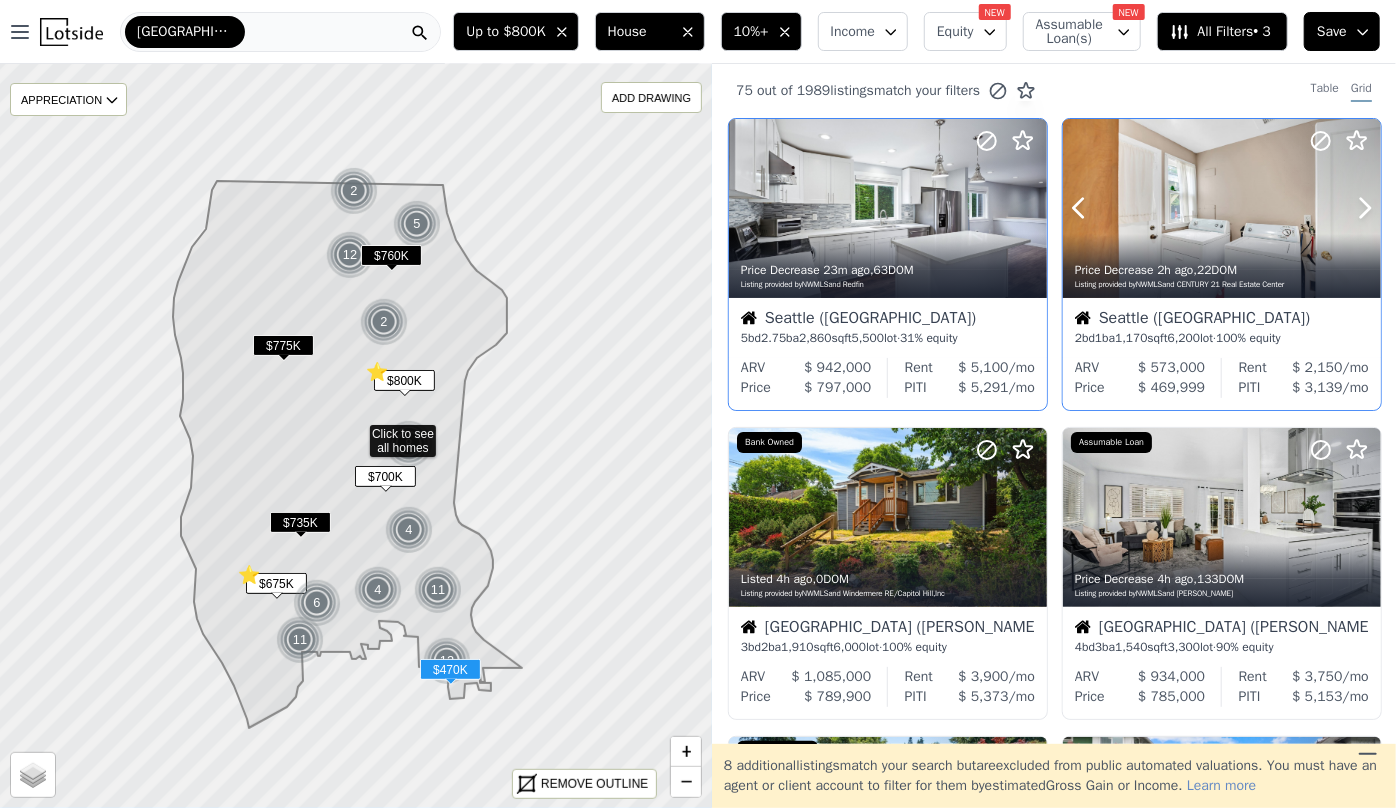 click 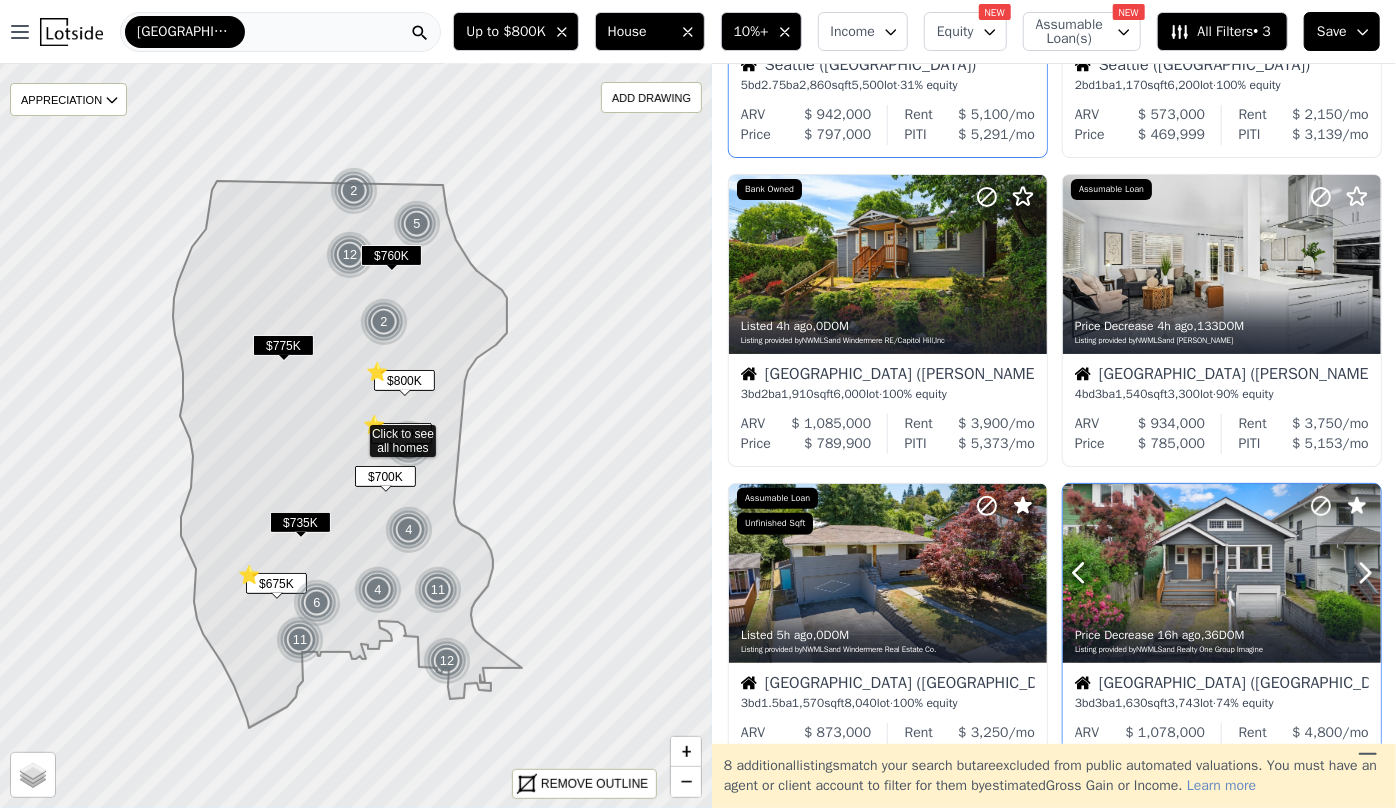 scroll, scrollTop: 272, scrollLeft: 0, axis: vertical 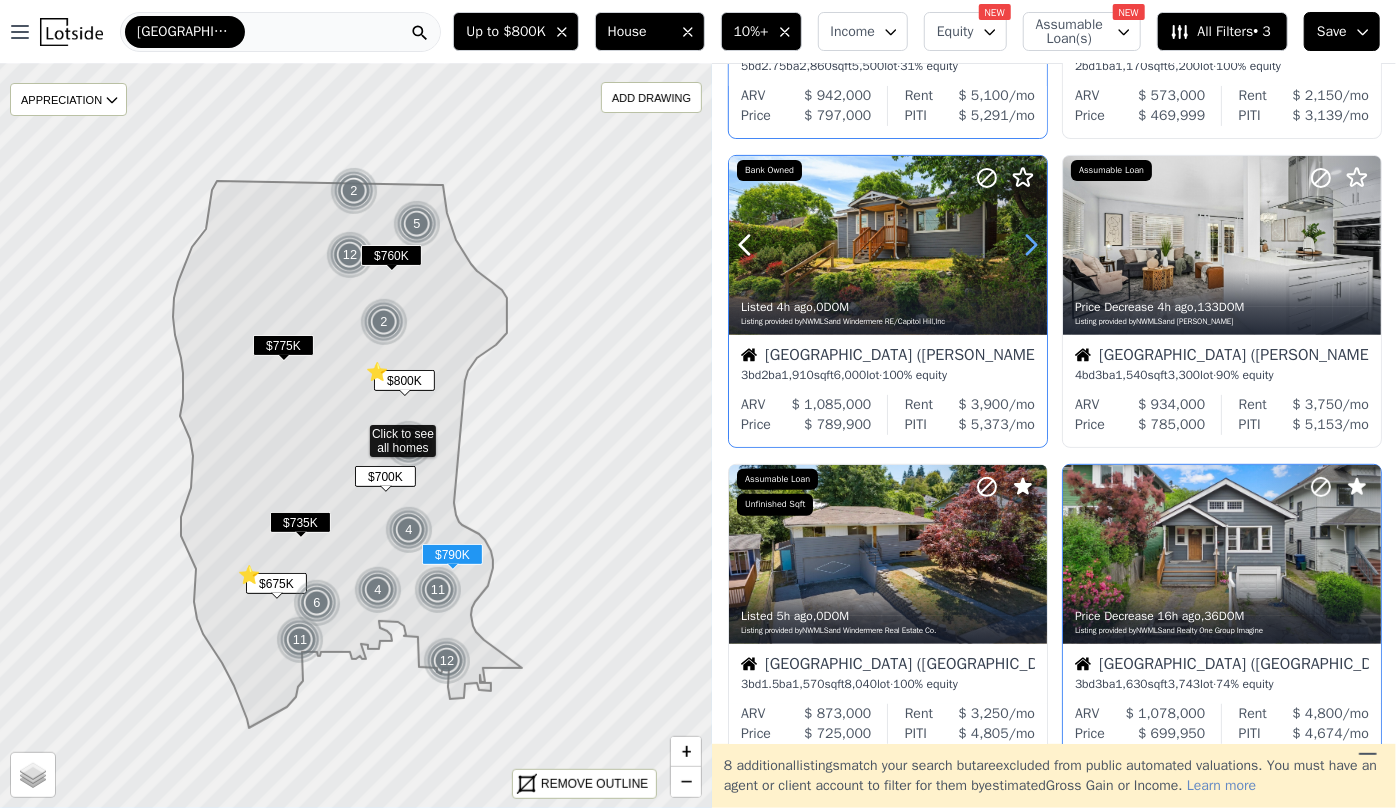 click 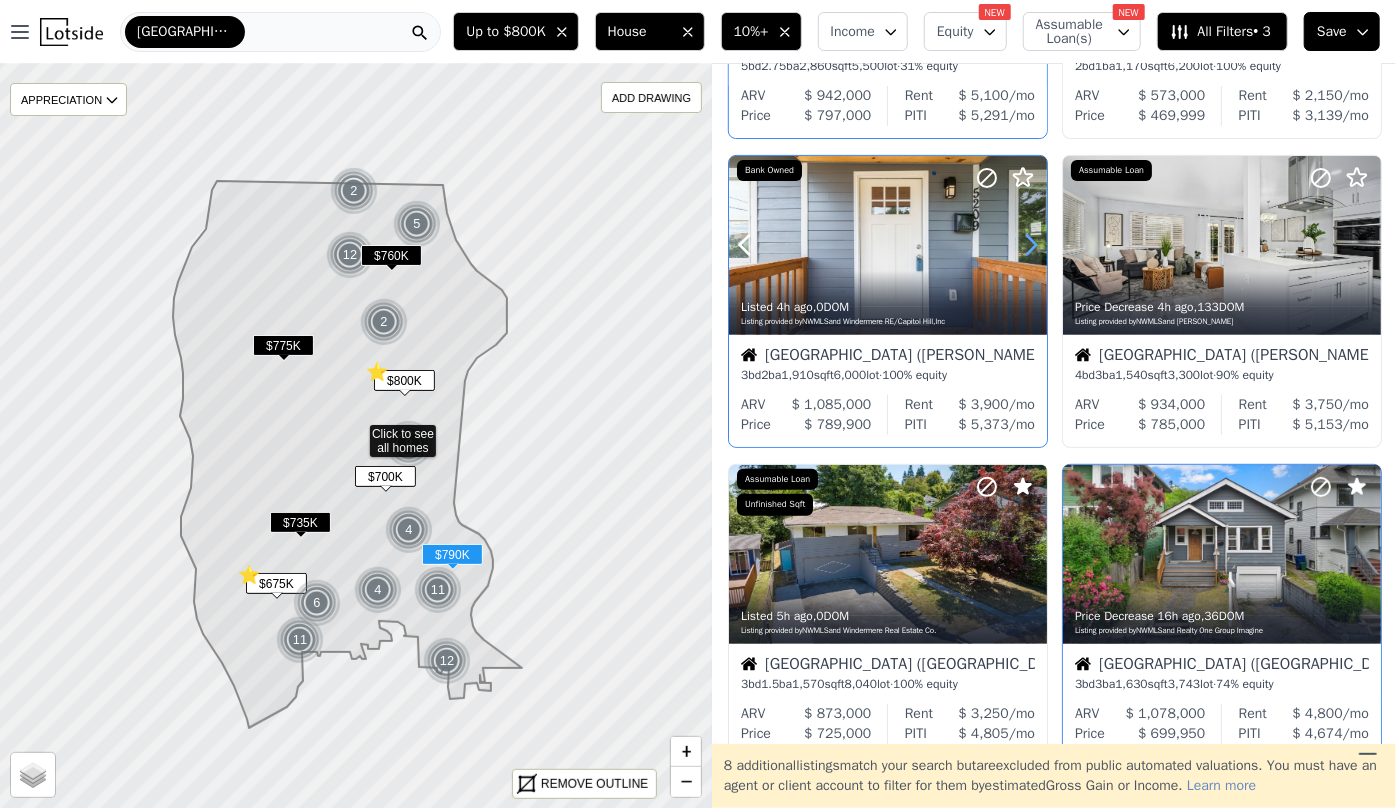 click 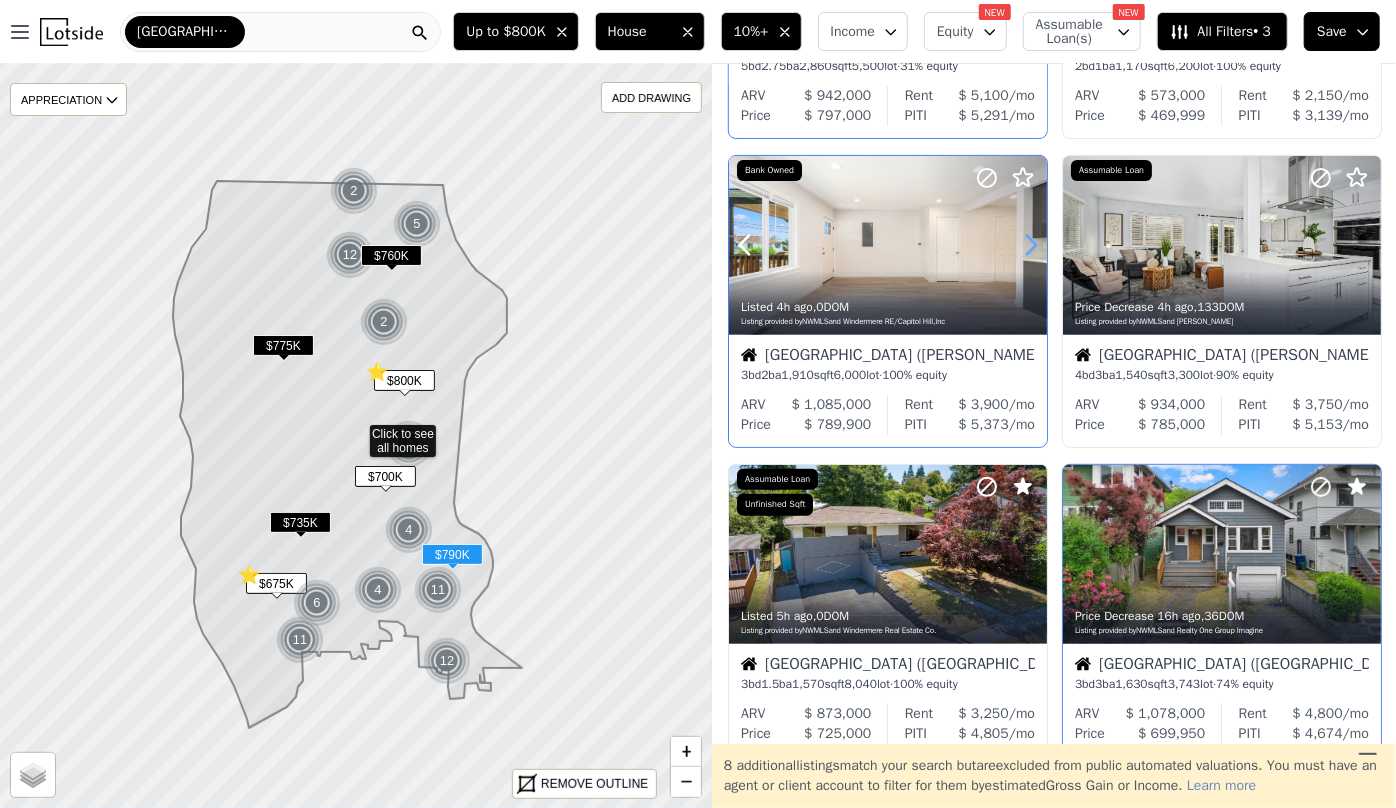 click 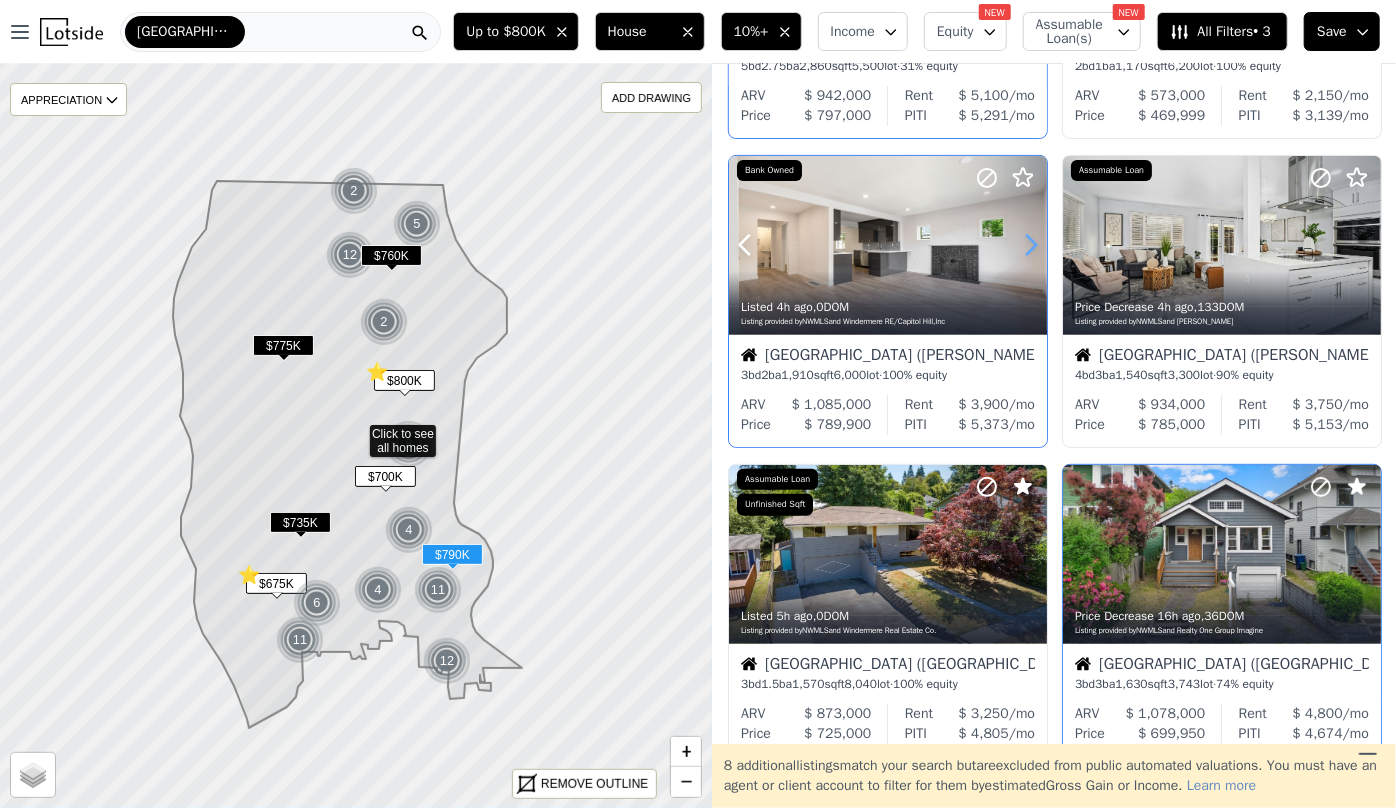 click 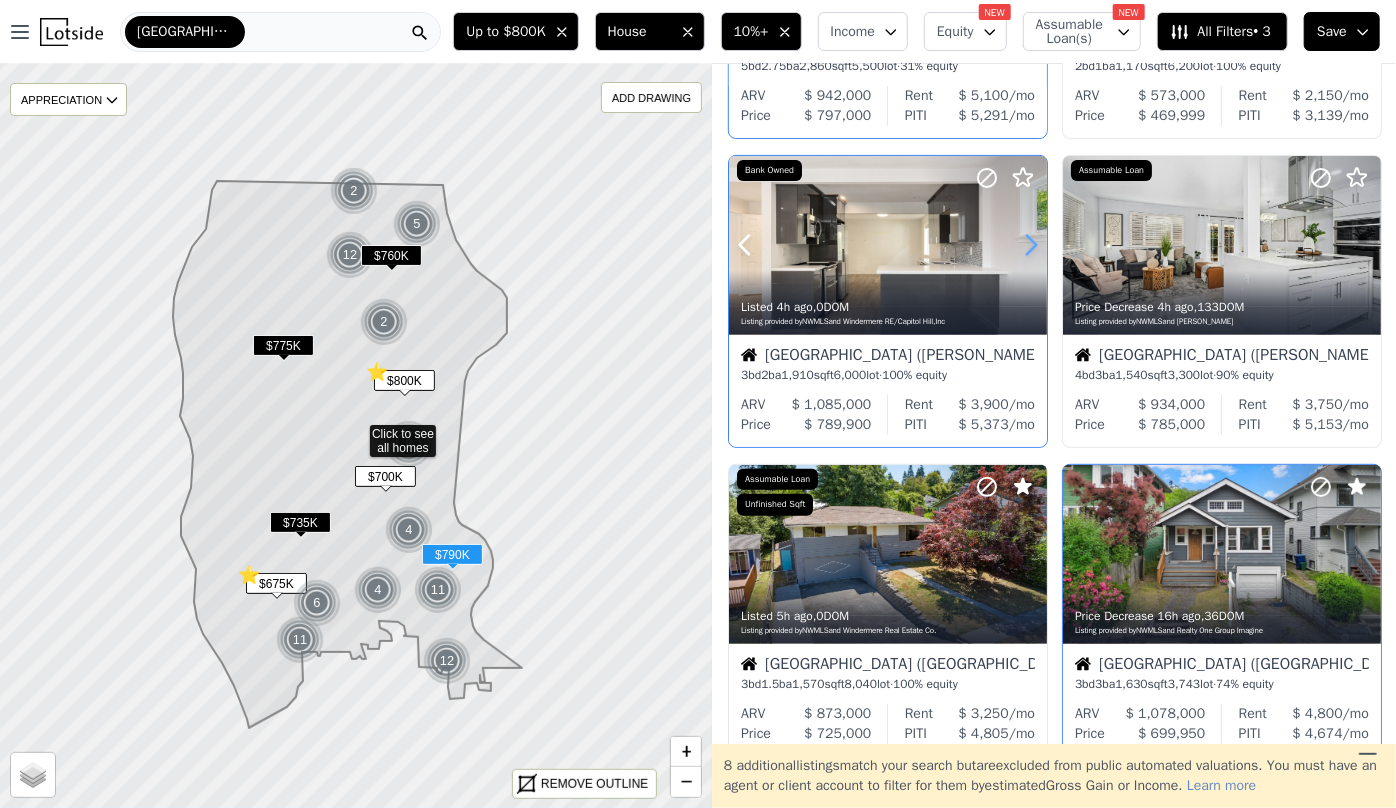 click 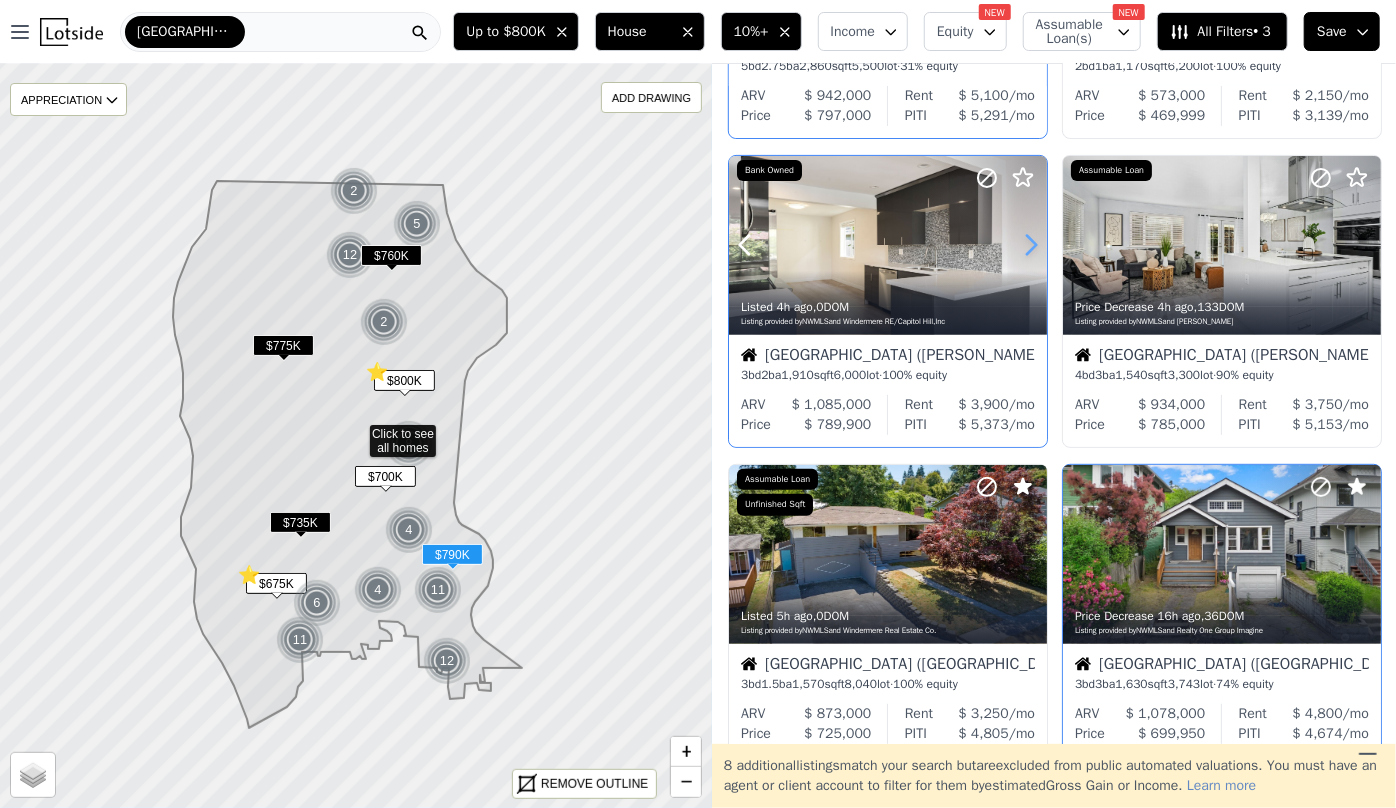 click 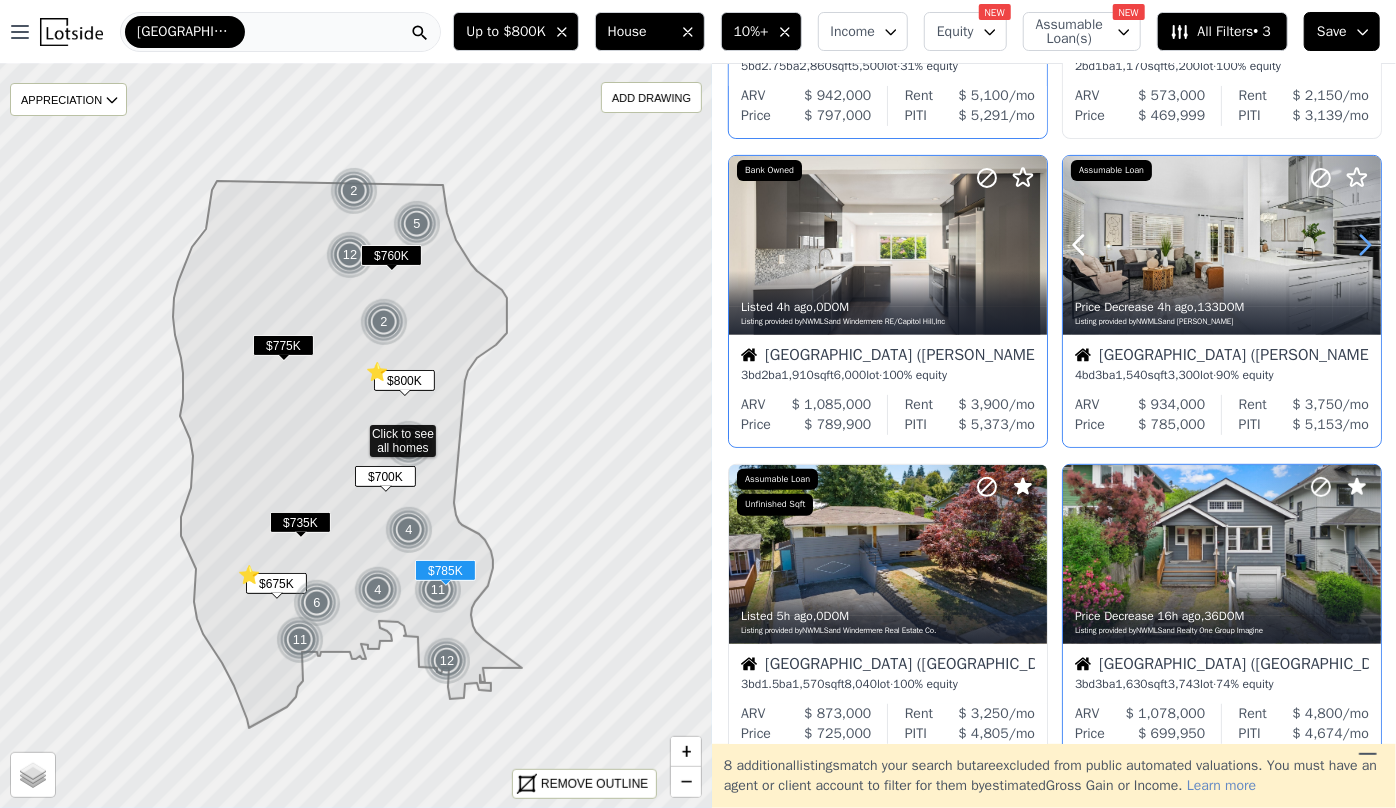 click 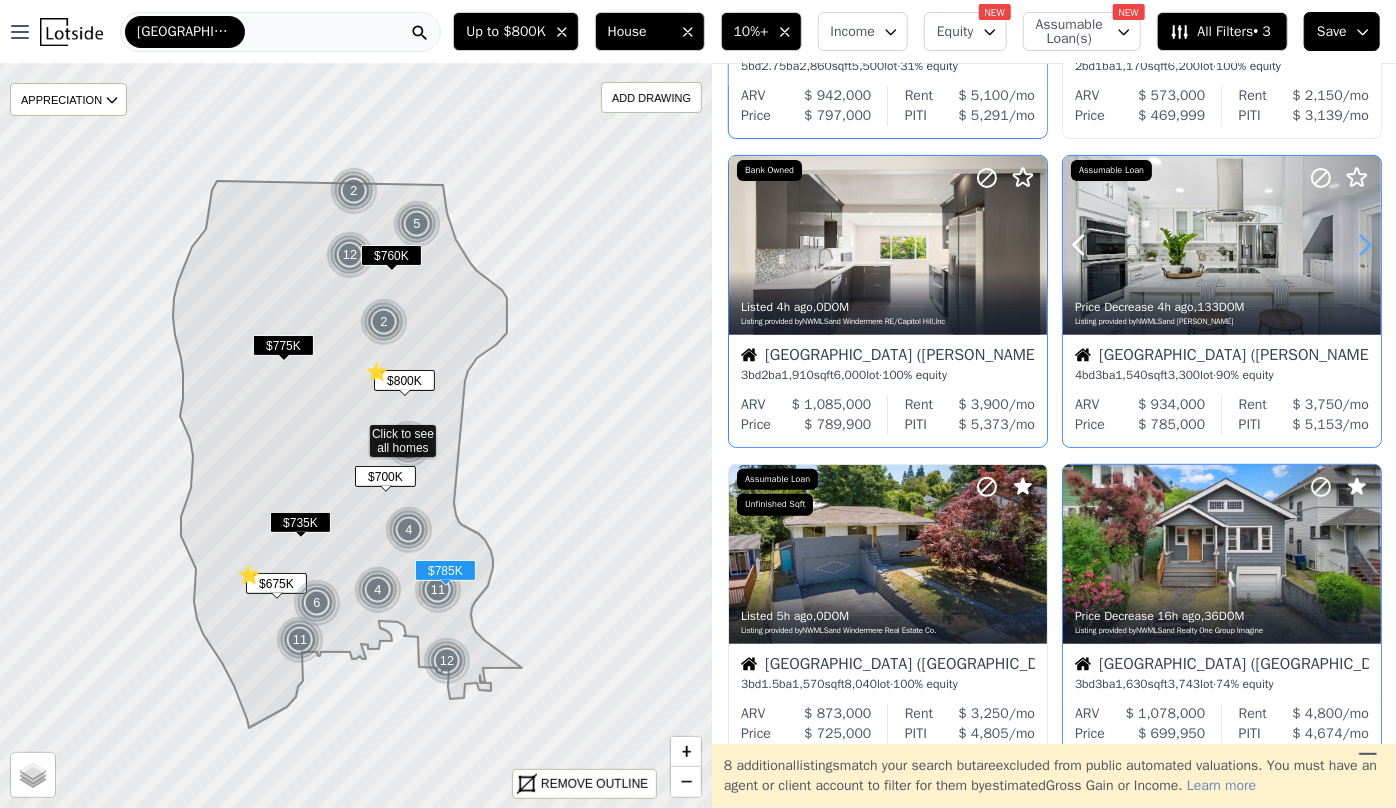 click 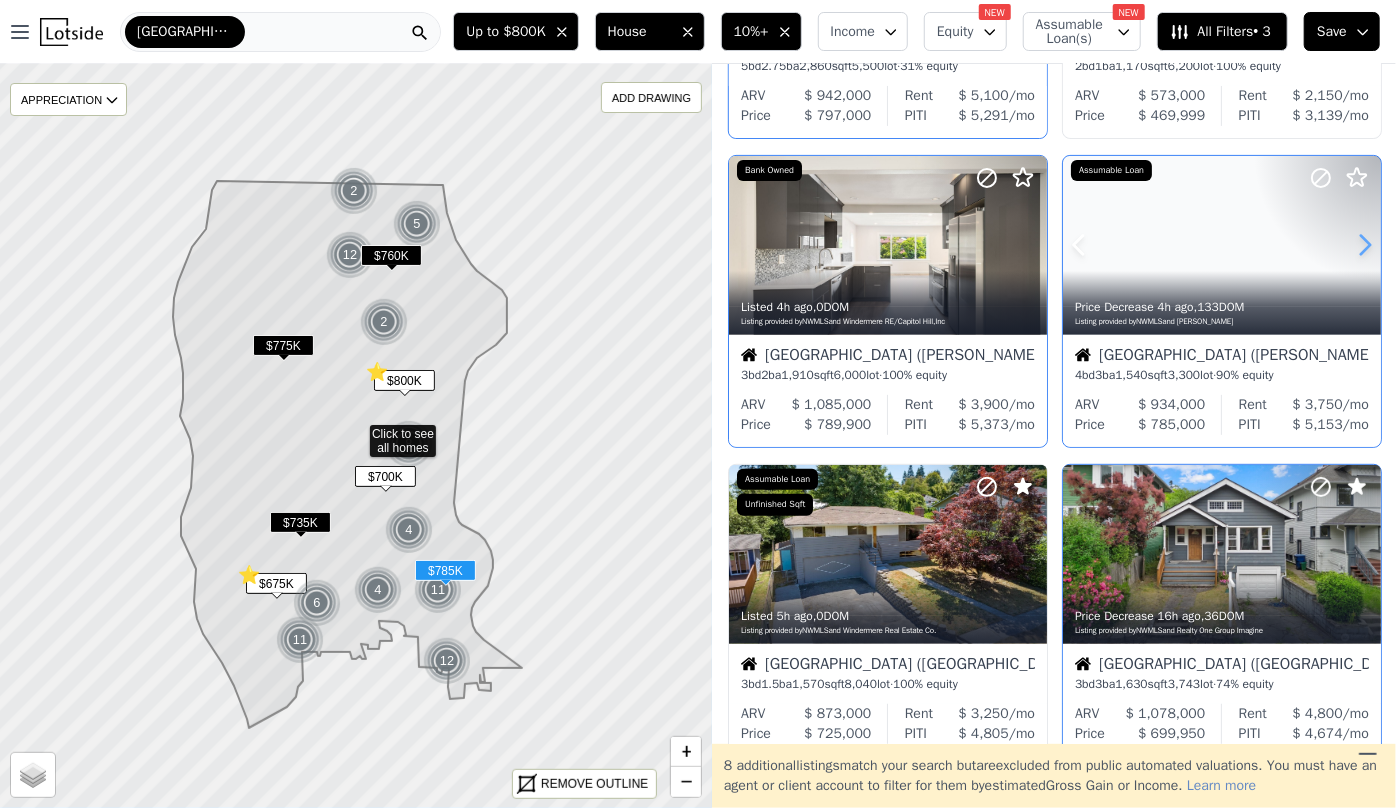 click 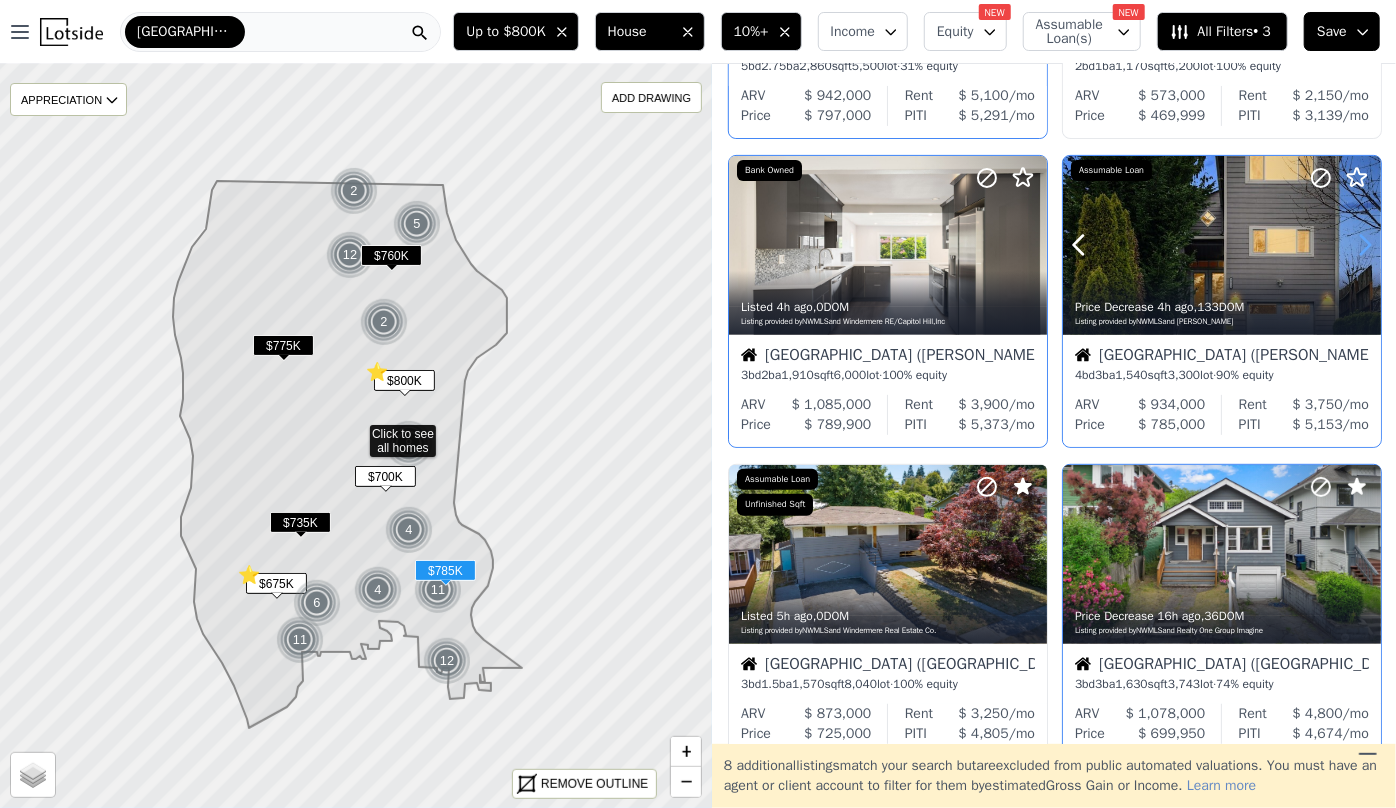 click 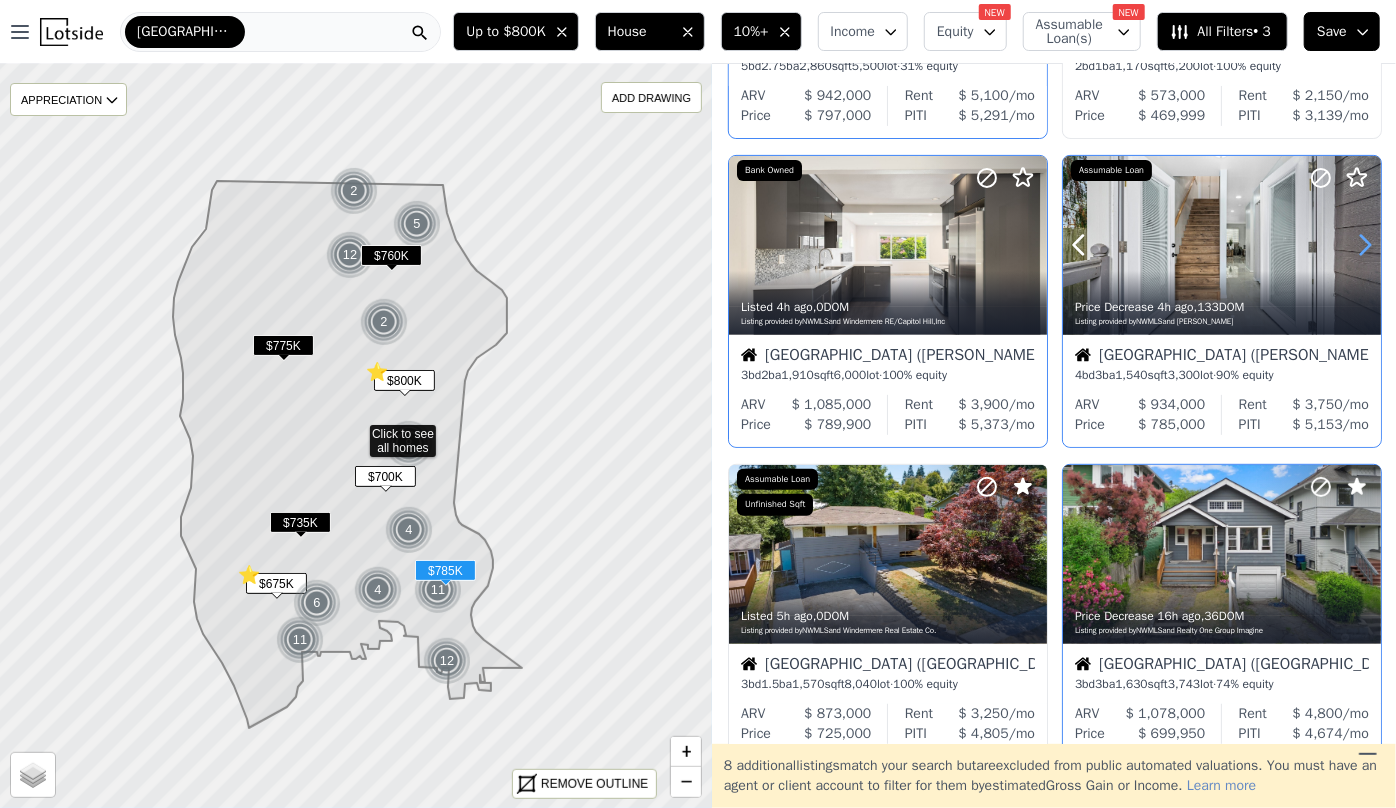 click 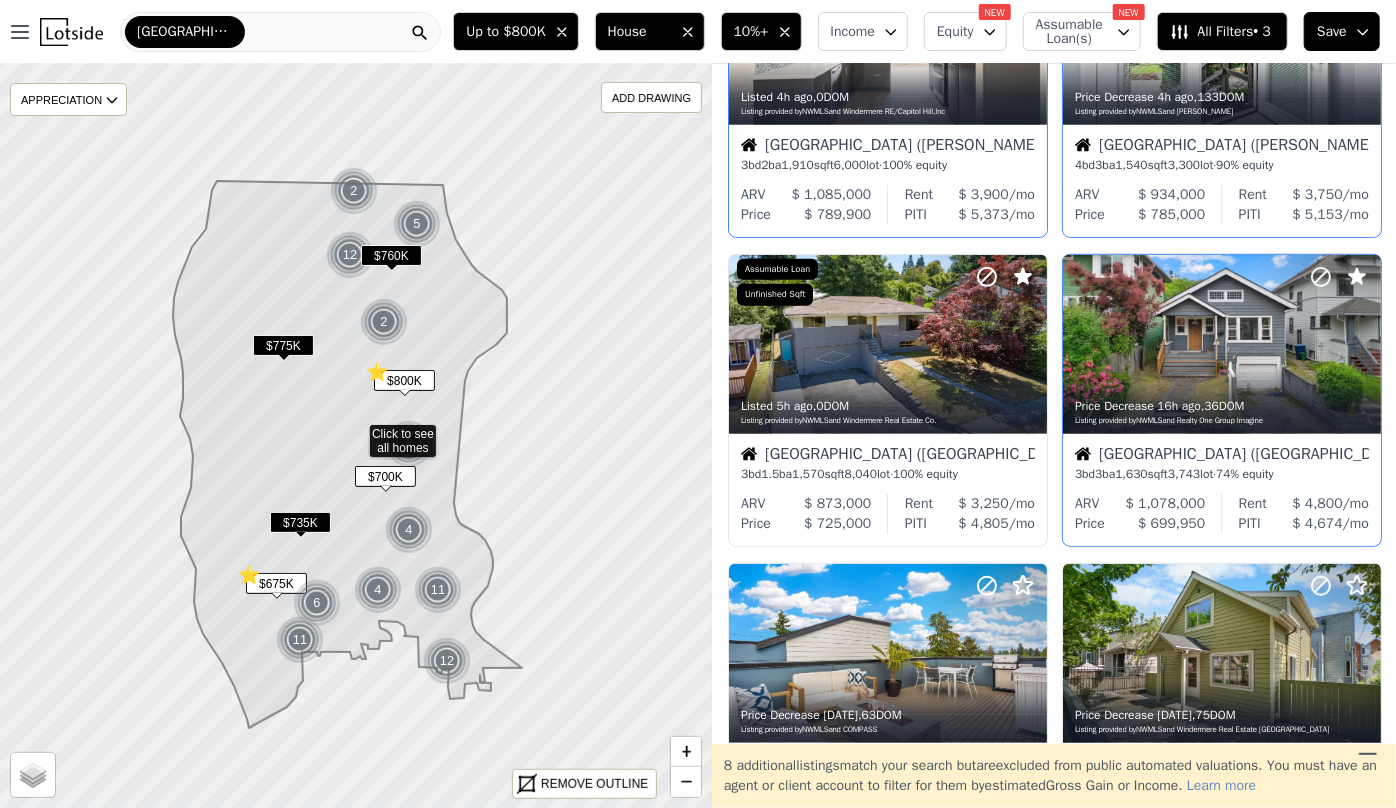 scroll, scrollTop: 545, scrollLeft: 0, axis: vertical 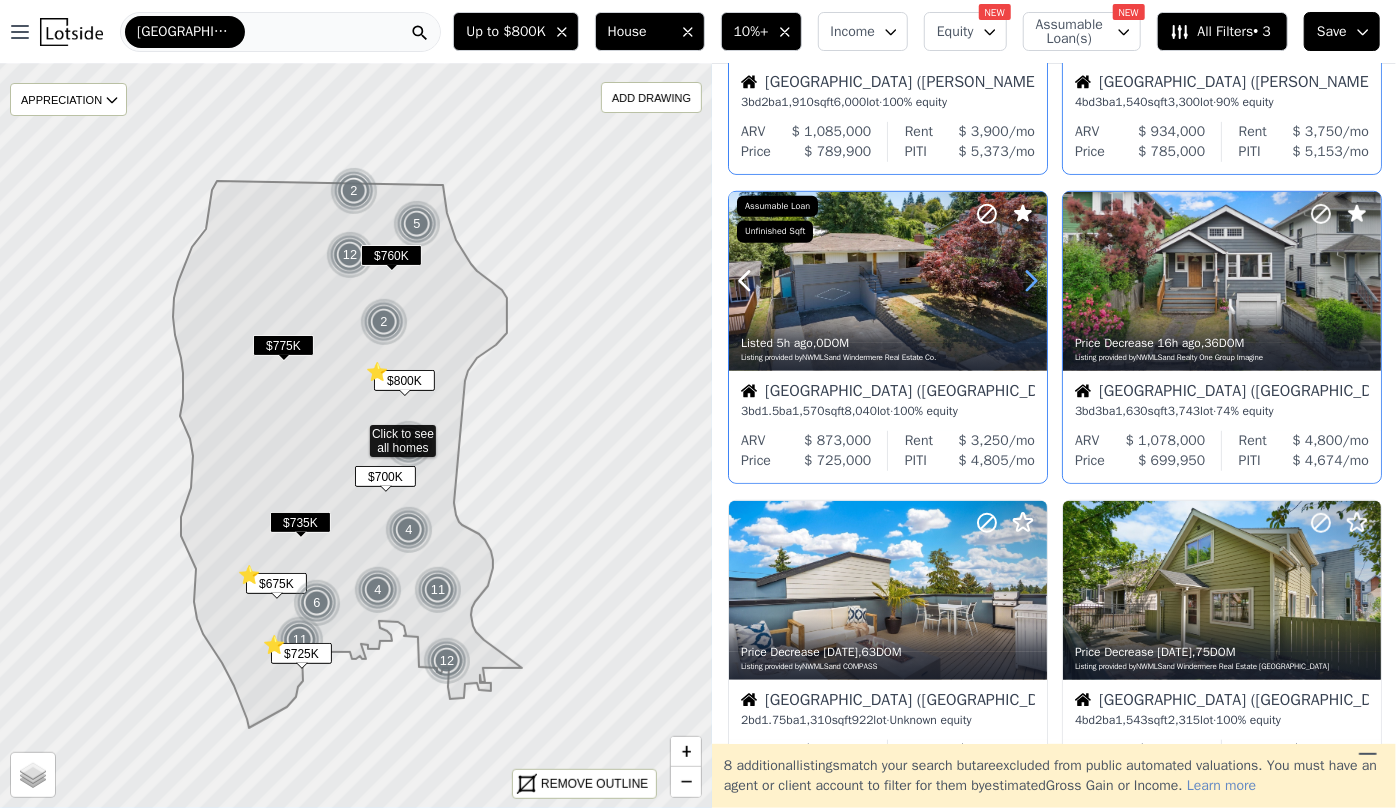 click 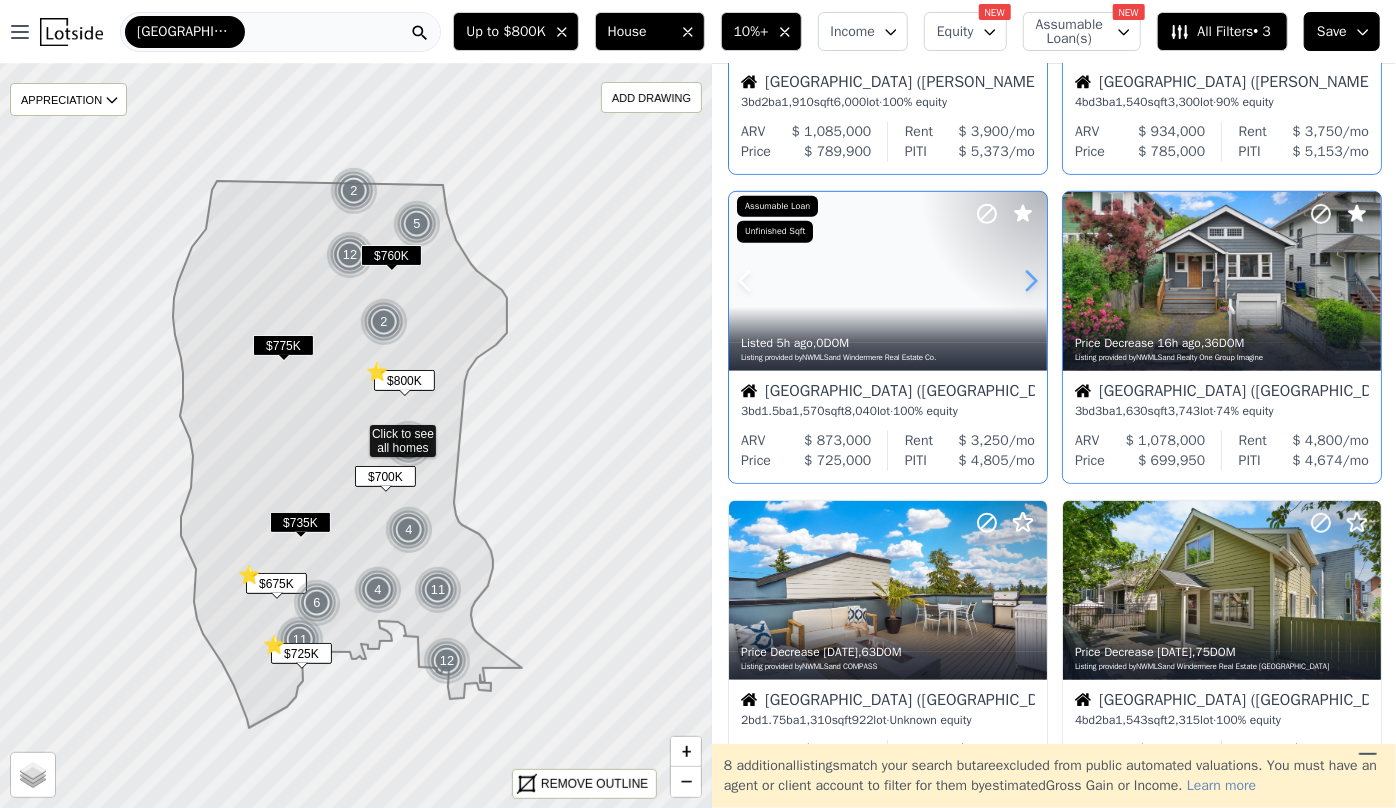 click 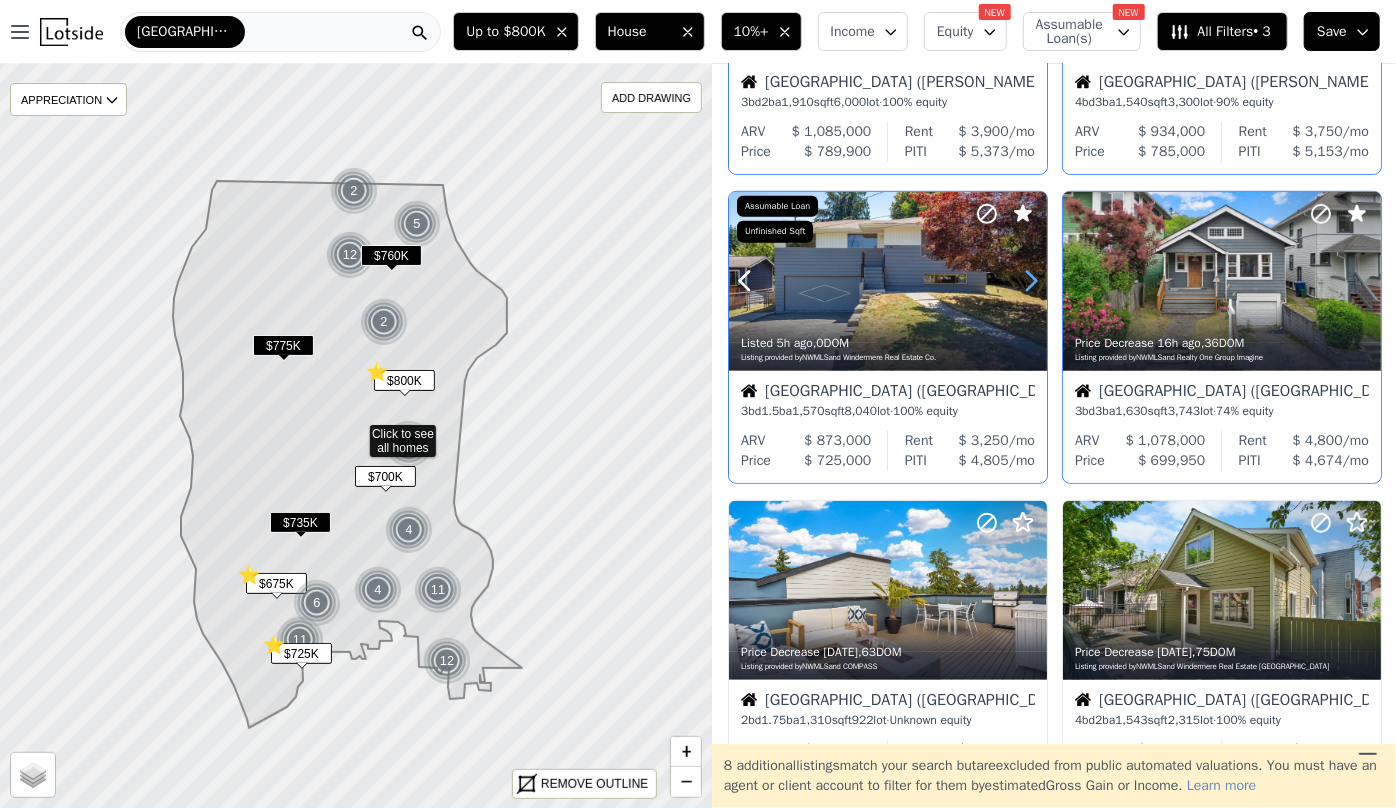 click 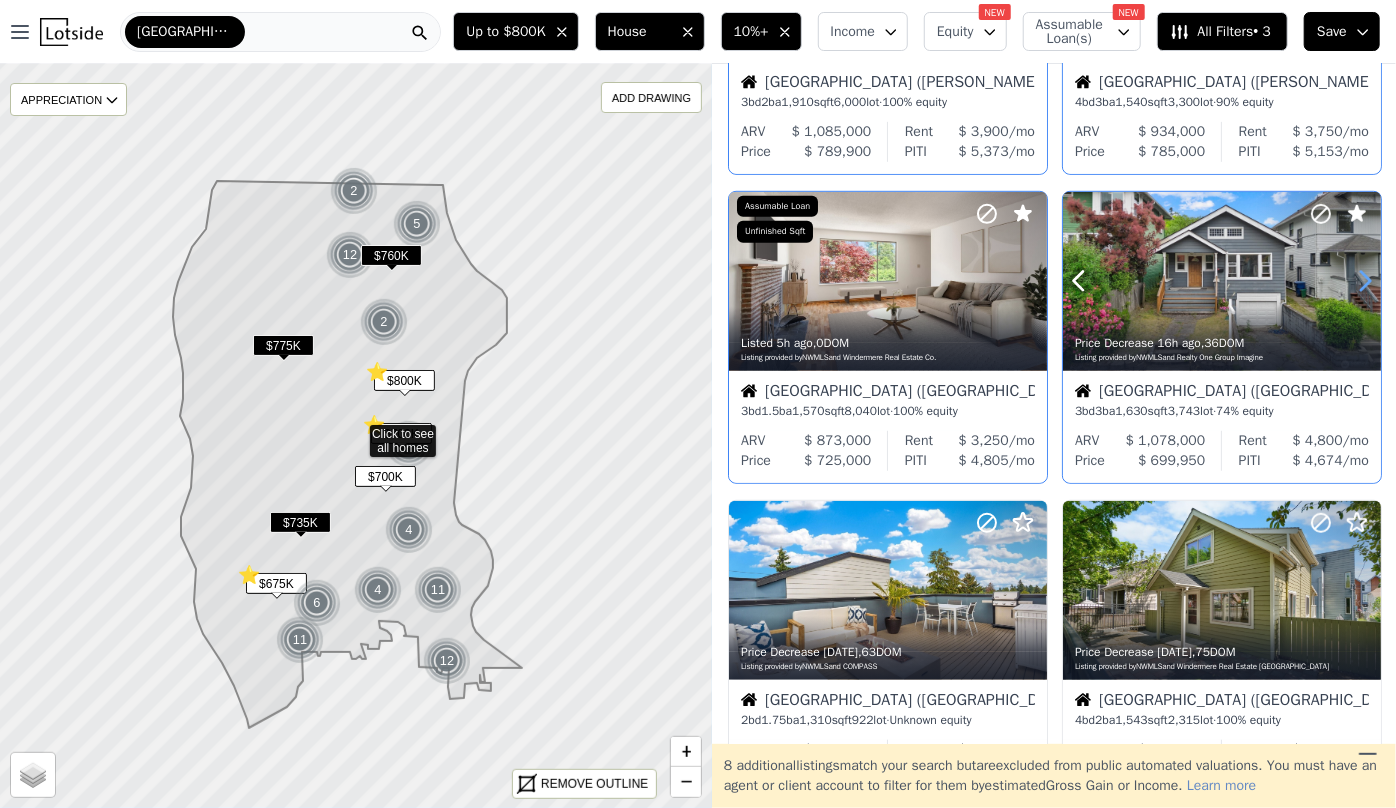 click 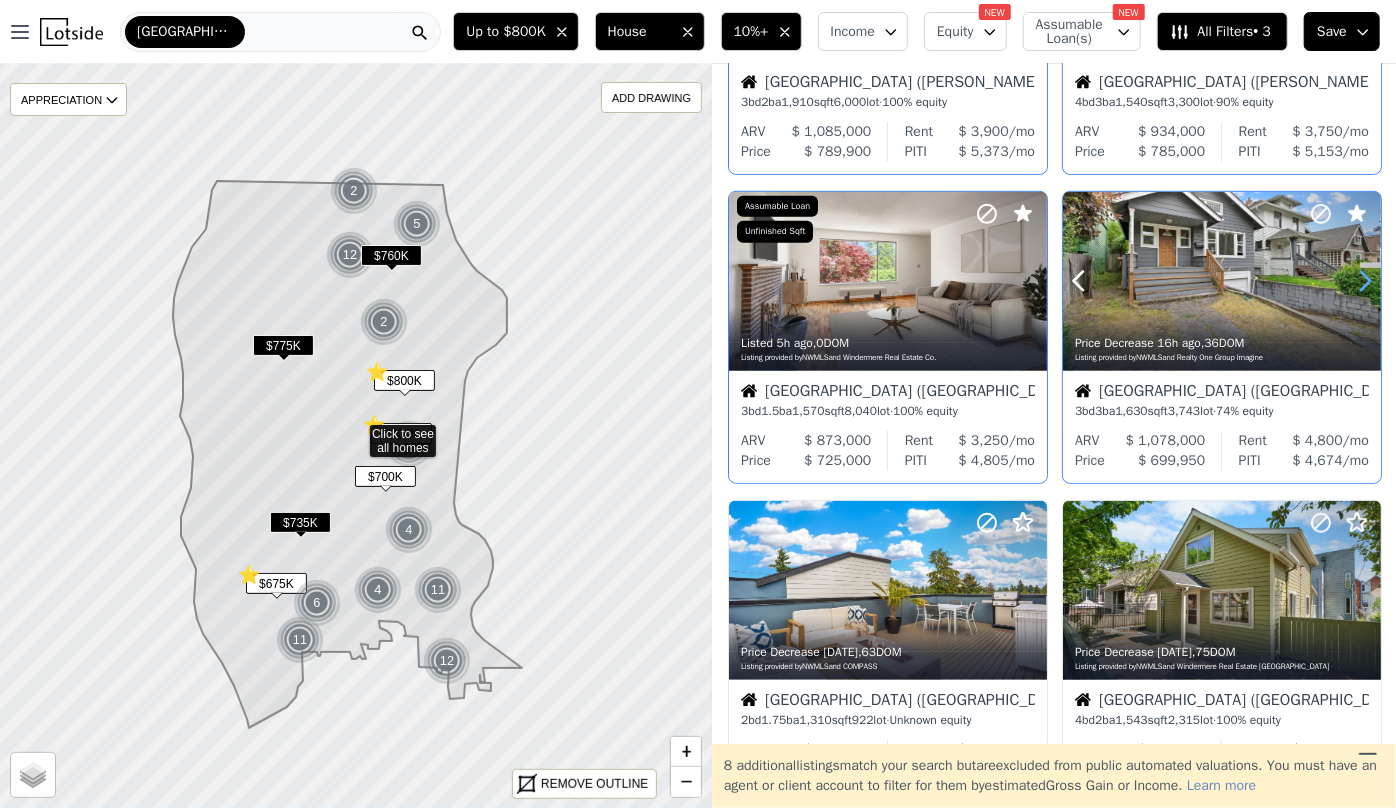 click 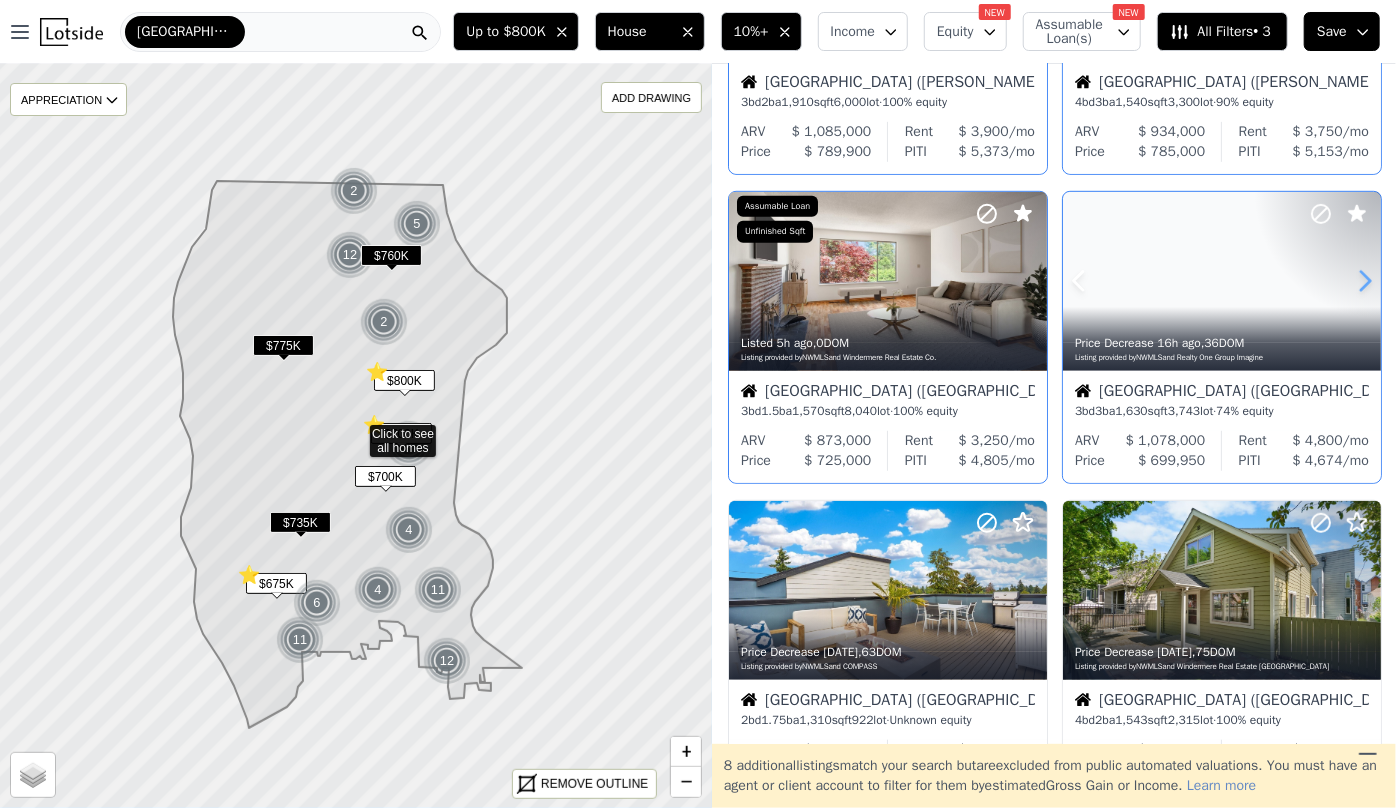click 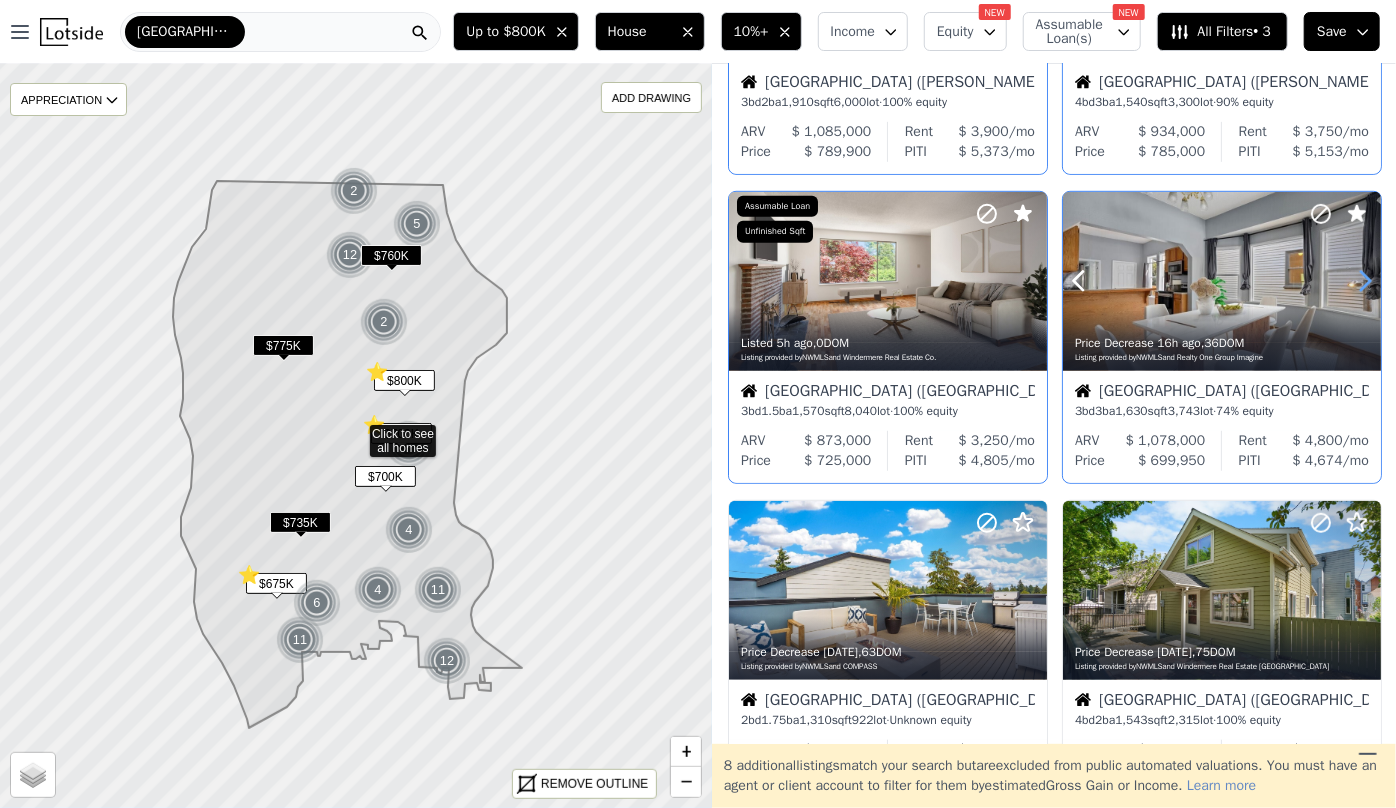 click 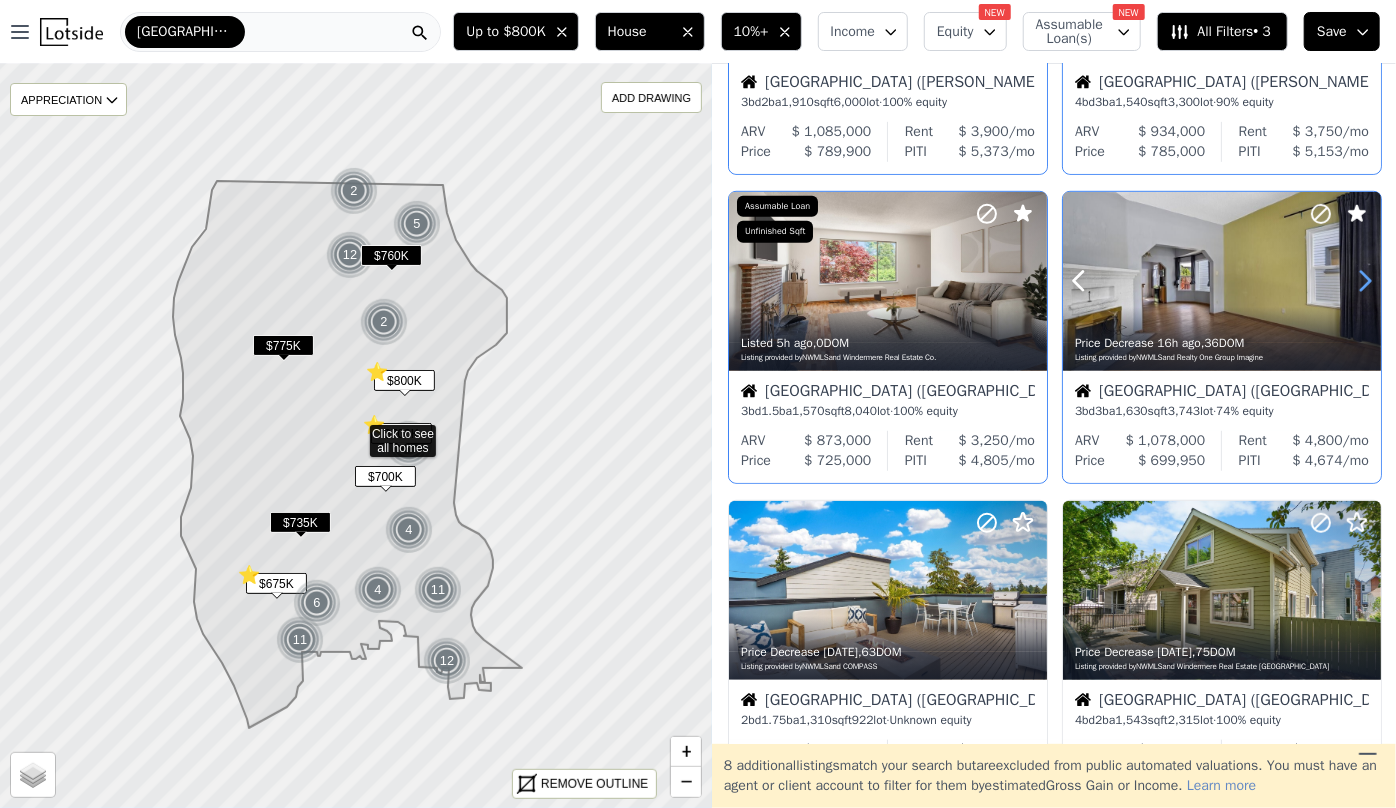 click 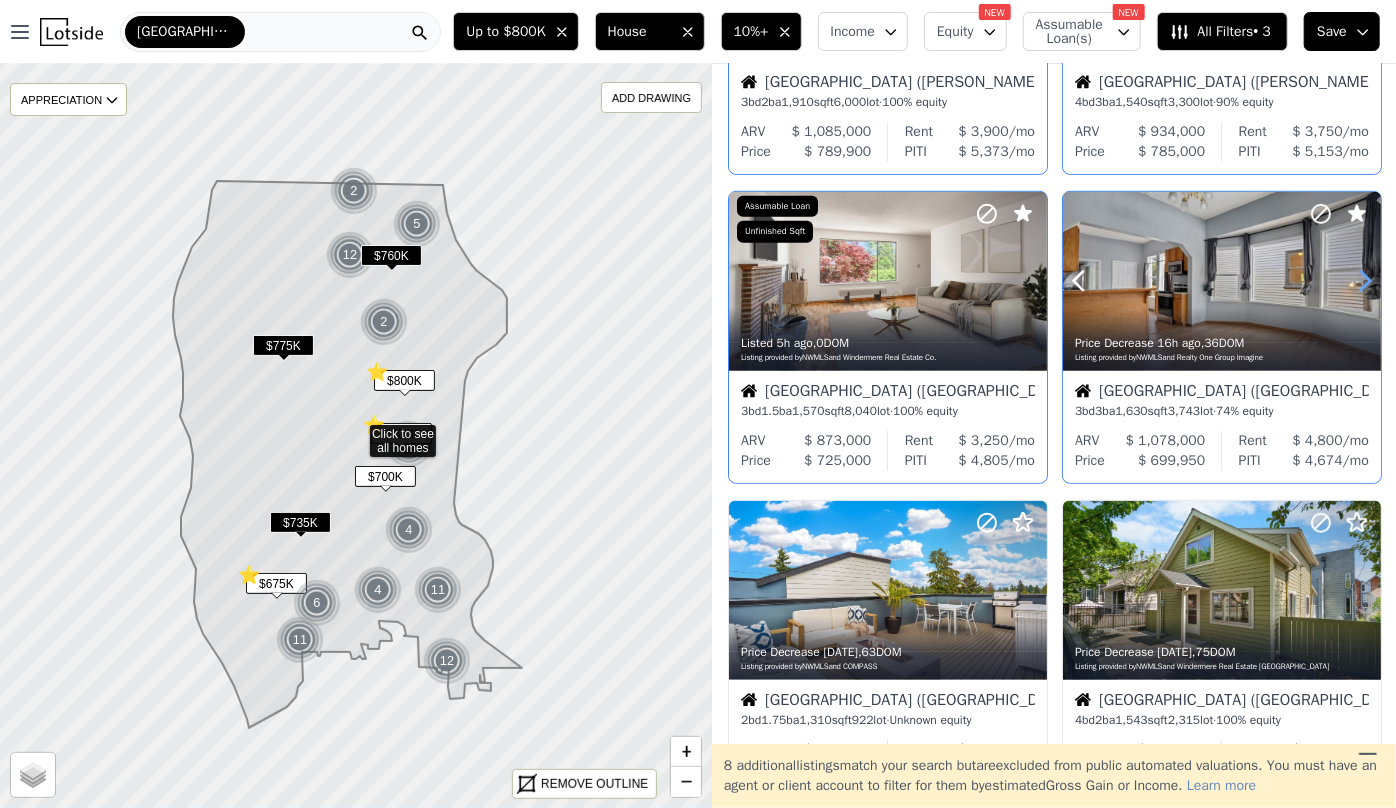 click 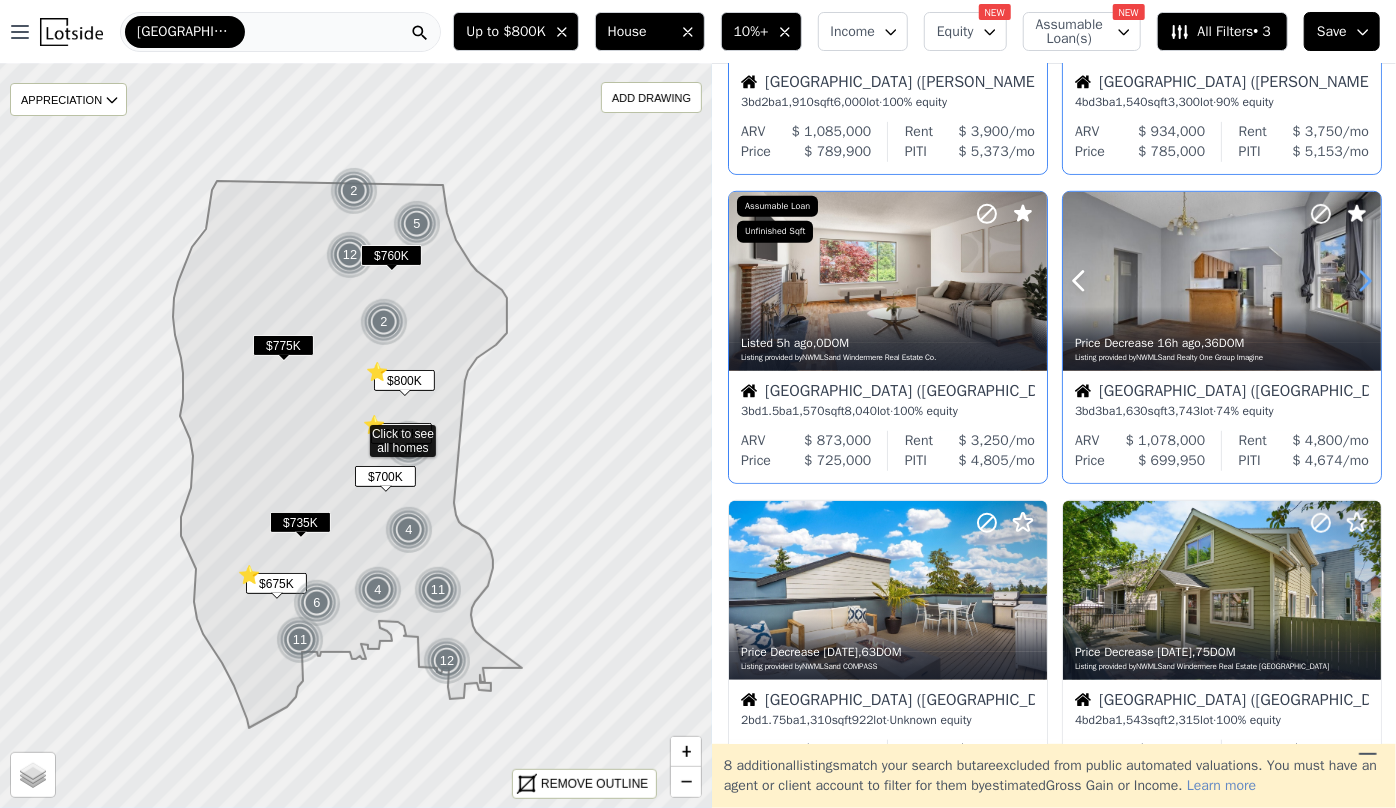 click 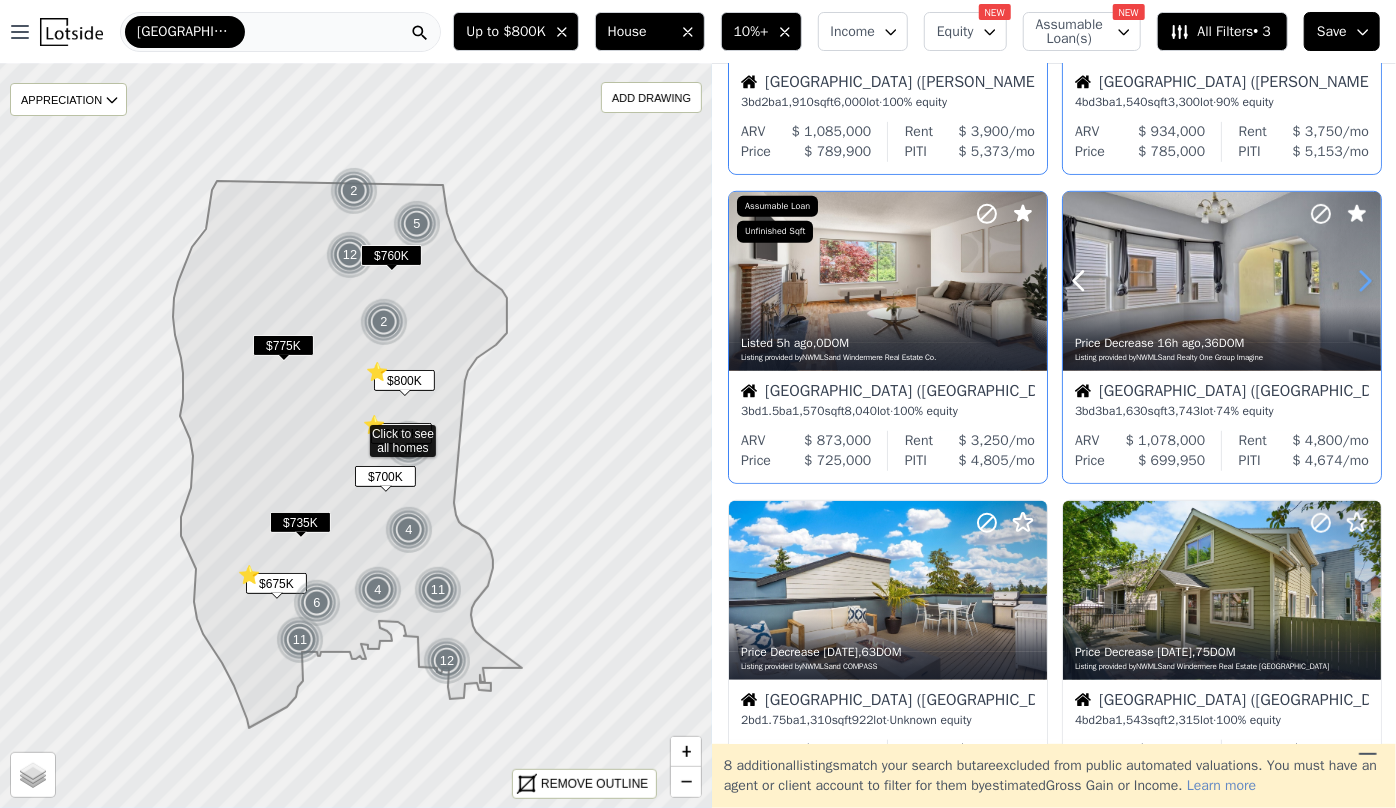 click 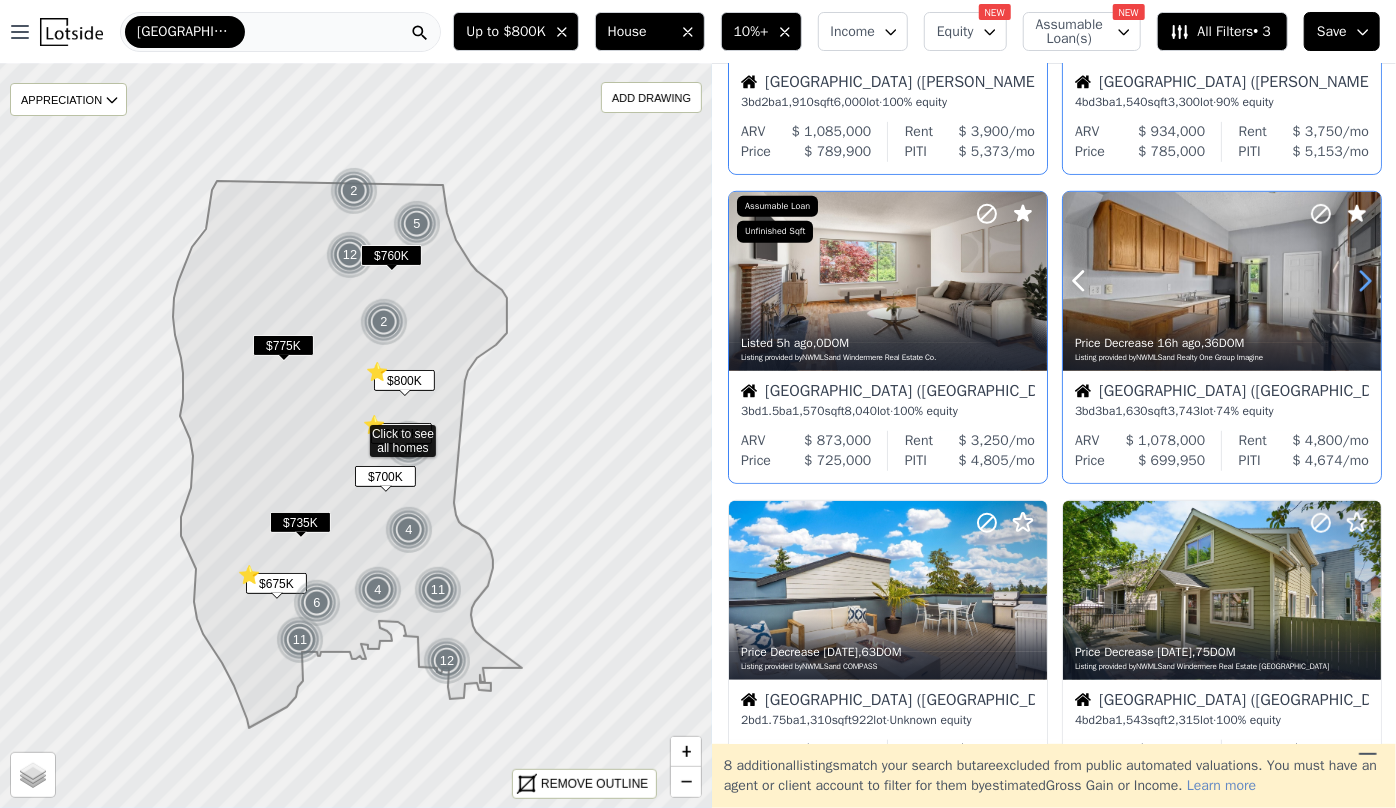click 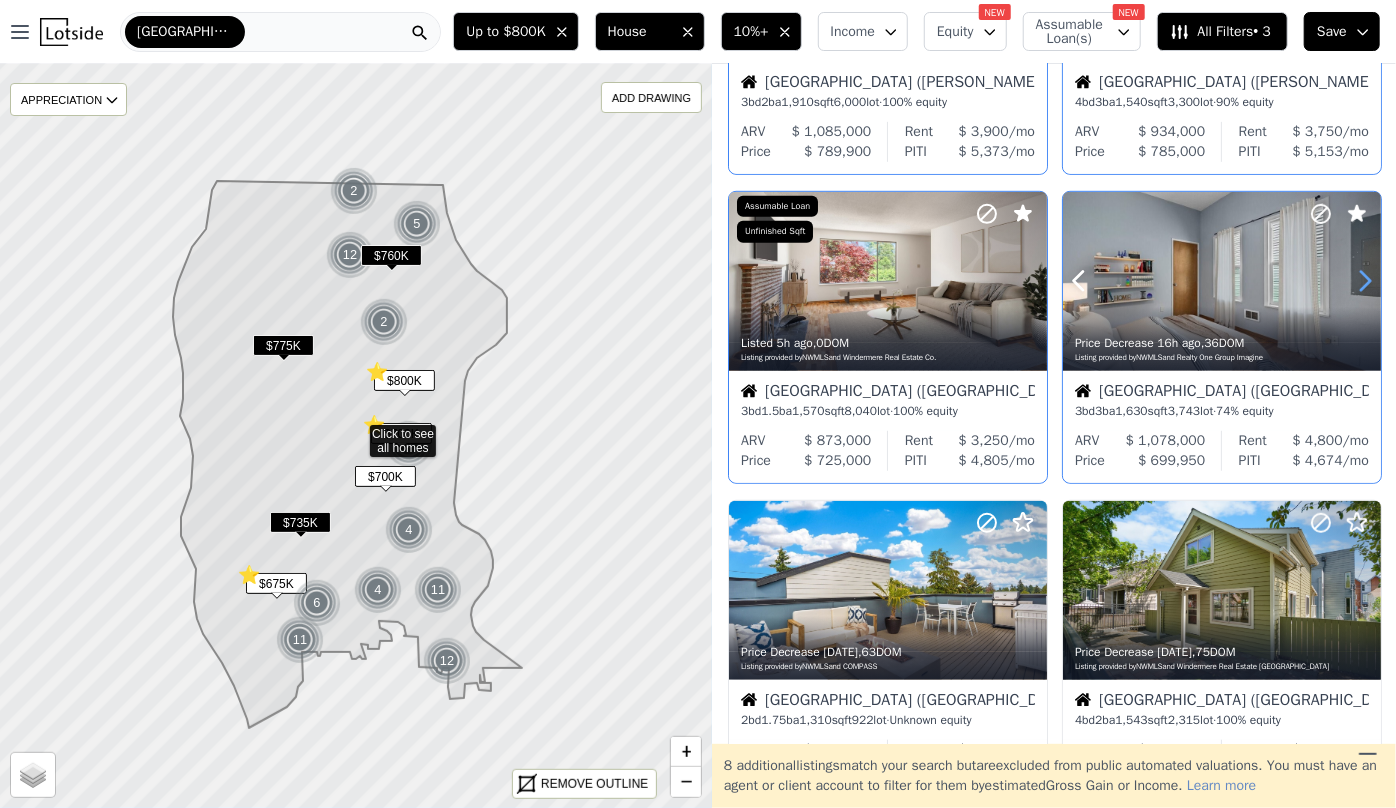 click 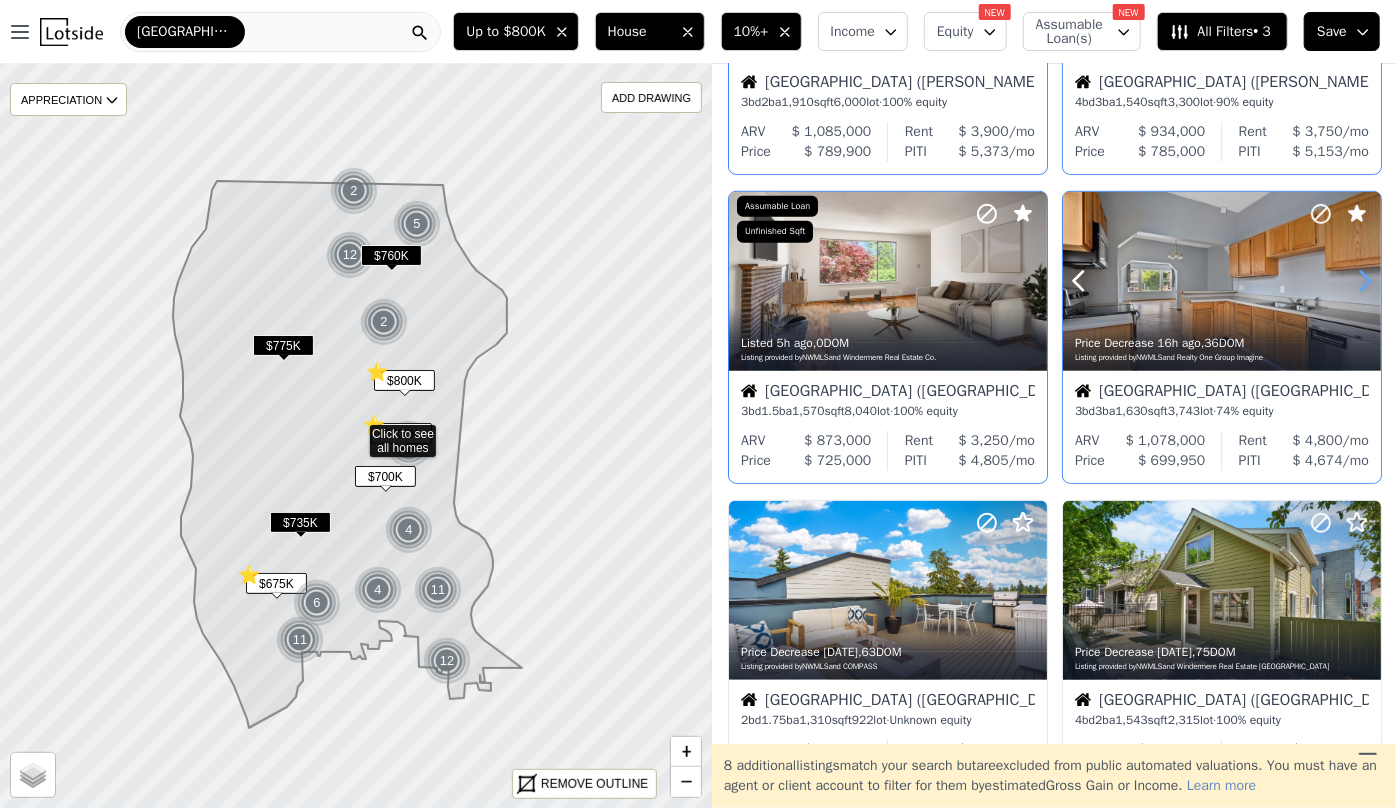 click 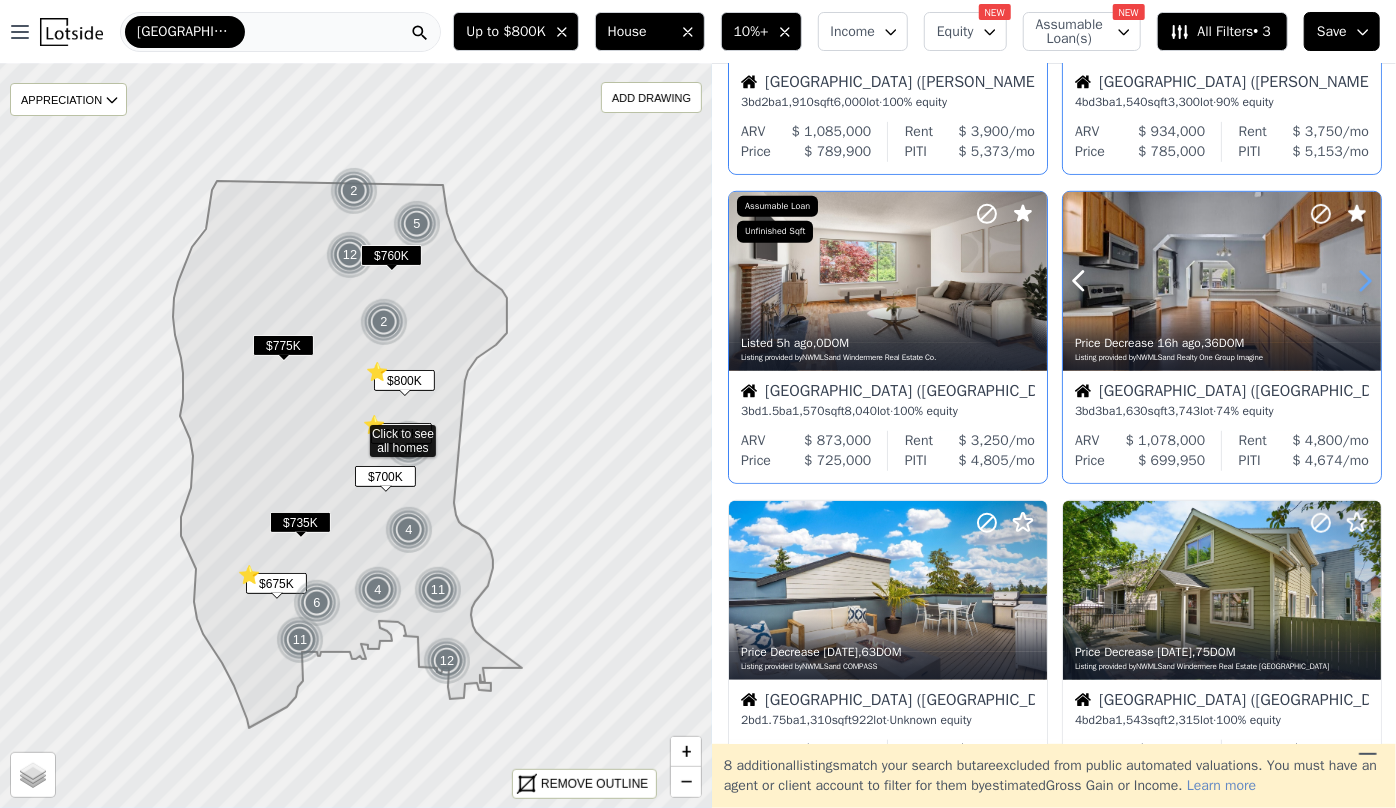 click 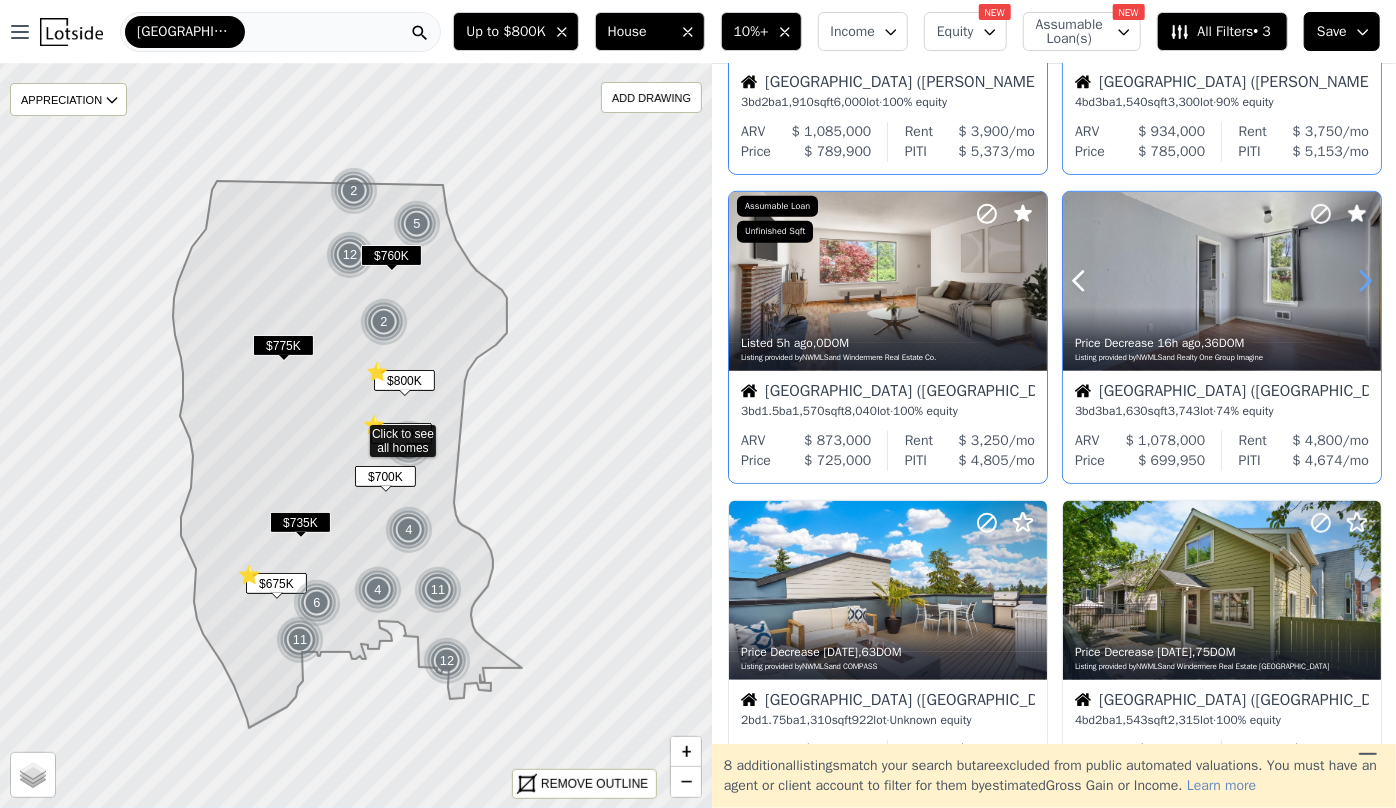 click 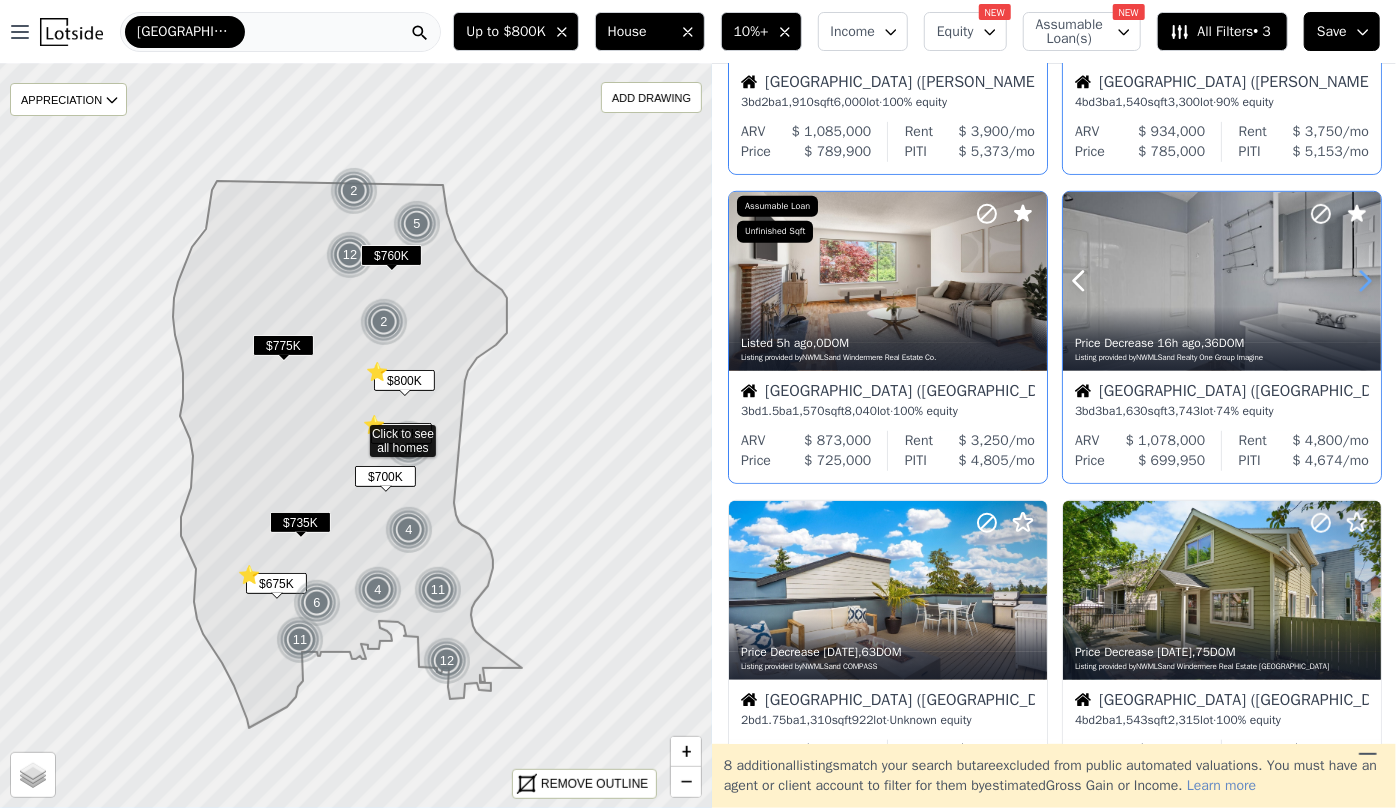 click 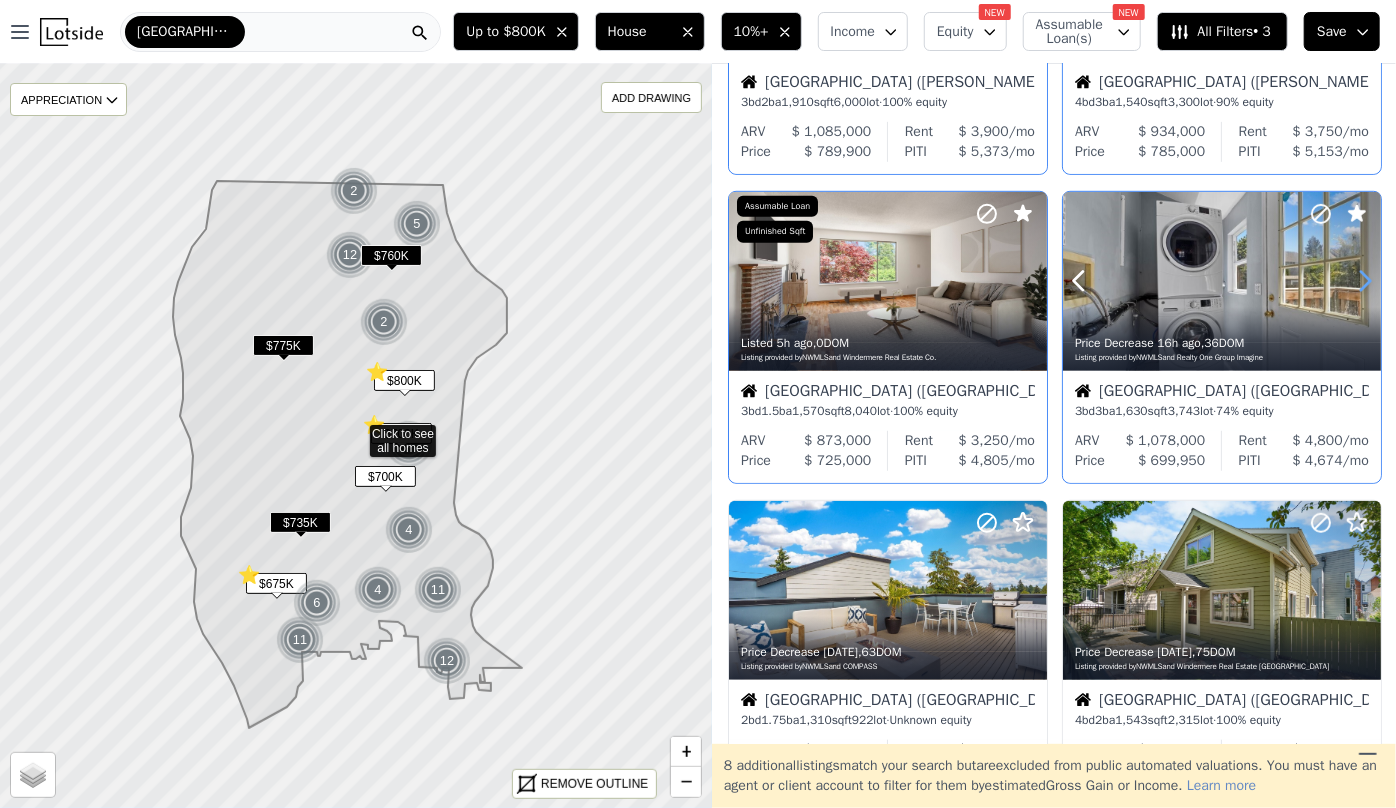 click 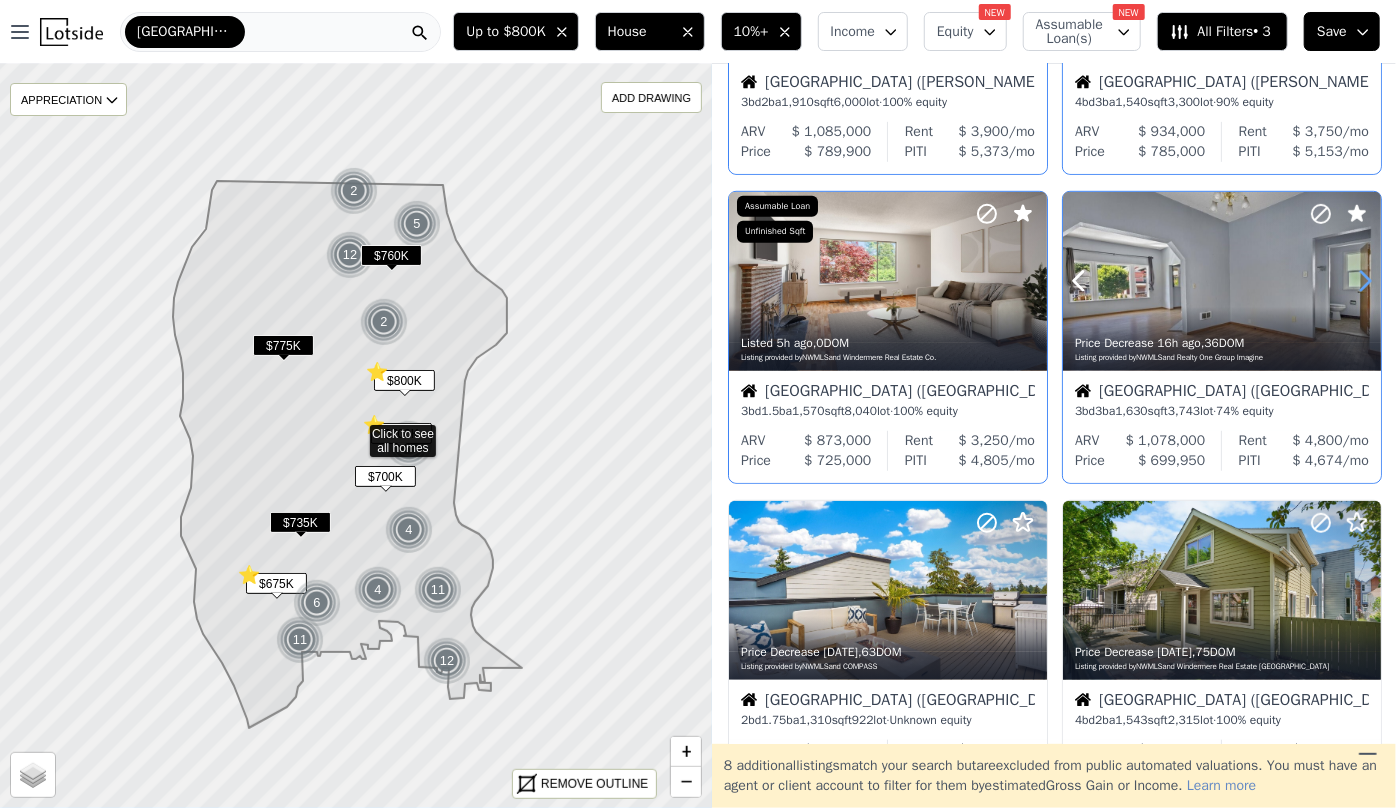 click 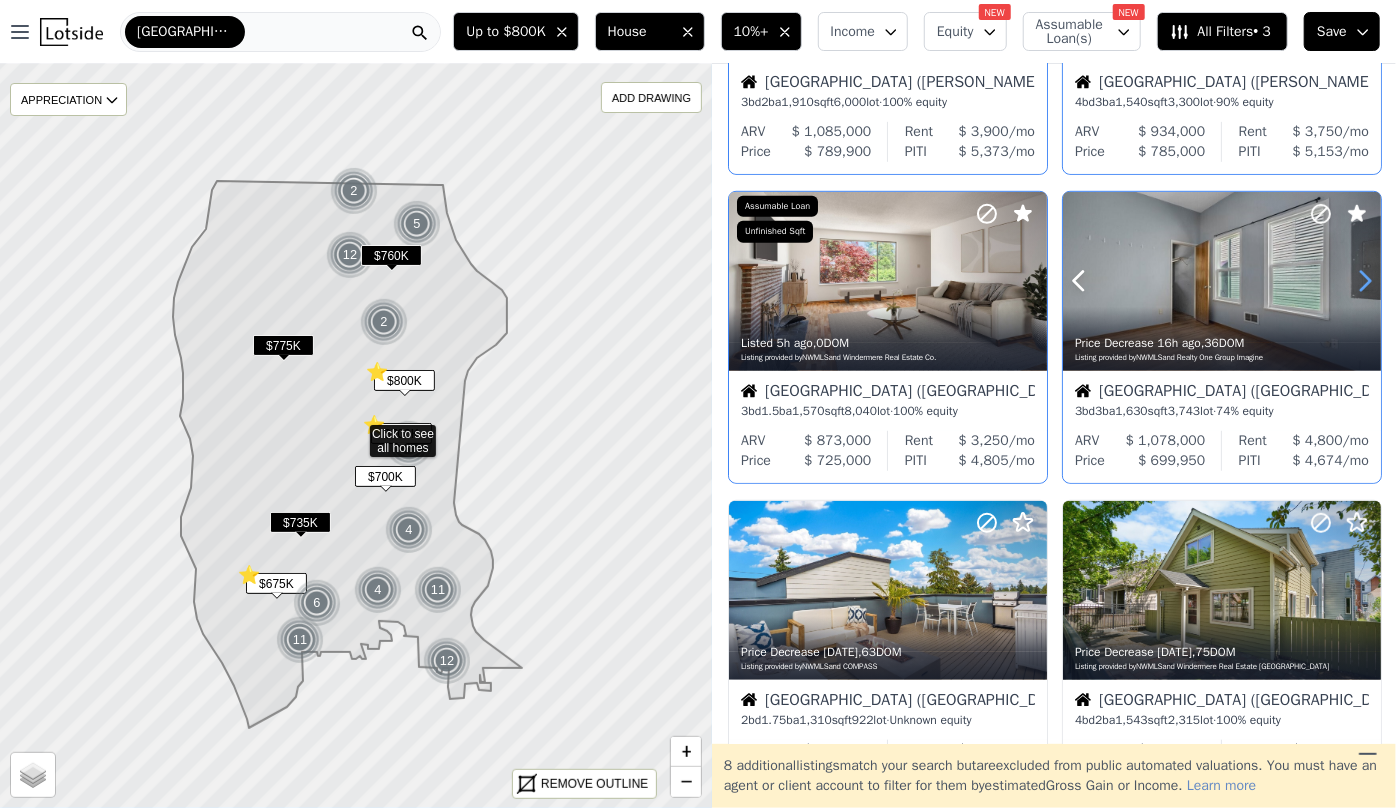 click 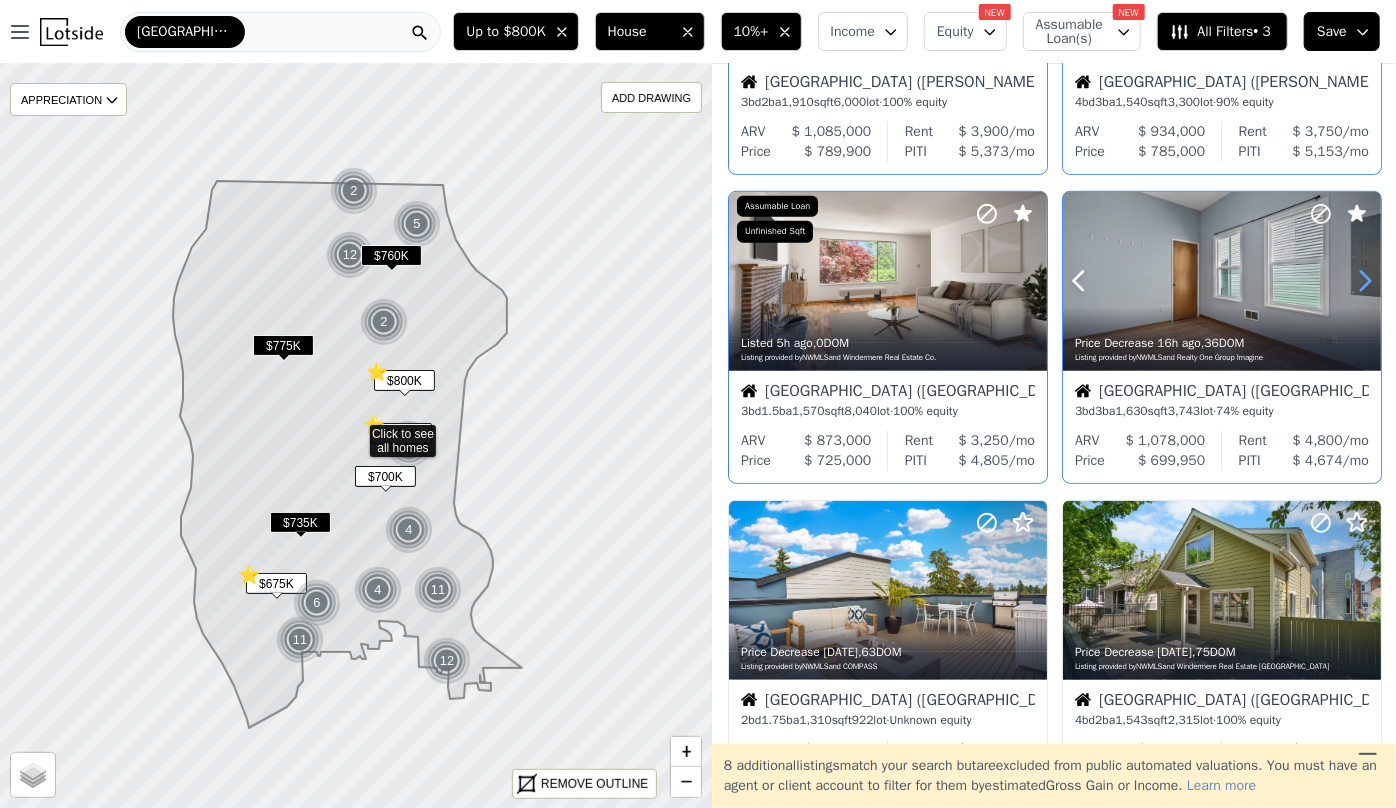 click 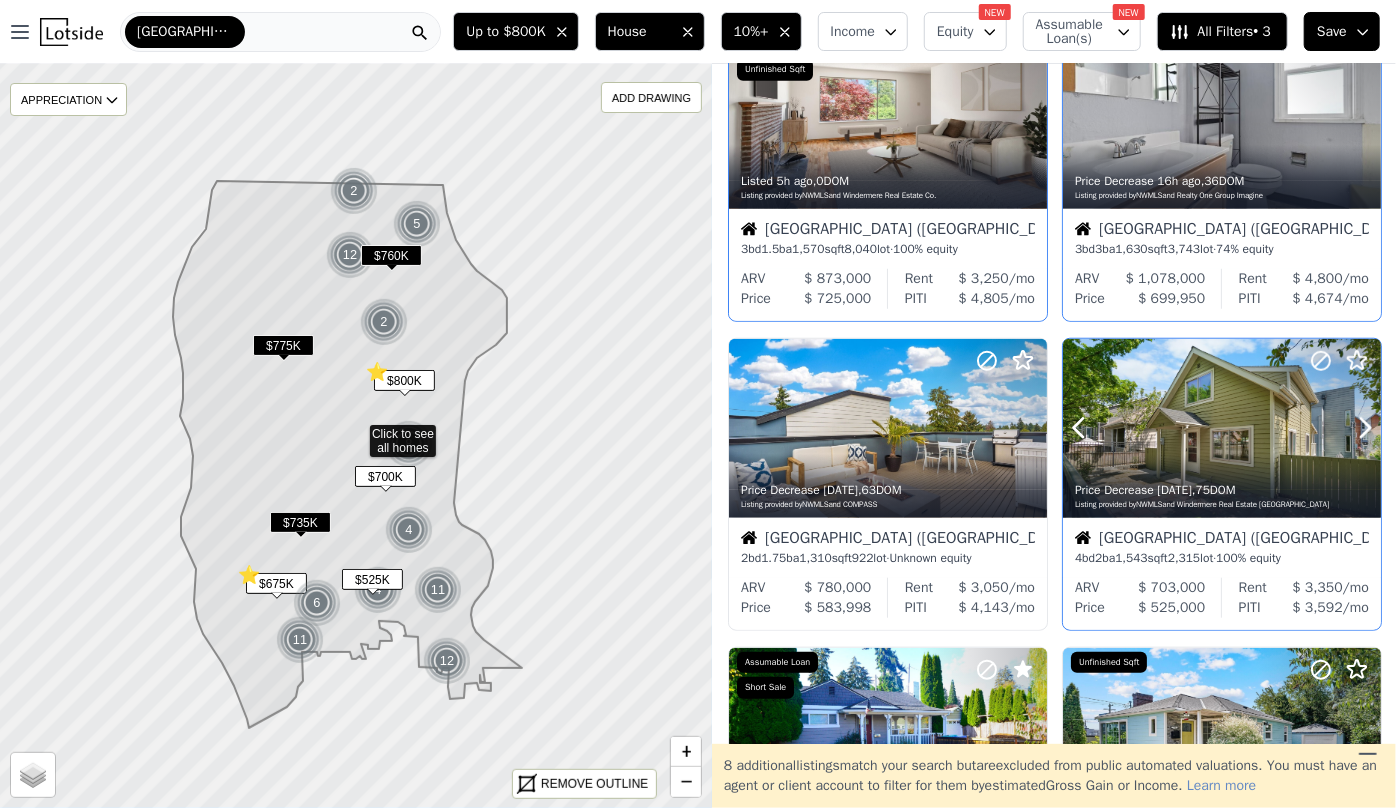 scroll, scrollTop: 818, scrollLeft: 0, axis: vertical 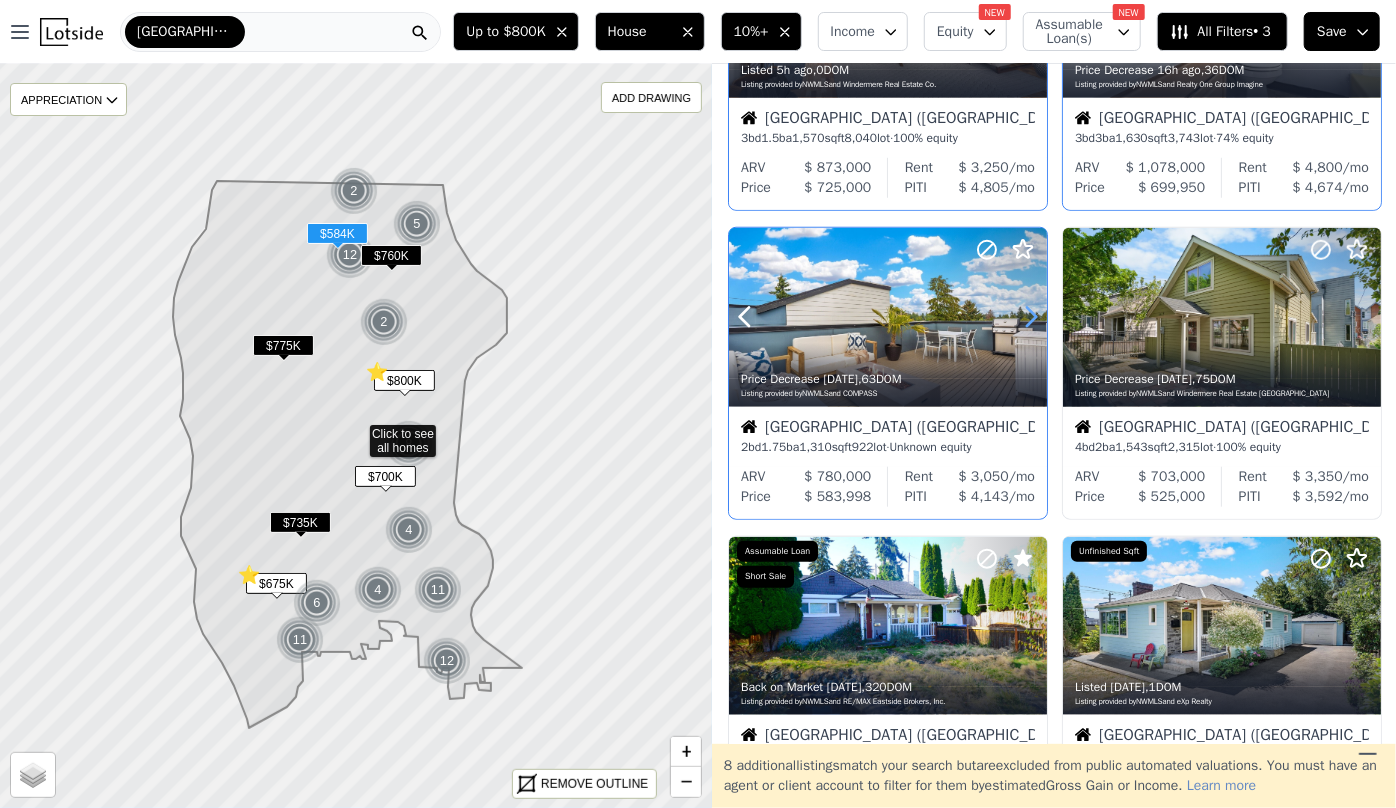 click 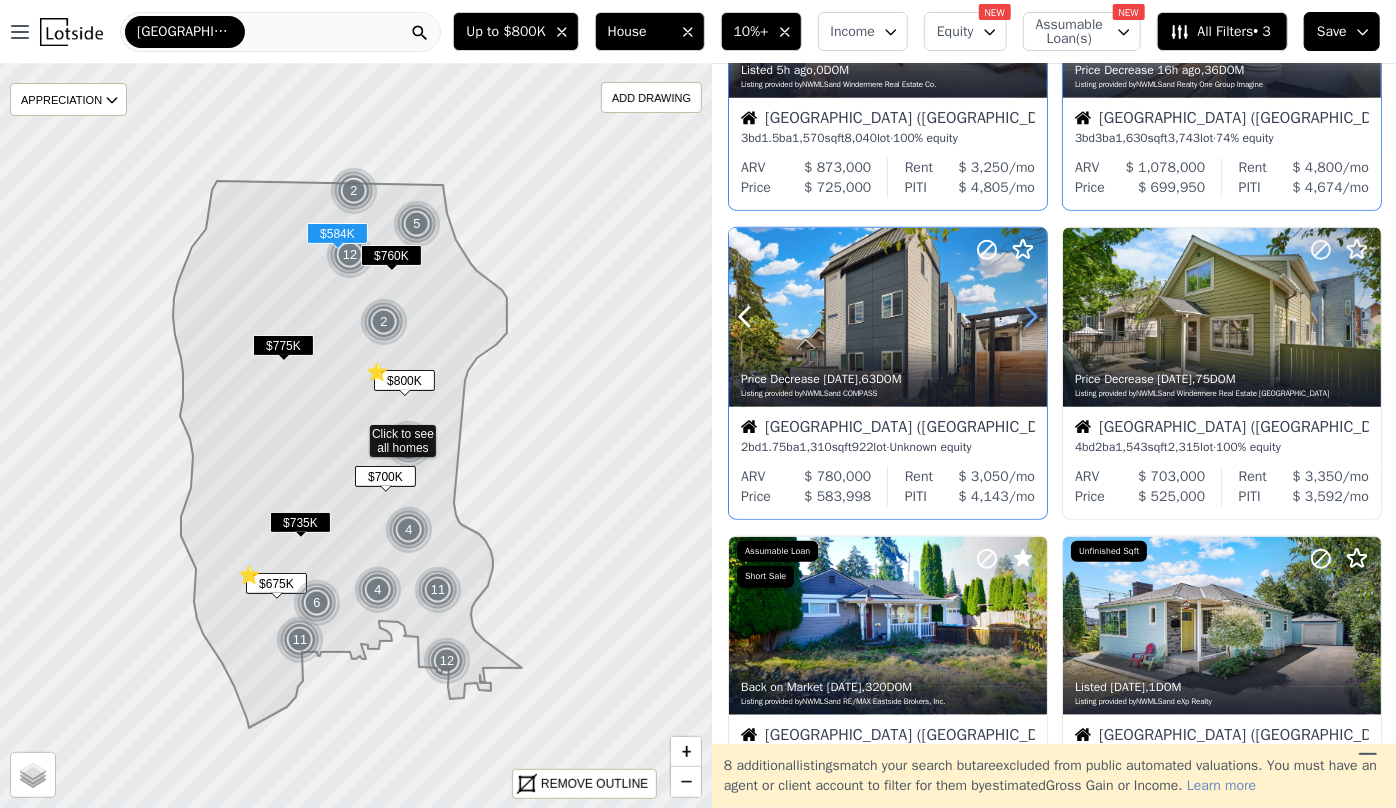 click 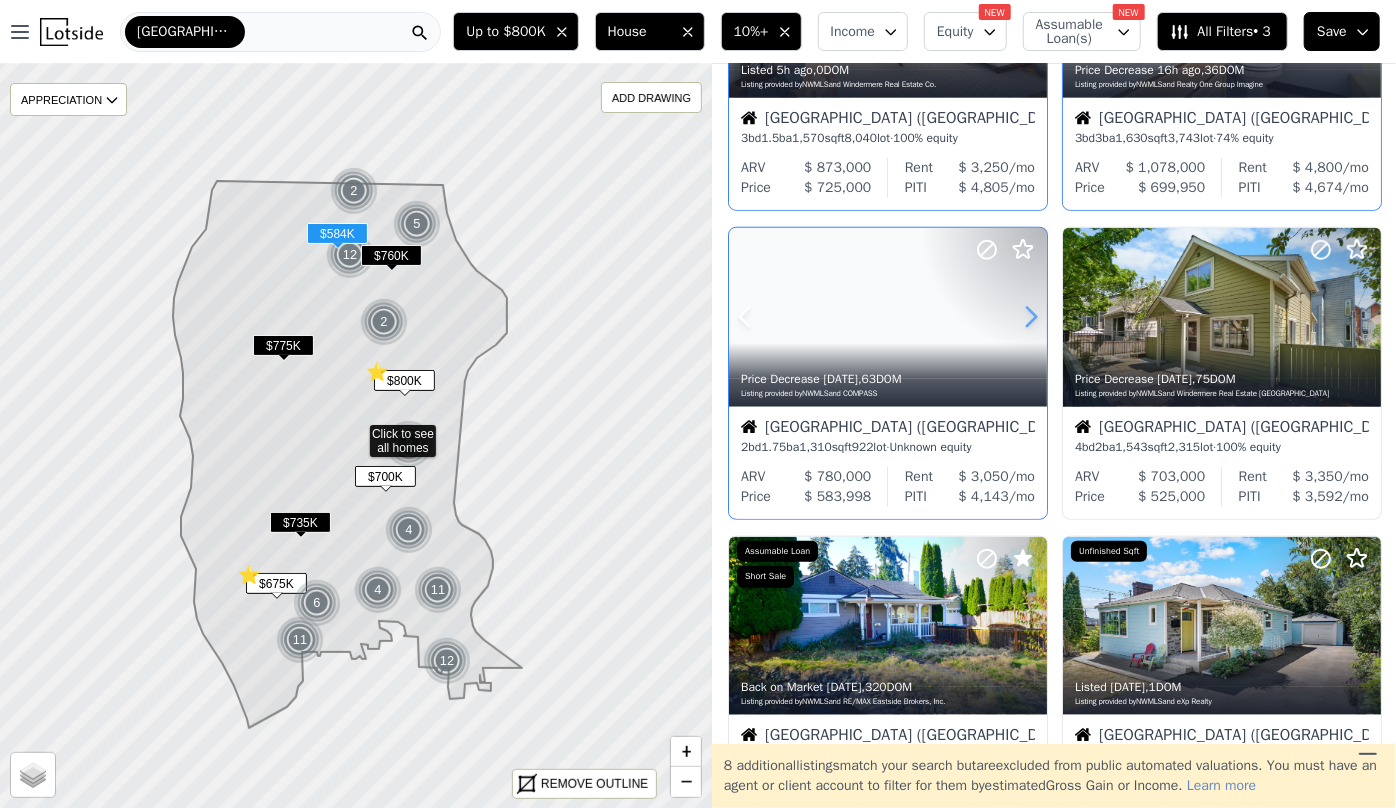 click 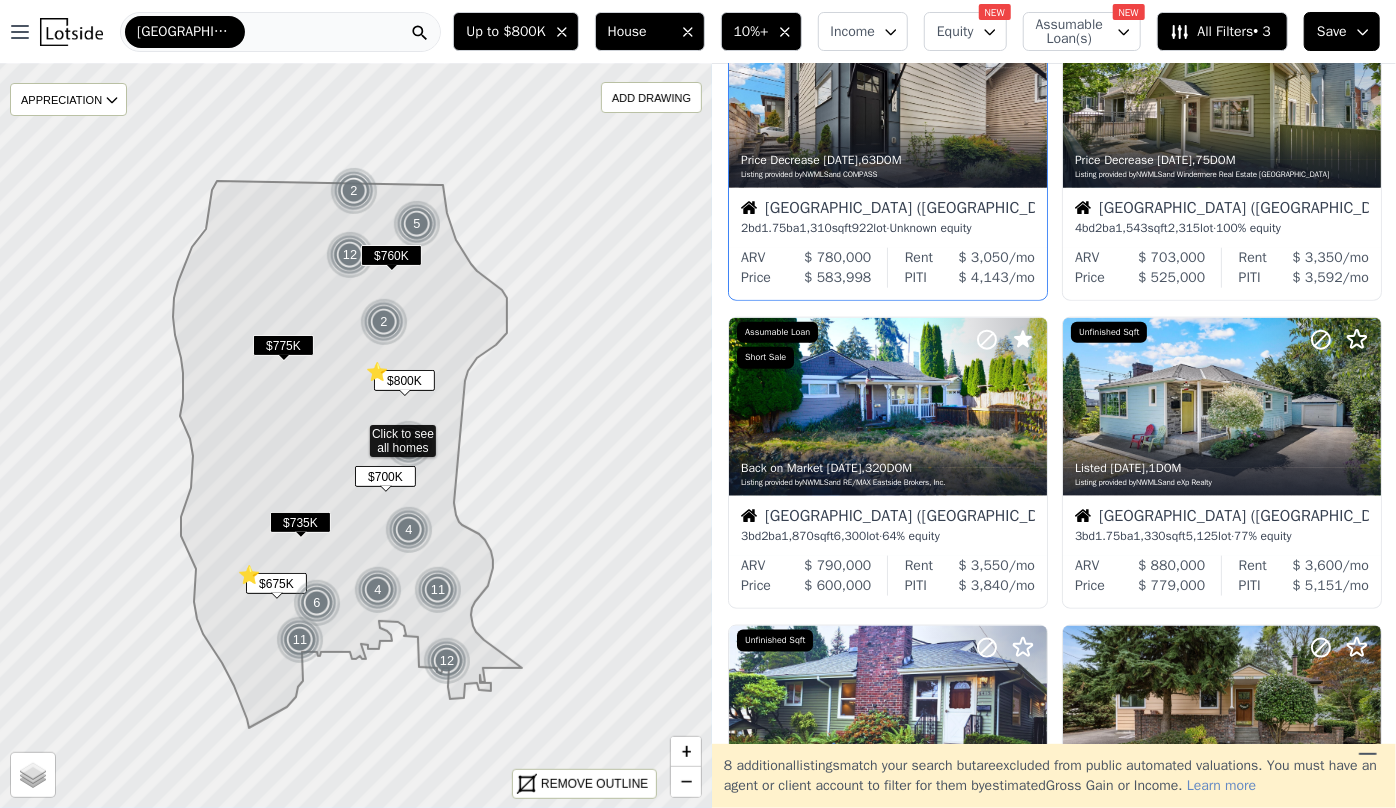 scroll, scrollTop: 1090, scrollLeft: 0, axis: vertical 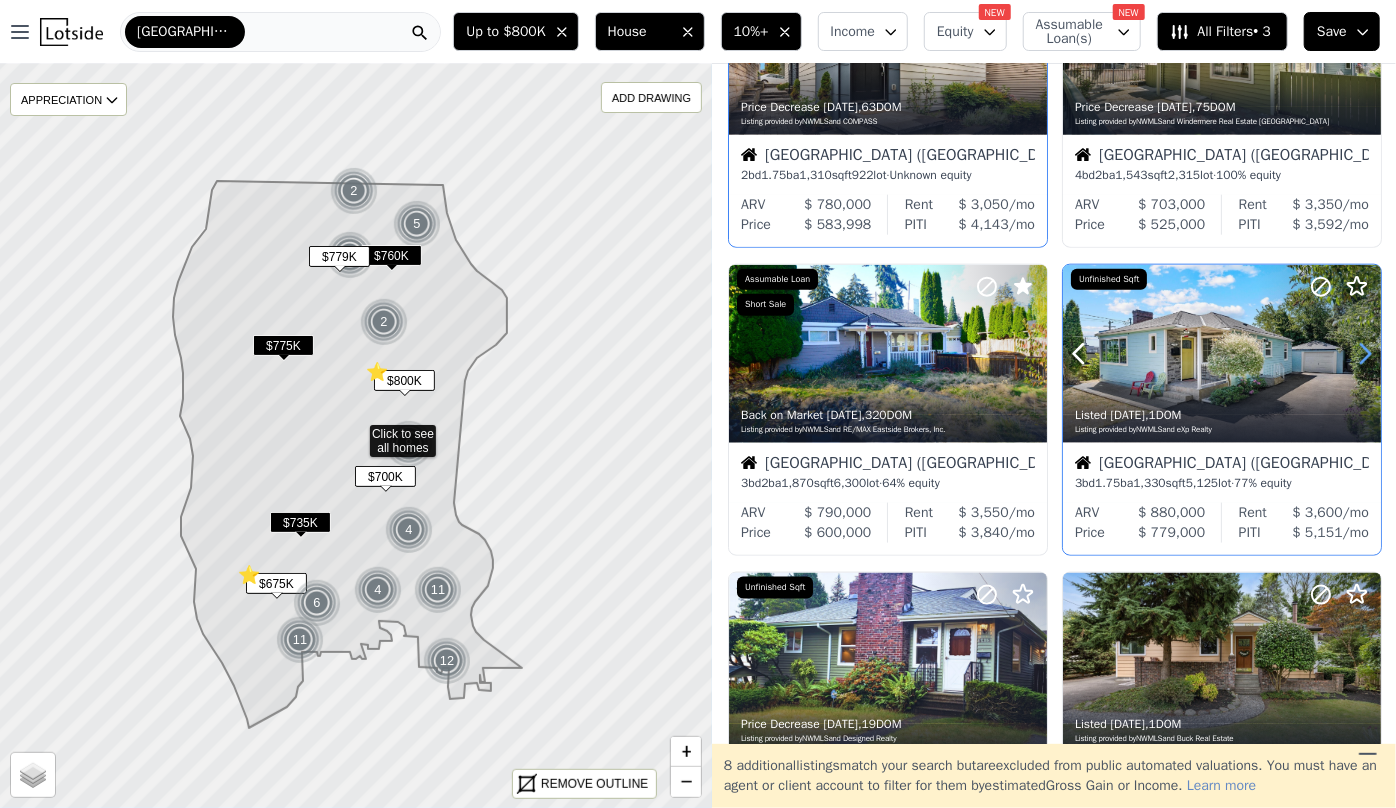 click 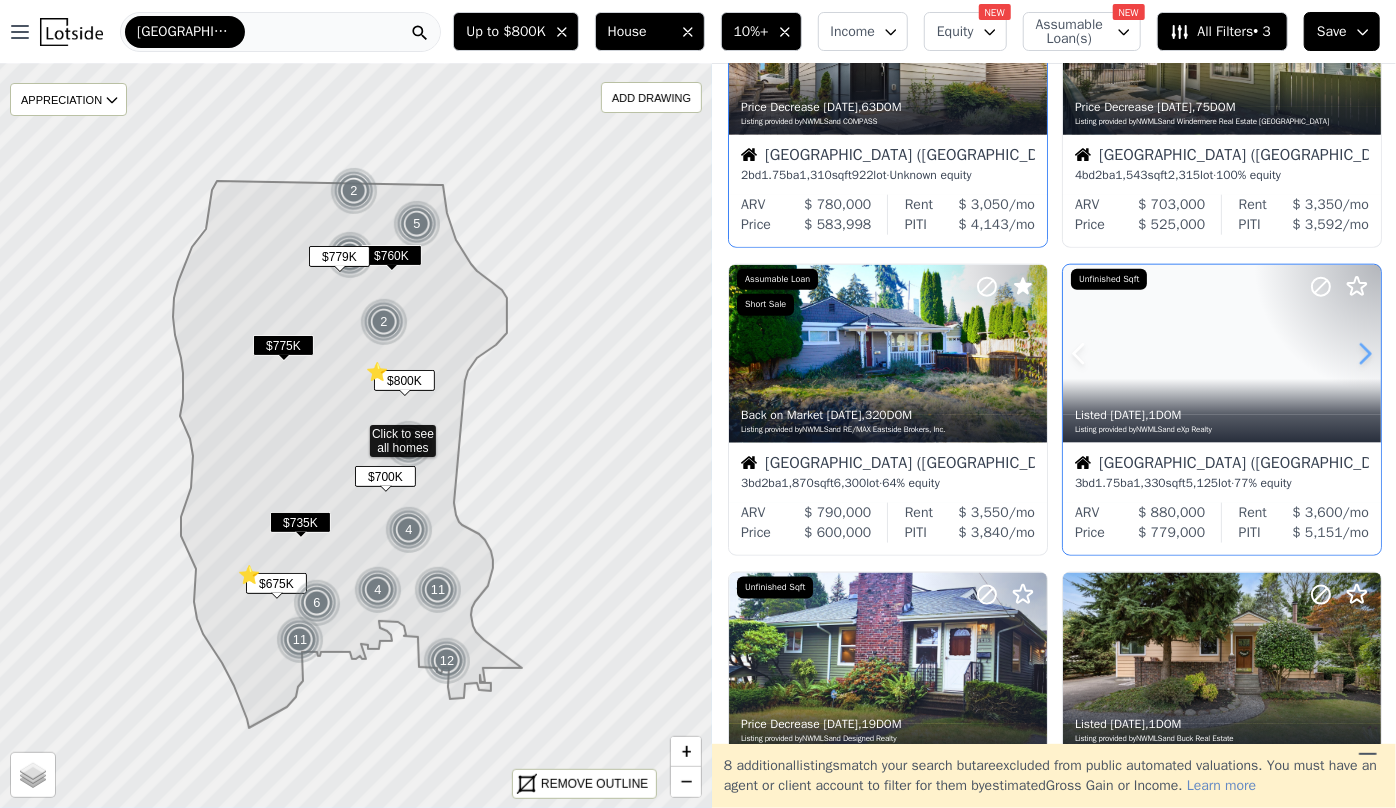 click 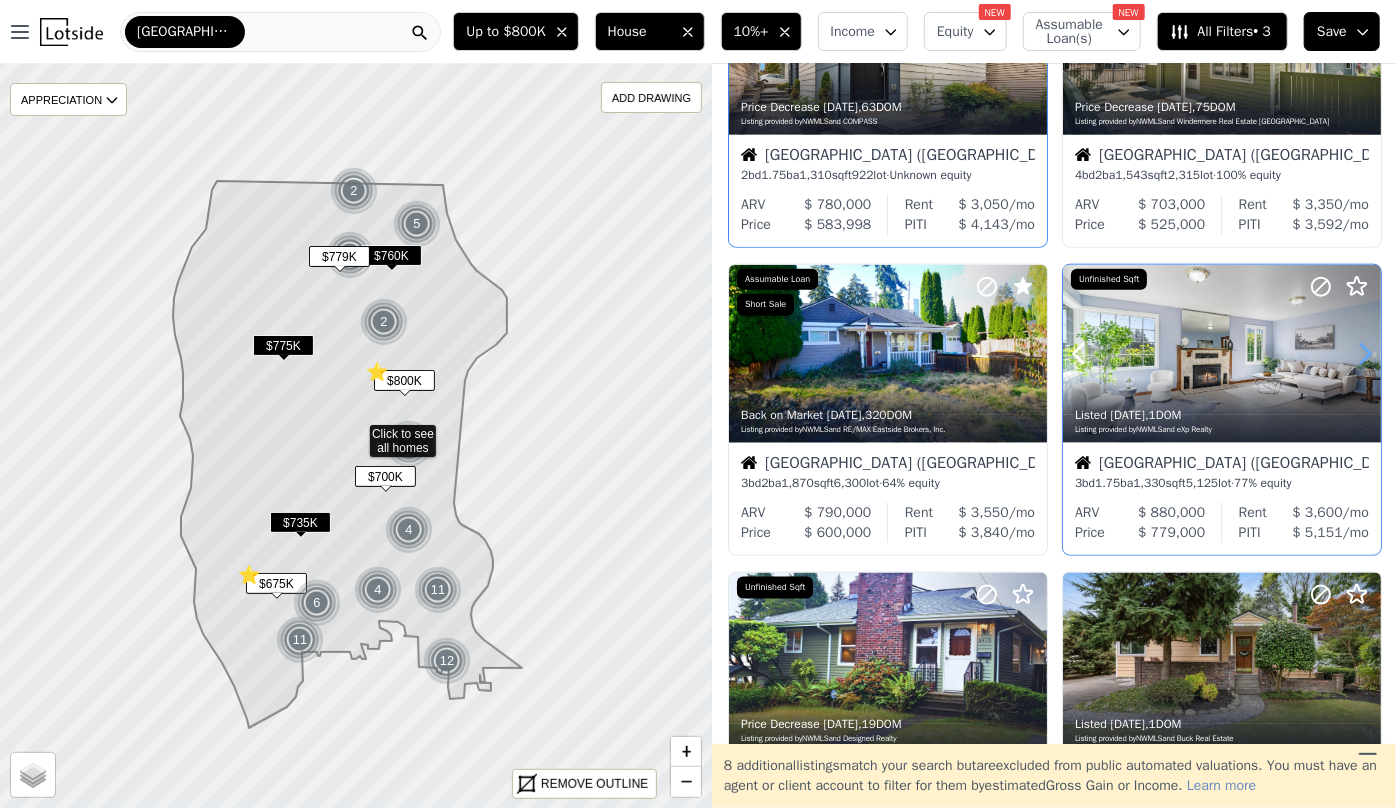 click 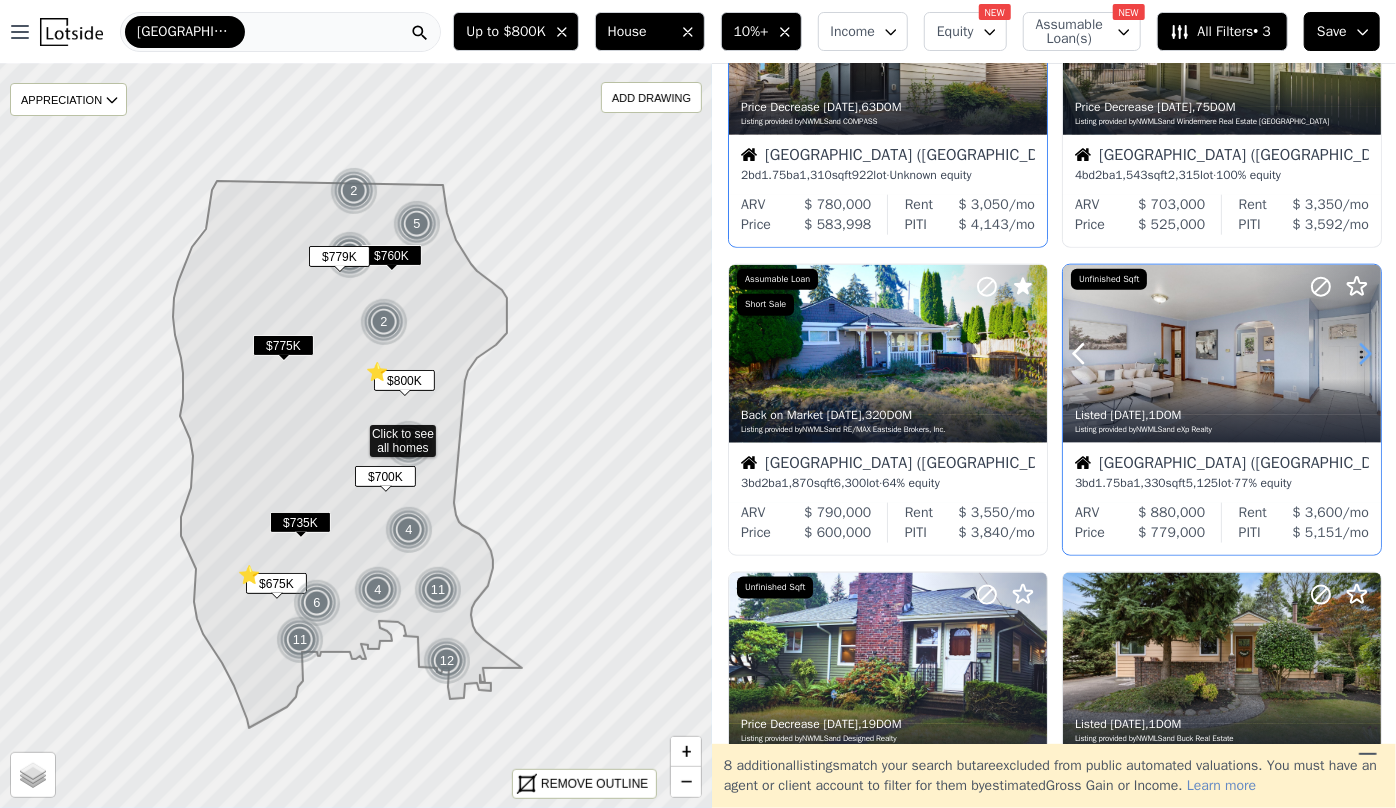 click 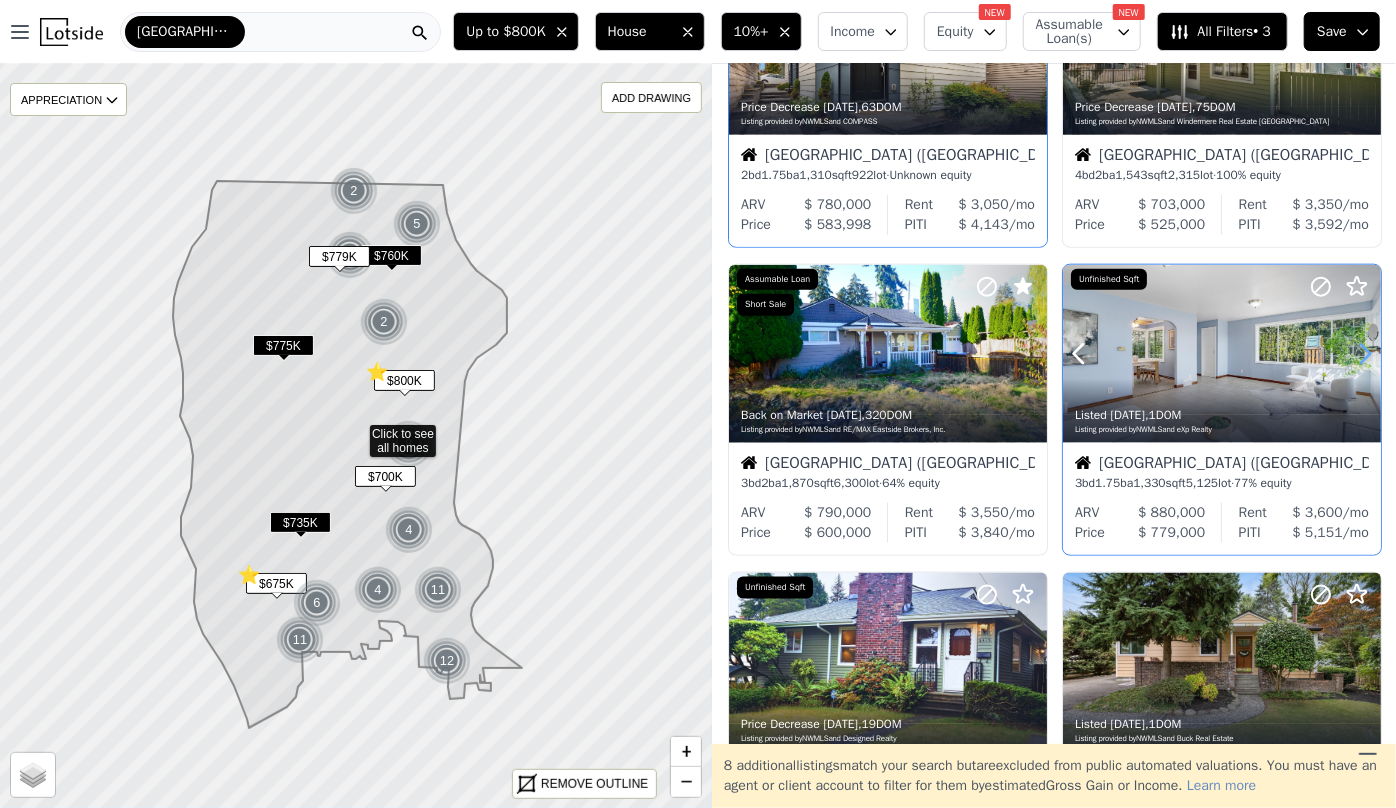 click 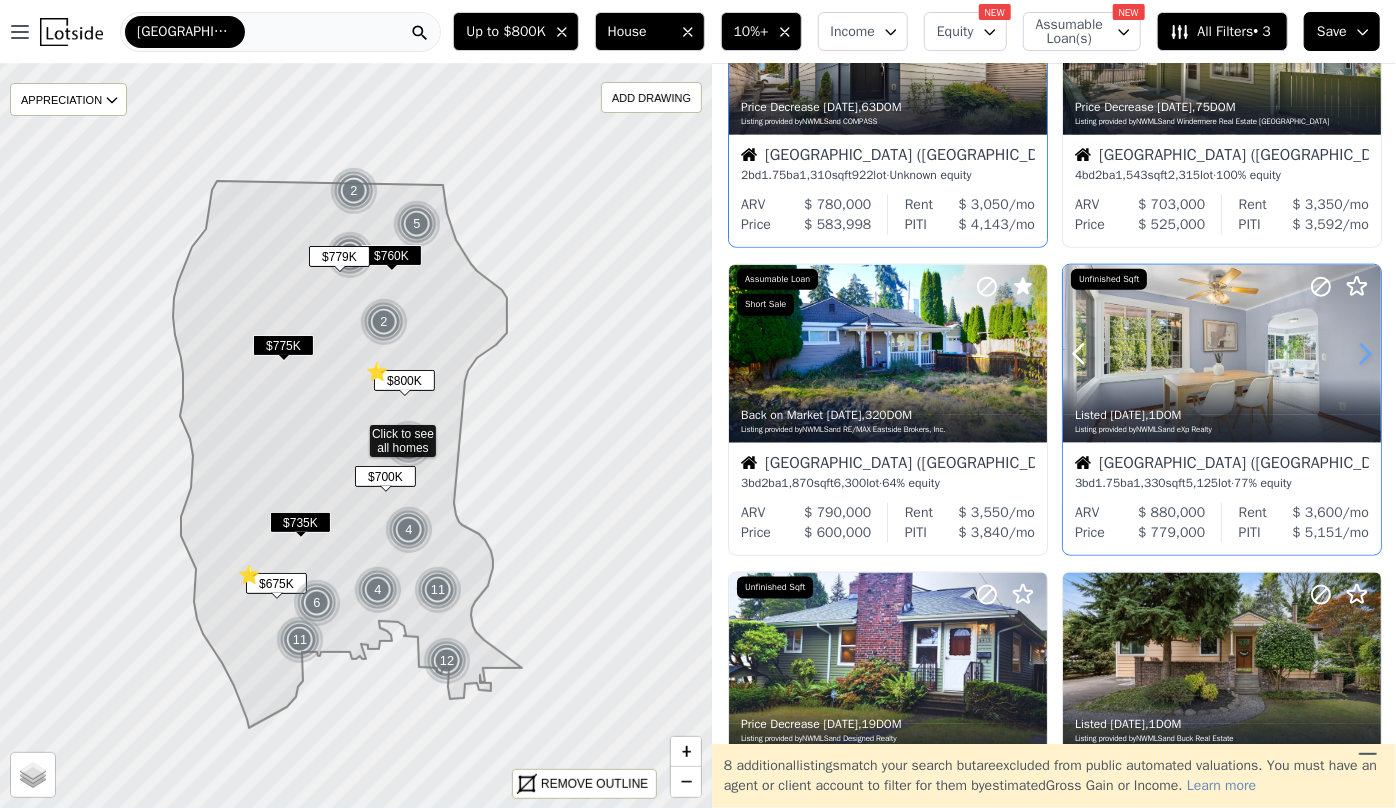 click 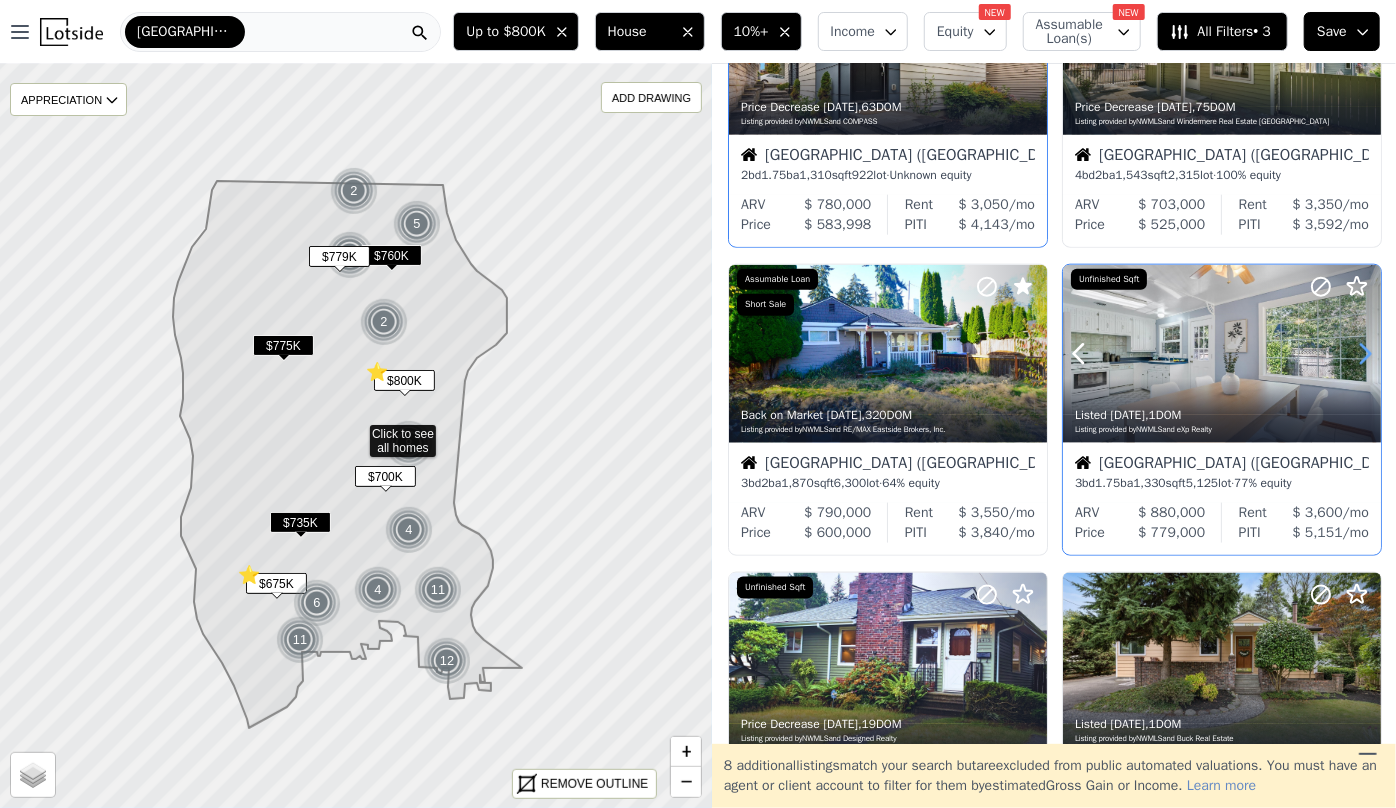 click 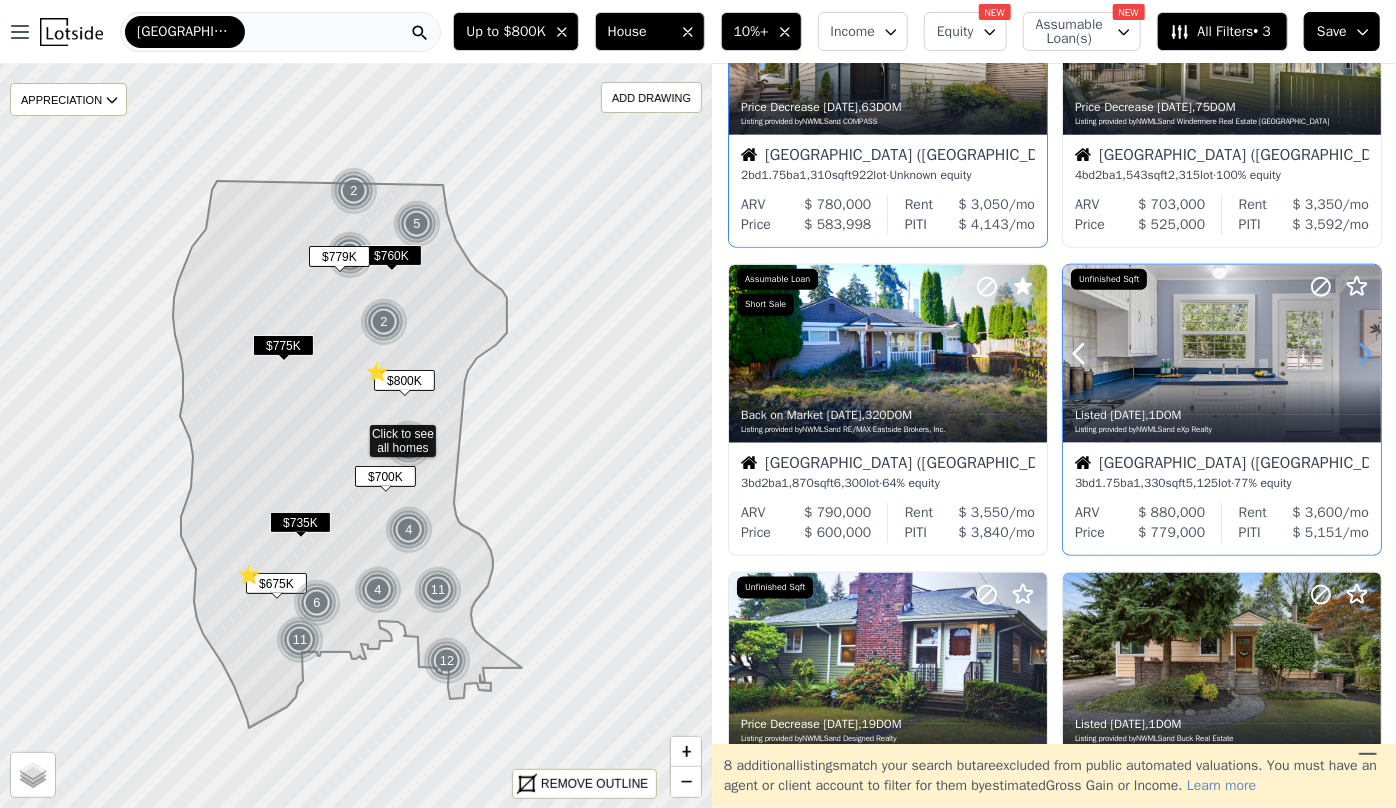 click 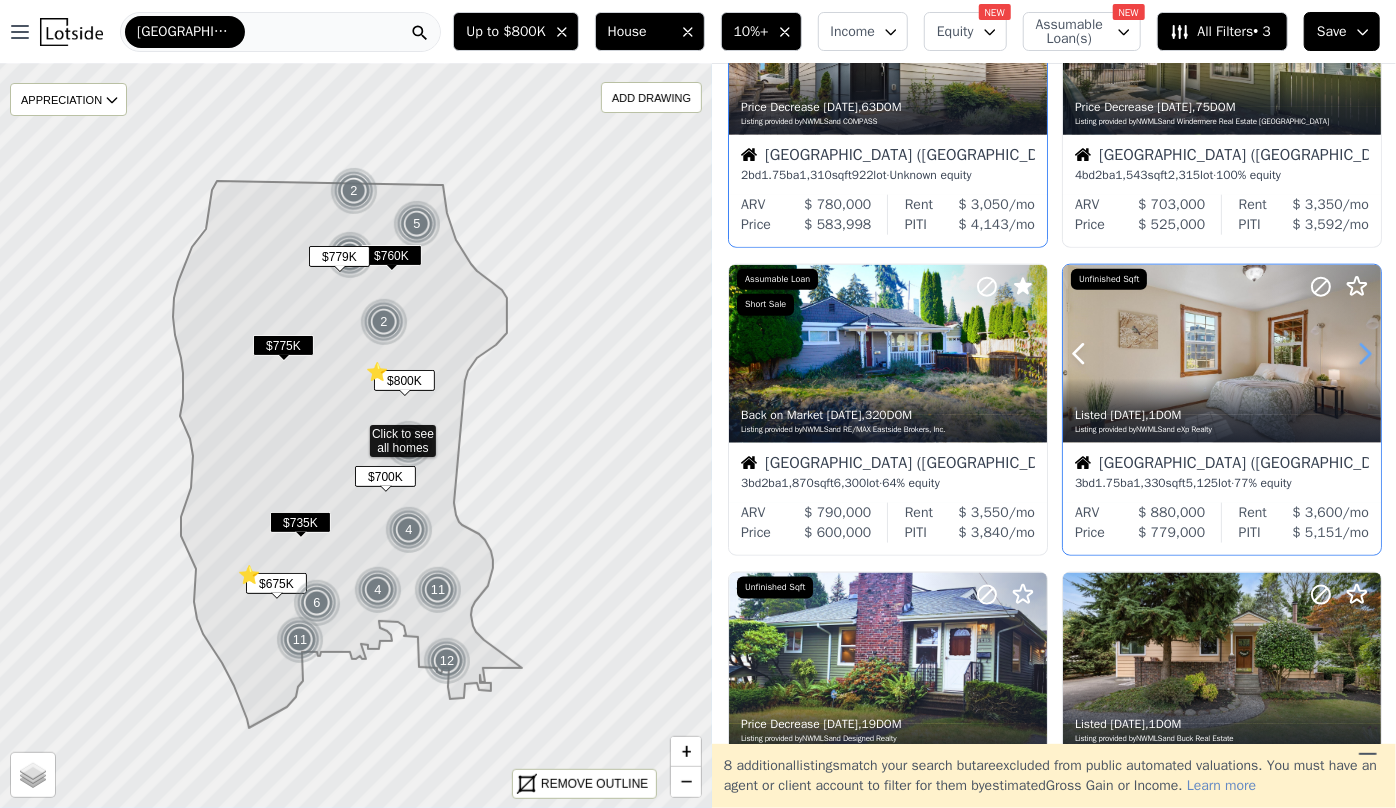 click 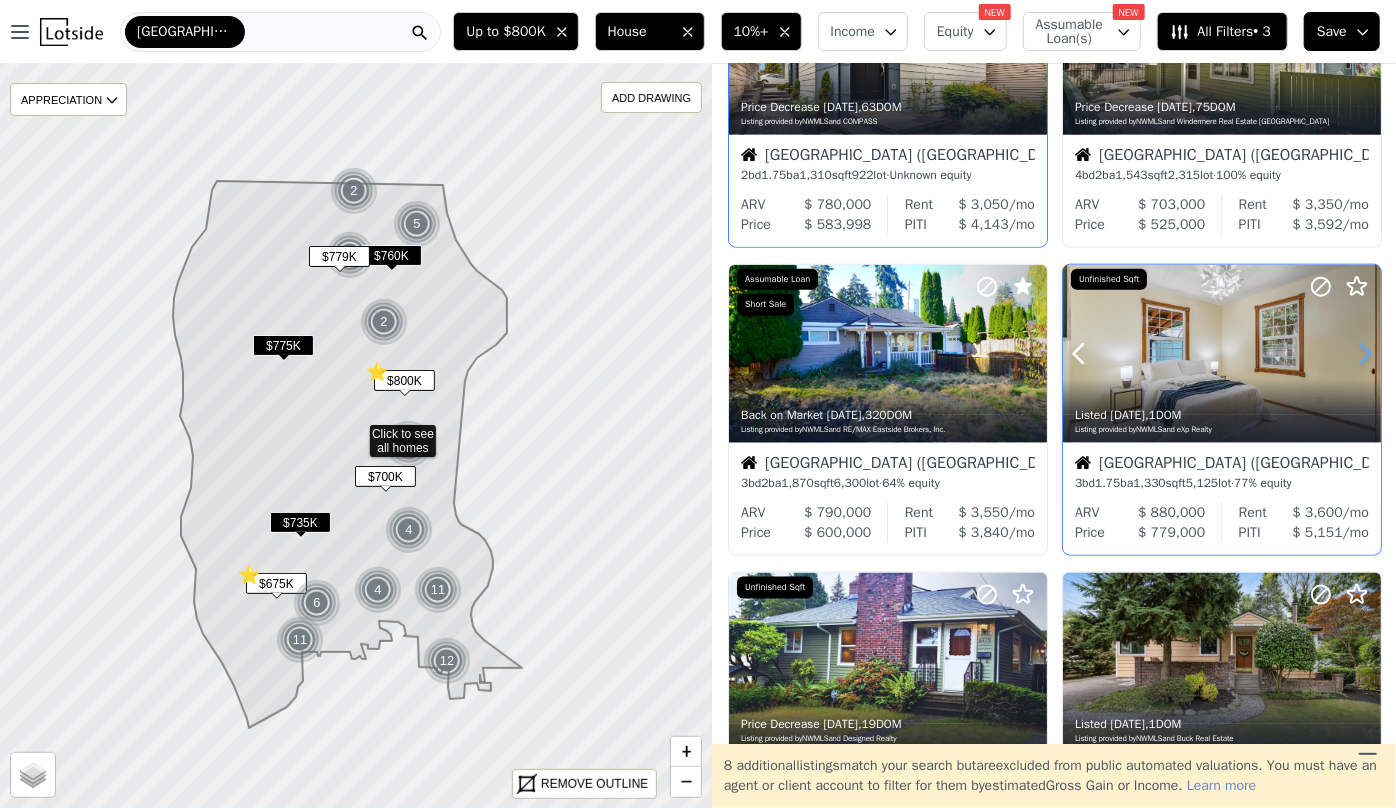 click 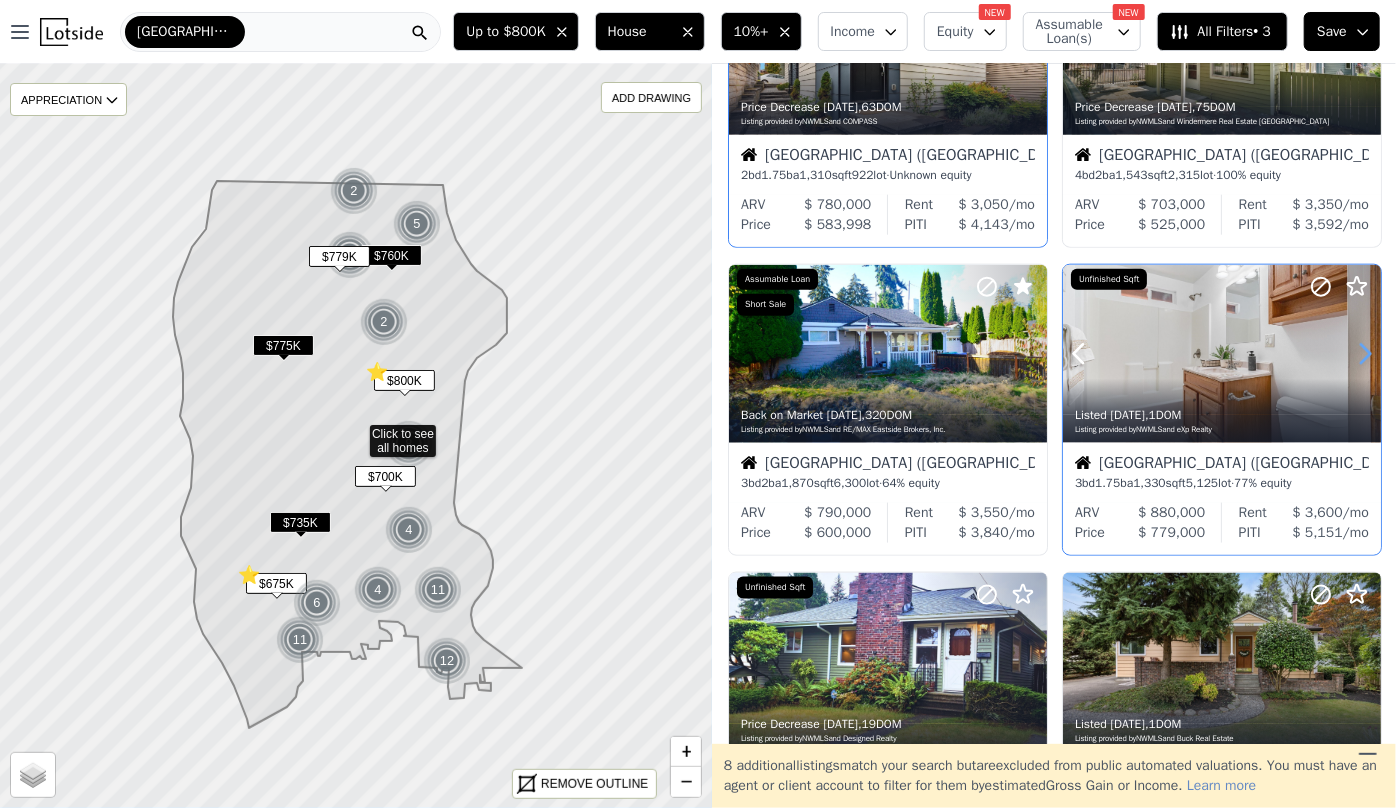 click 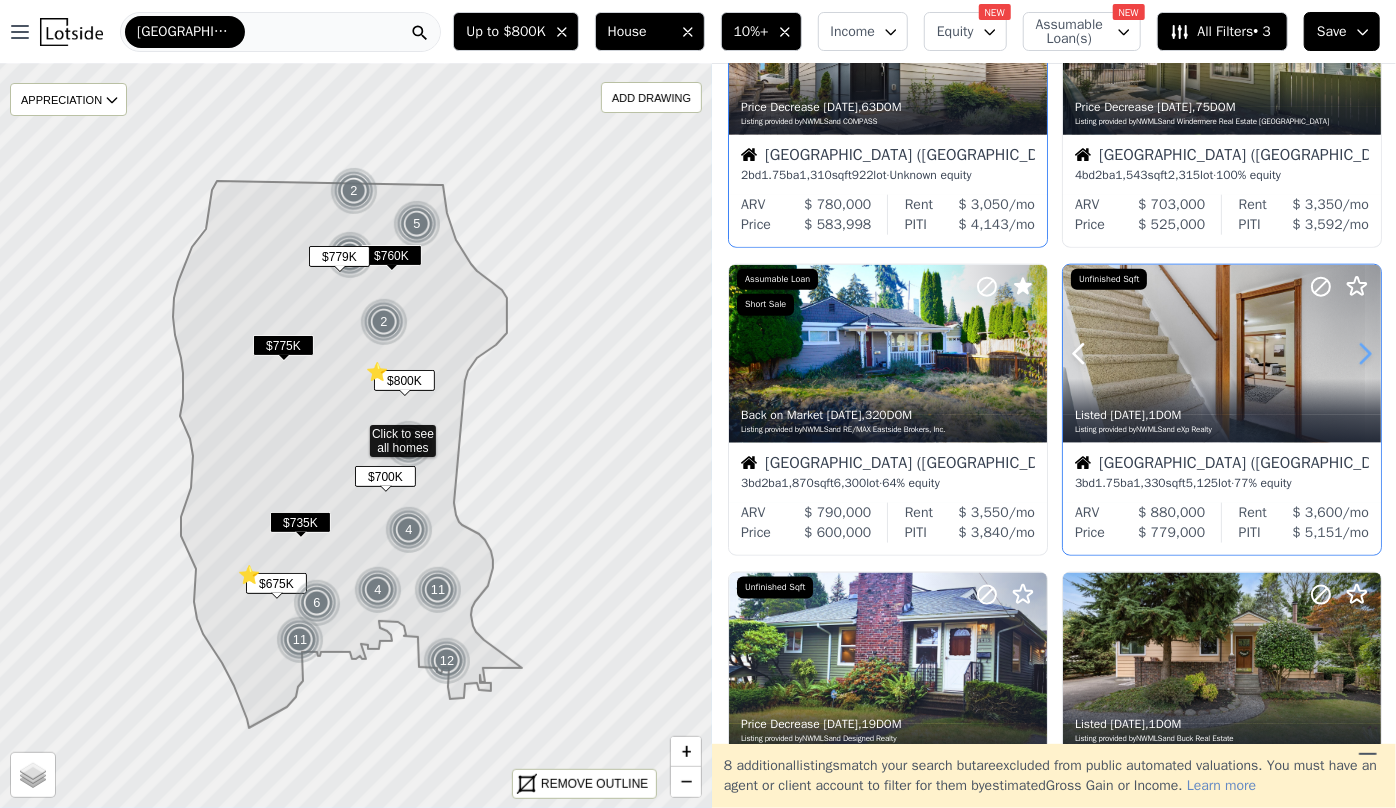click 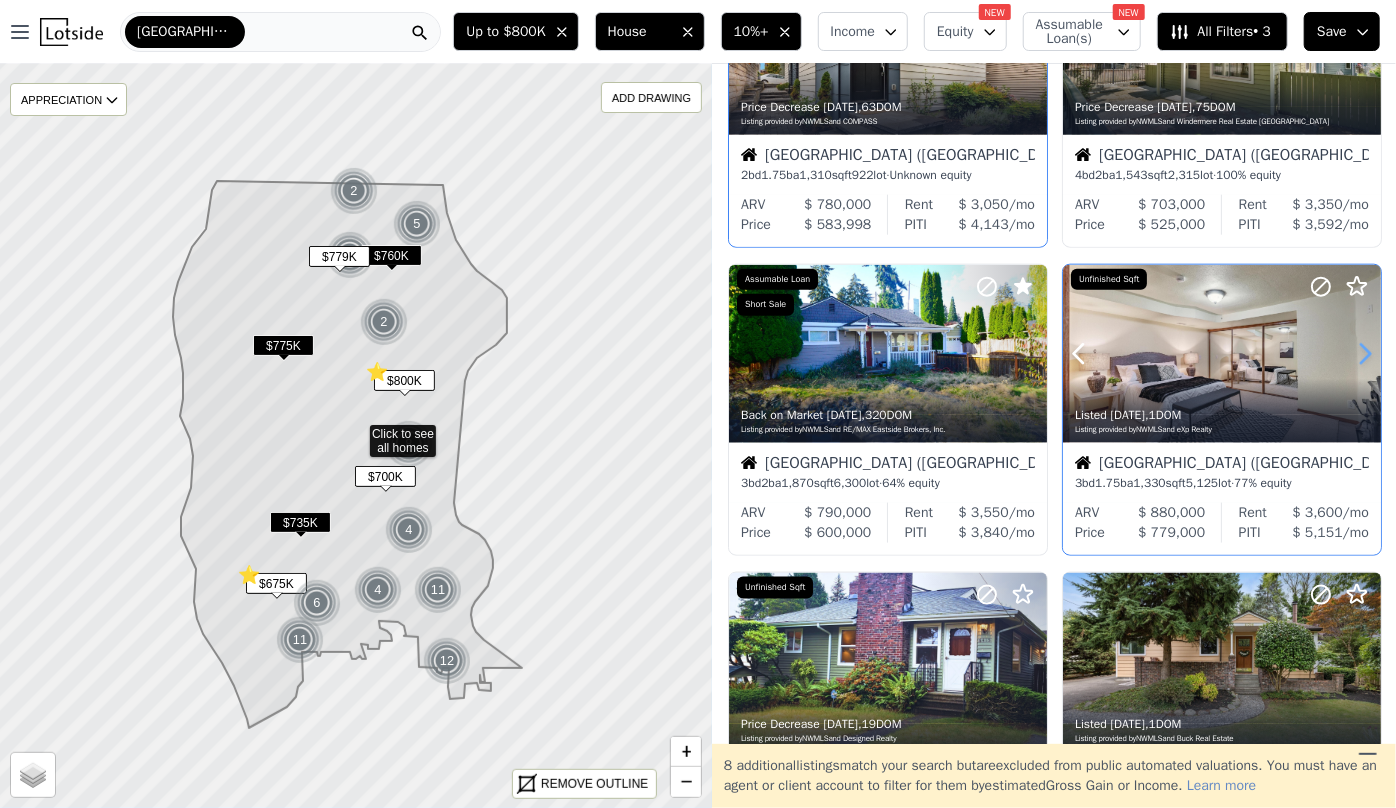 click 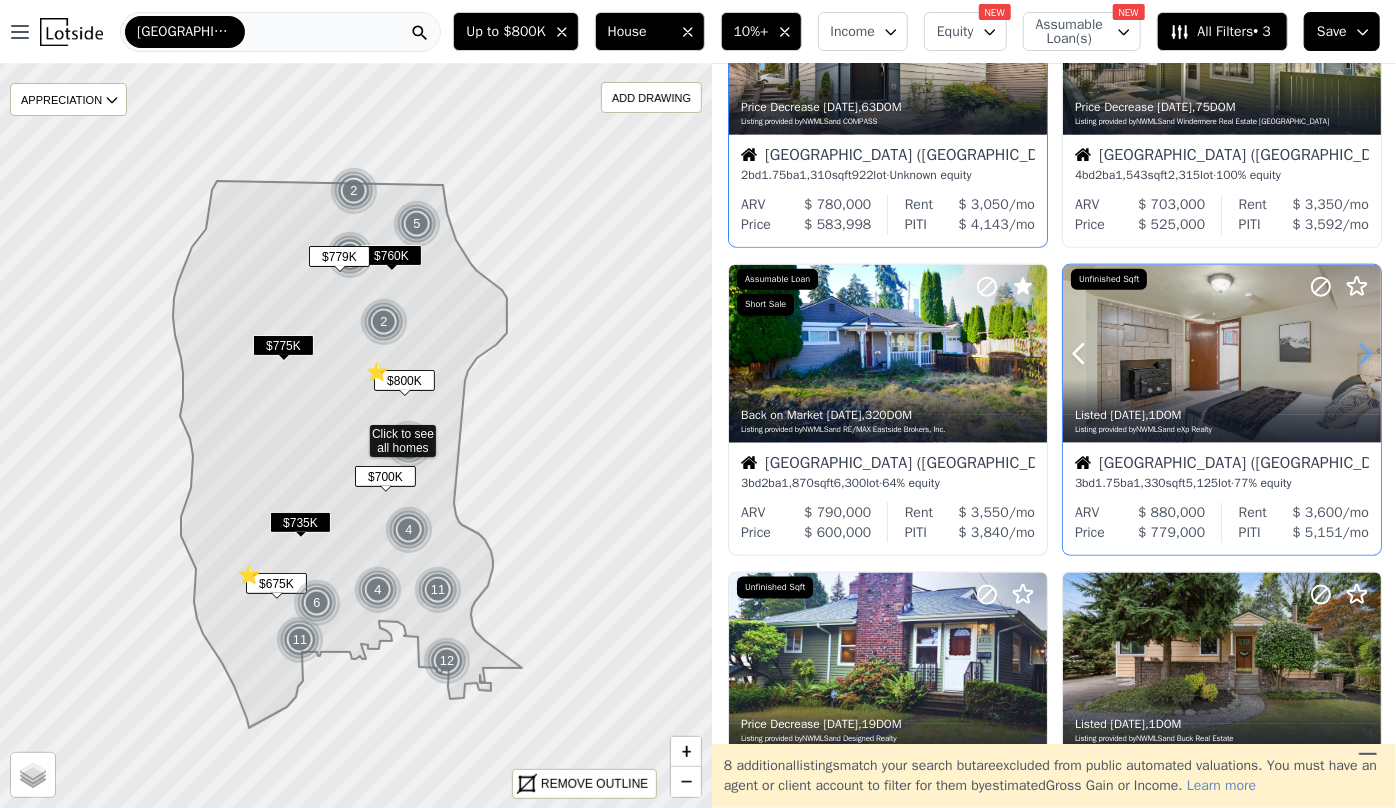 click 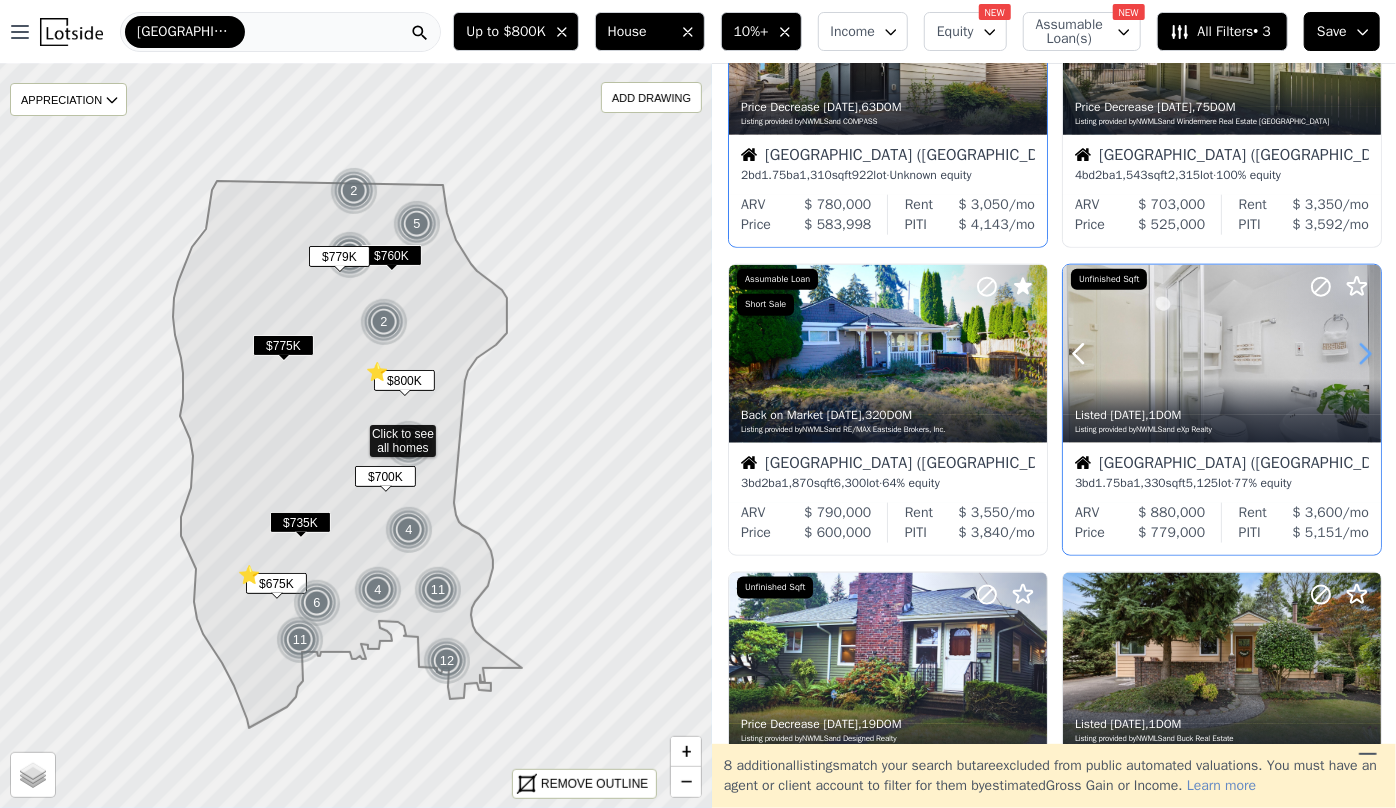 click 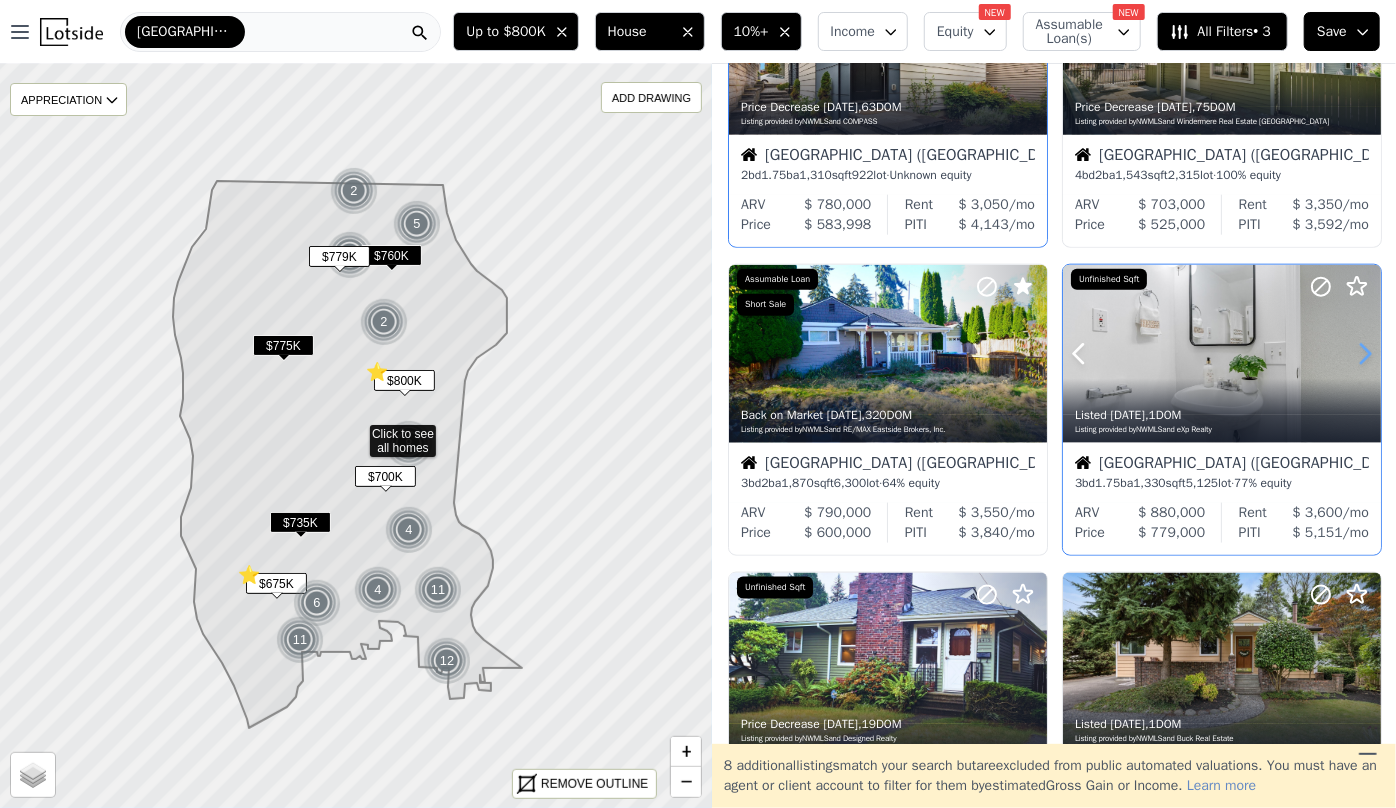 click 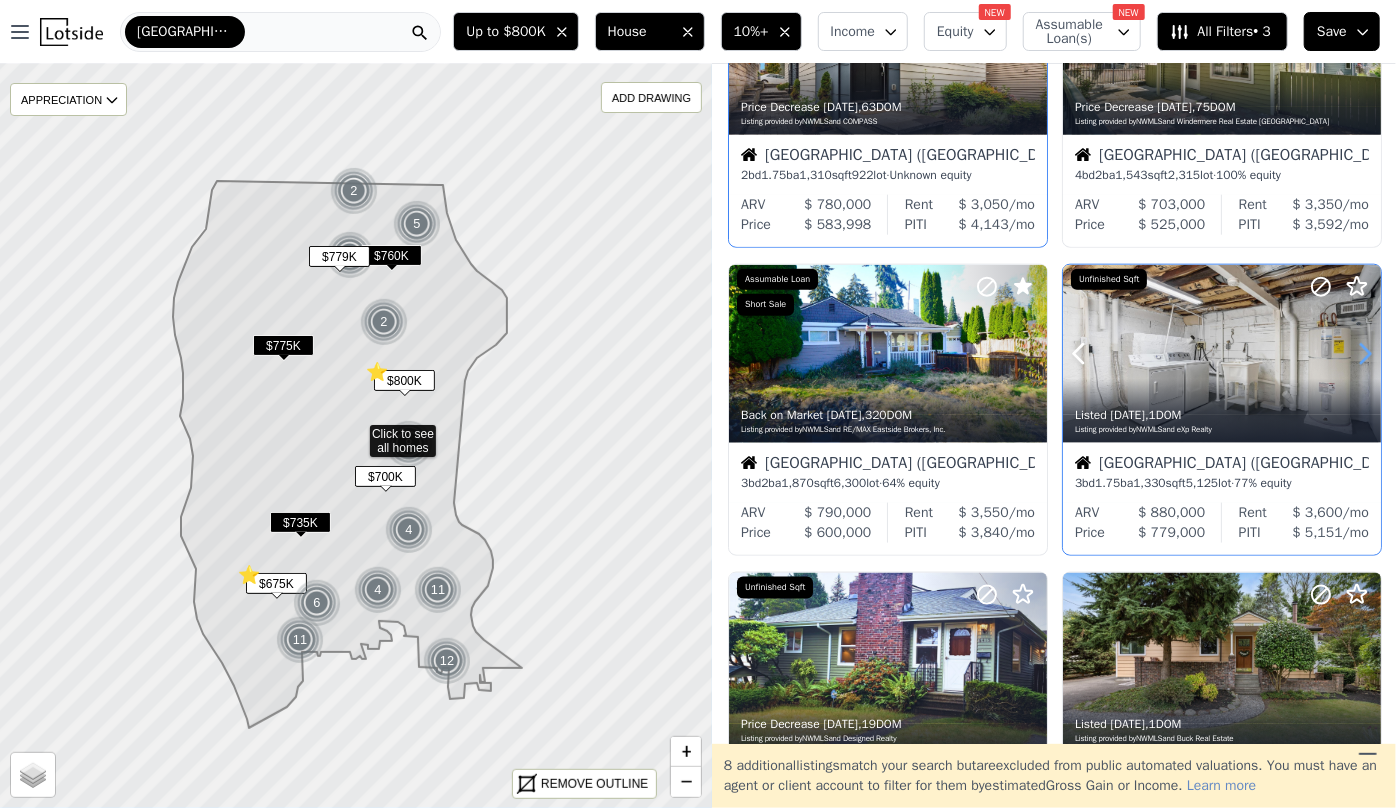 click 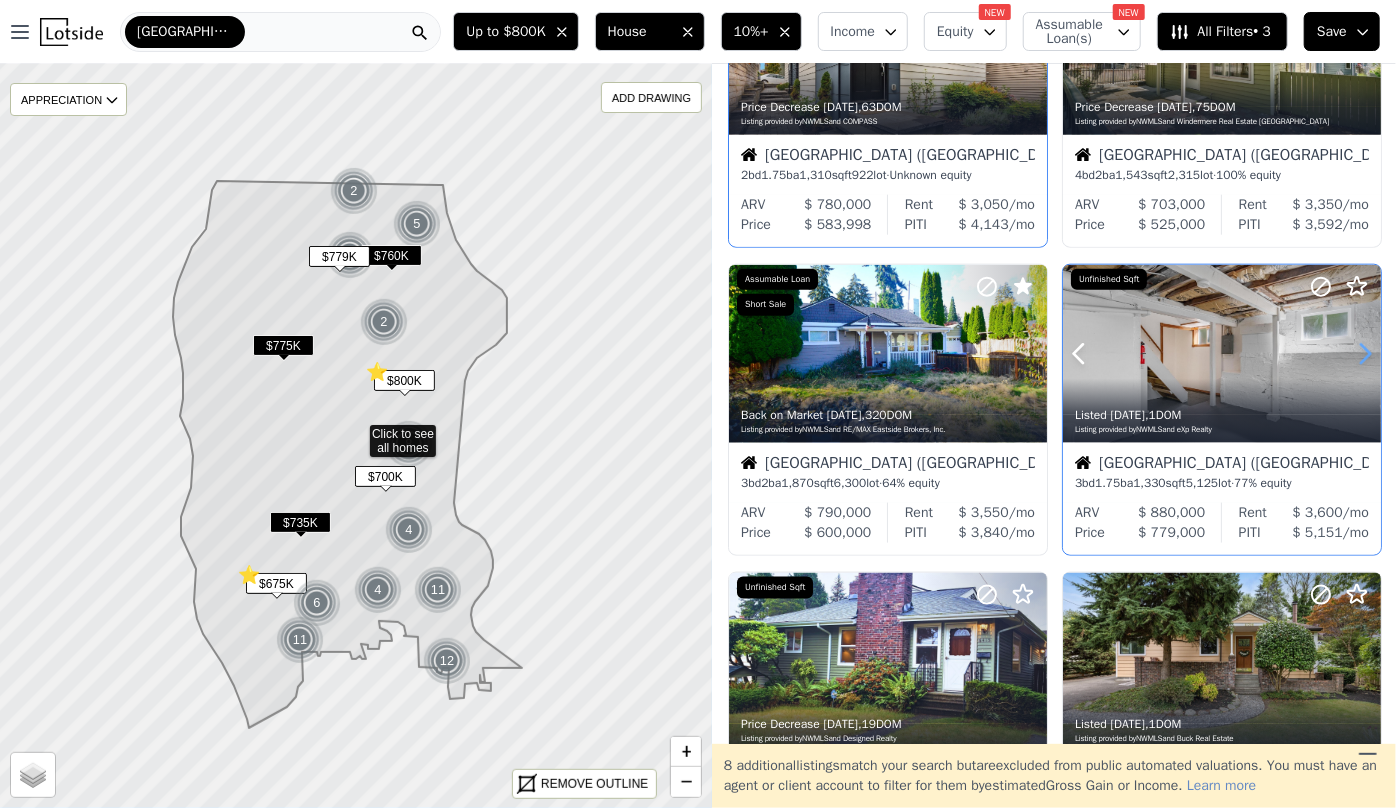 click 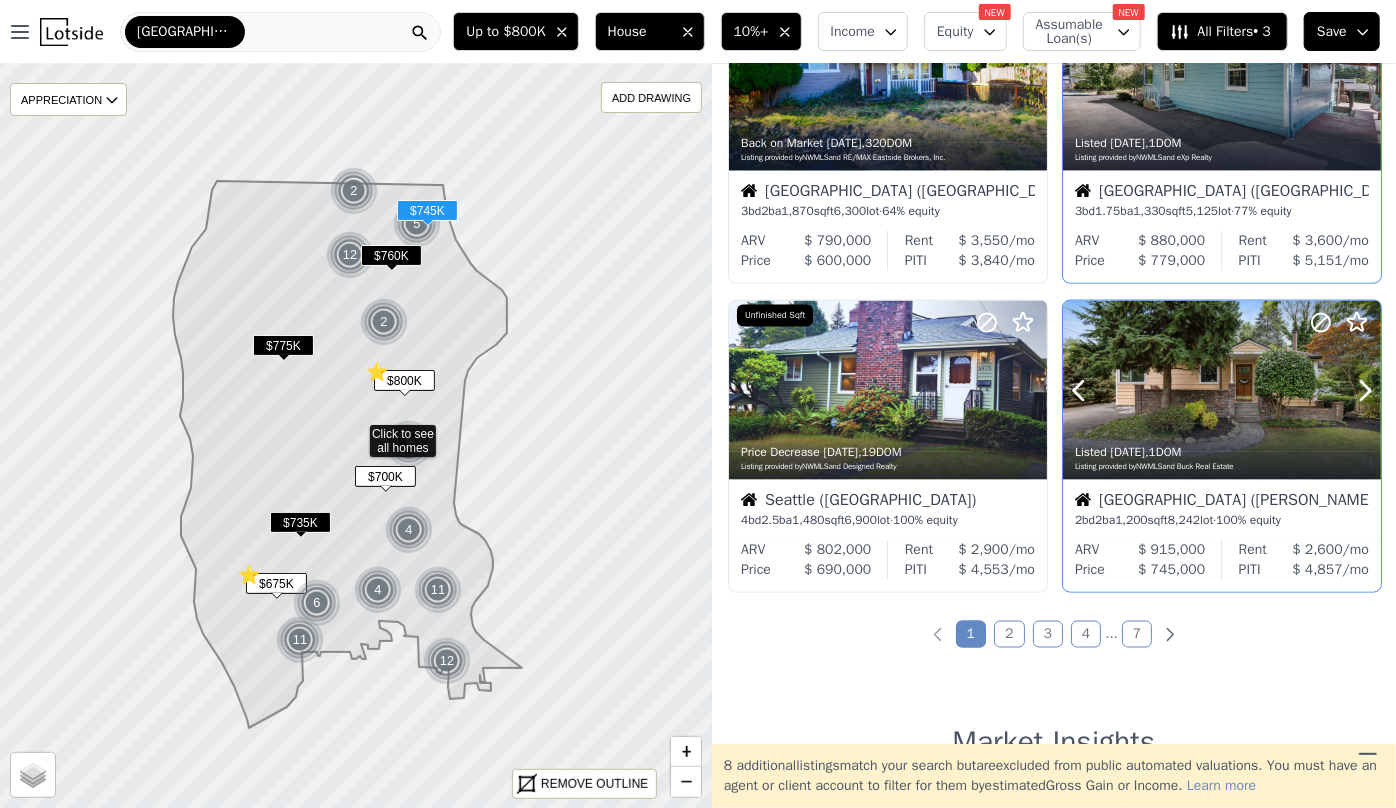 scroll, scrollTop: 1363, scrollLeft: 0, axis: vertical 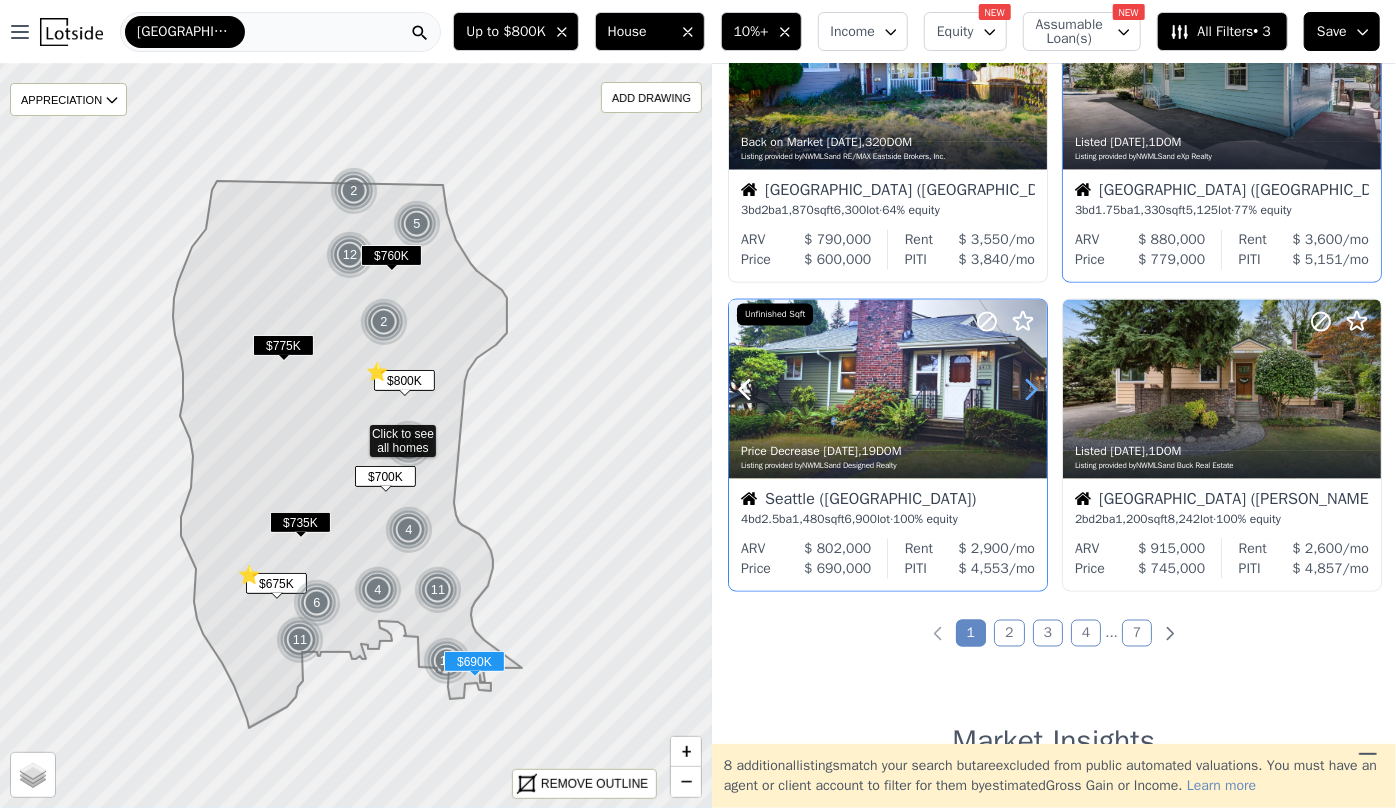click 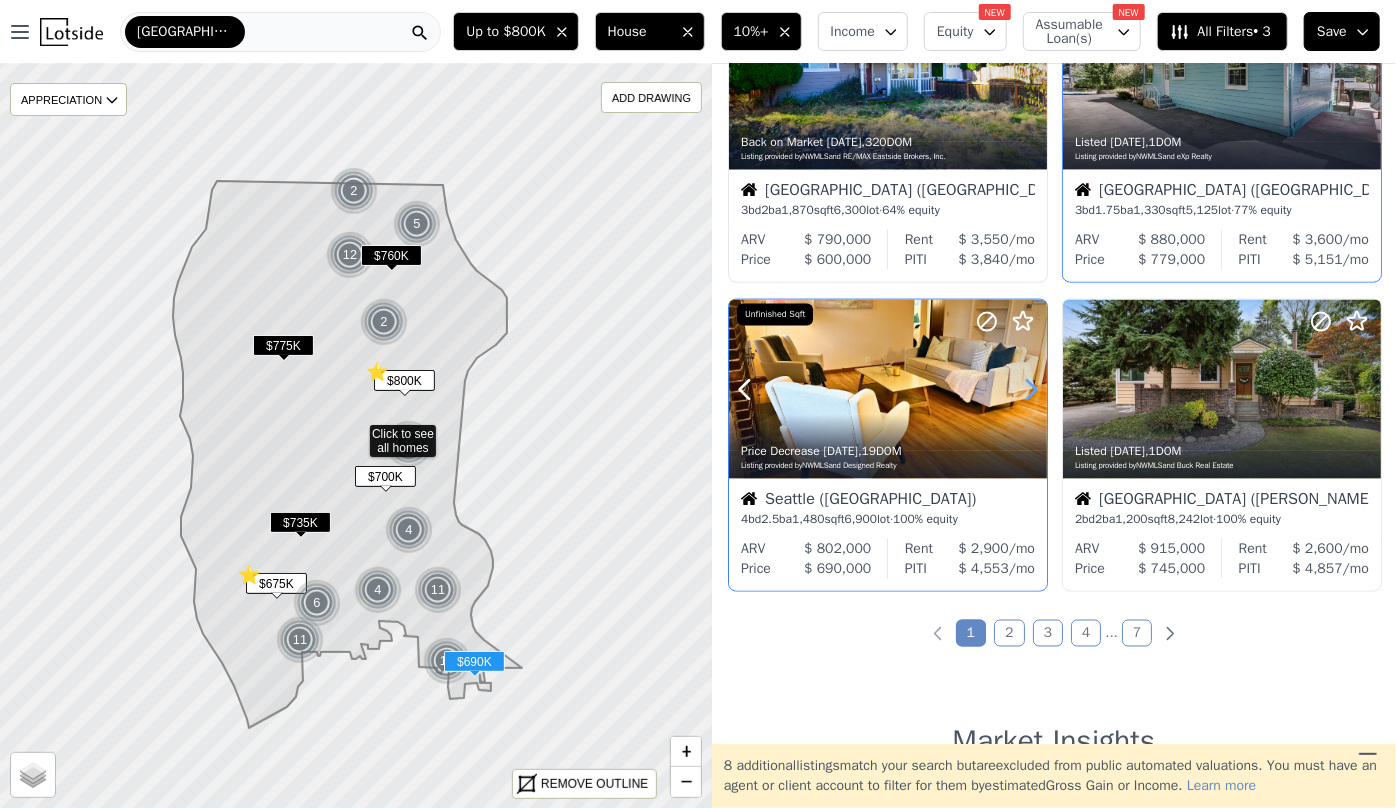 click 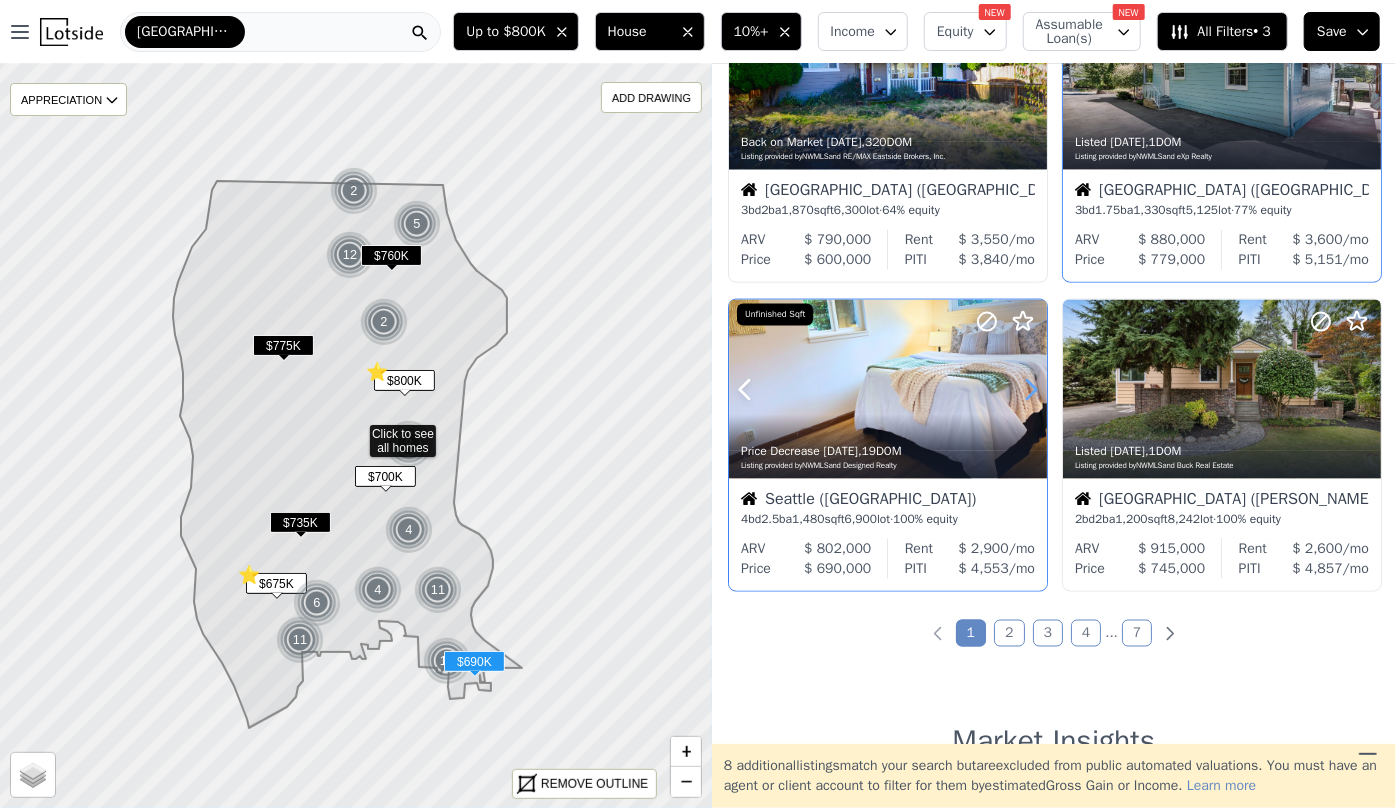 click 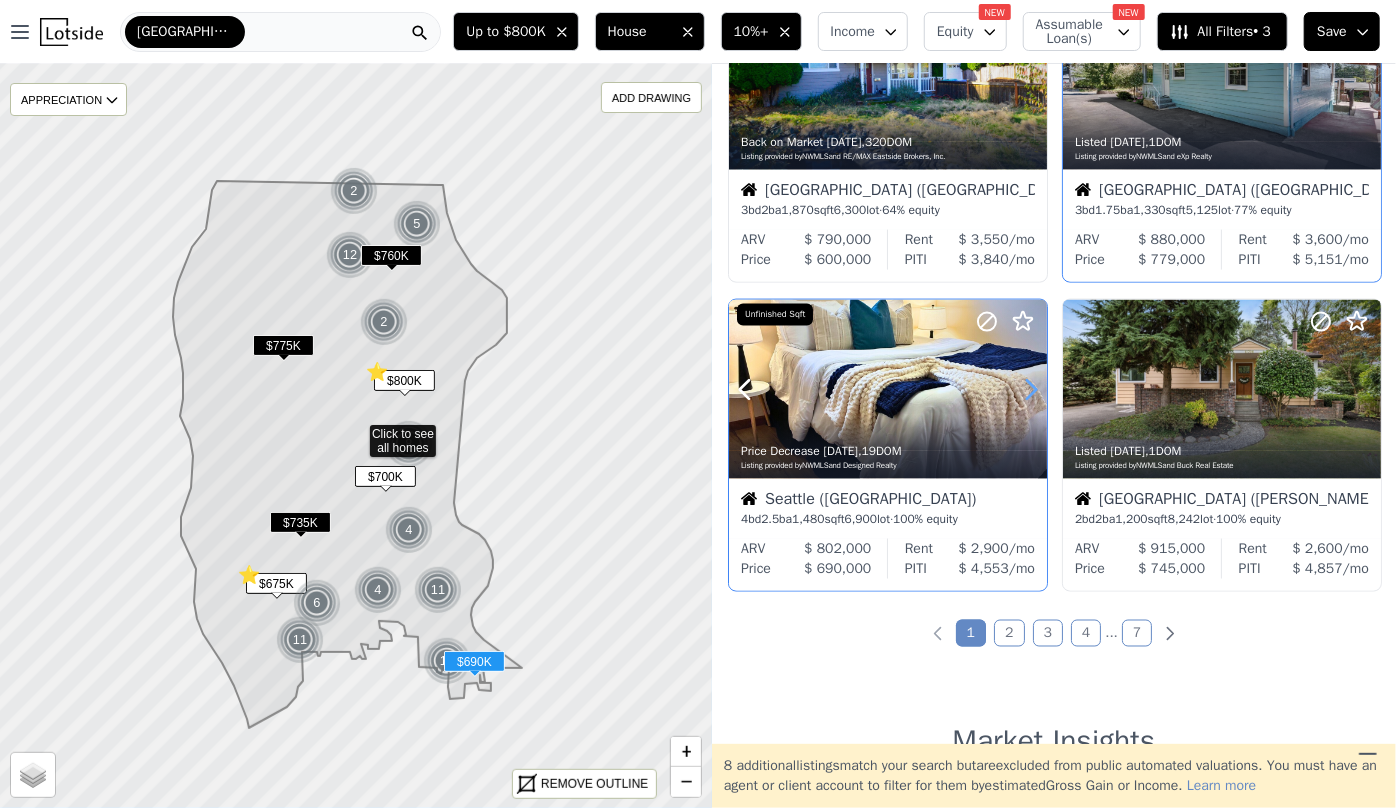 click 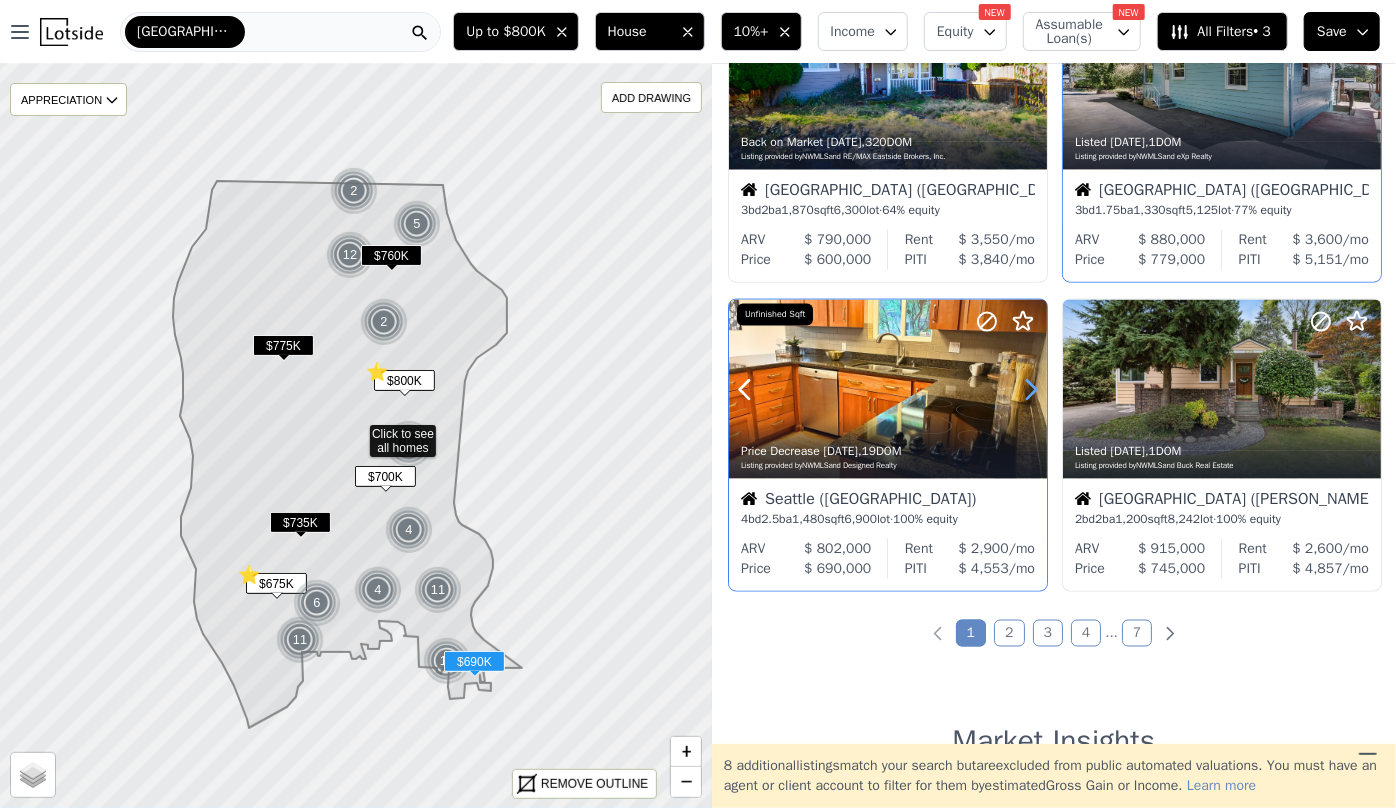 click 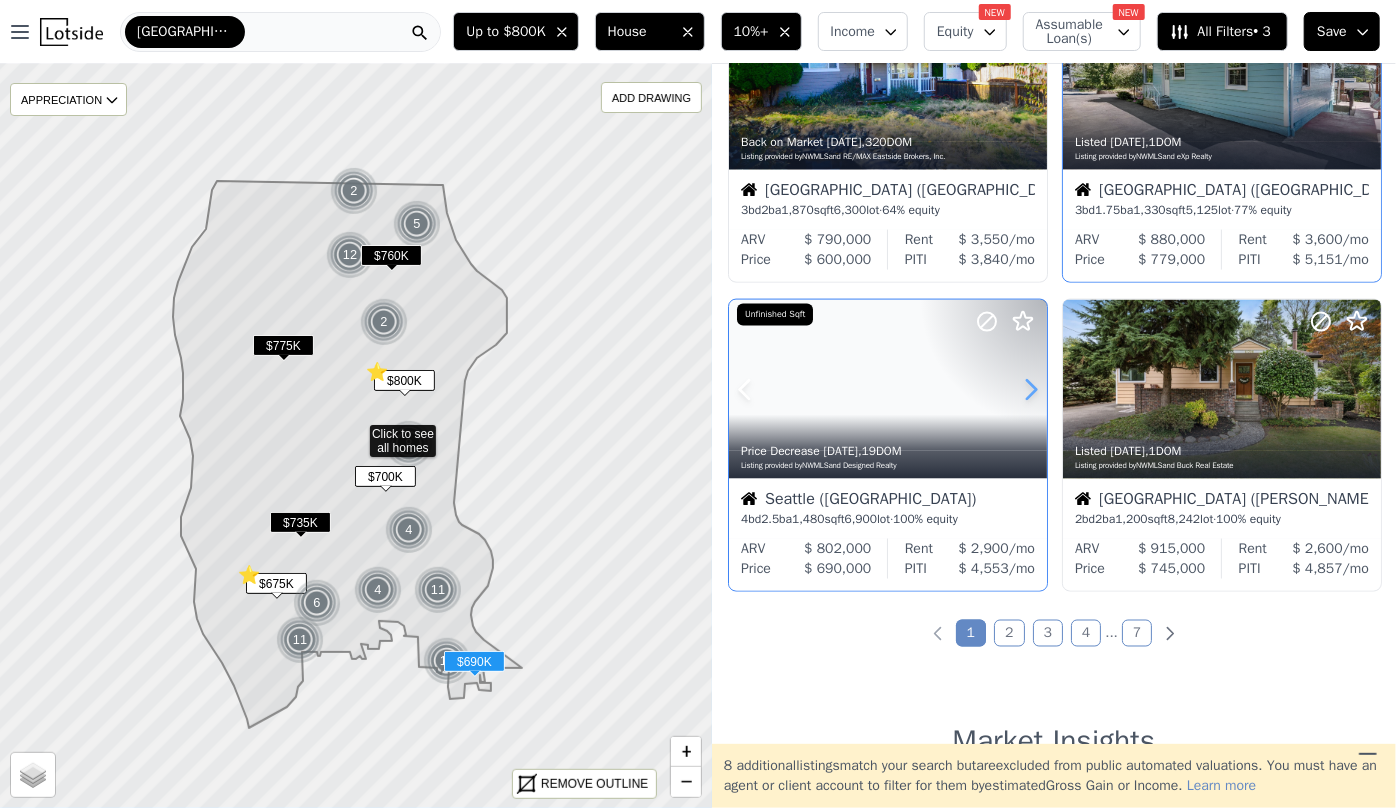 click 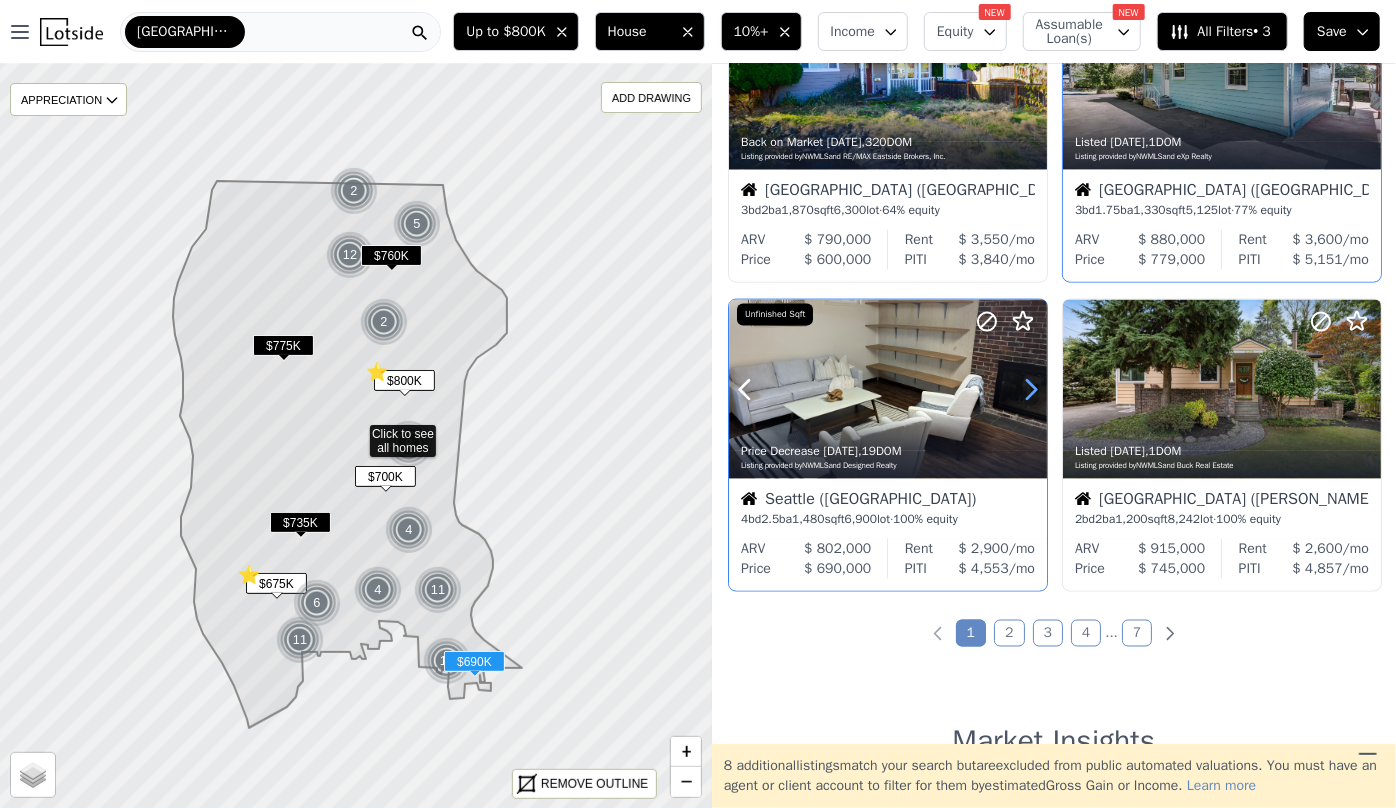 click 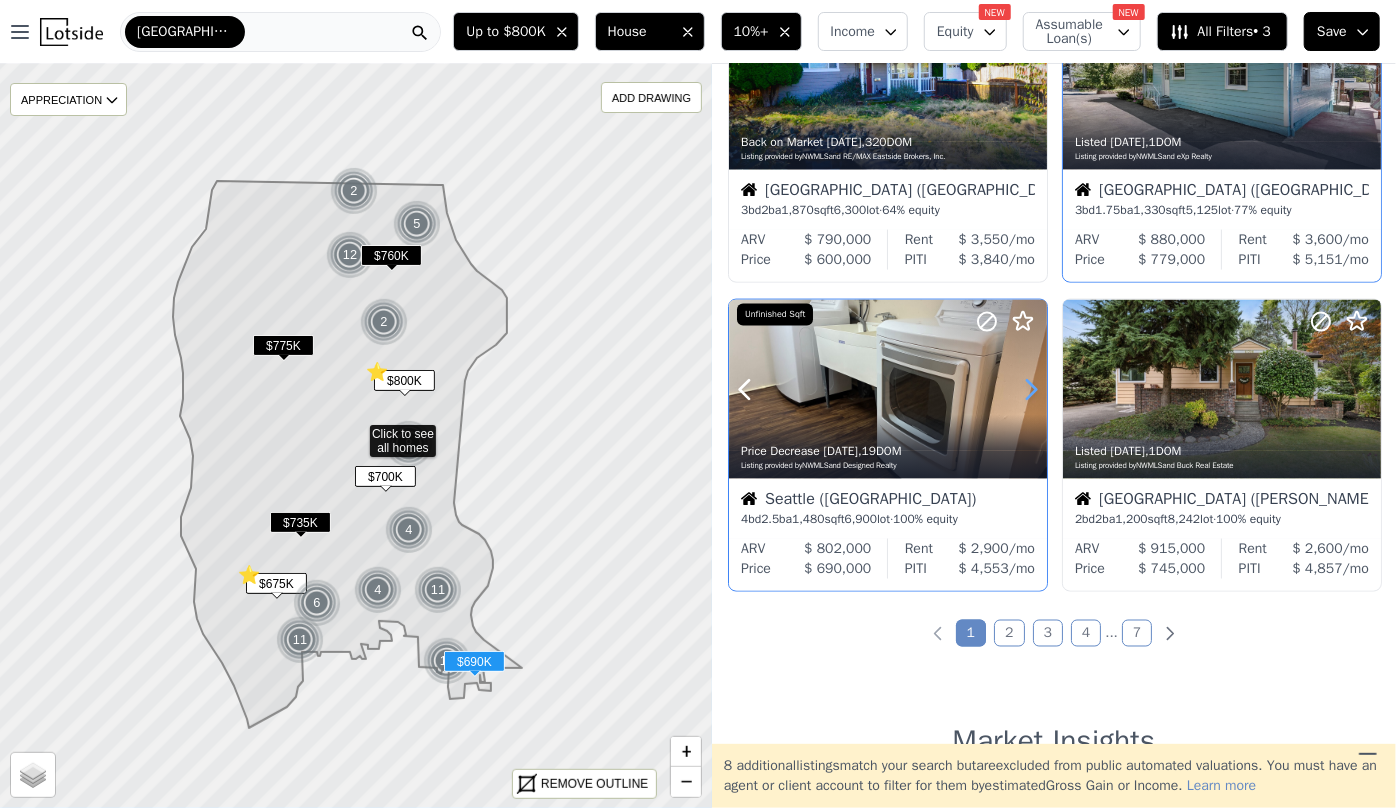 click 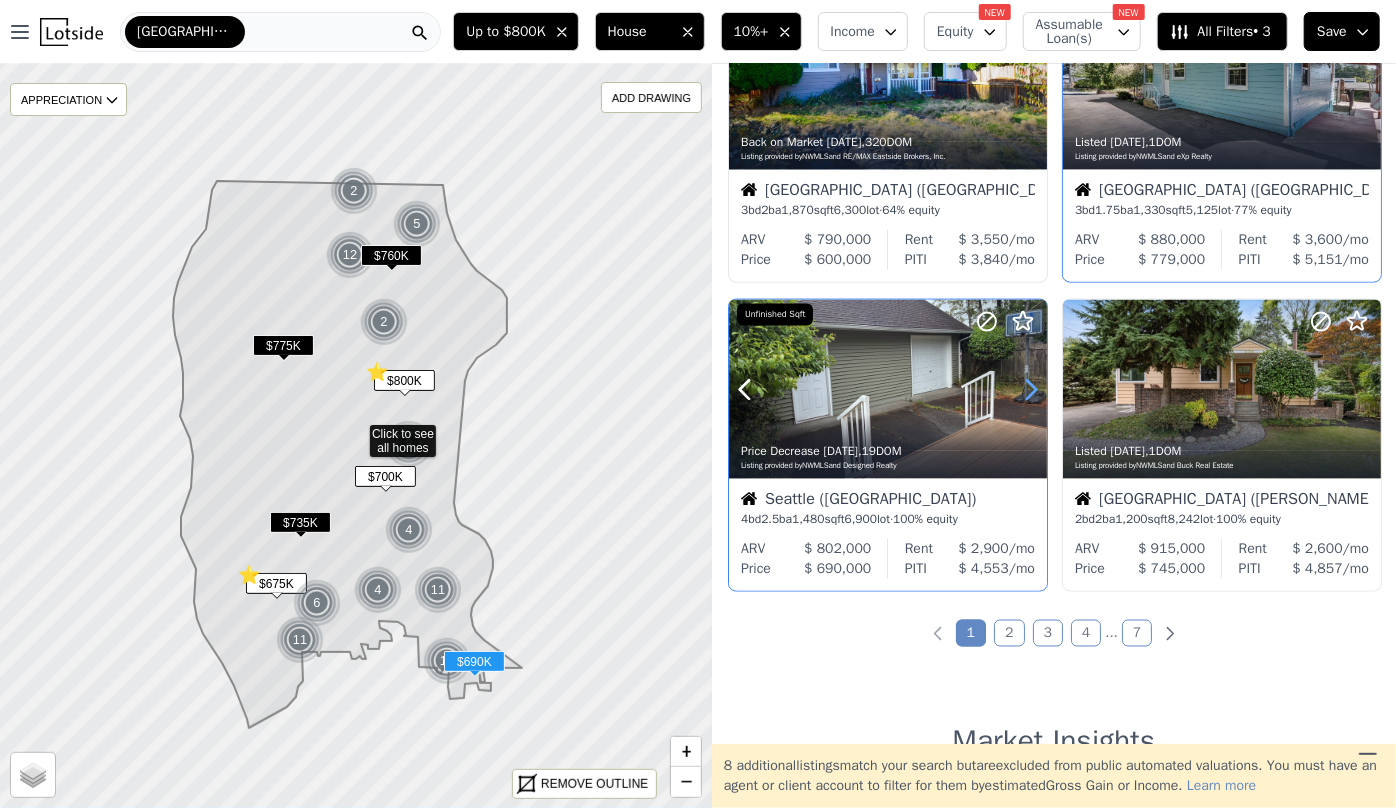 click 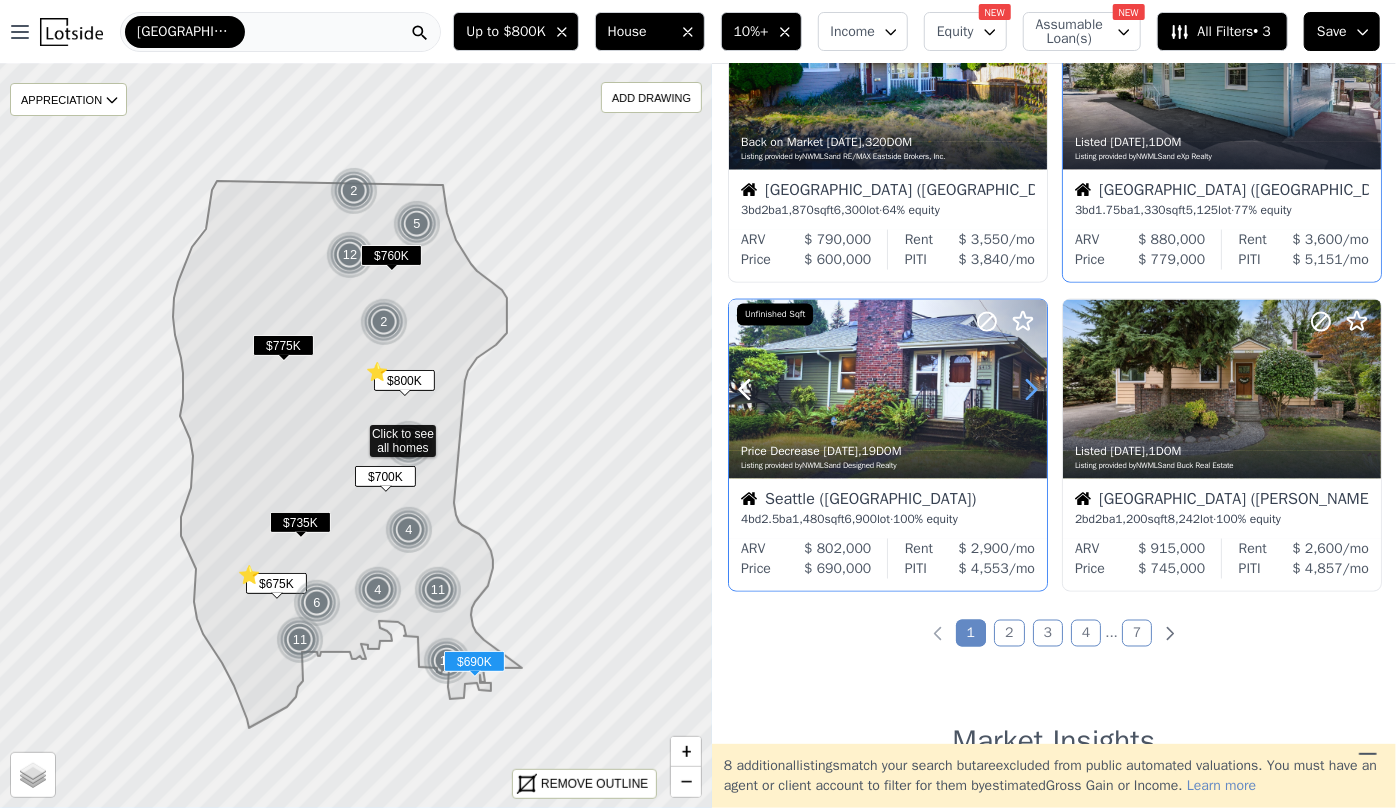 click 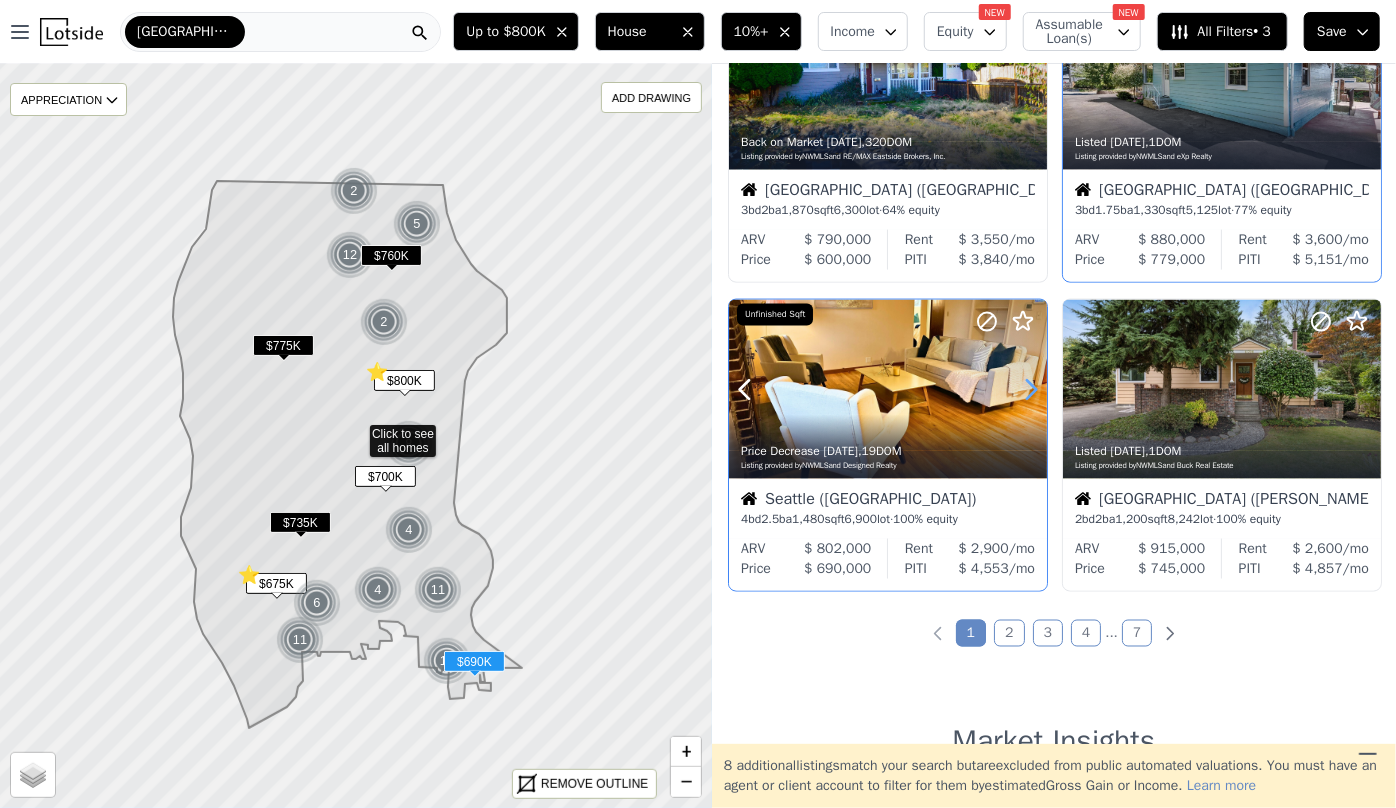 click 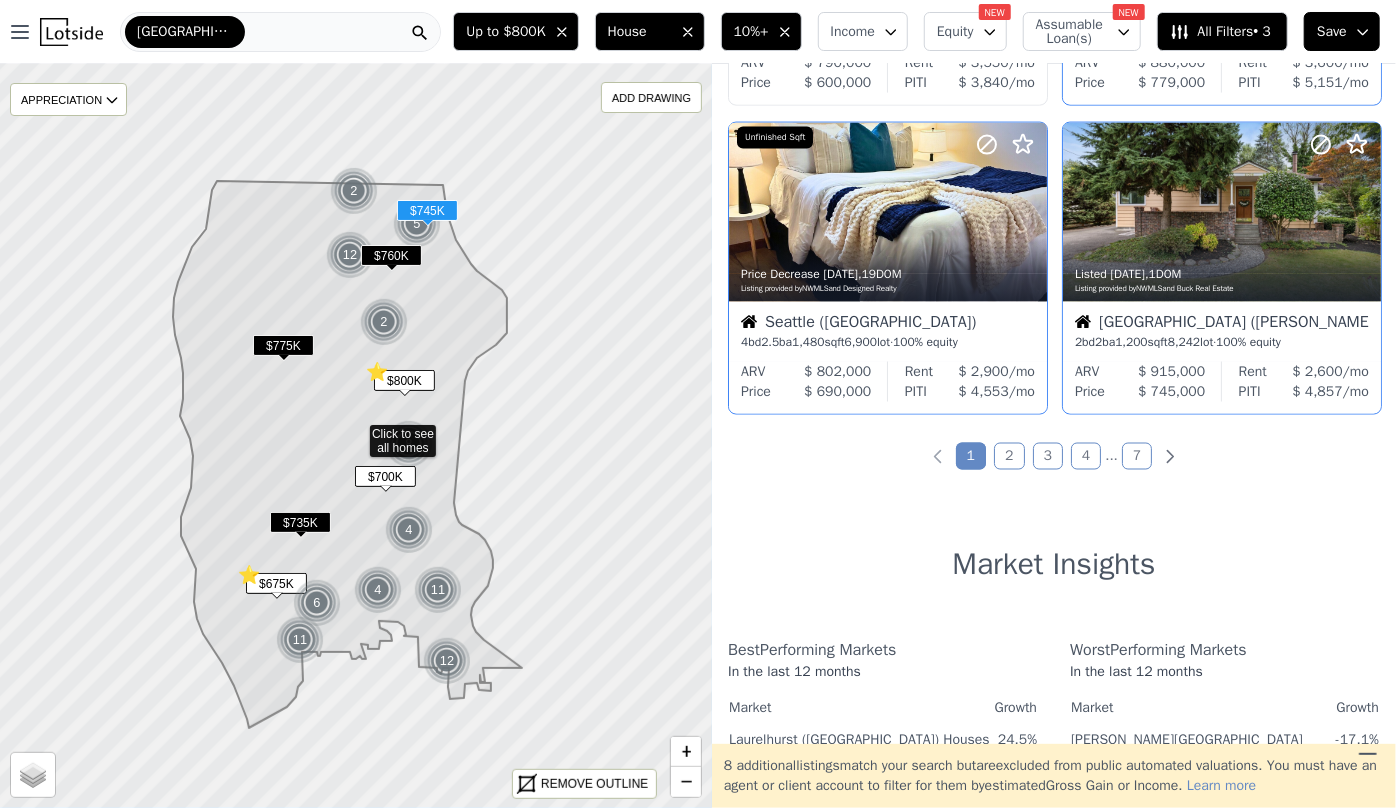 scroll, scrollTop: 1636, scrollLeft: 0, axis: vertical 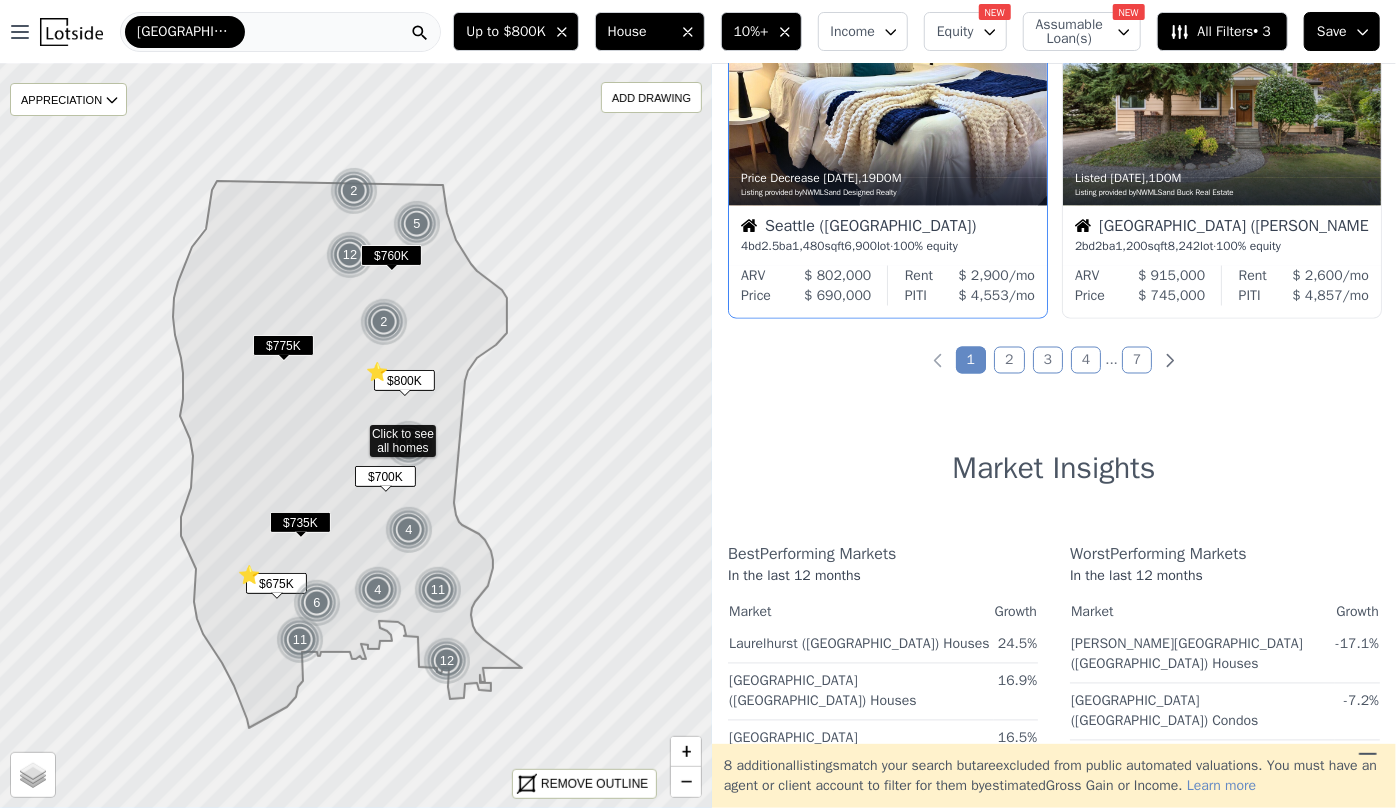 click on "2" at bounding box center [1009, 360] 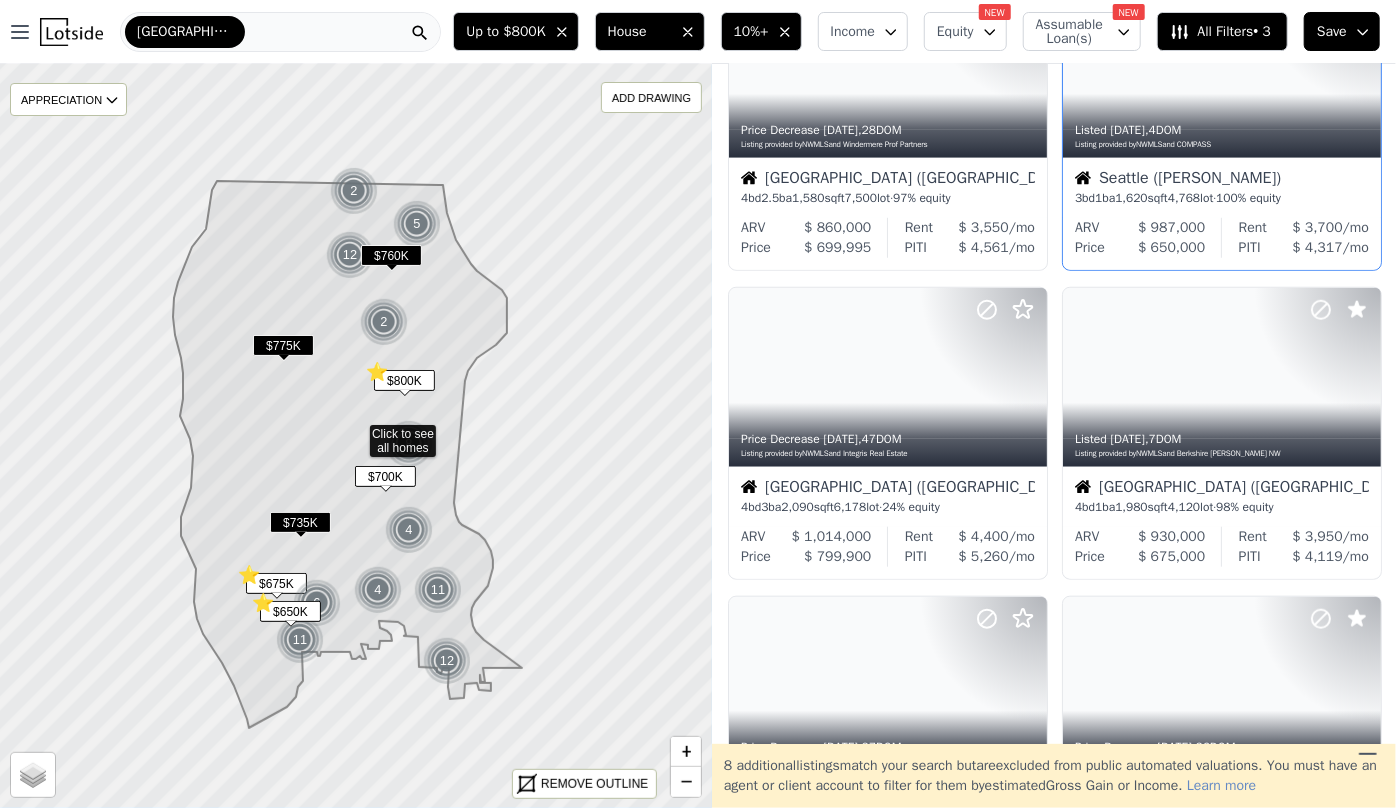scroll, scrollTop: 818, scrollLeft: 0, axis: vertical 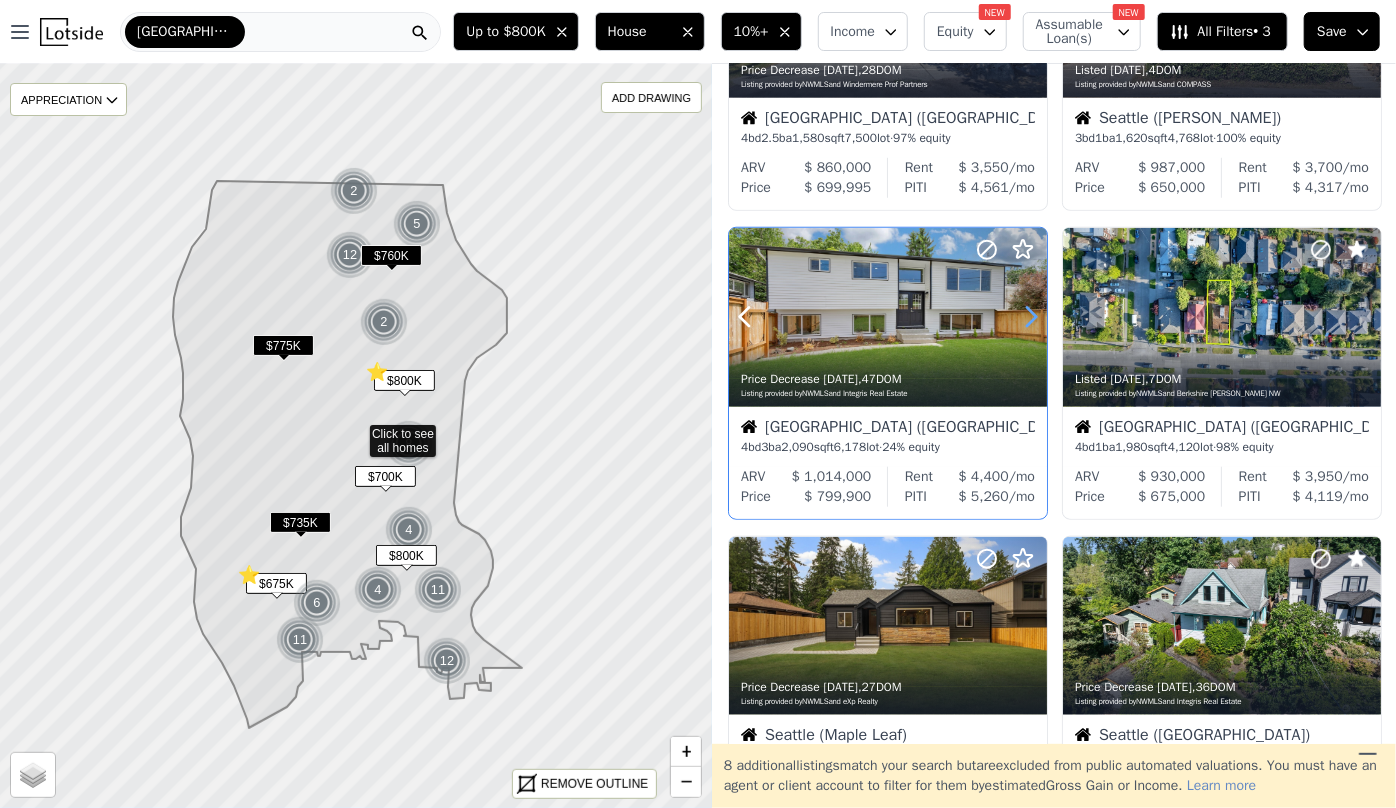 click 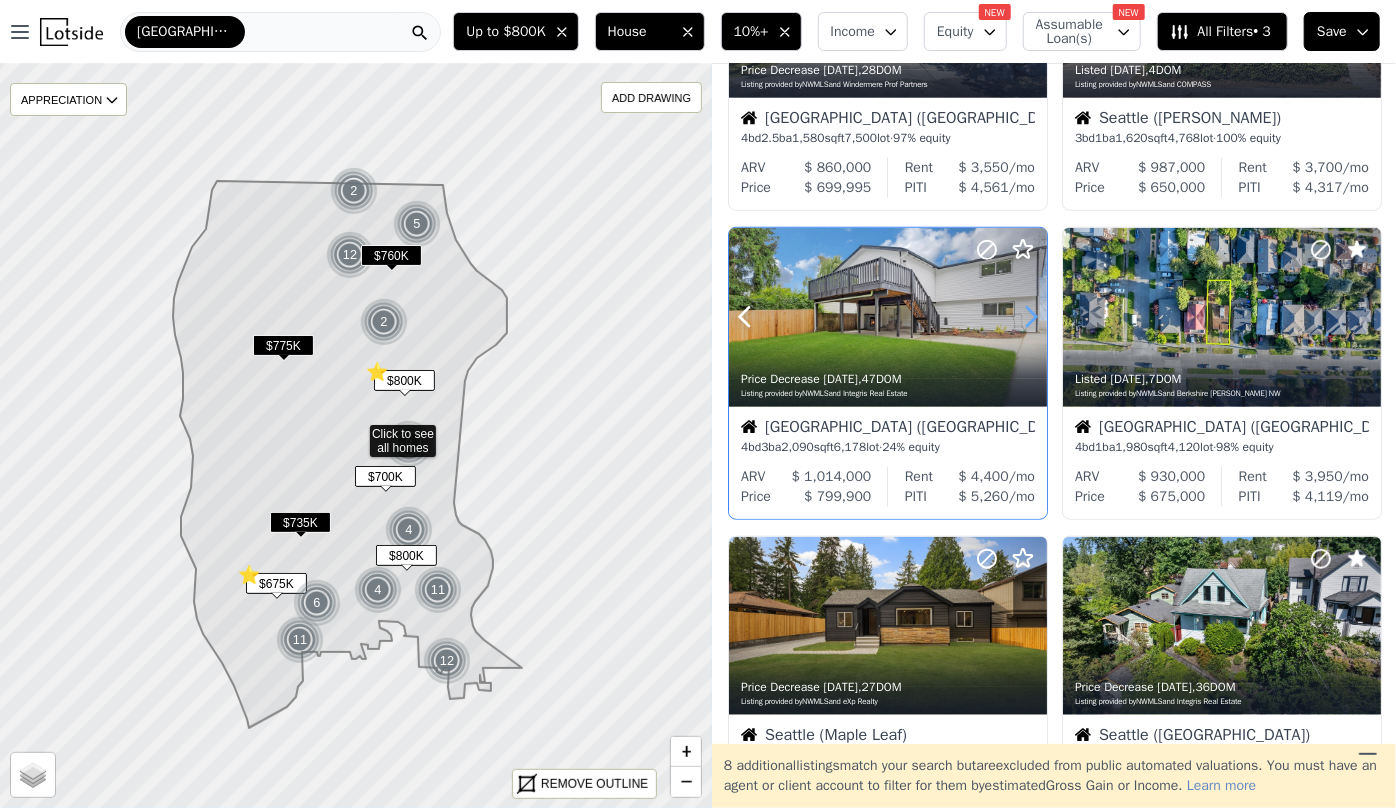 click 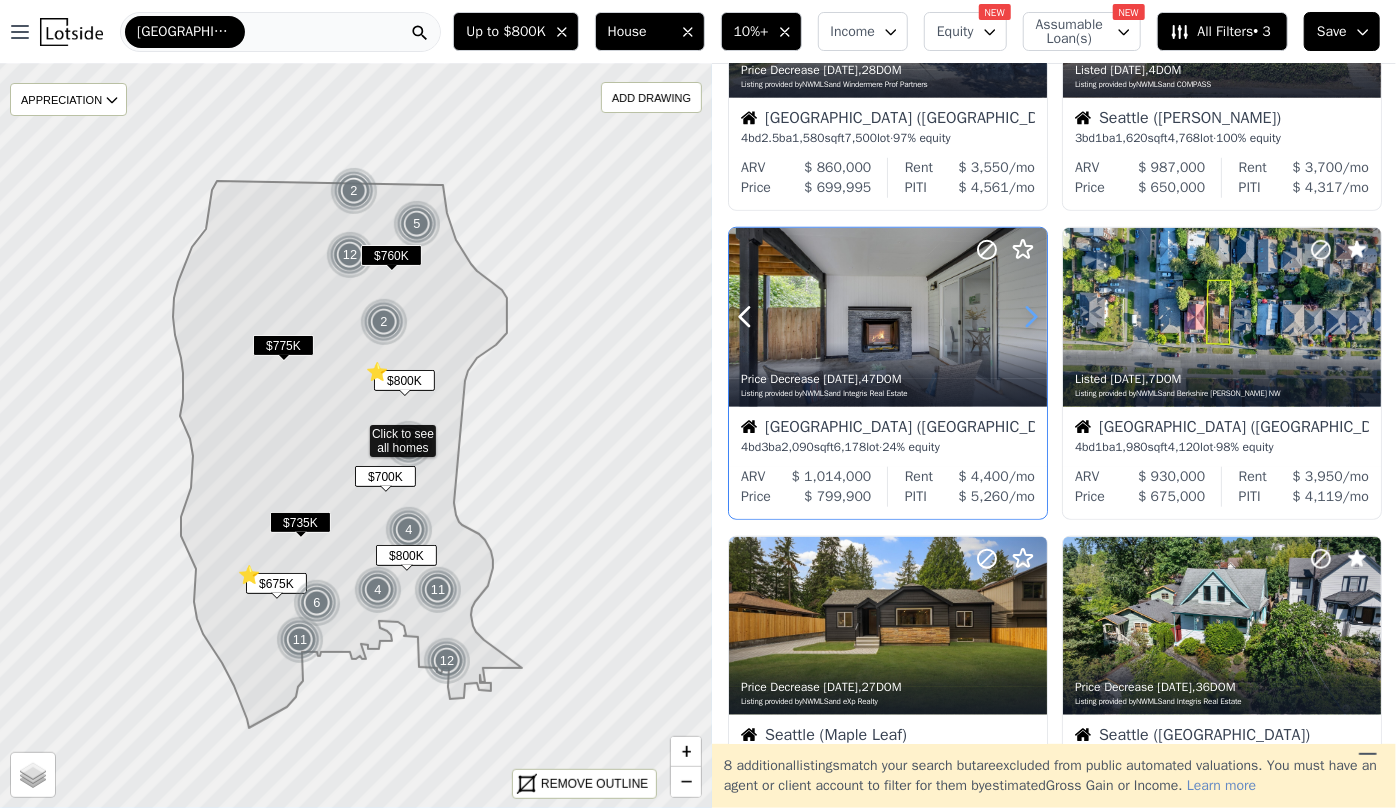 click 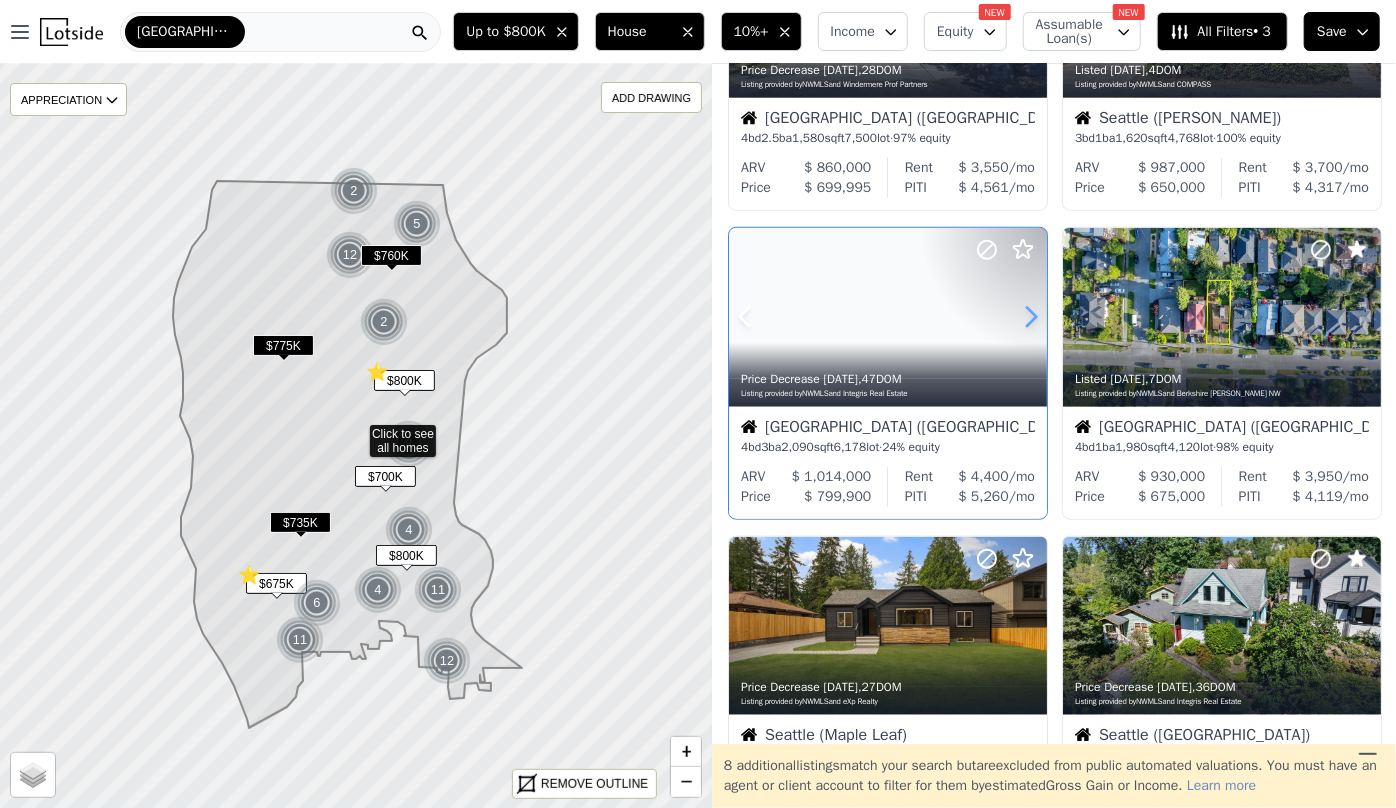 click 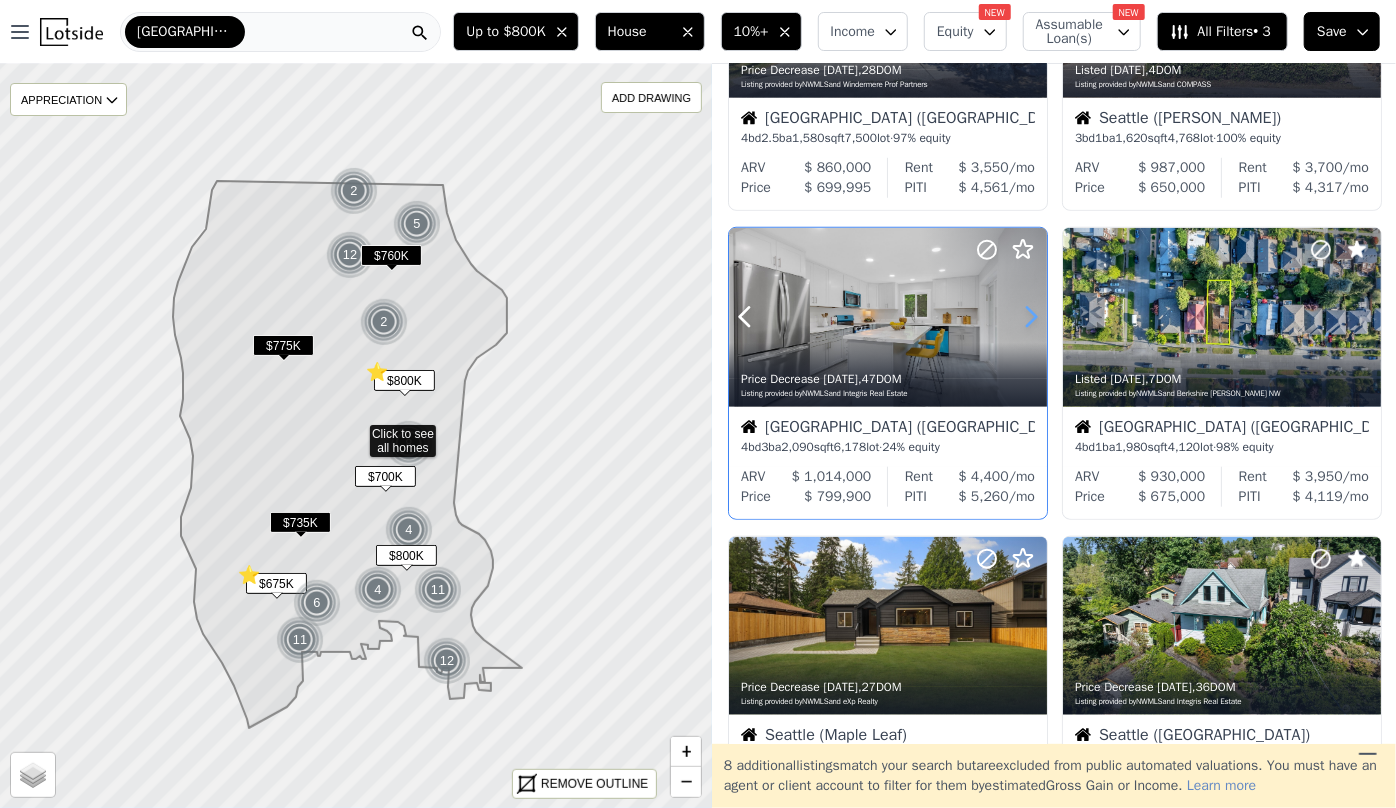 click 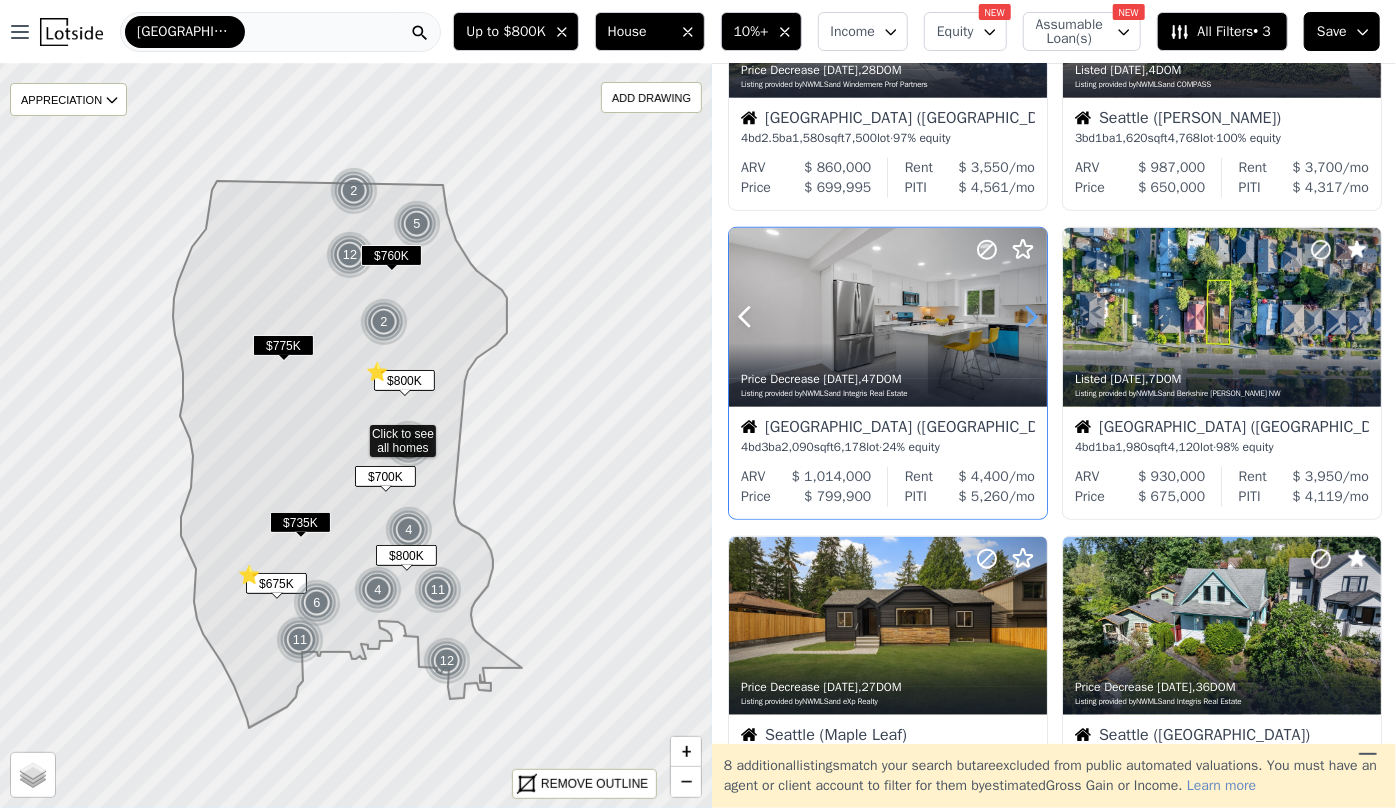 click 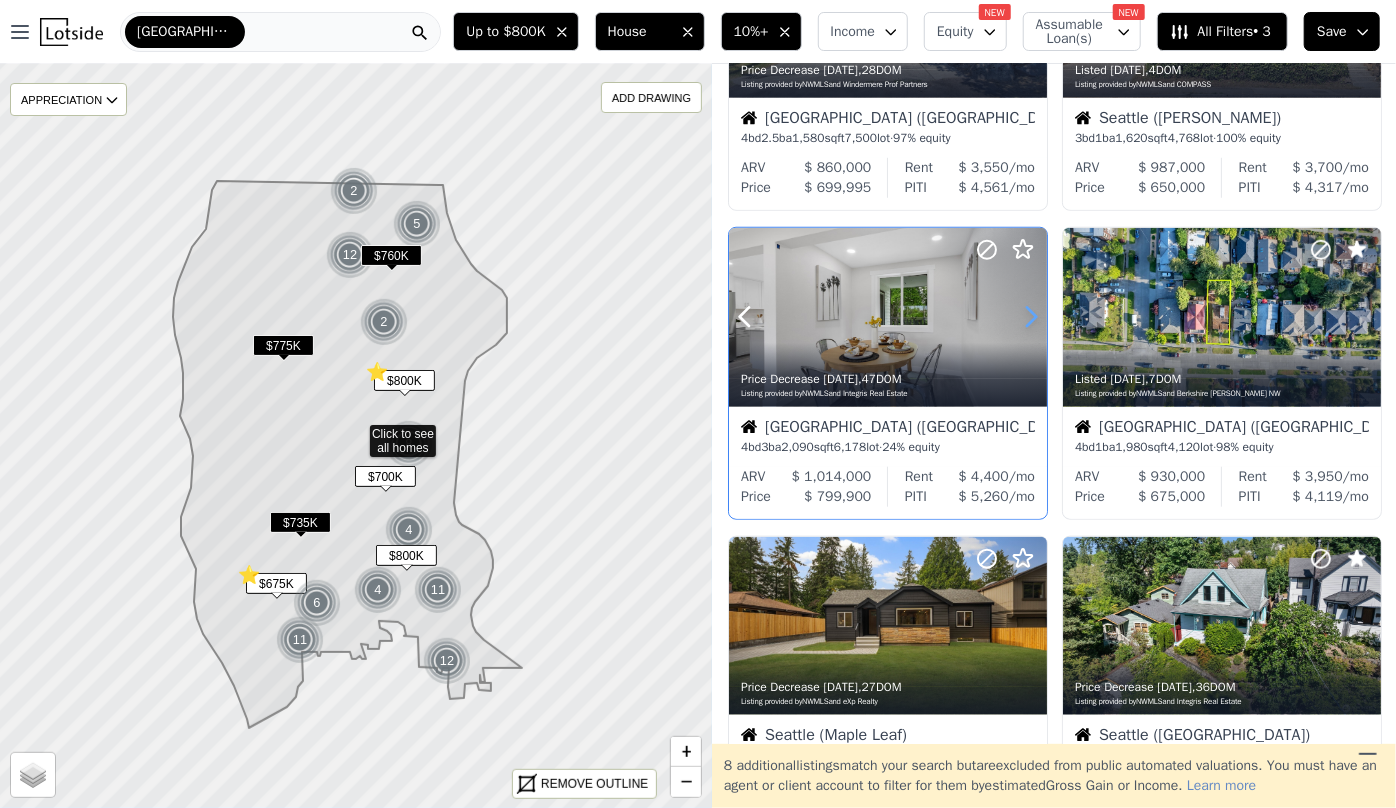 click 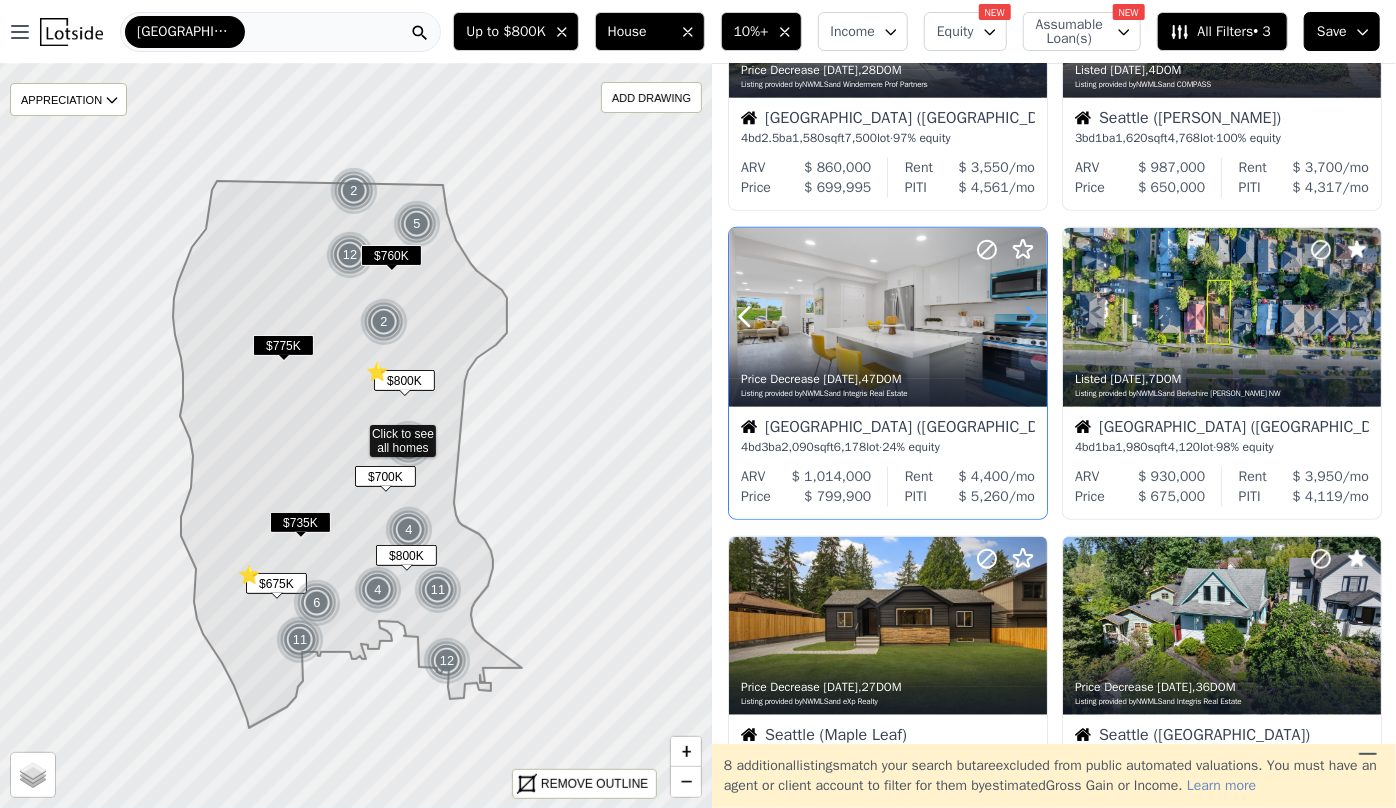 click 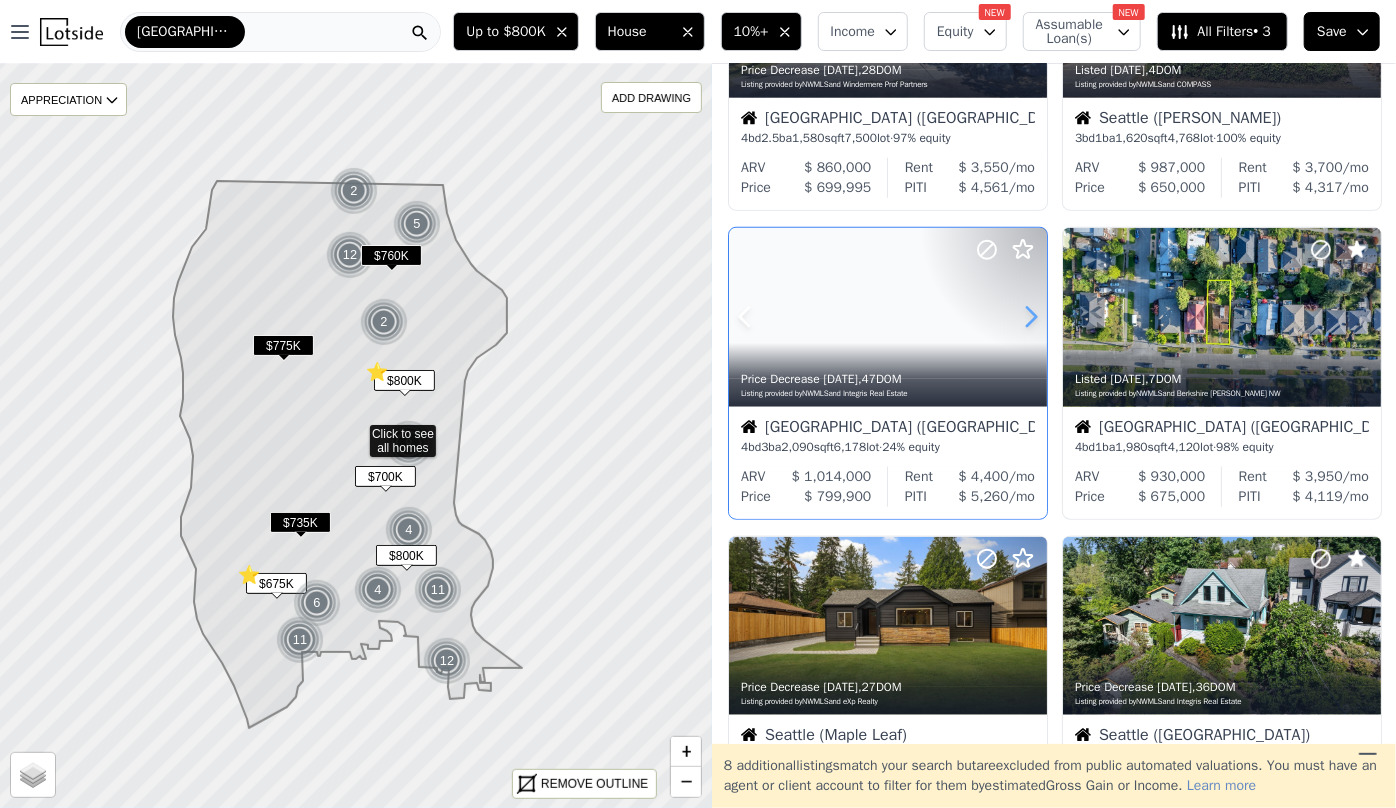 click 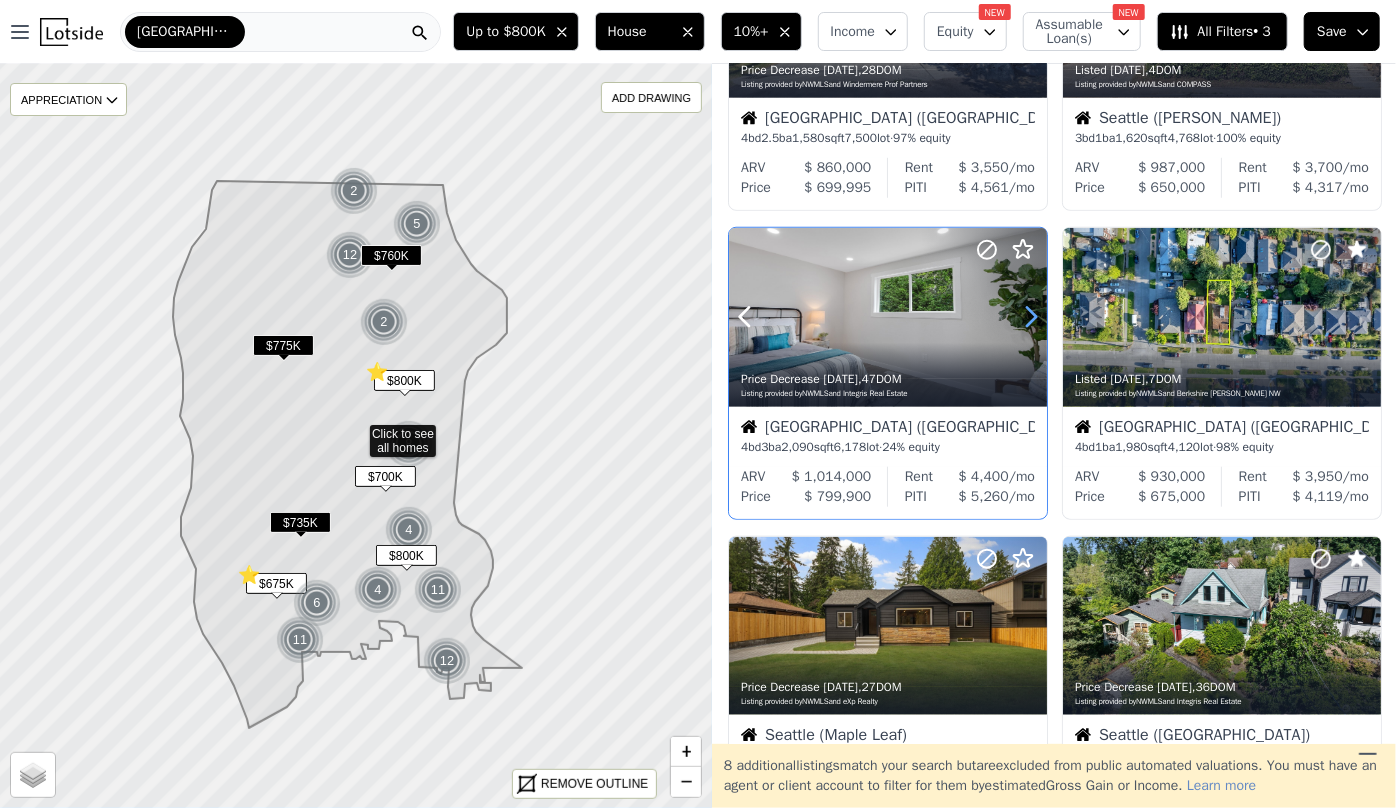 click 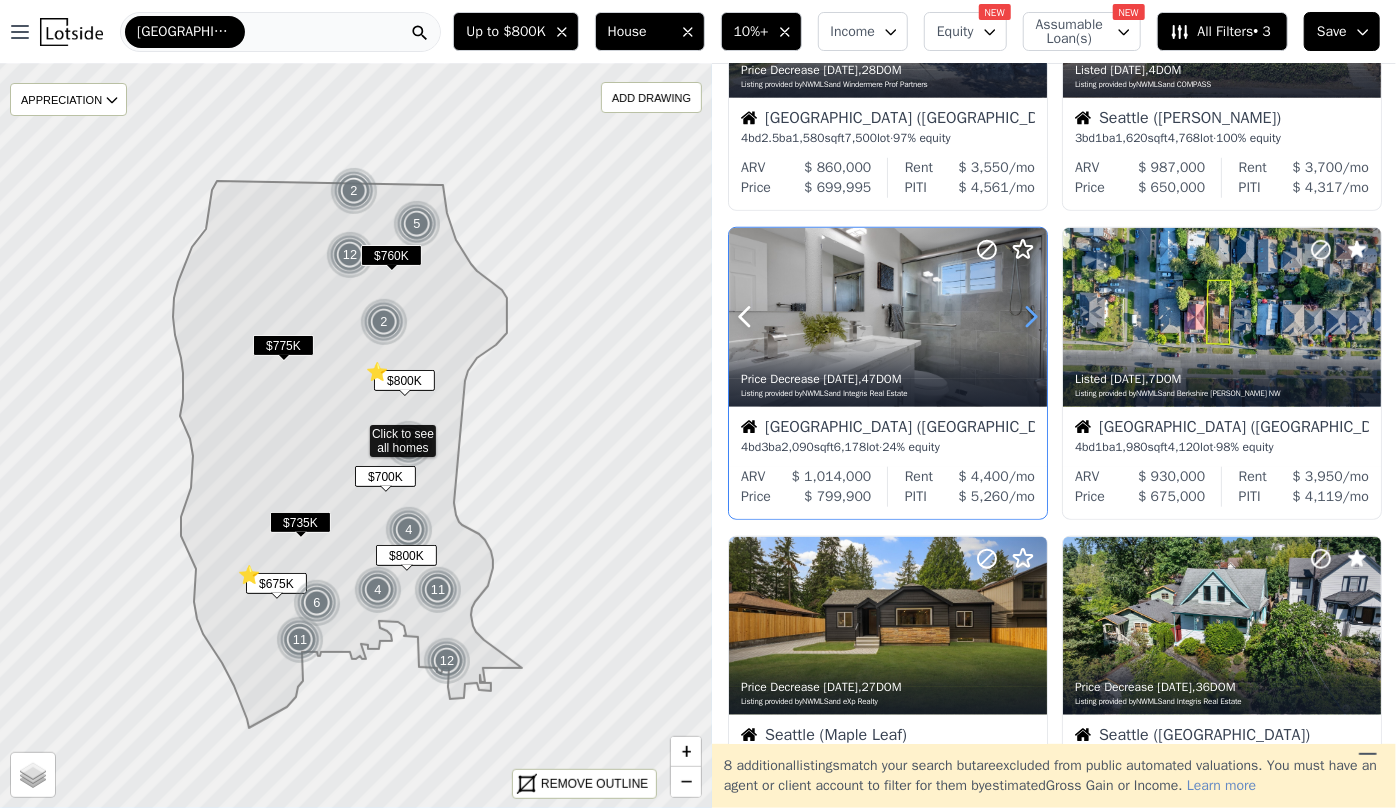 click 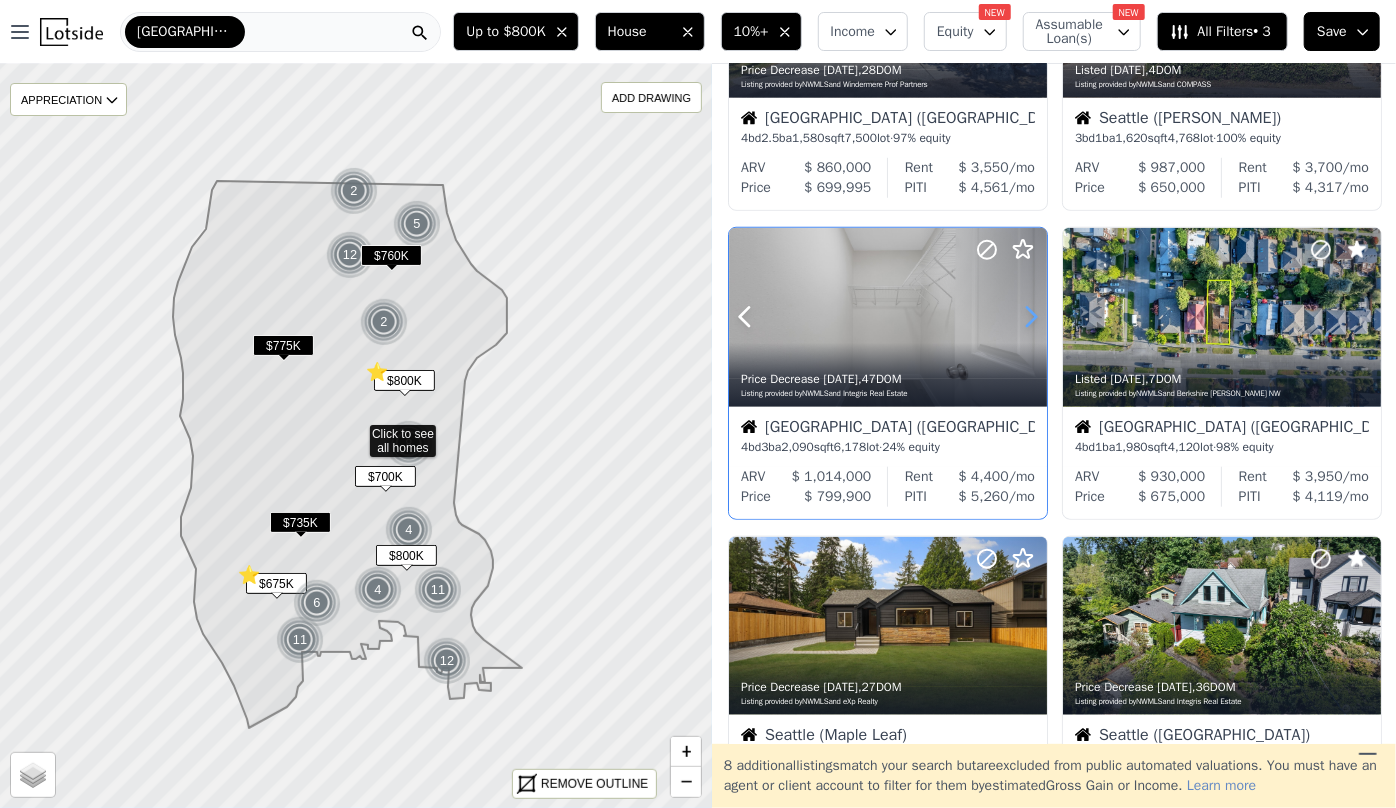 click 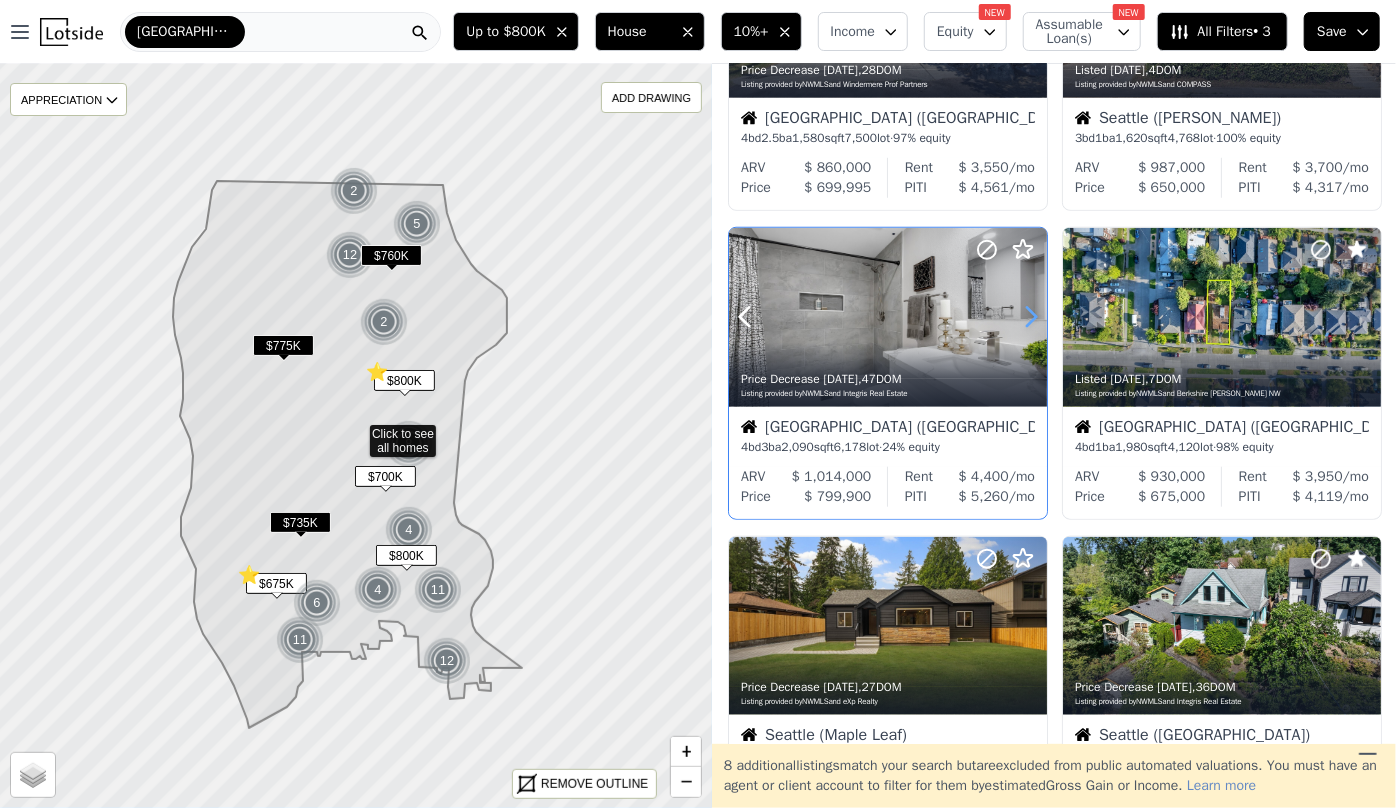 click 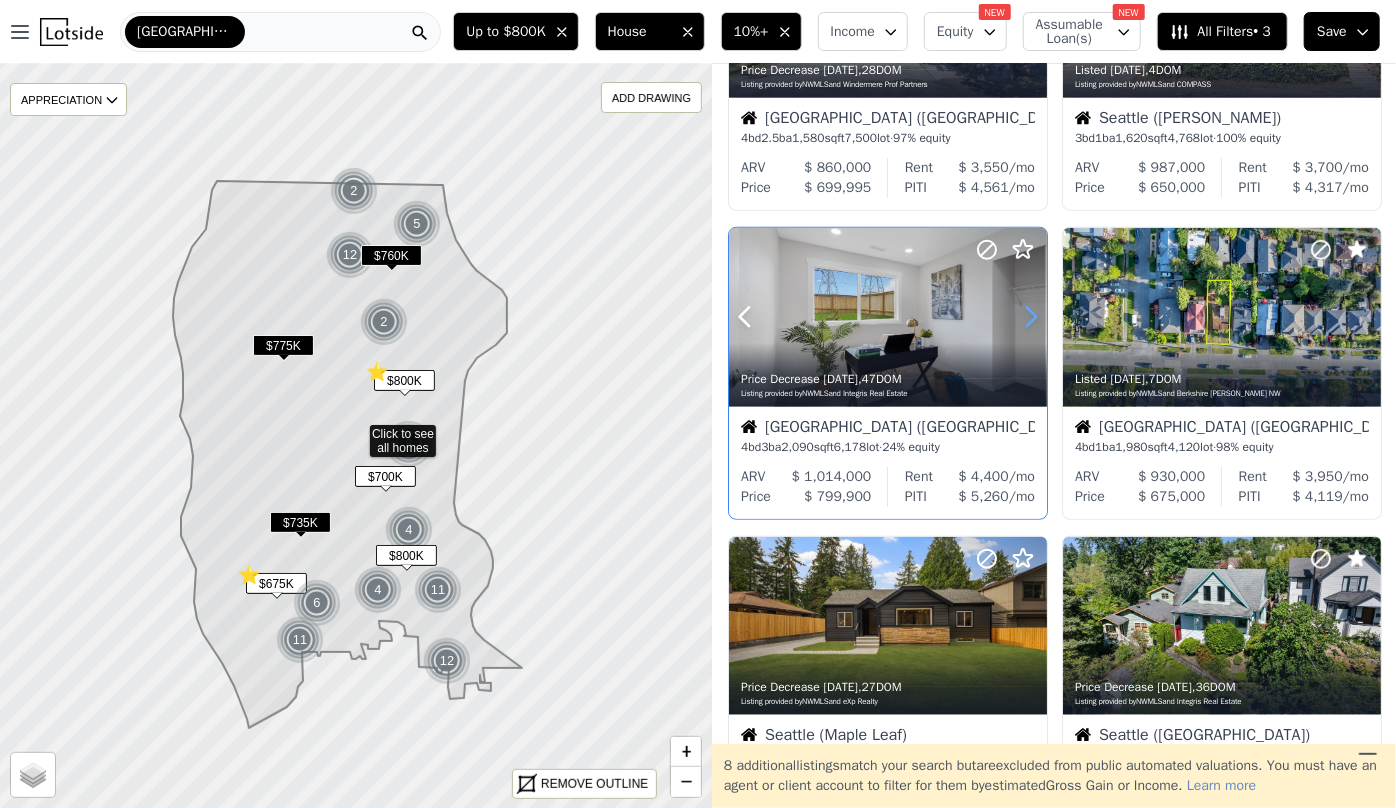 click 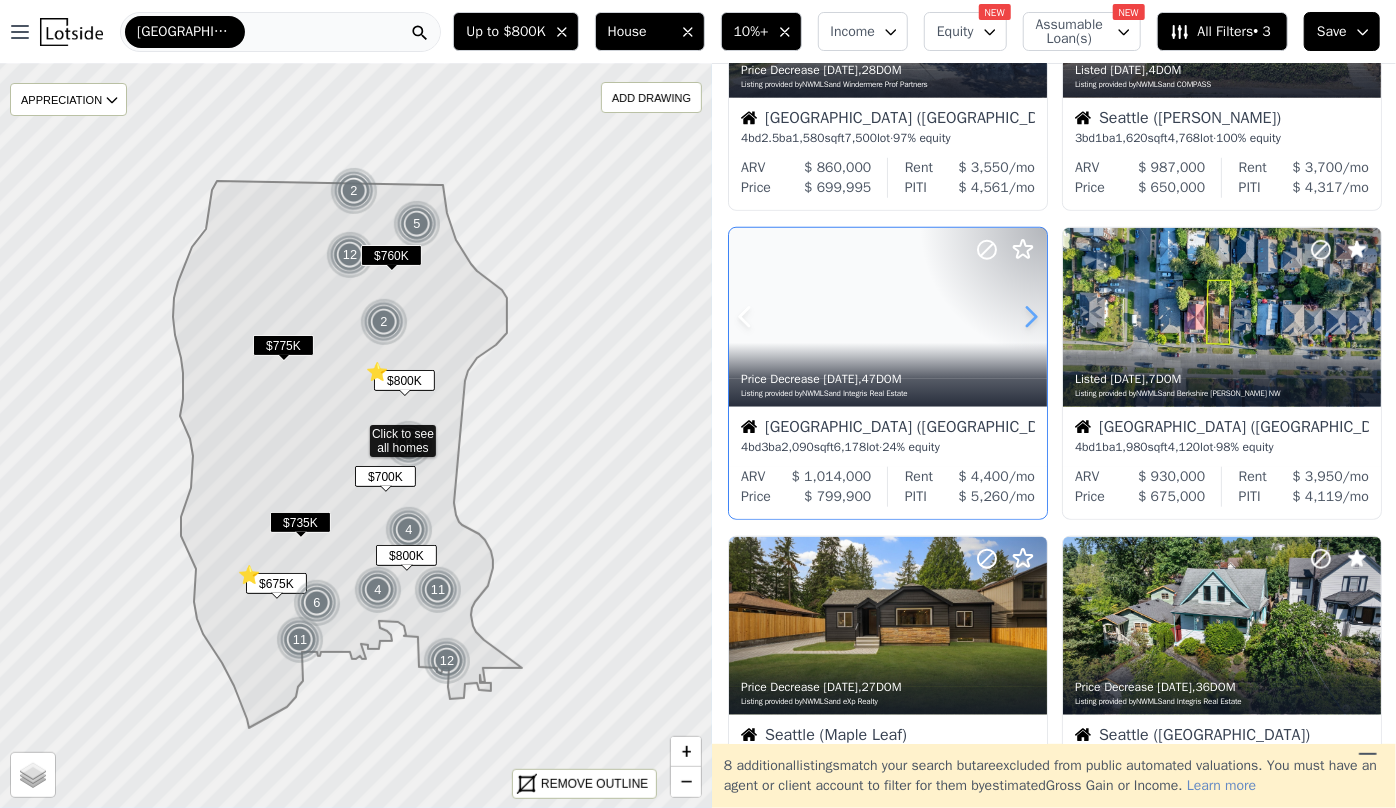 click 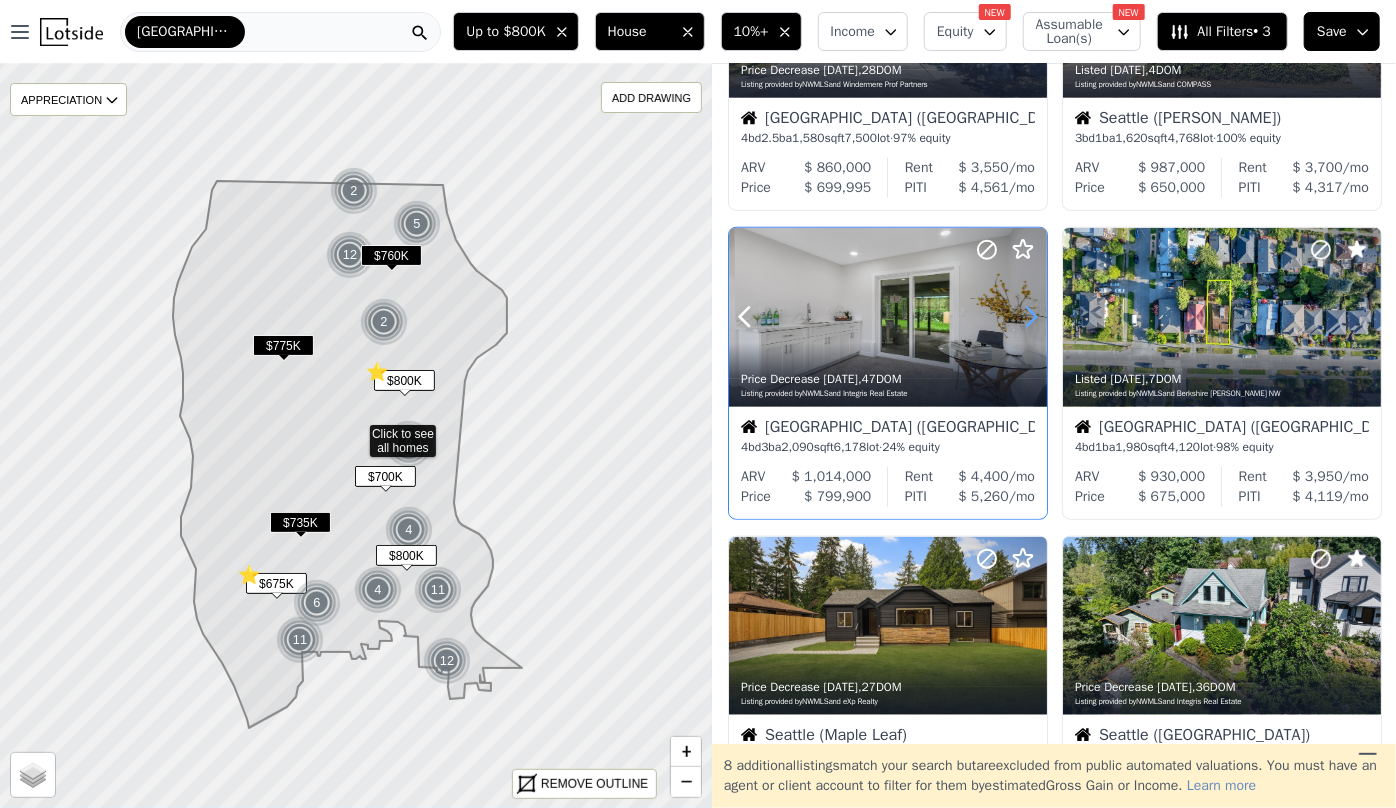 click 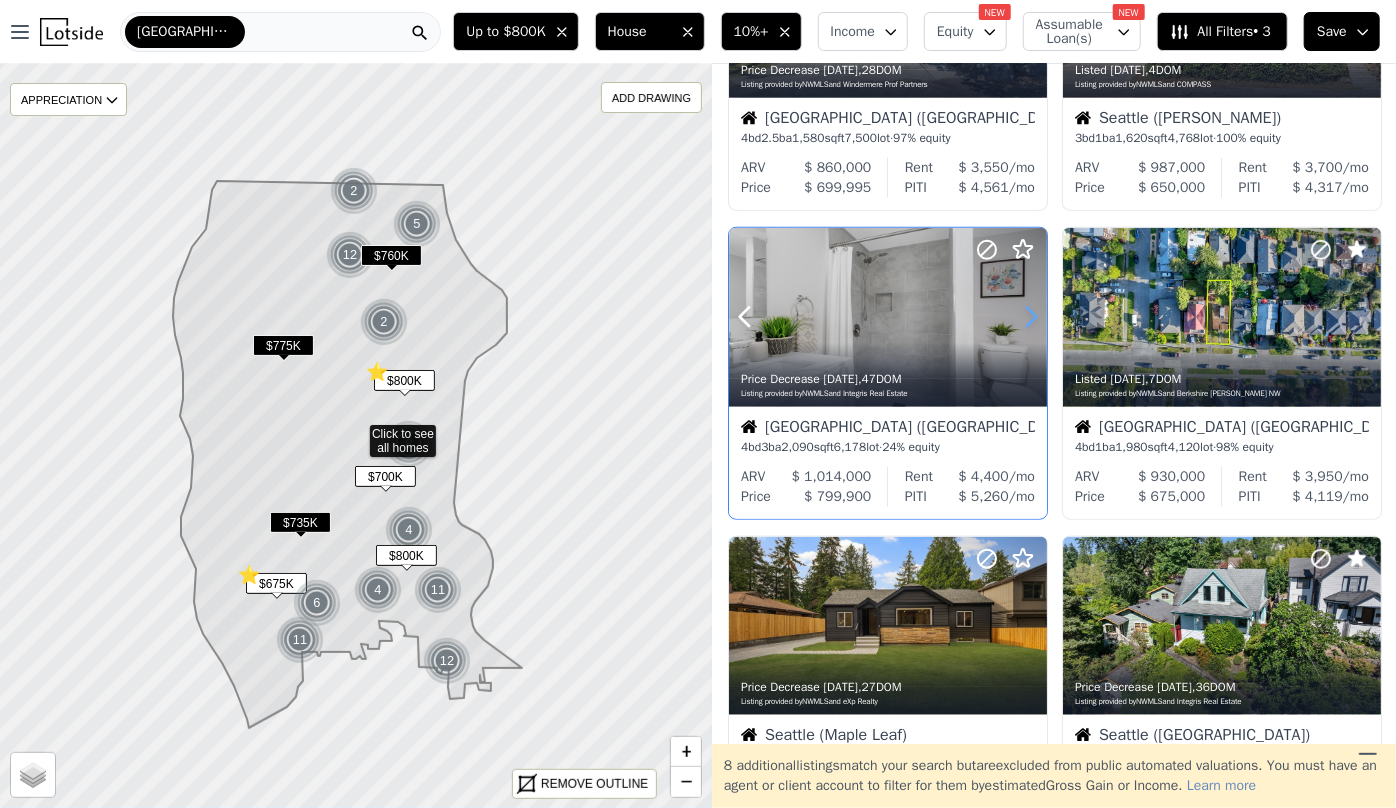 click 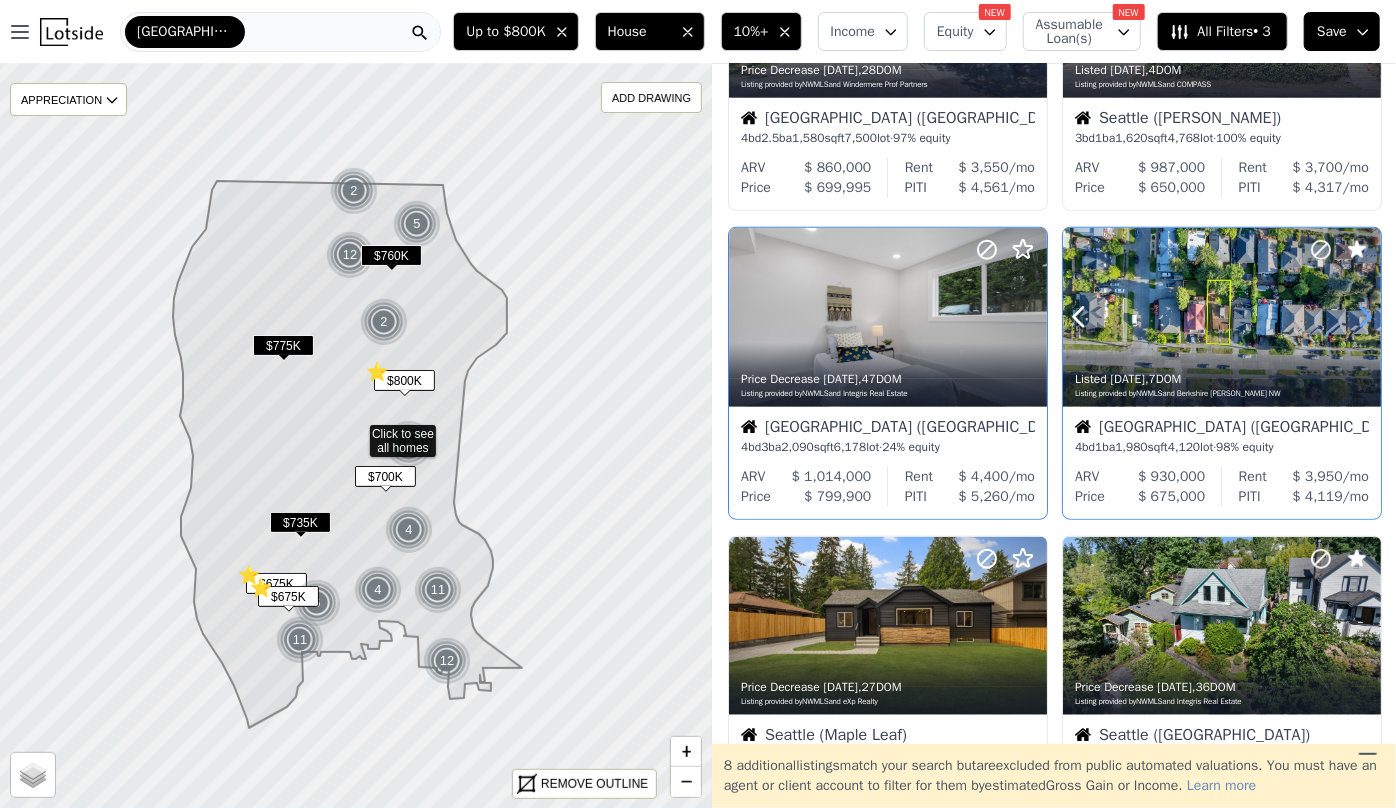 click 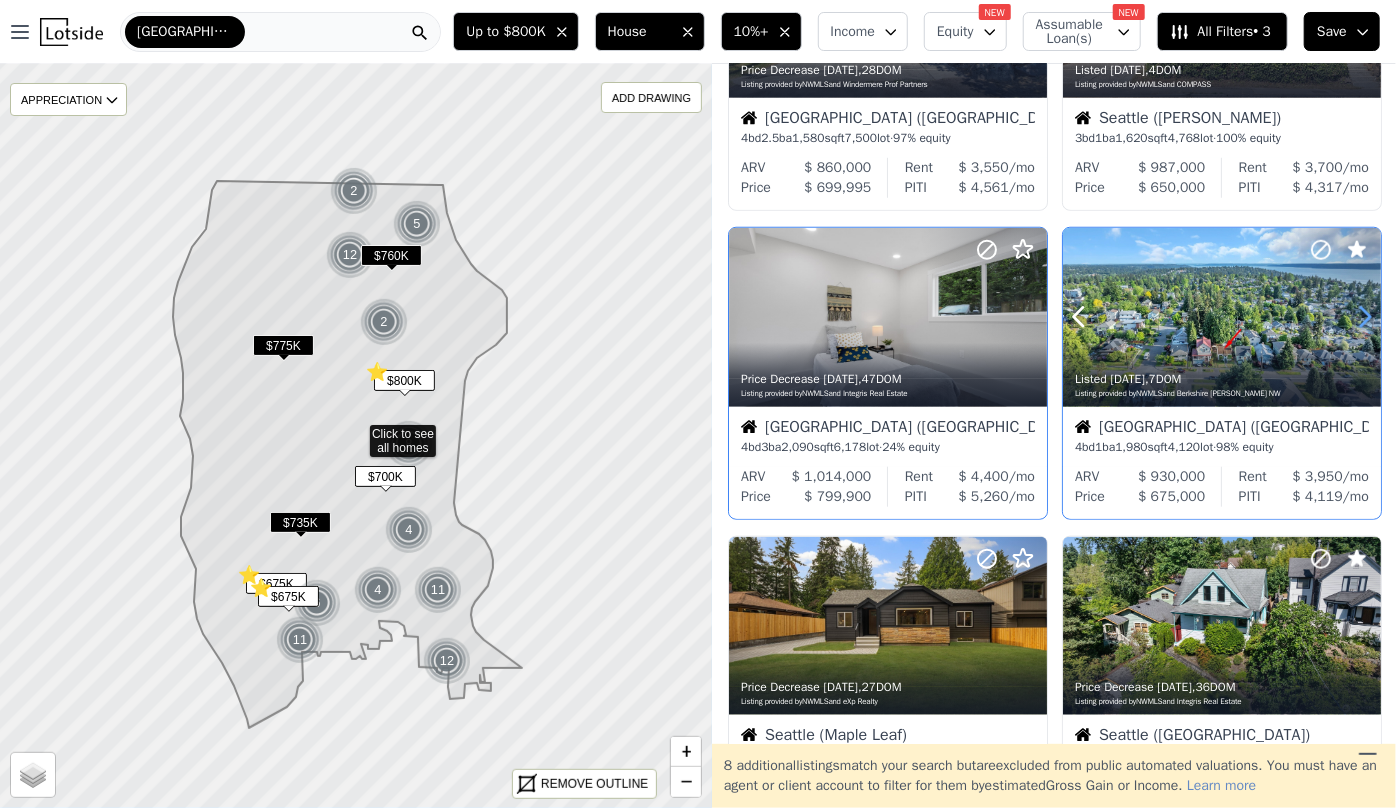 click 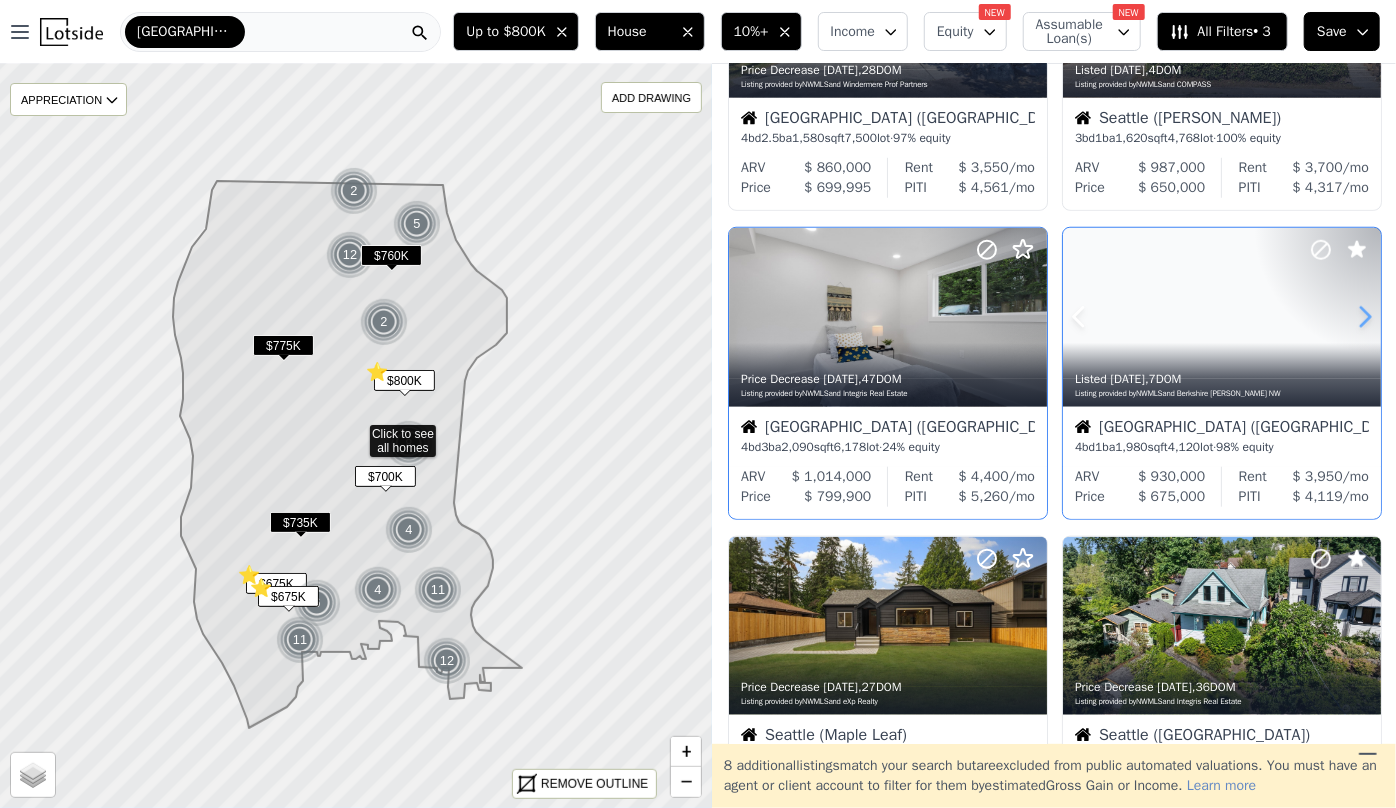 click 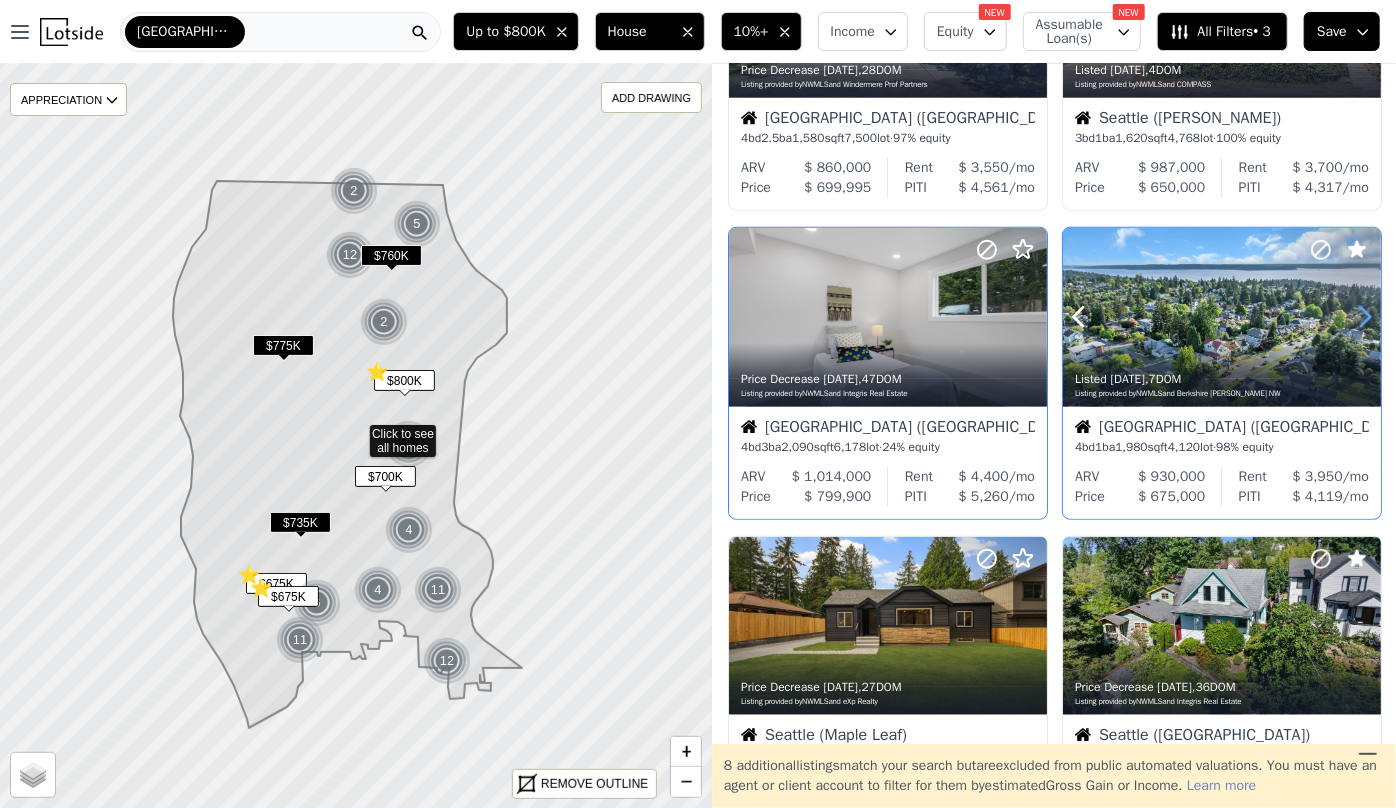 click 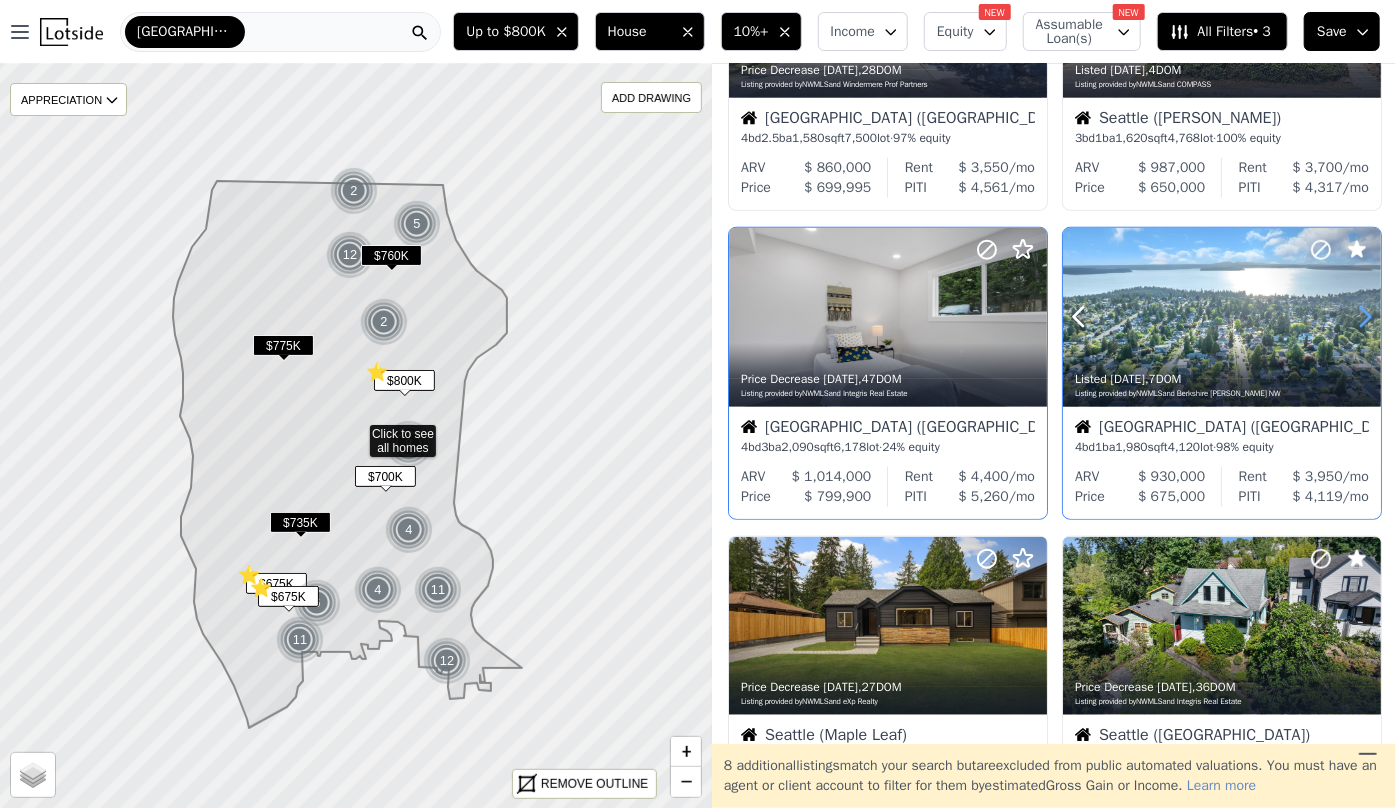 click 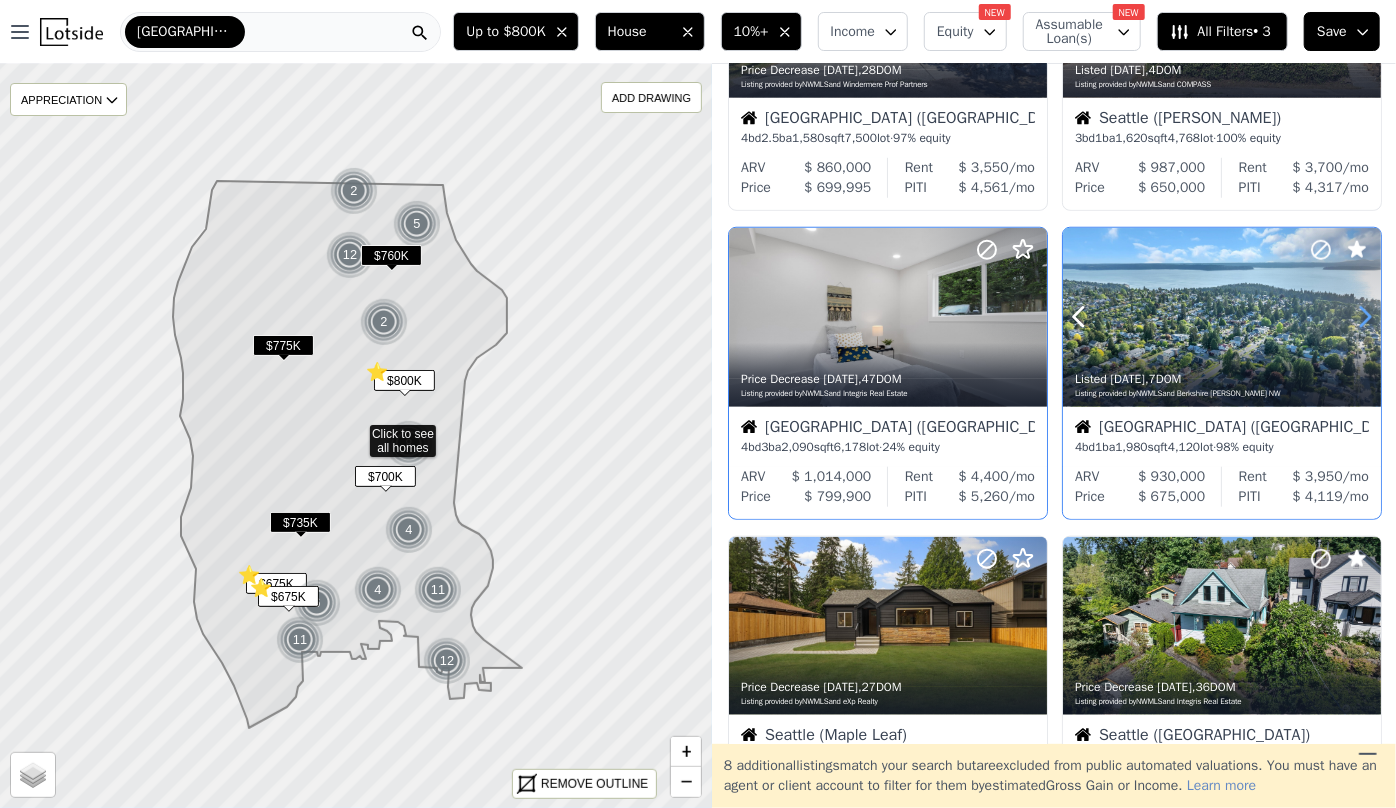 click 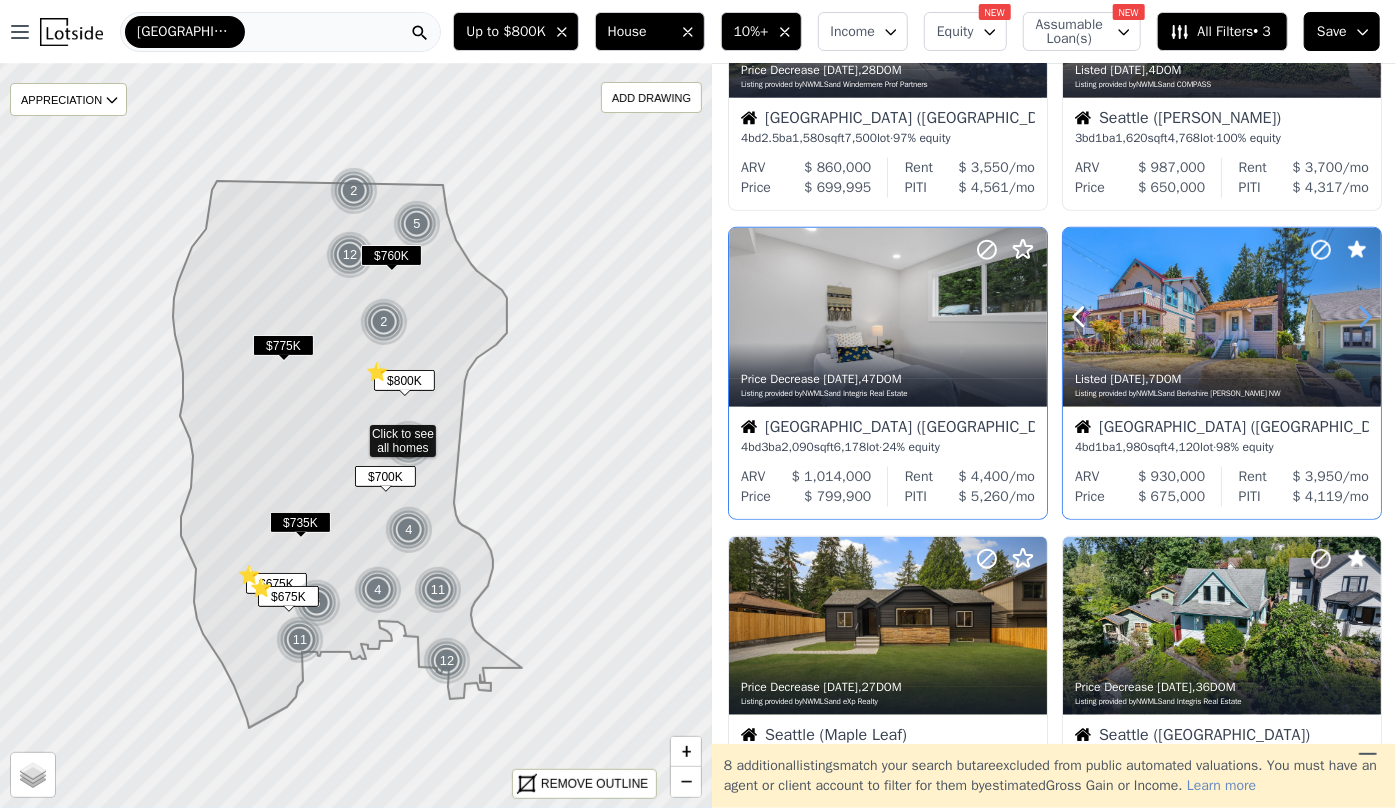 click 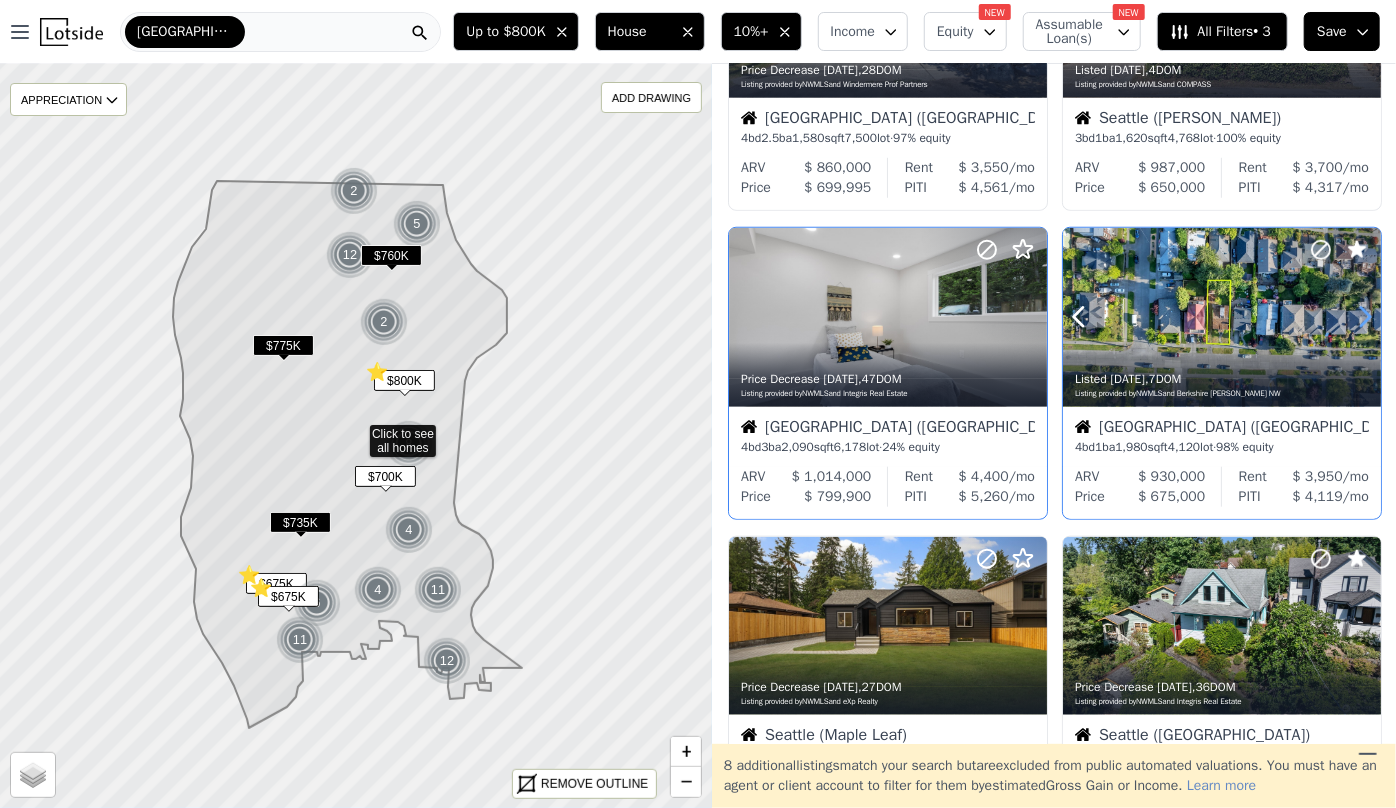 click 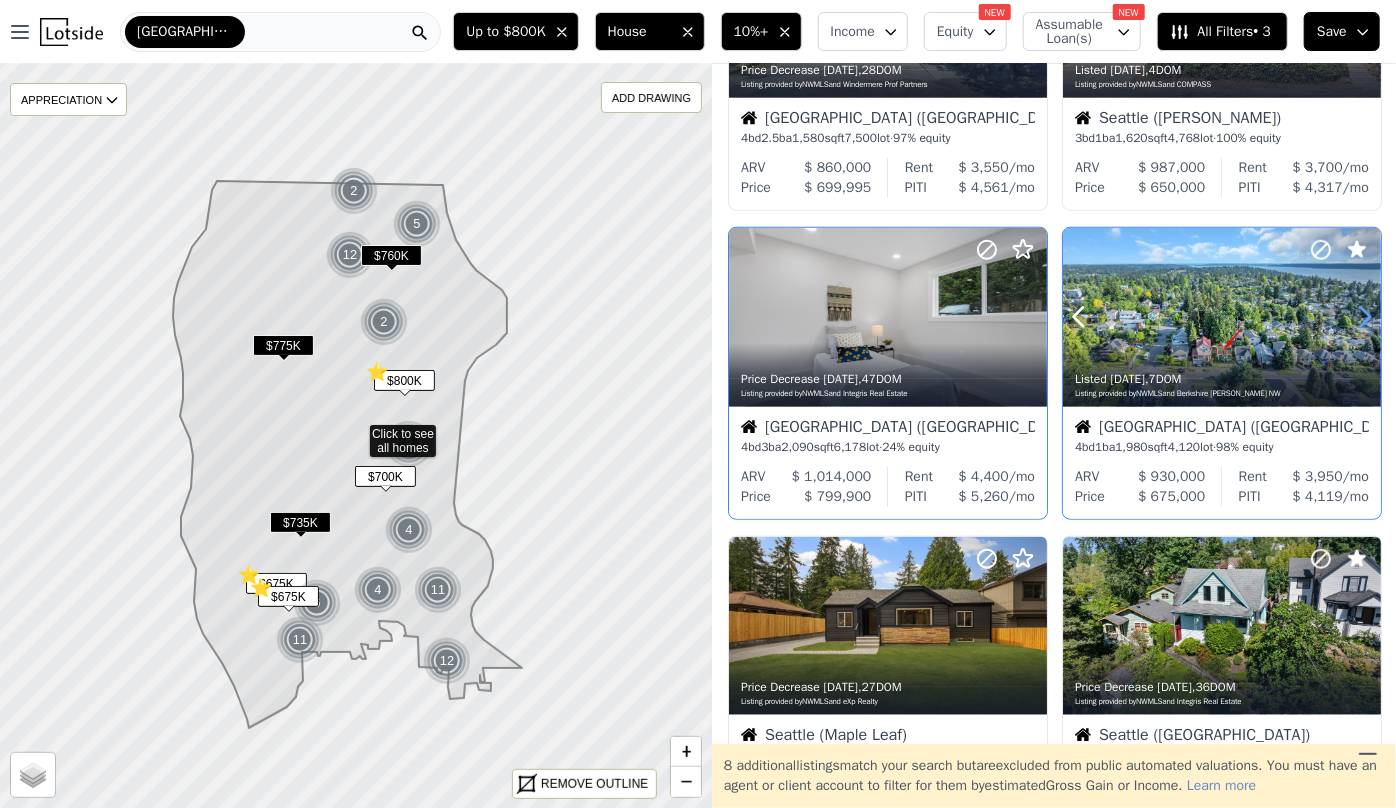 click 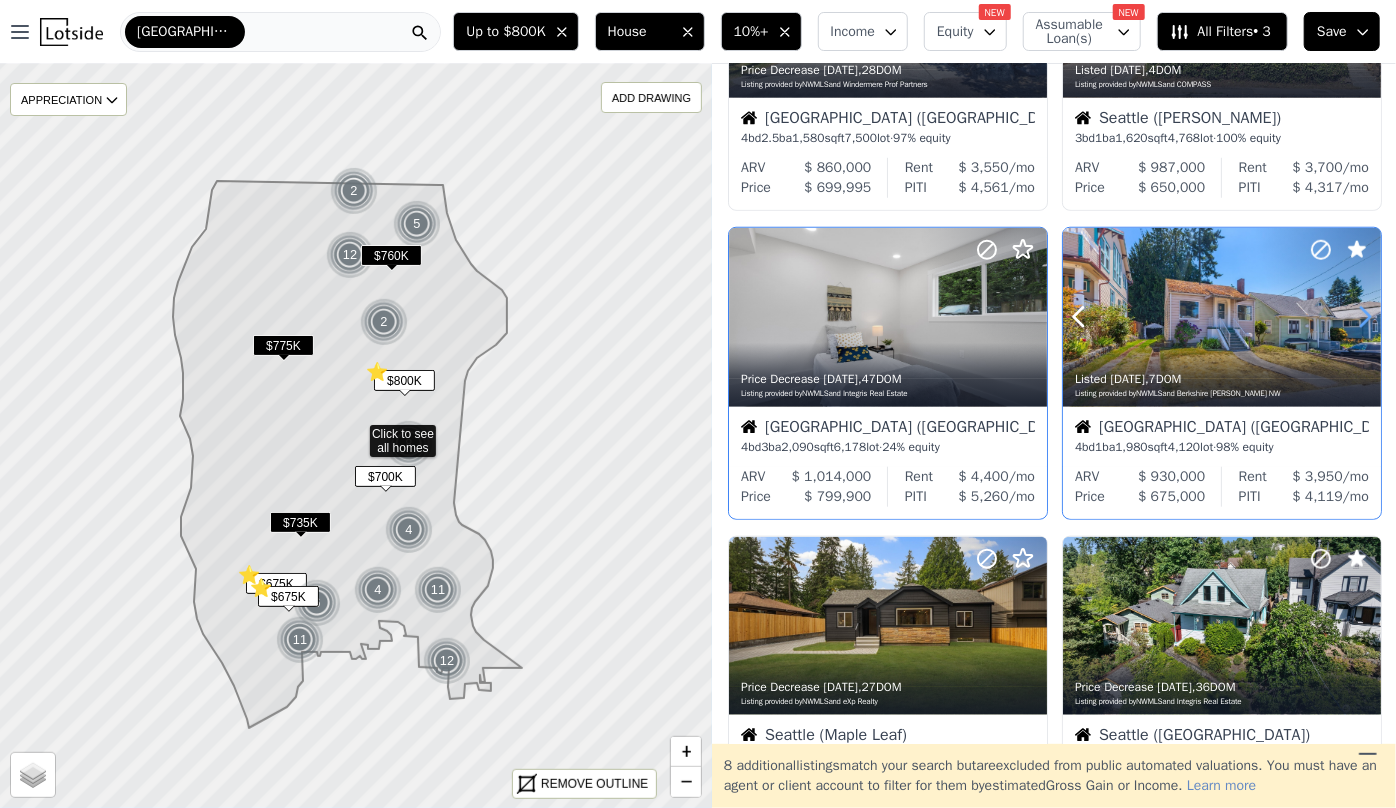 click 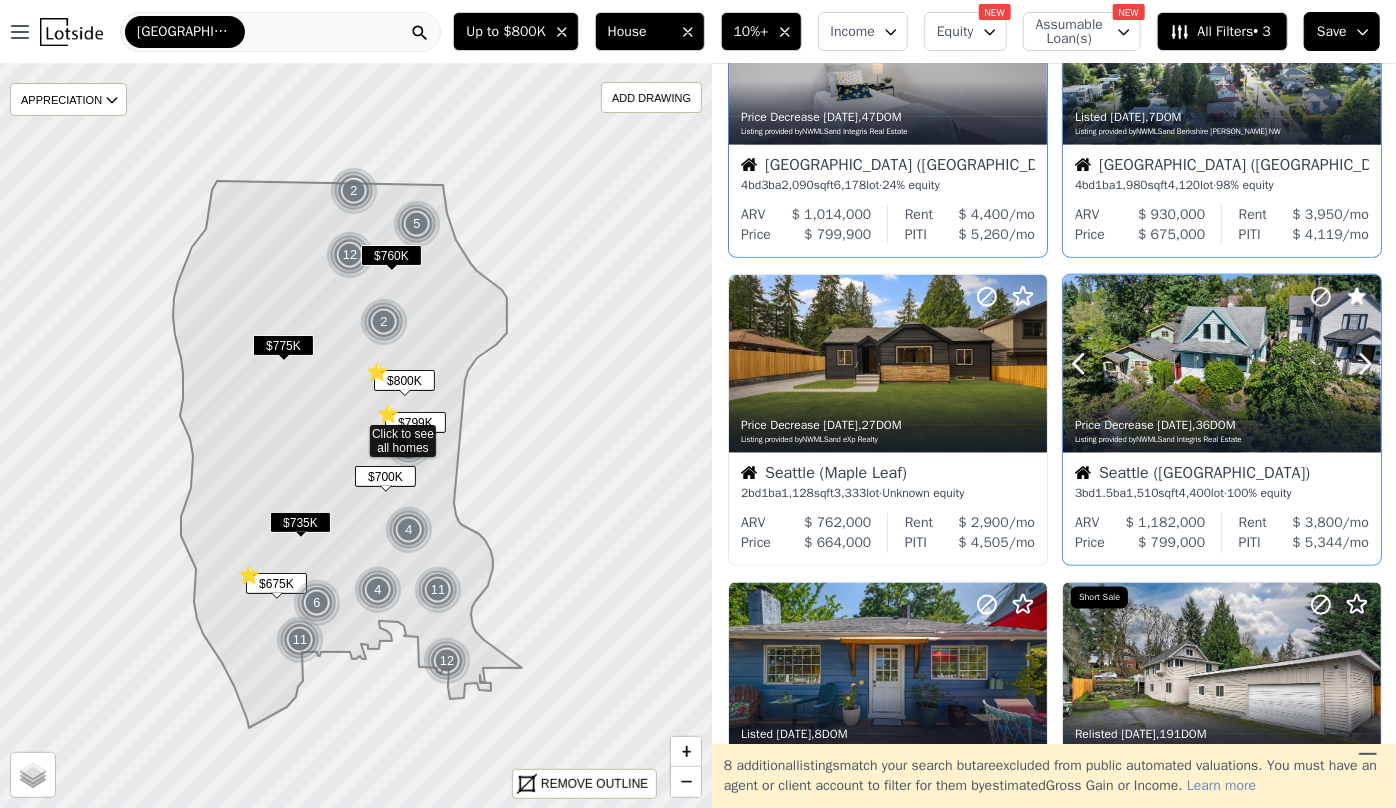 scroll, scrollTop: 1181, scrollLeft: 0, axis: vertical 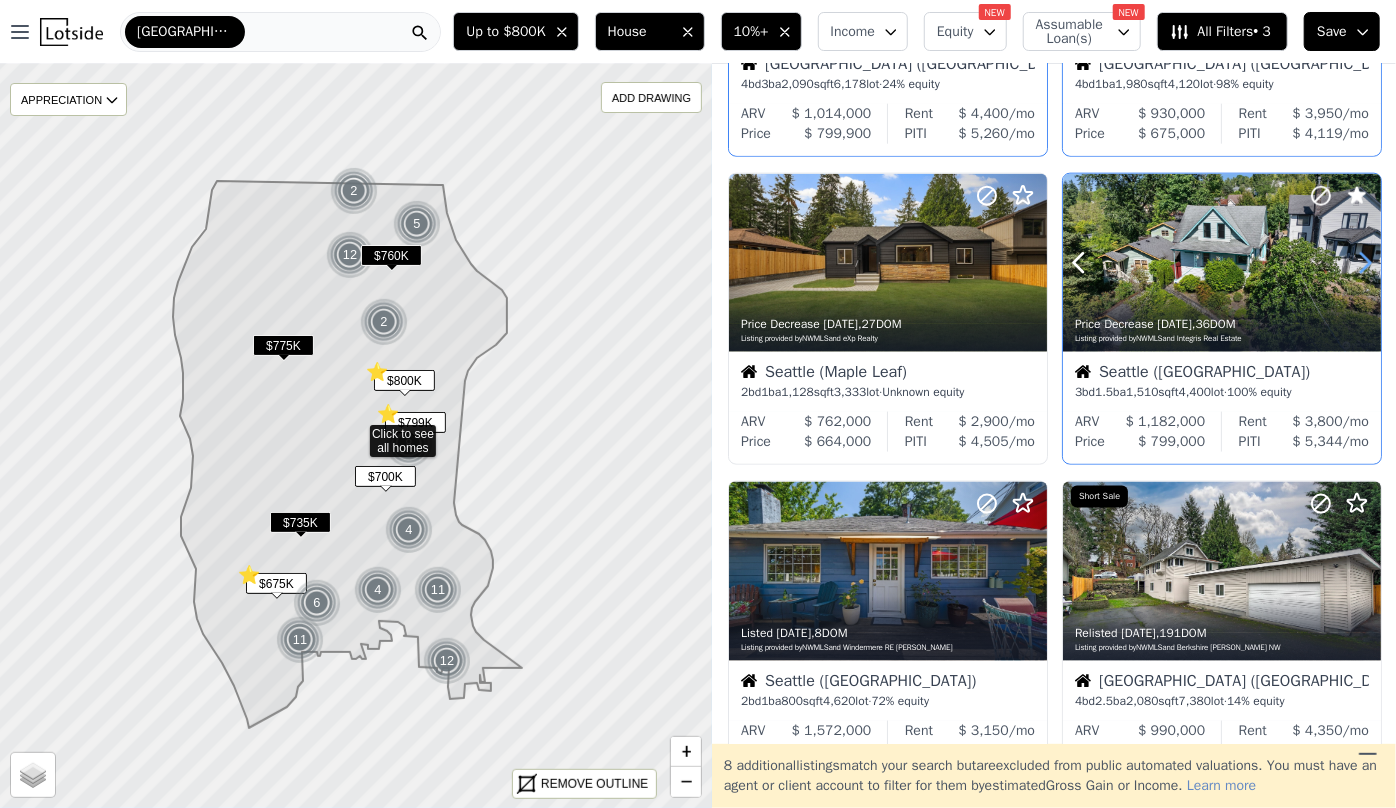 click 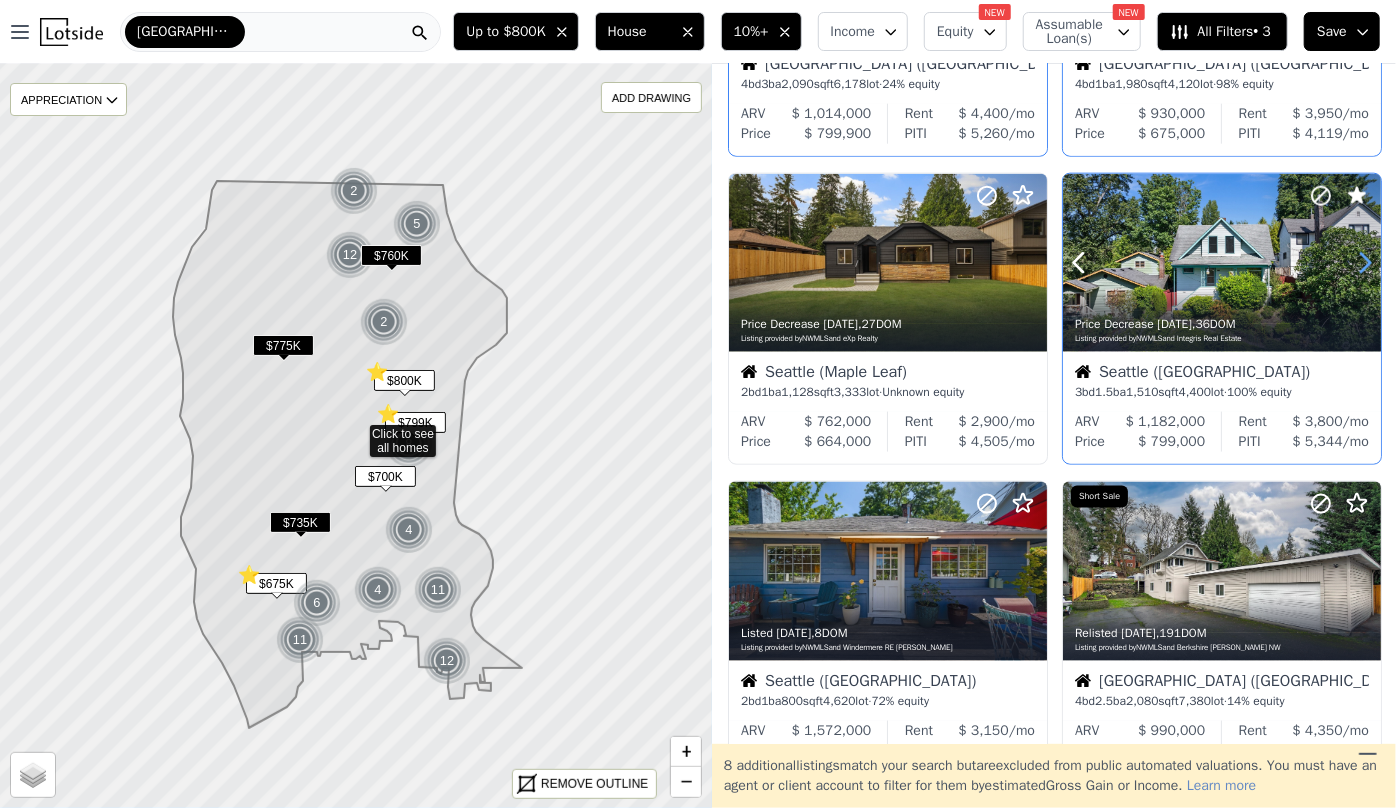 click 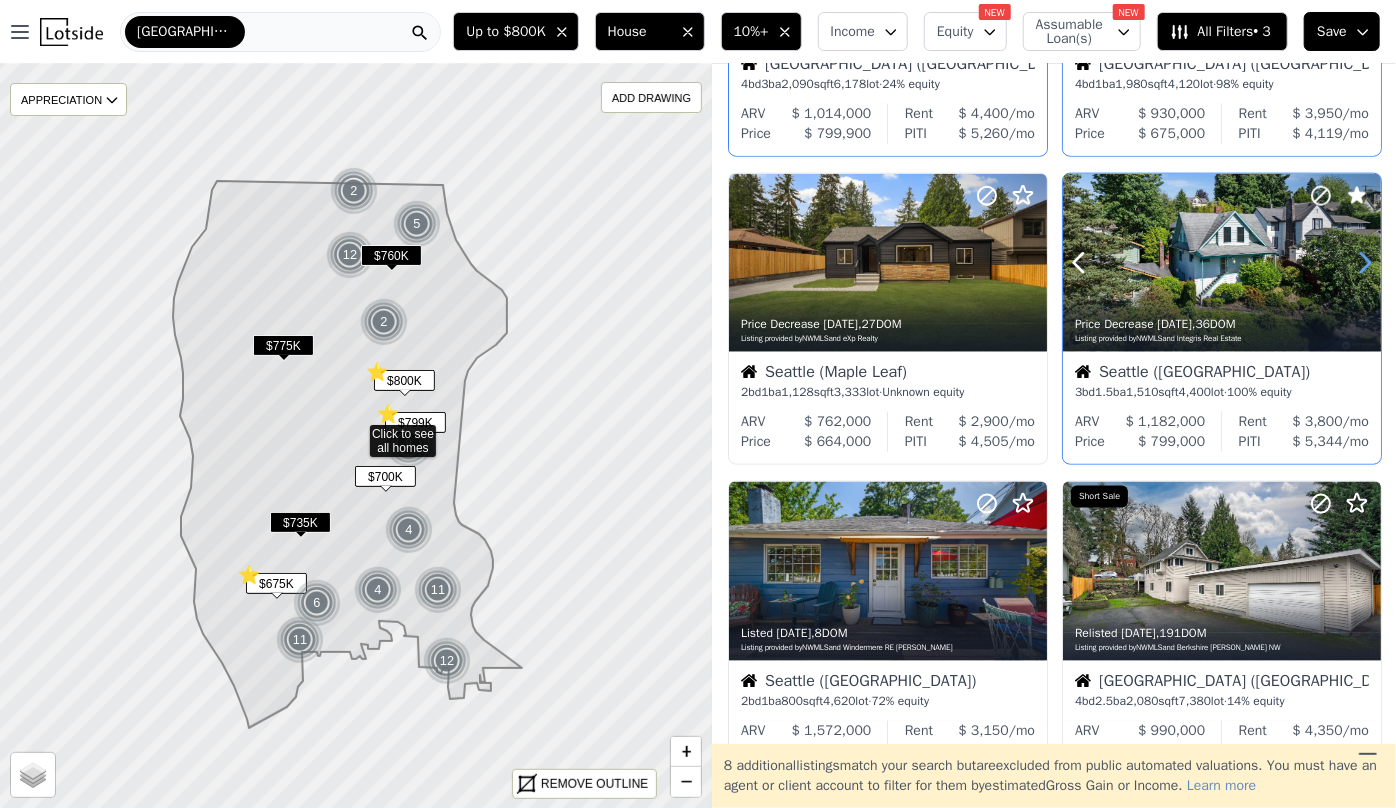 click 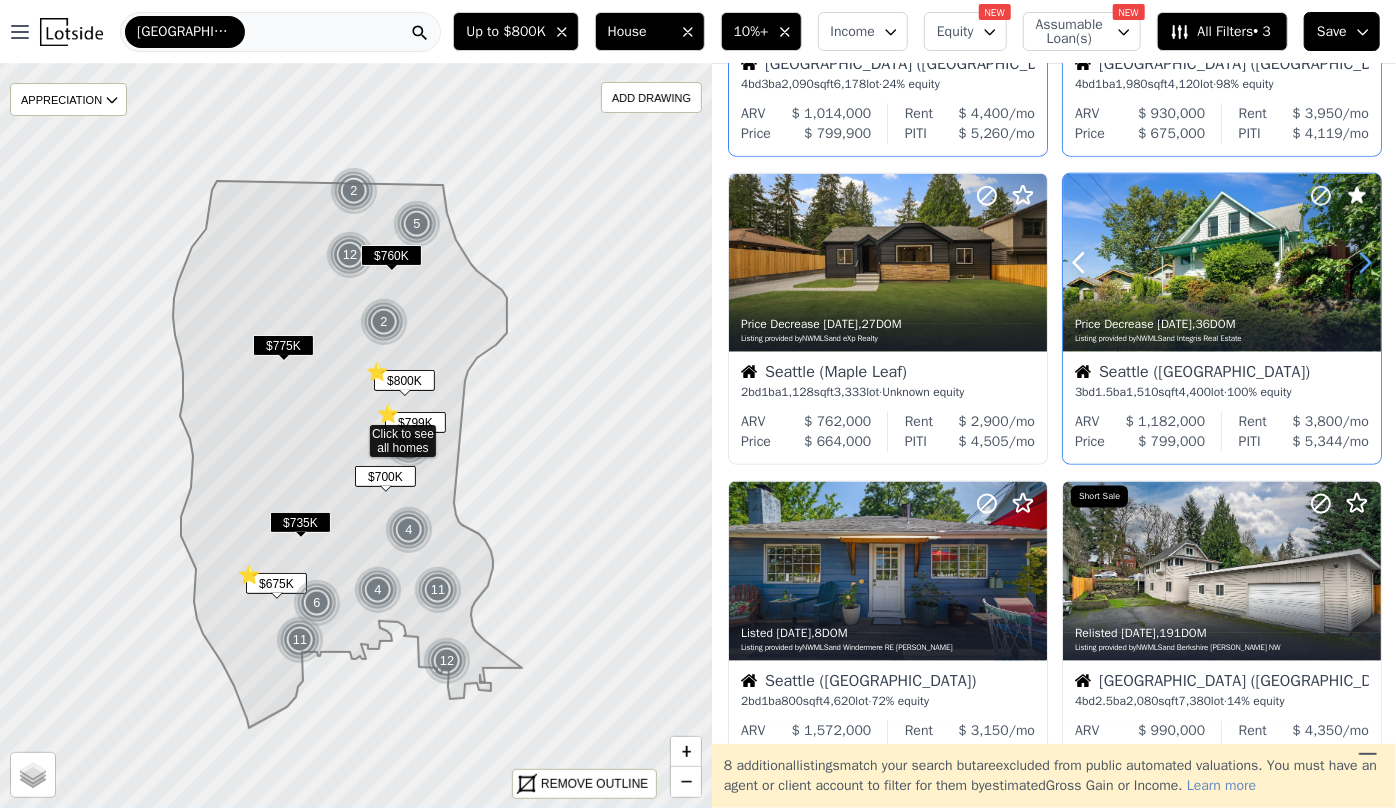 click 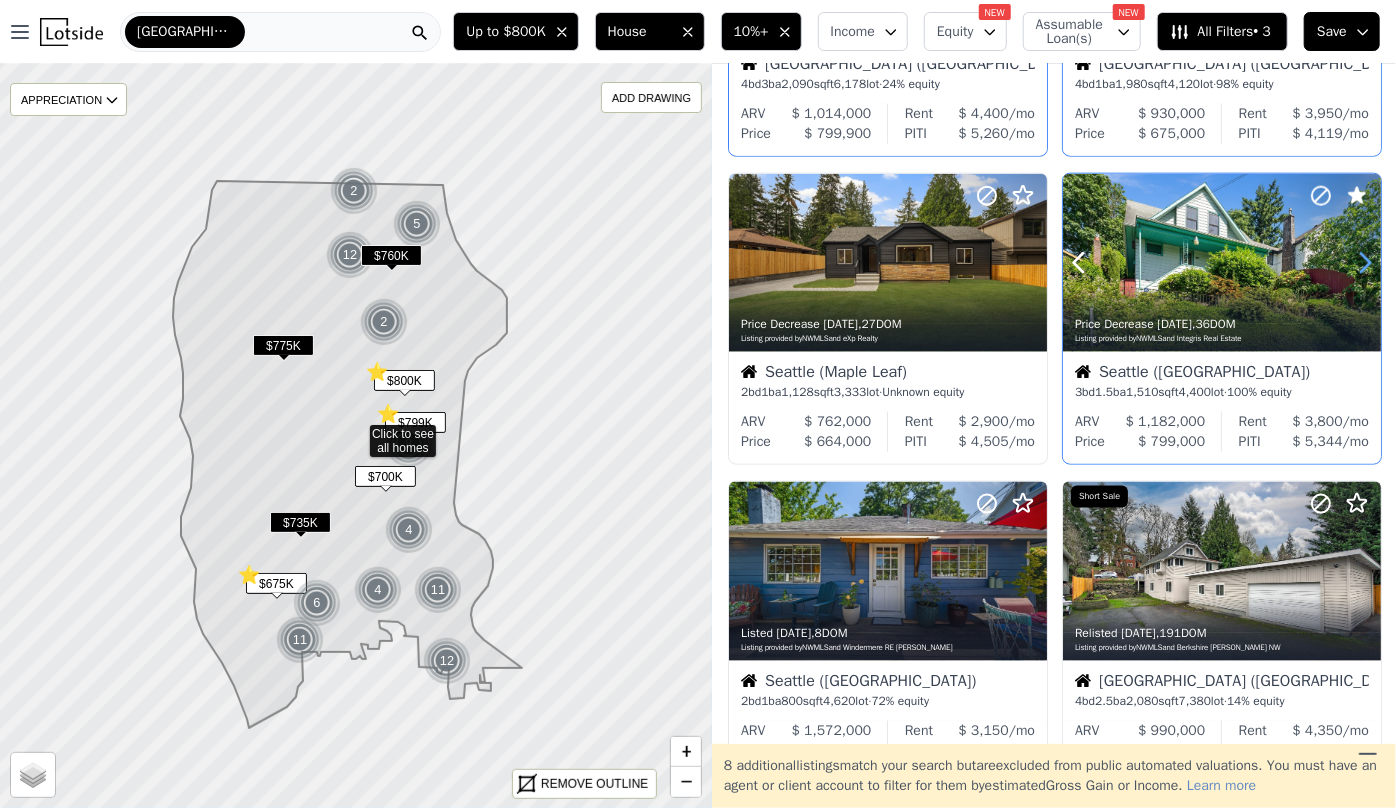 click 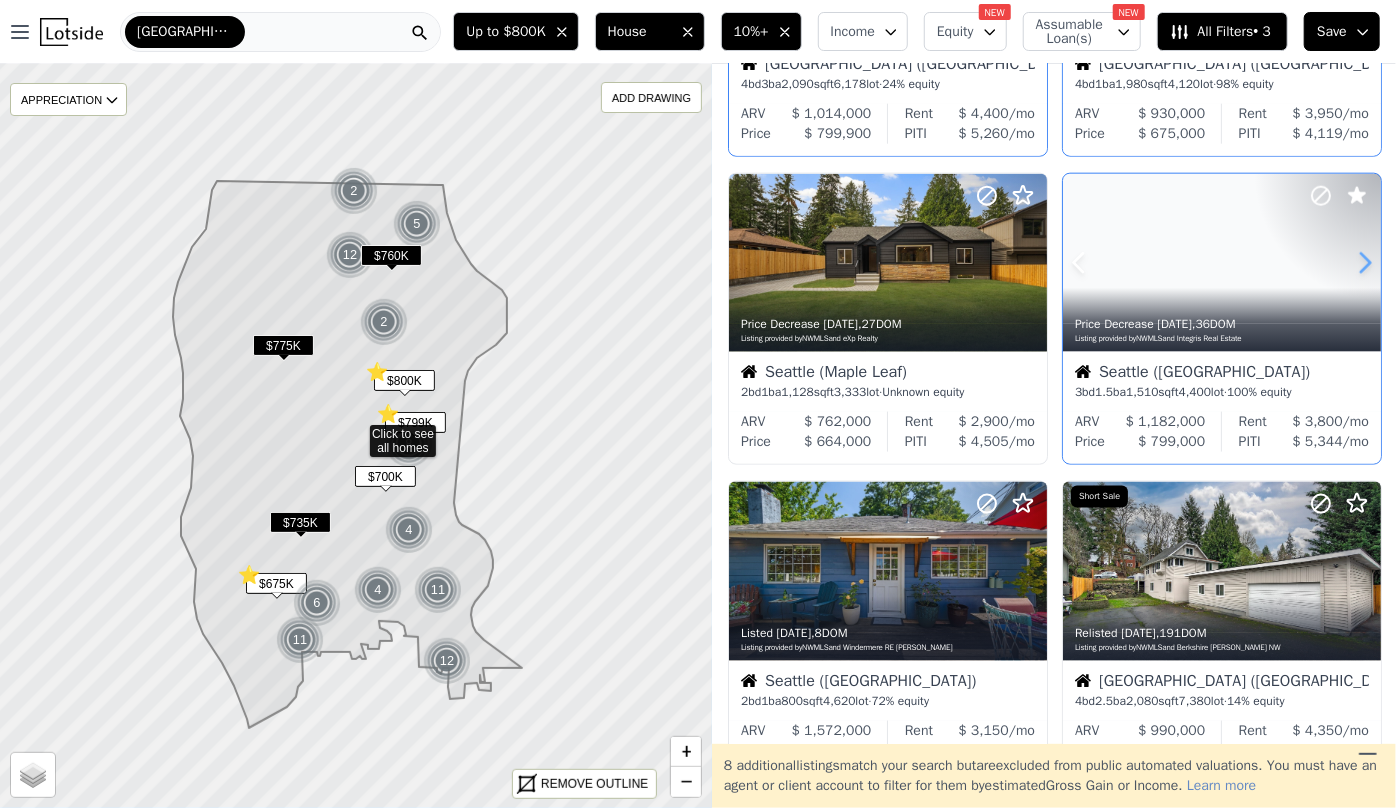 click 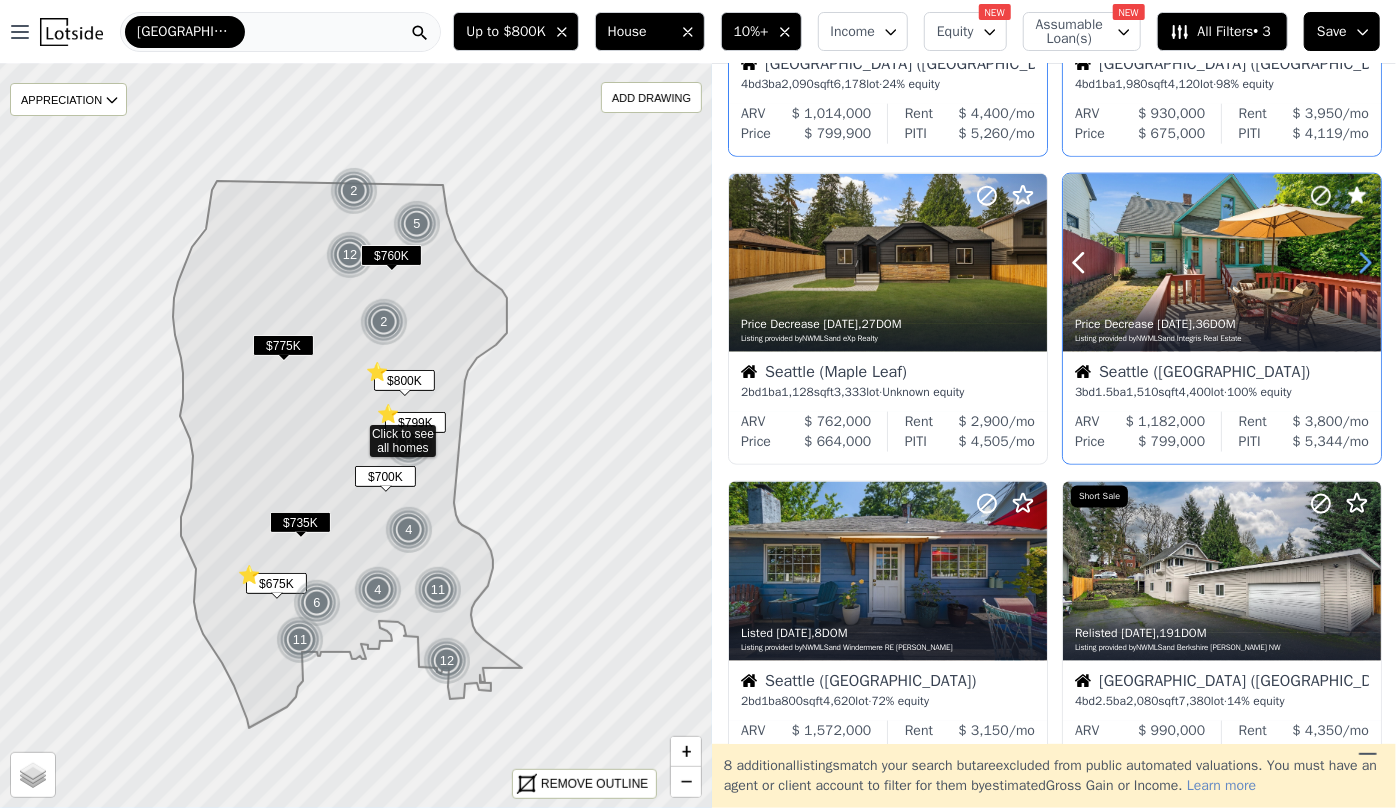 click 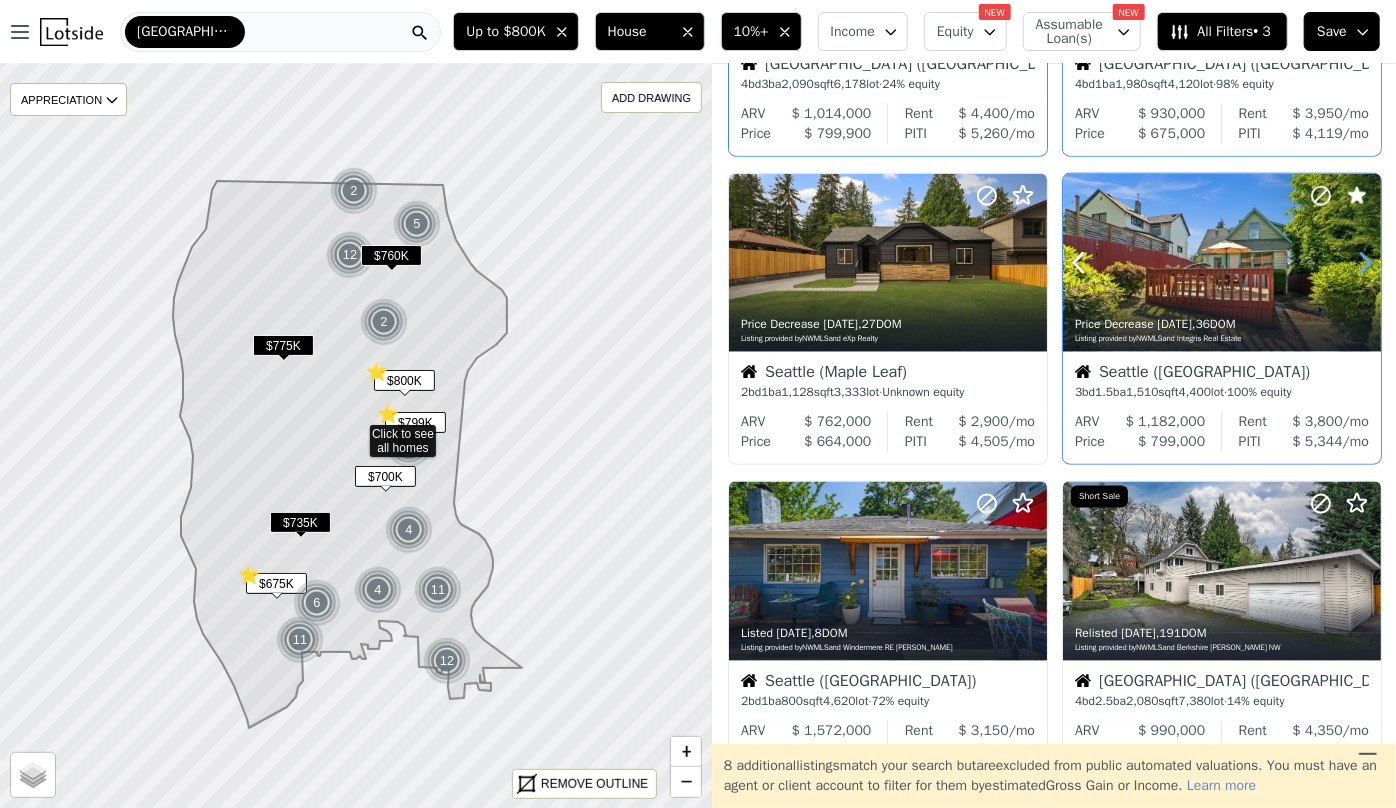 click 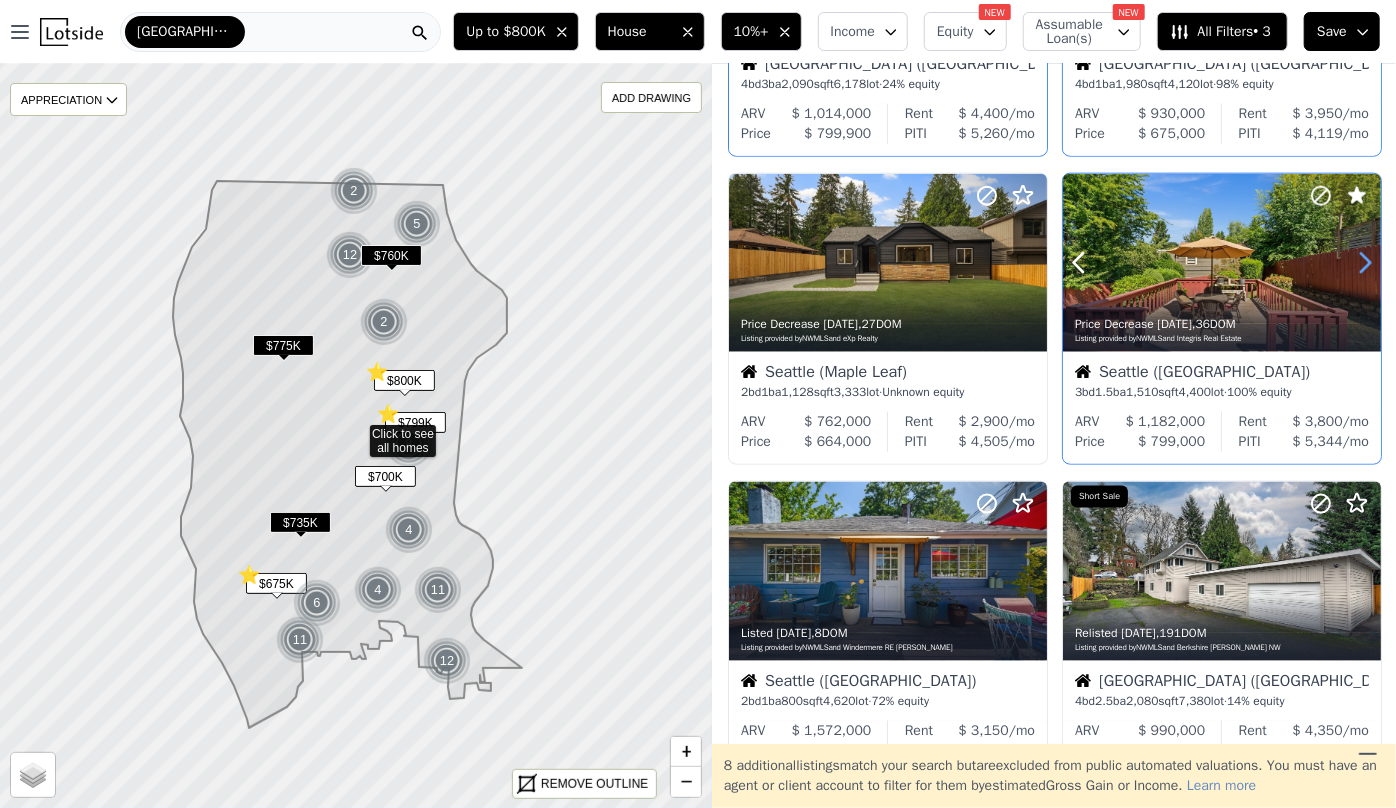 click 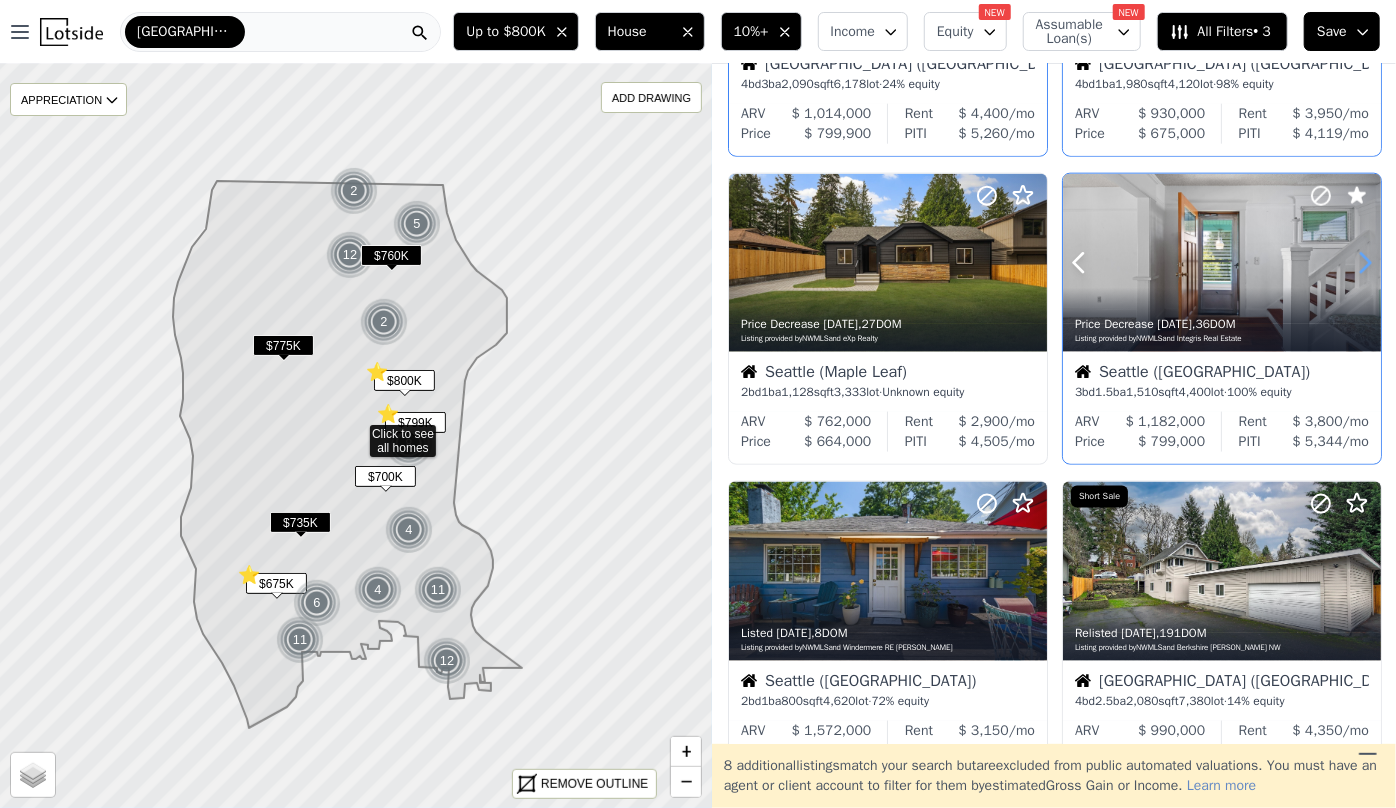 click 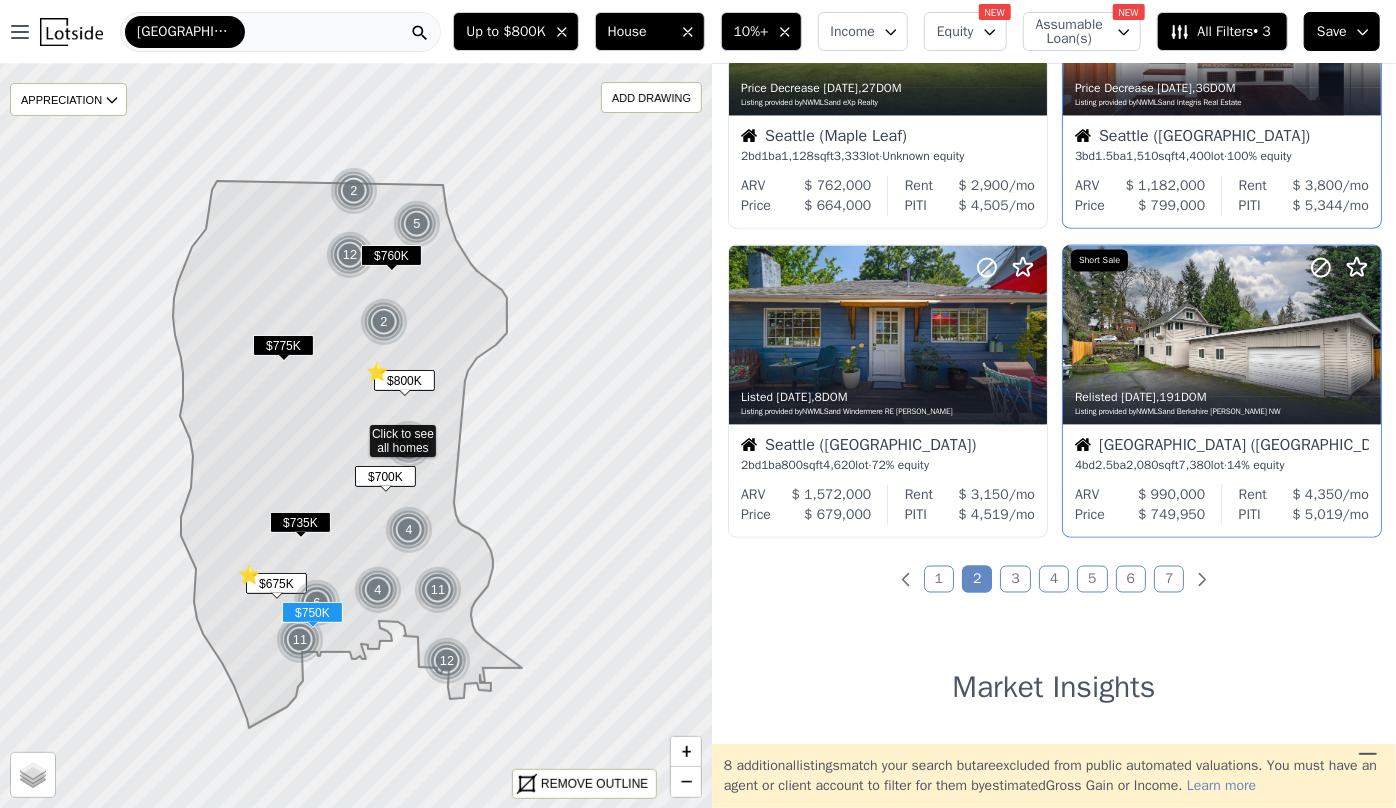 scroll, scrollTop: 1454, scrollLeft: 0, axis: vertical 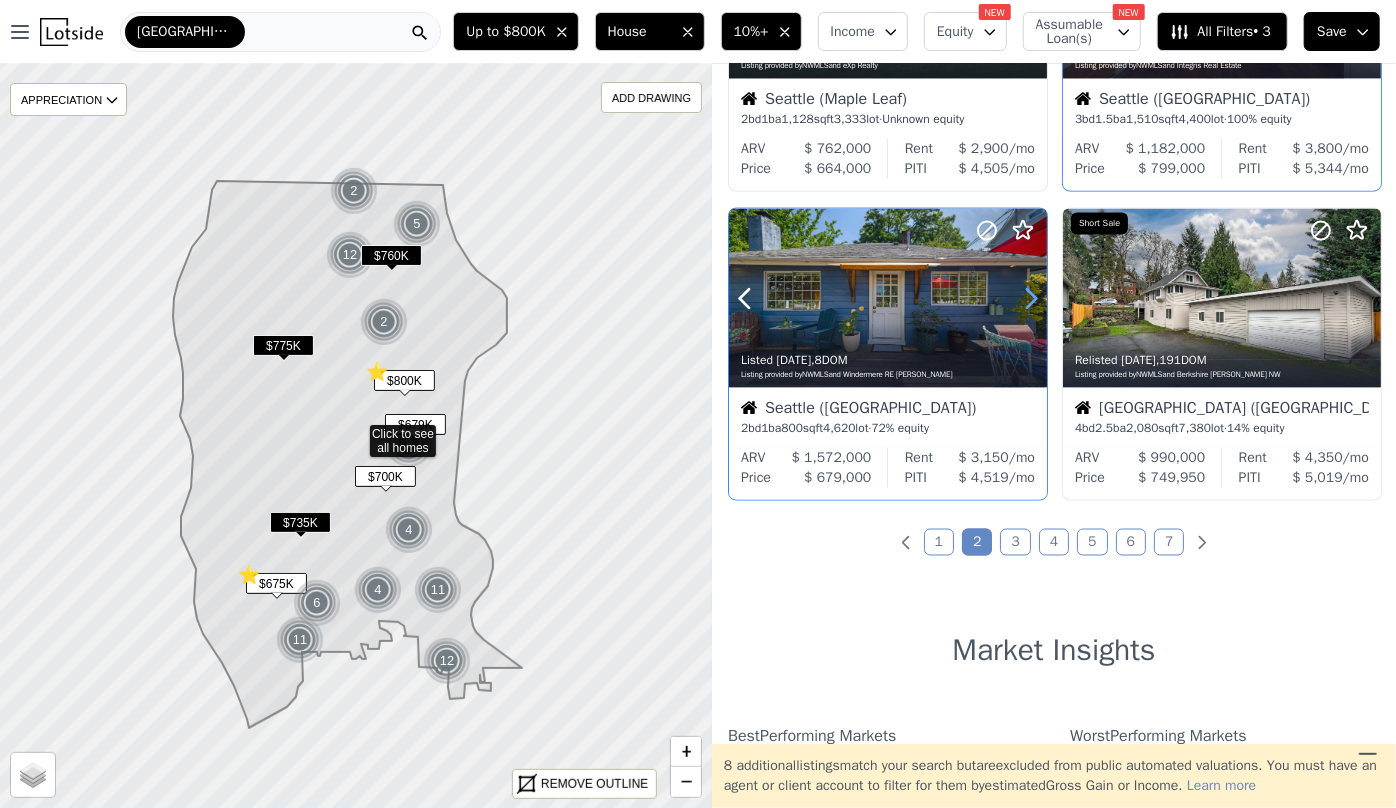 click 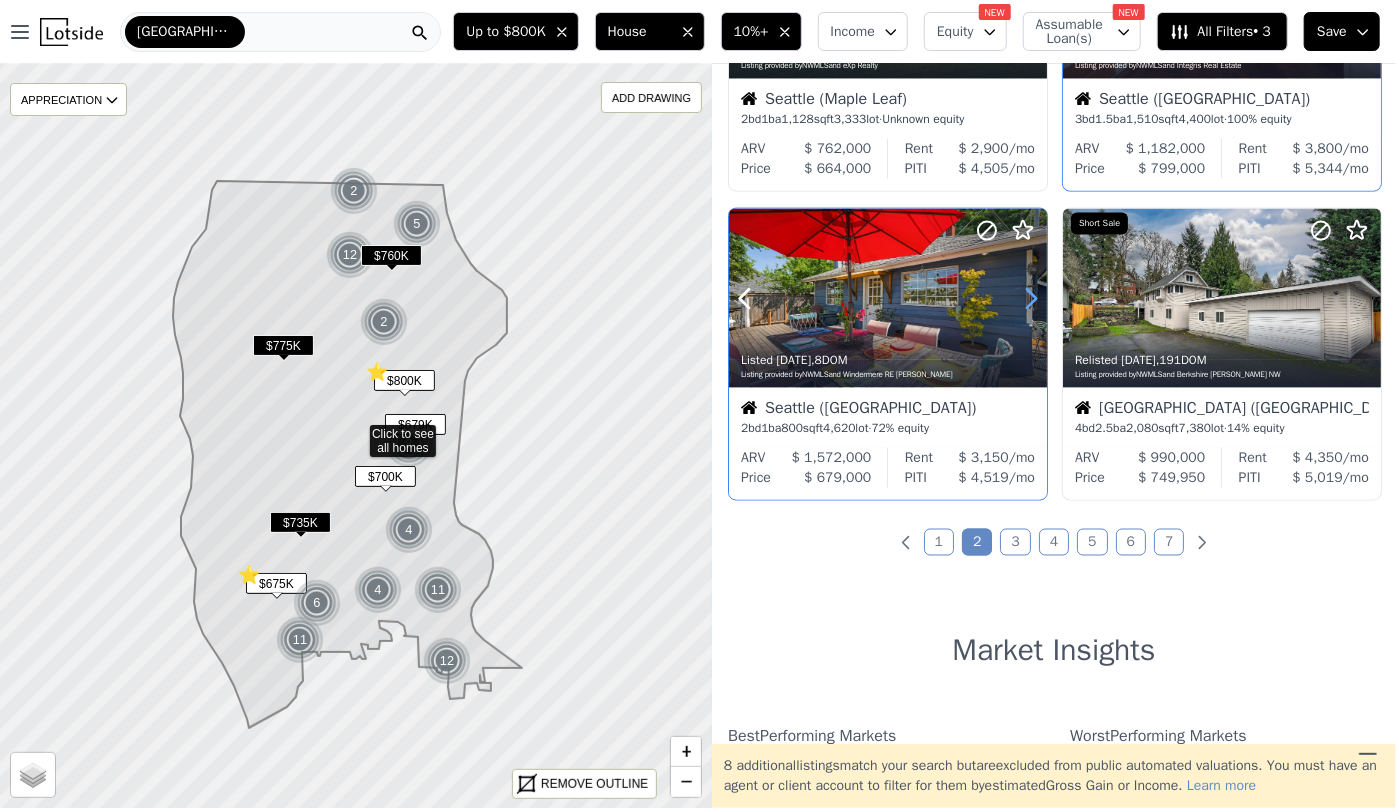 click 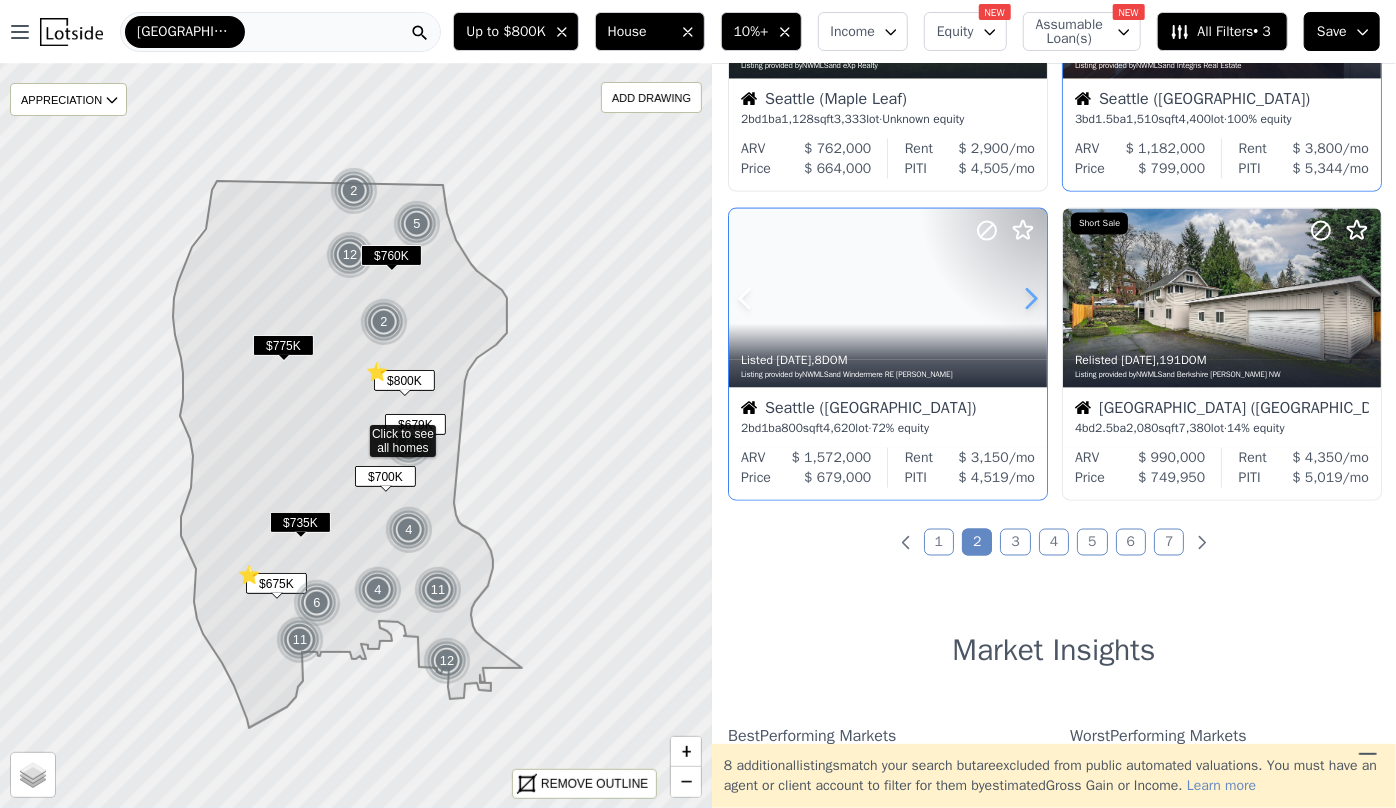 click 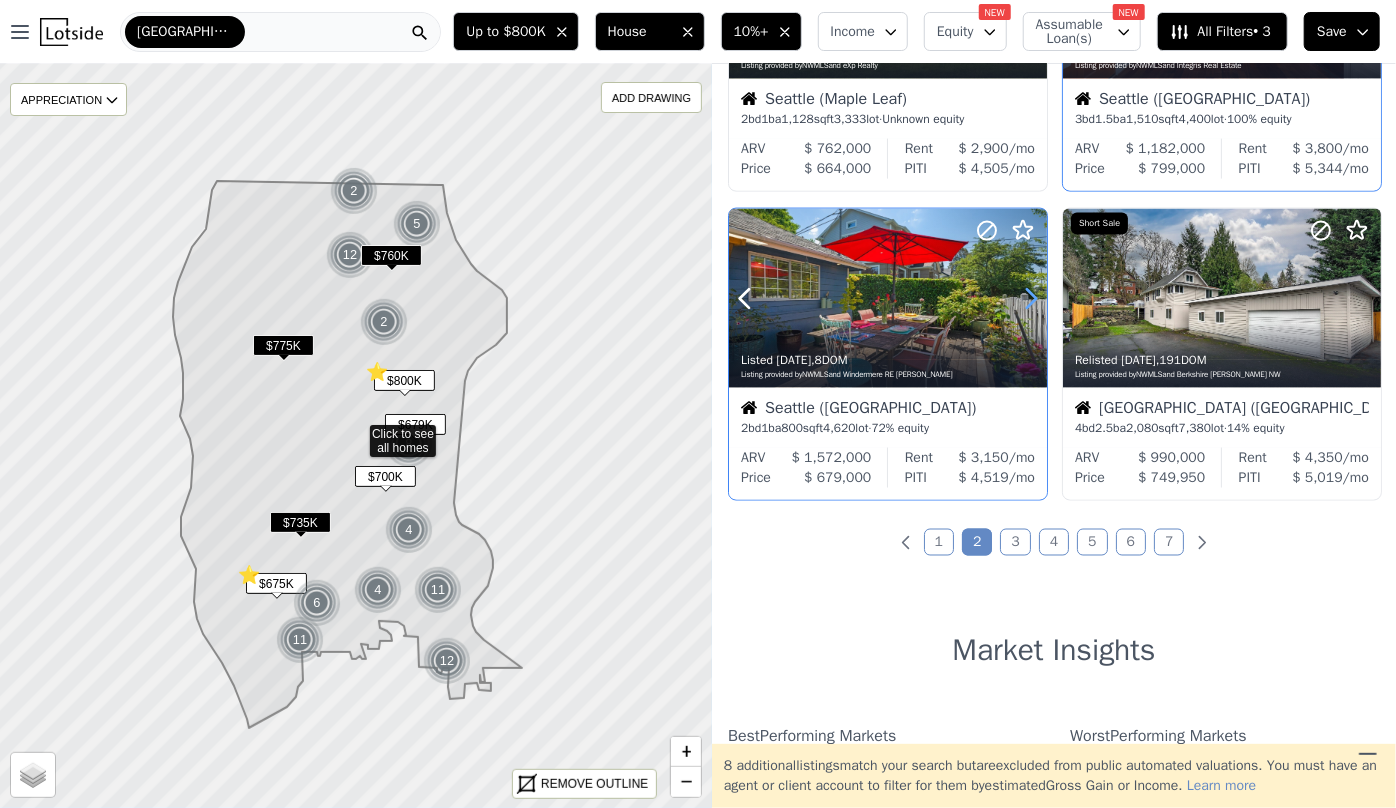 click 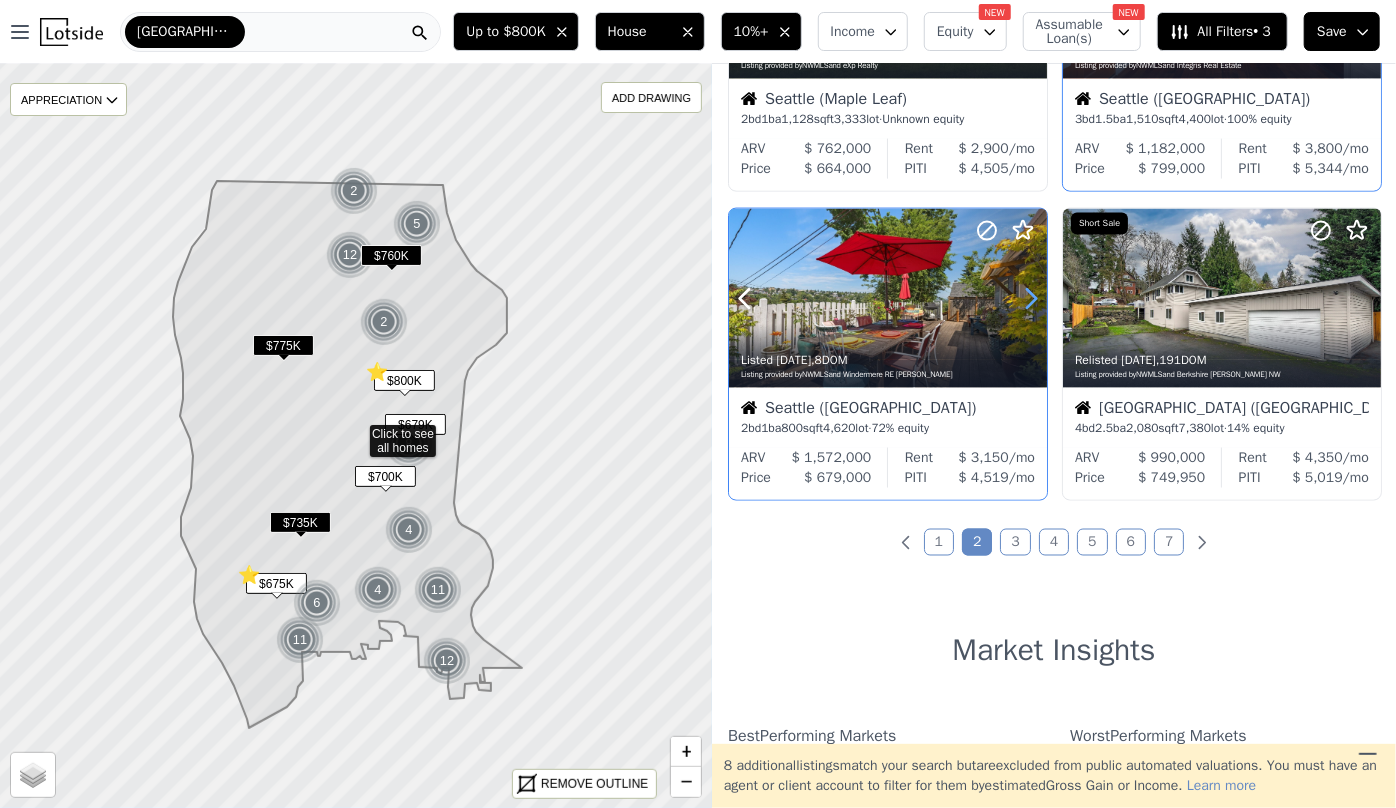 click 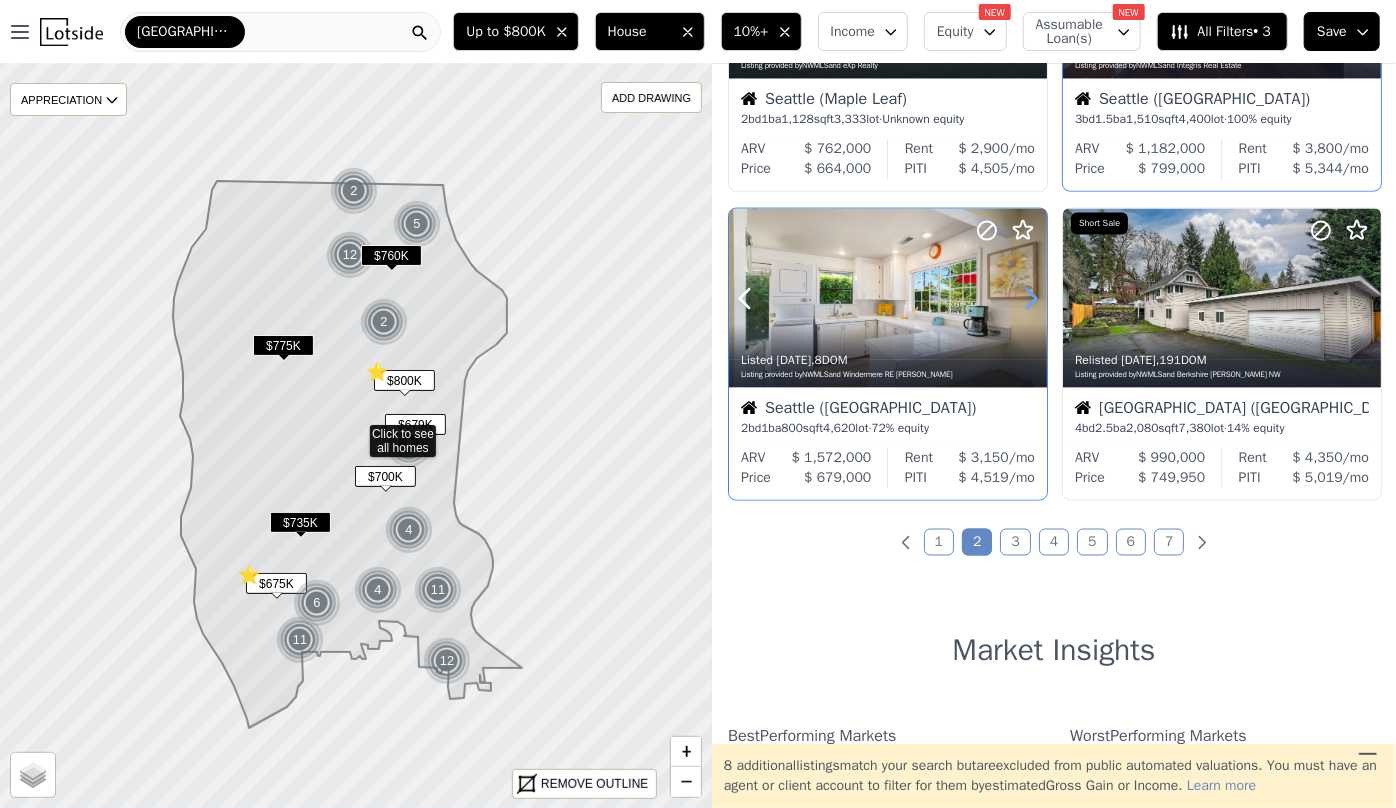 click 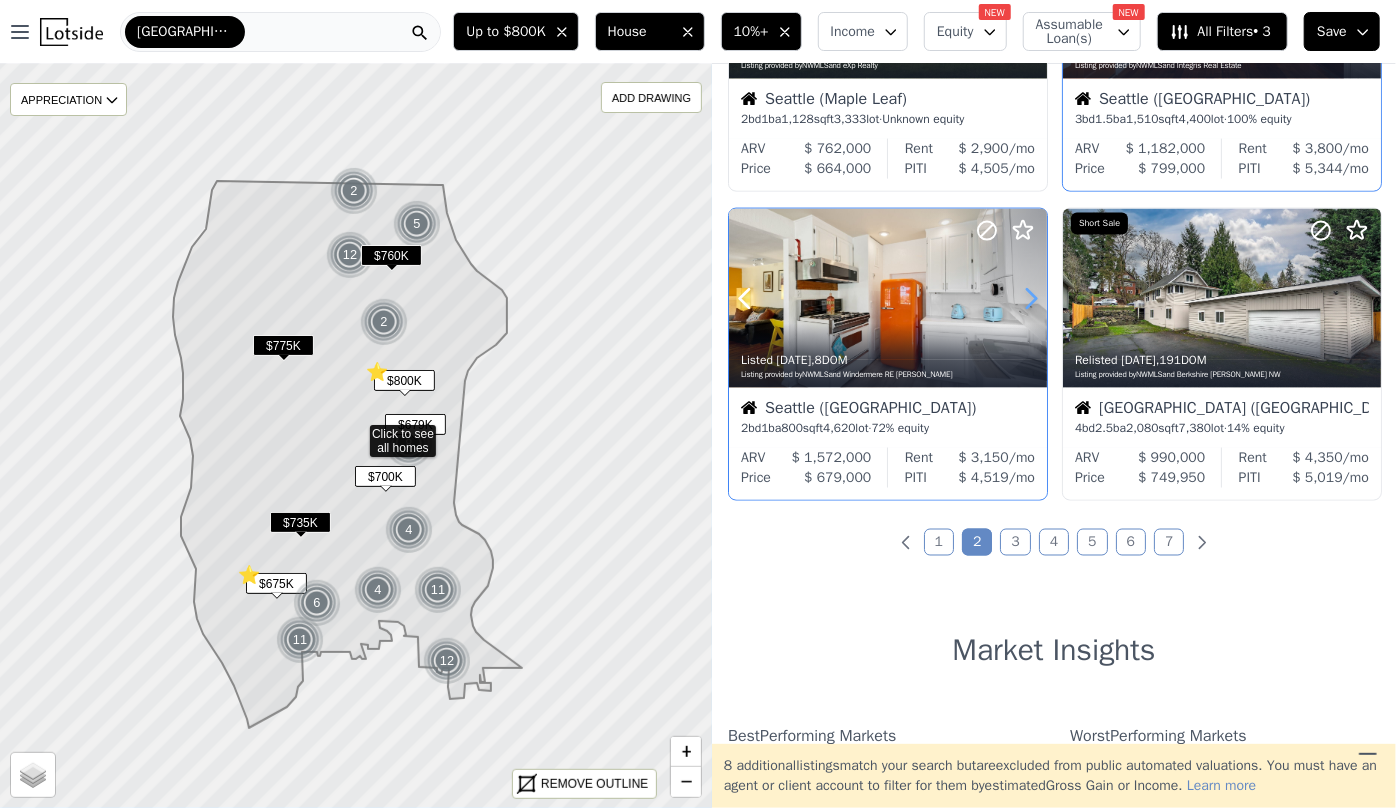 click 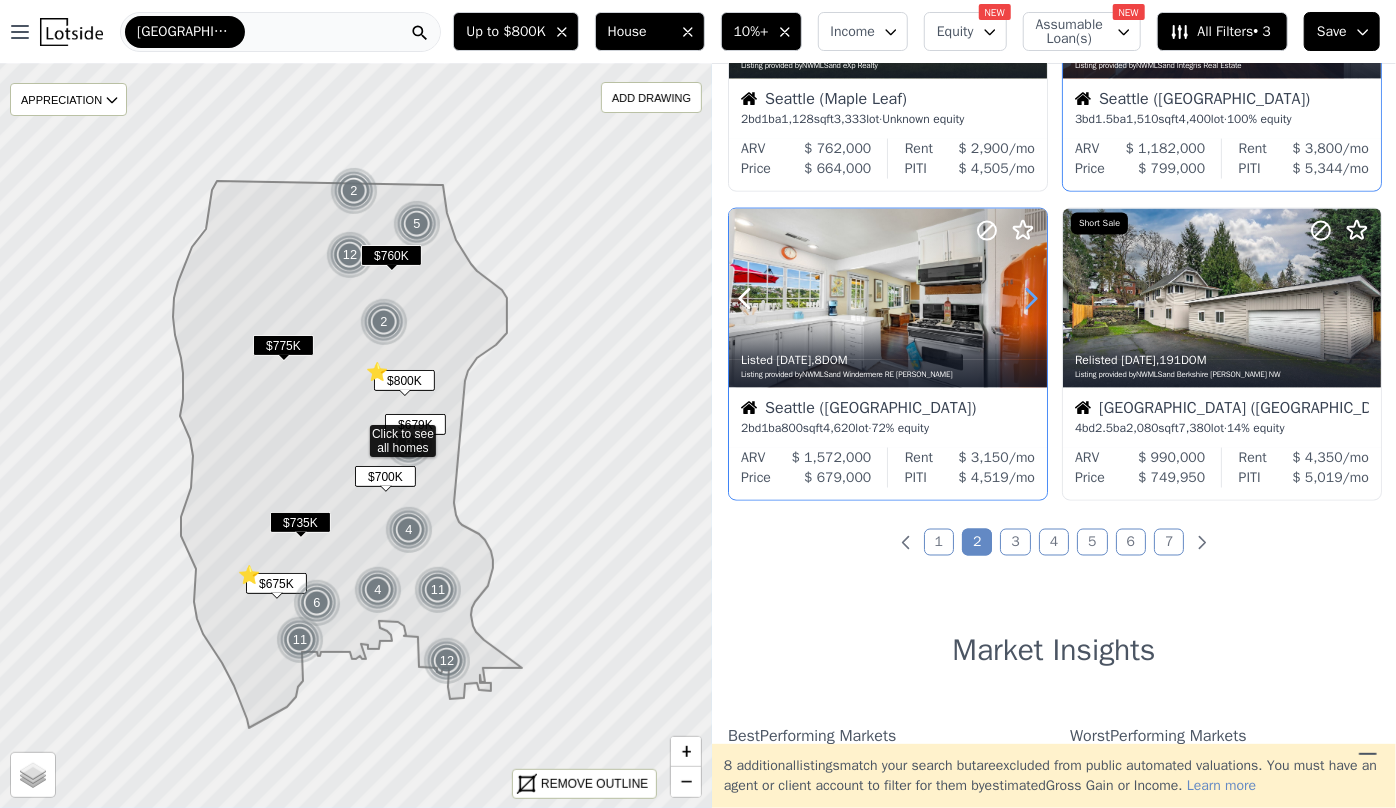 click 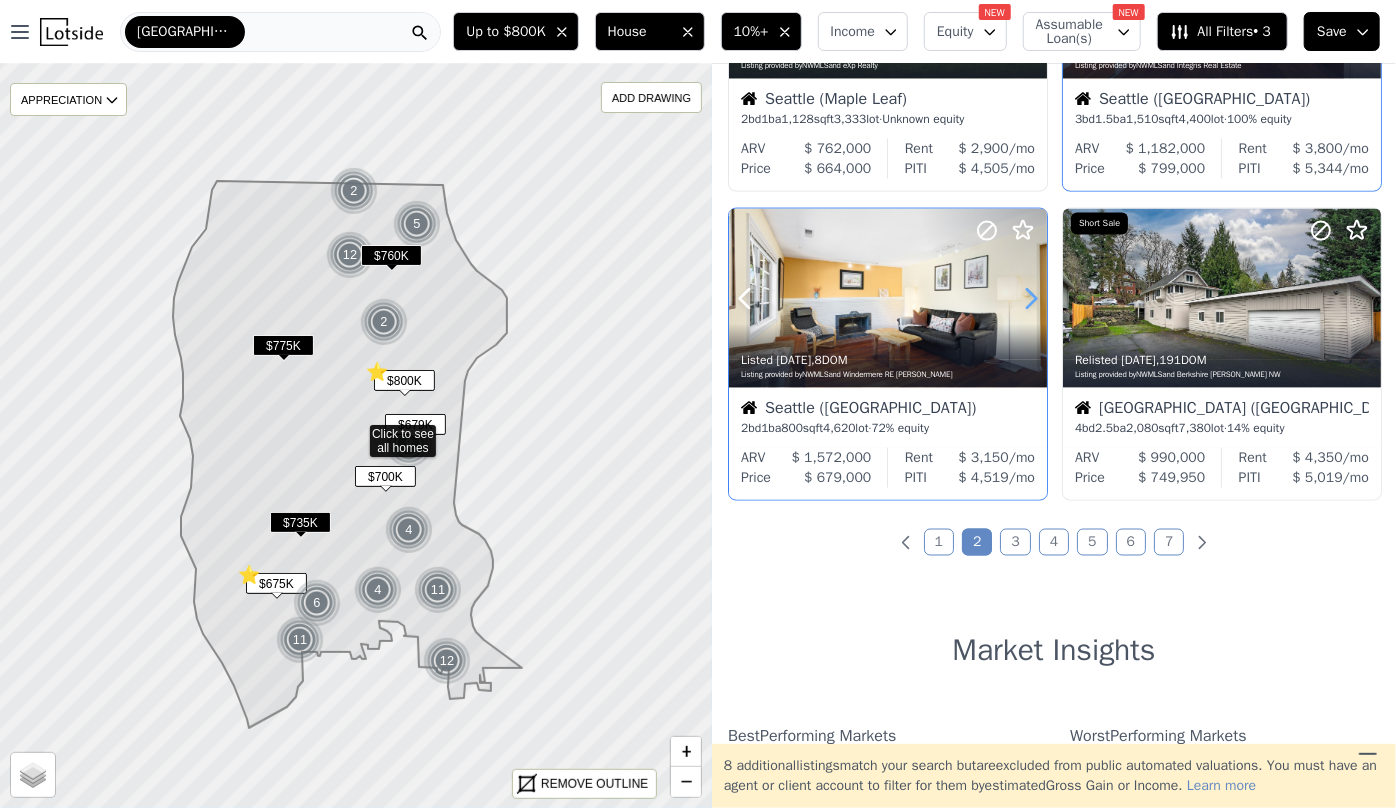 click 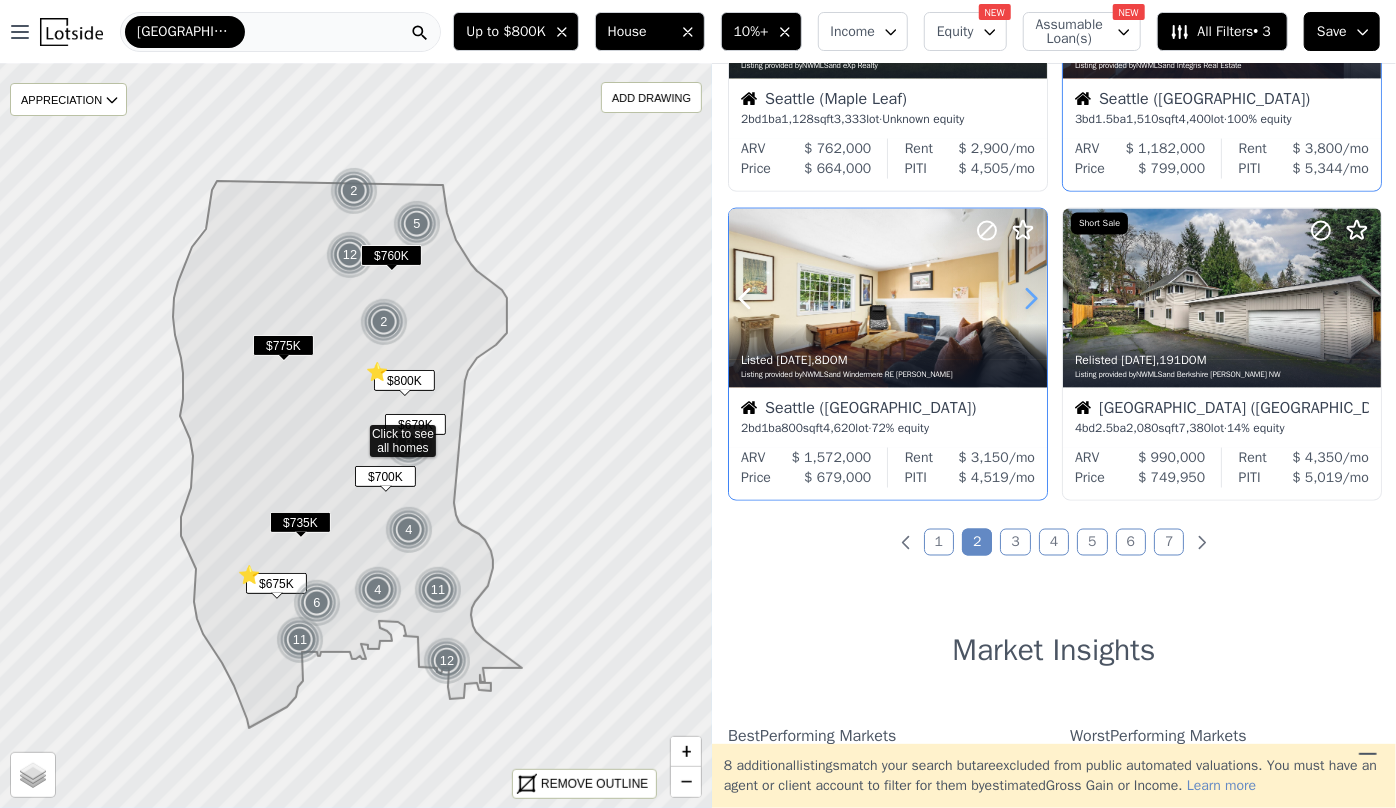 click 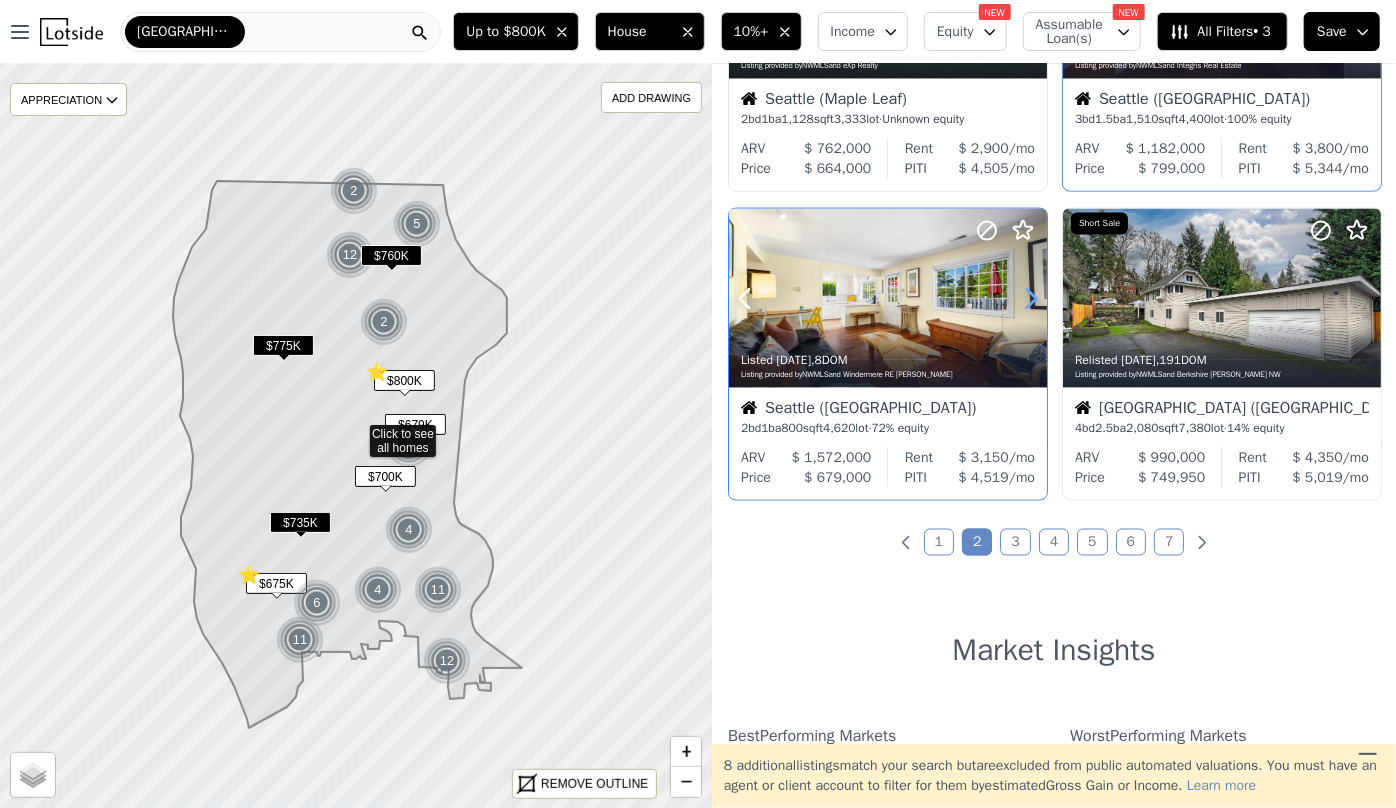 click 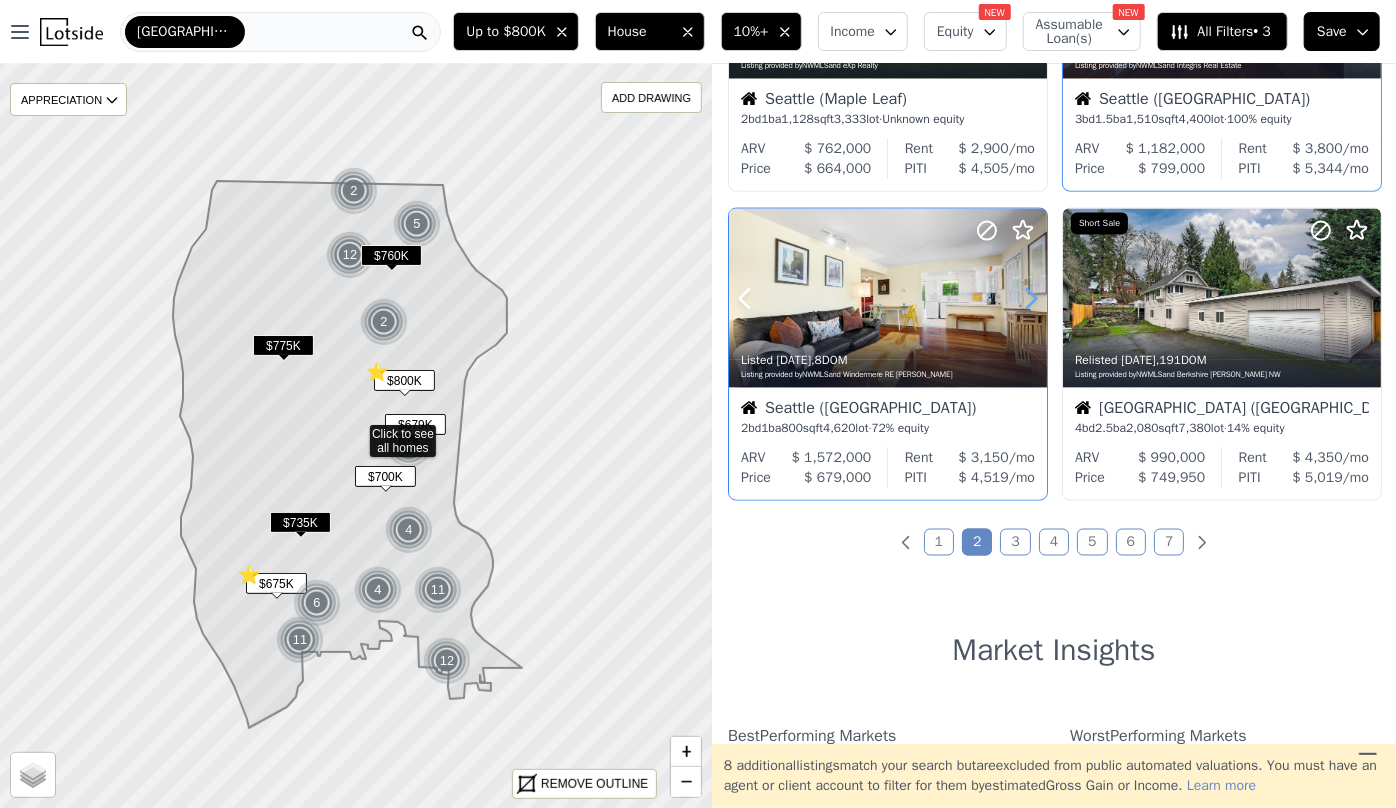 click 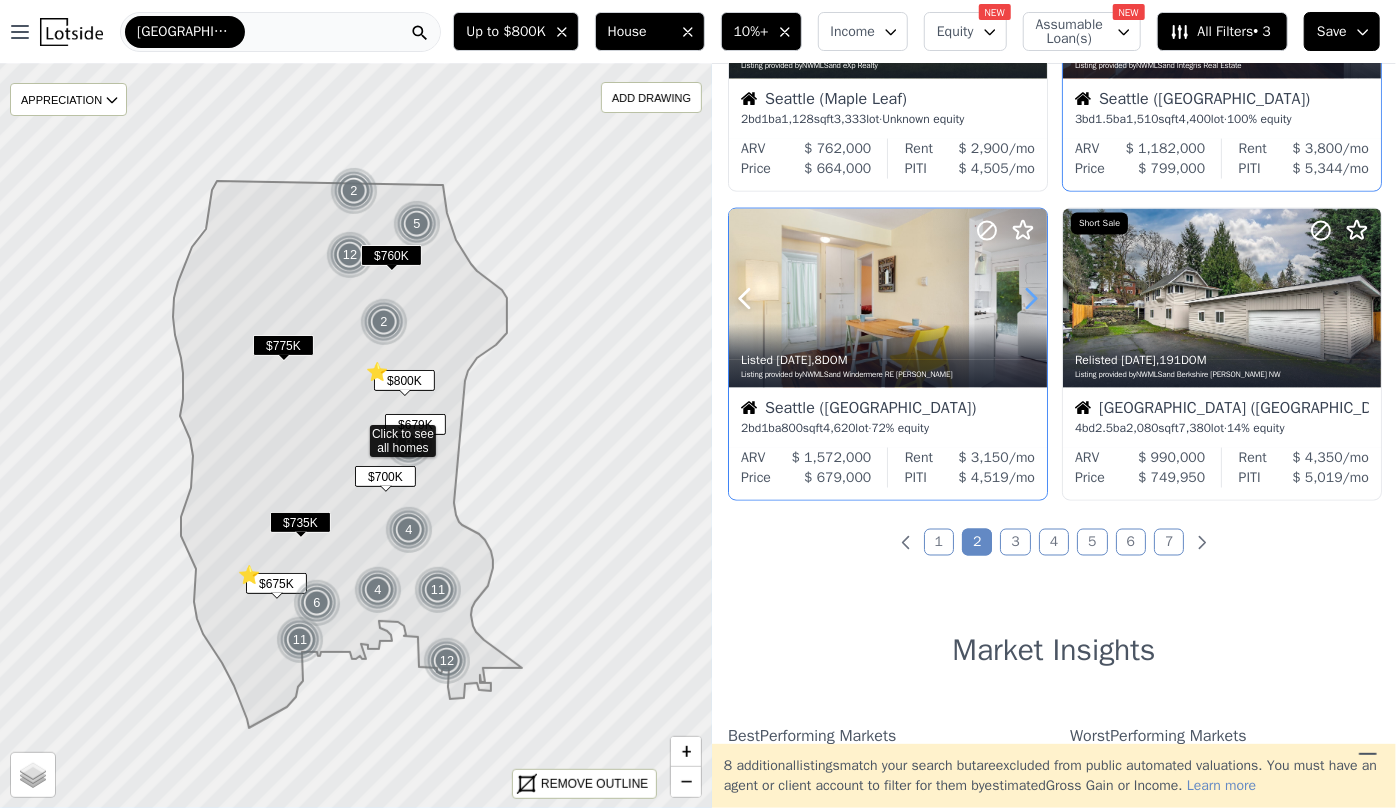 click 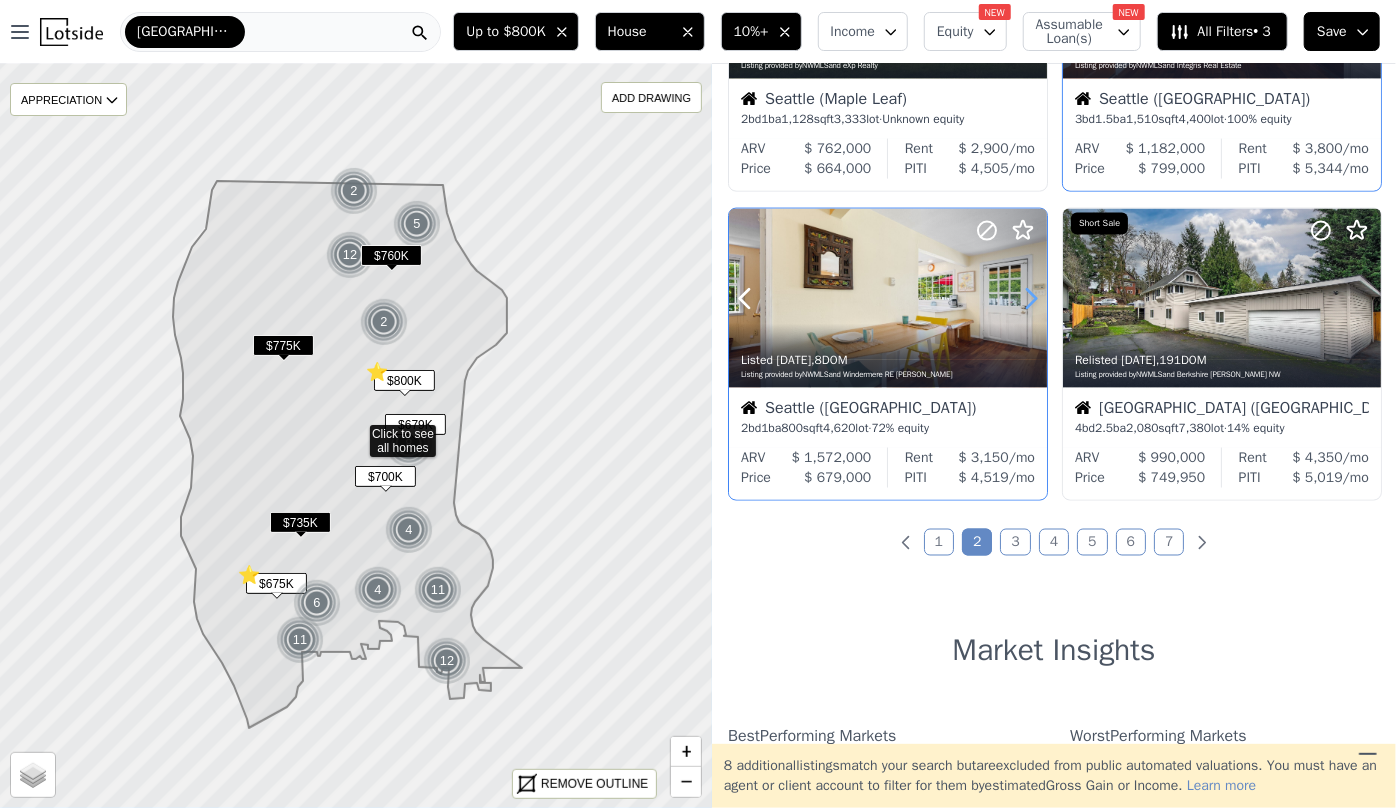 click 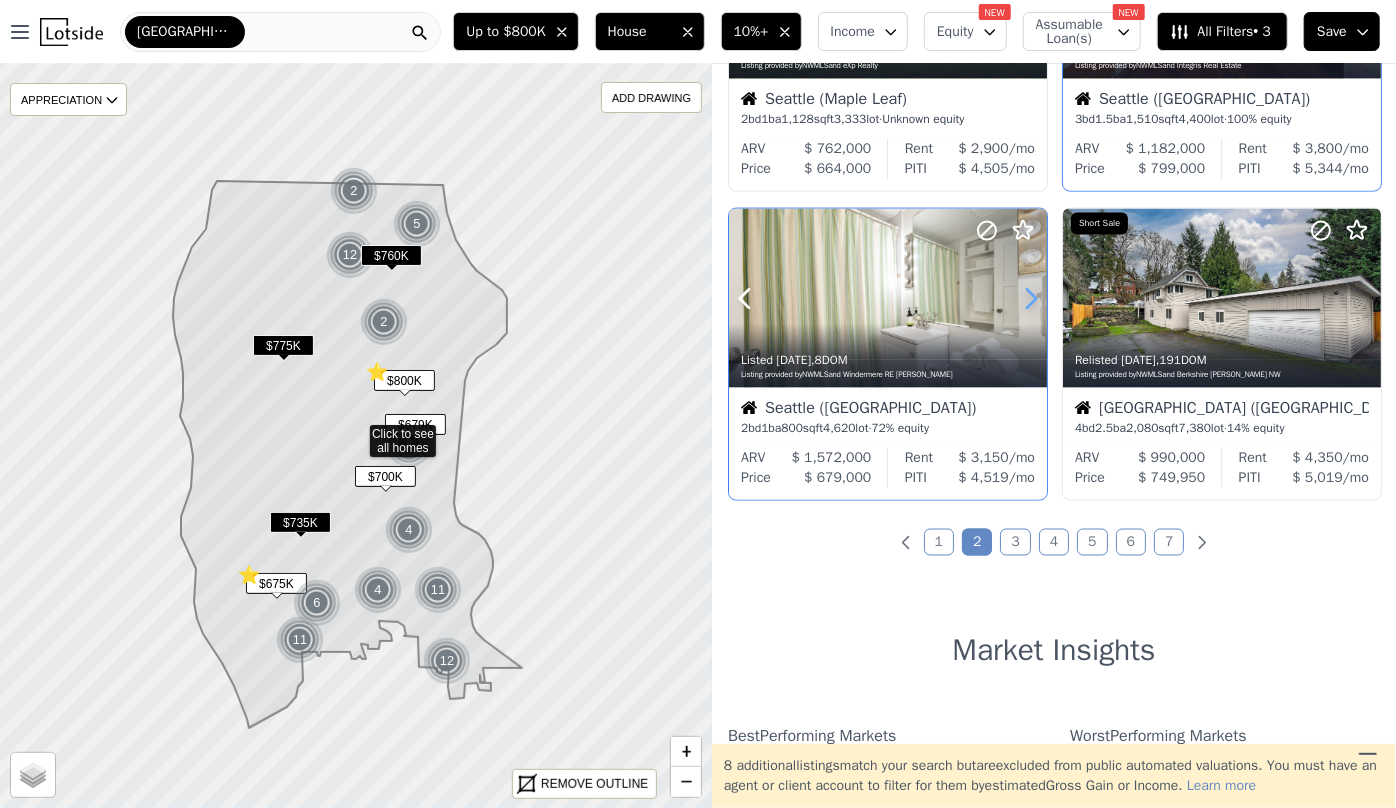 click 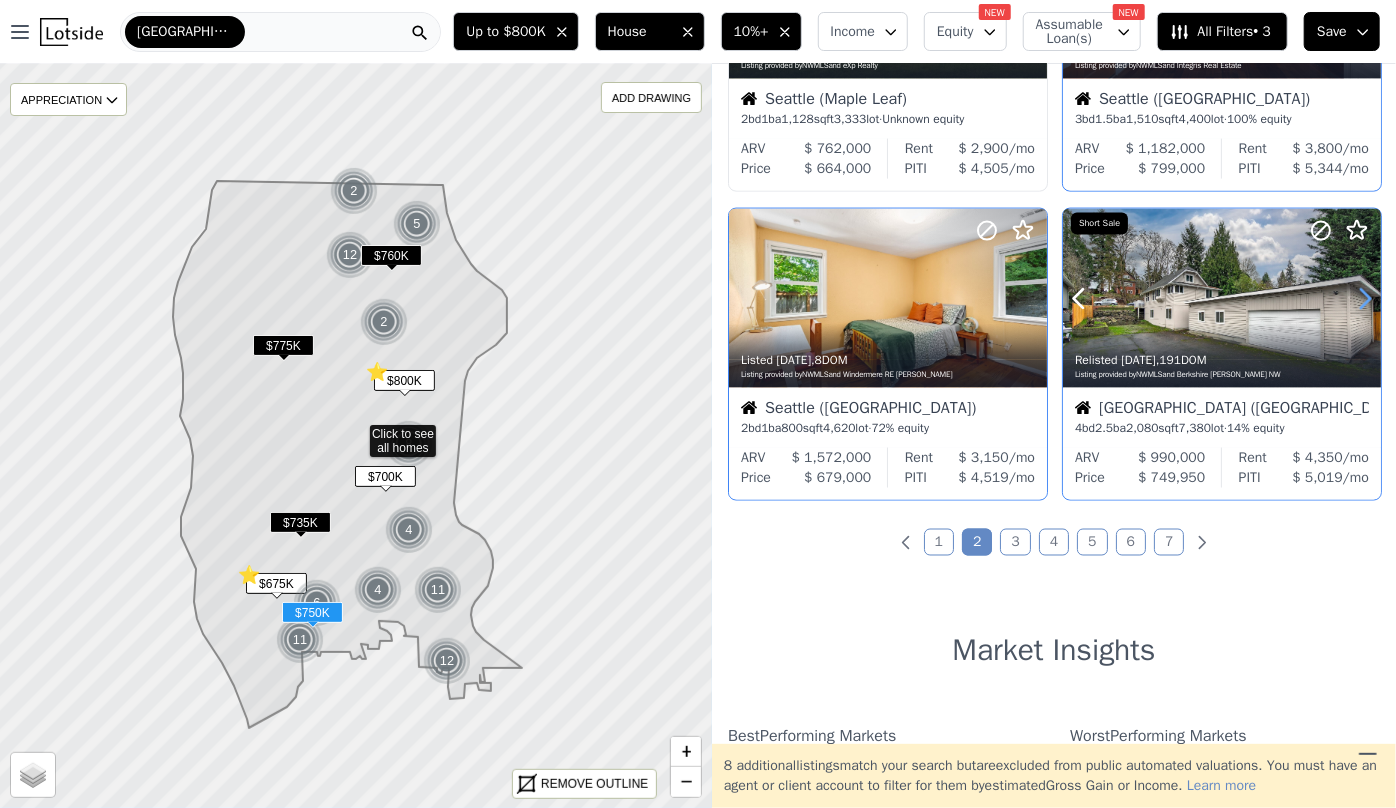 click 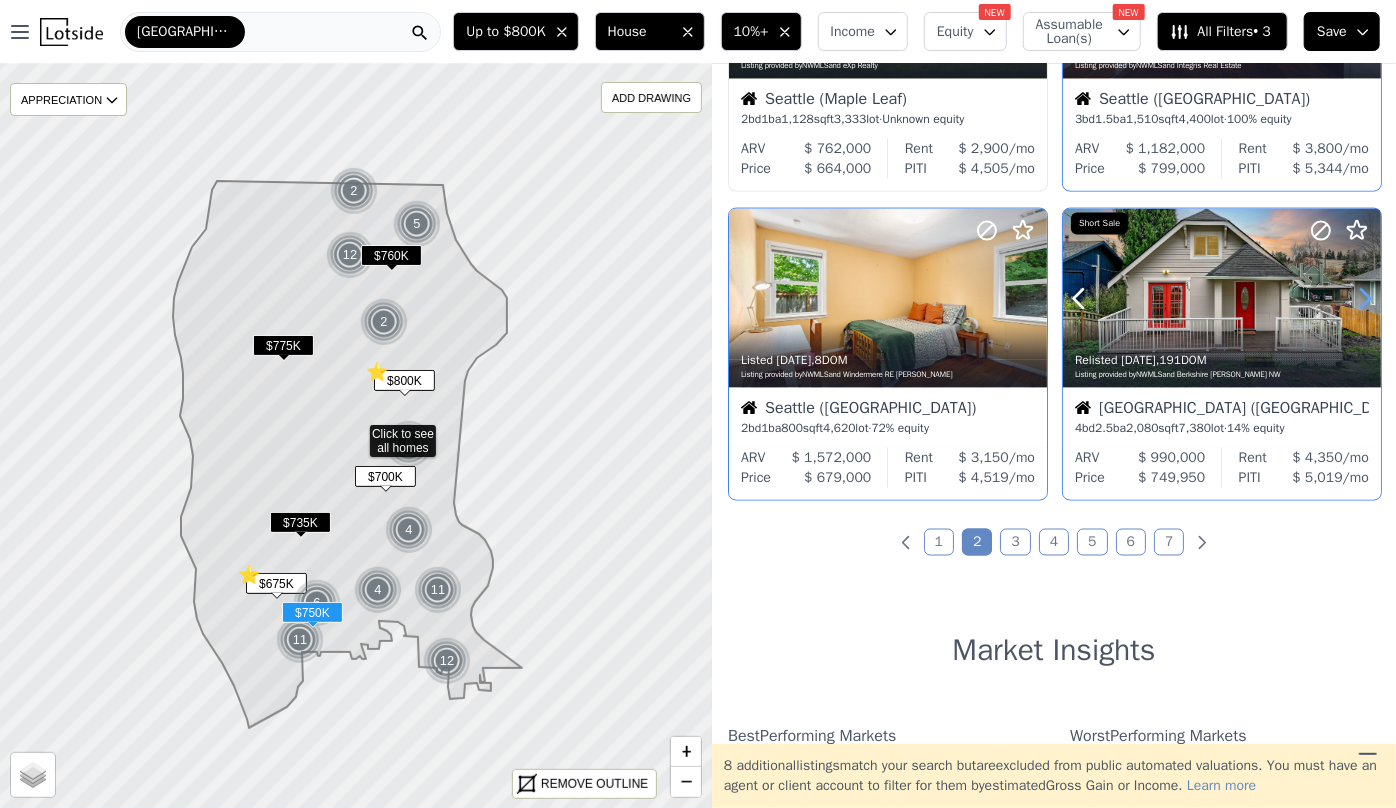 click 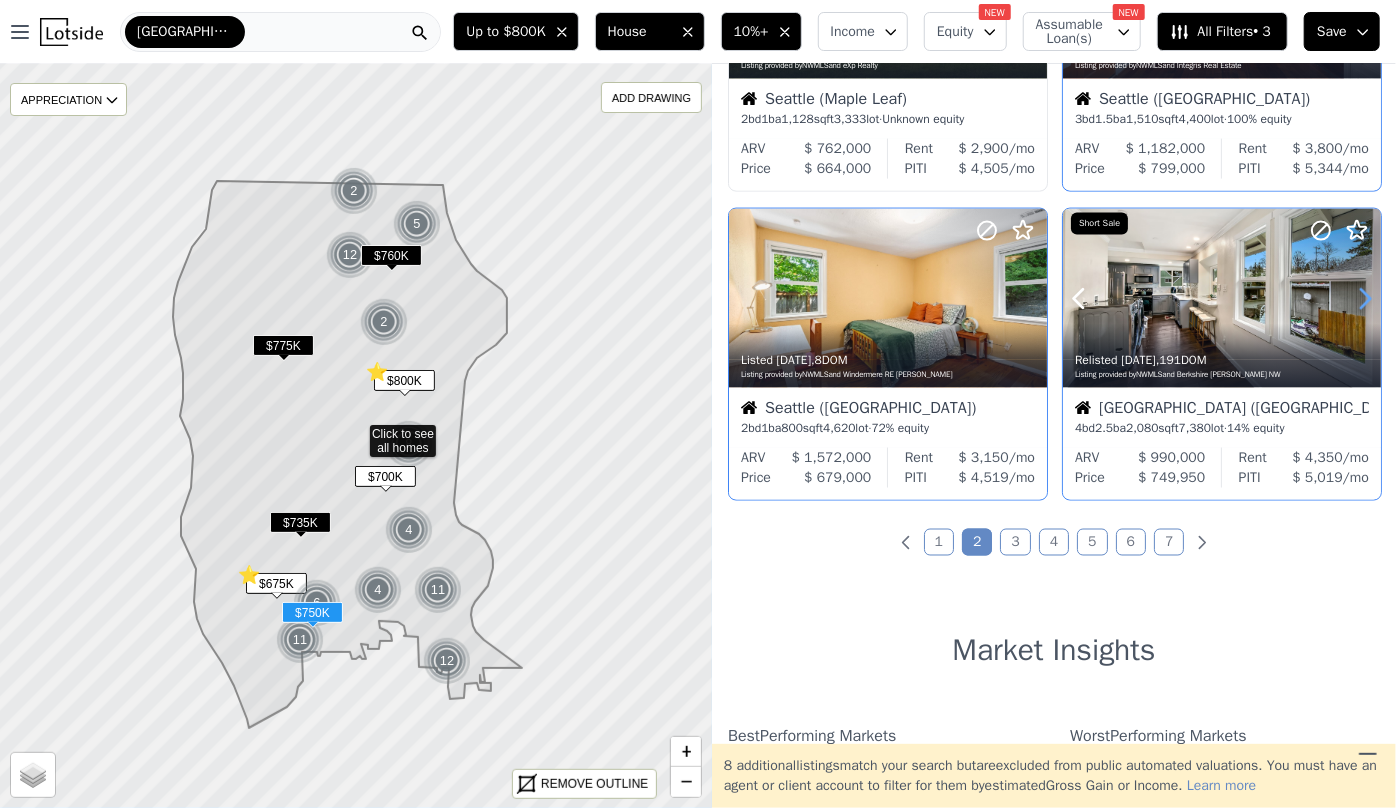 click 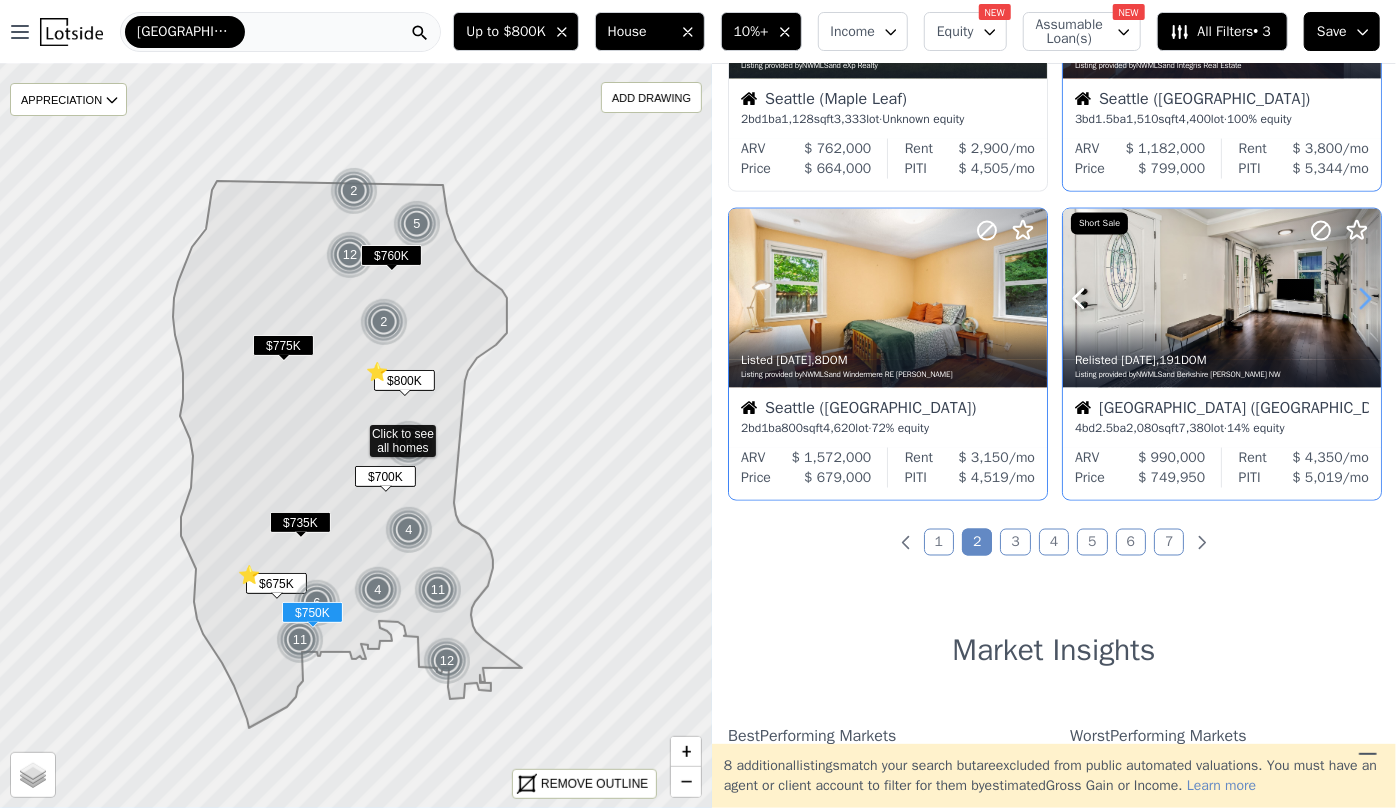 click 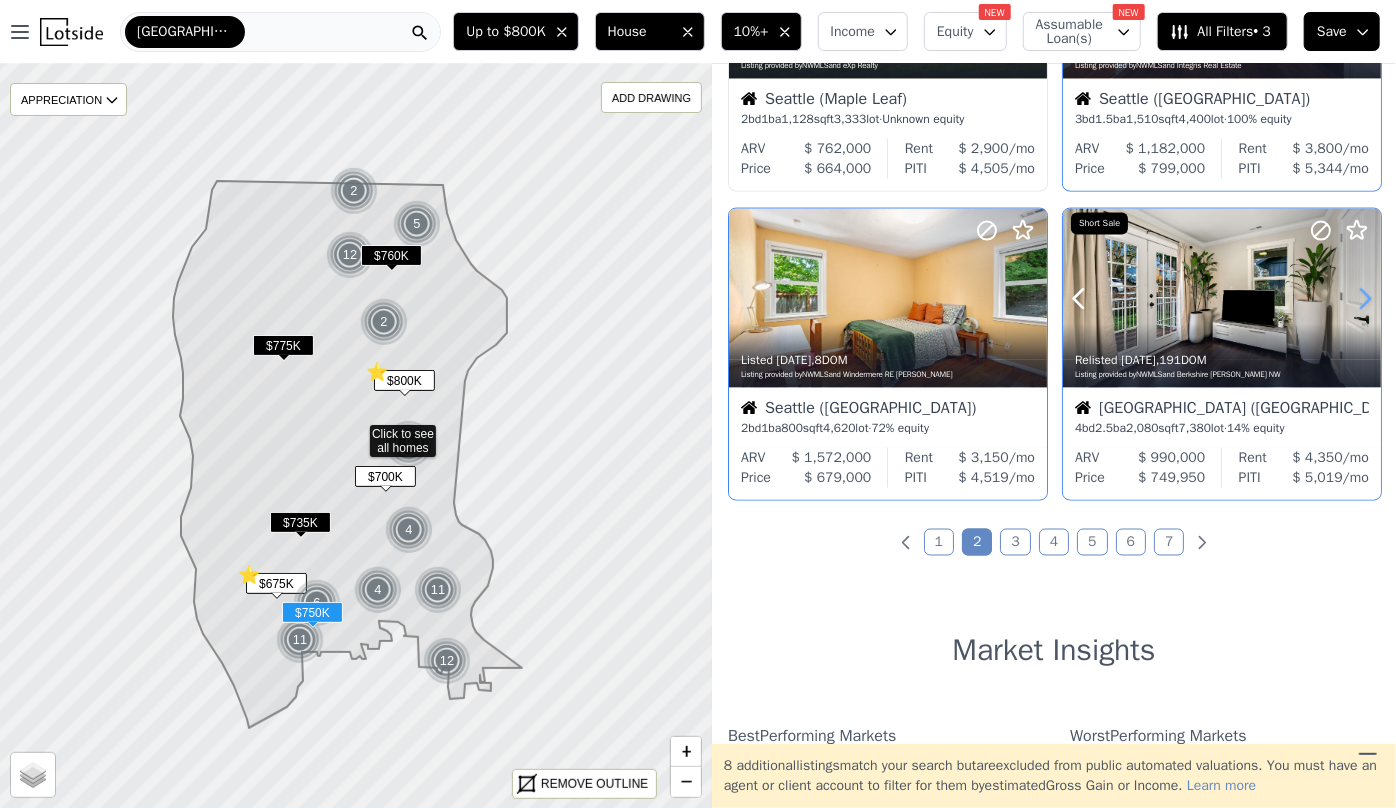 click 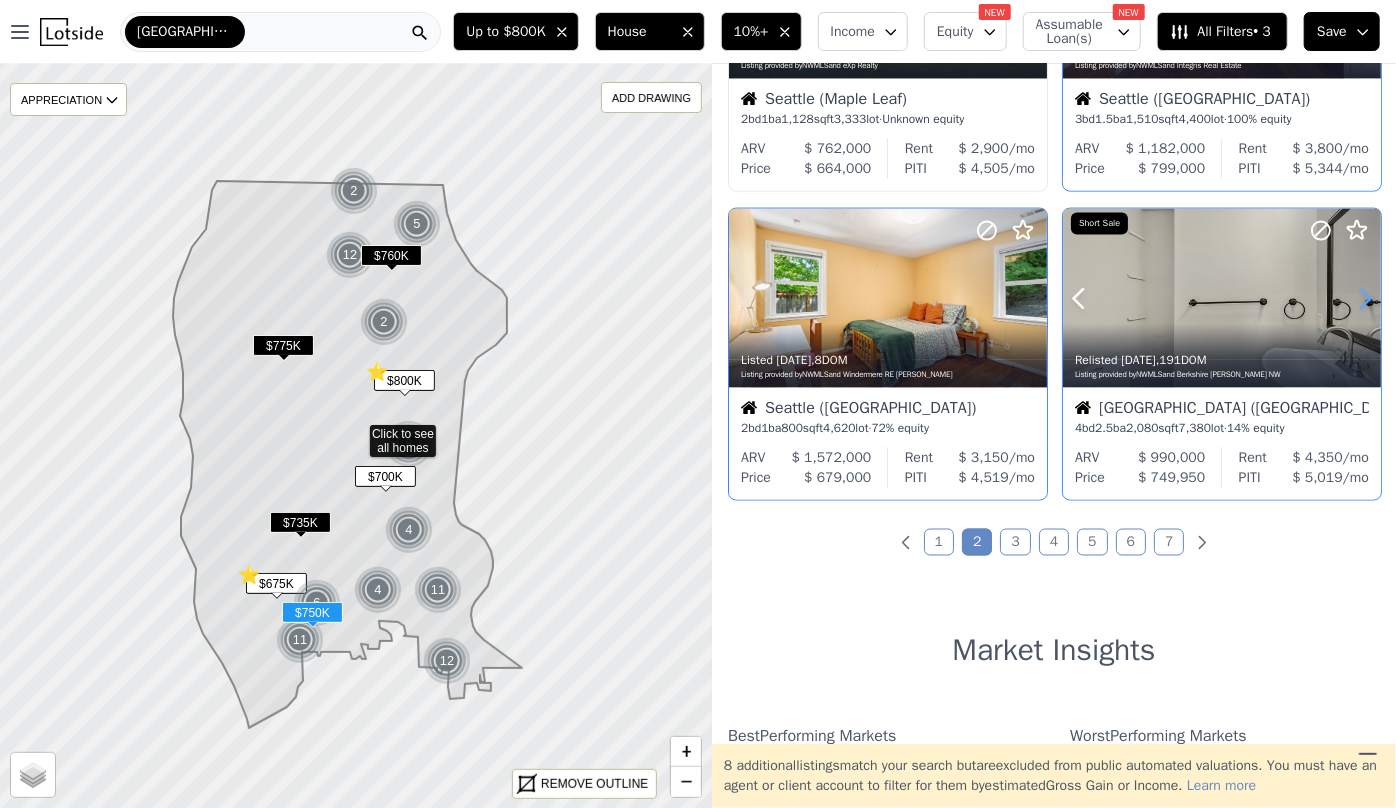 click 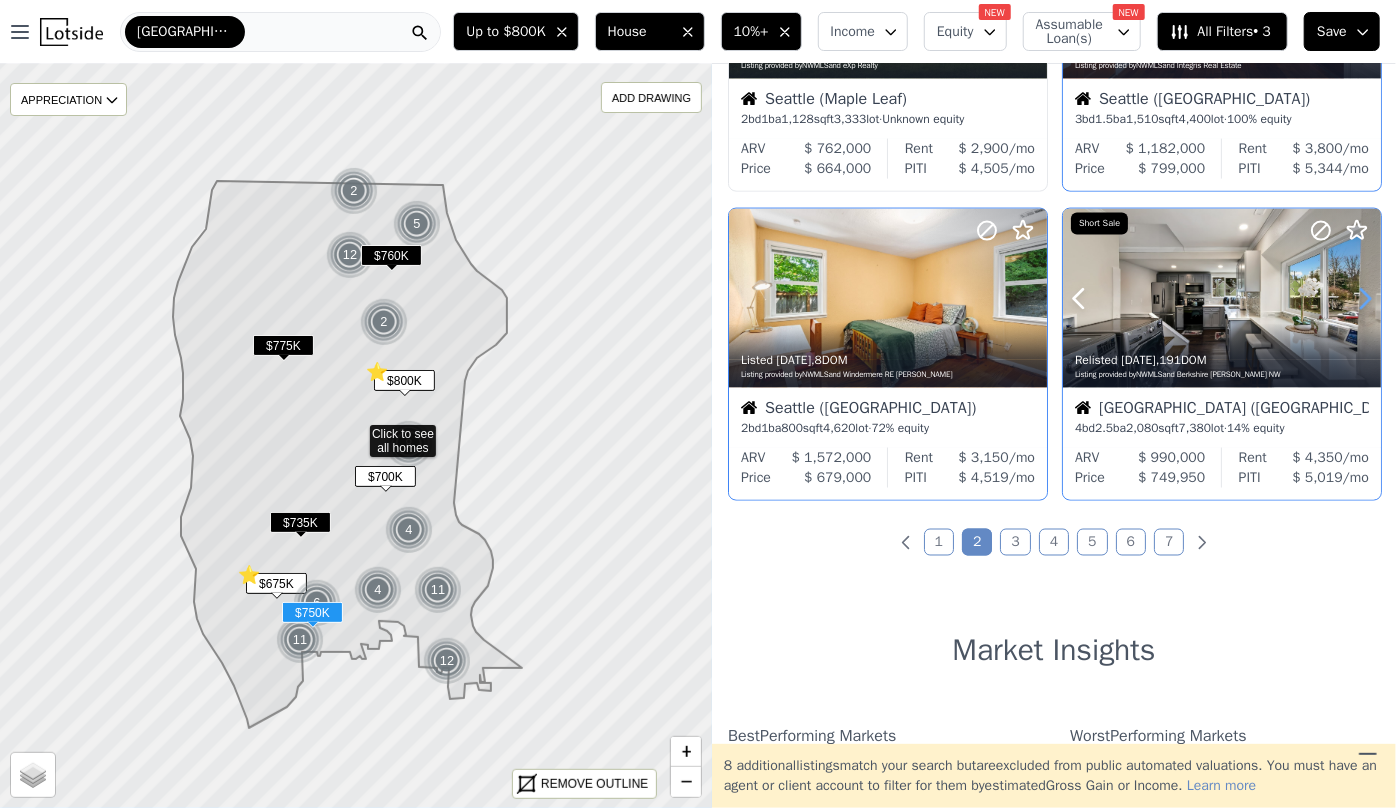 click 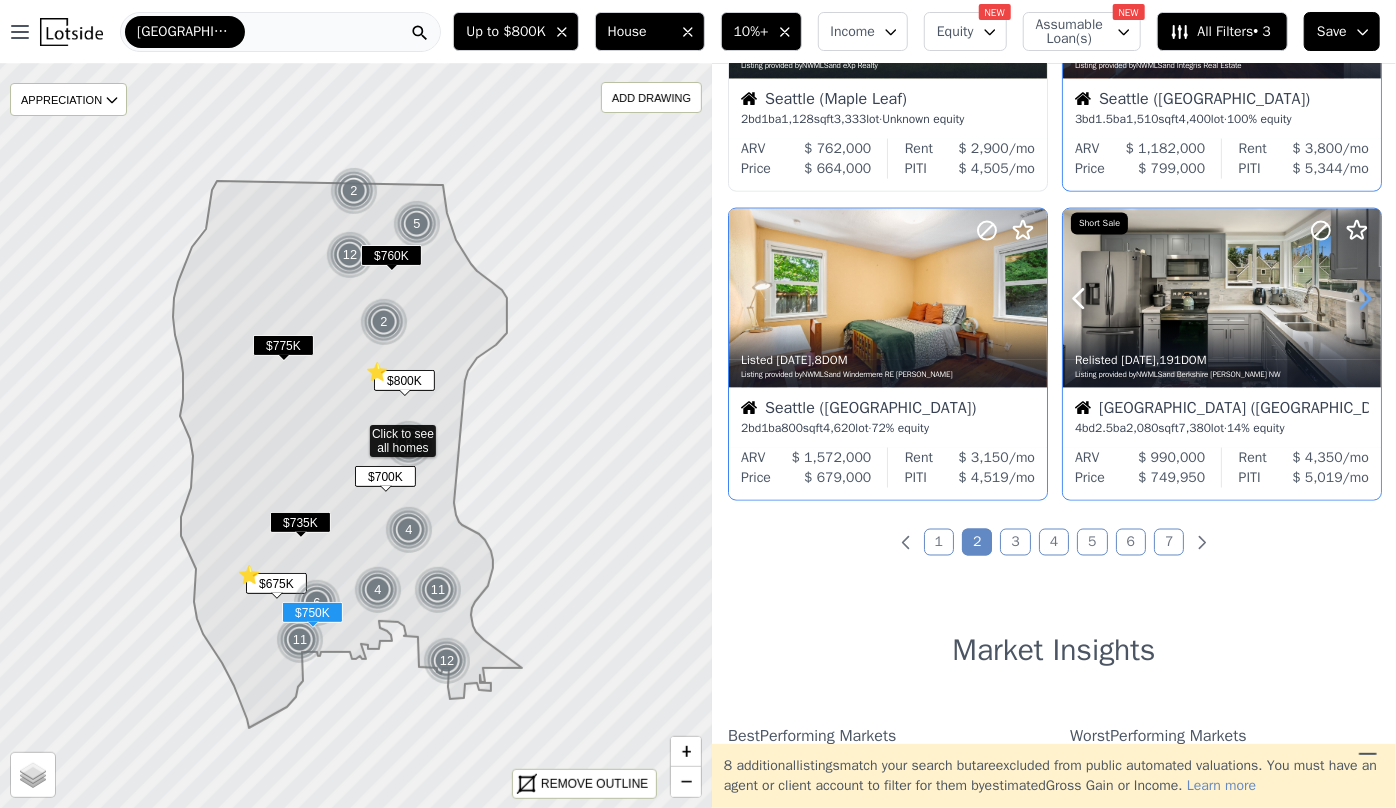 click 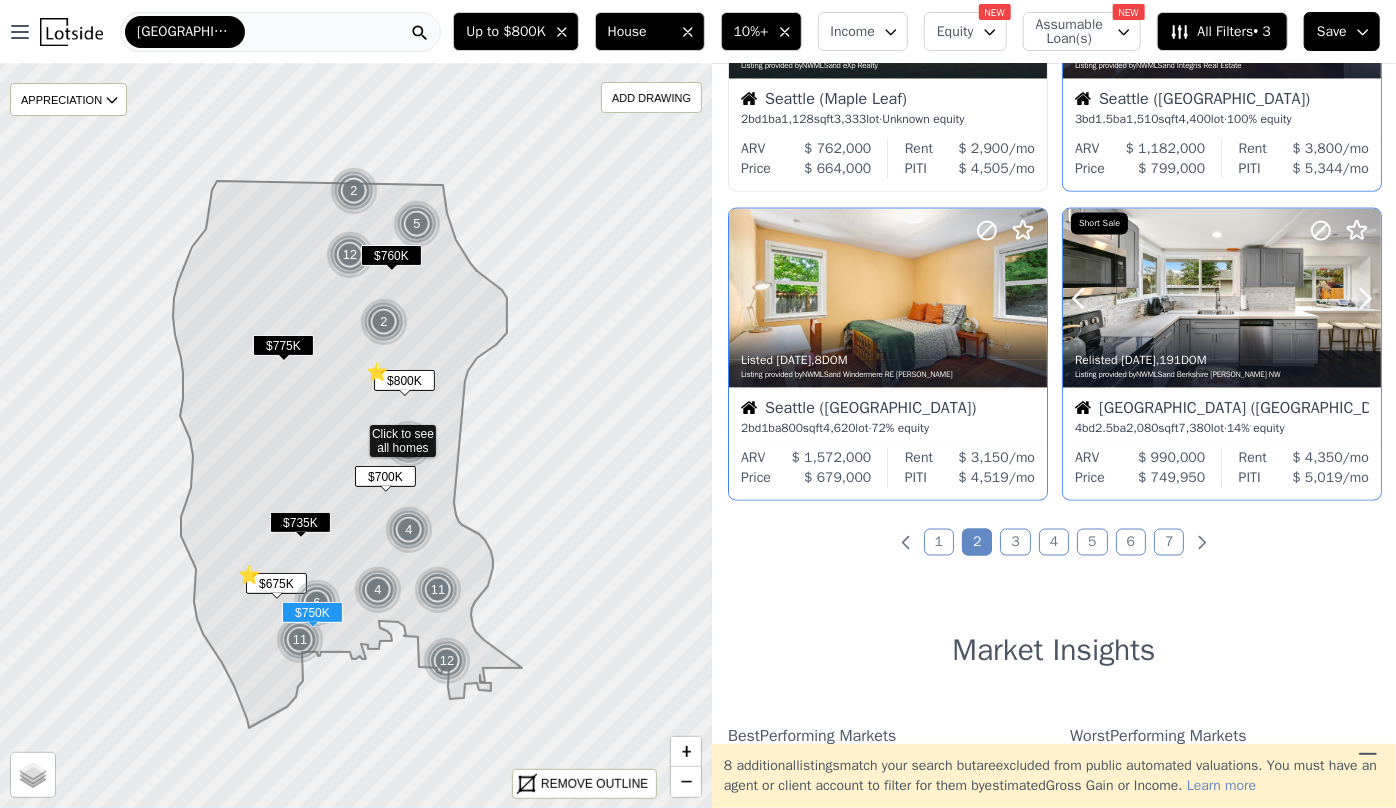 click at bounding box center [1317, 273] 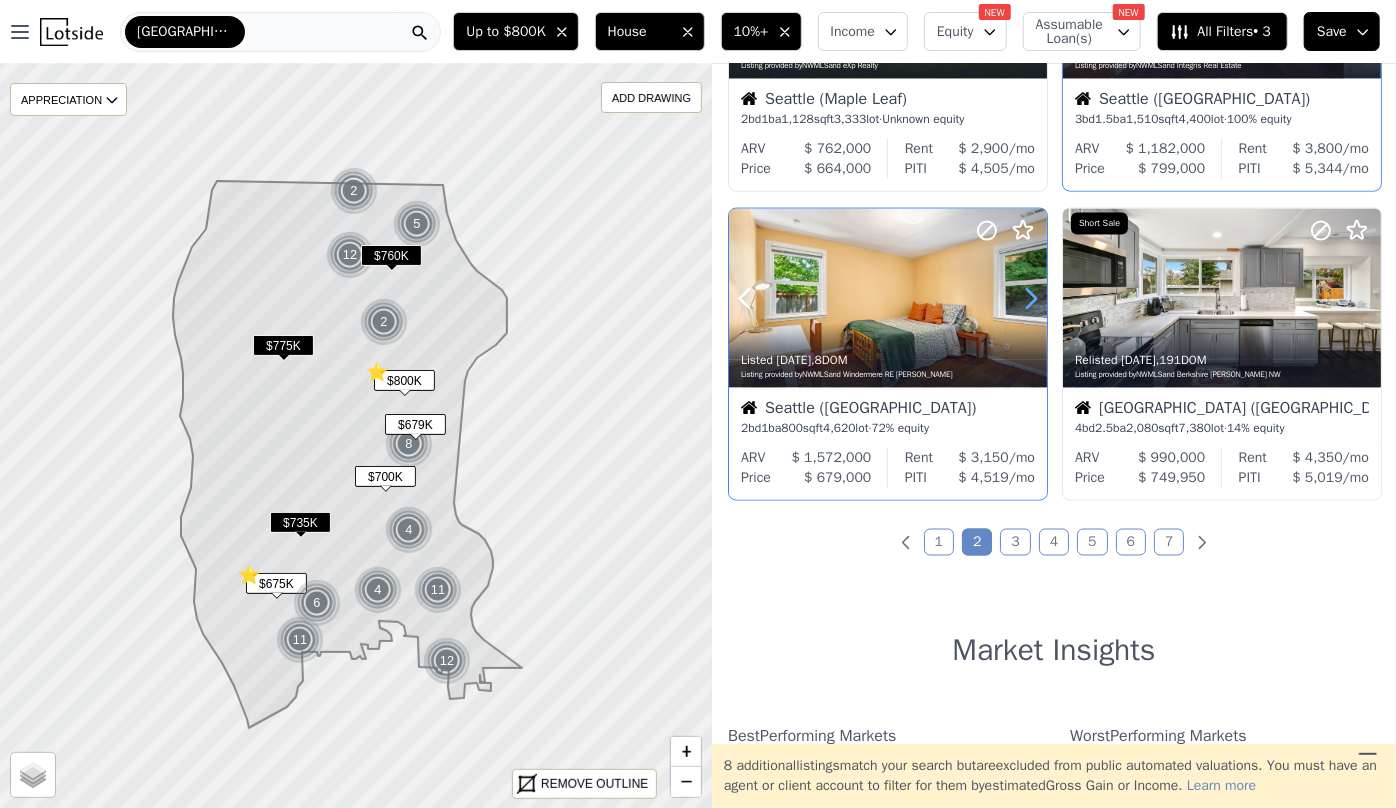 click 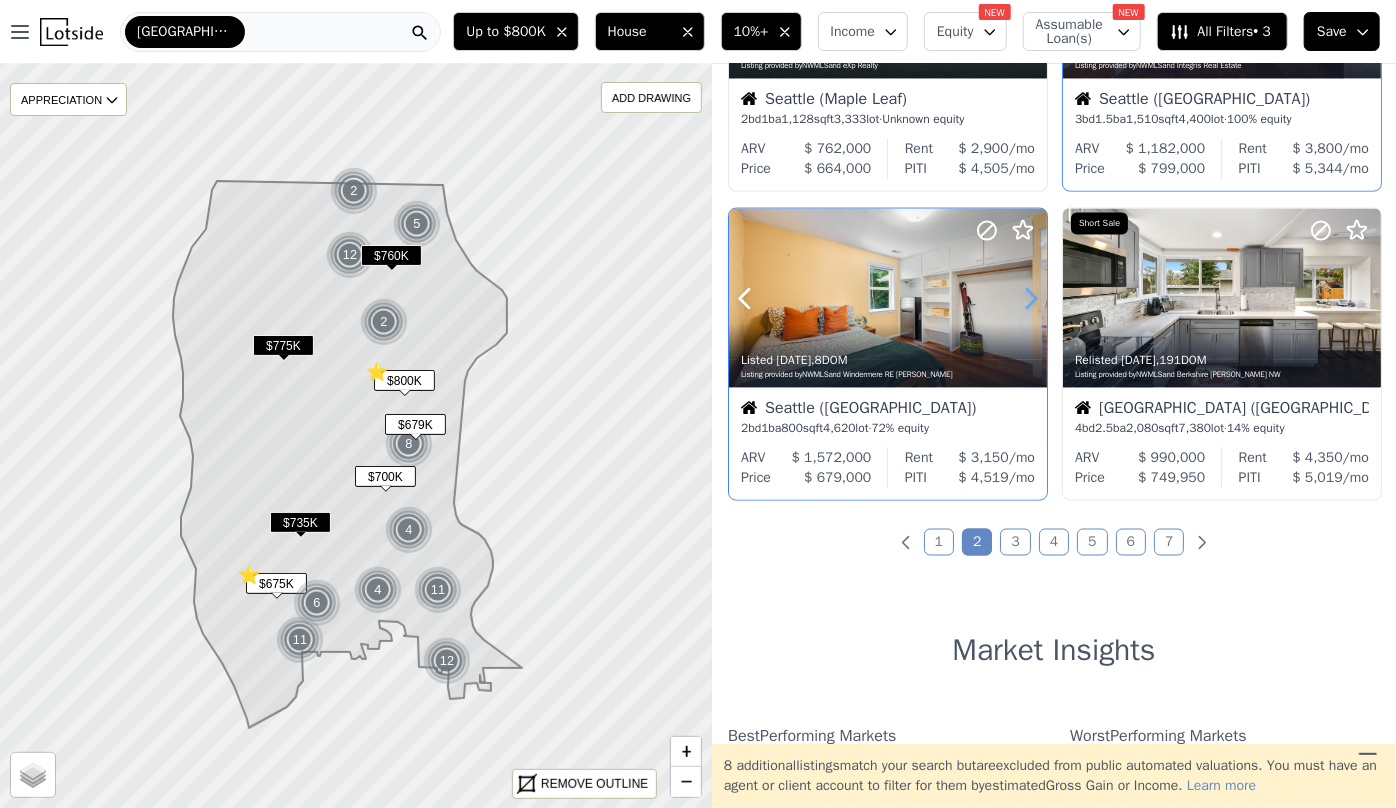 click 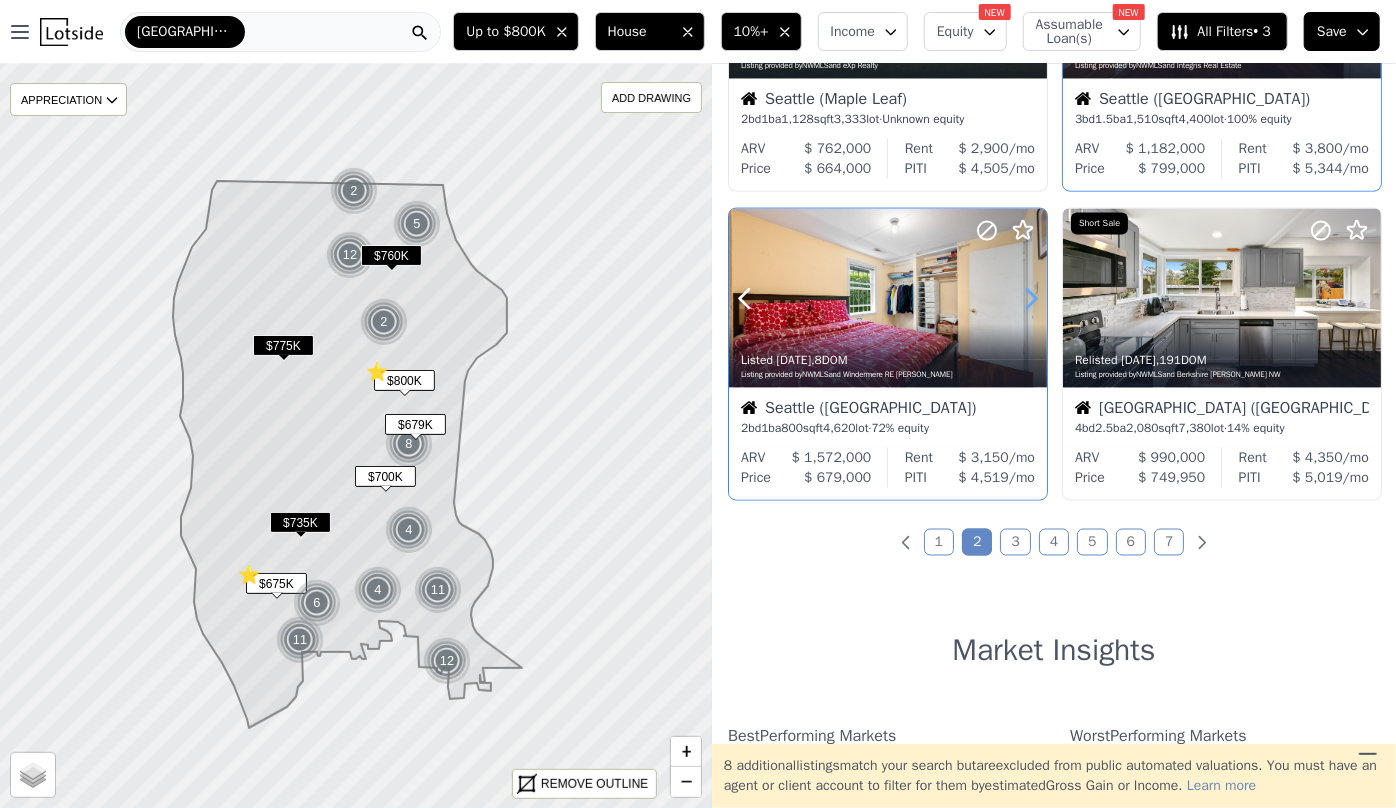 click 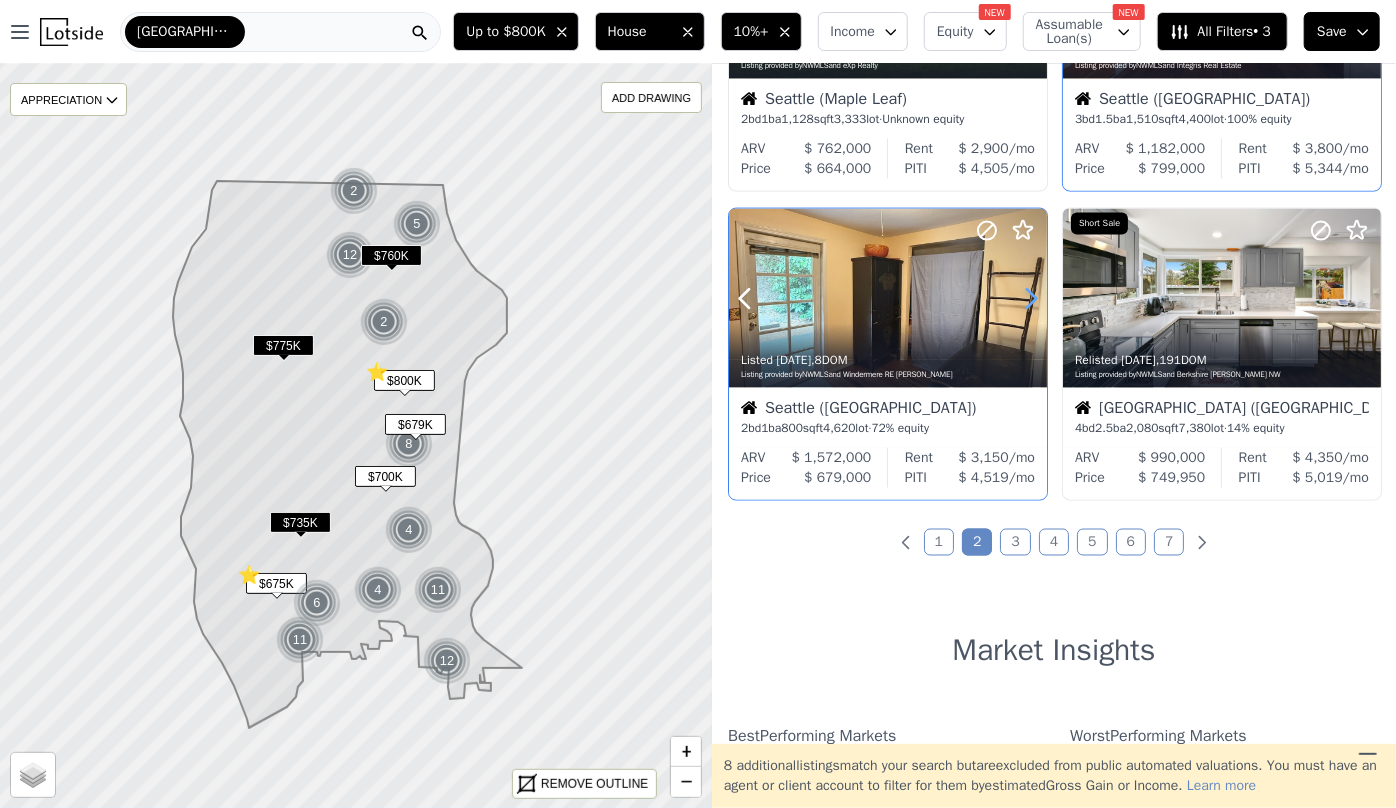 click 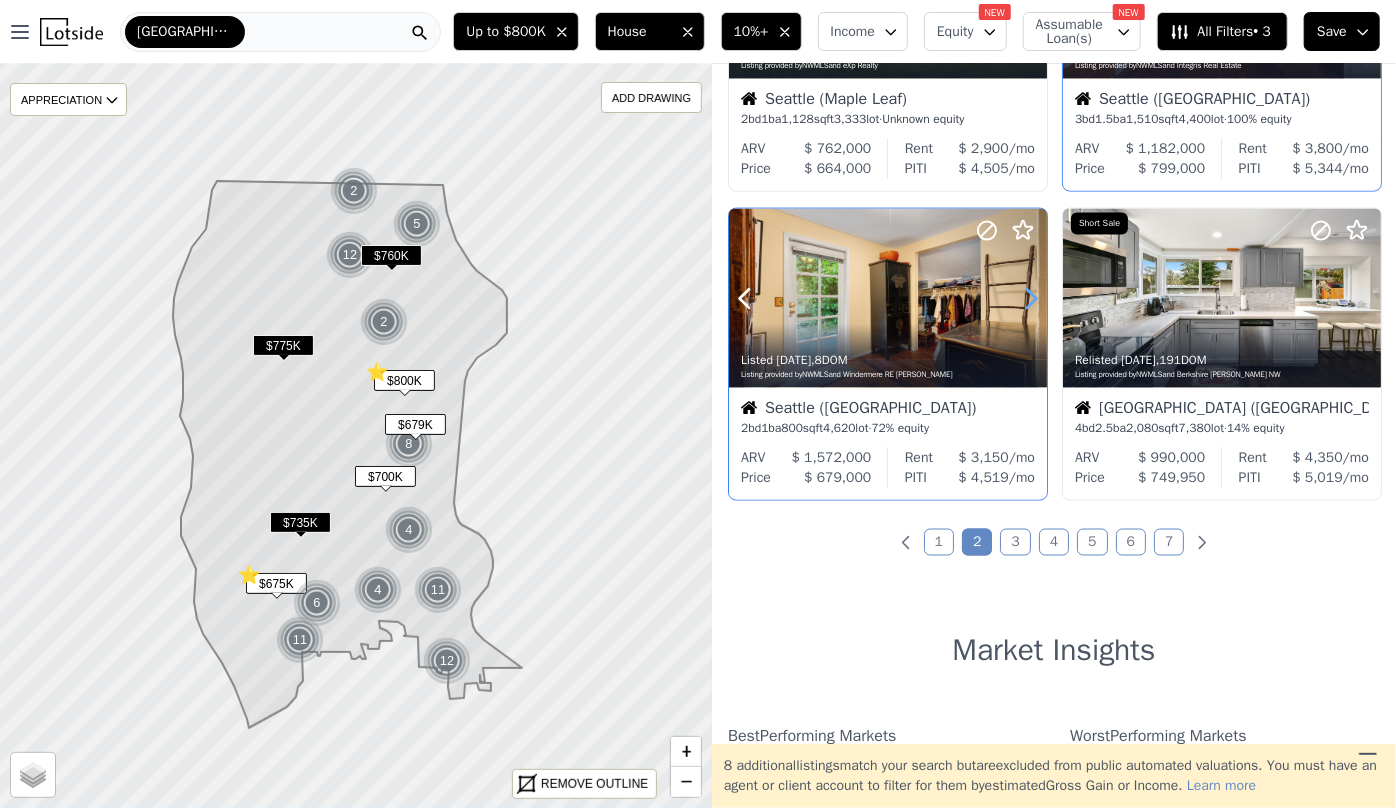 click 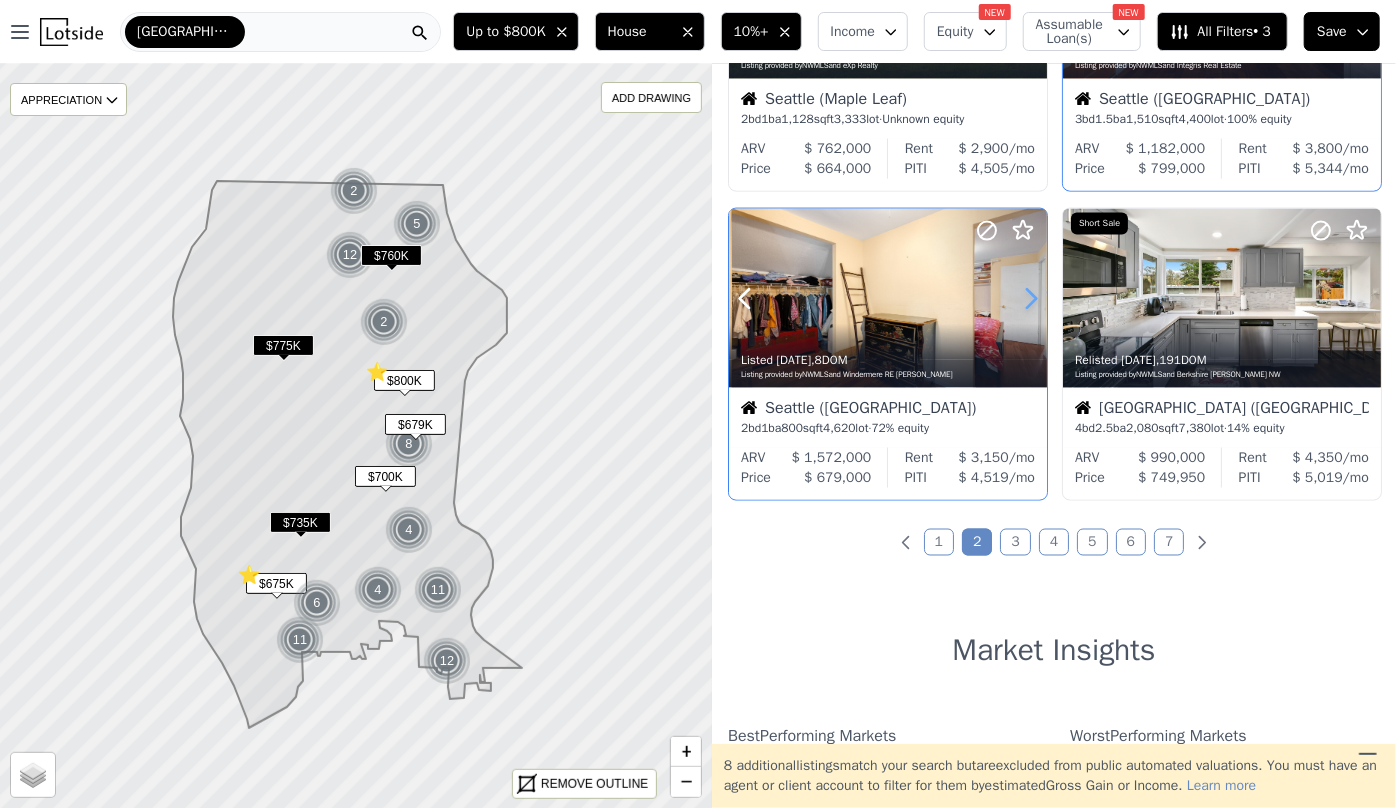 click 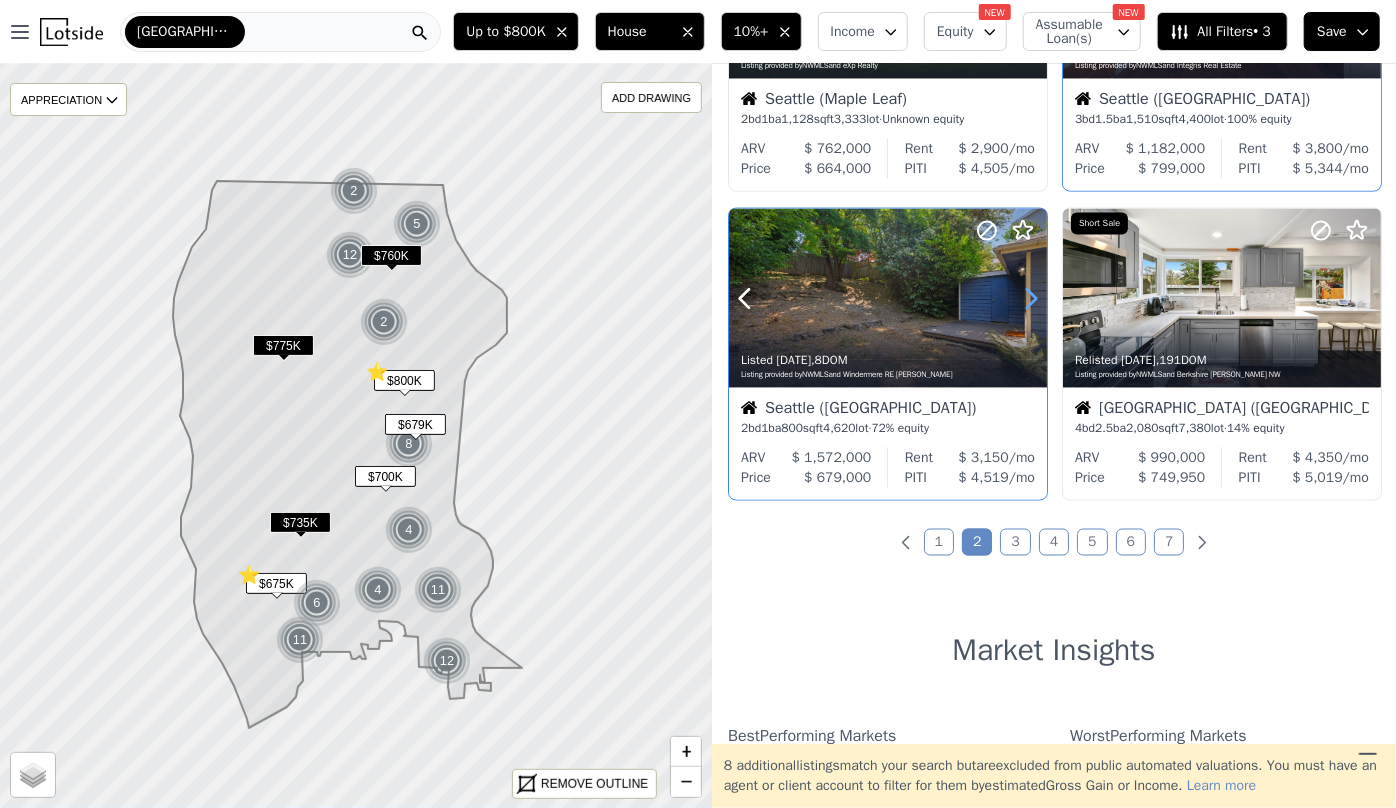 click 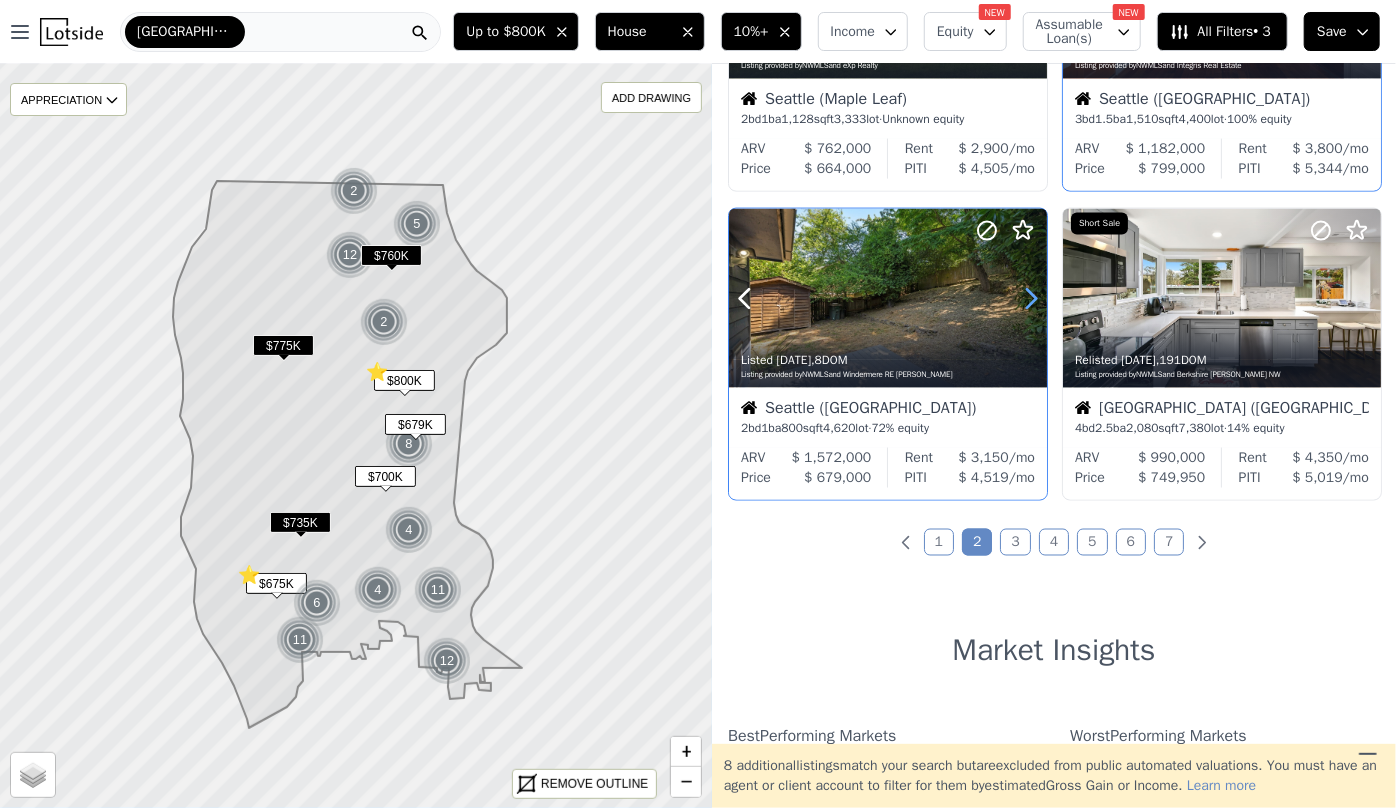 click 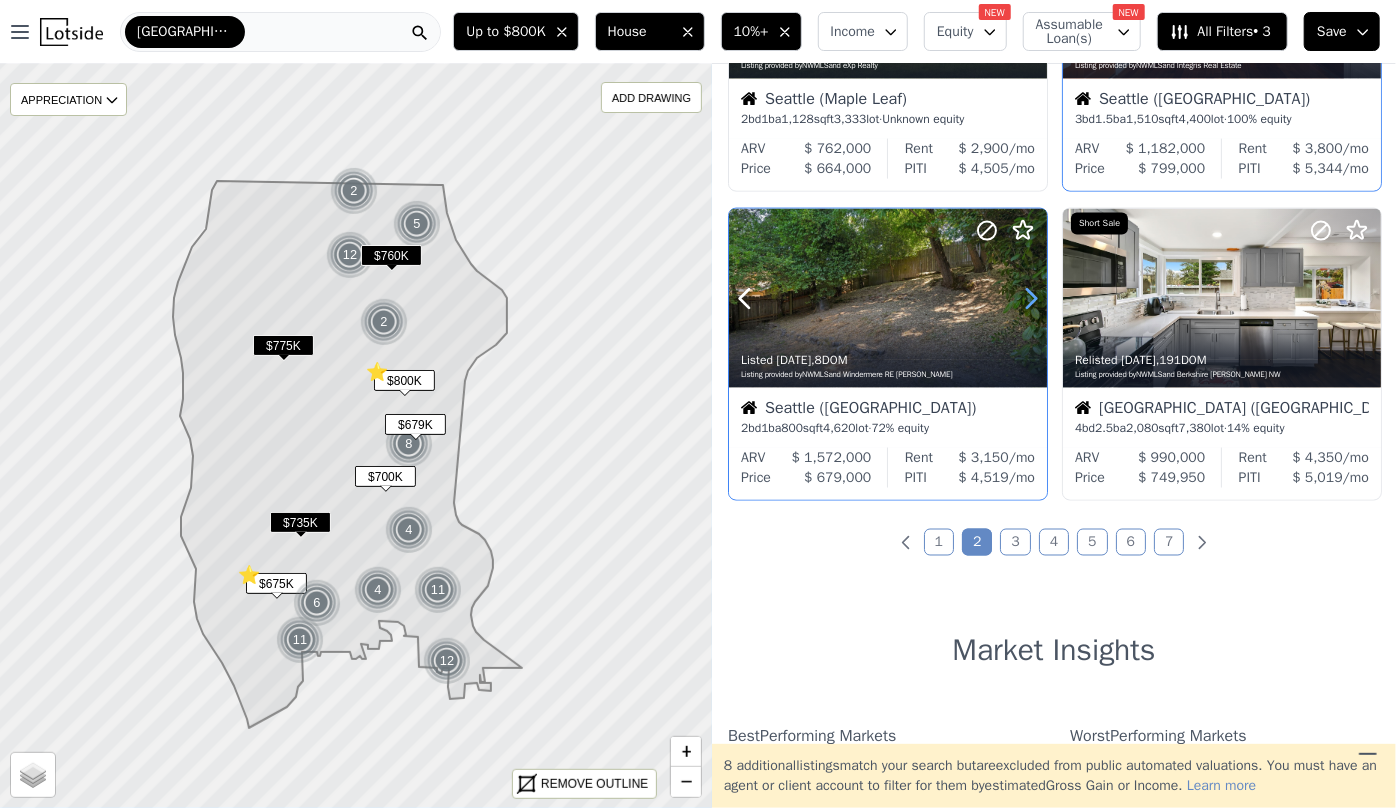 click 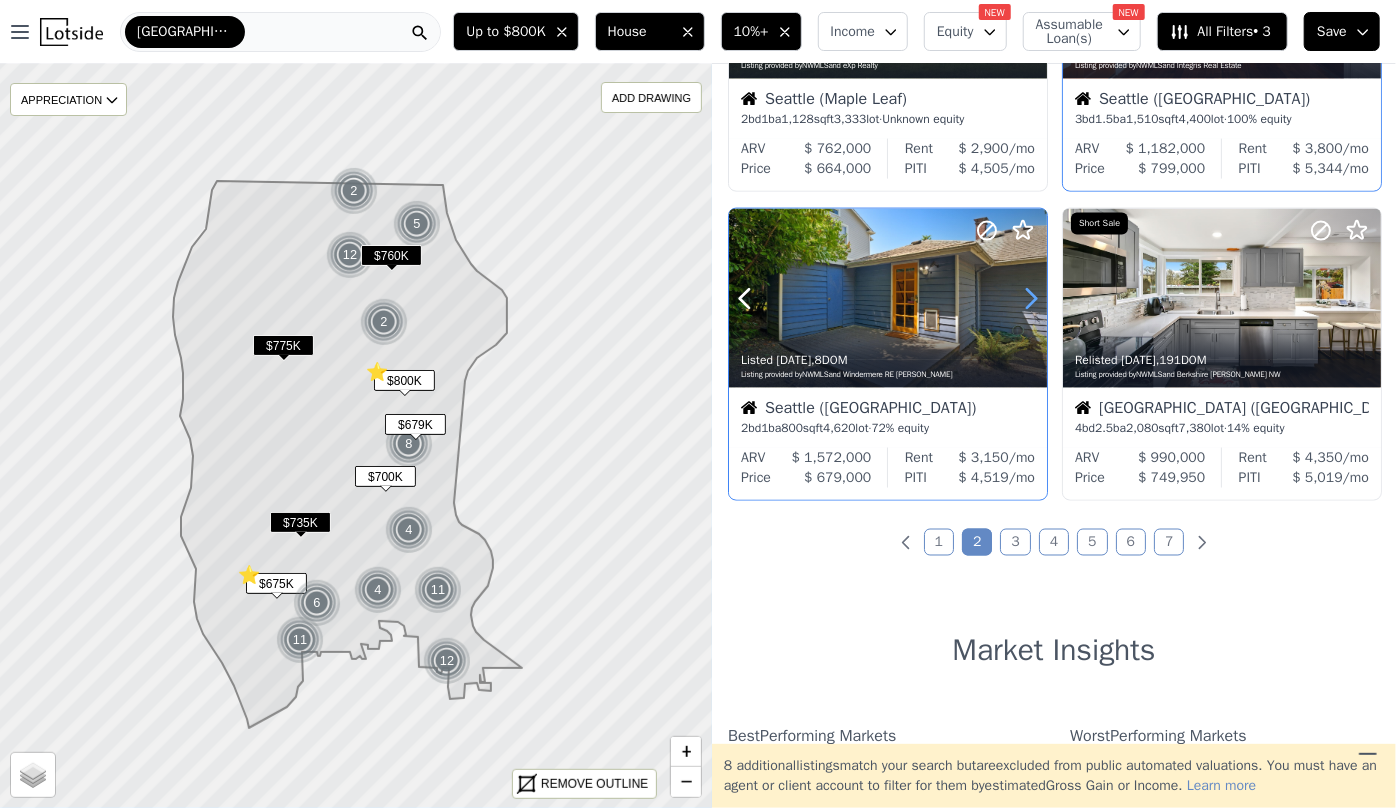 click 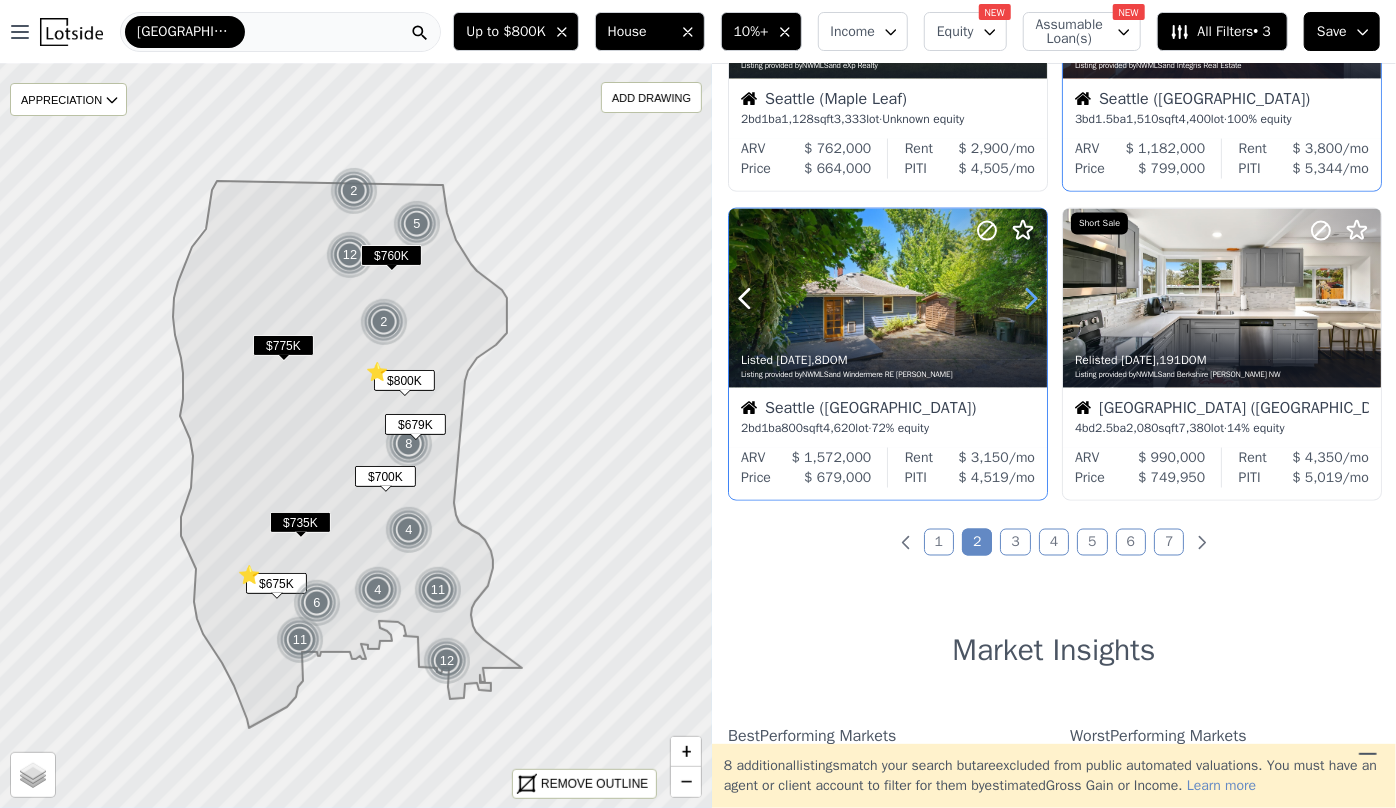 click 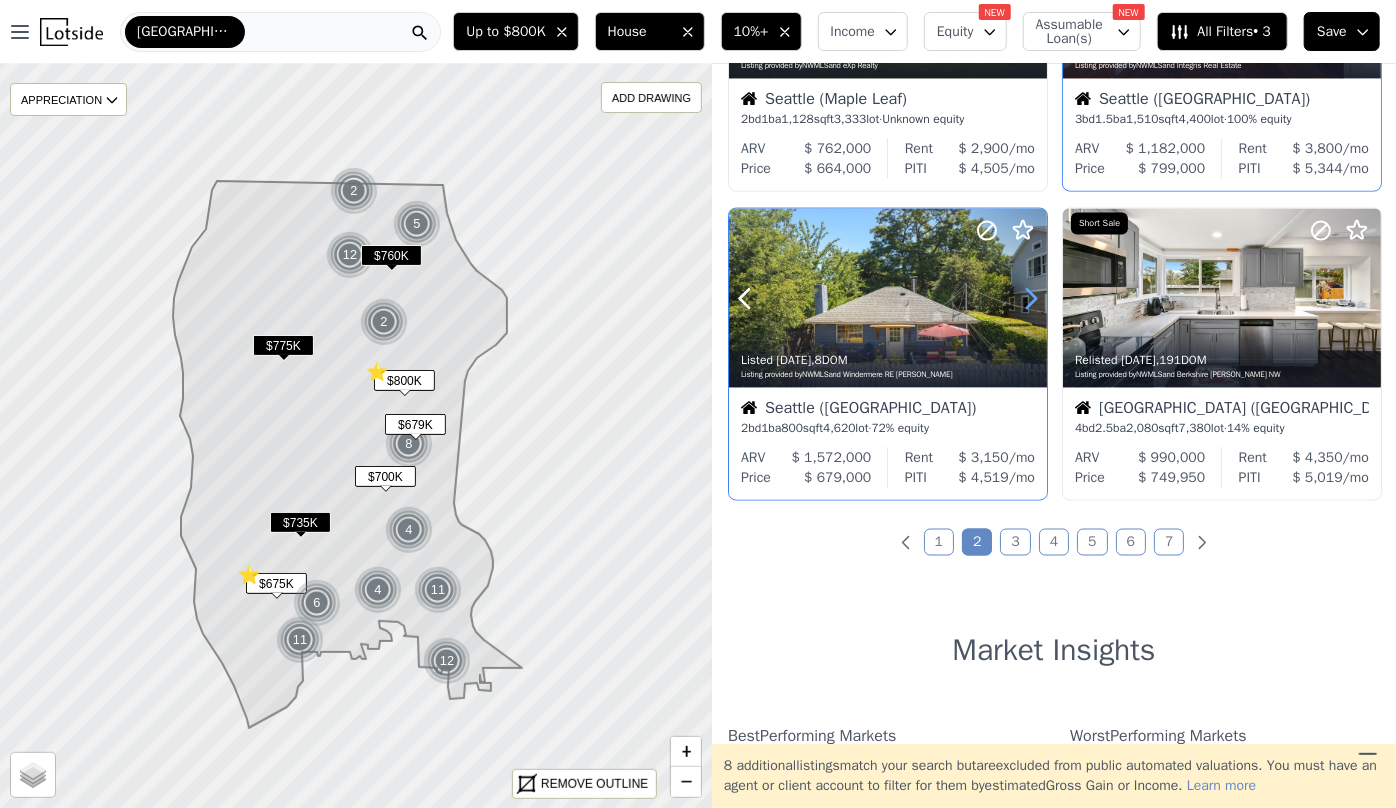 click 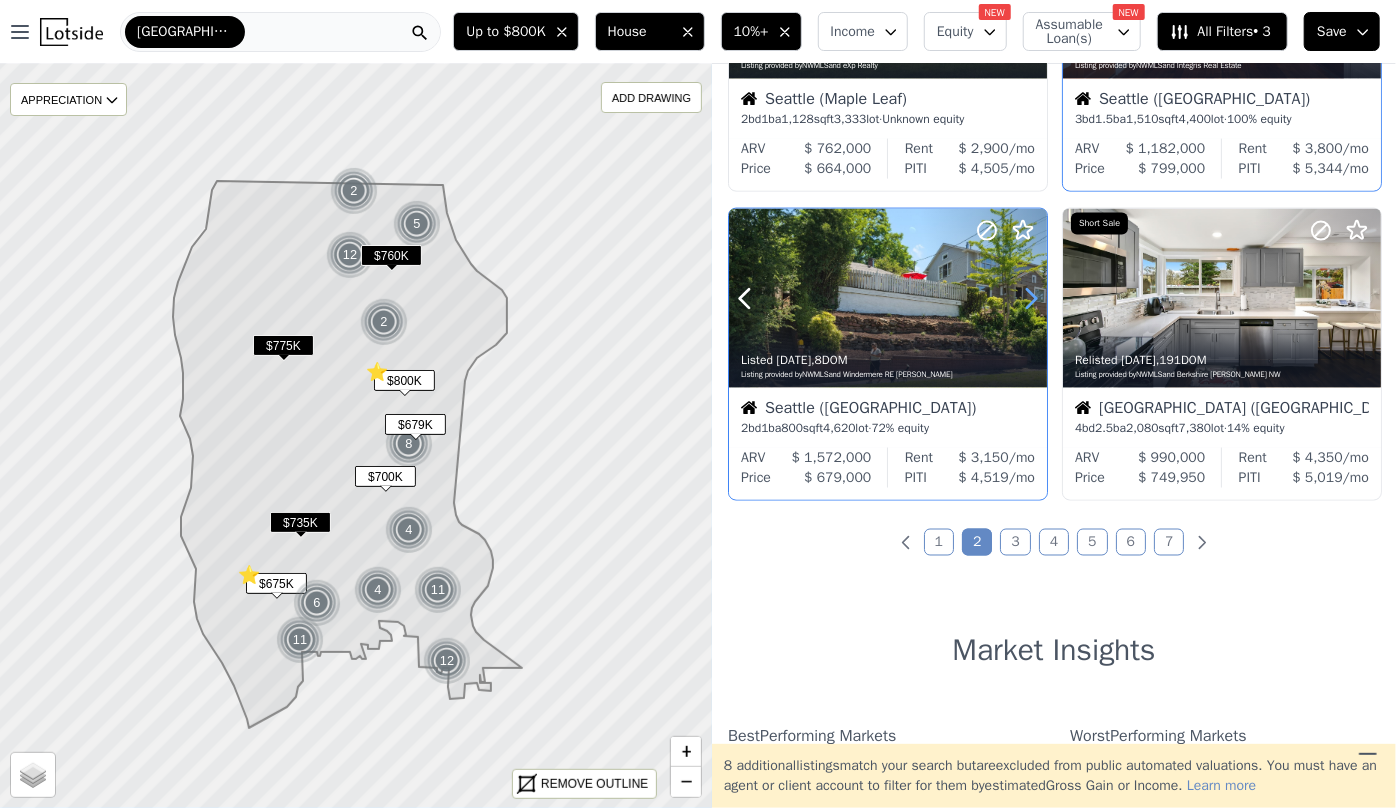 click 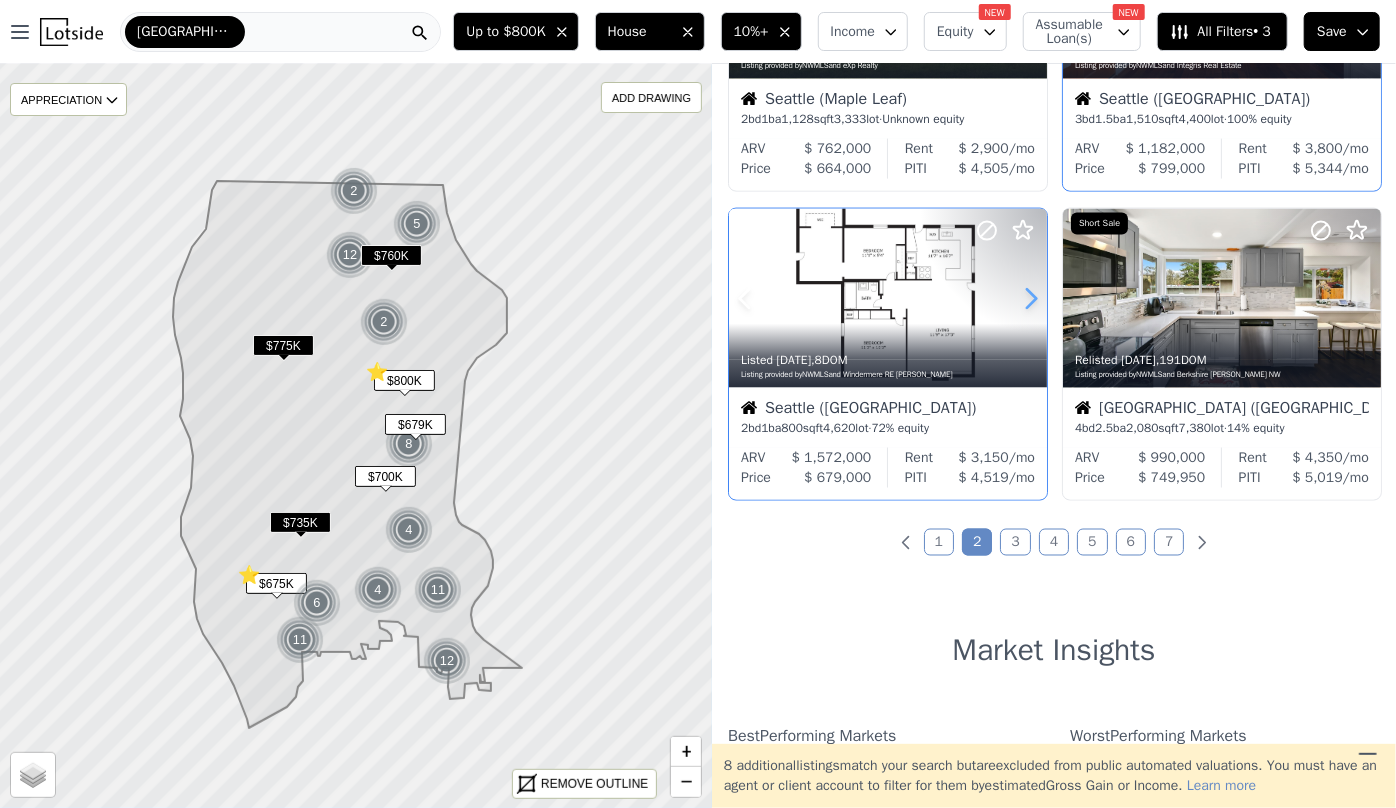 click 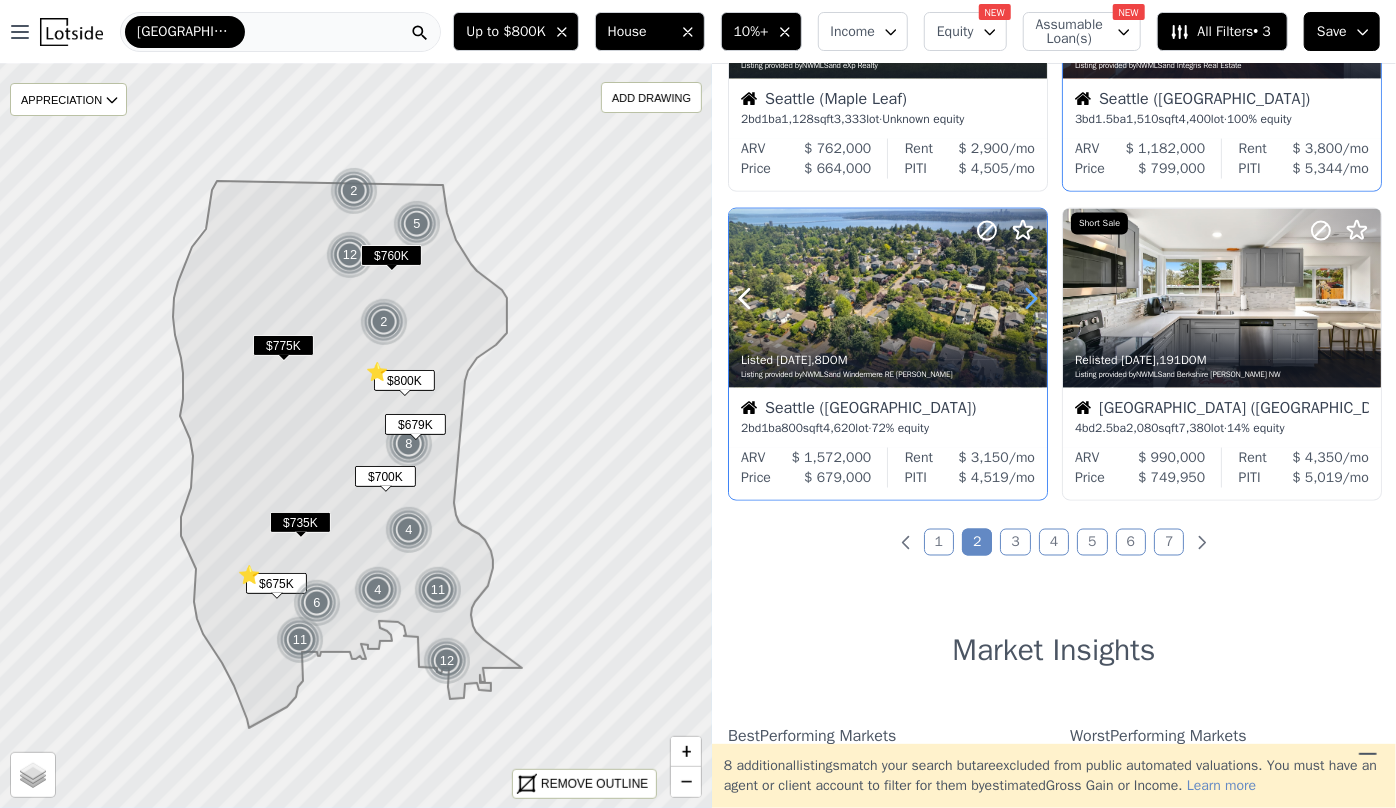 click 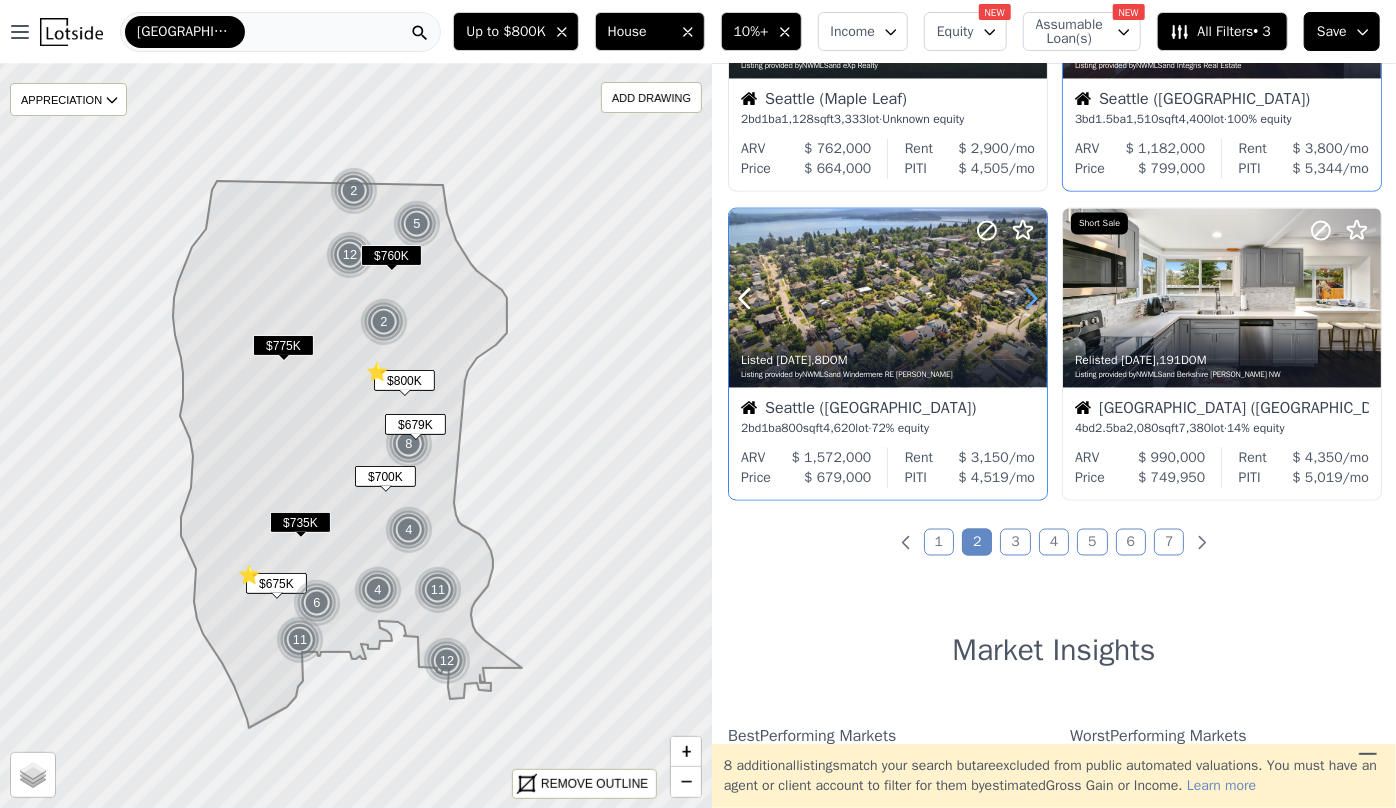 click 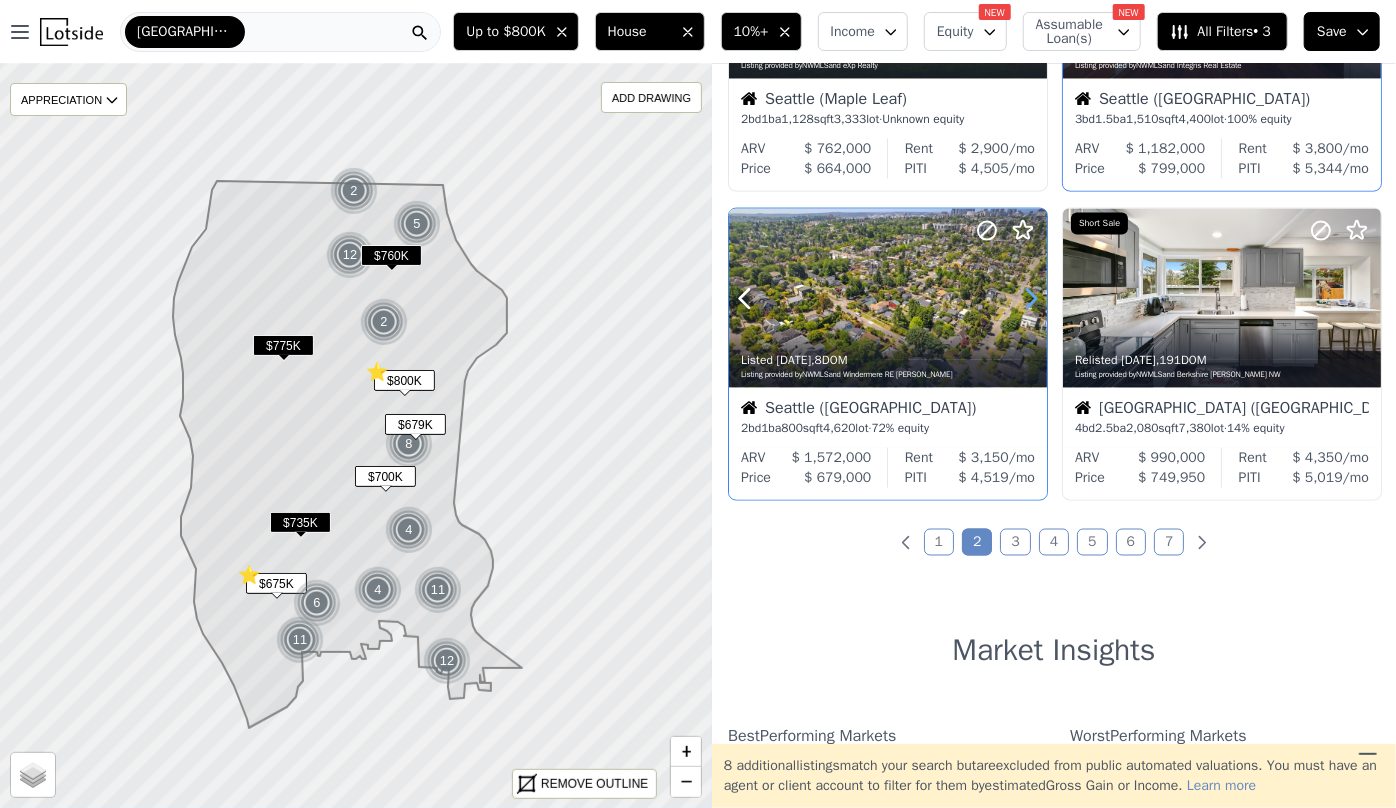 click 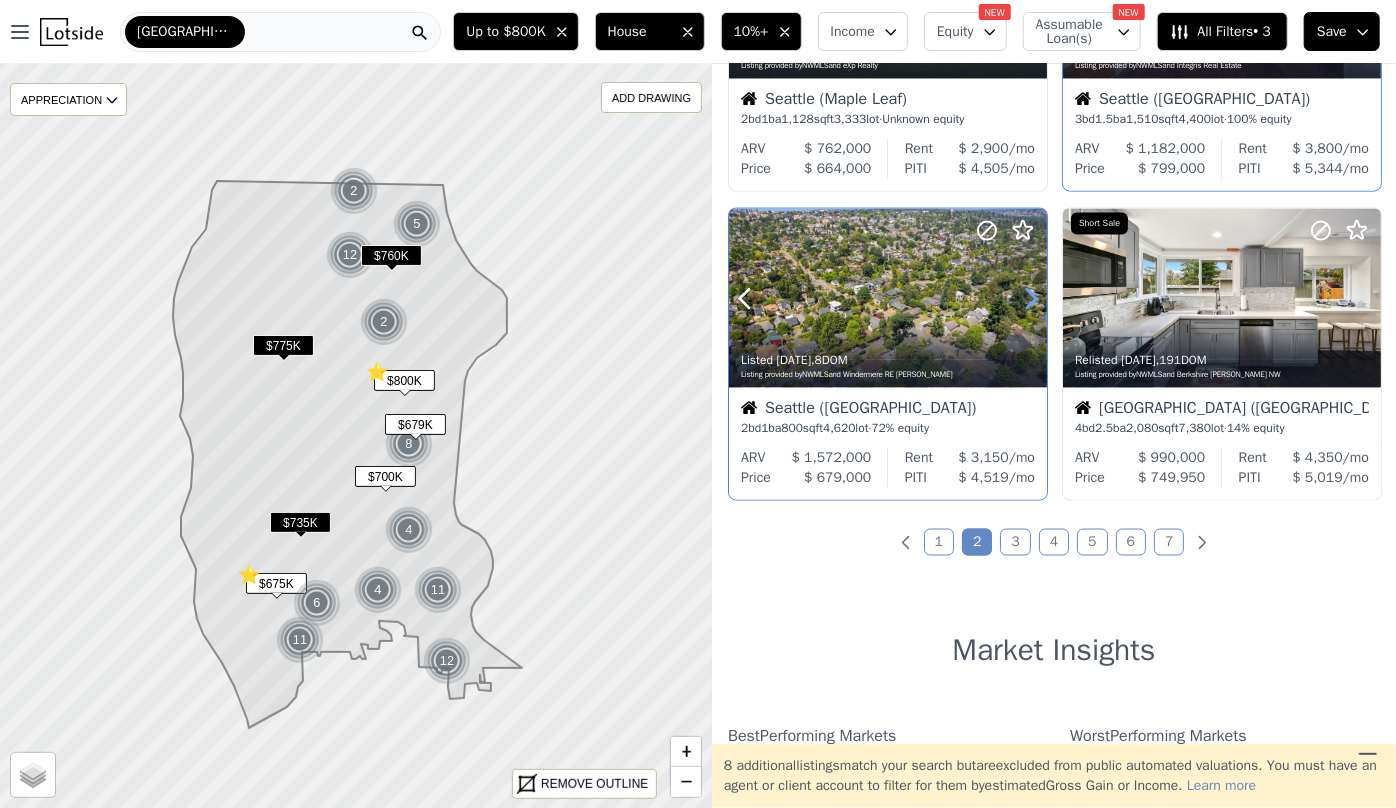 click 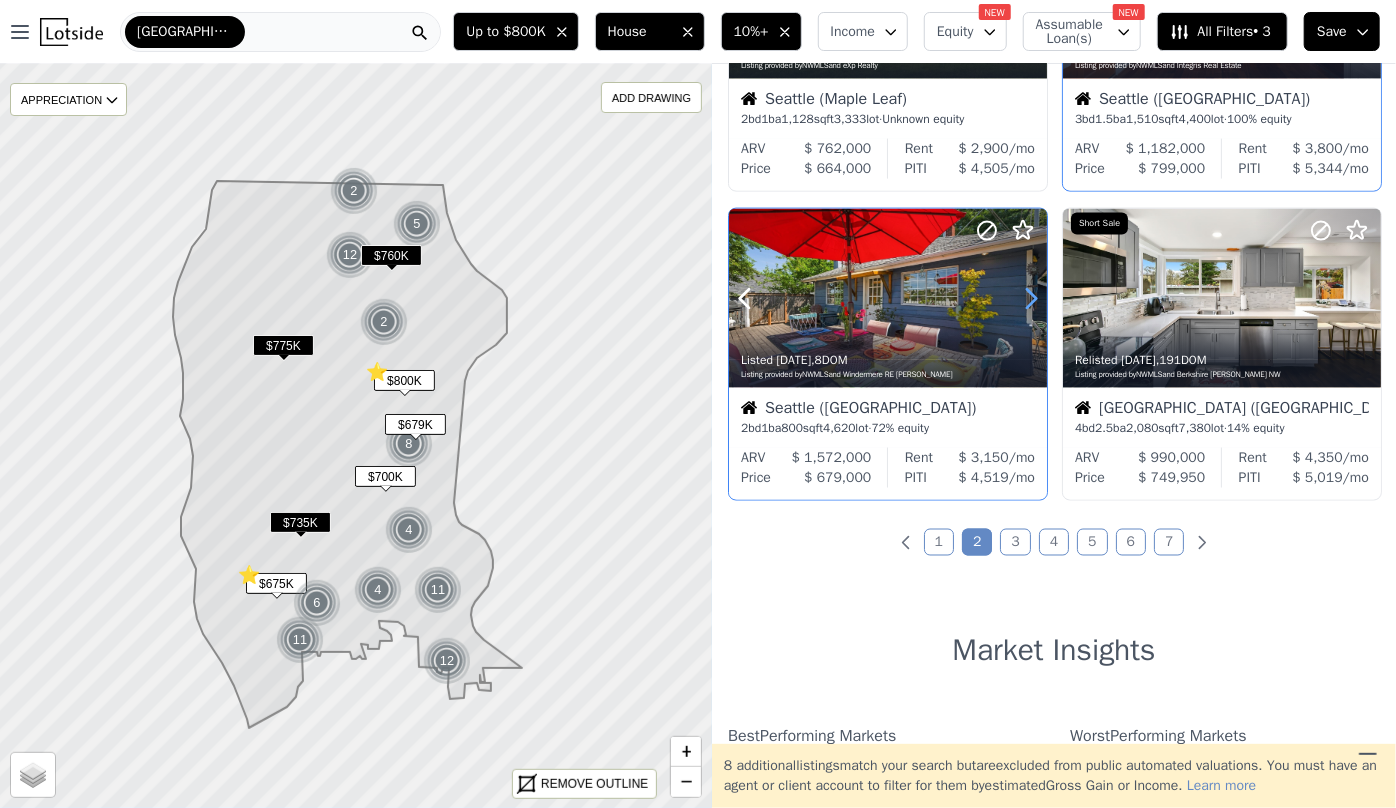 click 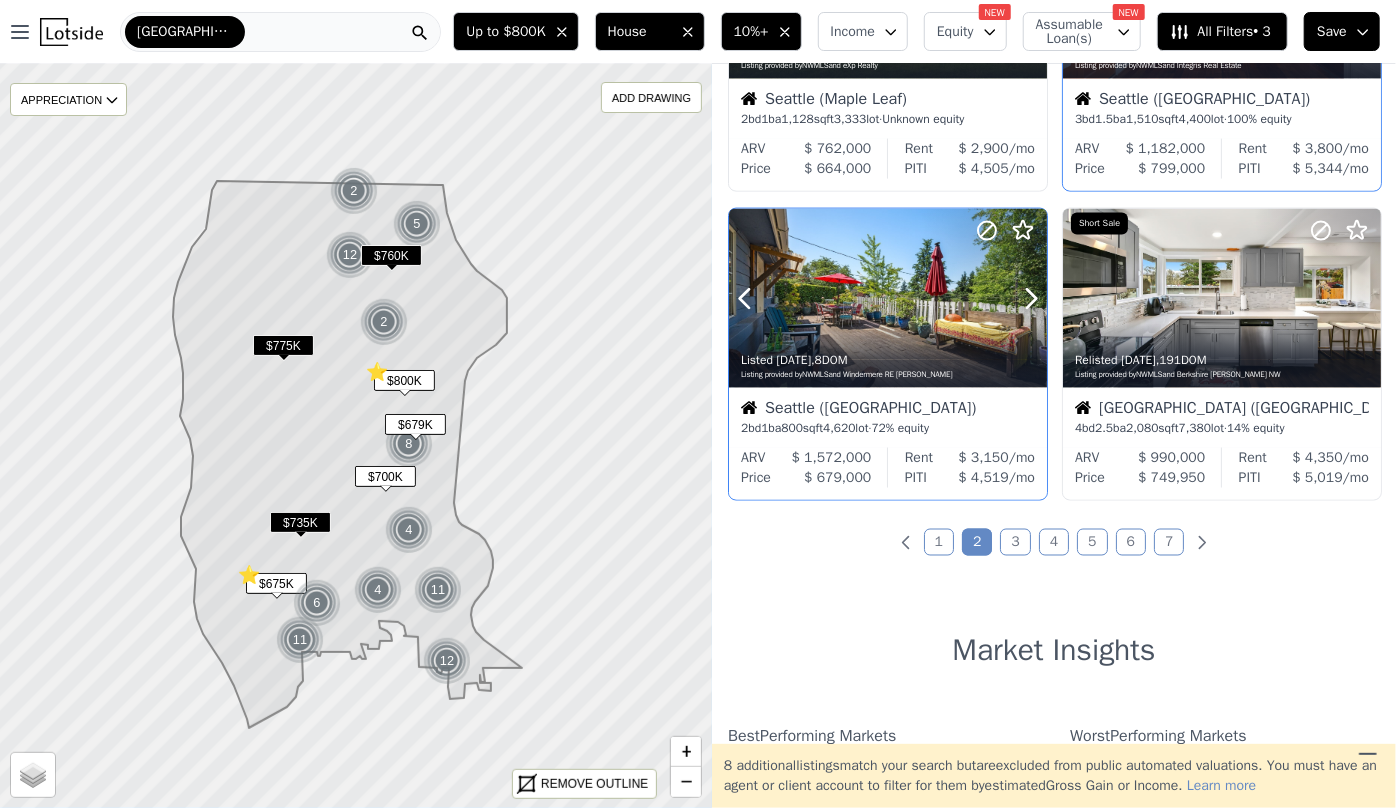 click at bounding box center (888, 342) 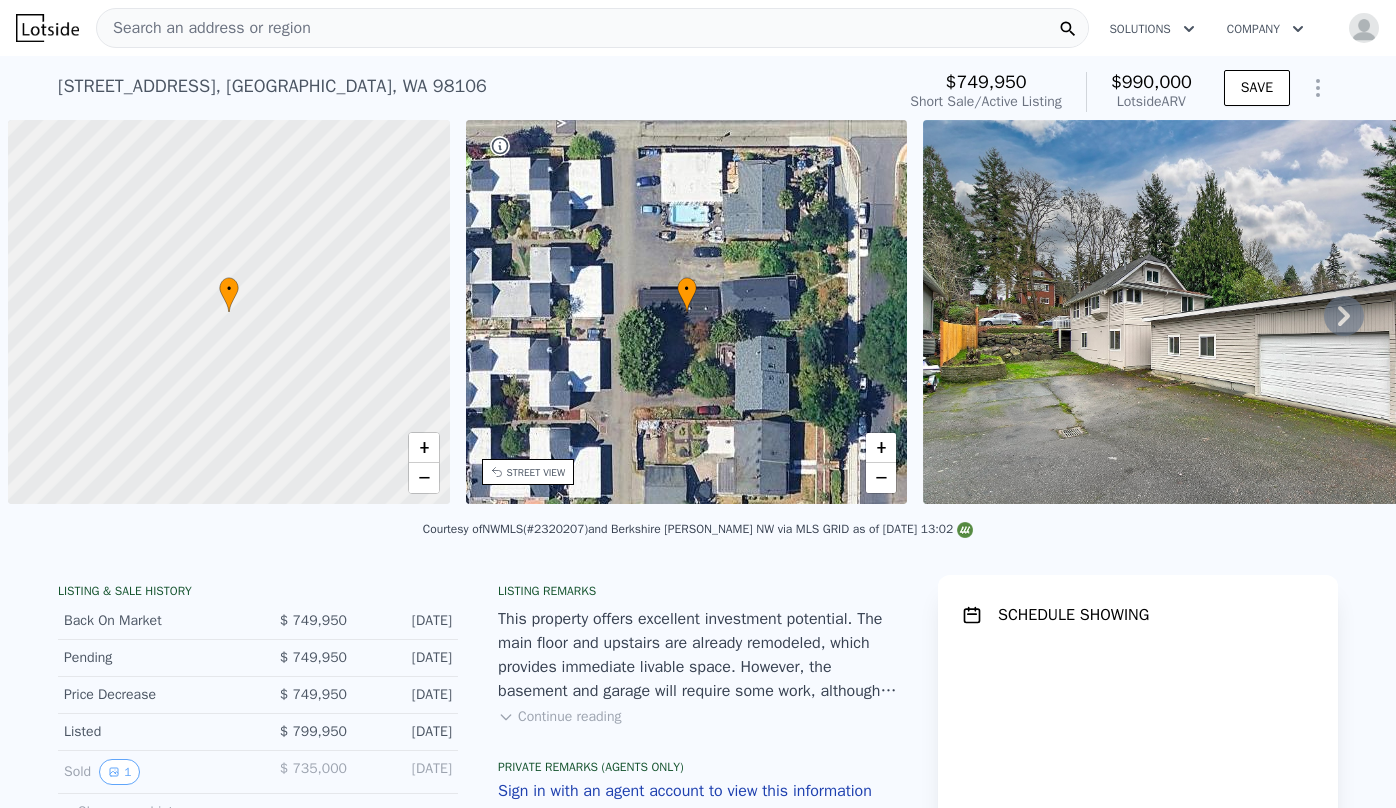 scroll, scrollTop: 0, scrollLeft: 0, axis: both 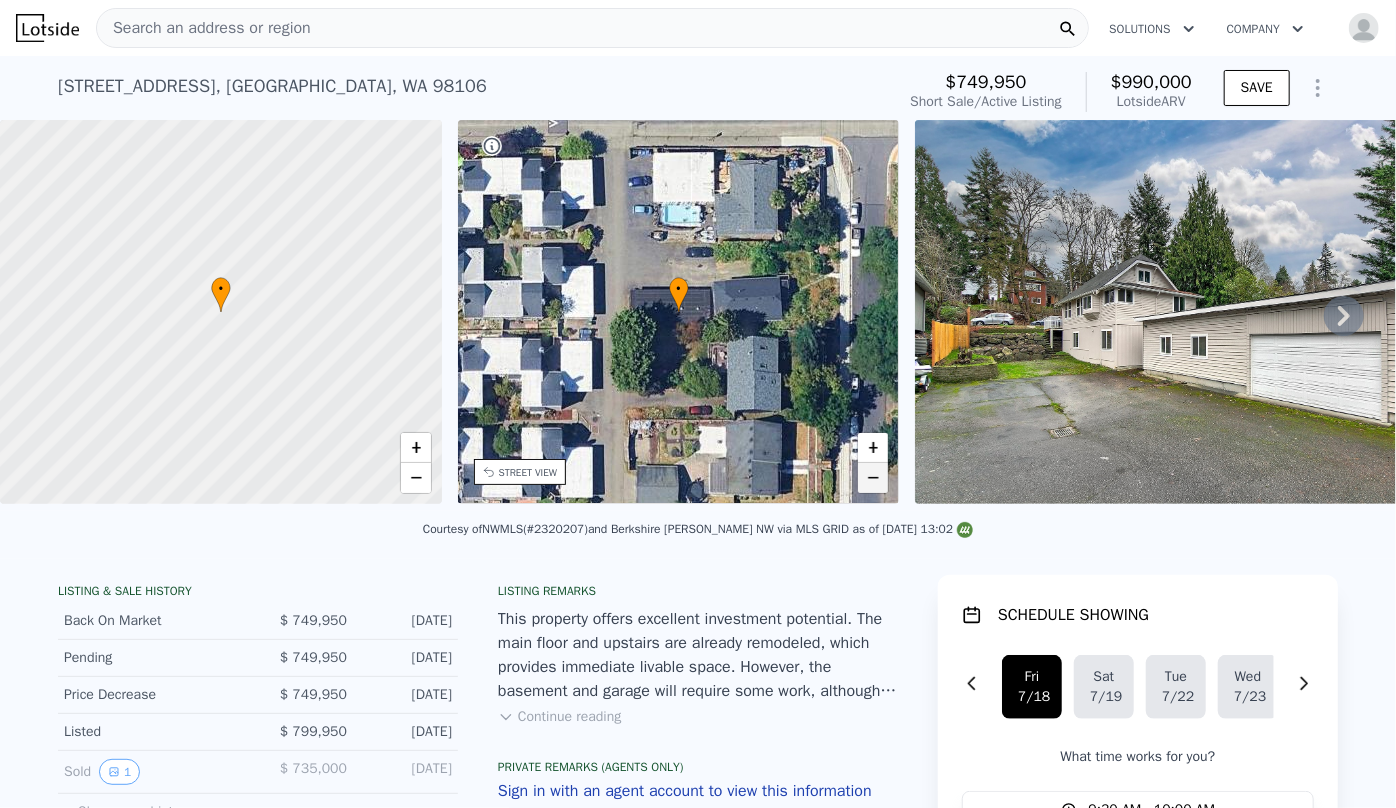 click on "−" at bounding box center (873, 478) 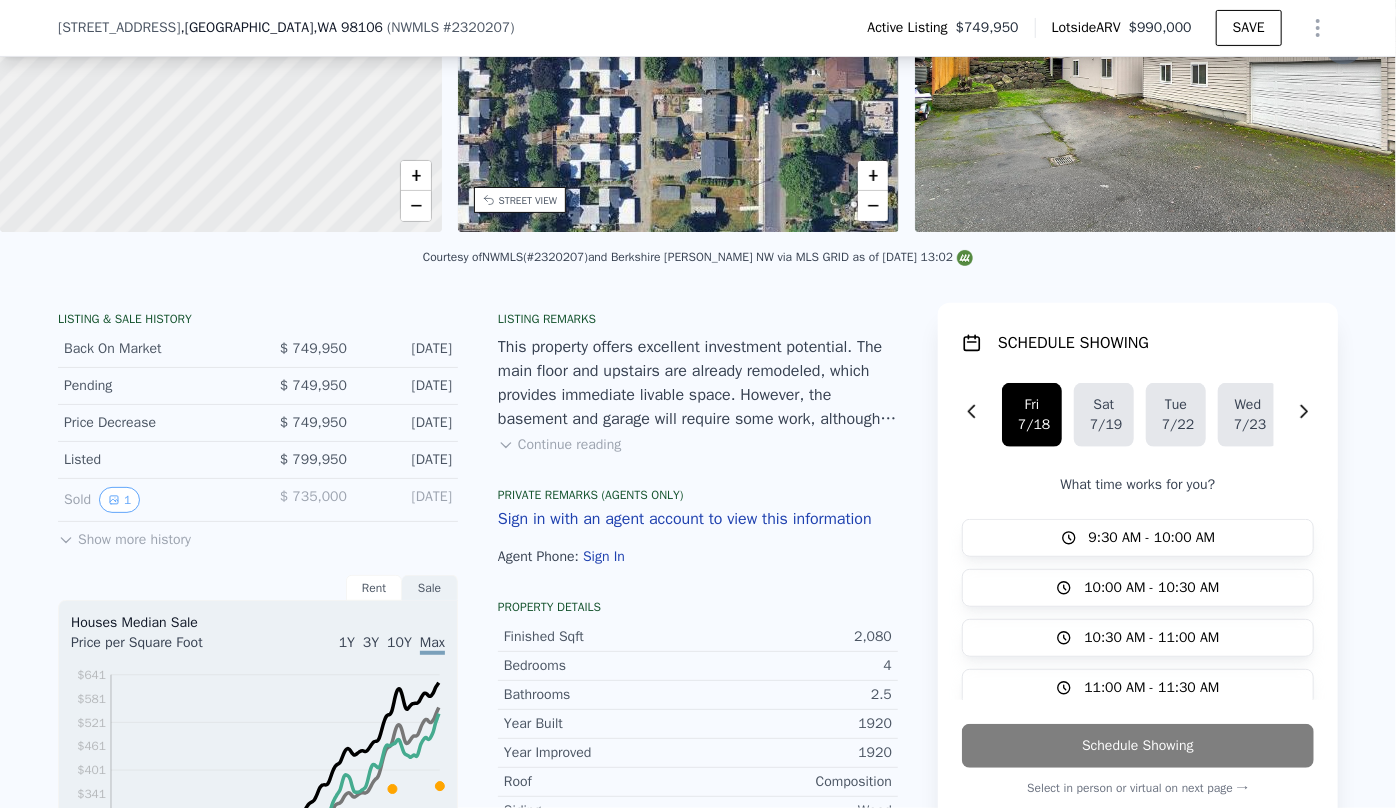 scroll, scrollTop: 356, scrollLeft: 0, axis: vertical 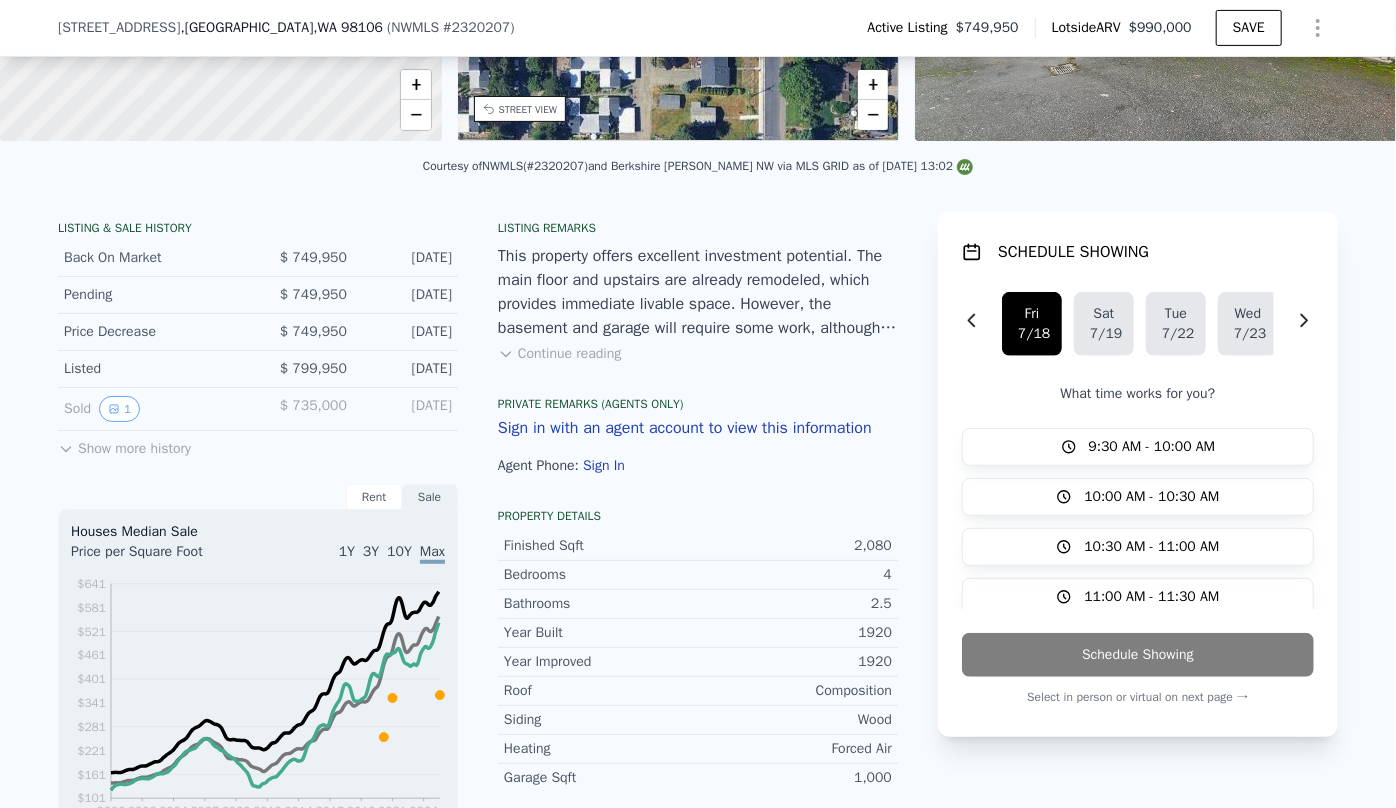 click on "Continue reading" at bounding box center [559, 354] 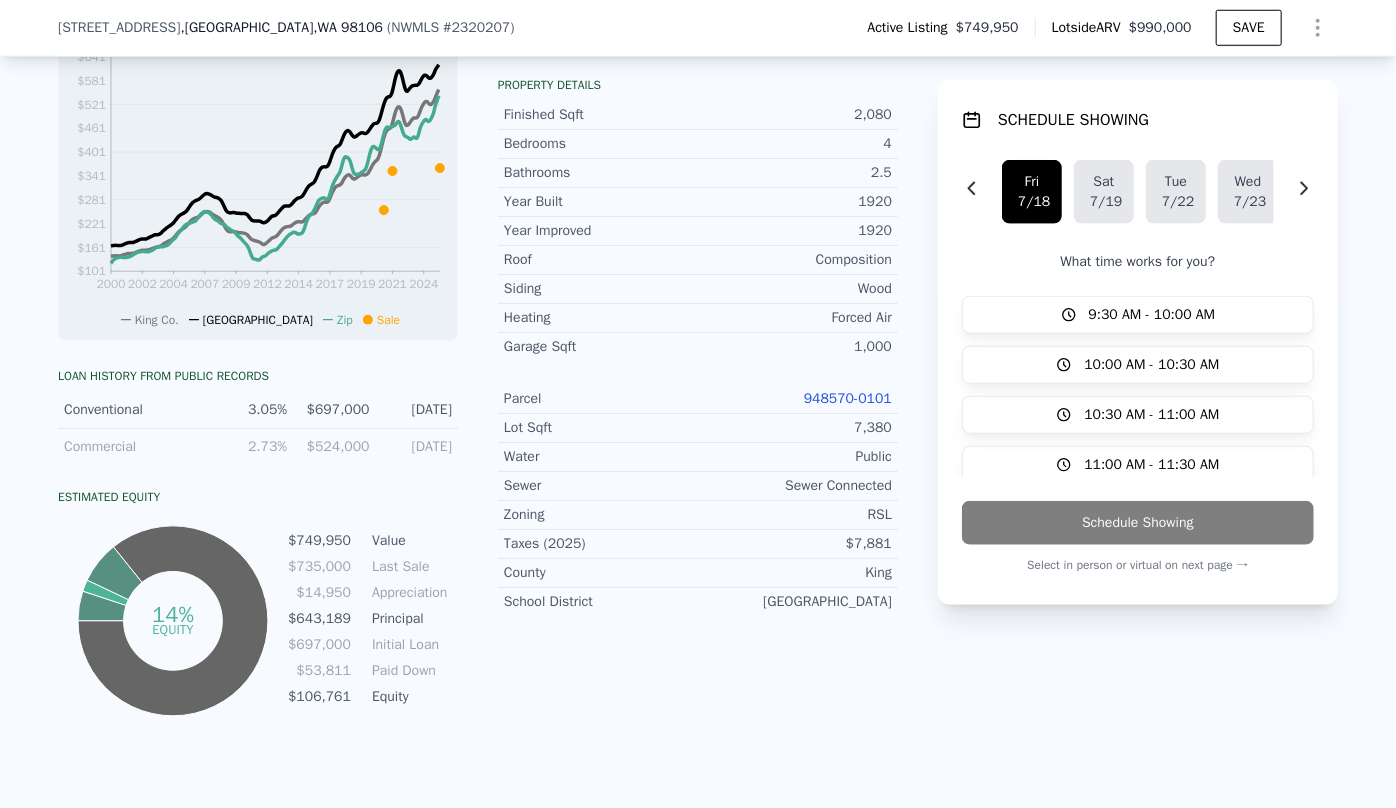 scroll, scrollTop: 992, scrollLeft: 0, axis: vertical 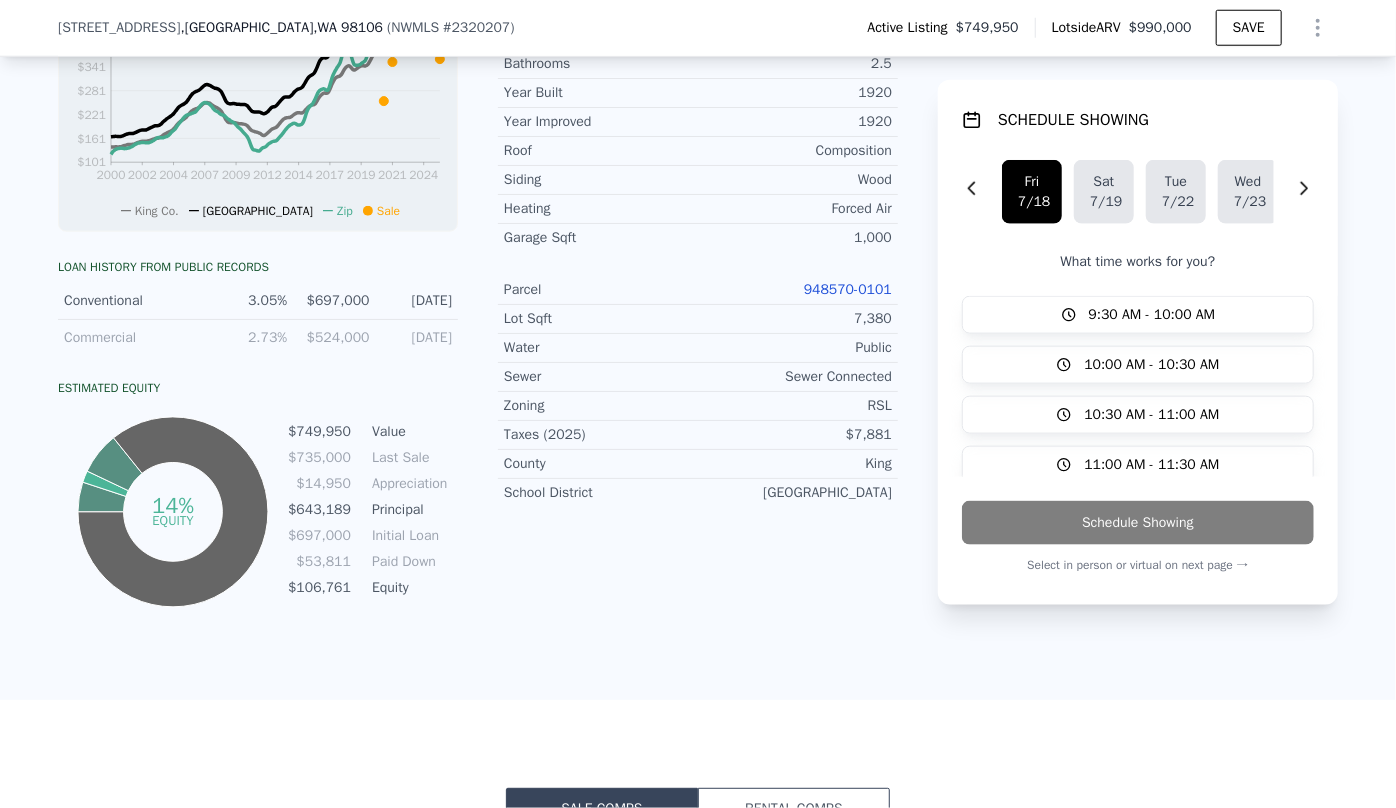 click on "948570-0101" at bounding box center (848, 289) 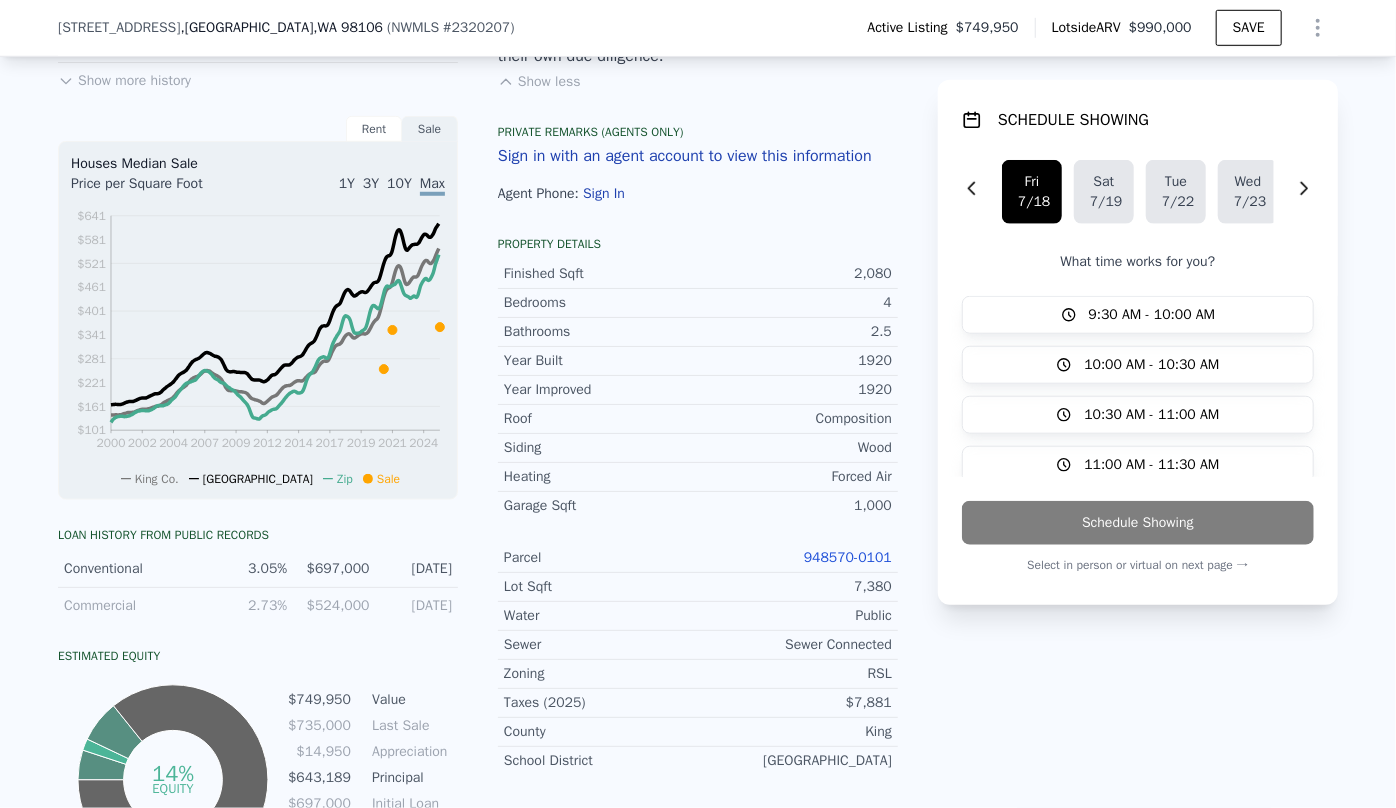 scroll, scrollTop: 720, scrollLeft: 0, axis: vertical 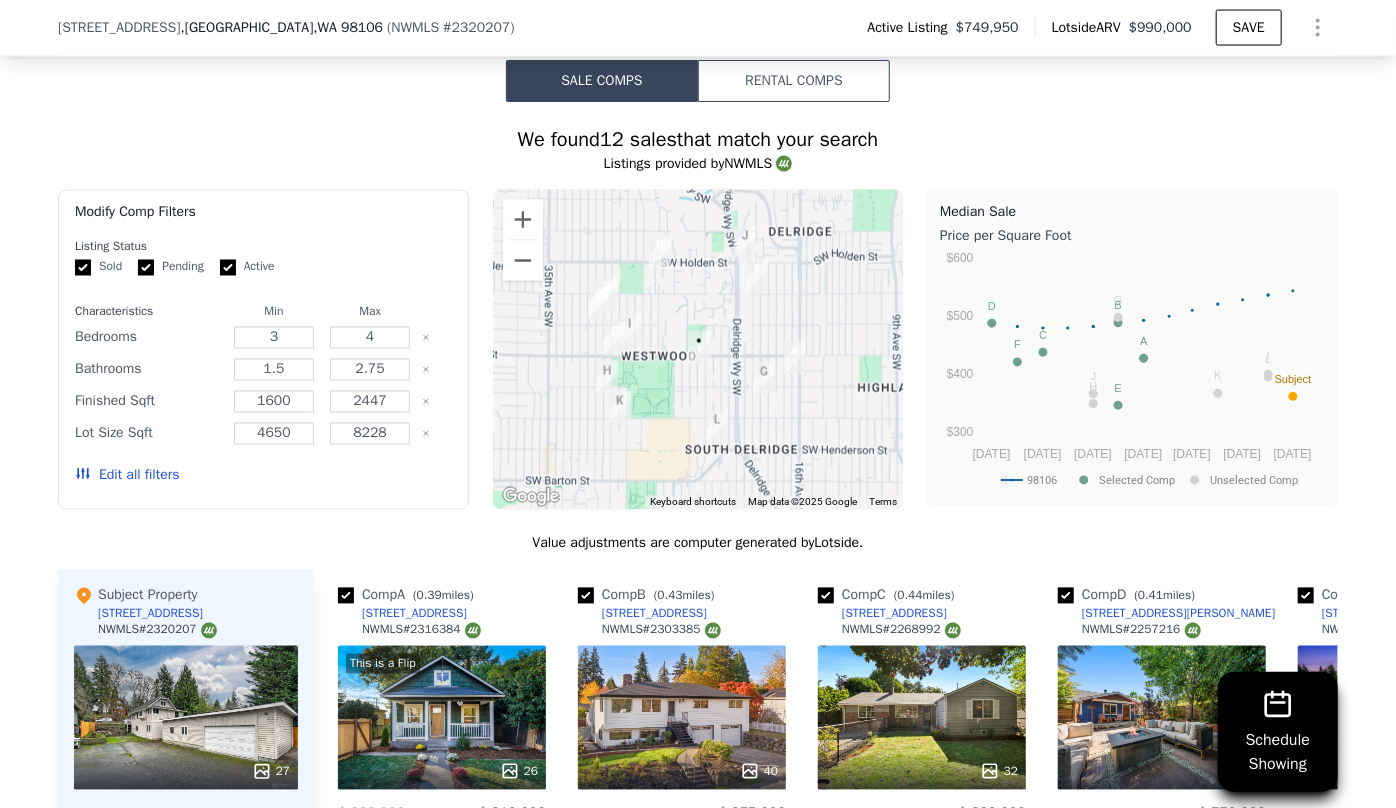 click on "Edit all filters" at bounding box center [127, 476] 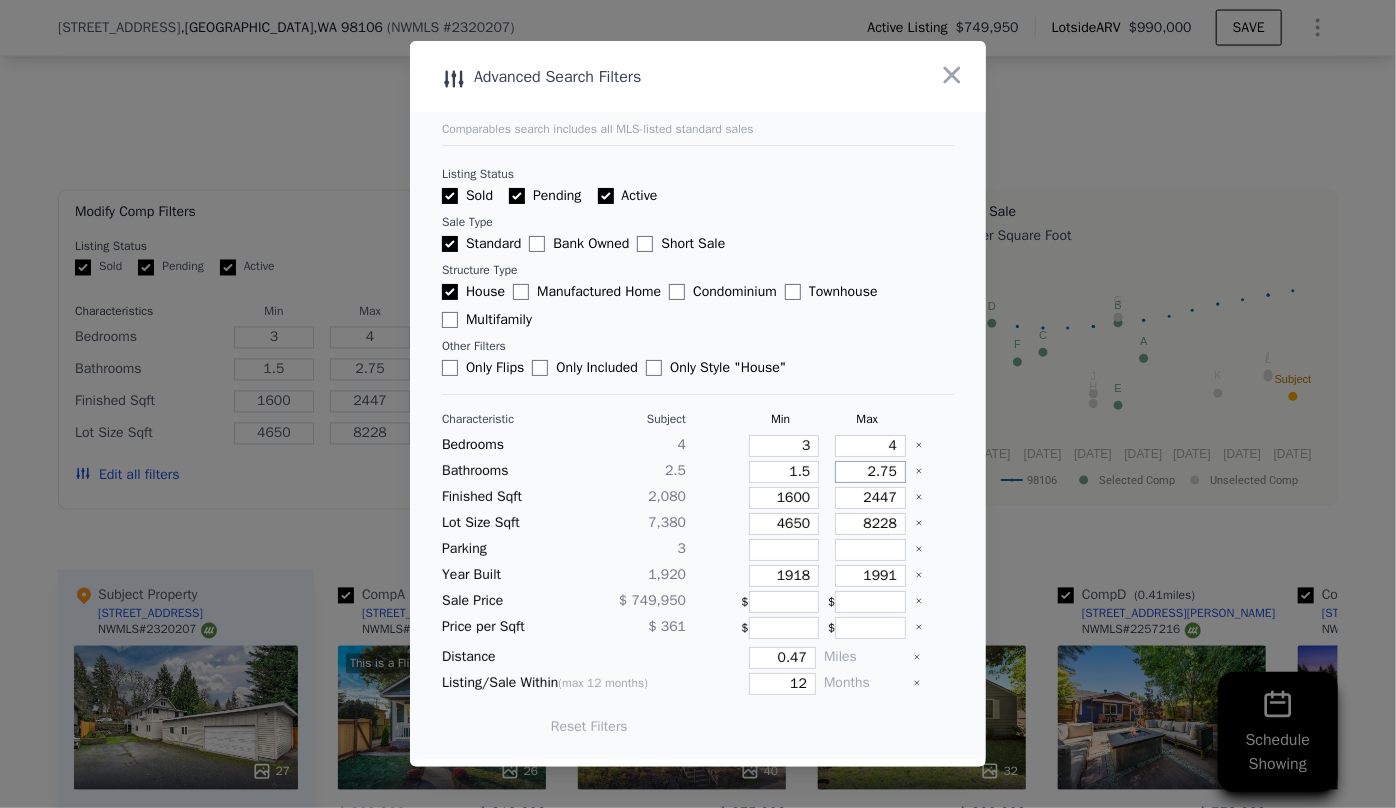 drag, startPoint x: 884, startPoint y: 470, endPoint x: 816, endPoint y: 478, distance: 68.46897 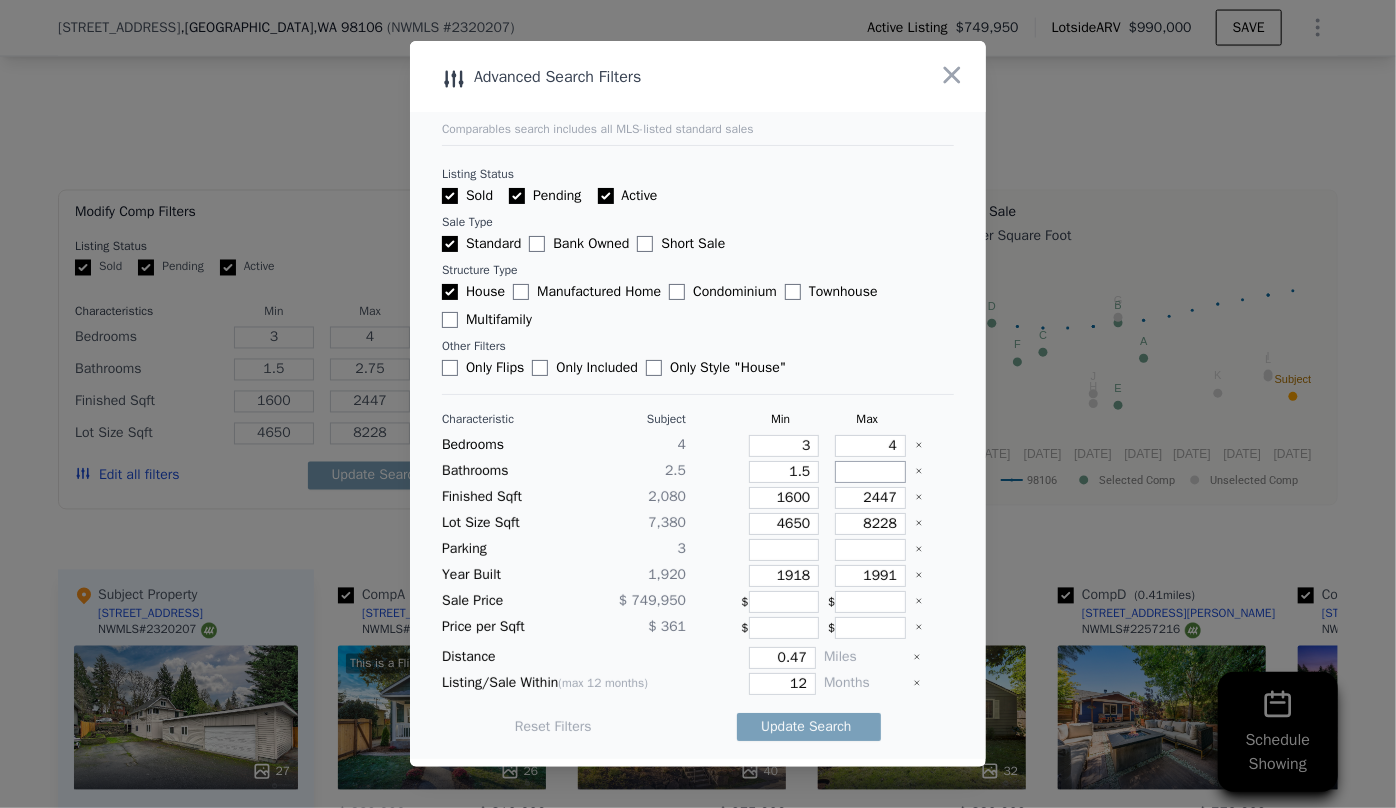 type 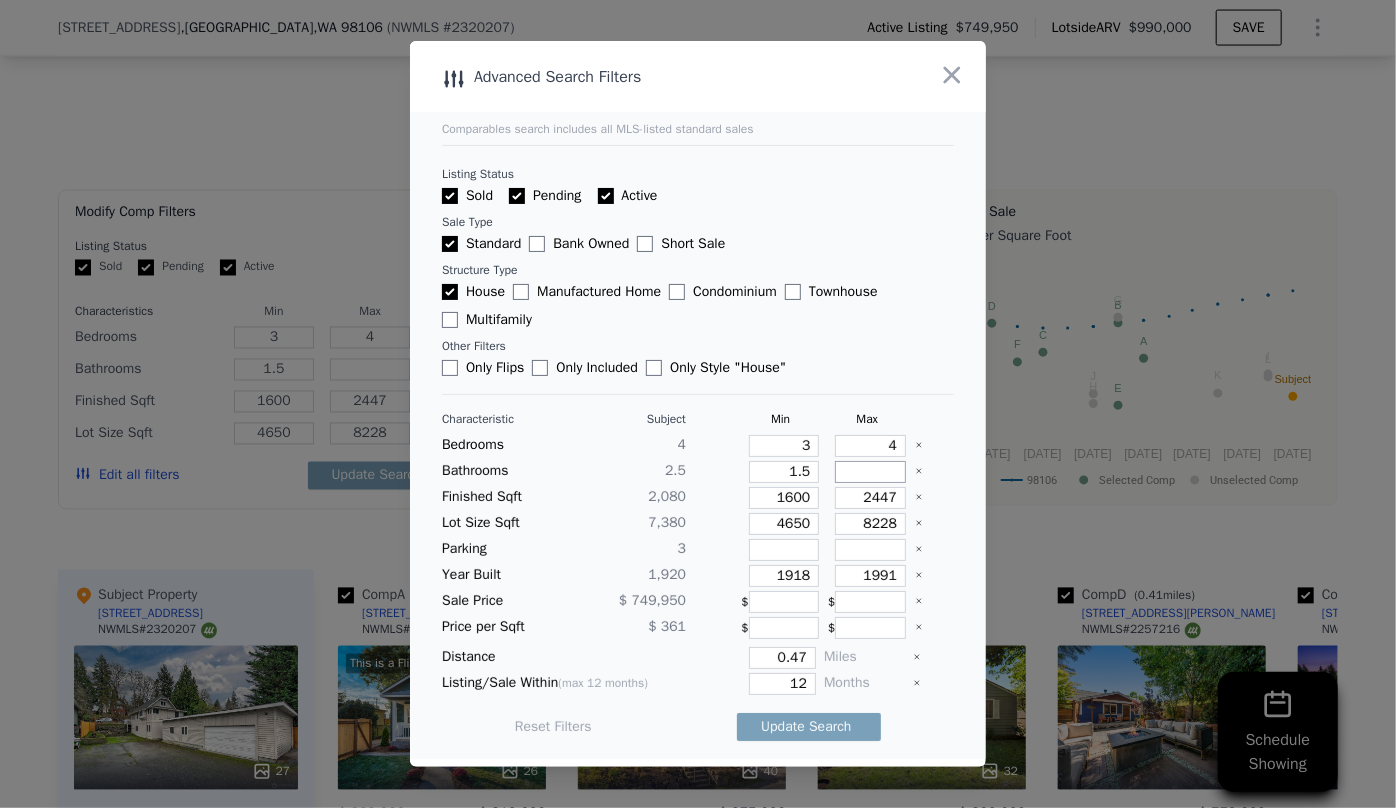 type 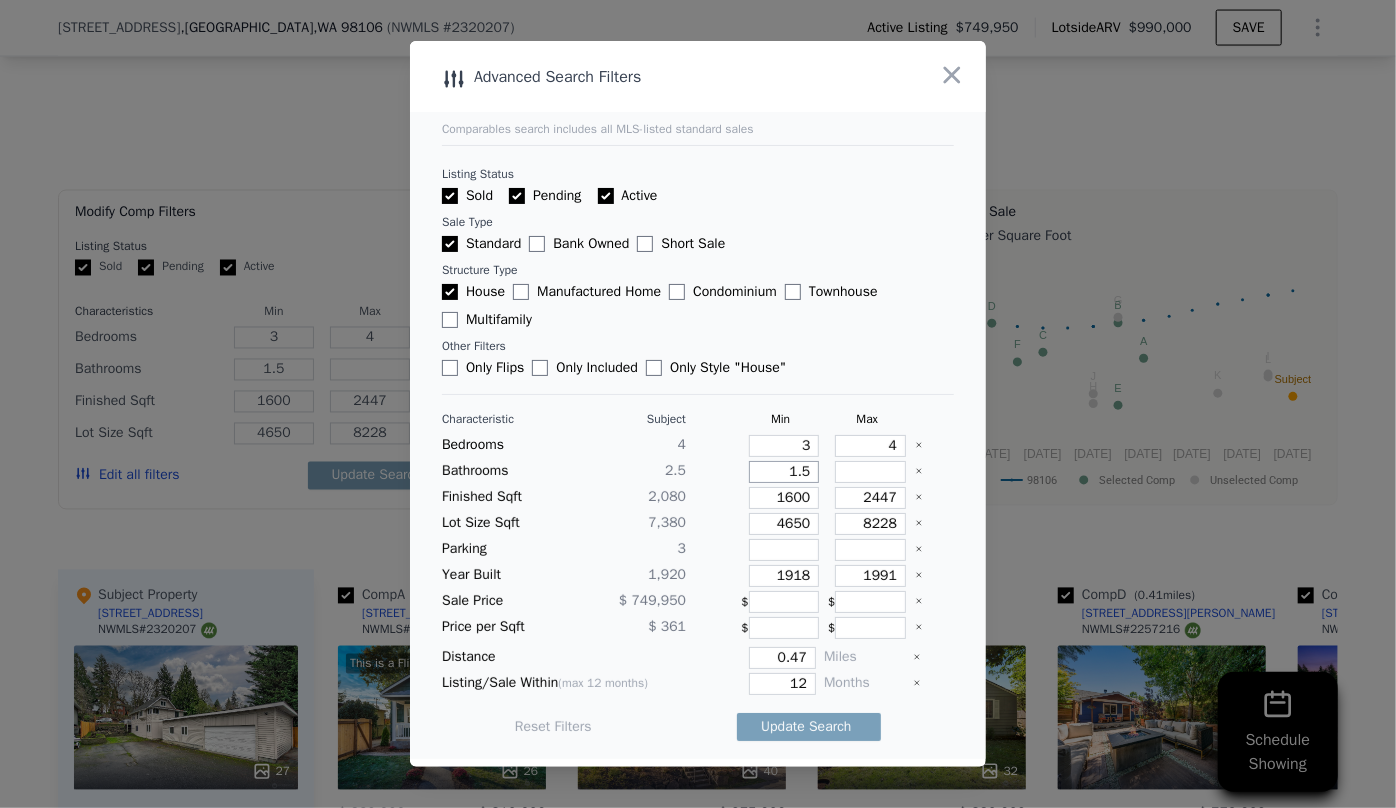 click on "1.5" at bounding box center (784, 472) 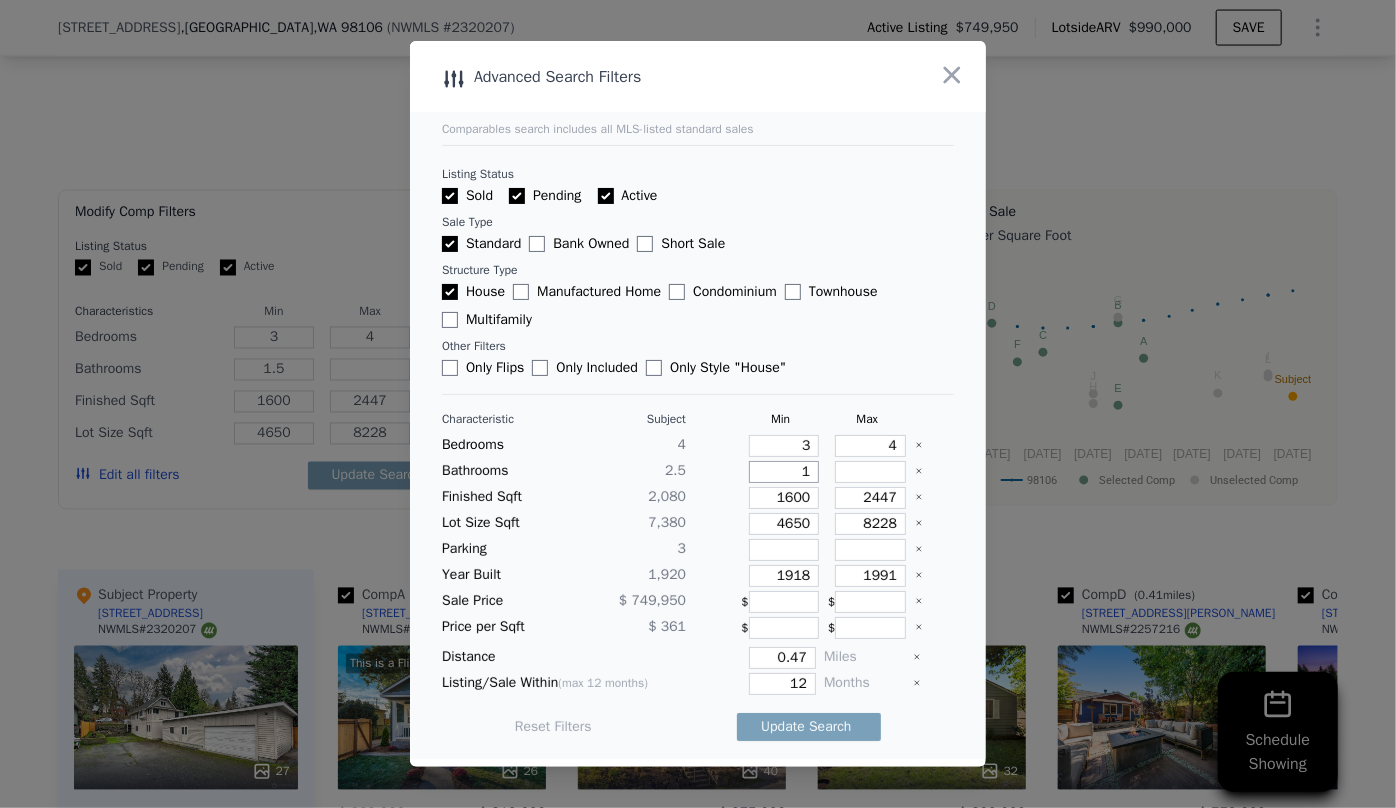 type on "1" 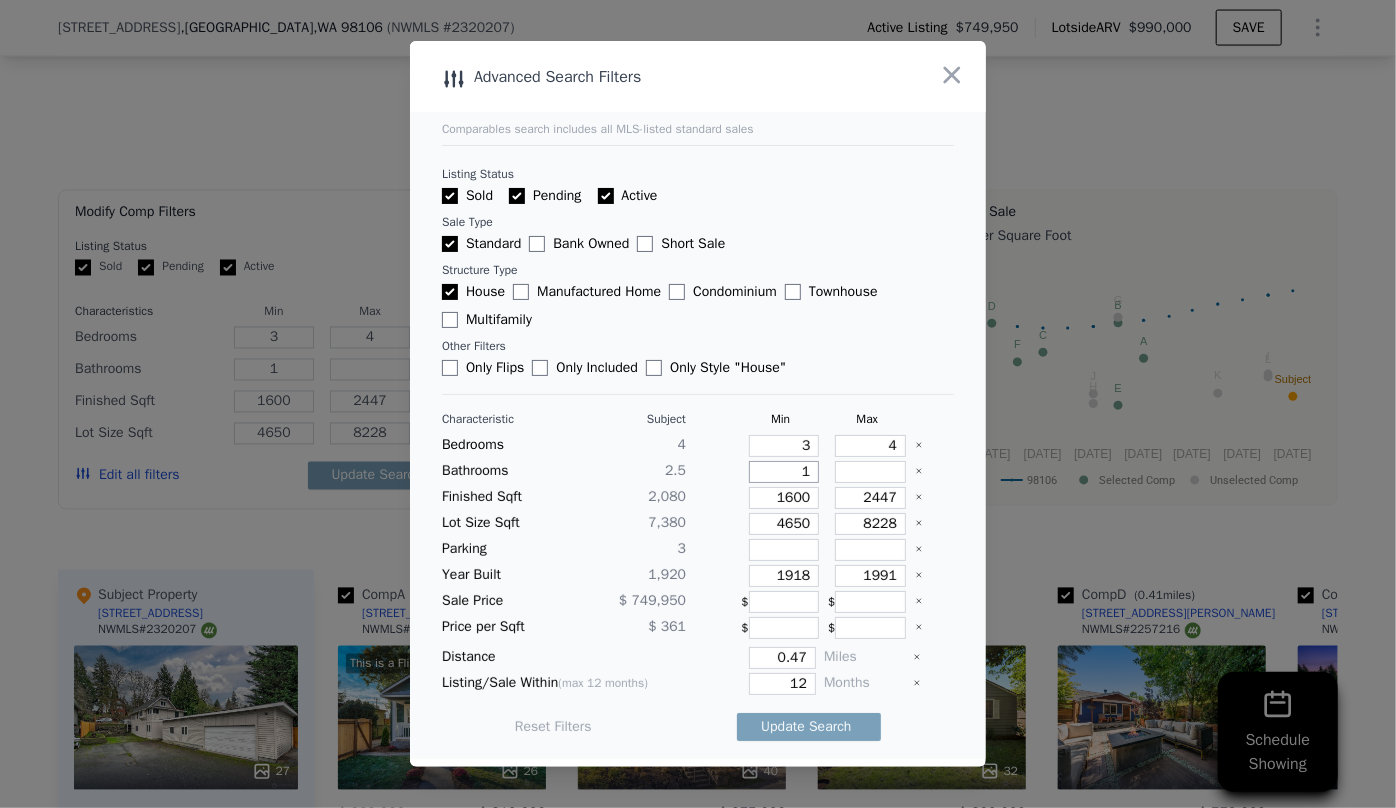 type on "1" 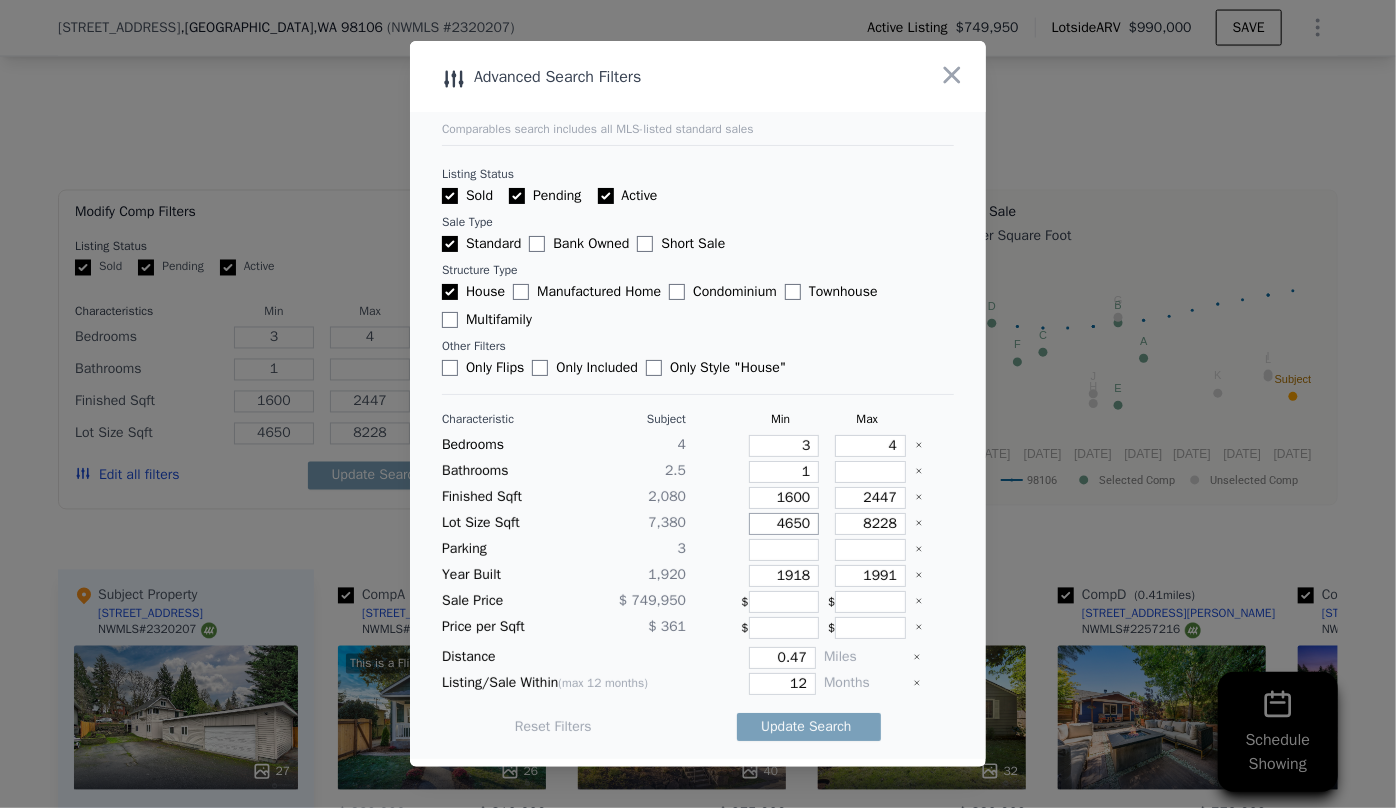 drag, startPoint x: 800, startPoint y: 524, endPoint x: 758, endPoint y: 529, distance: 42.296574 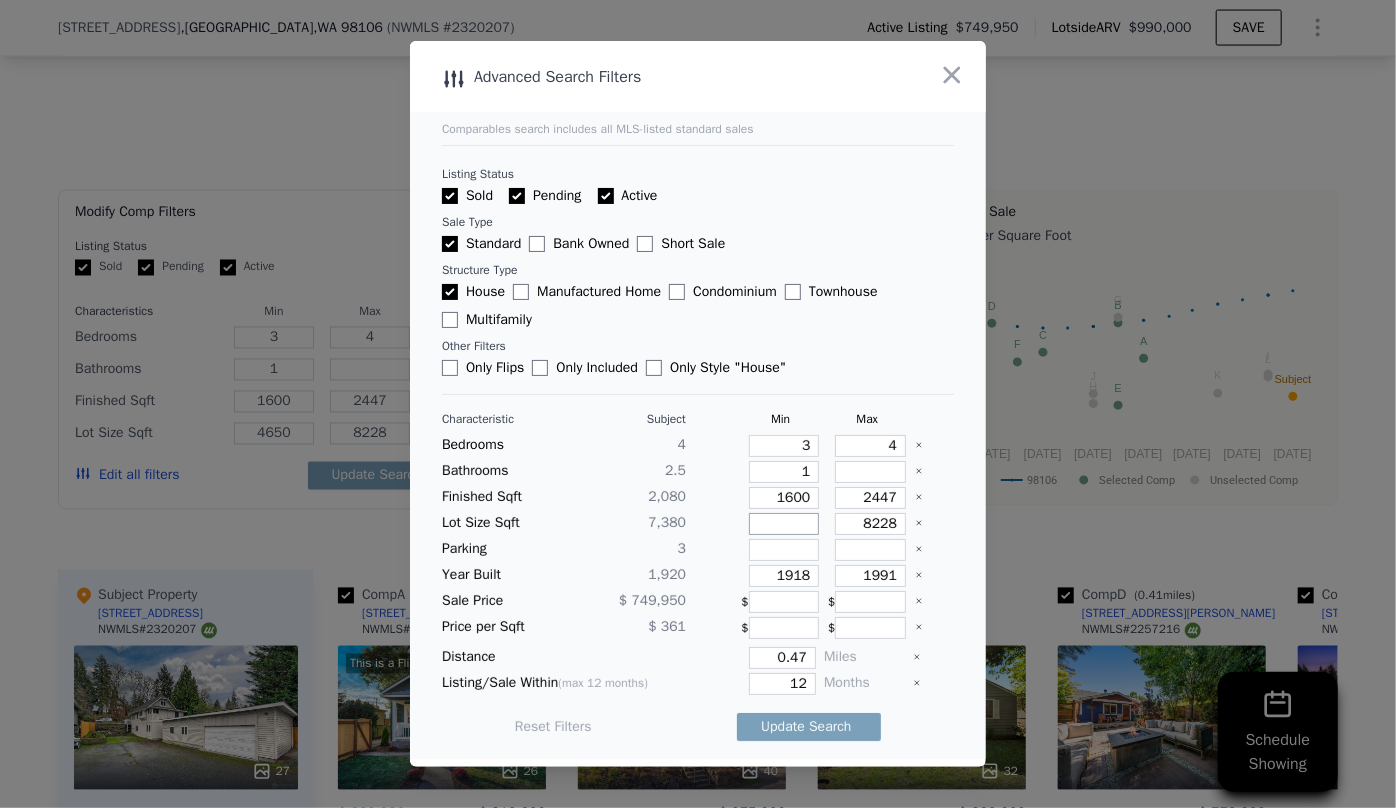 type 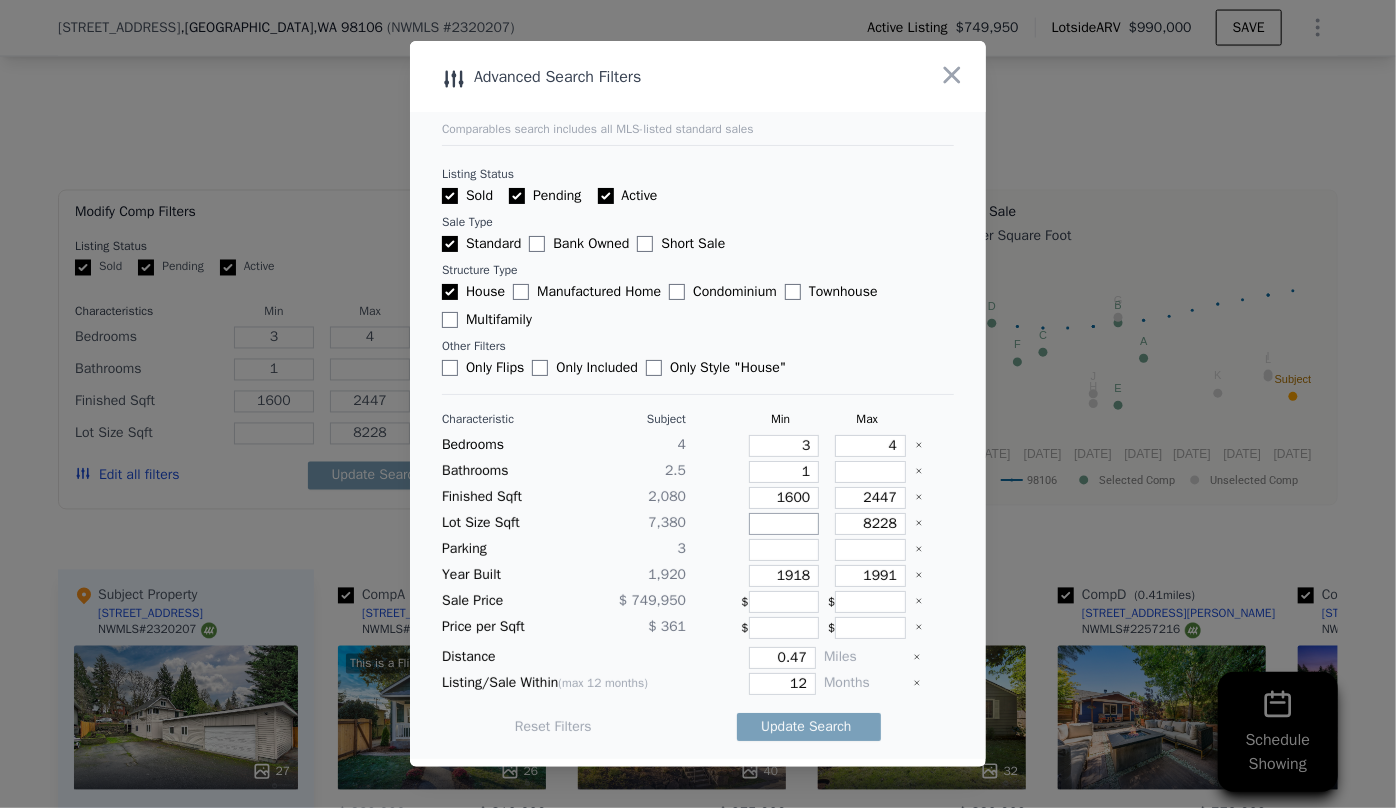 type 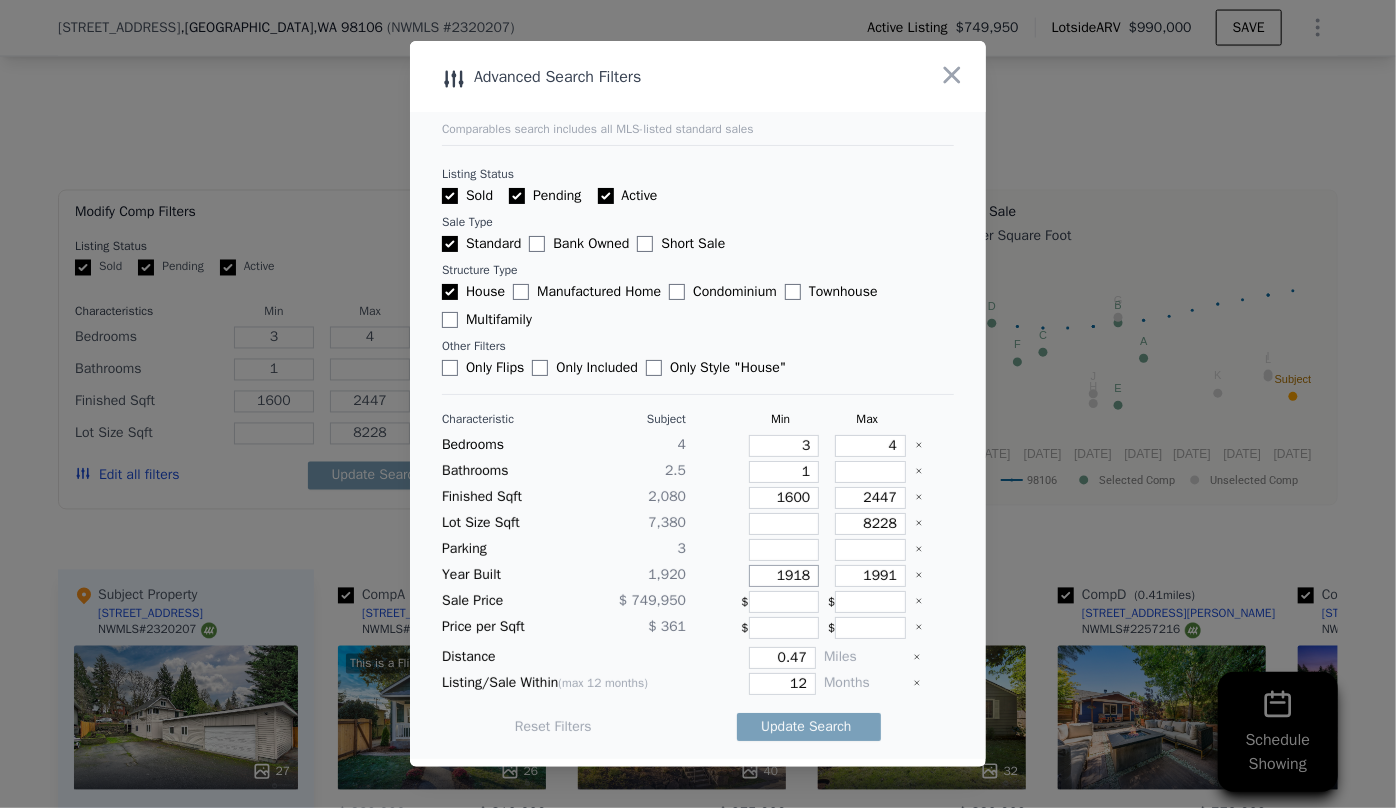 drag, startPoint x: 800, startPoint y: 571, endPoint x: 735, endPoint y: 565, distance: 65.27634 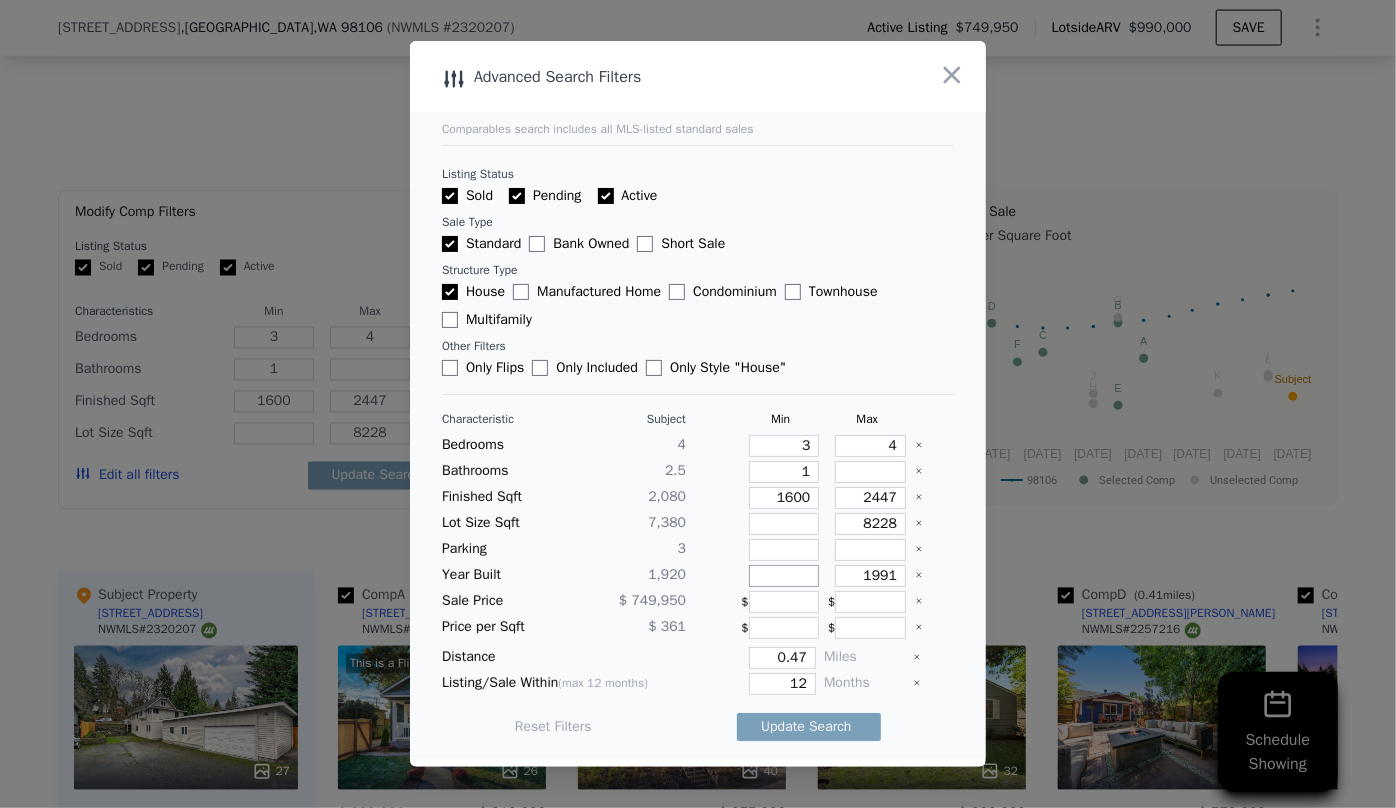 type 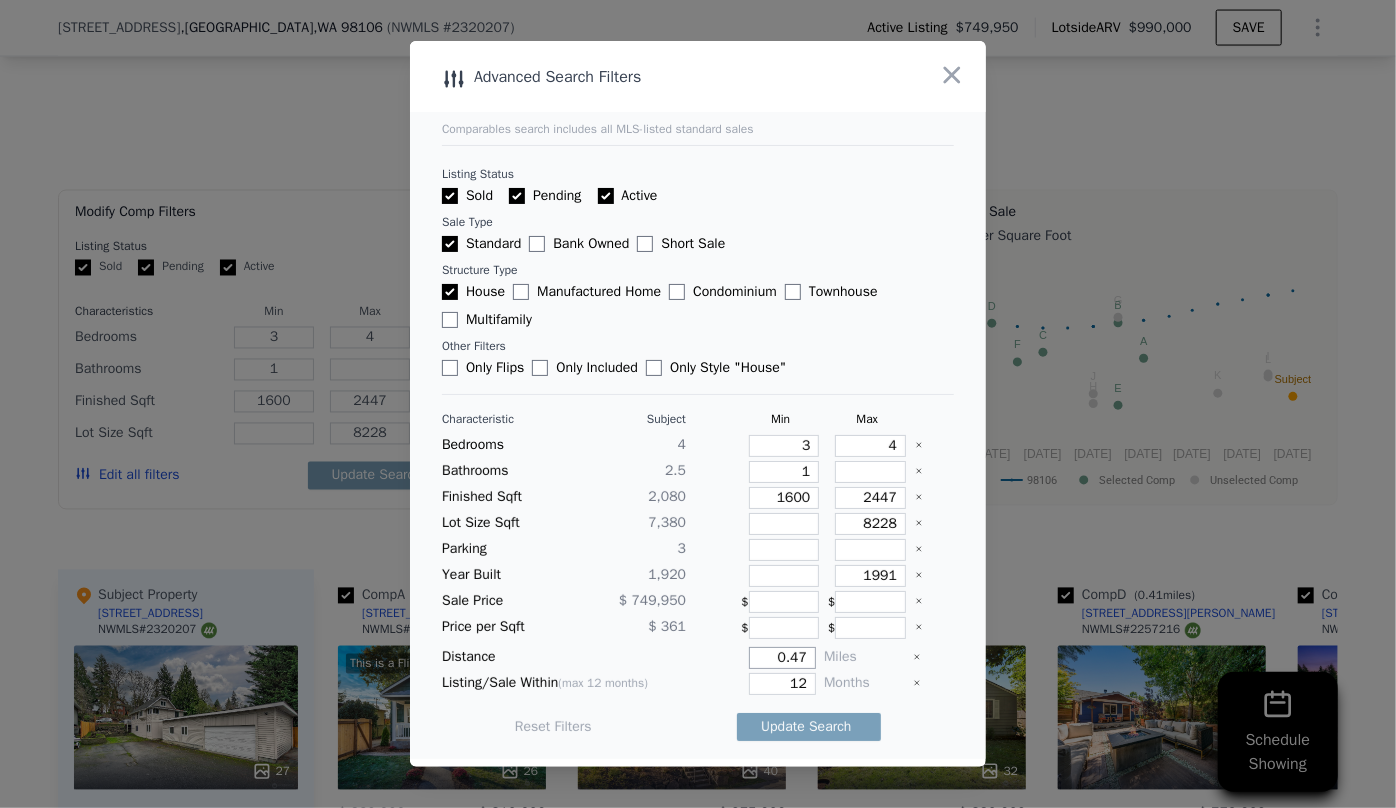 drag, startPoint x: 800, startPoint y: 660, endPoint x: 743, endPoint y: 644, distance: 59.20304 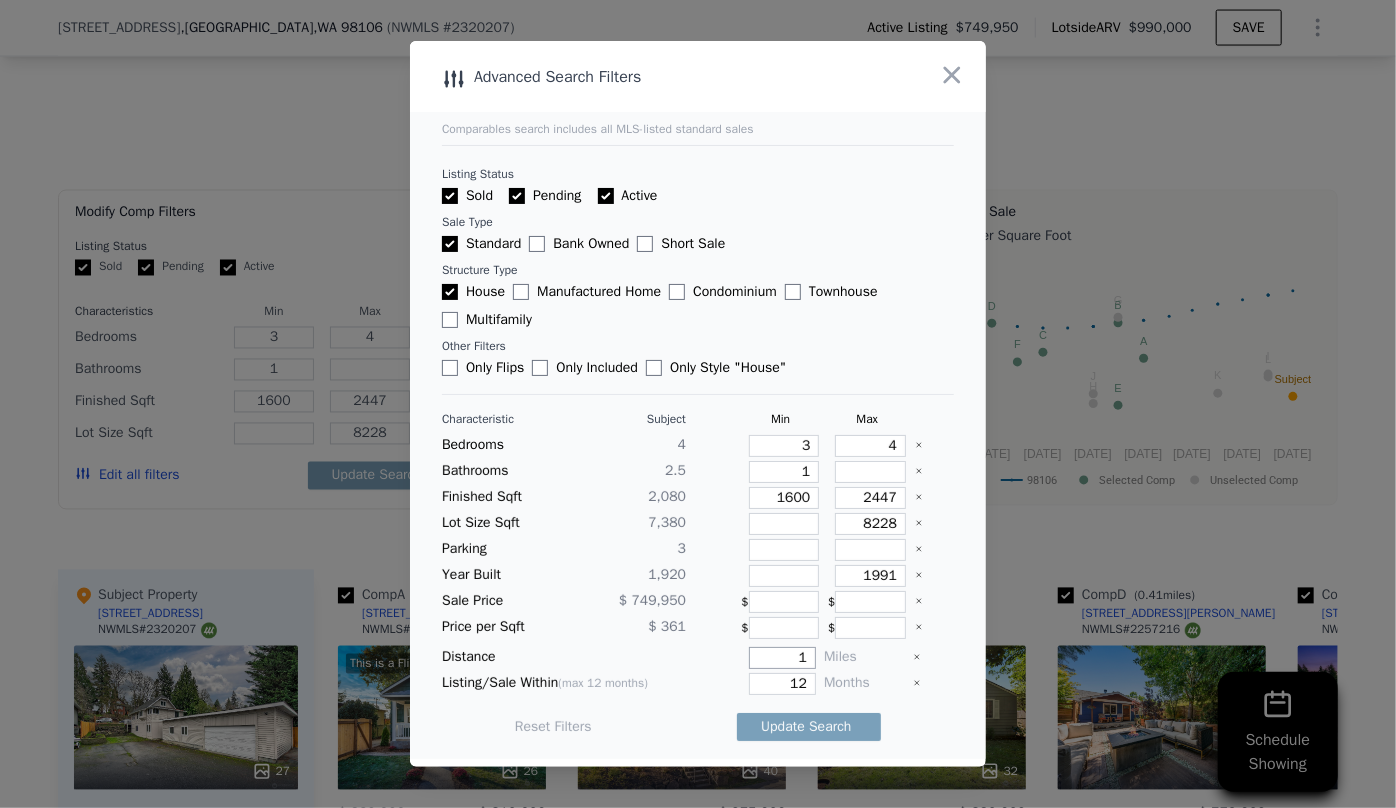 type on "1" 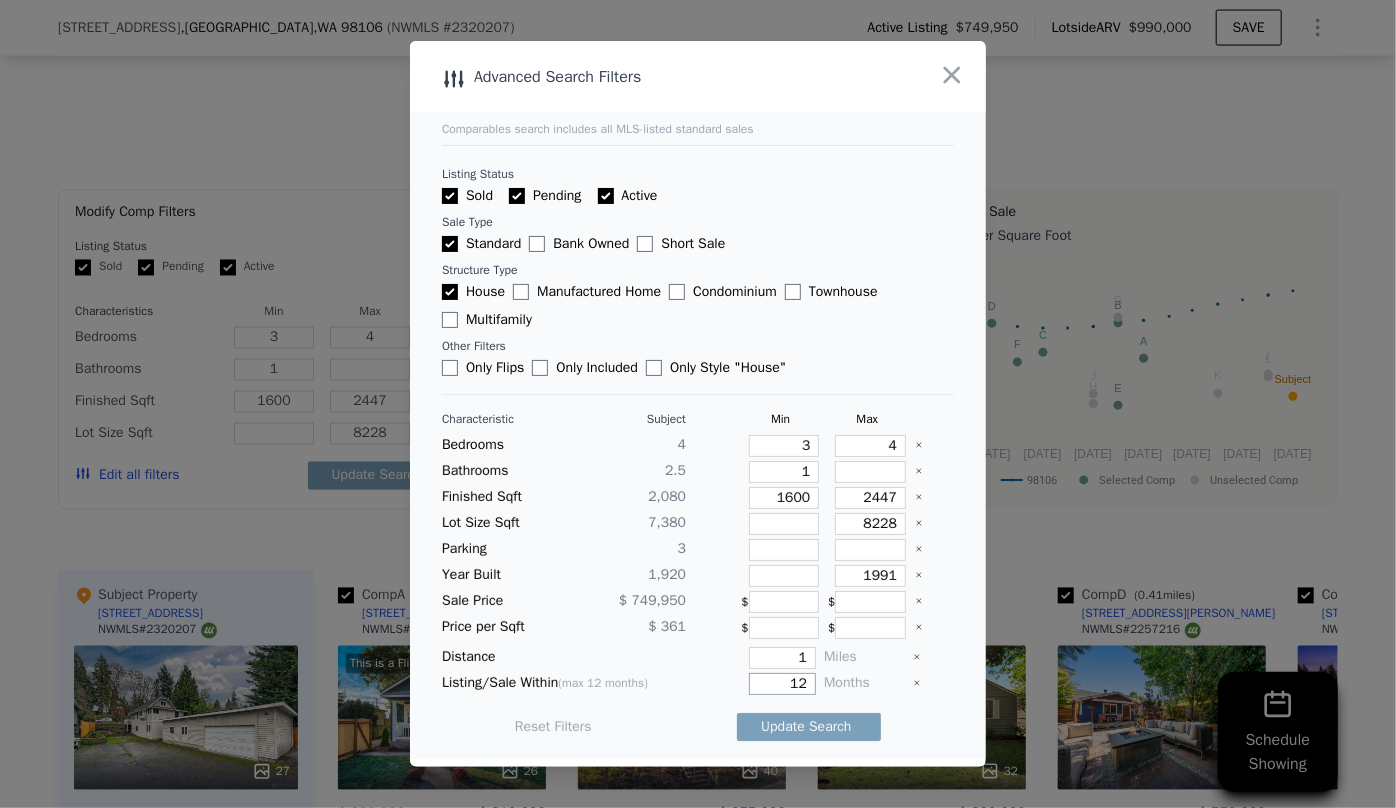 drag, startPoint x: 799, startPoint y: 676, endPoint x: 749, endPoint y: 676, distance: 50 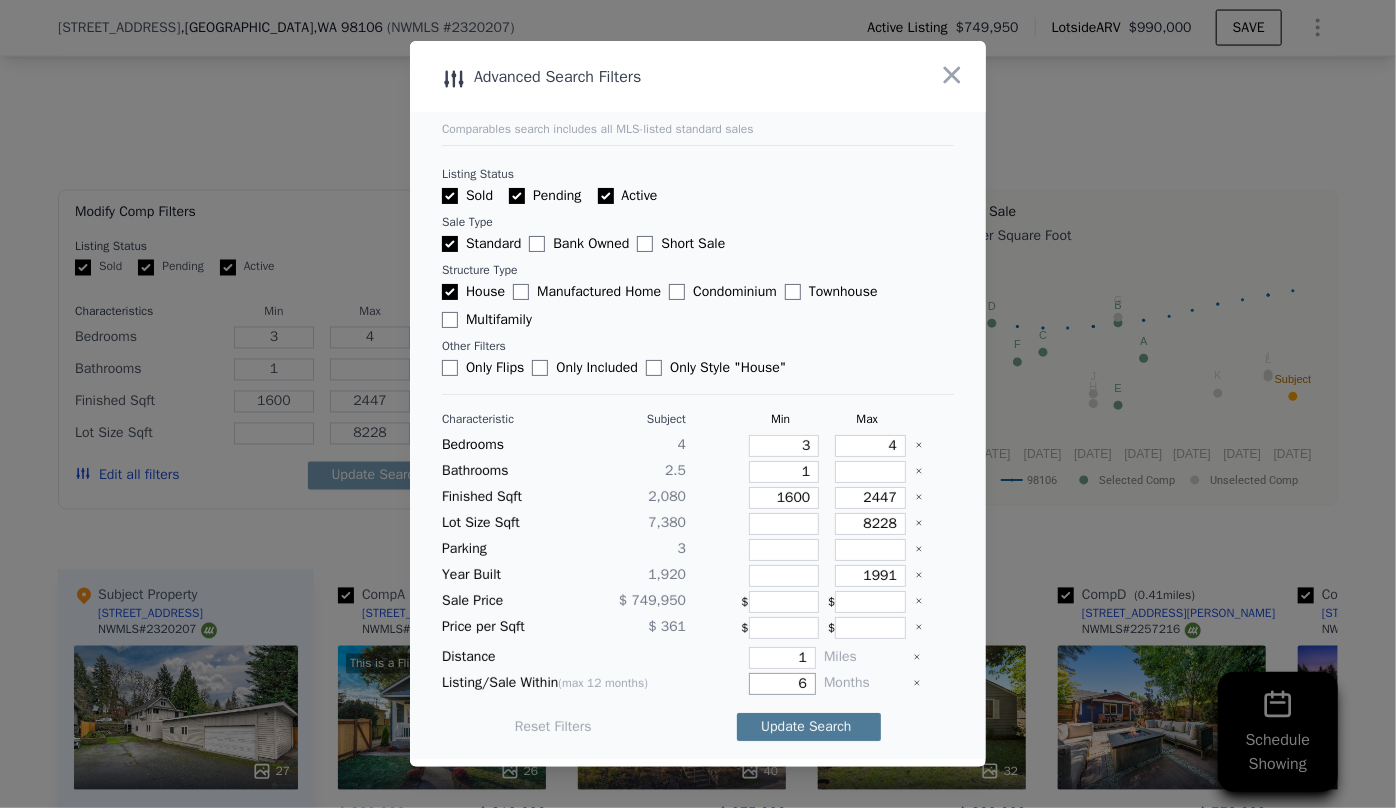 type on "6" 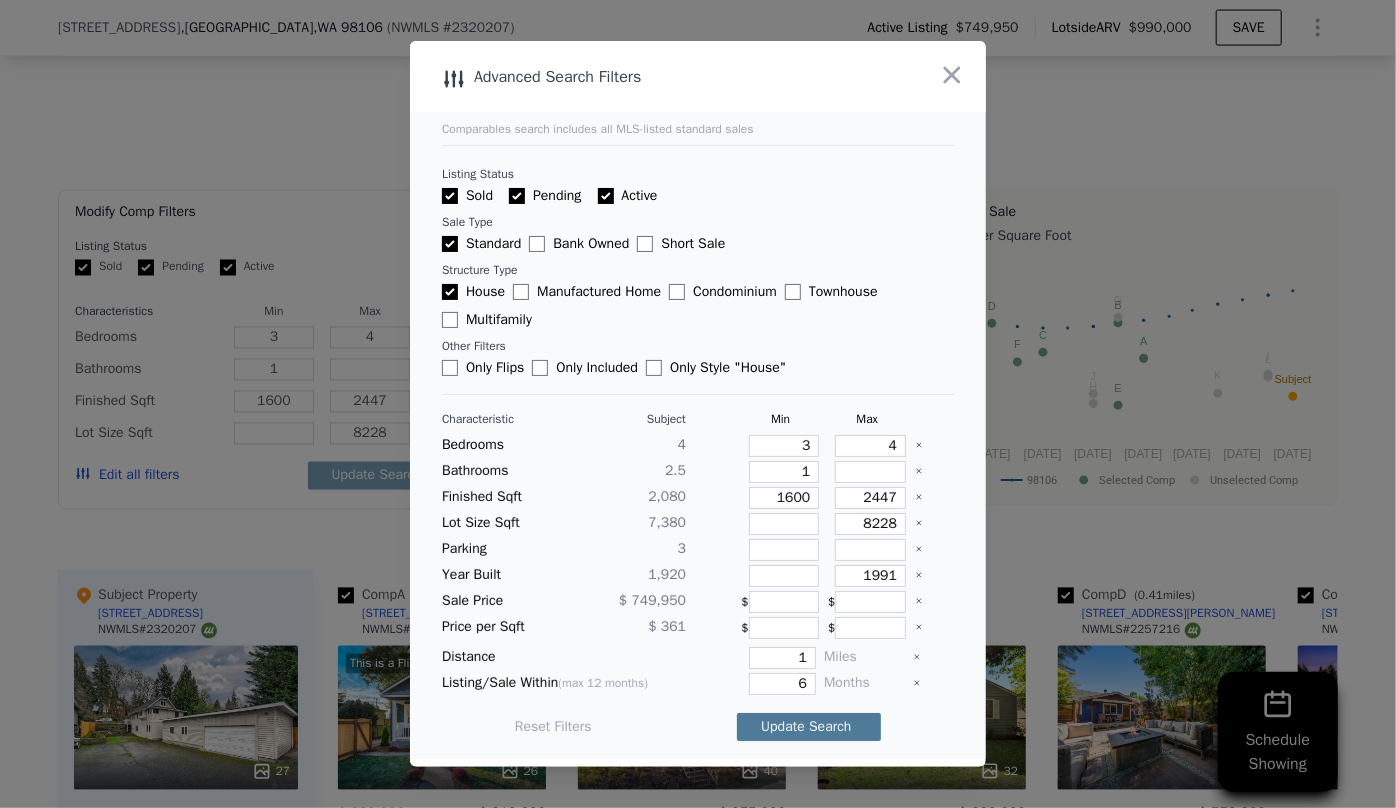click on "Update Search" at bounding box center (809, 727) 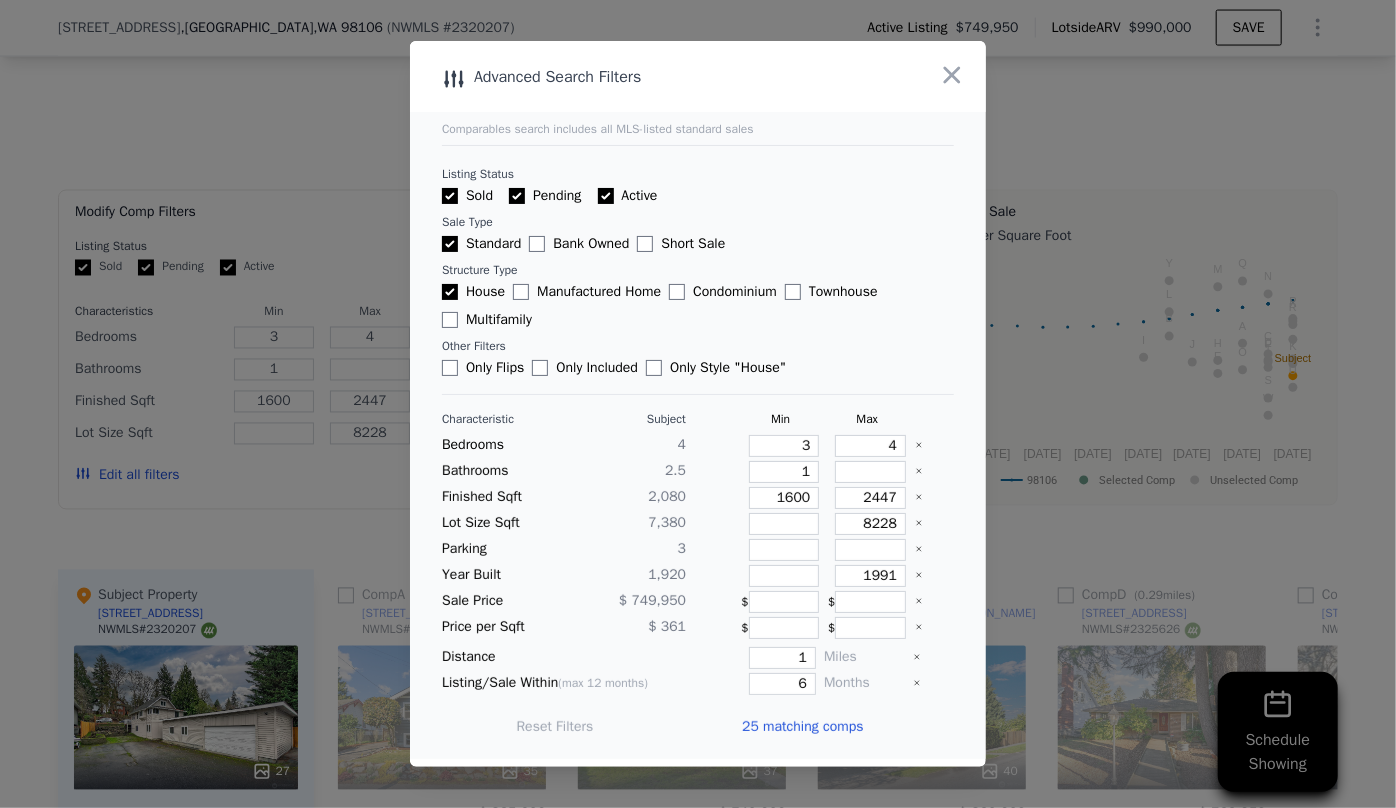 click on "25 matching comps" at bounding box center (802, 727) 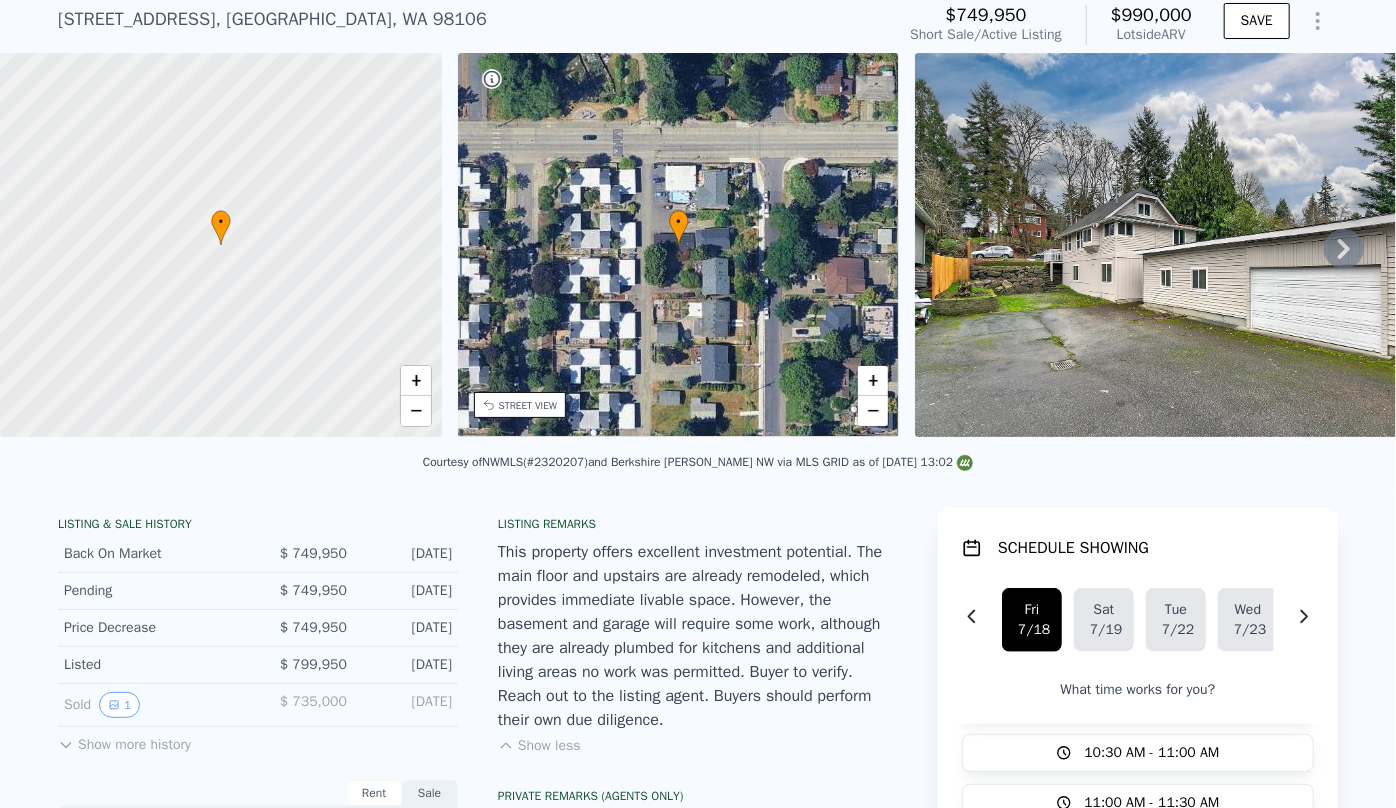 scroll, scrollTop: 7, scrollLeft: 0, axis: vertical 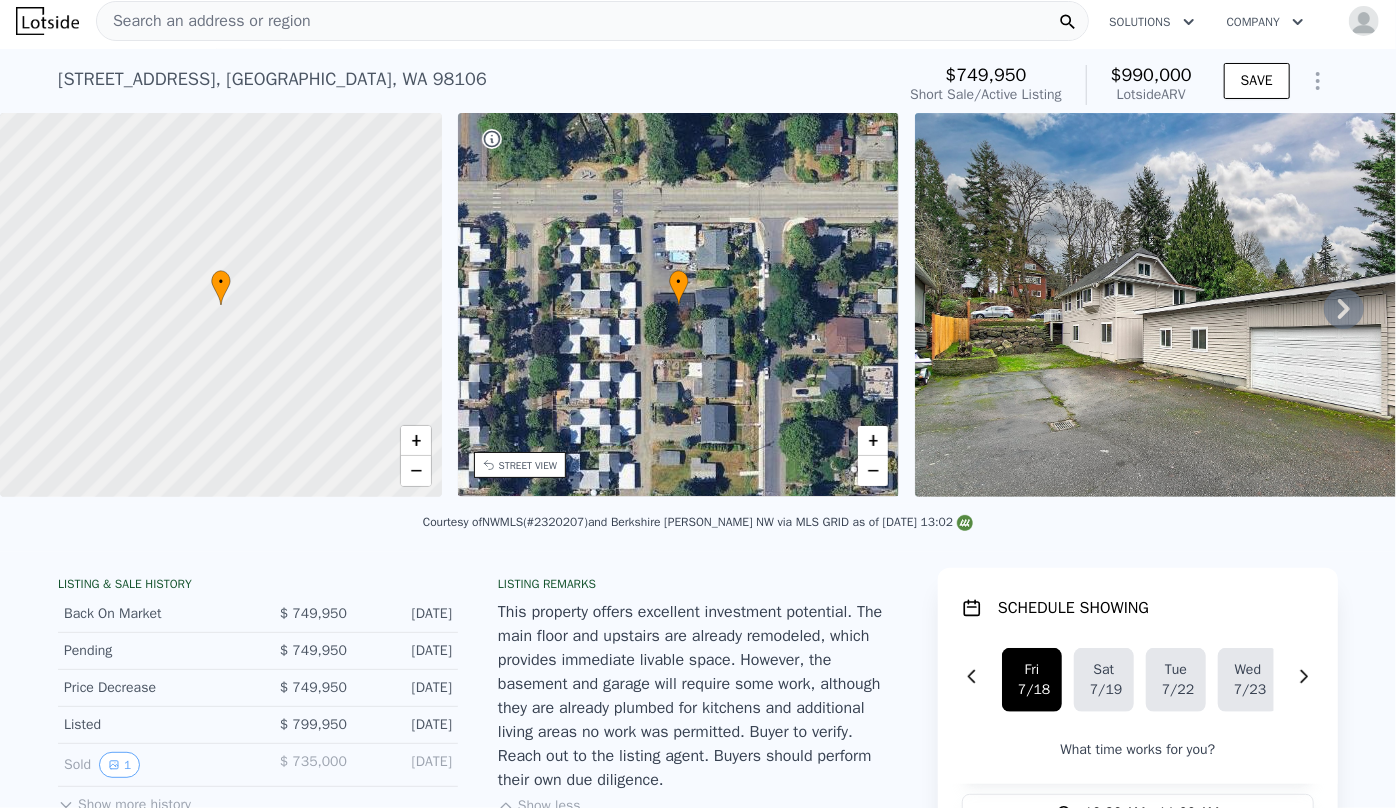click on "STREET VIEW" at bounding box center [528, 465] 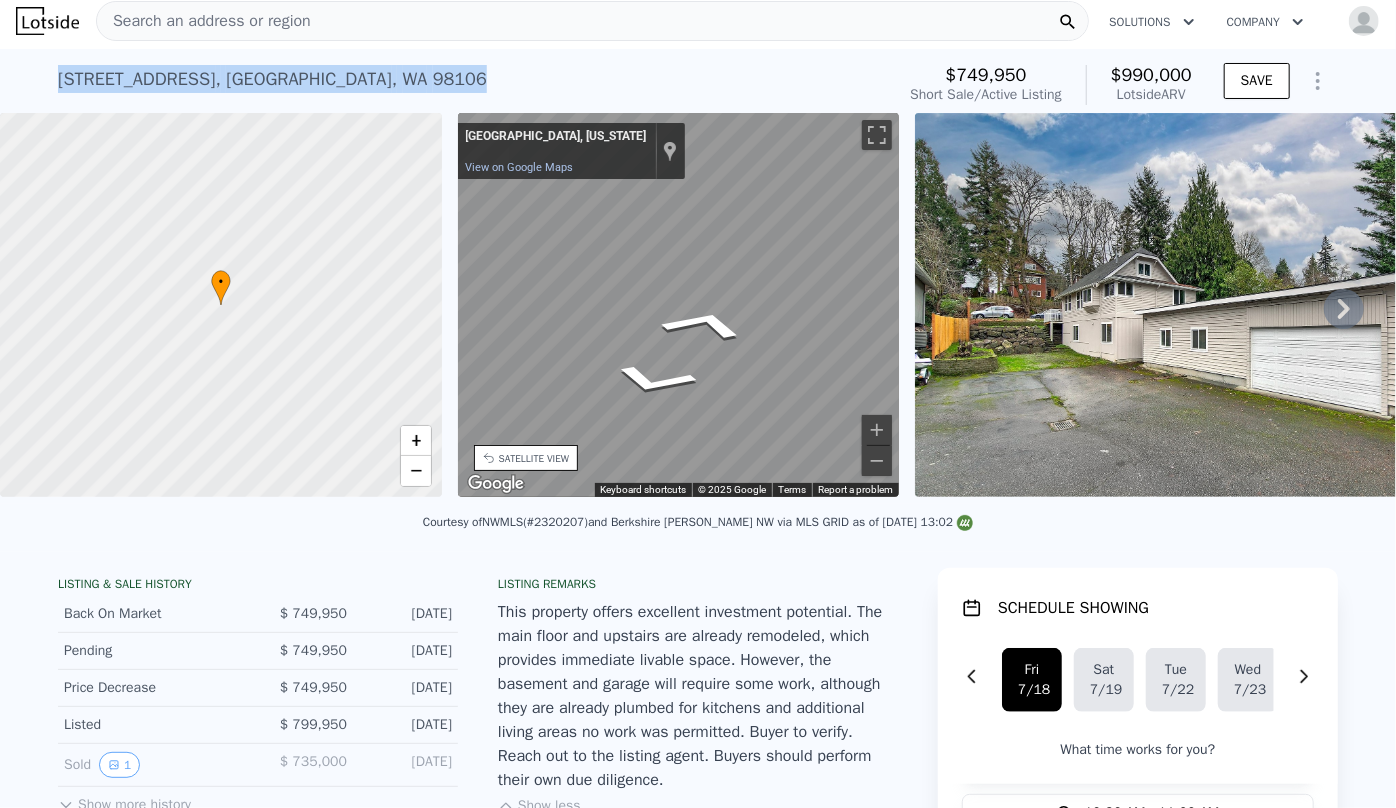 drag, startPoint x: 42, startPoint y: 77, endPoint x: 393, endPoint y: 88, distance: 351.17233 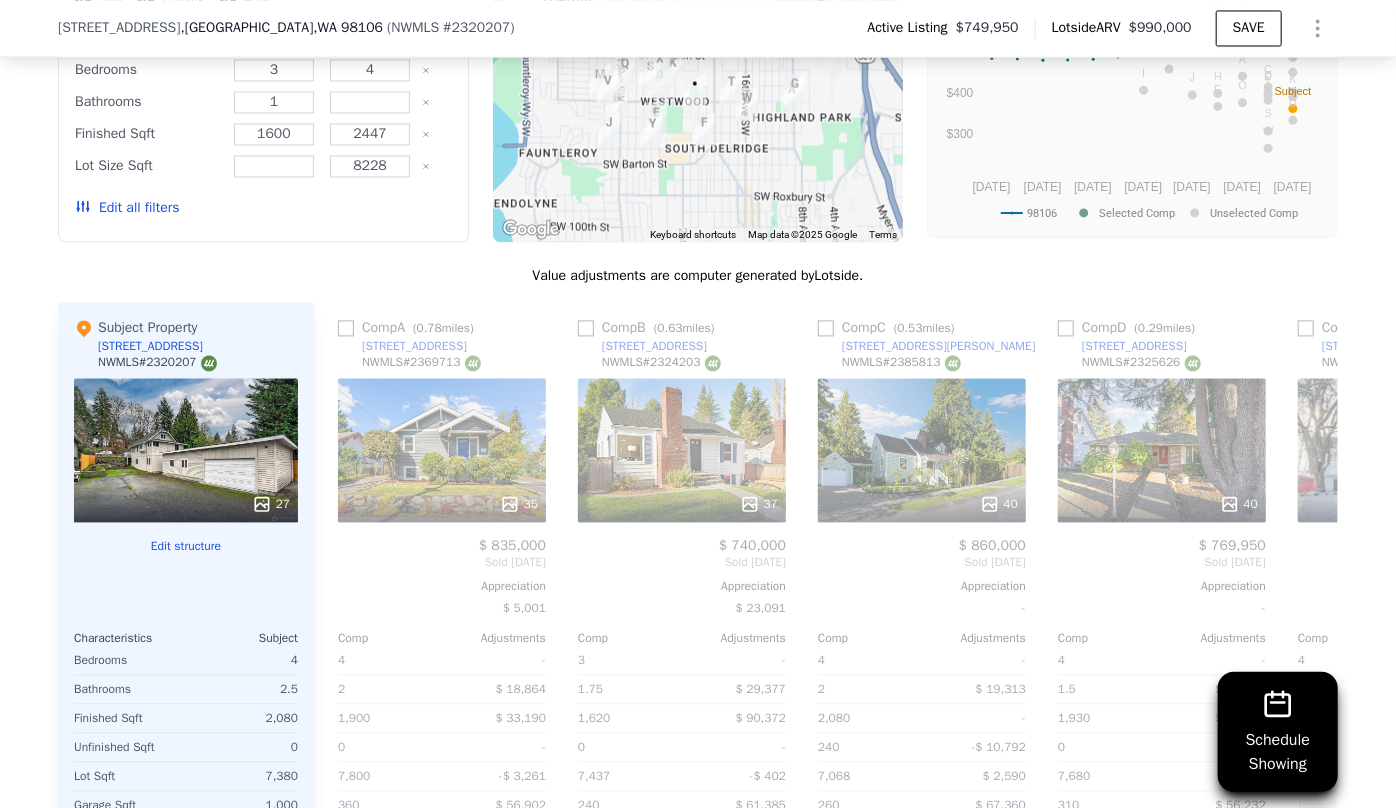 scroll, scrollTop: 2000, scrollLeft: 0, axis: vertical 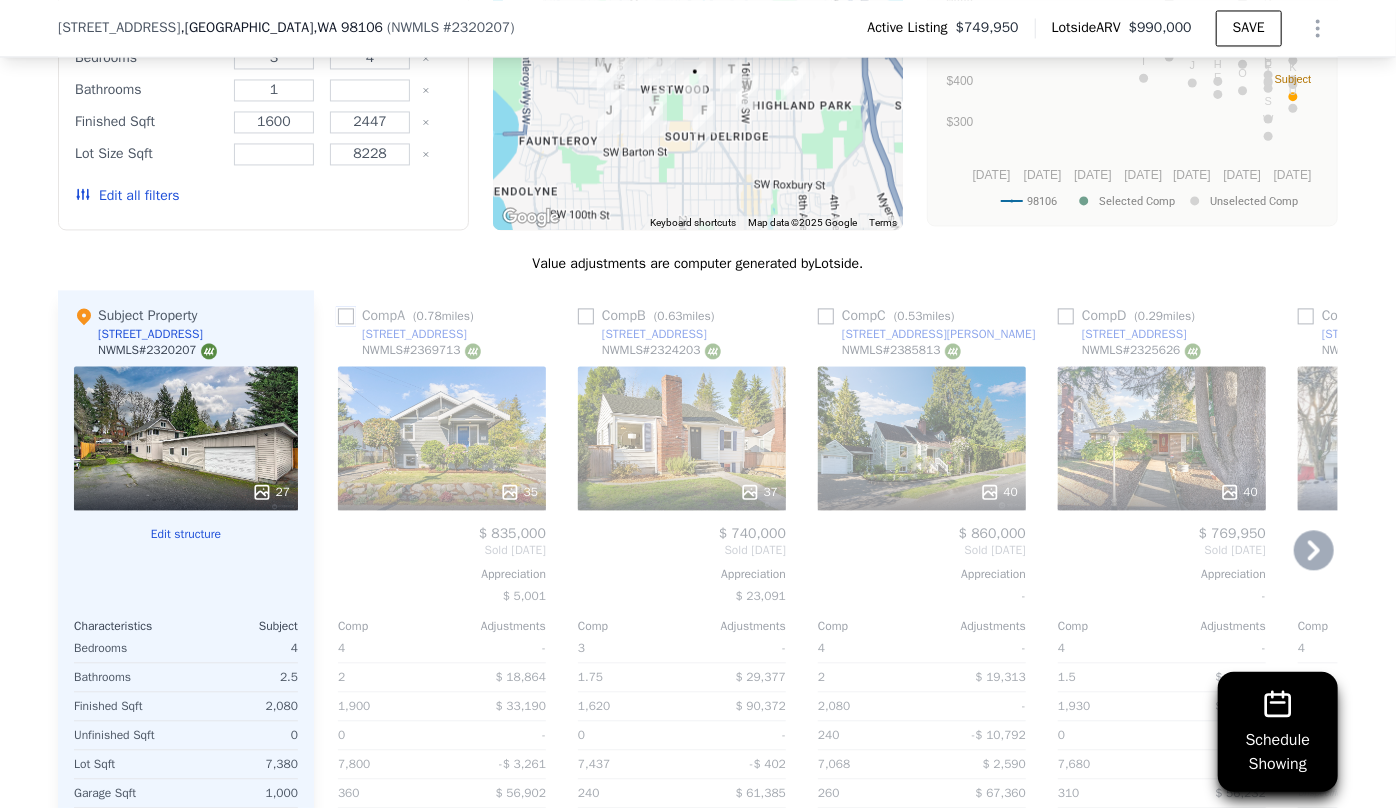 click at bounding box center (346, 316) 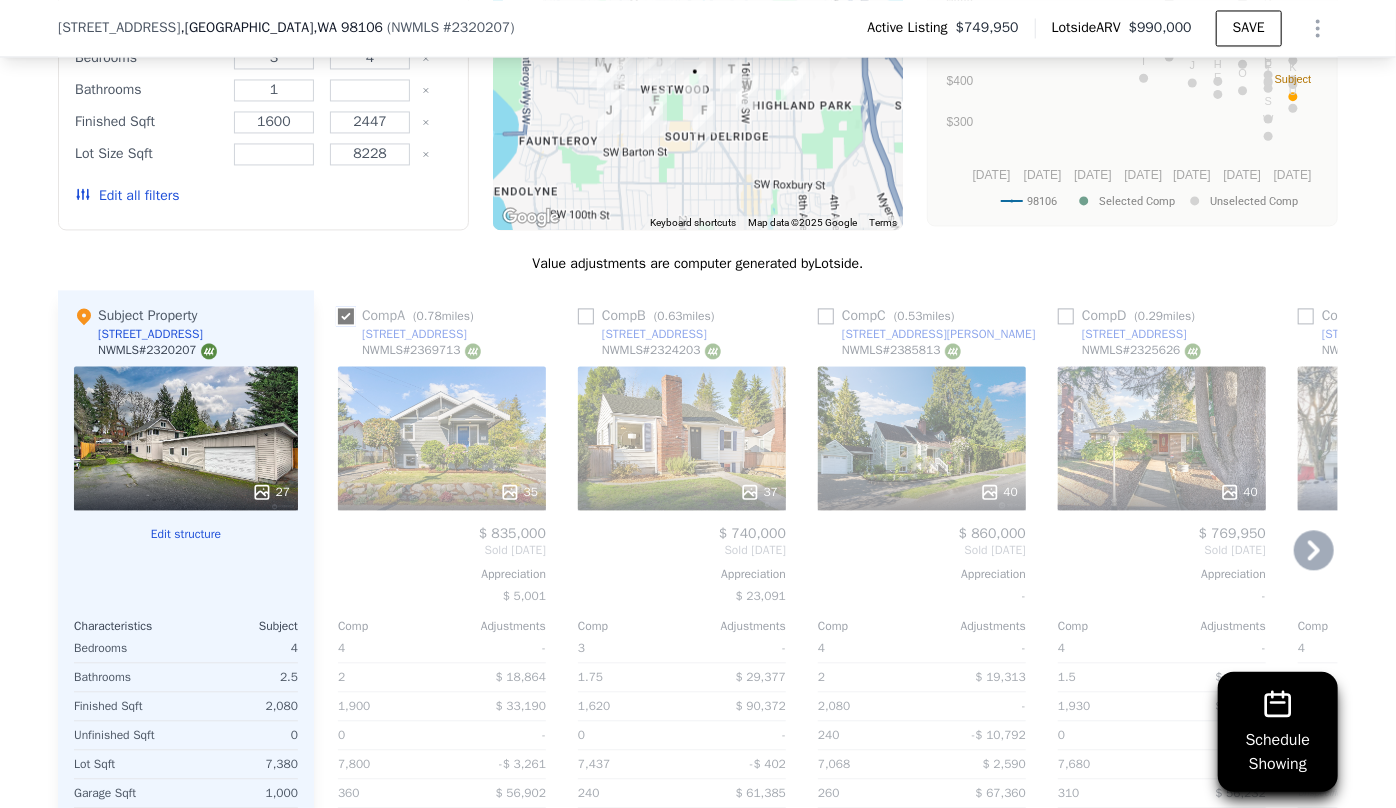 checkbox on "true" 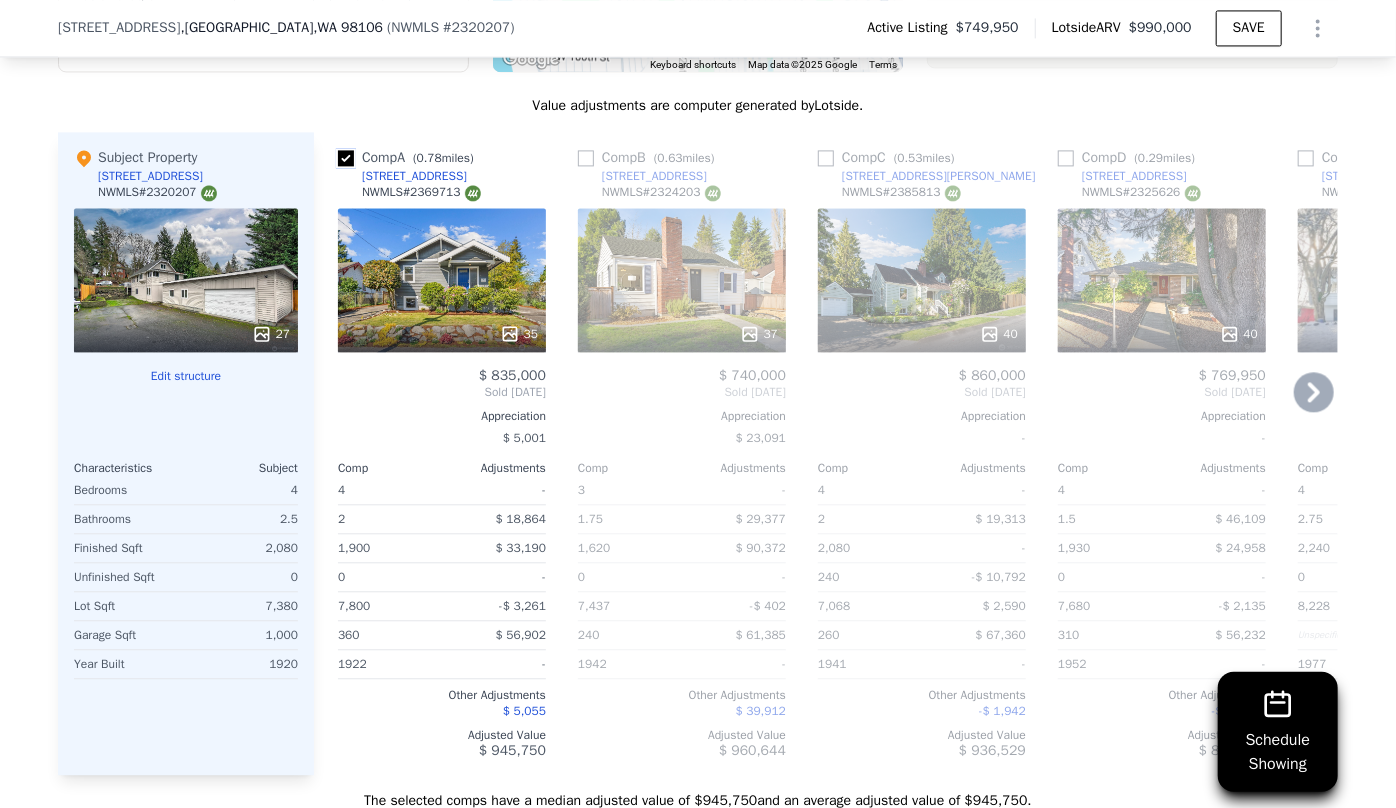 scroll, scrollTop: 2181, scrollLeft: 0, axis: vertical 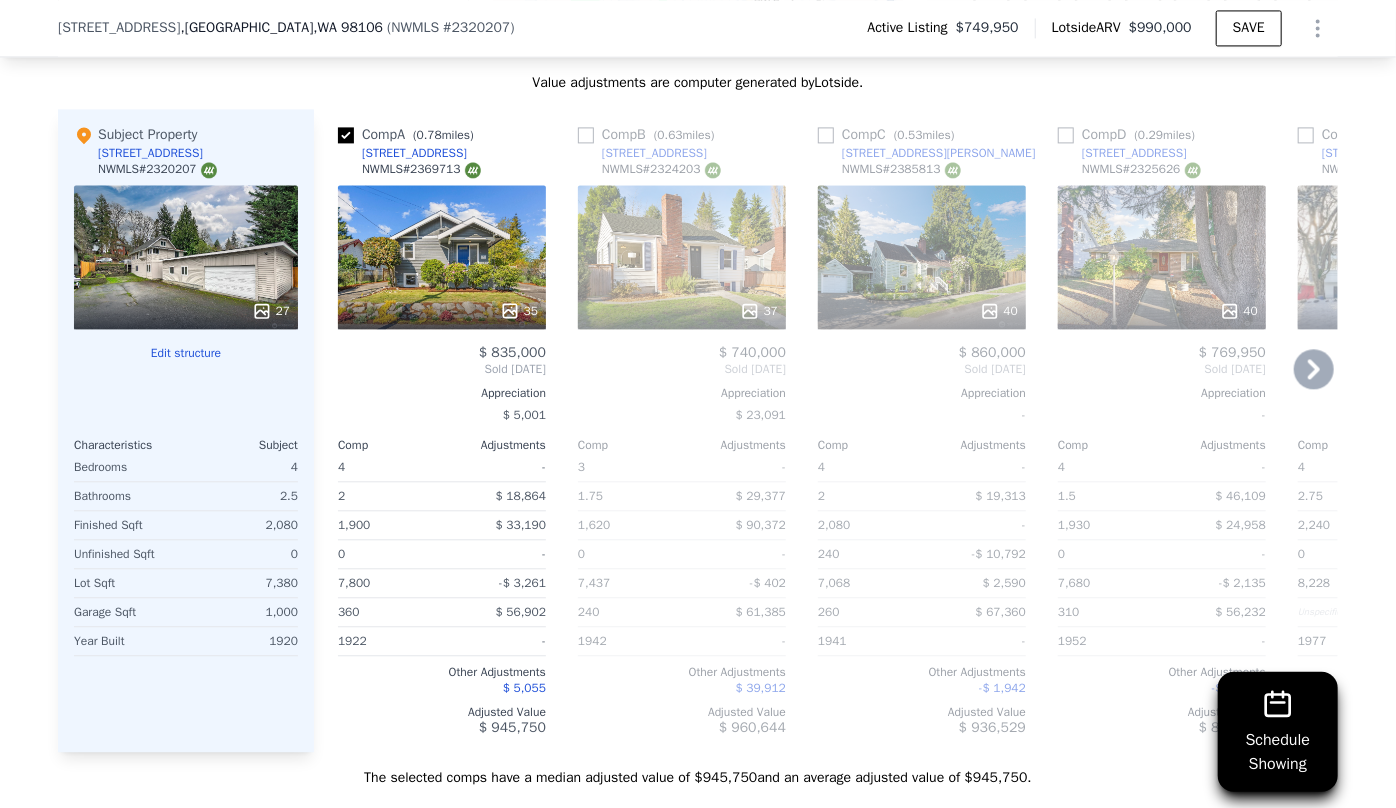 click on "37" at bounding box center [682, 257] 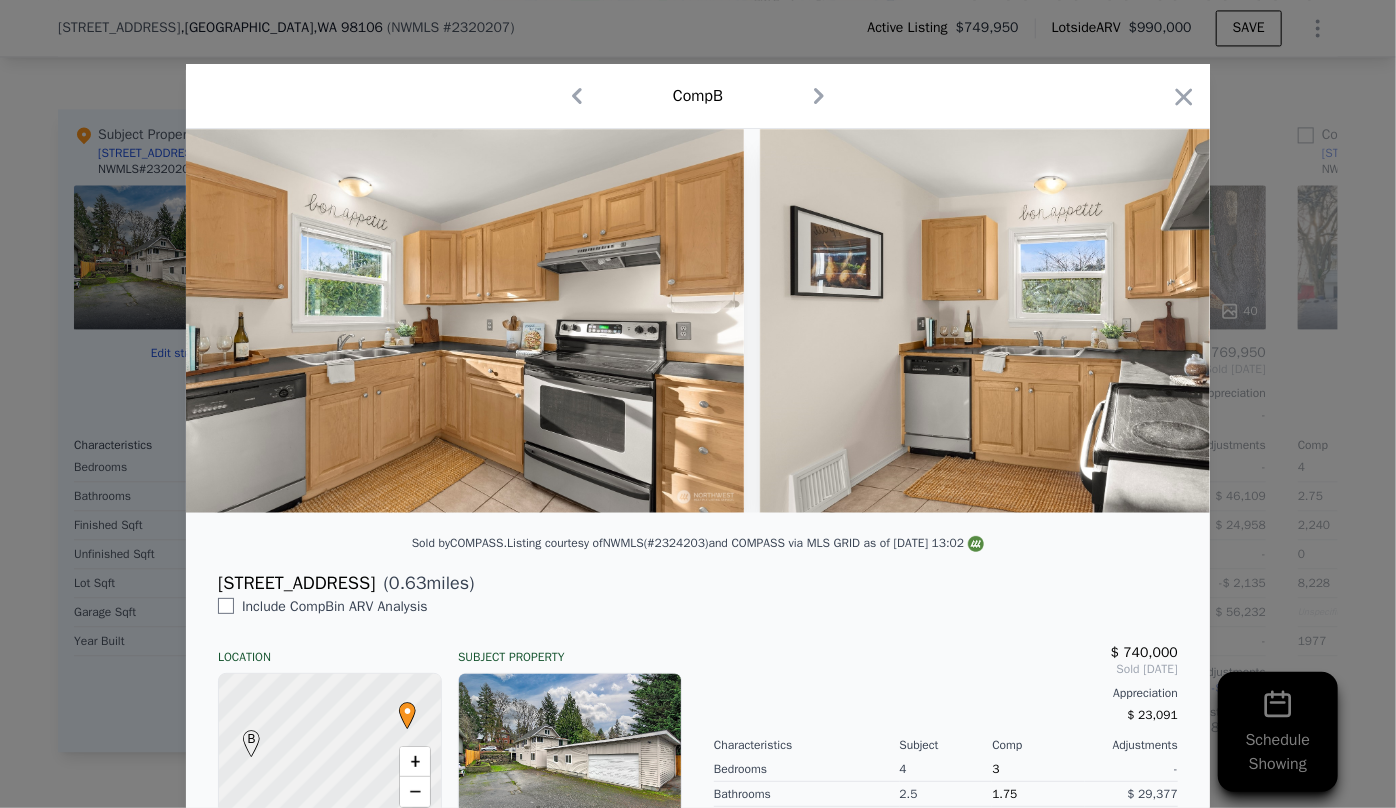 scroll, scrollTop: 0, scrollLeft: 6721, axis: horizontal 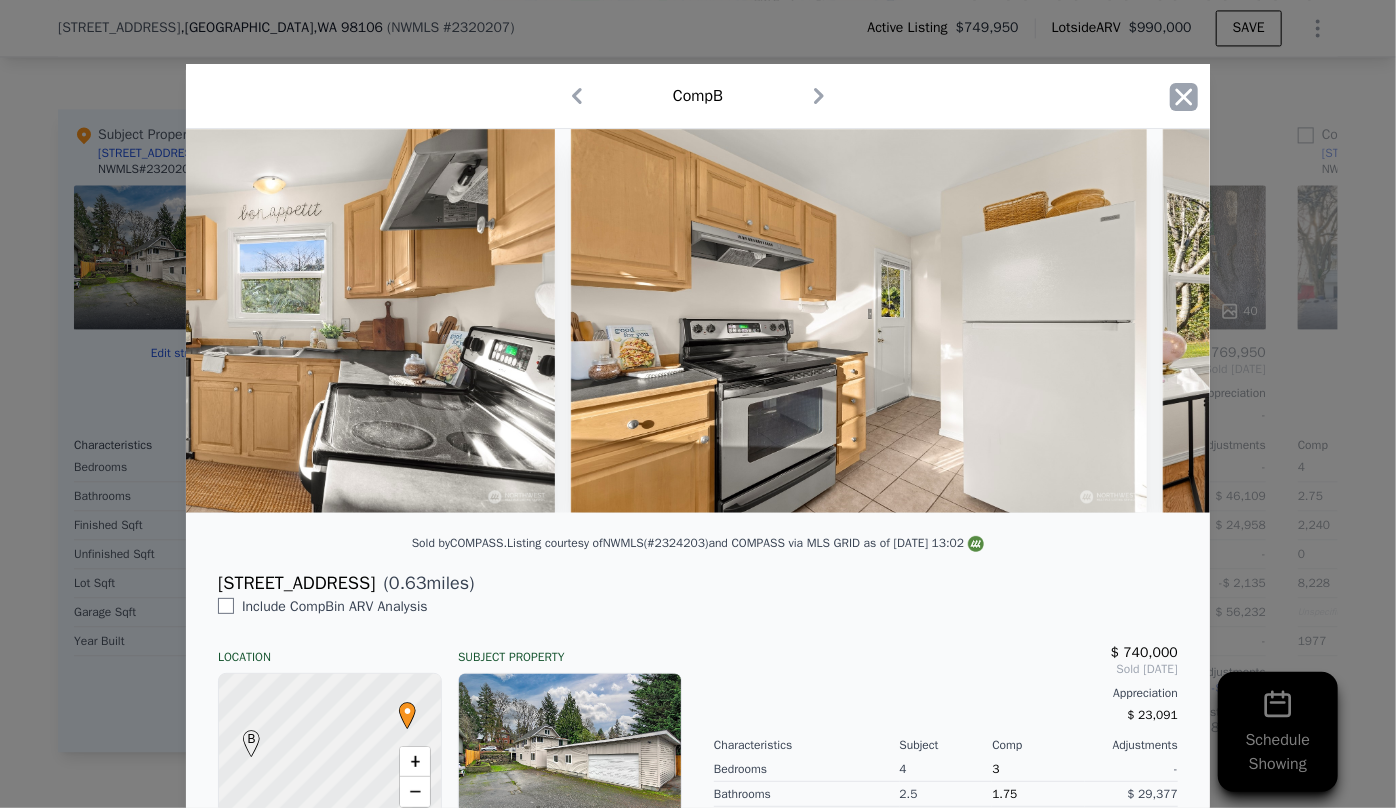 click 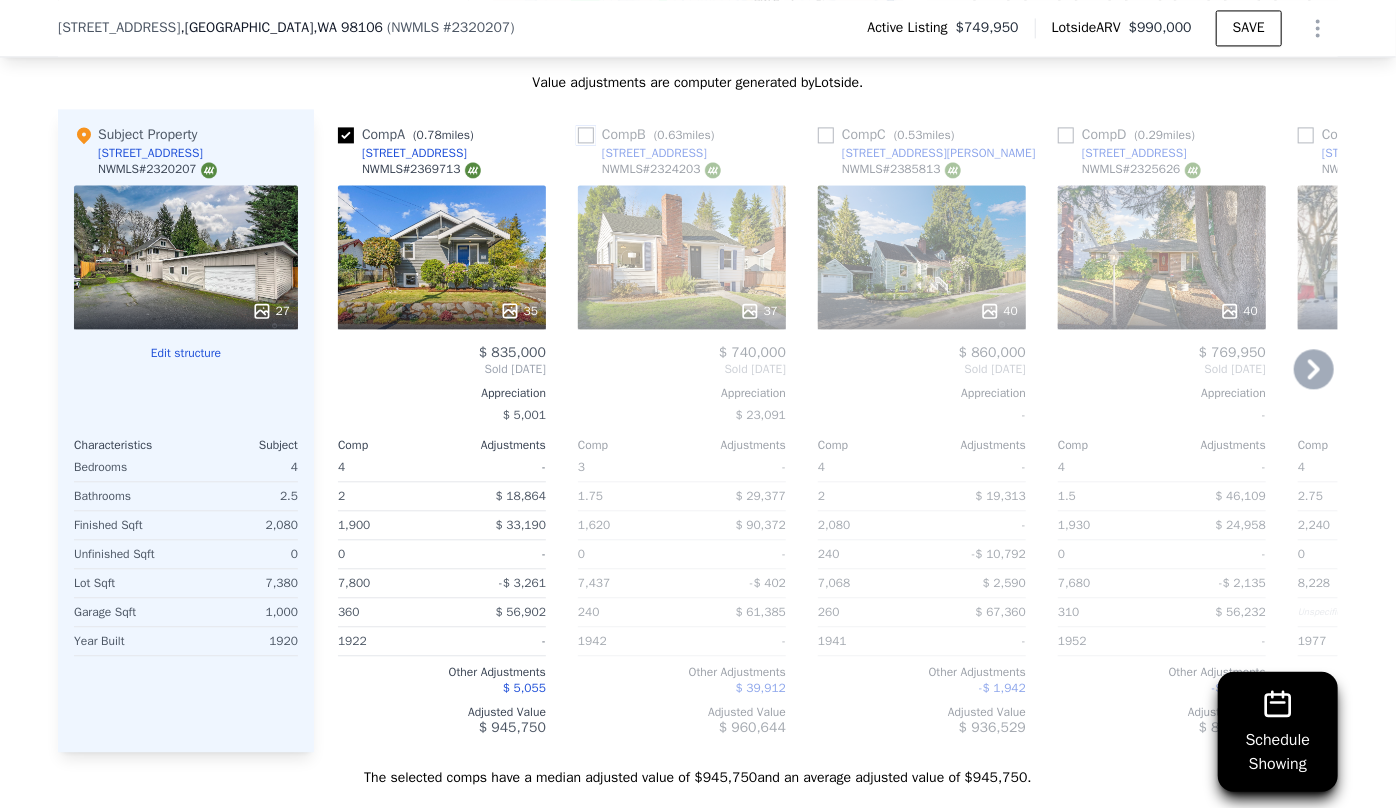 click at bounding box center [586, 135] 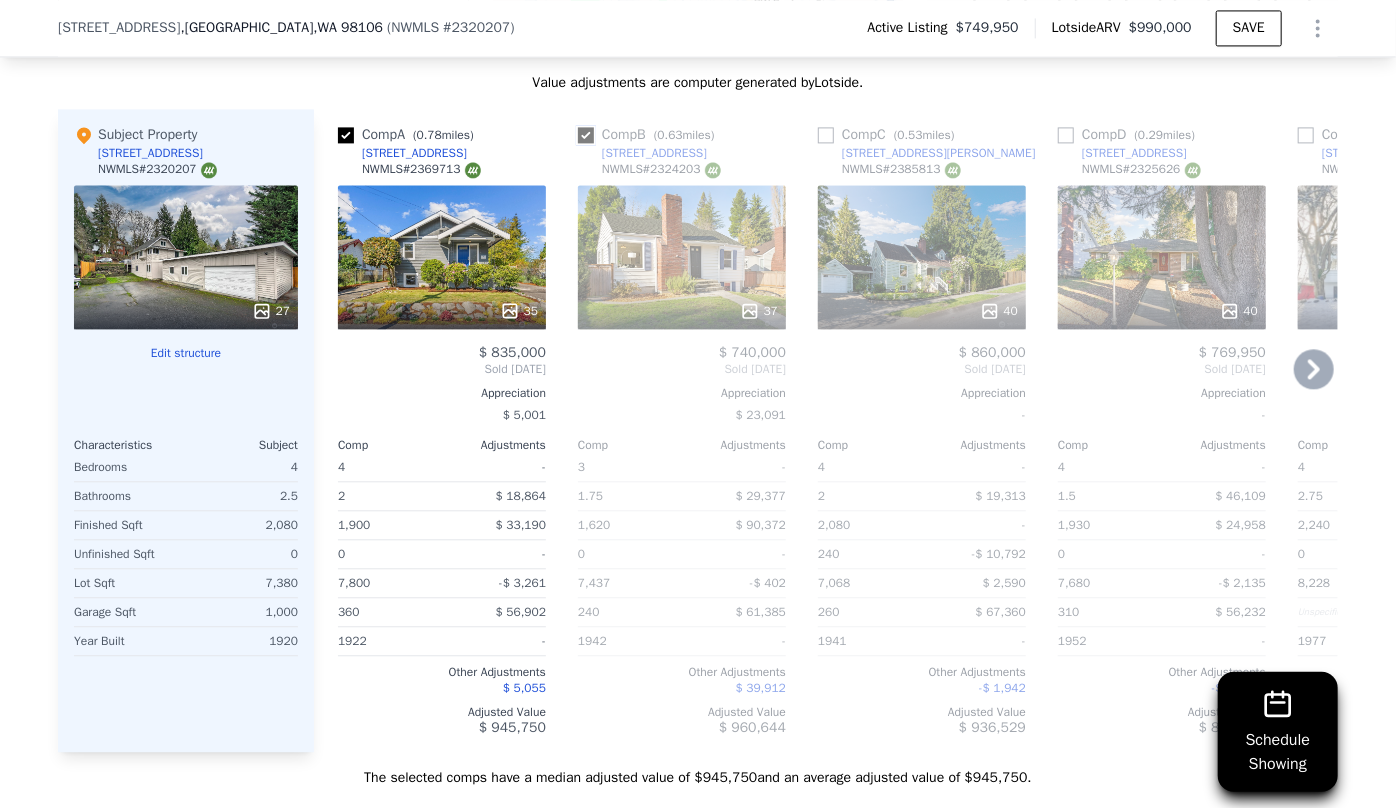 checkbox on "true" 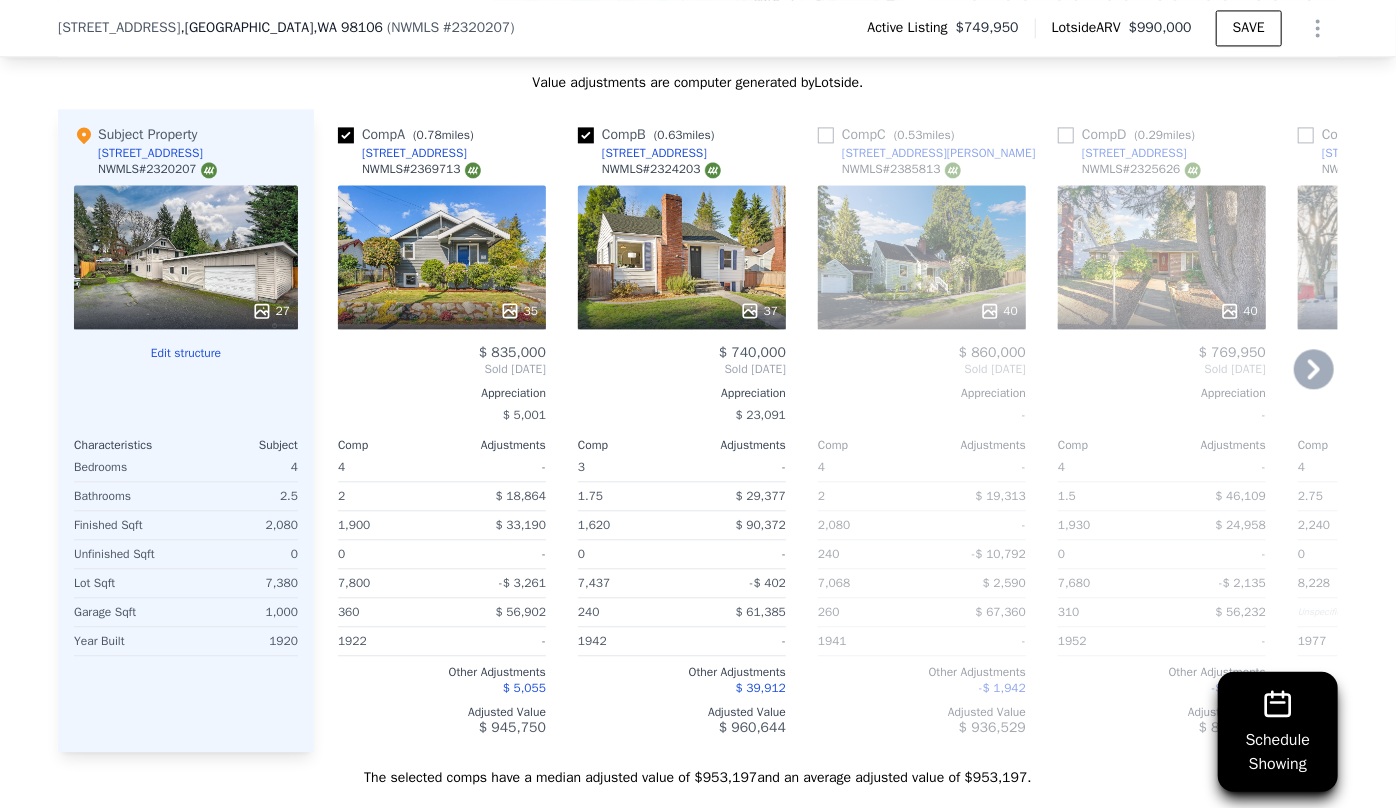 click on "40" at bounding box center (922, 257) 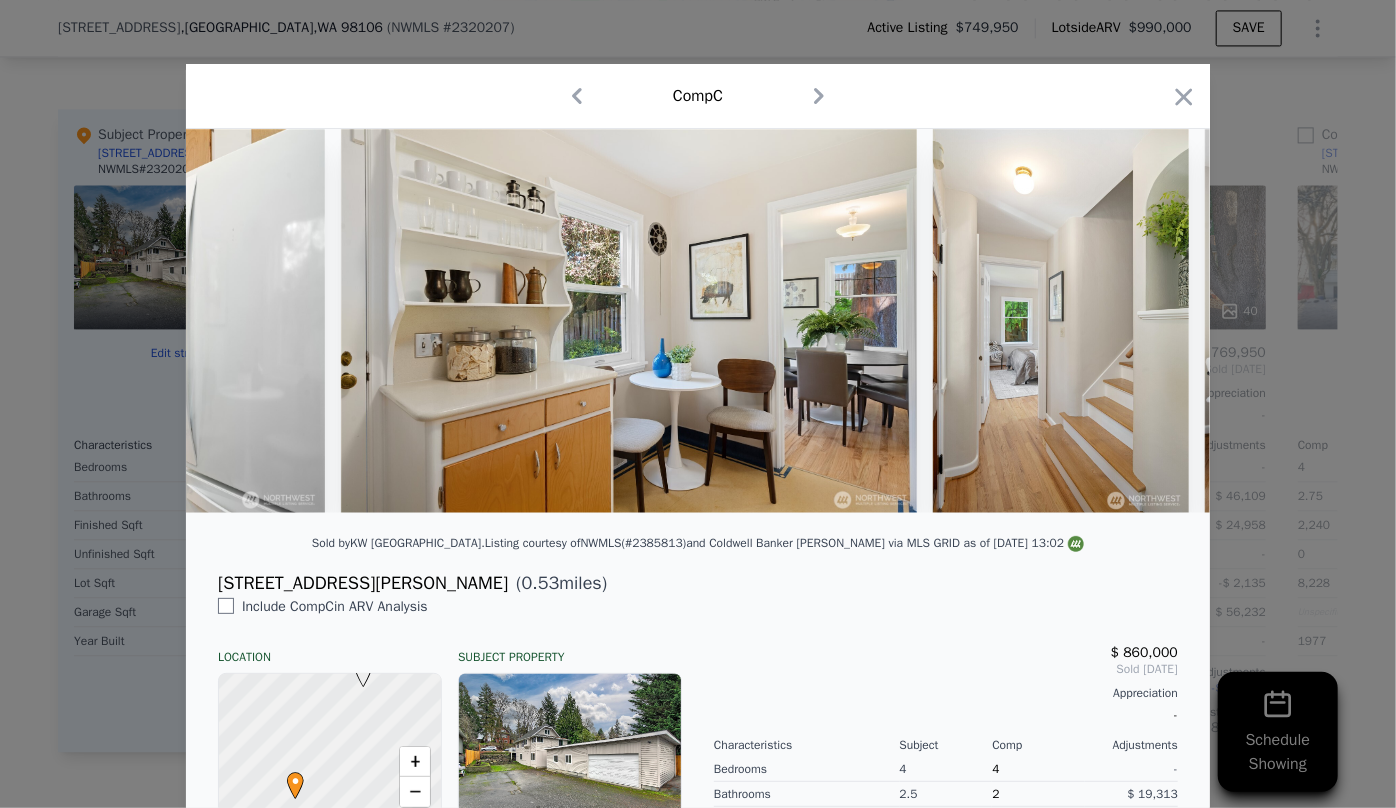 scroll, scrollTop: 0, scrollLeft: 5939, axis: horizontal 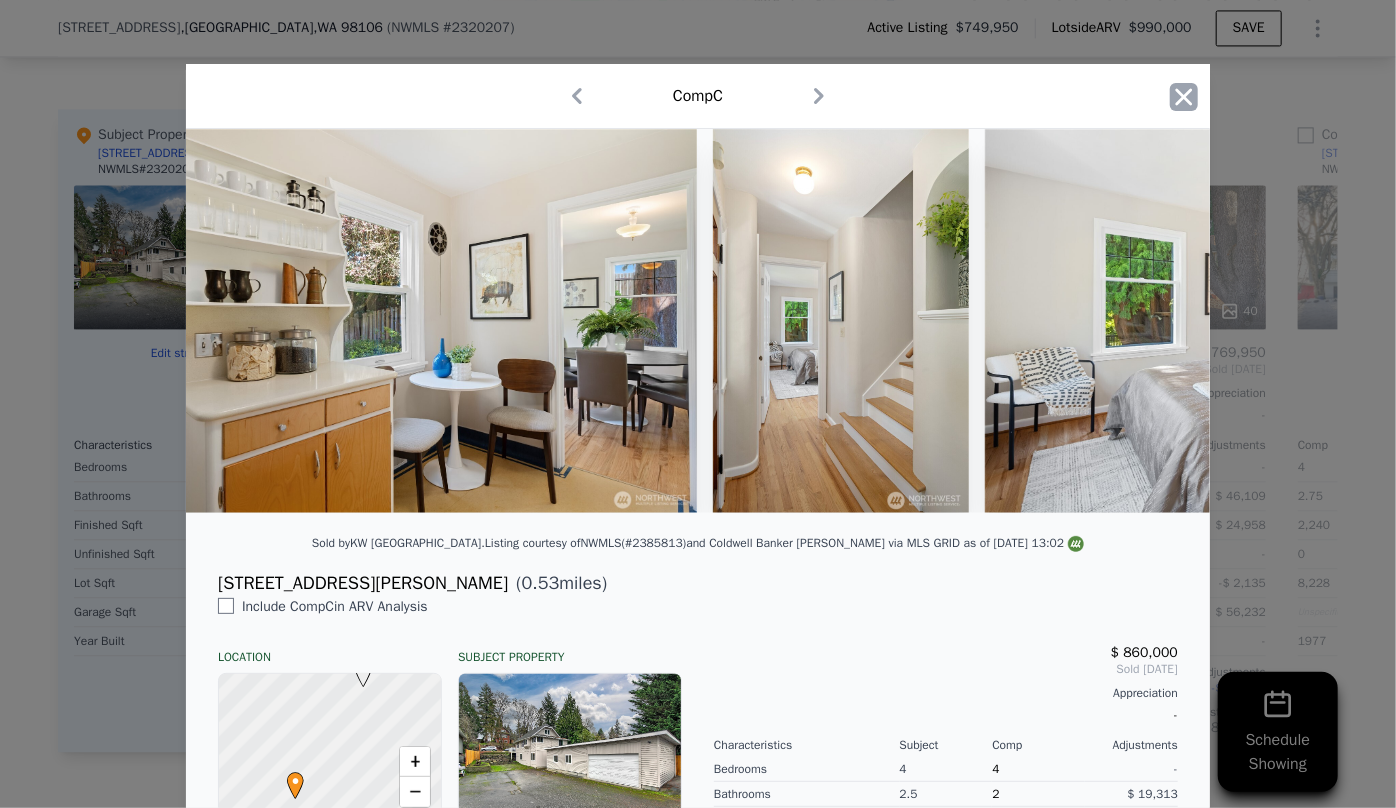 click 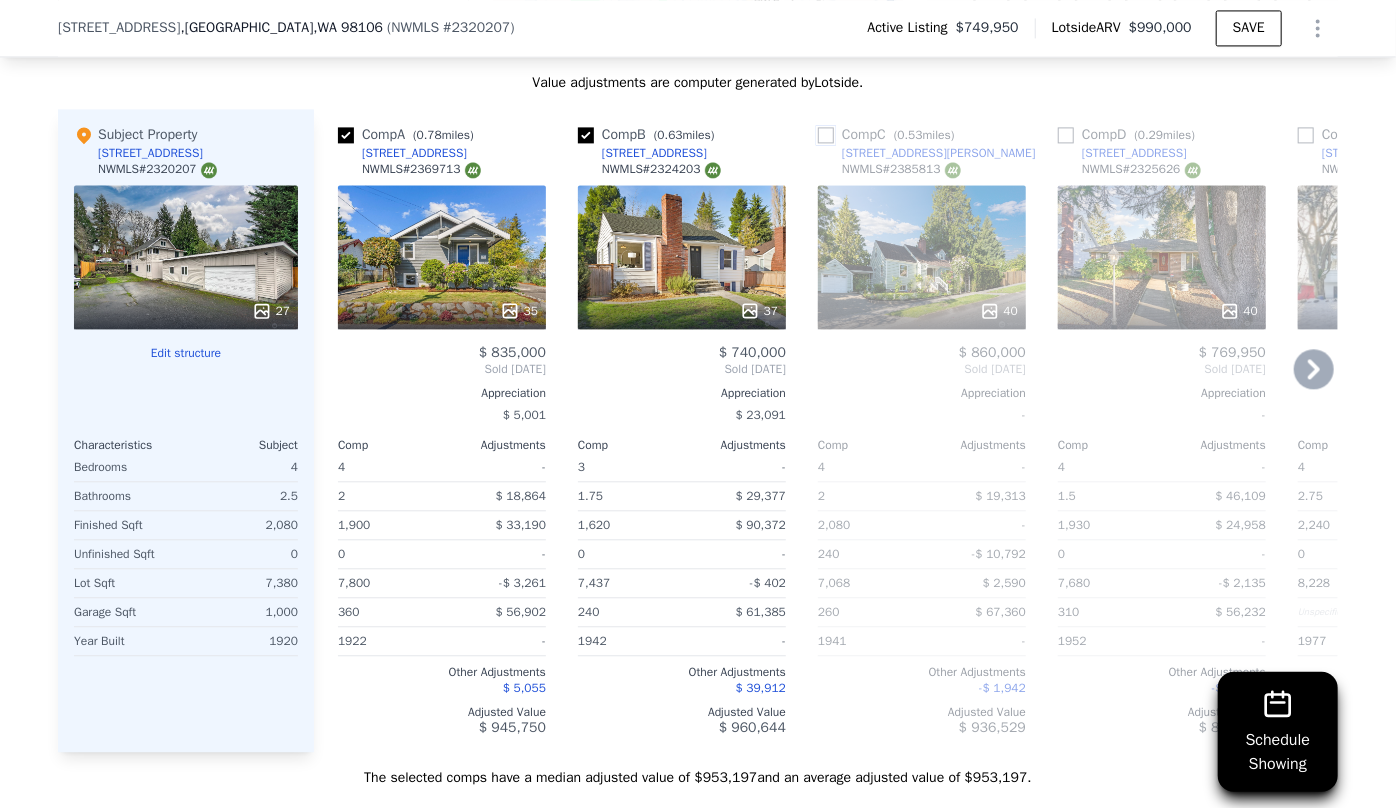 click at bounding box center [826, 135] 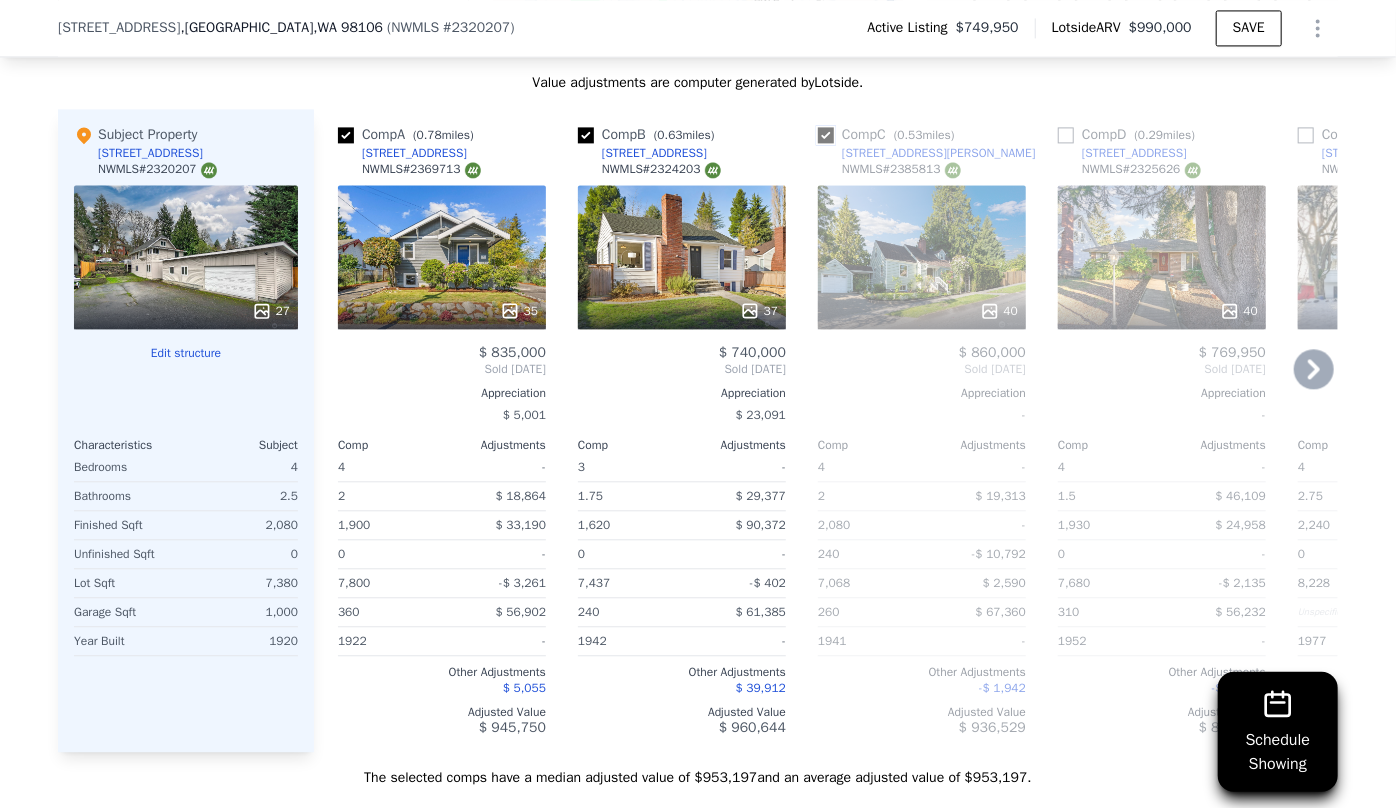 checkbox on "true" 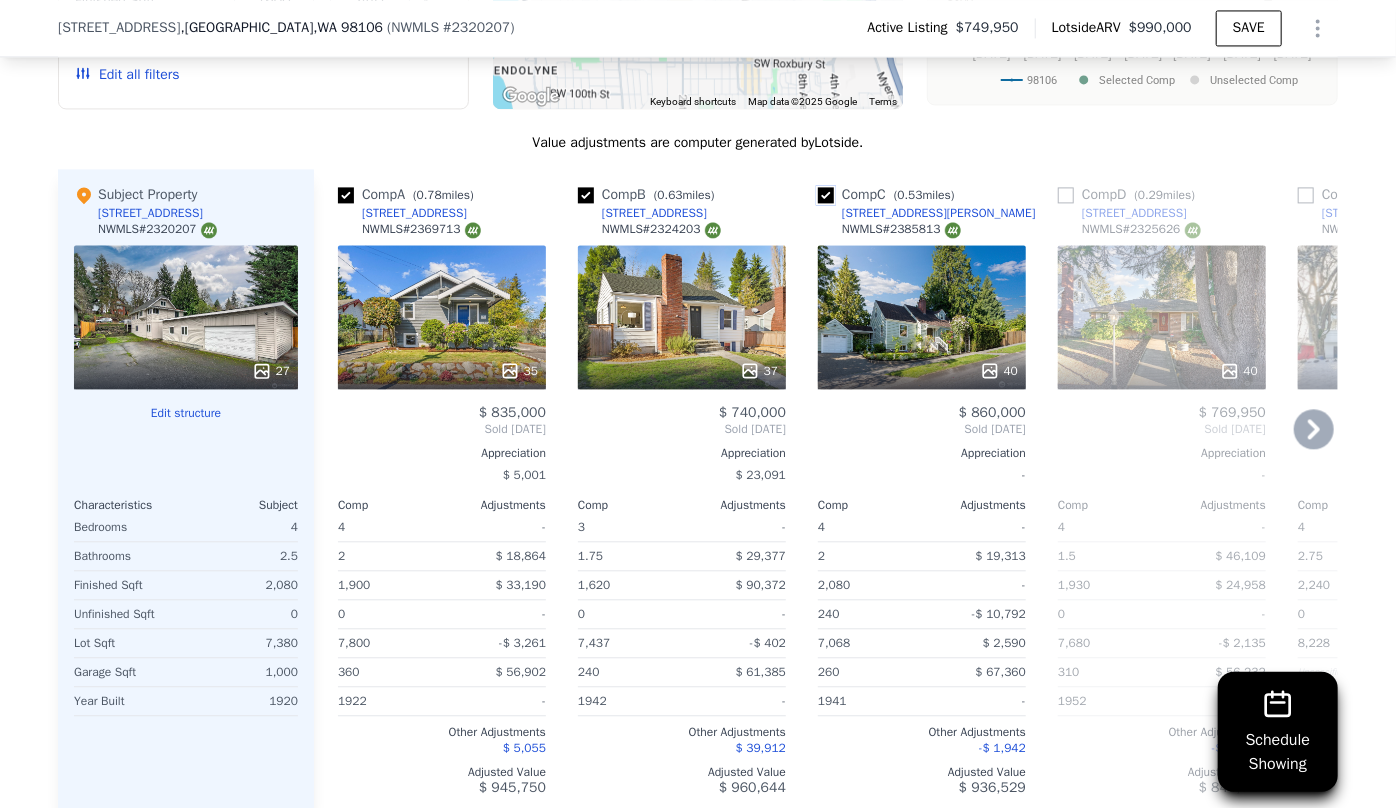 scroll, scrollTop: 2181, scrollLeft: 0, axis: vertical 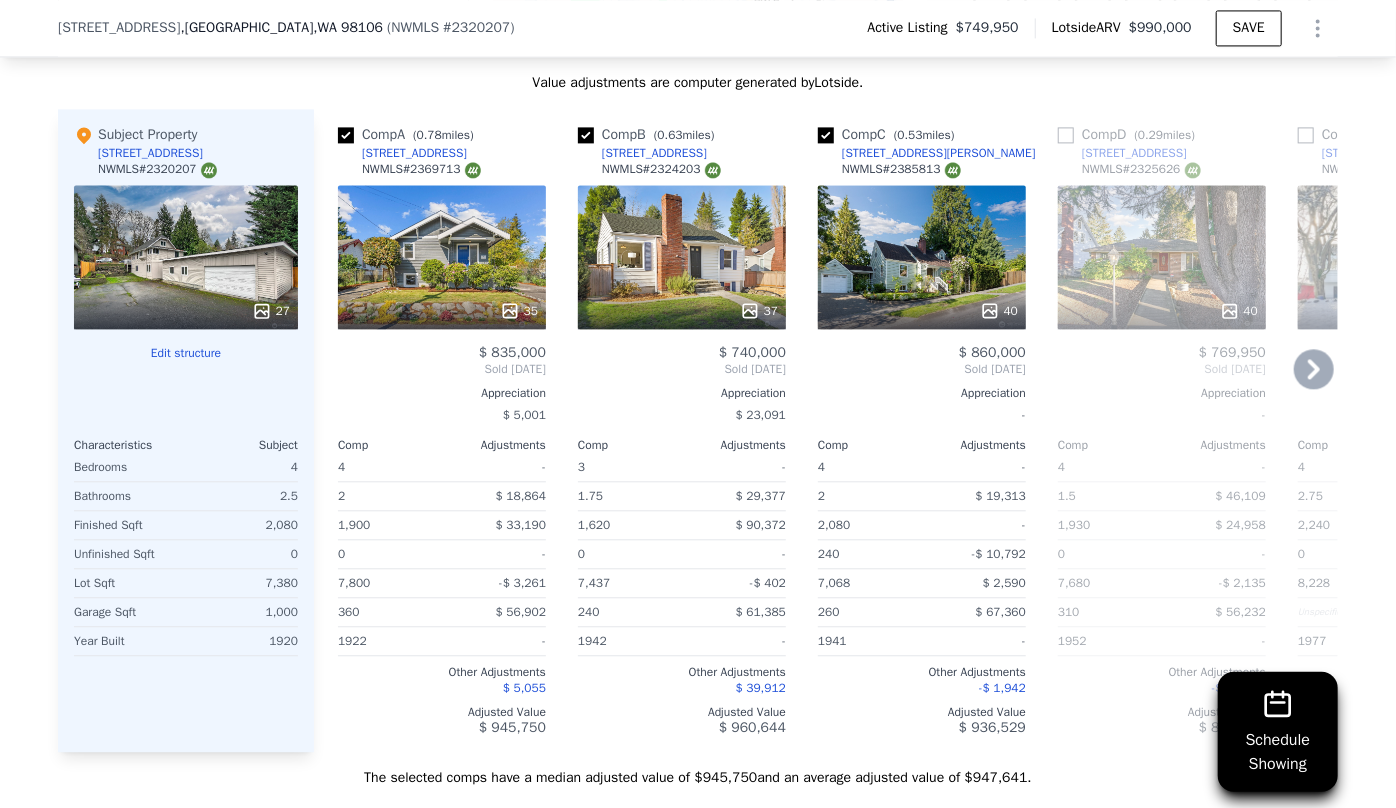 click 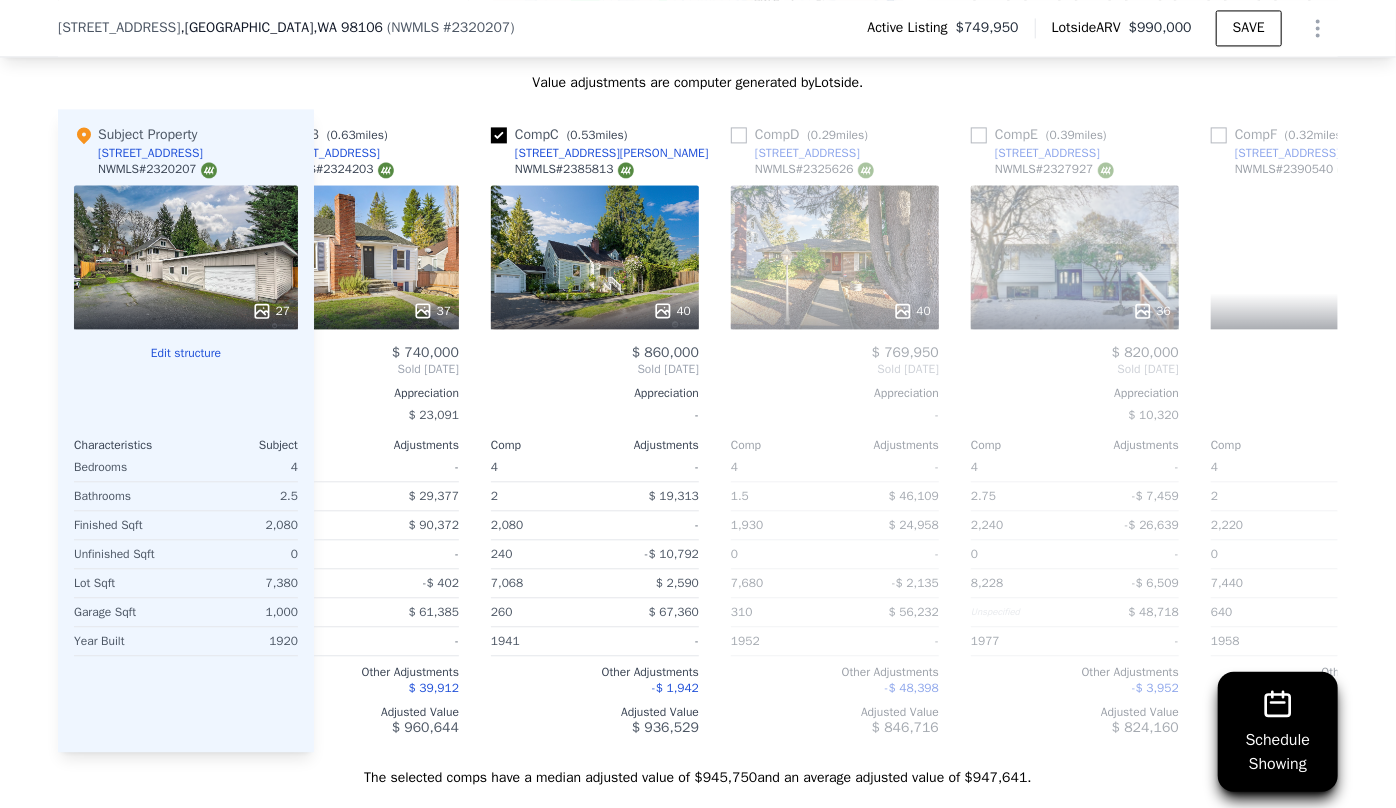 scroll, scrollTop: 0, scrollLeft: 480, axis: horizontal 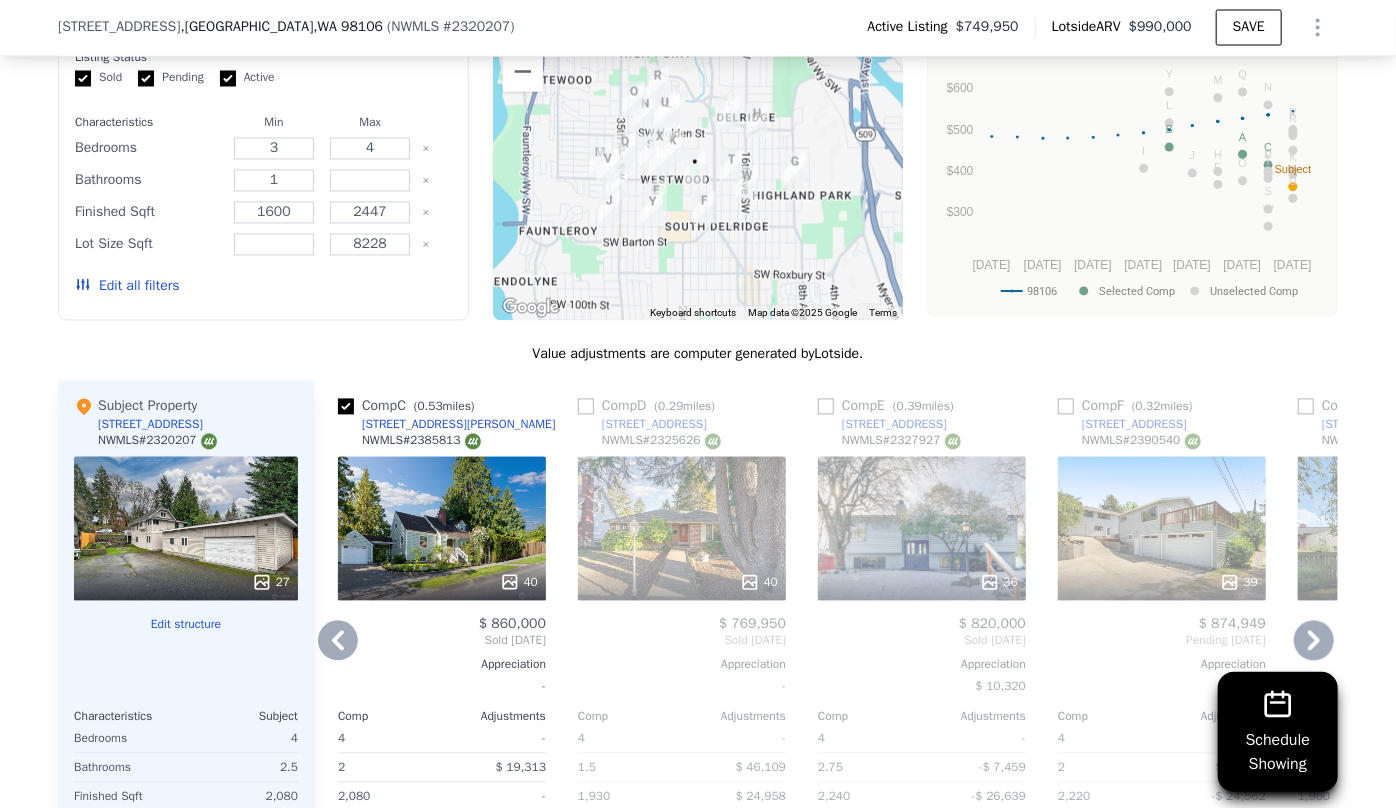 click on "40" at bounding box center (682, 529) 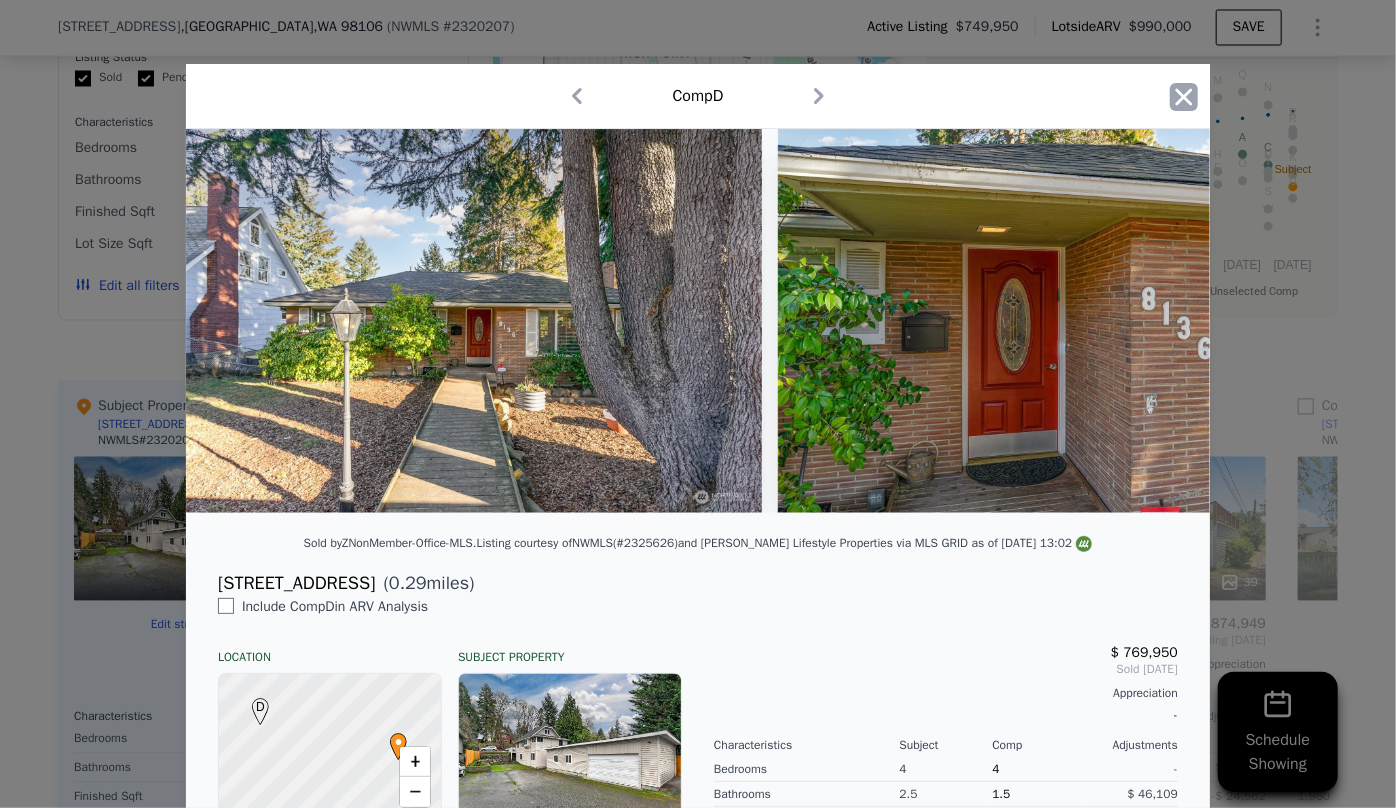 click 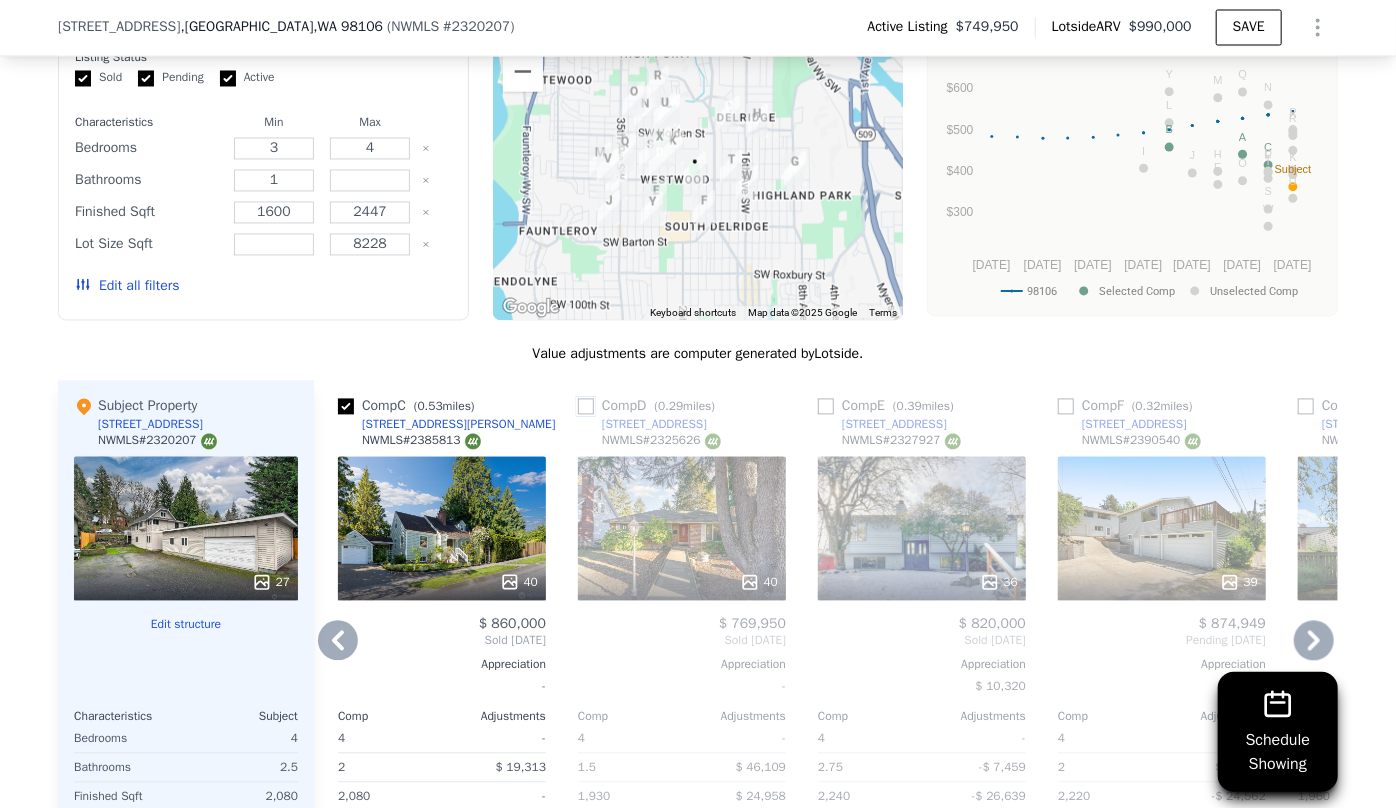 click at bounding box center [586, 407] 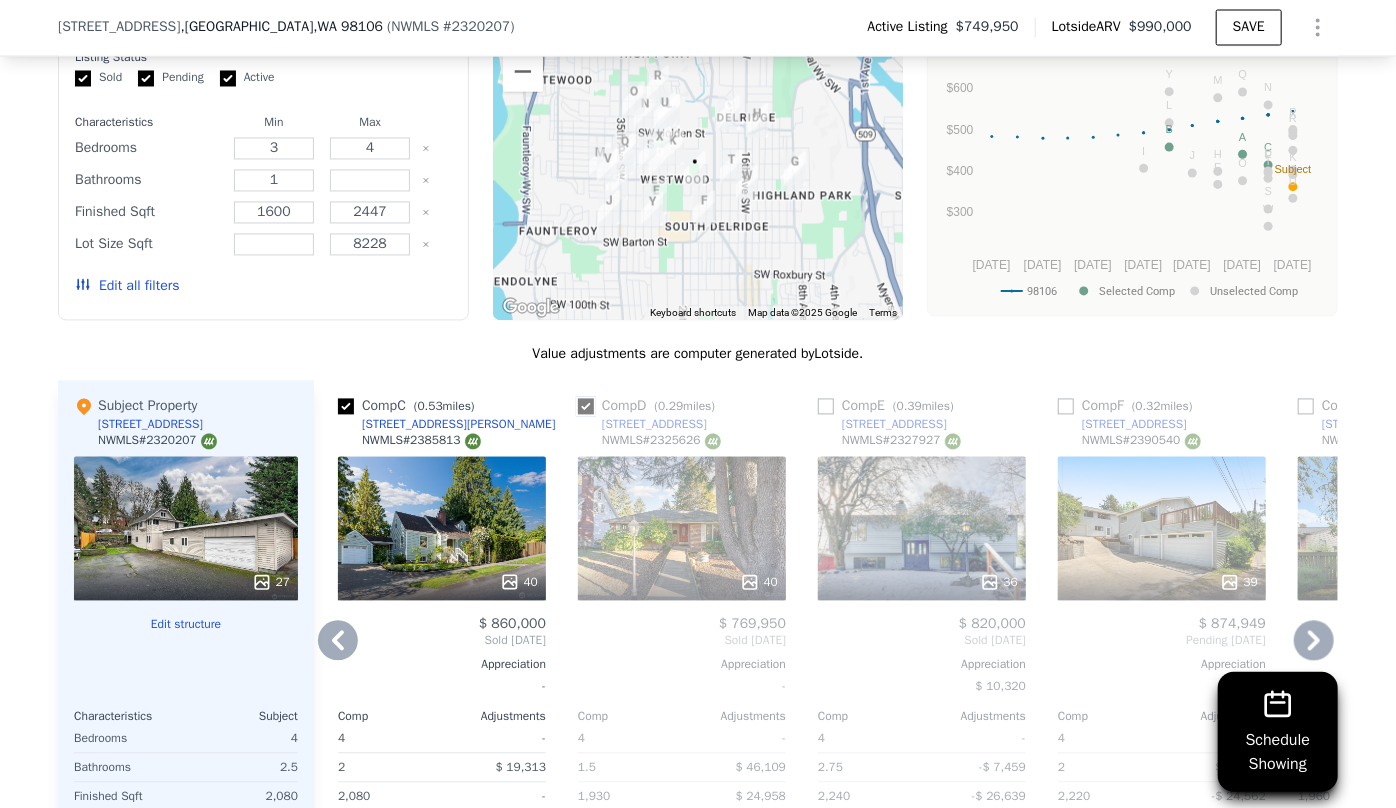checkbox on "true" 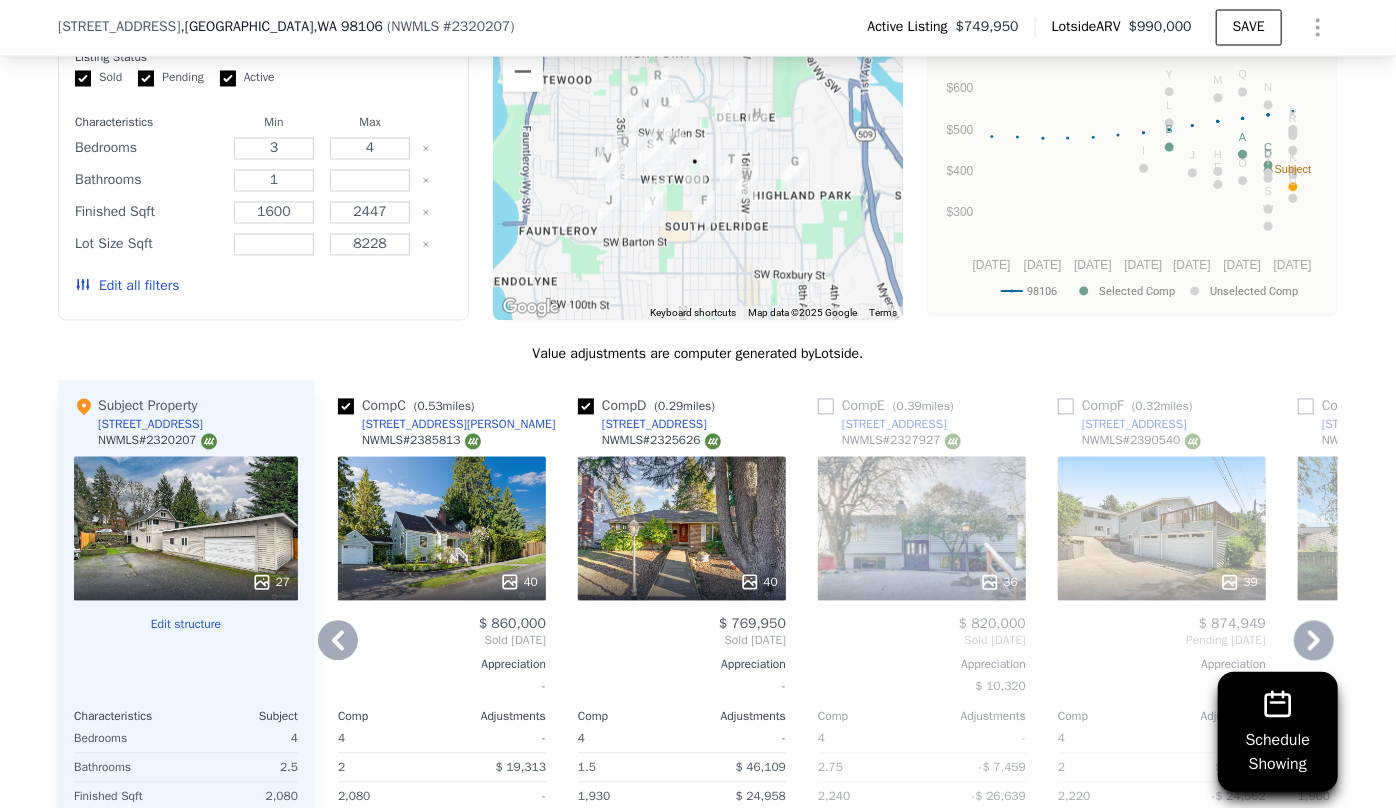 click on "36" at bounding box center [922, 529] 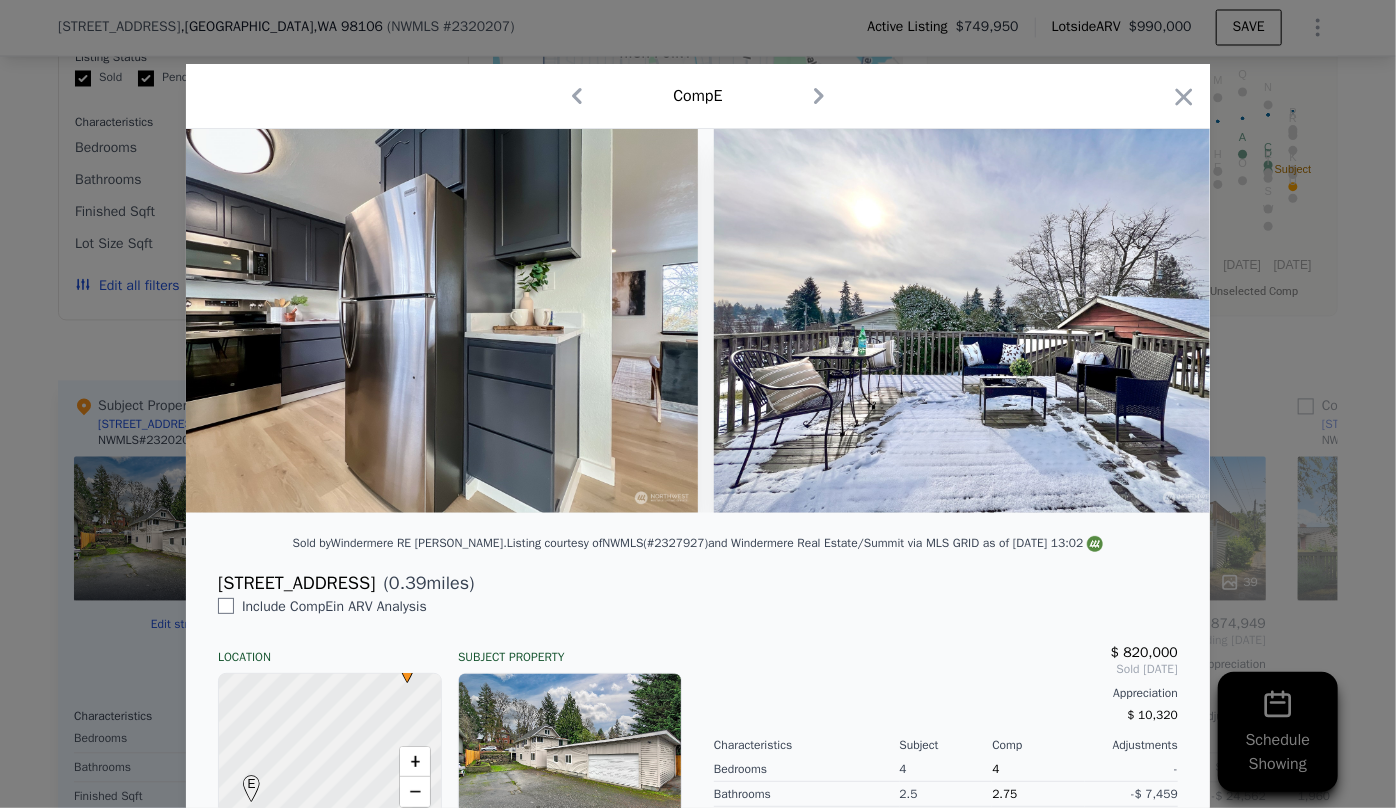 scroll, scrollTop: 0, scrollLeft: 6025, axis: horizontal 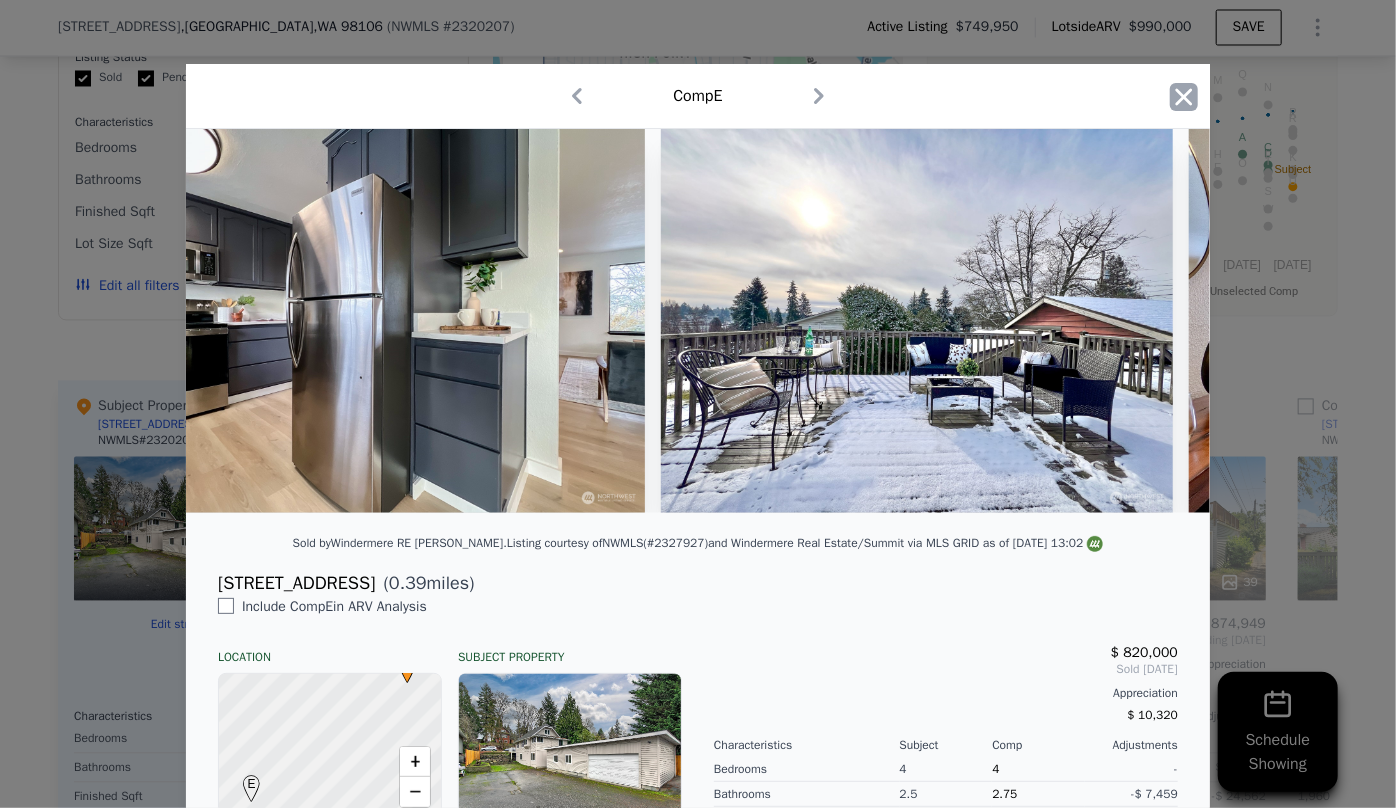 click 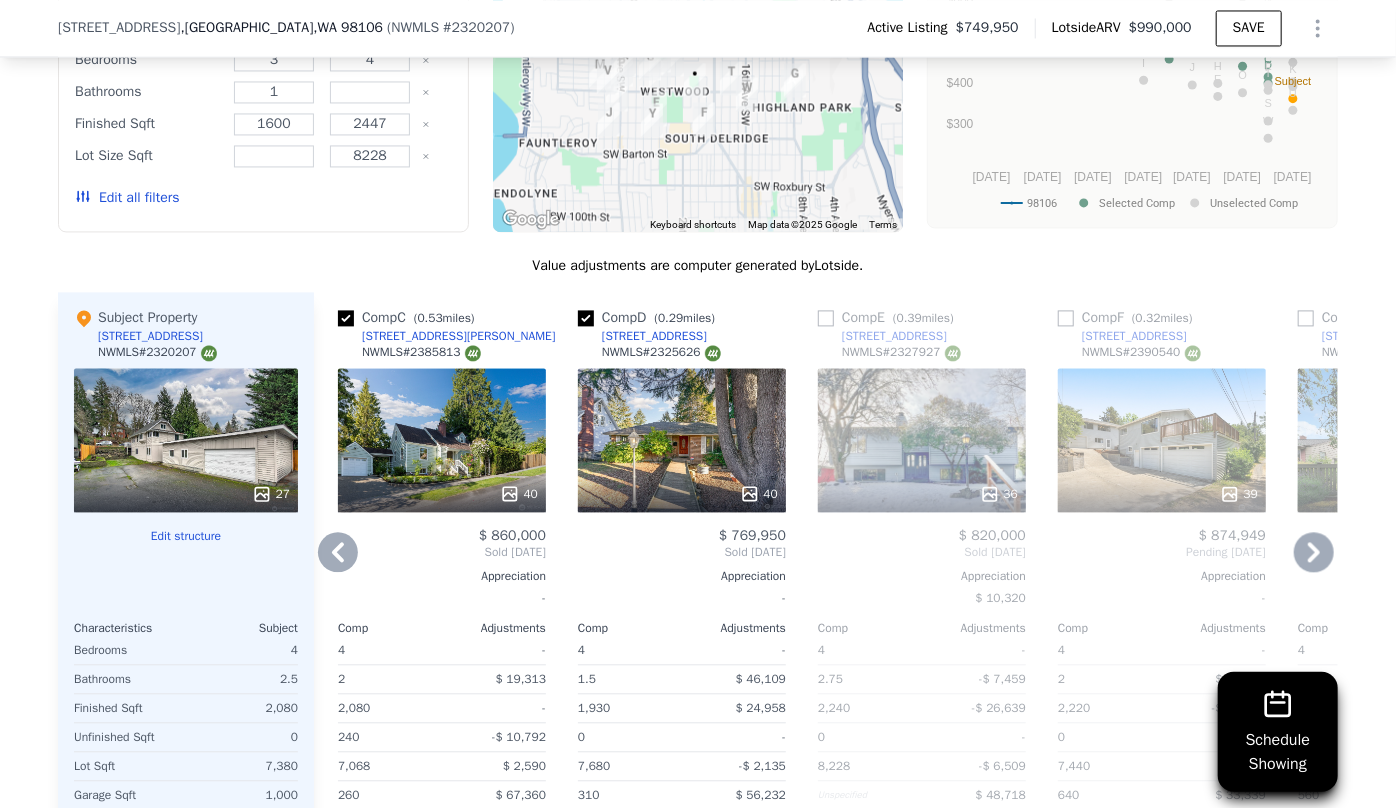scroll, scrollTop: 2090, scrollLeft: 0, axis: vertical 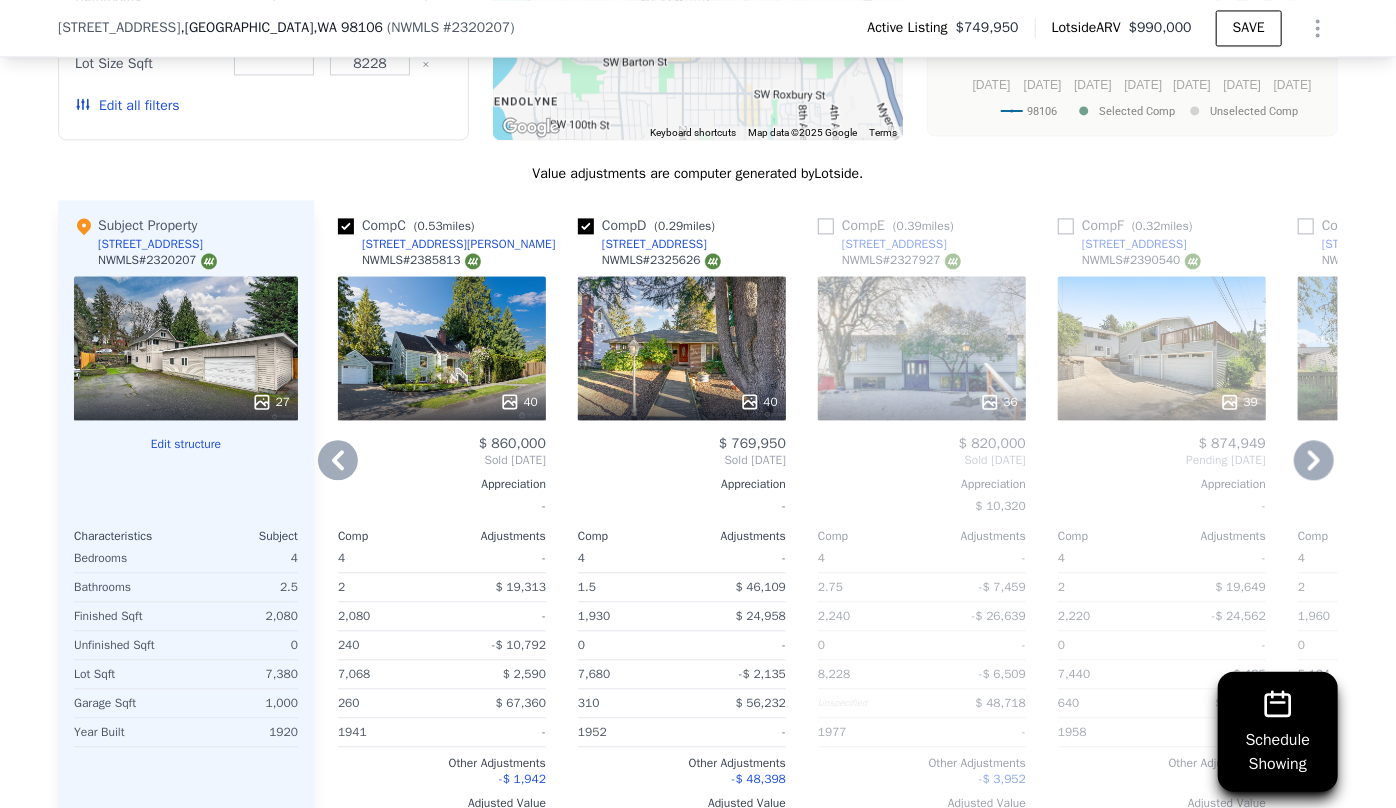 click 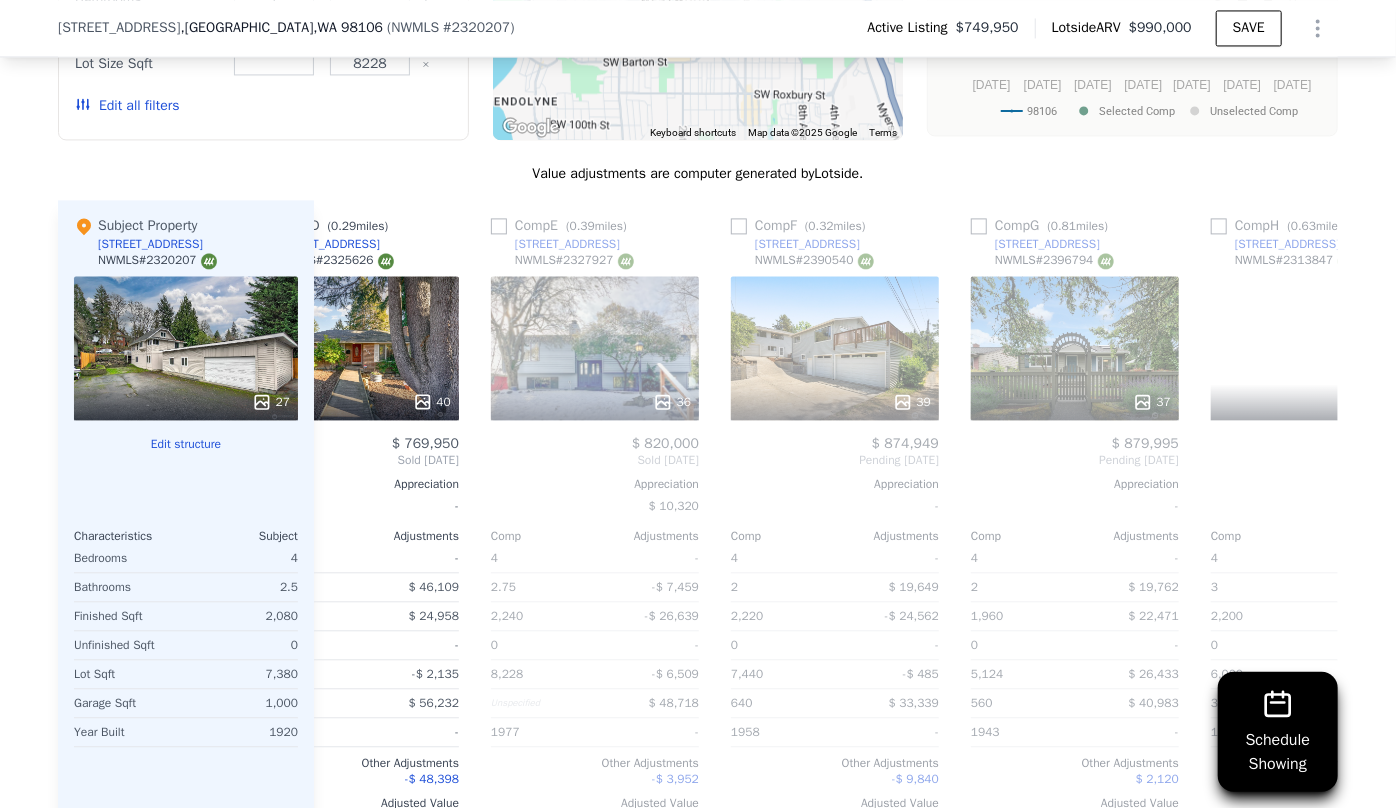 scroll, scrollTop: 0, scrollLeft: 960, axis: horizontal 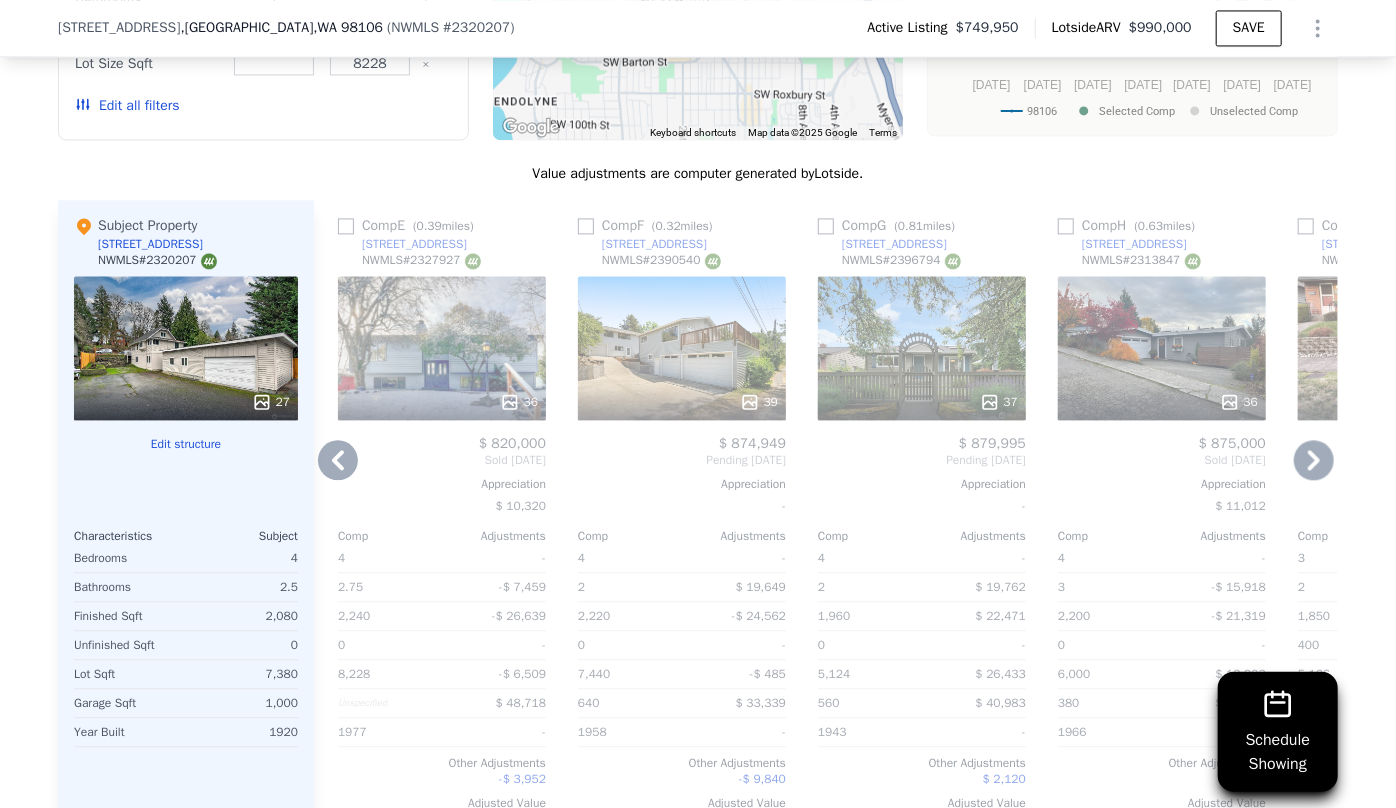 click 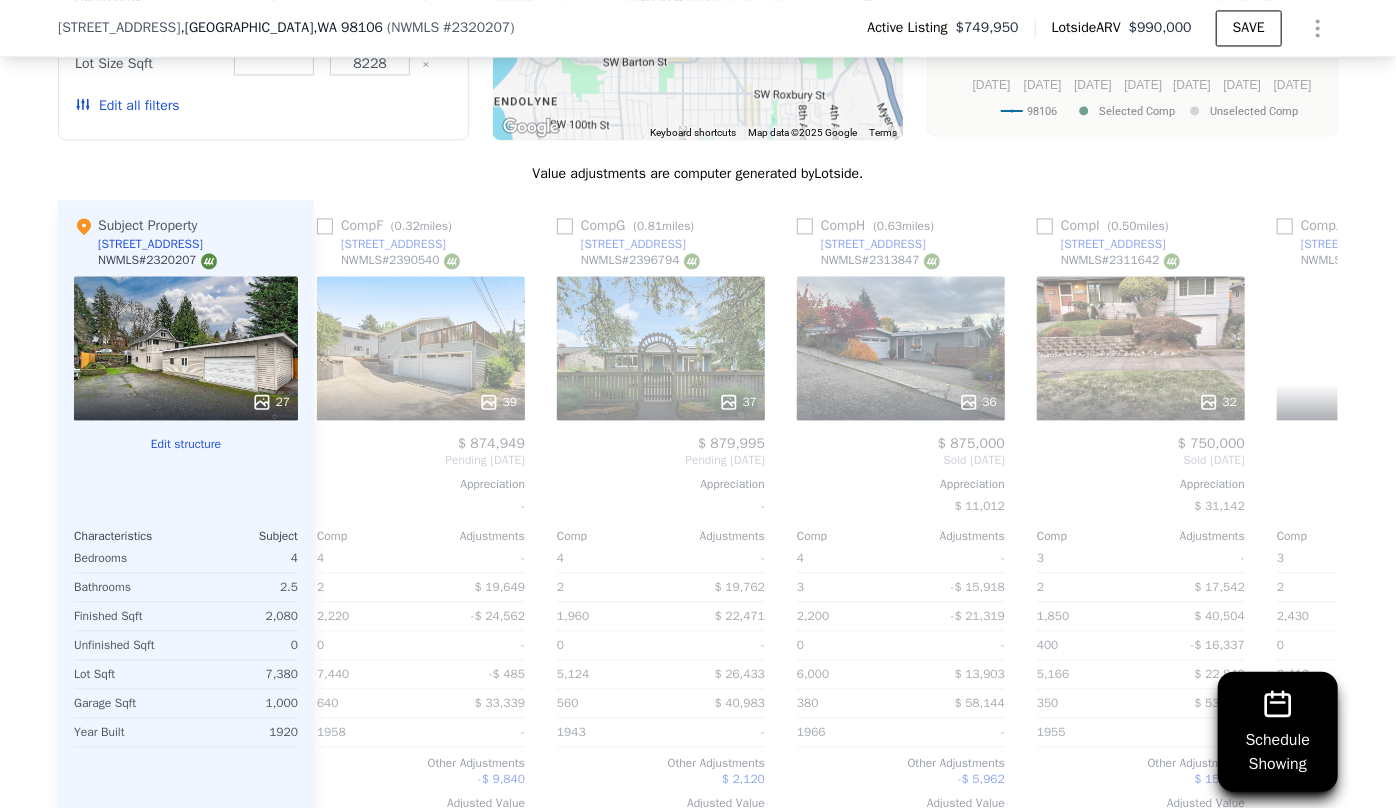scroll, scrollTop: 0, scrollLeft: 1440, axis: horizontal 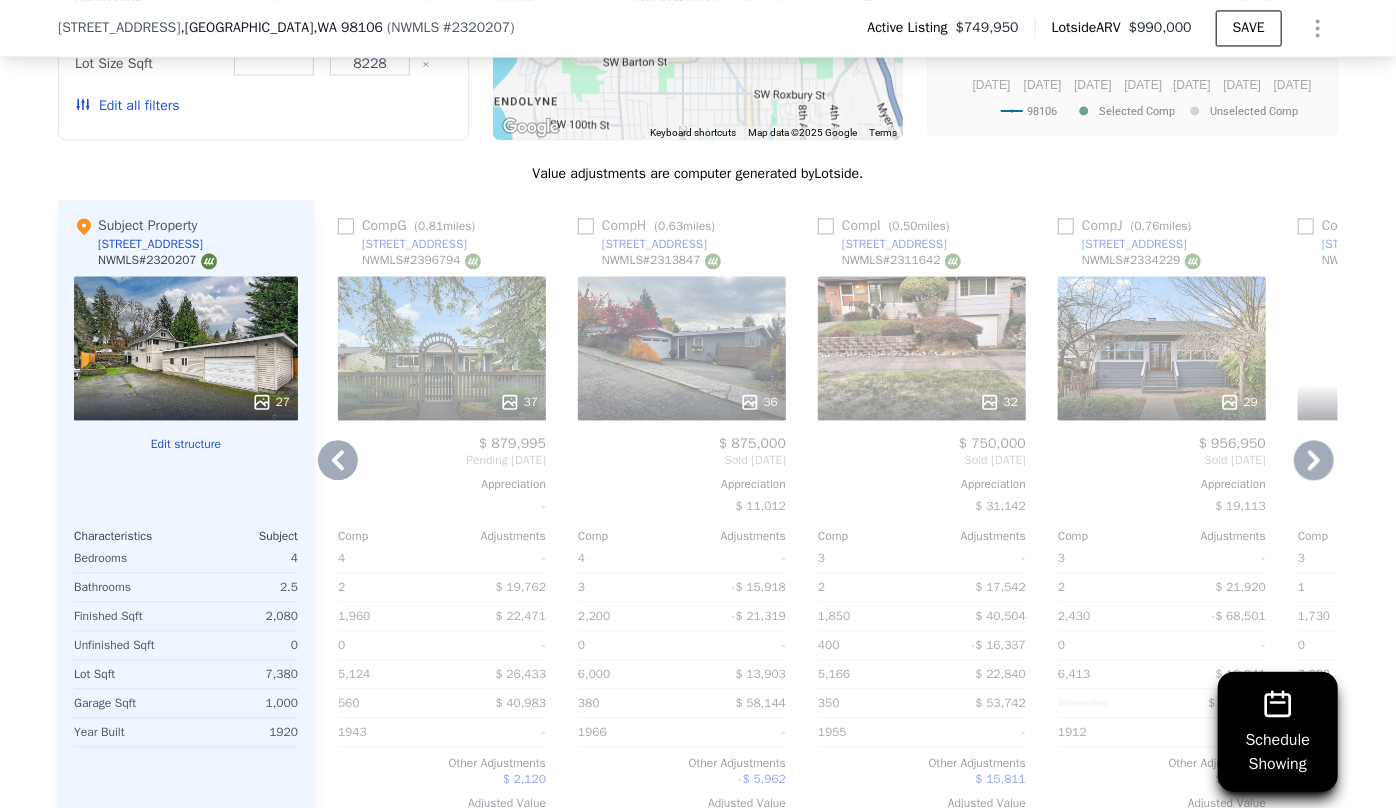 click 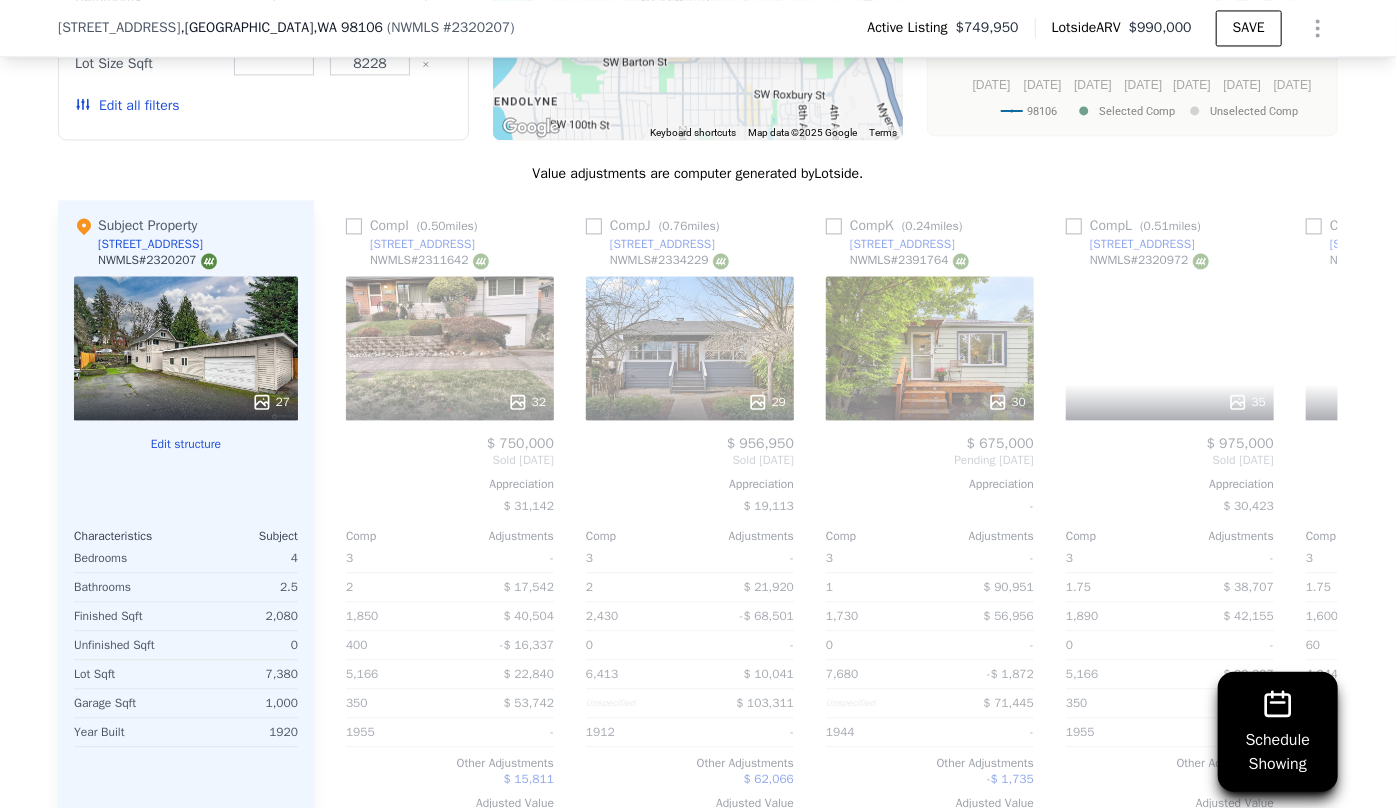 scroll, scrollTop: 0, scrollLeft: 1920, axis: horizontal 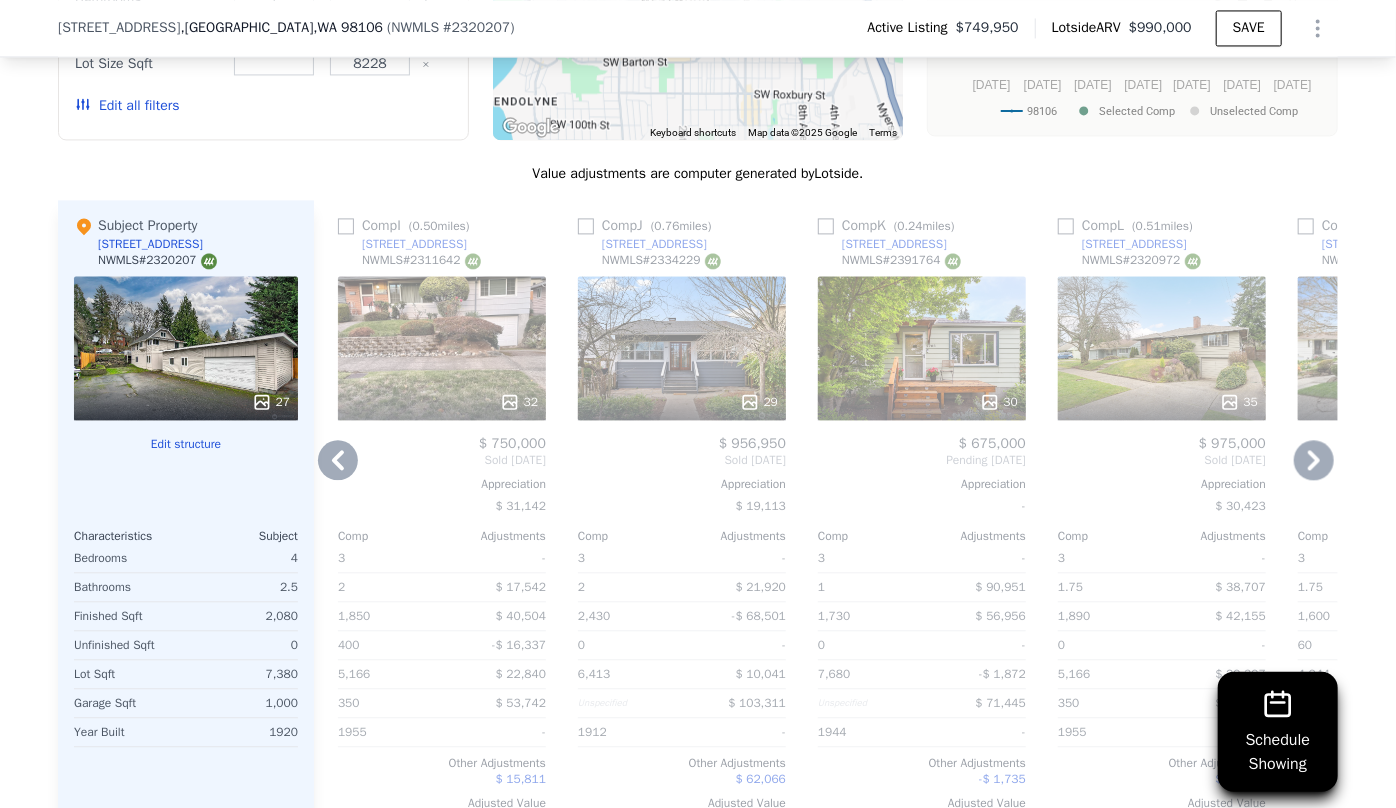 click 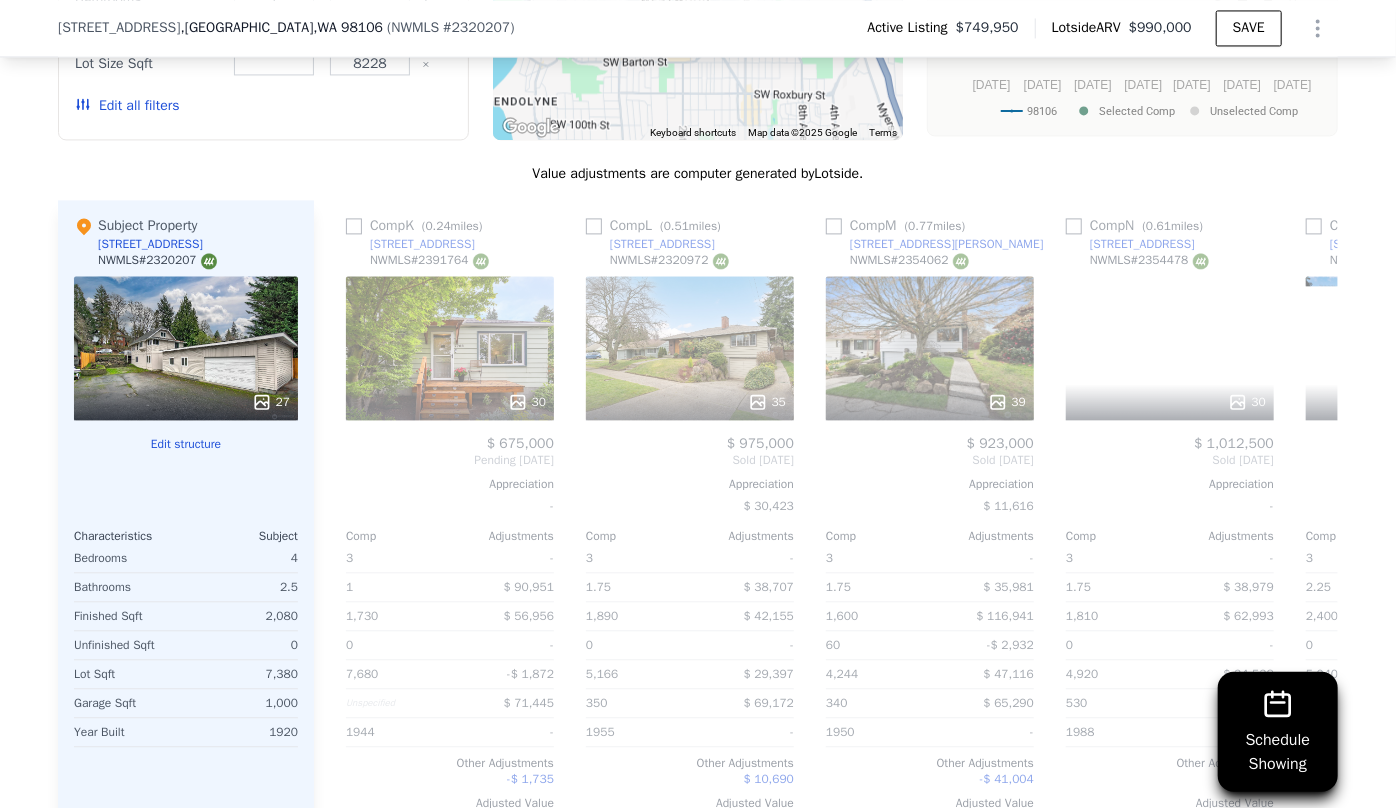 scroll, scrollTop: 0, scrollLeft: 2400, axis: horizontal 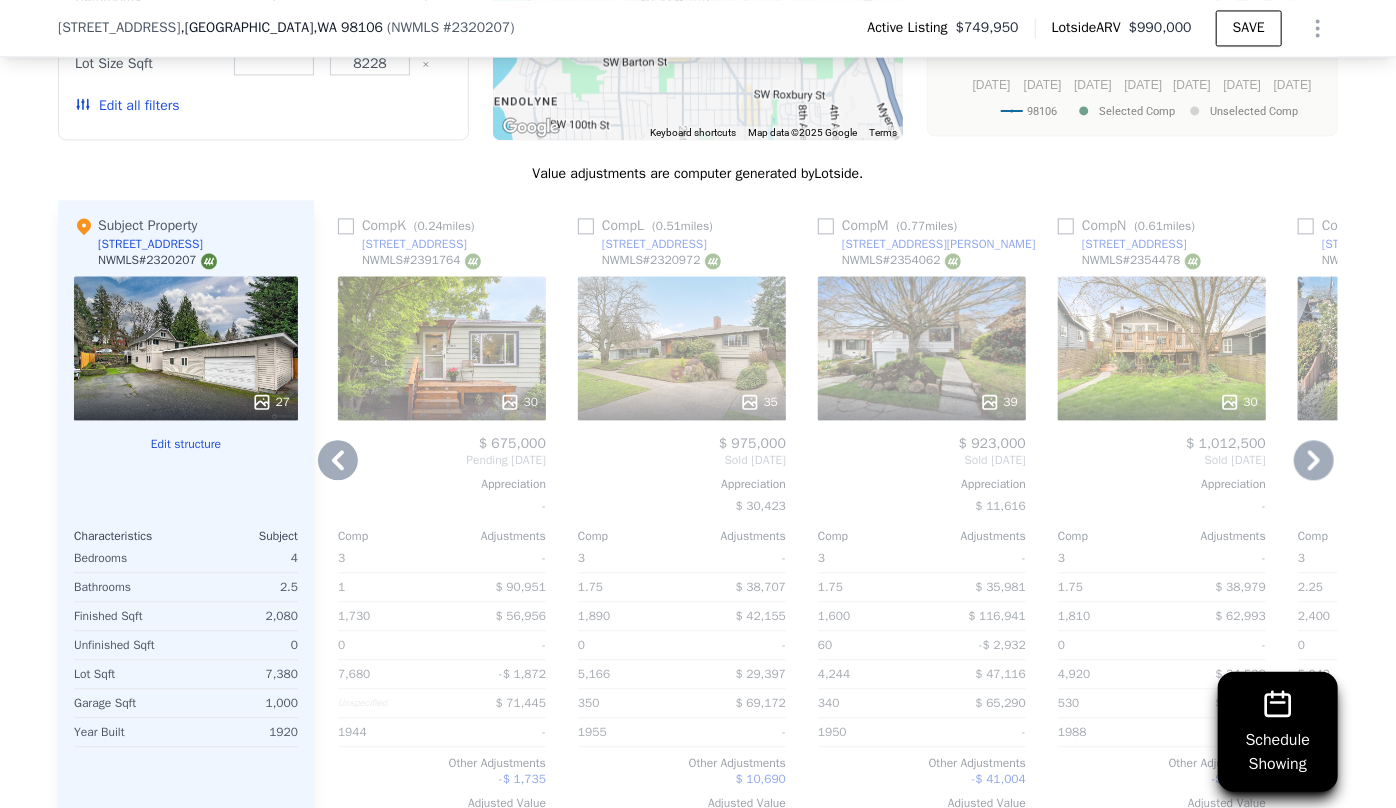click 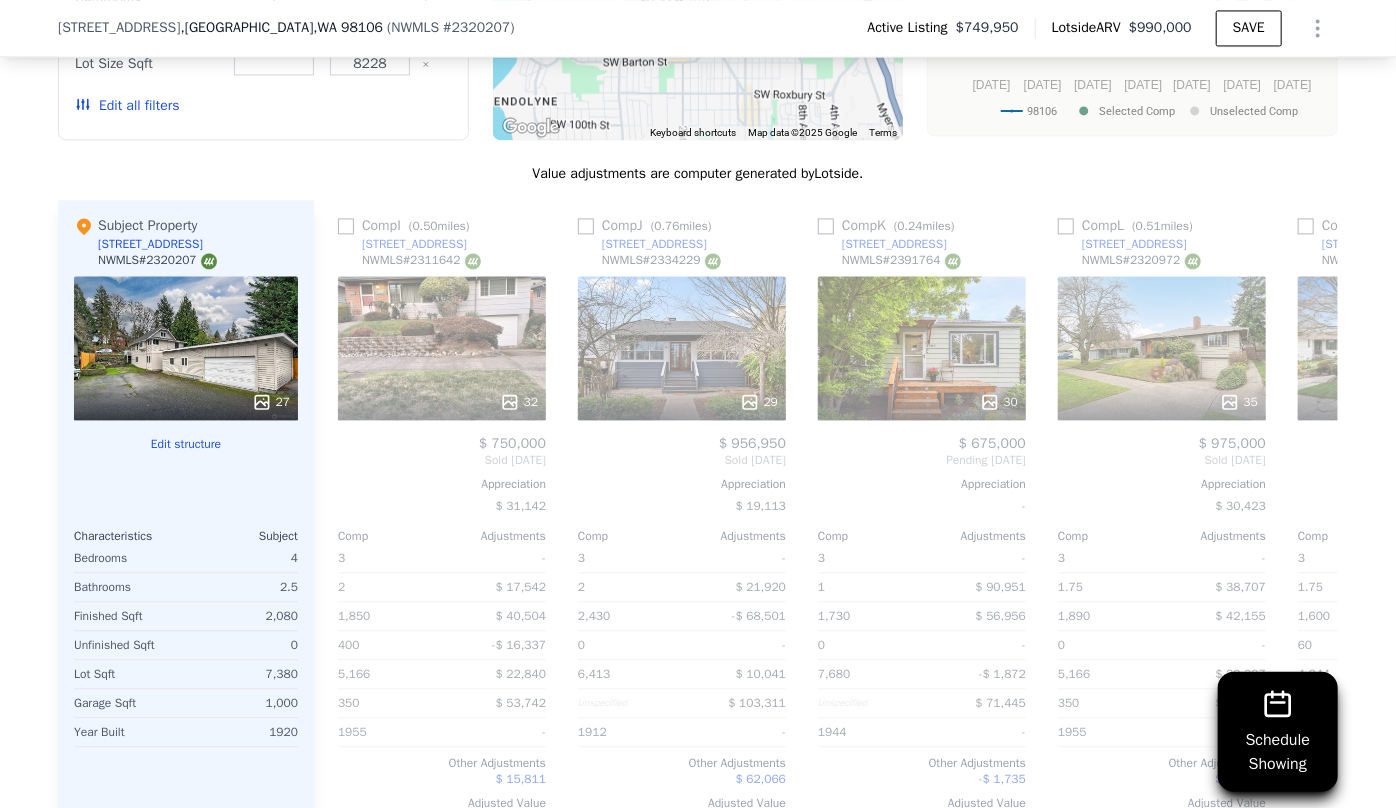 click on "Comp  A ( 0.78  miles) 8439 9th Ave SW NWMLS  # 2369713 35 $ 835,000 Sold   May 2025 Appreciation $ 5,001 Comp Adjustments 4 - 2 $ 18,864 1,900 $ 33,190 0 - 7,800 -$ 3,261 360 $ 56,902 1922 - Other Adjustments $ 5,055 Adjusted Value $ 945,750 Comp  B ( 0.63  miles) 8471 35th Ave SW NWMLS  # 2324203 37 $ 740,000 Sold   Feb 2025 Appreciation $ 23,091 Comp Adjustments 3 - 1.75 $ 29,377 1,620 $ 90,372 0 - 7,437 -$ 402 240 $ 61,385 1942 - Other Adjustments $ 39,912 Adjusted Value $ 960,644 Comp  C ( 0.53  miles) 1717 SW Austin St NWMLS  # 2385813 40 $ 860,000 Sold   Jun 2025 Appreciation - Comp Adjustments 4 - 2 $ 19,313 2,080 - 240 -$ 10,792 7,068 $ 2,590 260 $ 67,360 1941 - Other Adjustments -$ 1,942 Adjusted Value $ 936,529 Comp  D ( 0.29  miles) 8136 29th Ave SW NWMLS  # 2325626 40 $ 769,950 Sold   Jun 2025 Appreciation - Comp Adjustments 4 - 1.5 $ 46,109 1,930 $ 24,958 0 - 7,680 -$ 2,135 310 $ 56,232 1952 - Other Adjustments -$ 48,398 Adjusted Value $ 846,716 Comp  E ( 0.39  miles) 2907 SW Trenton St  #" at bounding box center (826, 521) 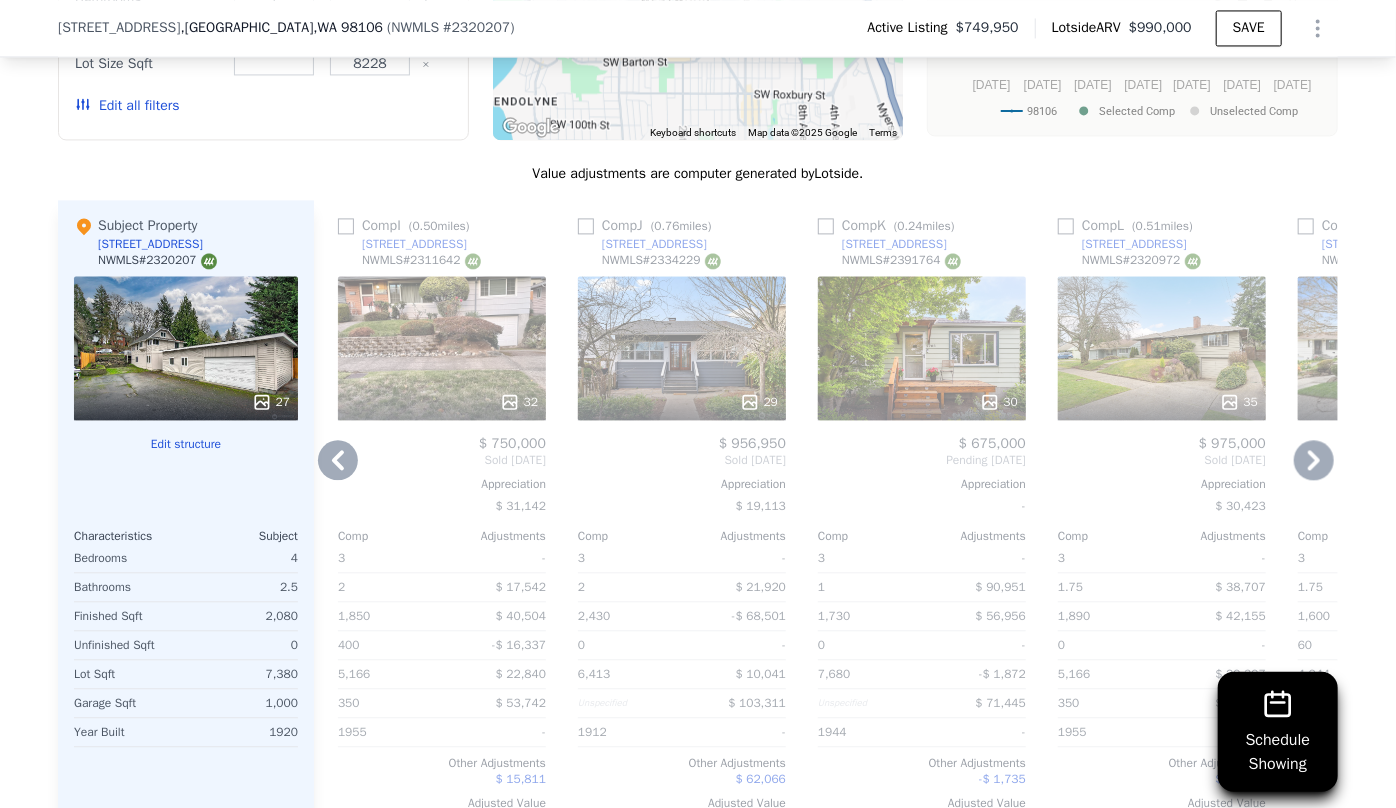 click 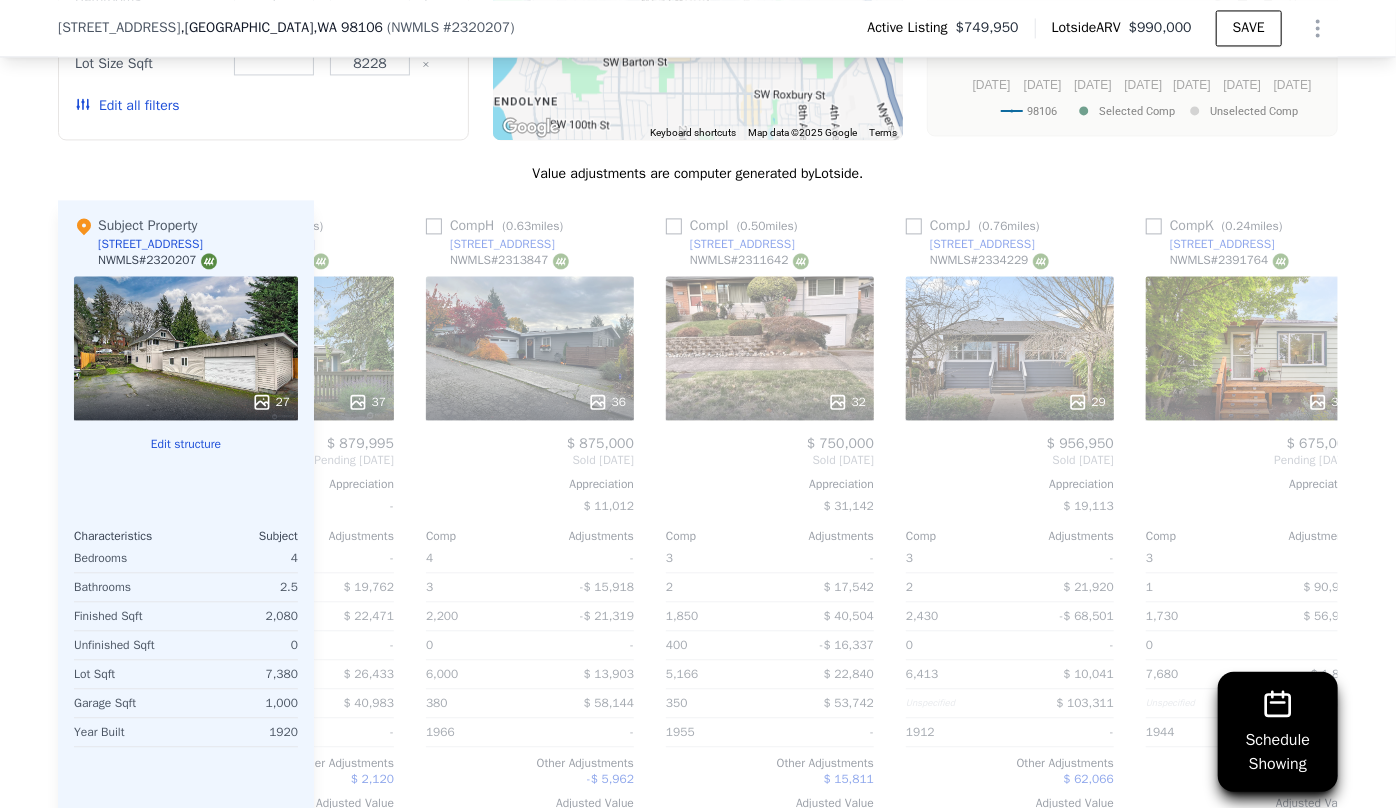 scroll, scrollTop: 0, scrollLeft: 1440, axis: horizontal 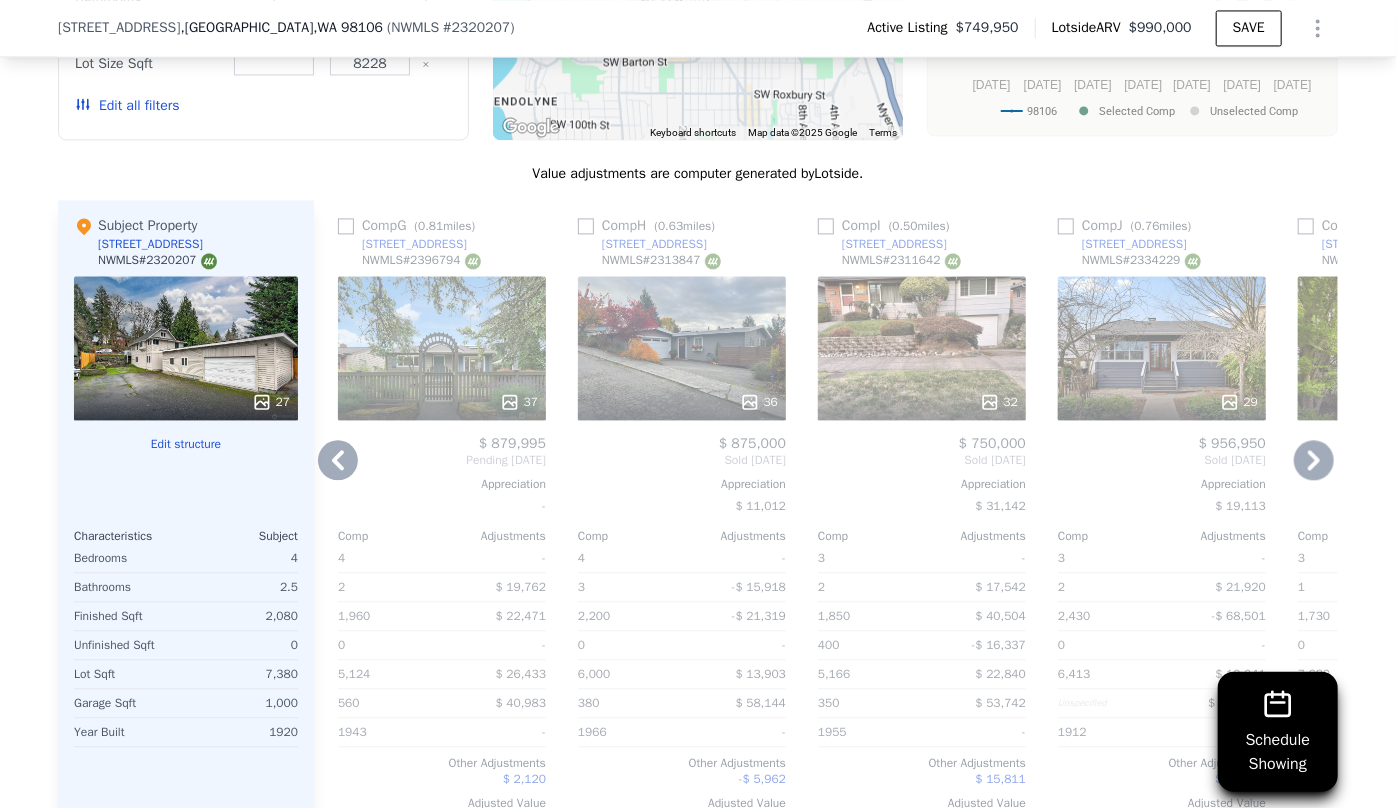 click on "Comp  A ( 0.78  miles) 8439 9th Ave SW NWMLS  # 2369713 35 $ 835,000 Sold   May 2025 Appreciation $ 5,001 Comp Adjustments 4 - 2 $ 18,864 1,900 $ 33,190 0 - 7,800 -$ 3,261 360 $ 56,902 1922 - Other Adjustments $ 5,055 Adjusted Value $ 945,750 Comp  B ( 0.63  miles) 8471 35th Ave SW NWMLS  # 2324203 37 $ 740,000 Sold   Feb 2025 Appreciation $ 23,091 Comp Adjustments 3 - 1.75 $ 29,377 1,620 $ 90,372 0 - 7,437 -$ 402 240 $ 61,385 1942 - Other Adjustments $ 39,912 Adjusted Value $ 960,644 Comp  C ( 0.53  miles) 1717 SW Austin St NWMLS  # 2385813 40 $ 860,000 Sold   Jun 2025 Appreciation - Comp Adjustments 4 - 2 $ 19,313 2,080 - 240 -$ 10,792 7,068 $ 2,590 260 $ 67,360 1941 - Other Adjustments -$ 1,942 Adjusted Value $ 936,529 Comp  D ( 0.29  miles) 8136 29th Ave SW NWMLS  # 2325626 40 $ 769,950 Sold   Jun 2025 Appreciation - Comp Adjustments 4 - 1.5 $ 46,109 1,930 $ 24,958 0 - 7,680 -$ 2,135 310 $ 56,232 1952 - Other Adjustments -$ 48,398 Adjusted Value $ 846,716 Comp  E ( 0.39  miles) 2907 SW Trenton St  #" at bounding box center (826, 521) 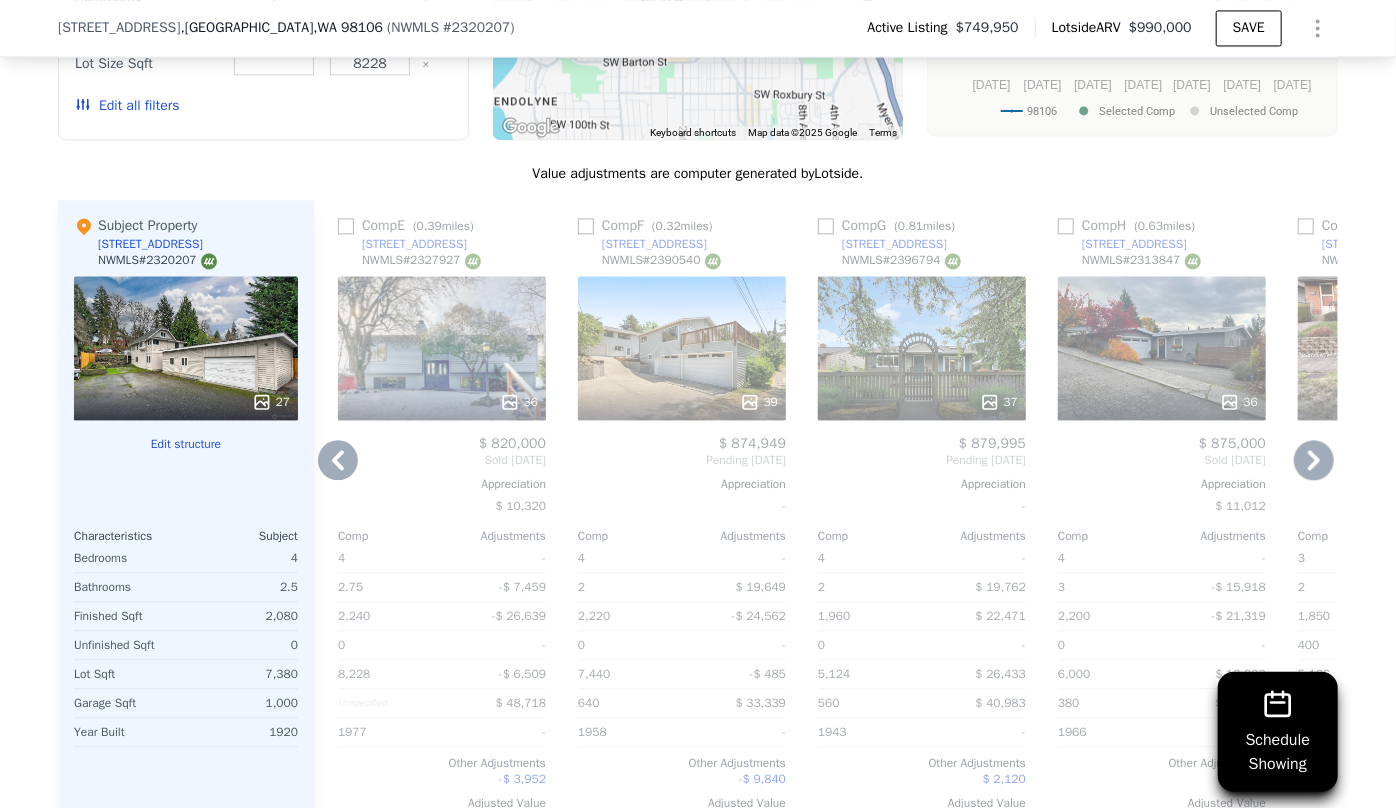 click 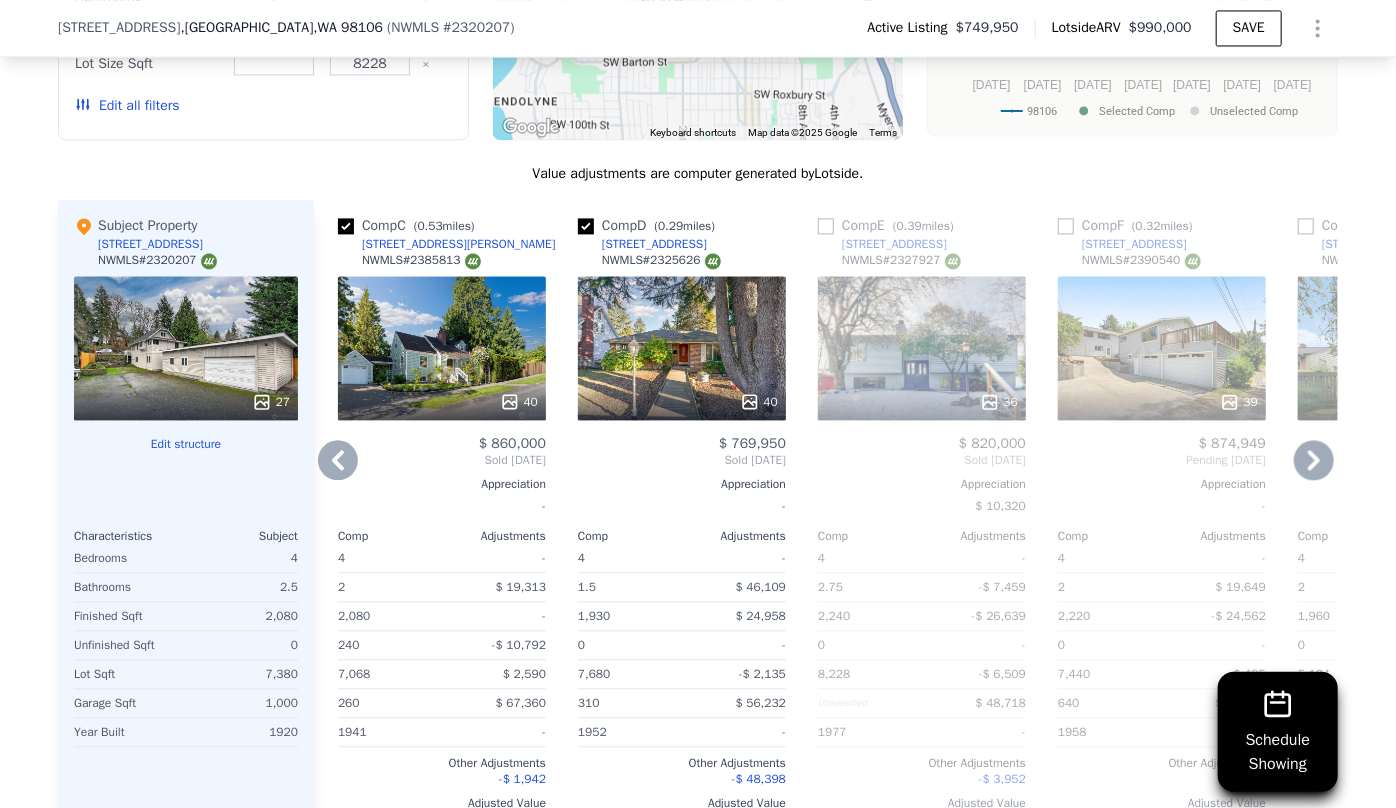 click 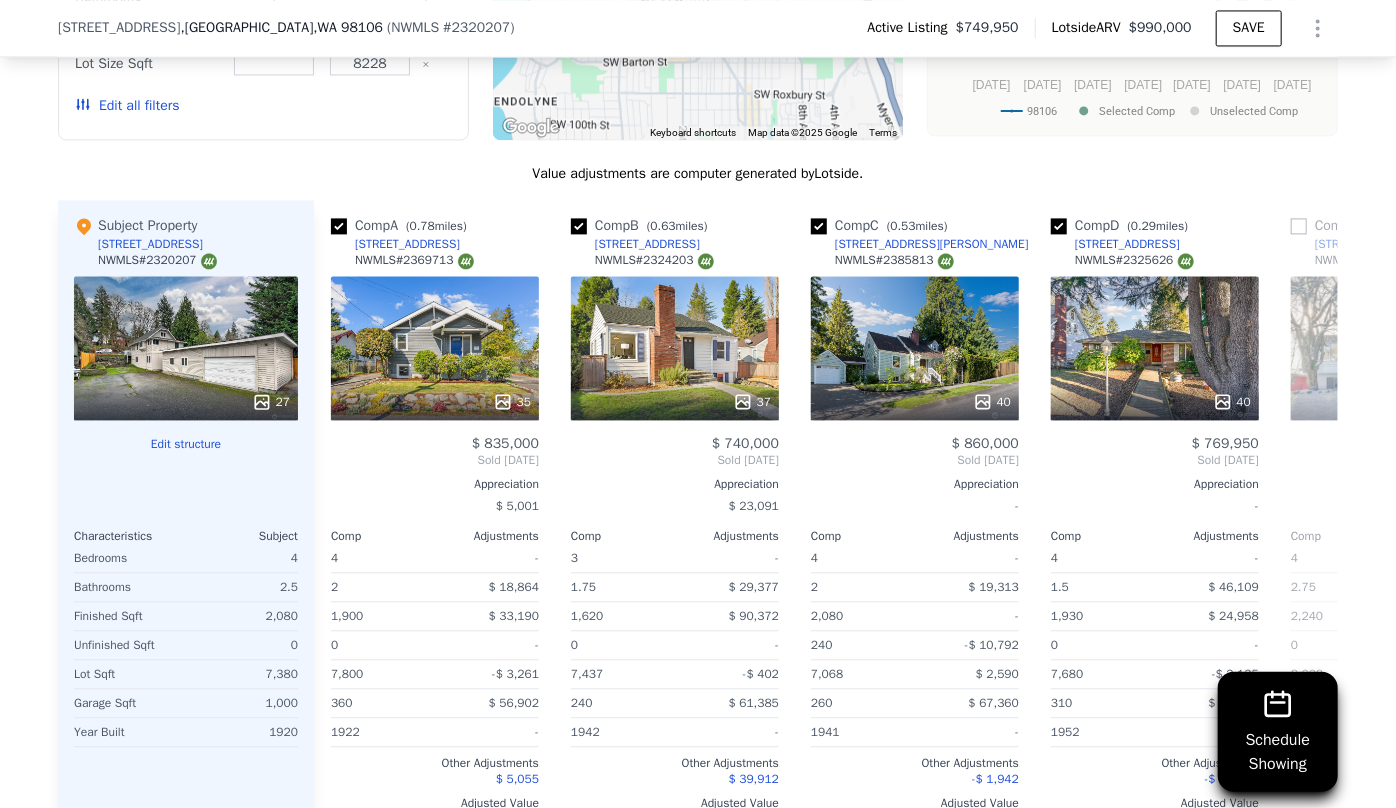 scroll, scrollTop: 0, scrollLeft: 0, axis: both 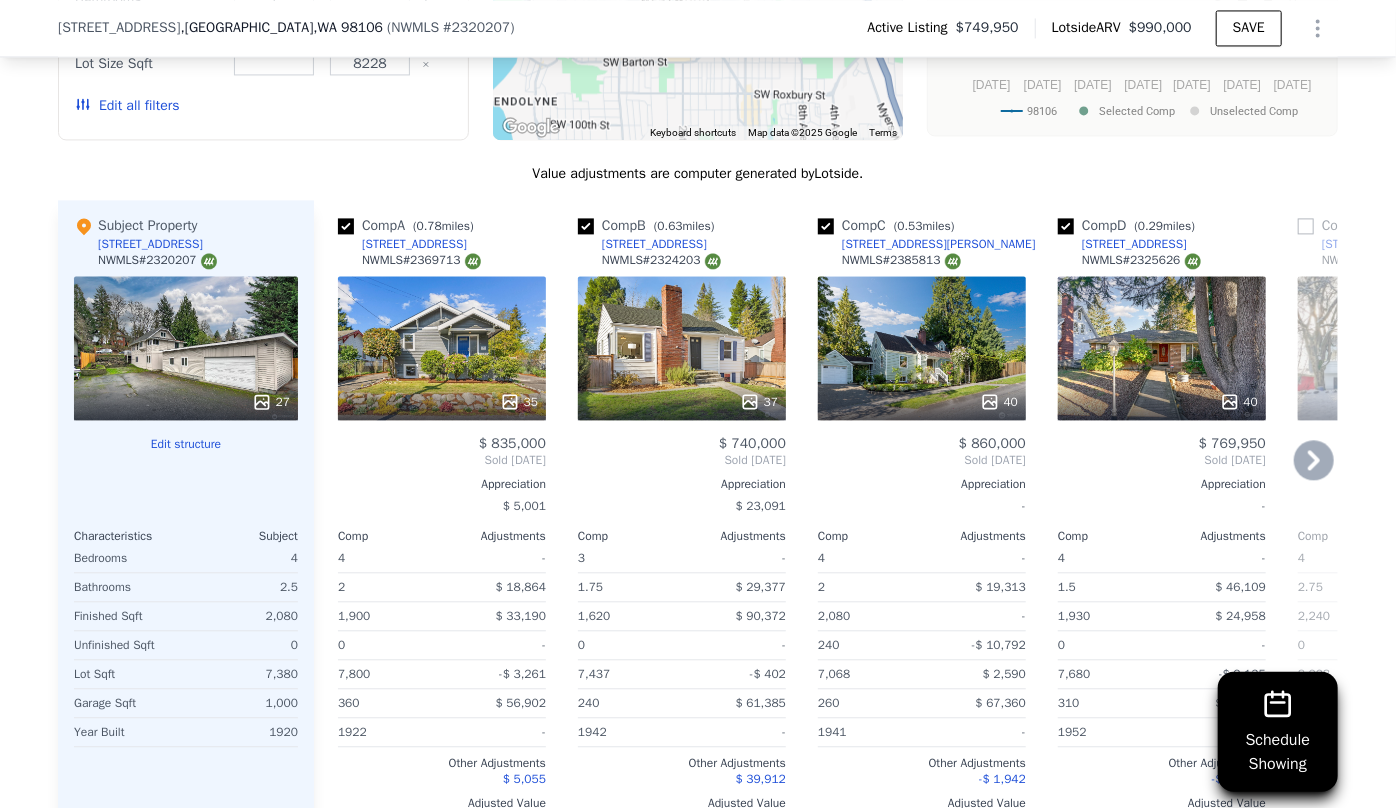 click on "Sold   May 2025" at bounding box center [442, 460] 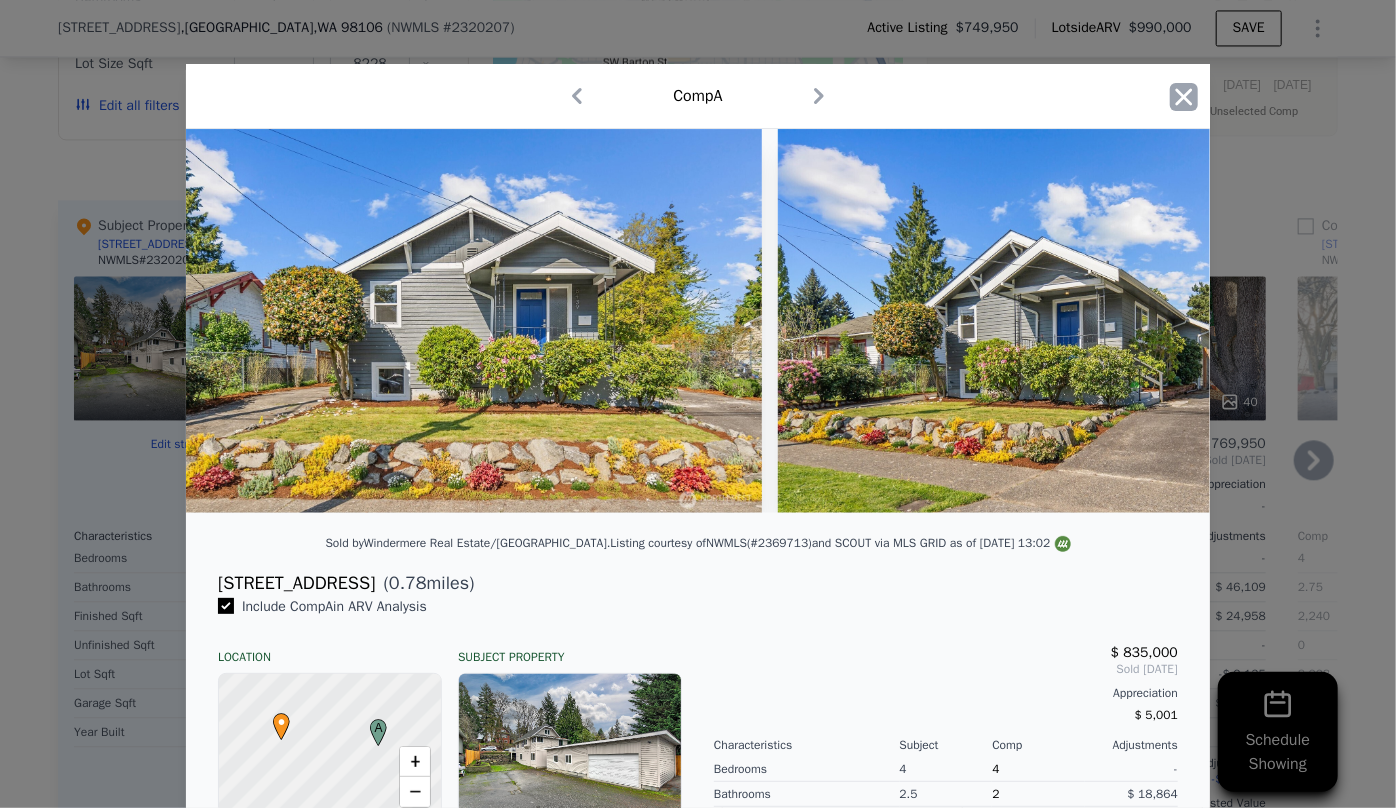 click 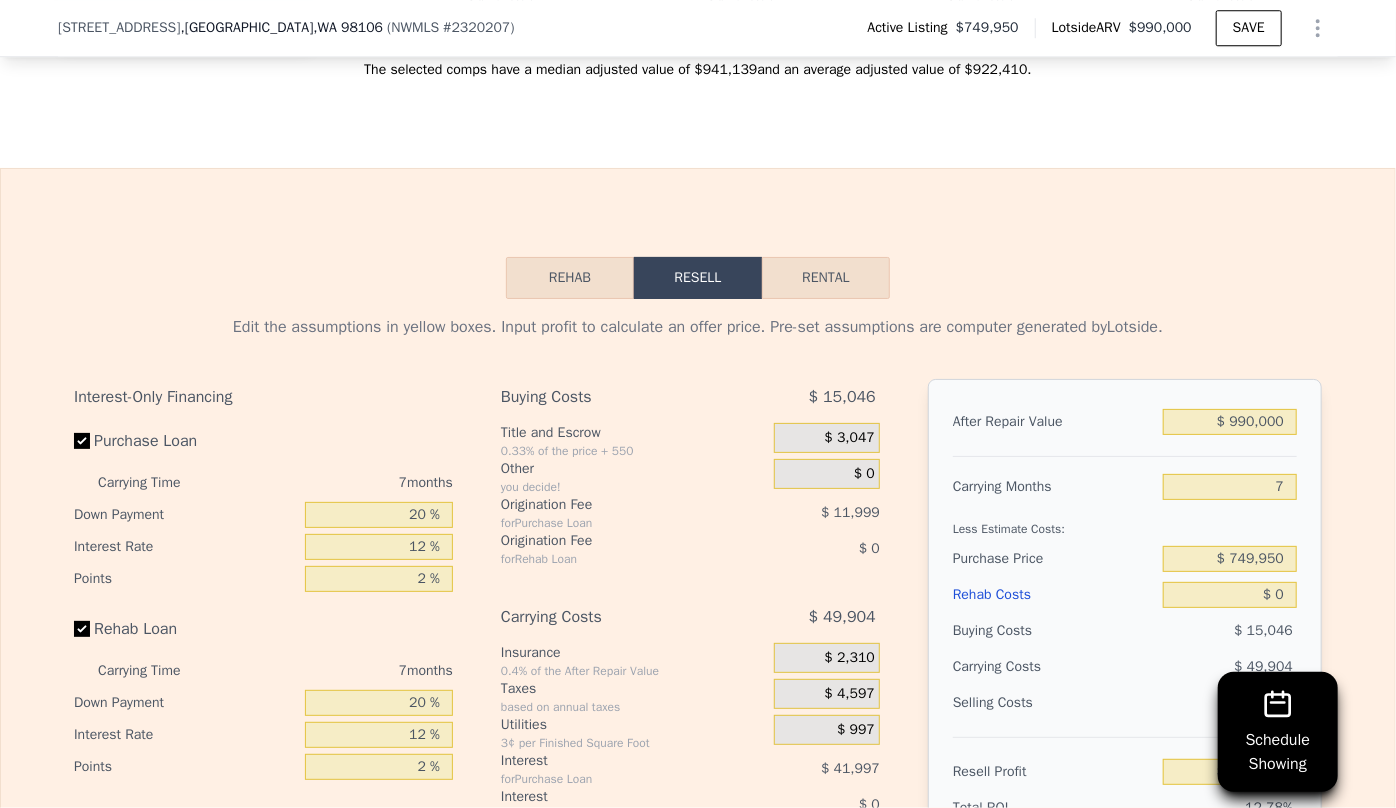 scroll, scrollTop: 2909, scrollLeft: 0, axis: vertical 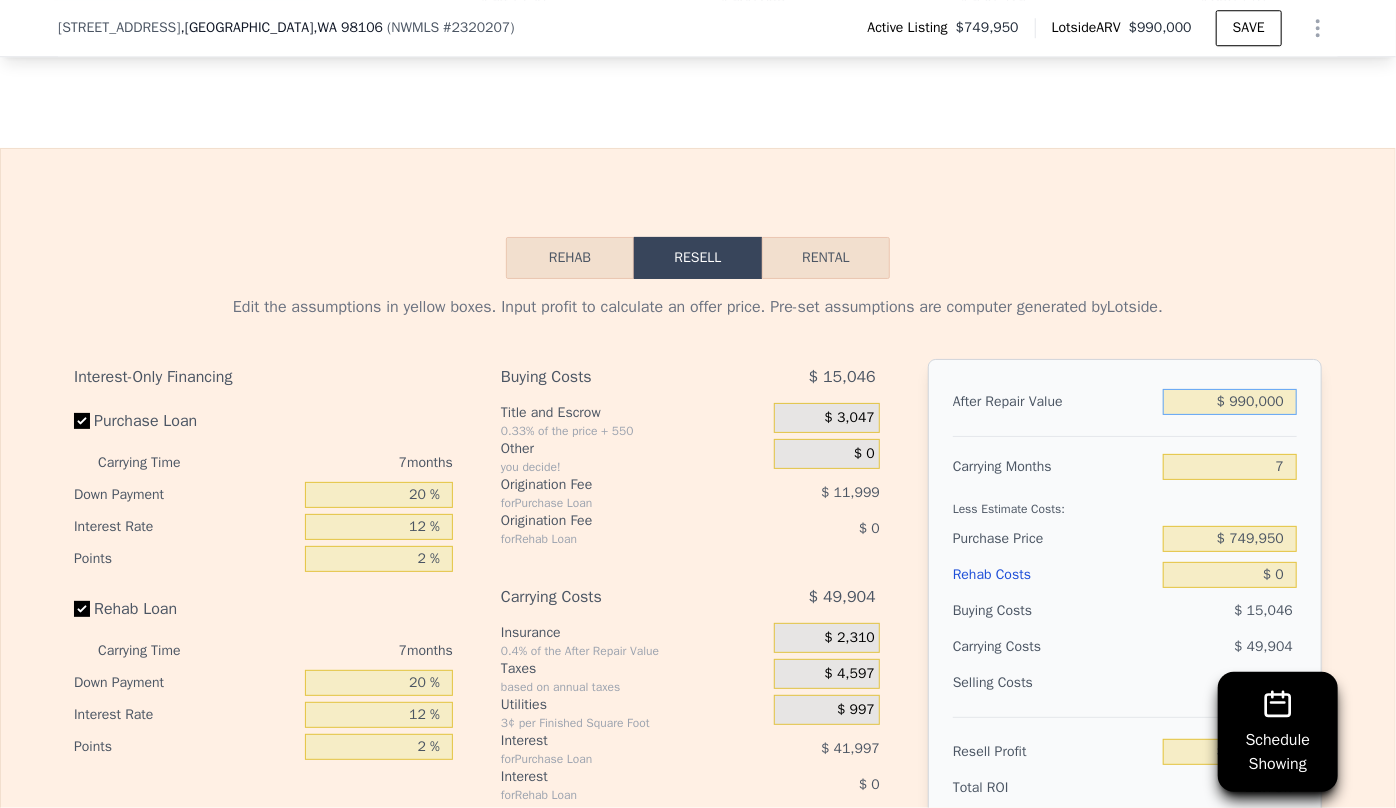 click on "$ 990,000" at bounding box center [1230, 402] 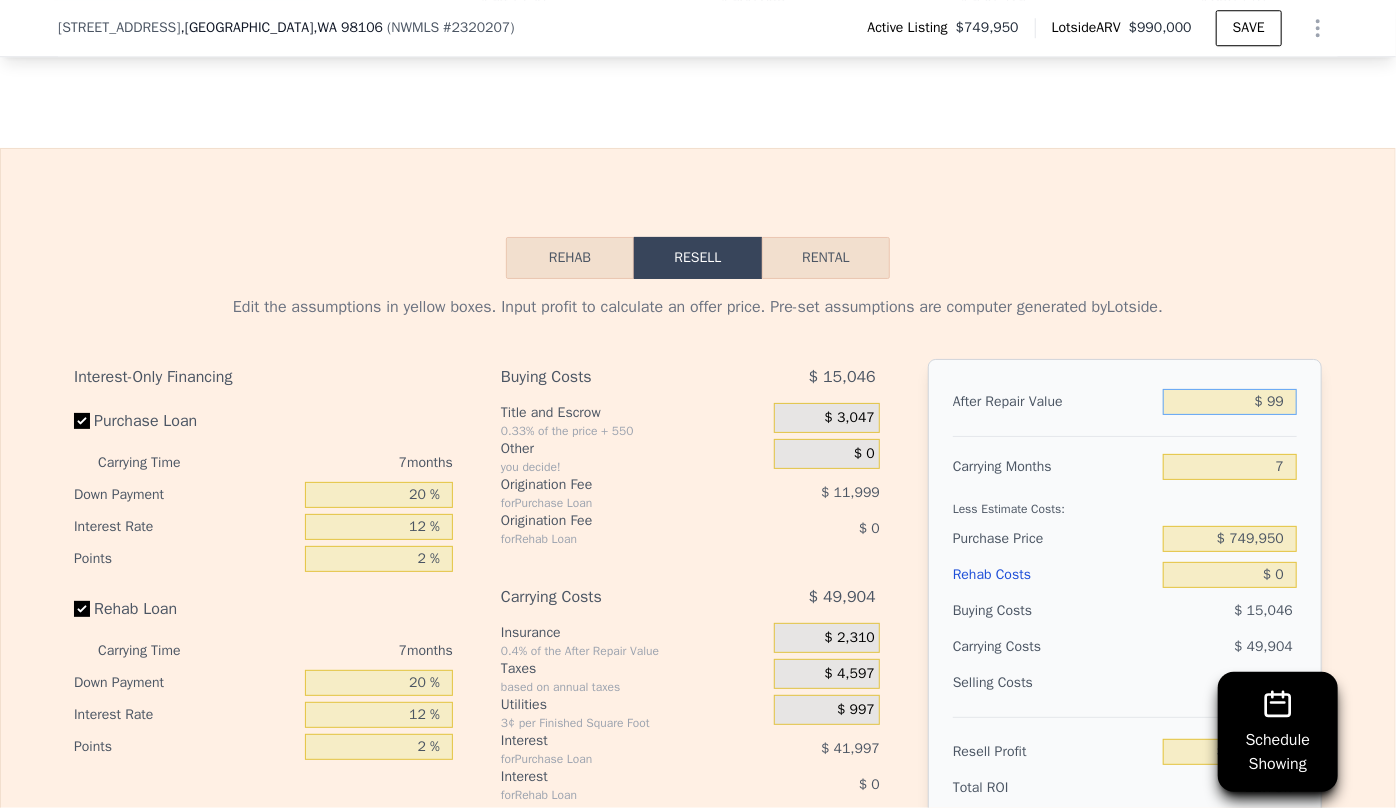 type on "$ 9" 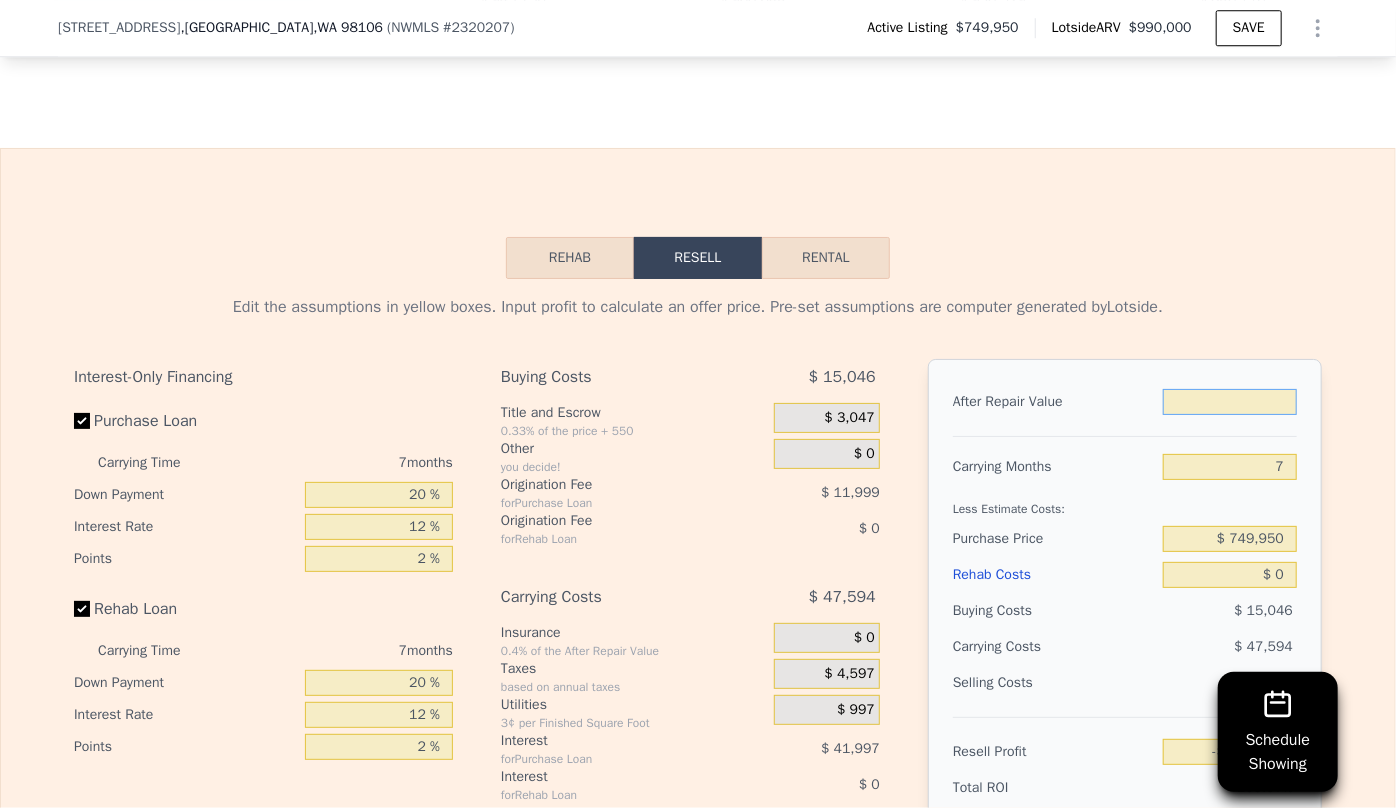type on "$ 9" 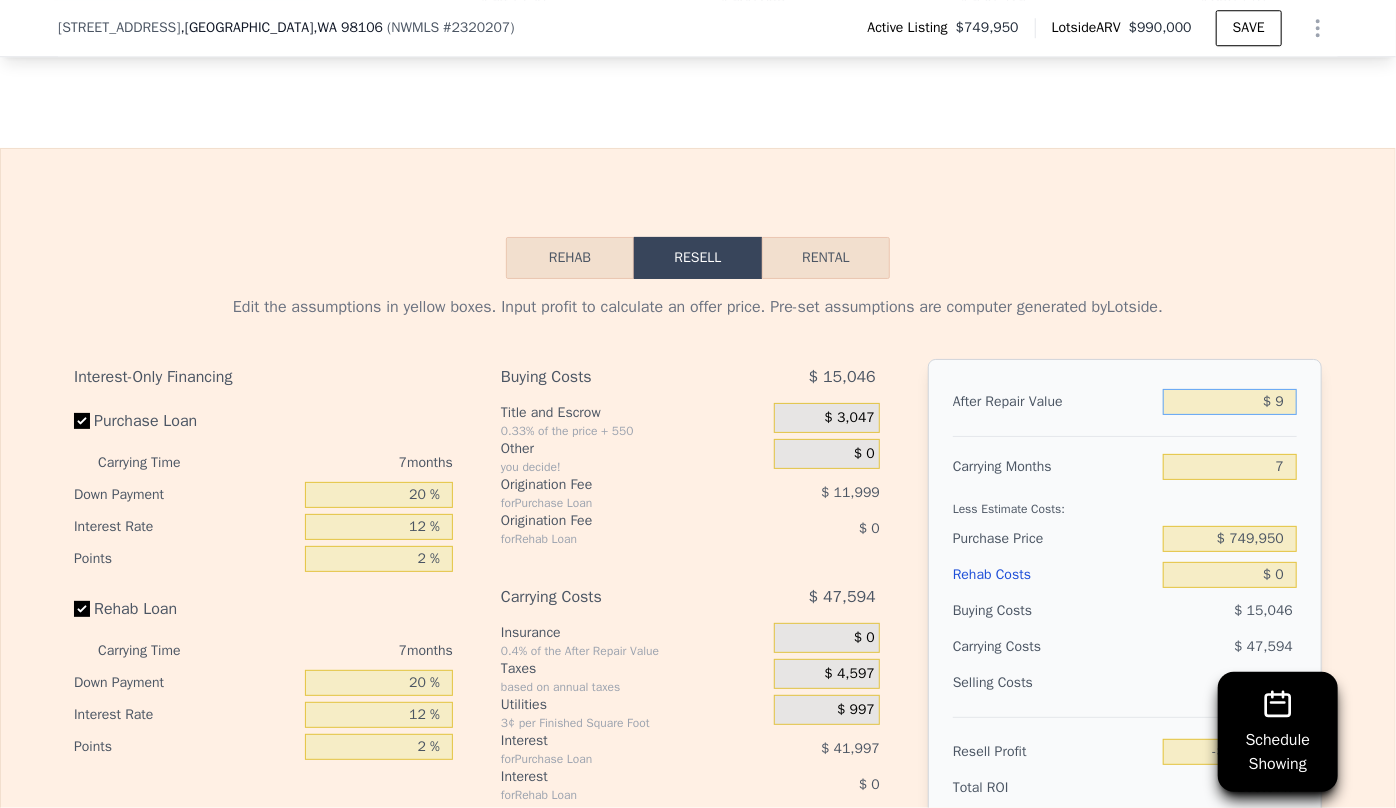 type on "-$ 813,131" 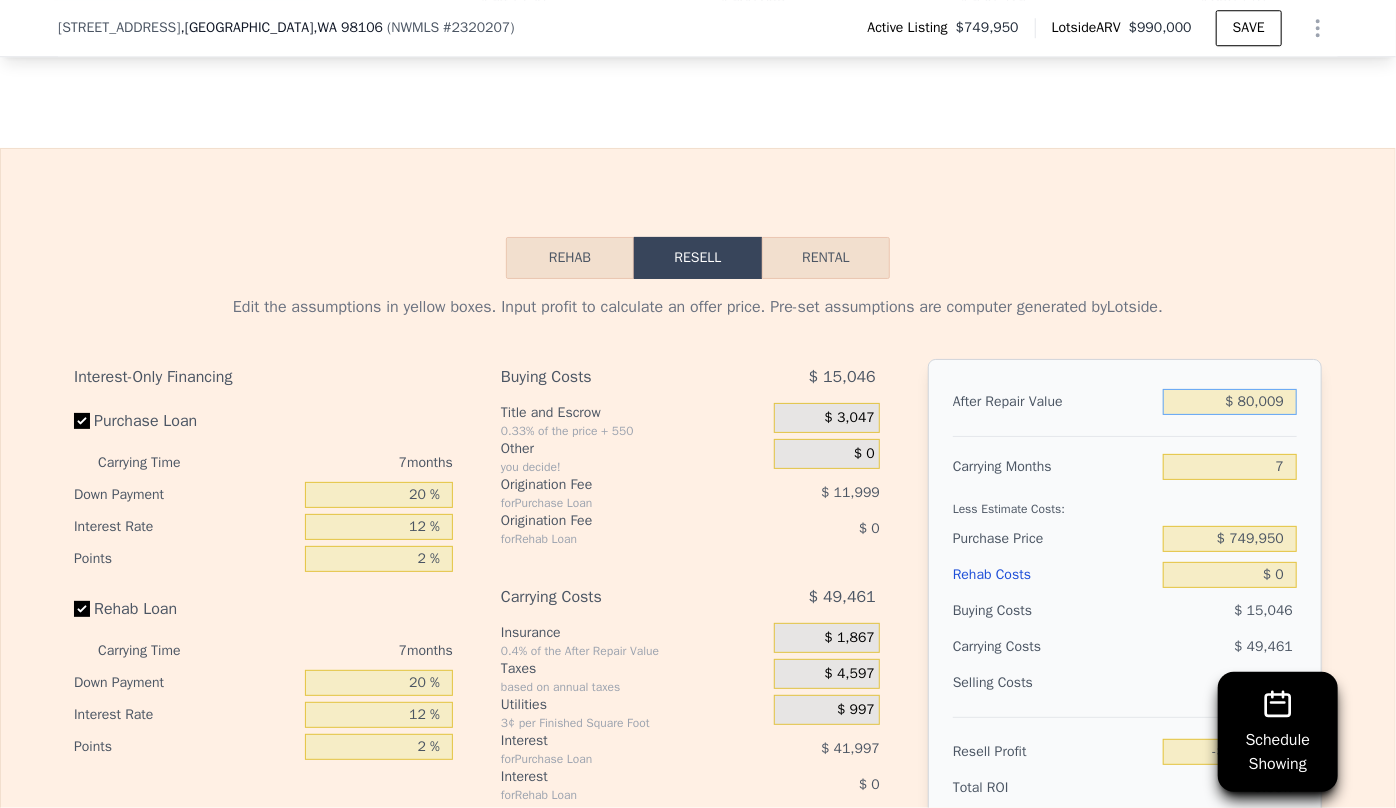 type on "$ 800,009" 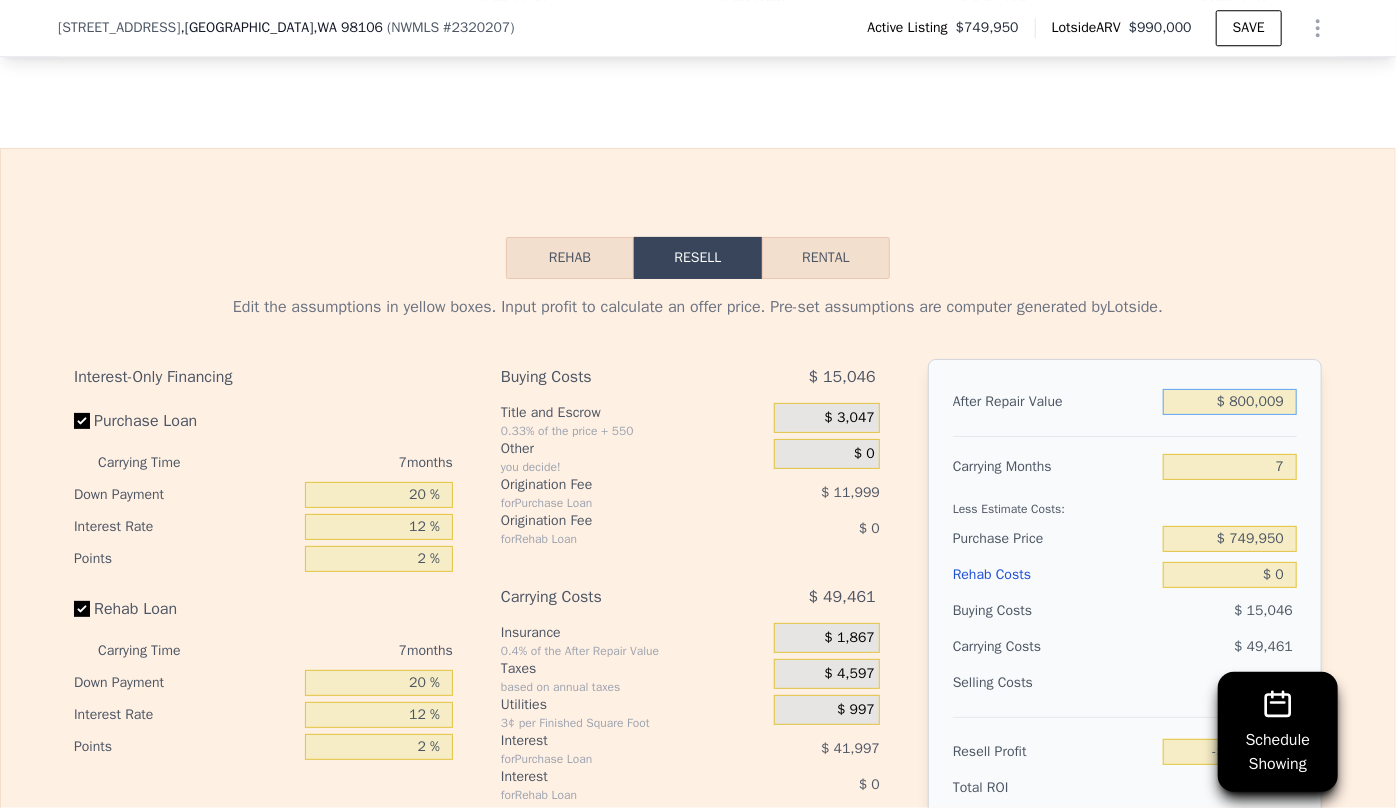 type on "-$ 71,902" 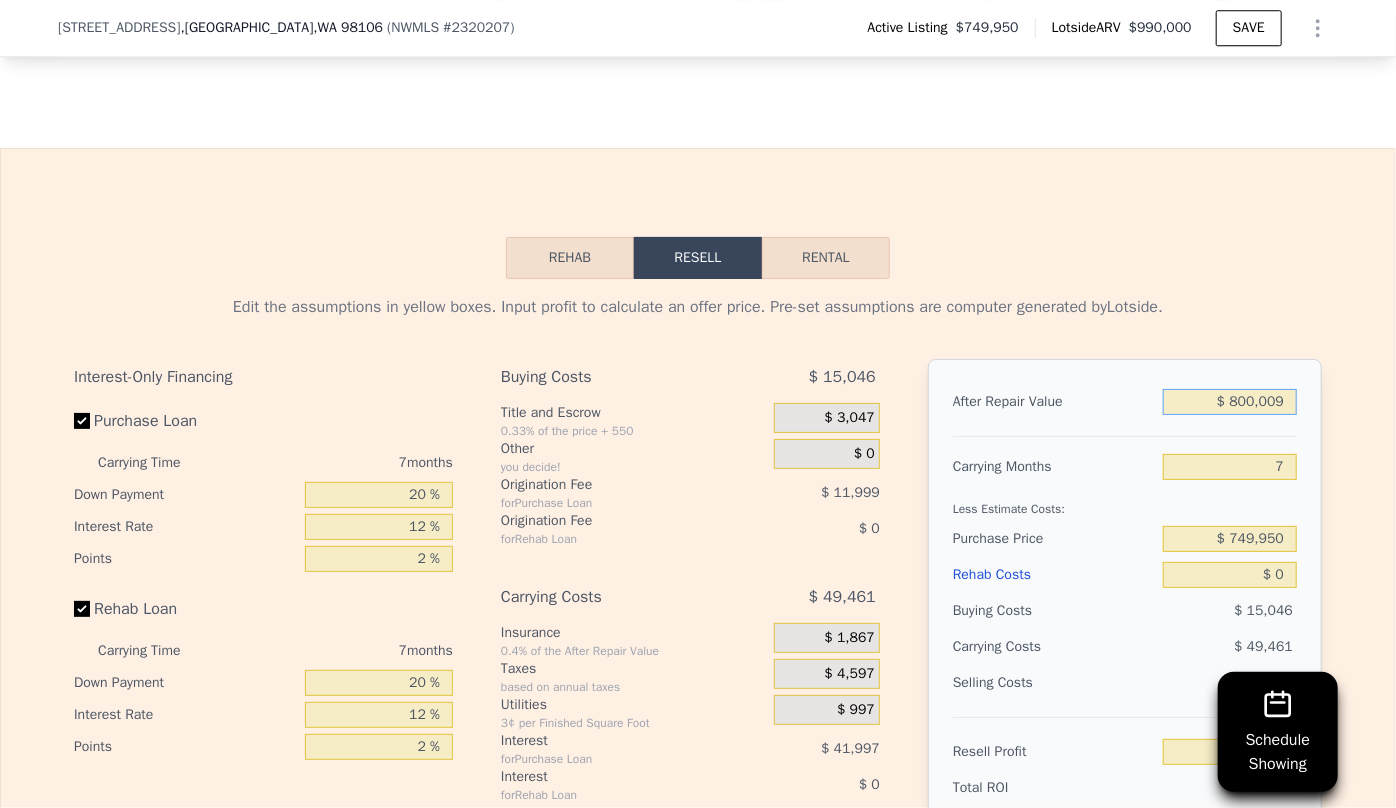 type on "$ 80,000" 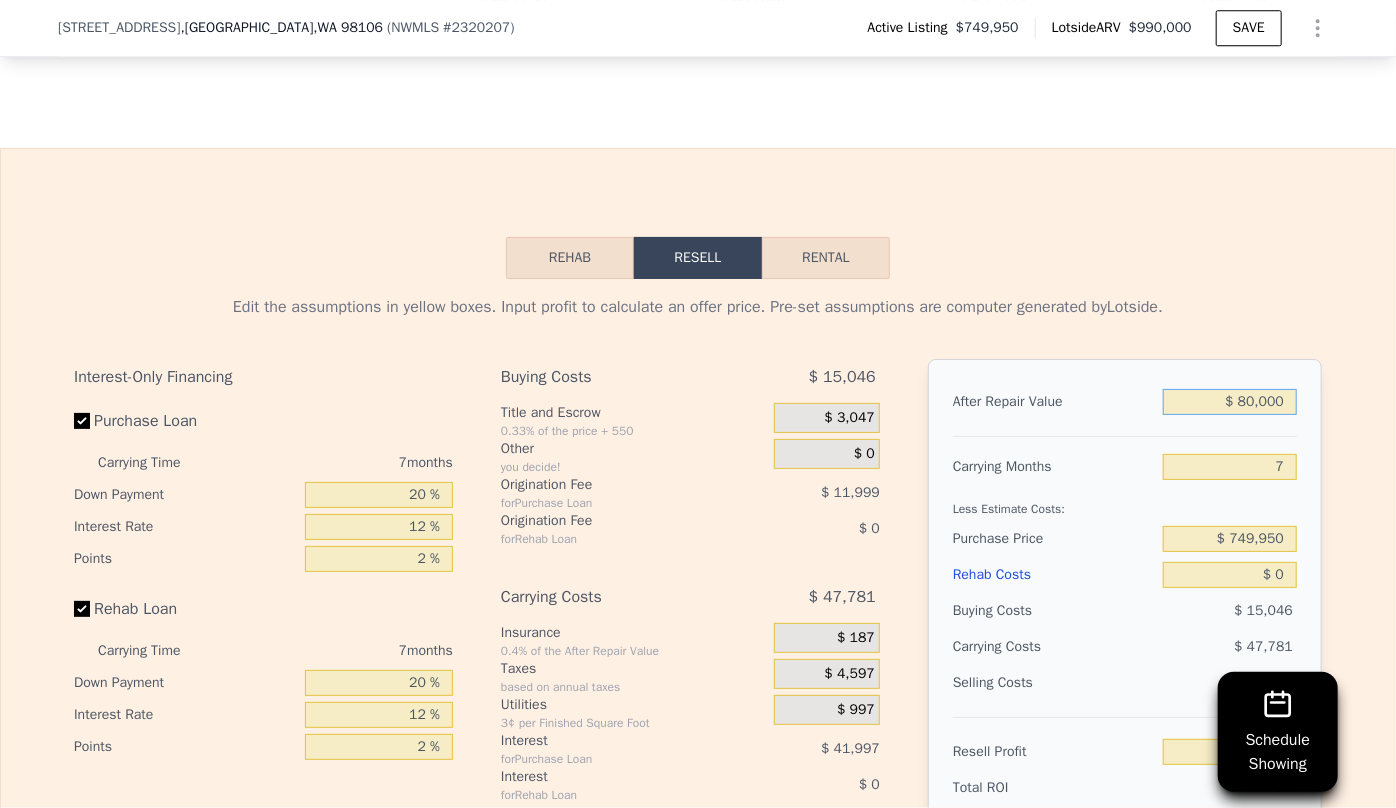 type on "-$ 739,017" 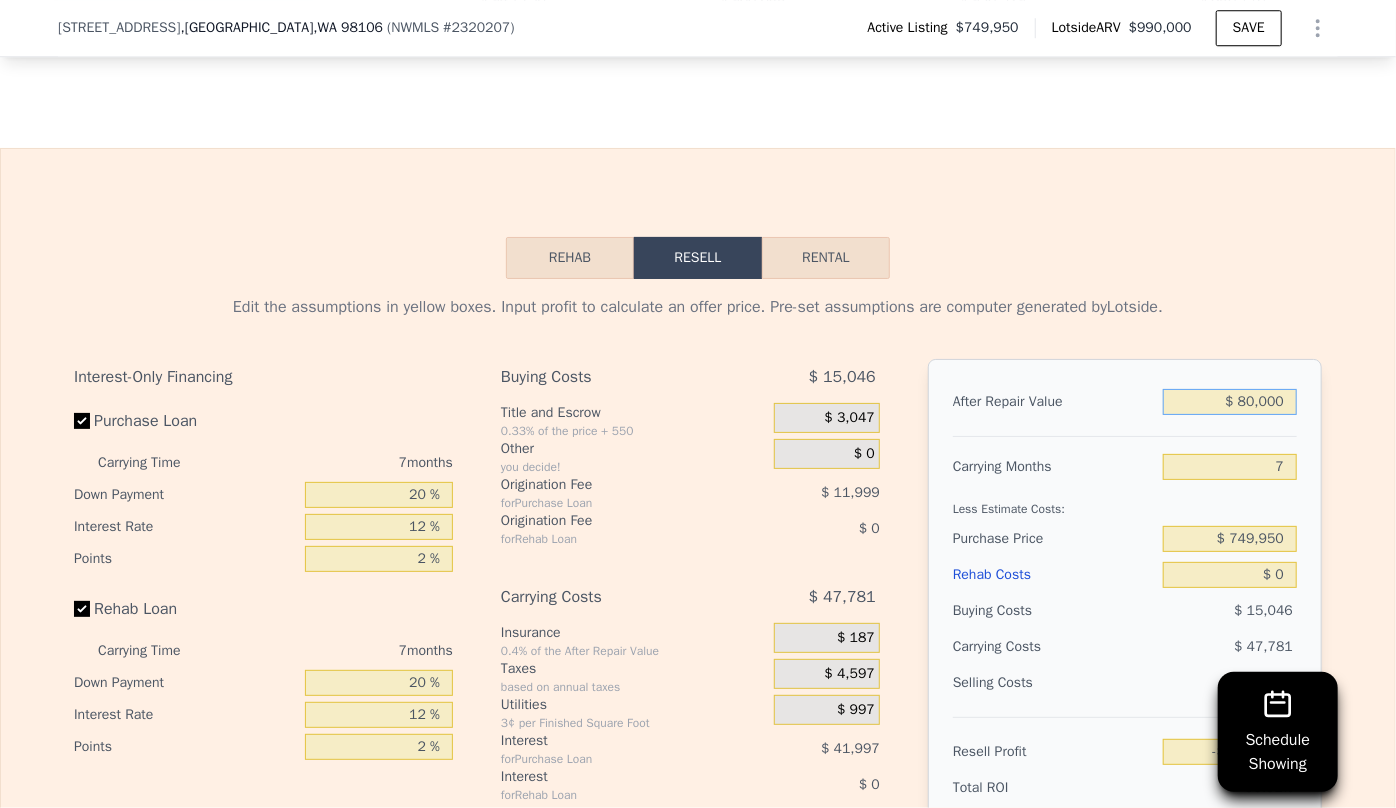 type on "$ 800,000" 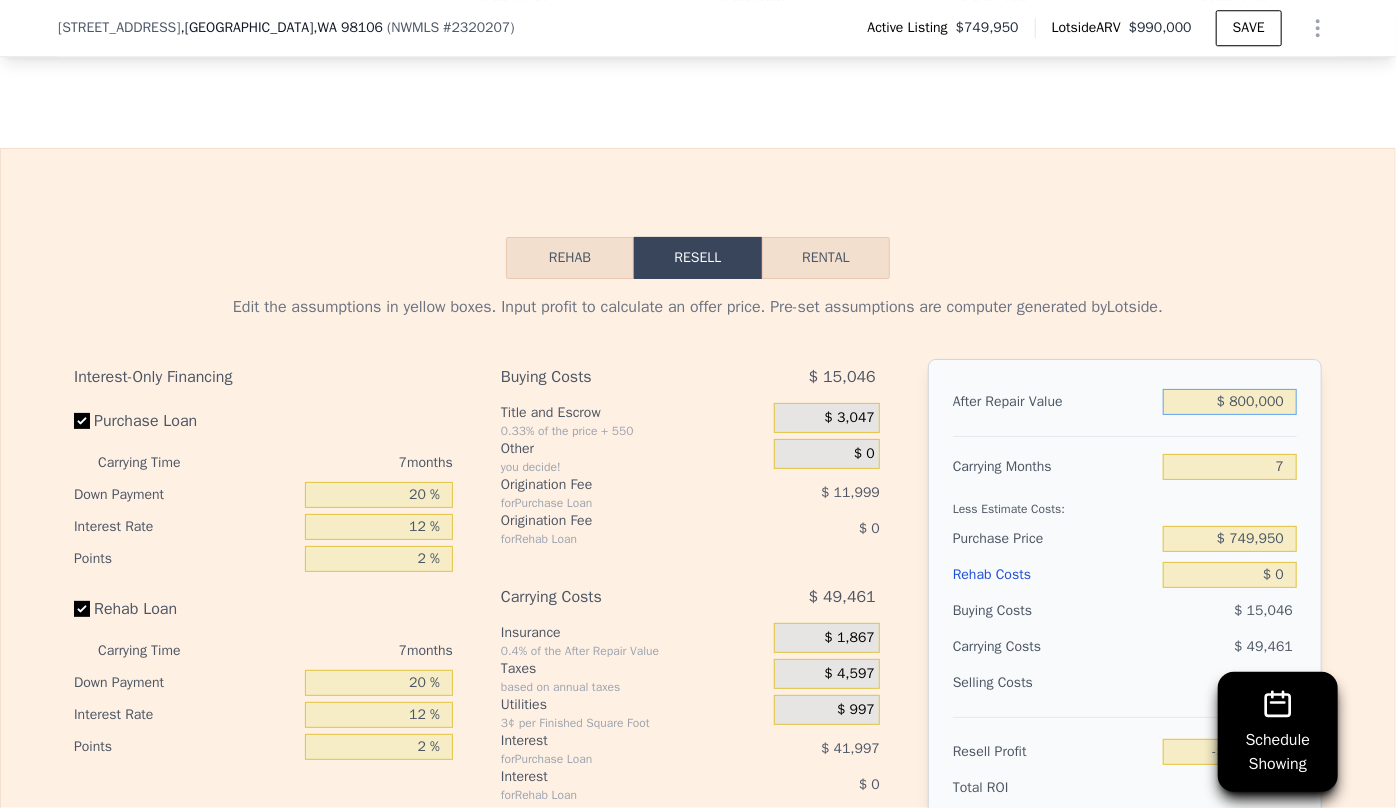 type on "-$ 71,911" 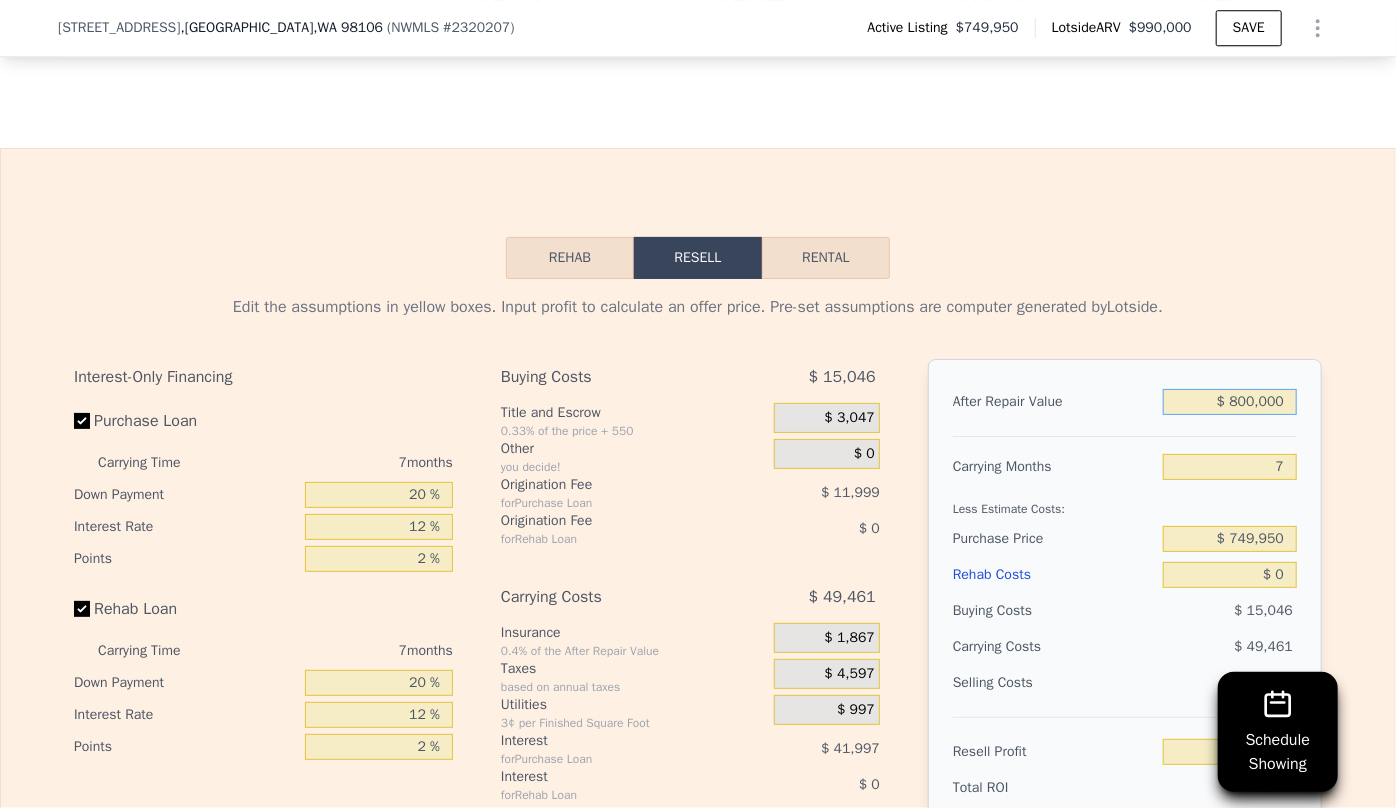 type on "$ 800,000" 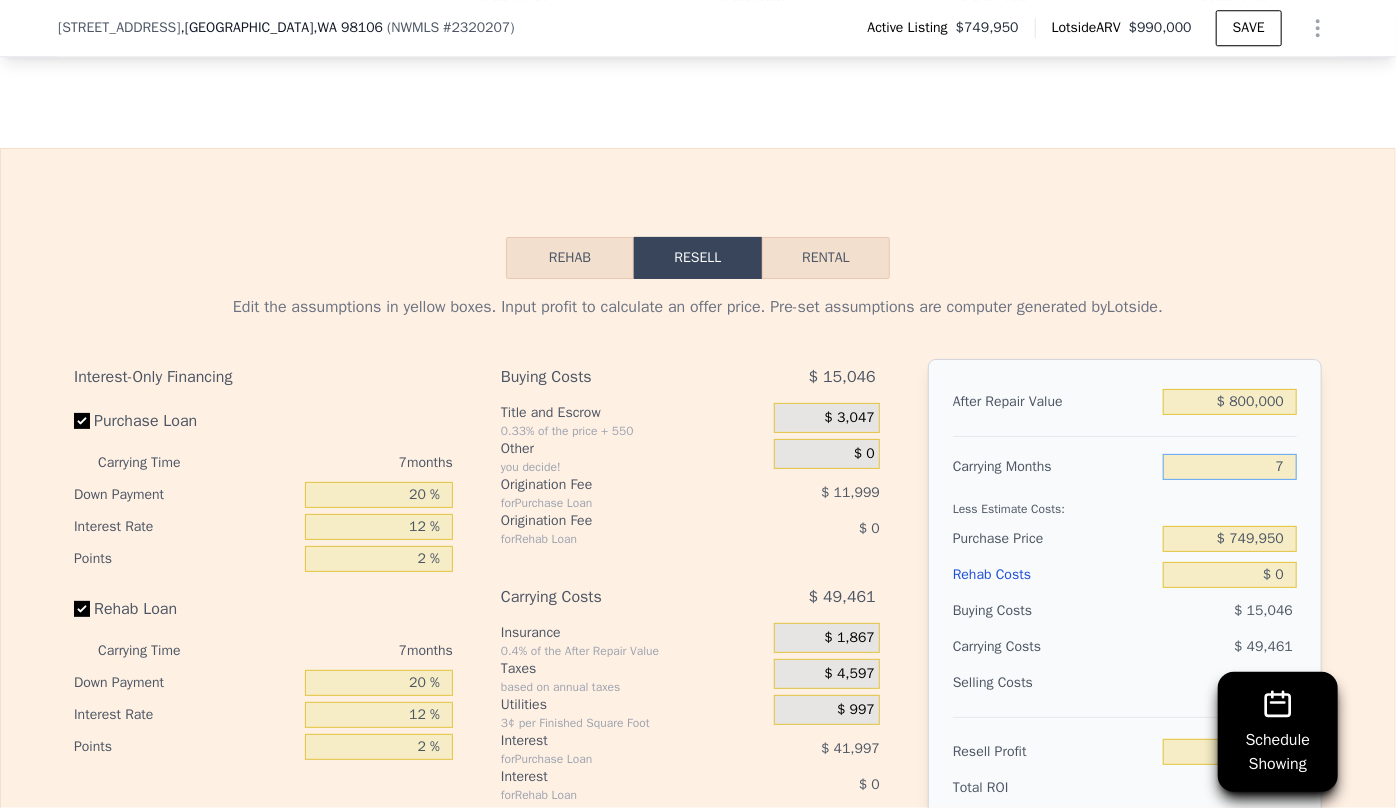 click on "7" at bounding box center [1230, 467] 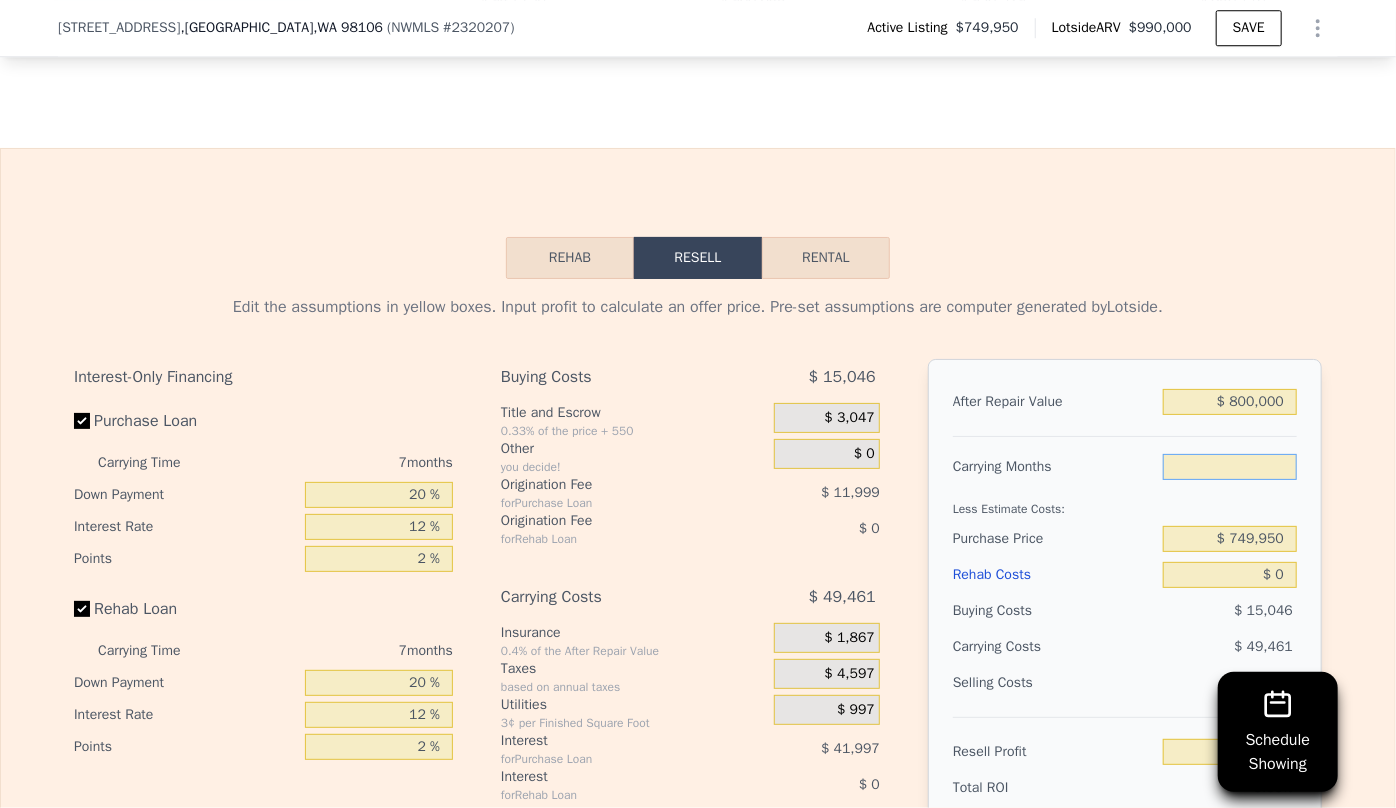 type on "1" 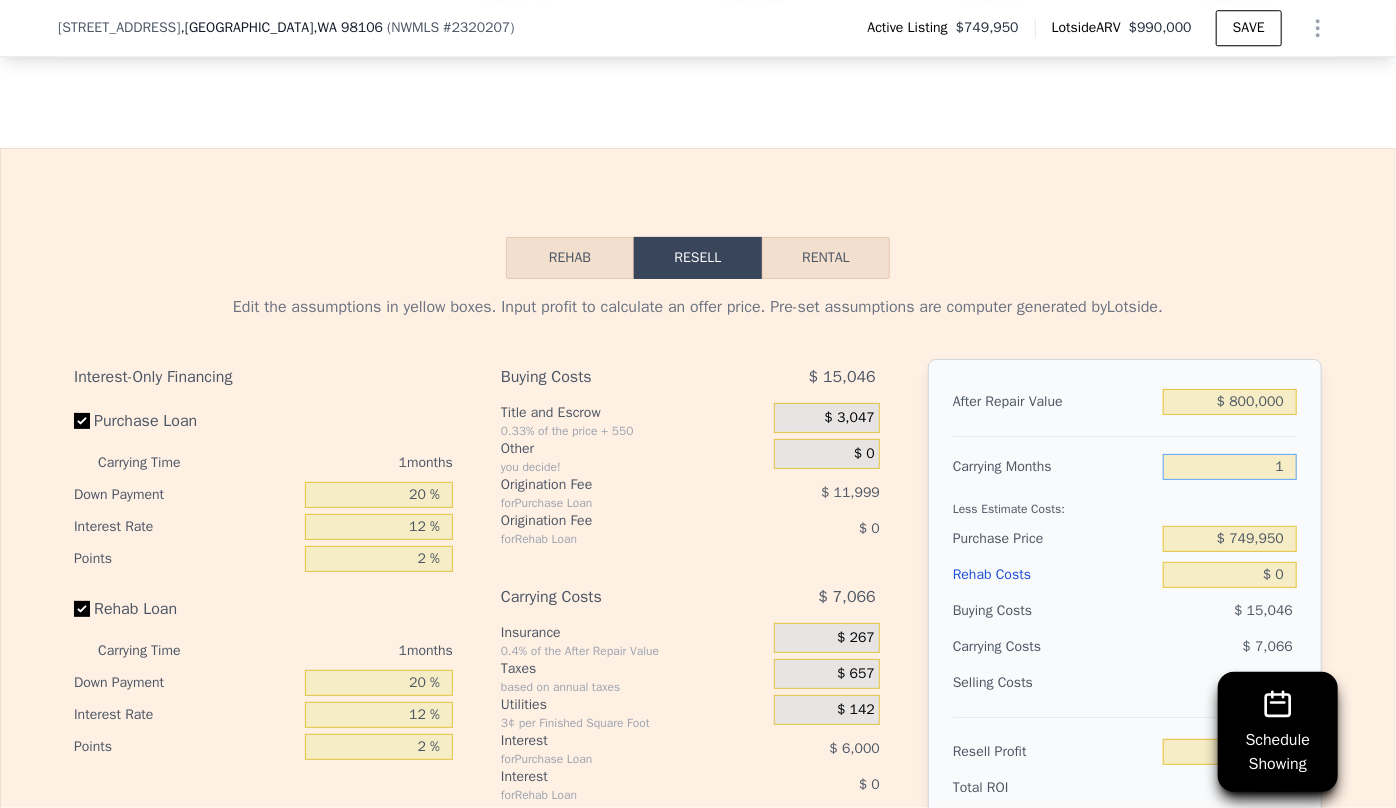 type on "-$ 29,516" 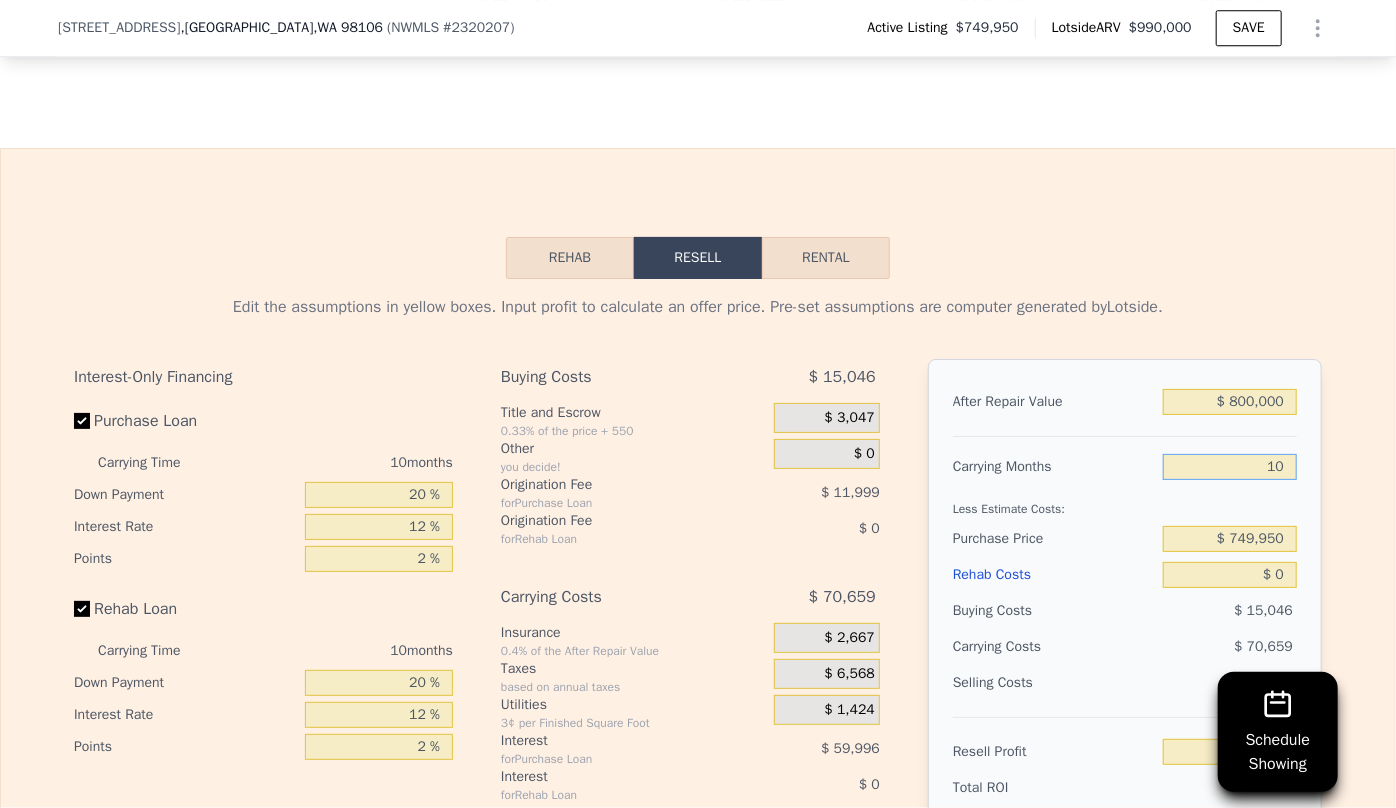 type on "-$ 93,109" 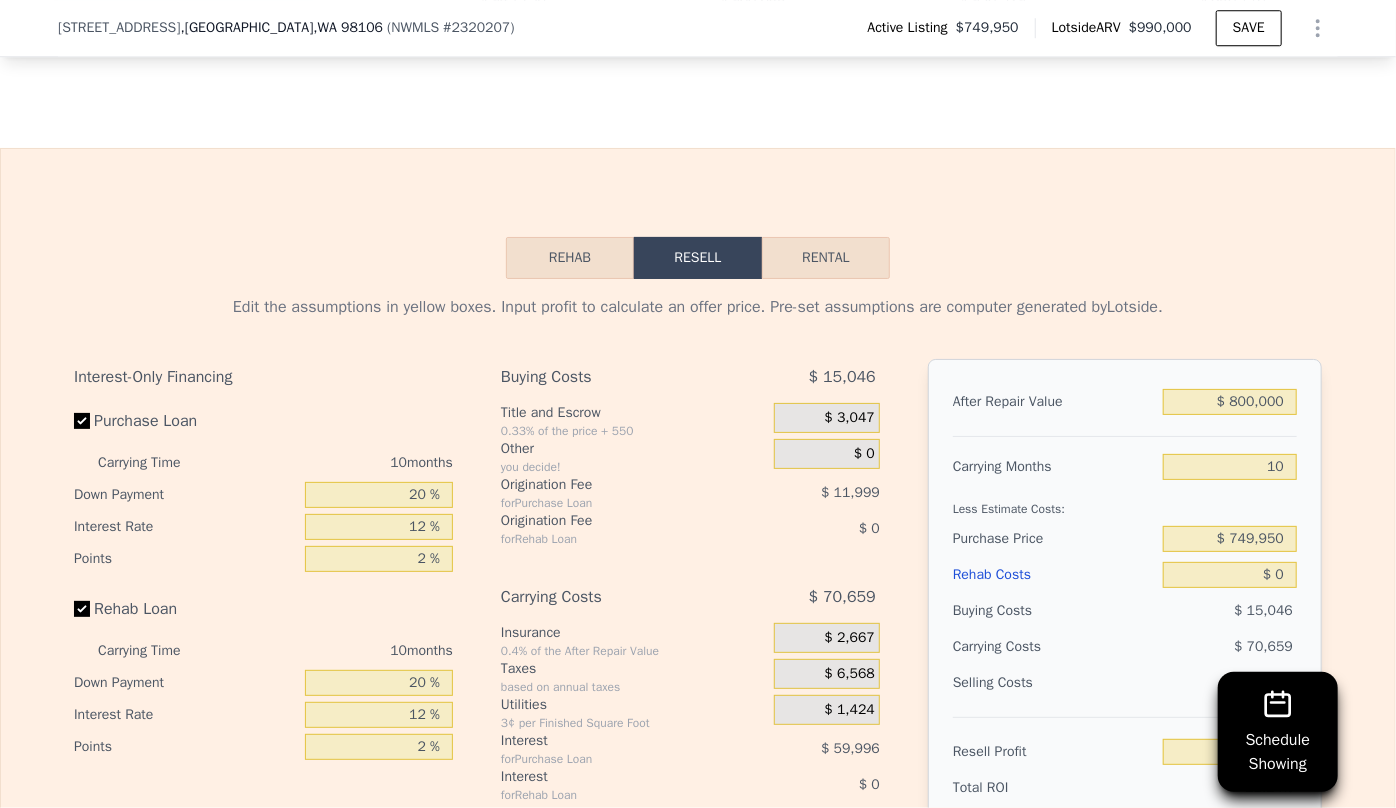 click on "Purchase Price" at bounding box center (1054, 539) 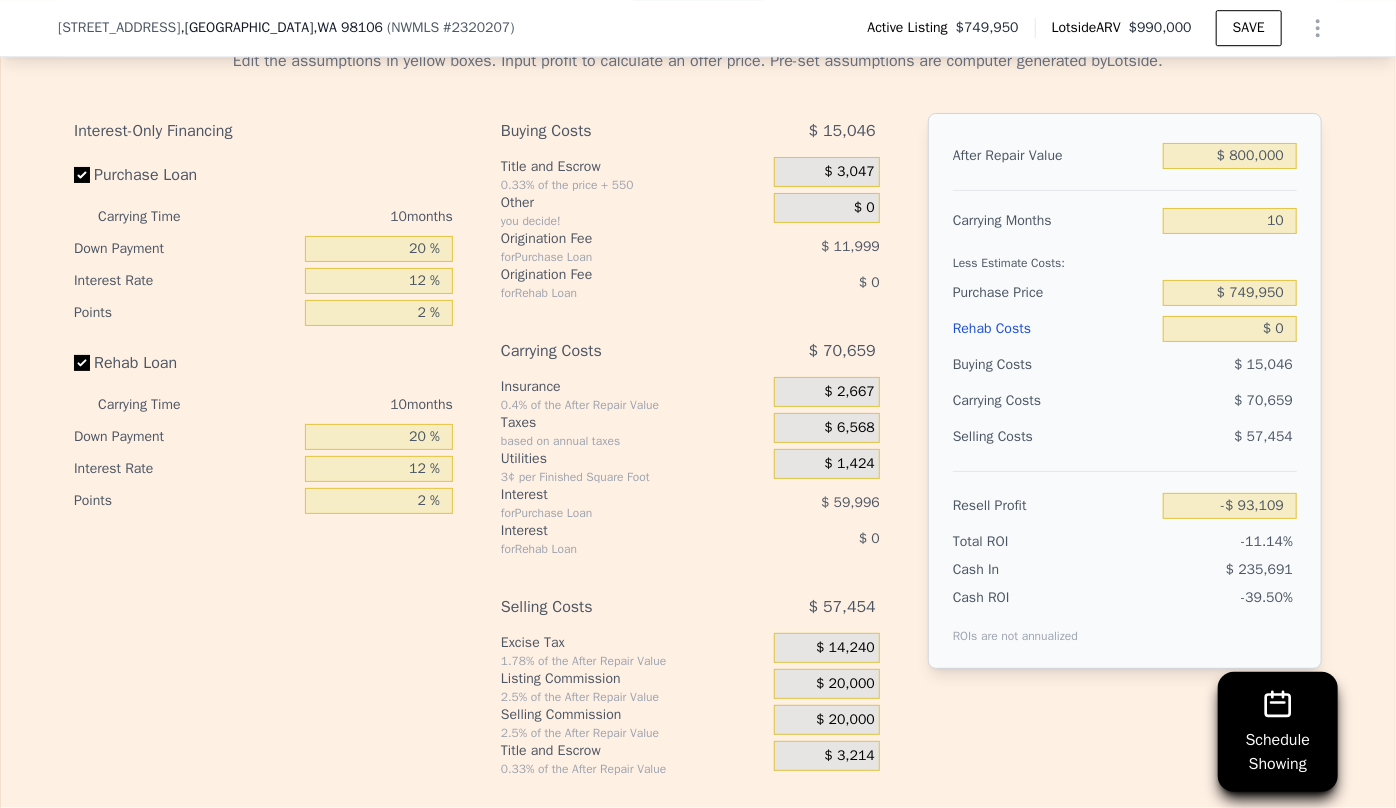 scroll, scrollTop: 3181, scrollLeft: 0, axis: vertical 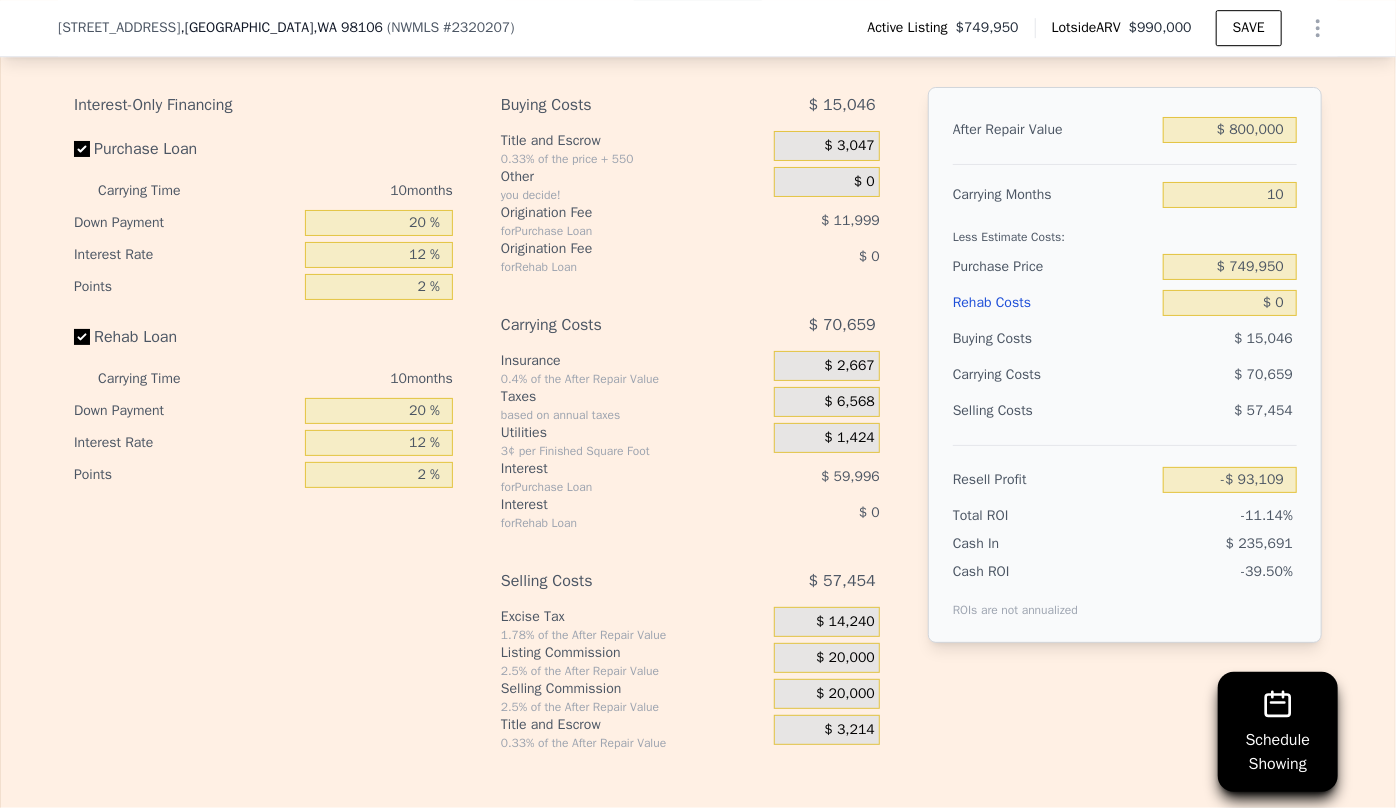 click on "Rehab Costs" at bounding box center [1054, 303] 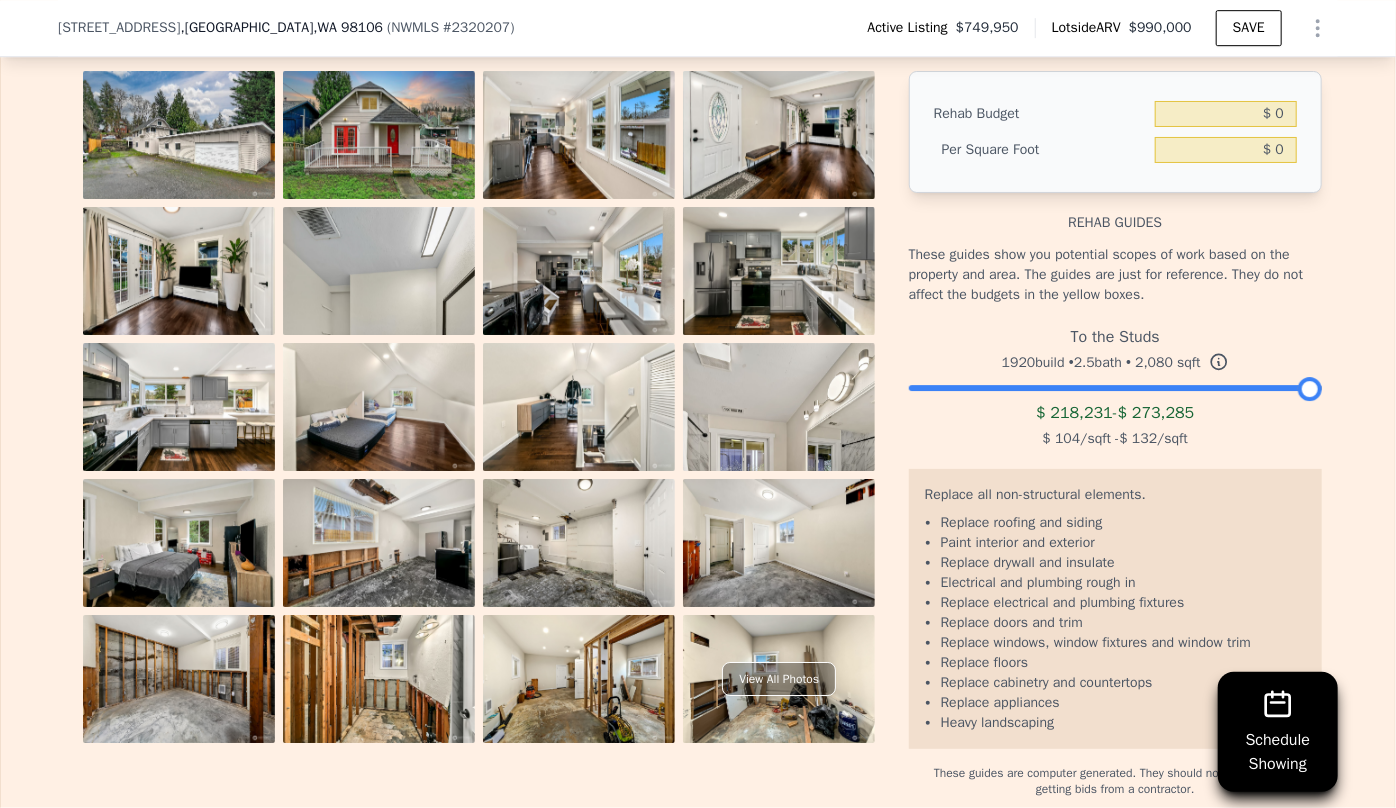 scroll, scrollTop: 3181, scrollLeft: 0, axis: vertical 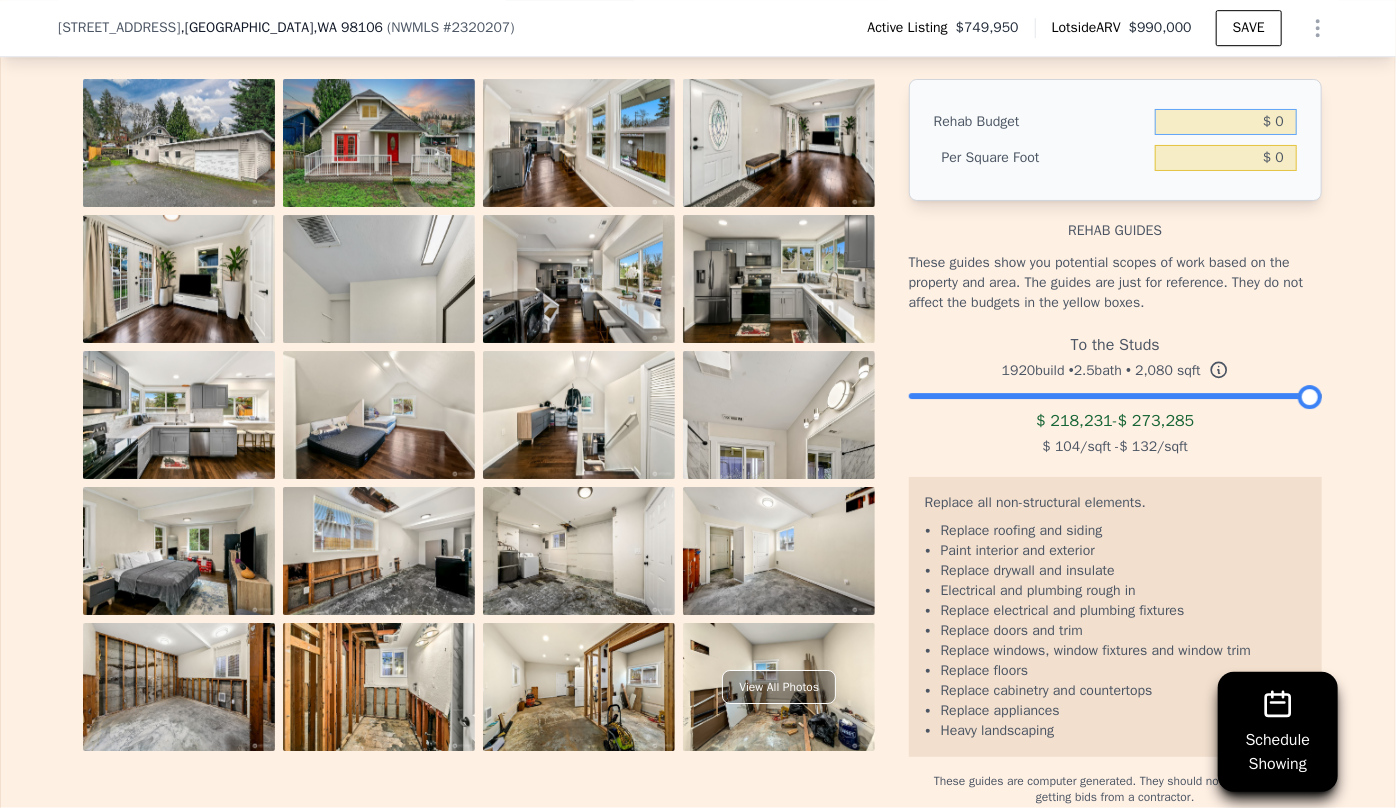 click on "$ 0" at bounding box center (1226, 122) 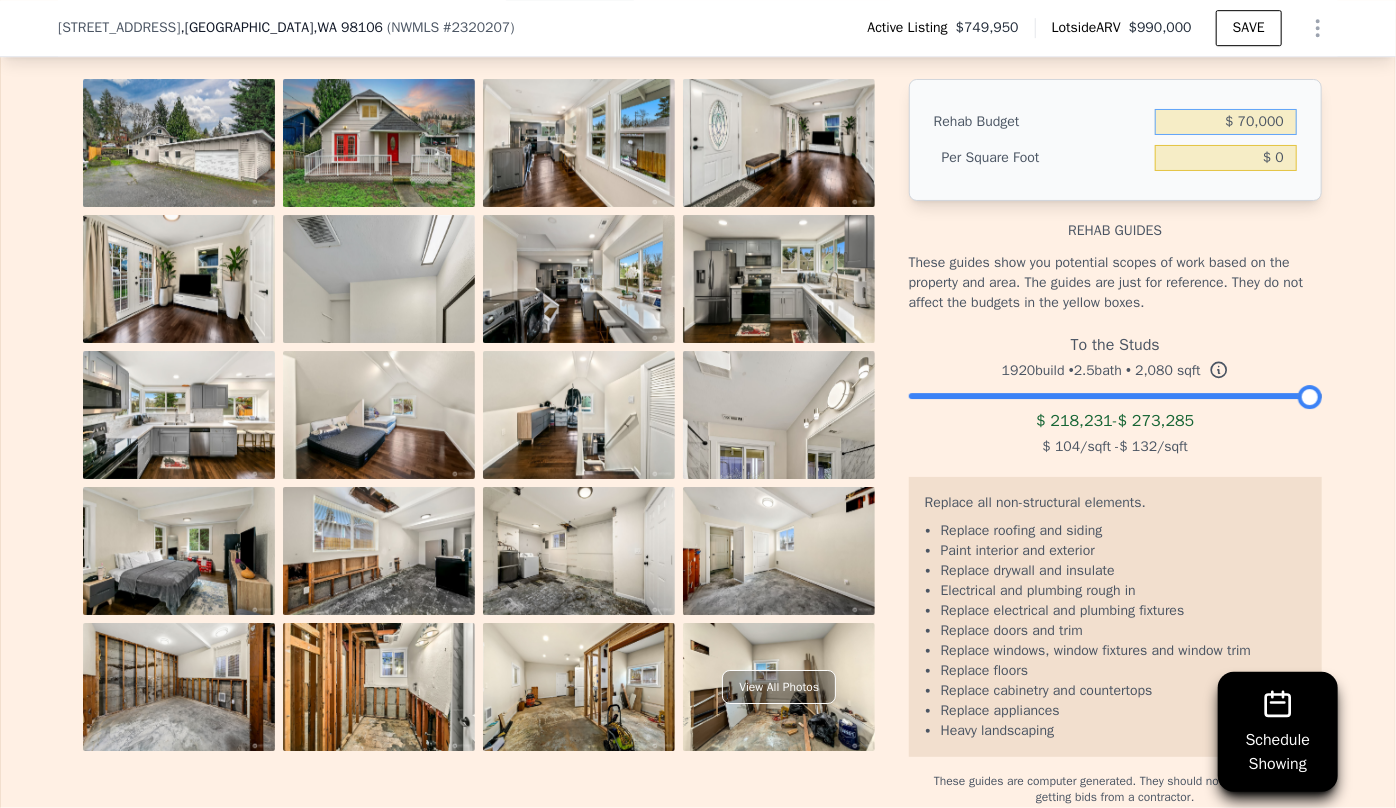 type on "$ 70,000" 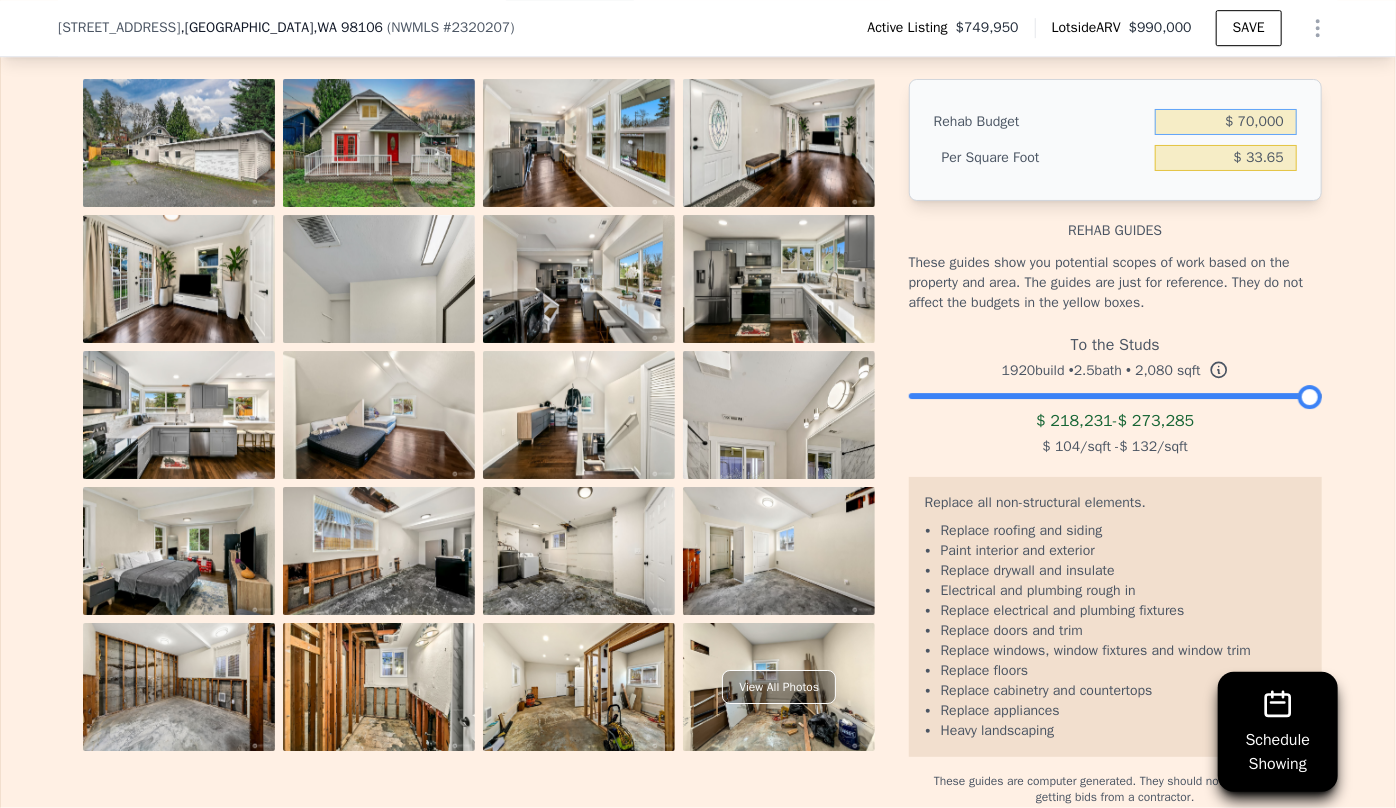 type on "$ 33.65" 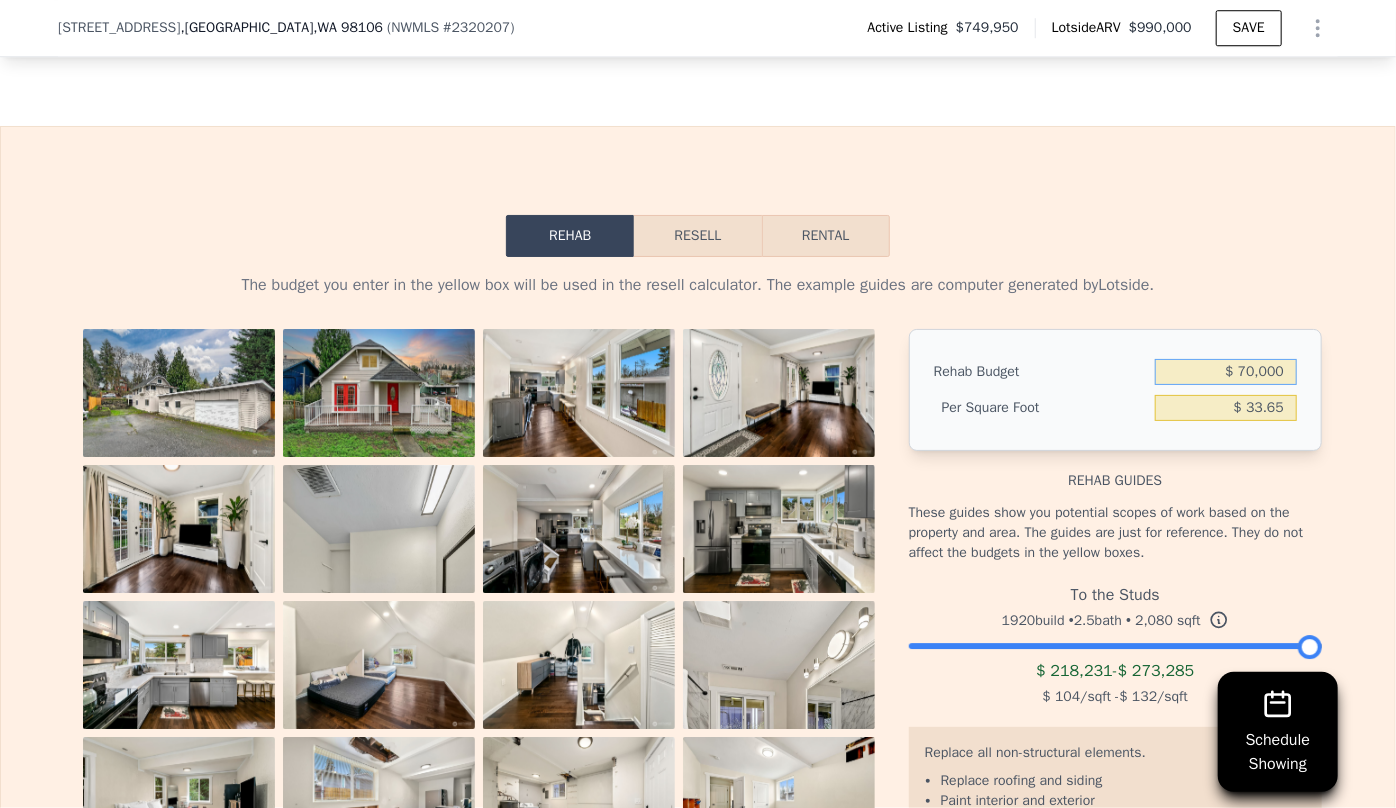 scroll, scrollTop: 2909, scrollLeft: 0, axis: vertical 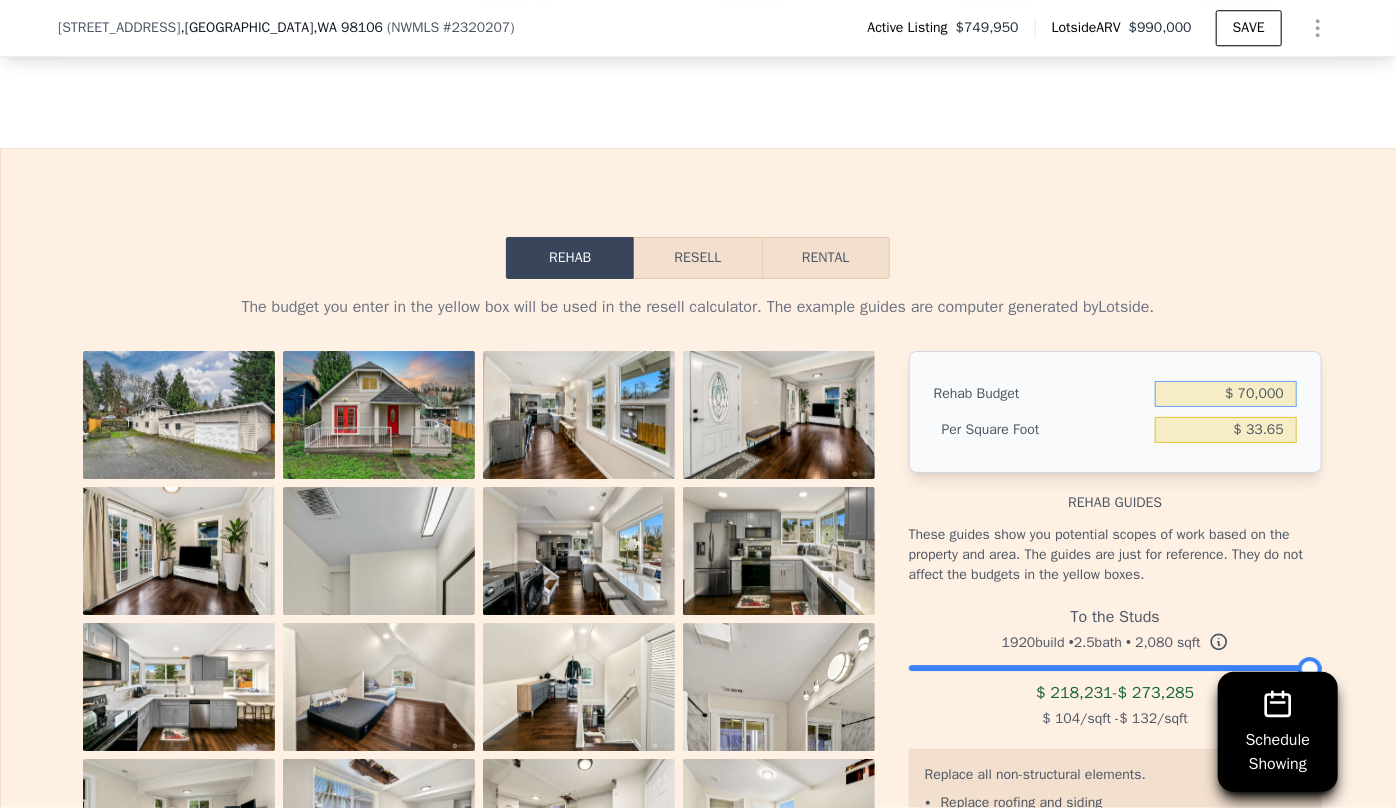 click on "Resell" at bounding box center (697, 258) 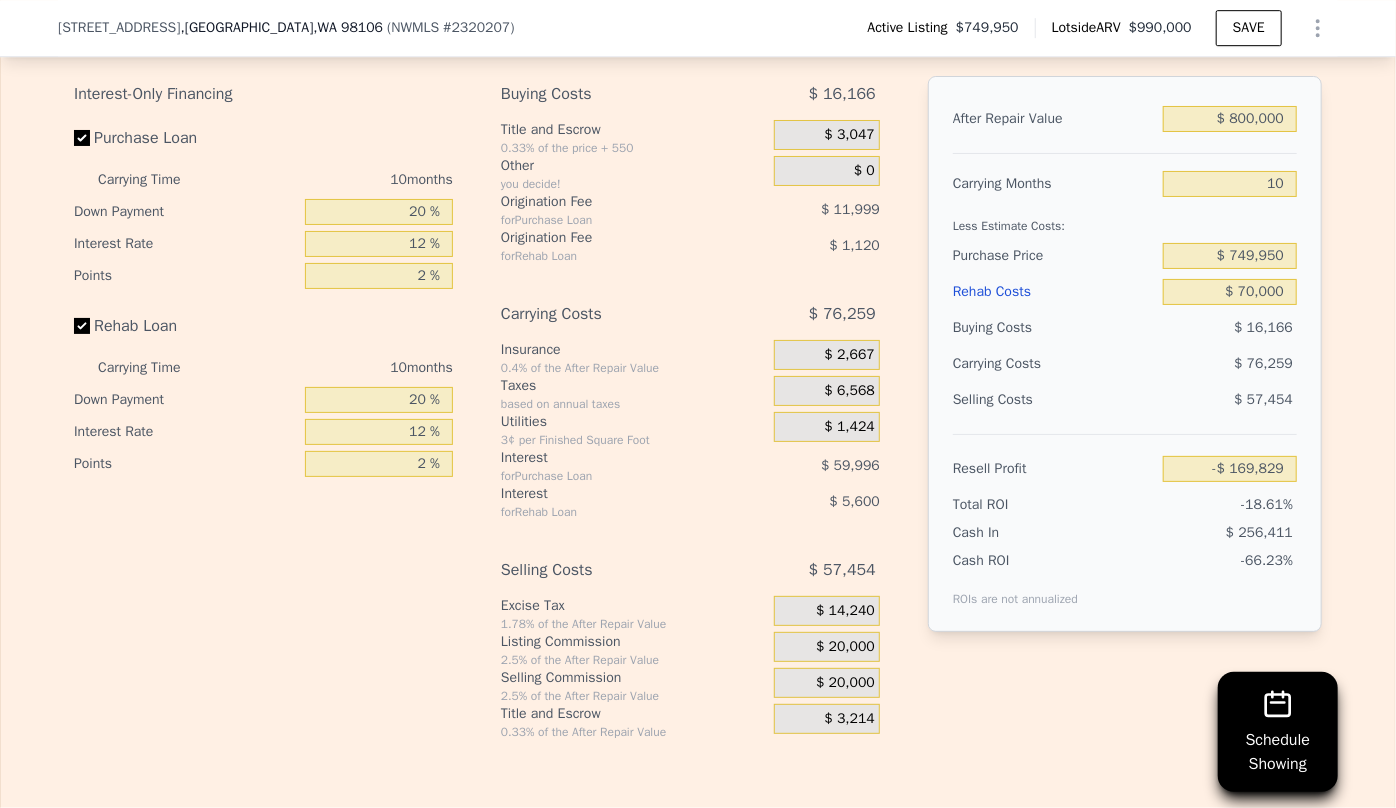 scroll, scrollTop: 3181, scrollLeft: 0, axis: vertical 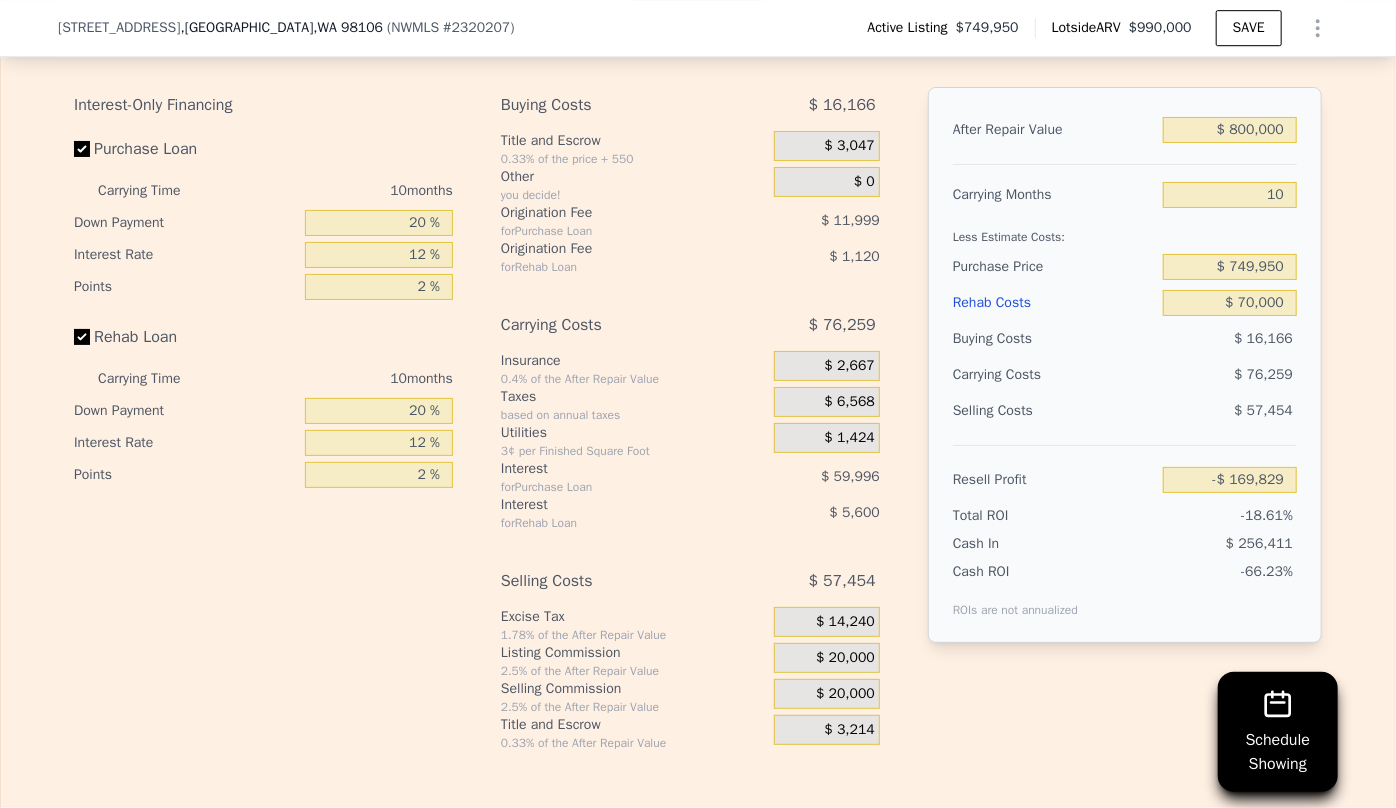 click on "$ 20,000" at bounding box center [827, 694] 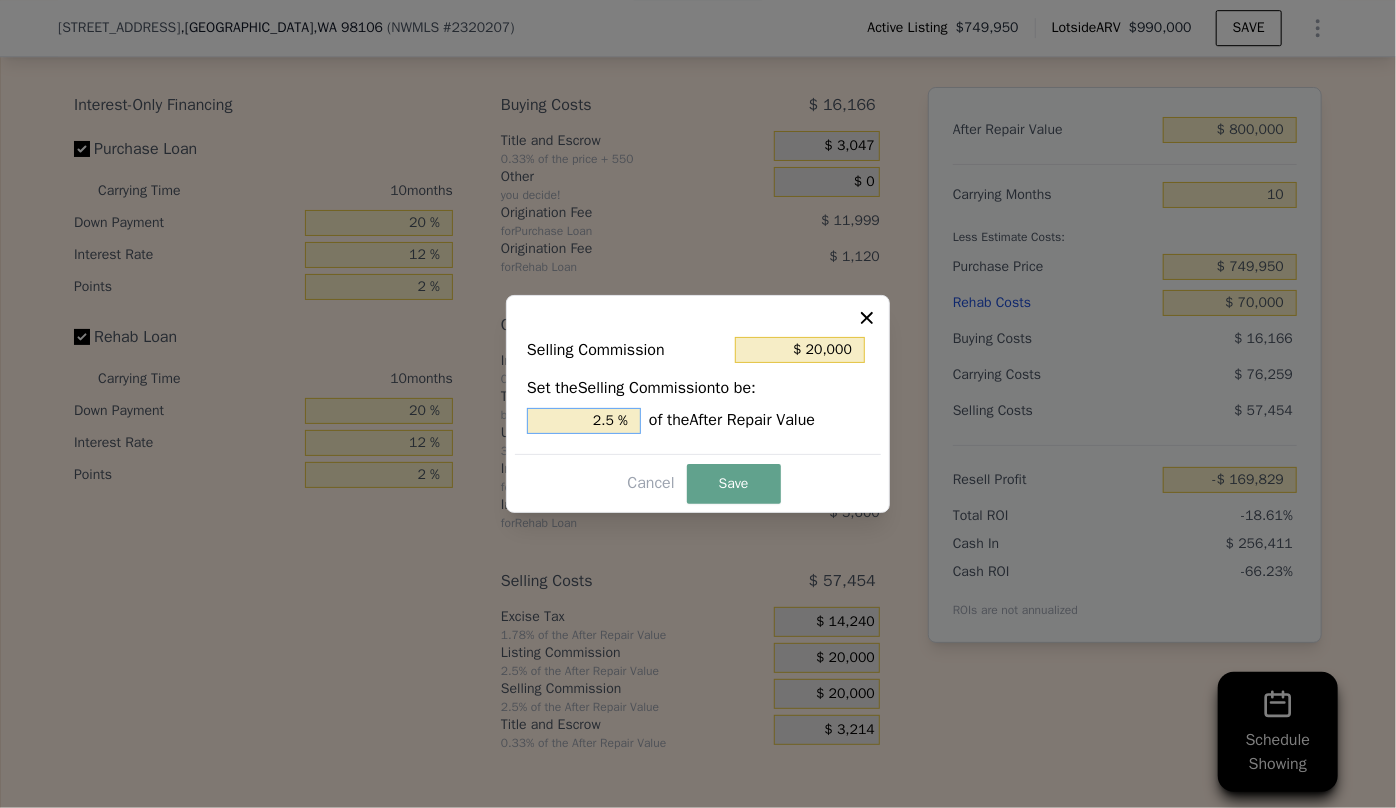 click on "2.5 %" at bounding box center (584, 421) 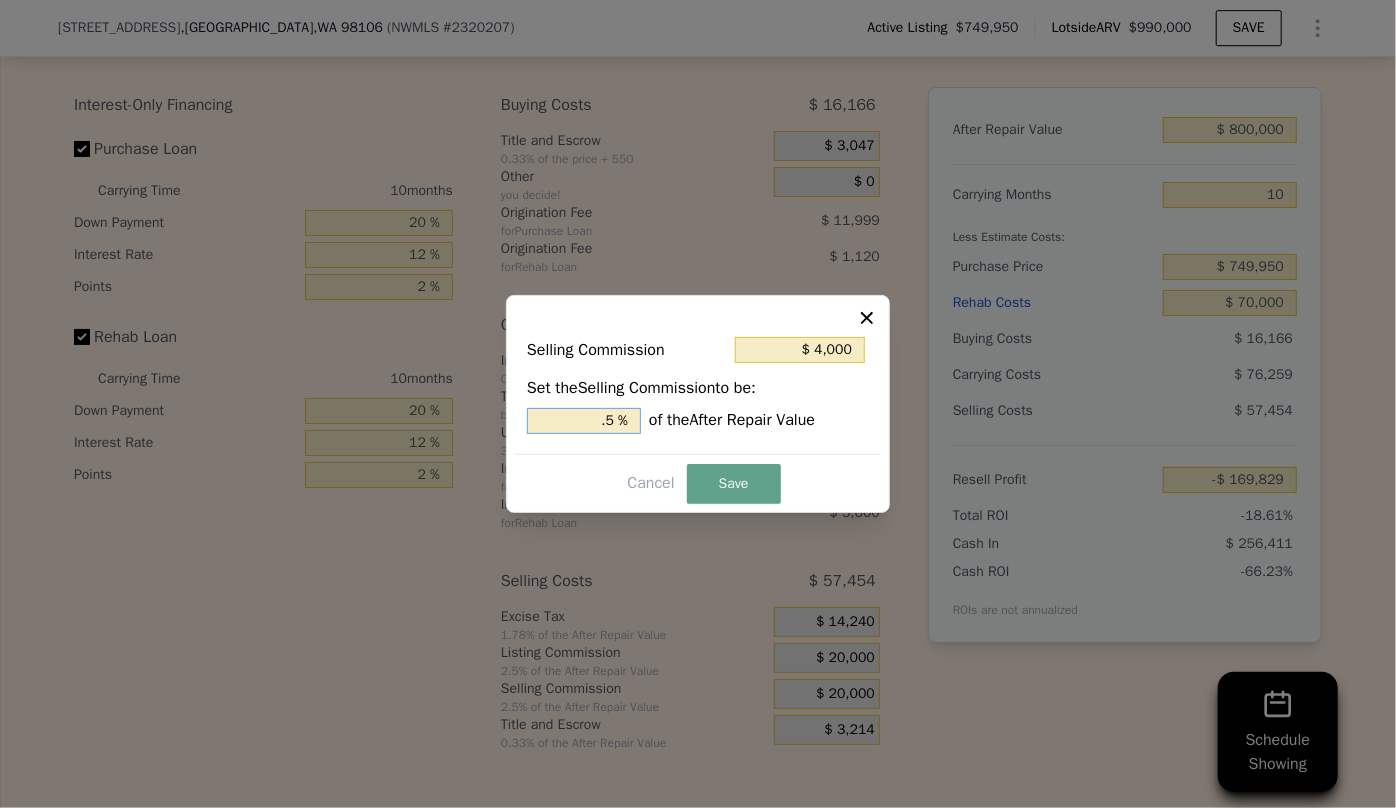 type on "2.5 %" 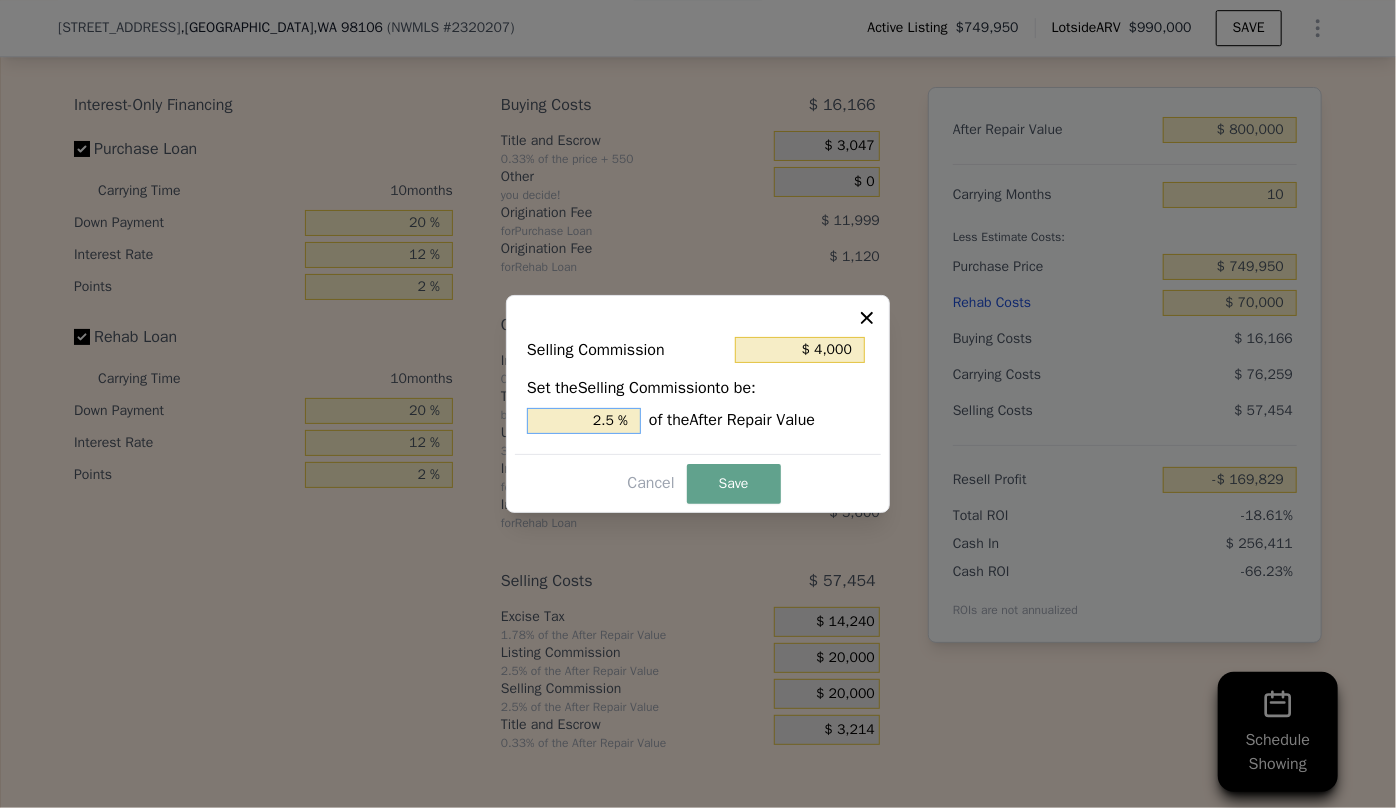 type on "$ 172,000" 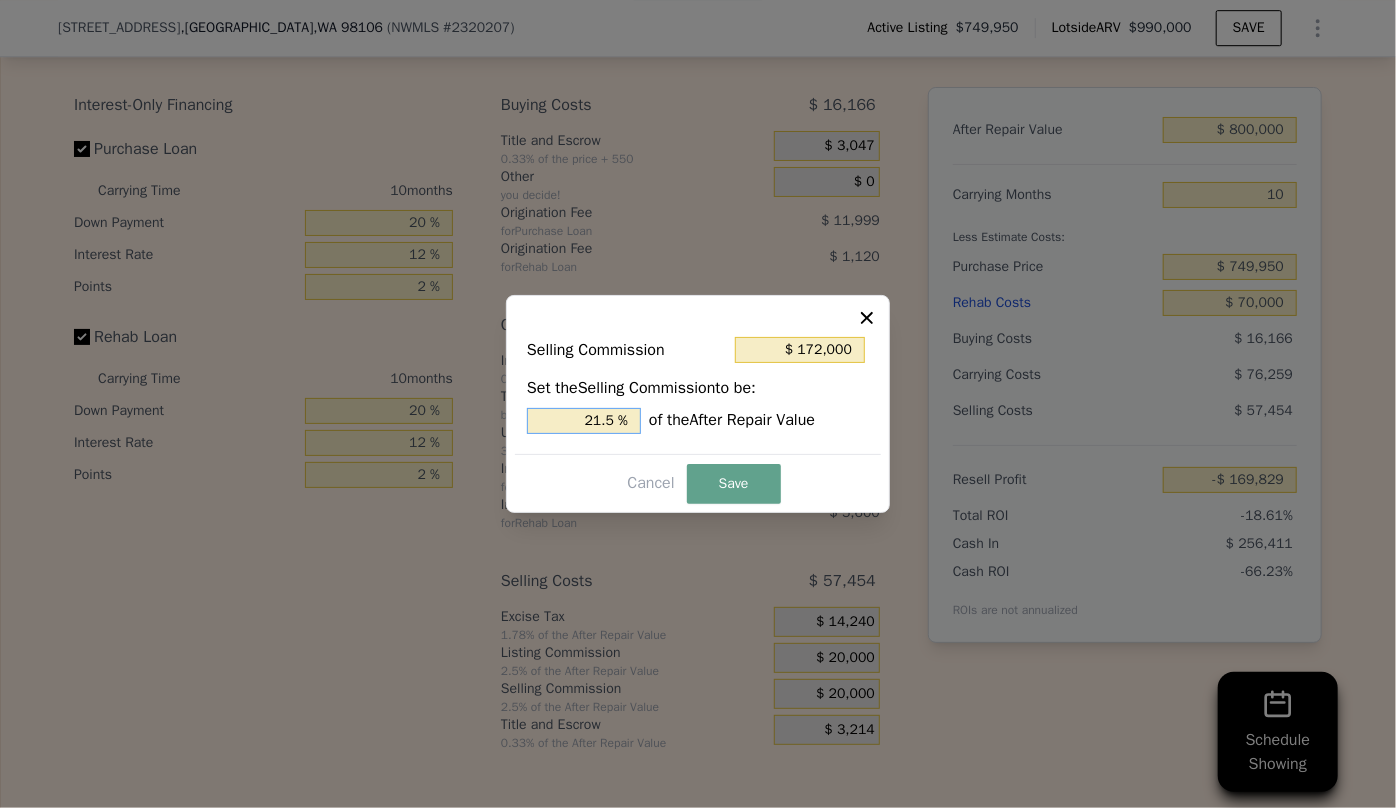 type on "$ 20,000" 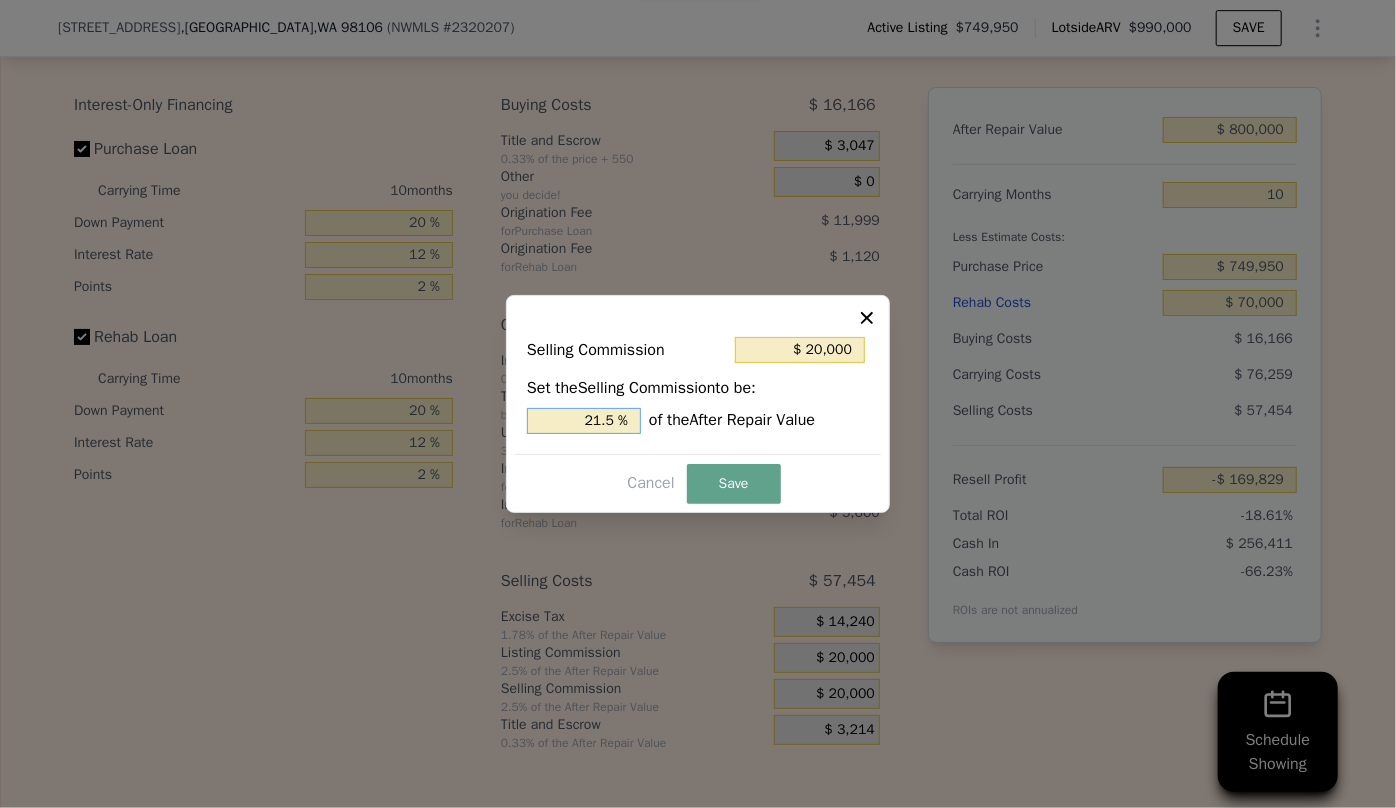 type on "2.5 %" 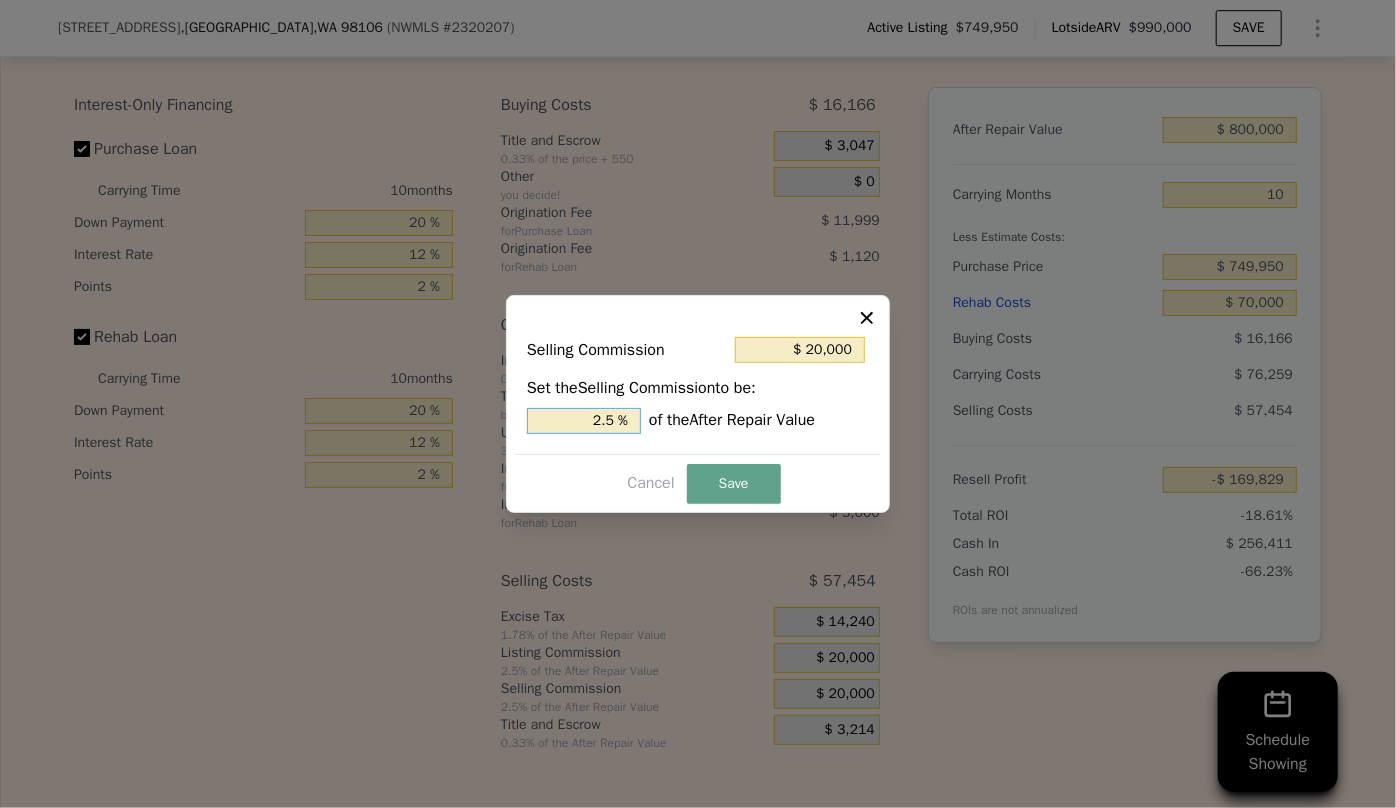 type on "$ 4,000" 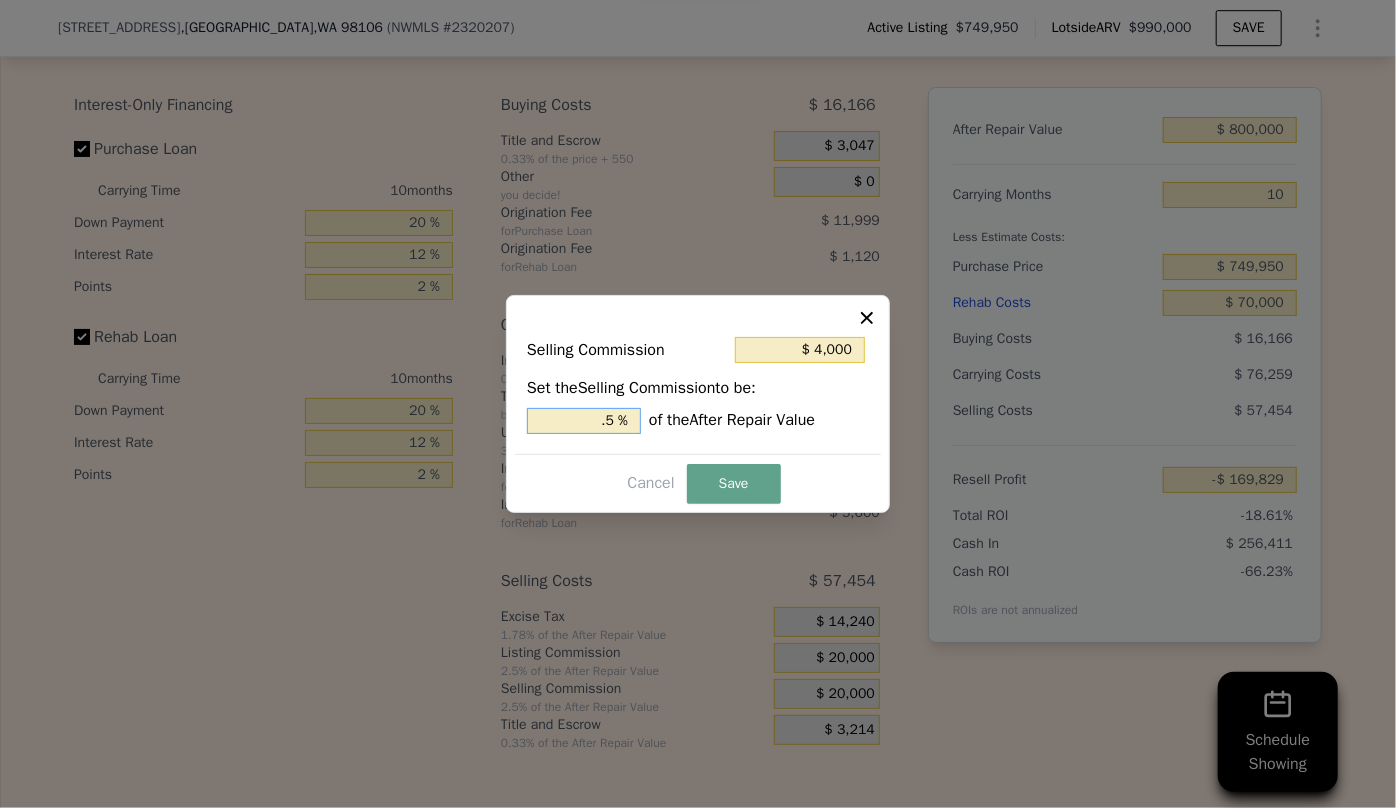type on "$ 12,000" 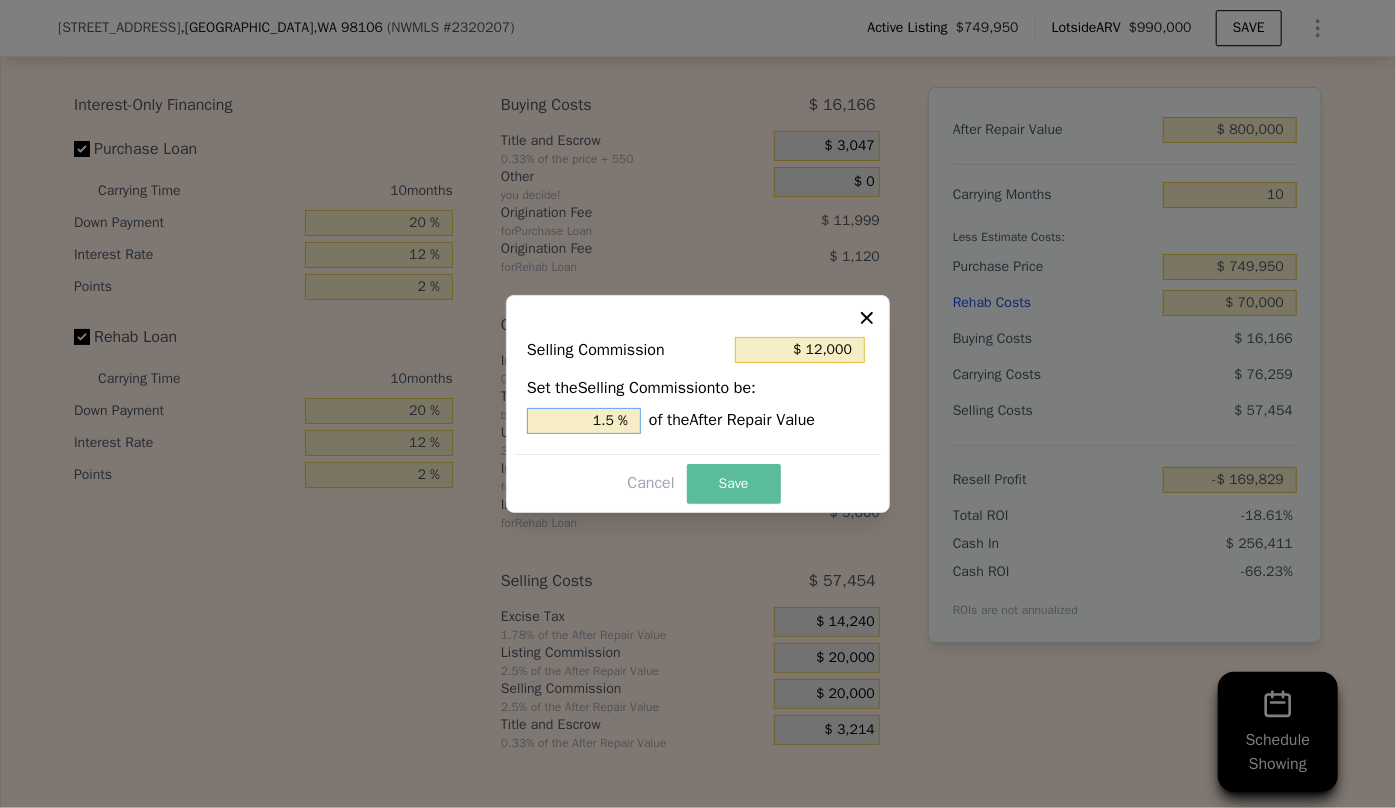 type on "1.5 %" 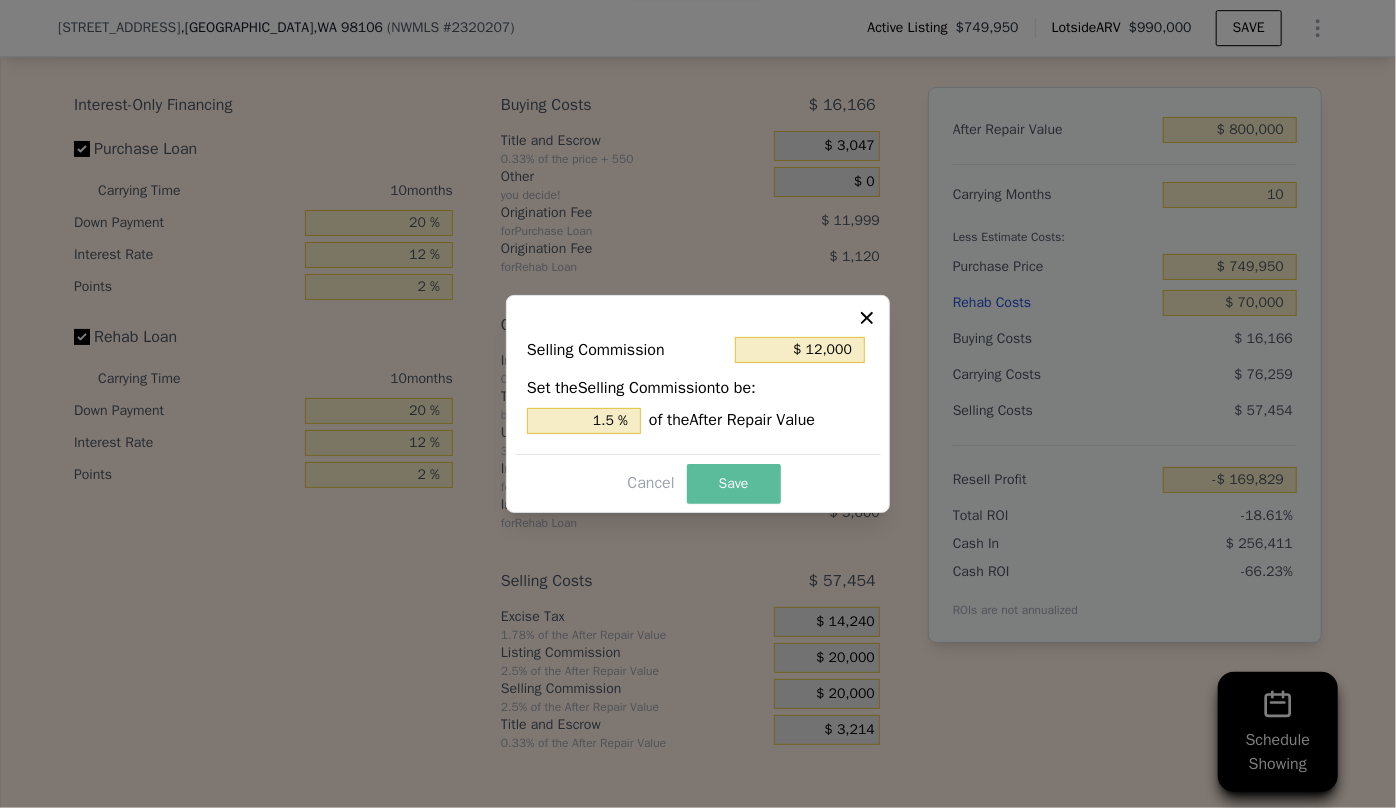 click on "Save" at bounding box center [734, 484] 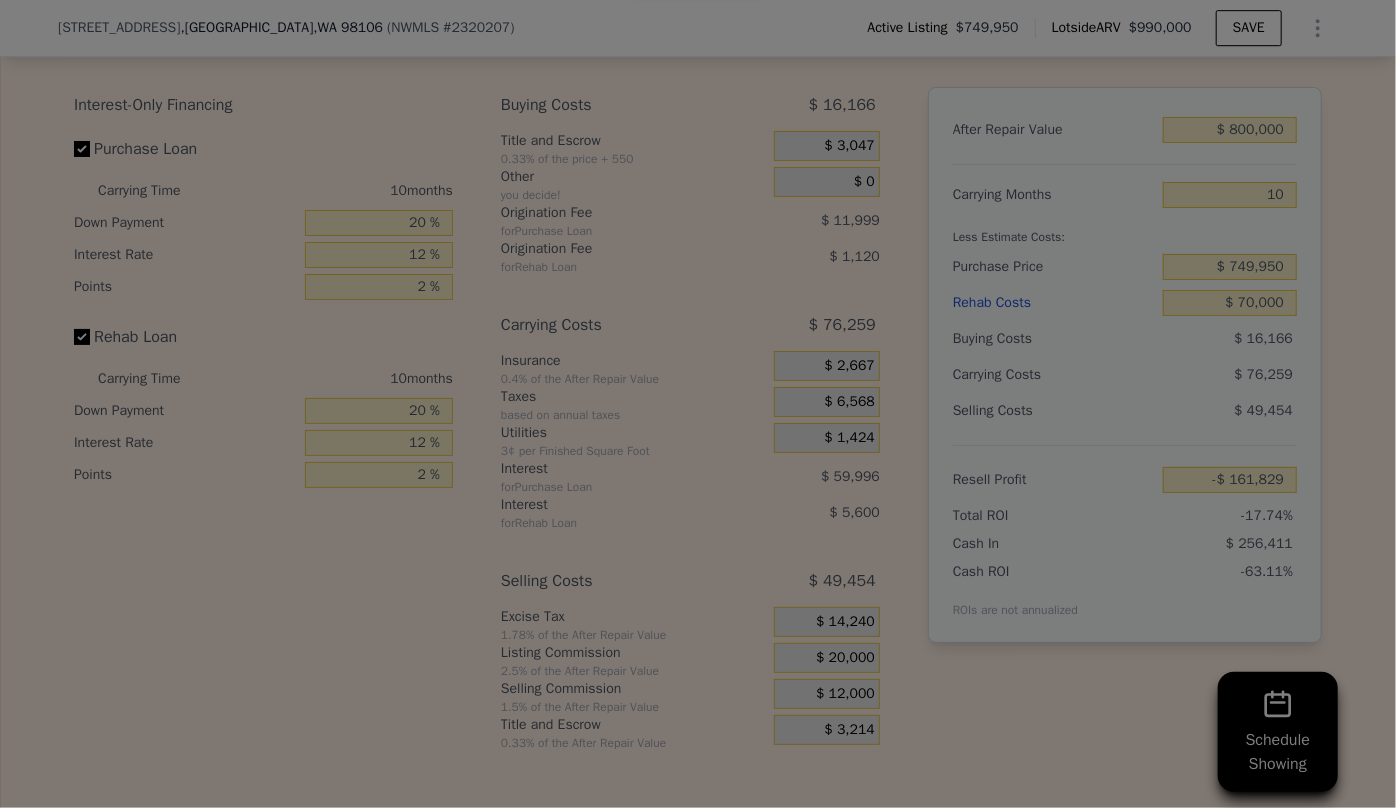 type on "-$ 161,829" 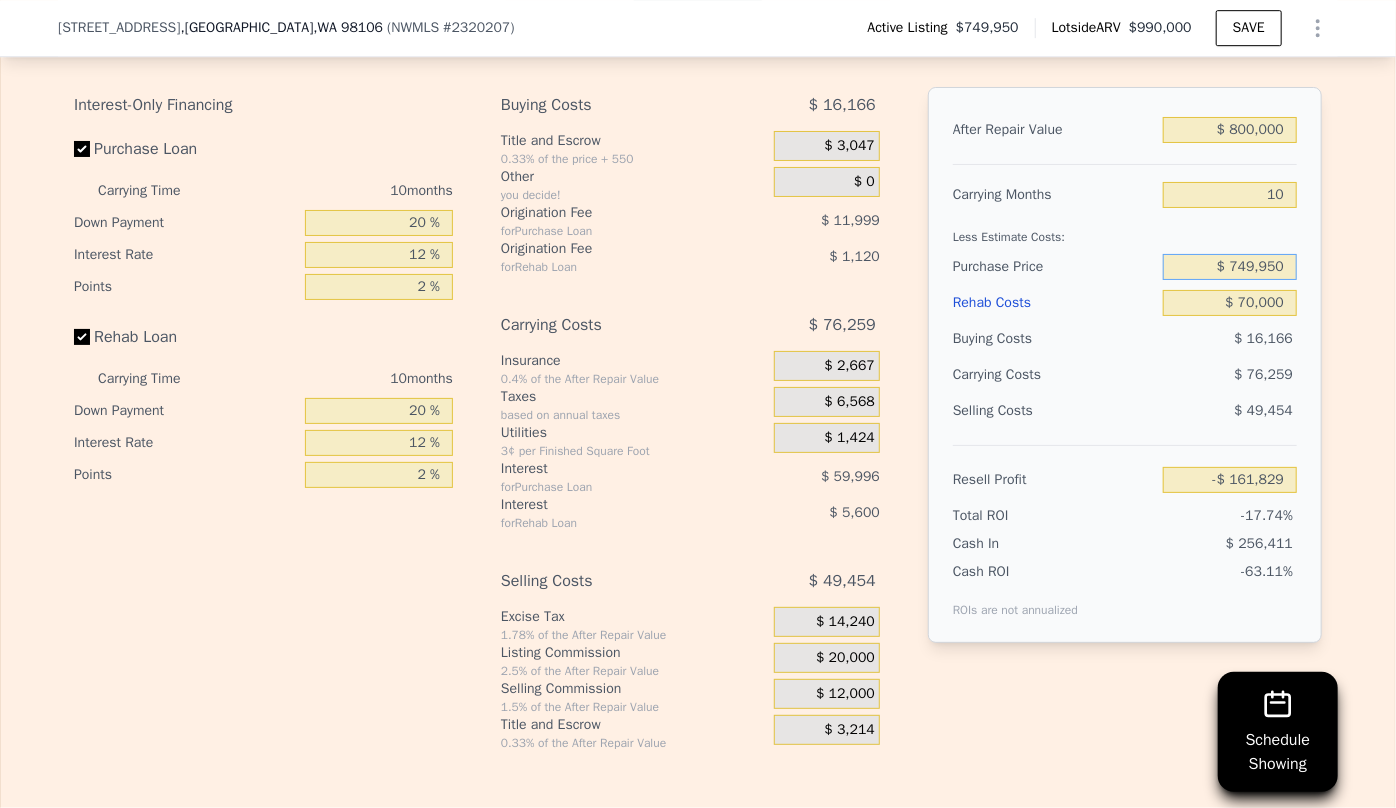 click on "$ 749,950" at bounding box center [1230, 267] 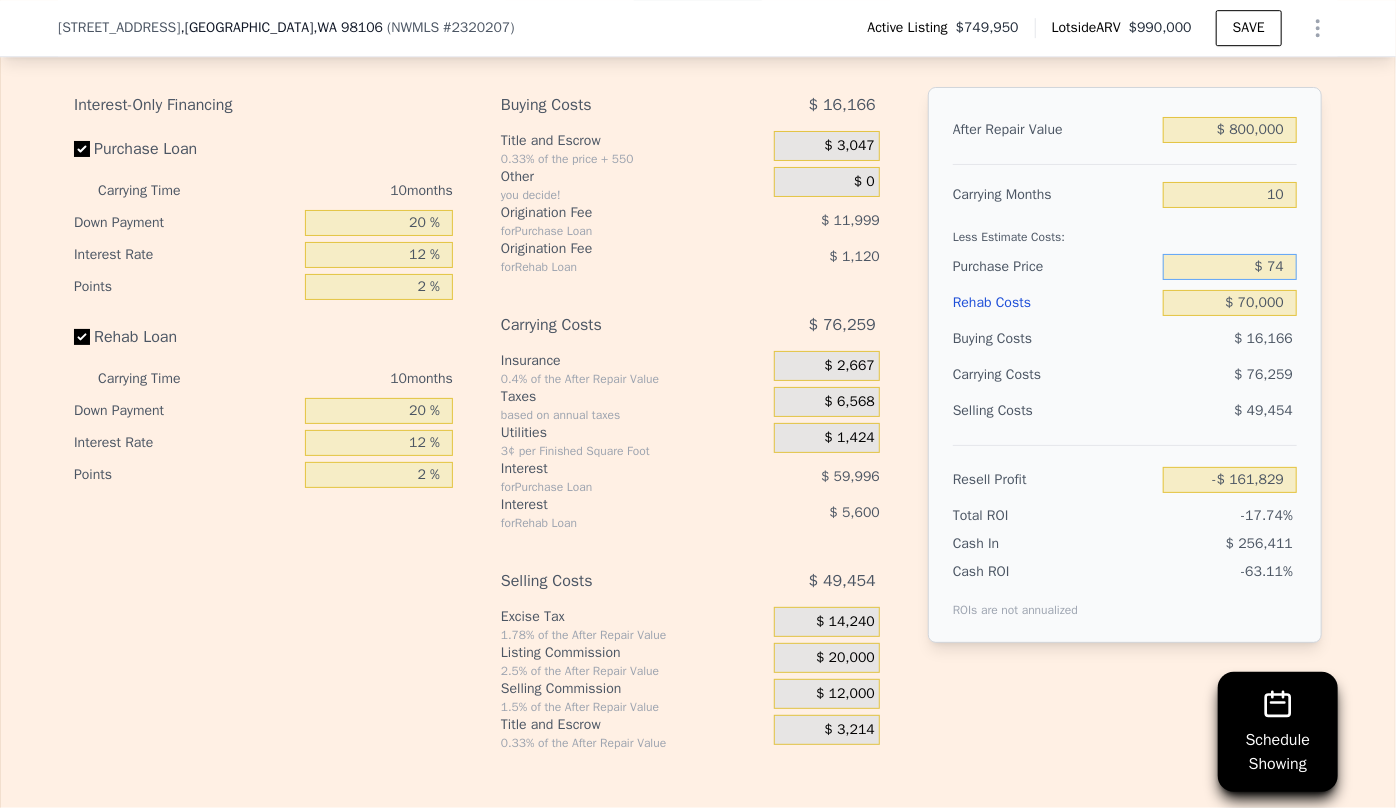 type on "$ 7" 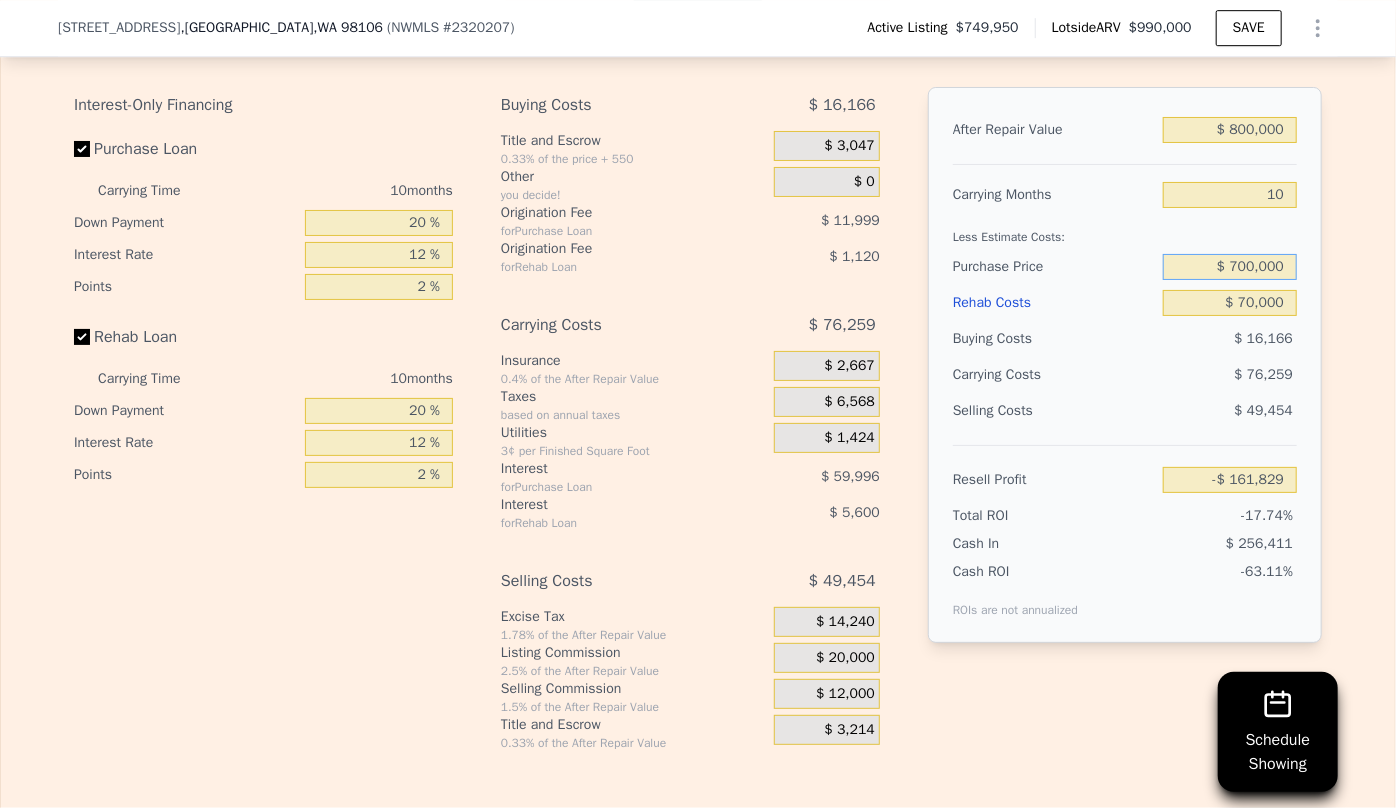 type on "$ 700,000" 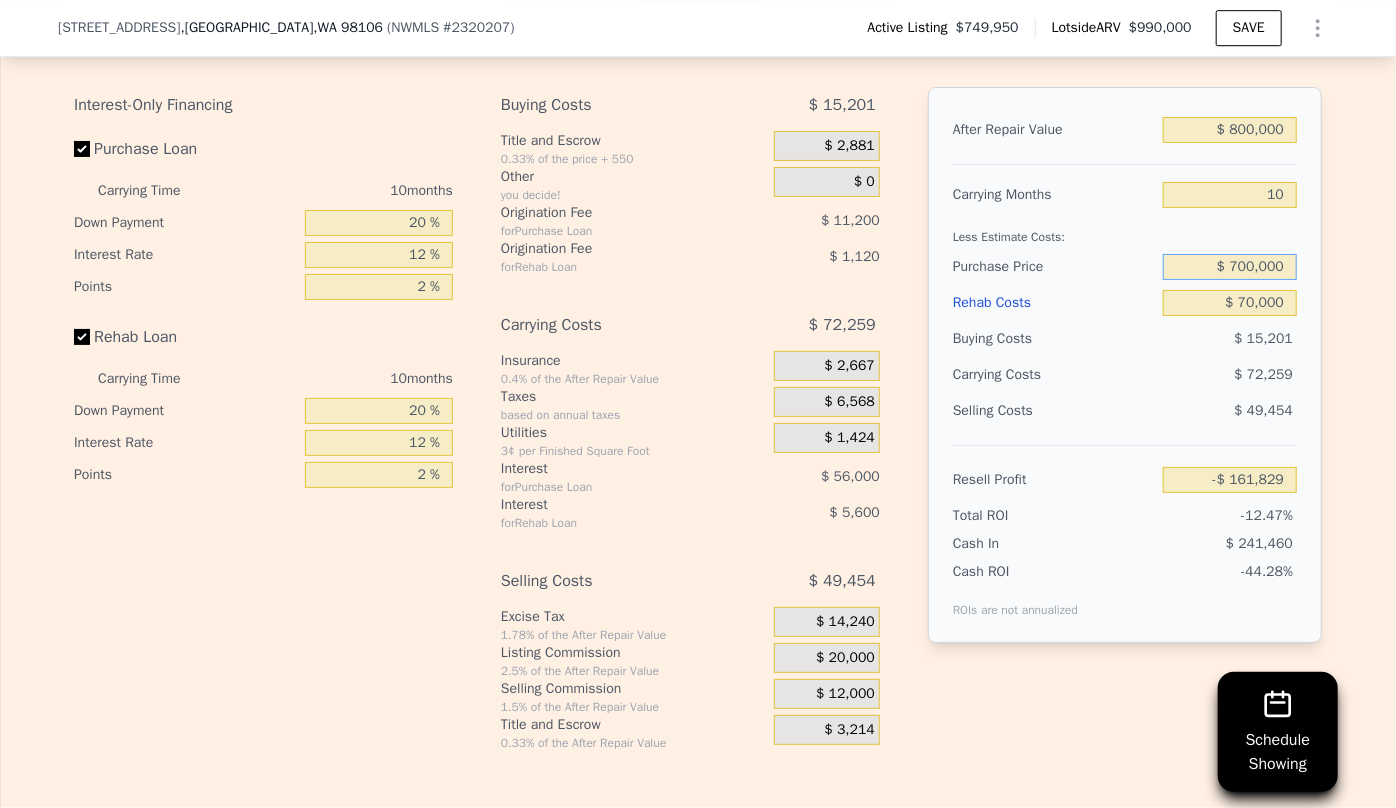 type on "-$ 106,914" 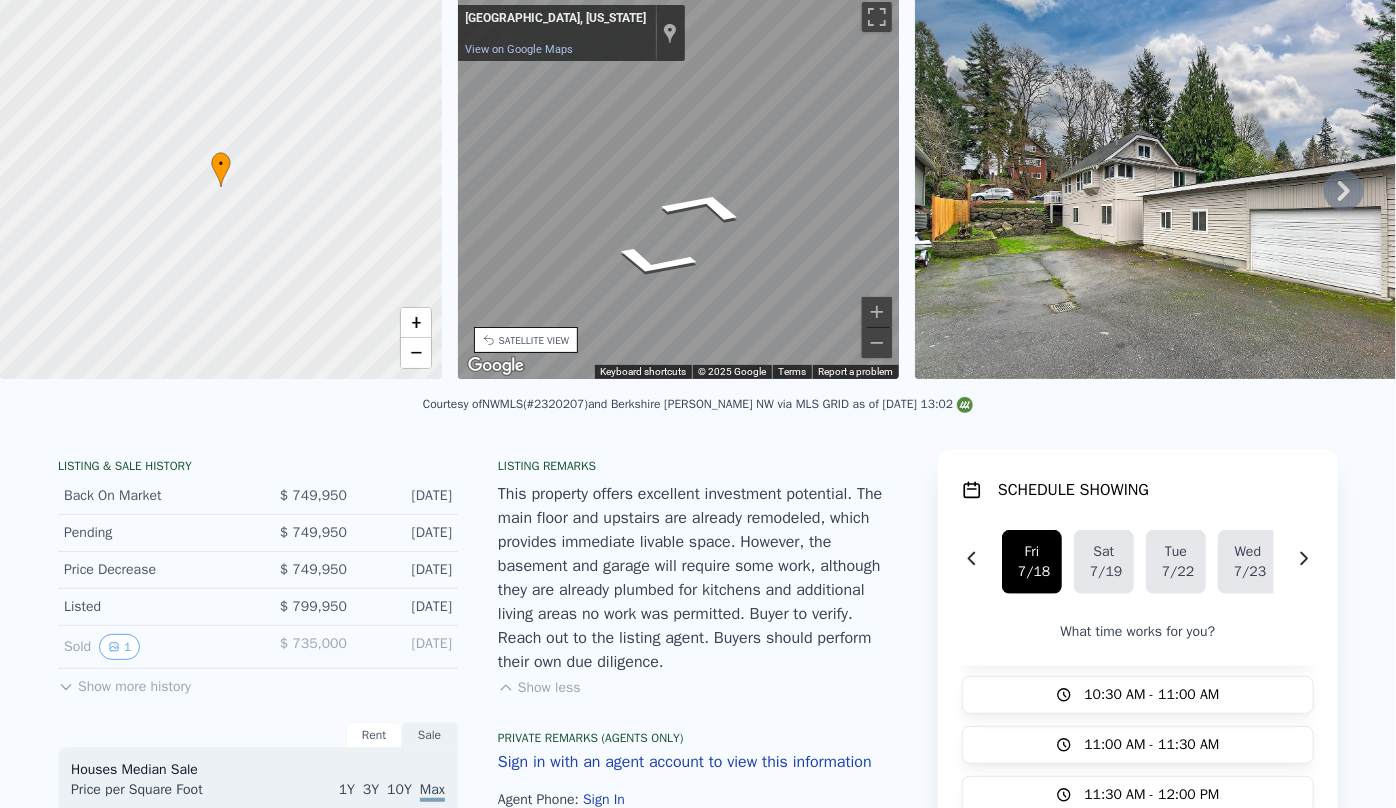 scroll, scrollTop: 0, scrollLeft: 0, axis: both 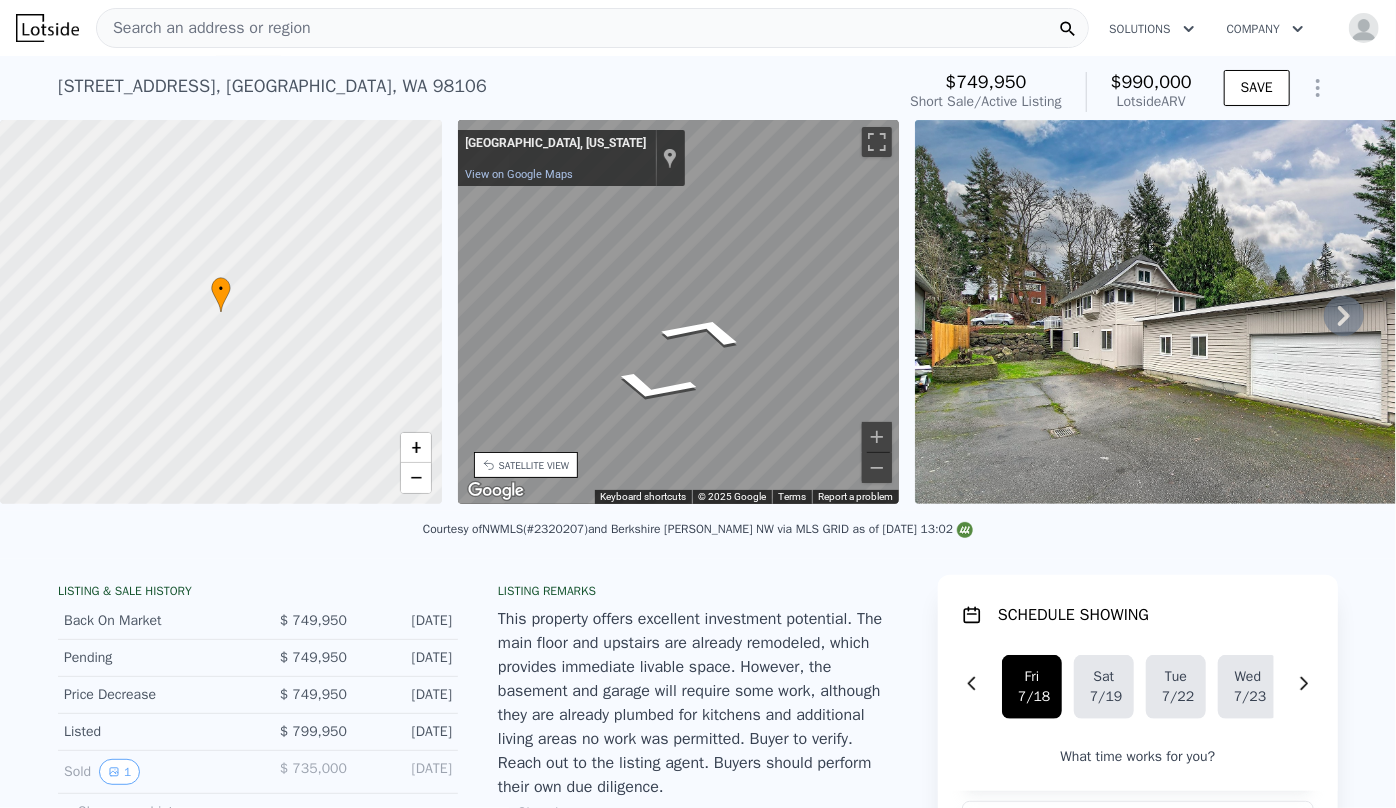 click on "Search an address or region" at bounding box center (204, 28) 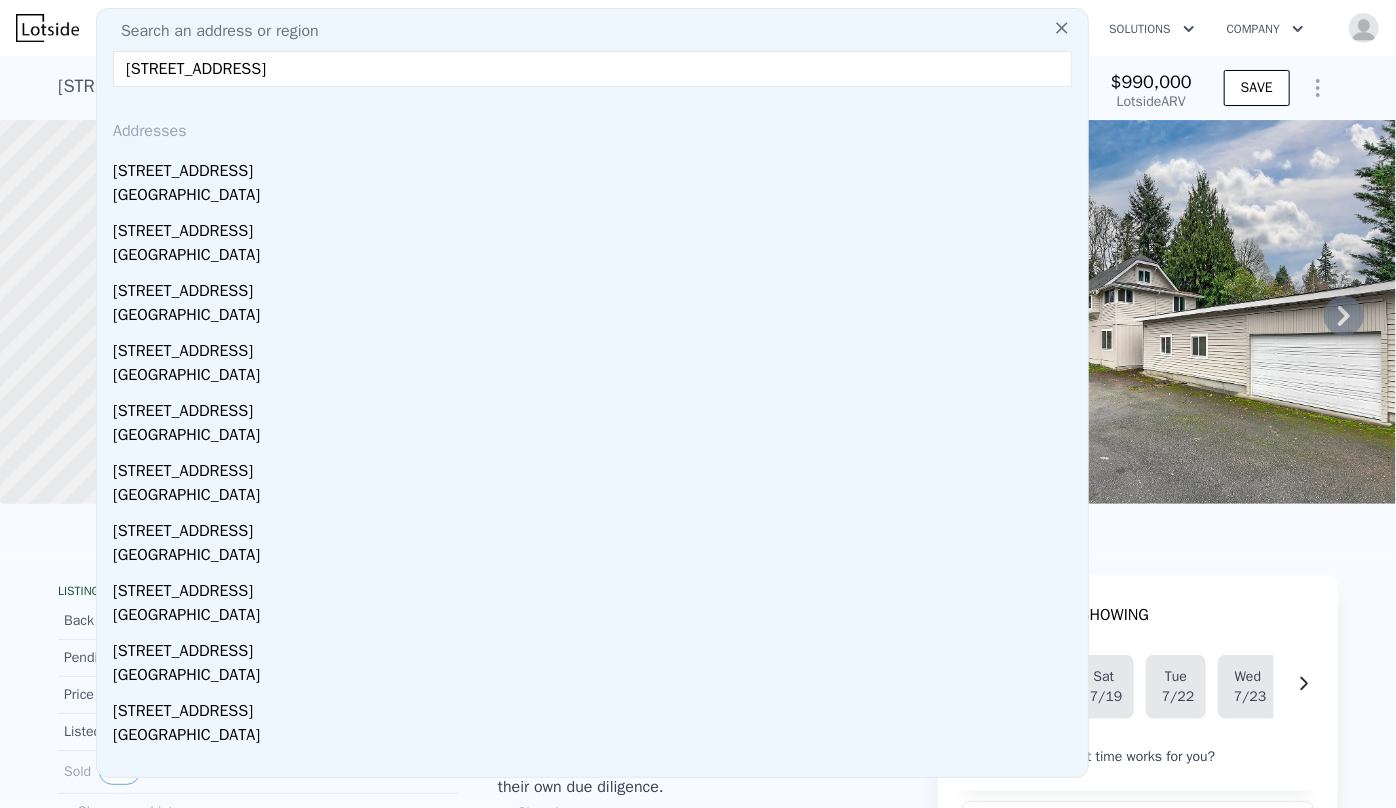 type on "29929 4th Avenue SW, Federal Way, WA 98023" 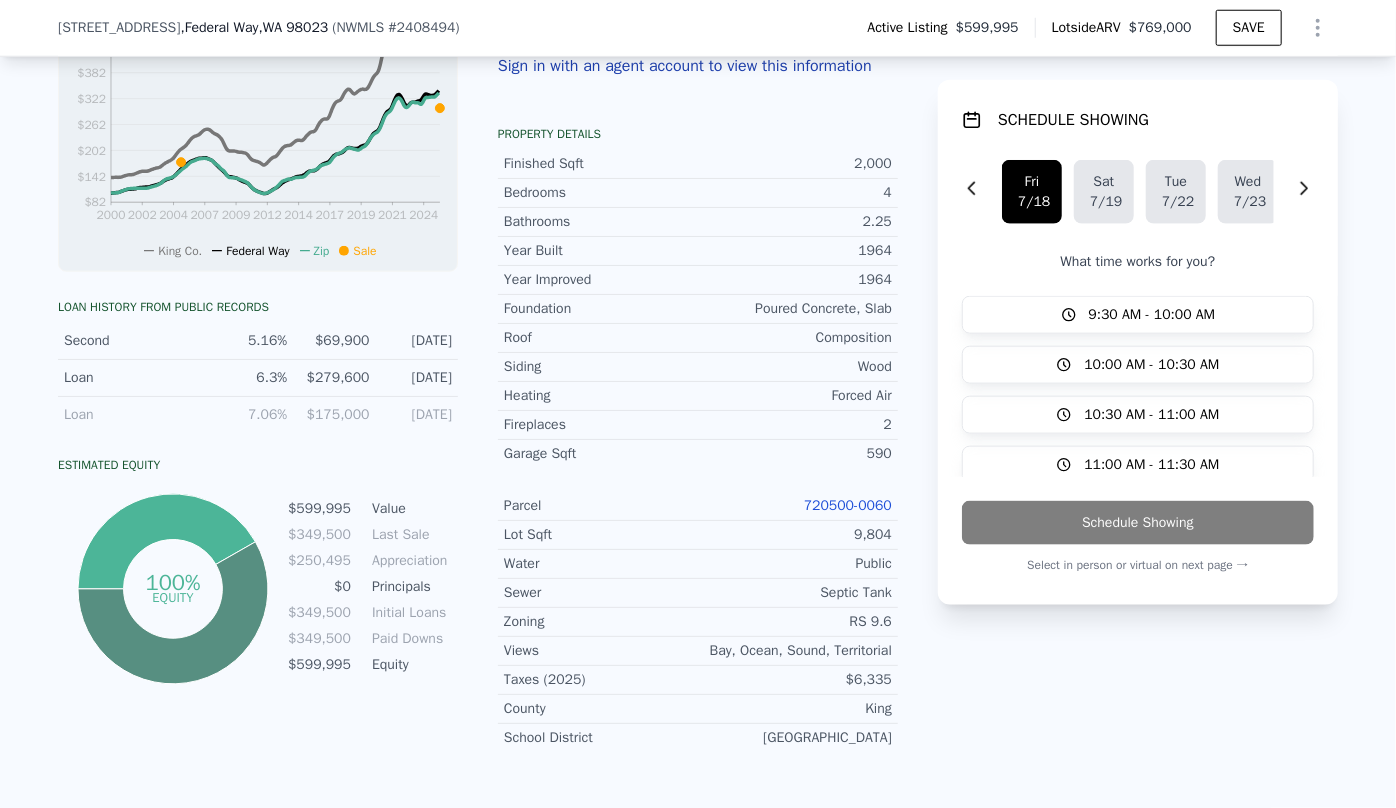 scroll, scrollTop: 1083, scrollLeft: 0, axis: vertical 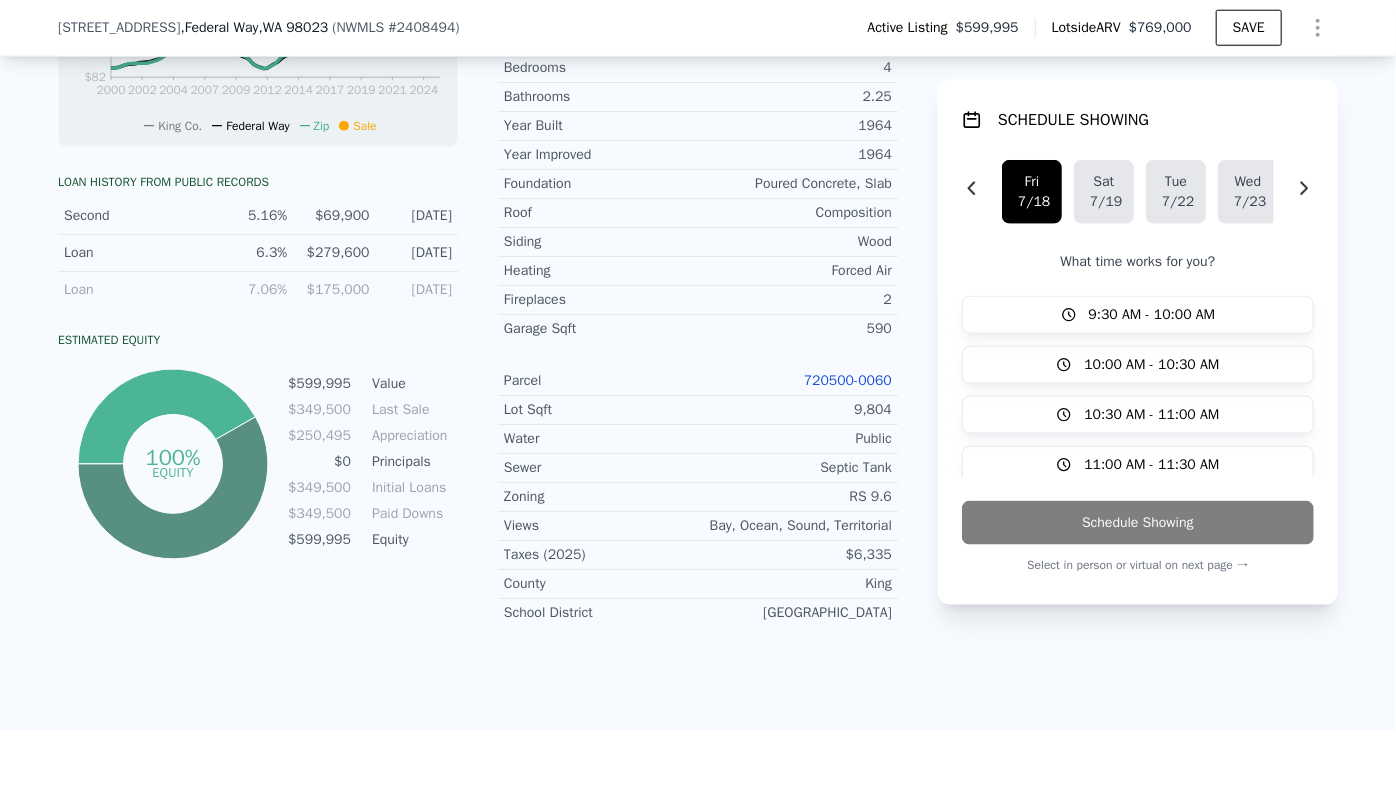 click on "720500-0060" at bounding box center [848, 380] 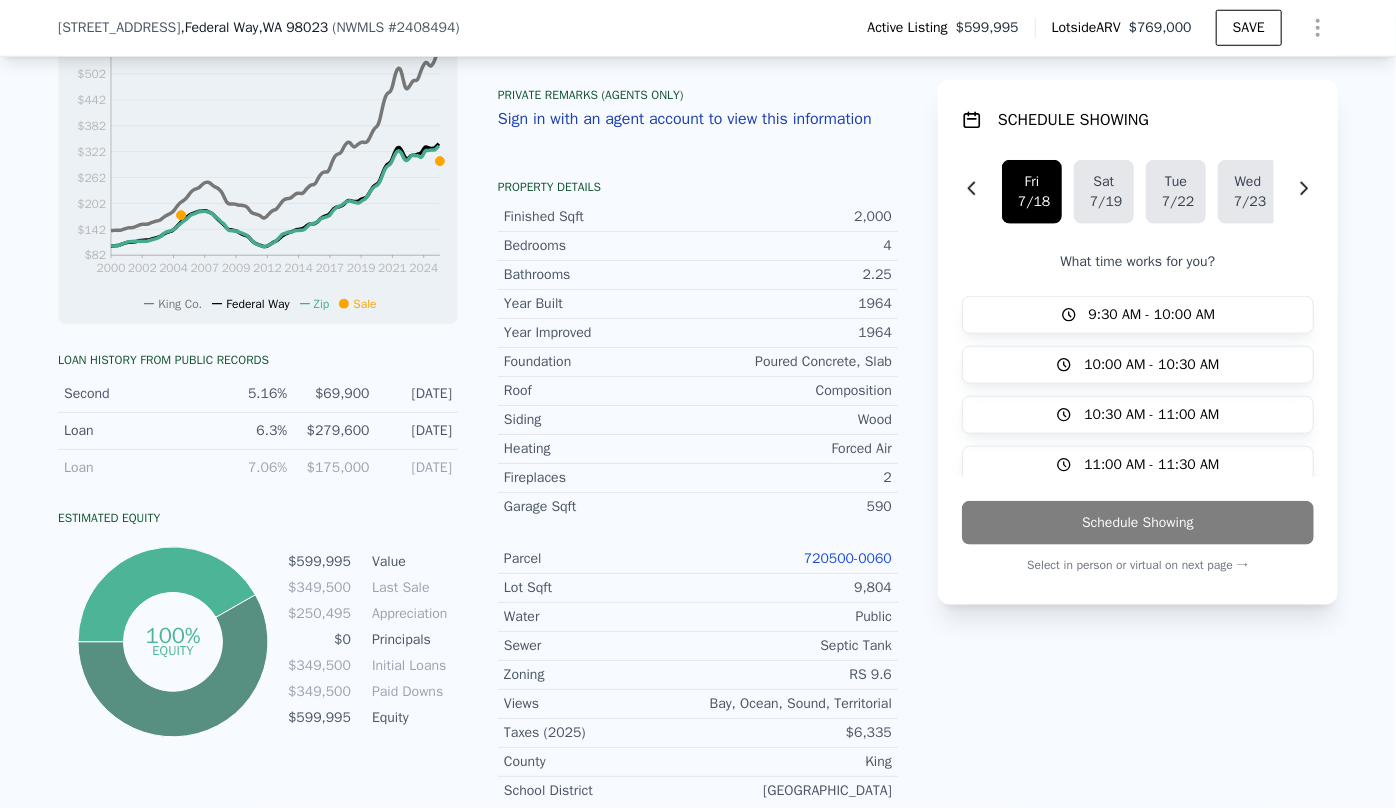 scroll, scrollTop: 810, scrollLeft: 0, axis: vertical 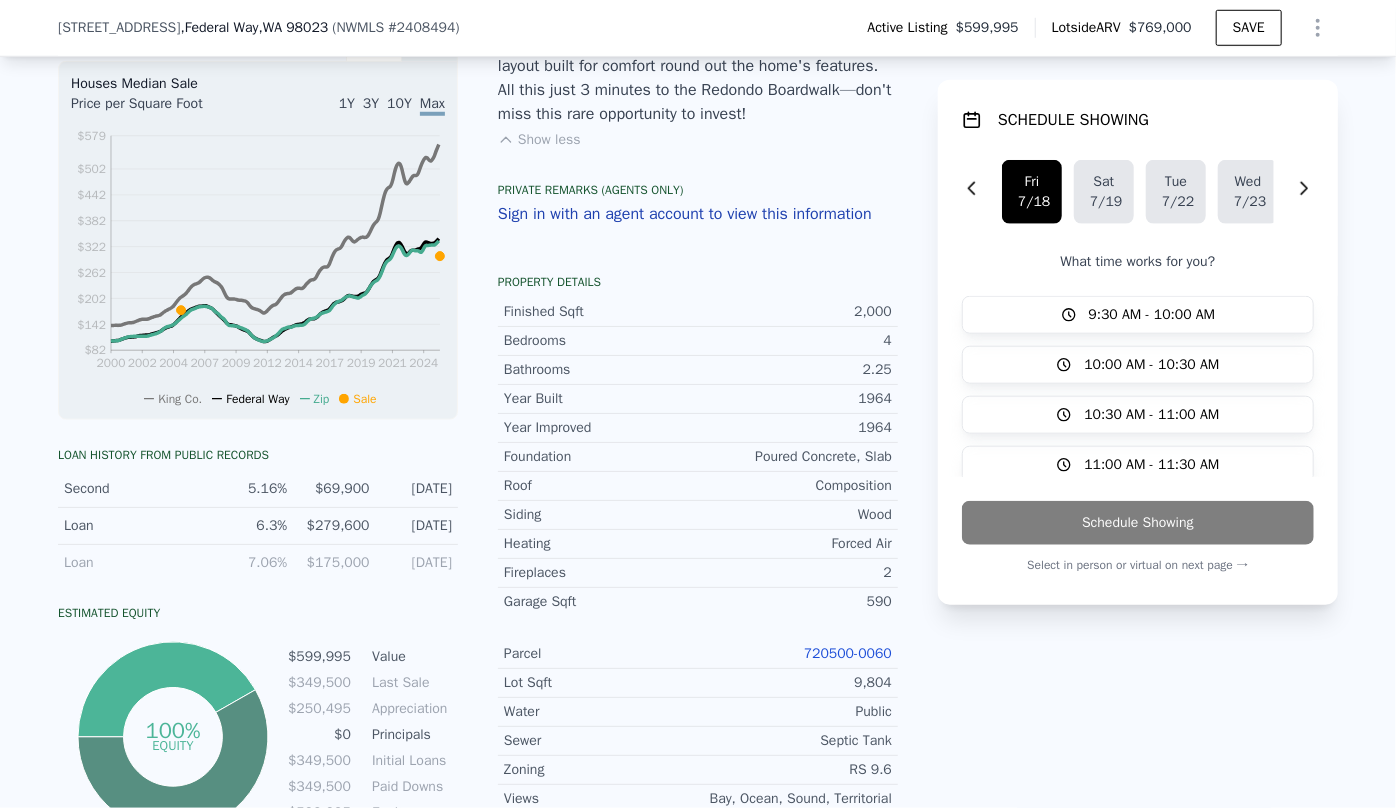 click at bounding box center (1318, 28) 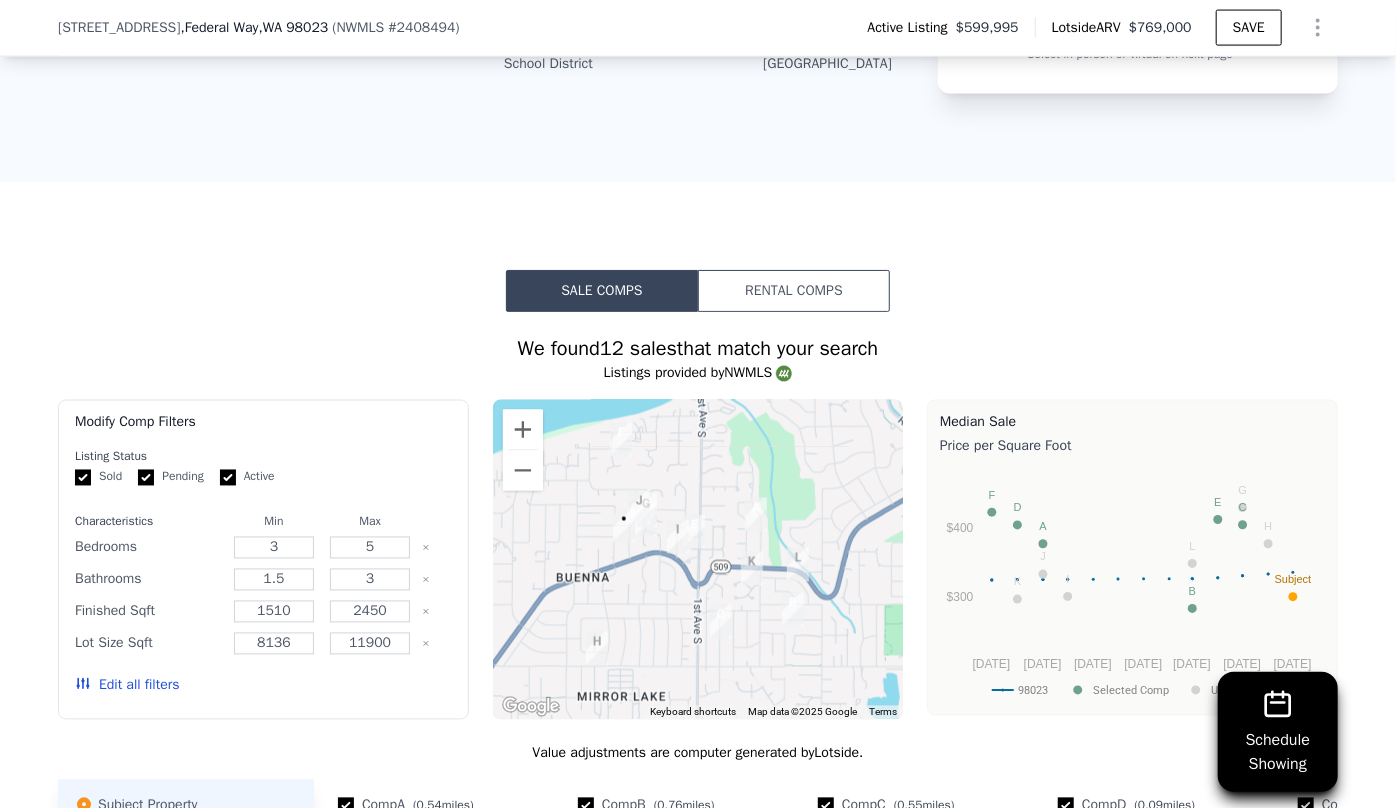 scroll, scrollTop: 1629, scrollLeft: 0, axis: vertical 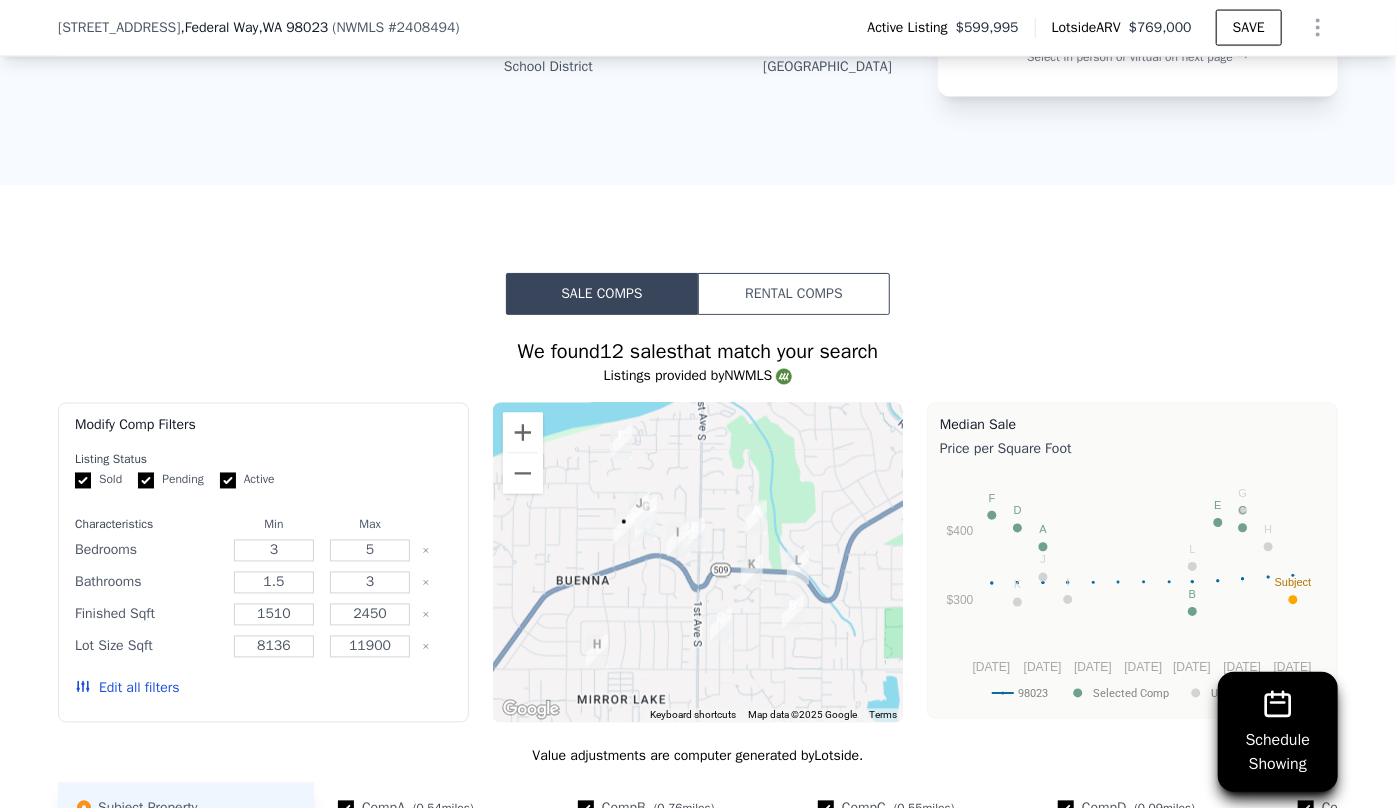click on "Edit all filters" at bounding box center [127, 689] 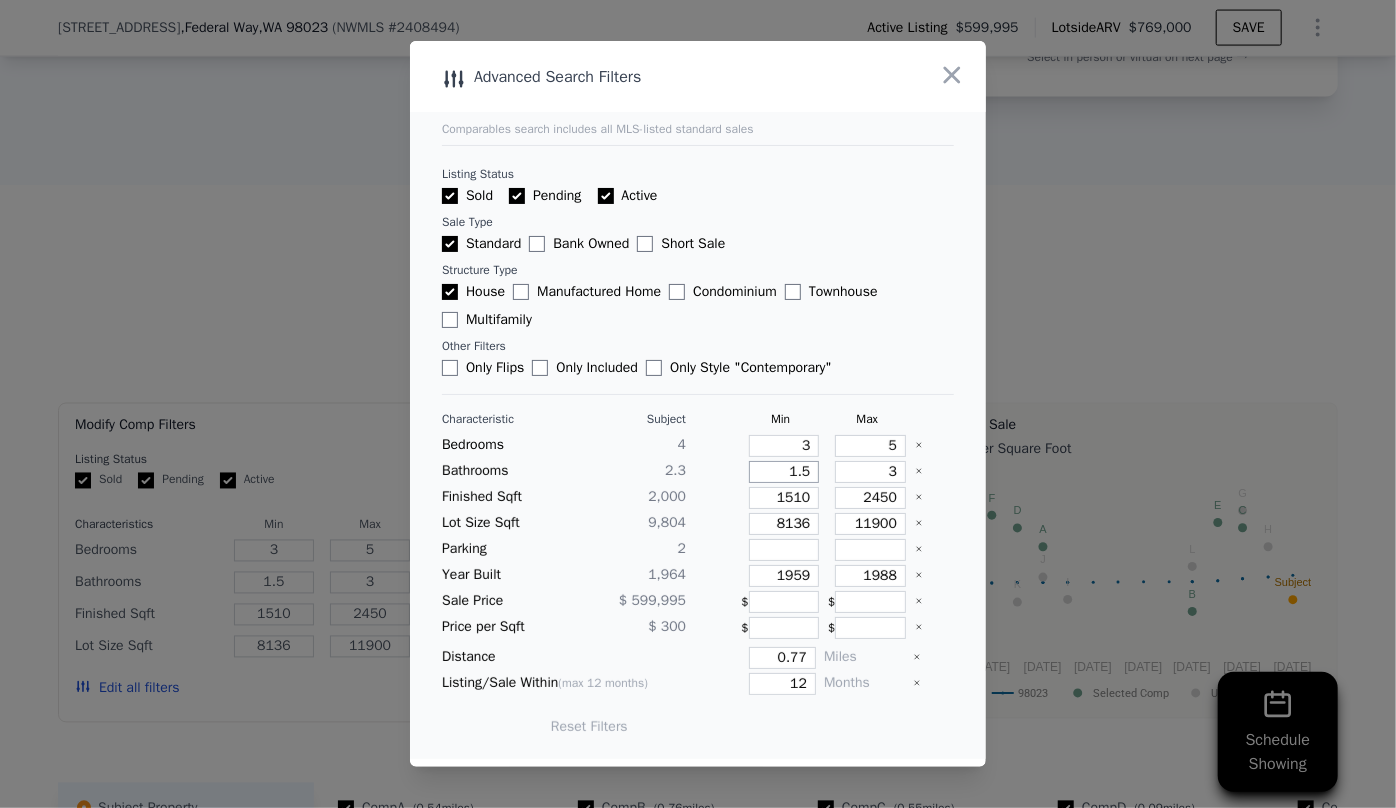 click on "1.5" at bounding box center [784, 472] 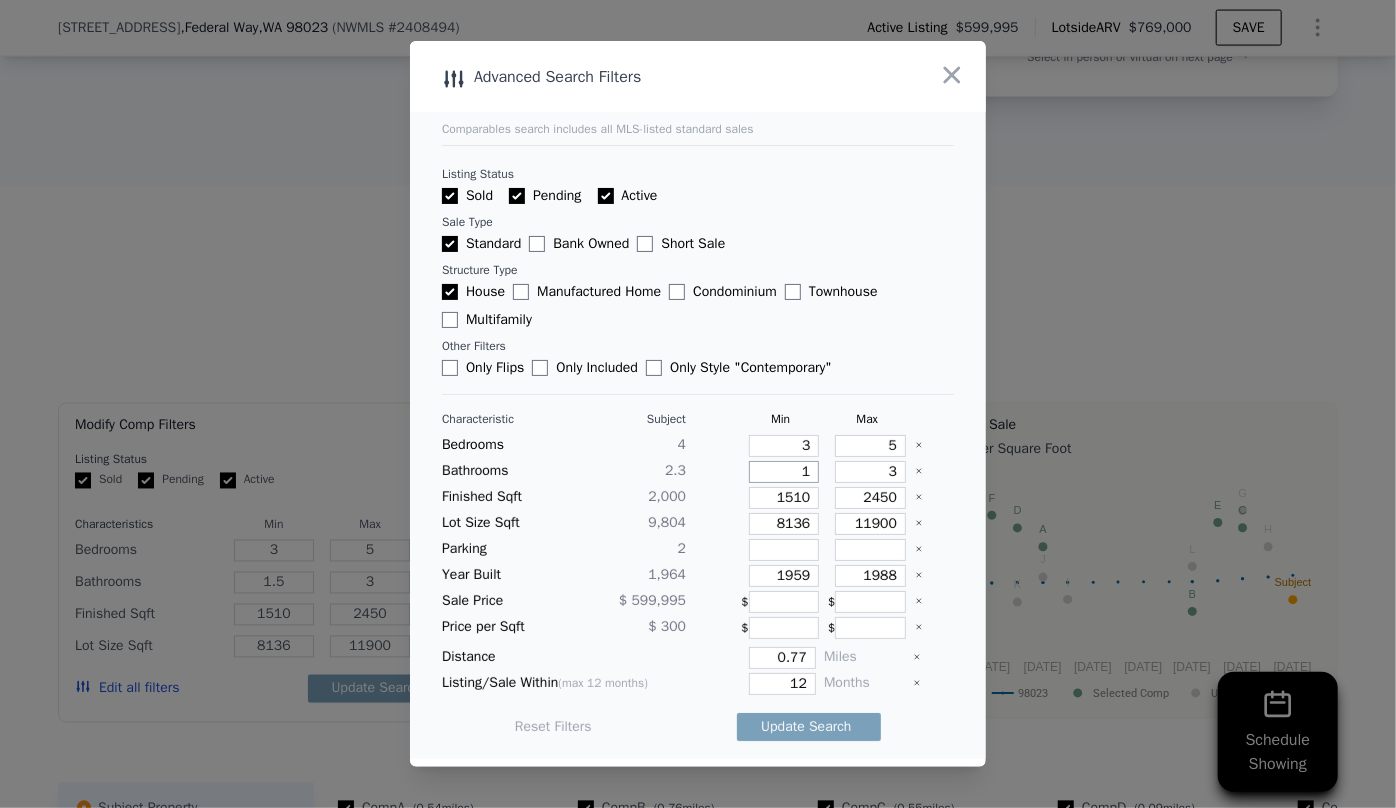 type on "1" 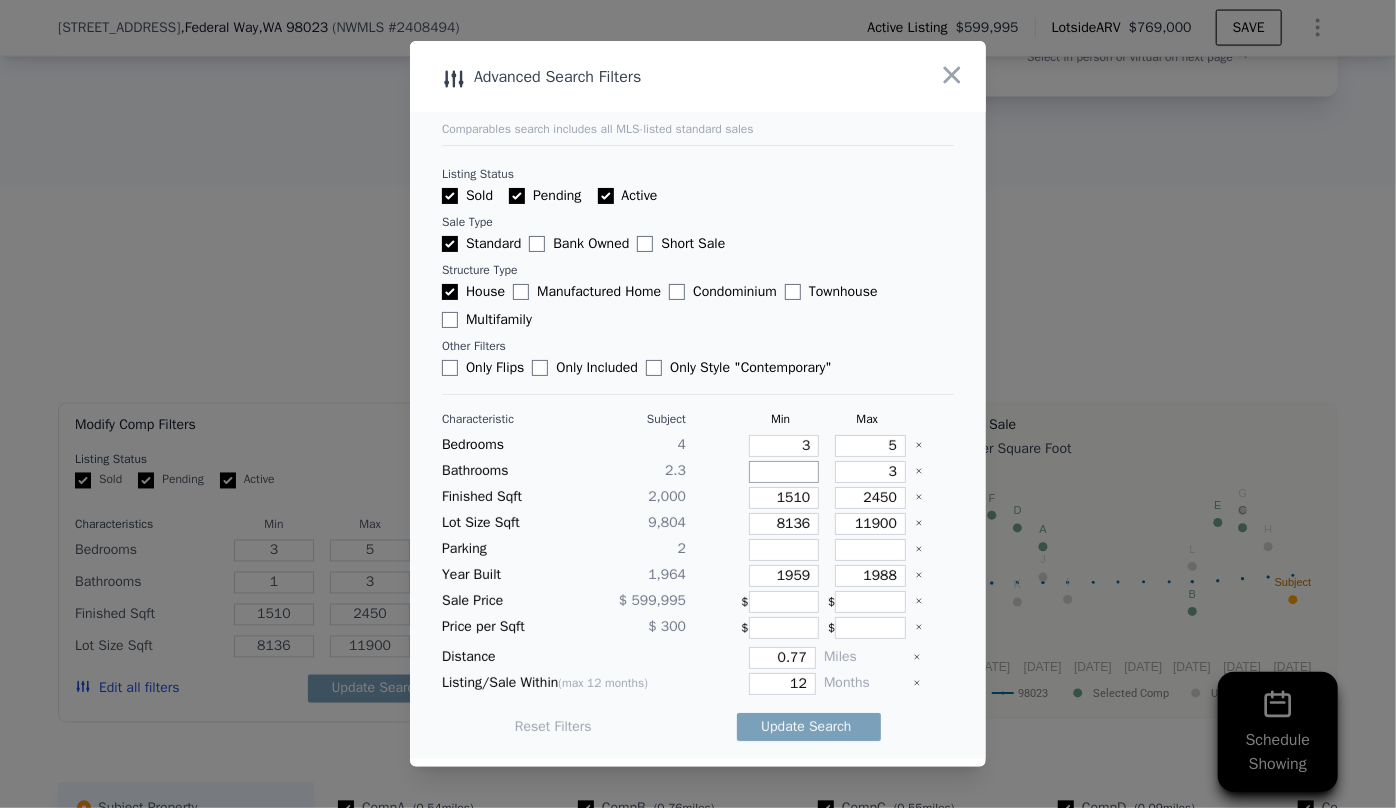 type 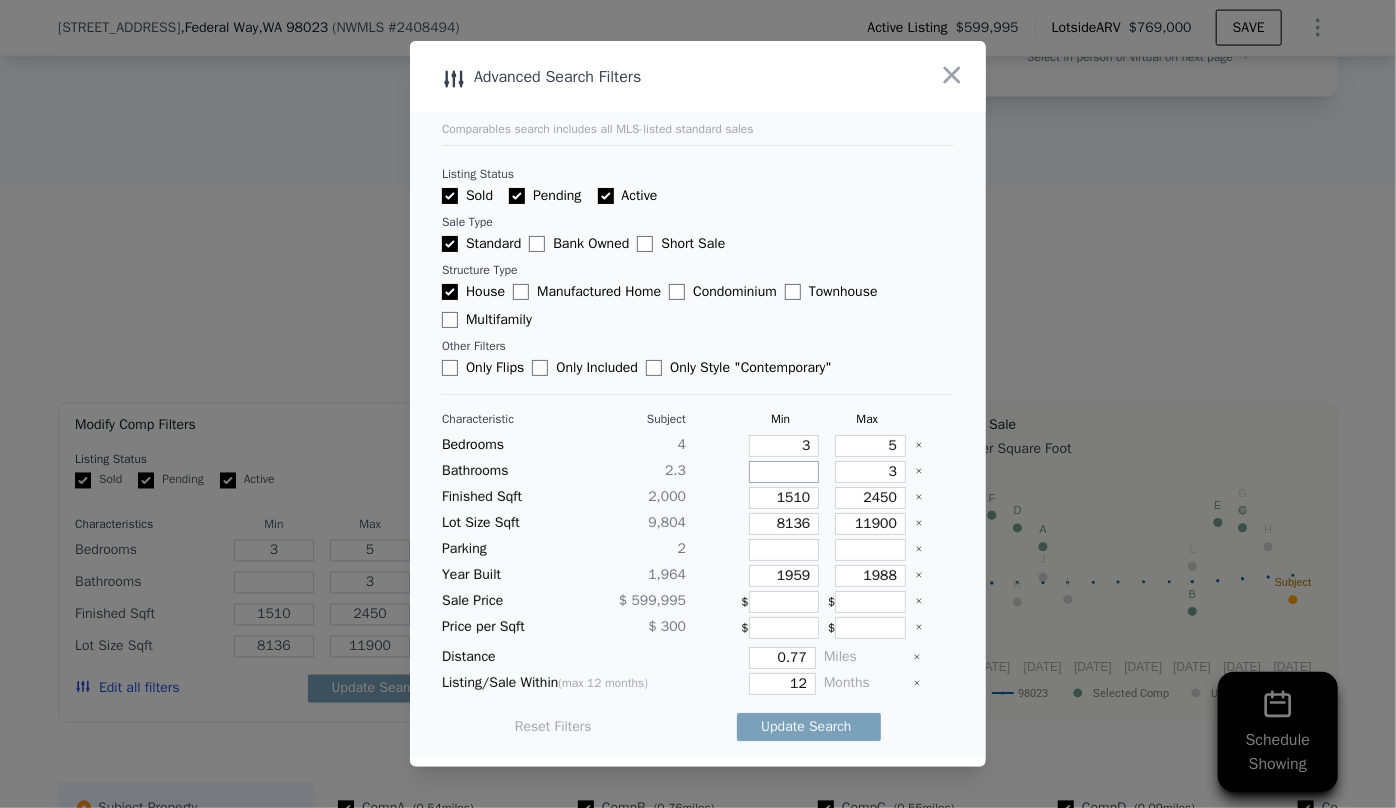 type on "1" 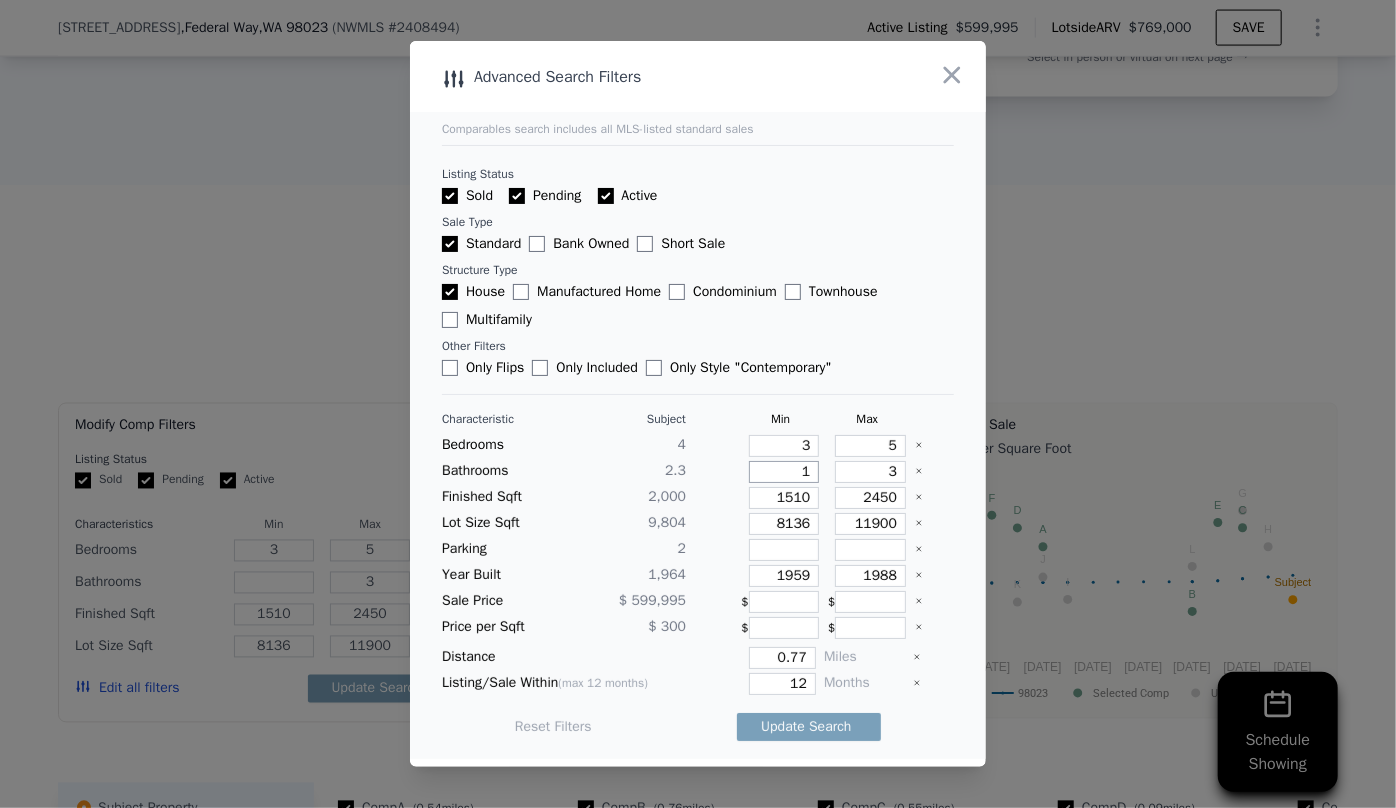 type on "1" 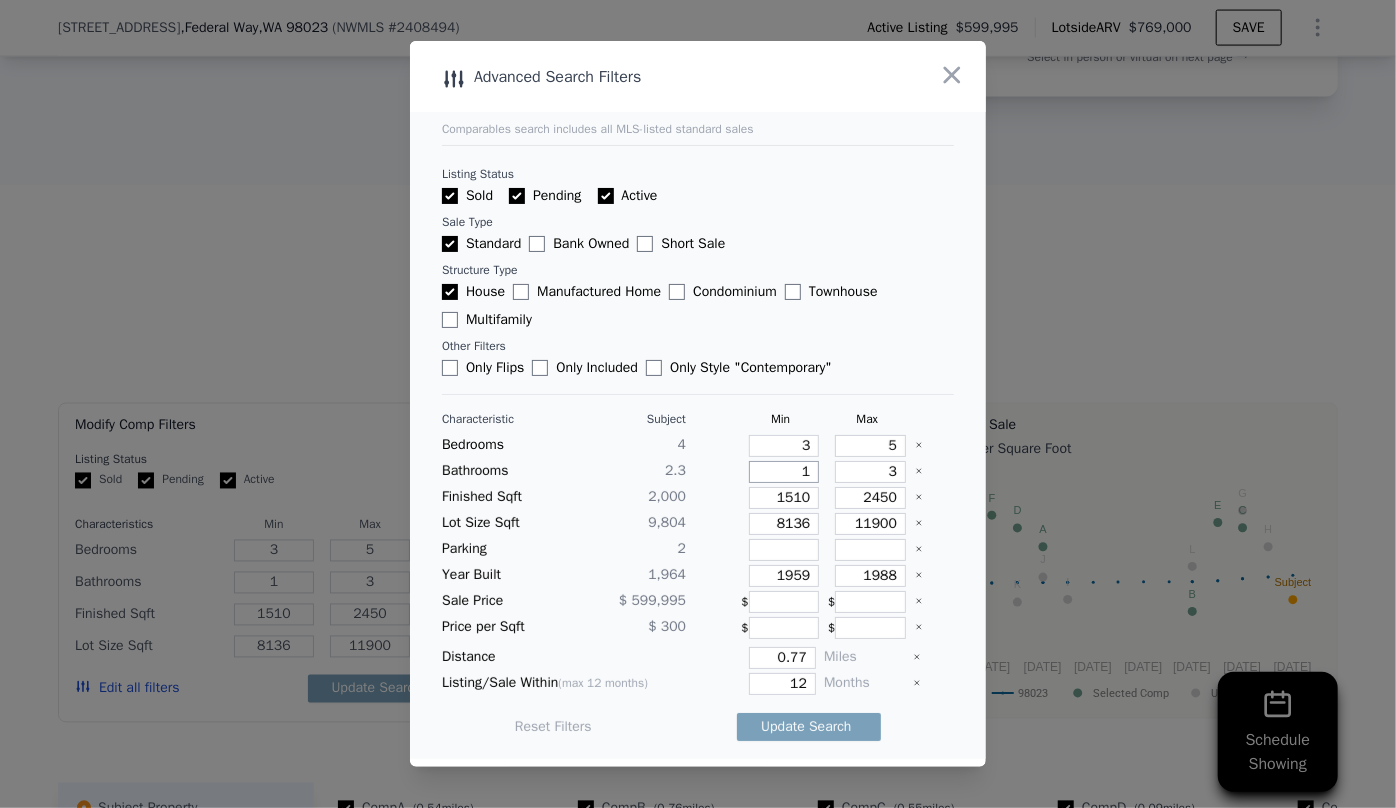 type on "1" 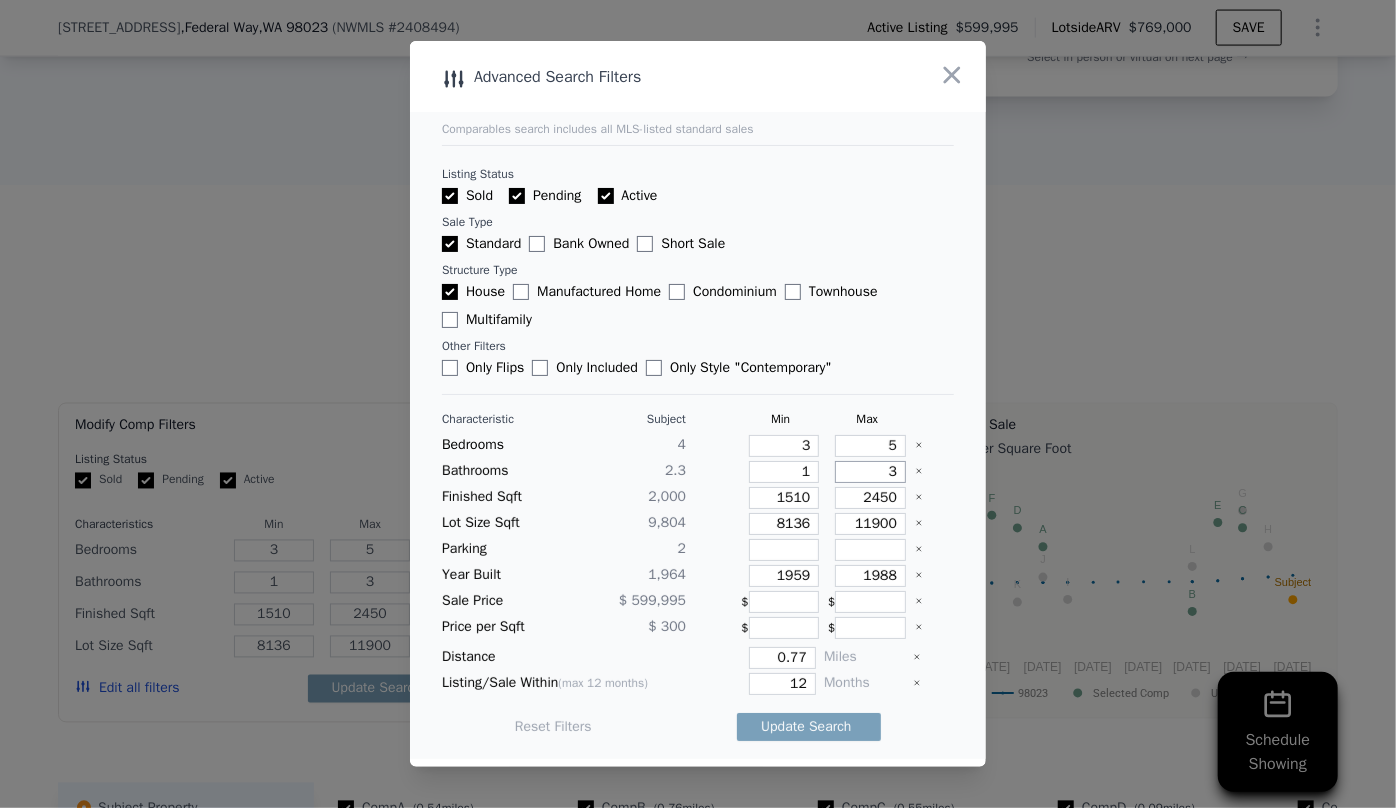drag, startPoint x: 885, startPoint y: 473, endPoint x: 849, endPoint y: 478, distance: 36.345562 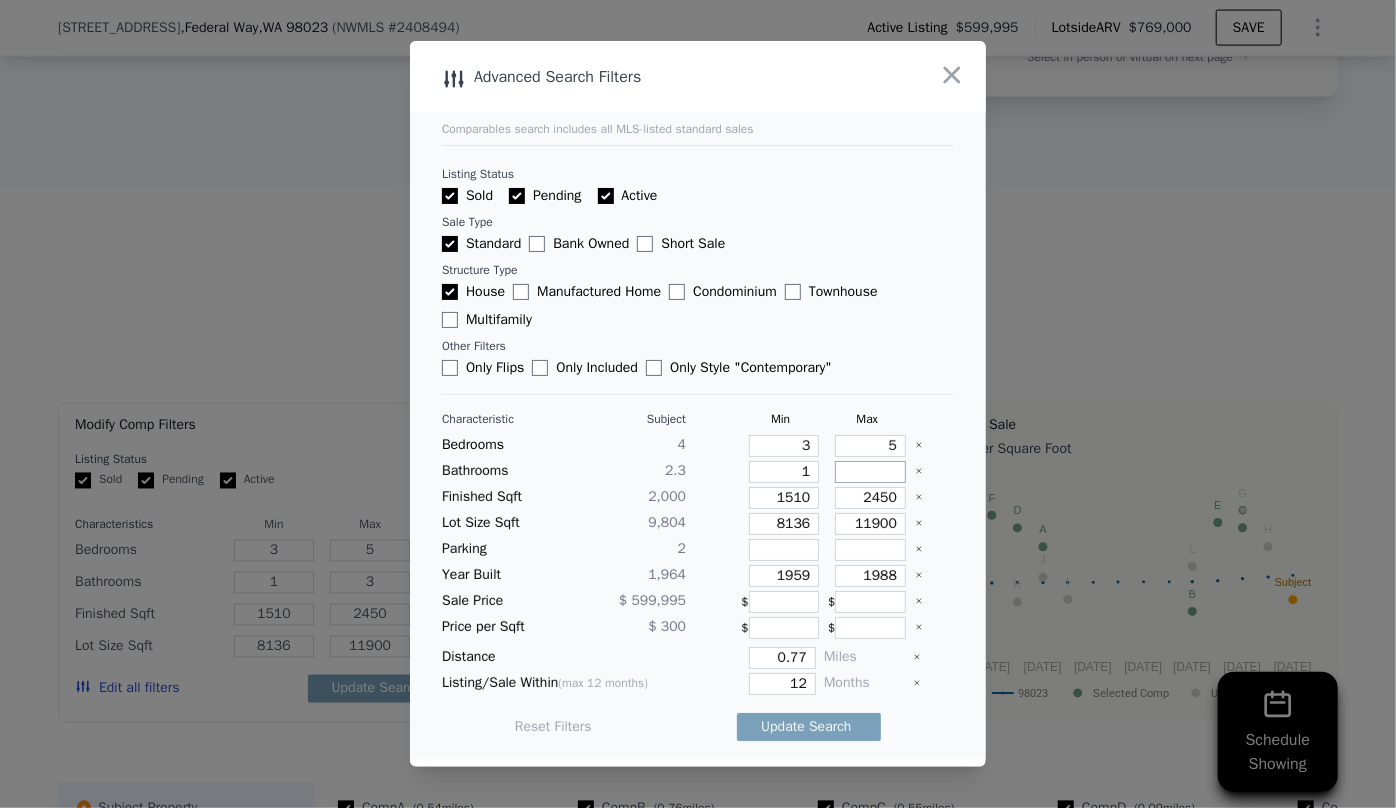 type 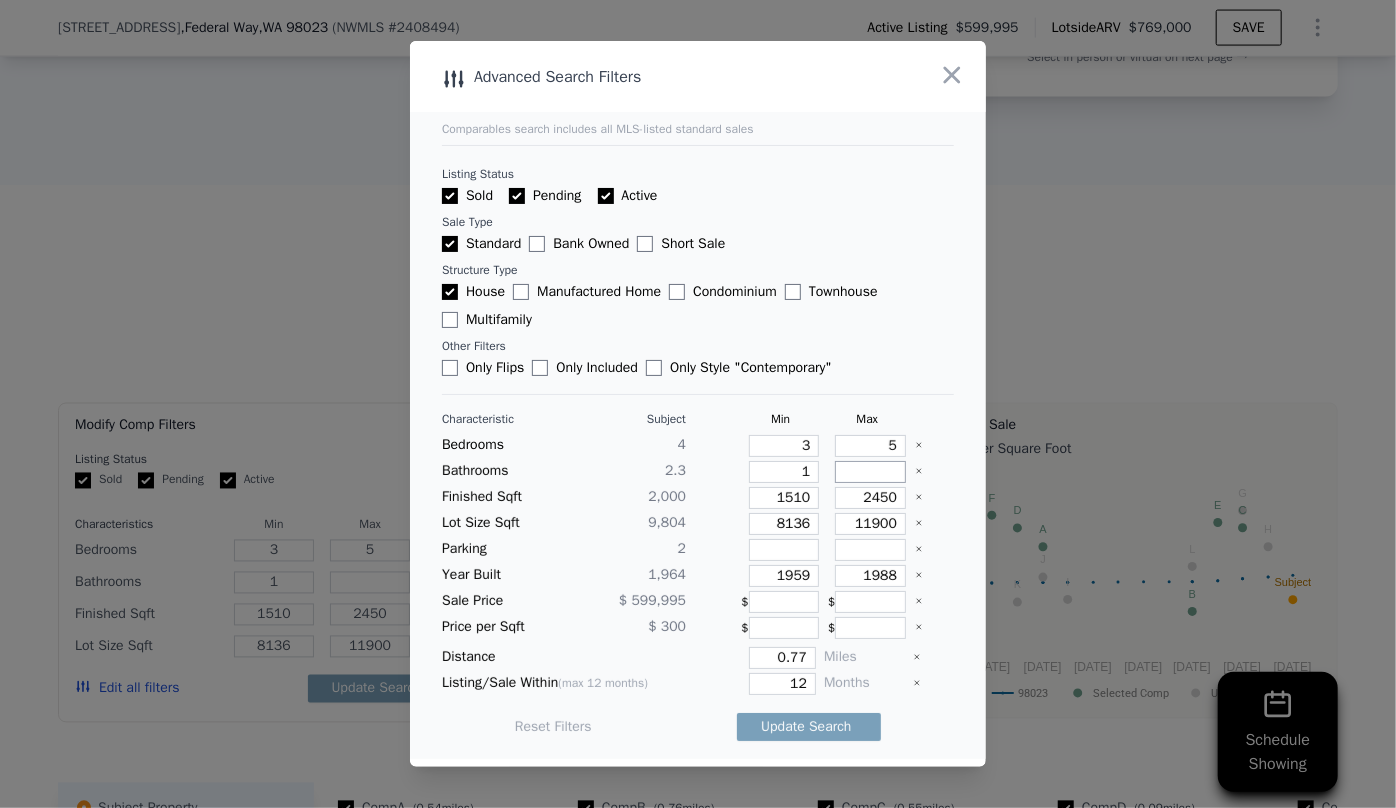 type 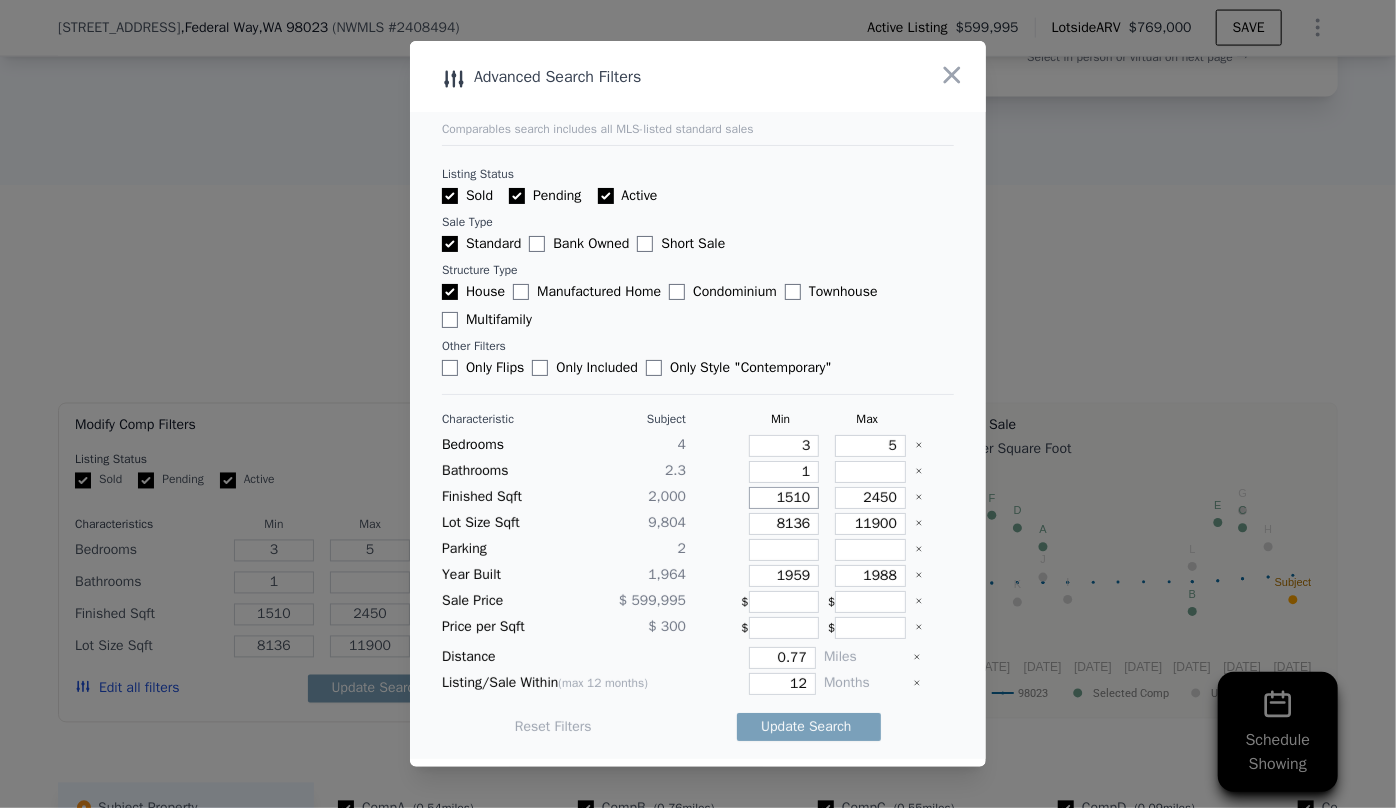 drag, startPoint x: 786, startPoint y: 501, endPoint x: 729, endPoint y: 506, distance: 57.21888 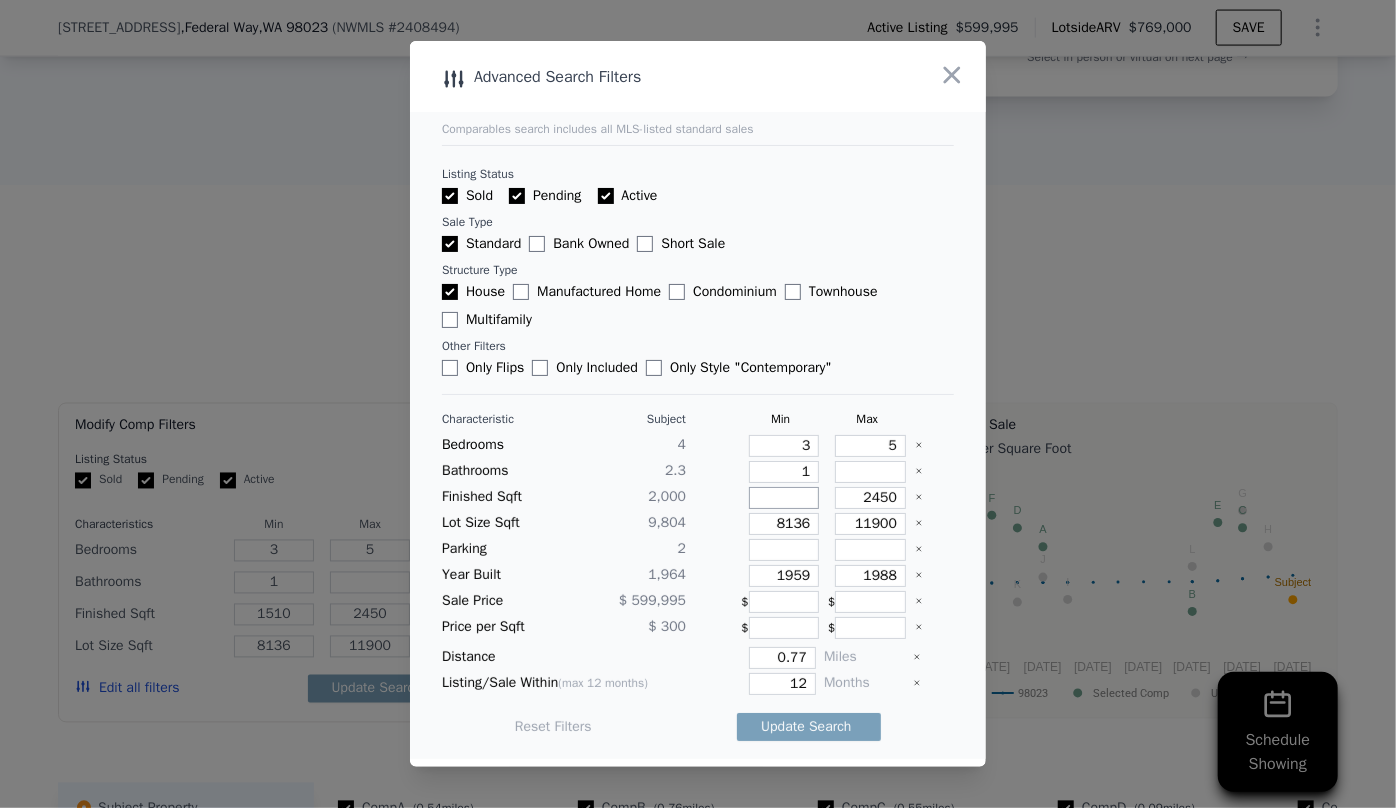 type 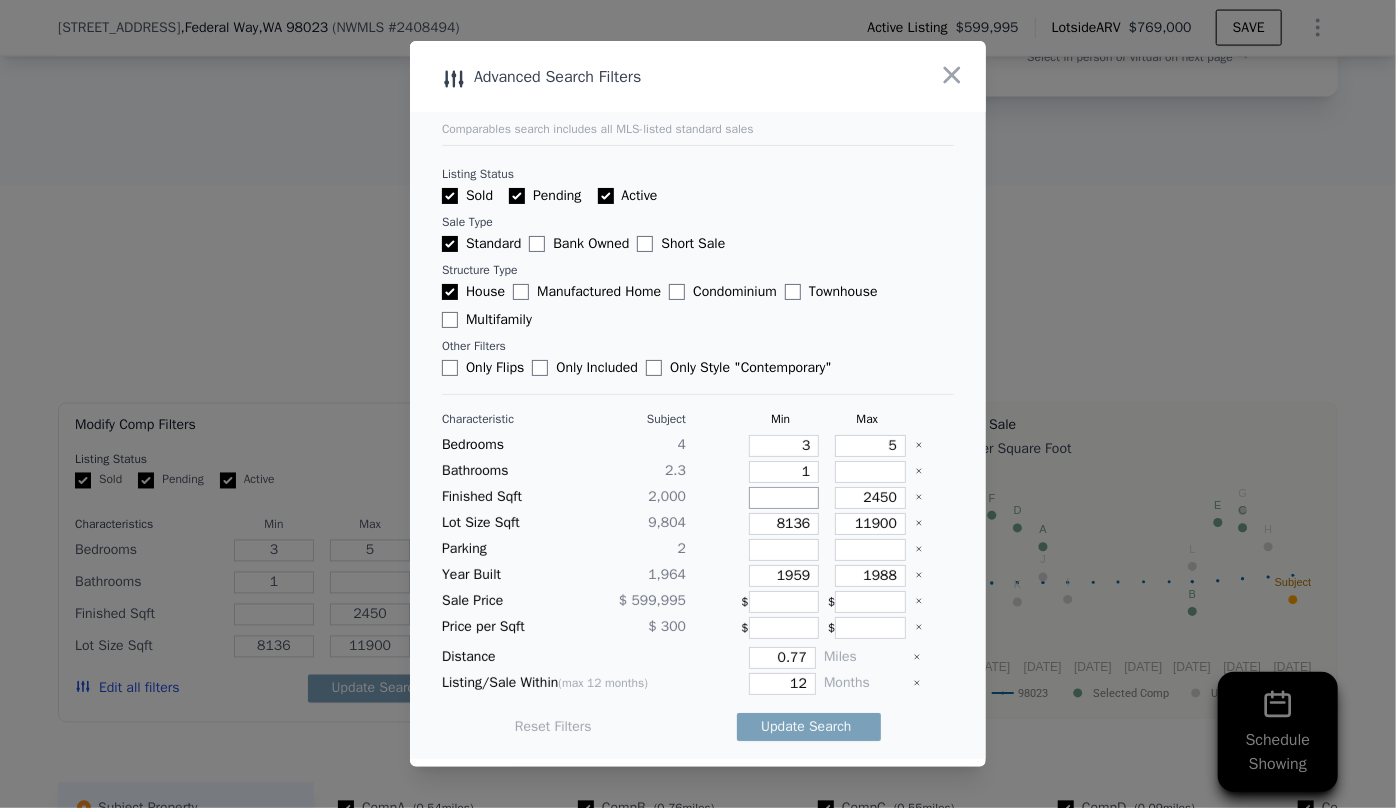 type 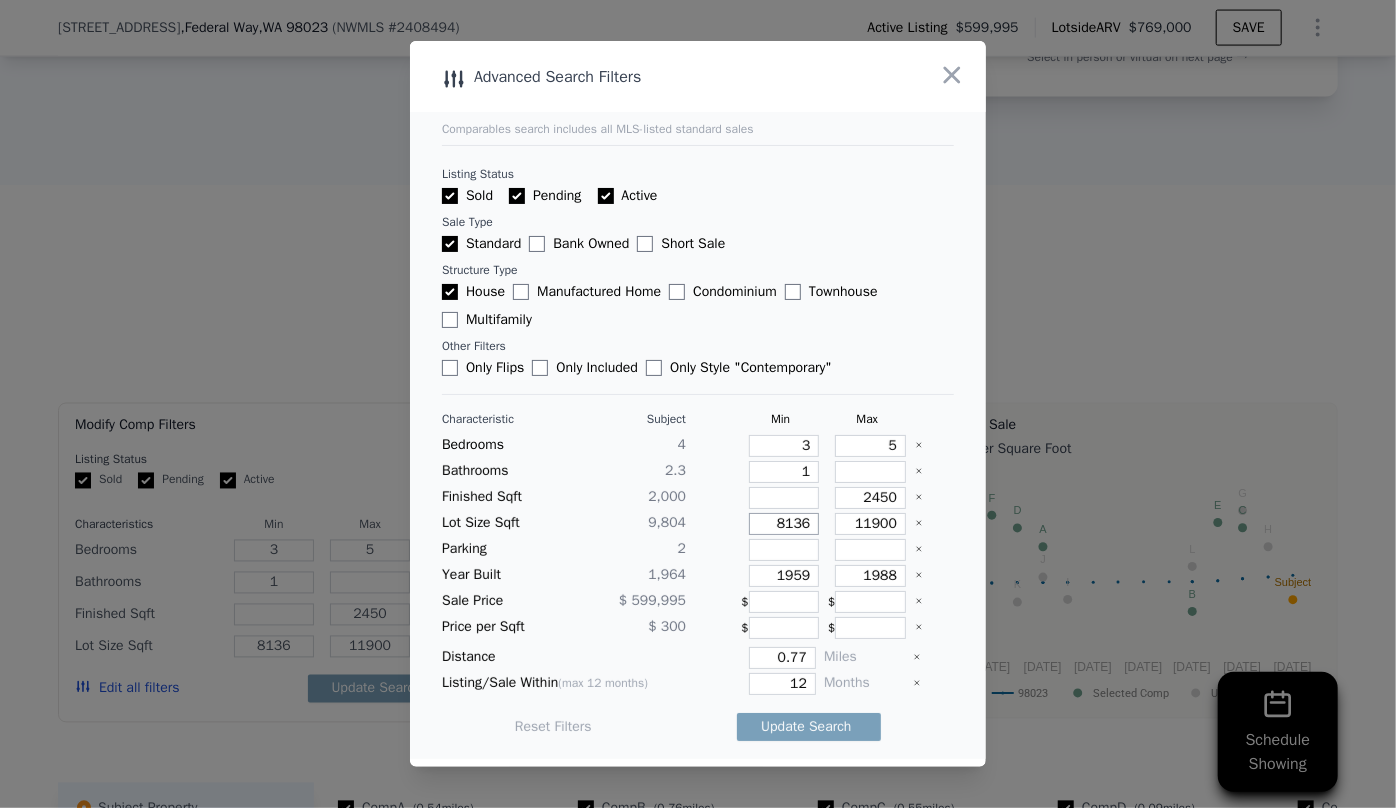 drag, startPoint x: 803, startPoint y: 527, endPoint x: 716, endPoint y: 527, distance: 87 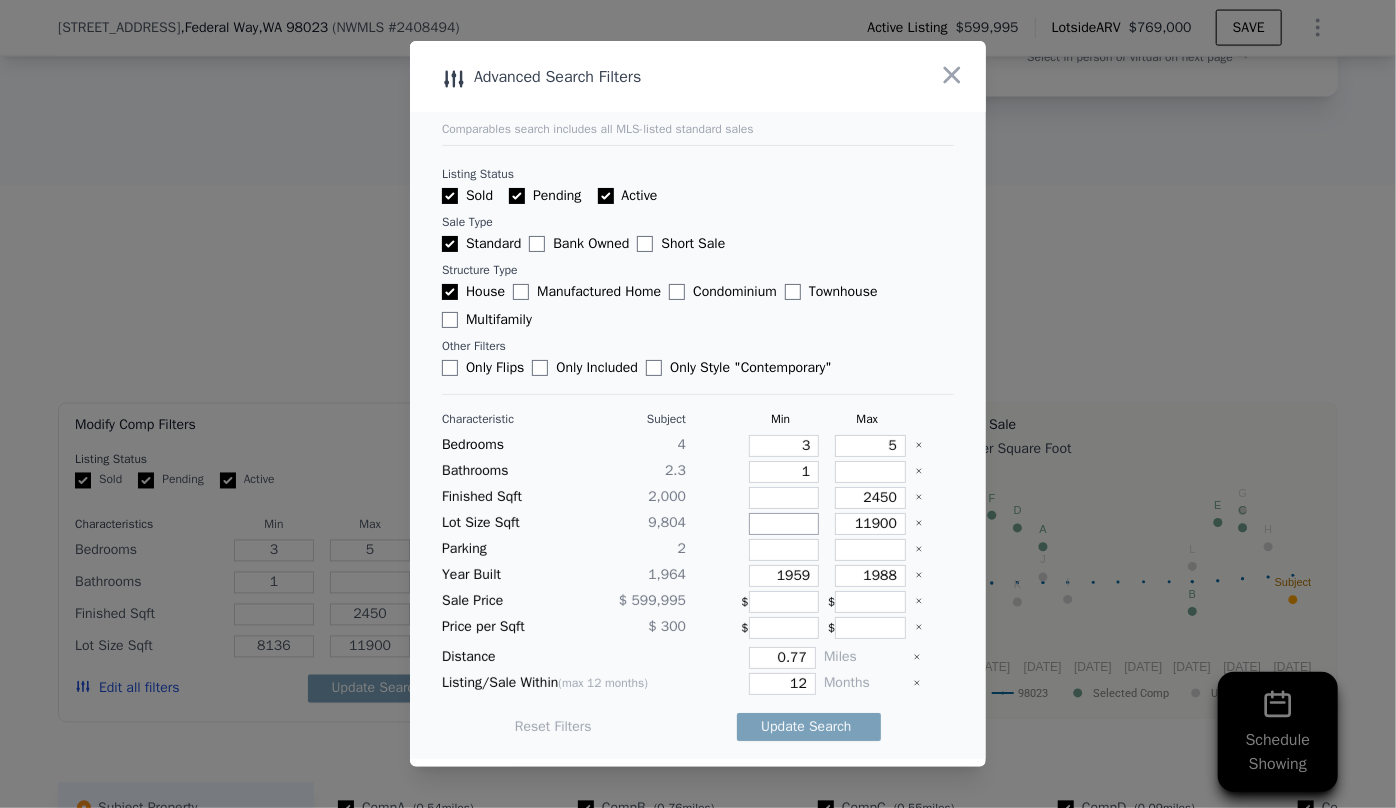 type 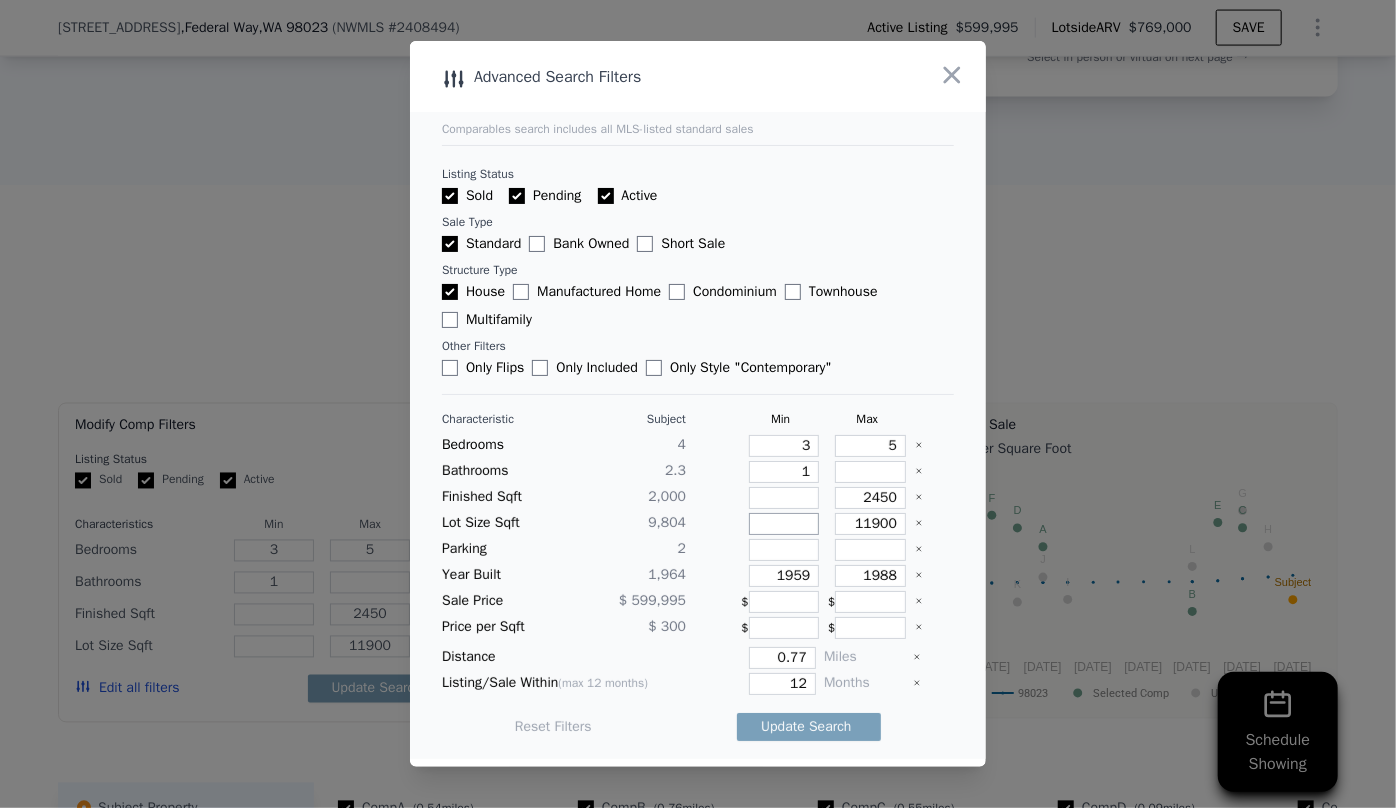 type 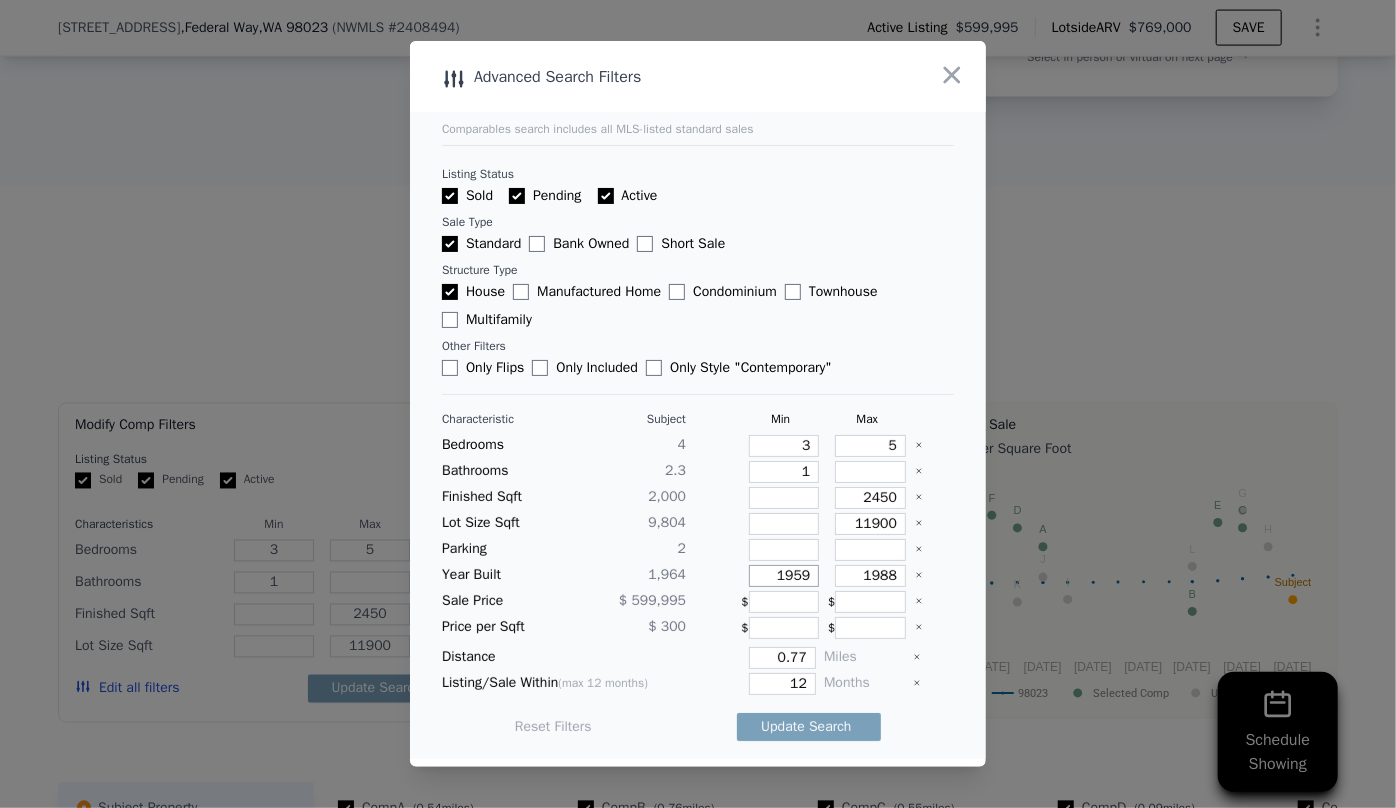 drag, startPoint x: 801, startPoint y: 574, endPoint x: 667, endPoint y: 563, distance: 134.45073 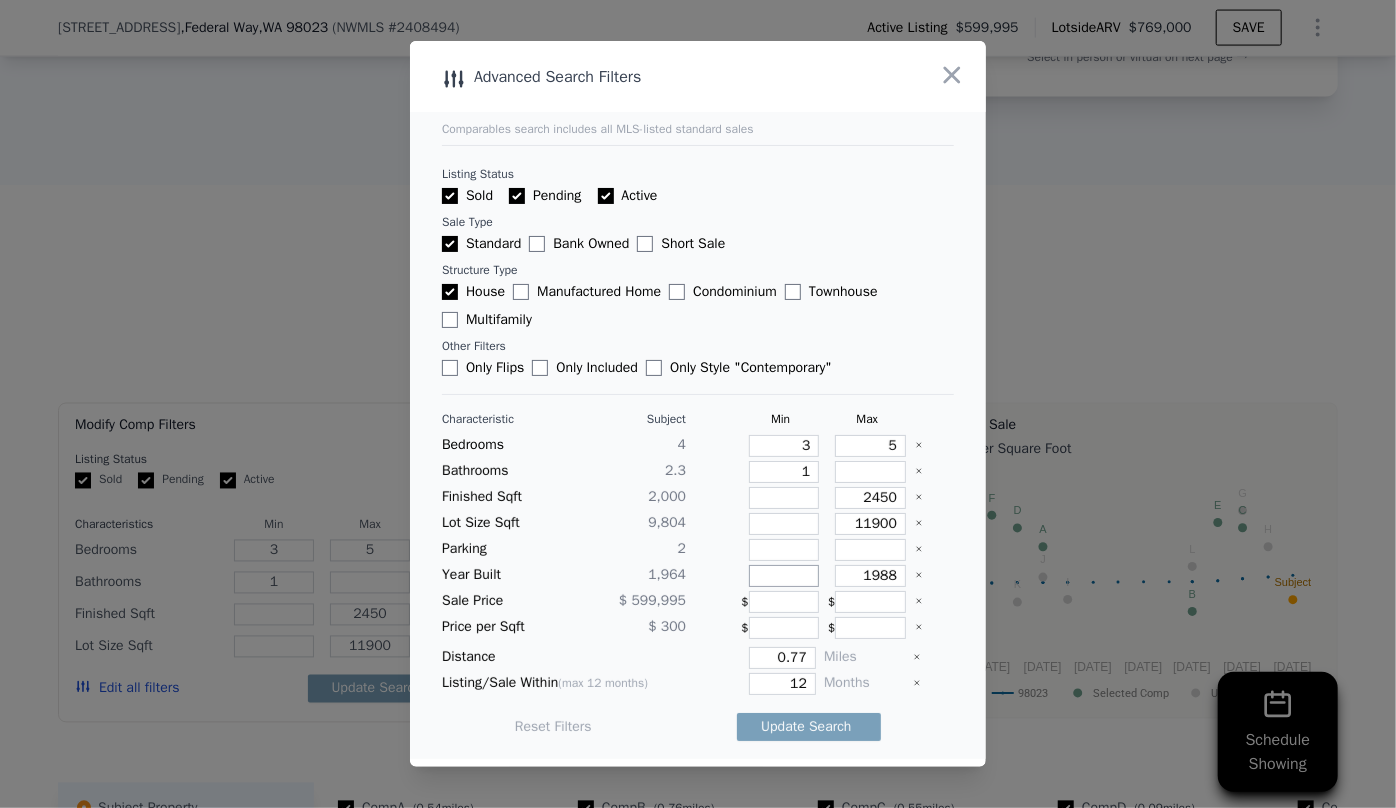 type 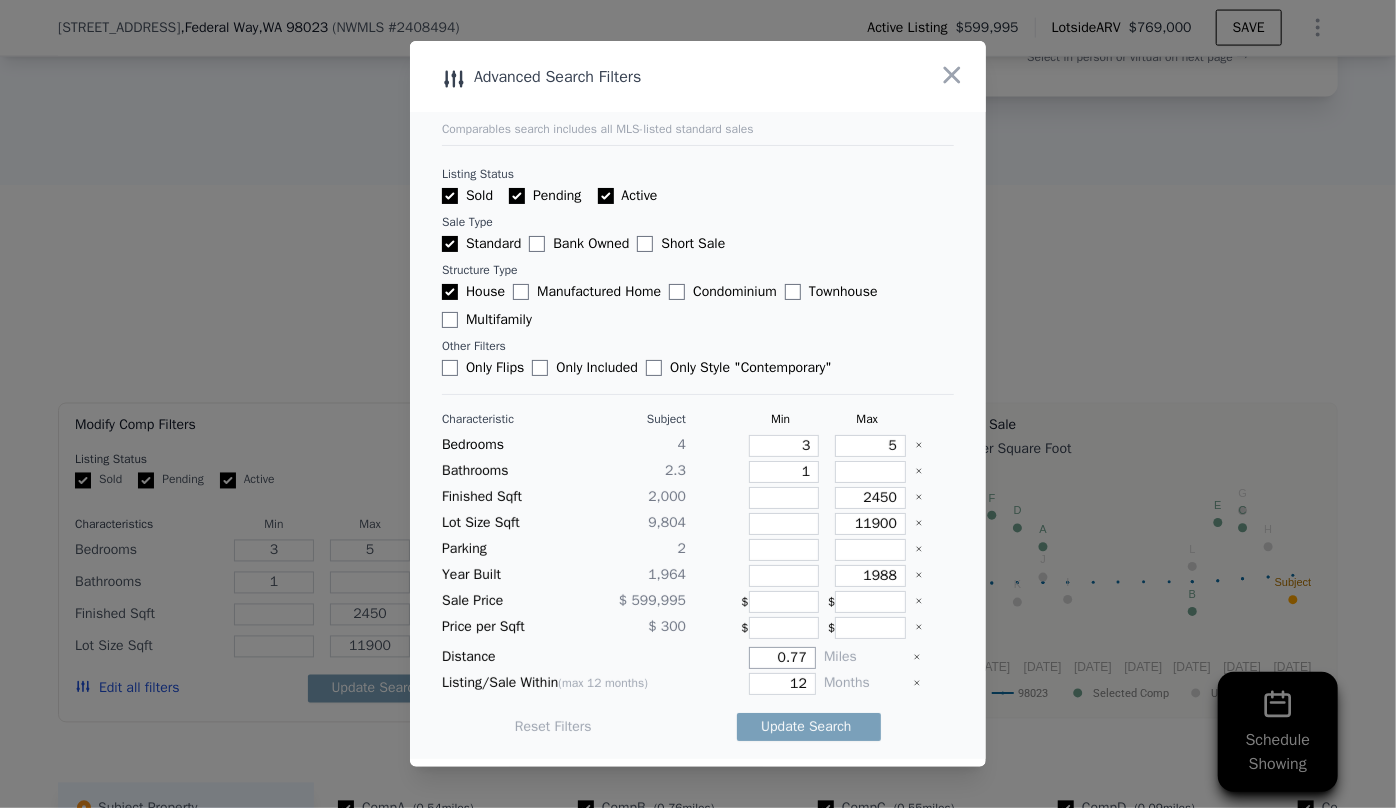 drag, startPoint x: 798, startPoint y: 655, endPoint x: 700, endPoint y: 642, distance: 98.85848 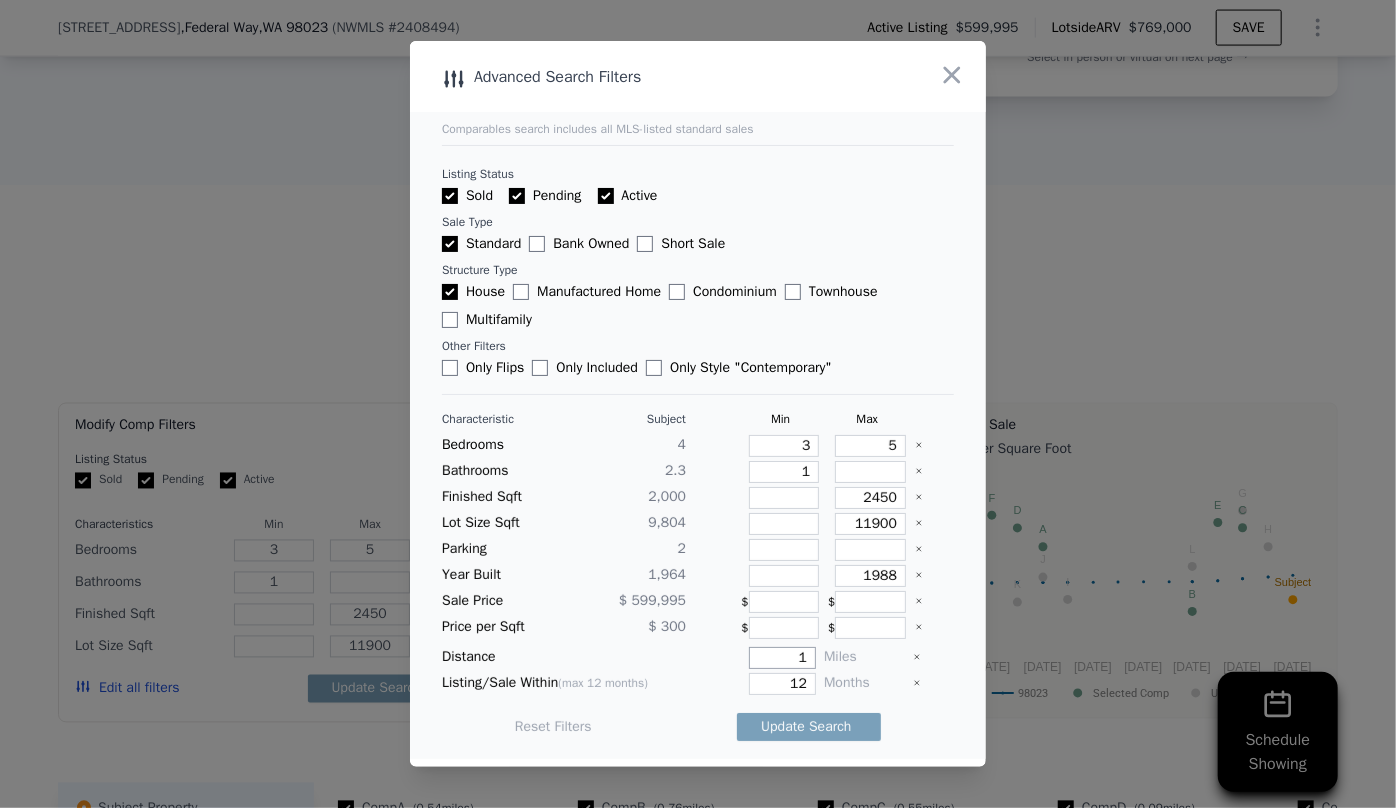 type on "1" 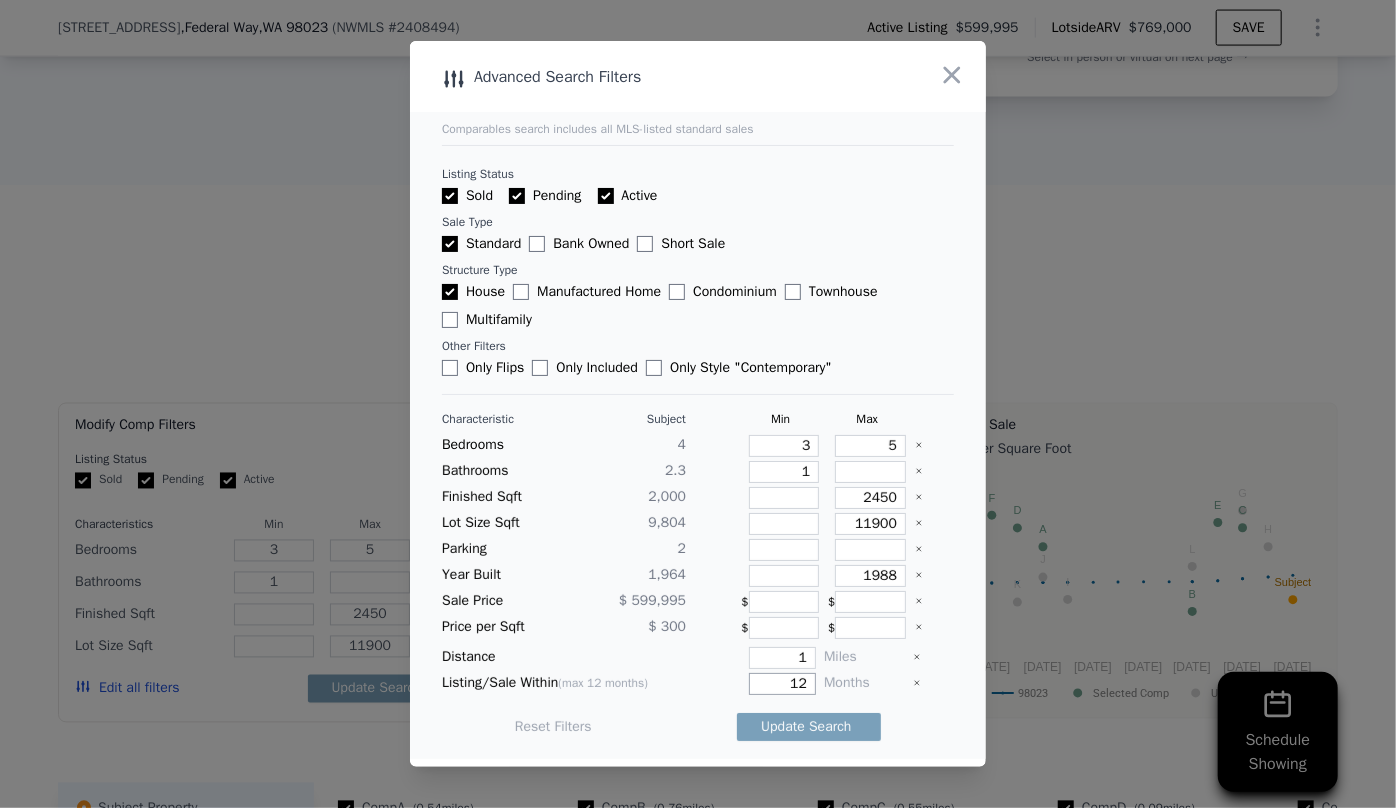 drag, startPoint x: 800, startPoint y: 677, endPoint x: 755, endPoint y: 679, distance: 45.044422 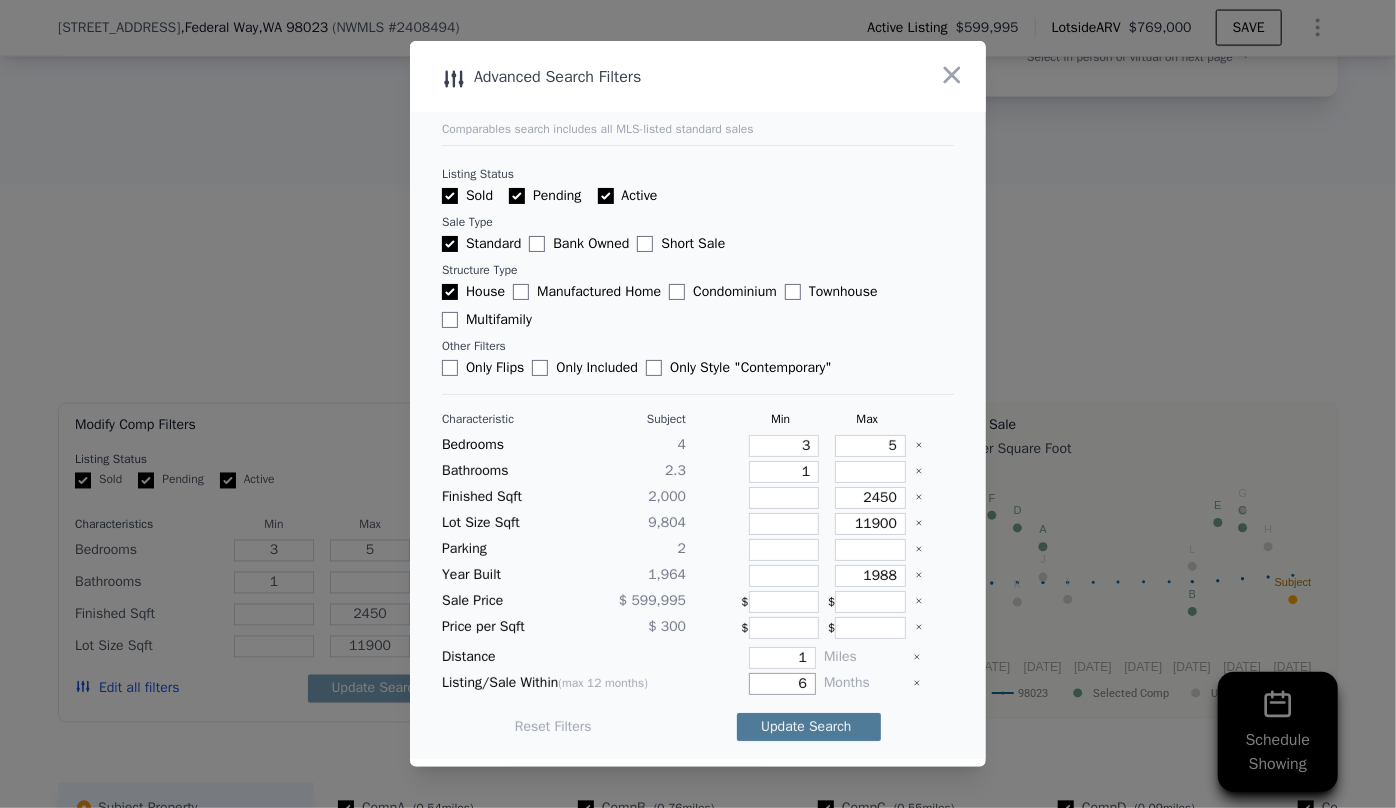 type on "6" 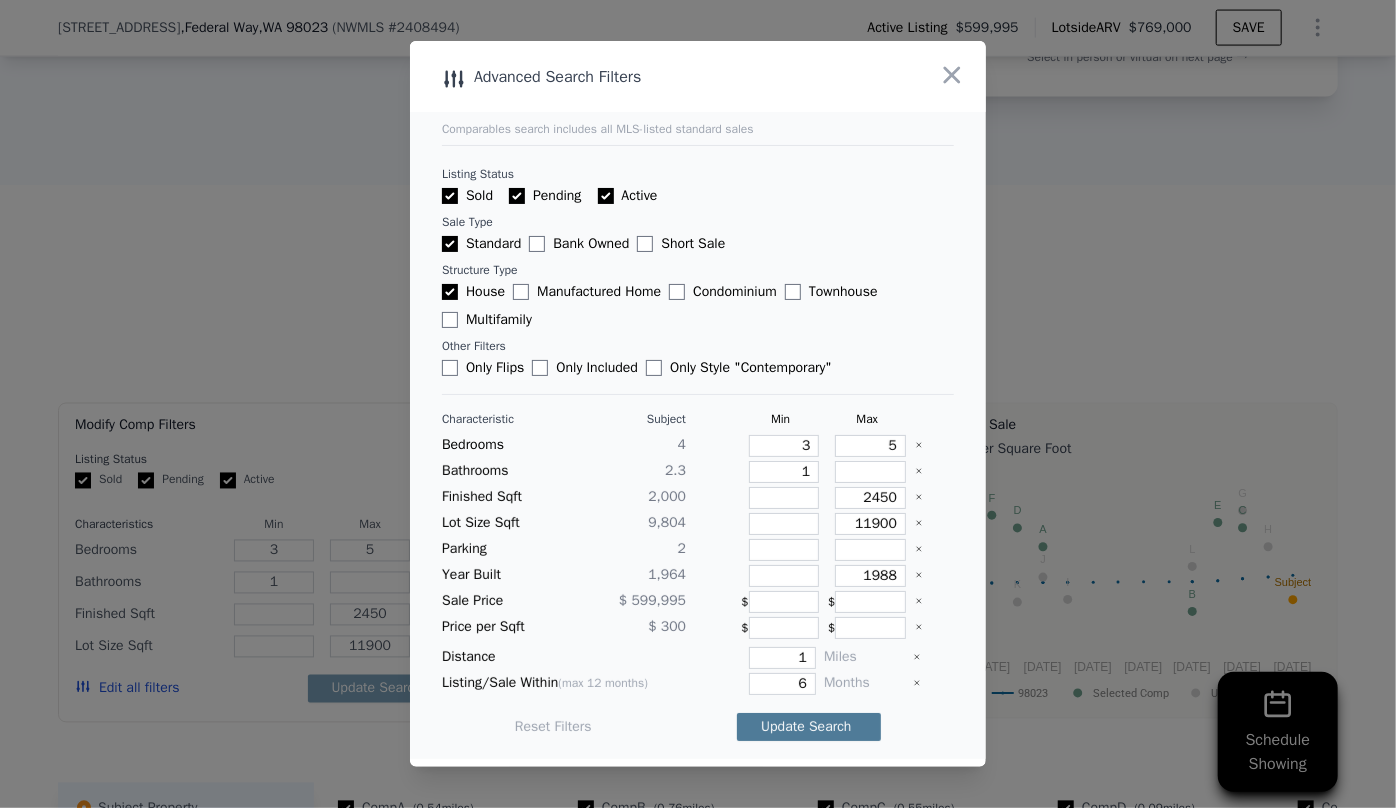 click on "Update Search" at bounding box center (809, 727) 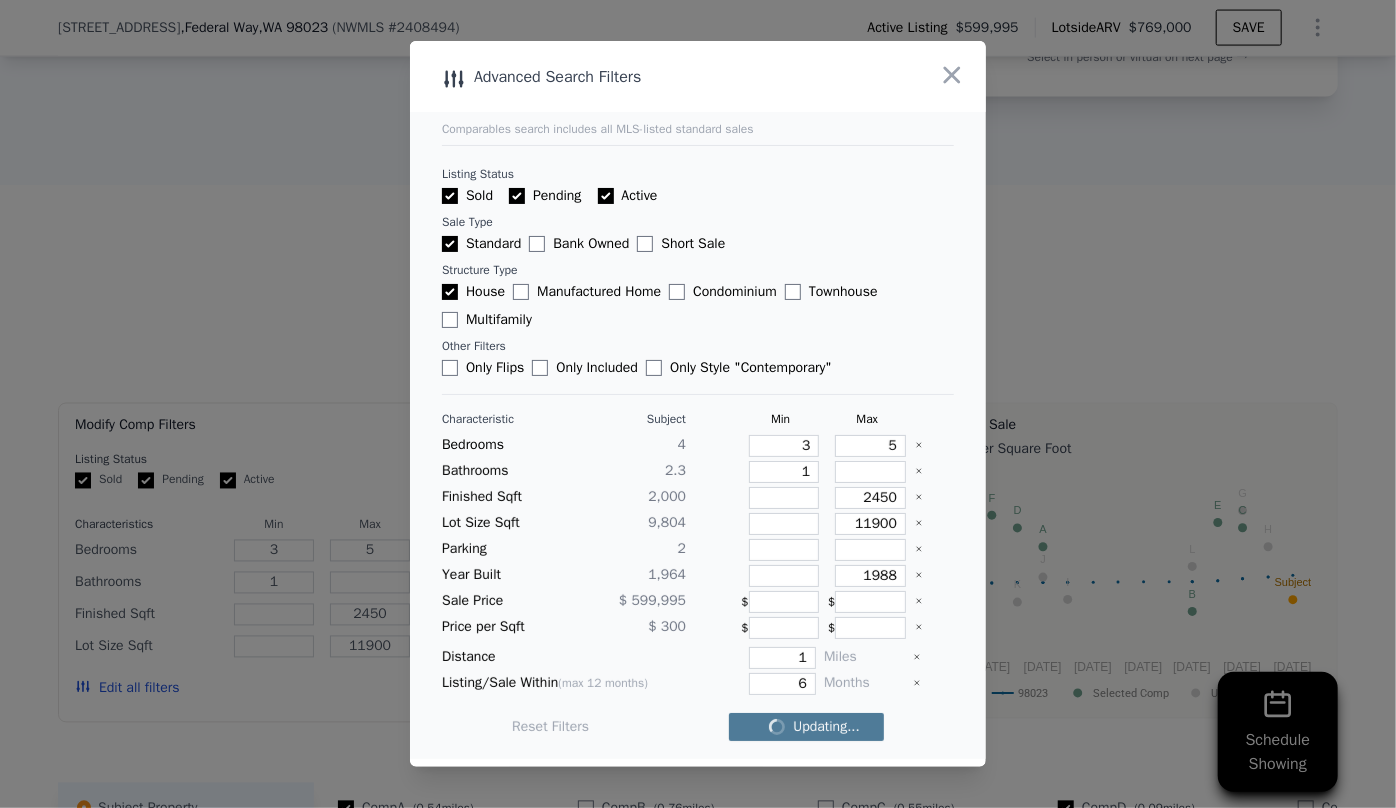 checkbox on "false" 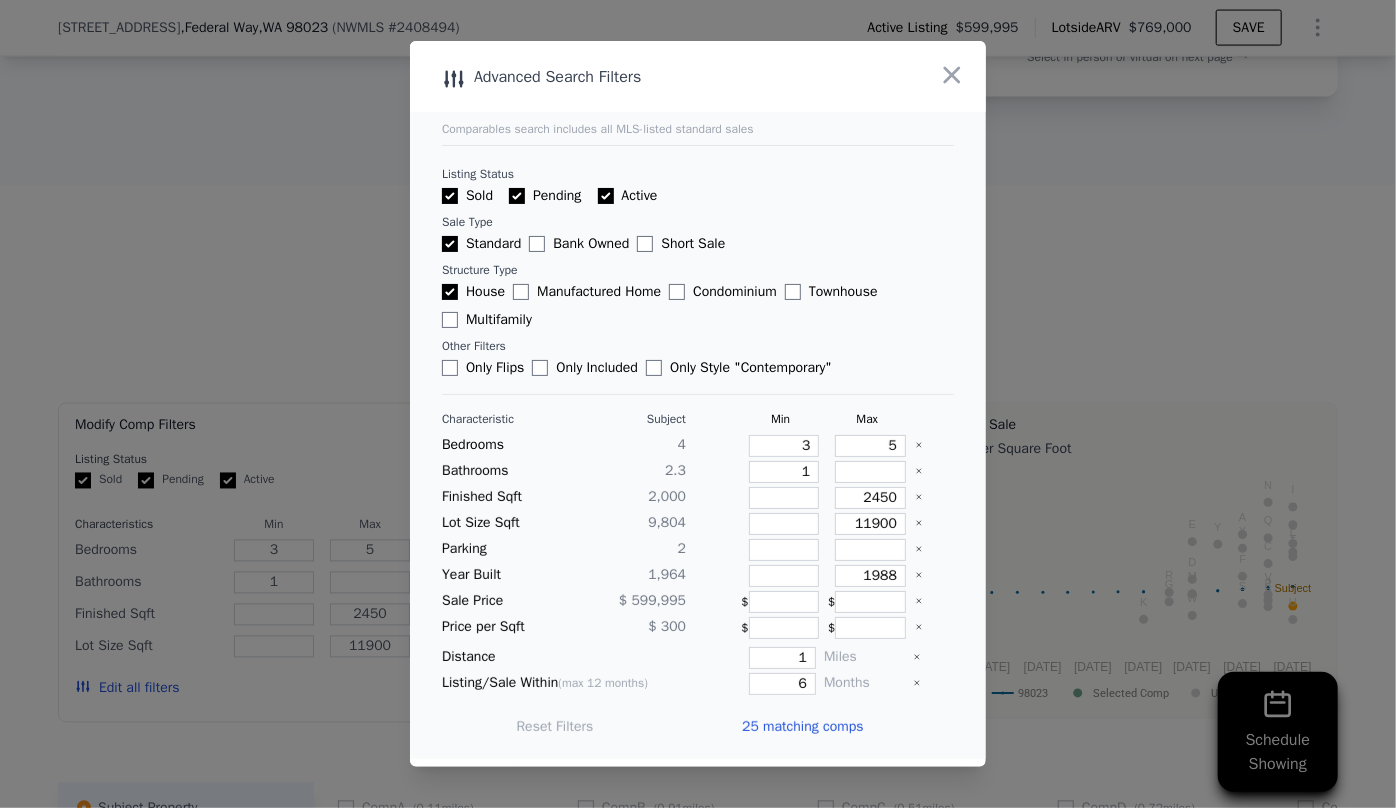 click on "25 matching comps" at bounding box center [802, 727] 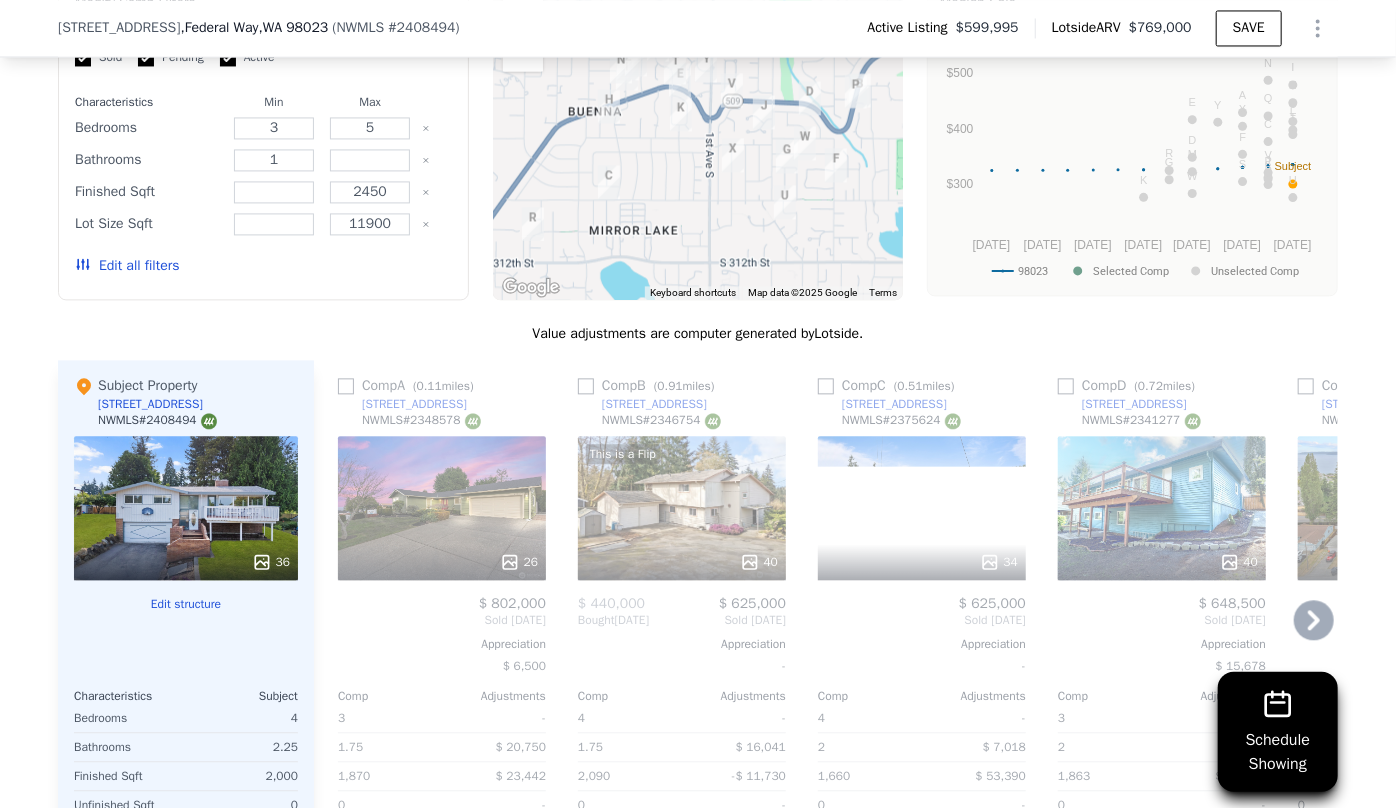scroll, scrollTop: 2083, scrollLeft: 0, axis: vertical 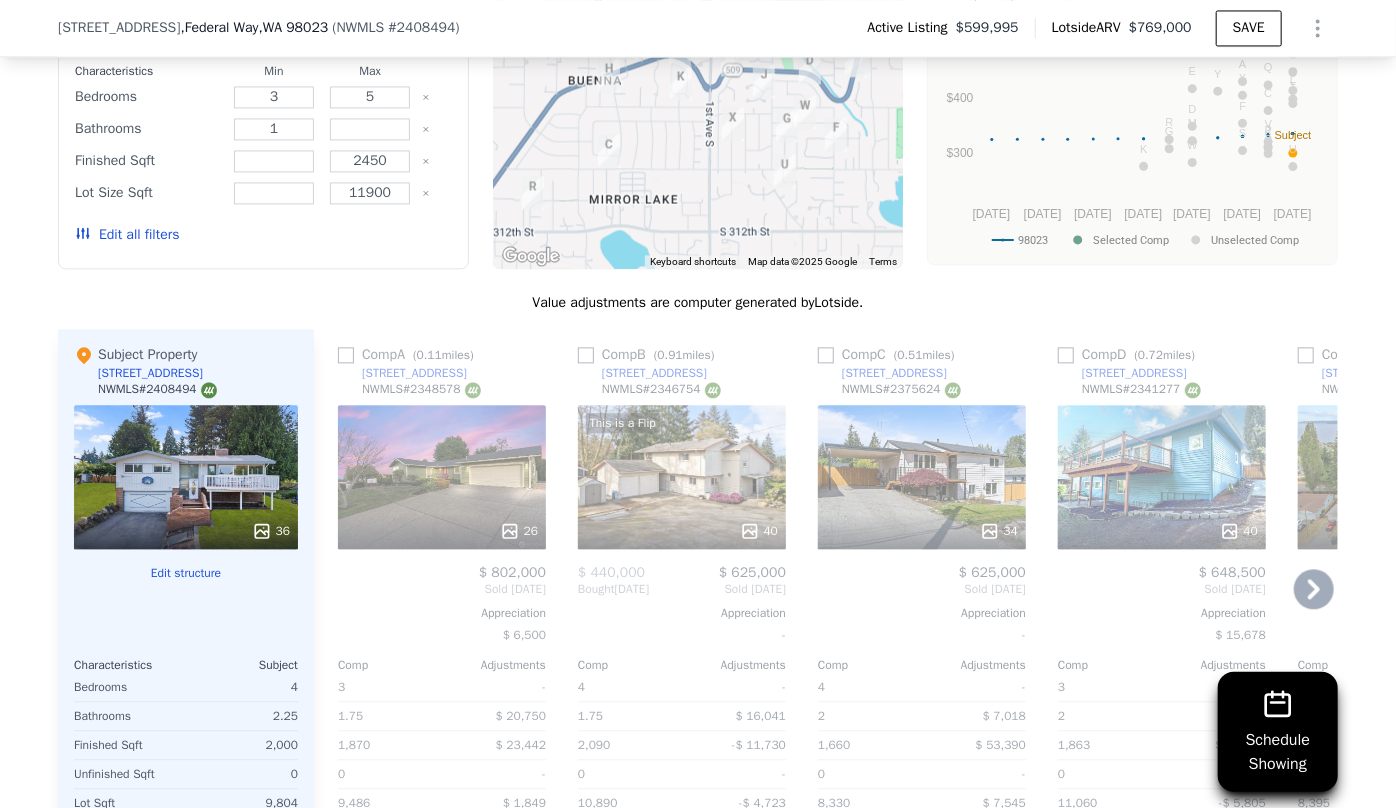 click on "26" at bounding box center (442, 477) 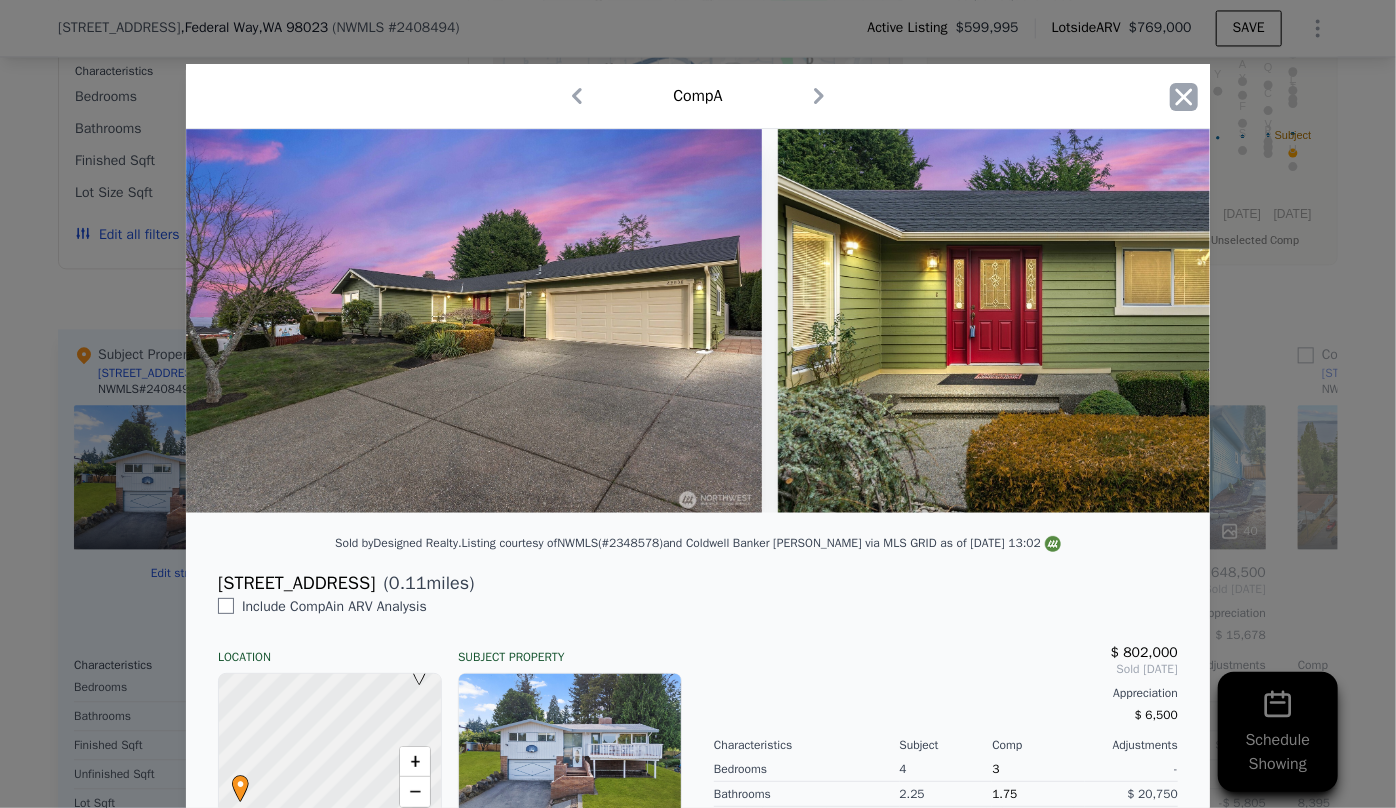 click 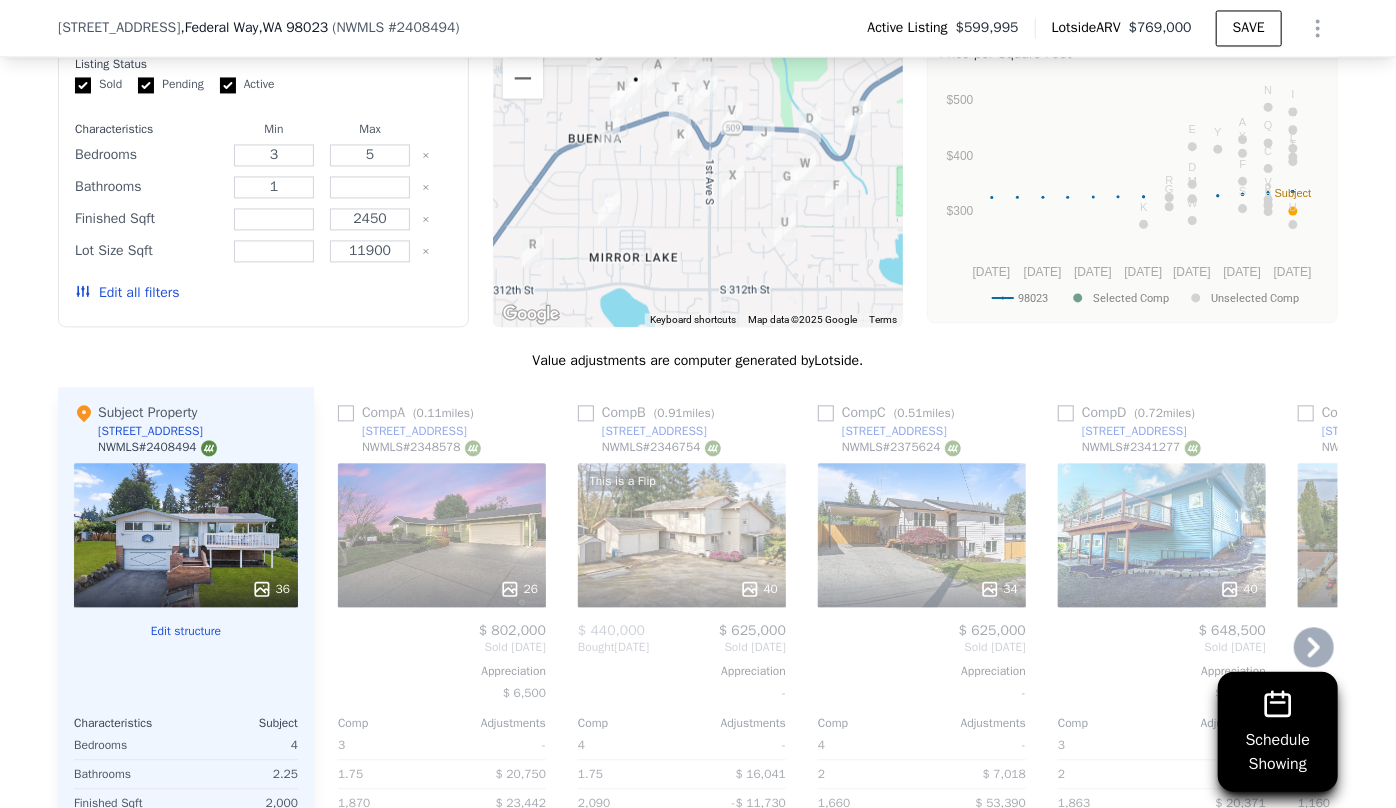 scroll, scrollTop: 1992, scrollLeft: 0, axis: vertical 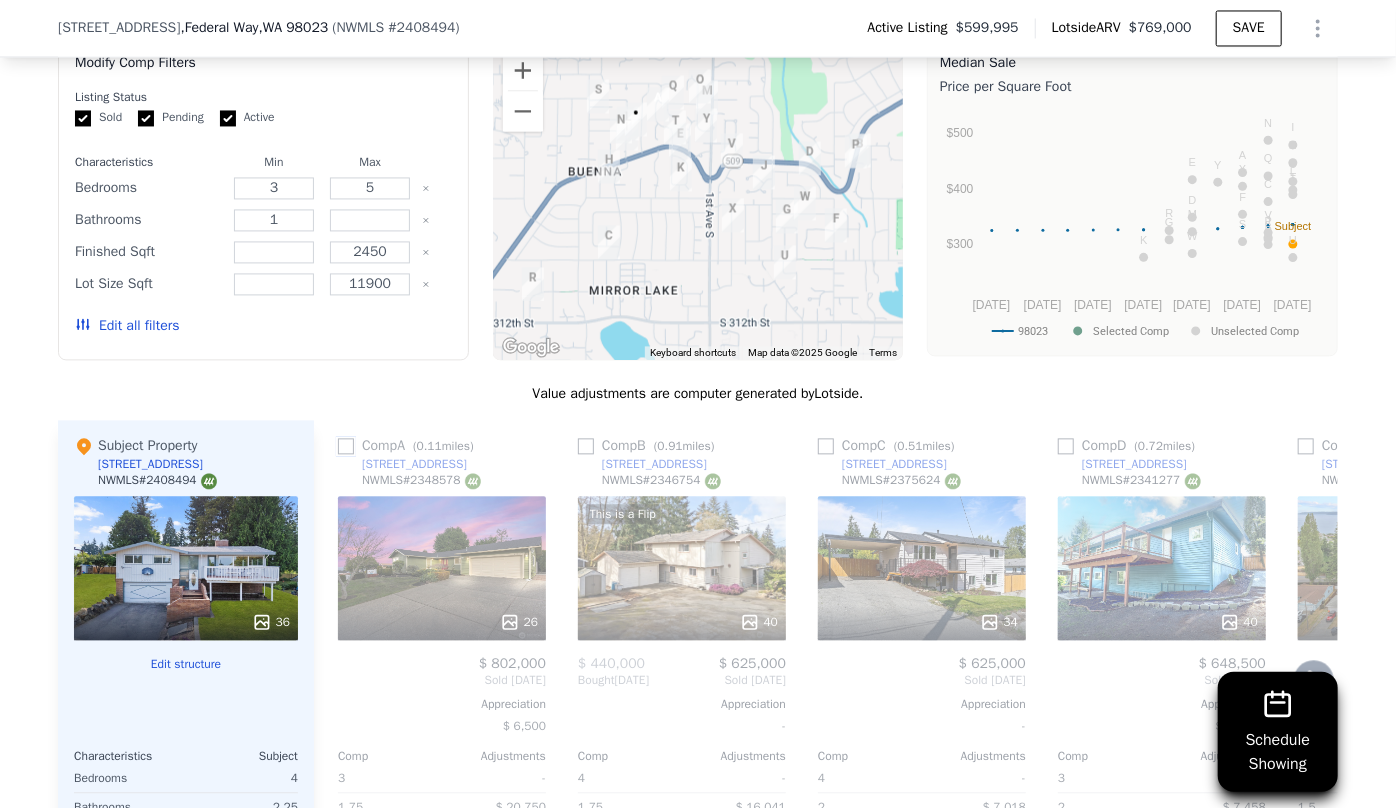 click at bounding box center (346, 446) 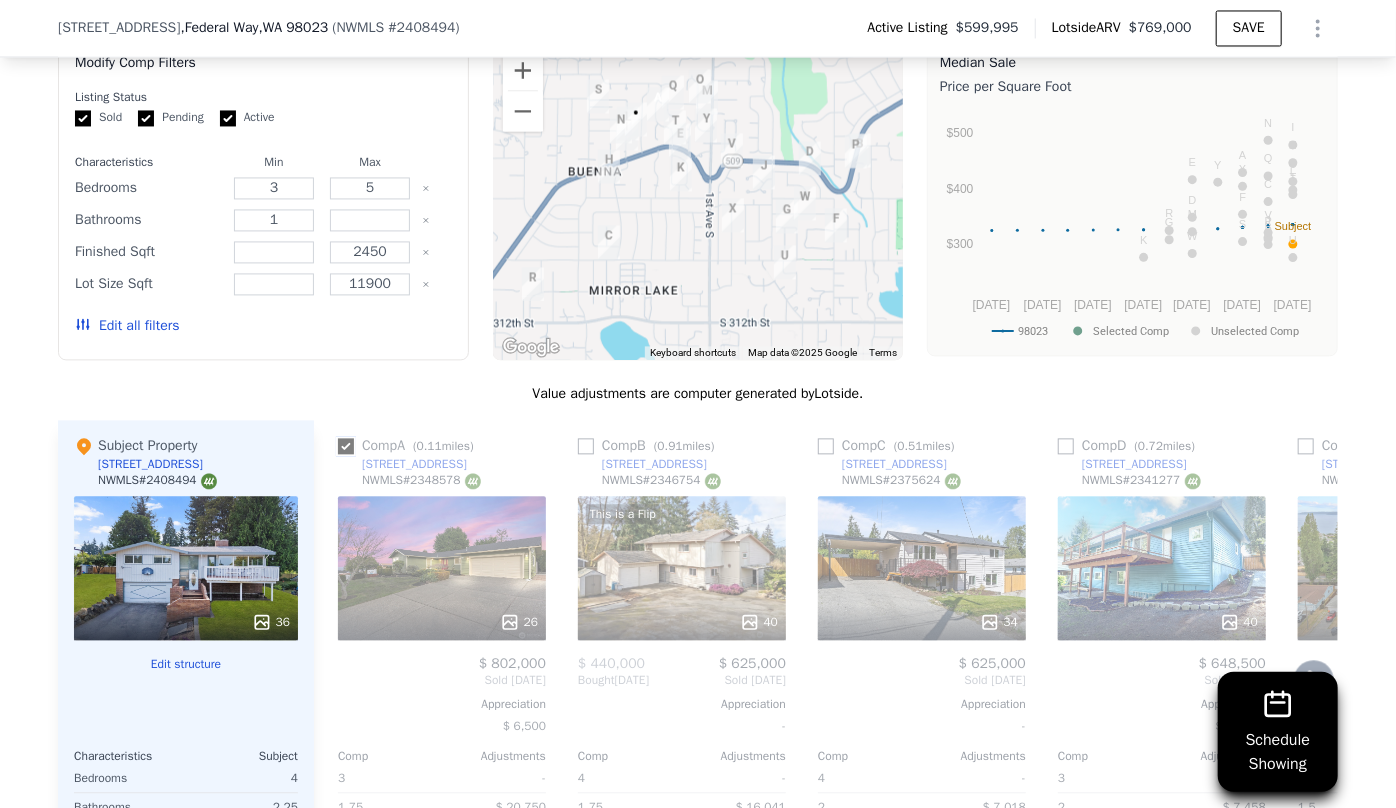 checkbox on "true" 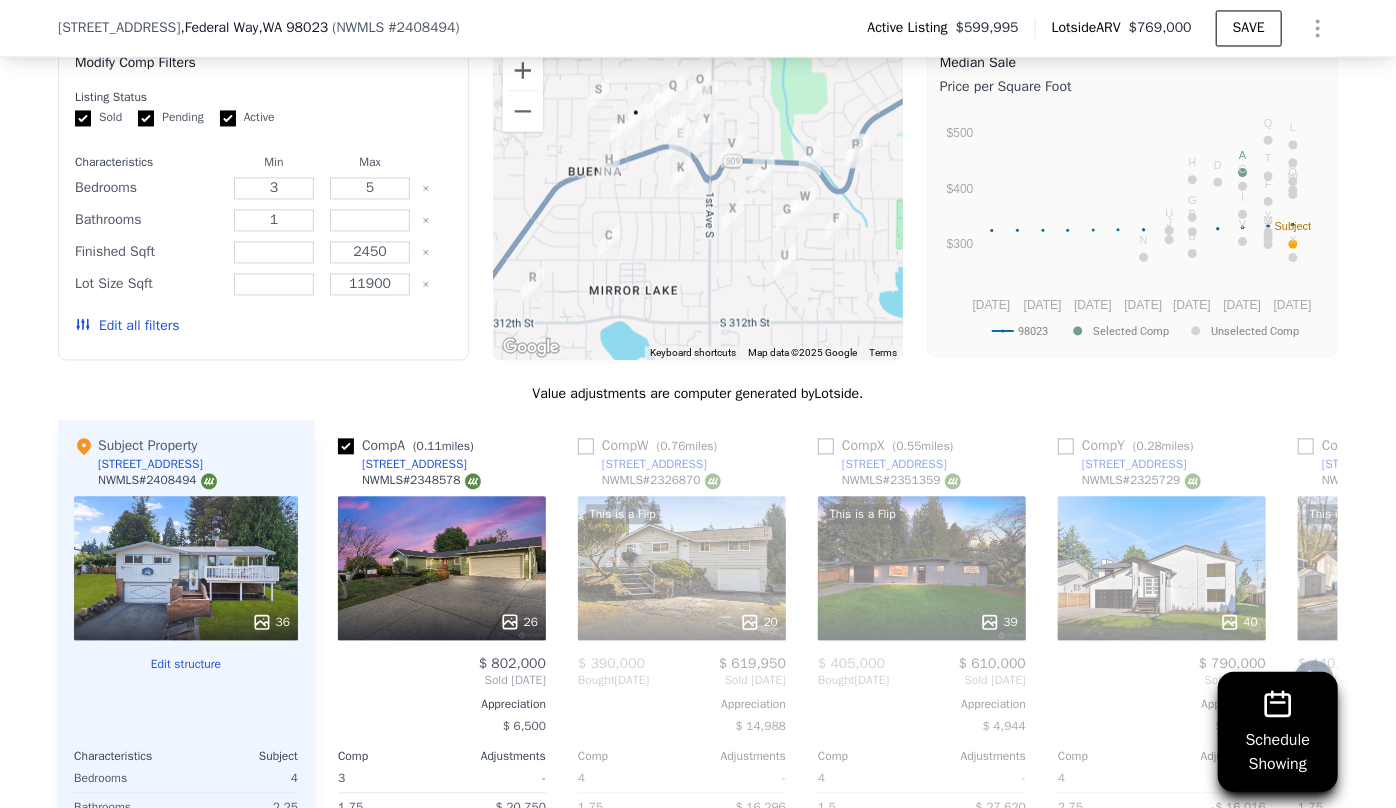 click on "This is a Flip 20" at bounding box center (682, 568) 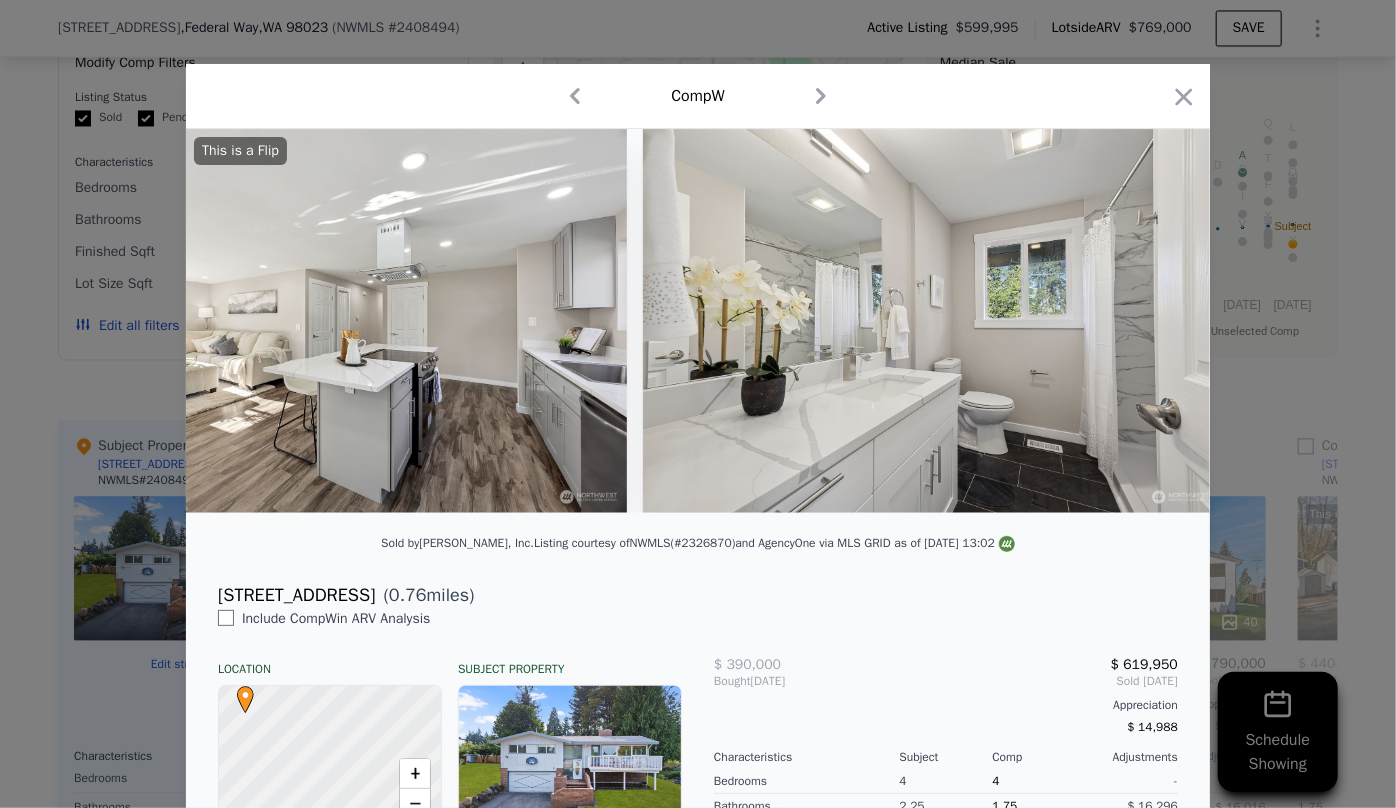 scroll, scrollTop: 0, scrollLeft: 4410, axis: horizontal 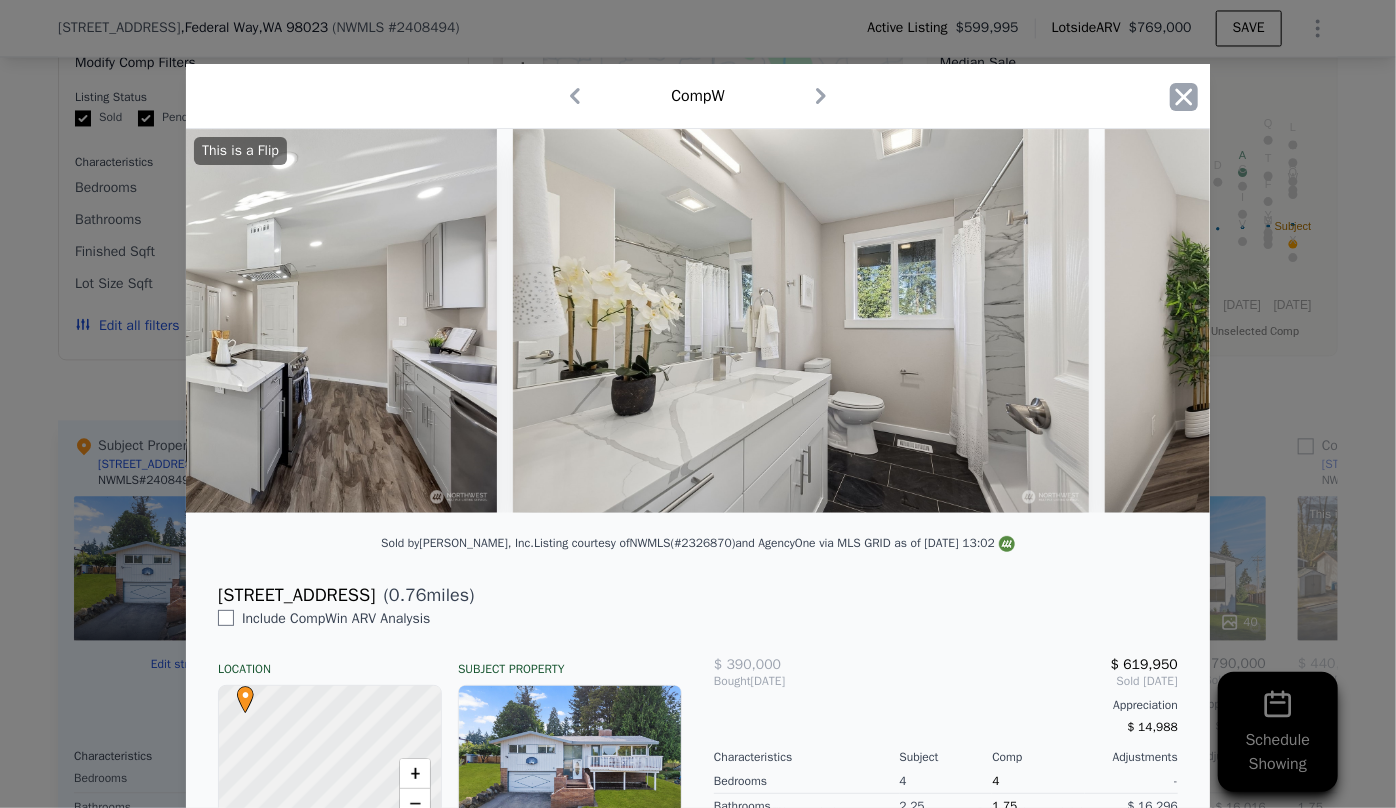 click 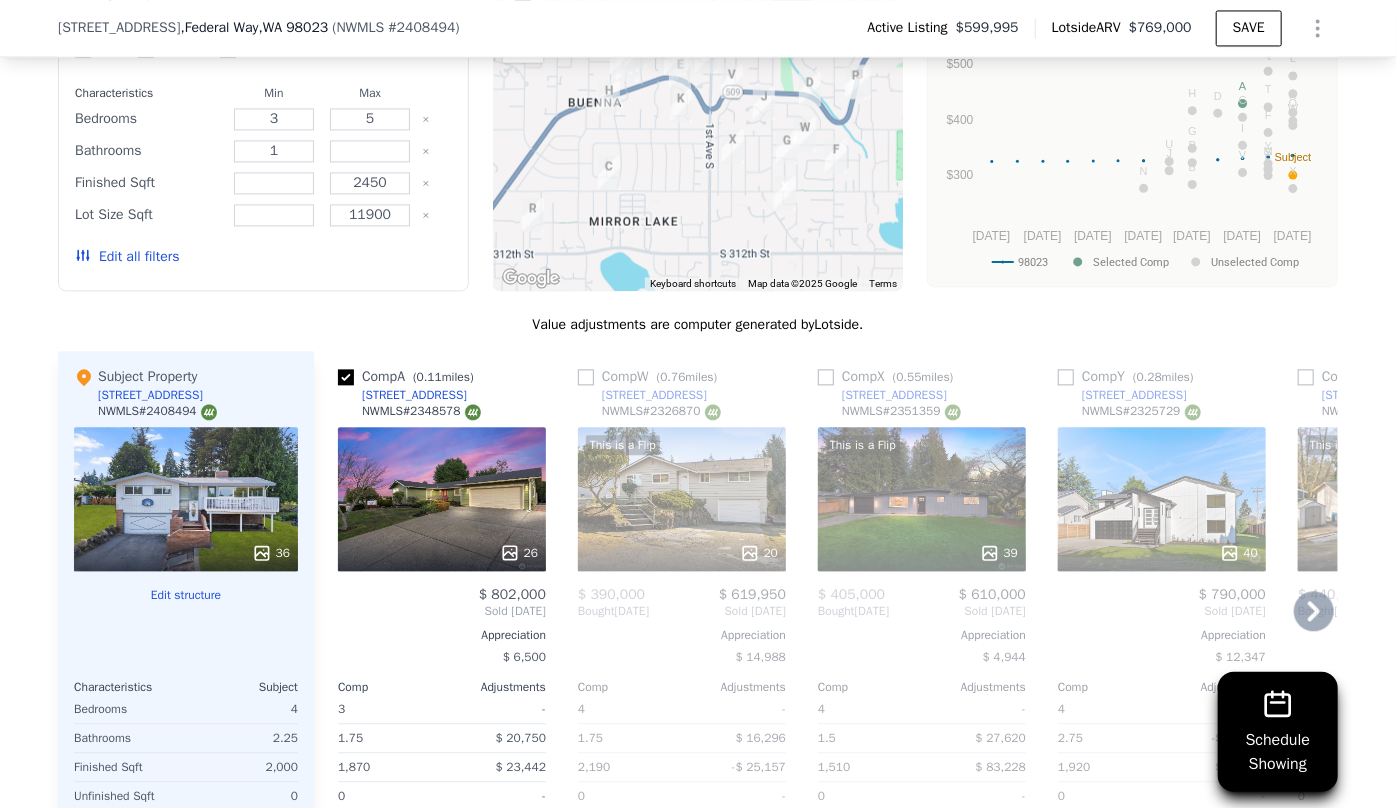 scroll, scrollTop: 2174, scrollLeft: 0, axis: vertical 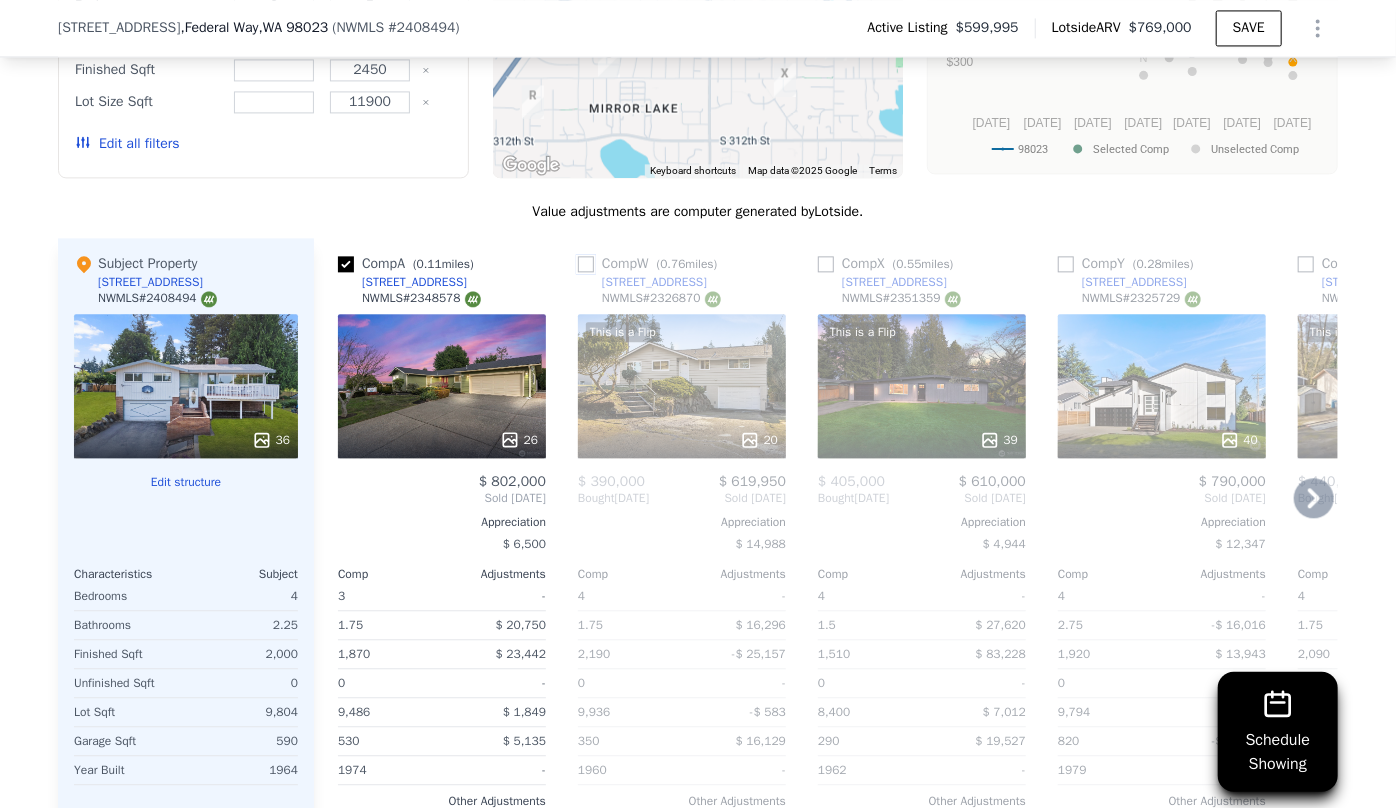 click at bounding box center (586, 264) 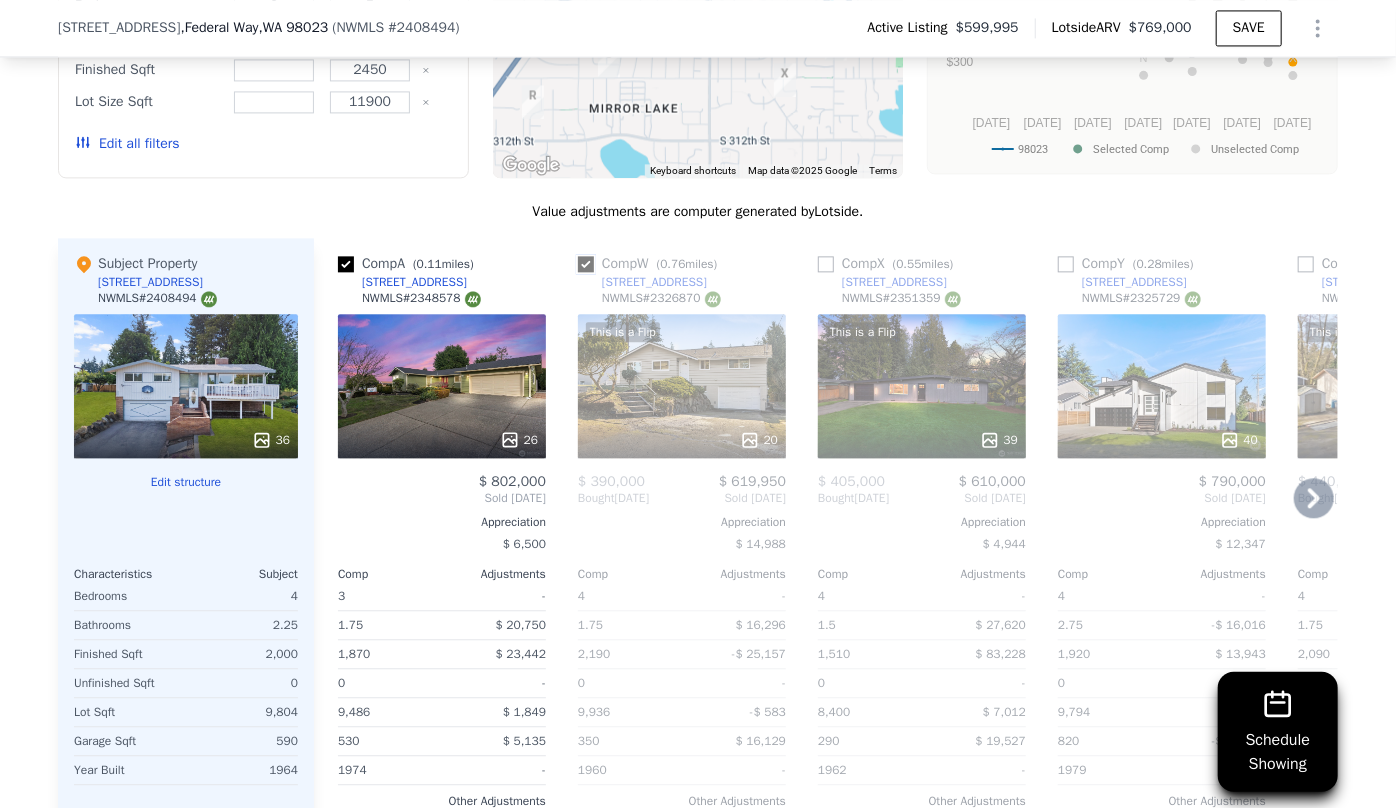 checkbox on "true" 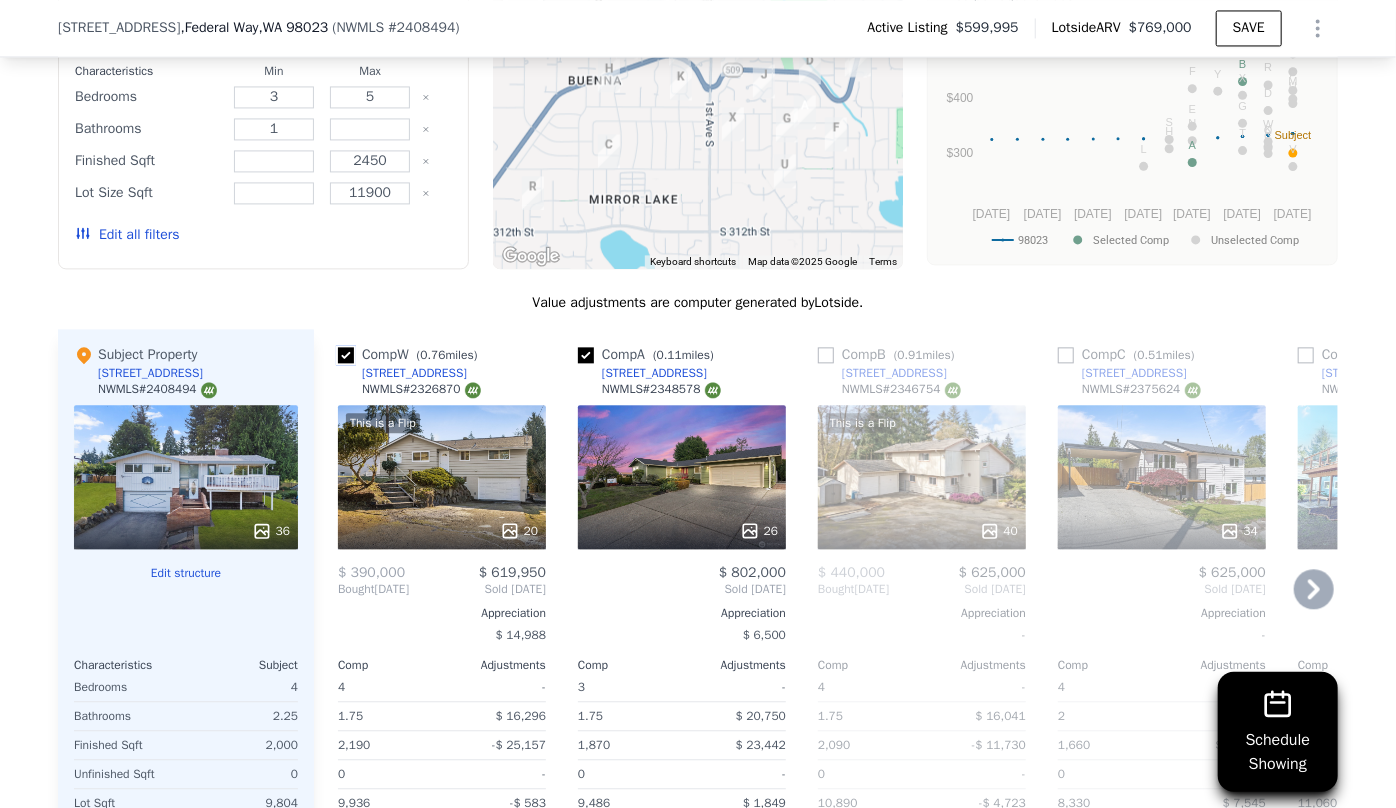 scroll, scrollTop: 1992, scrollLeft: 0, axis: vertical 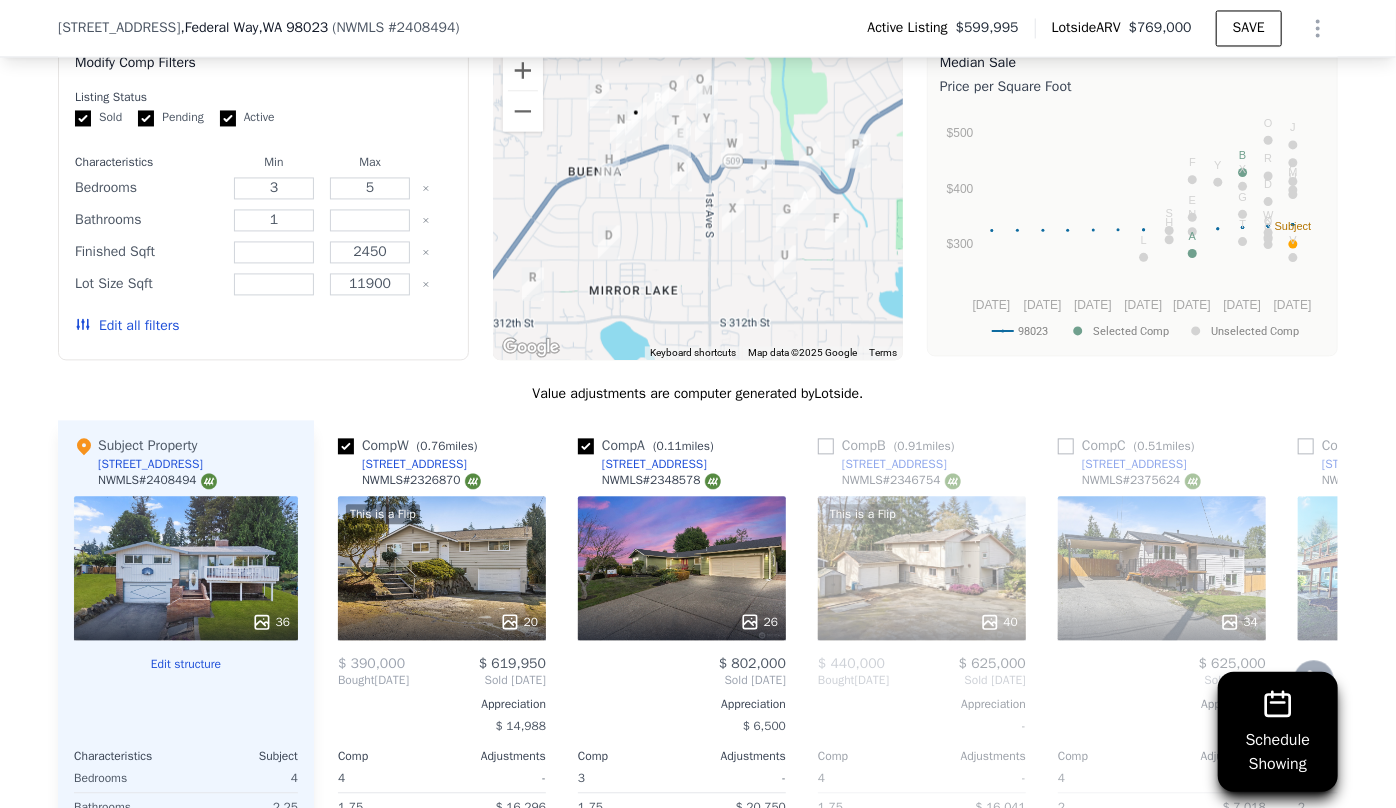 click 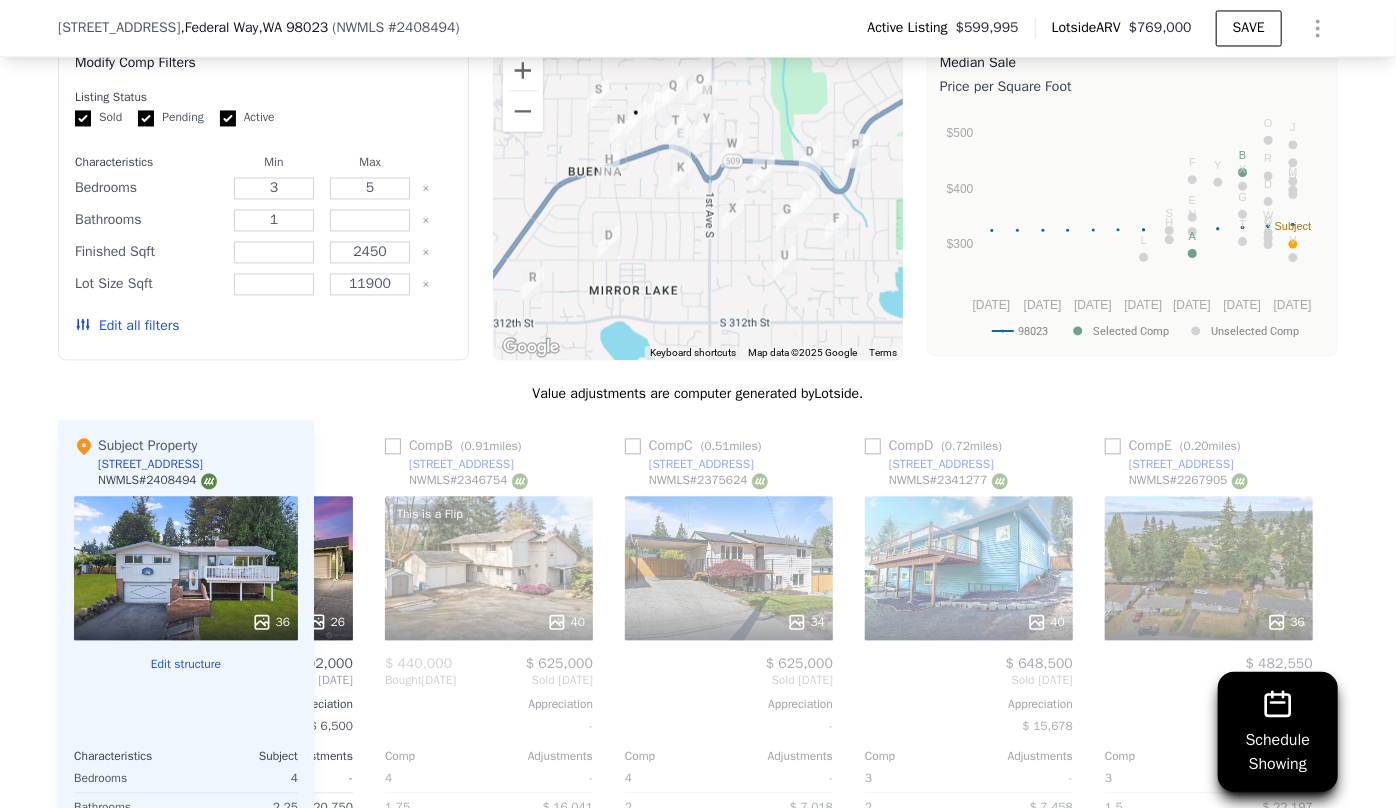 scroll, scrollTop: 0, scrollLeft: 480, axis: horizontal 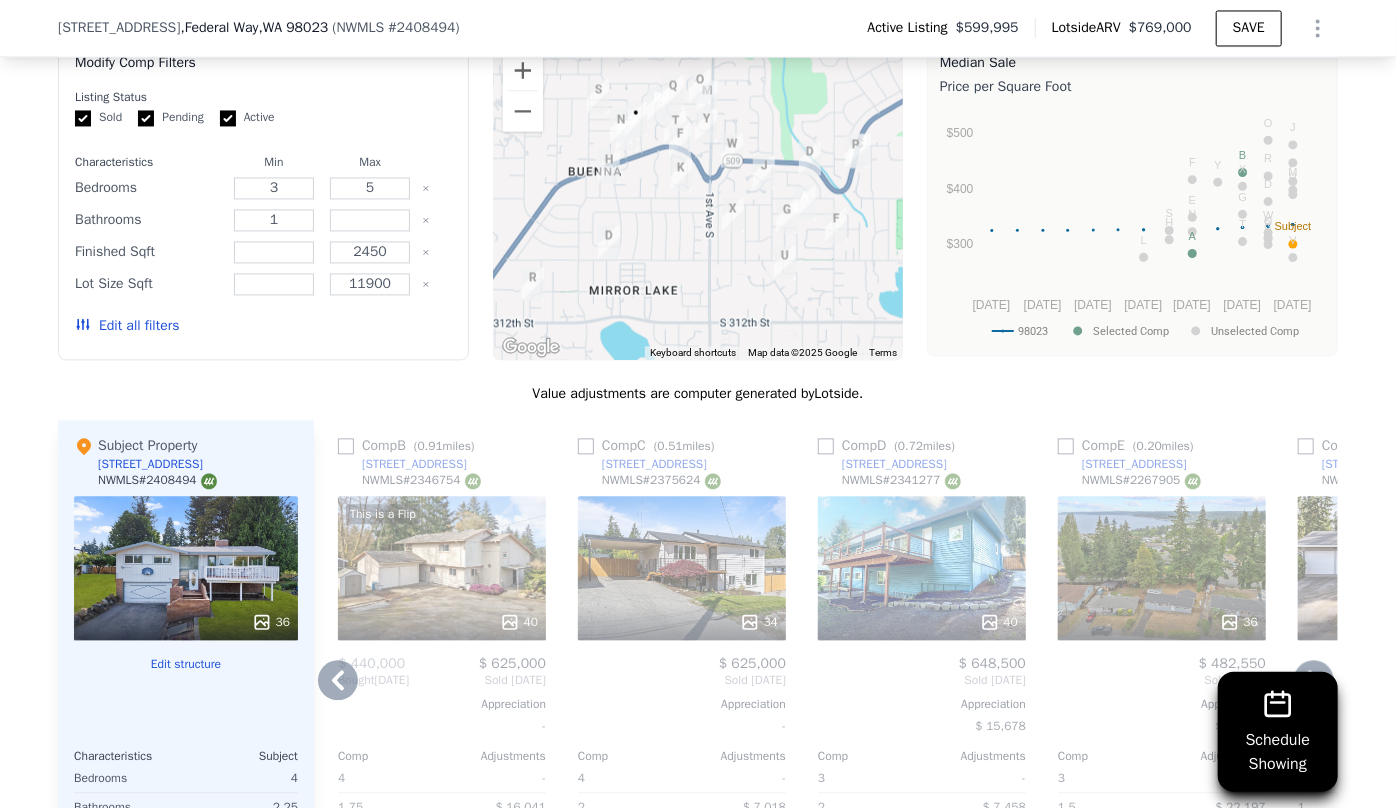 click 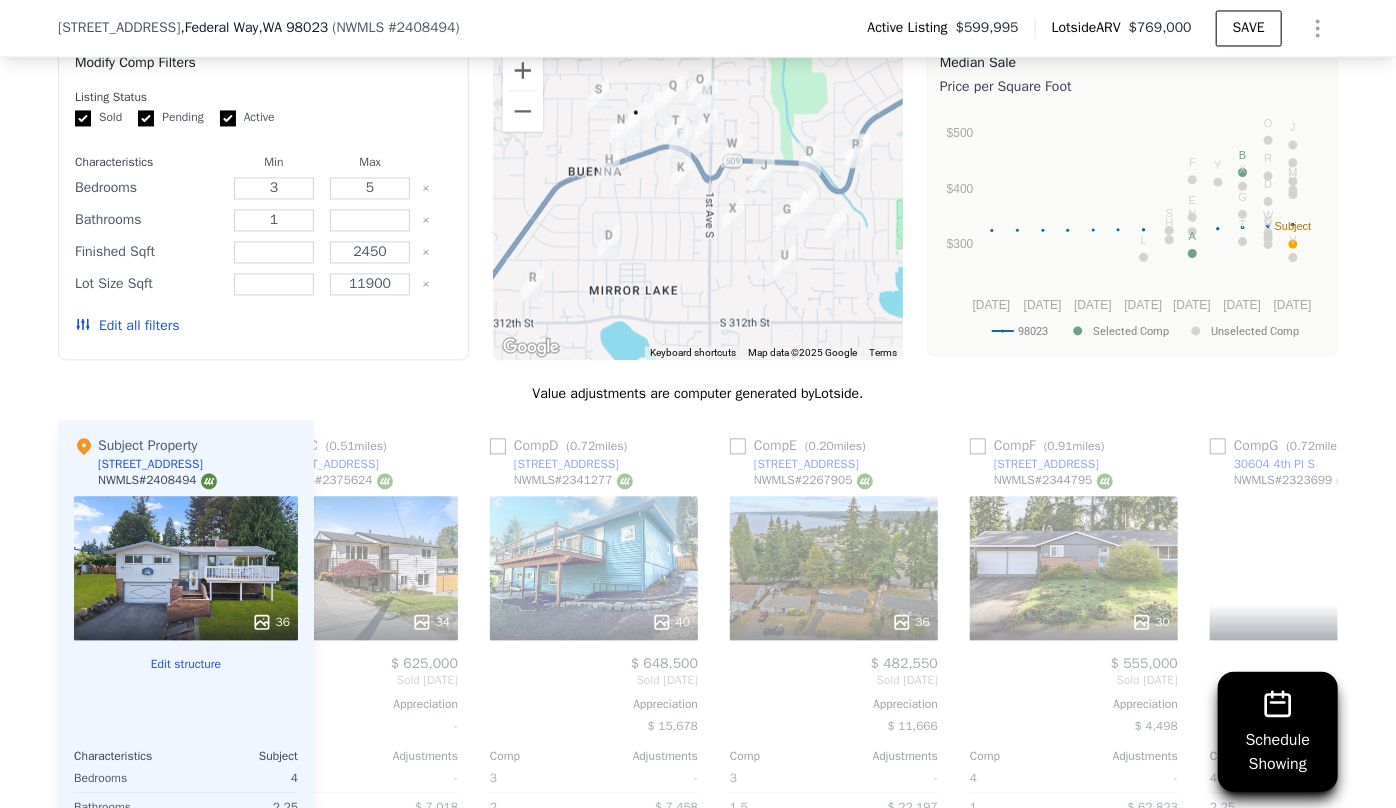 scroll, scrollTop: 0, scrollLeft: 960, axis: horizontal 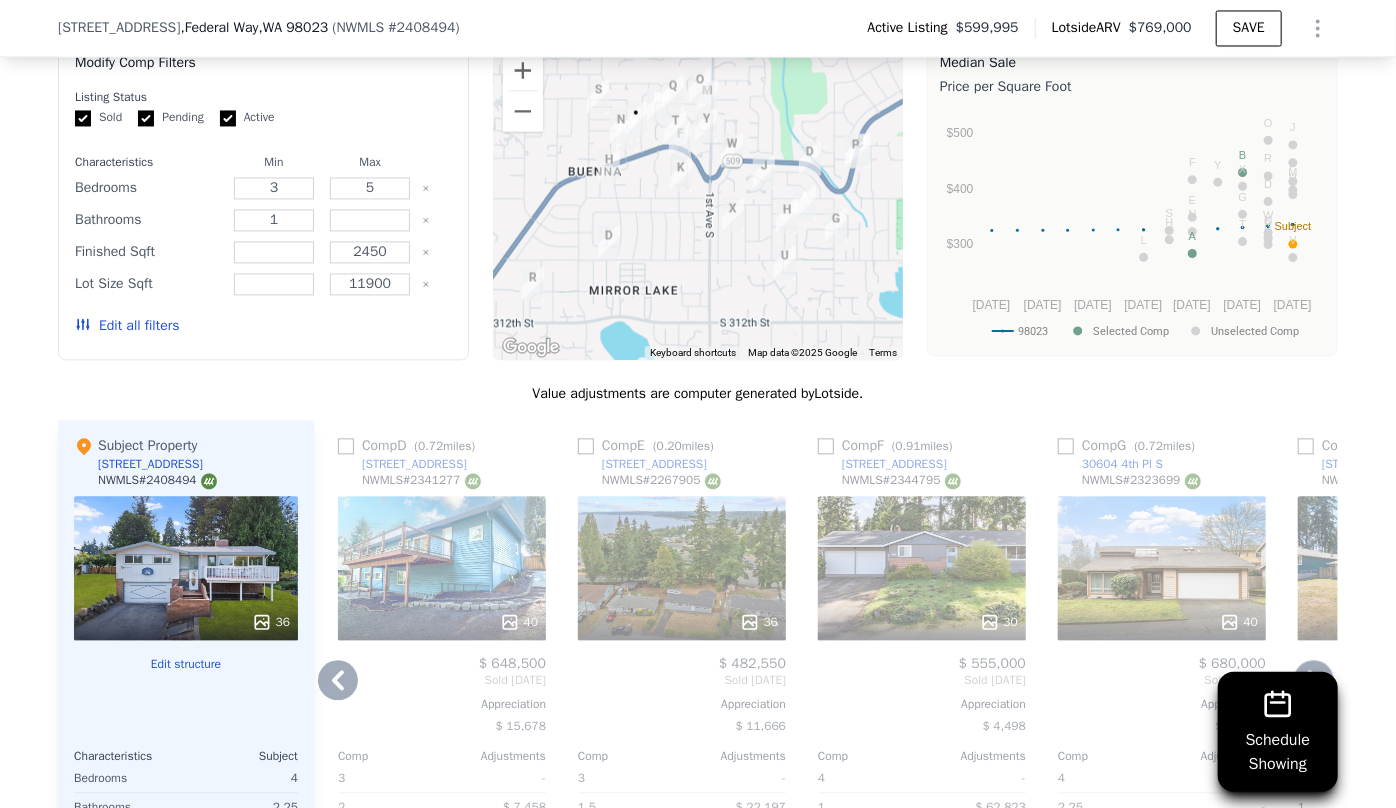 click 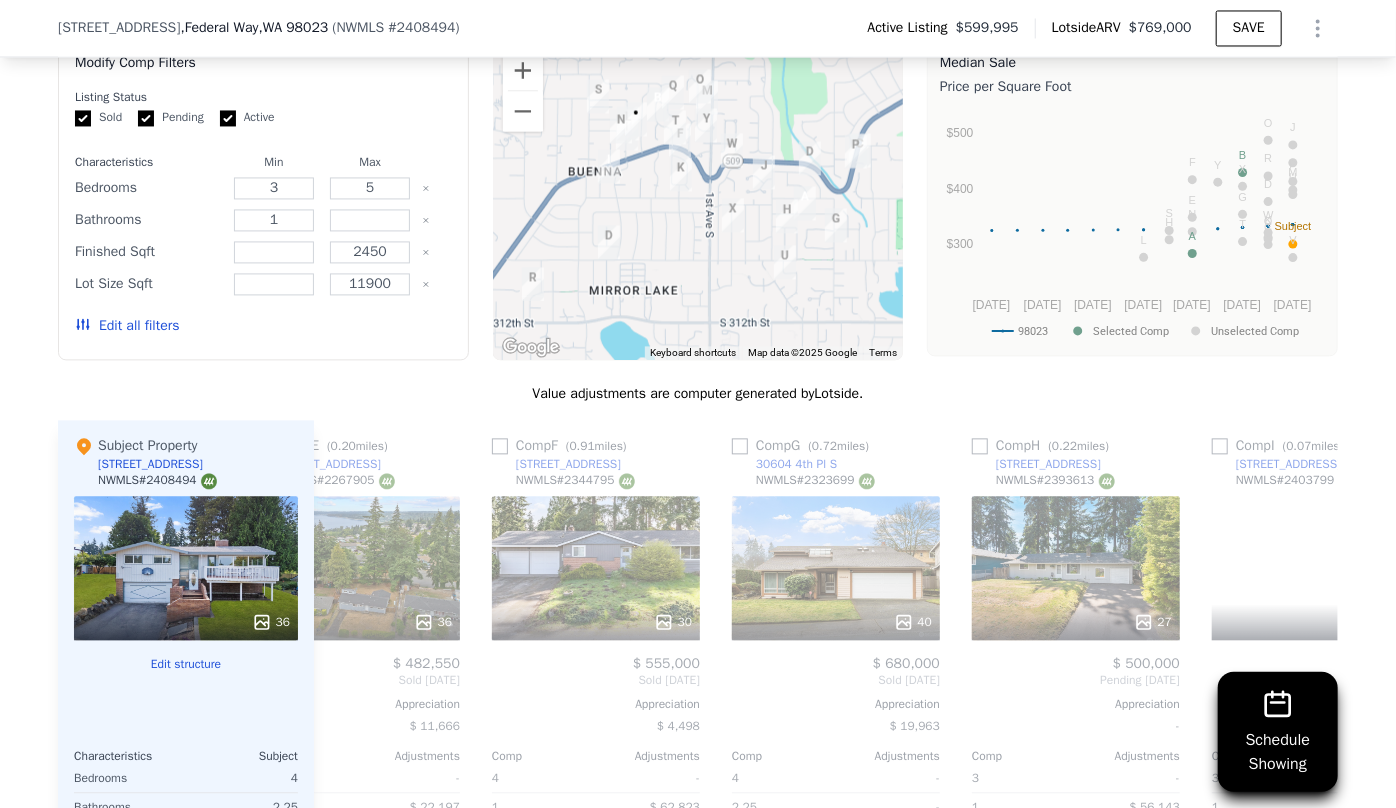 scroll, scrollTop: 0, scrollLeft: 1440, axis: horizontal 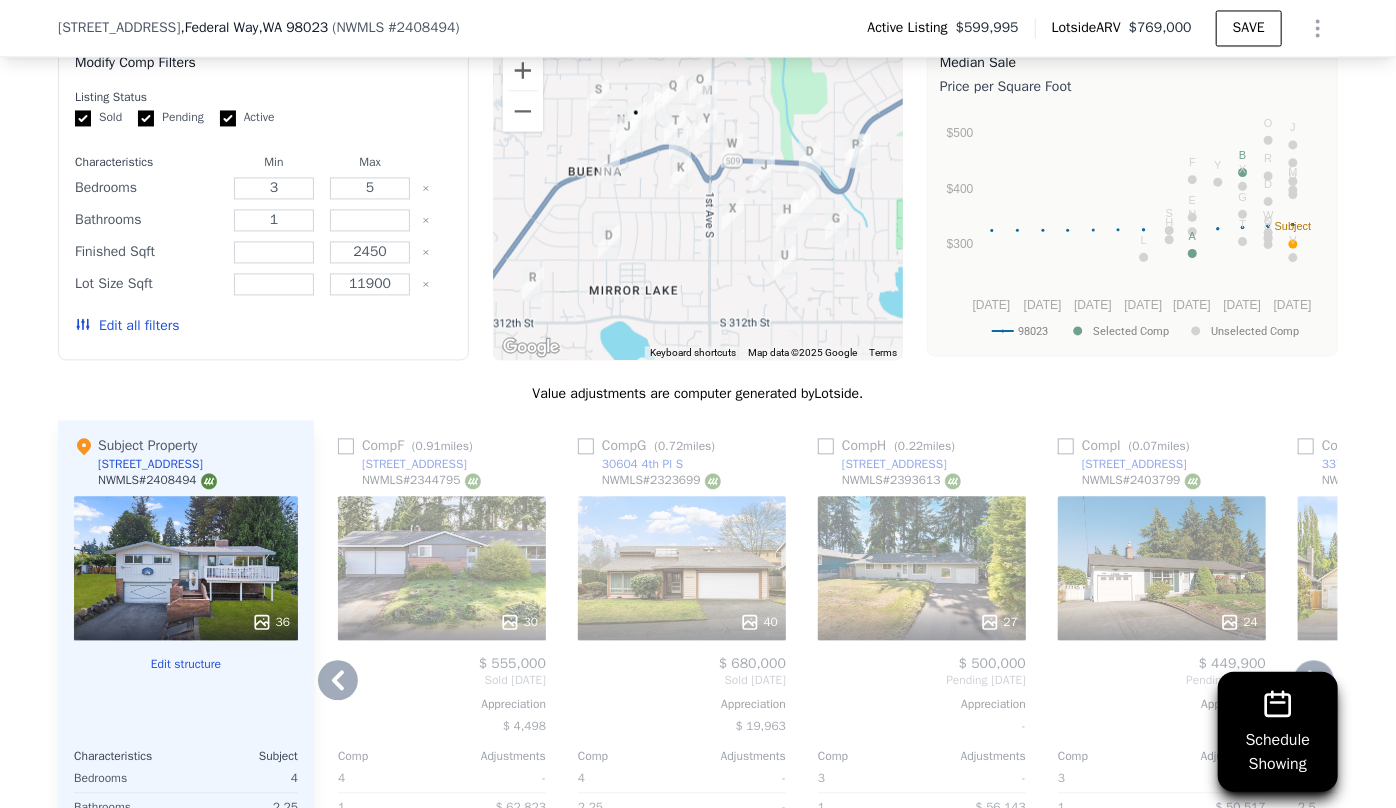 click 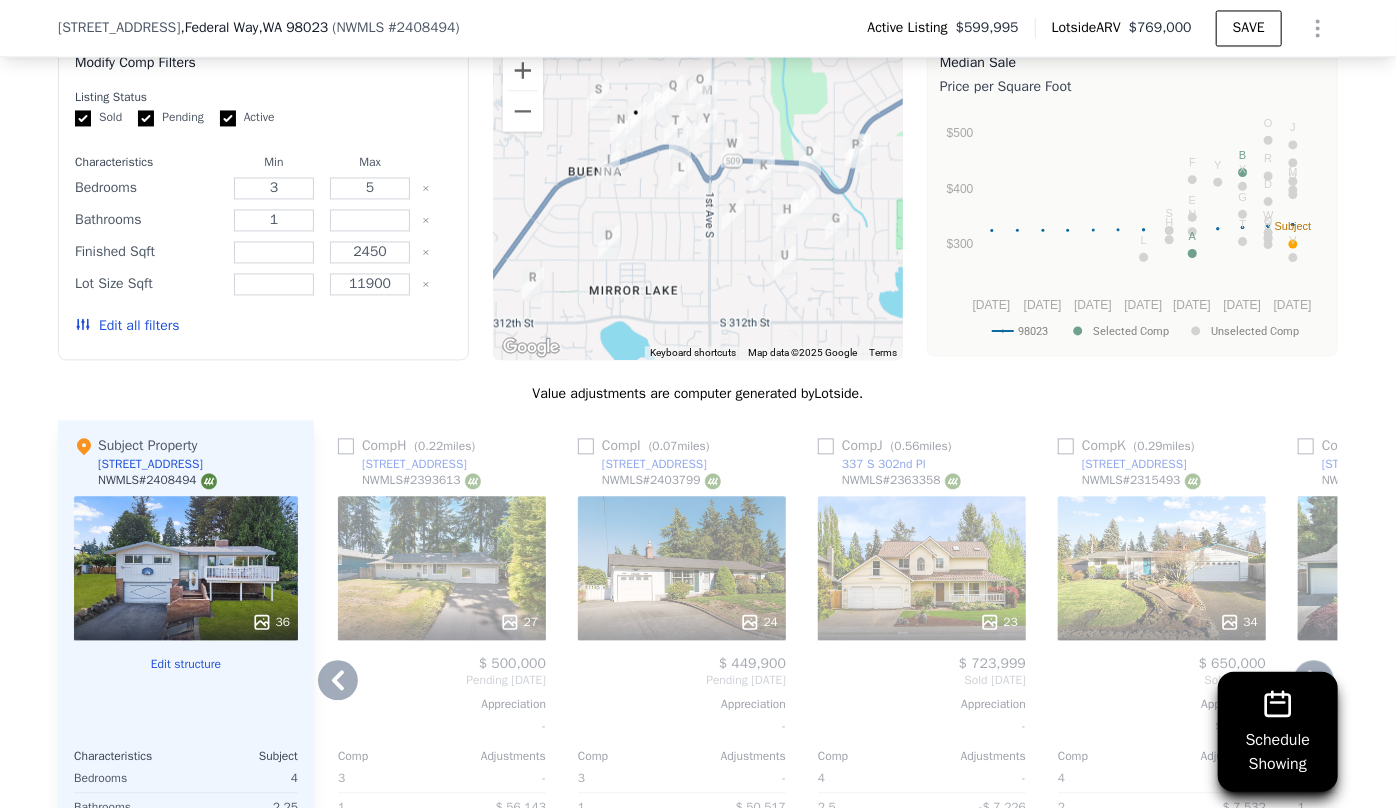 click 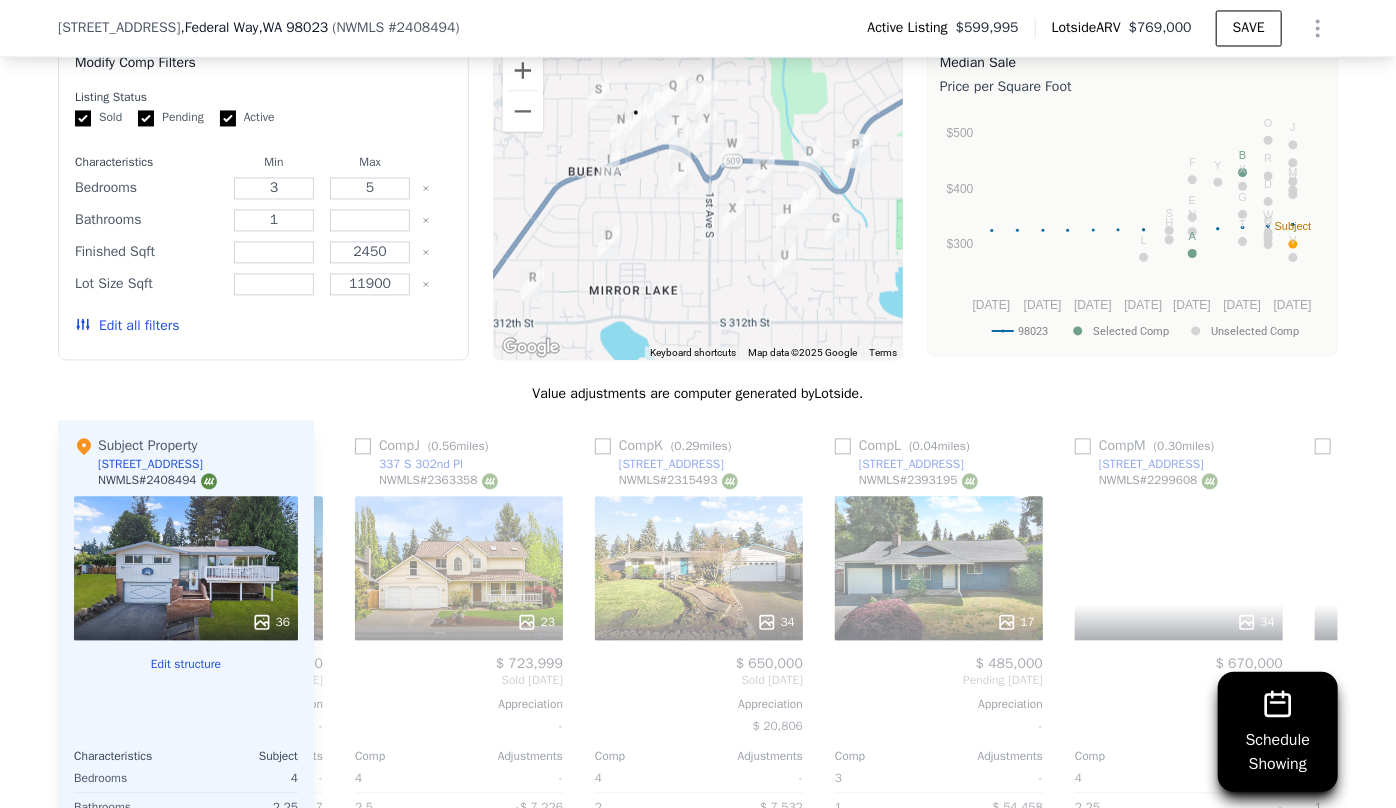 scroll, scrollTop: 0, scrollLeft: 2400, axis: horizontal 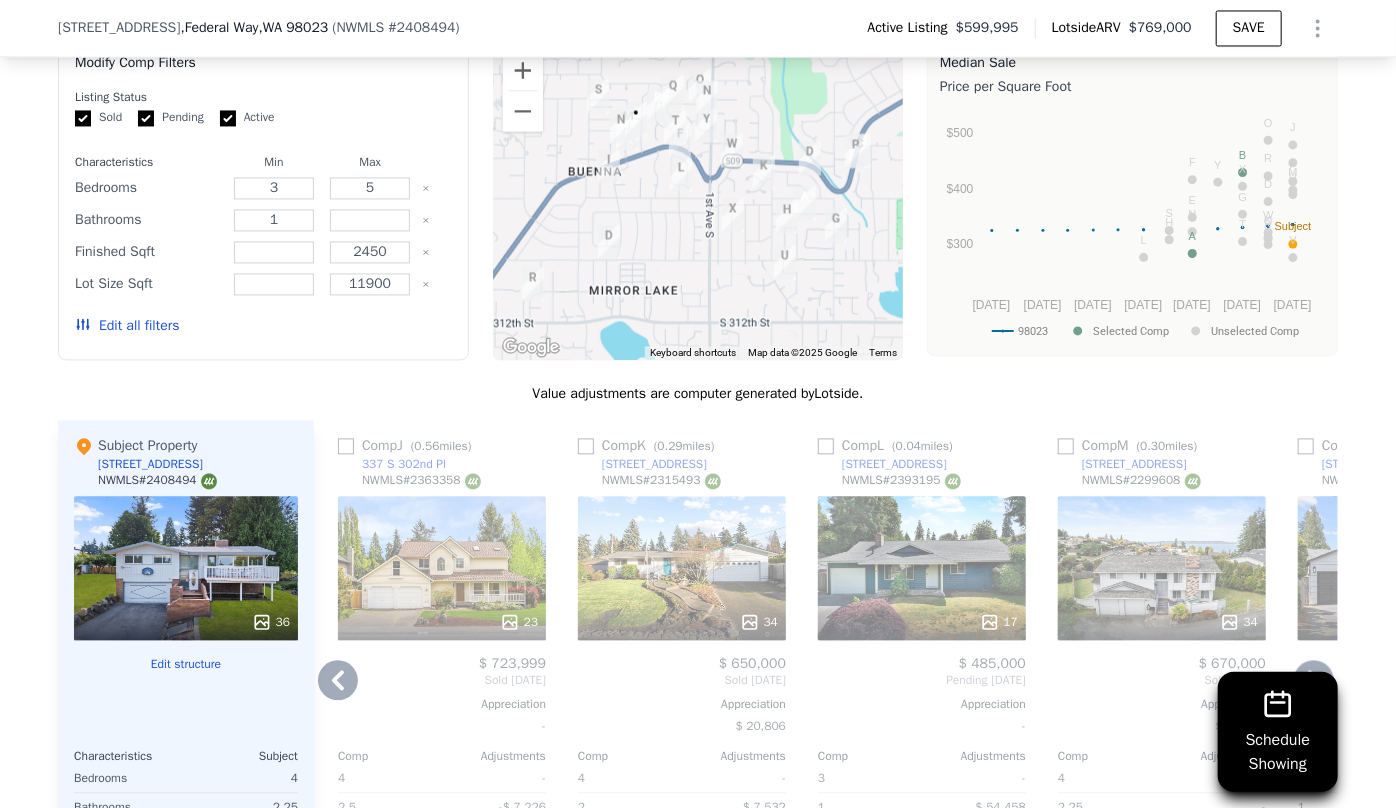 click 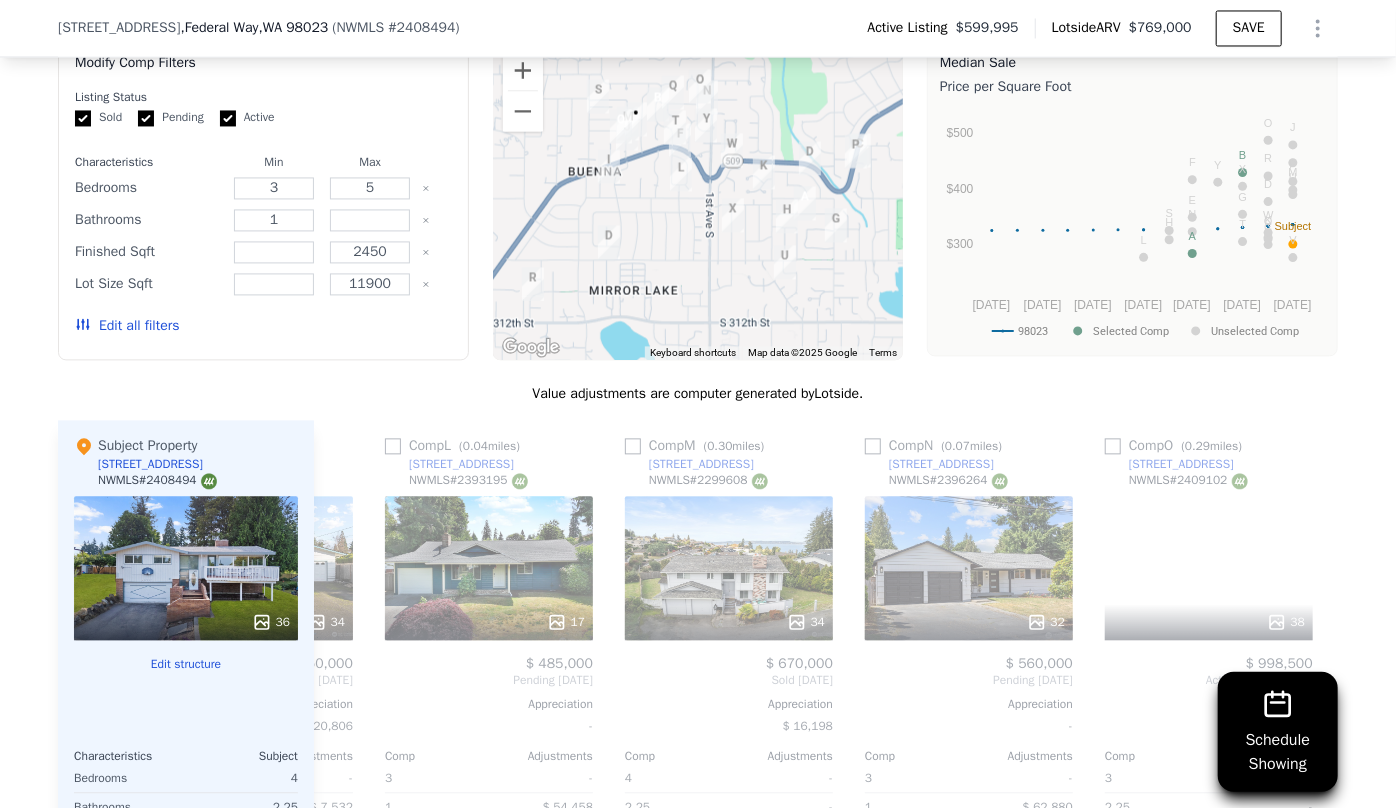 scroll, scrollTop: 0, scrollLeft: 2880, axis: horizontal 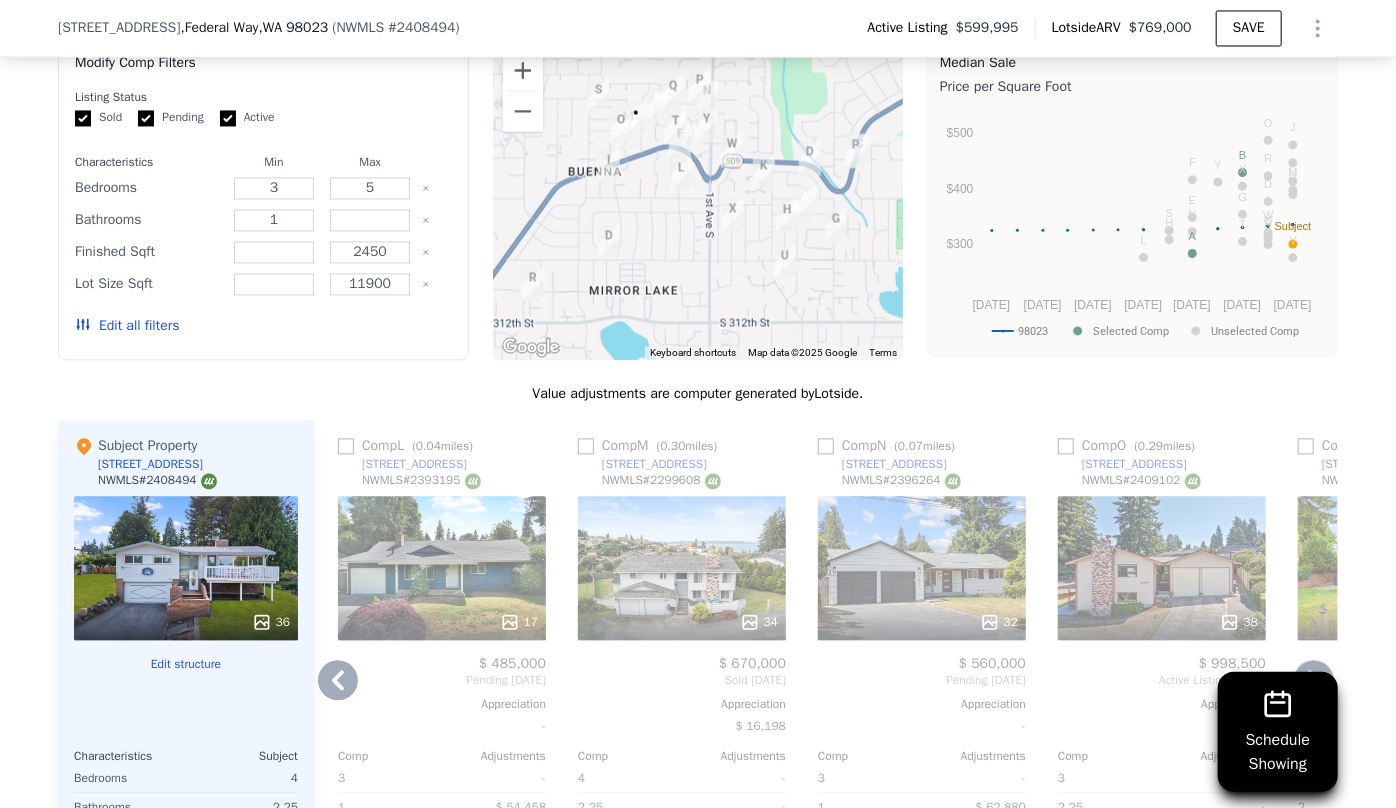 click 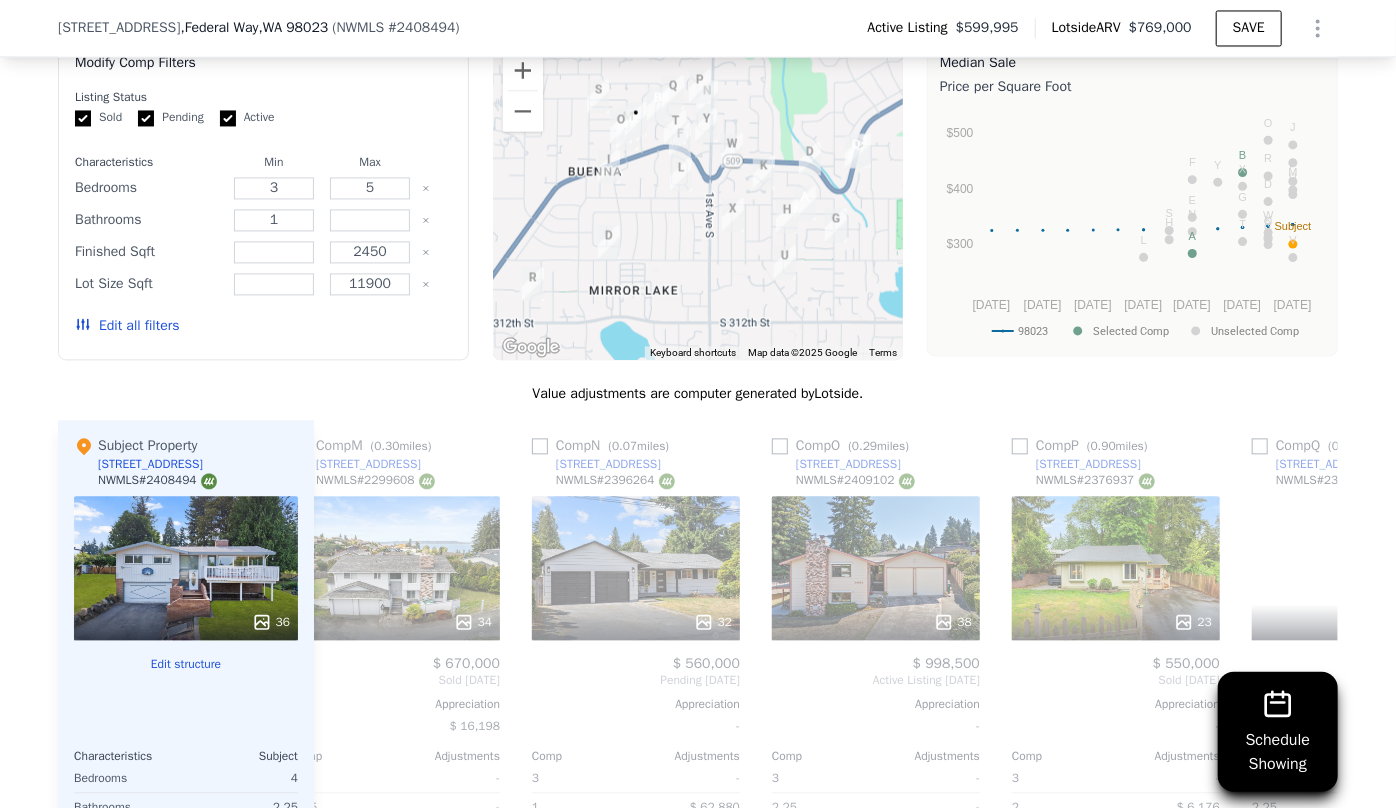 scroll, scrollTop: 0, scrollLeft: 3360, axis: horizontal 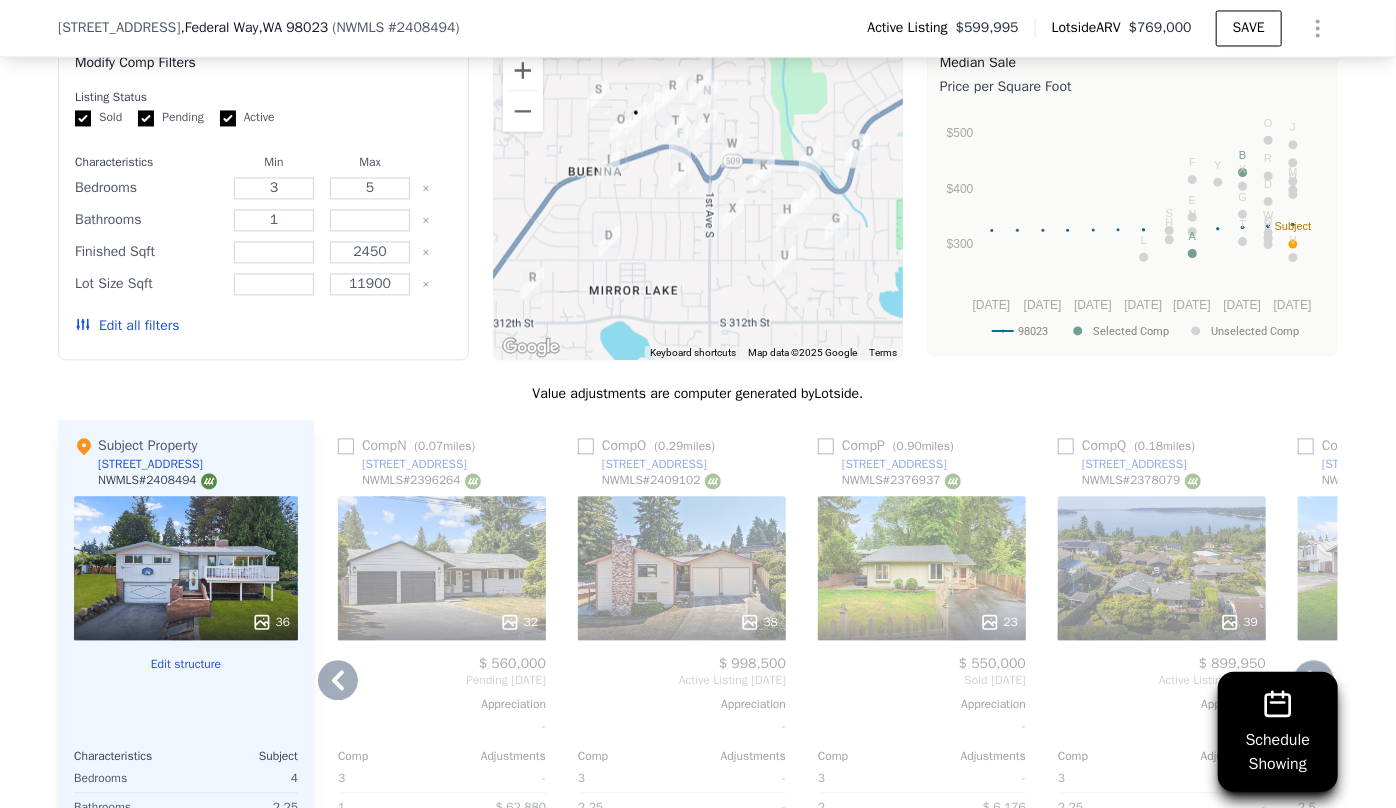 click 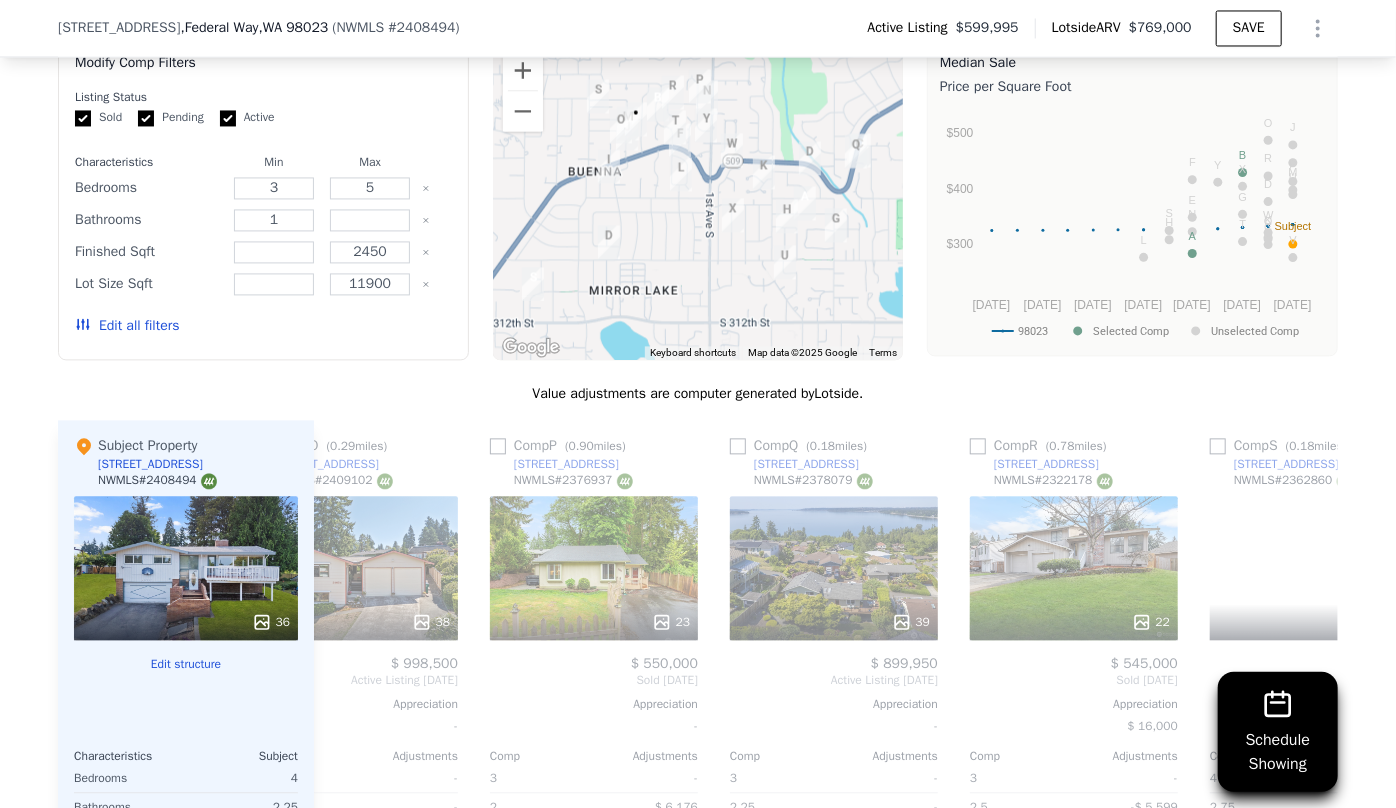 scroll, scrollTop: 0, scrollLeft: 3840, axis: horizontal 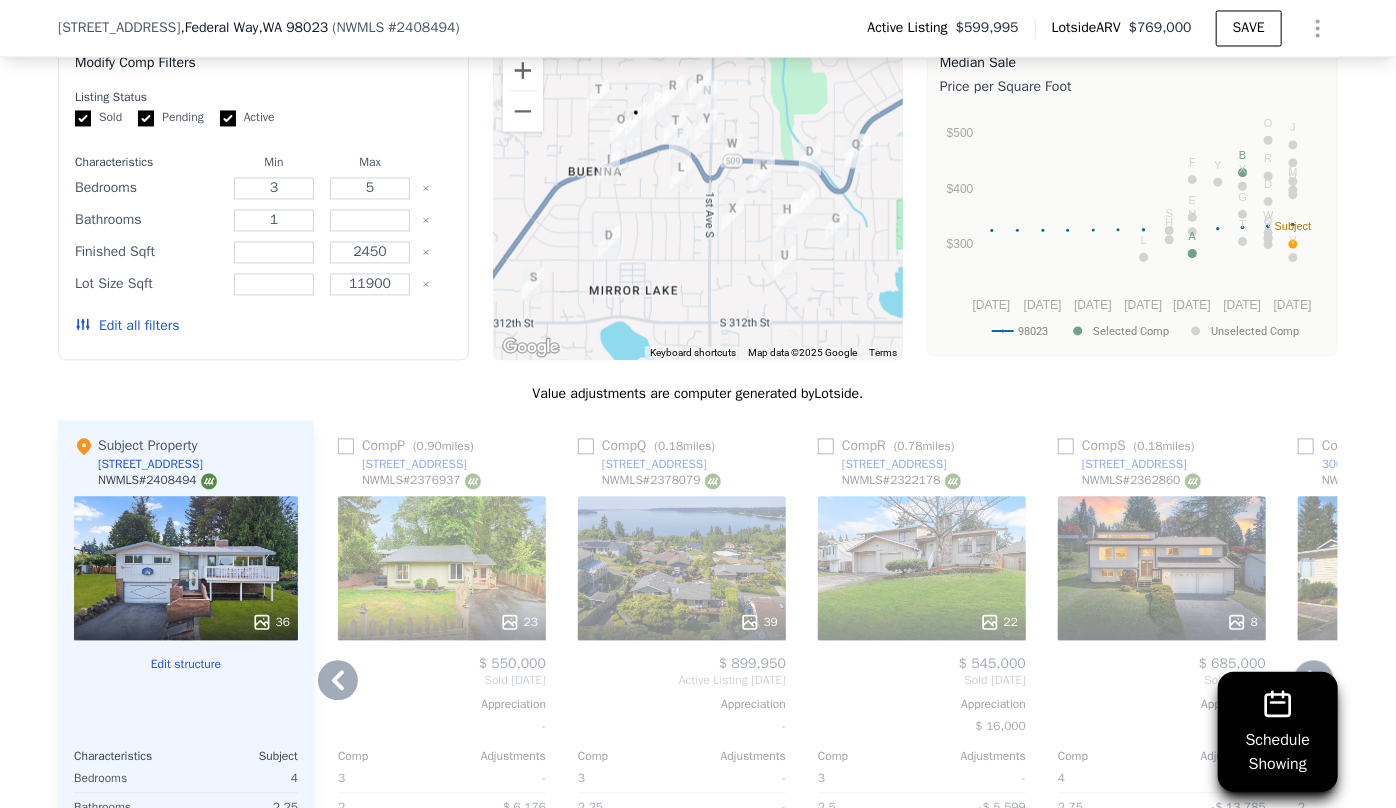 click 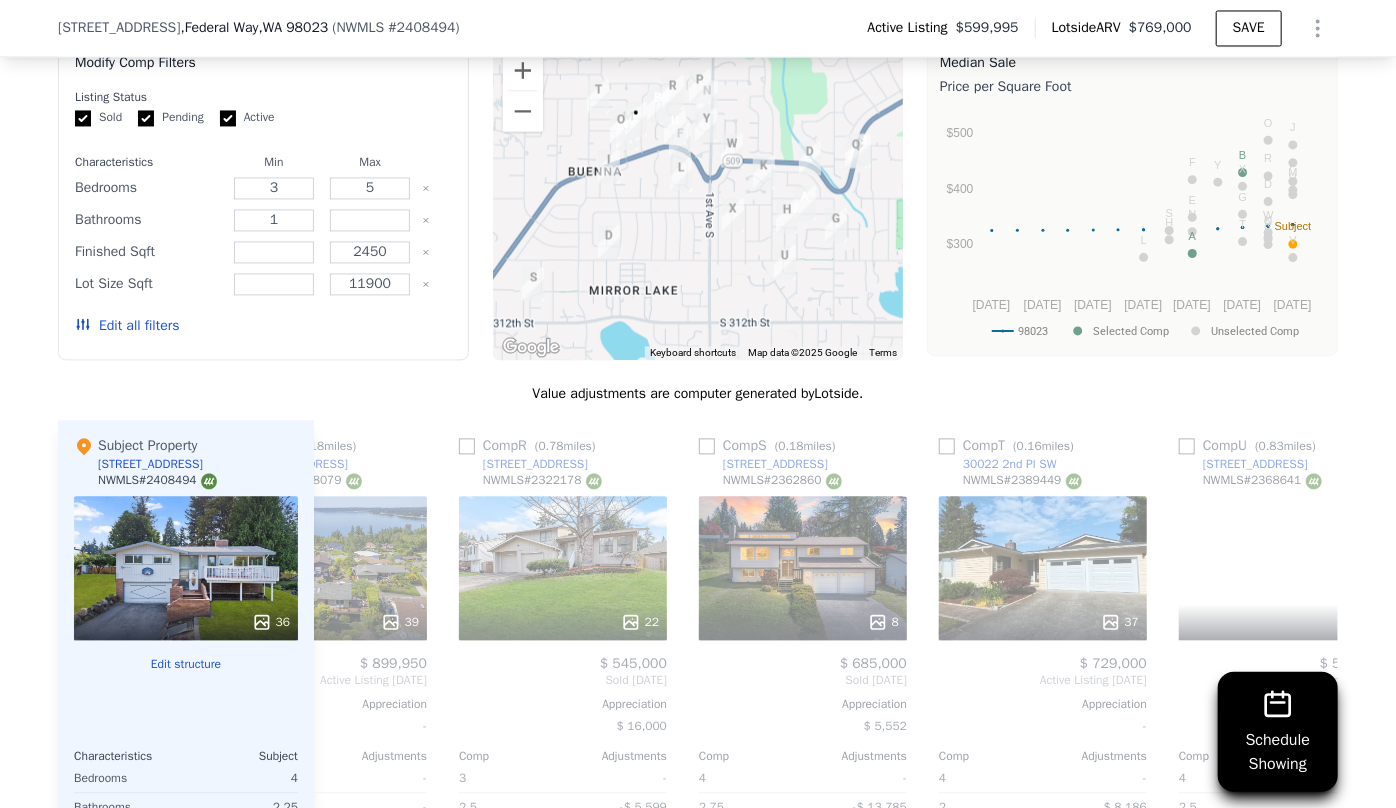 scroll, scrollTop: 0, scrollLeft: 4320, axis: horizontal 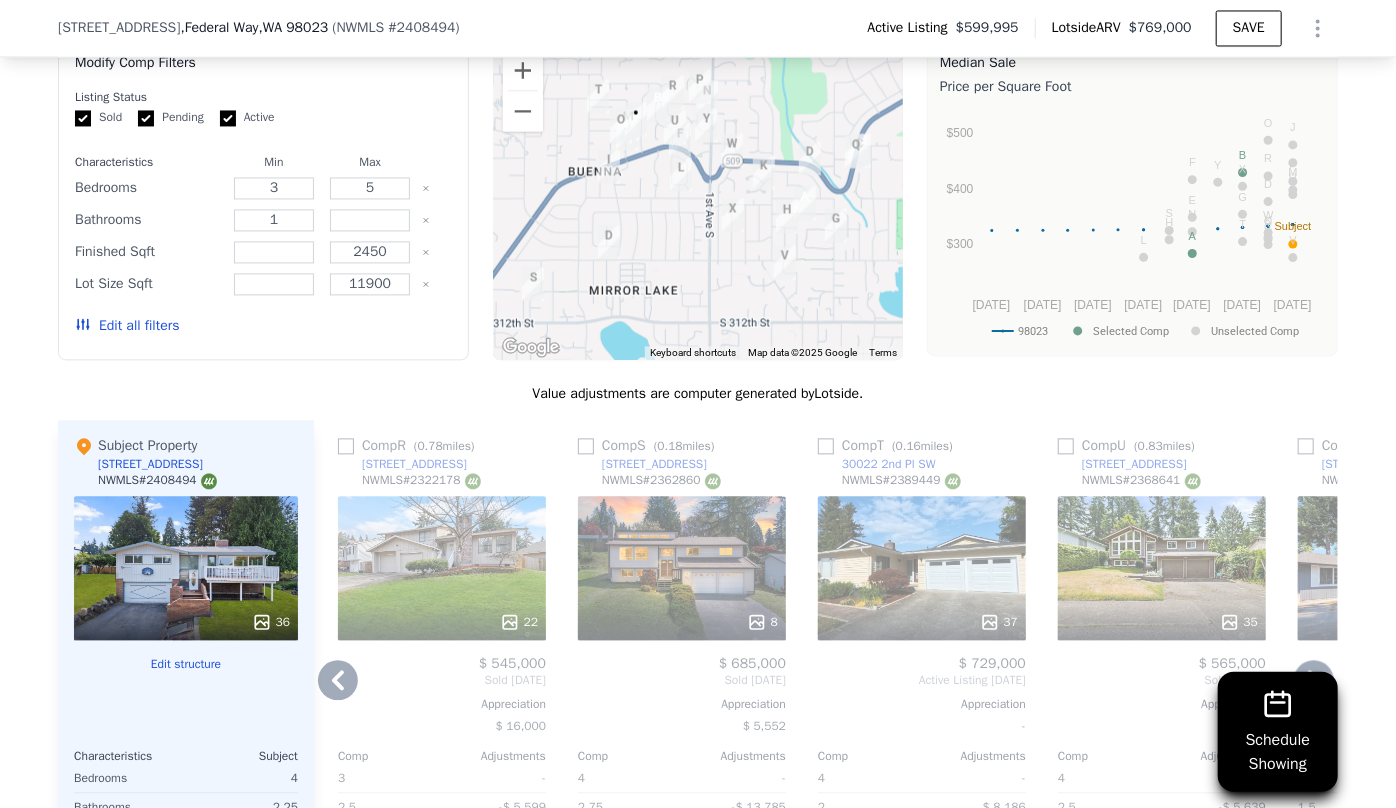 click 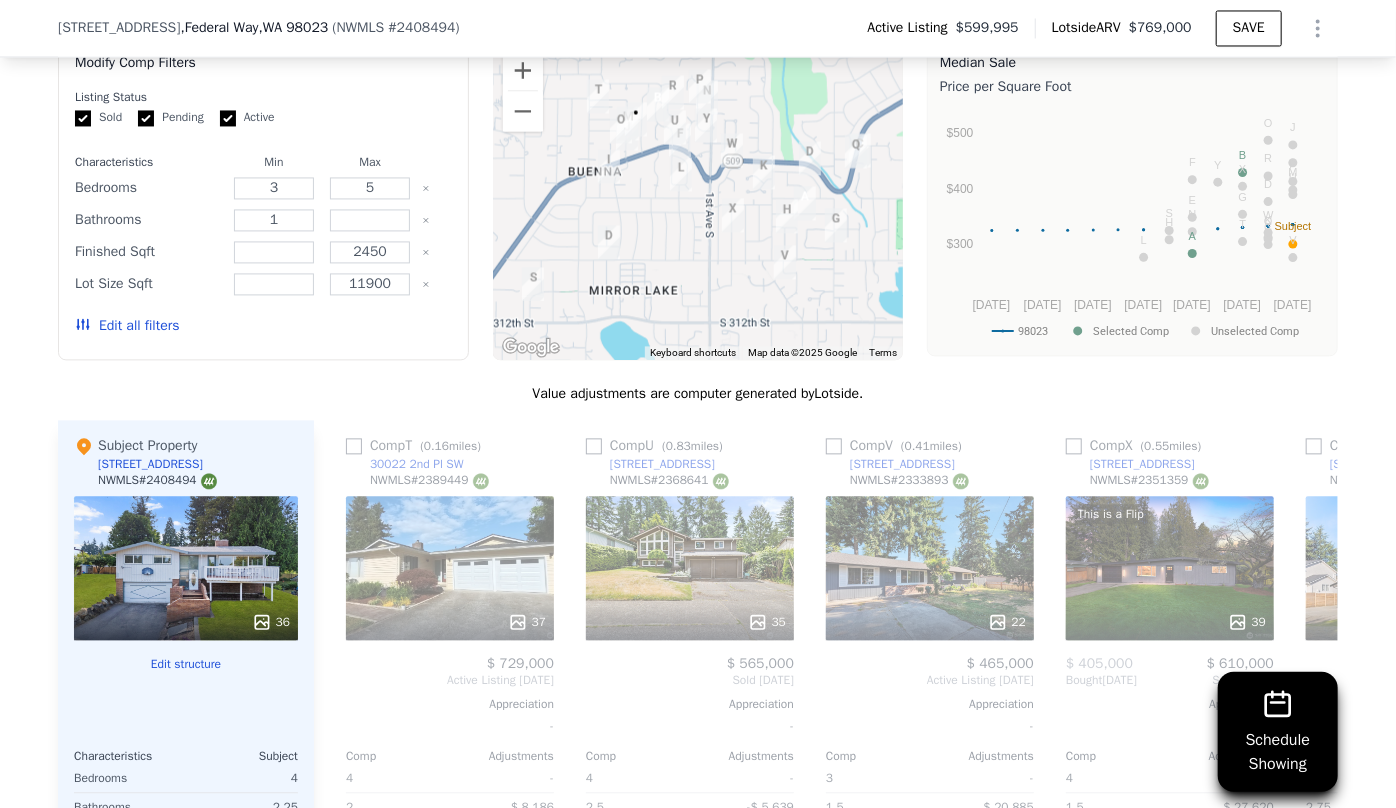scroll, scrollTop: 0, scrollLeft: 4800, axis: horizontal 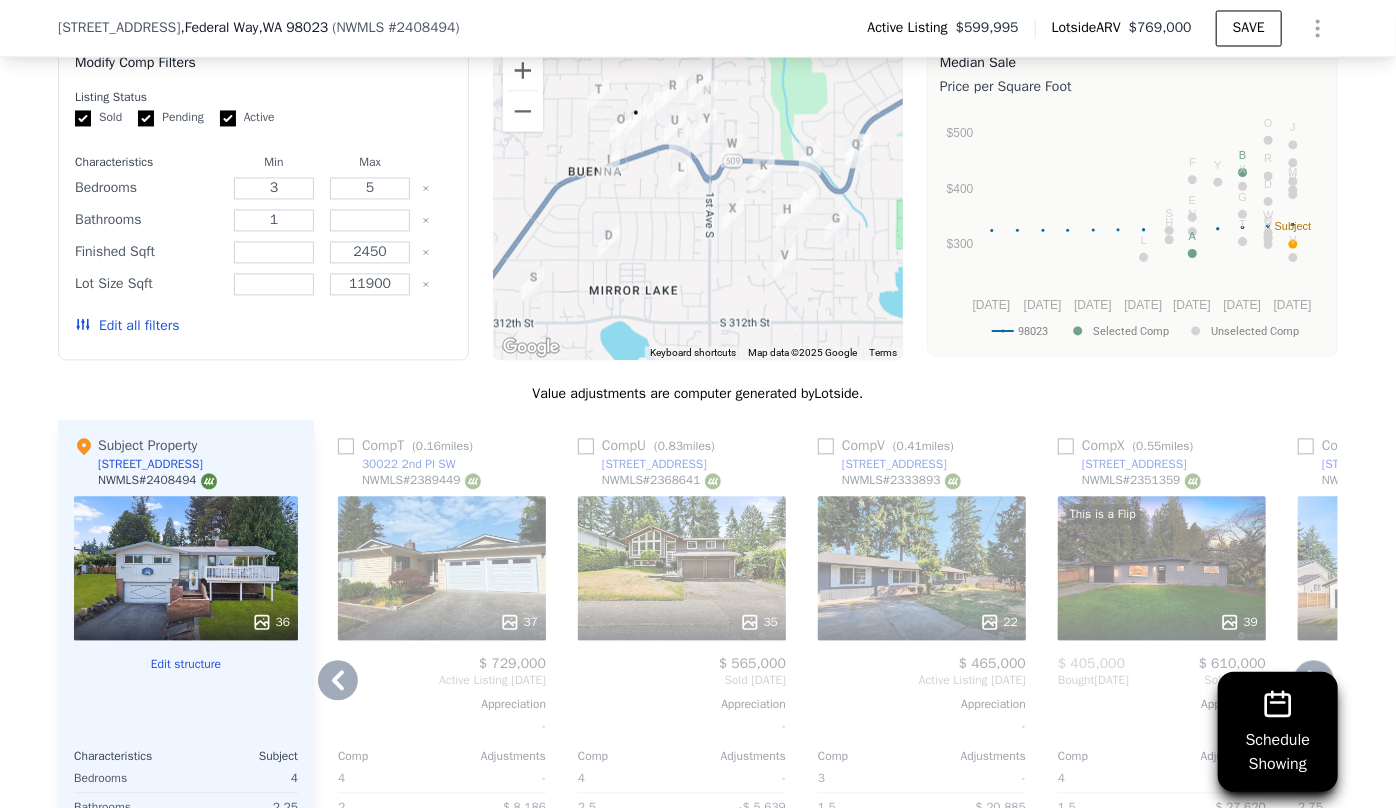 click 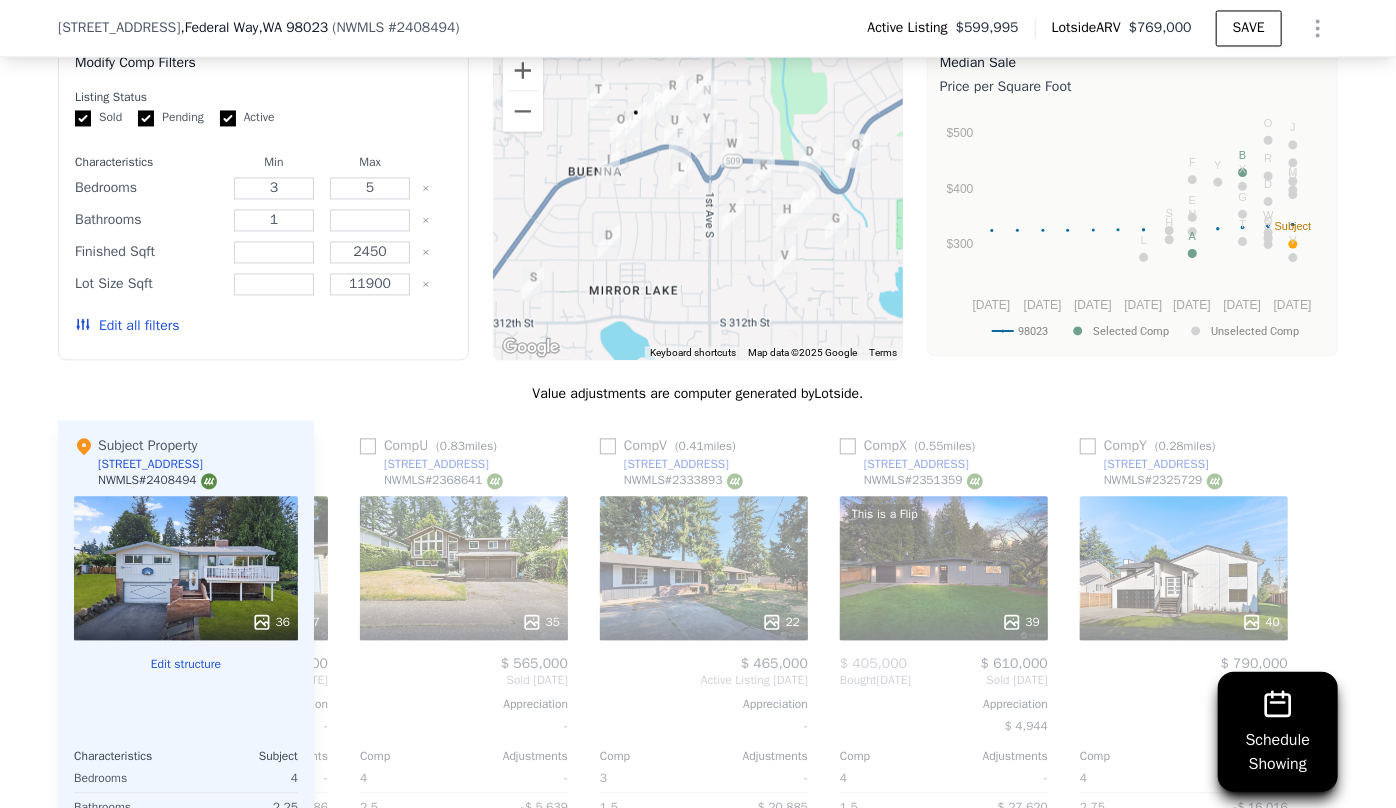 scroll, scrollTop: 0, scrollLeft: 5022, axis: horizontal 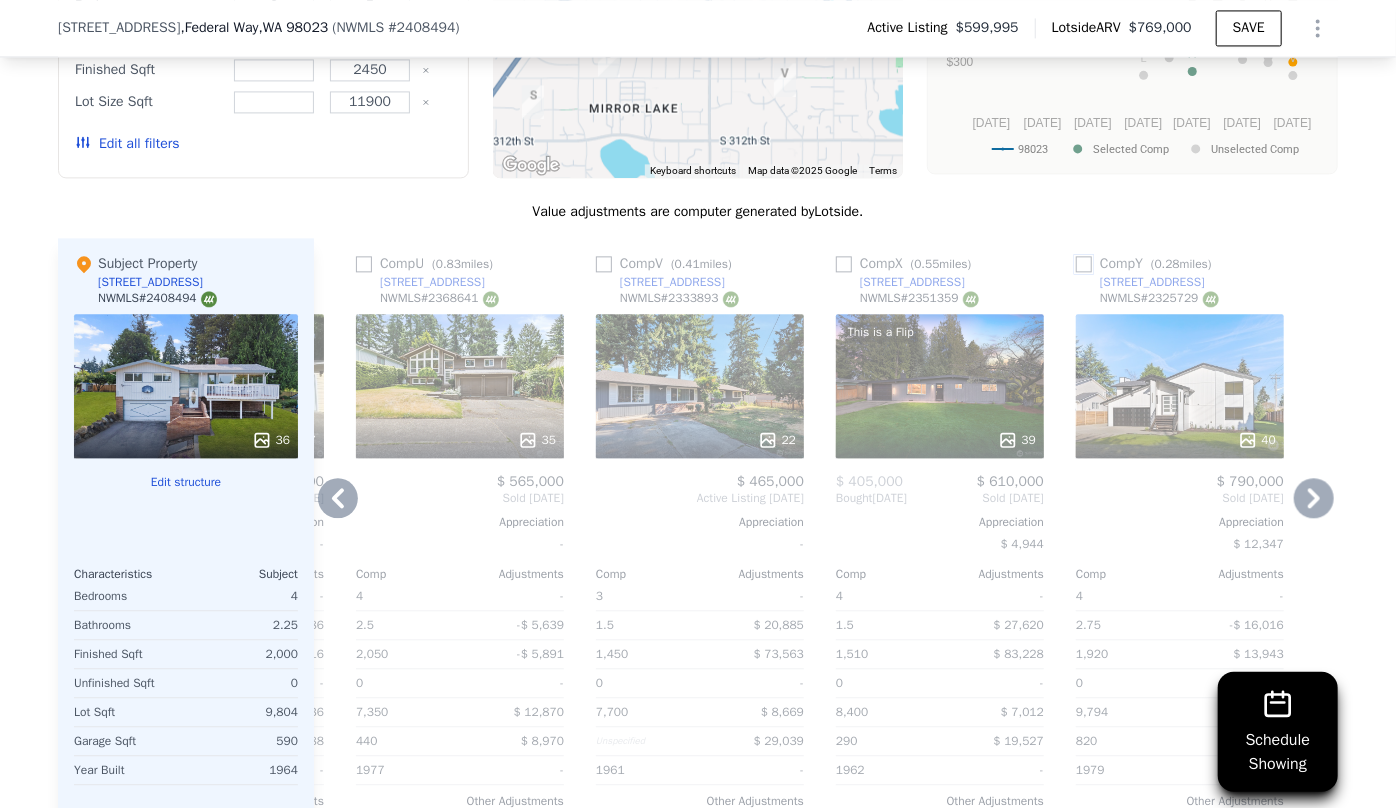 click at bounding box center (1084, 264) 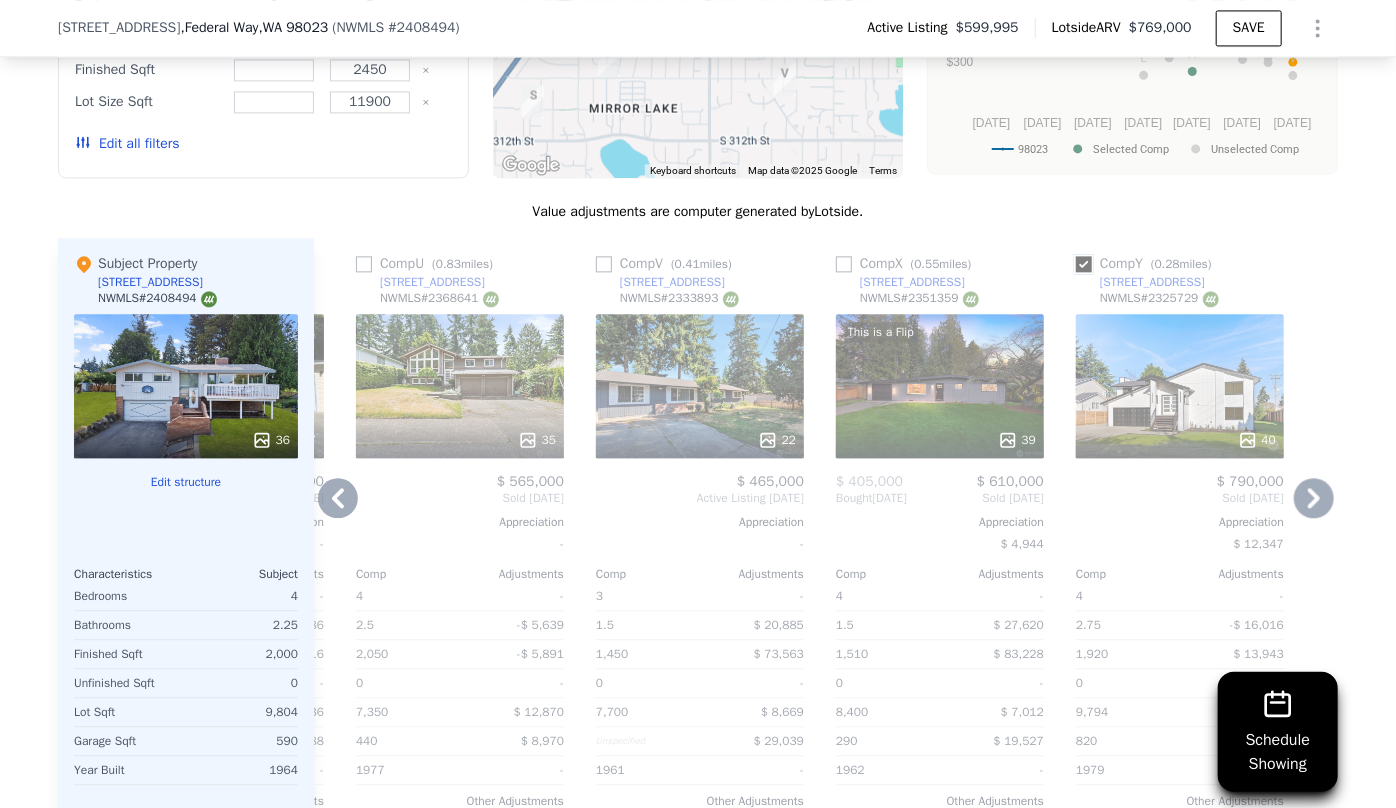checkbox on "true" 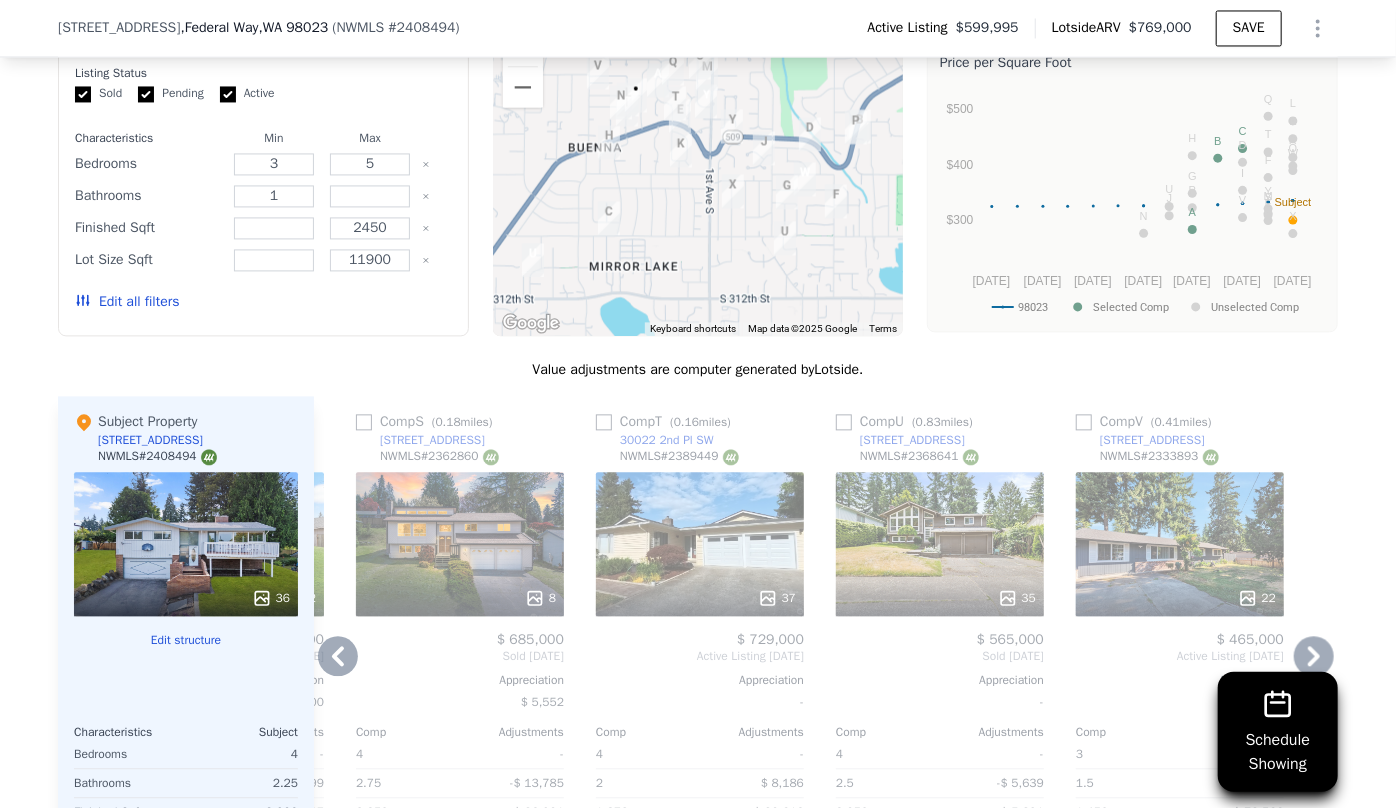 scroll, scrollTop: 1992, scrollLeft: 0, axis: vertical 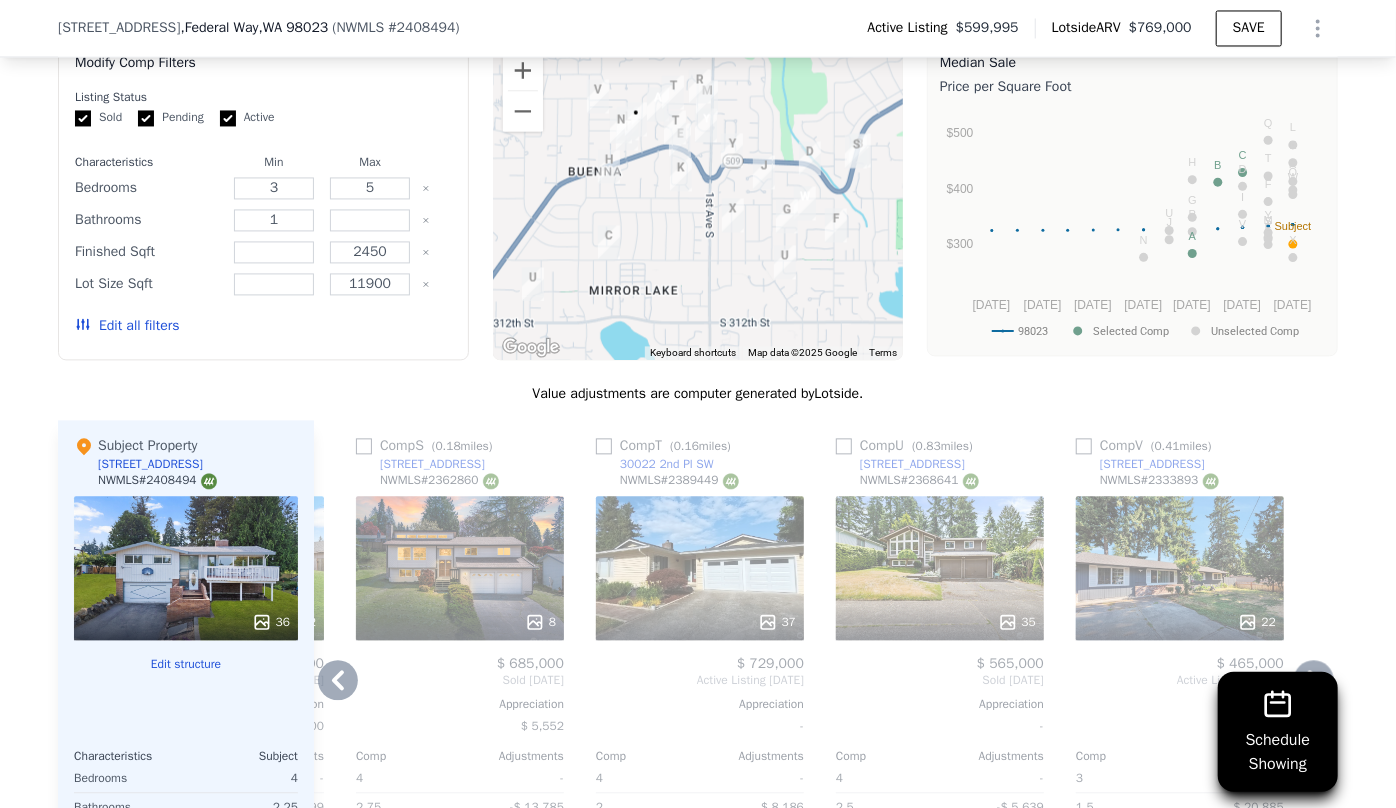 click 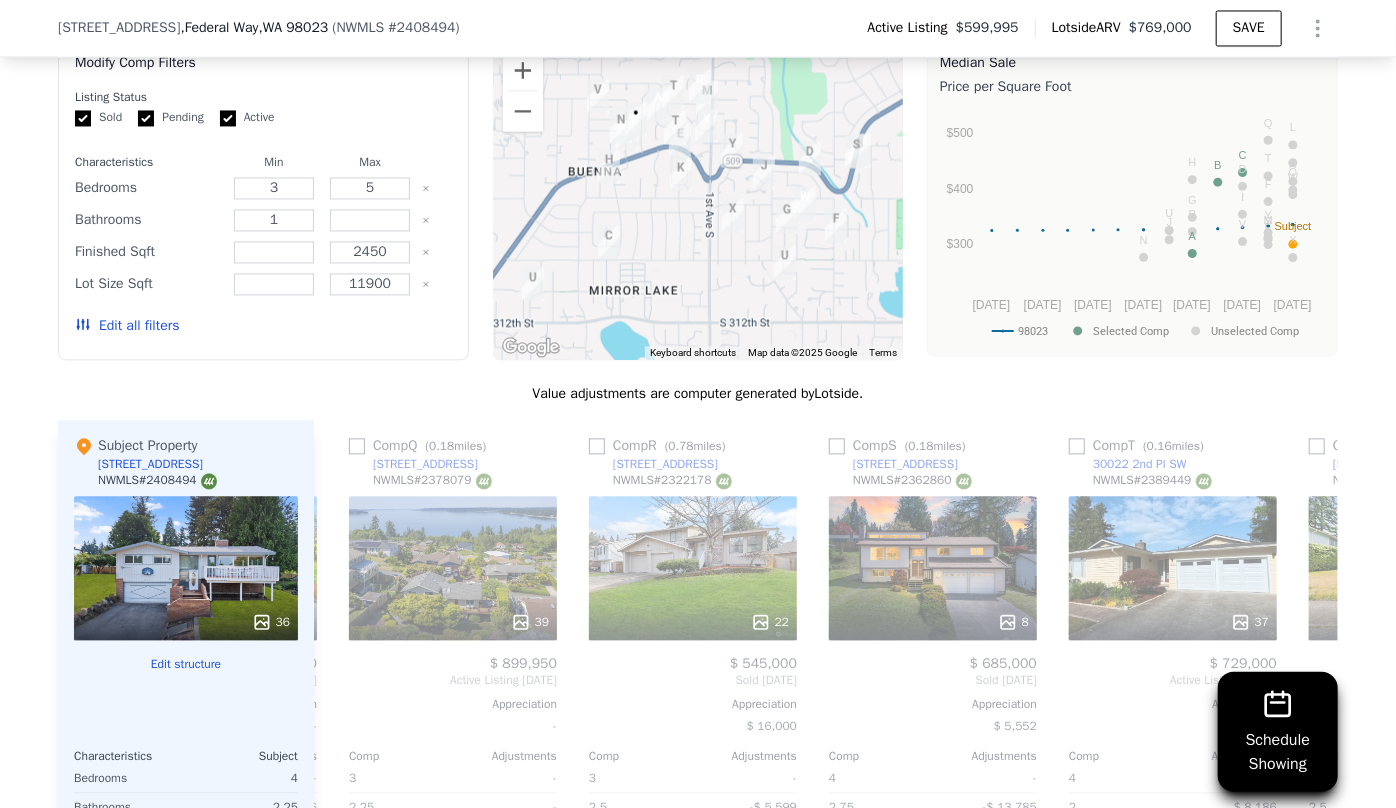 scroll, scrollTop: 0, scrollLeft: 4542, axis: horizontal 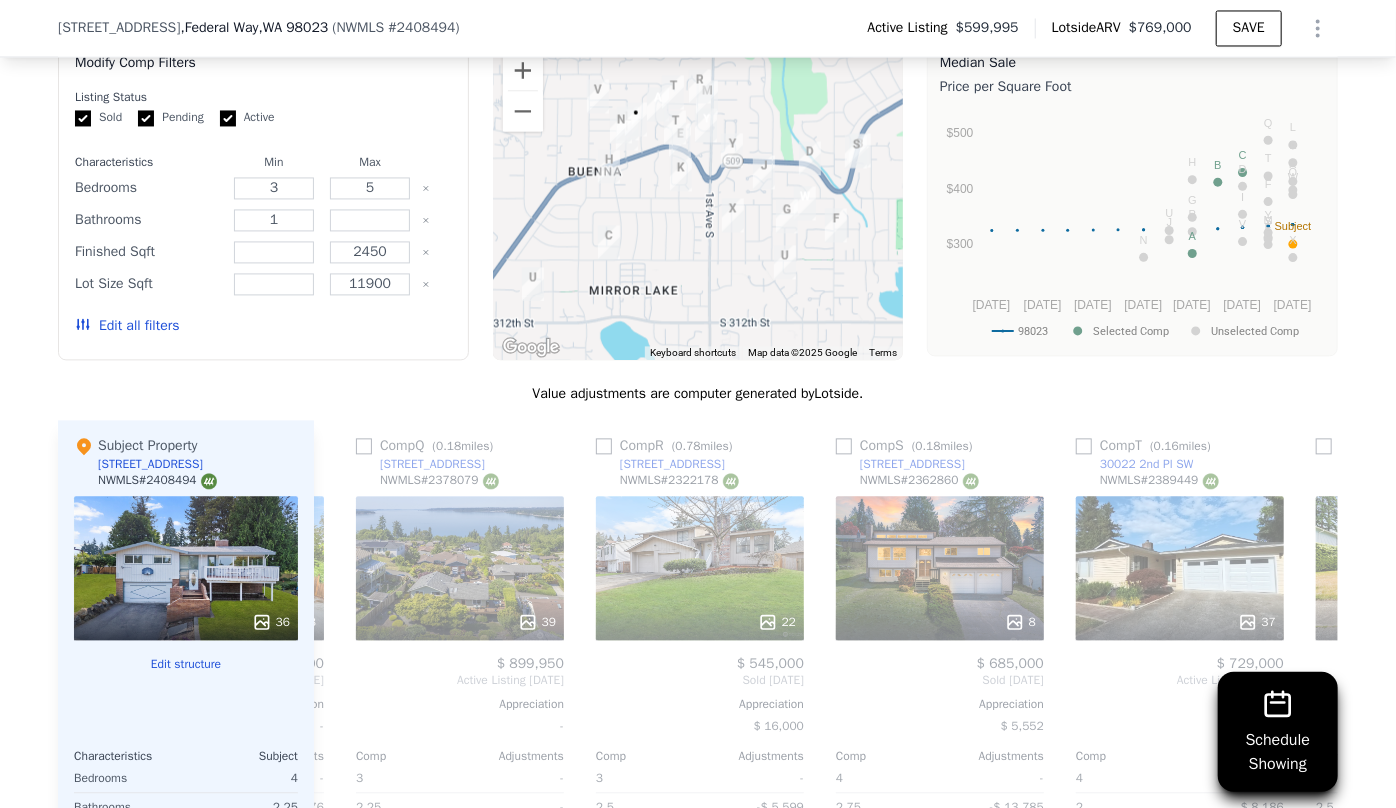 click on "Comp  W ( 0.76  miles) 603 S 305th St NWMLS  # 2326870 This is a Flip 20 $ 390,000 $ 619,950 Bought  Aug 2024 Sold   Mar 2025 Appreciation $ 14,988 Comp Adjustments 4 - 1.75 $ 16,296 2,190 -$ 25,157 0 - 9,936 -$ 583 350 $ 16,129 1960 - Other Adjustments $ 68,934 Adjusted Value $ 695,568 Comp  Y ( 0.28  miles) 104 SW 300th Pl NWMLS  # 2325729 40 $ 790,000 Sold   Apr 2025 Appreciation $ 12,347 Comp Adjustments 4 - 2.75 -$ 16,016 1,920 $ 13,943 0 - 9,794 $ 56 820 -$ 19,533 1979 - Other Adjustments $ 3,759 Adjusted Value $ 772,209 Comp  A ( 0.11  miles) 29838 3rd Ave SW NWMLS  # 2348578 26 $ 802,000 Sold   May 2025 Appreciation $ 6,500 Comp Adjustments 3 - 1.75 $ 20,750 1,870 $ 23,442 0 - 9,486 $ 1,849 530 $ 5,135 1974 - Other Adjustments -$ 29,748 Adjusted Value $ 823,428 Comp  X ( 0.55  miles) 30444 2nd Ave S NWMLS  # 2351359 This is a Flip 39 $ 405,000 $ 610,000 Bought  Feb 2025 Sold   May 2025 Appreciation $ 4,944 Comp Adjustments 4 - 1.5 $ 27,620 1,510 $ 83,228 0 - 8,400 $ 7,012 290 $ 19,527 1962 - B" at bounding box center (826, 741) 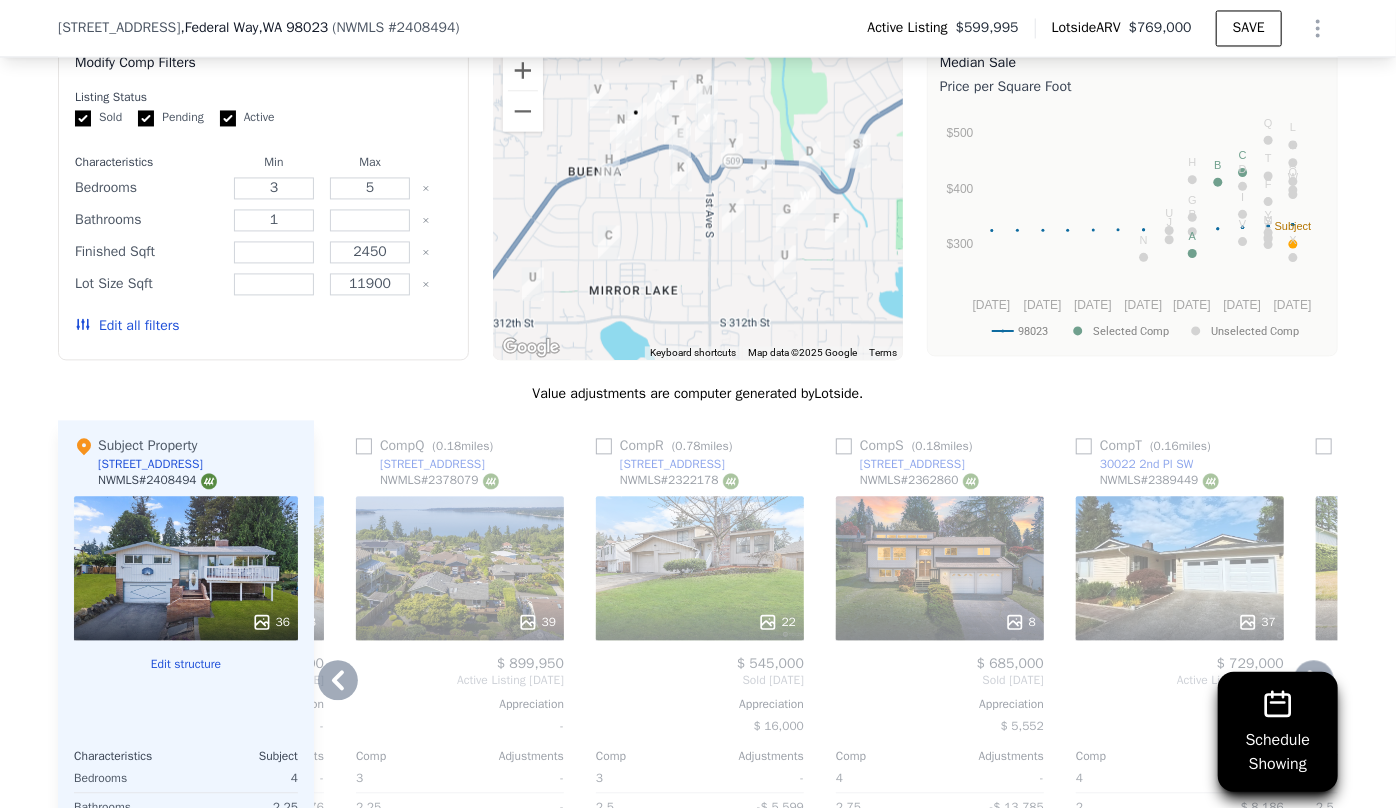 click 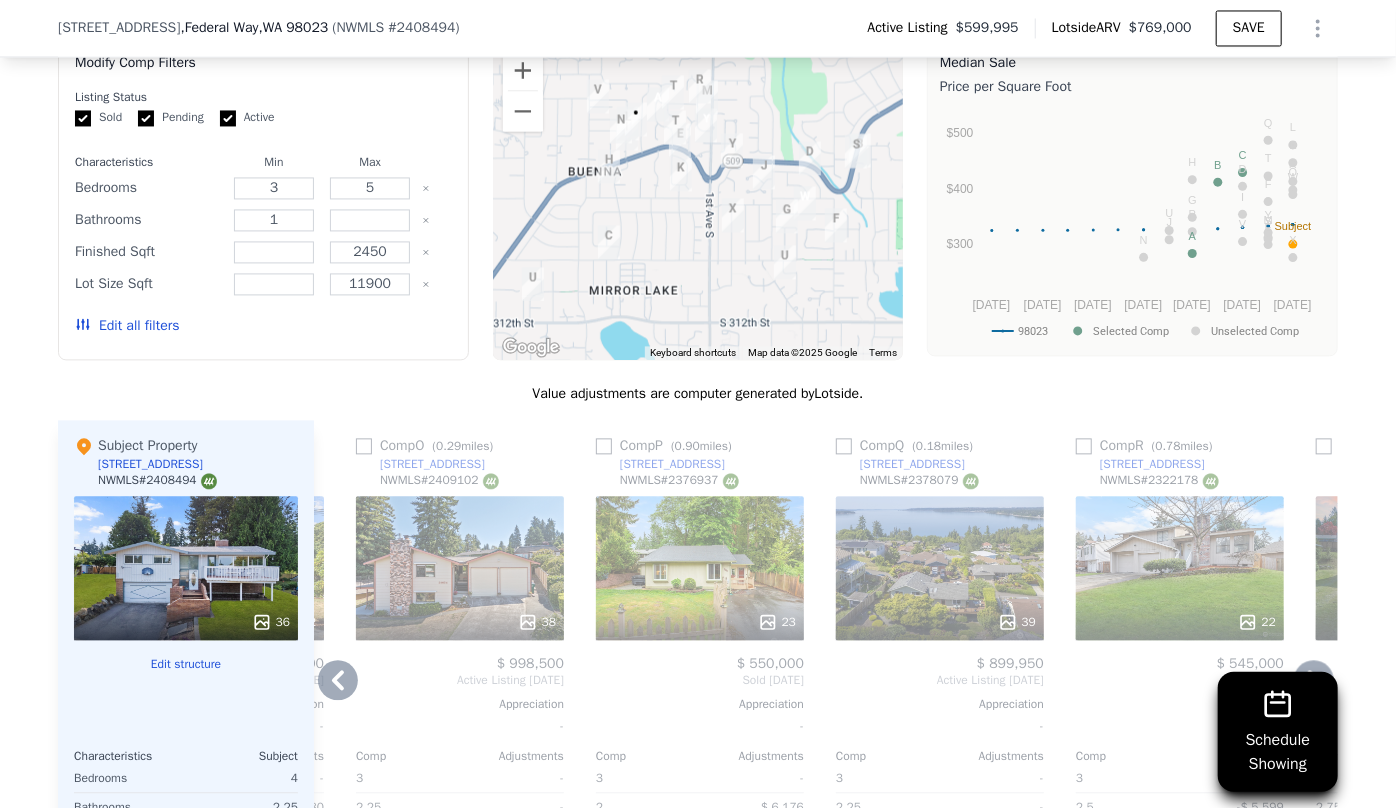 click 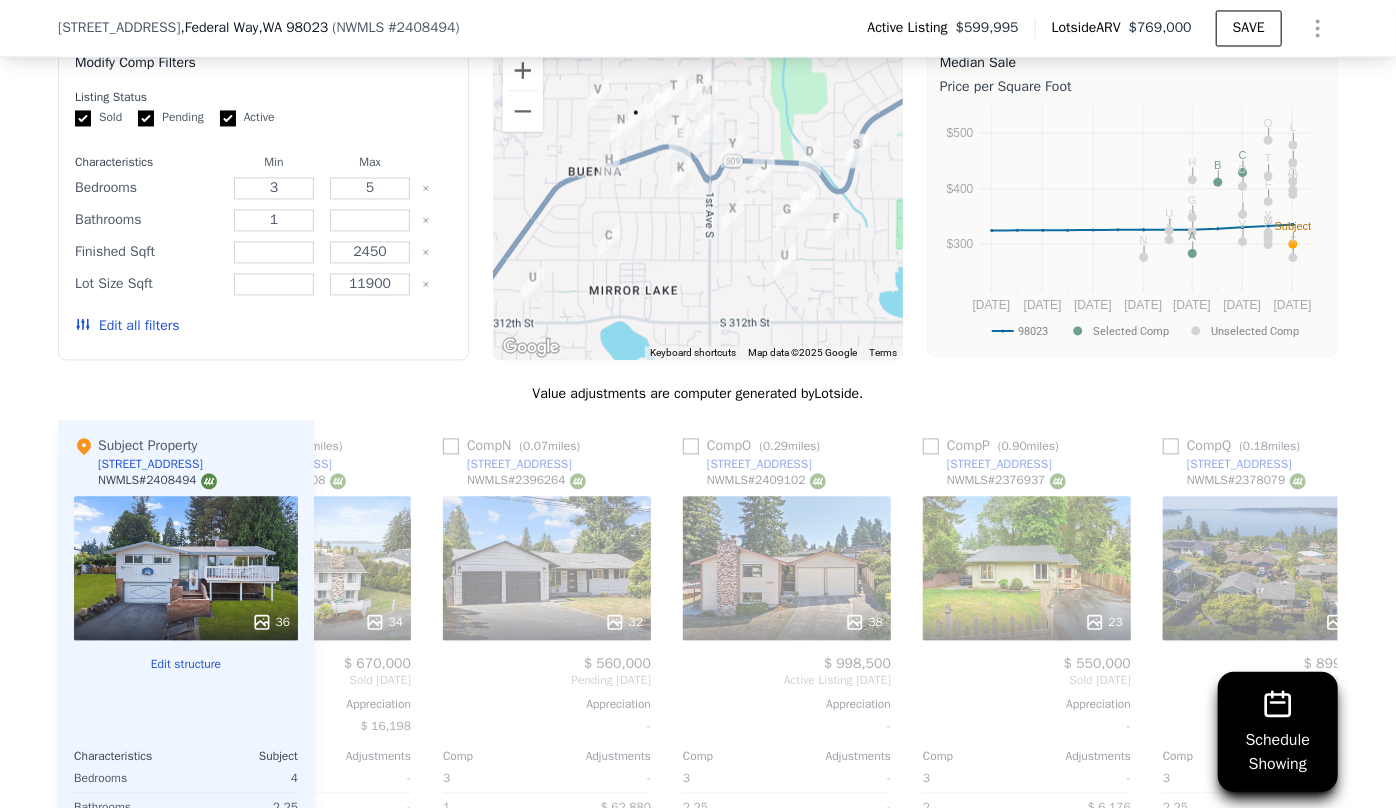 scroll, scrollTop: 0, scrollLeft: 3582, axis: horizontal 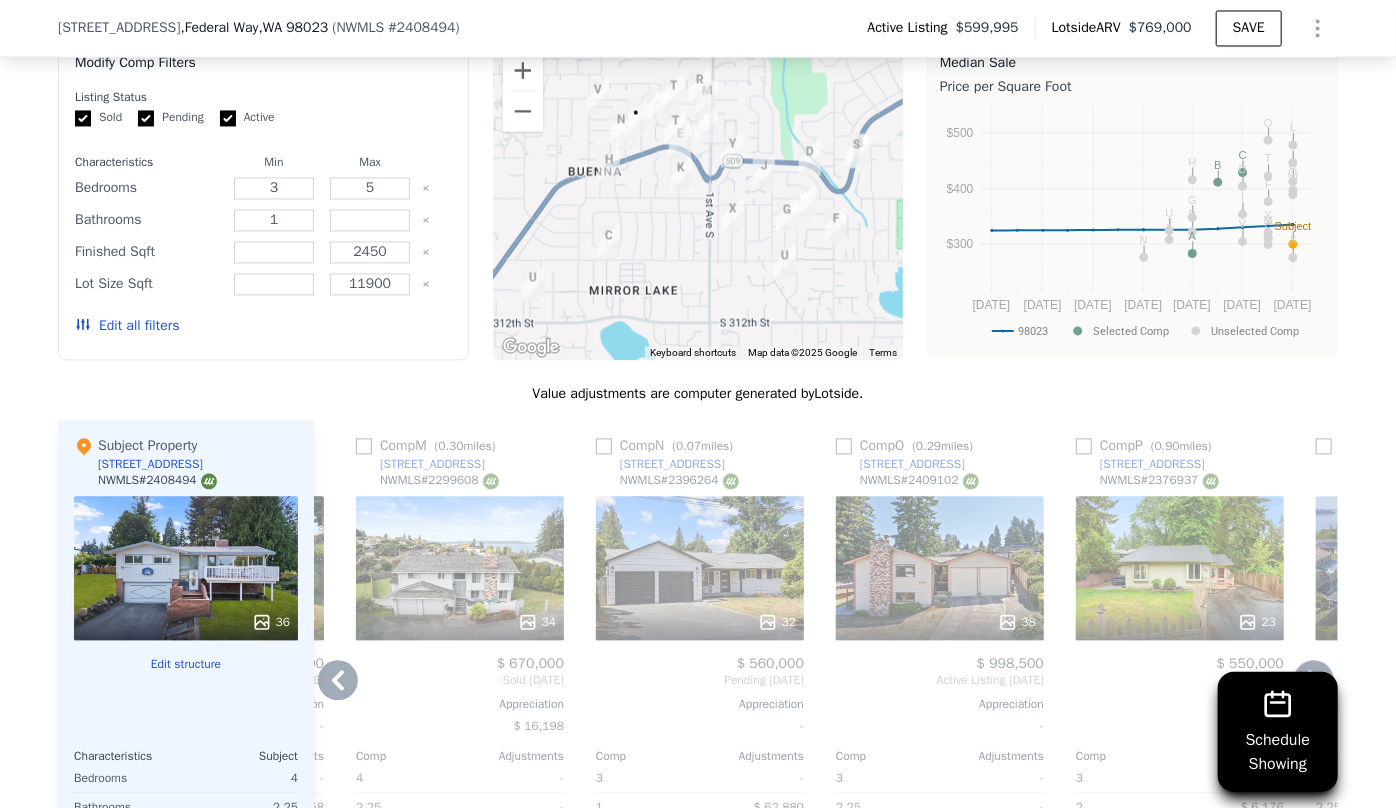 click 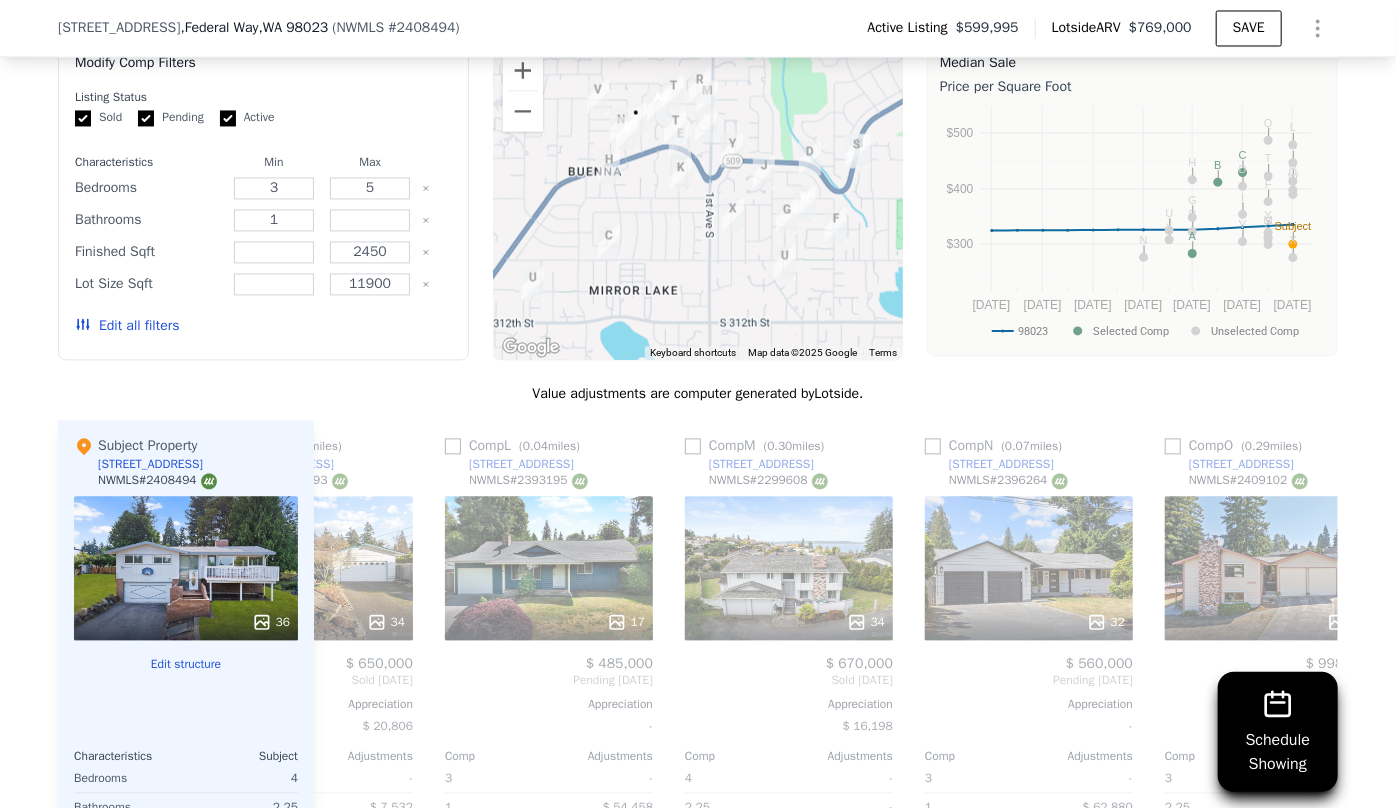 scroll, scrollTop: 0, scrollLeft: 3102, axis: horizontal 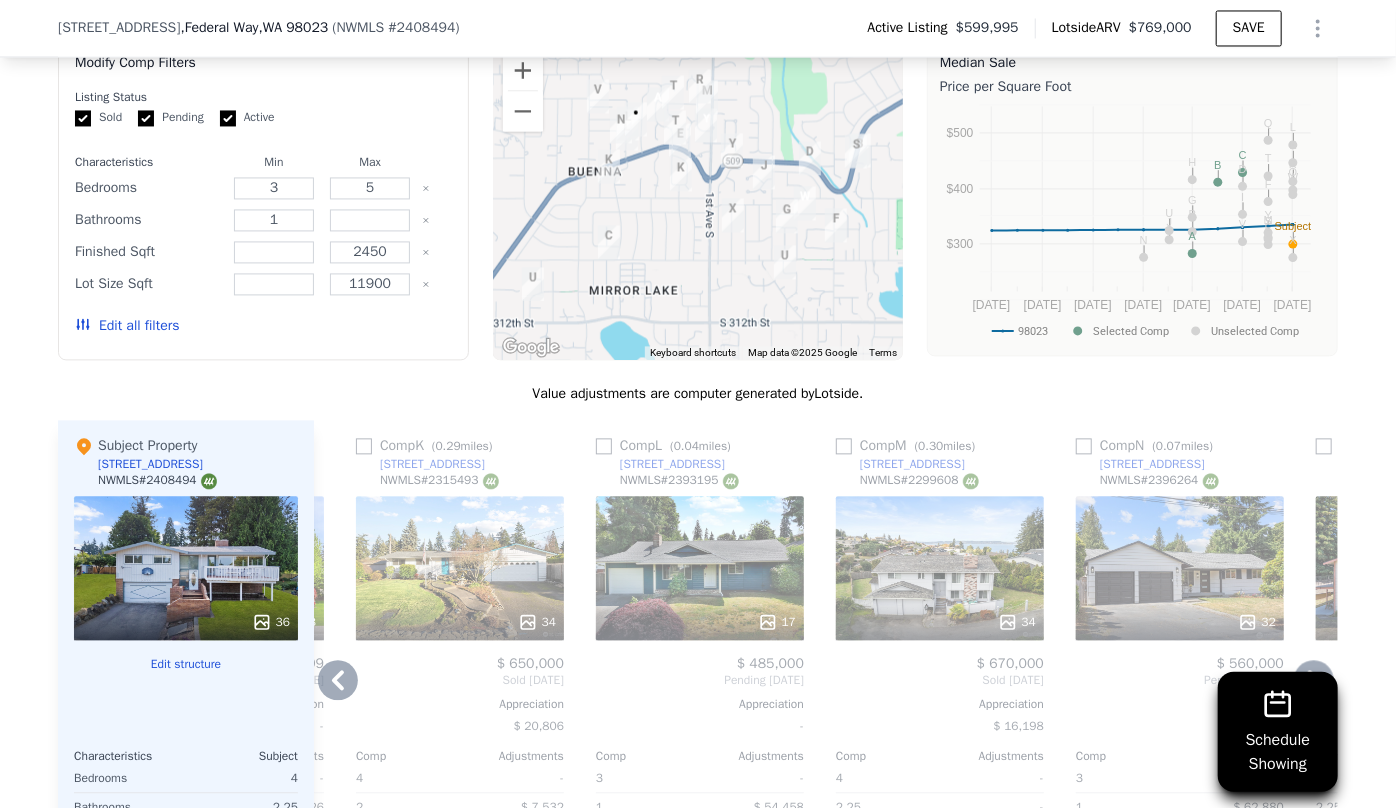 click 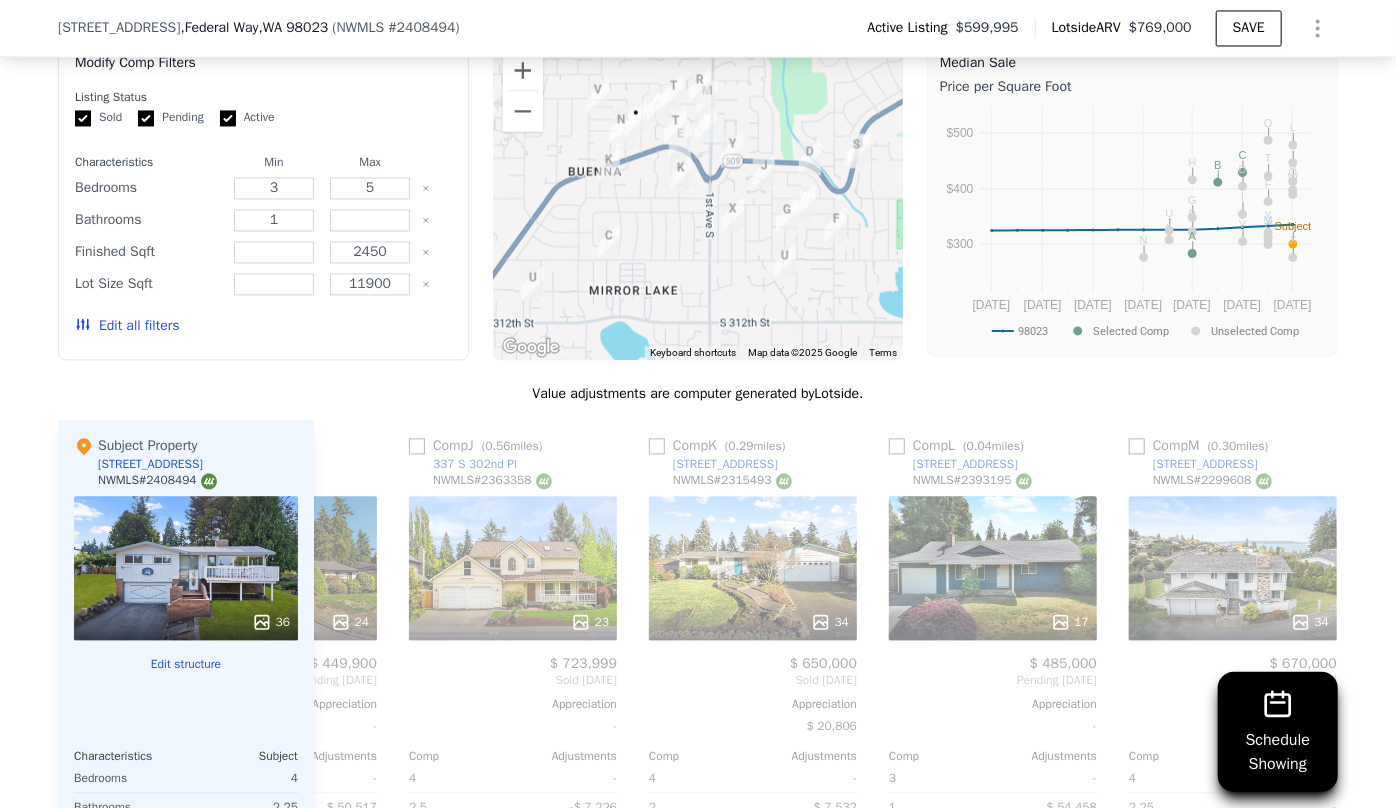 scroll, scrollTop: 0, scrollLeft: 2622, axis: horizontal 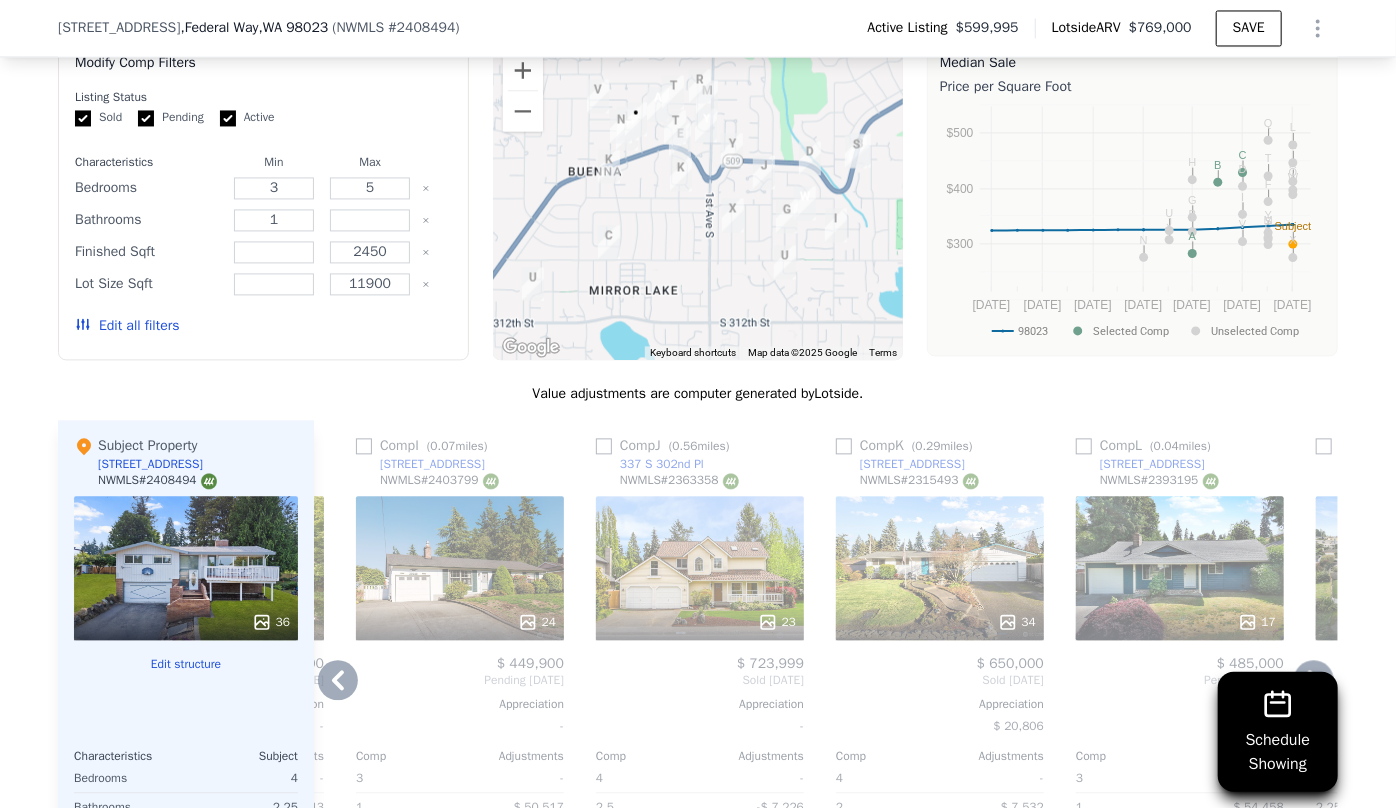 click 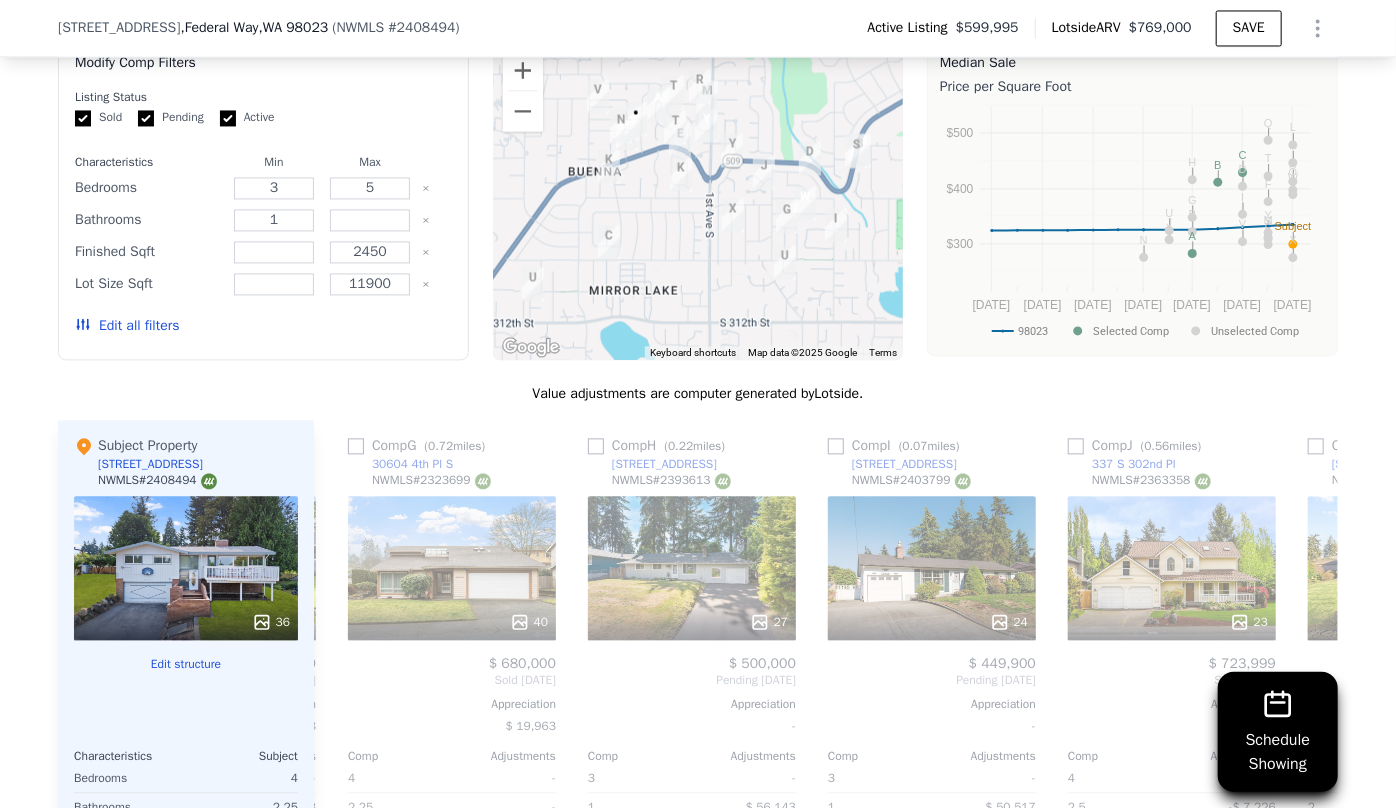 scroll, scrollTop: 0, scrollLeft: 2142, axis: horizontal 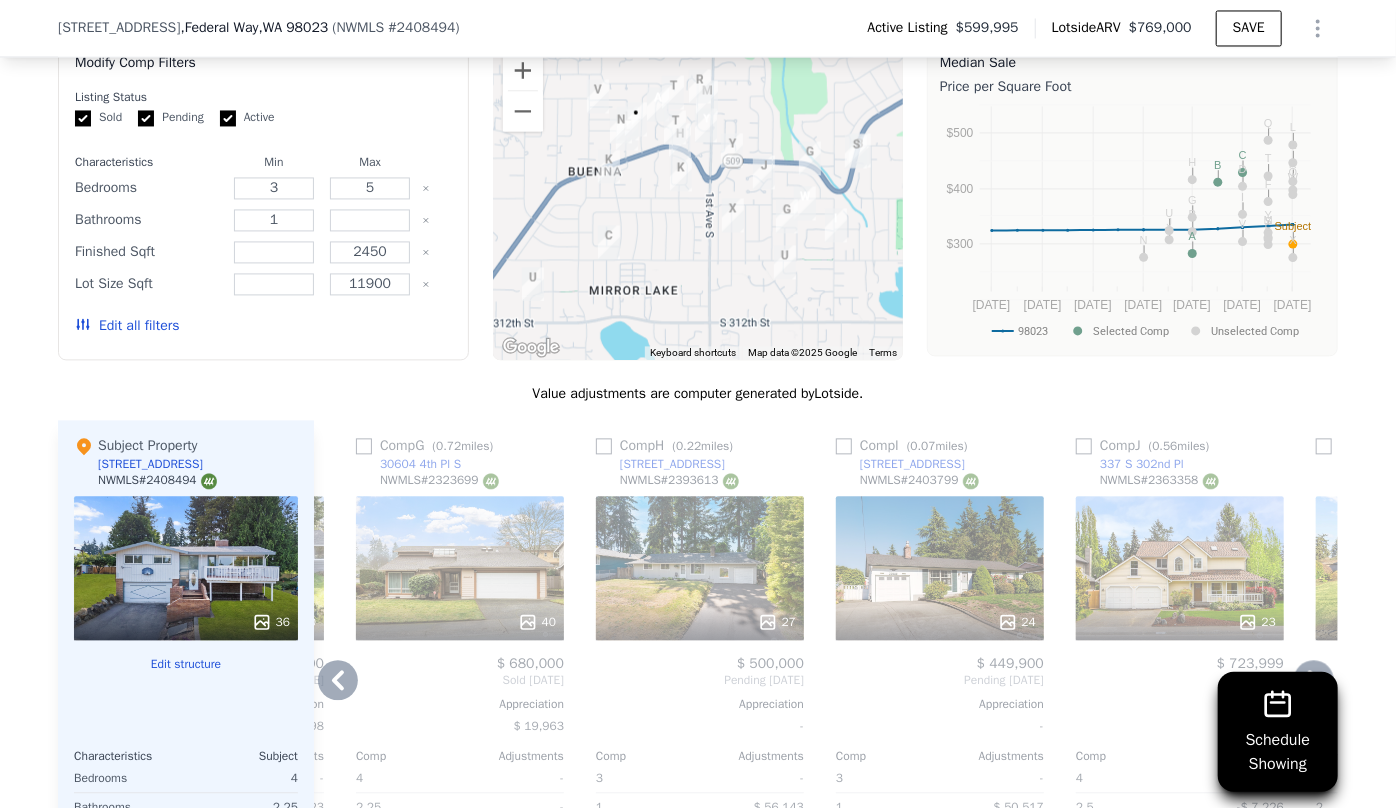 click on "24" at bounding box center (940, 568) 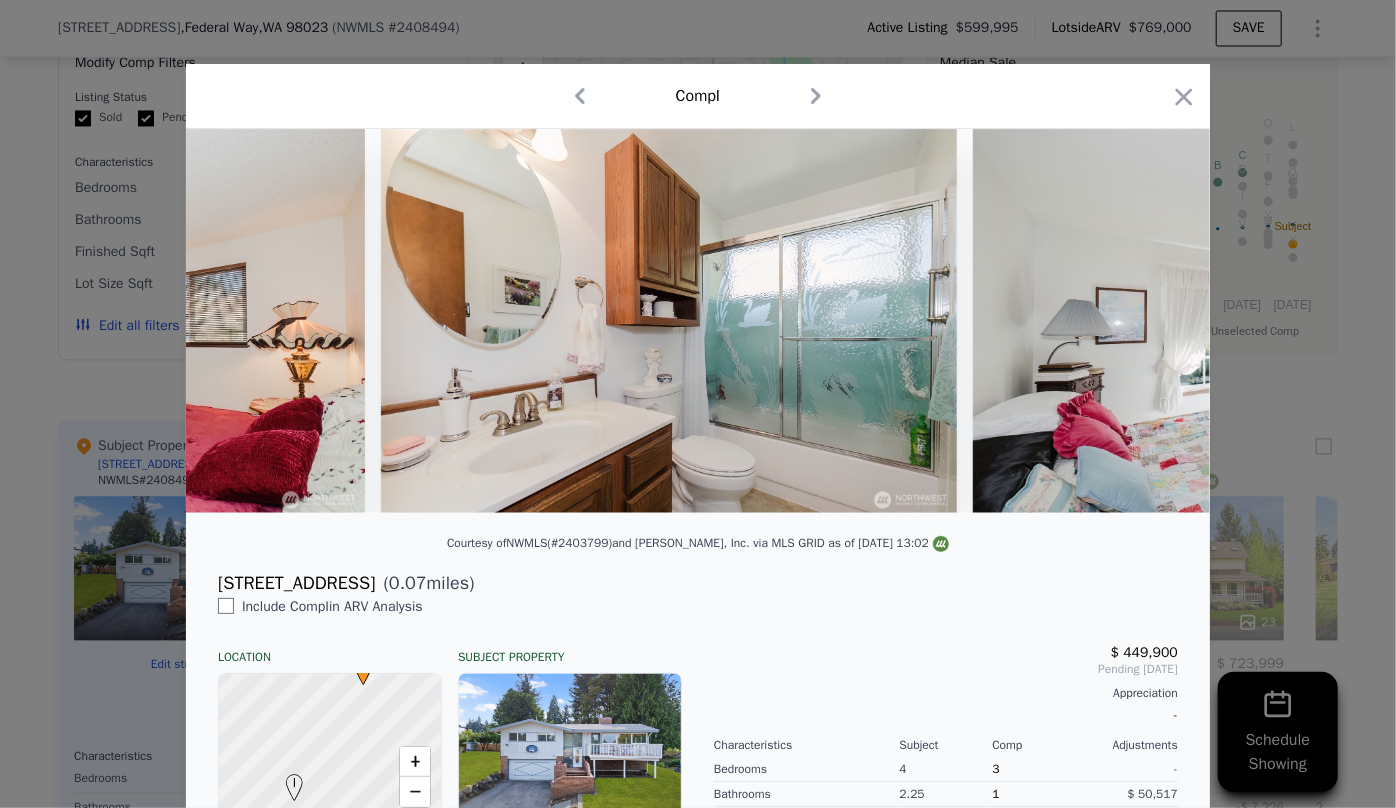 scroll, scrollTop: 0, scrollLeft: 4773, axis: horizontal 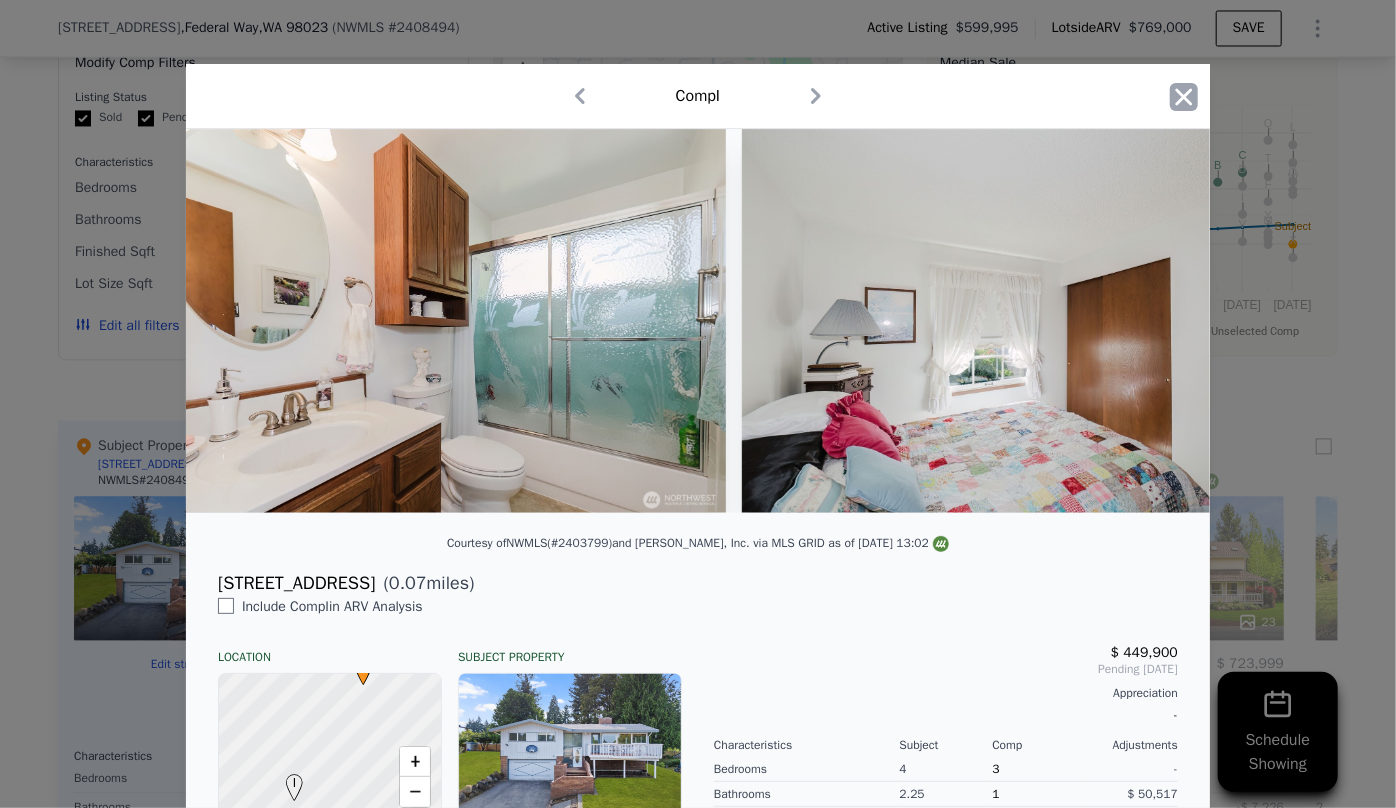 click 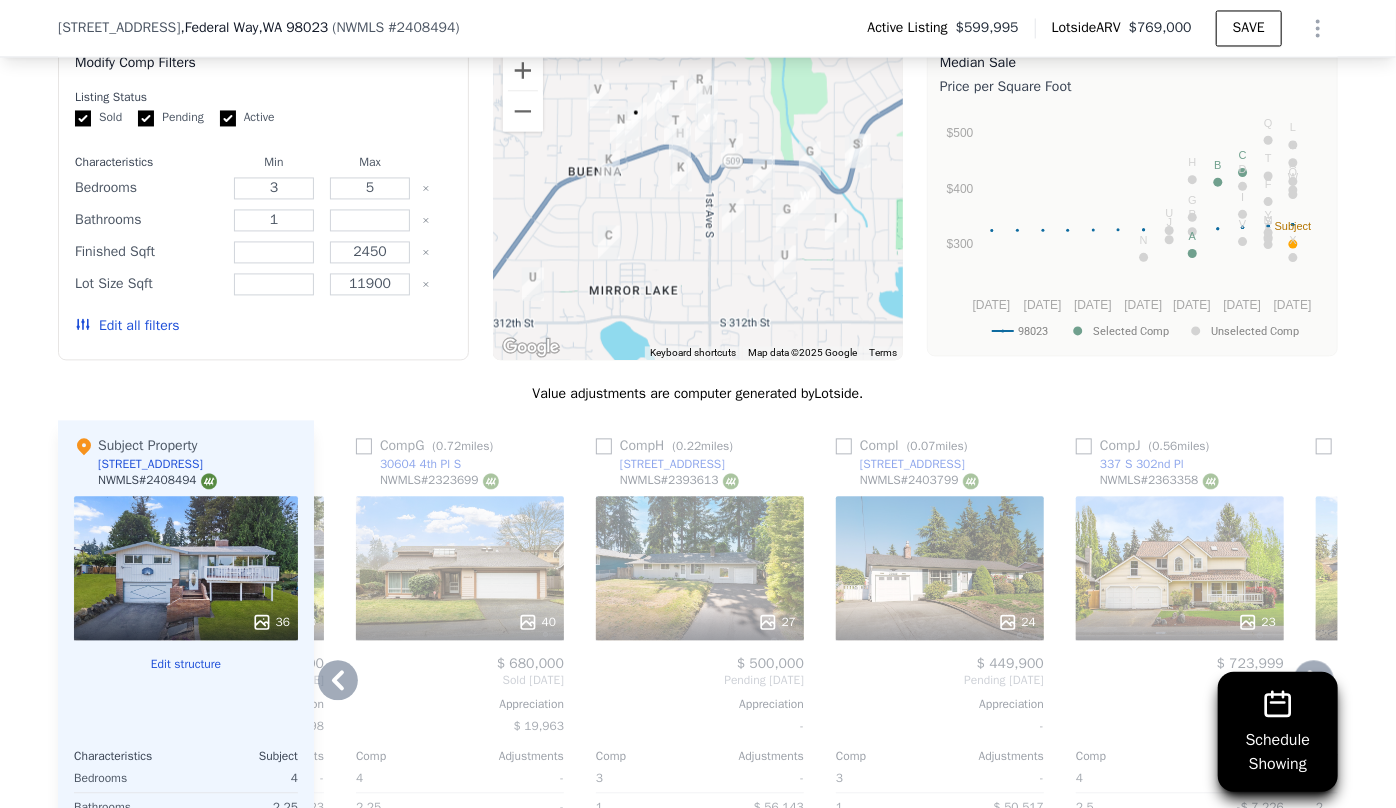click 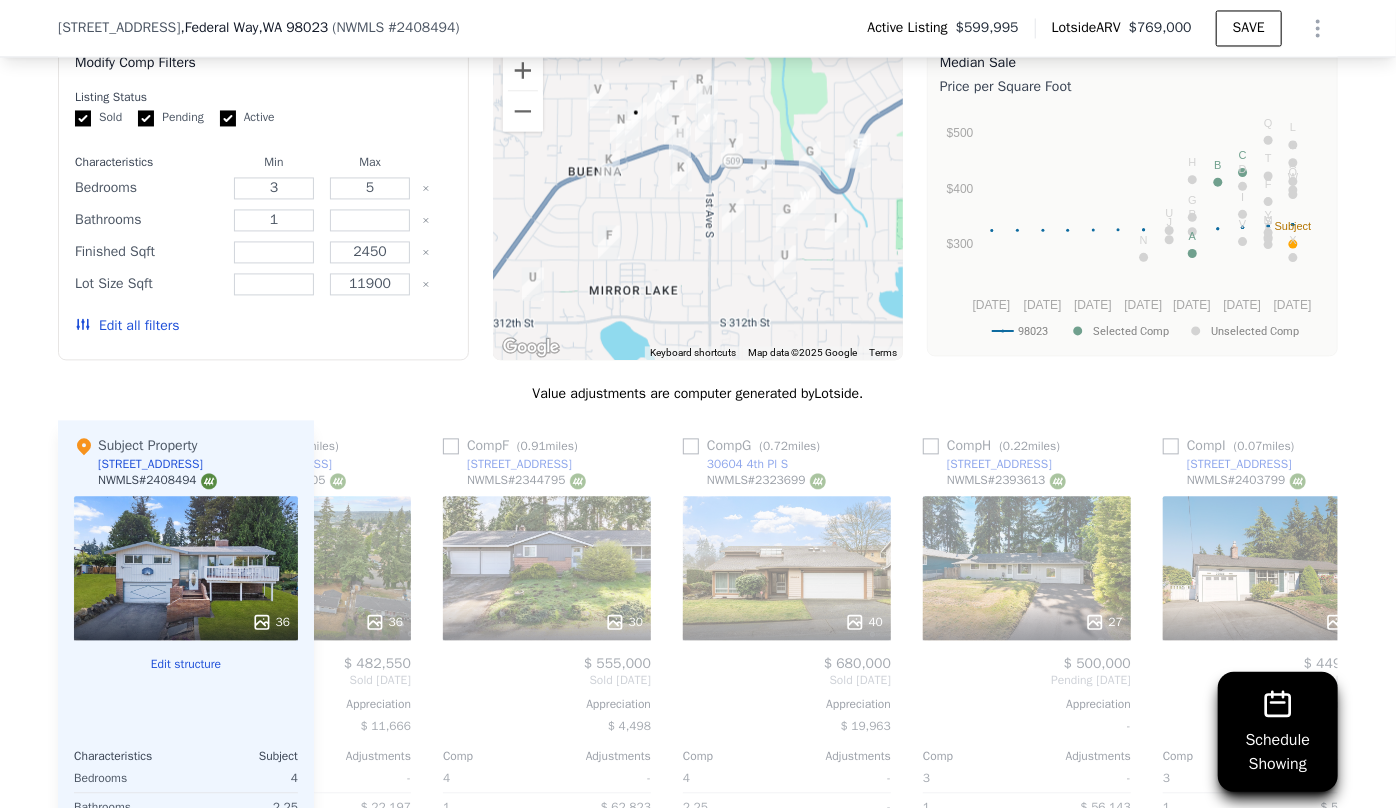 scroll, scrollTop: 0, scrollLeft: 1662, axis: horizontal 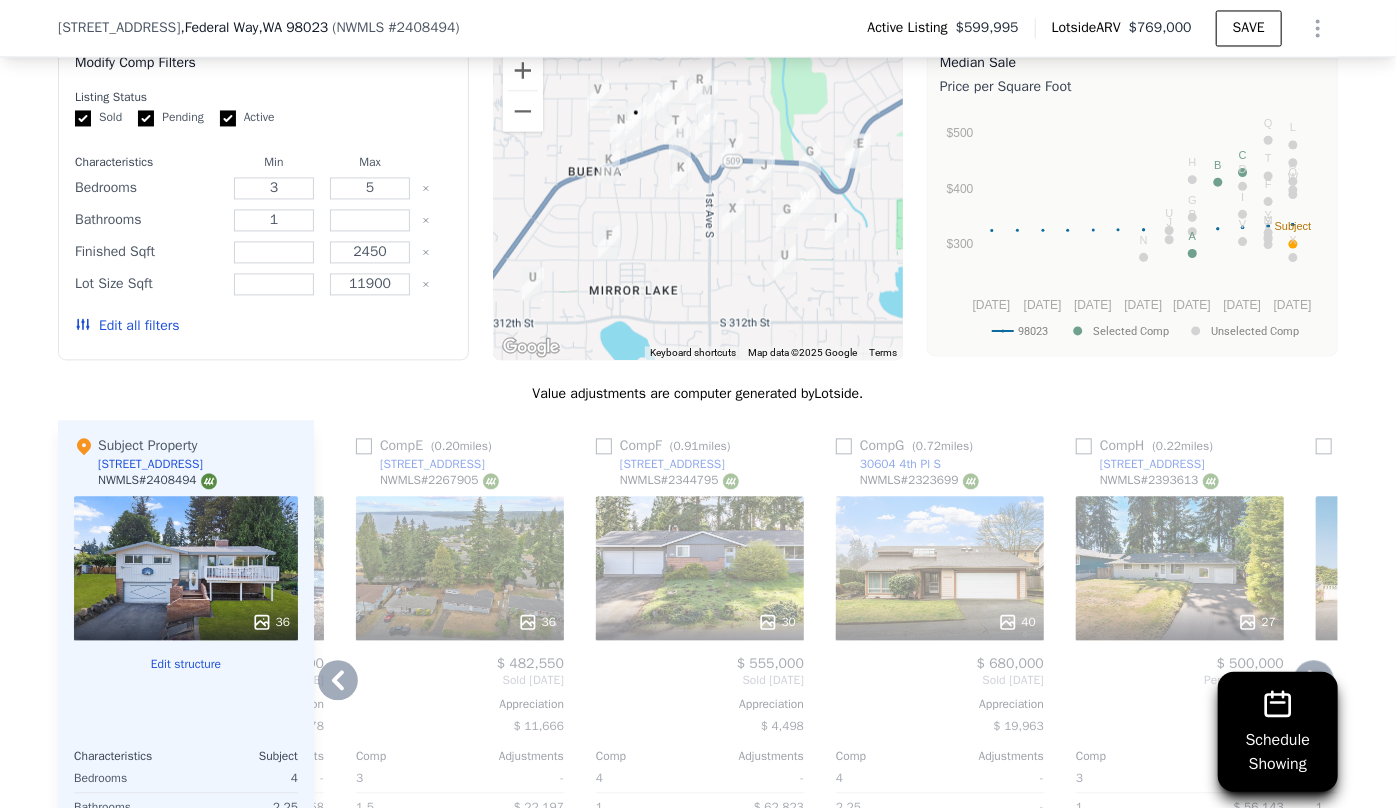 click 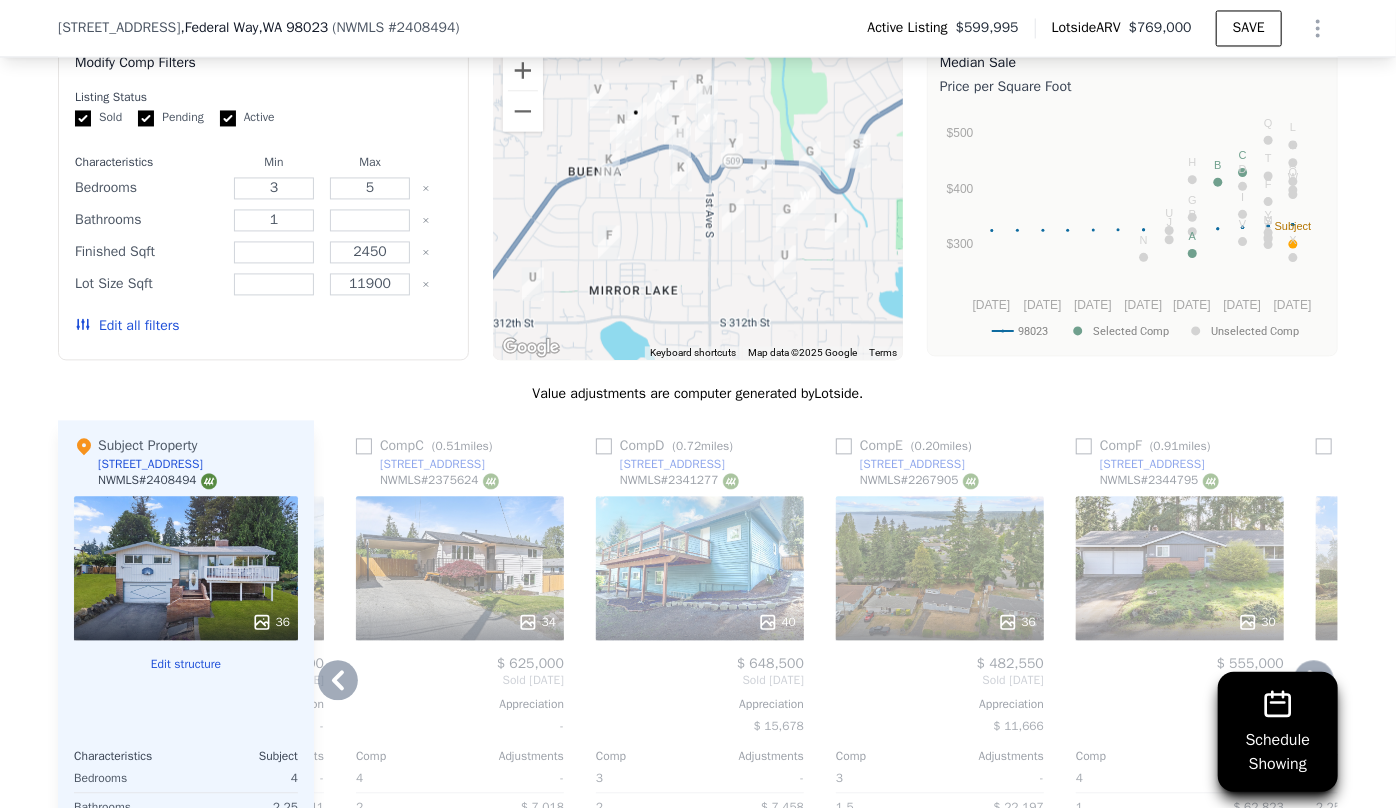 click 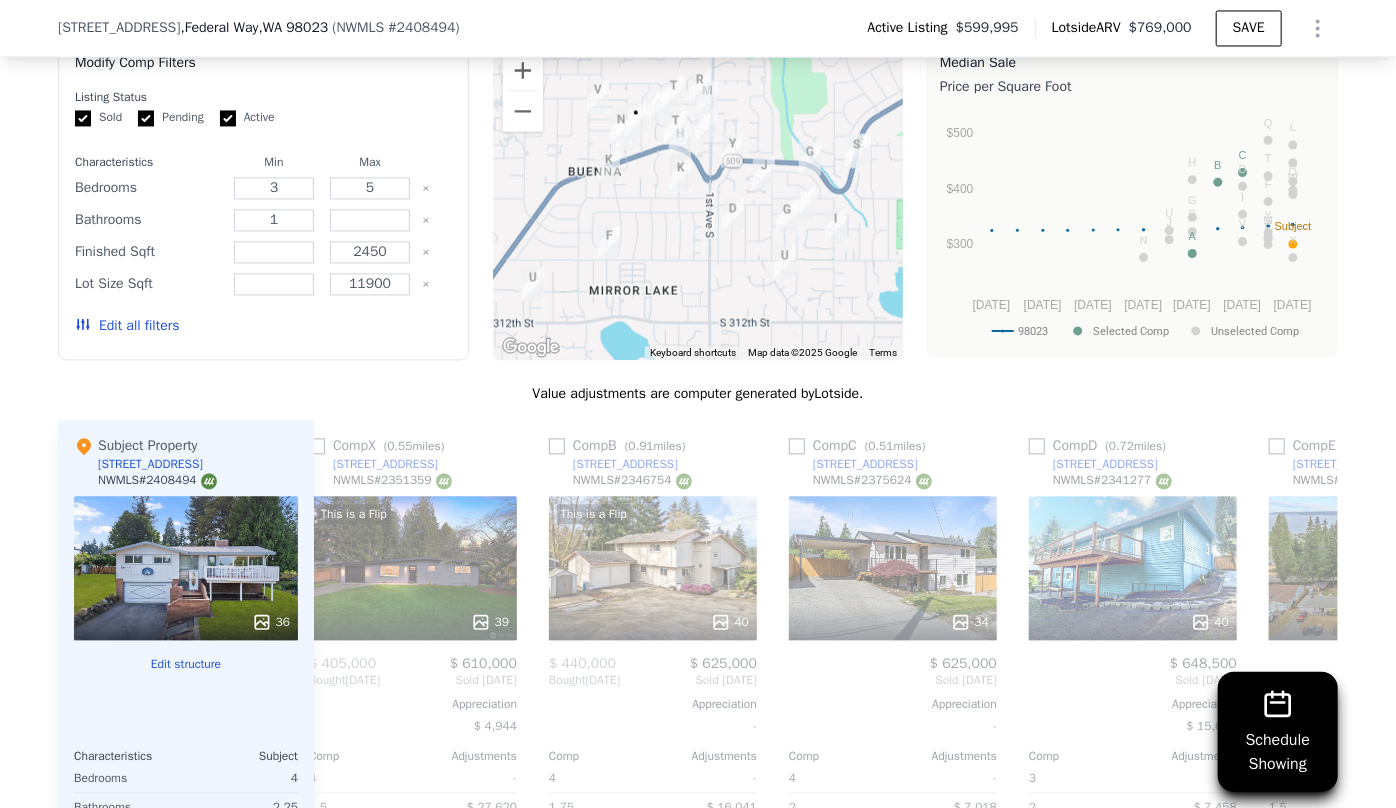 scroll, scrollTop: 0, scrollLeft: 702, axis: horizontal 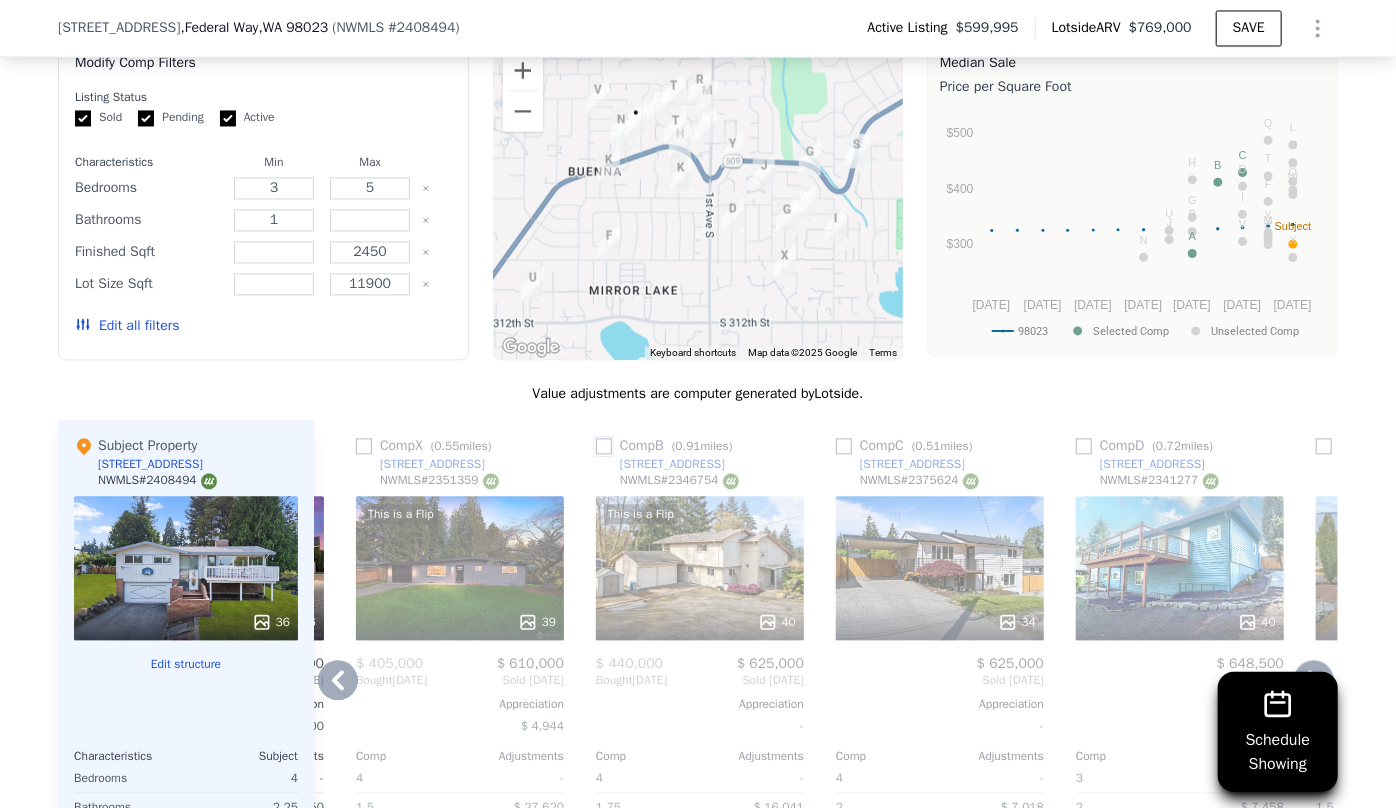 click at bounding box center [604, 446] 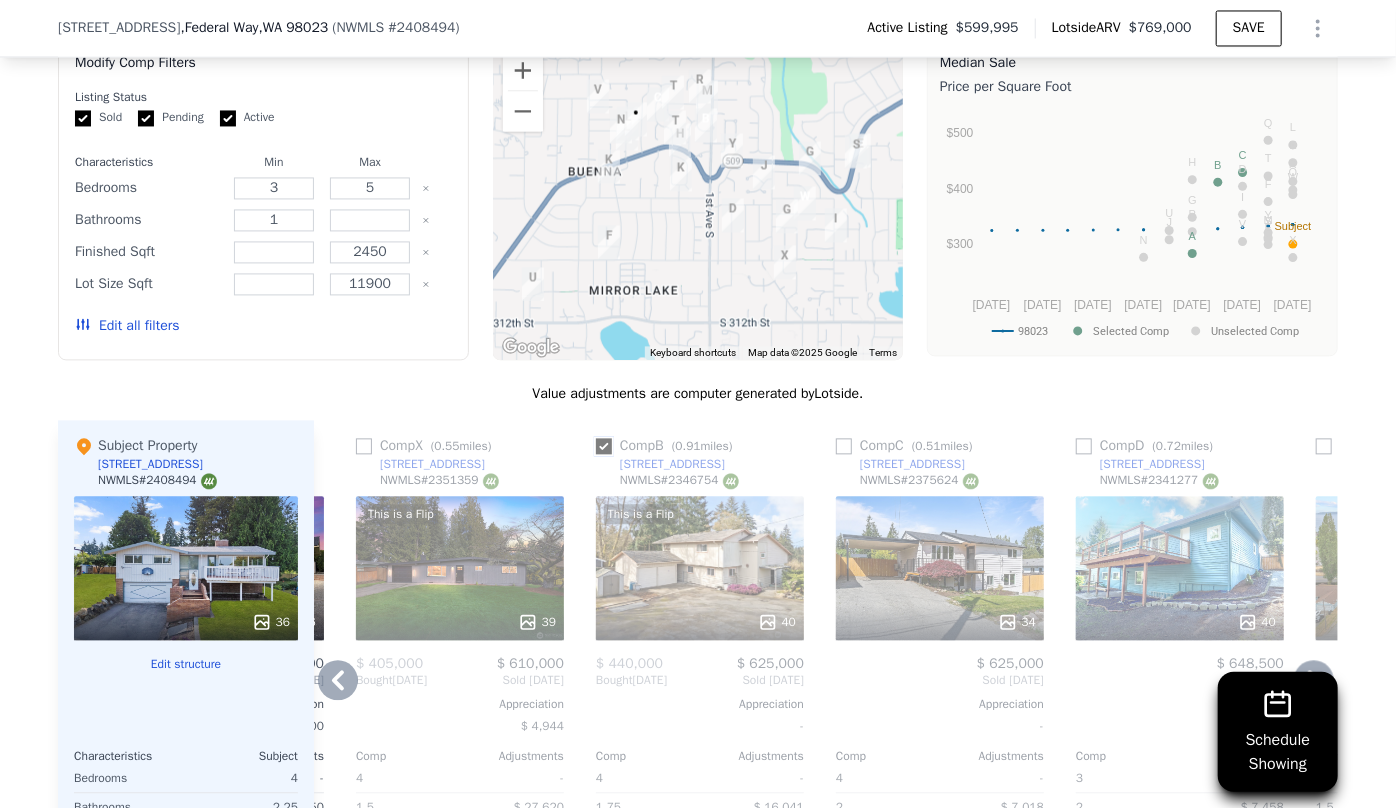 checkbox on "true" 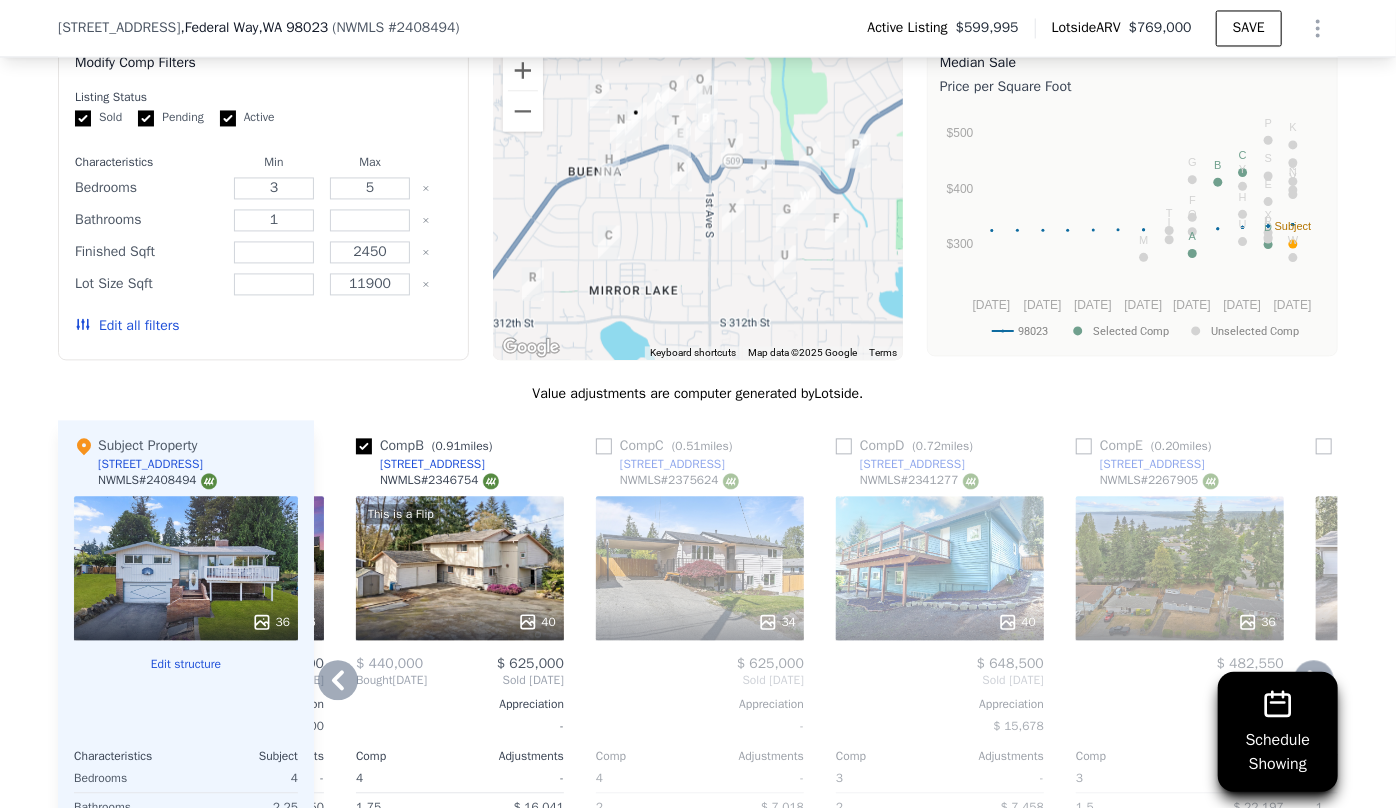 click 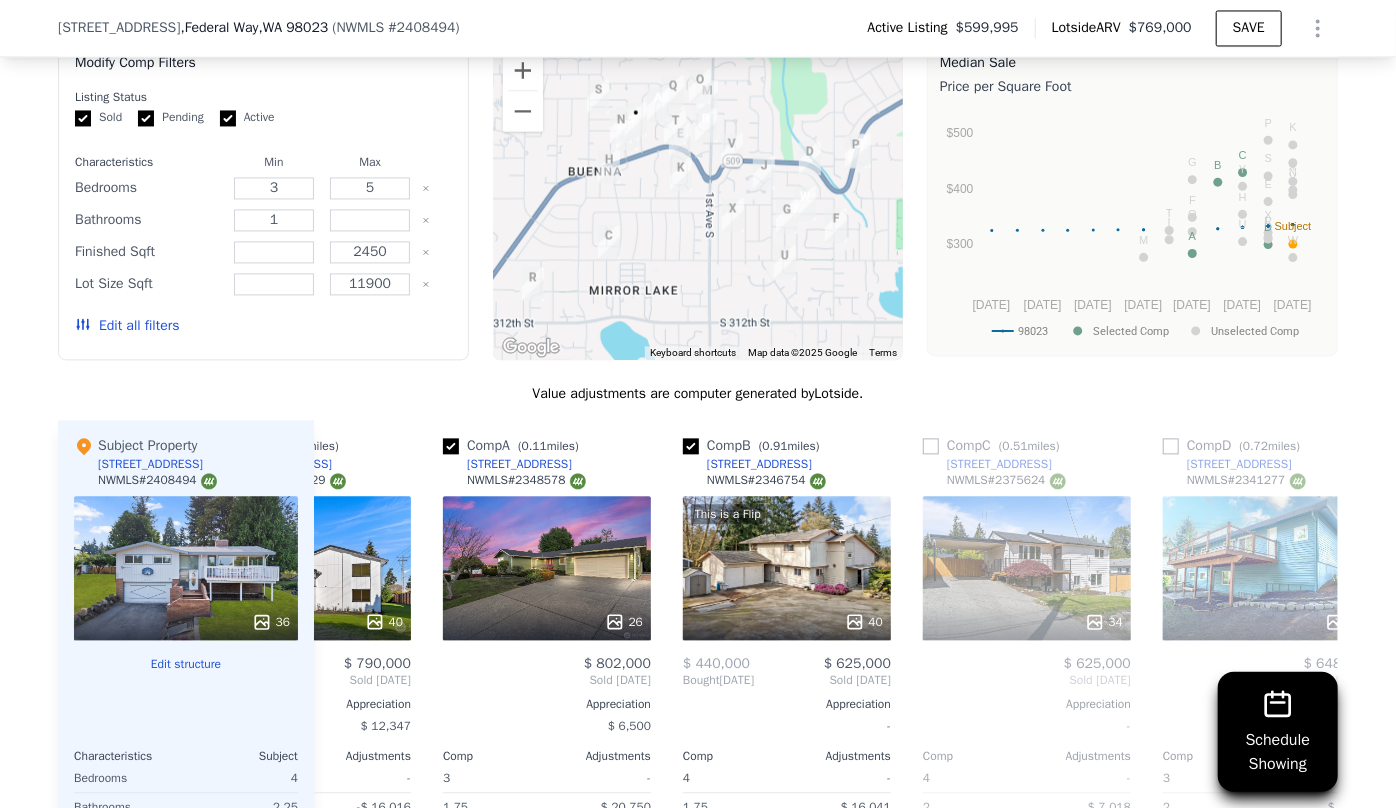 scroll, scrollTop: 0, scrollLeft: 222, axis: horizontal 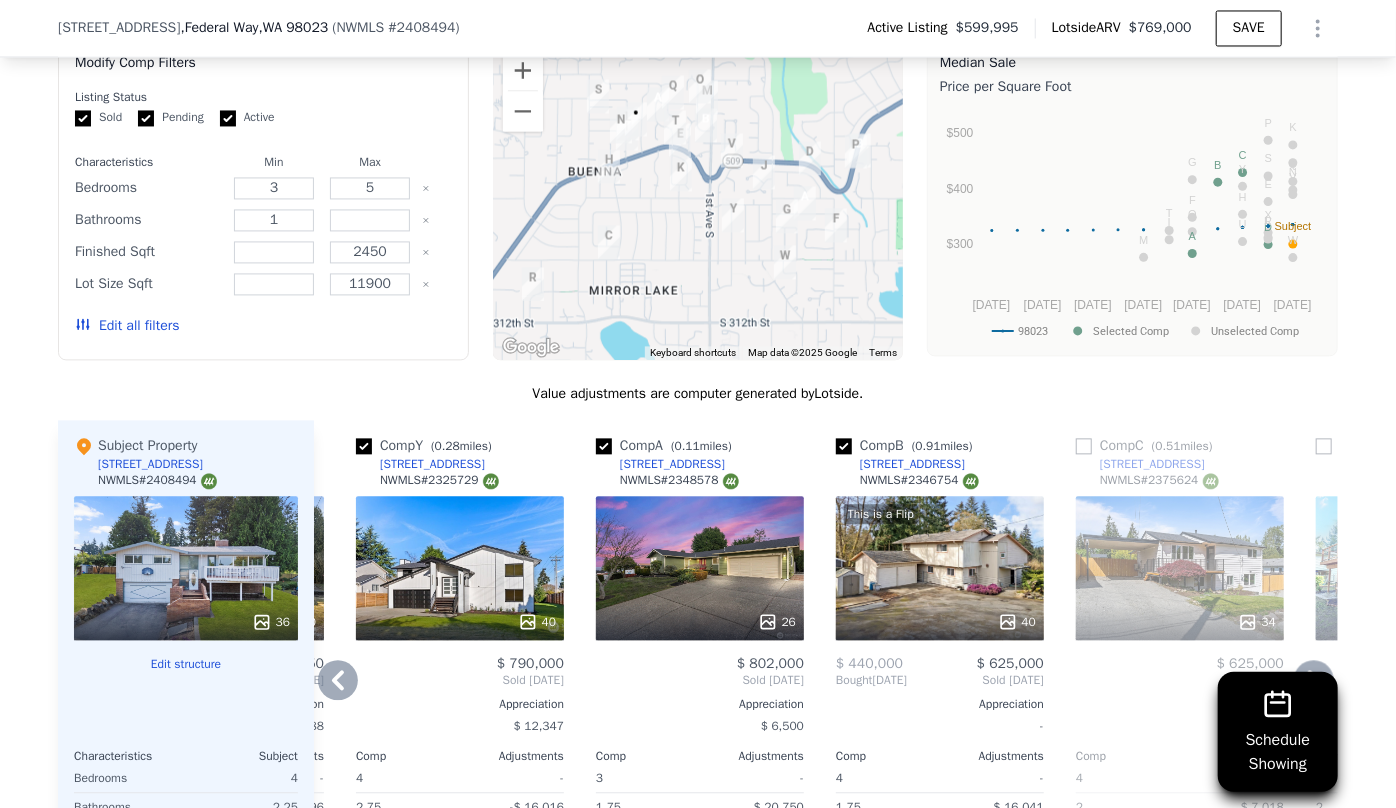 click 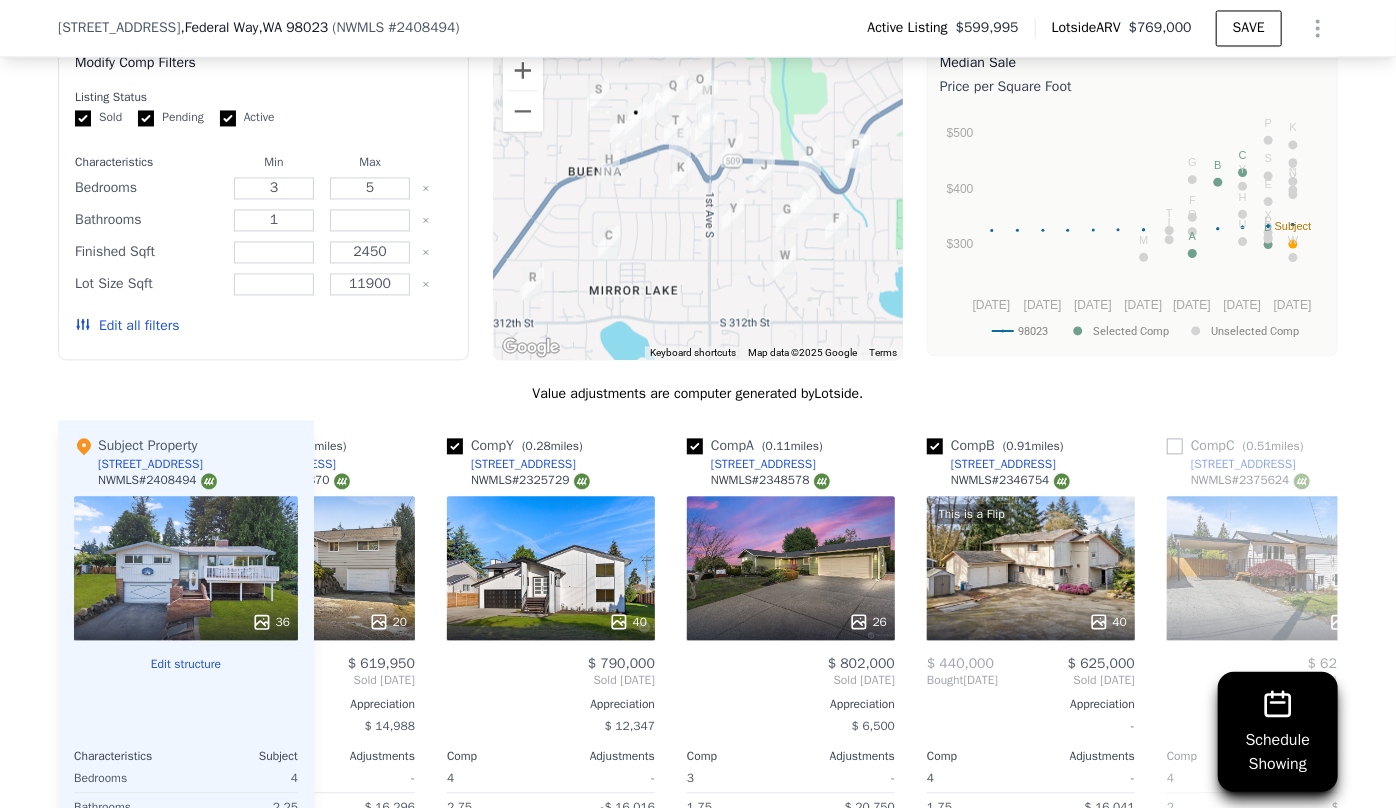 scroll, scrollTop: 0, scrollLeft: 0, axis: both 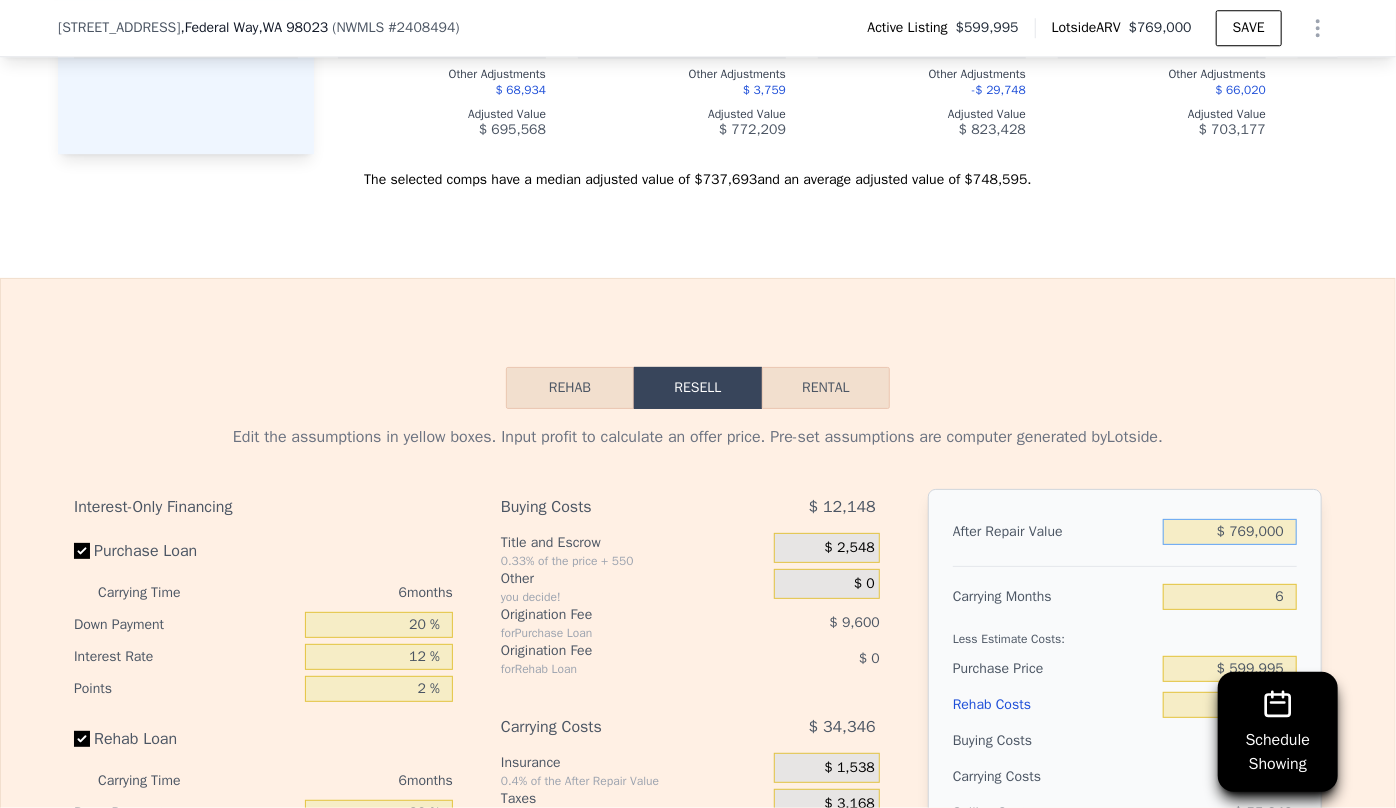 click on "$ 769,000" at bounding box center [1230, 532] 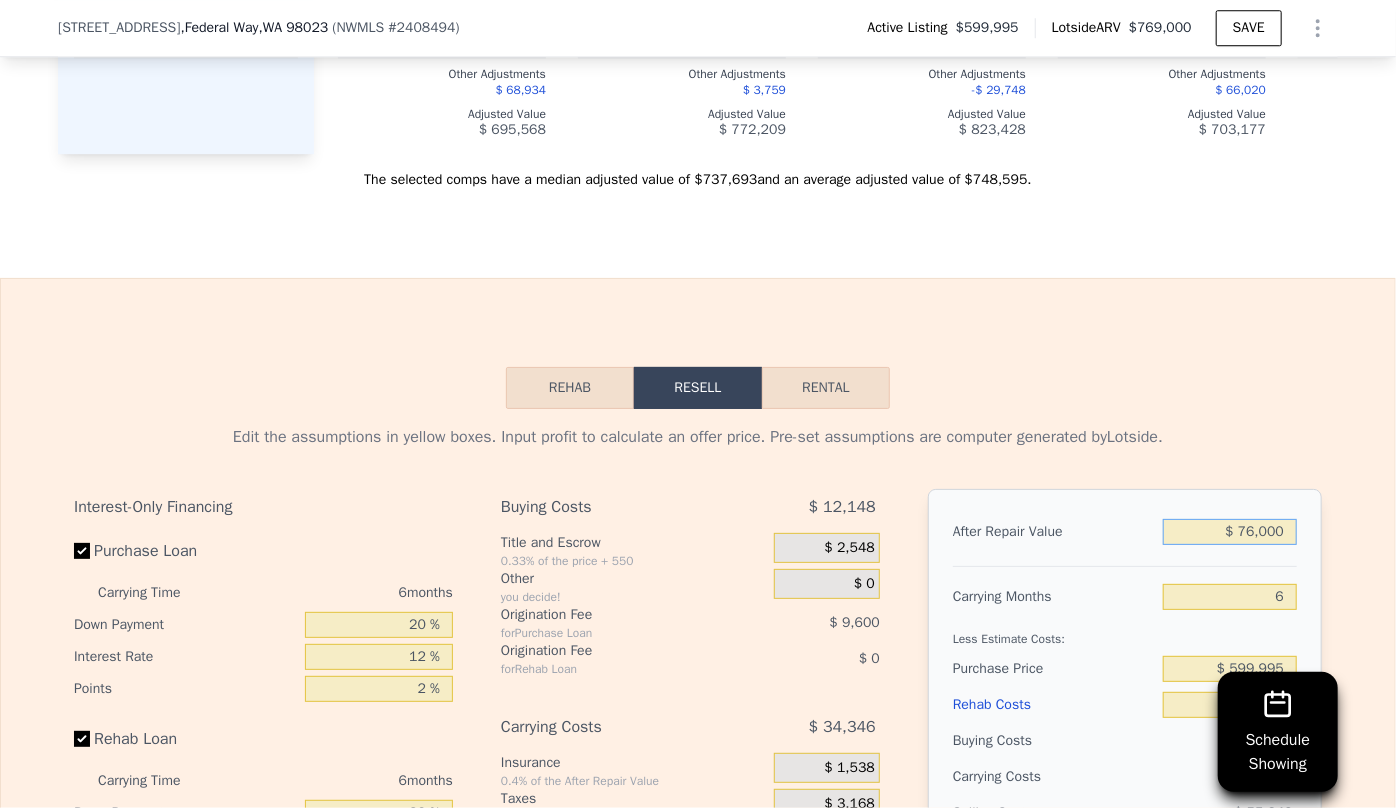 type on "$ 7,000" 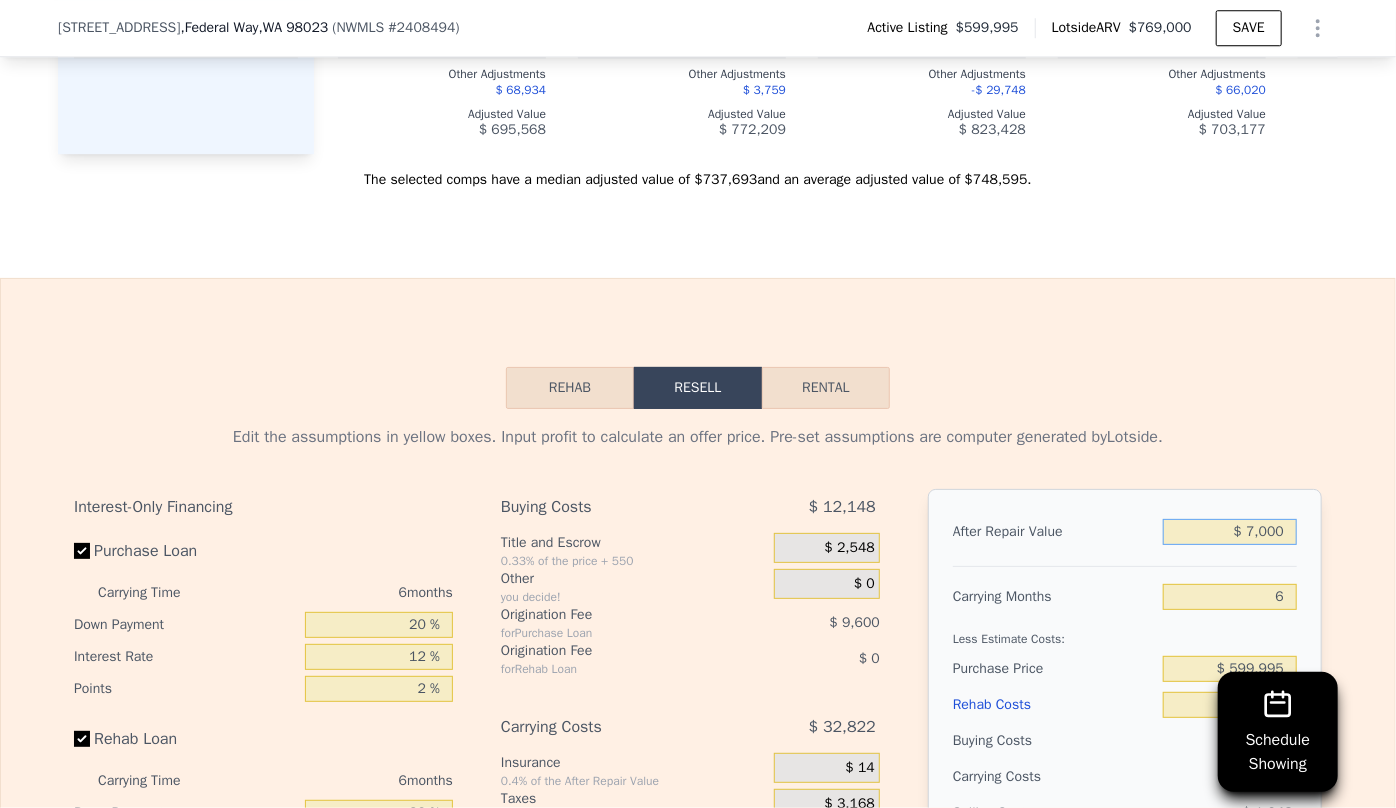 type on "-$ 639,013" 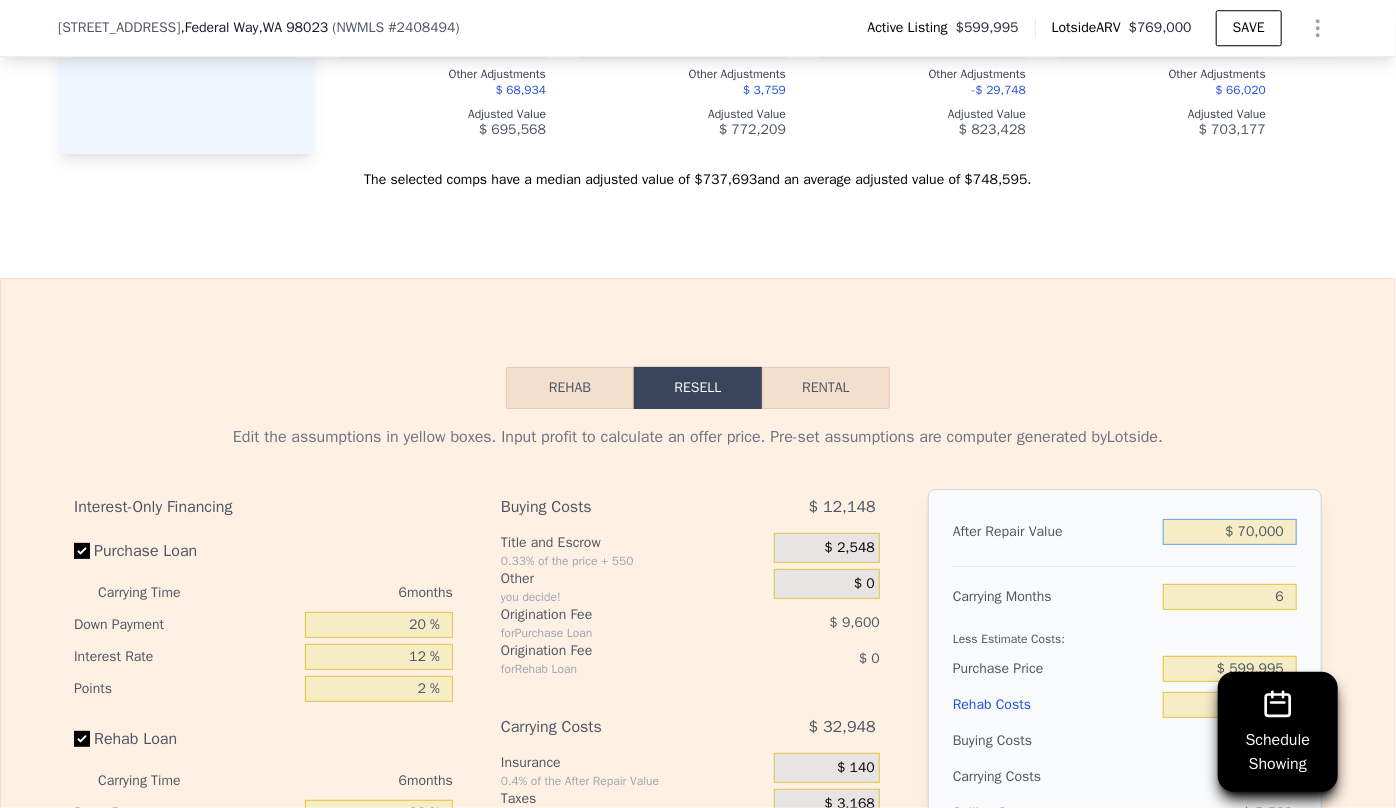 type on "$ 700,000" 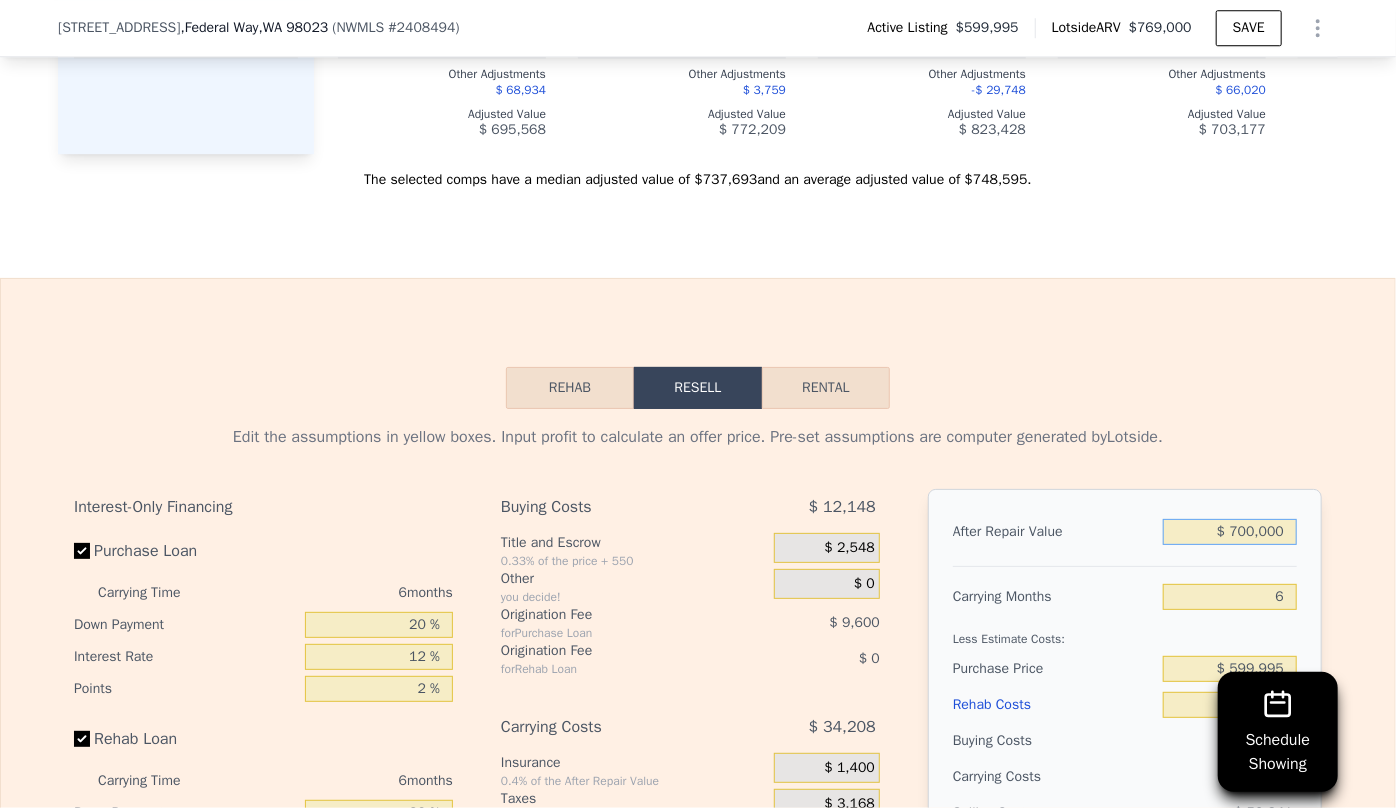 type on "$ 3,308" 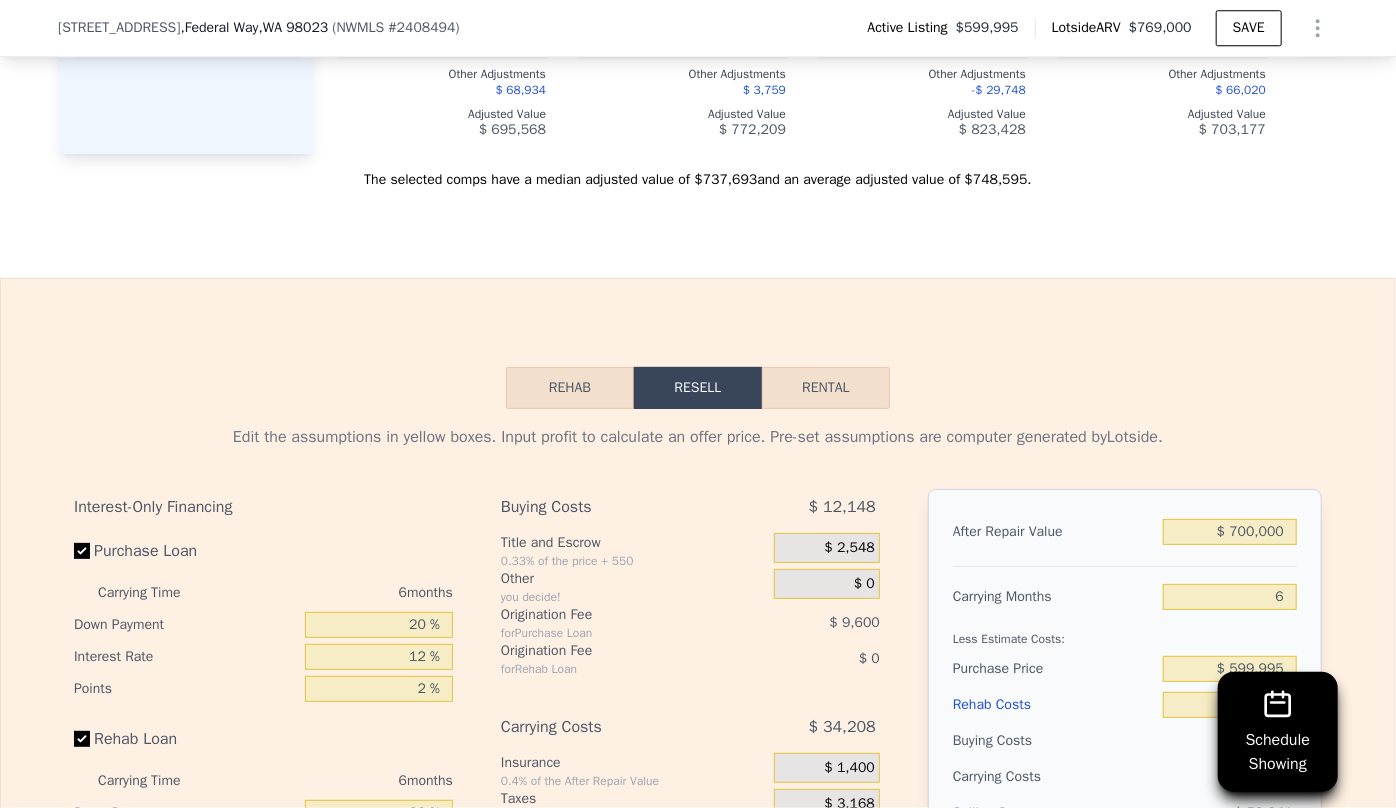 click on "Less Estimate Costs:" at bounding box center (1125, 633) 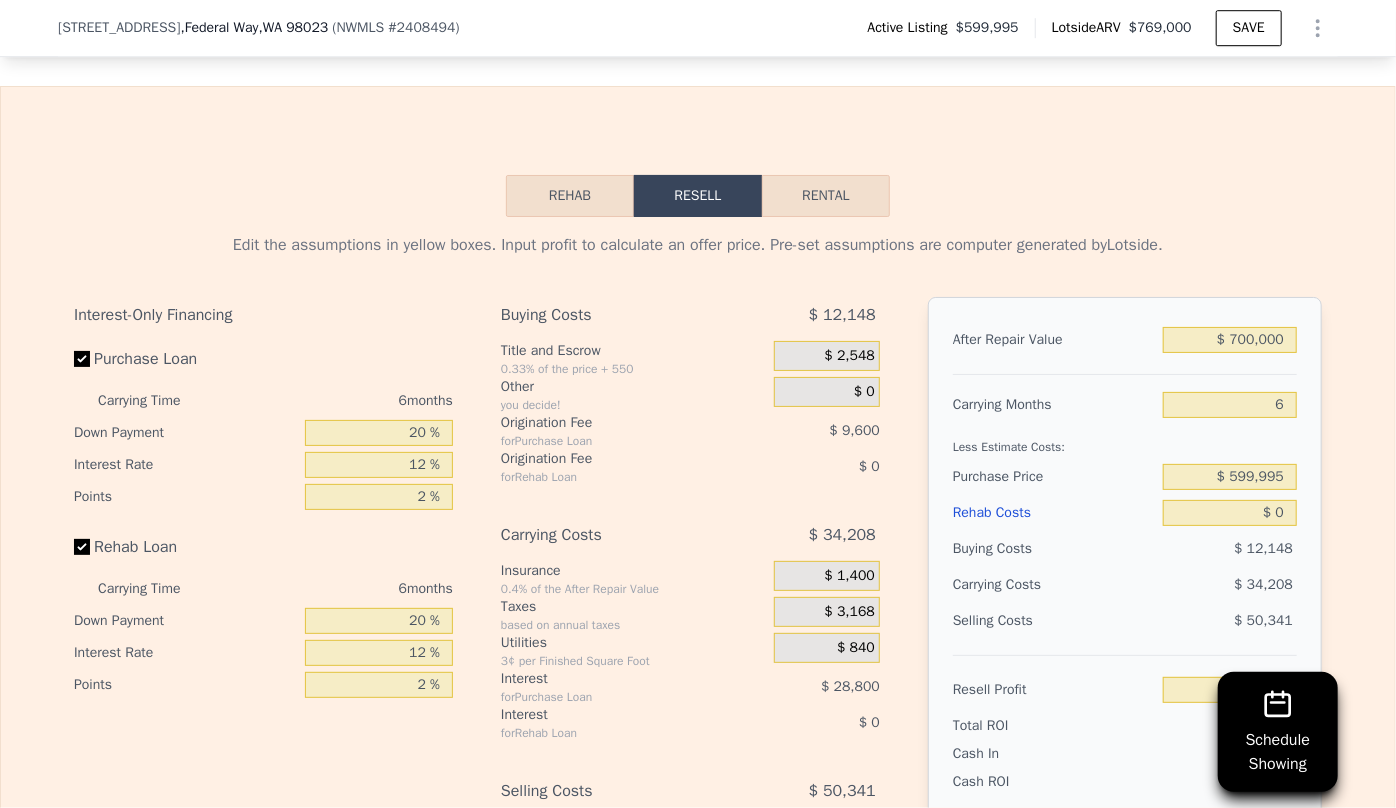 scroll, scrollTop: 3174, scrollLeft: 0, axis: vertical 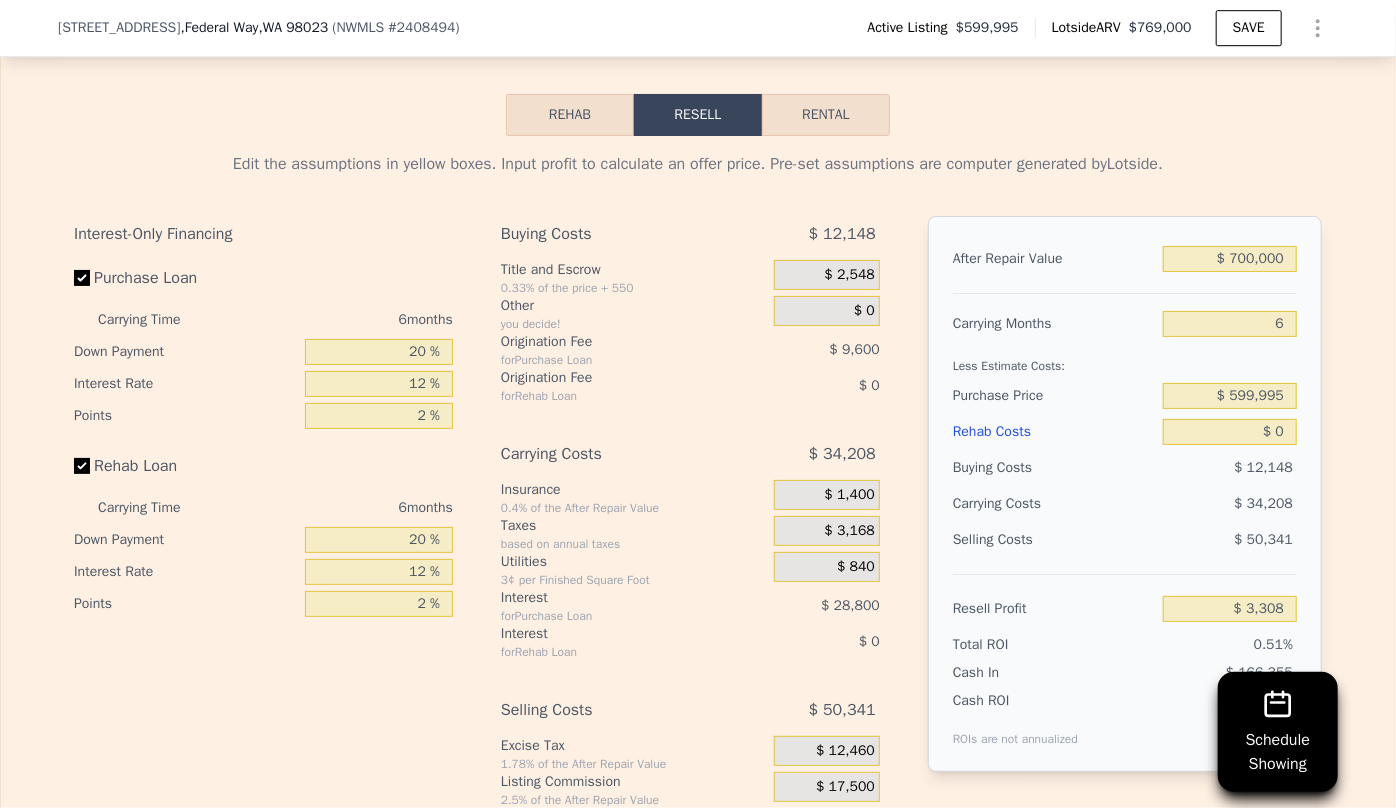 click on "Rehab Costs" at bounding box center [1054, 432] 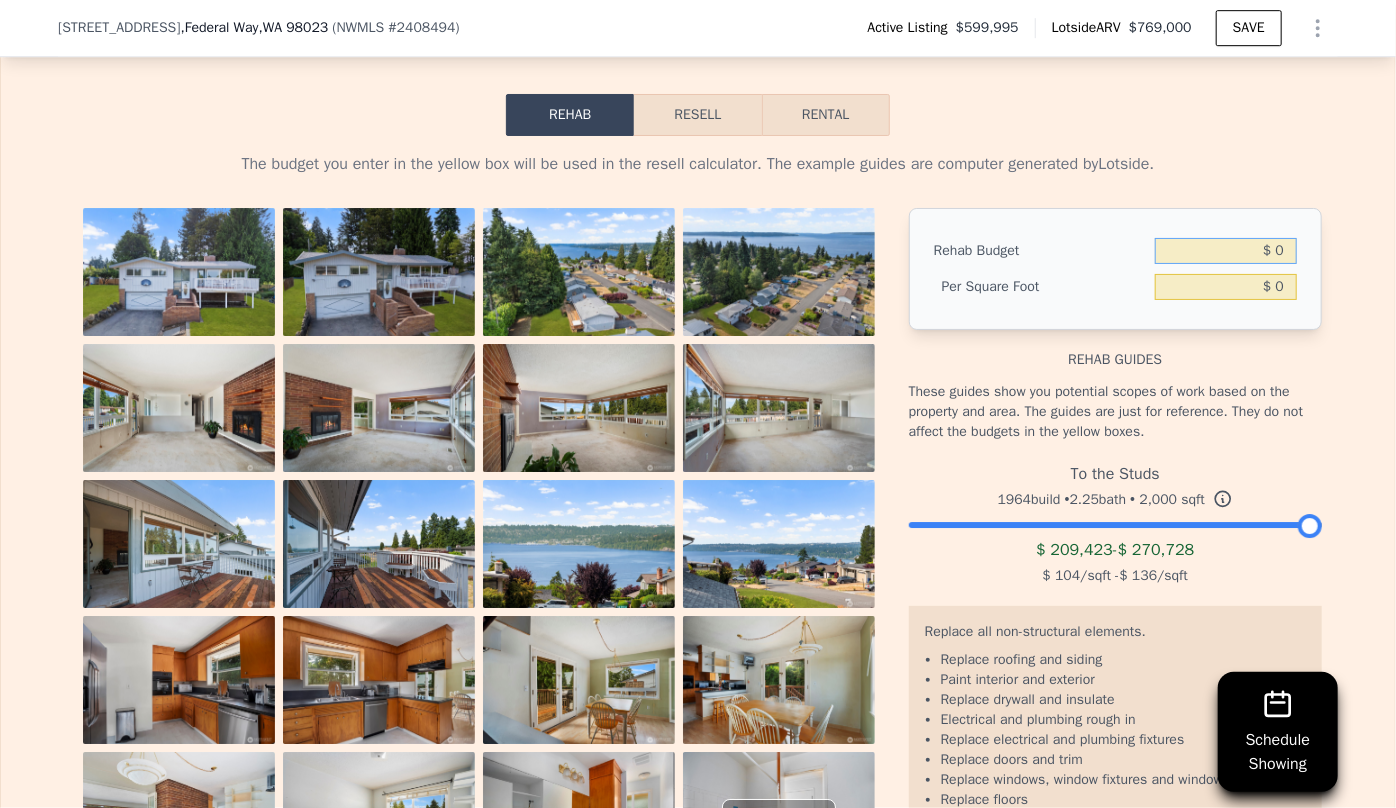 click on "$ 0" at bounding box center (1226, 251) 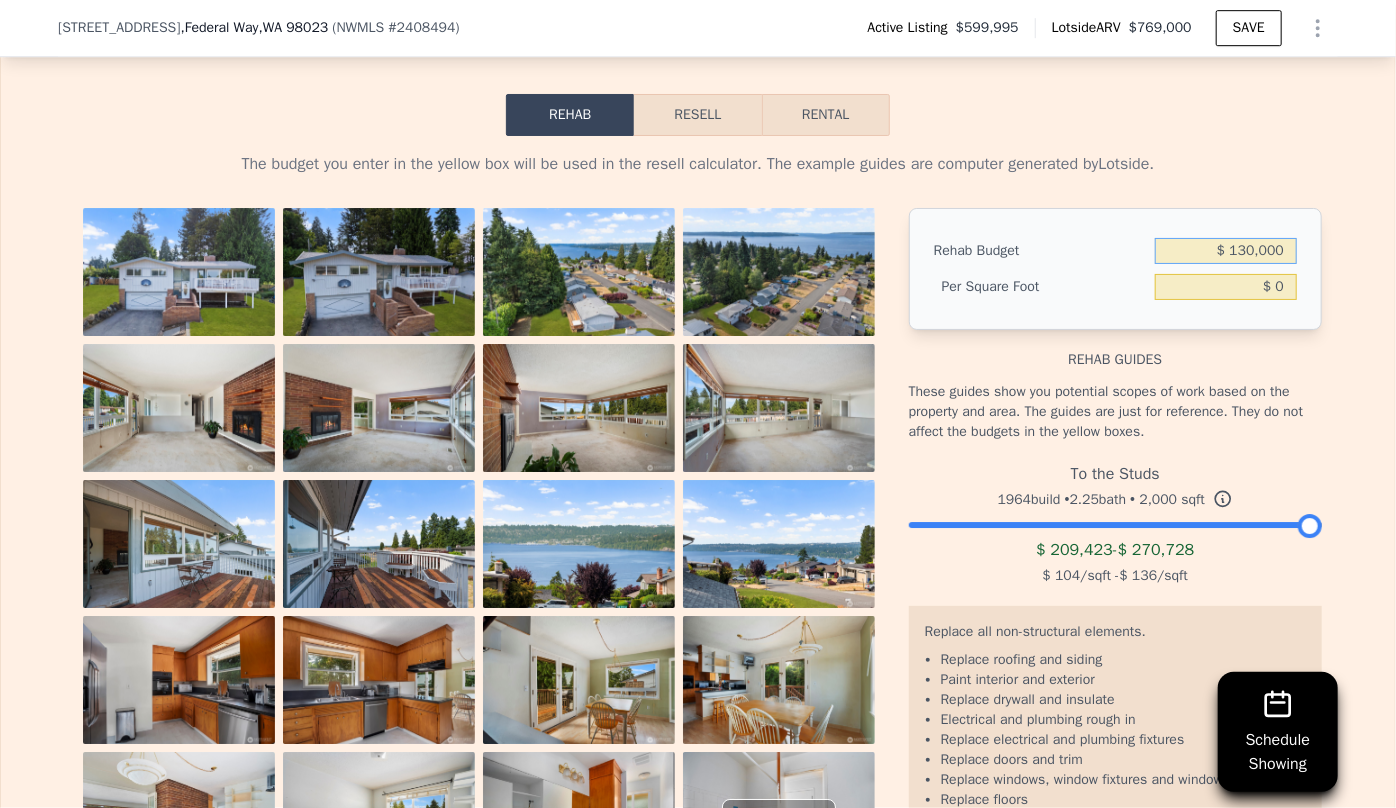 type on "$ 130,000" 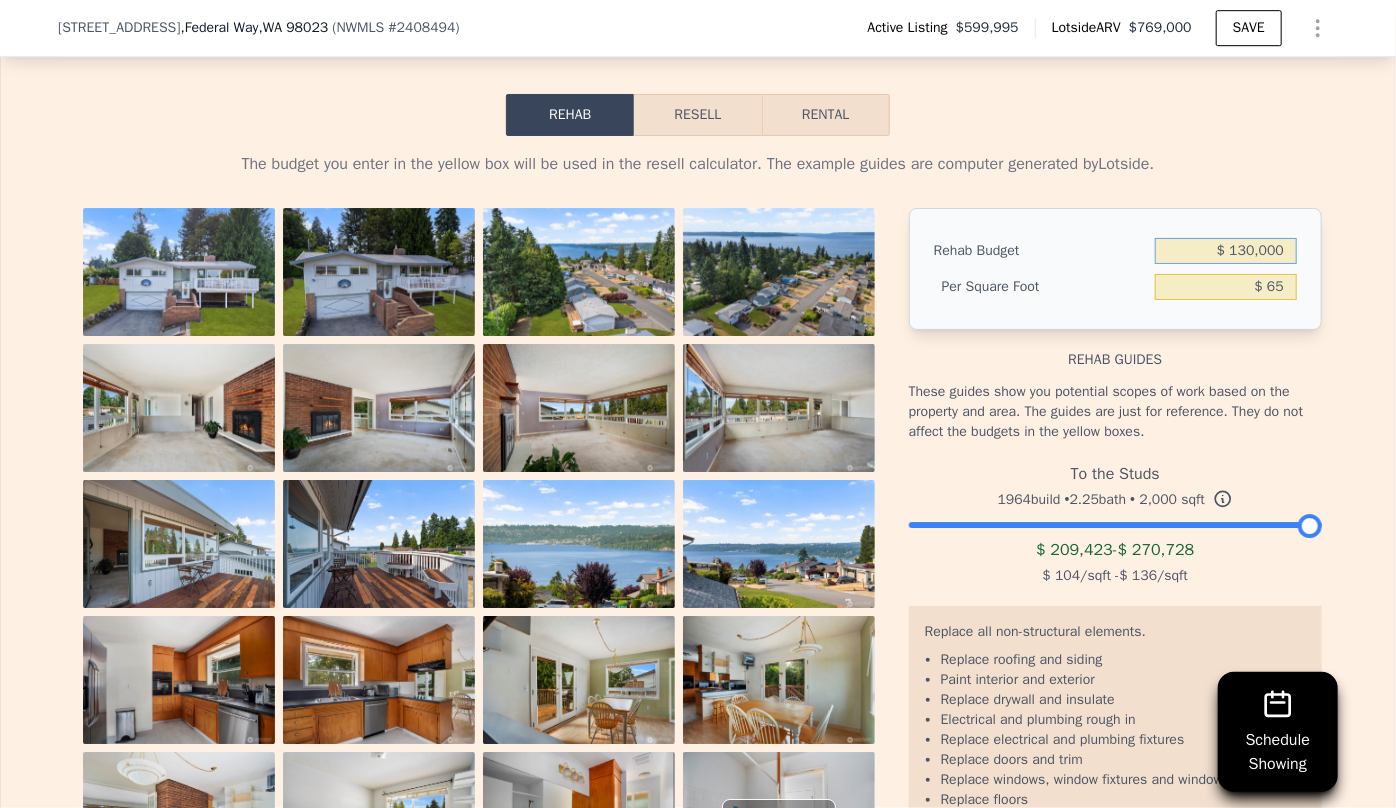 type on "$ 65" 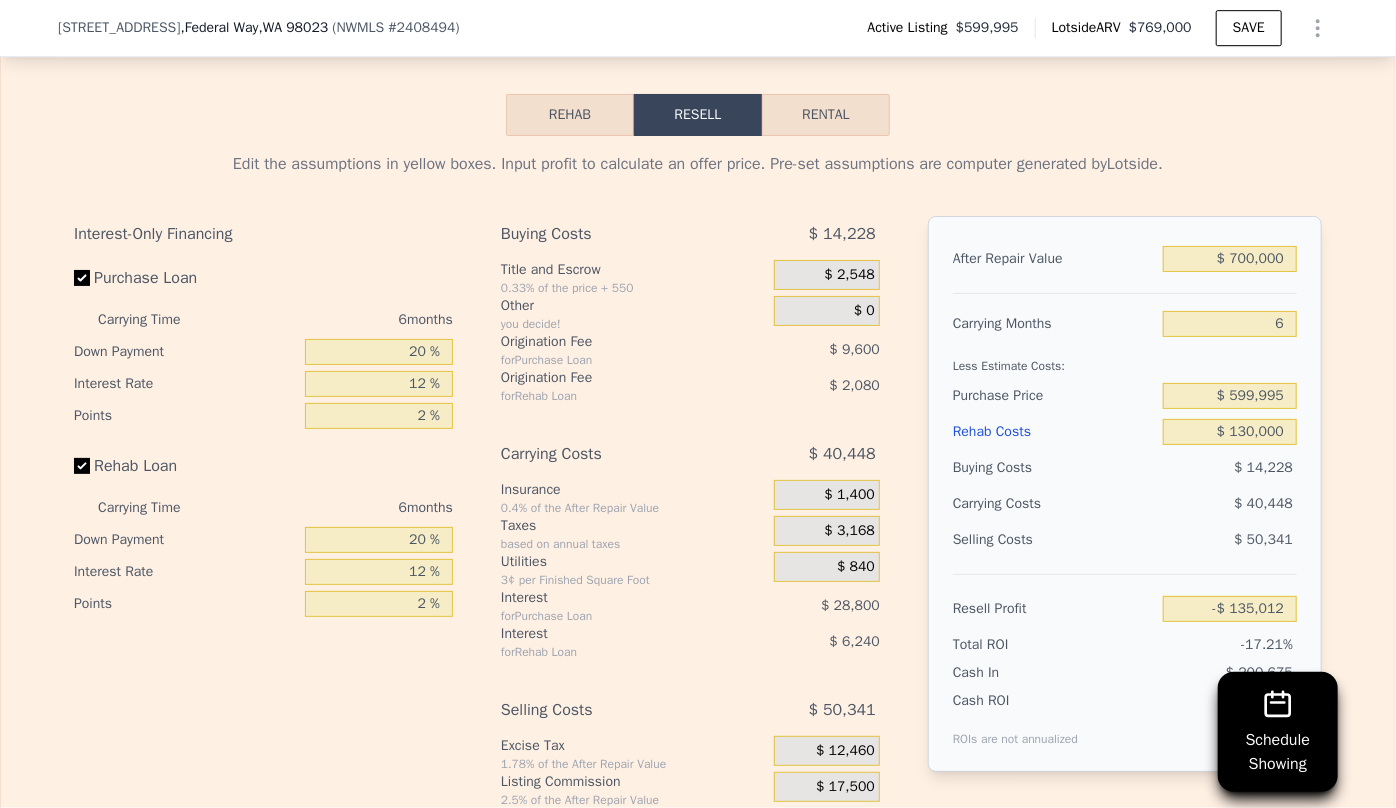 scroll, scrollTop: 3356, scrollLeft: 0, axis: vertical 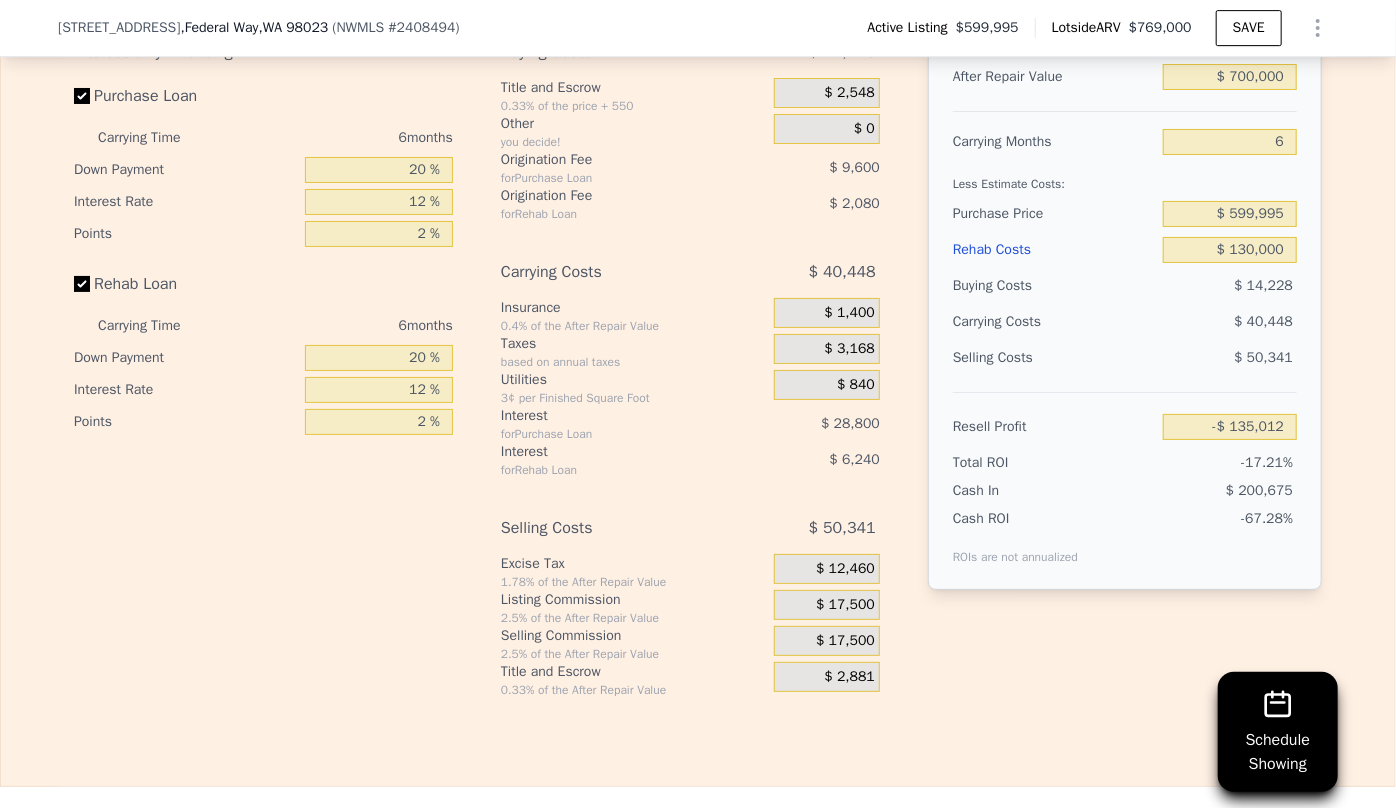 click on "$ 17,500" at bounding box center (827, 641) 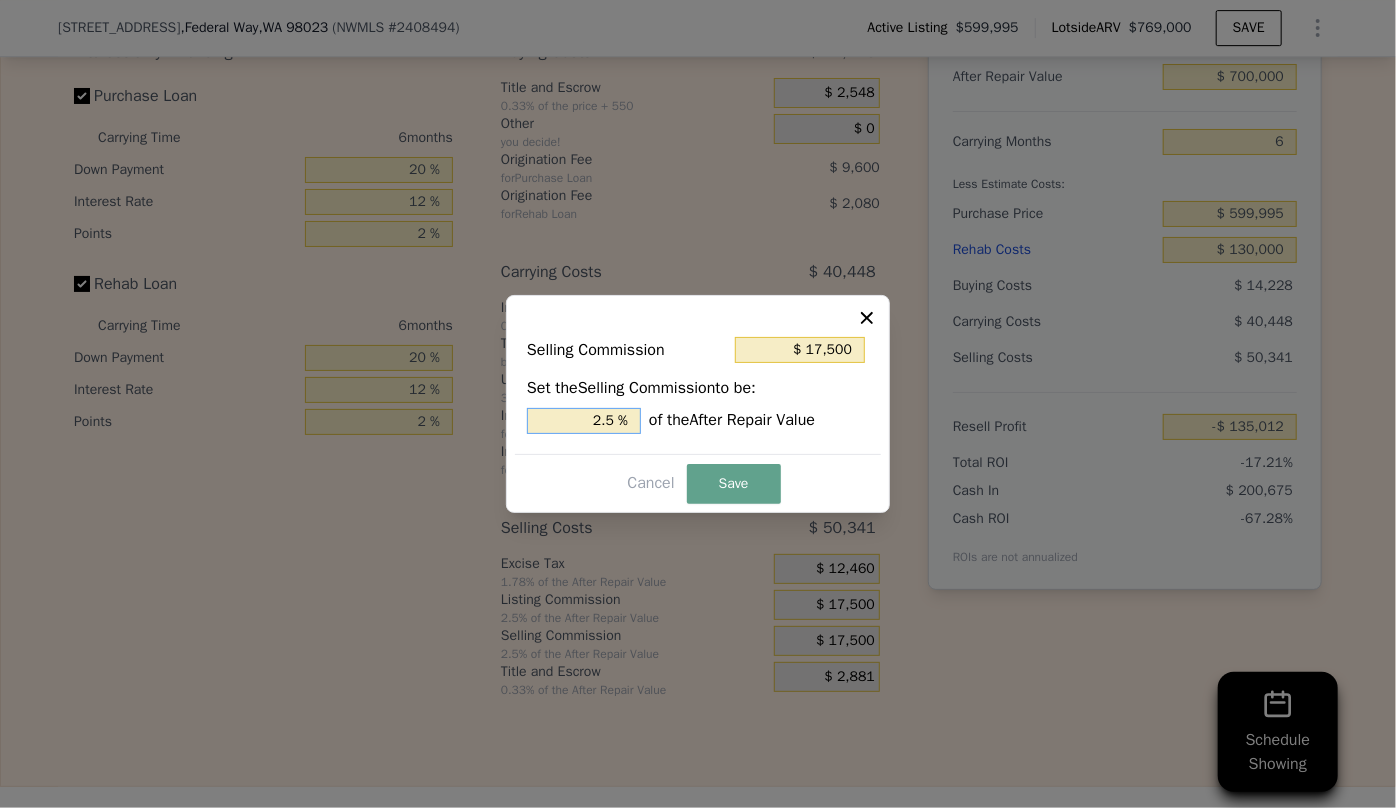 click on "2.5 %" at bounding box center [584, 421] 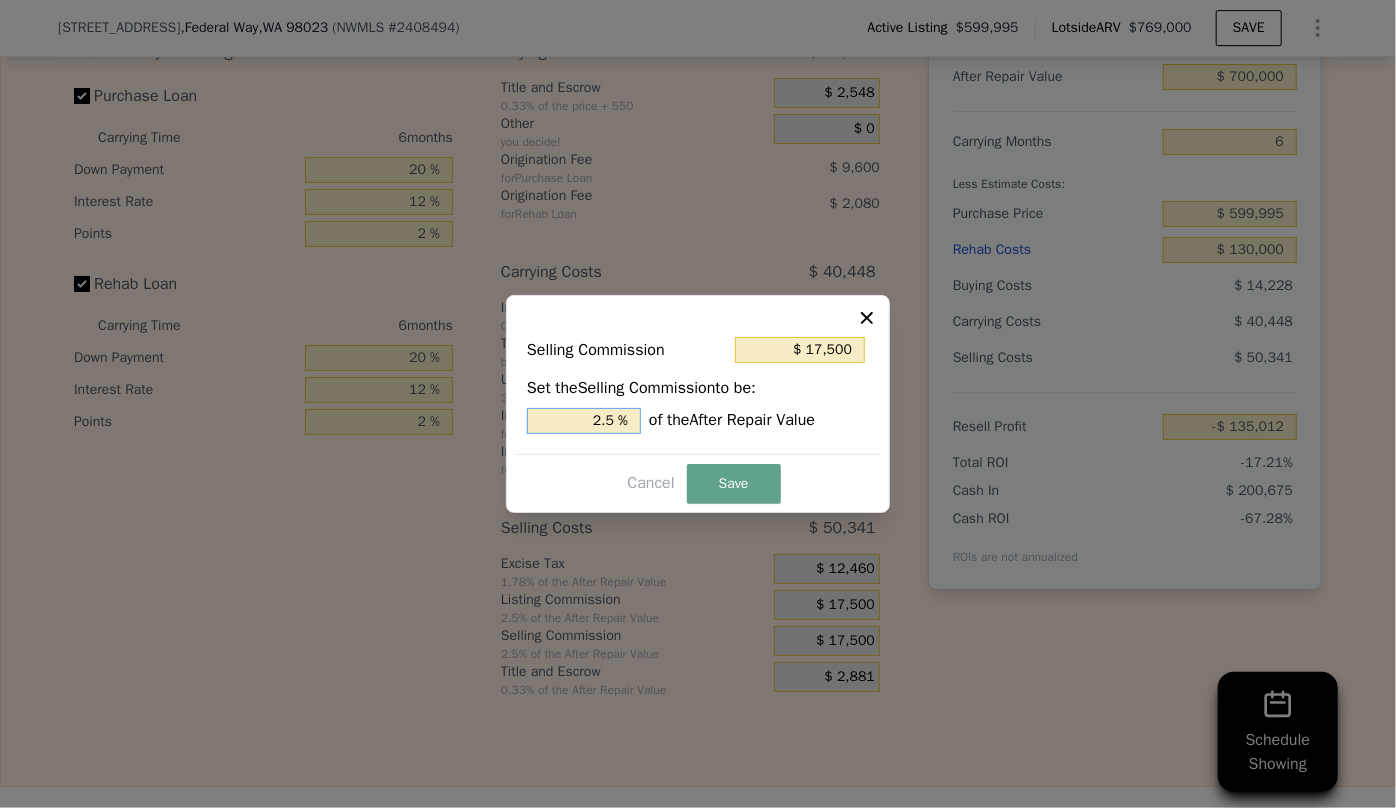type on "$ 3,500" 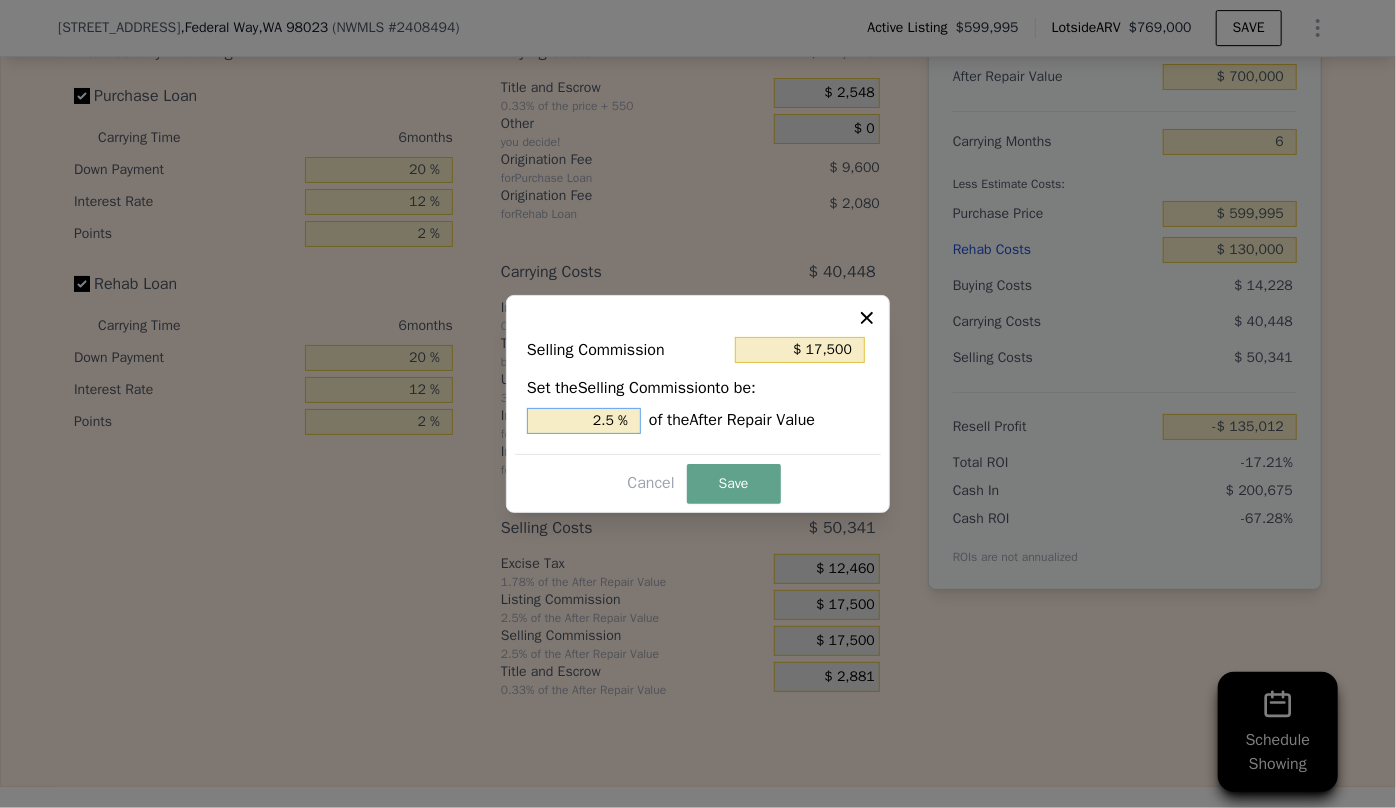 type on ".5 %" 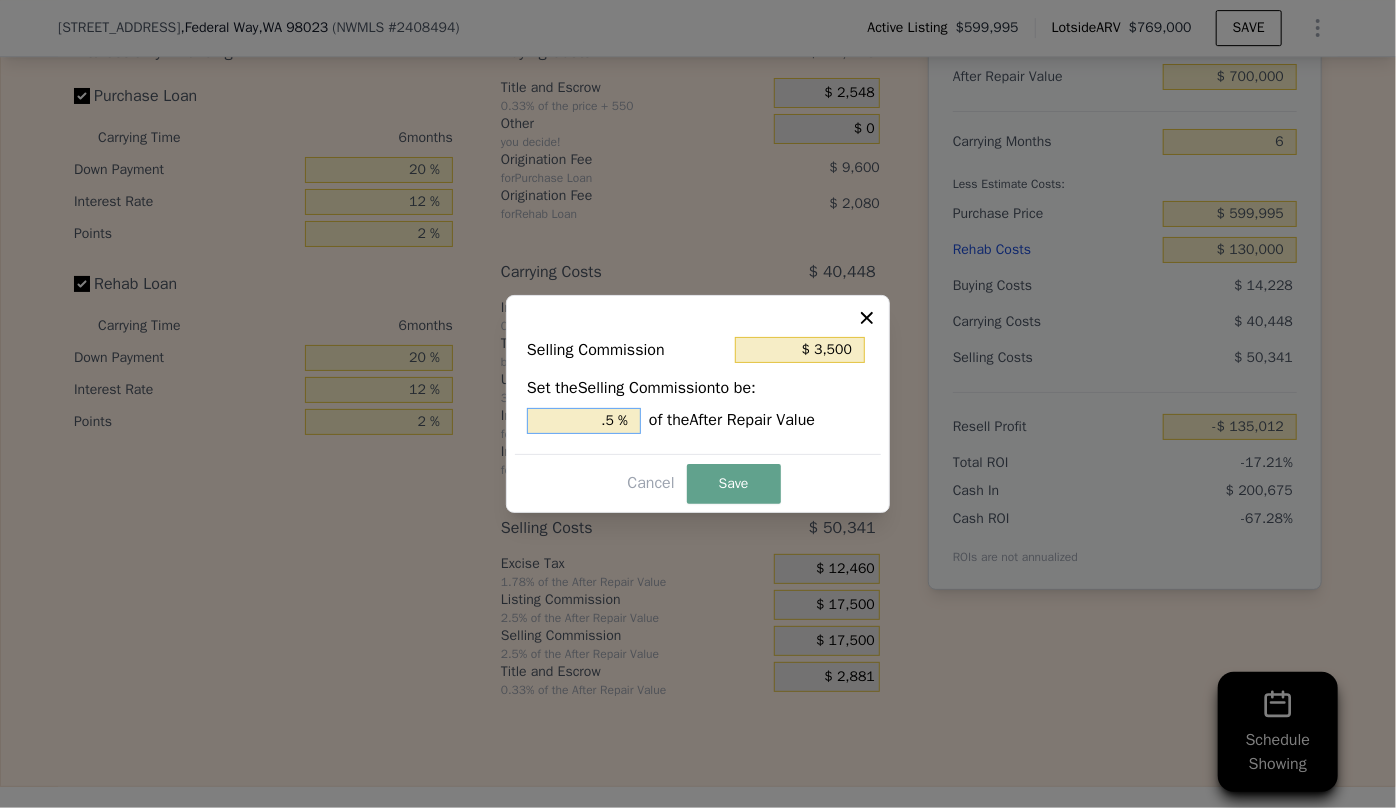 type on "$ 10,500" 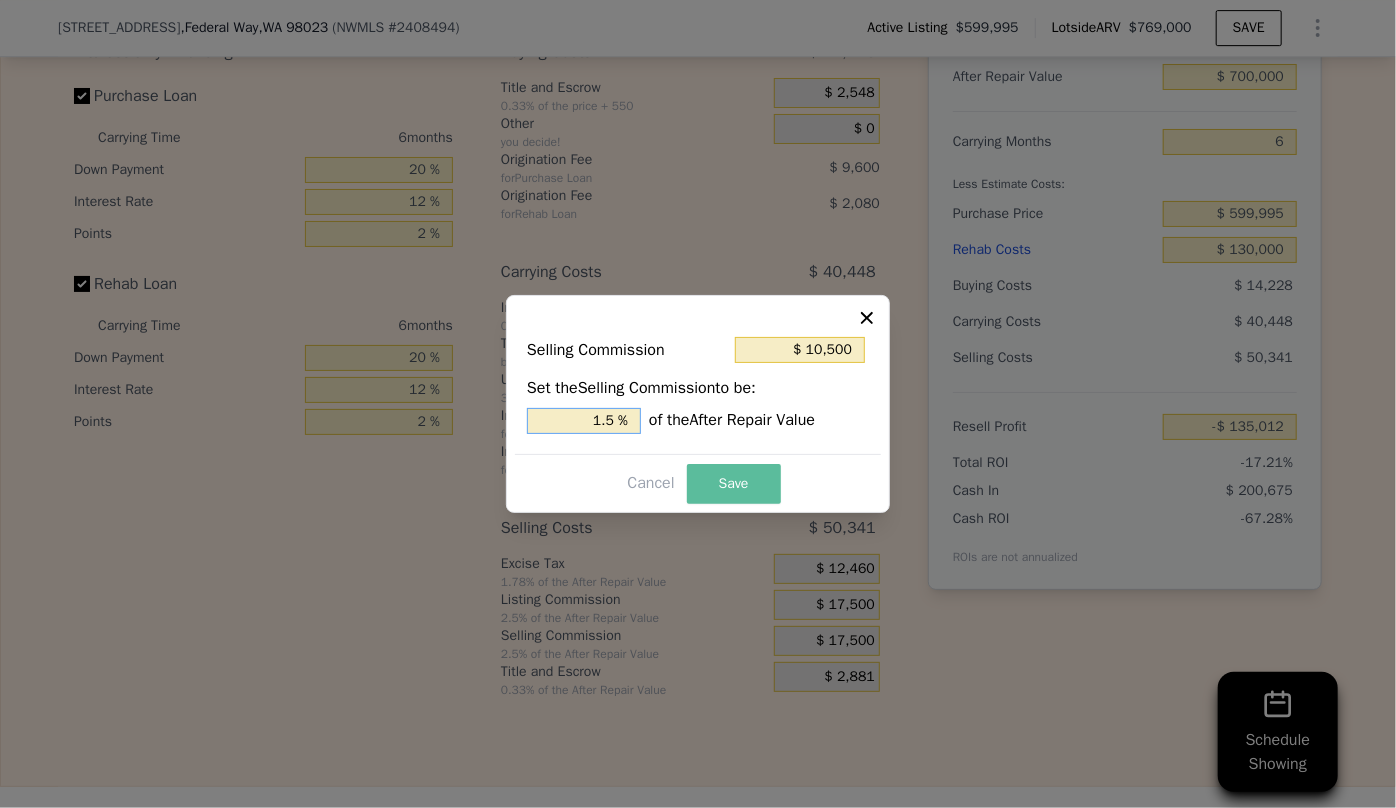 type on "1.5 %" 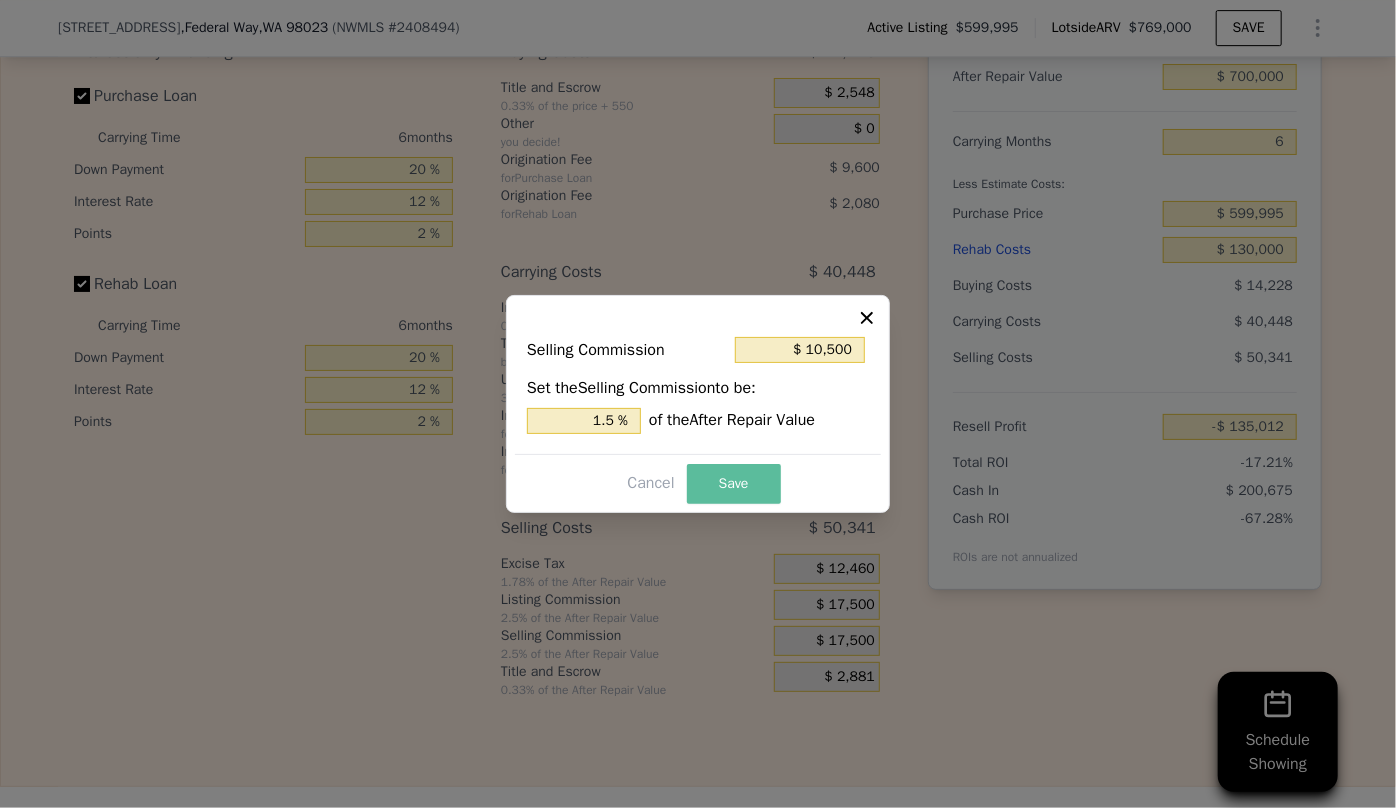 click on "Save" at bounding box center (734, 484) 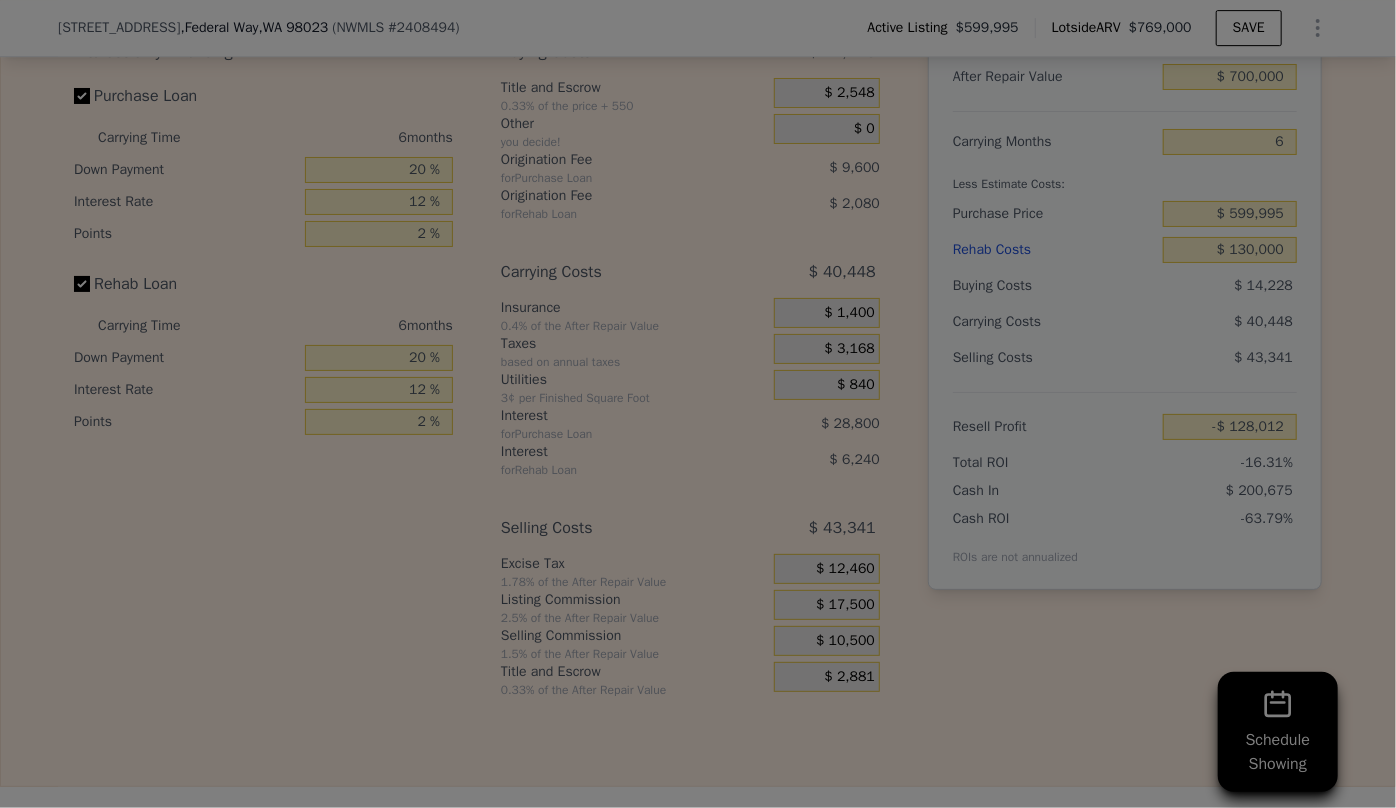 type on "-$ 128,012" 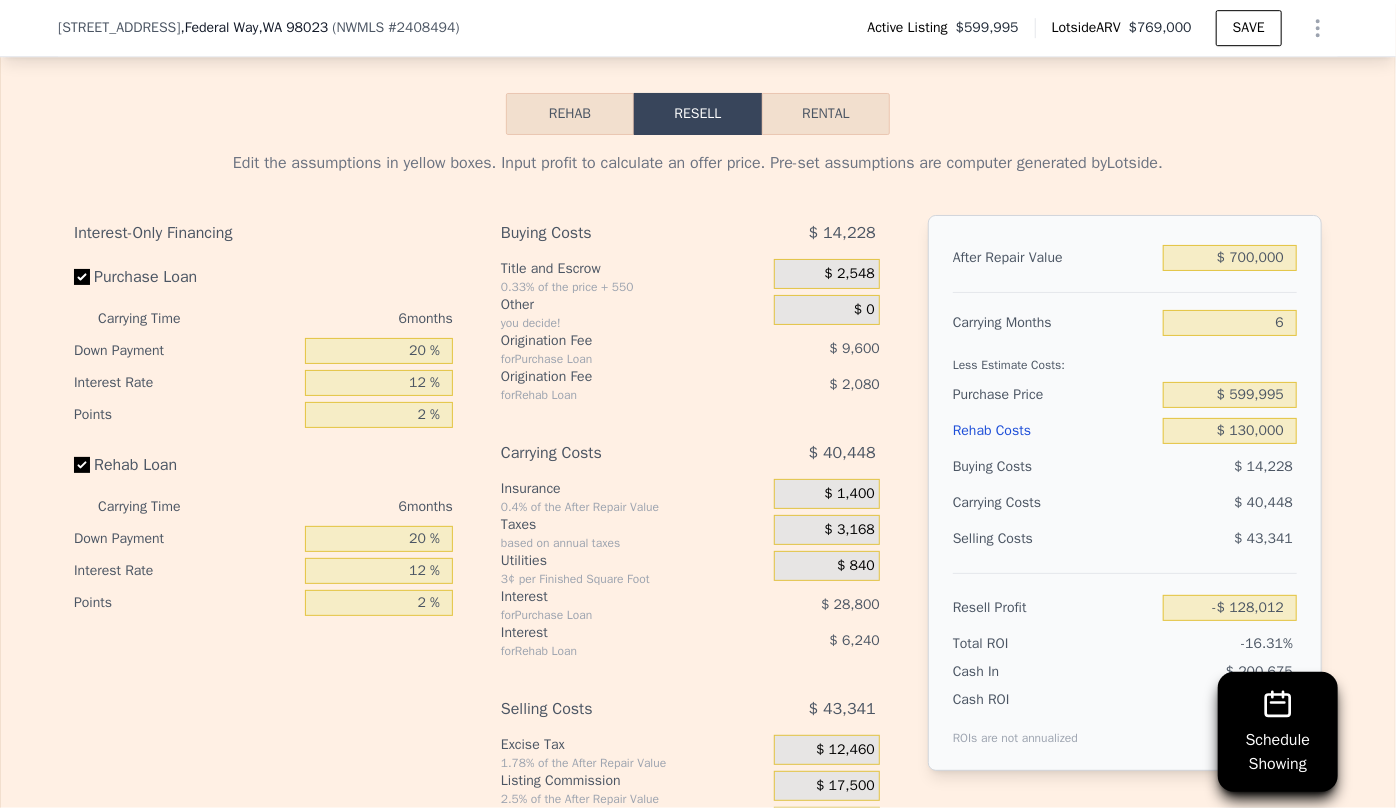 scroll, scrollTop: 3174, scrollLeft: 0, axis: vertical 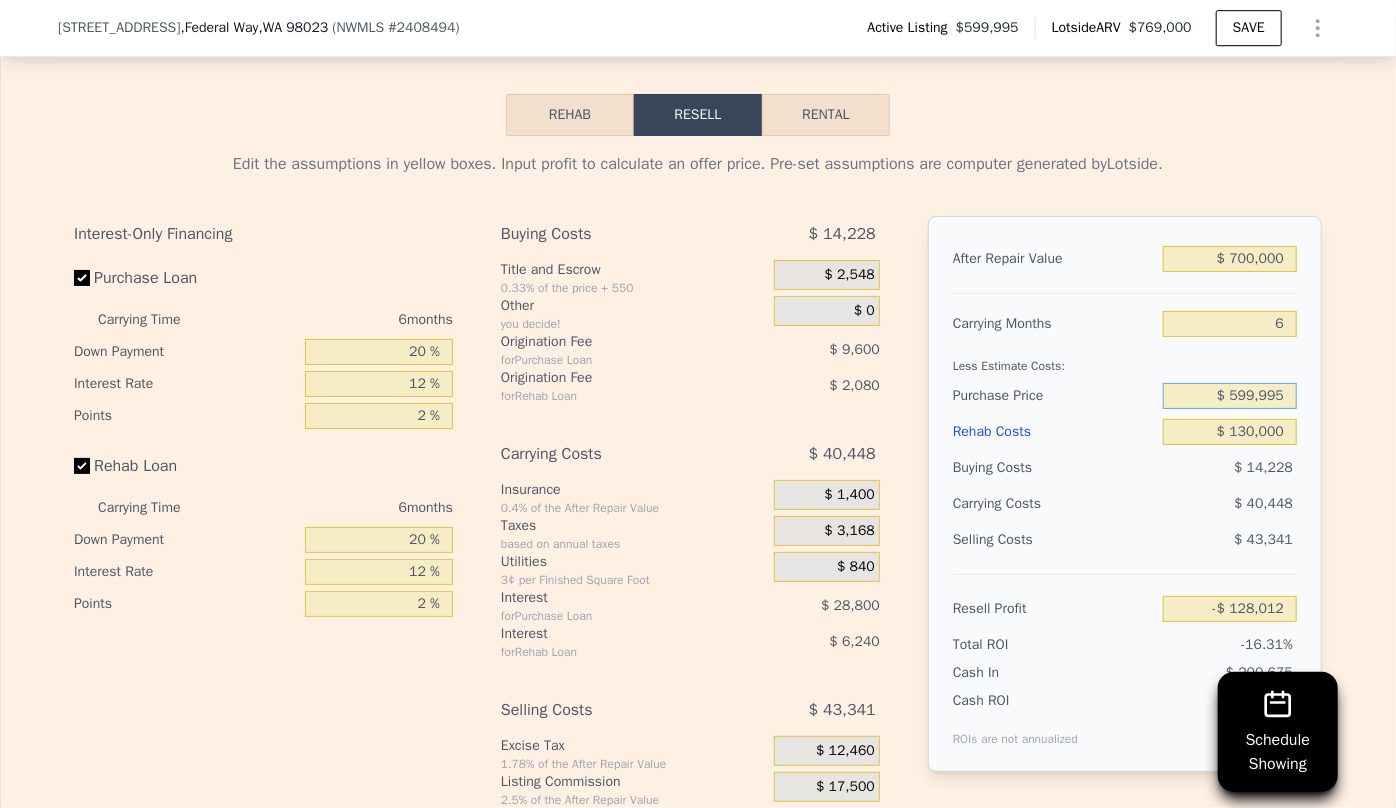 click on "$ 599,995" at bounding box center (1230, 396) 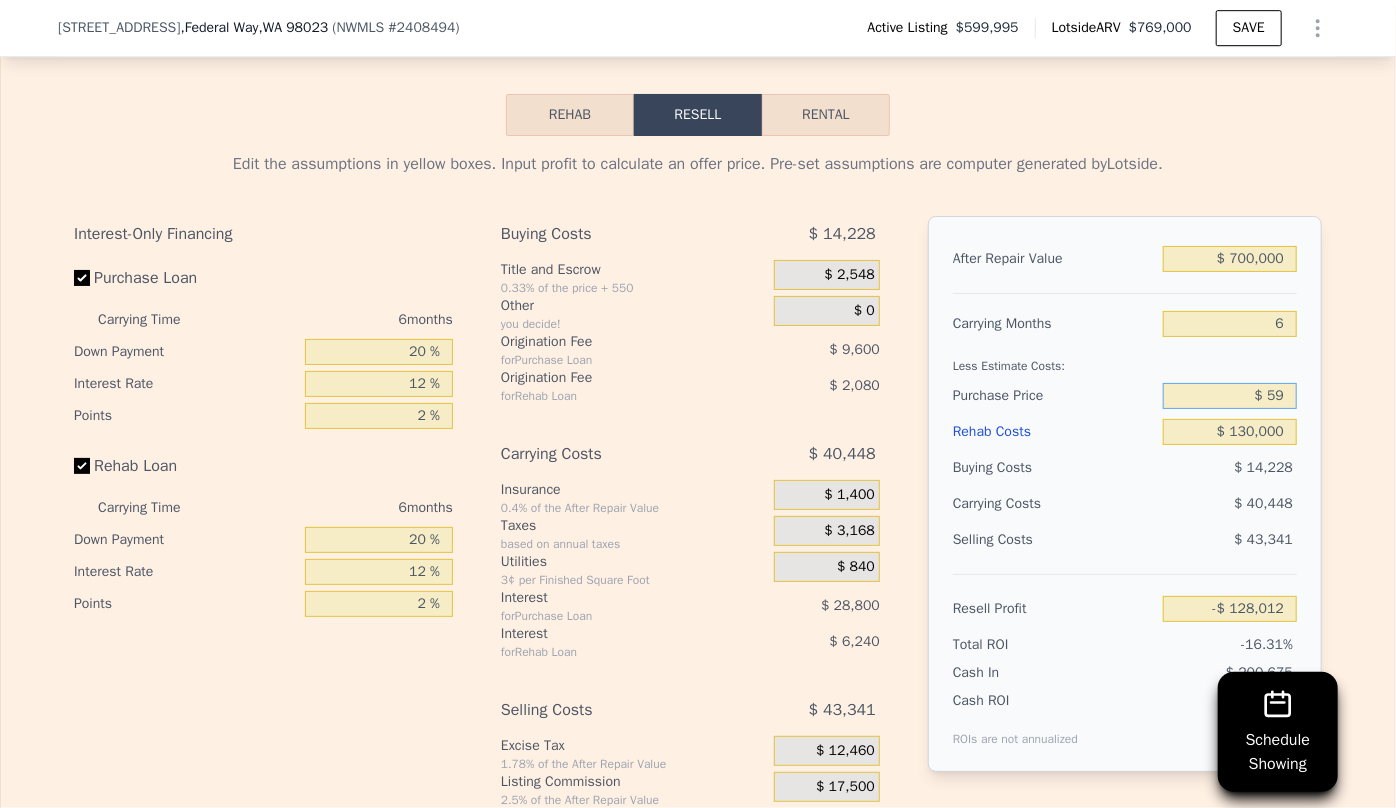 type on "$ 5" 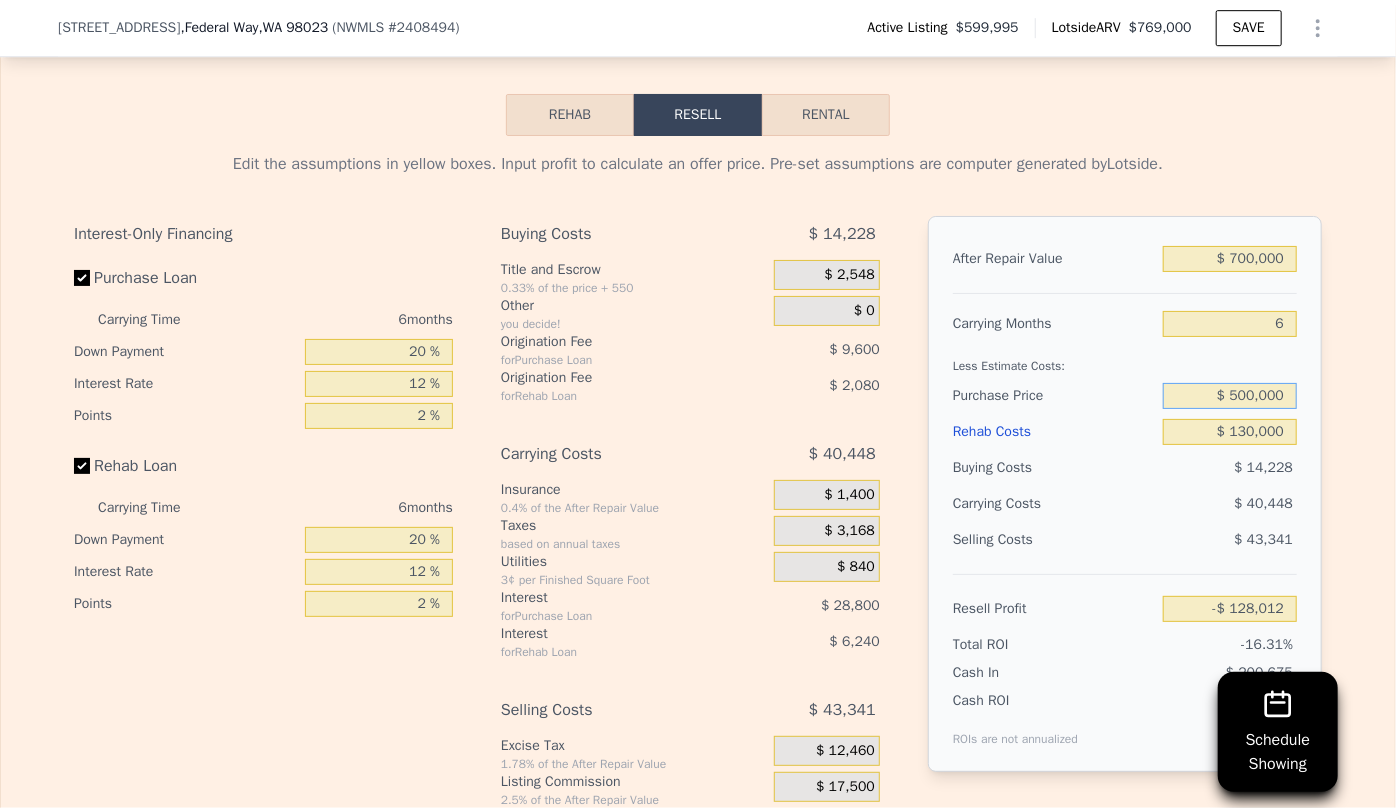 type on "$ 500,000" 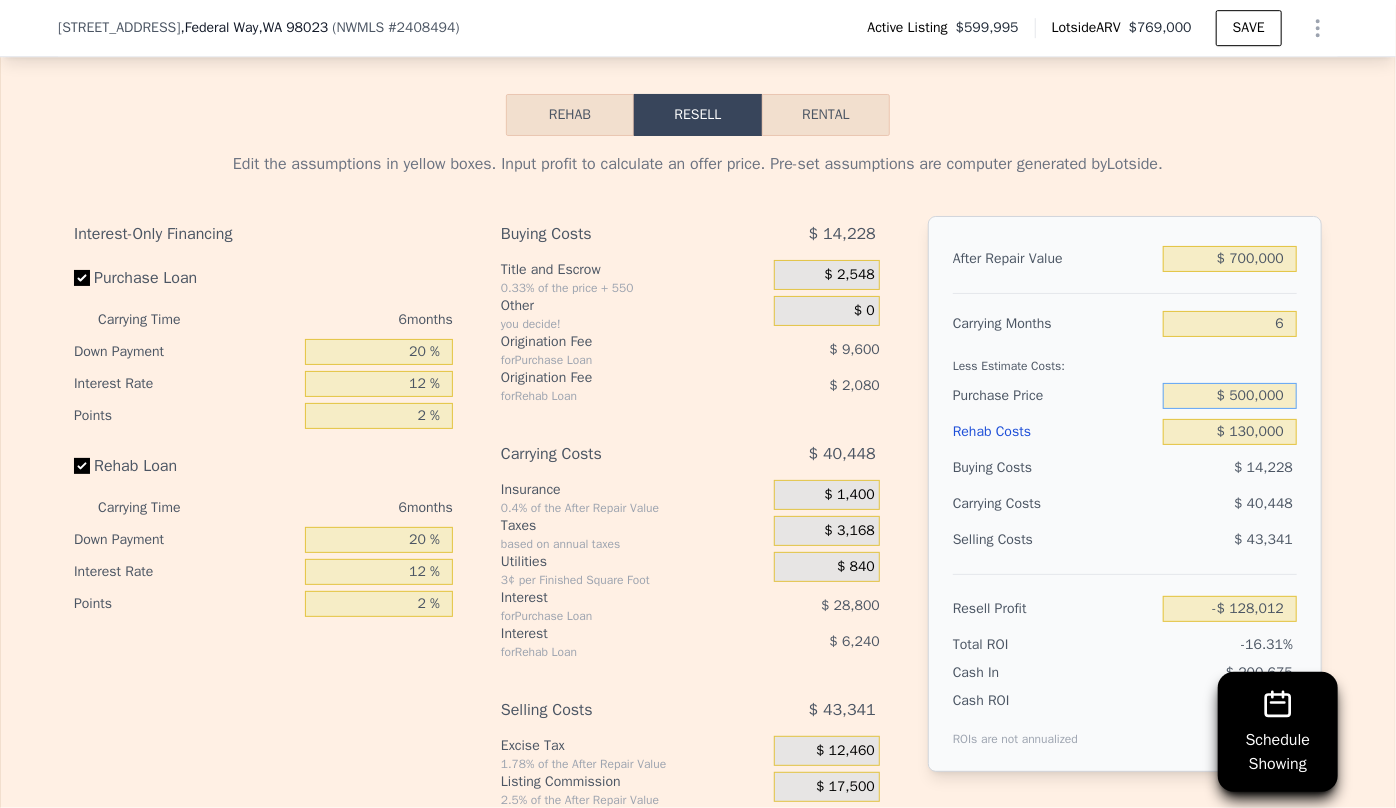type on "-$ 21,284" 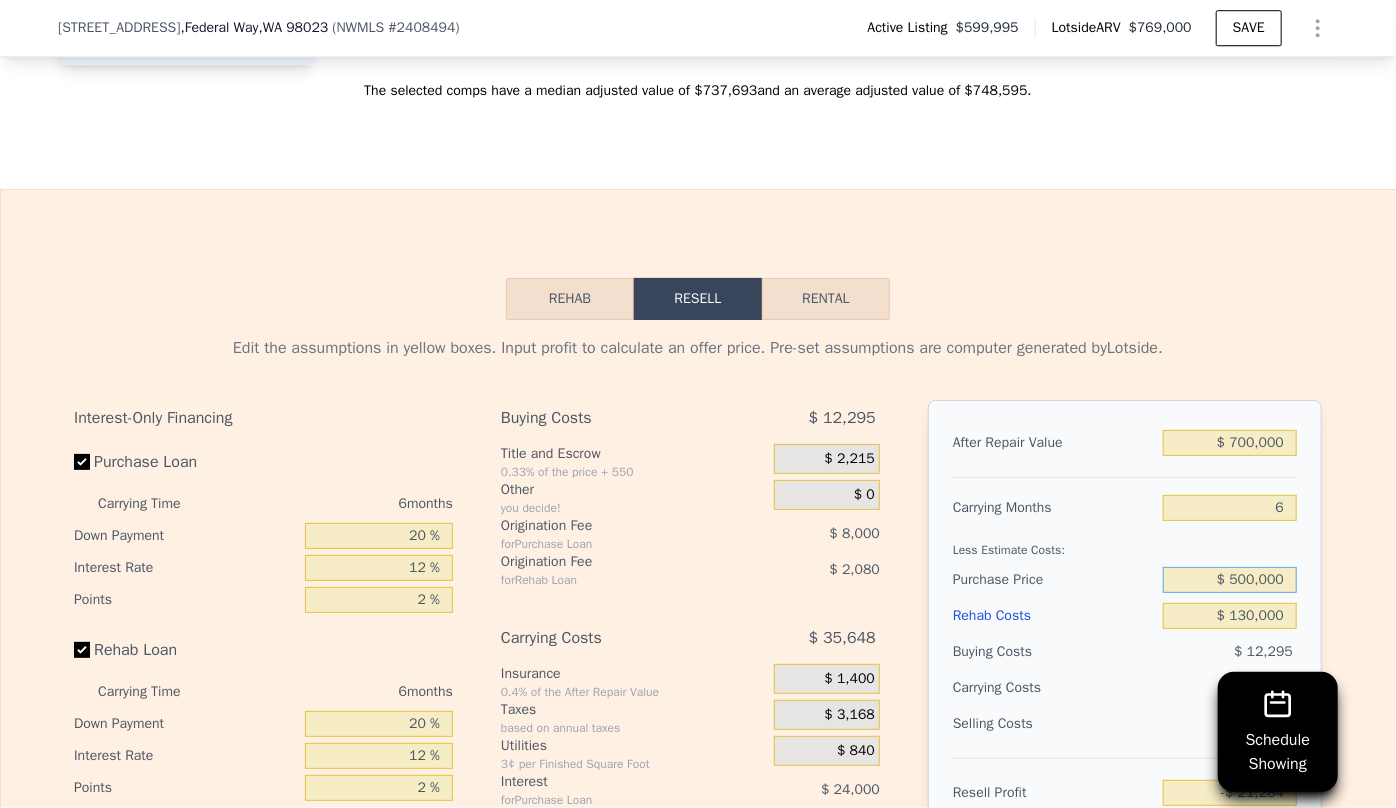 scroll, scrollTop: 2992, scrollLeft: 0, axis: vertical 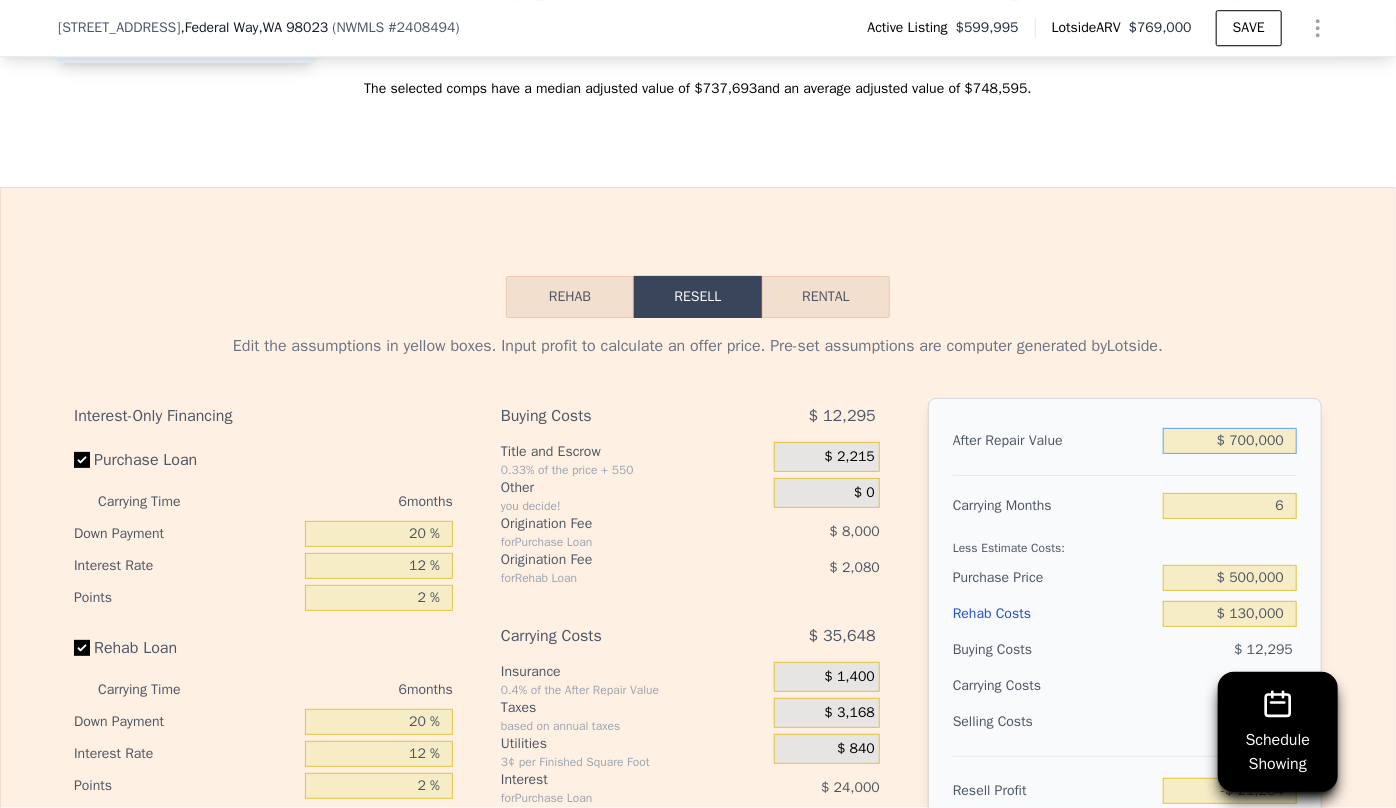click on "$ 700,000" at bounding box center (1230, 441) 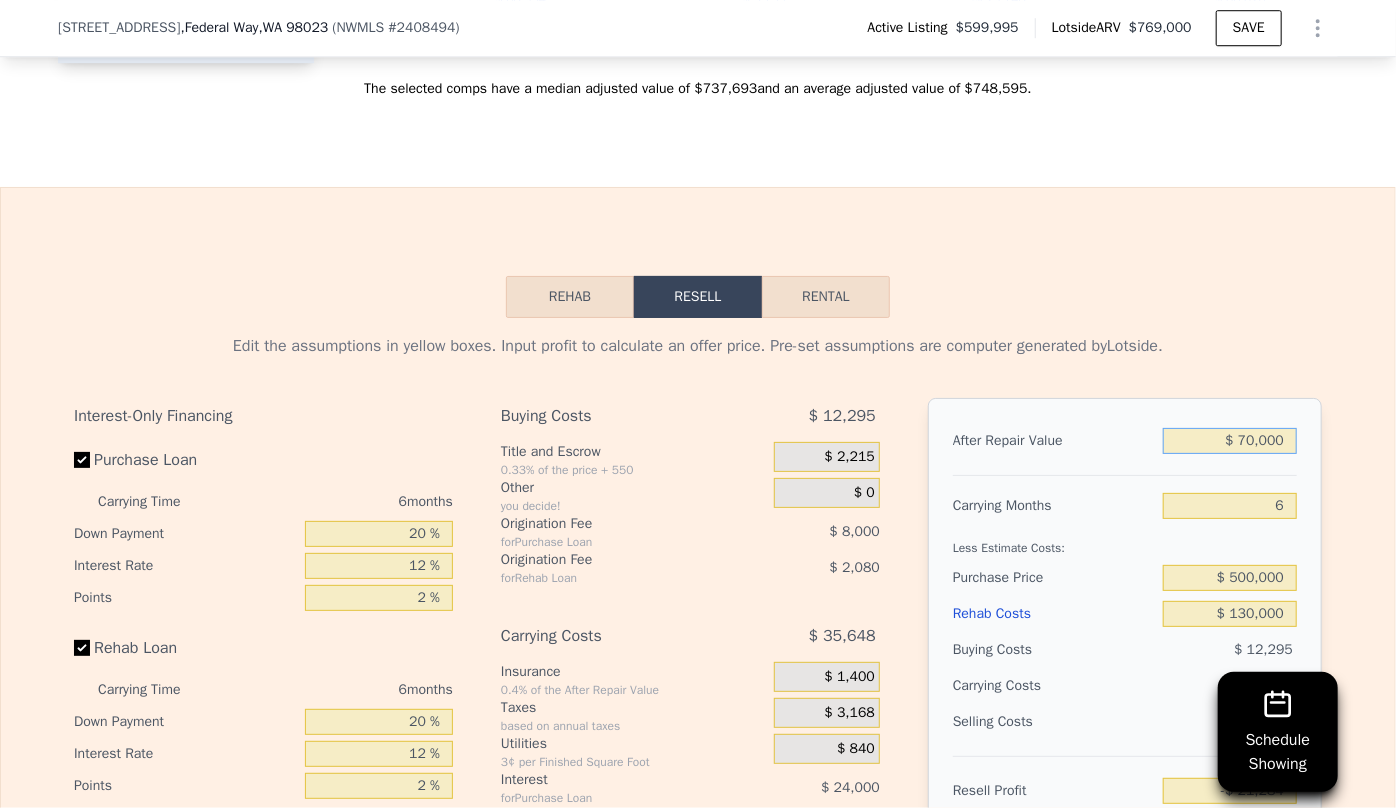 type on "-$ 611,512" 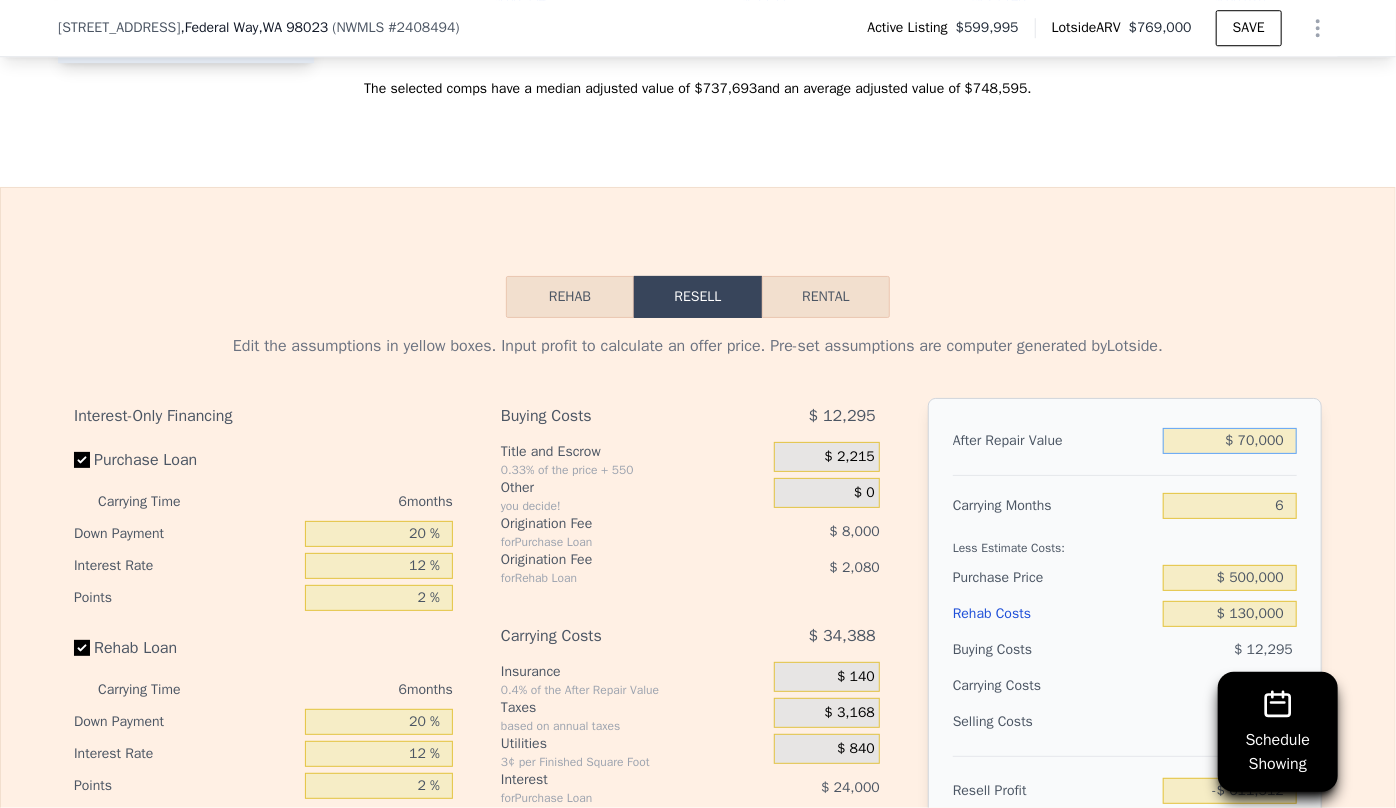 type on "$ 720,000" 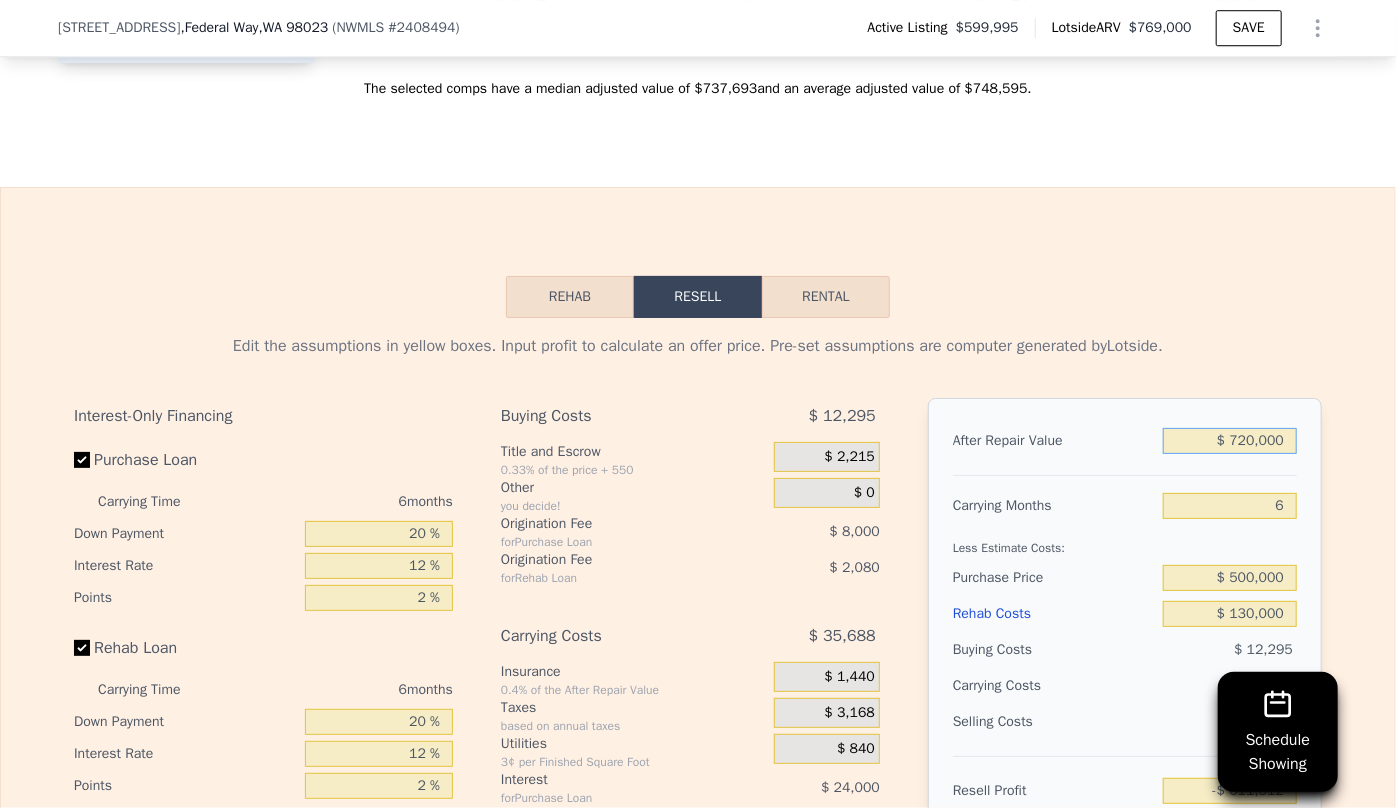 type on "-$ 2,547" 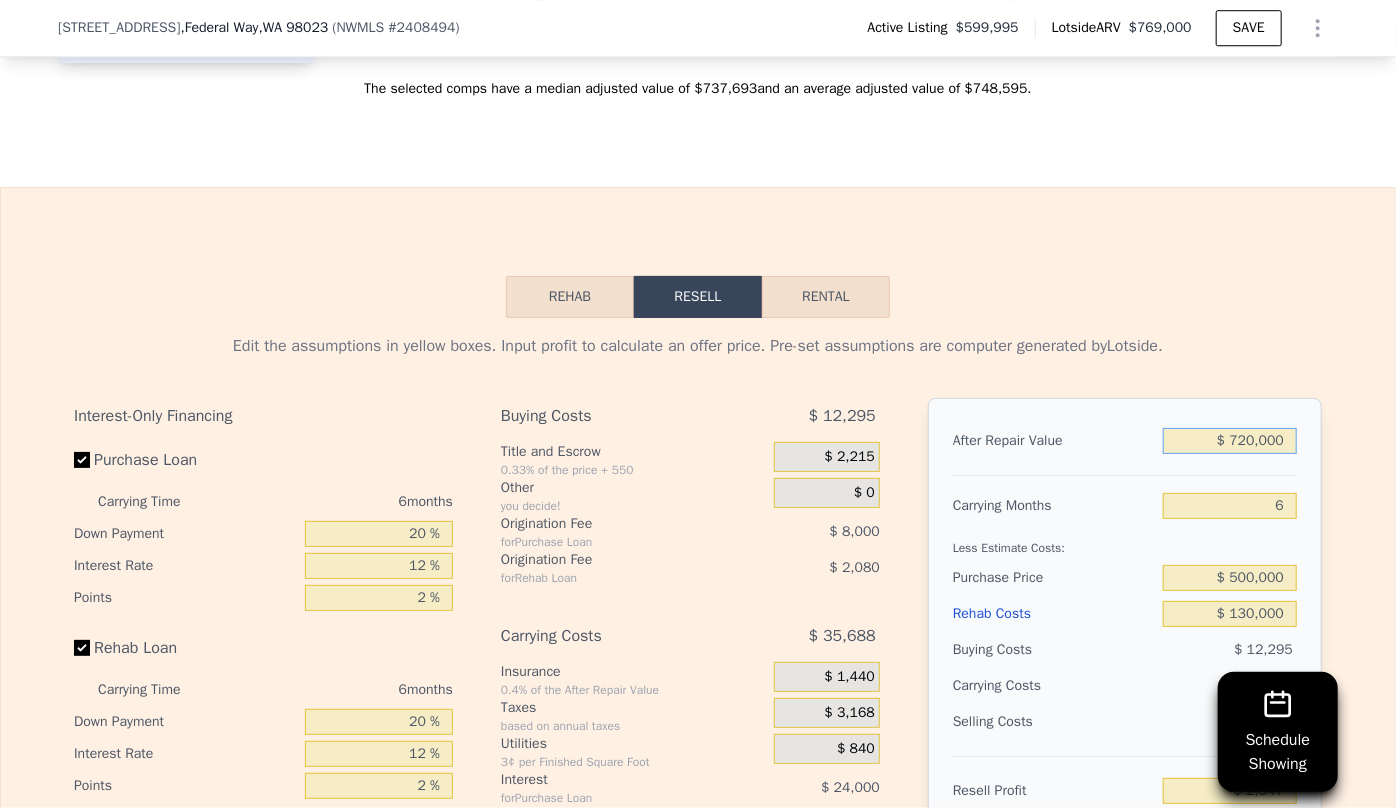 type on "$ 720,000" 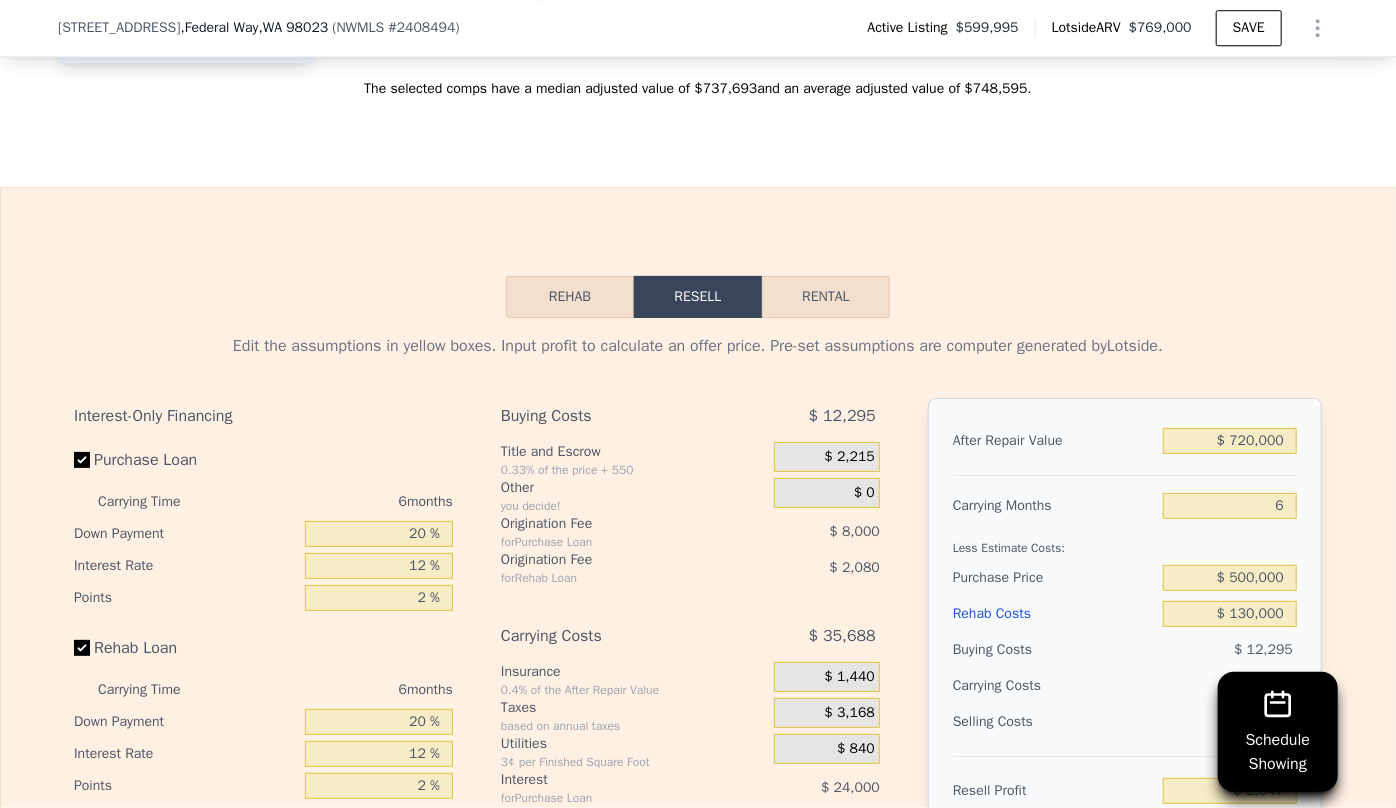 click on "Rehab   Resell   Rental Edit the assumptions in yellow boxes. Input profit to calculate an offer price. Pre-set assumptions are computer generated by  Lotside . Interest-Only Financing Purchase Loan Carrying Time 6  months Down Payment 20 % Interest Rate 12 % Points 2 % Rehab Loan Carrying Time 6  months Down Payment 20 % Interest Rate 12 % Points 2 % Buying Costs $ 12,295 Title and Escrow 0.33% of the price + 550 $ 2,215 Other you decide! $ 0 Origination Fee for  Purchase Loan $ 8,000 Origination Fee for  Rehab Loan $ 2,080 Carrying Costs $ 35,688 Insurance 0.4% of the After Repair Value $ 1,440 Taxes based on annual taxes $ 3,168 Utilities 3¢ per Finished Square Foot $ 840 Interest for  Purchase Loan $ 24,000 Interest for  Rehab Loan $ 6,240 Selling Costs $ 44,564 Excise Tax 1.78% of the After Repair Value $ 12,816 Listing Commission 2.5% of the After Repair Value $ 18,000 Selling Commission 1.5% of the After Repair Value $ 10,800 Title and Escrow 0.33% of the After Repair Value $ 2,948 $ 720,000 6" at bounding box center (698, 669) 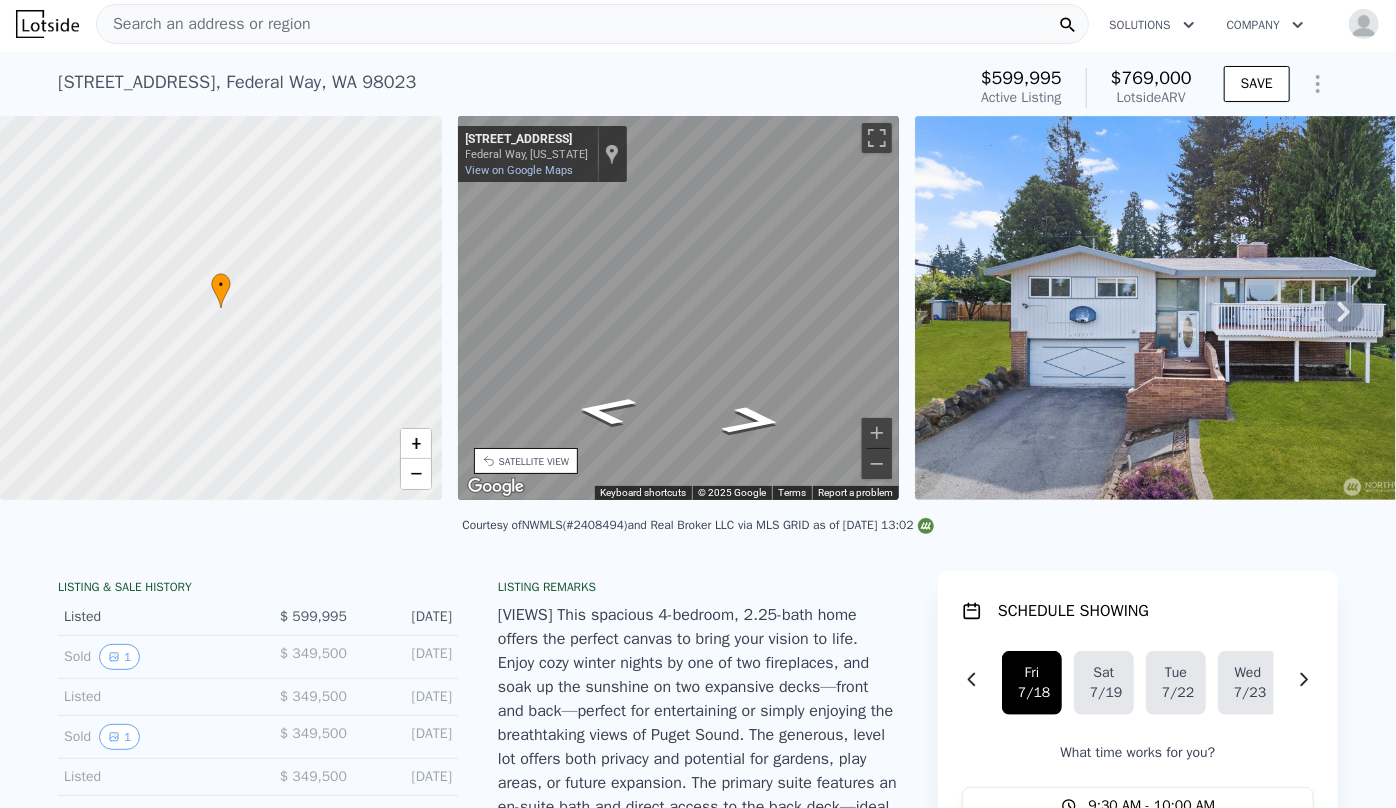scroll, scrollTop: 0, scrollLeft: 0, axis: both 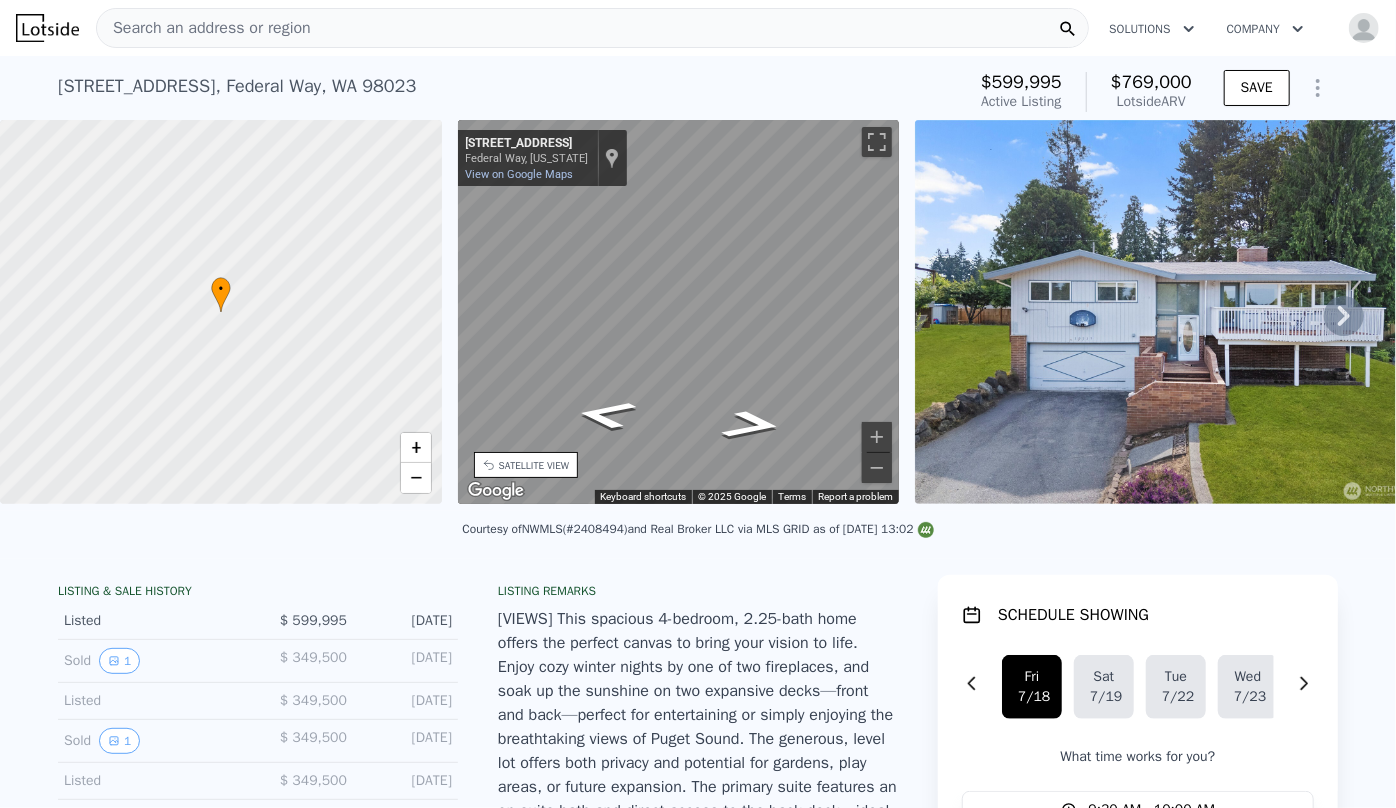 click on "Search an address or region" at bounding box center (204, 28) 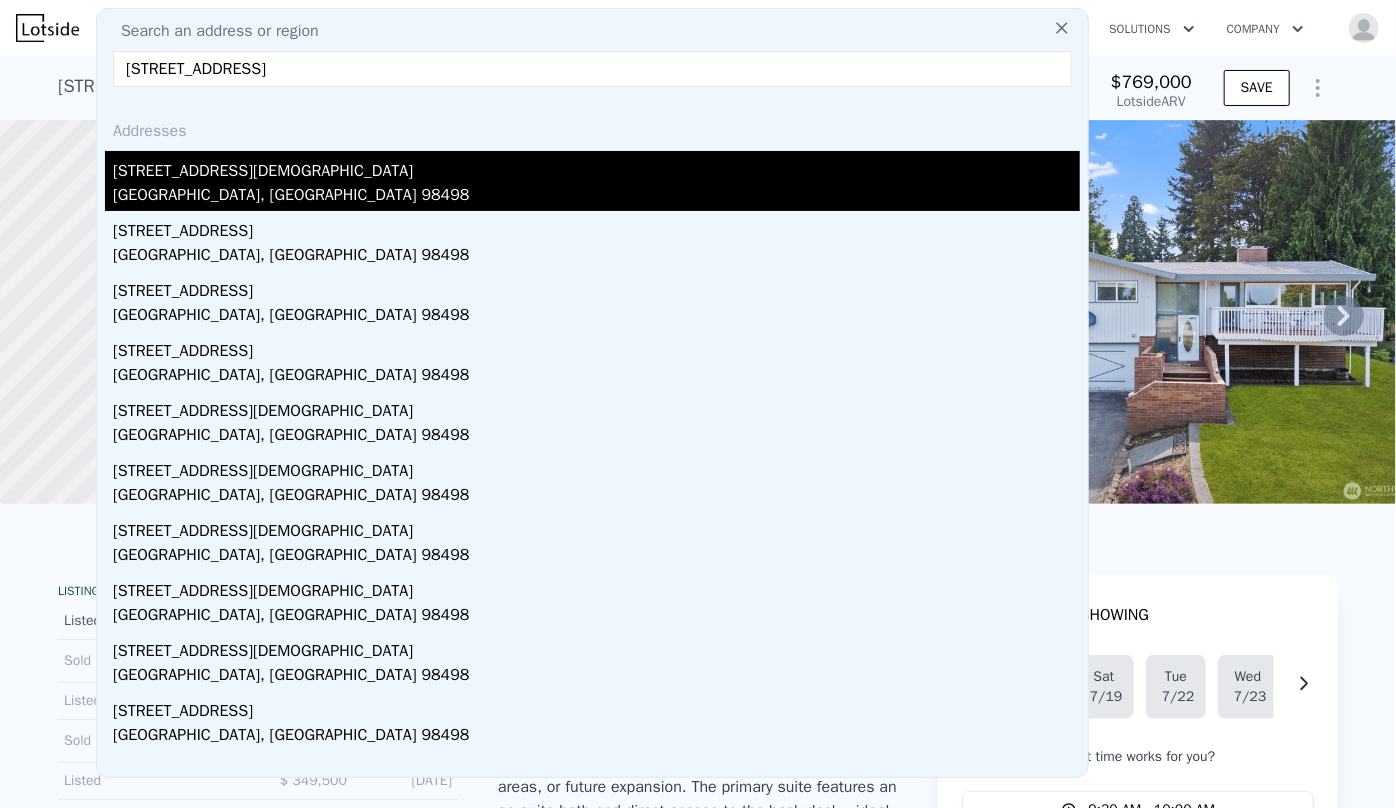 type on "10818 108th St SW, Lakewood, WA 98498" 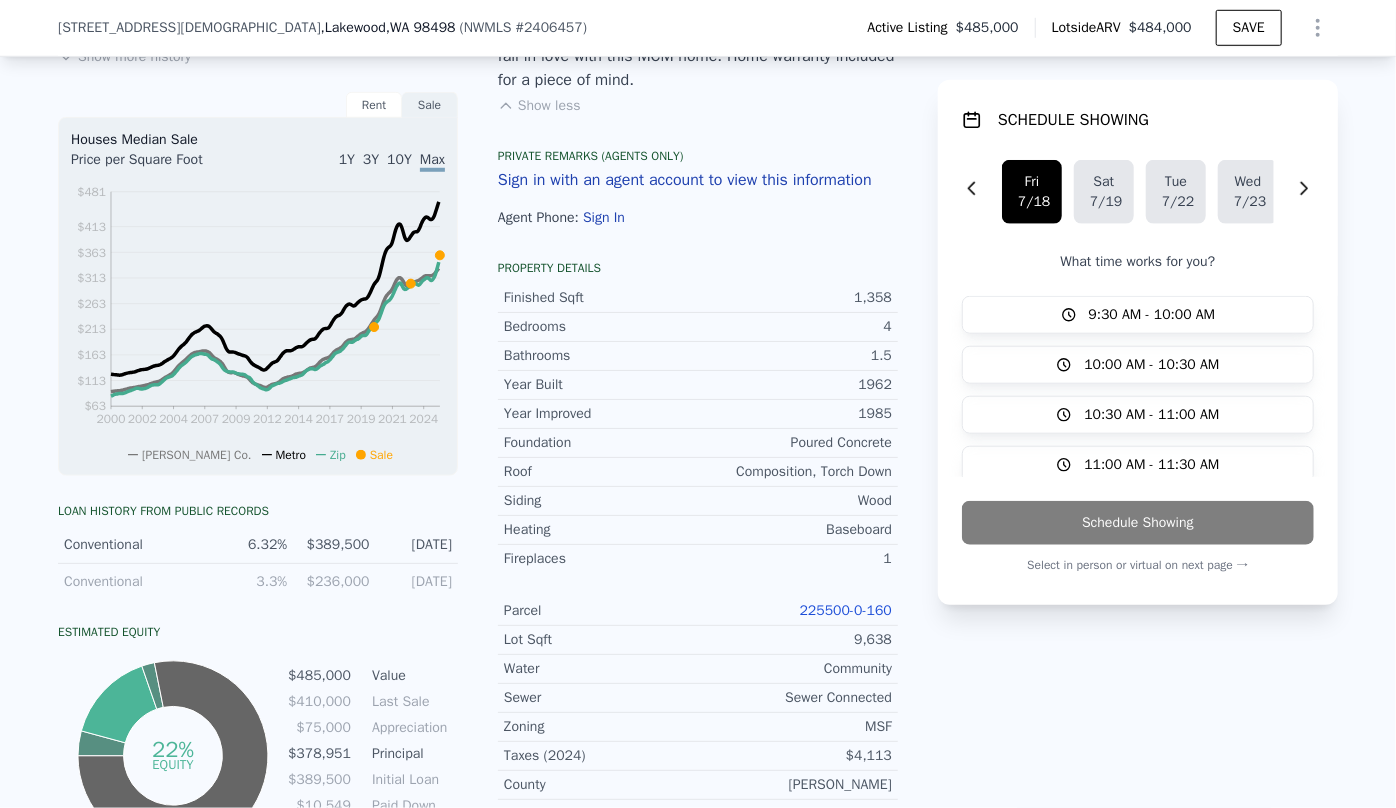 scroll, scrollTop: 720, scrollLeft: 0, axis: vertical 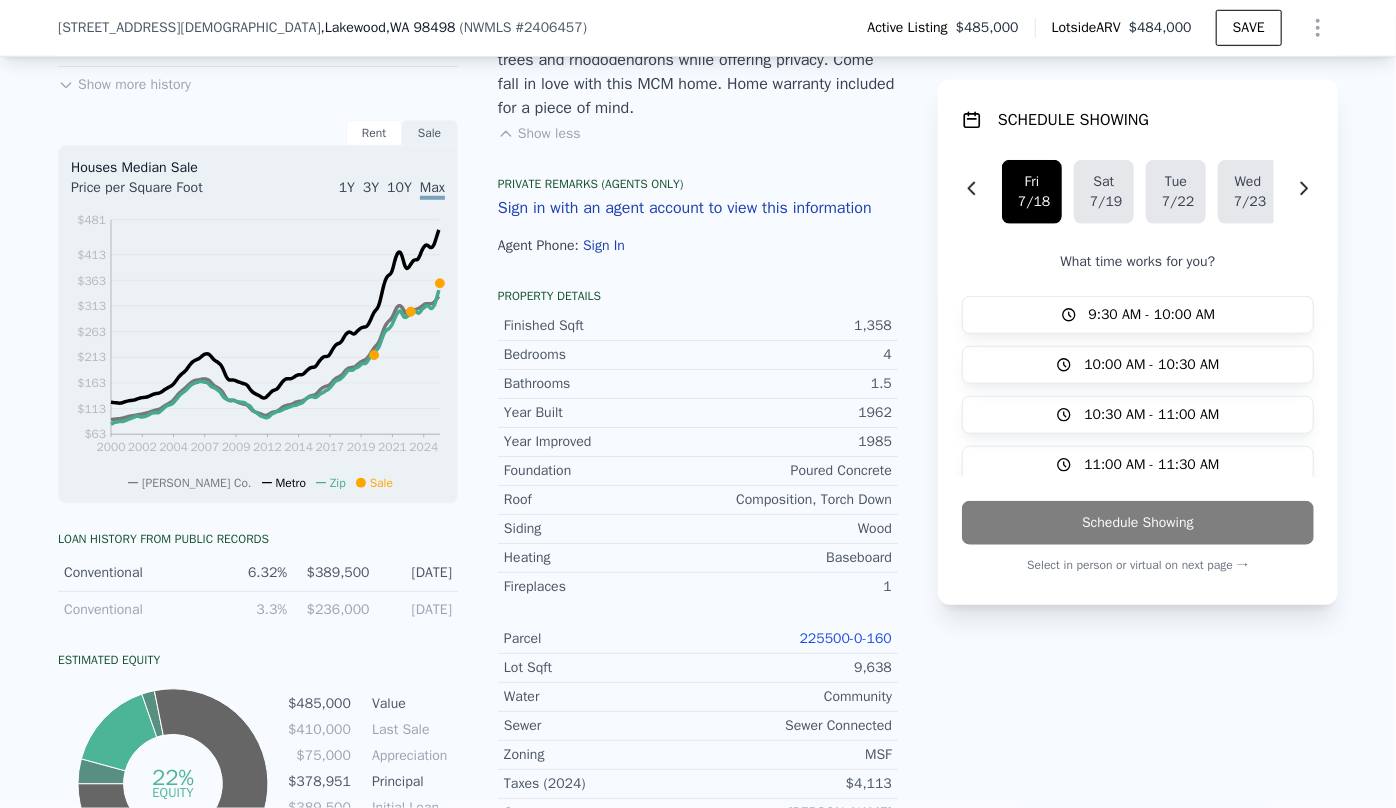 click on "225500-0-160" at bounding box center [846, 638] 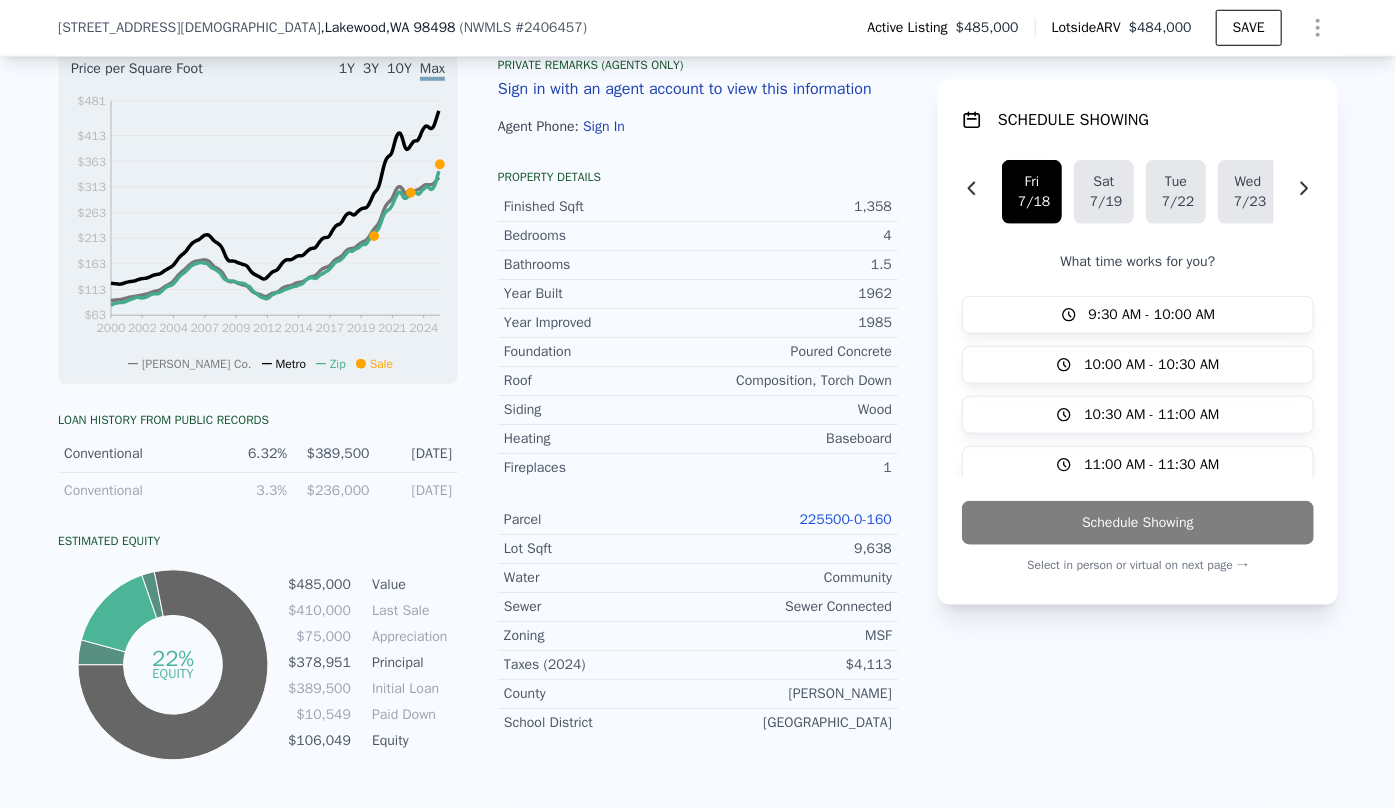 scroll, scrollTop: 901, scrollLeft: 0, axis: vertical 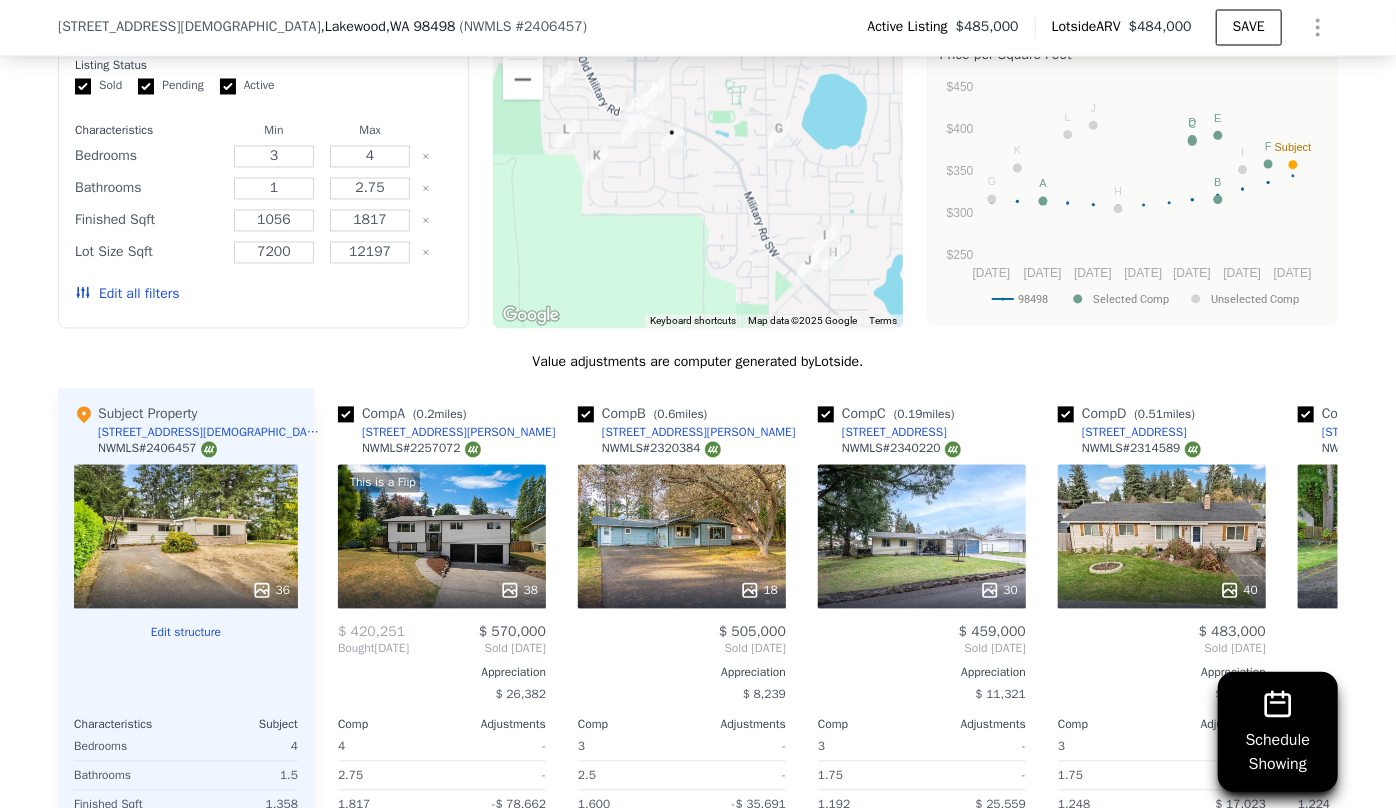 click on "Edit all filters" at bounding box center [127, 295] 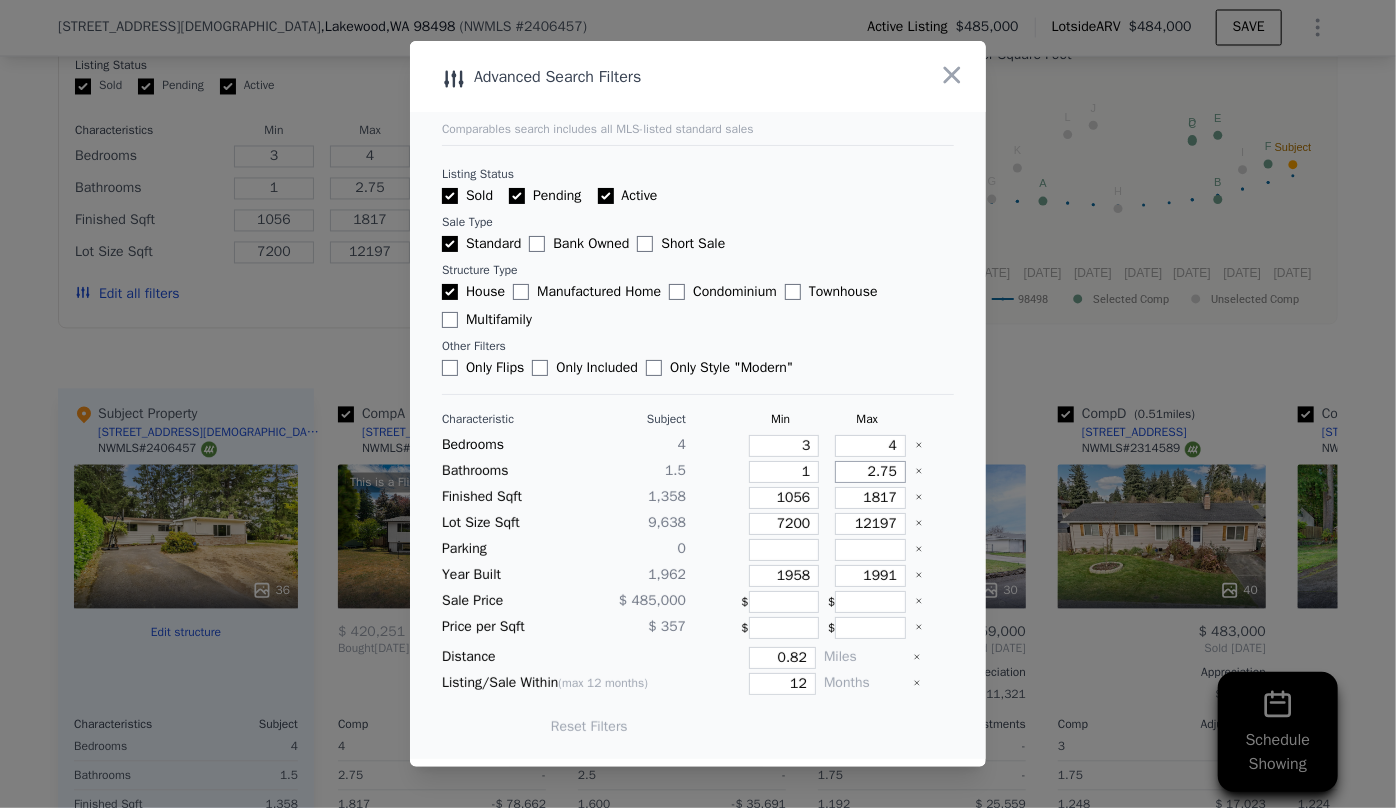 drag, startPoint x: 889, startPoint y: 479, endPoint x: 842, endPoint y: 476, distance: 47.095646 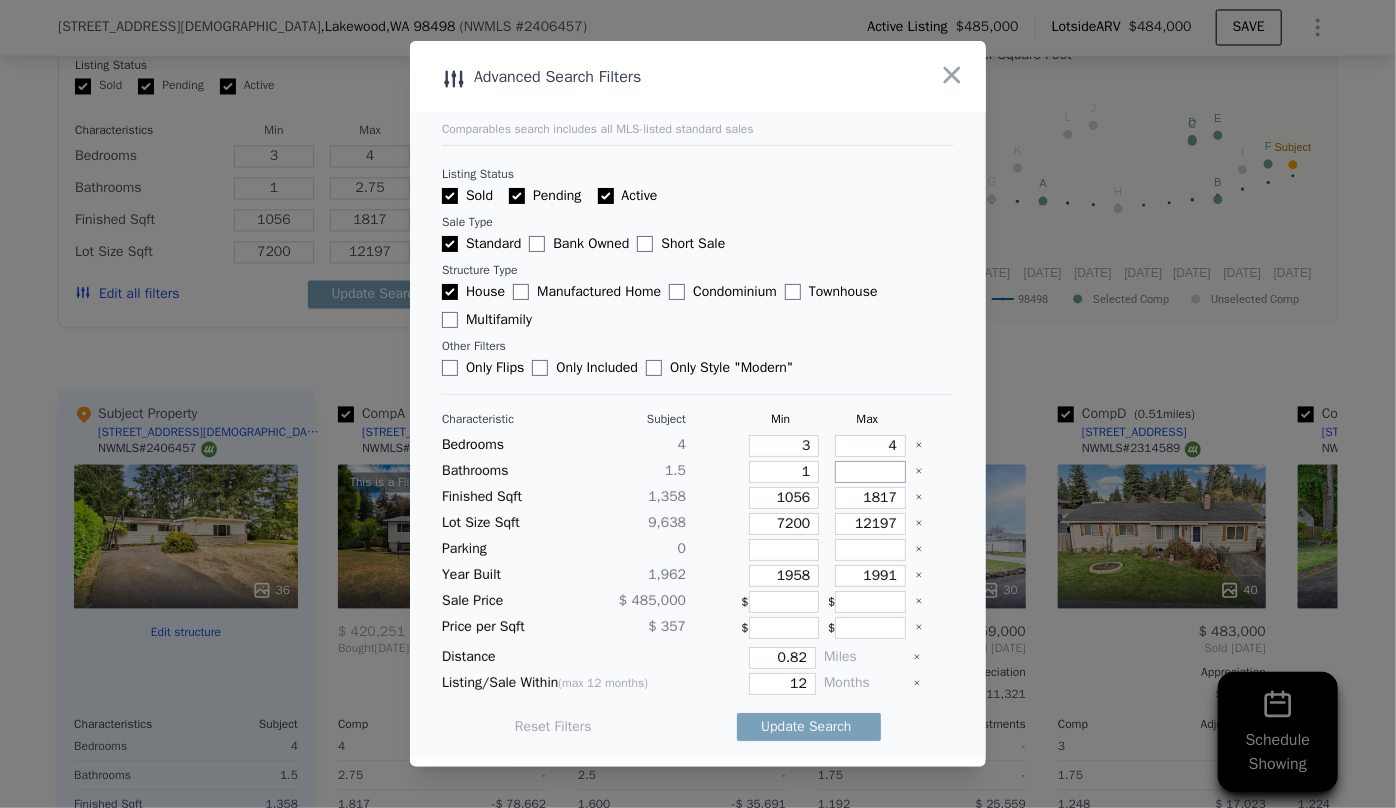type 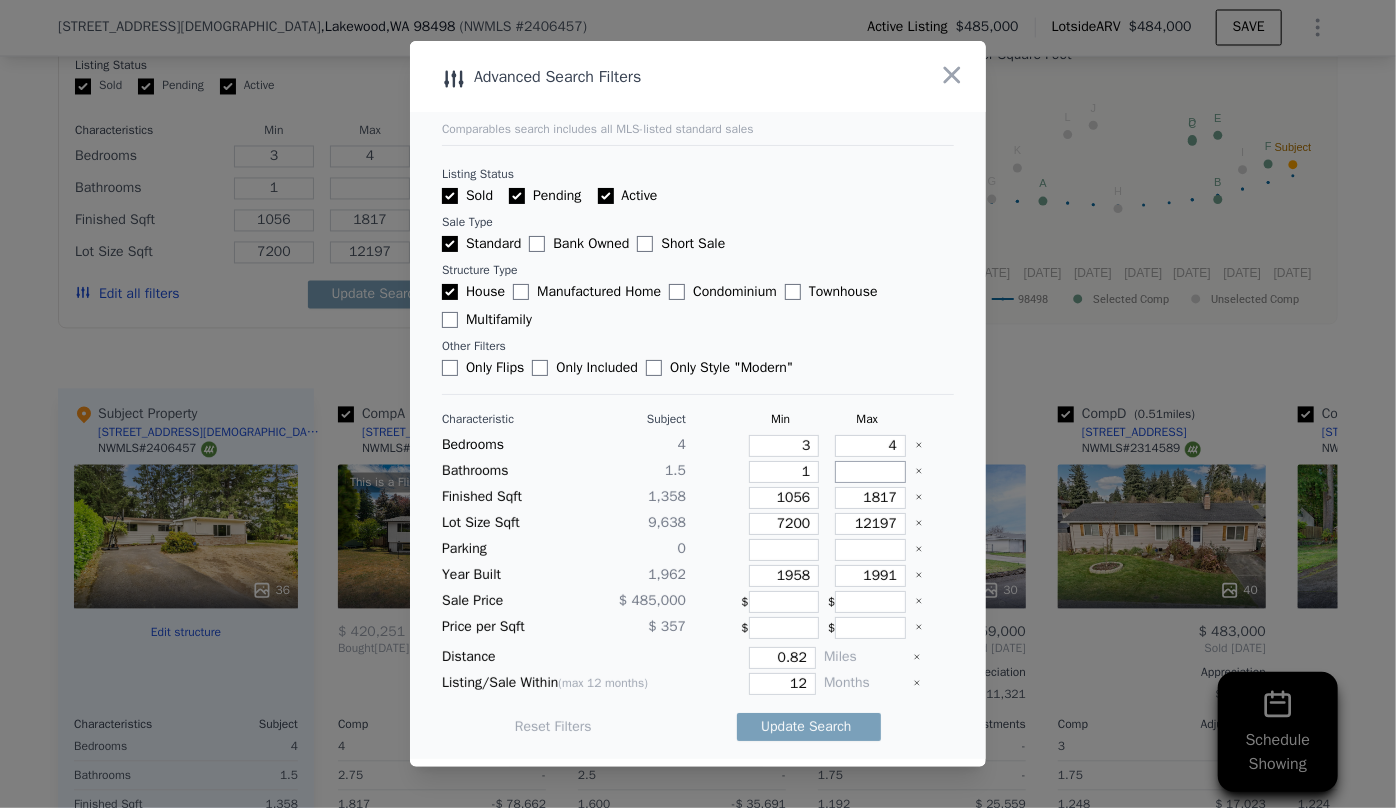 type 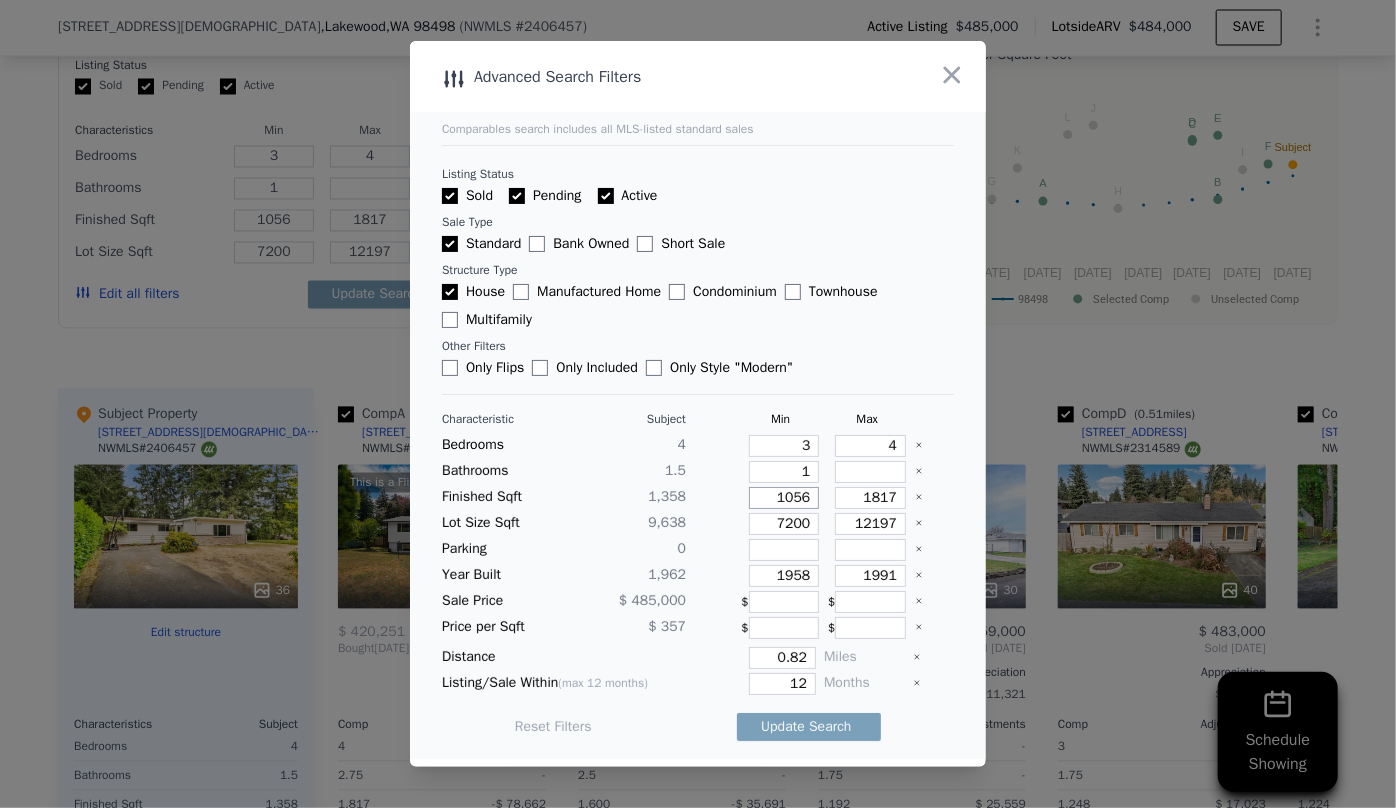 drag, startPoint x: 799, startPoint y: 495, endPoint x: 723, endPoint y: 495, distance: 76 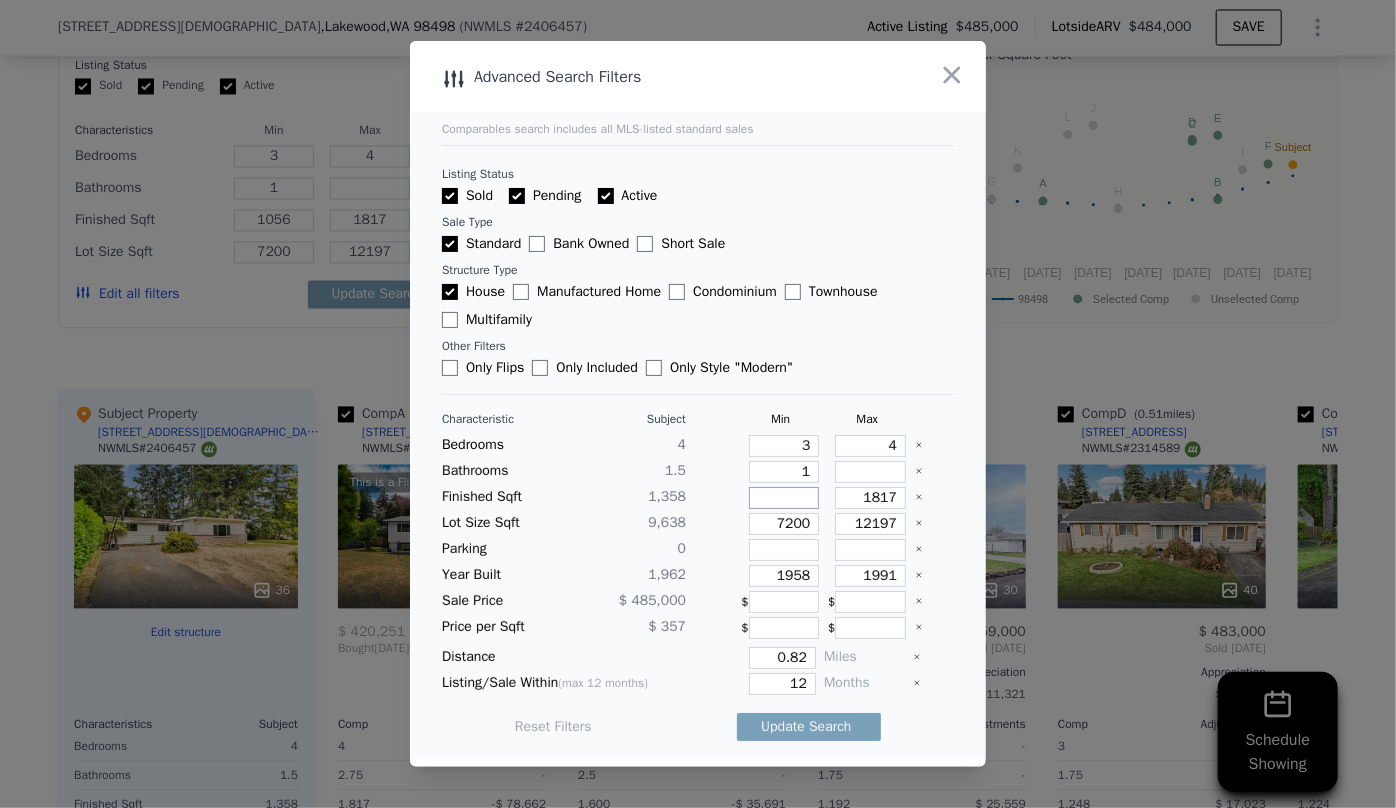 type 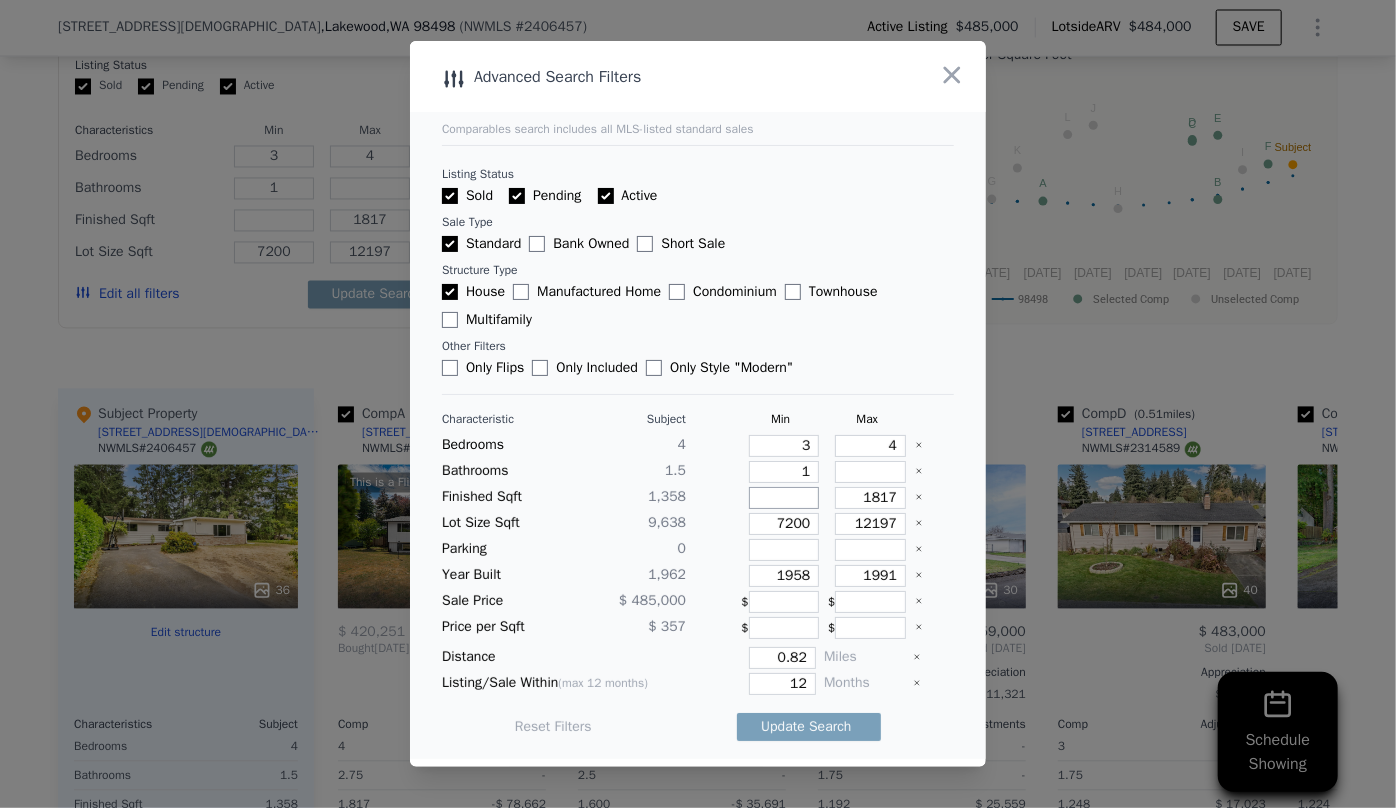 type 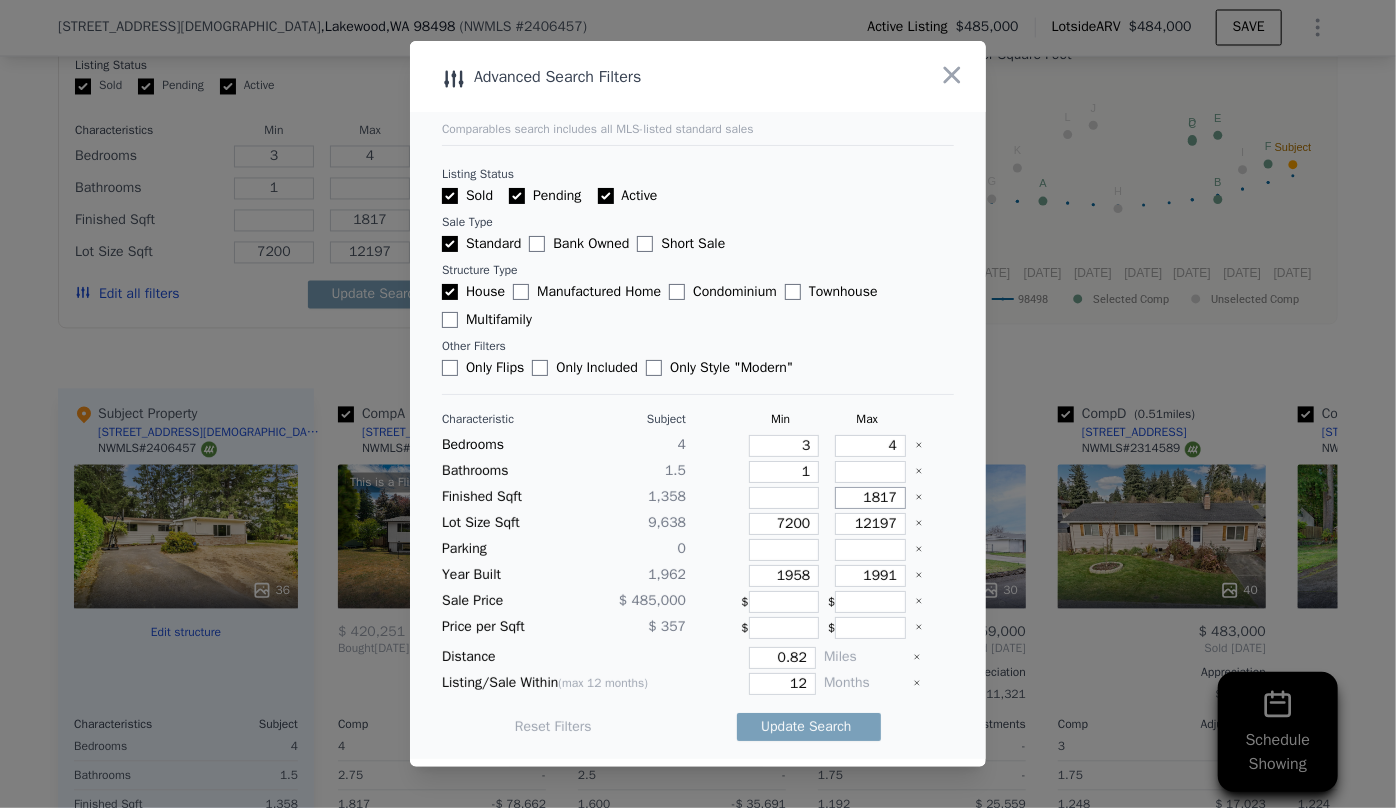 drag, startPoint x: 889, startPoint y: 494, endPoint x: 840, endPoint y: 497, distance: 49.09175 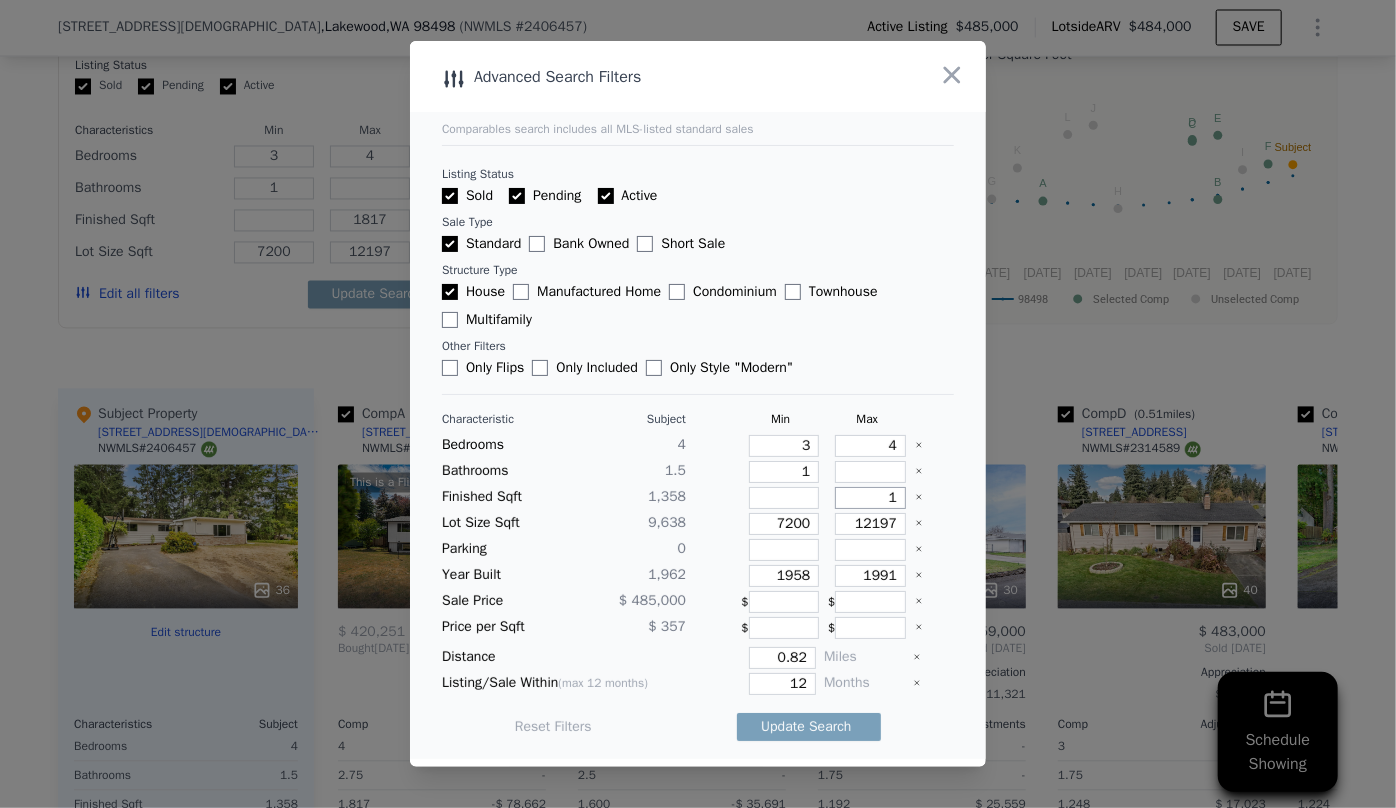 type on "1" 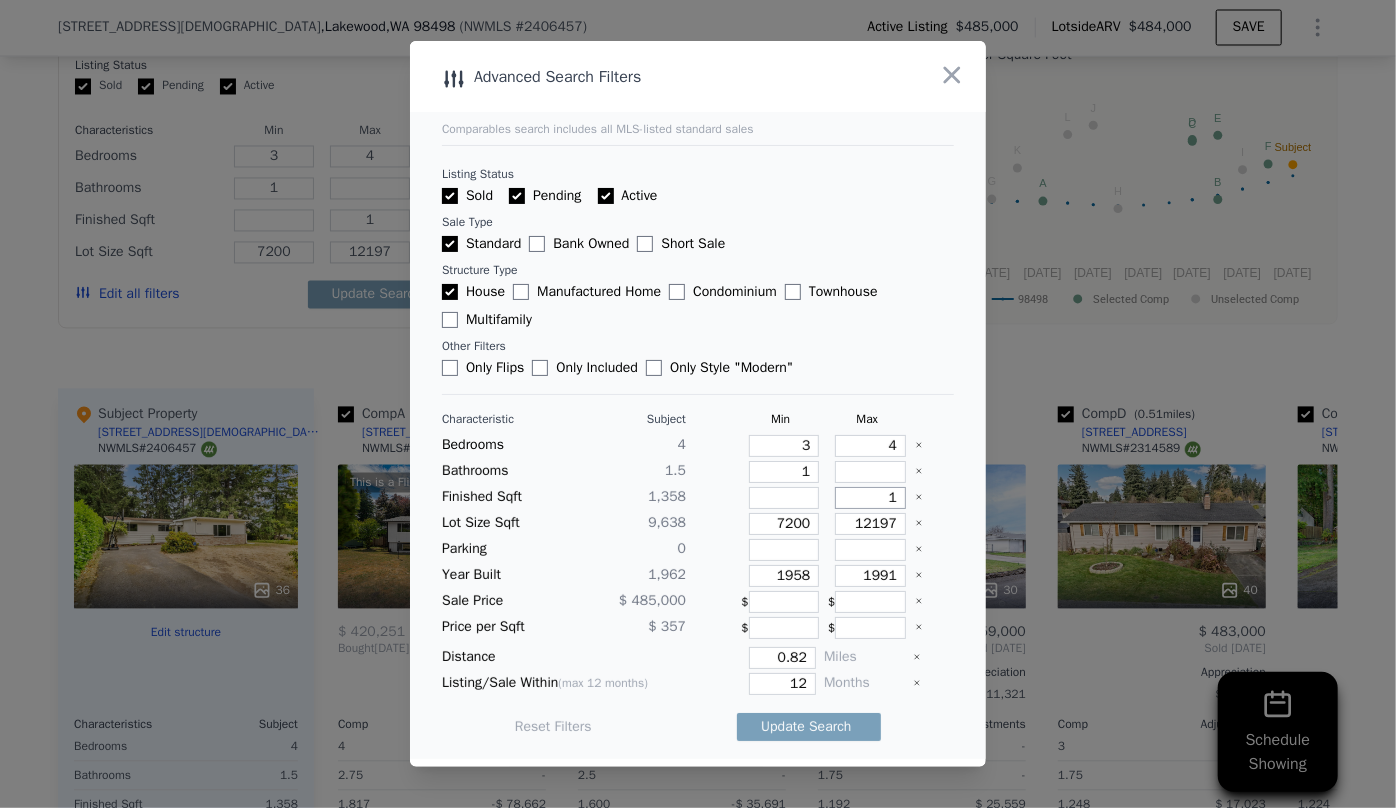 type on "15" 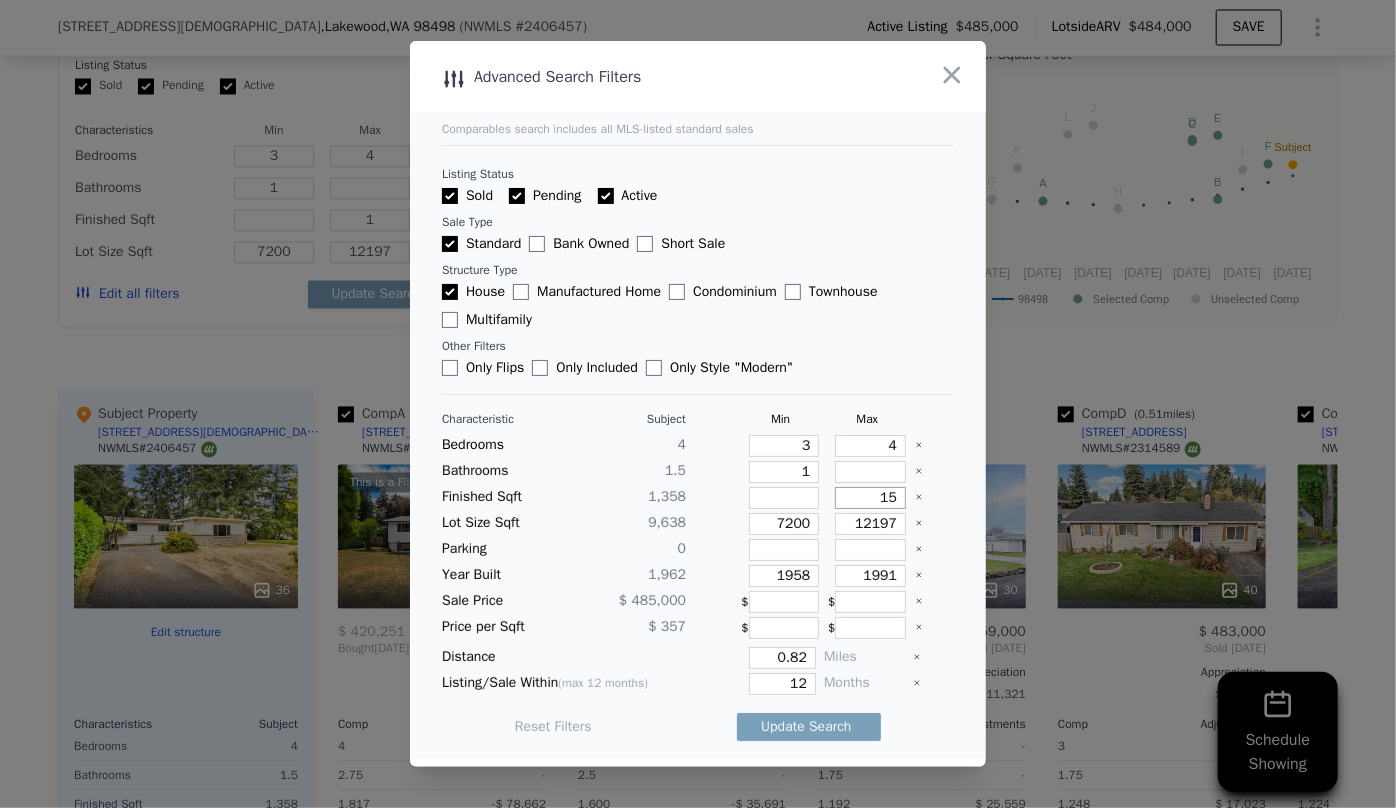 type on "15" 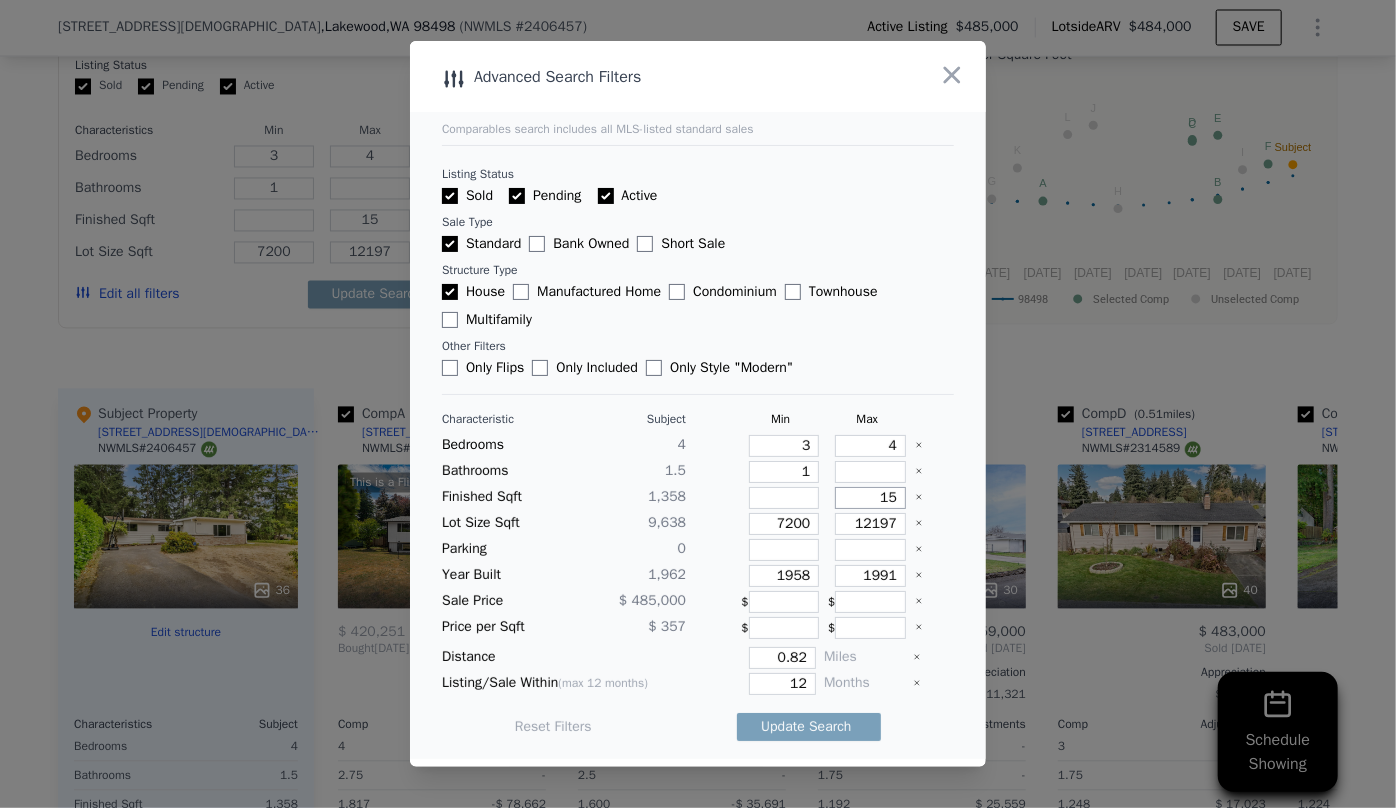 type on "150" 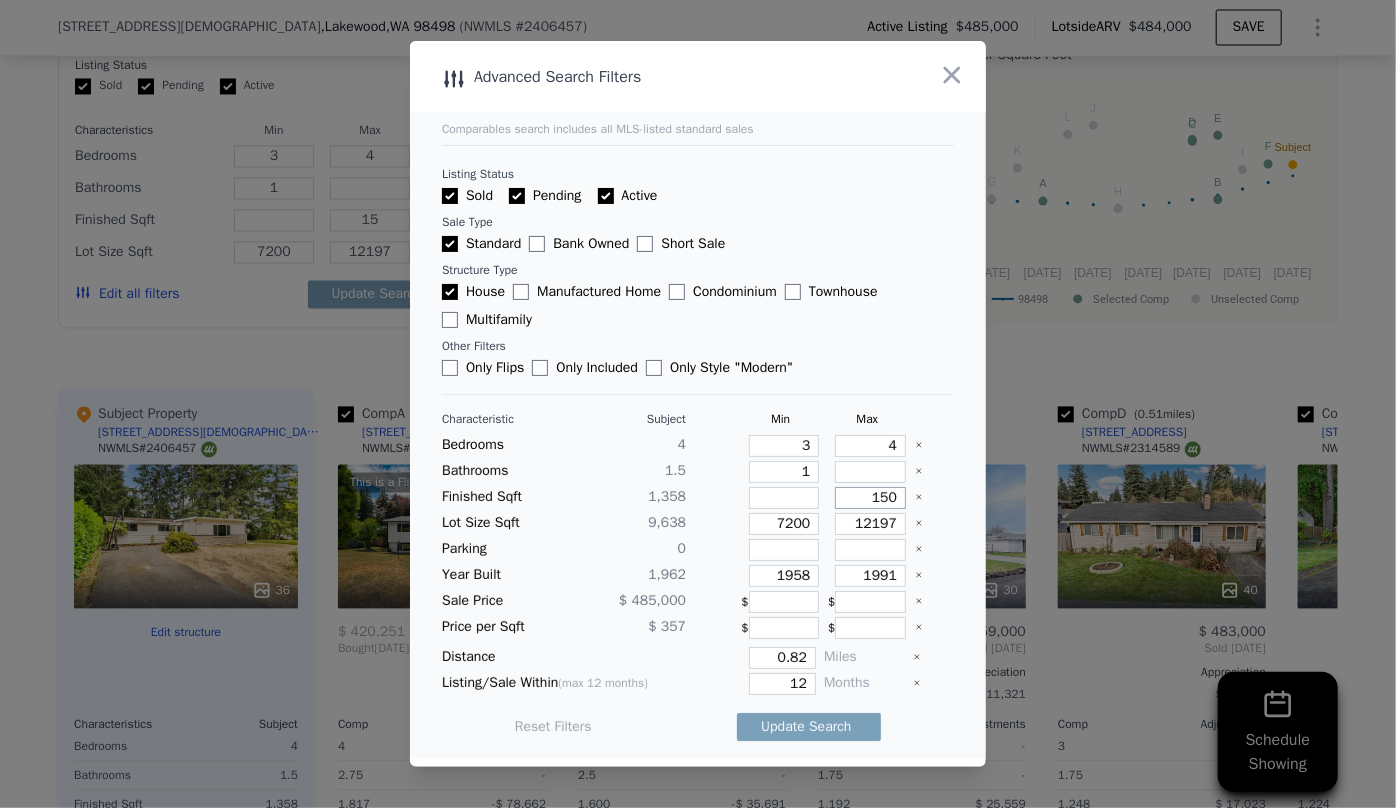 type on "150" 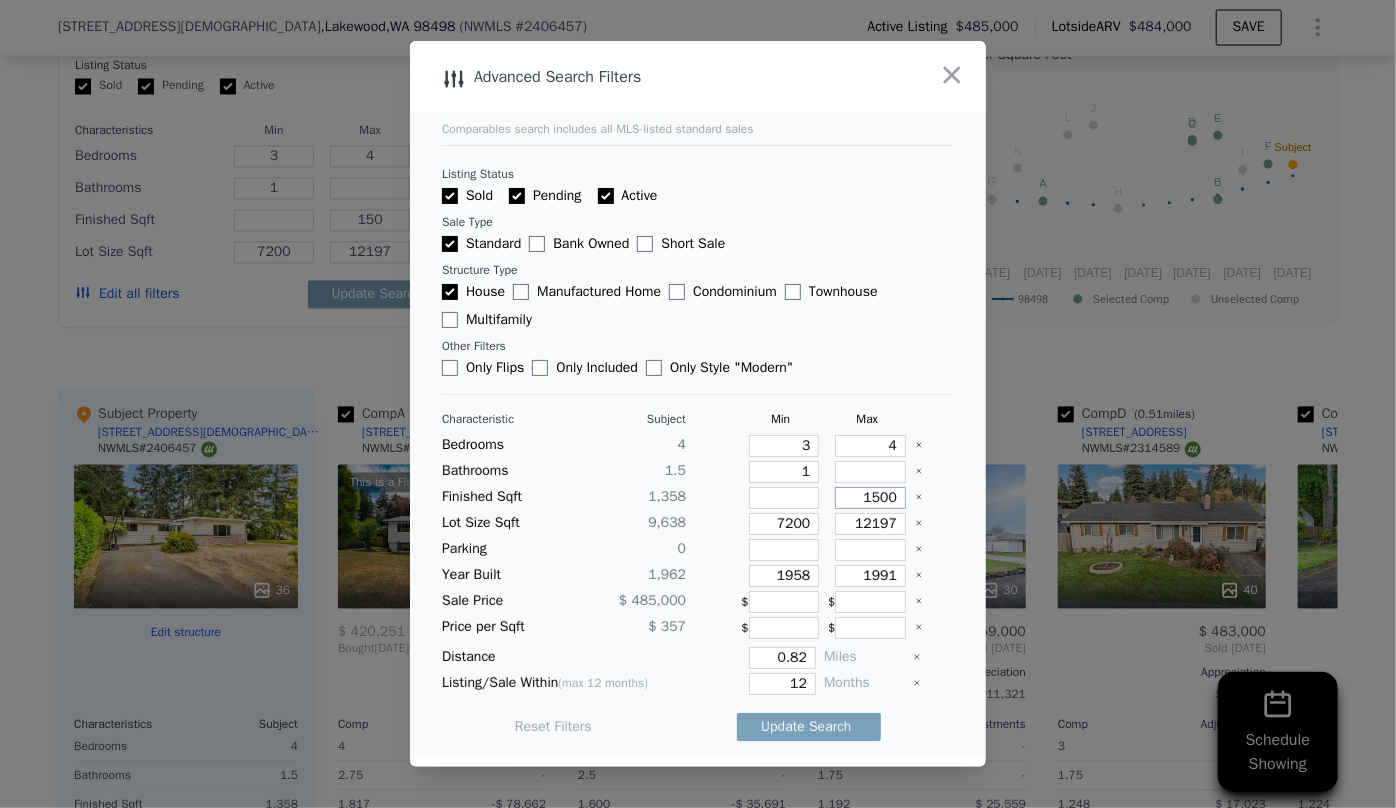 type on "1500" 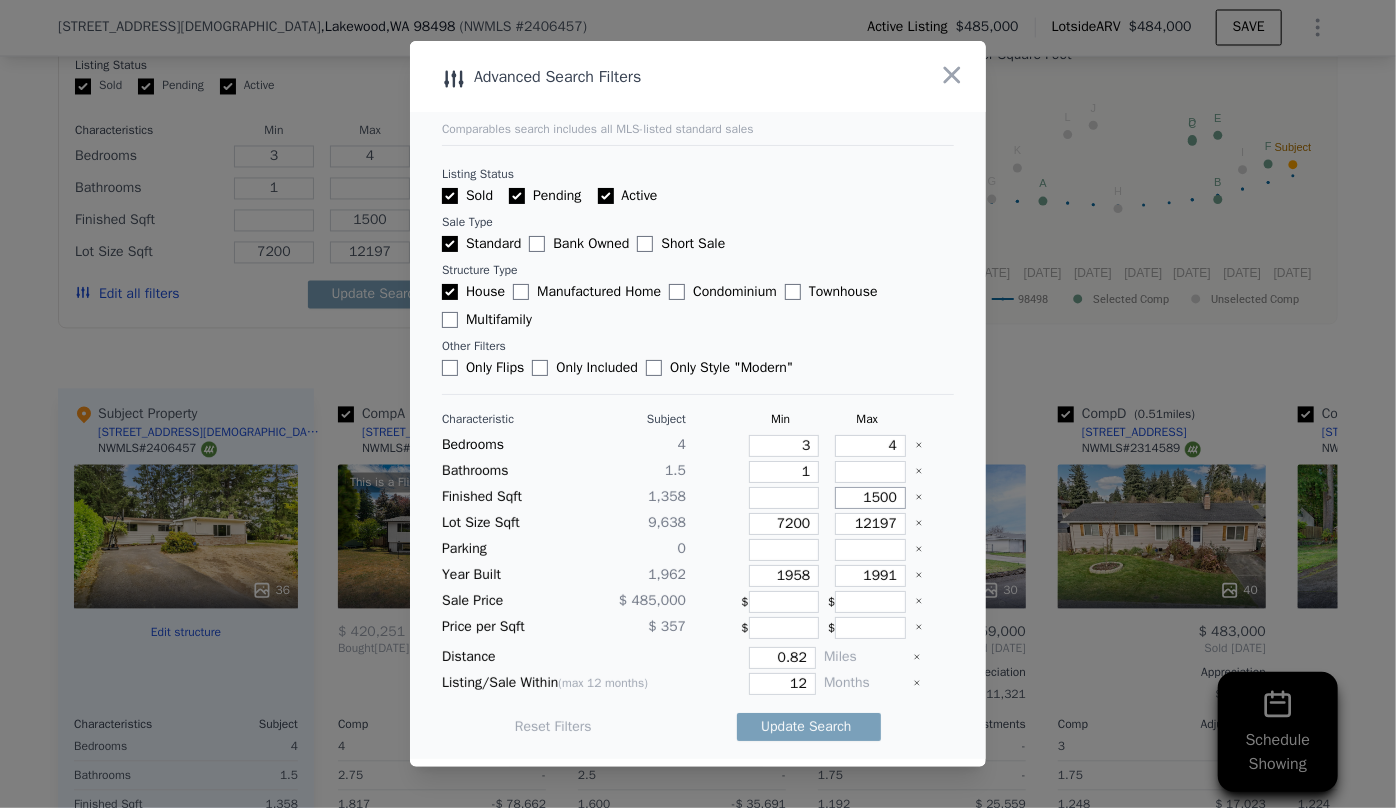 type on "1500" 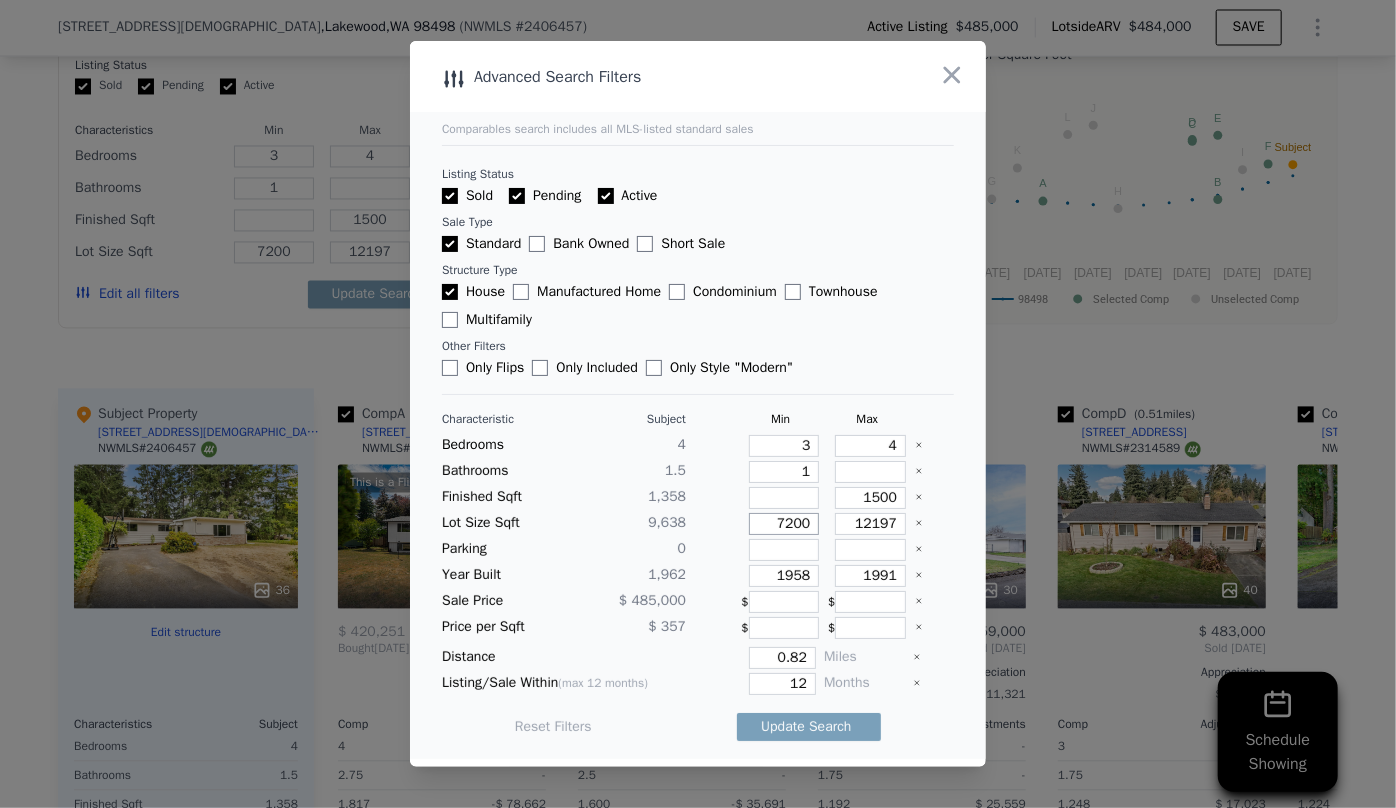 drag, startPoint x: 799, startPoint y: 527, endPoint x: 713, endPoint y: 528, distance: 86.00581 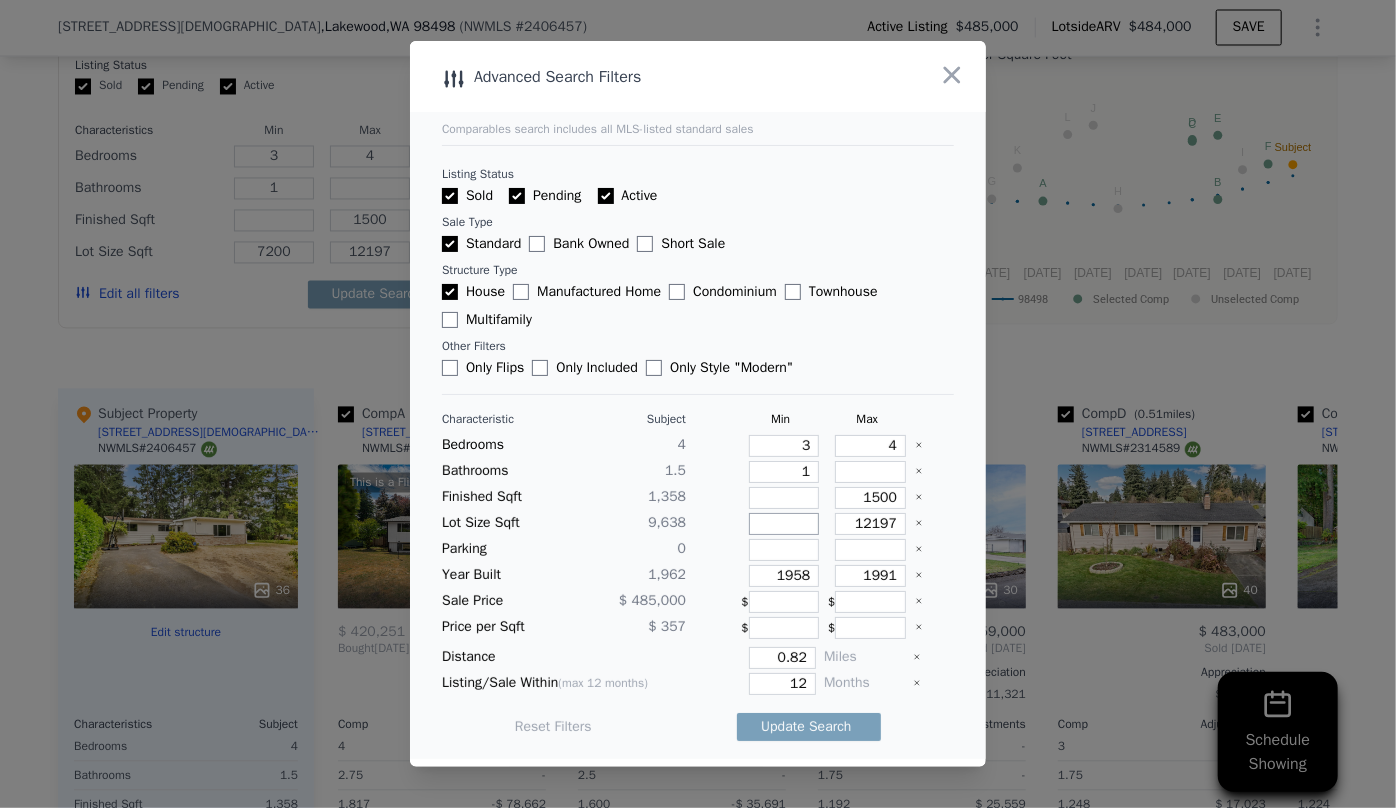 type 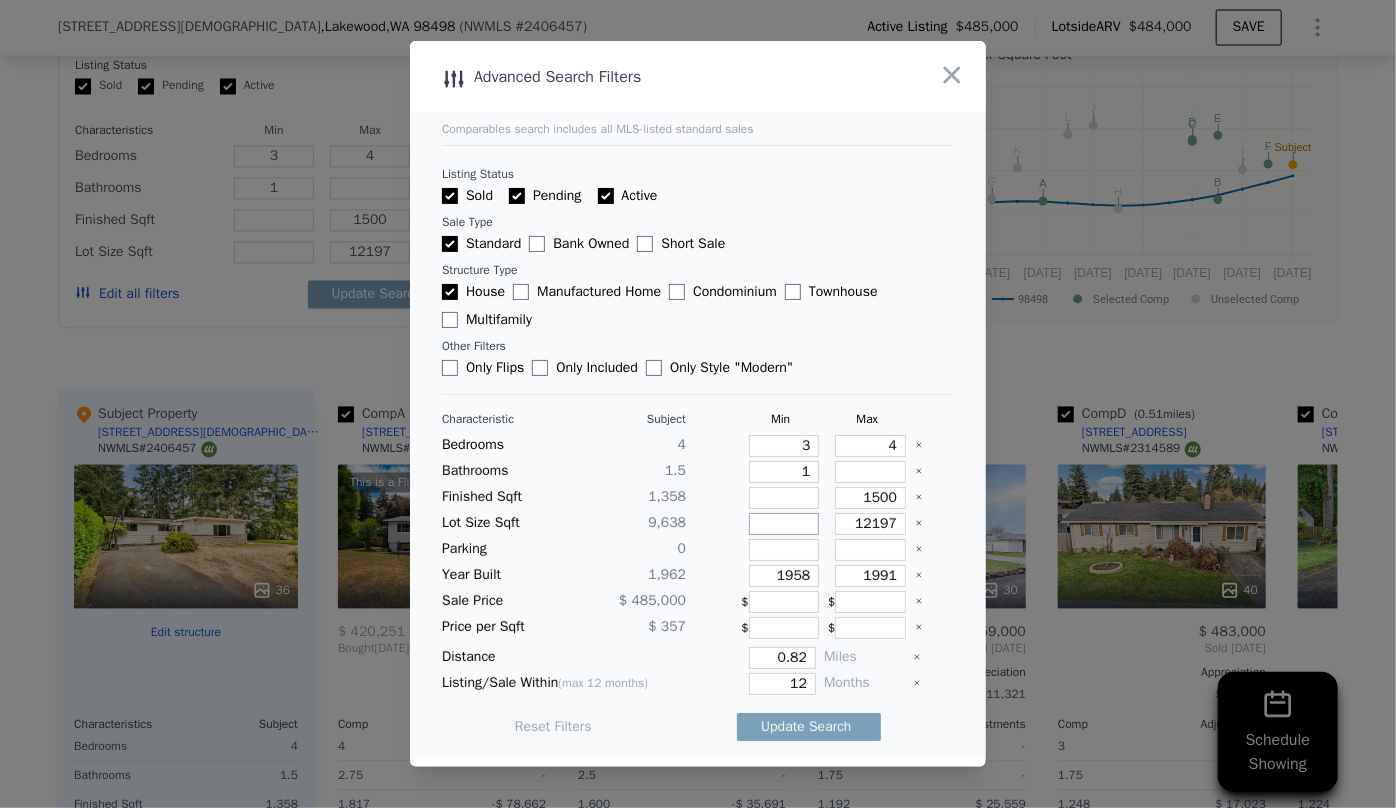 type 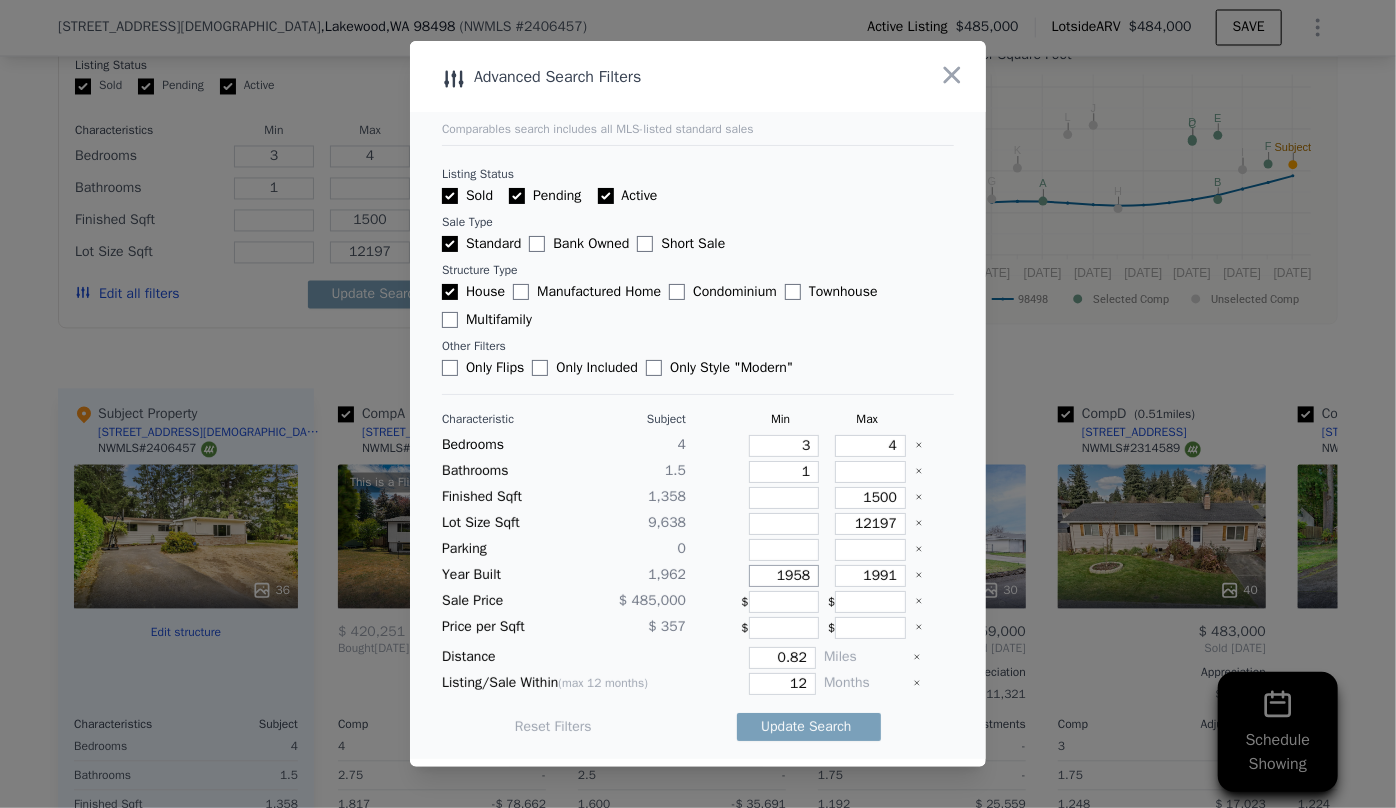 drag, startPoint x: 806, startPoint y: 571, endPoint x: 736, endPoint y: 574, distance: 70.064255 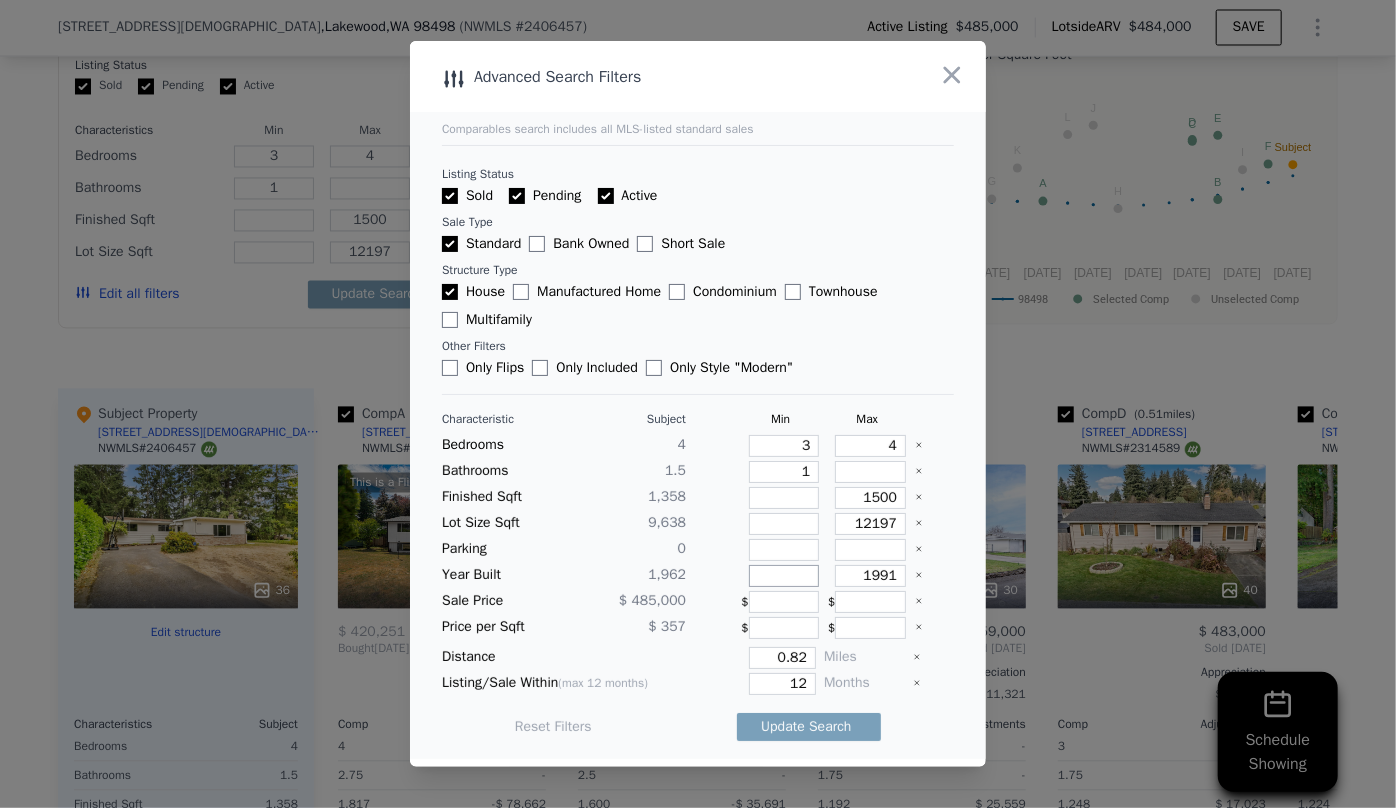 type 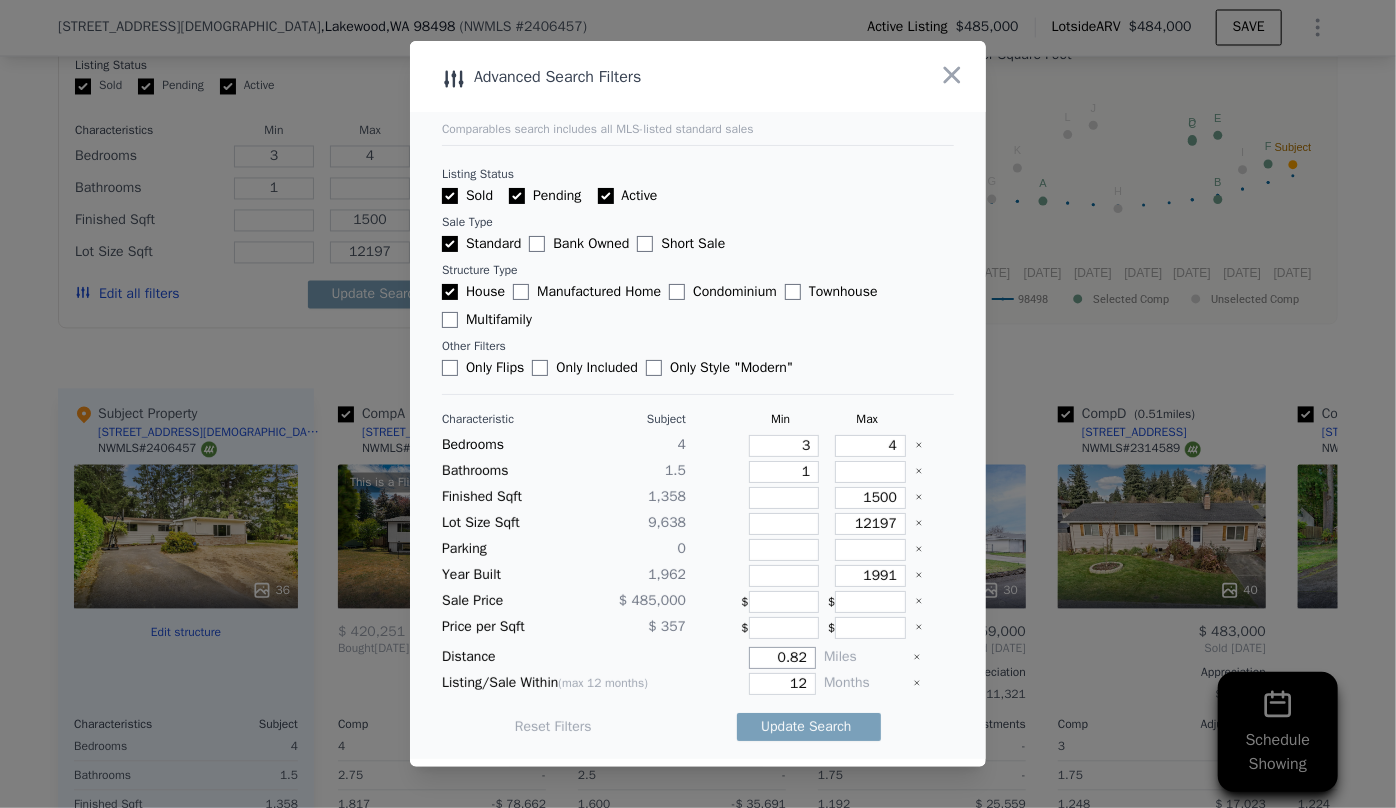 drag, startPoint x: 802, startPoint y: 650, endPoint x: 669, endPoint y: 649, distance: 133.00375 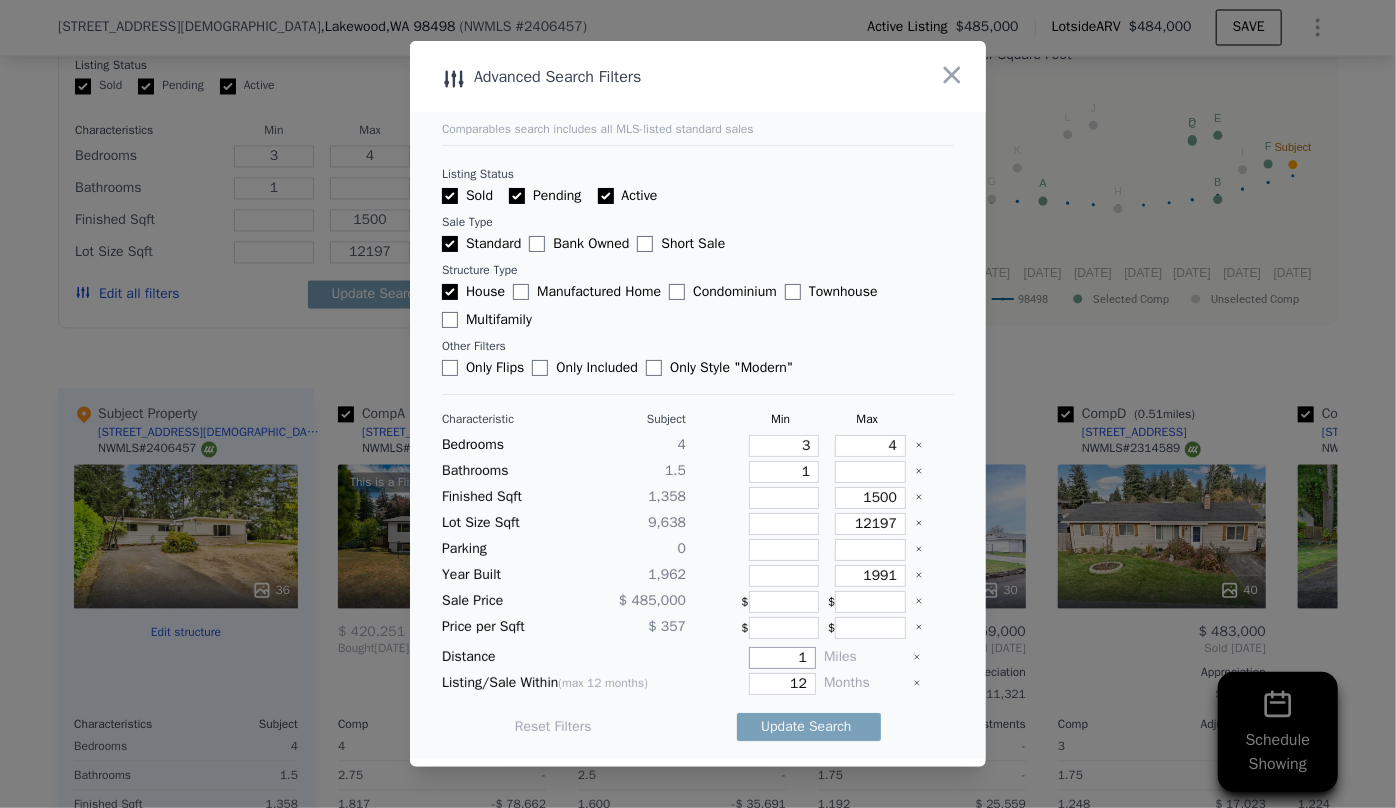 type on "1" 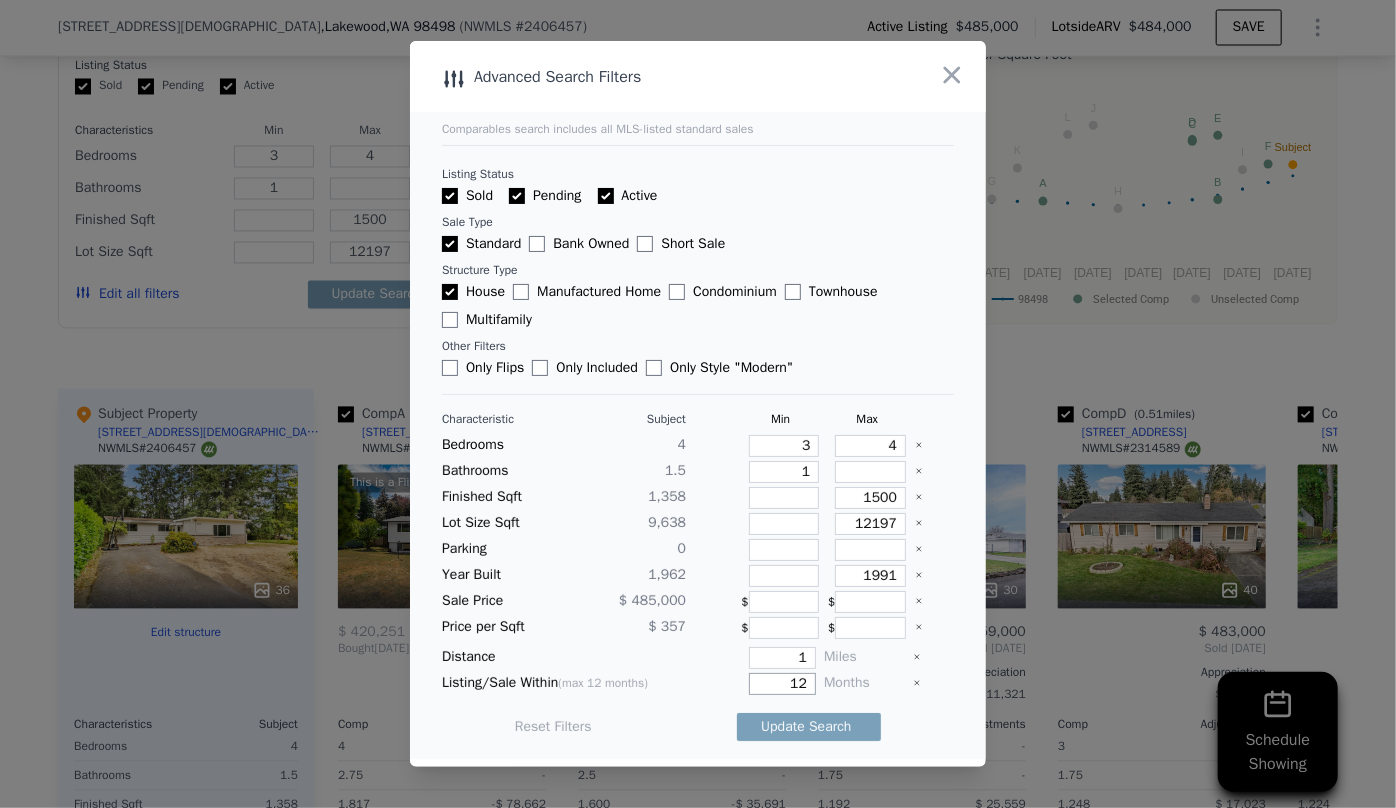 drag, startPoint x: 803, startPoint y: 685, endPoint x: 709, endPoint y: 682, distance: 94.04786 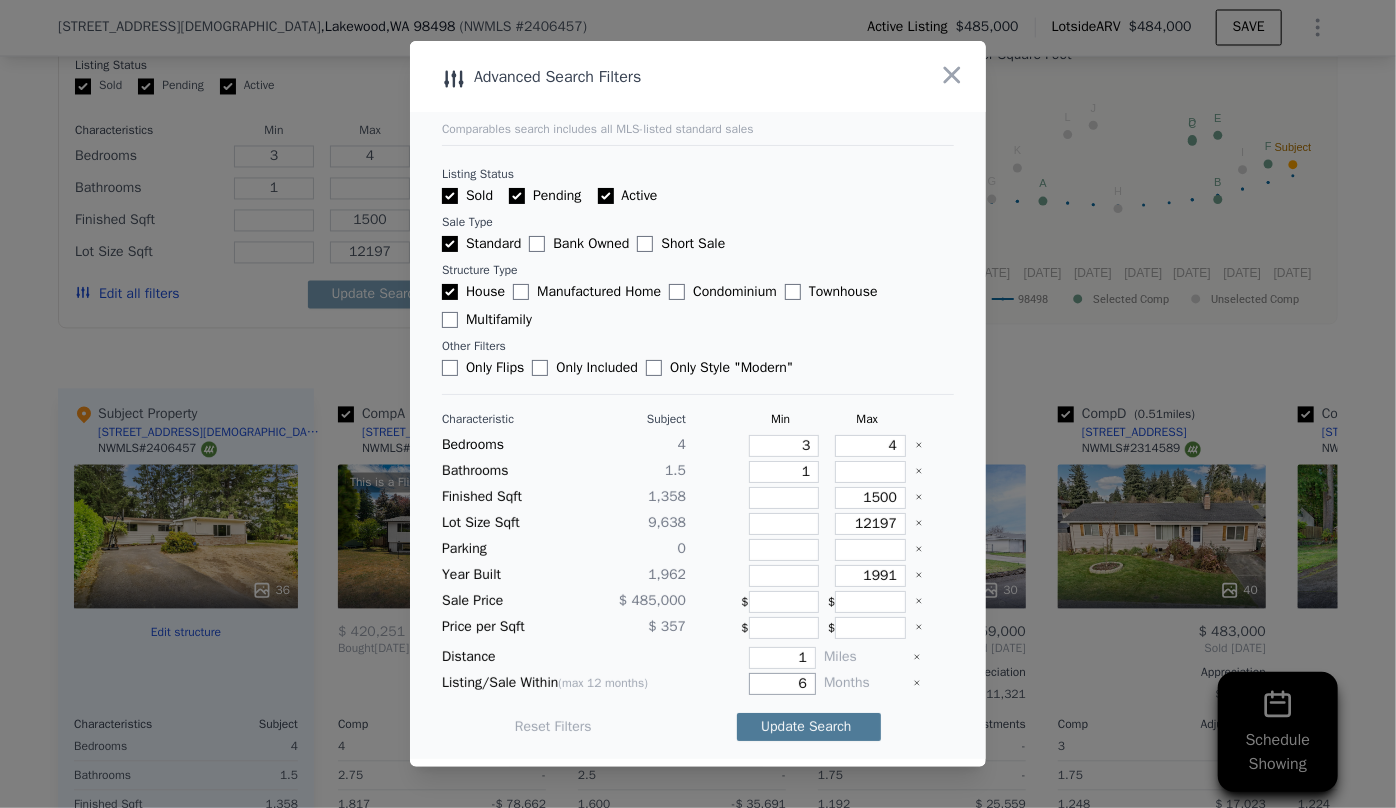 type on "6" 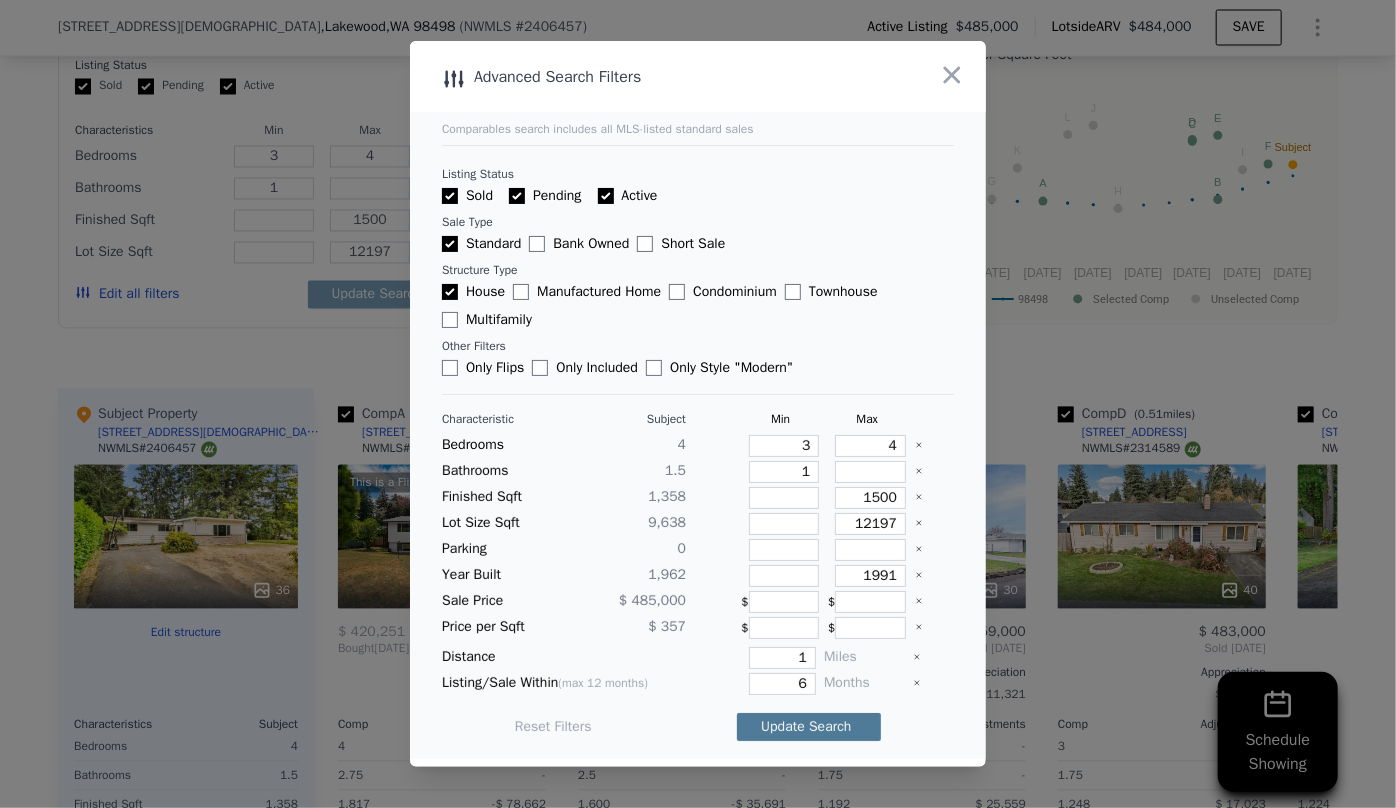 click on "Update Search" at bounding box center [809, 727] 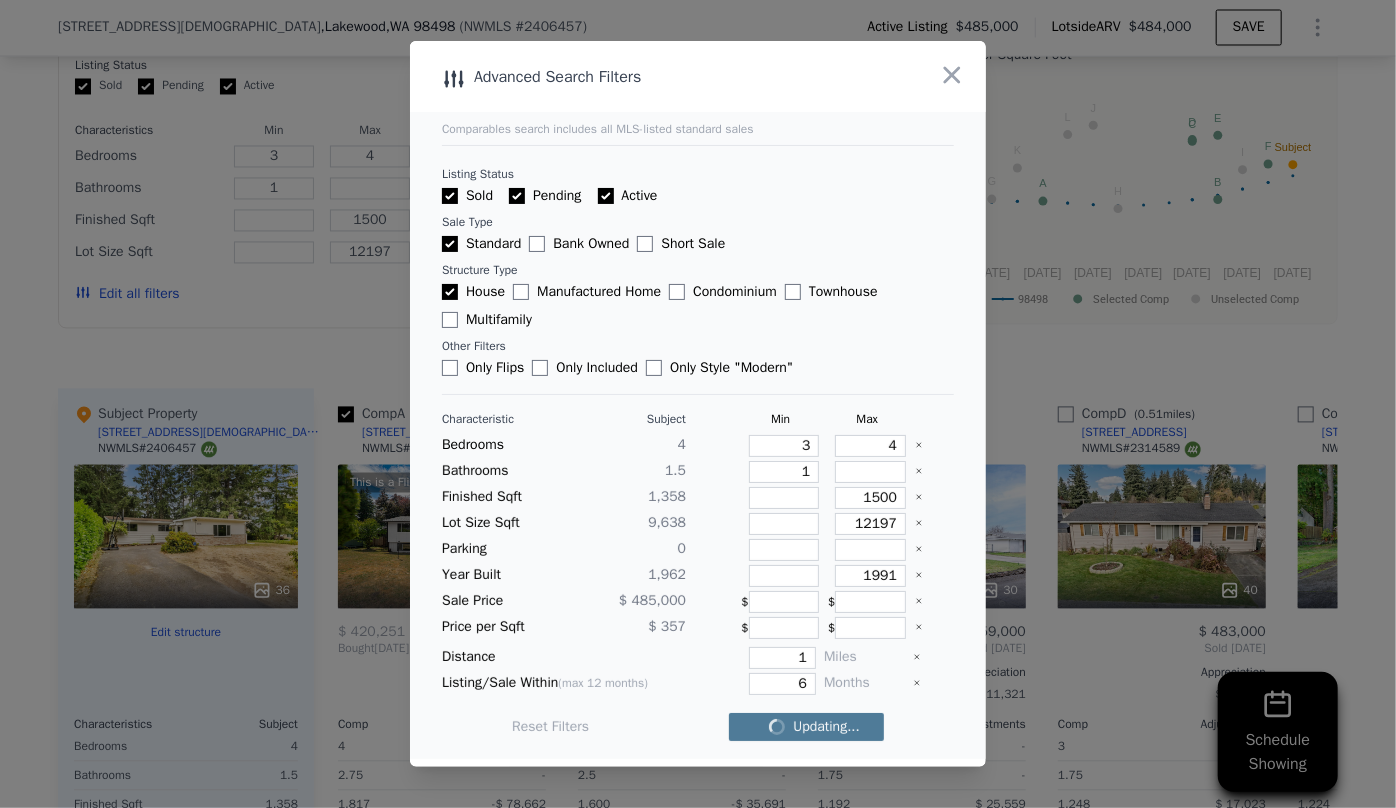 checkbox on "false" 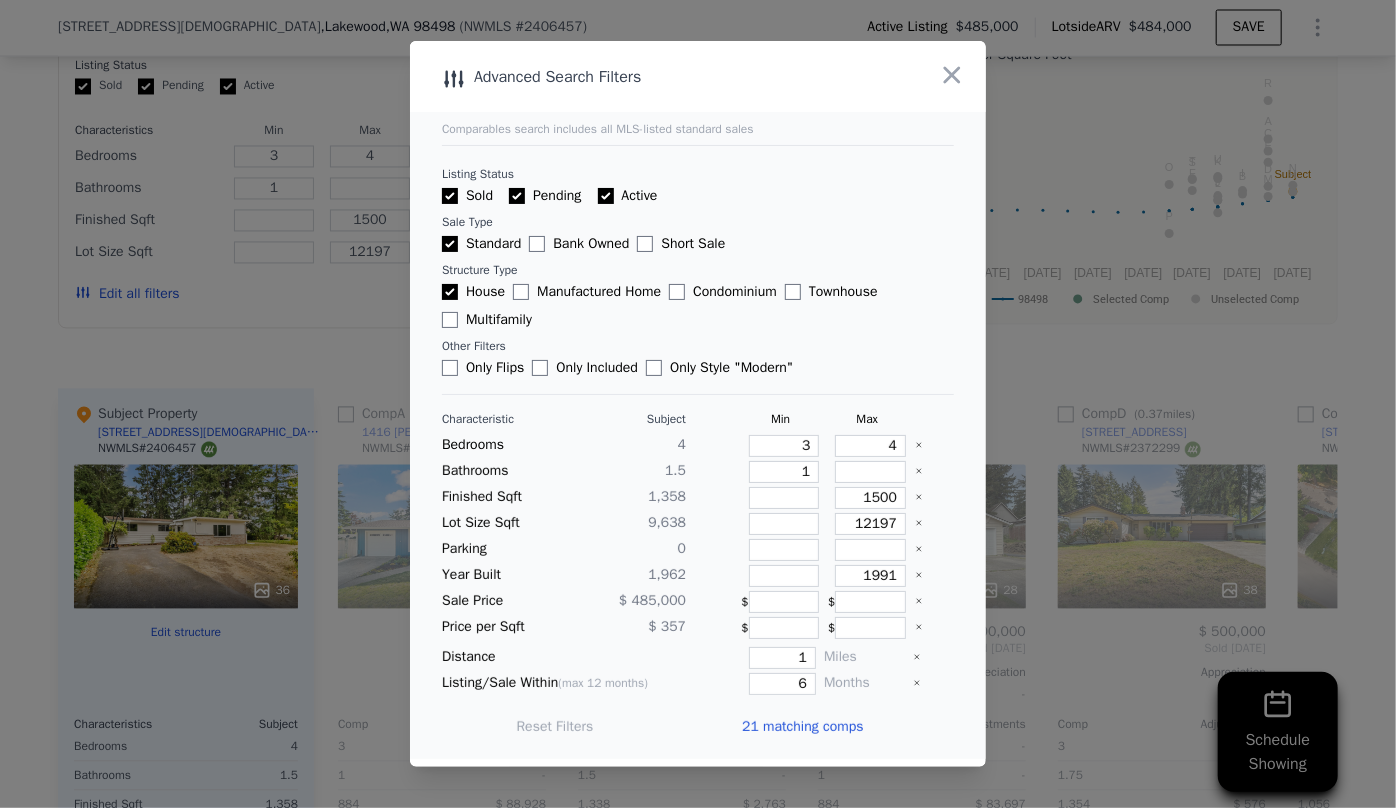 click on "21 matching comps" at bounding box center (802, 727) 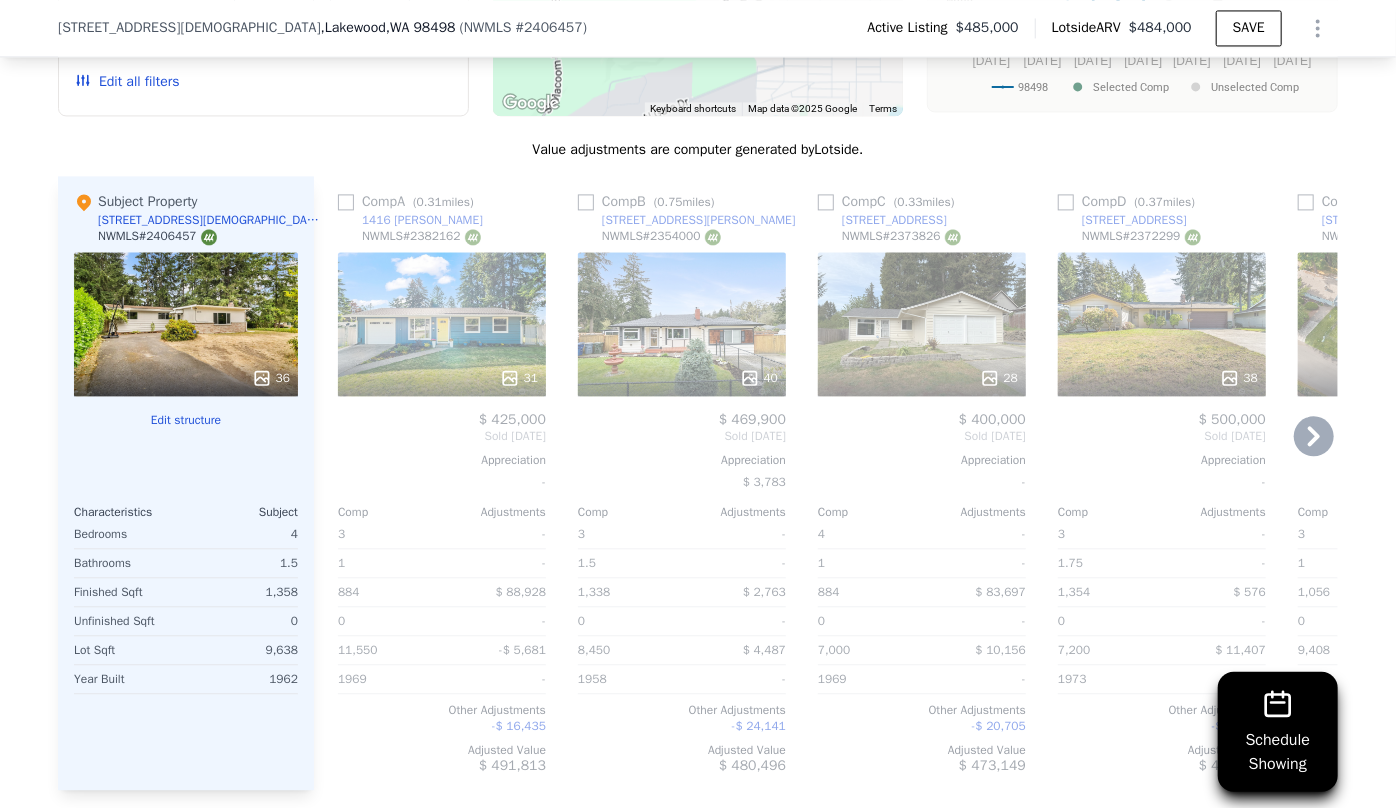 scroll, scrollTop: 2083, scrollLeft: 0, axis: vertical 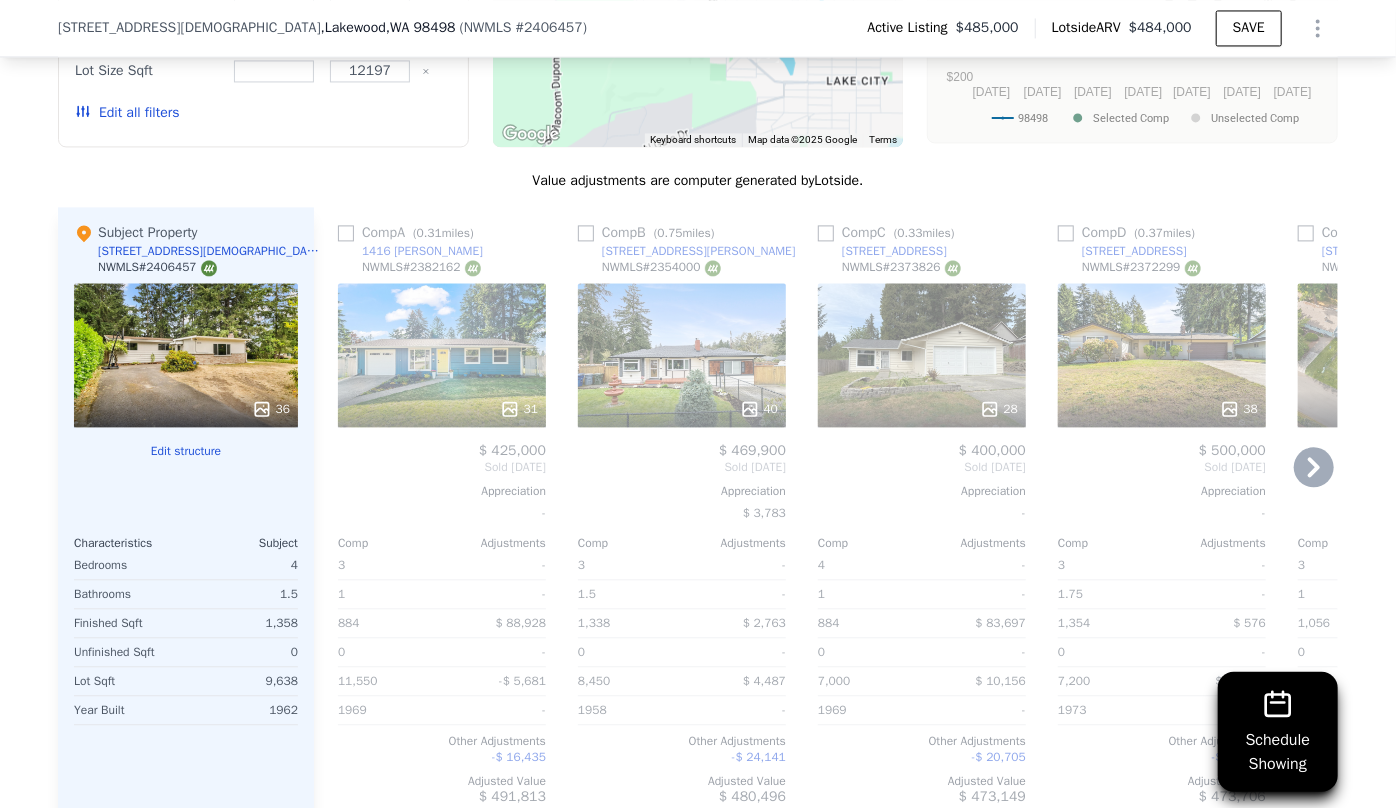 click on "38" at bounding box center (1162, 355) 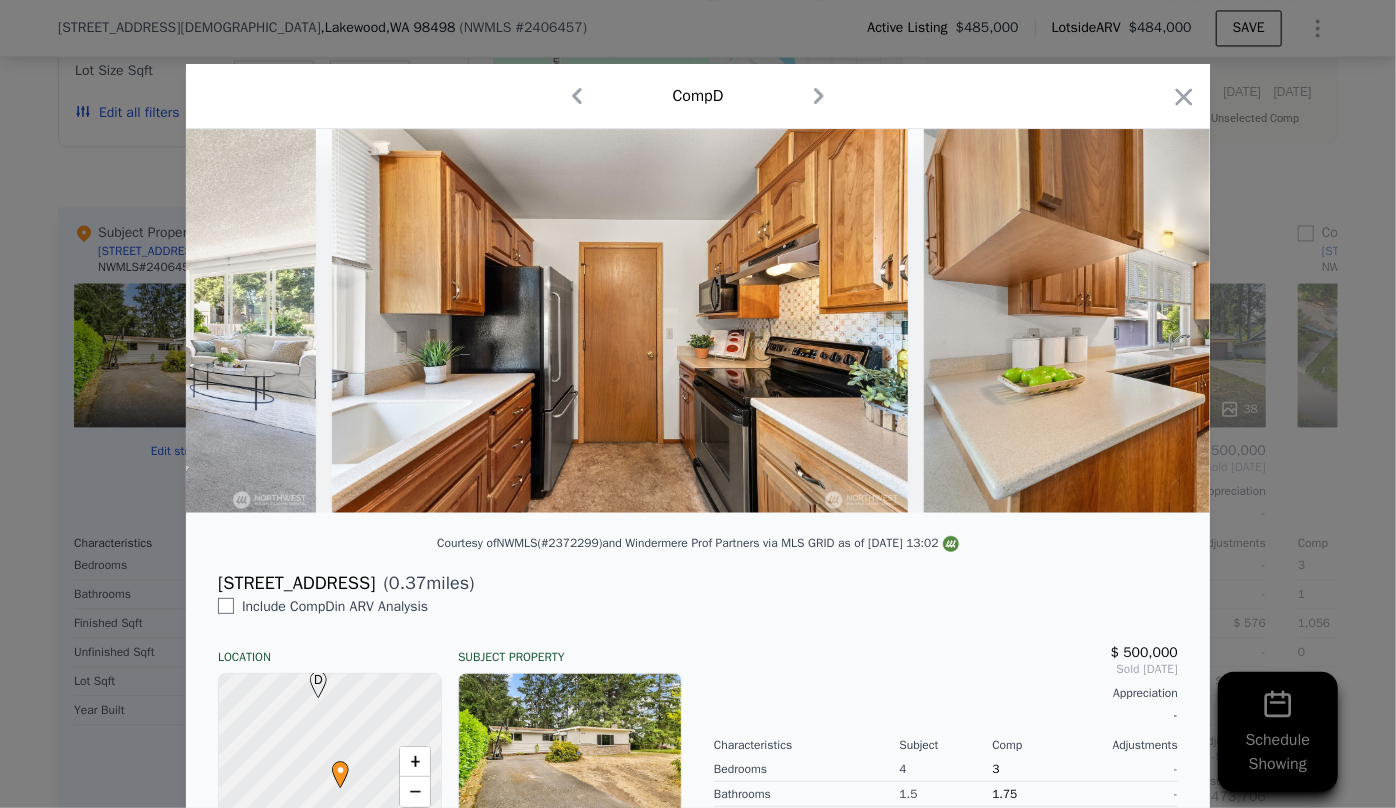scroll, scrollTop: 0, scrollLeft: 5796, axis: horizontal 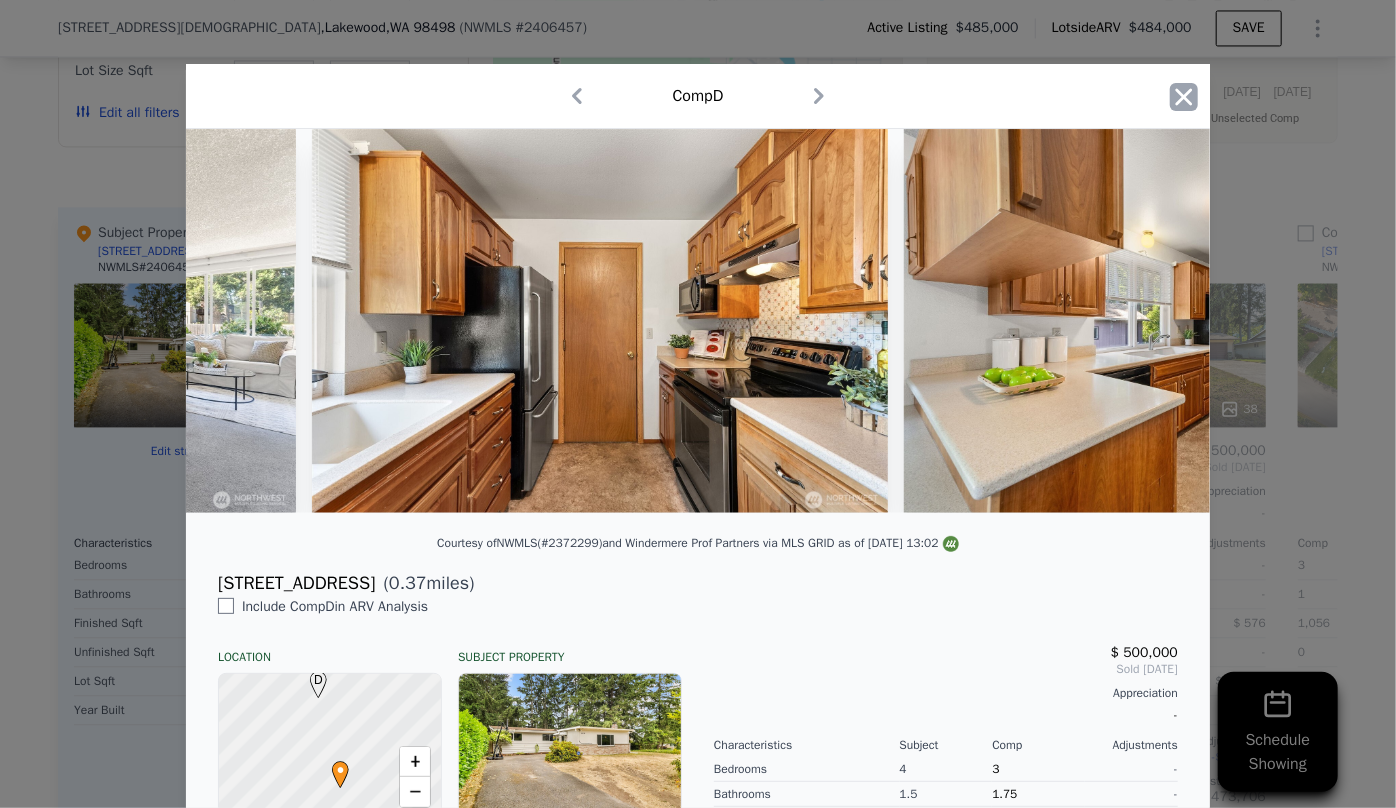 click 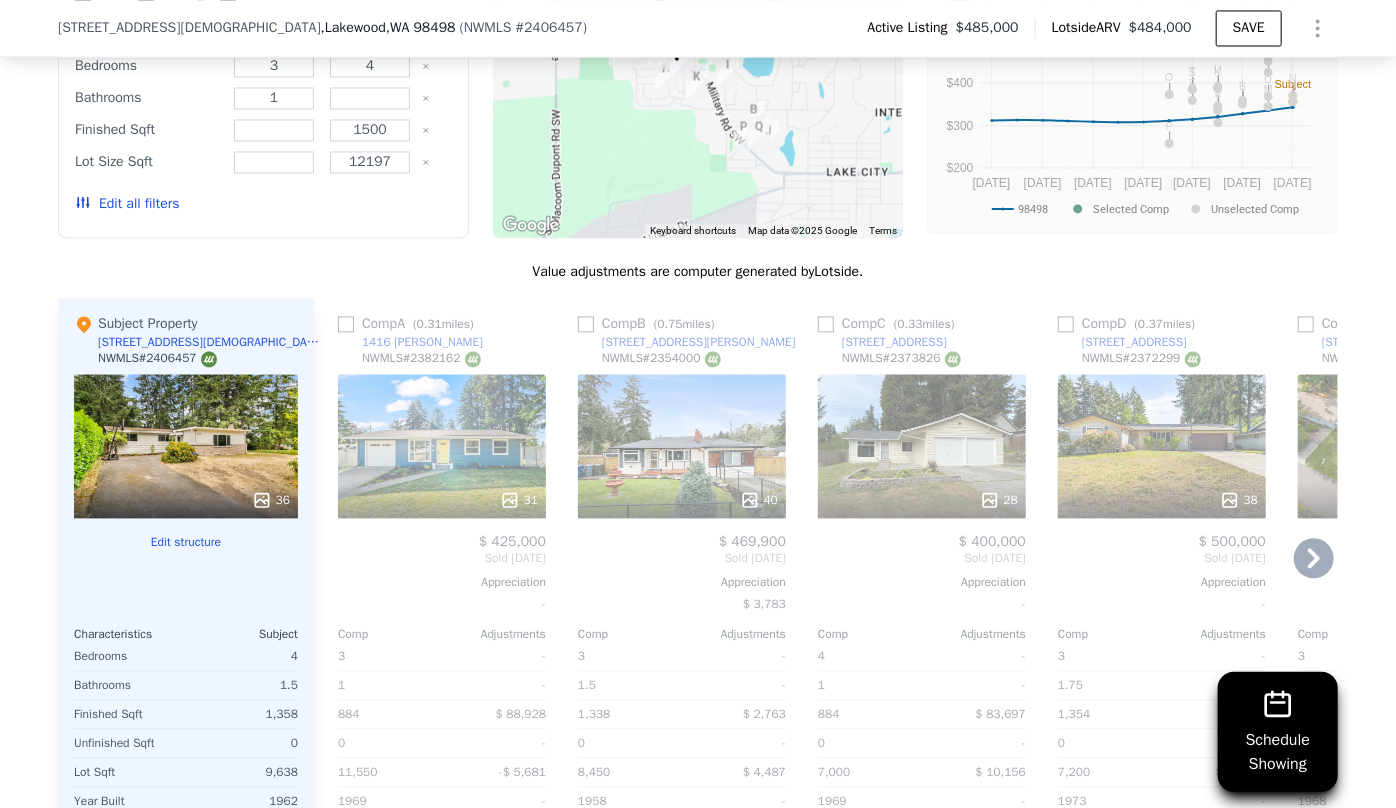 scroll, scrollTop: 1901, scrollLeft: 0, axis: vertical 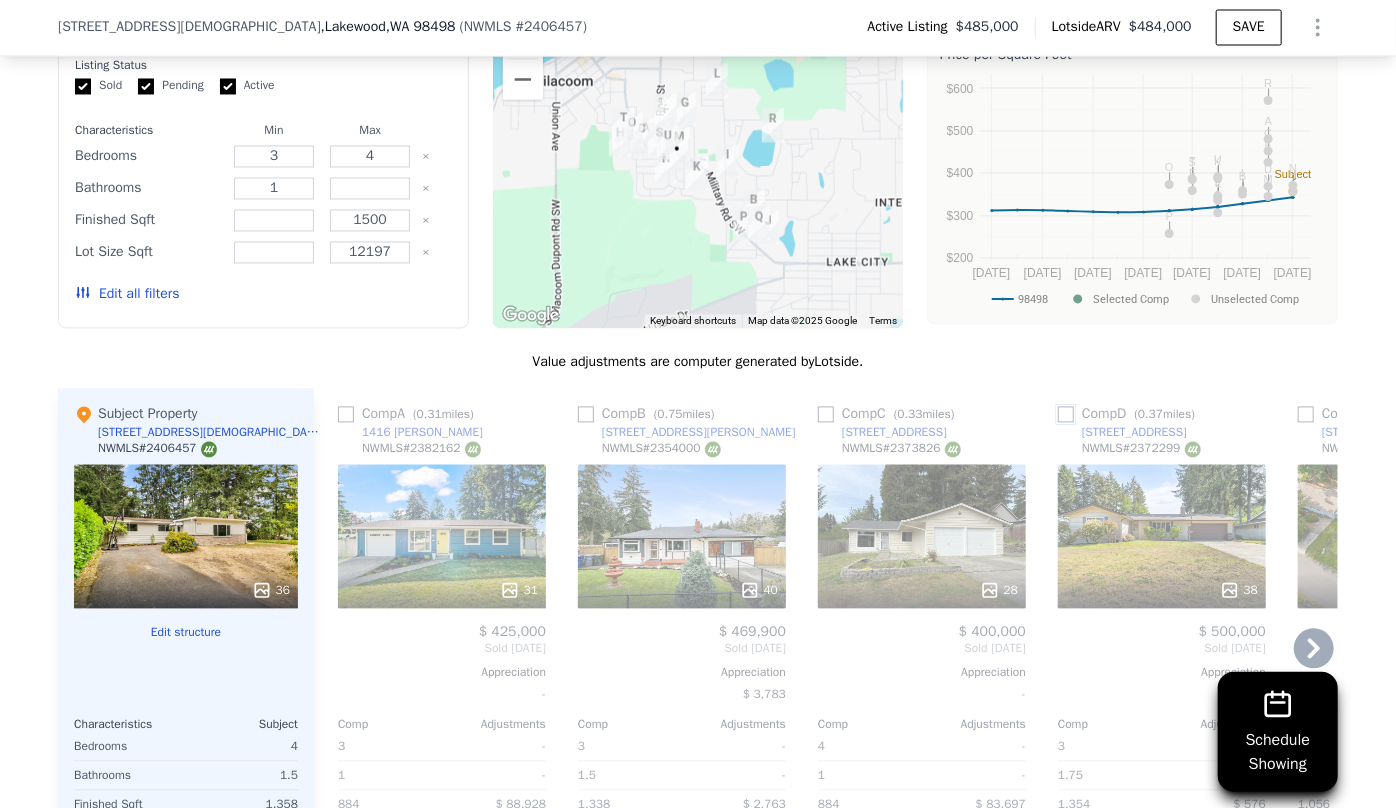 click at bounding box center [1066, 415] 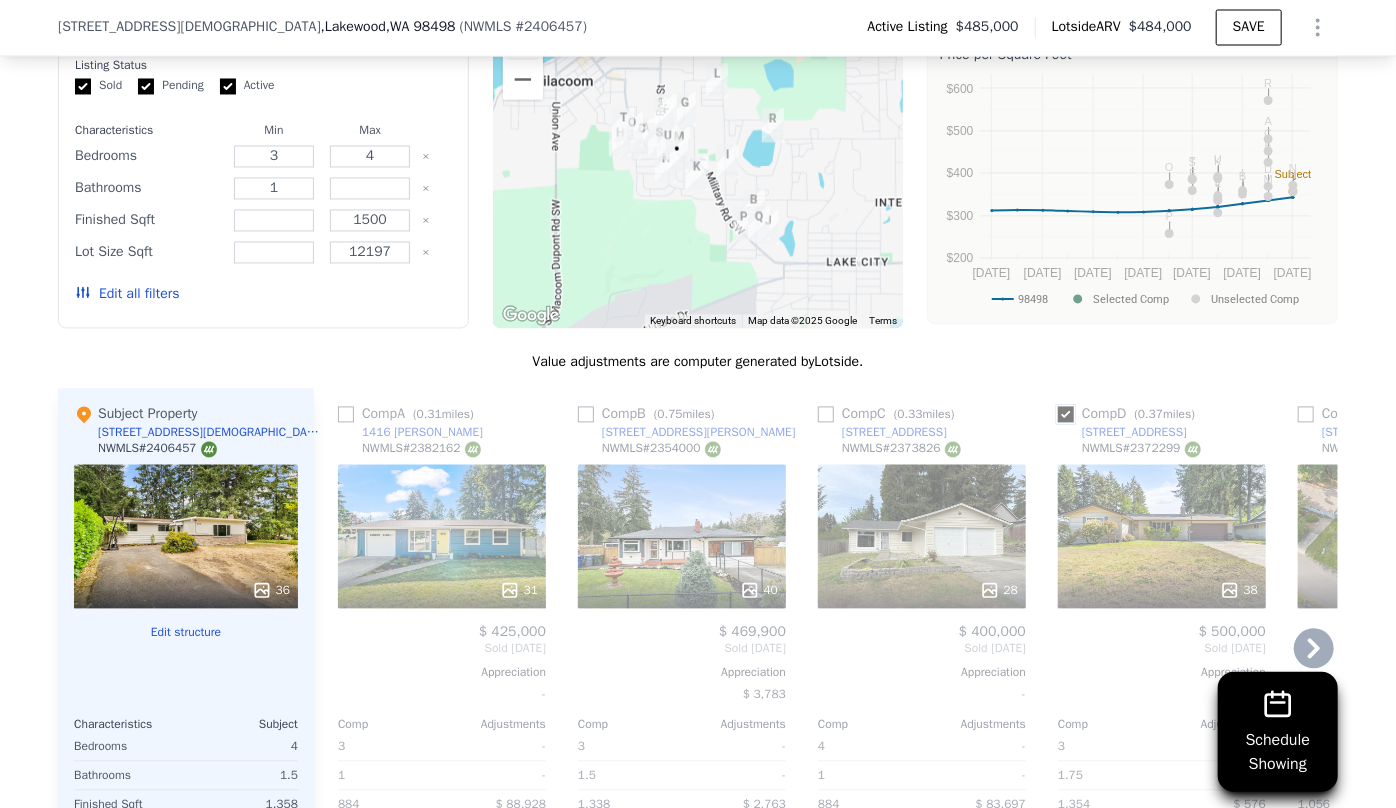 checkbox on "true" 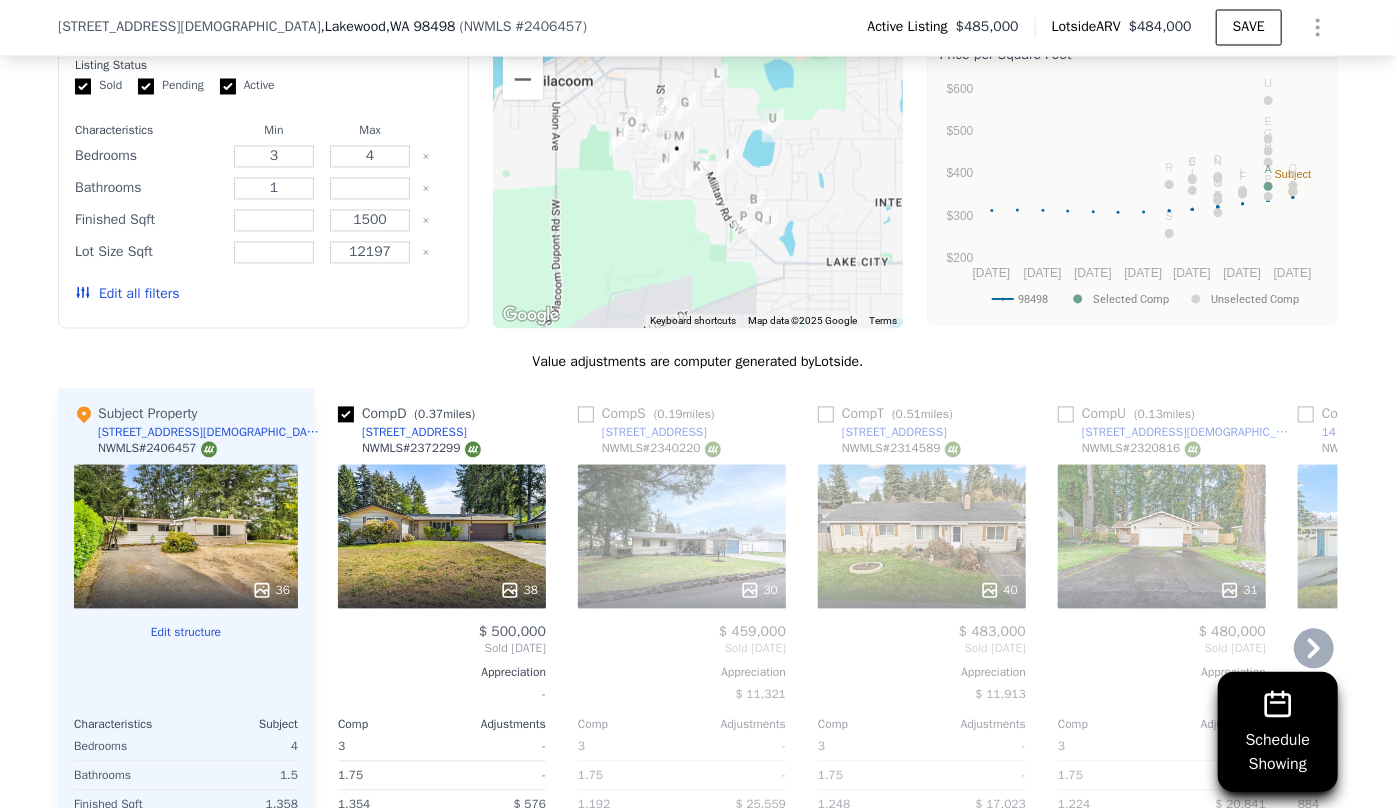 click 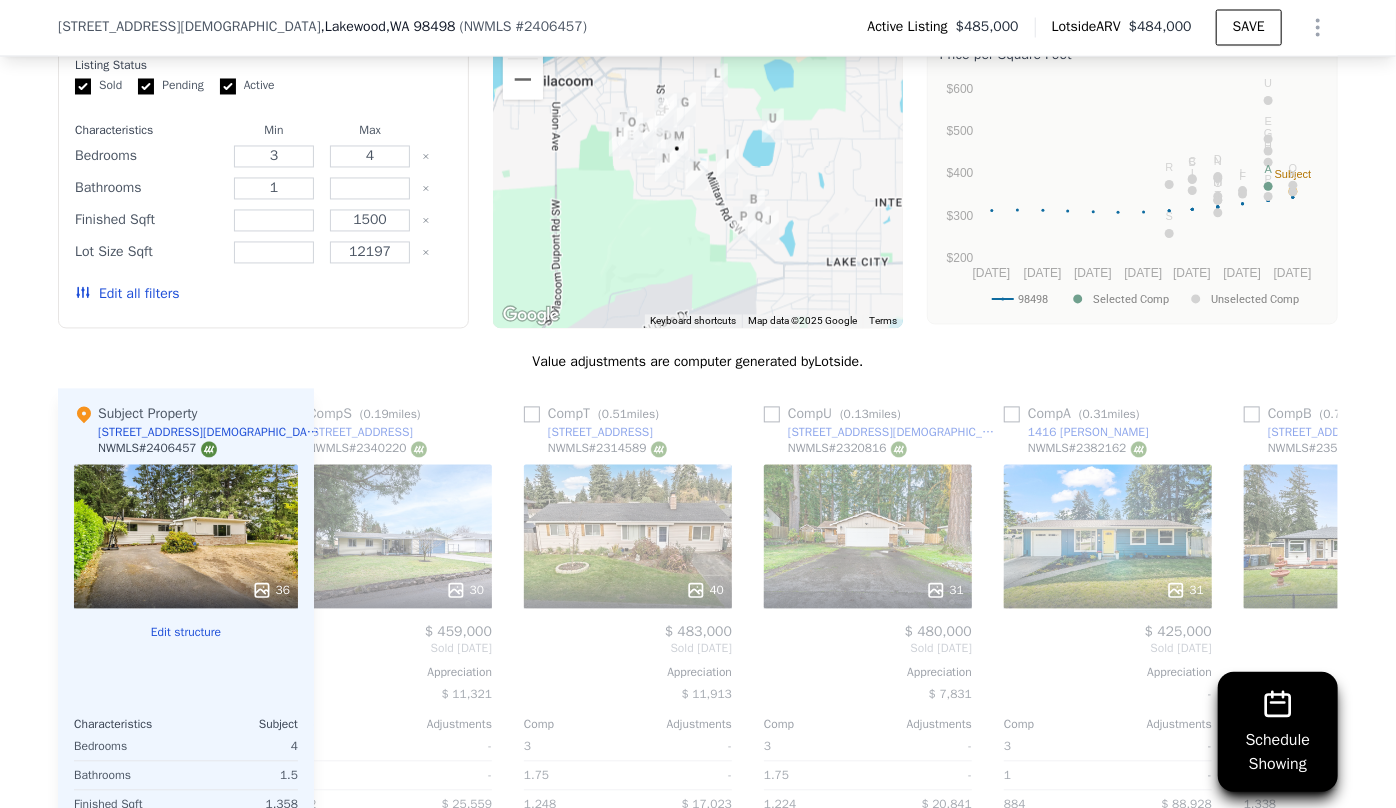 scroll, scrollTop: 0, scrollLeft: 480, axis: horizontal 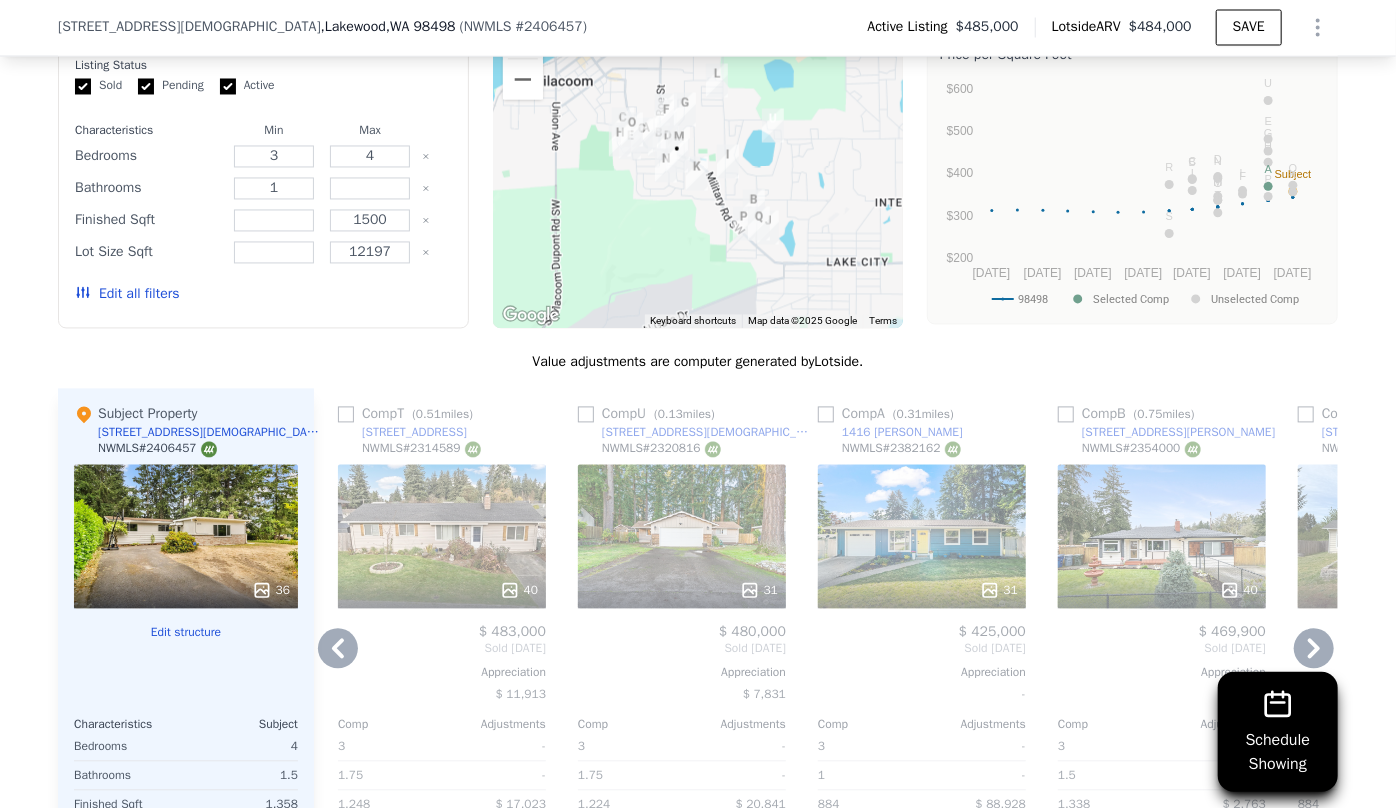 click on "31" at bounding box center [682, 537] 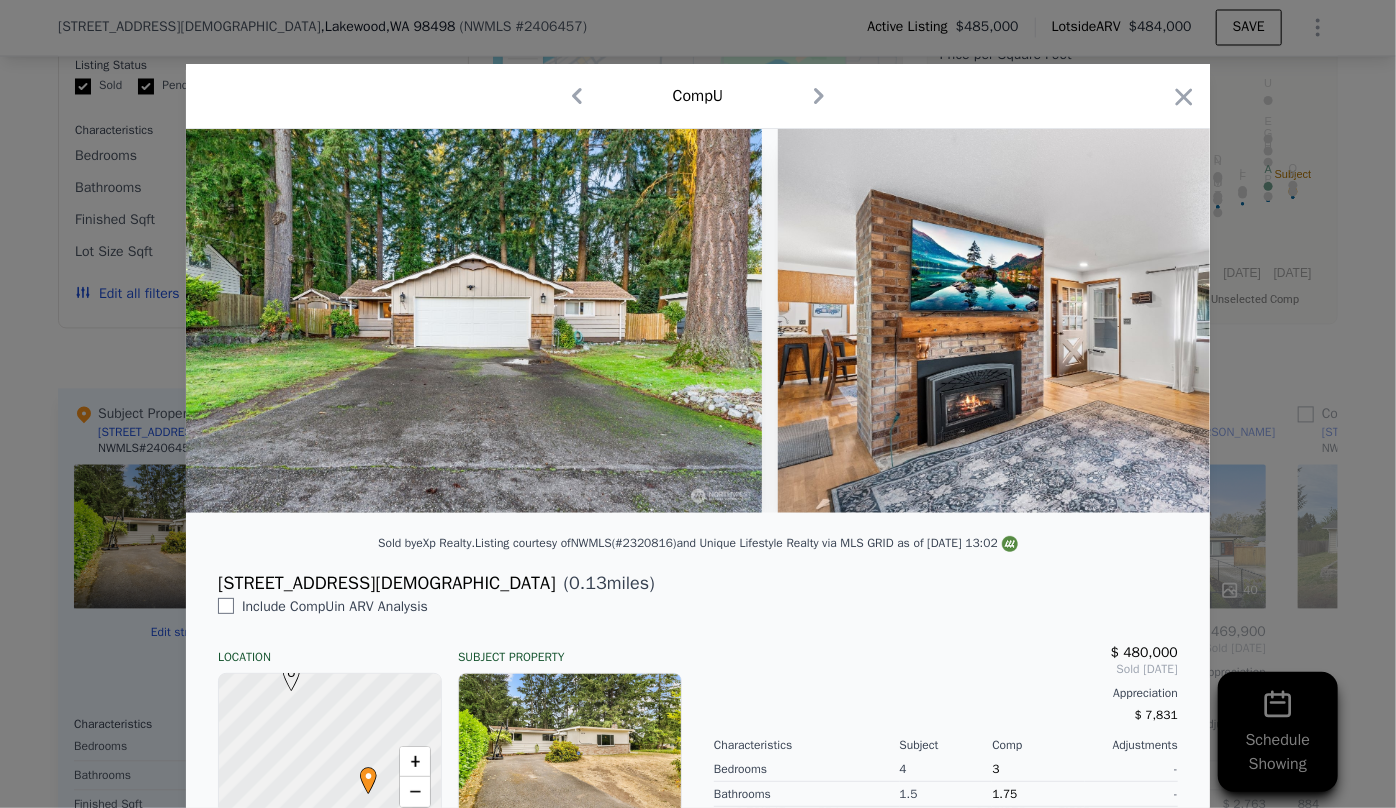 drag, startPoint x: 214, startPoint y: 530, endPoint x: 316, endPoint y: 529, distance: 102.0049 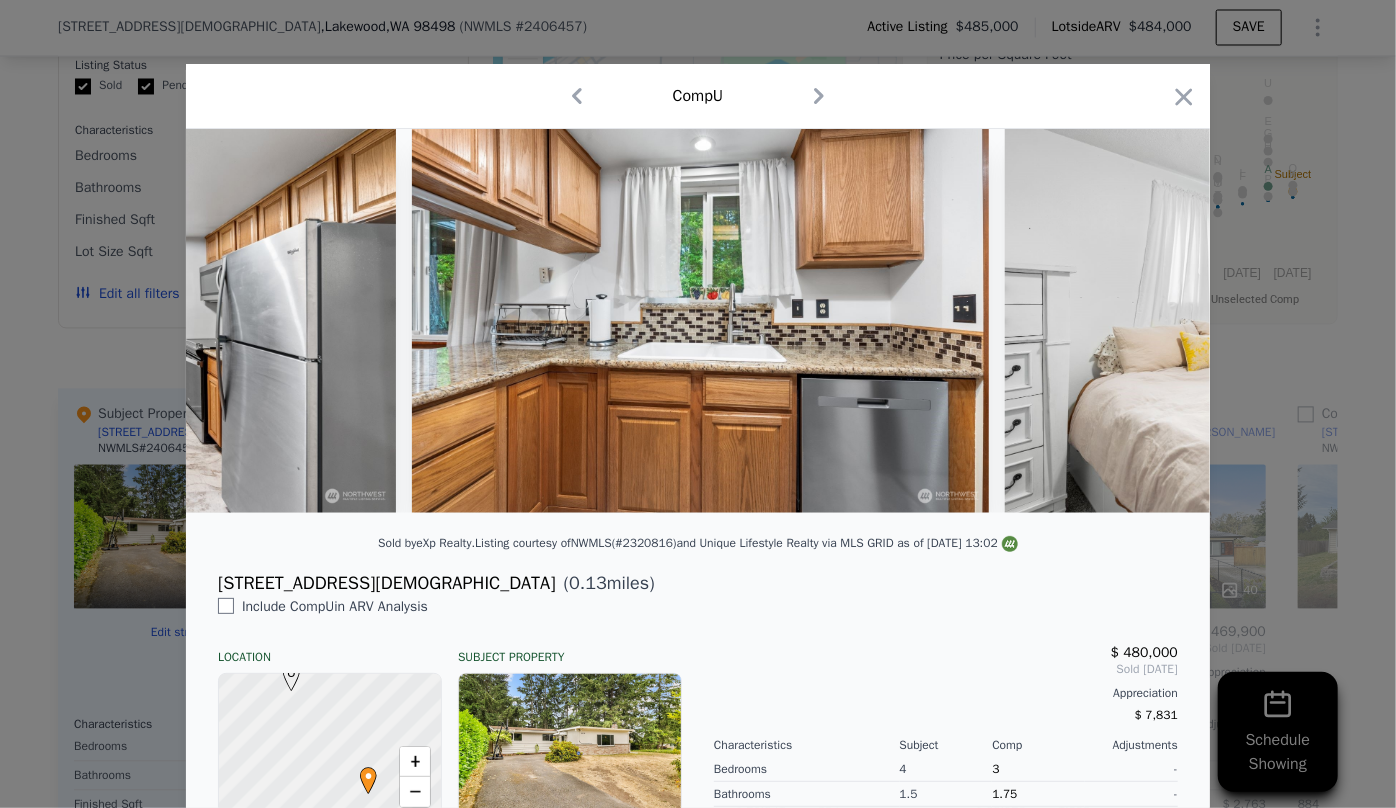 scroll, scrollTop: 0, scrollLeft: 6738, axis: horizontal 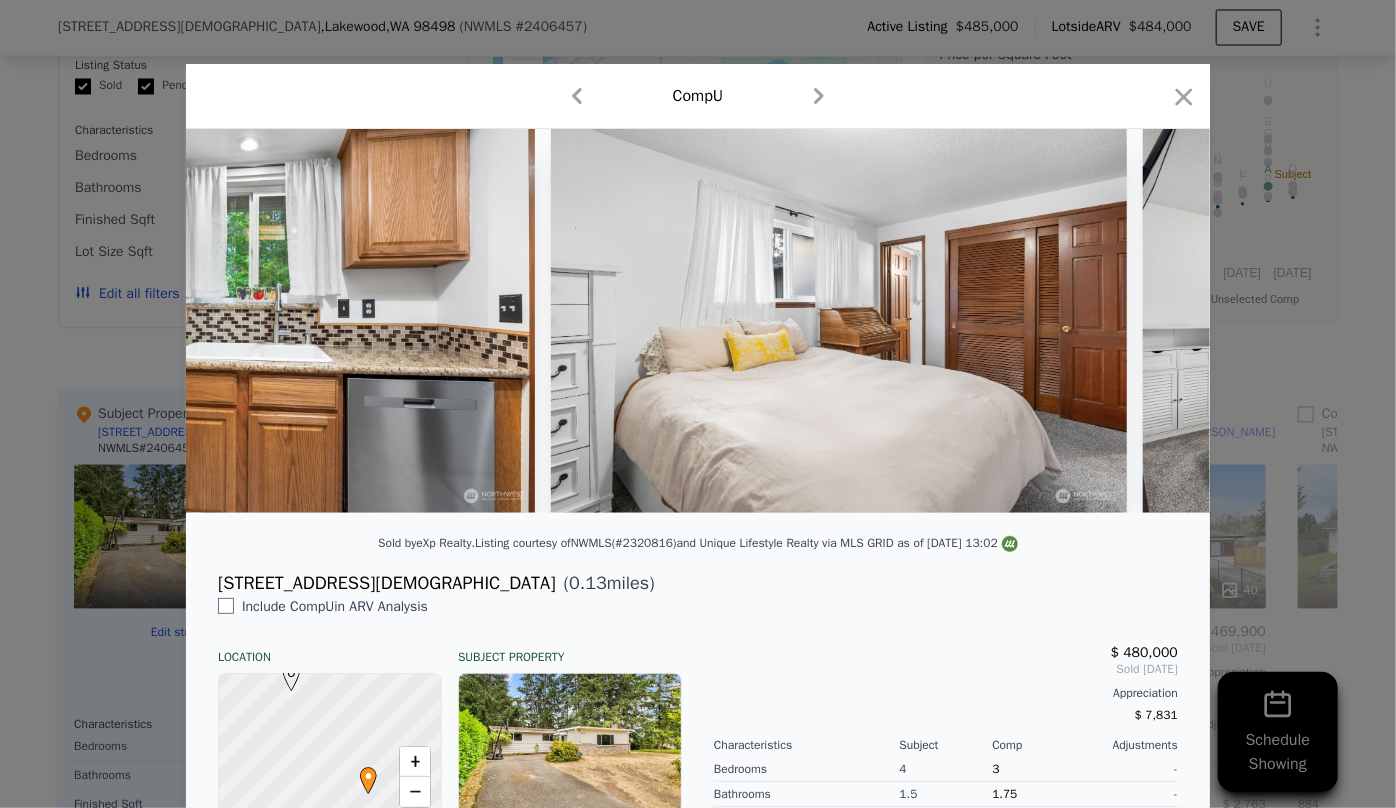 click on "Comp  U" at bounding box center (698, 96) 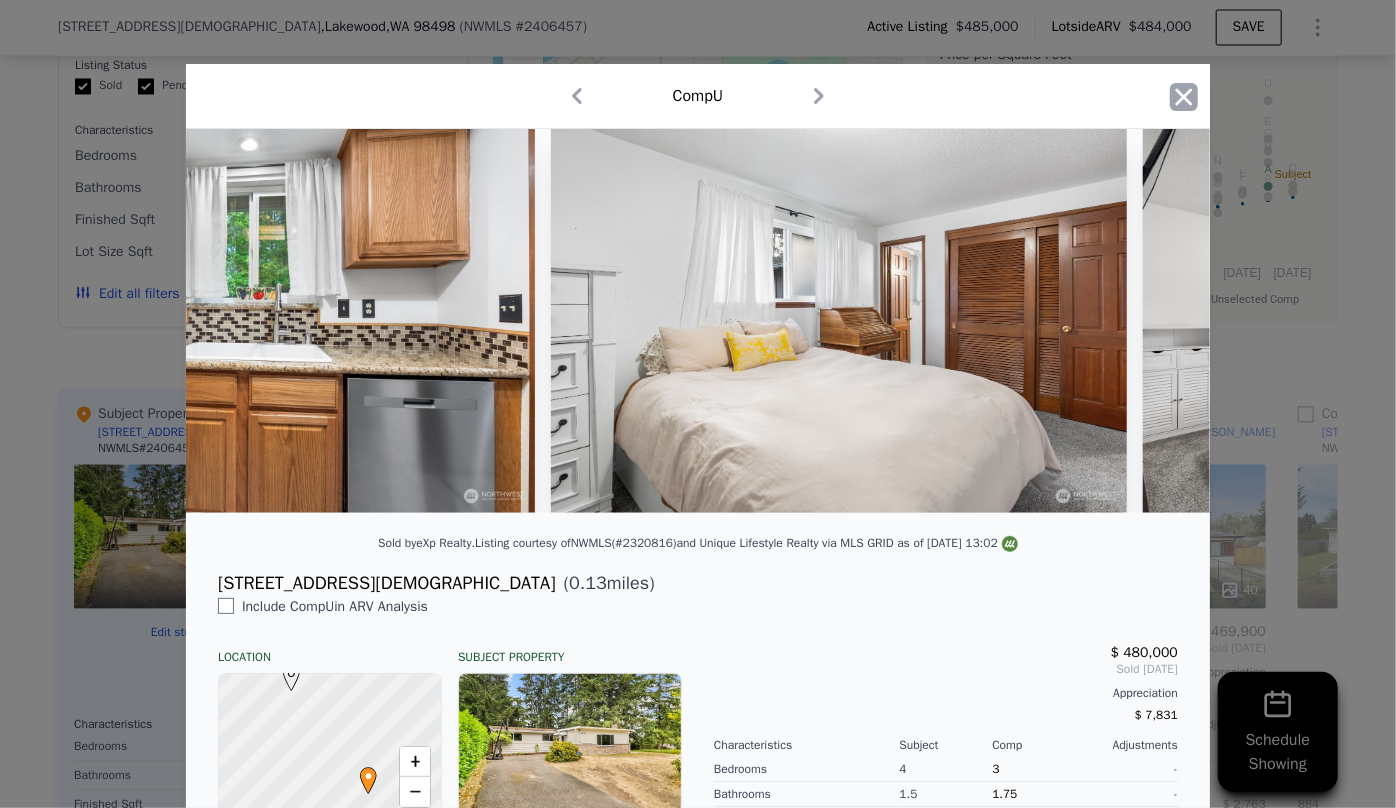 click 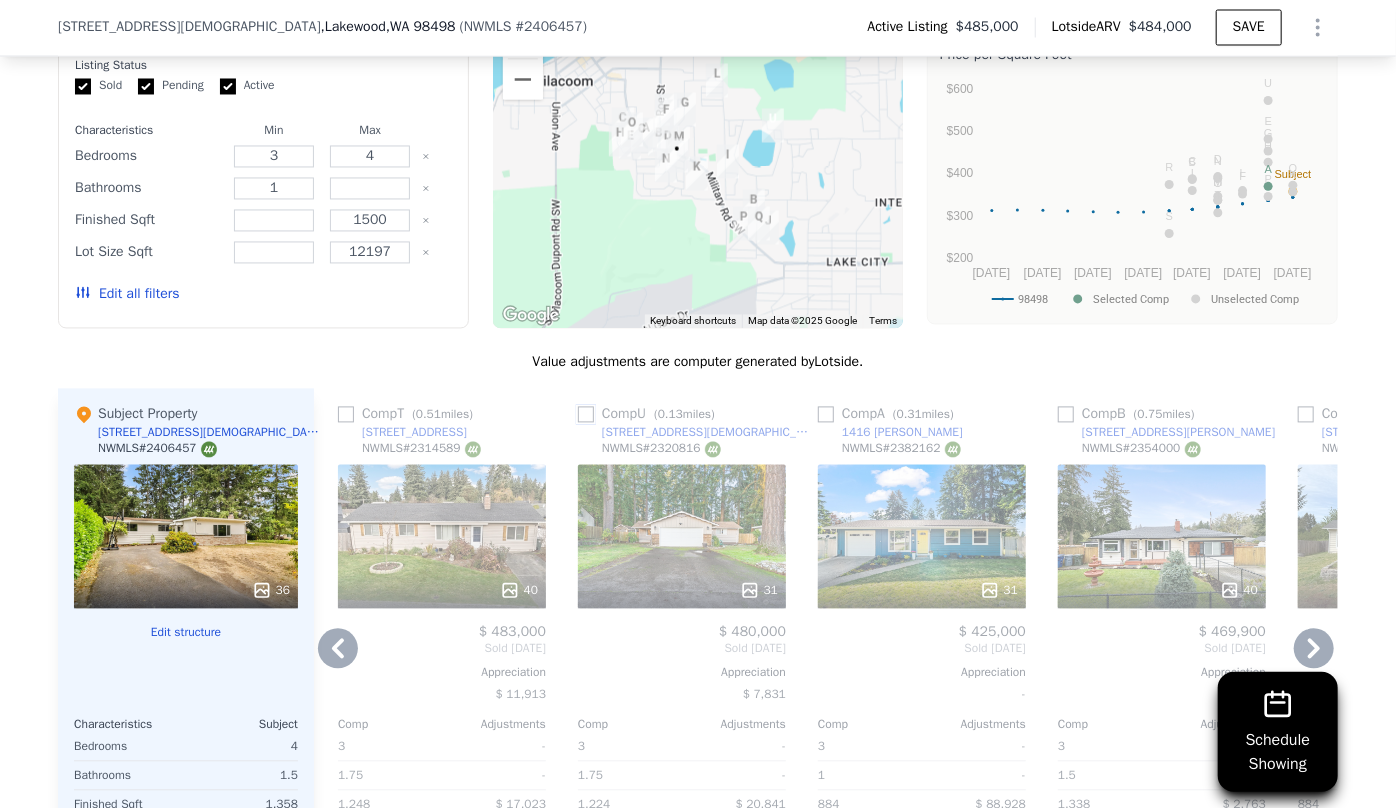 click at bounding box center [586, 415] 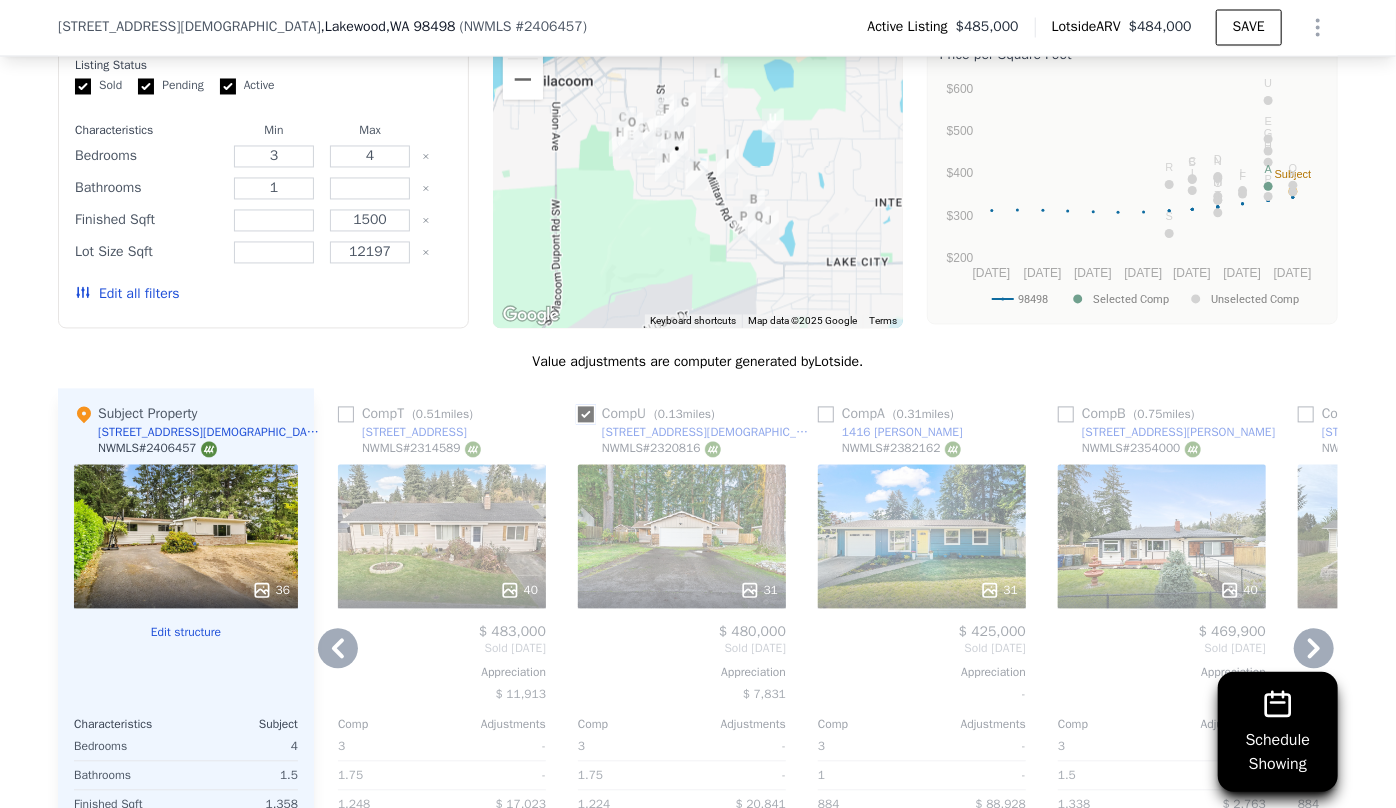 checkbox on "true" 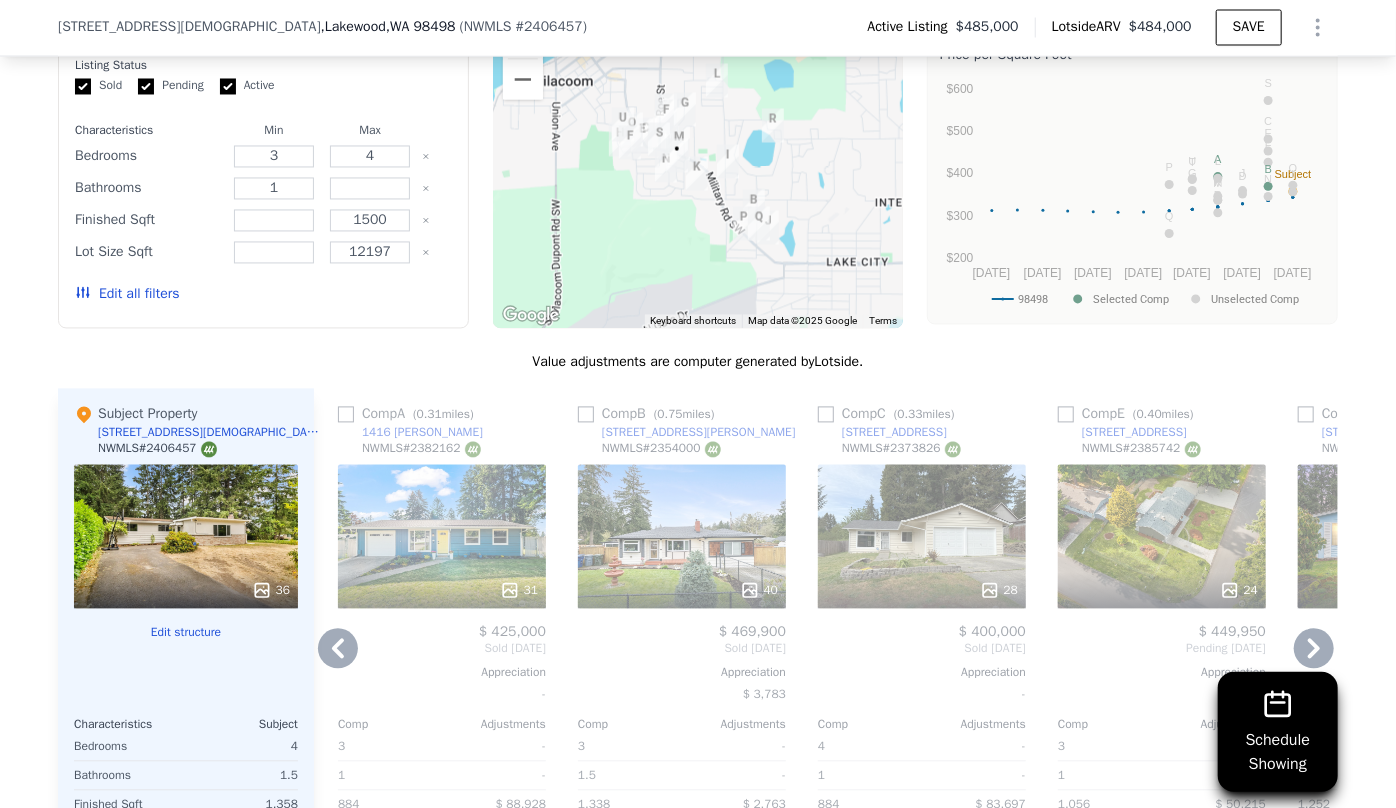 click 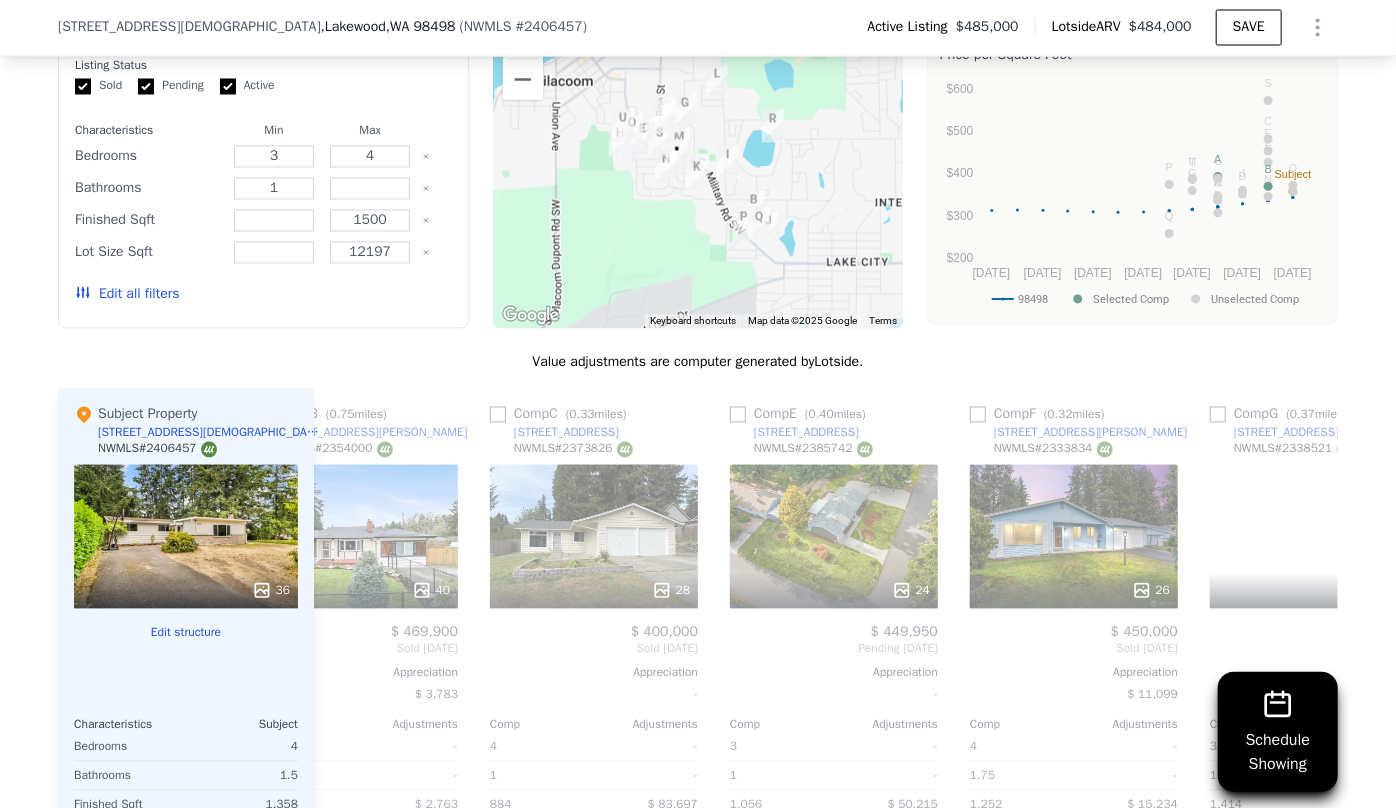 scroll, scrollTop: 0, scrollLeft: 960, axis: horizontal 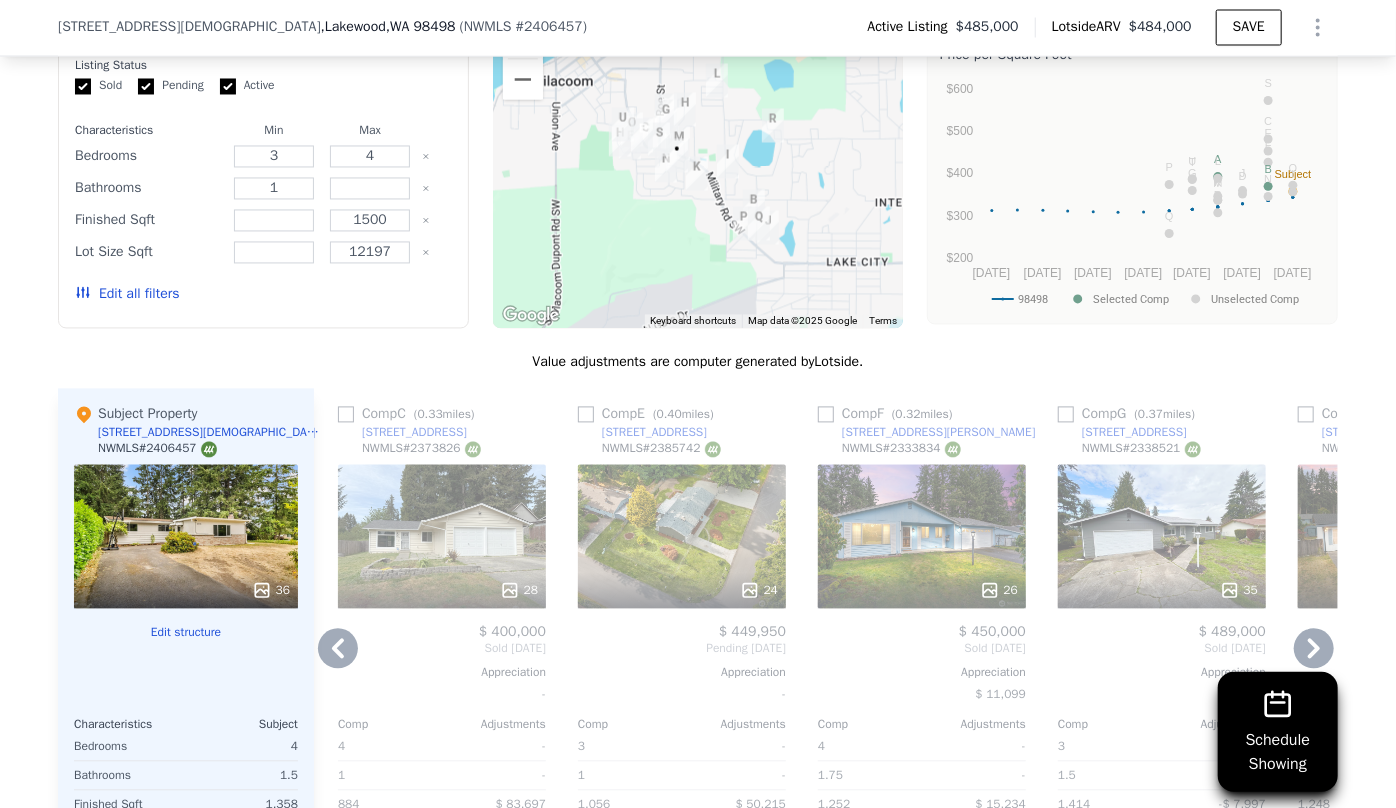 click on "24" at bounding box center [682, 591] 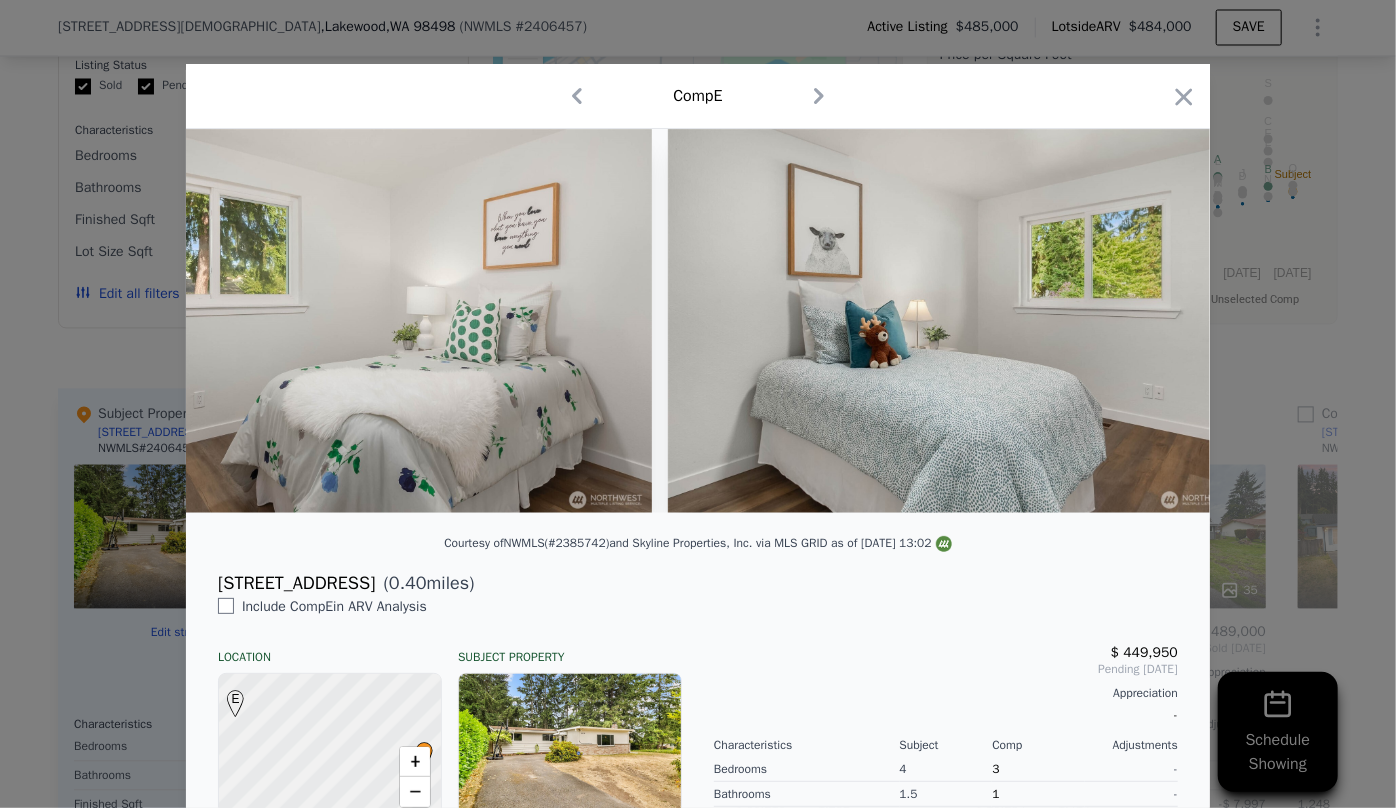 scroll, scrollTop: 0, scrollLeft: 7732, axis: horizontal 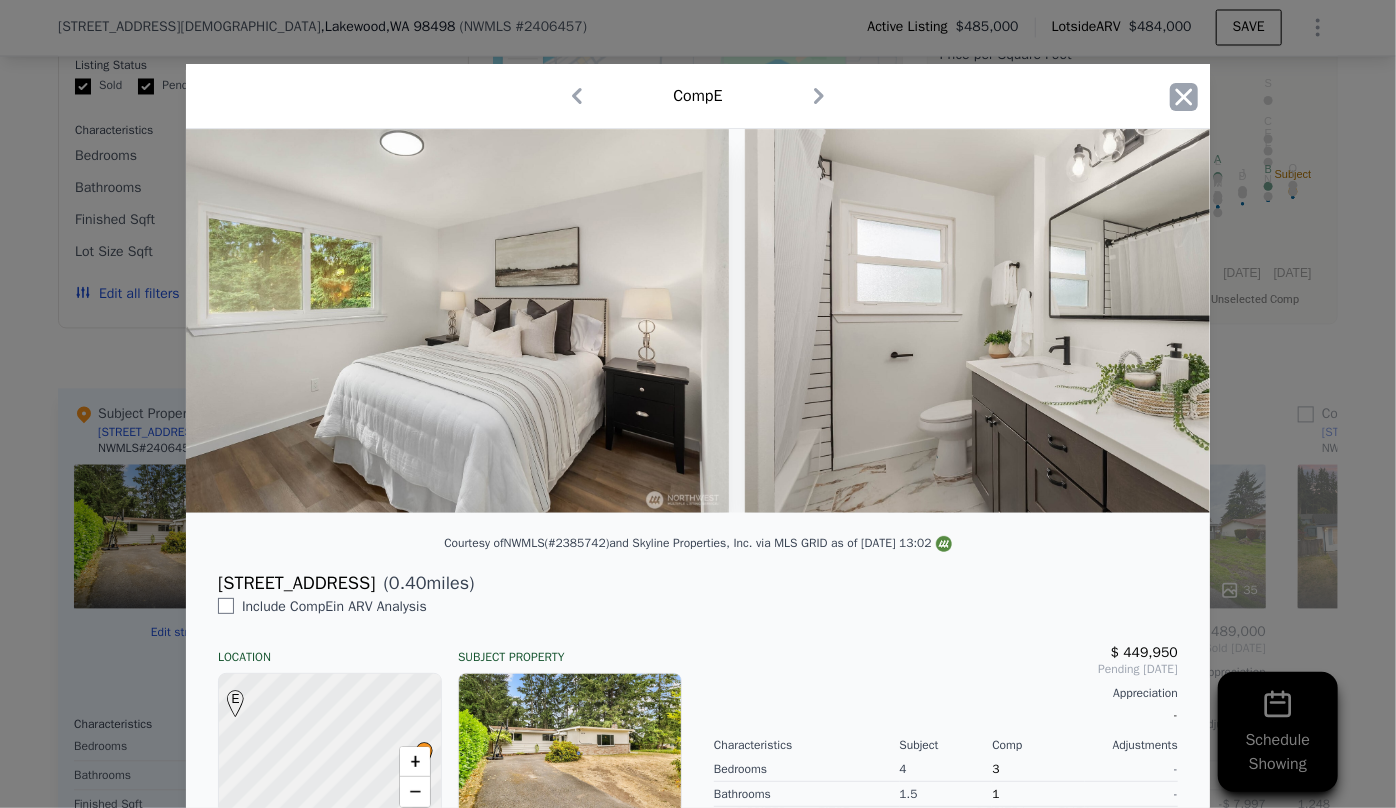 click 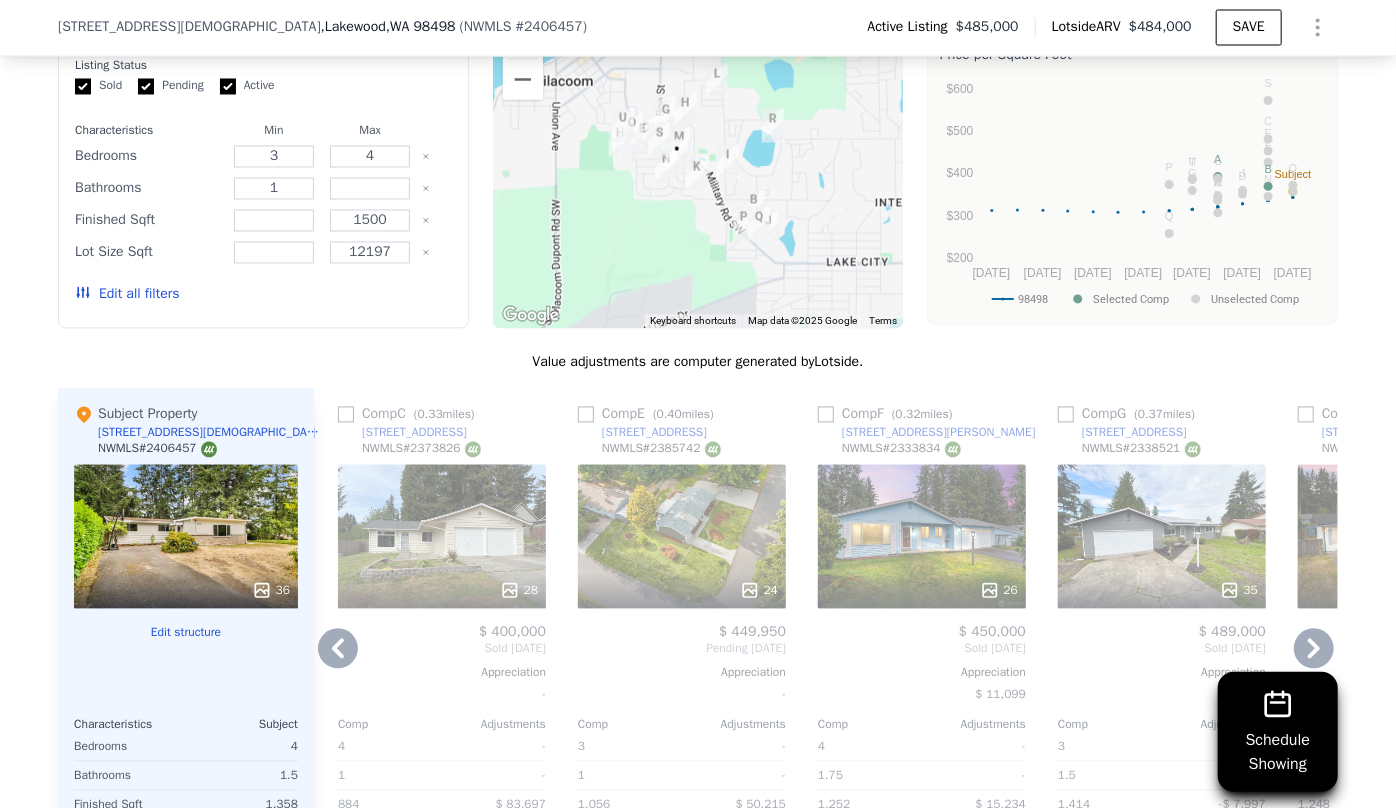 click 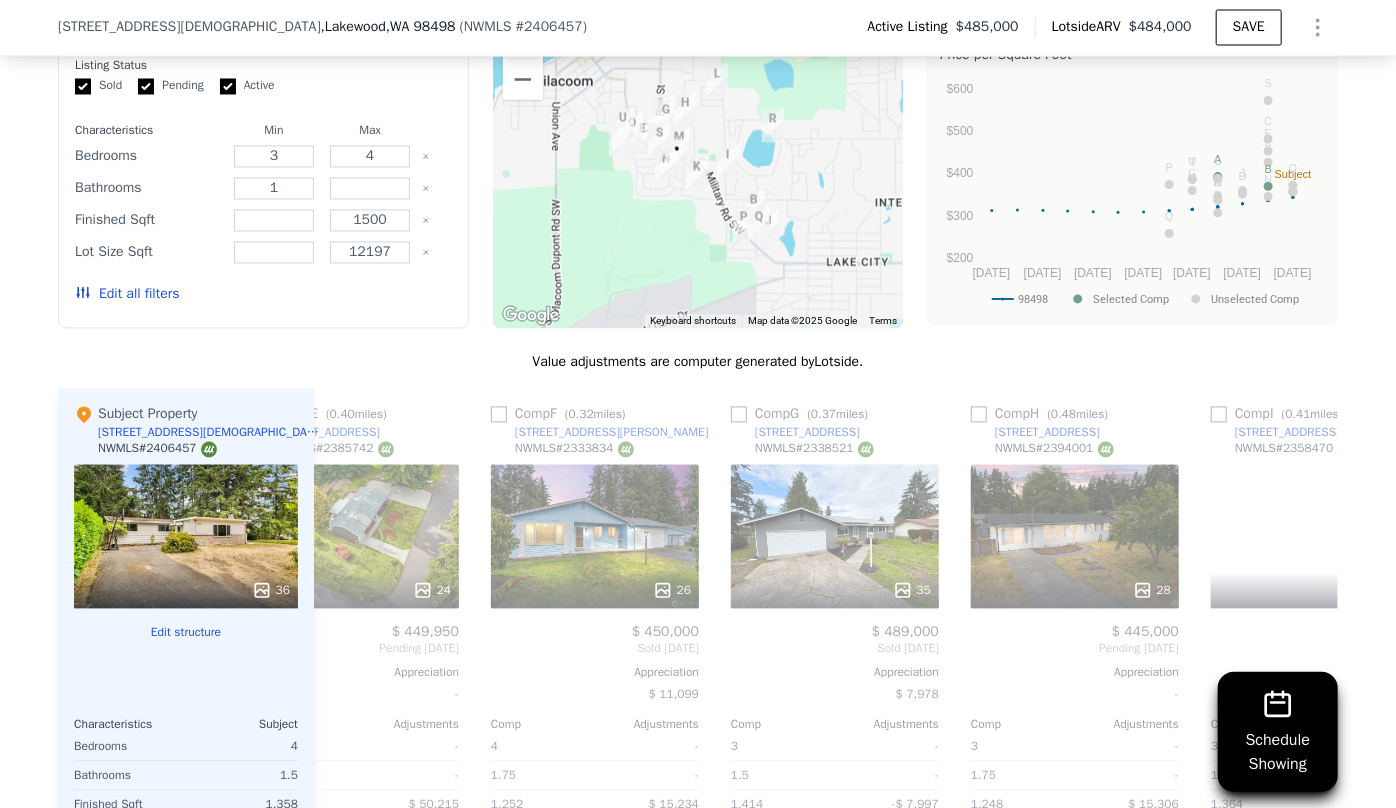 scroll, scrollTop: 0, scrollLeft: 1440, axis: horizontal 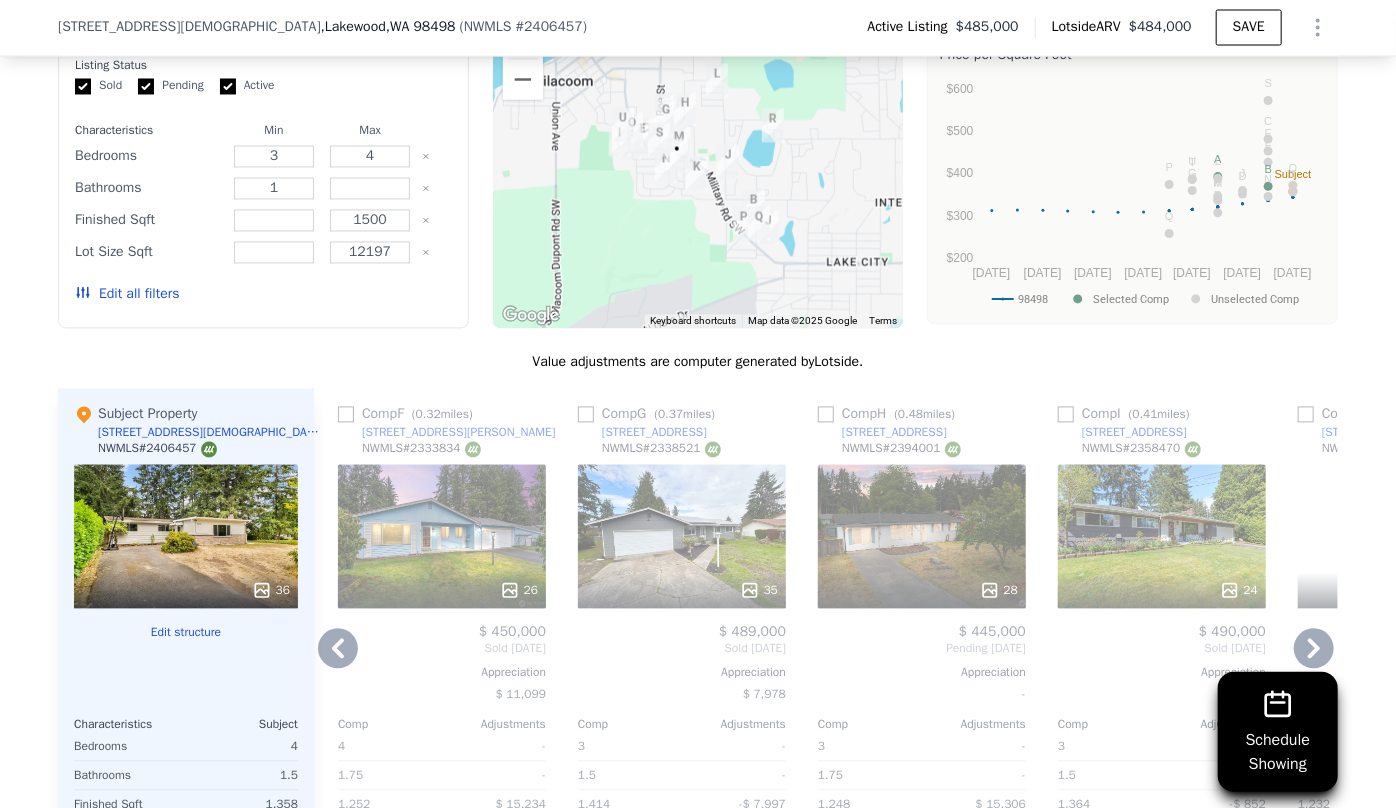 click 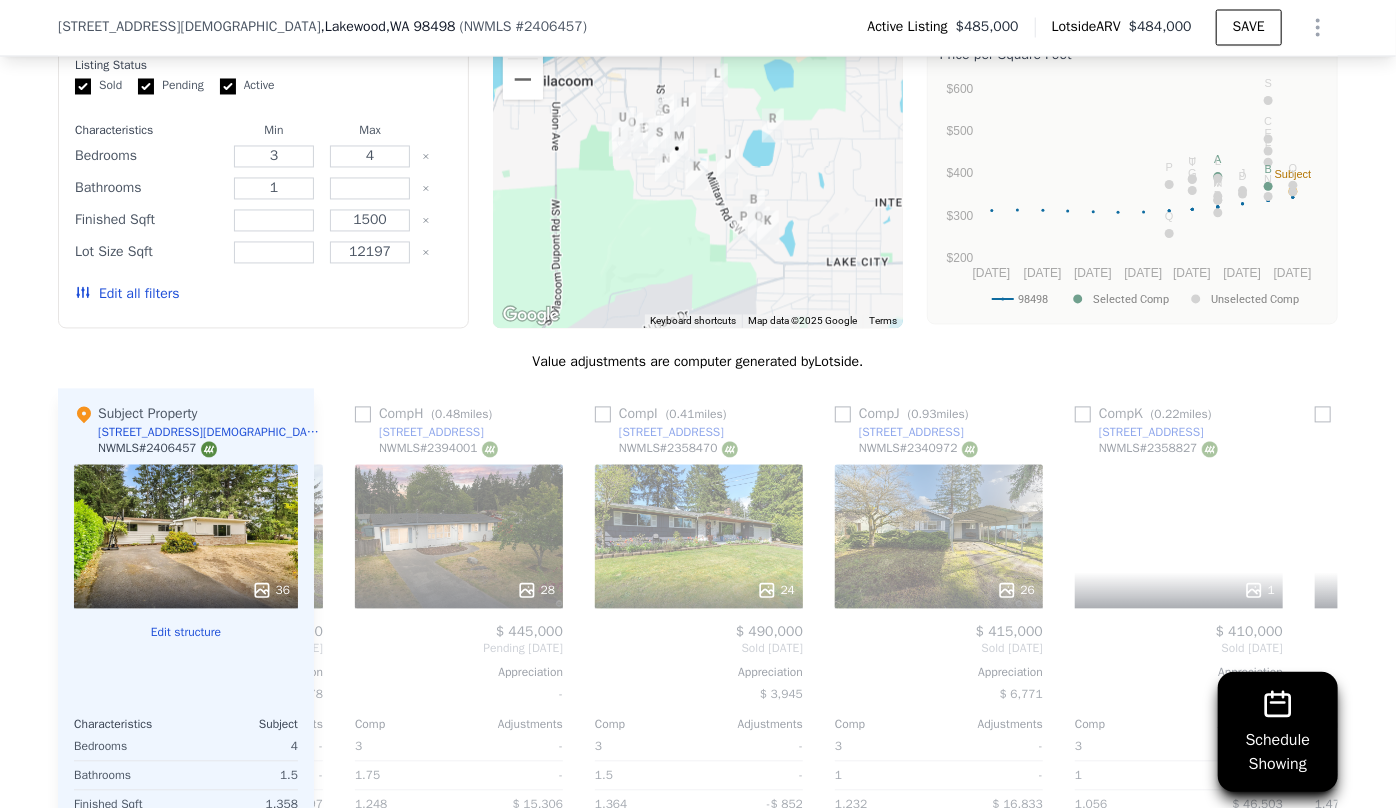 scroll, scrollTop: 0, scrollLeft: 1920, axis: horizontal 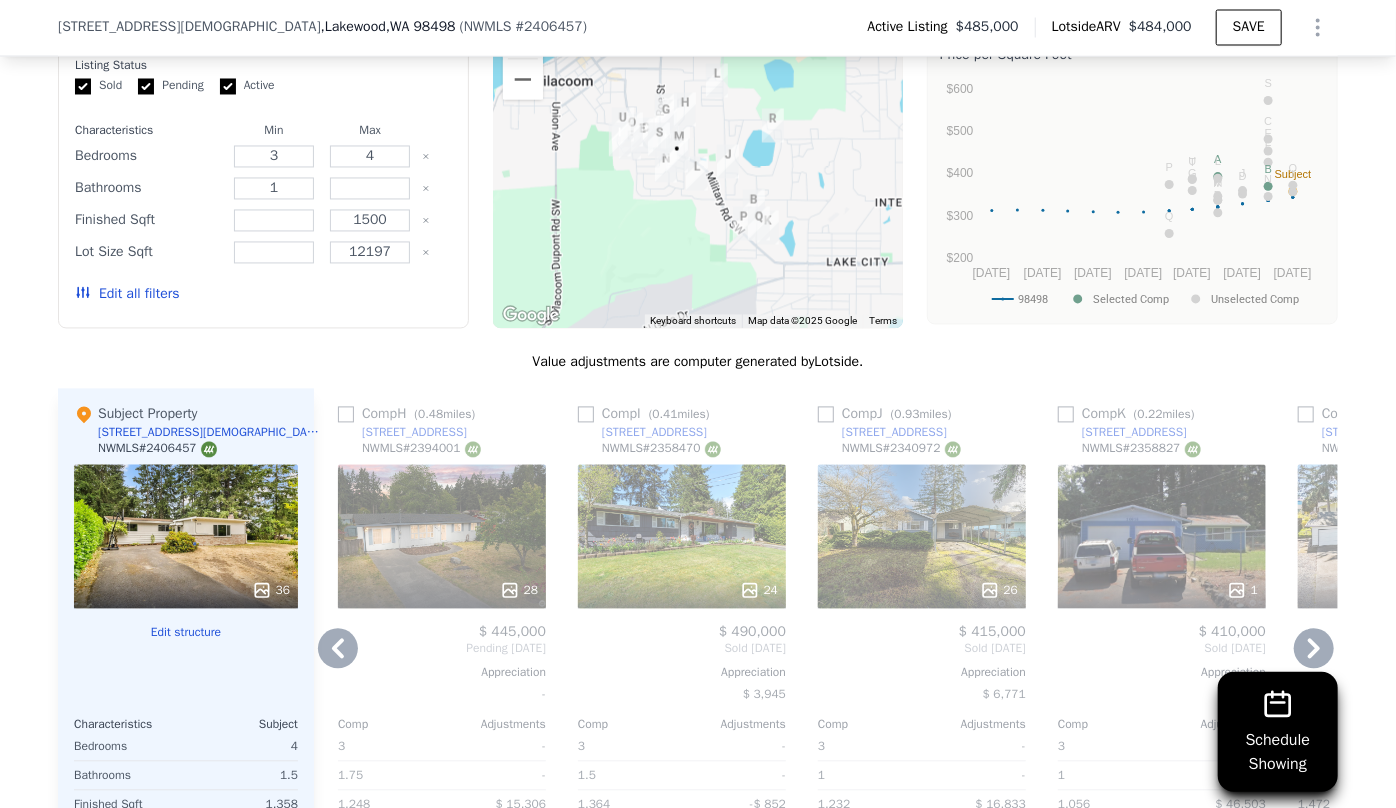 click on "24" at bounding box center (682, 537) 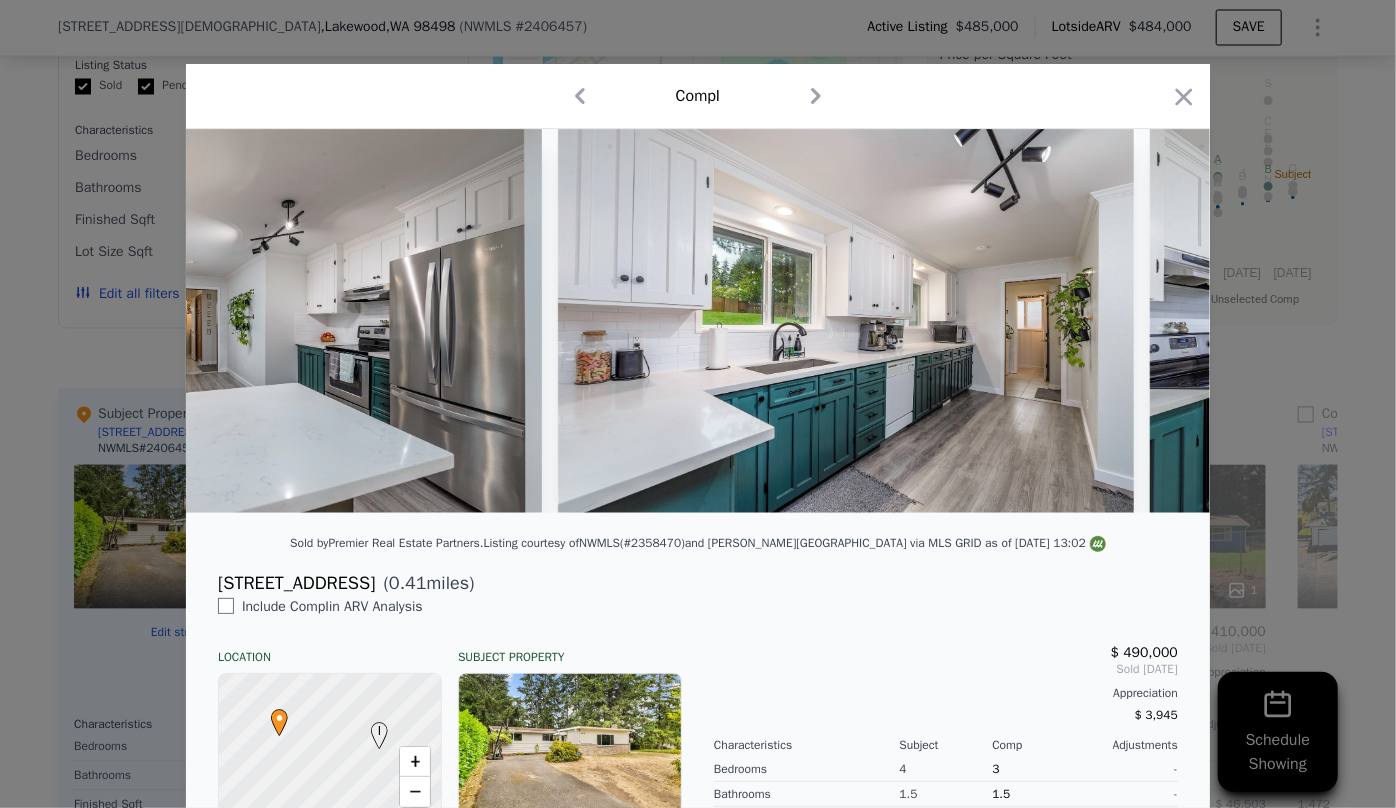 scroll, scrollTop: 0, scrollLeft: 3952, axis: horizontal 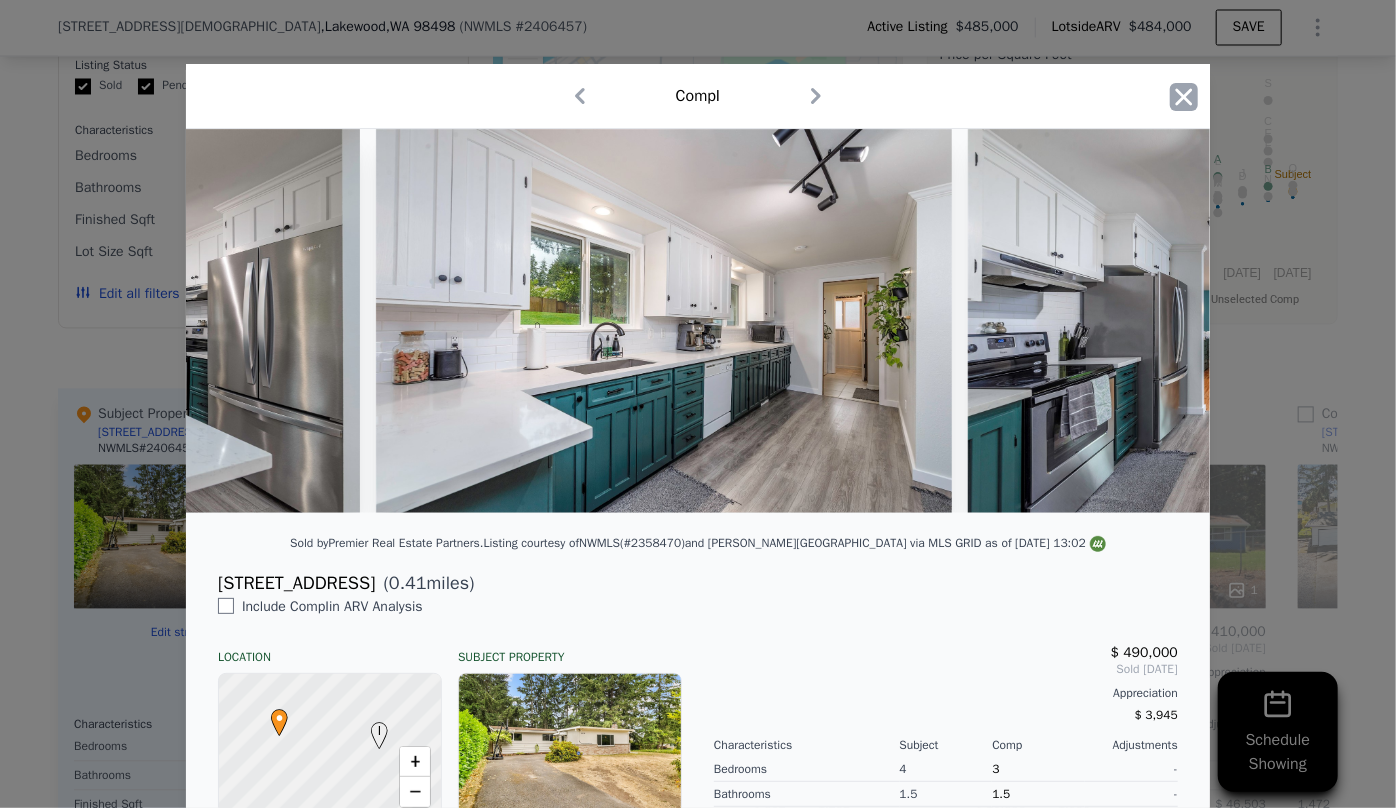 click 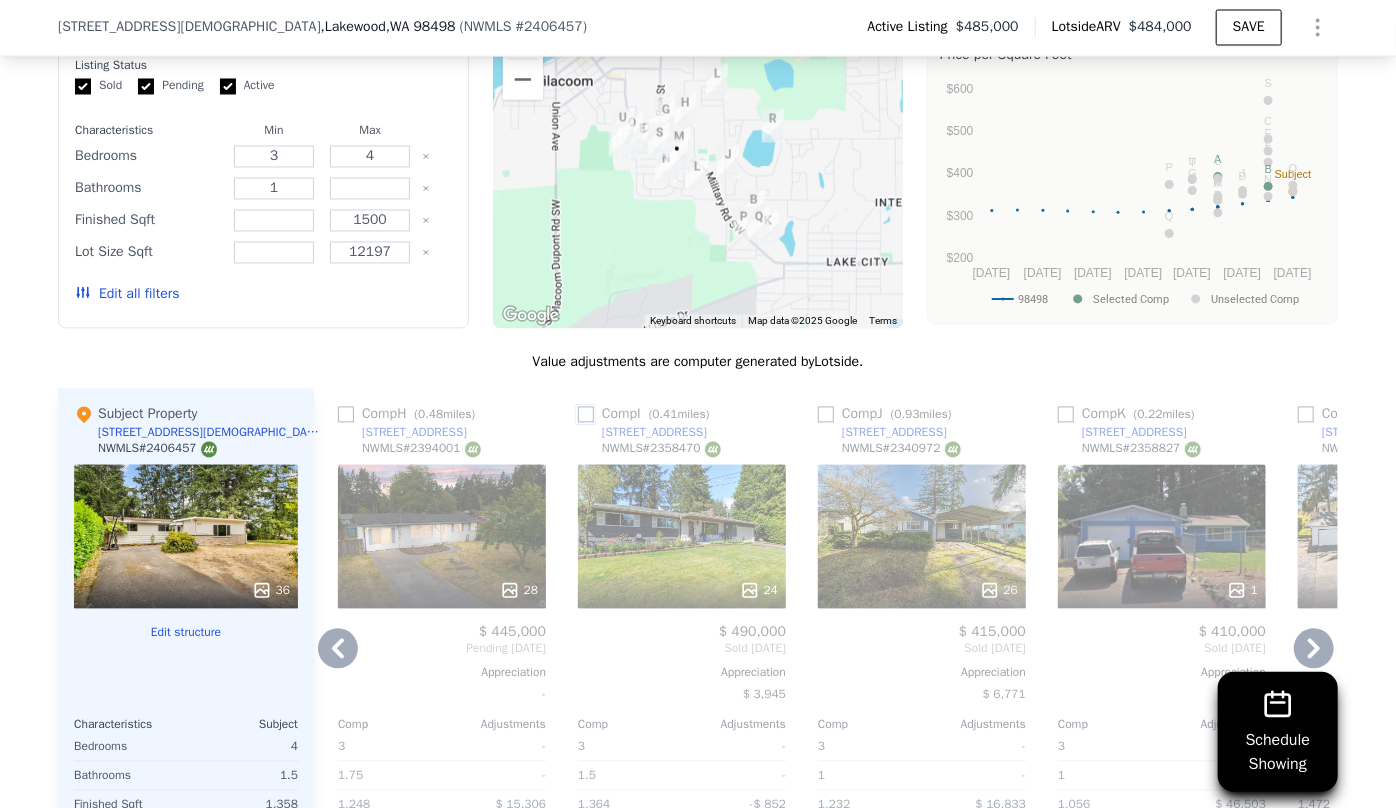 click at bounding box center [586, 415] 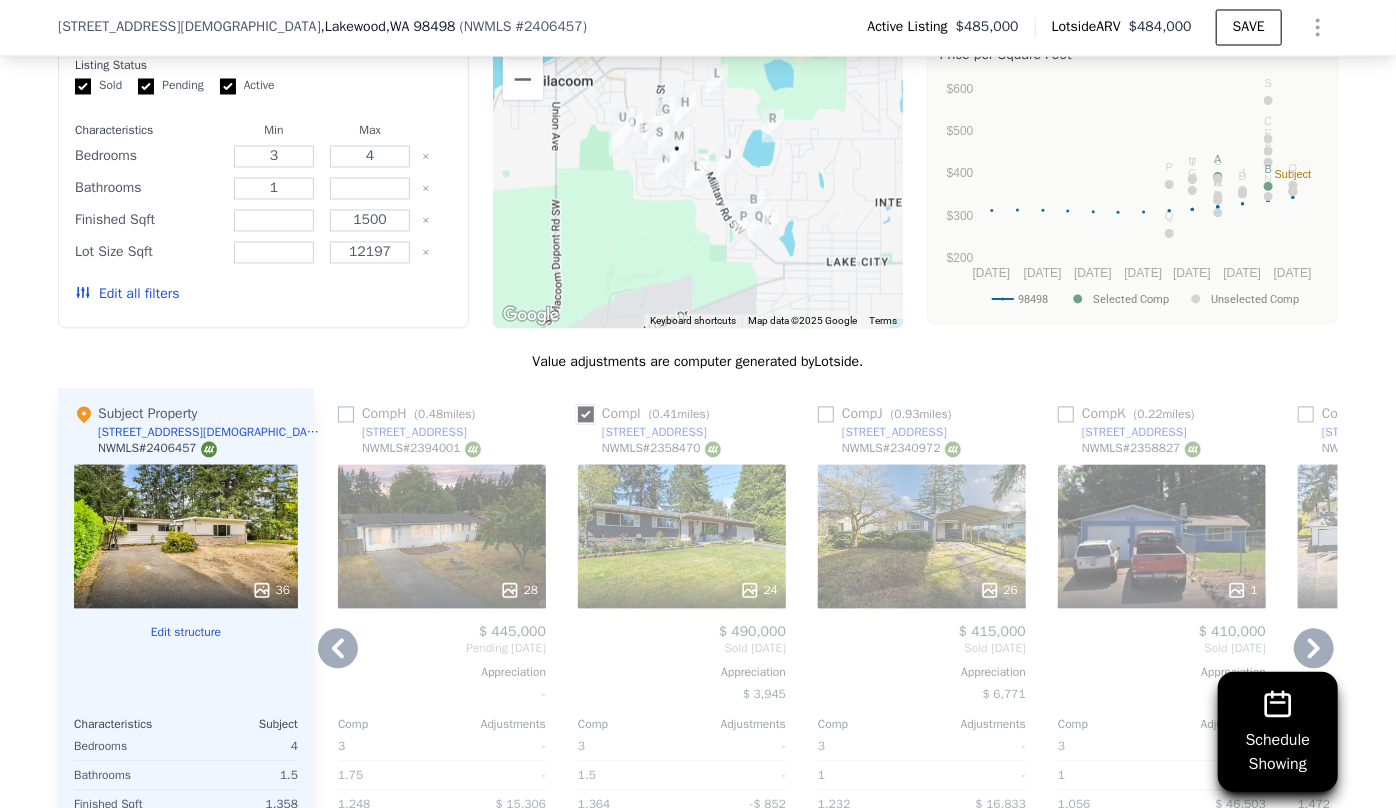 checkbox on "true" 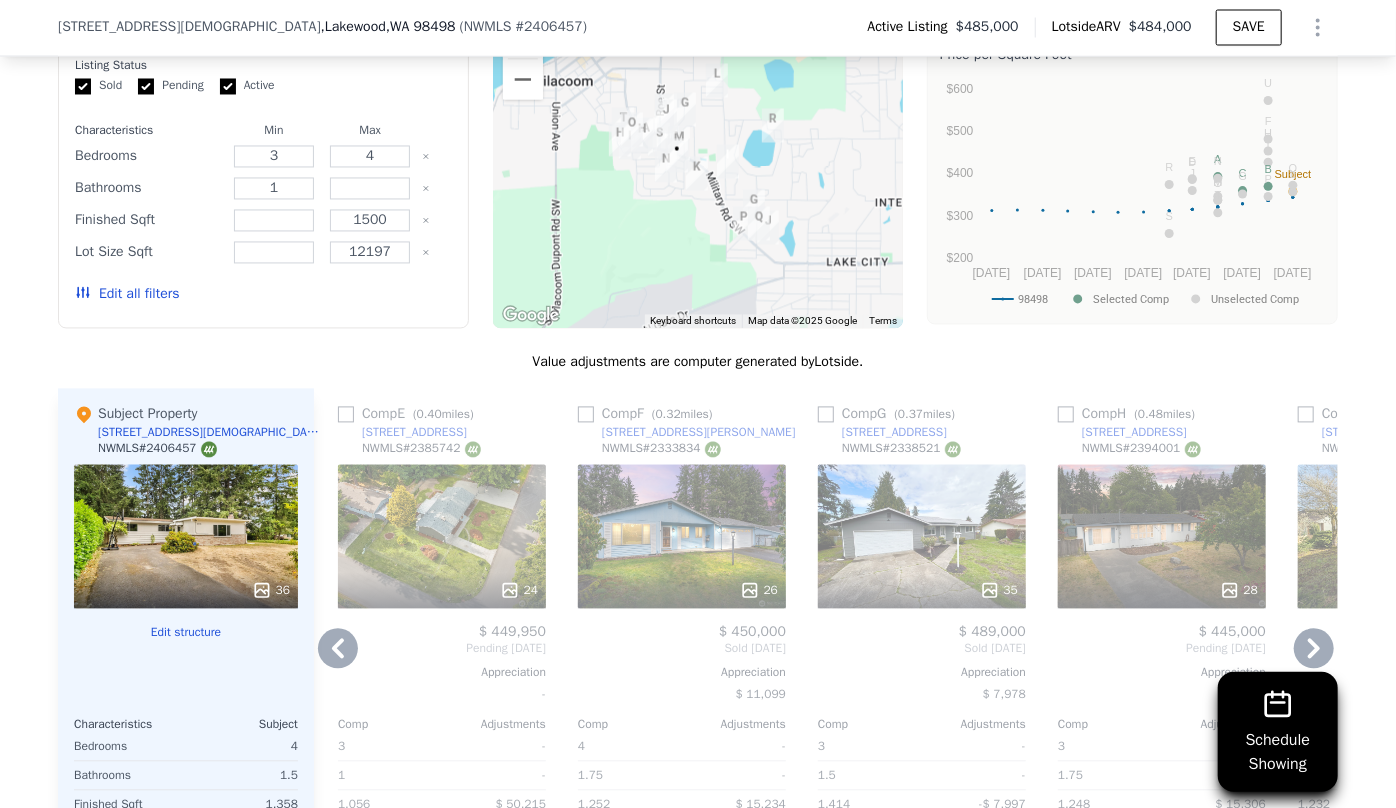 click 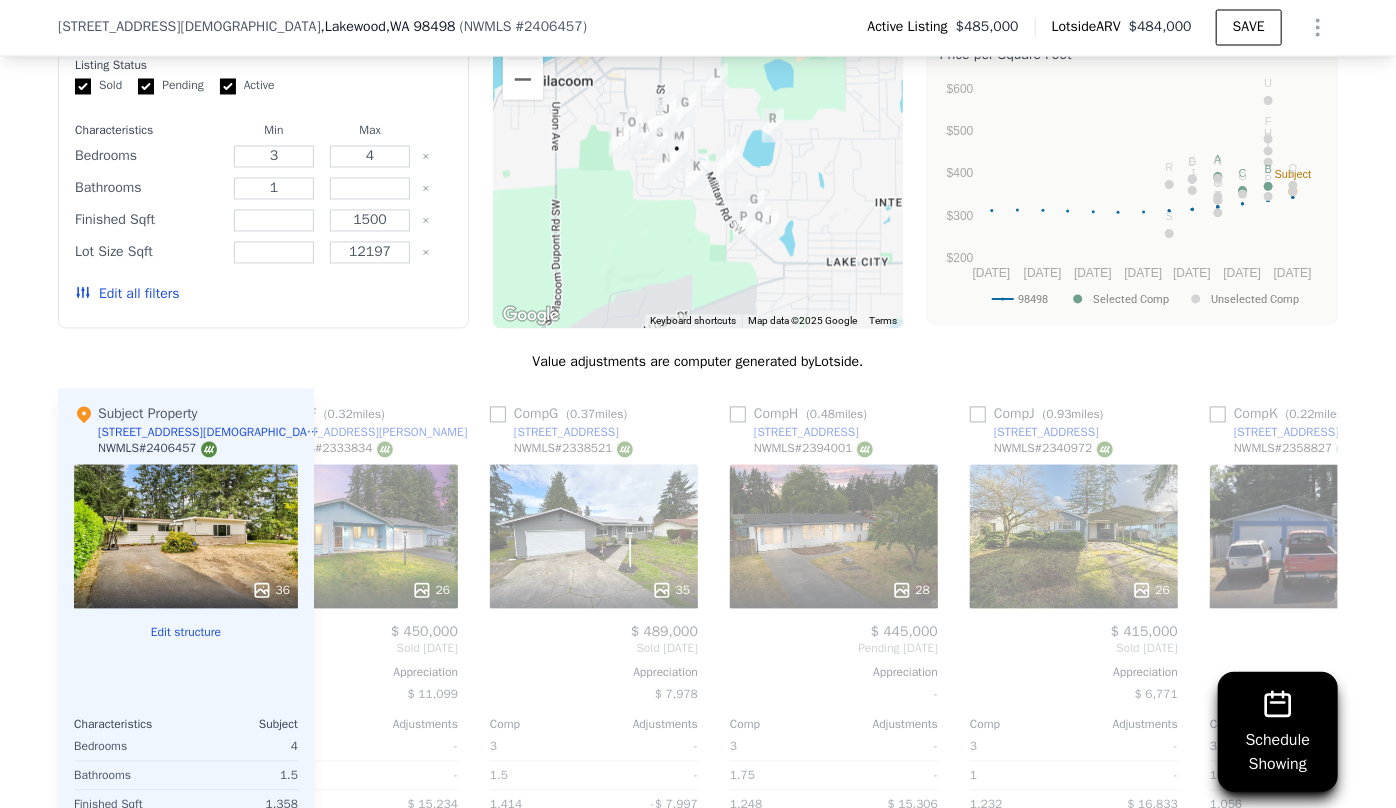 scroll, scrollTop: 0, scrollLeft: 2400, axis: horizontal 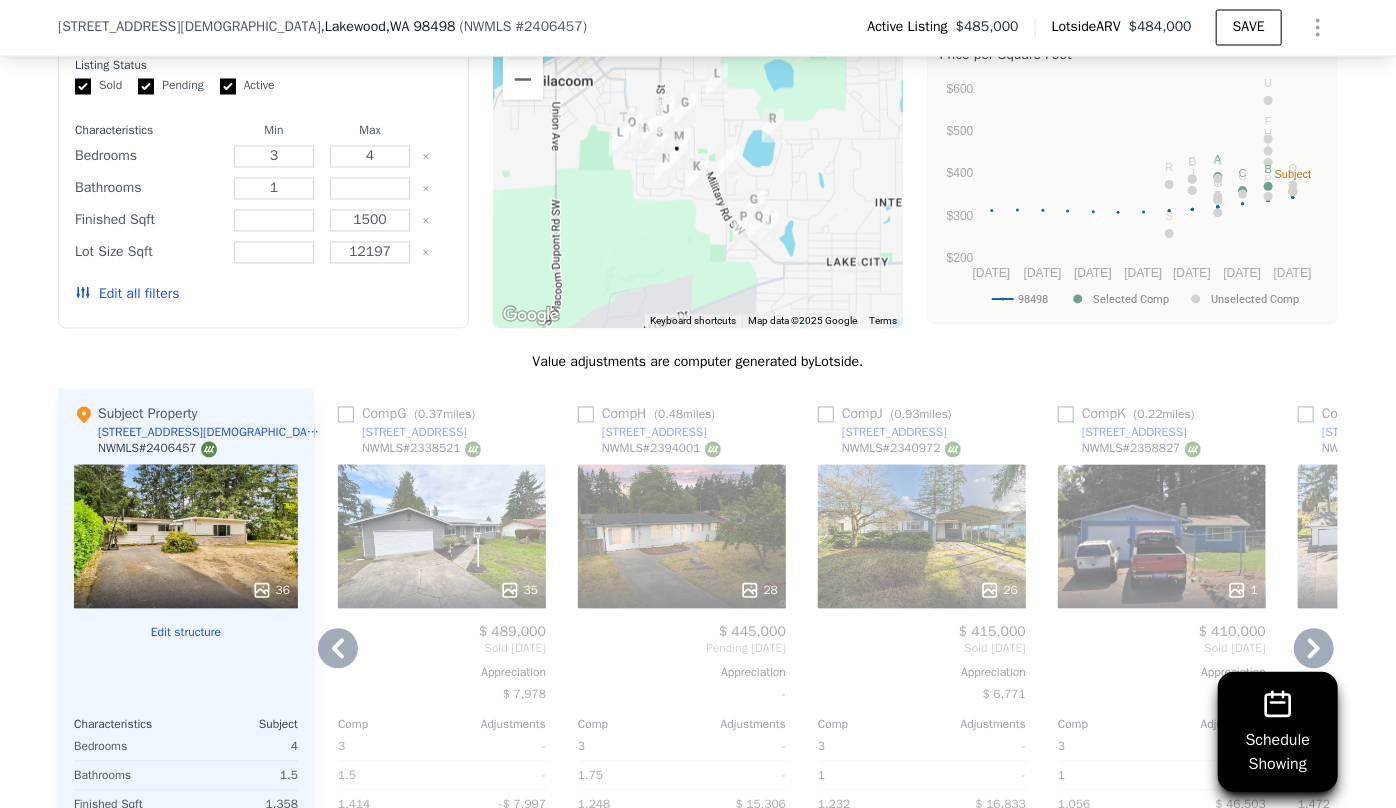 click 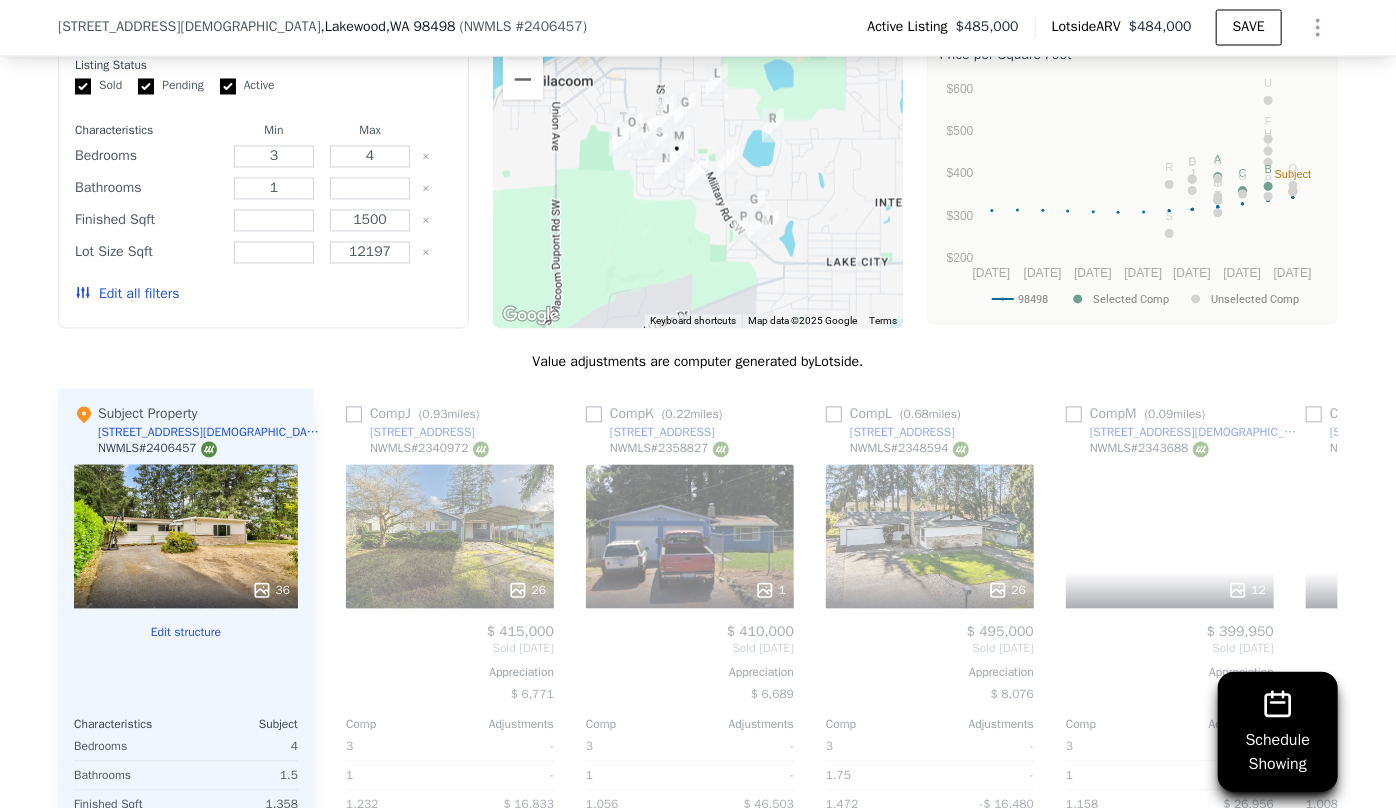 scroll, scrollTop: 0, scrollLeft: 2880, axis: horizontal 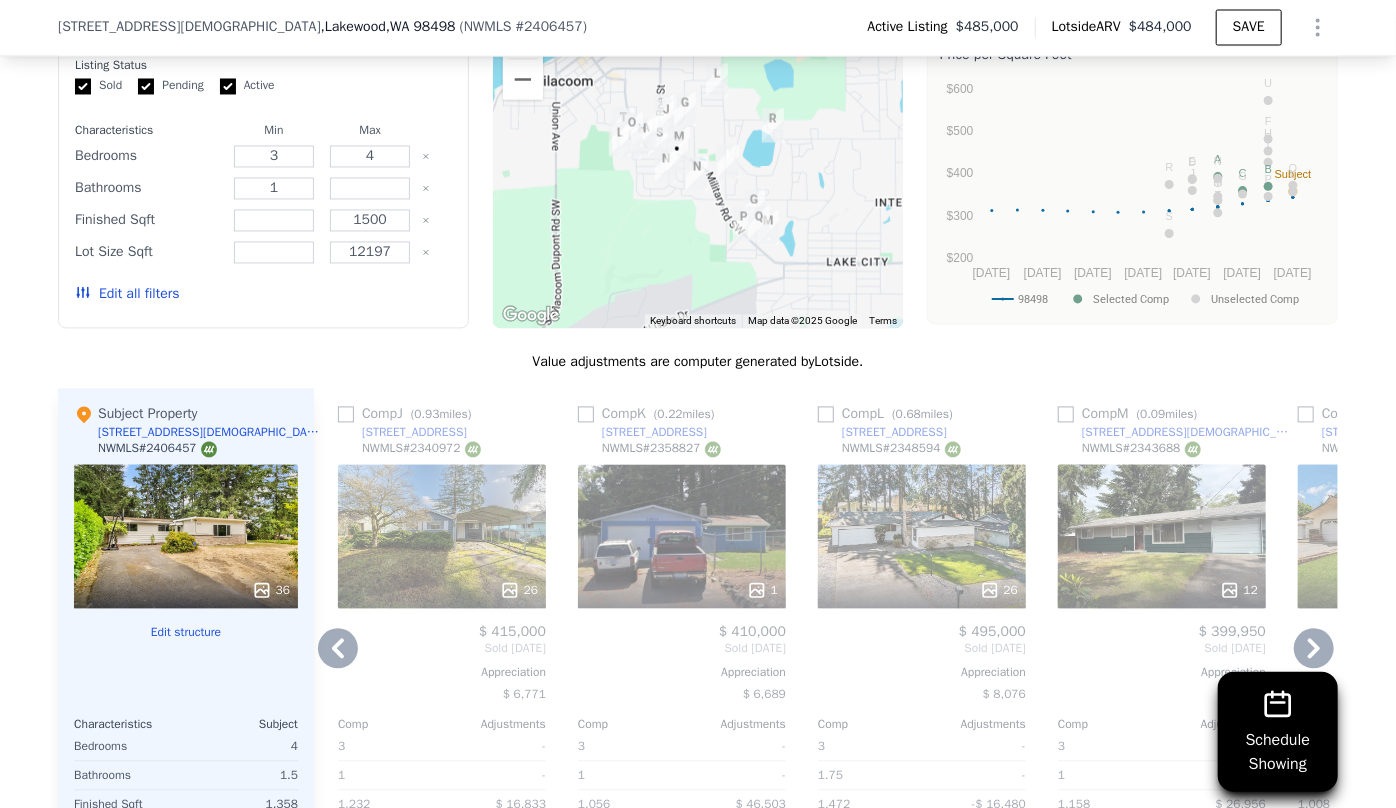 click 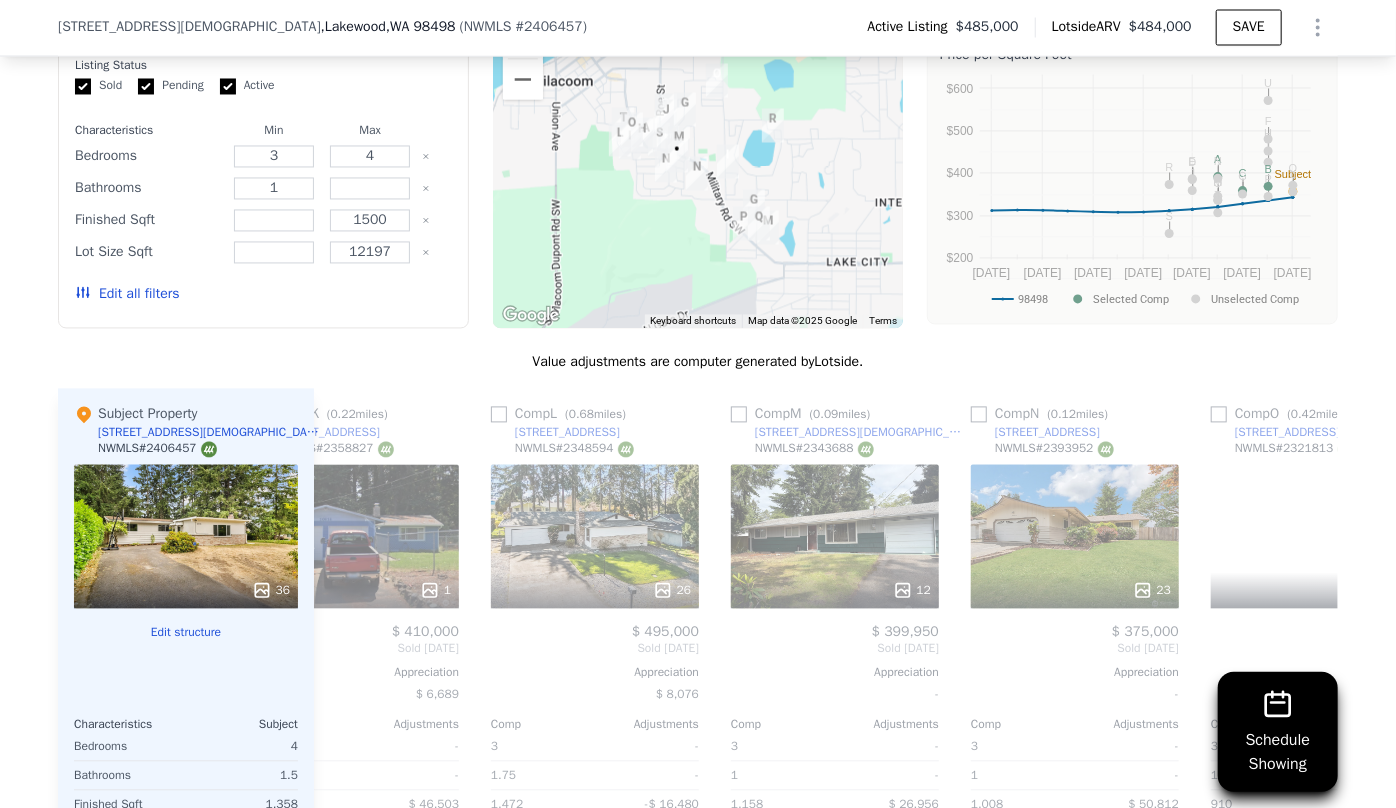 scroll, scrollTop: 0, scrollLeft: 3360, axis: horizontal 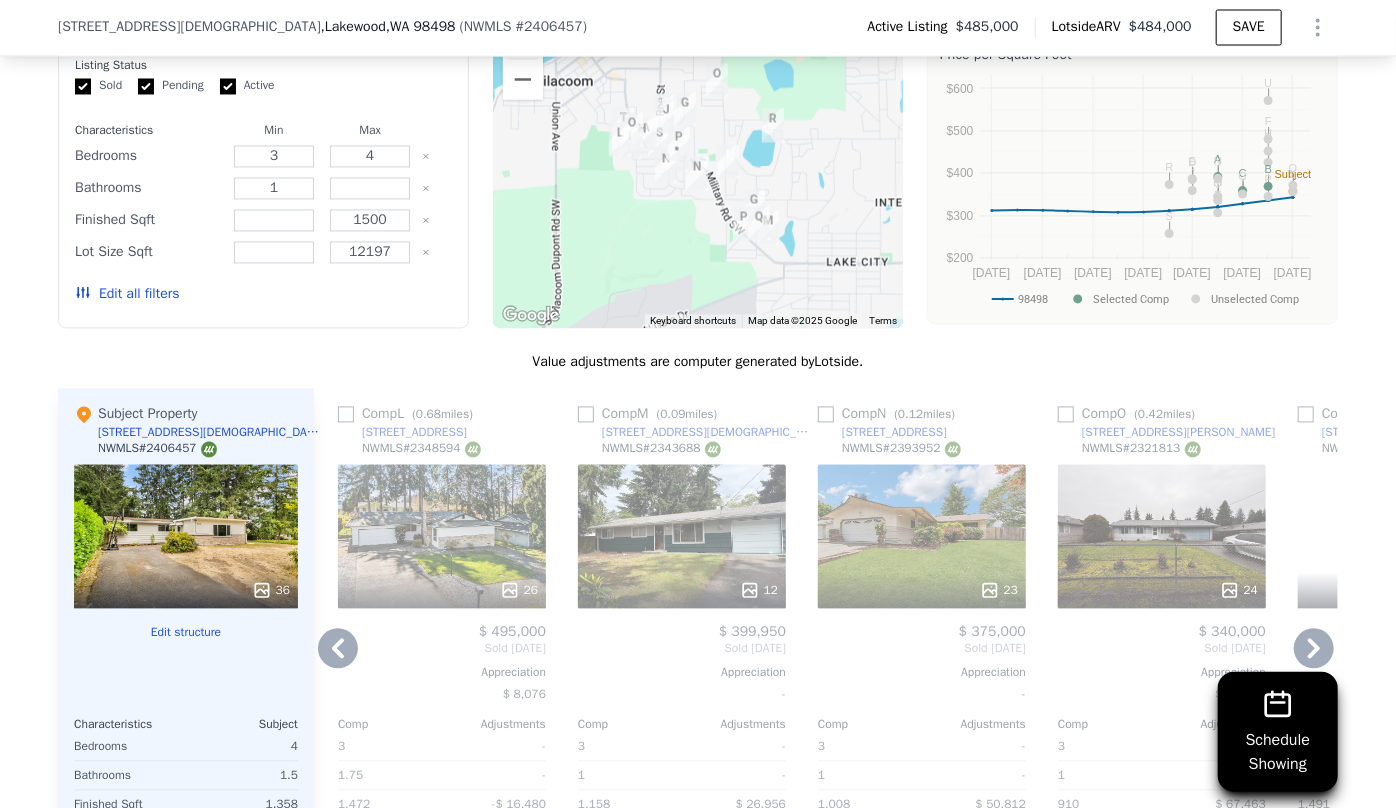 click 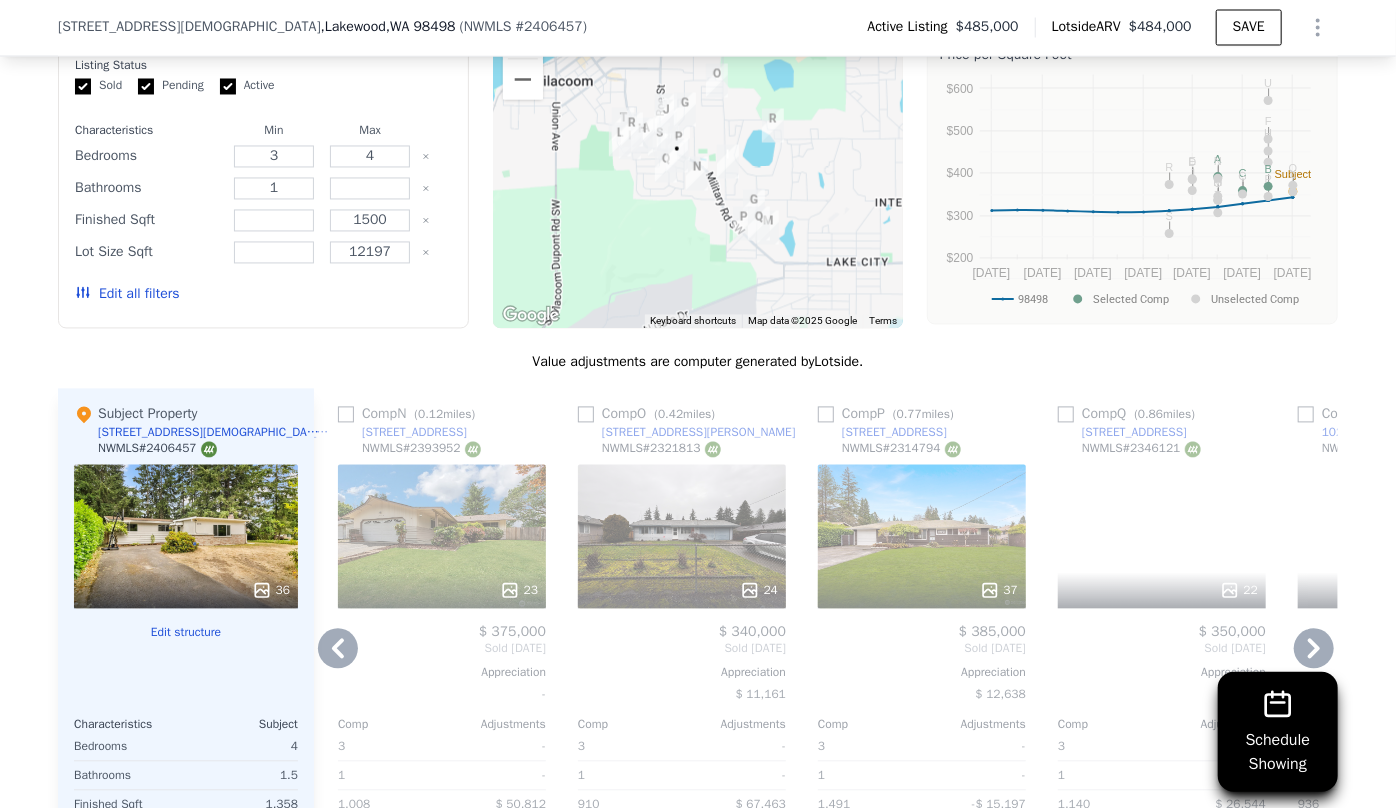 click 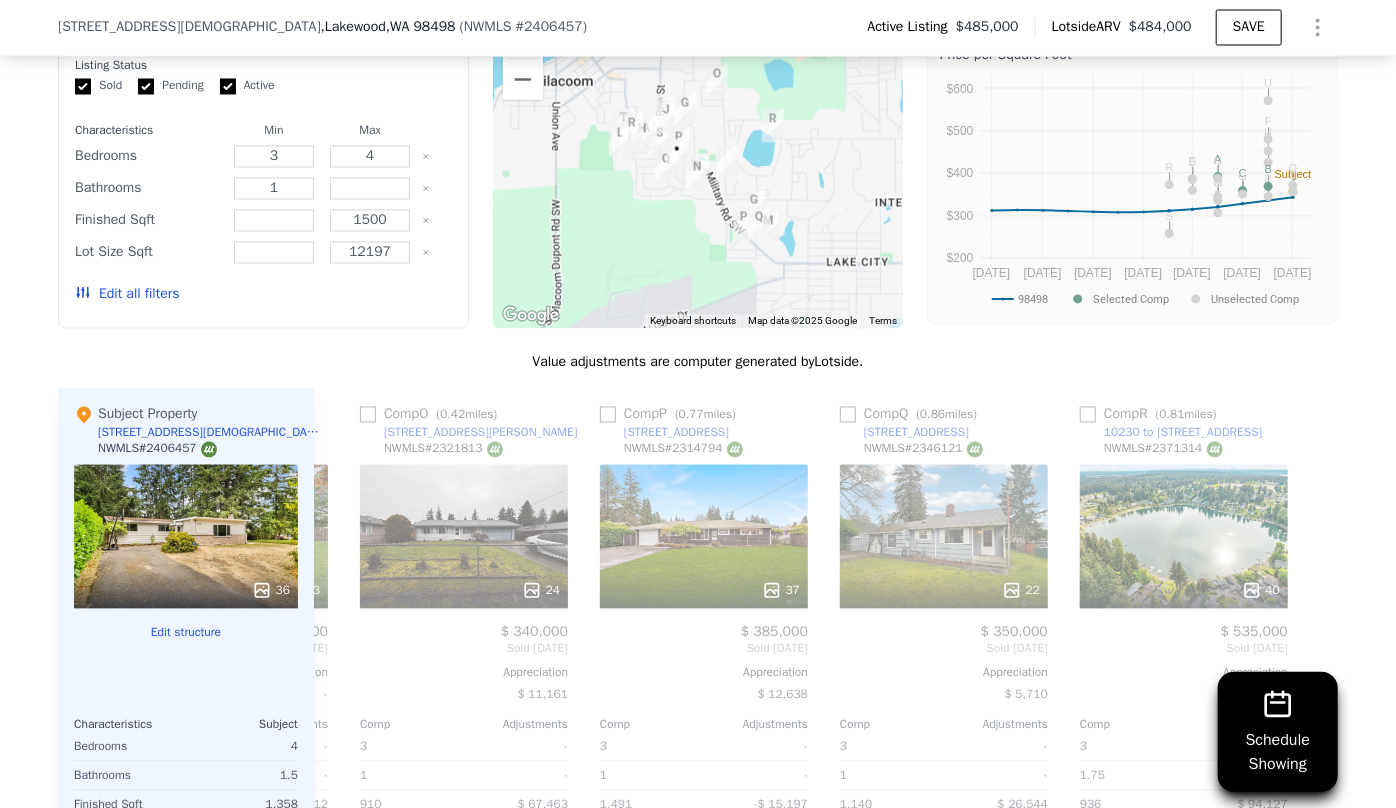 scroll, scrollTop: 0, scrollLeft: 4063, axis: horizontal 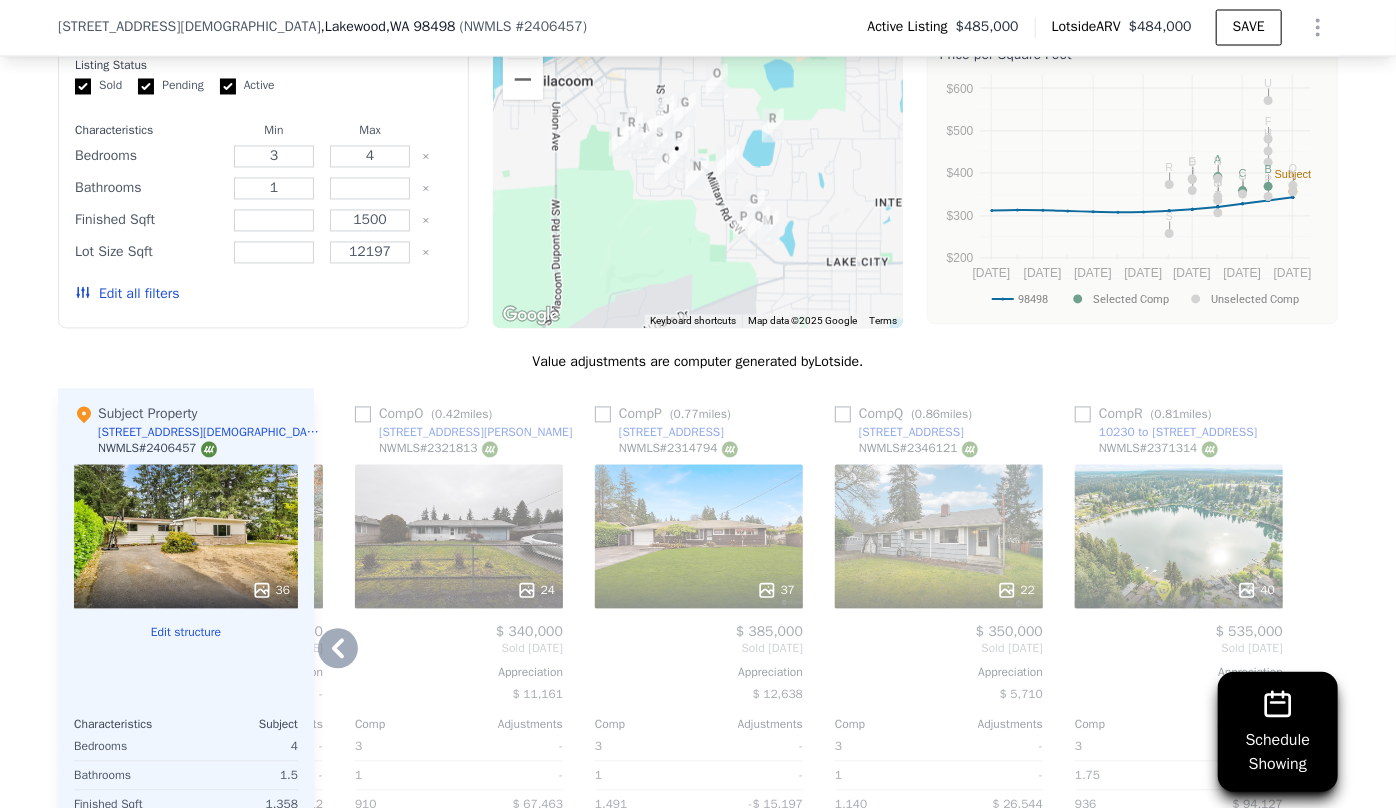 click at bounding box center (1323, 696) 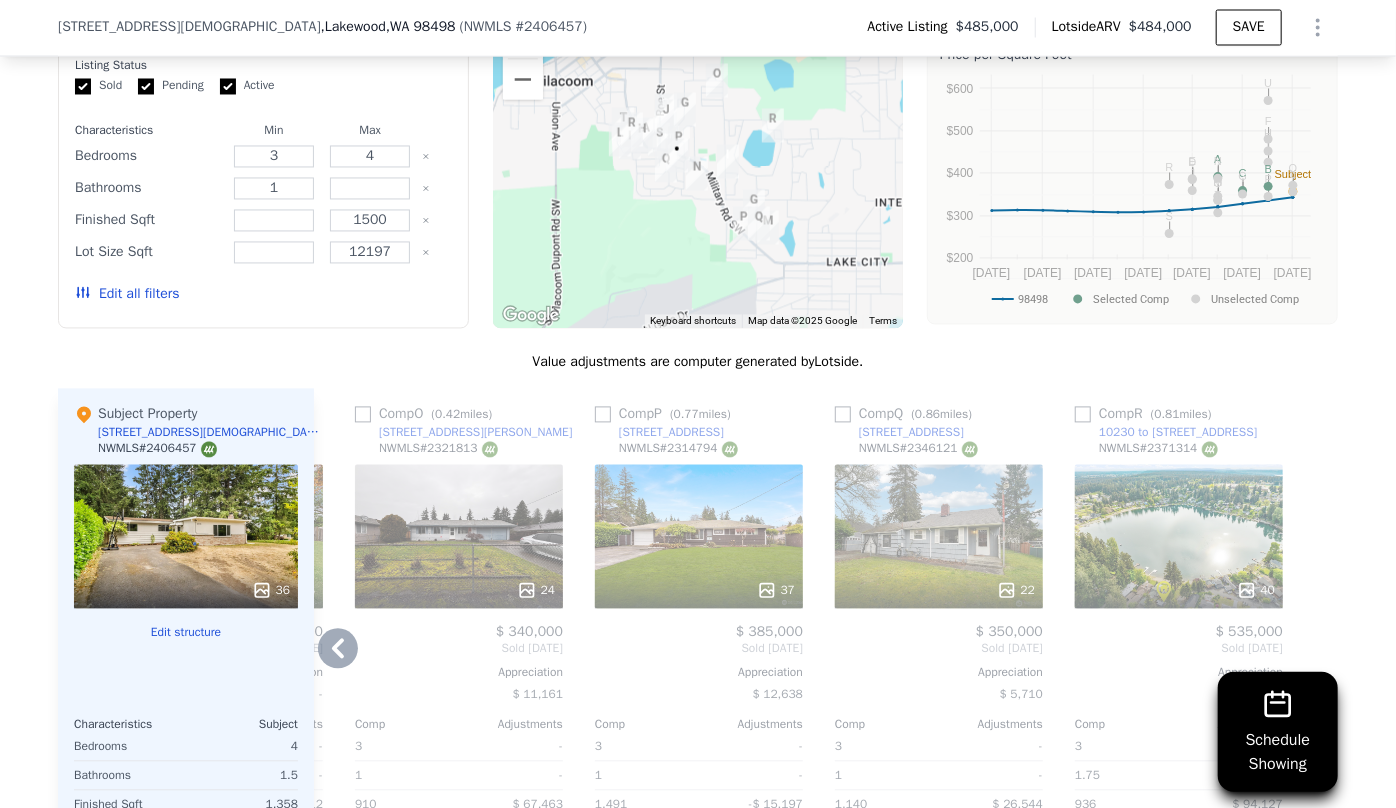 click 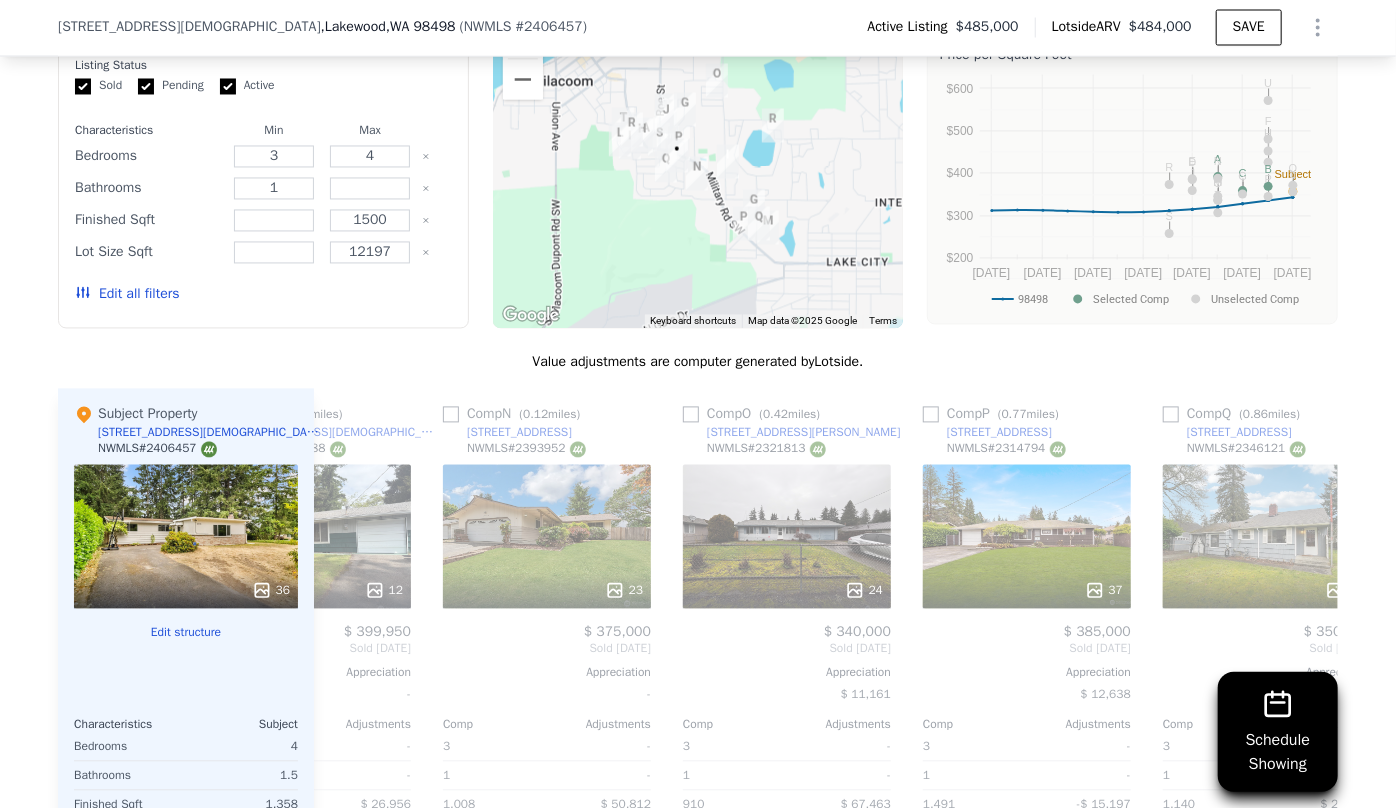scroll, scrollTop: 0, scrollLeft: 3583, axis: horizontal 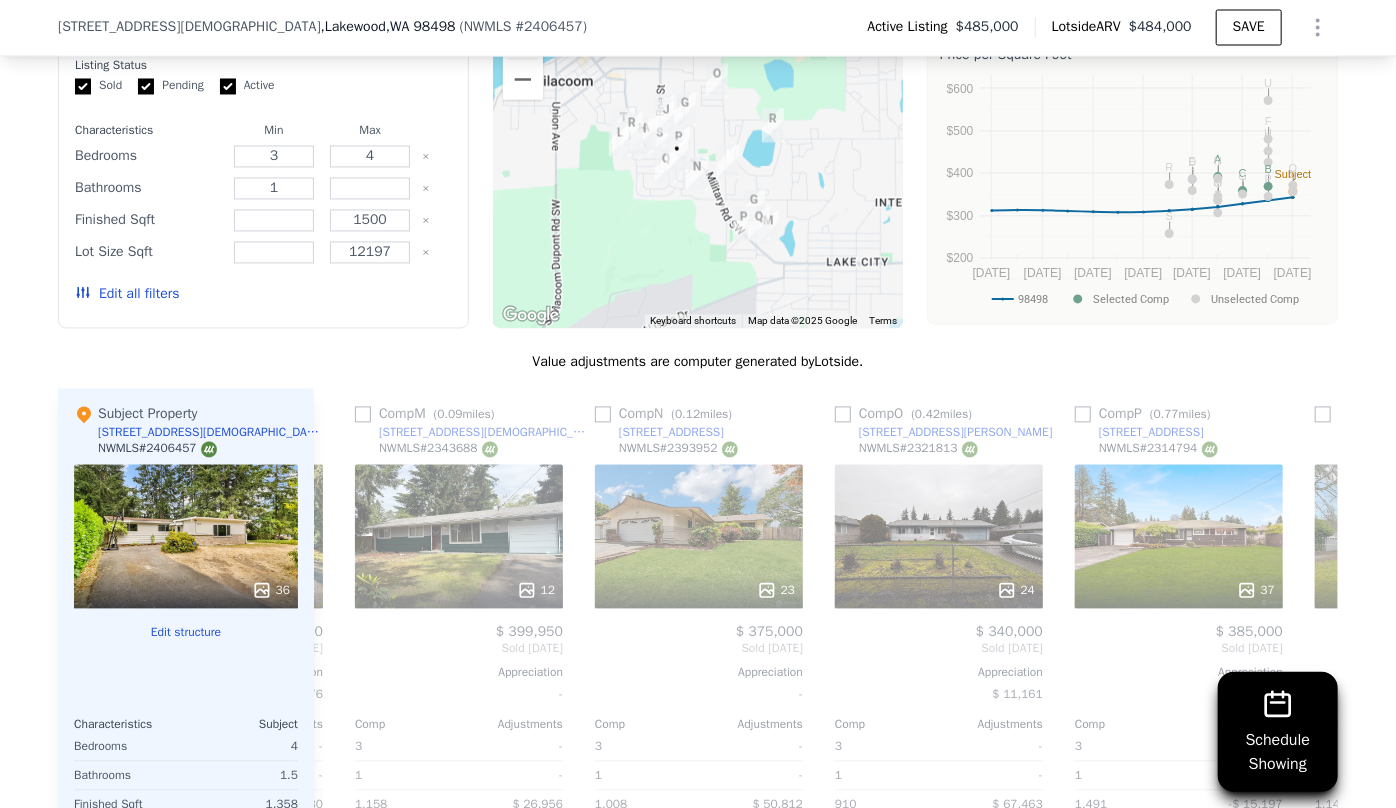 click on "Comp  U ( 0.13  miles) 10919 107th St SW NWMLS  # 2320816 31 $ 480,000 Sold   Apr 2025 Appreciation $ 7,831 Comp Adjustments 3 - 1.75 - 1,224 $ 20,841 0 - 9,900 -$ 893 1964 - Other Adjustments -$ 31,238 Adjusted Value $ 468,709 Comp  D ( 0.37  miles) 2708 Cambridge Dr NWMLS  # 2372299 38 $ 500,000 Sold   Jun 2025 Appreciation - Comp Adjustments 3 - 1.75 - 1,354 $ 576 0 - 7,200 $ 11,407 1973 - Other Adjustments -$ 38,277 Adjusted Value $ 473,706 Comp  I ( 0.41  miles) 10810 102nd Avenue Ct SW NWMLS  # 2358470 24 $ 490,000 Sold   May 2025 Appreciation $ 3,945 Comp Adjustments 3 - 1.5 - 1,364 -$ 852 0 - 11,475 -$ 6,343 1961 - Other Adjustments -$ 35,289 Adjusted Value $ 447,516 Comp  S ( 0.19  miles) 2414 Oak Dr NWMLS  # 2340220 30 $ 459,000 Sold   Mar 2025 Appreciation $ 11,321 Comp Adjustments 3 - 1.75 - 1,192 $ 25,559 0 - 8,040 $ 6,298 1969 - Other Adjustments -$ 12,835 Adjusted Value $ 478,023 Comp  T ( 0.51  miles) 2313 Maple Ln NWMLS  # 2314589 40 $ 483,000 Sold   Mar 2025 Appreciation $ 11,913 Comp" at bounding box center (826, 696) 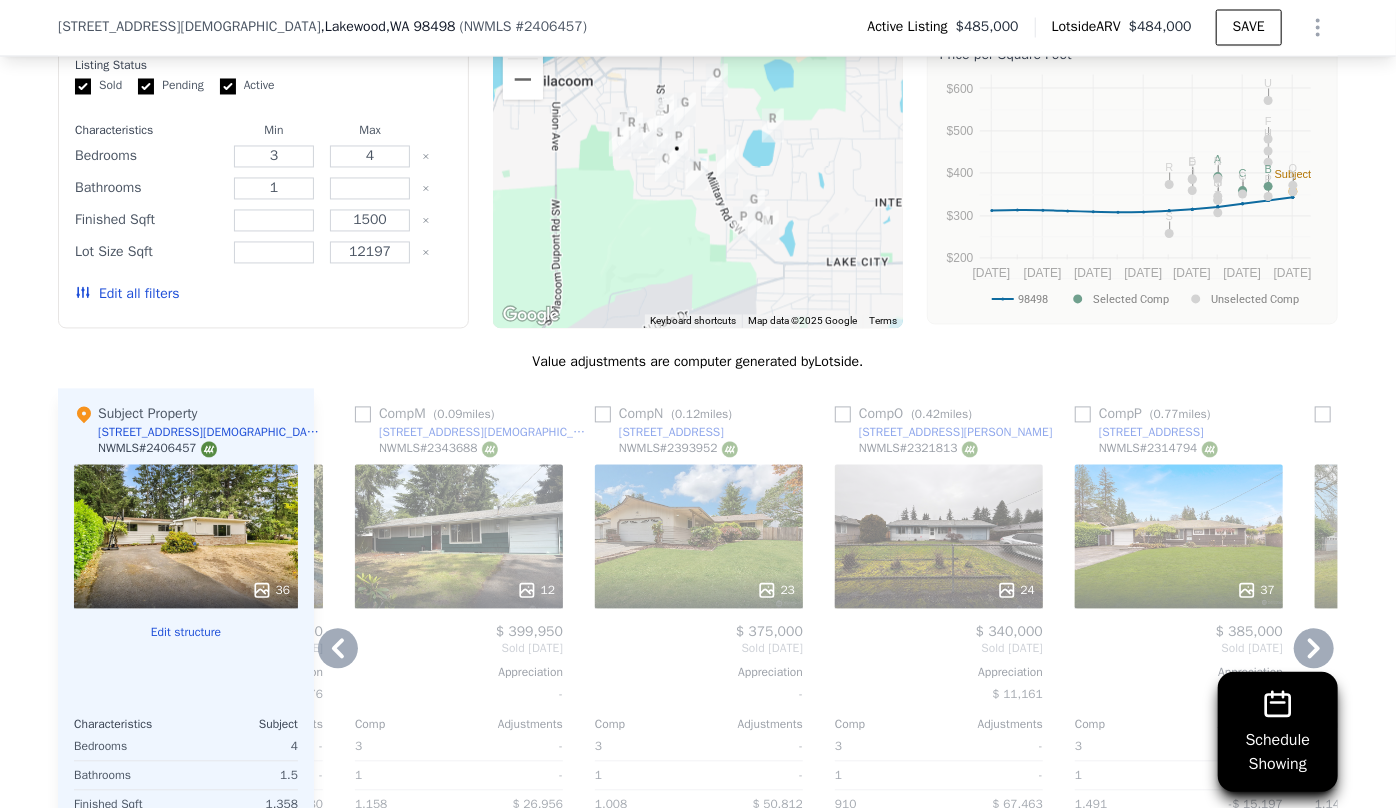 click 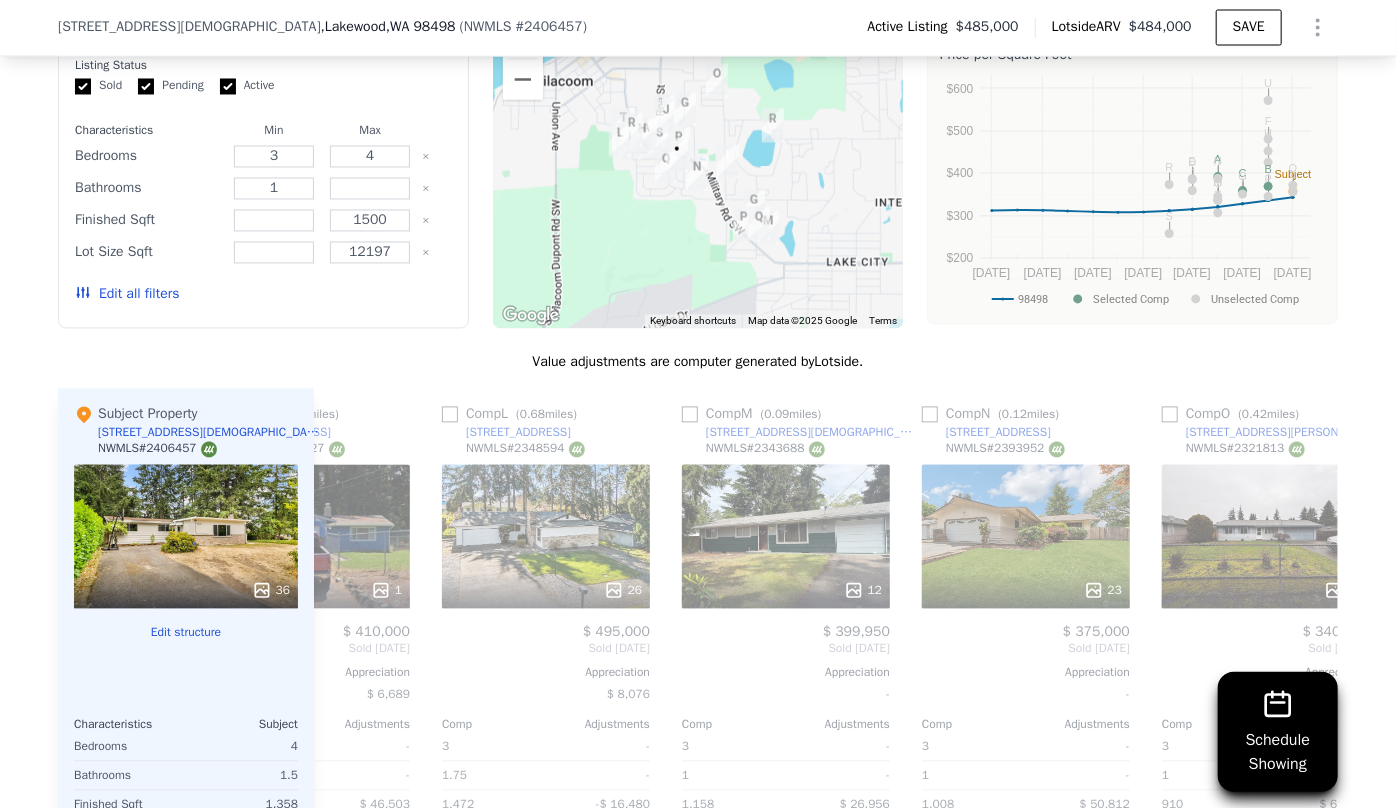 scroll, scrollTop: 0, scrollLeft: 3103, axis: horizontal 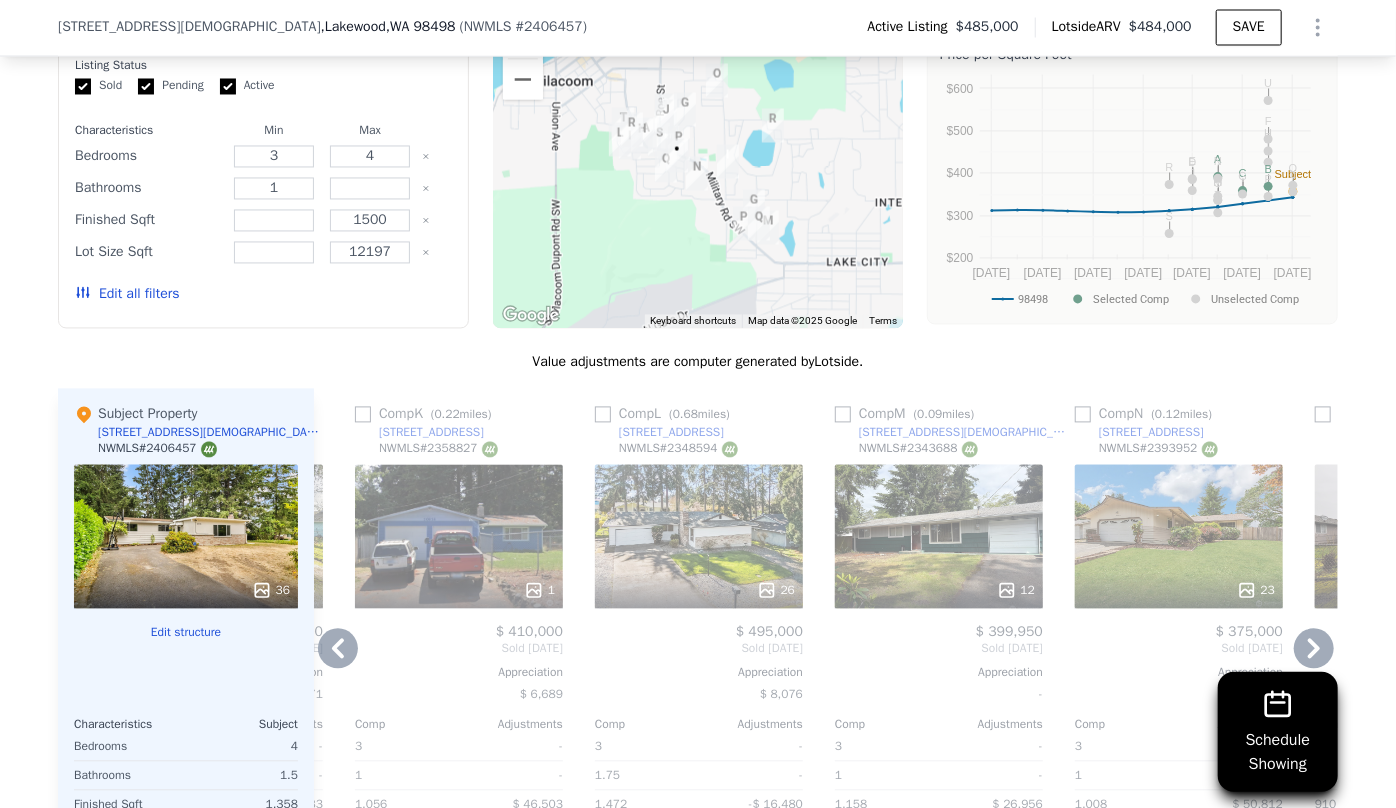 click on "Comp  U ( 0.13  miles) 10919 107th St SW NWMLS  # 2320816 31 $ 480,000 Sold   Apr 2025 Appreciation $ 7,831 Comp Adjustments 3 - 1.75 - 1,224 $ 20,841 0 - 9,900 -$ 893 1964 - Other Adjustments -$ 31,238 Adjusted Value $ 468,709 Comp  D ( 0.37  miles) 2708 Cambridge Dr NWMLS  # 2372299 38 $ 500,000 Sold   Jun 2025 Appreciation - Comp Adjustments 3 - 1.75 - 1,354 $ 576 0 - 7,200 $ 11,407 1973 - Other Adjustments -$ 38,277 Adjusted Value $ 473,706 Comp  I ( 0.41  miles) 10810 102nd Avenue Ct SW NWMLS  # 2358470 24 $ 490,000 Sold   May 2025 Appreciation $ 3,945 Comp Adjustments 3 - 1.5 - 1,364 -$ 852 0 - 11,475 -$ 6,343 1961 - Other Adjustments -$ 35,289 Adjusted Value $ 447,516 Comp  S ( 0.19  miles) 2414 Oak Dr NWMLS  # 2340220 30 $ 459,000 Sold   Mar 2025 Appreciation $ 11,321 Comp Adjustments 3 - 1.75 - 1,192 $ 25,559 0 - 8,040 $ 6,298 1969 - Other Adjustments -$ 12,835 Adjusted Value $ 478,023 Comp  T ( 0.51  miles) 2313 Maple Ln NWMLS  # 2314589 40 $ 483,000 Sold   Mar 2025 Appreciation $ 11,913 Comp" at bounding box center [826, 696] 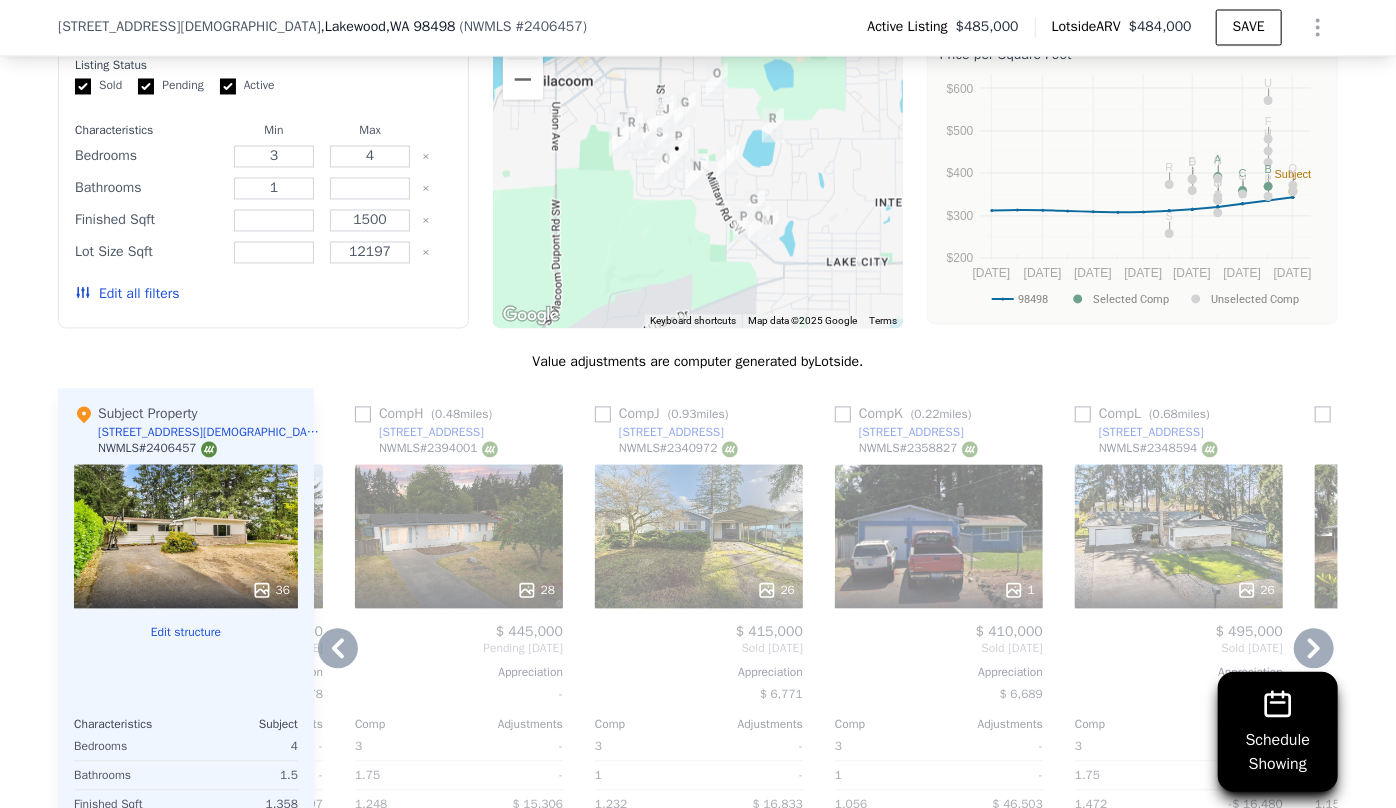 click 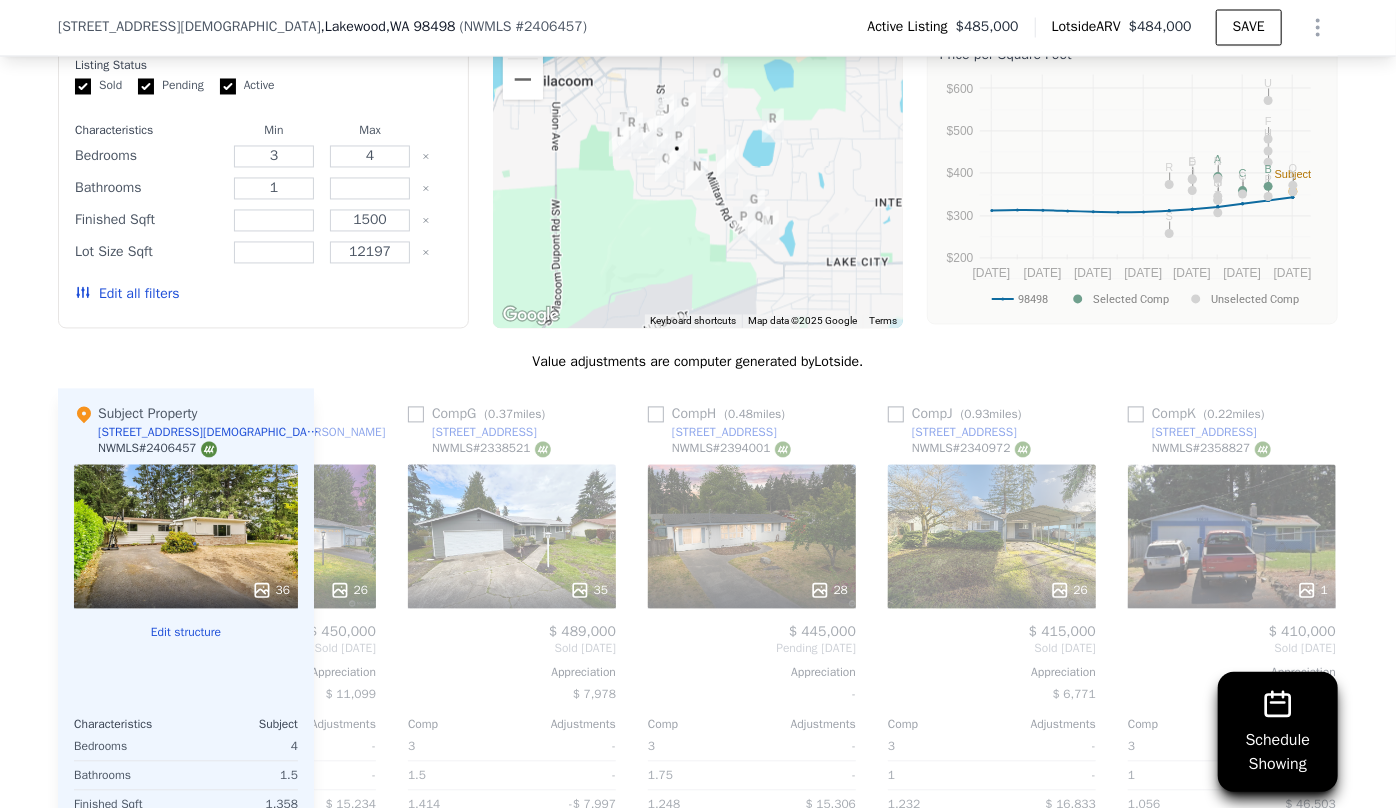 scroll, scrollTop: 0, scrollLeft: 2143, axis: horizontal 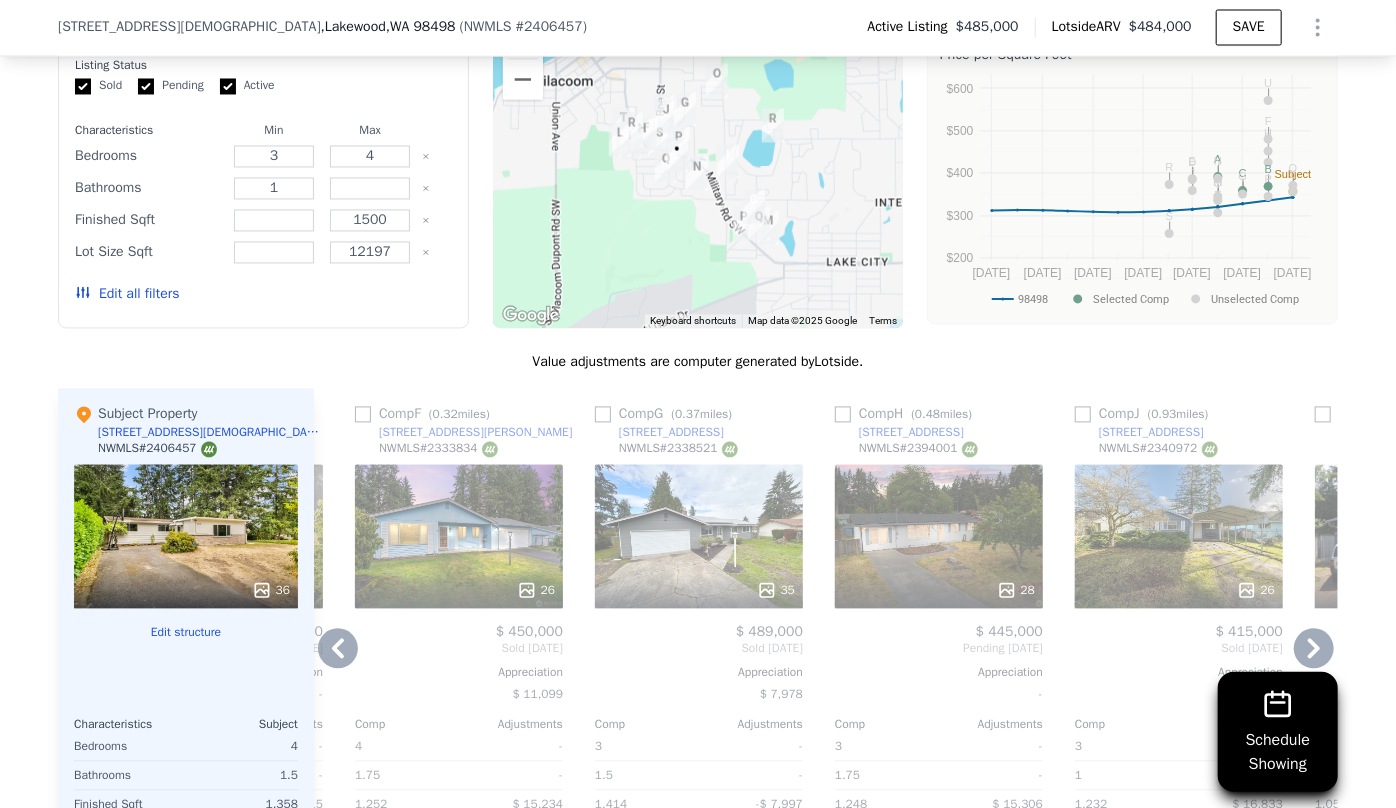 click on "35" at bounding box center (699, 537) 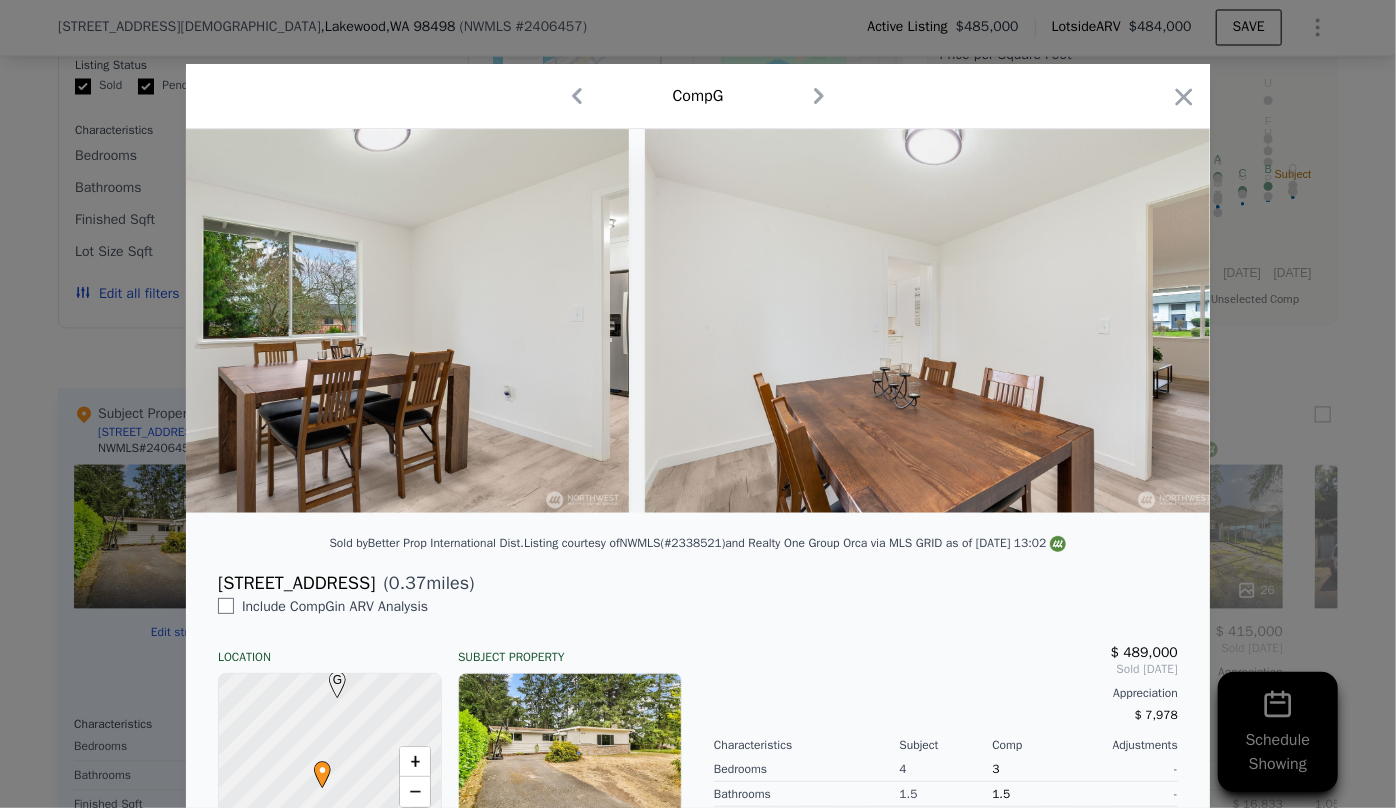 scroll, scrollTop: 0, scrollLeft: 6691, axis: horizontal 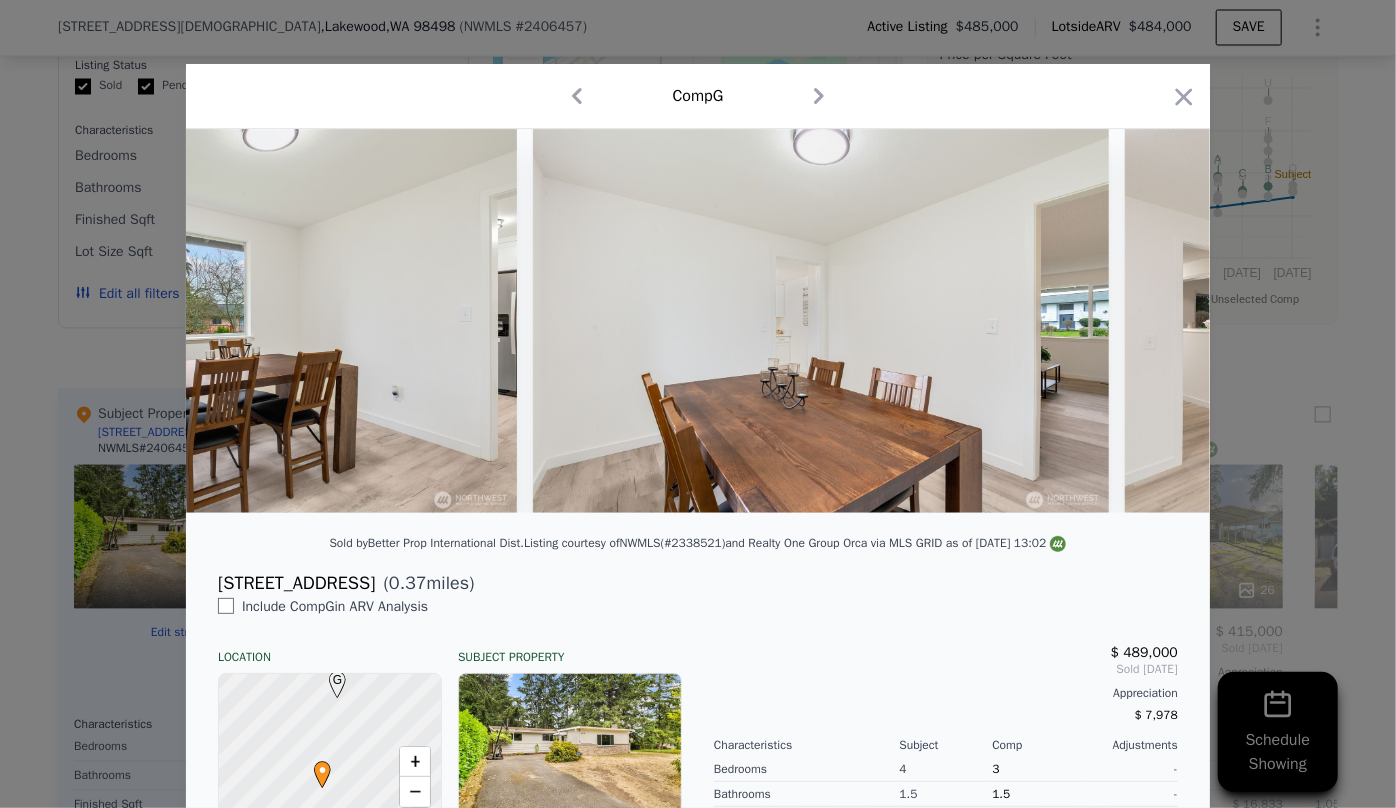 click on "Comp  G" at bounding box center [698, 96] 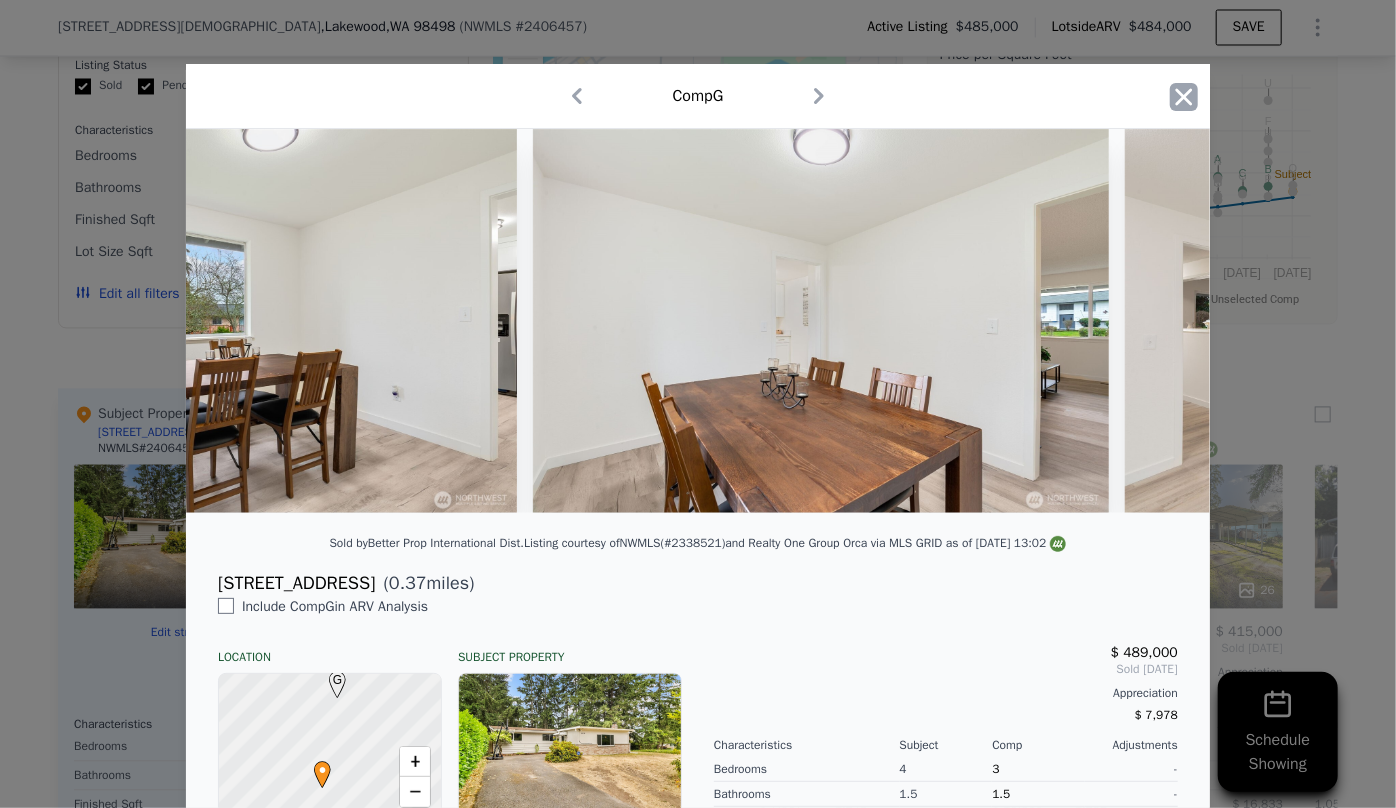 click 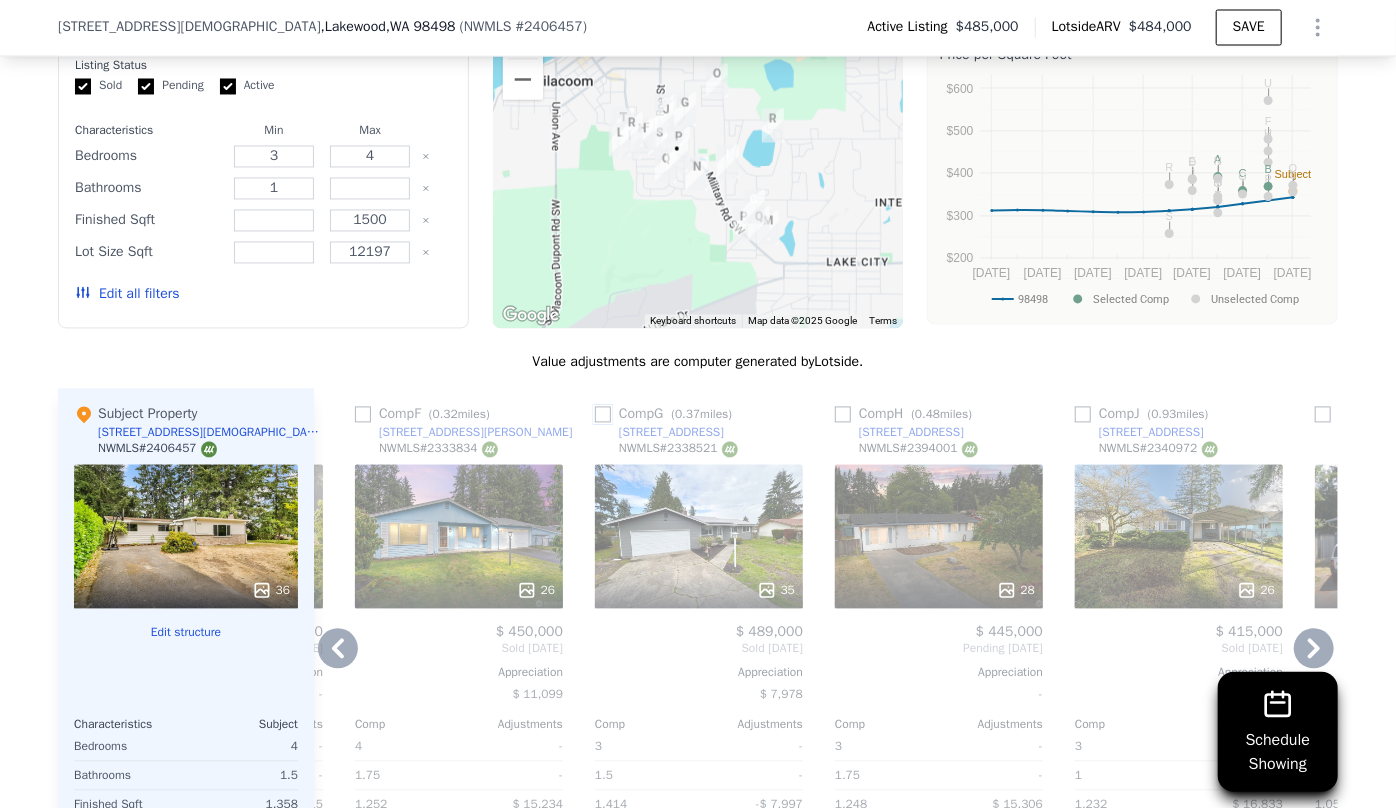 click at bounding box center [603, 415] 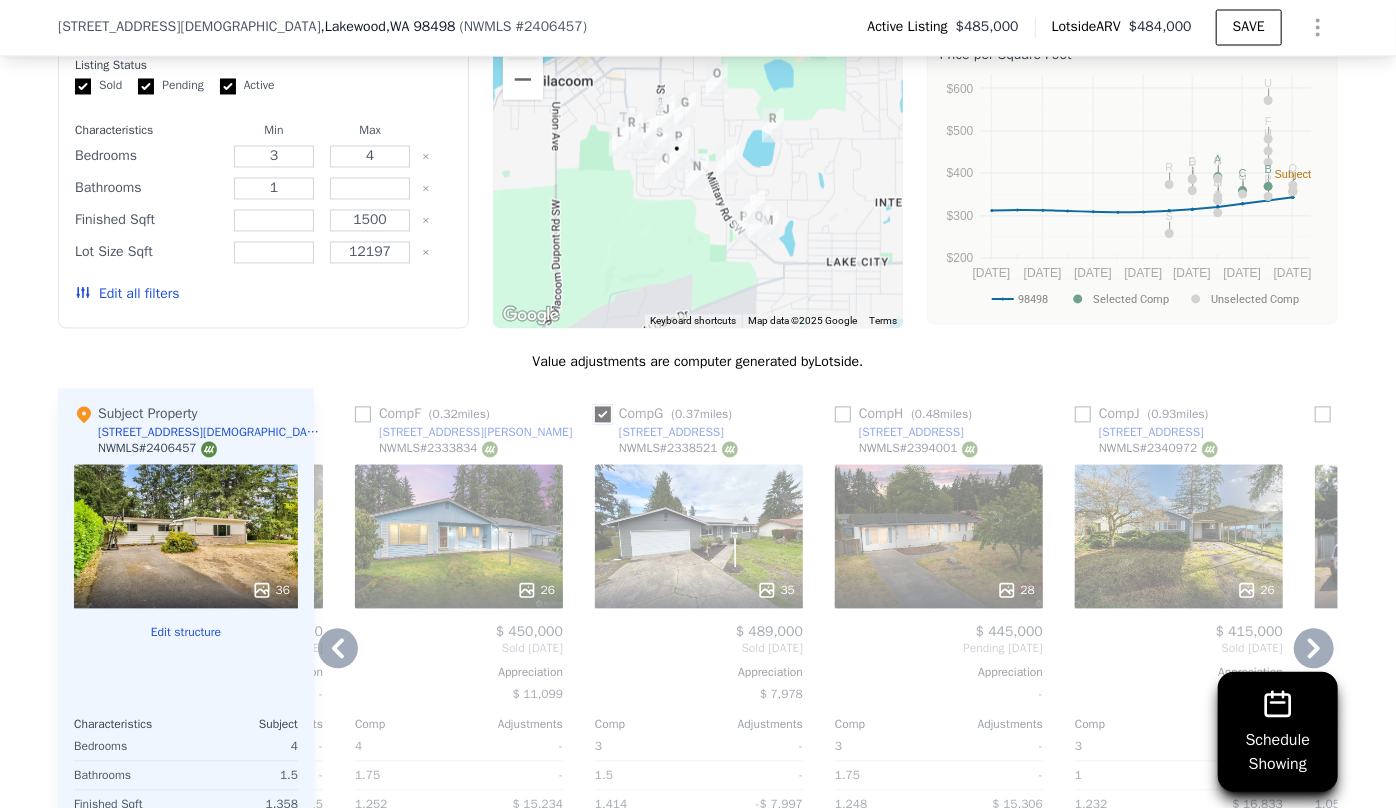 checkbox on "true" 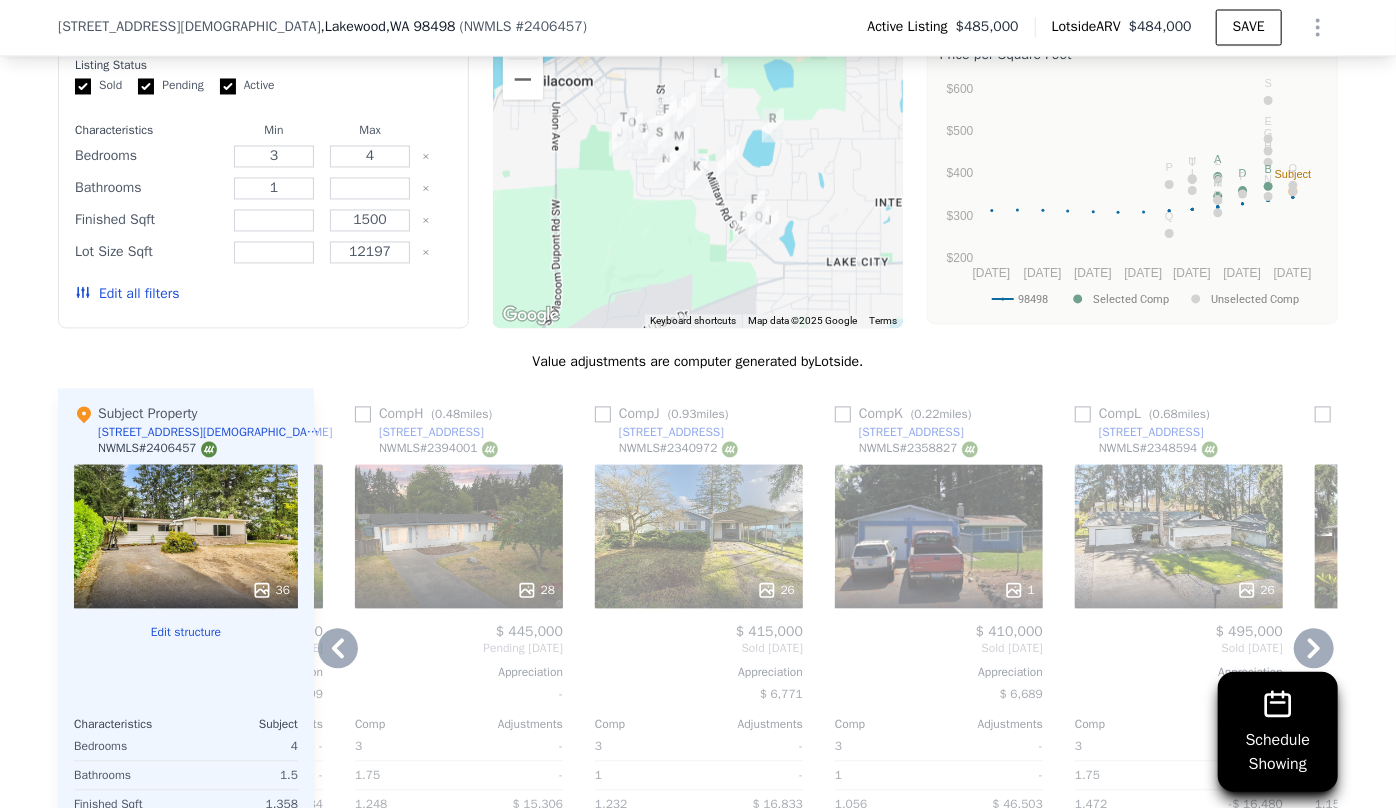 click 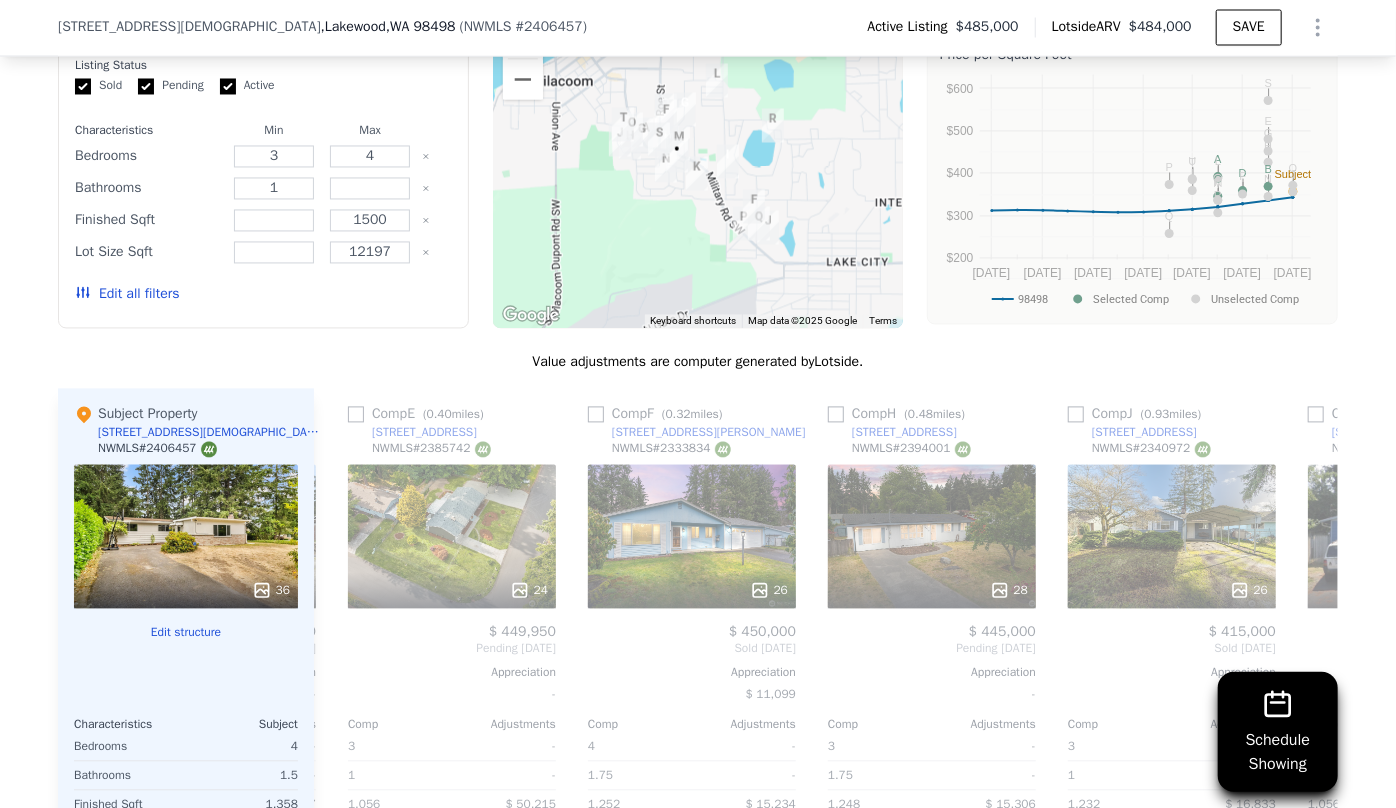 scroll, scrollTop: 0, scrollLeft: 1663, axis: horizontal 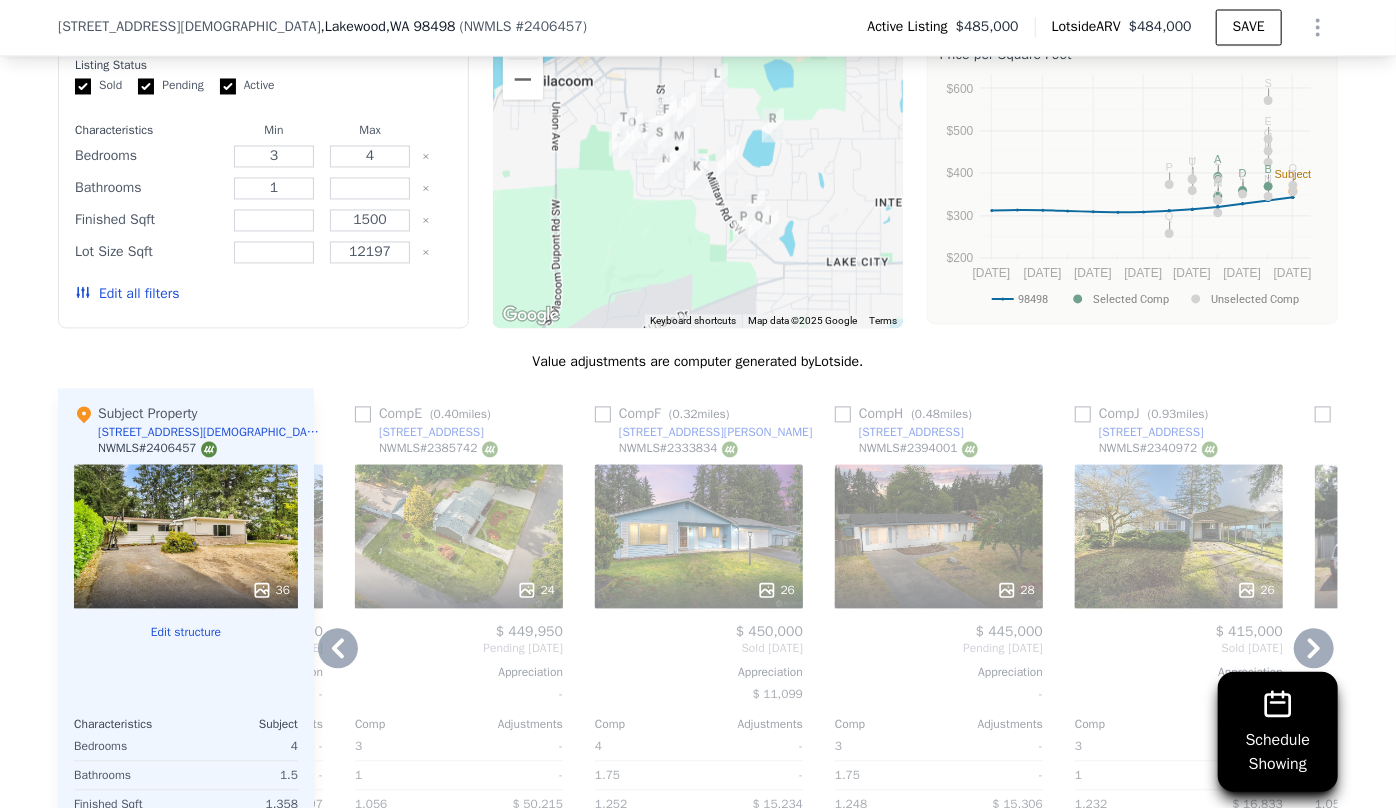 click on "28" at bounding box center (939, 537) 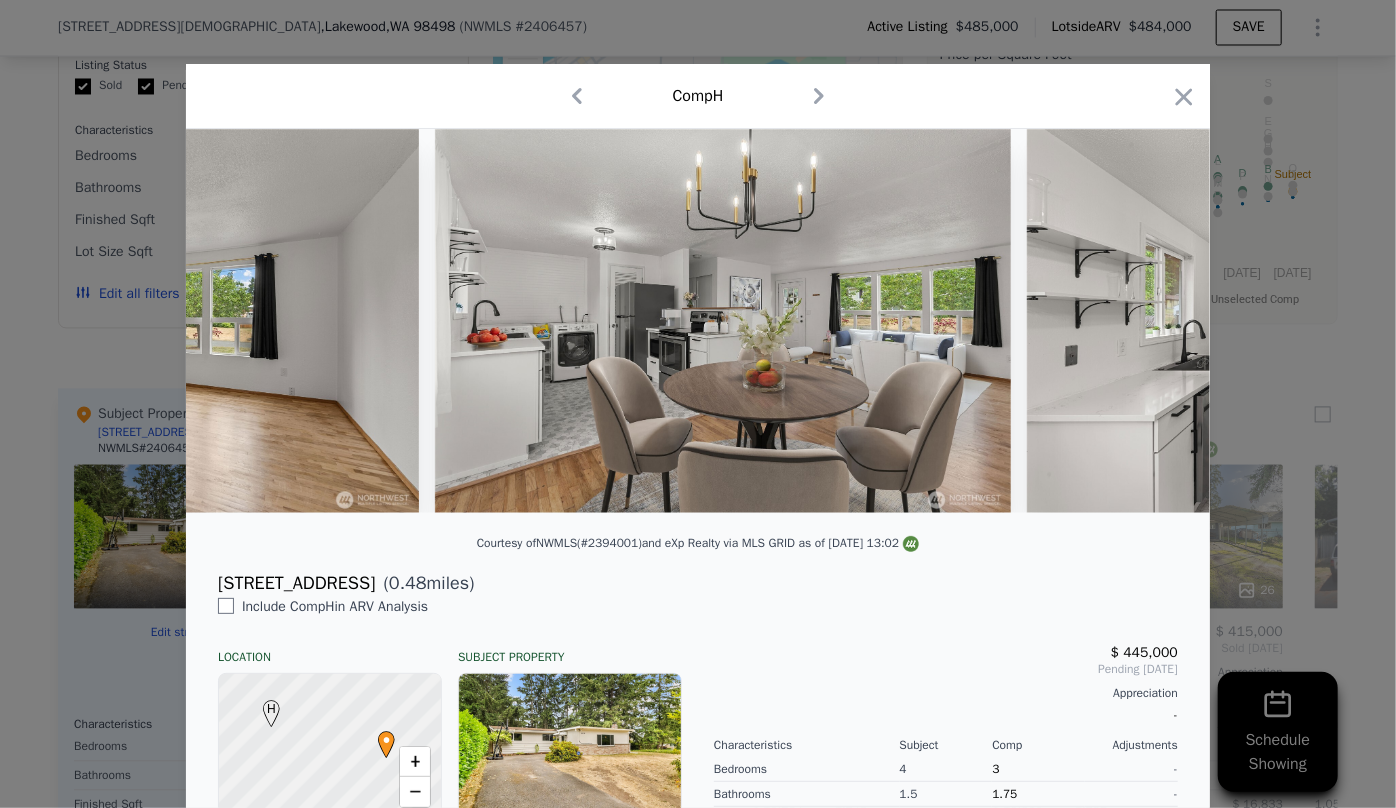 scroll, scrollTop: 0, scrollLeft: 3676, axis: horizontal 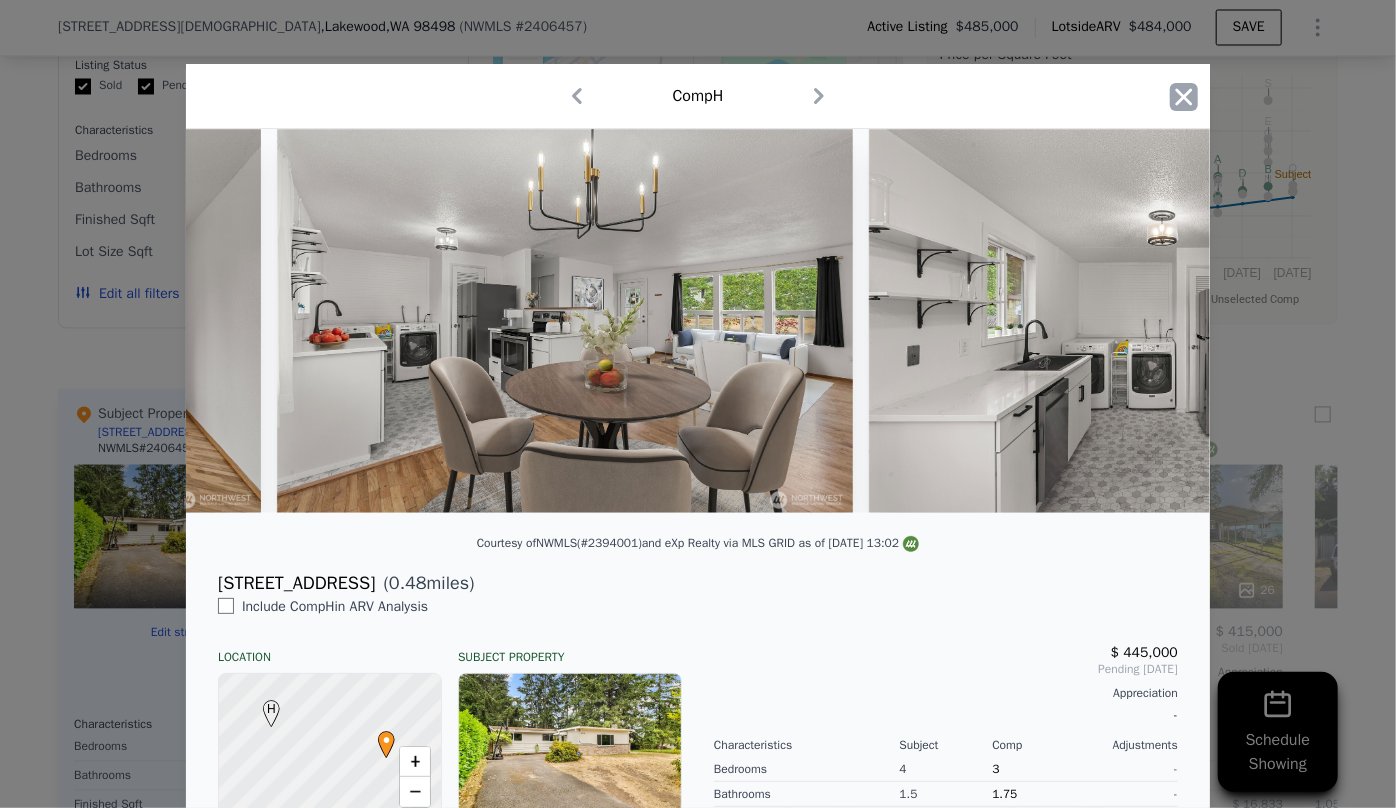 click 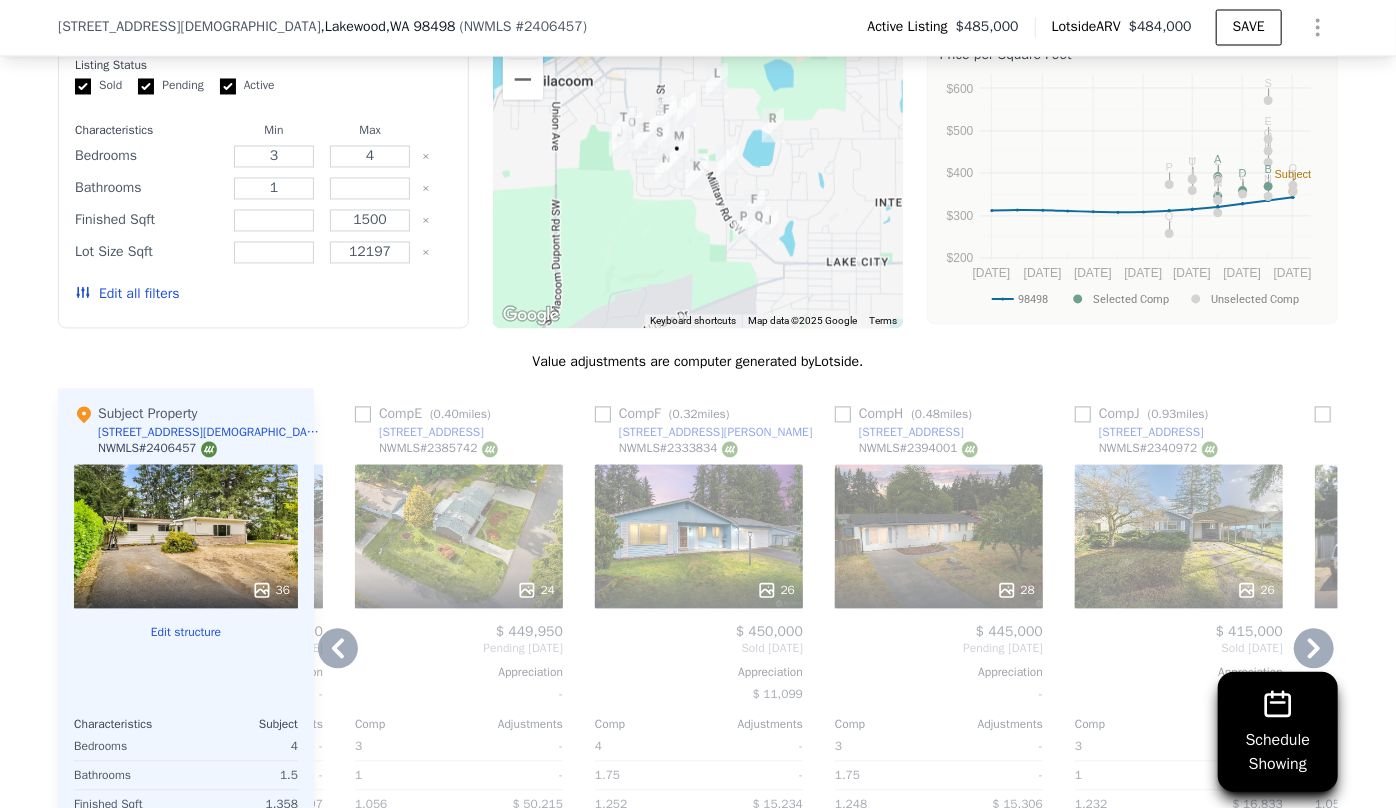 click 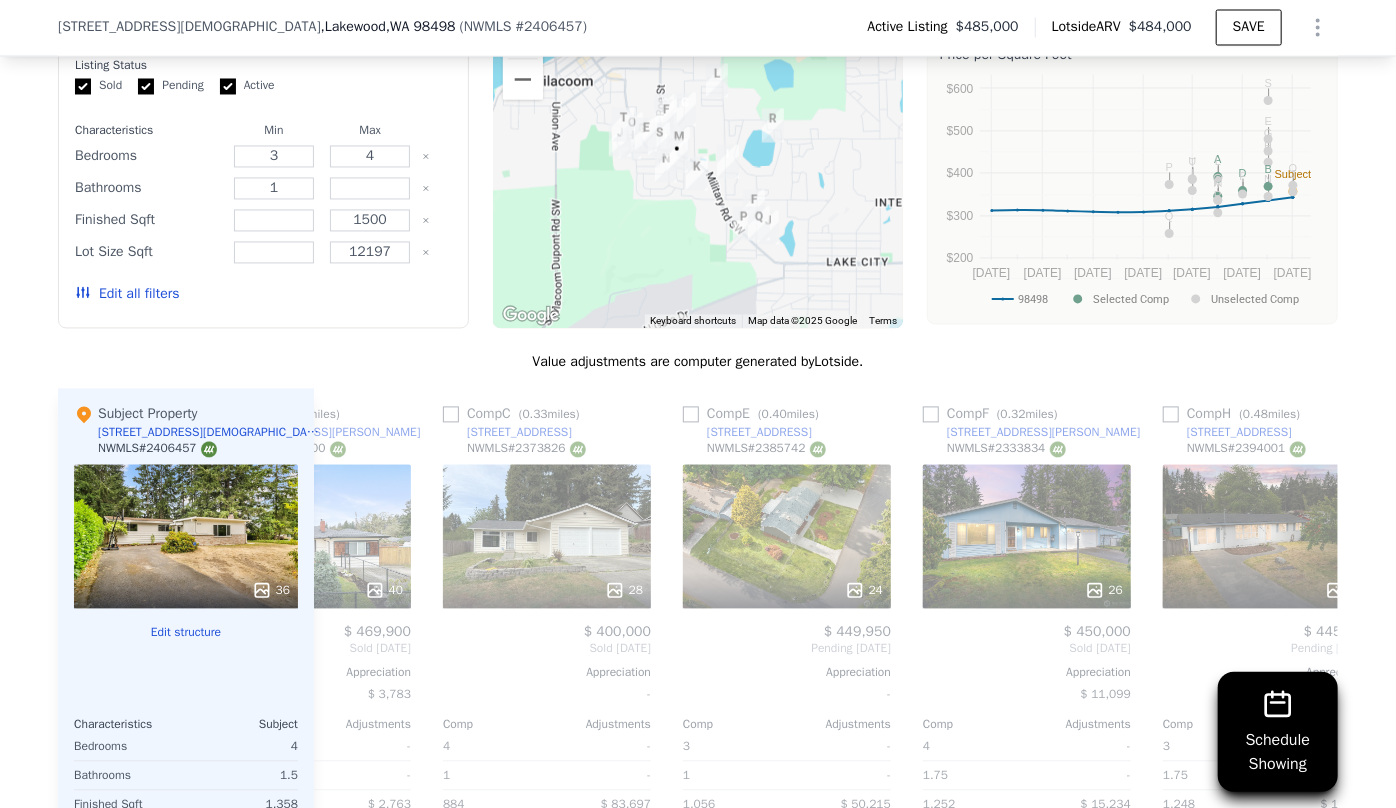 scroll, scrollTop: 0, scrollLeft: 1183, axis: horizontal 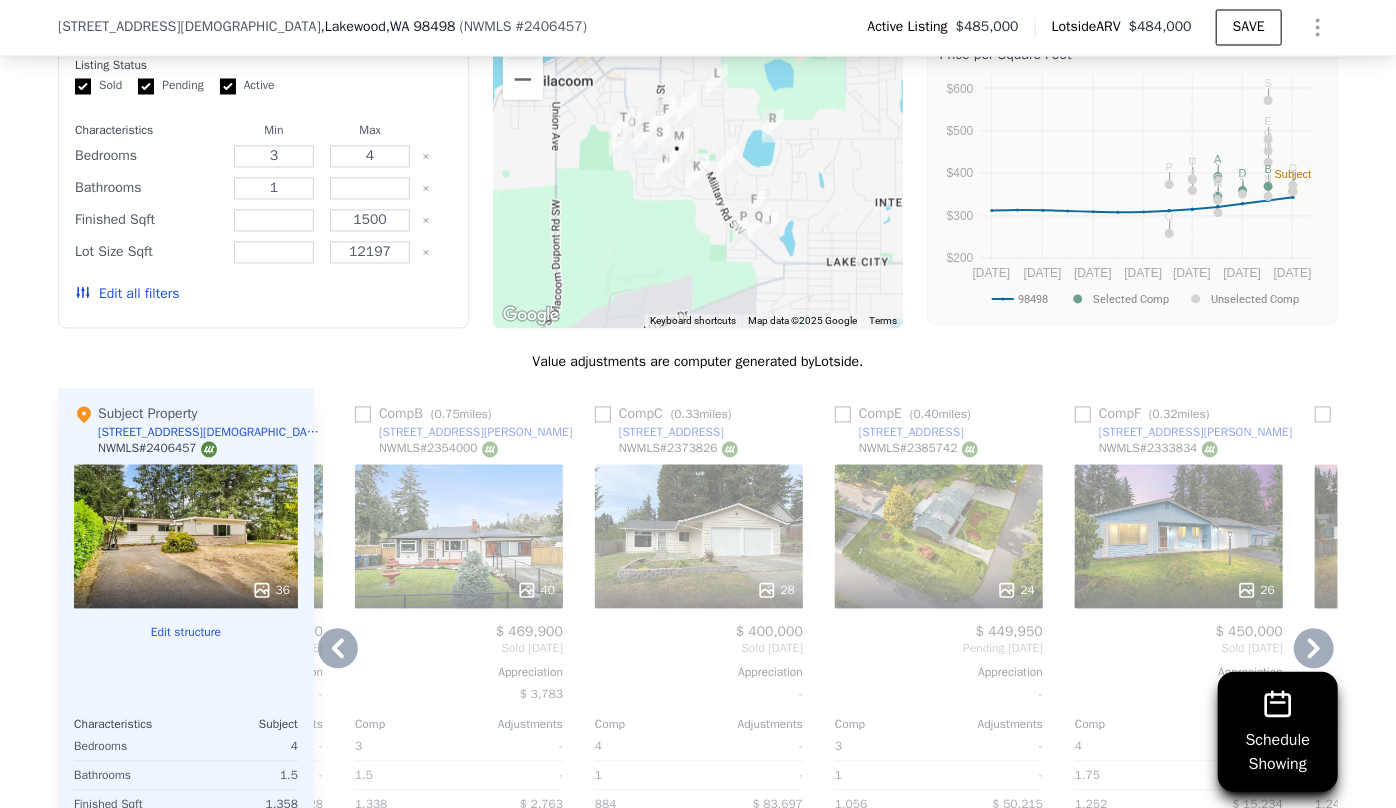 click 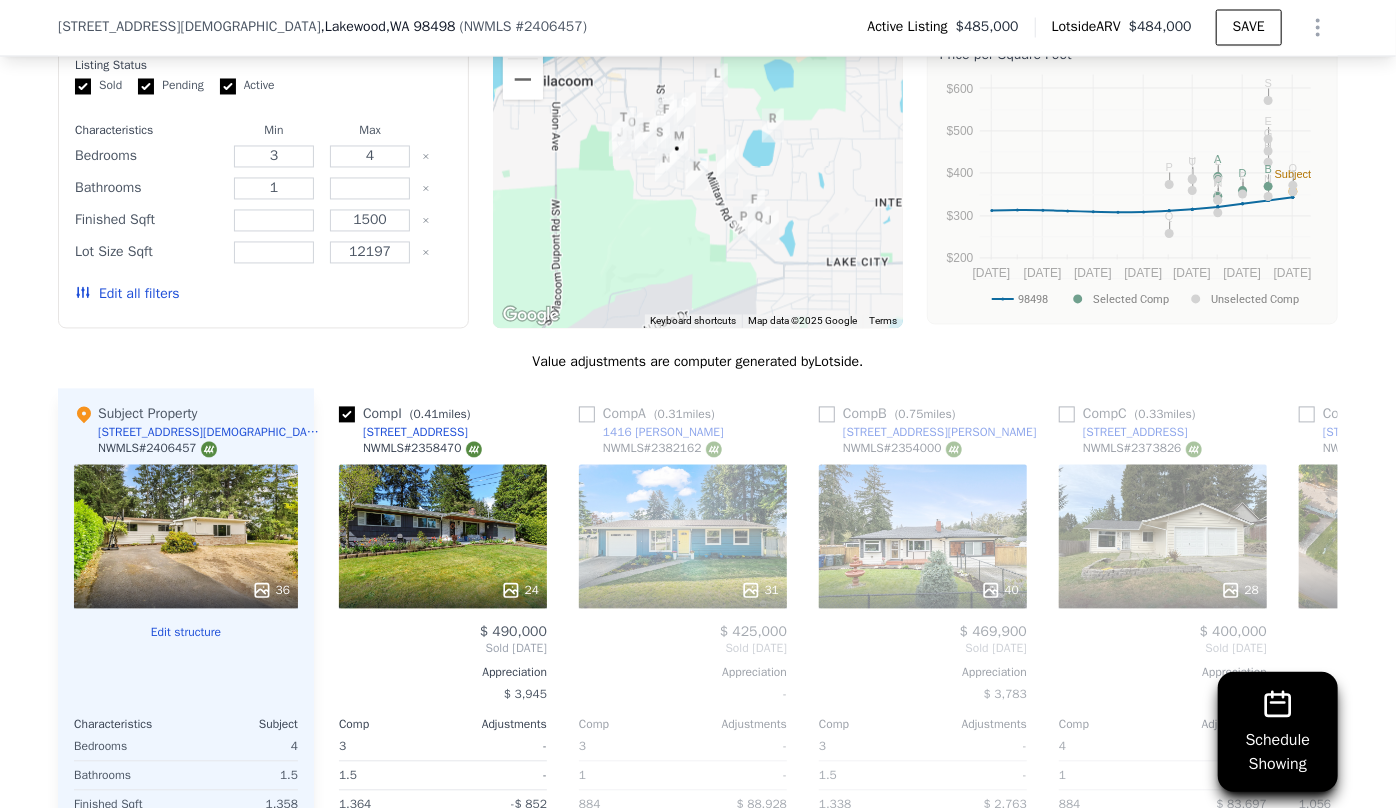 scroll, scrollTop: 0, scrollLeft: 703, axis: horizontal 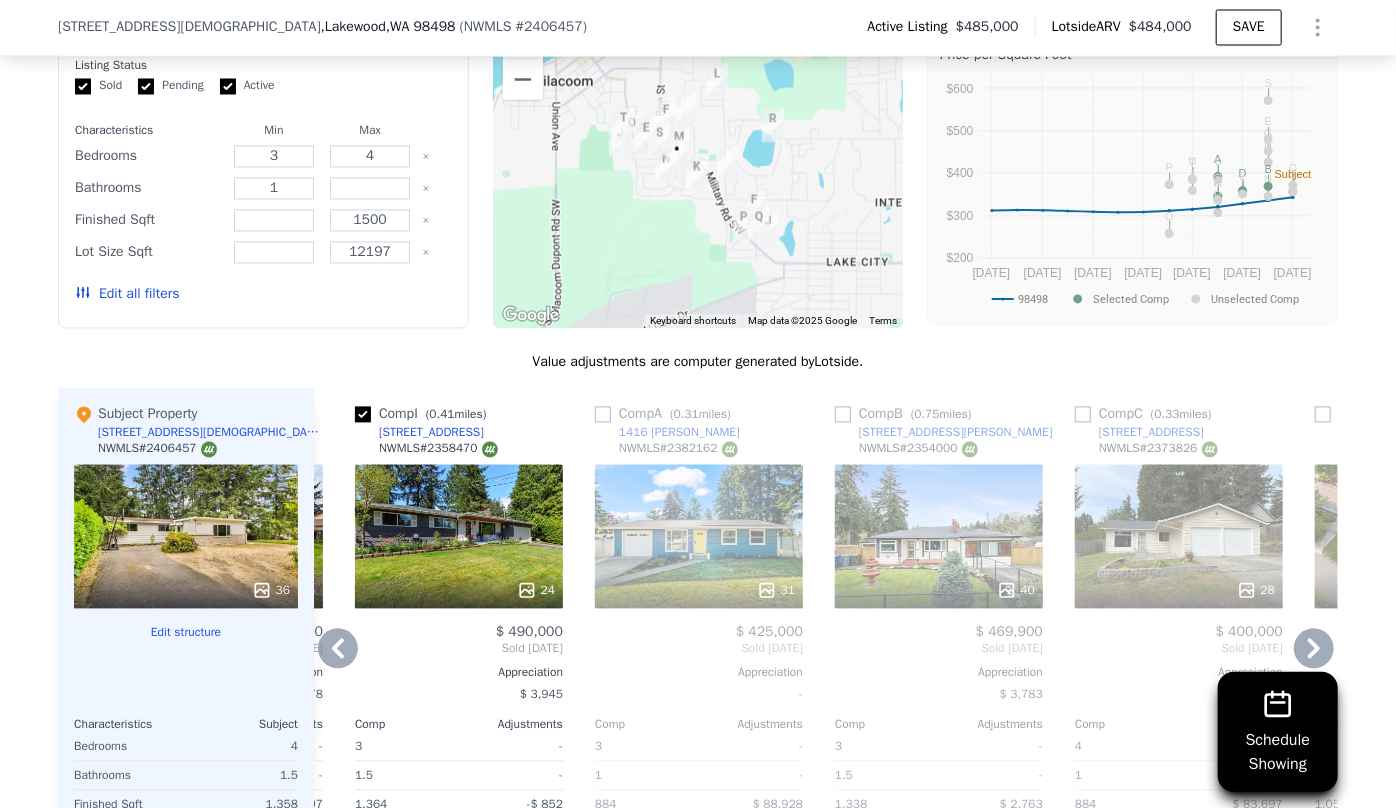 click 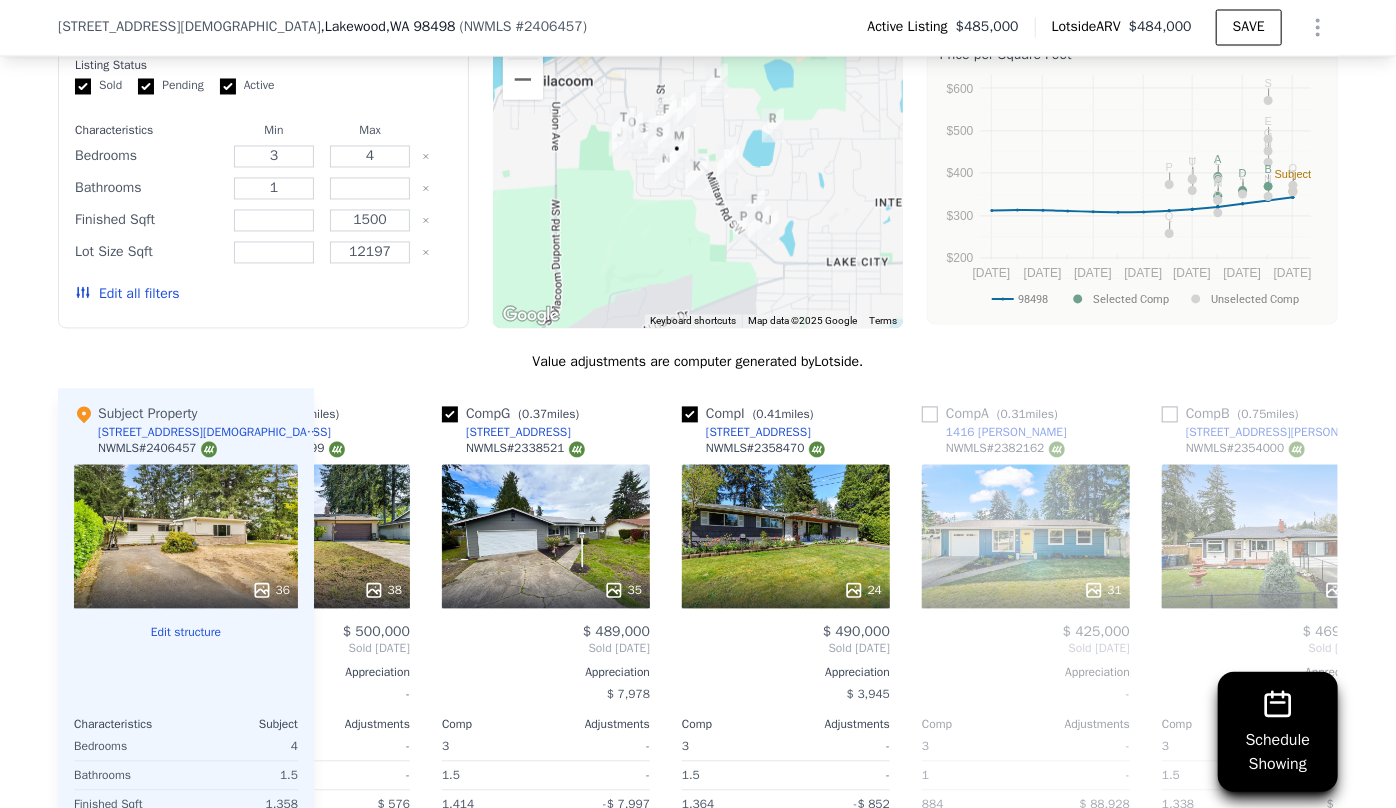 scroll, scrollTop: 0, scrollLeft: 223, axis: horizontal 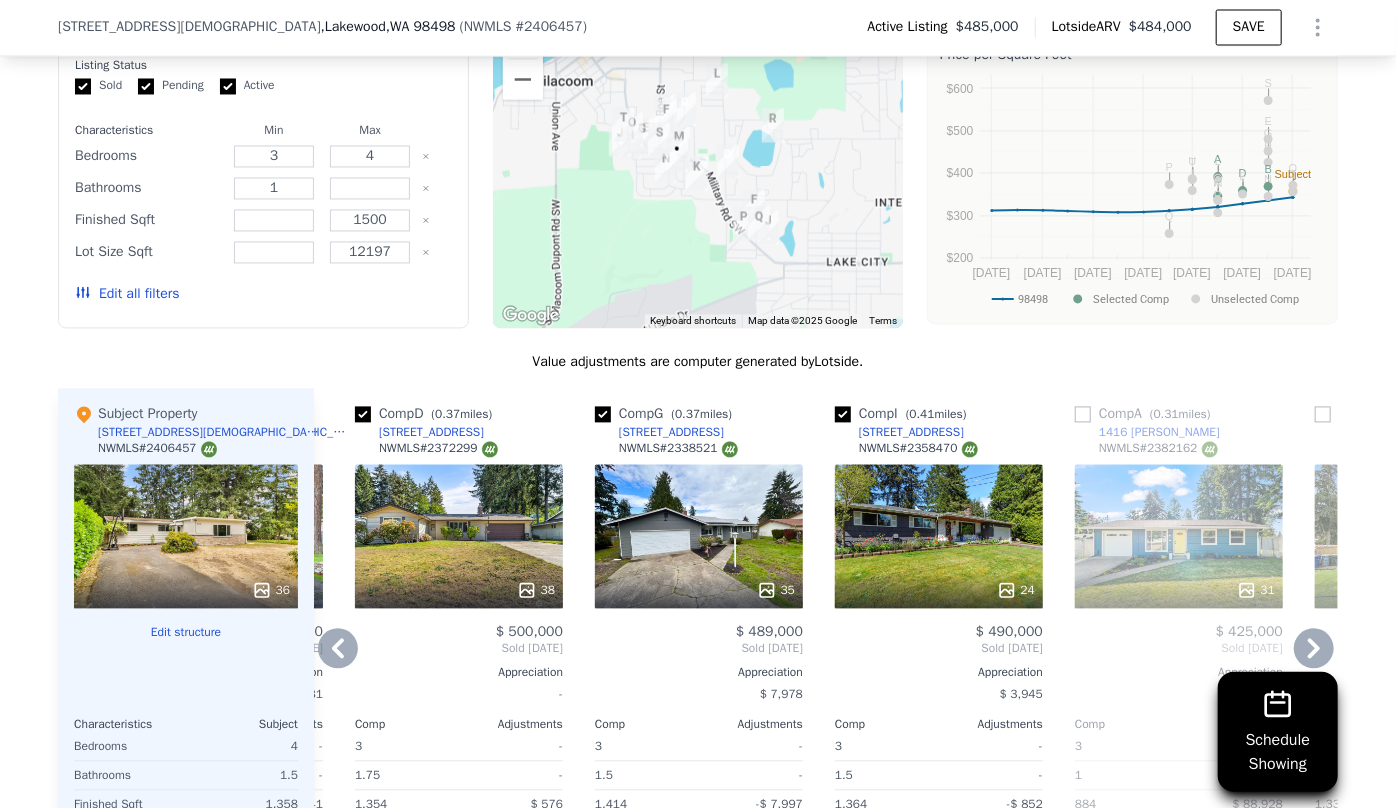 click 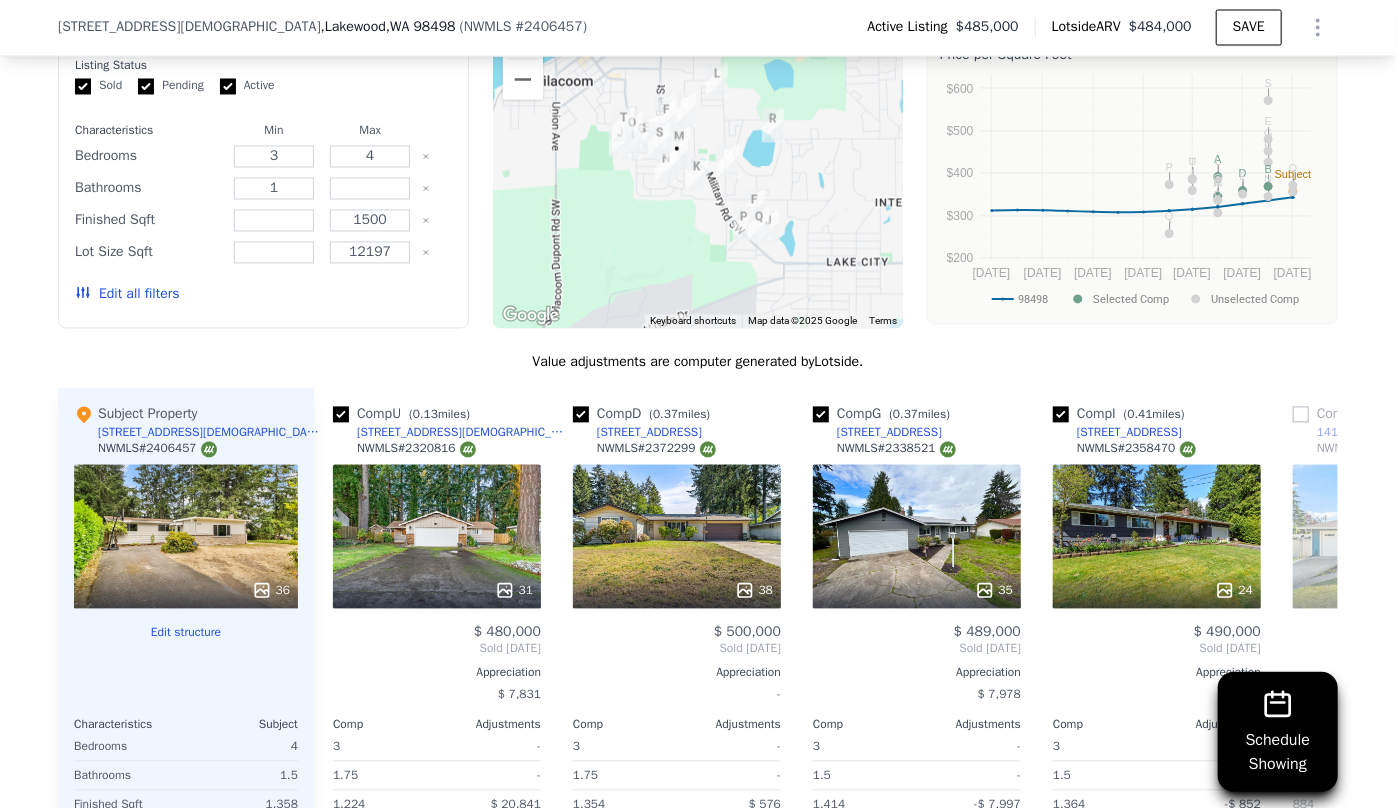 scroll, scrollTop: 0, scrollLeft: 0, axis: both 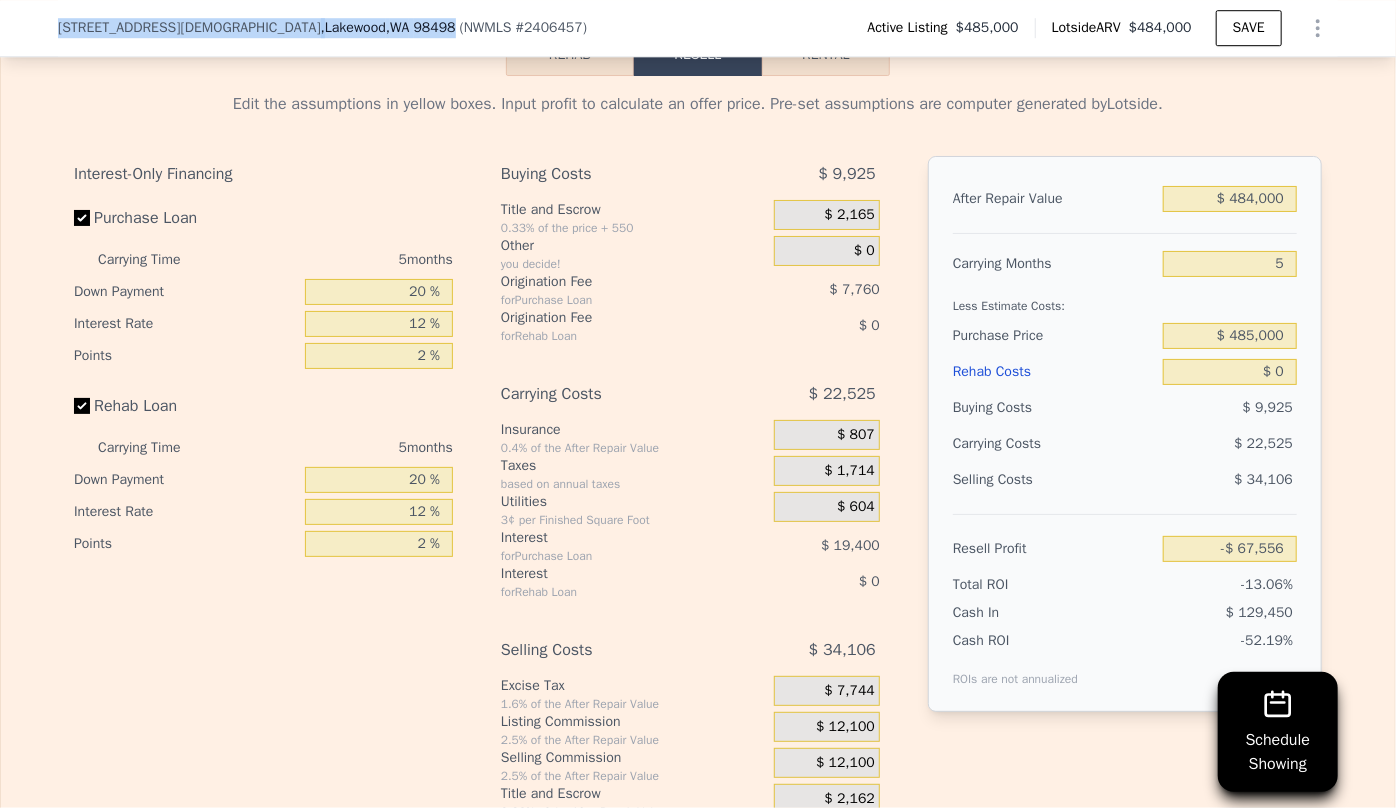 drag, startPoint x: 54, startPoint y: 29, endPoint x: 310, endPoint y: 35, distance: 256.0703 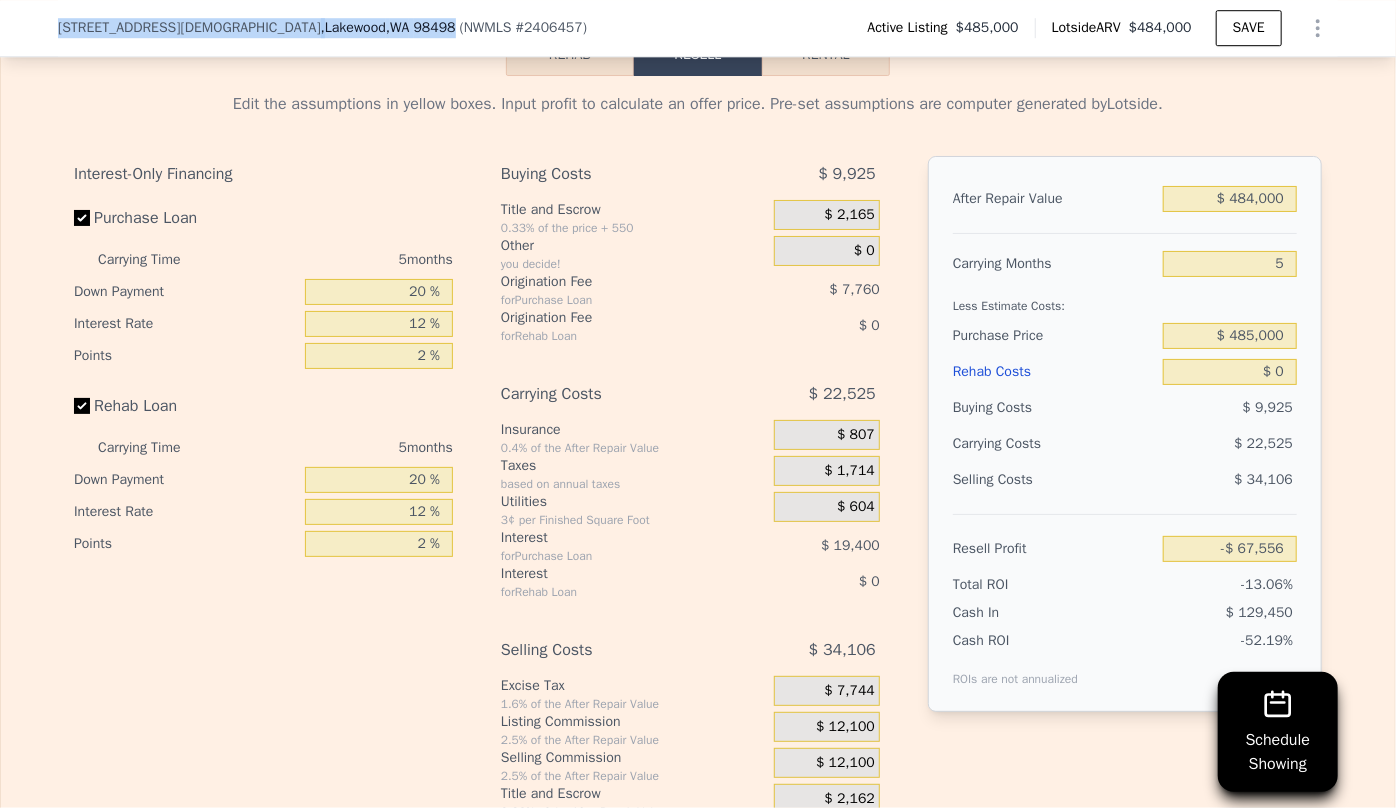 click on "10818 108th St SW ,  Lakewood ,  WA   98498 ( NWMLS # 2406457 )" at bounding box center (330, 28) 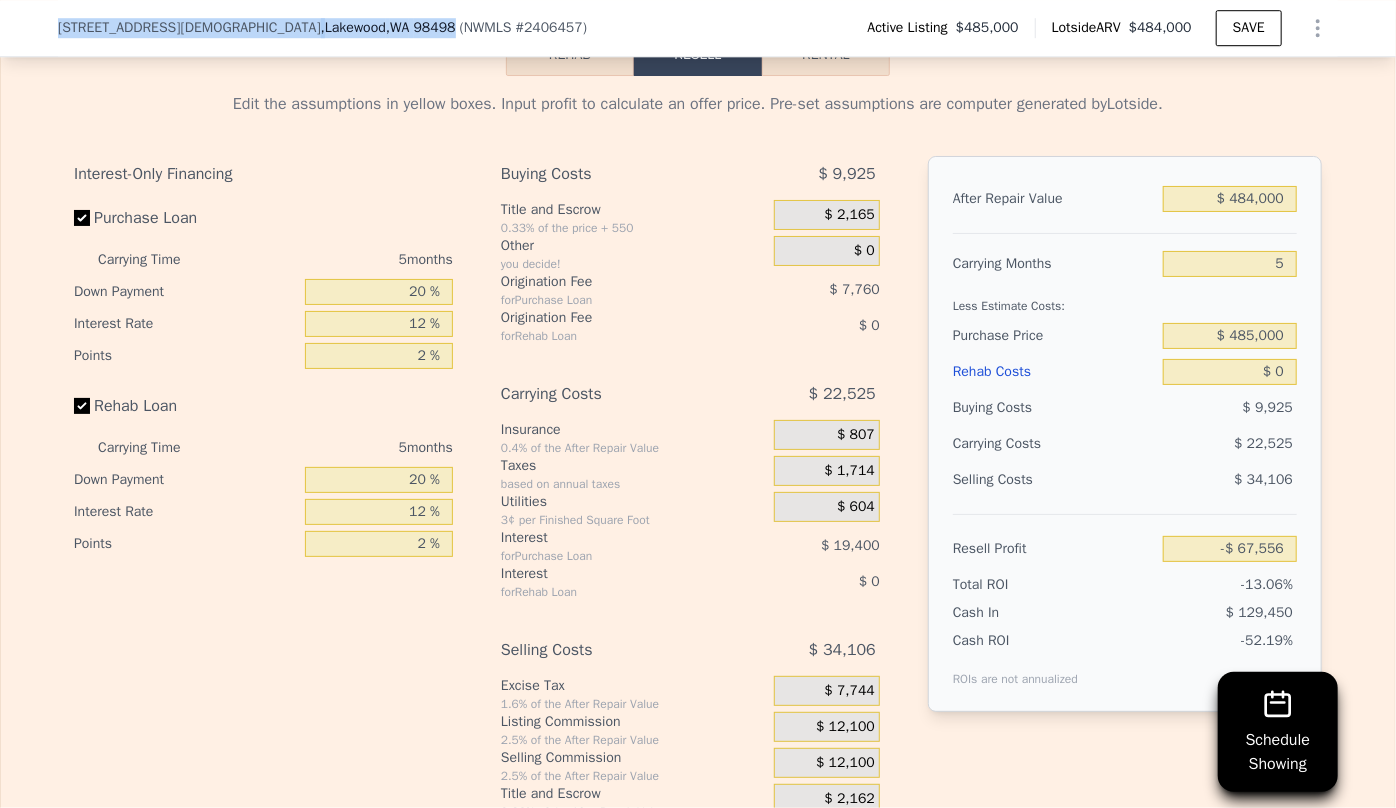copy on "10818 108th St SW ,  Lakewood ,  WA   98498" 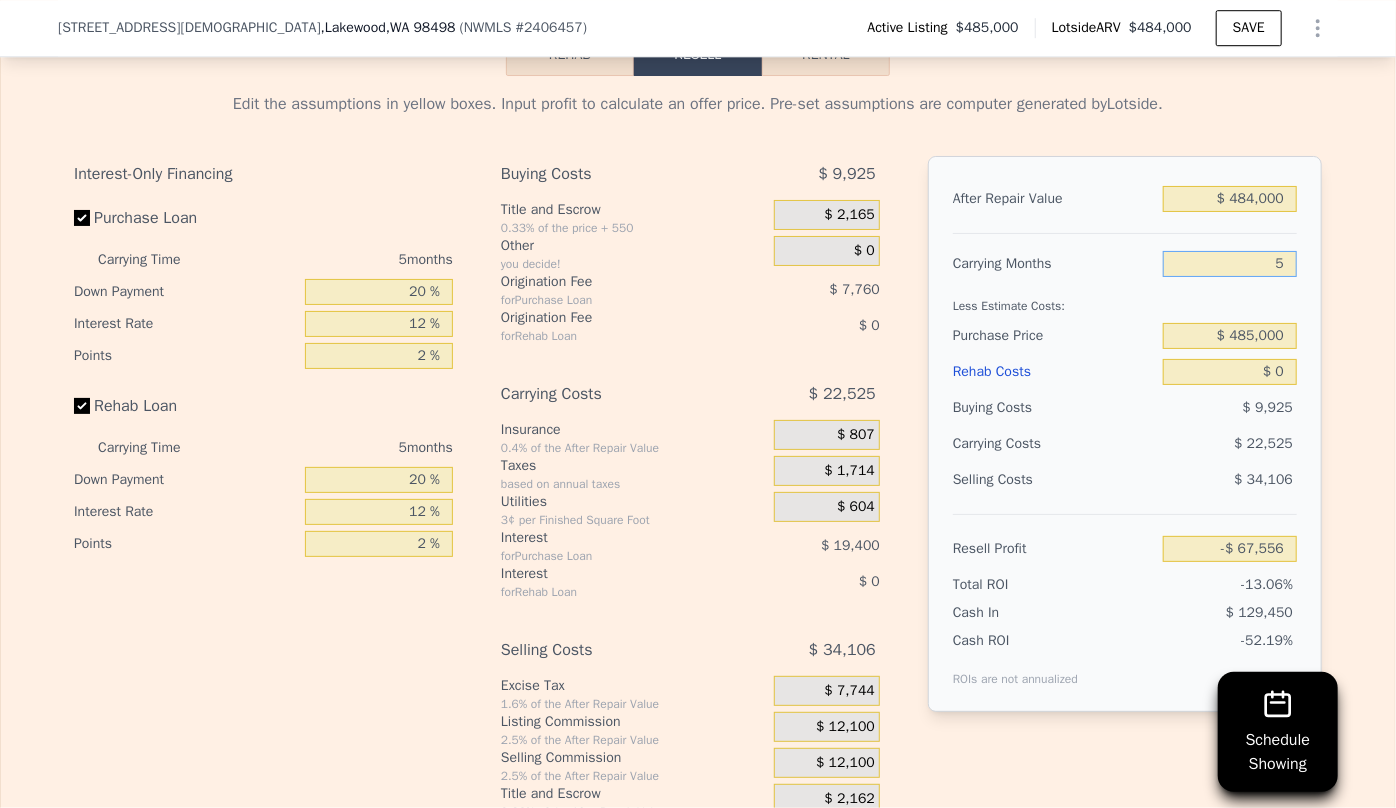 click on "5" at bounding box center [1230, 264] 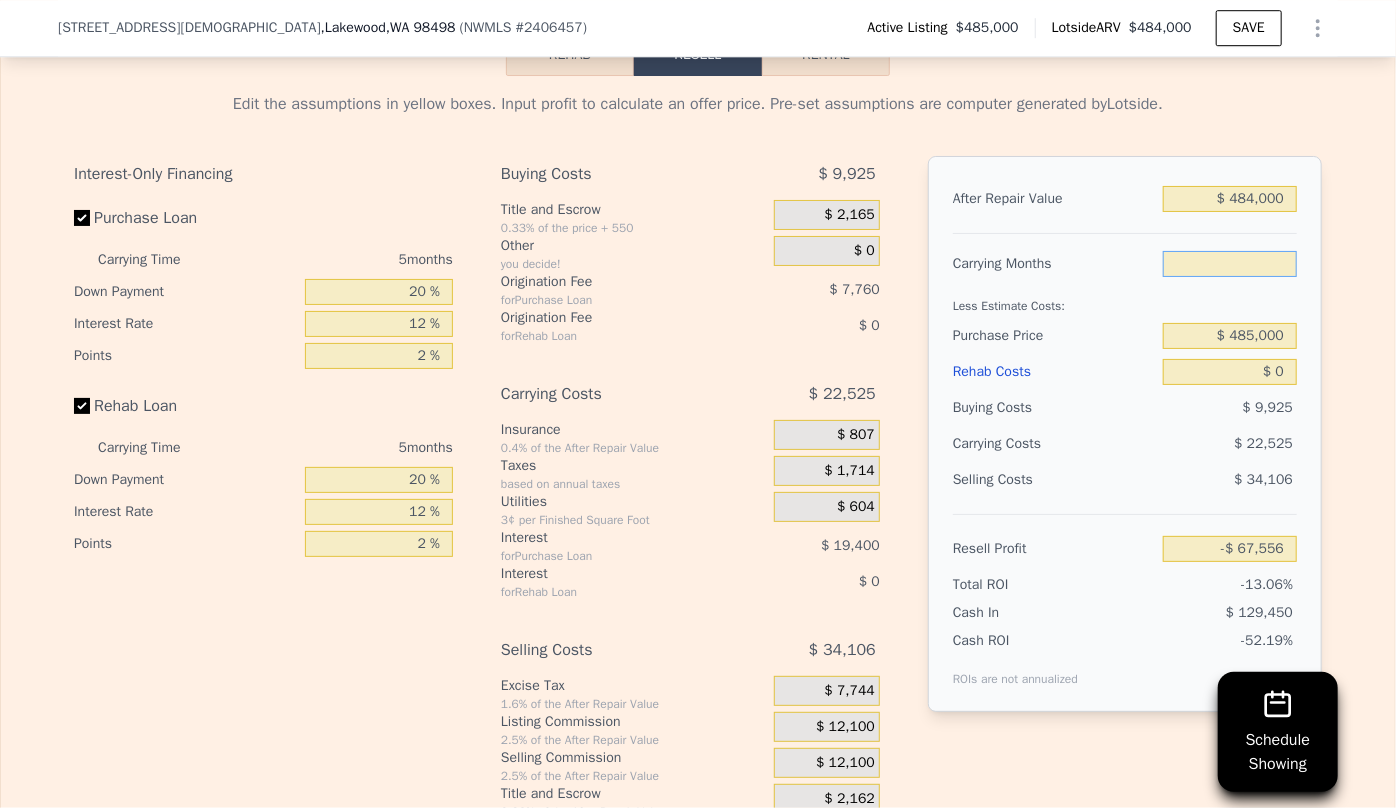 type on "6" 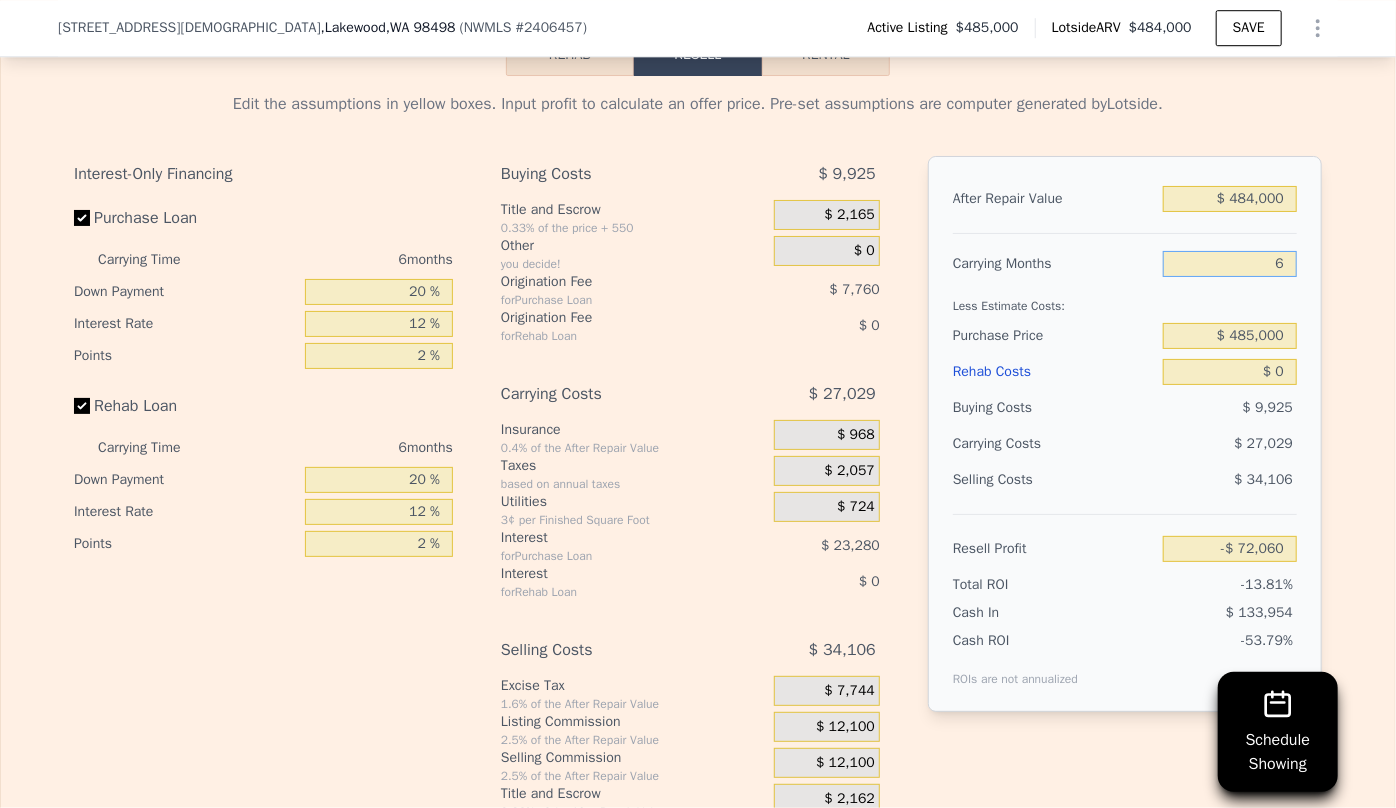 type on "-$ 72,060" 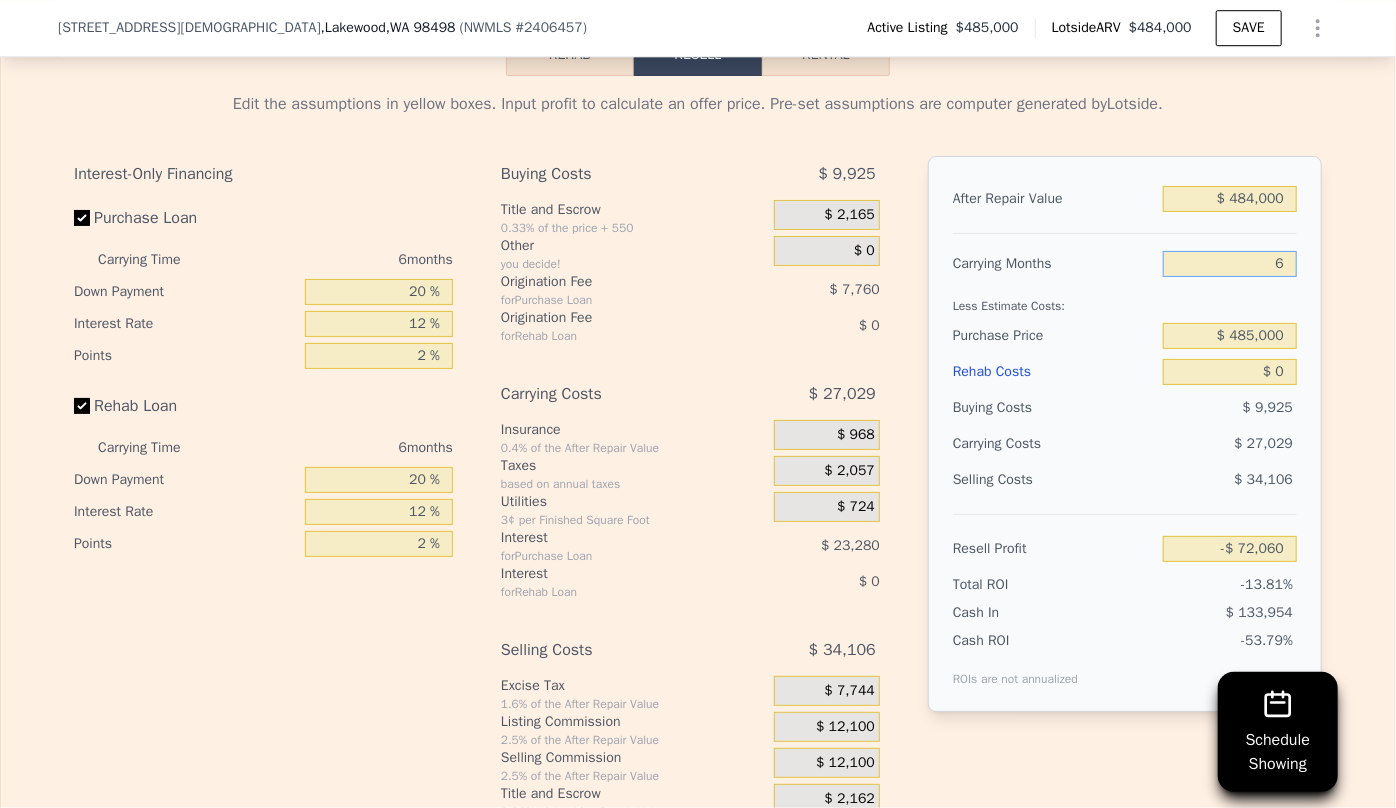 type on "6" 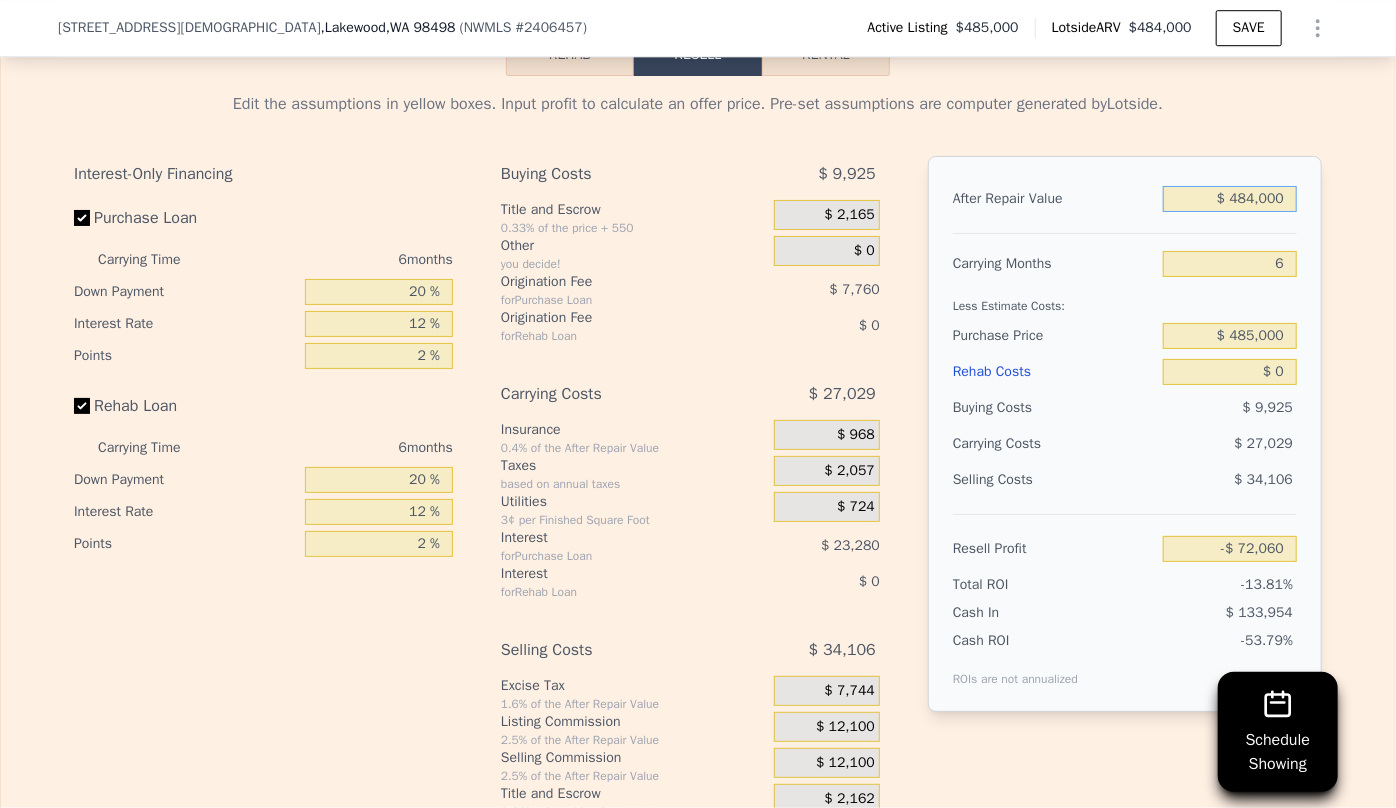 click on "$ 484,000" at bounding box center (1230, 199) 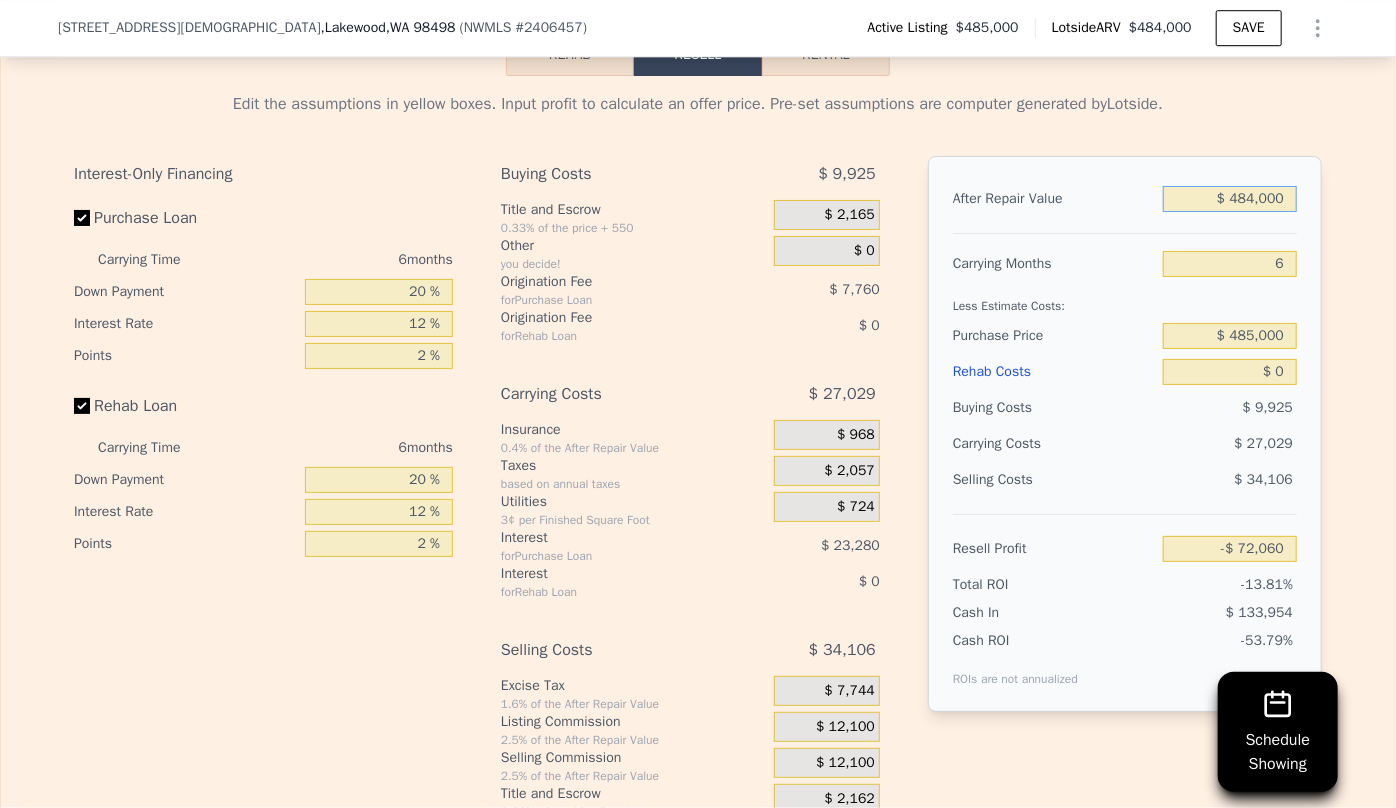 type on "$ 48,000" 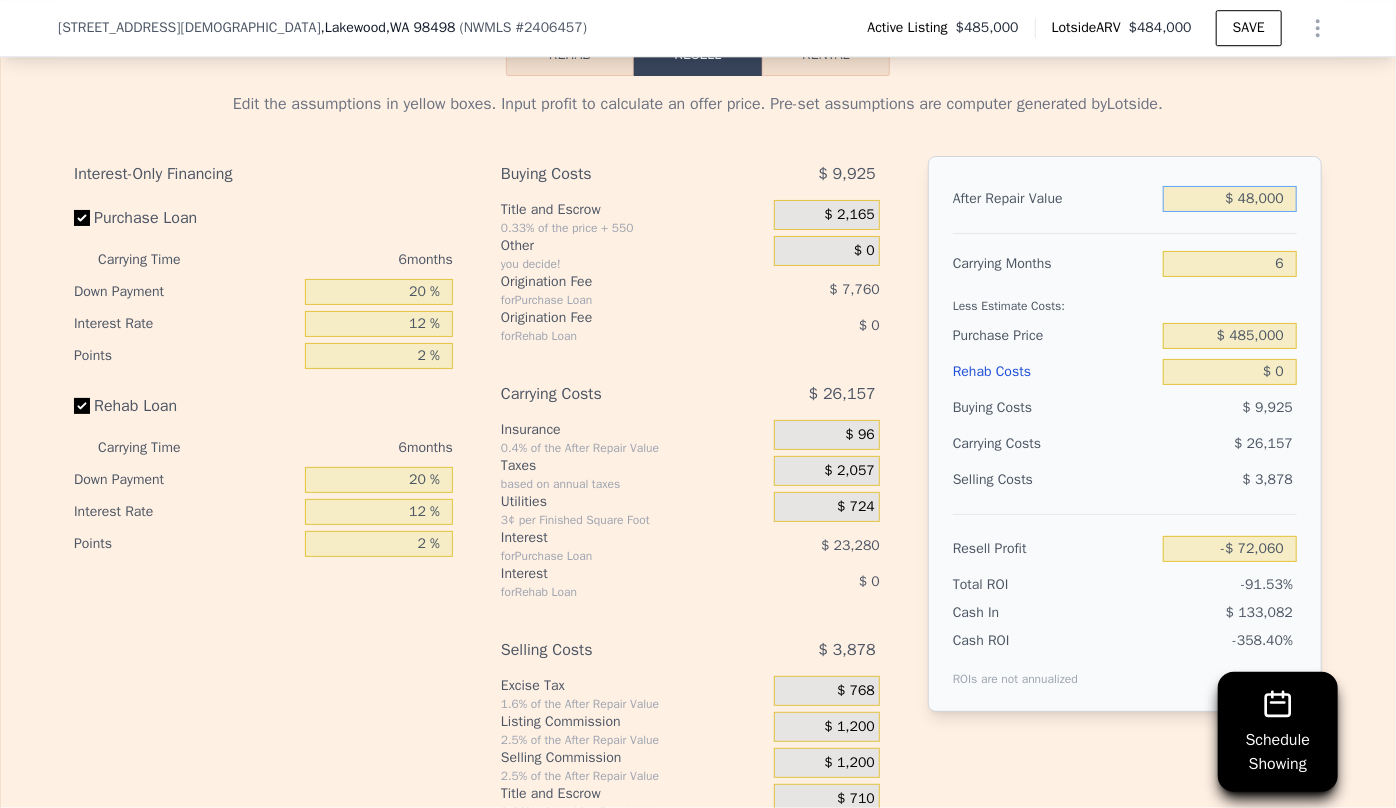 type on "-$ 476,960" 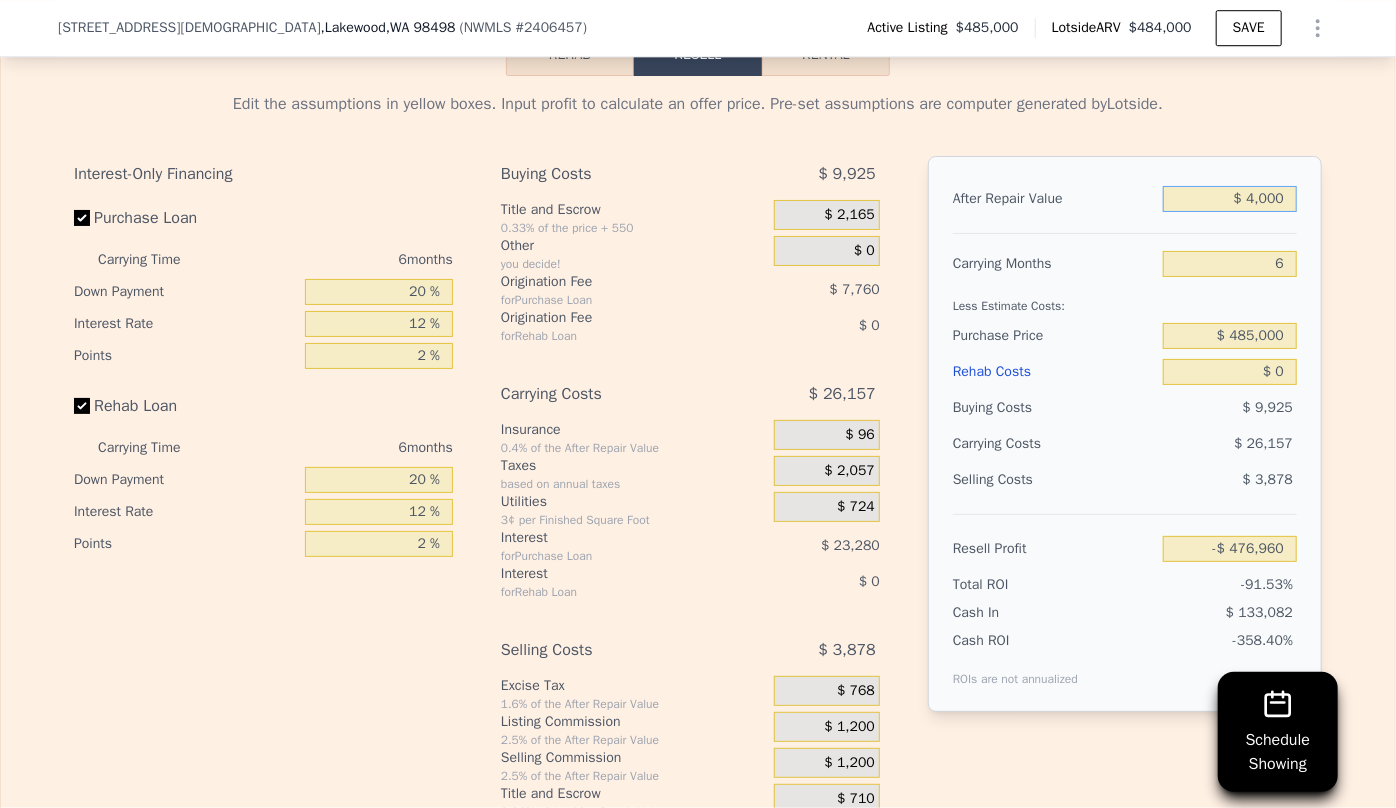 type on "$ 000" 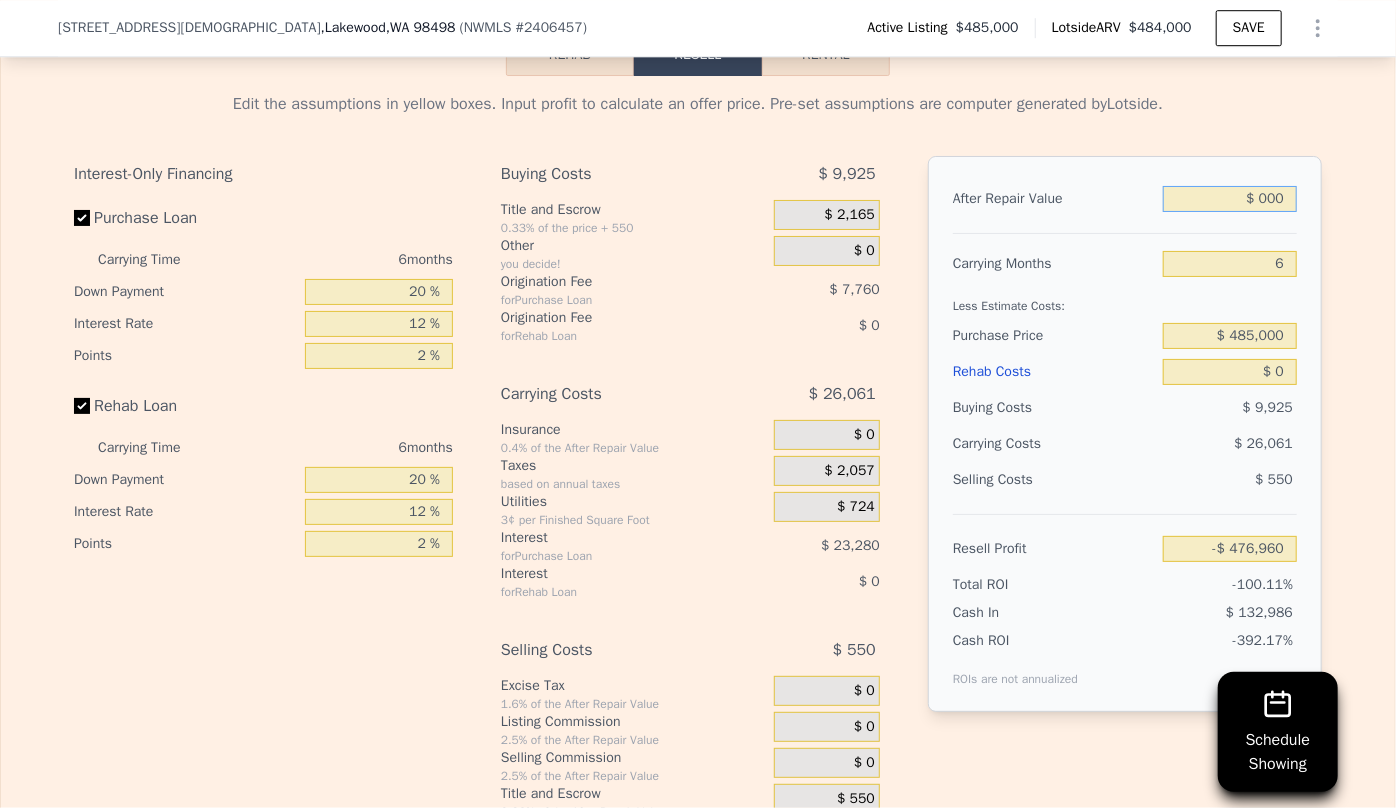 type on "-$ 521,536" 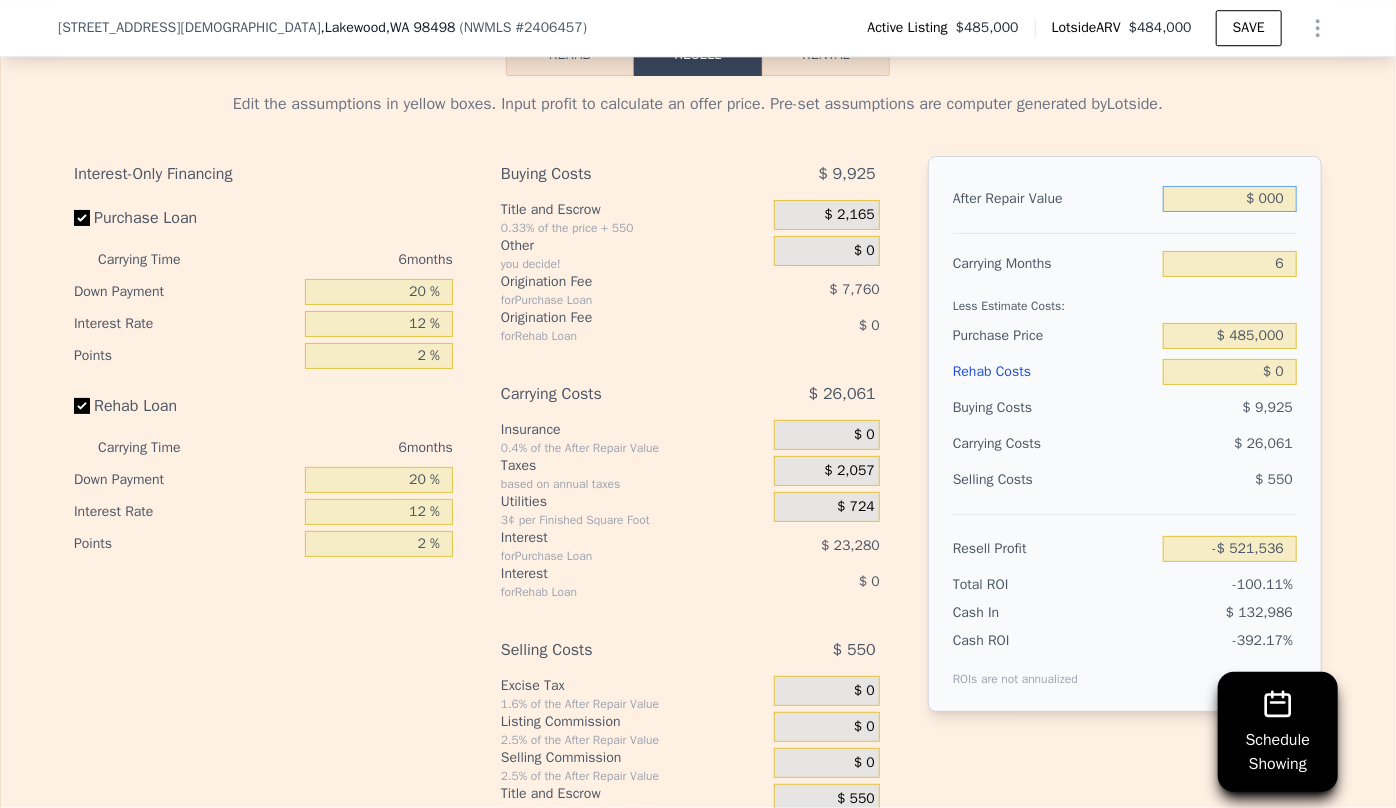 type on "$ 5,000" 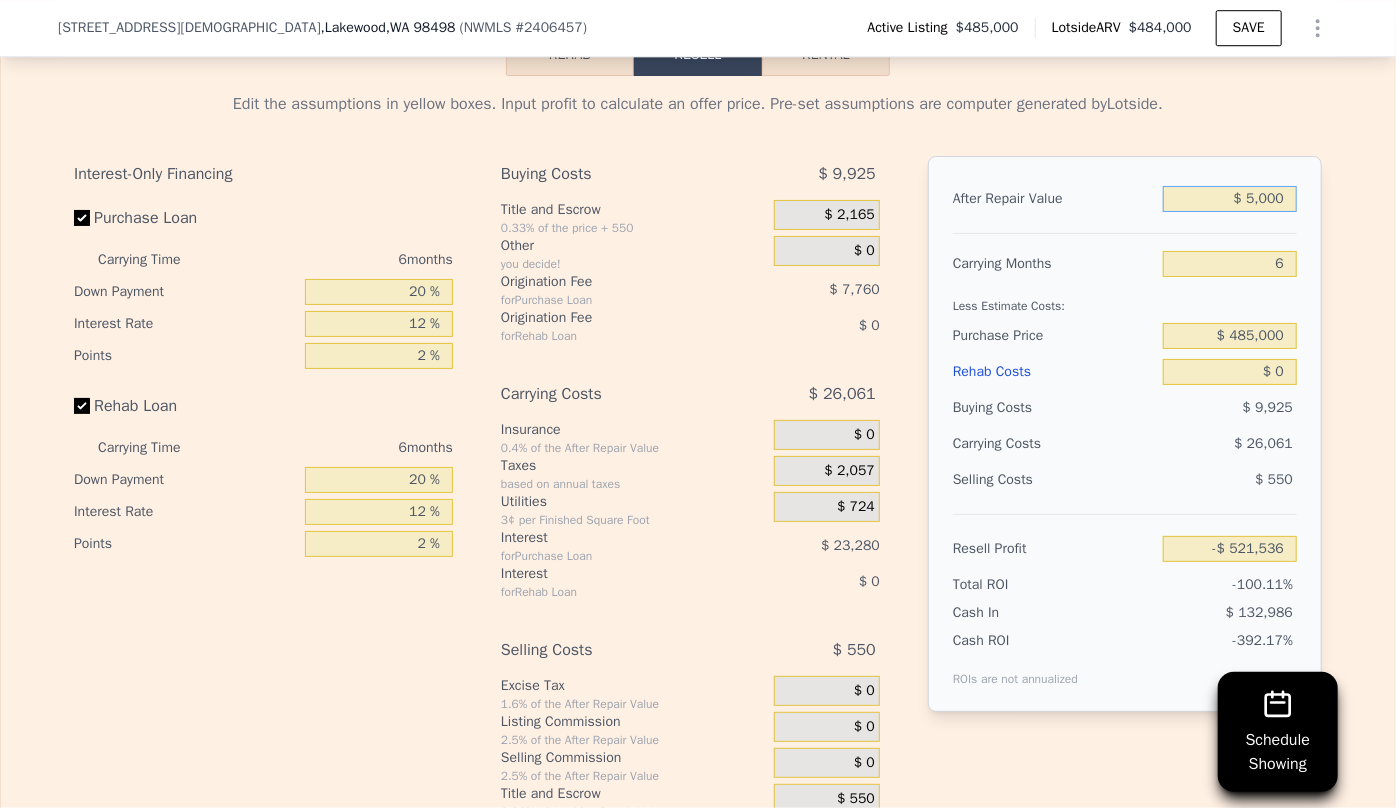 type on "-$ 516,893" 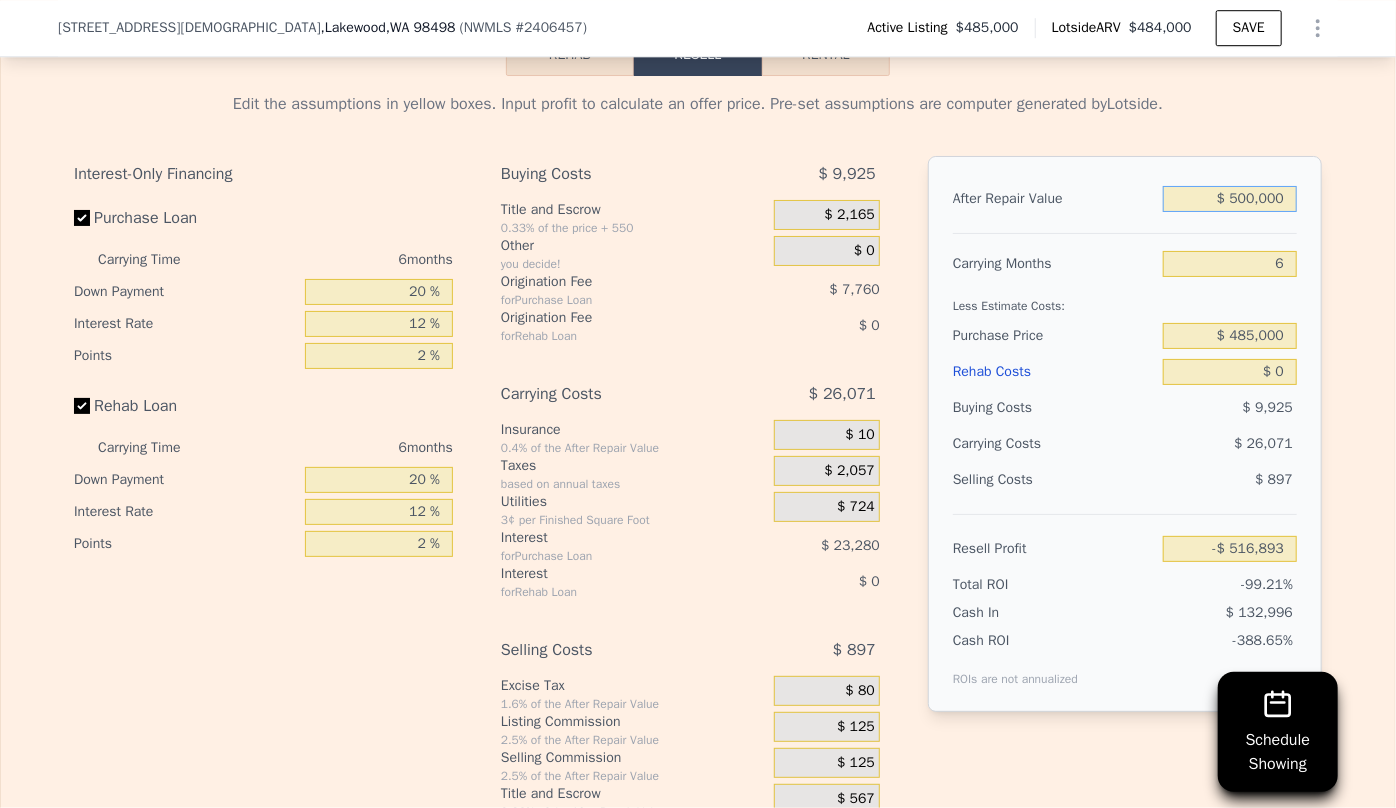 type on "$ 5,000,000" 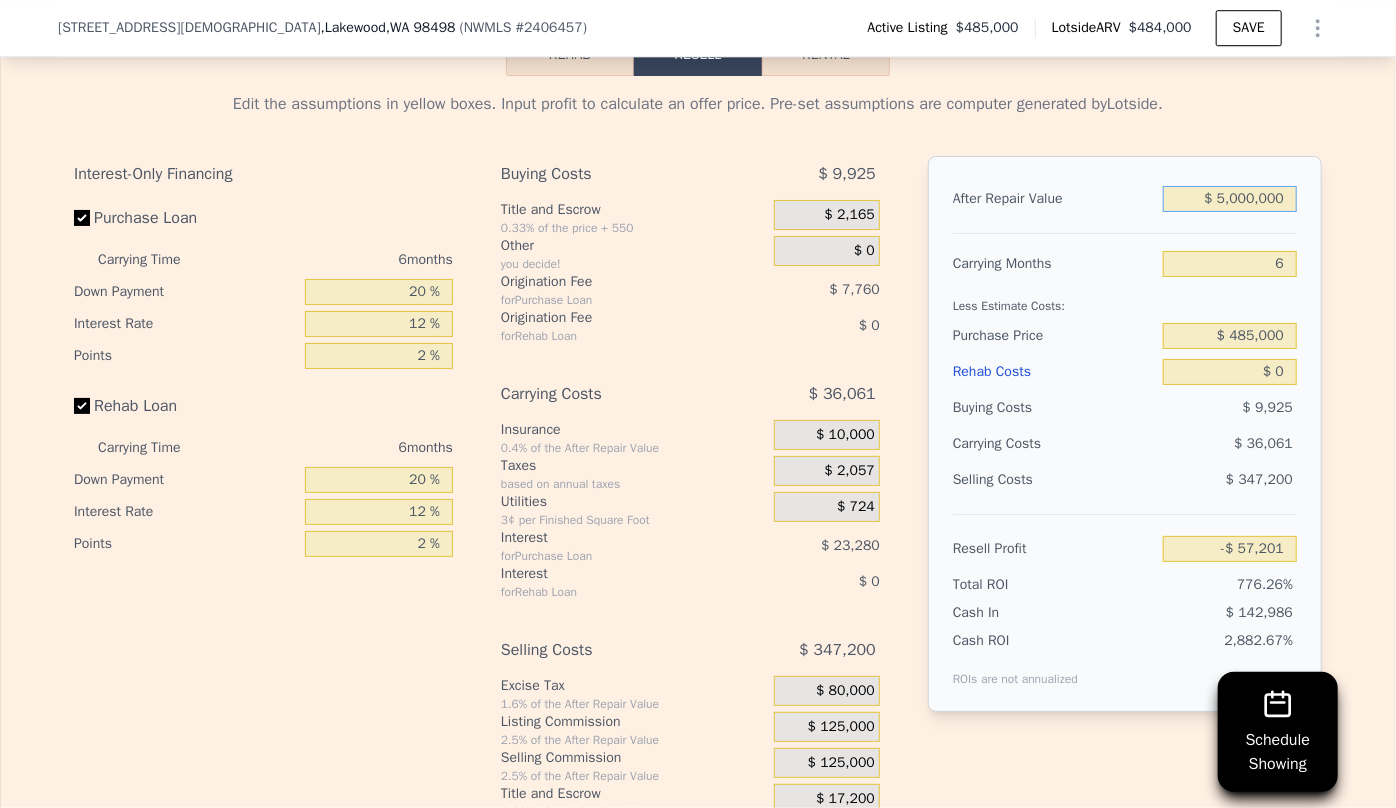 type on "$ 4,121,814" 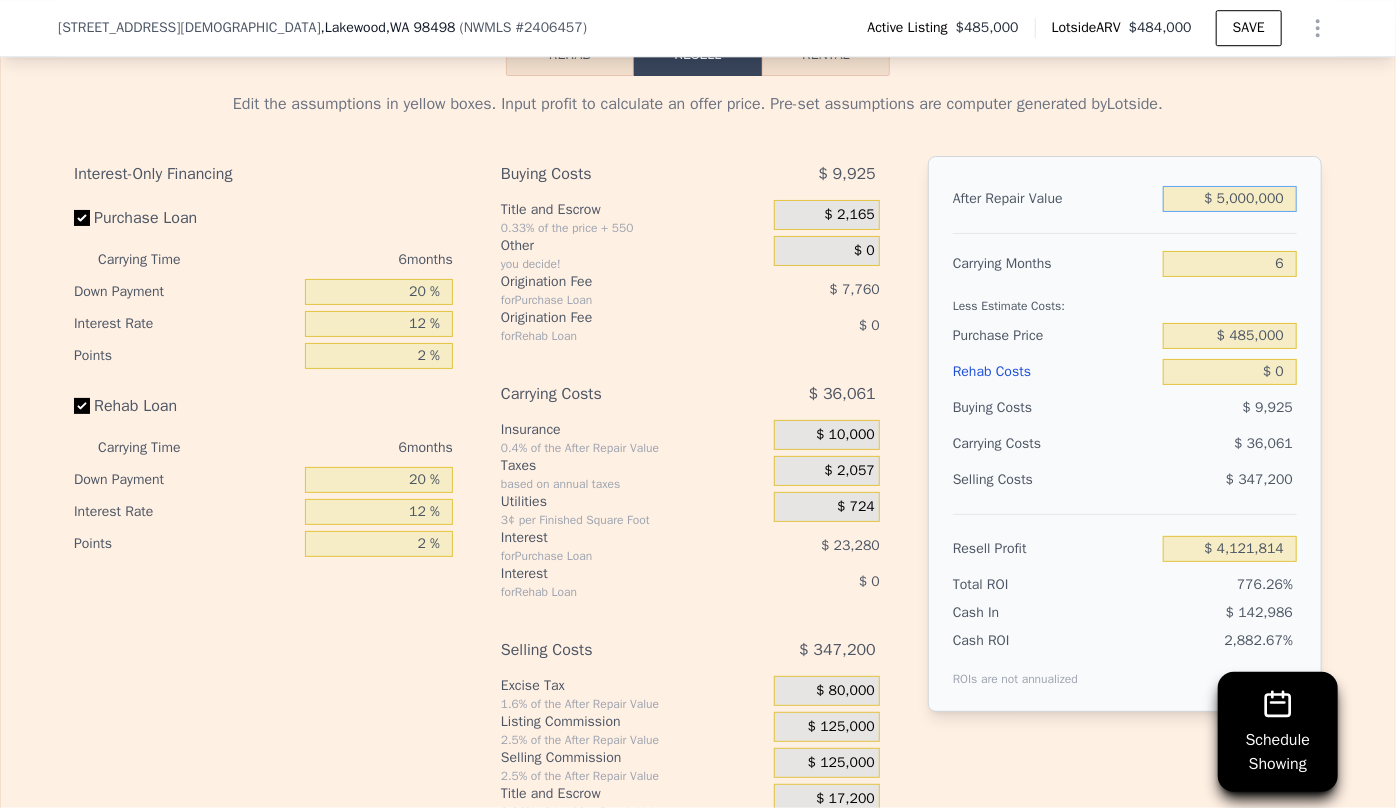 type on "$ 500,000" 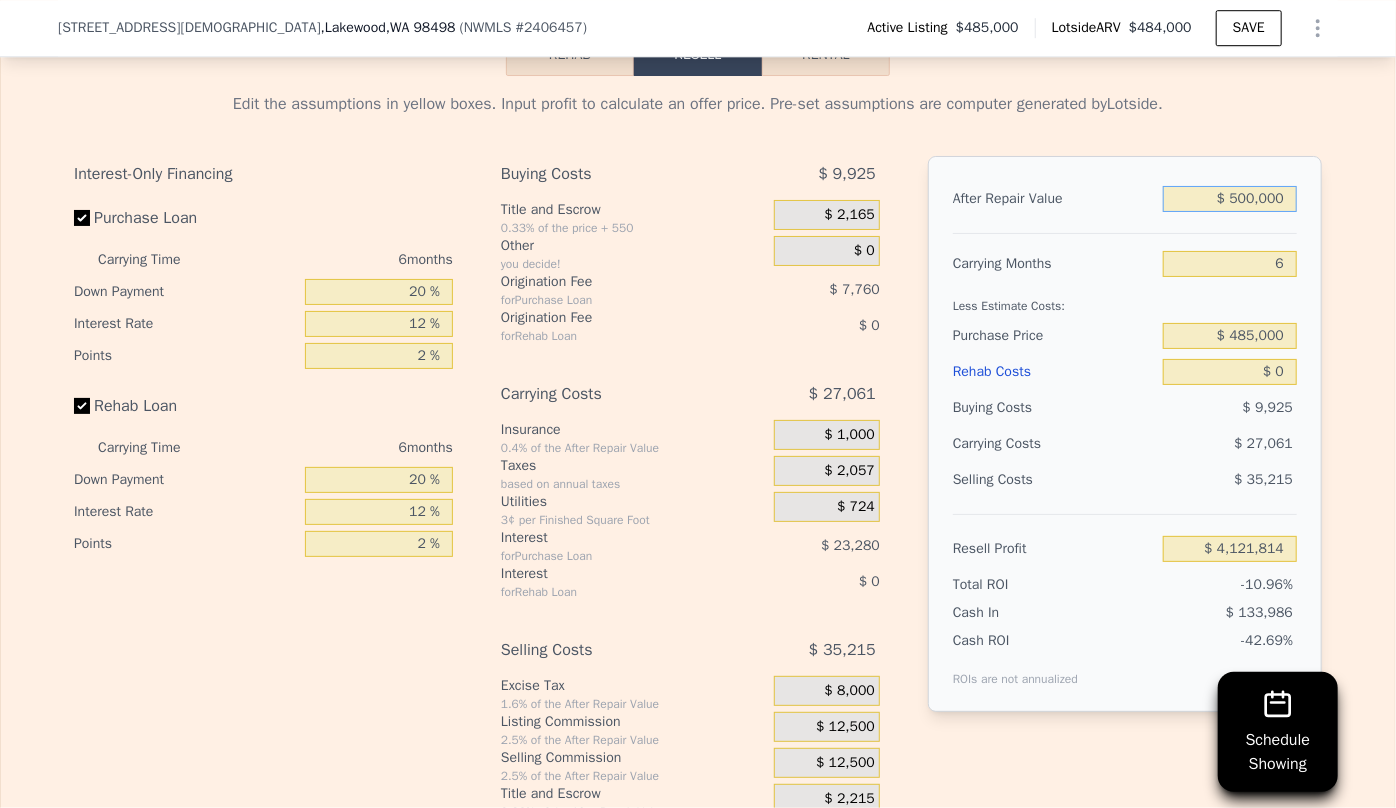type on "-$ 57,201" 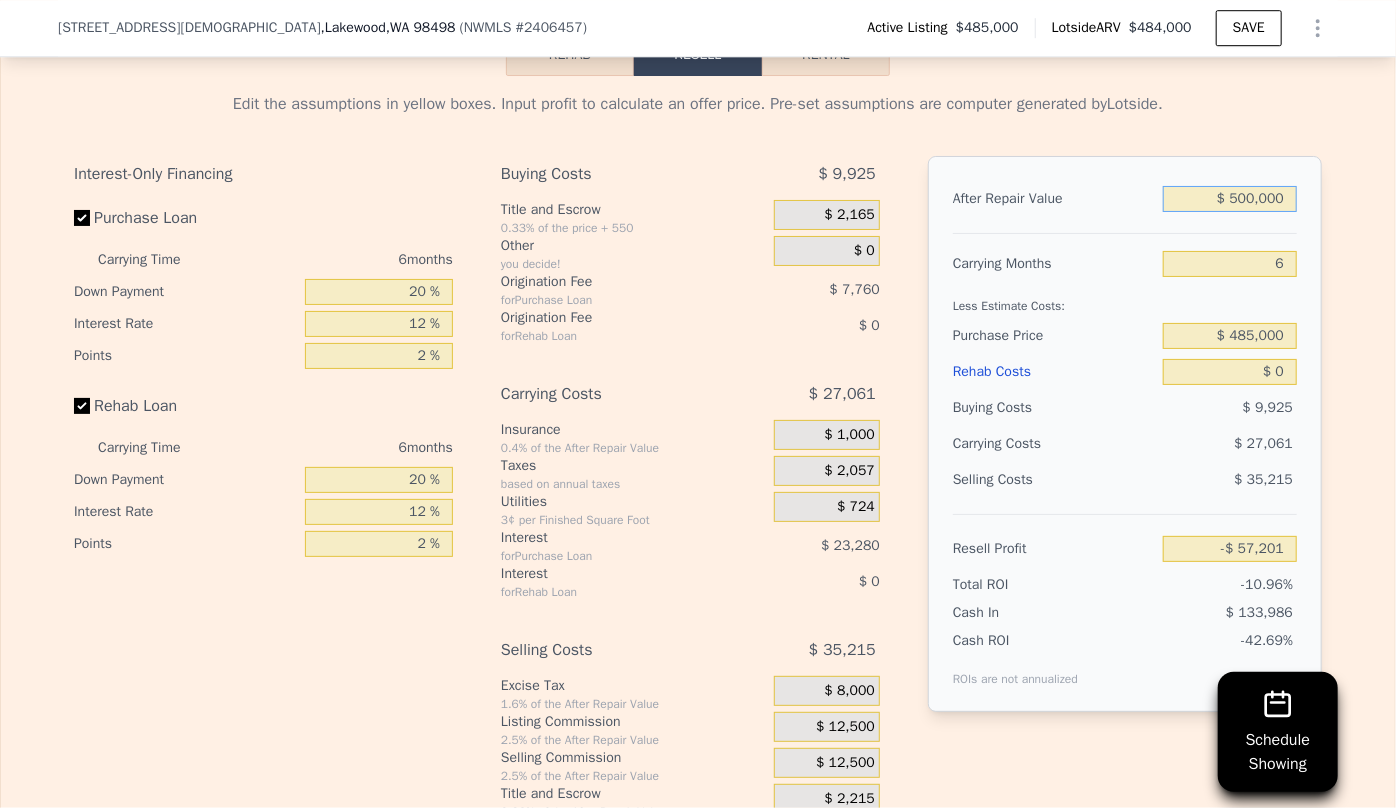 type on "$ 50,000" 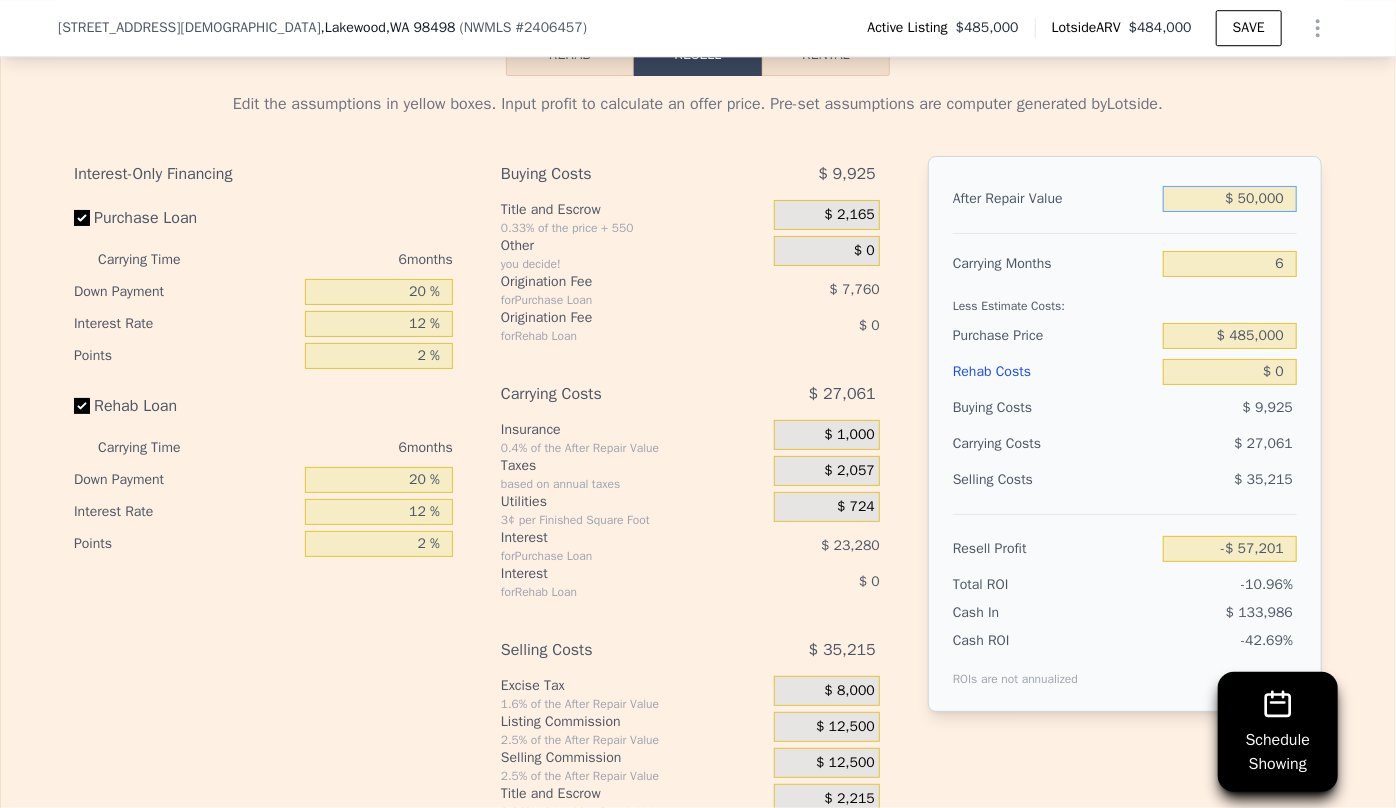 type on "-$ 475,103" 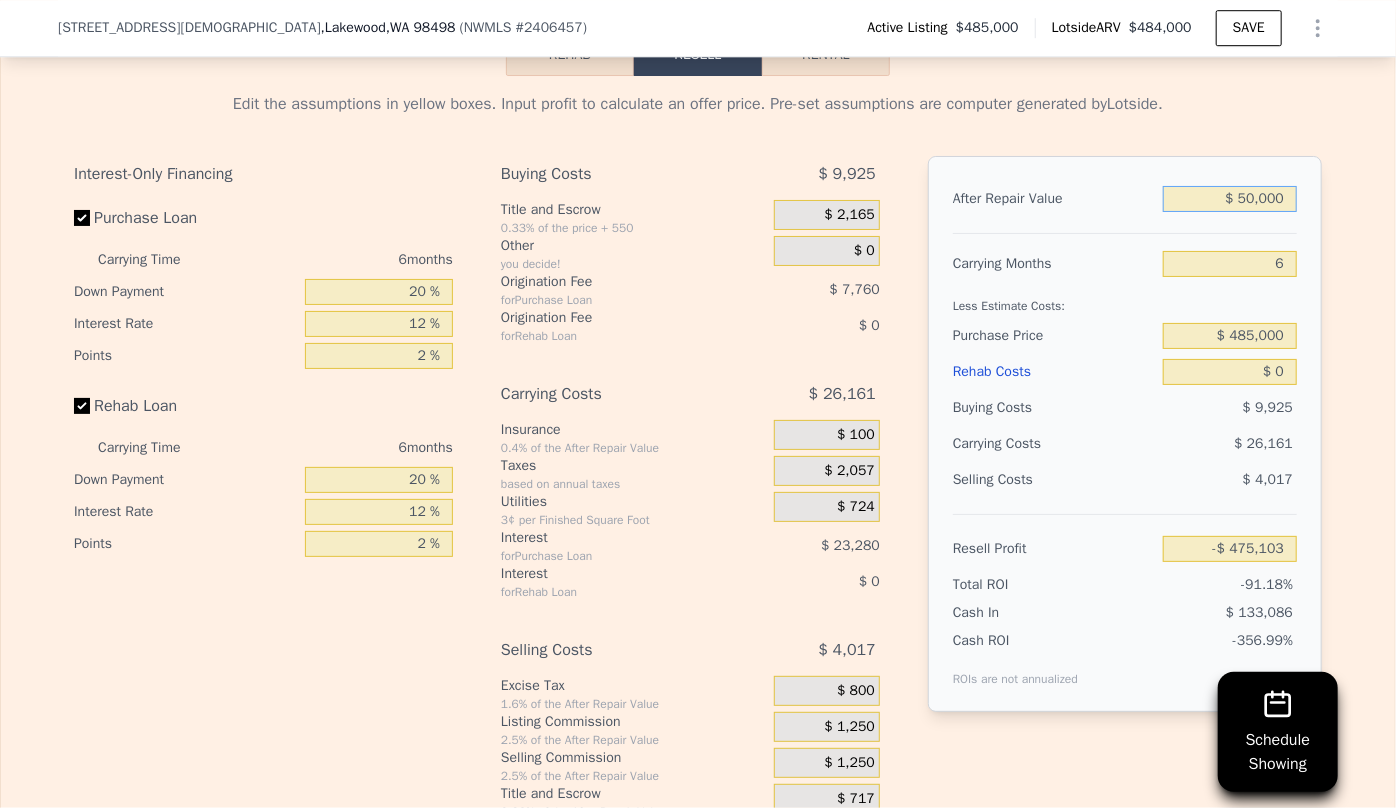 type on "$ 5,000" 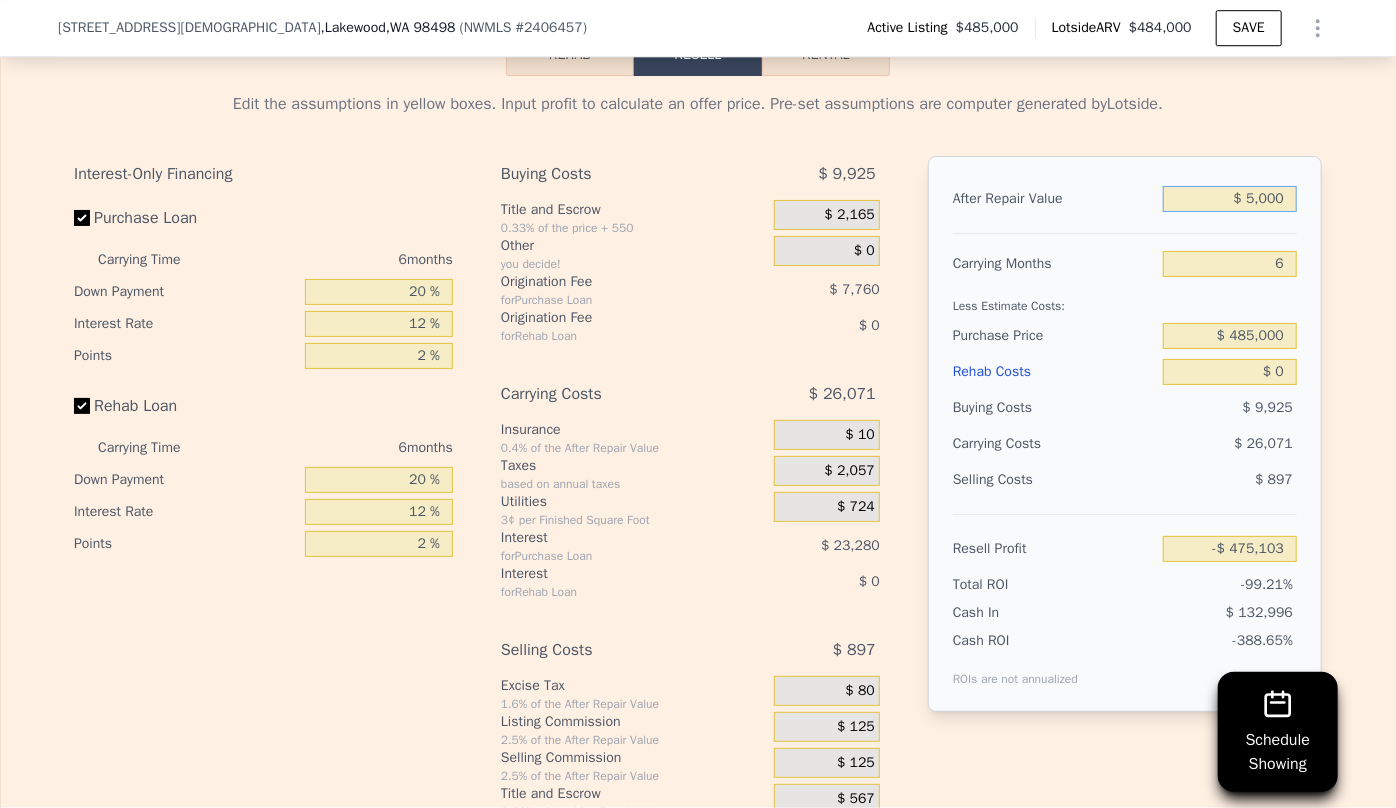 type on "-$ 516,893" 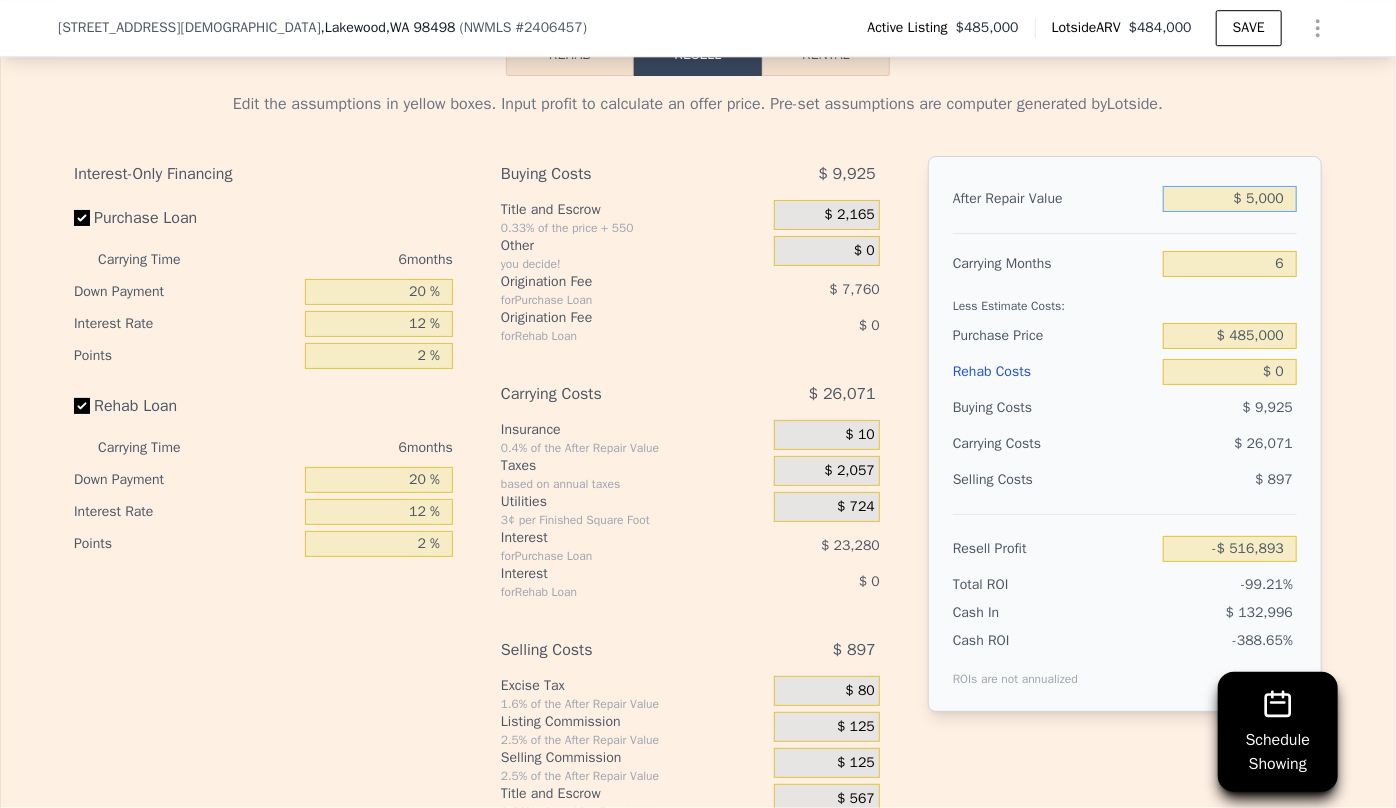 type on "$ 50,000" 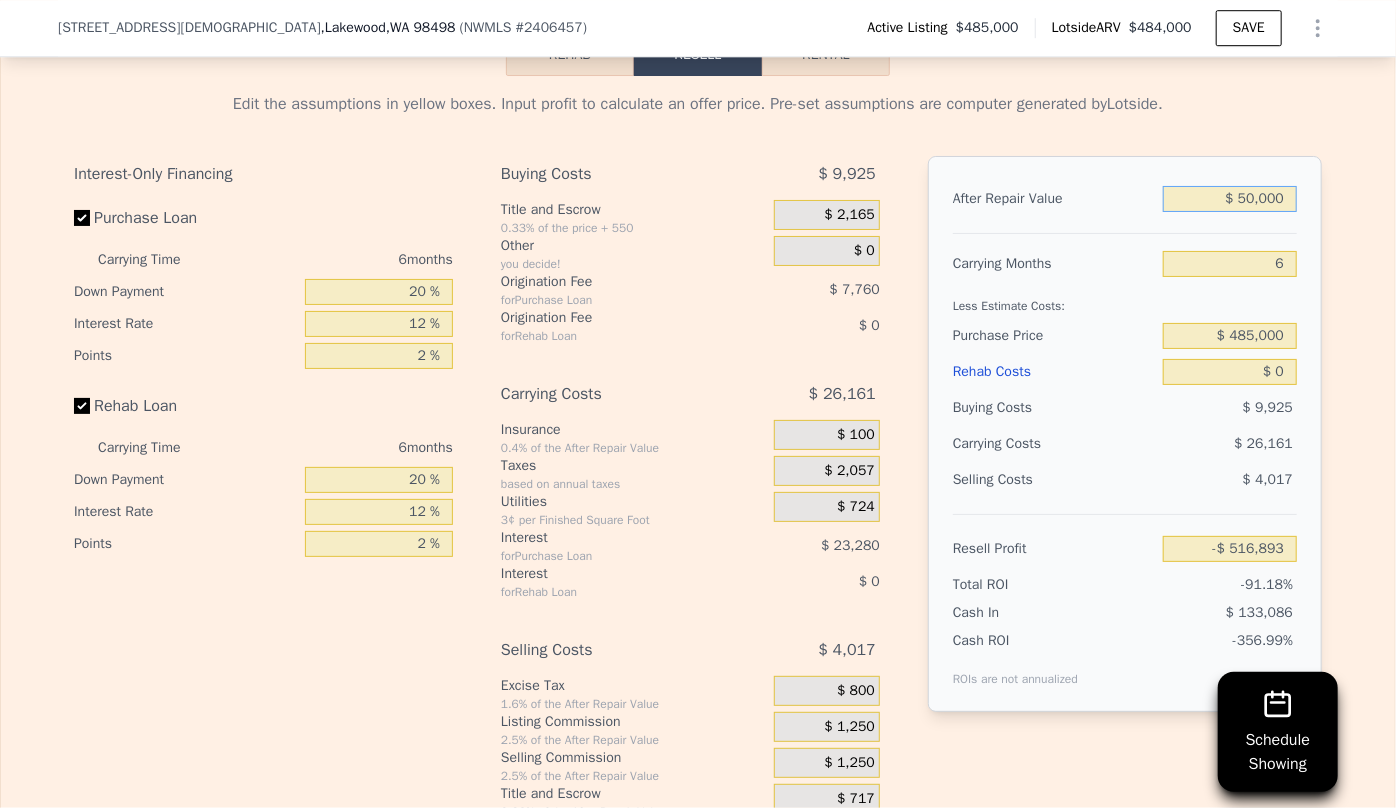type on "-$ 475,103" 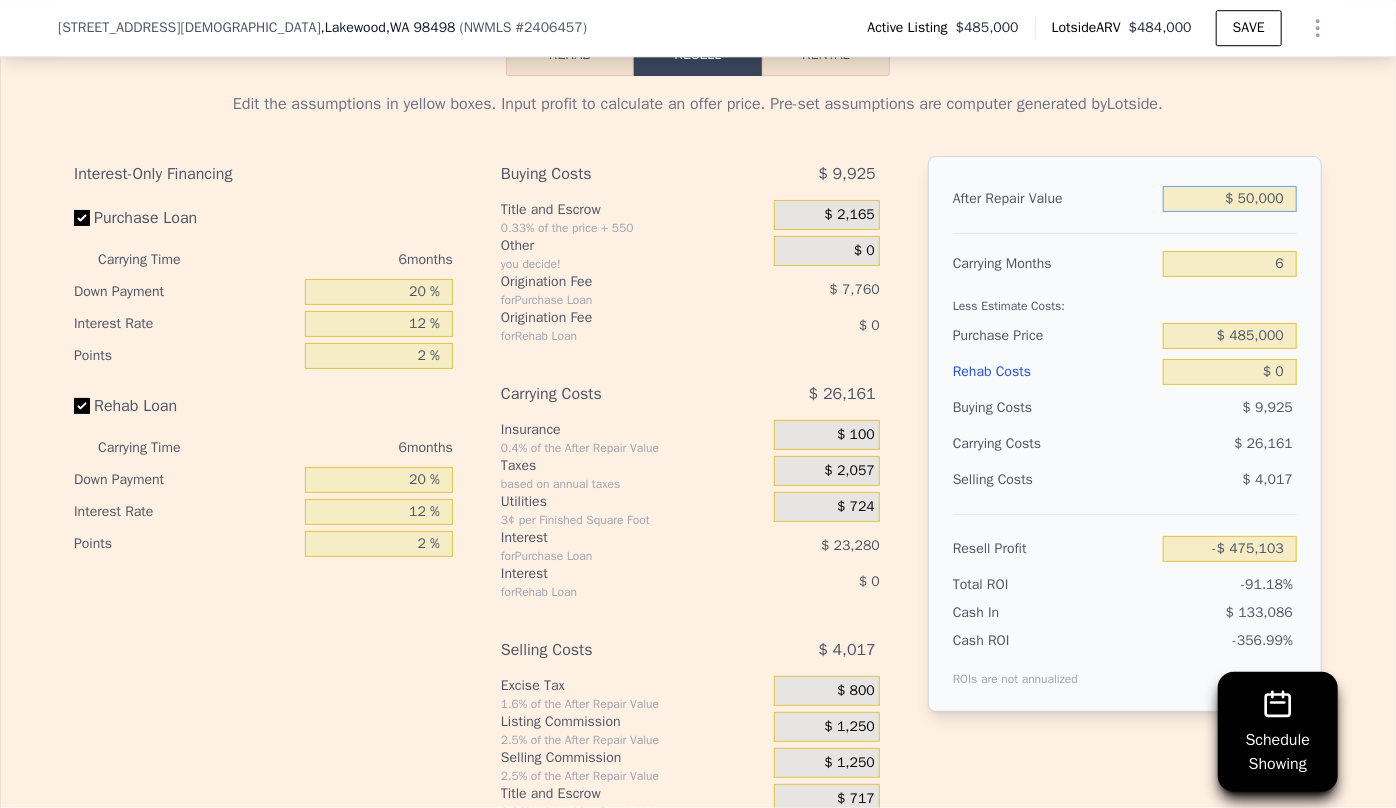 type on "$ 500,000" 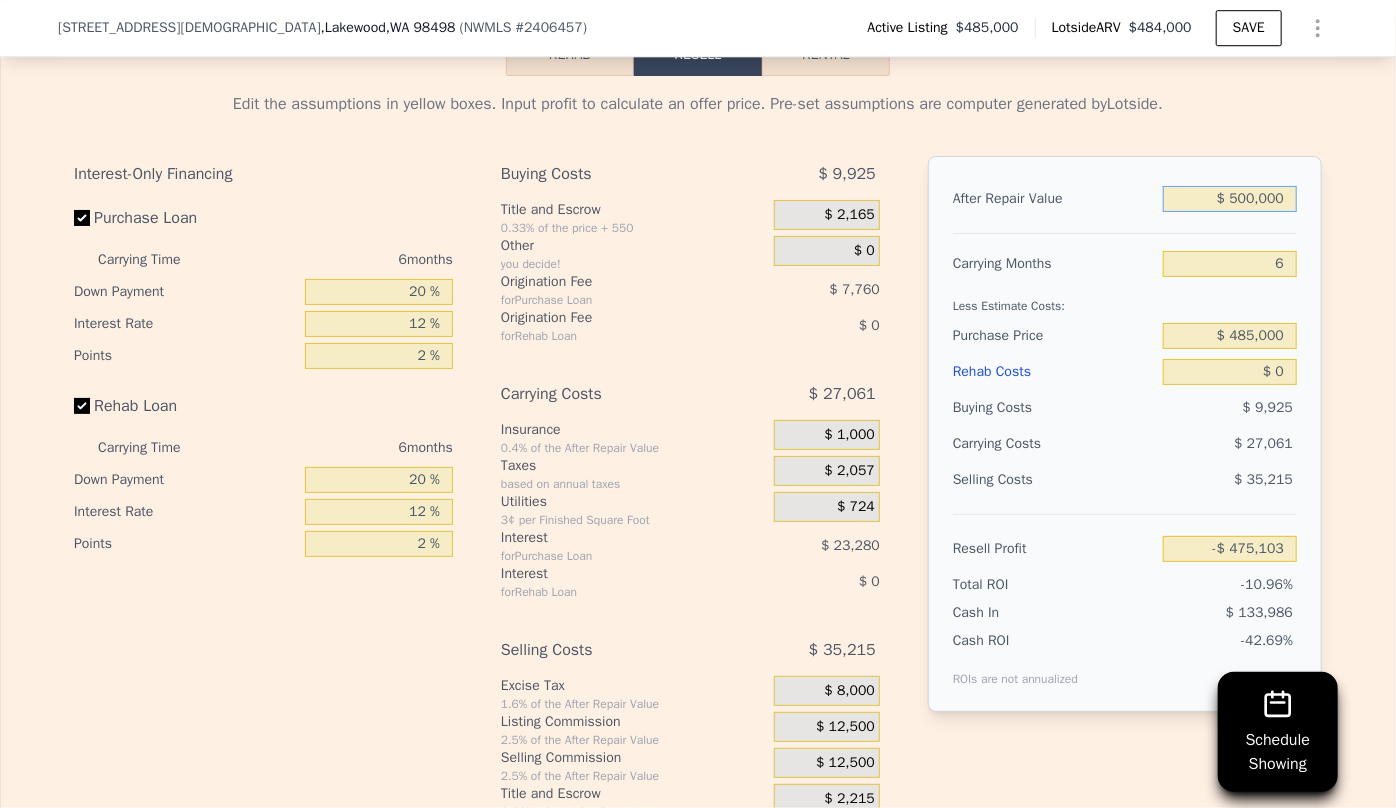 type on "-$ 57,201" 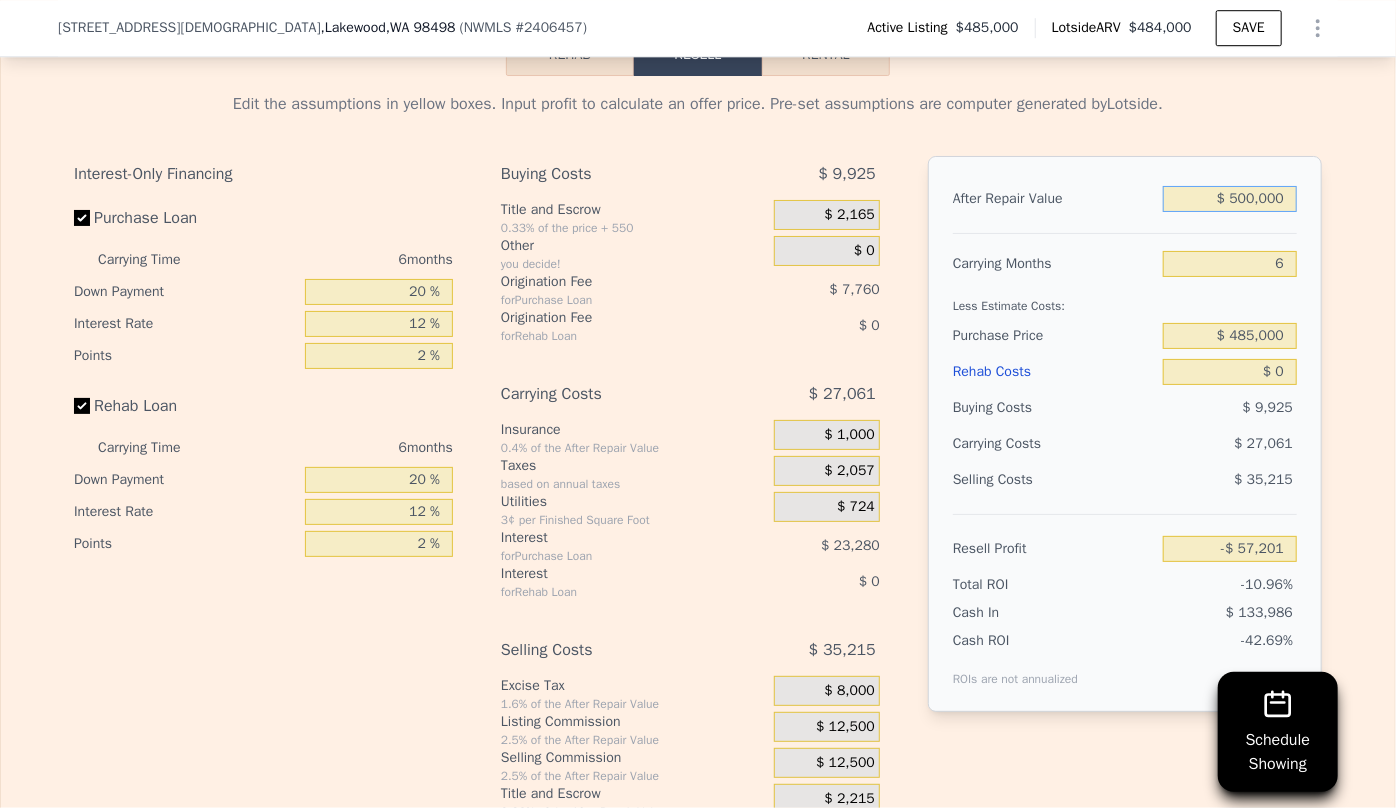 type on "$ 500,000" 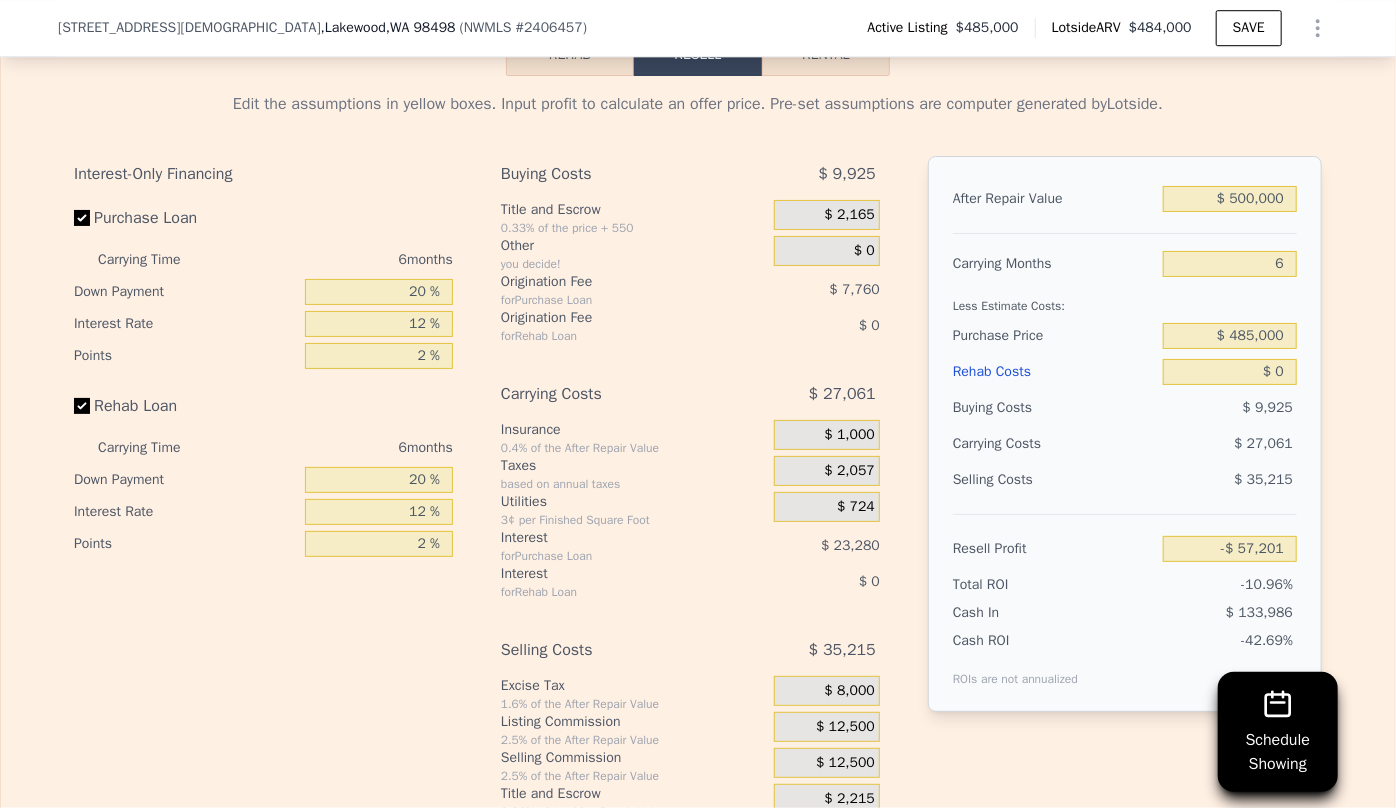click on "Less Estimate Costs:" at bounding box center [1125, 300] 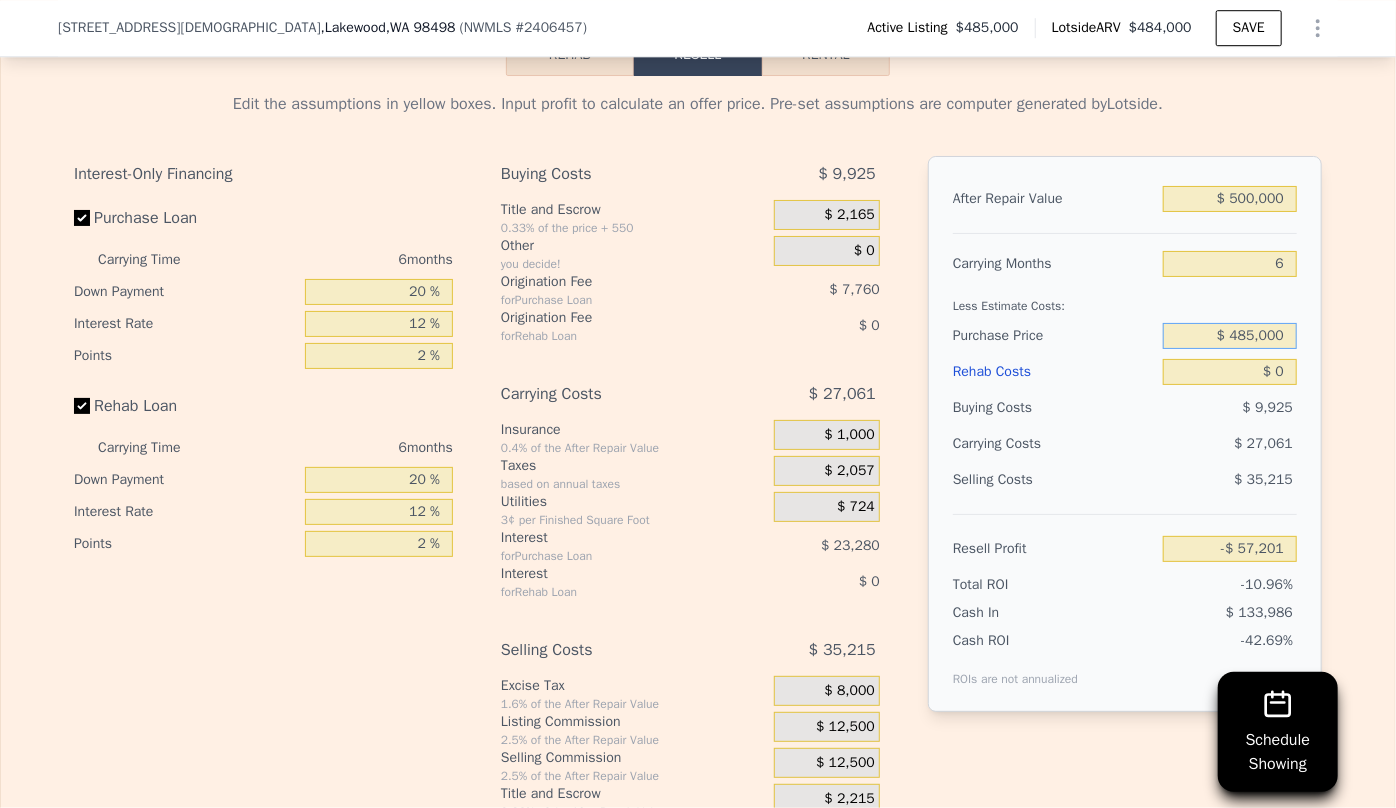 click on "$ 485,000" at bounding box center (1230, 336) 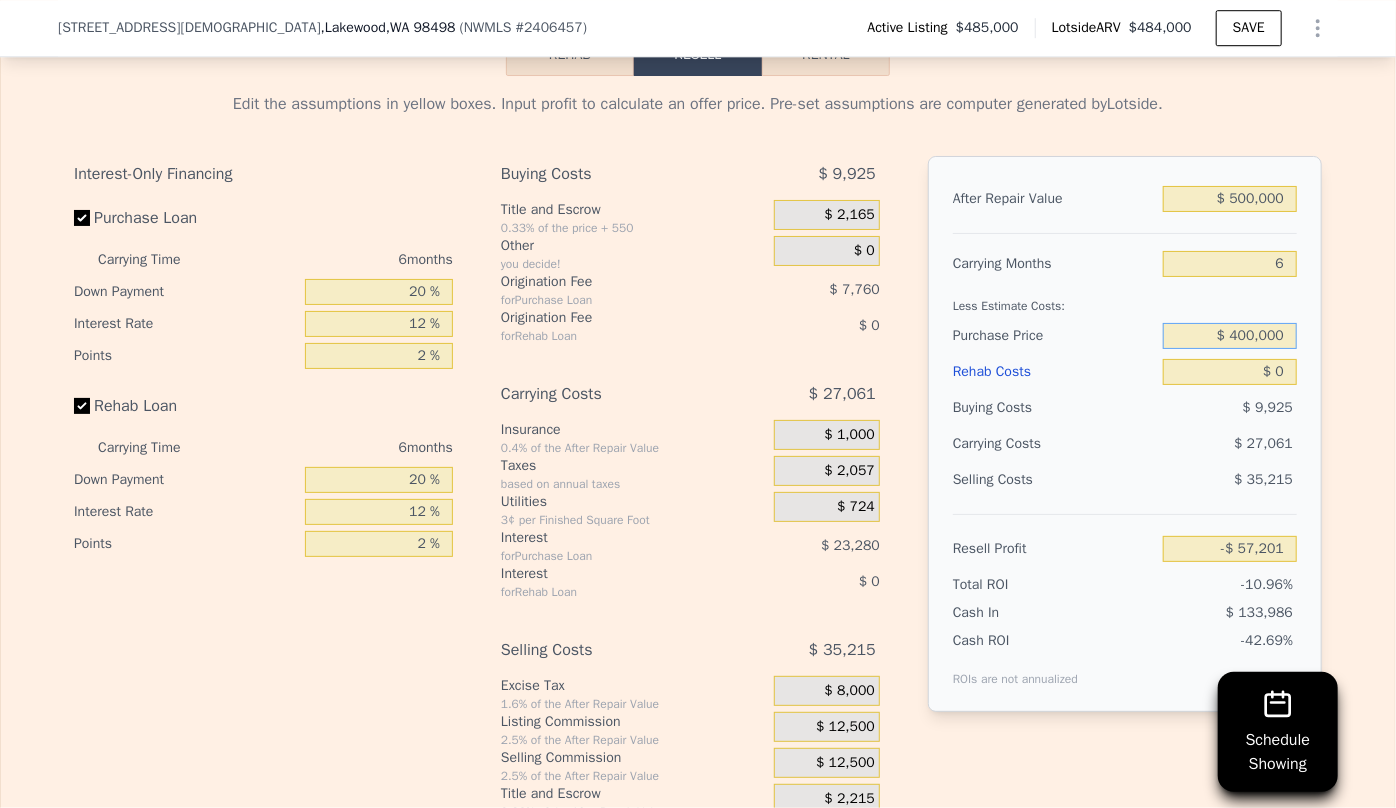 type on "$ 400,000" 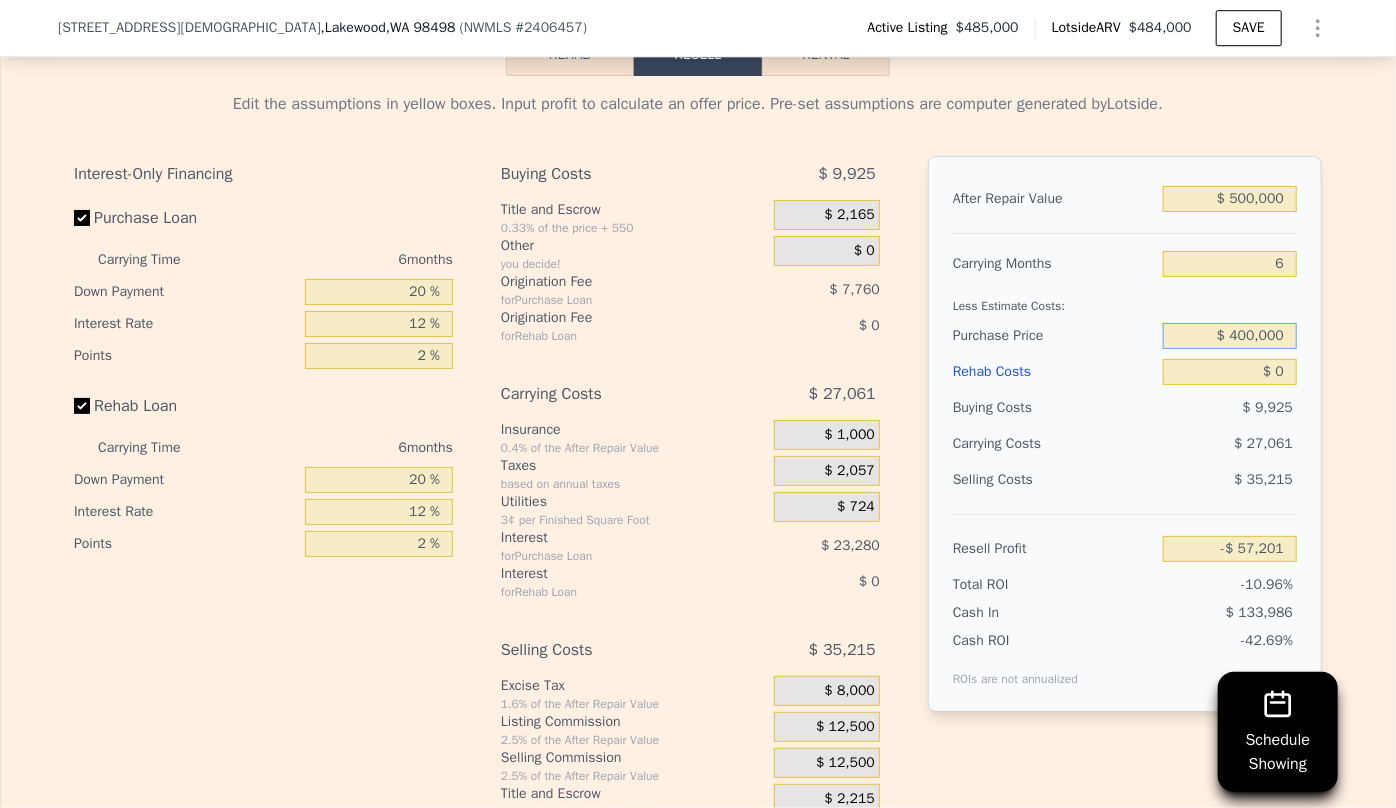 type on "$ 33,522" 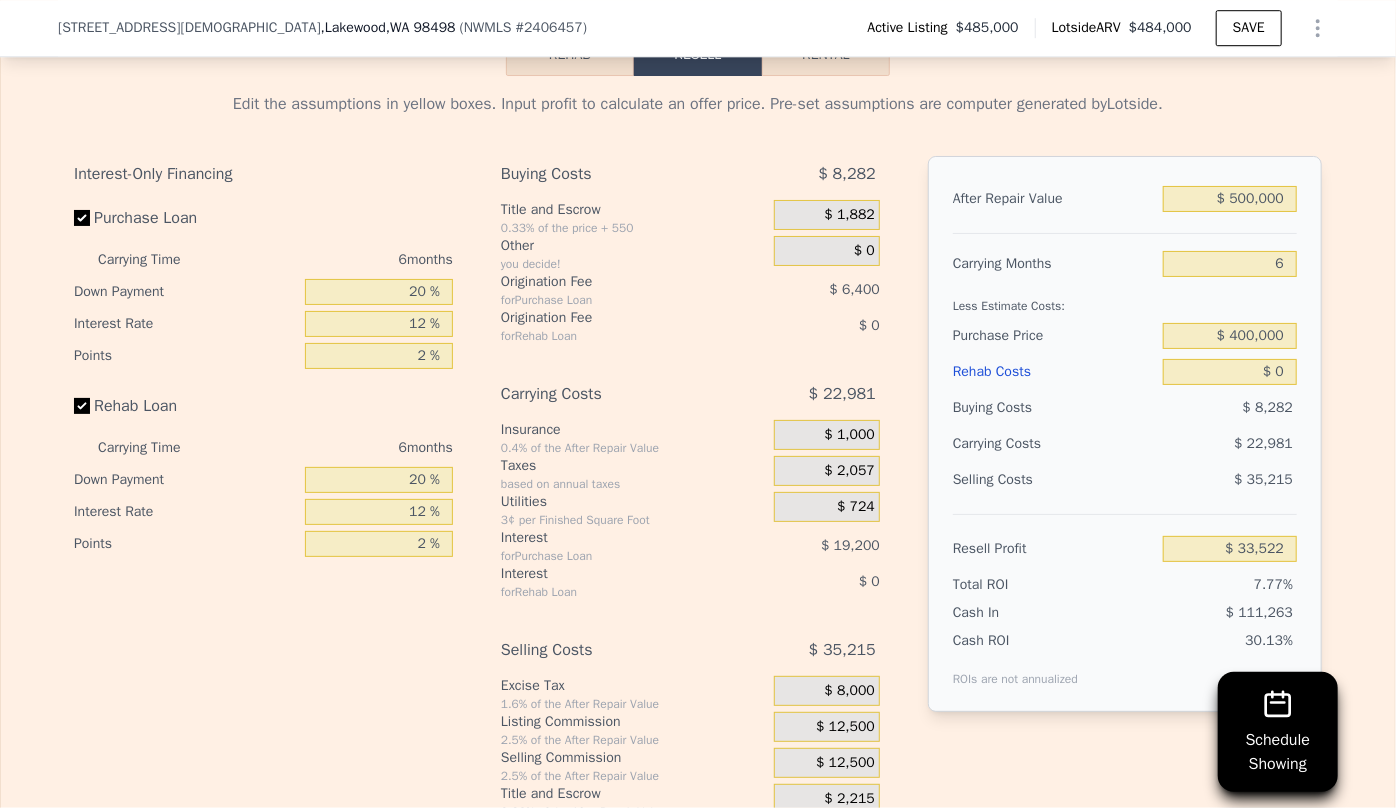click on "Rehab Costs" at bounding box center [1054, 372] 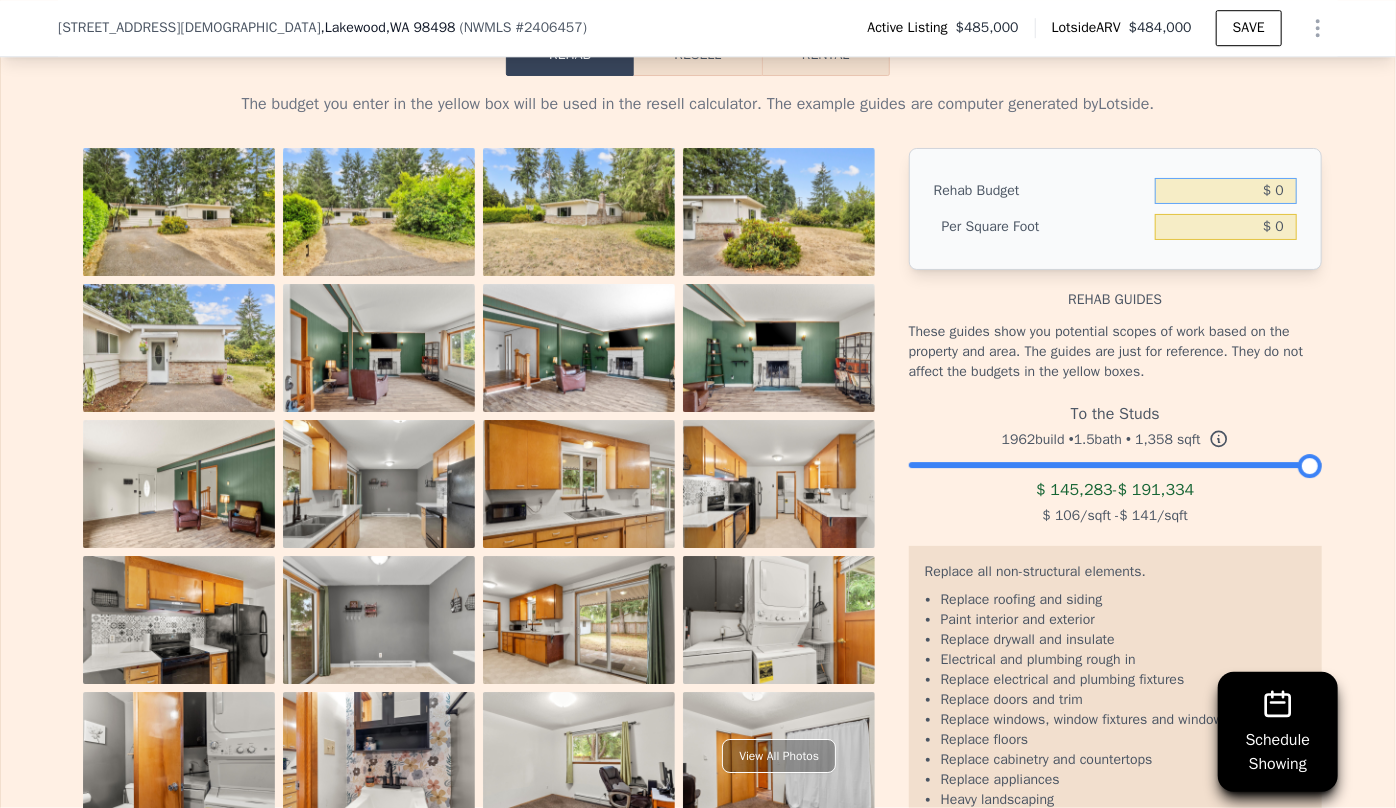 click on "$ 0" at bounding box center [1226, 191] 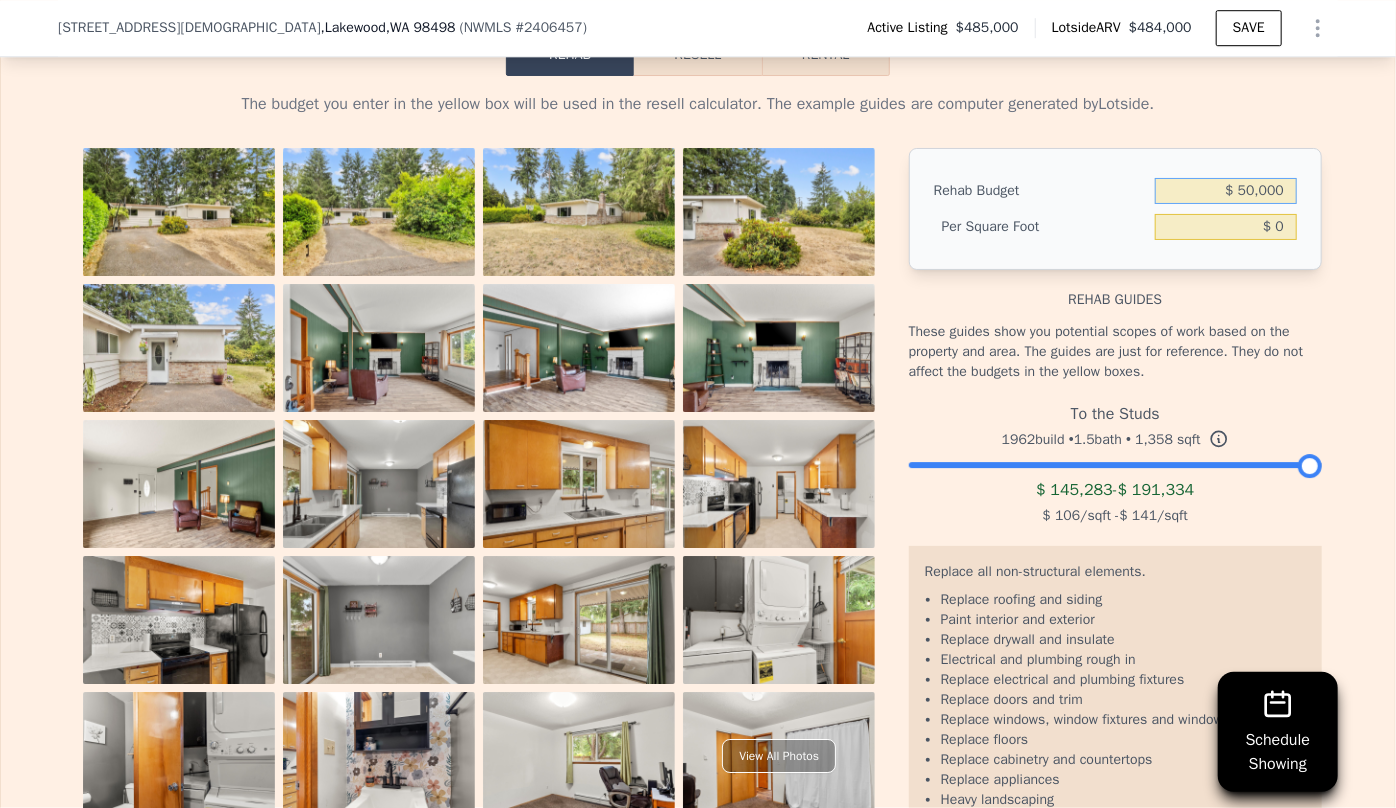 type on "$ 50,000" 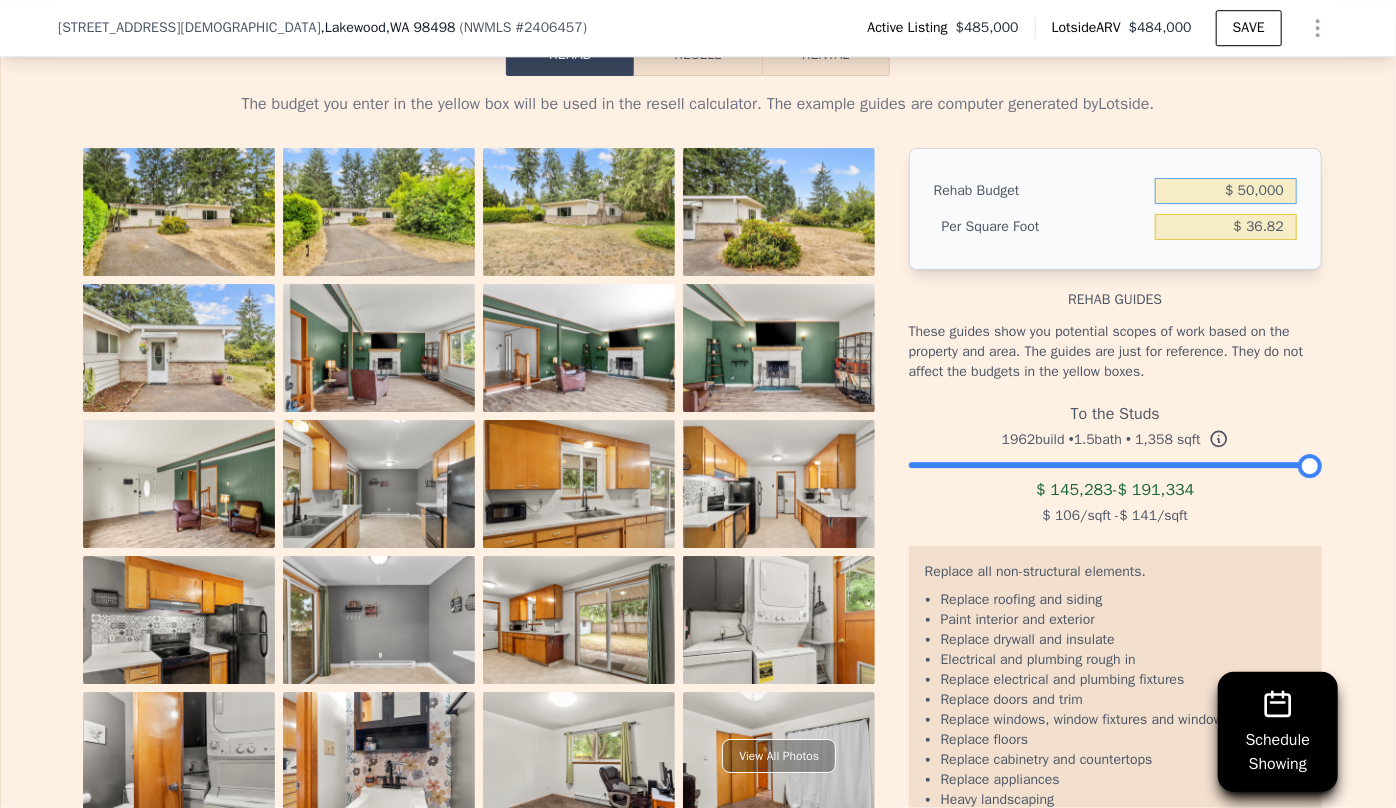 type on "$ 36.82" 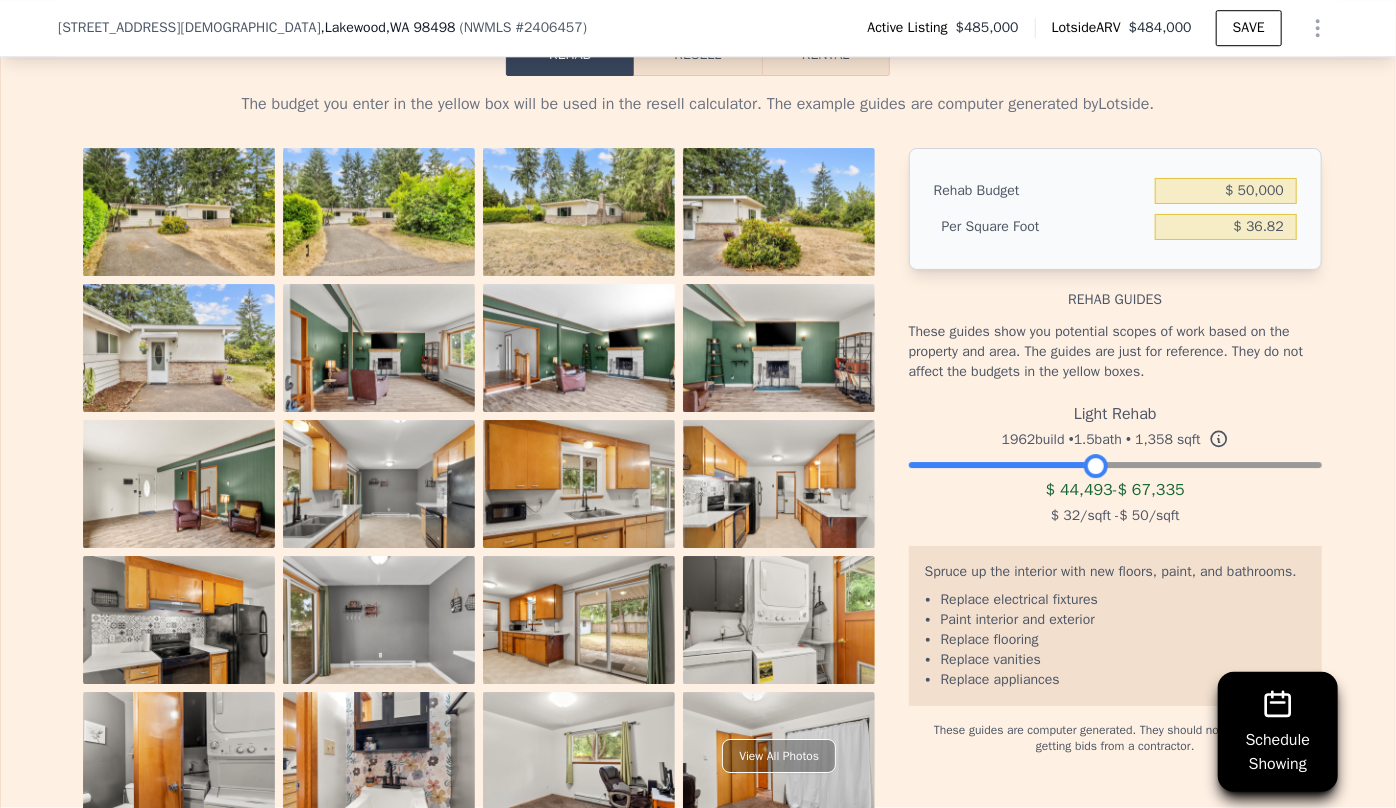 drag, startPoint x: 1304, startPoint y: 491, endPoint x: 1090, endPoint y: 525, distance: 216.6841 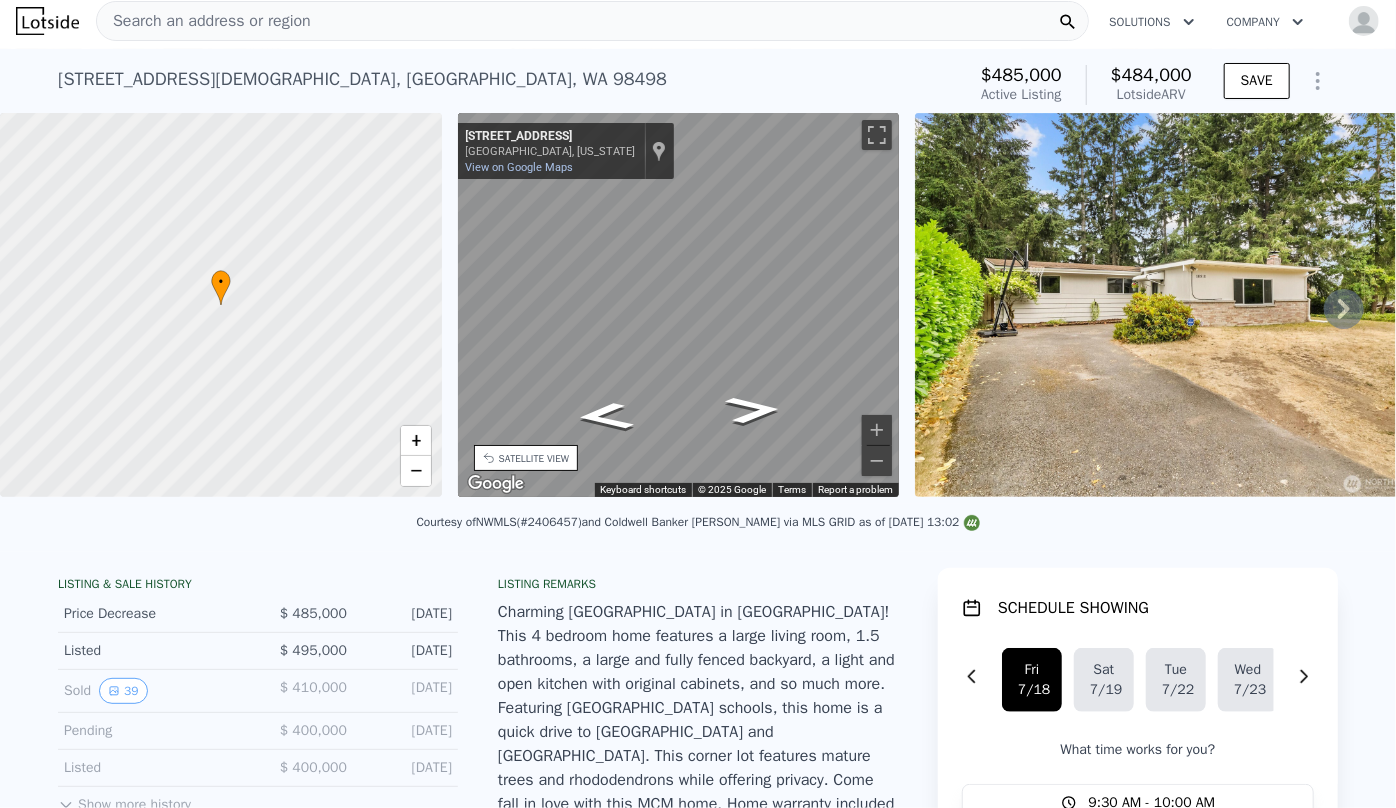 scroll, scrollTop: 0, scrollLeft: 0, axis: both 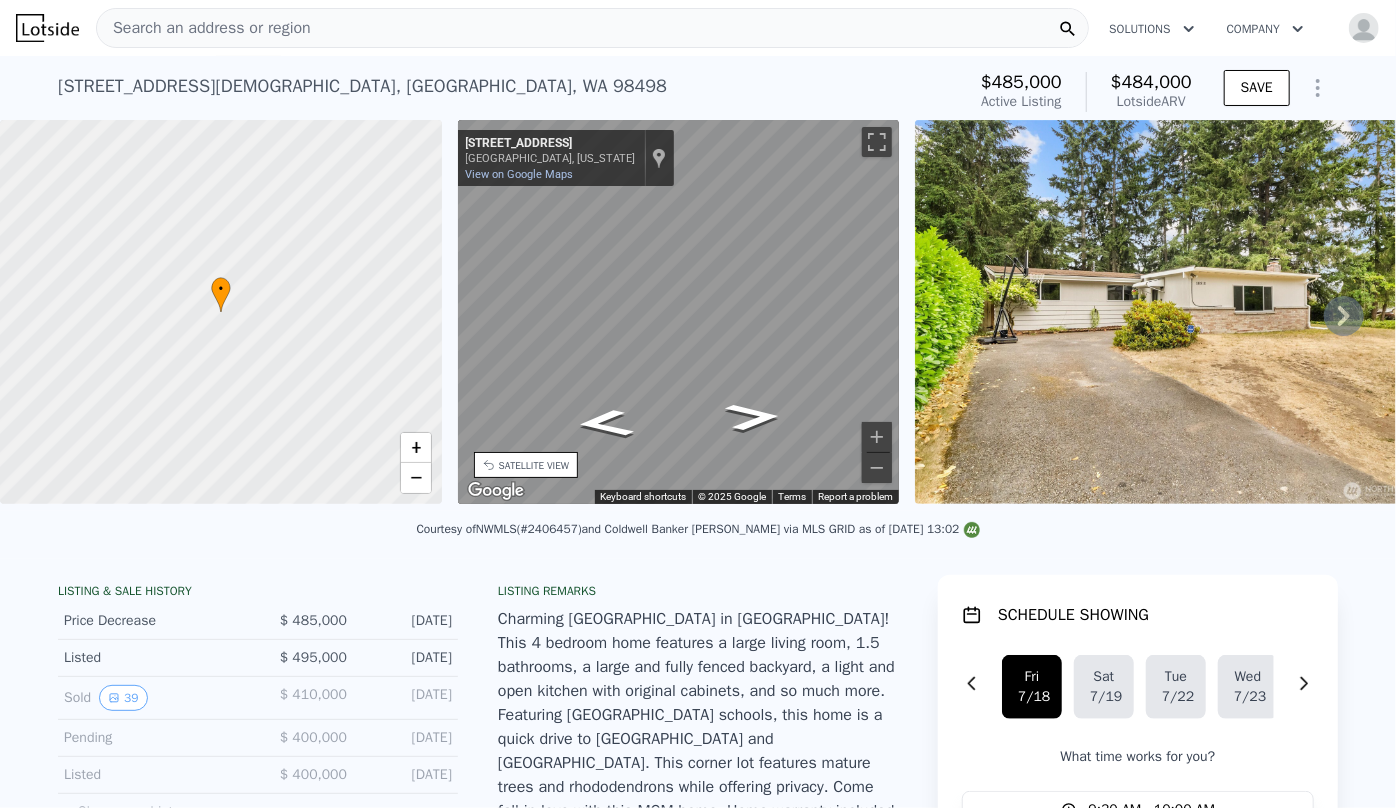 click on "Search an address or region" at bounding box center [204, 28] 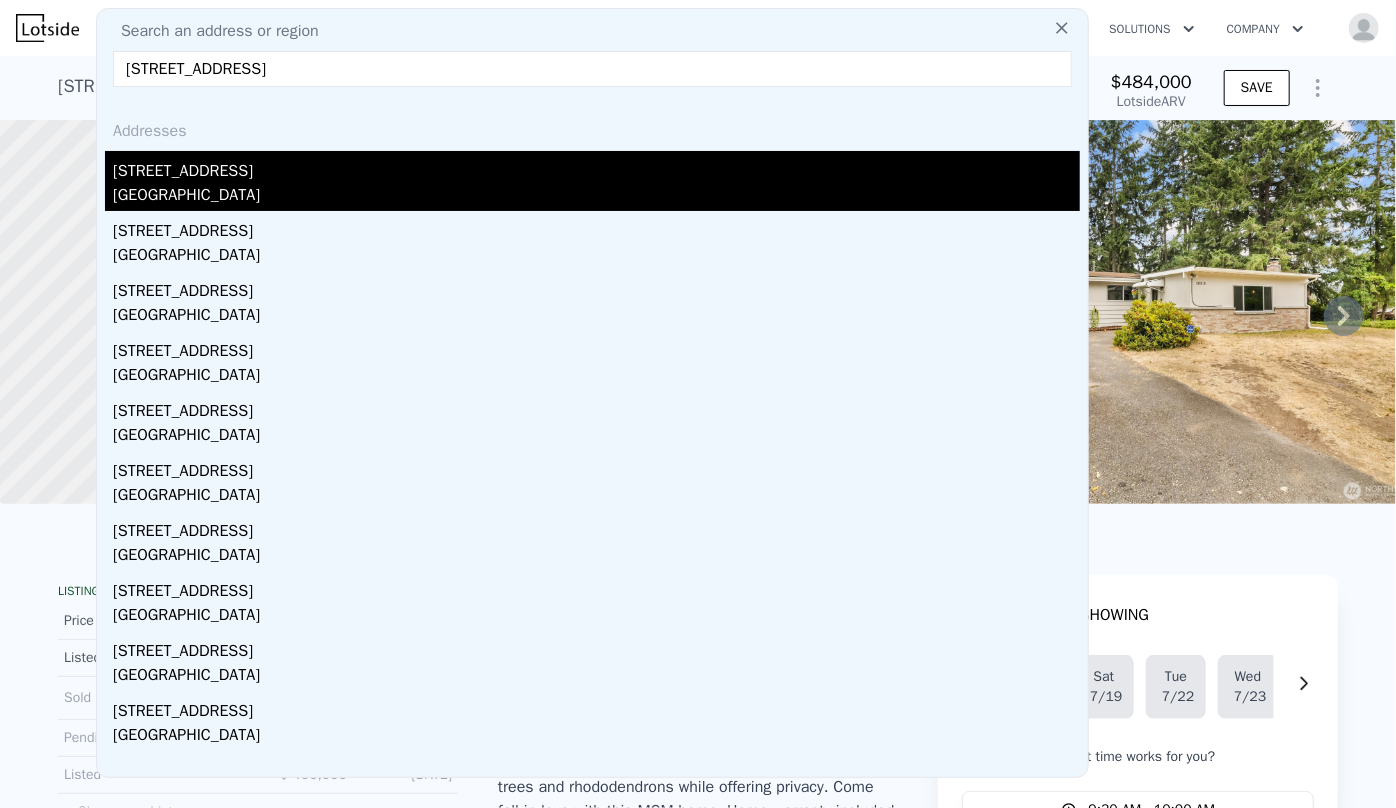 type on "28008 230th Ave SE, Maple Valley, WA 98038" 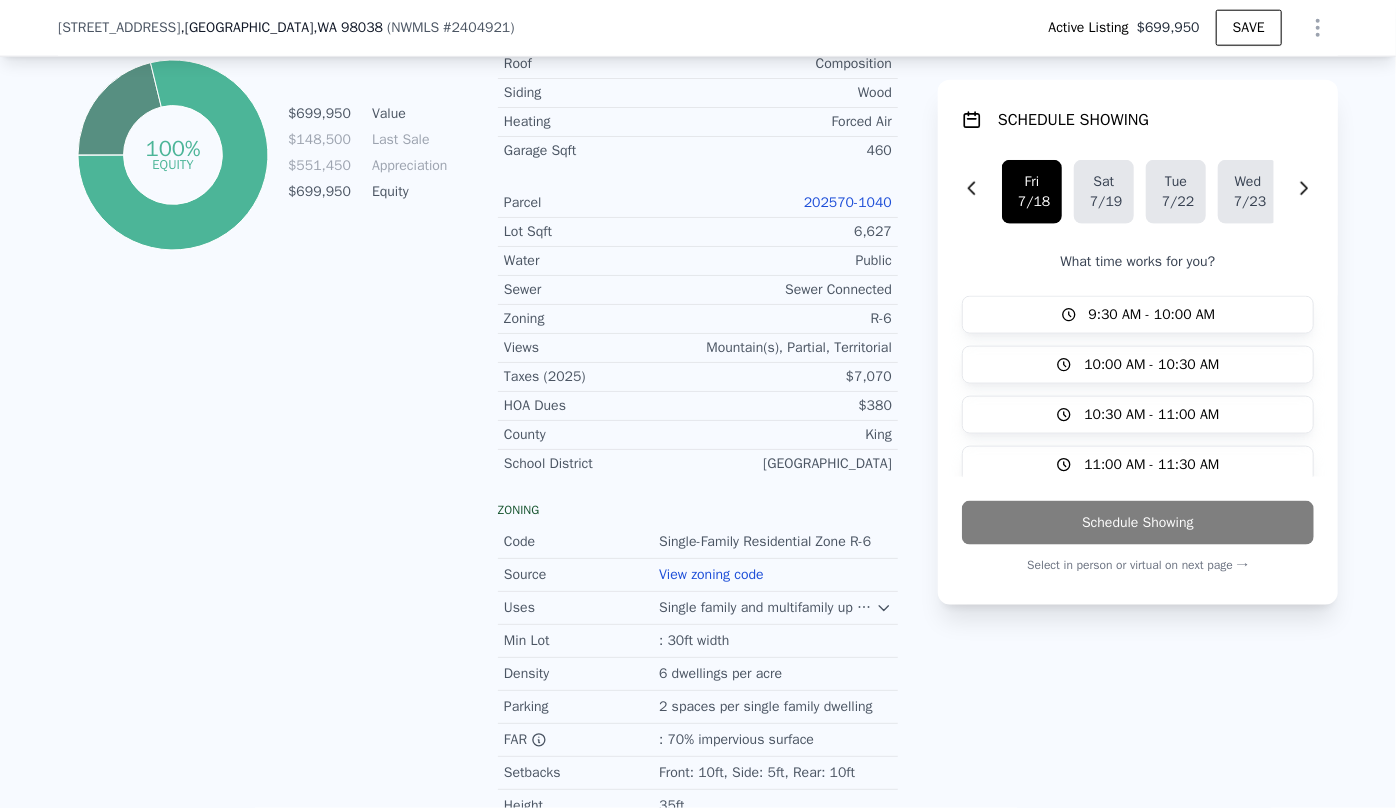 scroll, scrollTop: 1174, scrollLeft: 0, axis: vertical 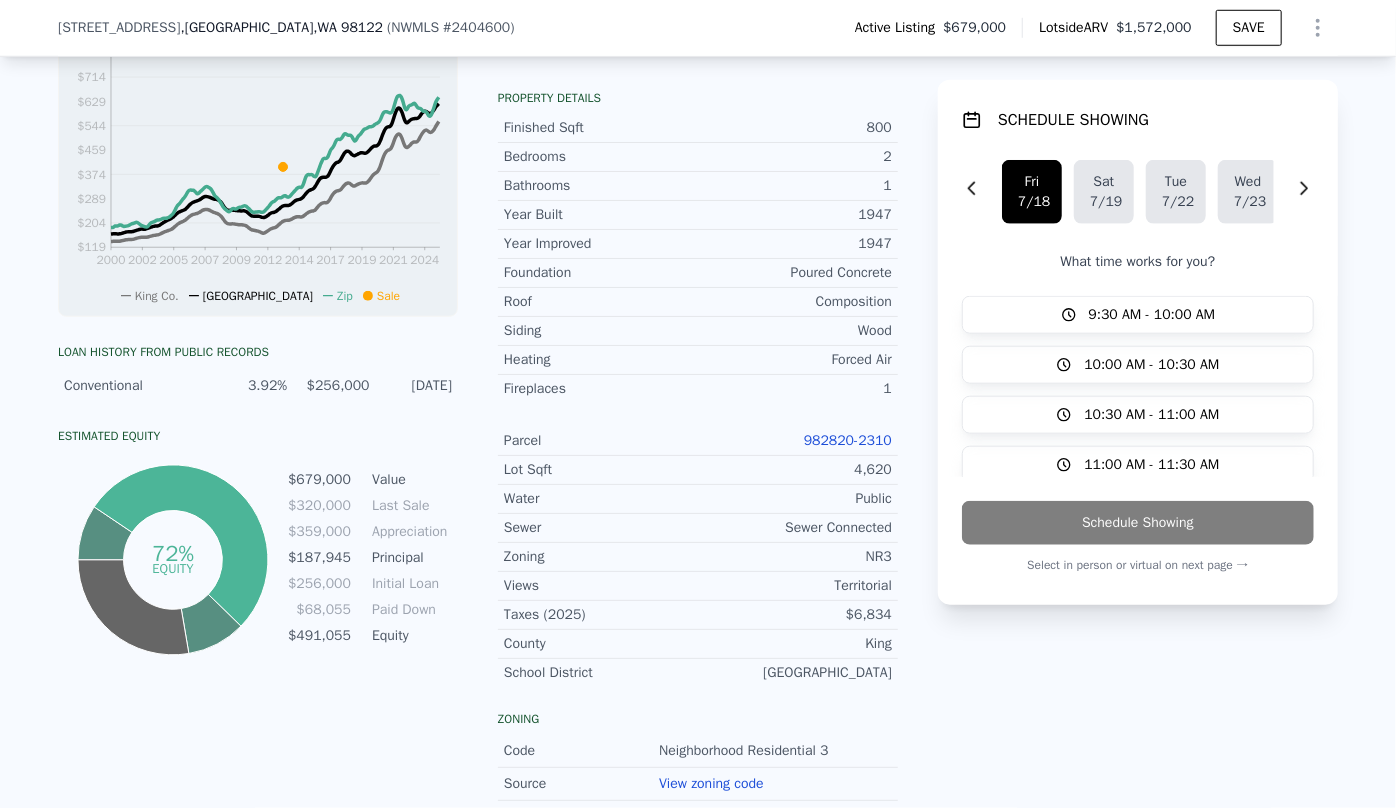 click on "982820-2310" at bounding box center (848, 440) 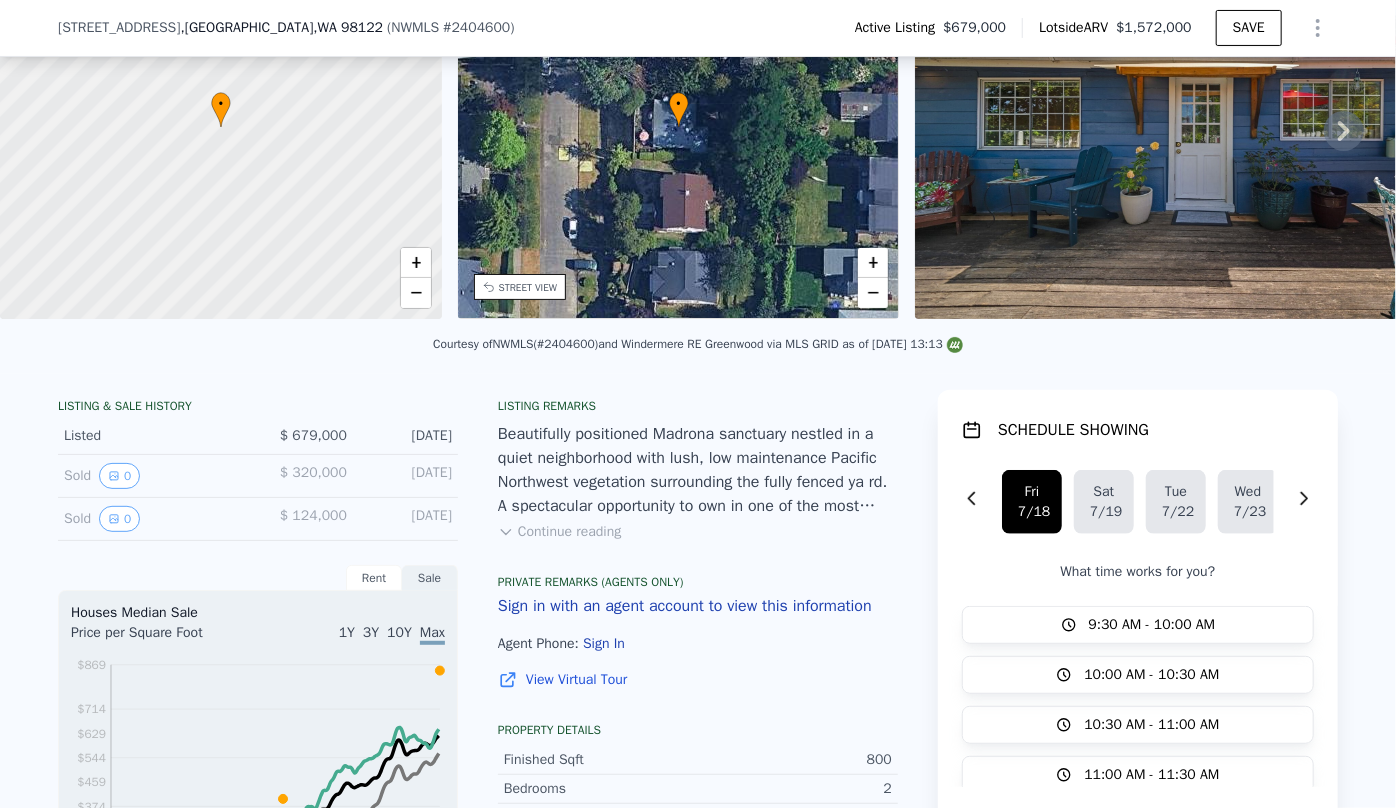 scroll, scrollTop: 174, scrollLeft: 0, axis: vertical 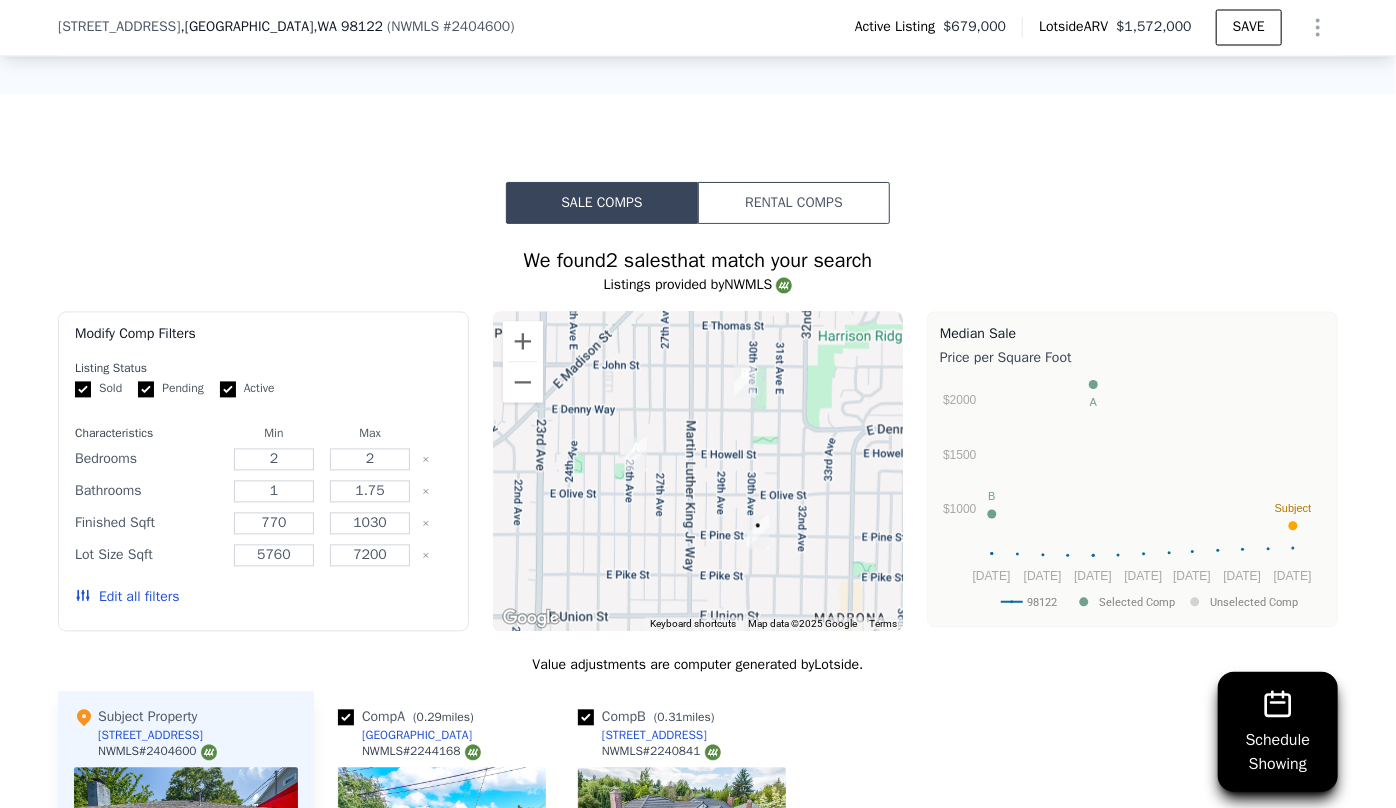 click on "Edit all filters" at bounding box center (127, 598) 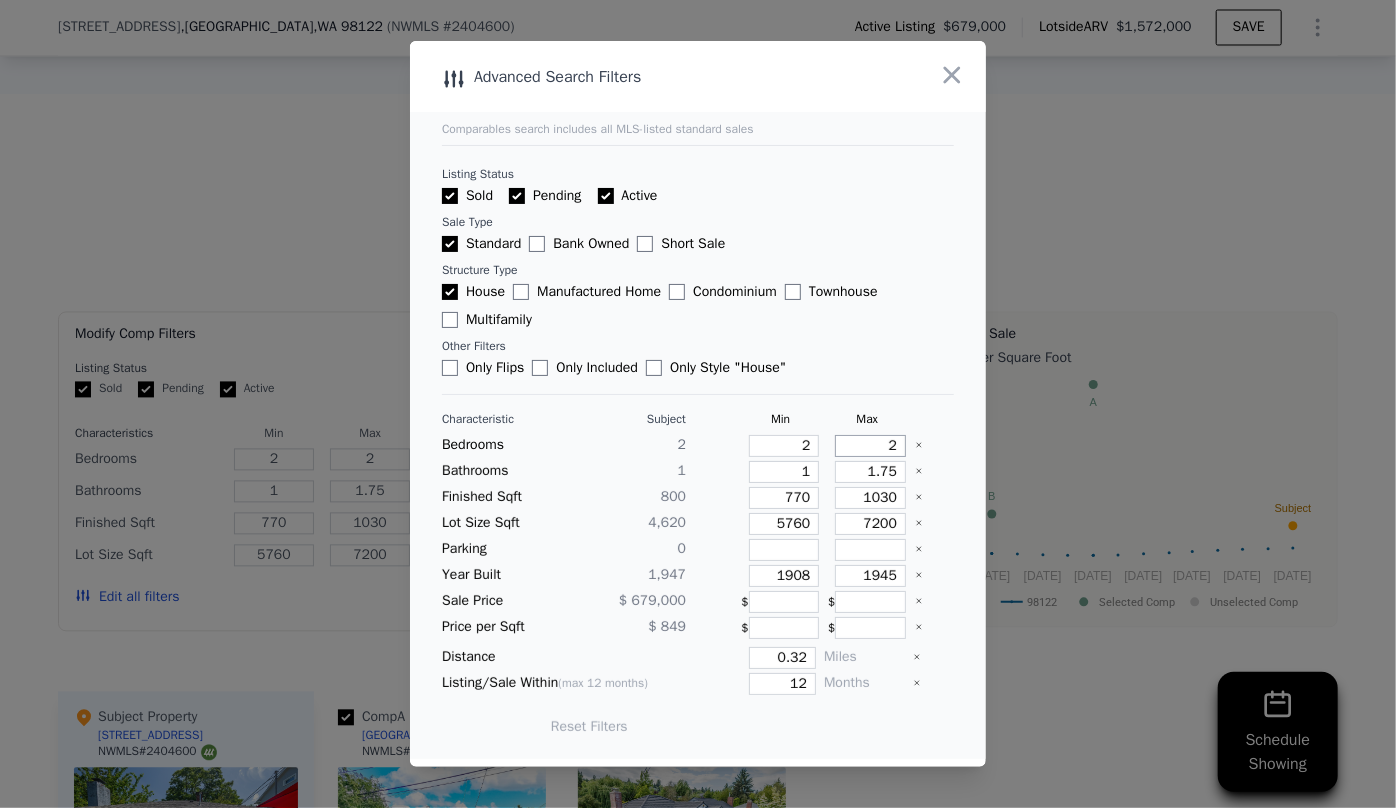 click on "2" at bounding box center [870, 446] 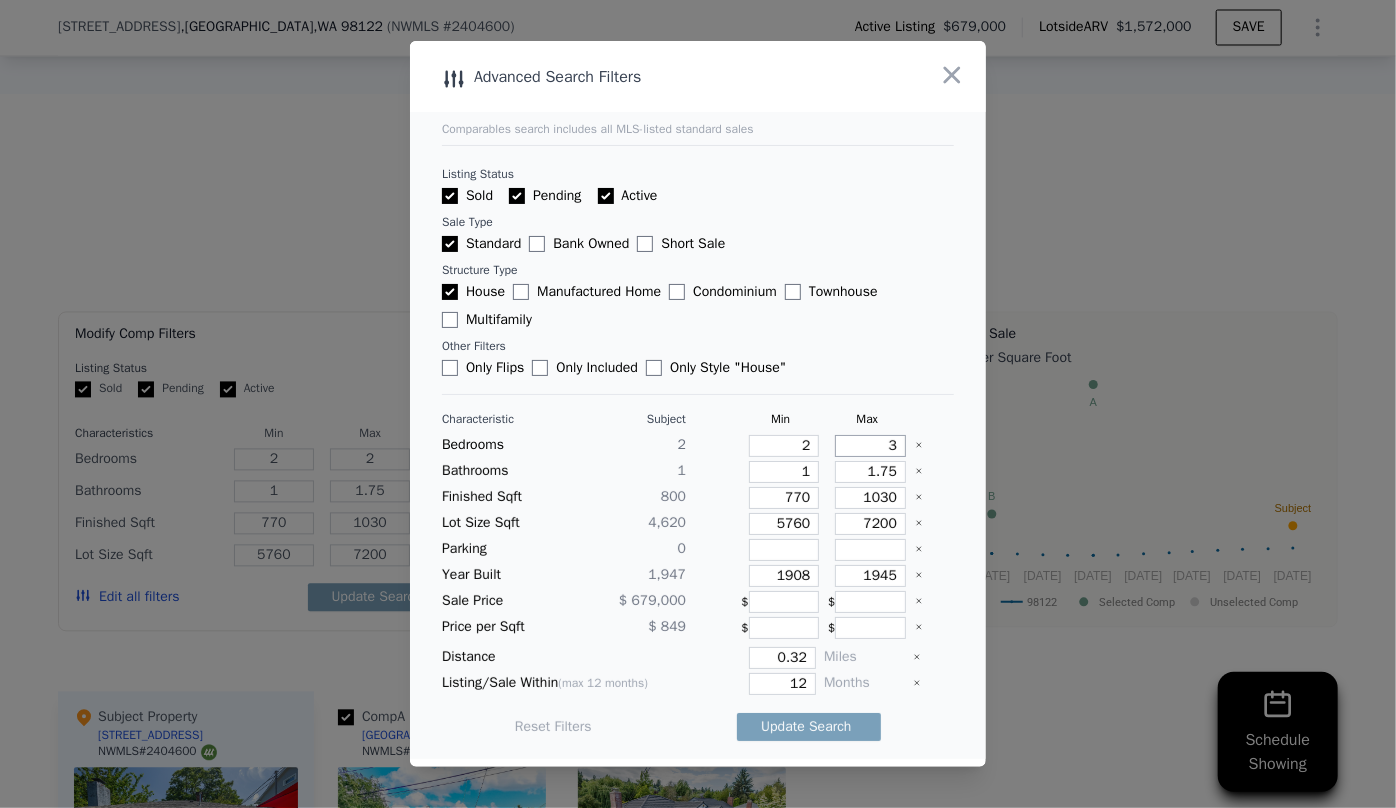 type on "3" 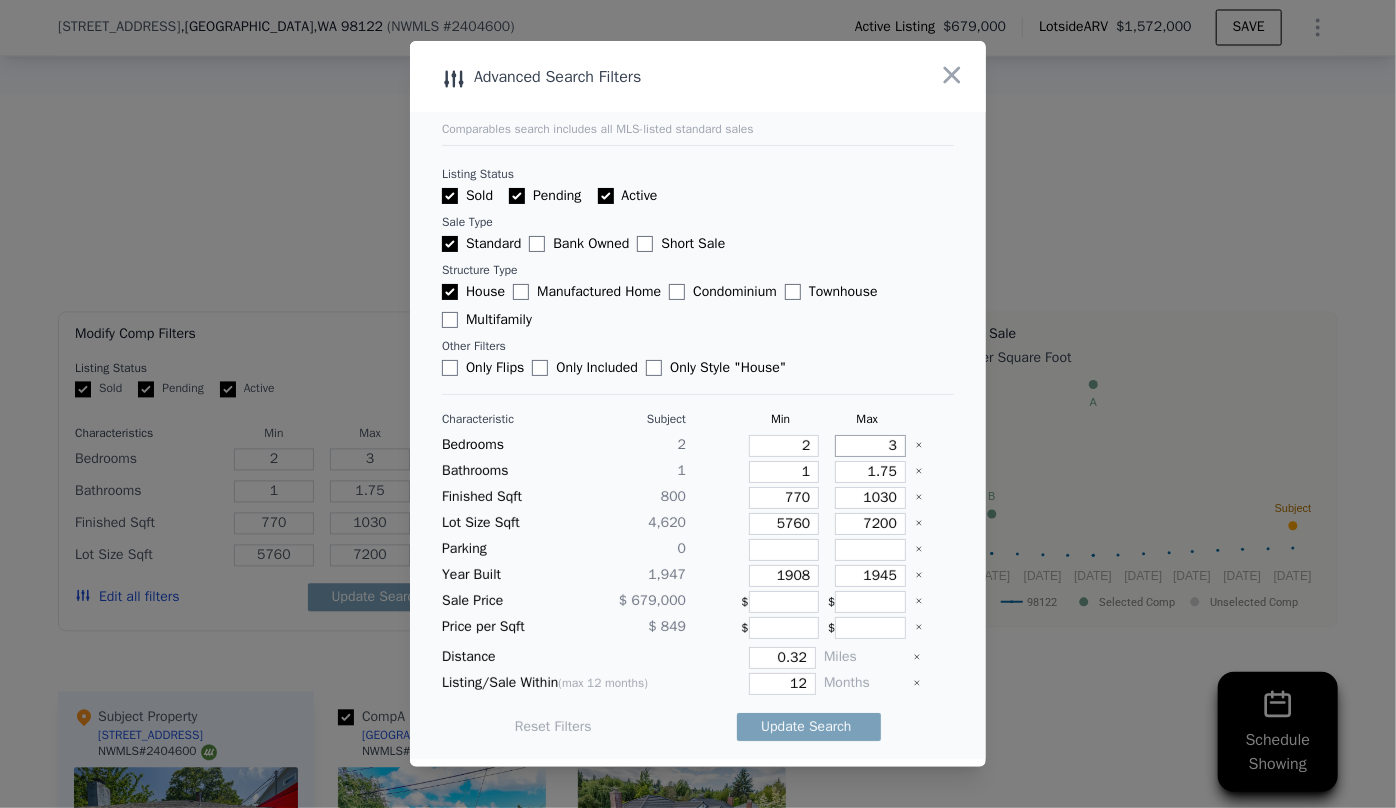 type on "3" 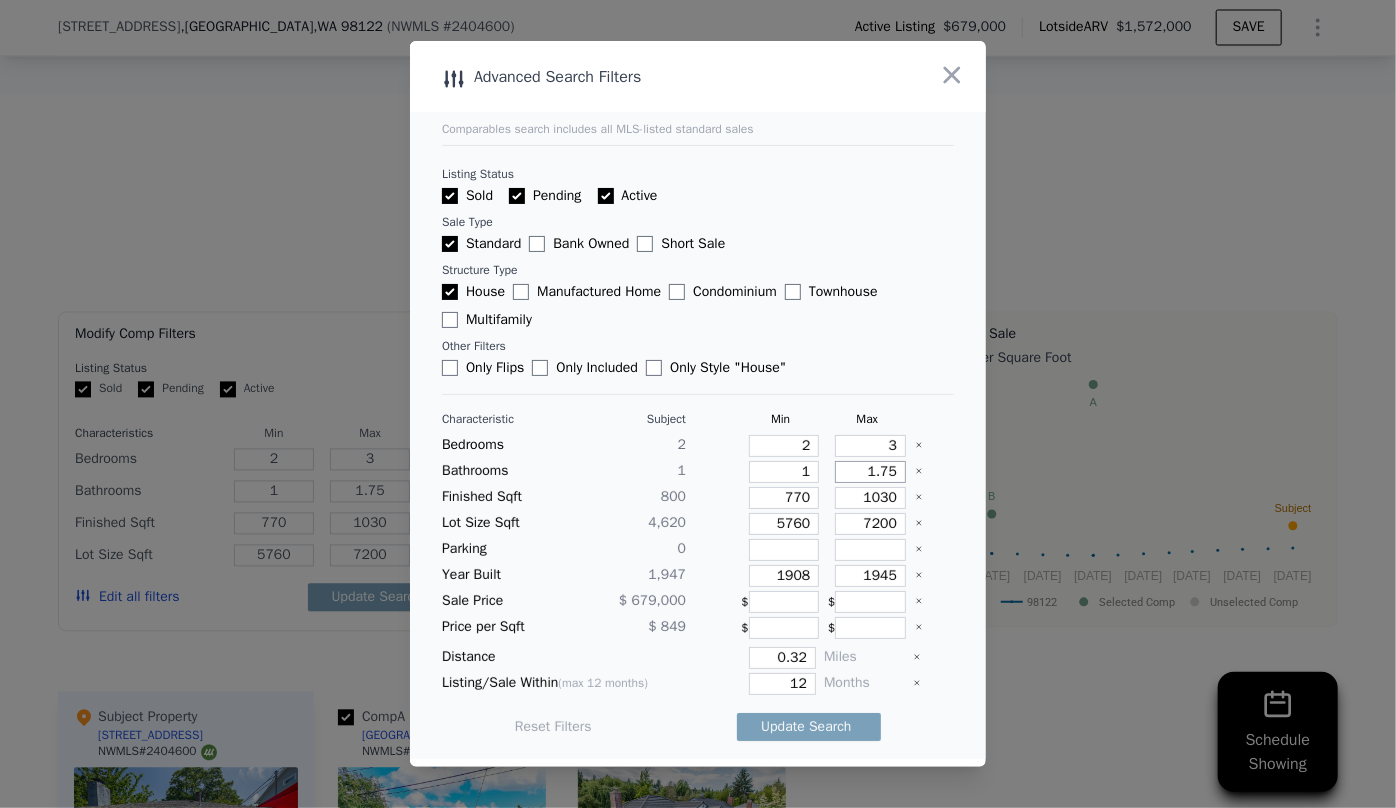 drag, startPoint x: 881, startPoint y: 470, endPoint x: 838, endPoint y: 470, distance: 43 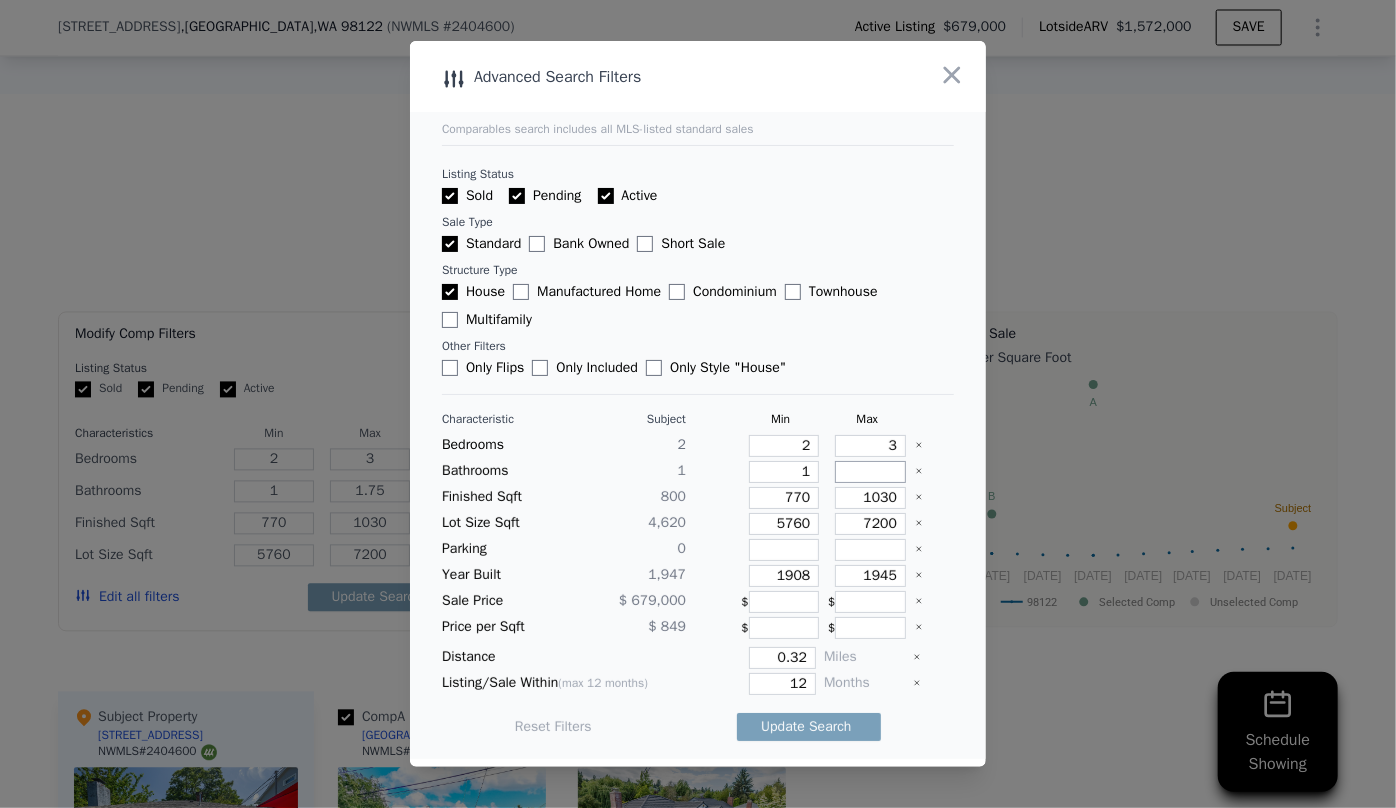 type 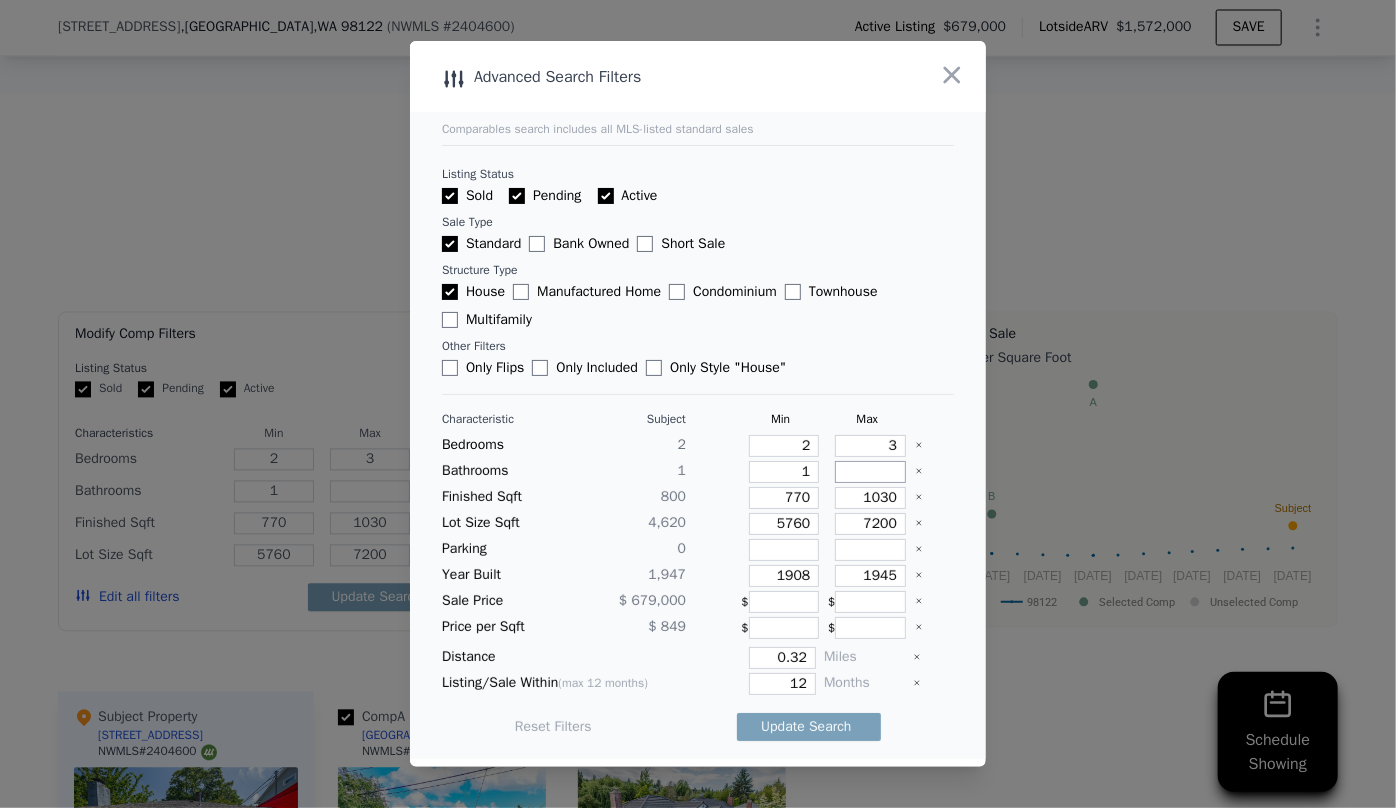 type 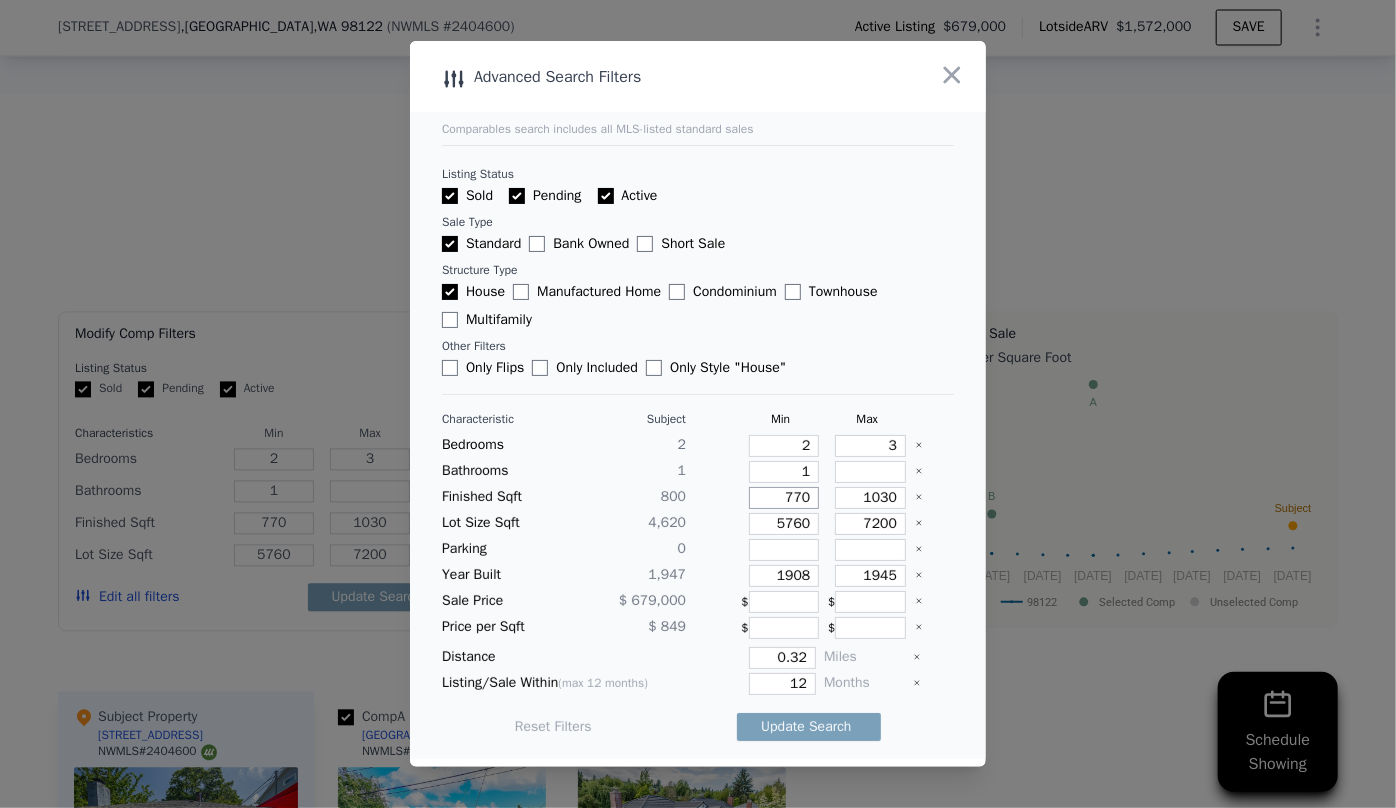 drag, startPoint x: 802, startPoint y: 499, endPoint x: 728, endPoint y: 508, distance: 74.54529 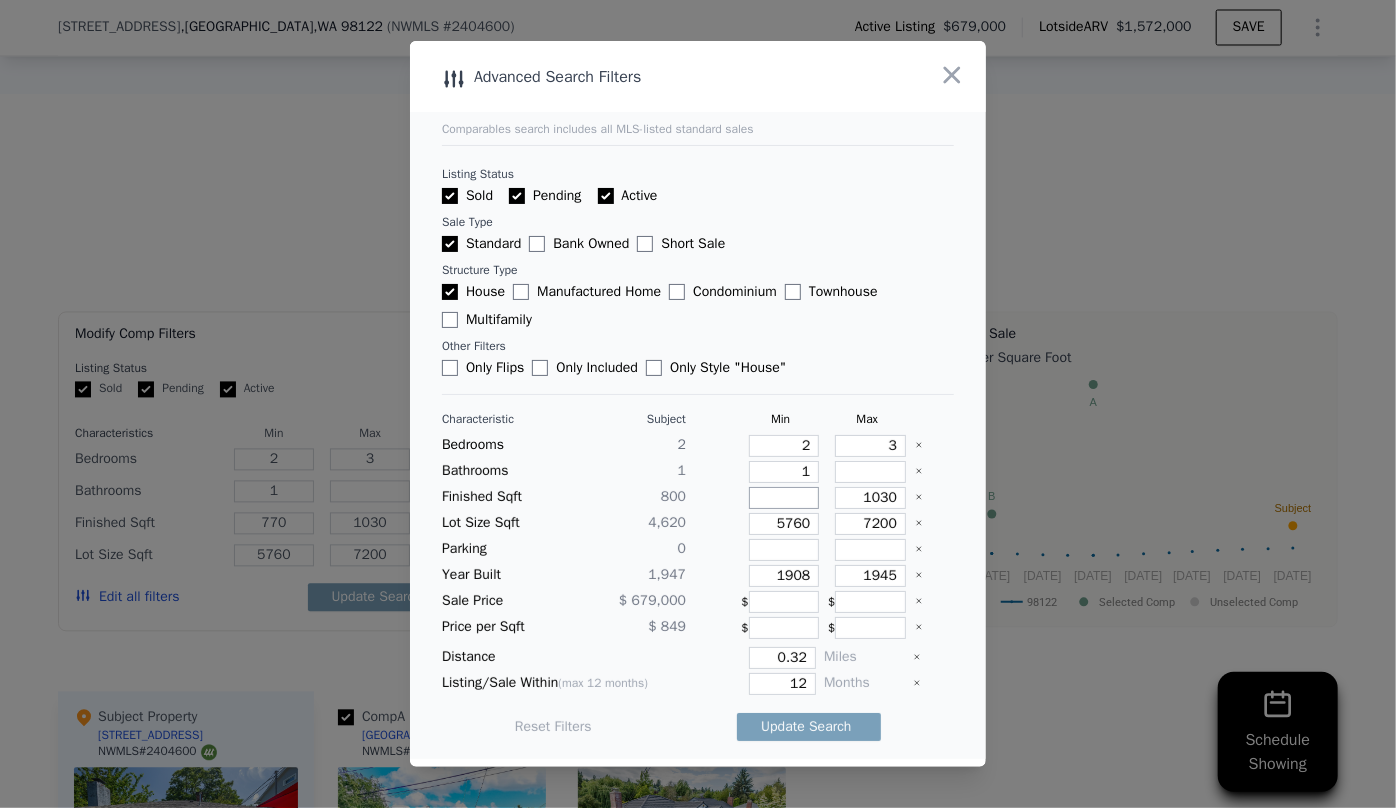 type 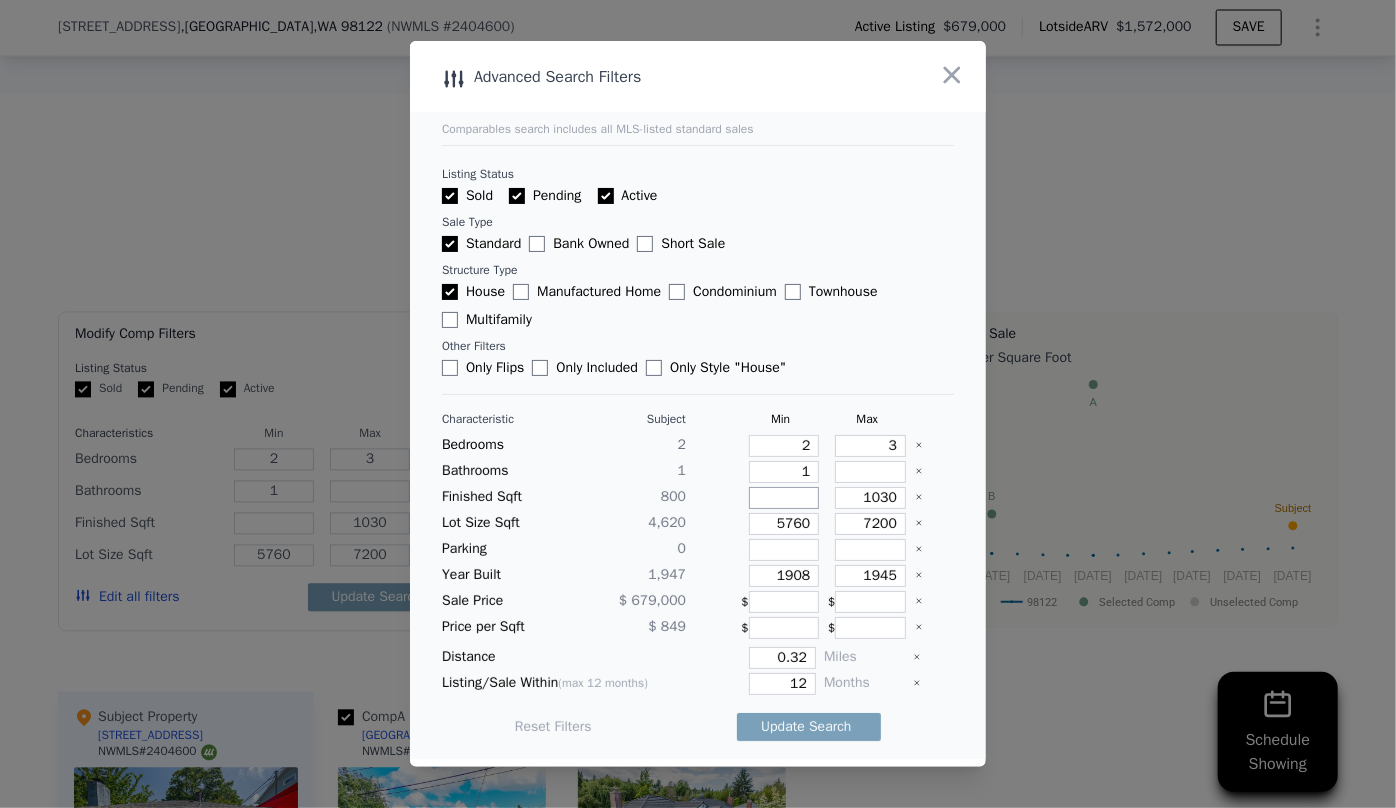 type 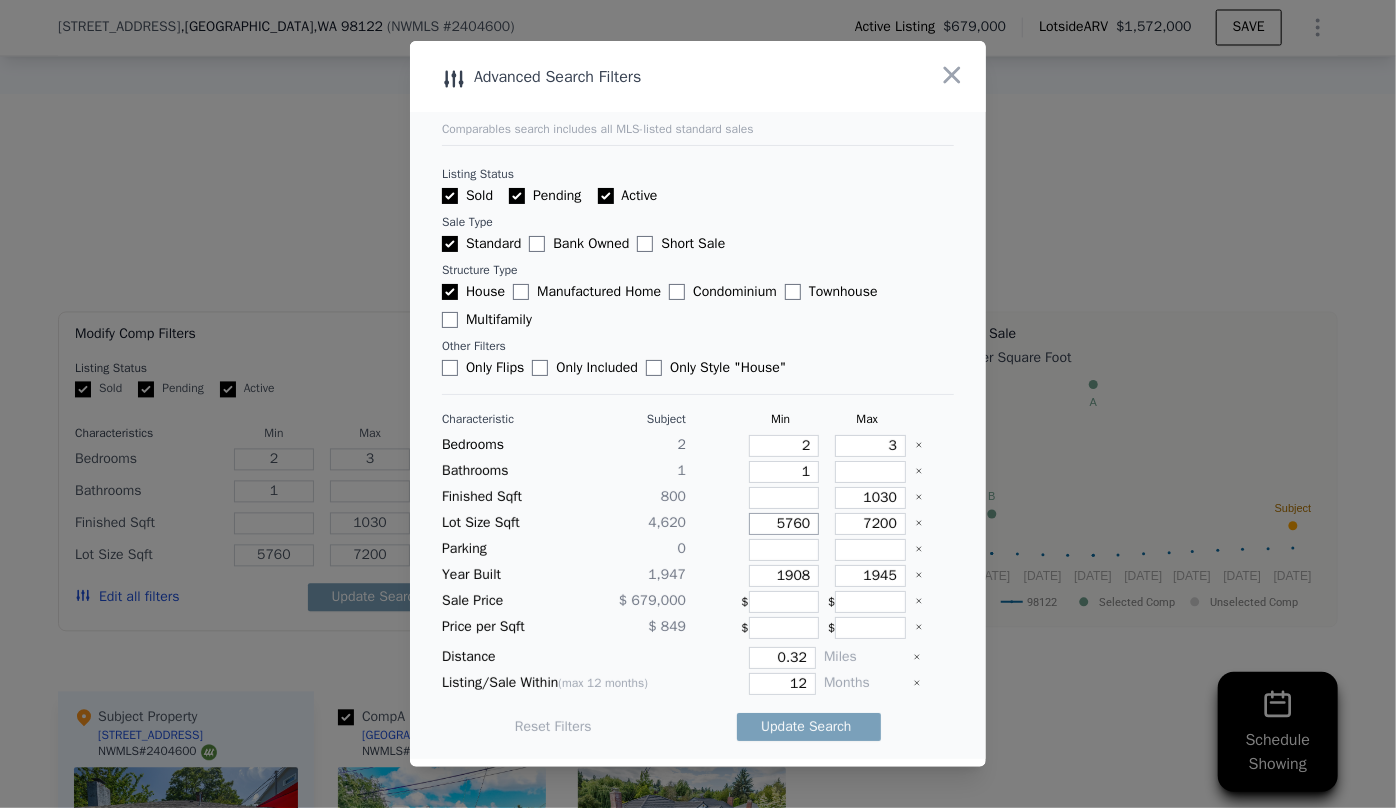 drag, startPoint x: 803, startPoint y: 523, endPoint x: 760, endPoint y: 523, distance: 43 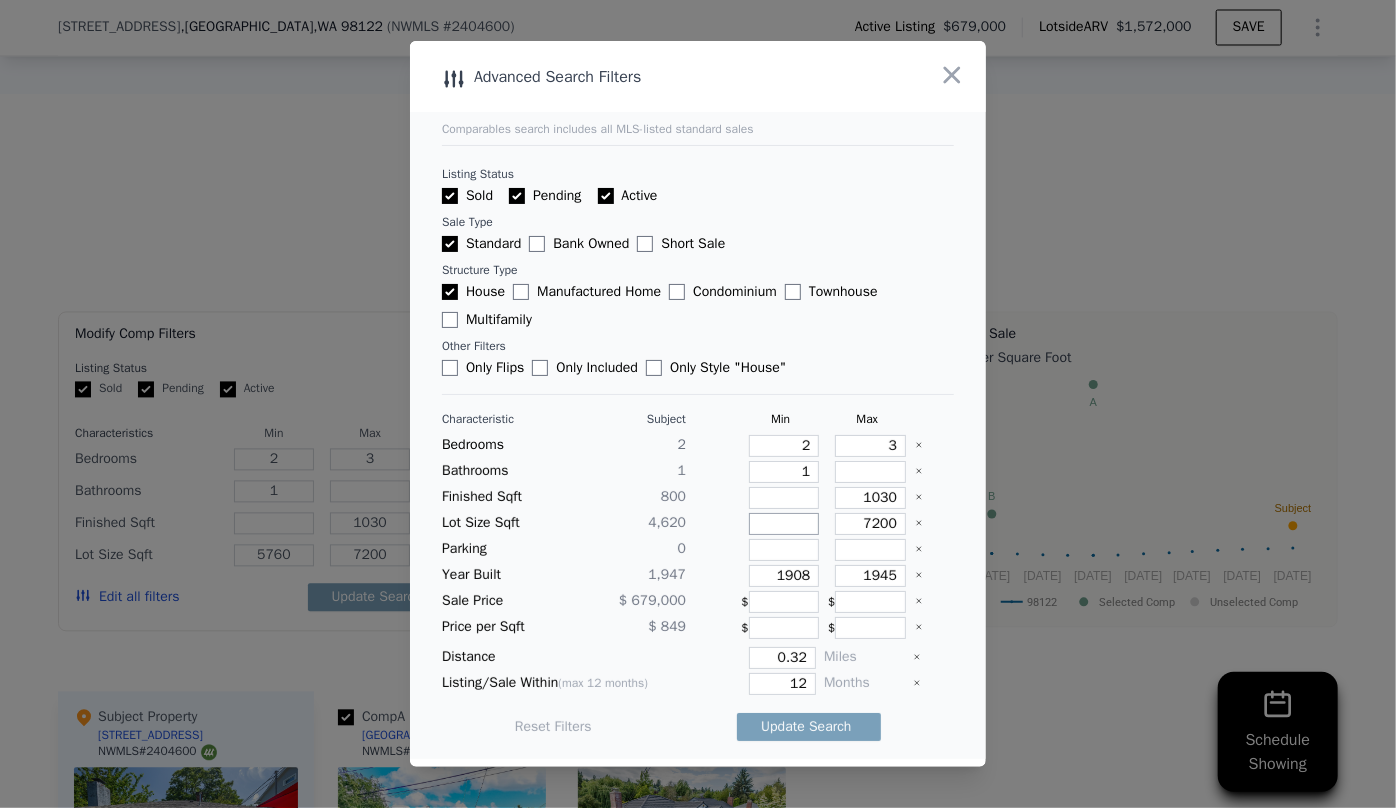 type 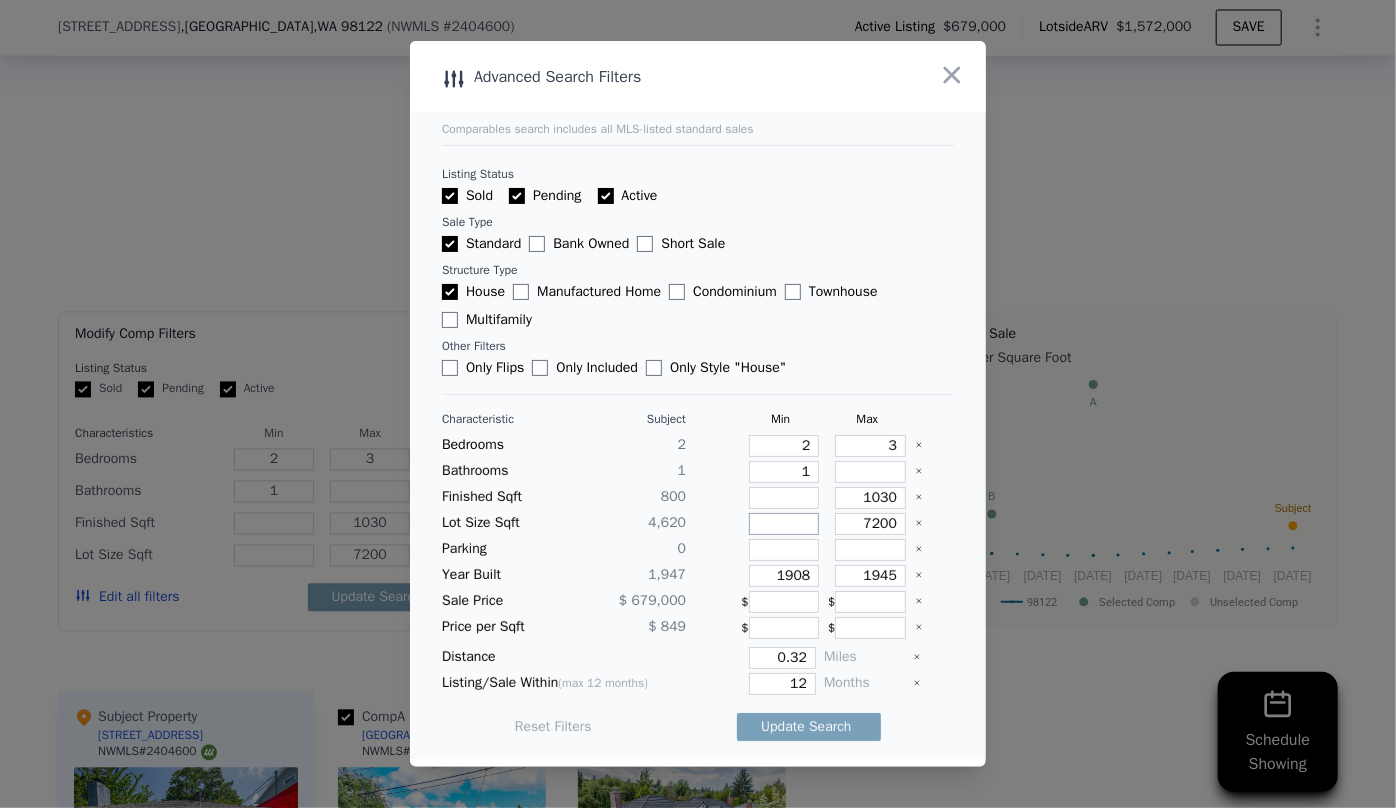 type 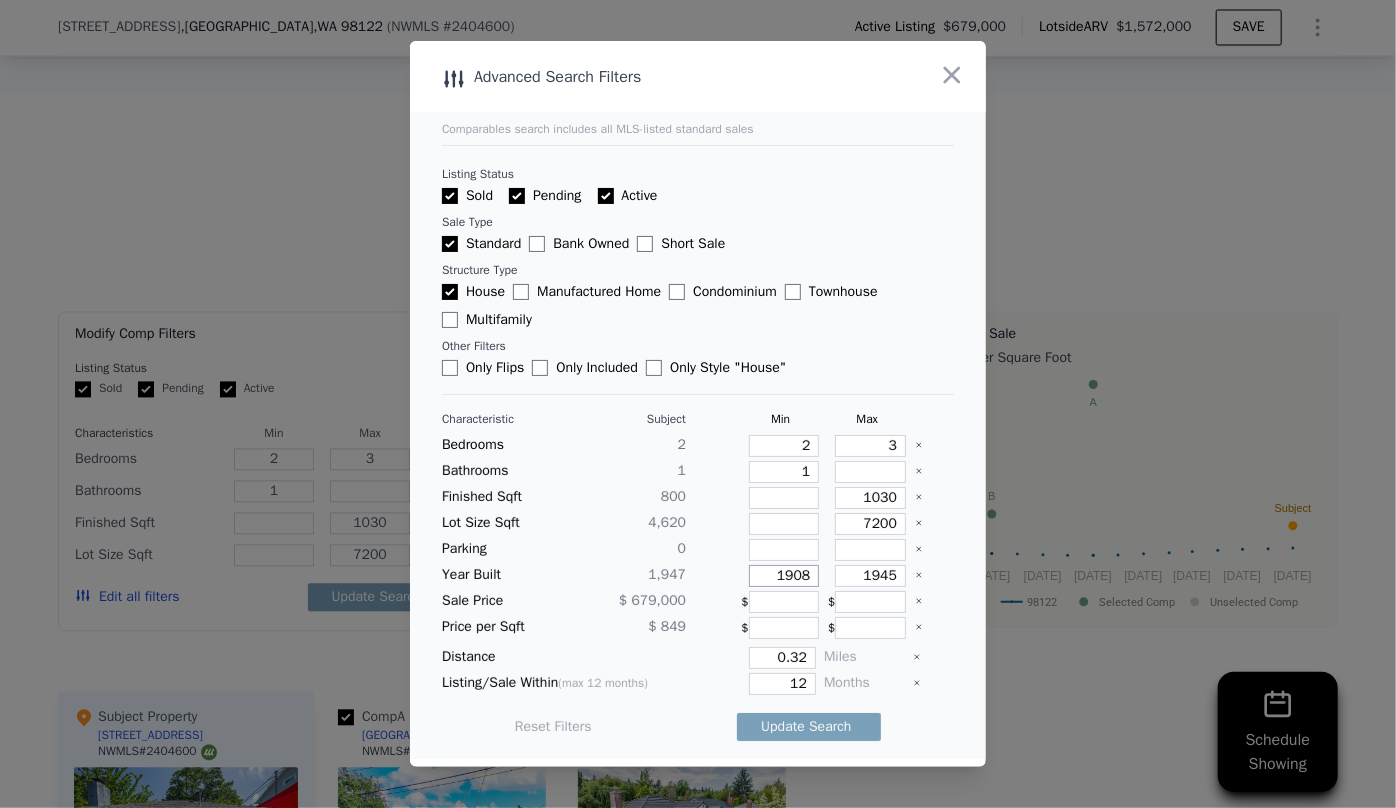 drag, startPoint x: 805, startPoint y: 568, endPoint x: 740, endPoint y: 570, distance: 65.03076 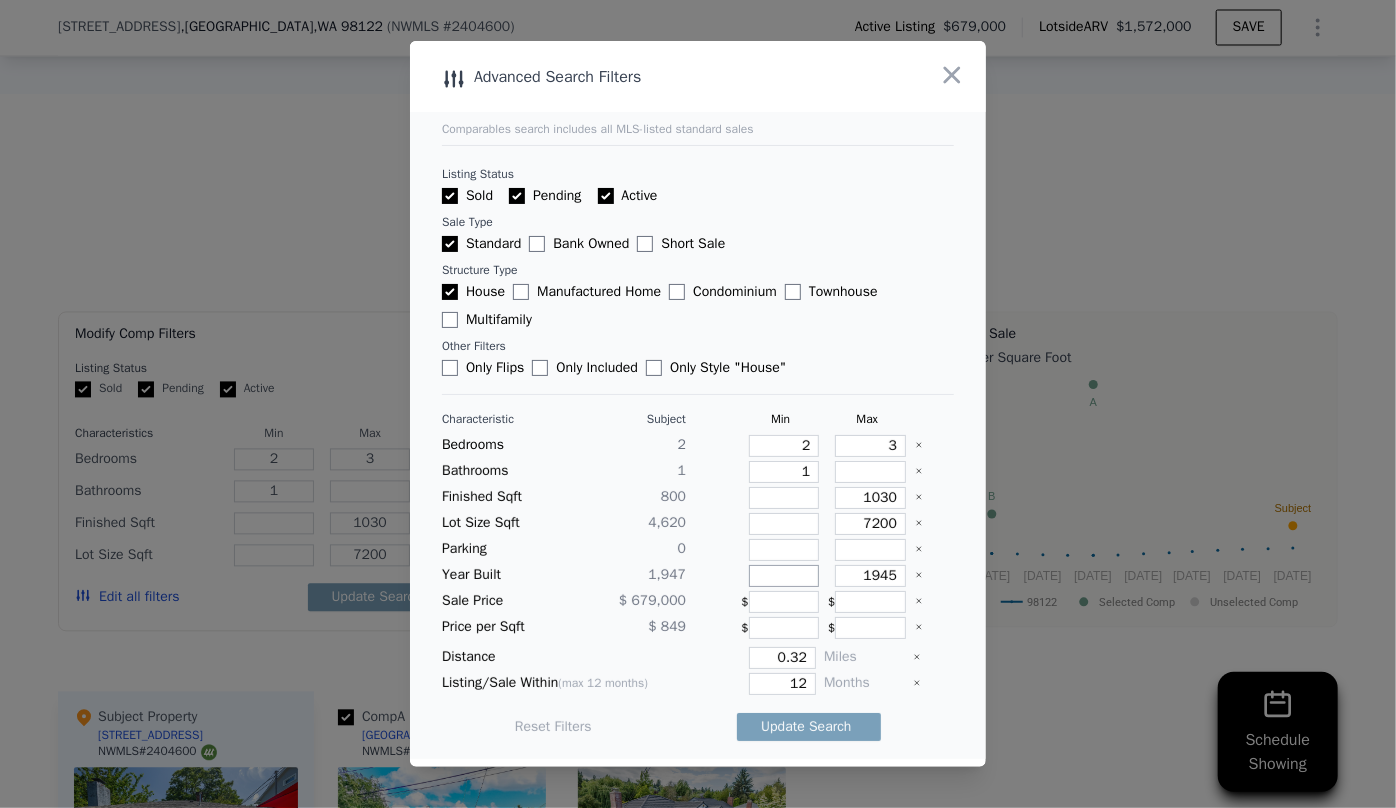 type 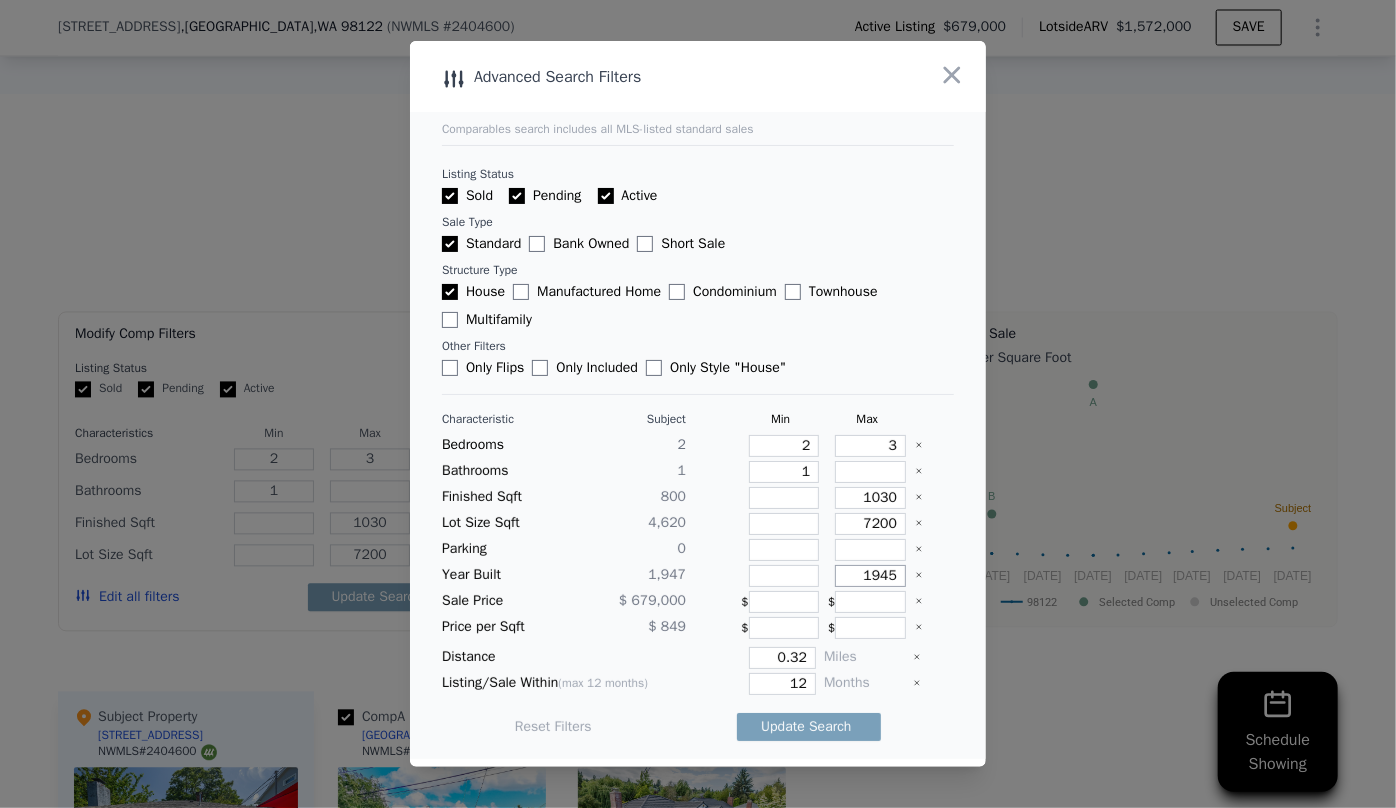 click on "1945" at bounding box center (870, 576) 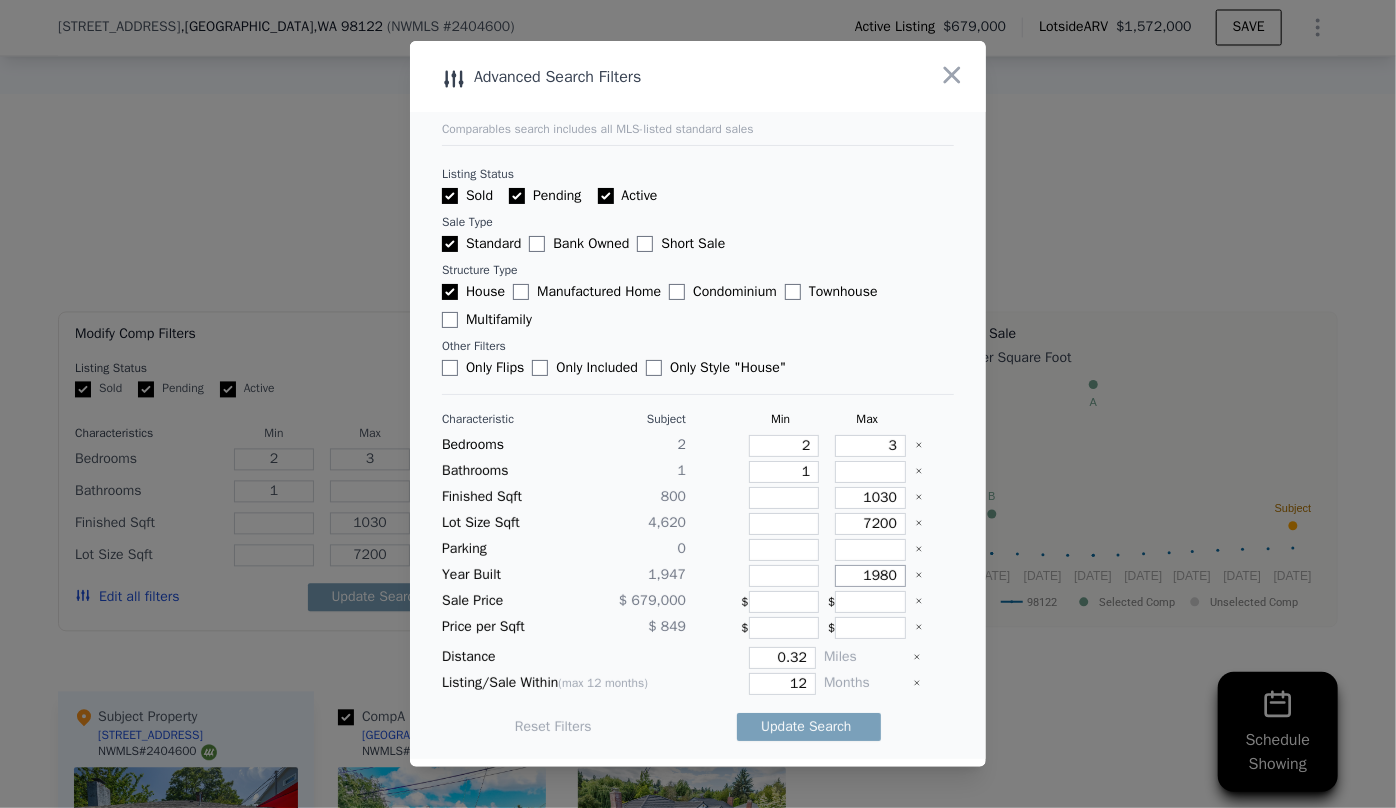 type on "1980" 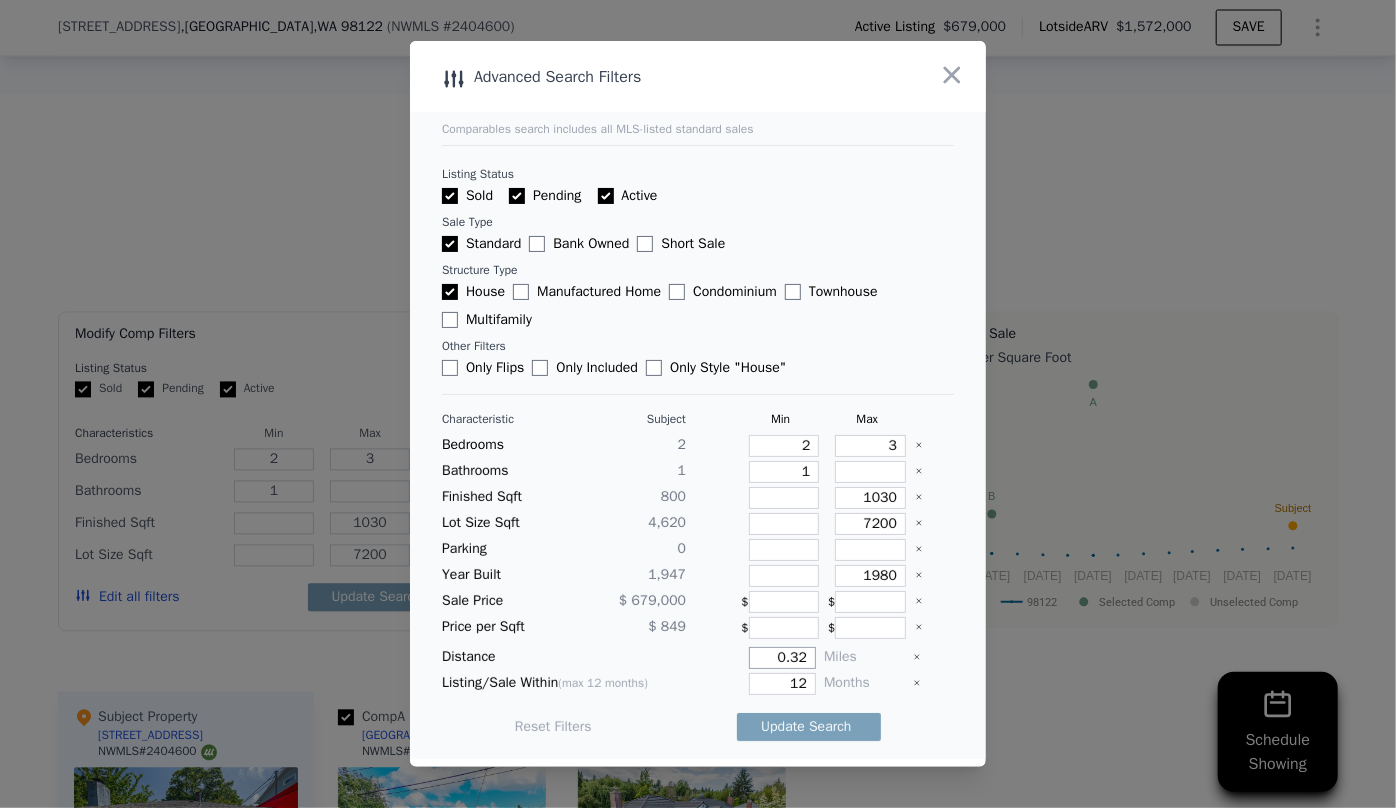 drag, startPoint x: 797, startPoint y: 655, endPoint x: 683, endPoint y: 652, distance: 114.03947 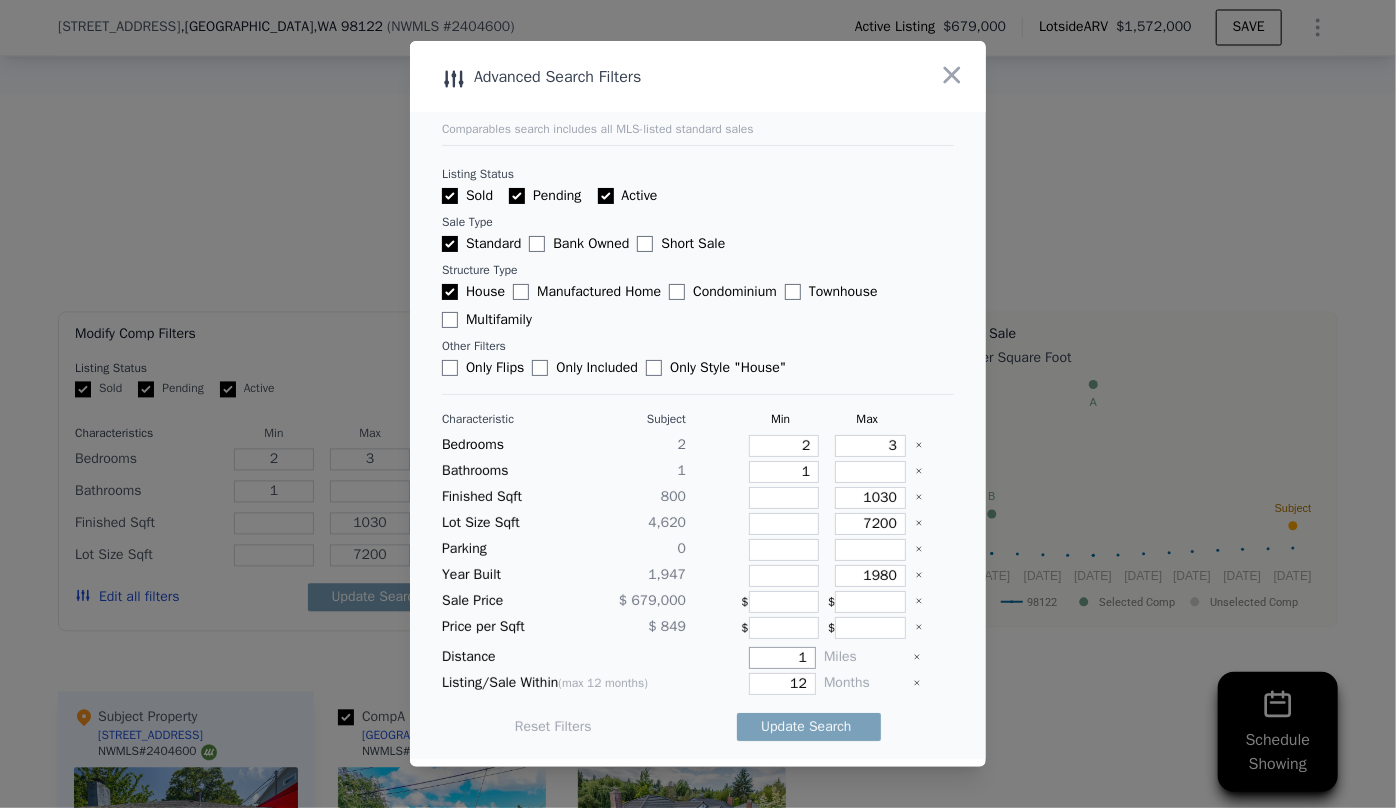 type on "1" 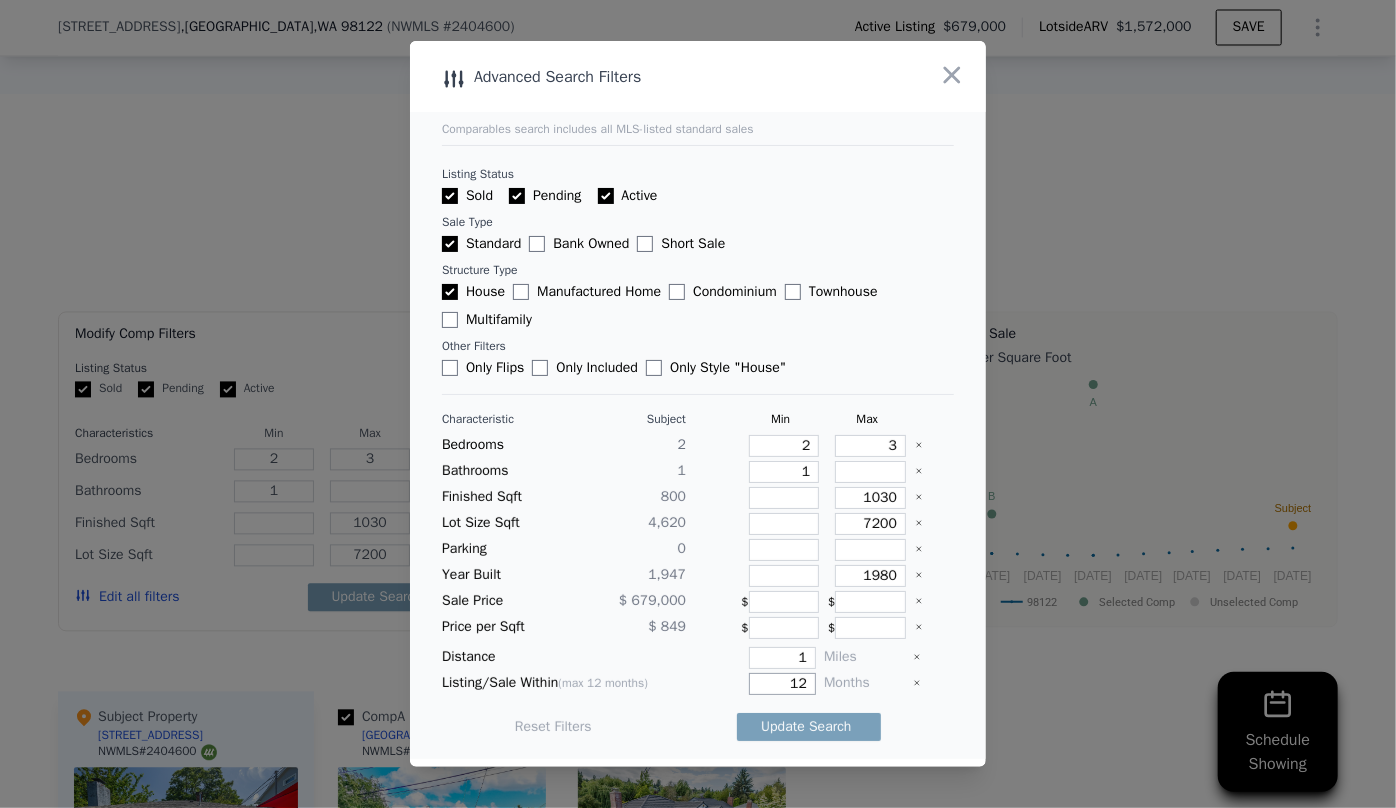 drag, startPoint x: 795, startPoint y: 680, endPoint x: 726, endPoint y: 681, distance: 69.00725 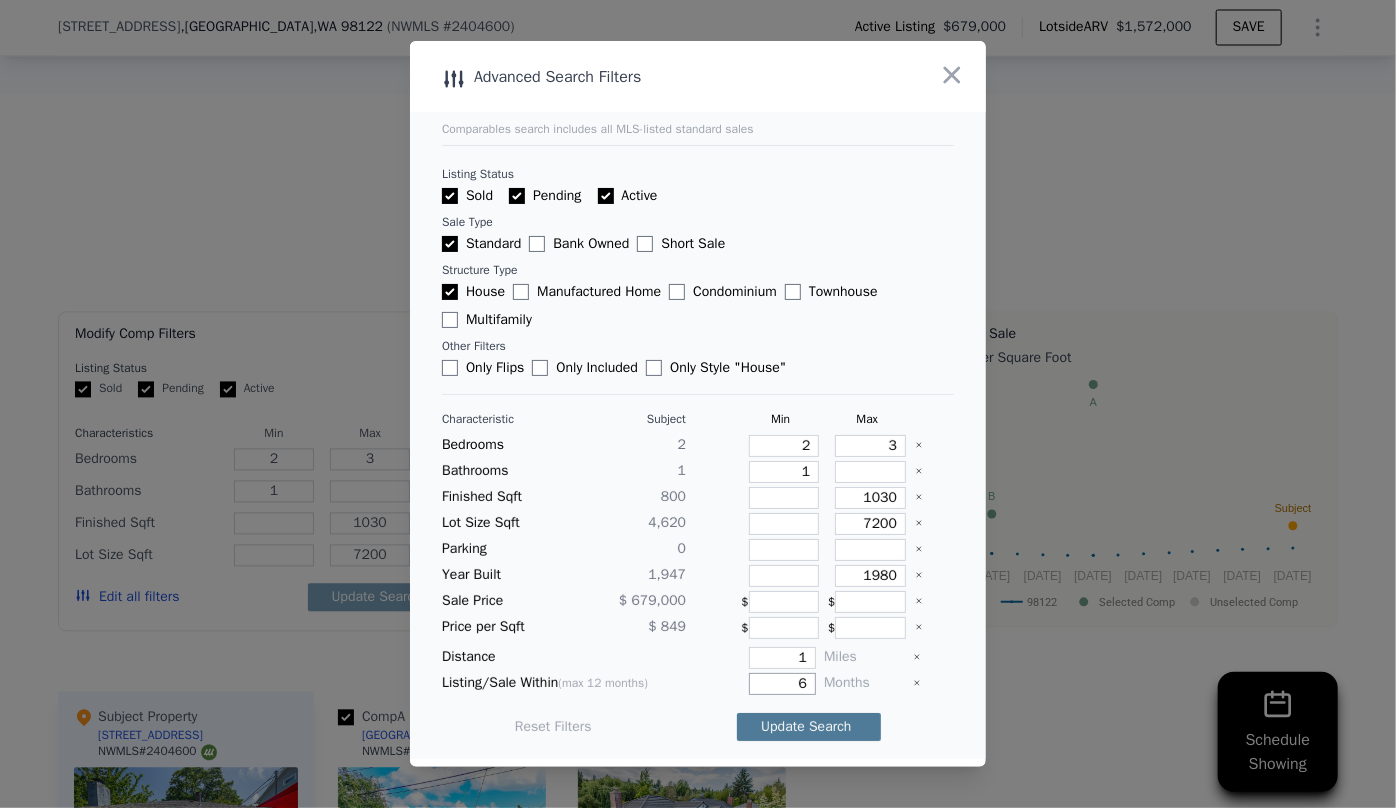 type on "6" 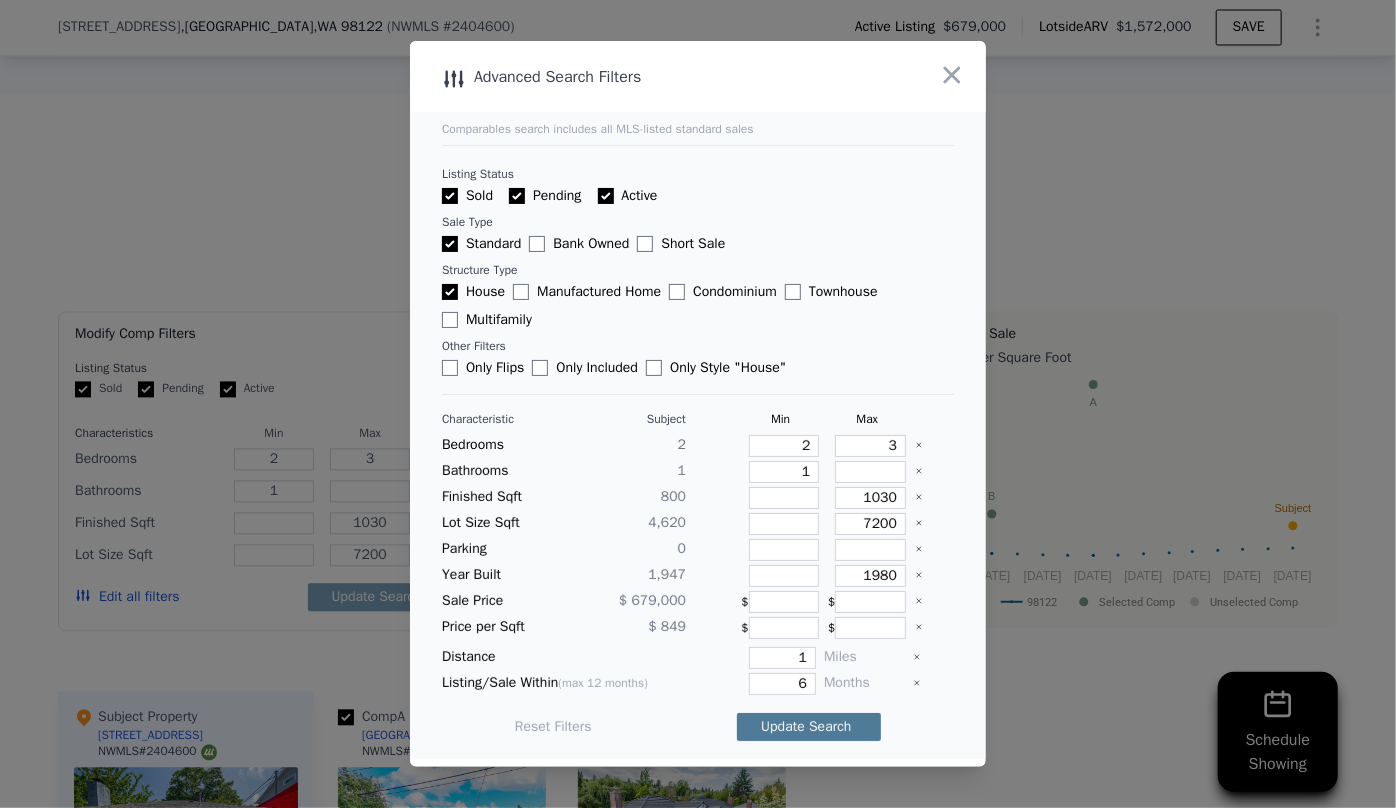 click on "Update Search" at bounding box center (809, 727) 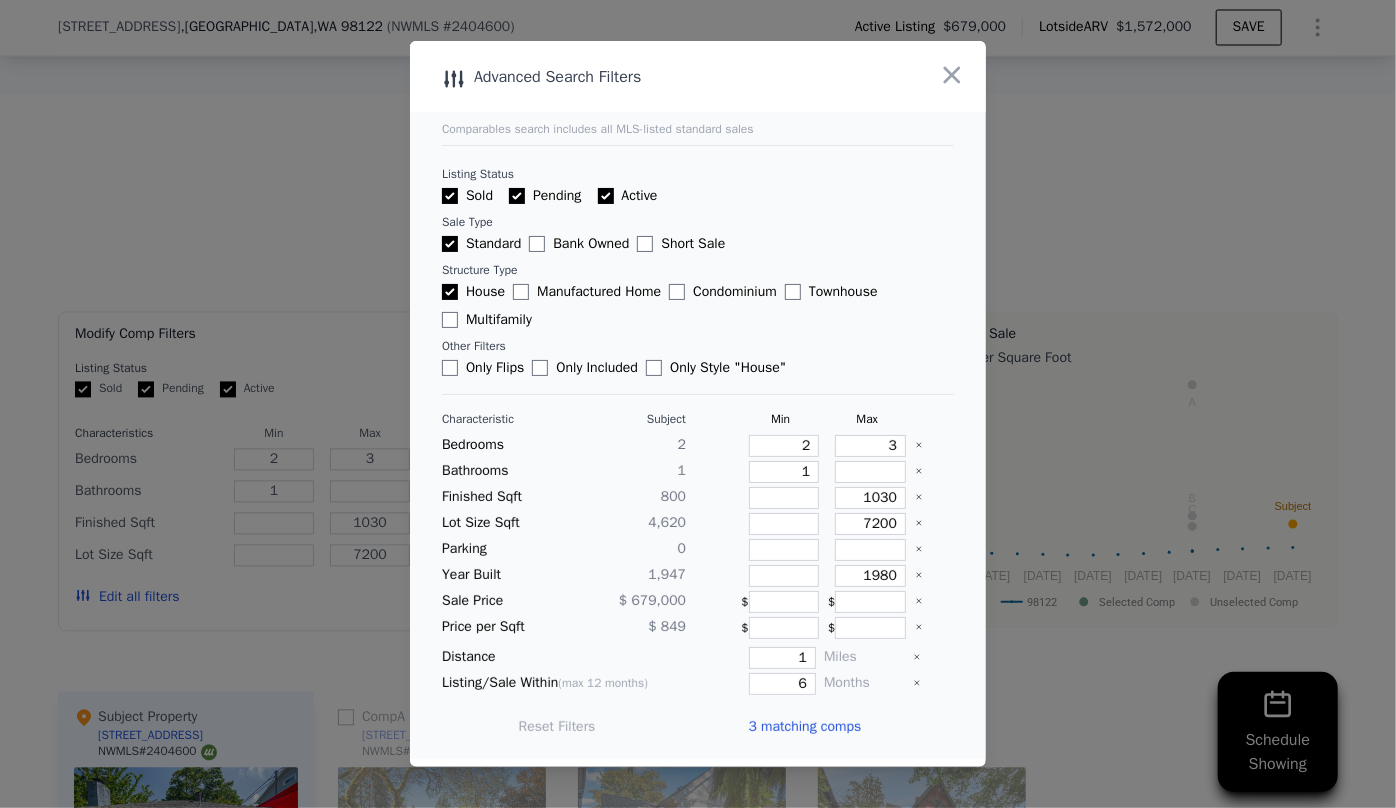 click on "3 matching comps" at bounding box center (804, 727) 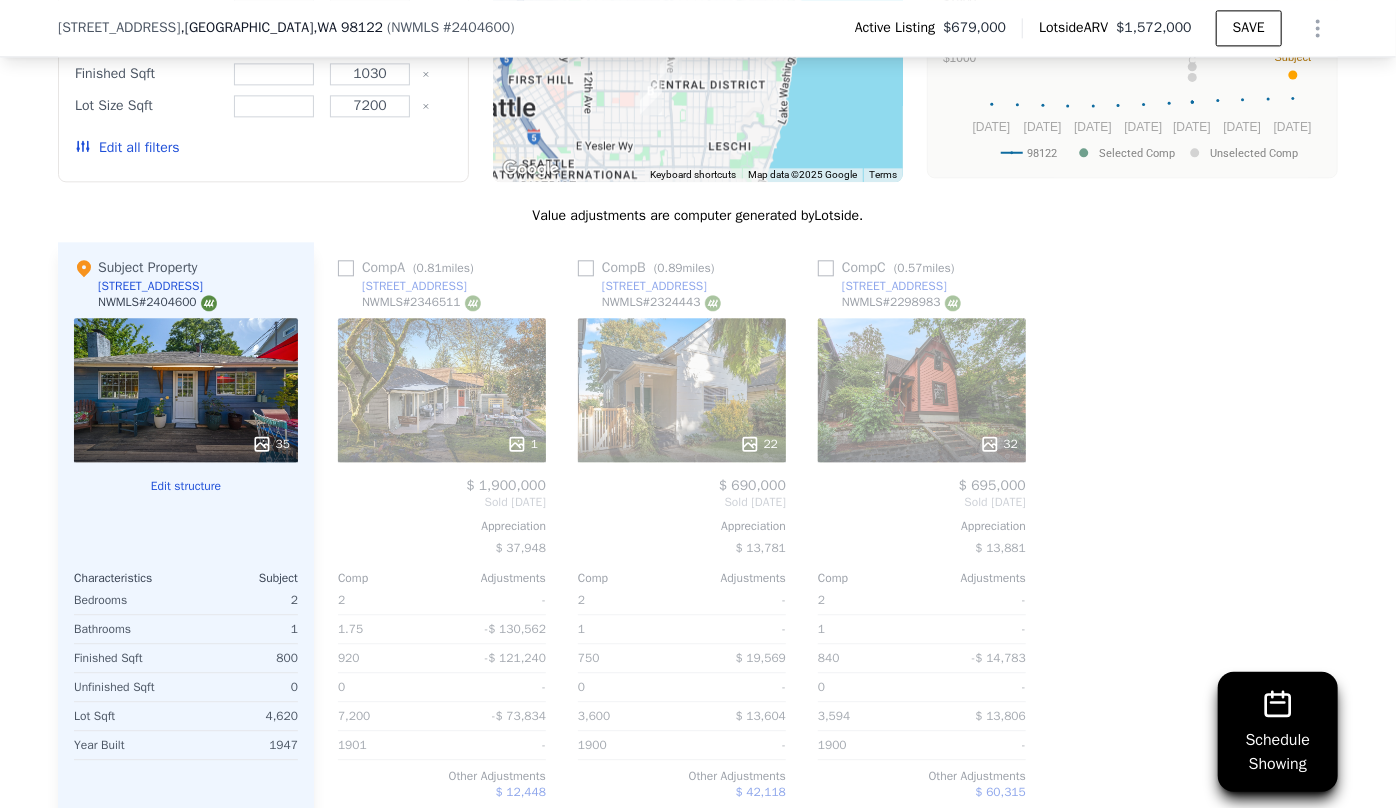 scroll, scrollTop: 2356, scrollLeft: 0, axis: vertical 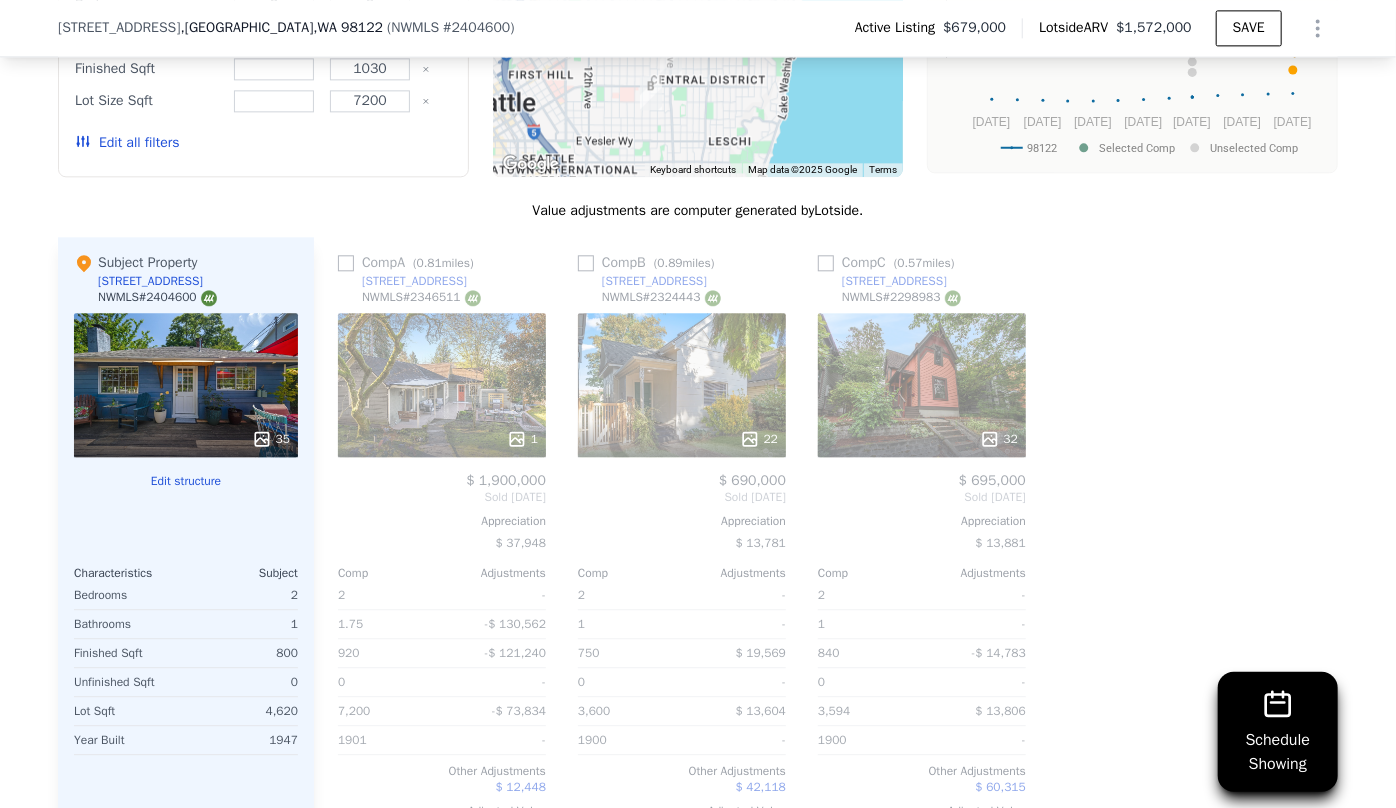 click on "1" at bounding box center (442, 385) 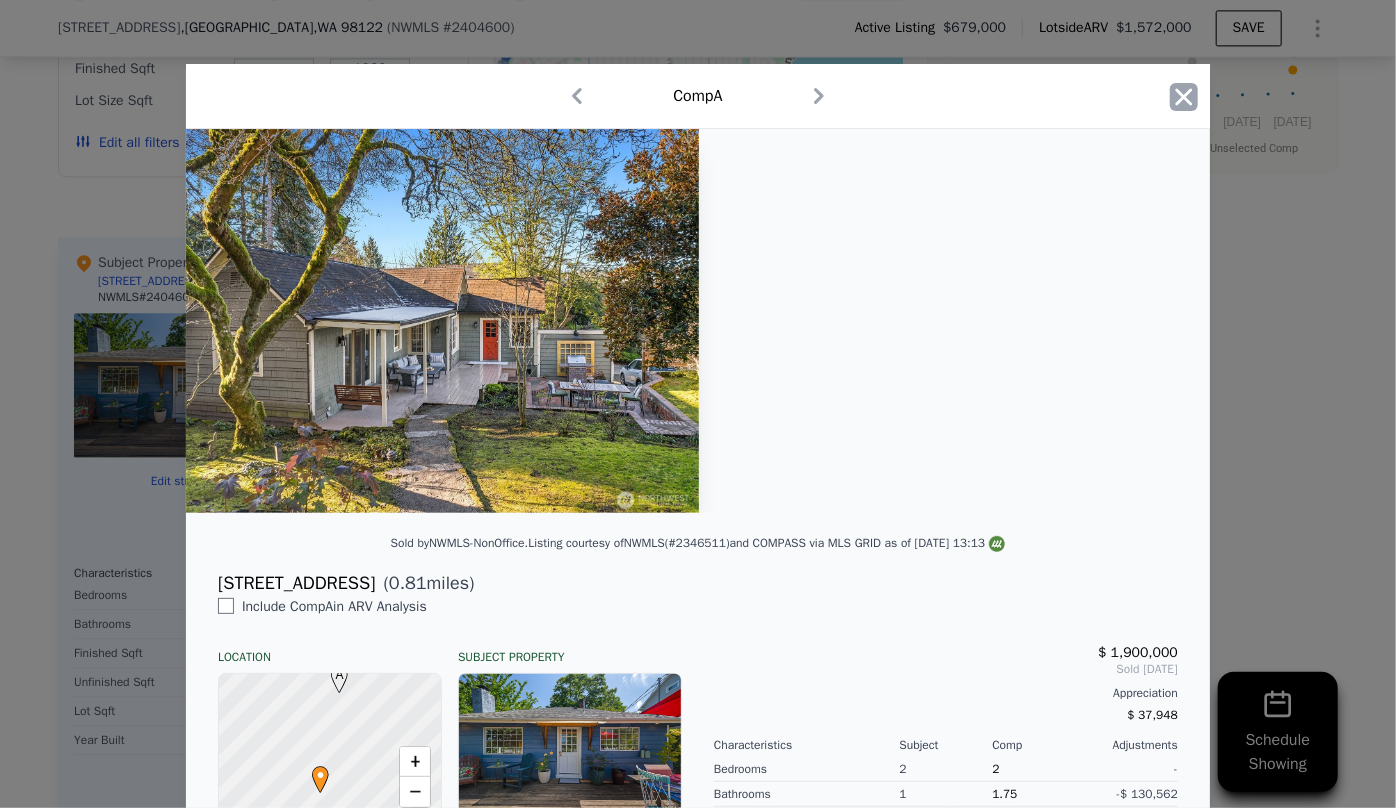 click 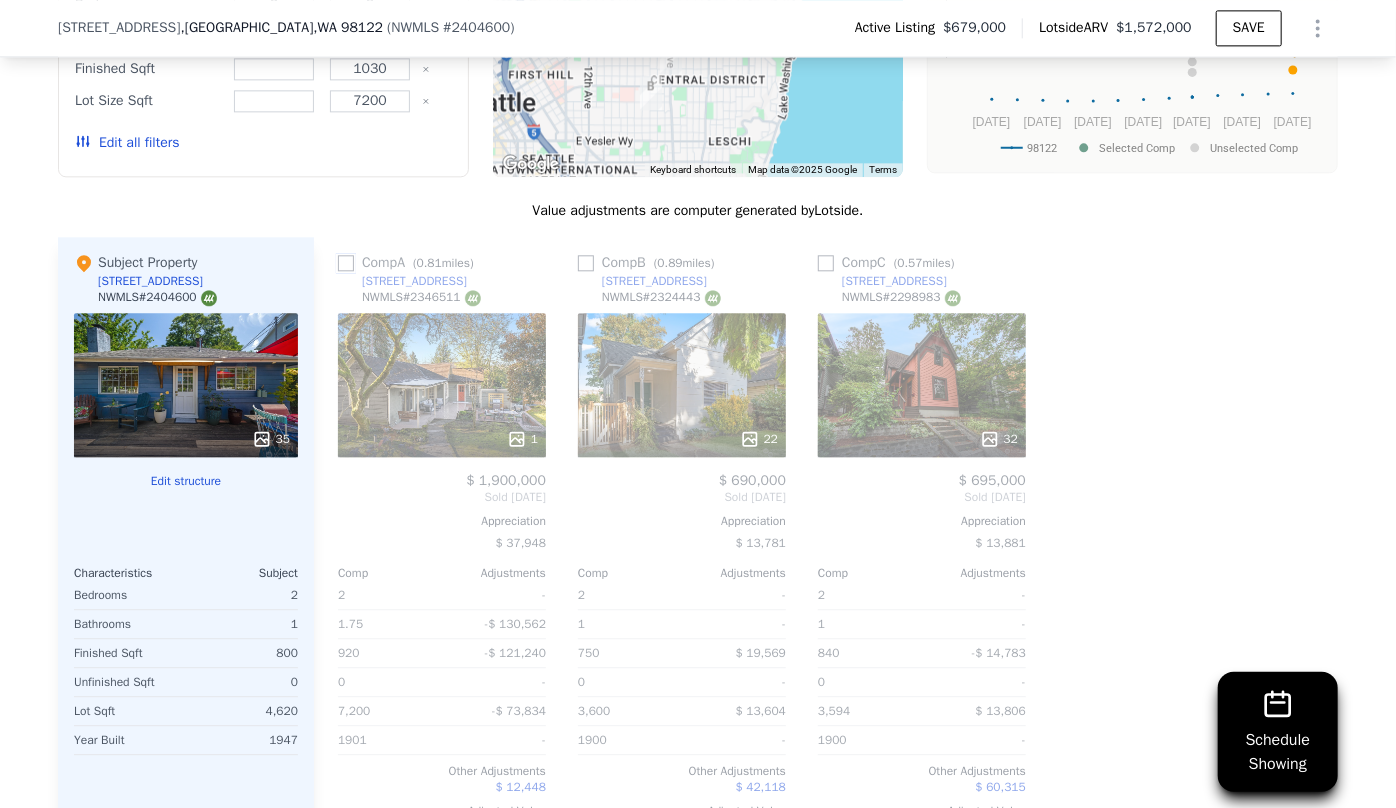 click at bounding box center (346, 263) 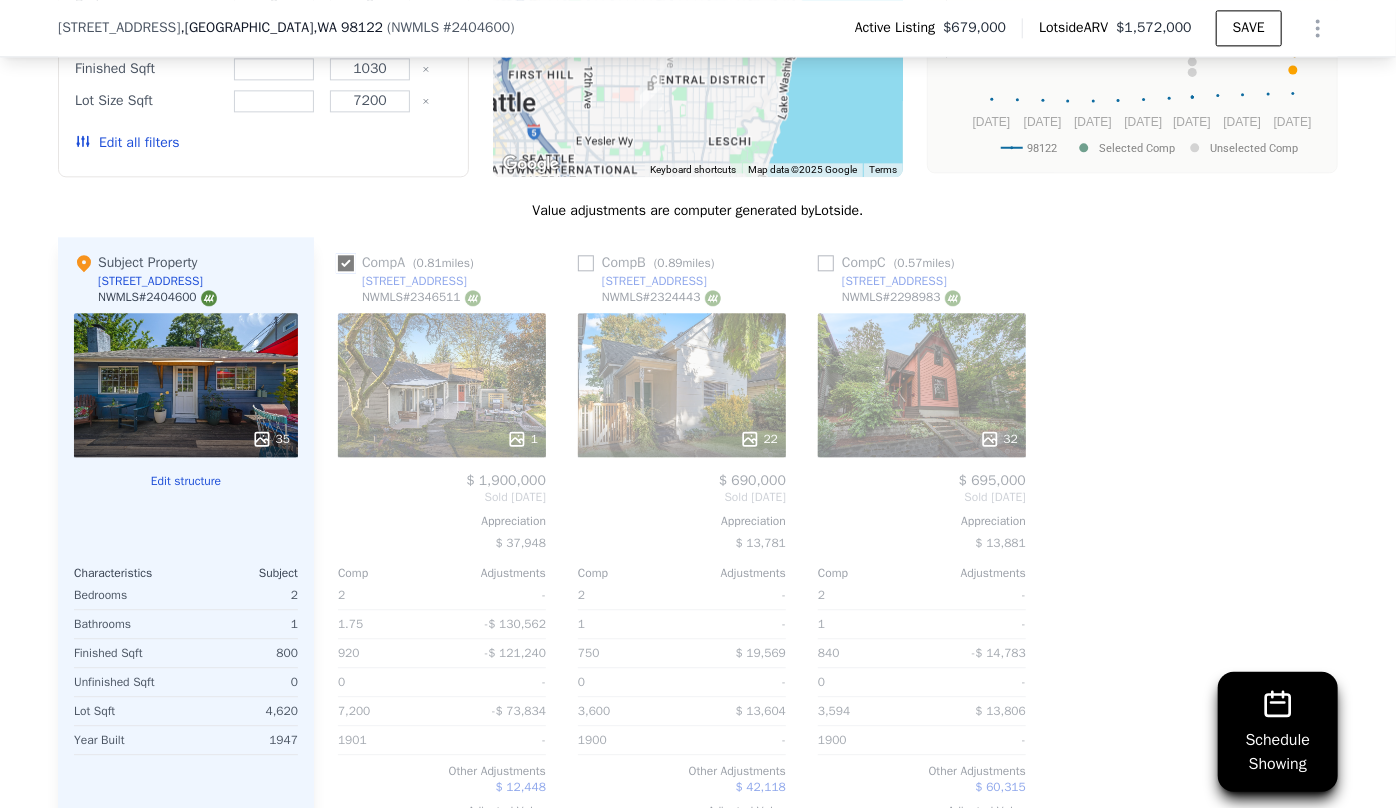 checkbox on "true" 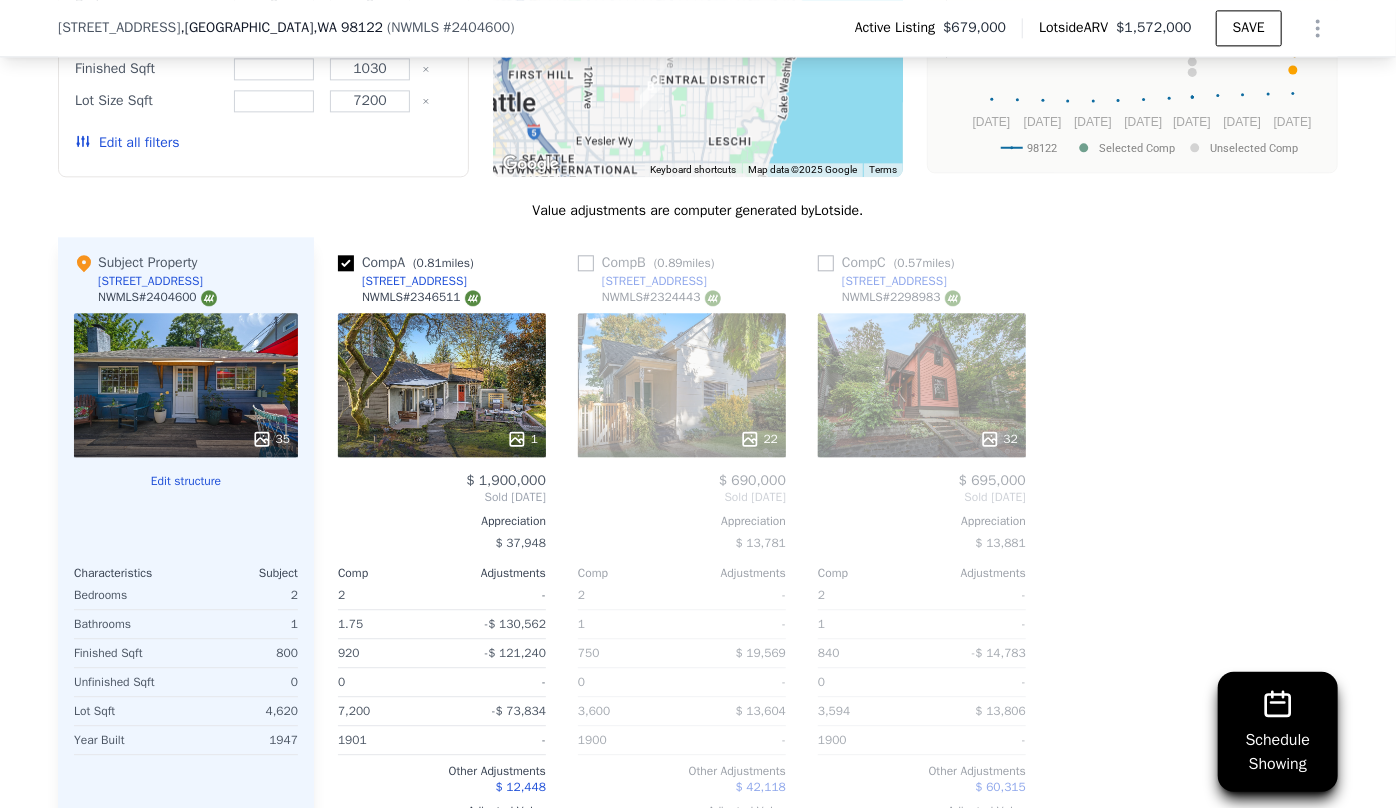 click on "22" at bounding box center (682, 385) 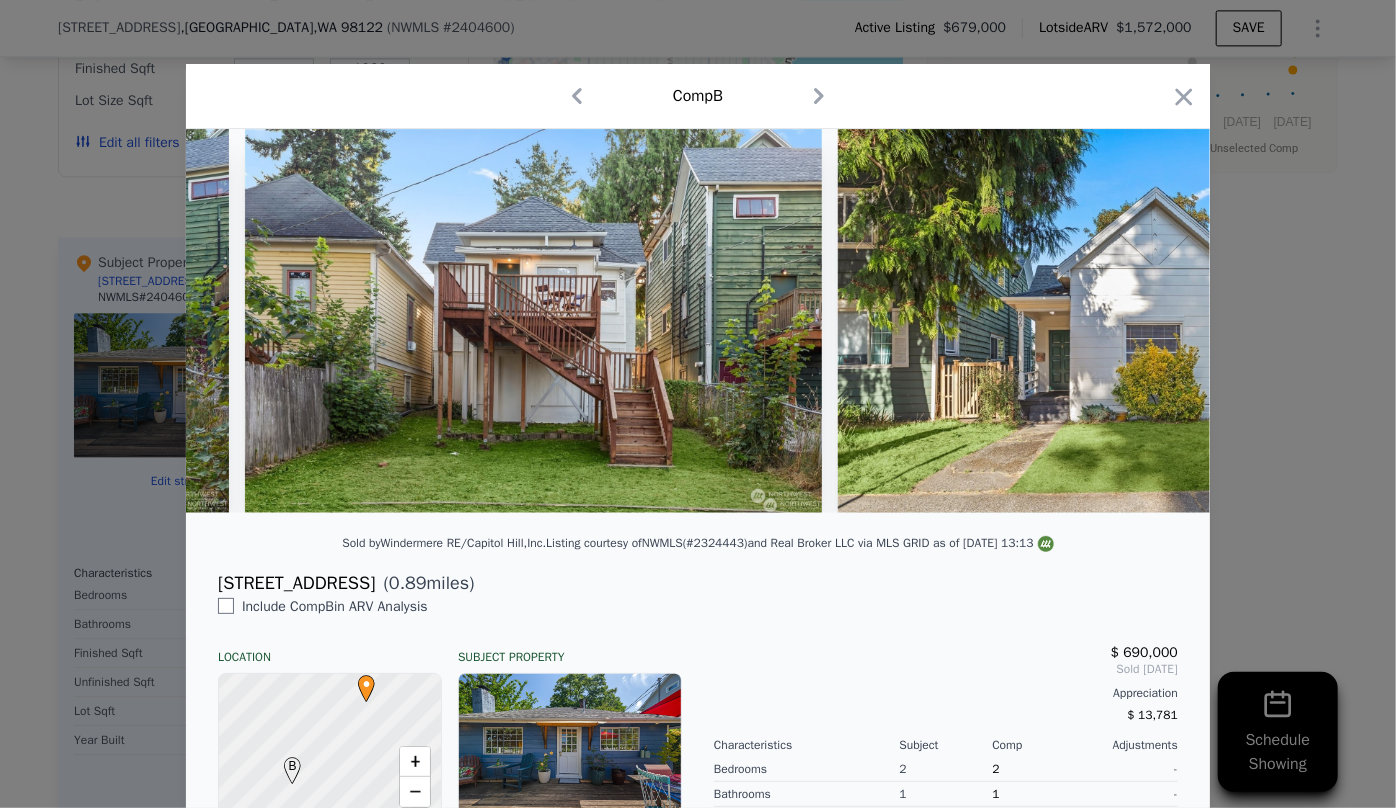 scroll, scrollTop: 0, scrollLeft: 11990, axis: horizontal 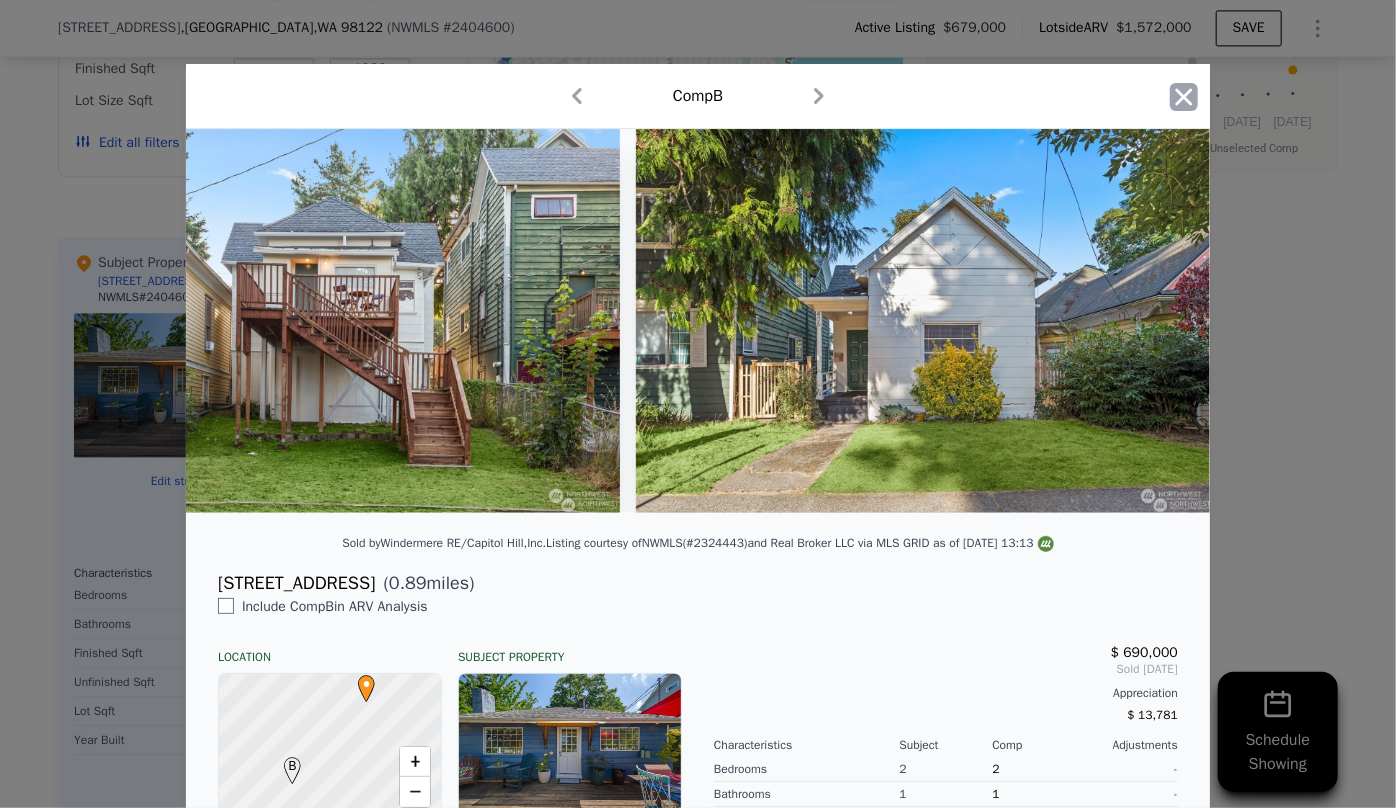 click 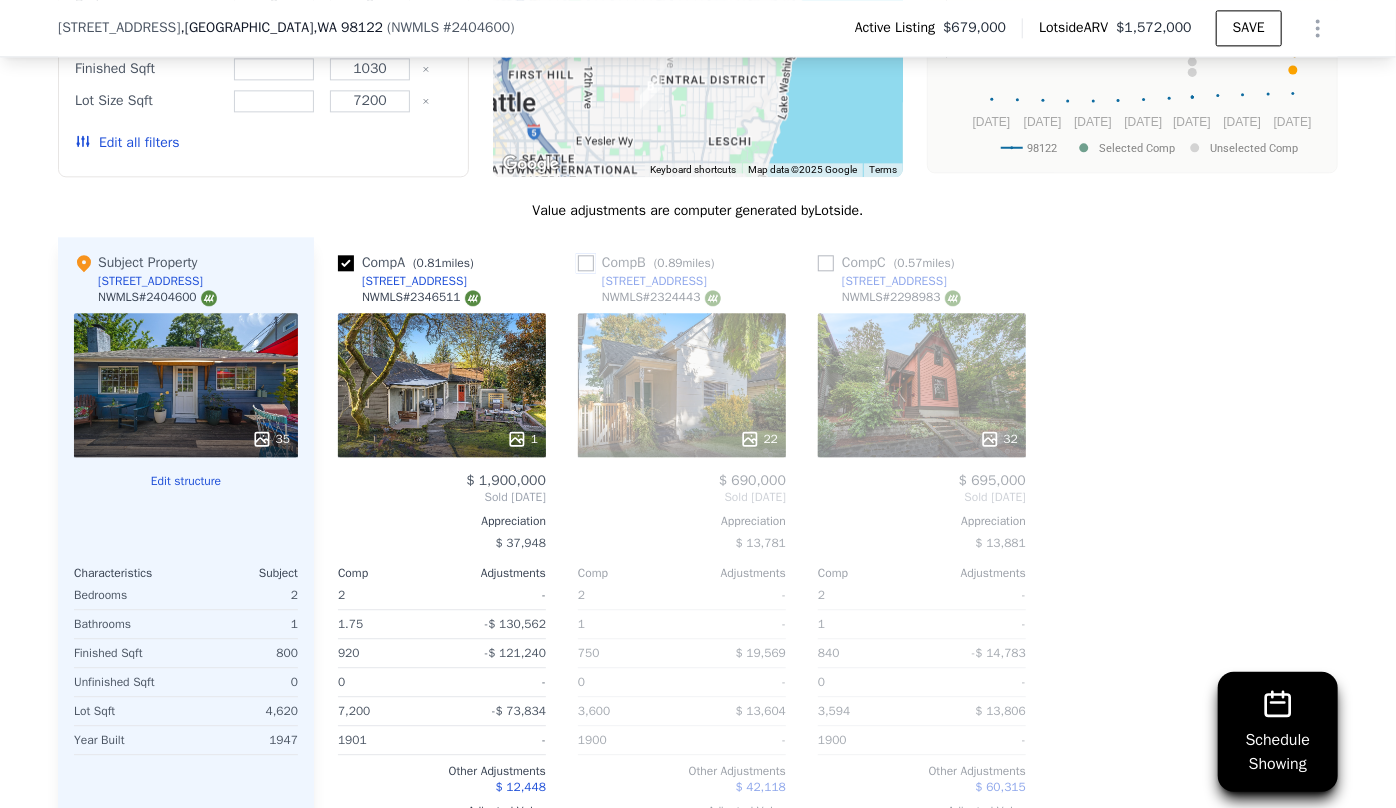 click at bounding box center [586, 263] 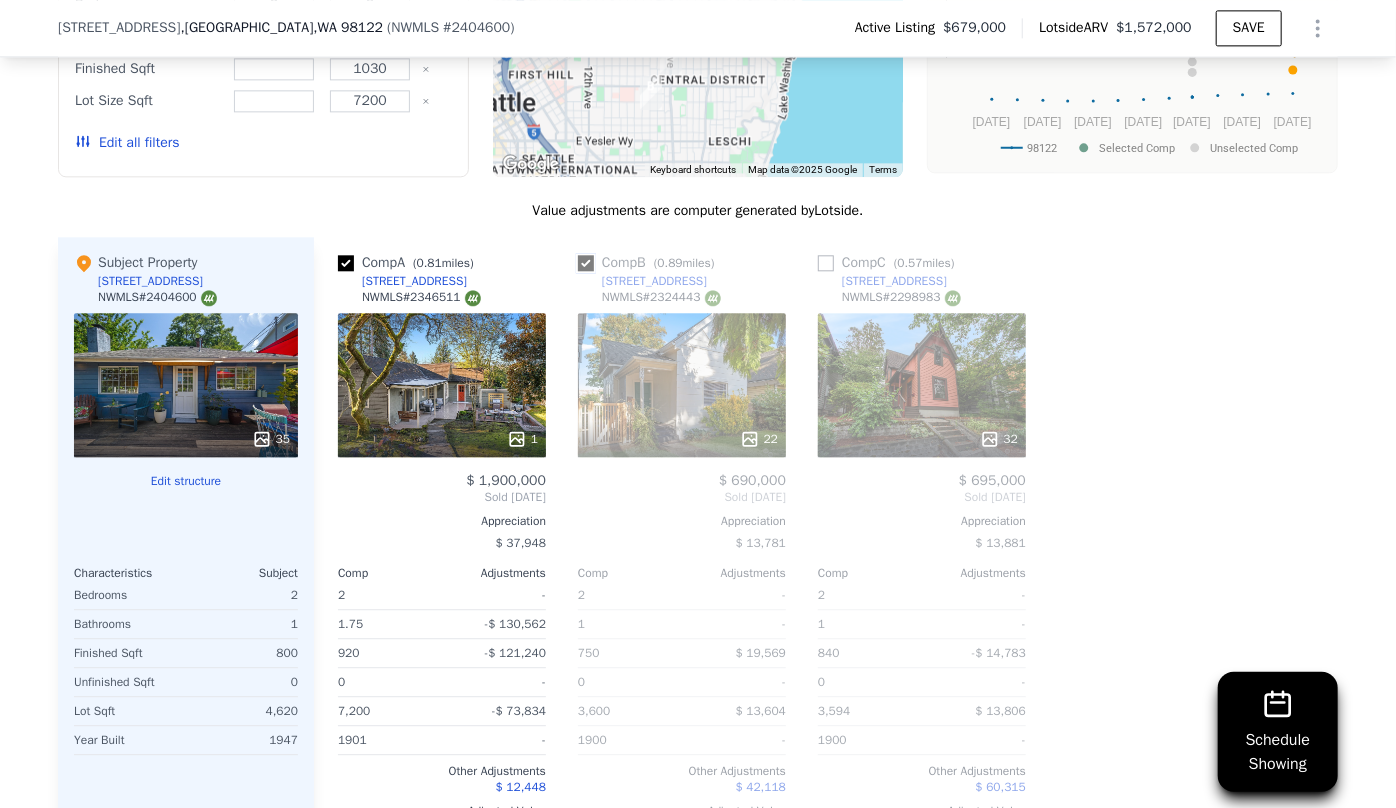 checkbox on "true" 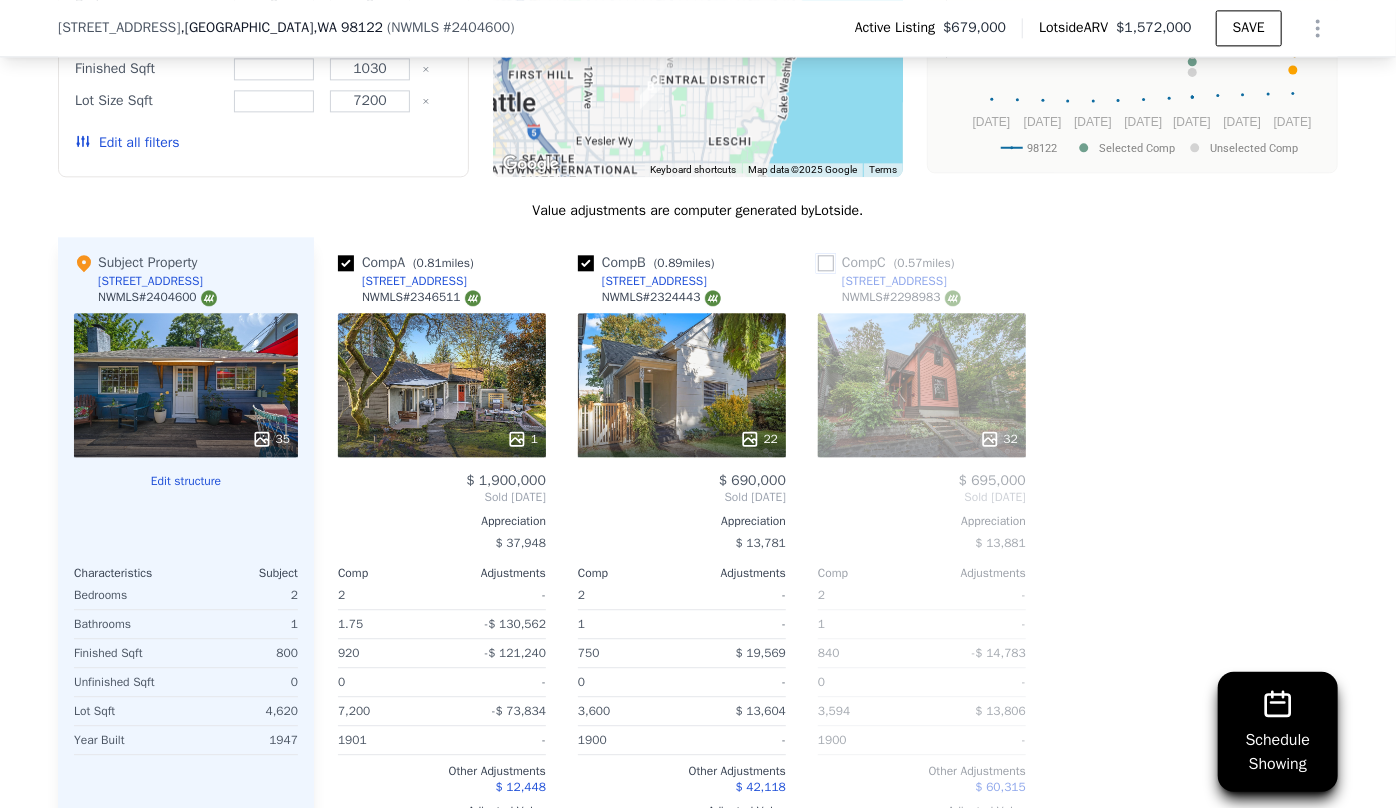 click at bounding box center (826, 263) 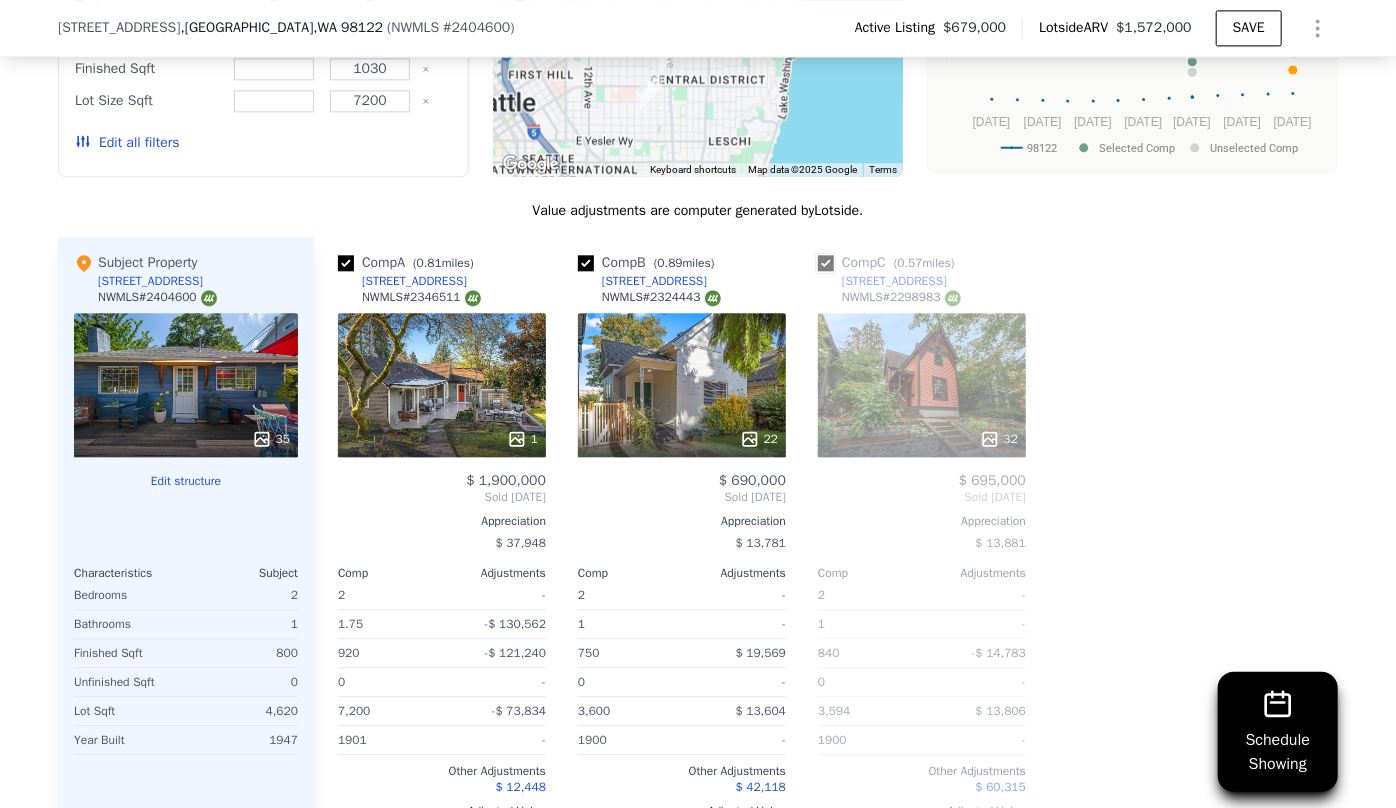 checkbox on "true" 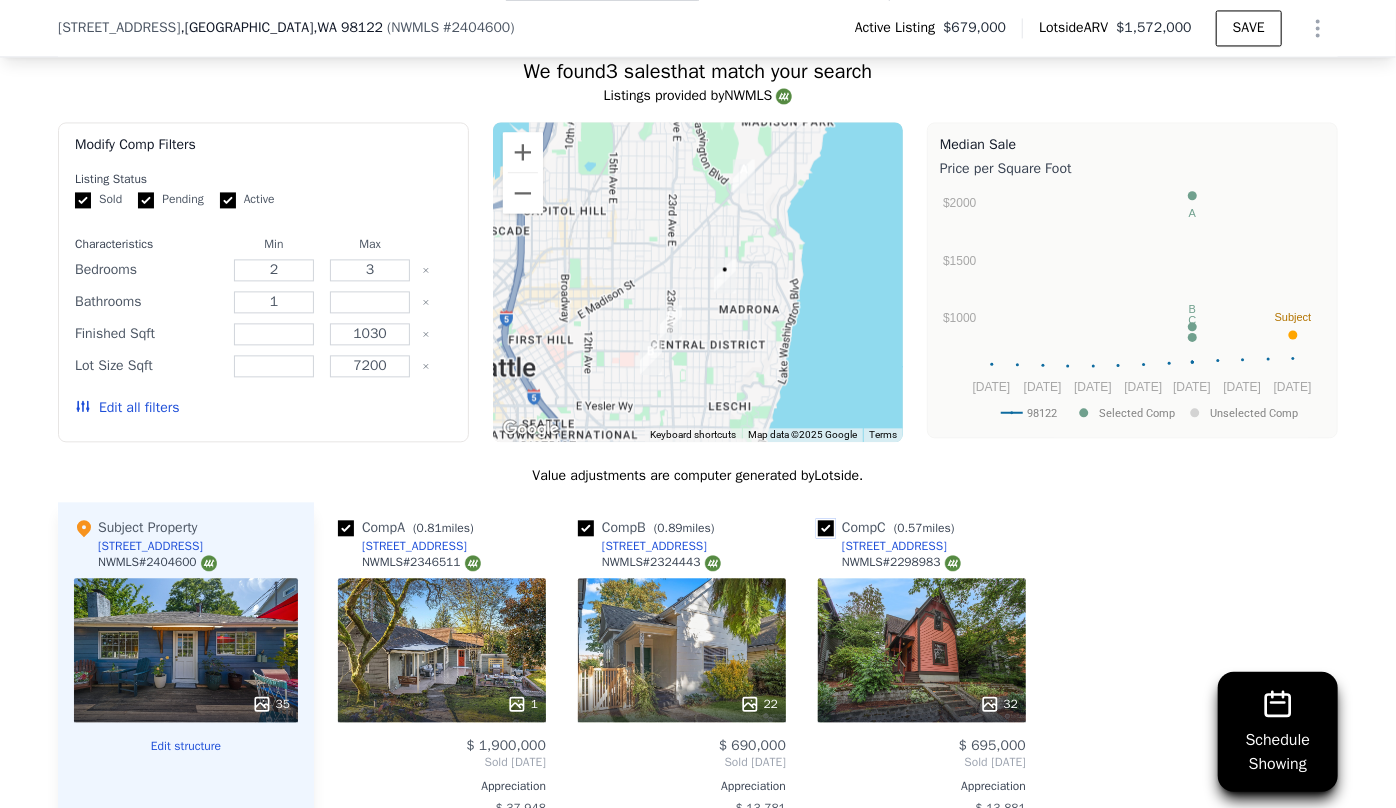 scroll, scrollTop: 2083, scrollLeft: 0, axis: vertical 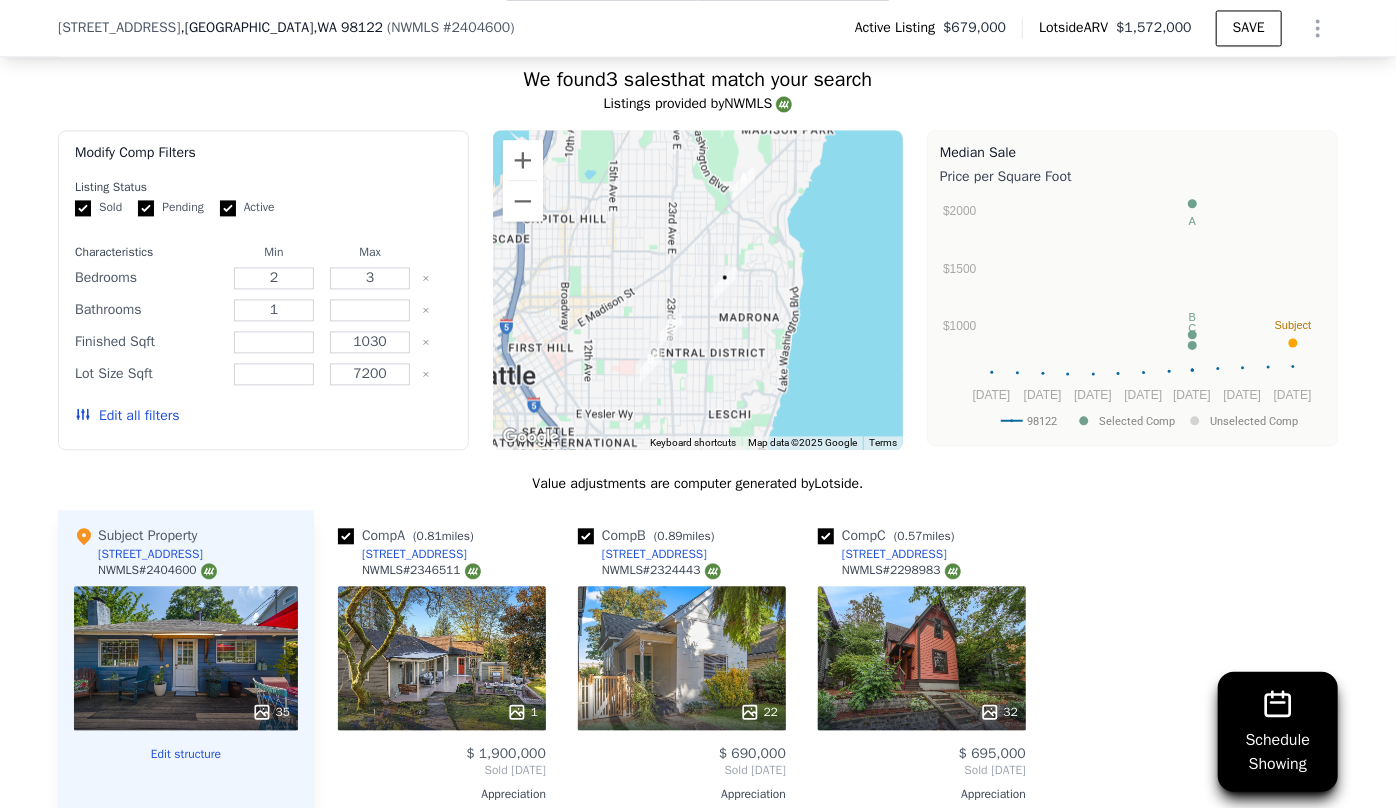 click on "Edit all filters" at bounding box center (127, 416) 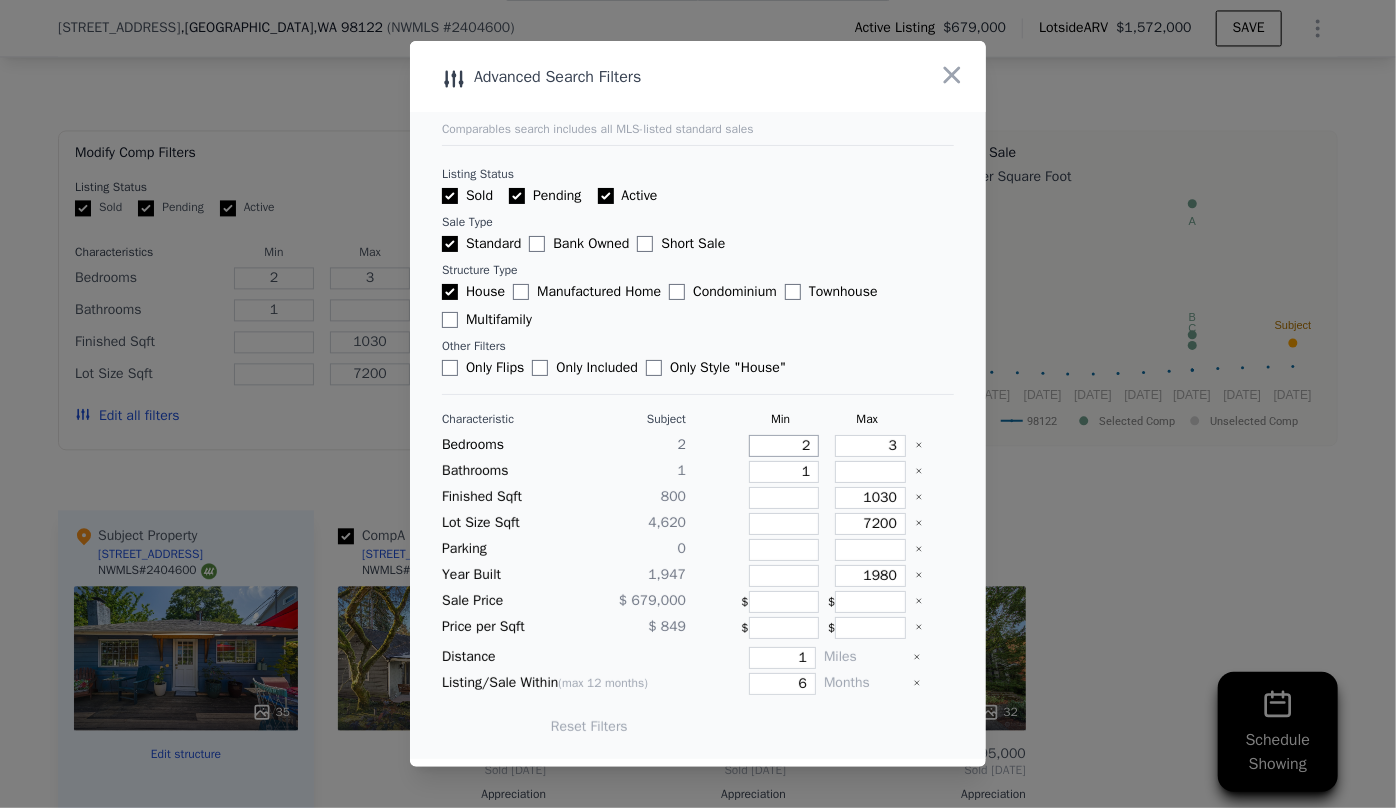 click on "2" at bounding box center (784, 446) 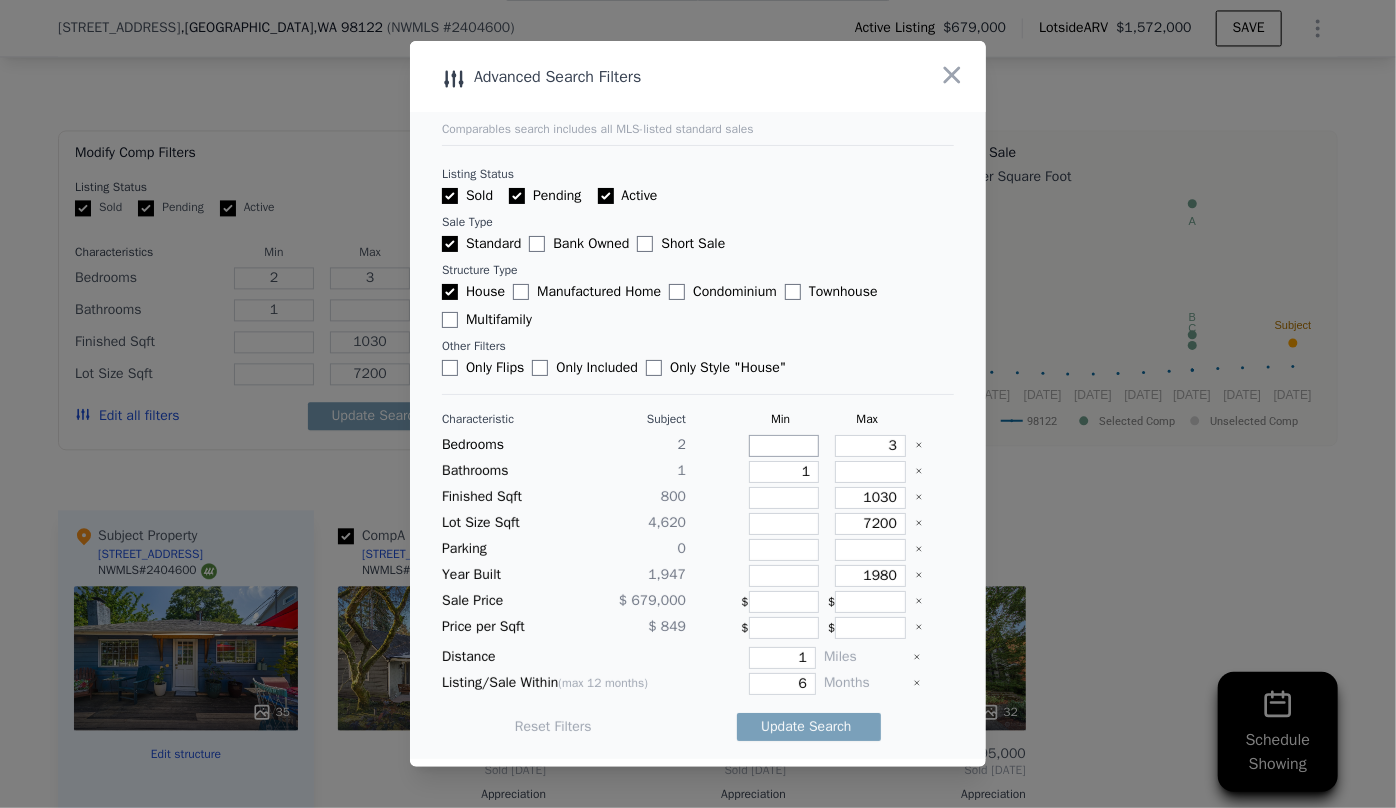 type 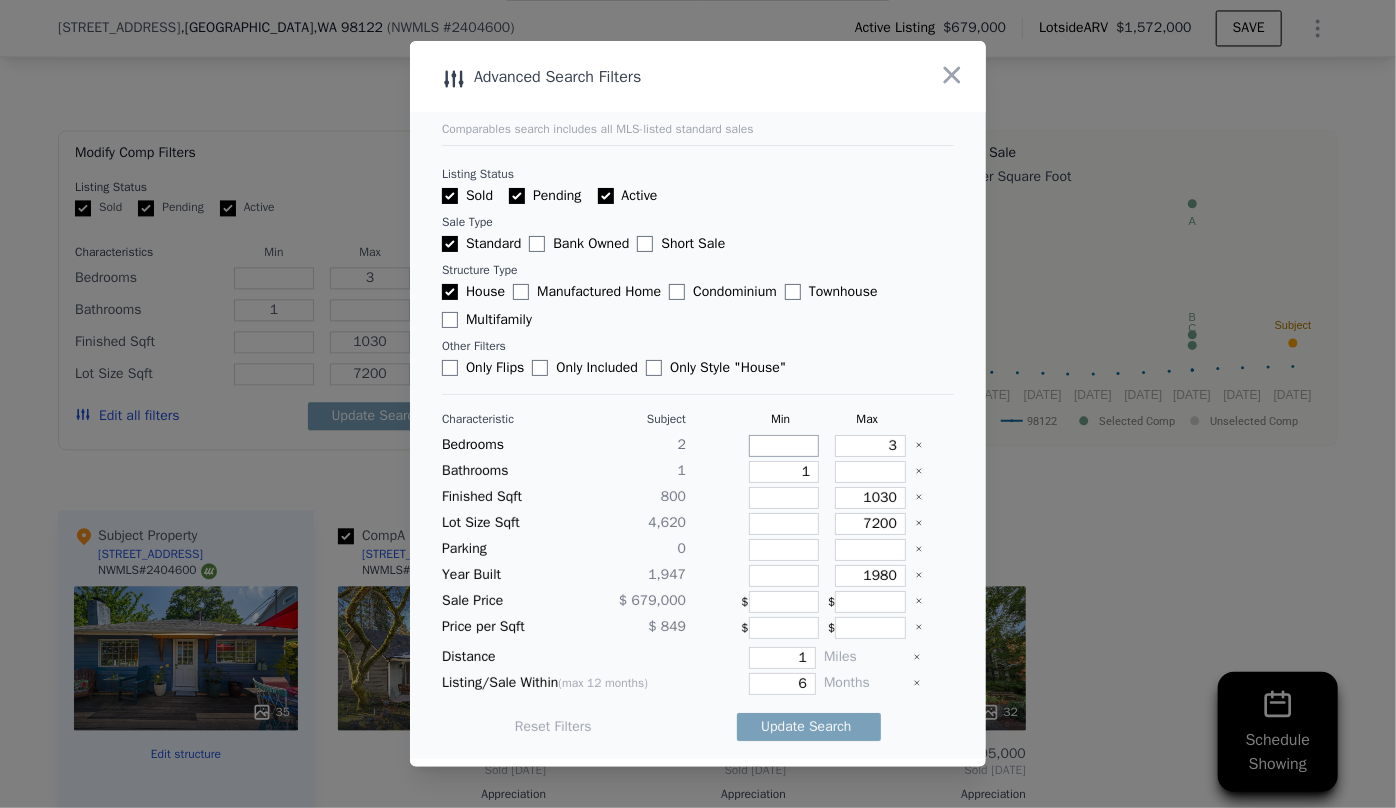 type on "1" 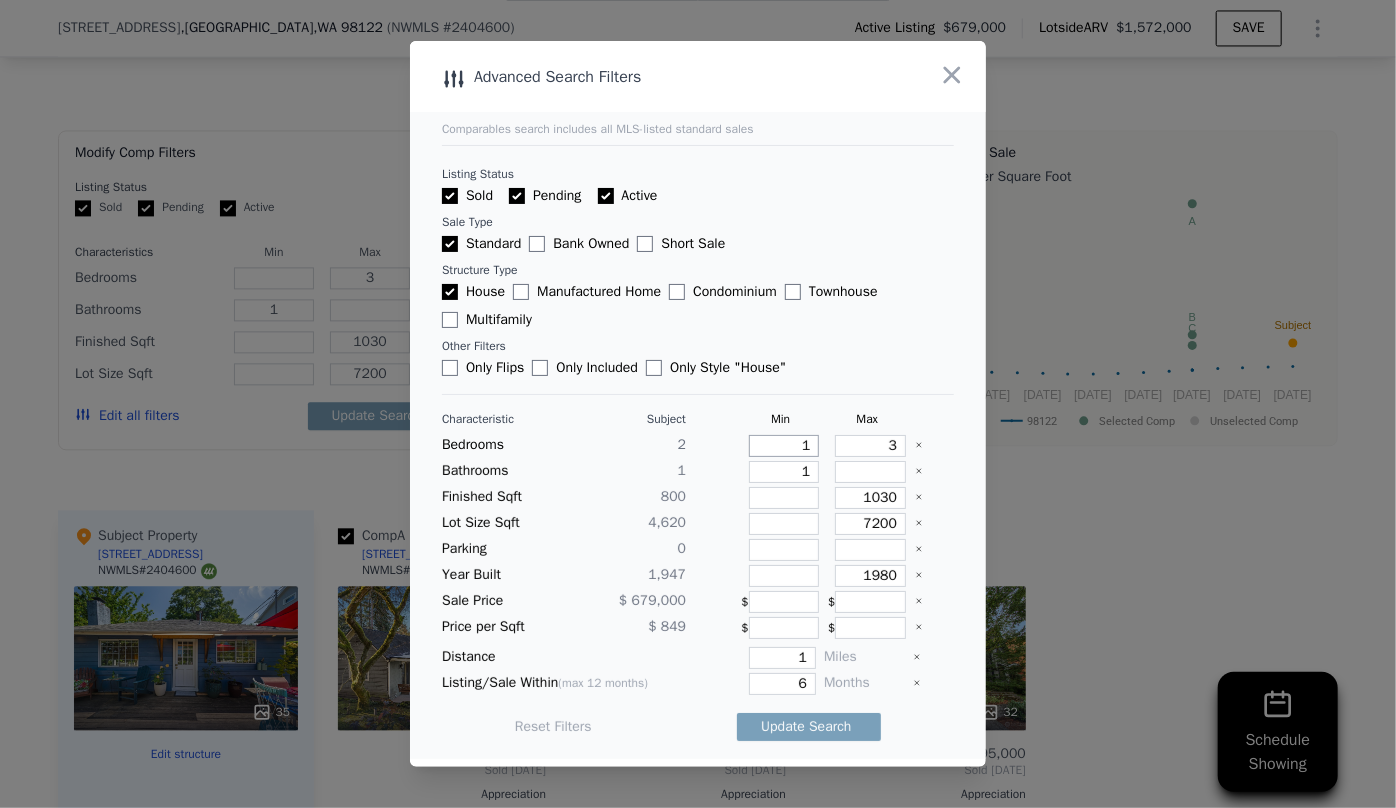 type on "1" 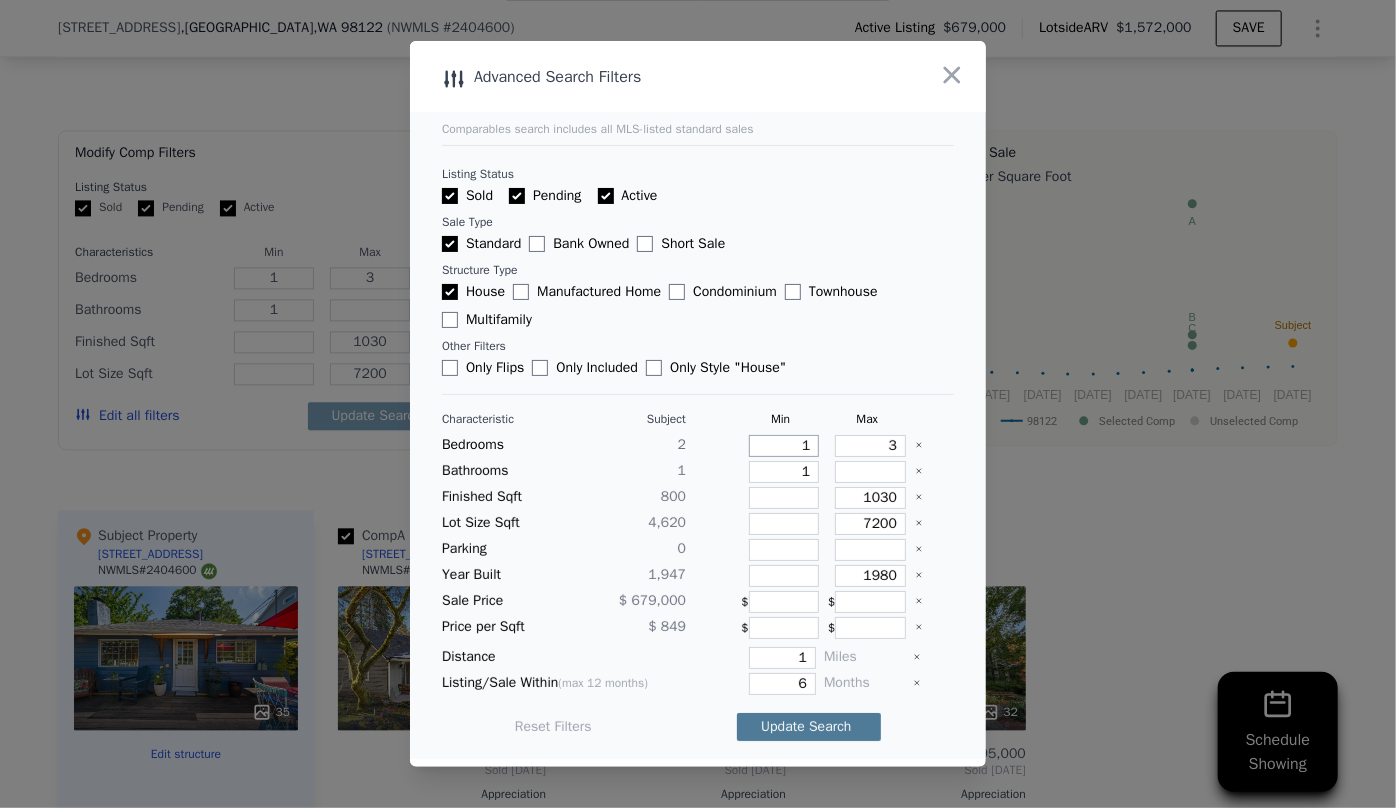 type on "1" 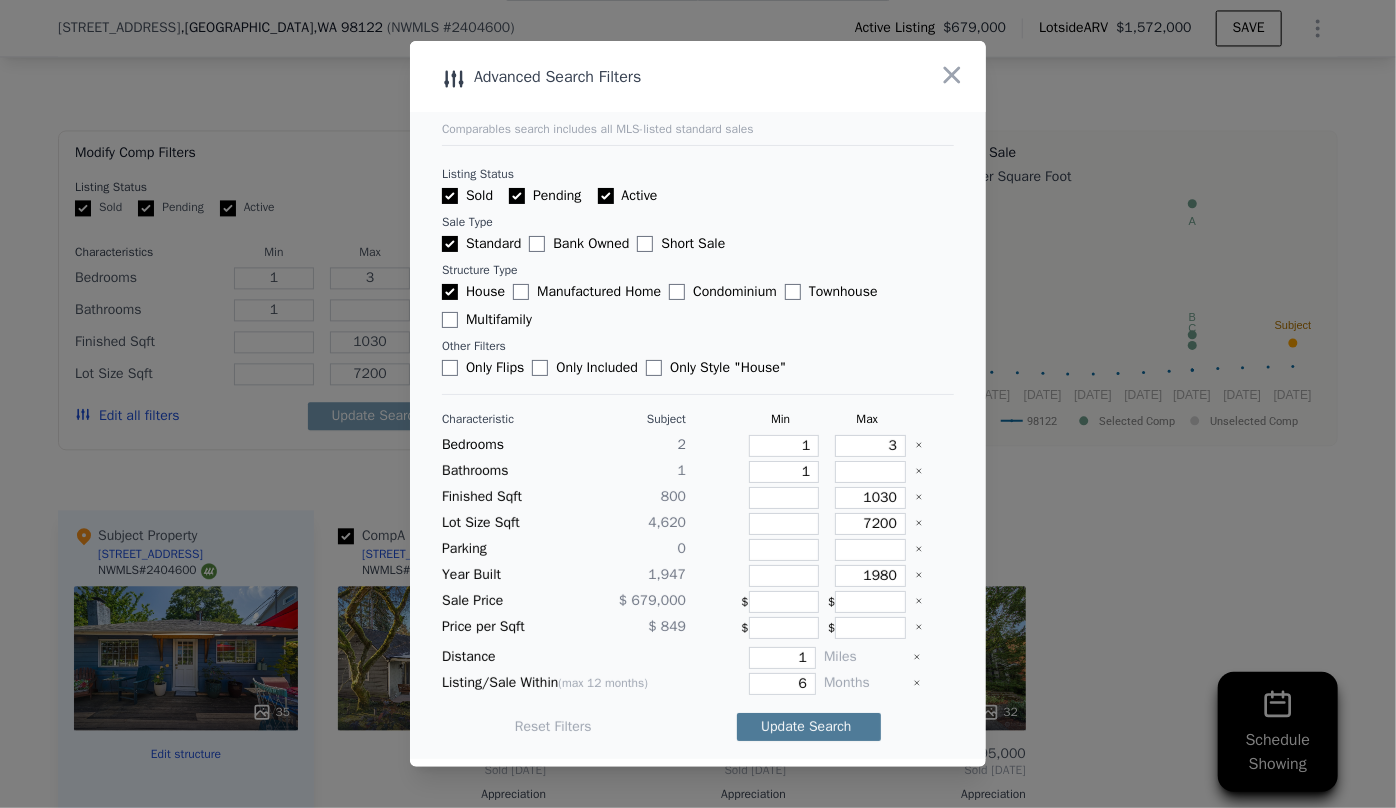 click on "Update Search" at bounding box center [809, 727] 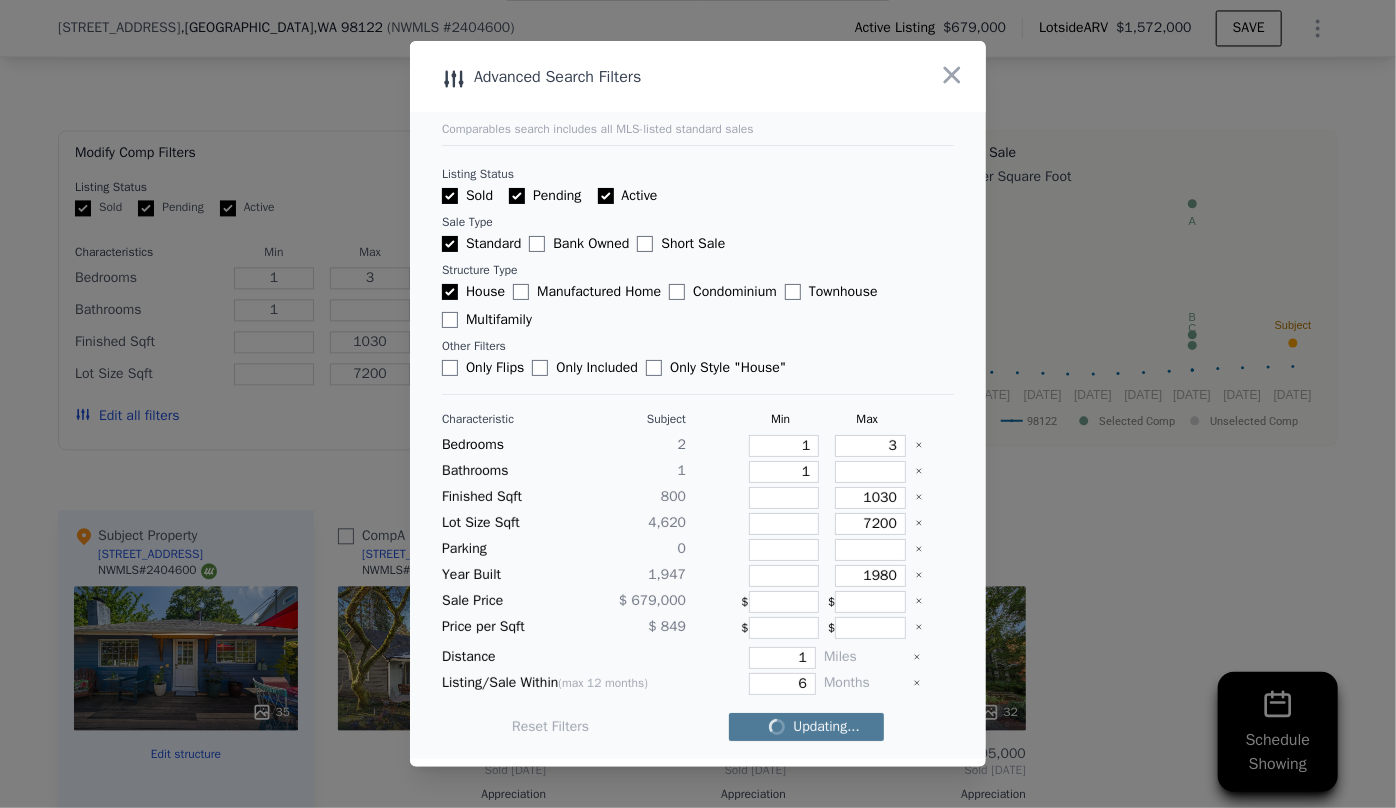 checkbox on "false" 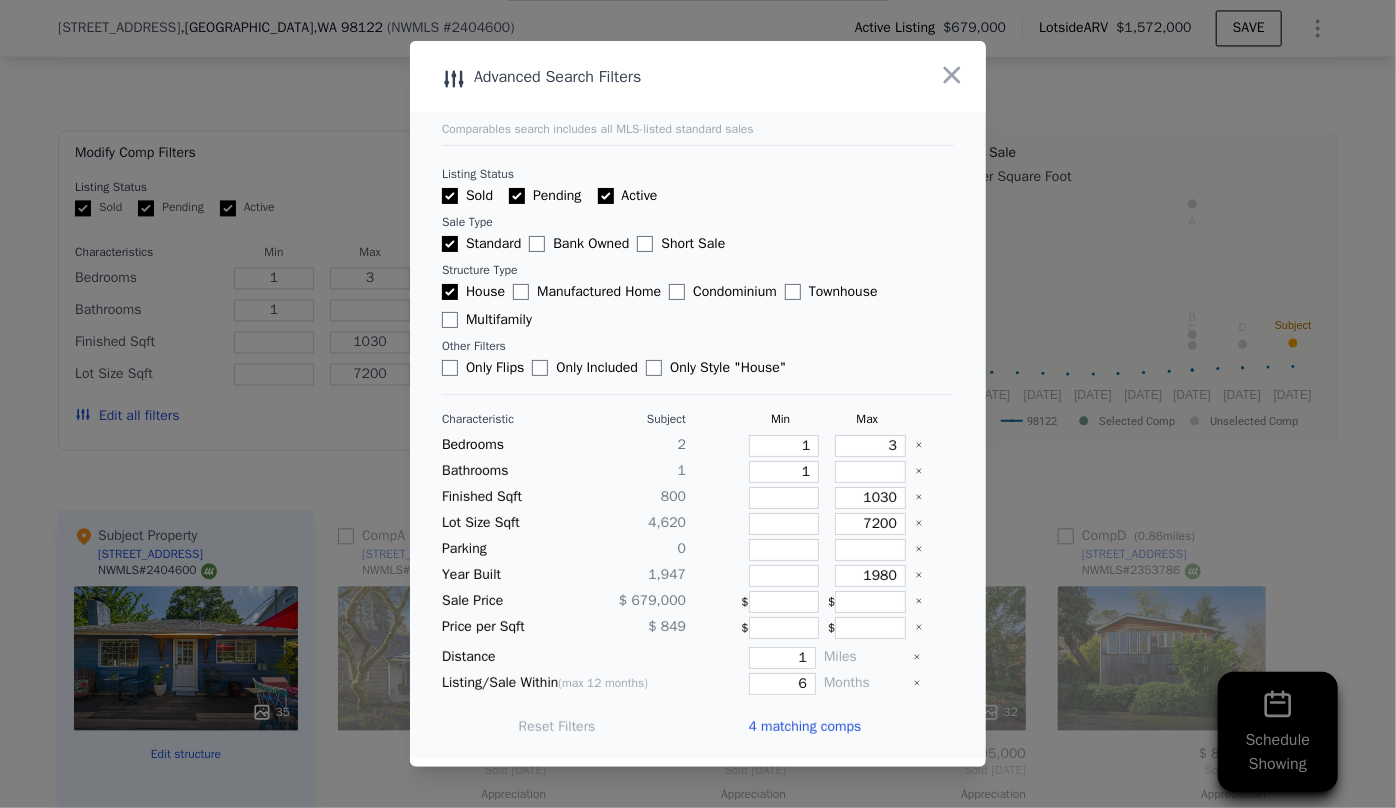 click on "4 matching comps" at bounding box center [804, 727] 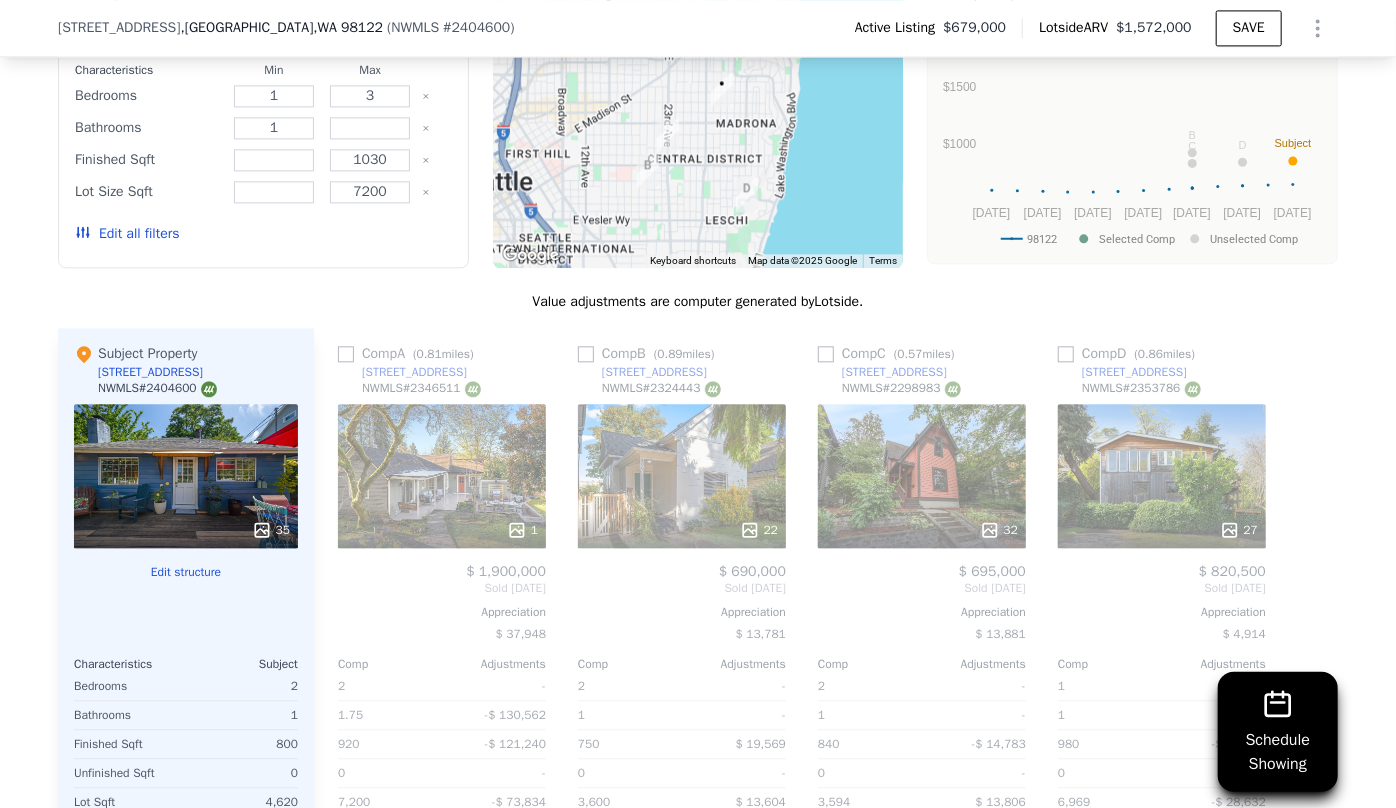scroll, scrollTop: 2356, scrollLeft: 0, axis: vertical 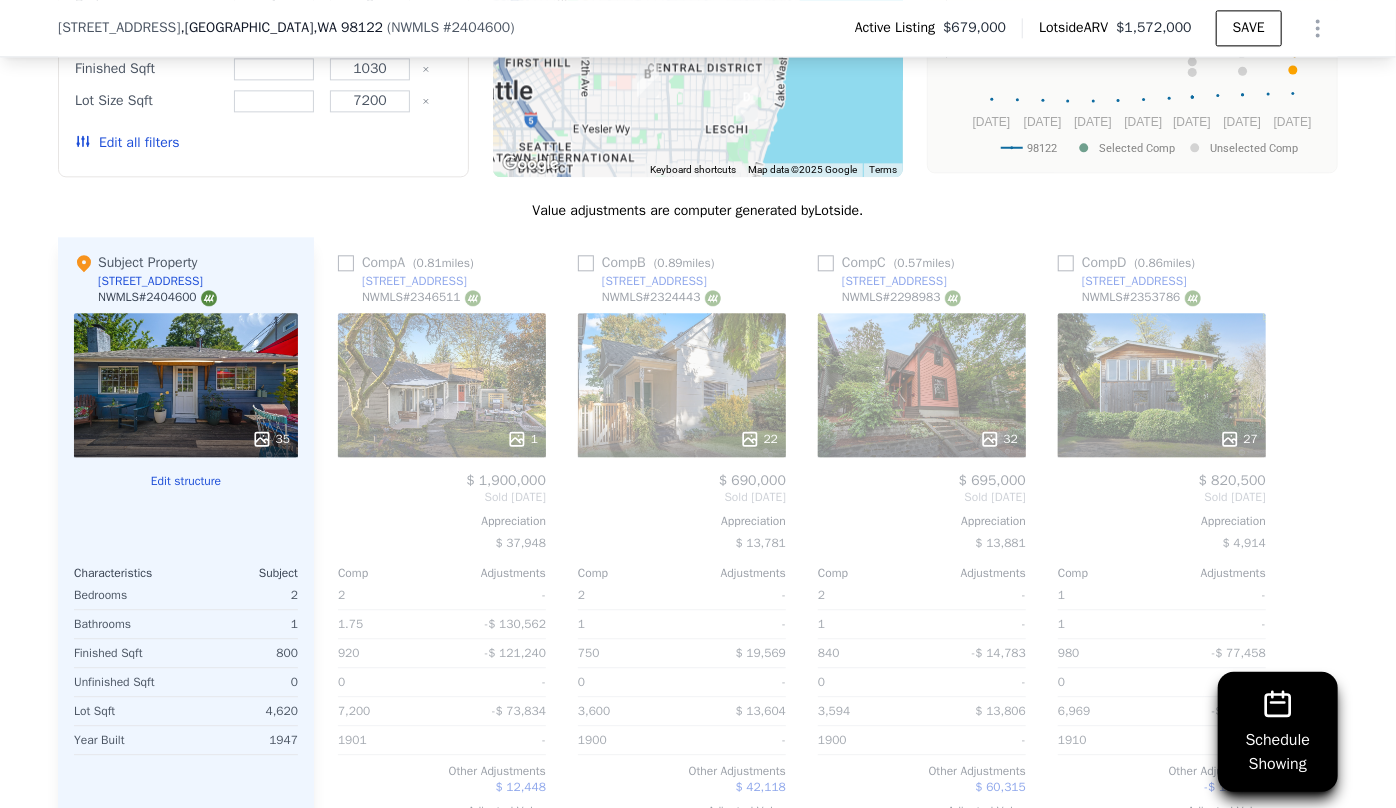 click on "27" at bounding box center [1162, 385] 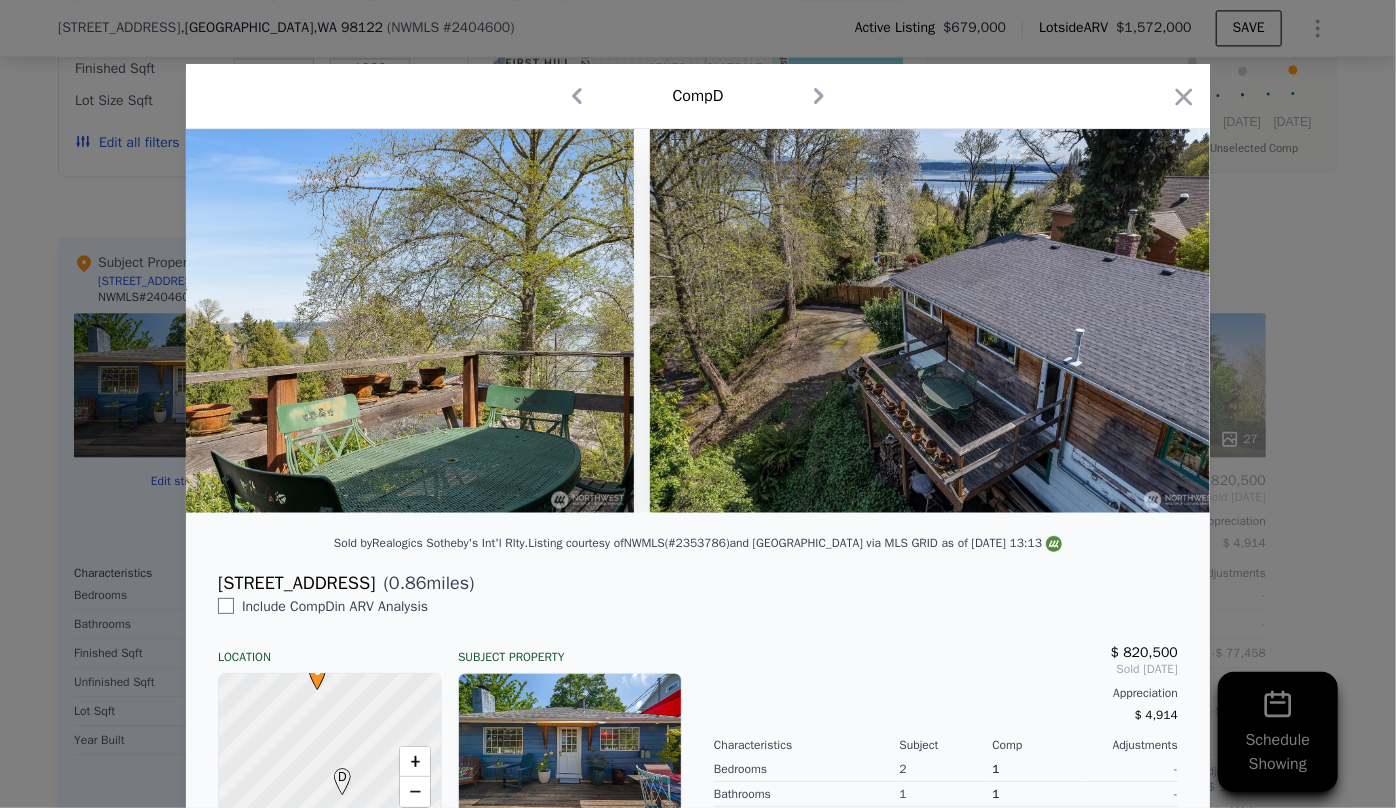 scroll, scrollTop: 0, scrollLeft: 12706, axis: horizontal 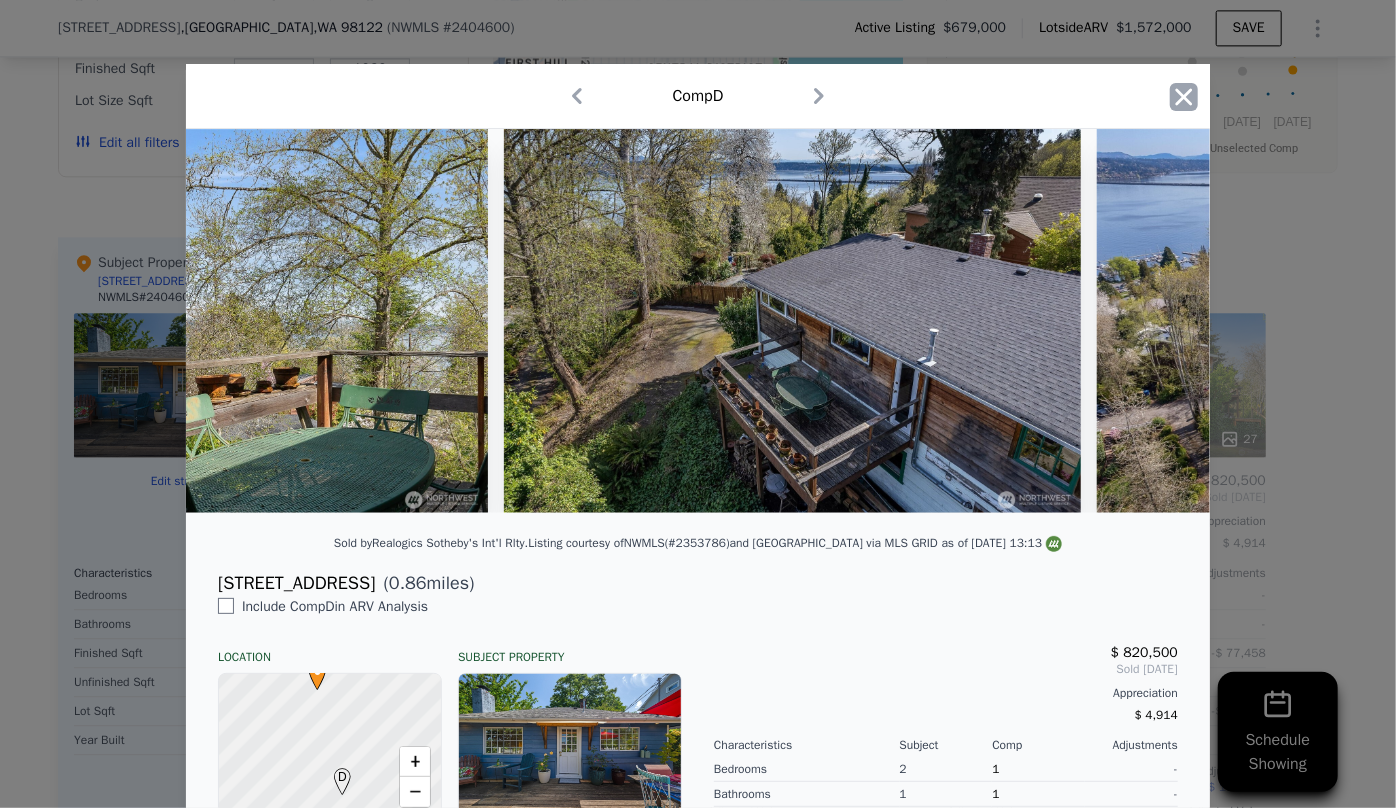 click 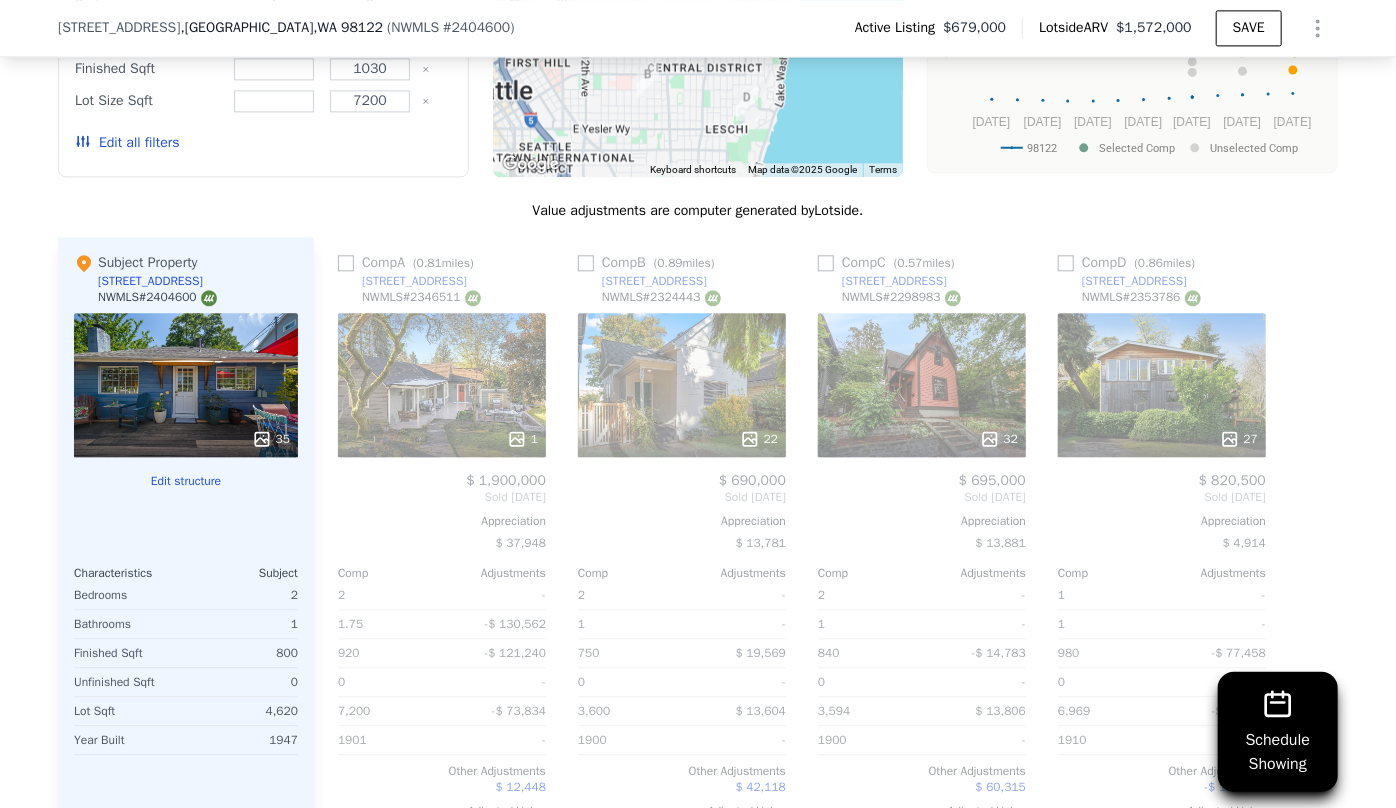 click on "1" at bounding box center (442, 385) 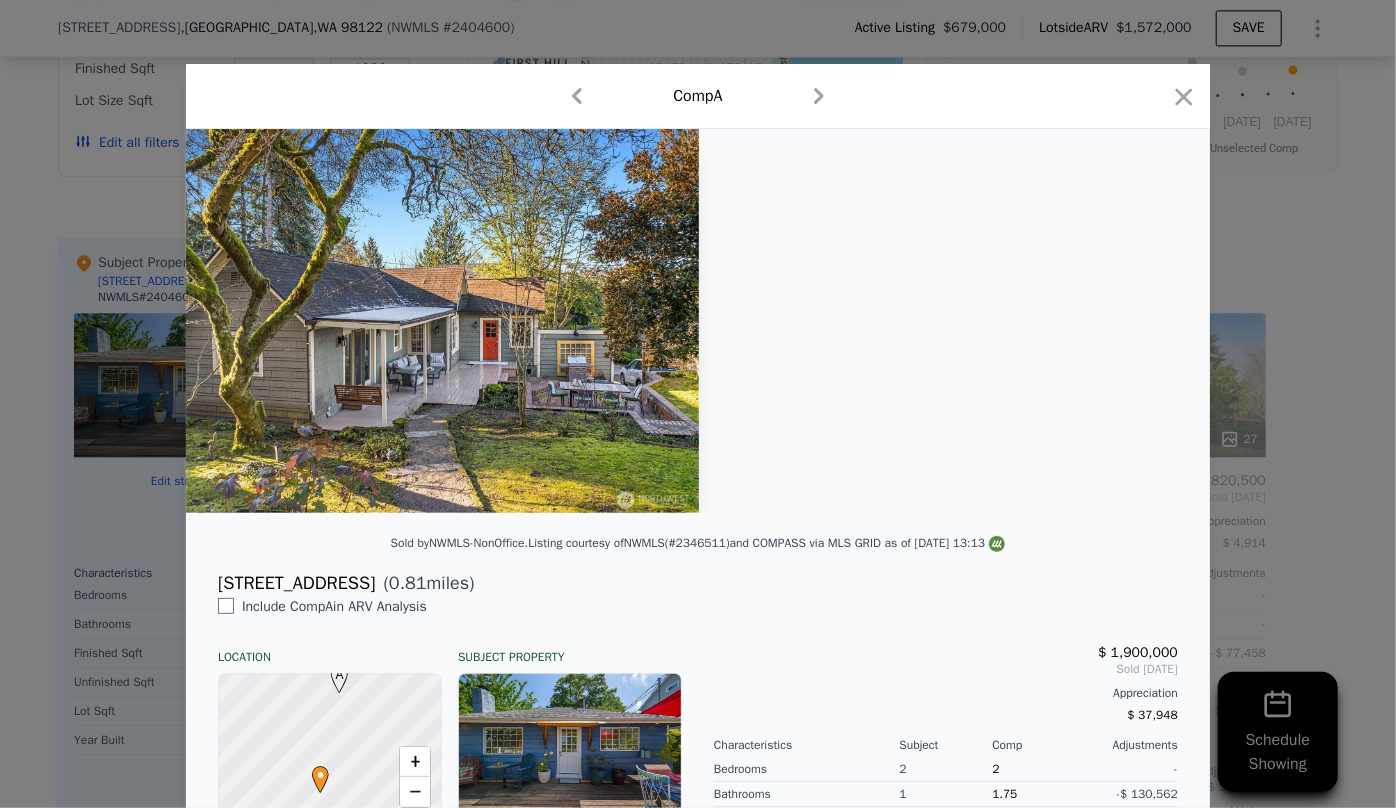 drag, startPoint x: 1184, startPoint y: 95, endPoint x: 580, endPoint y: 264, distance: 627.19775 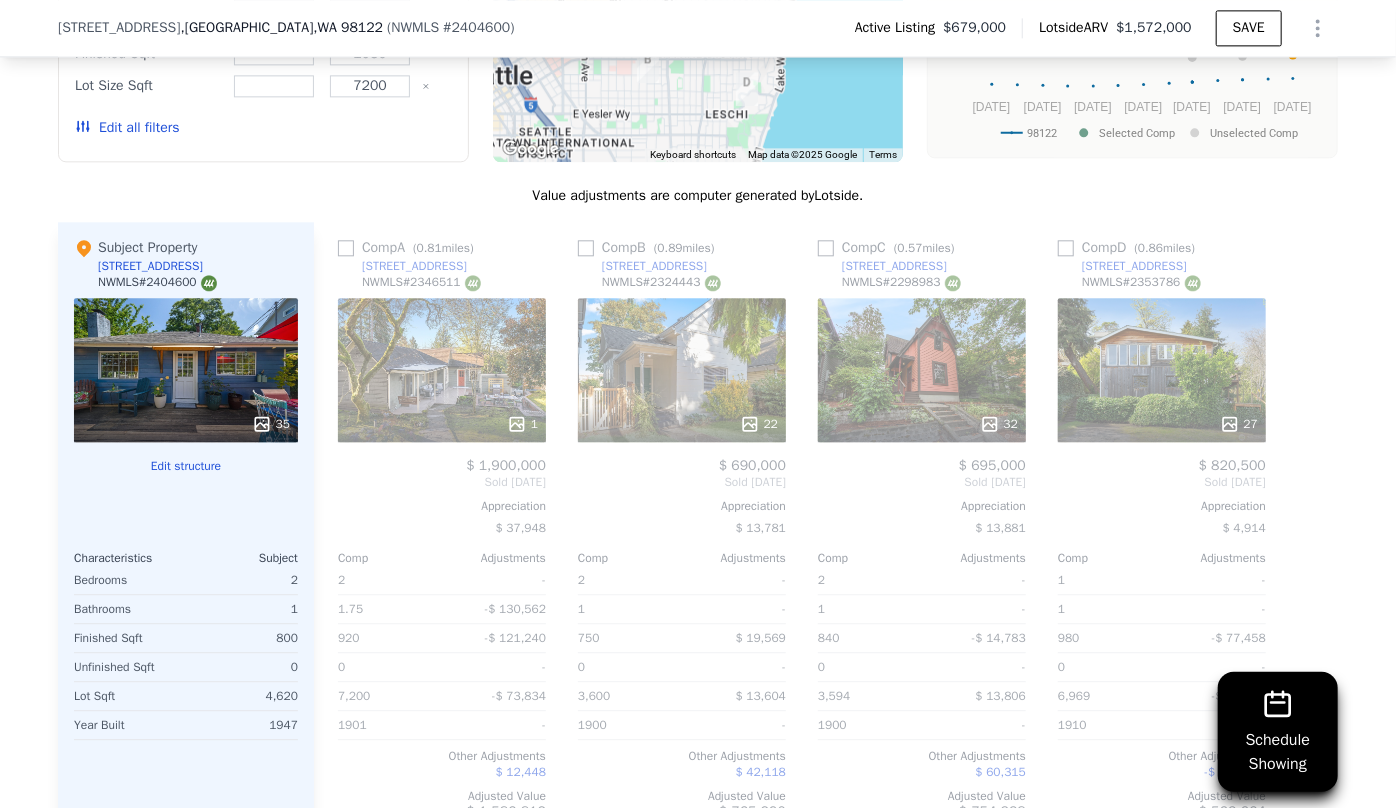 scroll, scrollTop: 2356, scrollLeft: 0, axis: vertical 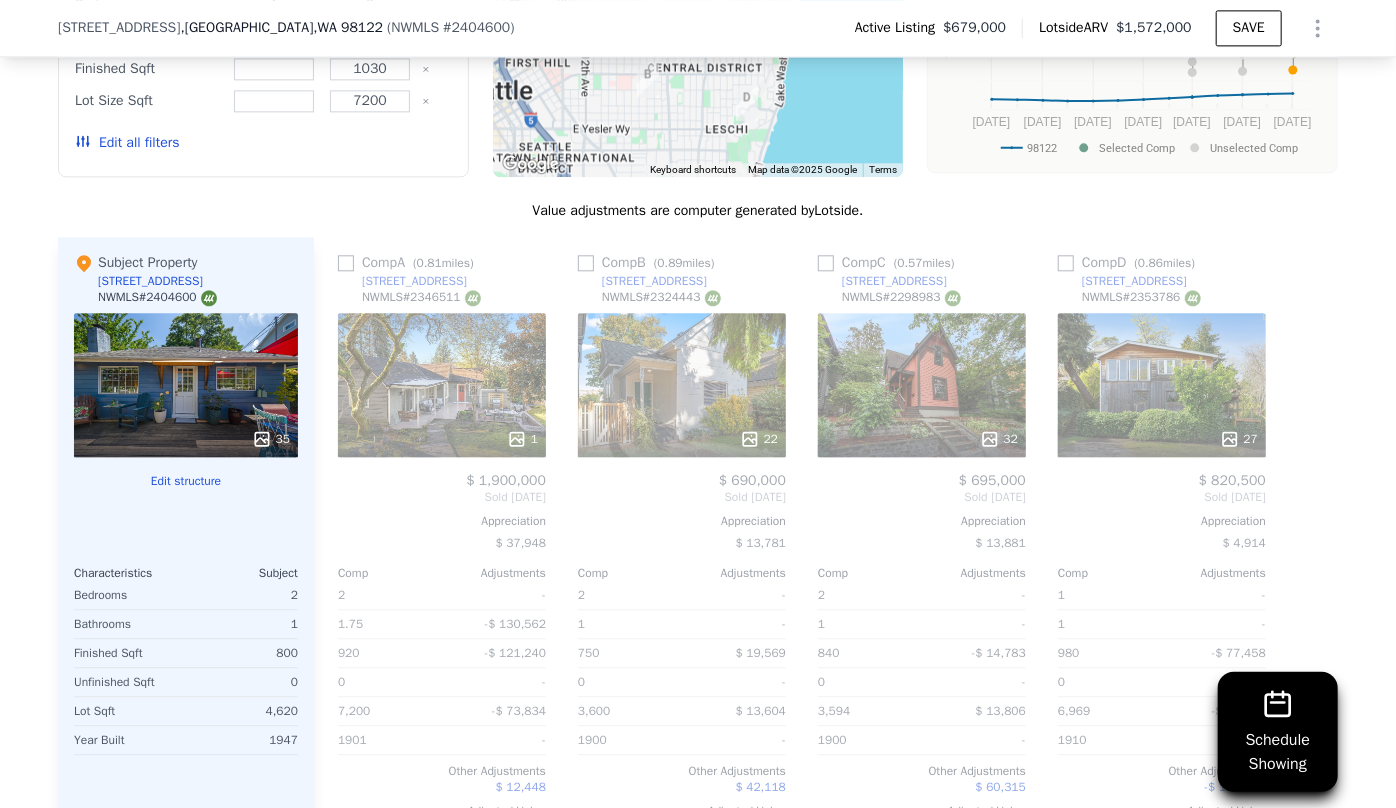 click on "811 33rd Ave E" at bounding box center [414, 281] 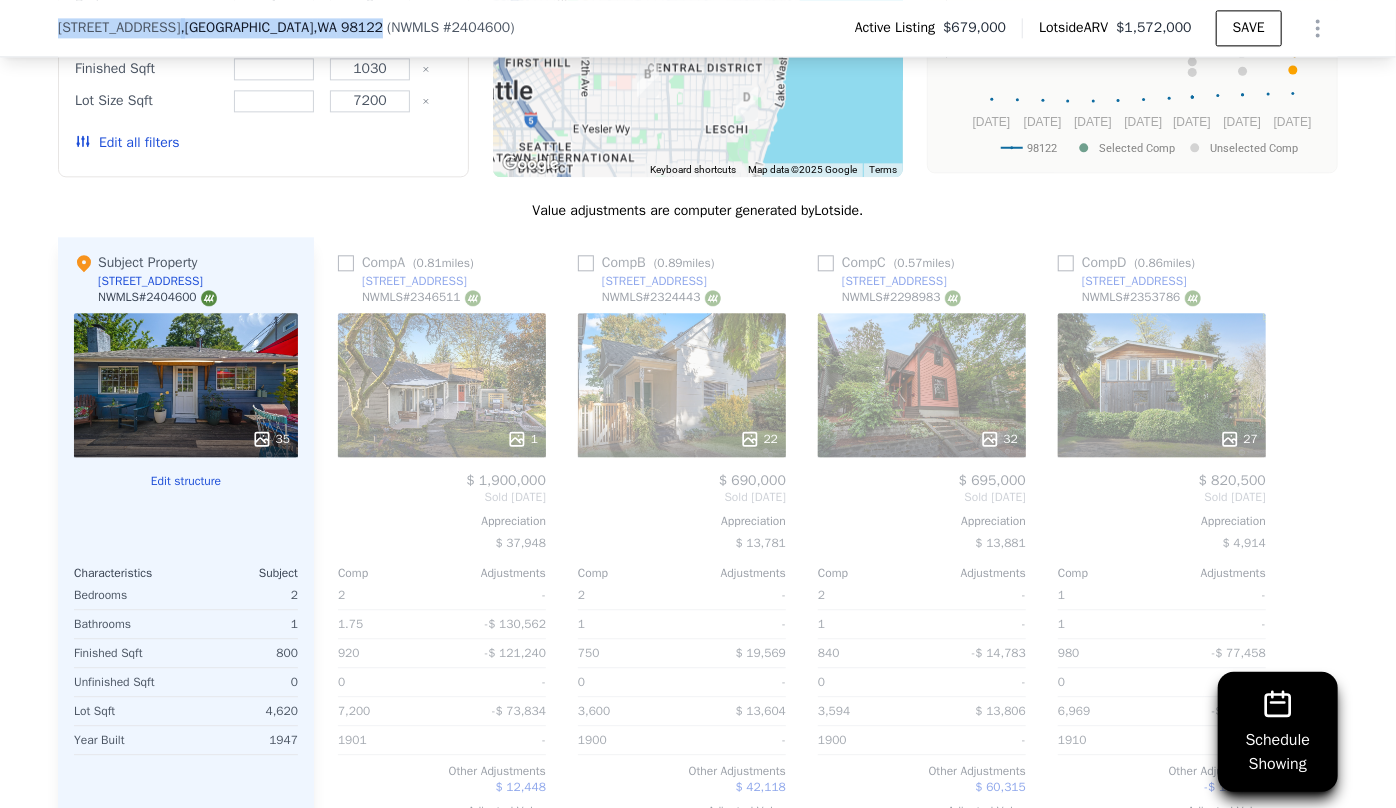 drag, startPoint x: 39, startPoint y: 23, endPoint x: 261, endPoint y: 24, distance: 222.00226 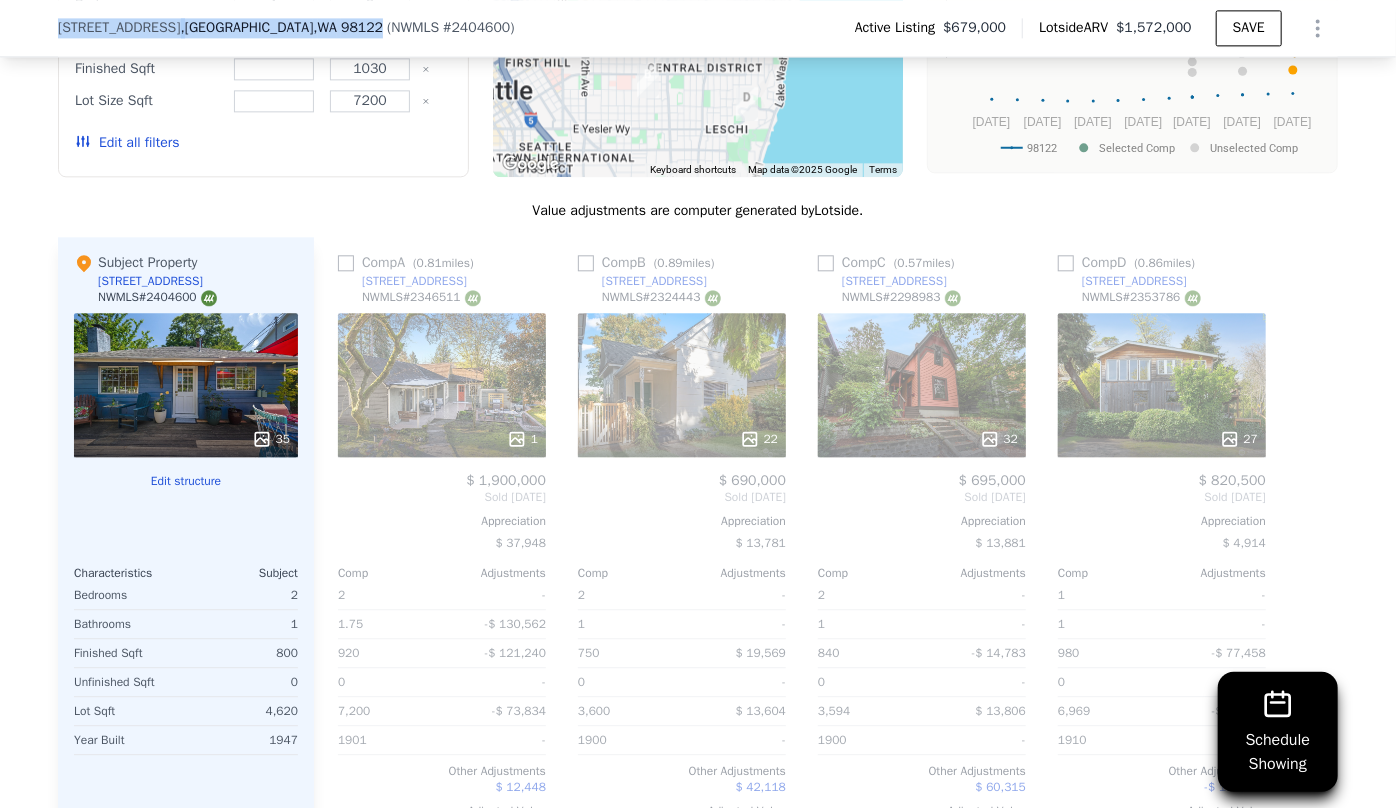 scroll, scrollTop: 2447, scrollLeft: 0, axis: vertical 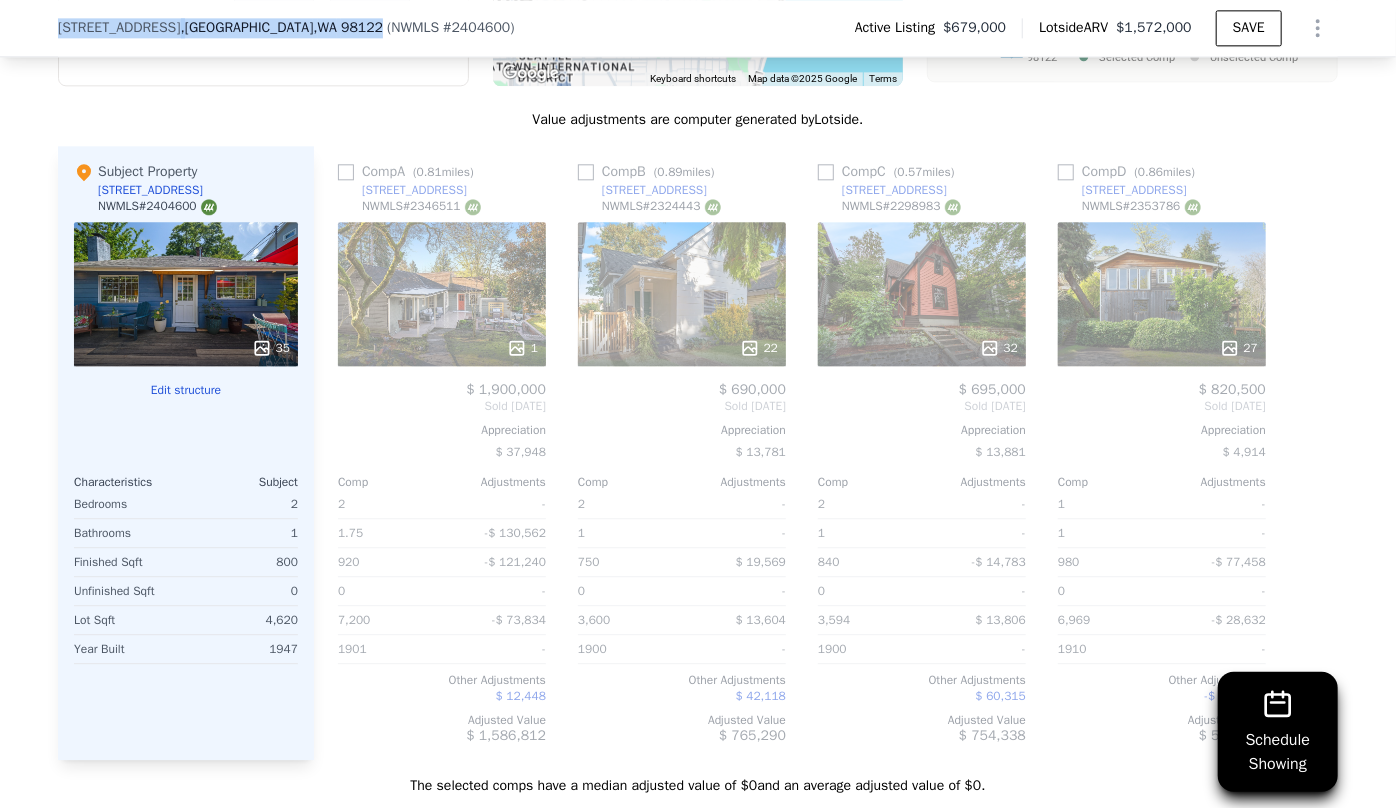 click on "811 33rd Ave E" at bounding box center (402, 190) 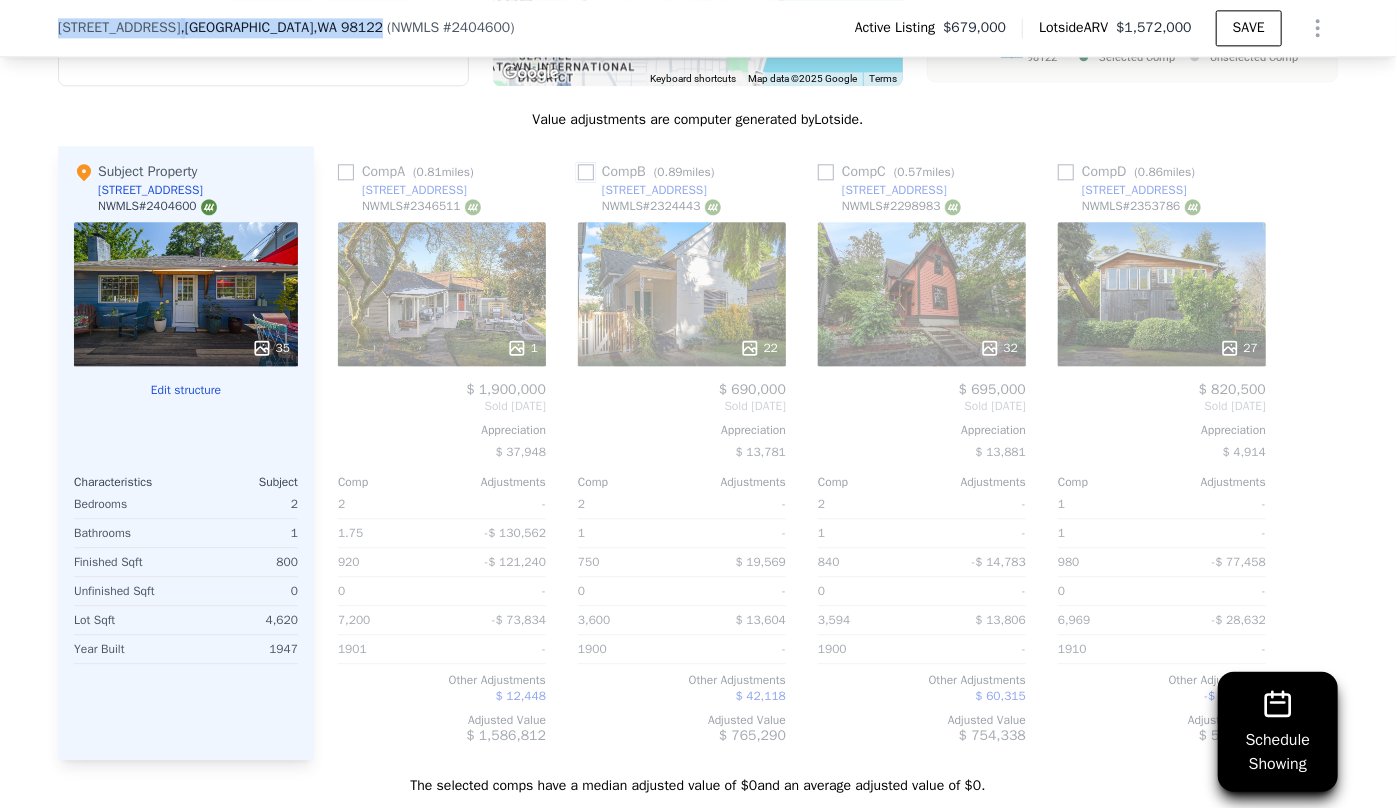click at bounding box center (586, 172) 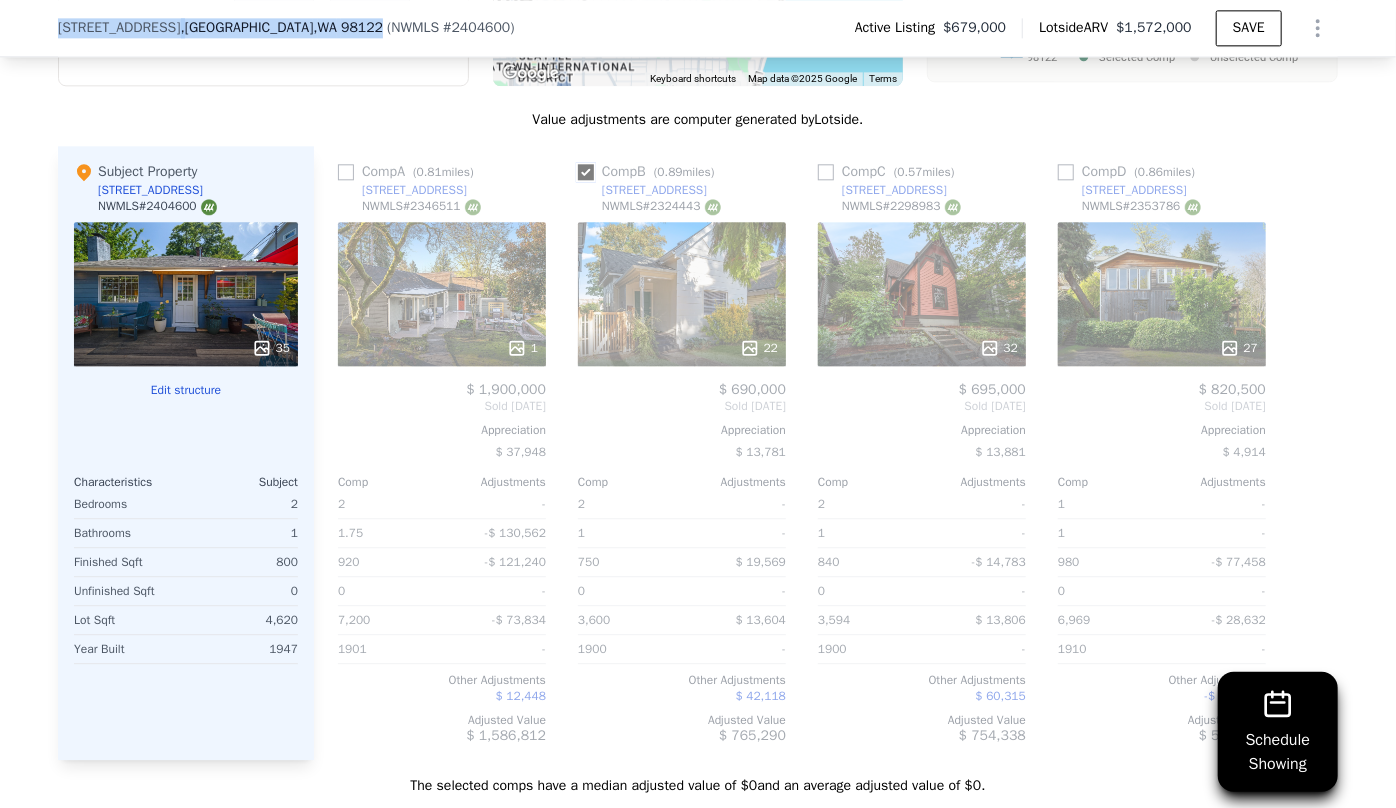 checkbox on "true" 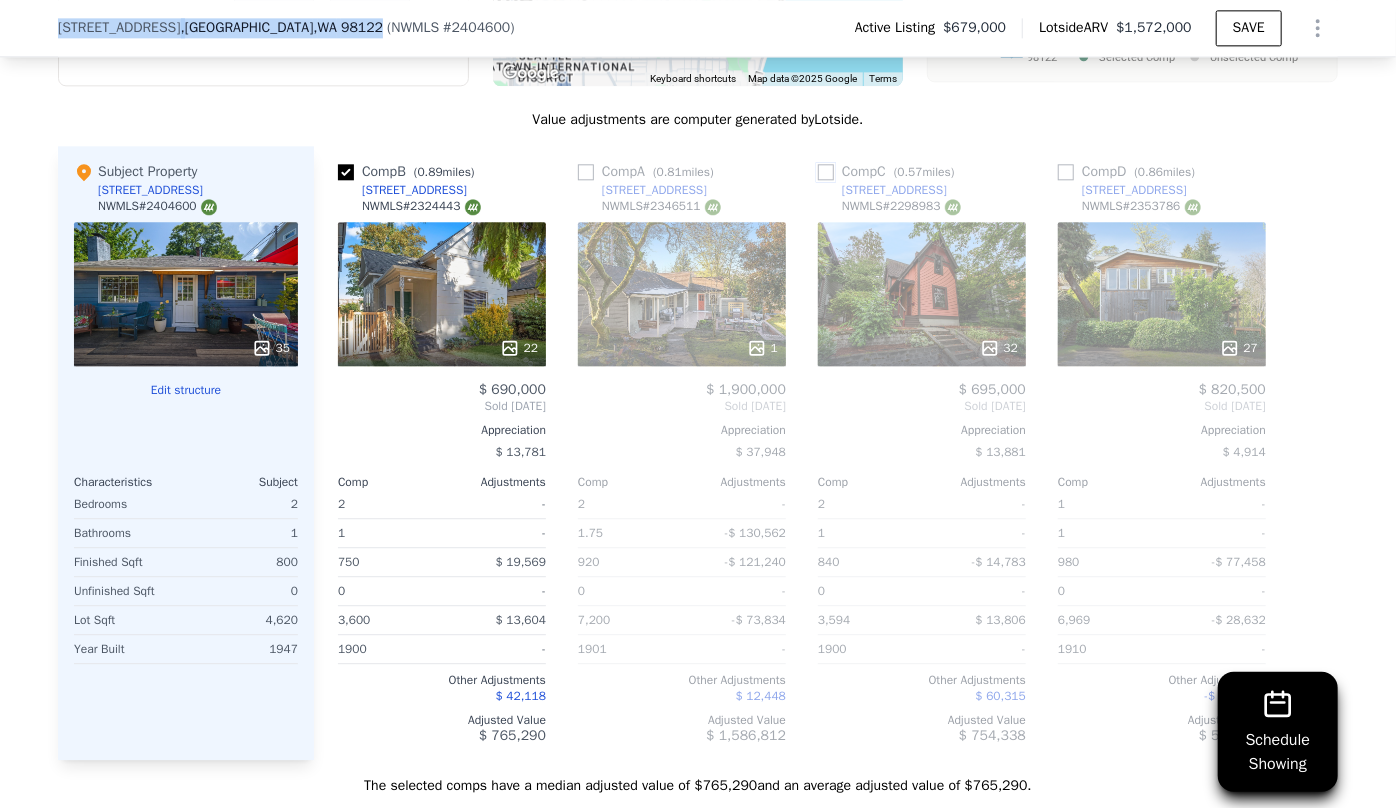 click at bounding box center (826, 172) 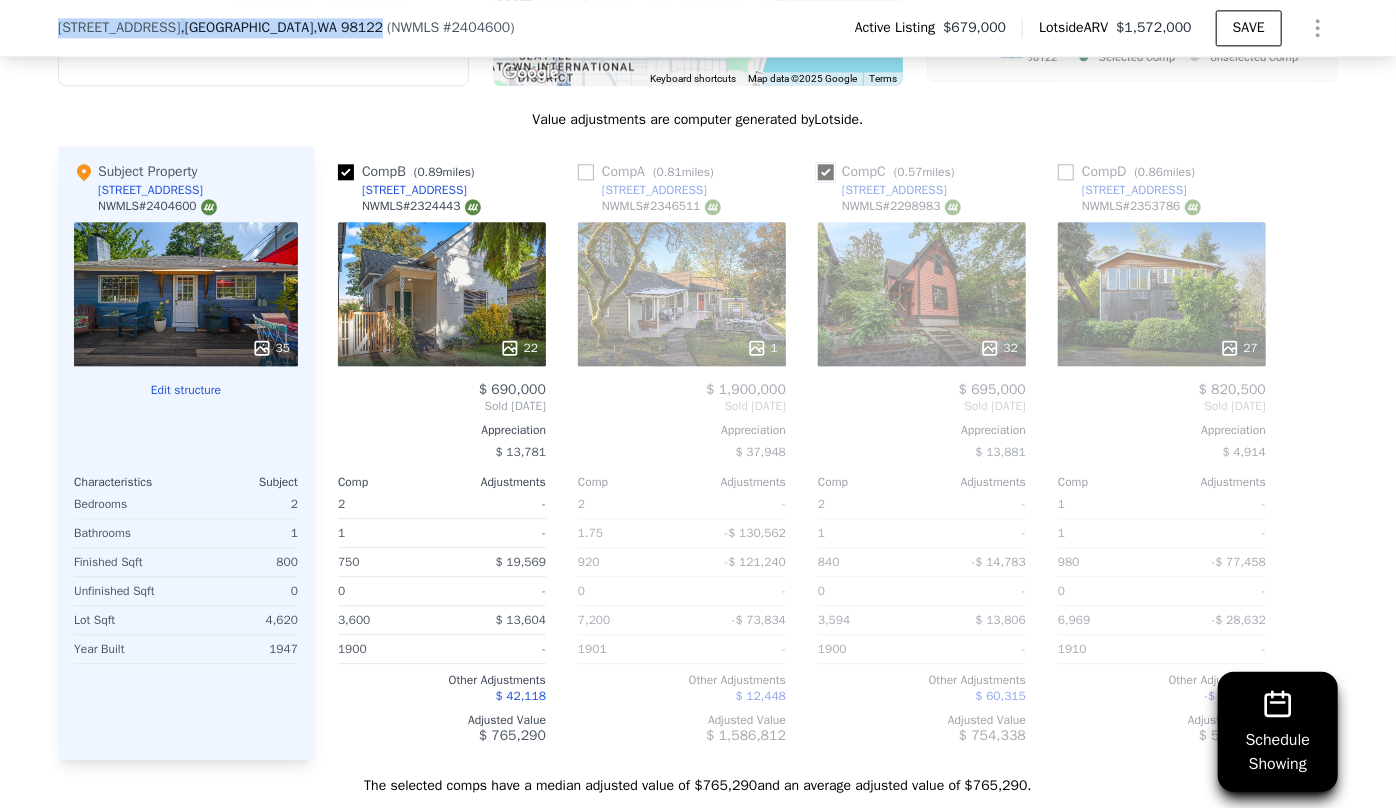 checkbox on "true" 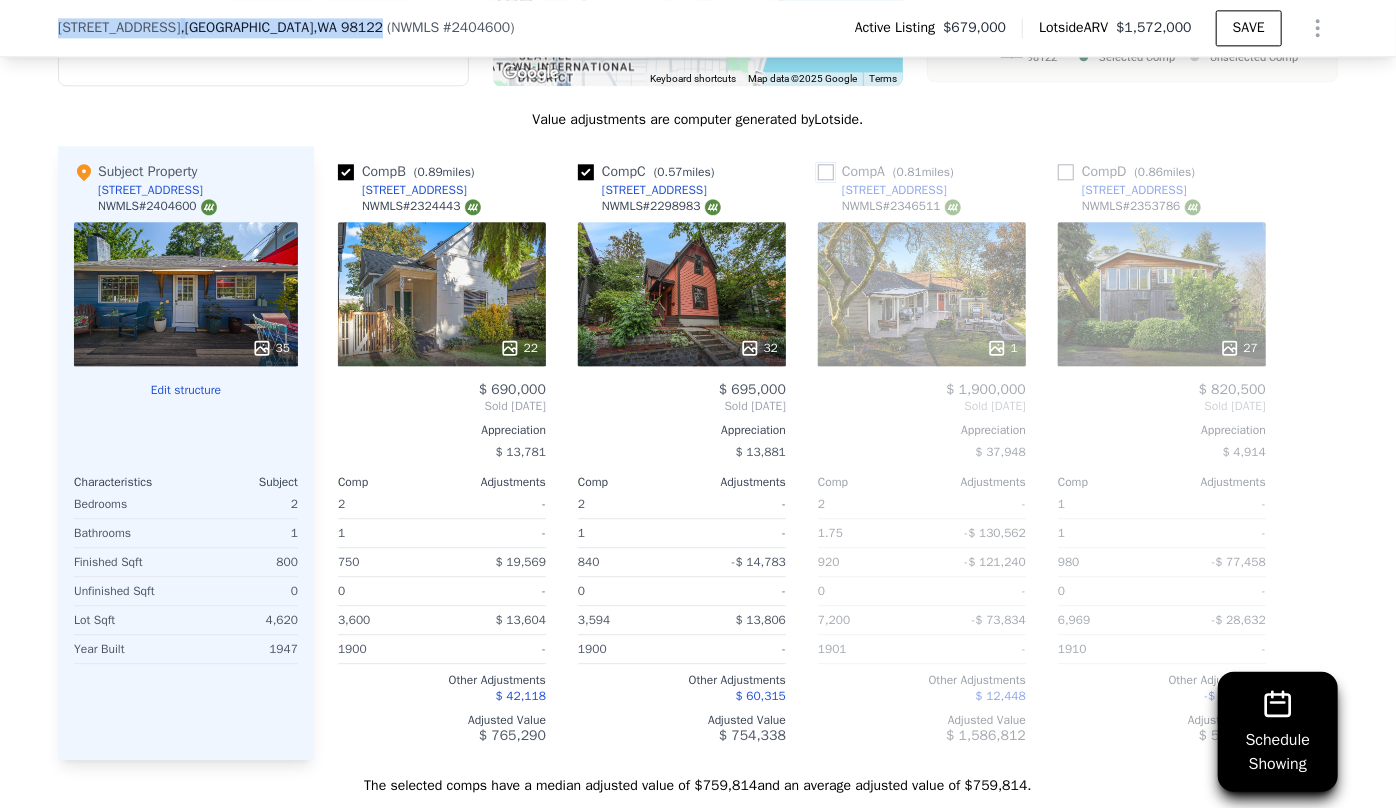 click at bounding box center (826, 172) 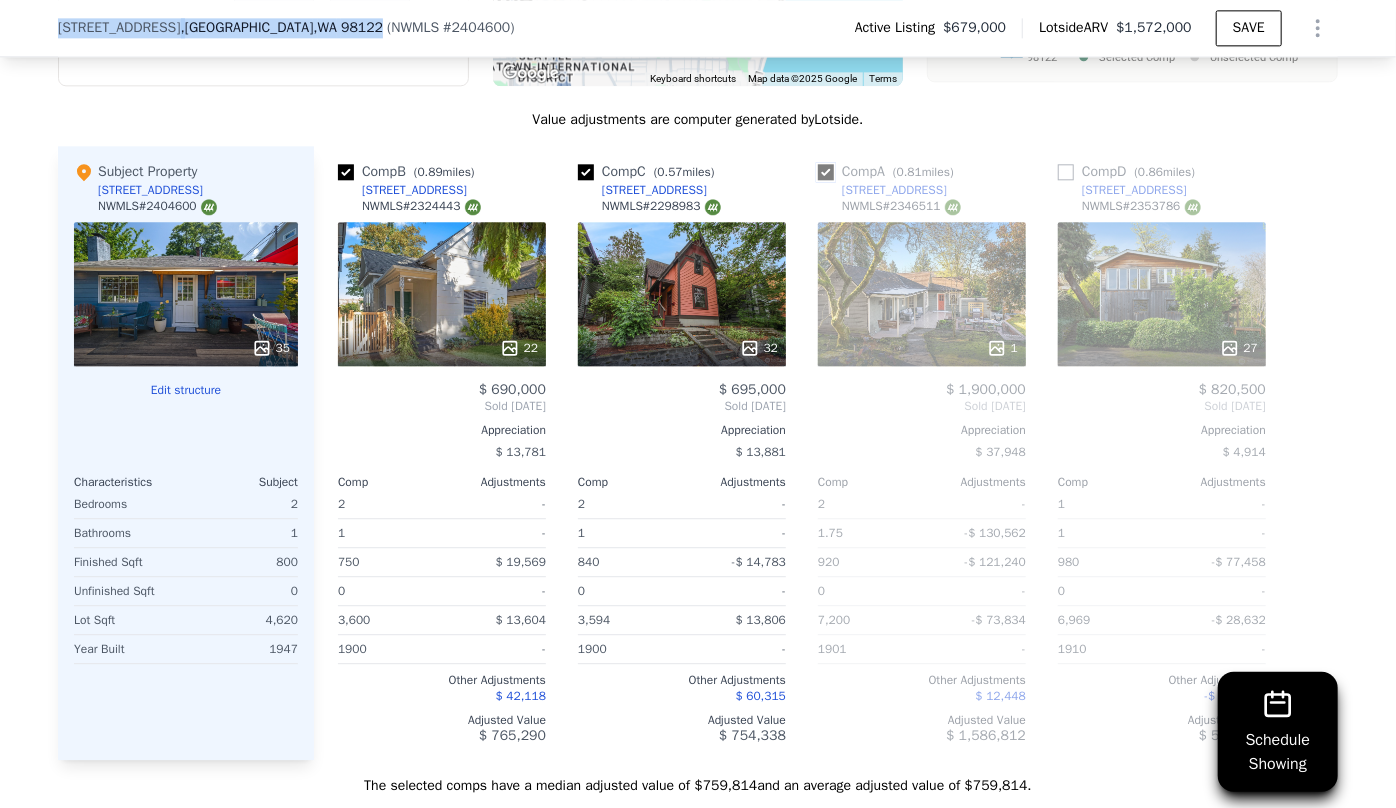 checkbox on "true" 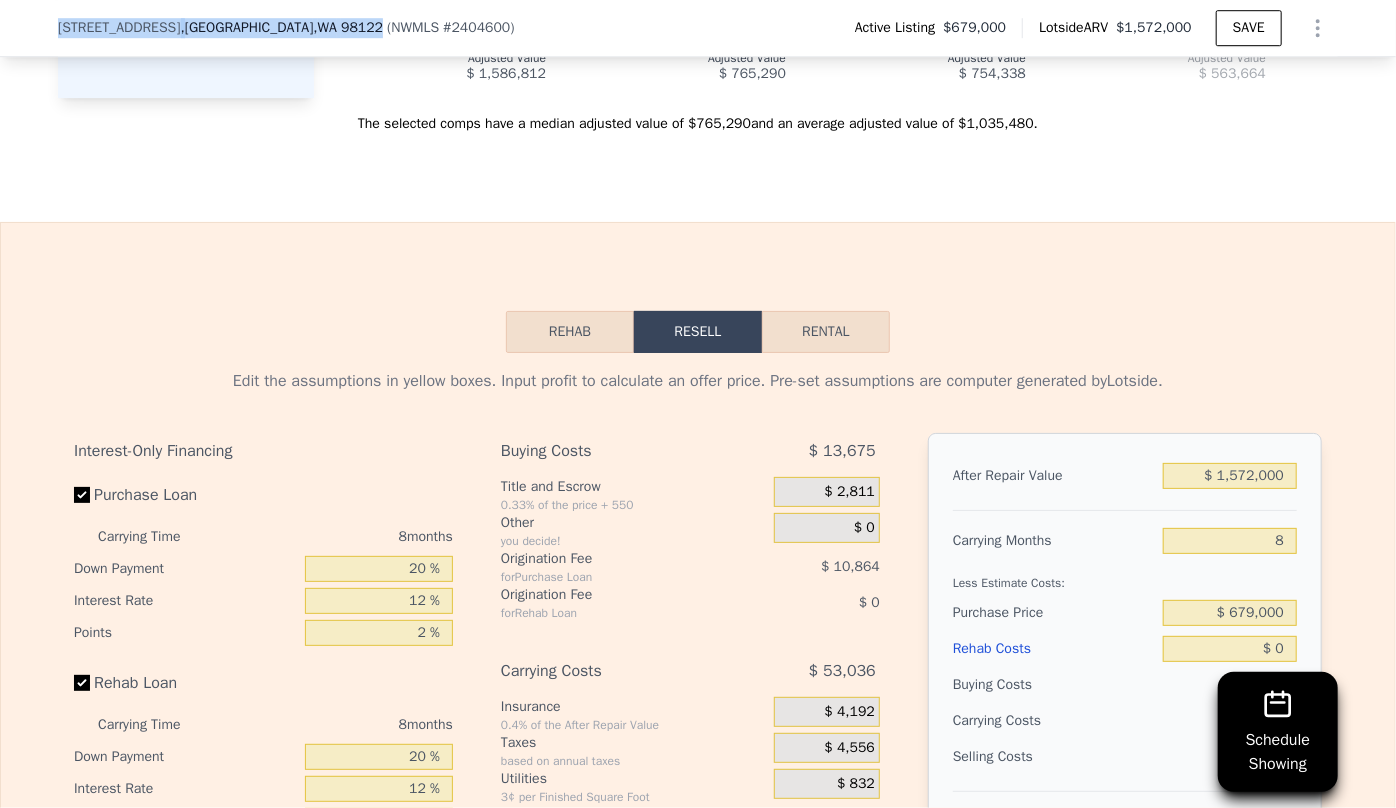 scroll, scrollTop: 3356, scrollLeft: 0, axis: vertical 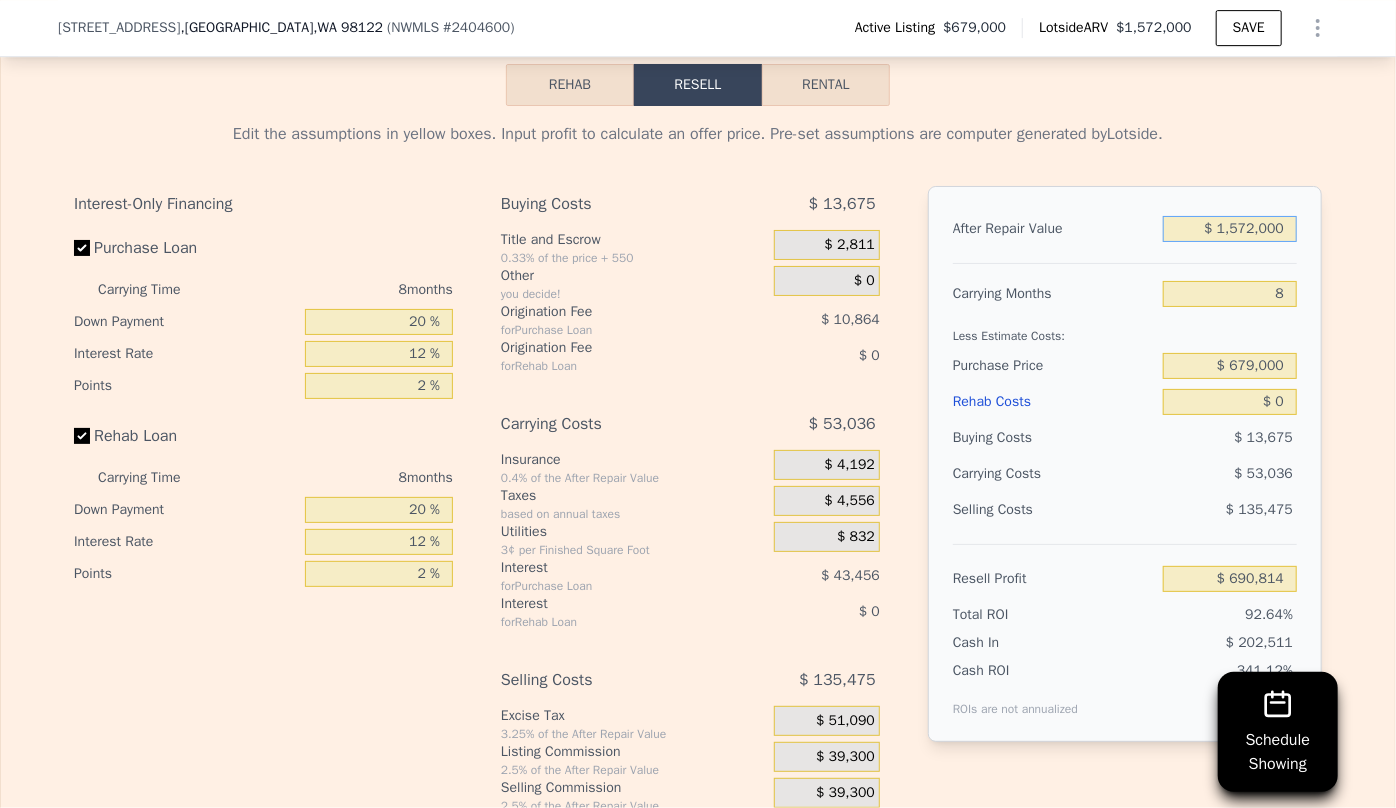 click on "$ 1,572,000" at bounding box center (1230, 229) 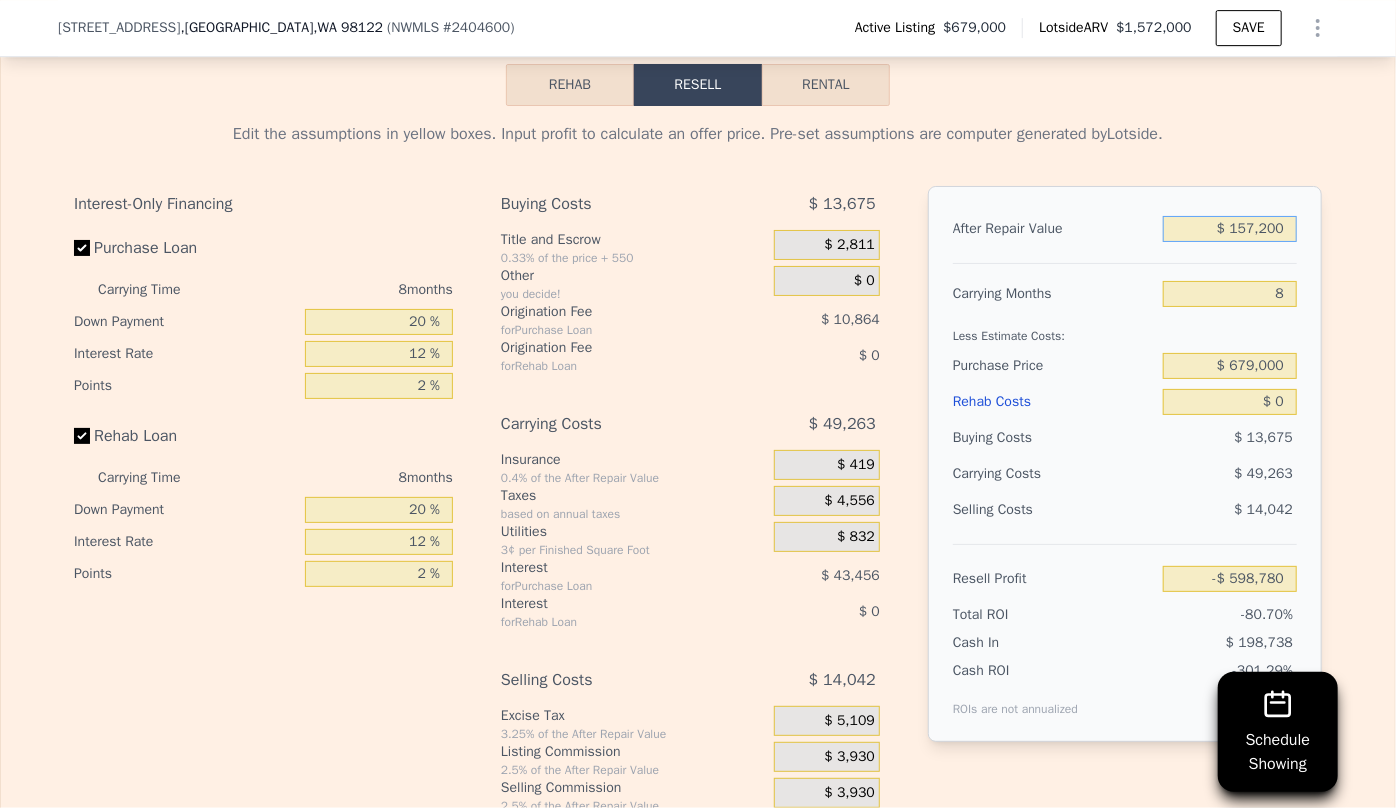 type on "-$ 598,780" 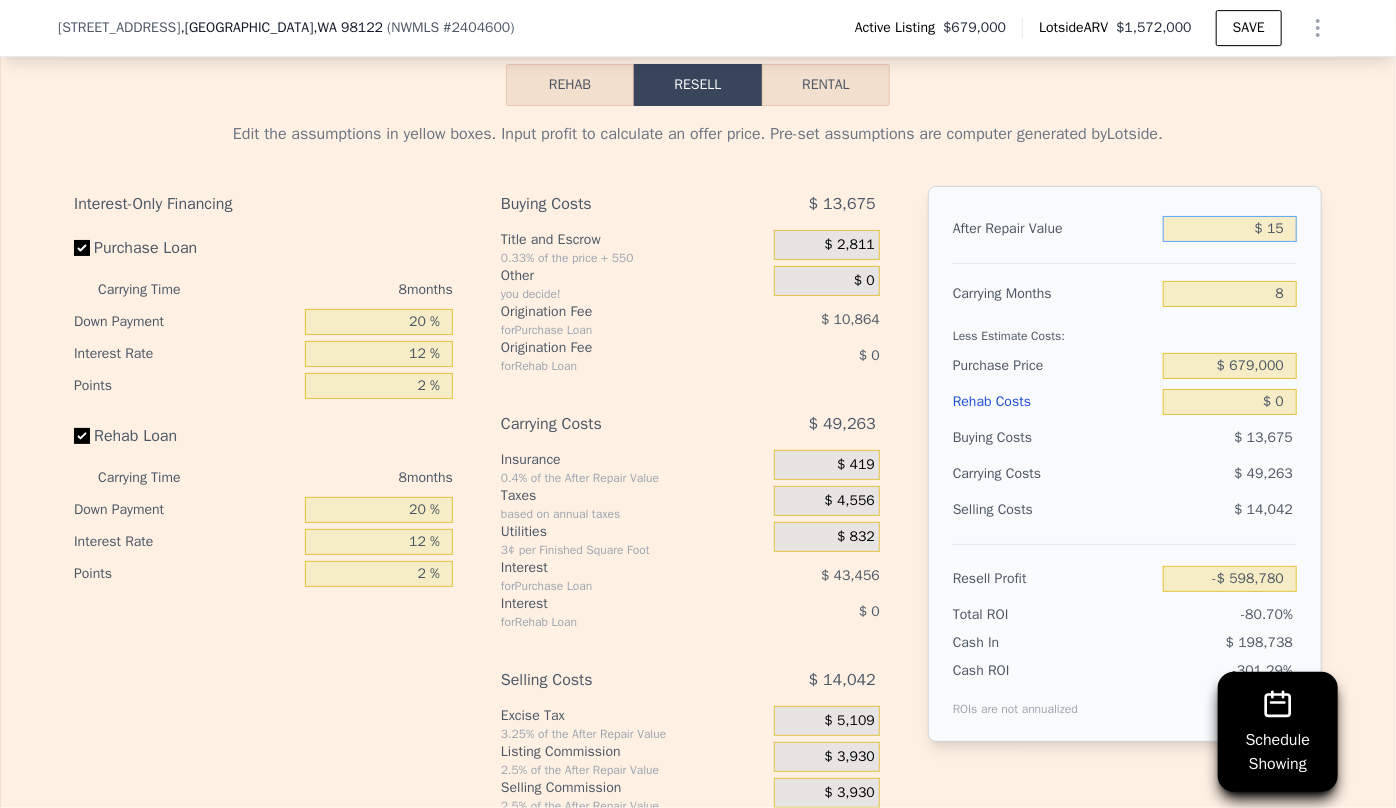 type on "$ 1" 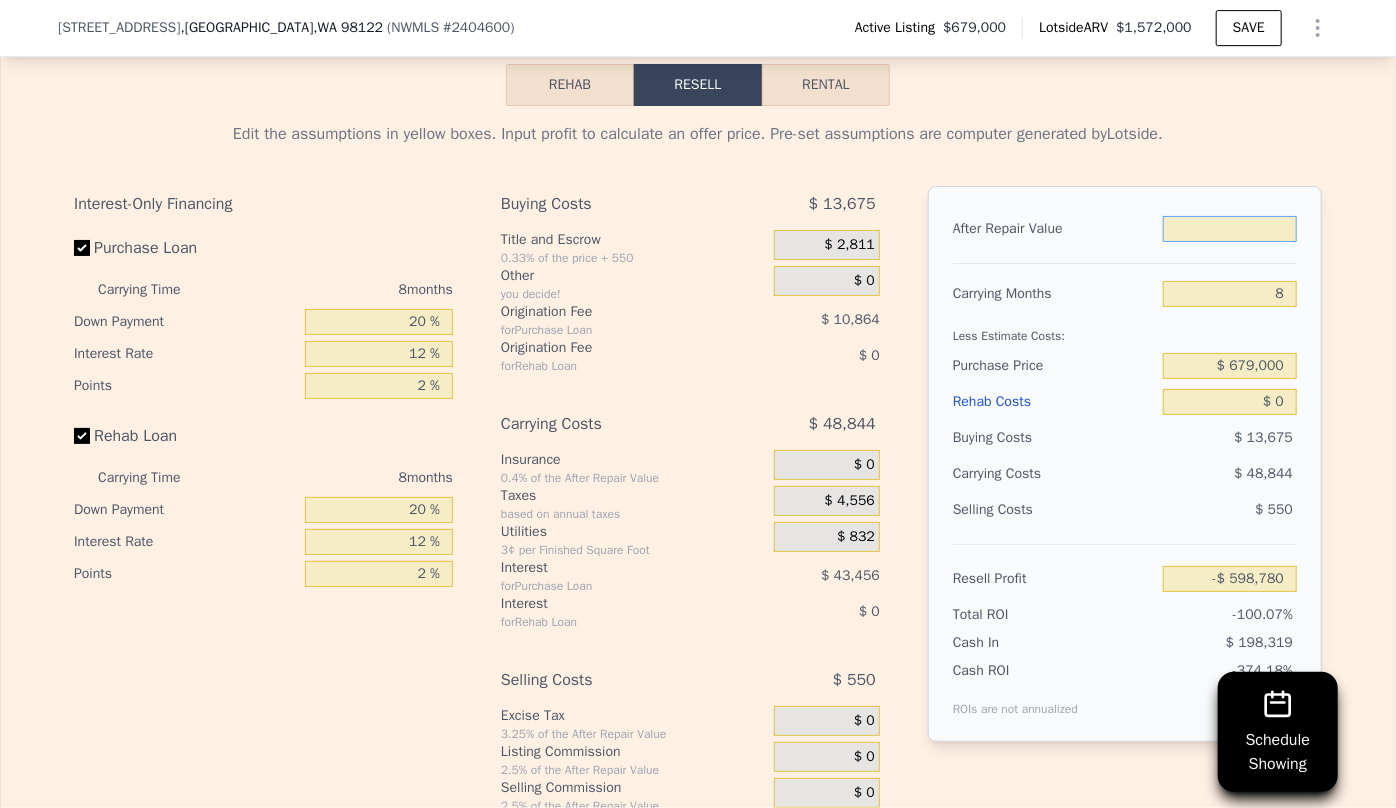 type on "$ 1" 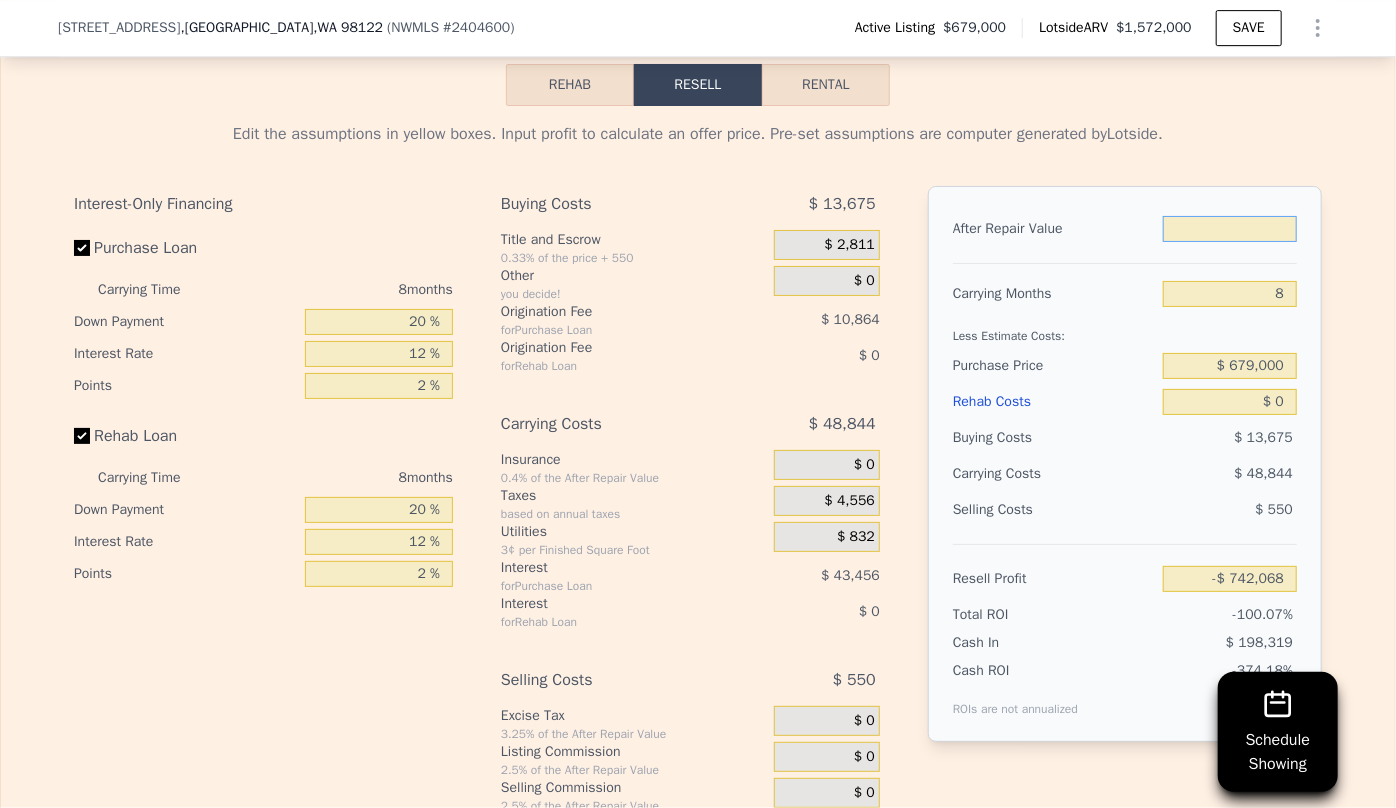 type on "$ 9" 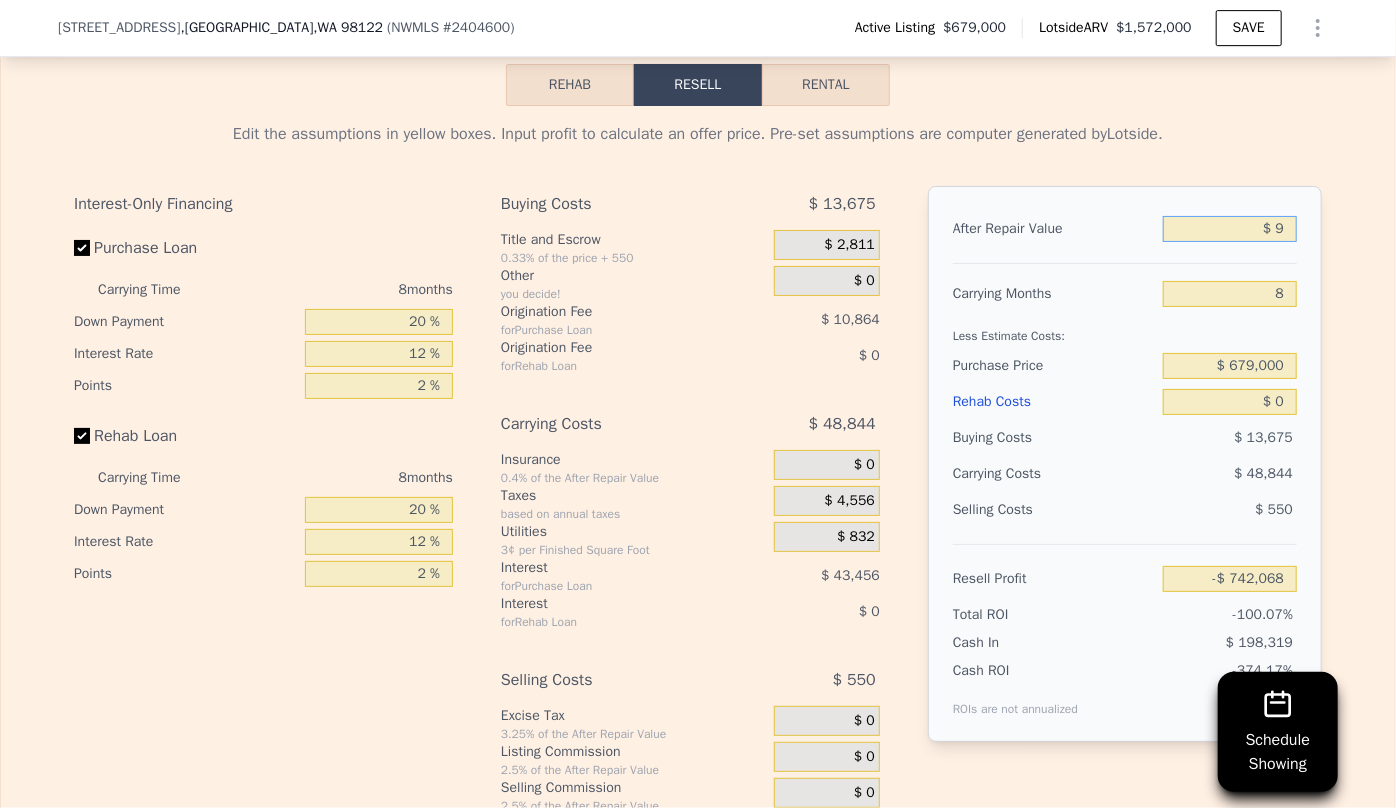 type on "-$ 742,060" 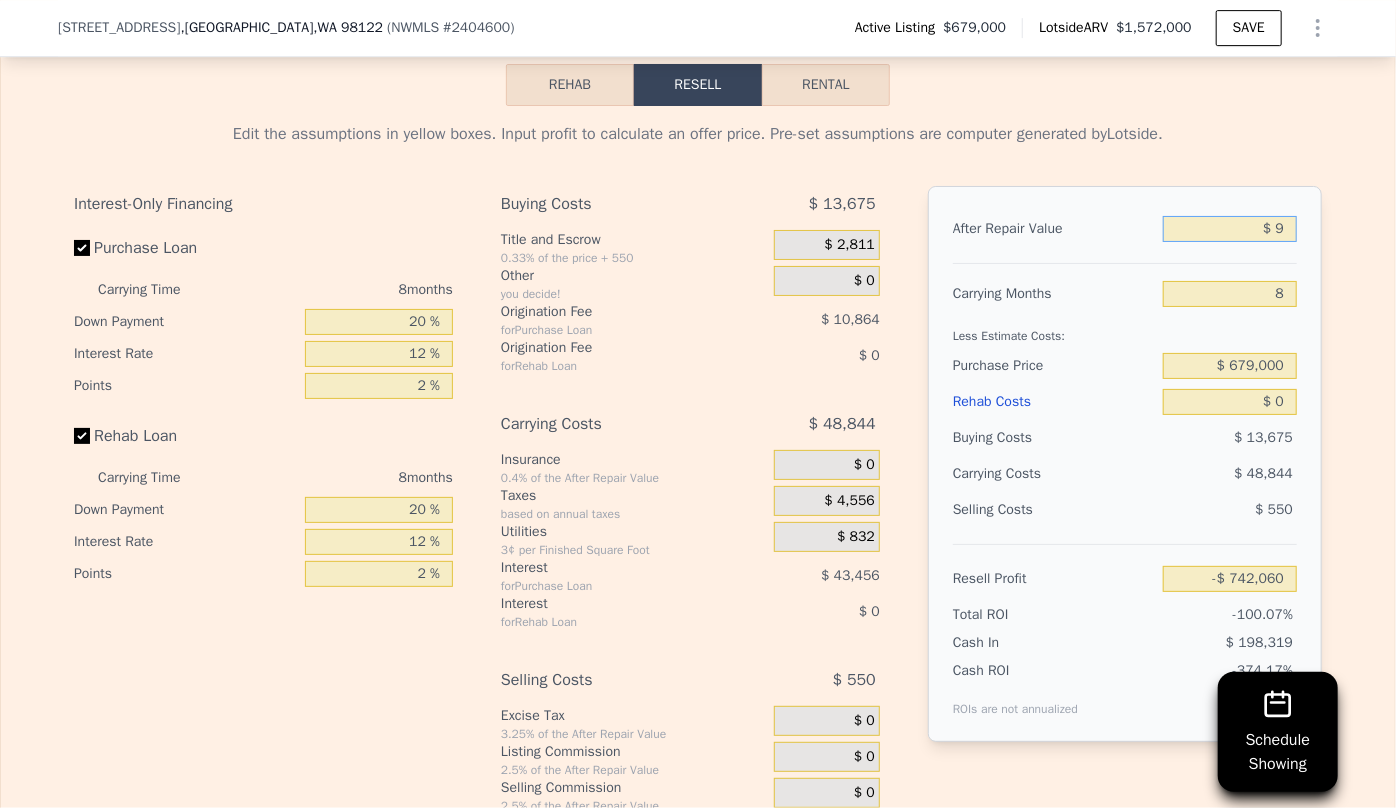 type on "$ 90" 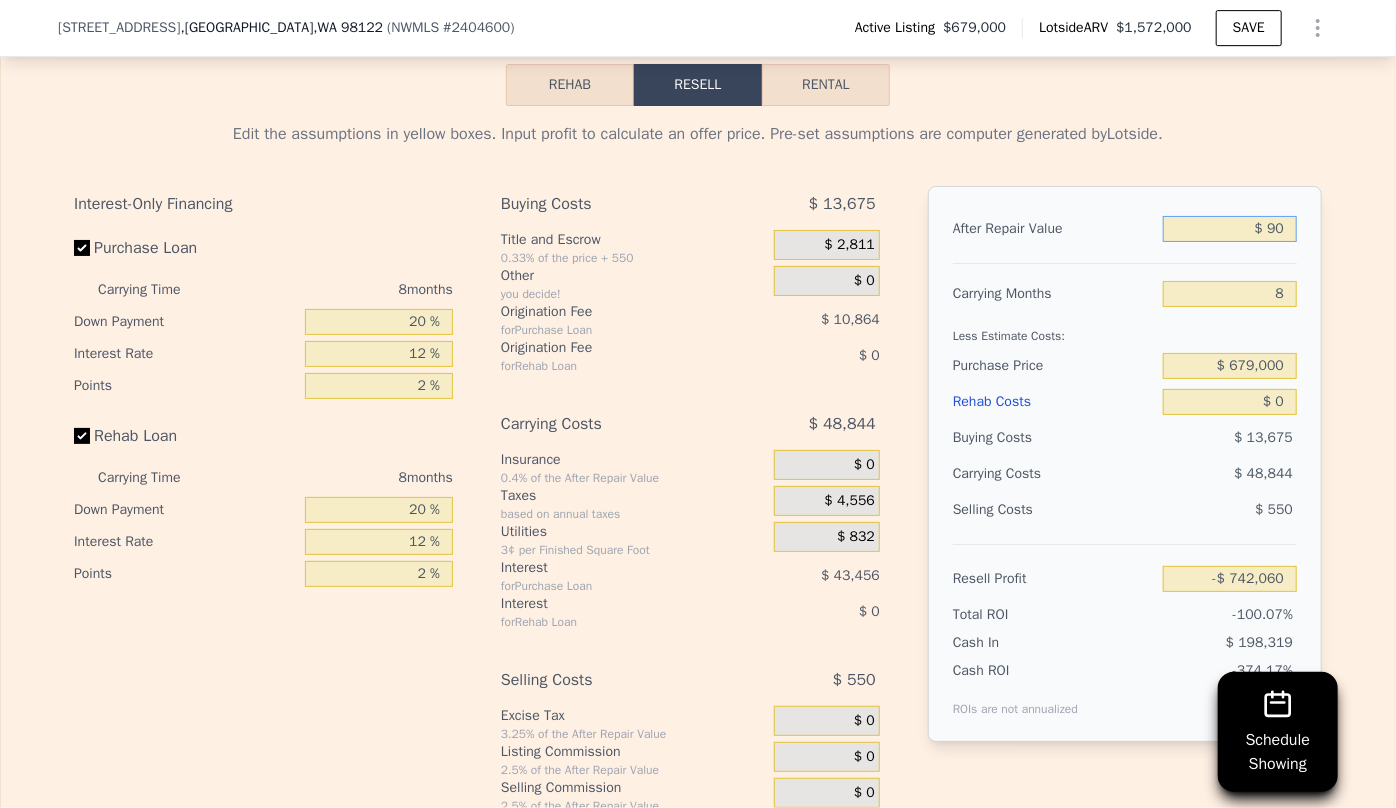 type on "-$ 741,986" 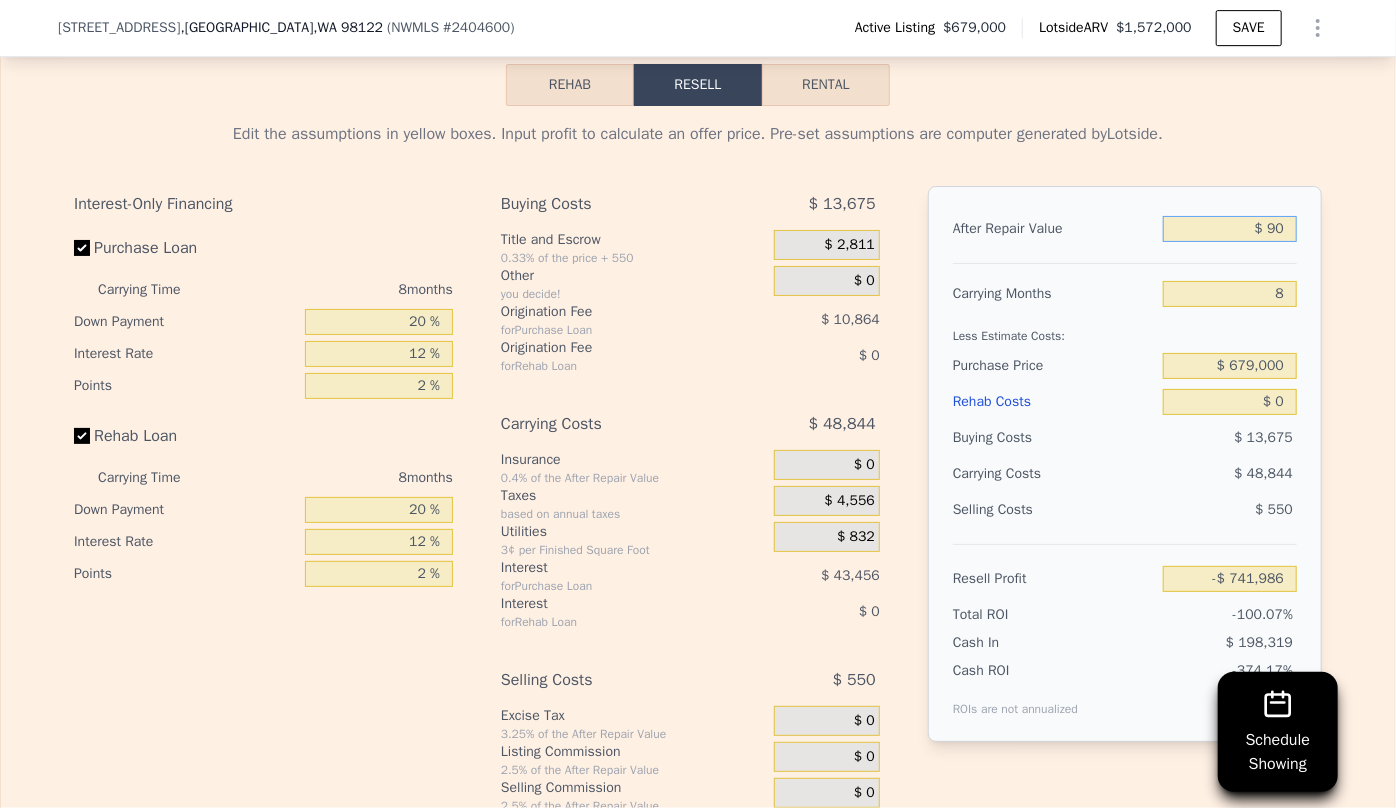 type on "$ 900" 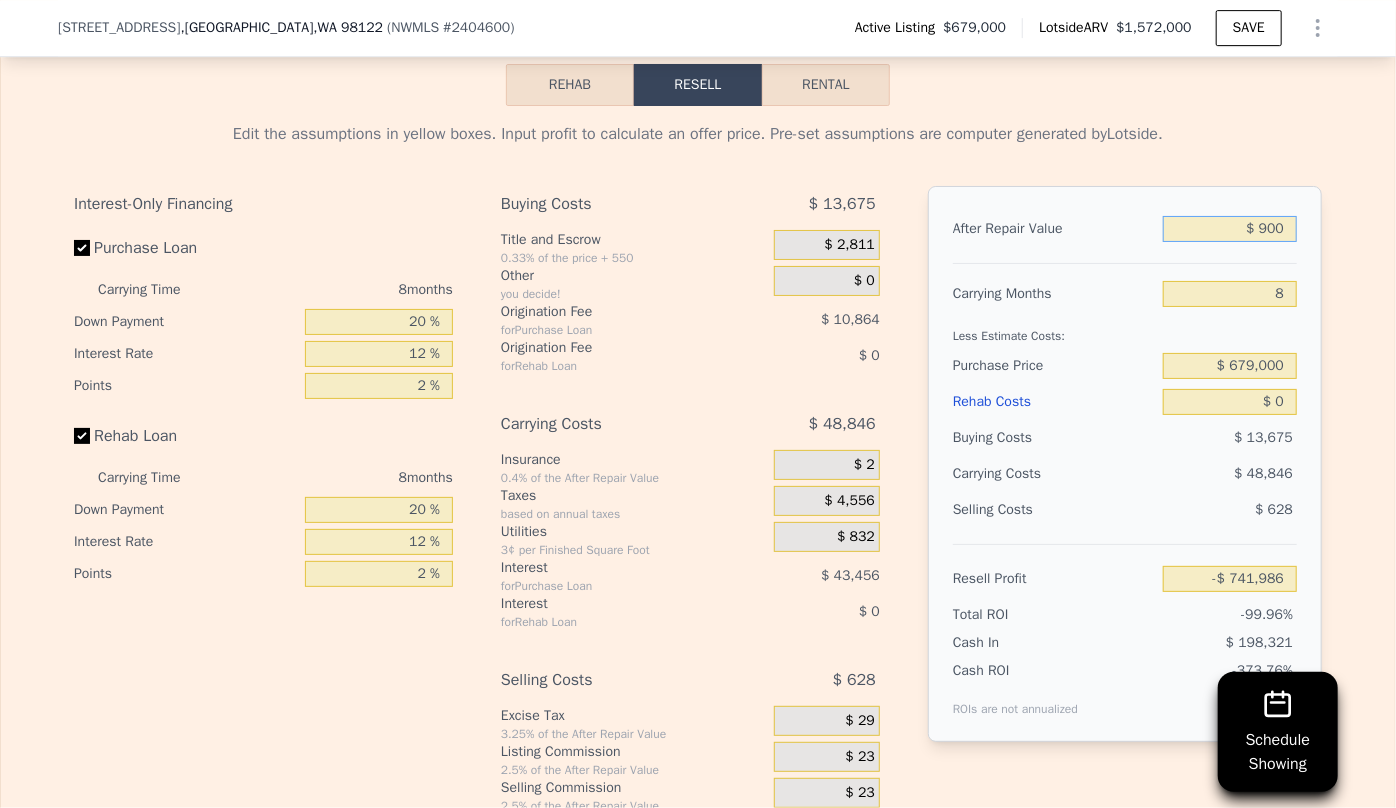 type on "-$ 741,249" 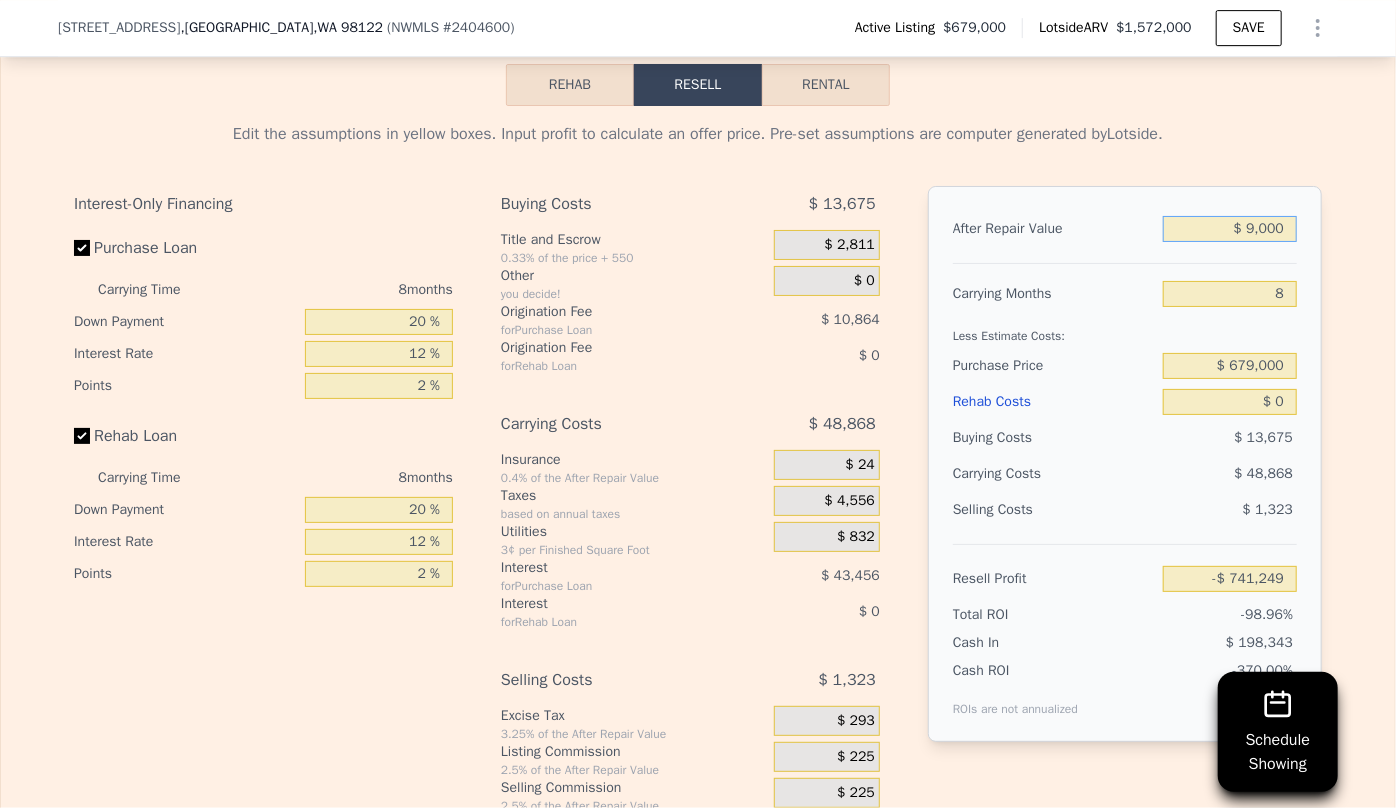 type on "$ 90,000" 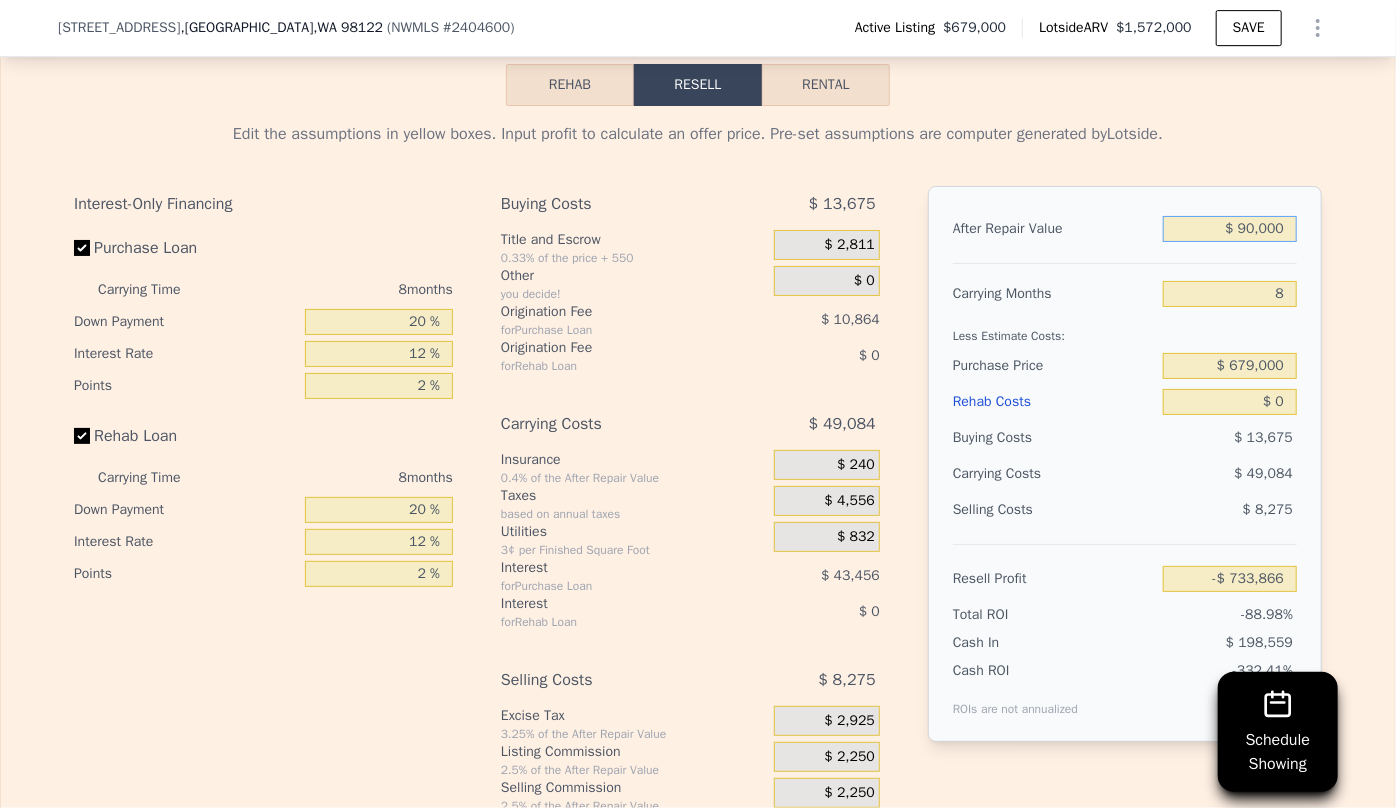 type on "-$ 660,034" 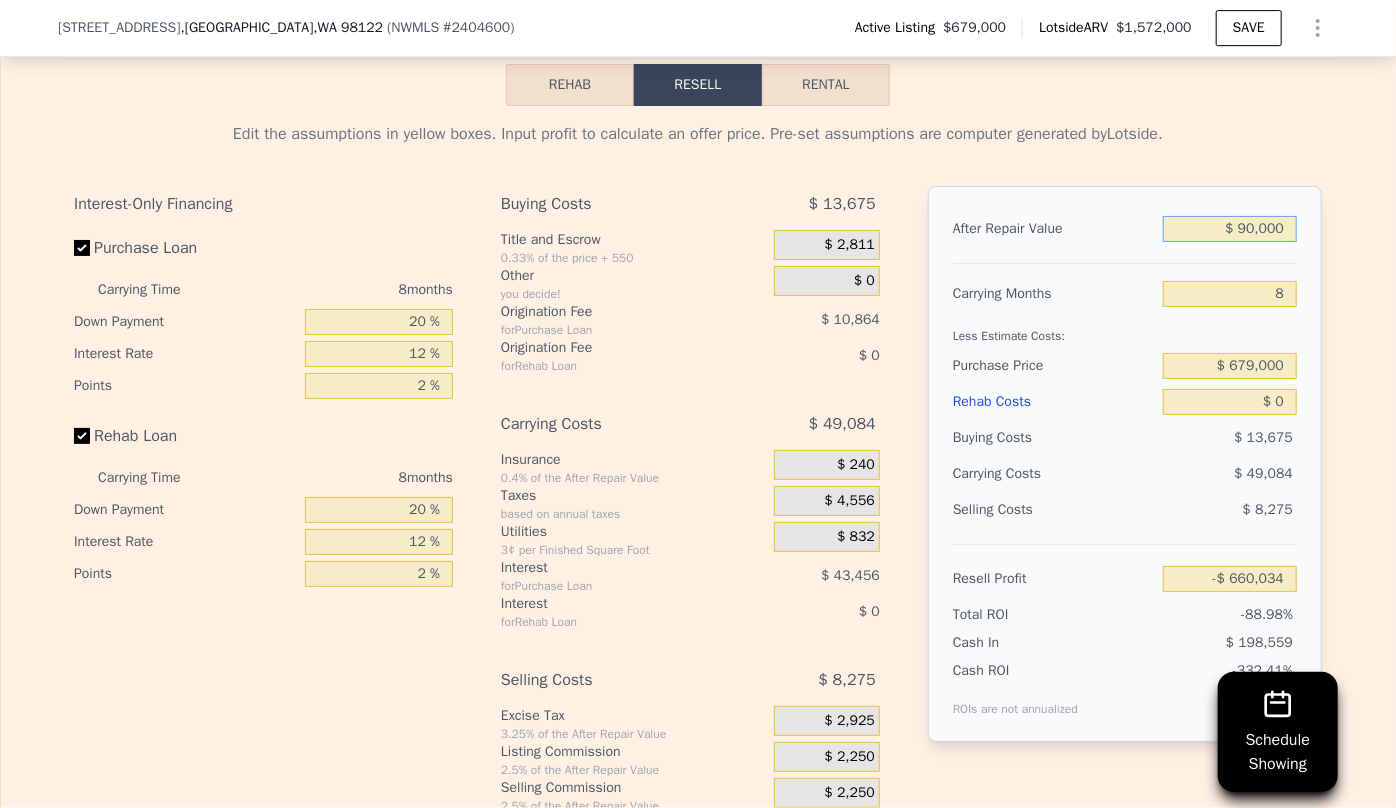 type on "$ 900,000" 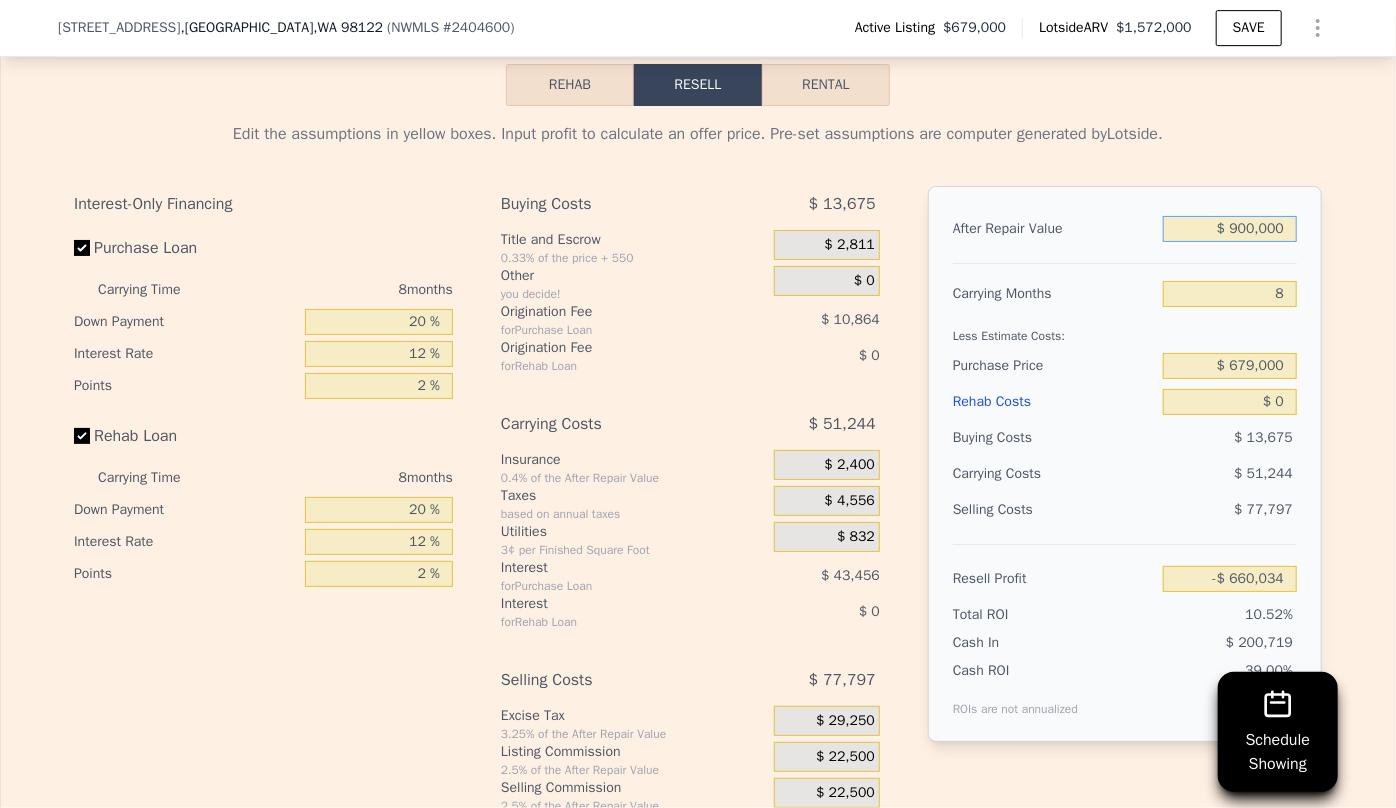 type on "$ 78,284" 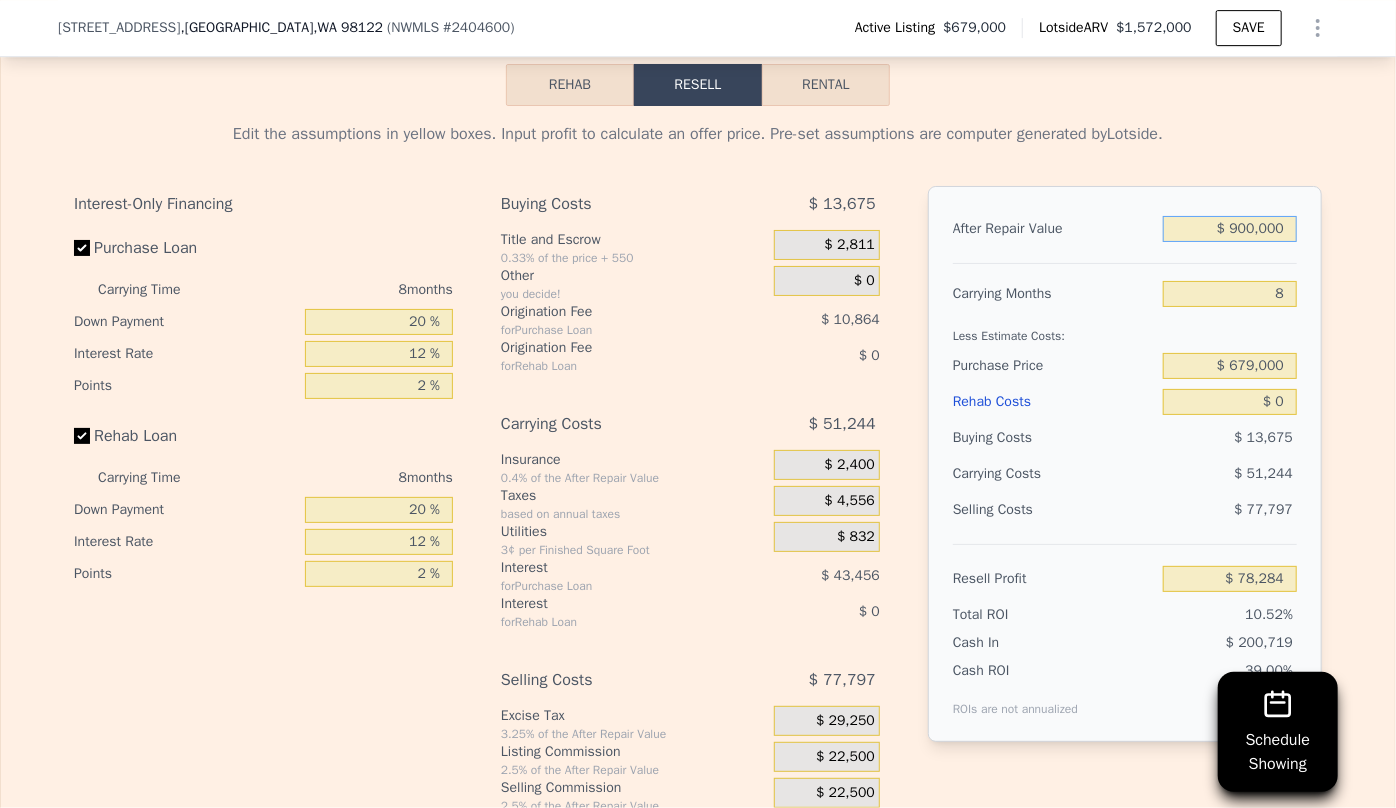 type on "$ 900,000" 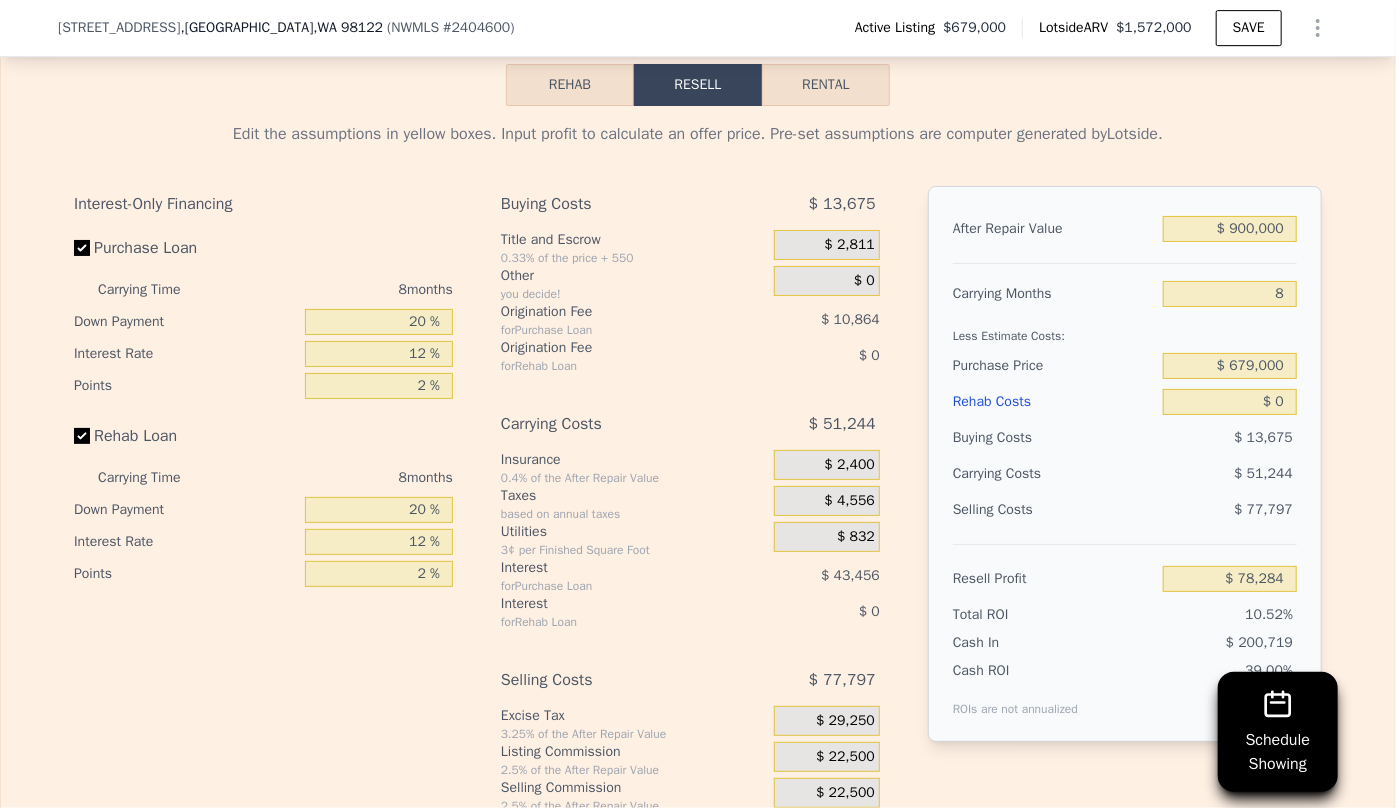 click on "$ 13,675" at bounding box center [1230, 438] 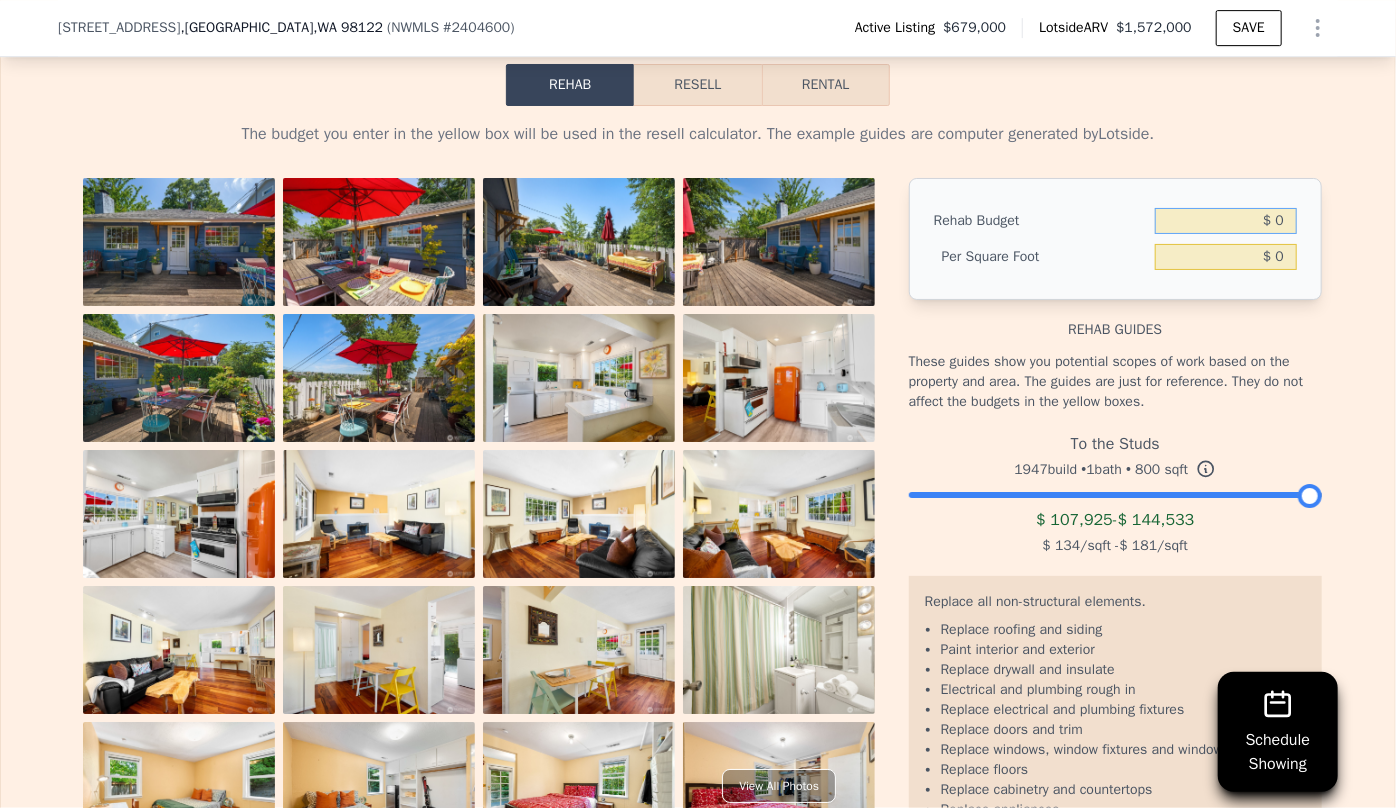 click on "$ 0" at bounding box center (1226, 221) 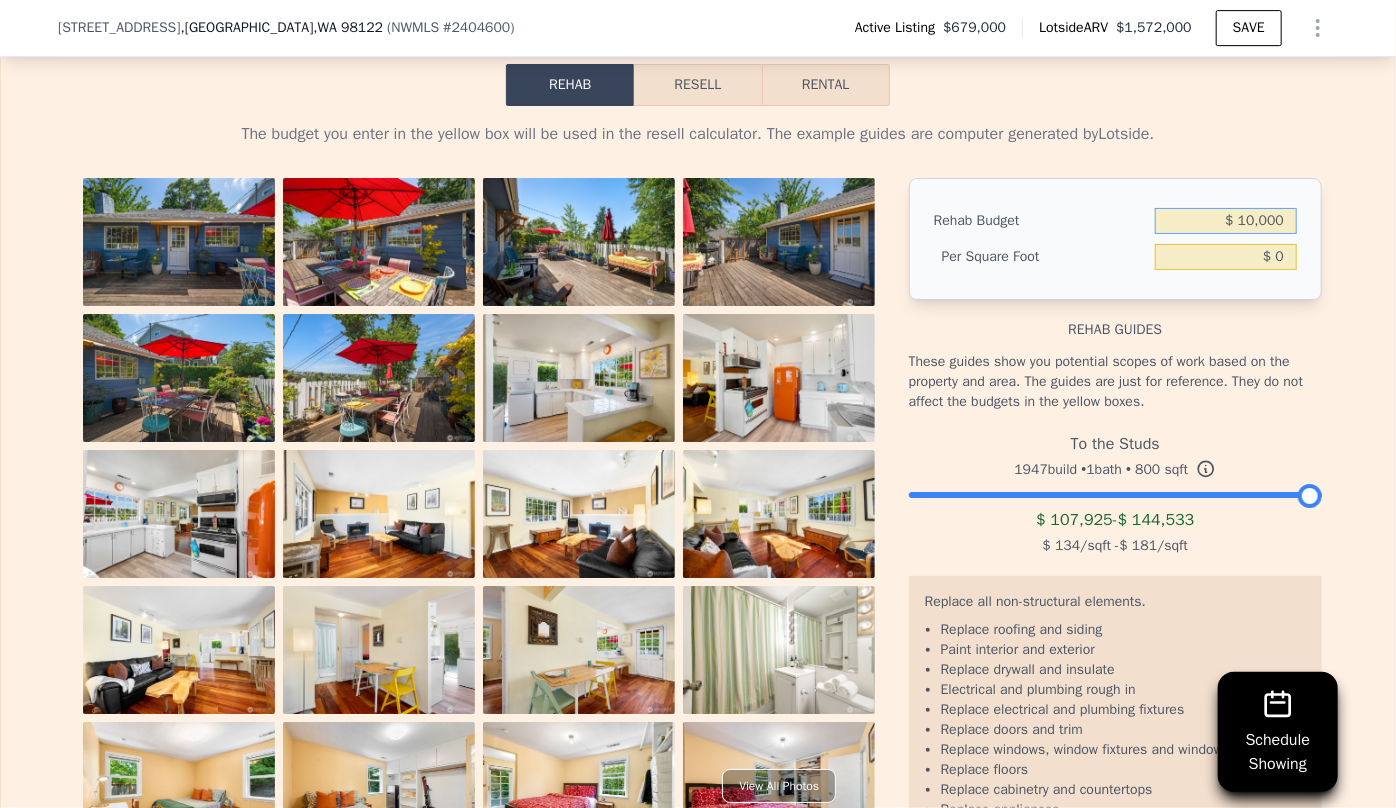 type on "$ 100,000" 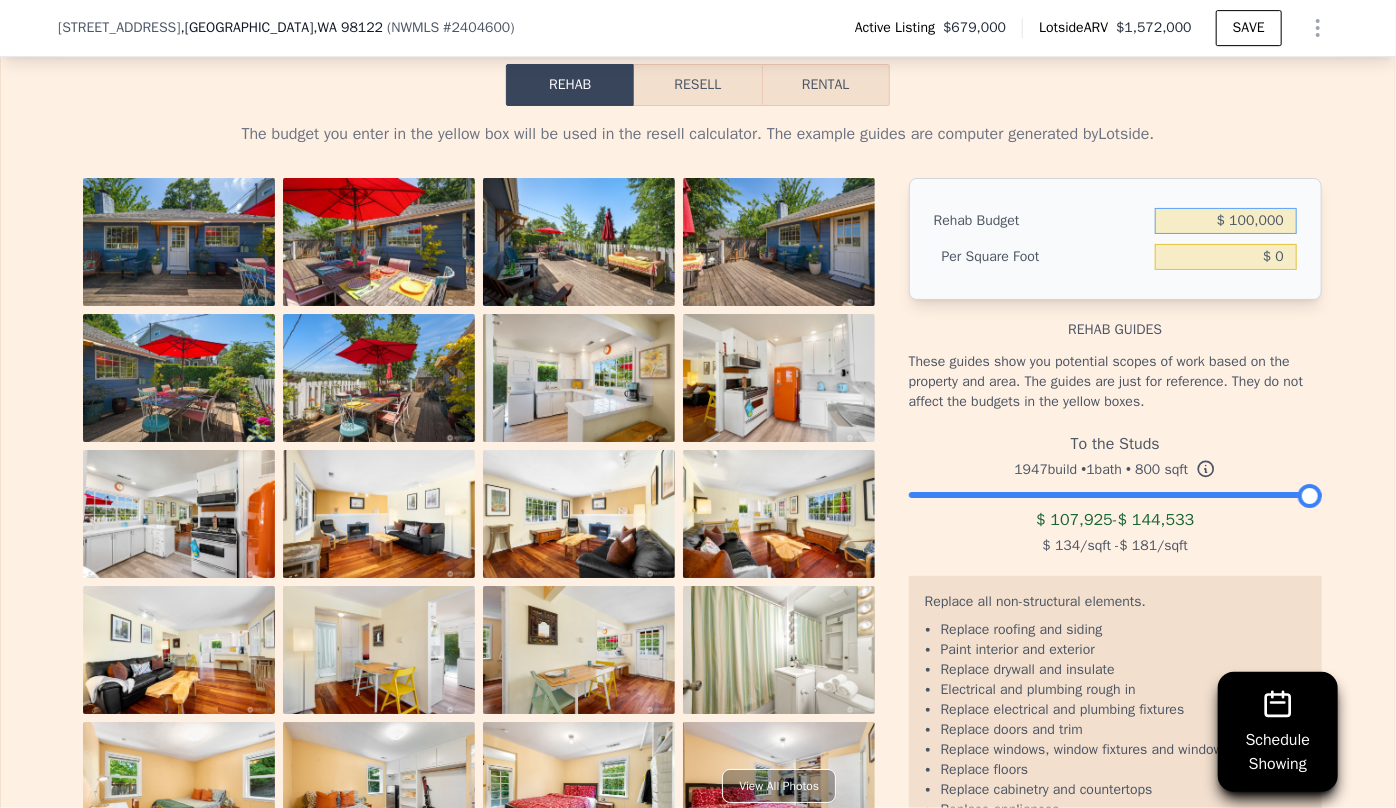 click on "Resell" at bounding box center (697, 85) 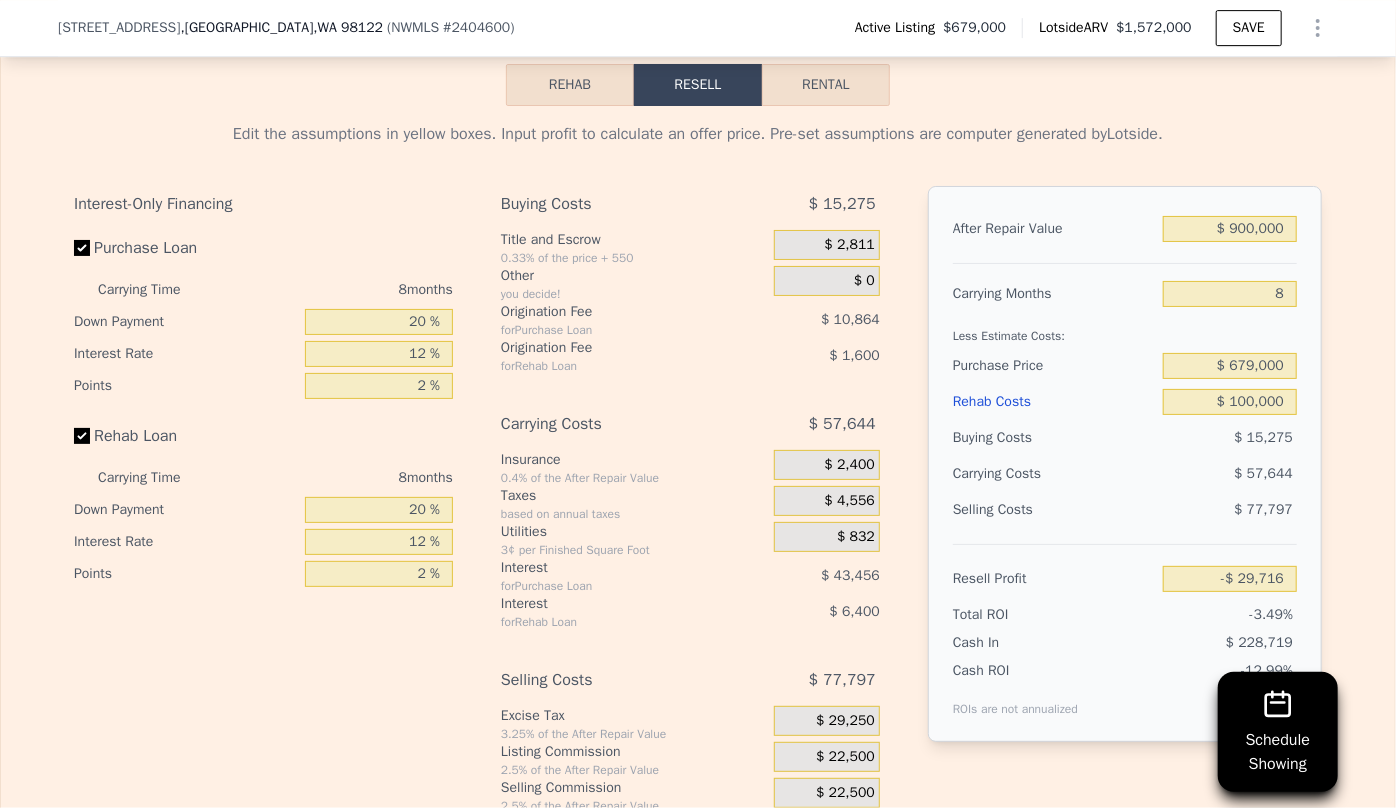 scroll, scrollTop: 3447, scrollLeft: 0, axis: vertical 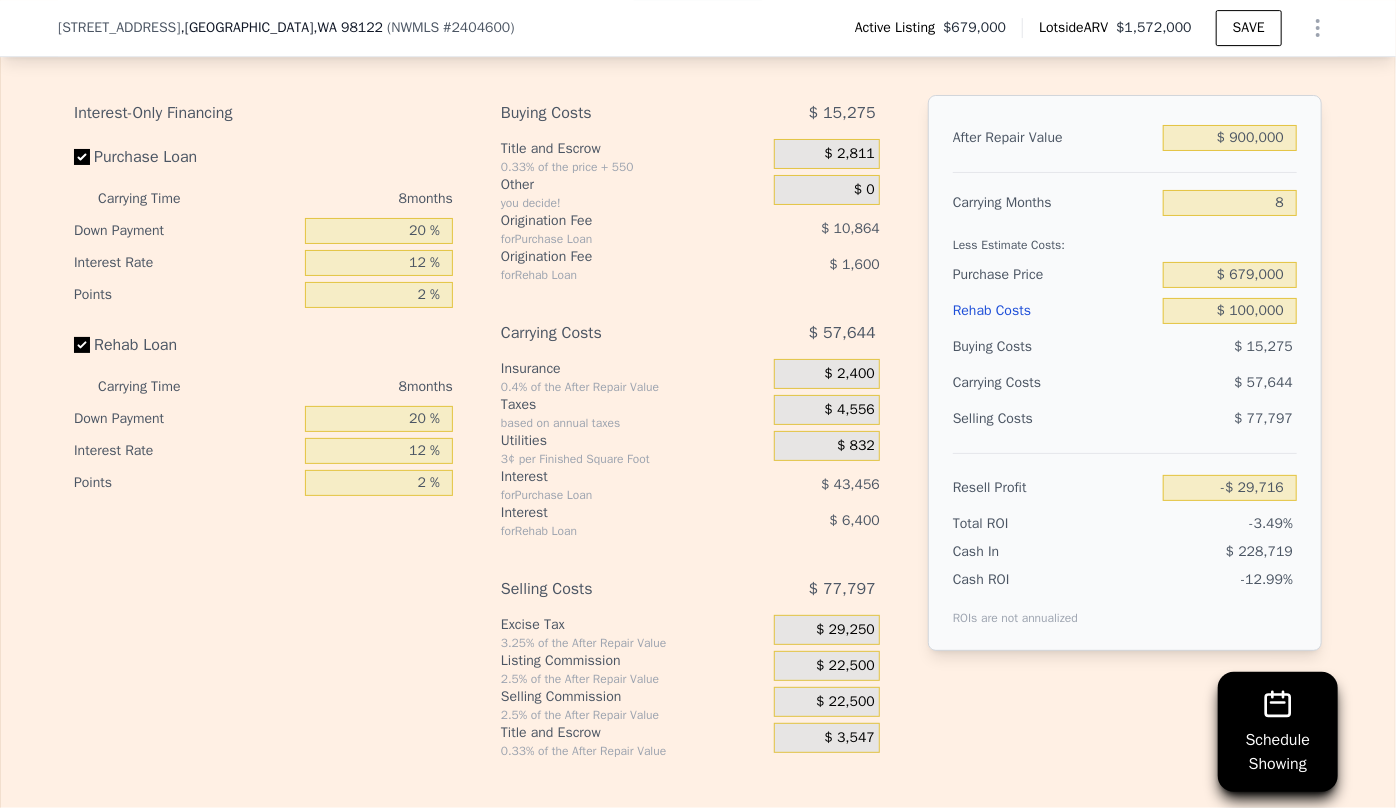 click on "$ 22,500" at bounding box center (827, 702) 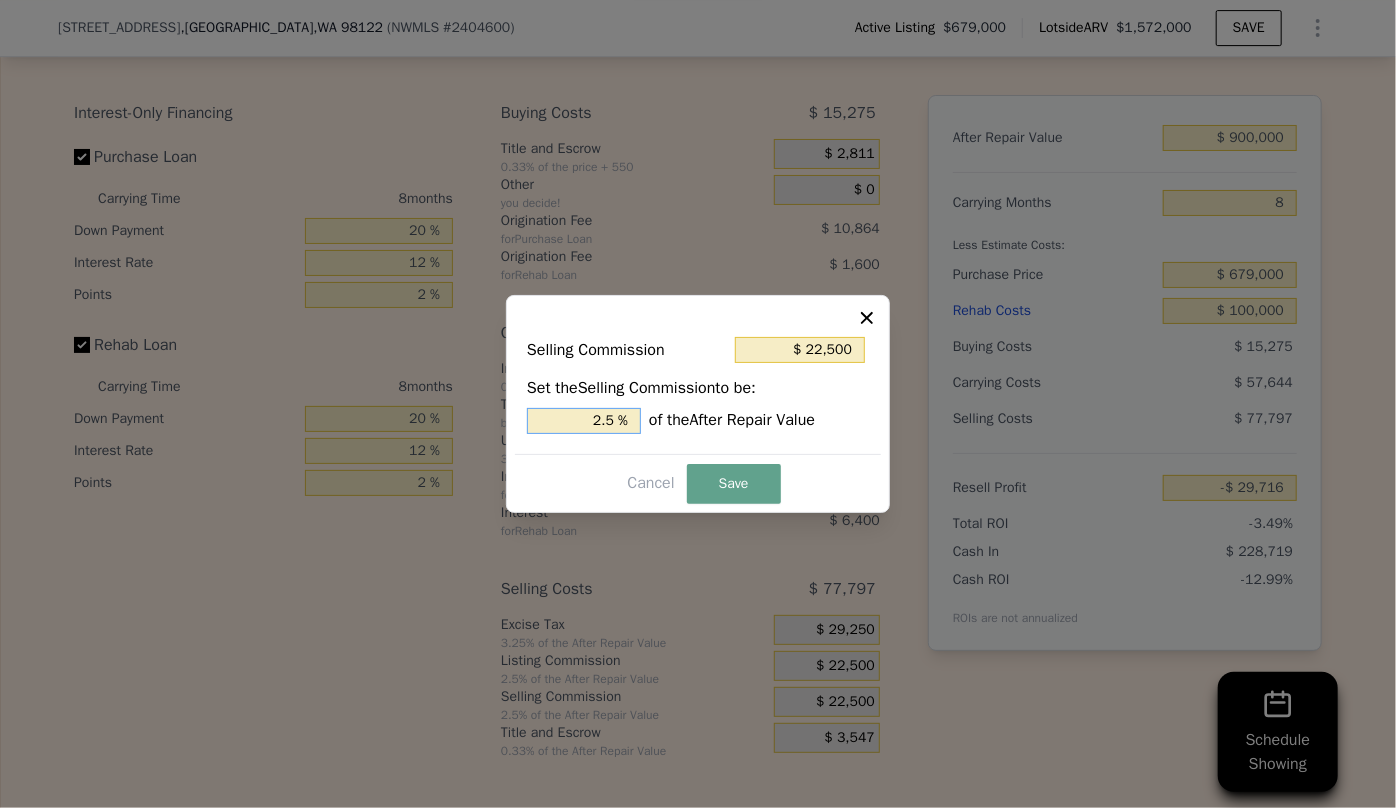 click on "2.5 %" at bounding box center (584, 421) 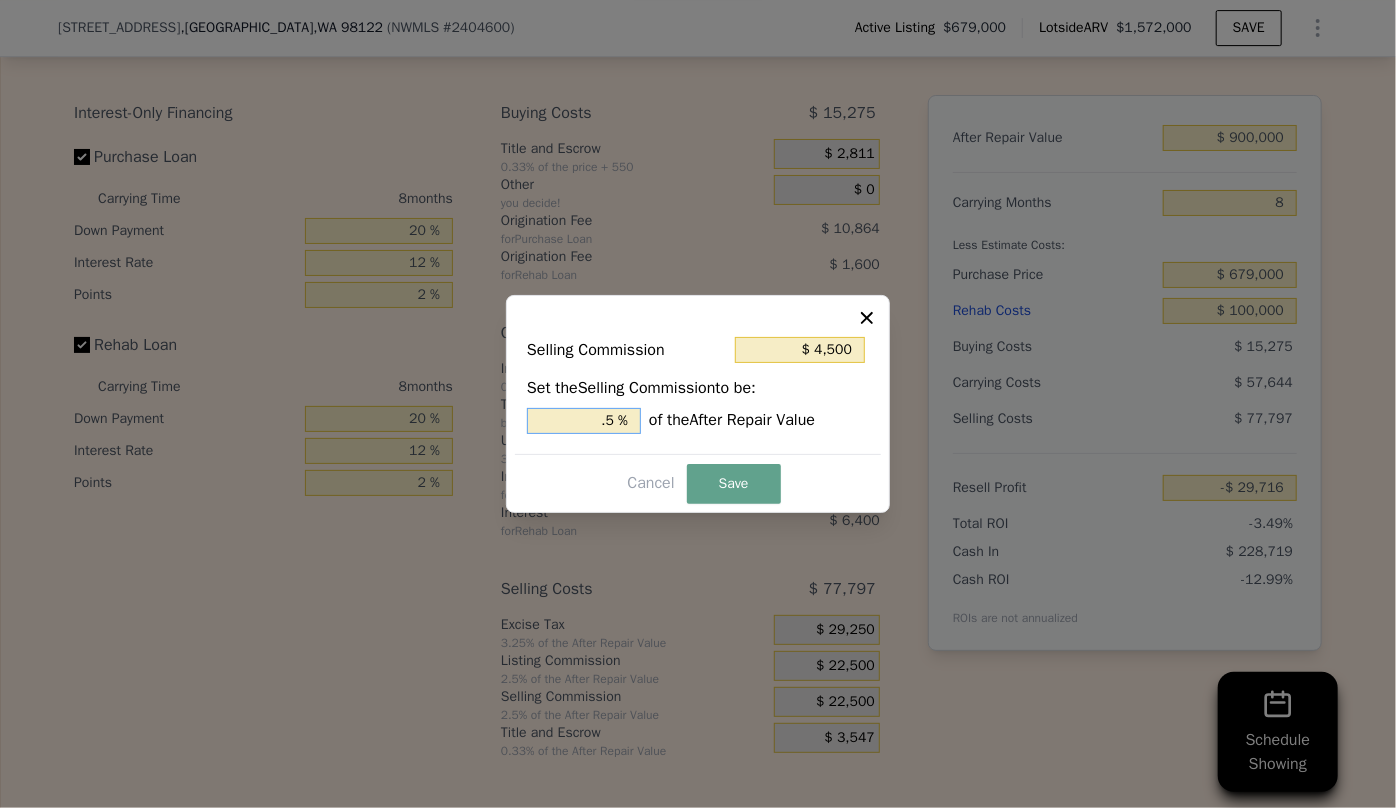 type on "$ 13,500" 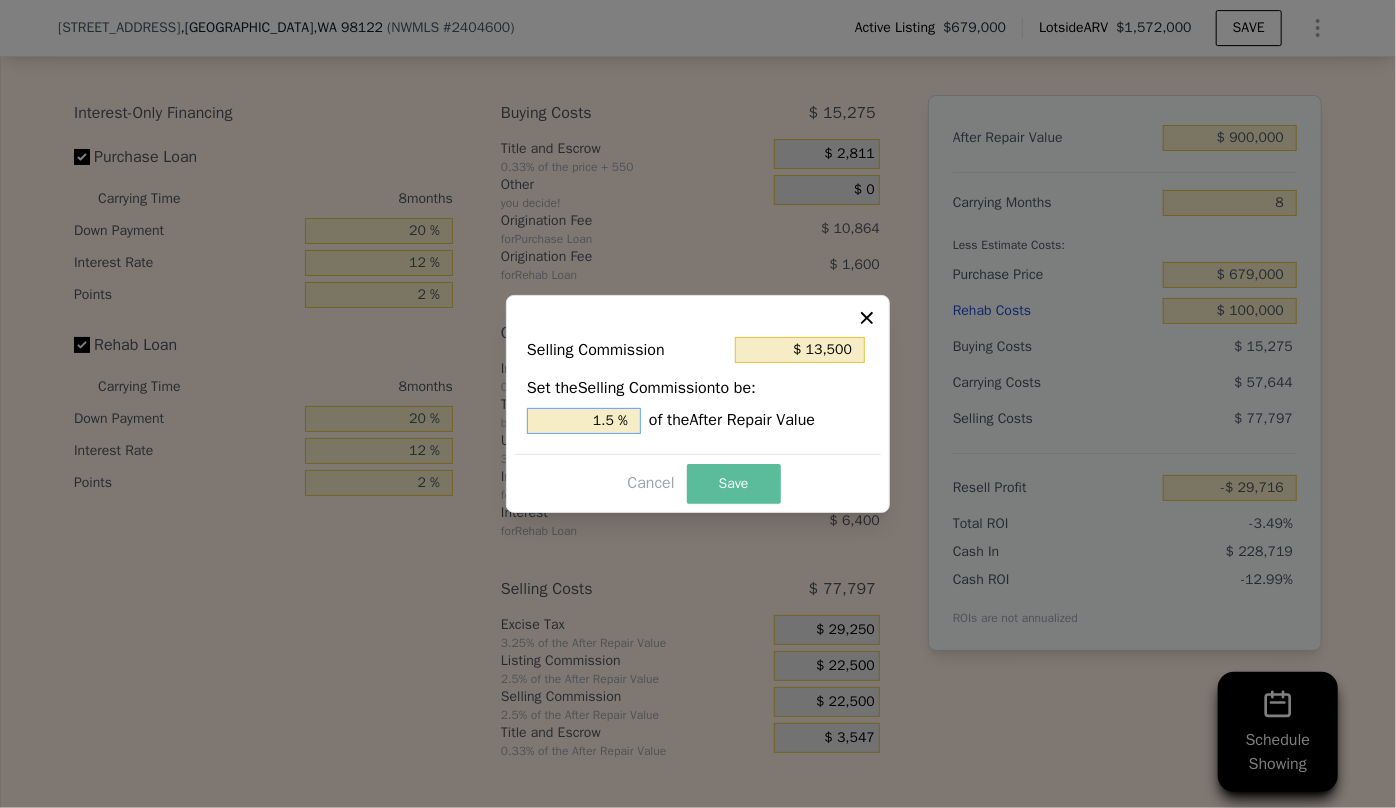 type on "1.5 %" 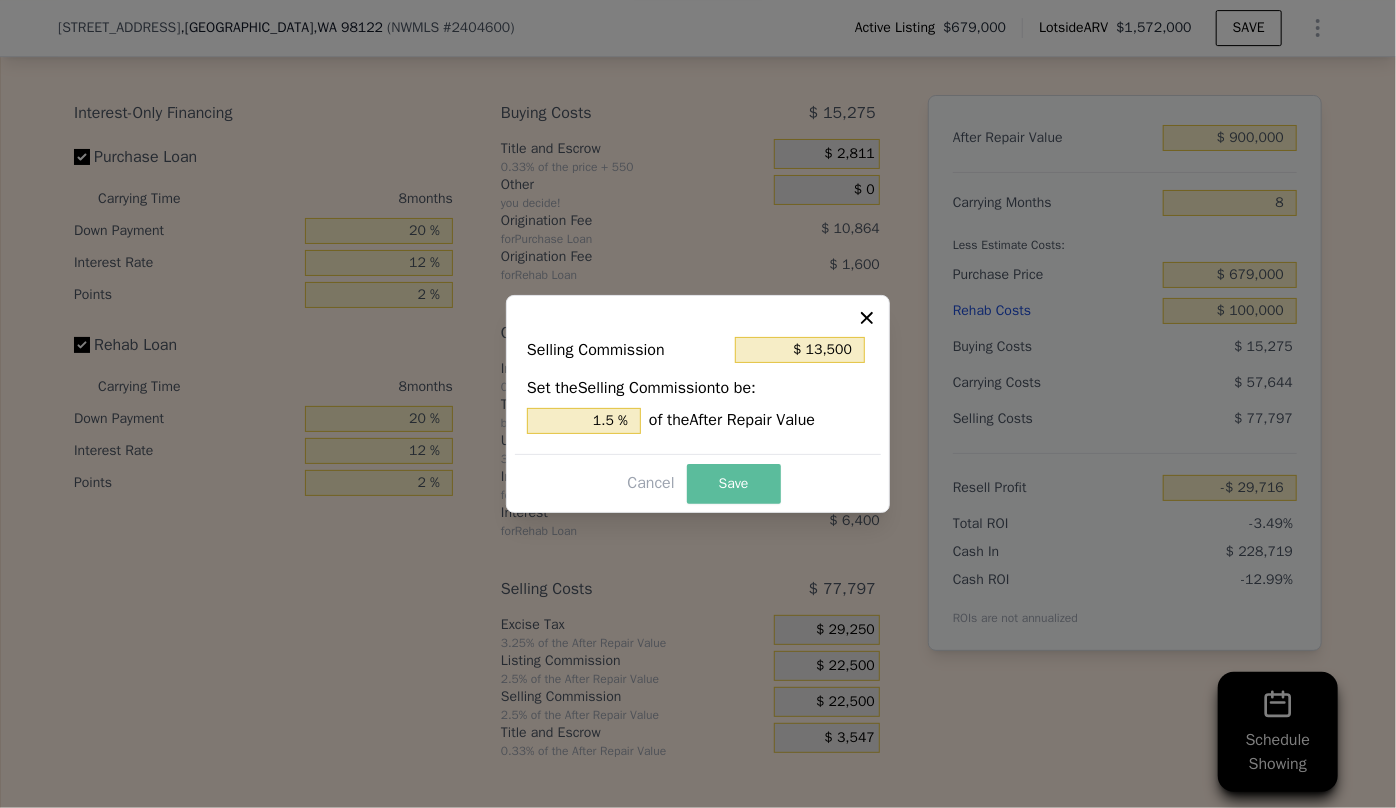 click on "Save" at bounding box center [734, 484] 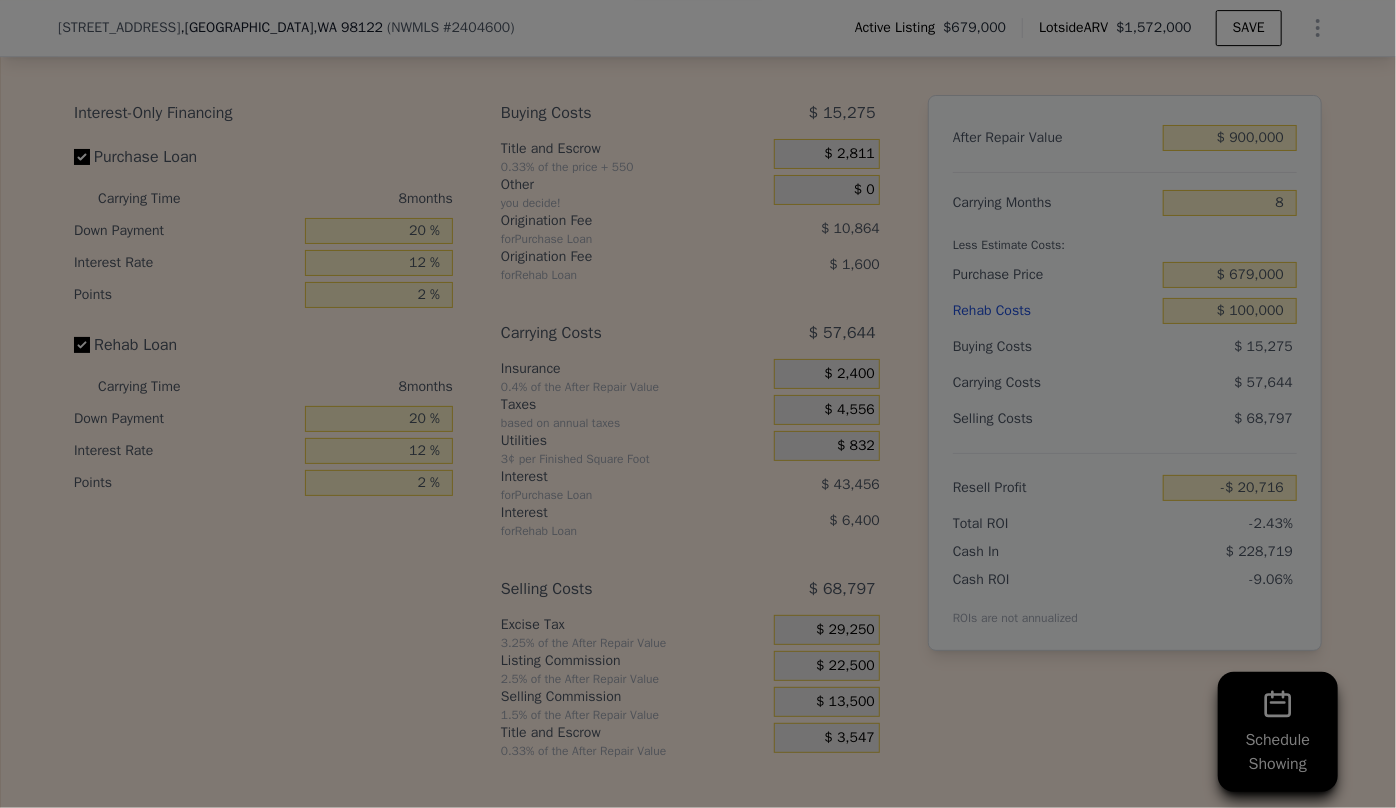 type on "-$ 20,716" 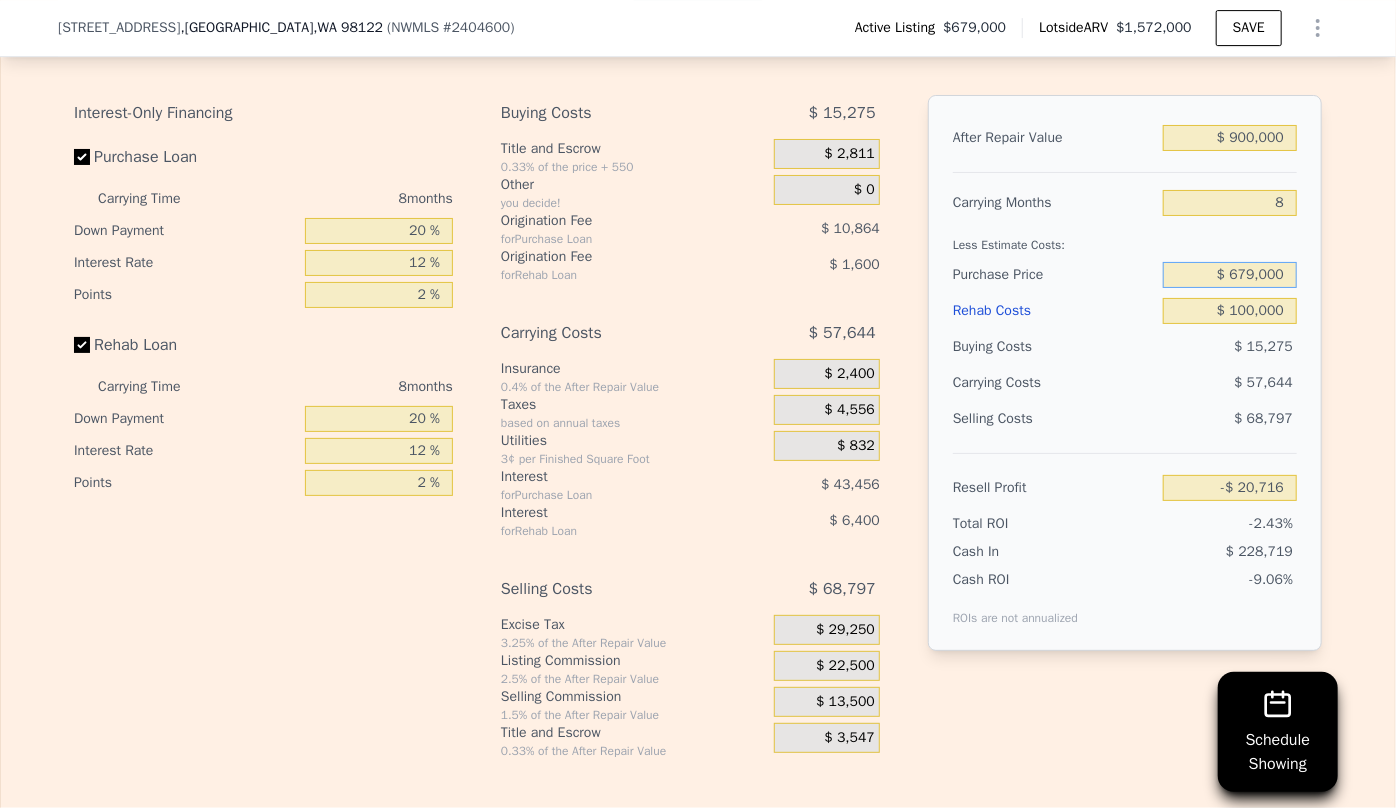 click on "$ 679,000" at bounding box center [1230, 275] 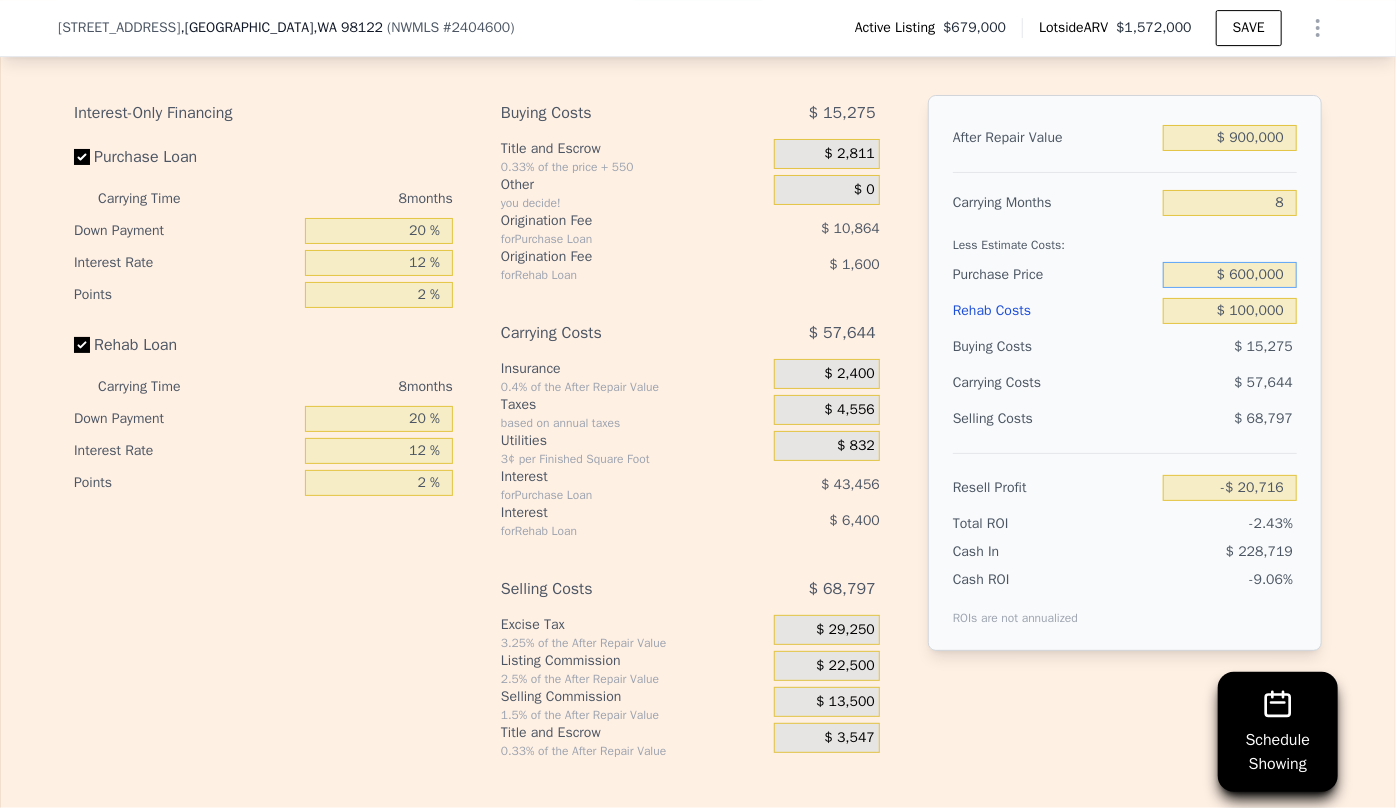 type on "$ 600,000" 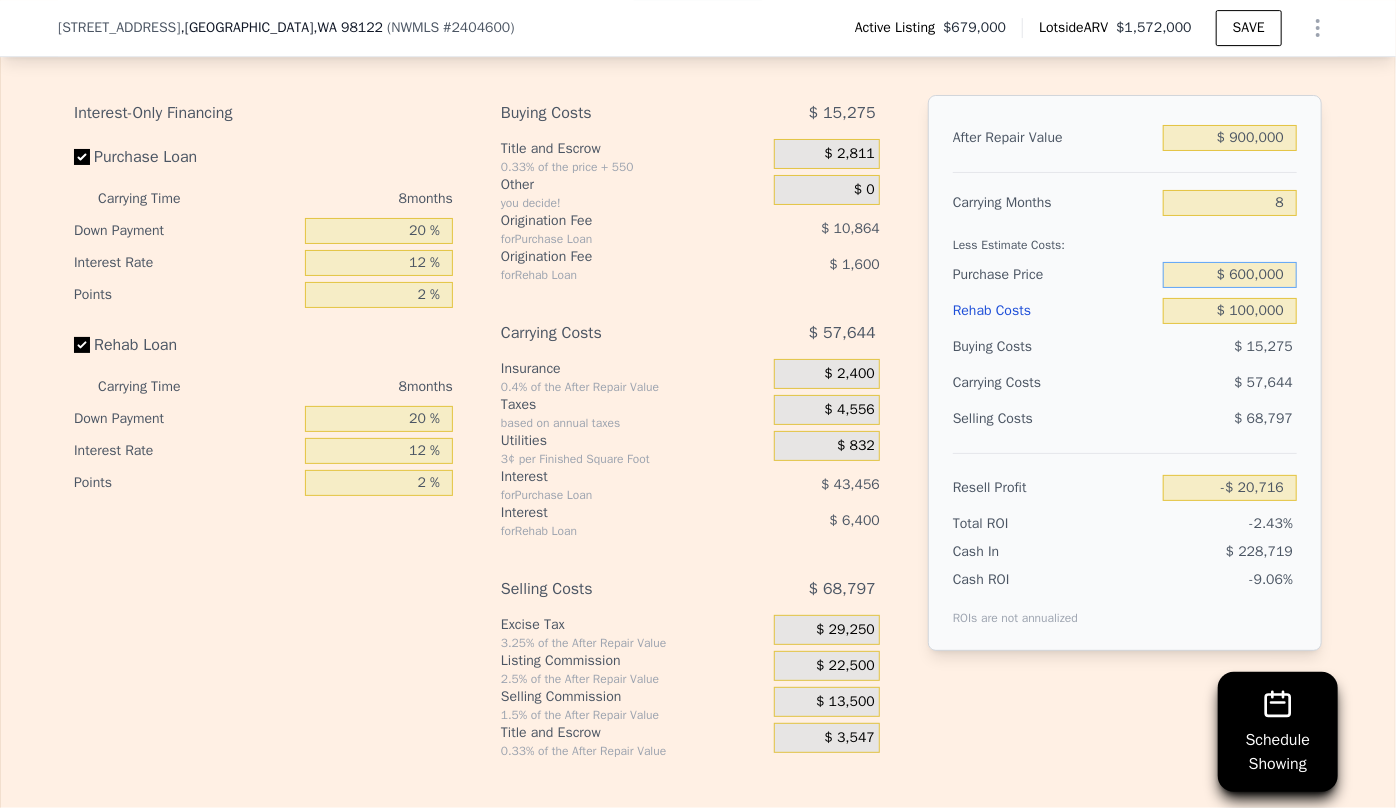 type on "$ 64,867" 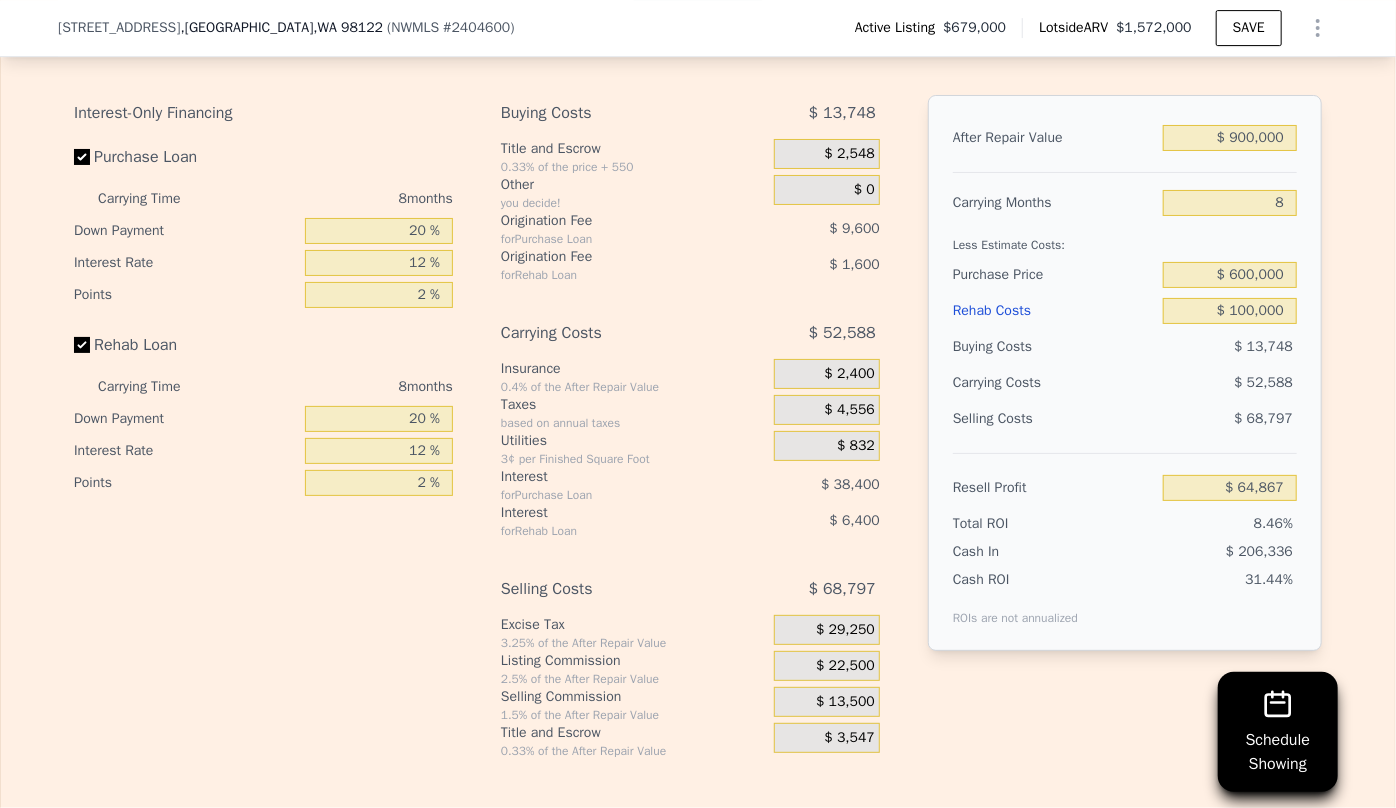click on "Buying Costs" at bounding box center [1054, 347] 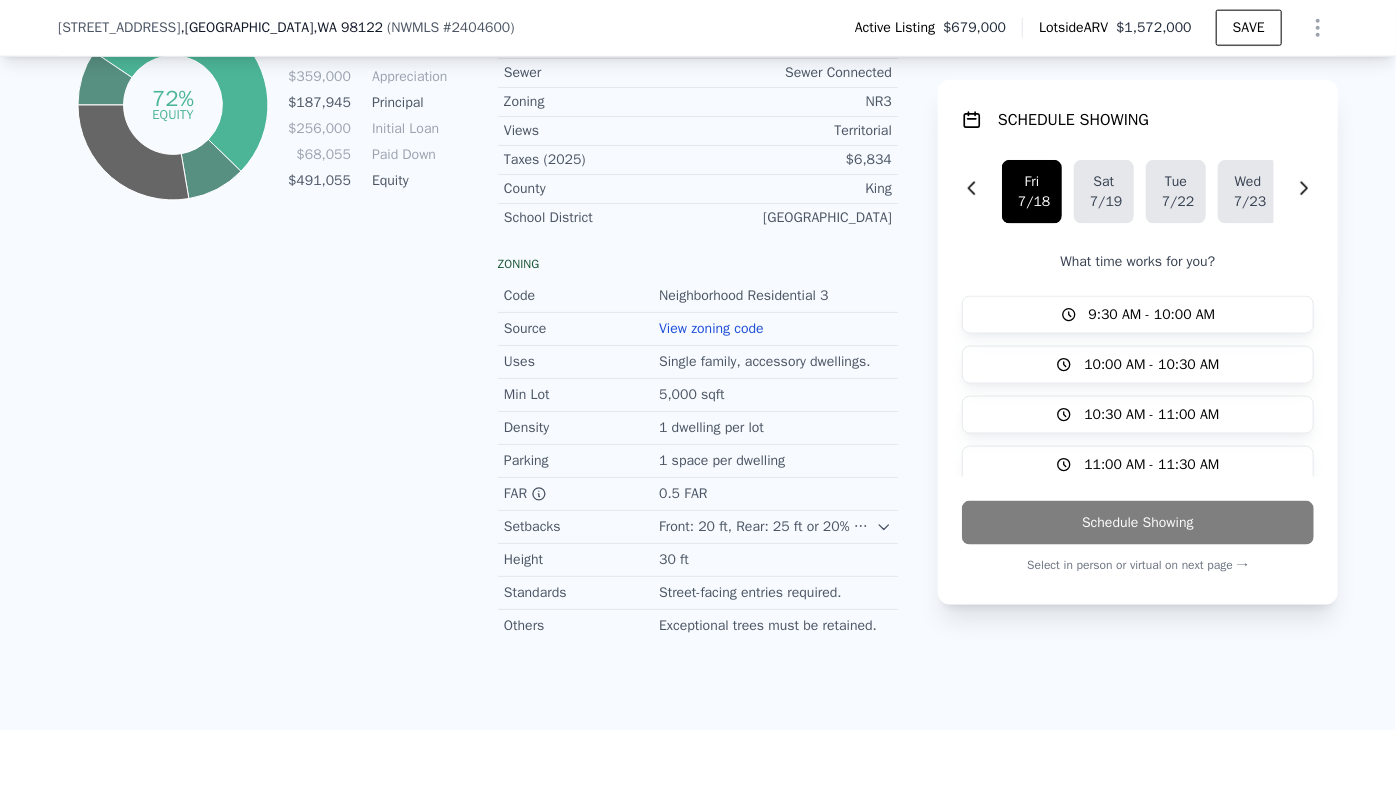scroll, scrollTop: 810, scrollLeft: 0, axis: vertical 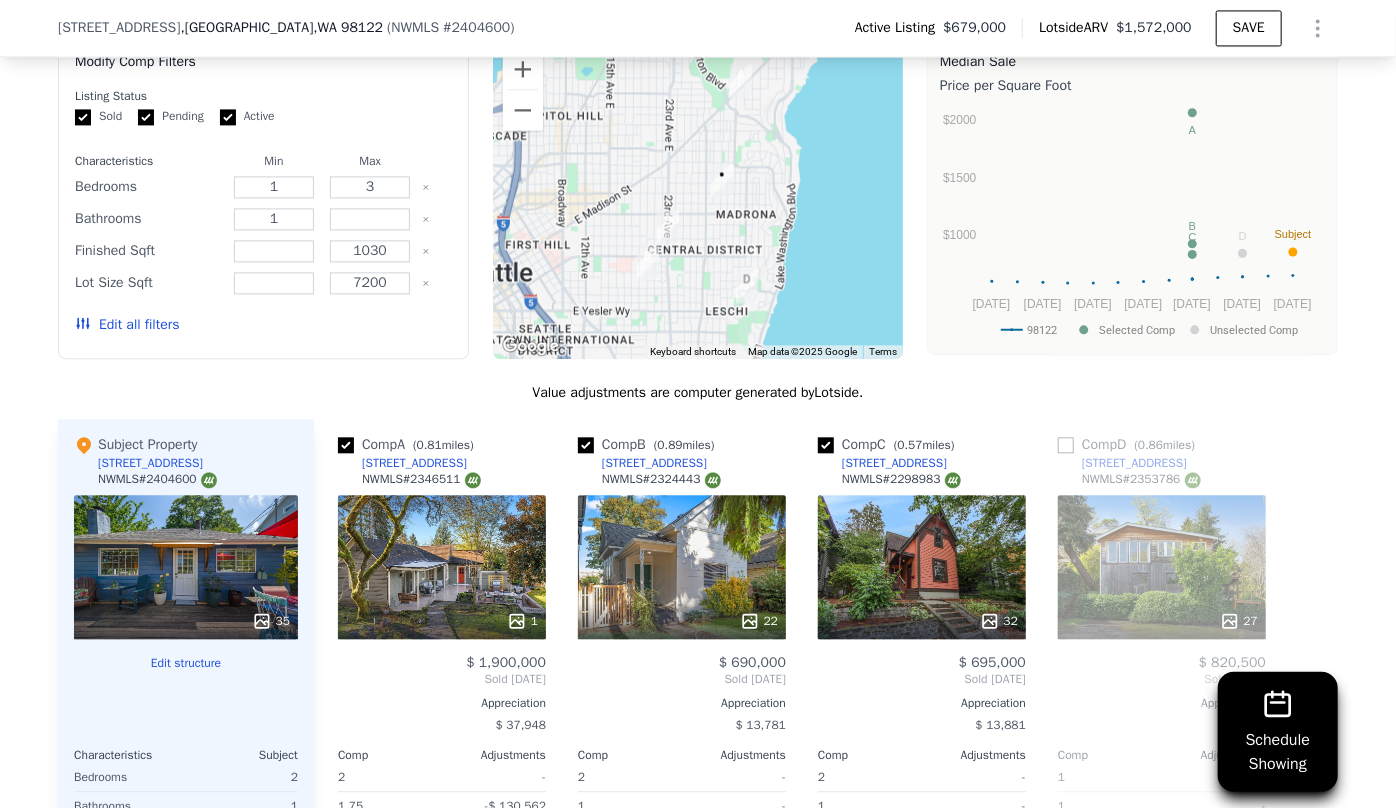 click on "Edit all filters" at bounding box center [127, 325] 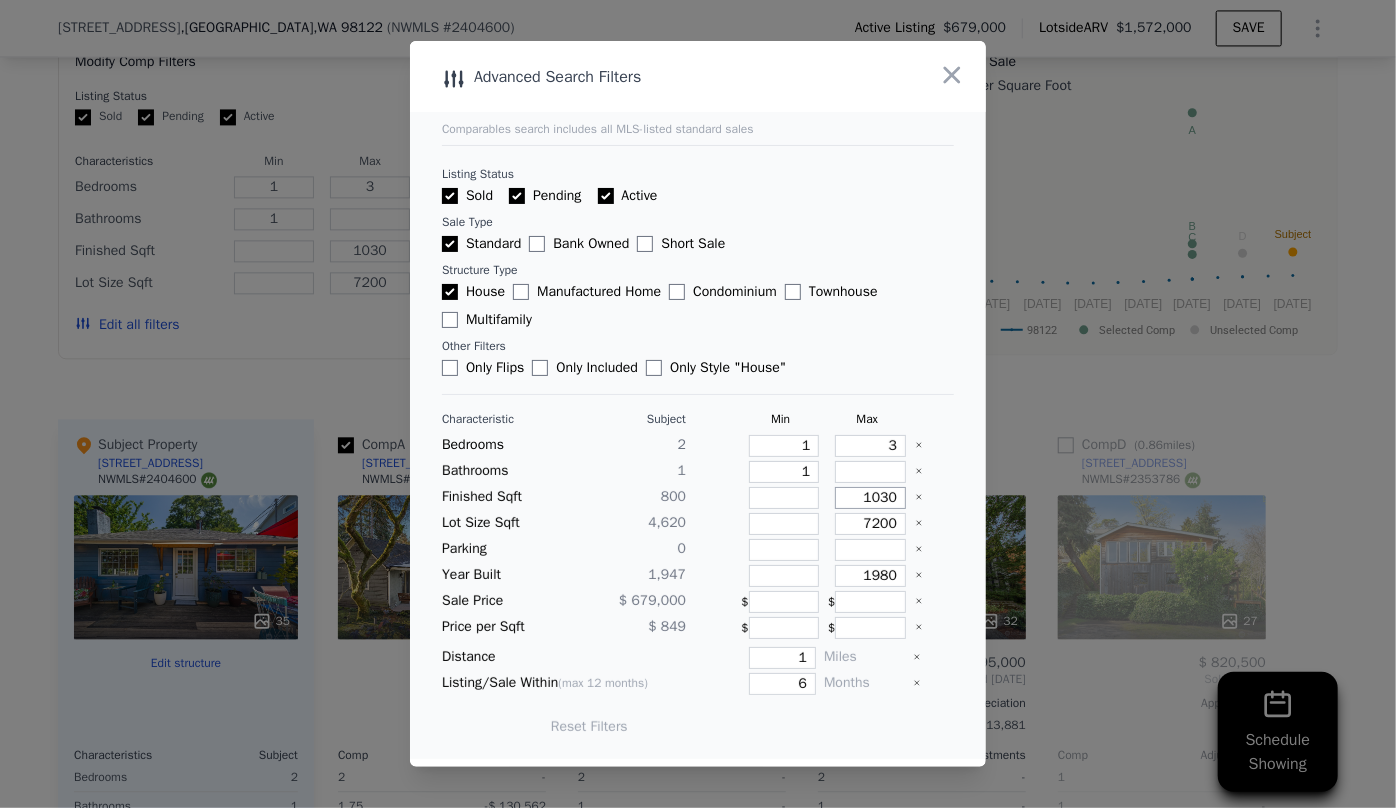 click on "1030" at bounding box center [870, 498] 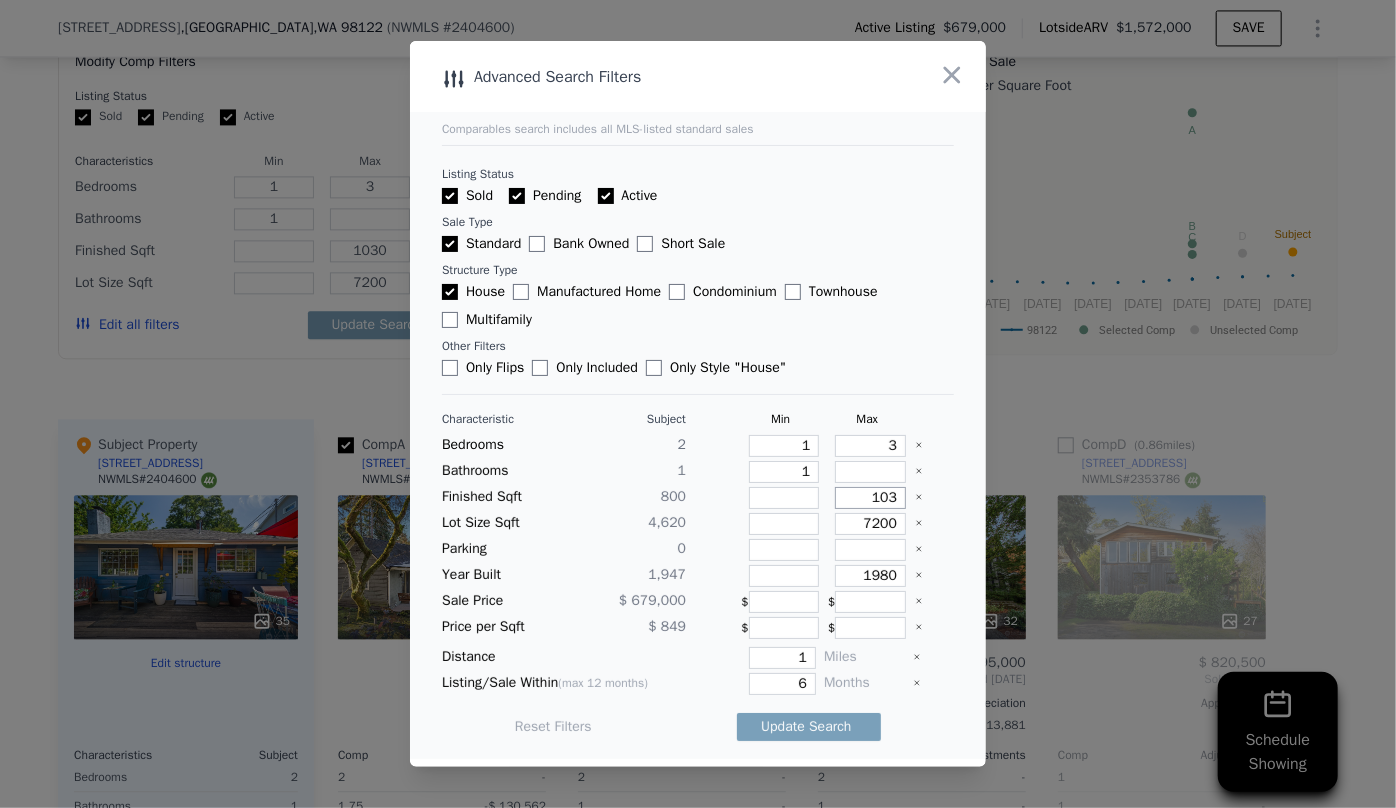 type on "103" 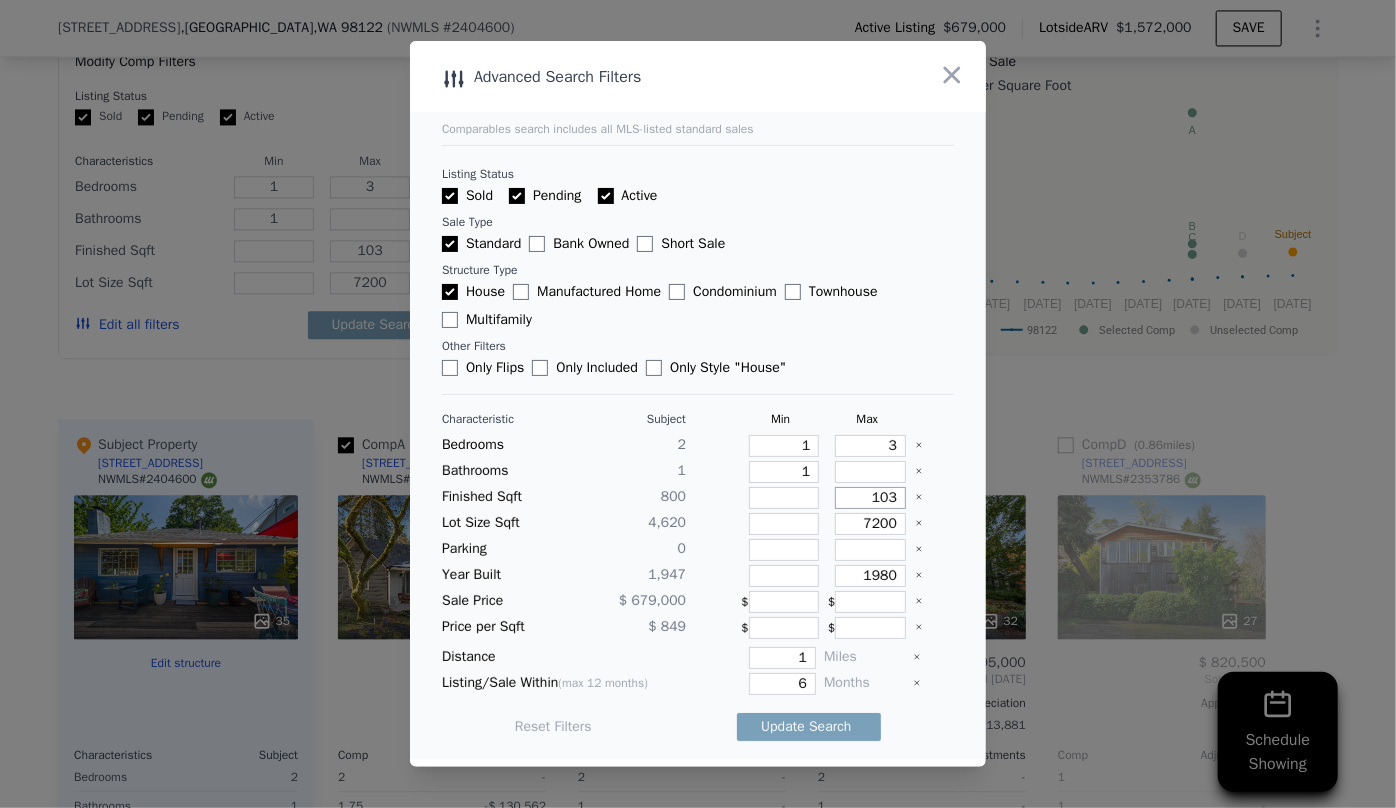 type on "10" 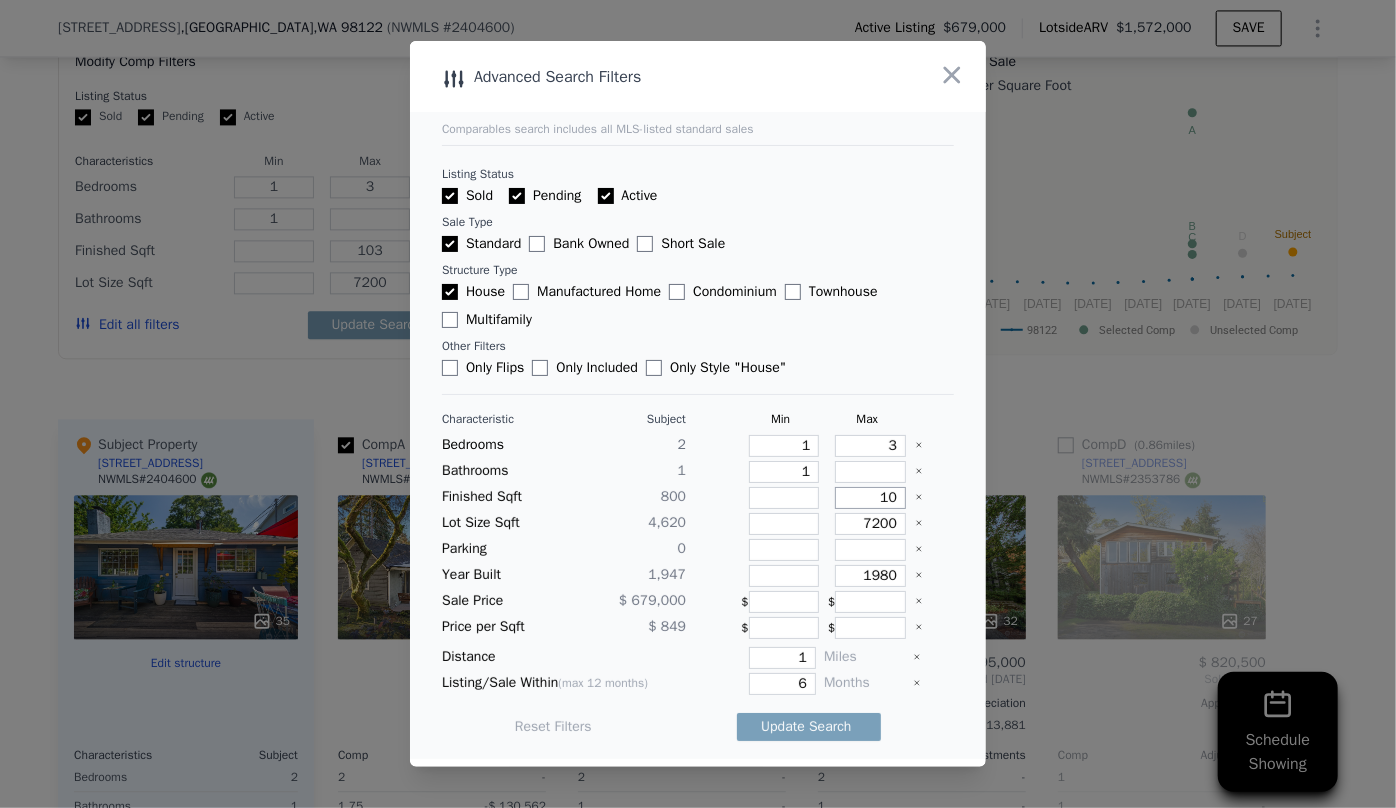 type on "10" 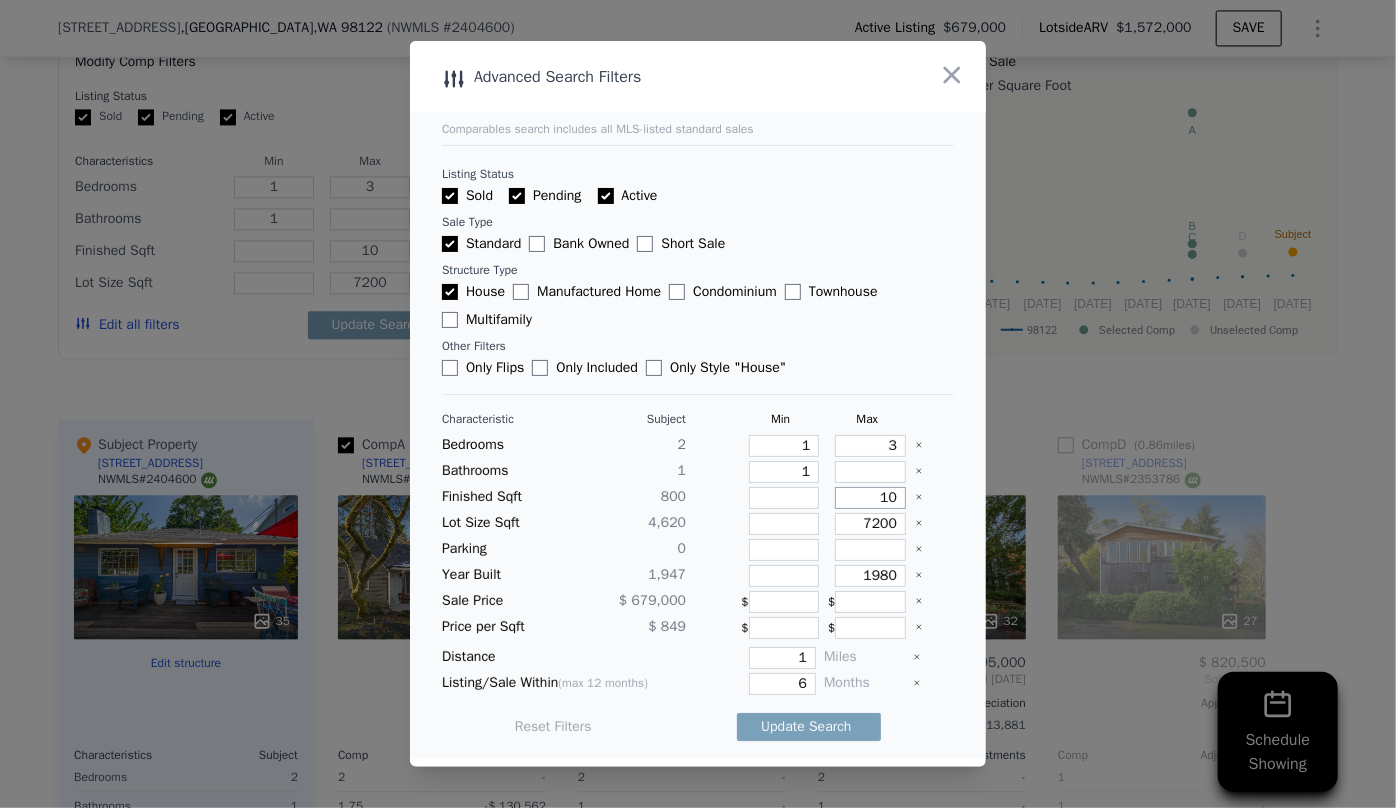 type on "1" 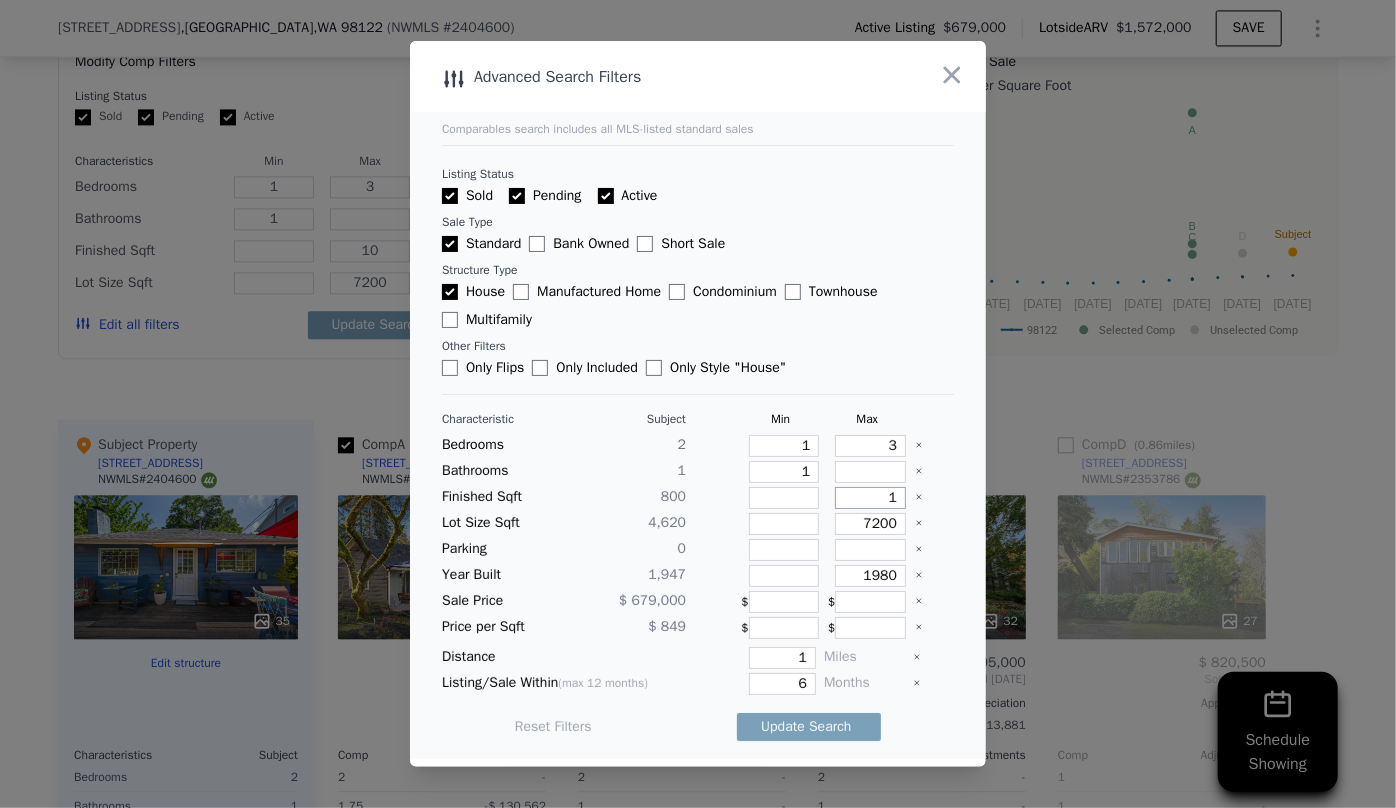 type on "1" 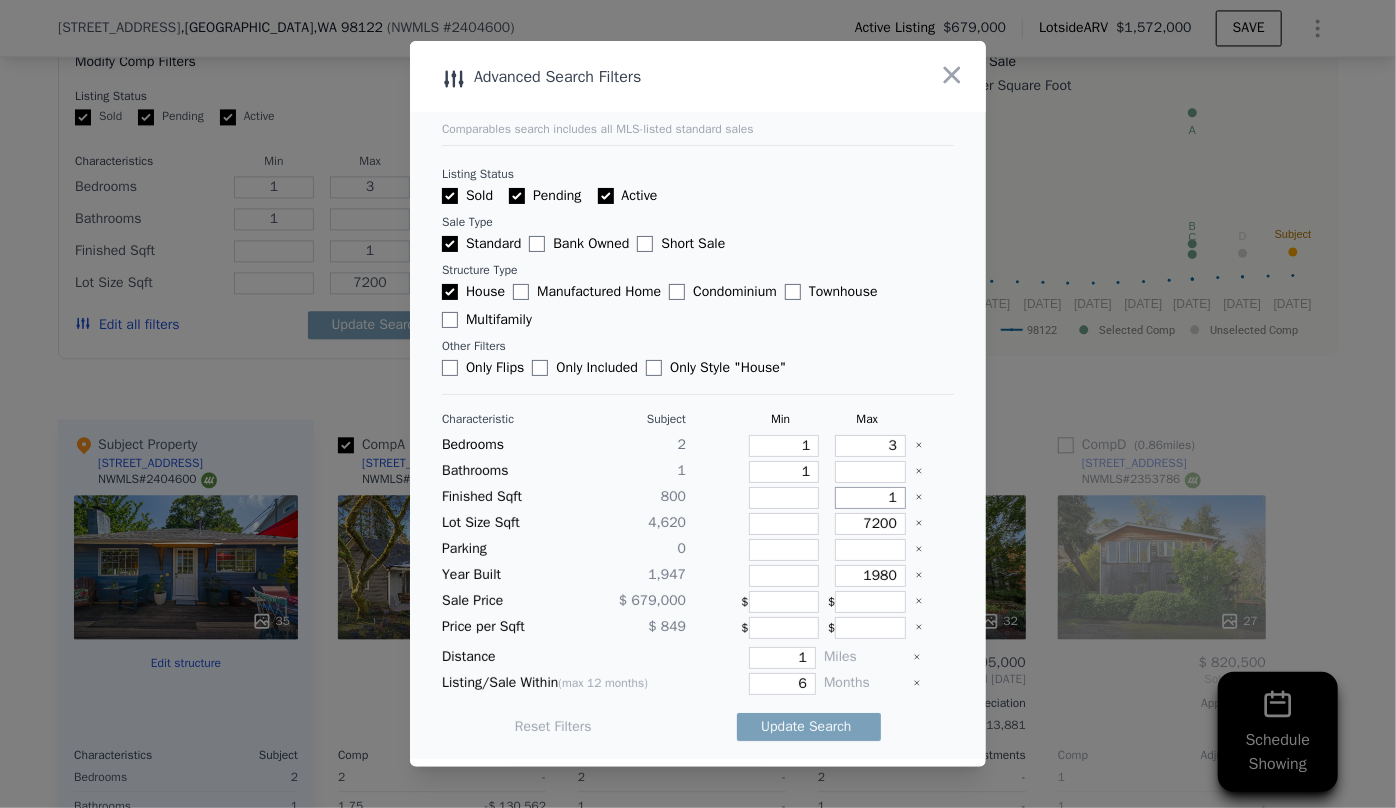 type on "11" 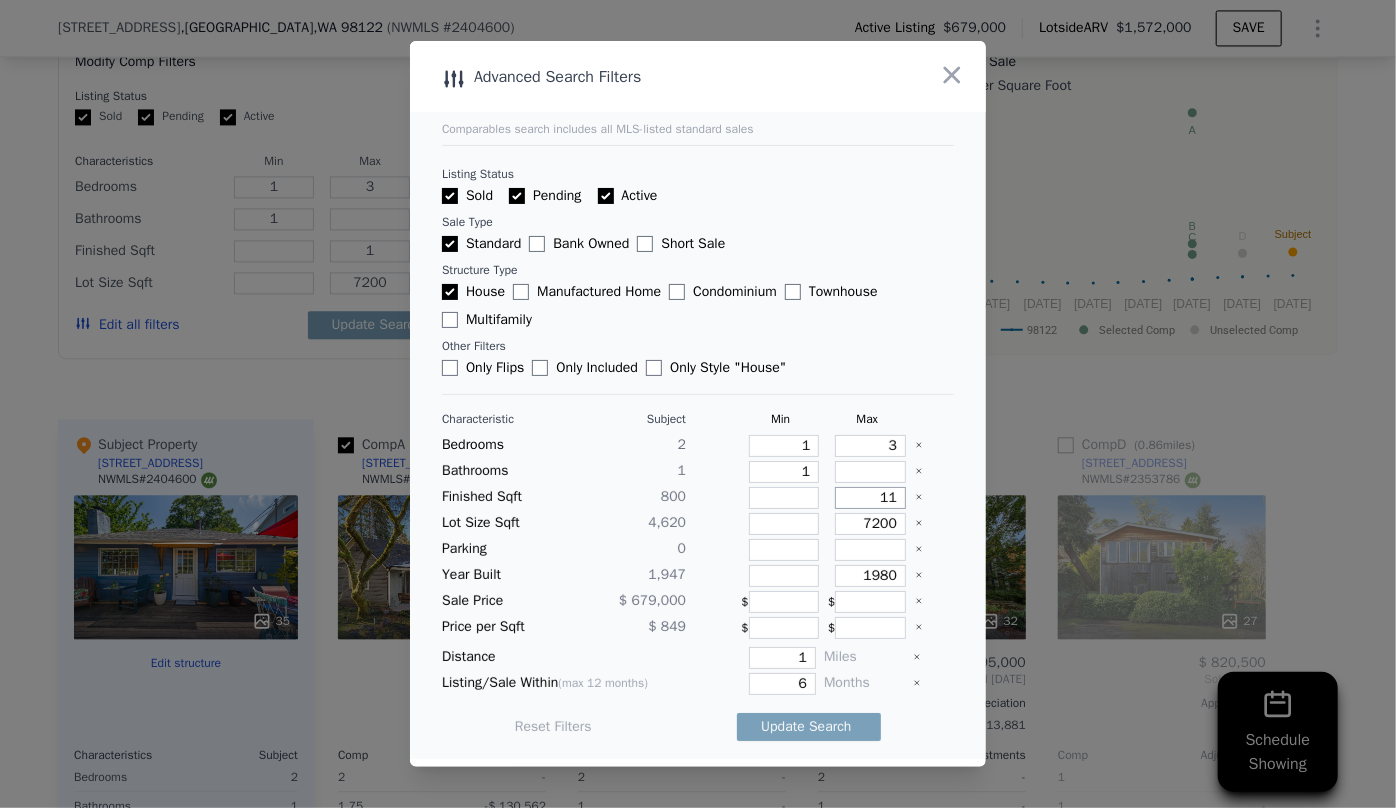 type on "11" 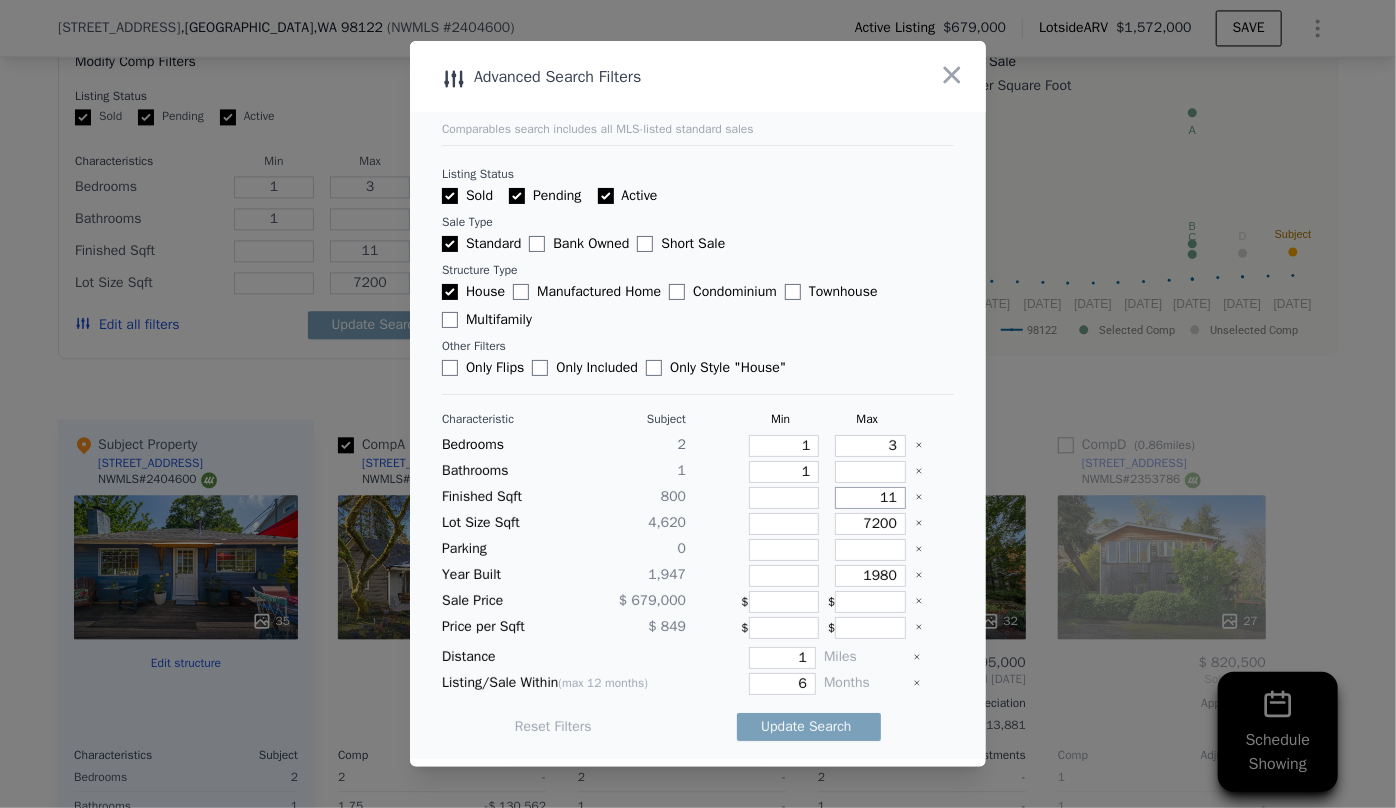 type on "110" 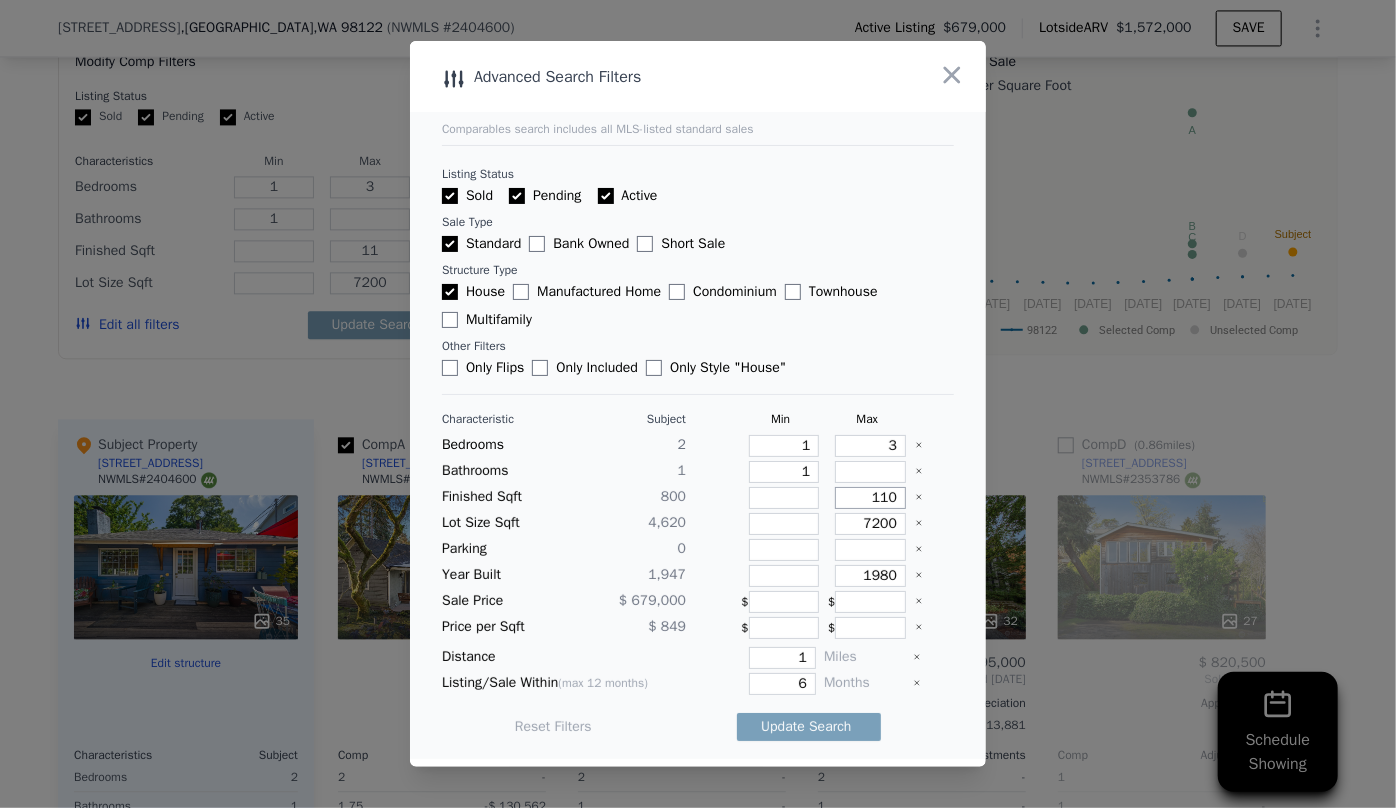type on "110" 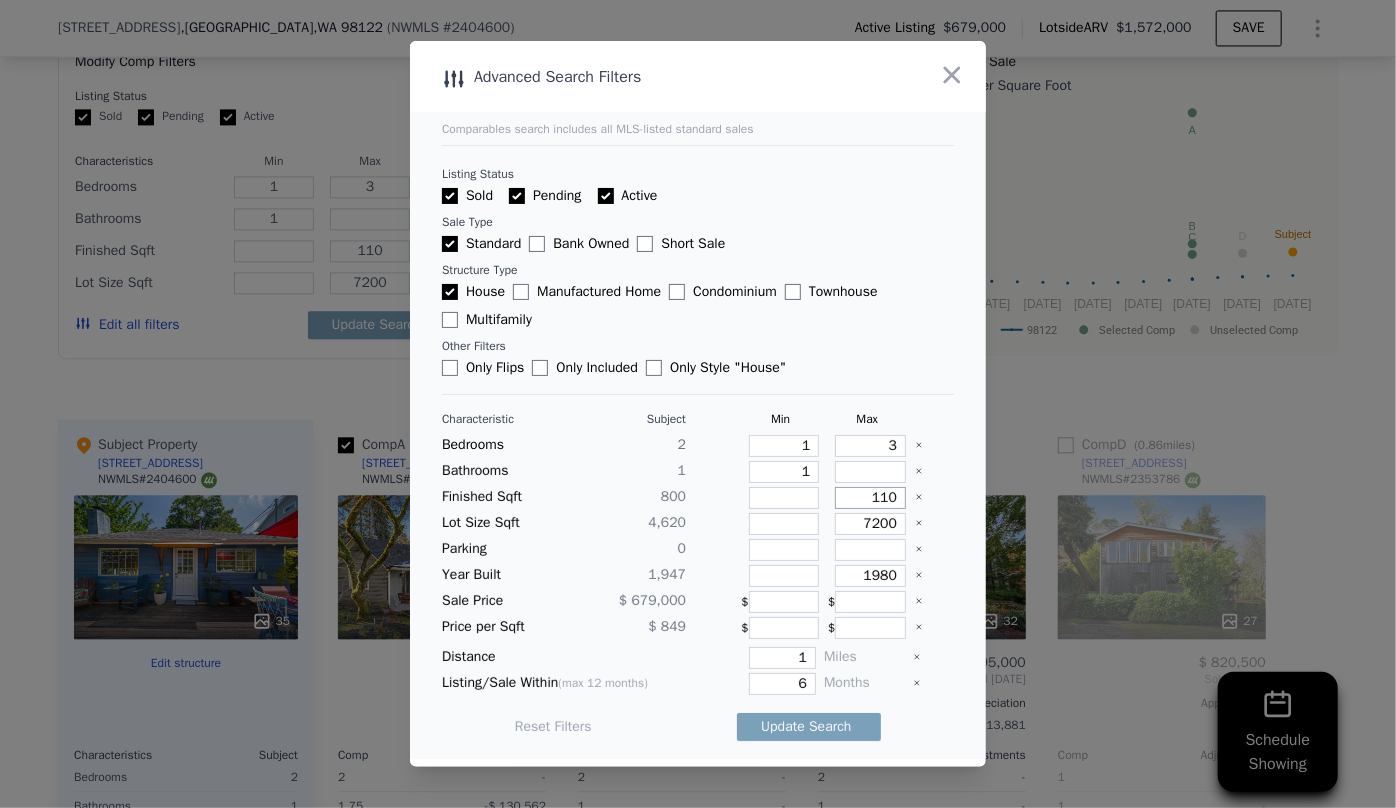 type on "1100" 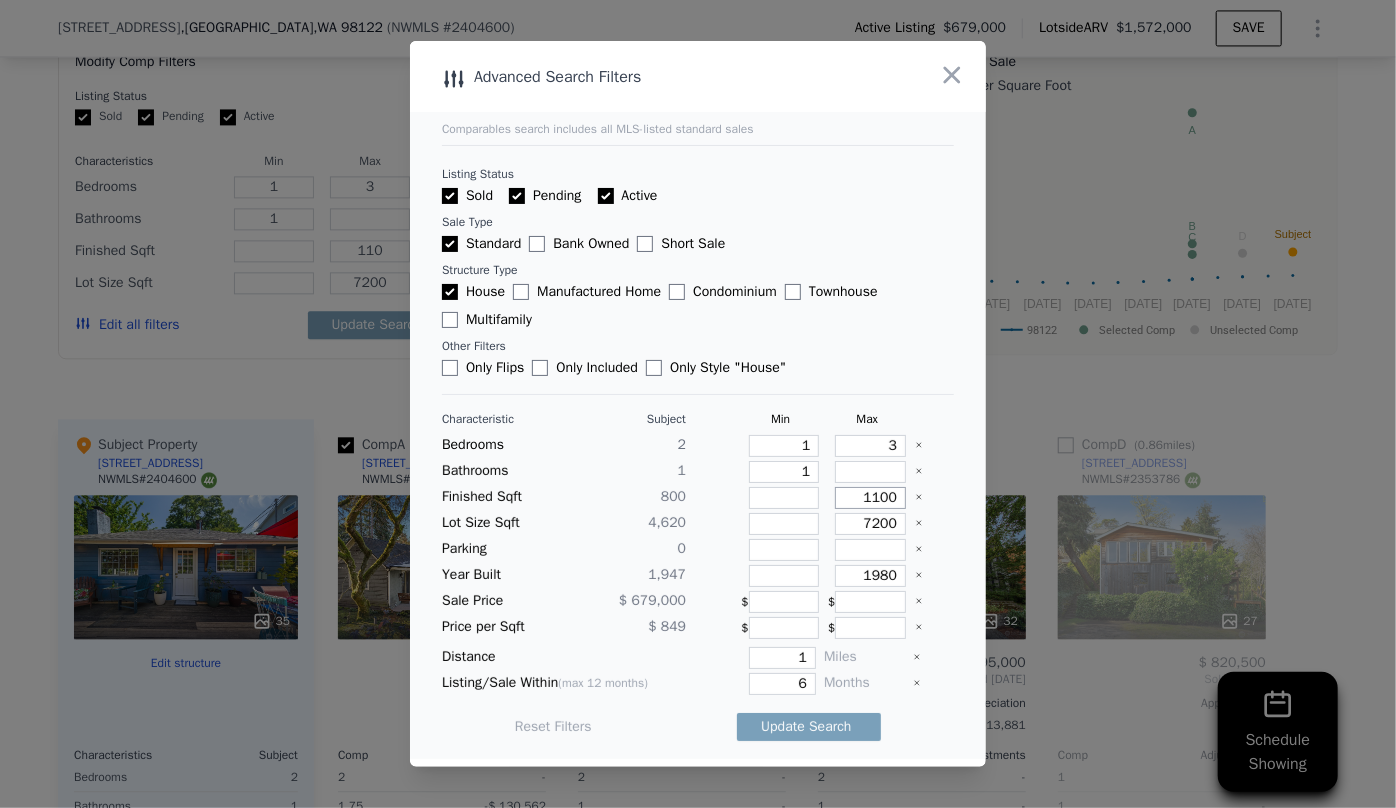 type on "1100" 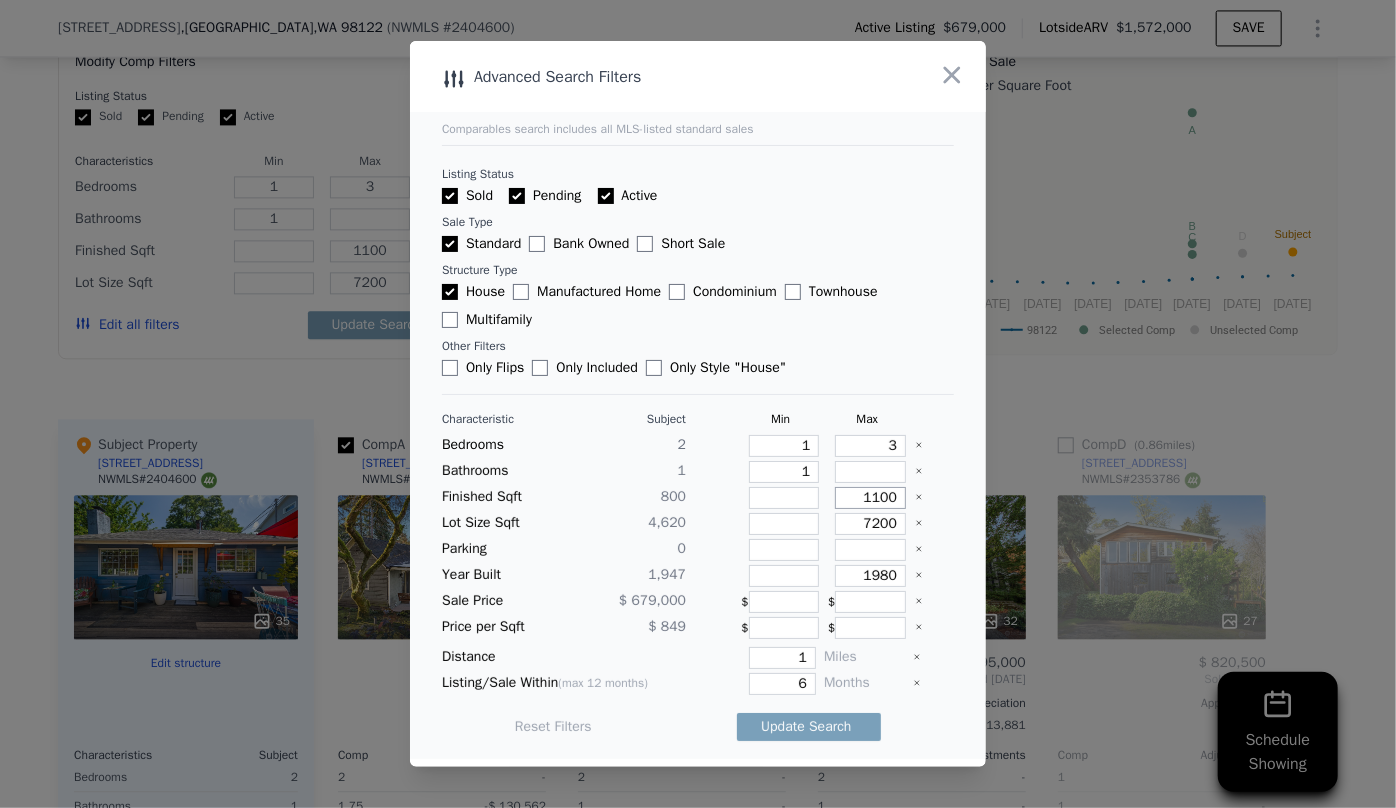 type on "1100" 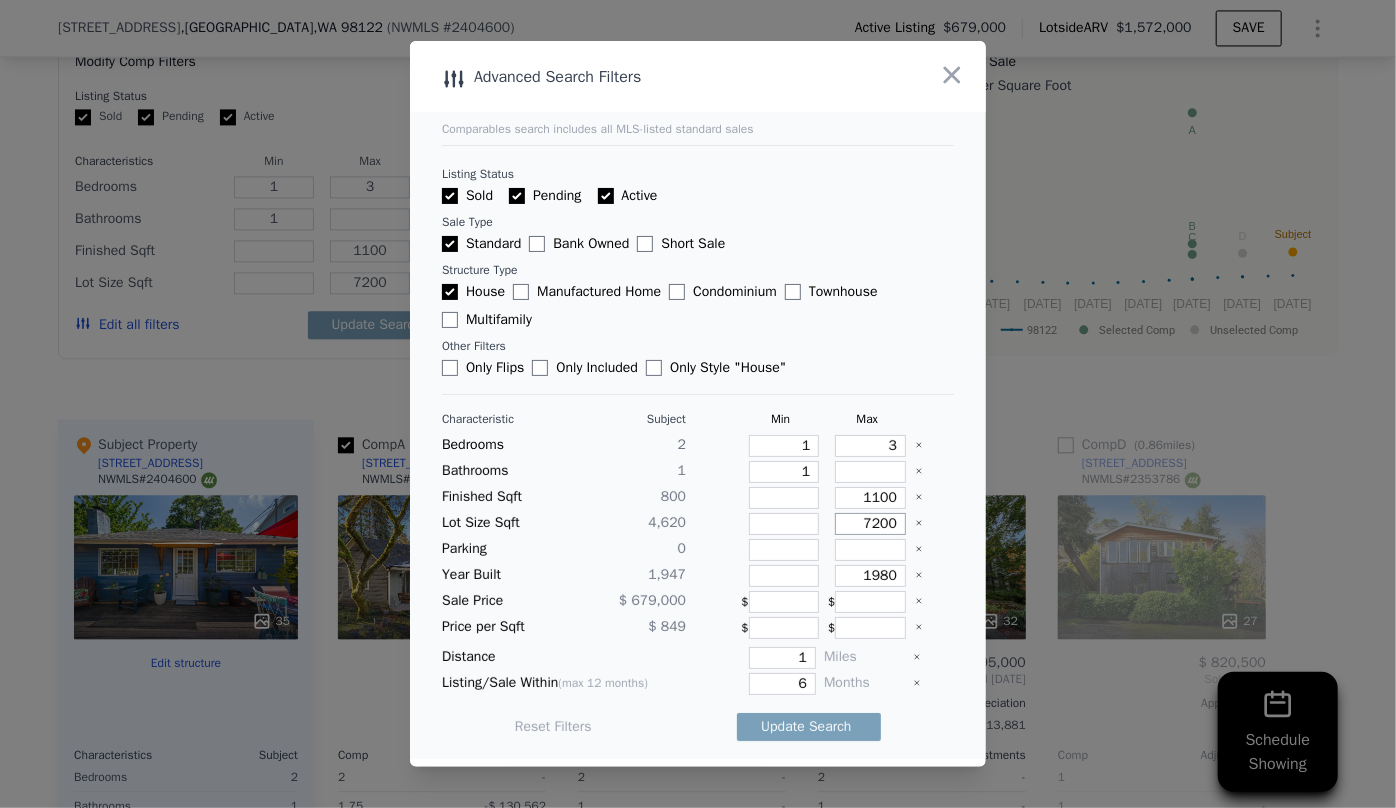 drag, startPoint x: 886, startPoint y: 525, endPoint x: 810, endPoint y: 512, distance: 77.10383 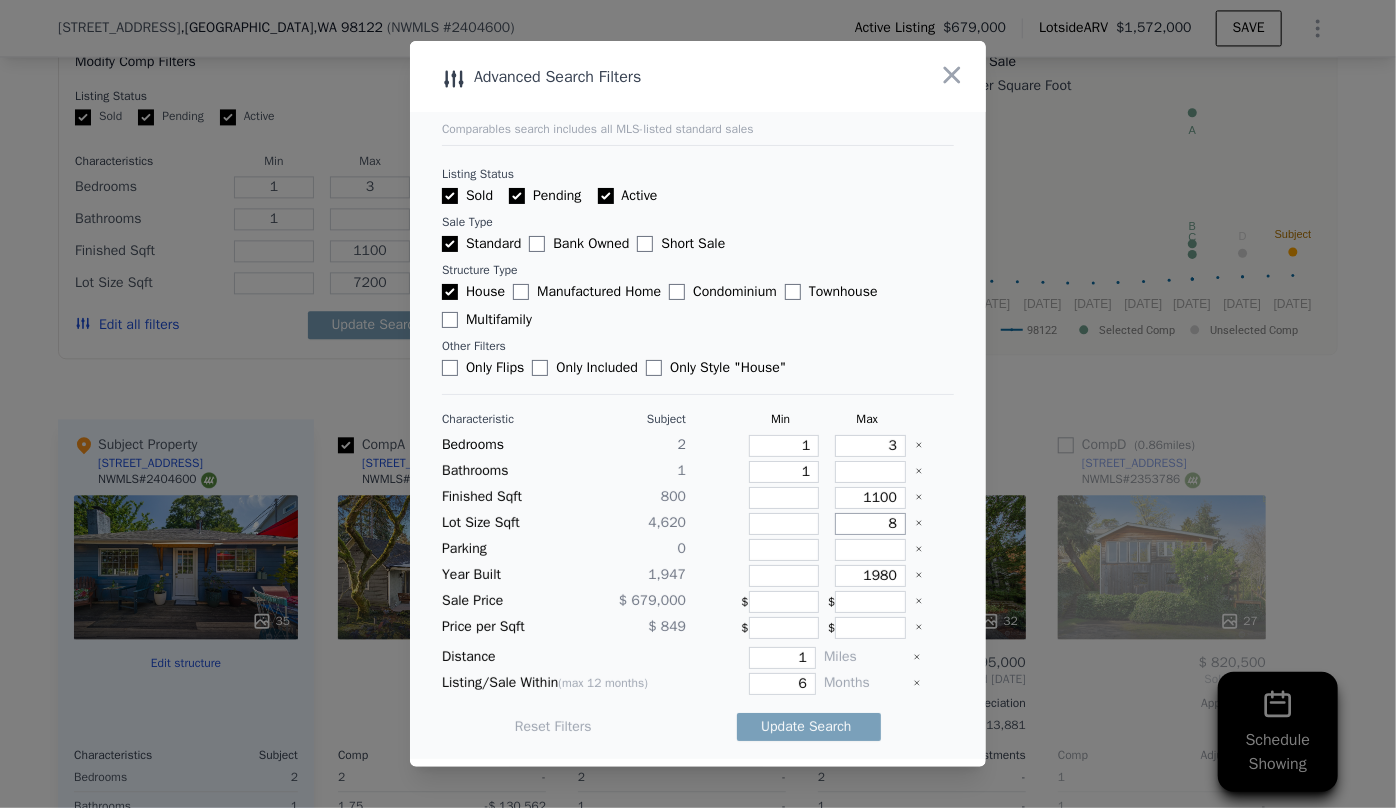 type on "8" 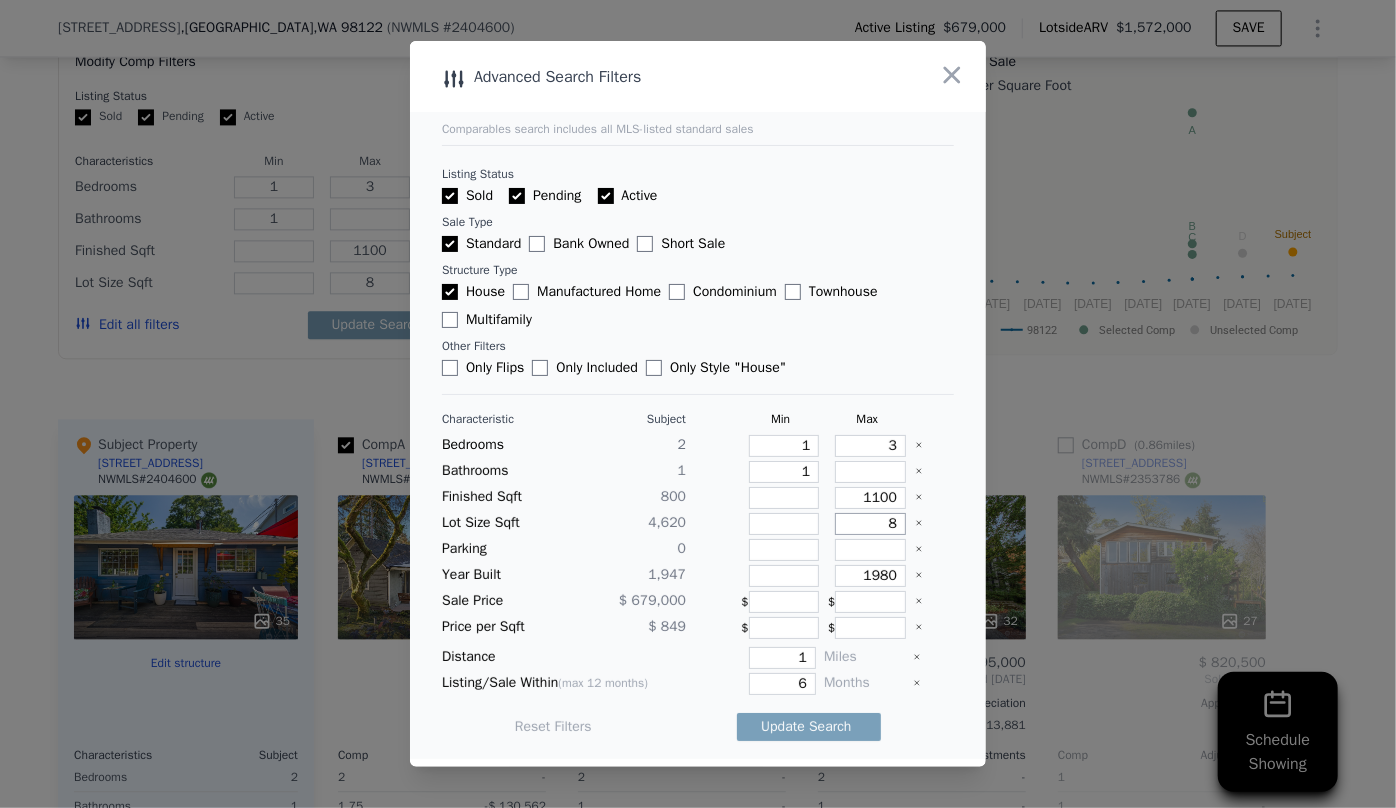 type on "80" 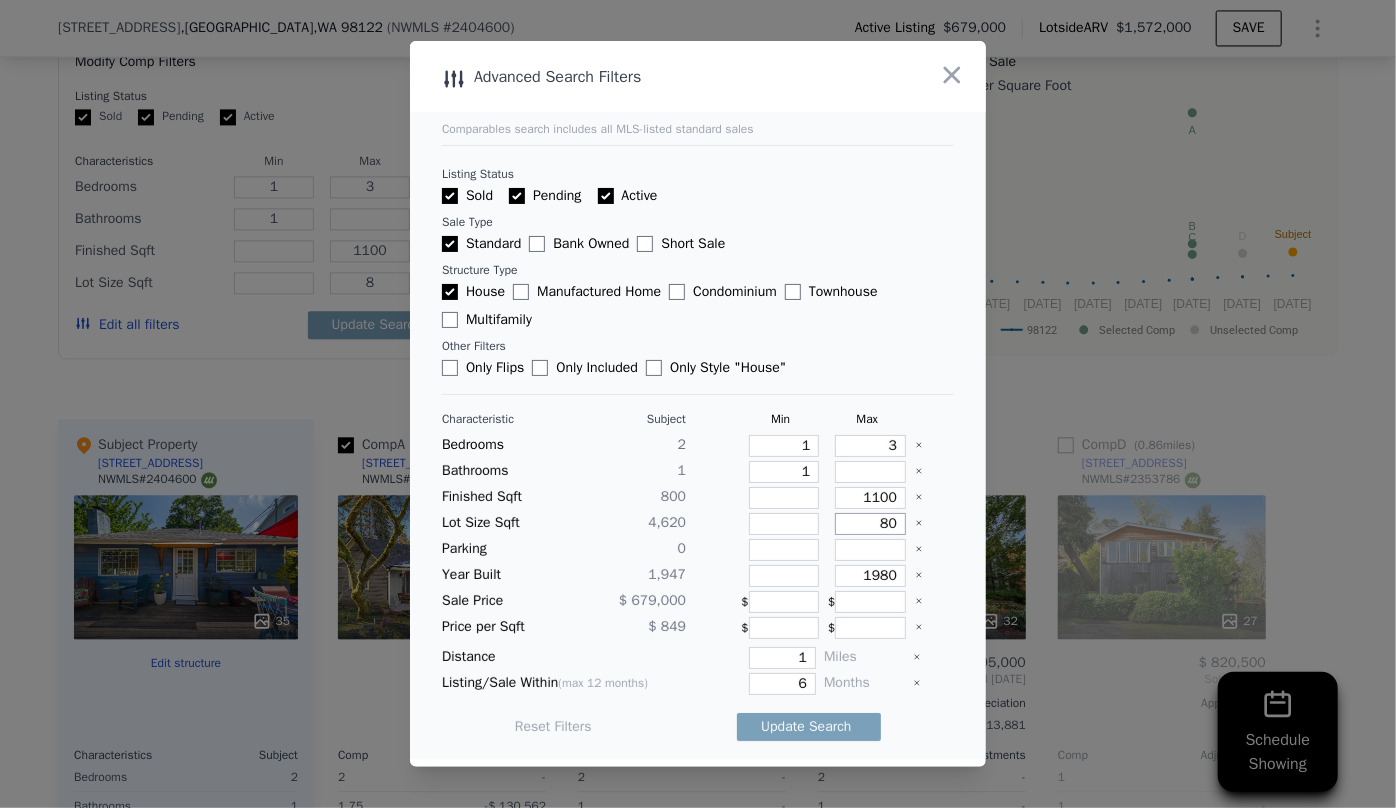 type on "80" 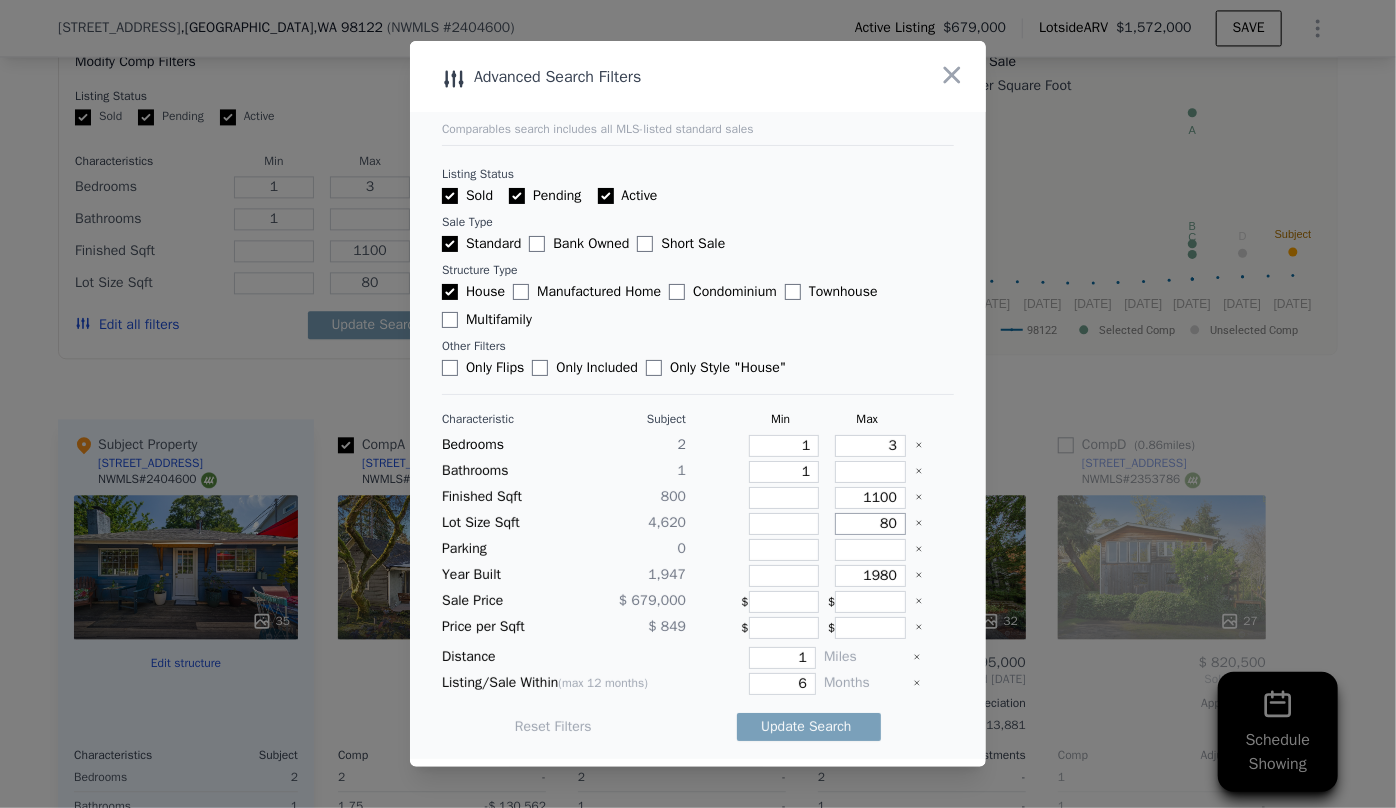 type on "800" 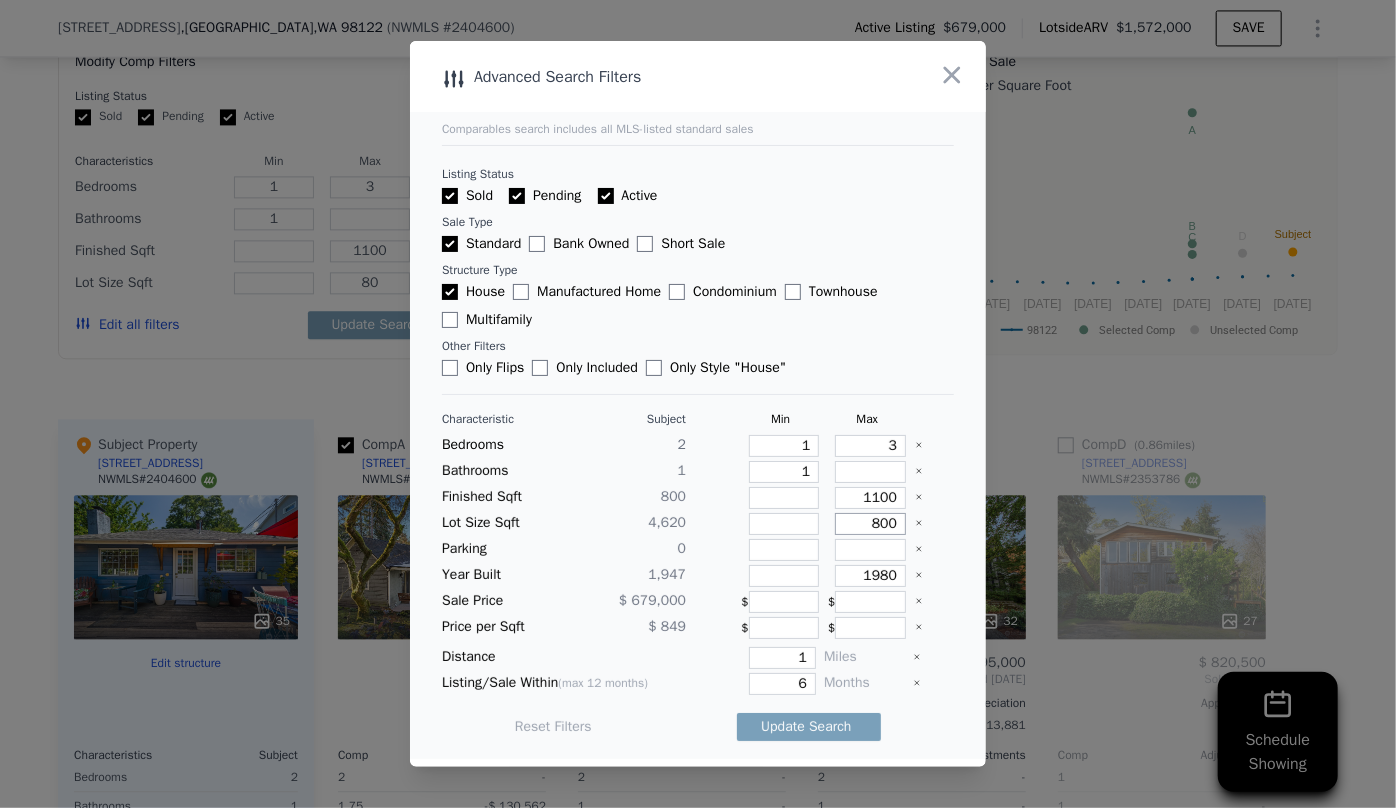 type on "800" 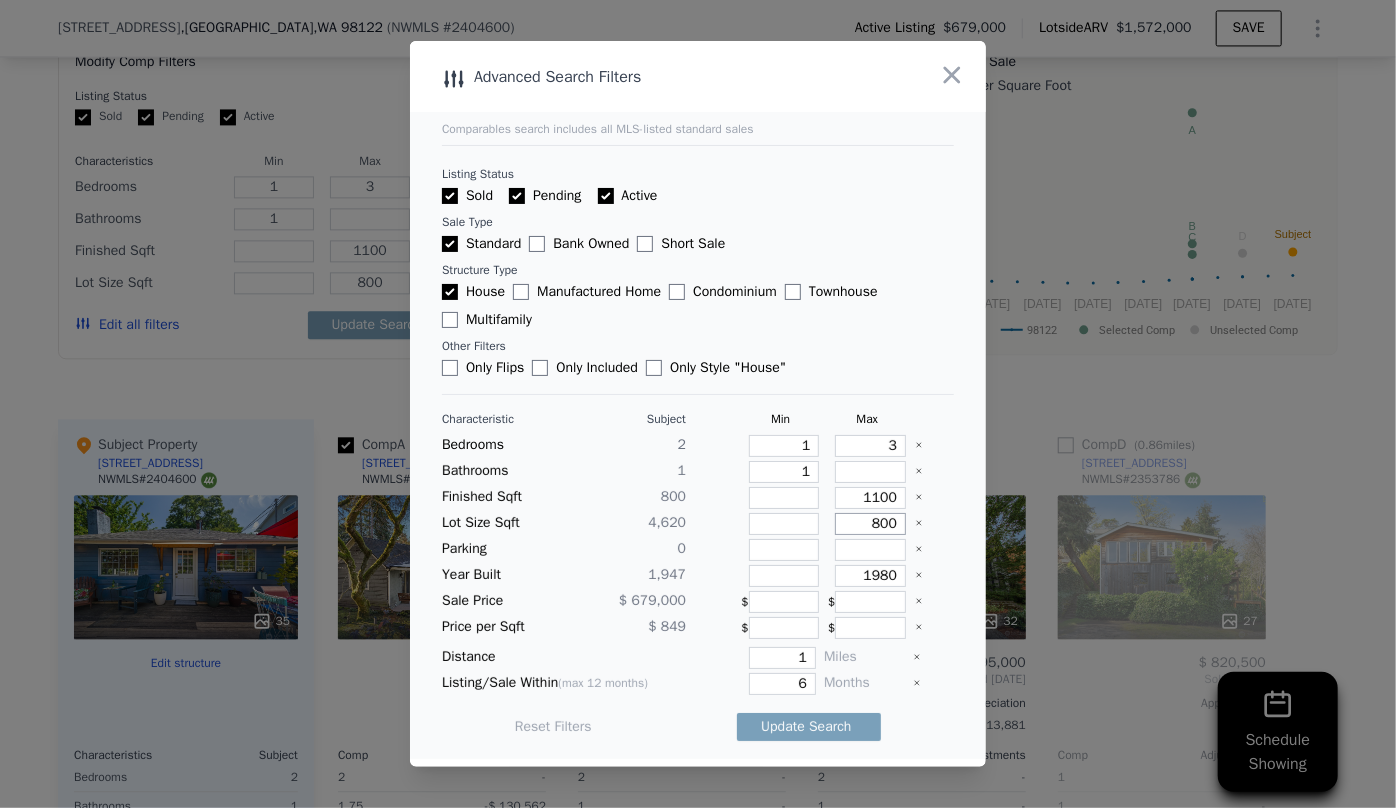 type on "8000" 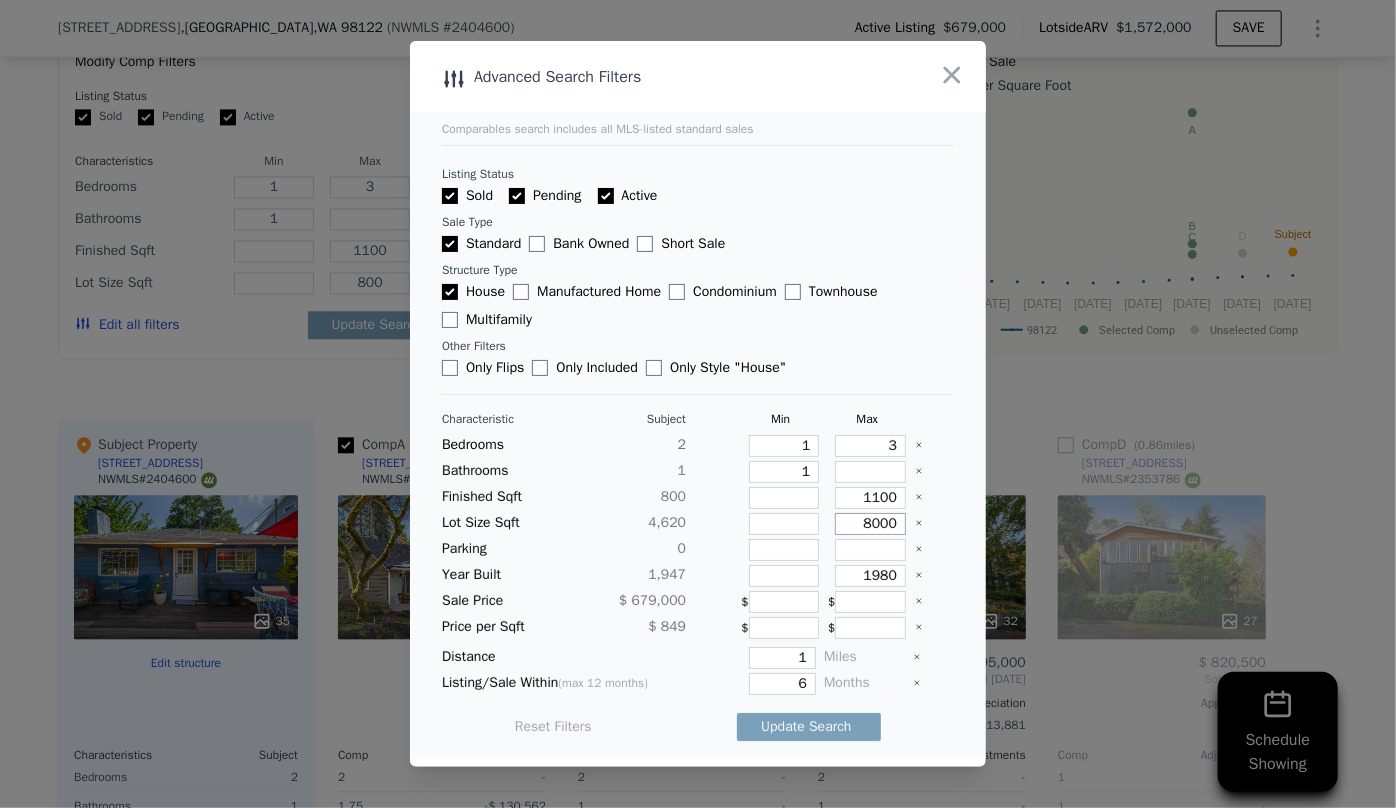 type on "8000" 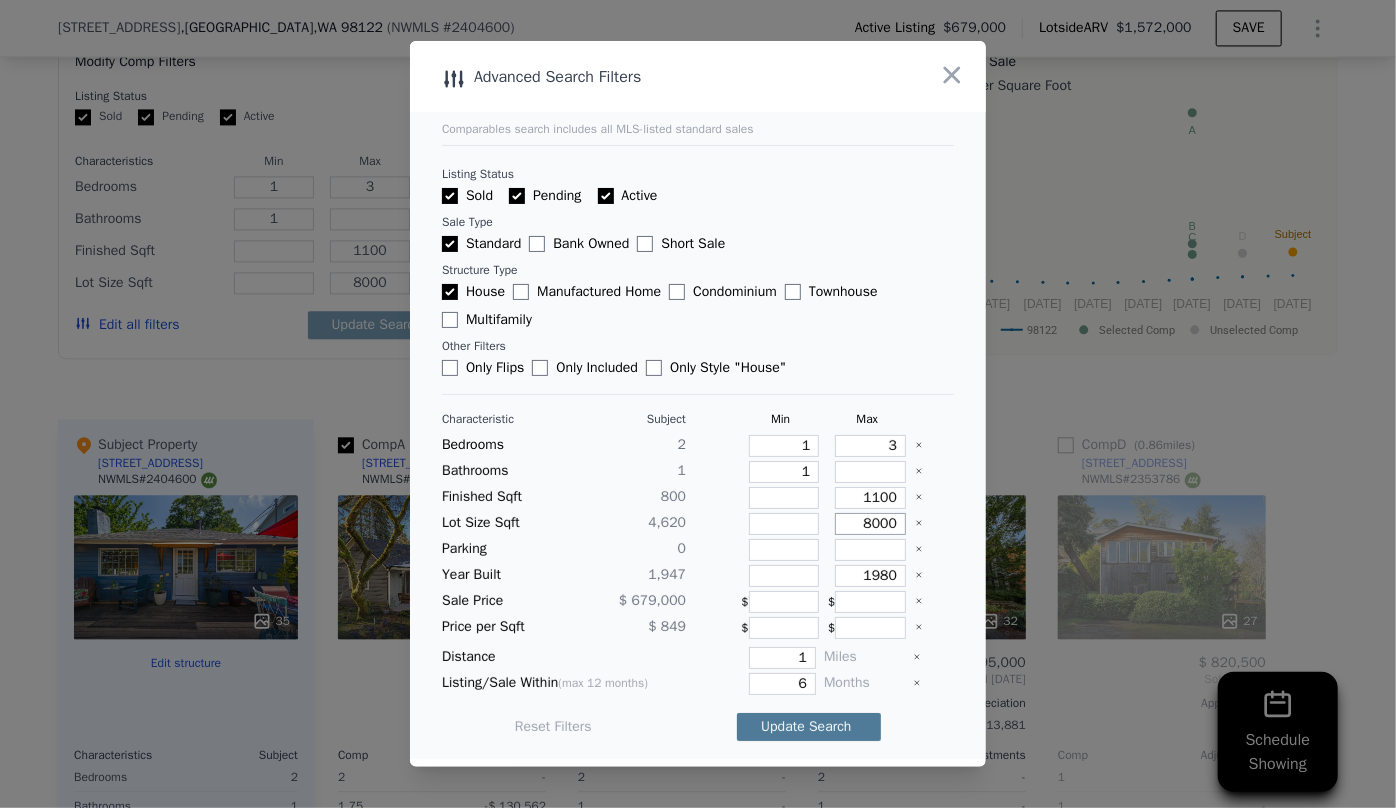 type on "8000" 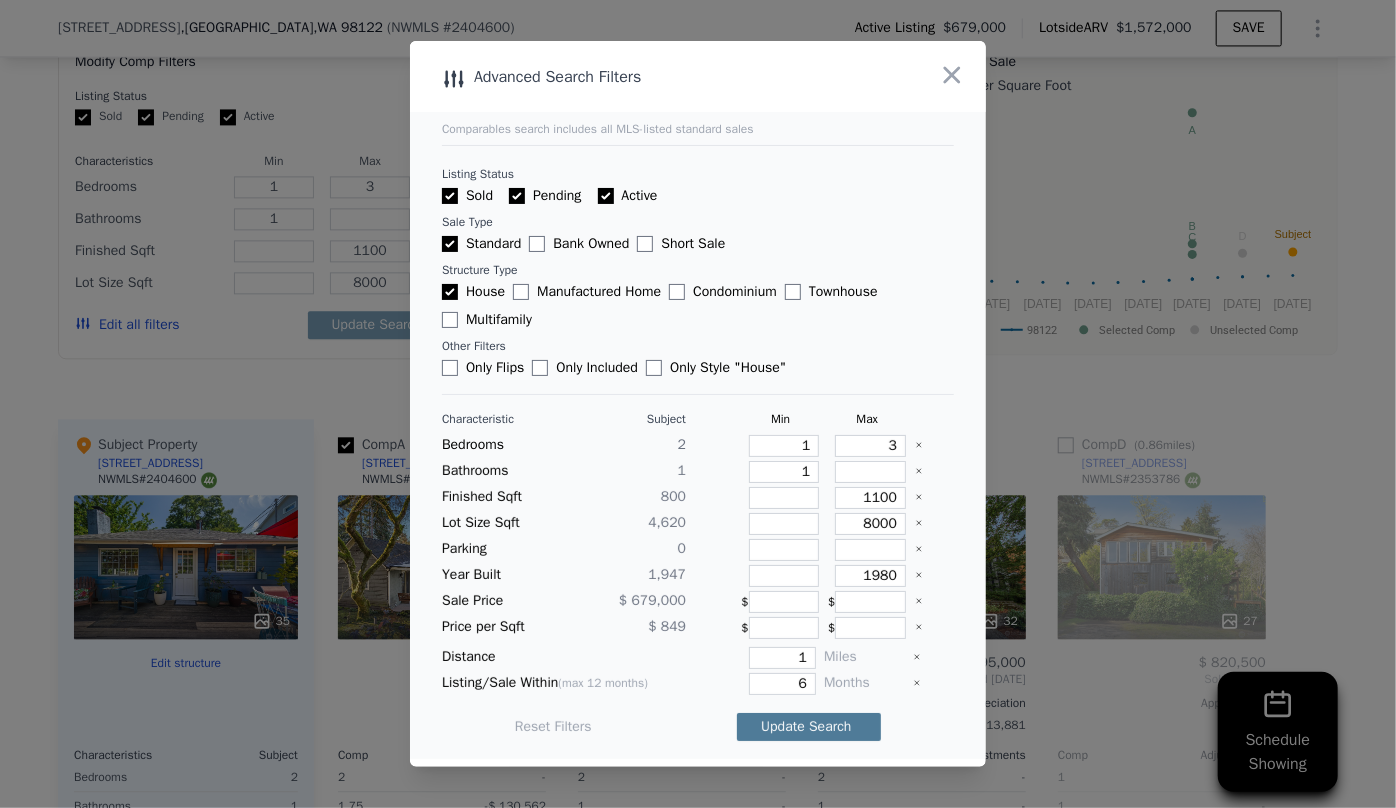 click on "Update Search" at bounding box center (809, 727) 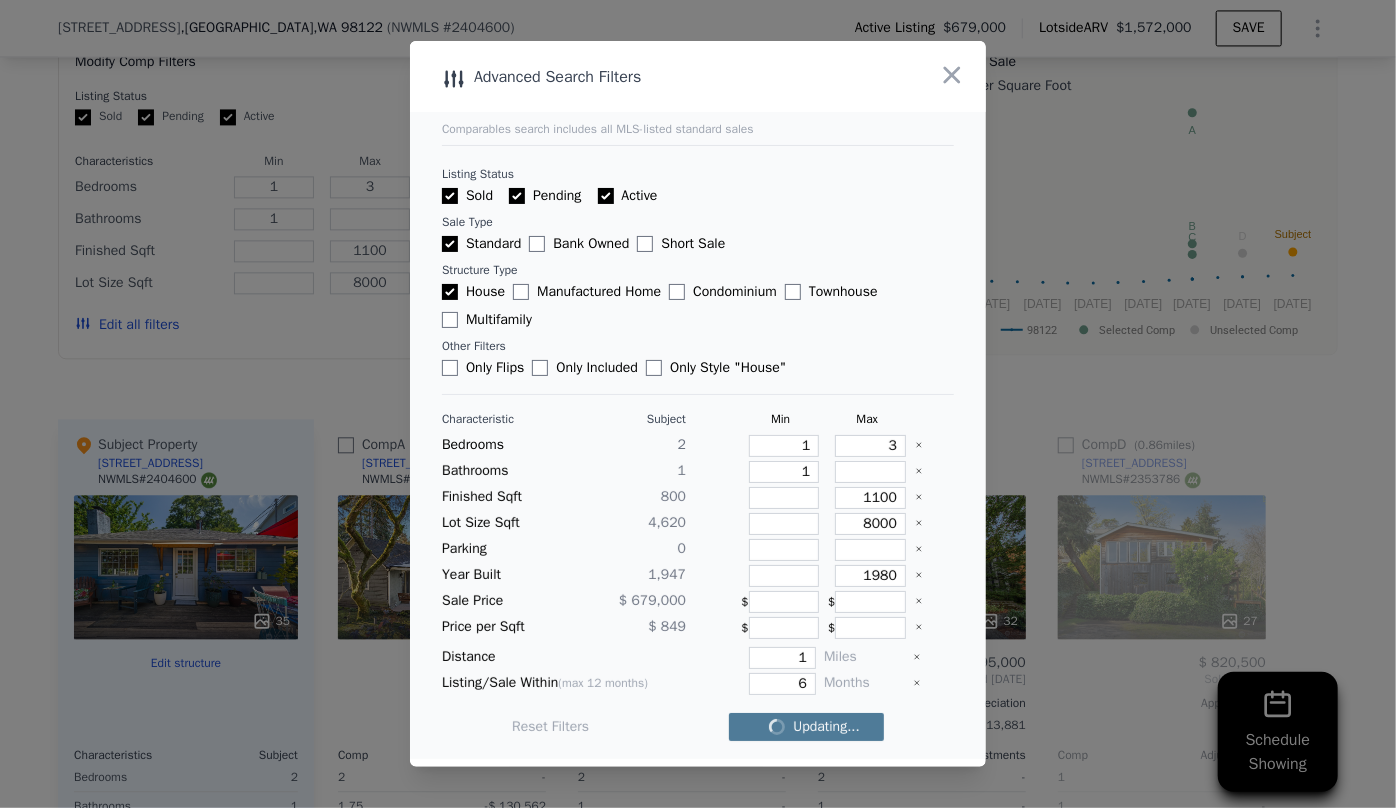 checkbox on "false" 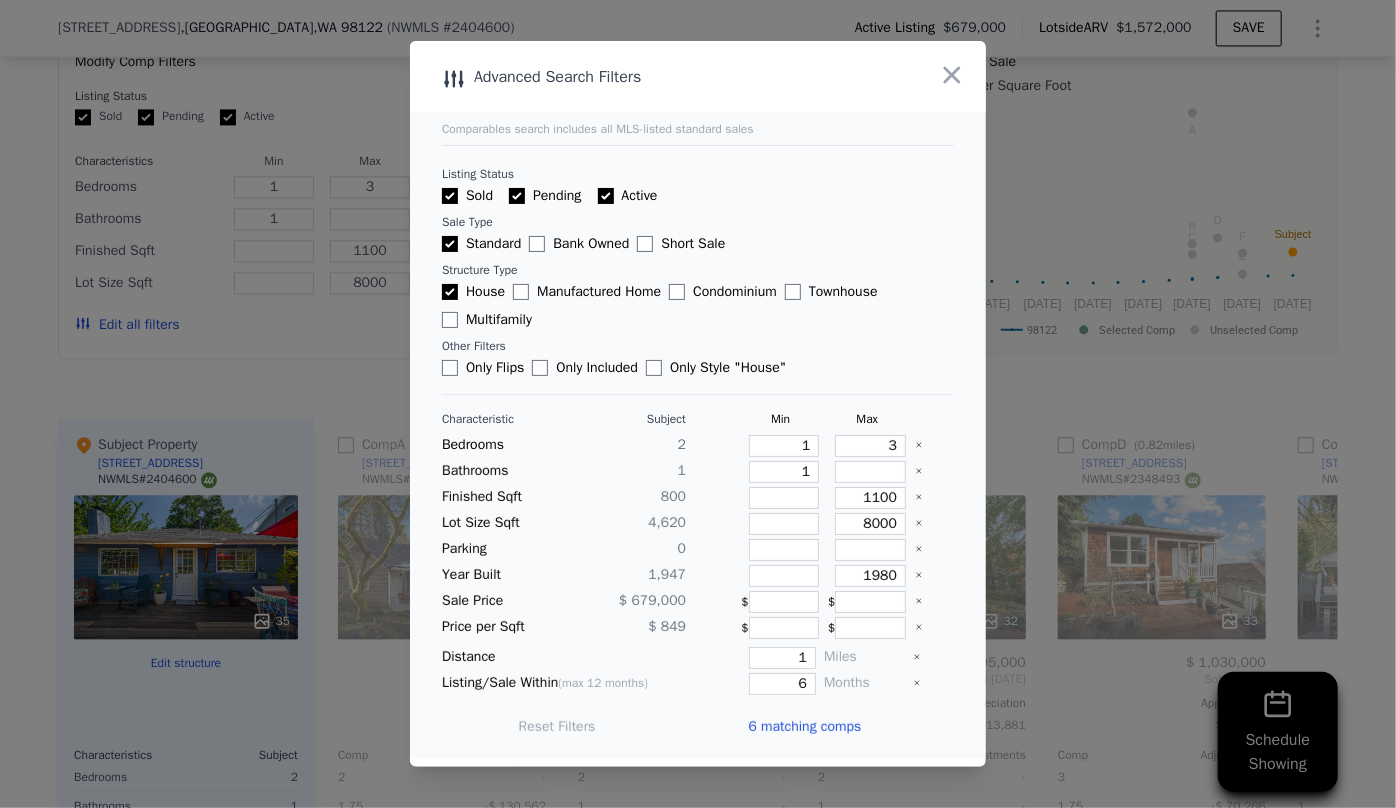 click on "6 matching comps" at bounding box center (804, 727) 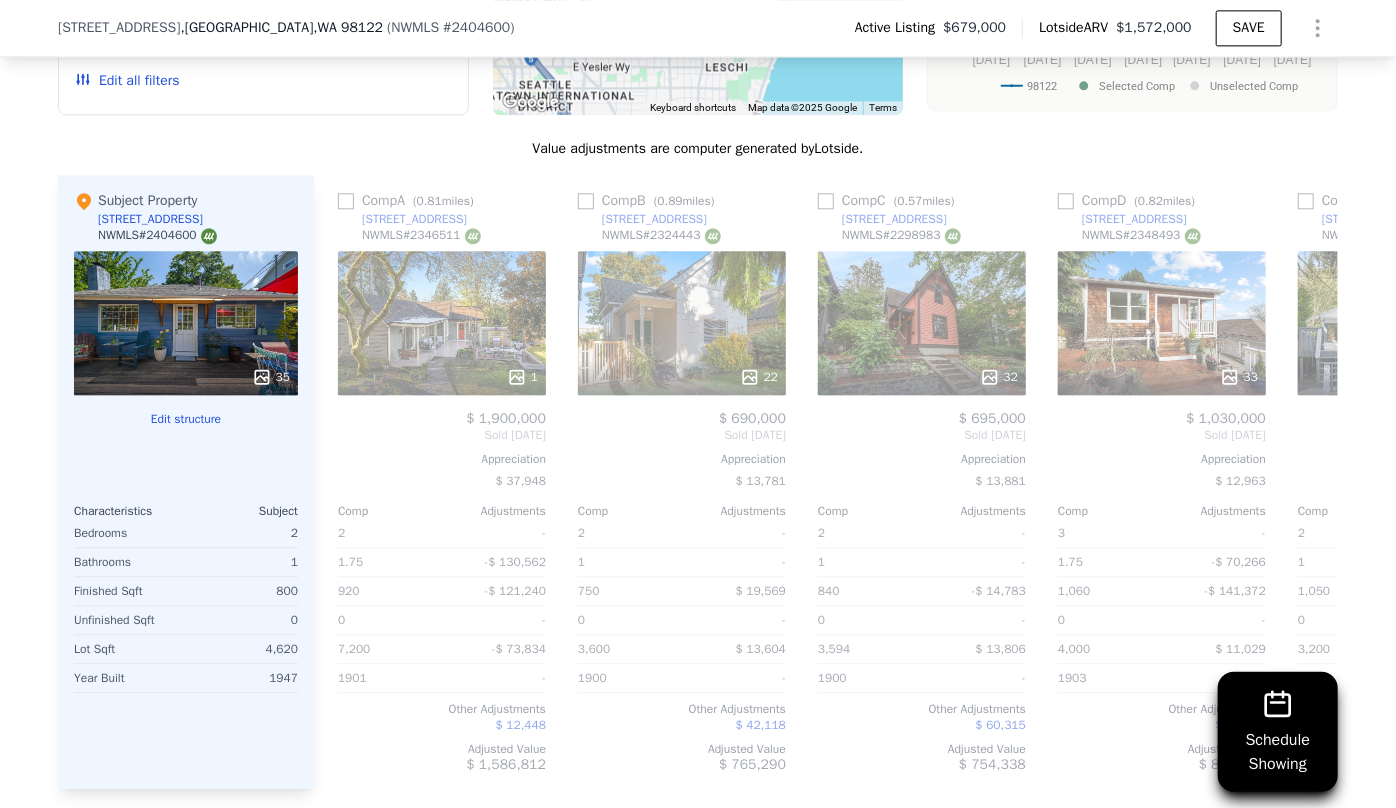 scroll, scrollTop: 2447, scrollLeft: 0, axis: vertical 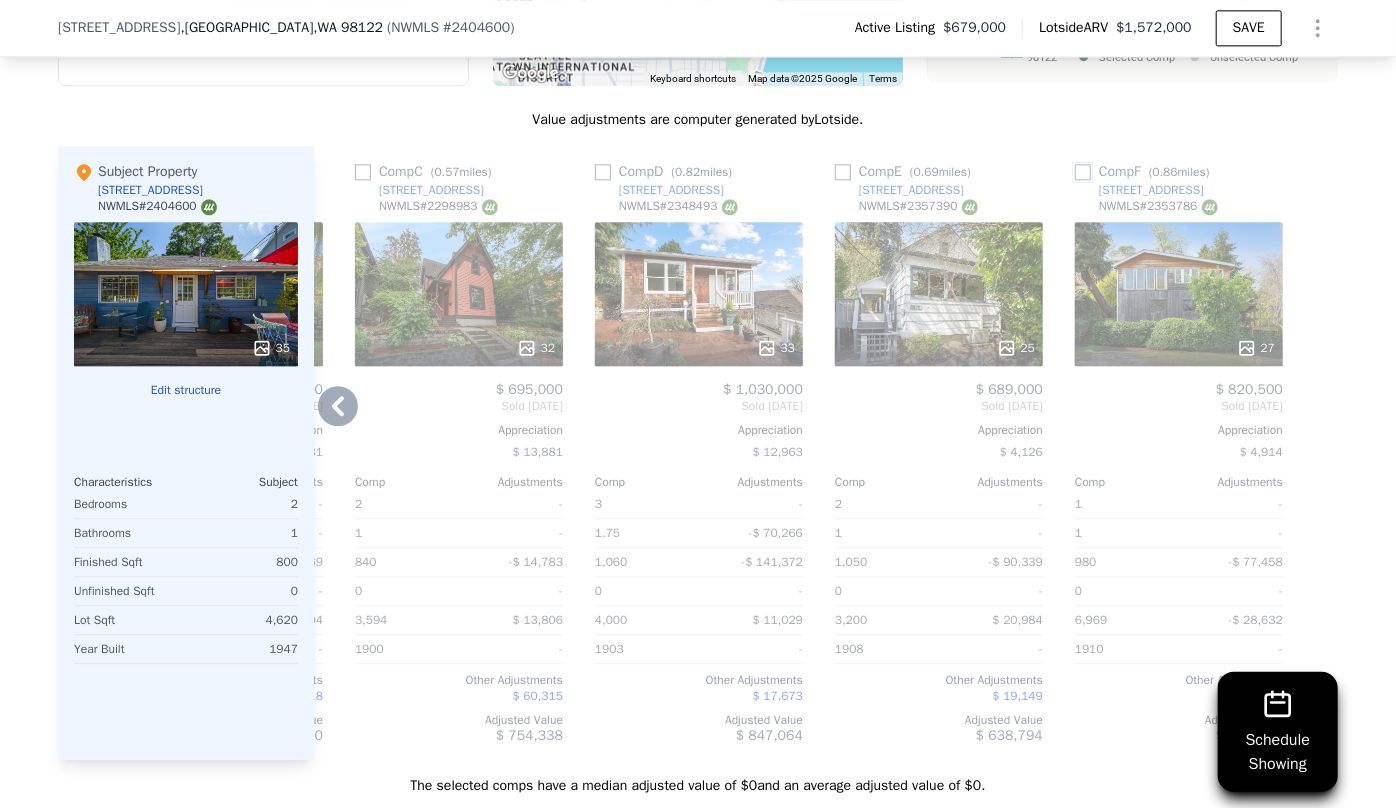 click at bounding box center (1083, 172) 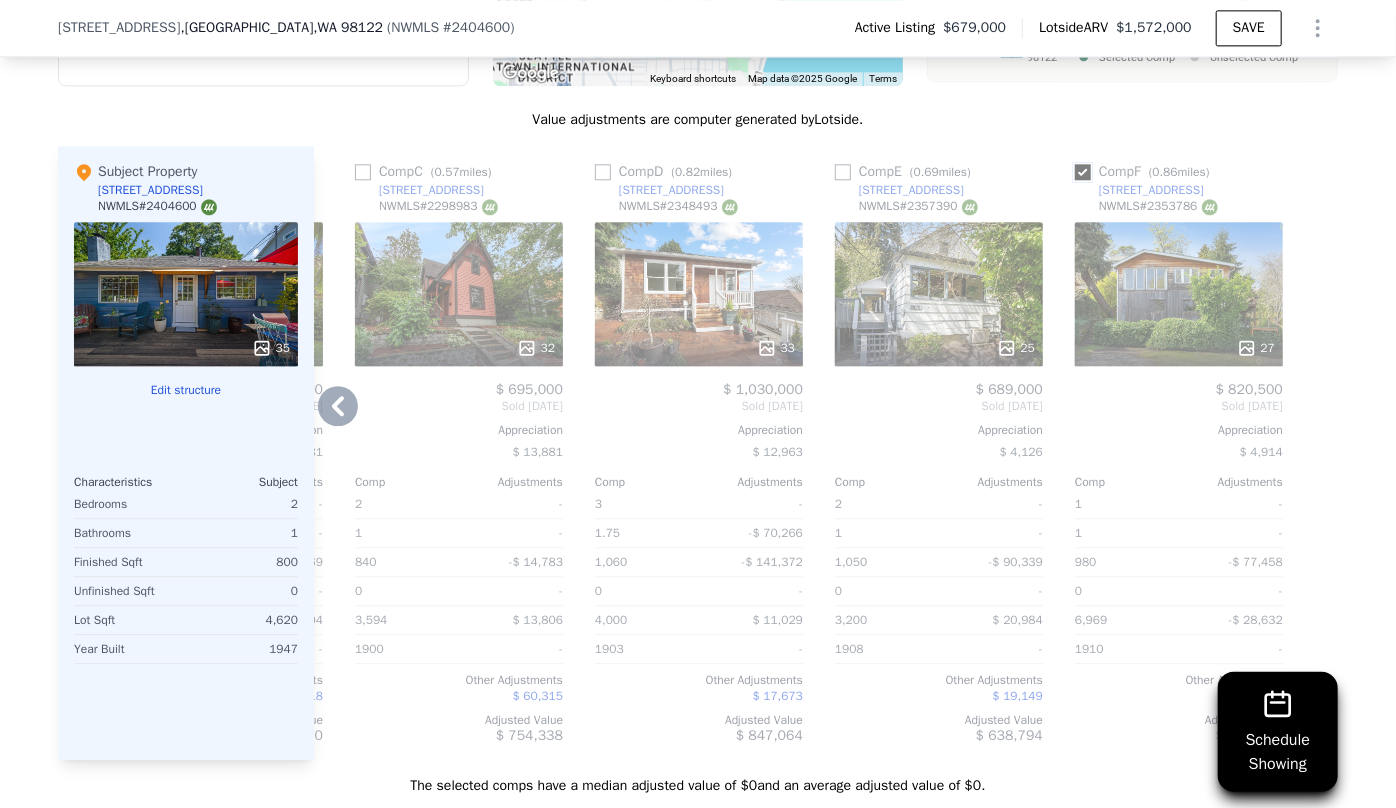 checkbox on "true" 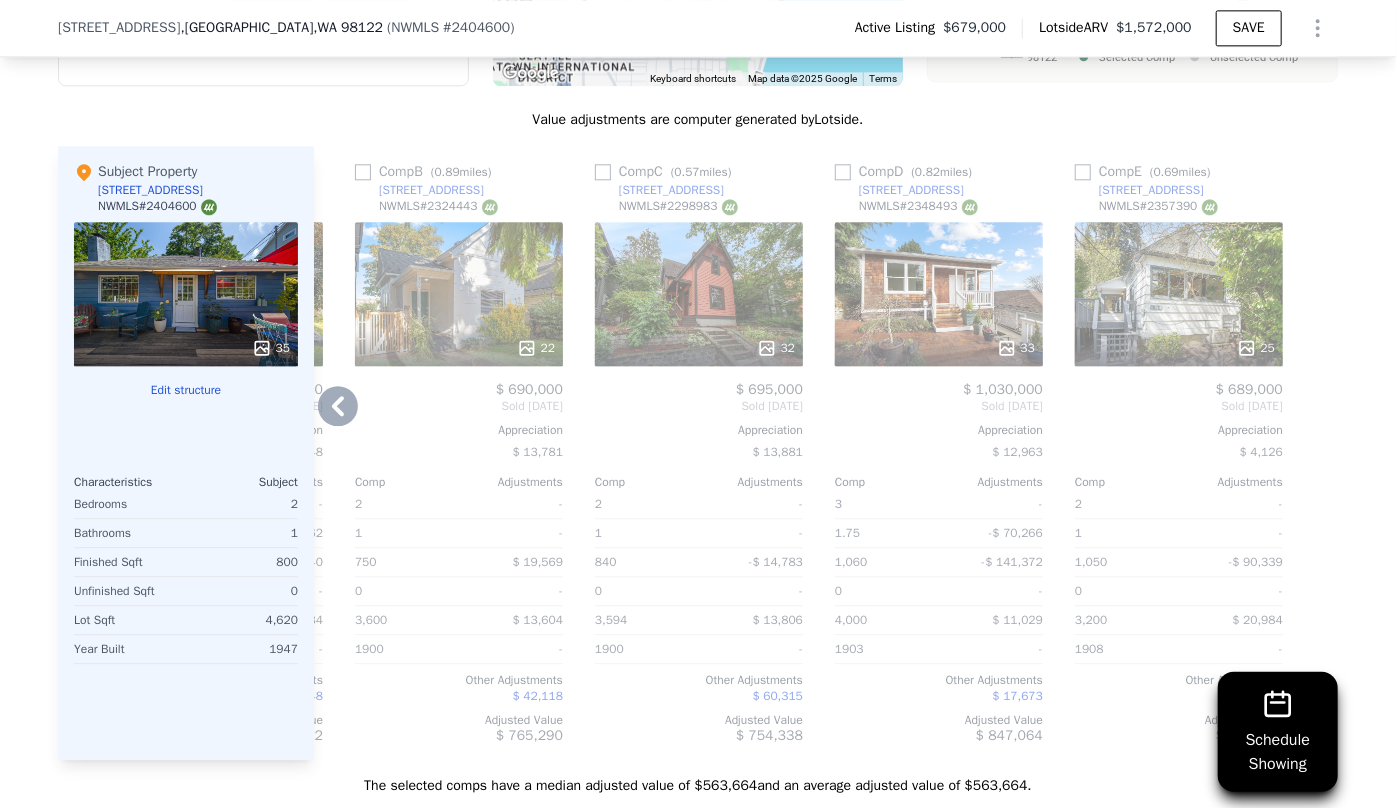 click on "25" at bounding box center [1179, 294] 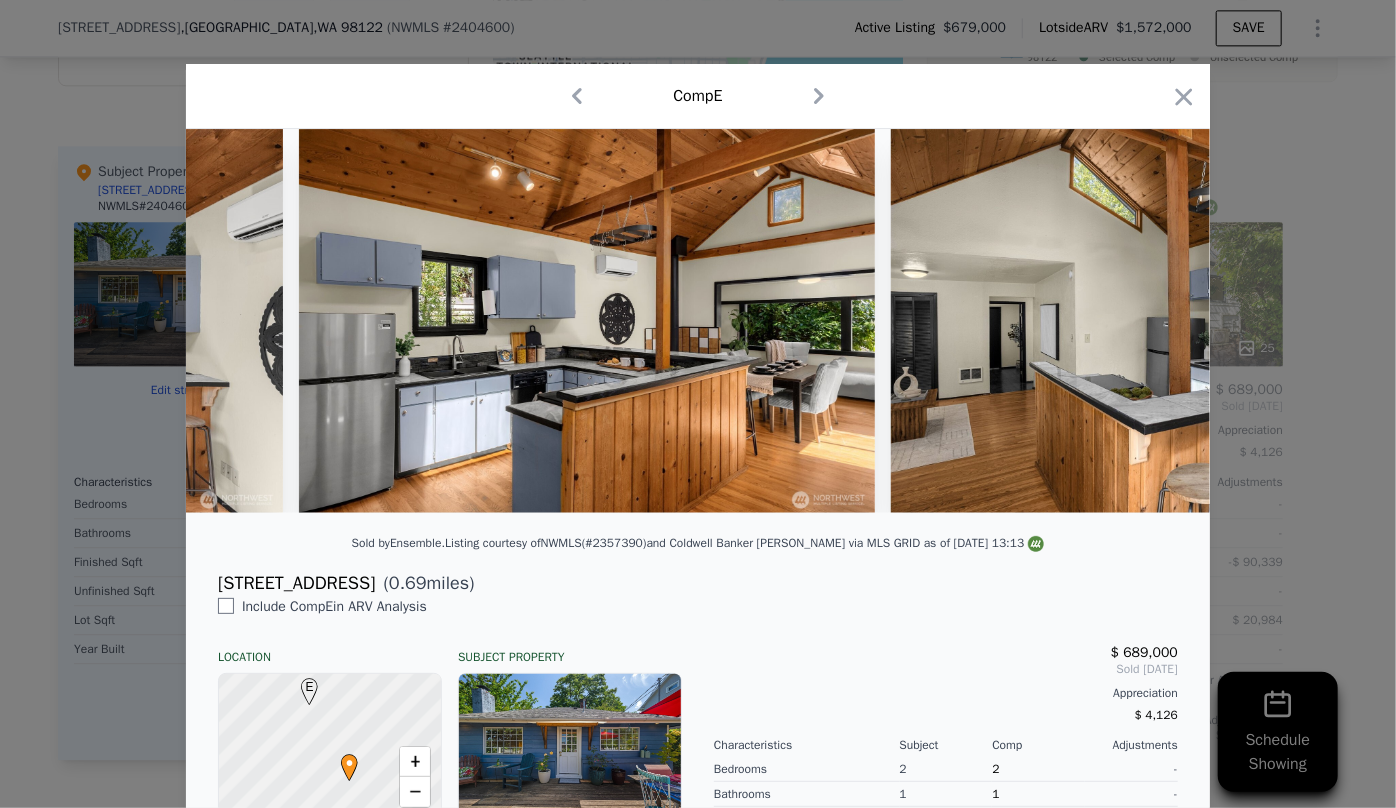 scroll, scrollTop: 0, scrollLeft: 4614, axis: horizontal 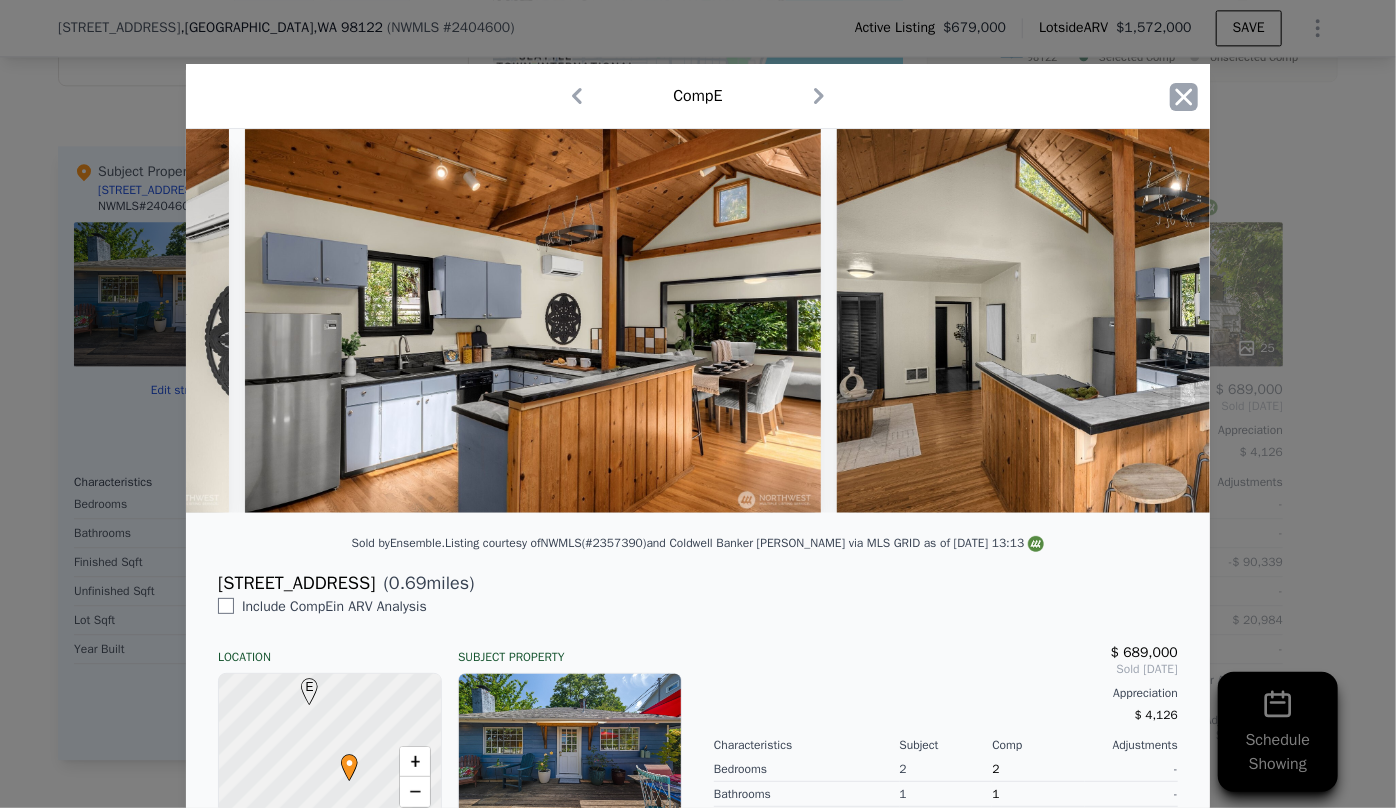 click 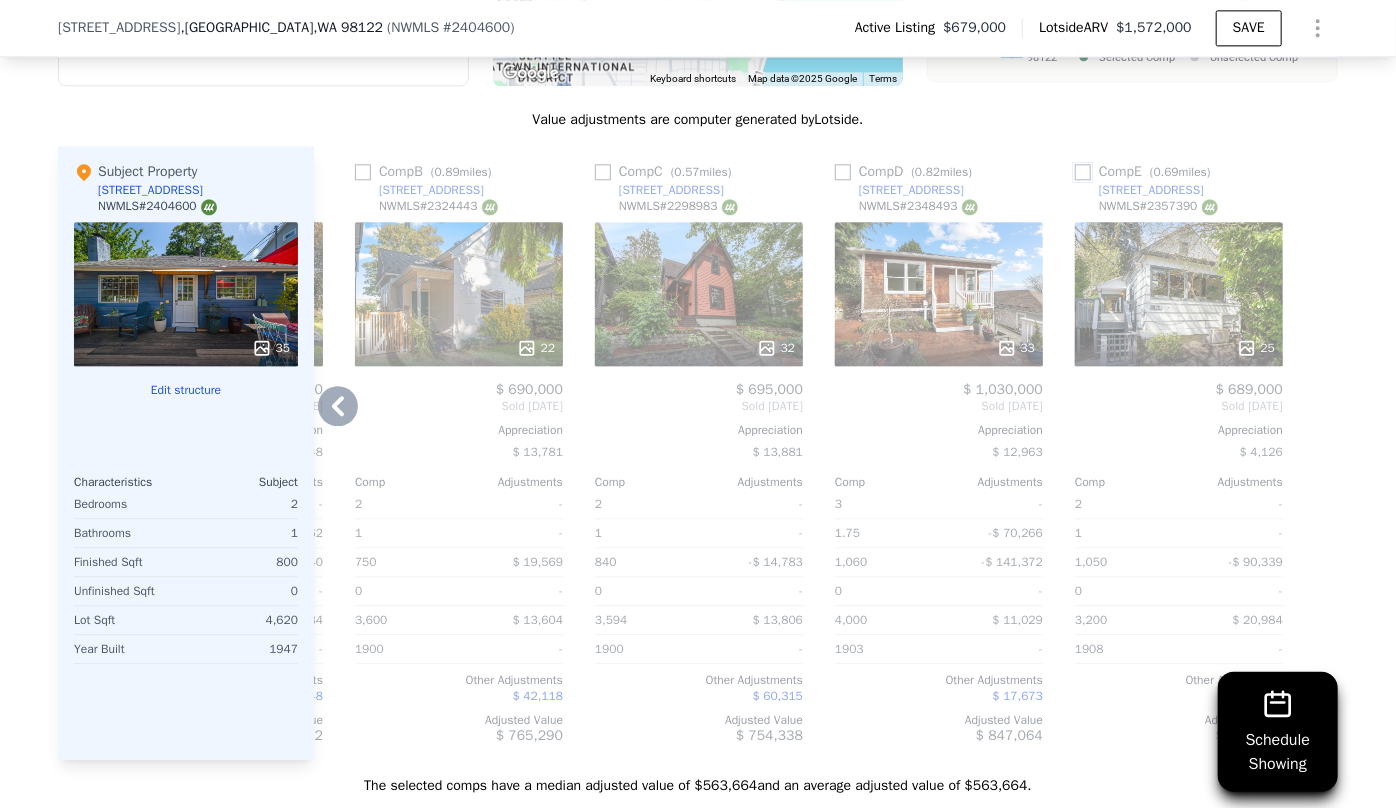 click at bounding box center (1083, 172) 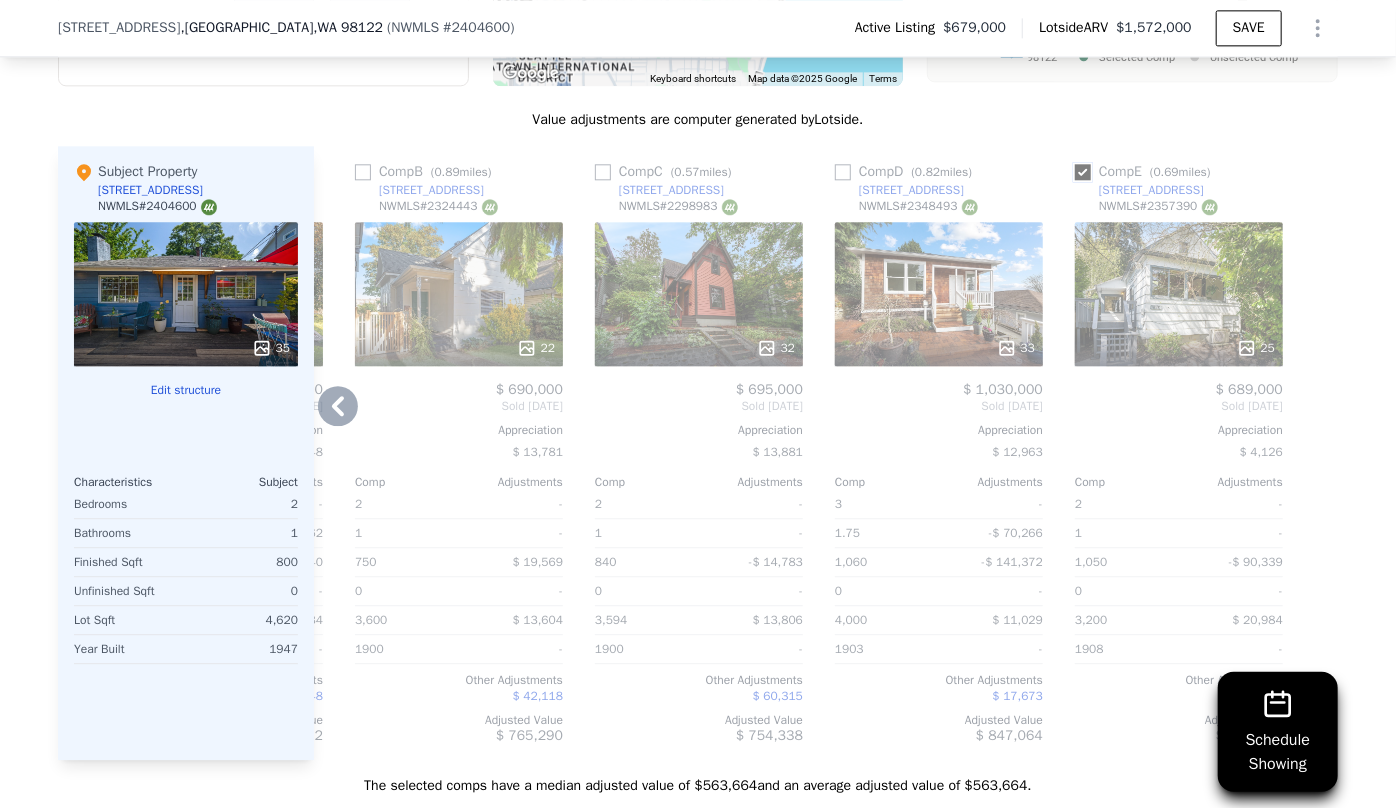 checkbox on "true" 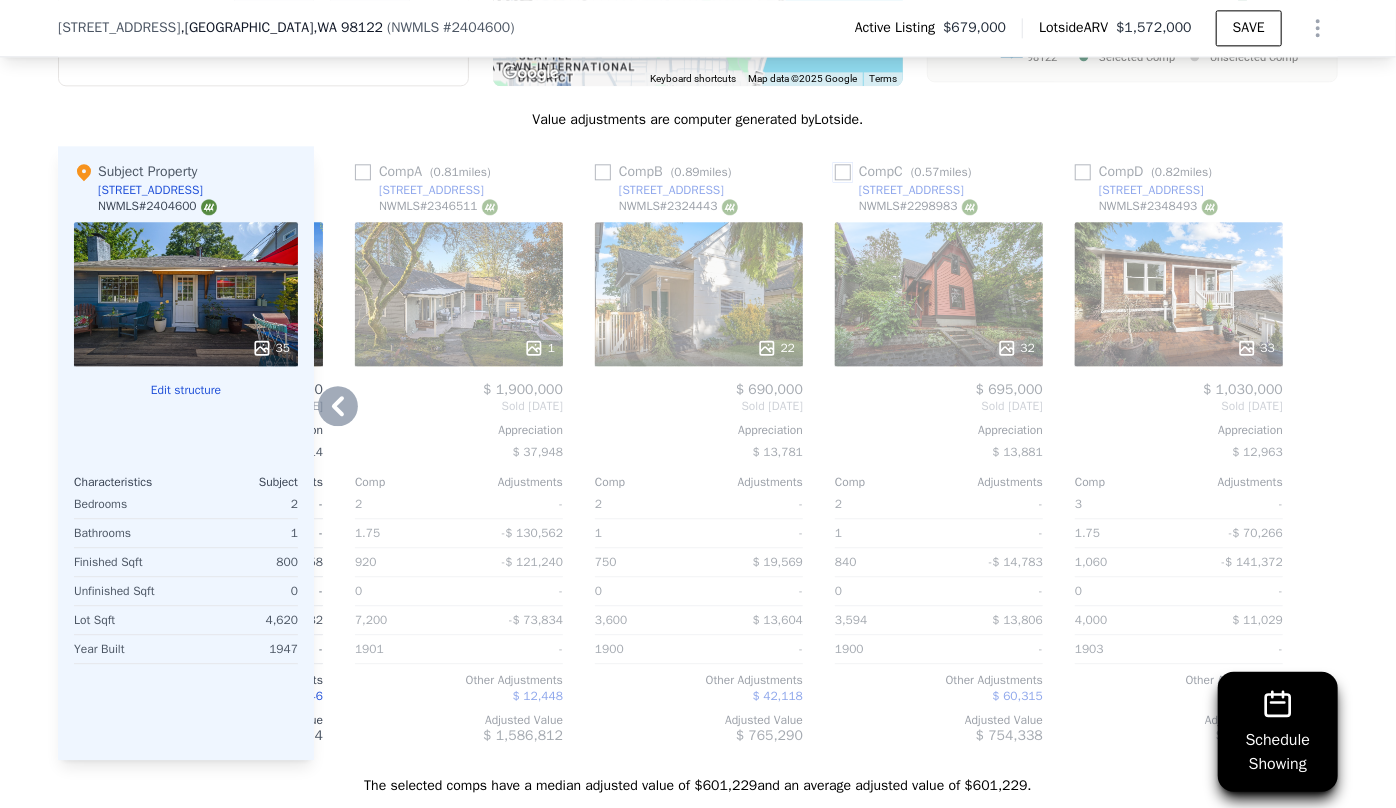 click at bounding box center [843, 172] 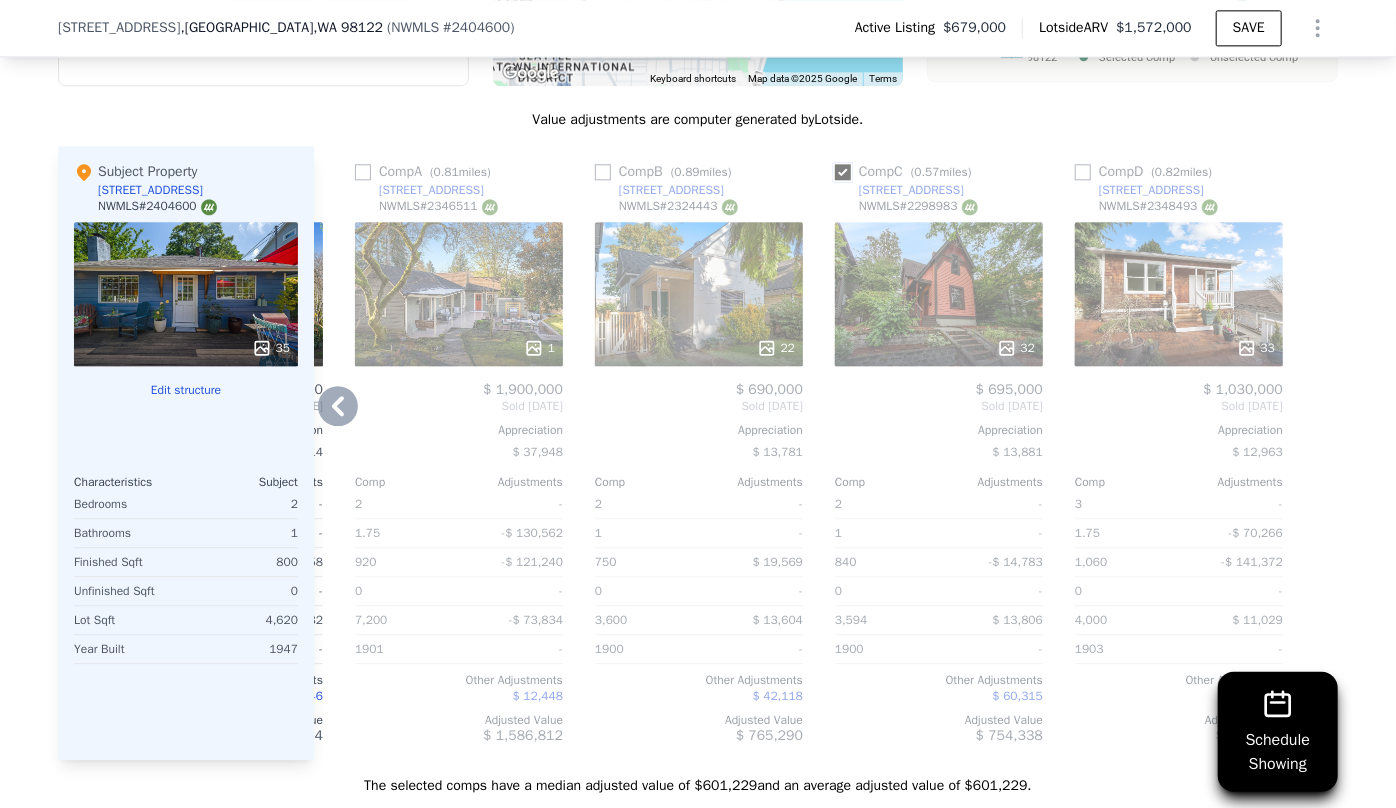 checkbox on "true" 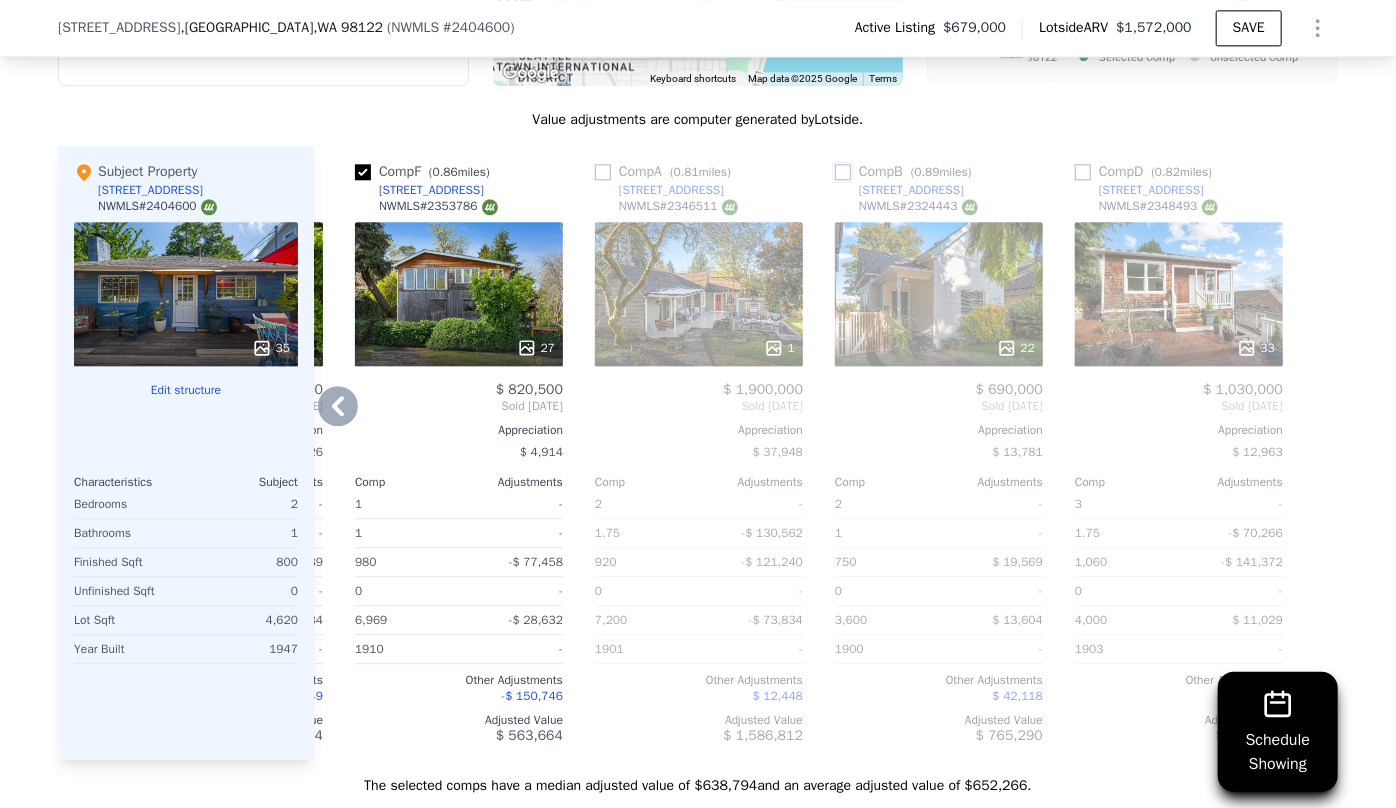 click at bounding box center (843, 172) 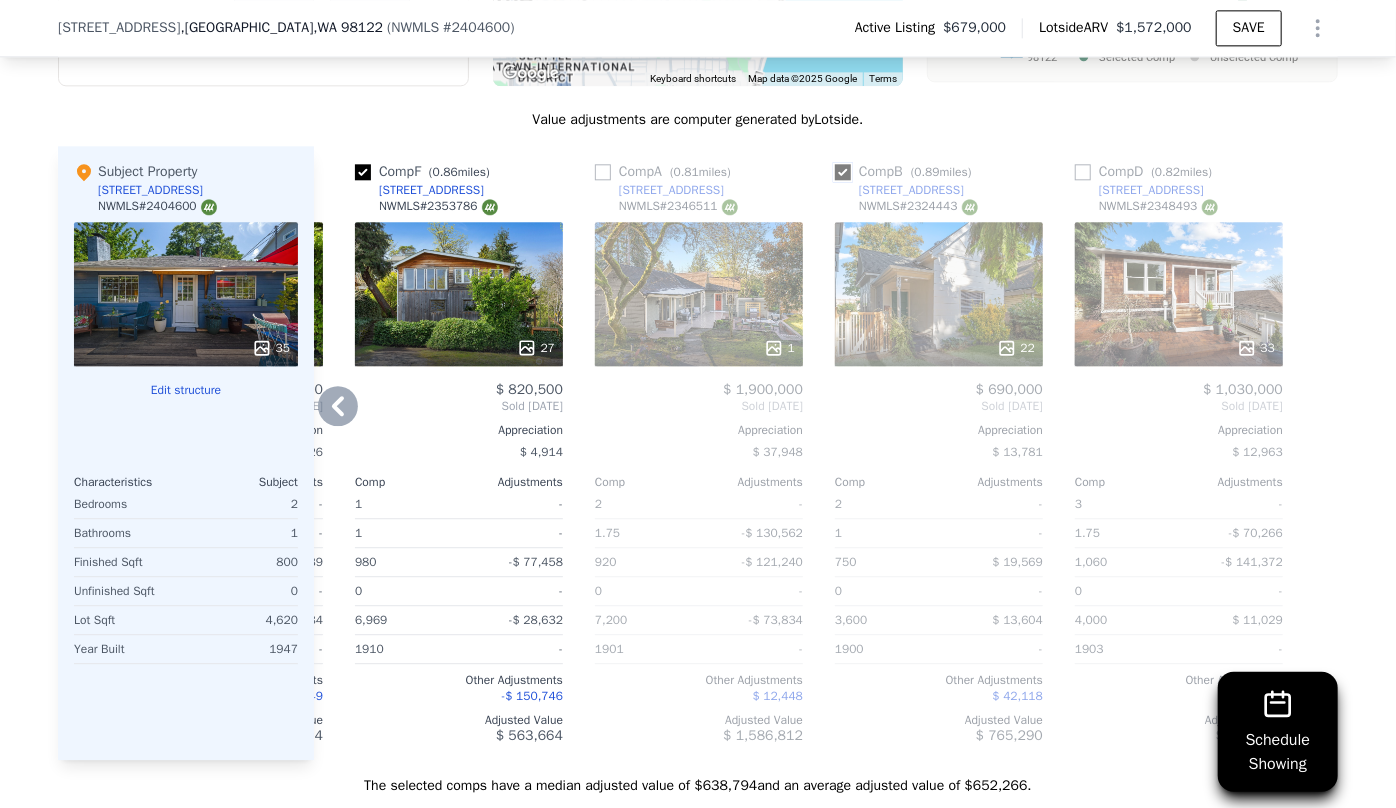 checkbox on "true" 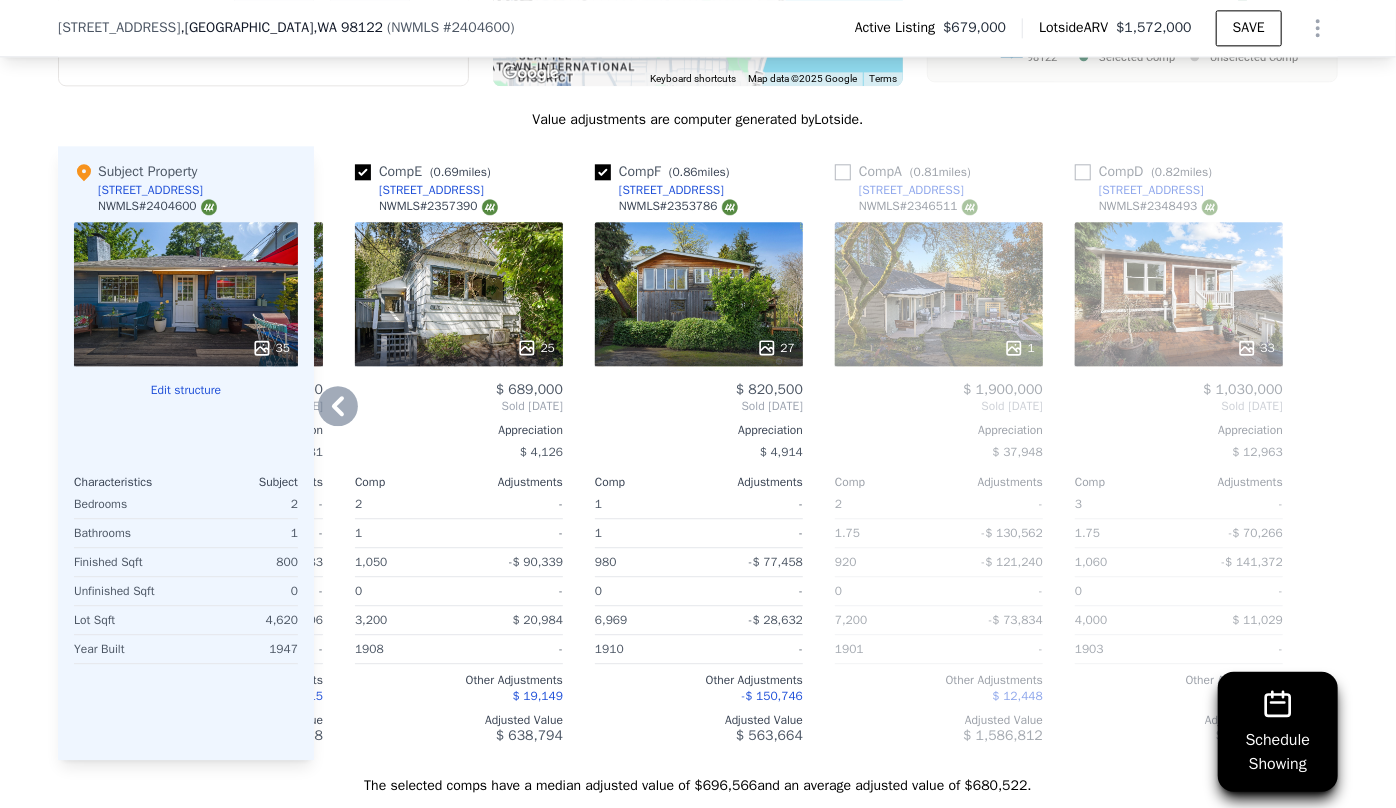 click on "811 33rd Ave E" at bounding box center [899, 190] 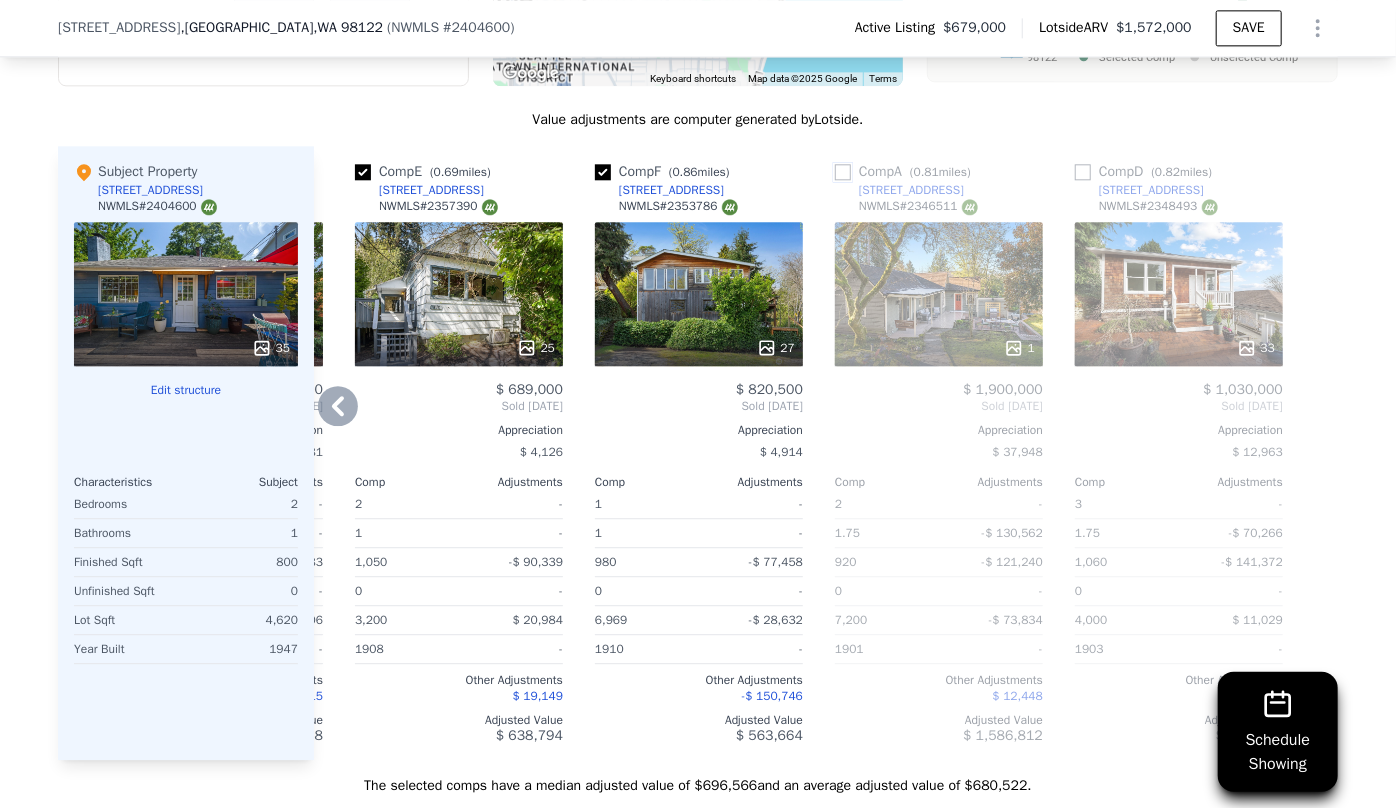 click at bounding box center [843, 172] 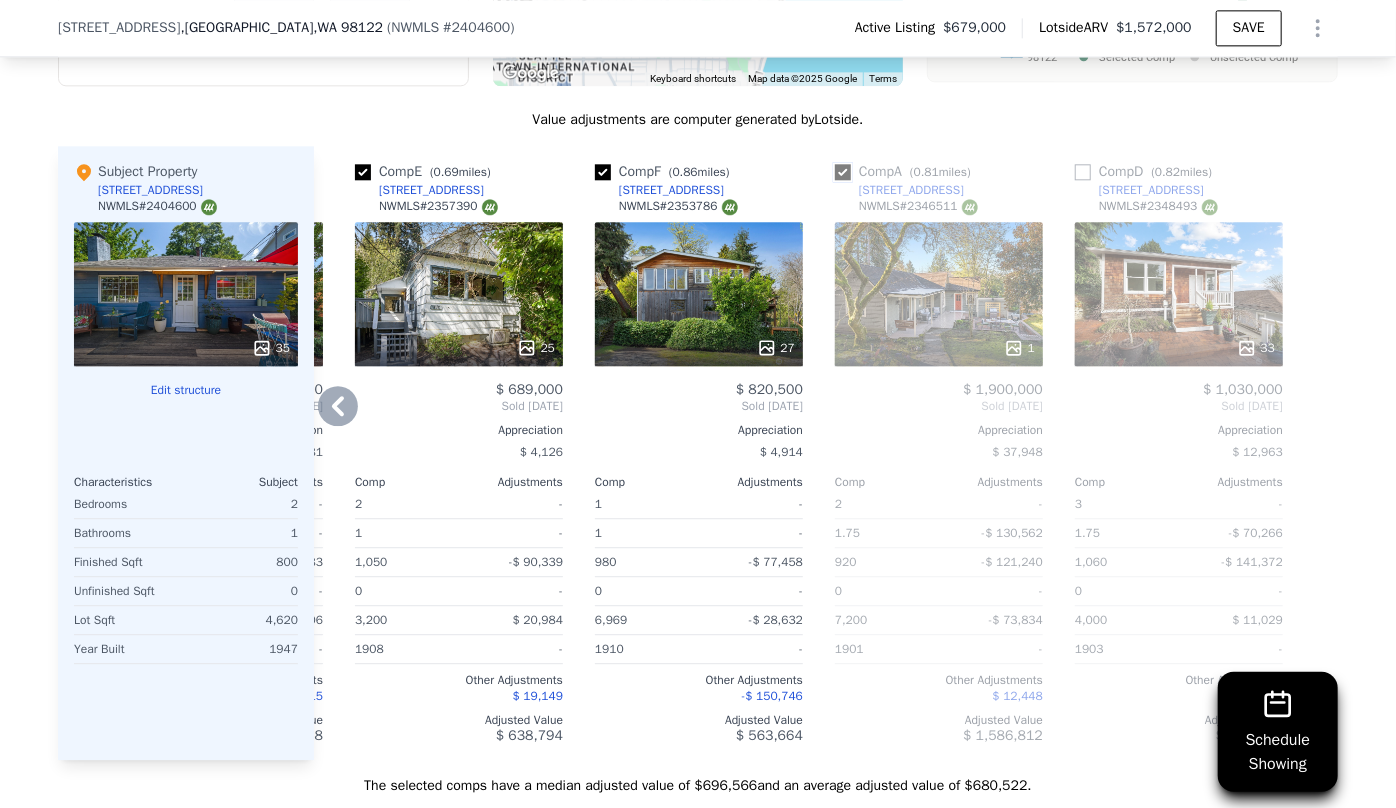 checkbox on "true" 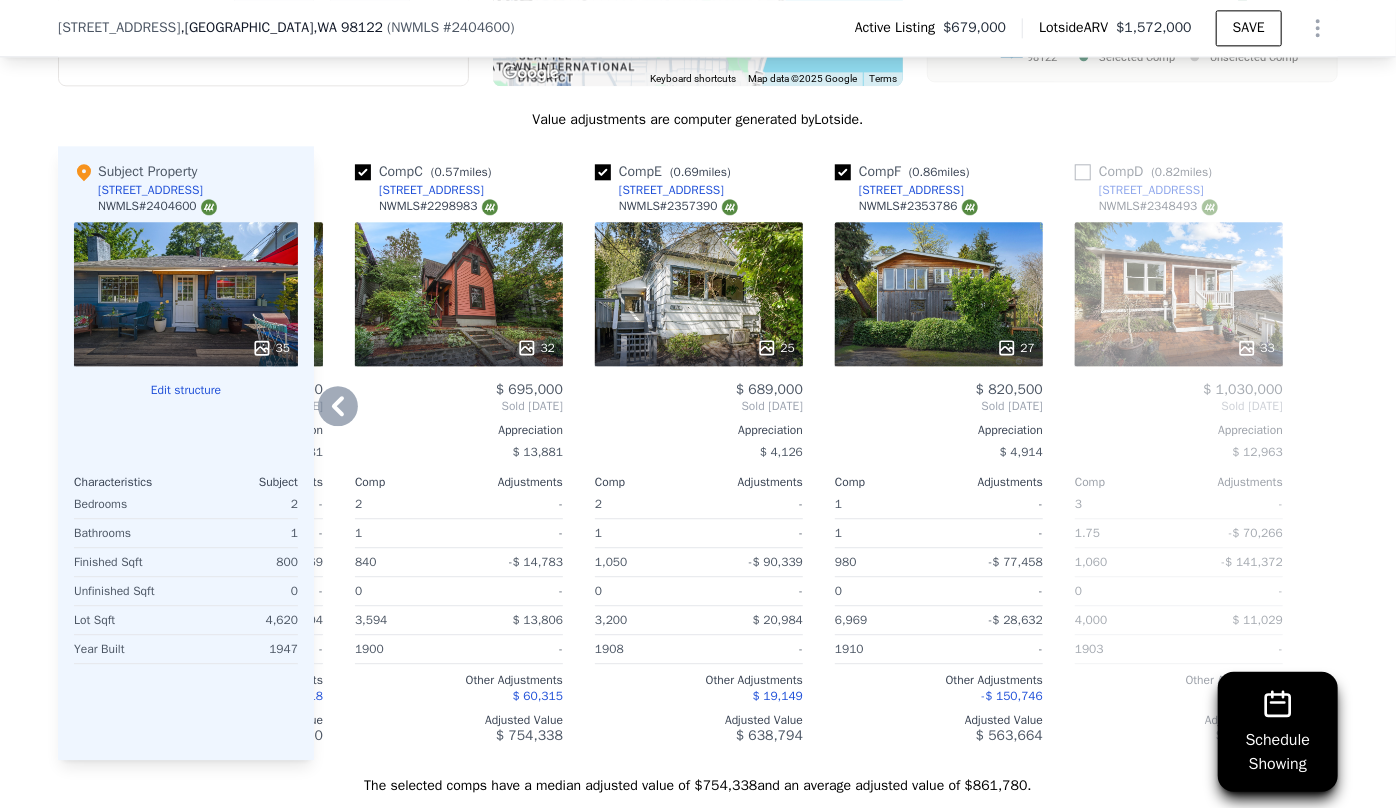click 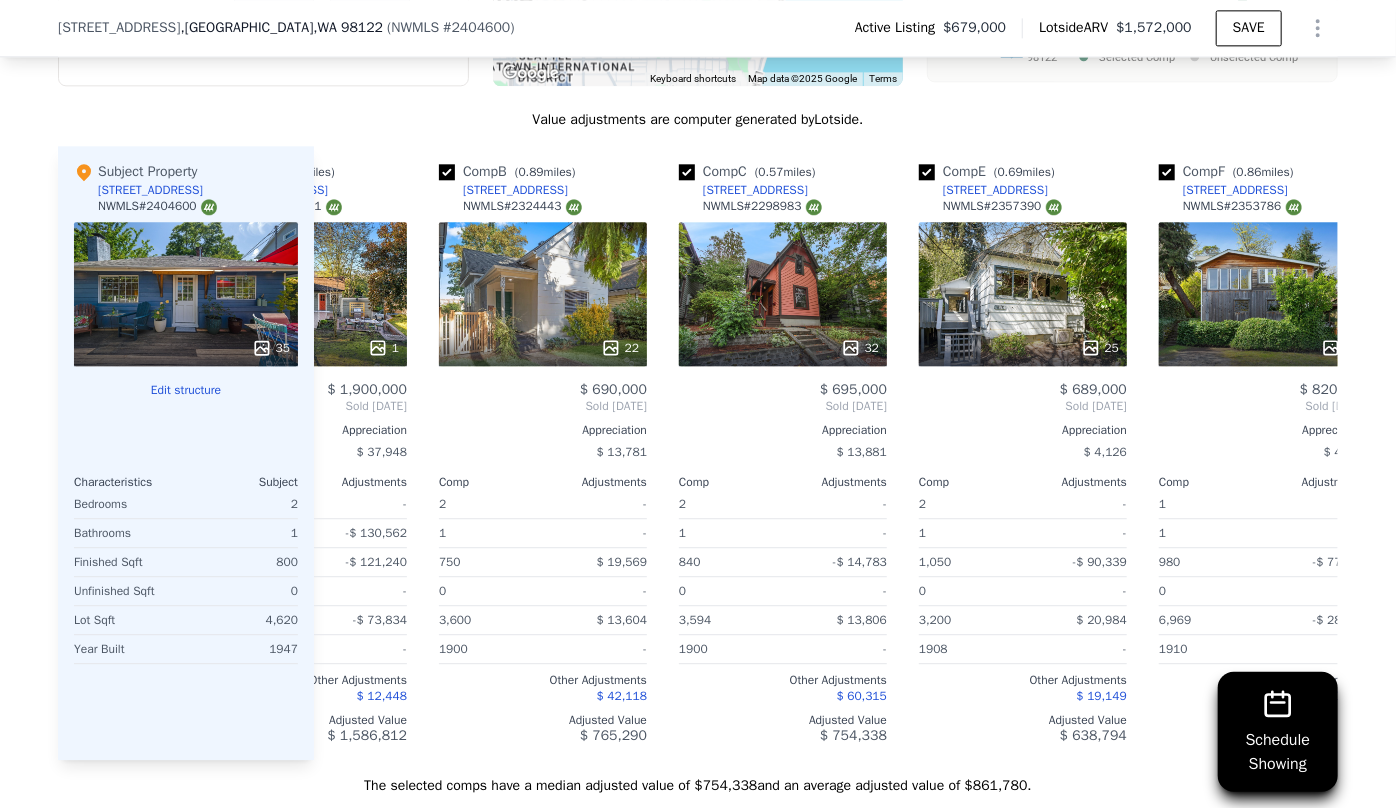 scroll, scrollTop: 0, scrollLeft: 0, axis: both 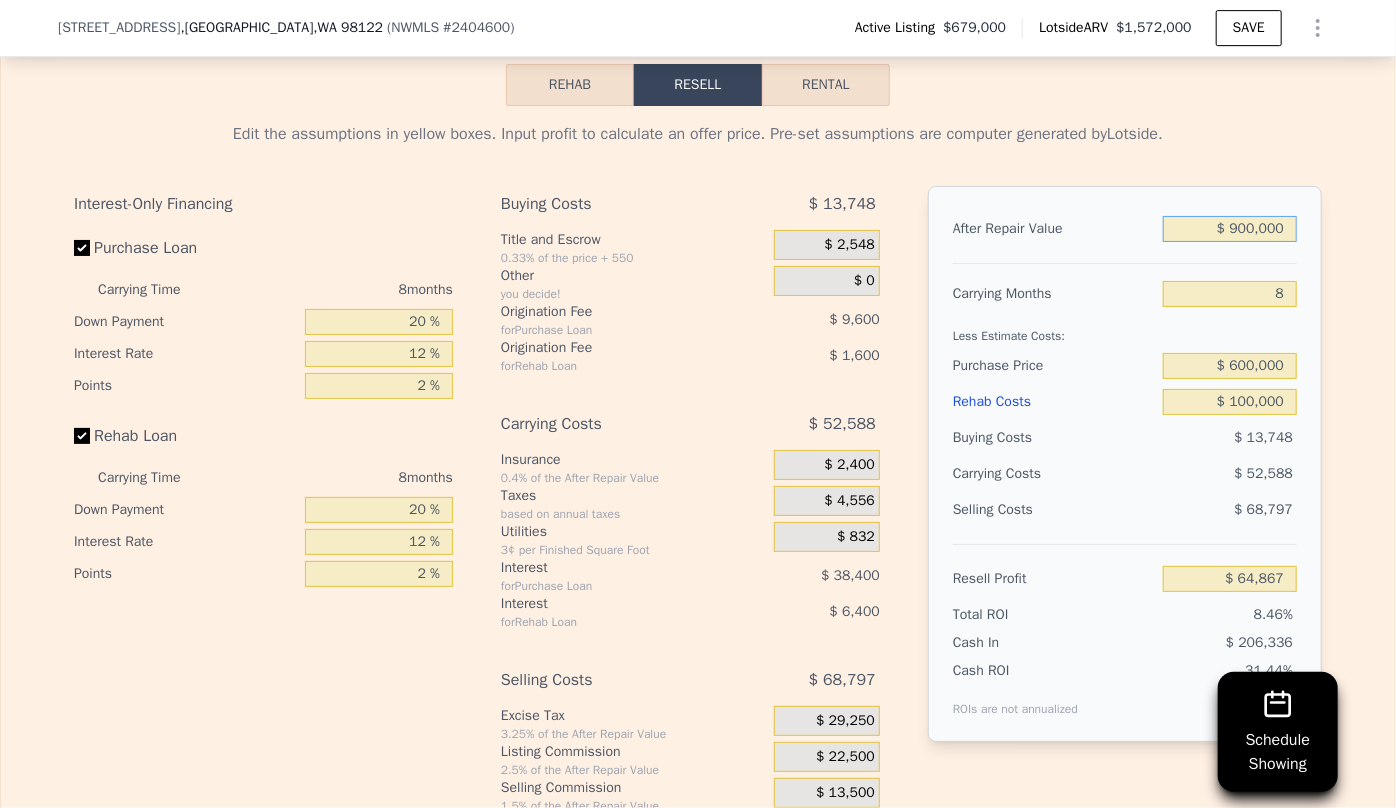 click on "$ 900,000" at bounding box center (1230, 229) 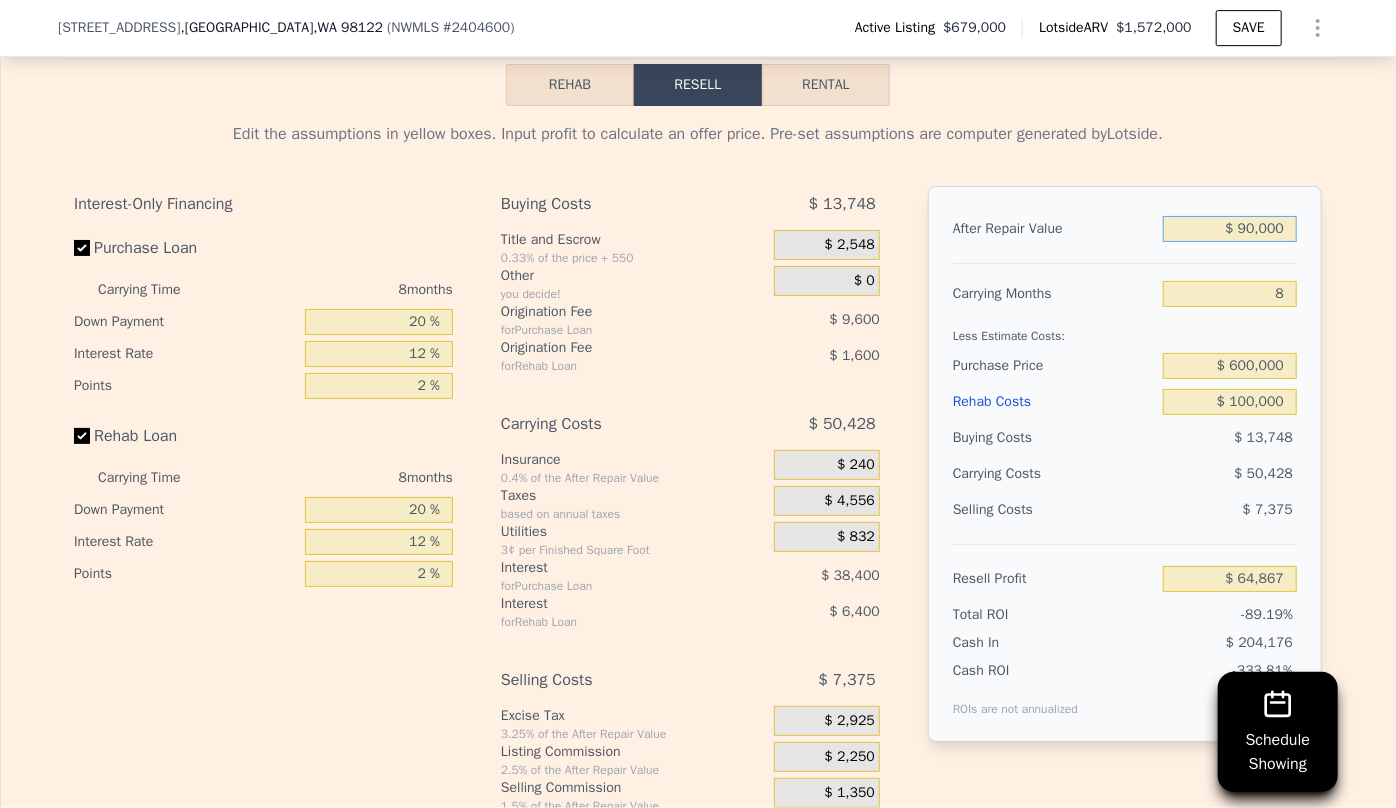 type on "-$ 681,551" 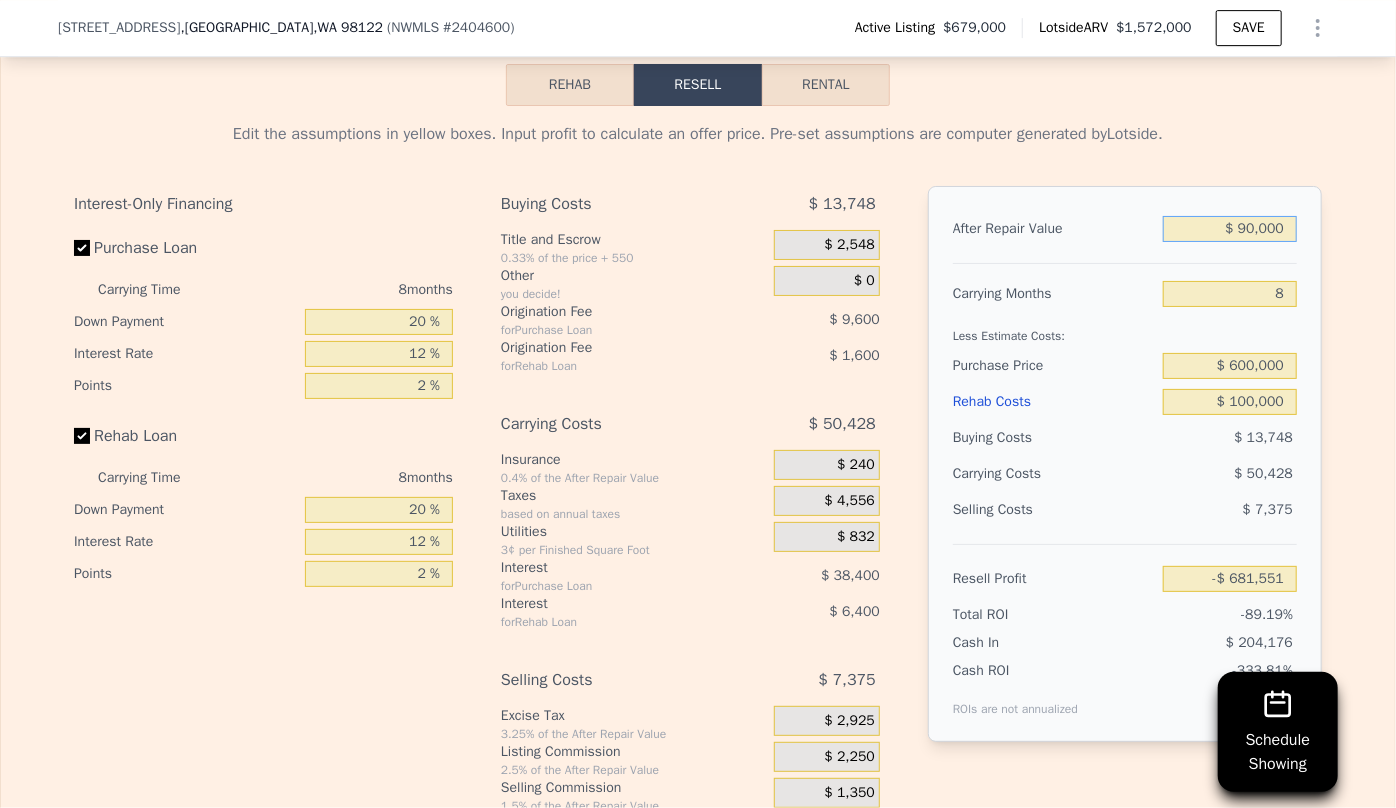 type on "$ 0000" 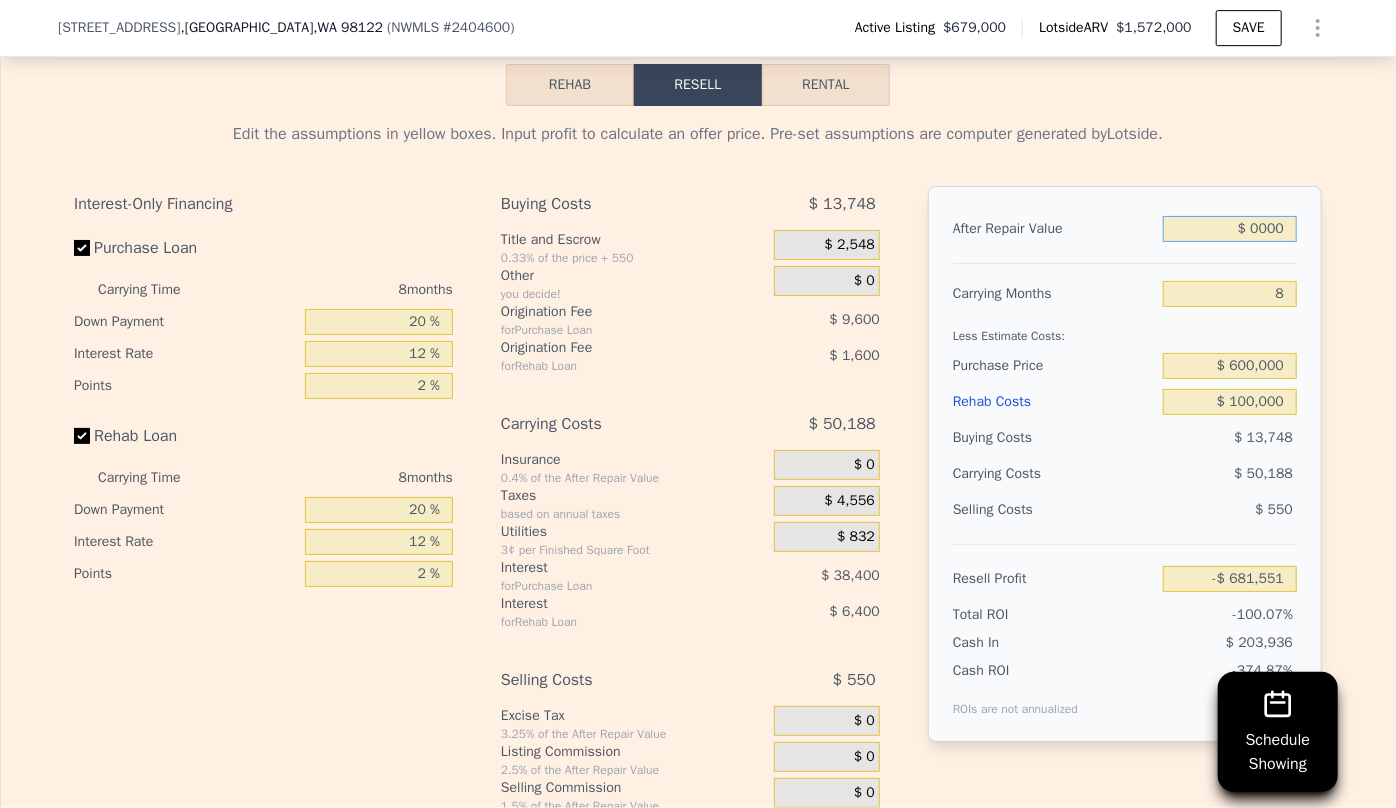 type on "-$ 764,486" 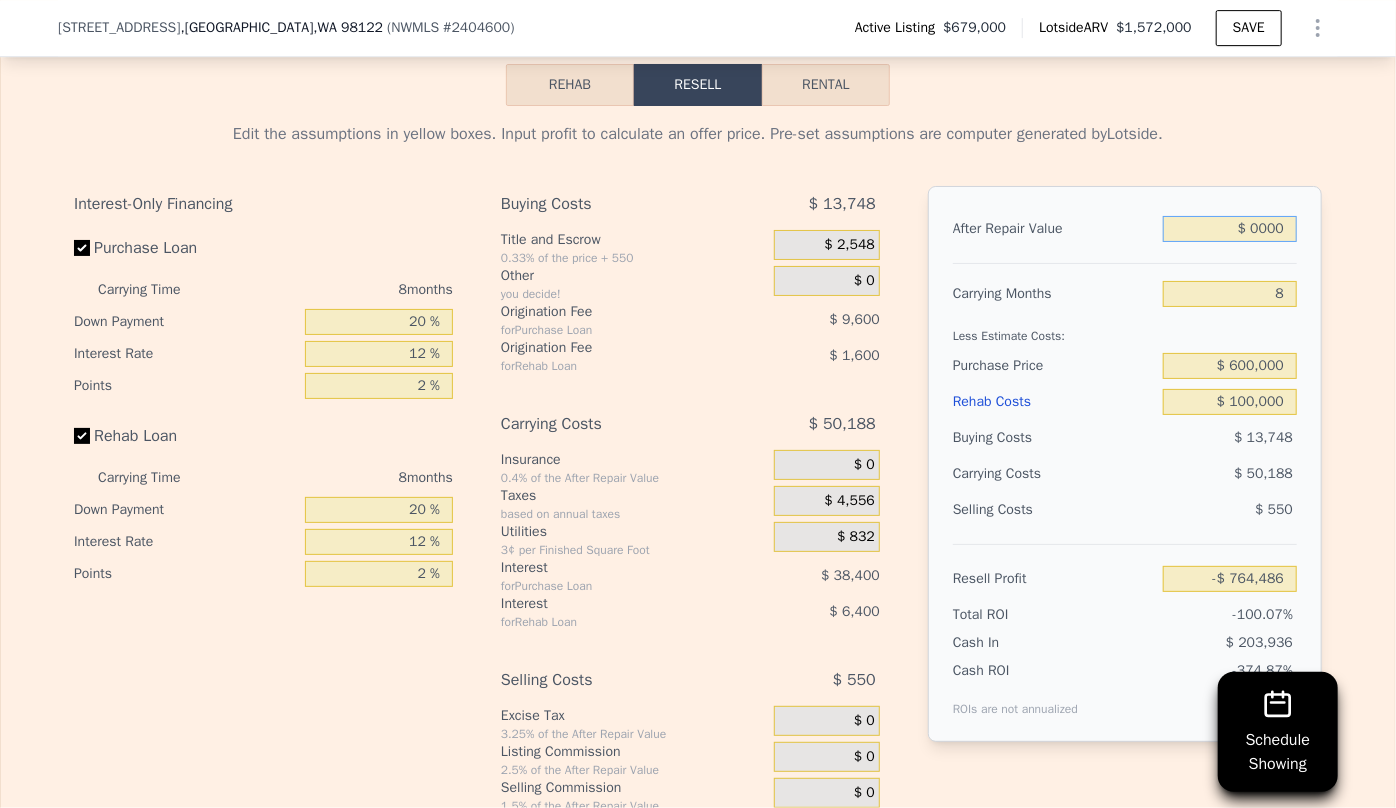 type on "$ 80,000" 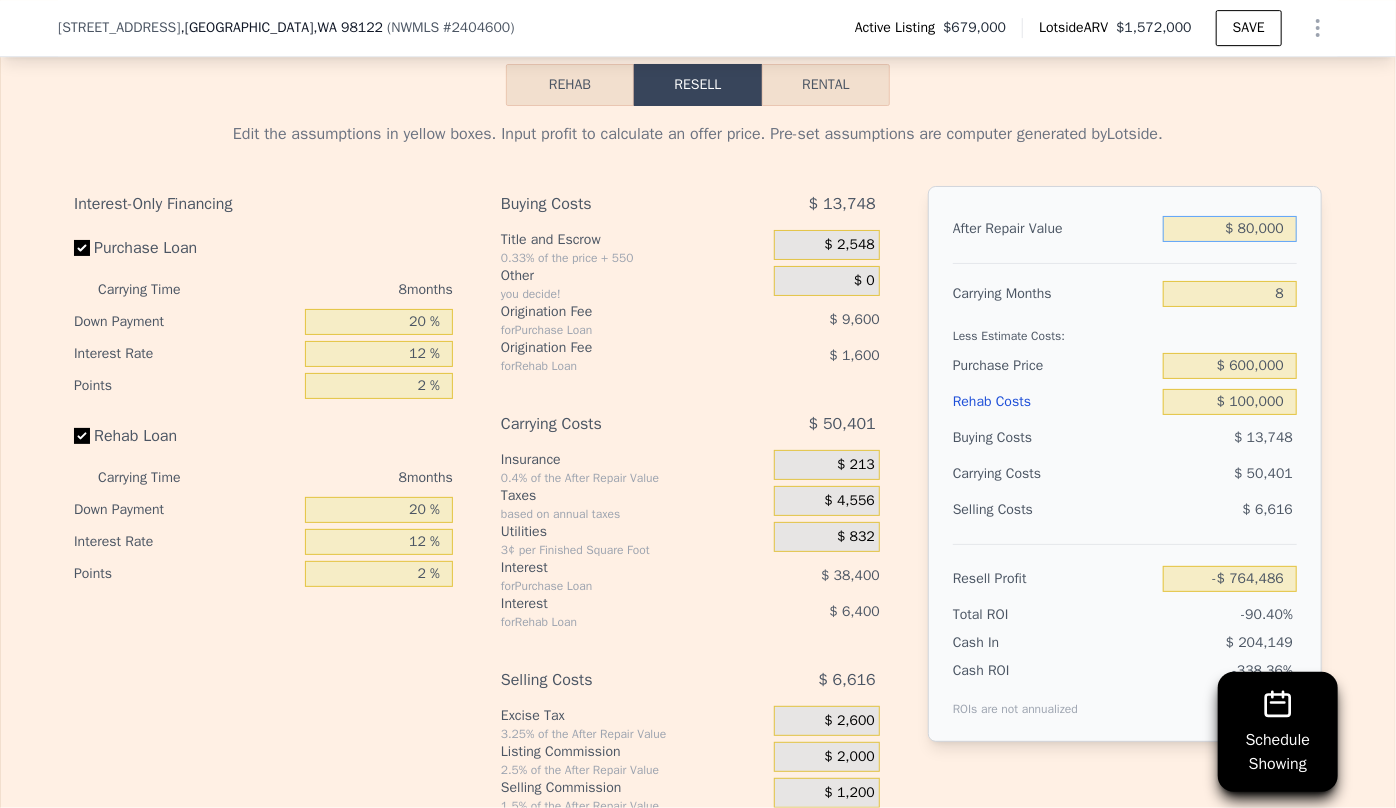 type on "-$ 690,765" 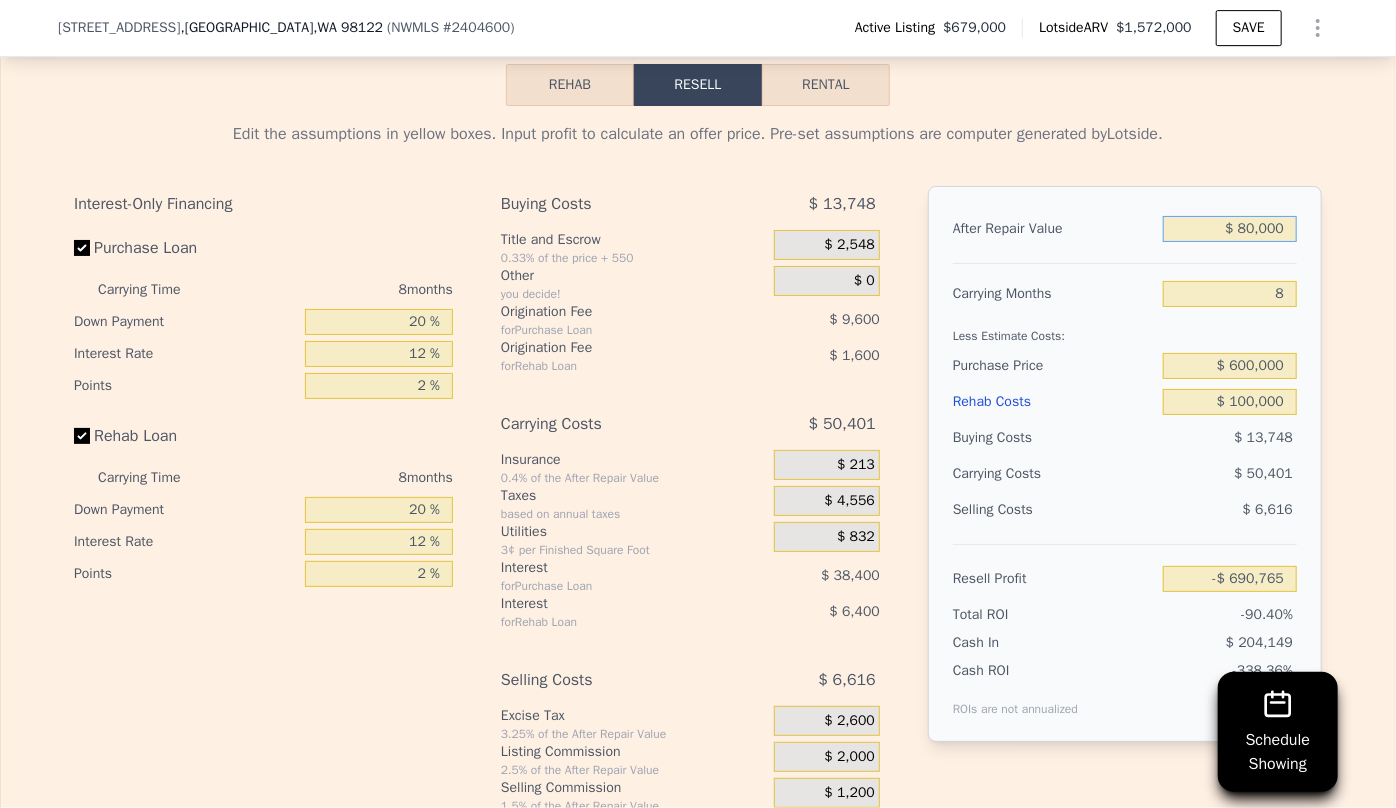 type on "$ 860,000" 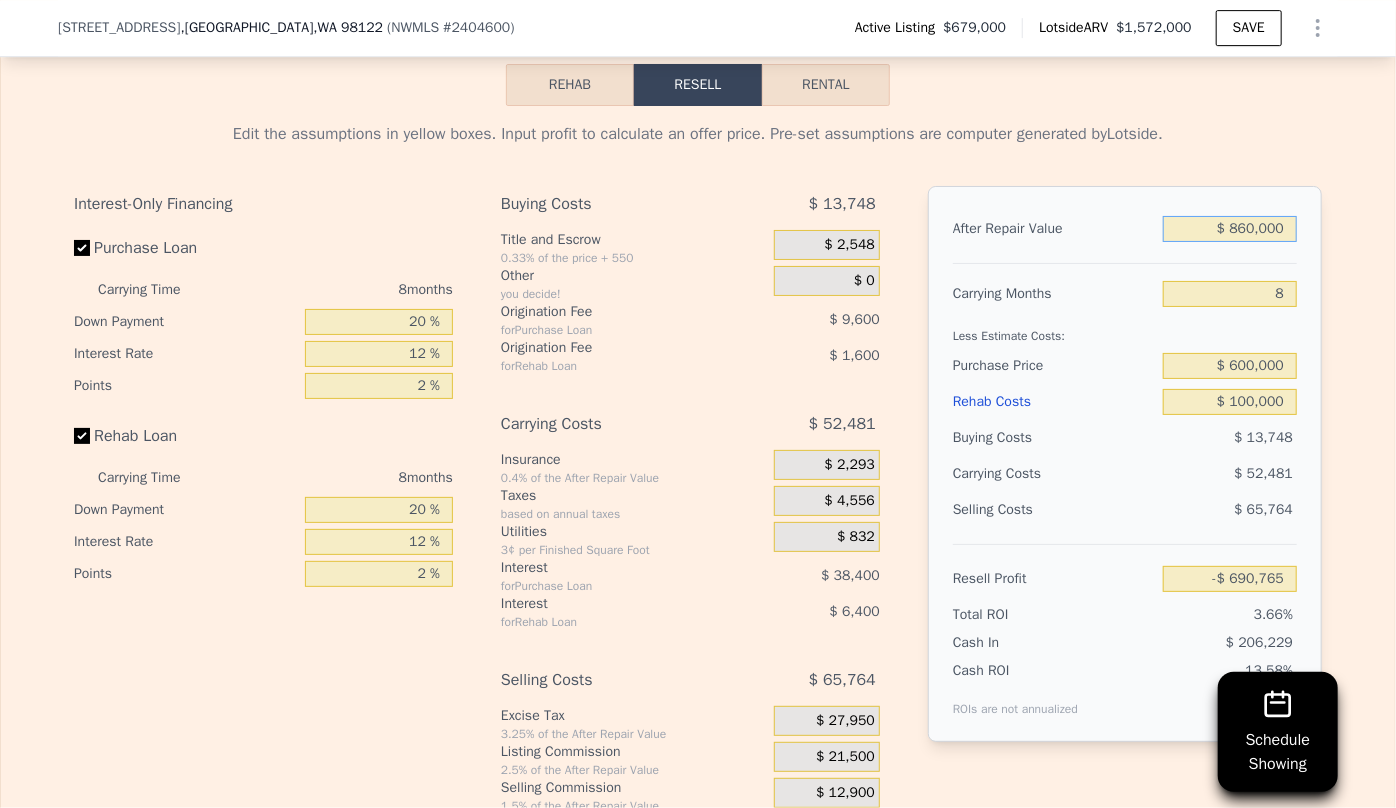 type on "$ 28,007" 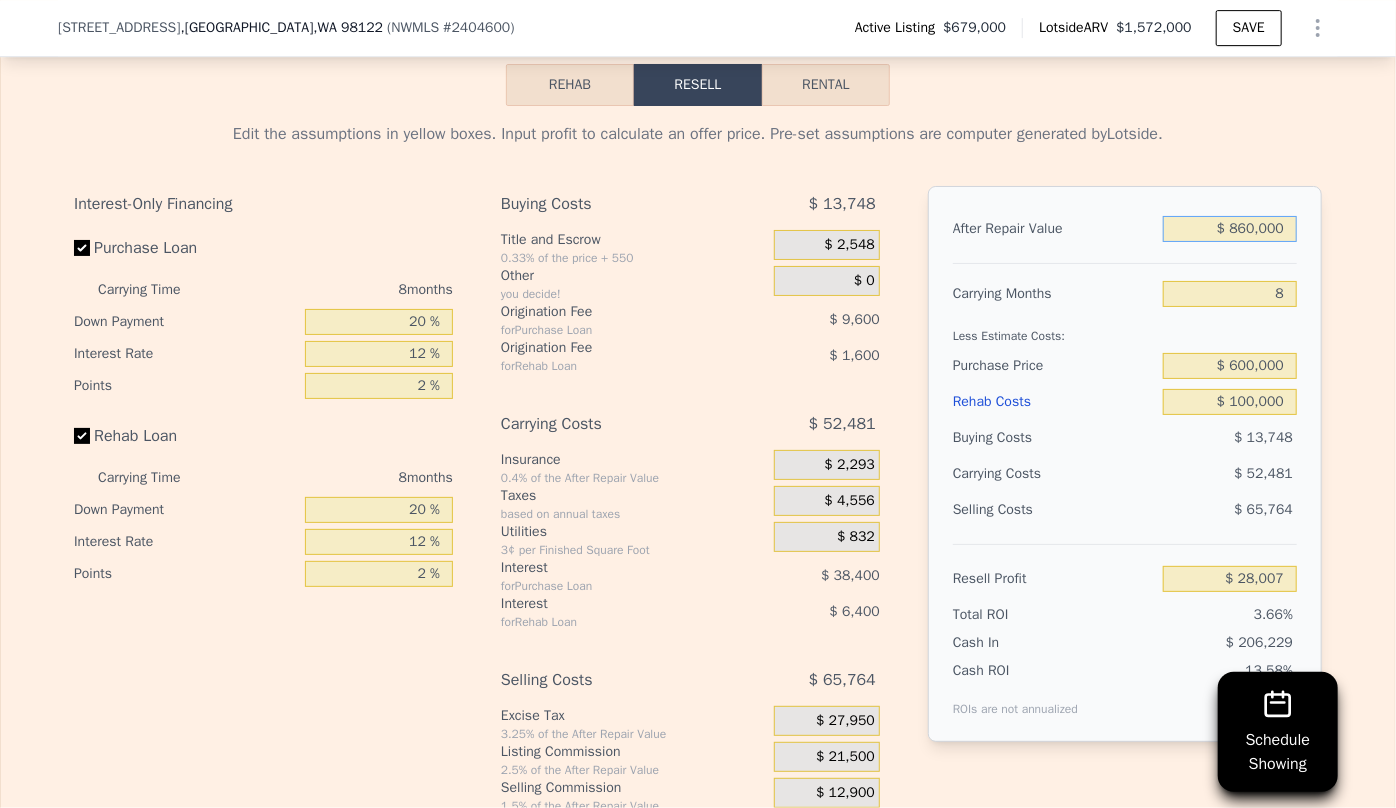 type on "$ 860,000" 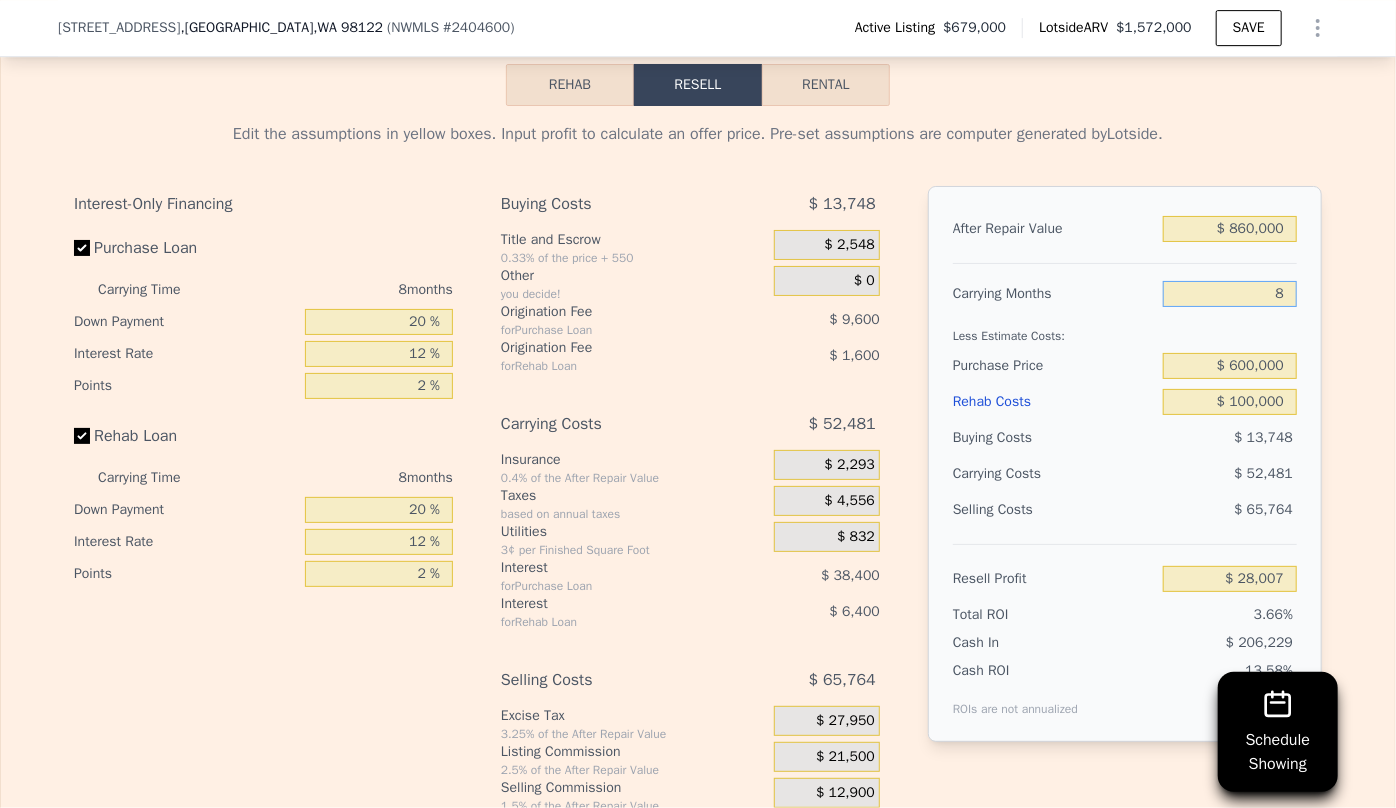 click on "8" at bounding box center [1230, 294] 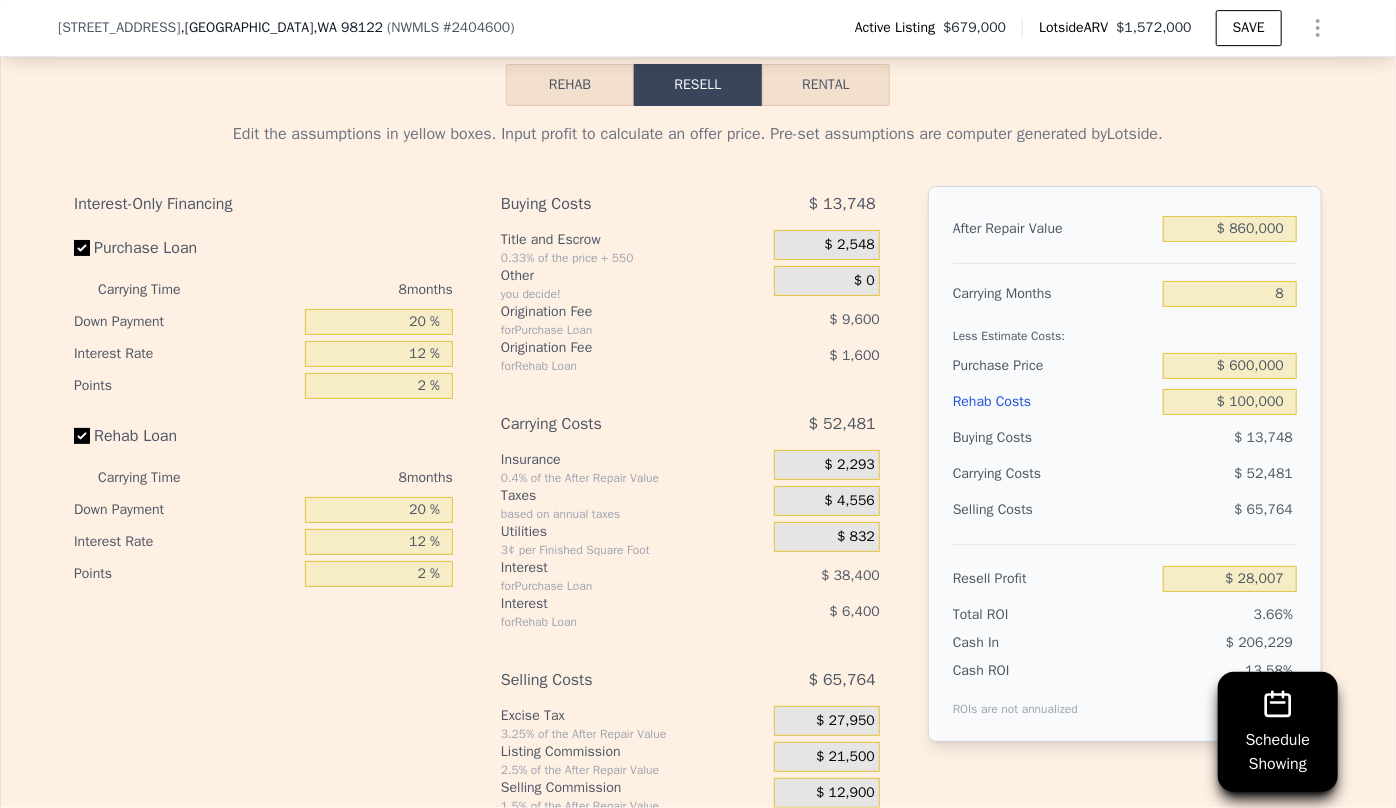 click on "Rehab Costs" at bounding box center [1054, 402] 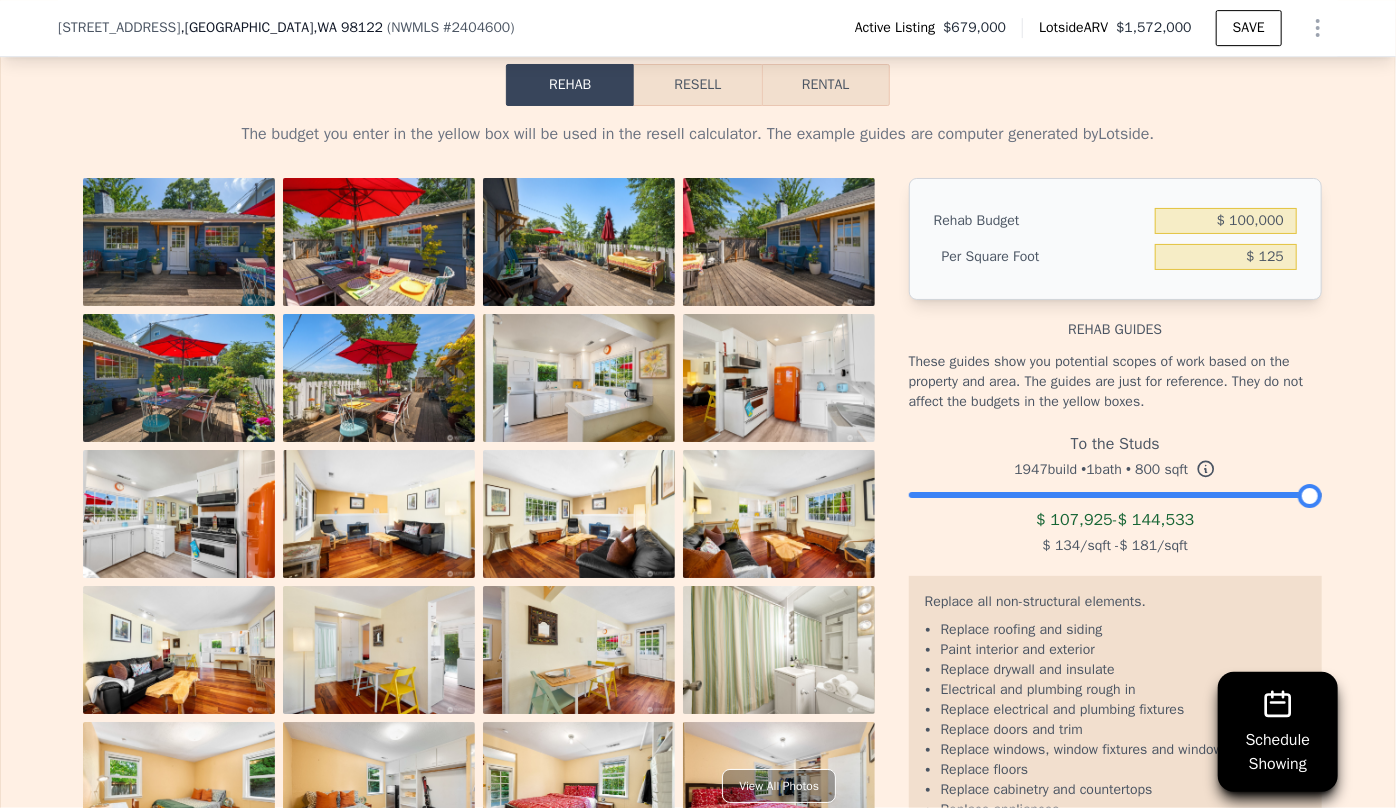 click on "Resell" at bounding box center (697, 85) 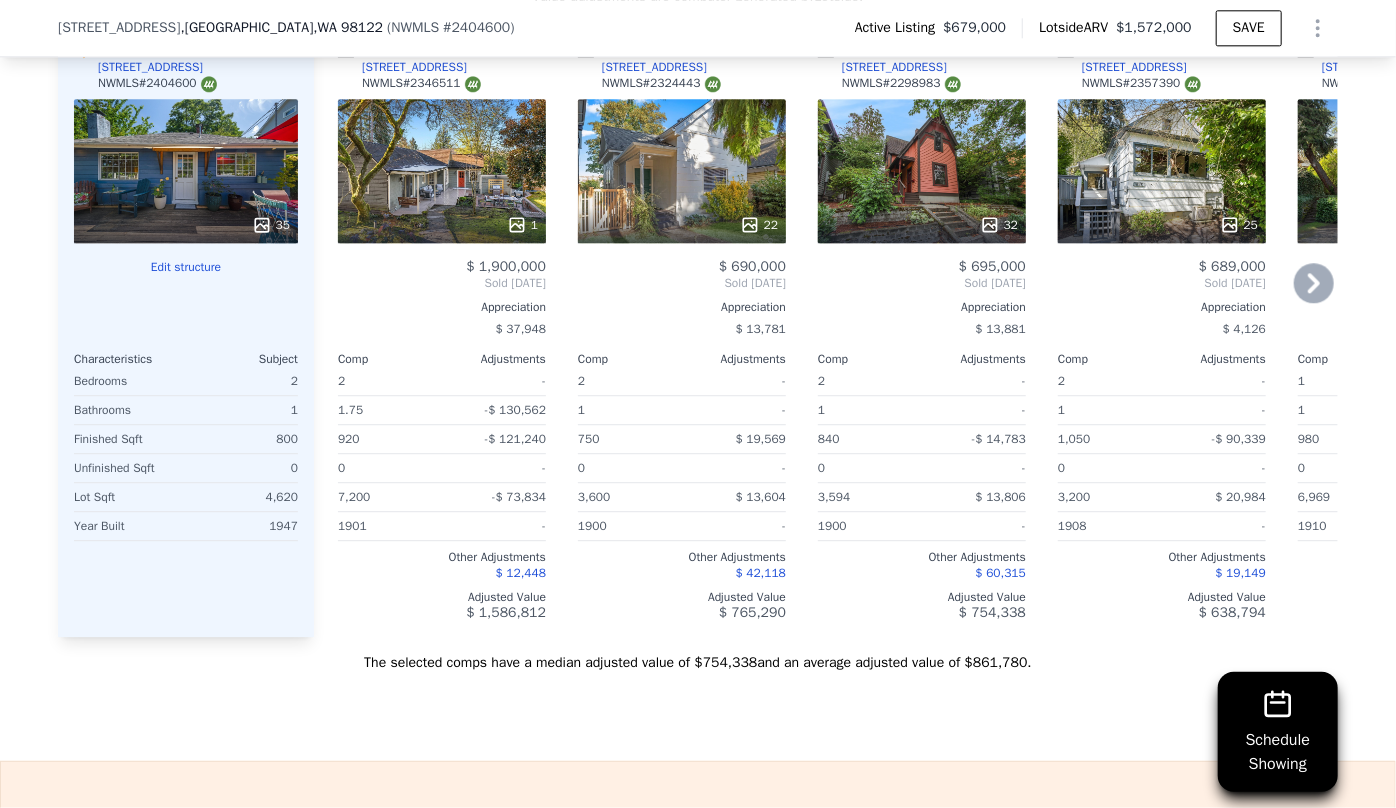 scroll, scrollTop: 2538, scrollLeft: 0, axis: vertical 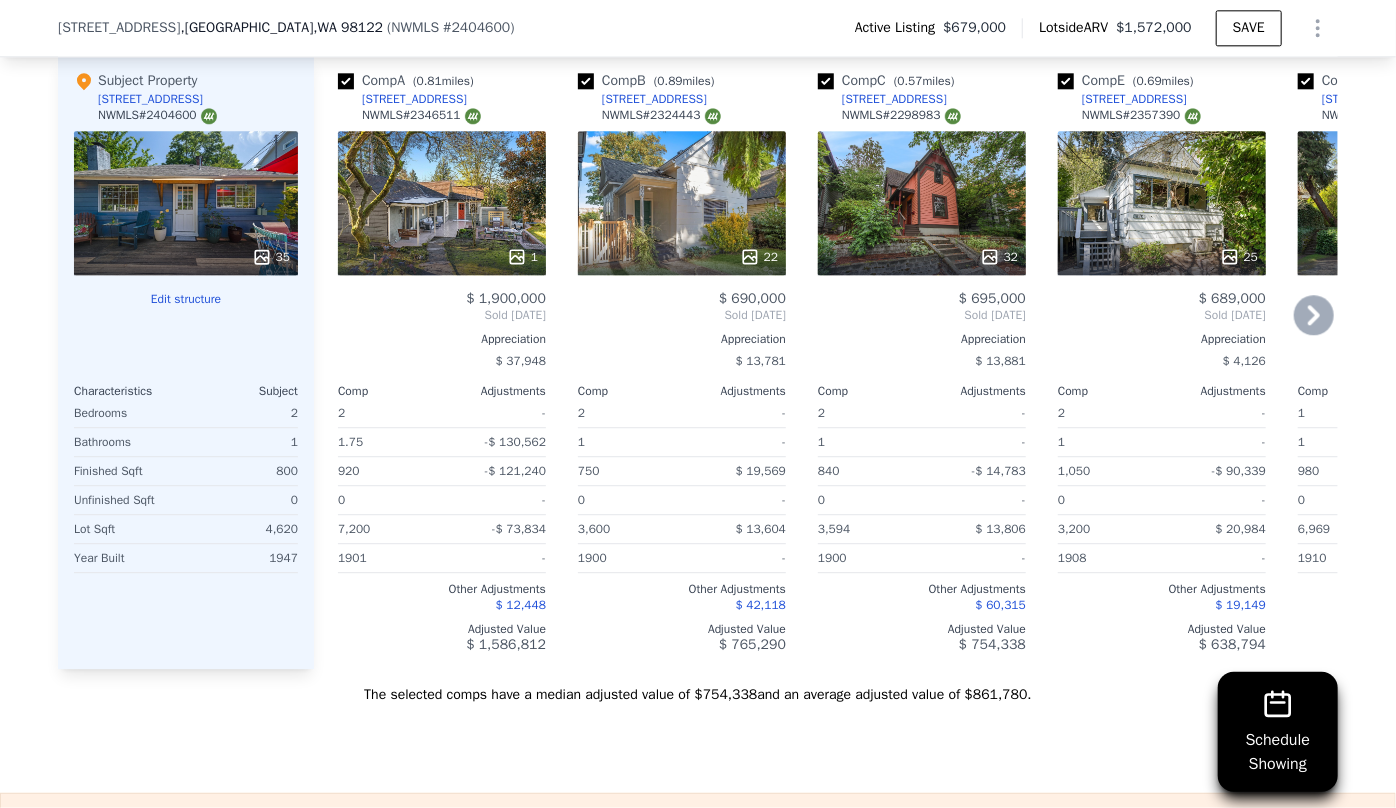 click on "32" at bounding box center (922, 203) 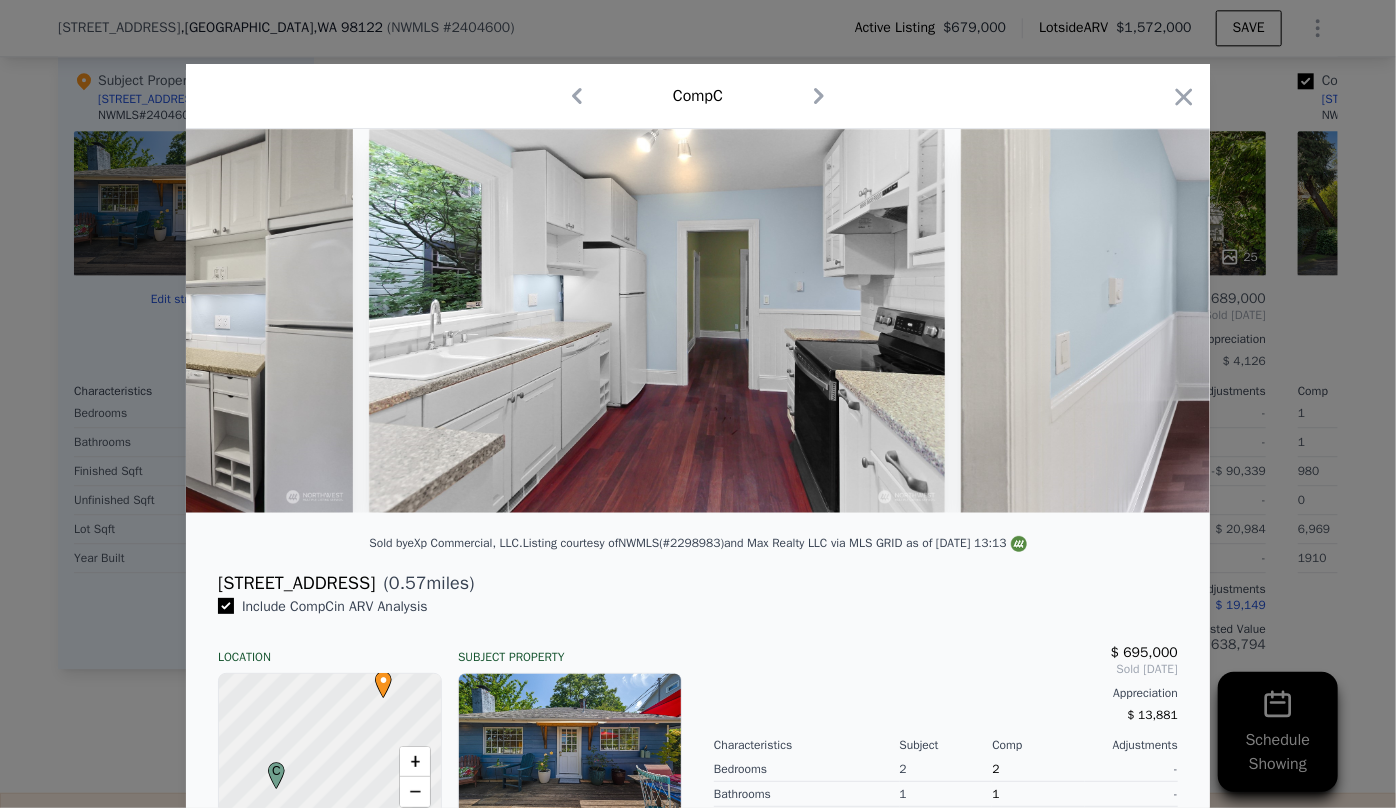 scroll, scrollTop: 0, scrollLeft: 11487, axis: horizontal 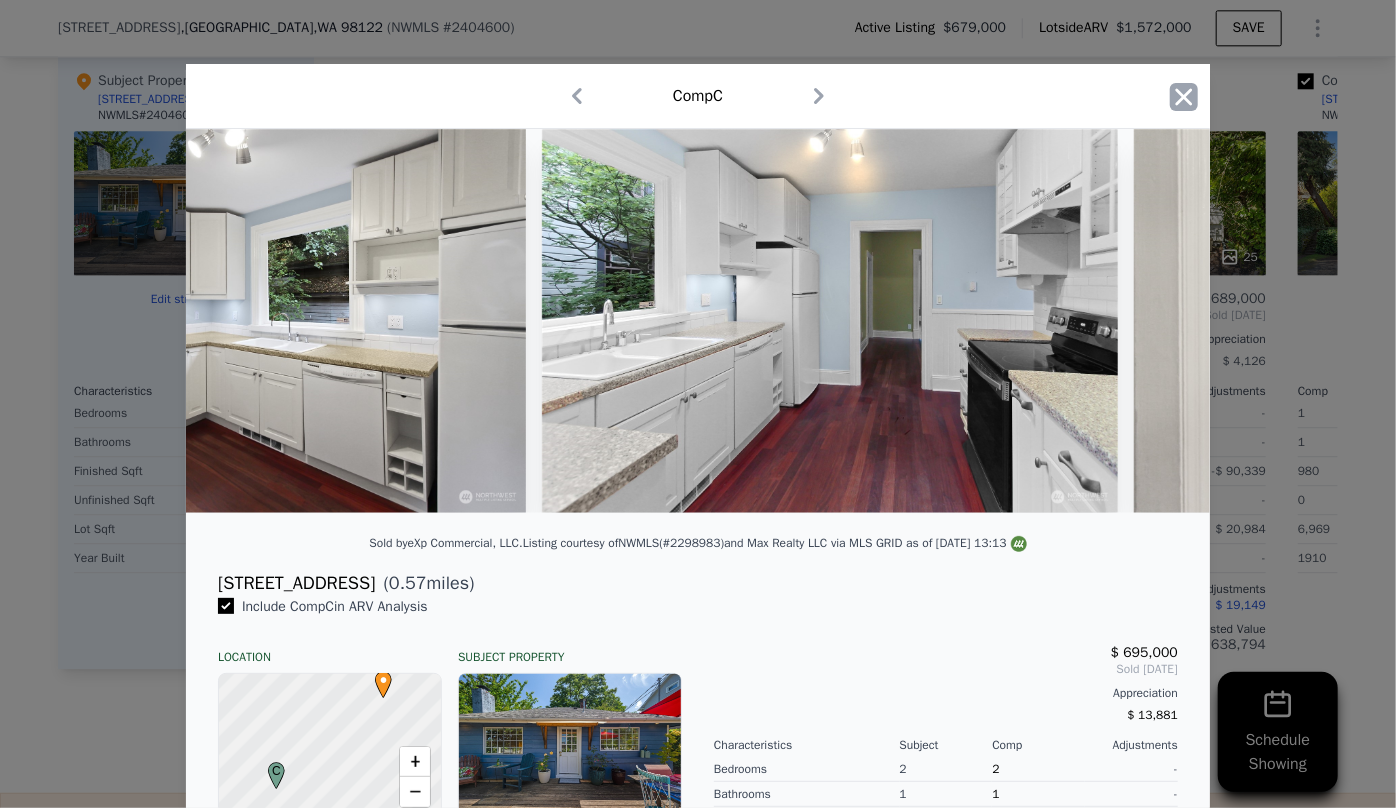 click 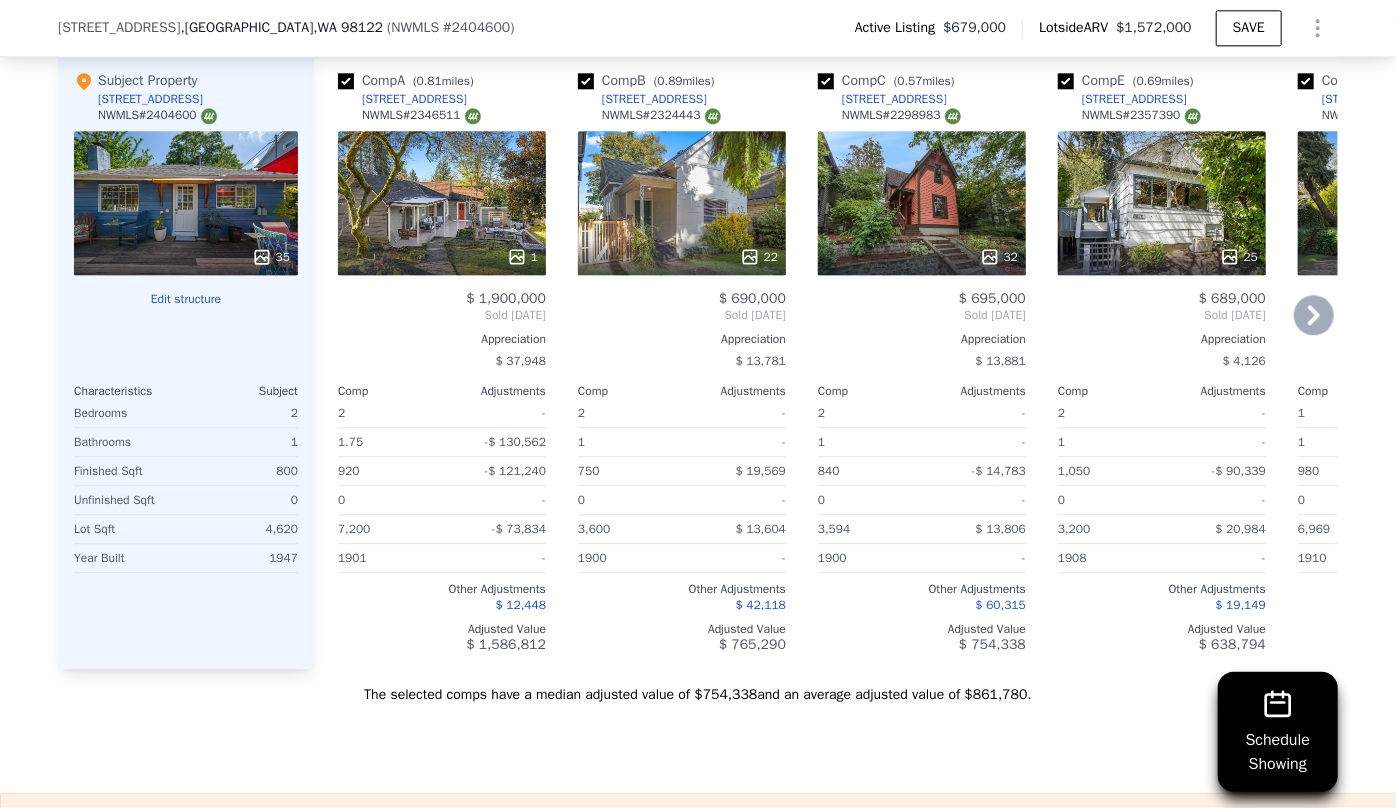click on "22" at bounding box center [682, 203] 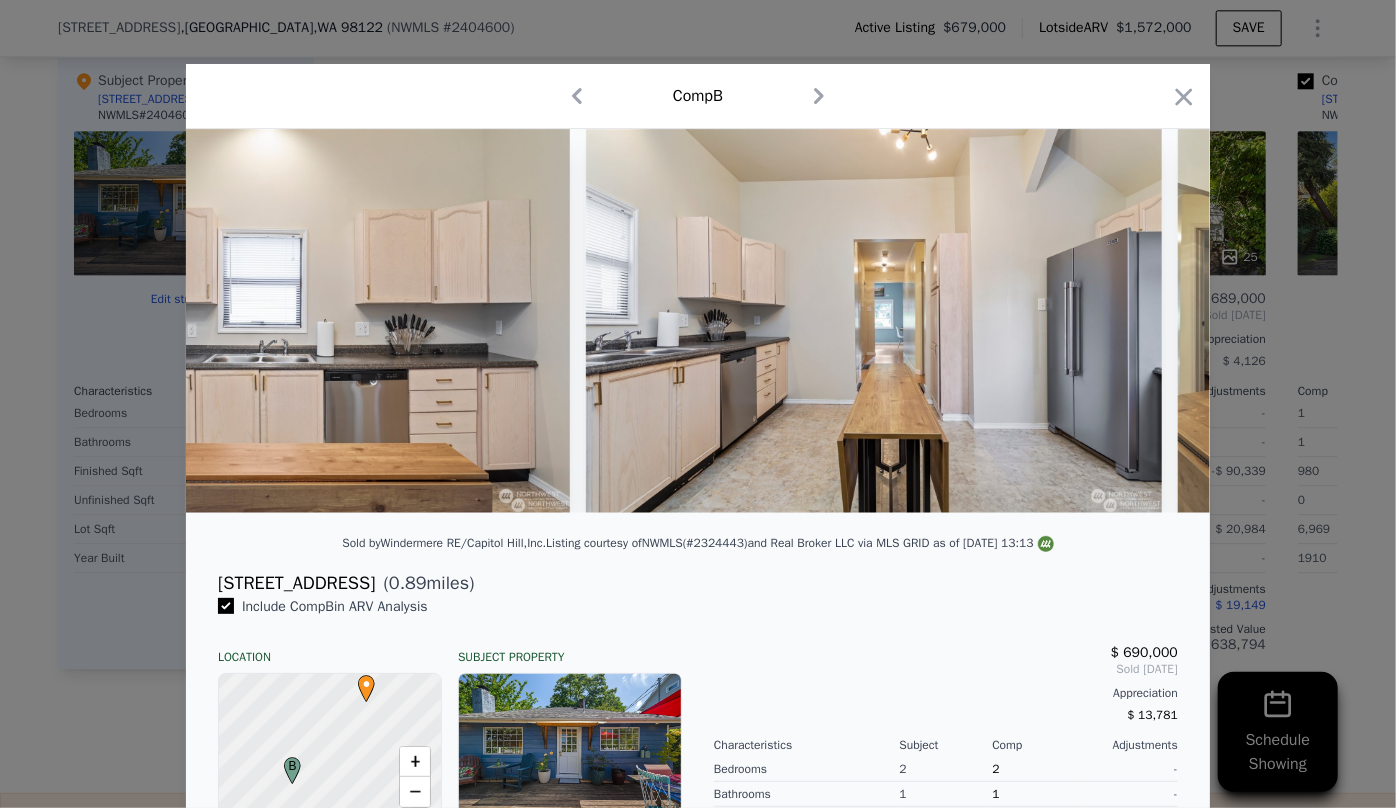 scroll, scrollTop: 0, scrollLeft: 5500, axis: horizontal 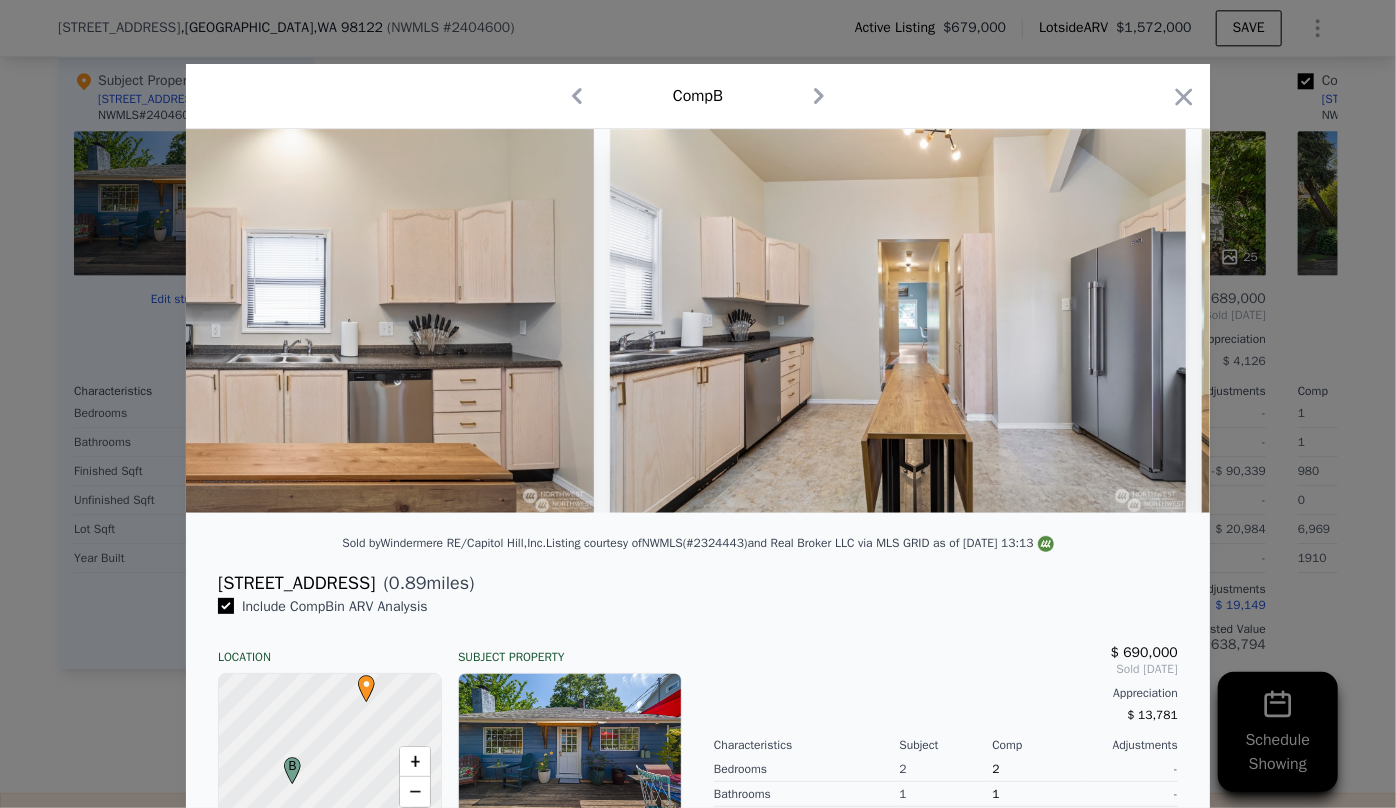 drag, startPoint x: 1182, startPoint y: 91, endPoint x: 1219, endPoint y: 60, distance: 48.270073 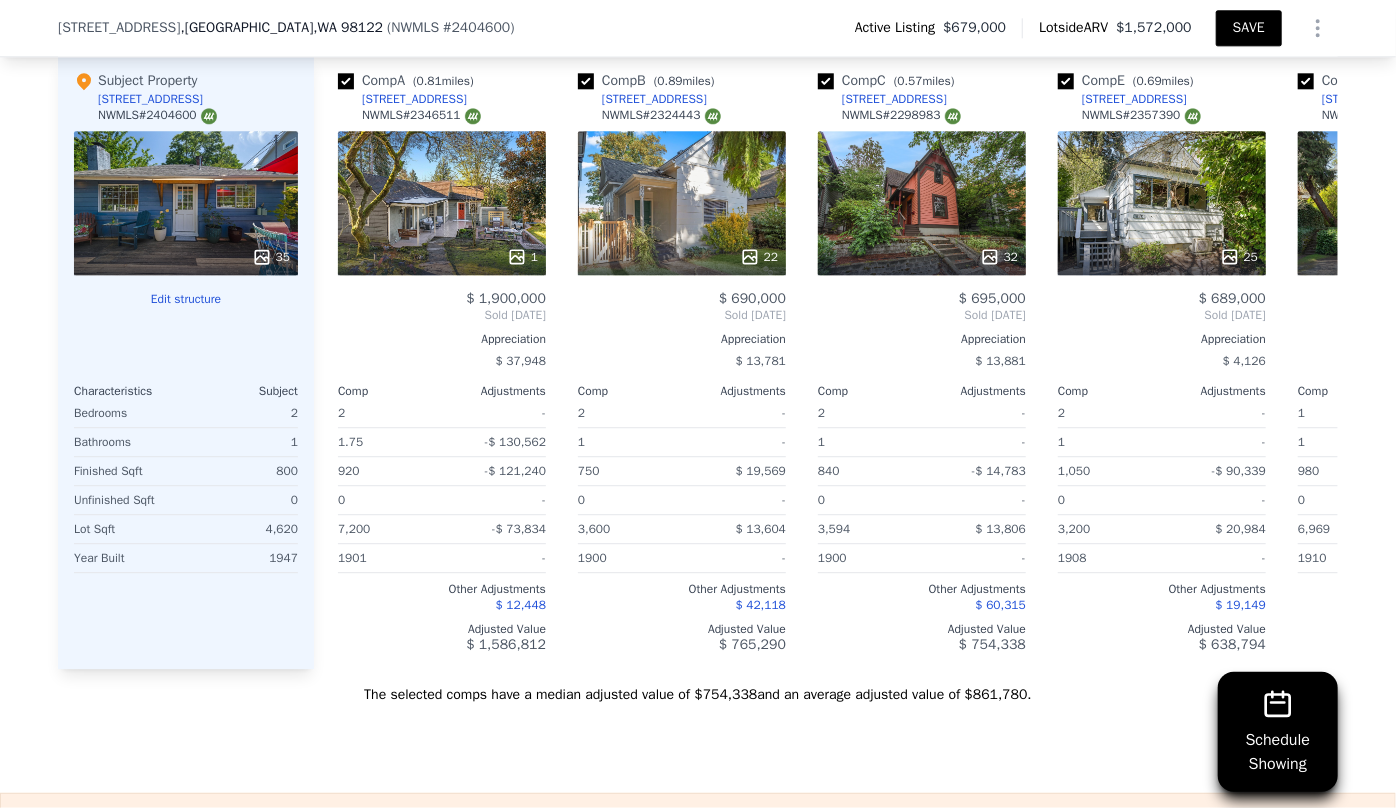 click on "SAVE" at bounding box center [1249, 28] 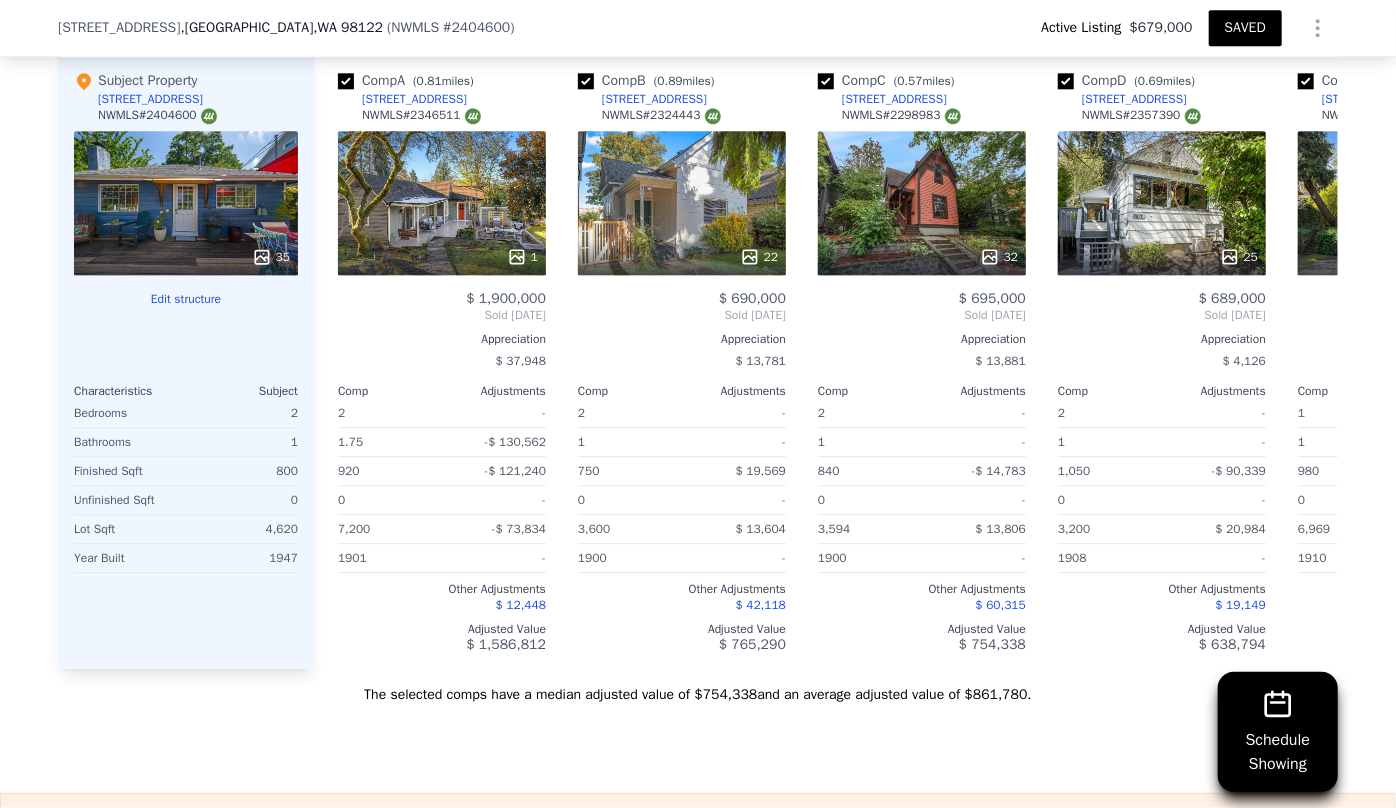 type on "1.75" 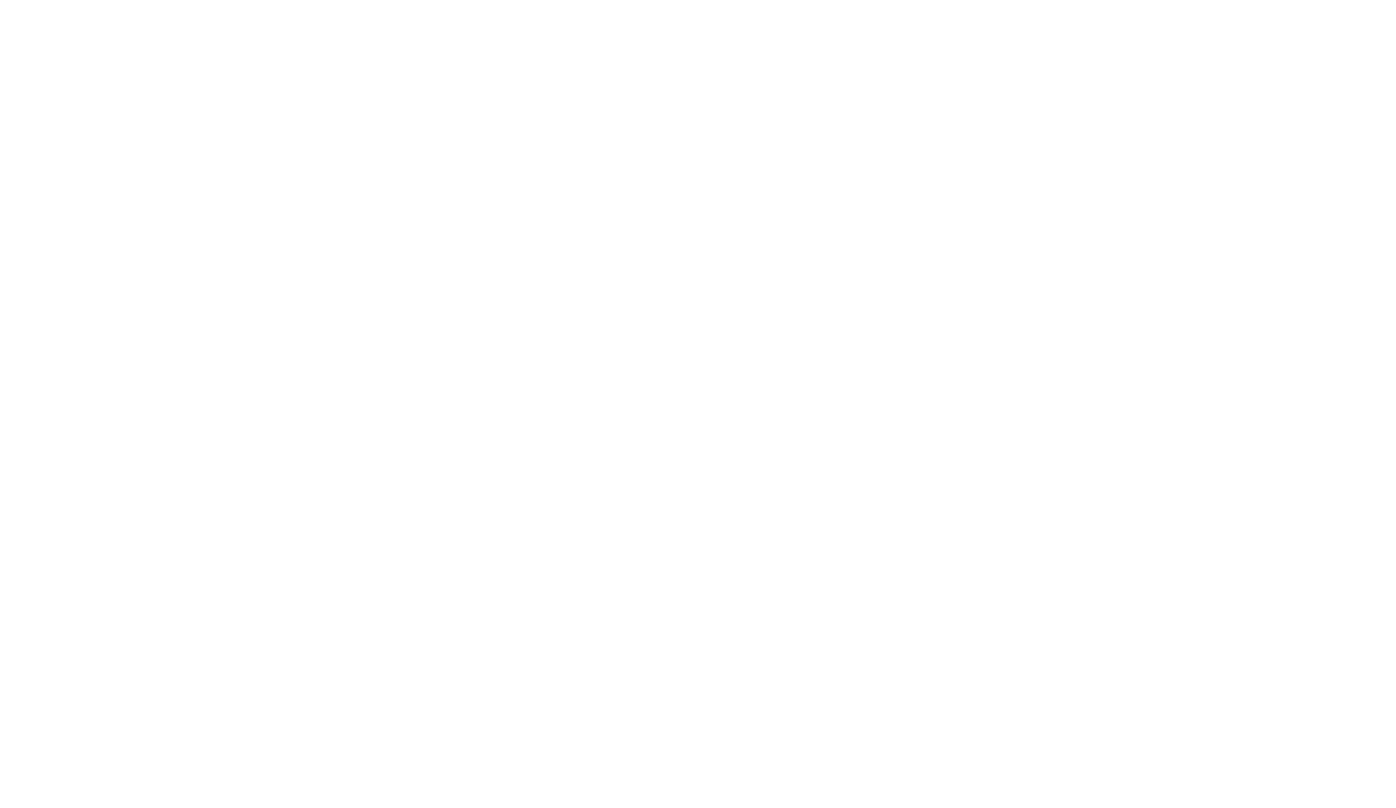 scroll, scrollTop: 0, scrollLeft: 0, axis: both 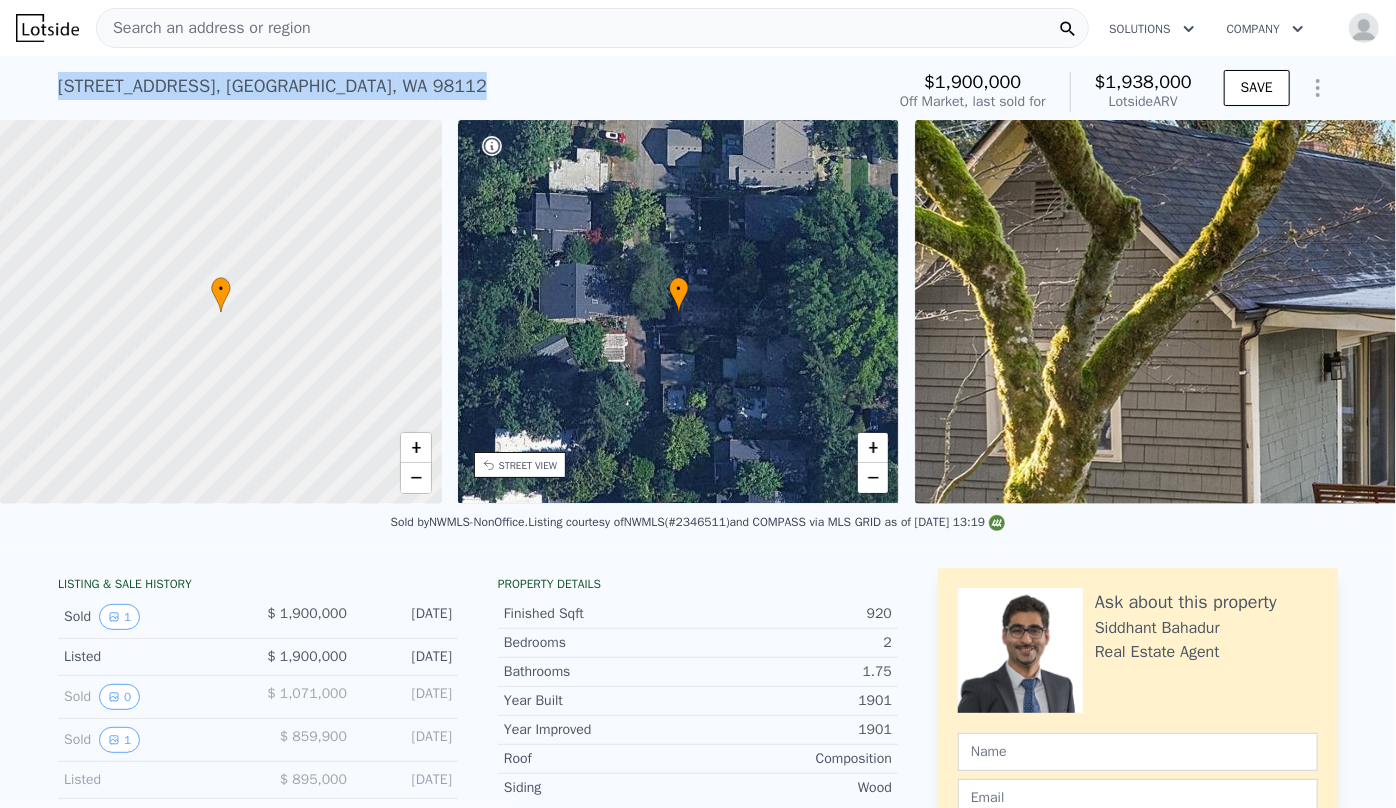 drag, startPoint x: 51, startPoint y: 90, endPoint x: 332, endPoint y: 70, distance: 281.71085 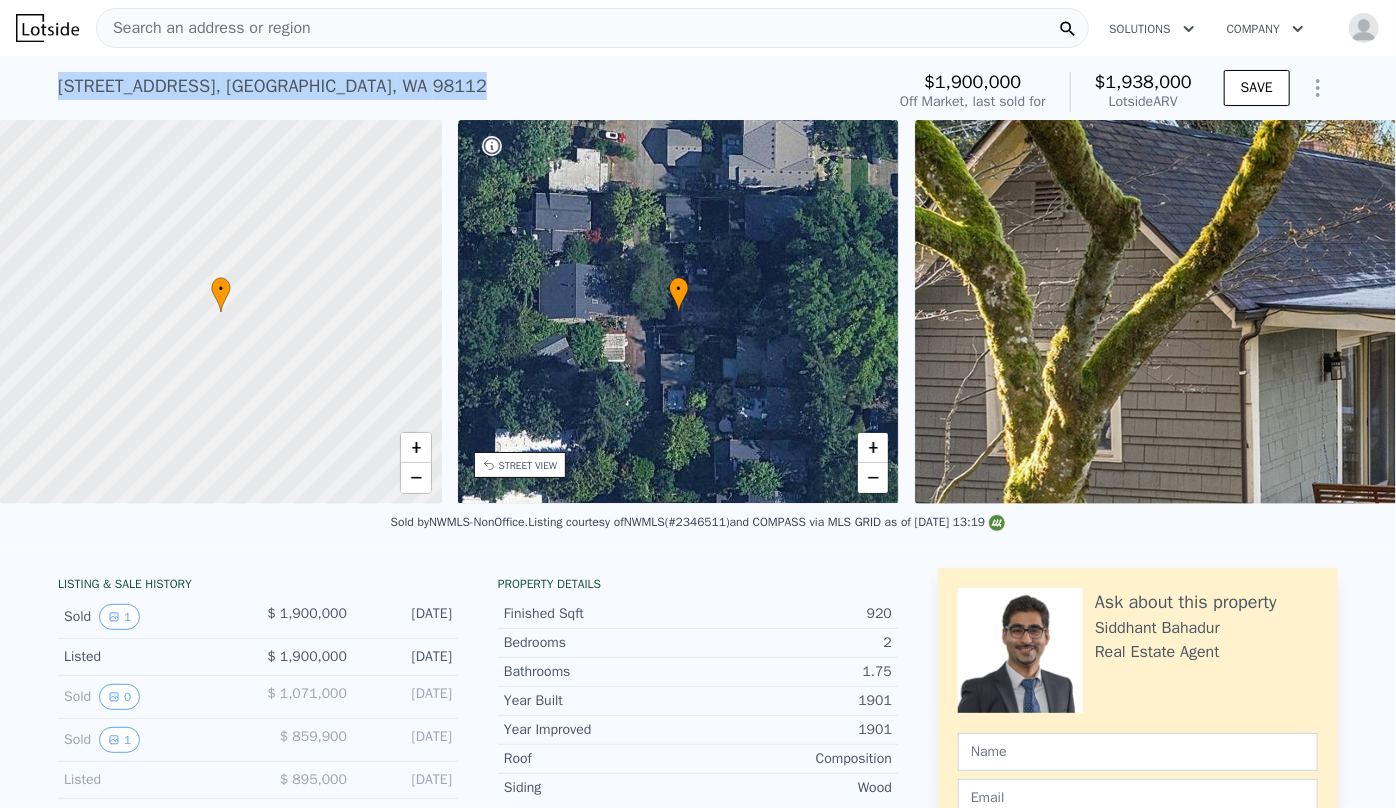copy on "811 33rd Ave E ,   Seattle ,   WA   98112" 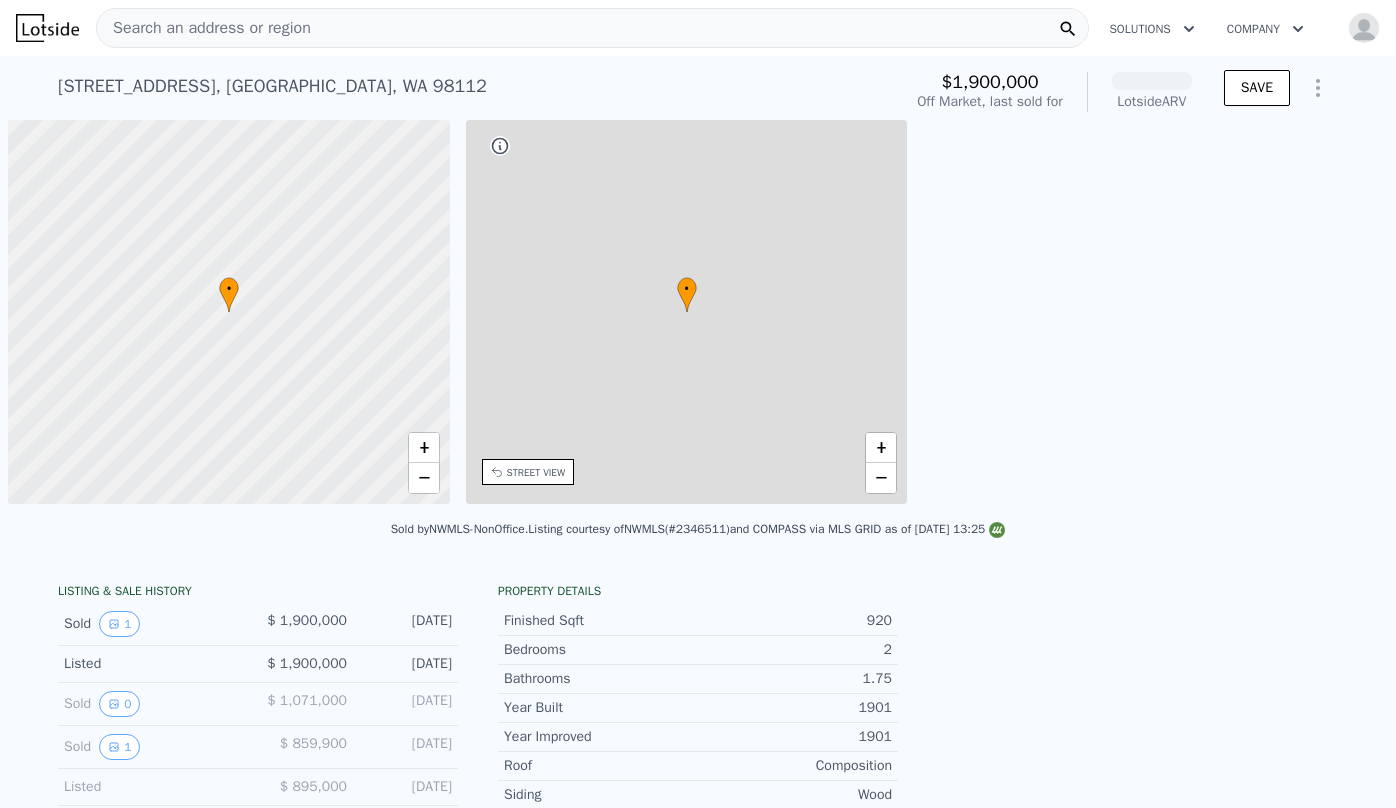 scroll, scrollTop: 0, scrollLeft: 0, axis: both 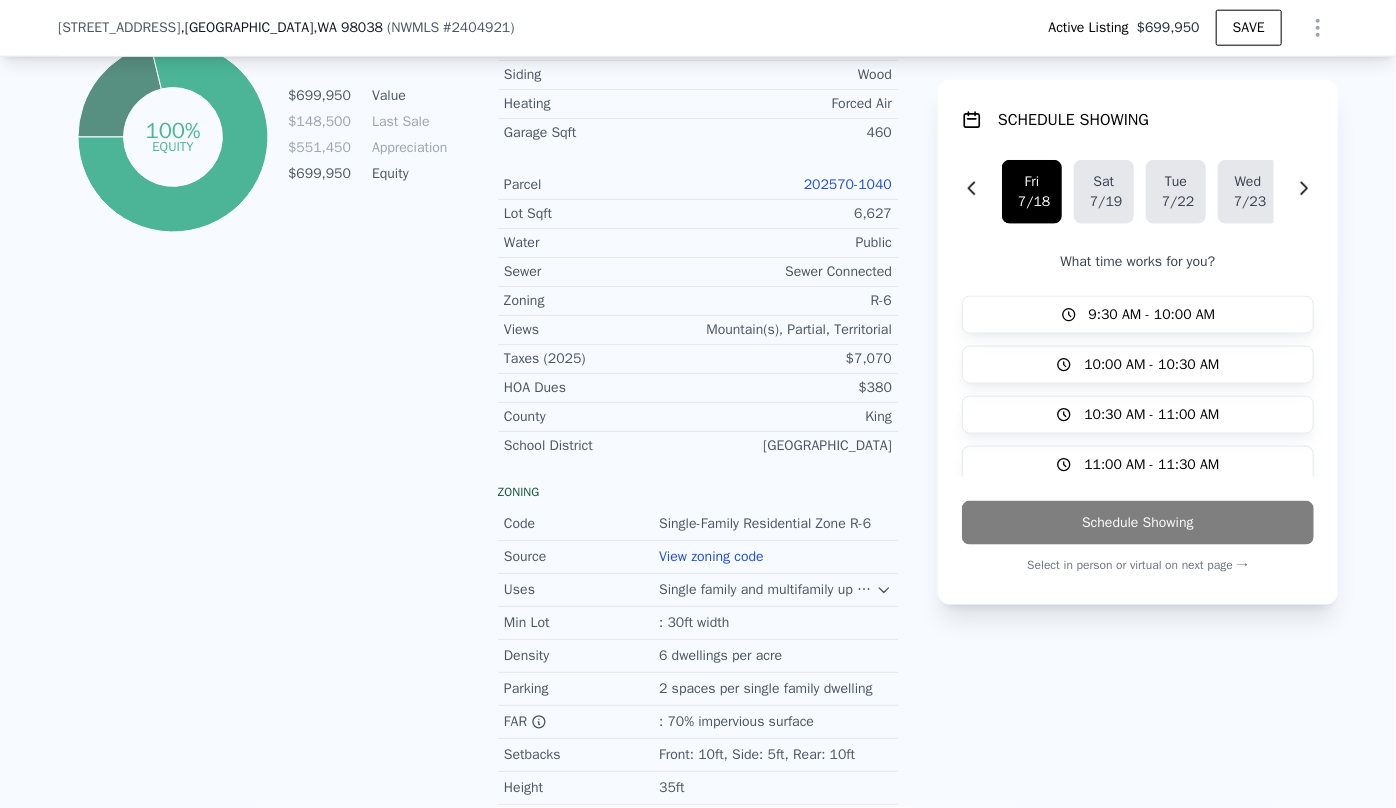 click on "202570-1040" at bounding box center [848, 184] 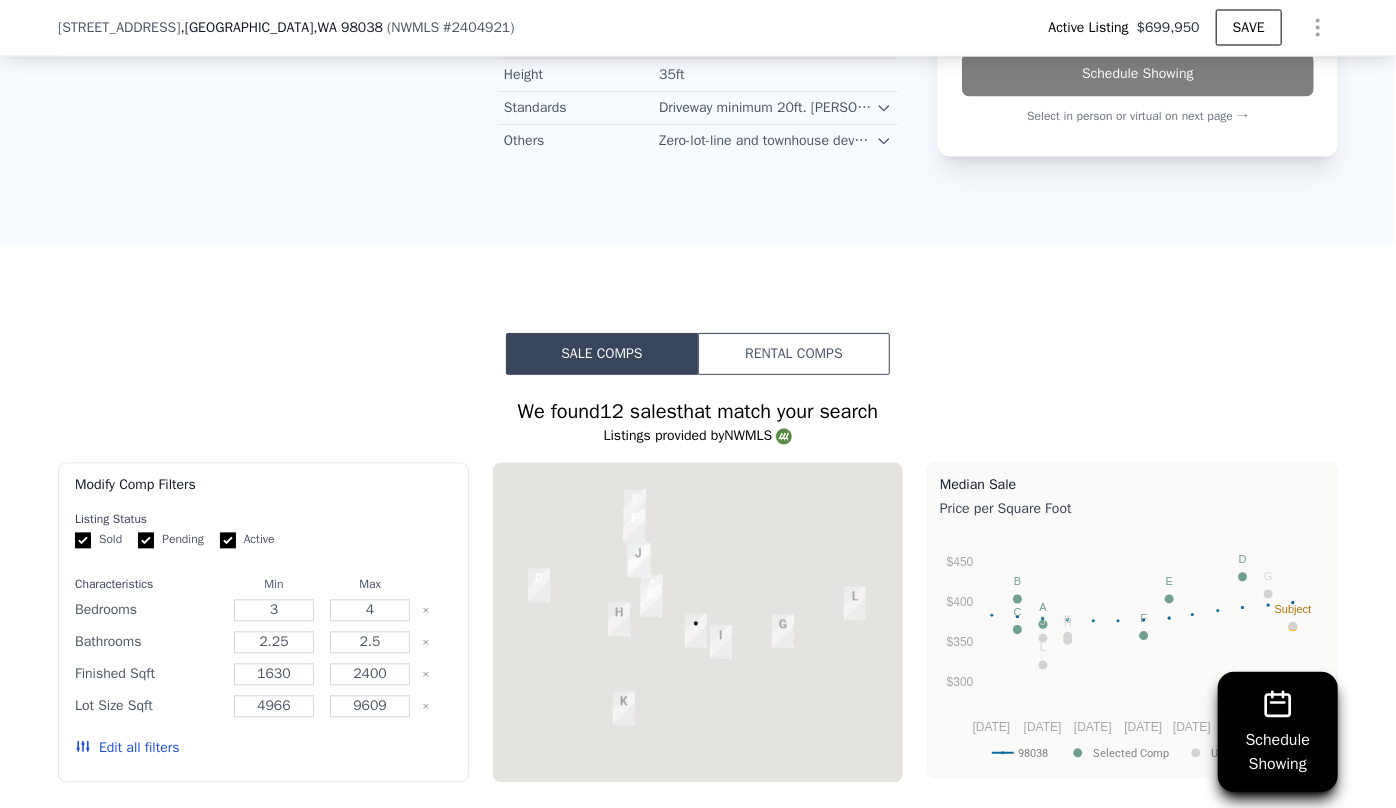 scroll, scrollTop: 1901, scrollLeft: 0, axis: vertical 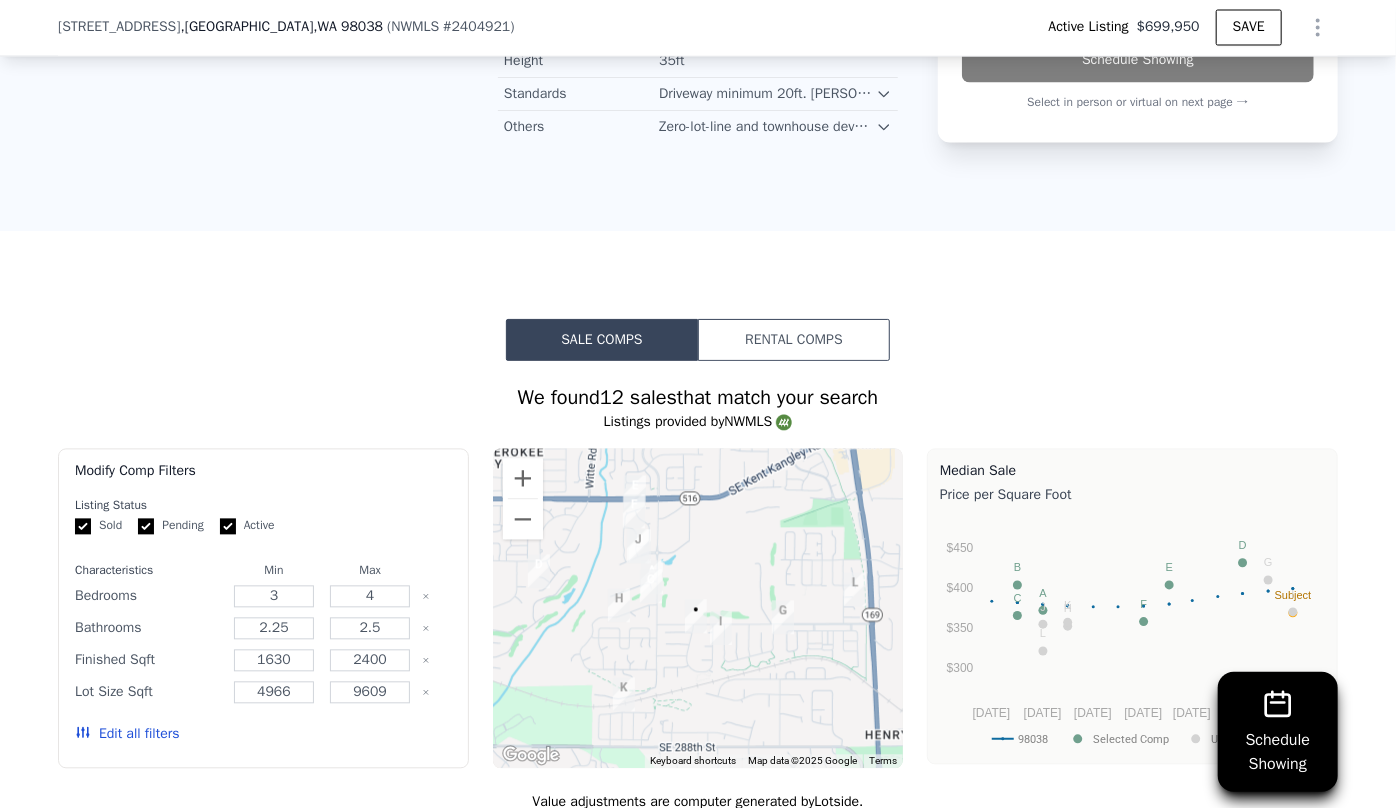 click on "Edit all filters" at bounding box center [127, 735] 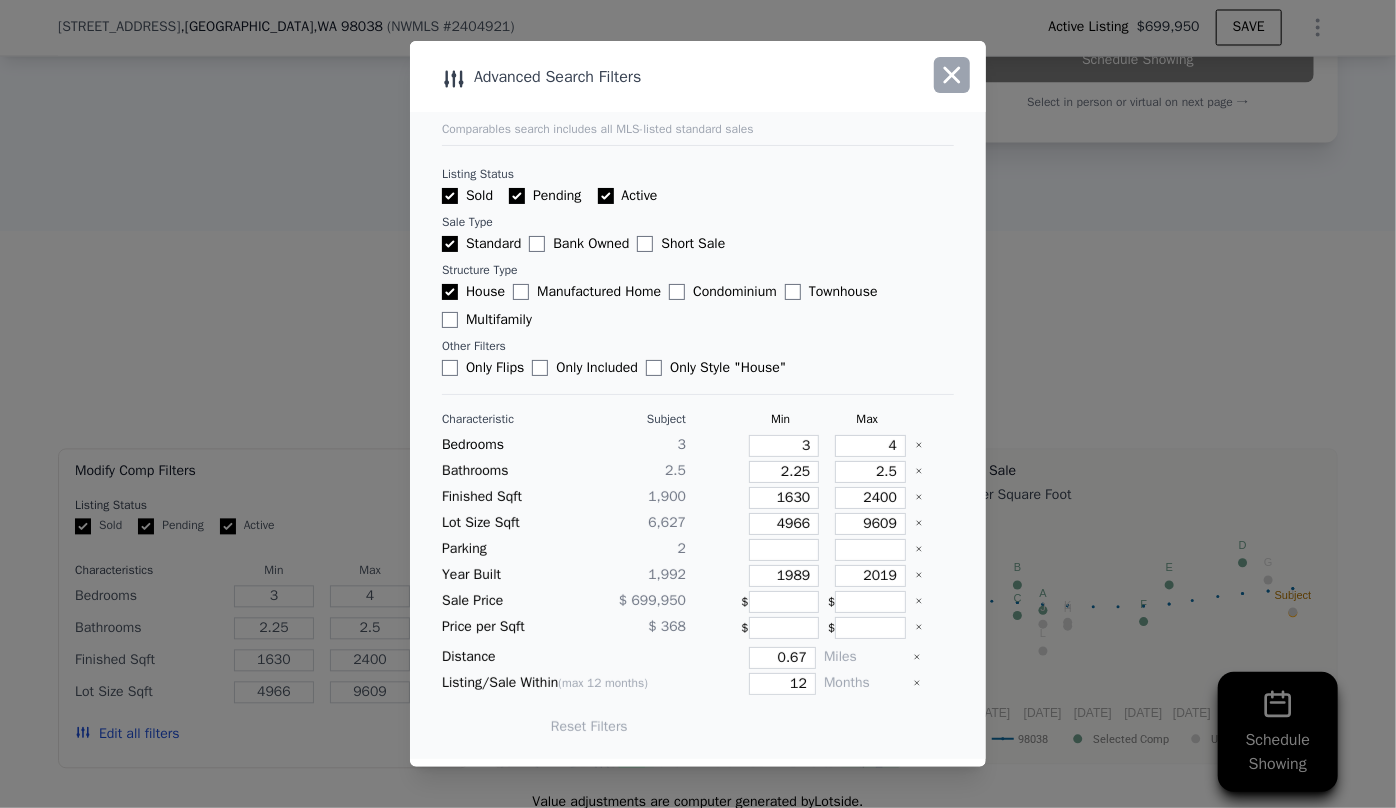click 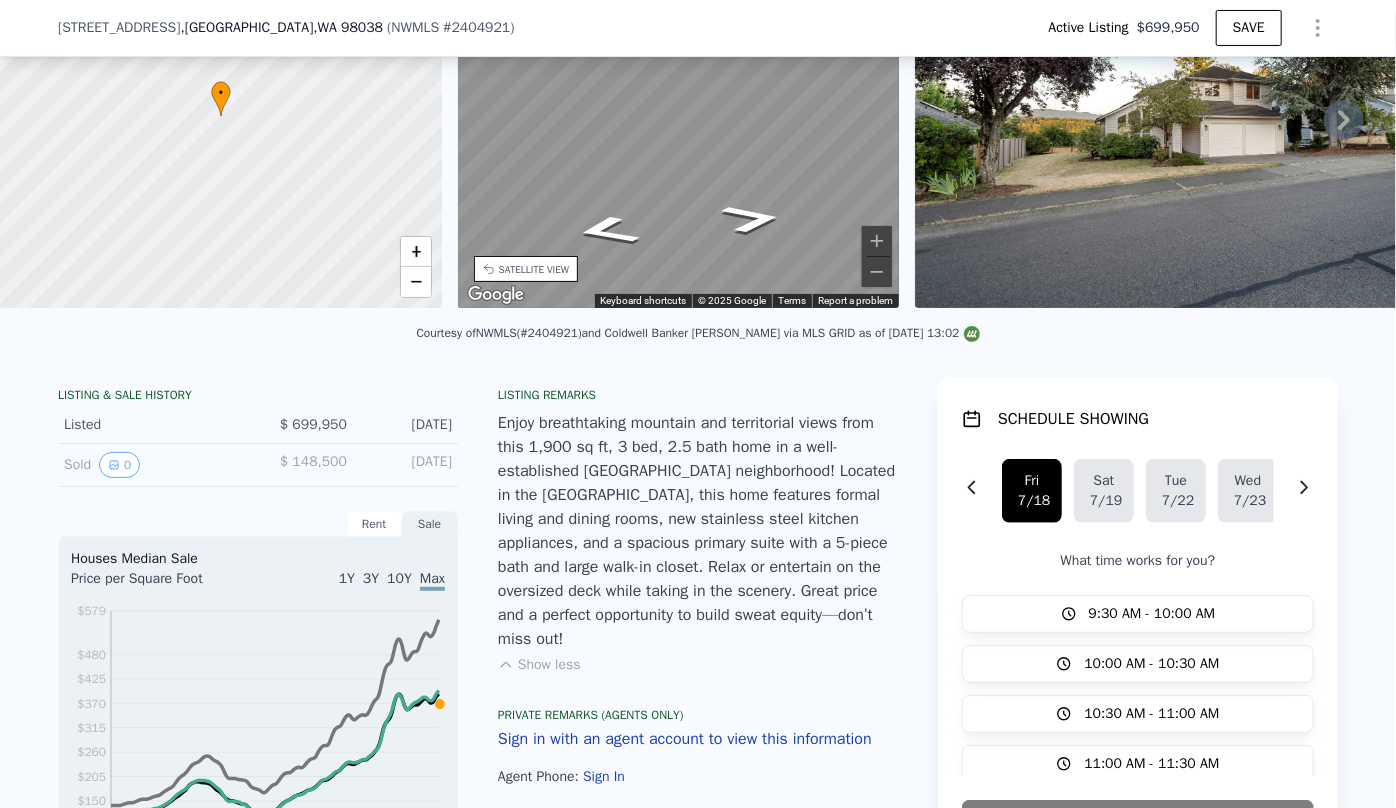 scroll, scrollTop: 174, scrollLeft: 0, axis: vertical 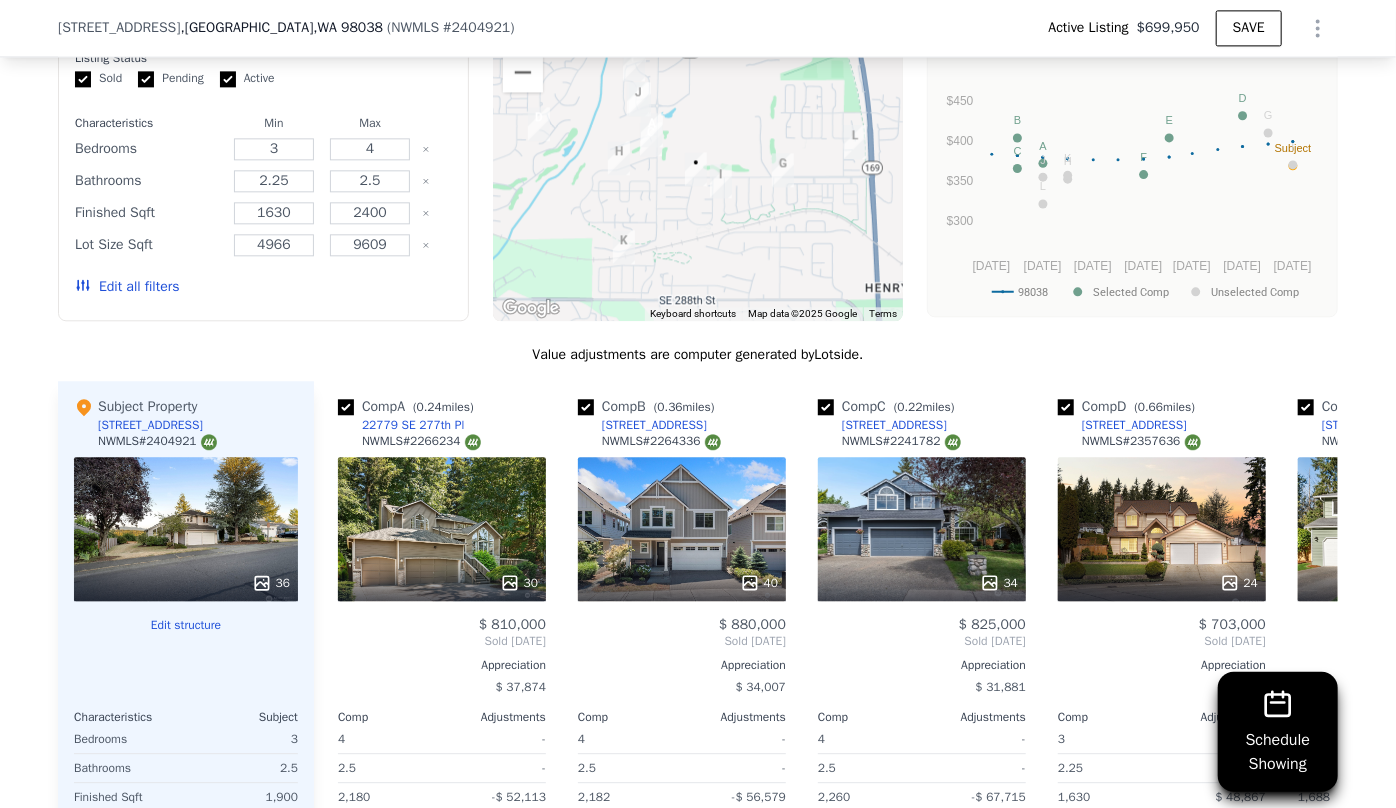click on "Edit all filters" at bounding box center (127, 287) 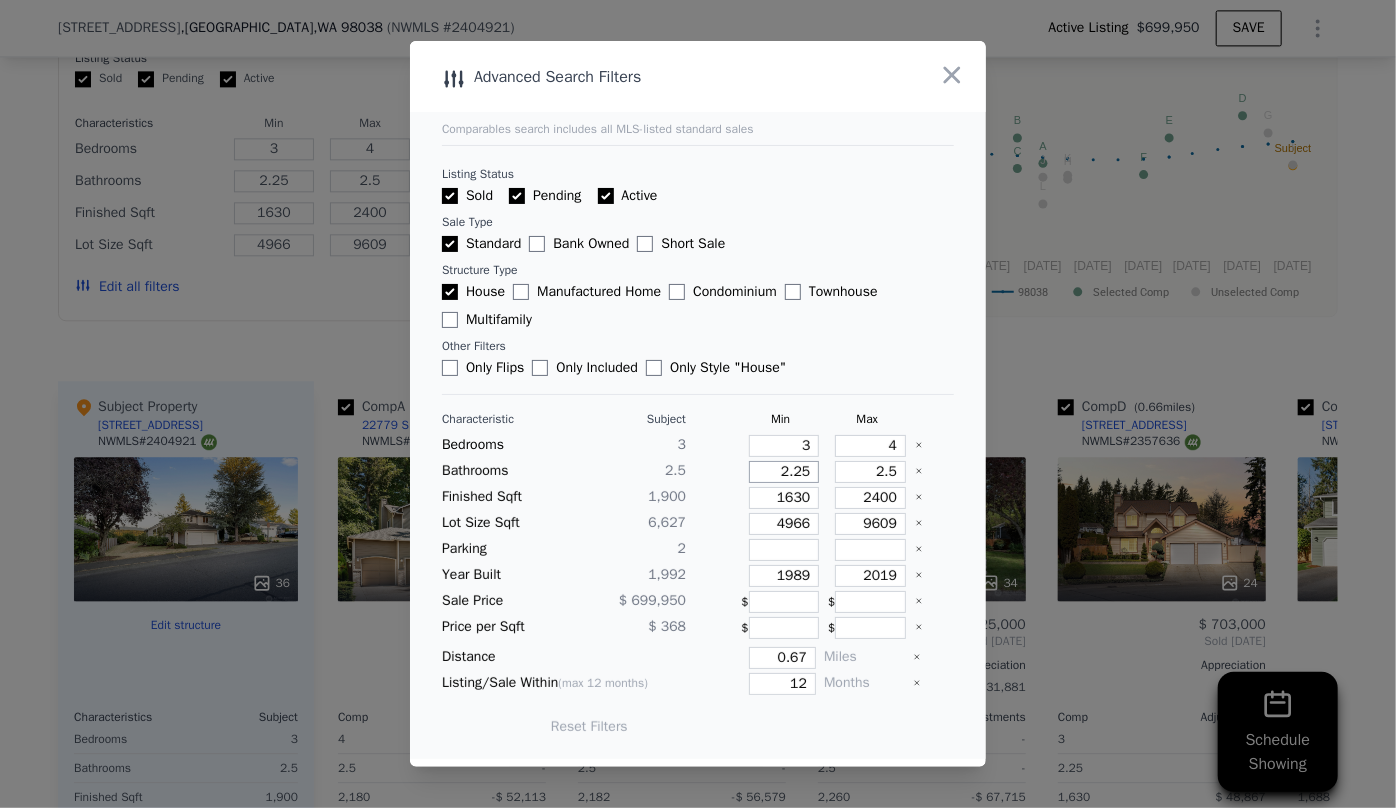 drag, startPoint x: 804, startPoint y: 474, endPoint x: 766, endPoint y: 475, distance: 38.013157 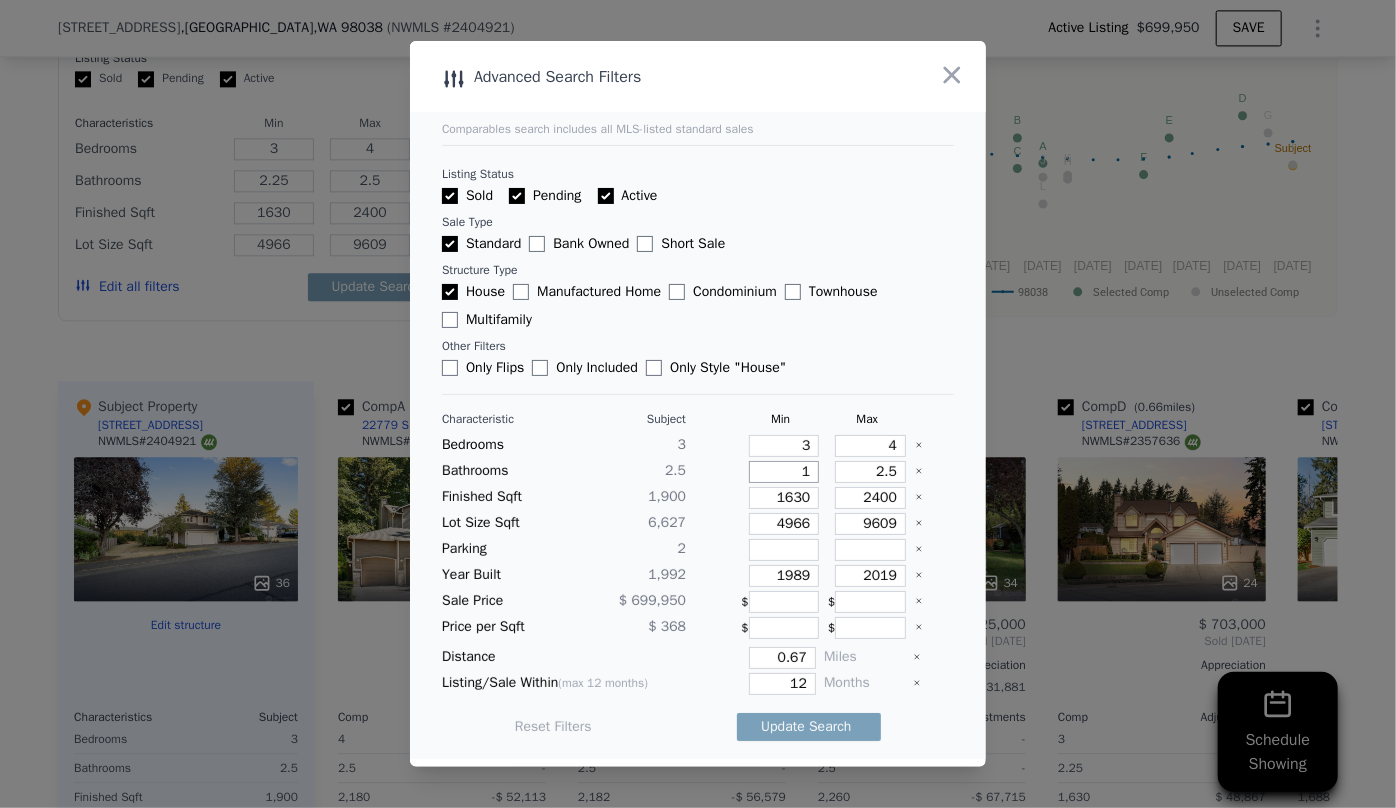 type on "1" 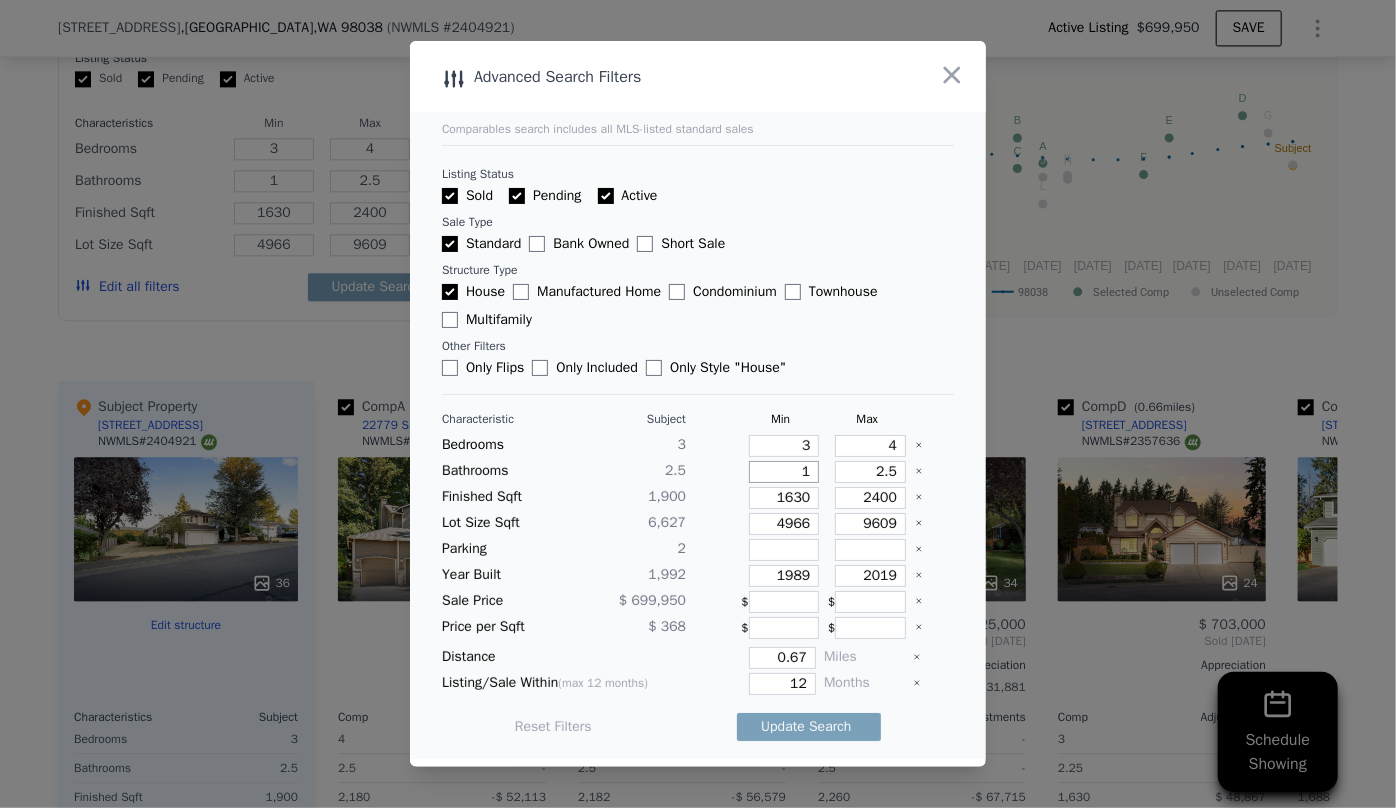 type on "1" 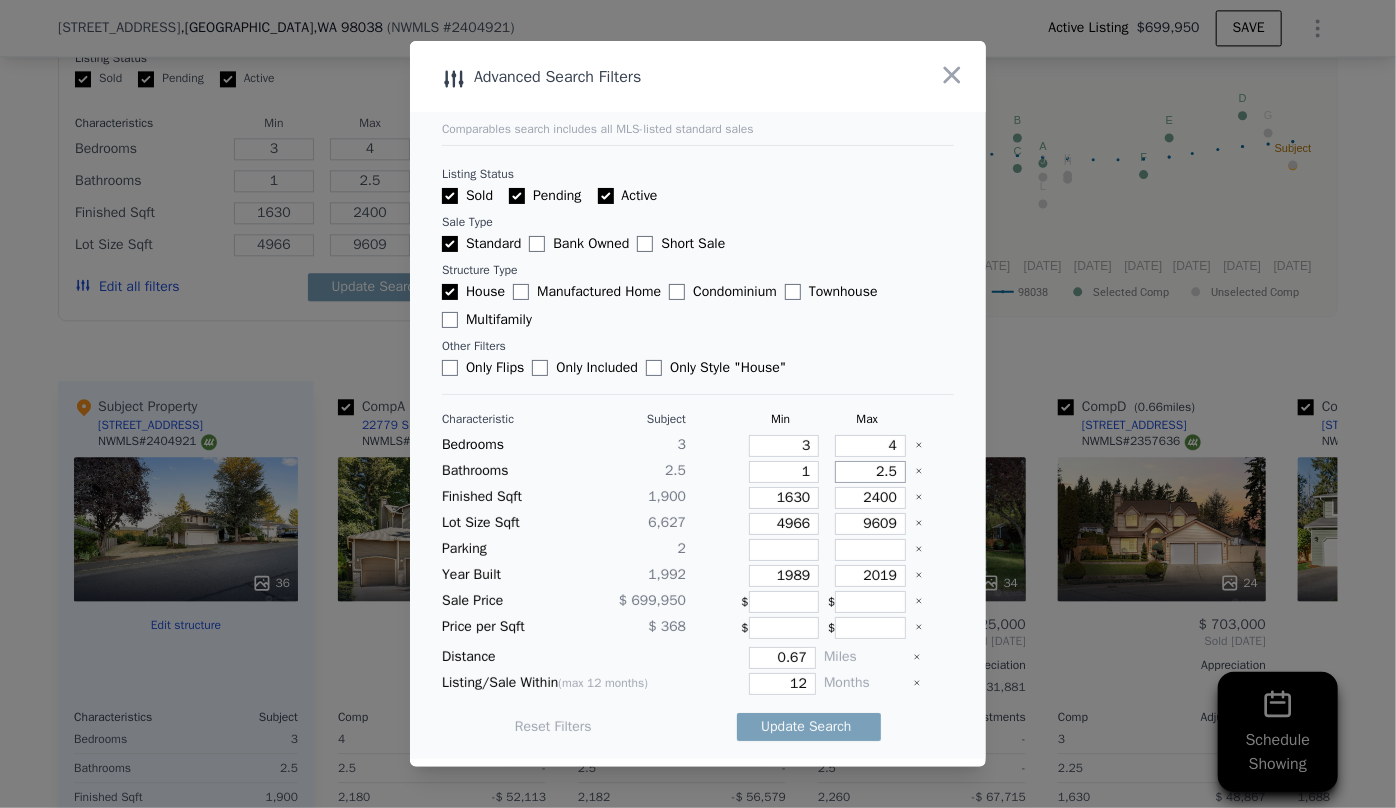 drag, startPoint x: 882, startPoint y: 473, endPoint x: 853, endPoint y: 479, distance: 29.614185 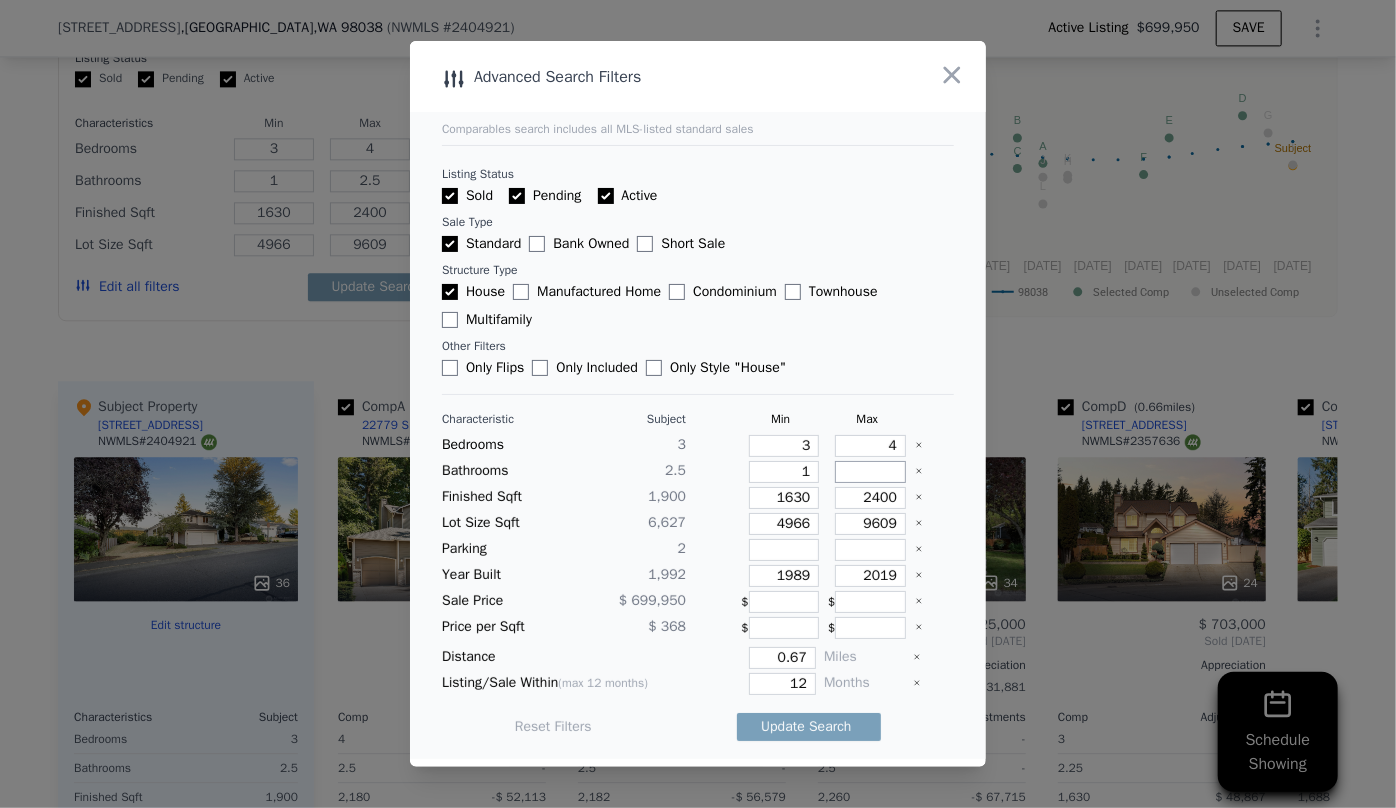 type 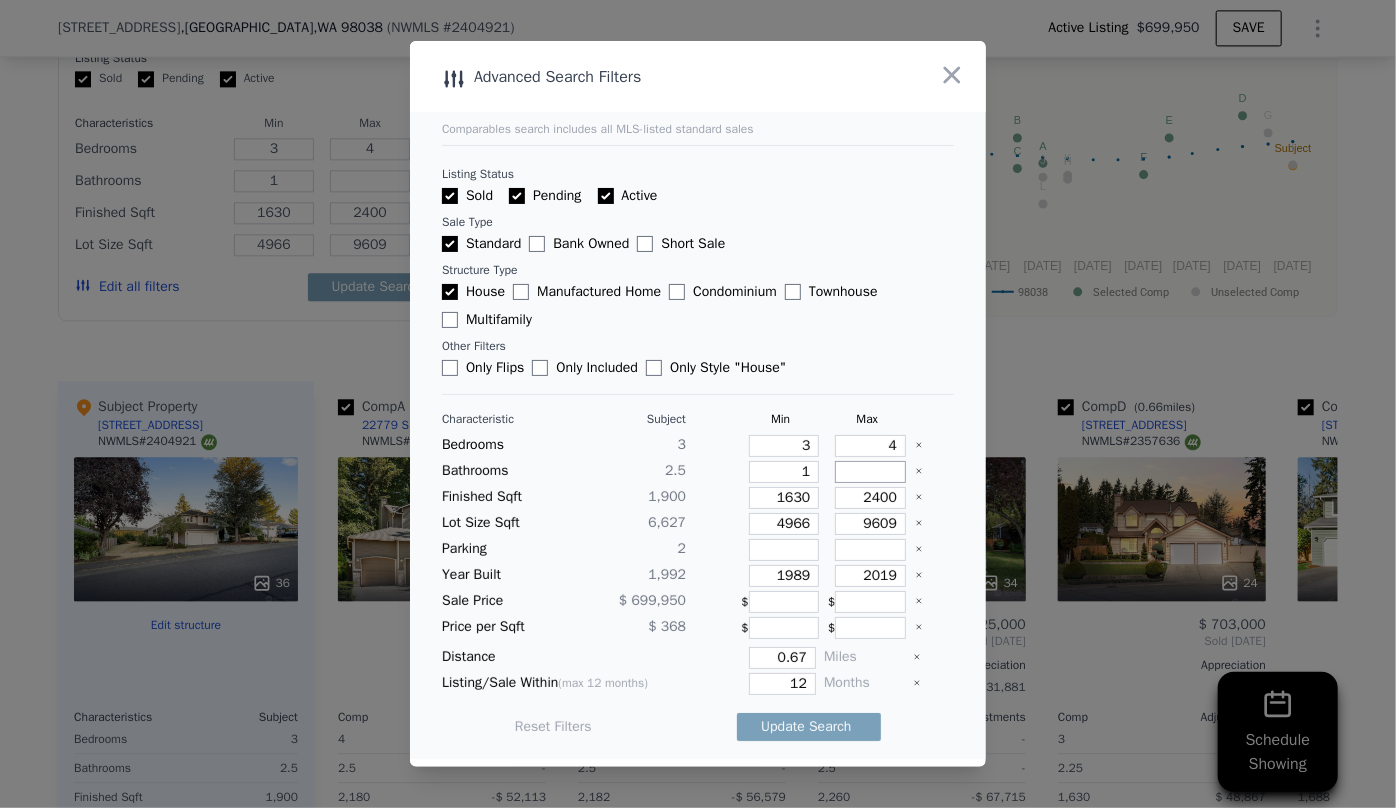 type 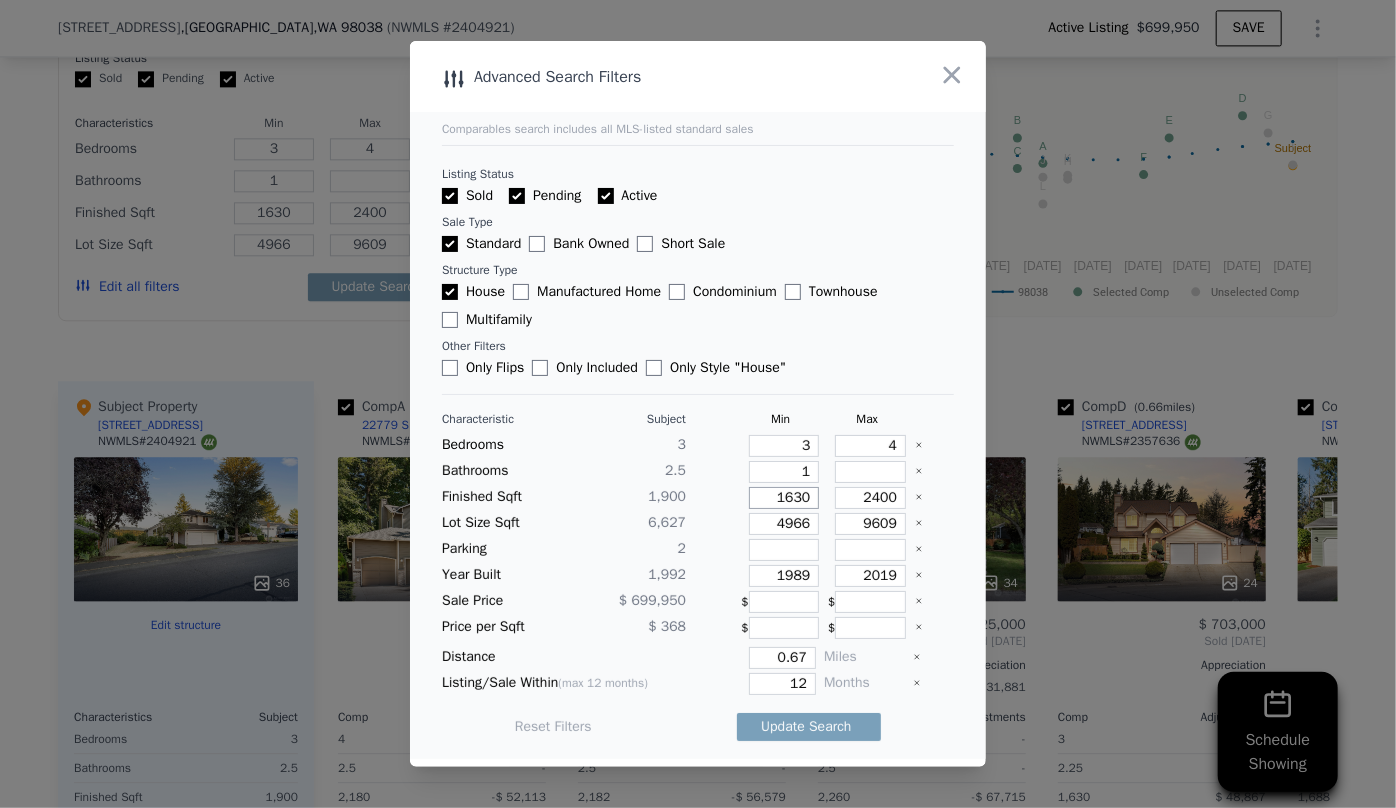 drag, startPoint x: 800, startPoint y: 499, endPoint x: 743, endPoint y: 501, distance: 57.035076 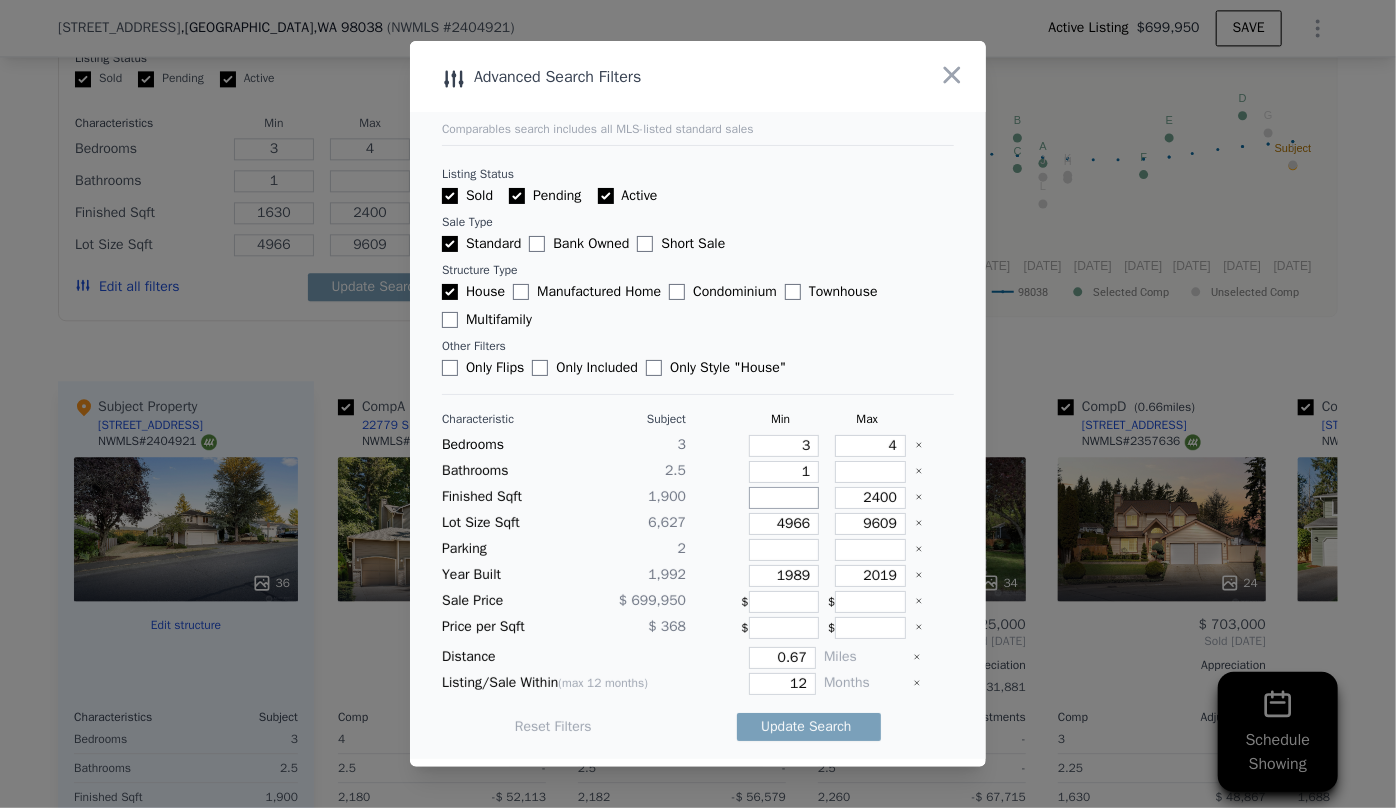 type 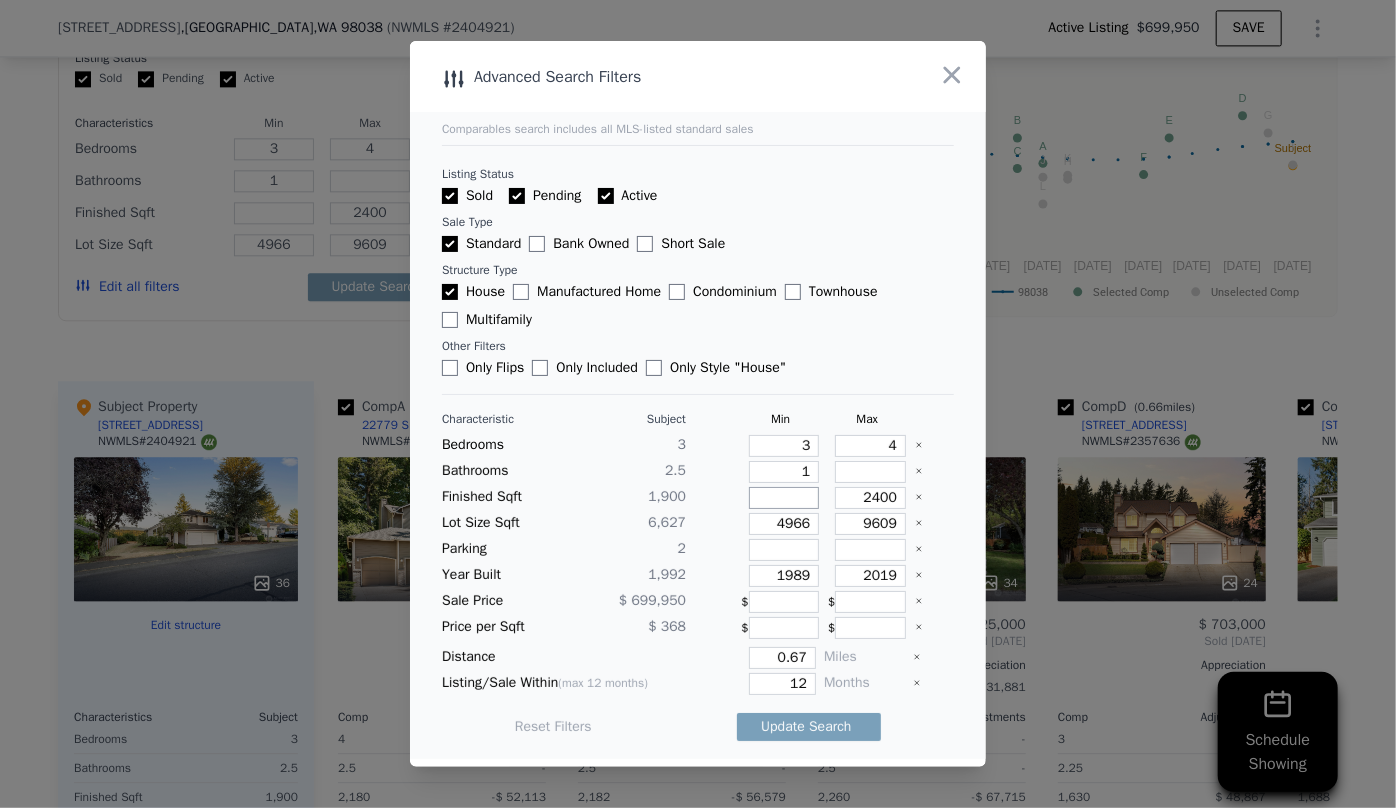 type 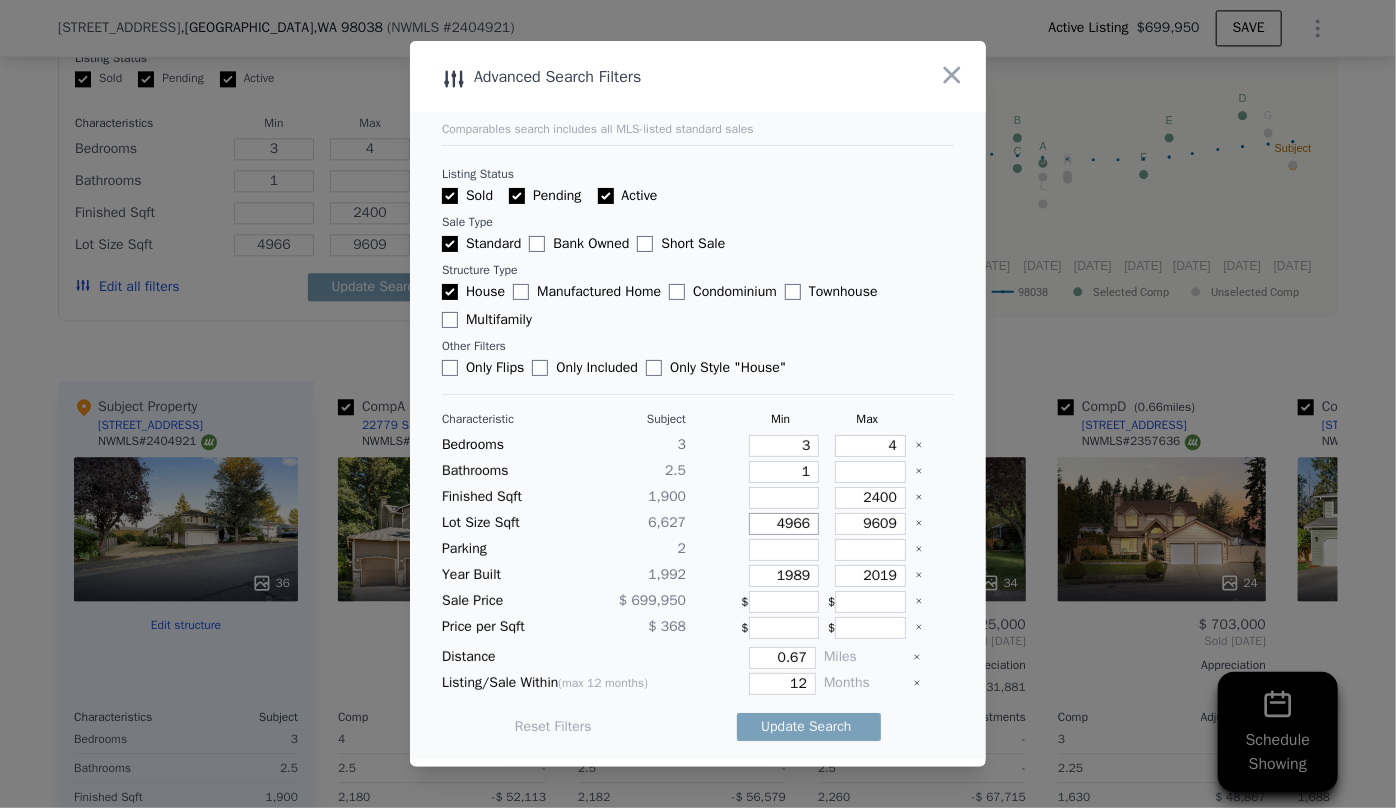 drag, startPoint x: 801, startPoint y: 523, endPoint x: 744, endPoint y: 530, distance: 57.428215 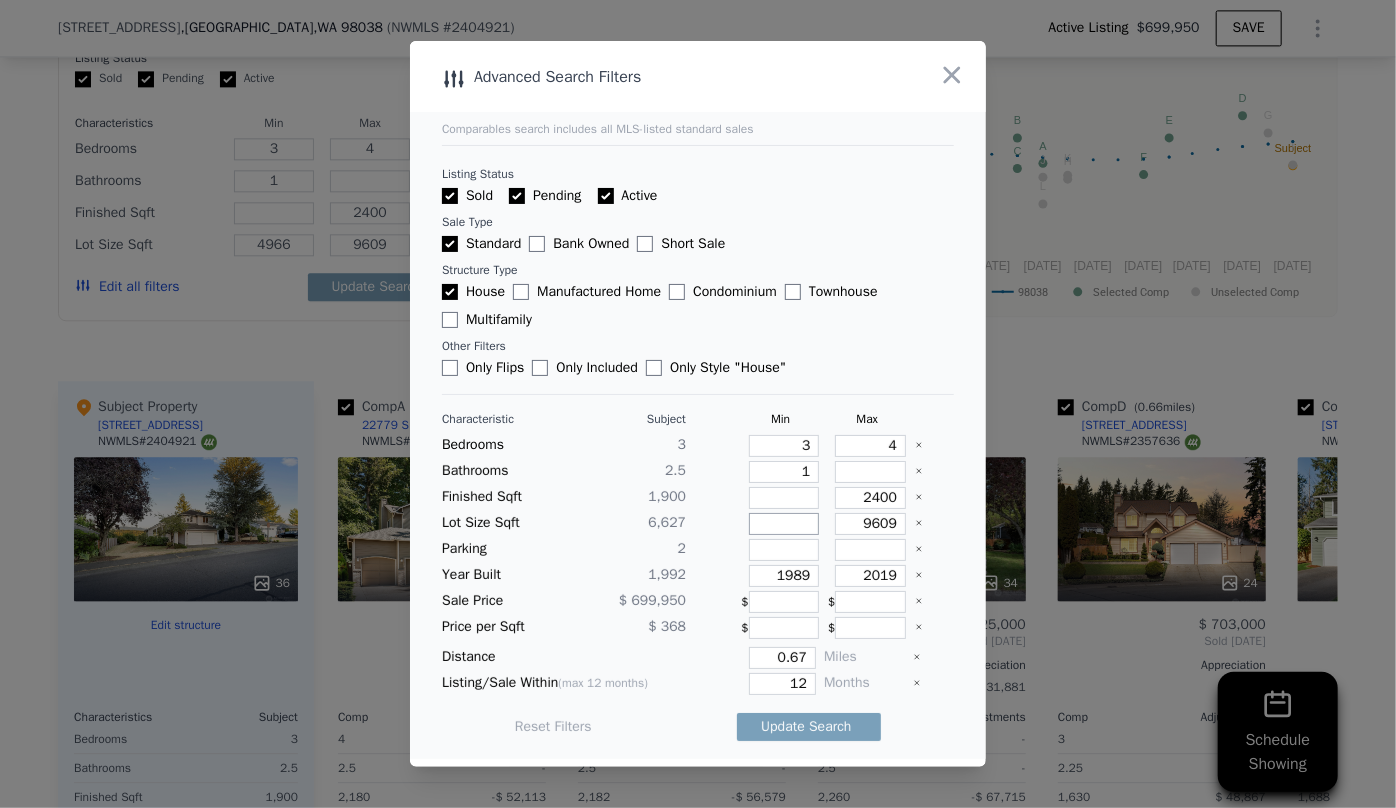 type 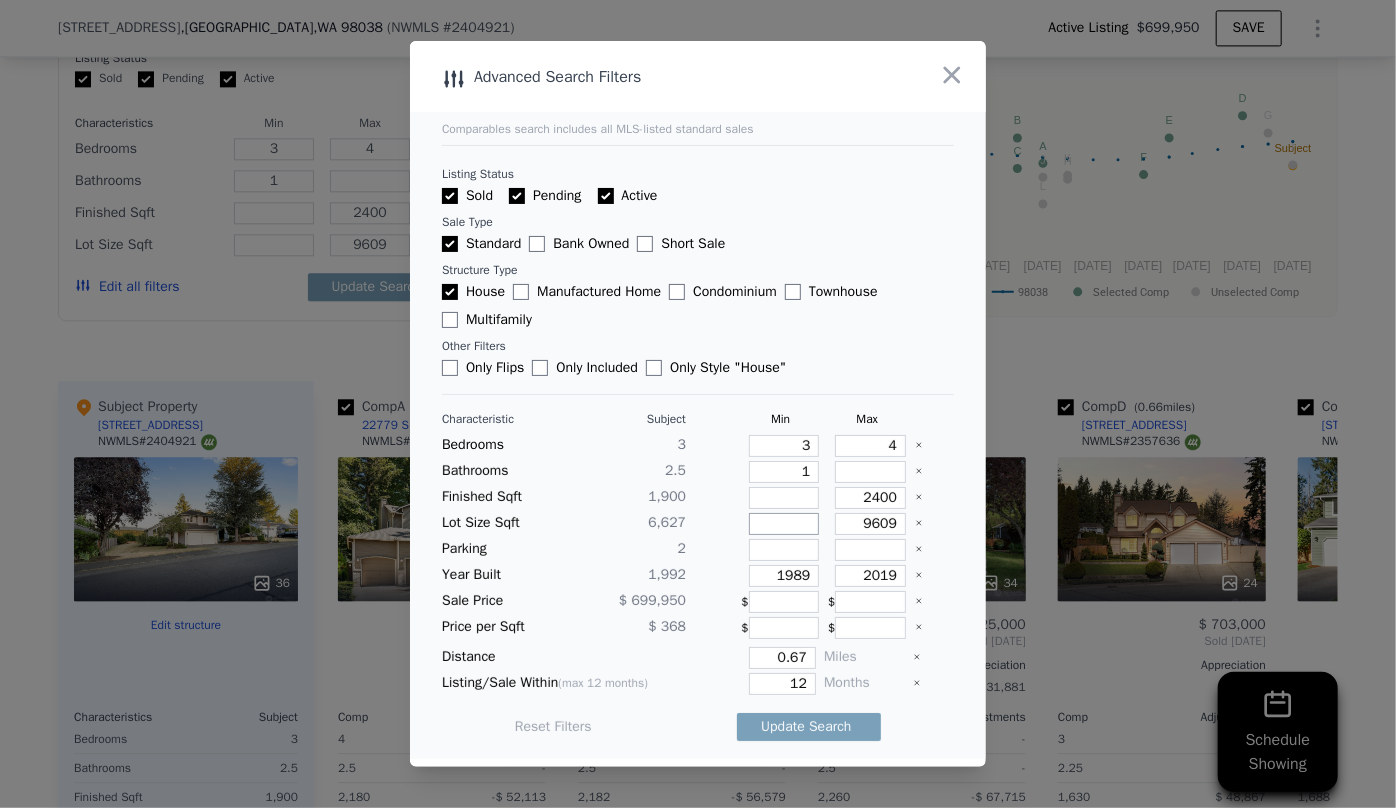 type 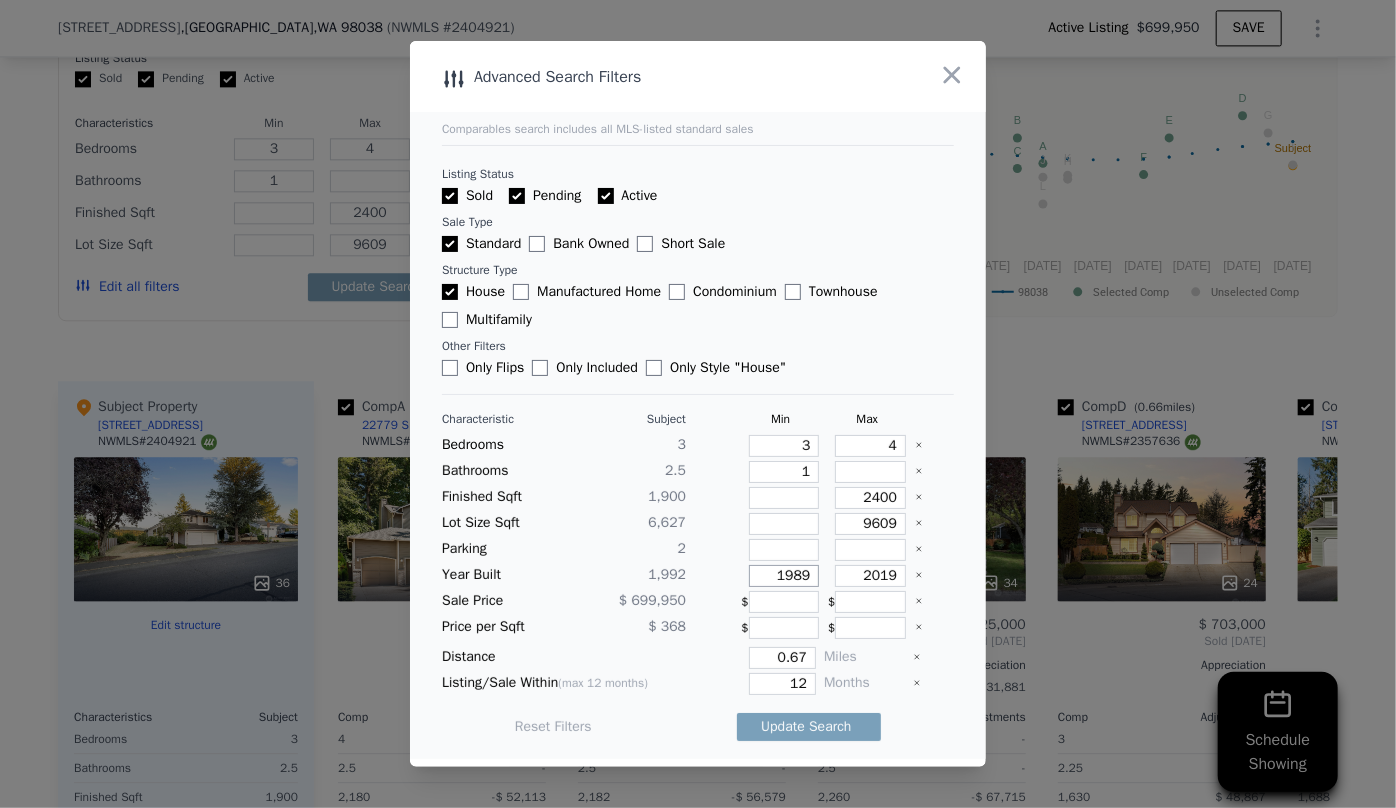 drag, startPoint x: 802, startPoint y: 576, endPoint x: 740, endPoint y: 573, distance: 62.072536 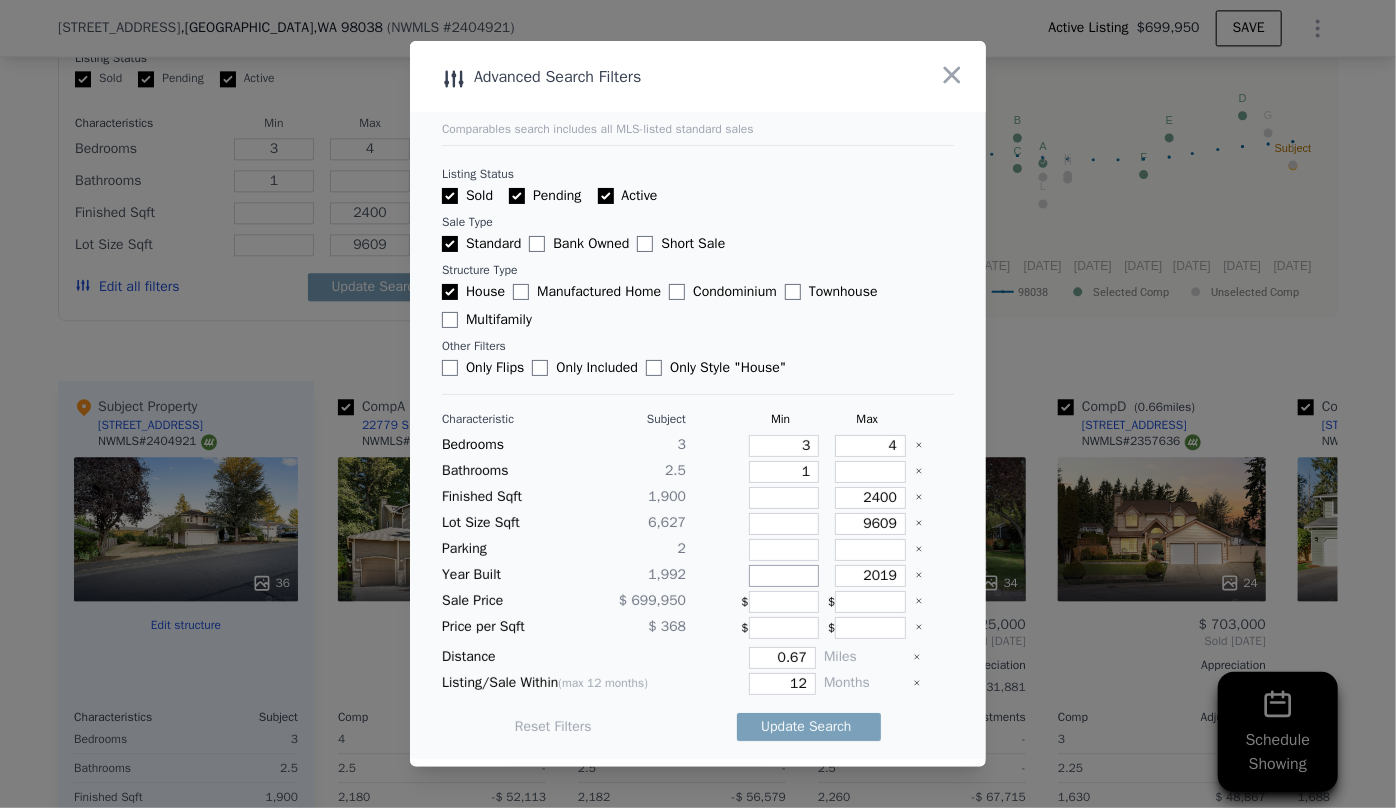 type 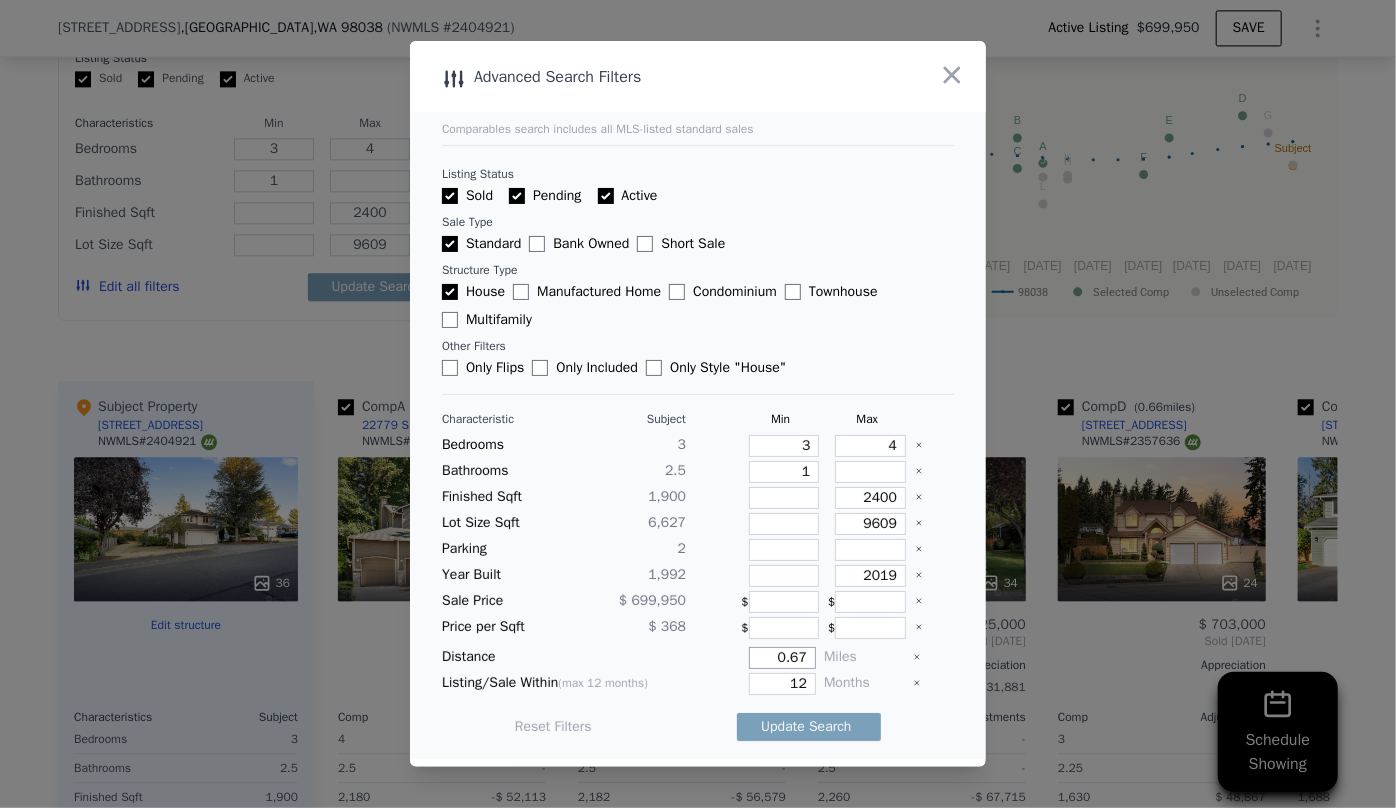drag, startPoint x: 798, startPoint y: 658, endPoint x: 747, endPoint y: 661, distance: 51.088158 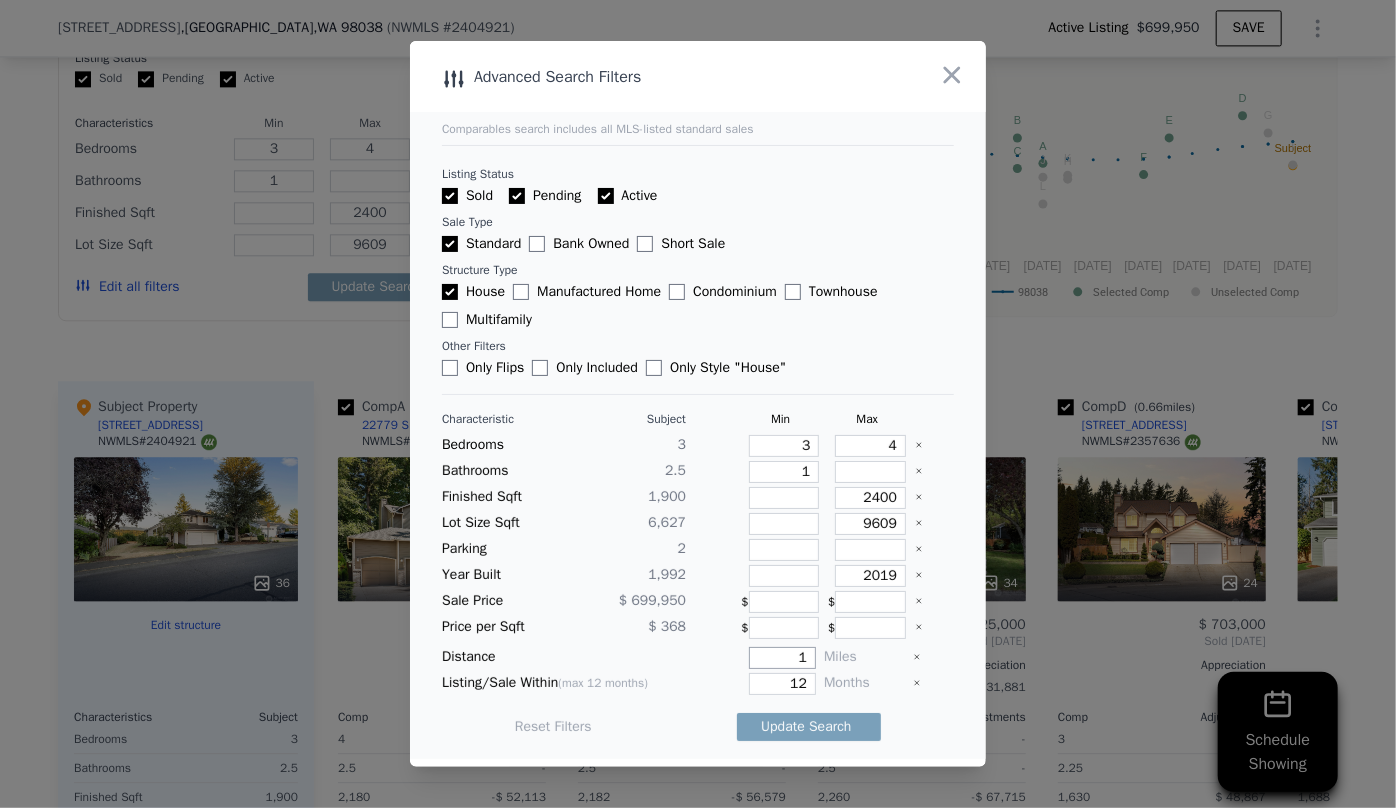type on "1" 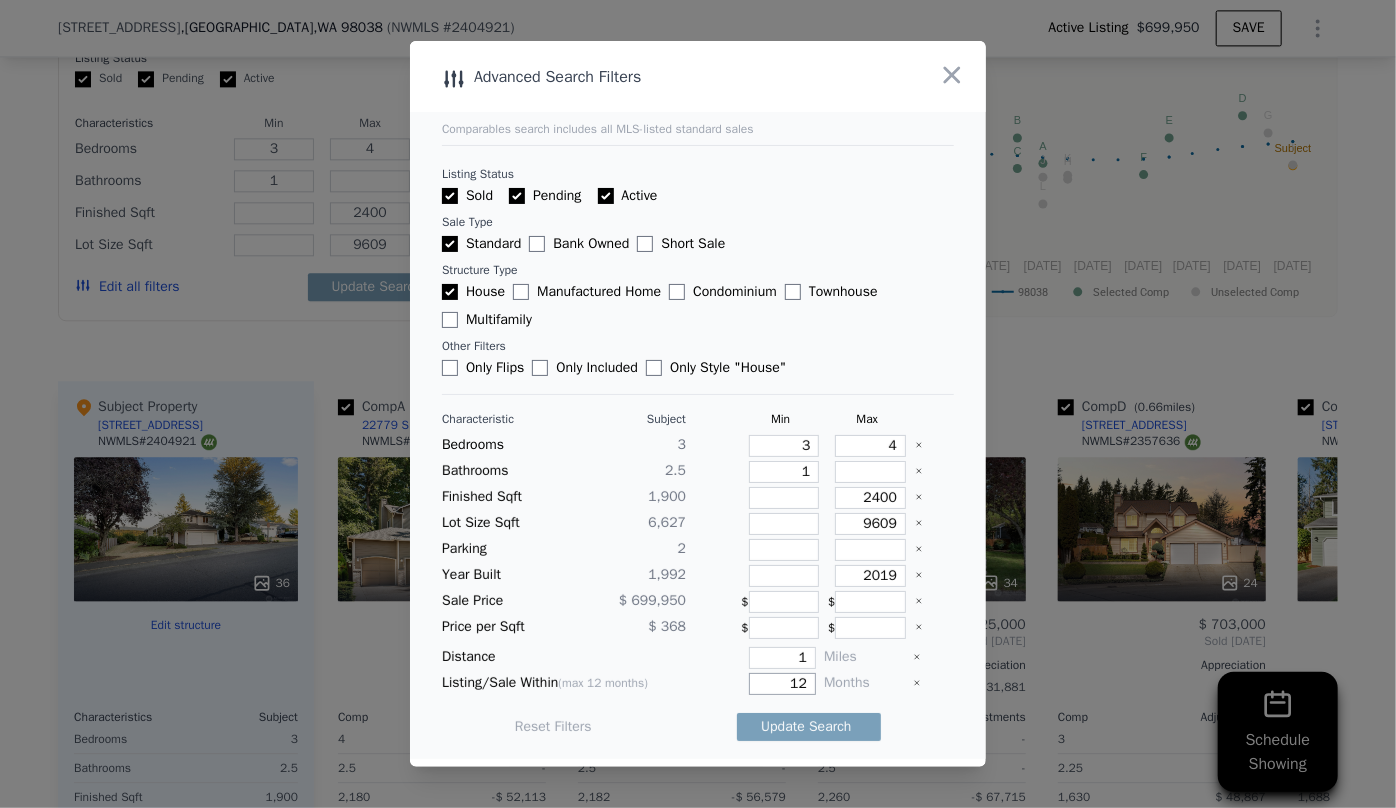 drag, startPoint x: 800, startPoint y: 682, endPoint x: 772, endPoint y: 682, distance: 28 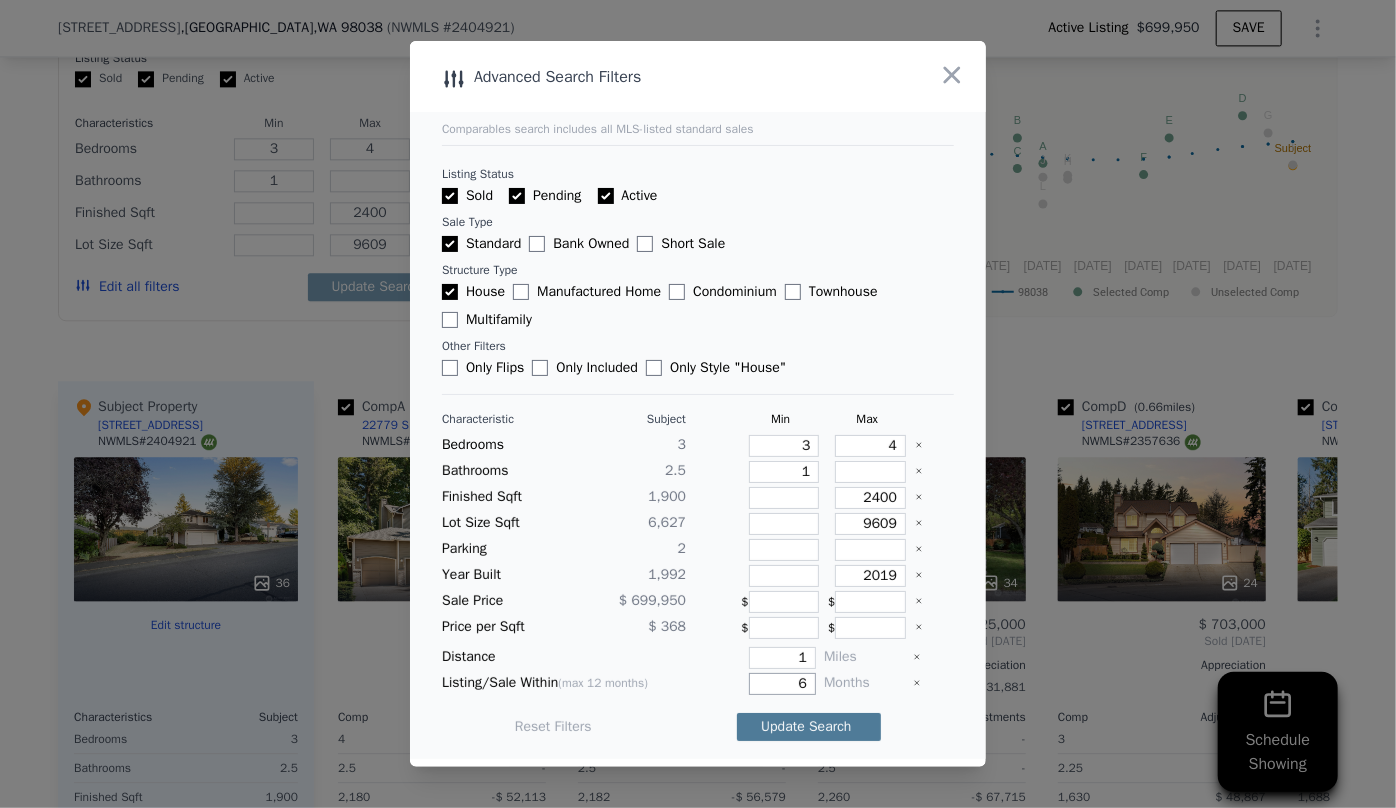 type on "6" 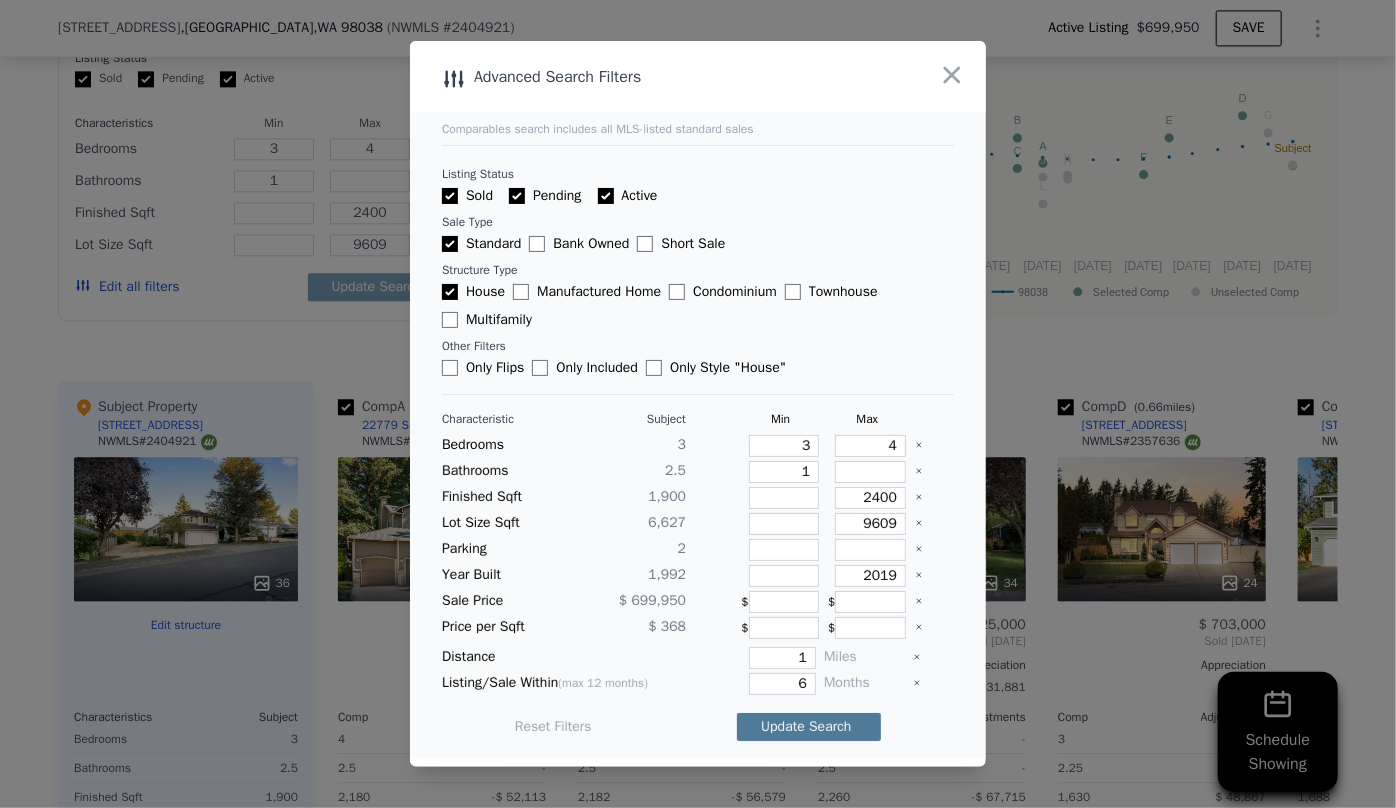 click on "Update Search" at bounding box center [809, 727] 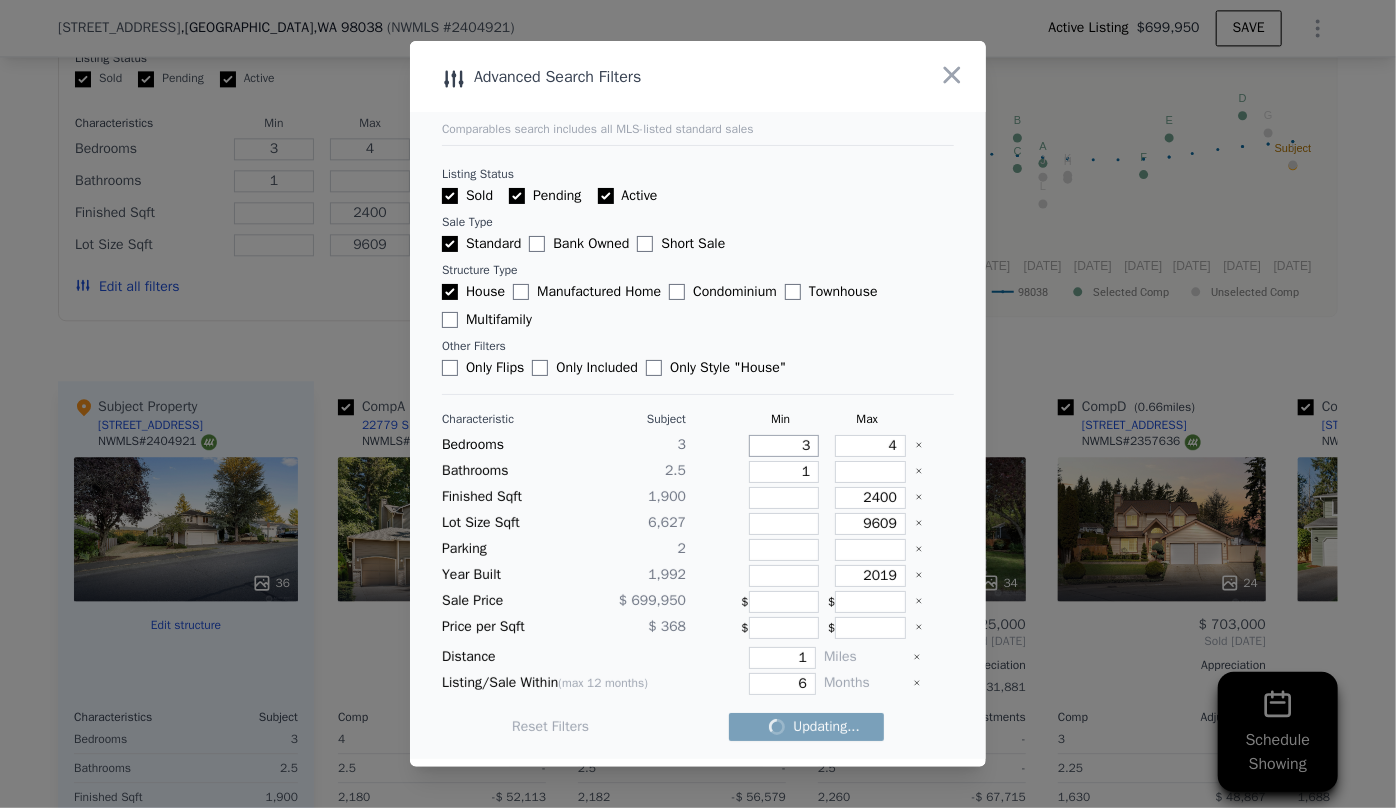 drag, startPoint x: 806, startPoint y: 443, endPoint x: 779, endPoint y: 449, distance: 27.658634 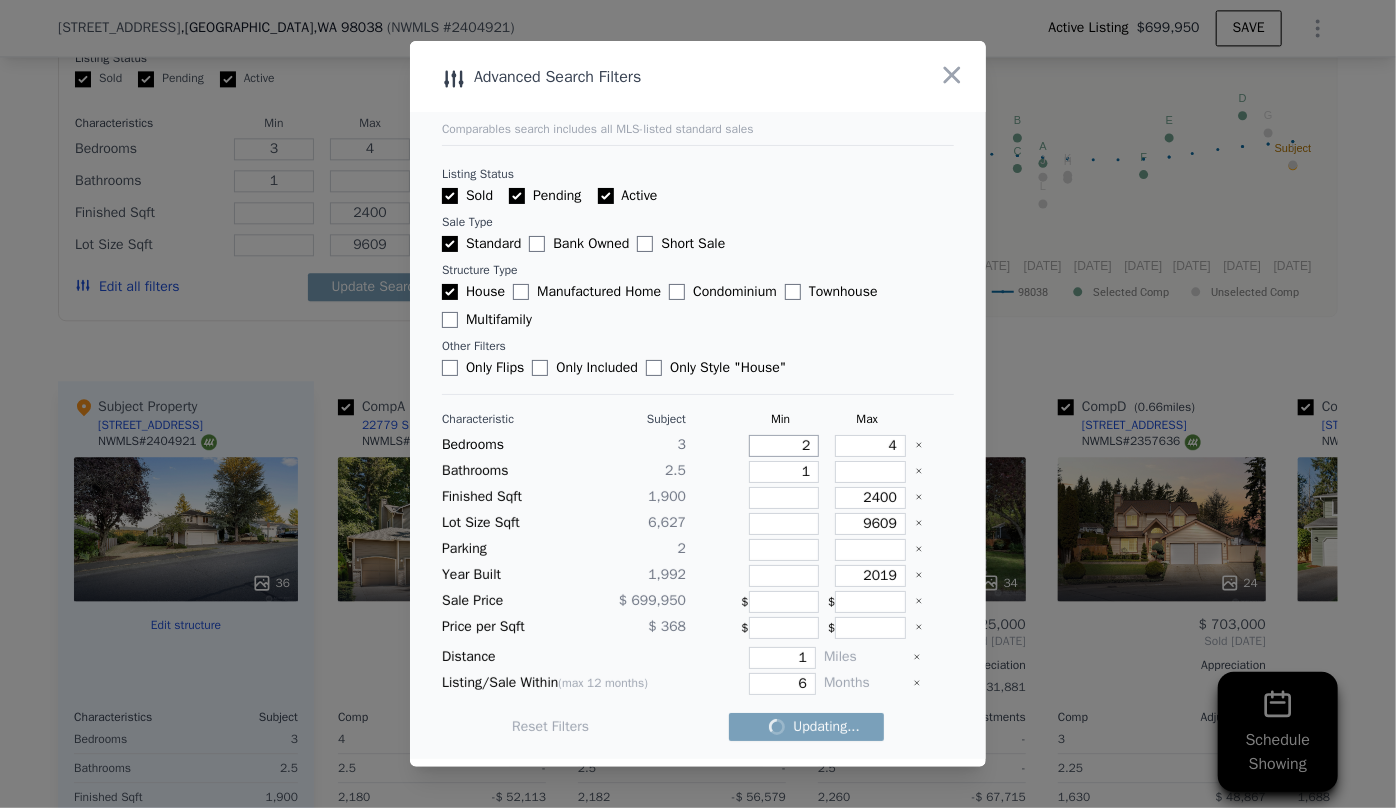 type on "2" 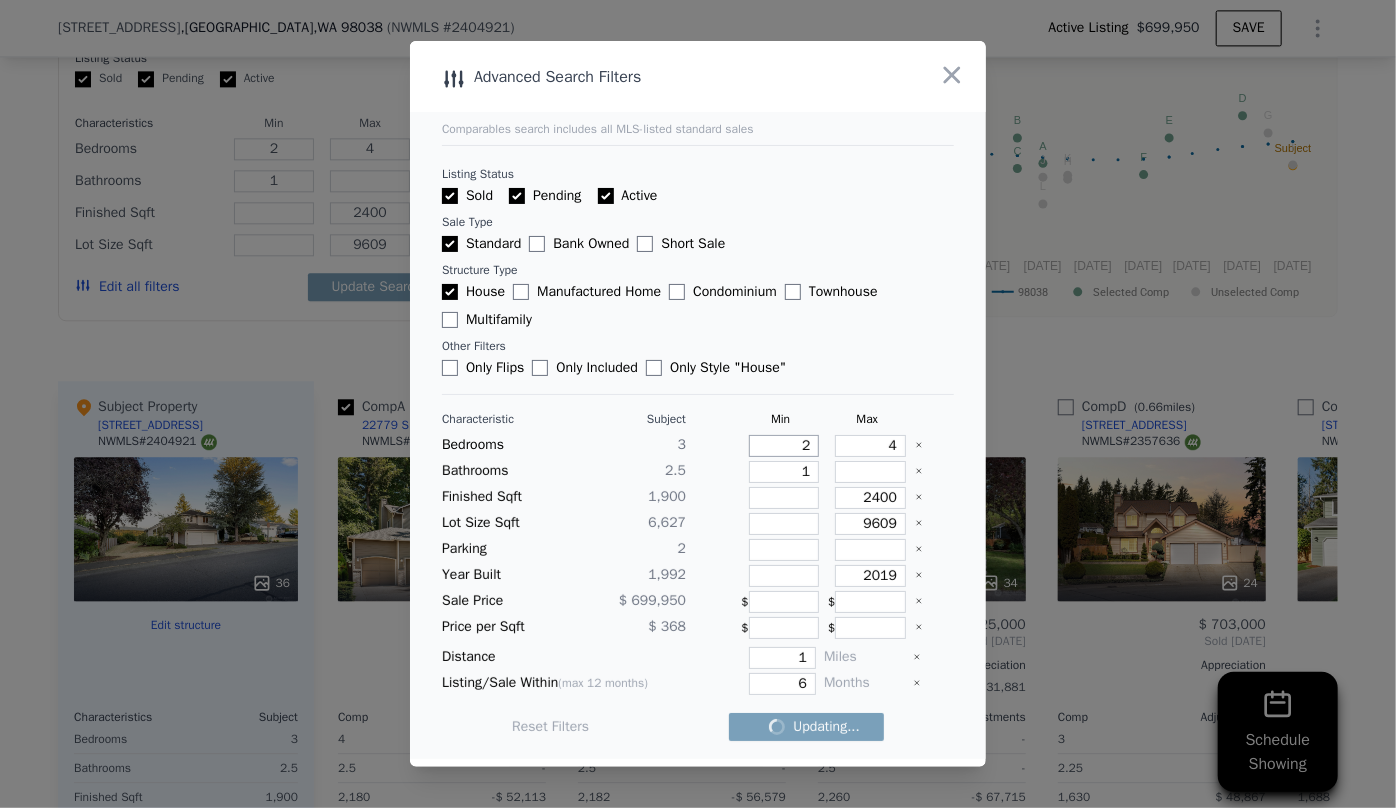 checkbox on "false" 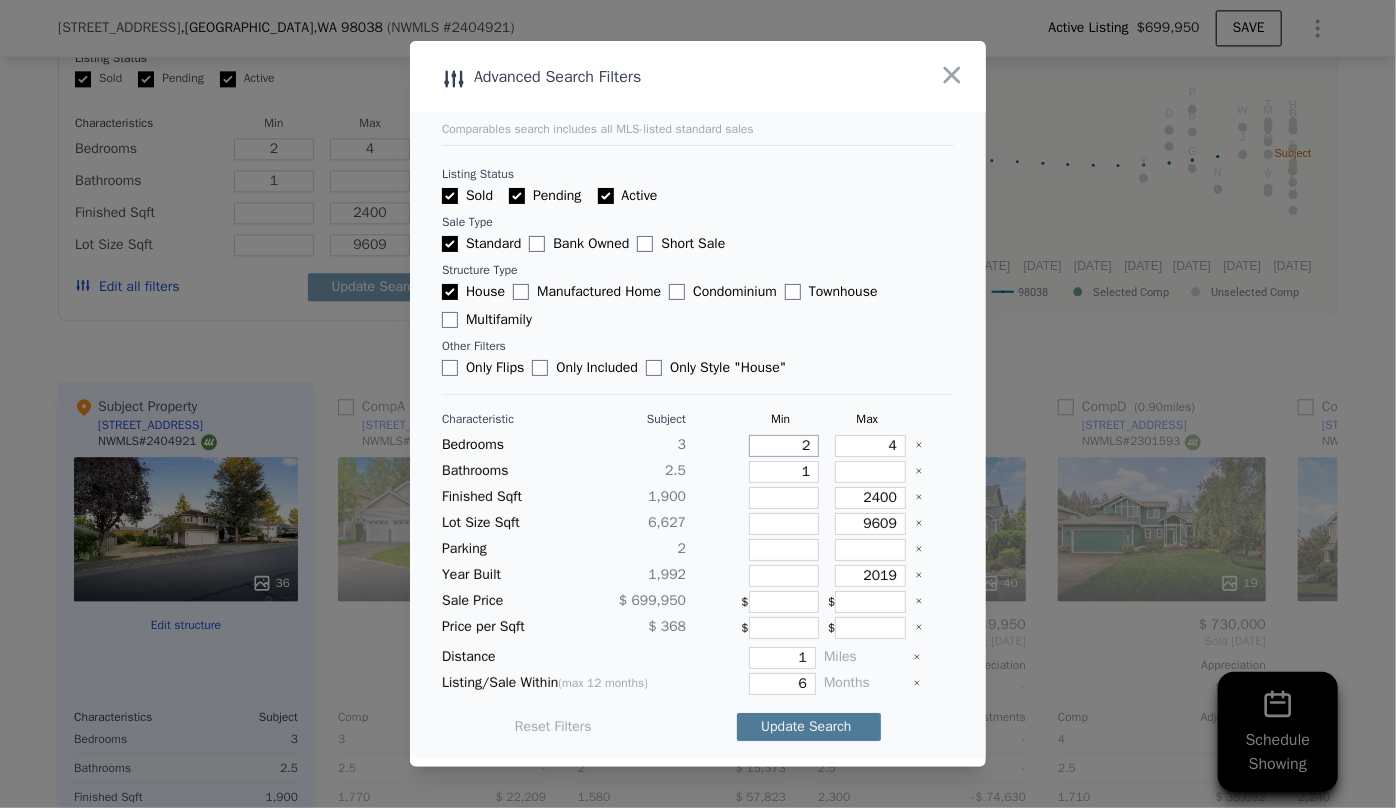 type on "2" 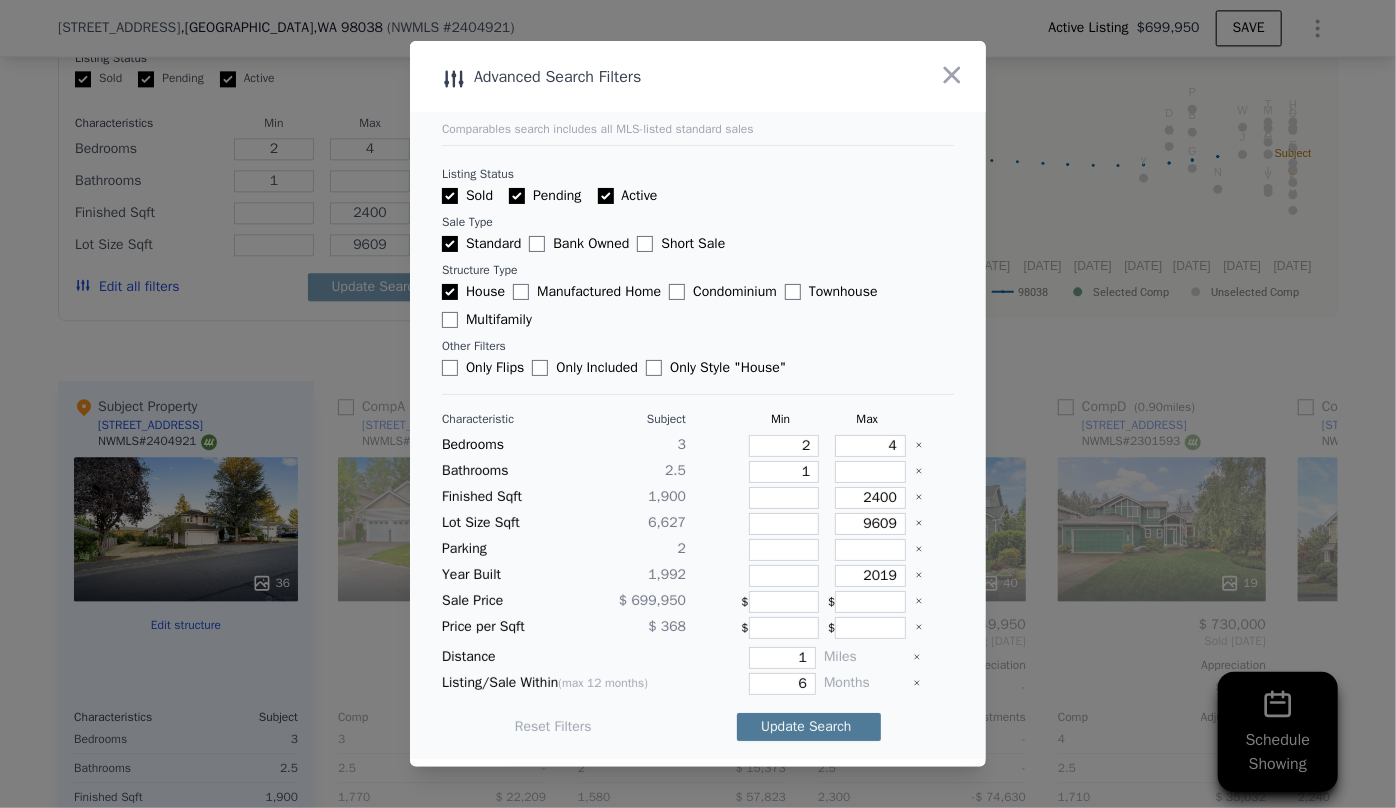 click on "Update Search" at bounding box center (809, 727) 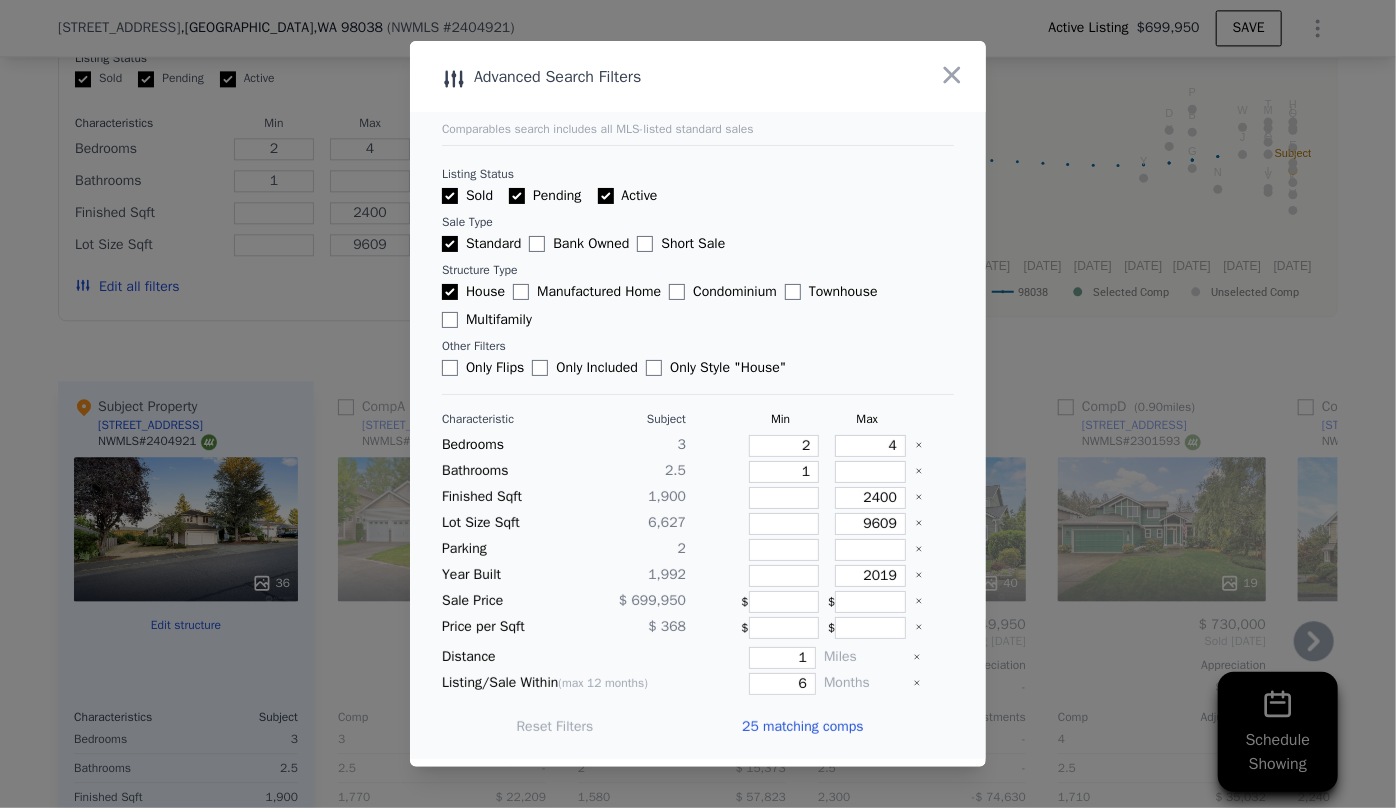 click on "25 matching comps" at bounding box center (802, 727) 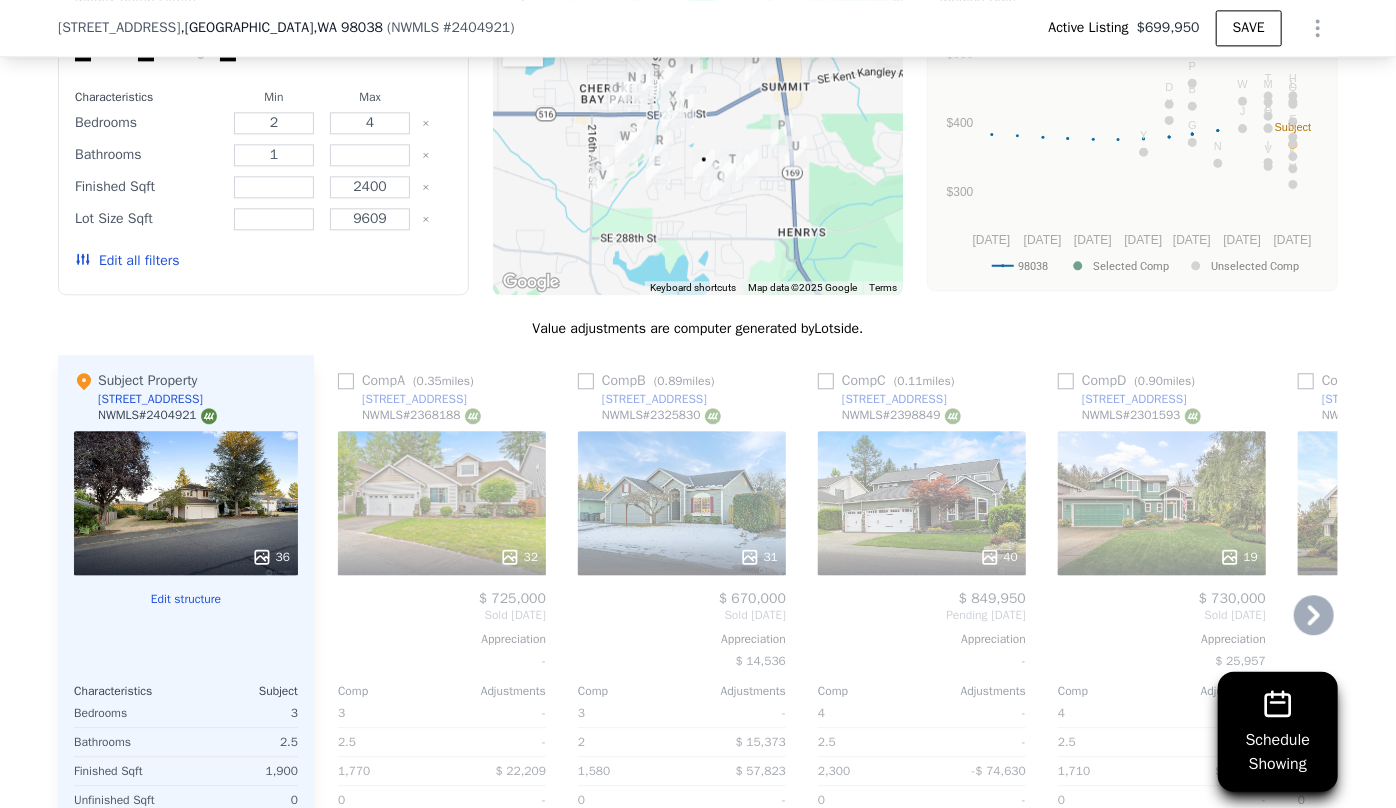 scroll, scrollTop: 2349, scrollLeft: 0, axis: vertical 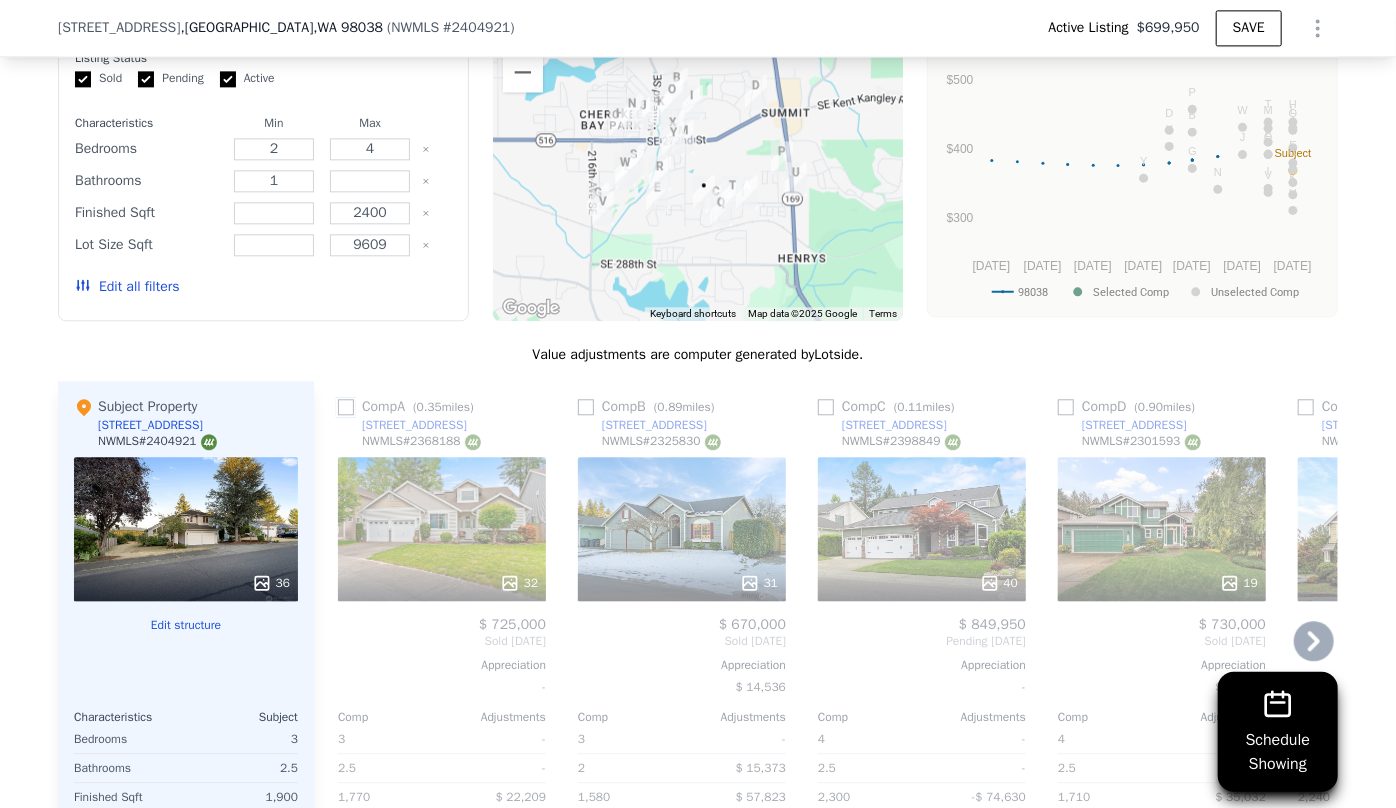click at bounding box center [346, 407] 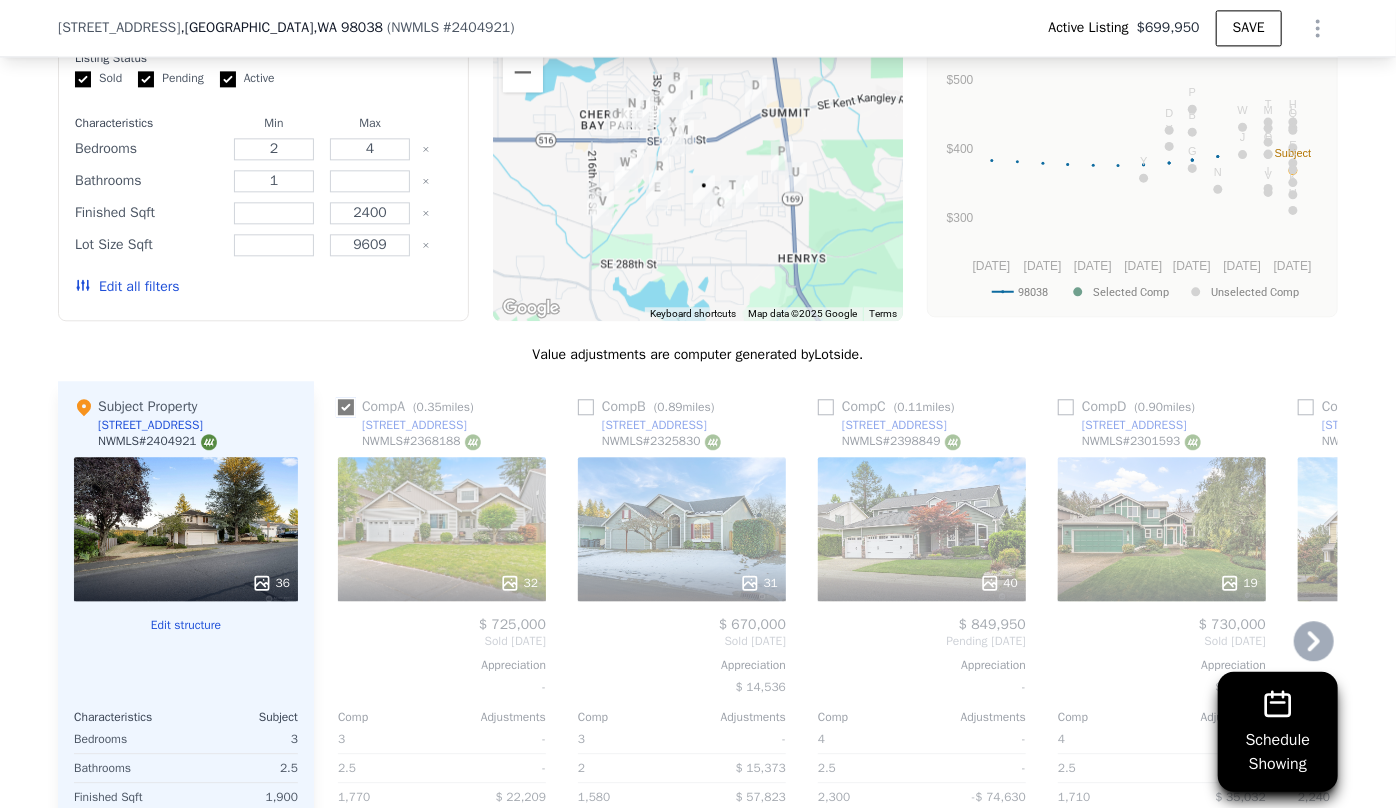 checkbox on "true" 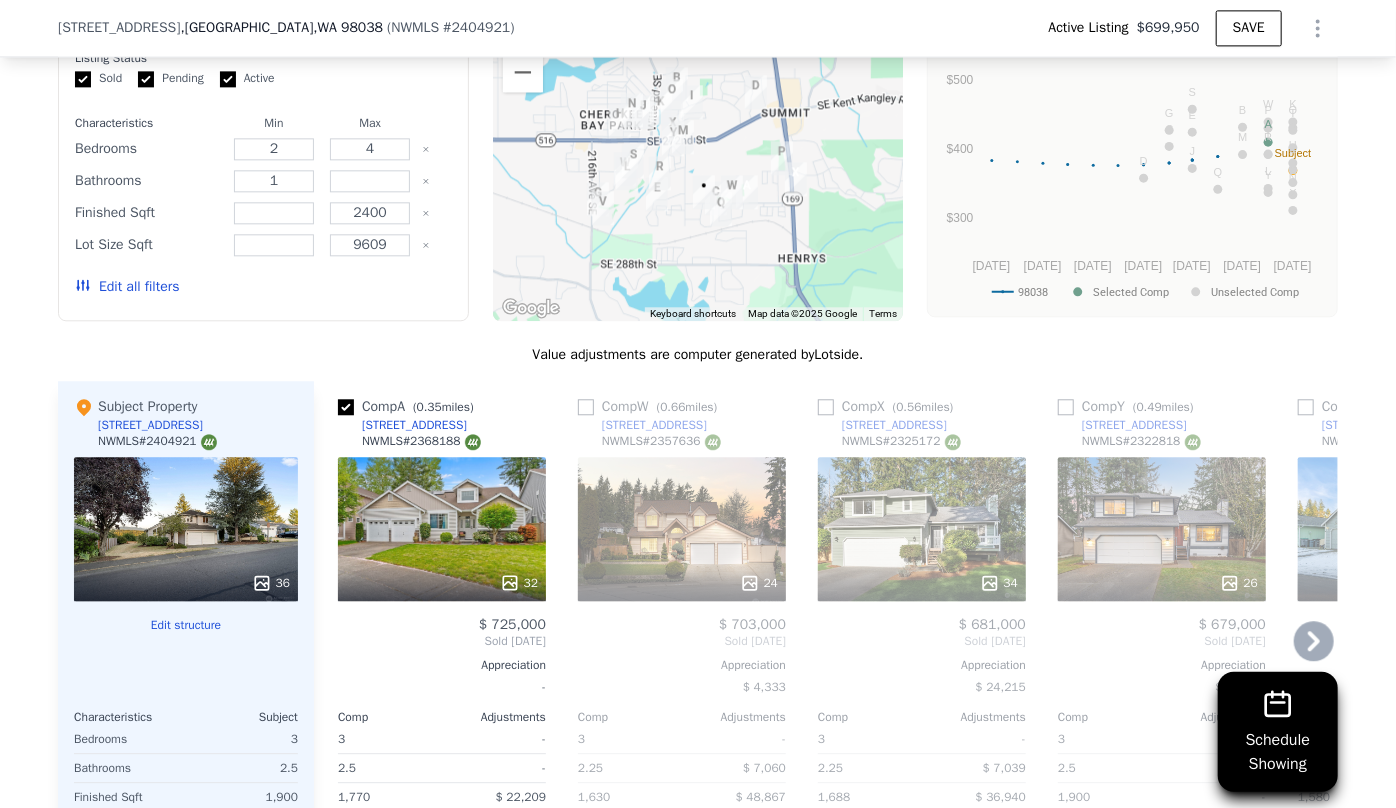 click at bounding box center (922, 583) 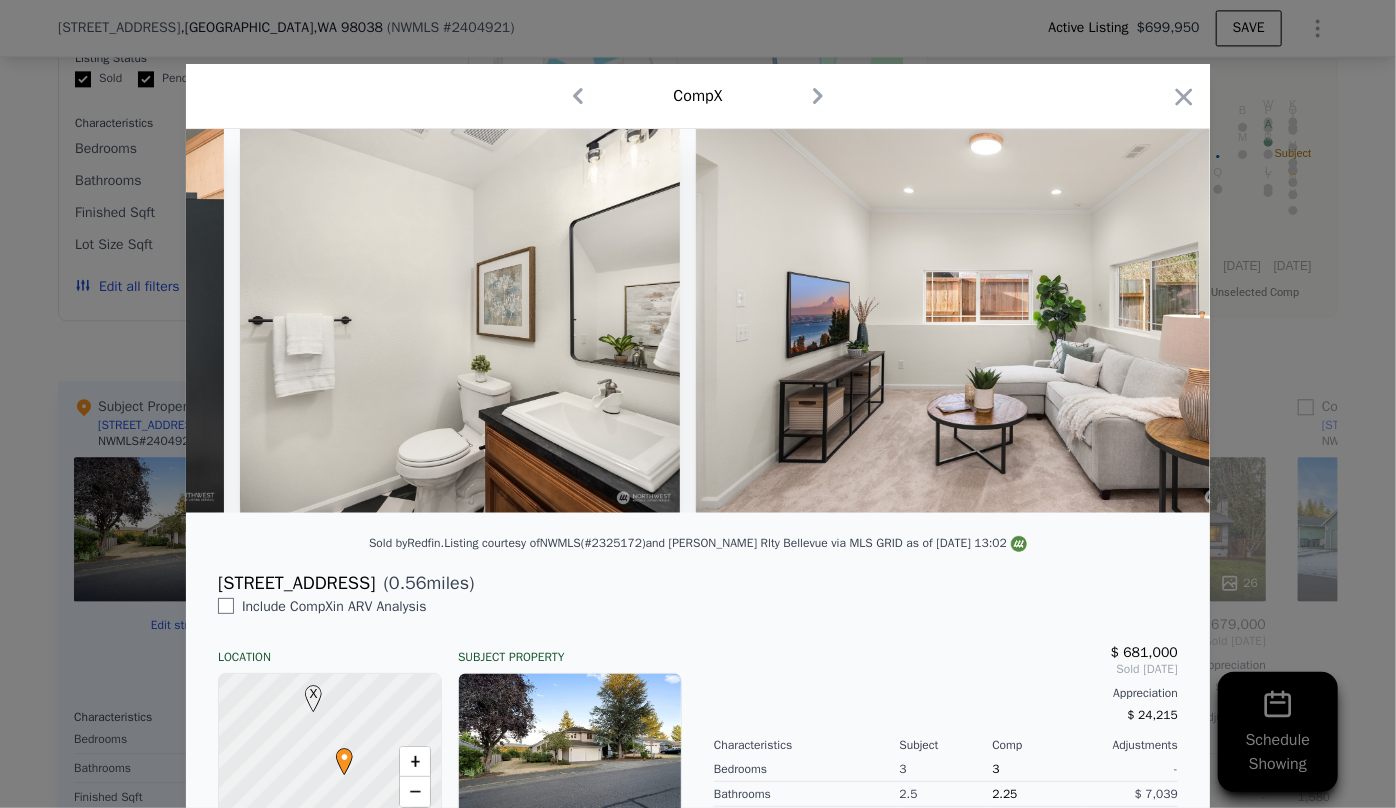 scroll, scrollTop: 0, scrollLeft: 3062, axis: horizontal 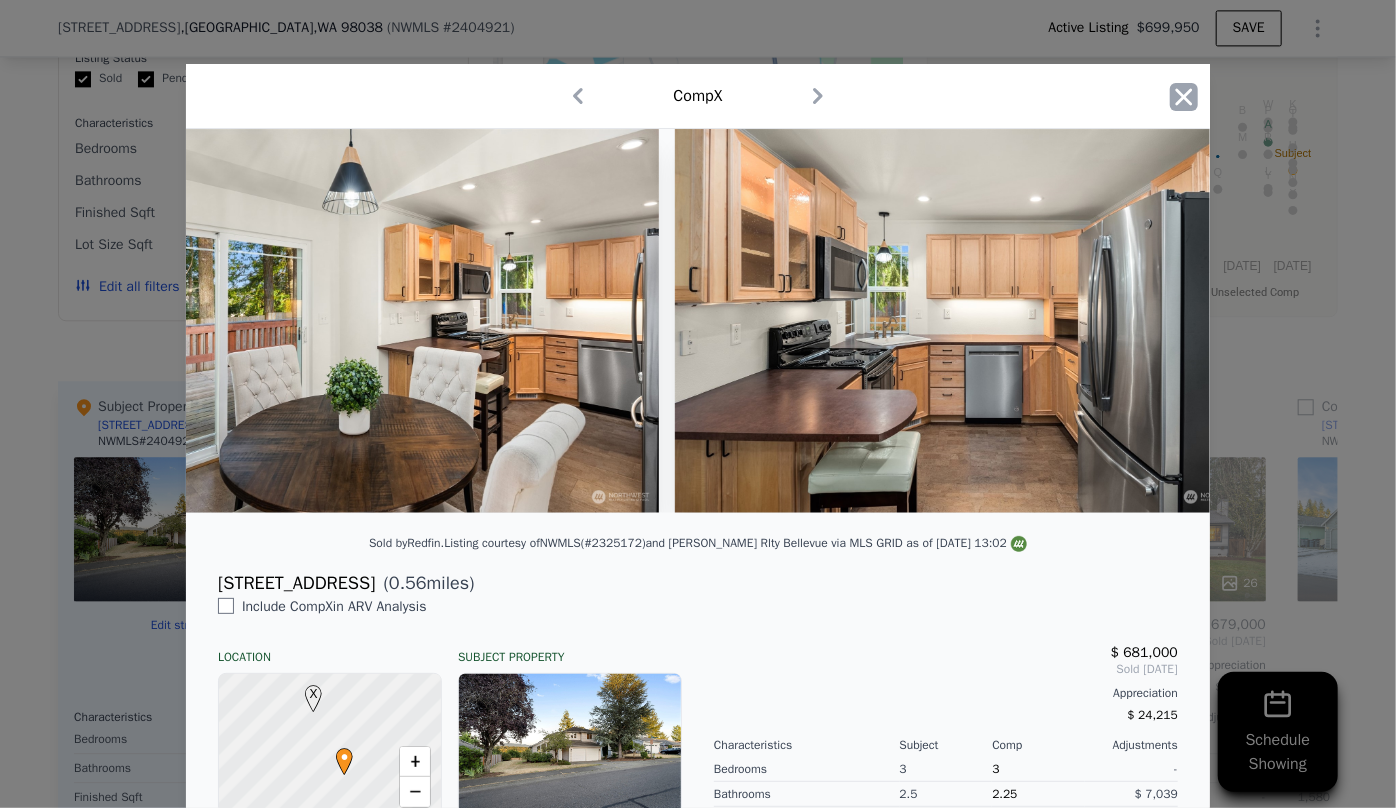 click 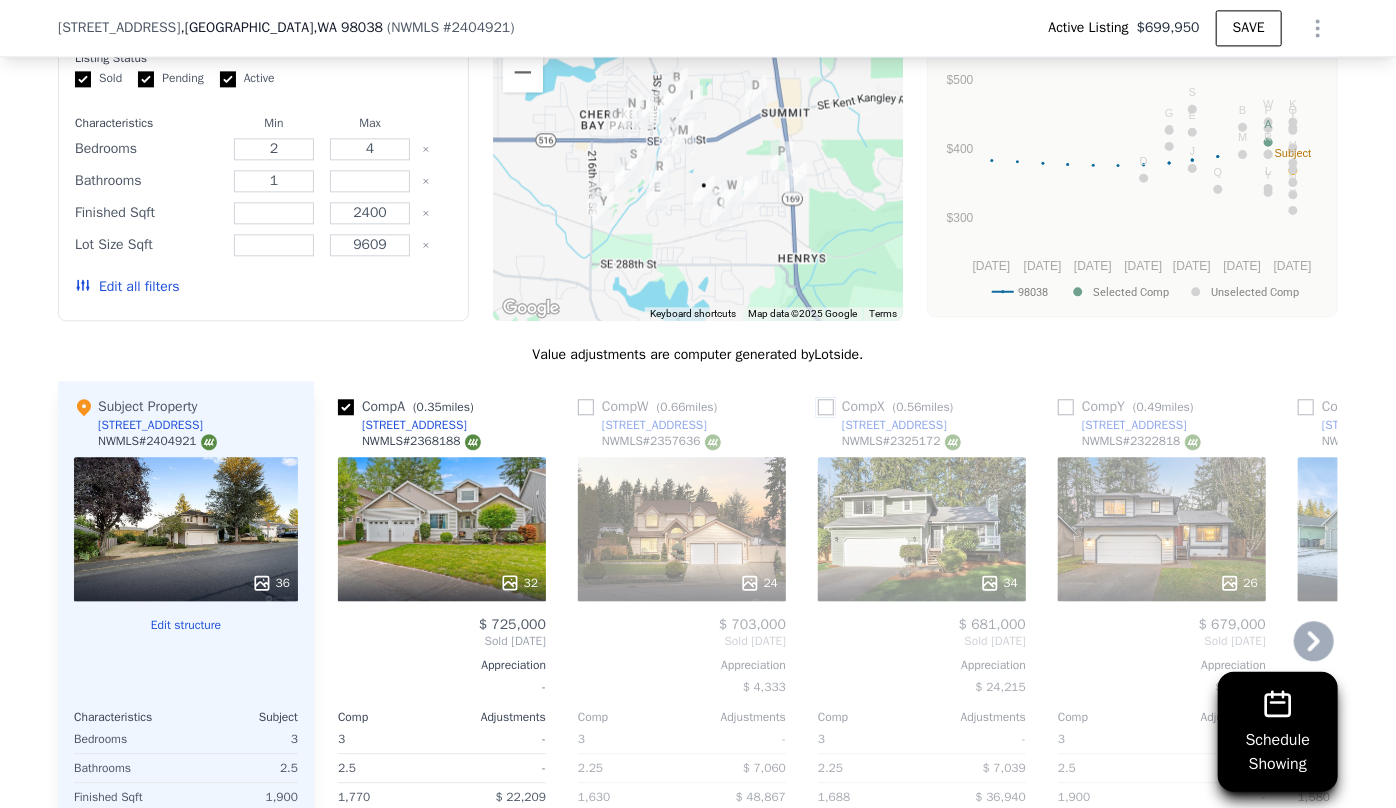 click at bounding box center (826, 407) 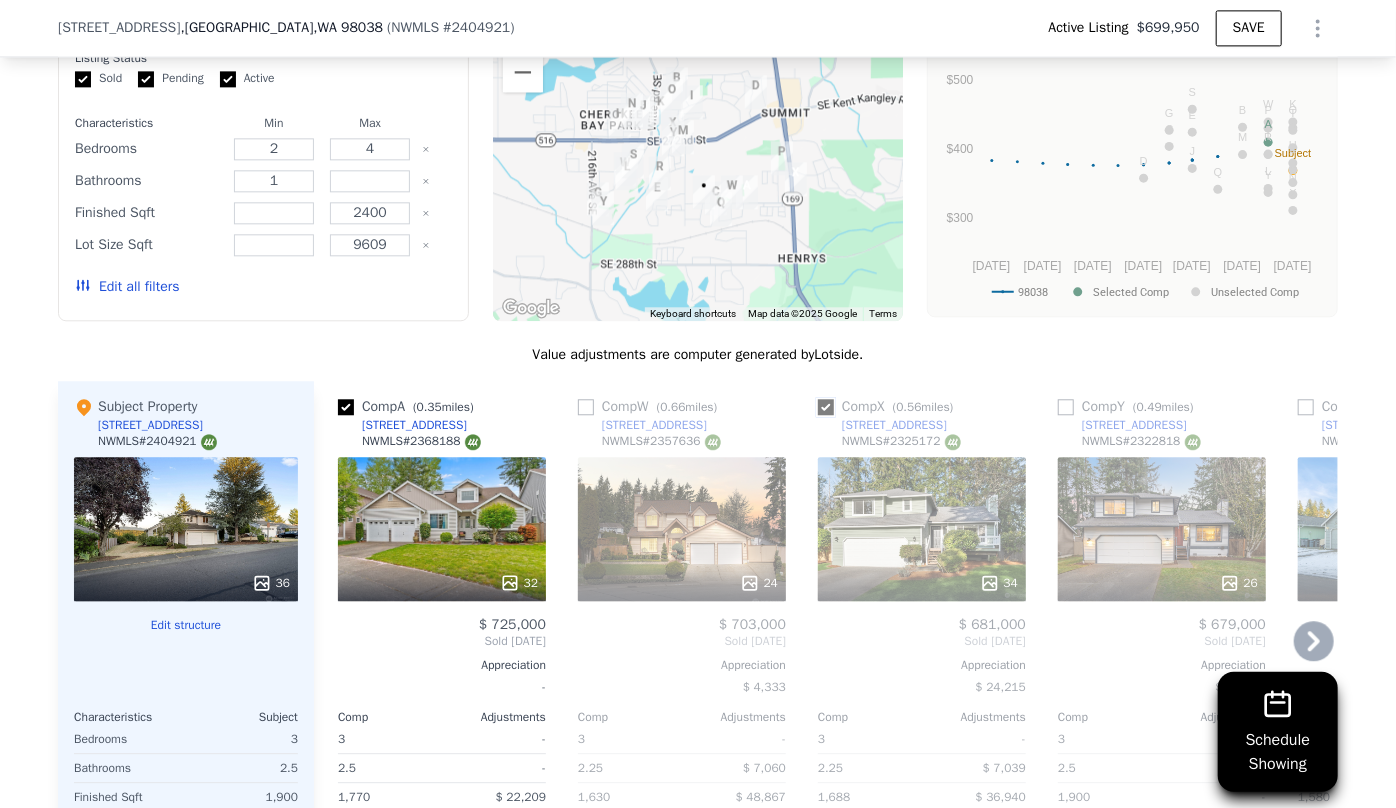 checkbox on "true" 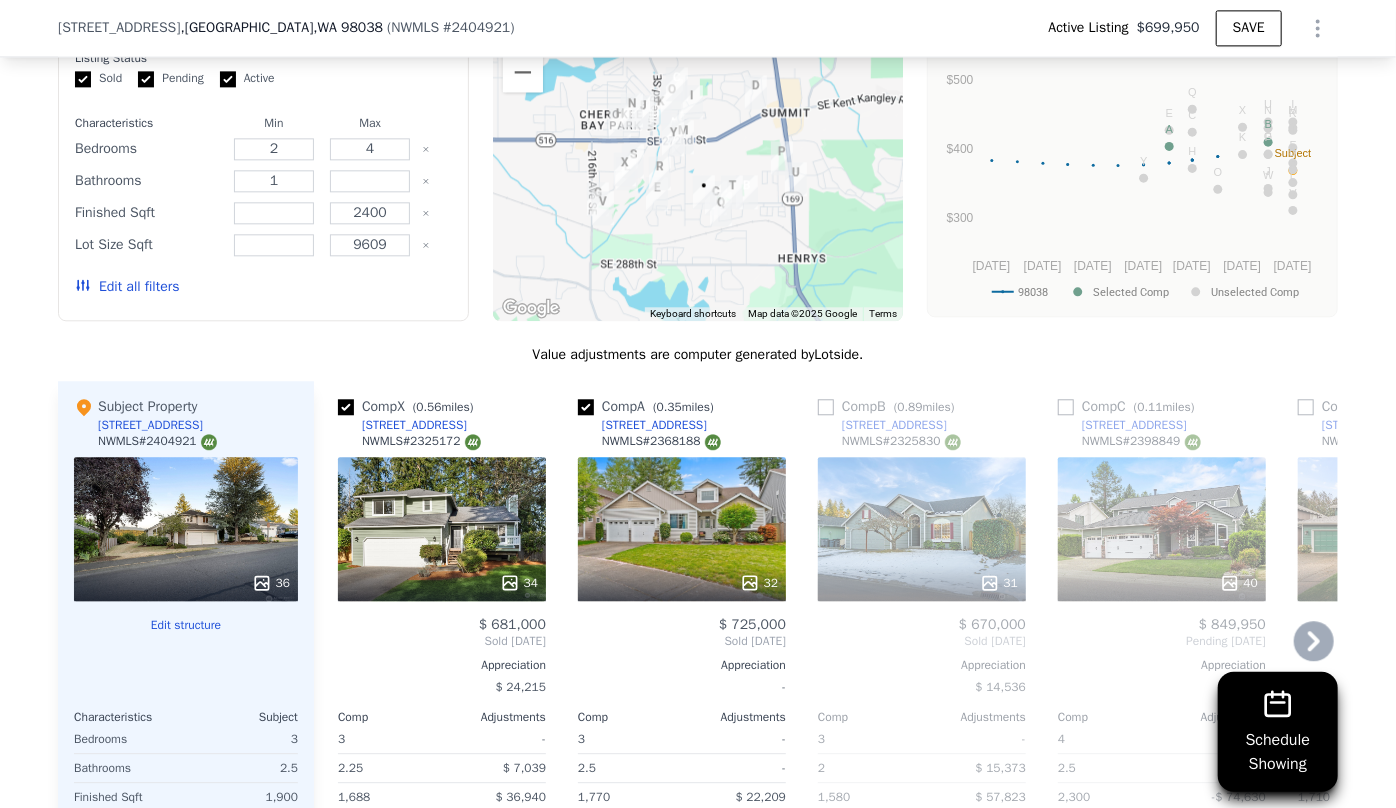 click on "40" at bounding box center [1162, 529] 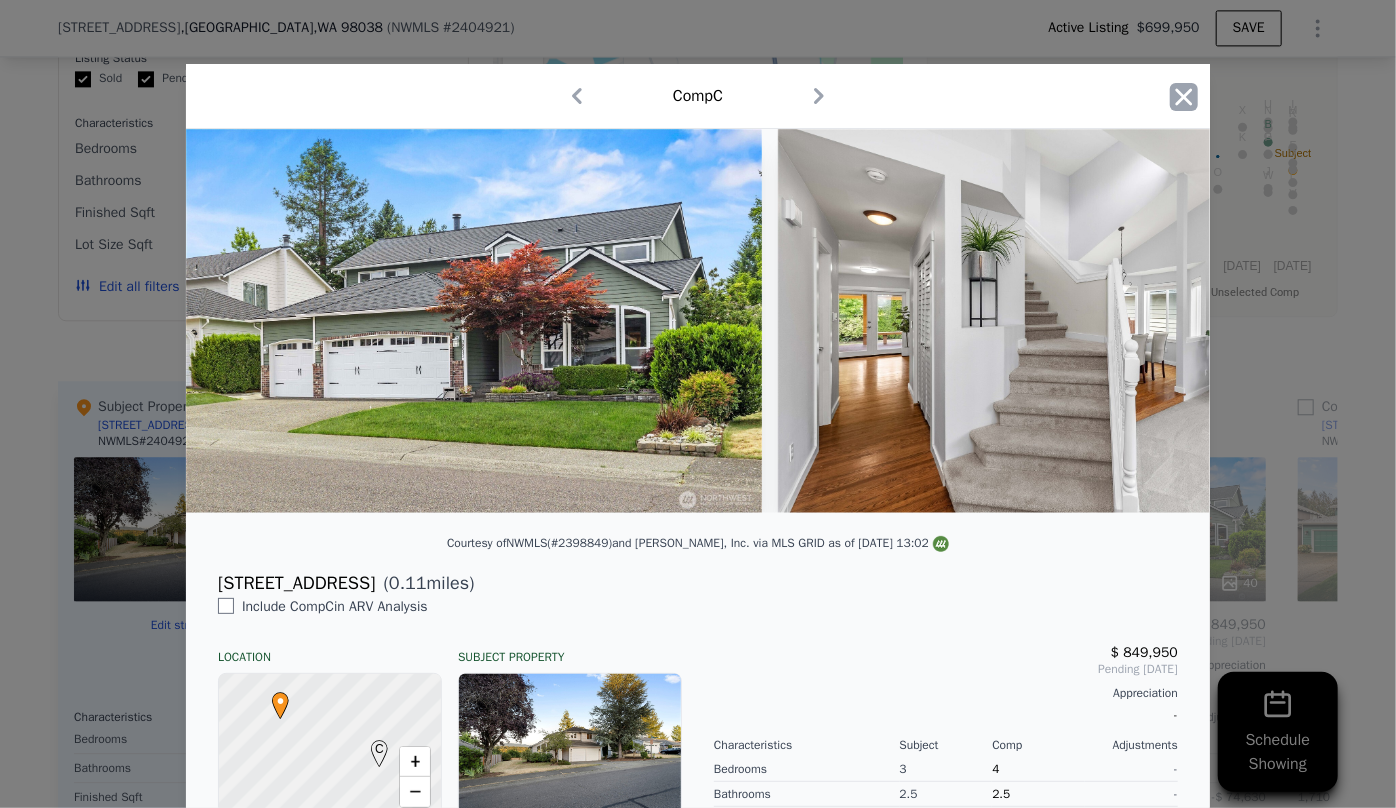 click 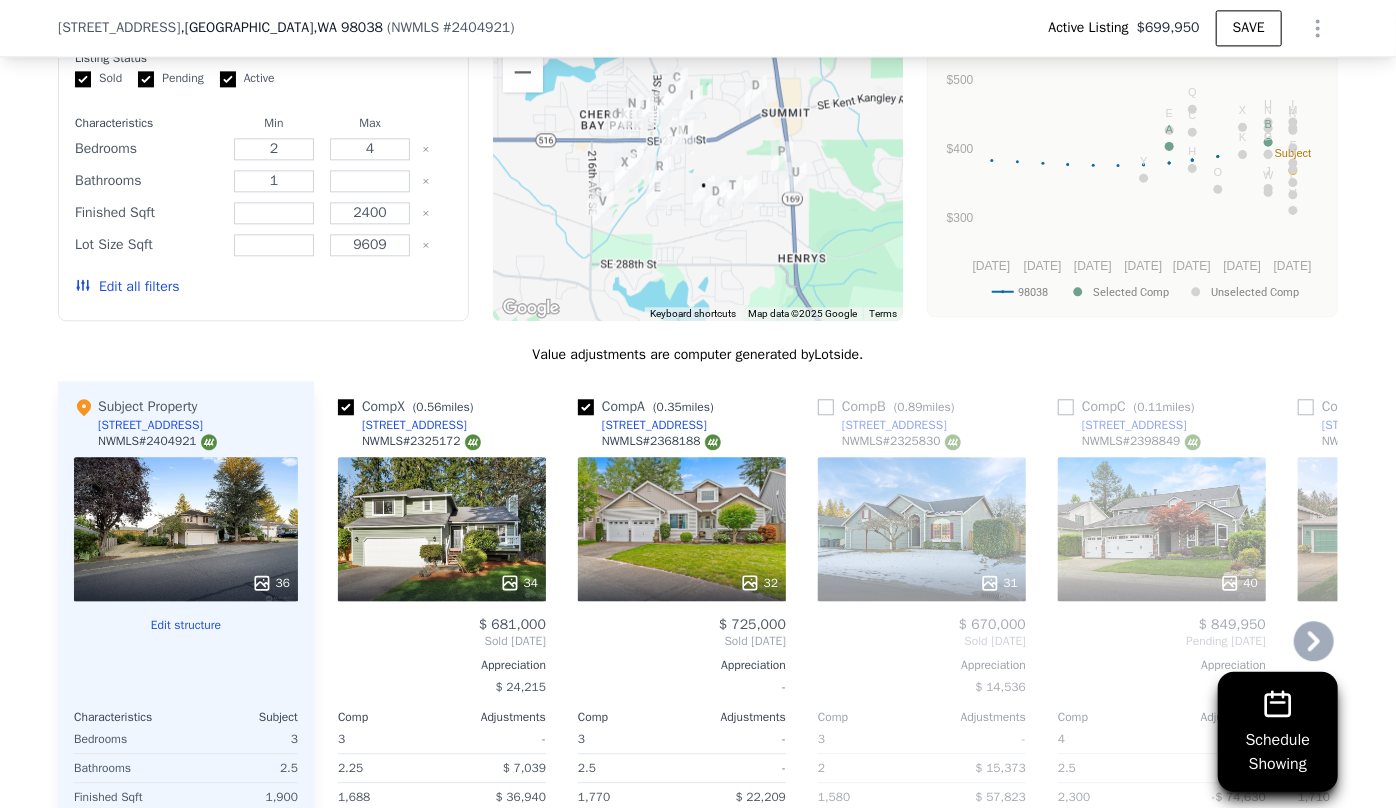 click 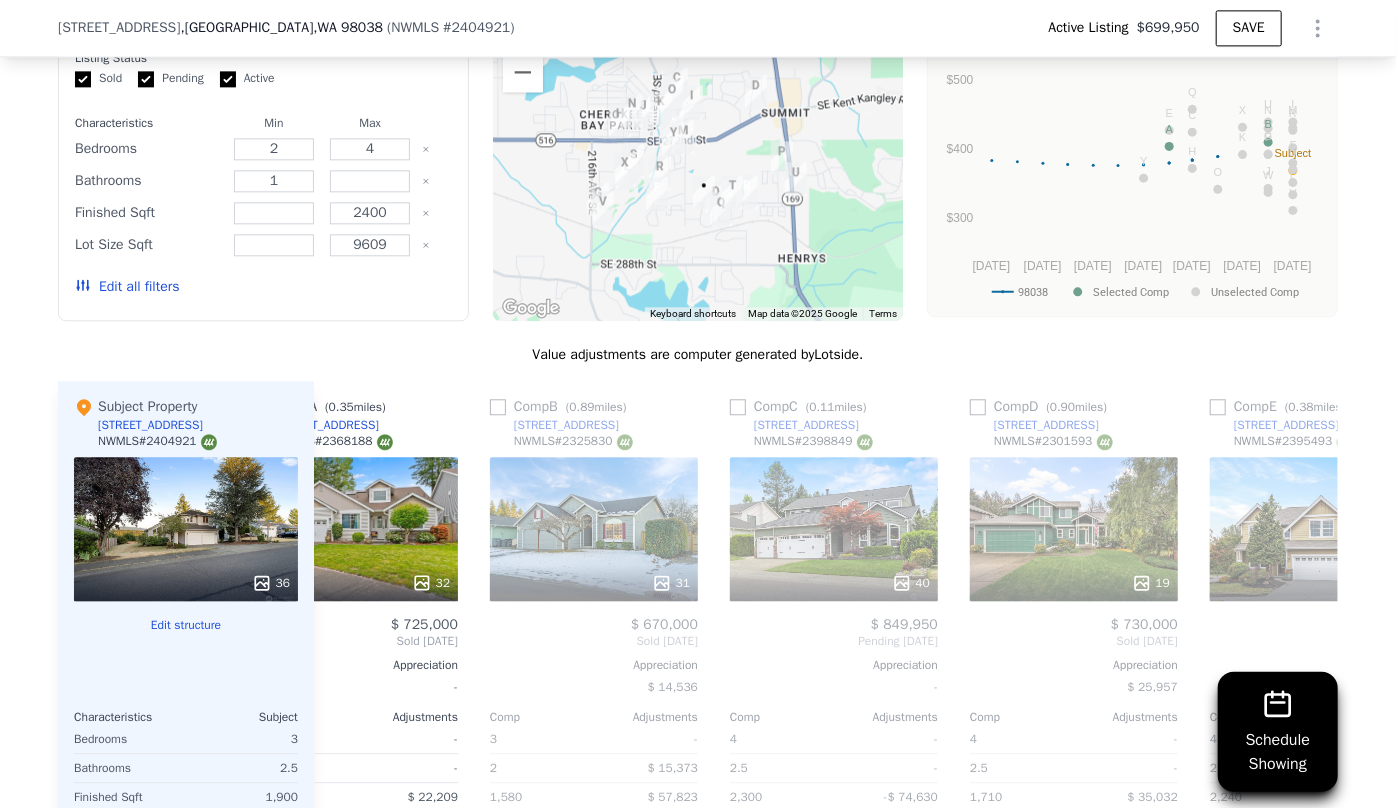scroll, scrollTop: 0, scrollLeft: 480, axis: horizontal 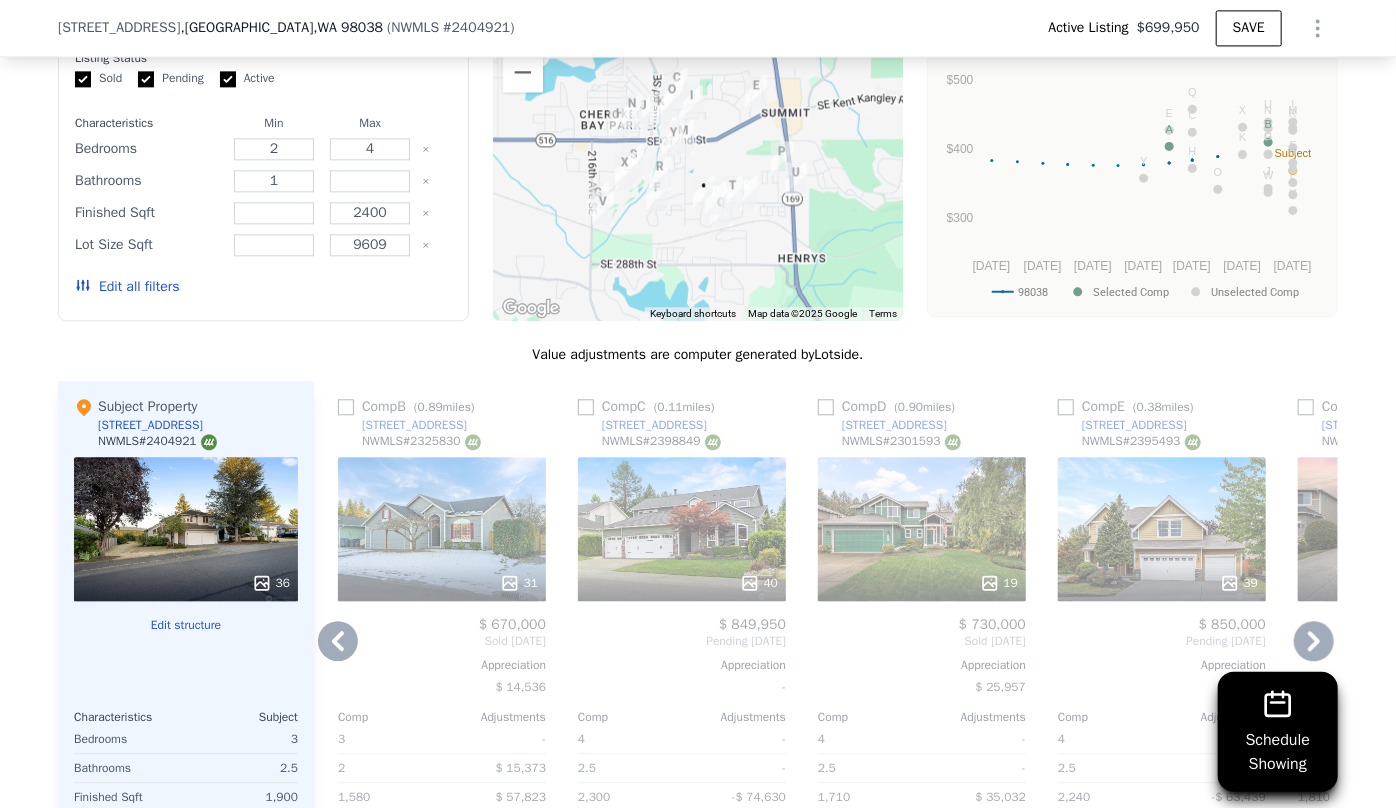 click on "19" at bounding box center [922, 529] 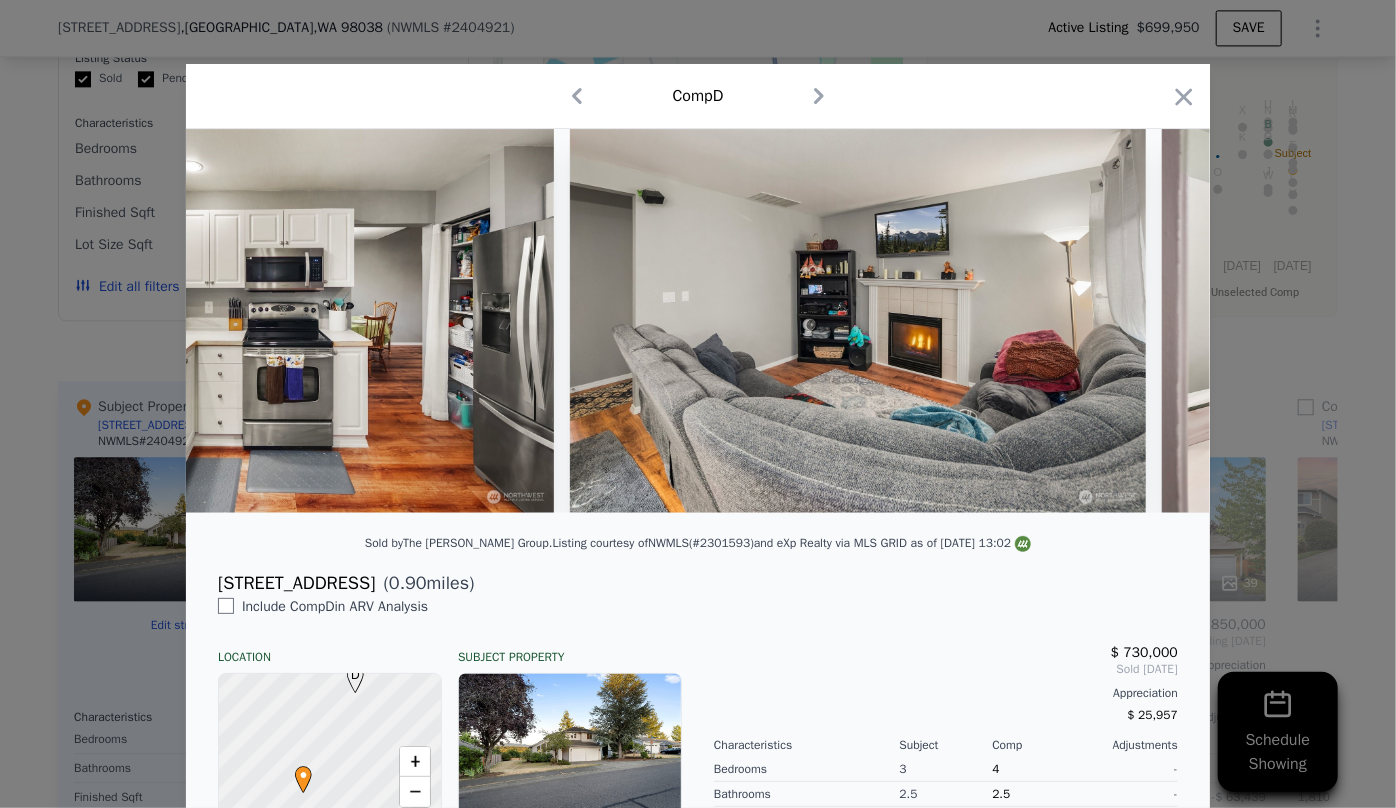 scroll, scrollTop: 0, scrollLeft: 4436, axis: horizontal 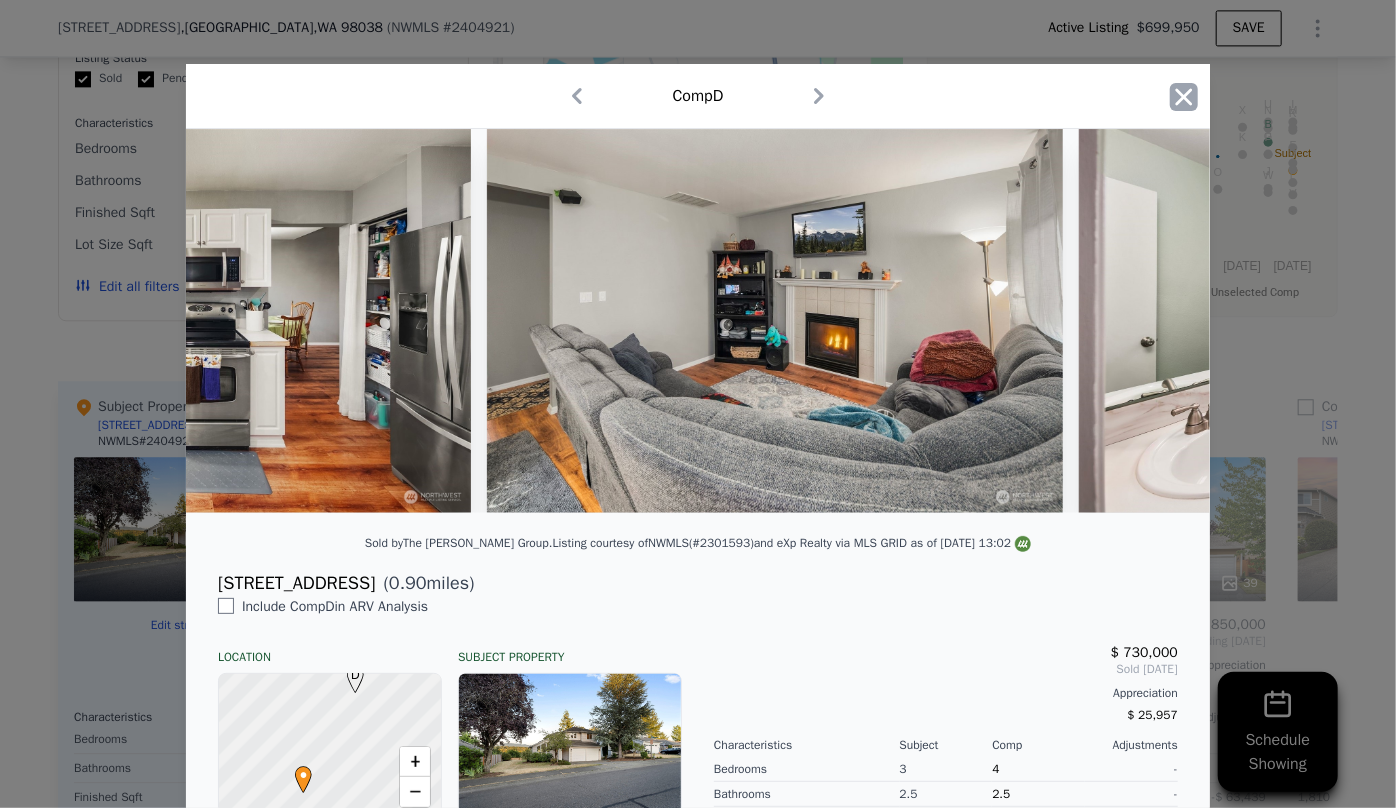 click 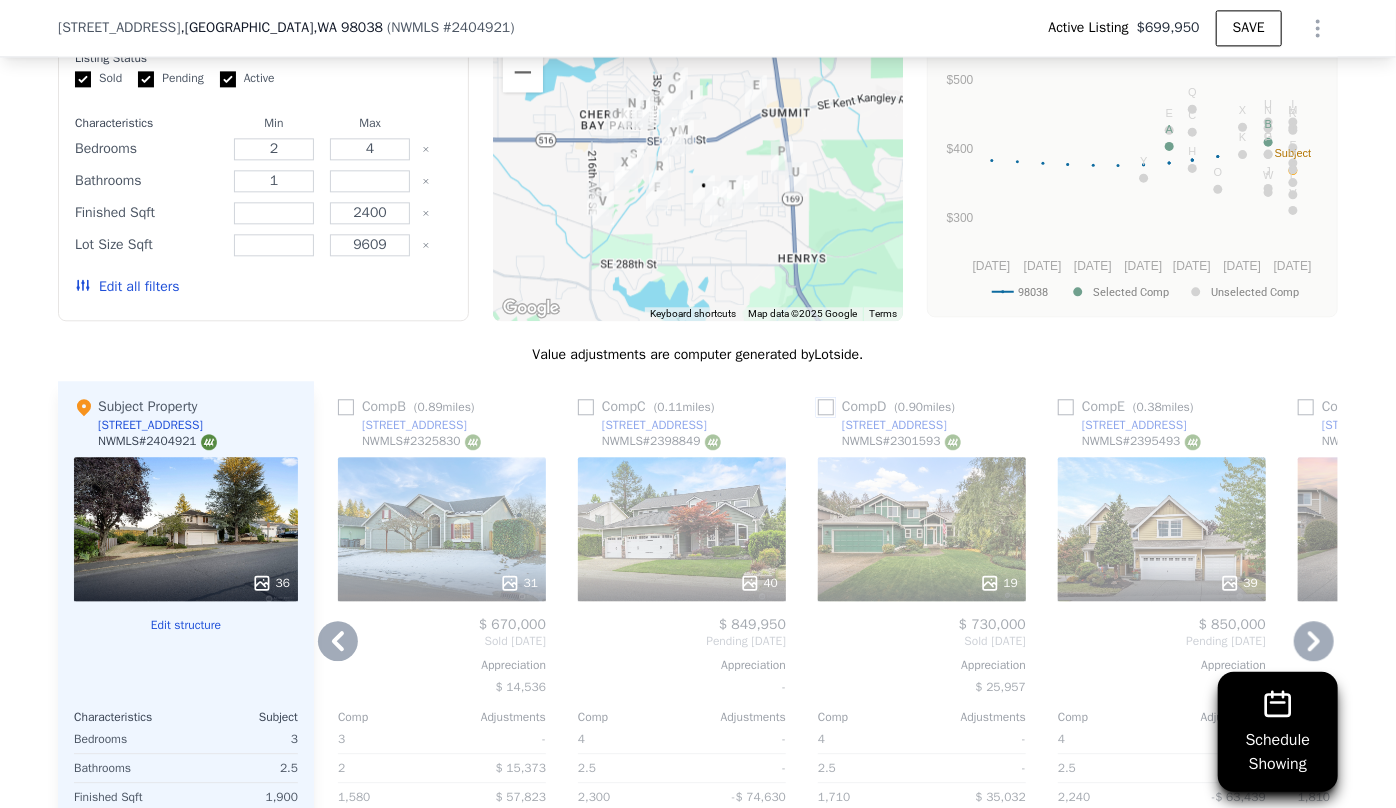 click at bounding box center [826, 407] 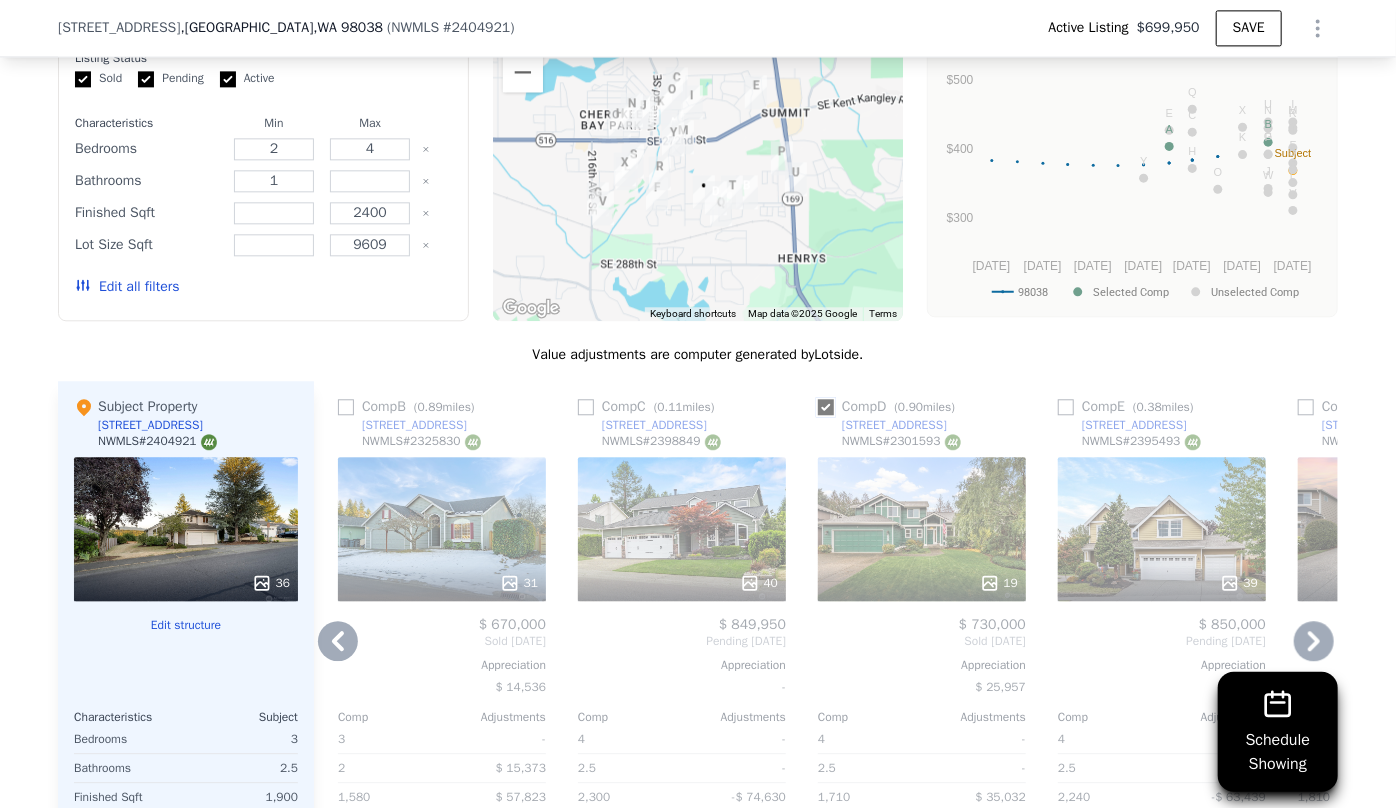 checkbox on "true" 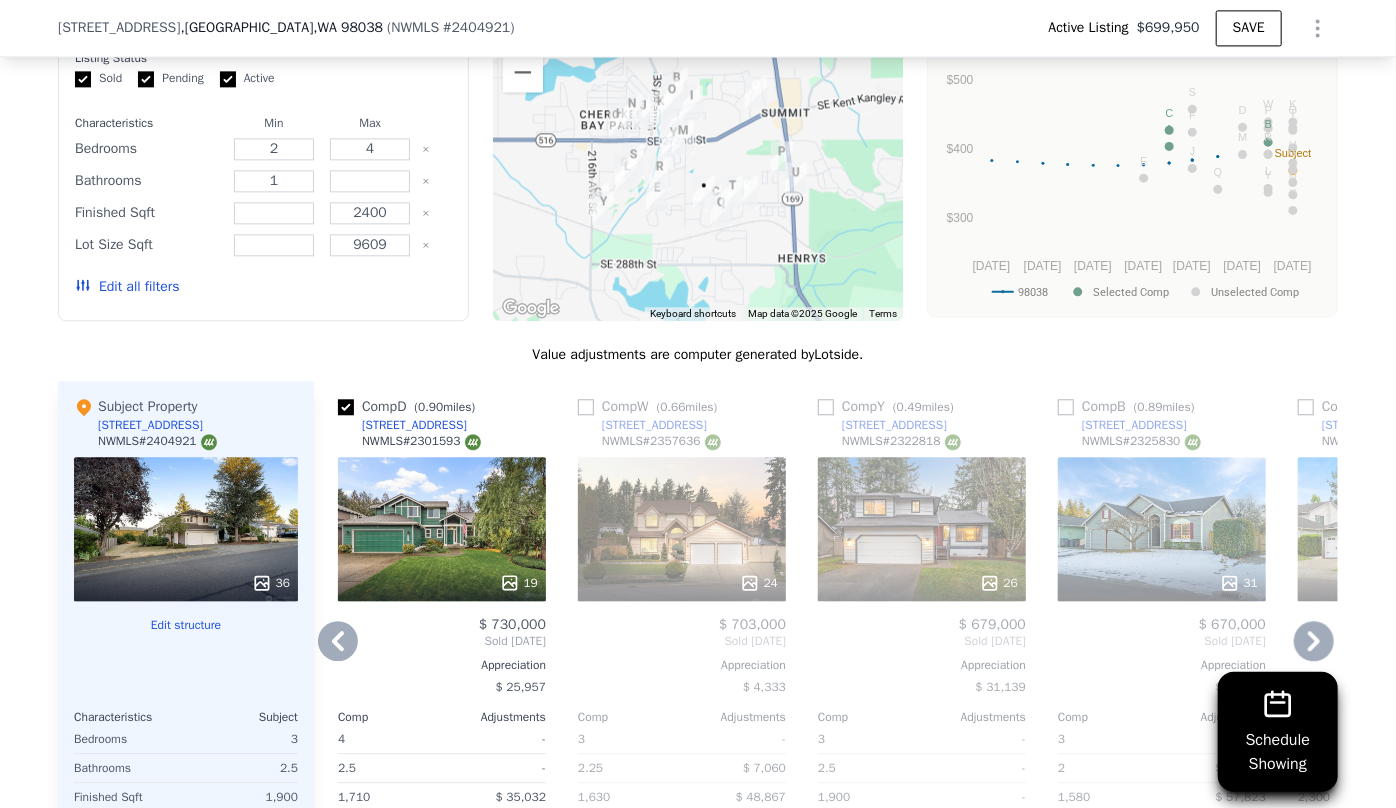click 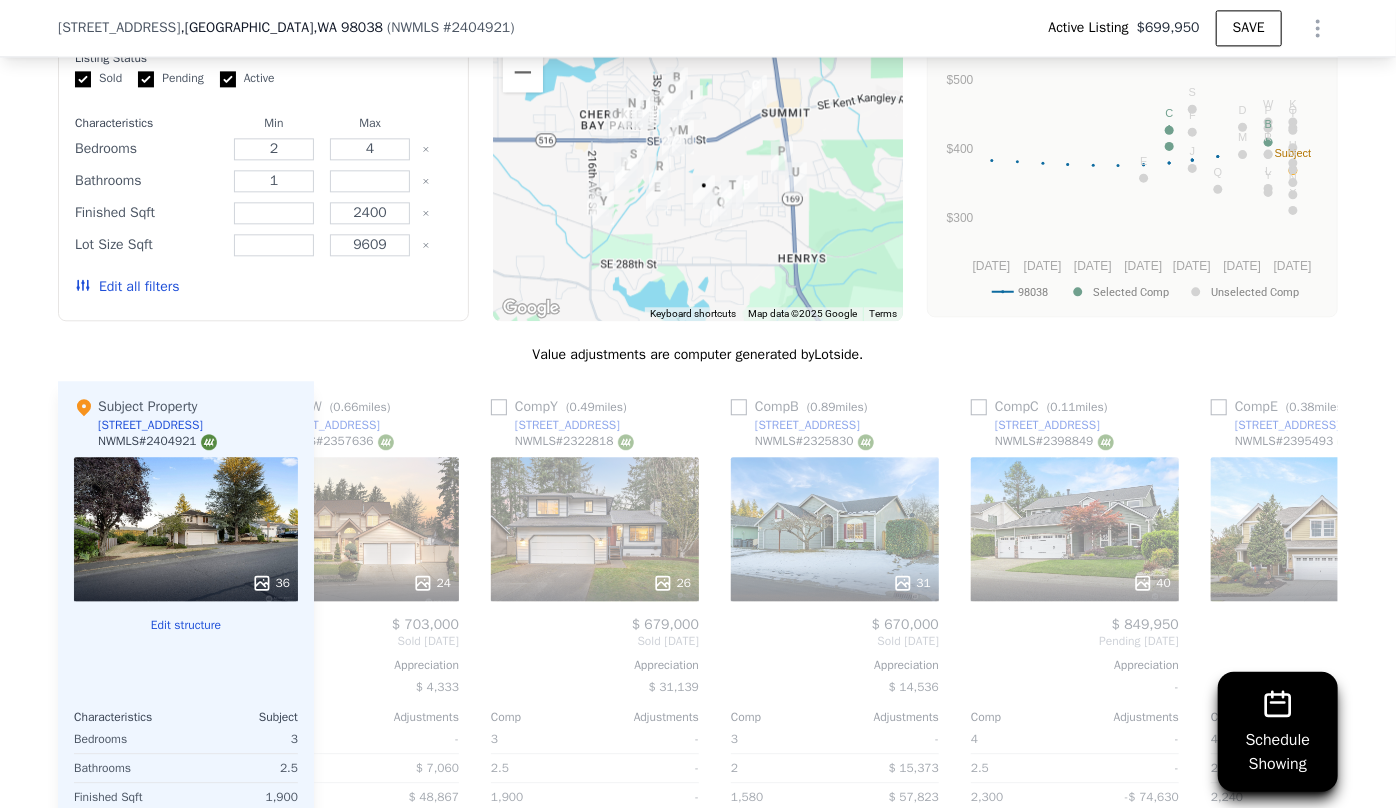 scroll, scrollTop: 0, scrollLeft: 960, axis: horizontal 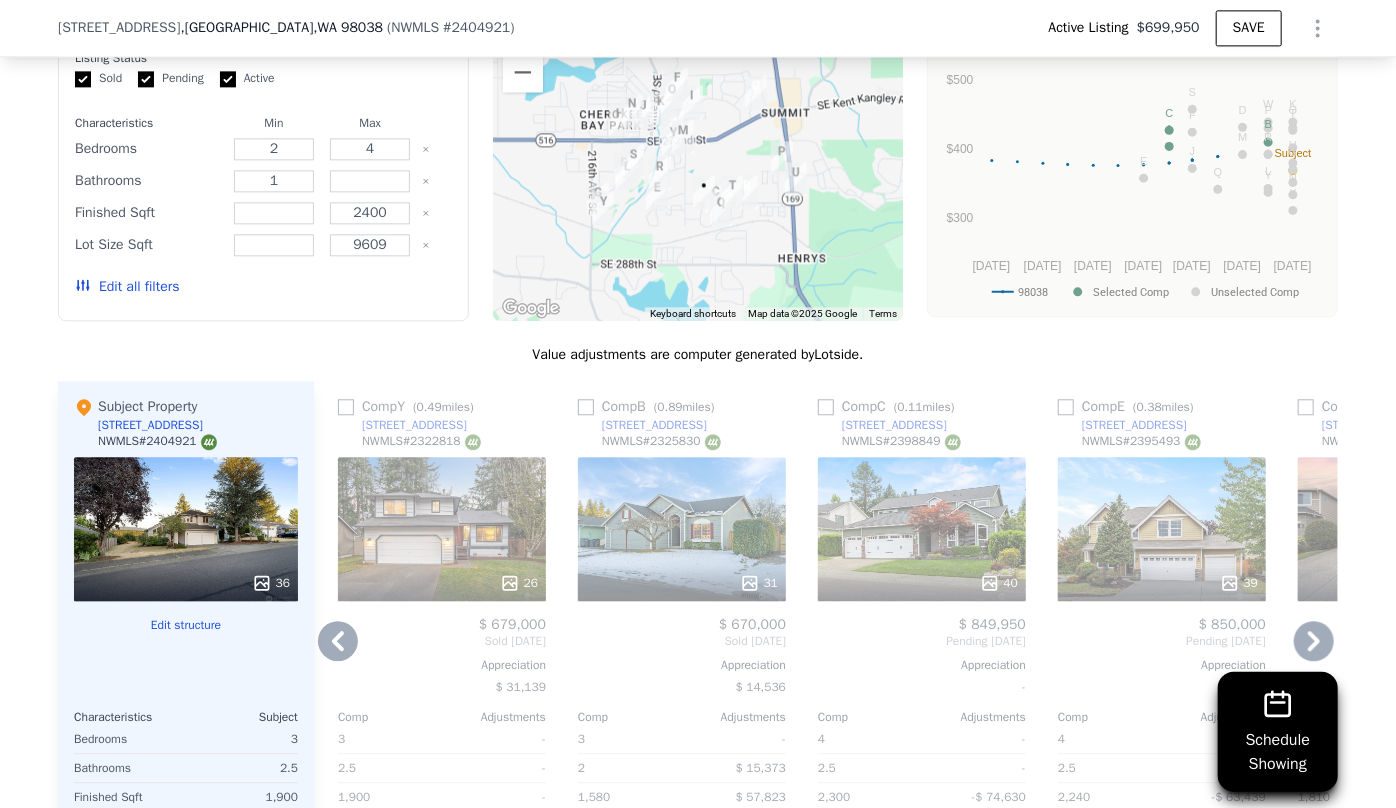 click 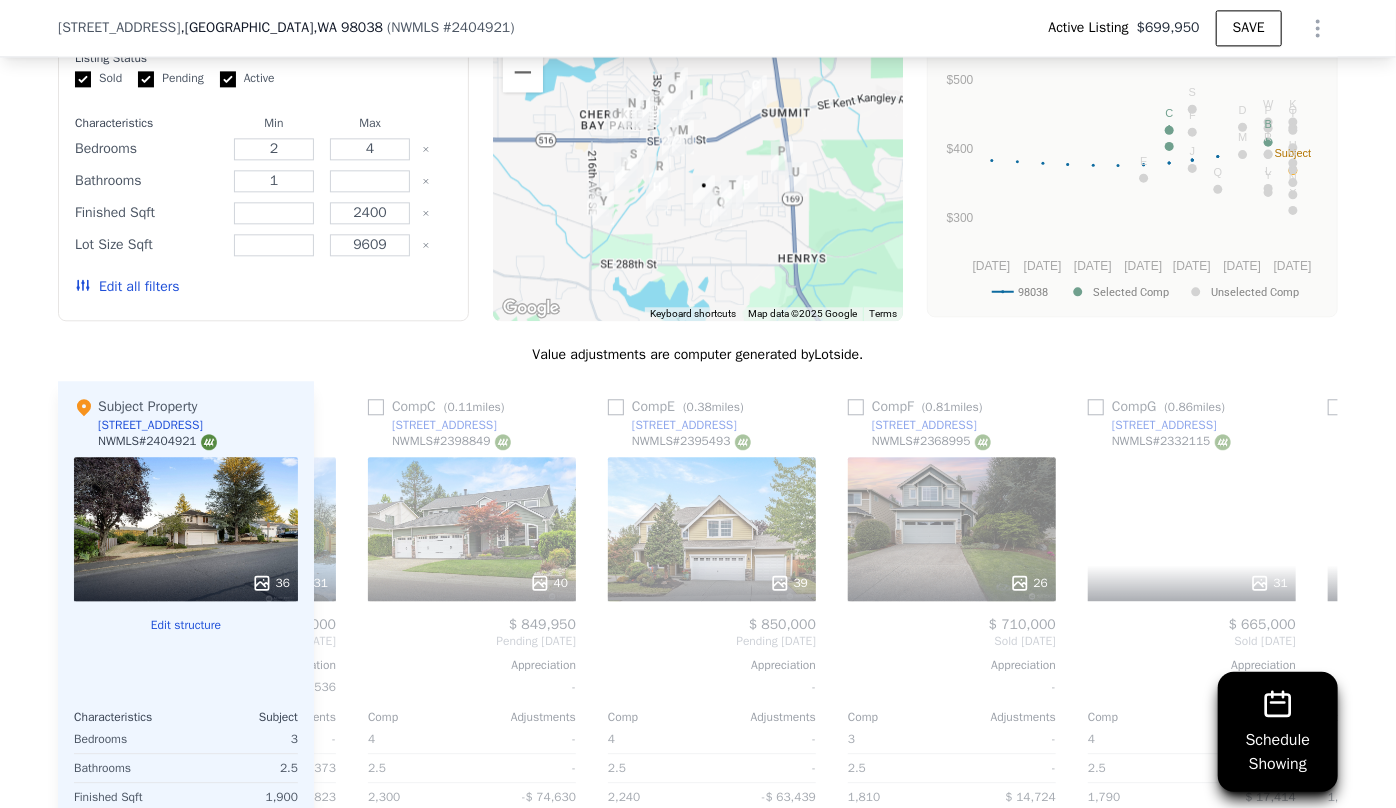 scroll, scrollTop: 0, scrollLeft: 1440, axis: horizontal 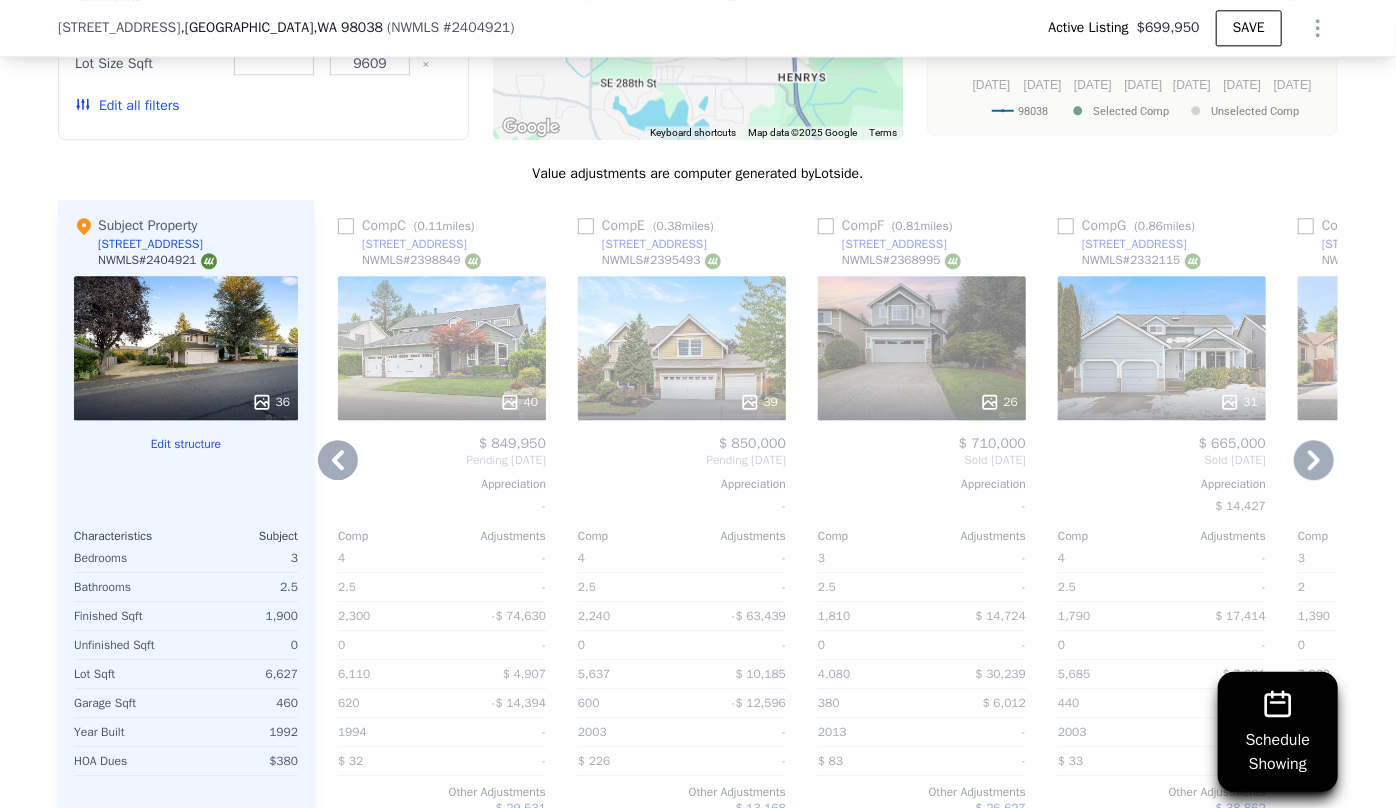 click 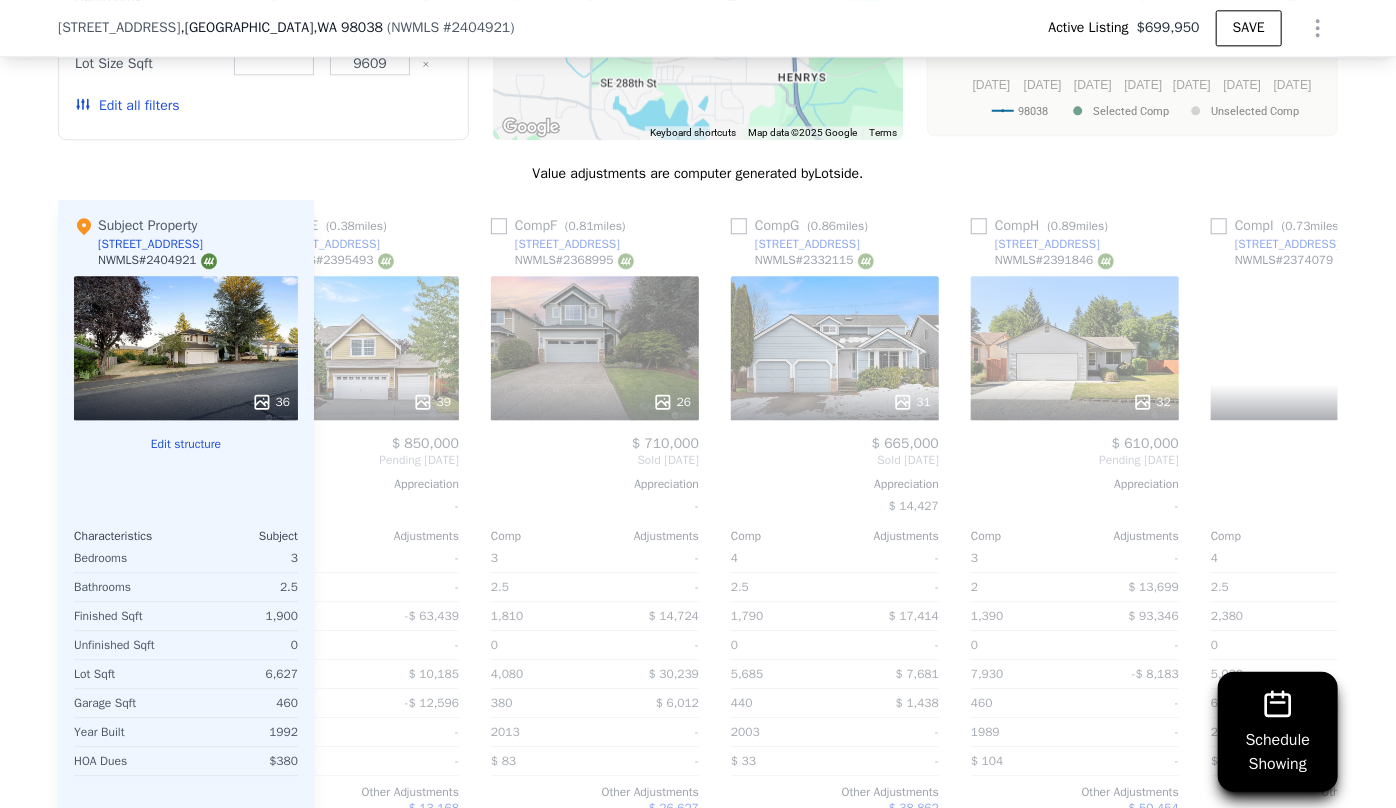 scroll, scrollTop: 0, scrollLeft: 1920, axis: horizontal 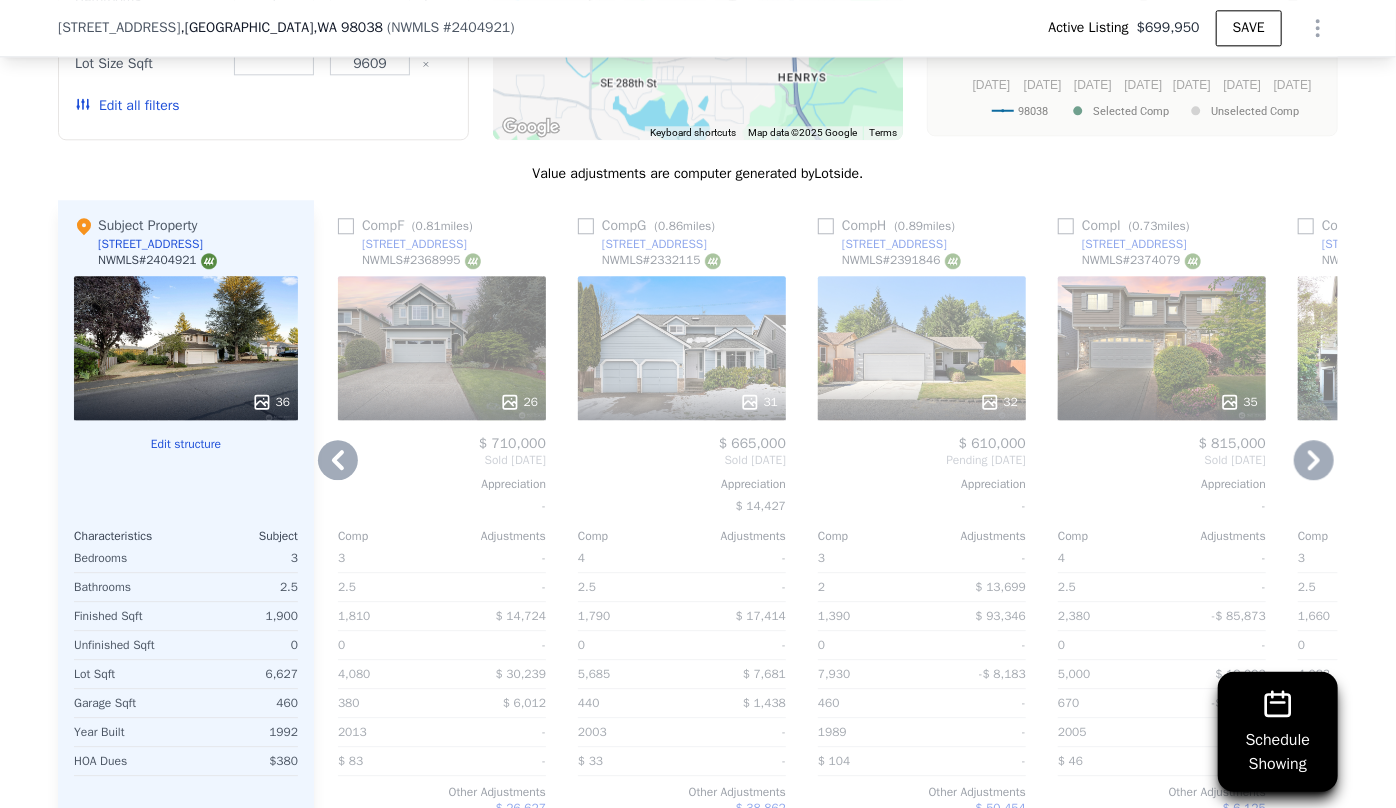 click 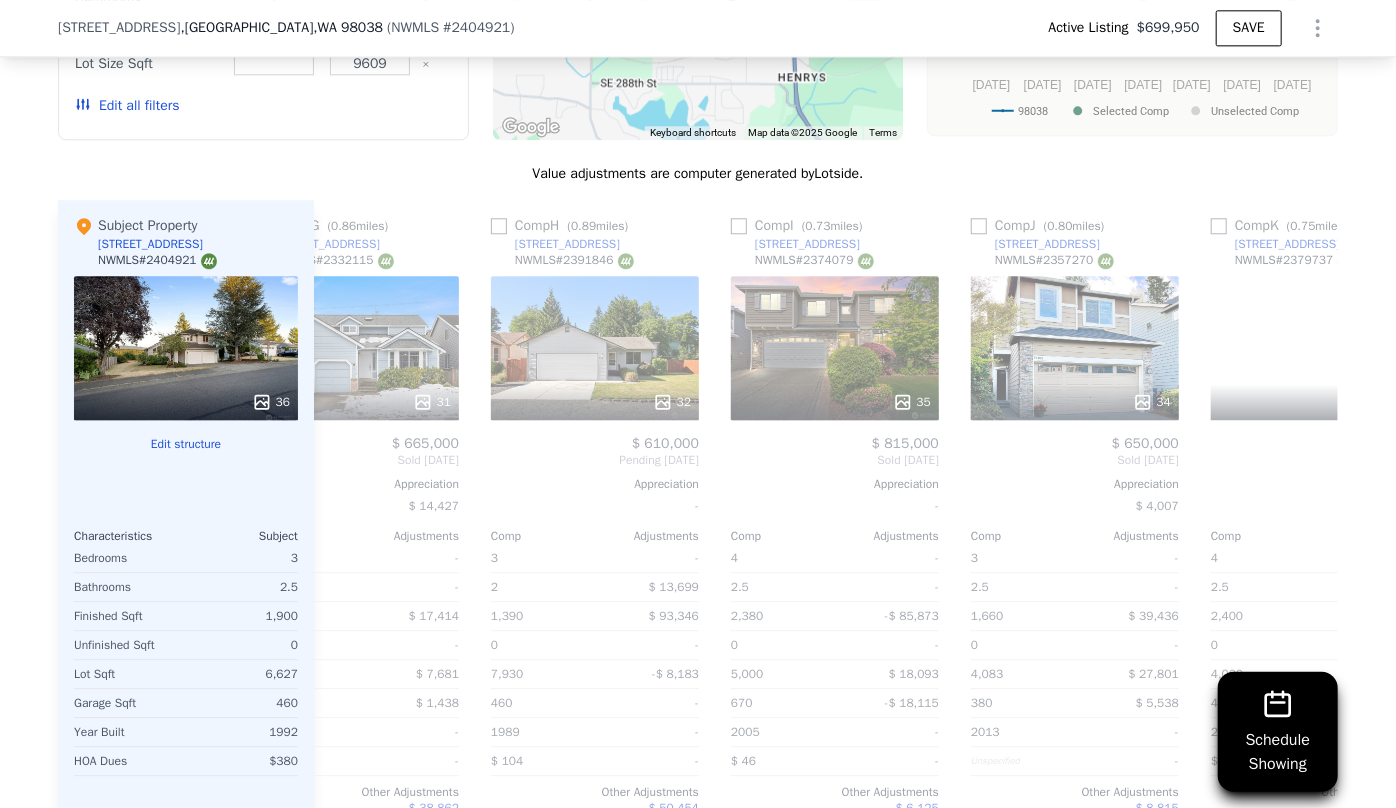 scroll, scrollTop: 0, scrollLeft: 2400, axis: horizontal 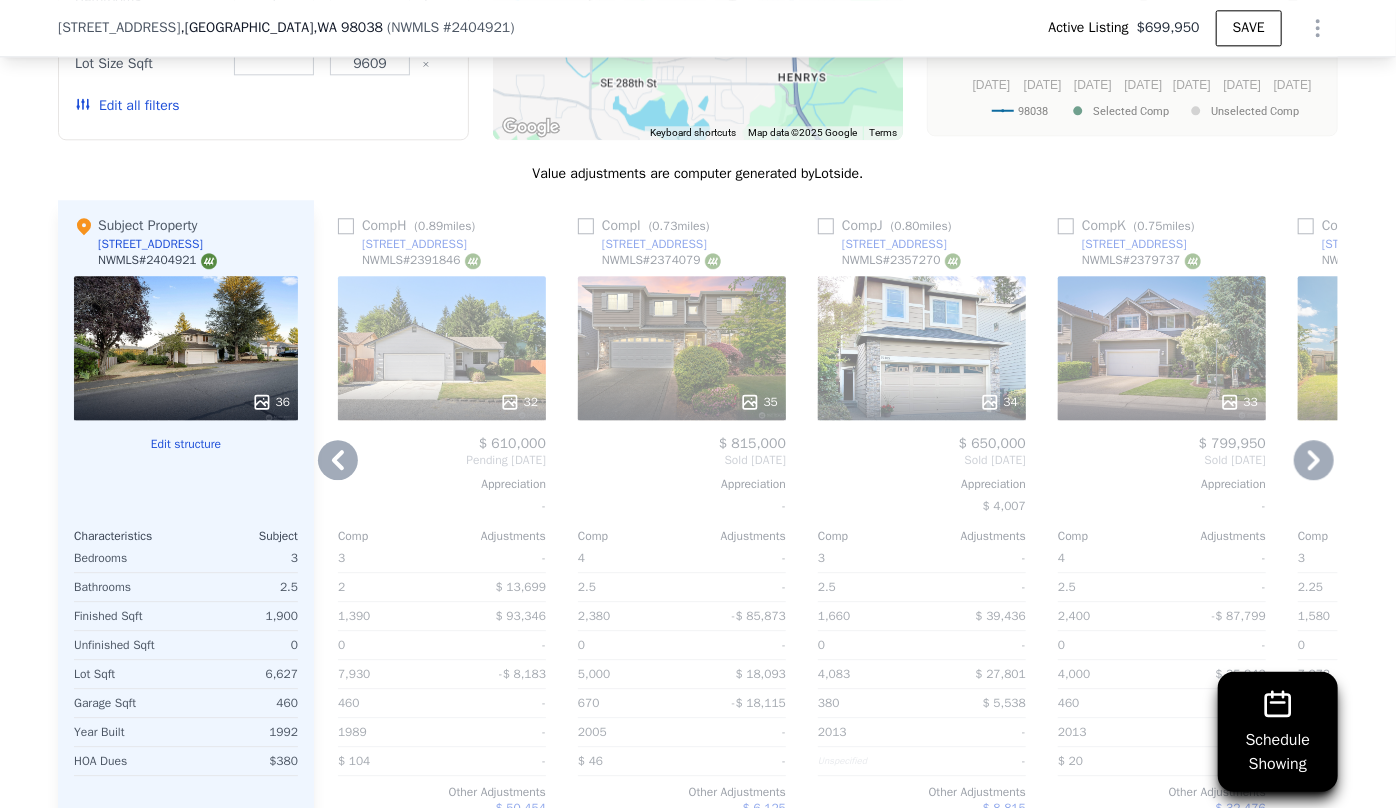 click 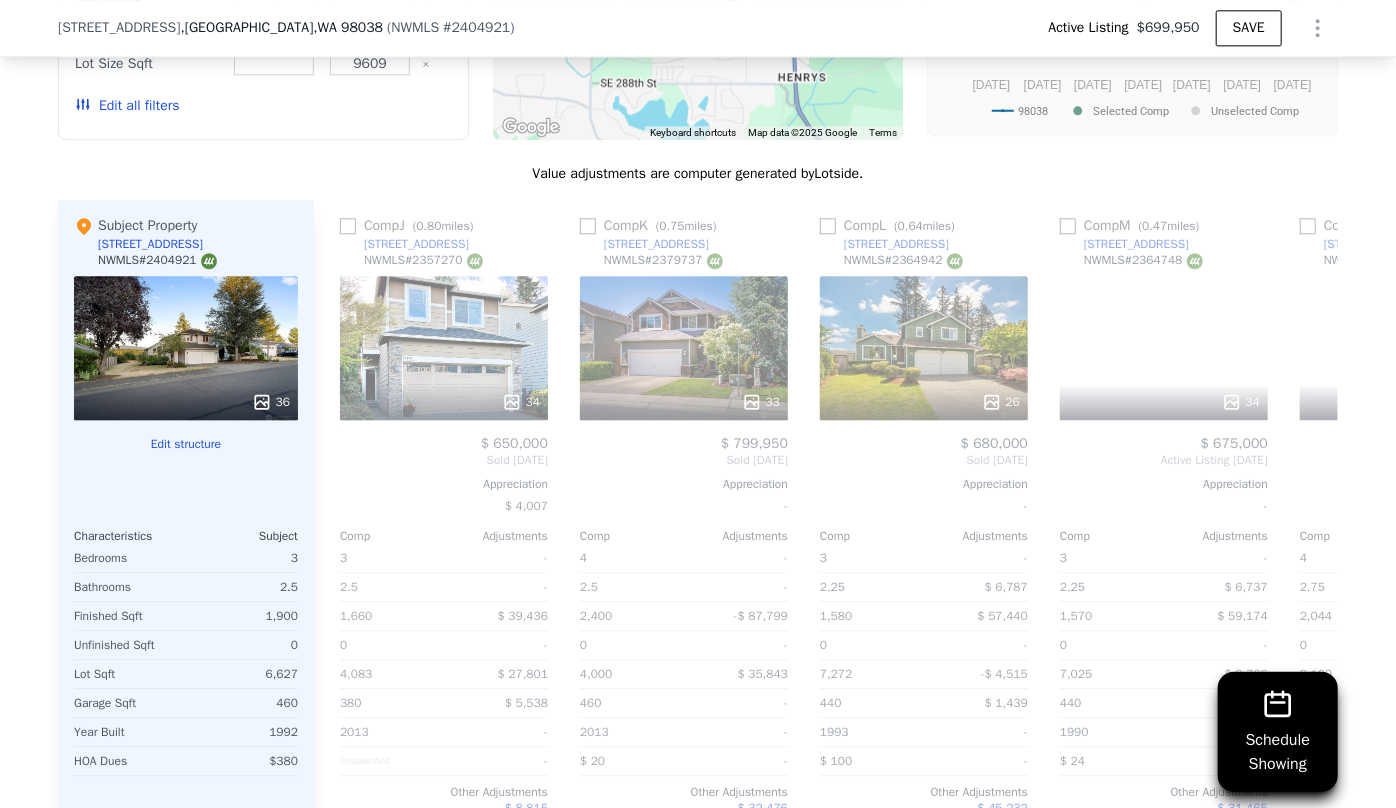 scroll, scrollTop: 0, scrollLeft: 2880, axis: horizontal 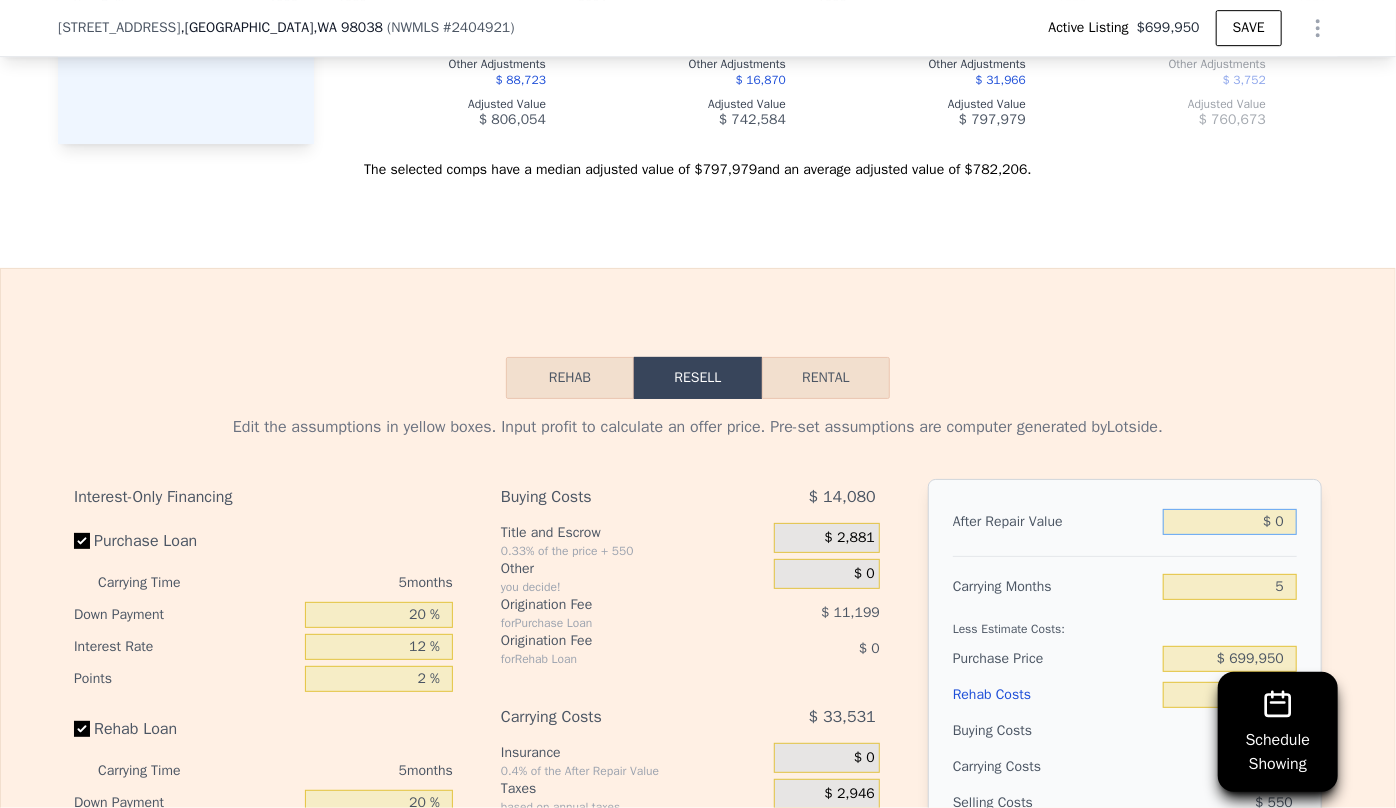 click on "$ 0" at bounding box center (1230, 522) 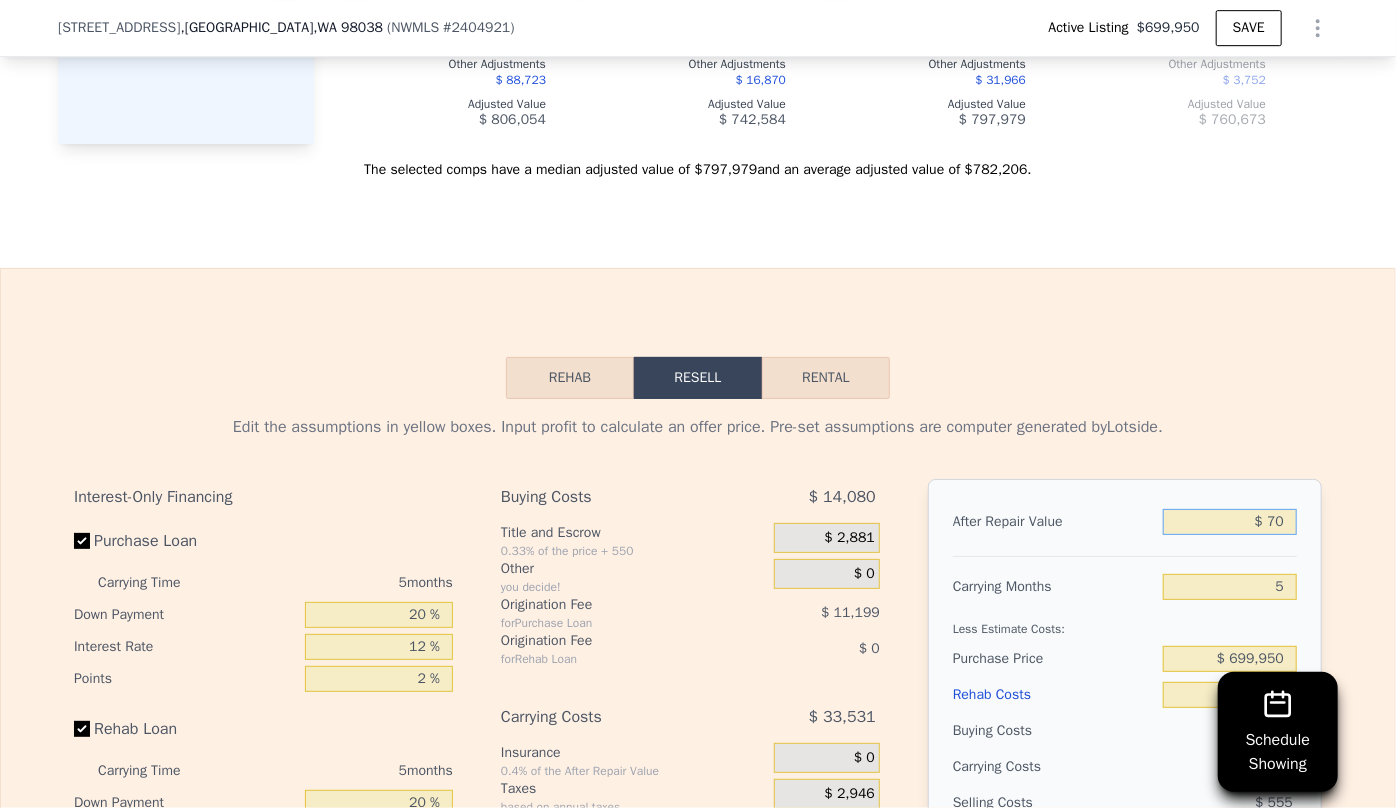 type on "-$ 748,046" 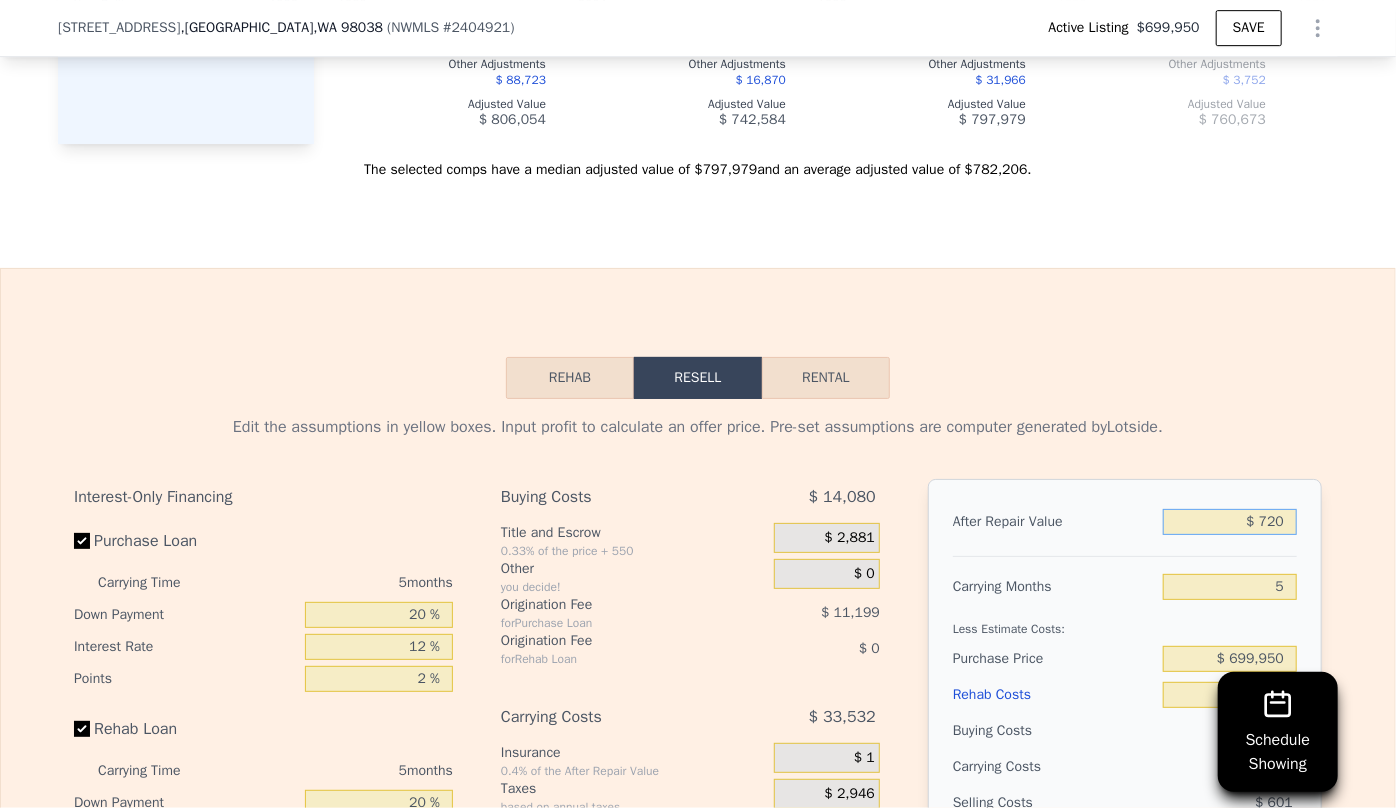 type on "-$ 747,443" 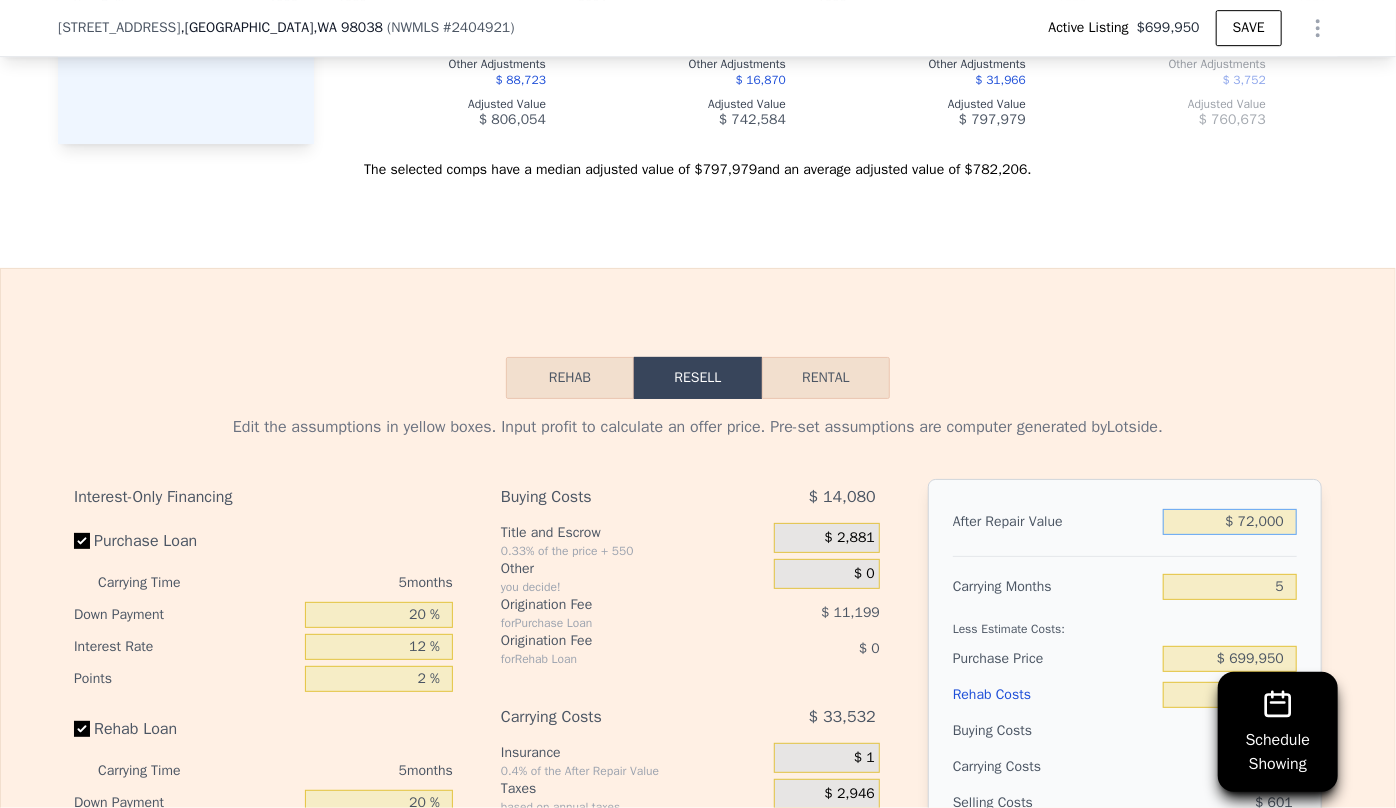 type on "$ 720,000" 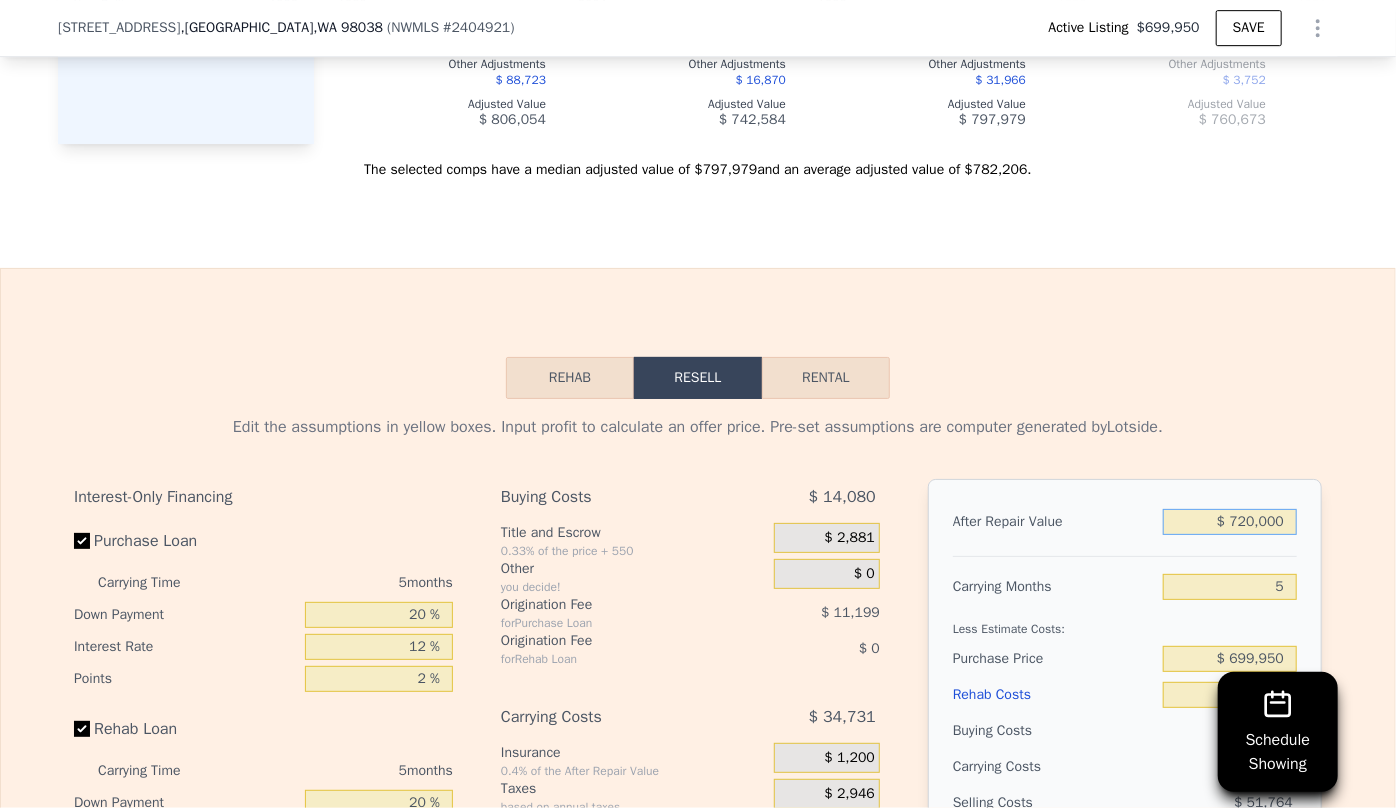 type on "-$ 80,525" 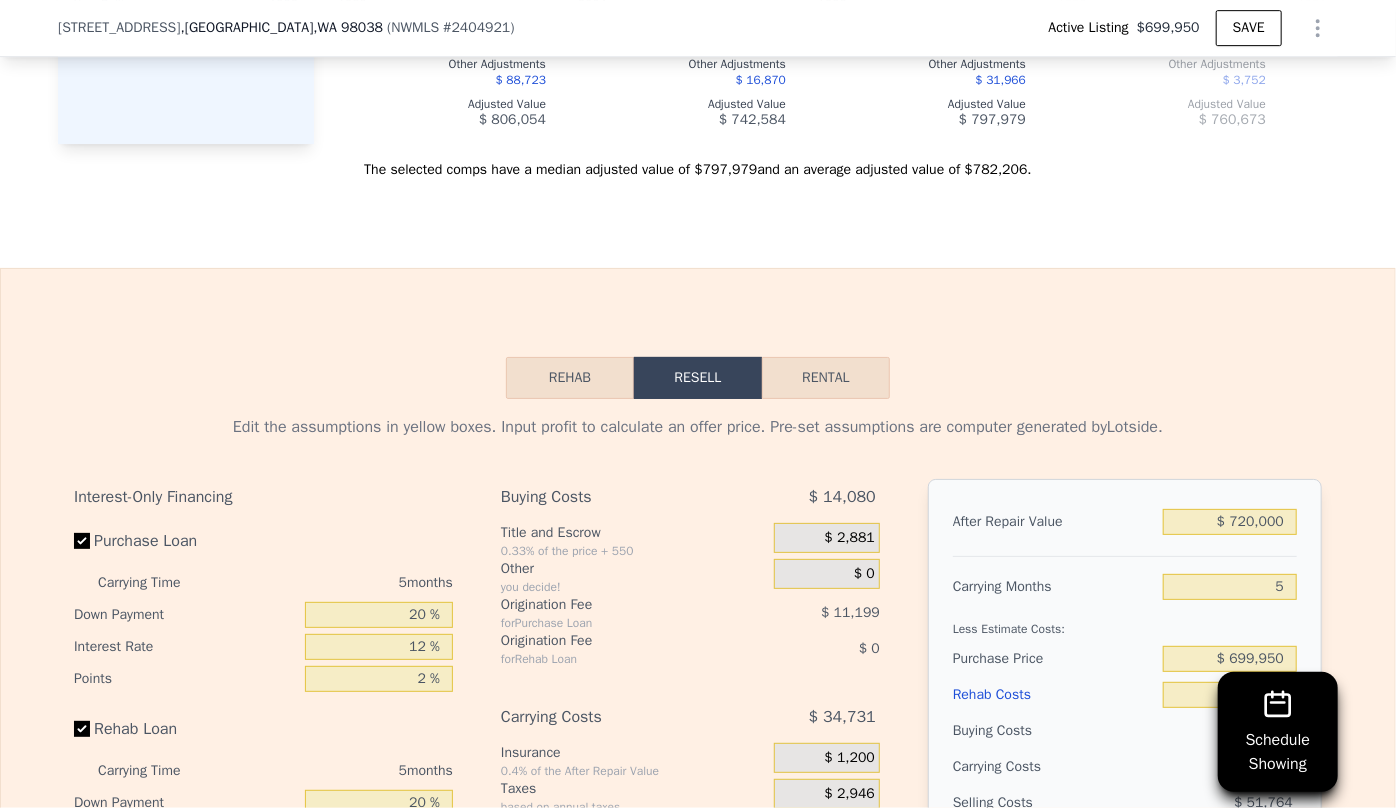 click on "After Repair Value $ 720,000 Carrying Months 5 Less Estimate Costs: Purchase Price $ 699,950 Rehab Costs $ 0 Buying Costs $ 14,080 Carrying Costs $ 34,731 Selling Costs $ 51,764 Resell Profit -$ 80,525 Total ROI -10.75% Cash In $ 188,799 Cash ROI ROIs are not annualized -42.65%" at bounding box center [1125, 757] 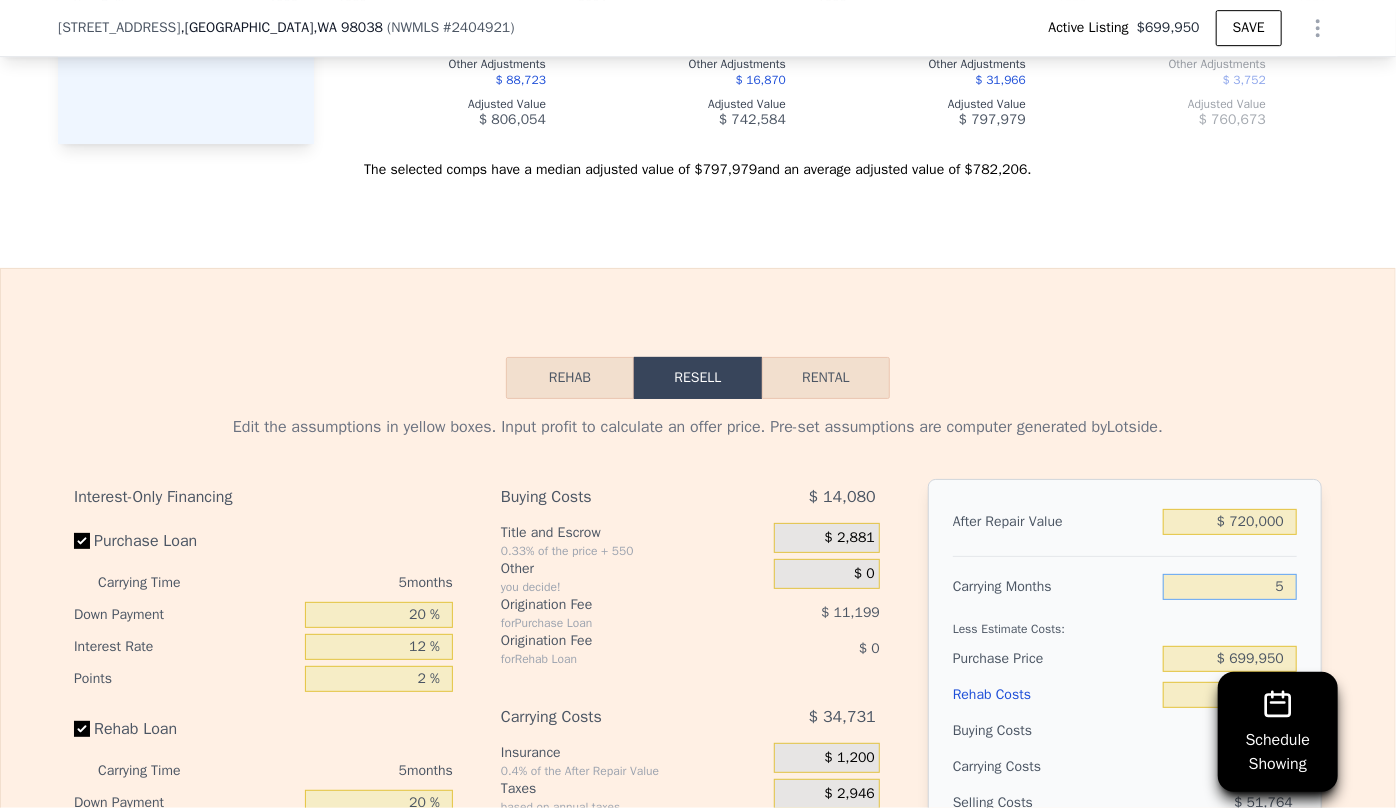 click on "5" at bounding box center (1230, 587) 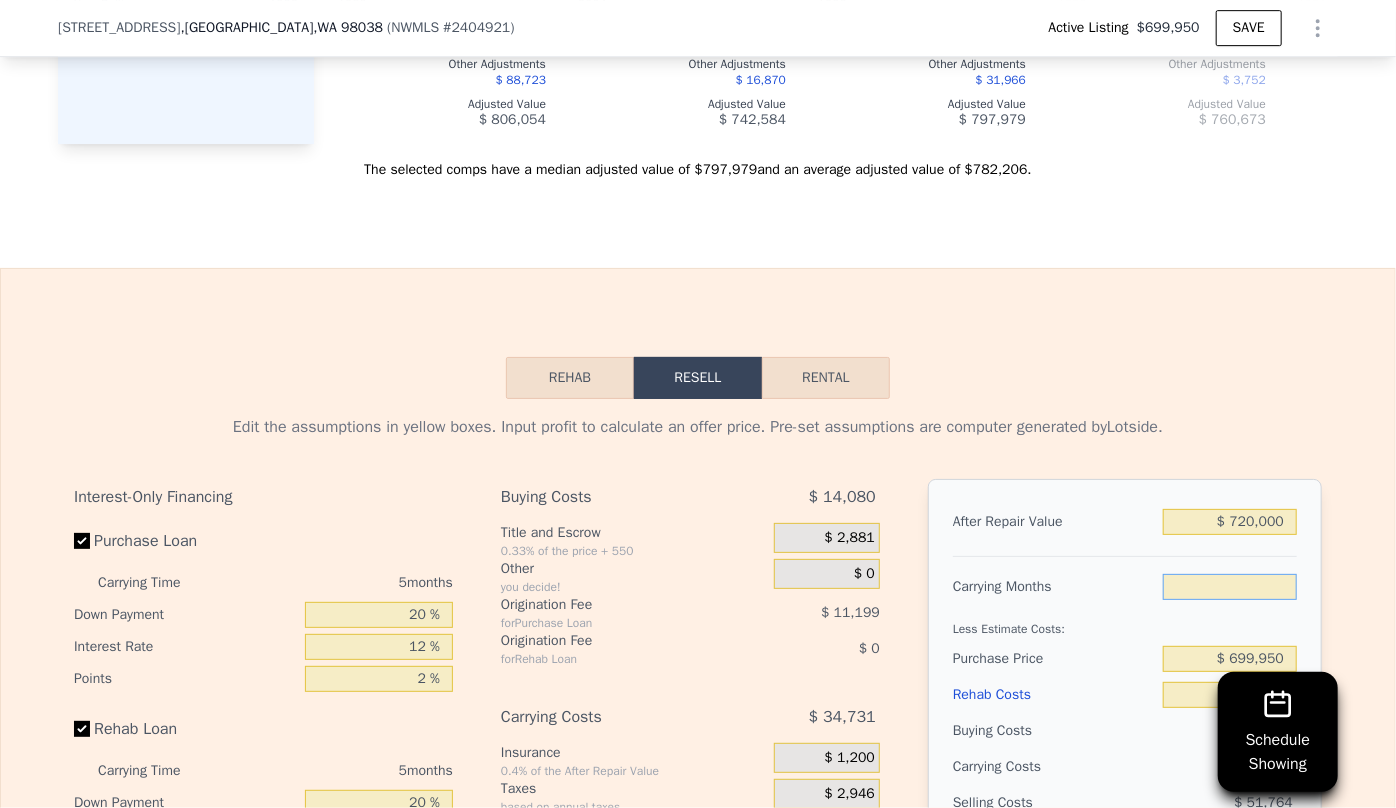 type on "6" 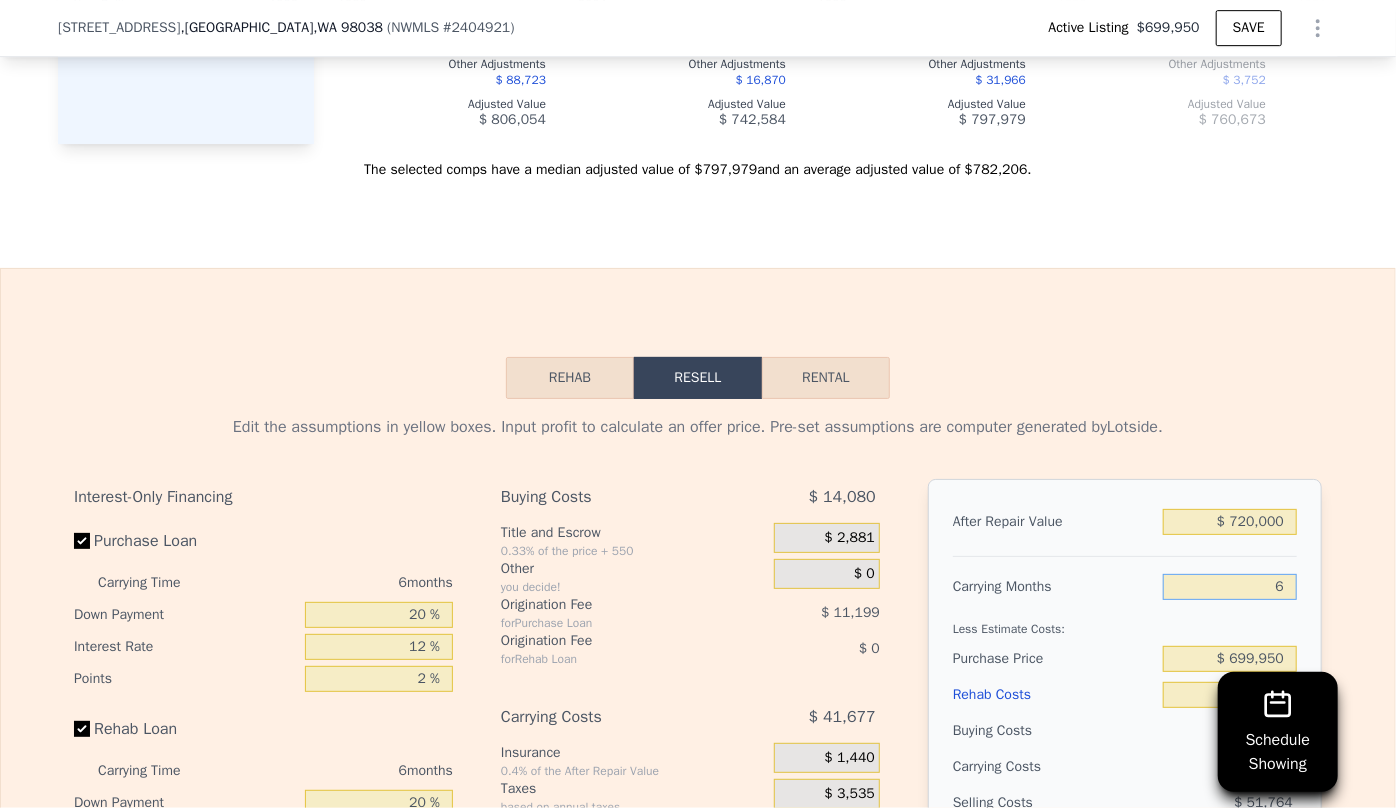 type on "-$ 87,471" 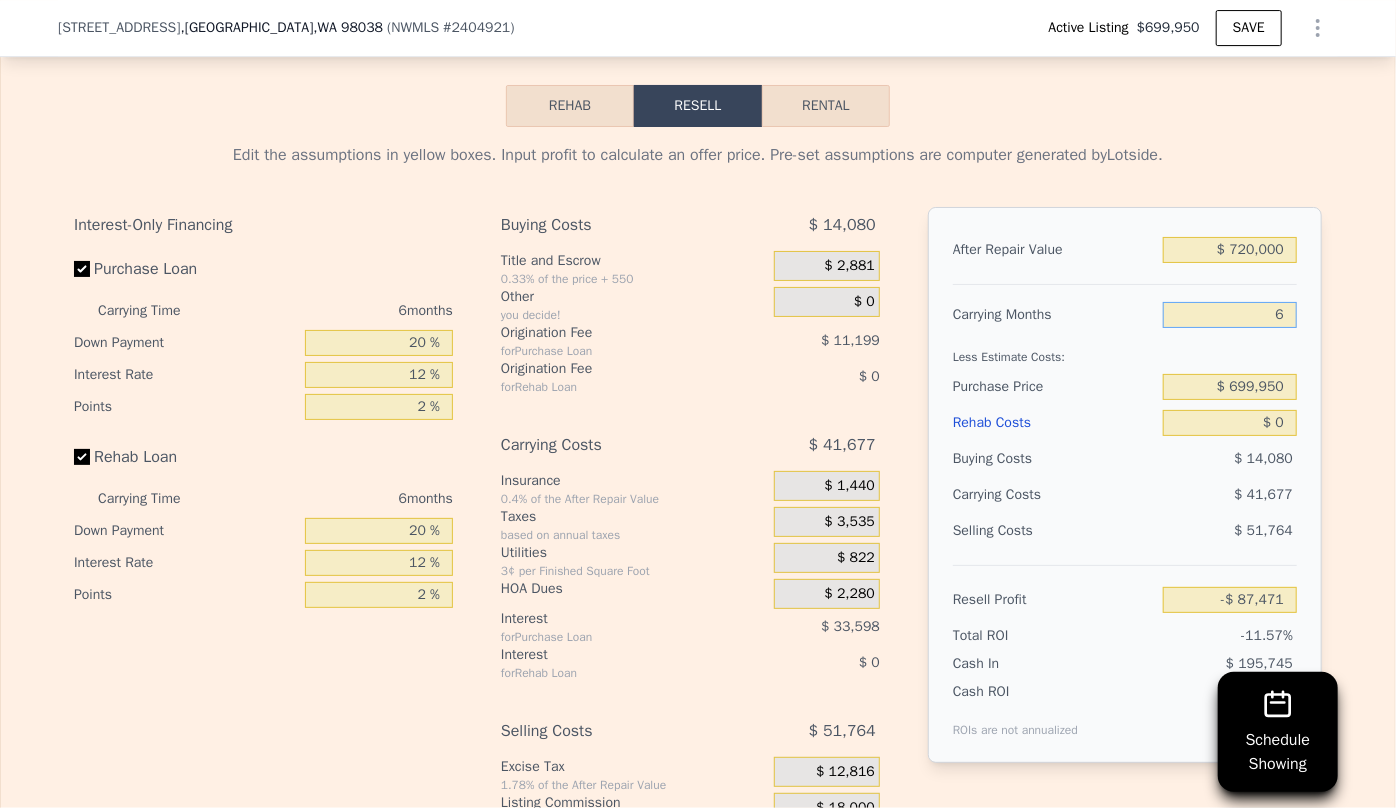 type on "6" 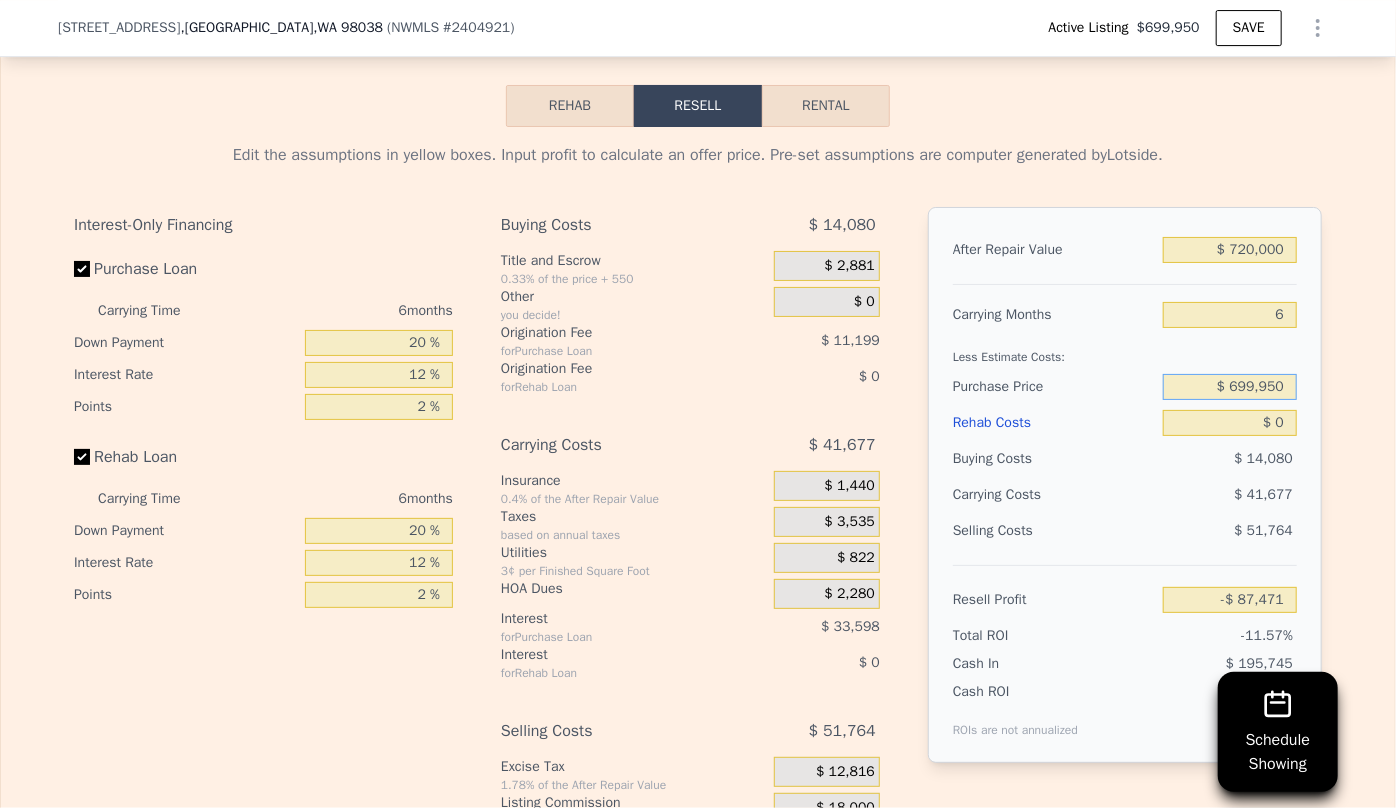 click on "$ 699,950" at bounding box center [1230, 387] 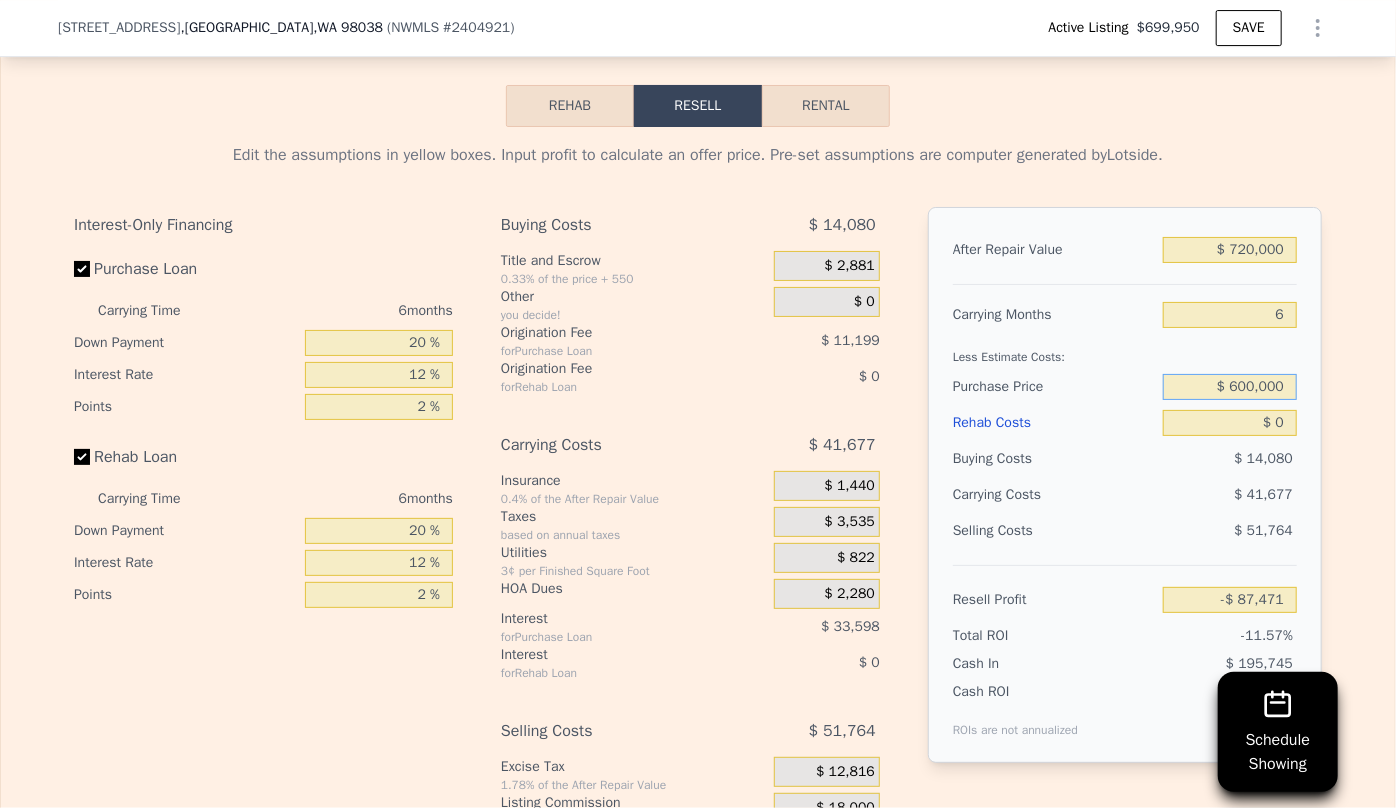 type on "$ 600,000" 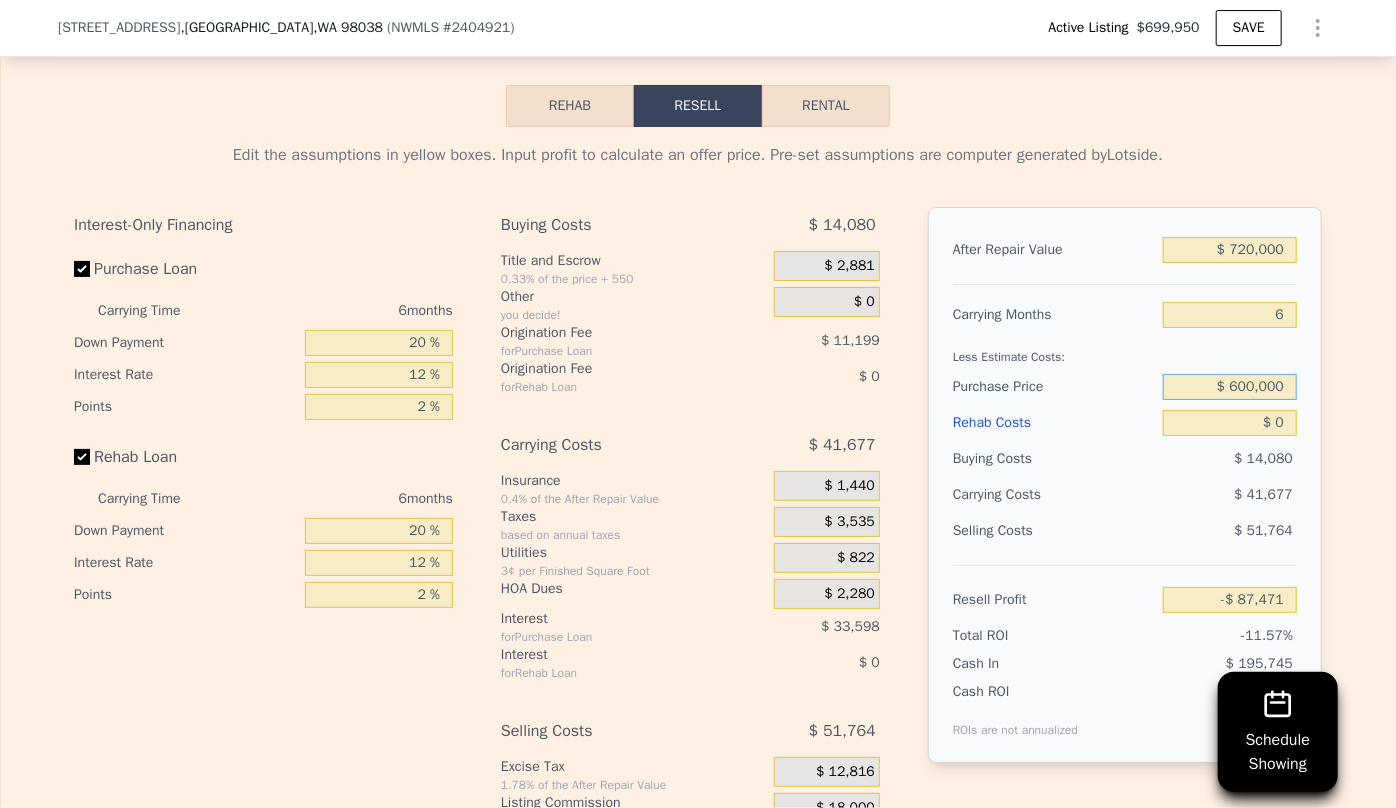 type on "$ 19,211" 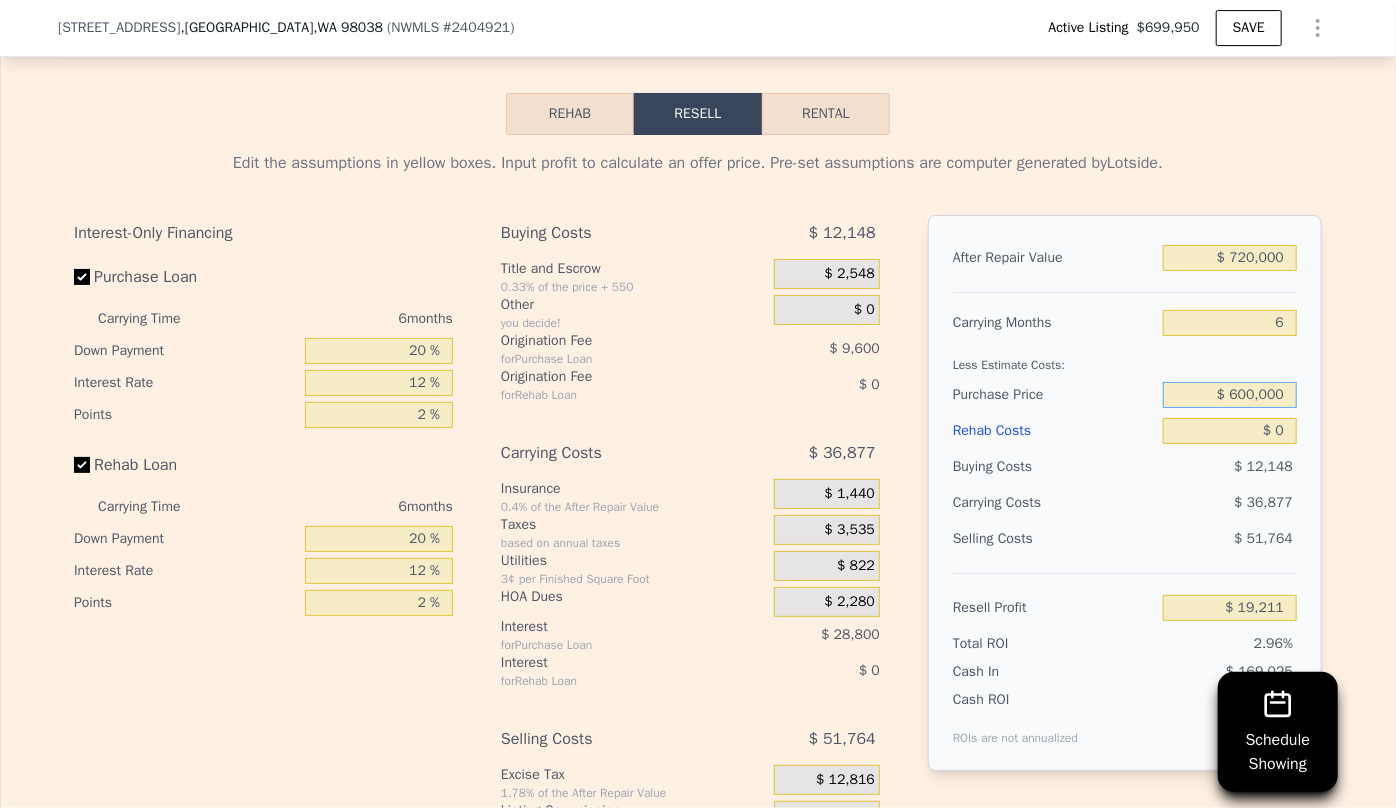 scroll, scrollTop: 3545, scrollLeft: 0, axis: vertical 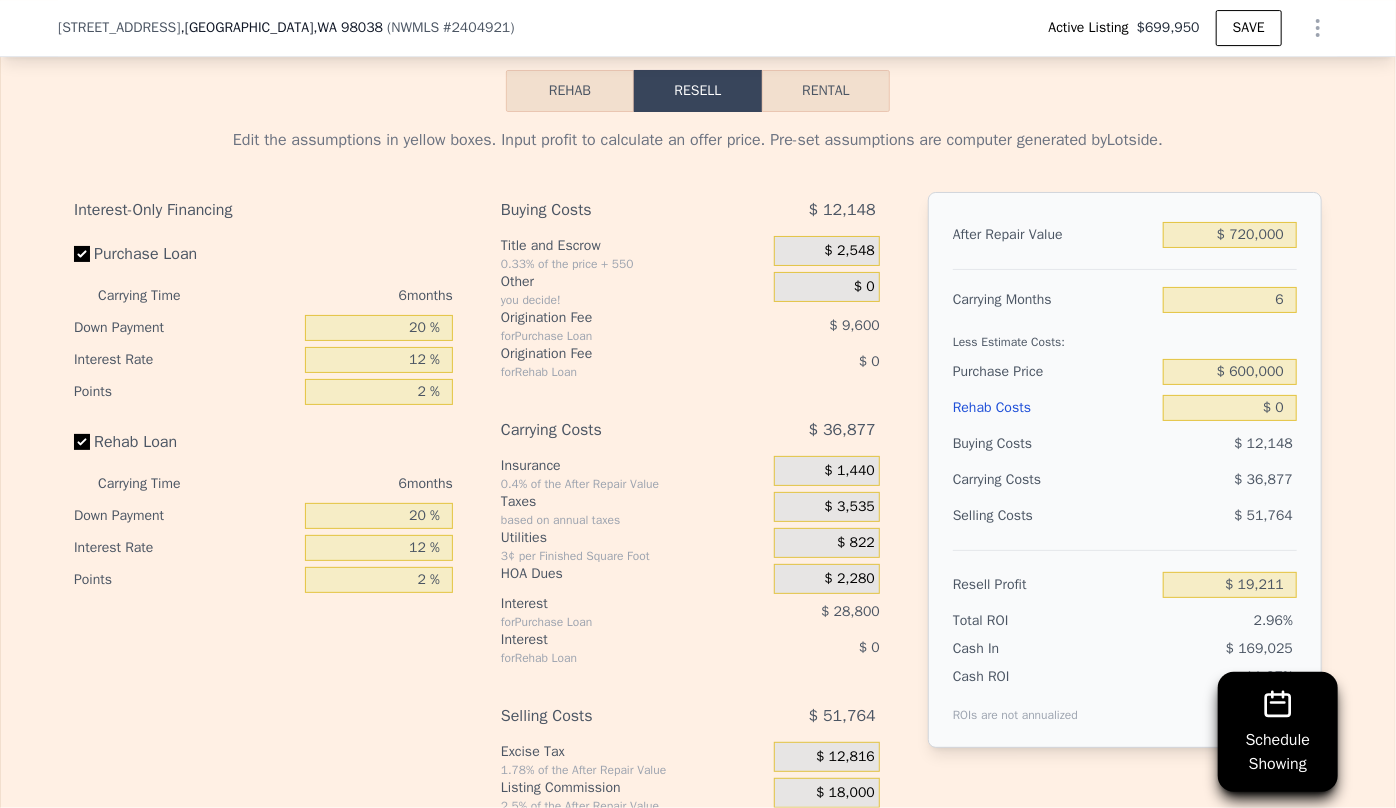 click on "Rehab Costs" at bounding box center (1054, 408) 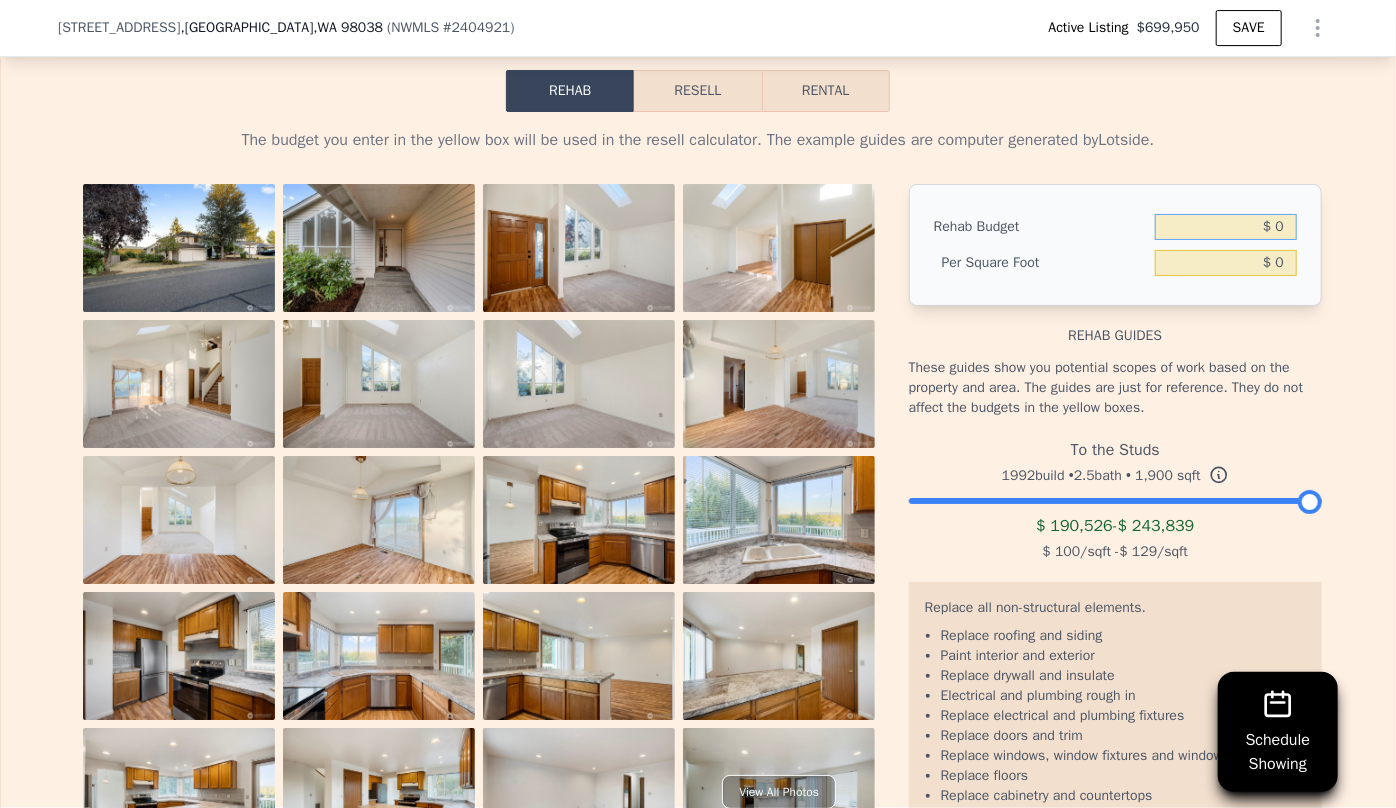 click on "$ 0" at bounding box center [1226, 227] 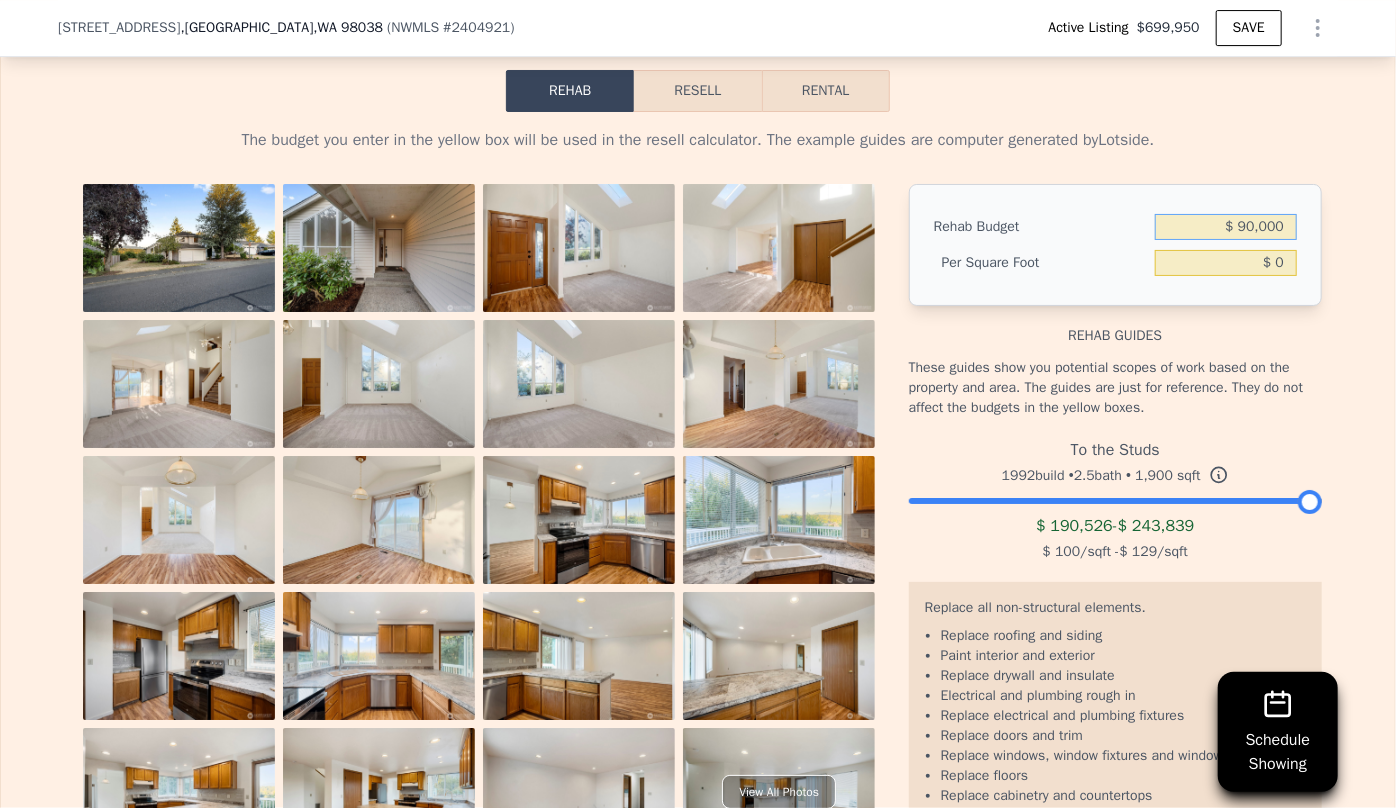 type on "$ 90,000" 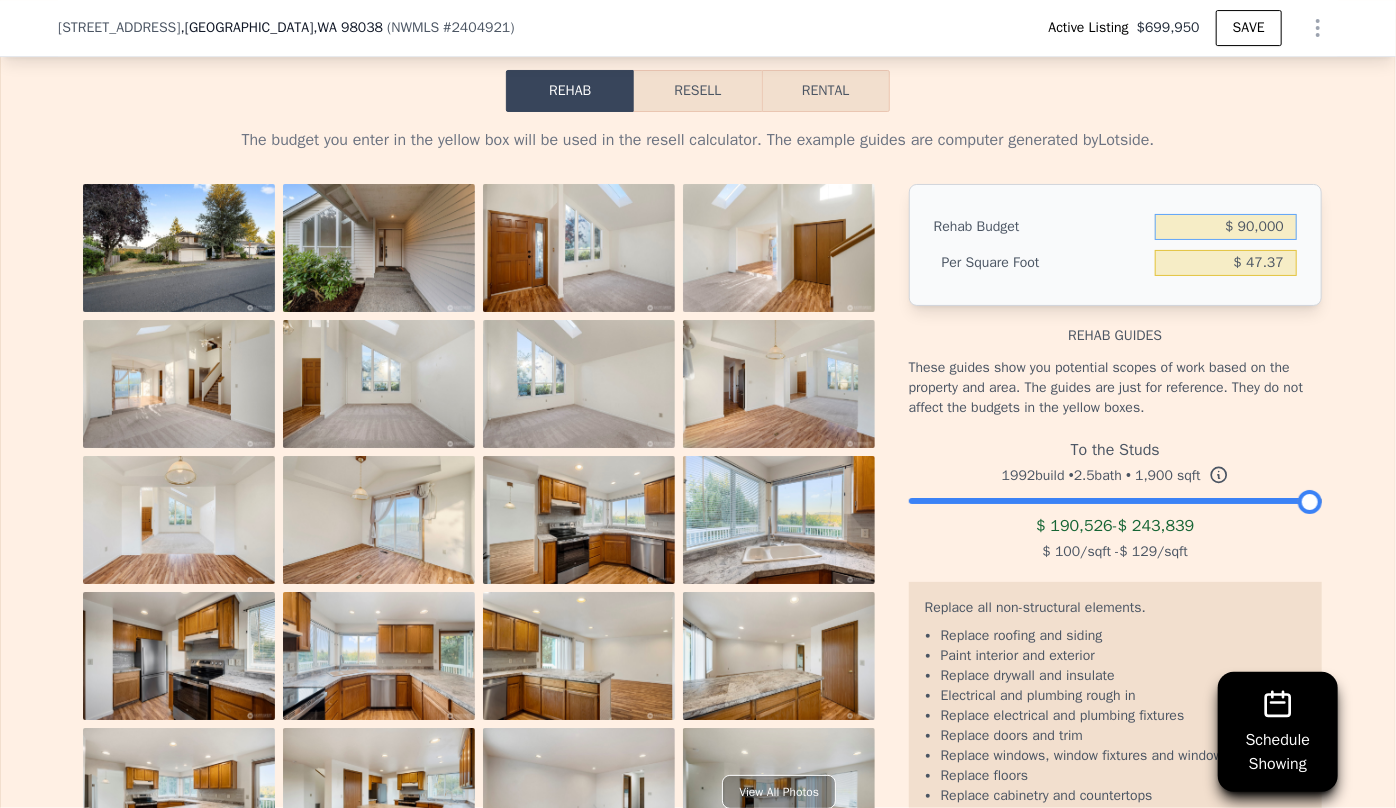 type on "$ 47.37" 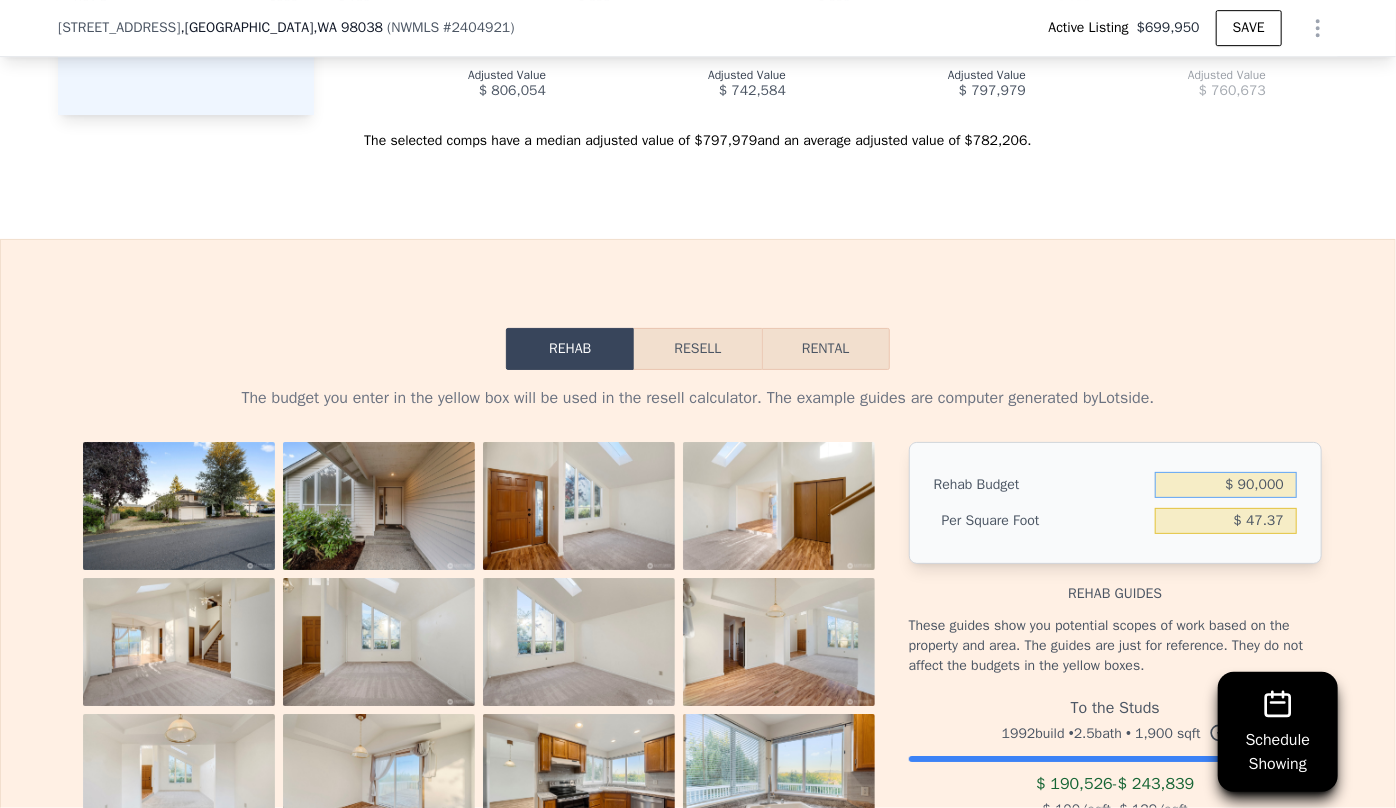 scroll, scrollTop: 3545, scrollLeft: 0, axis: vertical 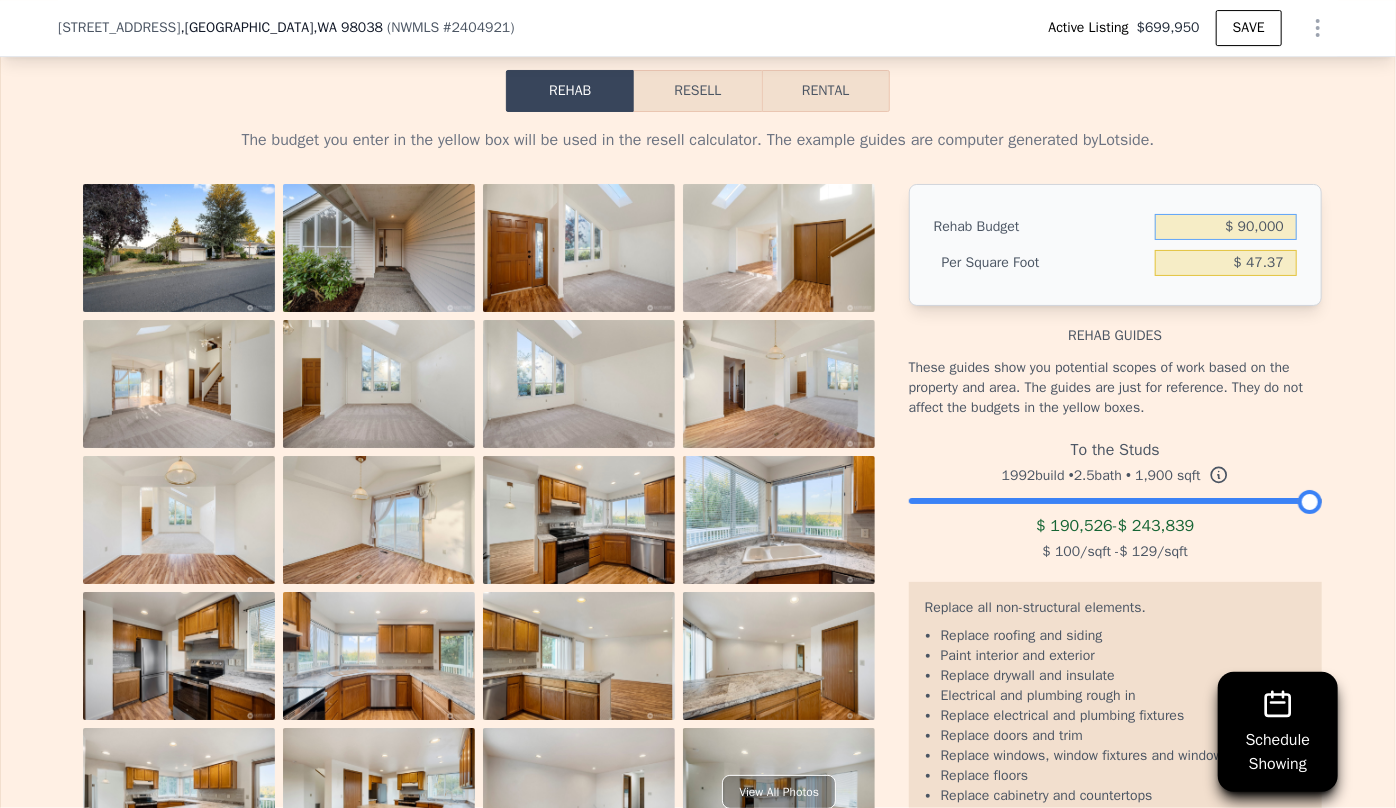 click on "Resell" at bounding box center [697, 91] 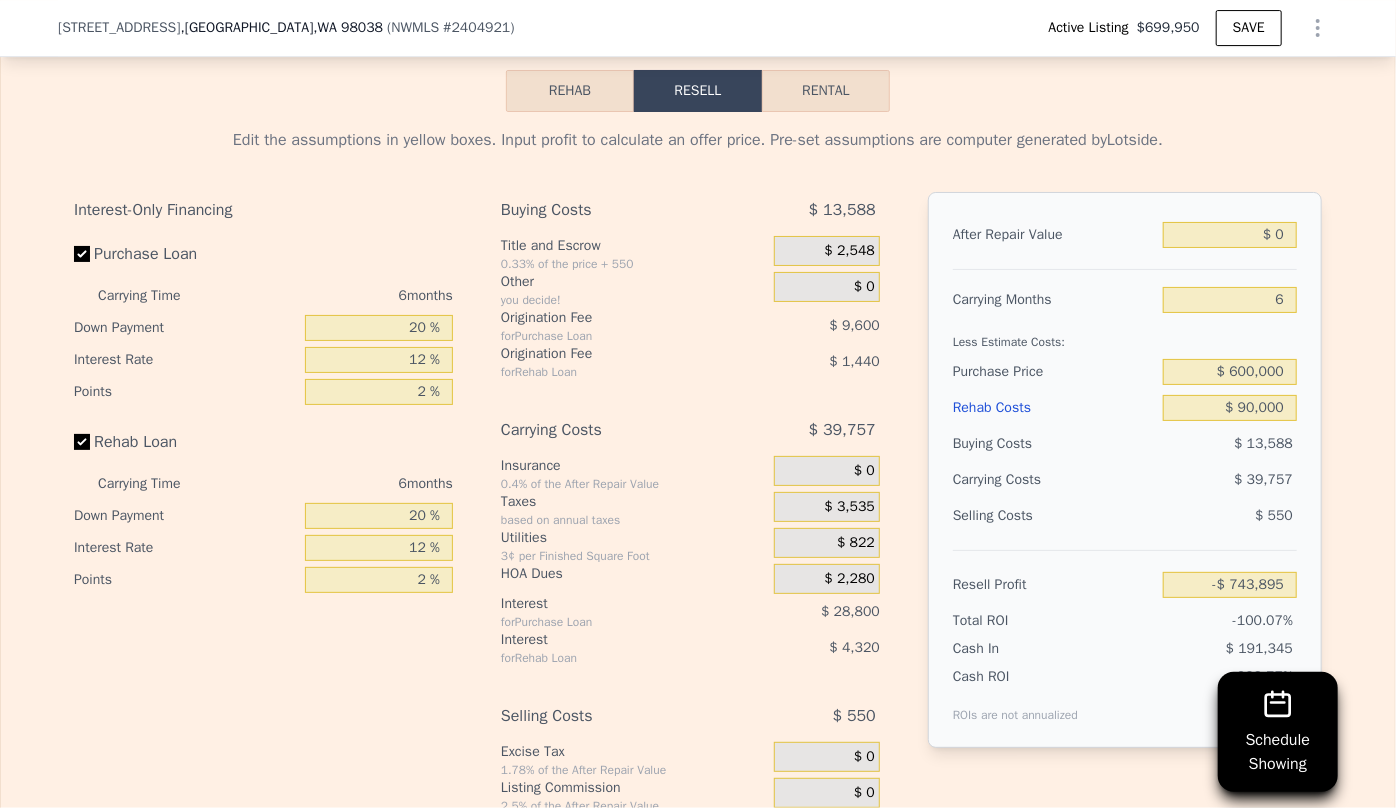 type on "-$ 743,895" 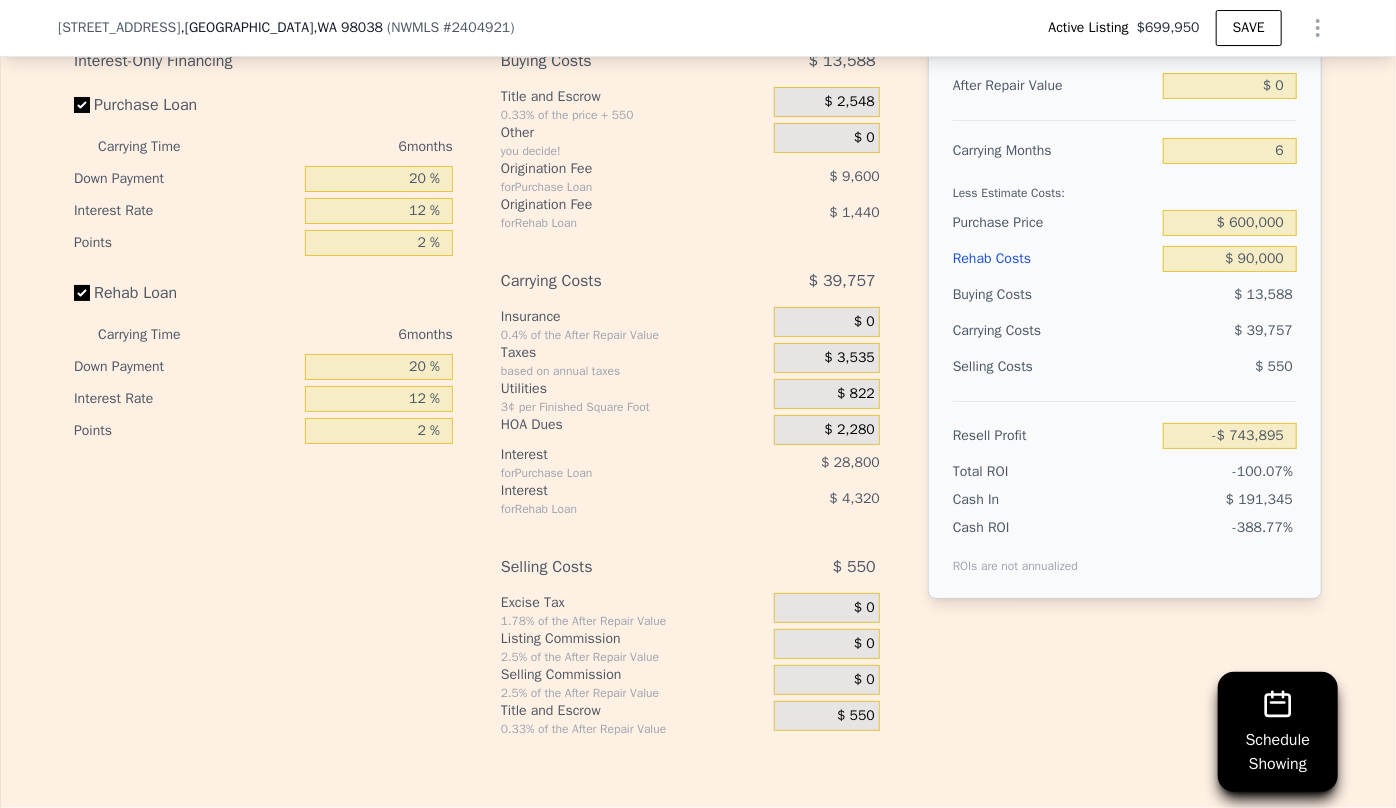 scroll, scrollTop: 3636, scrollLeft: 0, axis: vertical 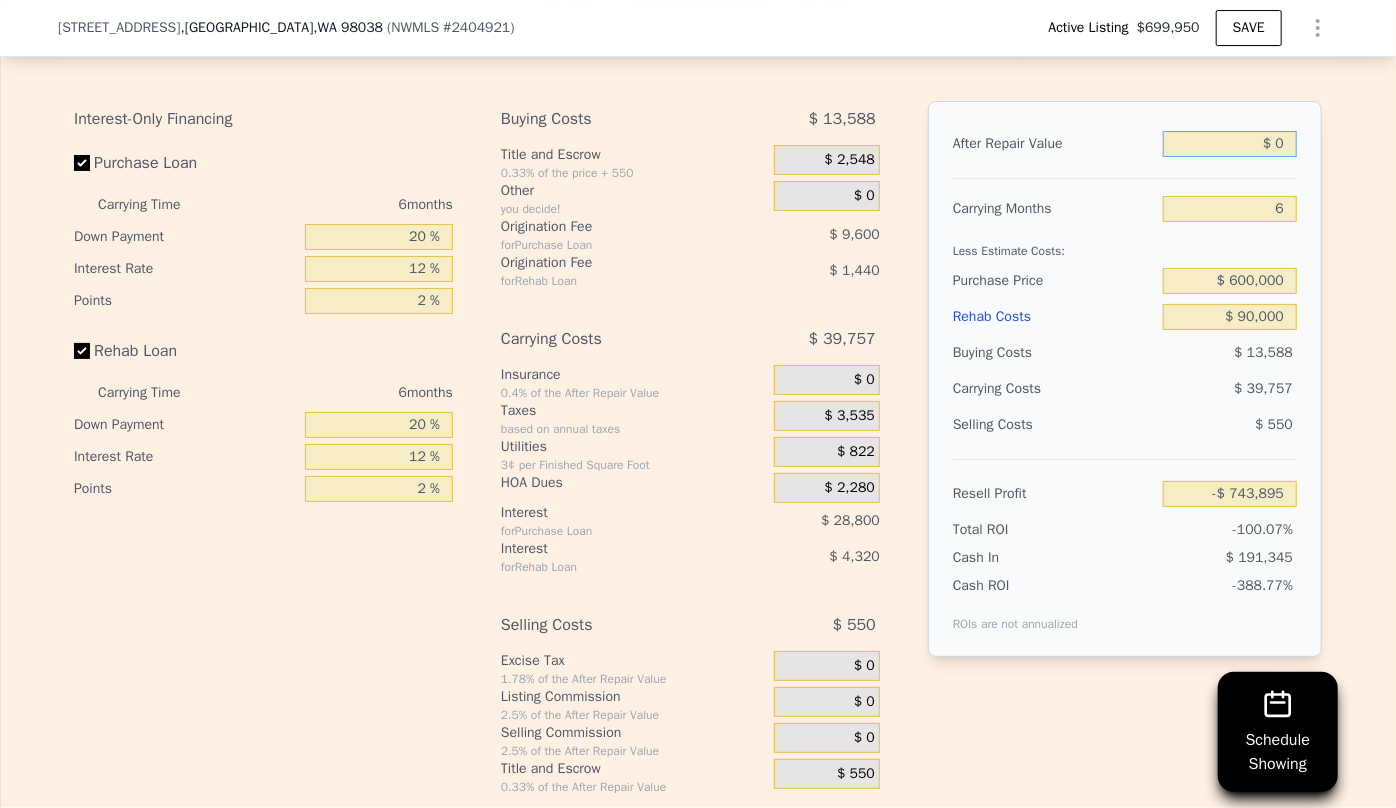 click on "$ 0" at bounding box center [1230, 144] 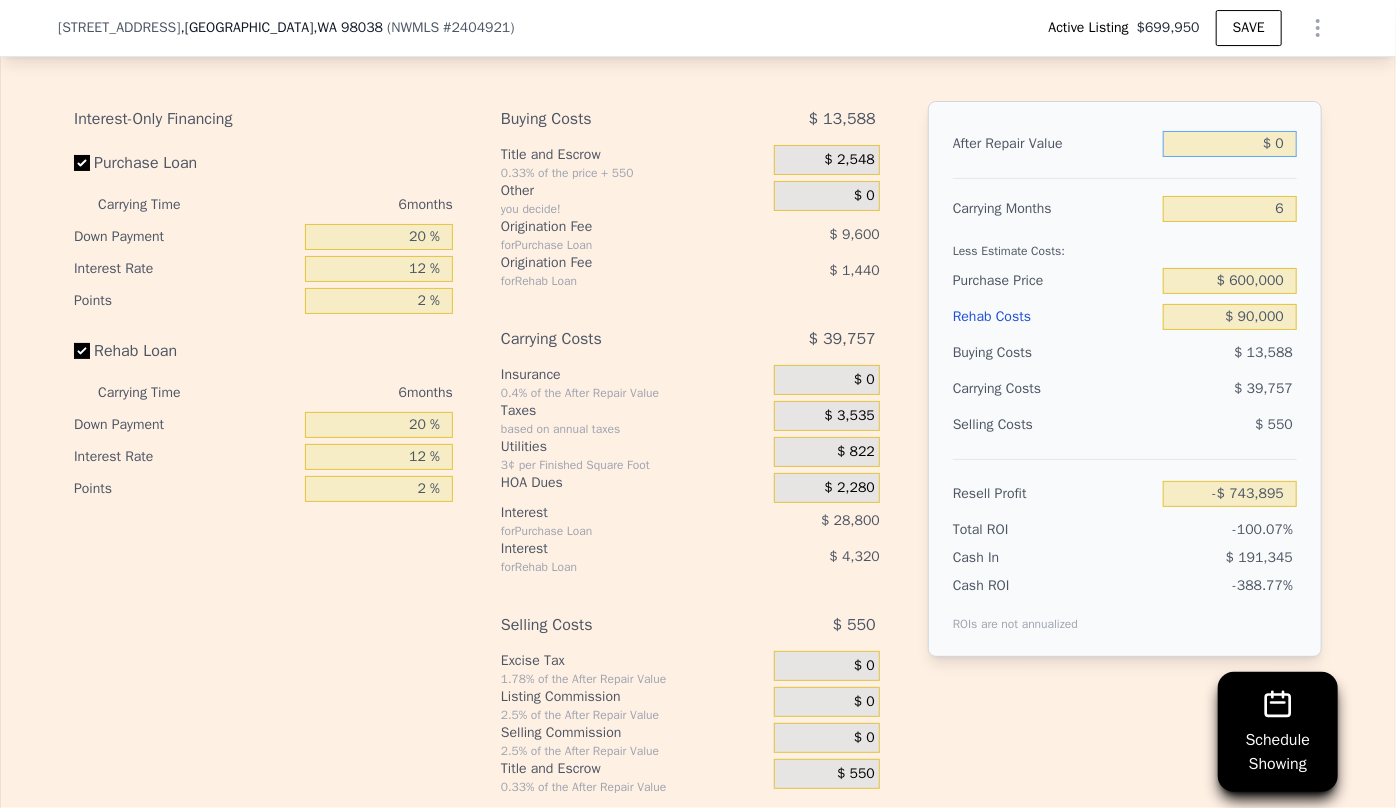 type on "$ 70" 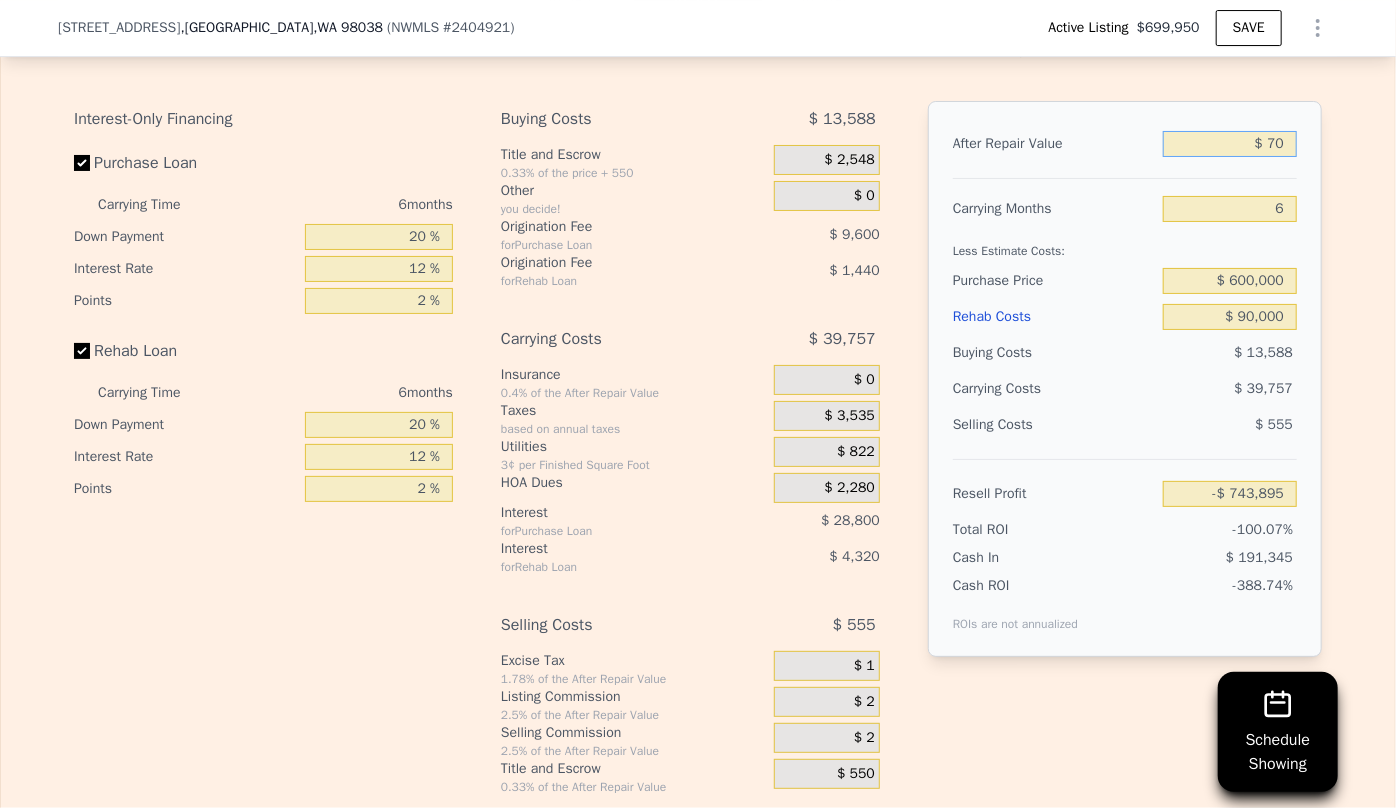 type on "-$ 743,830" 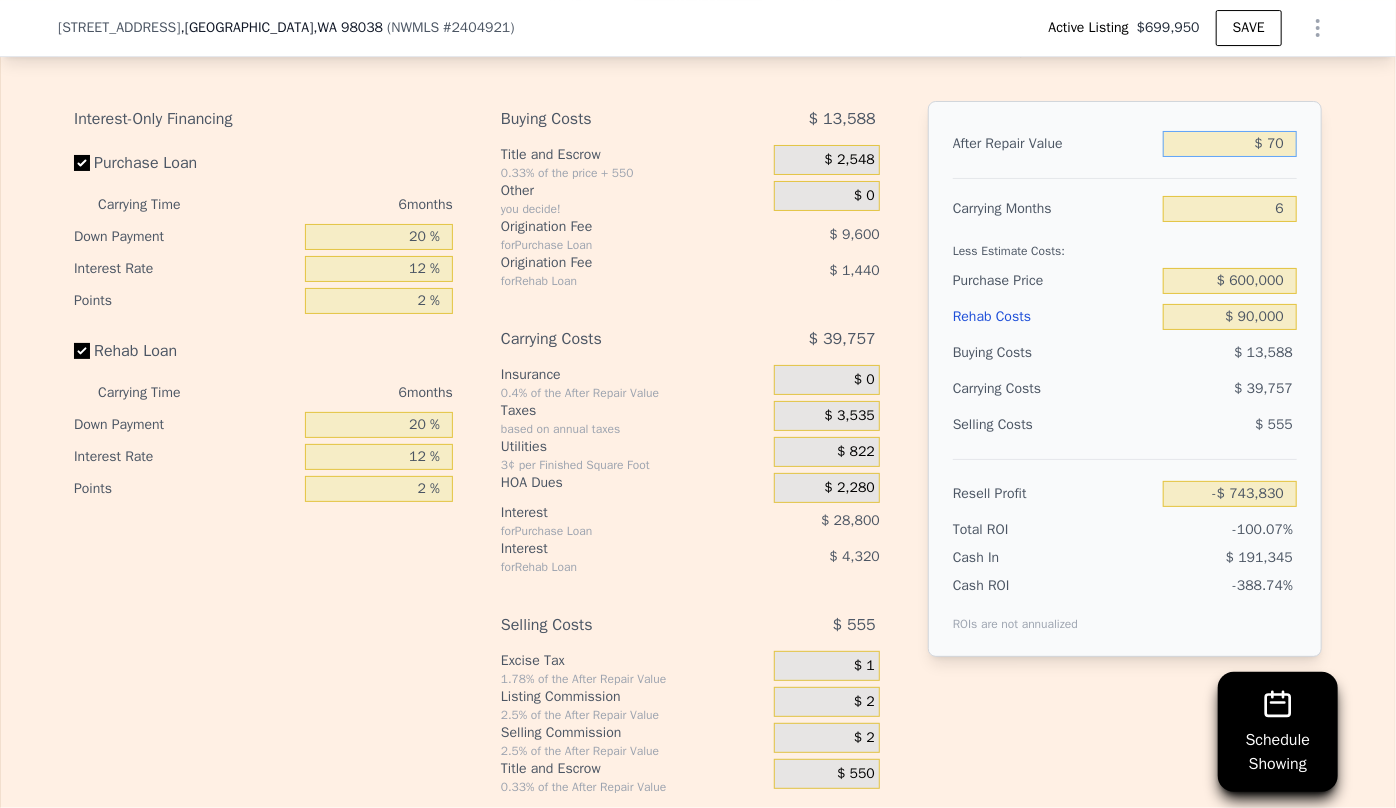 type on "$ 720" 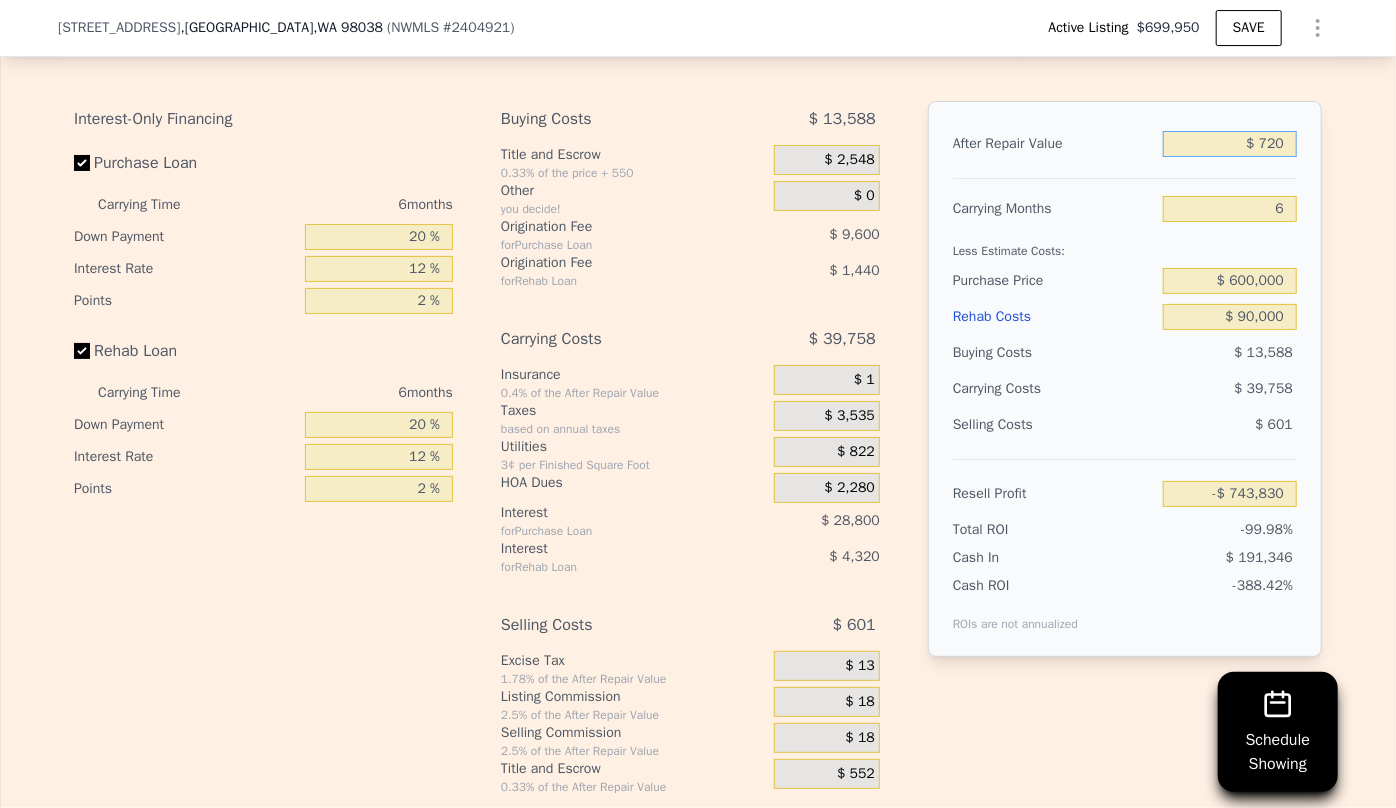 type on "-$ 743,227" 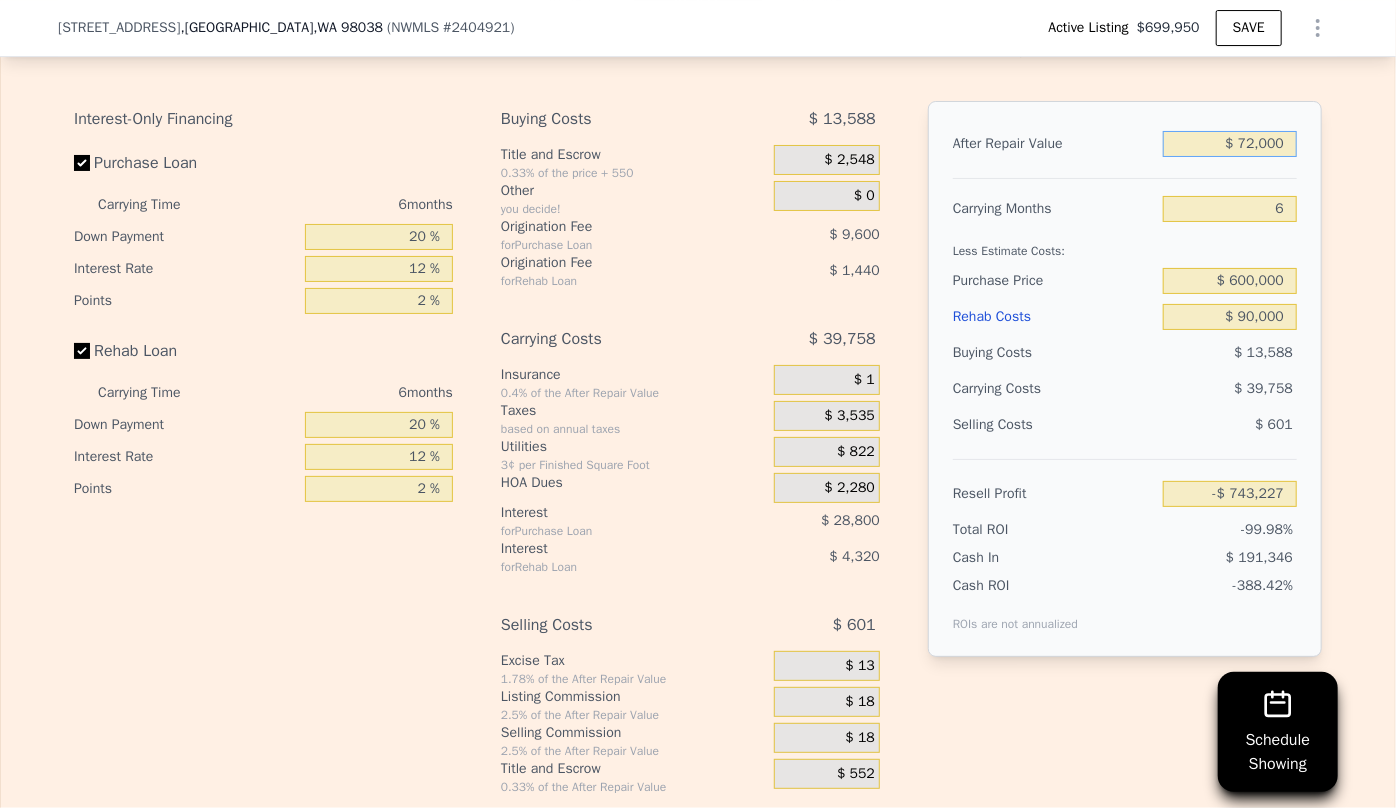 type on "$ 720,000" 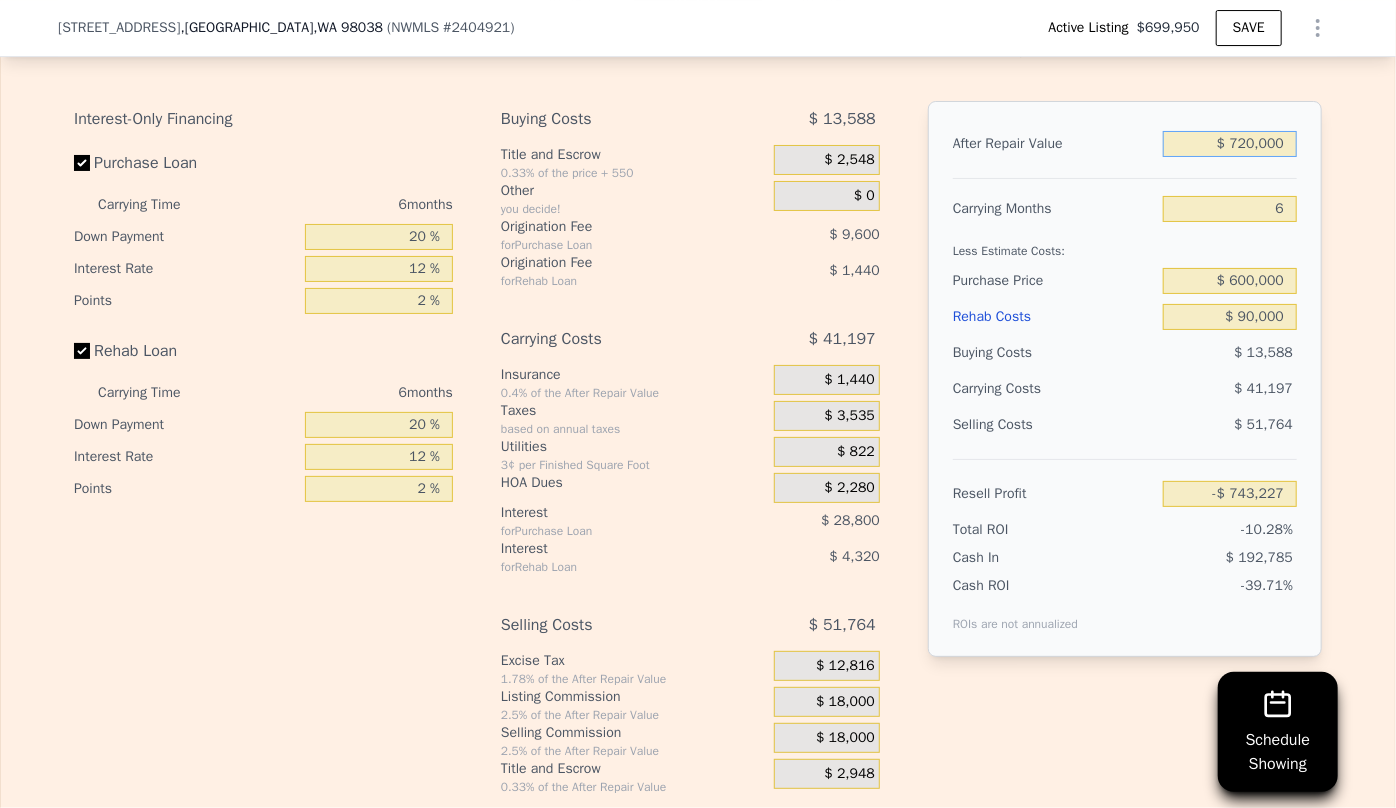 type on "-$ 76,549" 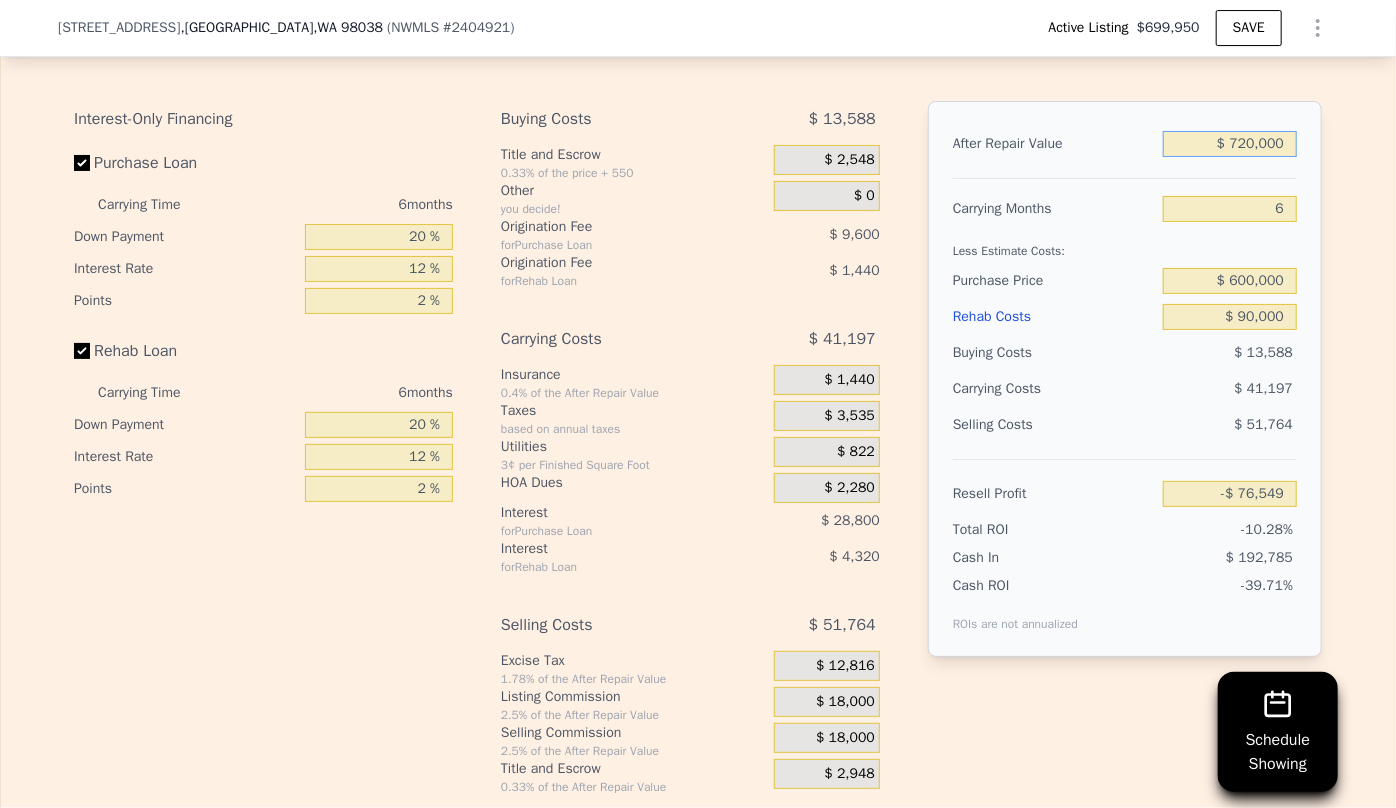 type on "$ 720,000" 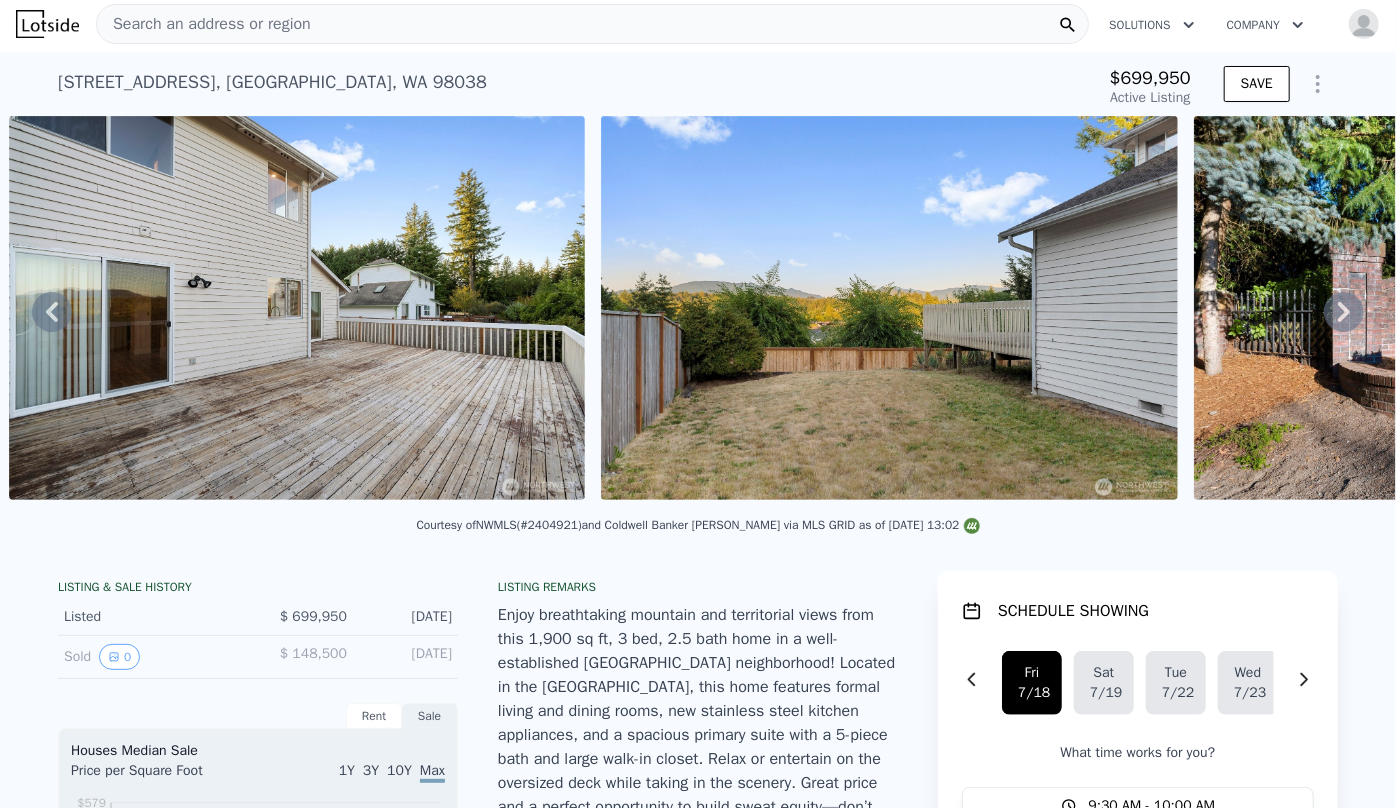scroll, scrollTop: 0, scrollLeft: 0, axis: both 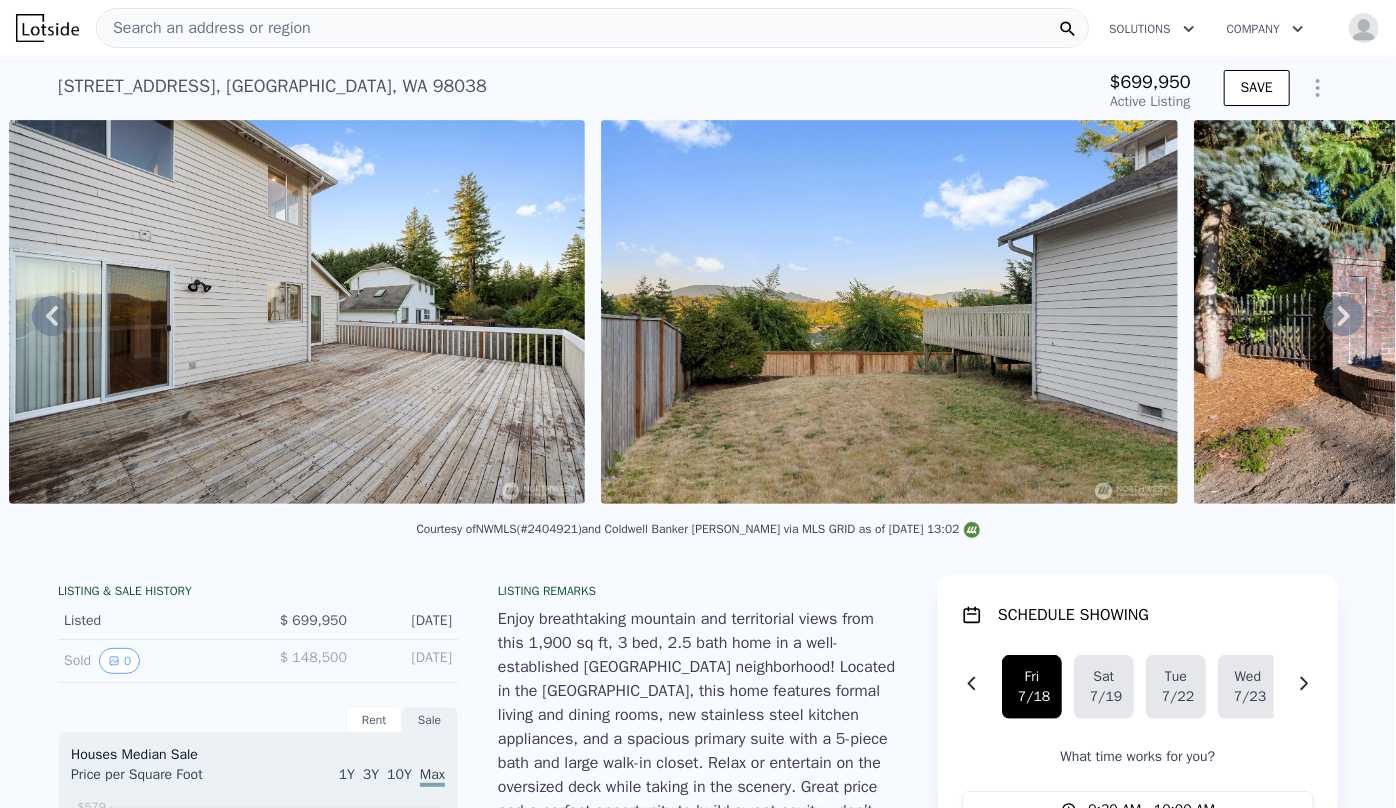 click on "Search an address or region" at bounding box center (204, 28) 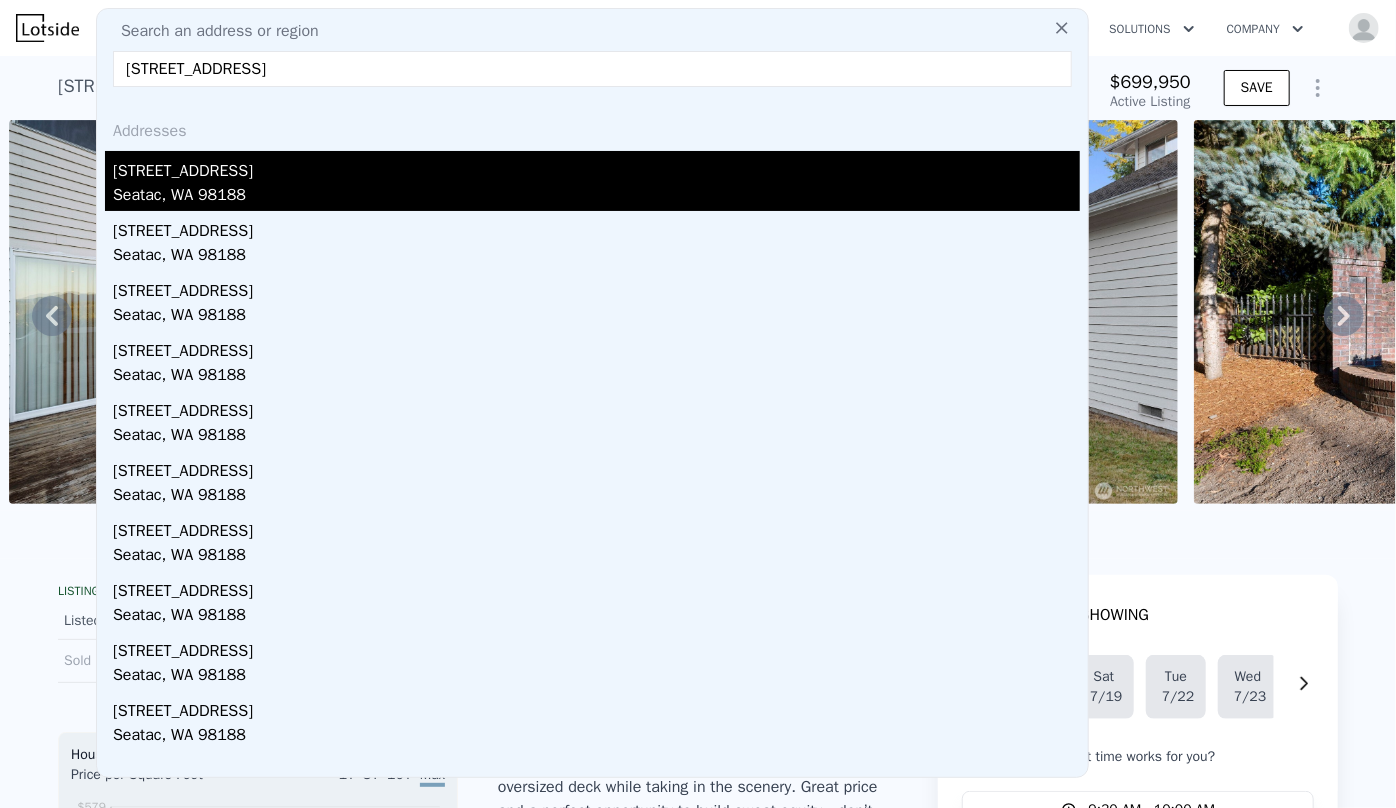 type on "4239 S 184th Pl, SeaTac, WA 98188" 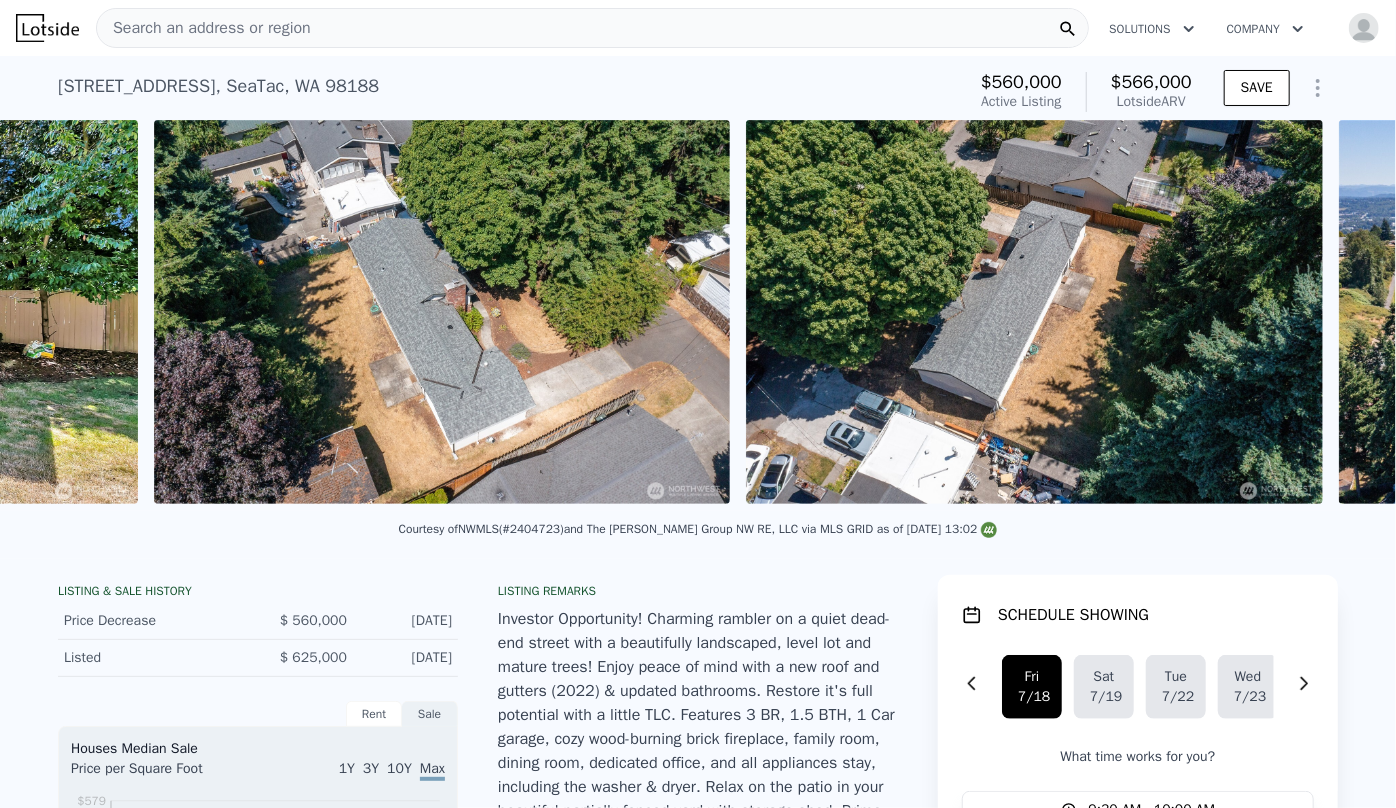 scroll, scrollTop: 0, scrollLeft: 12489, axis: horizontal 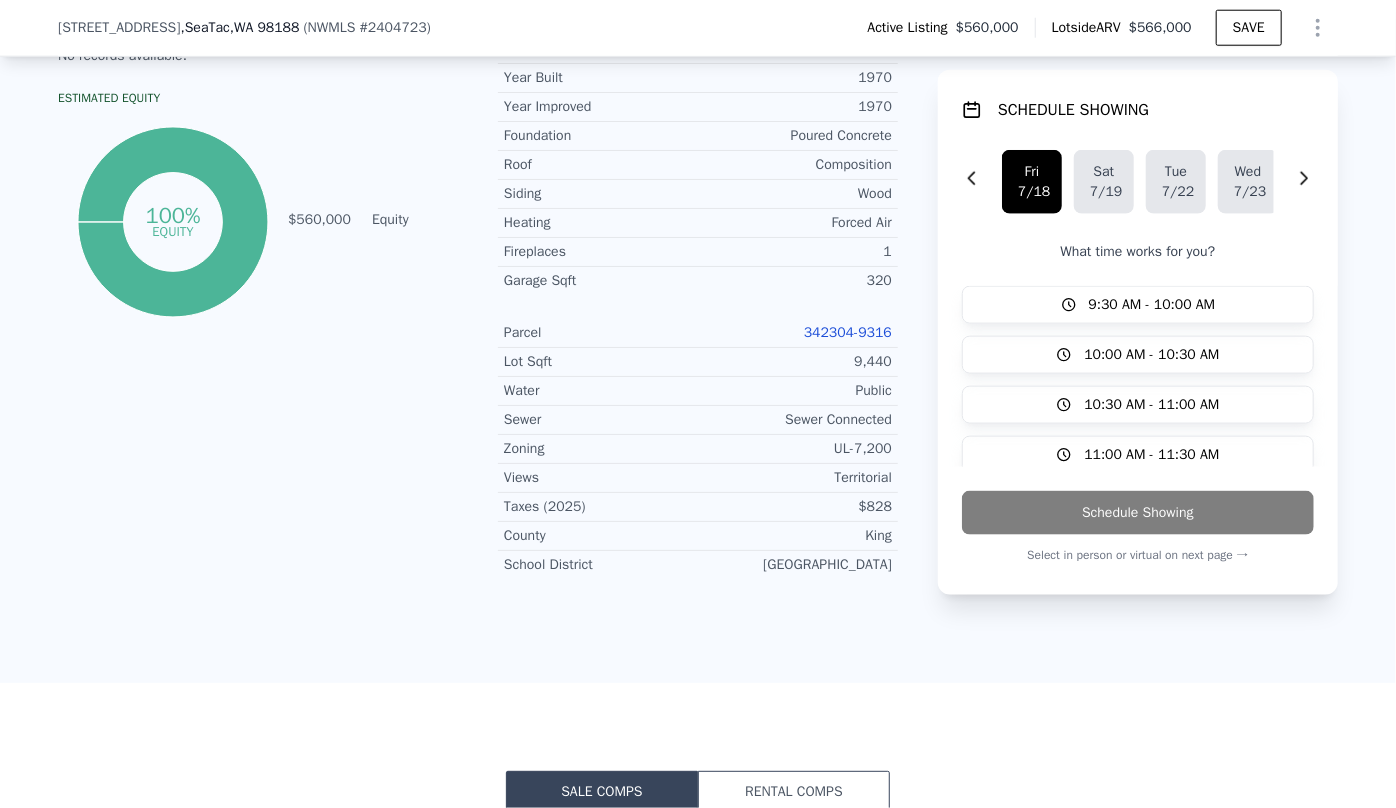 click on "342304-9316" at bounding box center (848, 332) 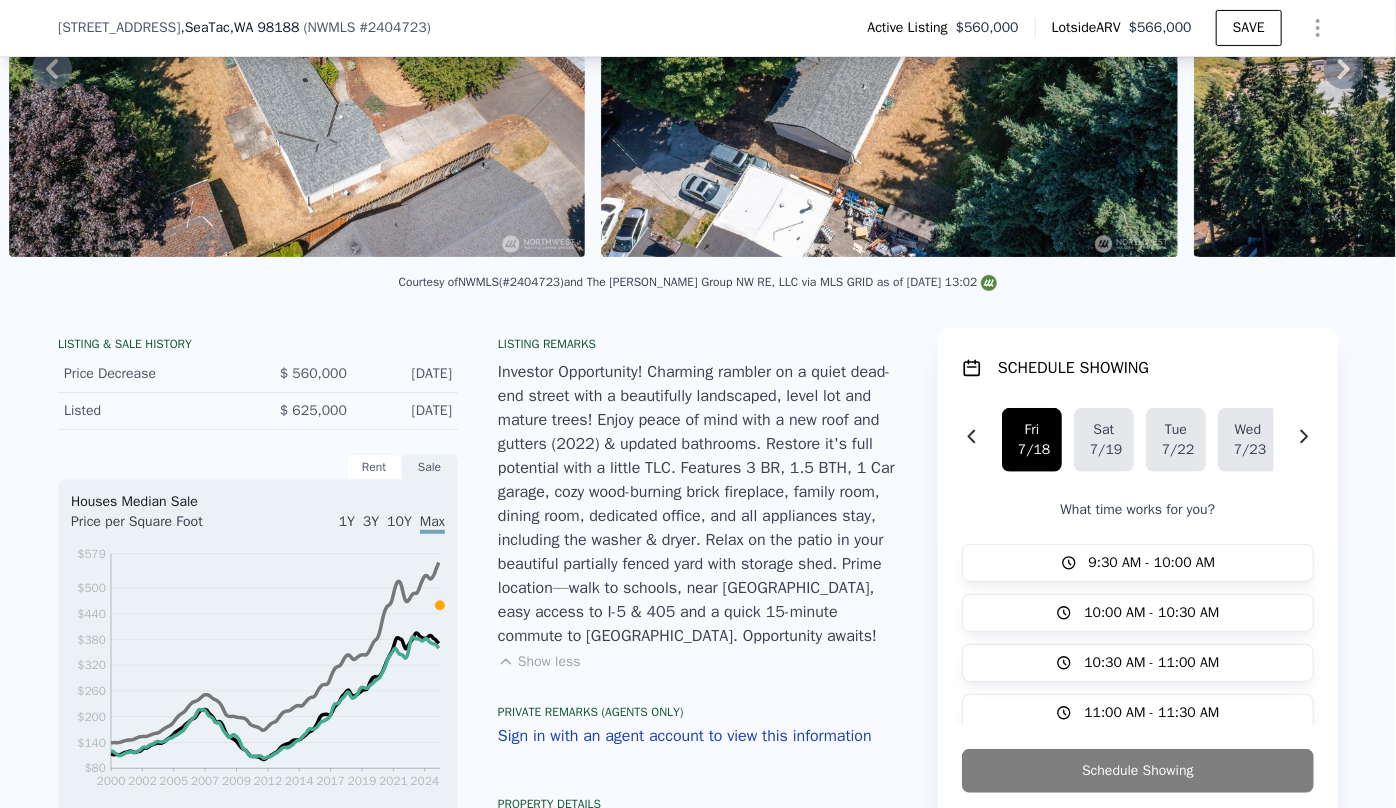 scroll, scrollTop: 83, scrollLeft: 0, axis: vertical 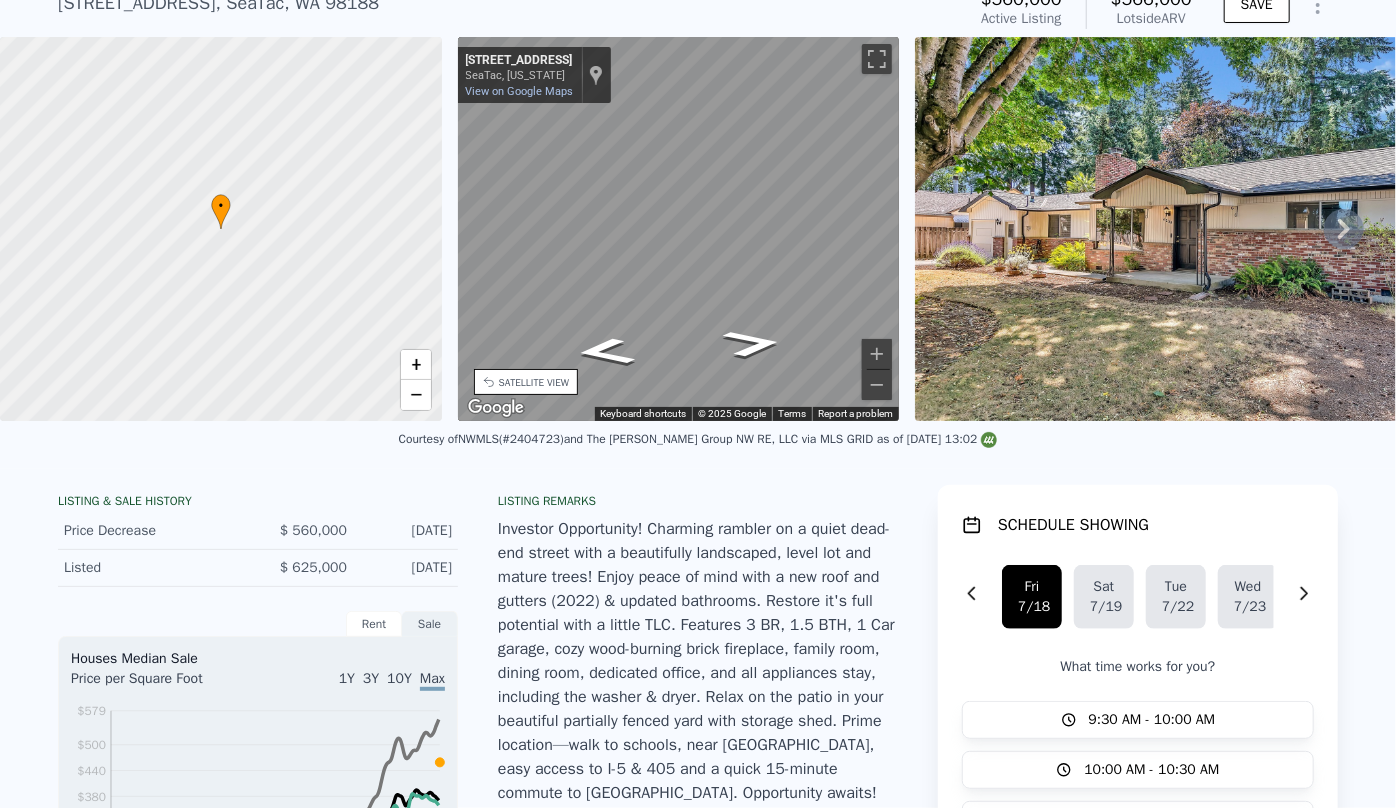 click on "•
+ −
•
+ − STREET VIEW                 ← Move left → Move right ↑ Move up ↓ Move down + Zoom in - Zoom out             Seattle, Washington         Seattle, Washington            View on Google Maps        Custom Imagery                 This image is no longer available Keyboard shortcuts Map Data © 2025 Google © 2025 Google Terms Report a problem                 ← Move left → Move right ↑ Move up ↓ Move down + Zoom in - Zoom out             29930 4th Ave SW   Federal Way, Washington       29930 4th Ave SW            View on Google Maps        Custom Imagery                 This image is no longer available Keyboard shortcuts Map Data © 2025 Google © 2025 Google Terms Report a problem                 ← Move left → Move right ↑ Move up ↓ Move down + Zoom in - Zoom out             10802 109th Ave SW   Lakewood, Washington       10802 109th Ave SW            View on Google Maps" at bounding box center (698, 229) 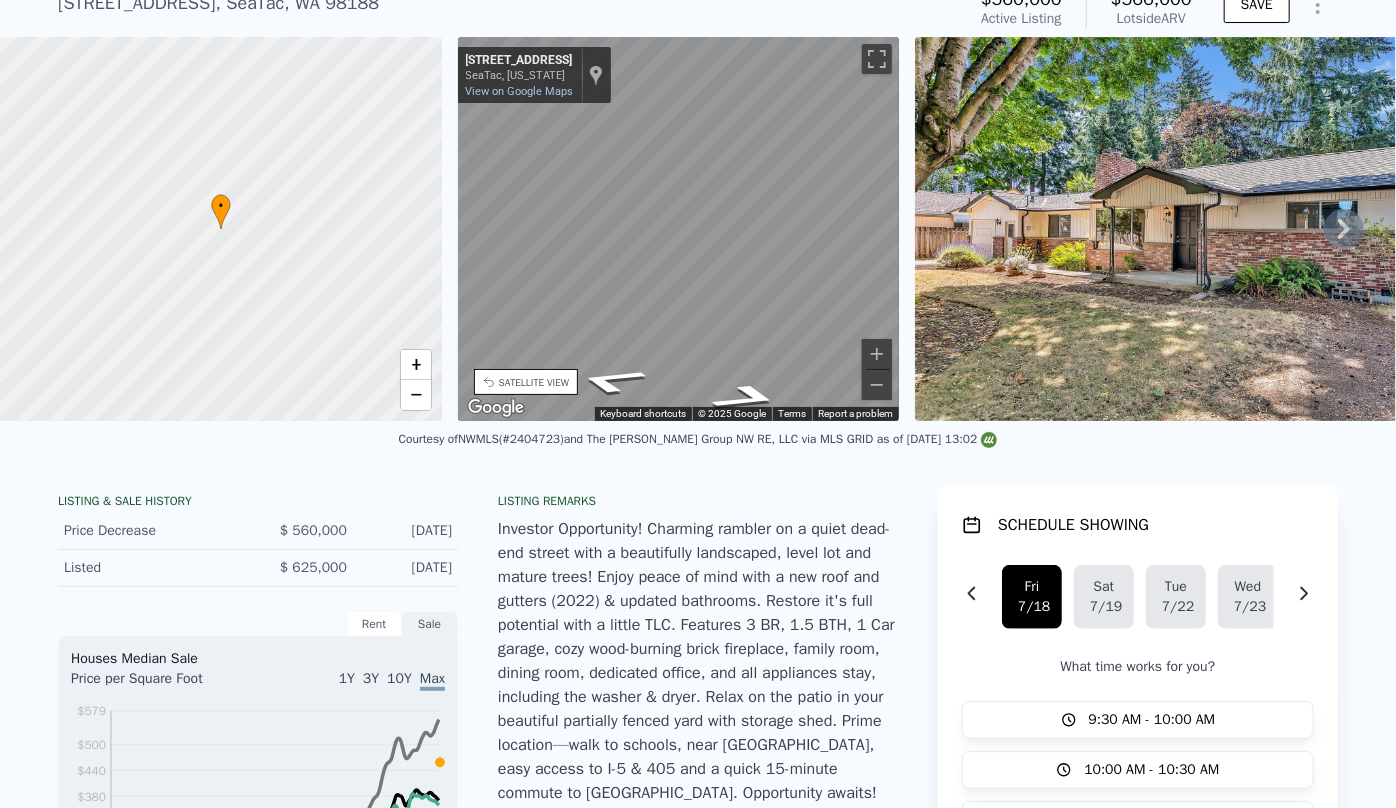 click on "•
+ −
•
+ − STREET VIEW                 ← Move left → Move right ↑ Move up ↓ Move down + Zoom in - Zoom out             Seattle, Washington         Seattle, Washington            View on Google Maps        Custom Imagery                 This image is no longer available Keyboard shortcuts Map Data © 2025 Google © 2025 Google Terms Report a problem                 ← Move left → Move right ↑ Move up ↓ Move down + Zoom in - Zoom out             29930 4th Ave SW   Federal Way, Washington       29930 4th Ave SW            View on Google Maps        Custom Imagery                 This image is no longer available Keyboard shortcuts Map Data © 2025 Google © 2025 Google Terms Report a problem                 ← Move left → Move right ↑ Move up ↓ Move down + Zoom in - Zoom out             10802 109th Ave SW   Lakewood, Washington       10802 109th Ave SW            View on Google Maps" at bounding box center (698, 229) 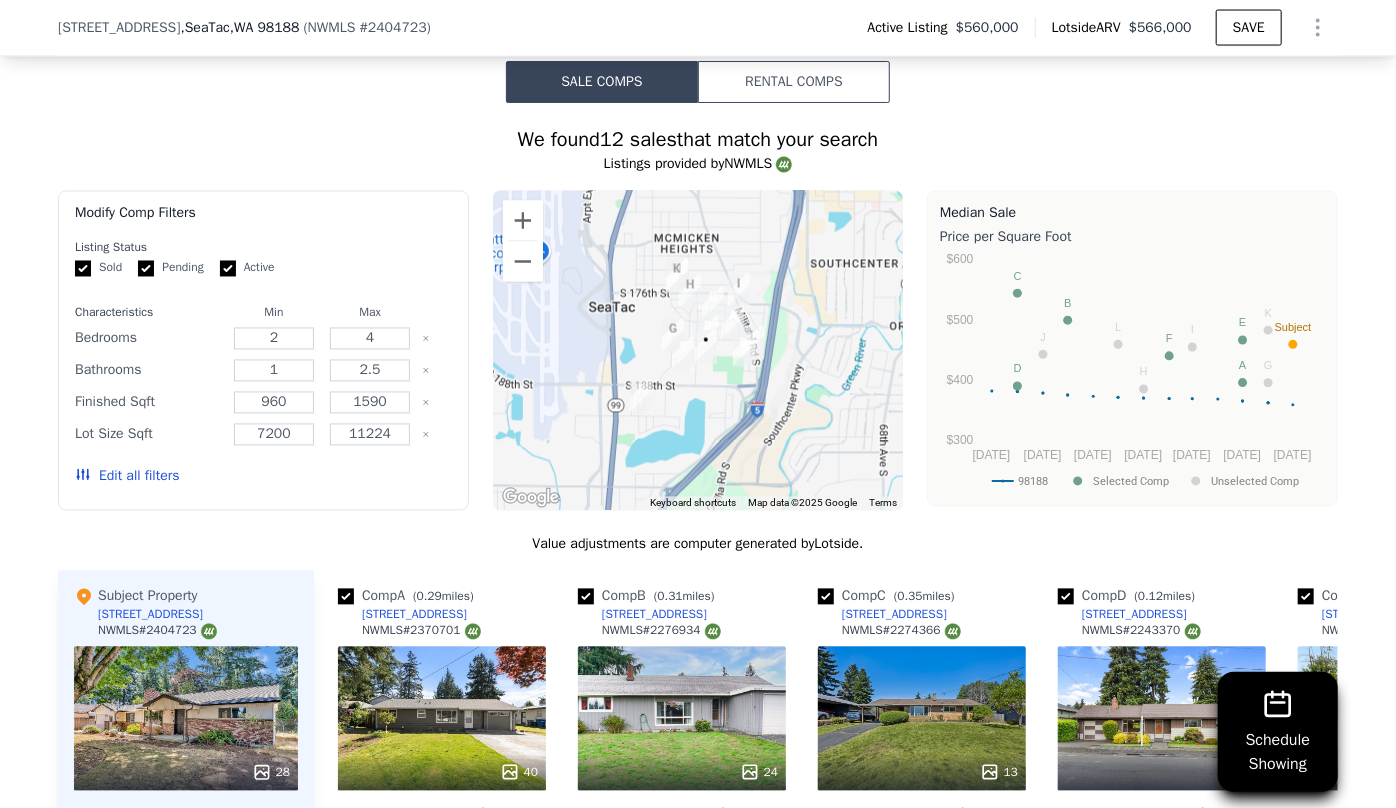 click on "Edit all filters" at bounding box center (127, 477) 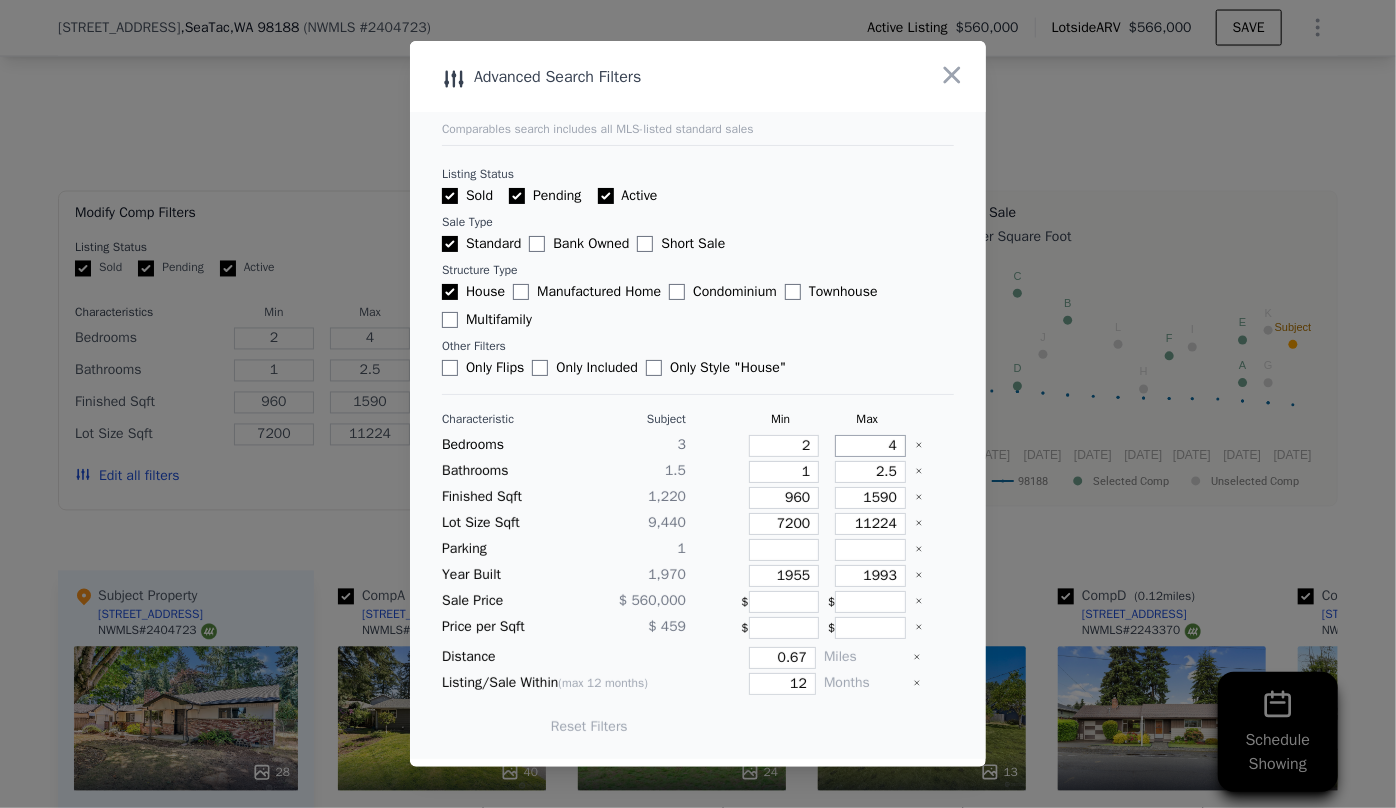 drag, startPoint x: 888, startPoint y: 442, endPoint x: 859, endPoint y: 448, distance: 29.614185 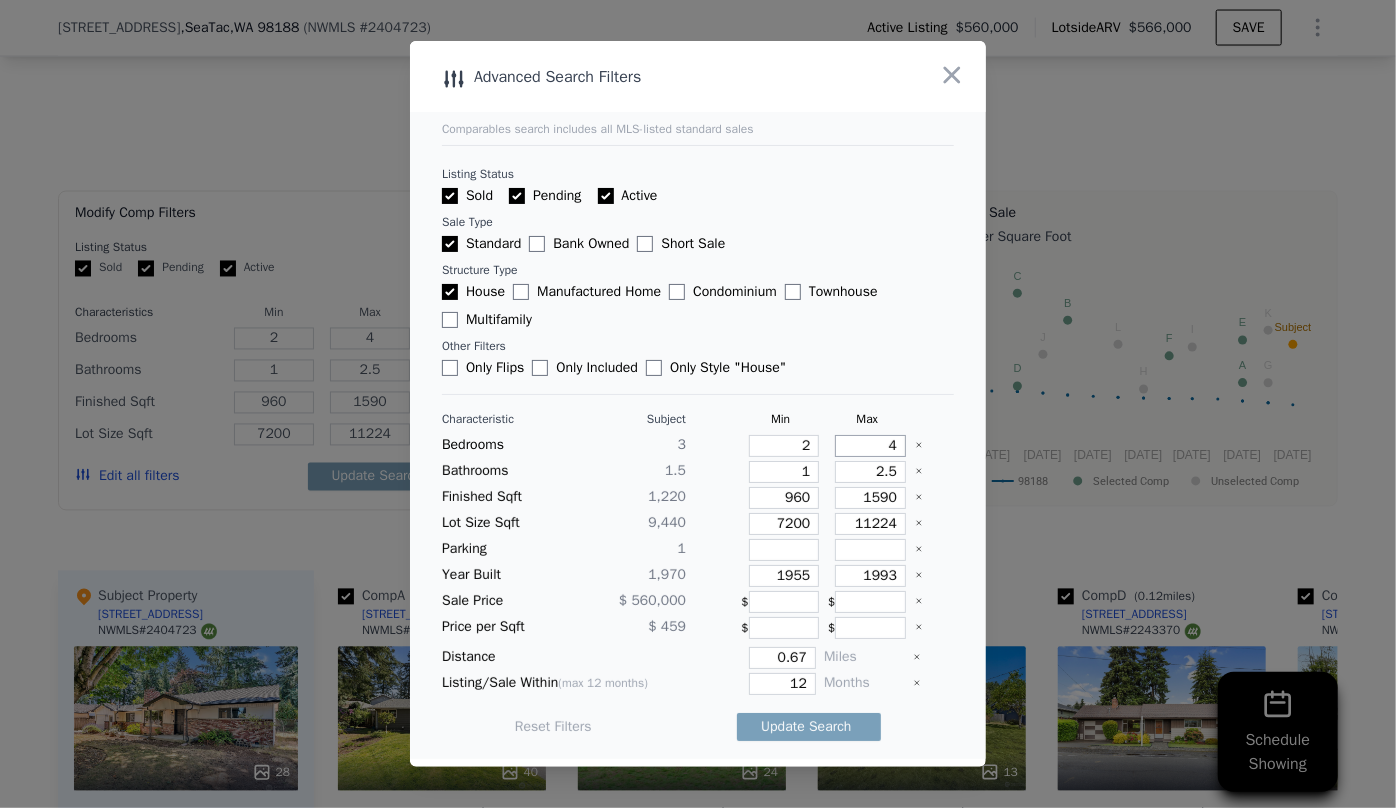 type on "3" 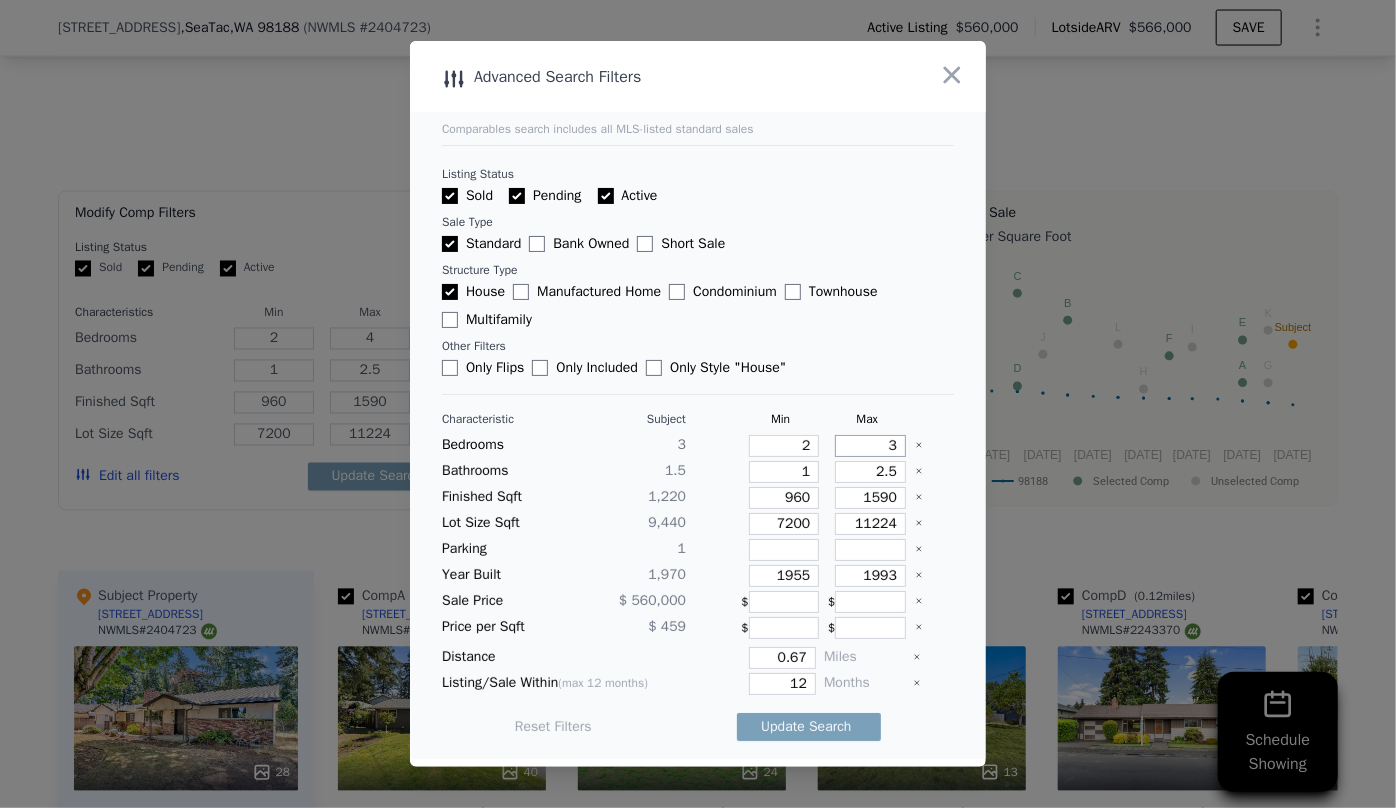 type on "3" 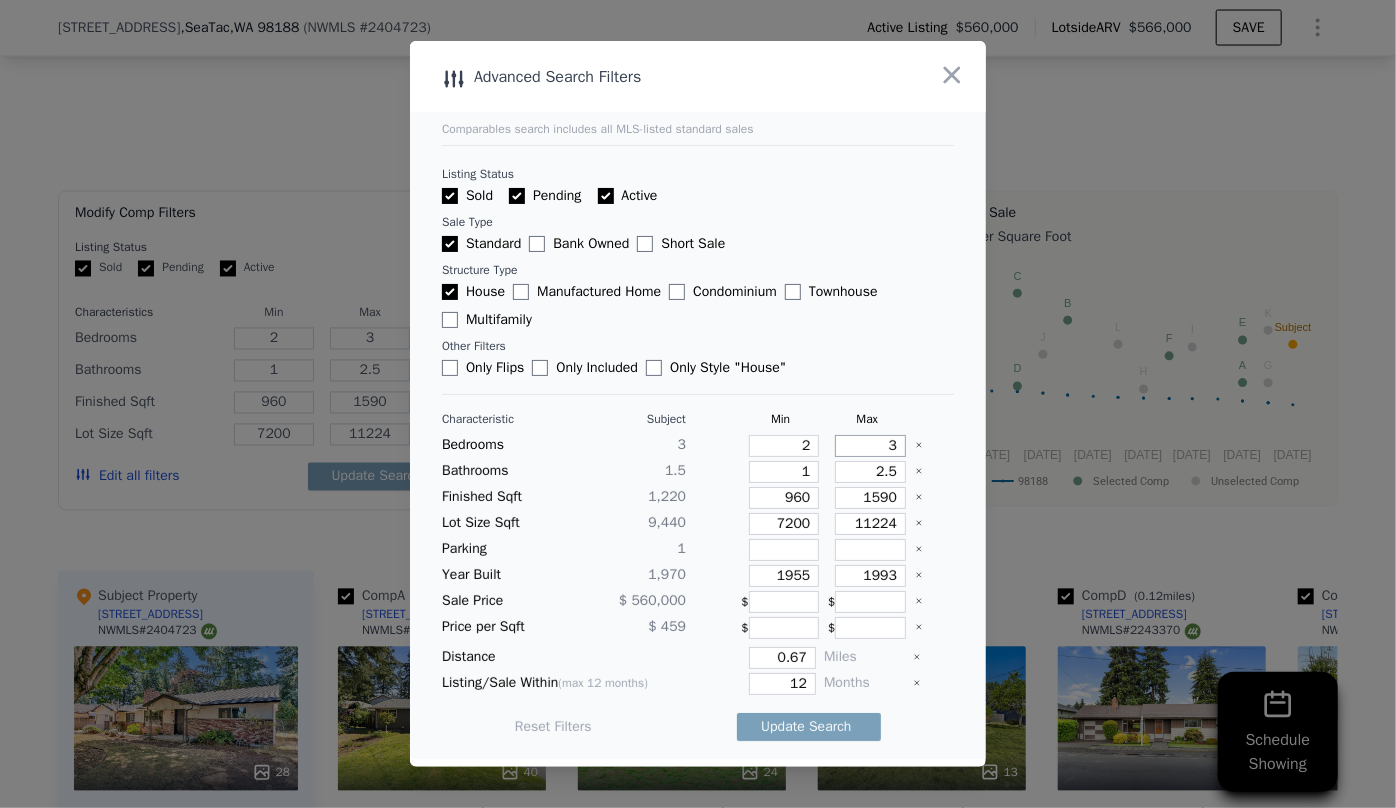 type on "3" 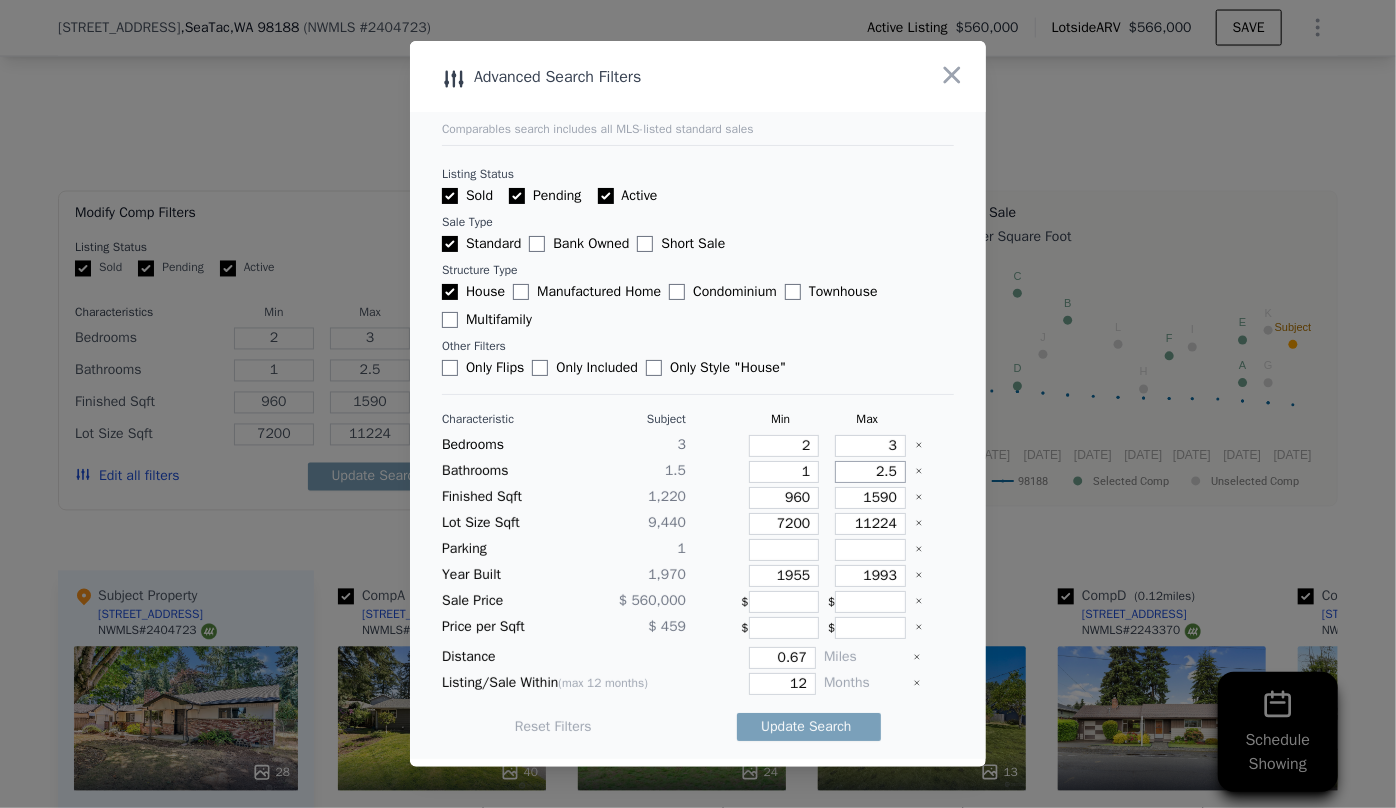 drag, startPoint x: 889, startPoint y: 471, endPoint x: 841, endPoint y: 470, distance: 48.010414 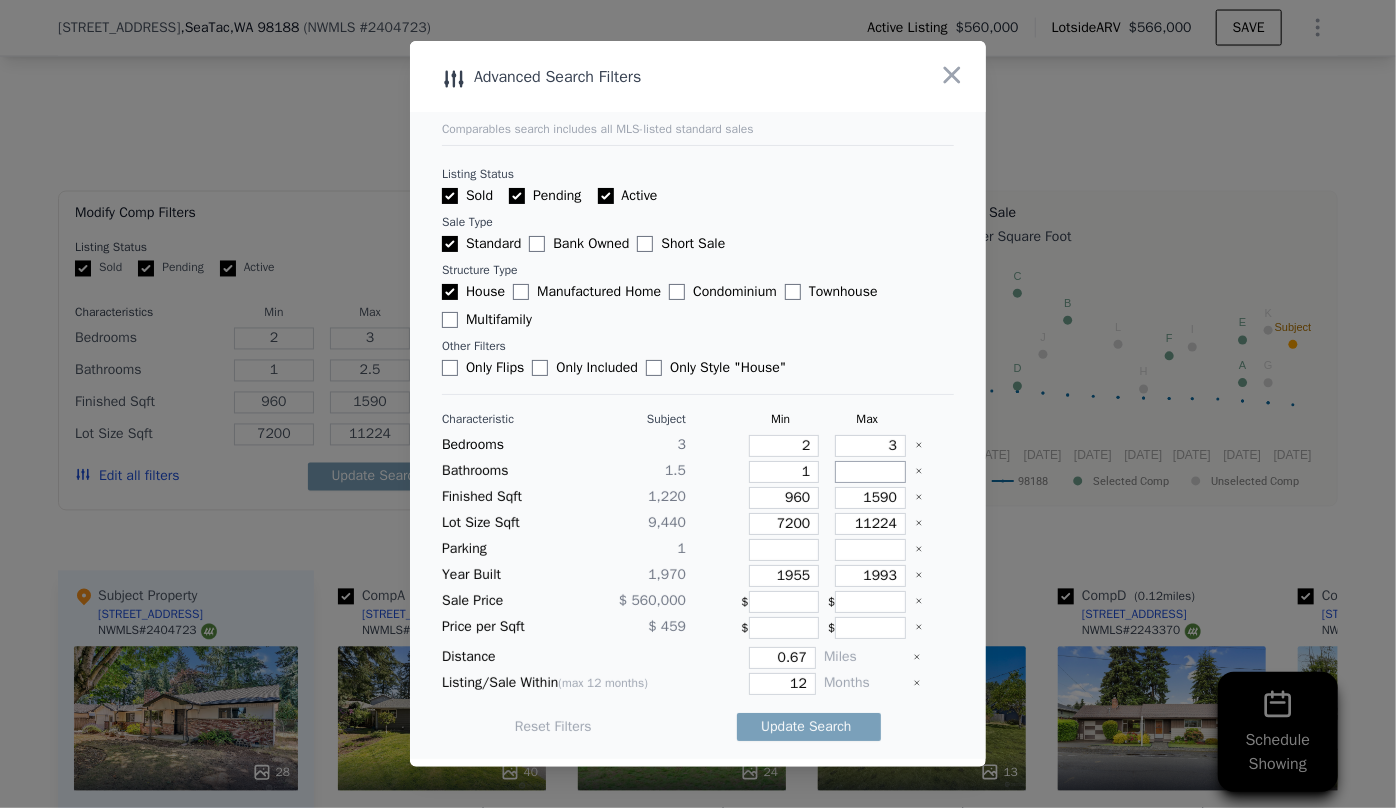 type 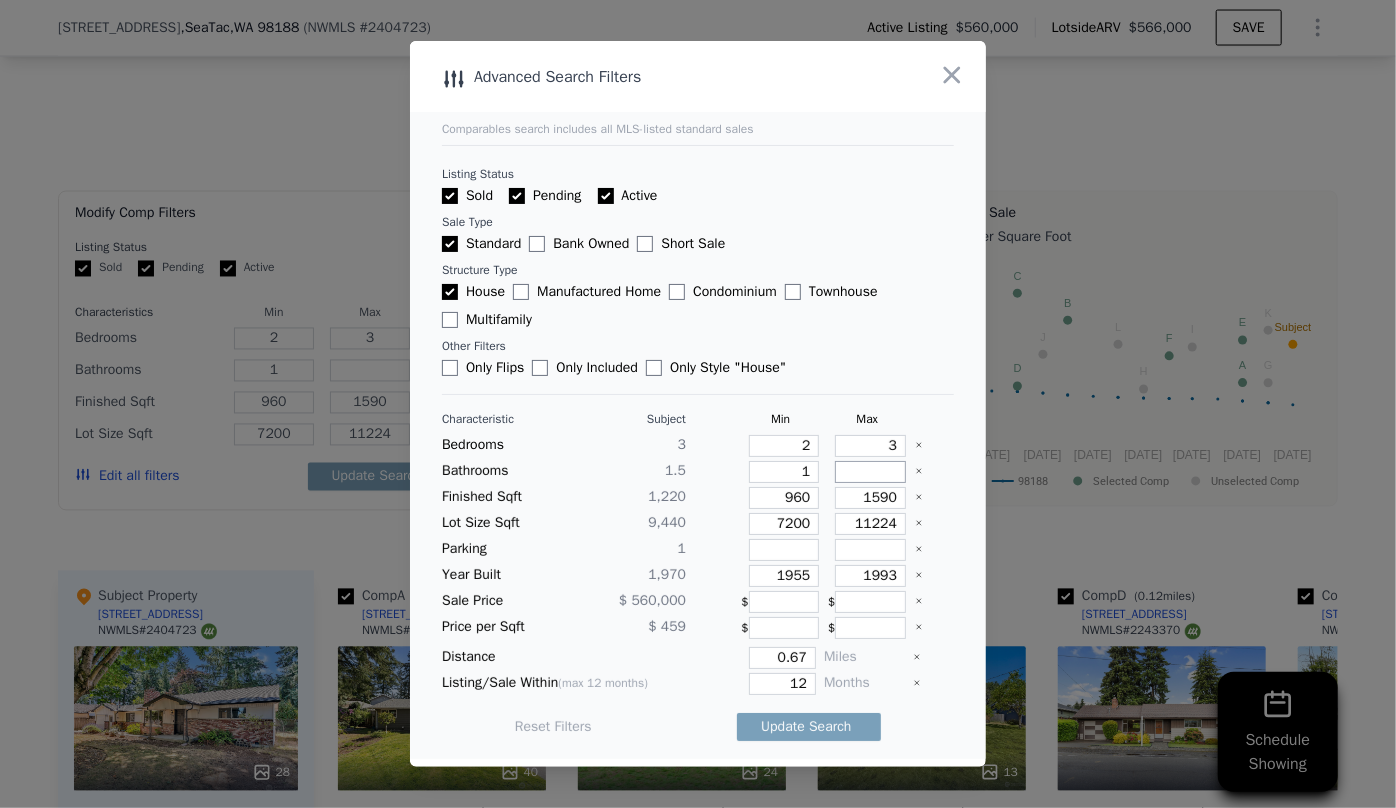 type 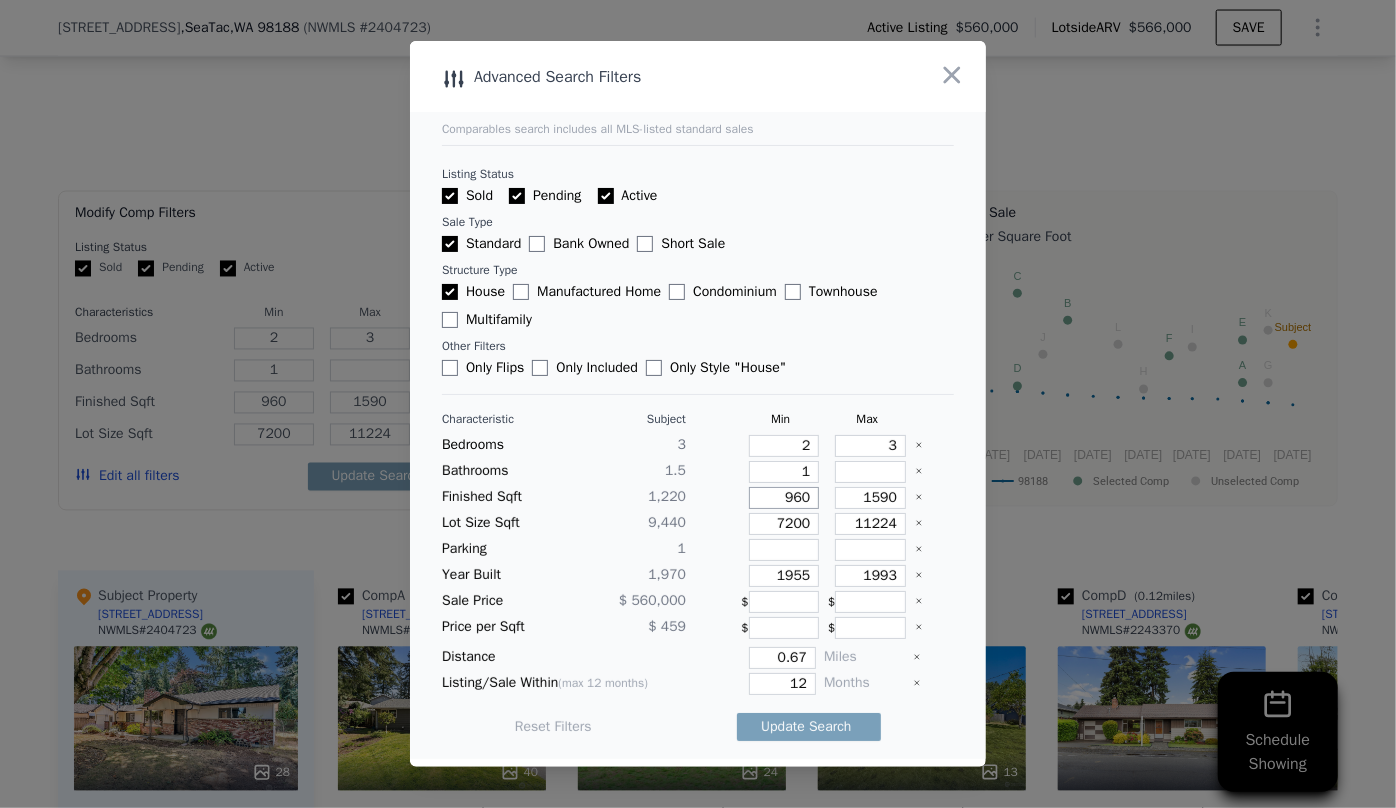 drag, startPoint x: 801, startPoint y: 498, endPoint x: 714, endPoint y: 490, distance: 87.36704 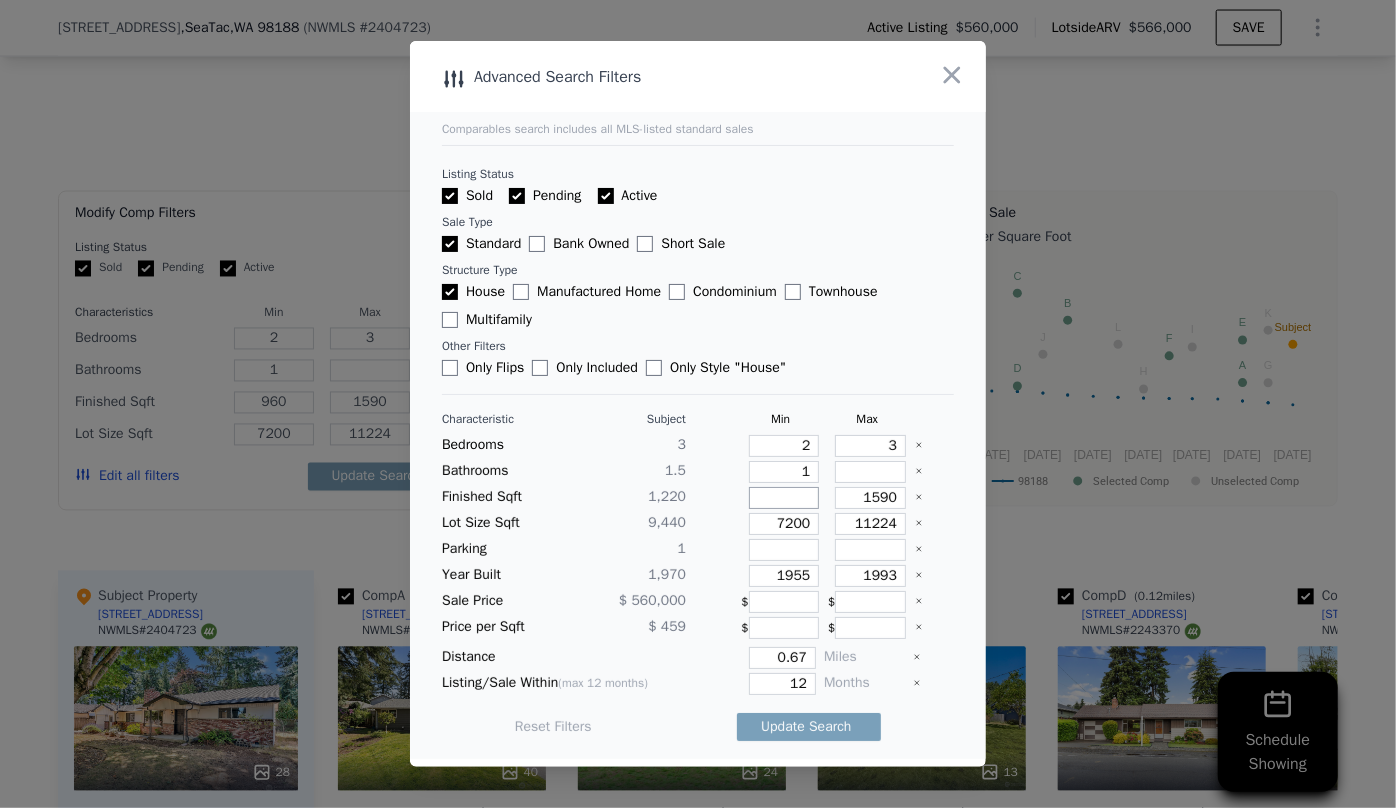 type 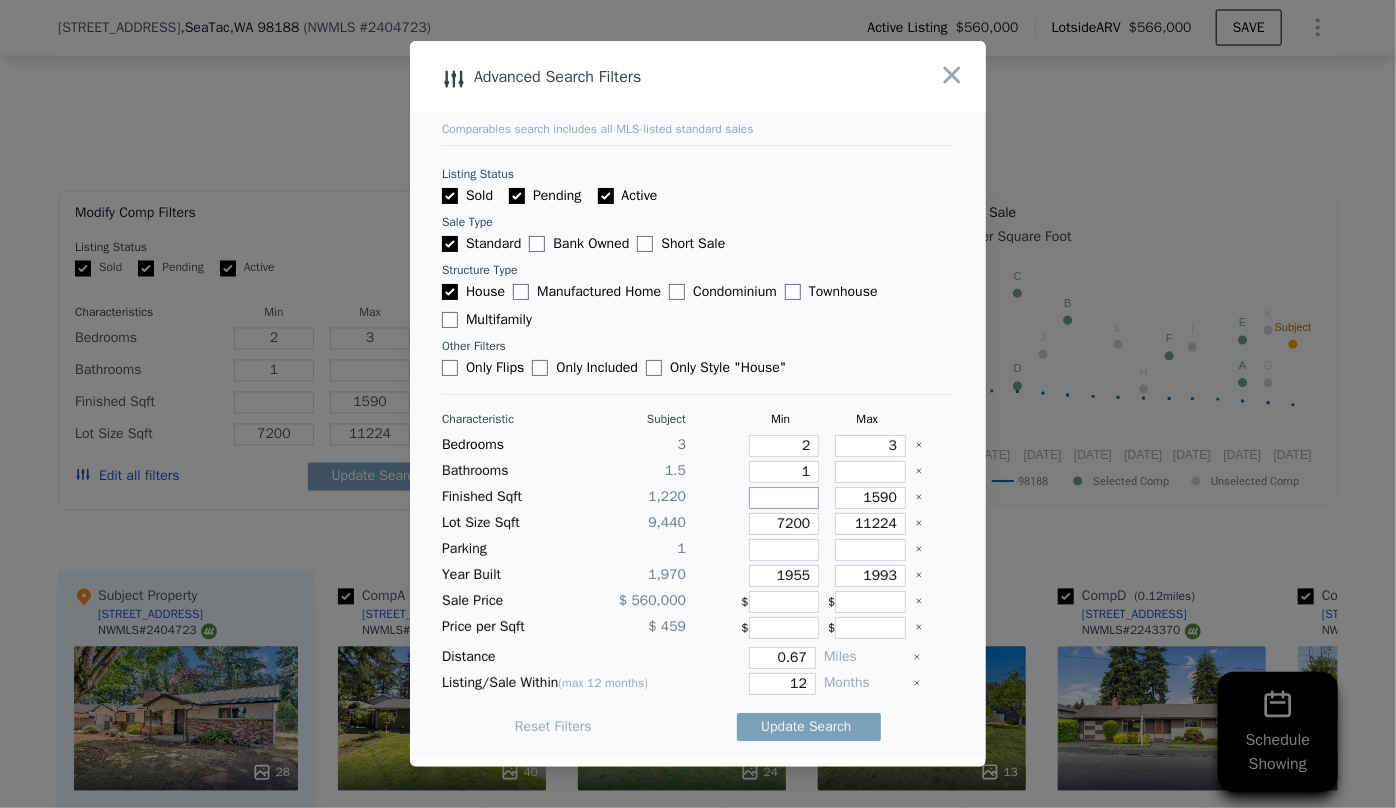 type 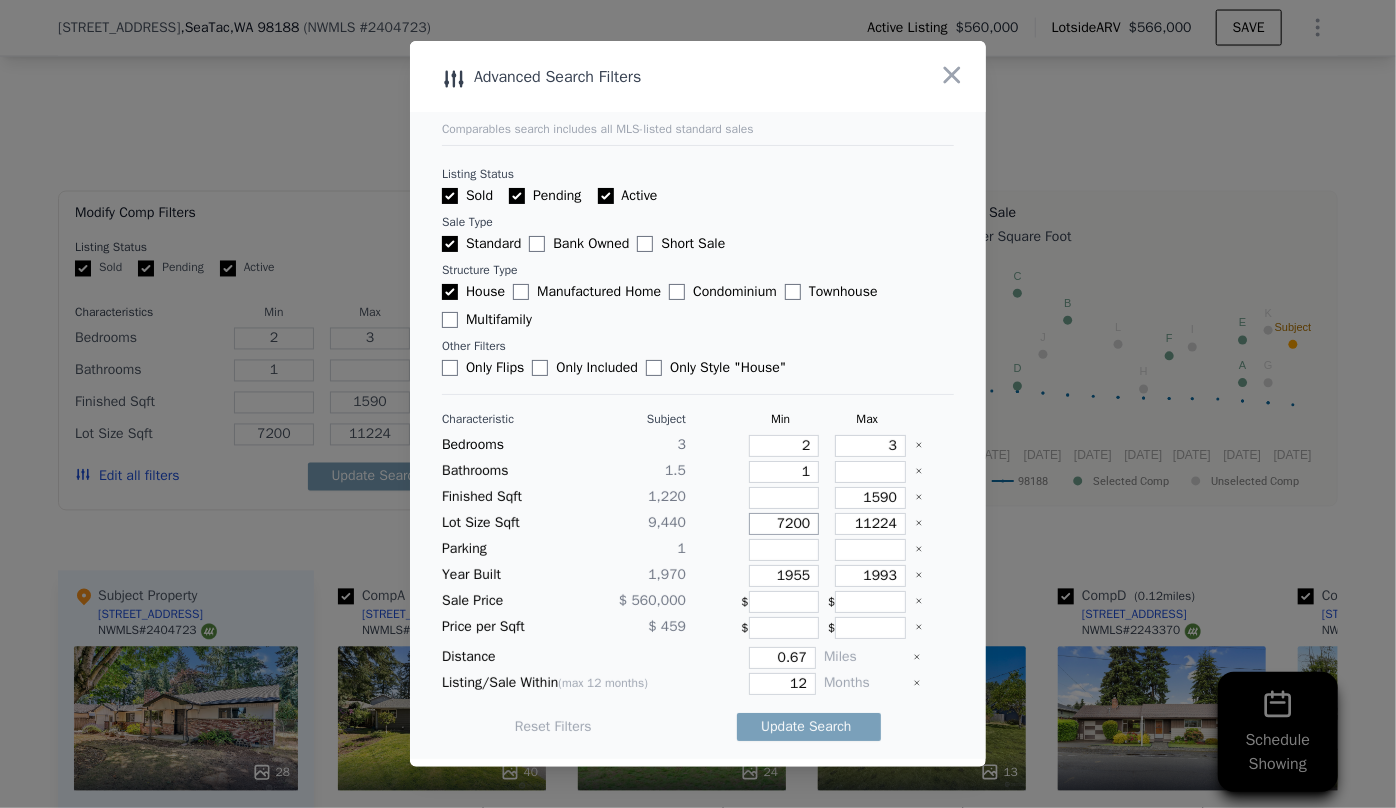 drag, startPoint x: 780, startPoint y: 516, endPoint x: 656, endPoint y: 499, distance: 125.1599 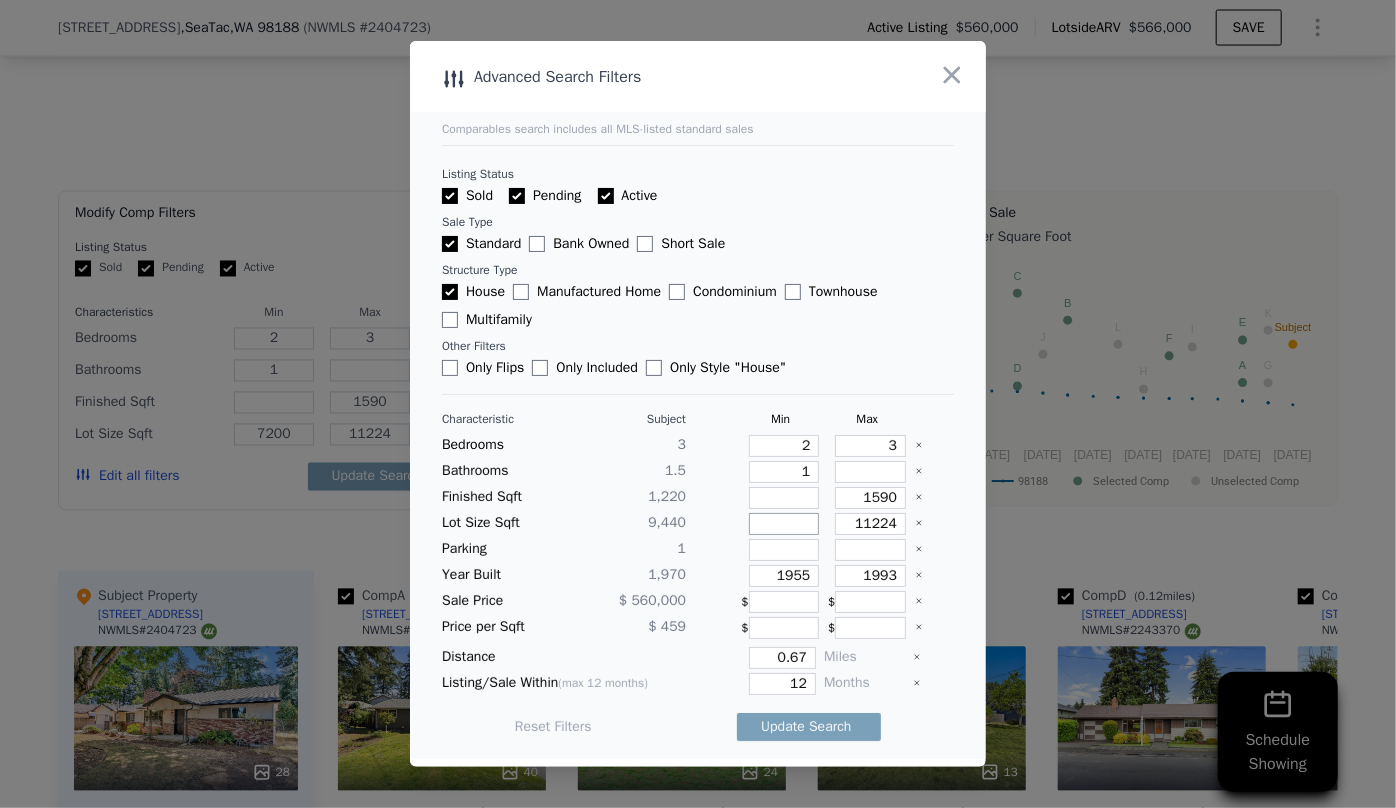 type 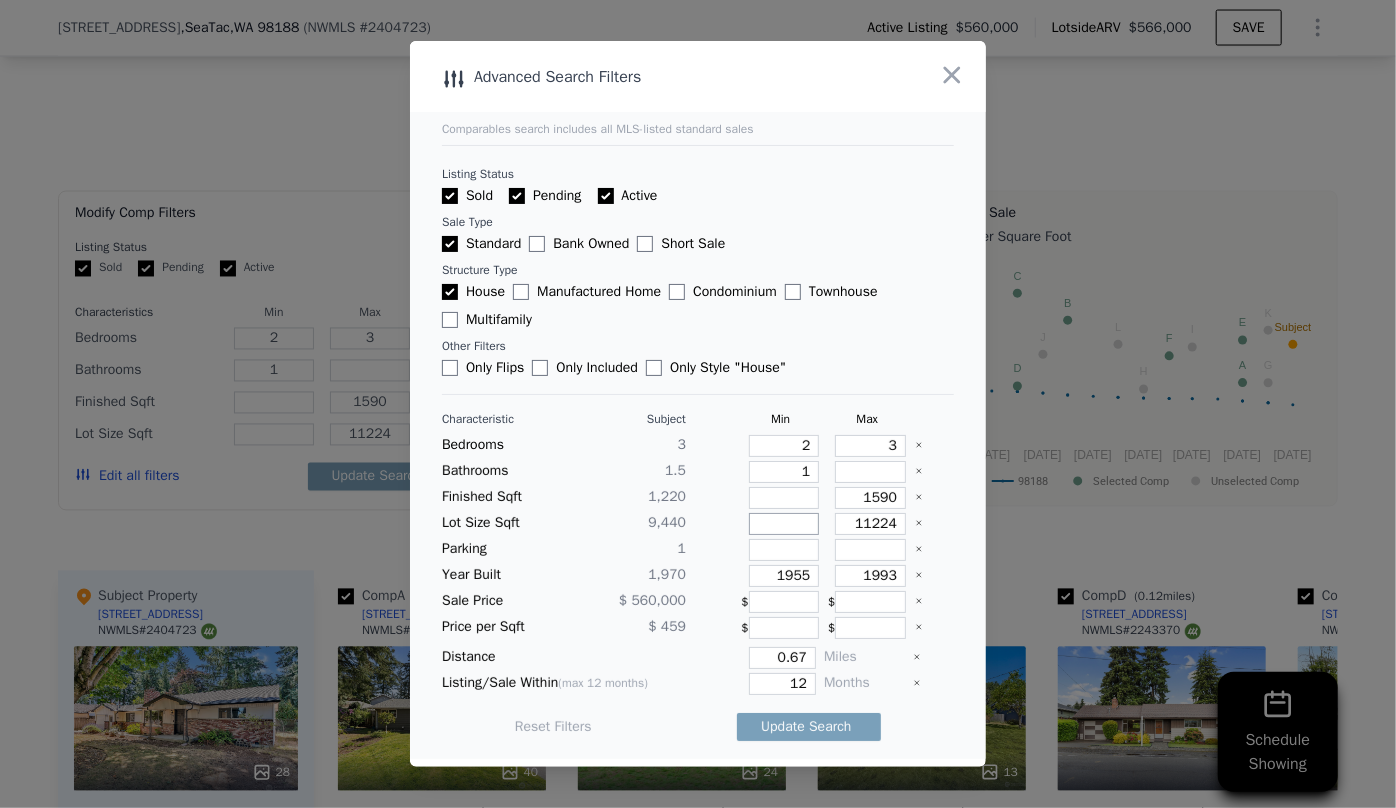 type 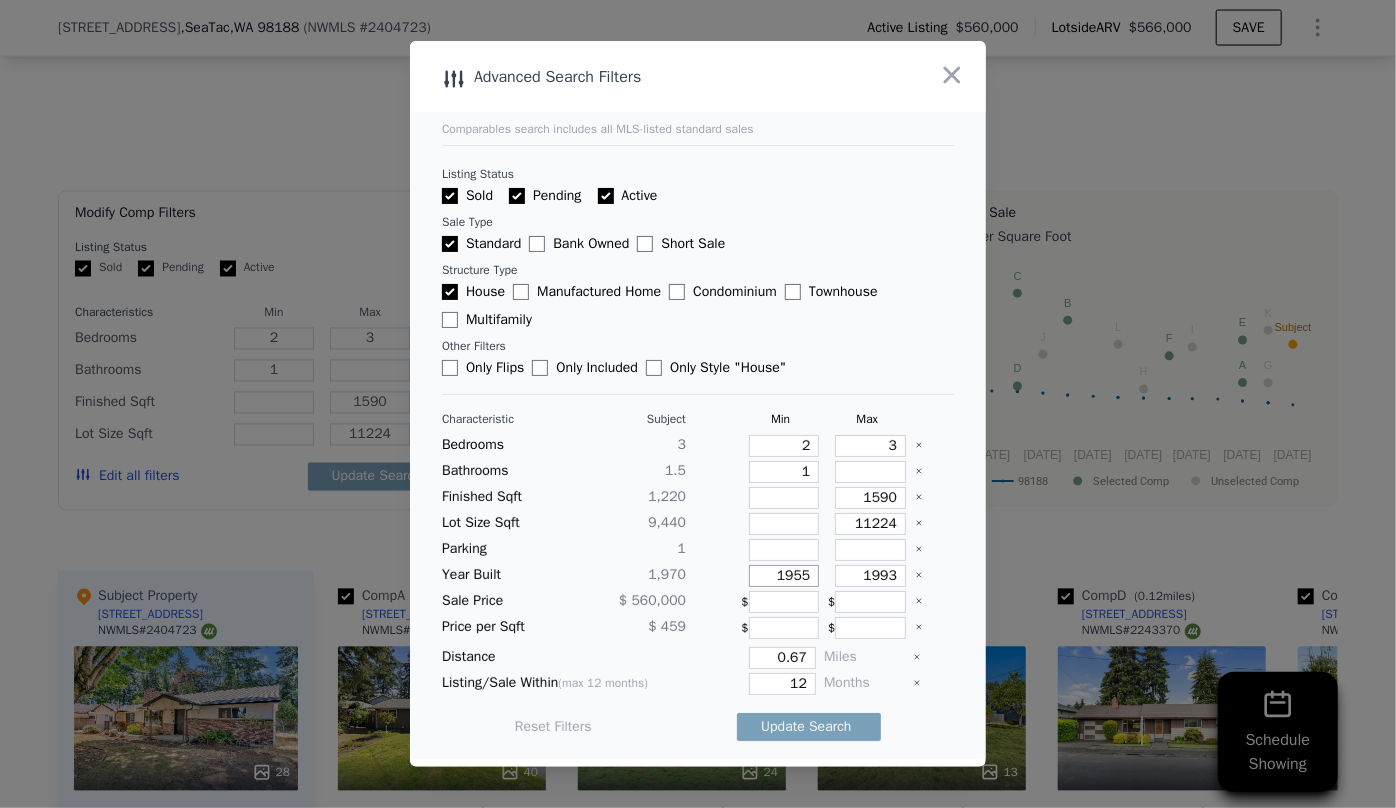 drag, startPoint x: 799, startPoint y: 575, endPoint x: 756, endPoint y: 573, distance: 43.046486 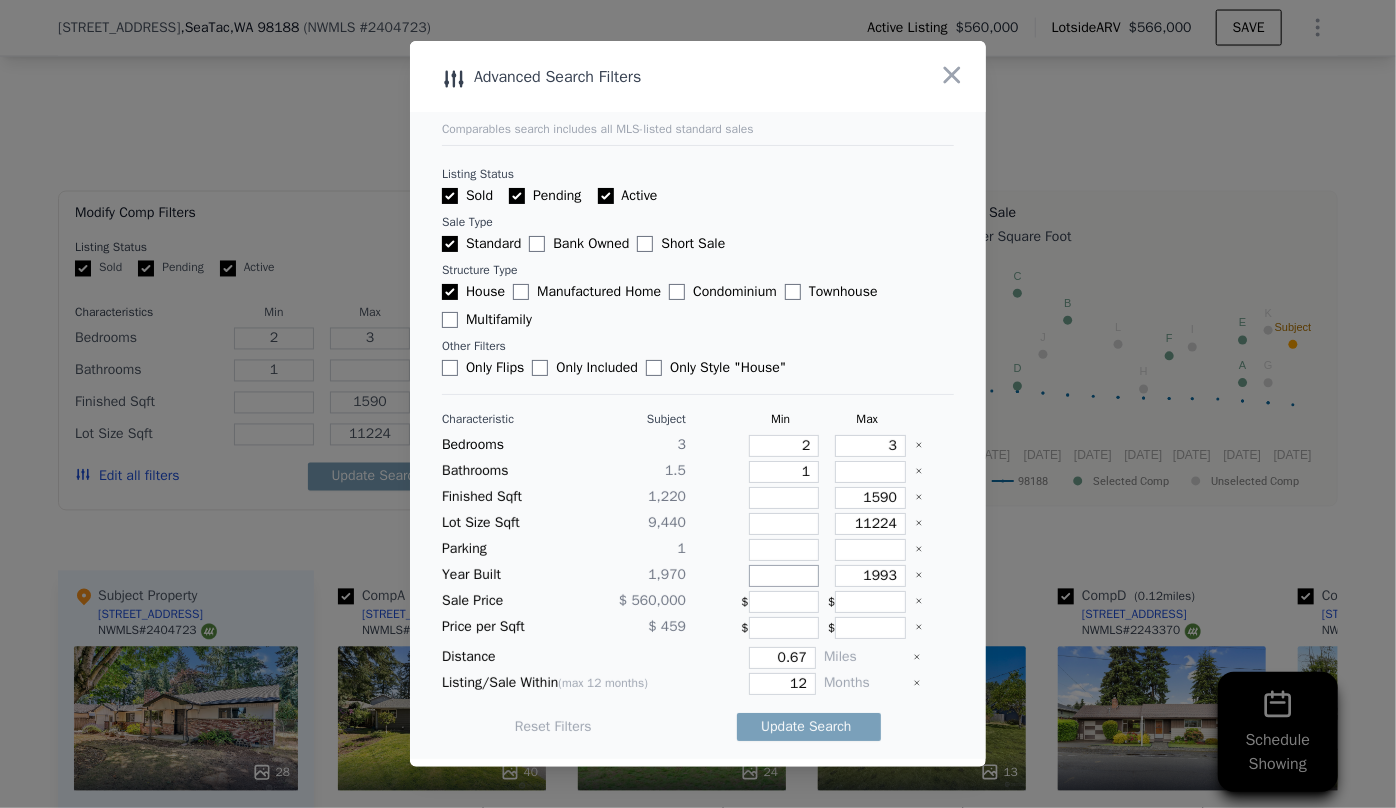 type 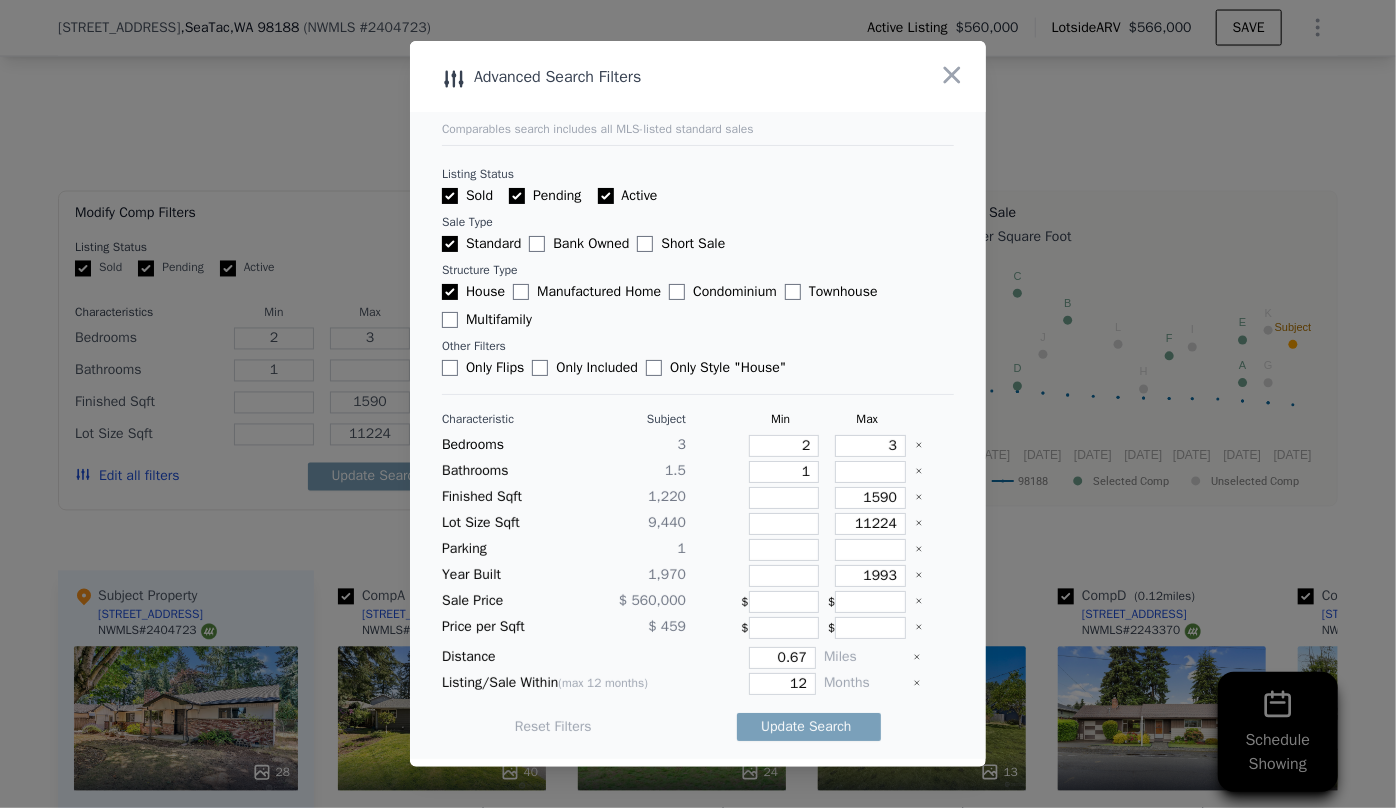 click on "Characteristic Subject Min Max Bedrooms 3    2    3 Bathrooms 1.5    1    Finished Sqft 1,220       1590 Lot Size Sqft 9,440       11224 Parking 1       Year Built 1,970       1993 Sale Price $ 560,000 $ $ Price per Sqft $ 459 $ $ Distance 0.67 Miles Listing/Sale Within  (max 12 months) 12 Months Reset Filters Update Search" at bounding box center [698, 583] 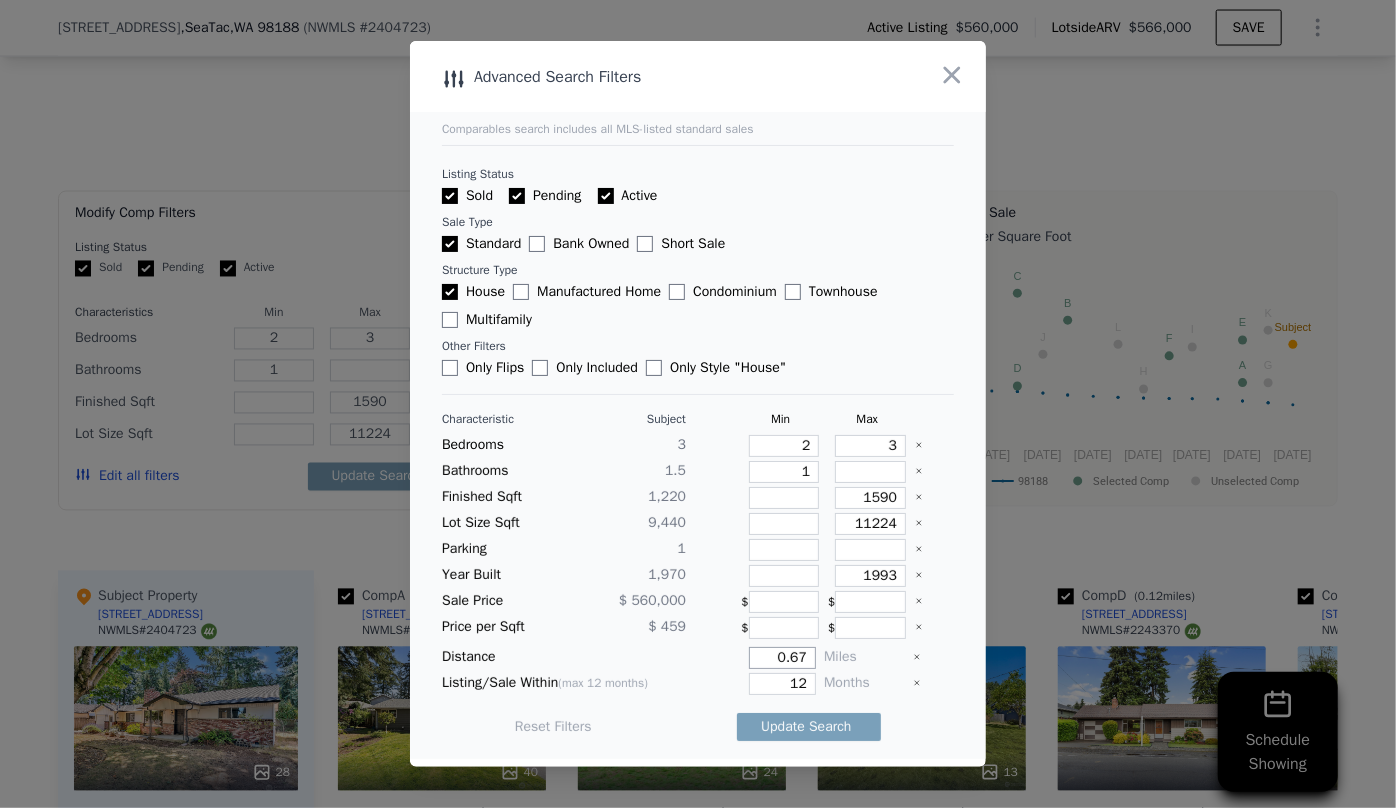 drag, startPoint x: 799, startPoint y: 655, endPoint x: 679, endPoint y: 660, distance: 120.10412 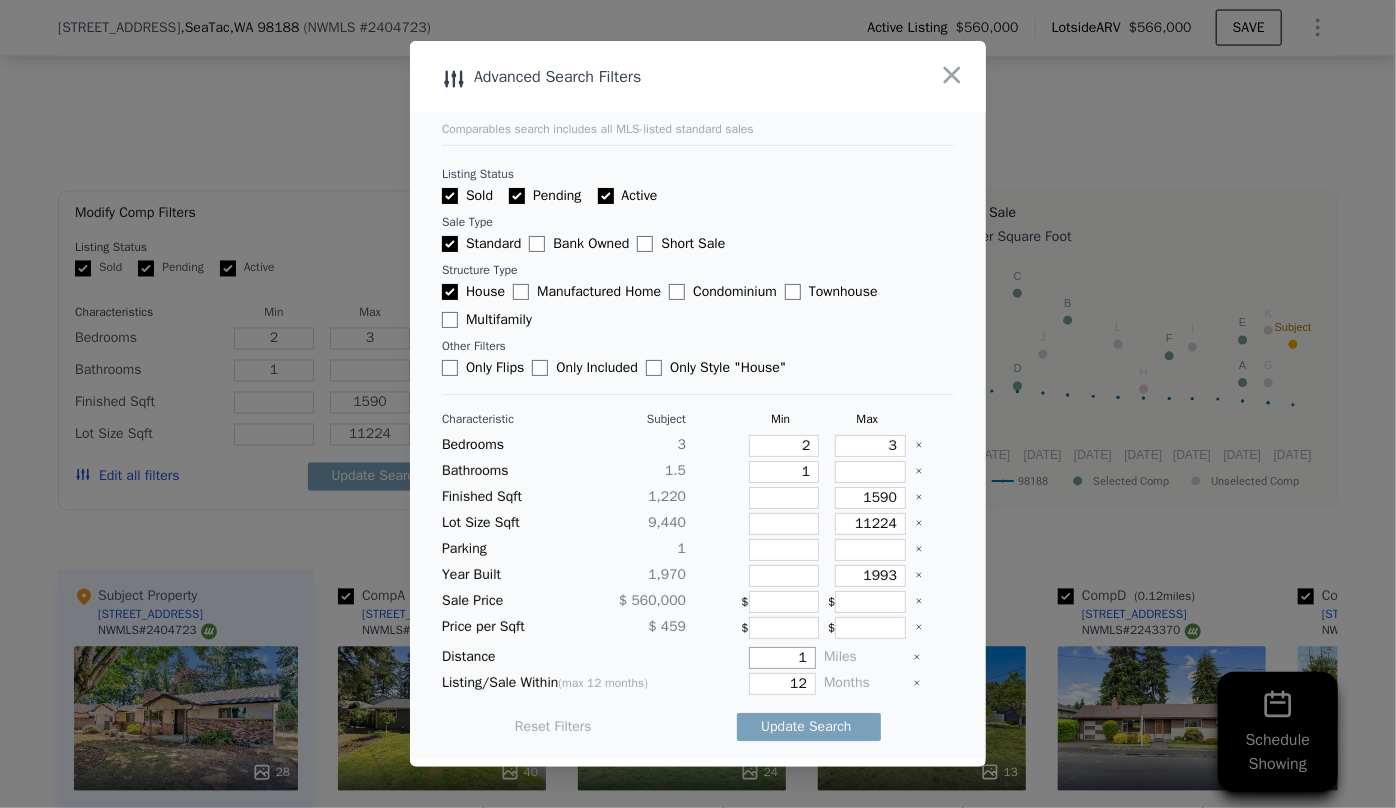 type on "1" 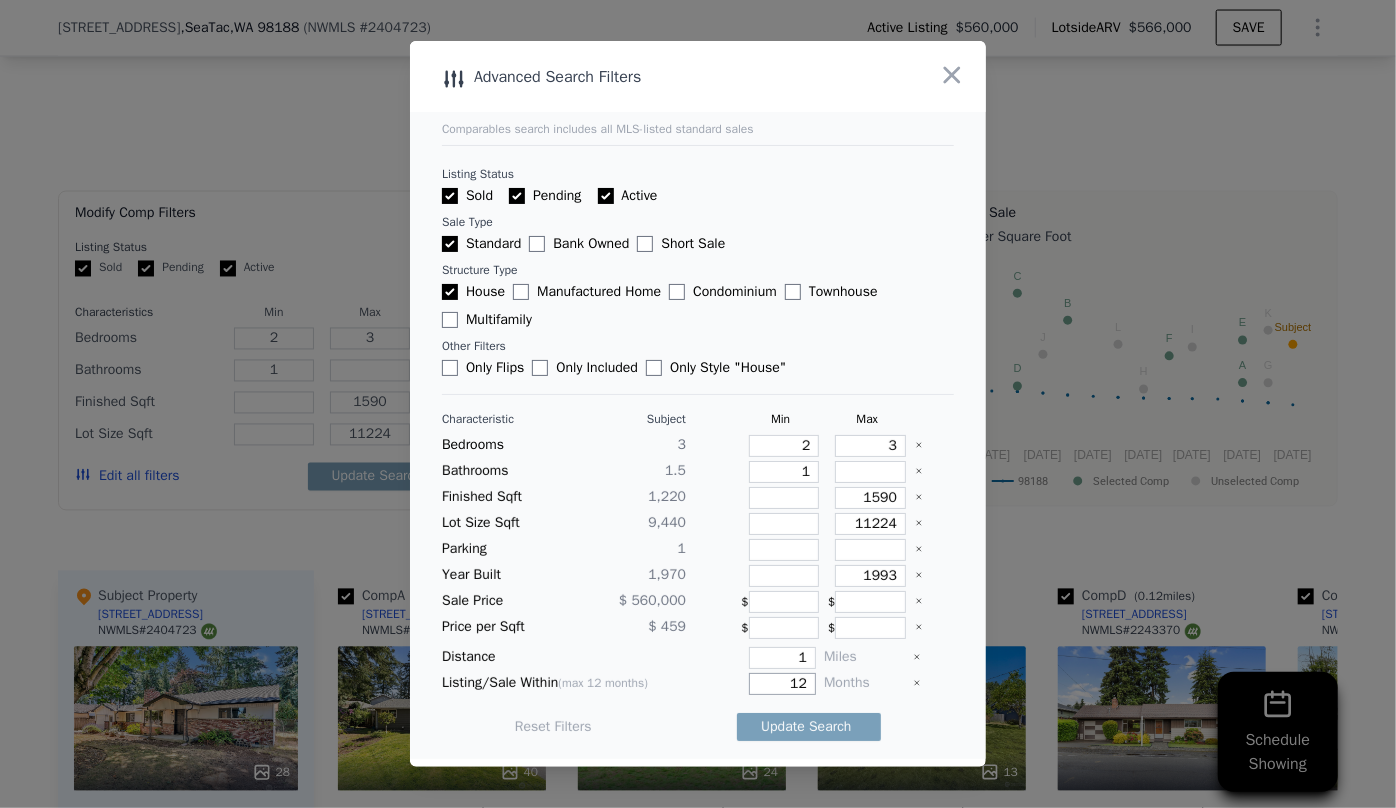 drag, startPoint x: 800, startPoint y: 677, endPoint x: 747, endPoint y: 672, distance: 53.235325 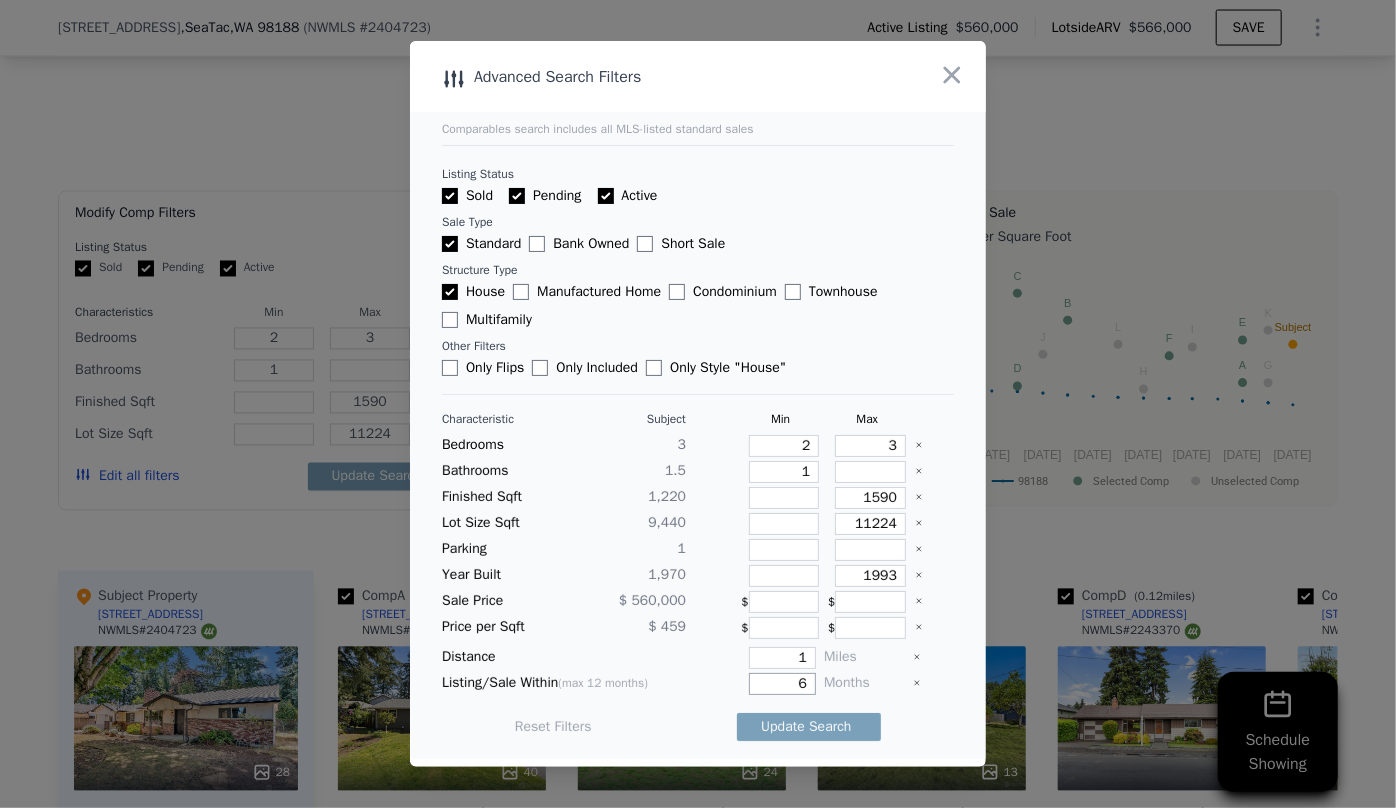 type on "6" 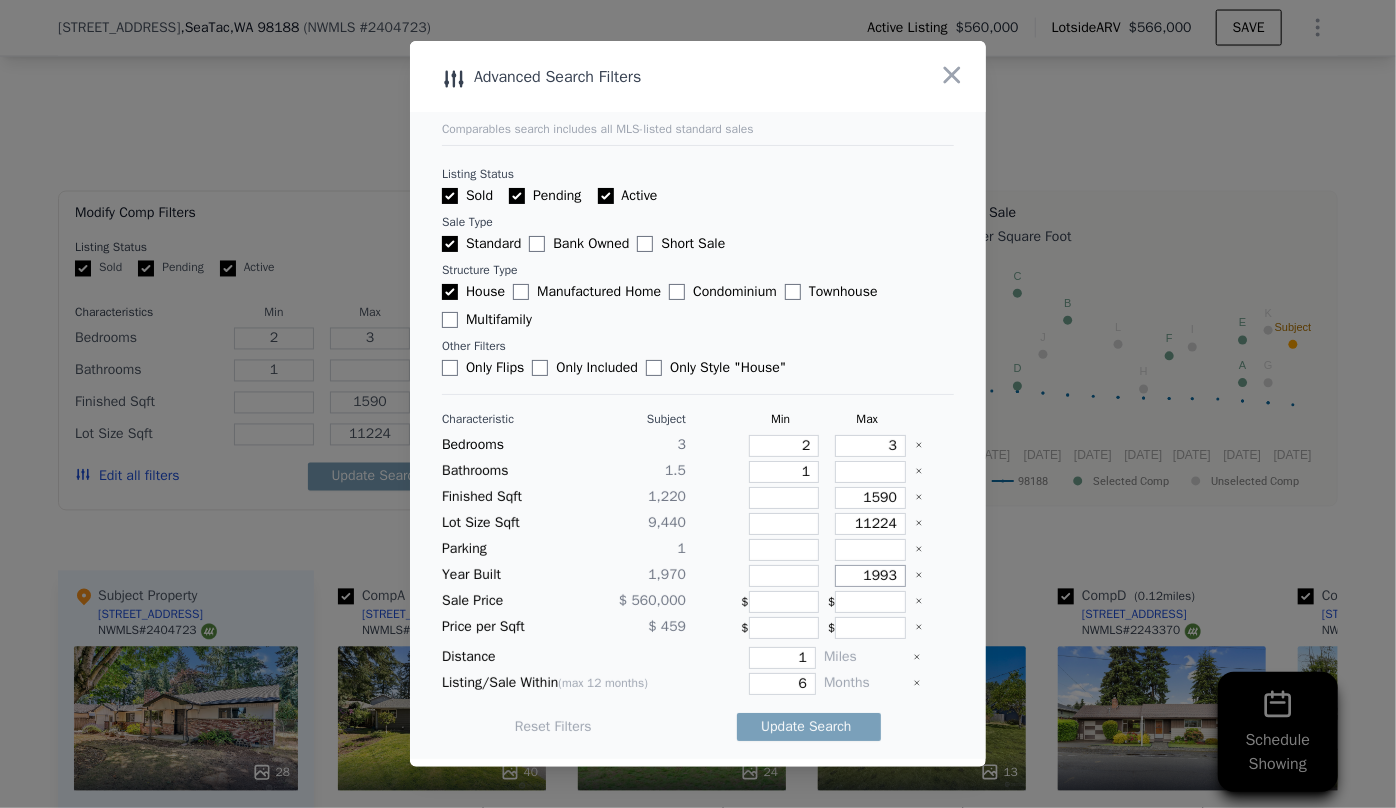 click on "1993" at bounding box center (870, 576) 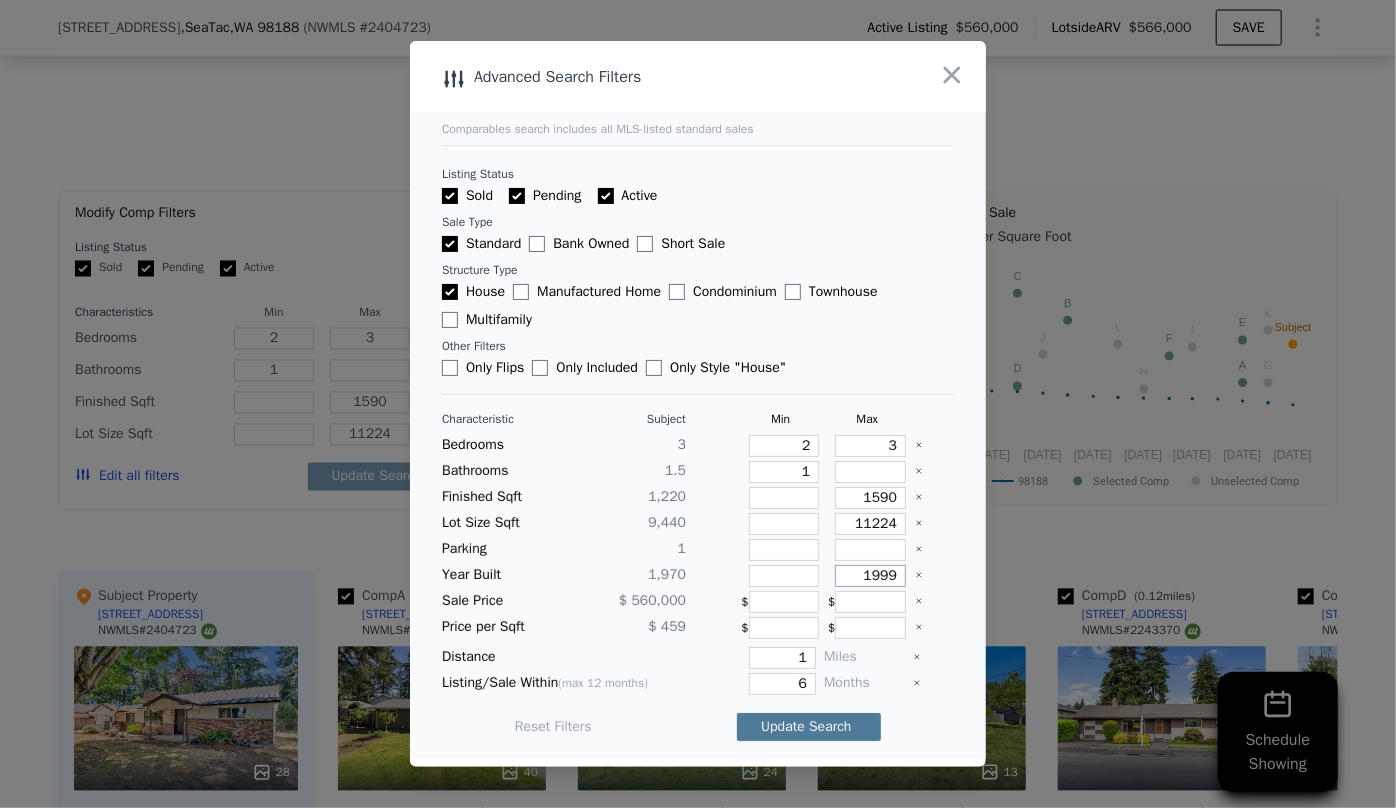 type on "1999" 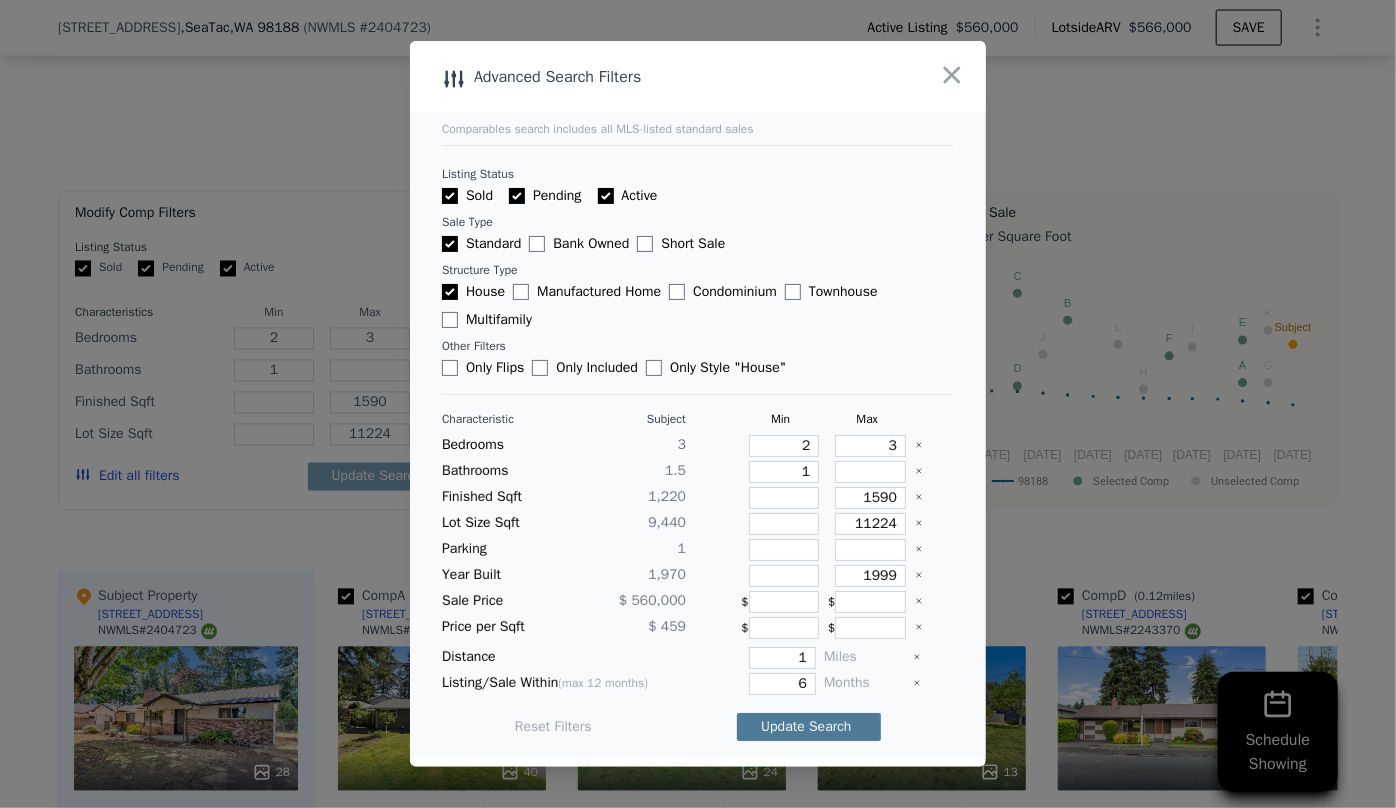 click on "Update Search" at bounding box center [809, 727] 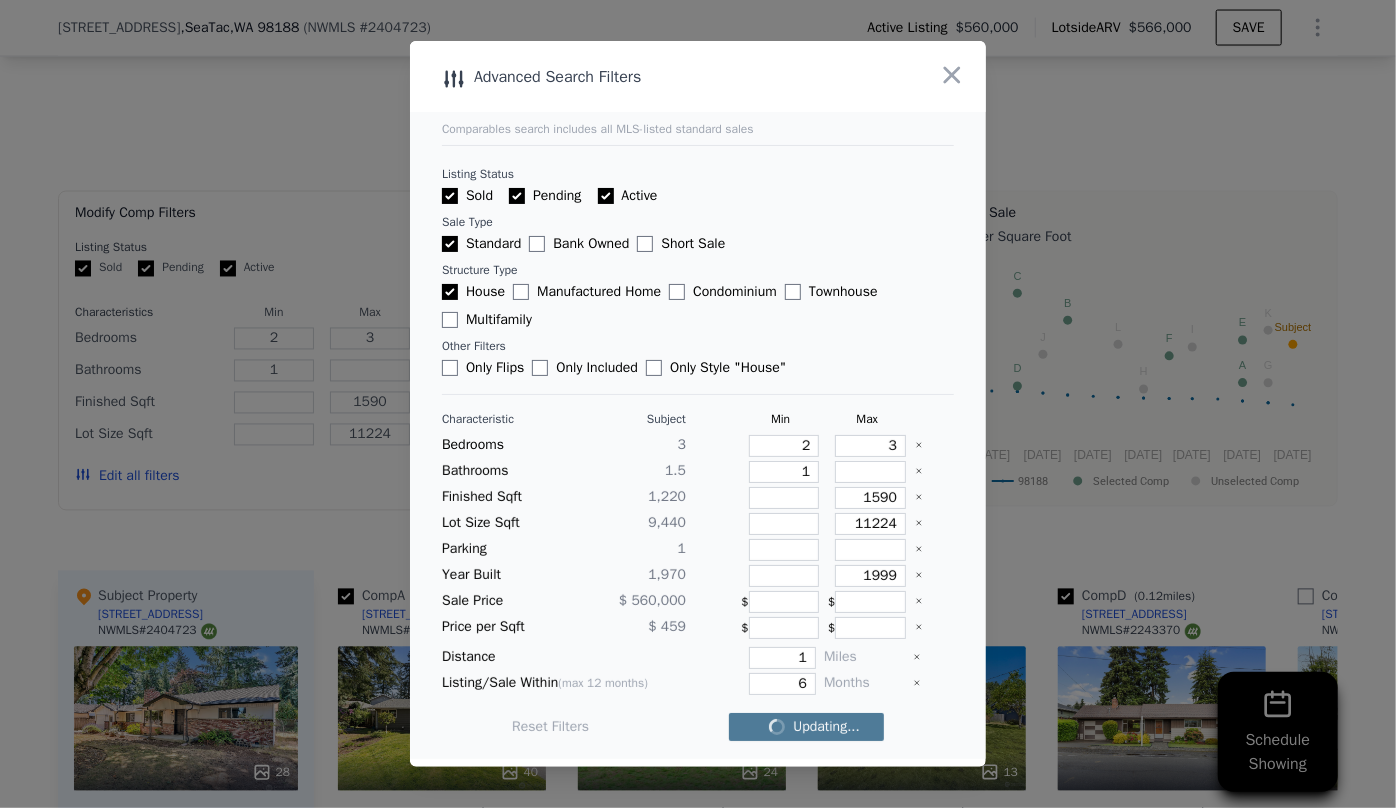 checkbox on "false" 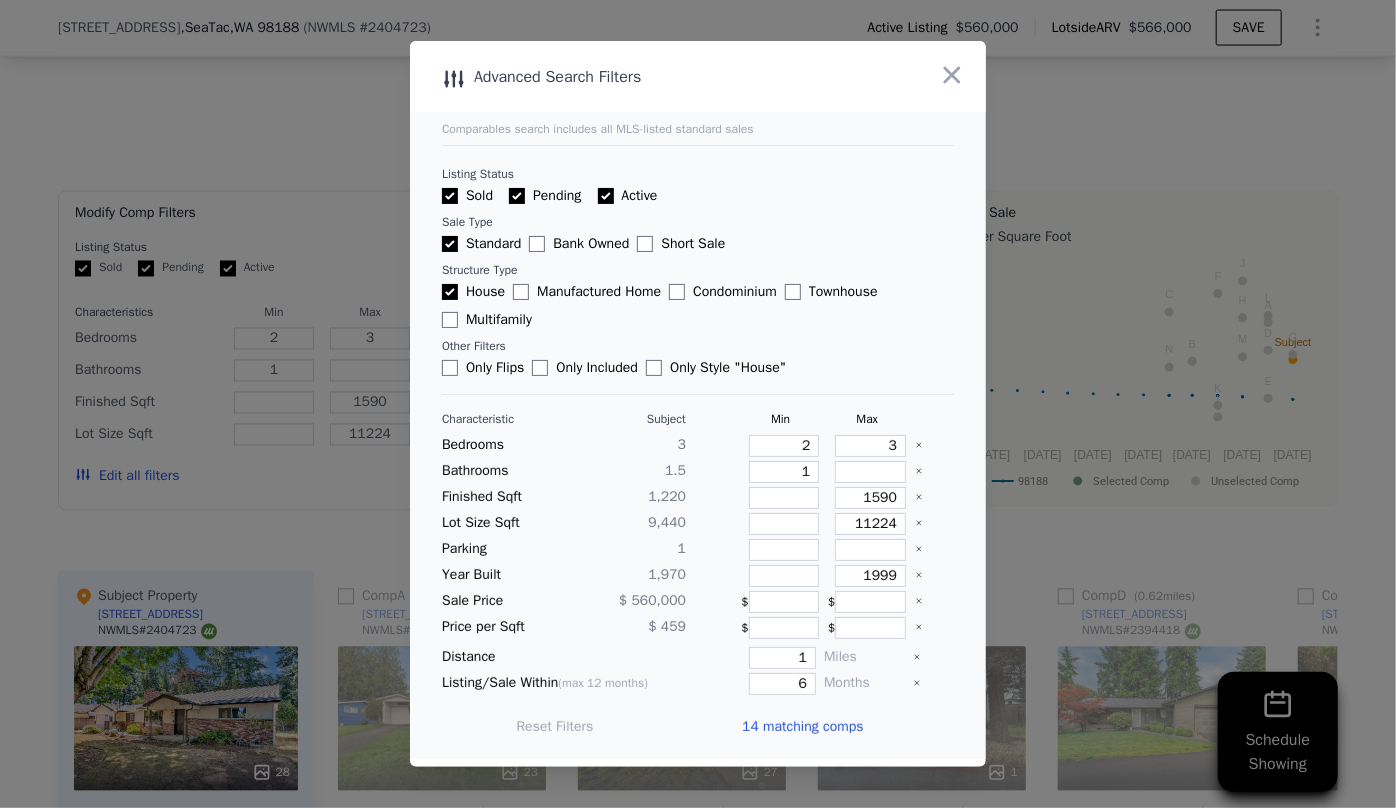 click on "14 matching comps" at bounding box center [802, 727] 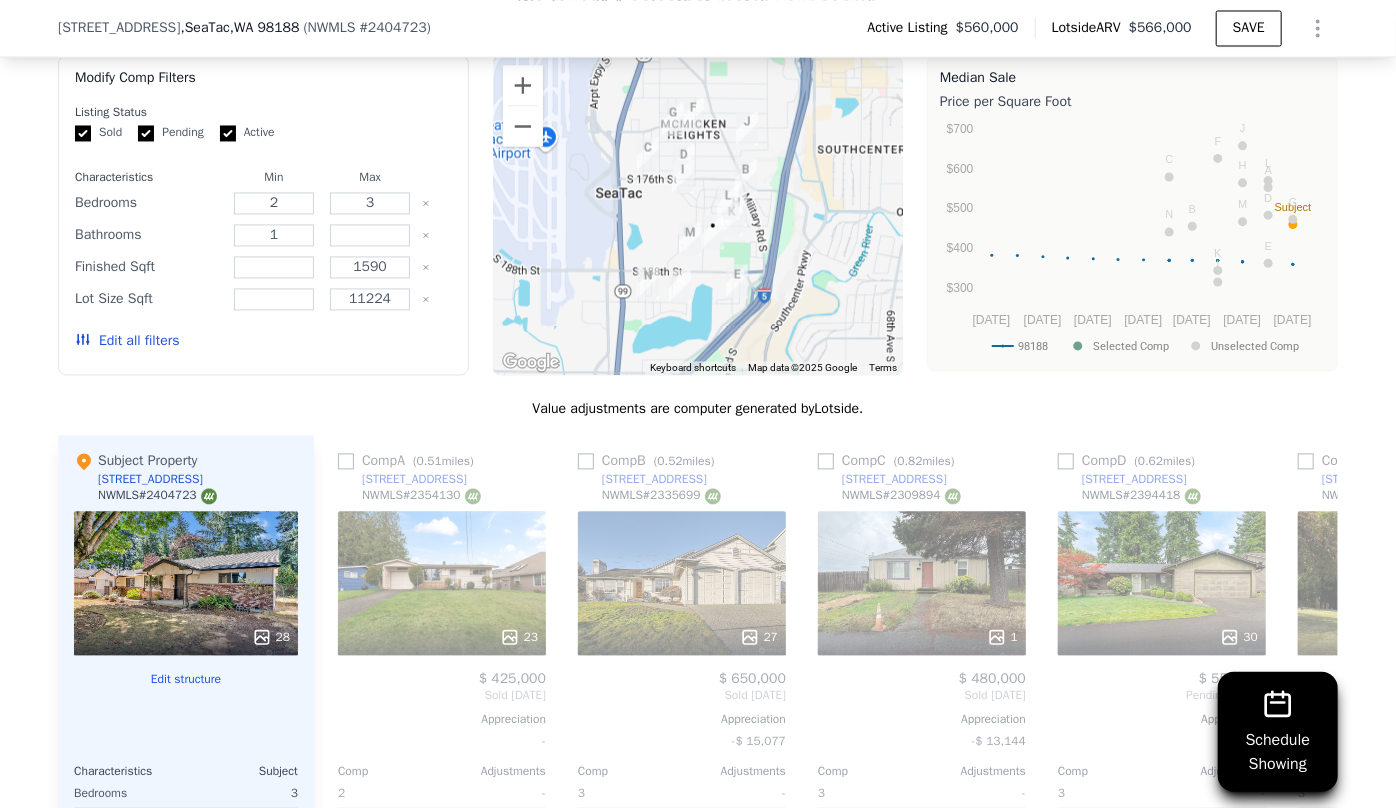 scroll, scrollTop: 1968, scrollLeft: 0, axis: vertical 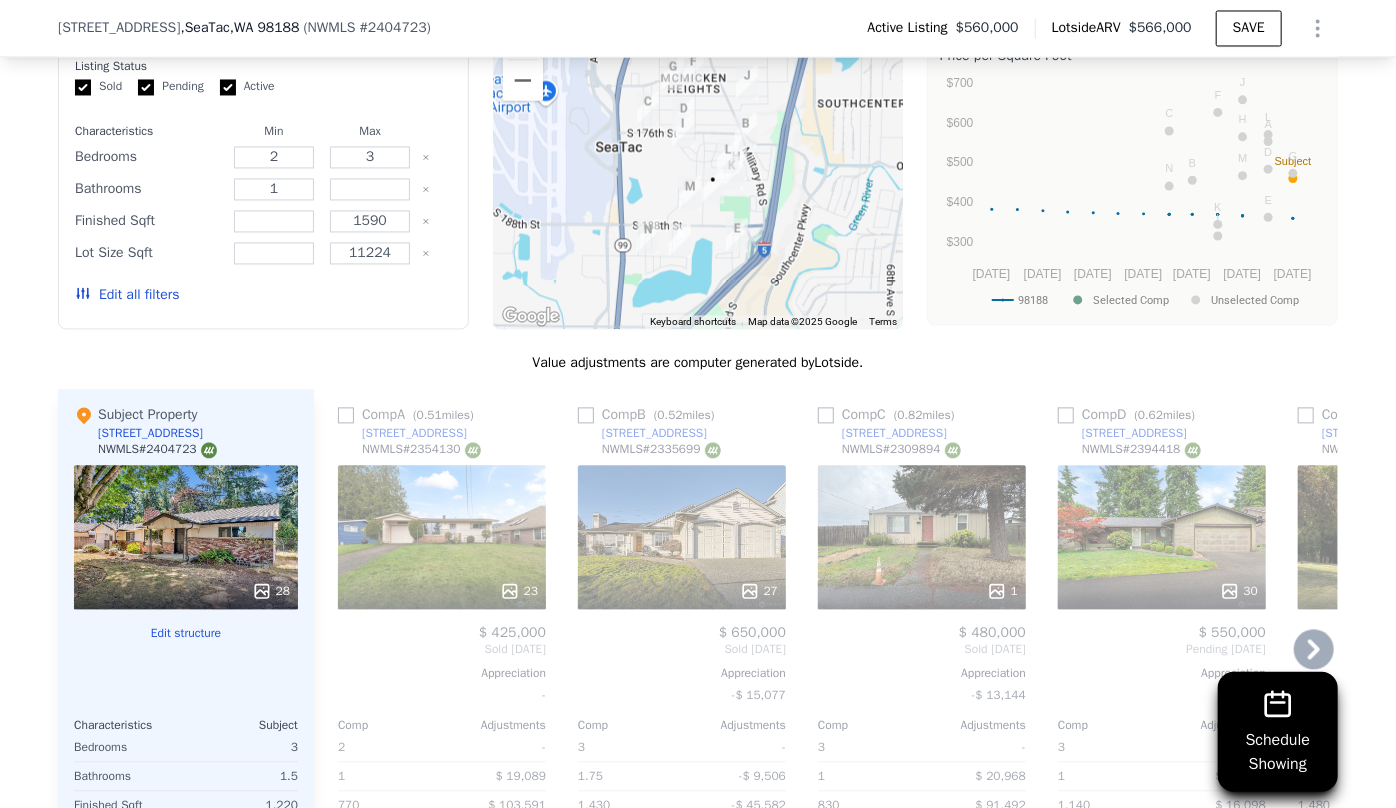click on "23" at bounding box center [442, 537] 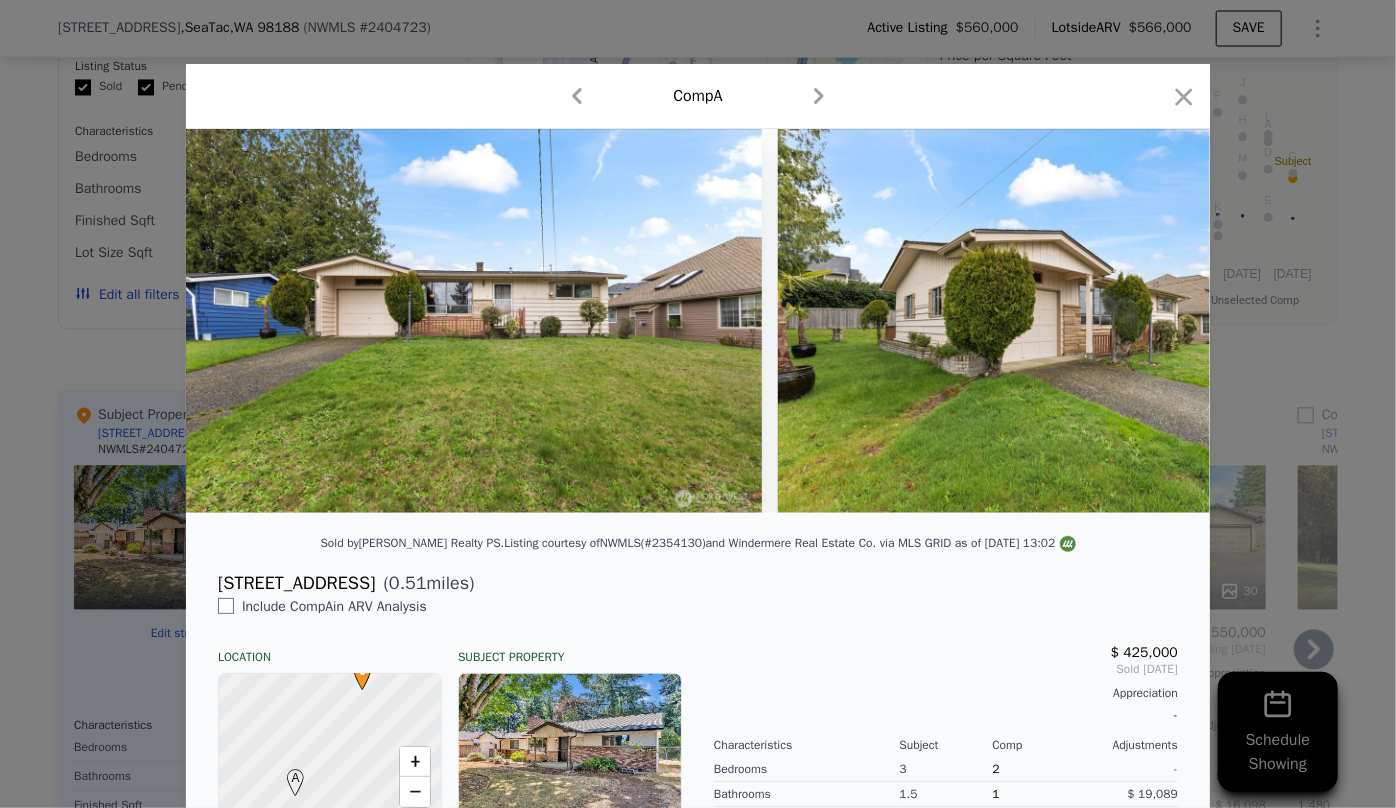 scroll, scrollTop: 354, scrollLeft: 0, axis: vertical 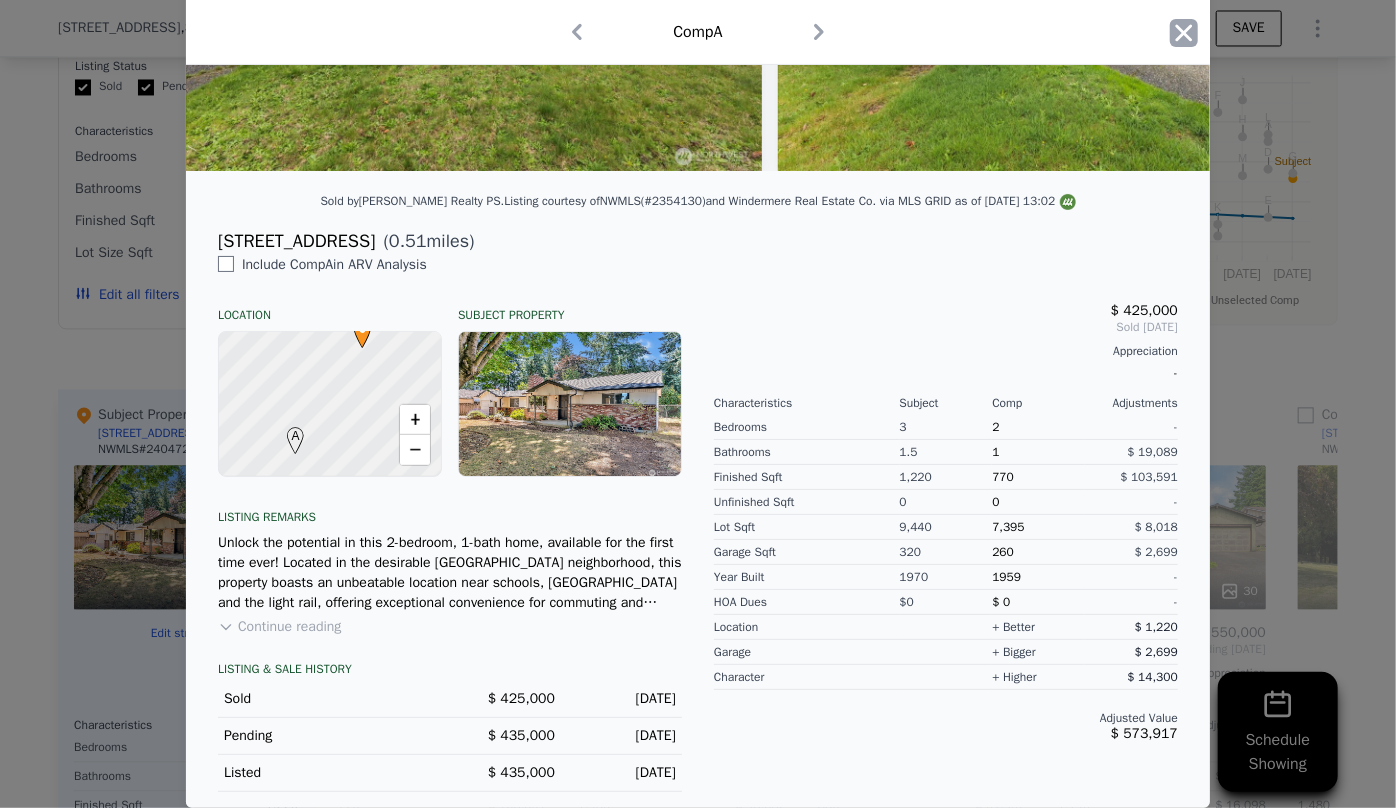 click 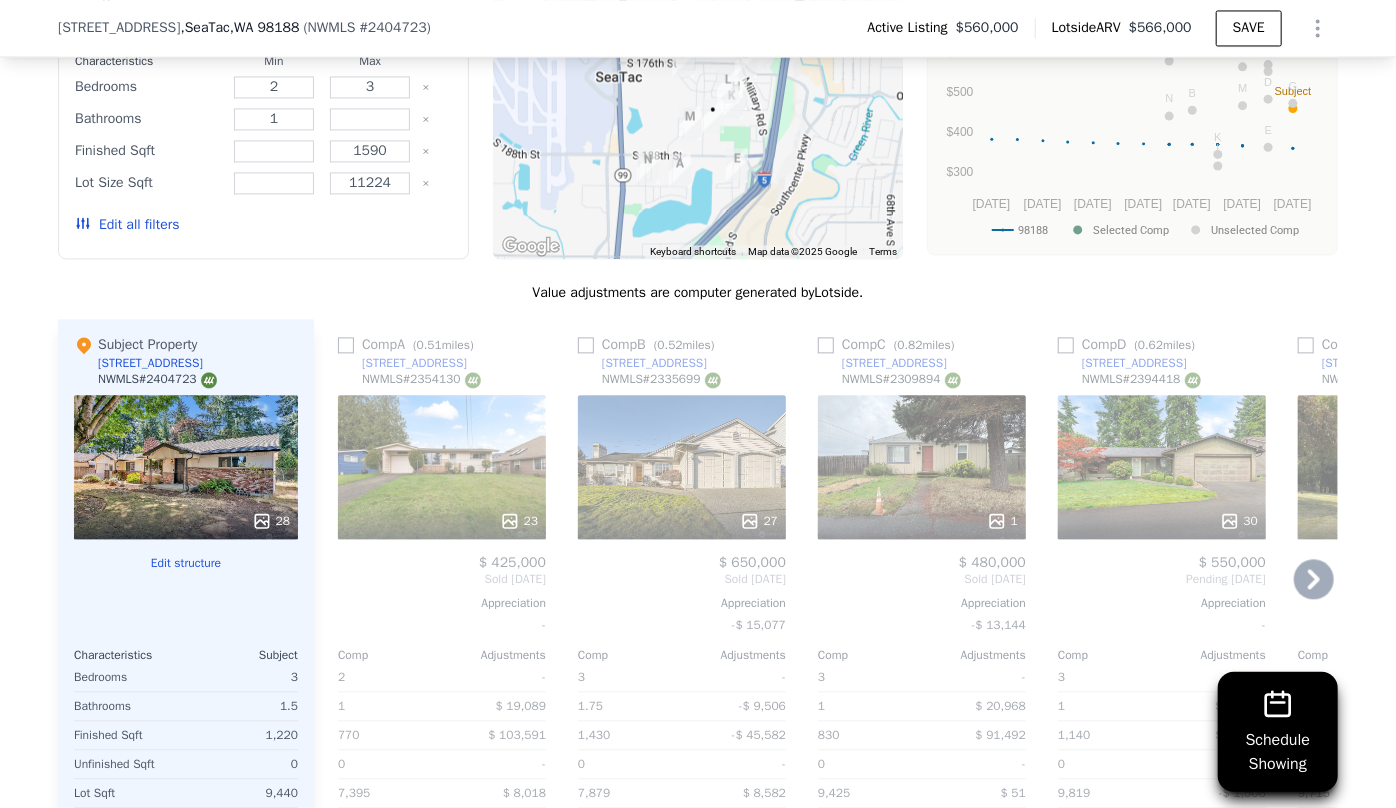 scroll, scrollTop: 2059, scrollLeft: 0, axis: vertical 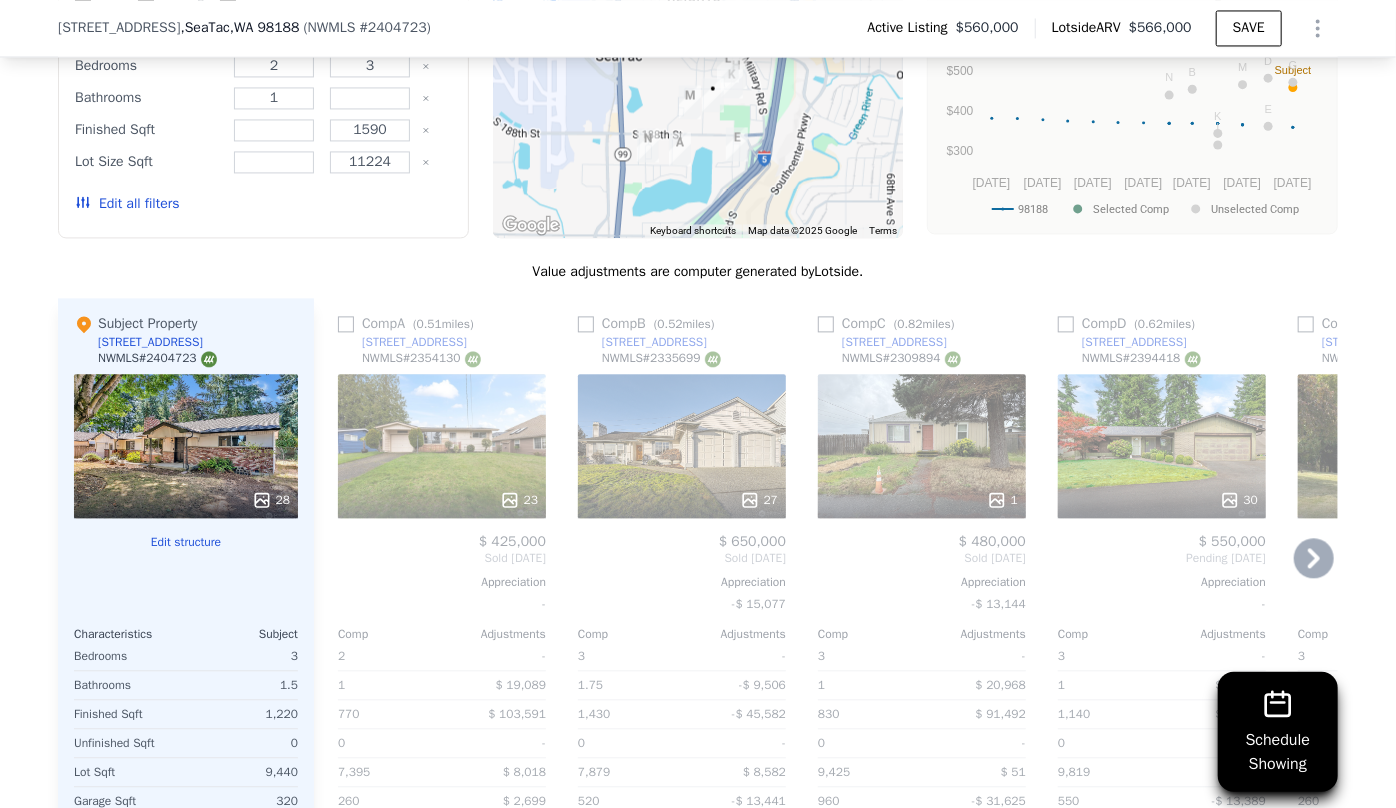 click 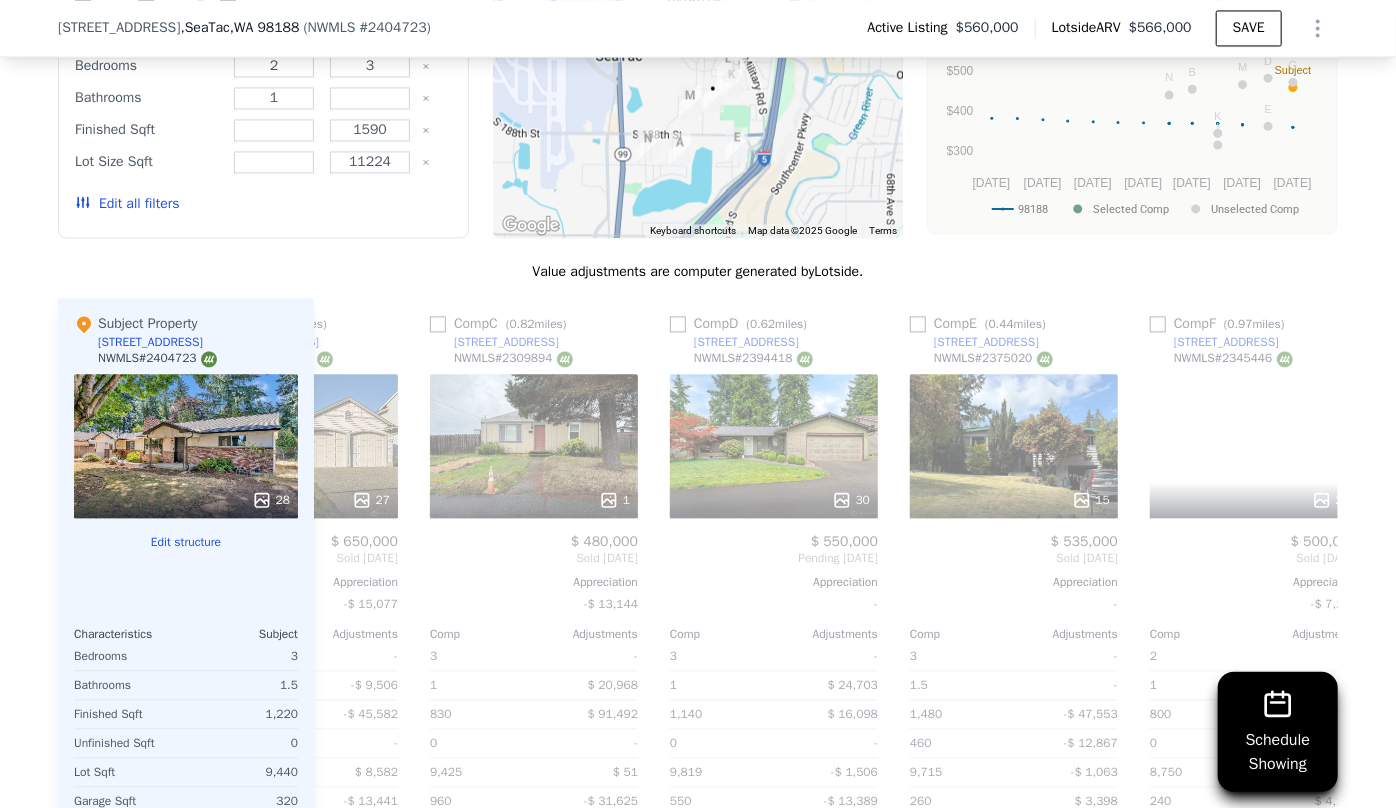 scroll, scrollTop: 0, scrollLeft: 480, axis: horizontal 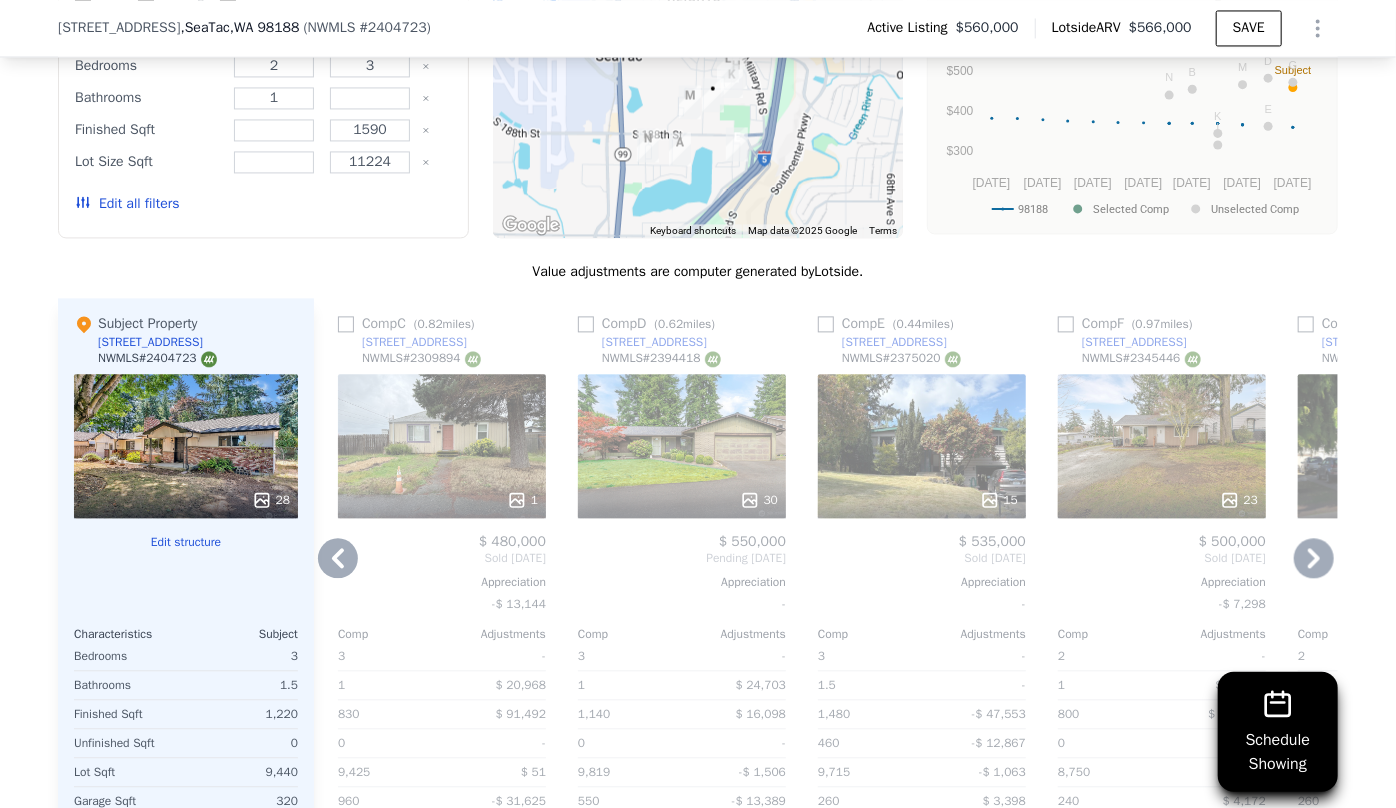 click on "15" at bounding box center (922, 446) 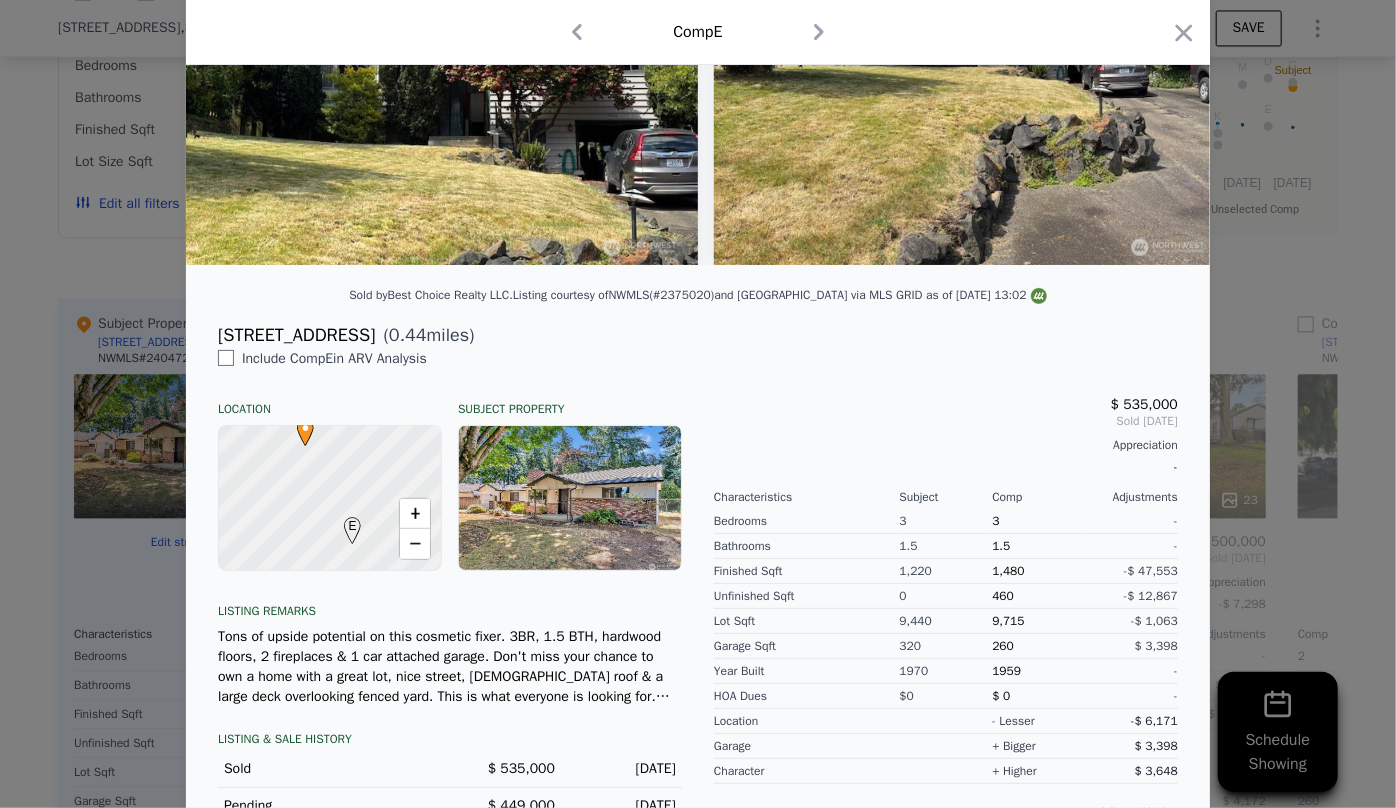 scroll, scrollTop: 330, scrollLeft: 0, axis: vertical 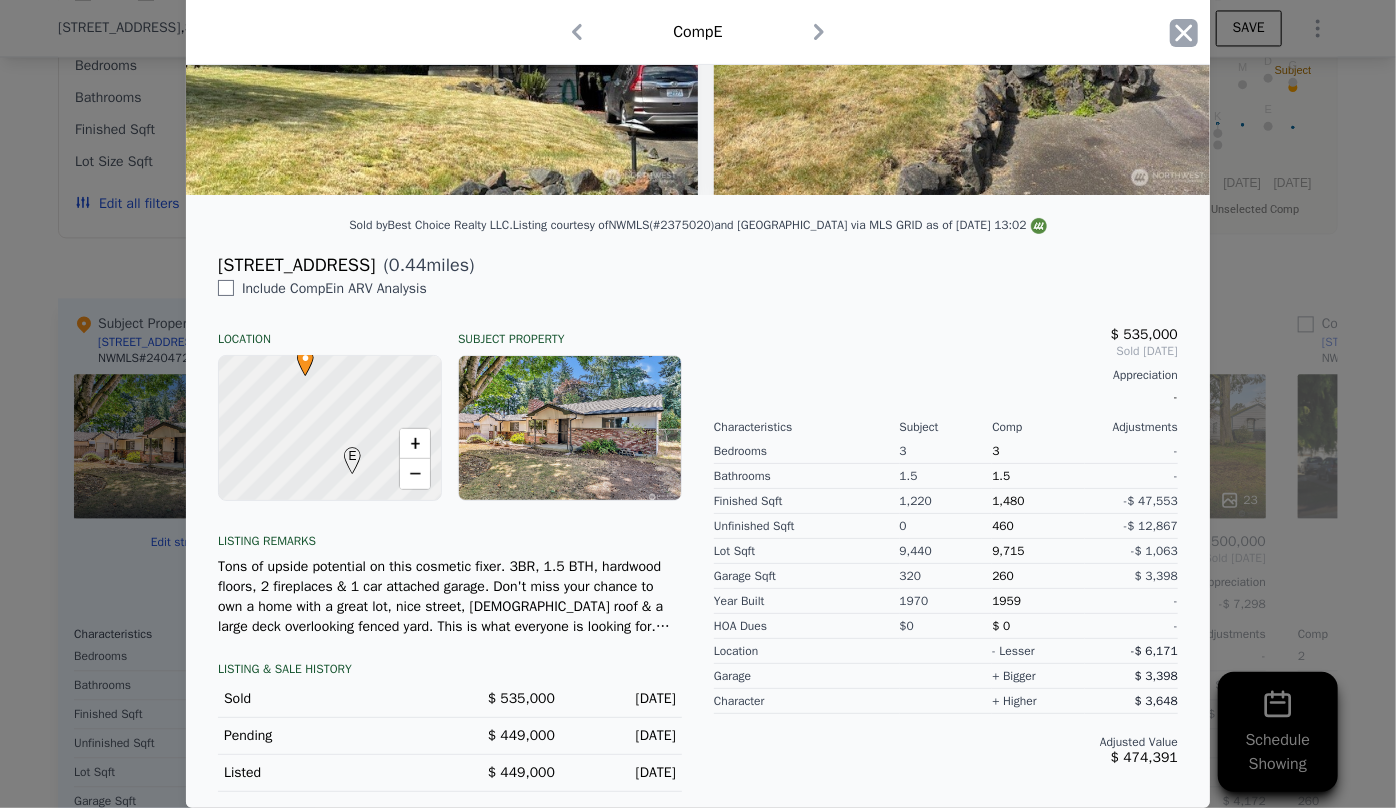click 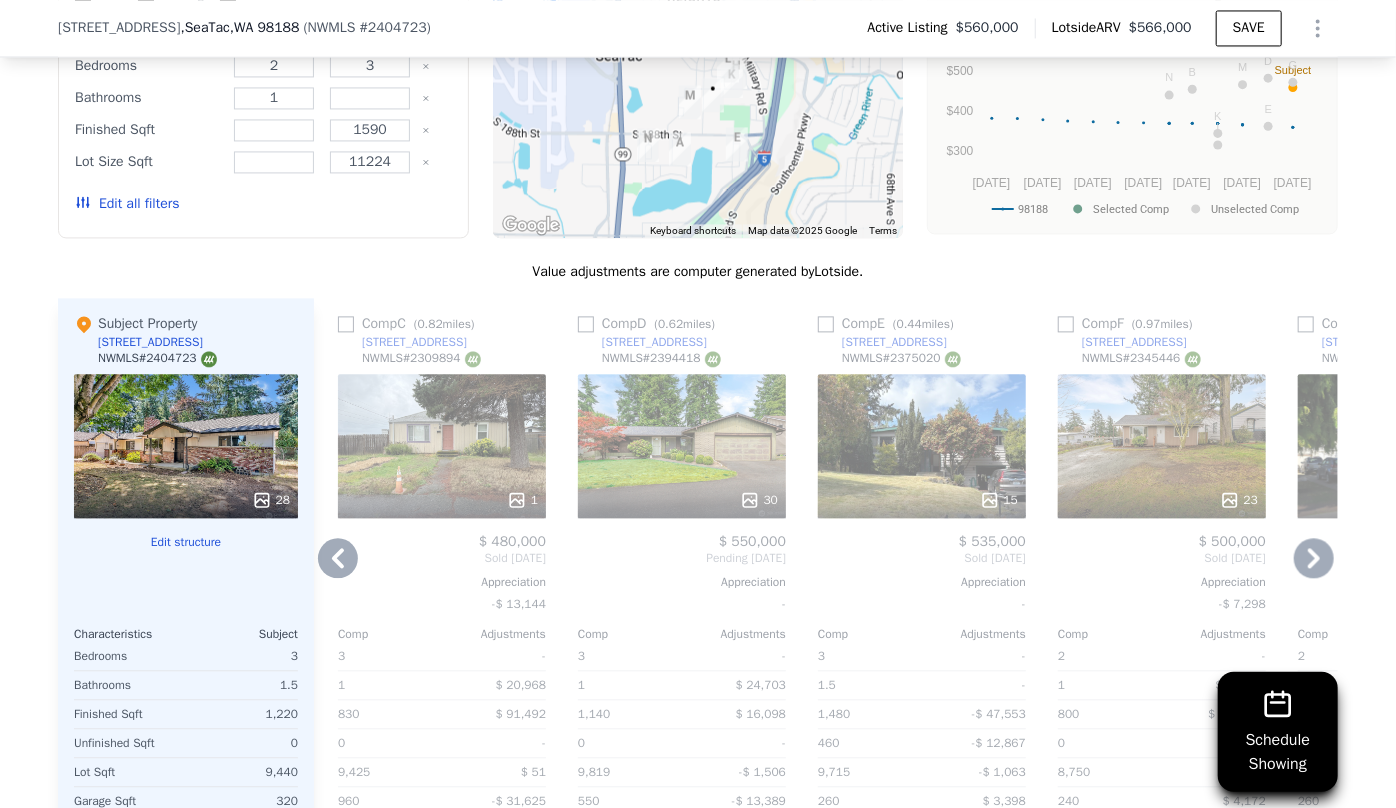 click 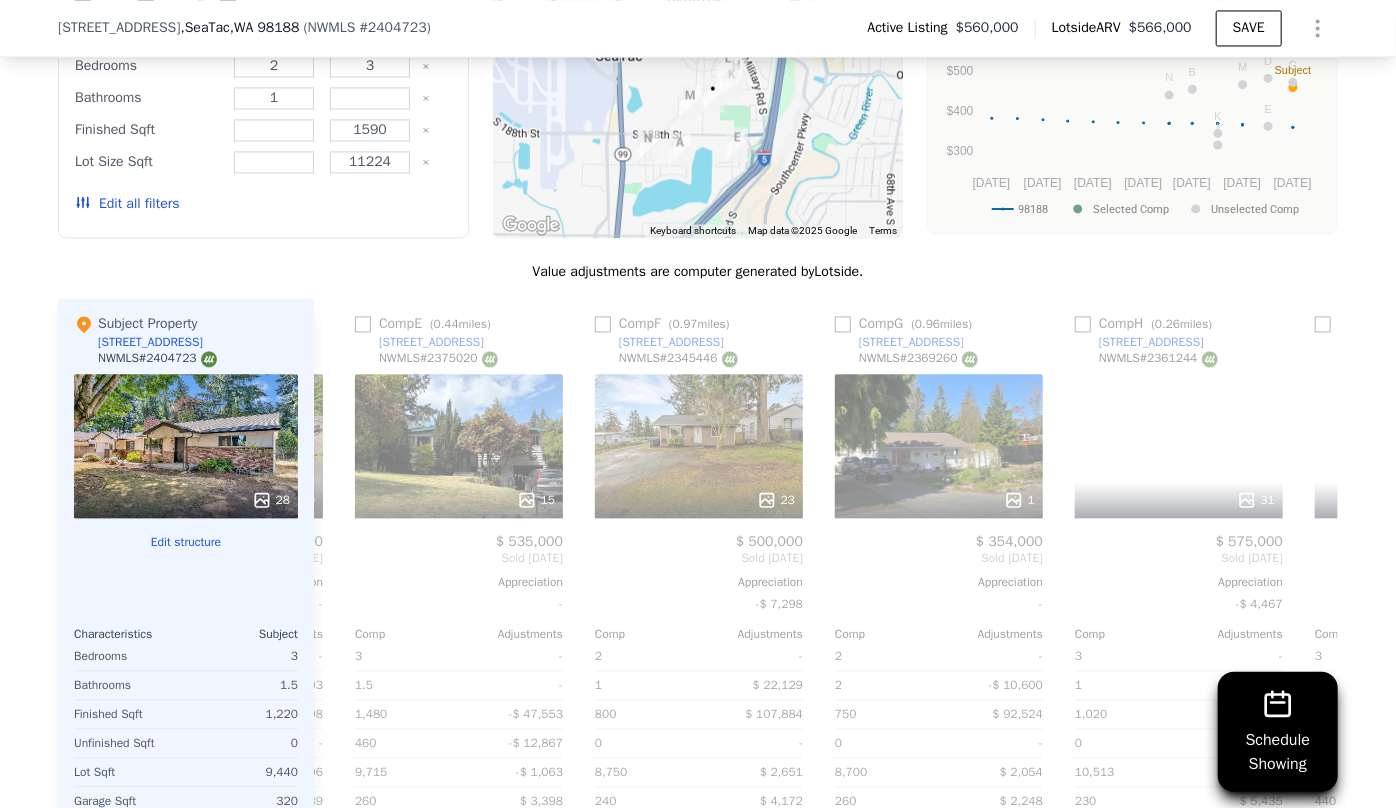 scroll, scrollTop: 0, scrollLeft: 960, axis: horizontal 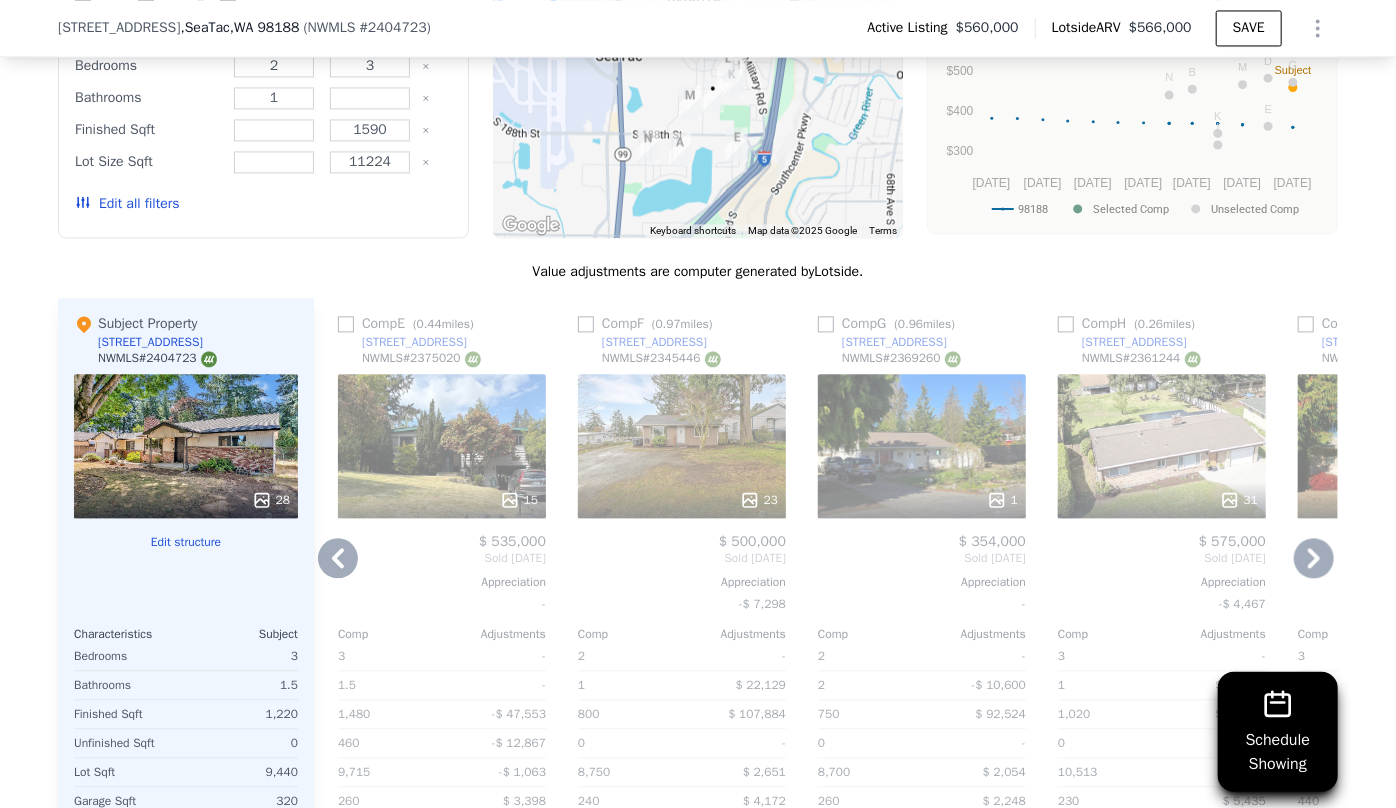 click 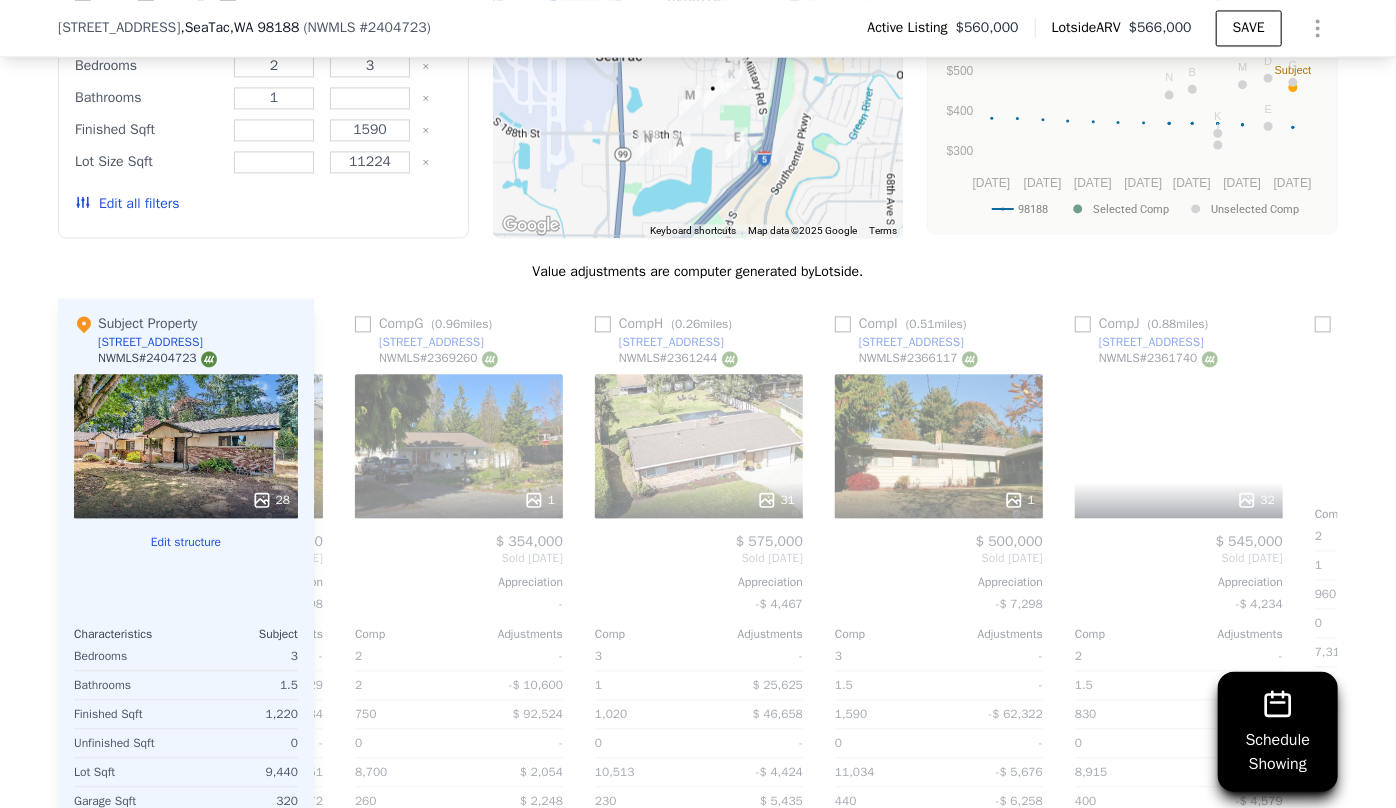 scroll, scrollTop: 0, scrollLeft: 1440, axis: horizontal 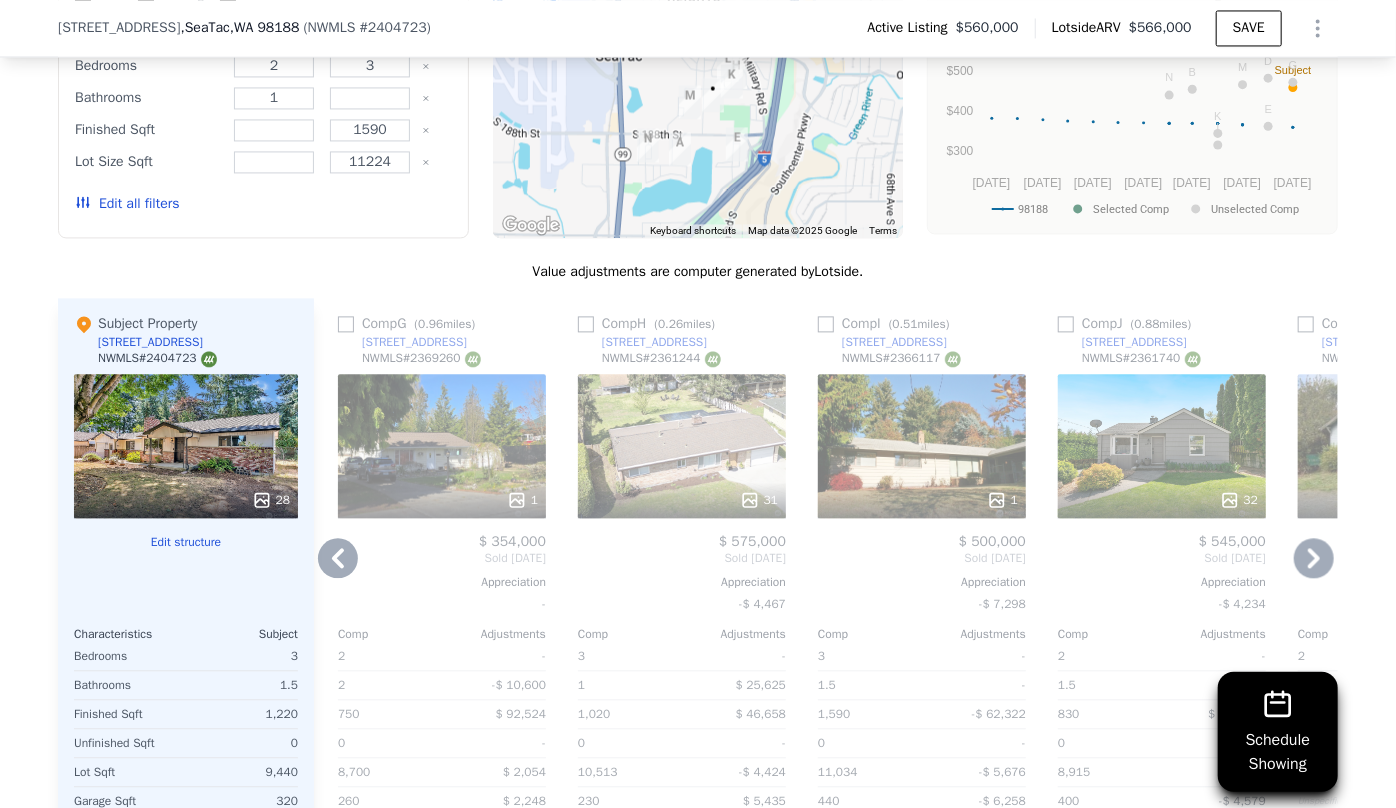 click 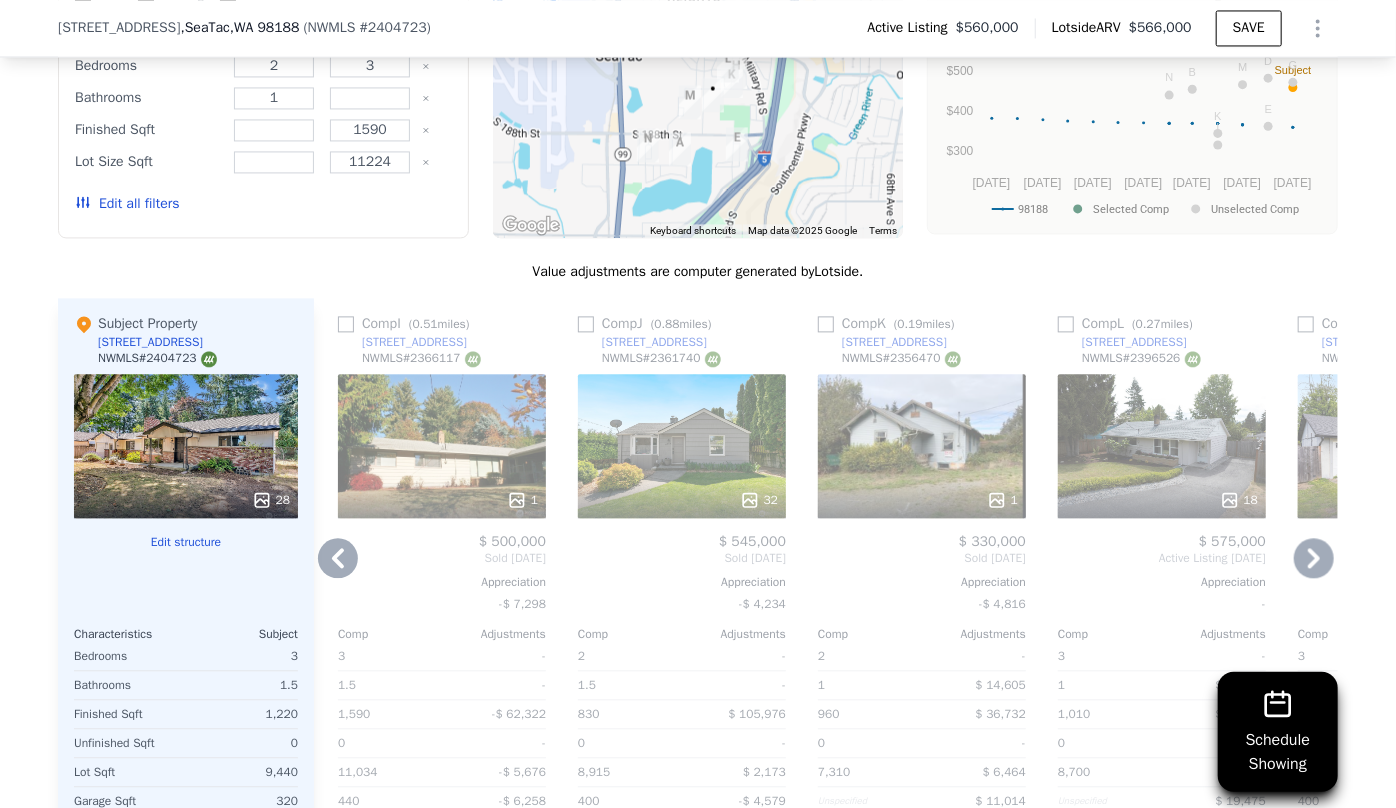 click 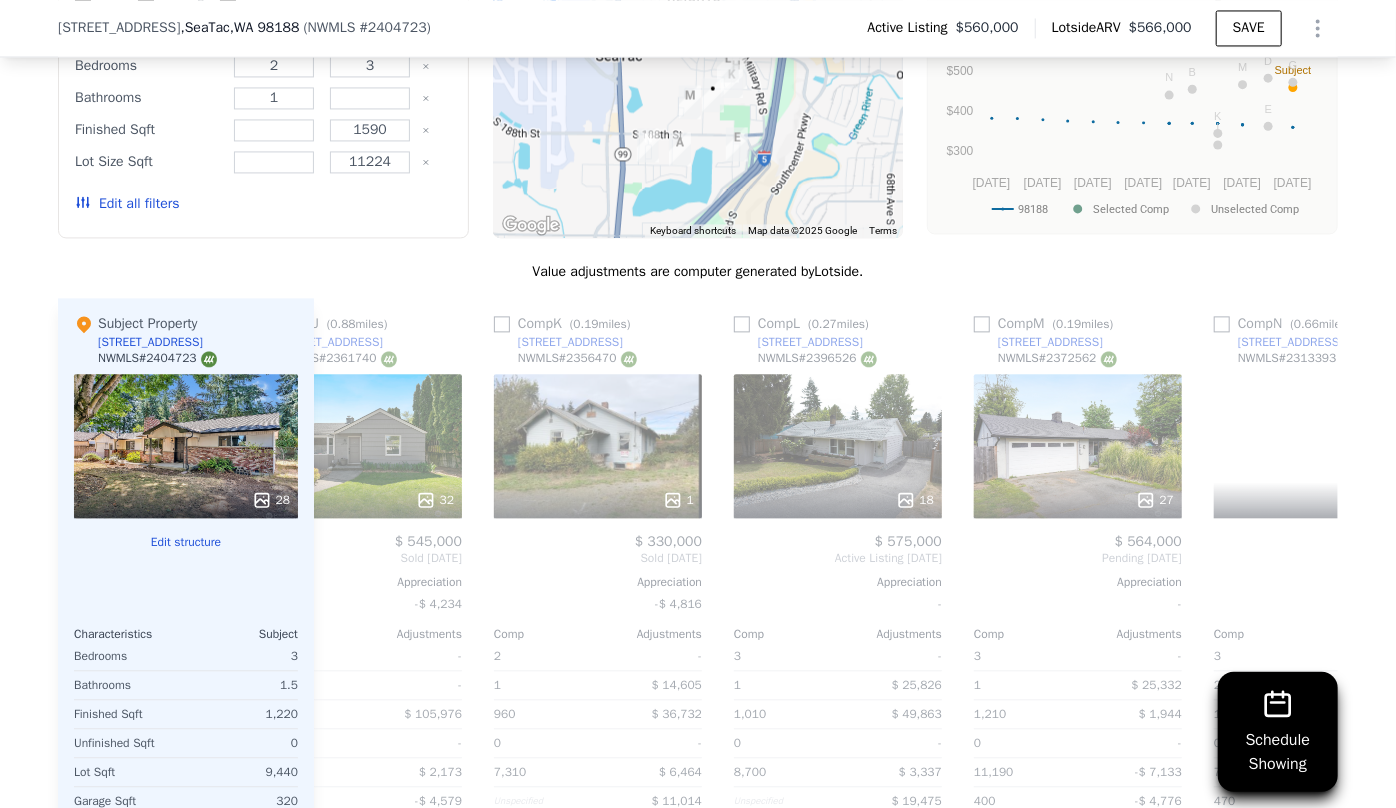 scroll, scrollTop: 0, scrollLeft: 2383, axis: horizontal 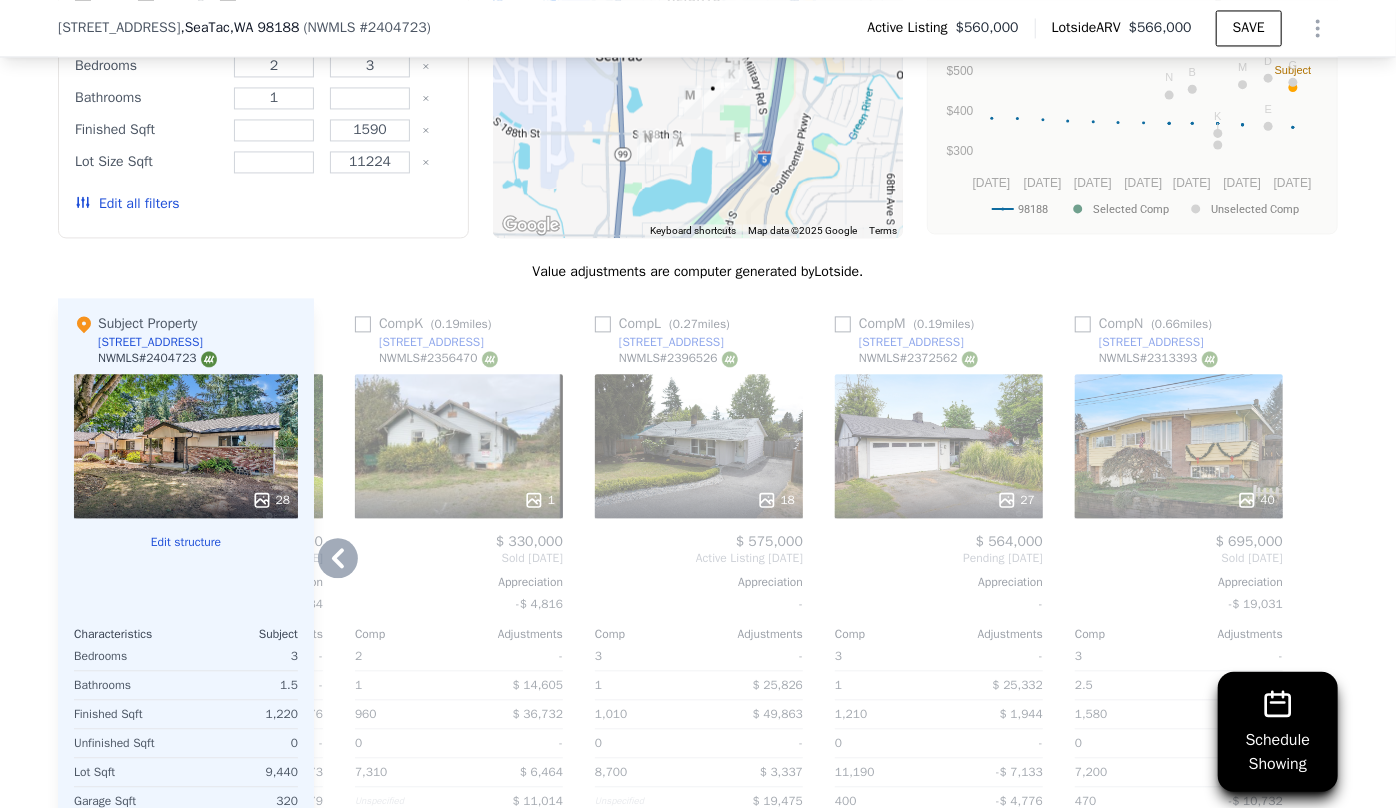 click at bounding box center [1323, 619] 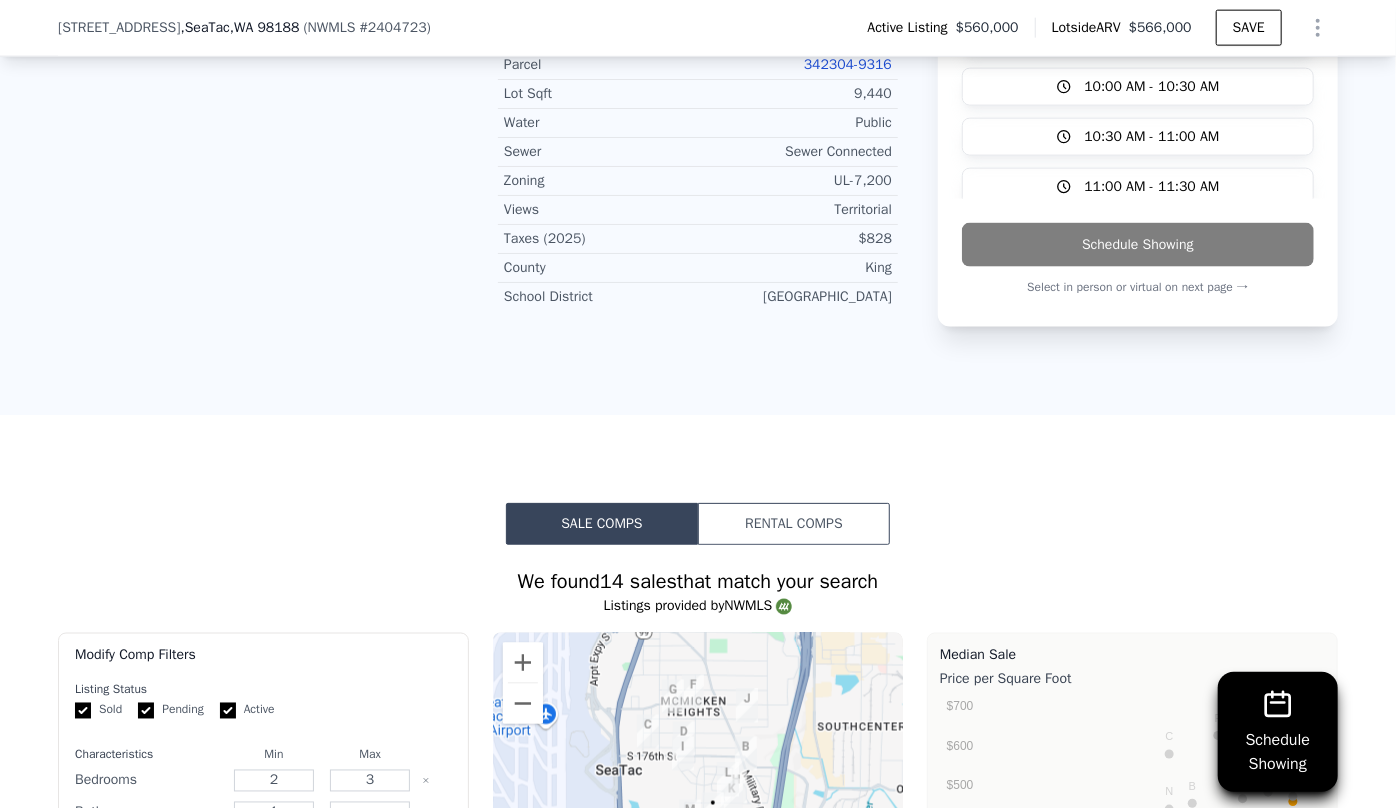 scroll, scrollTop: 1331, scrollLeft: 0, axis: vertical 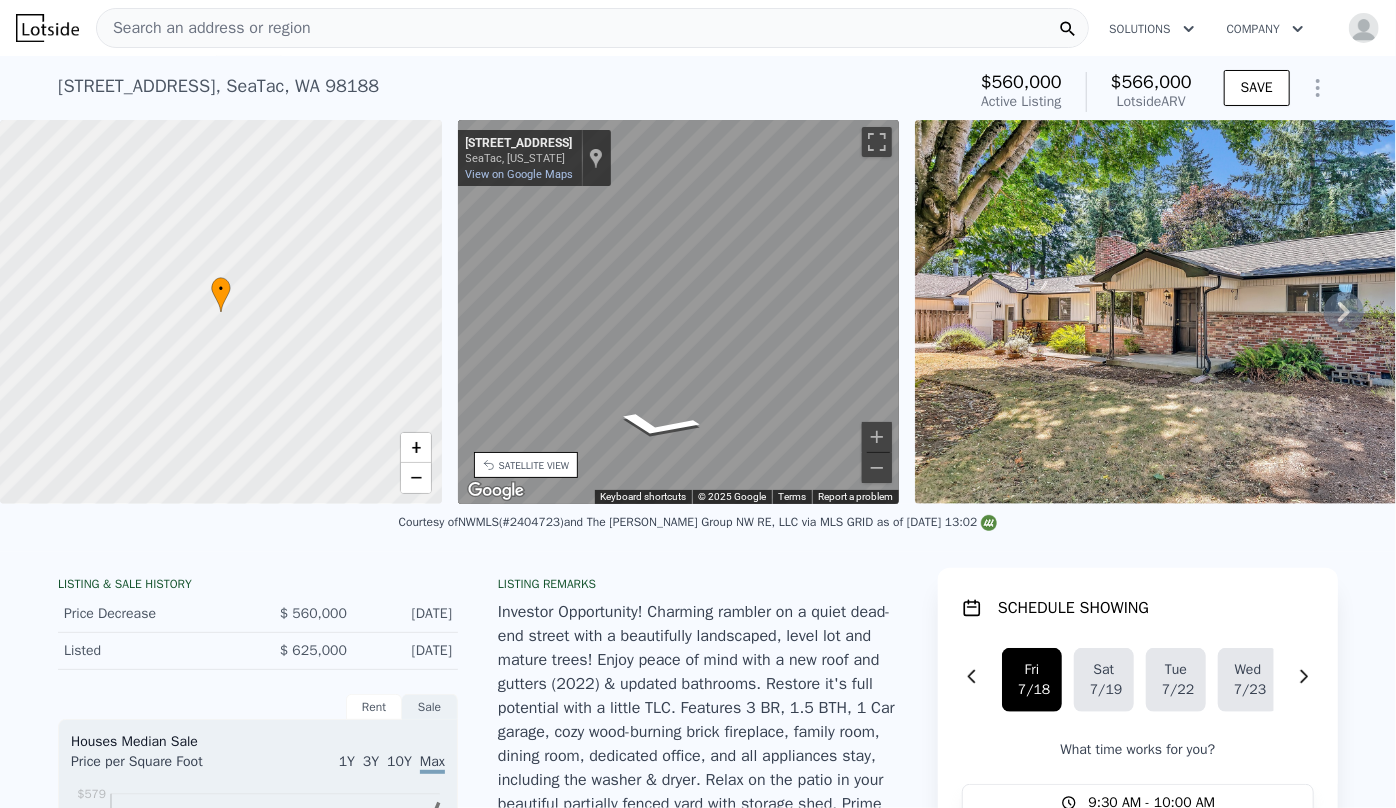 click on "Search an address or region" at bounding box center [592, 28] 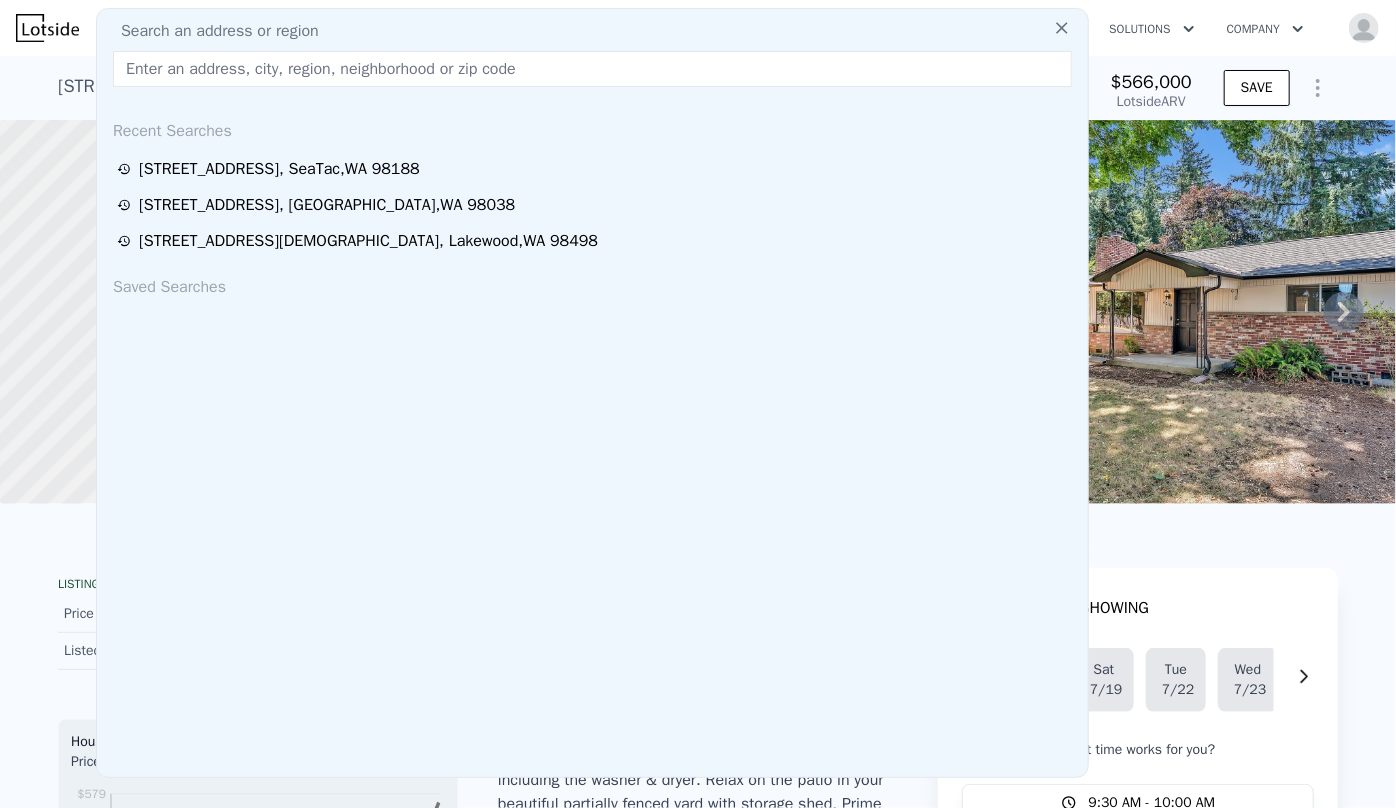 drag, startPoint x: 202, startPoint y: 89, endPoint x: 205, endPoint y: 59, distance: 30.149628 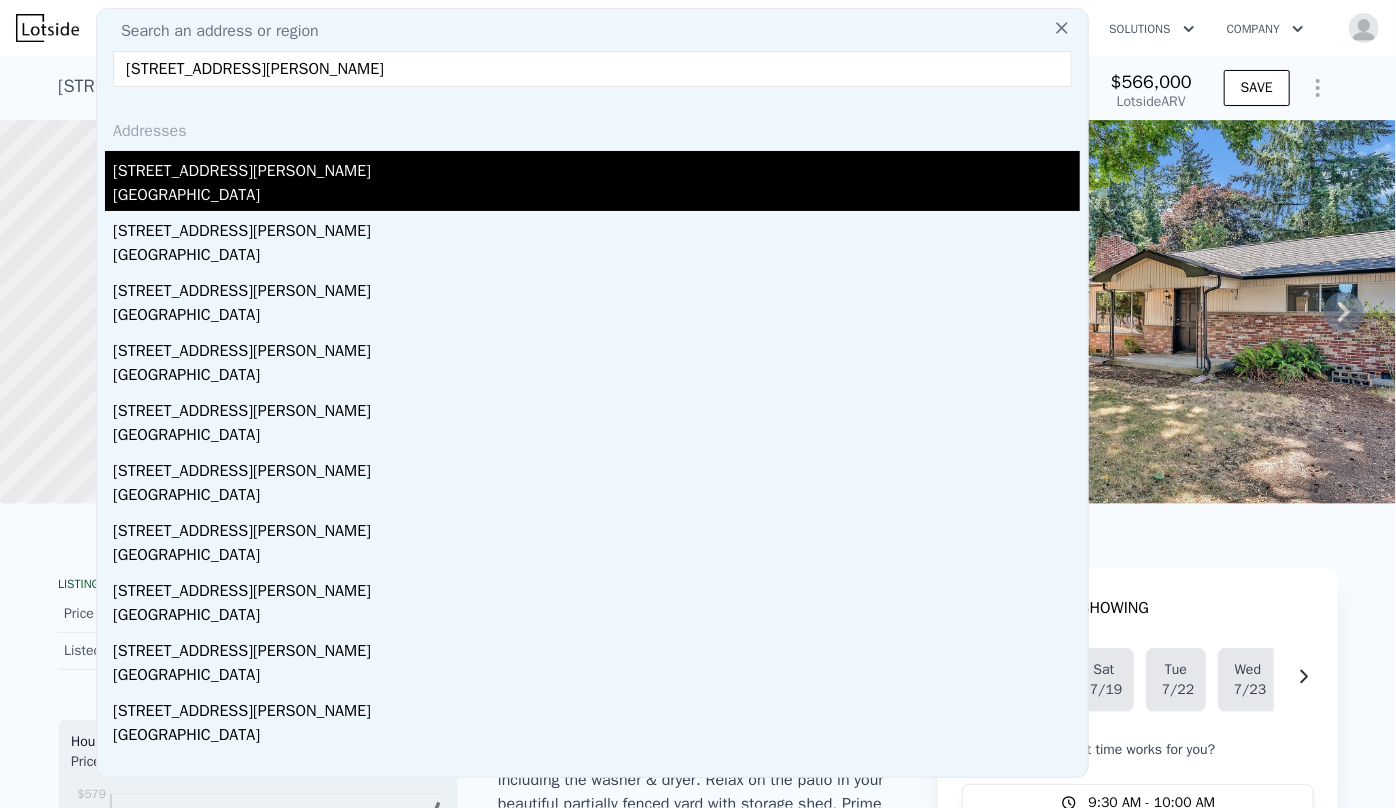 type on "3108 S Walden St, Seattle, WA 98144" 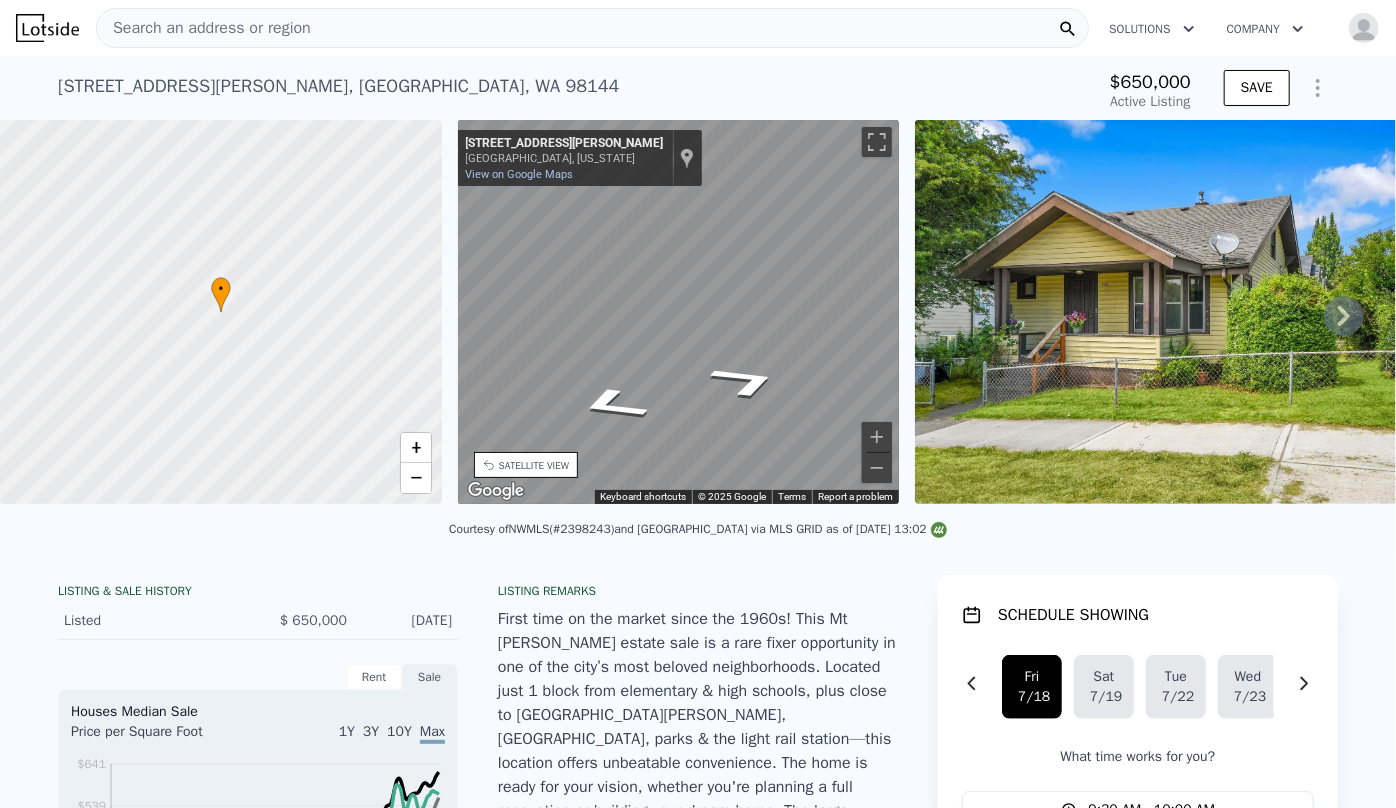 click on "•
+ −
•
+ − STREET VIEW                 ← Move left → Move right ↑ Move up ↓ Move down + Zoom in - Zoom out             Seattle, Washington         Seattle, Washington            View on Google Maps        Custom Imagery                 This image is no longer available Keyboard shortcuts Map Data © 2025 Google © 2025 Google Terms Report a problem                 ← Move left → Move right ↑ Move up ↓ Move down + Zoom in - Zoom out             29930 4th Ave SW   Federal Way, Washington       29930 4th Ave SW            View on Google Maps        Custom Imagery                 This image is no longer available Keyboard shortcuts Map Data © 2025 Google © 2025 Google Terms Report a problem                 ← Move left → Move right ↑ Move up ↓ Move down + Zoom in - Zoom out             10802 109th Ave SW   Lakewood, Washington       10802 109th Ave SW            View on Google Maps" at bounding box center [698, 315] 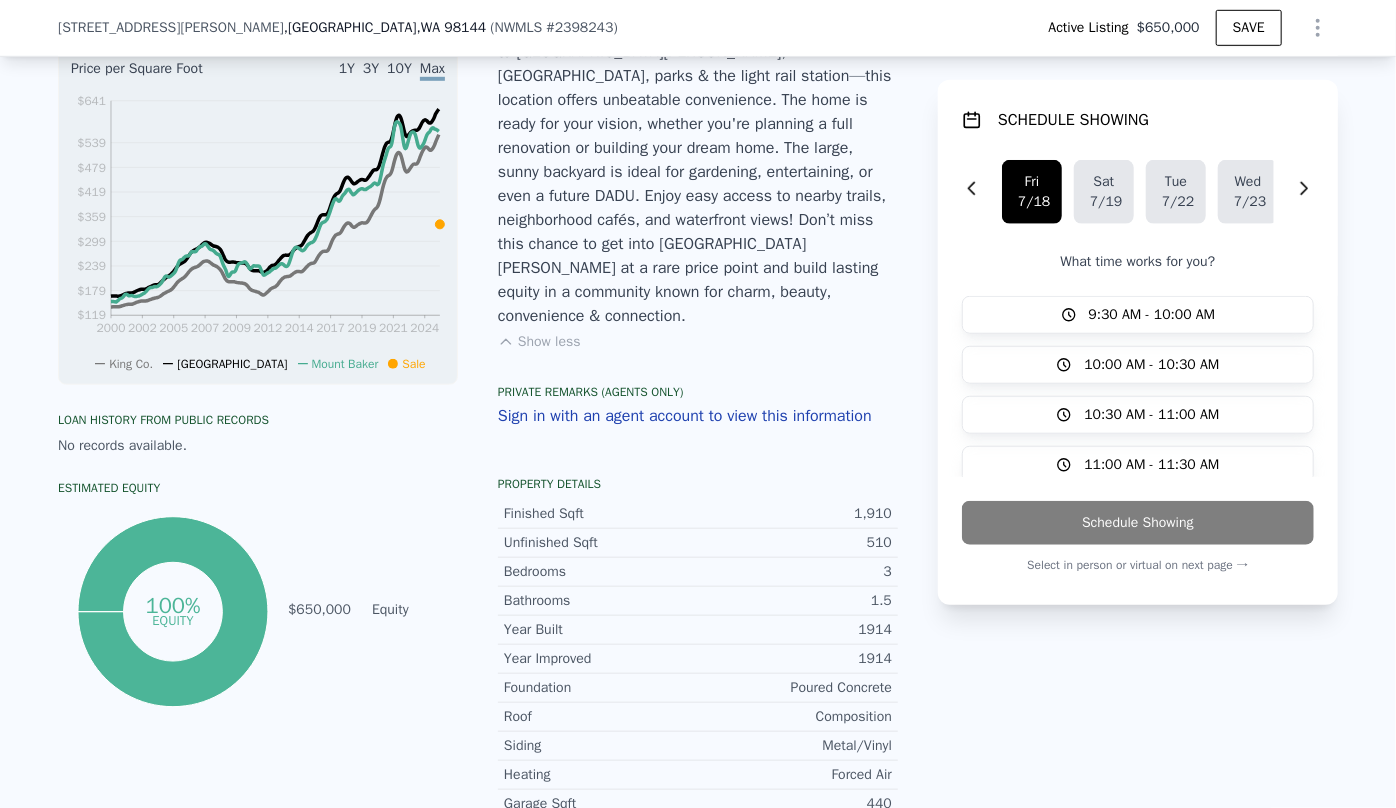 scroll, scrollTop: 992, scrollLeft: 0, axis: vertical 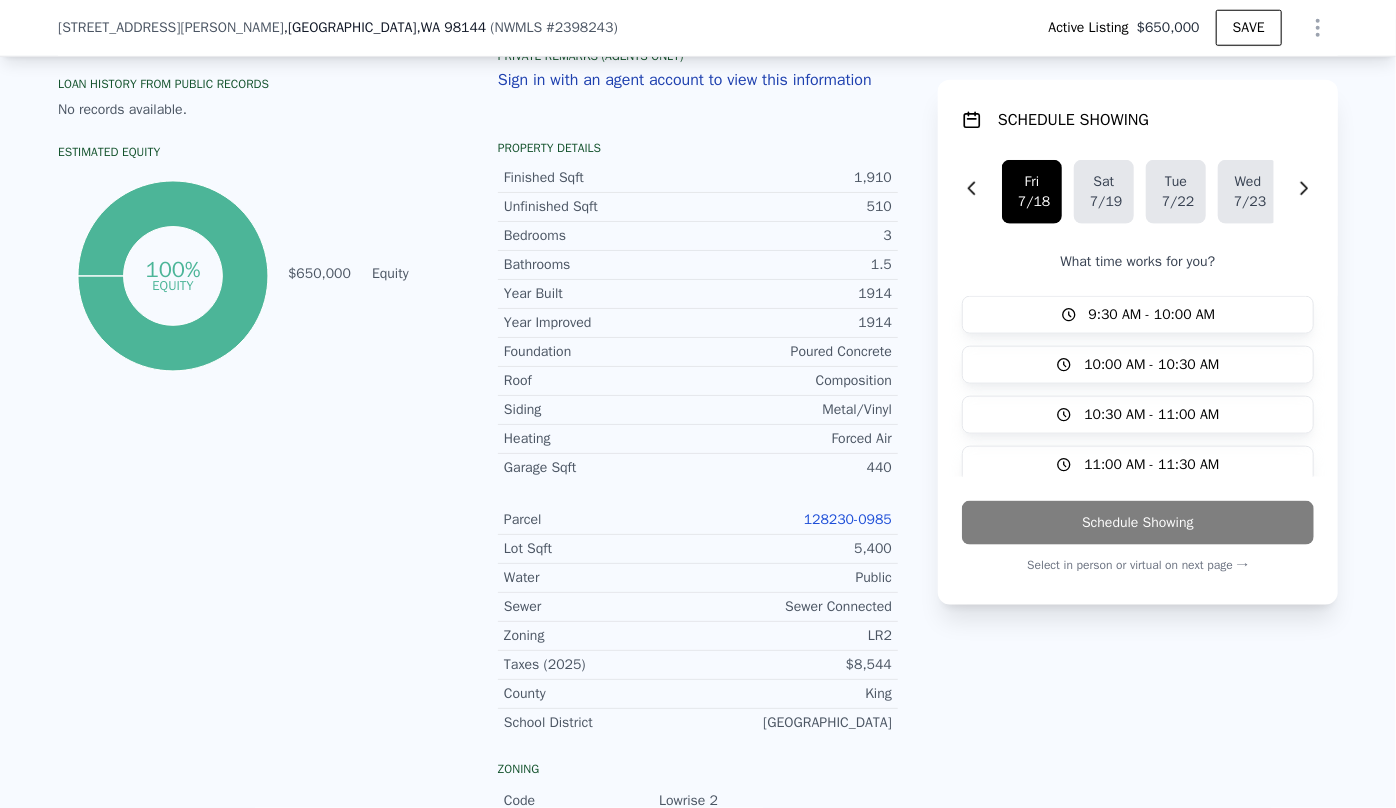 click on "Parcel 128230-0985" at bounding box center [698, 520] 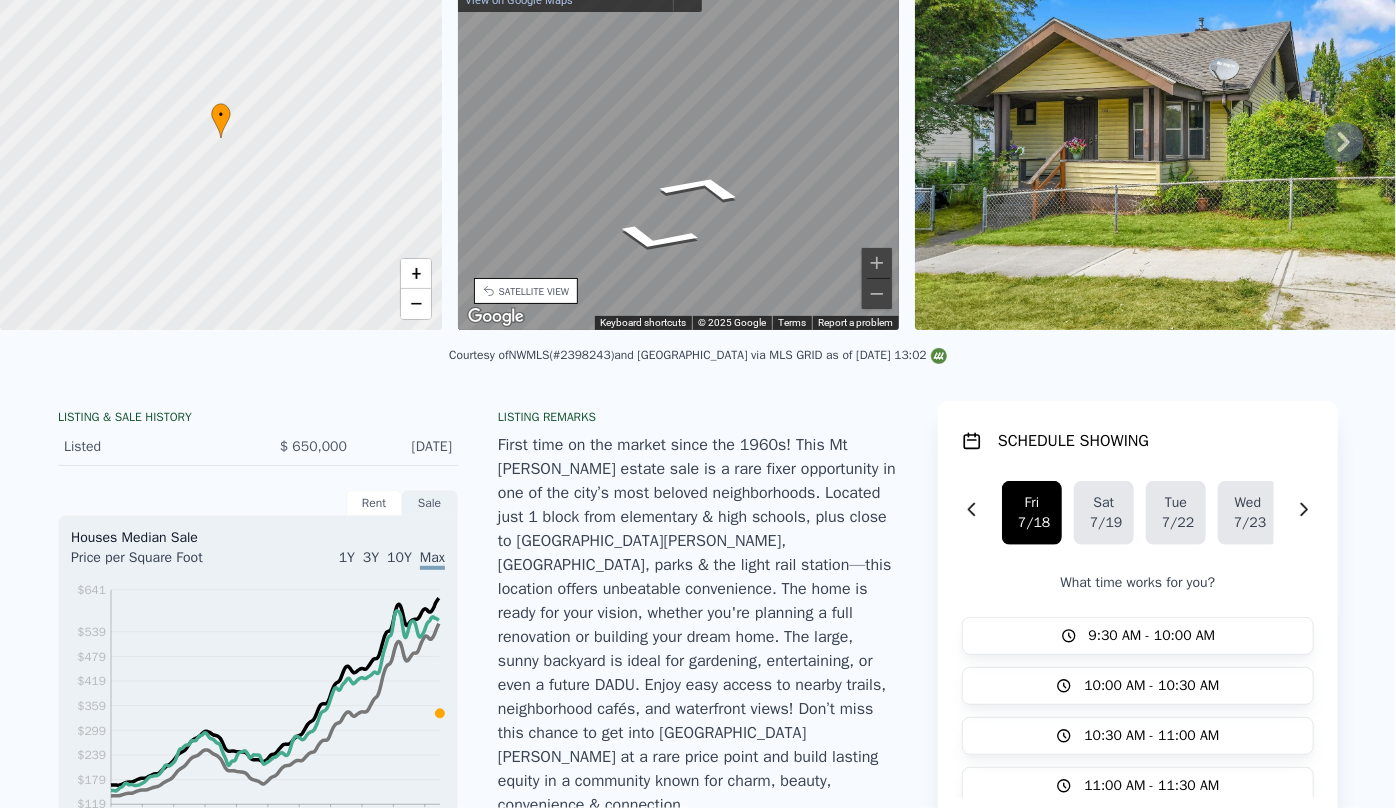 scroll, scrollTop: 7, scrollLeft: 0, axis: vertical 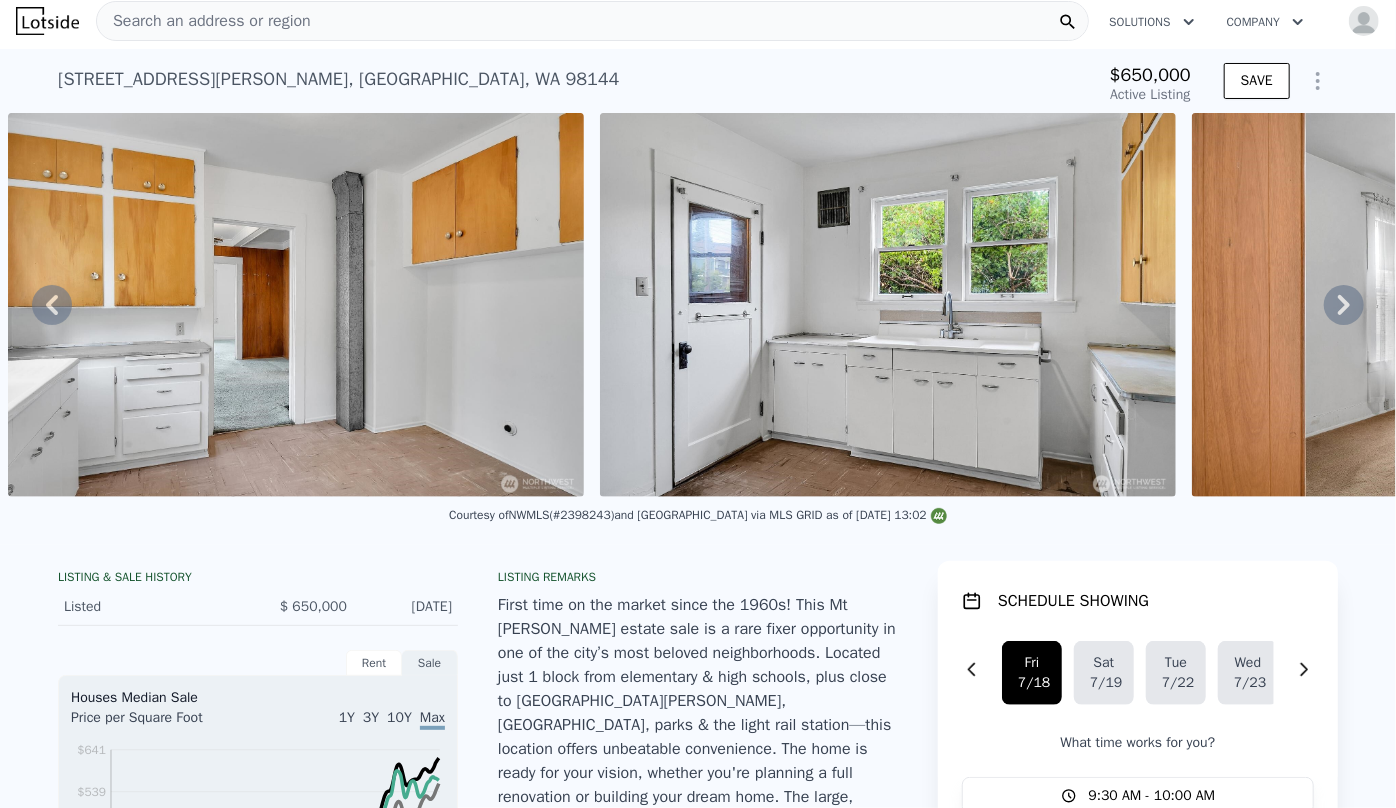 click 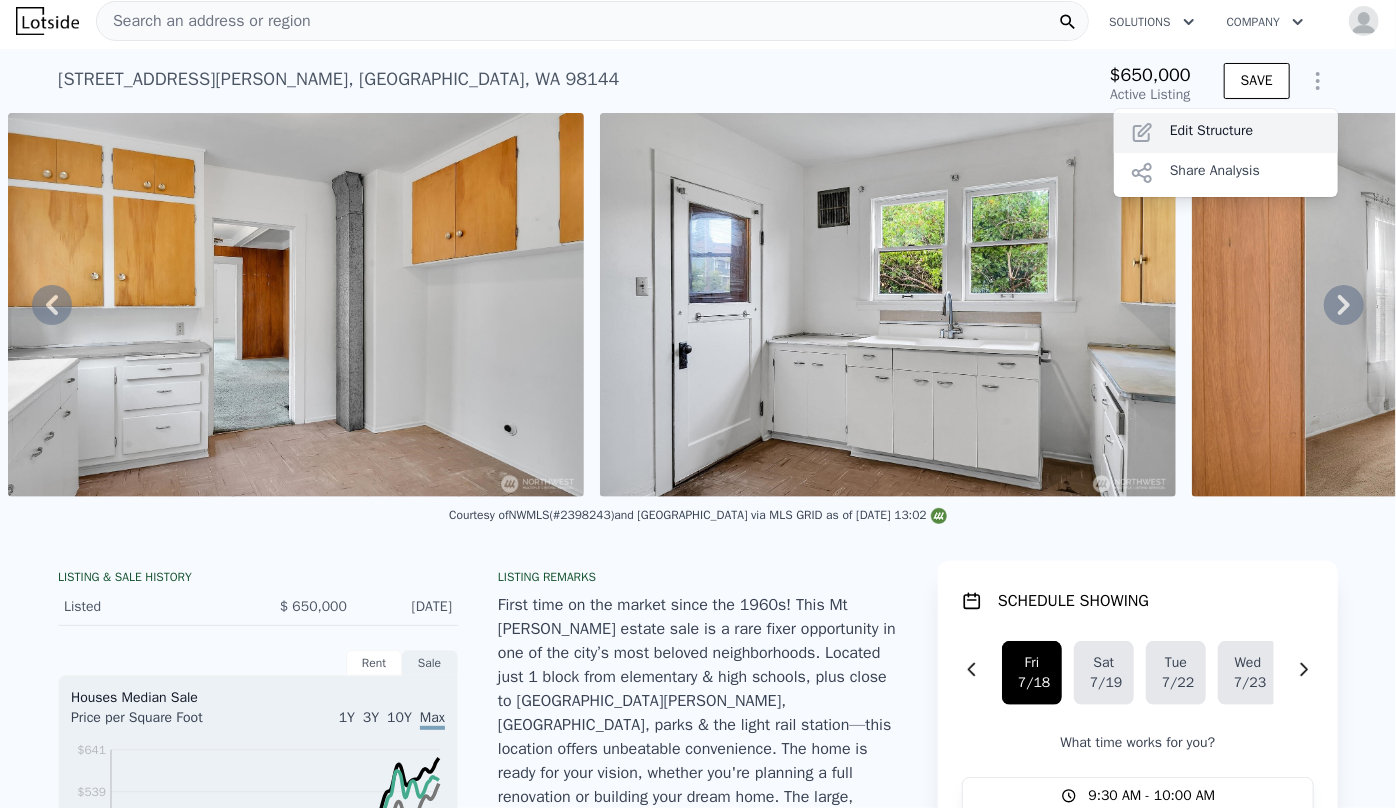 click on "Edit Structure" at bounding box center (1226, 133) 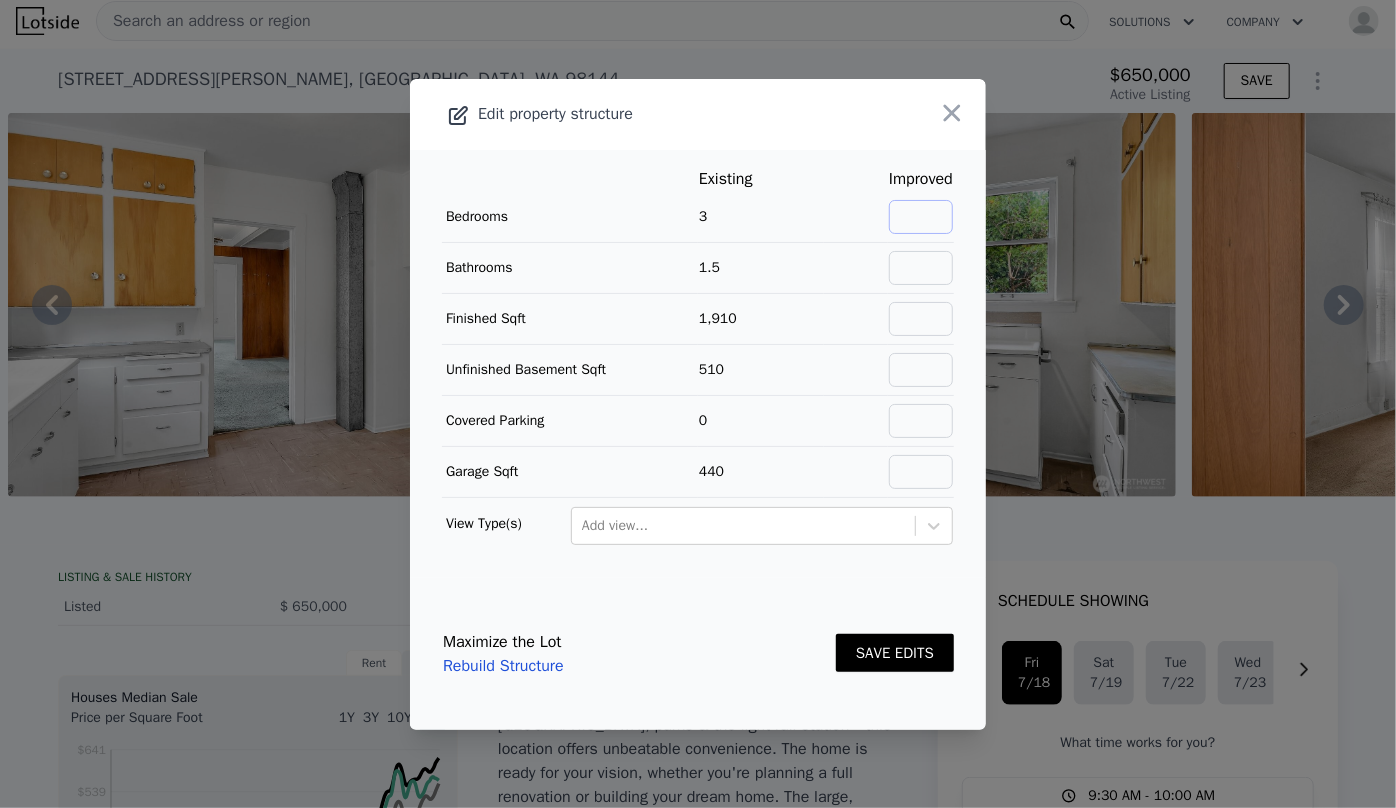 click at bounding box center (921, 217) 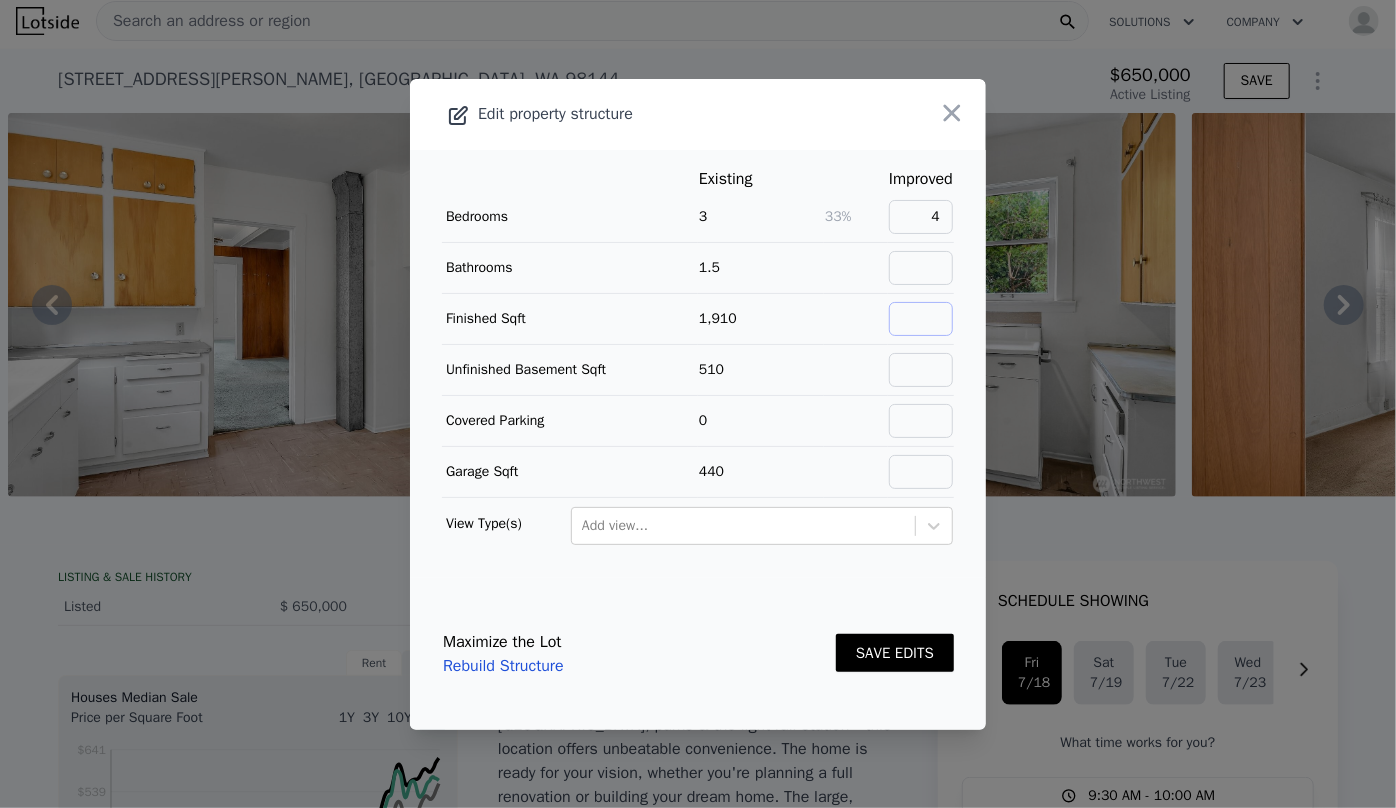 click at bounding box center (921, 319) 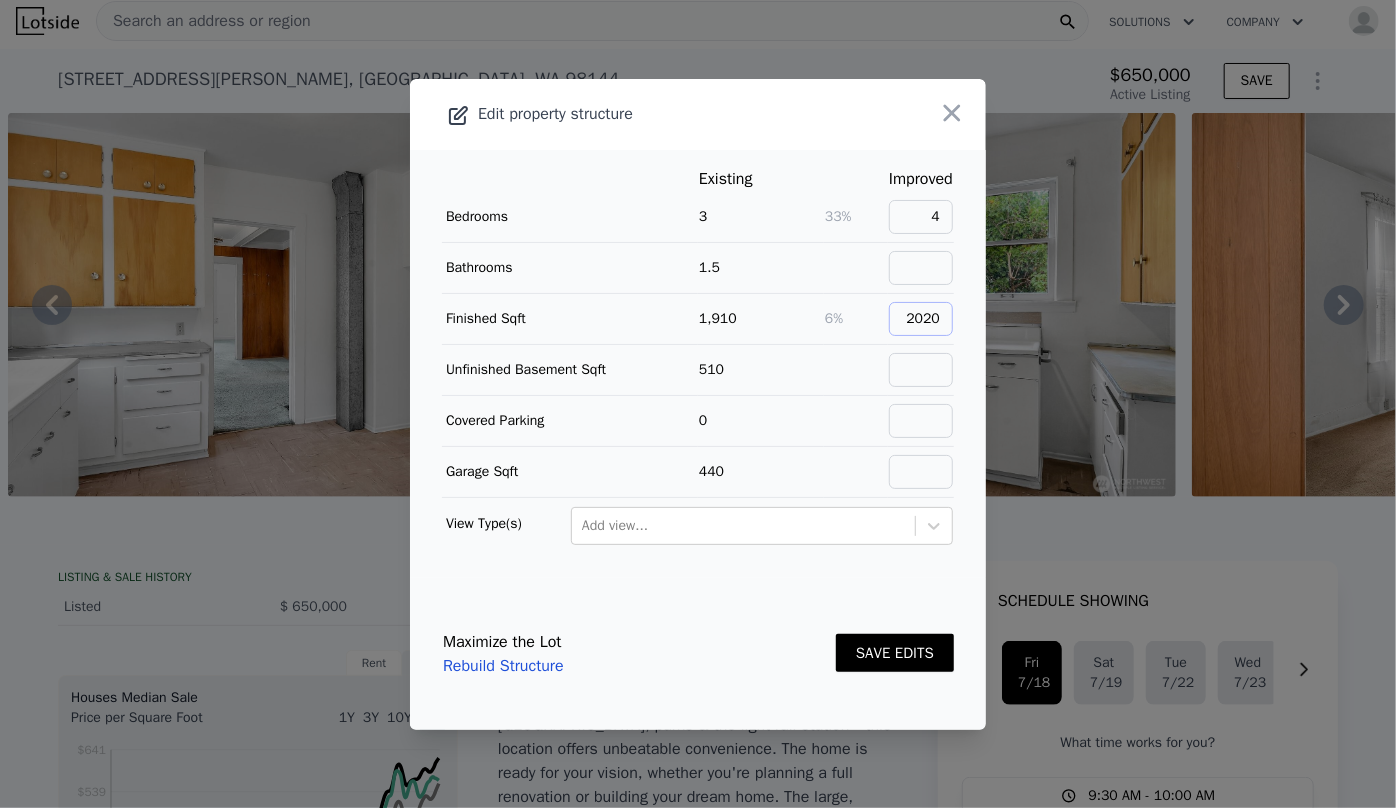 type on "2020" 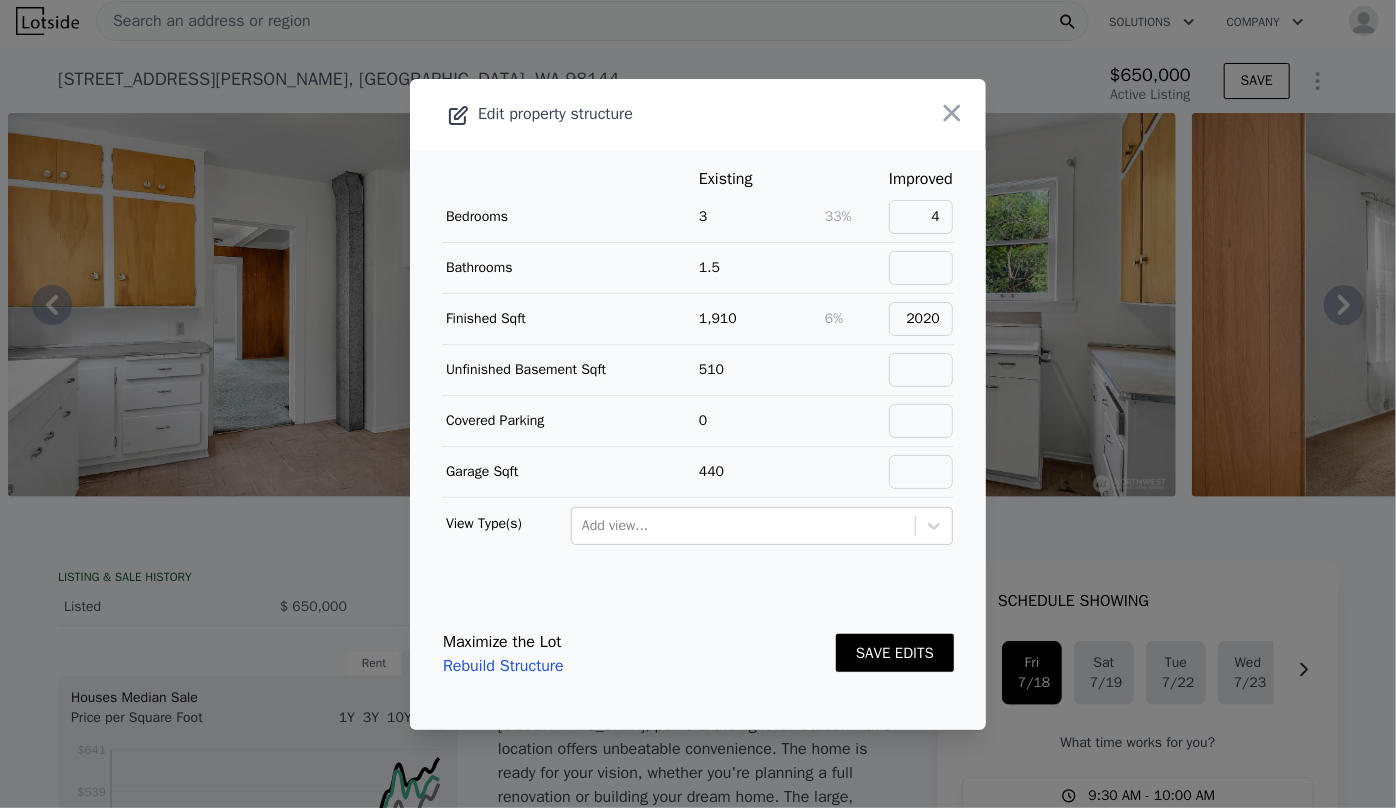 click on "SAVE EDITS" at bounding box center [895, 653] 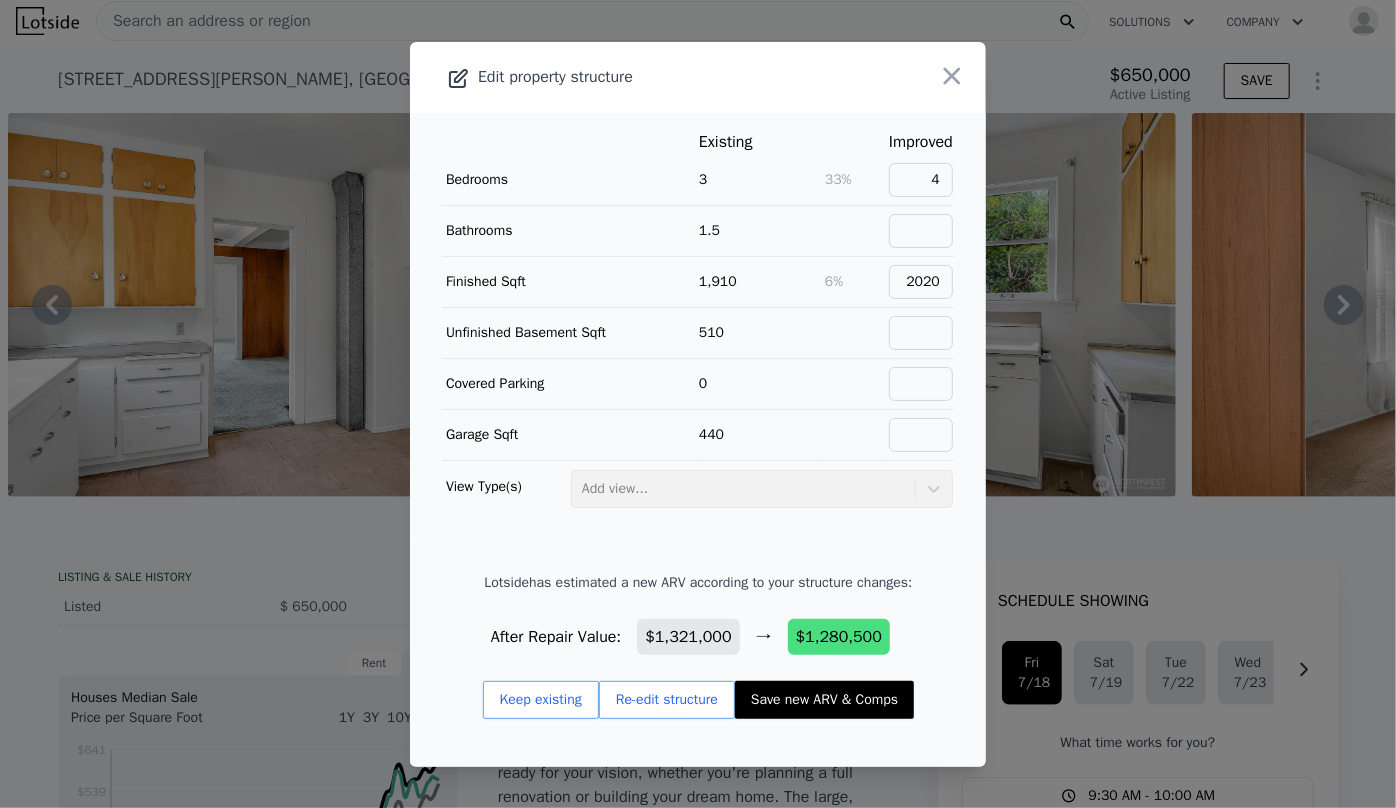 click on "Save new ARV & Comps" at bounding box center [824, 700] 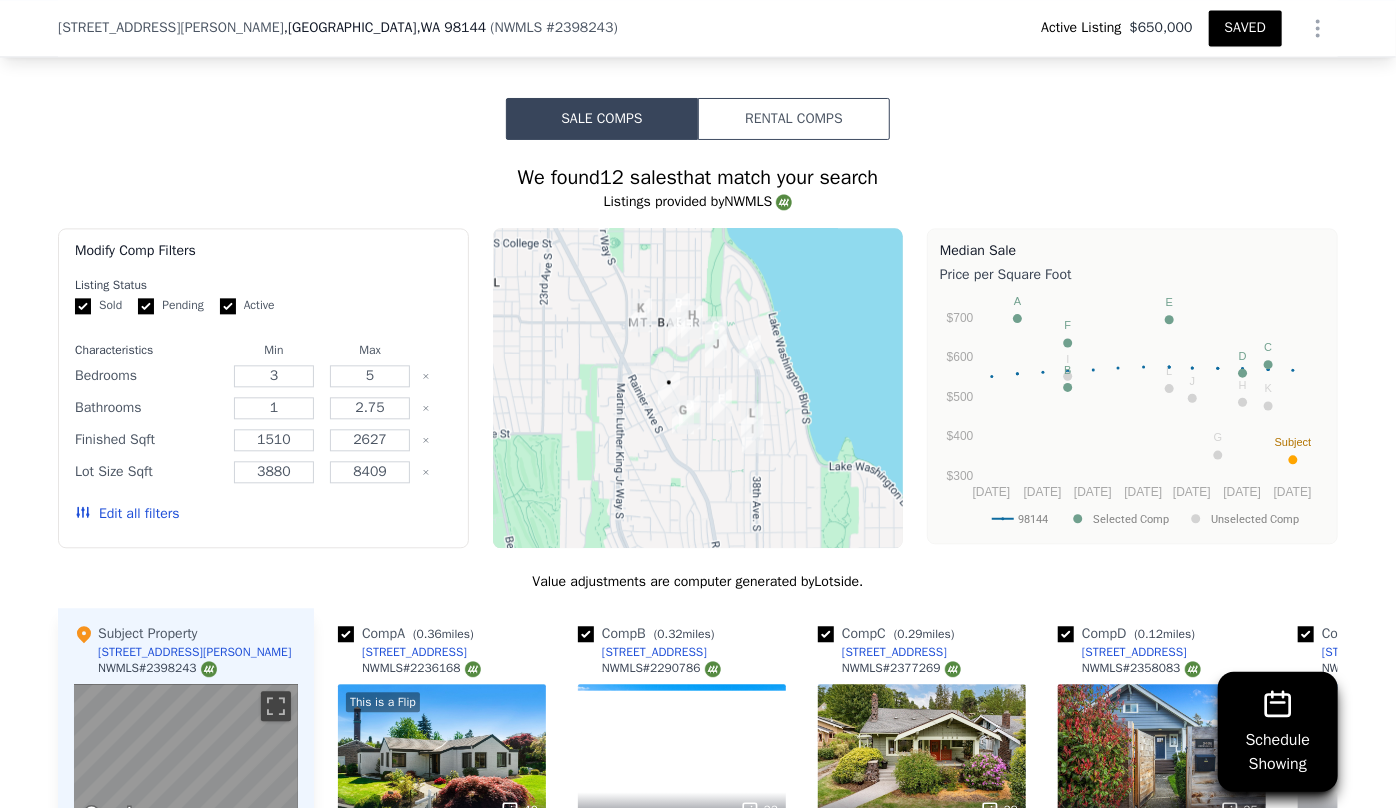 scroll, scrollTop: 2181, scrollLeft: 0, axis: vertical 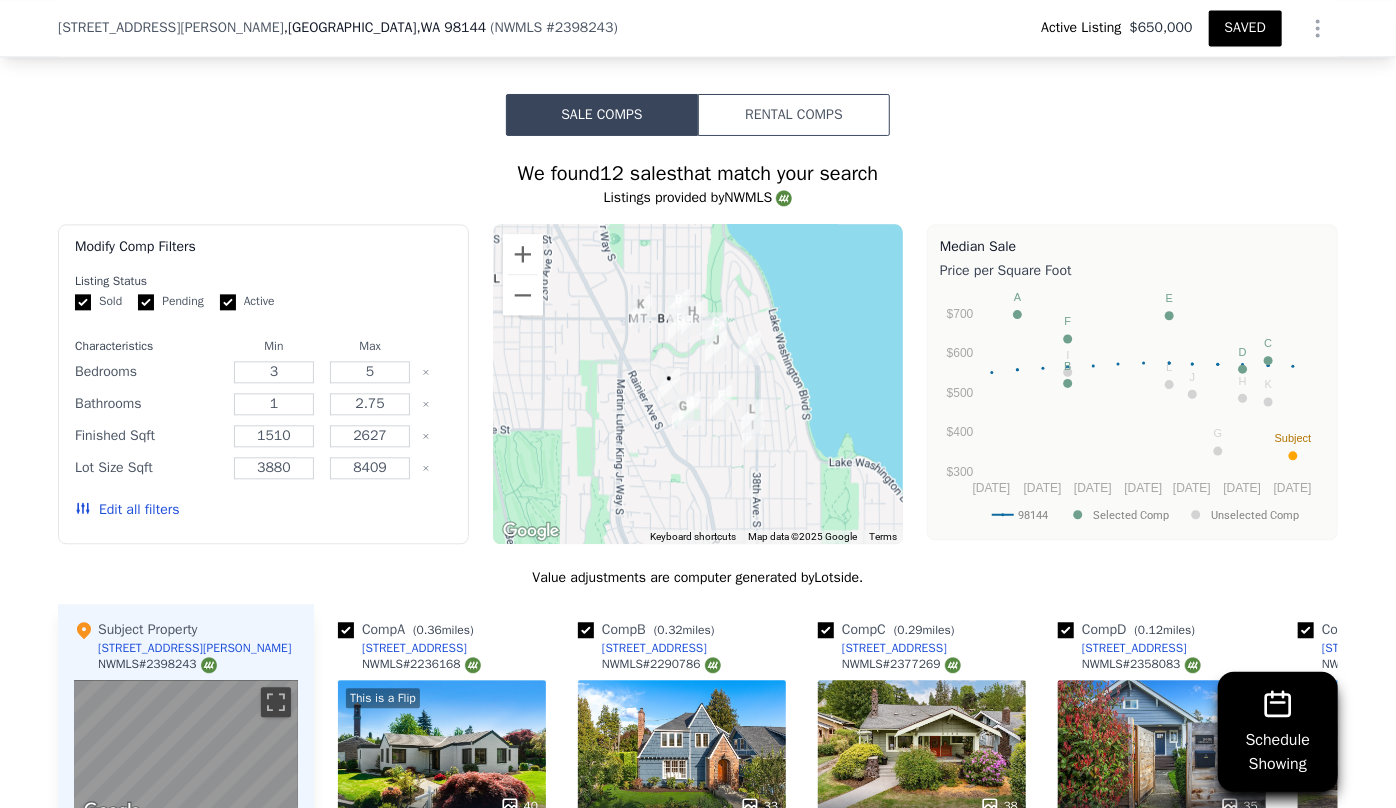 click on "Edit all filters" at bounding box center [127, 510] 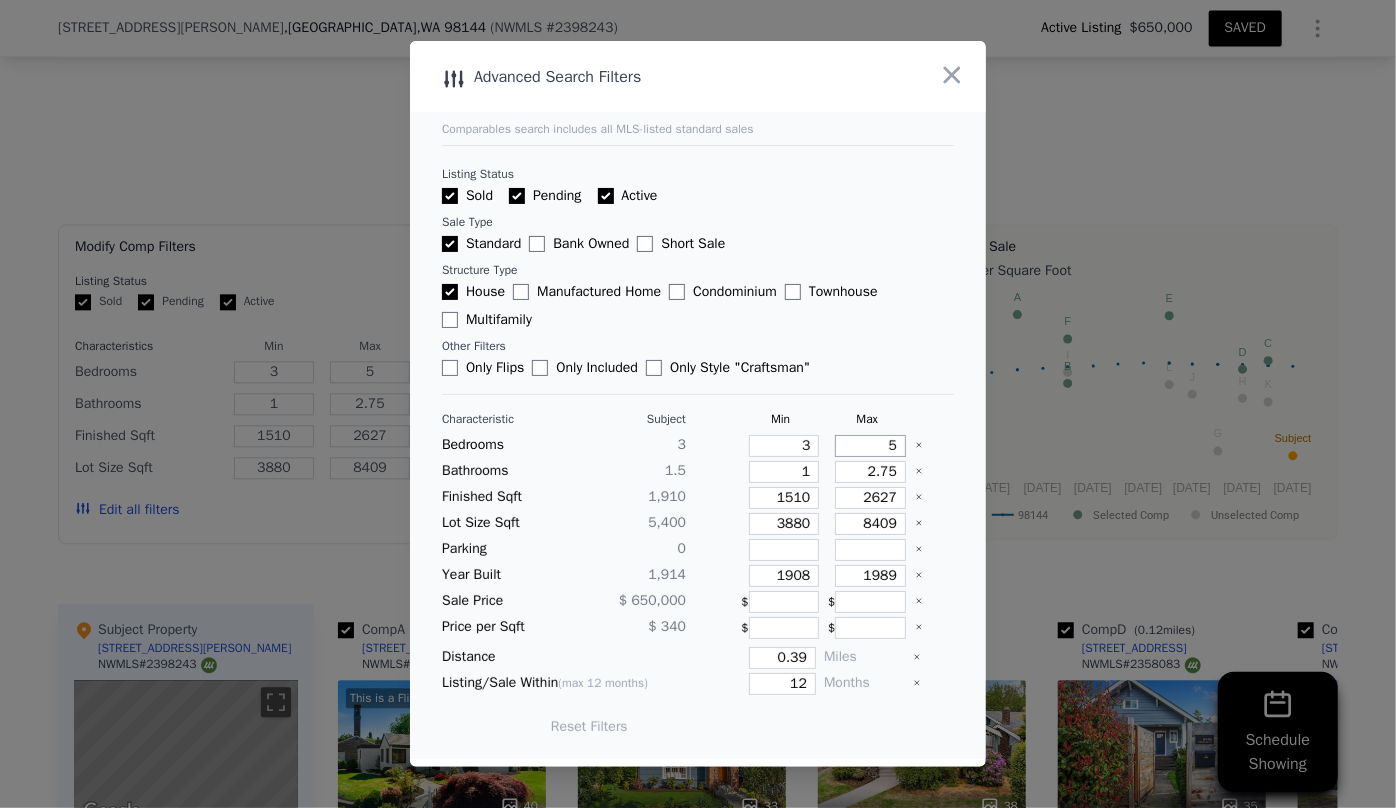 click on "5" at bounding box center [870, 446] 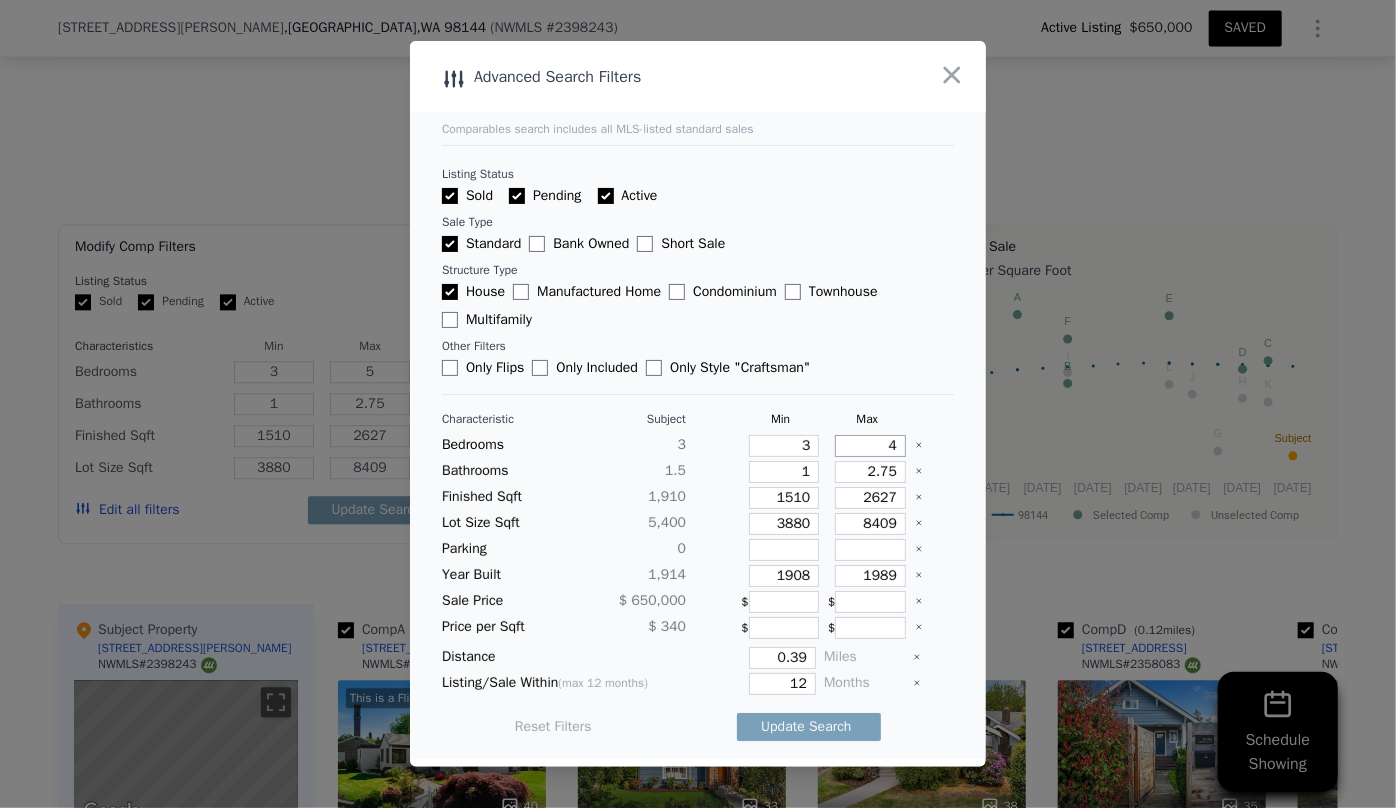 type on "4" 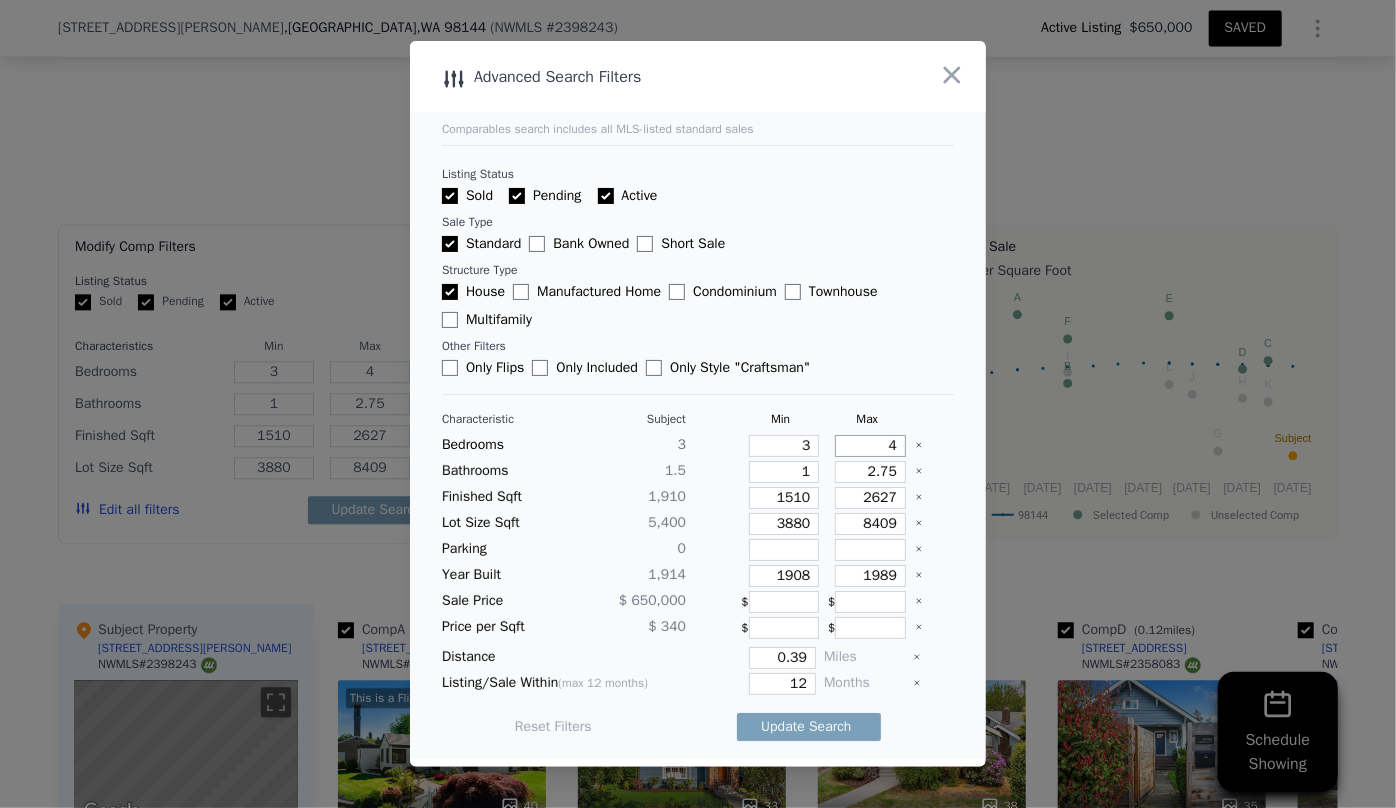 type on "4" 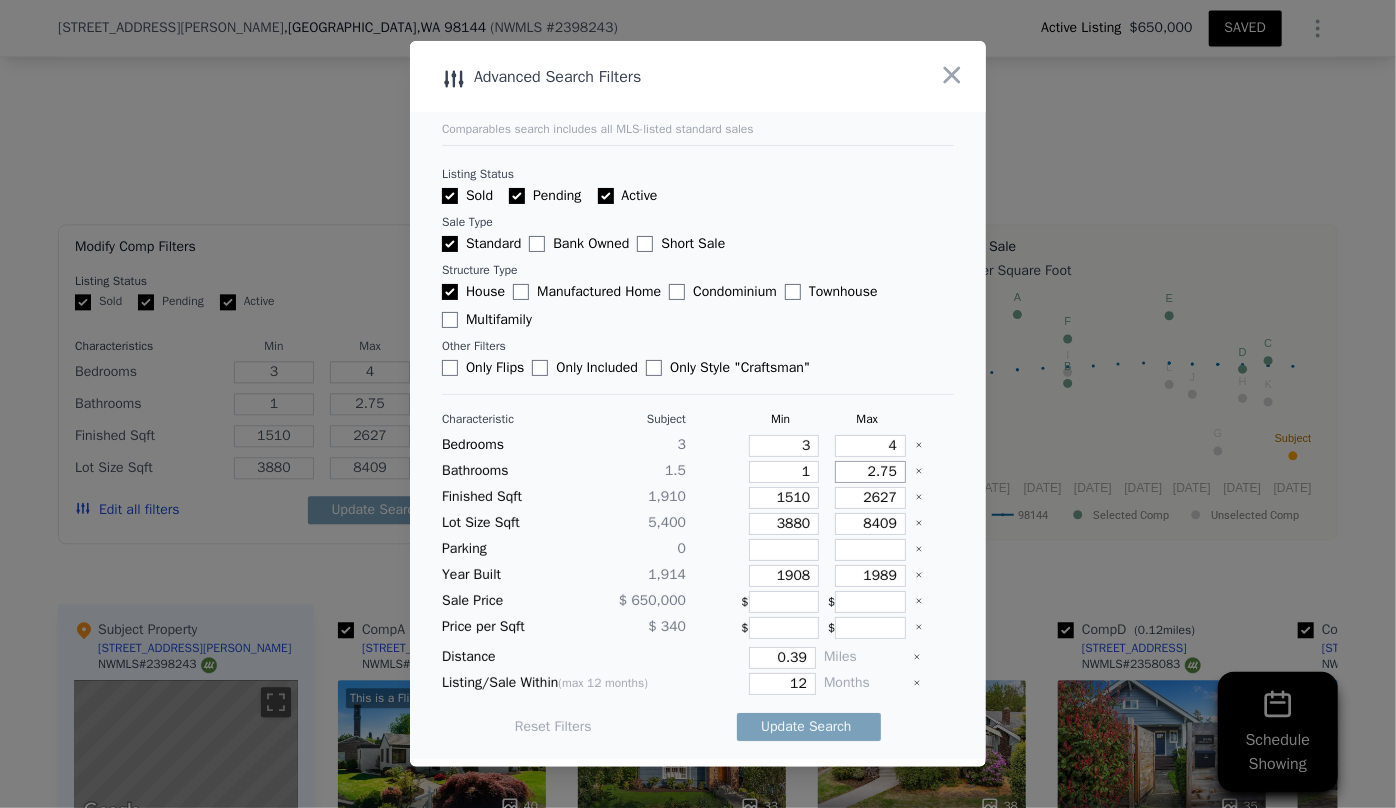 drag, startPoint x: 890, startPoint y: 474, endPoint x: 840, endPoint y: 472, distance: 50.039986 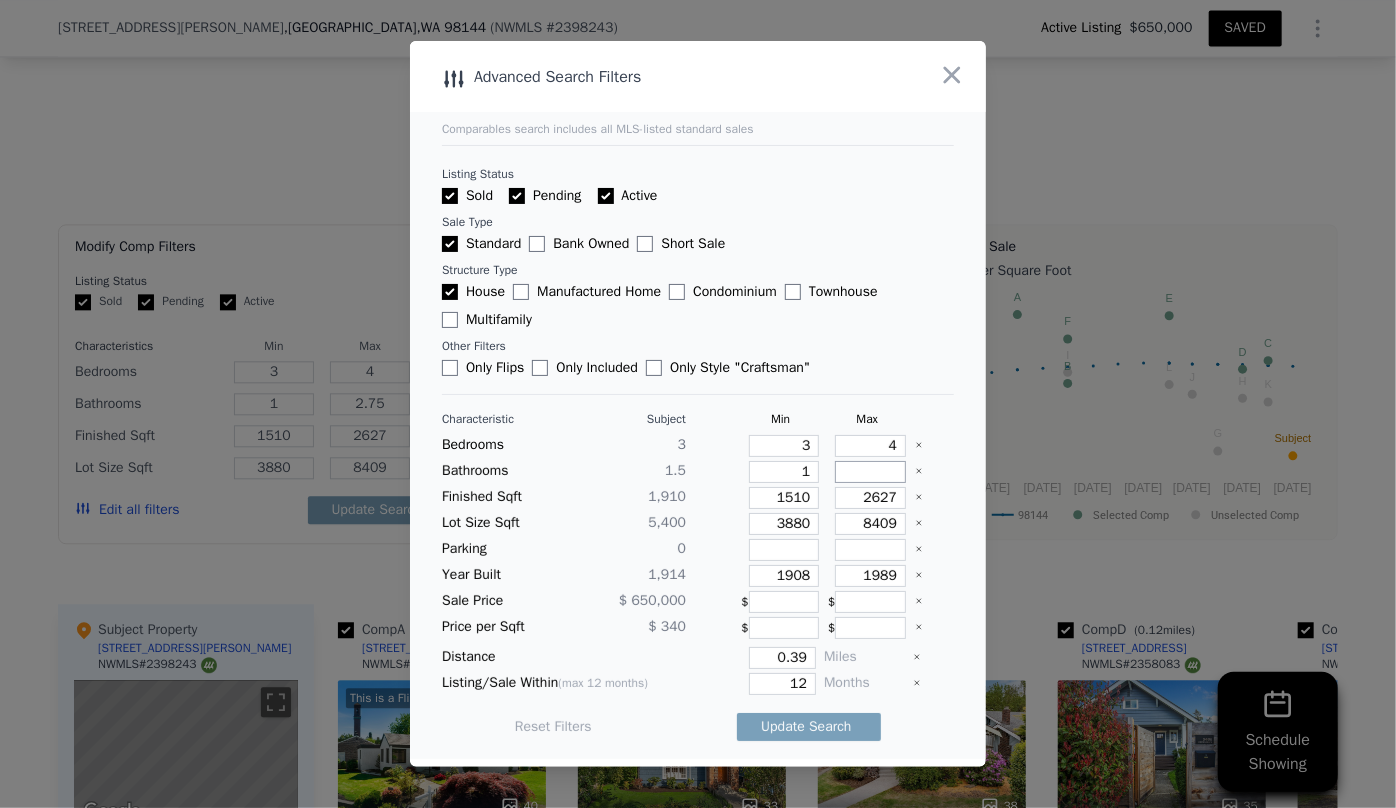 type 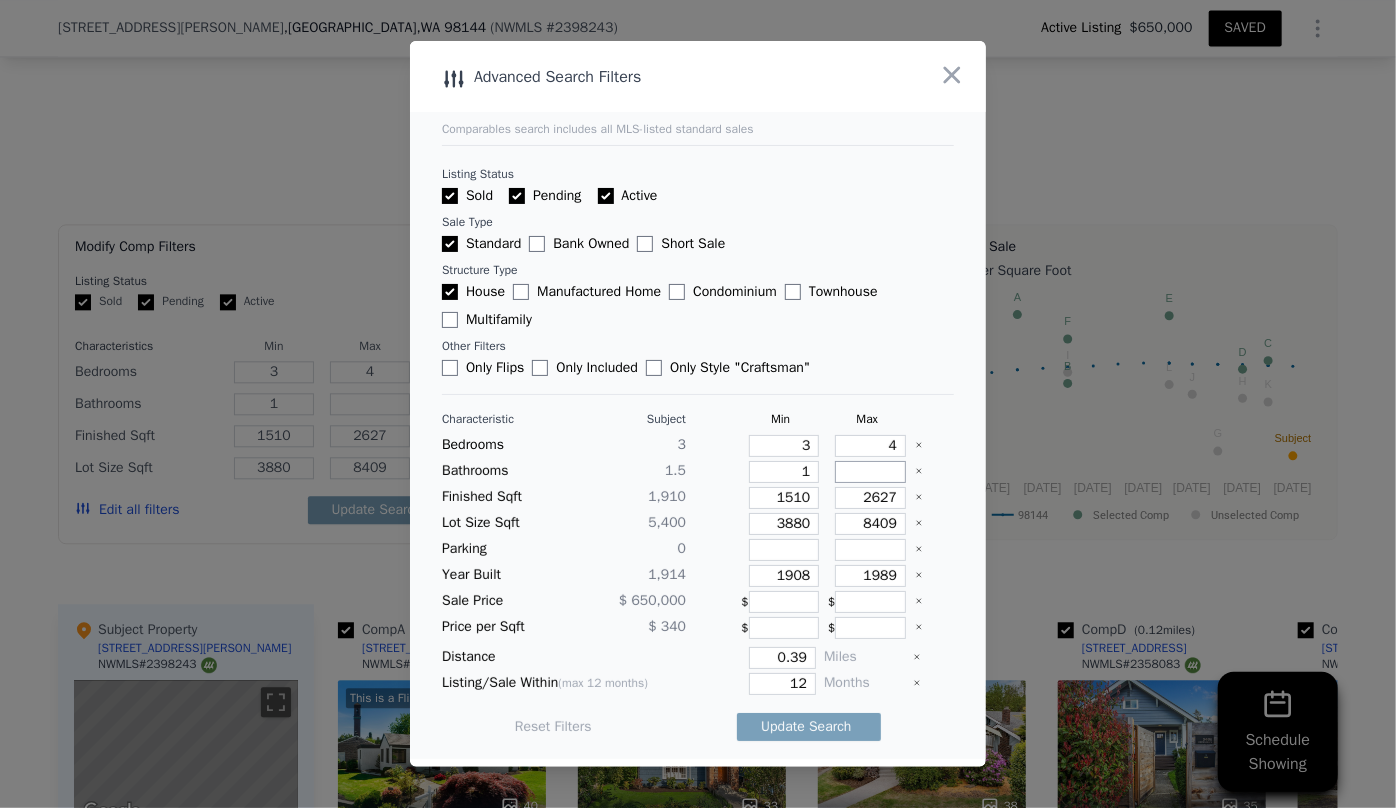 type 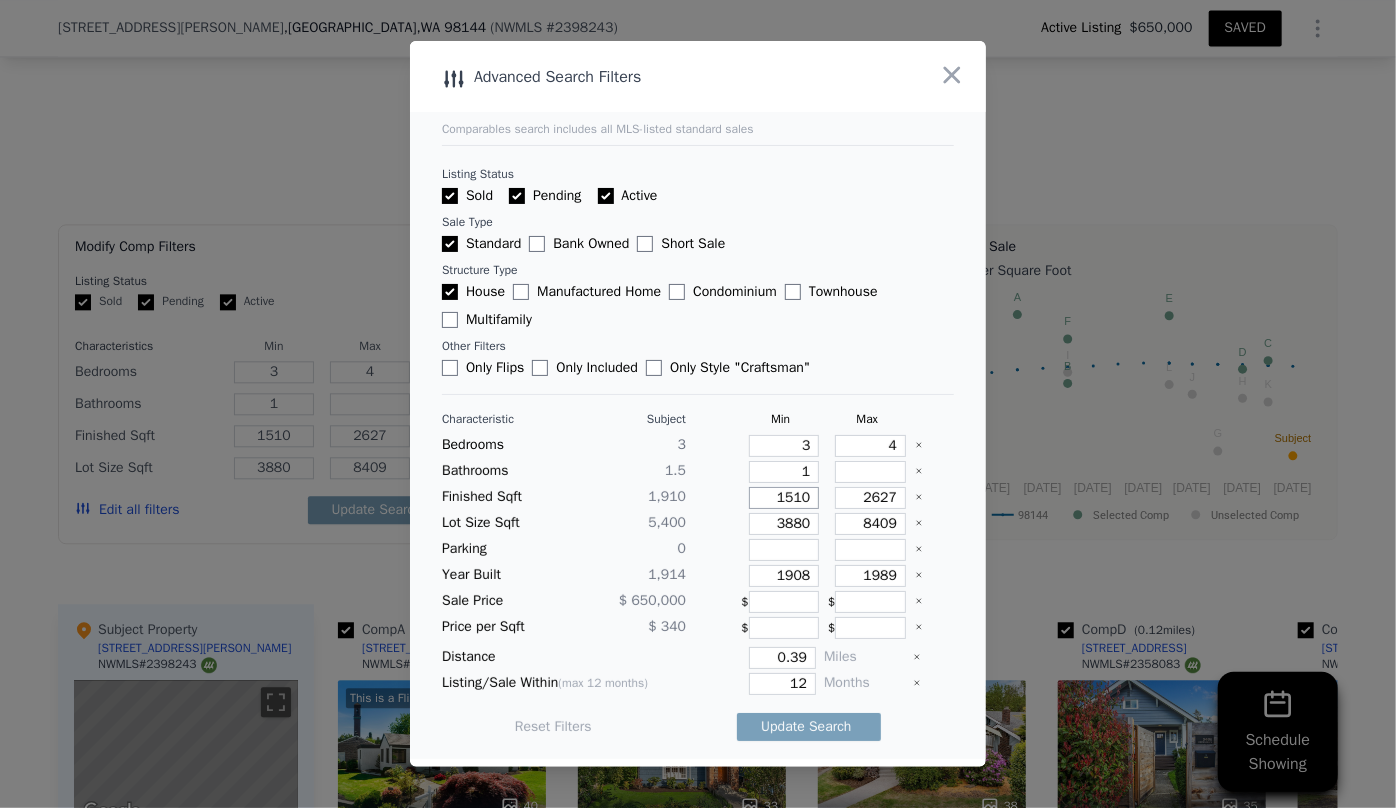 click on "1510" at bounding box center (784, 498) 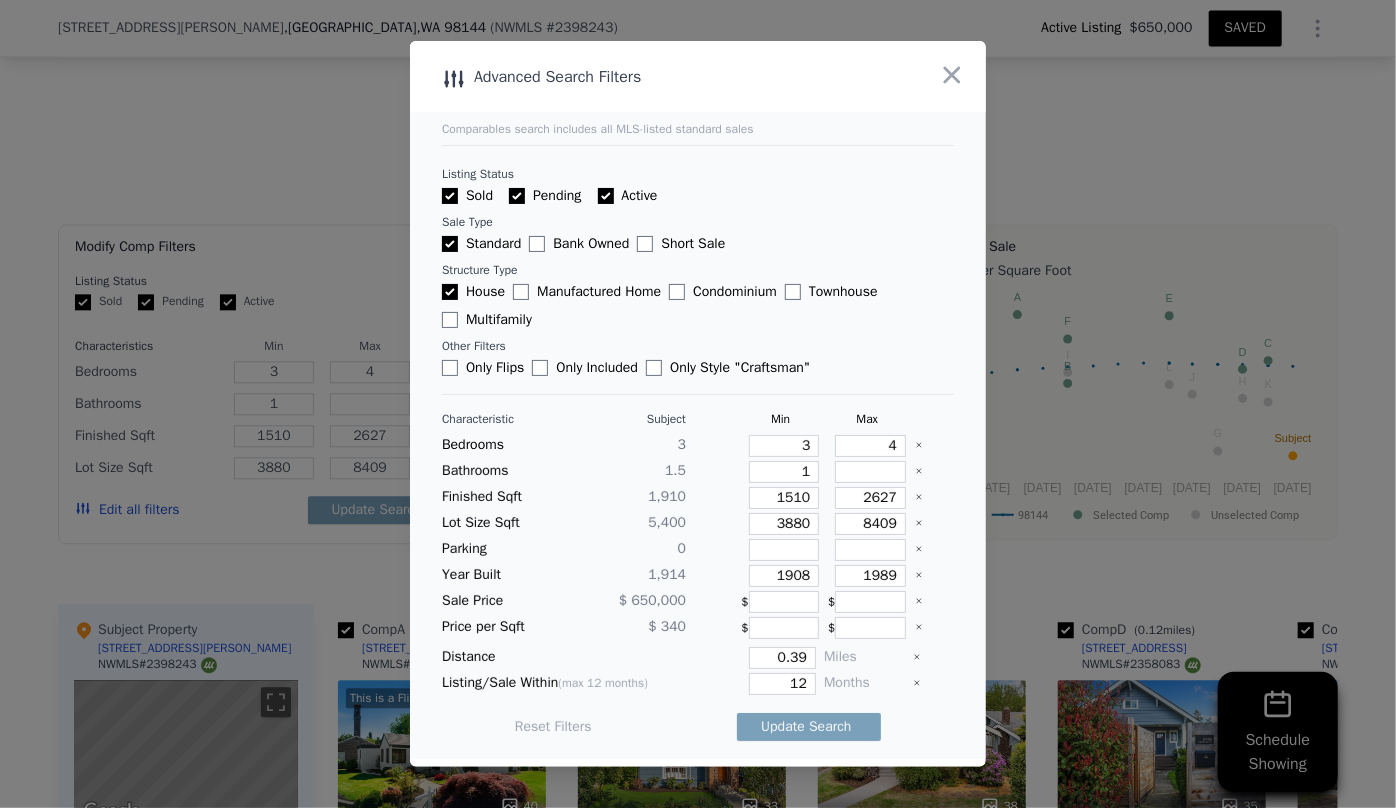 drag, startPoint x: 894, startPoint y: 496, endPoint x: 806, endPoint y: 494, distance: 88.02273 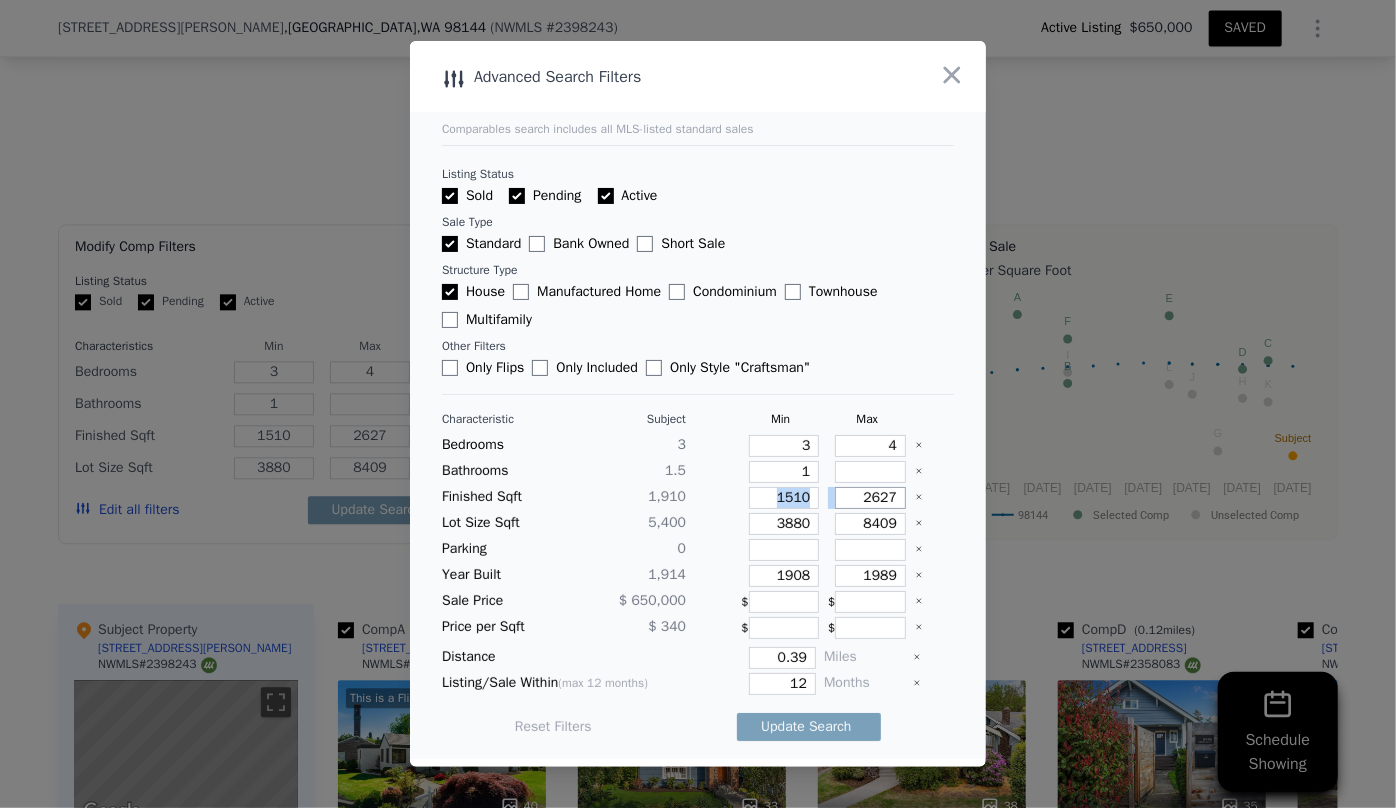 click on "2627" at bounding box center [870, 498] 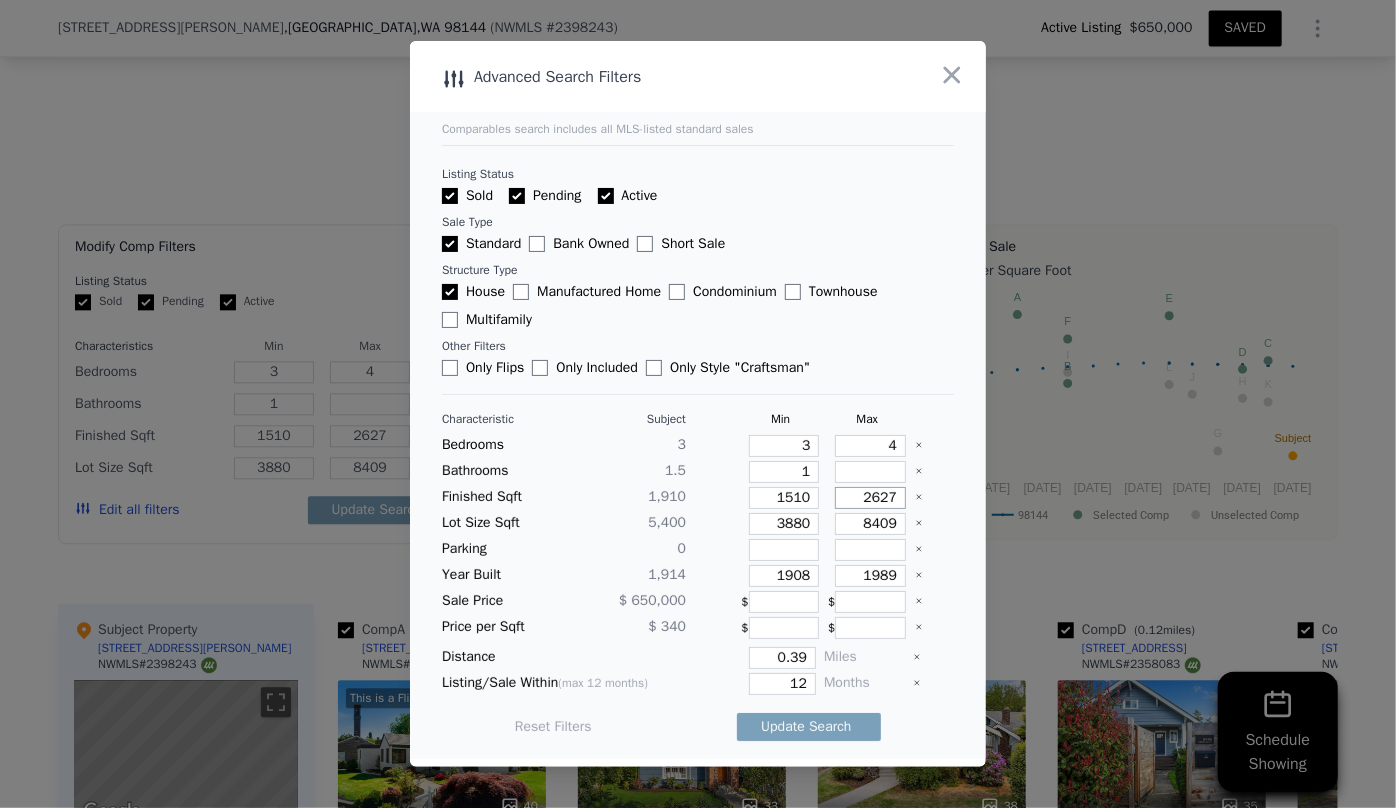 drag, startPoint x: 887, startPoint y: 496, endPoint x: 827, endPoint y: 494, distance: 60.033325 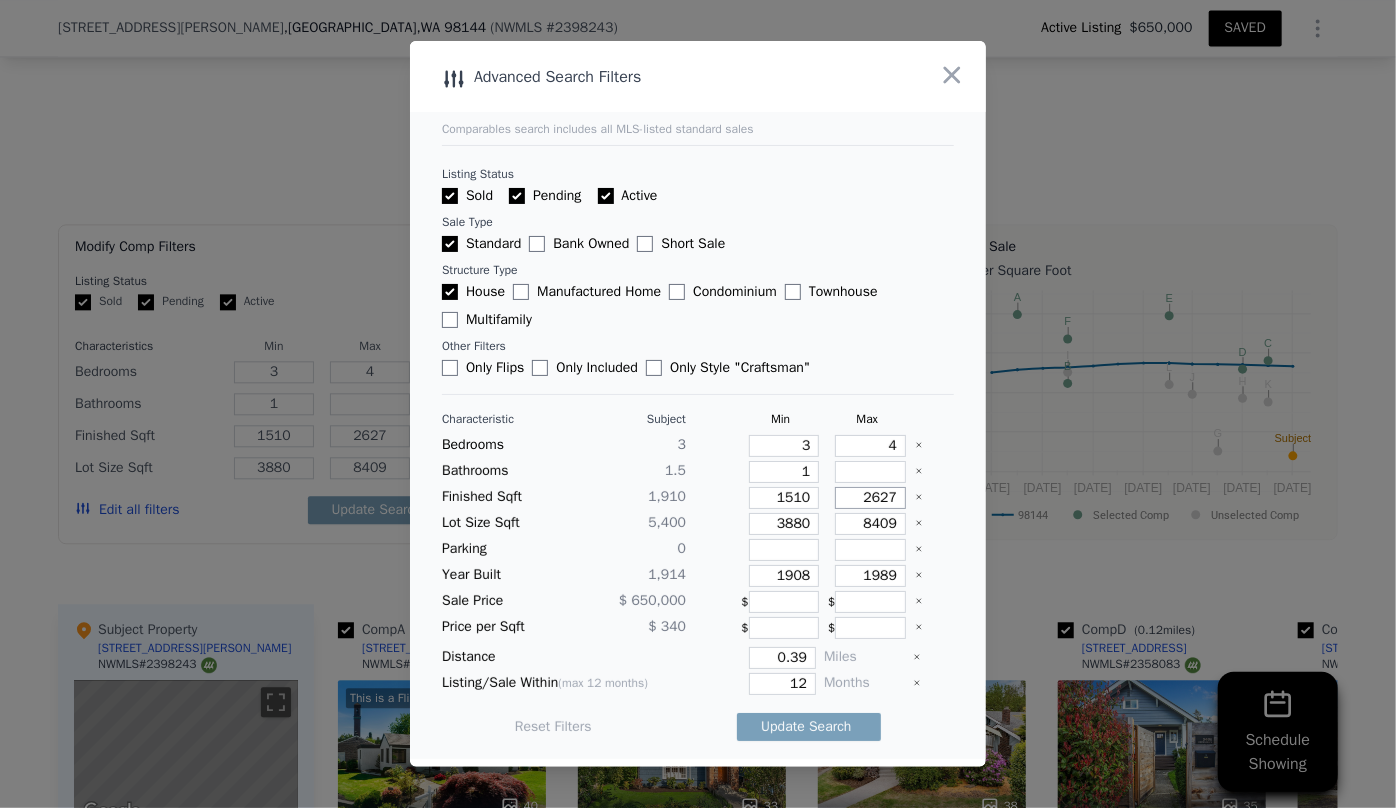 type on "2" 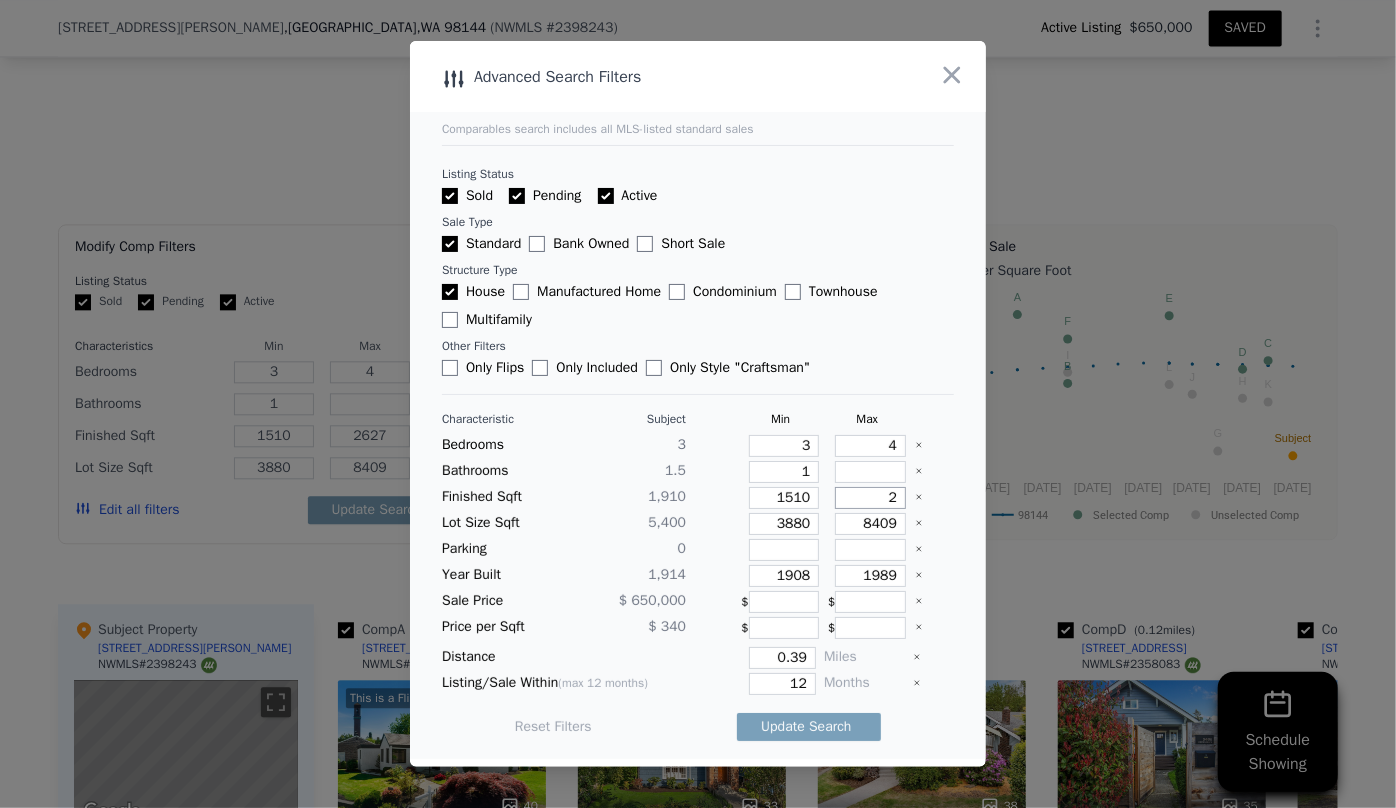 type on "2" 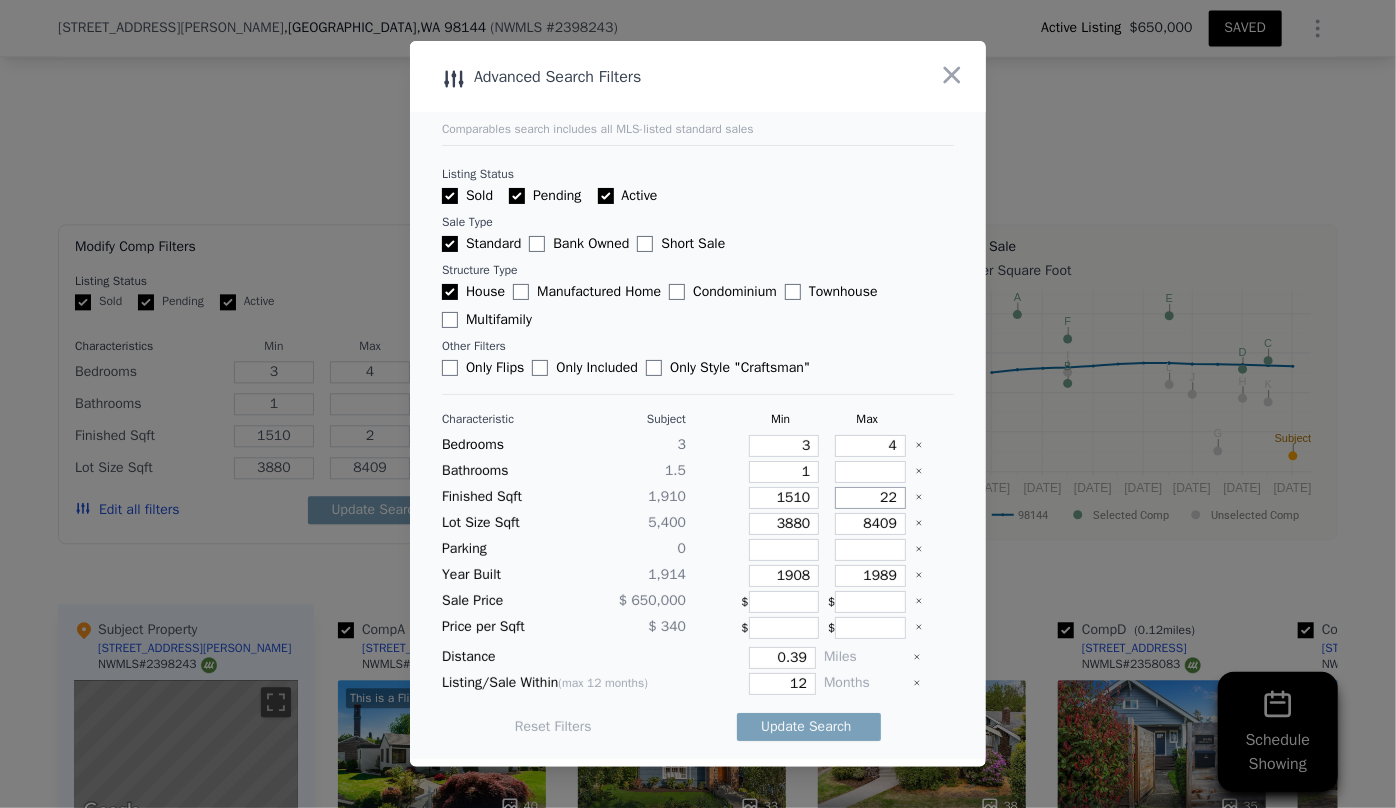 type on "220" 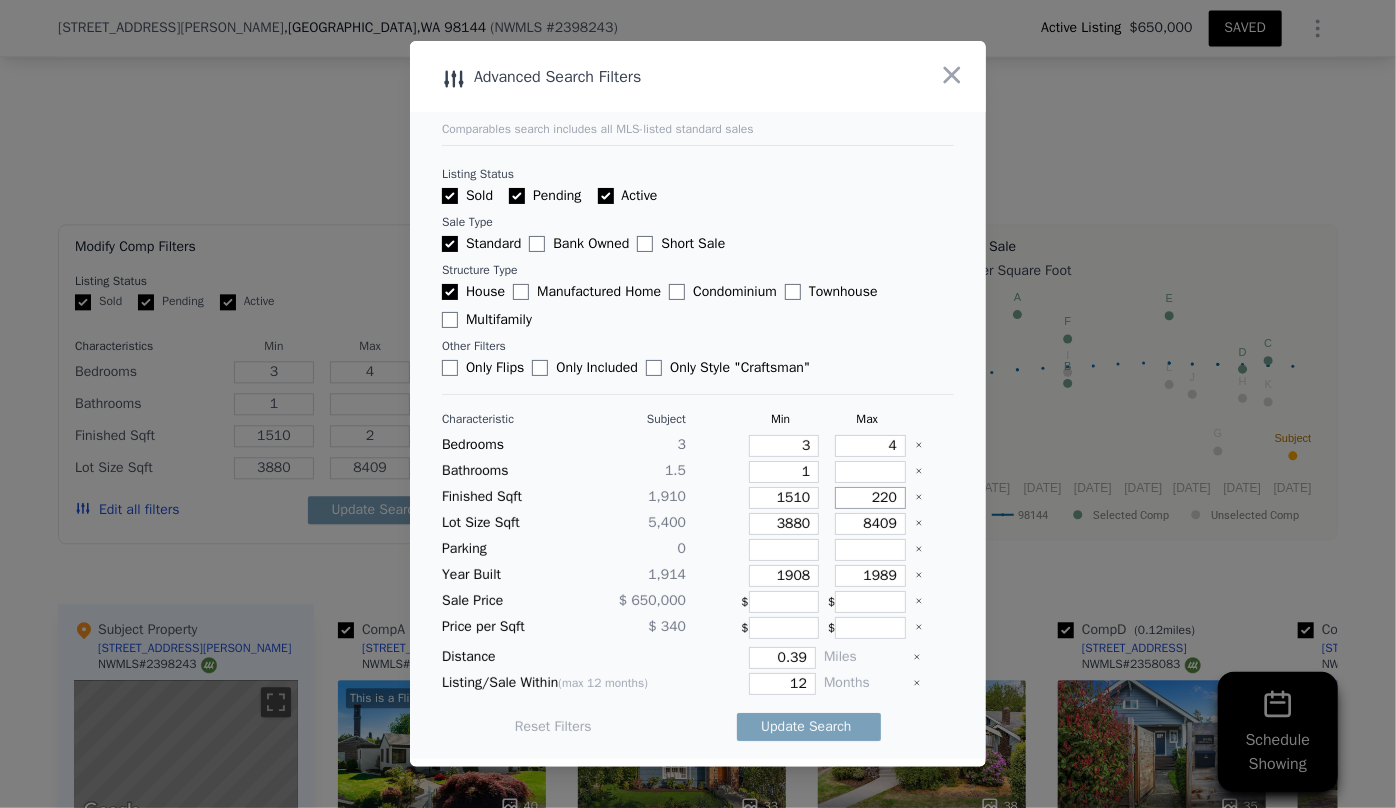type on "22" 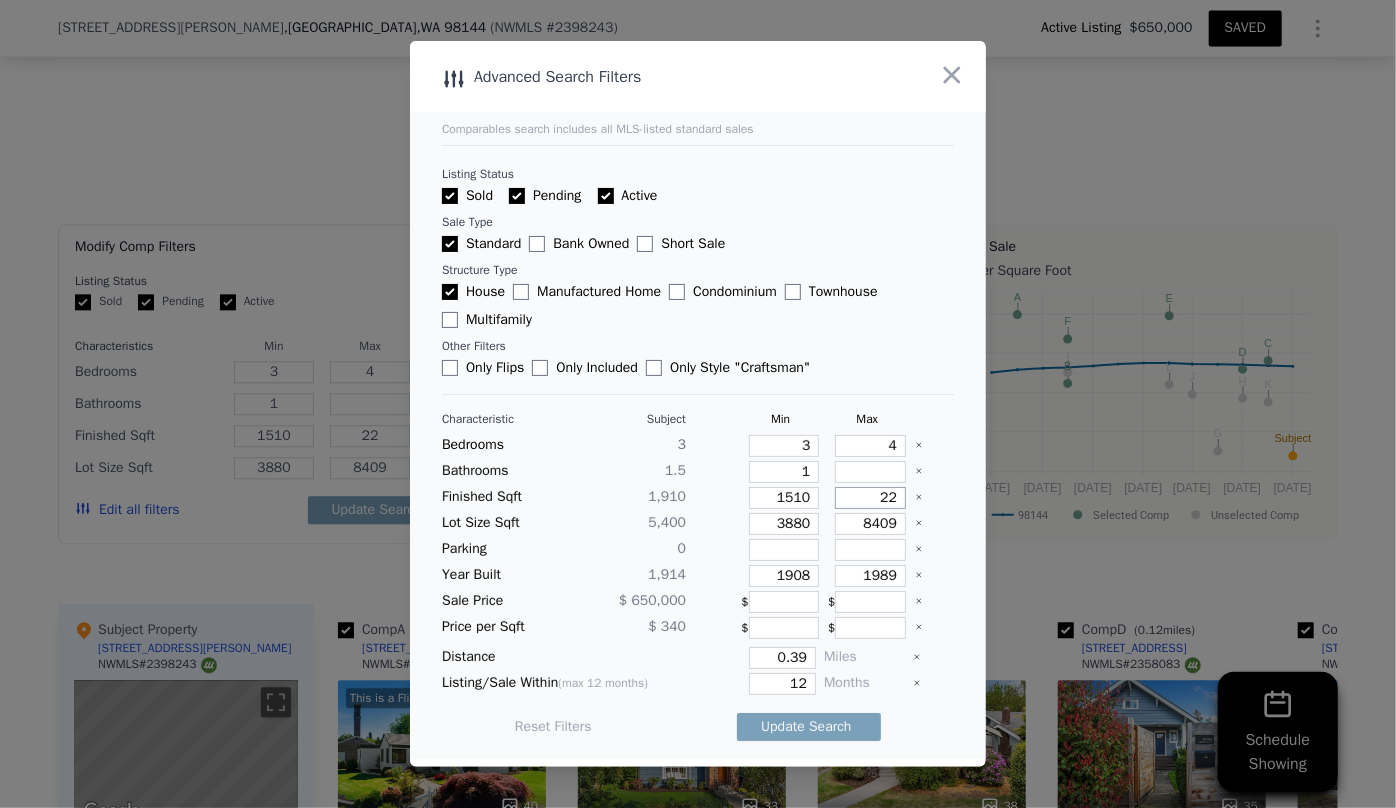 type on "220" 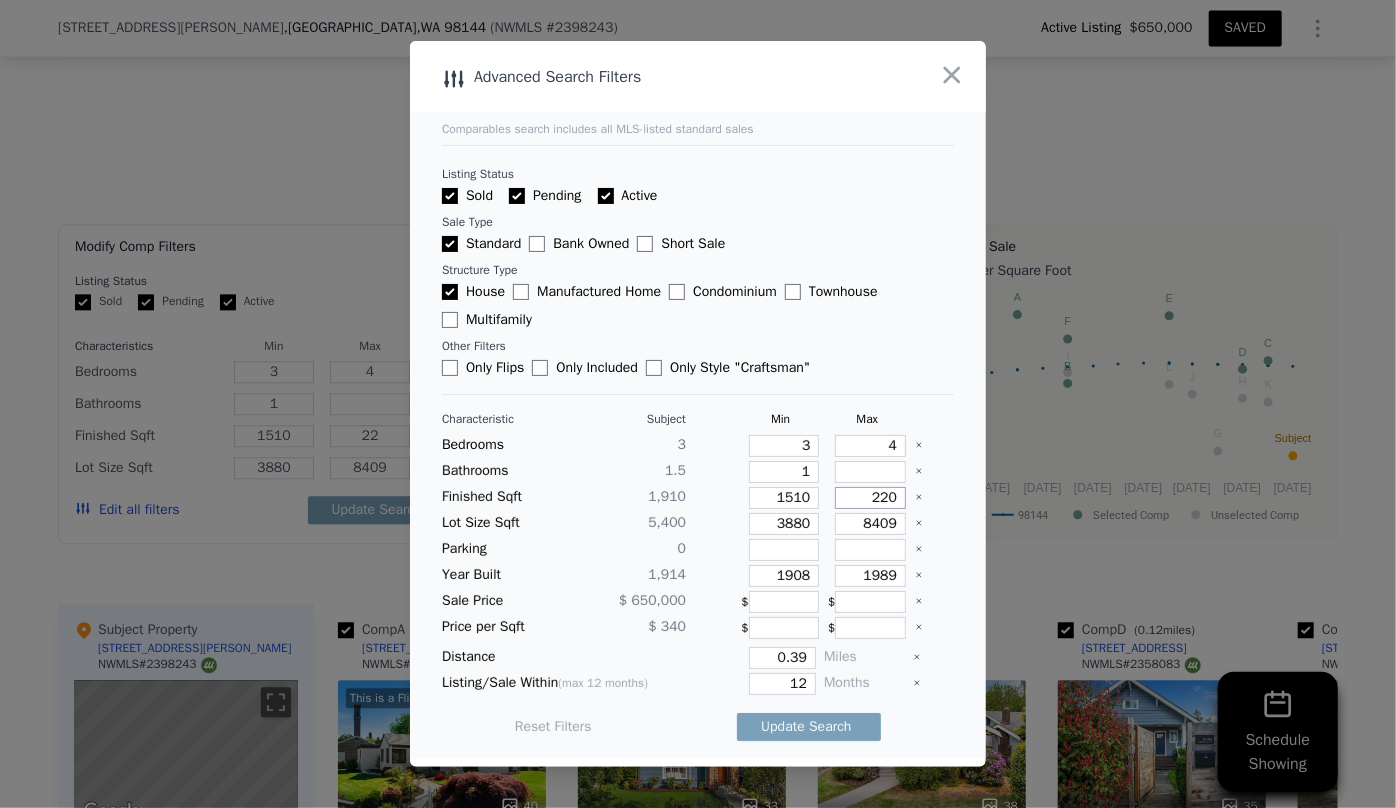 type on "220" 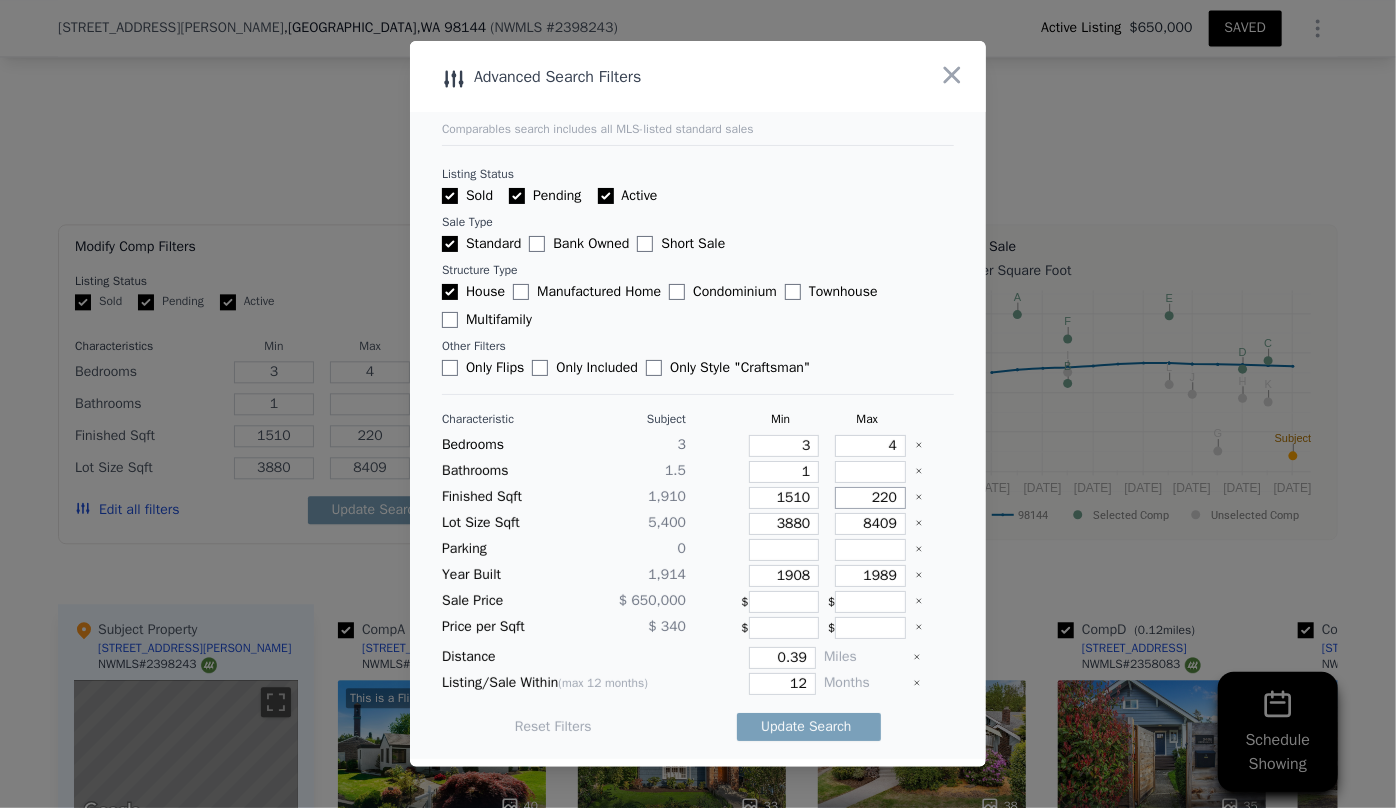 type on "2200" 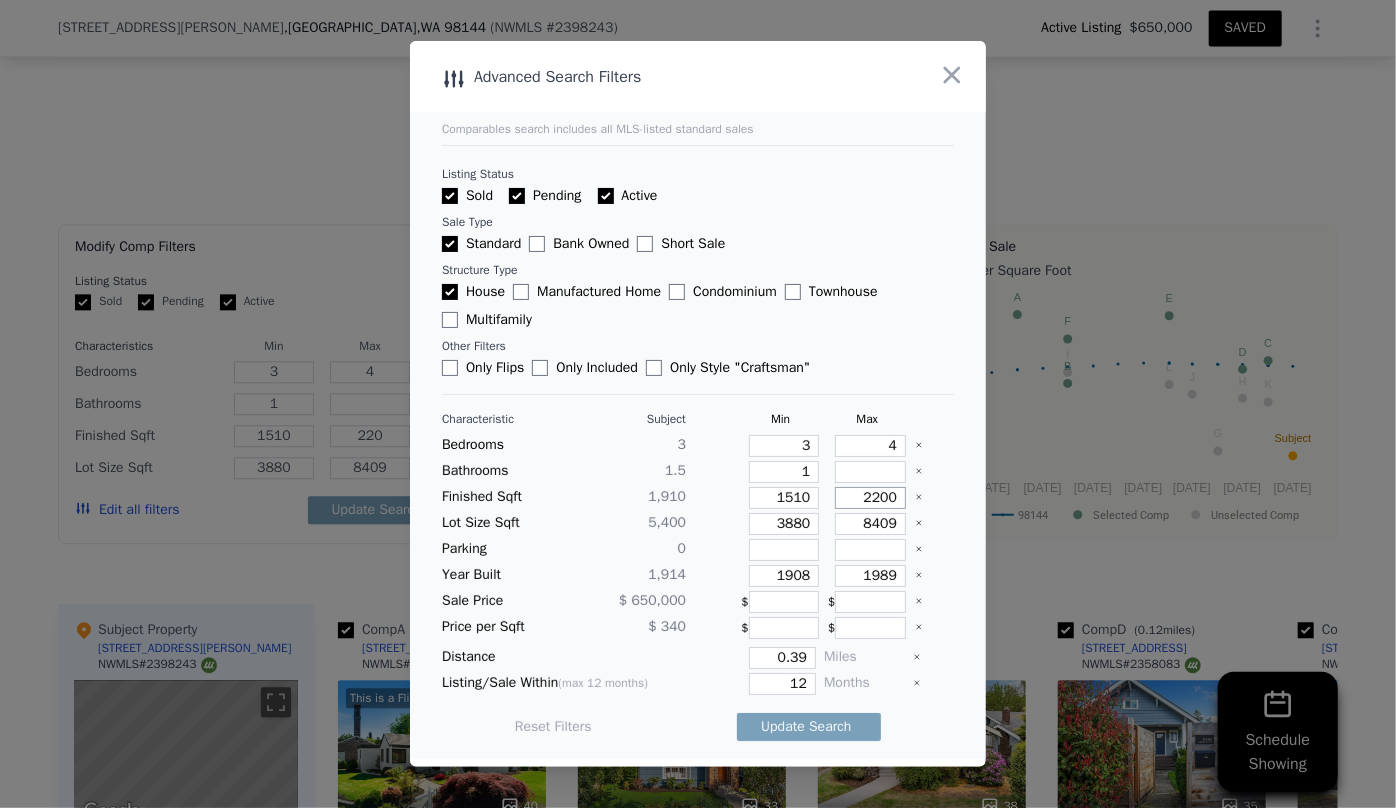 type on "2200" 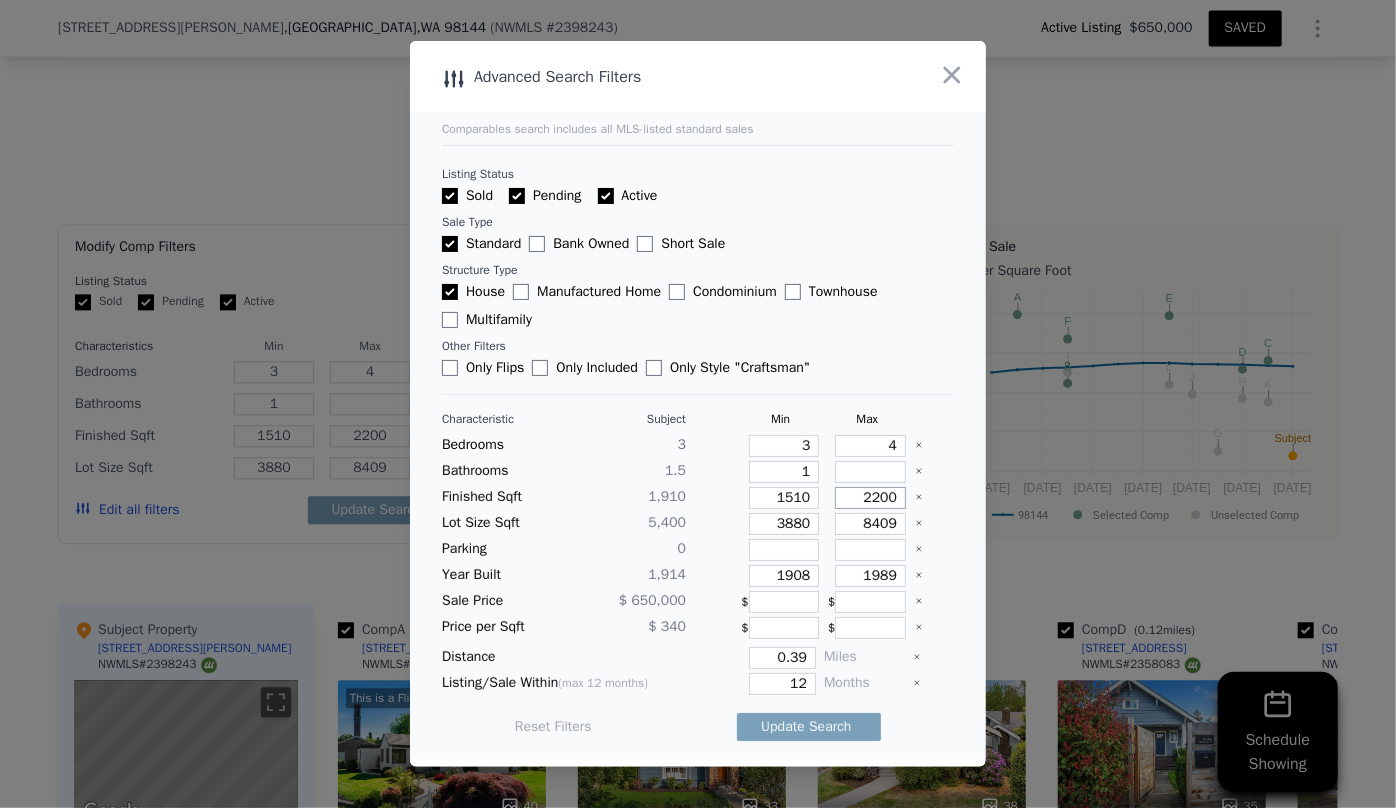 type on "2200" 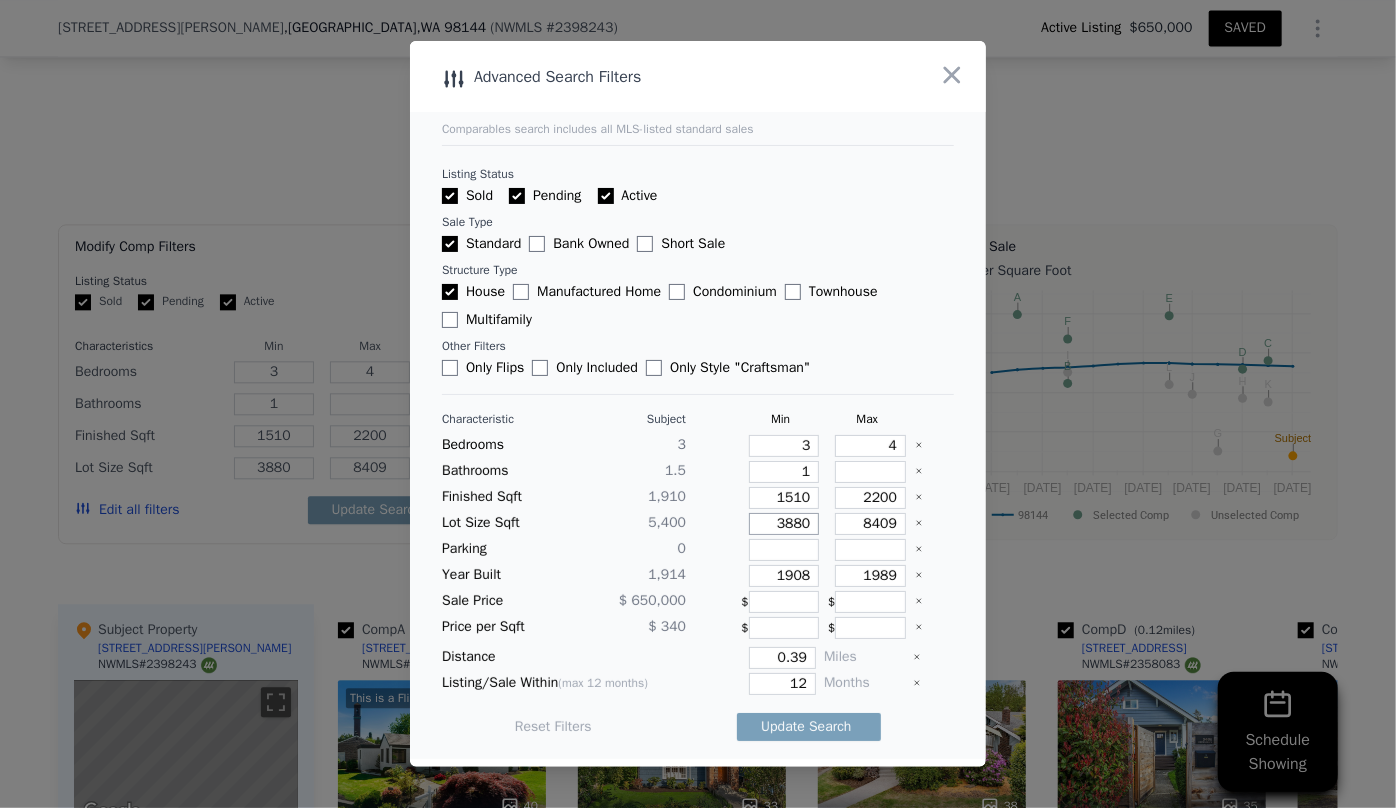drag, startPoint x: 798, startPoint y: 527, endPoint x: 722, endPoint y: 527, distance: 76 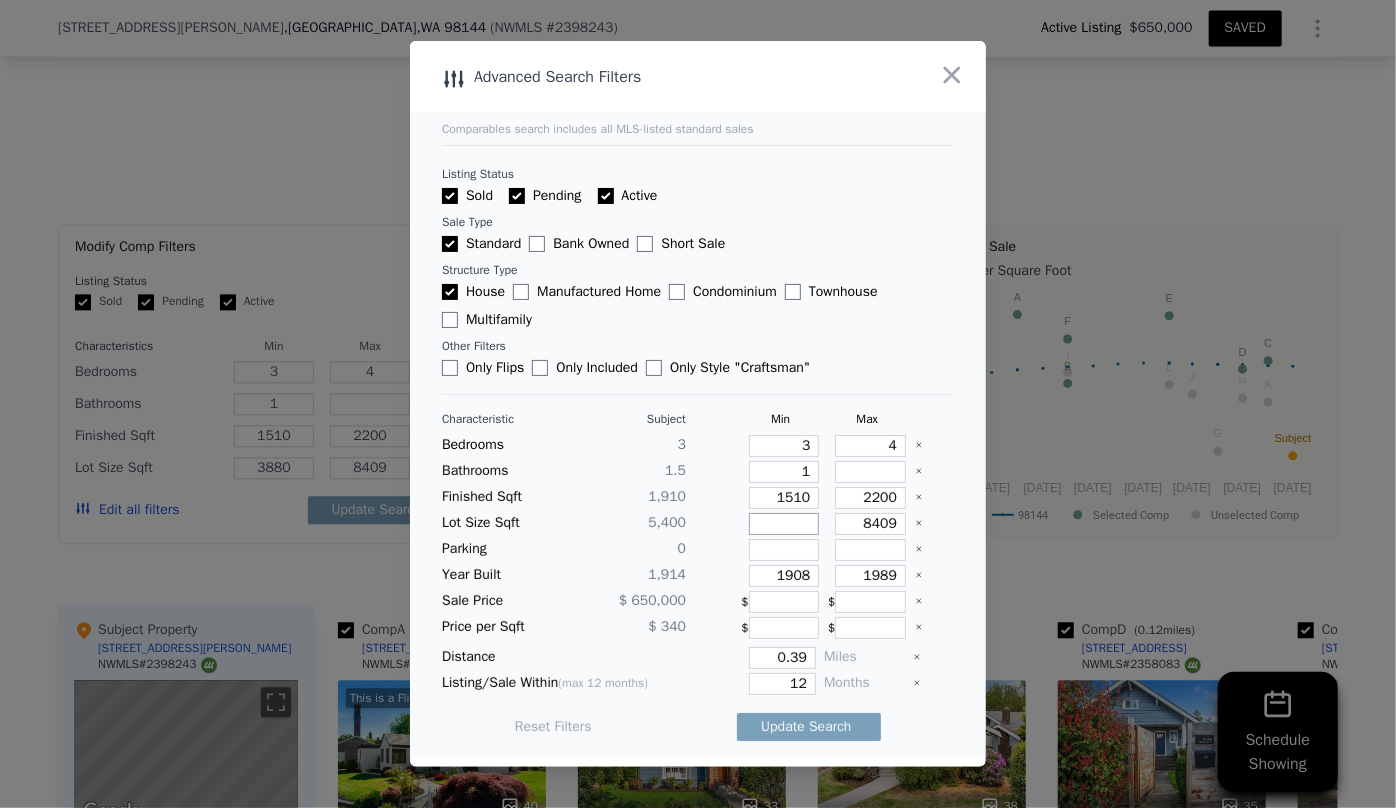 type 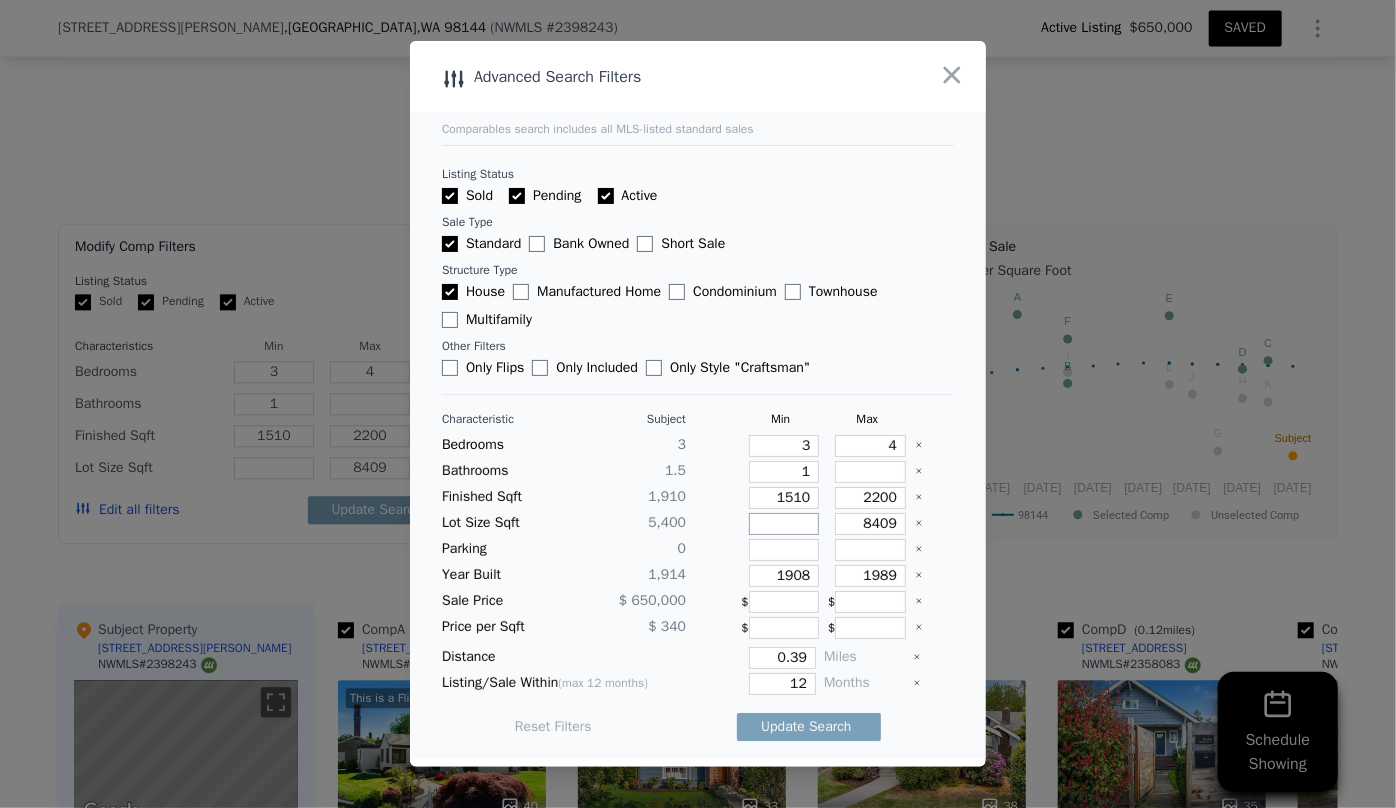 type 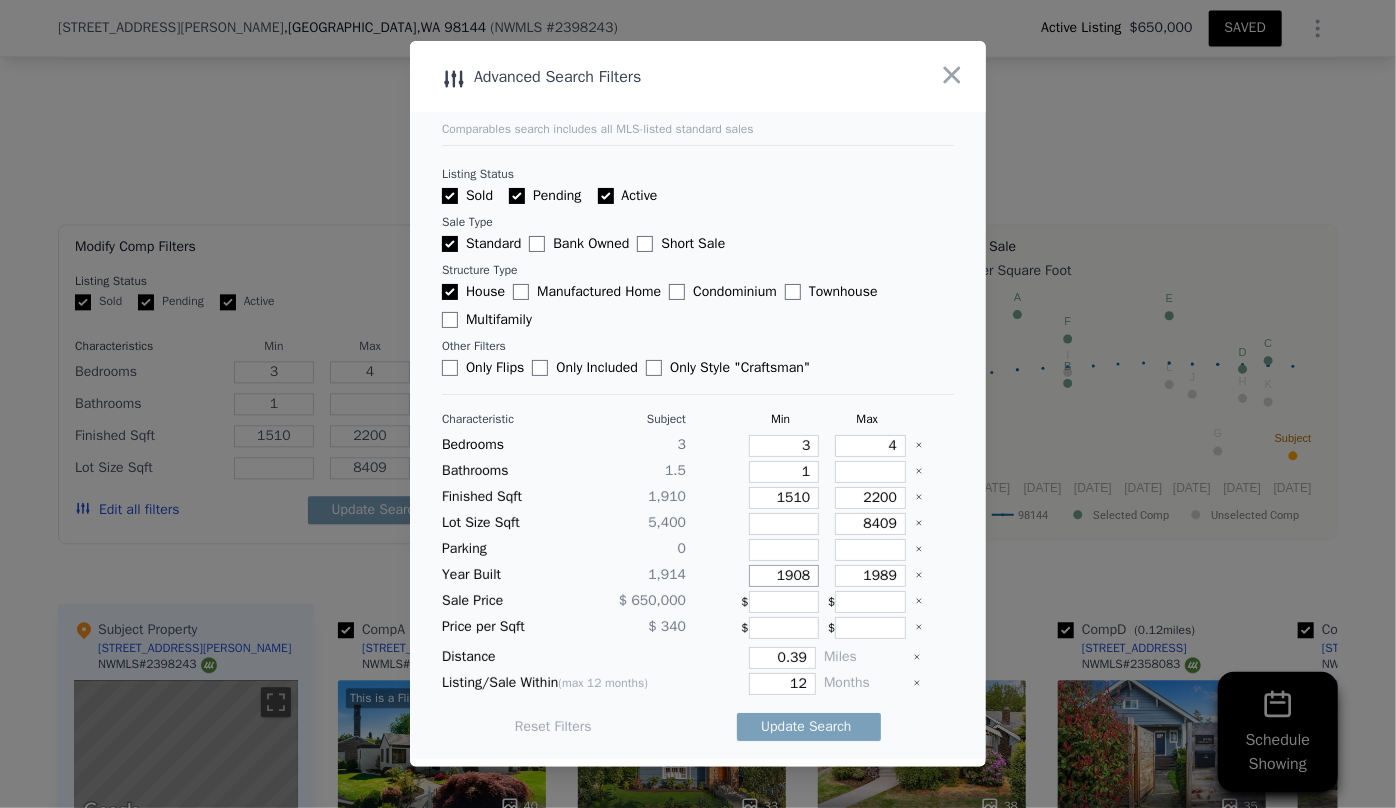 drag, startPoint x: 808, startPoint y: 580, endPoint x: 731, endPoint y: 570, distance: 77.64664 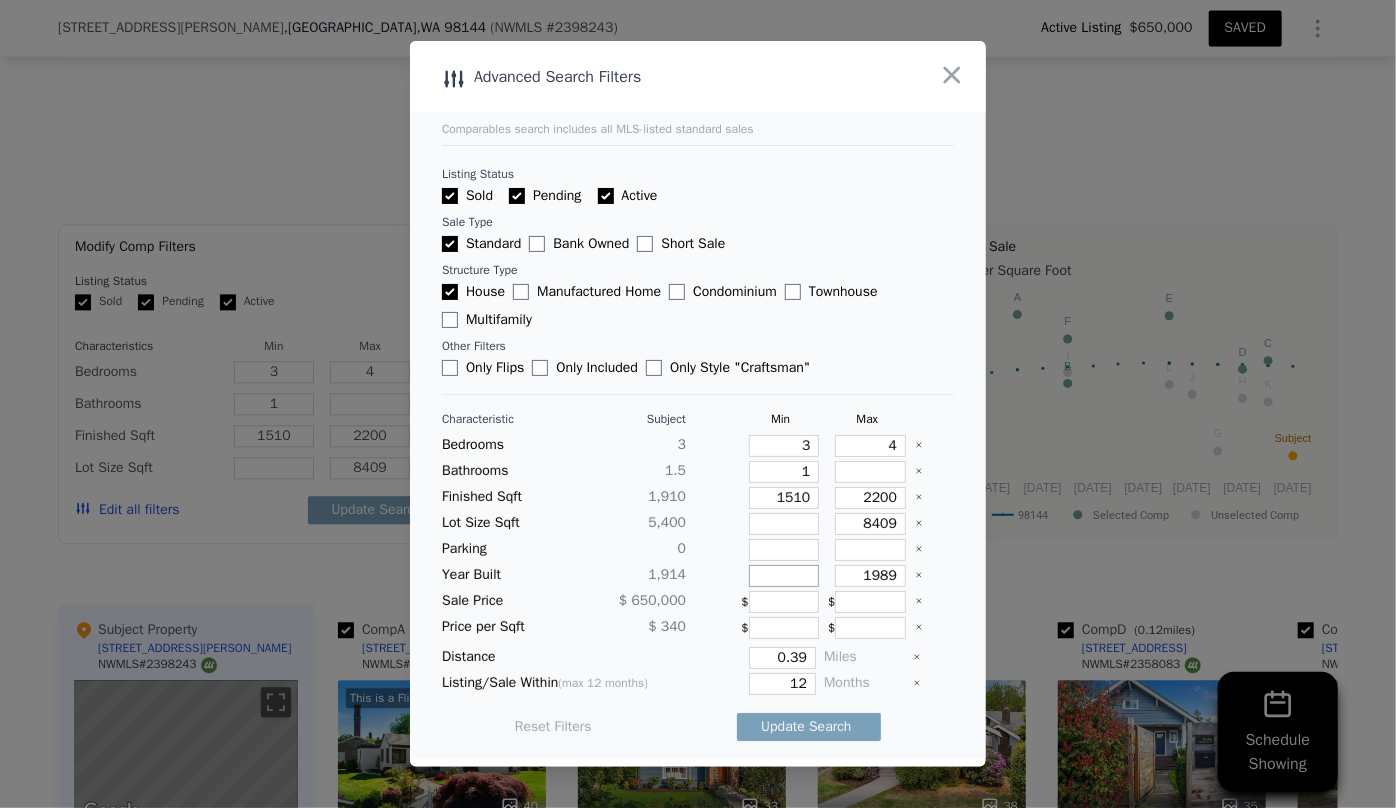 type 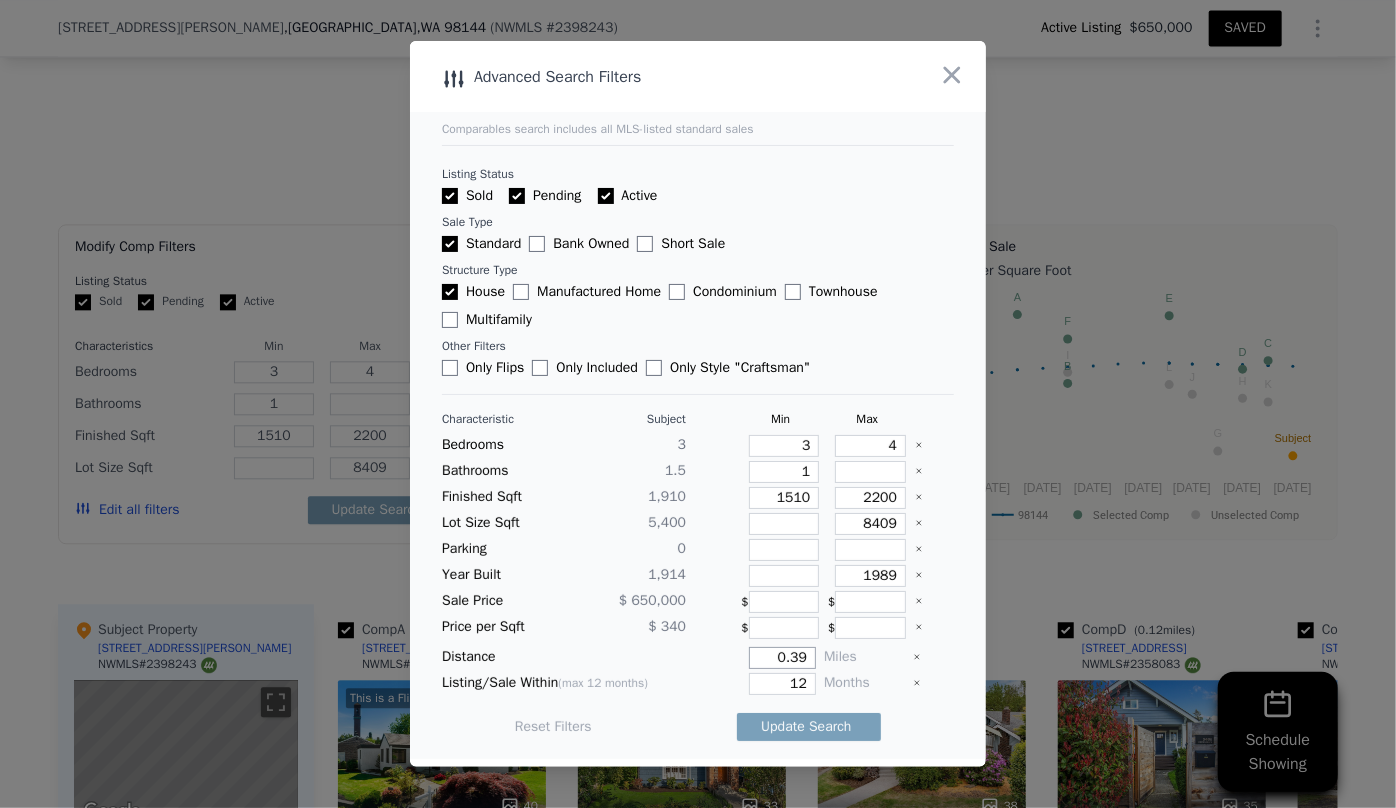 drag, startPoint x: 803, startPoint y: 661, endPoint x: 725, endPoint y: 650, distance: 78.77182 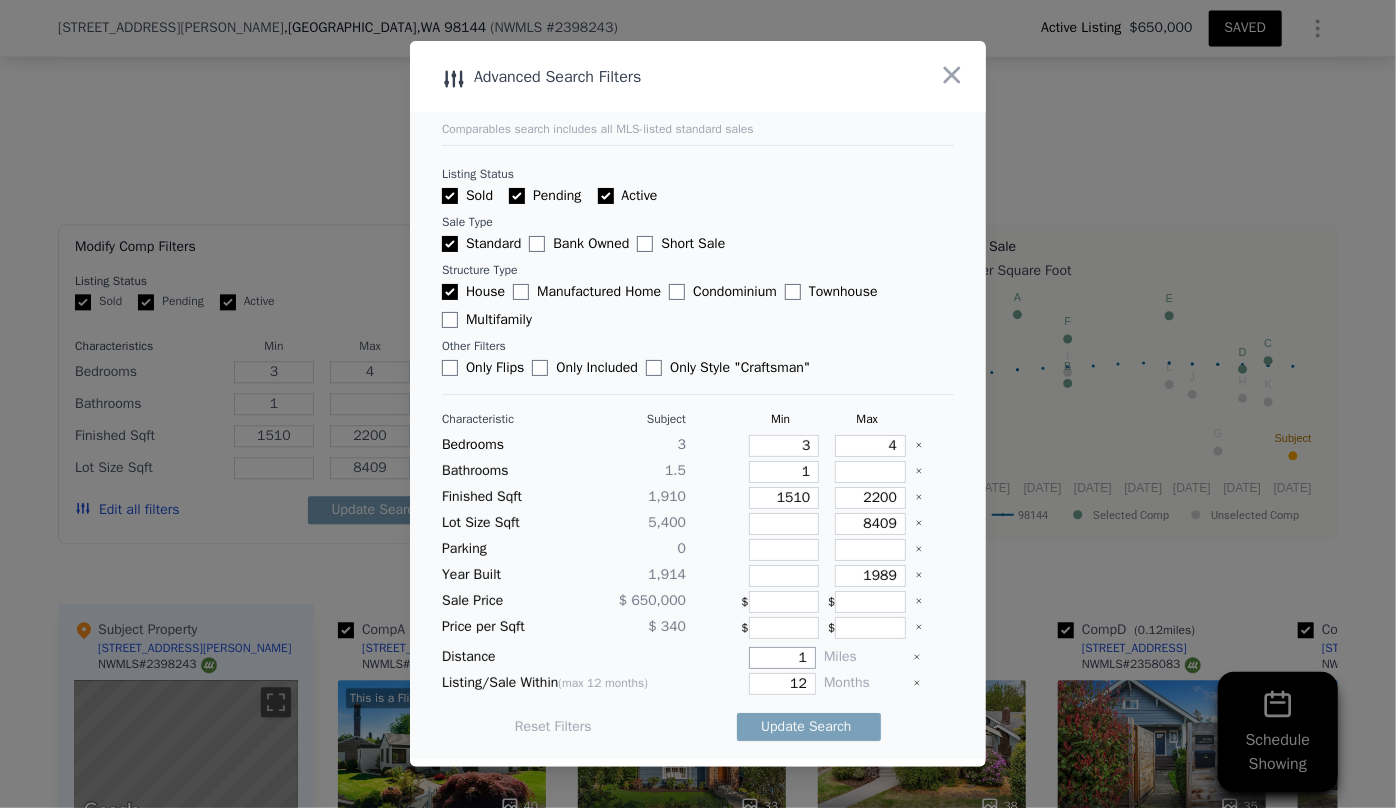 type on "1" 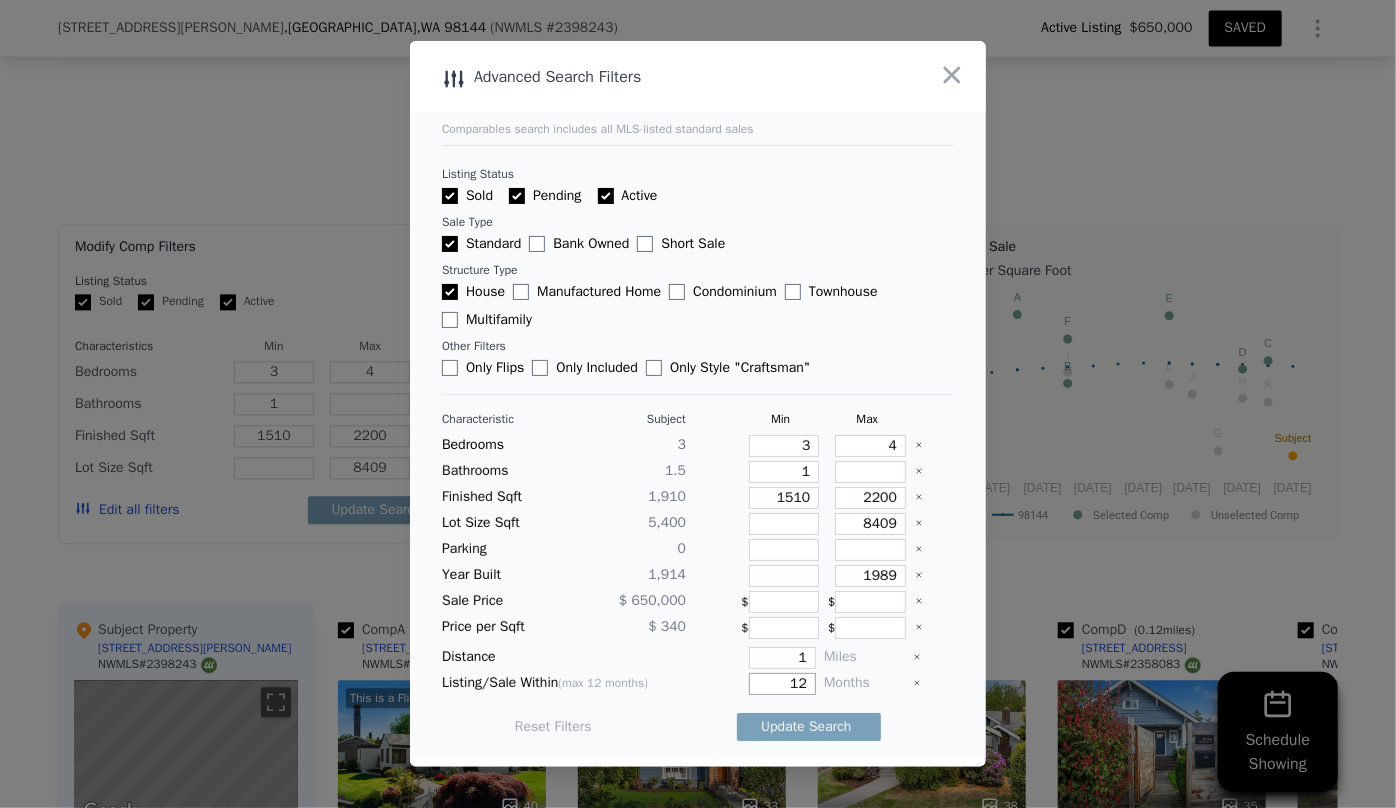 drag, startPoint x: 800, startPoint y: 683, endPoint x: 751, endPoint y: 680, distance: 49.09175 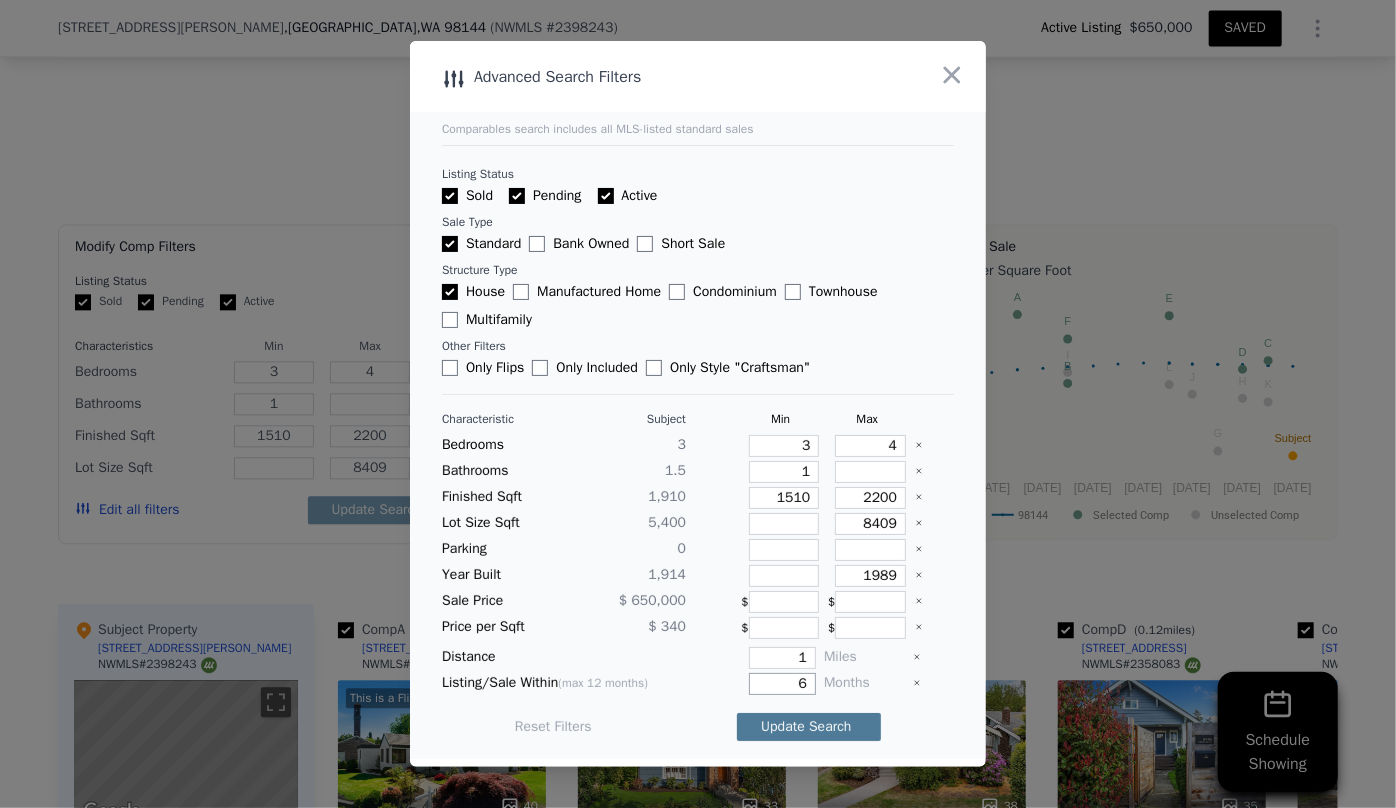 type on "6" 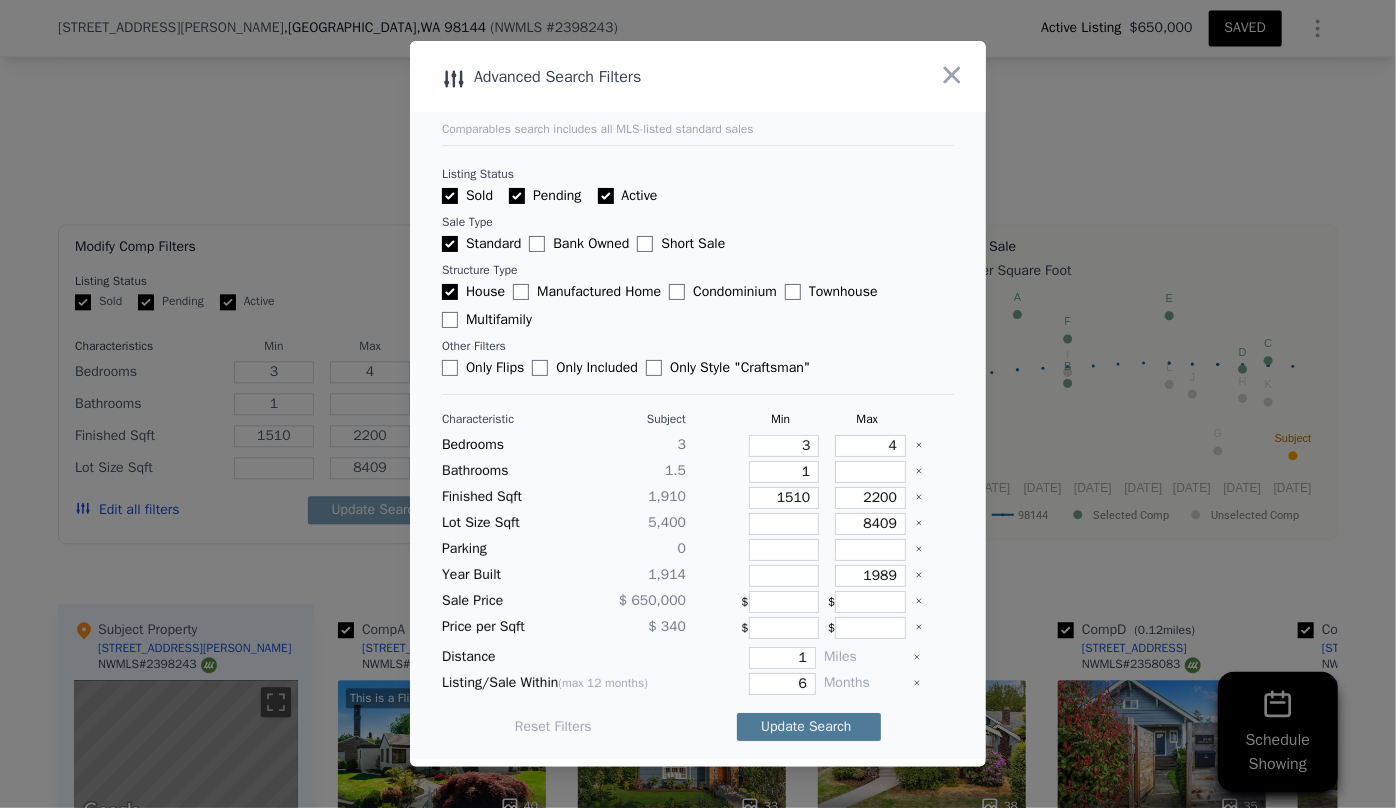 click on "Update Search" at bounding box center [809, 727] 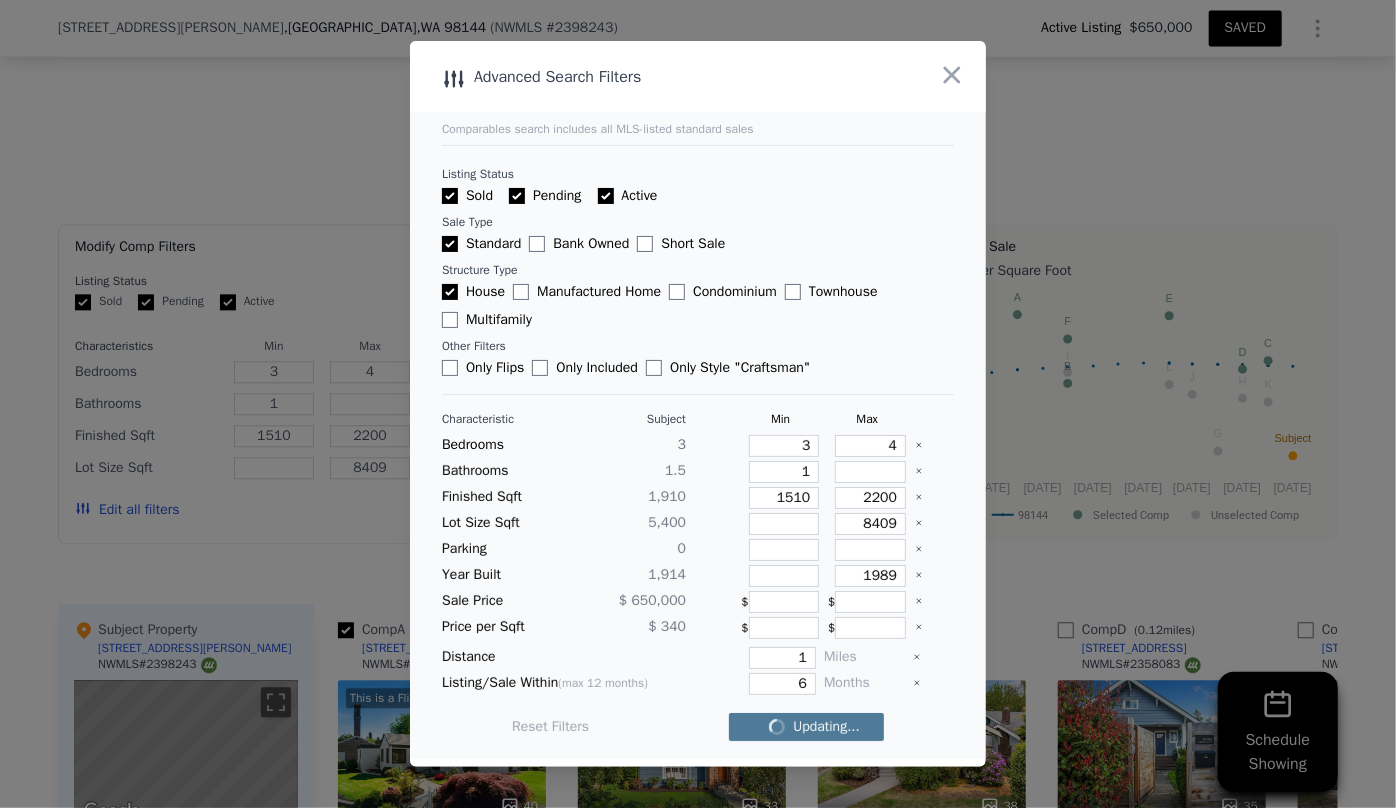 checkbox on "false" 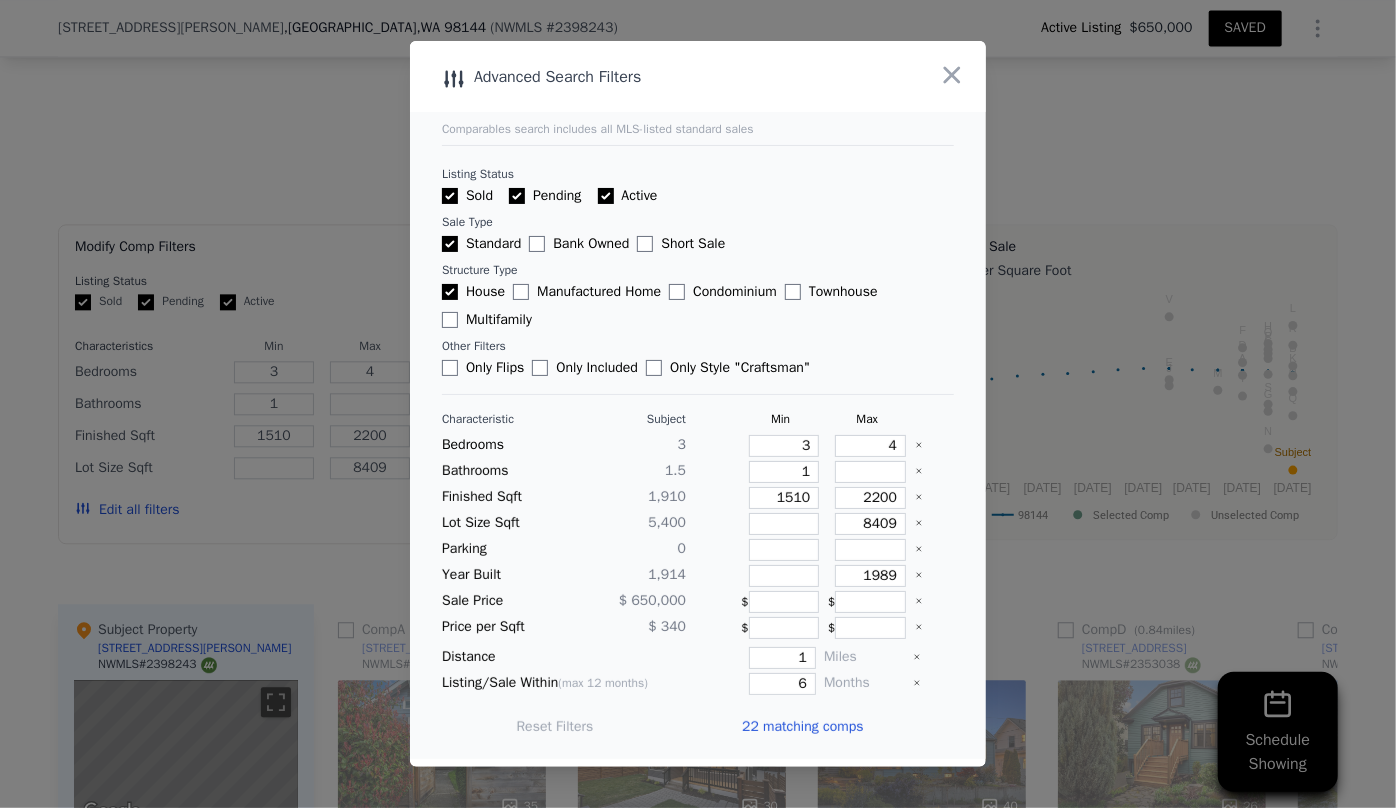 click on "22 matching comps" at bounding box center [802, 727] 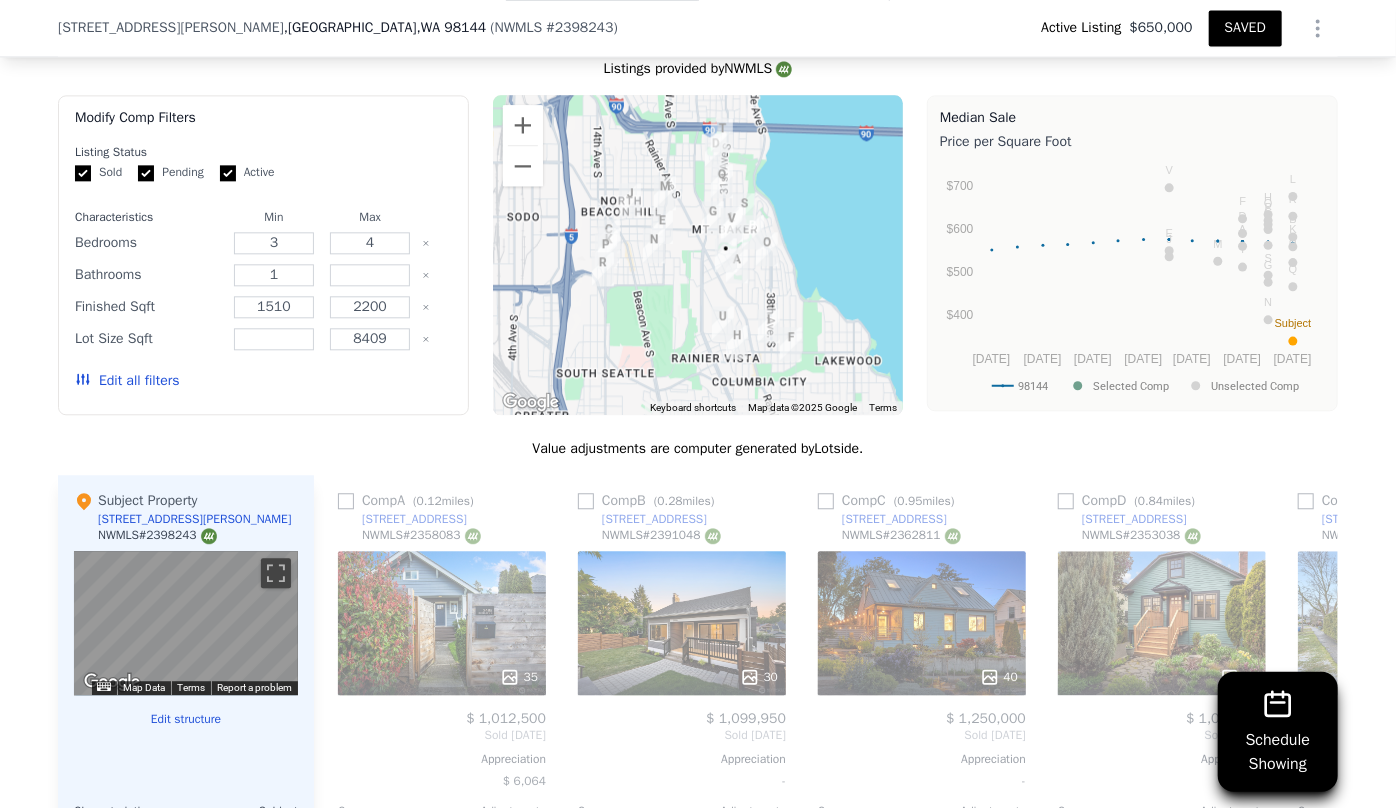 scroll, scrollTop: 2363, scrollLeft: 0, axis: vertical 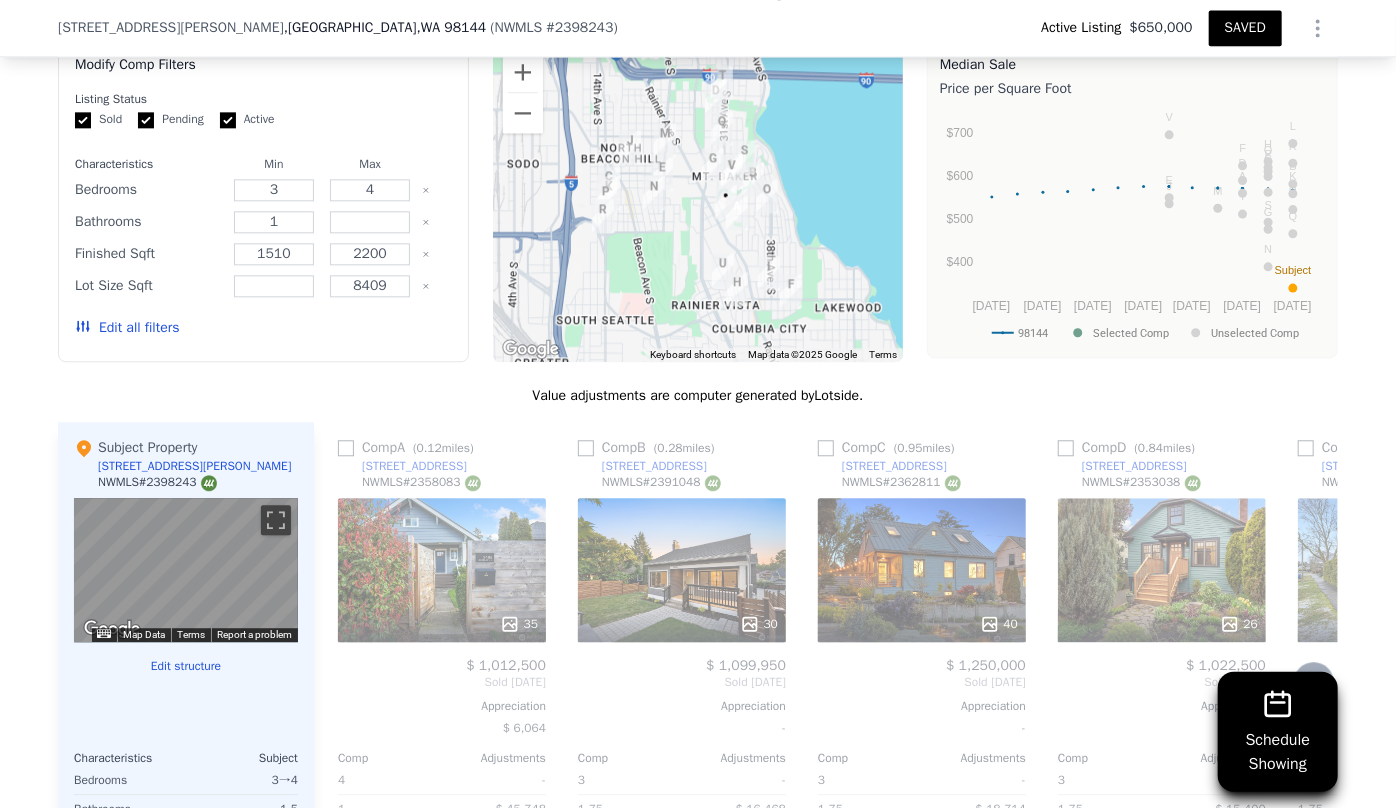 click on "35" at bounding box center [442, 570] 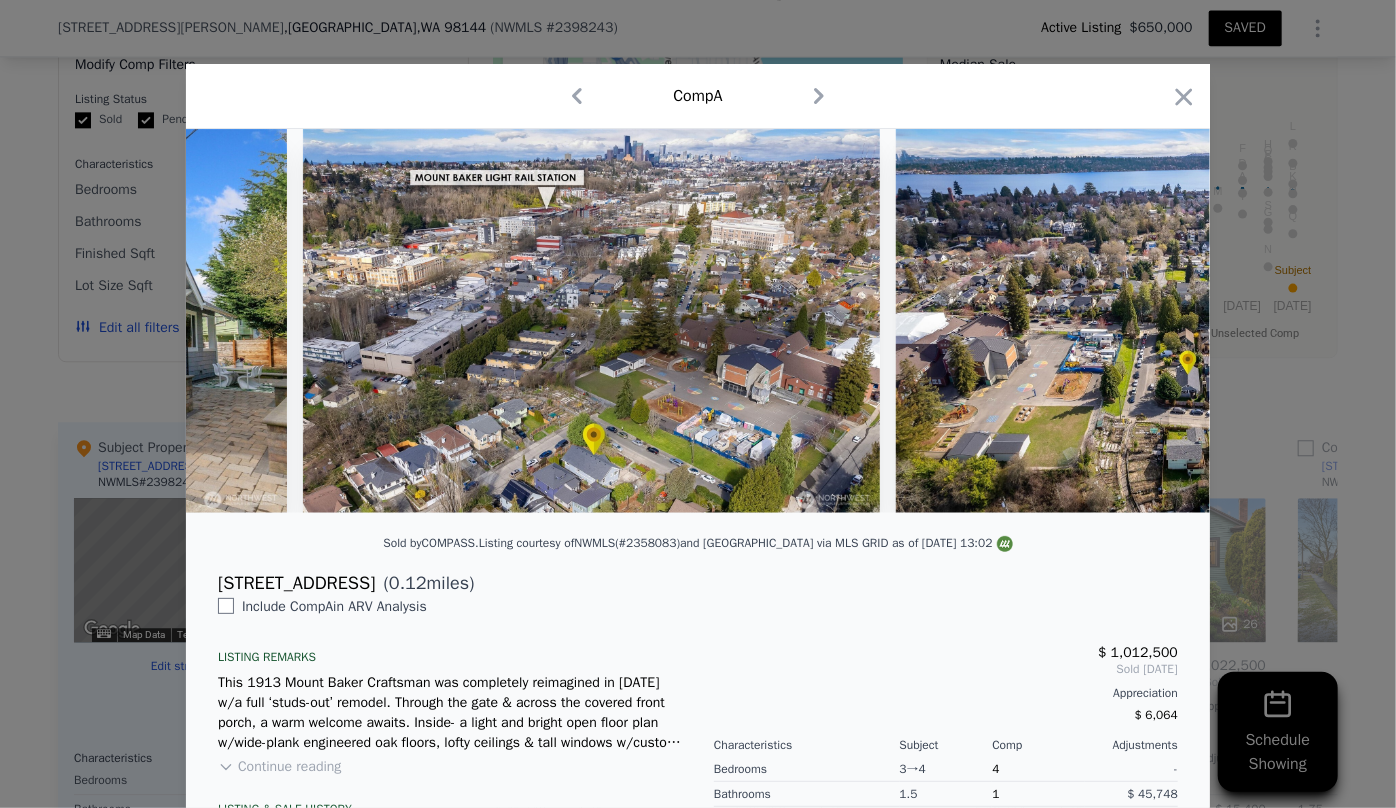 scroll, scrollTop: 0, scrollLeft: 18880, axis: horizontal 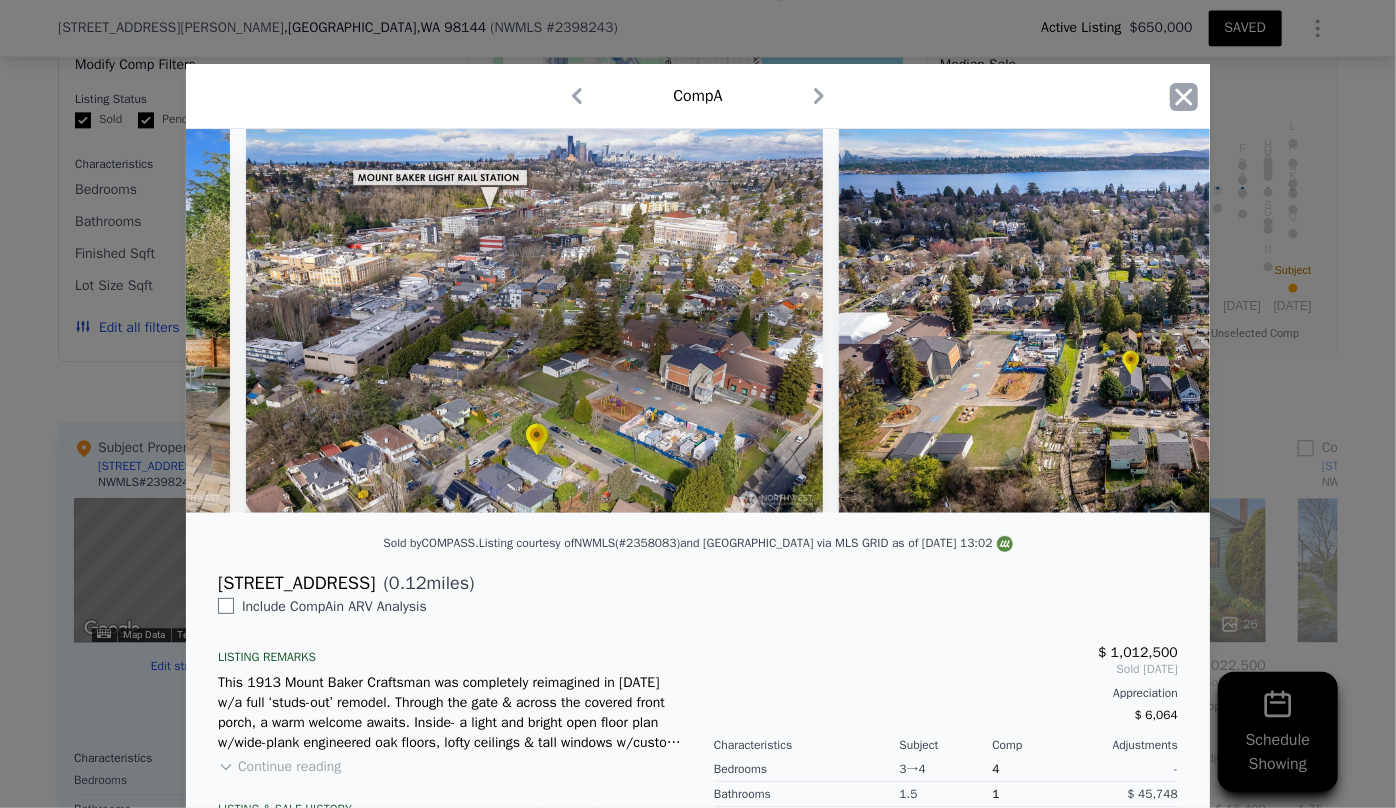 click 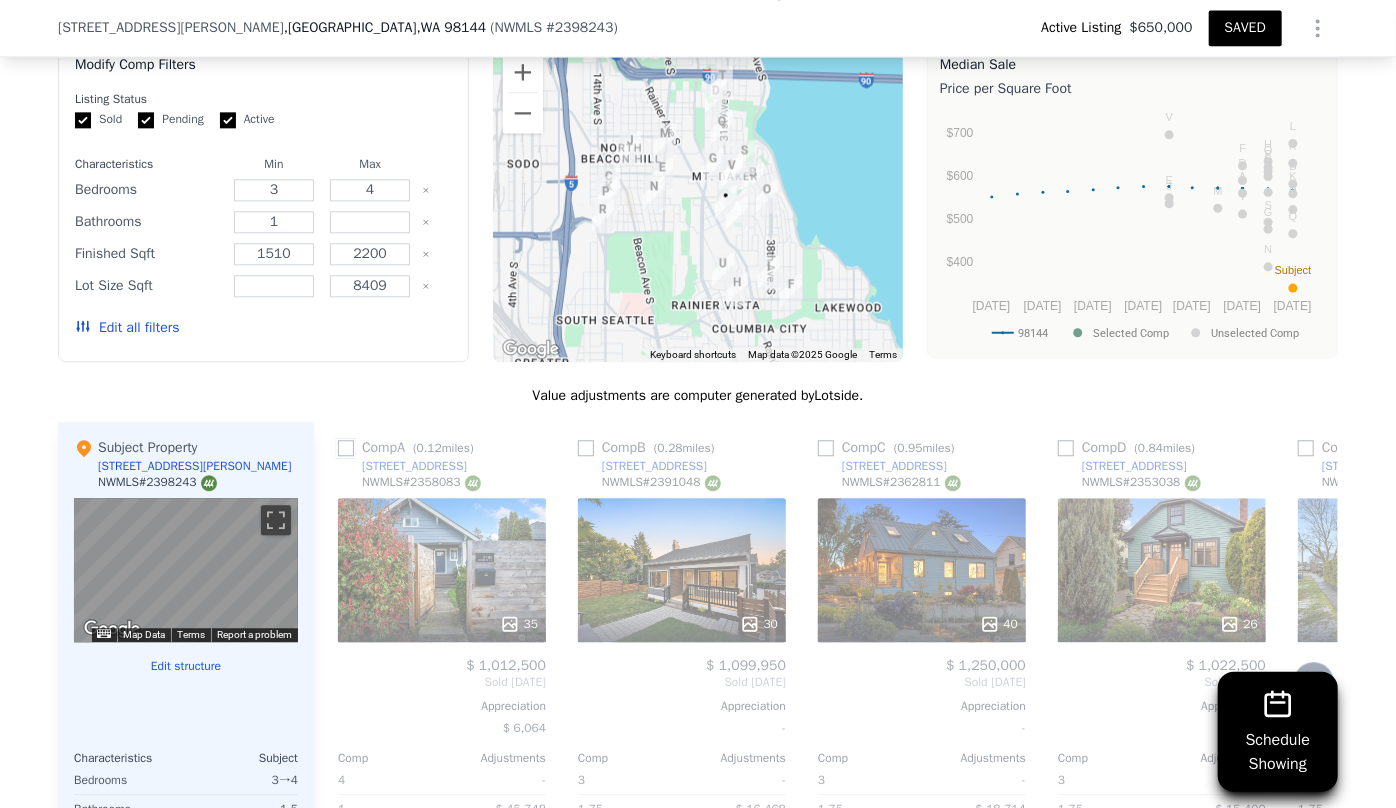 click at bounding box center (346, 448) 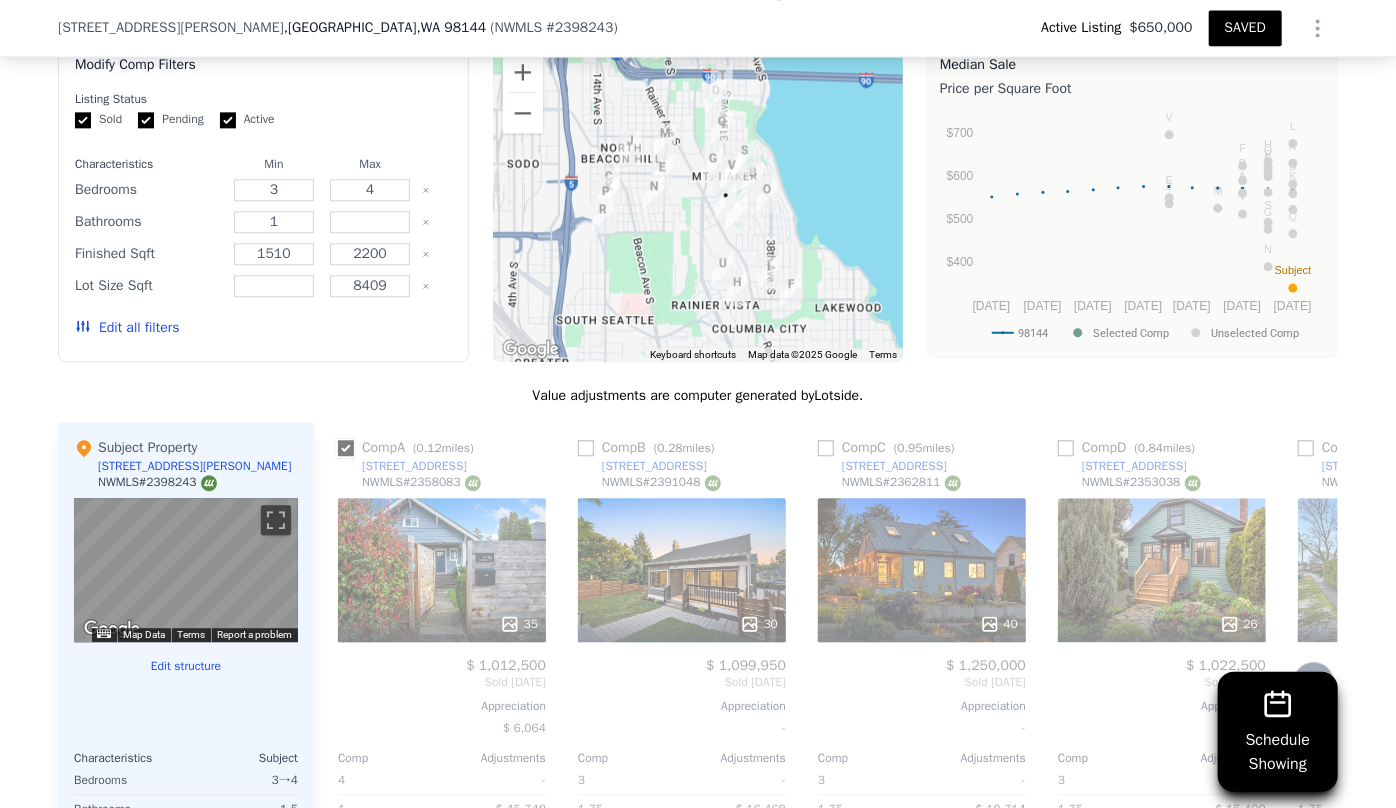 checkbox on "true" 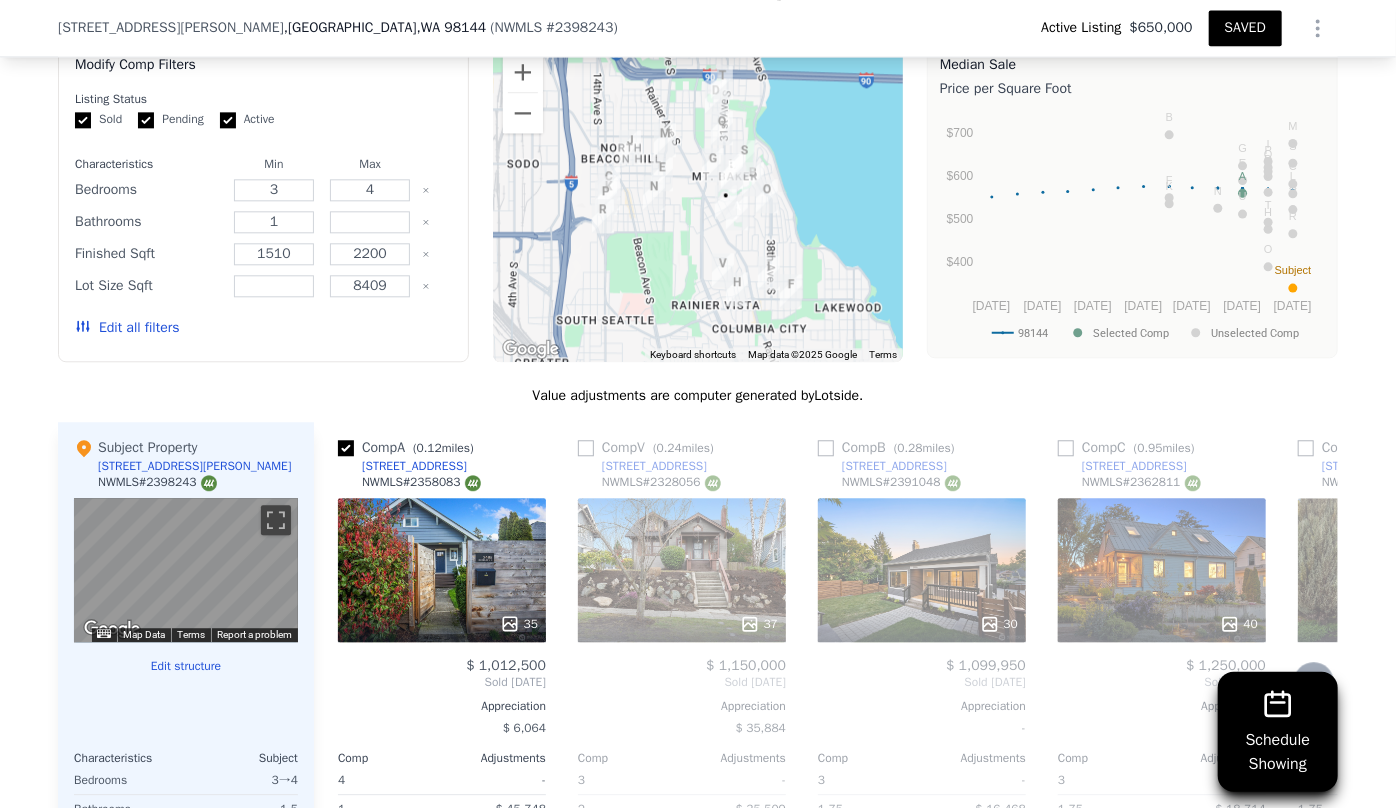 click on "30" at bounding box center [922, 570] 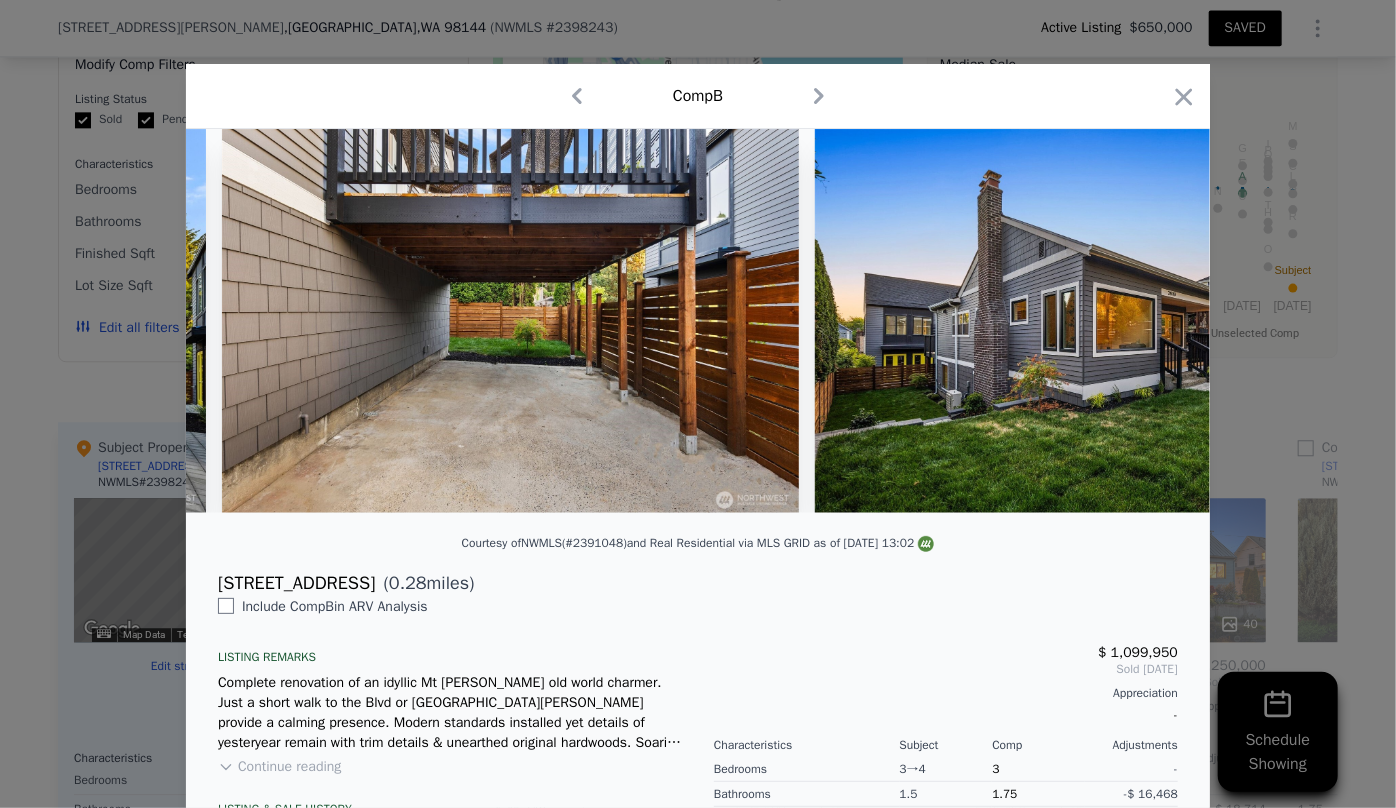 scroll, scrollTop: 0, scrollLeft: 16723, axis: horizontal 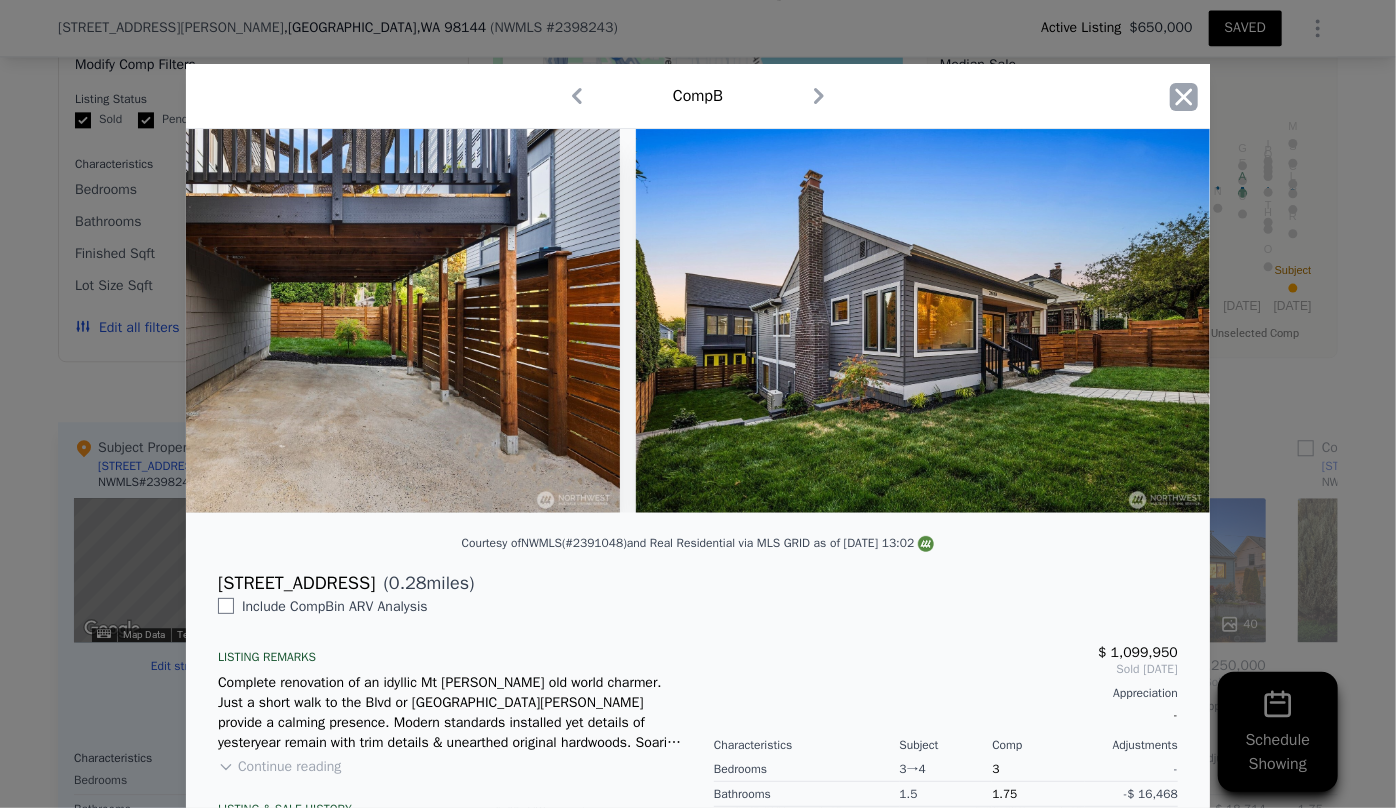 click 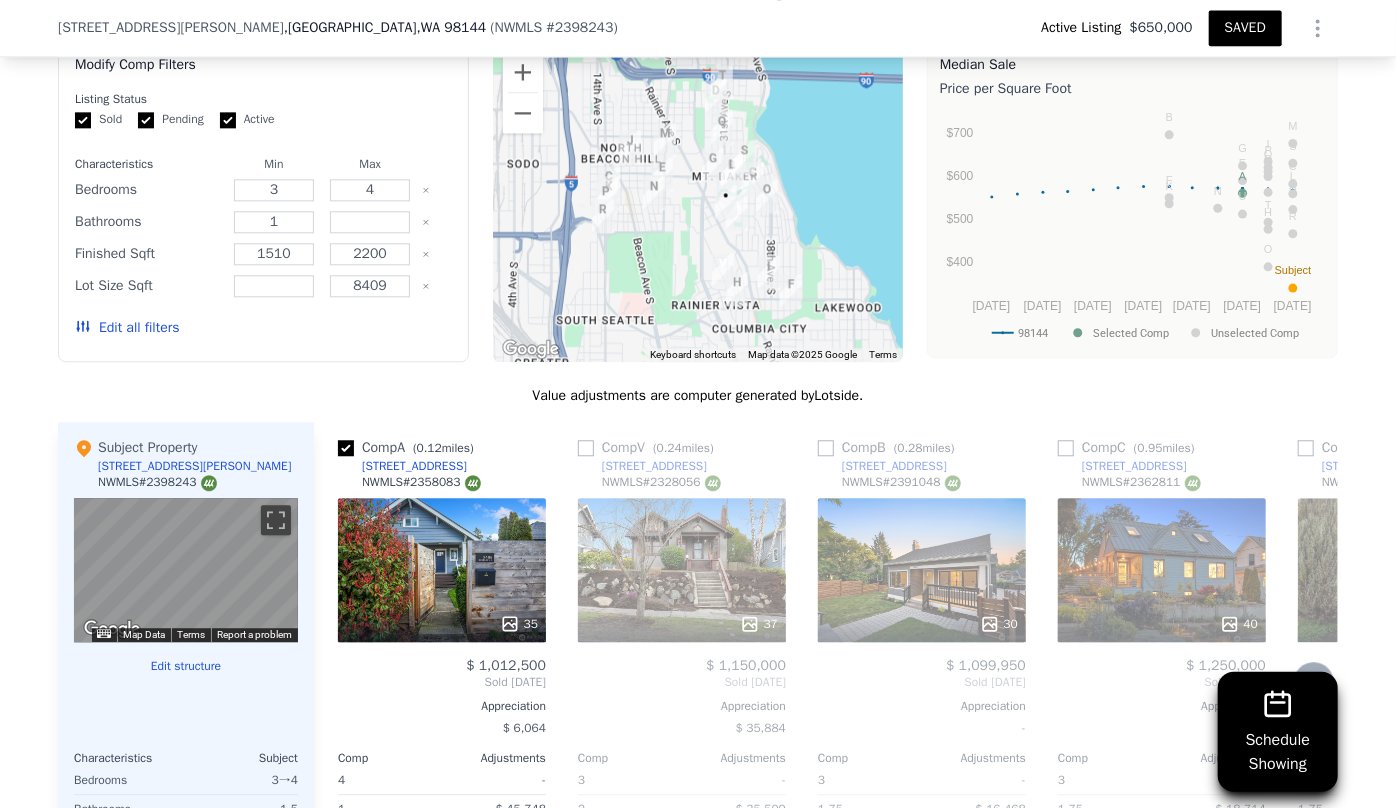 click on "37" at bounding box center [682, 570] 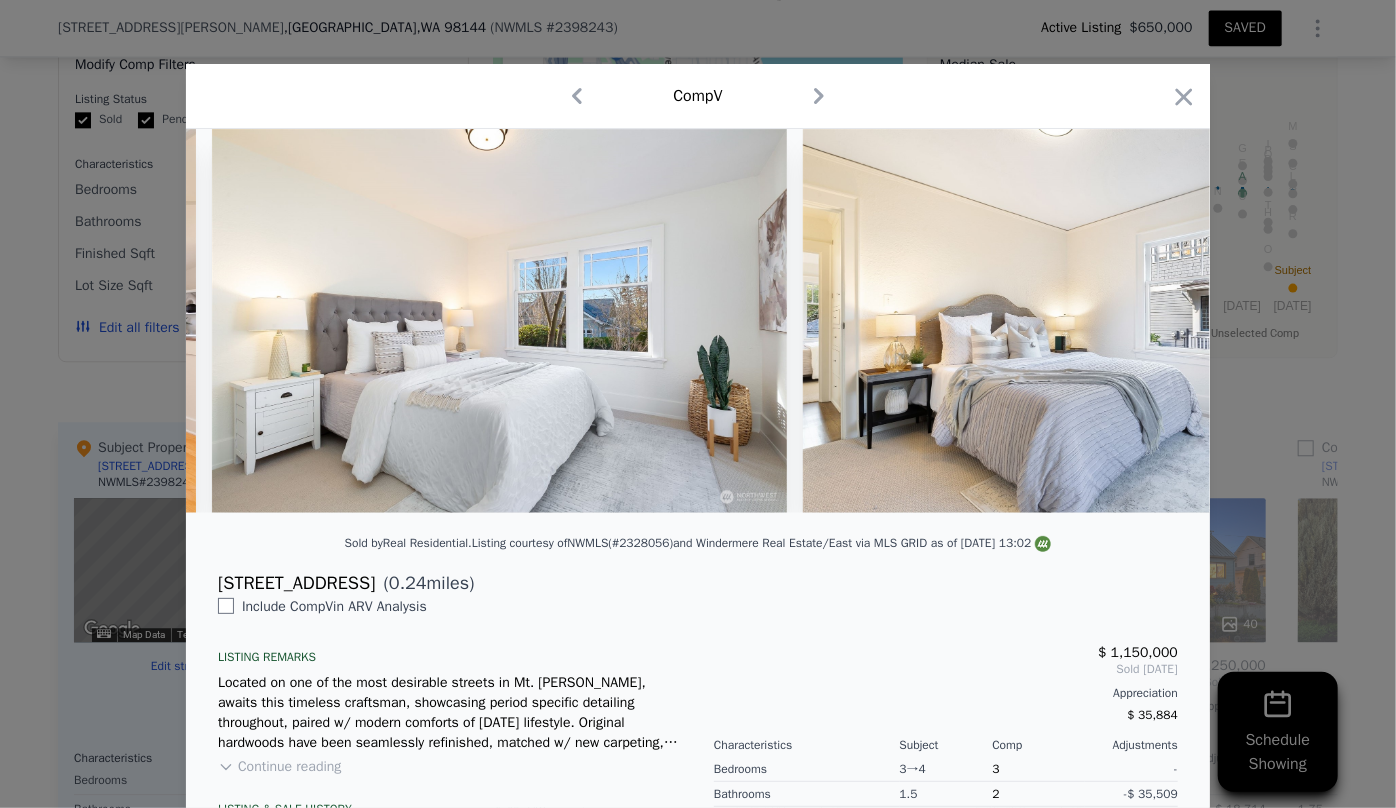 scroll, scrollTop: 0, scrollLeft: 14461, axis: horizontal 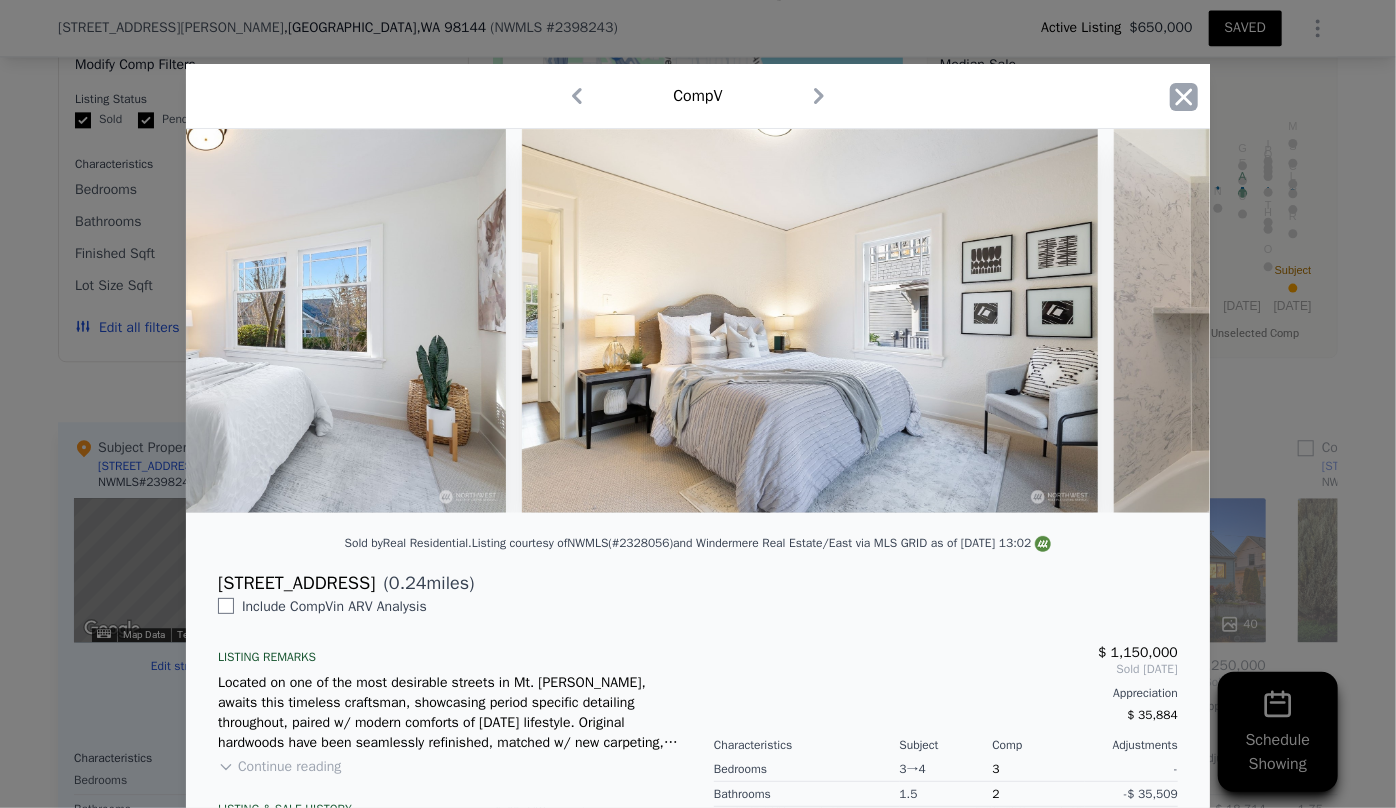 click 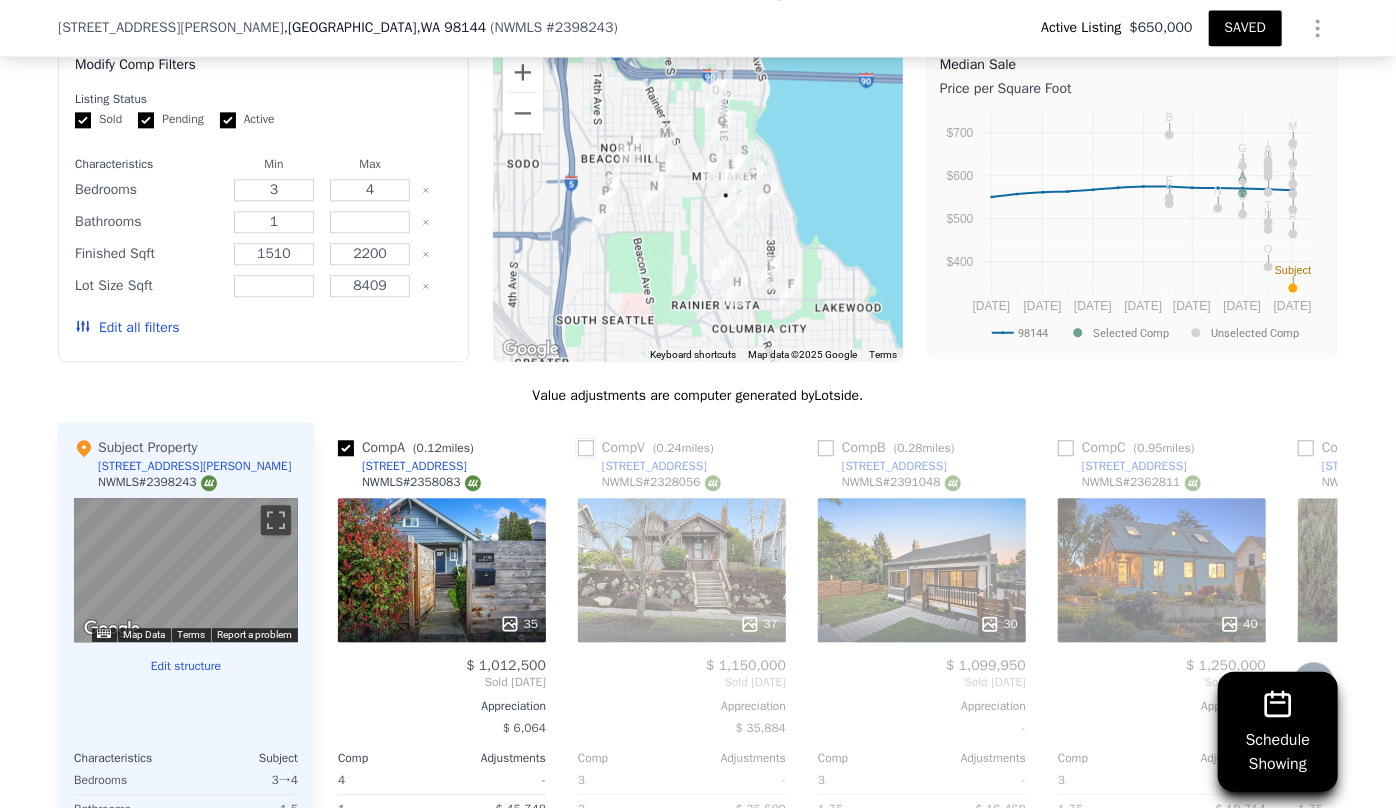 click at bounding box center (586, 448) 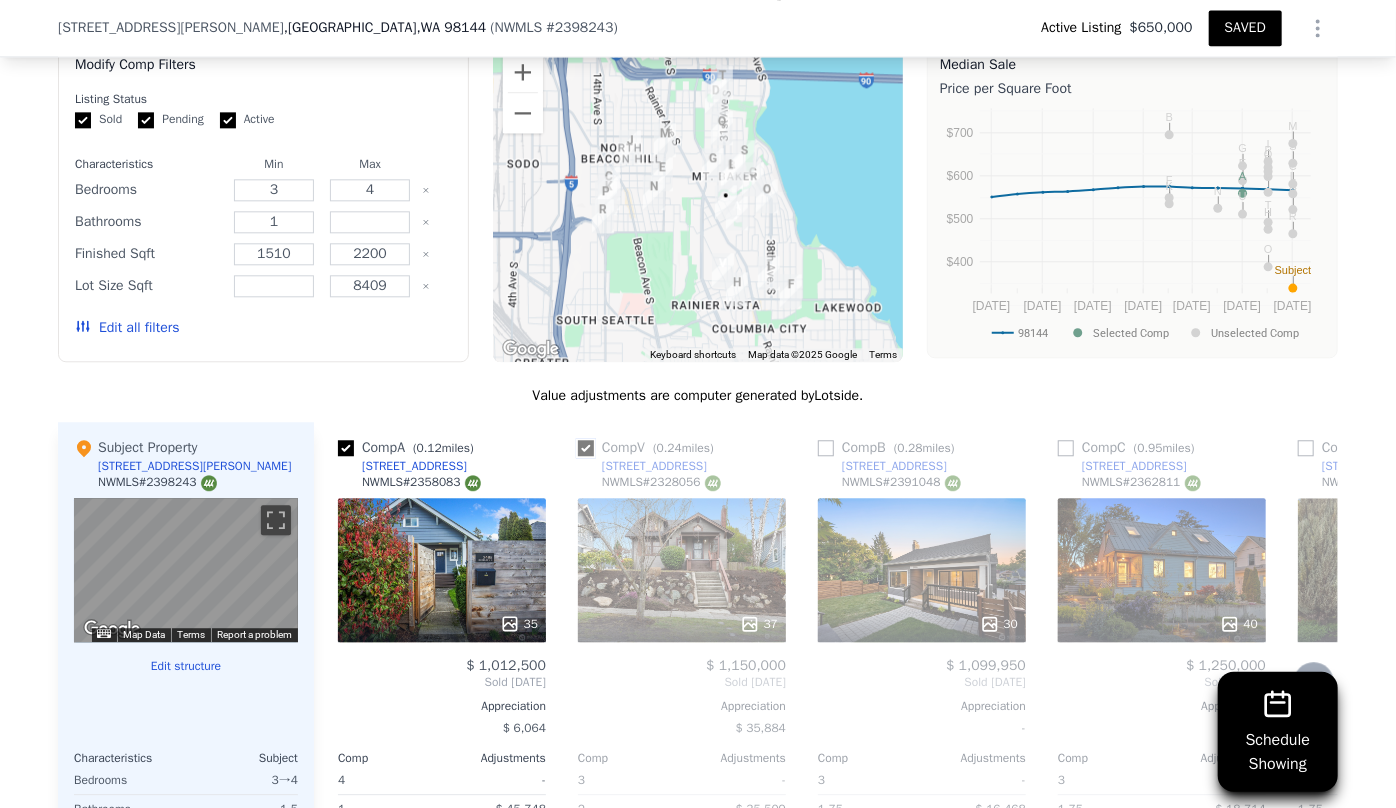 checkbox on "true" 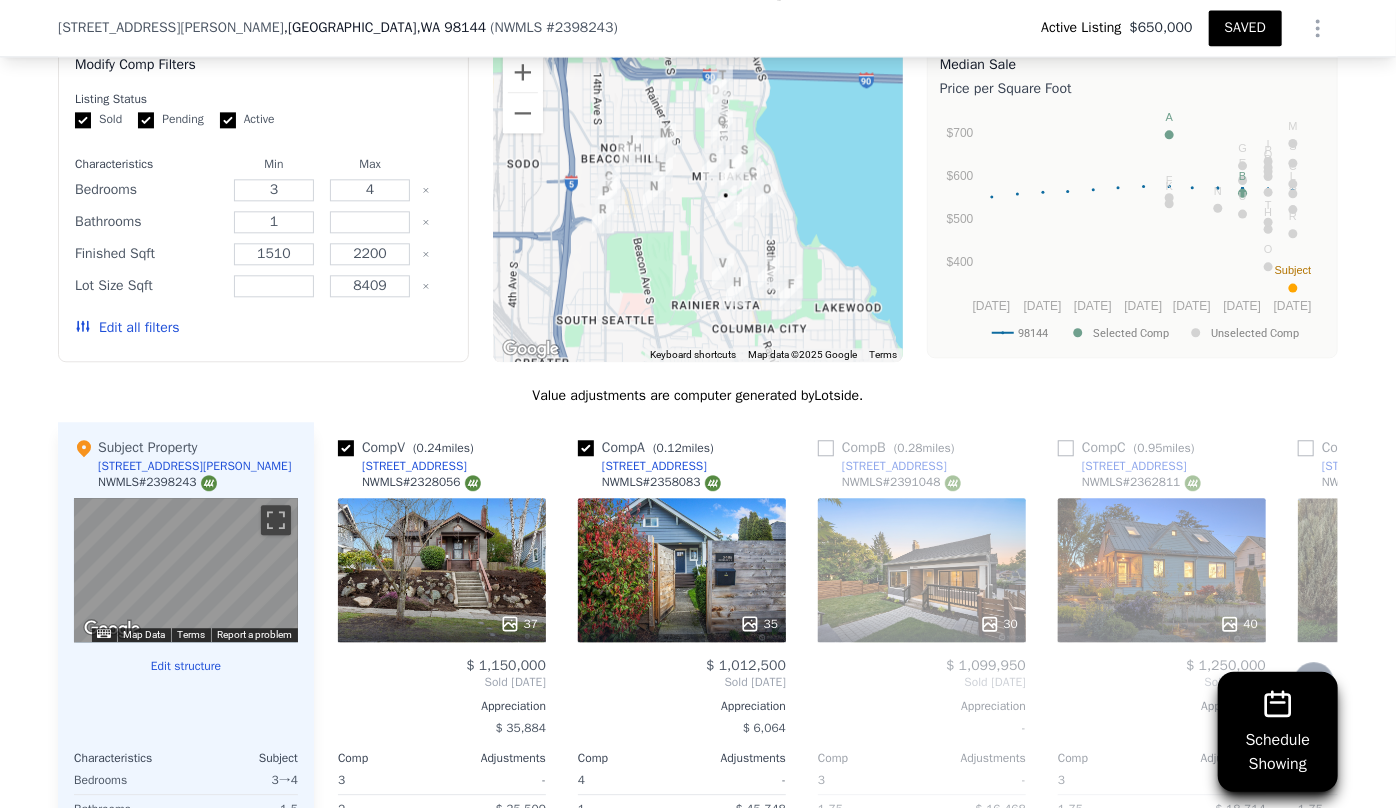 click 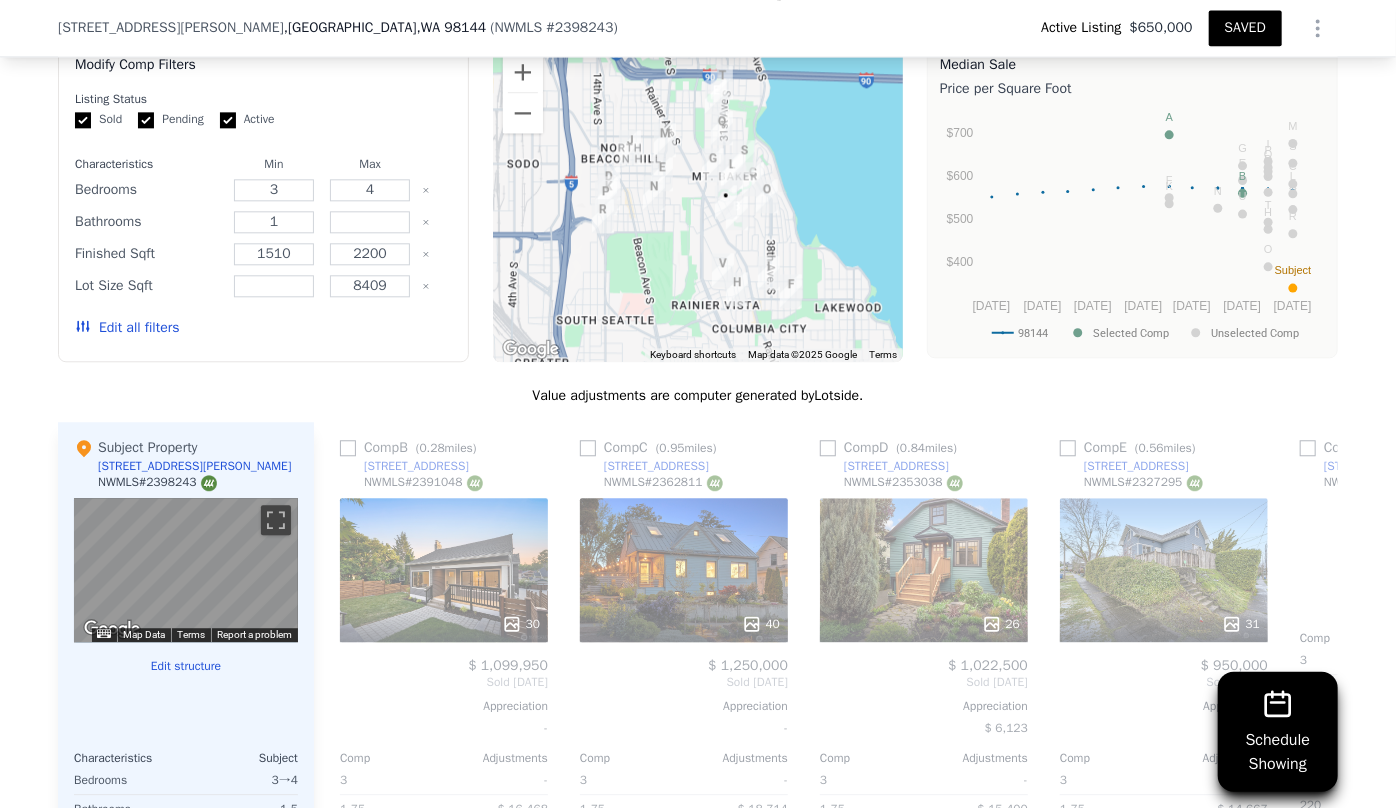 scroll, scrollTop: 0, scrollLeft: 480, axis: horizontal 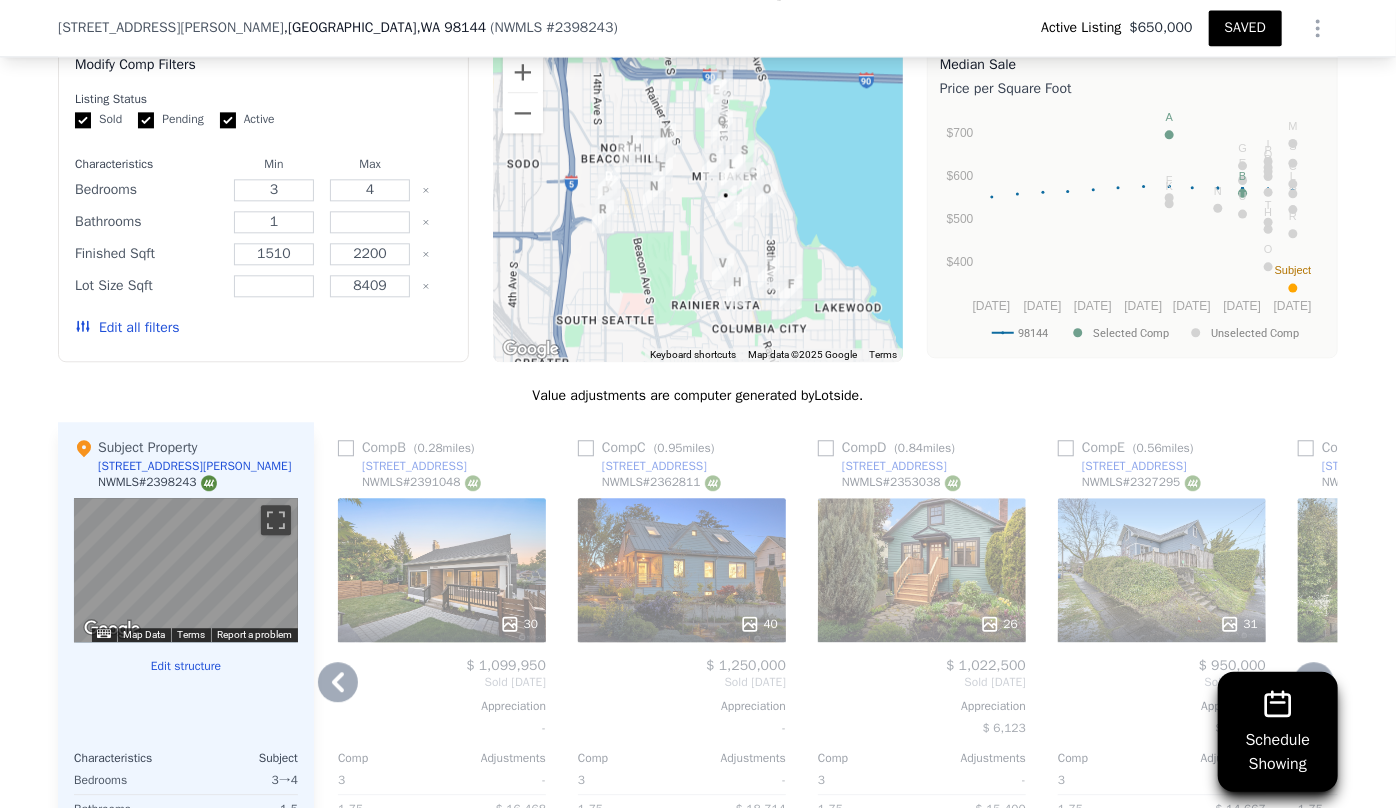 click on "26" at bounding box center [922, 570] 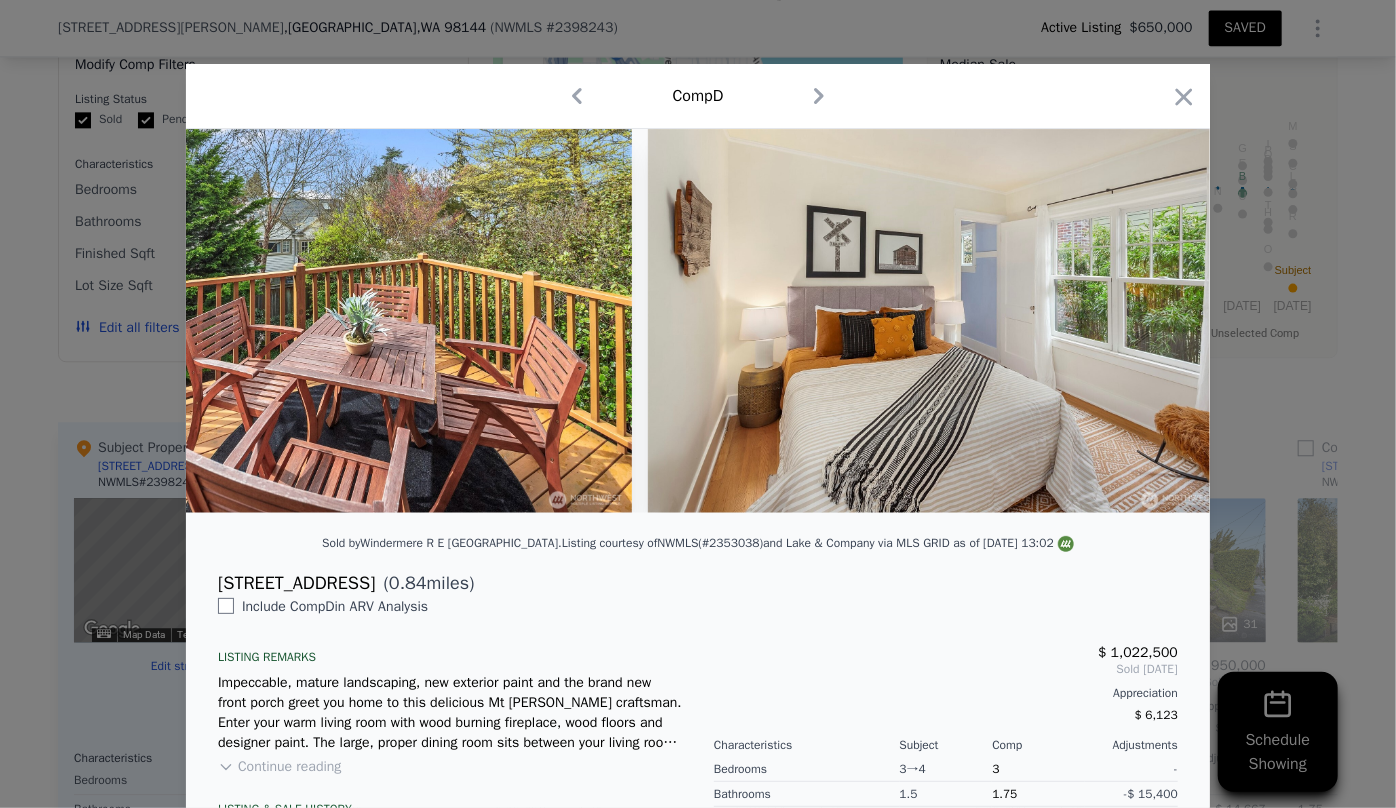 scroll, scrollTop: 0, scrollLeft: 7861, axis: horizontal 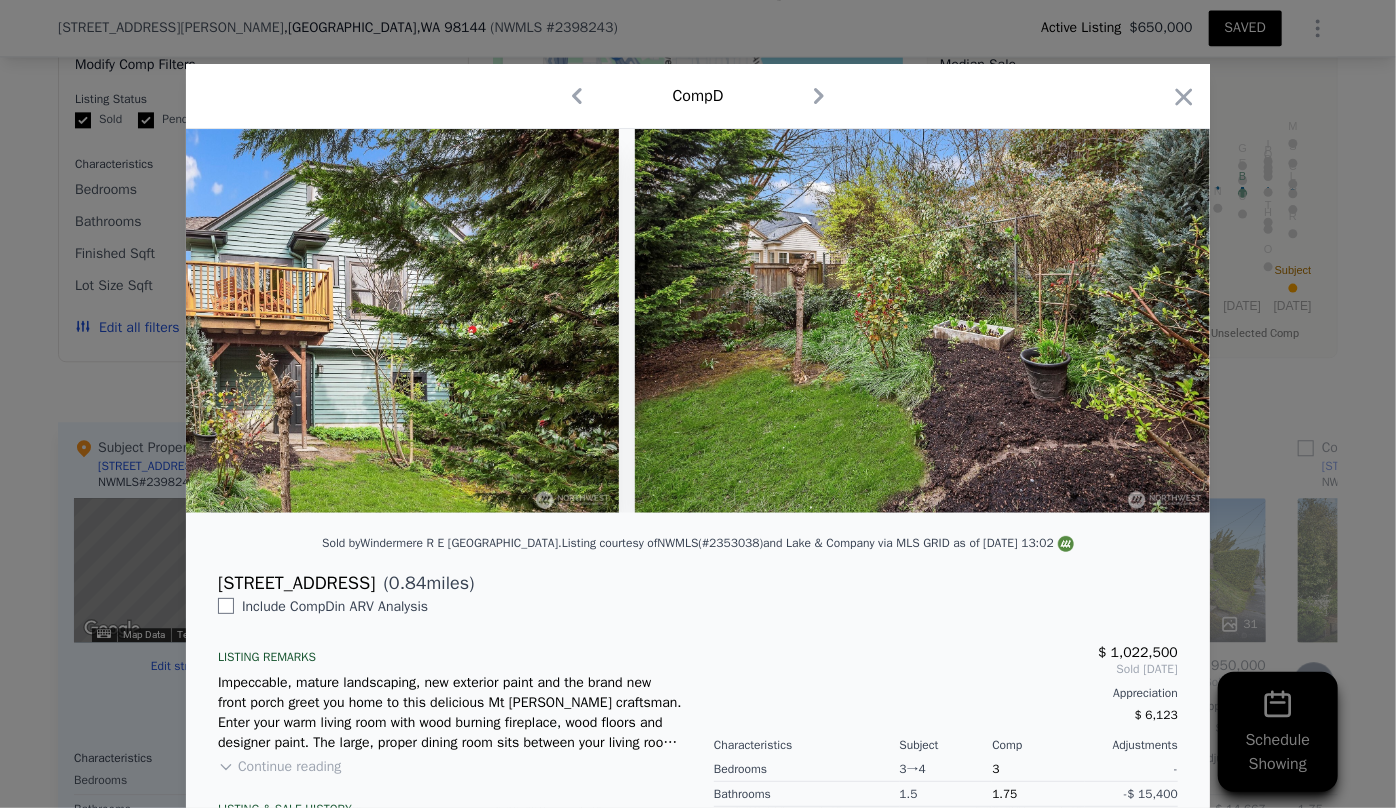 click 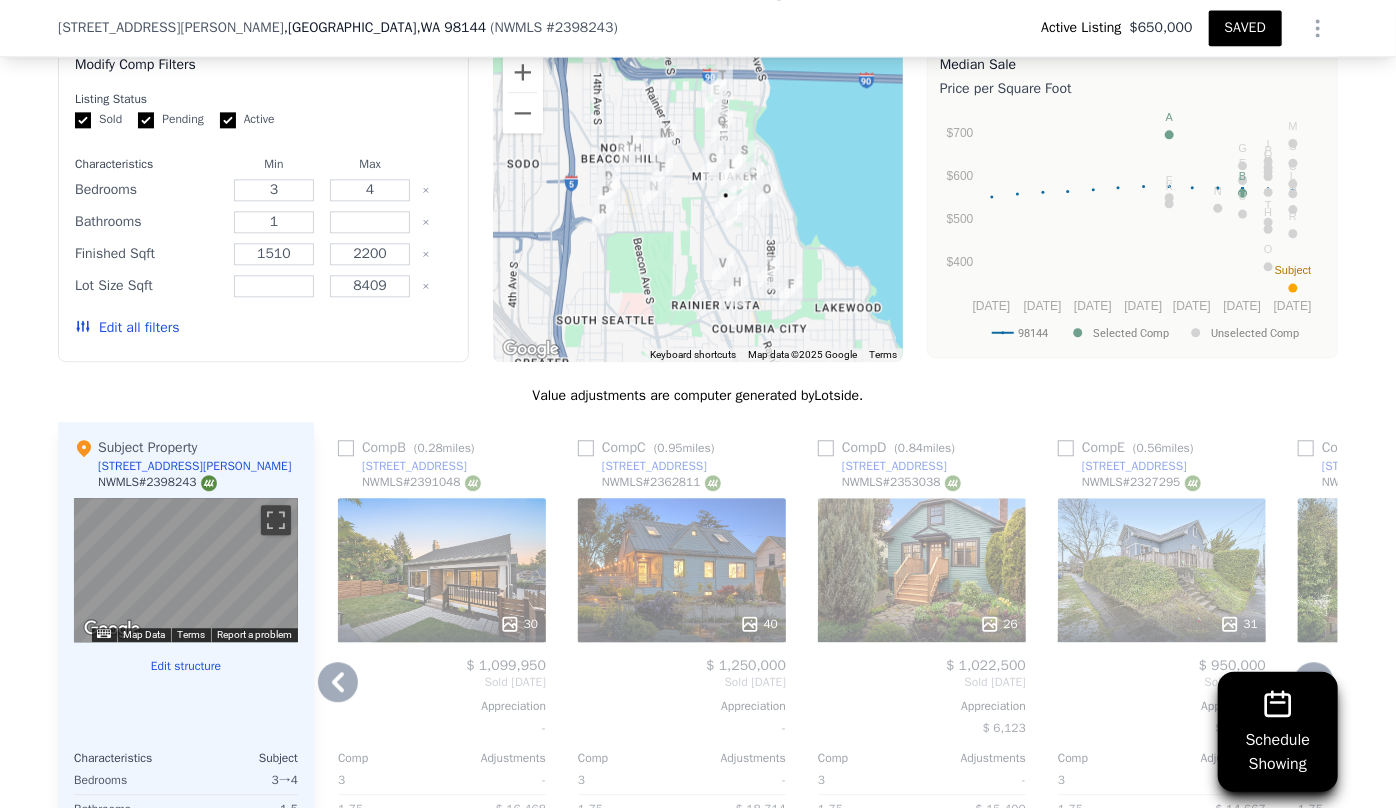 click 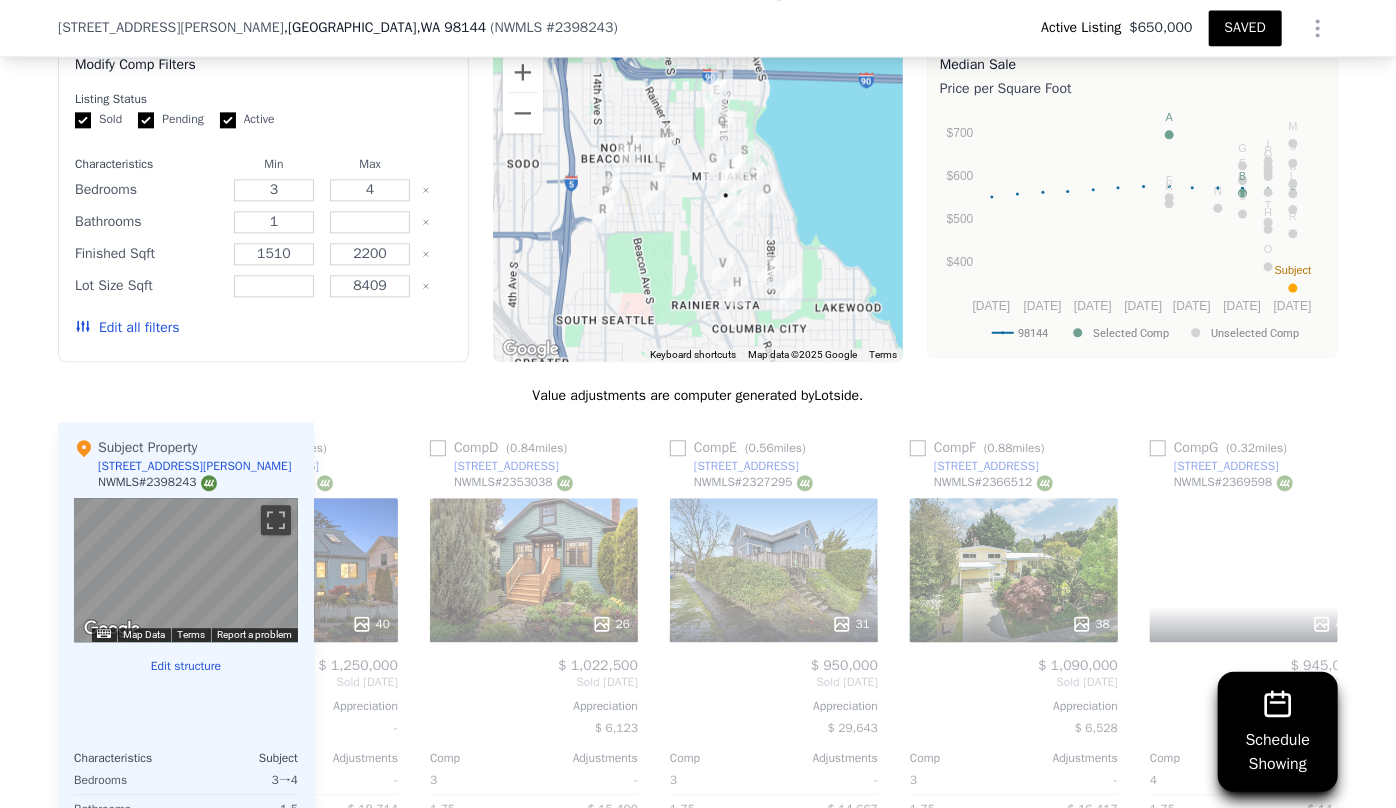 scroll, scrollTop: 0, scrollLeft: 960, axis: horizontal 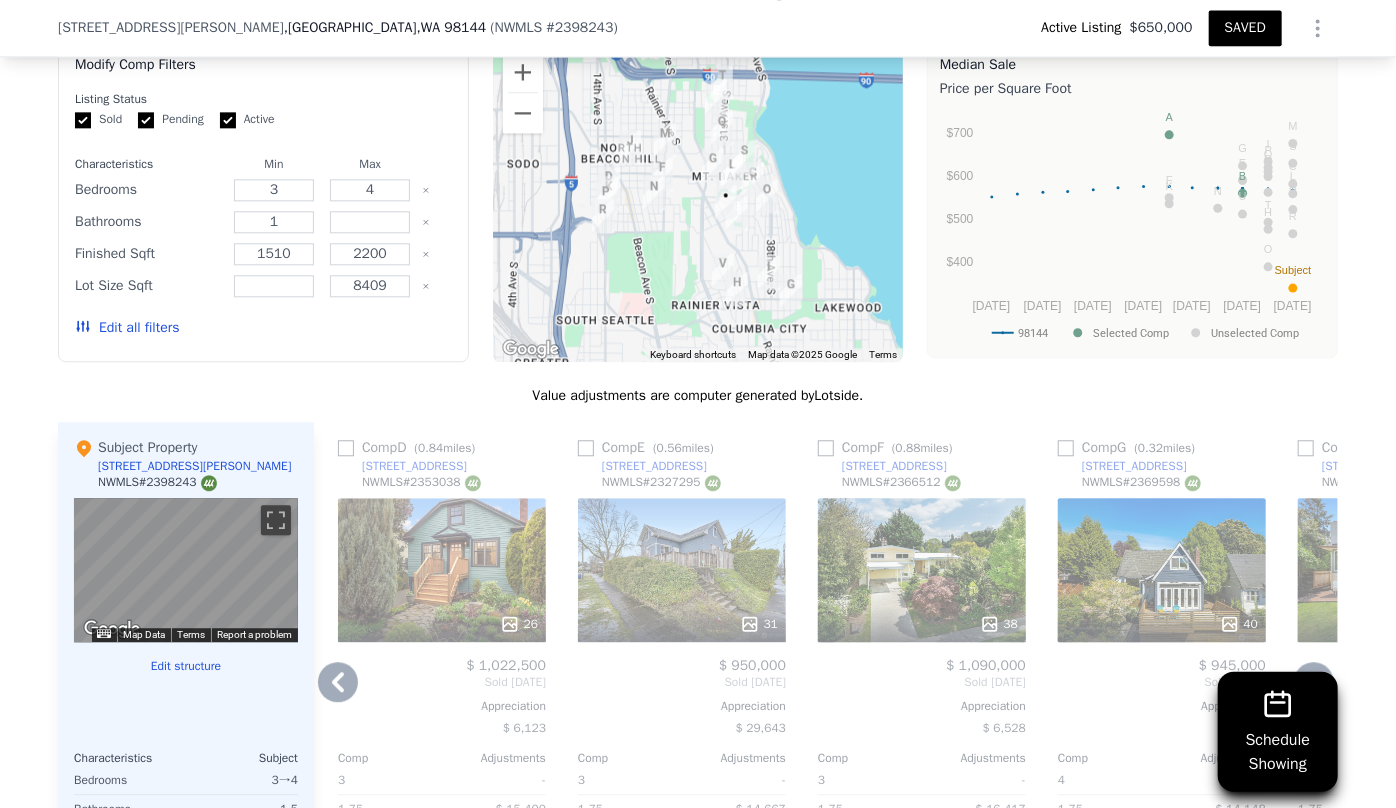 click on "31" at bounding box center [682, 570] 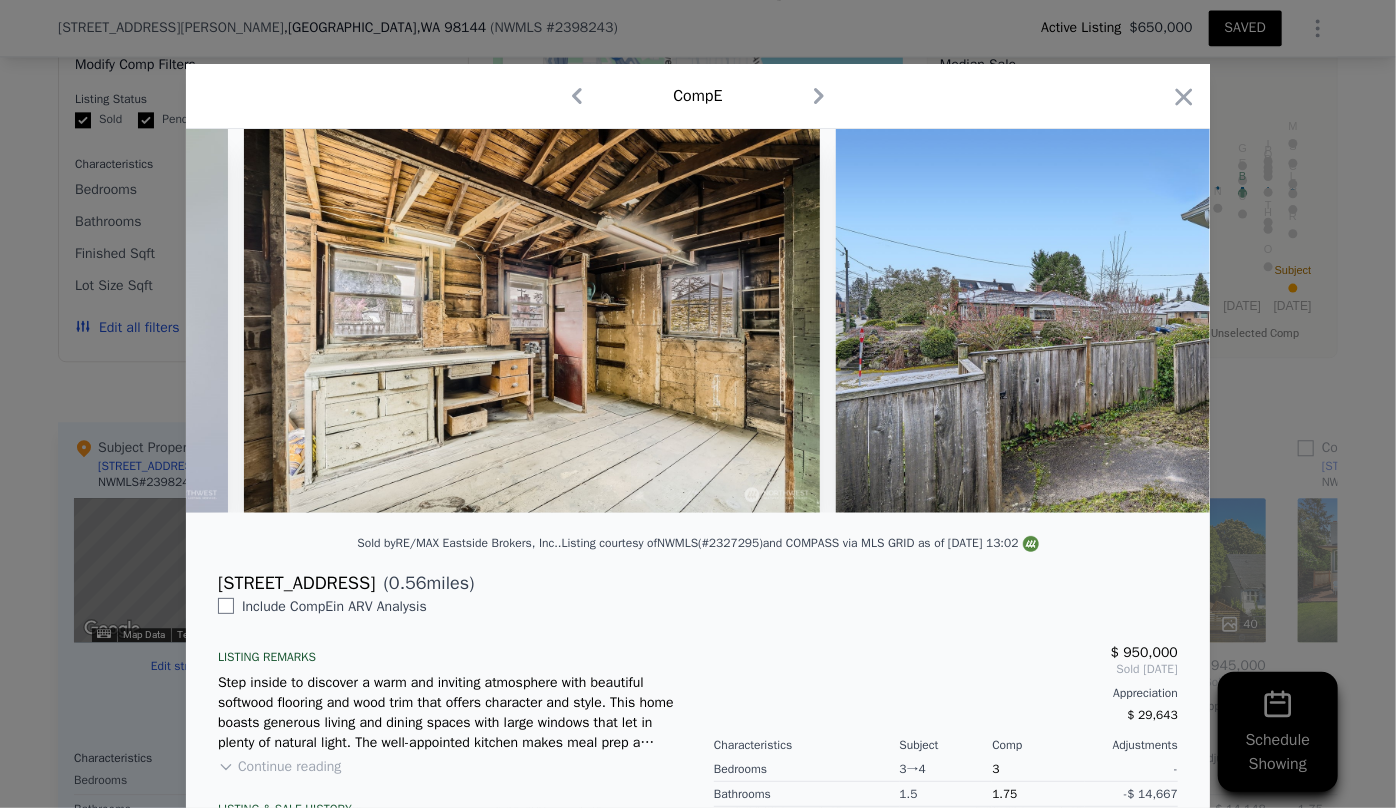 scroll, scrollTop: 0, scrollLeft: 14117, axis: horizontal 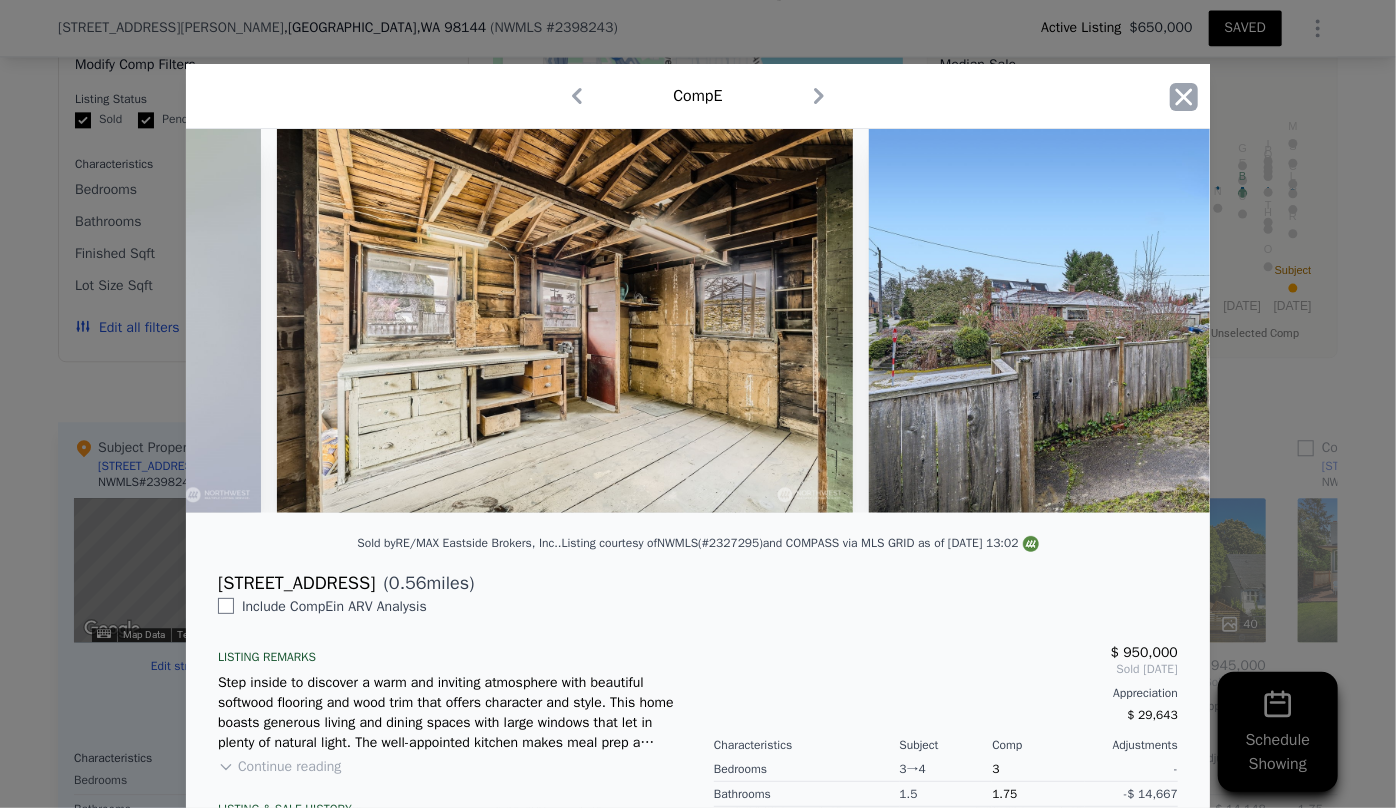 click 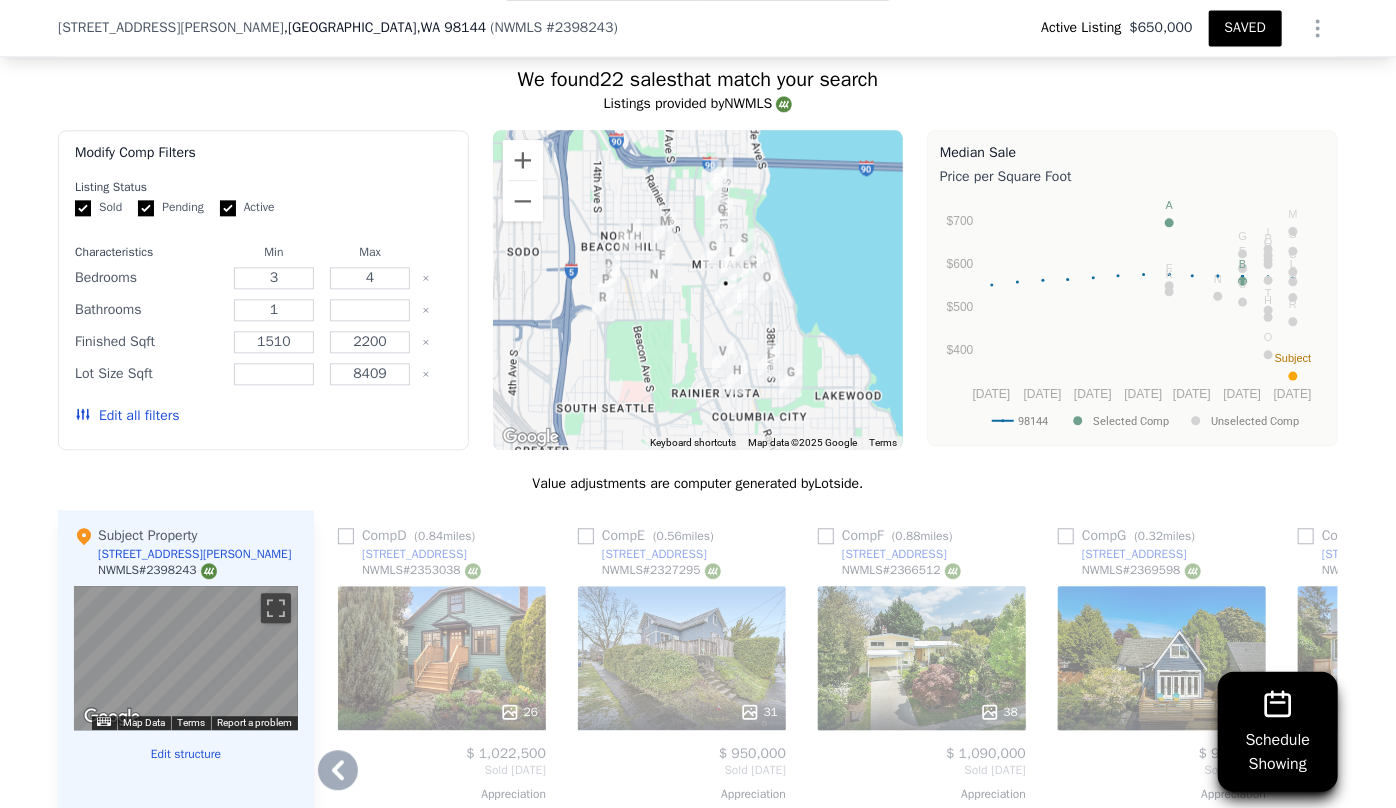 scroll, scrollTop: 2272, scrollLeft: 0, axis: vertical 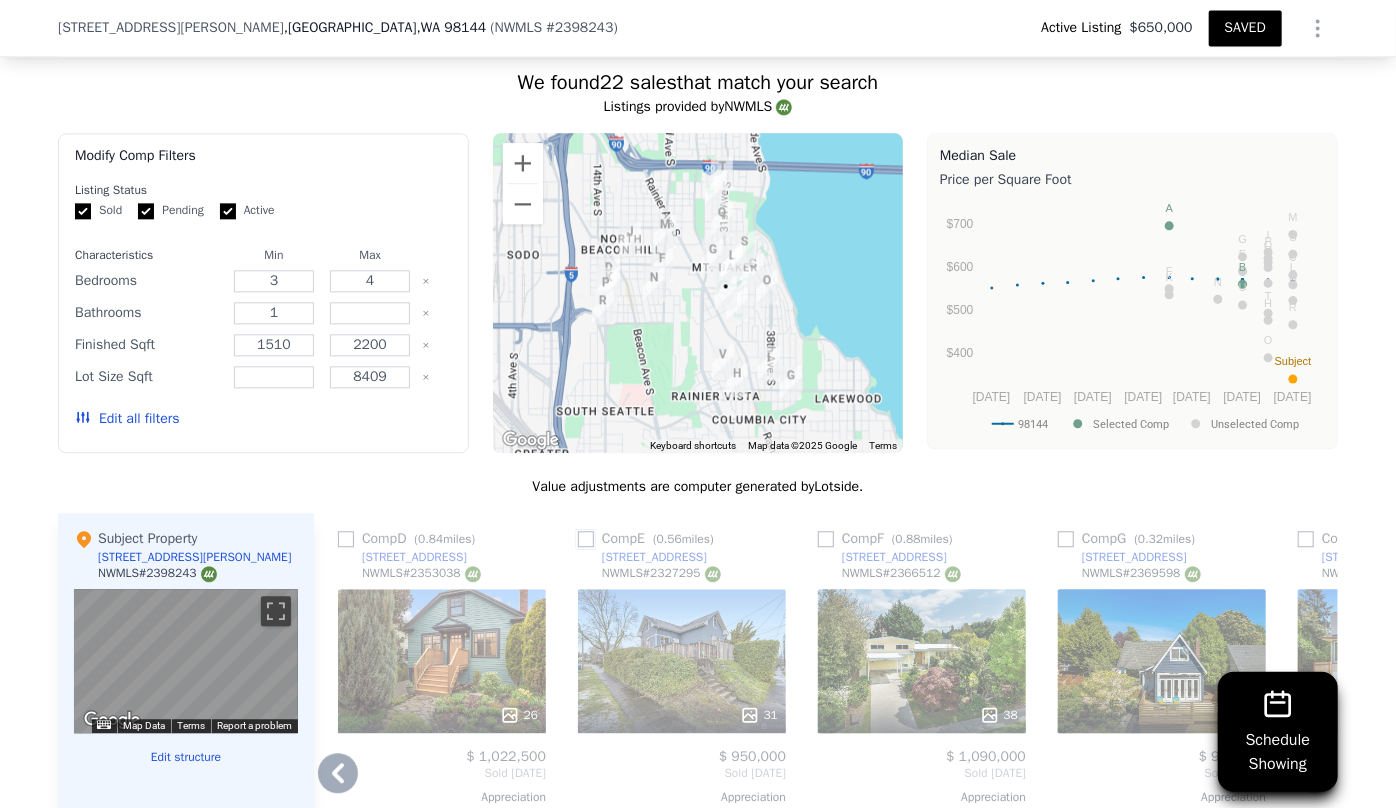 click at bounding box center (586, 539) 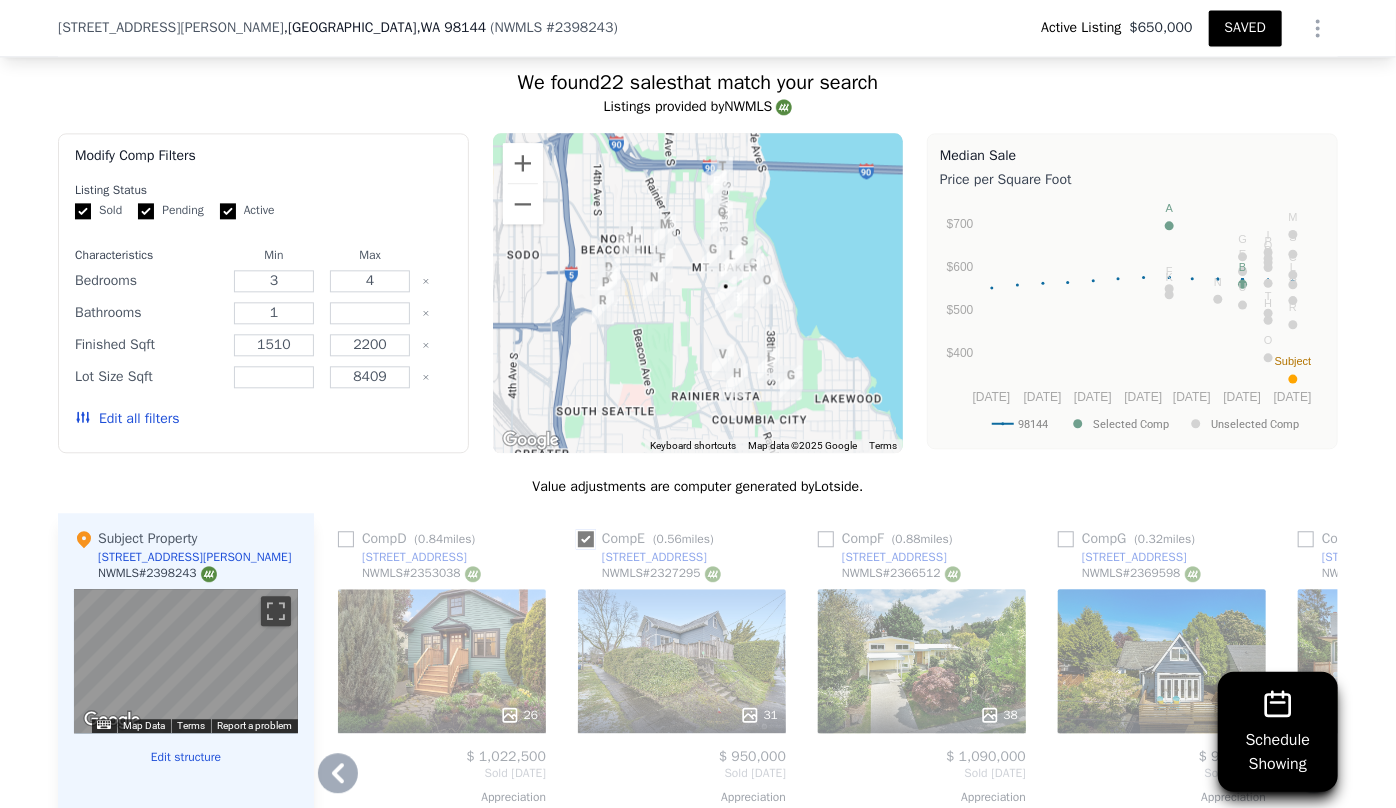 checkbox on "true" 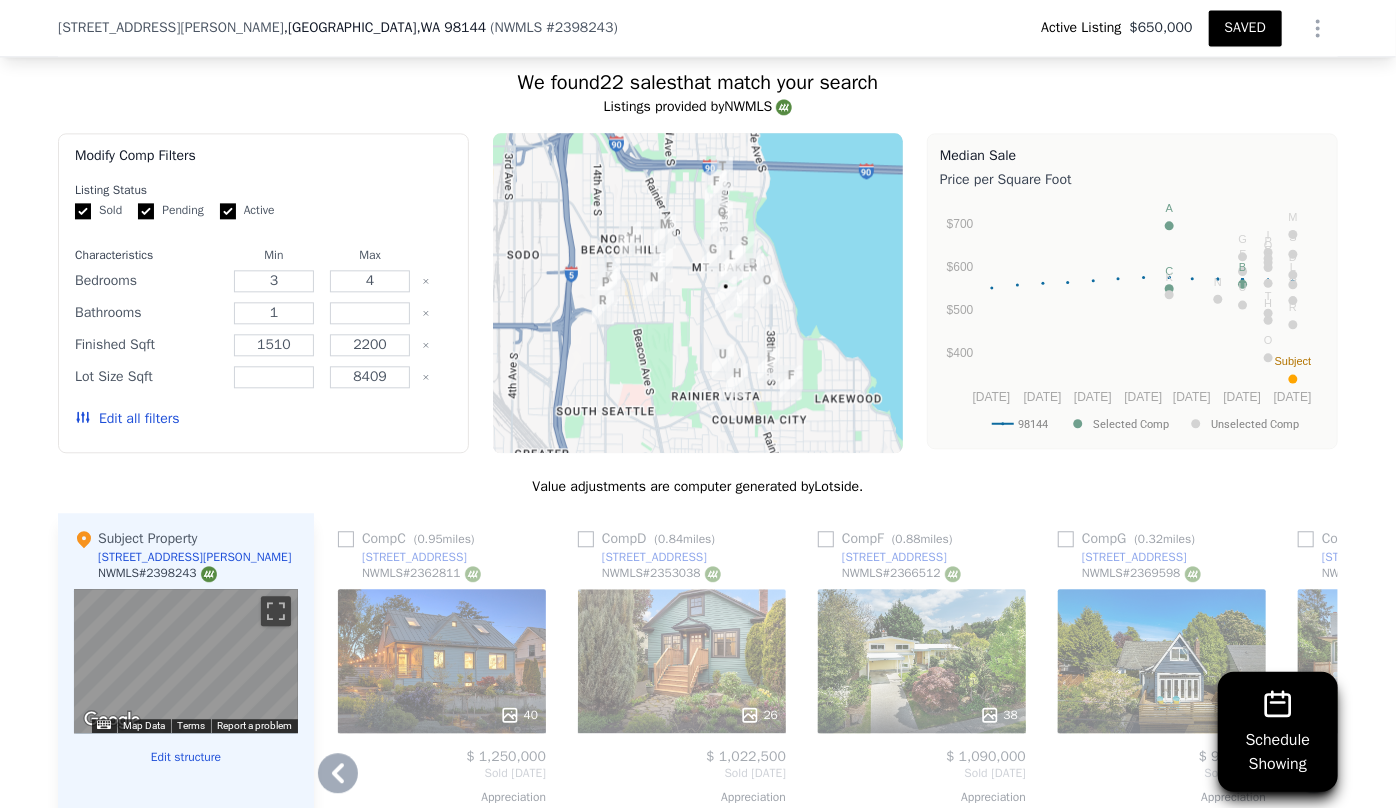 scroll, scrollTop: 2363, scrollLeft: 0, axis: vertical 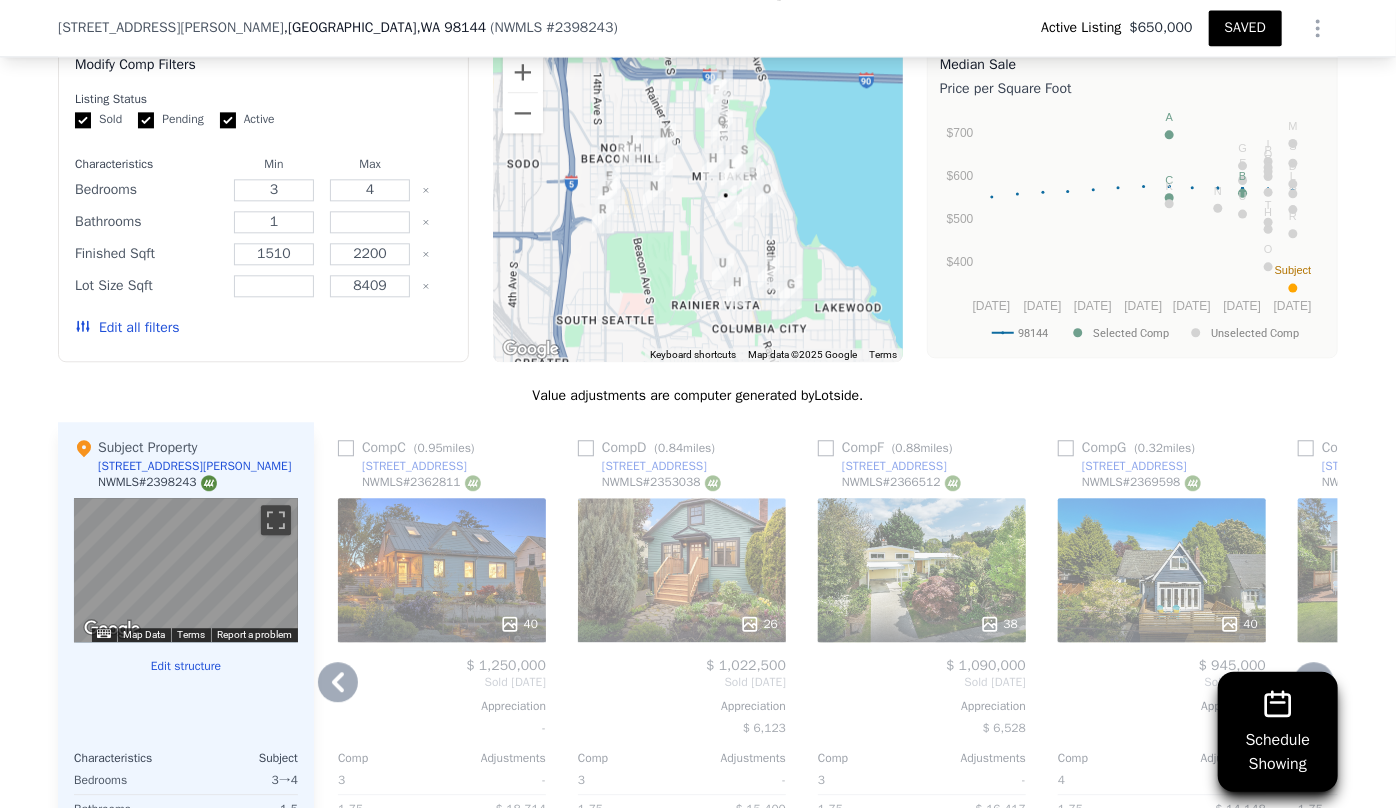 click 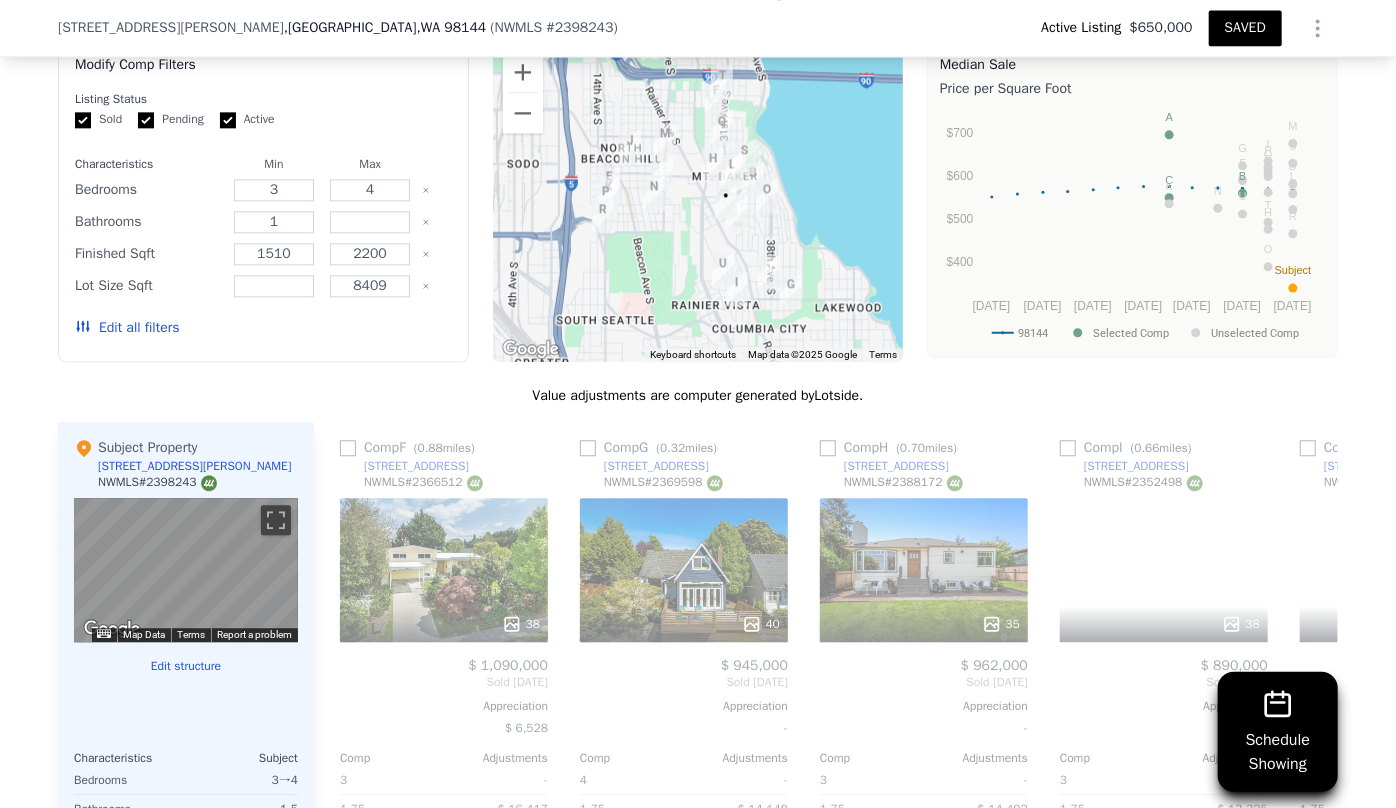 scroll, scrollTop: 0, scrollLeft: 1440, axis: horizontal 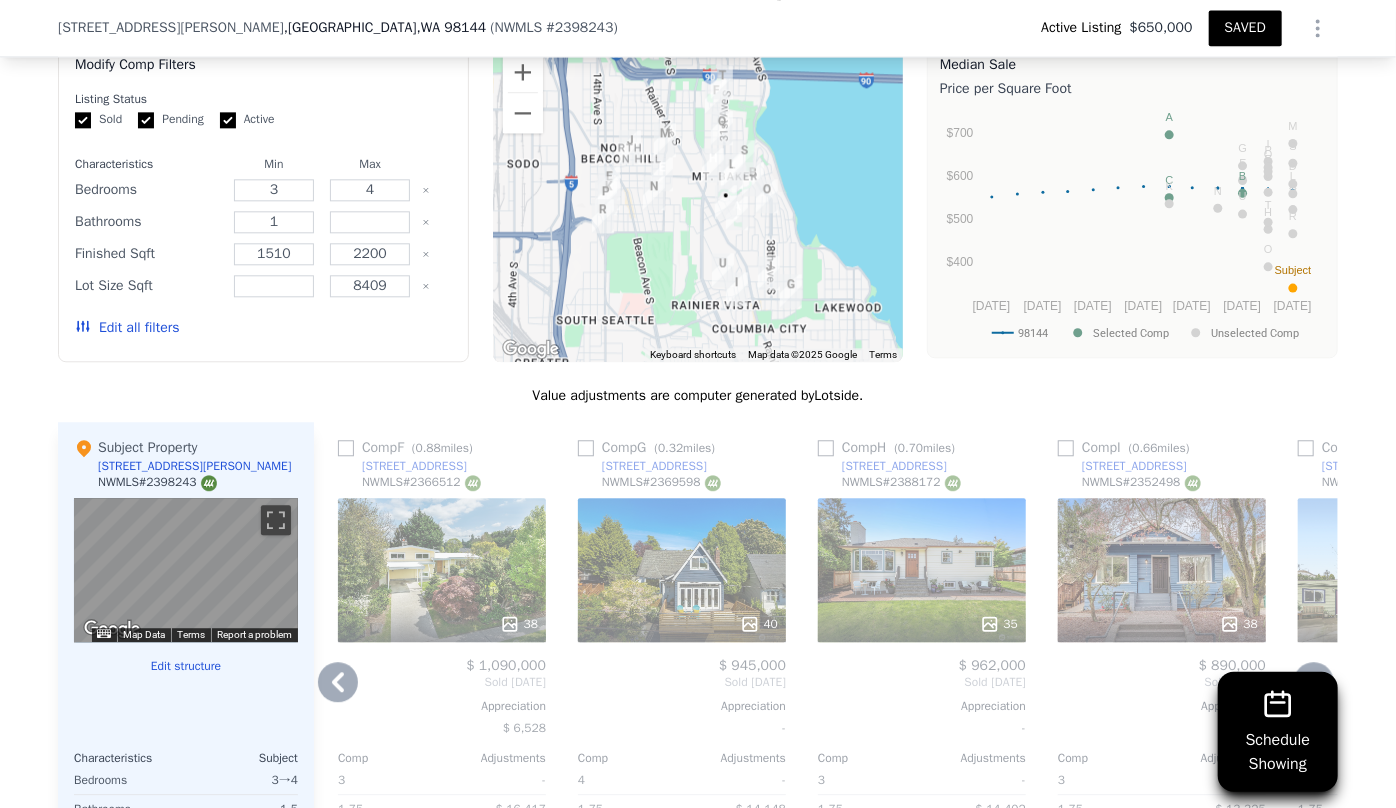 click at bounding box center (922, 624) 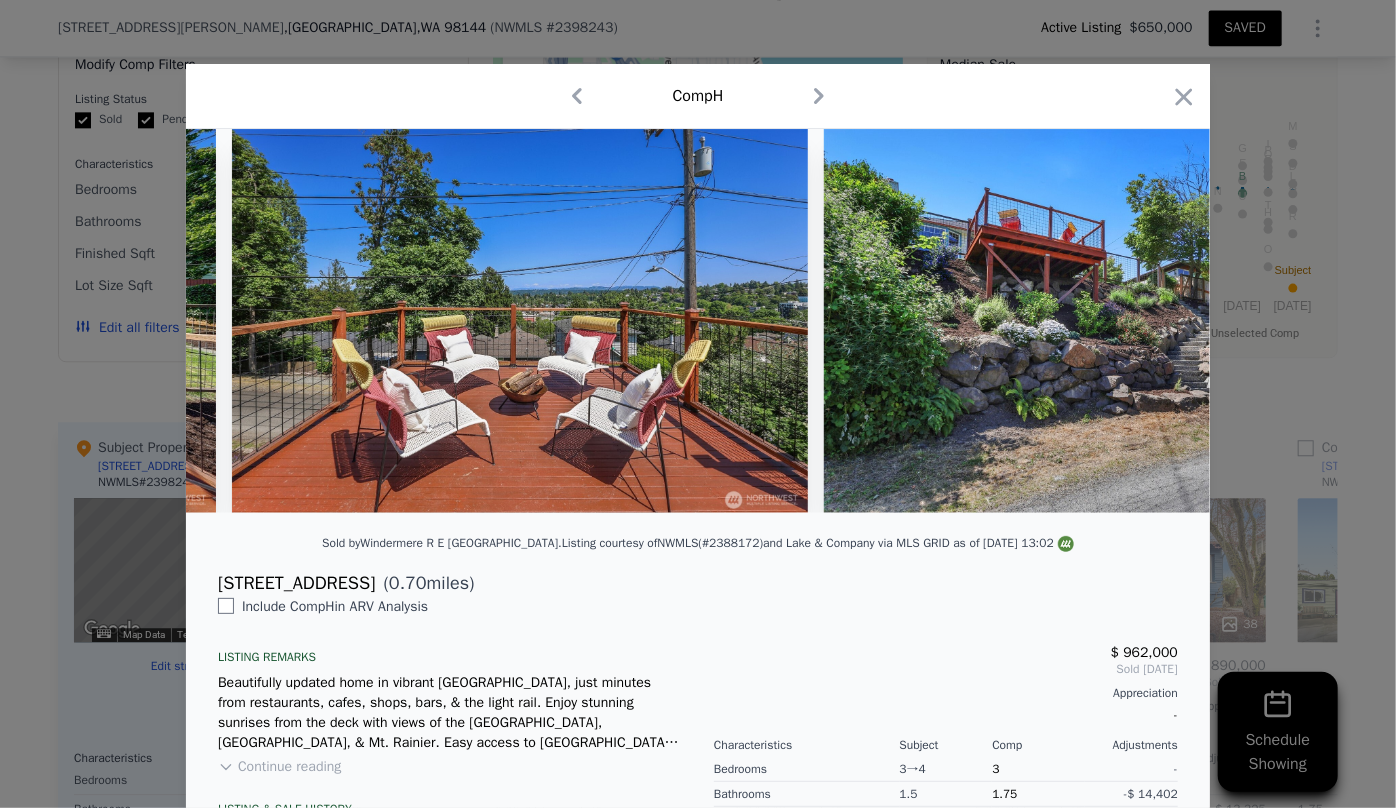 scroll, scrollTop: 0, scrollLeft: 11167, axis: horizontal 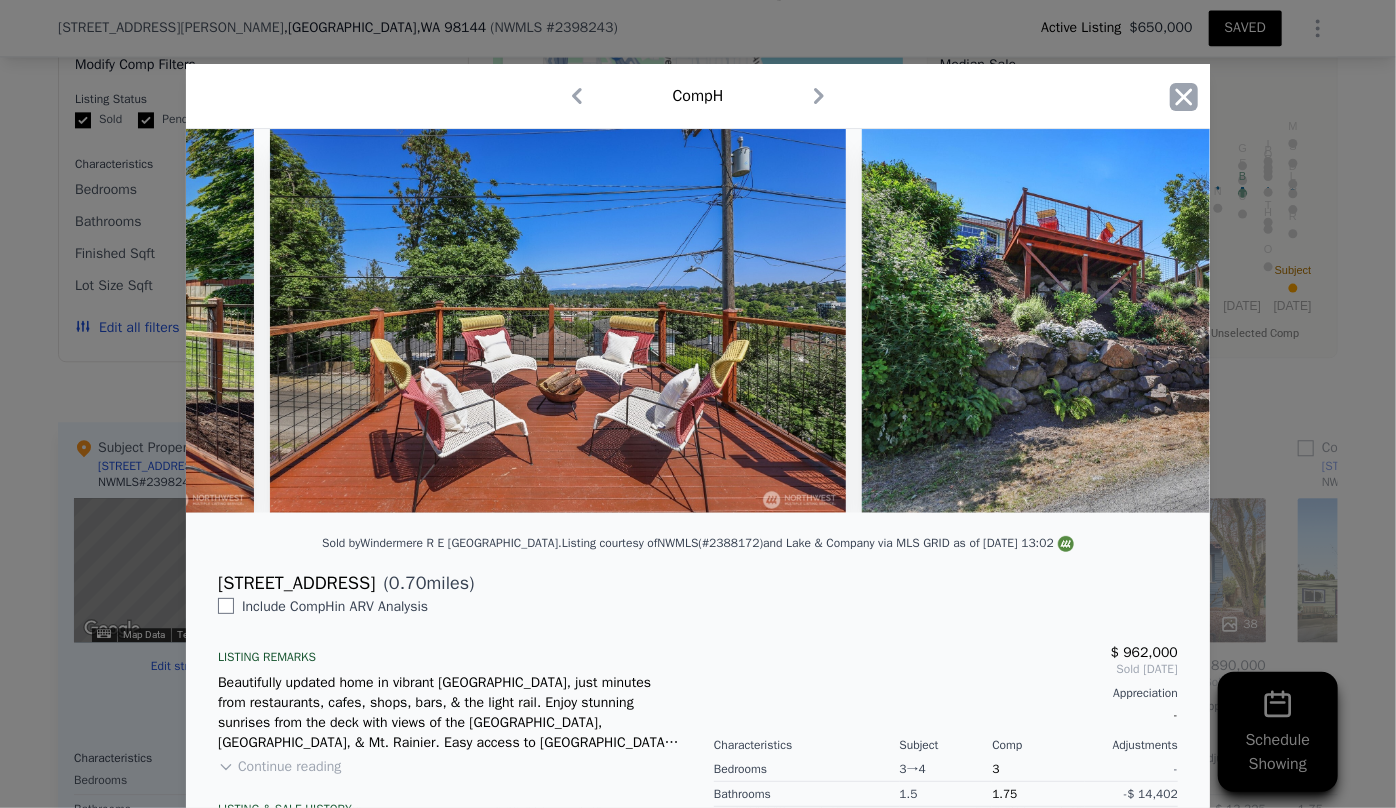 click 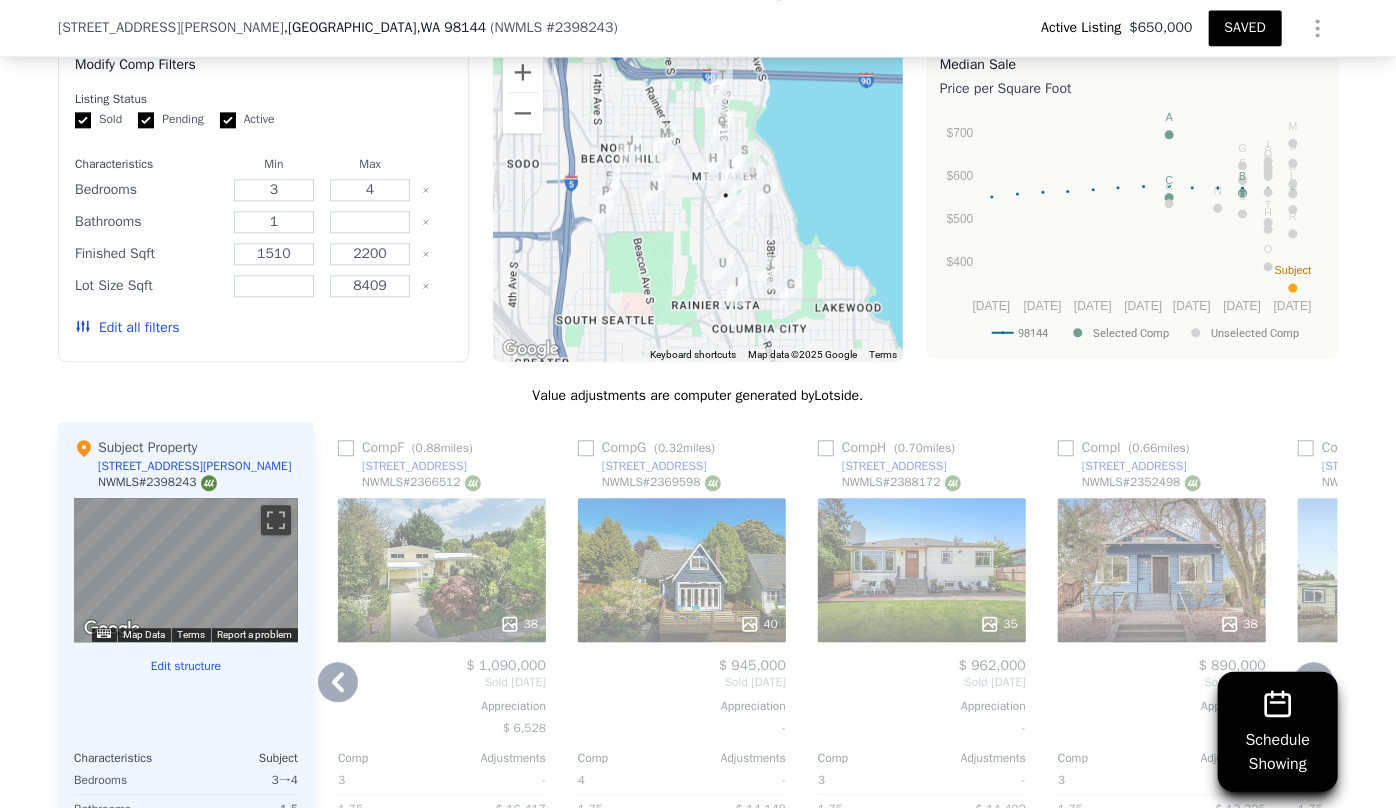 click 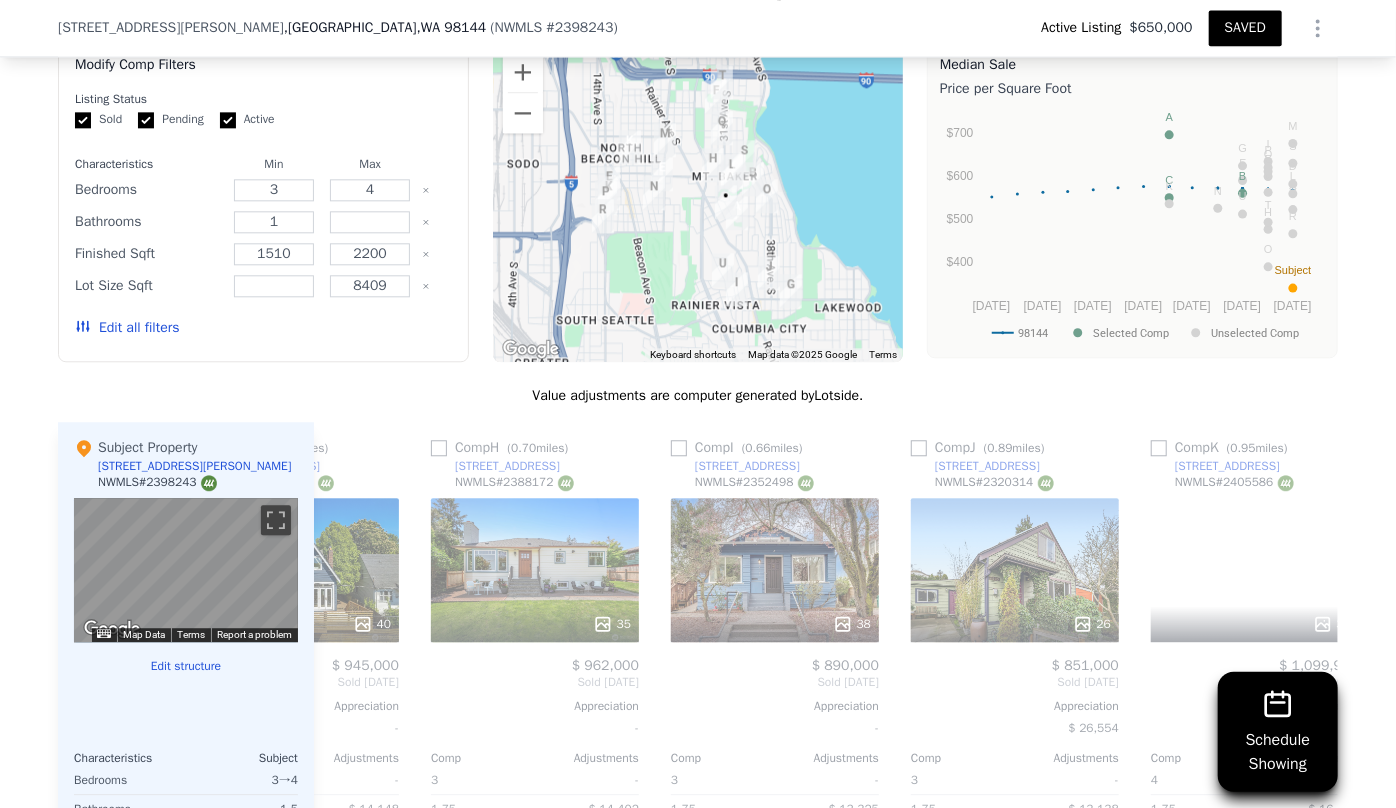 scroll, scrollTop: 0, scrollLeft: 1920, axis: horizontal 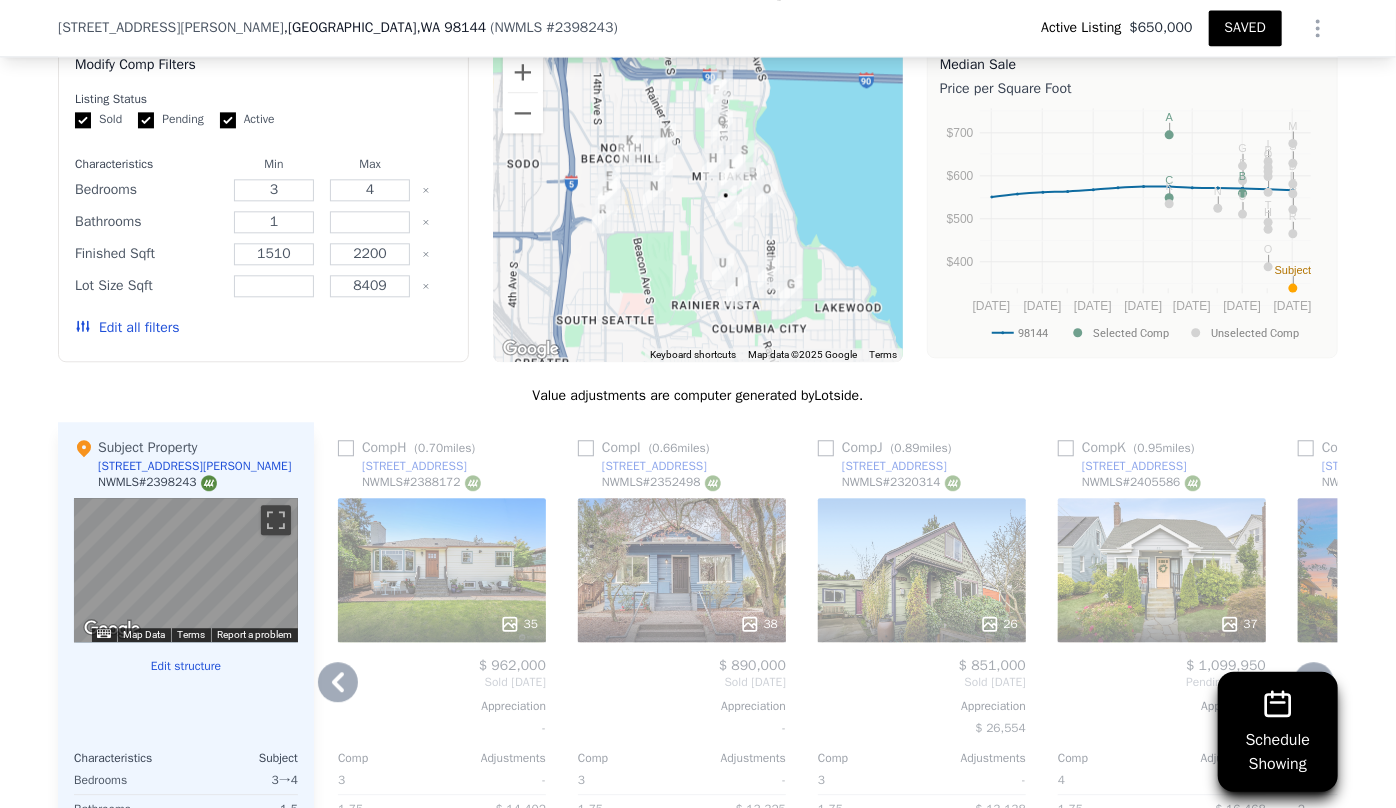 click 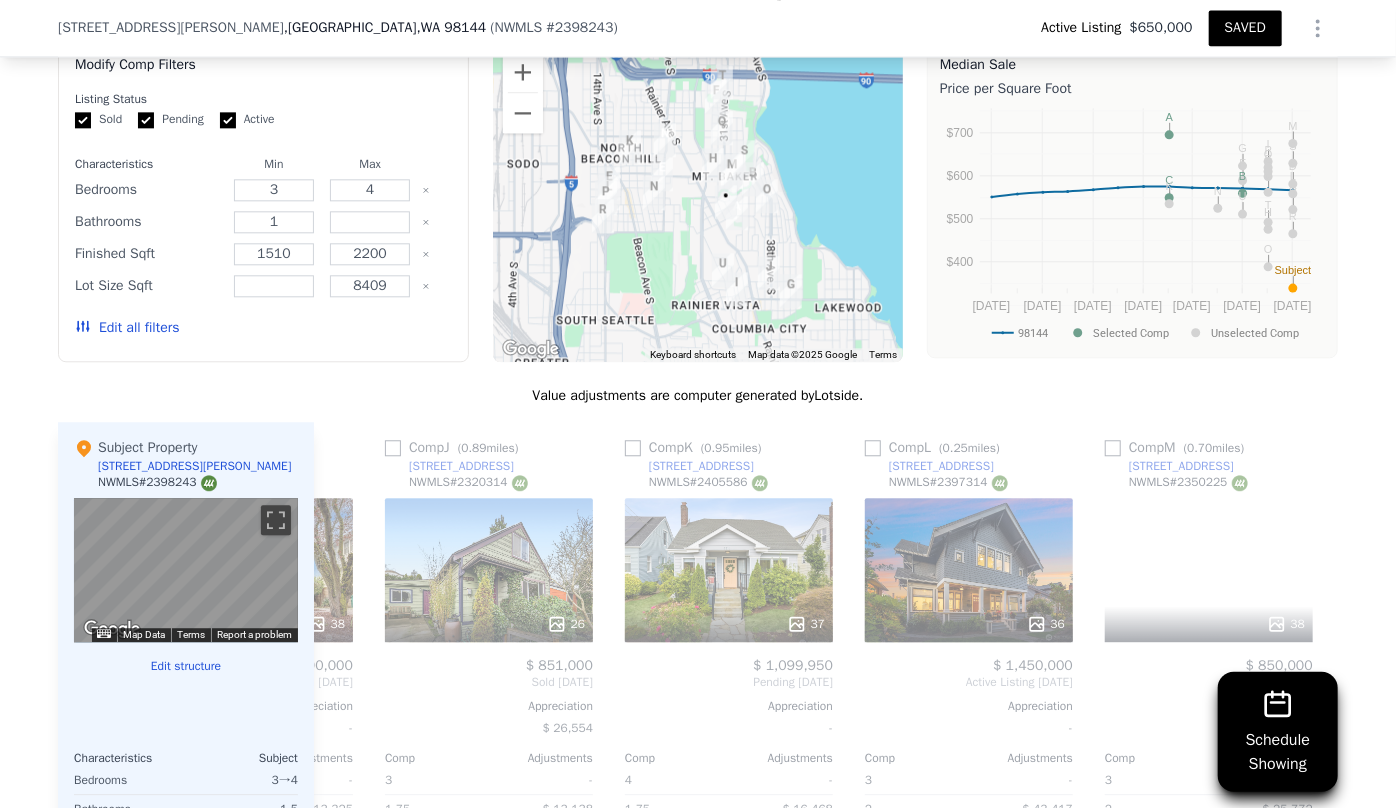 scroll, scrollTop: 0, scrollLeft: 2400, axis: horizontal 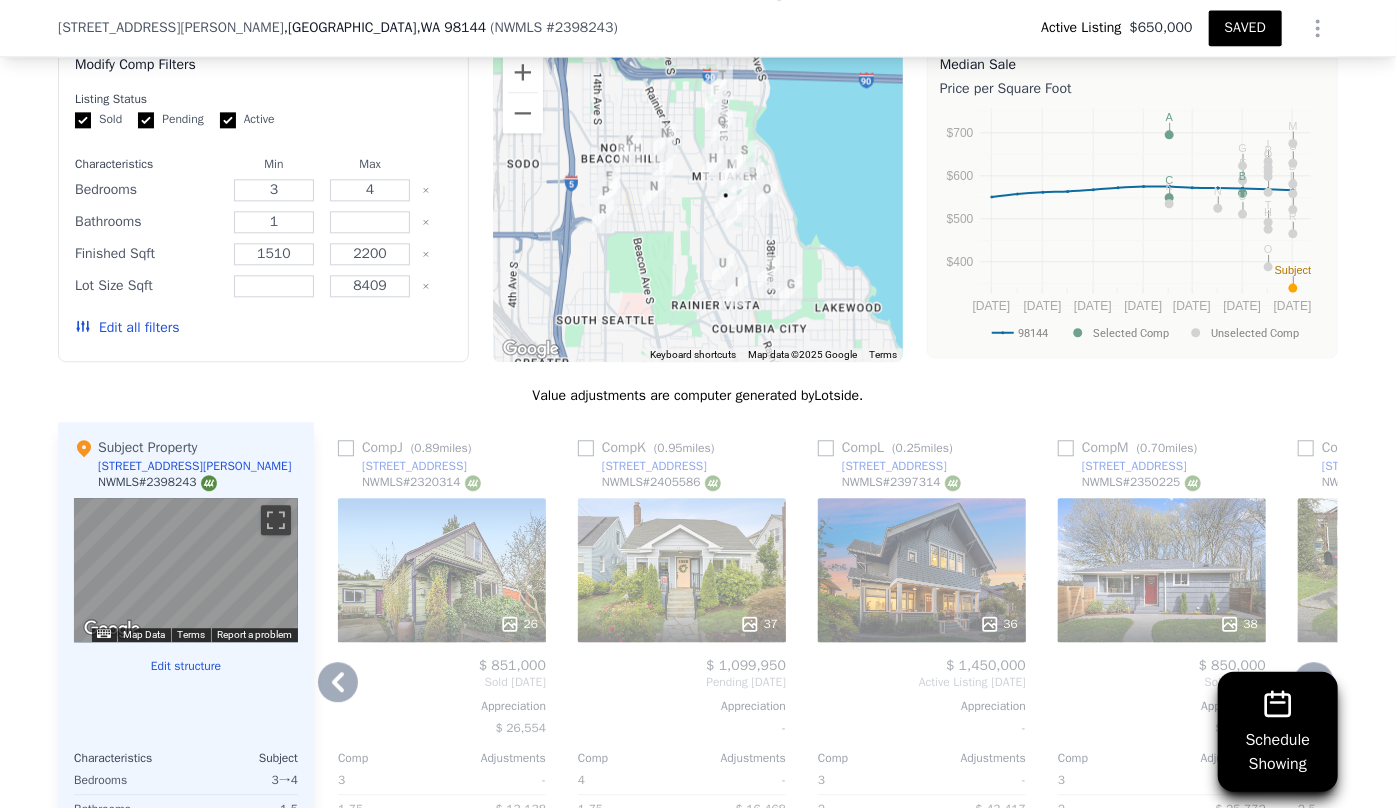 click 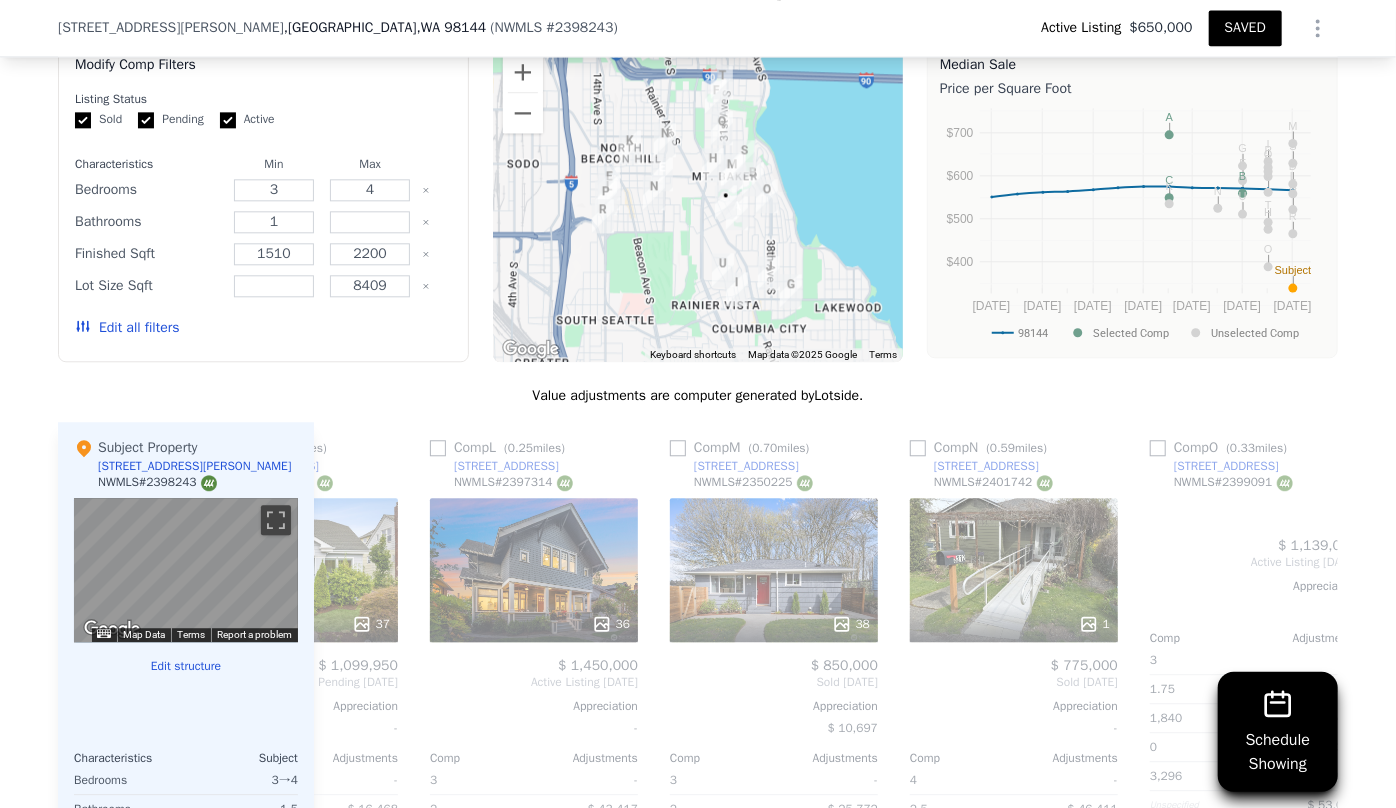 scroll, scrollTop: 0, scrollLeft: 2880, axis: horizontal 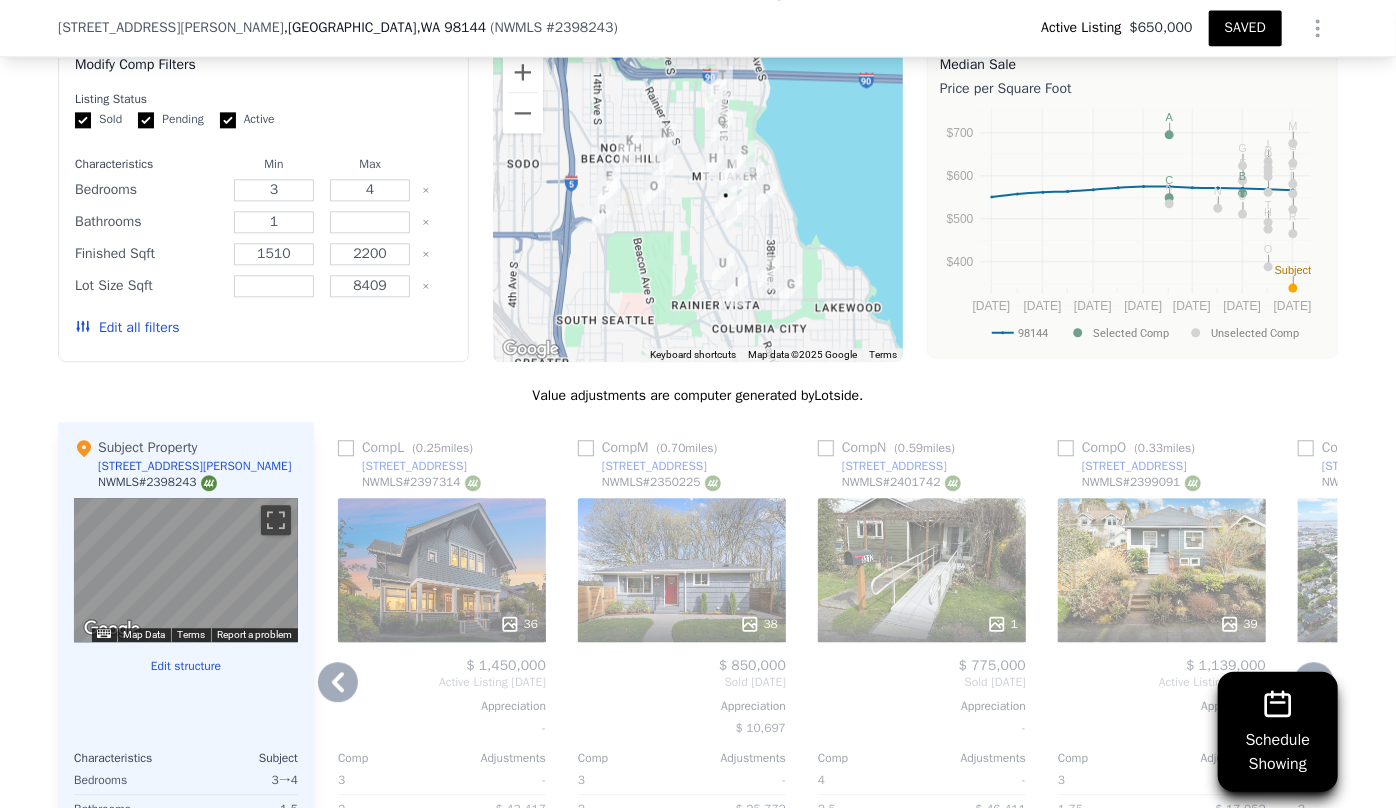 click 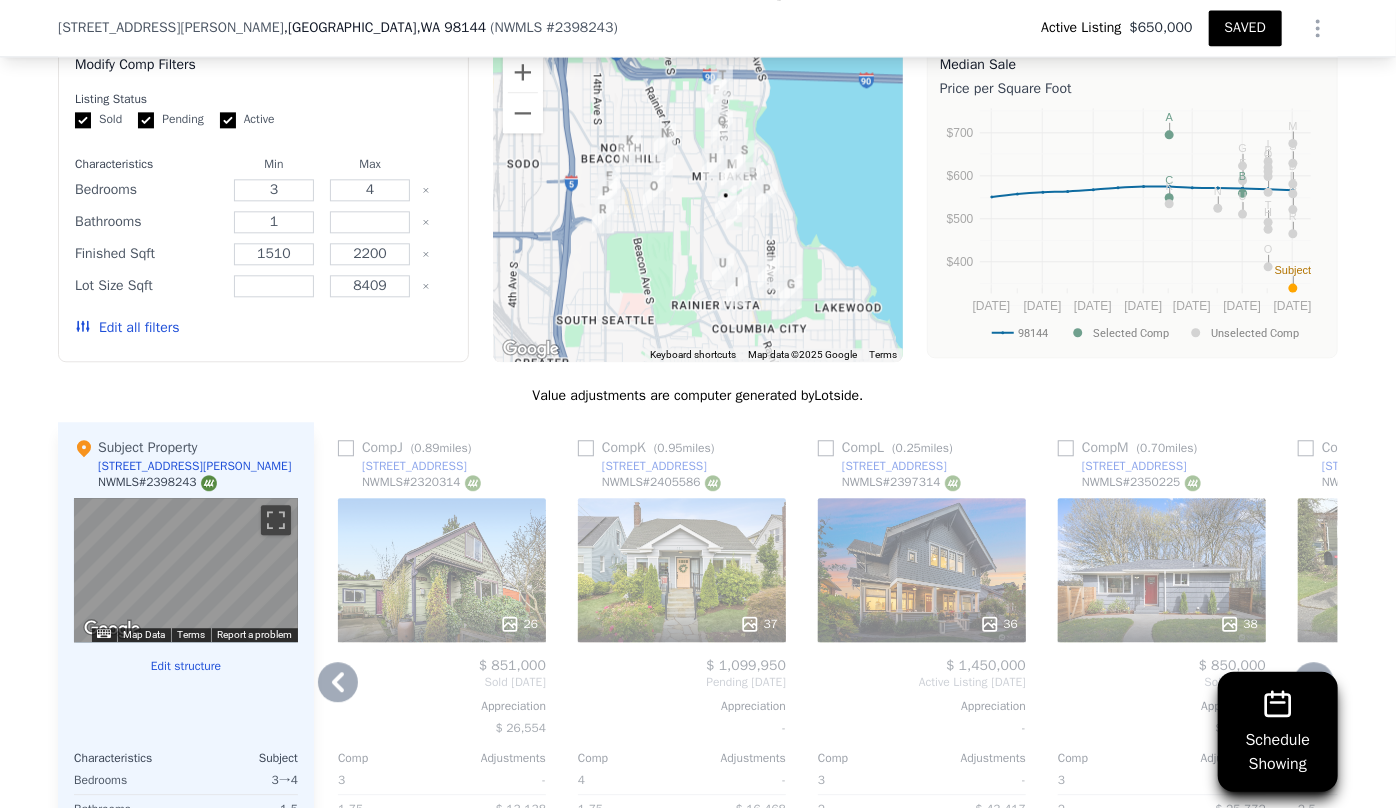 click 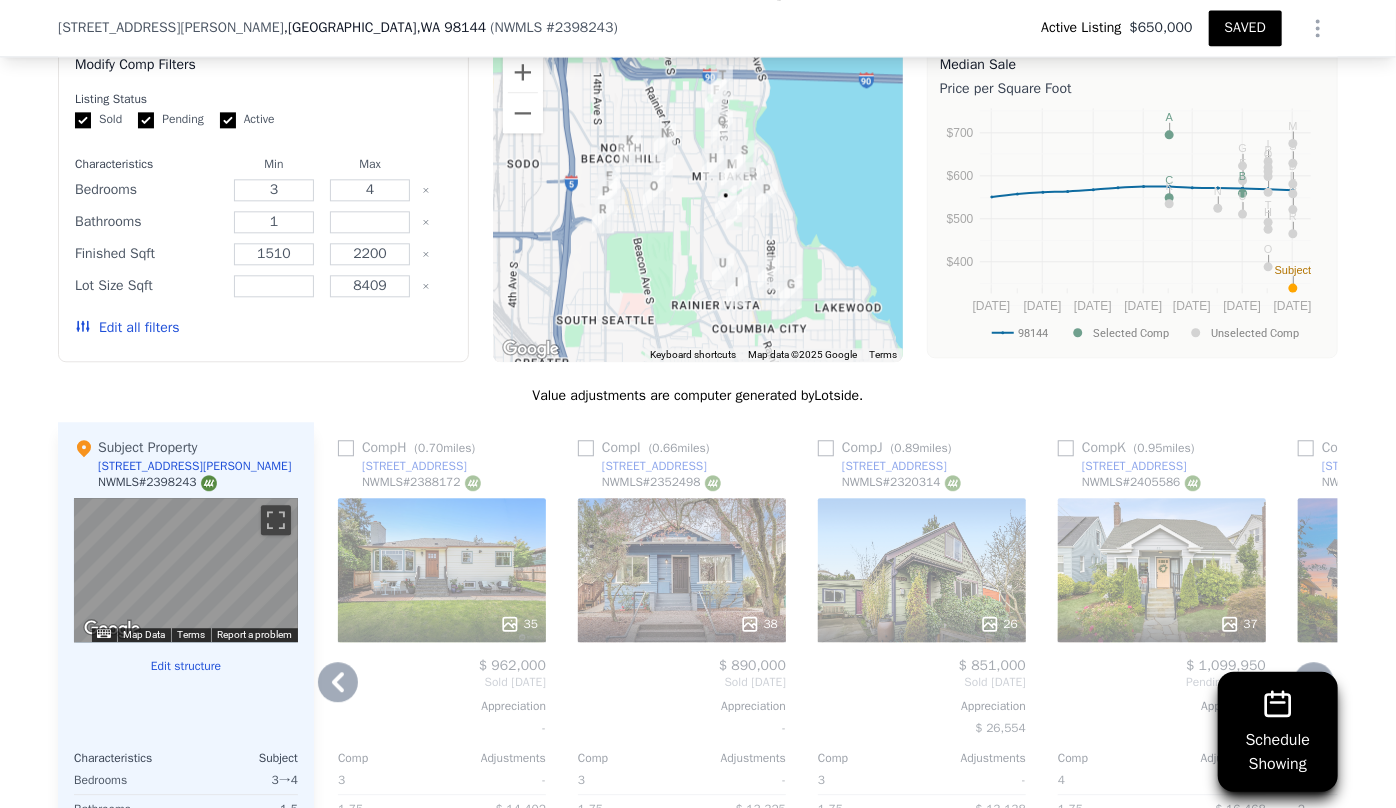 click 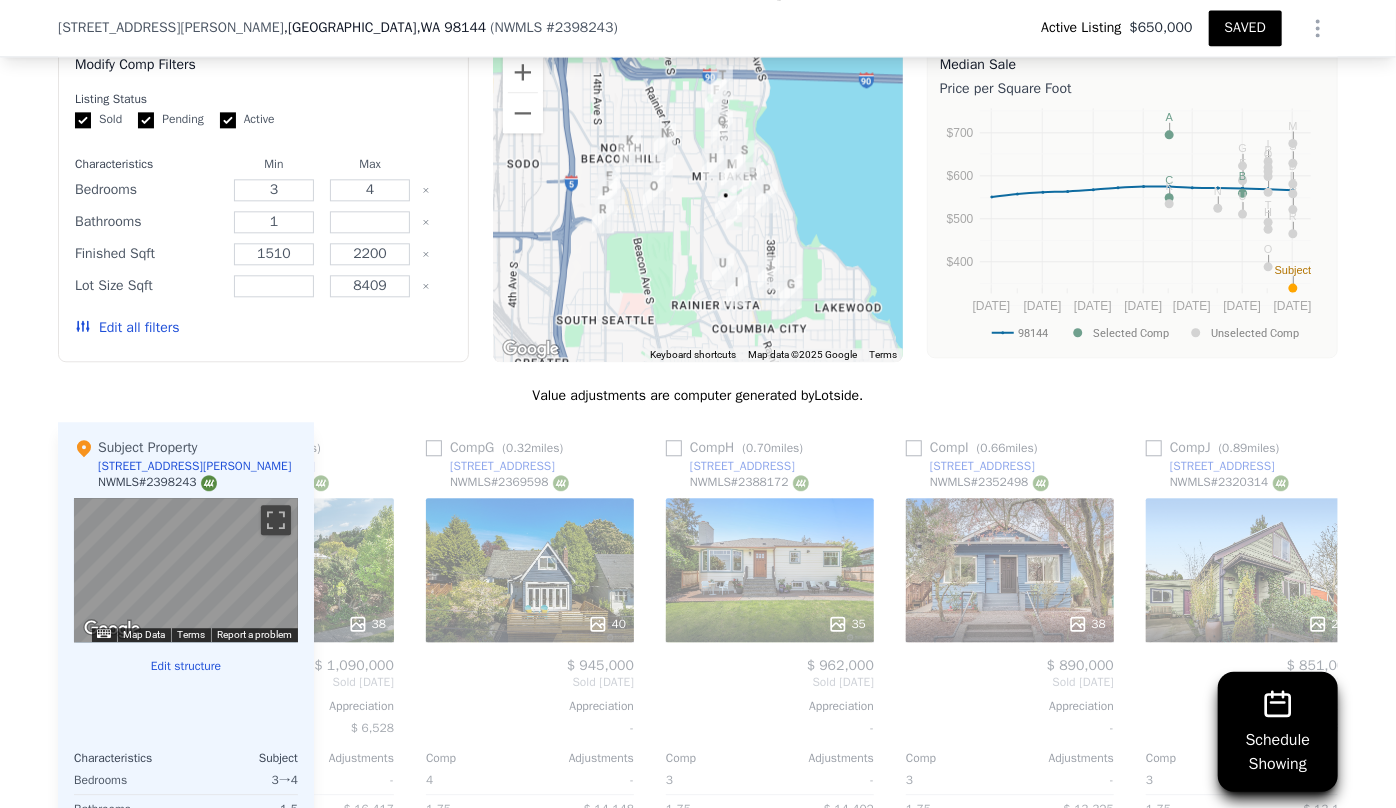 scroll, scrollTop: 0, scrollLeft: 1440, axis: horizontal 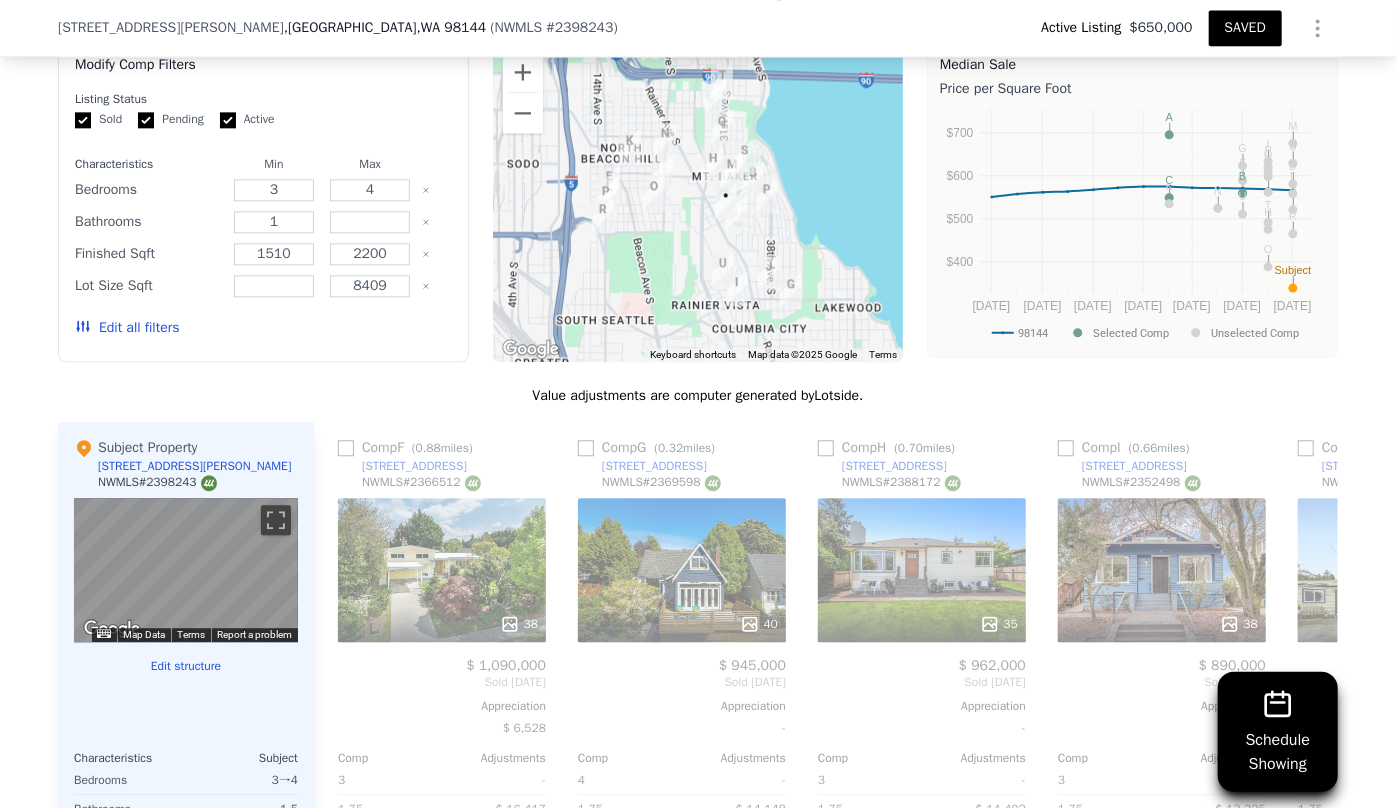 click on "Comp  V ( 0.24  miles) [STREET_ADDRESS]  # 2328056 37 $ 1,150,000 Sold   [DATE] Appreciation $ 35,884 Comp Adjustments 3 - 2 -$ 35,509 1,656 $ 75,863 0 $ 31,622 5,000 $ 6,472 Unspecified $ 55,229 1922 - Other Adjustments -$ 6,222 Adjusted Value $ 1,277,456 Comp  A ( 0.12  miles) [STREET_ADDRESS]  # 2358083 35 $ 1,012,500 Sold   [DATE] Appreciation $ 6,064 Comp Adjustments 4 - 1 $ 45,748 1,810 $ 23,470 220 $ 15,444 5,100 $ 4,088 Unspecified $ 47,436 1913 - Other Adjustments -$ 8,511 Adjusted Value $ 1,140,176 Comp  E ( 0.56  miles) [STREET_ADDRESS] 31 $ 950,000 Sold   [DATE] Appreciation $ 29,643 Comp Adjustments 3 - 1.75 -$ 14,667 1,730 $ 68,491 0 $ 26,123 4,000 $ 23,392 Unspecified $ 45,624 1920 - Other Adjustments $ 78,394 Adjusted Value $ 1,177,357 Comp  B ( 0.28  miles) [STREET_ADDRESS] 30 $ 1,099,950 Sold   [DATE] Appreciation - Comp Adjustments 3 - 1.75 -$ 16,468 1,894 $ 30,519 0 $ 29,331 1 $ 75,043 250 $ 22,121 1922 - Other Adjustments -$ 21,109 C" at bounding box center (826, 743) 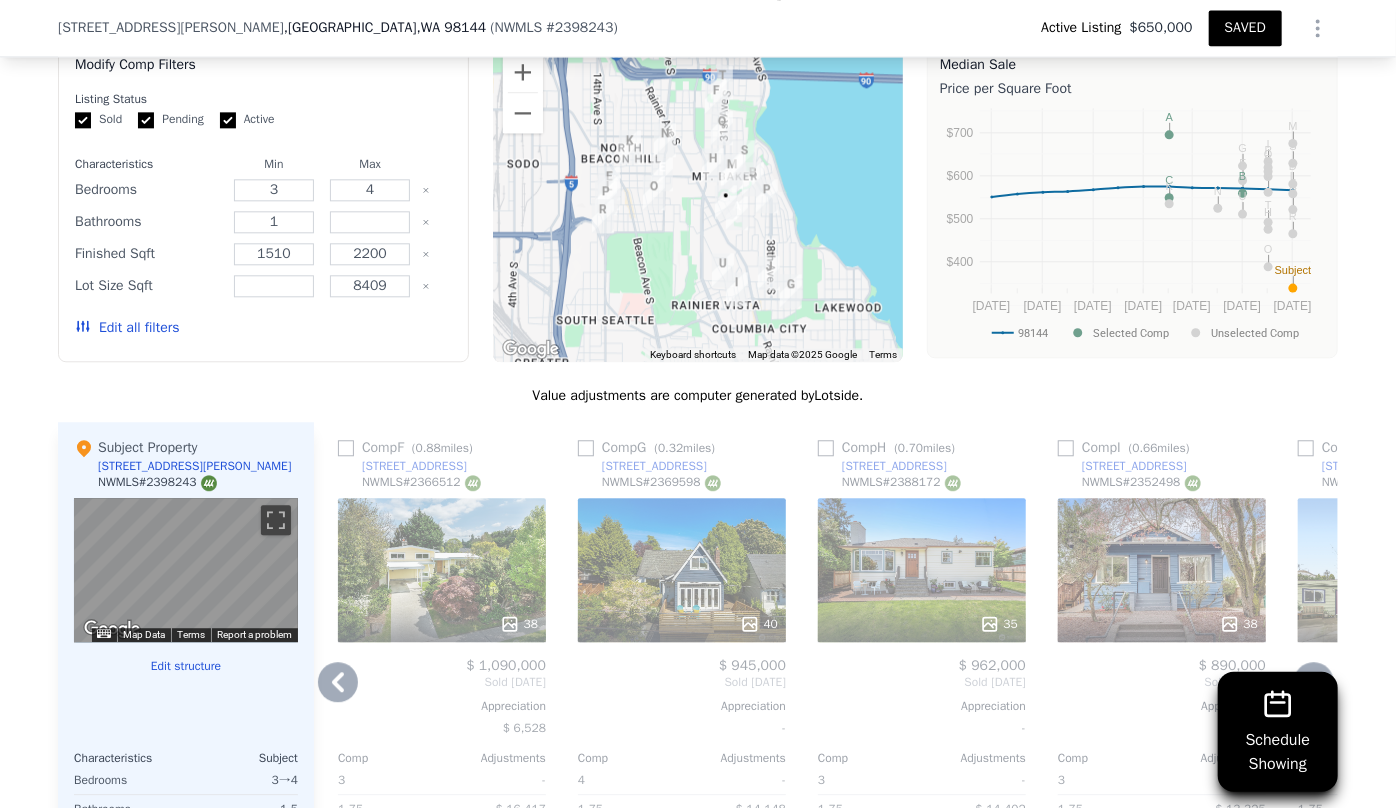click 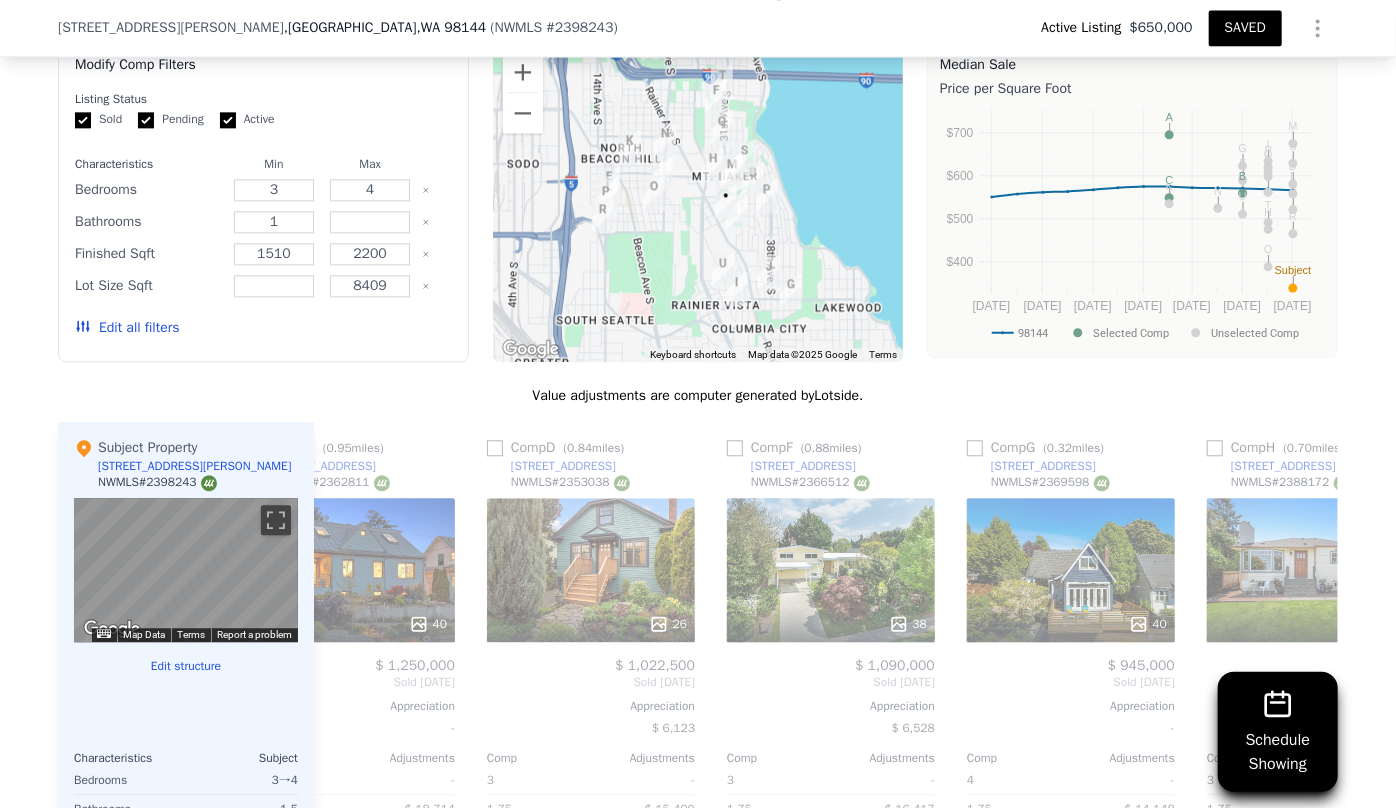 scroll, scrollTop: 0, scrollLeft: 960, axis: horizontal 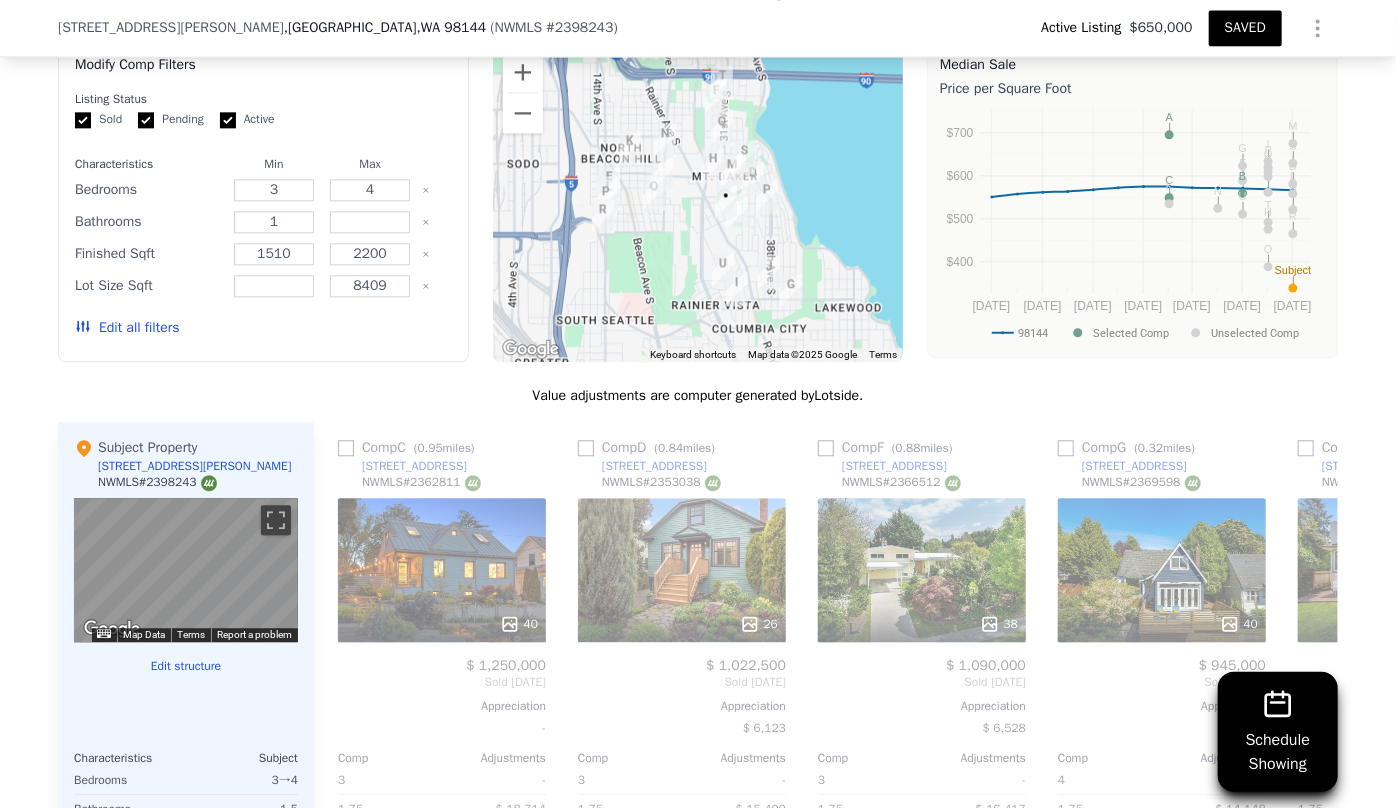 click on "Comp  V ( 0.24  miles) [STREET_ADDRESS]  # 2328056 37 $ 1,150,000 Sold   [DATE] Appreciation $ 35,884 Comp Adjustments 3 - 2 -$ 35,509 1,656 $ 75,863 0 $ 31,622 5,000 $ 6,472 Unspecified $ 55,229 1922 - Other Adjustments -$ 6,222 Adjusted Value $ 1,277,456 Comp  A ( 0.12  miles) [STREET_ADDRESS]  # 2358083 35 $ 1,012,500 Sold   [DATE] Appreciation $ 6,064 Comp Adjustments 4 - 1 $ 45,748 1,810 $ 23,470 220 $ 15,444 5,100 $ 4,088 Unspecified $ 47,436 1913 - Other Adjustments -$ 8,511 Adjusted Value $ 1,140,176 Comp  E ( 0.56  miles) [STREET_ADDRESS] 31 $ 950,000 Sold   [DATE] Appreciation $ 29,643 Comp Adjustments 3 - 1.75 -$ 14,667 1,730 $ 68,491 0 $ 26,123 4,000 $ 23,392 Unspecified $ 45,624 1920 - Other Adjustments $ 78,394 Adjusted Value $ 1,177,357 Comp  B ( 0.28  miles) [STREET_ADDRESS] 30 $ 1,099,950 Sold   [DATE] Appreciation - Comp Adjustments 3 - 1.75 -$ 16,468 1,894 $ 30,519 0 $ 29,331 1 $ 75,043 250 $ 22,121 1922 - Other Adjustments -$ 21,109 C" at bounding box center (826, 743) 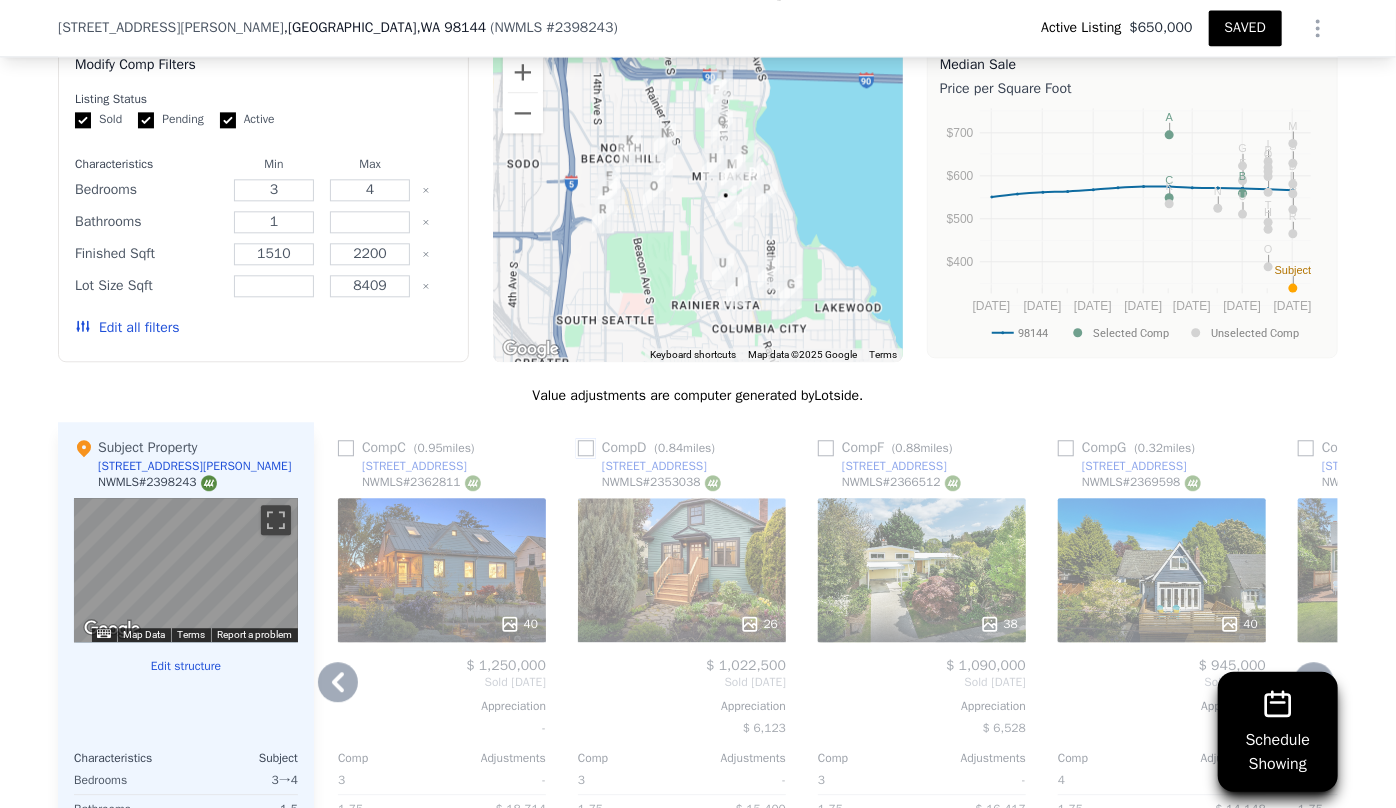 click at bounding box center [586, 448] 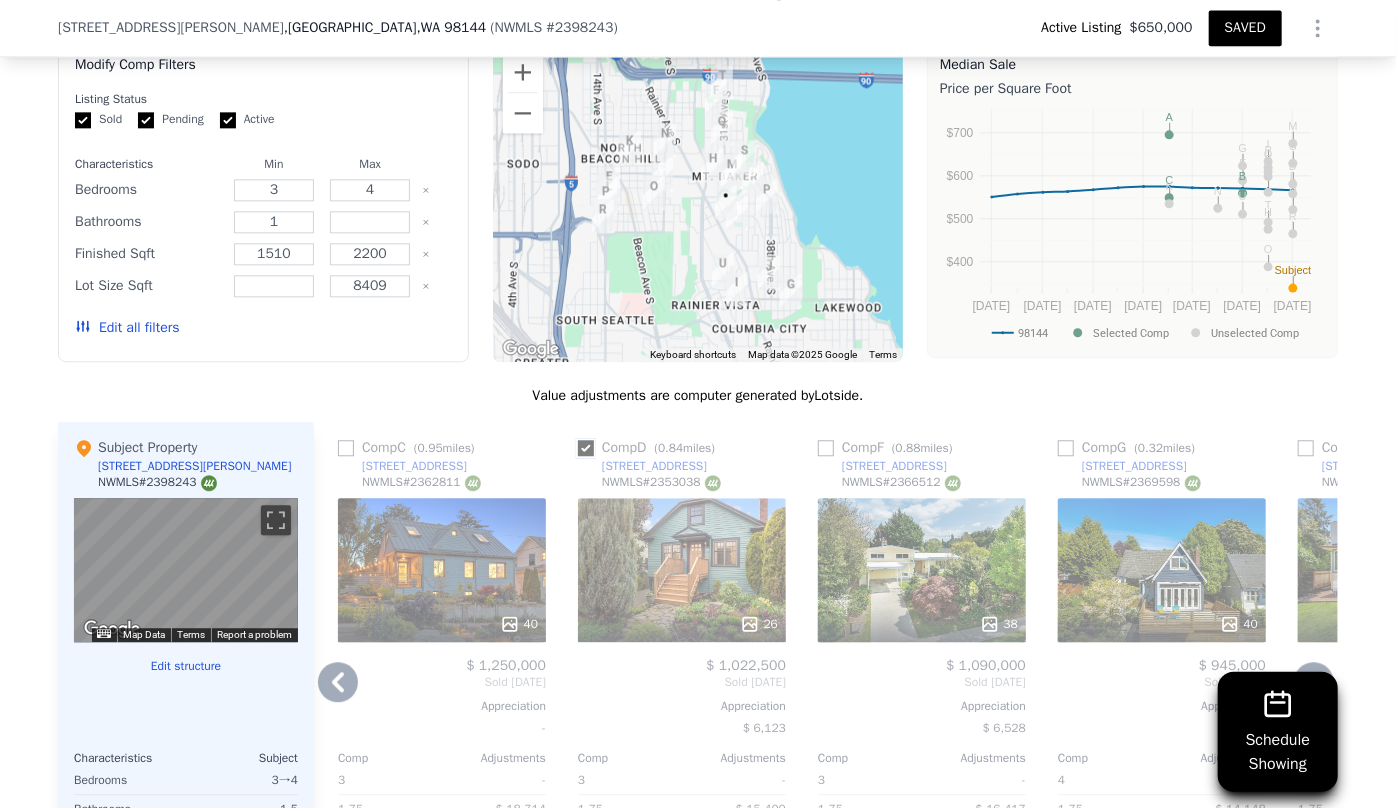 checkbox on "true" 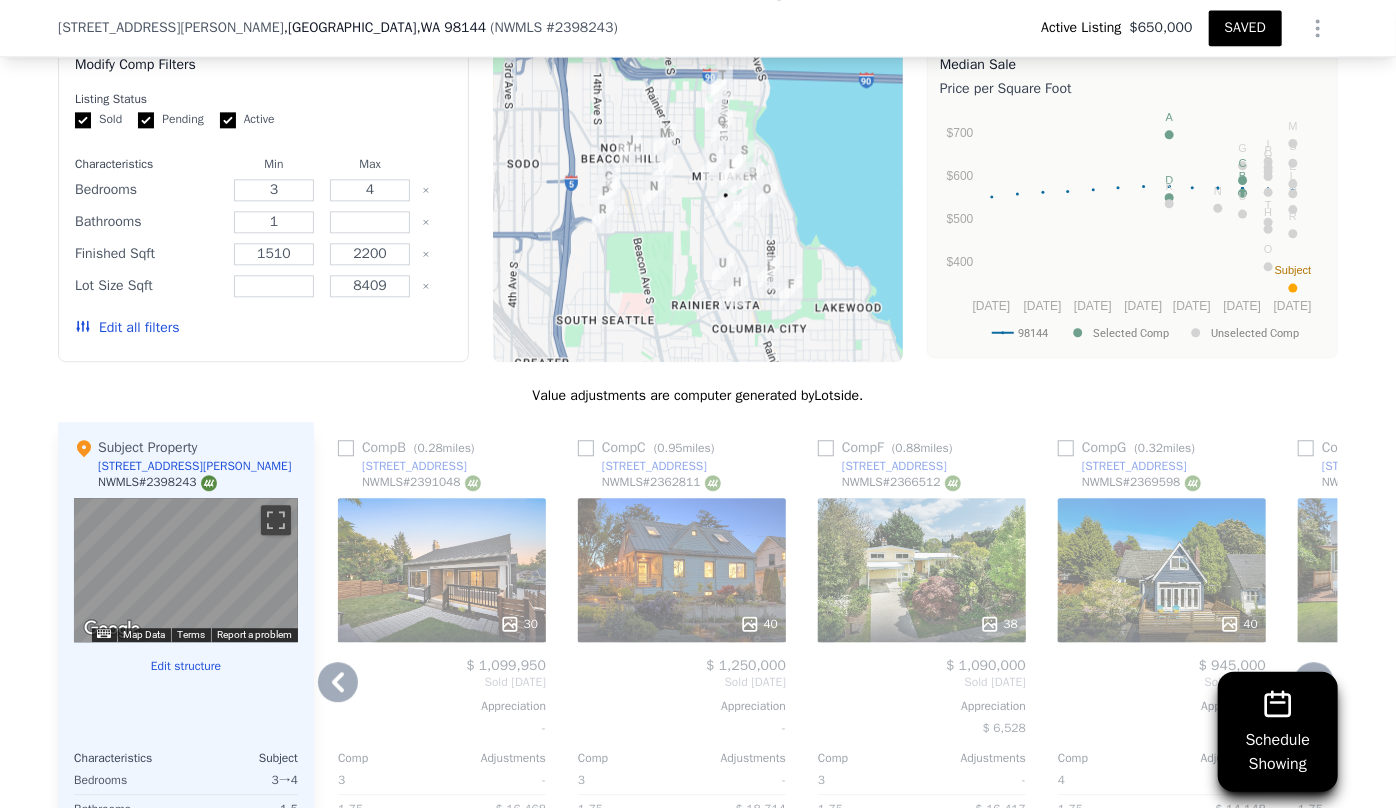 click 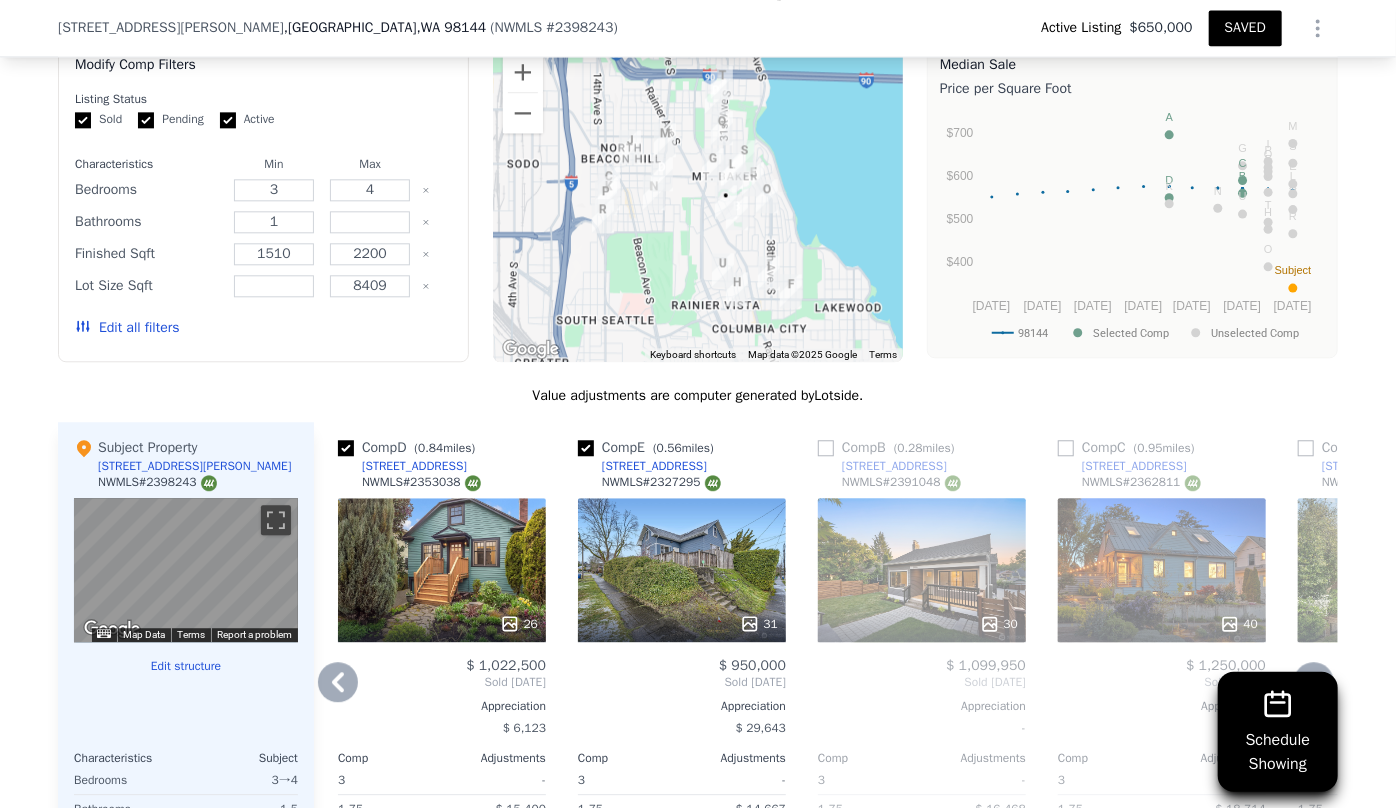 click 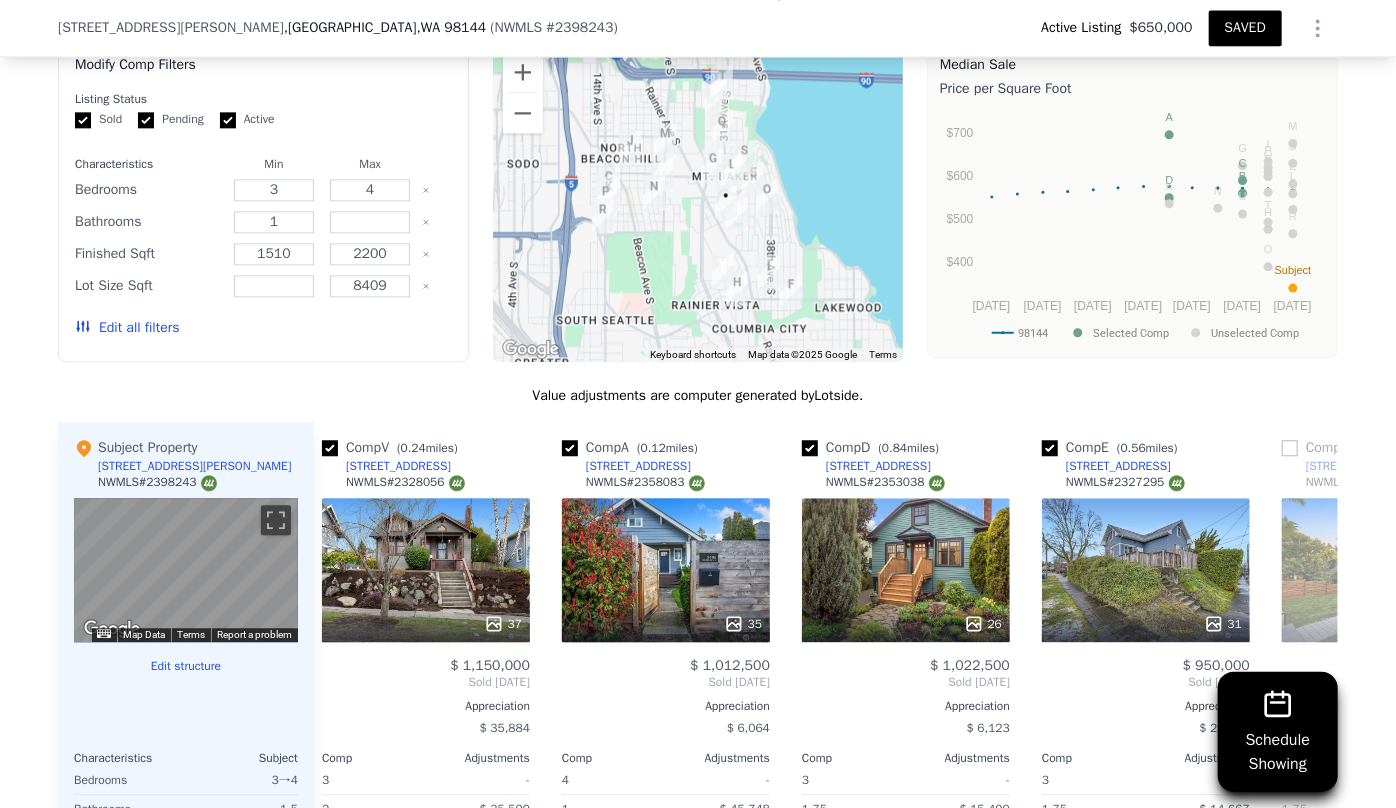 scroll, scrollTop: 0, scrollLeft: 0, axis: both 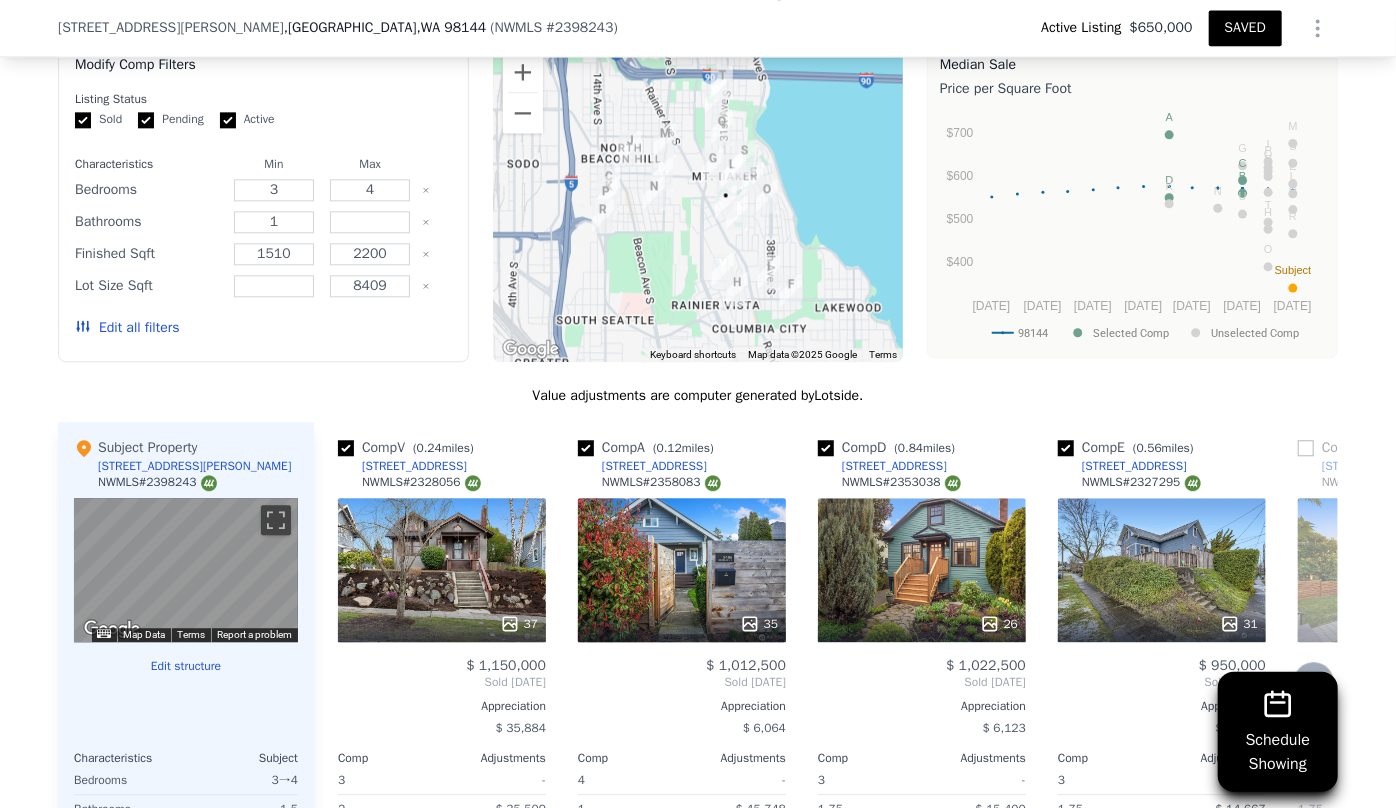 click on "Sold   [DATE]" at bounding box center (442, 682) 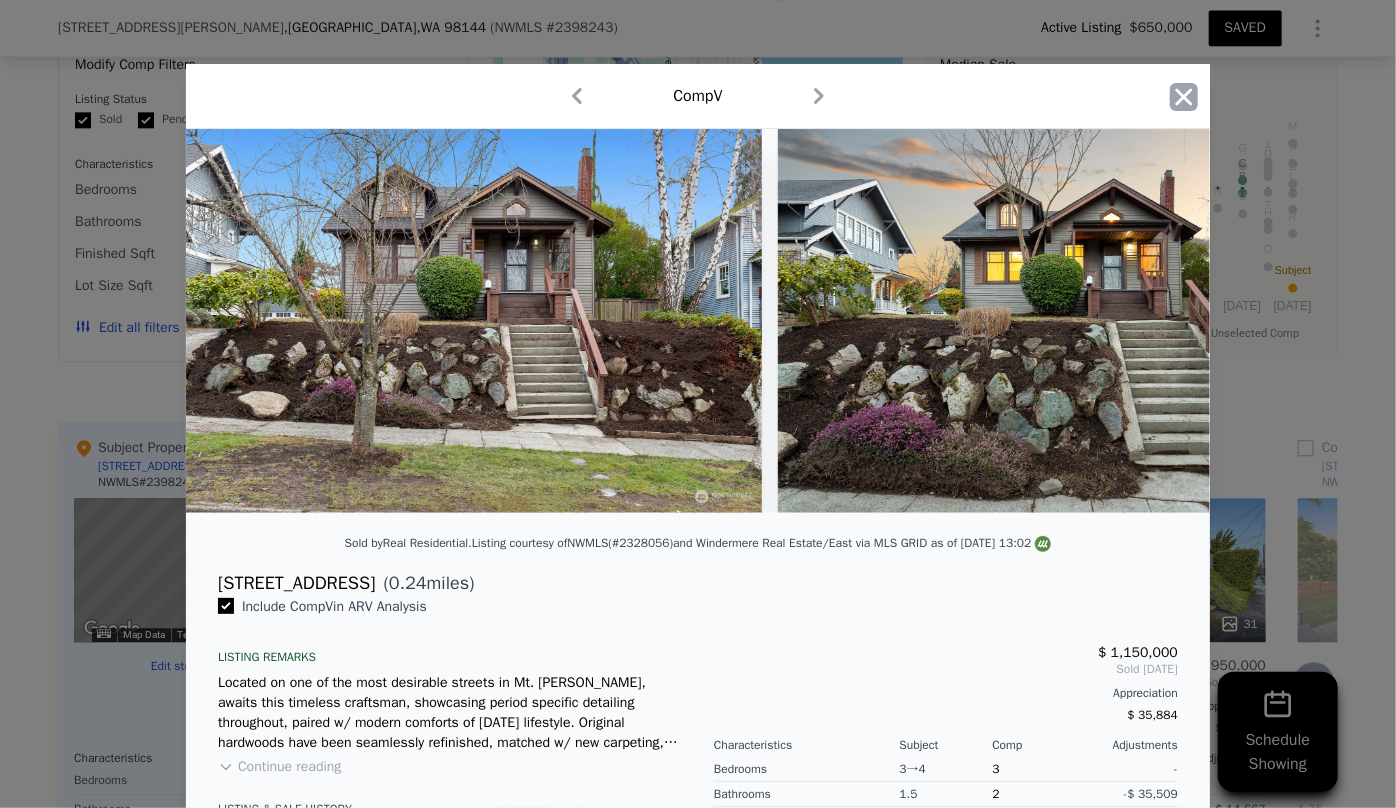 click 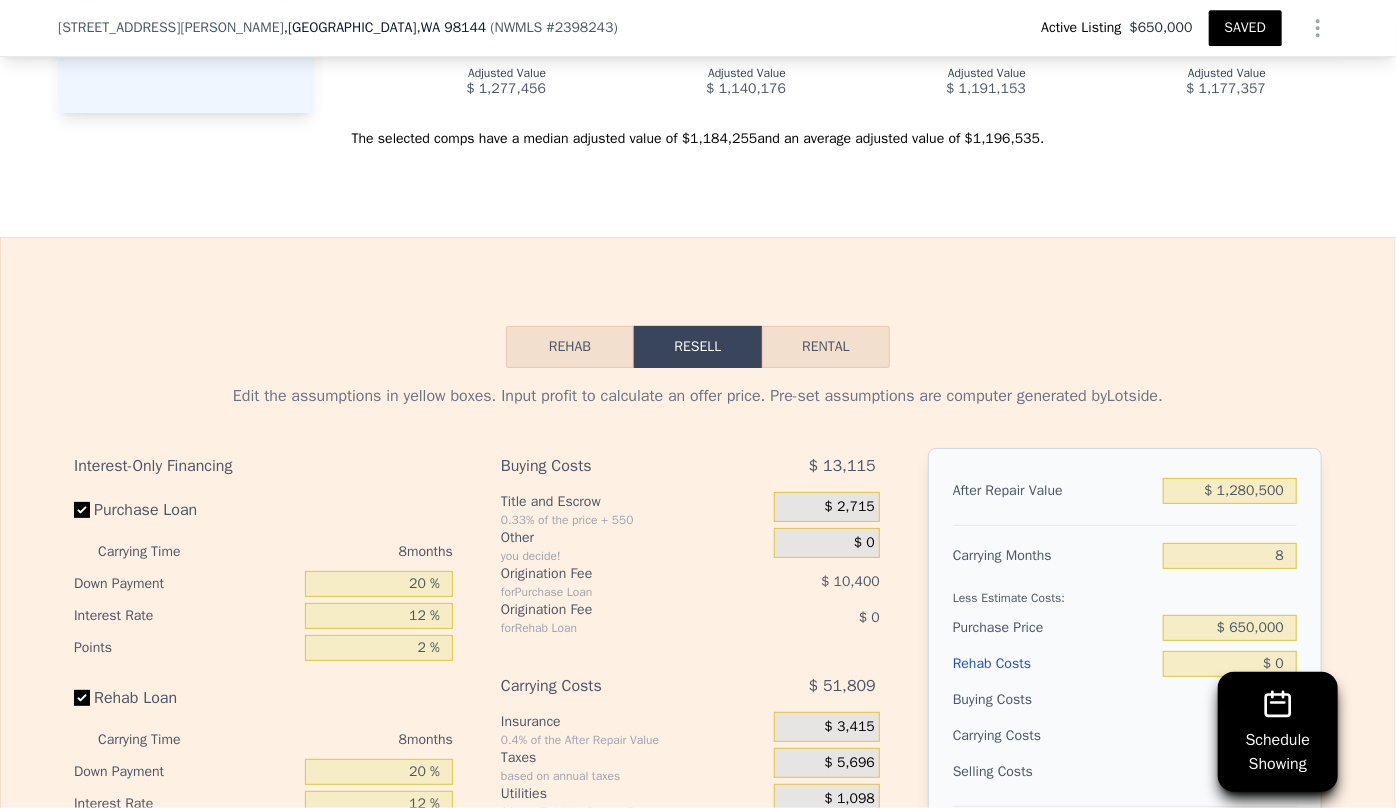 scroll, scrollTop: 3363, scrollLeft: 0, axis: vertical 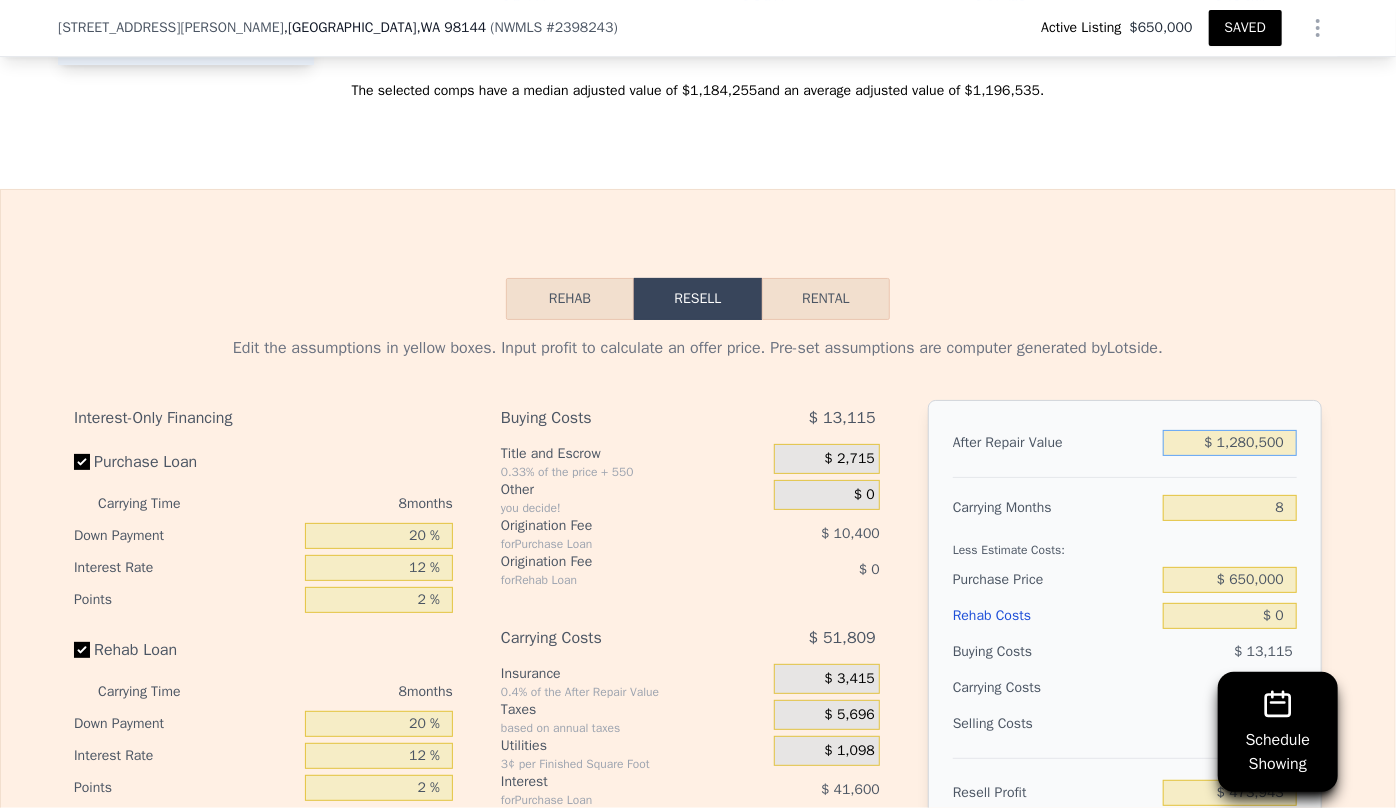 click on "$ 1,280,500" at bounding box center (1230, 443) 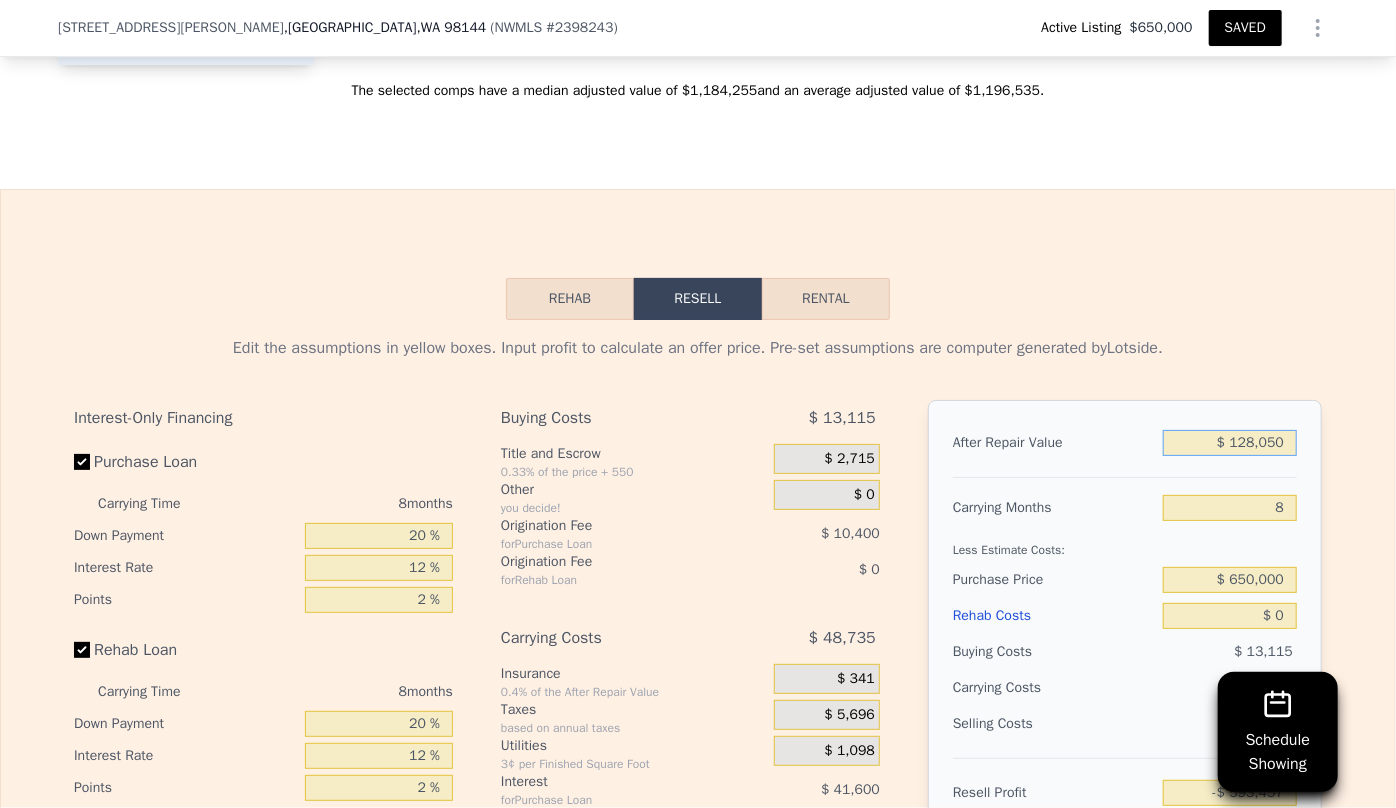 type on "-$ 593,457" 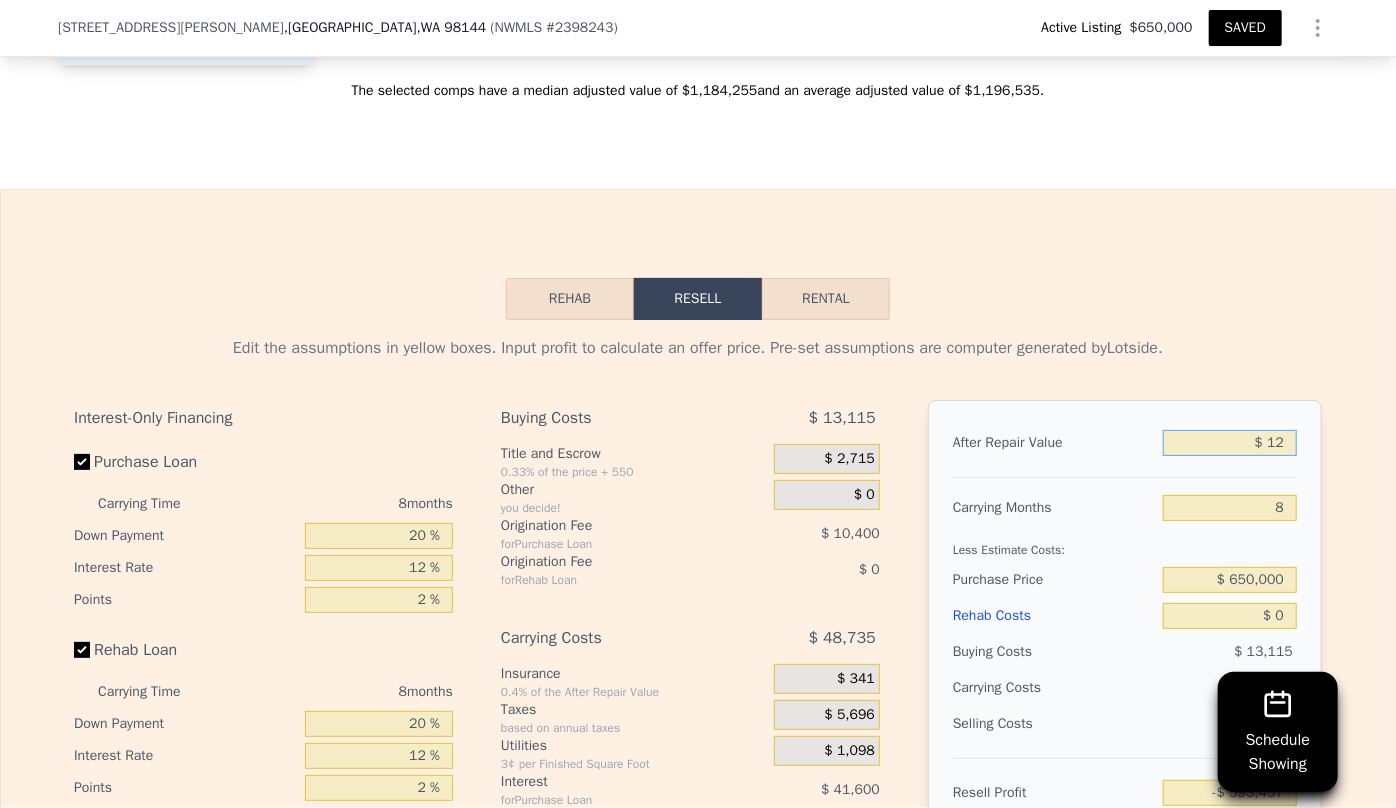 type on "$ 1" 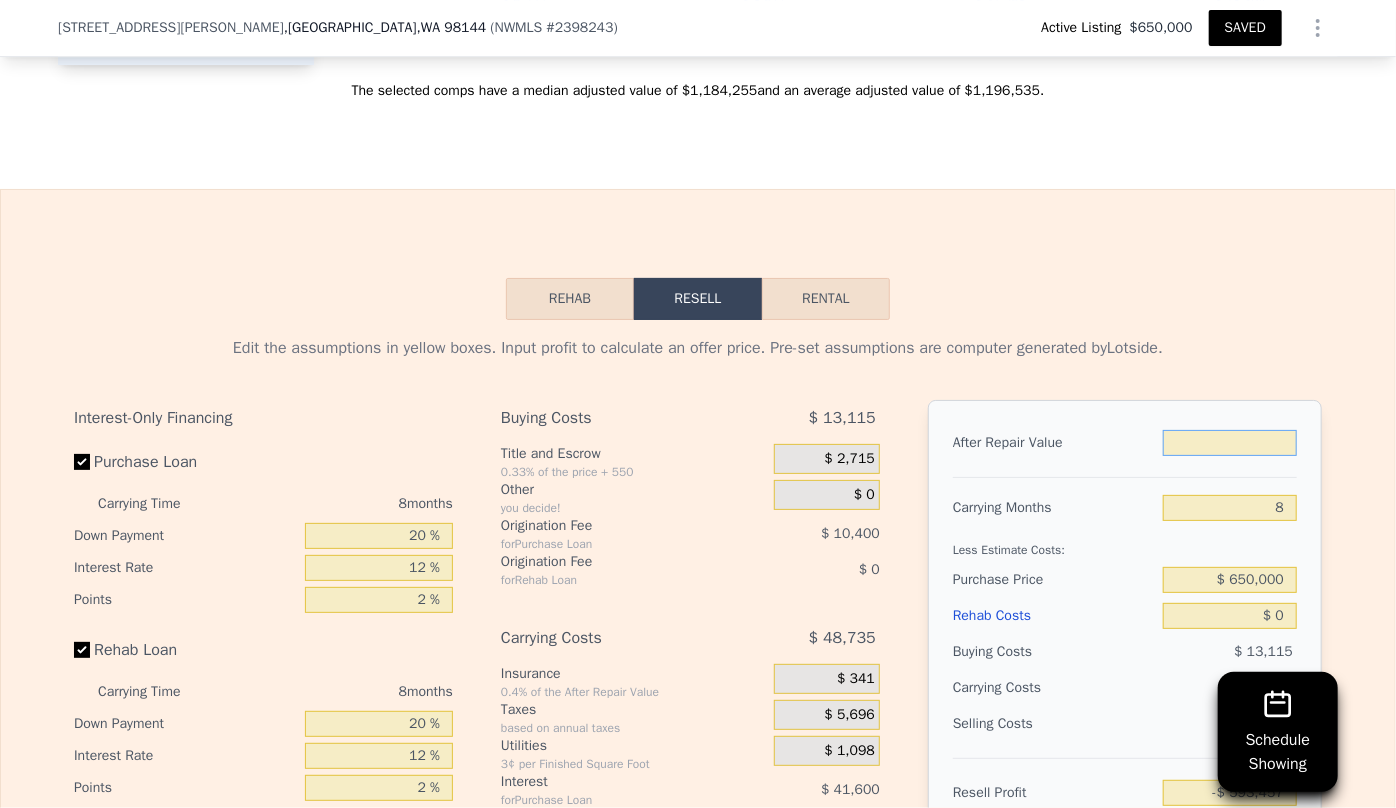 type on "$ 1" 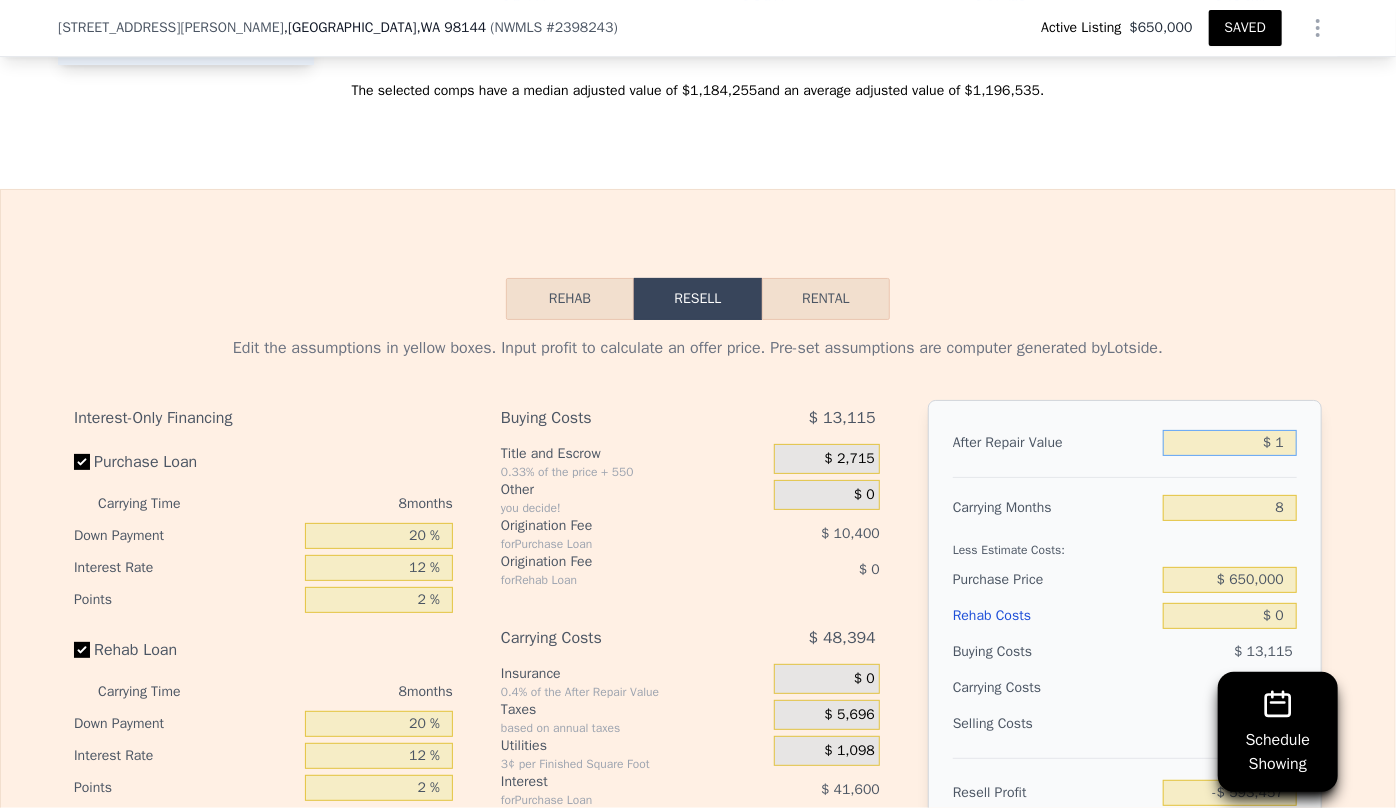 type 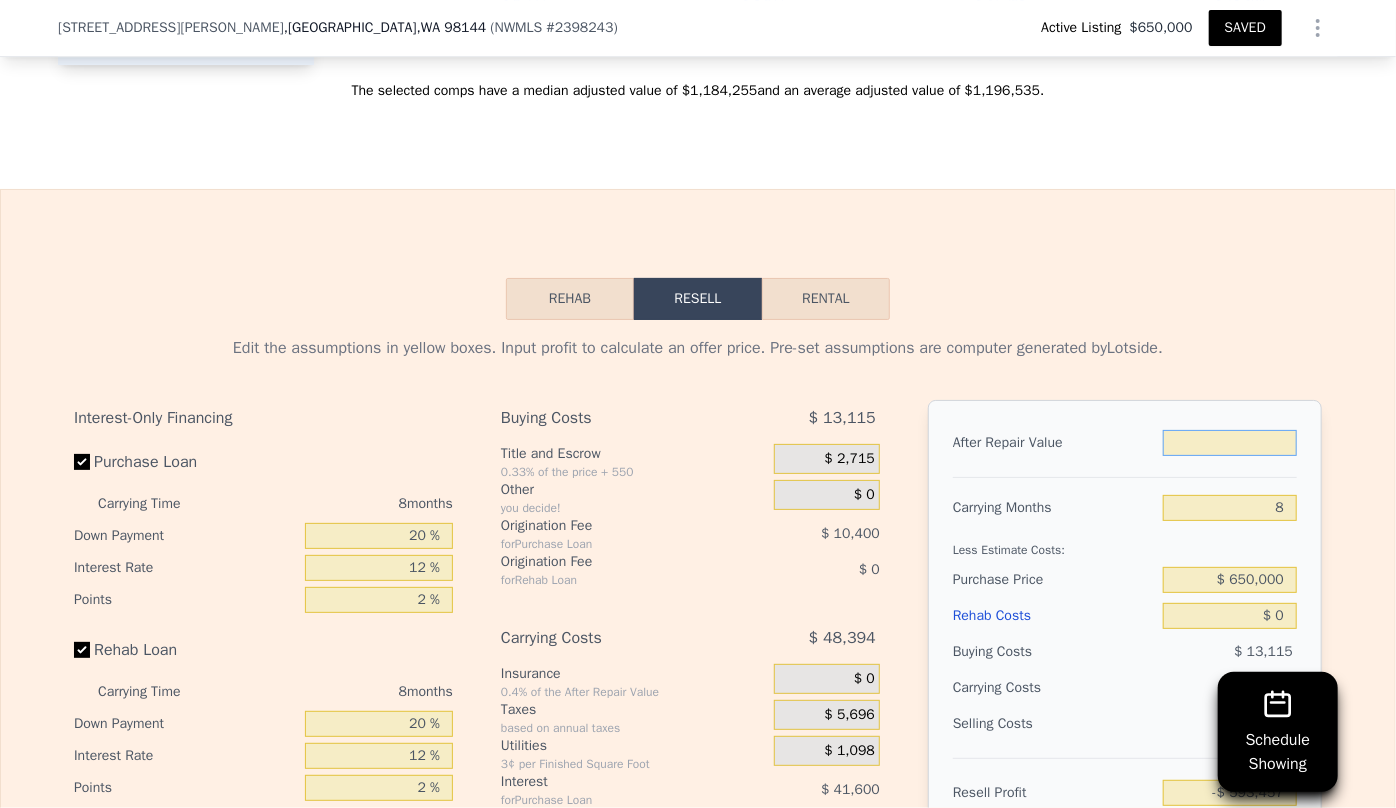 type on "-$ 712,058" 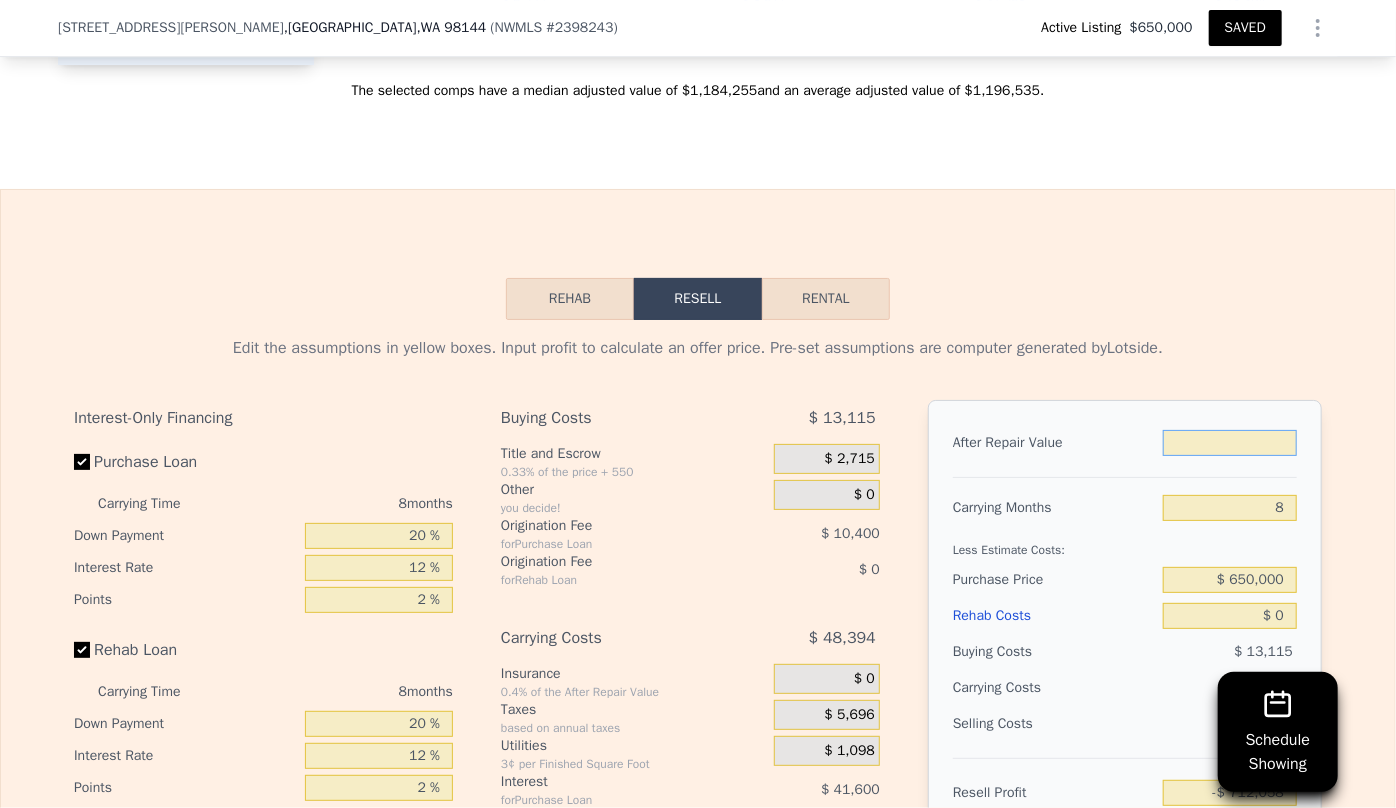 type on "$ 9" 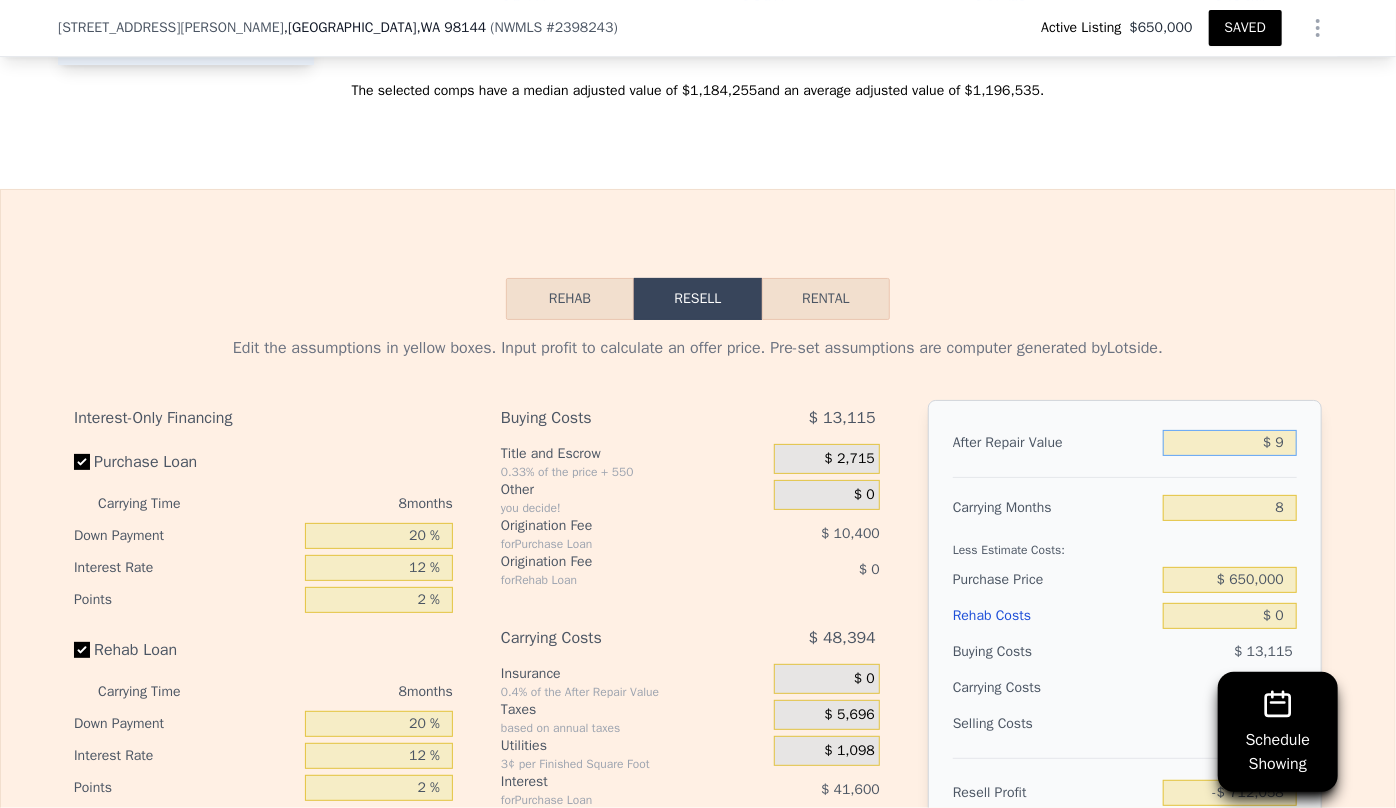 type on "-$ 712,050" 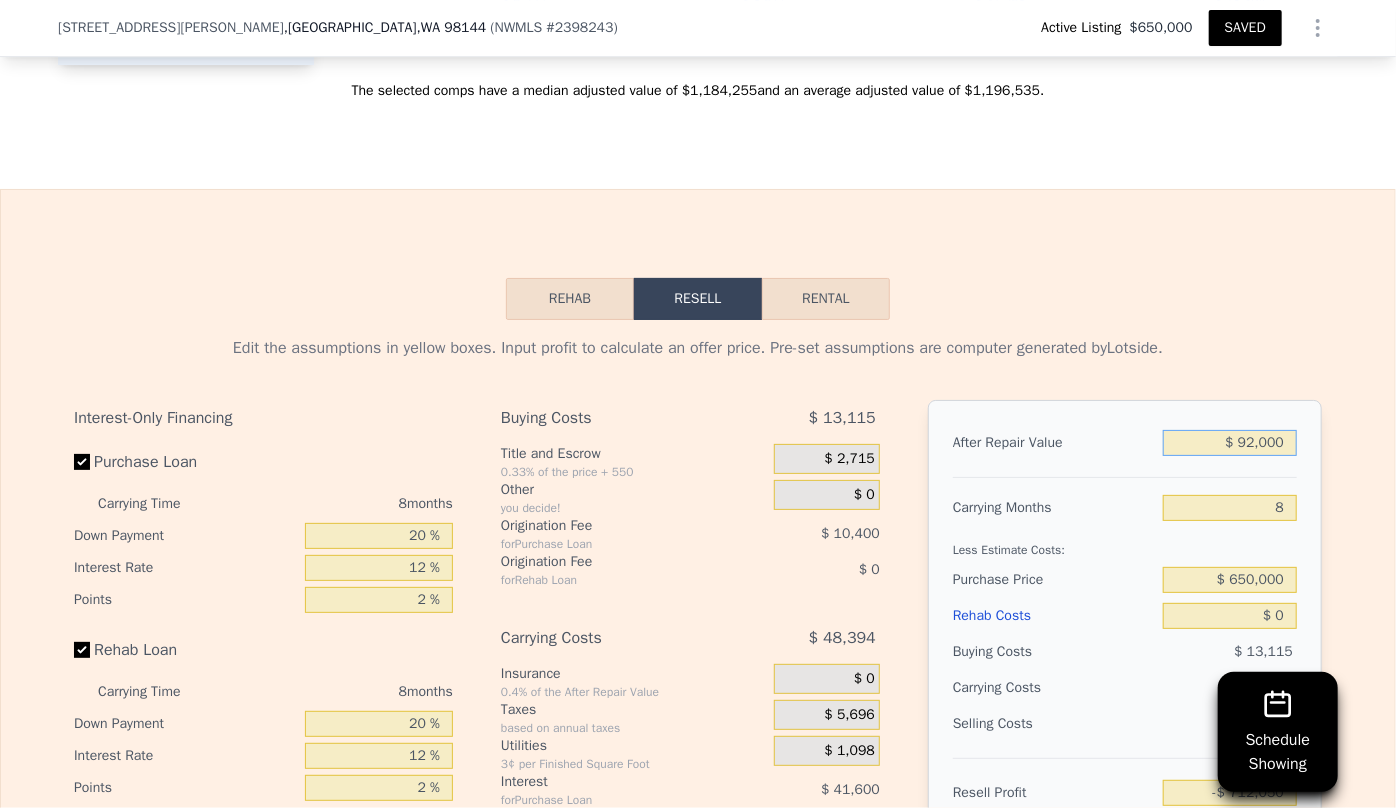 type on "$ 920,000" 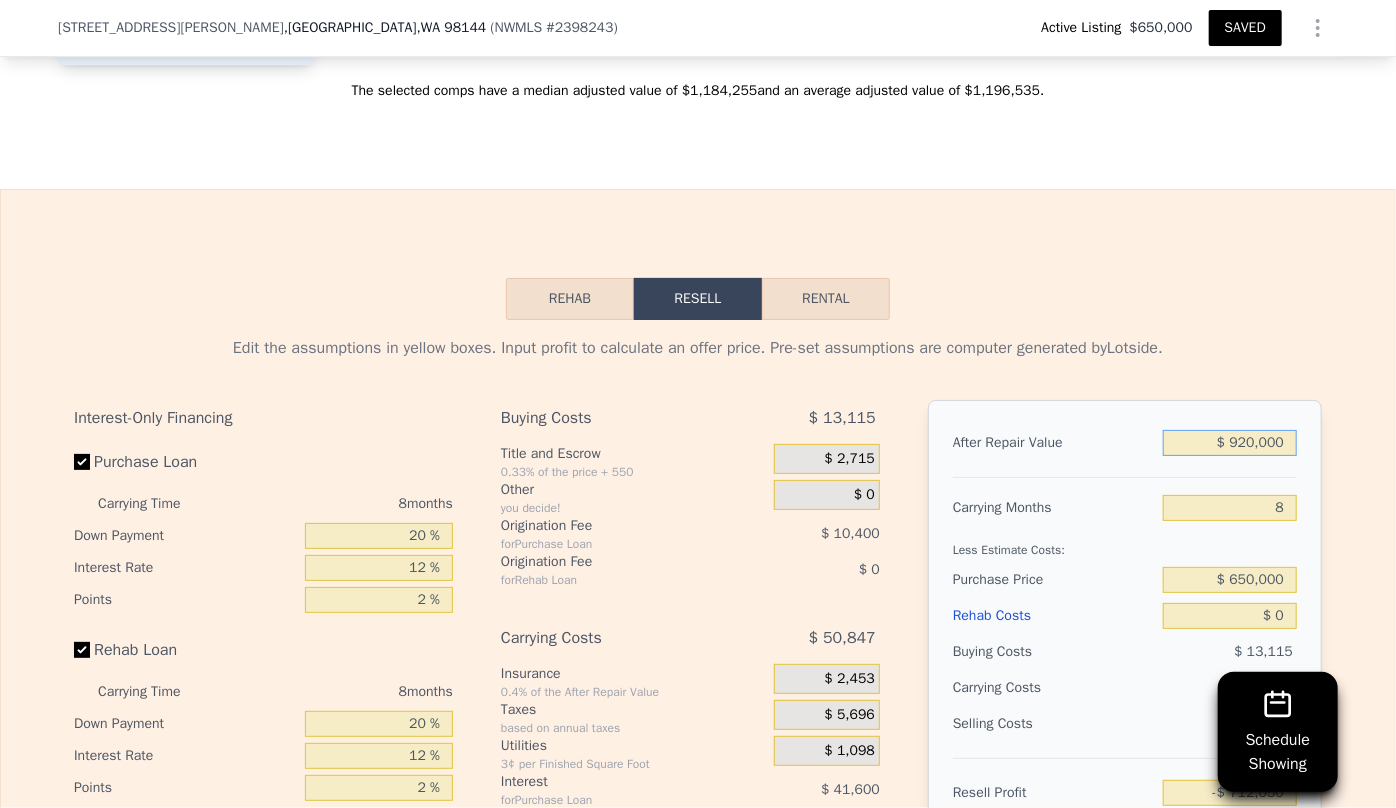 type on "$ 140,048" 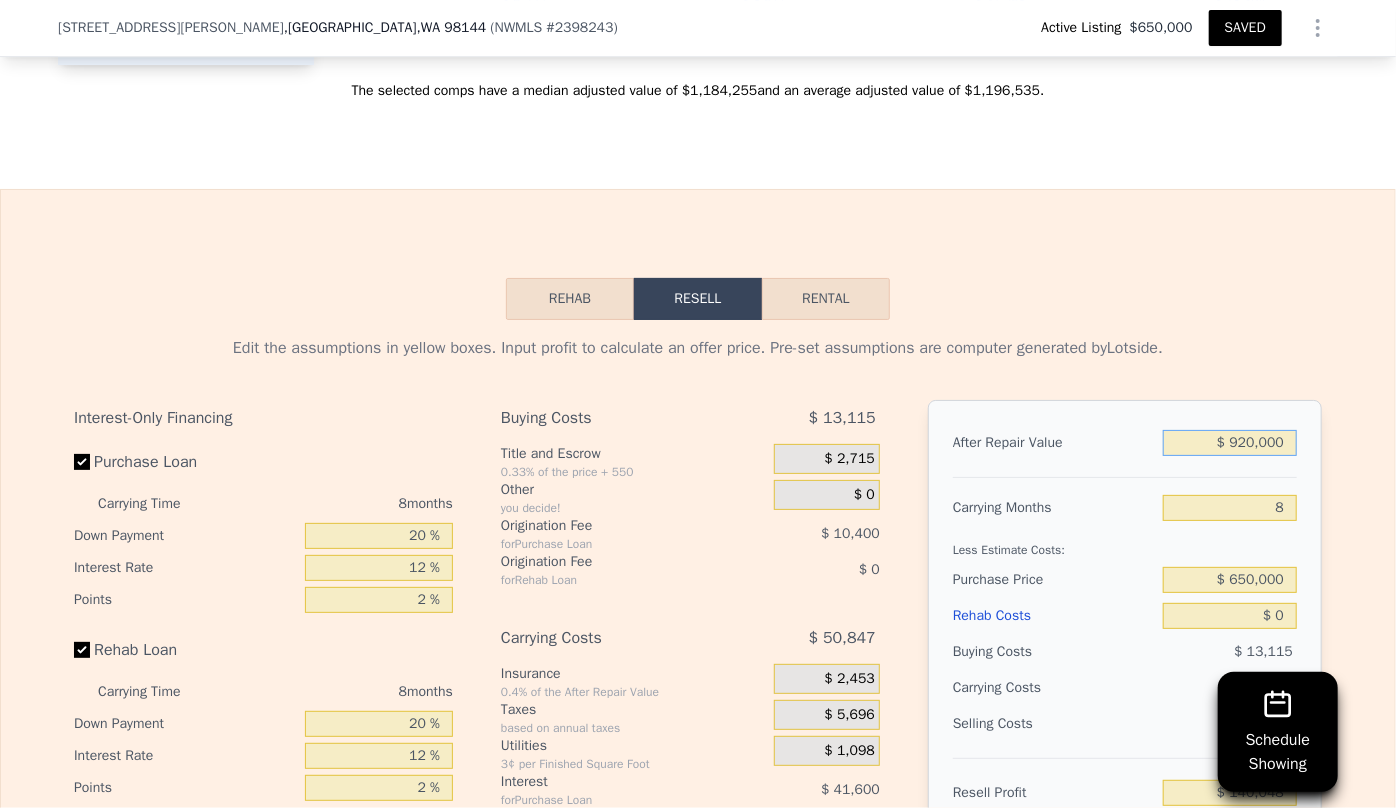 type on "$ 920,000" 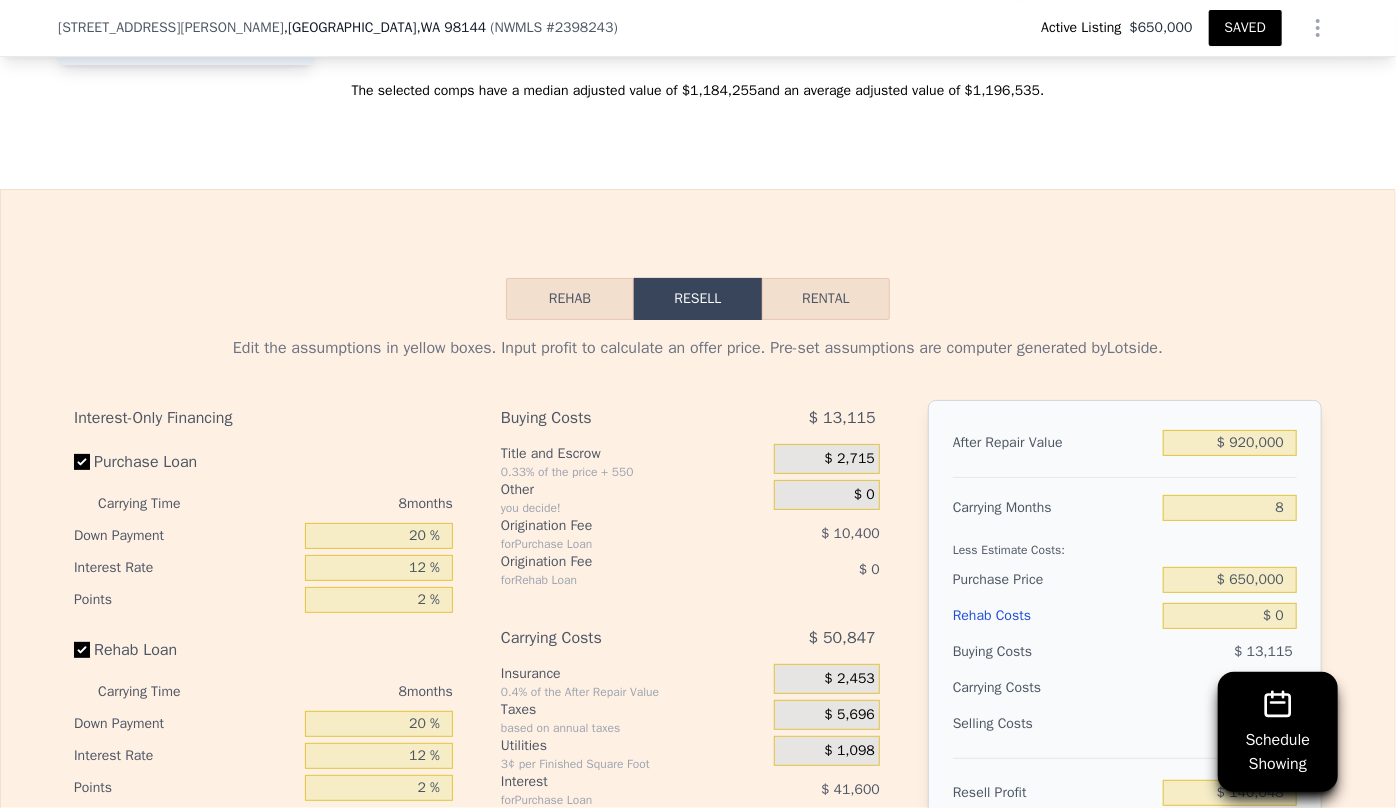 click on "$ 0" at bounding box center [1230, 616] 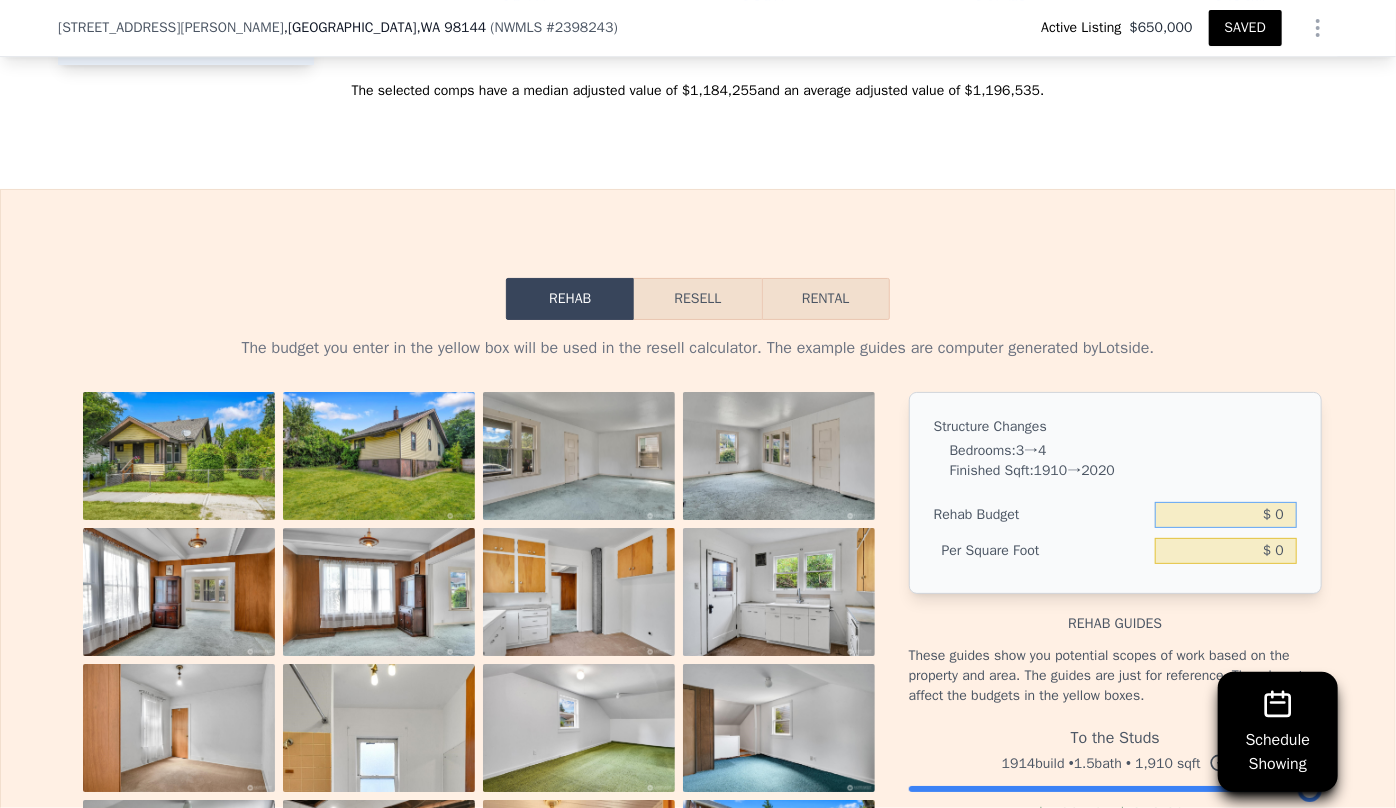 click on "$ 0" at bounding box center [1226, 515] 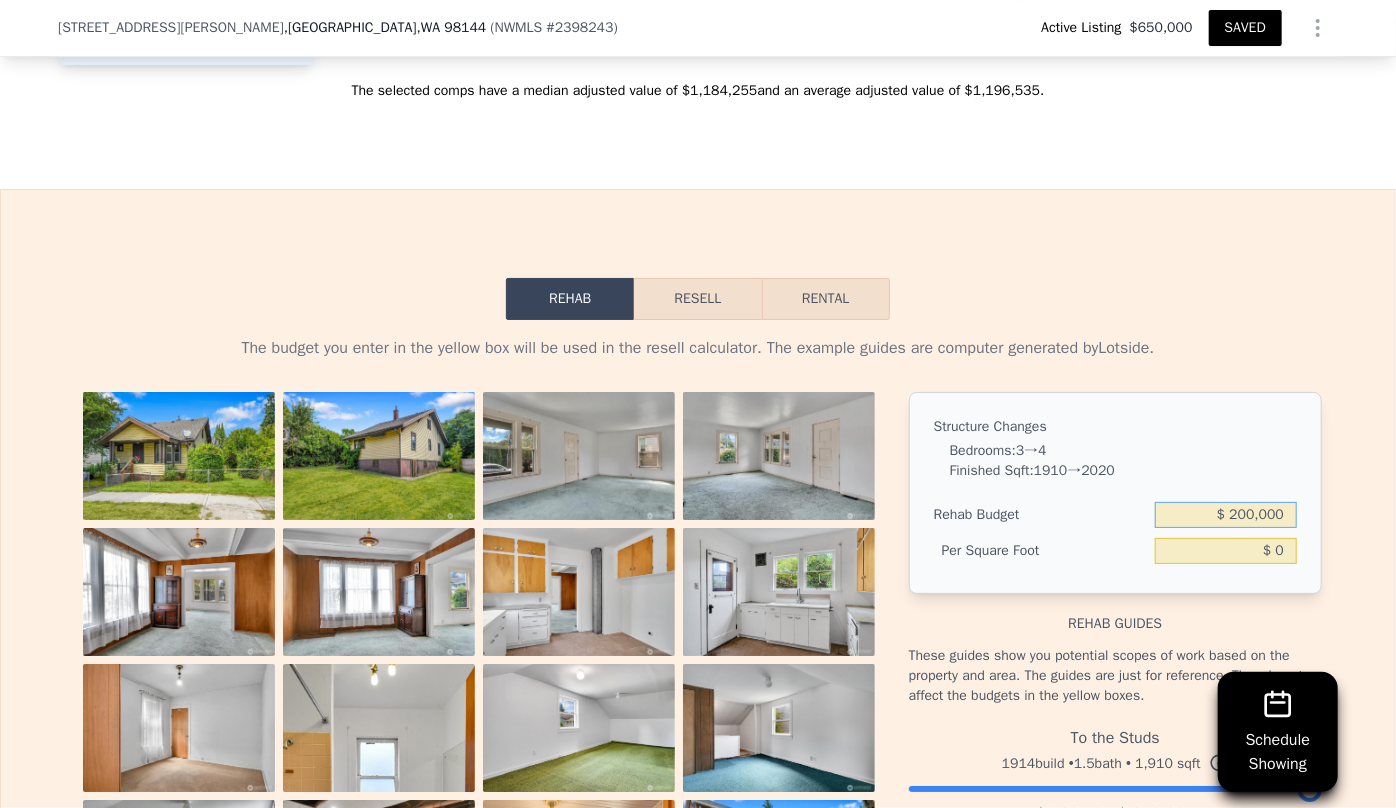 click on "$ 200,000" at bounding box center (1226, 515) 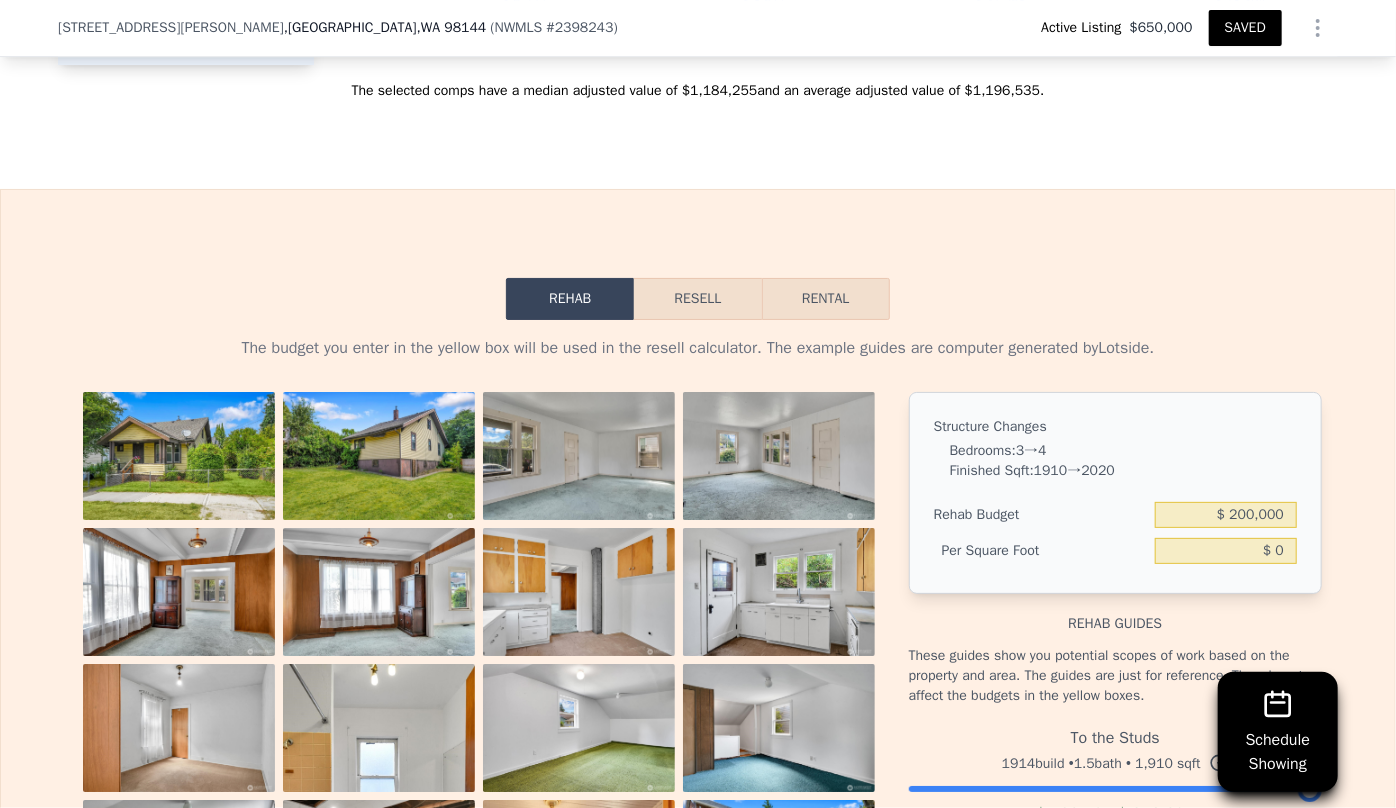 click on "Structure Changes Bedrooms :  3  →  4 Finished Sqft :  1910  →  2020 Rehab Budget $ 200,000 Per Square Foot $ 0" at bounding box center [1115, 493] 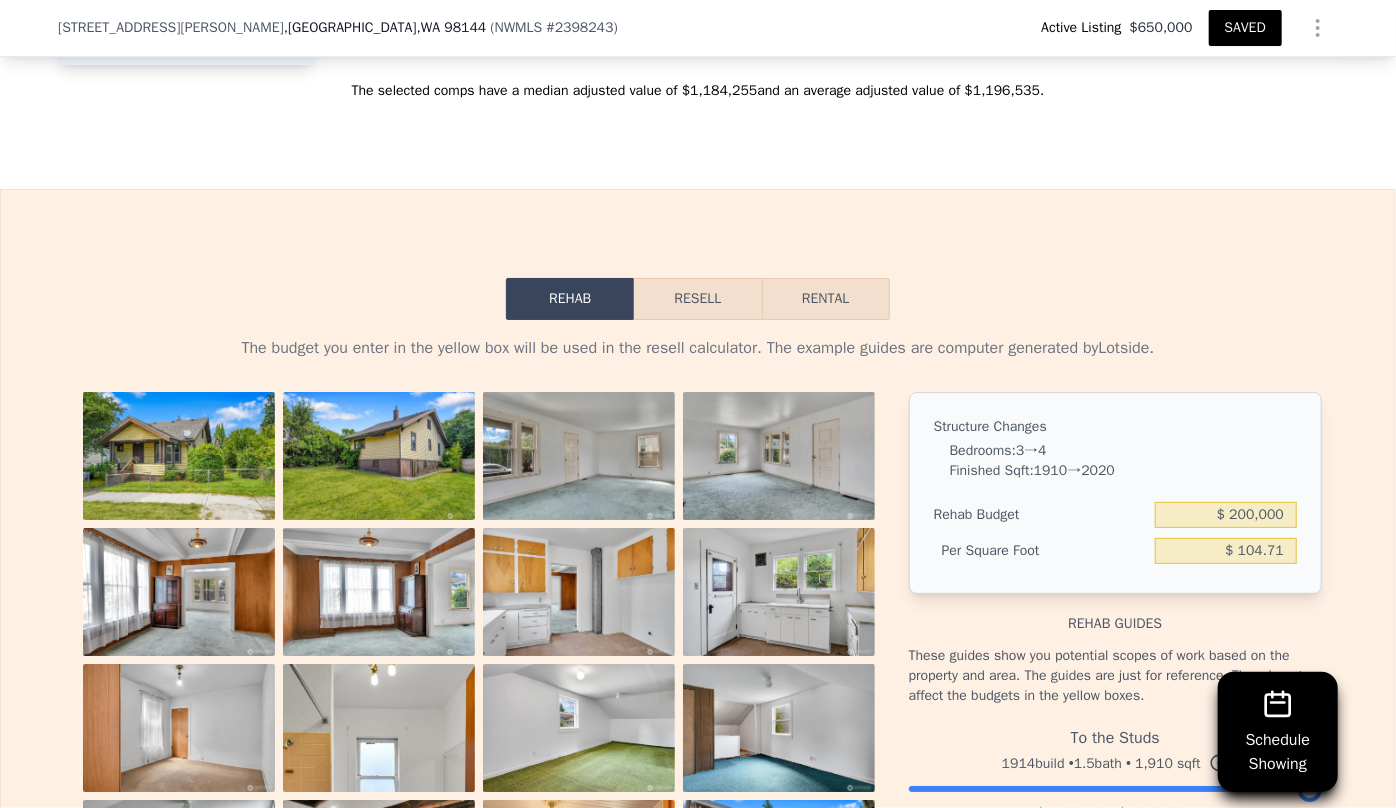 type on "$ 104.71" 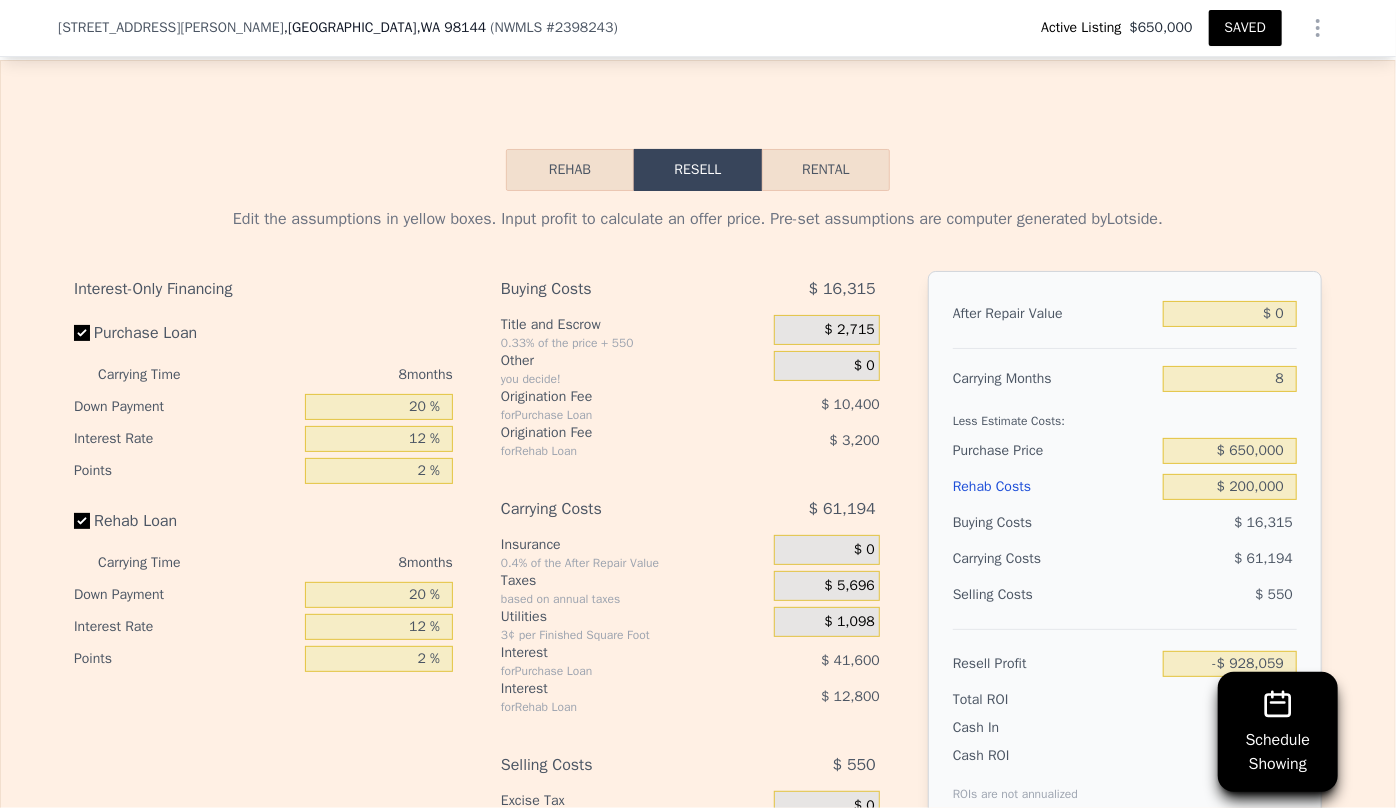 scroll, scrollTop: 3545, scrollLeft: 0, axis: vertical 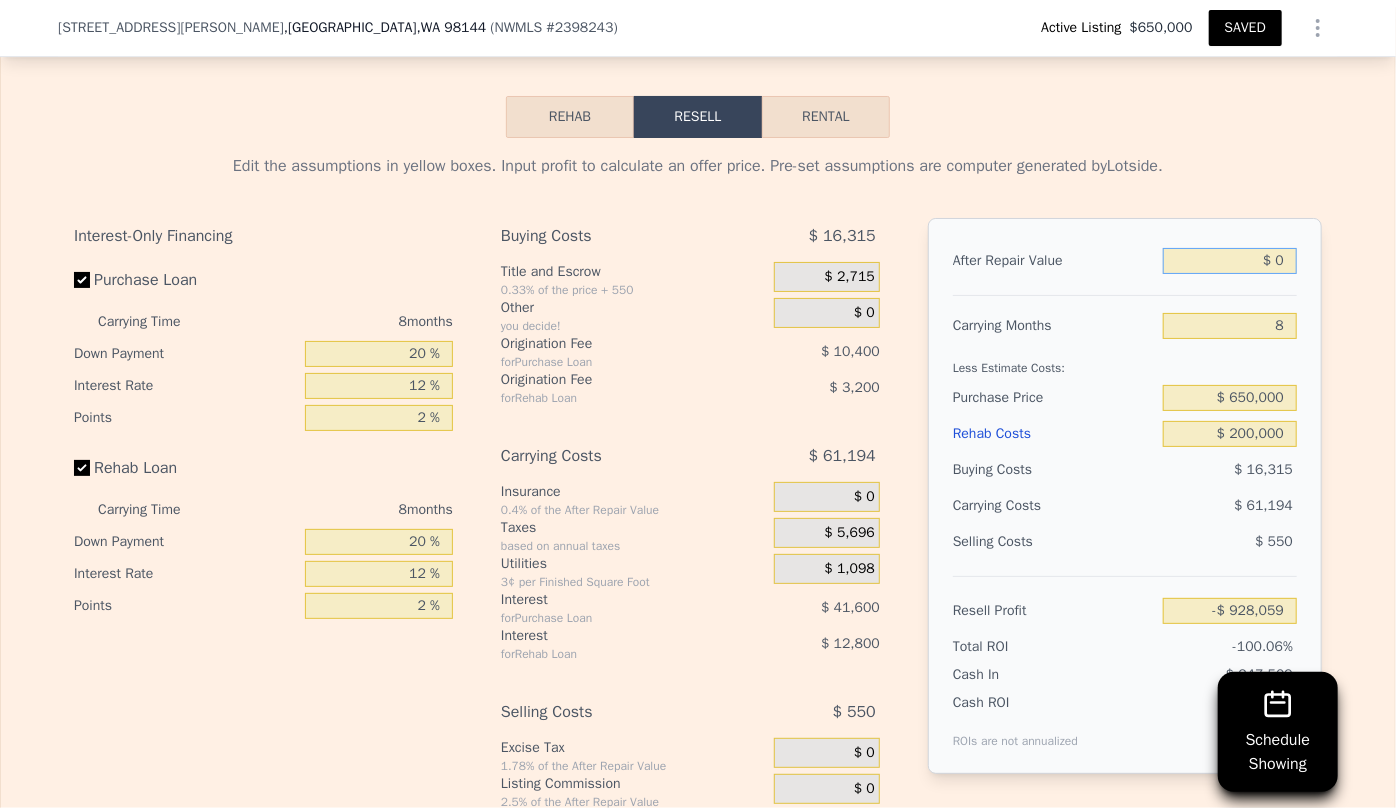 click on "$ 0" at bounding box center (1230, 261) 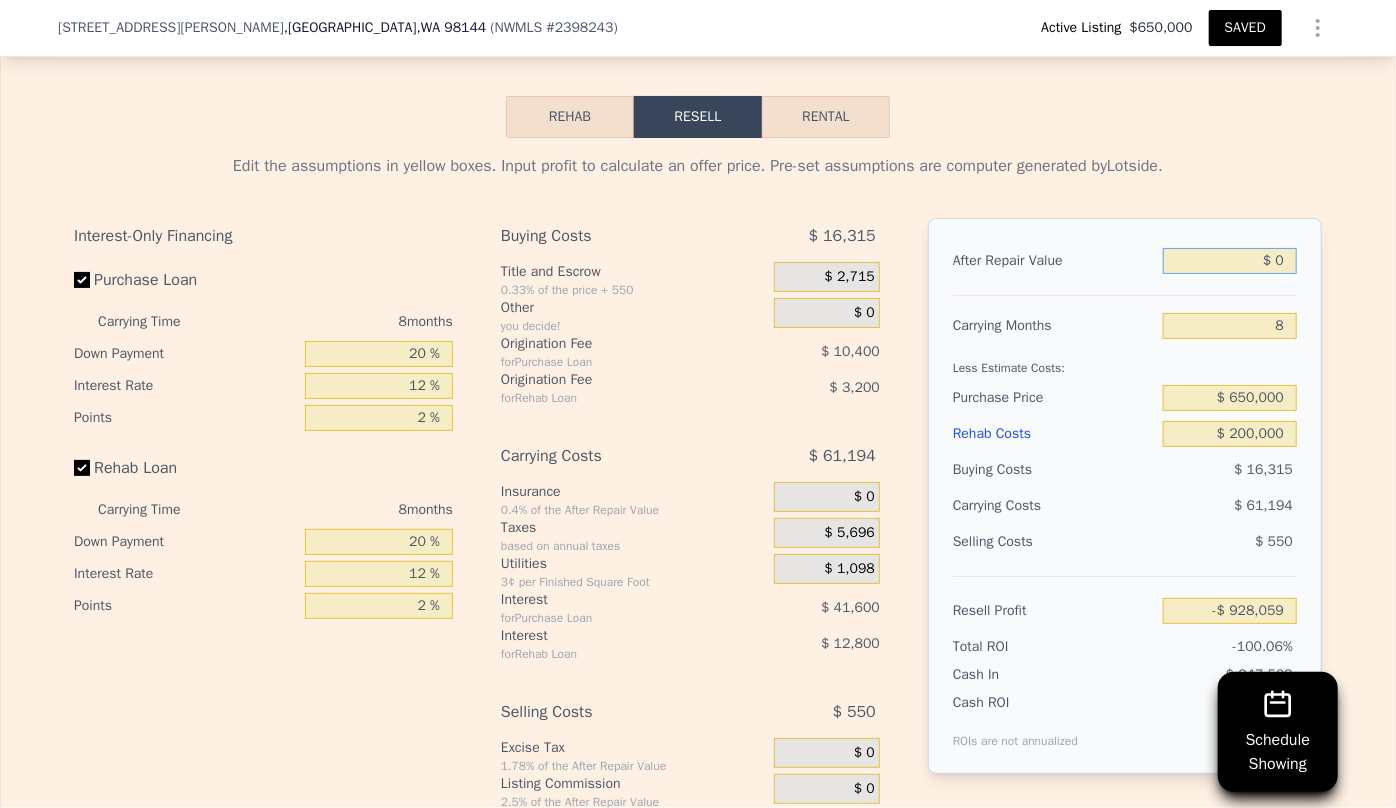 type on "$ 90" 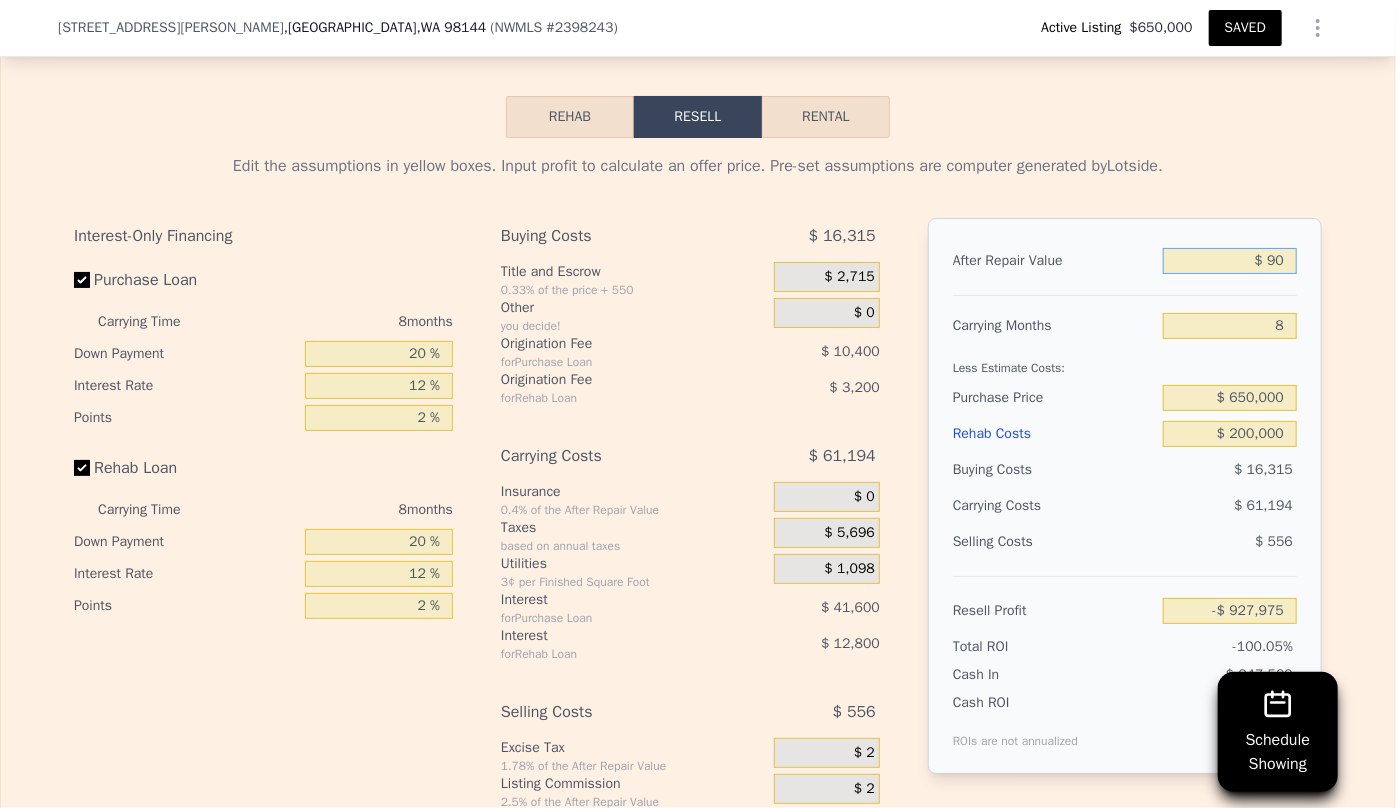 type on "-$ 927,975" 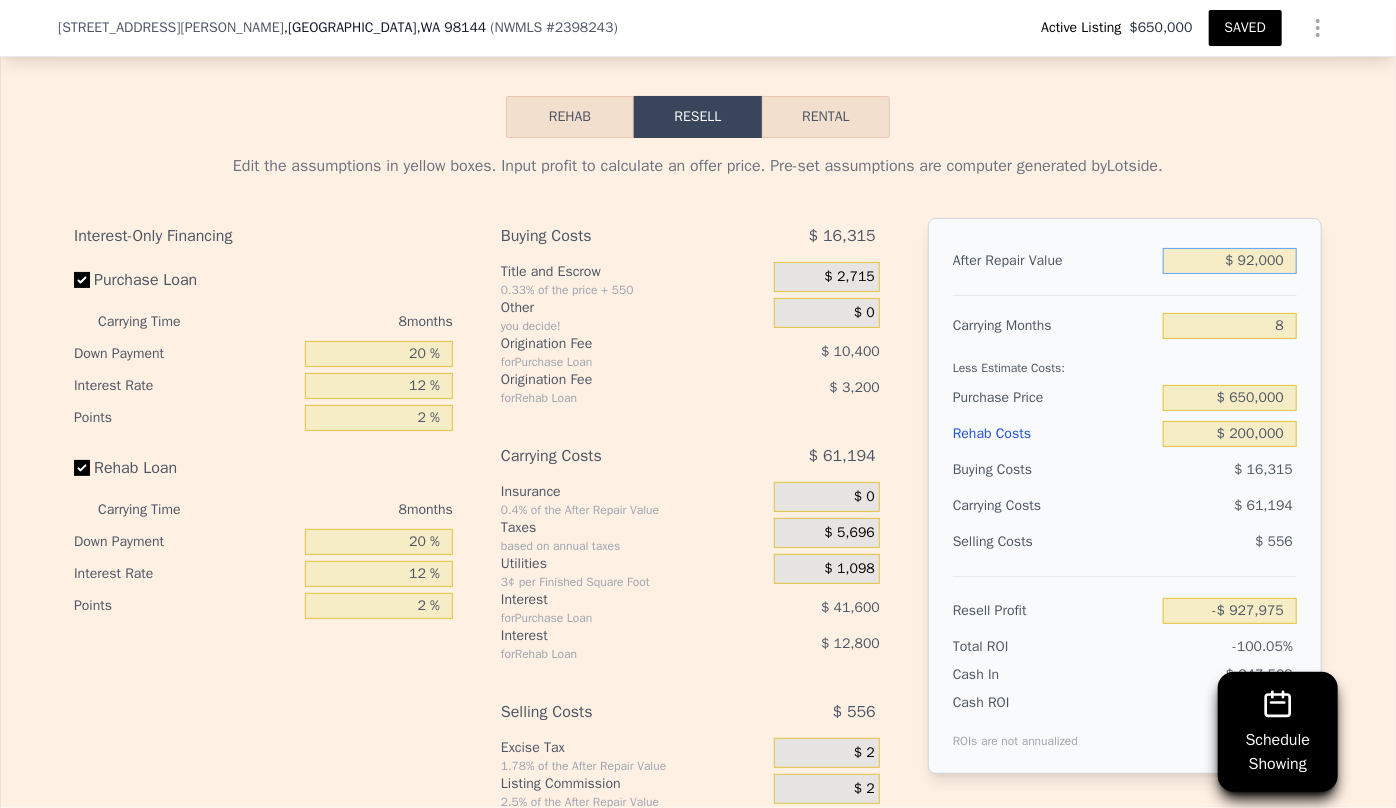 type on "$ 920,000" 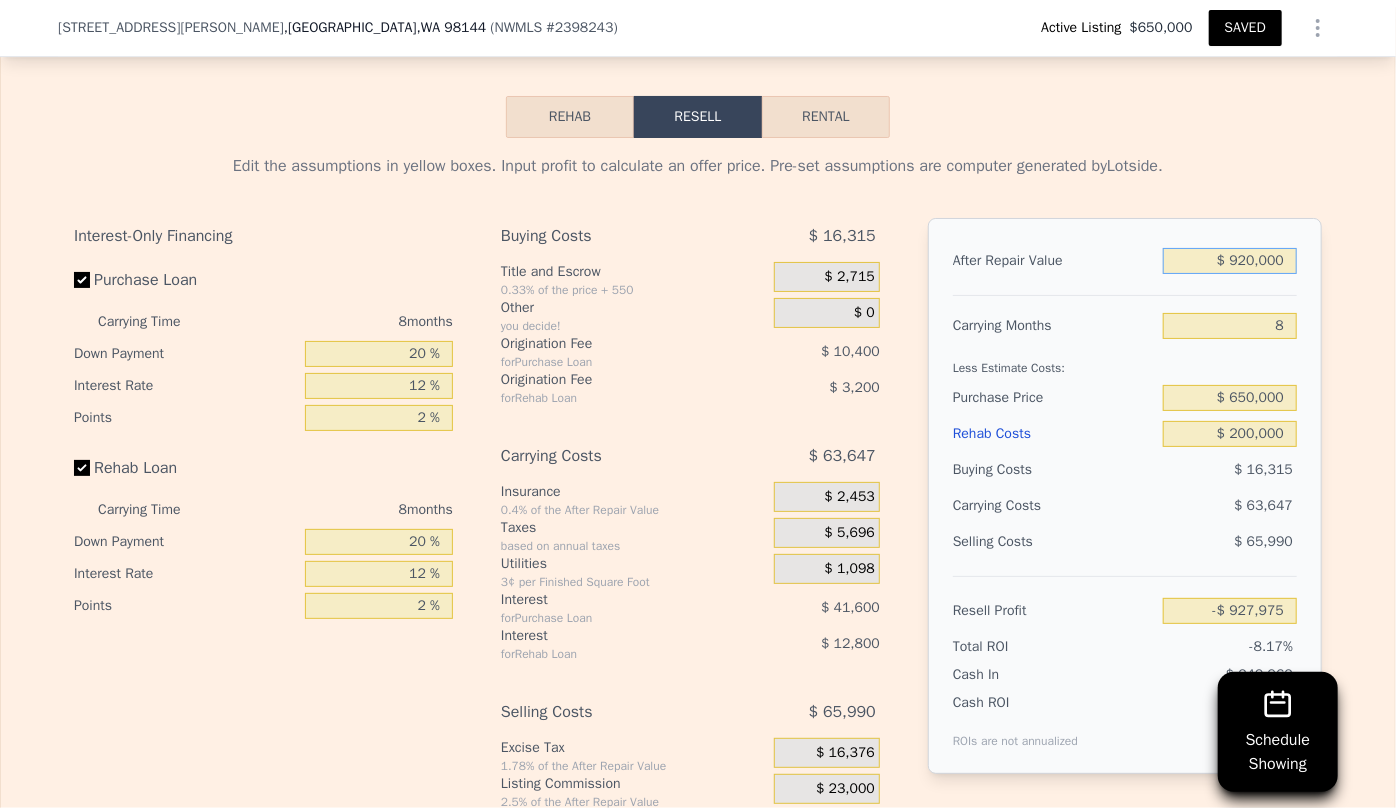type on "-$ 75,952" 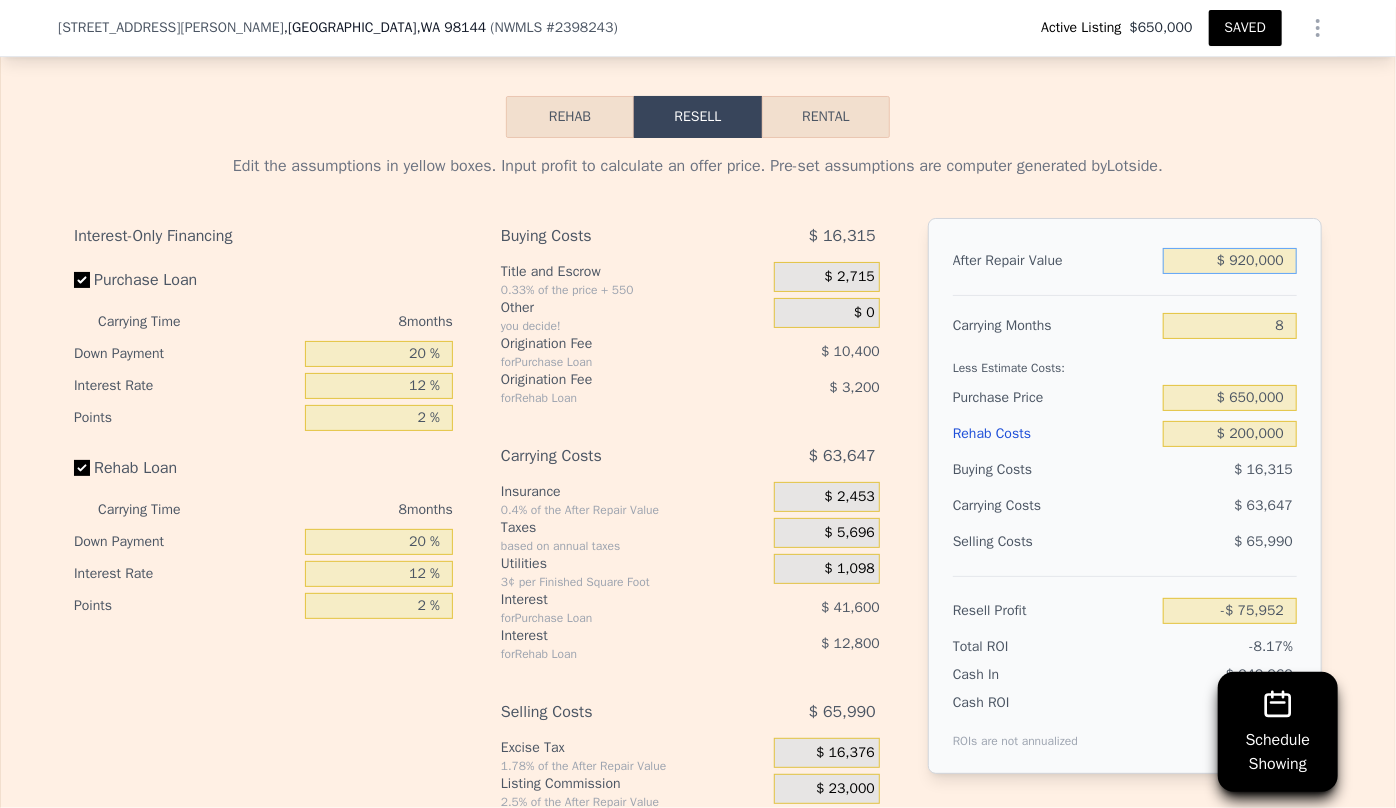 type on "$ 920,000" 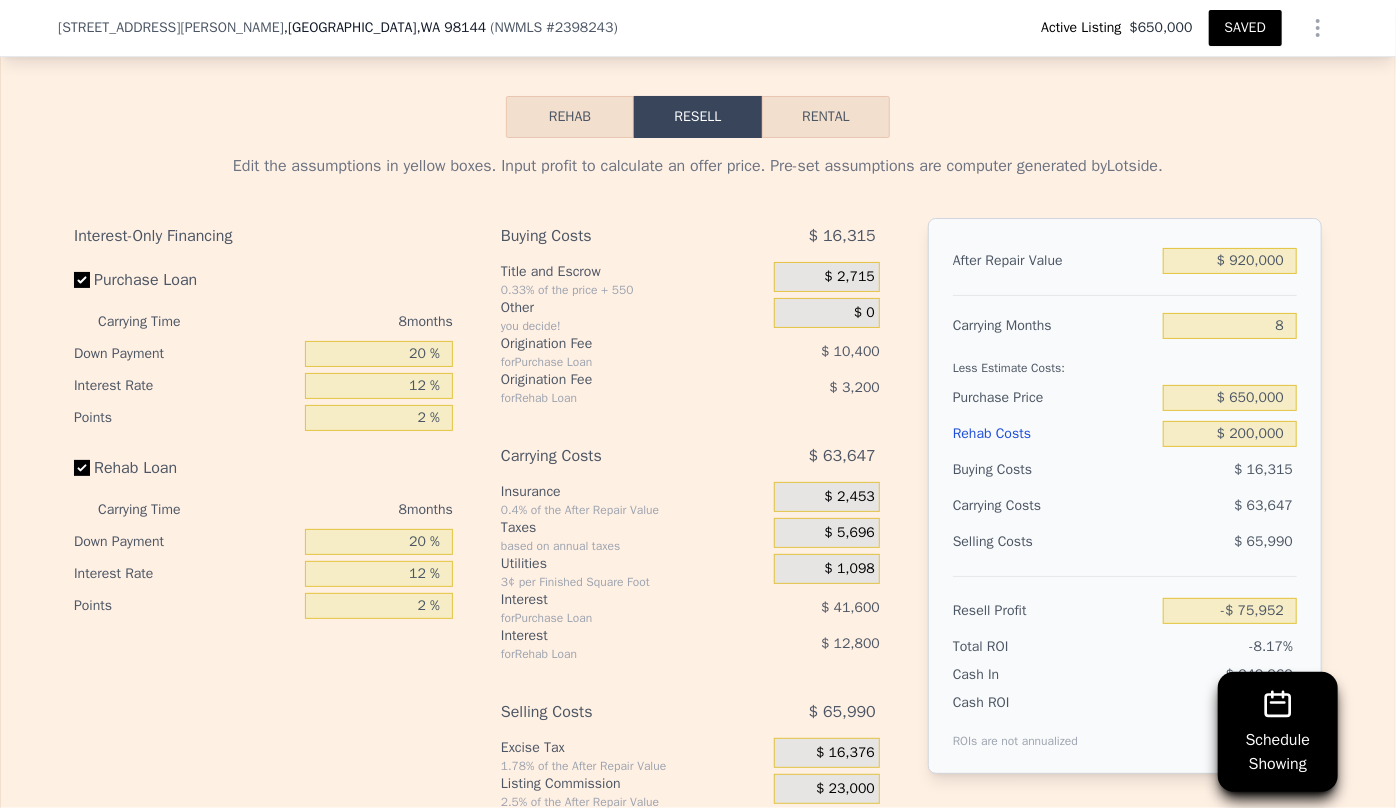 click on "$ 65,990" at bounding box center (1230, 542) 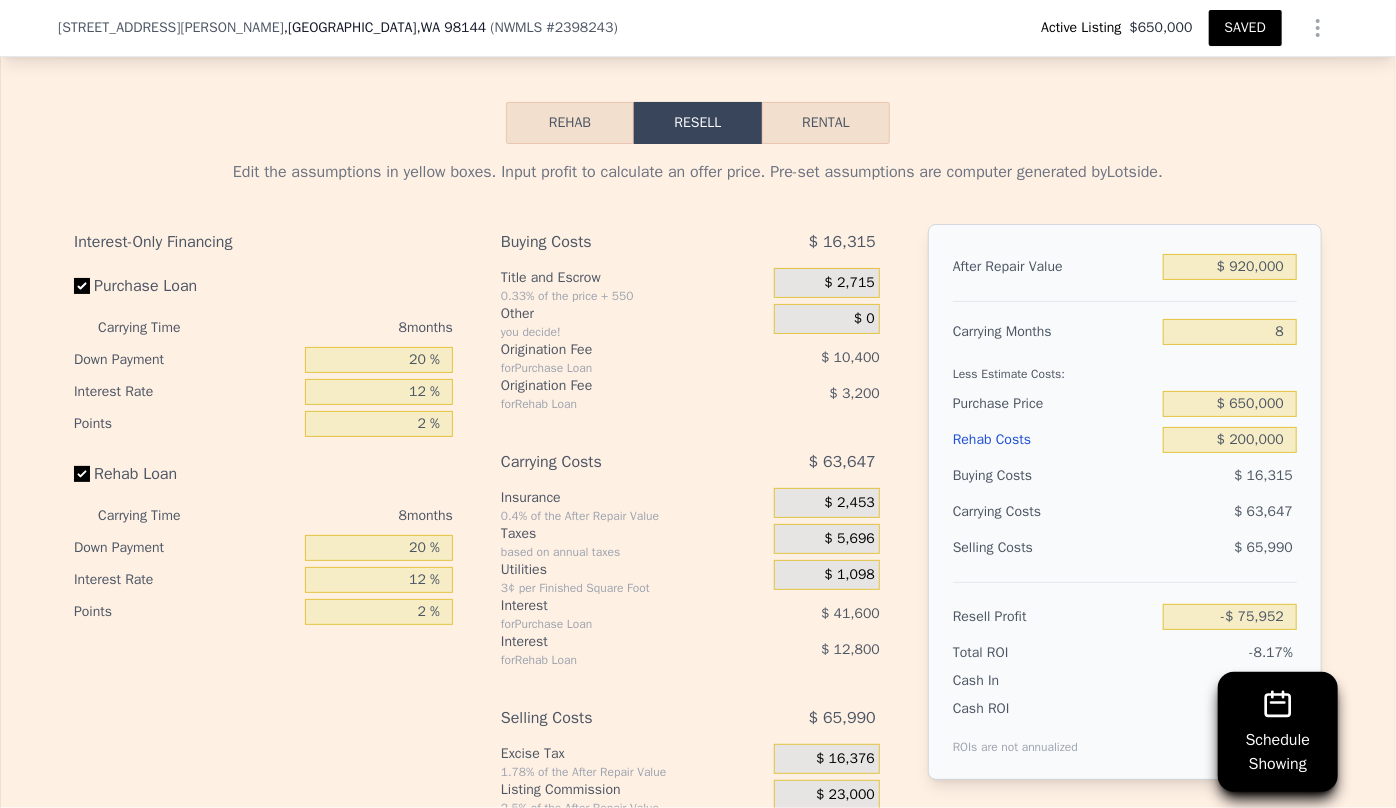 scroll, scrollTop: 3545, scrollLeft: 0, axis: vertical 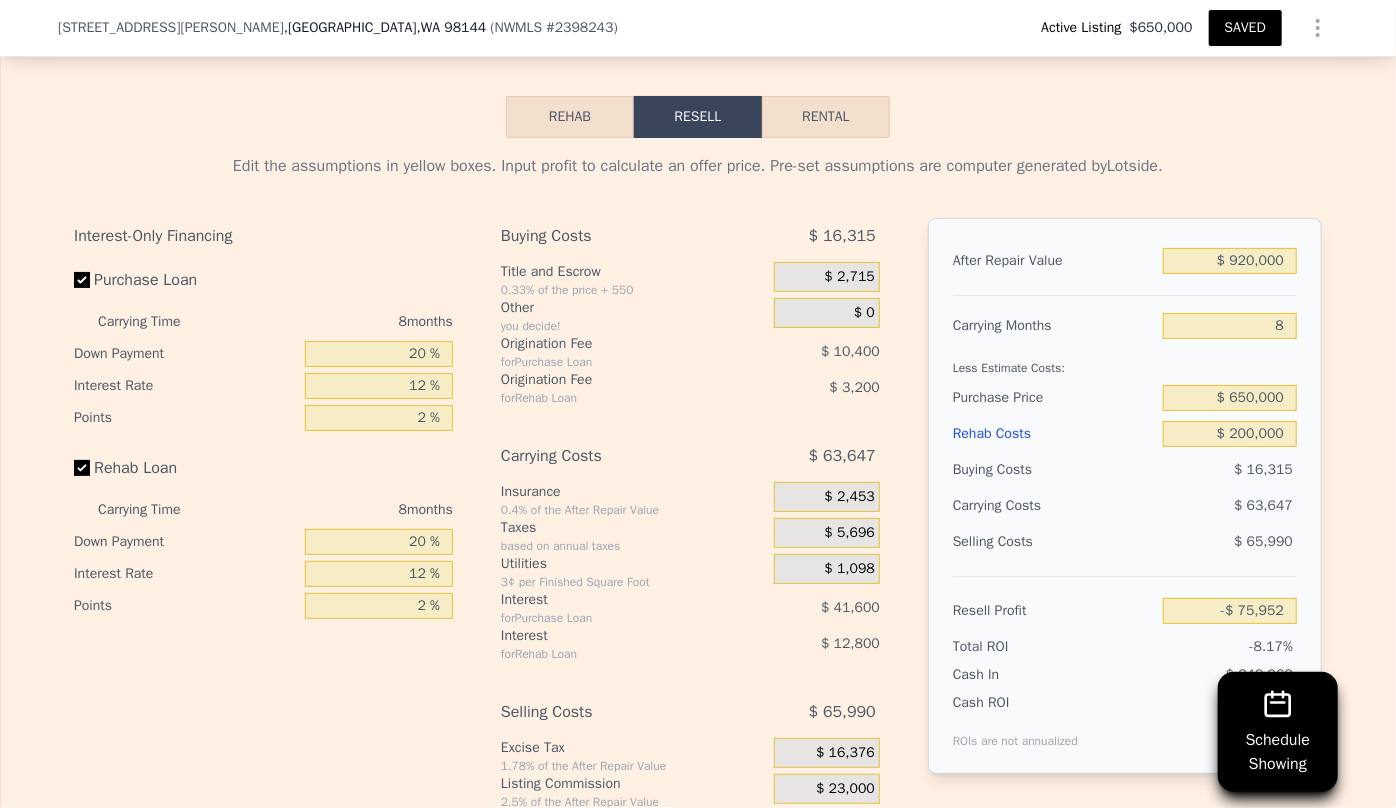 click on "Rehab Costs" at bounding box center [1054, 434] 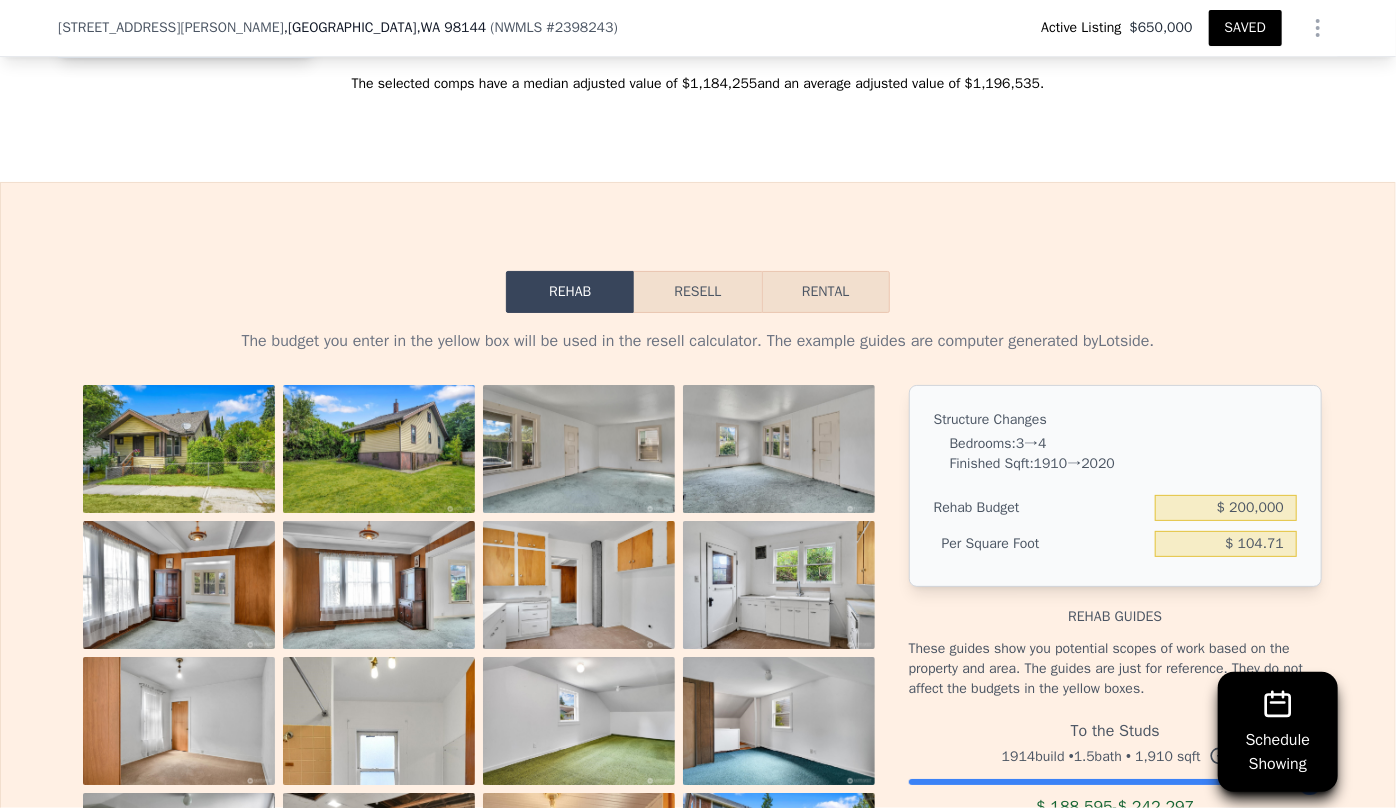 scroll, scrollTop: 3454, scrollLeft: 0, axis: vertical 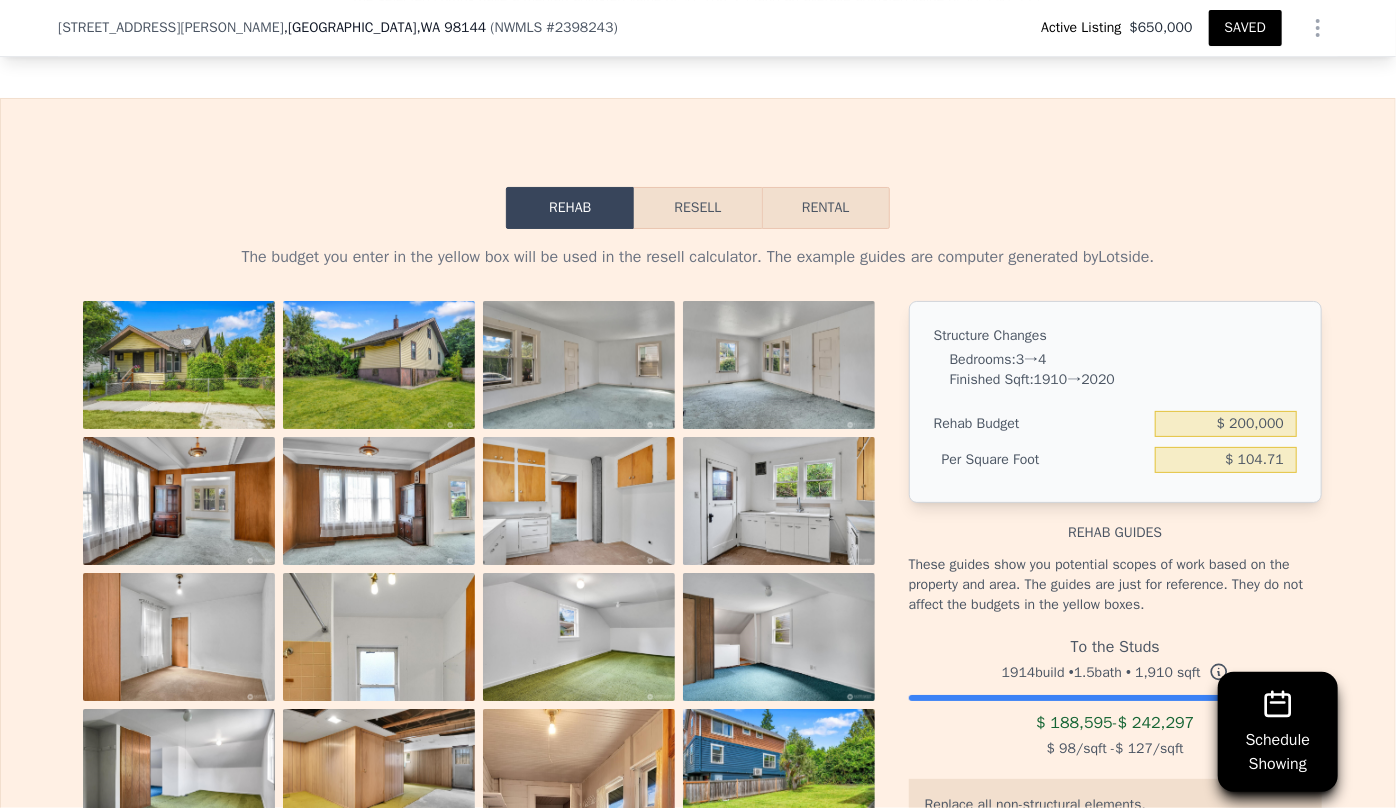 click on "Resell" at bounding box center [697, 208] 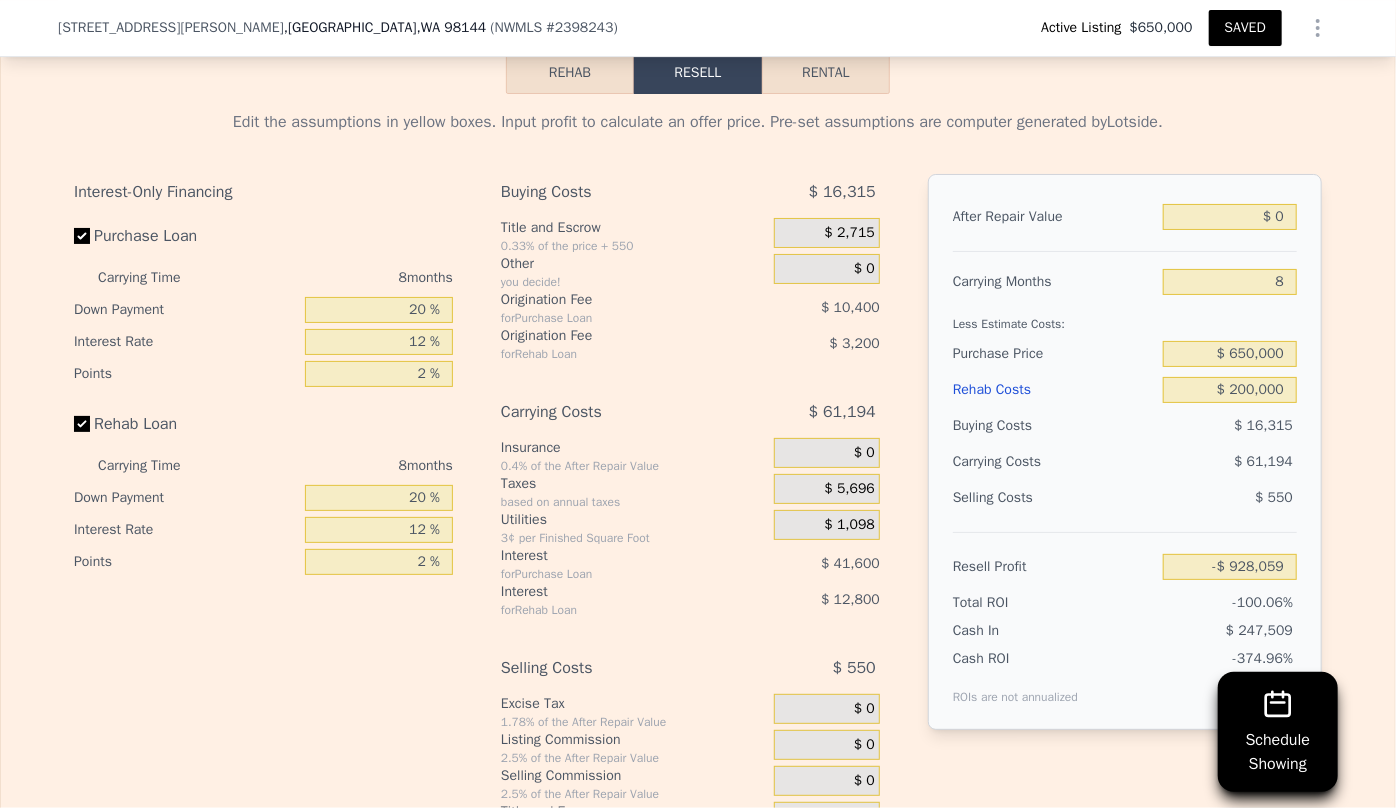 scroll, scrollTop: 3636, scrollLeft: 0, axis: vertical 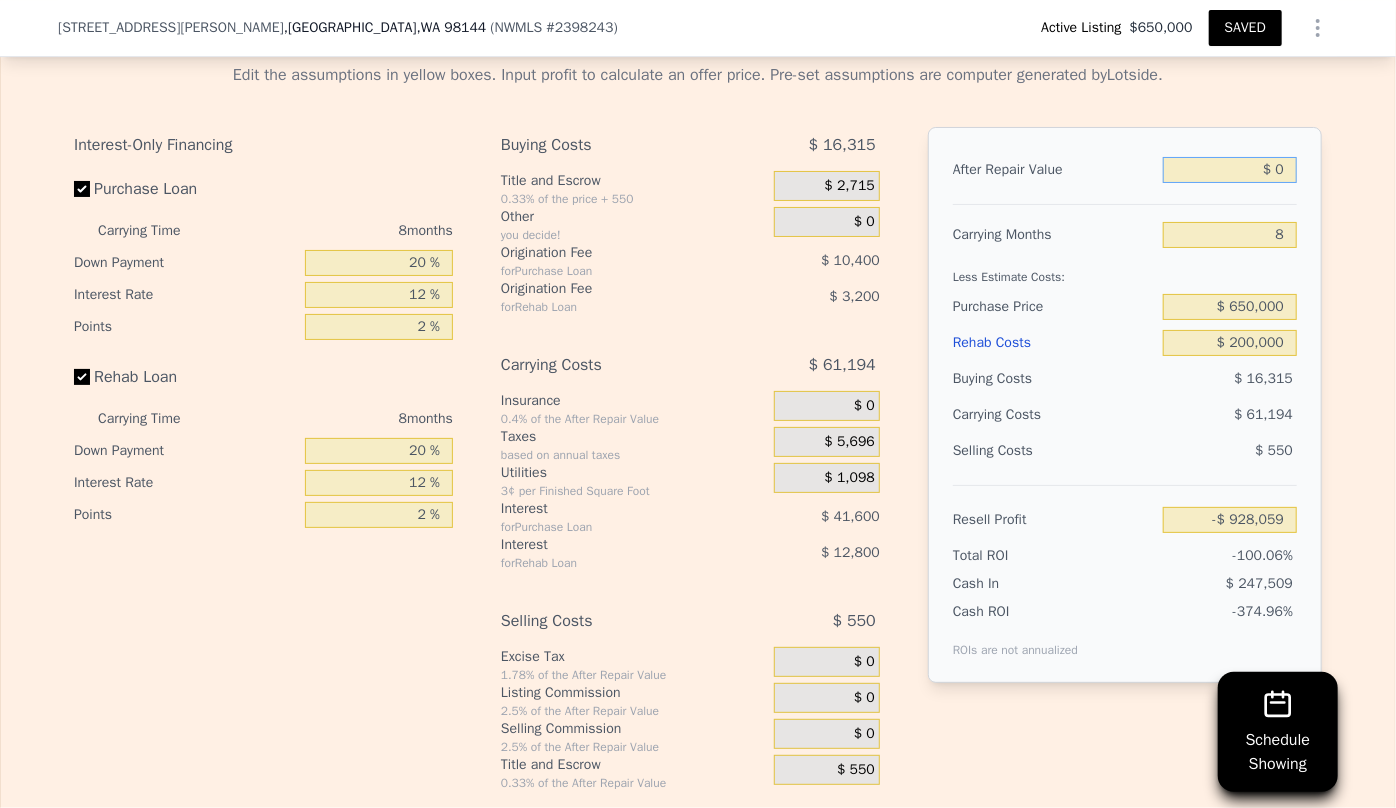 click on "$ 0" at bounding box center [1230, 170] 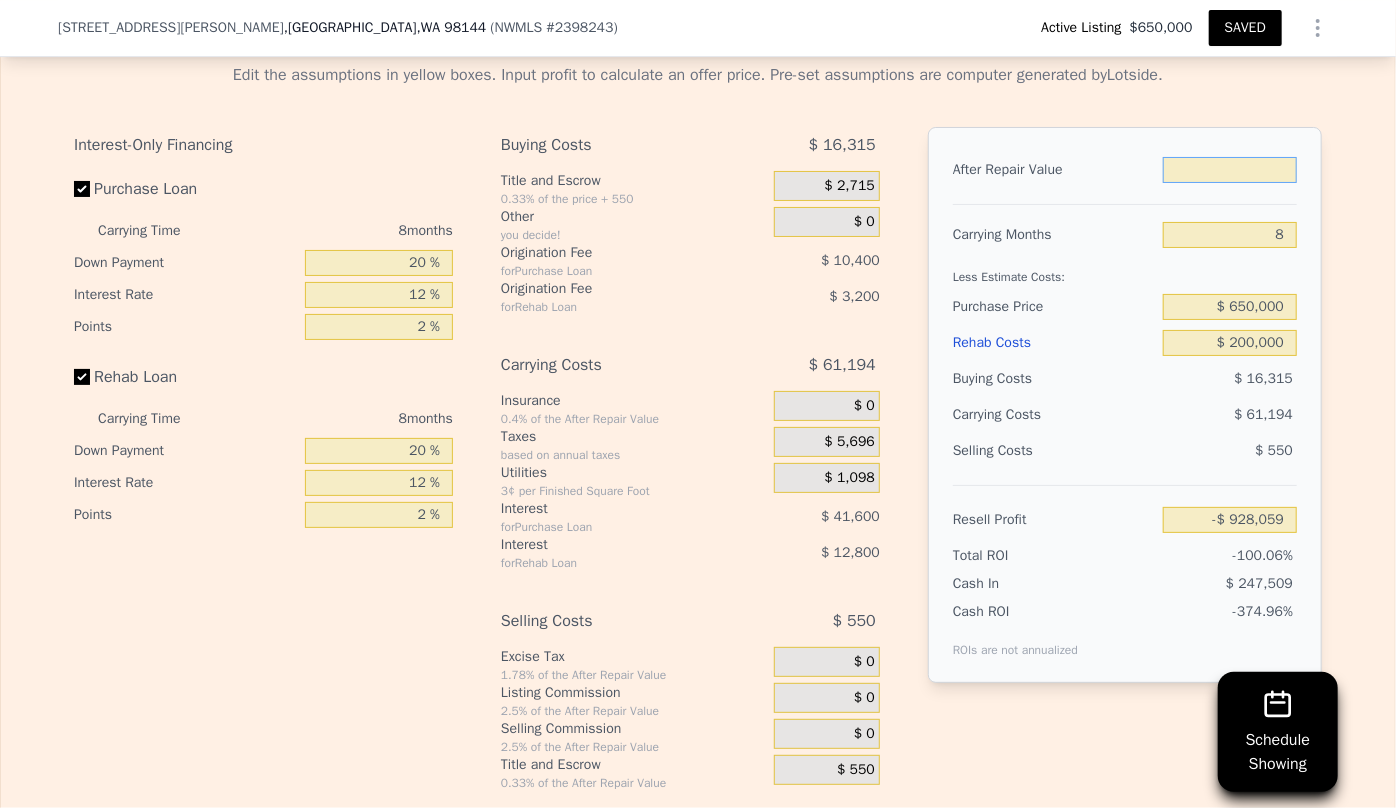 type on "$ 9" 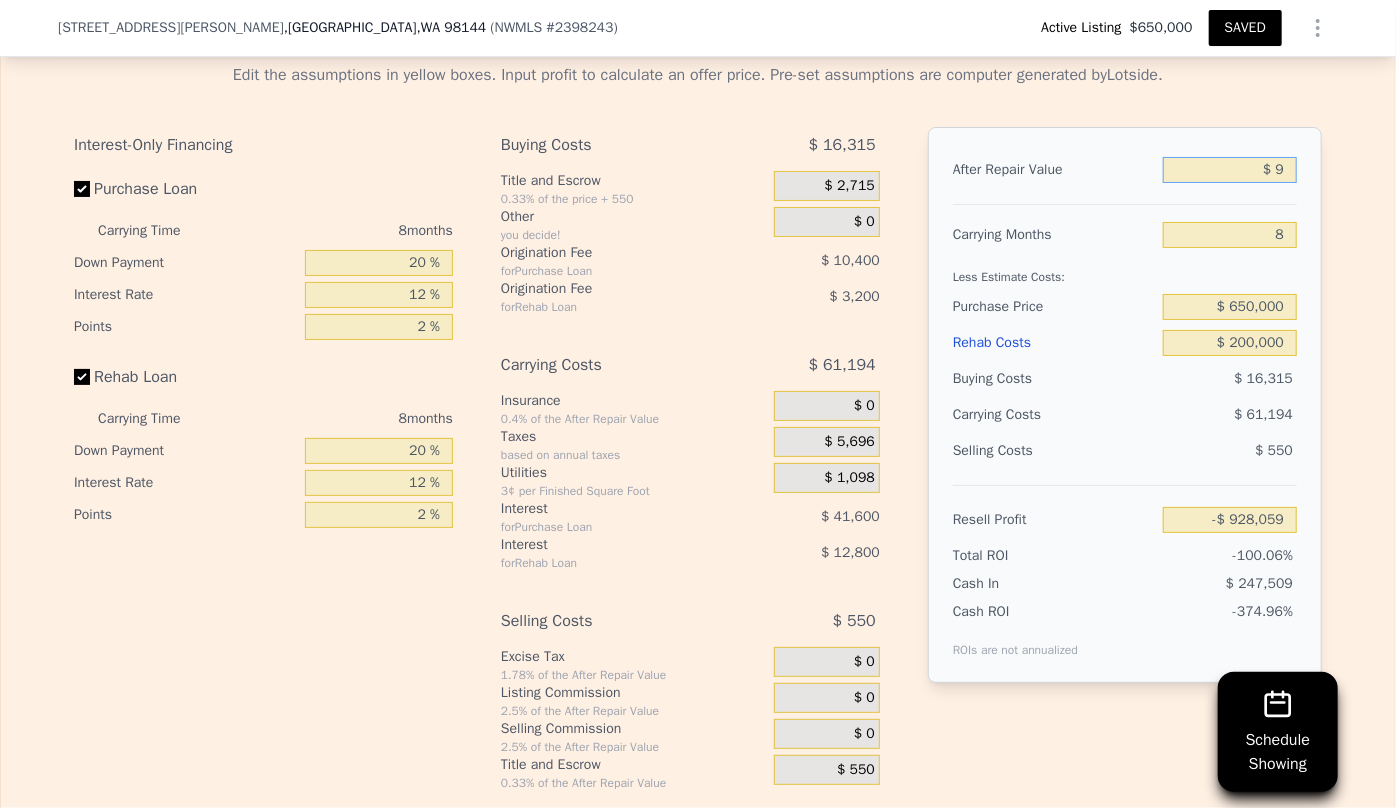 type on "-$ 928,050" 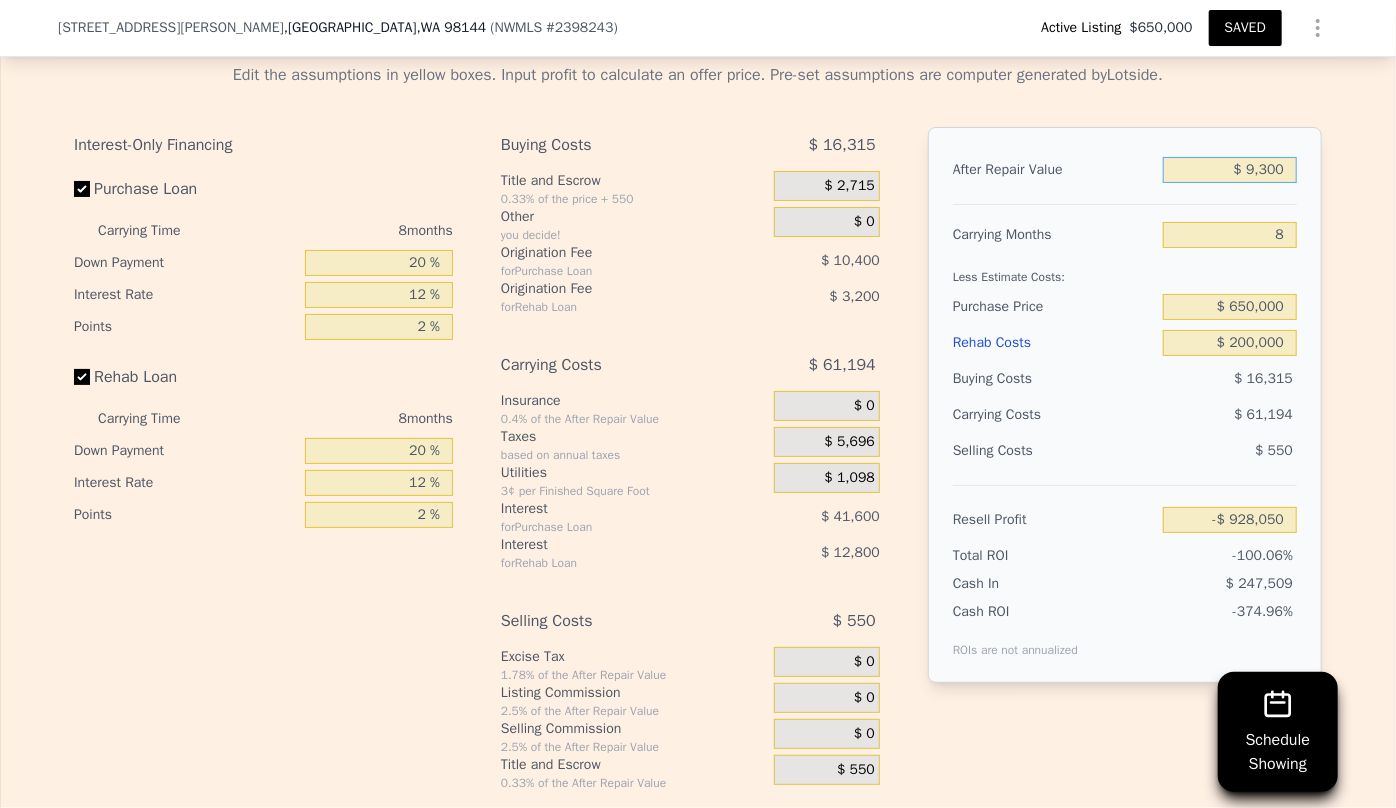 type on "$ 93,000" 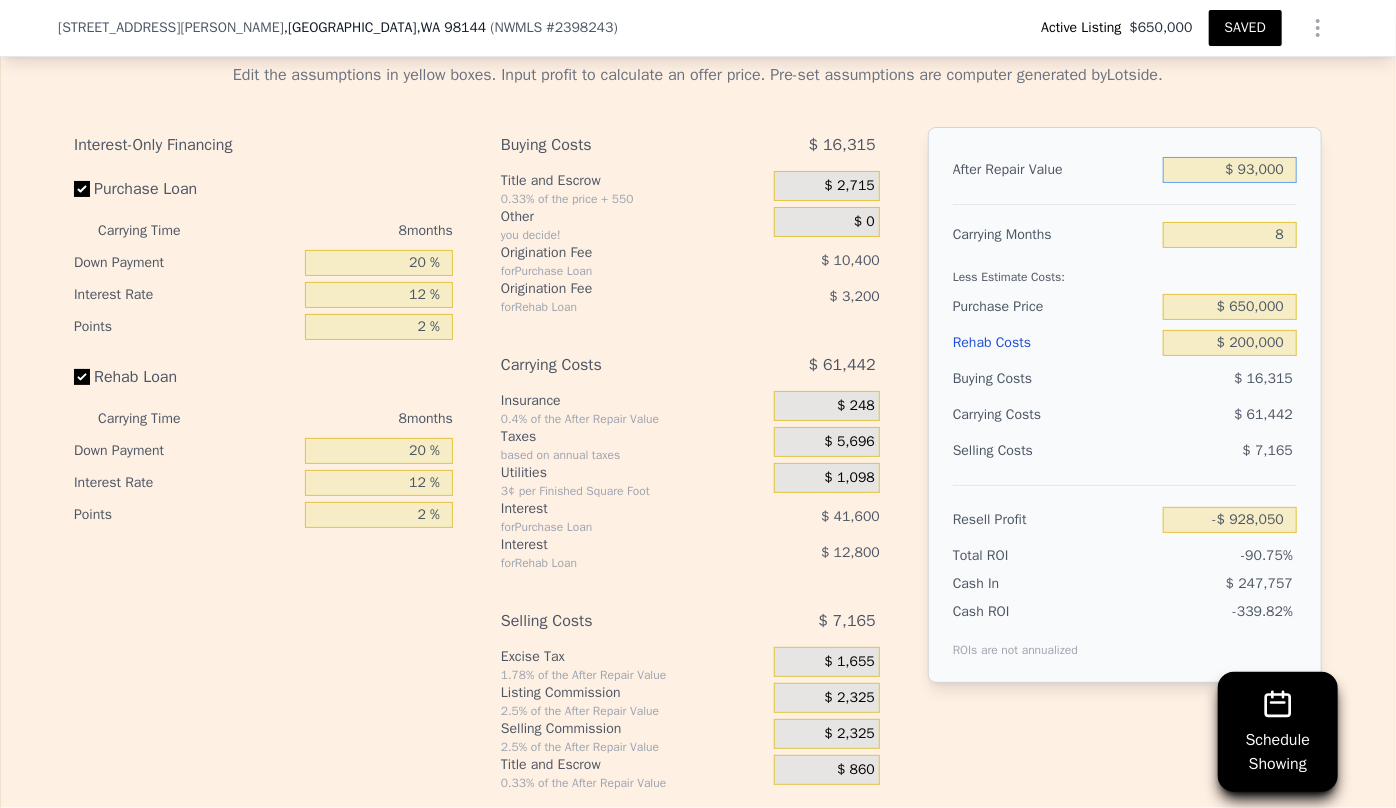 type on "-$ 841,922" 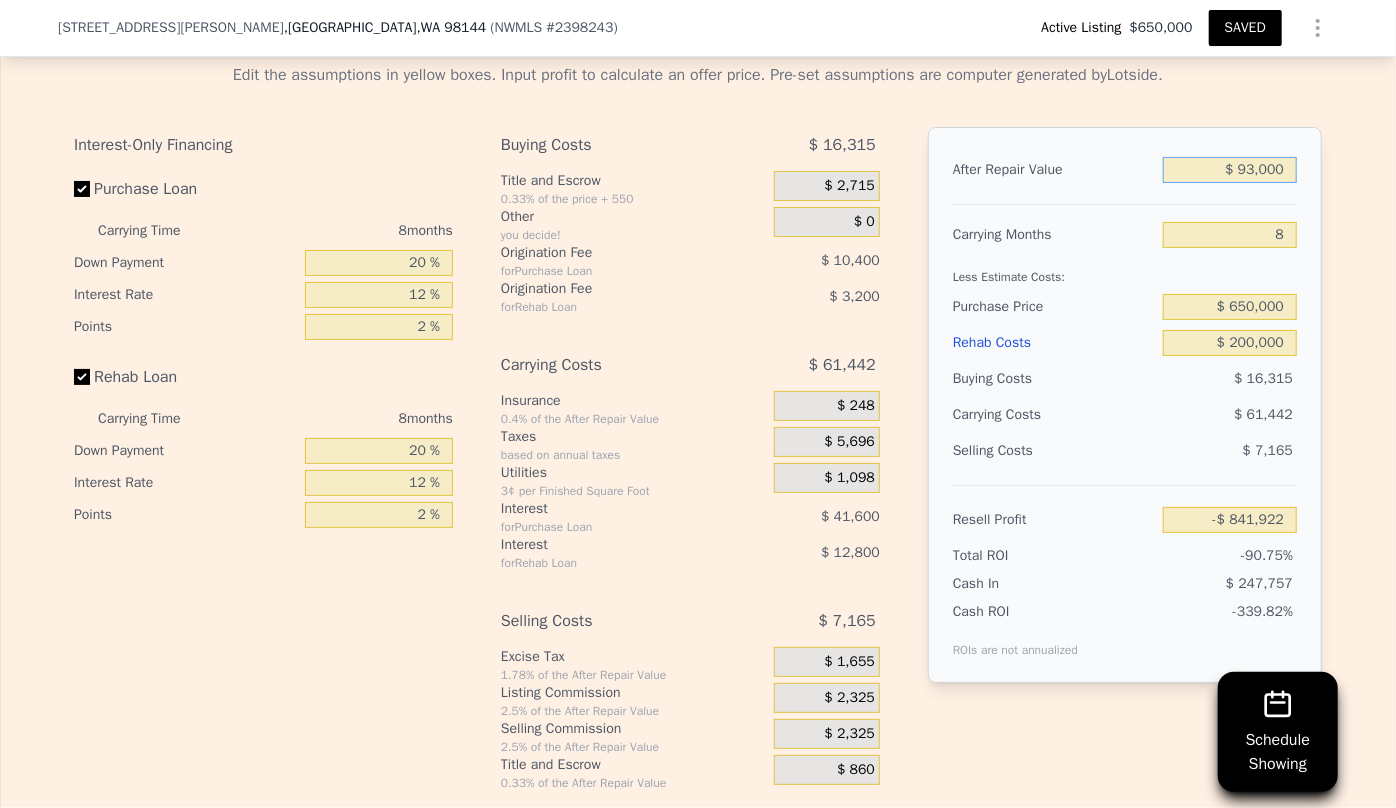 type on "$ 930,000" 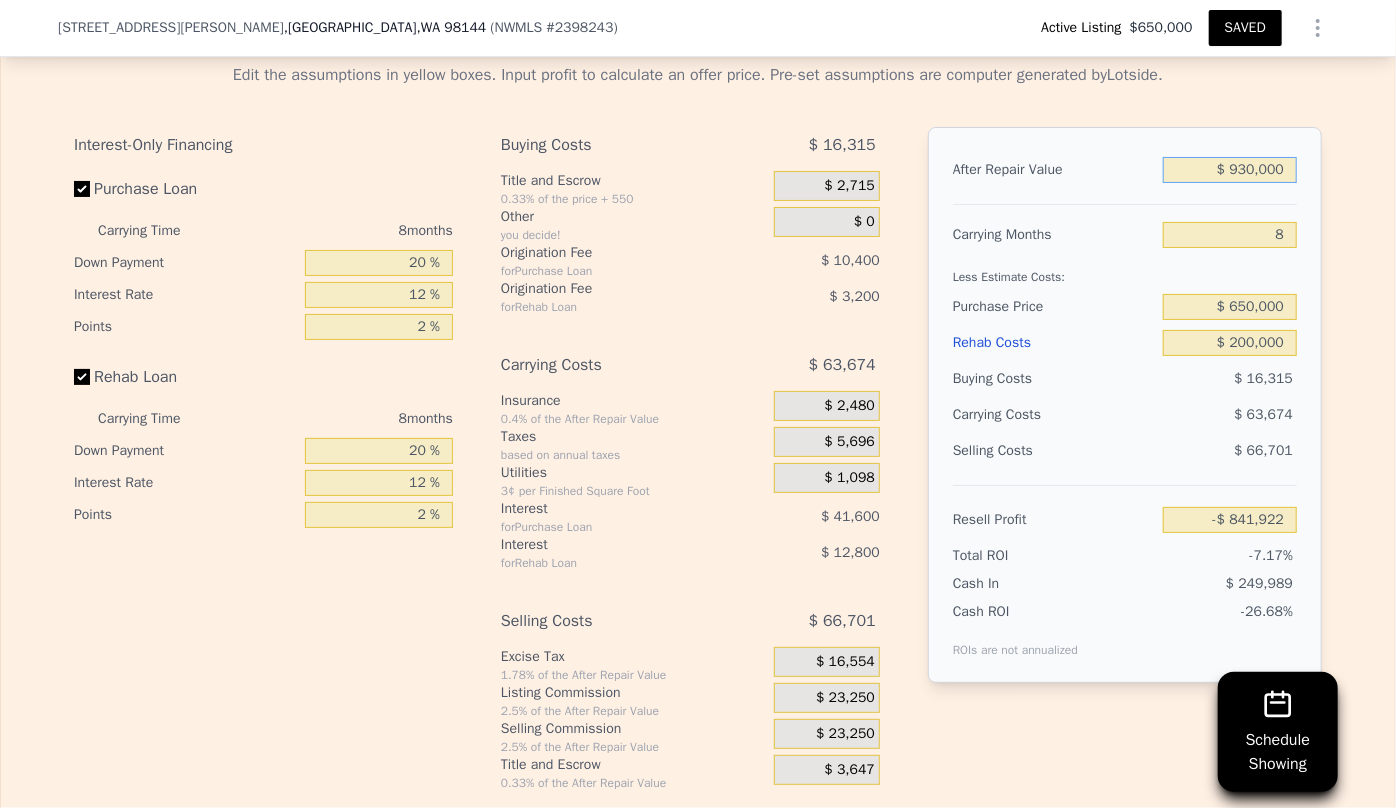 type on "-$ 66,690" 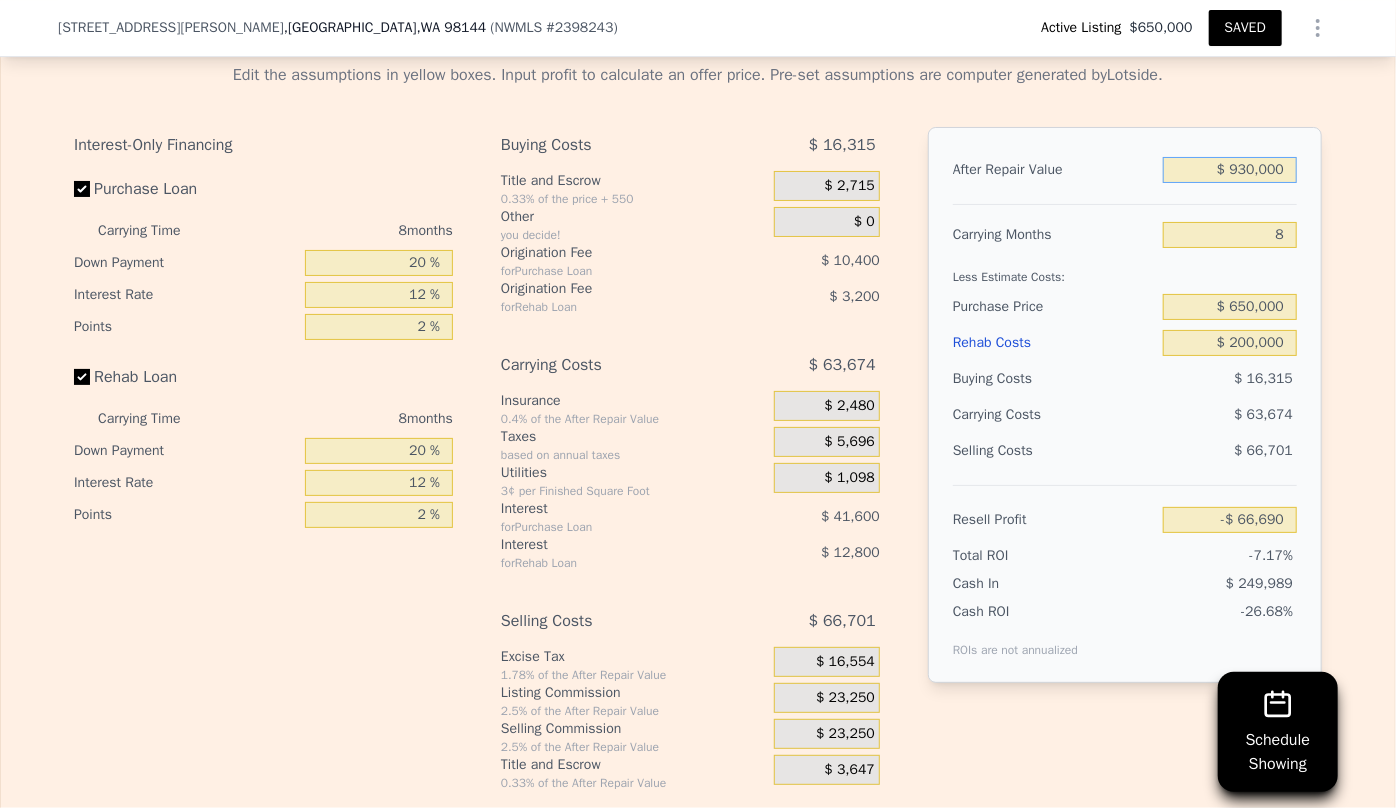 type on "$ 930,000" 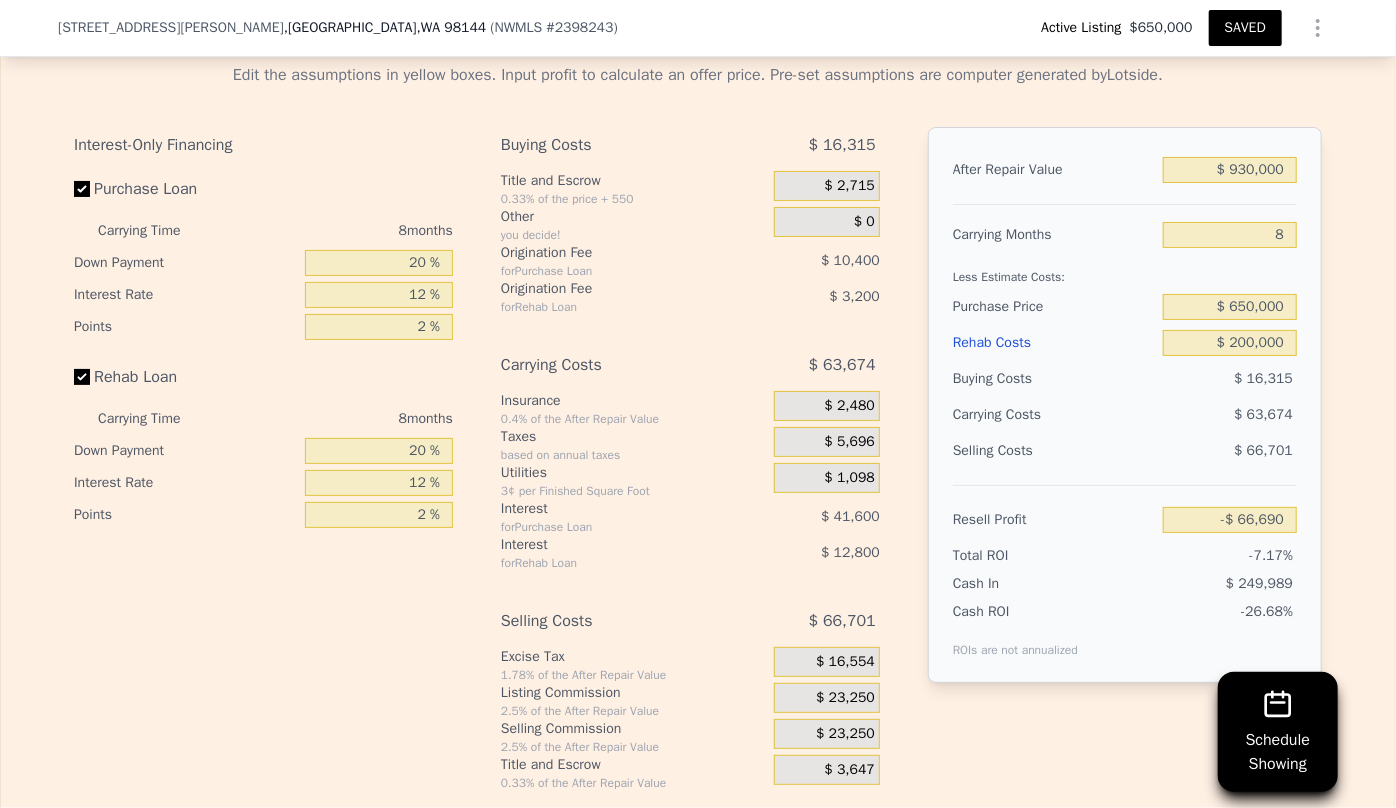 click on "$ 650,000" at bounding box center (1230, 307) 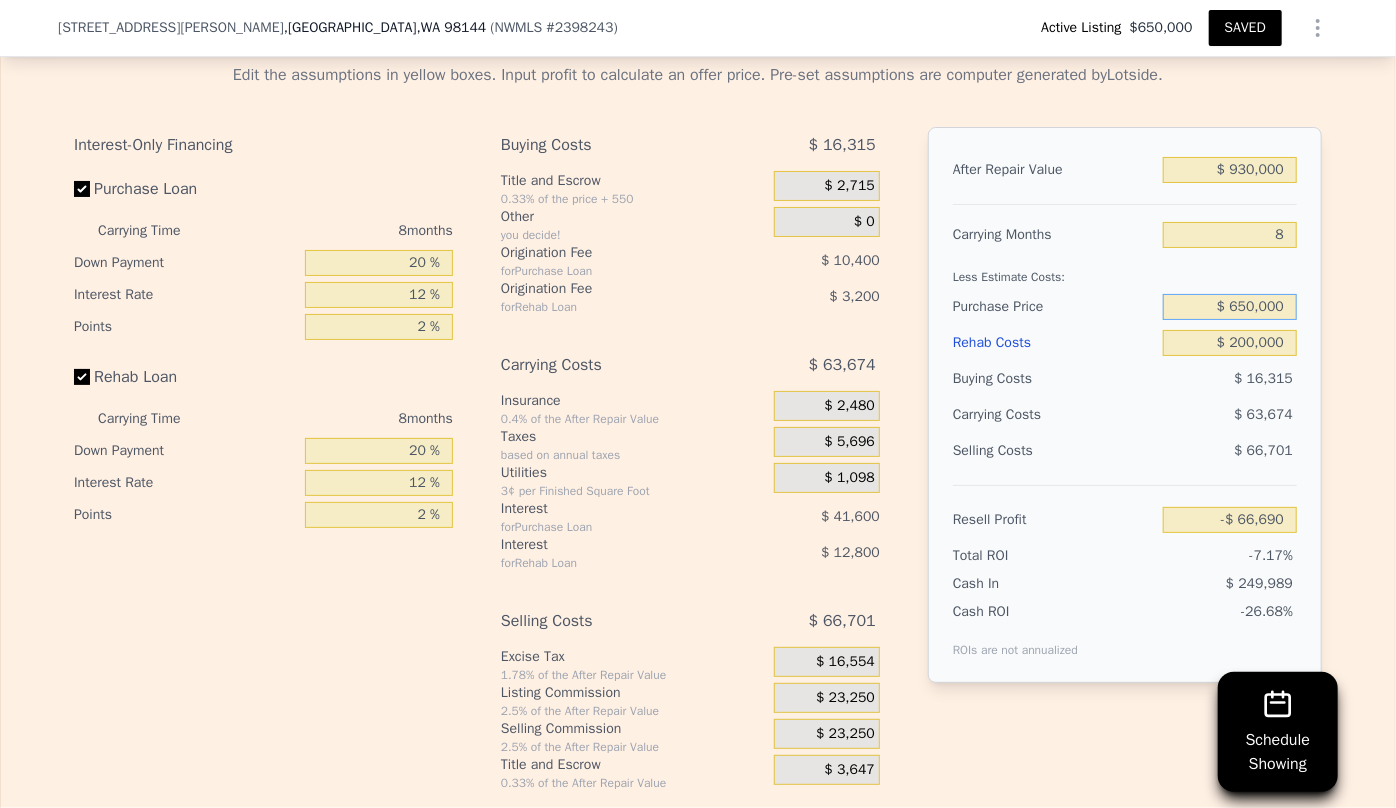 click on "$ 650,000" at bounding box center [1230, 307] 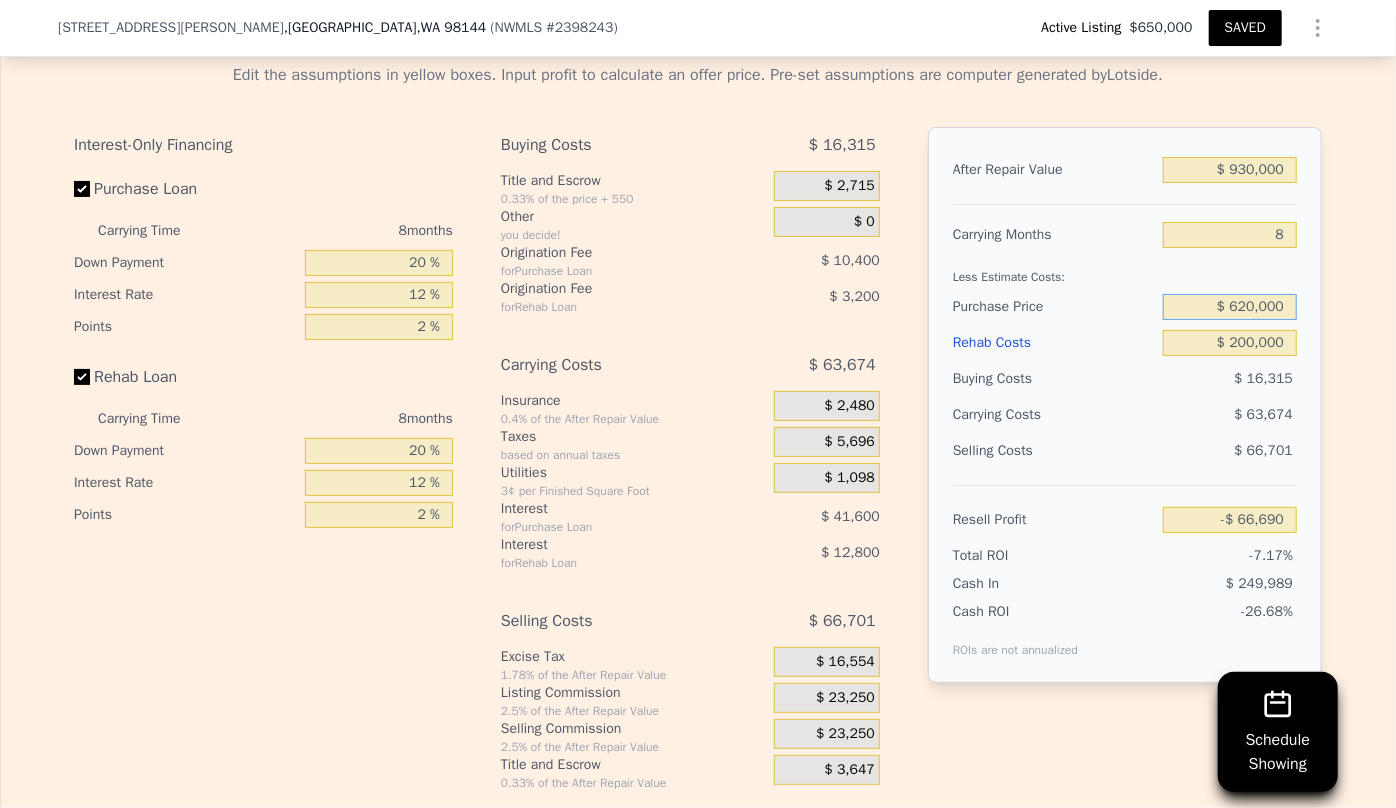 type on "$ 620,000" 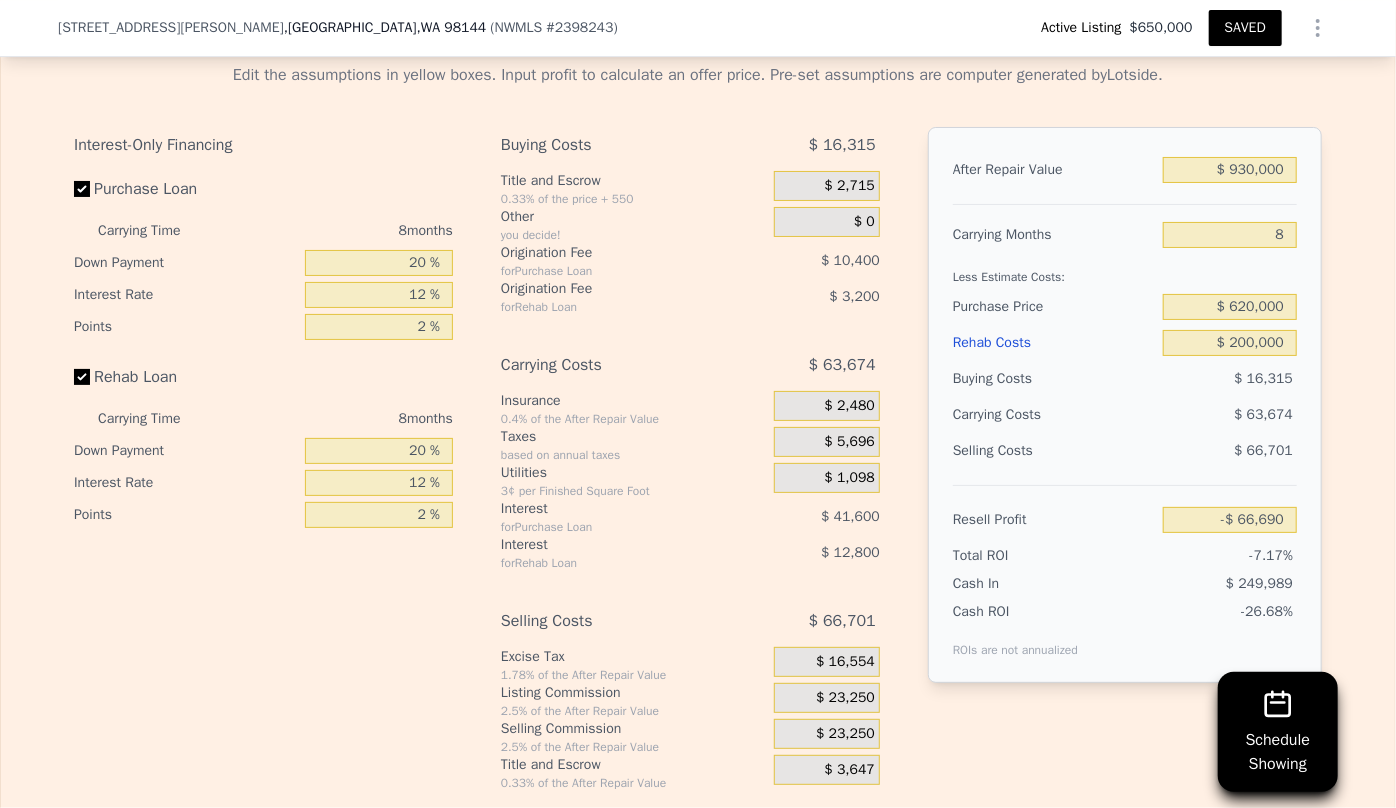 click on "$ 63,674" at bounding box center [1263, 414] 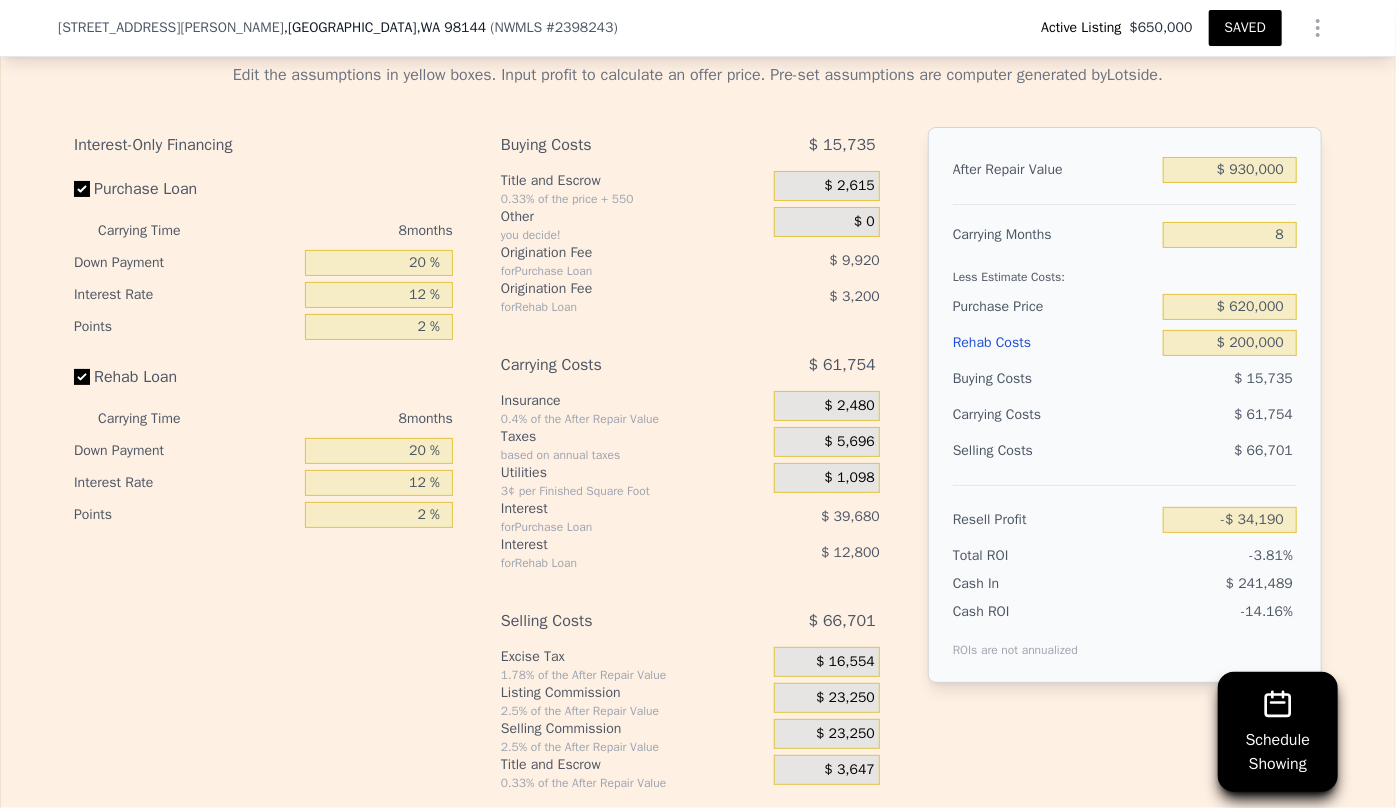 click on "$ 23,250" at bounding box center (845, 734) 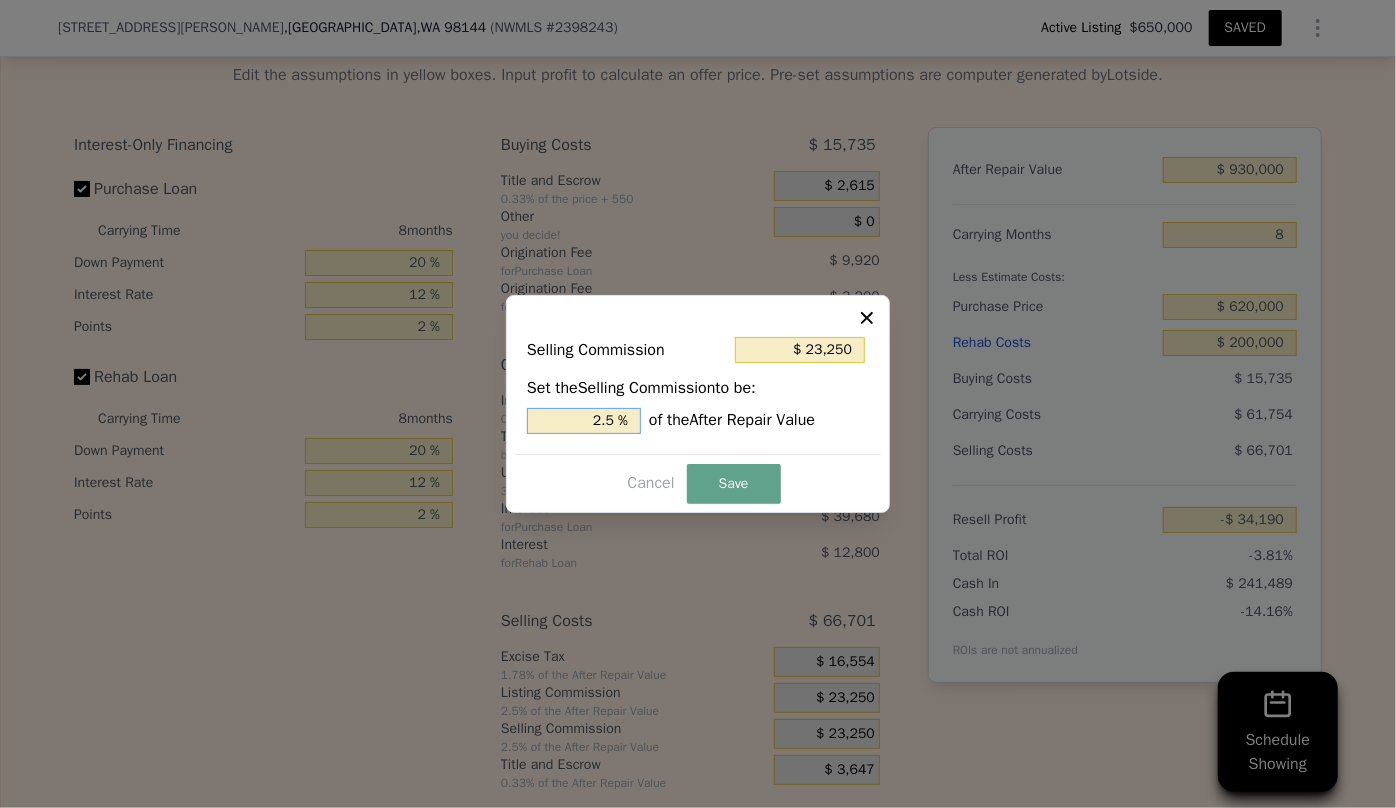 click on "2.5 %" at bounding box center (584, 421) 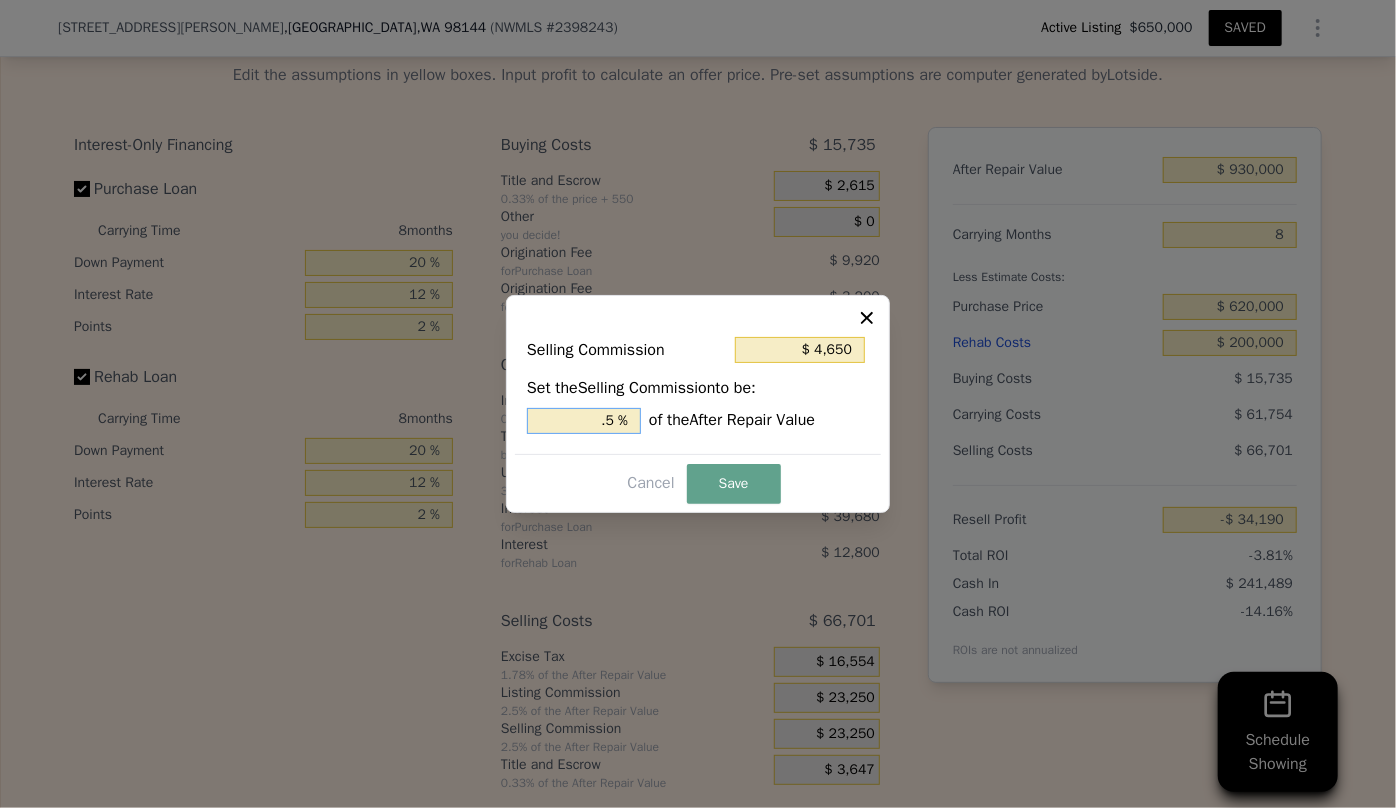 type on "$ 13,950" 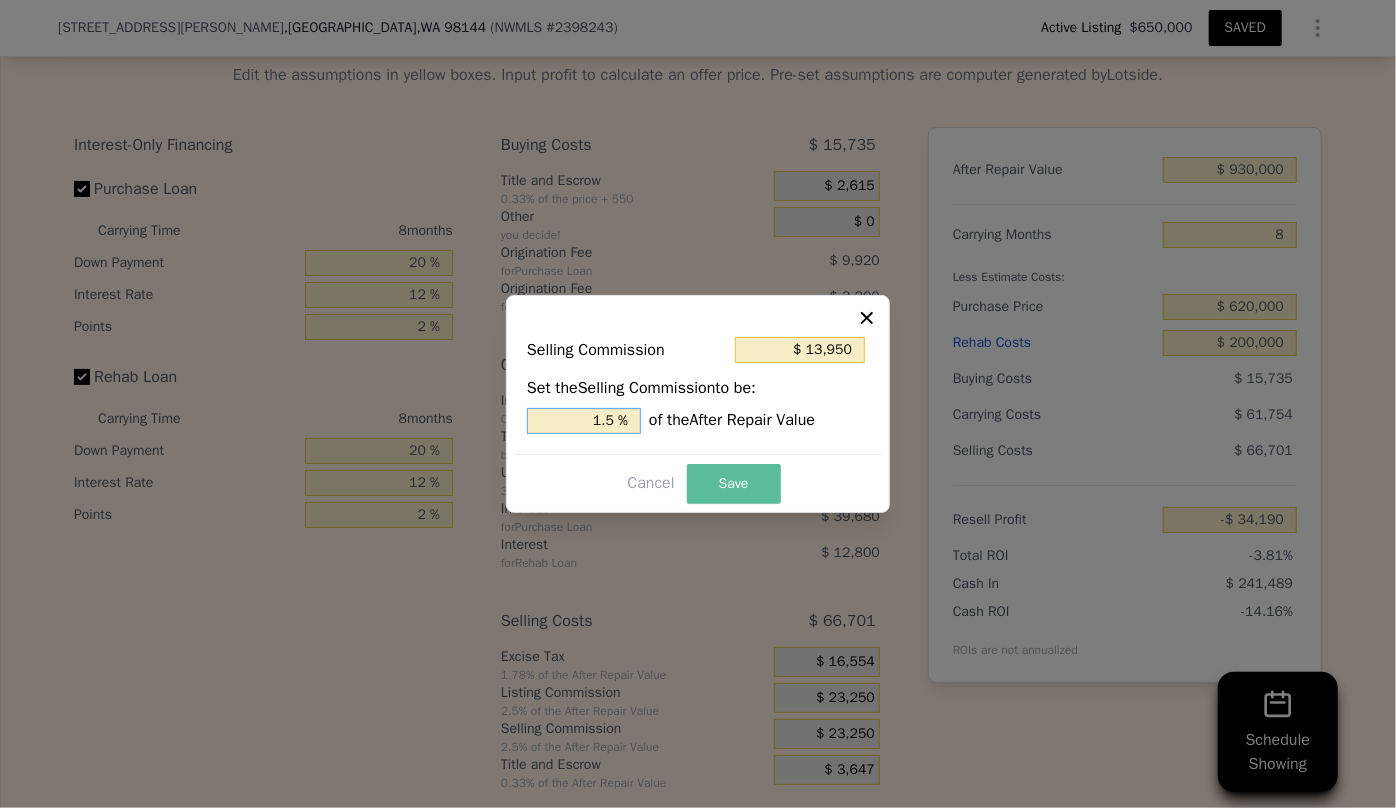 type on "1.5 %" 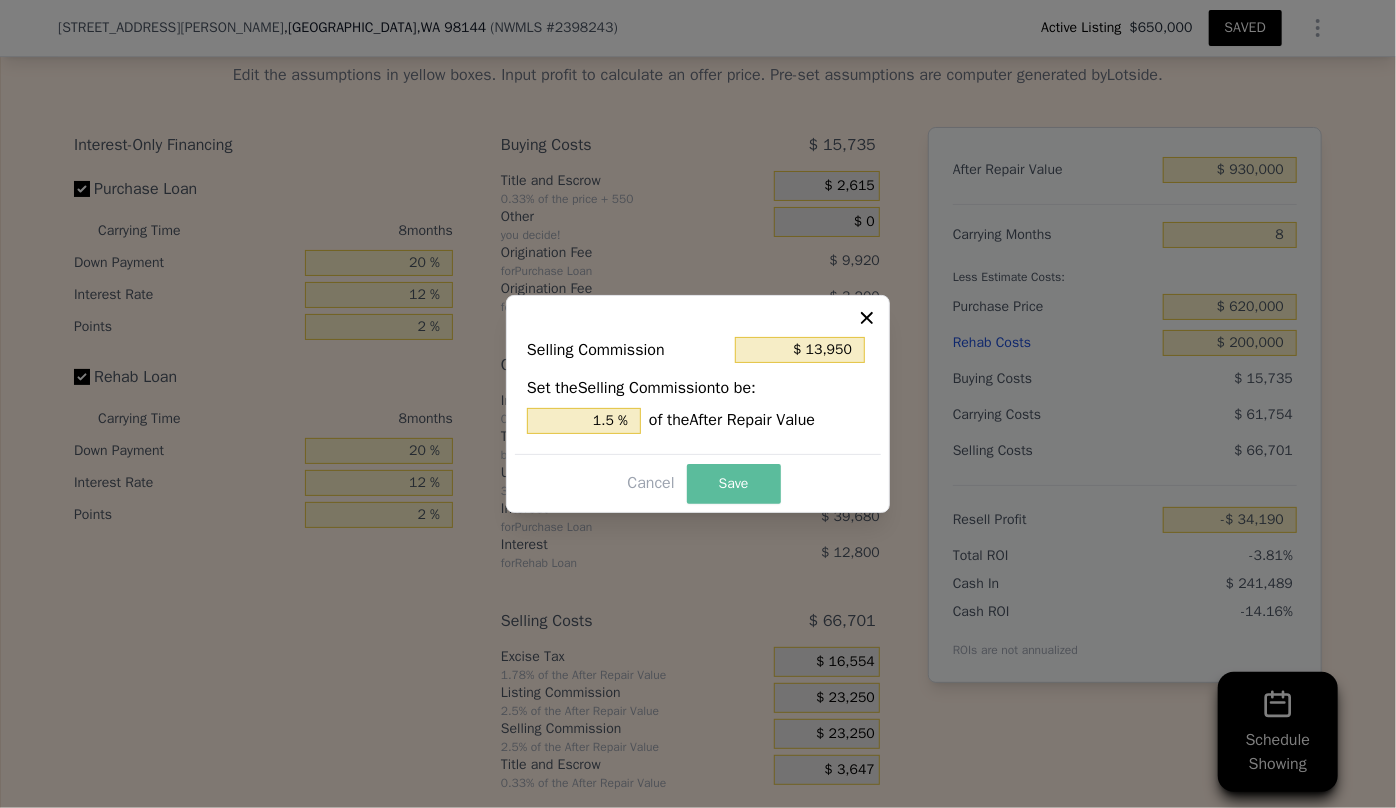 click on "Save" at bounding box center (734, 484) 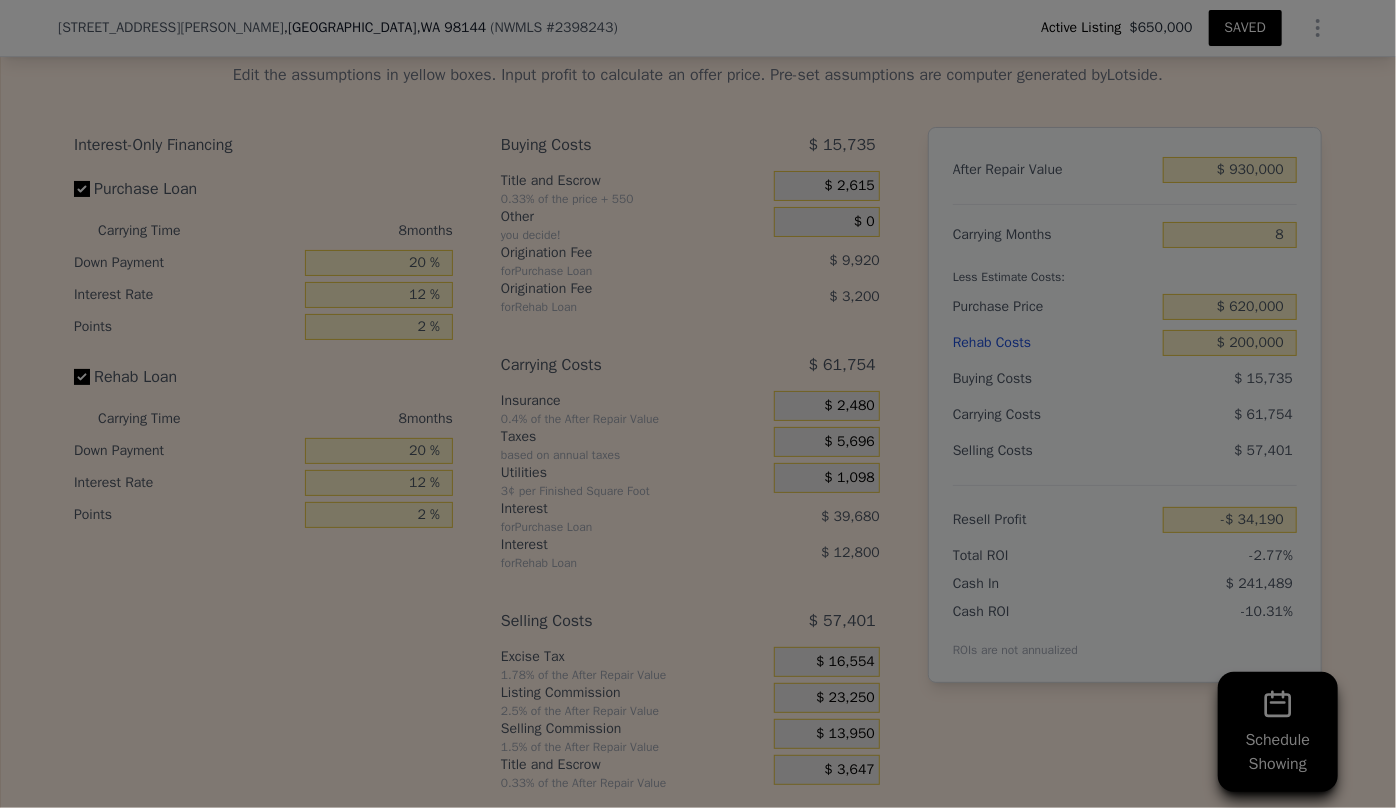 type on "-$ 24,890" 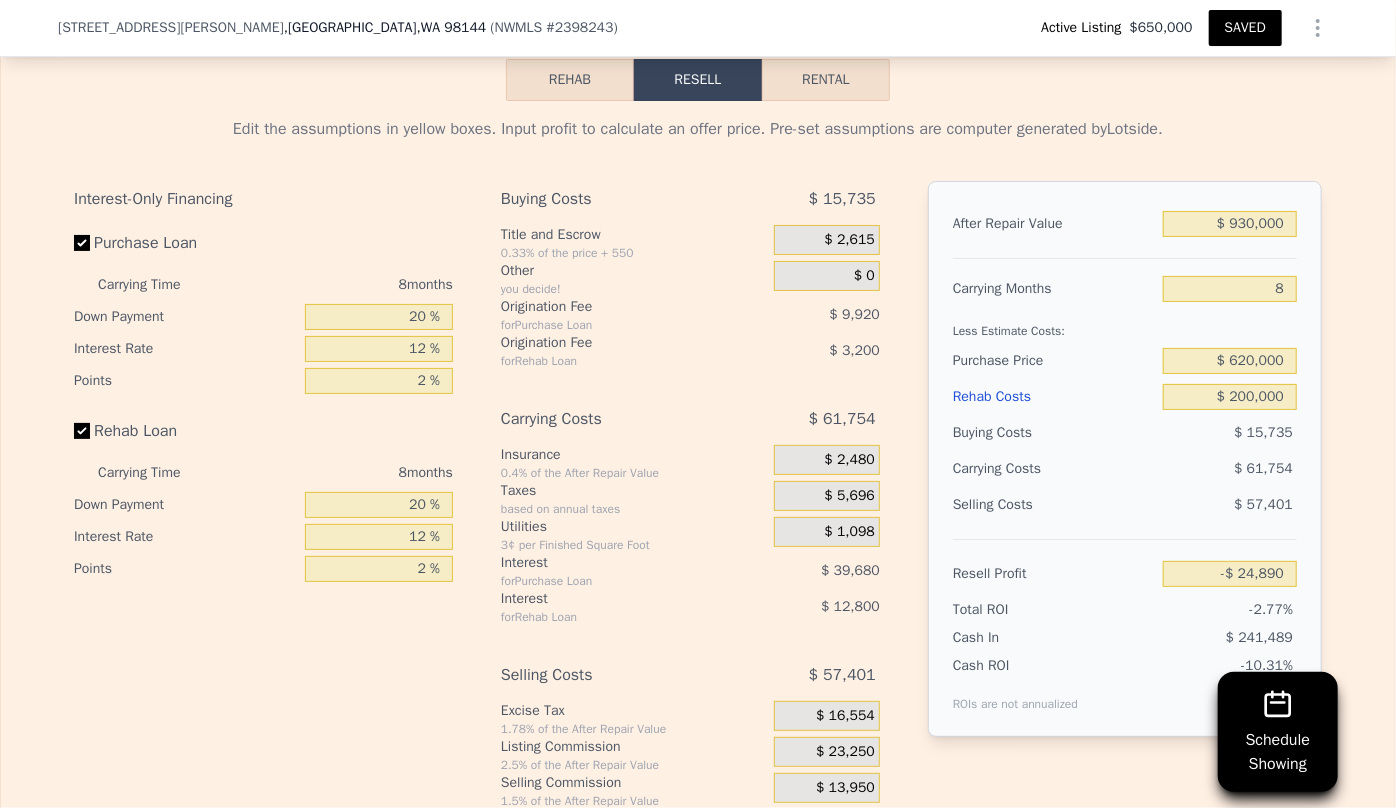 scroll, scrollTop: 3545, scrollLeft: 0, axis: vertical 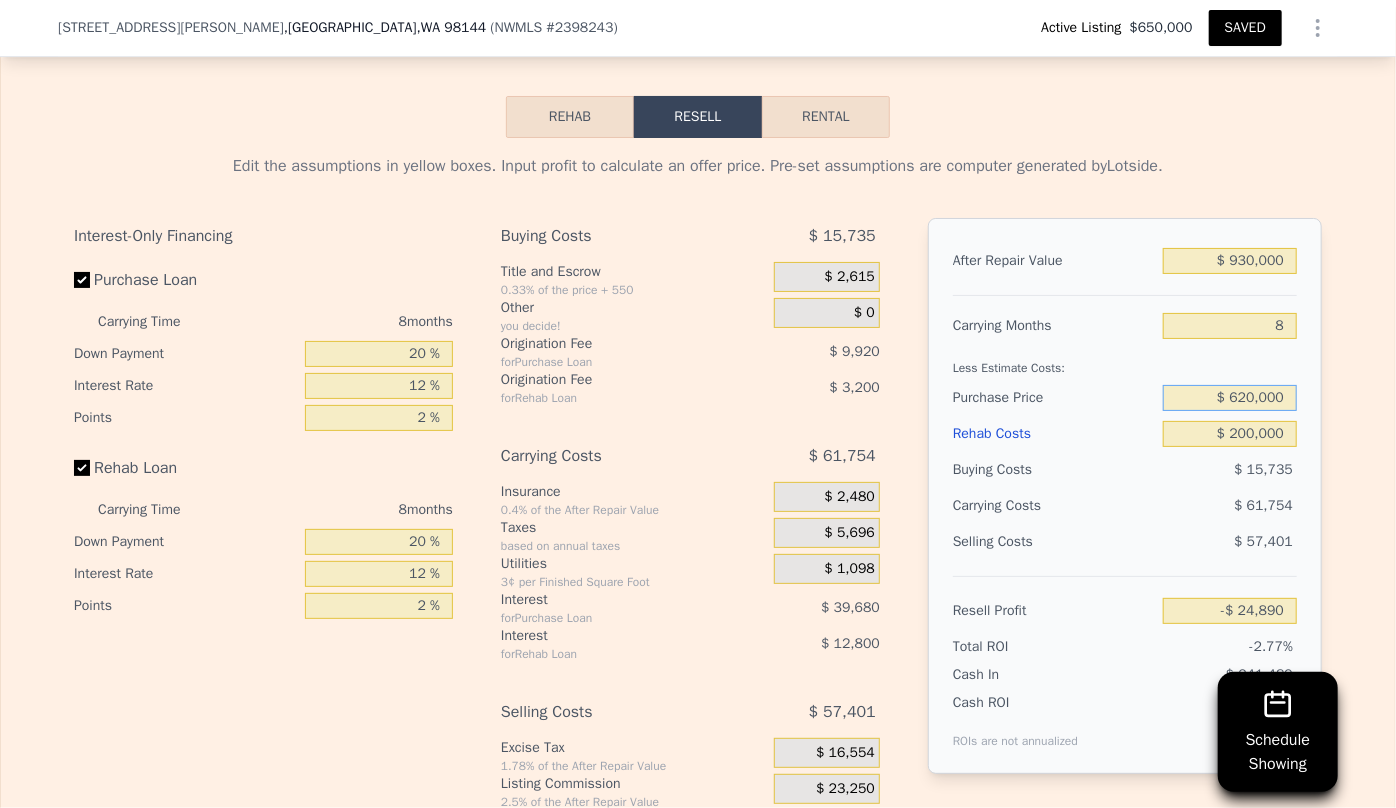 click on "$ 620,000" at bounding box center (1230, 398) 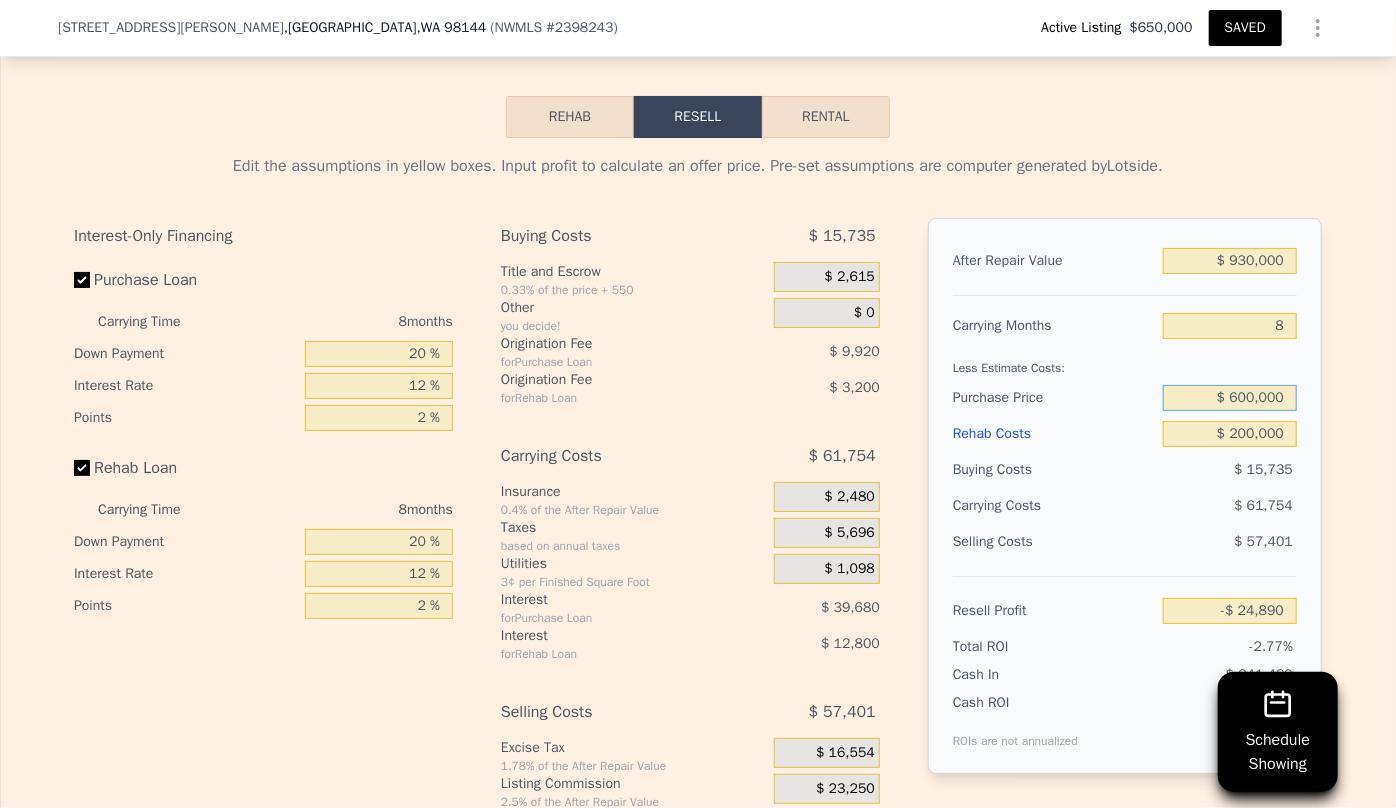 type on "$ 600,000" 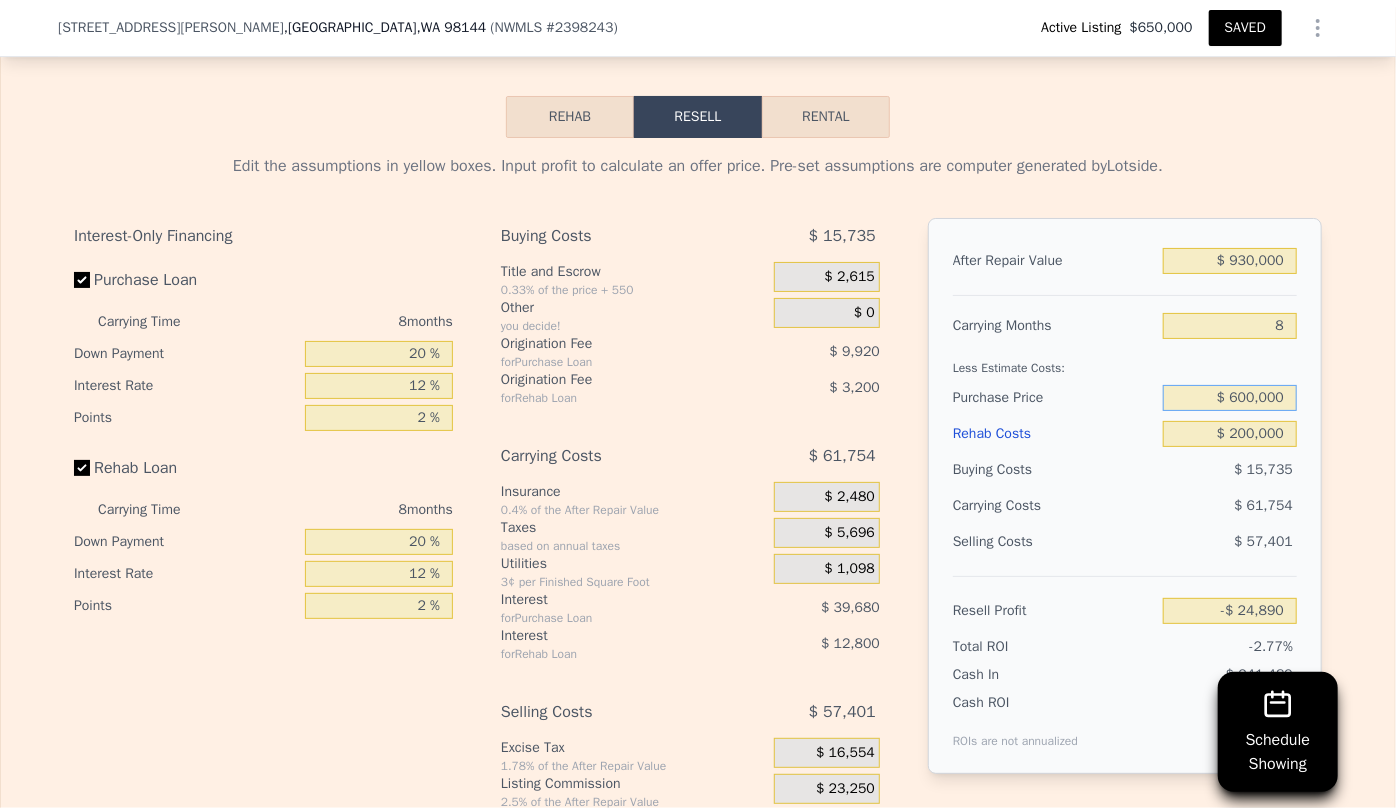 type on "-$ 3,223" 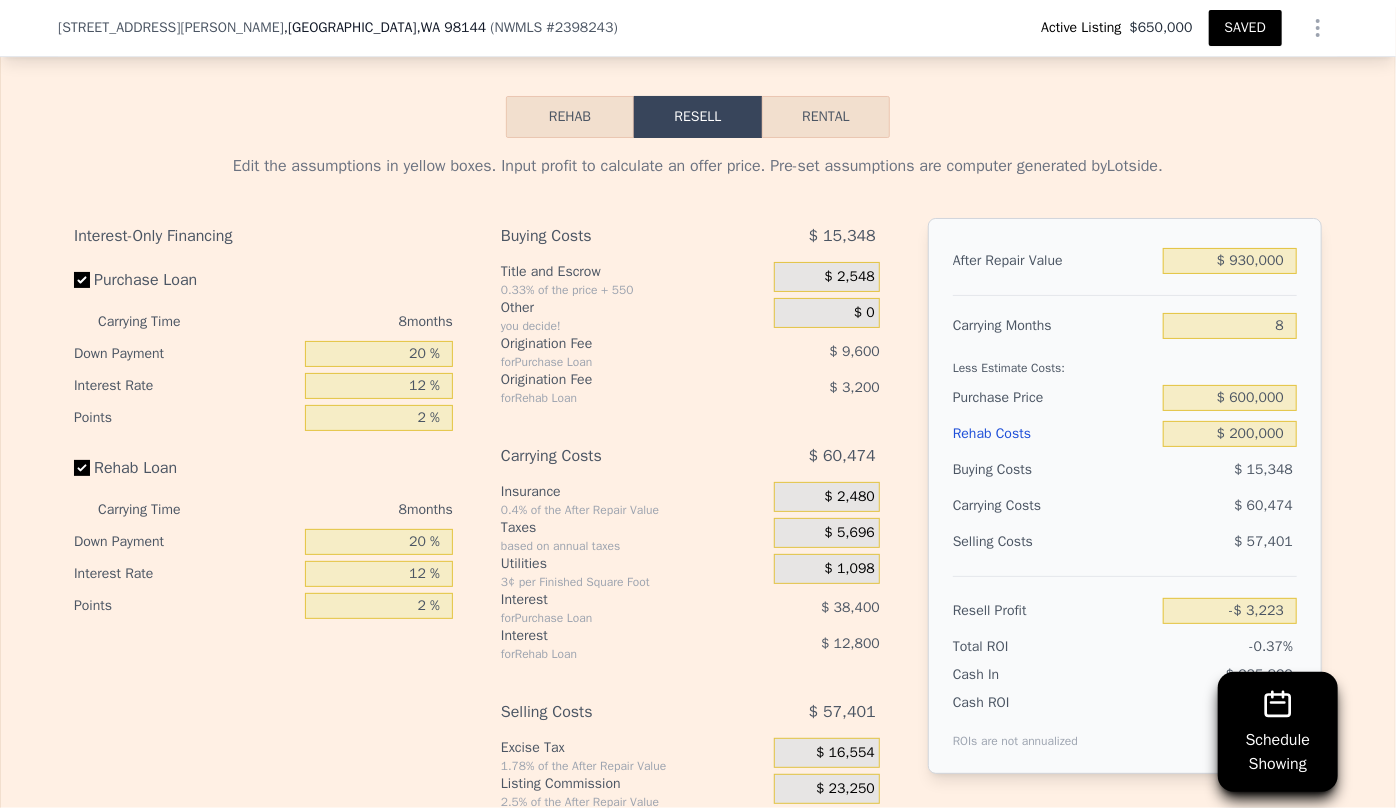 click on "-$ 3,223" at bounding box center [1230, 611] 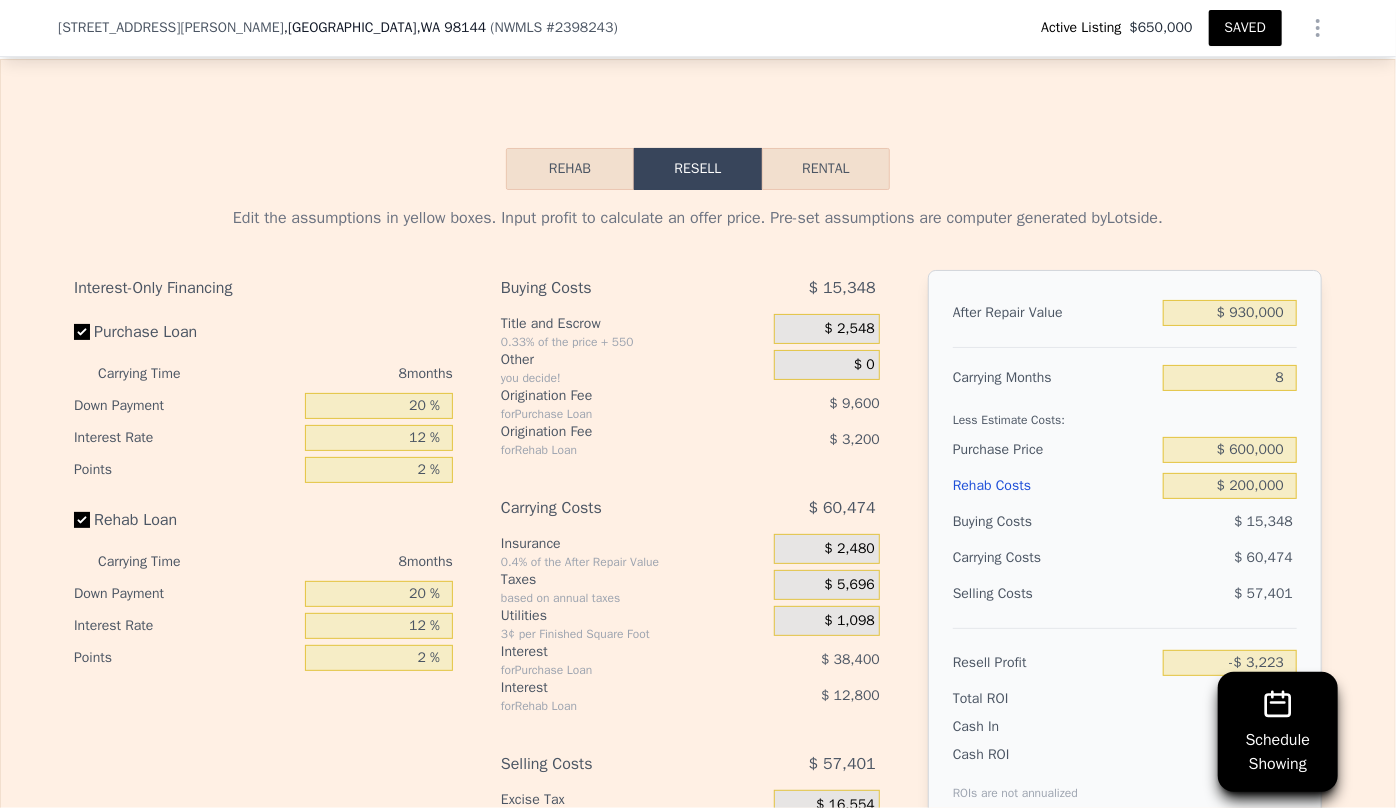 scroll, scrollTop: 3454, scrollLeft: 0, axis: vertical 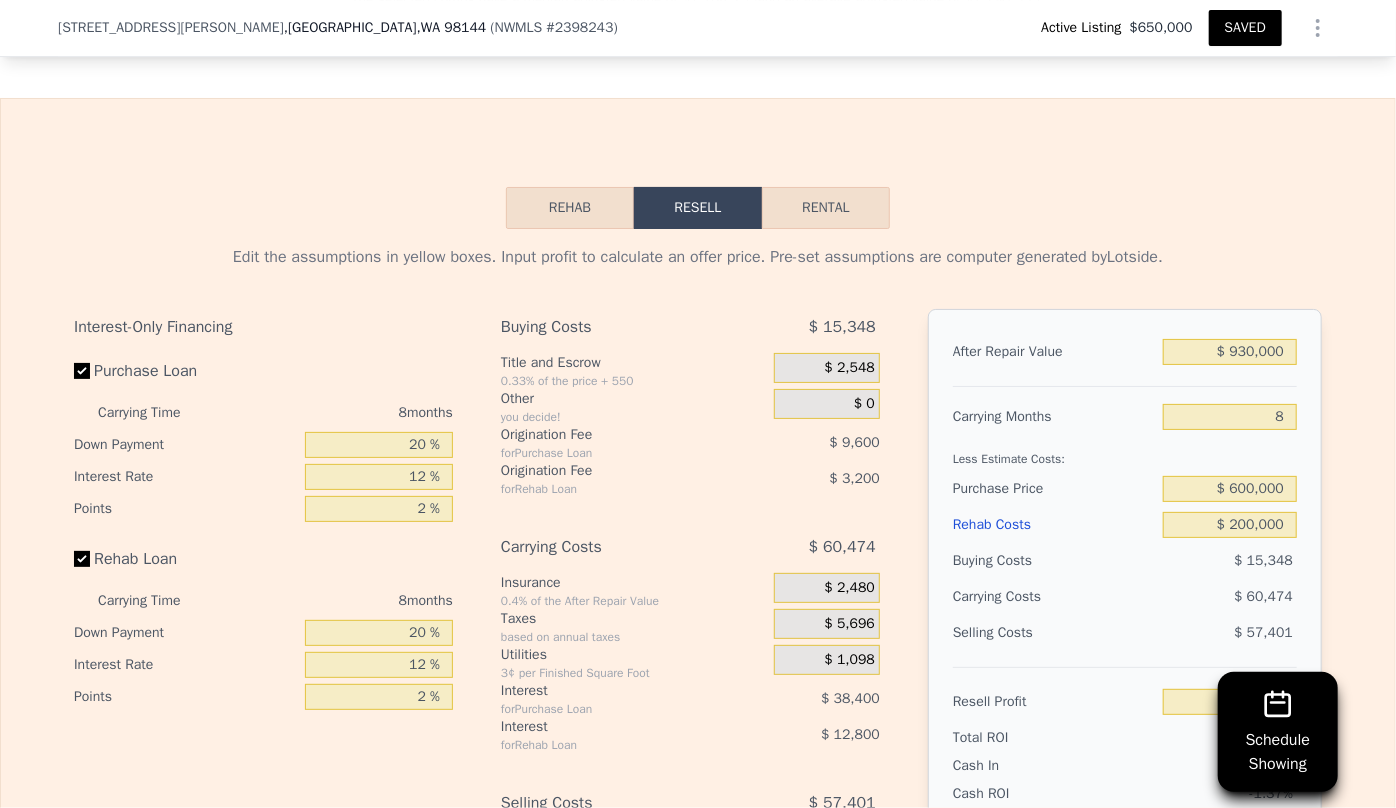 click on "Rehab Costs" at bounding box center [1054, 525] 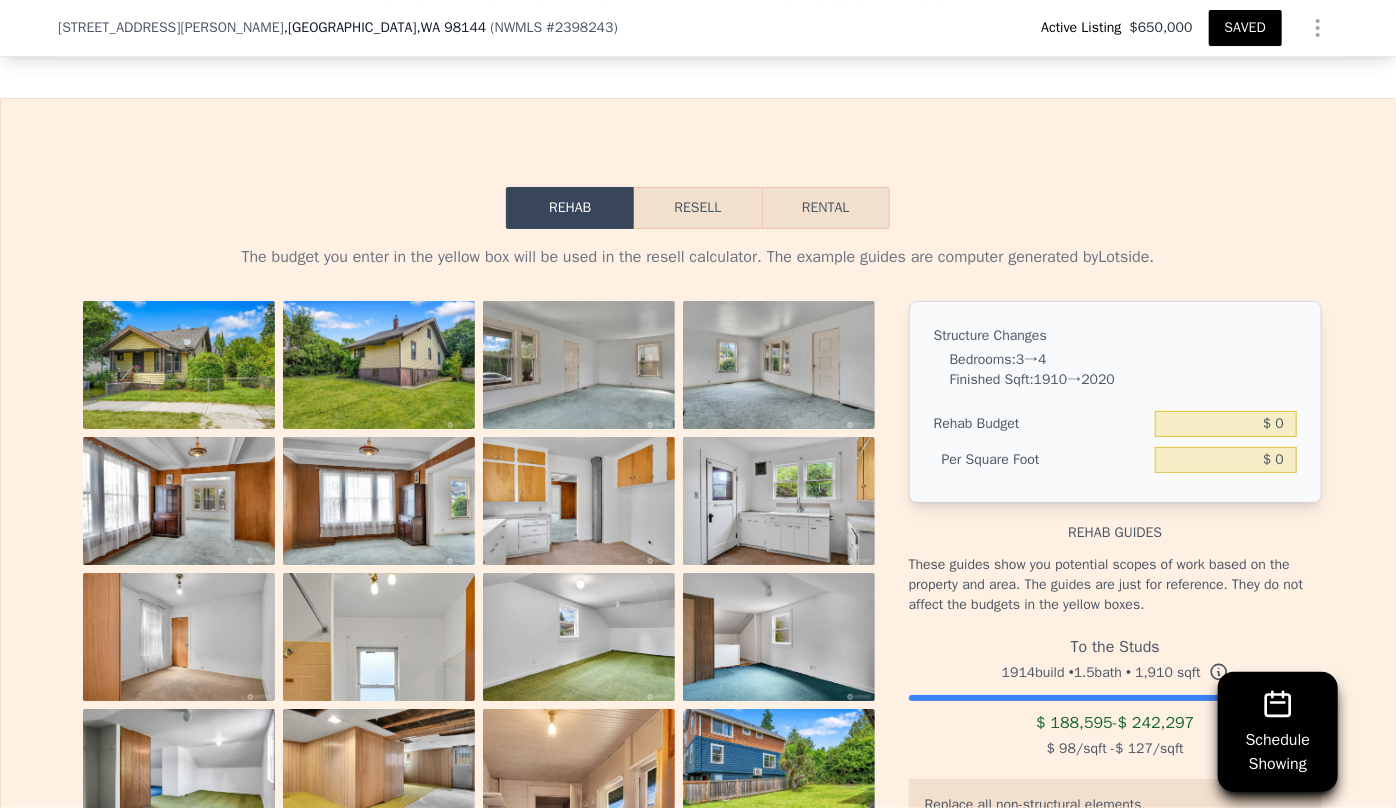 type on "5" 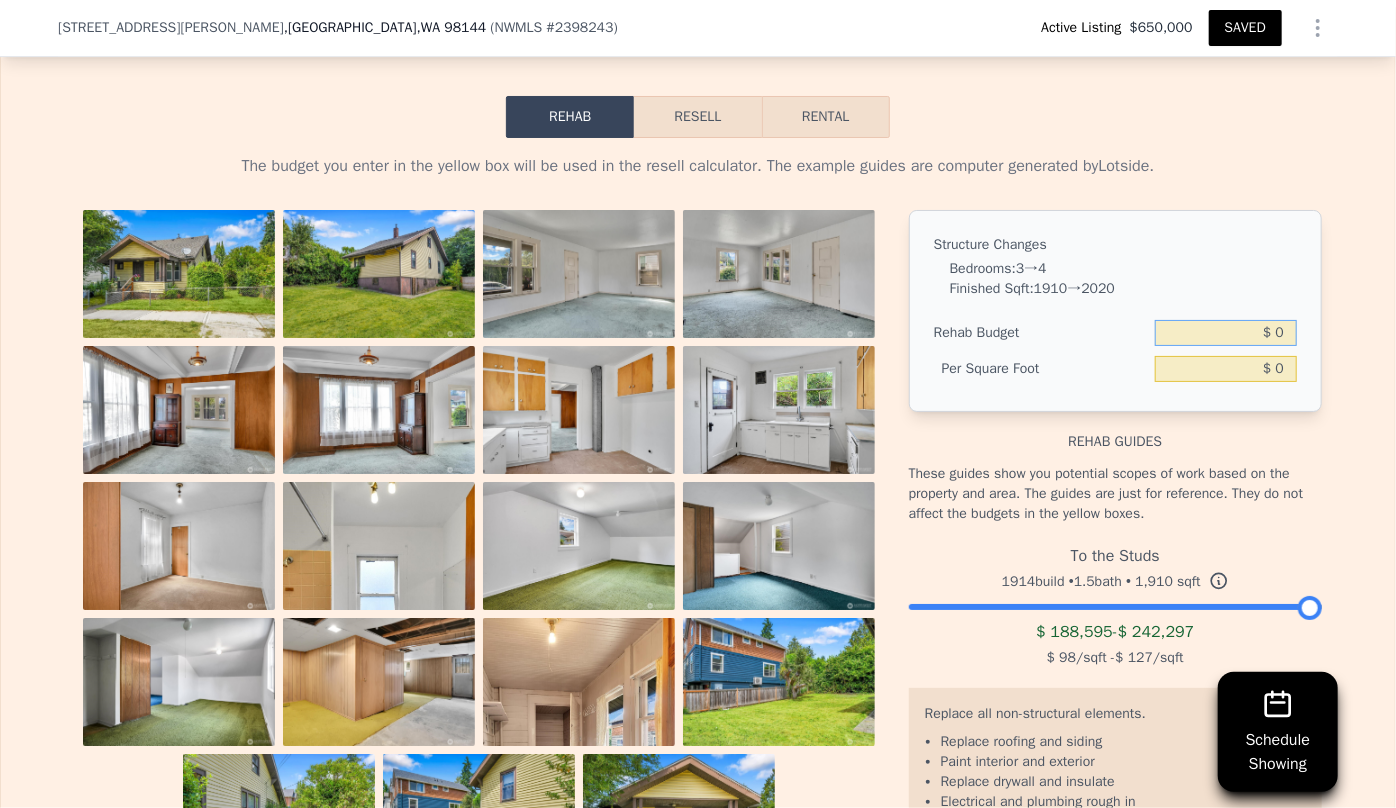 click on "$ 0" at bounding box center (1226, 333) 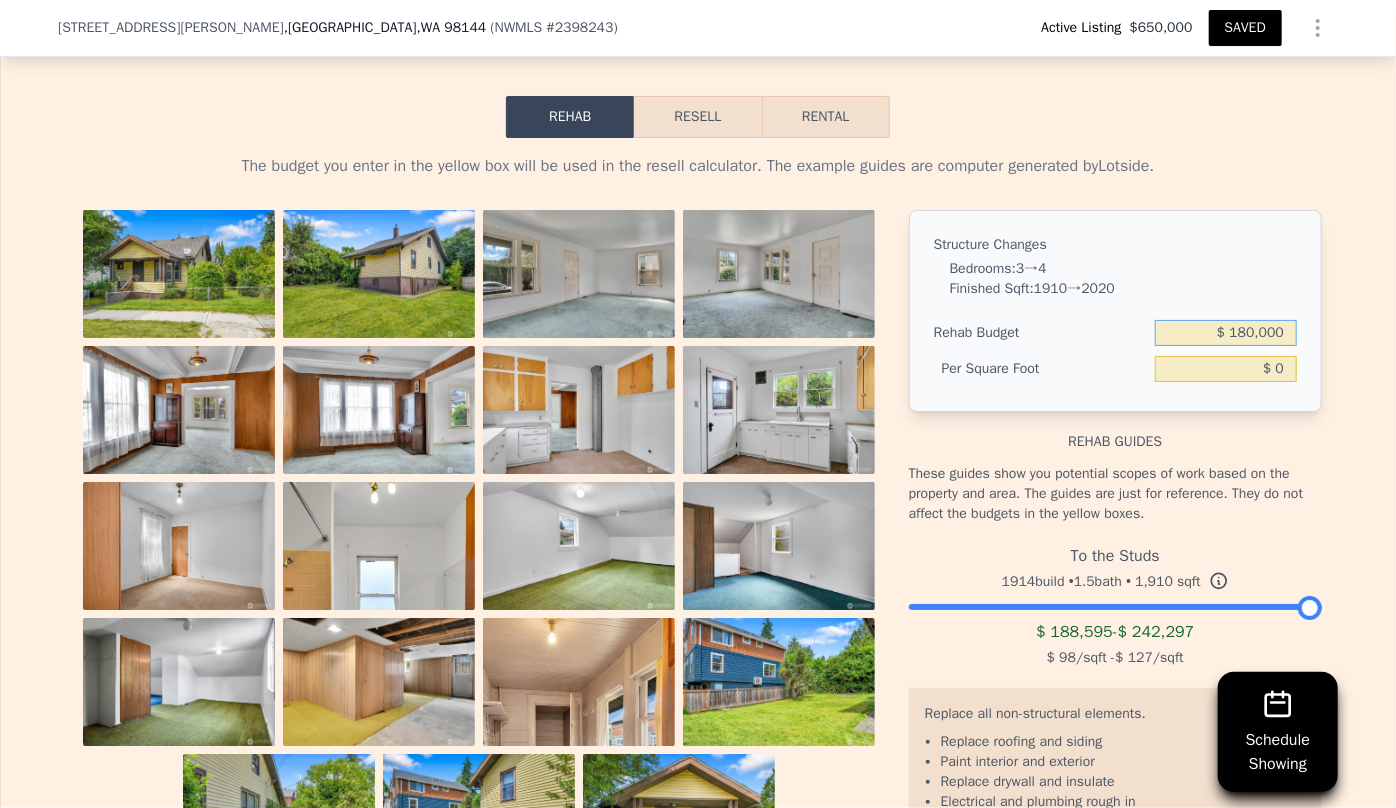 type on "$ 180,000" 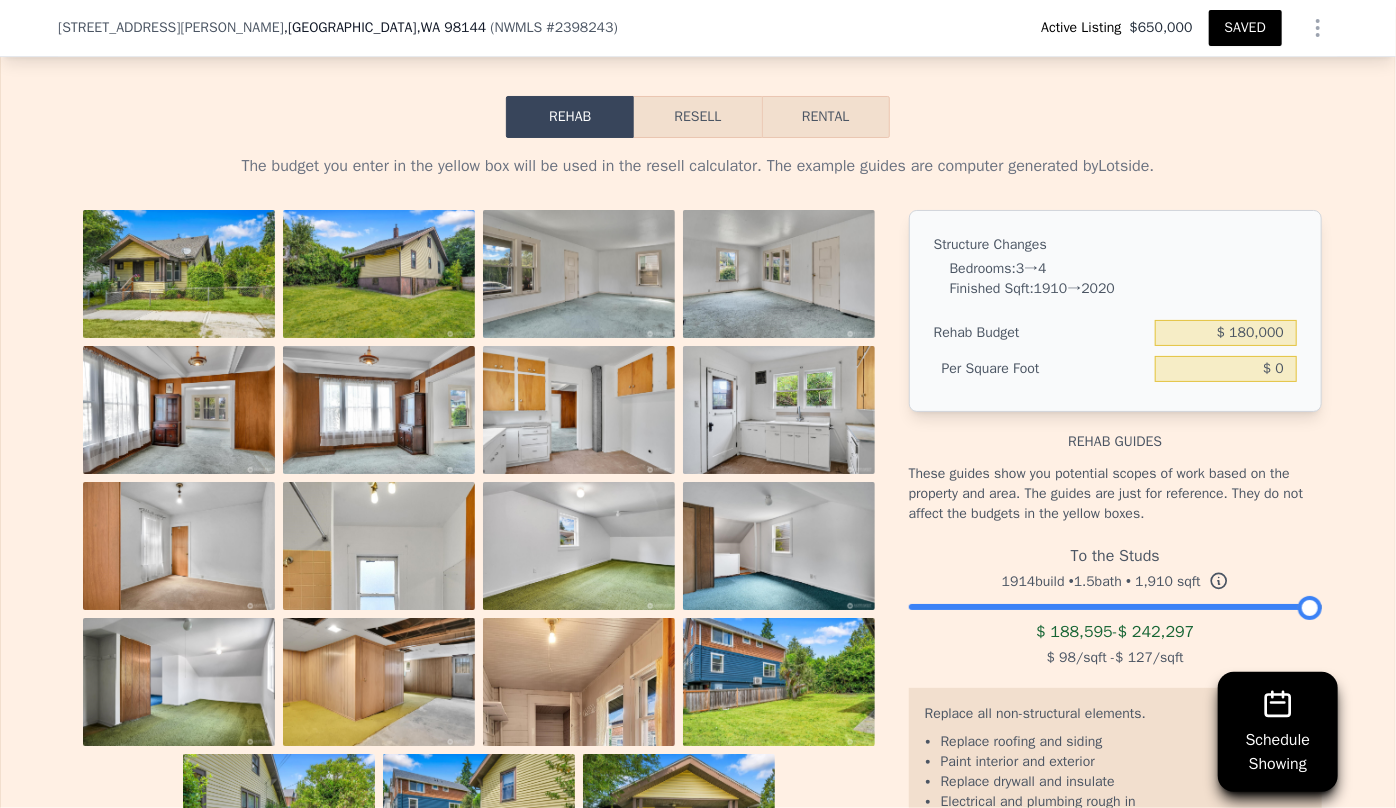 click on "Rehab guides" at bounding box center (1115, 432) 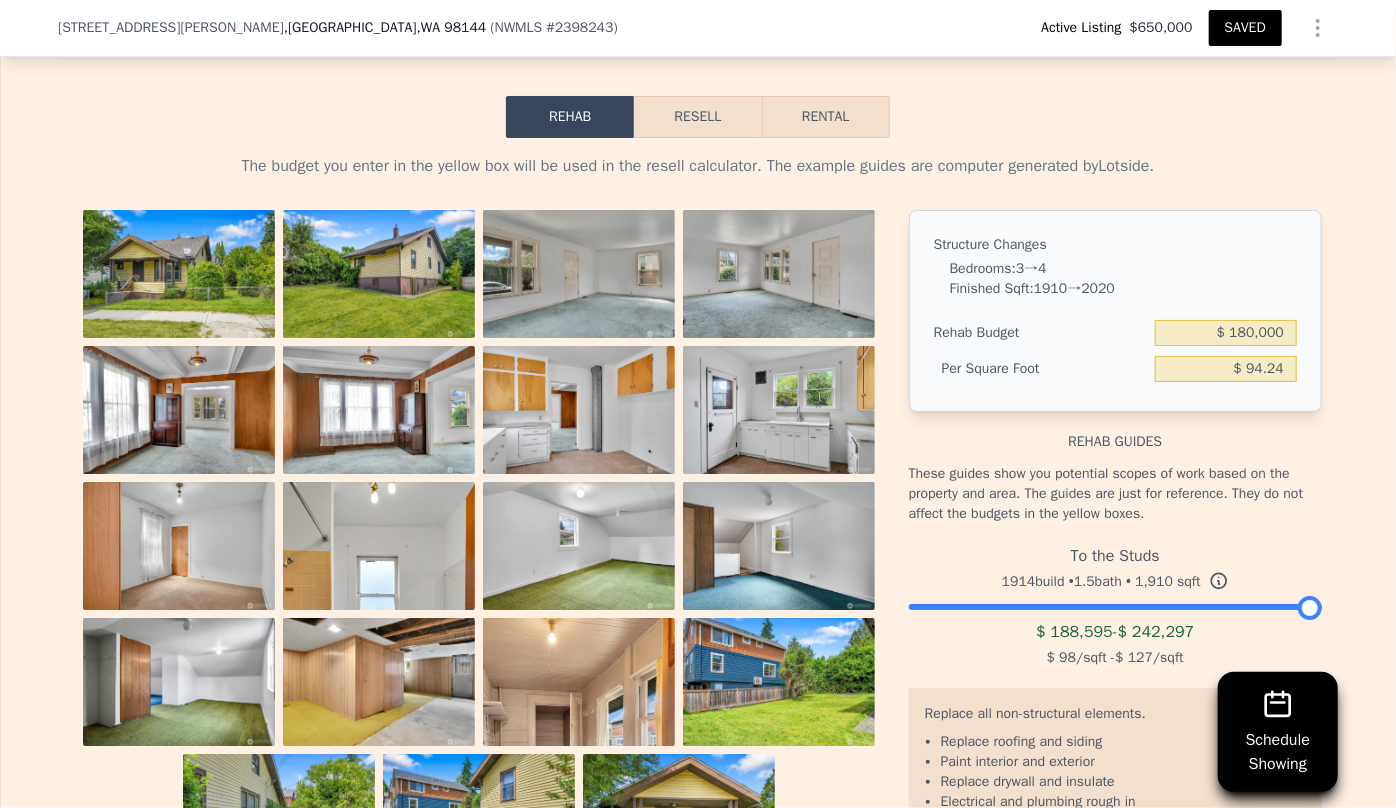 click on "Resell" at bounding box center (697, 117) 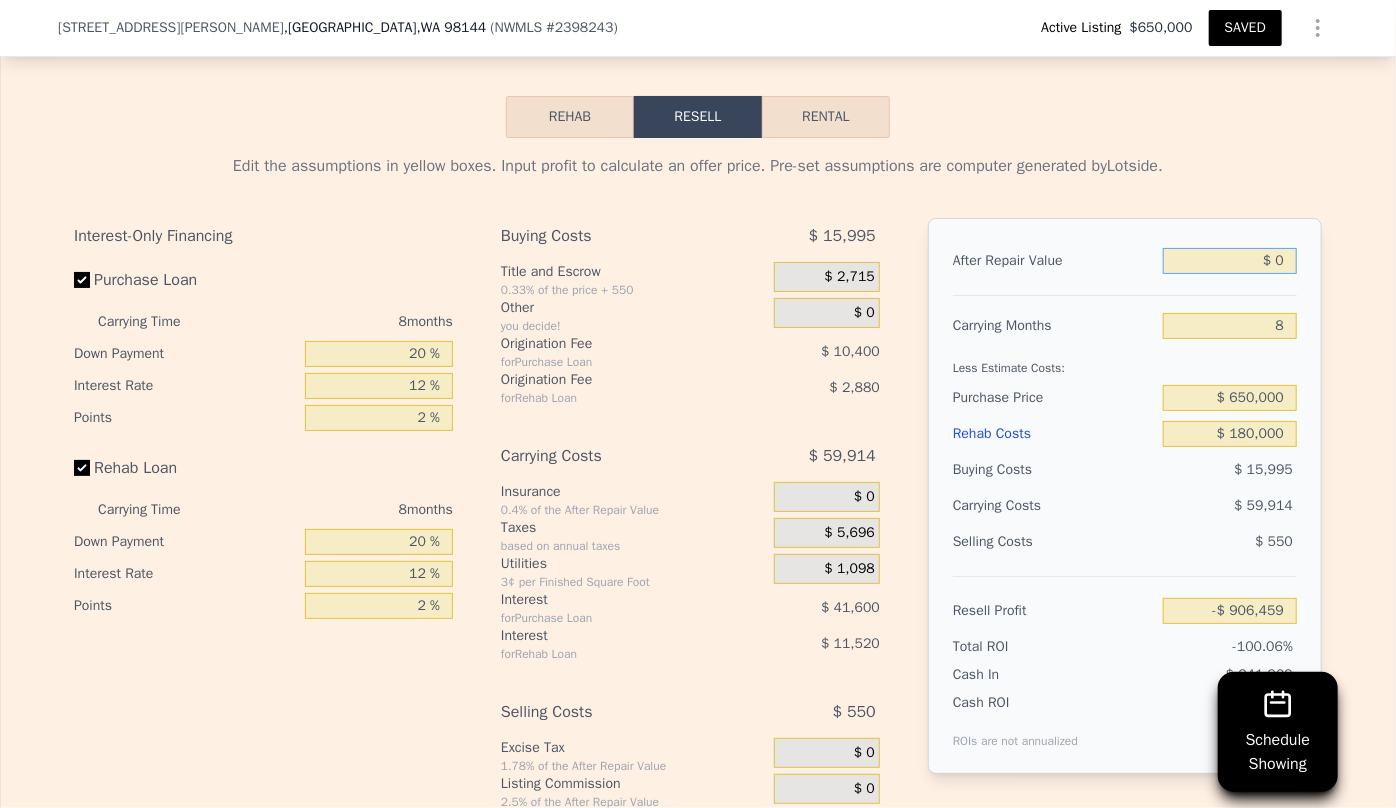 click on "$ 0" at bounding box center [1230, 261] 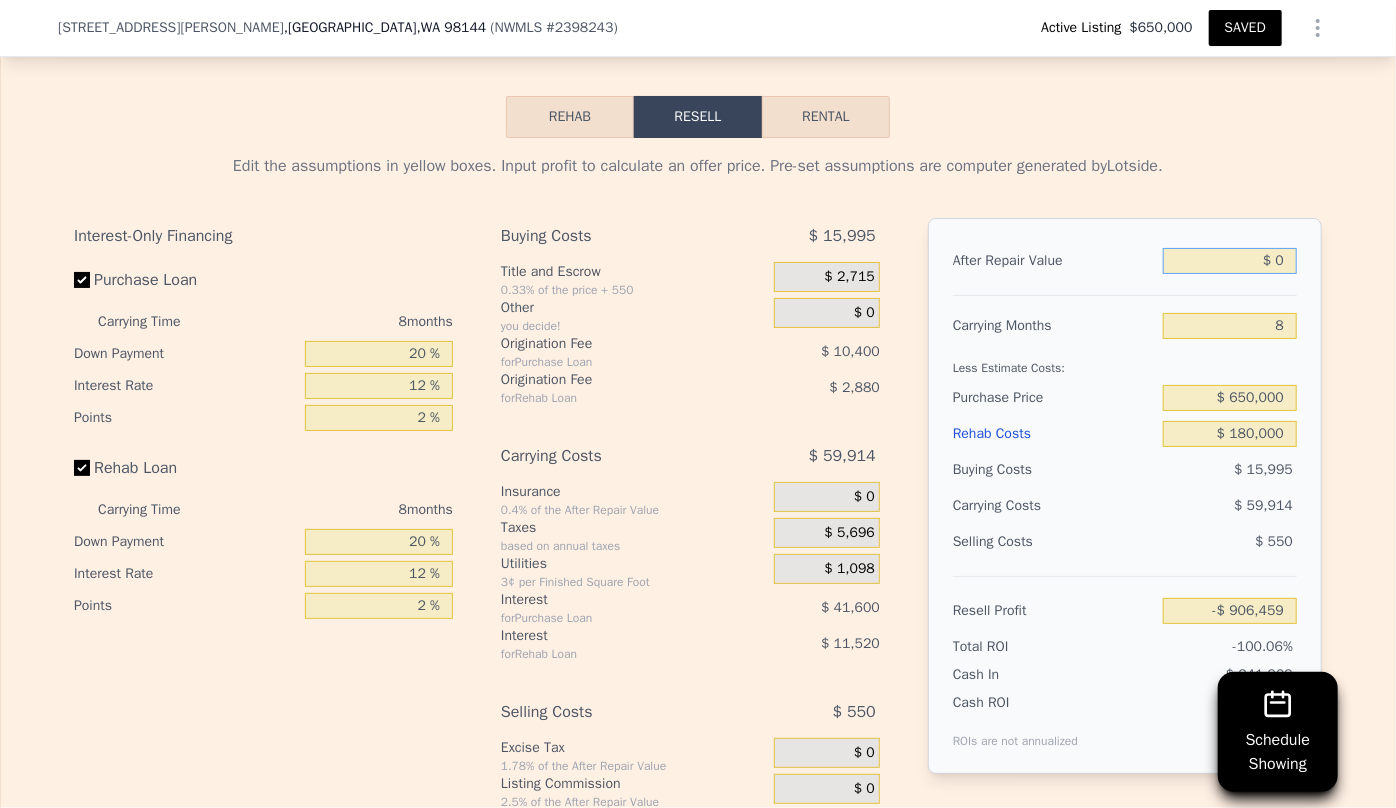type on "$ 90" 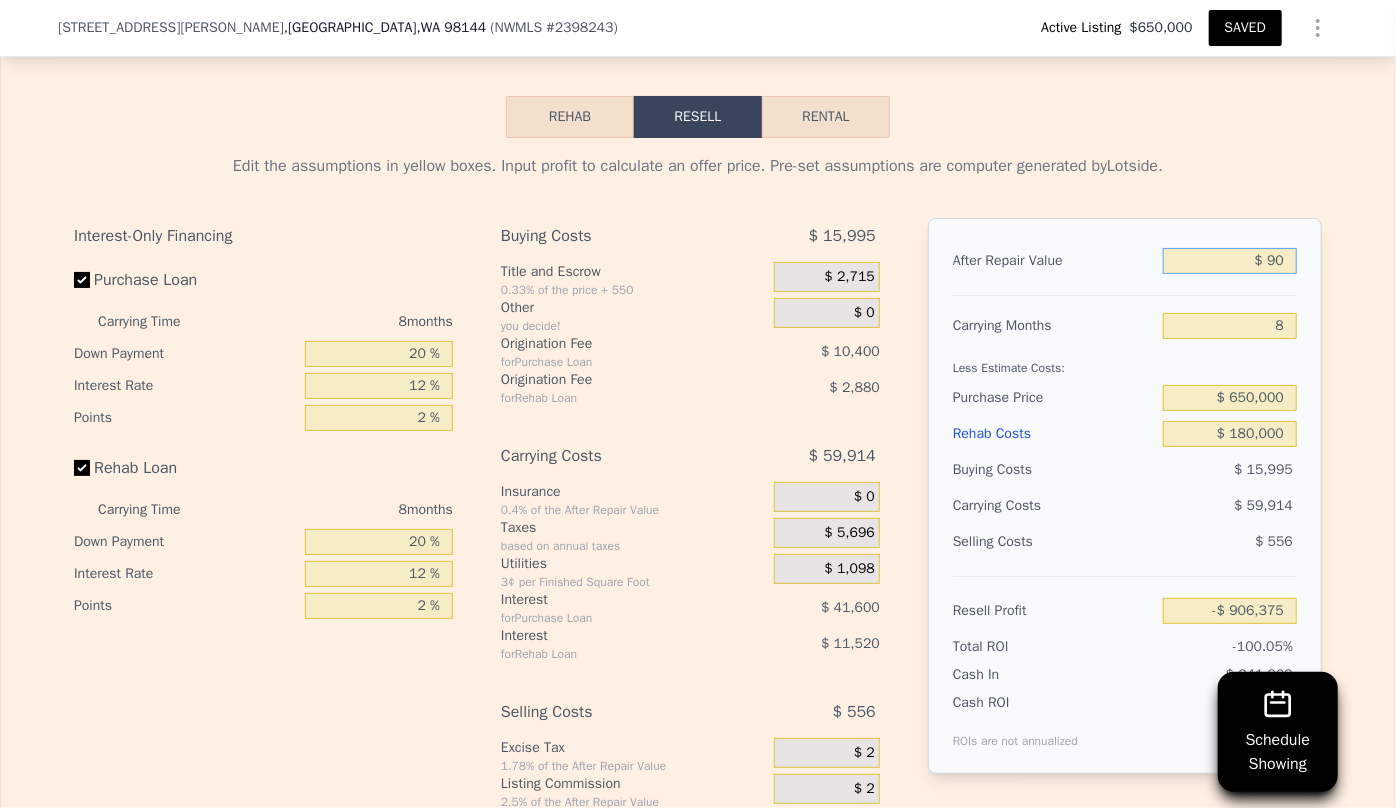 type on "-$ 906,375" 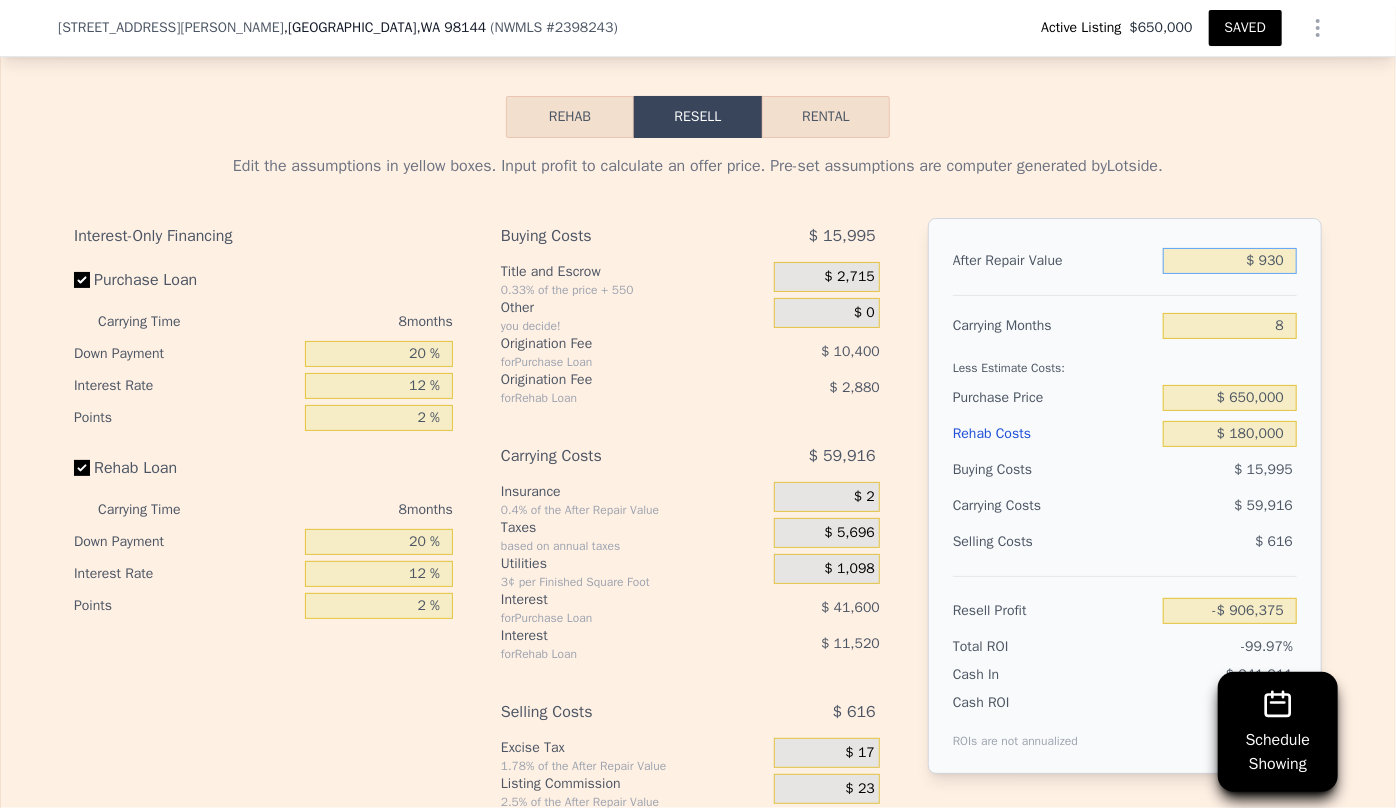 type on "-$ 905,597" 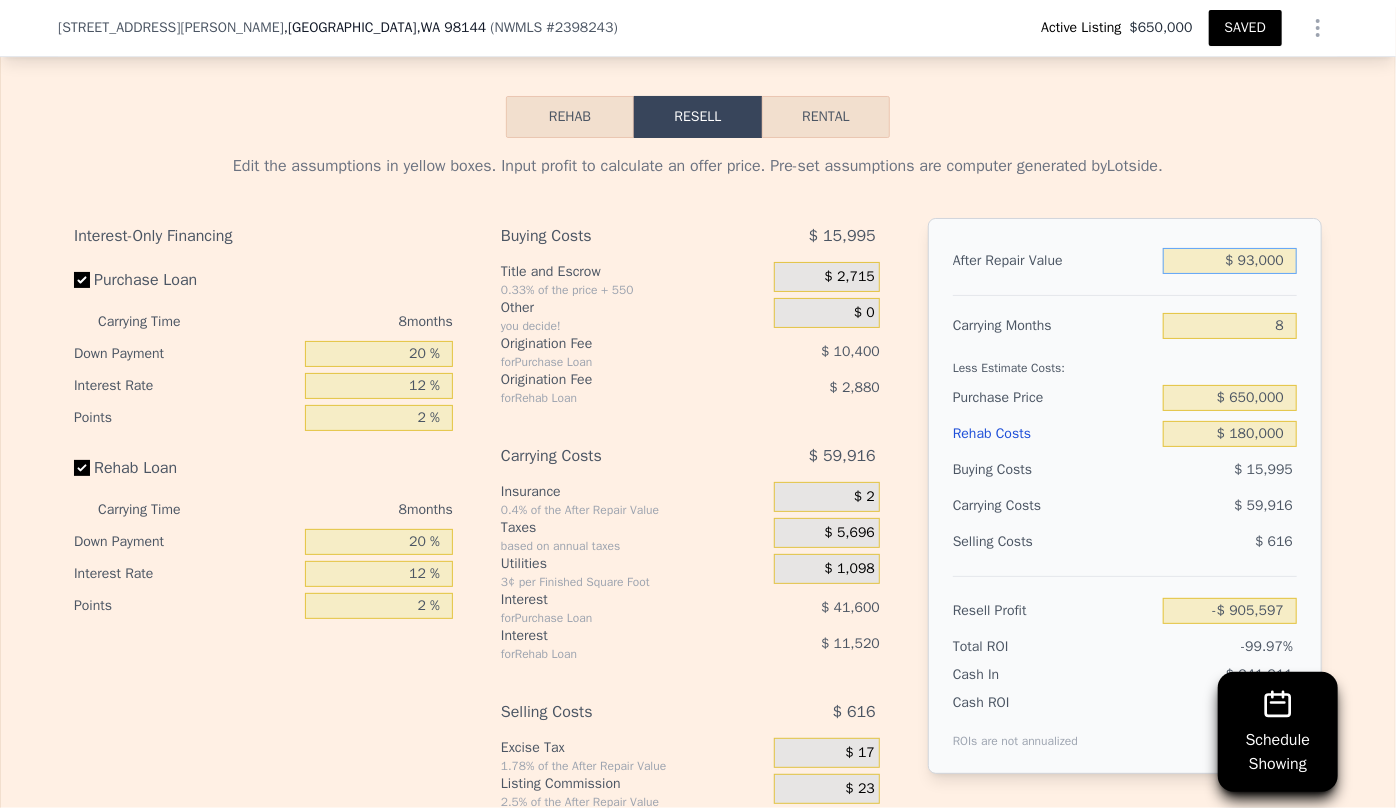 type on "$ 930,000" 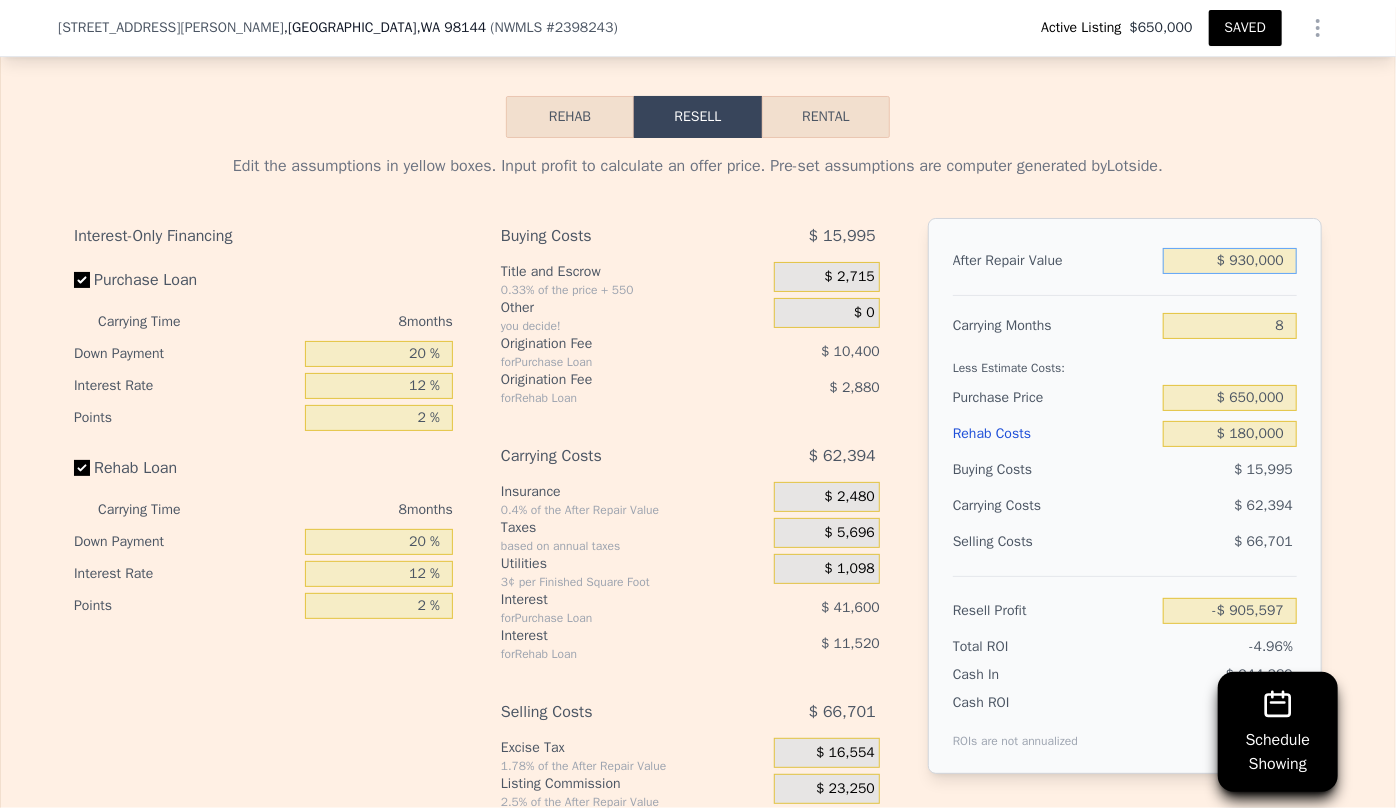 type on "-$ 45,090" 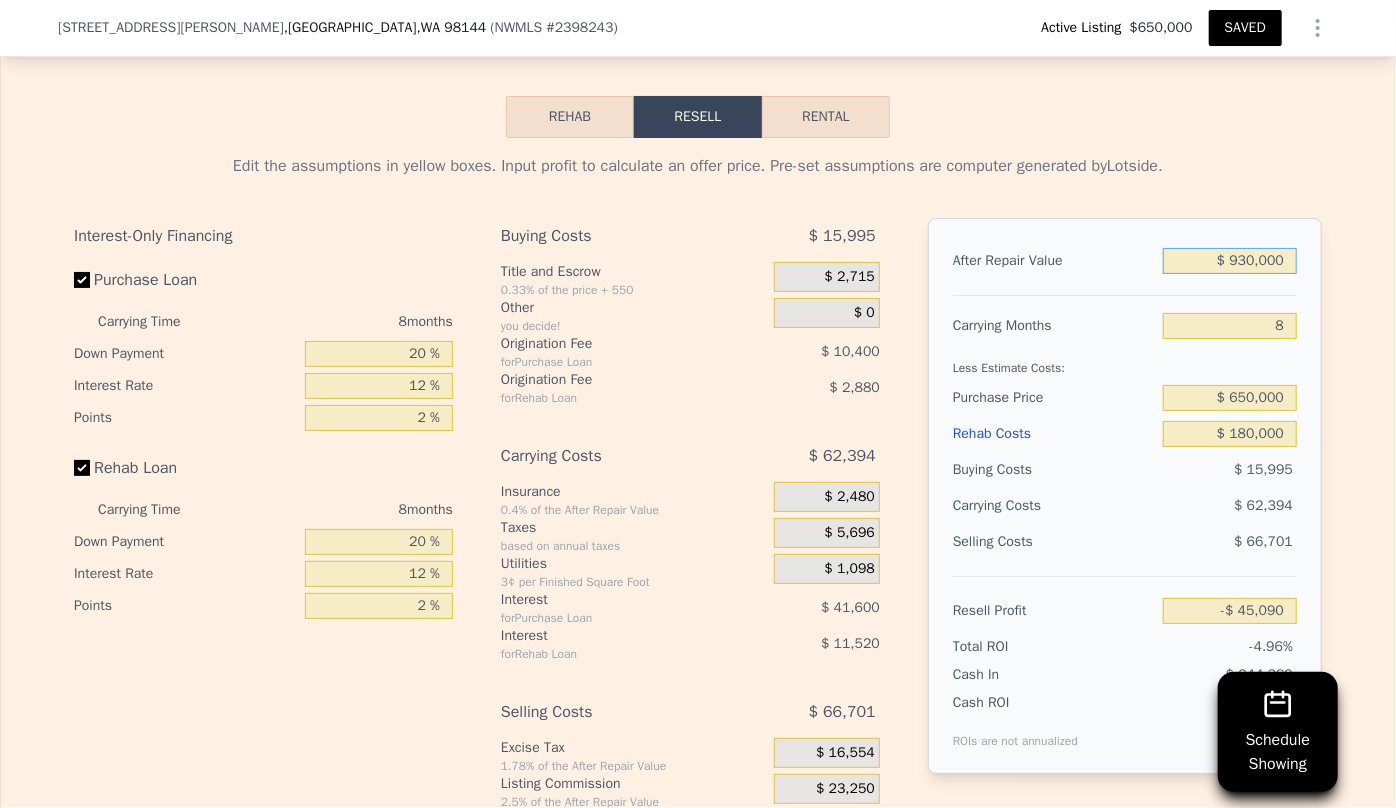 type on "$ 930,000" 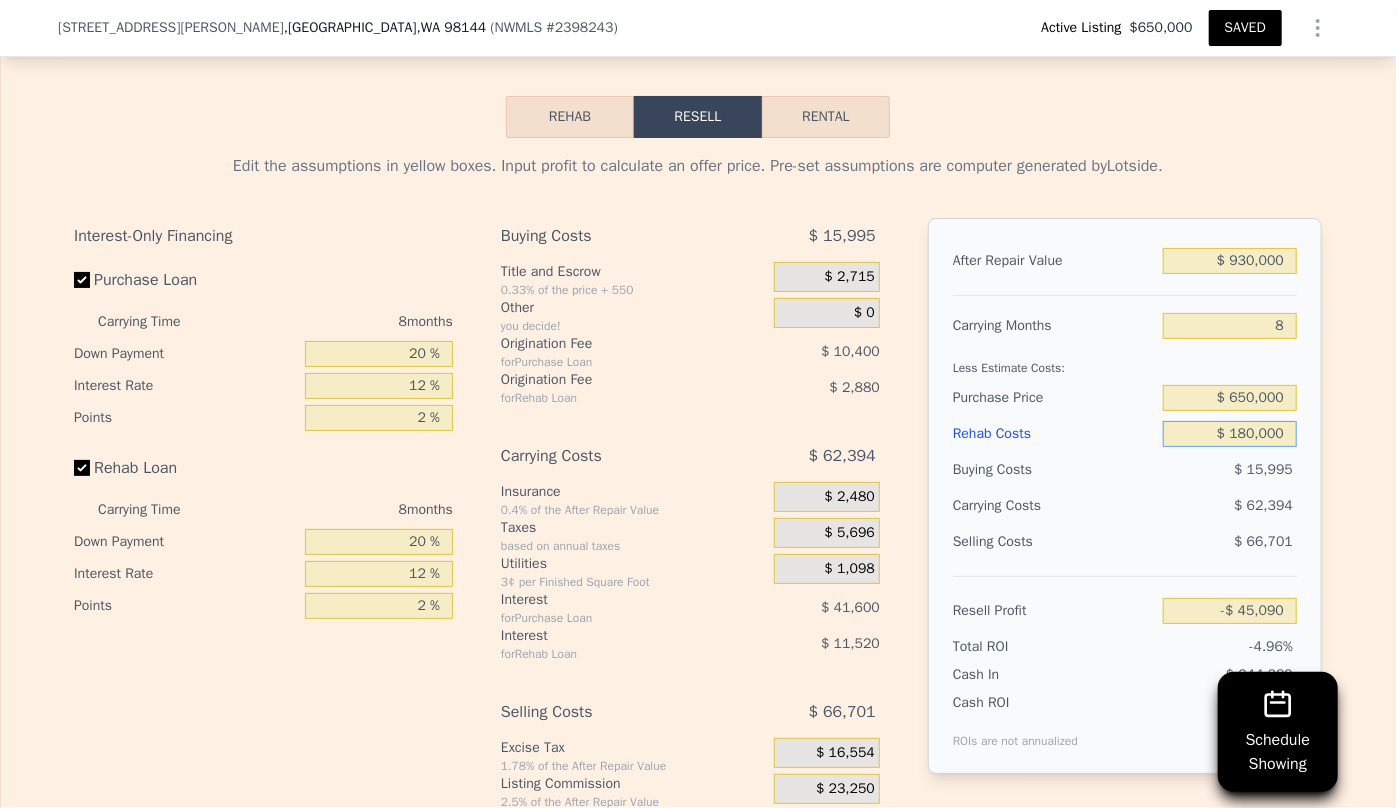 click on "$ 180,000" at bounding box center [1230, 434] 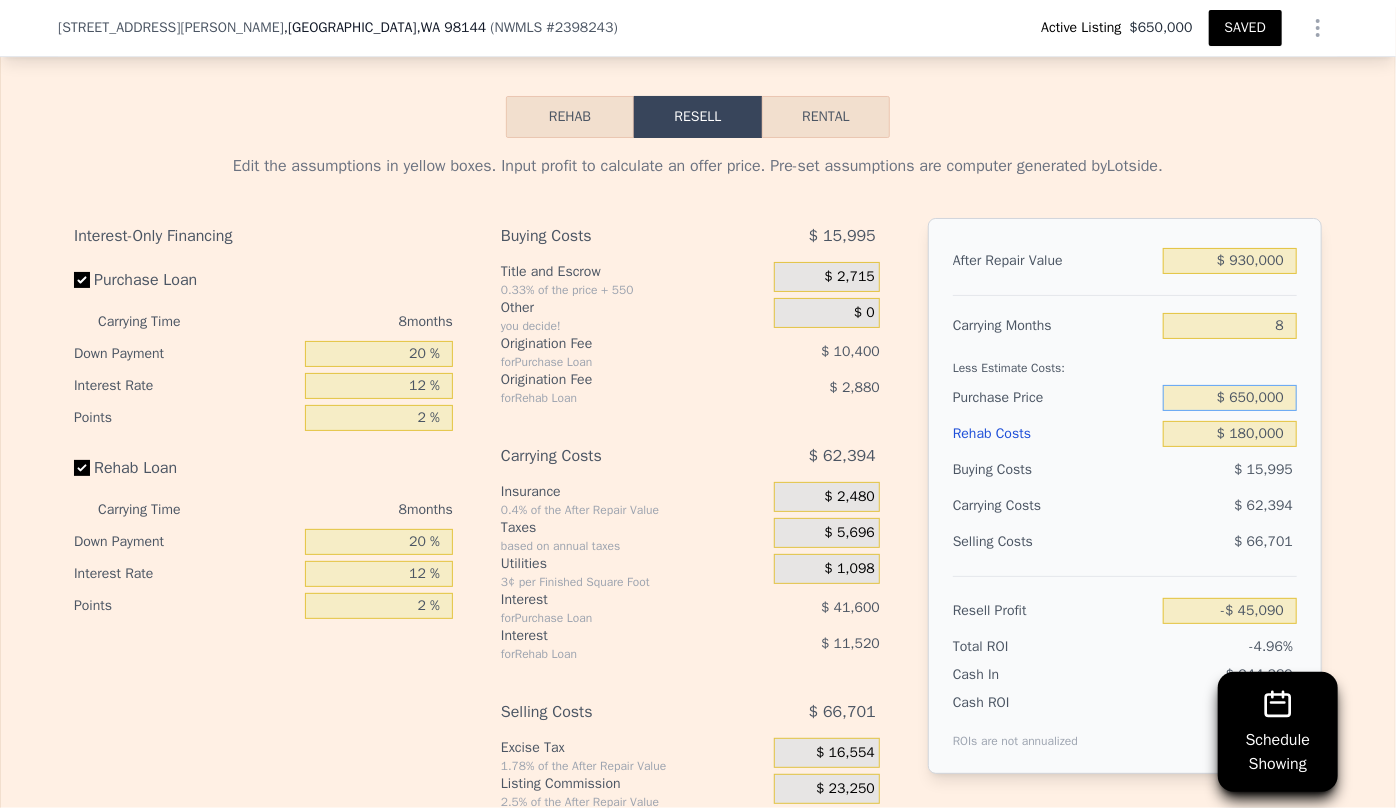 click on "$ 650,000" at bounding box center [1230, 398] 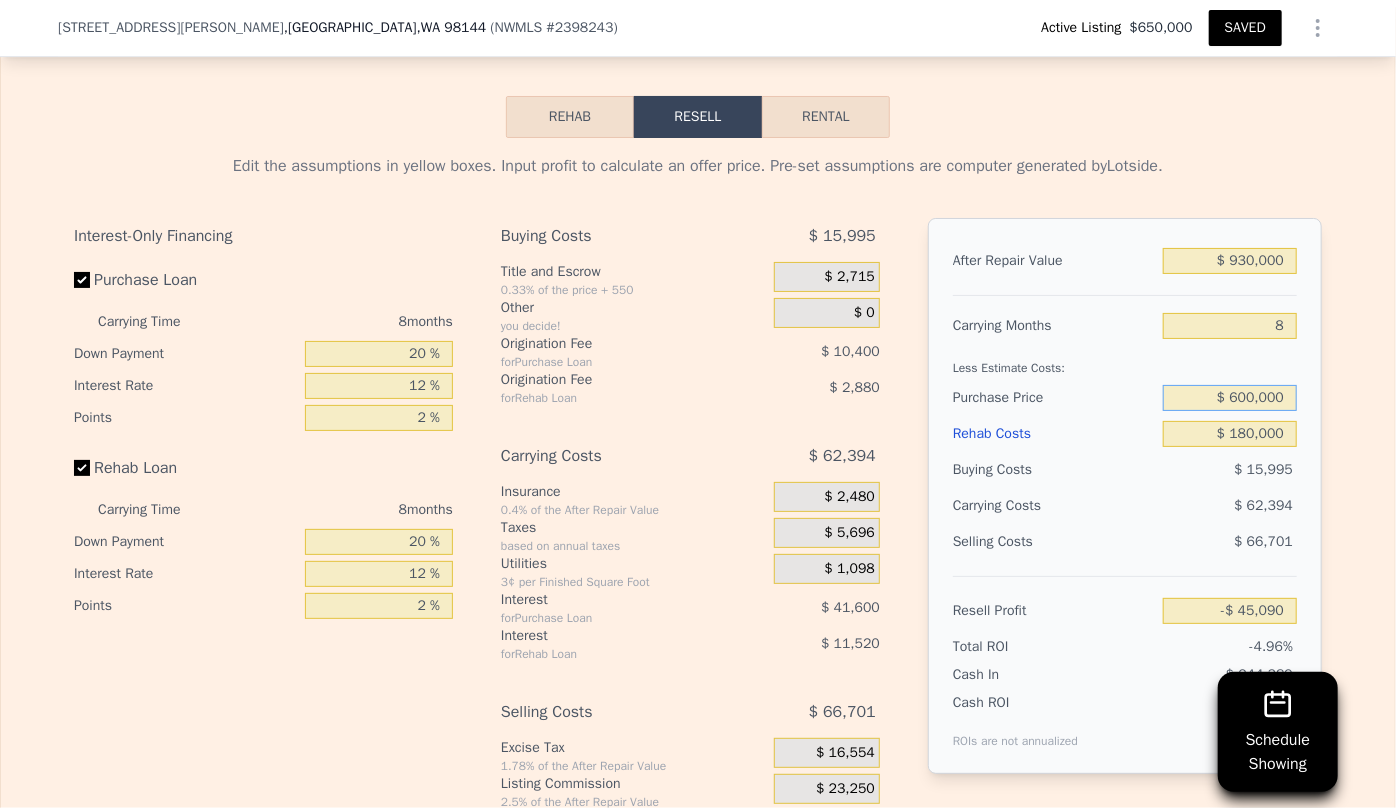 type on "$ 600,000" 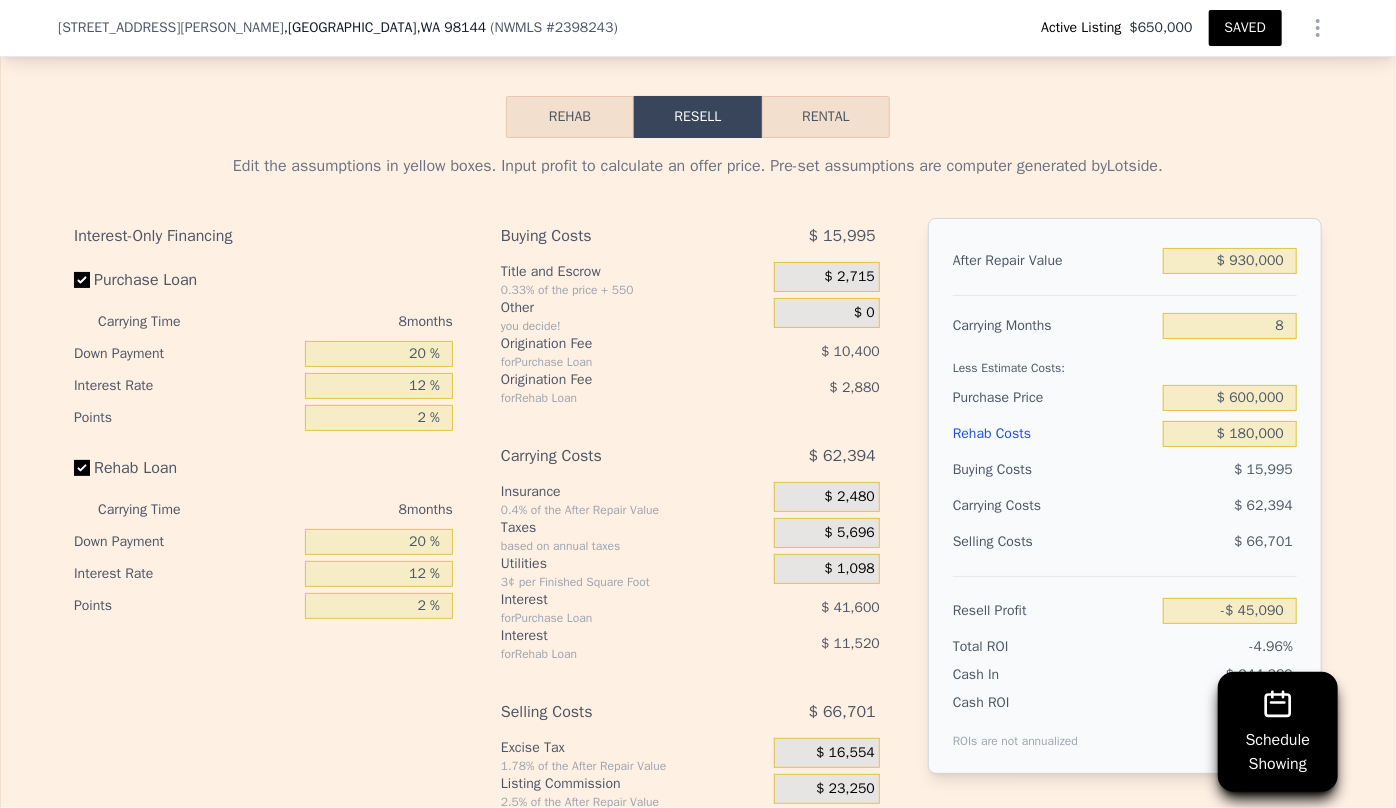 click on "$ 15,995" at bounding box center (1230, 470) 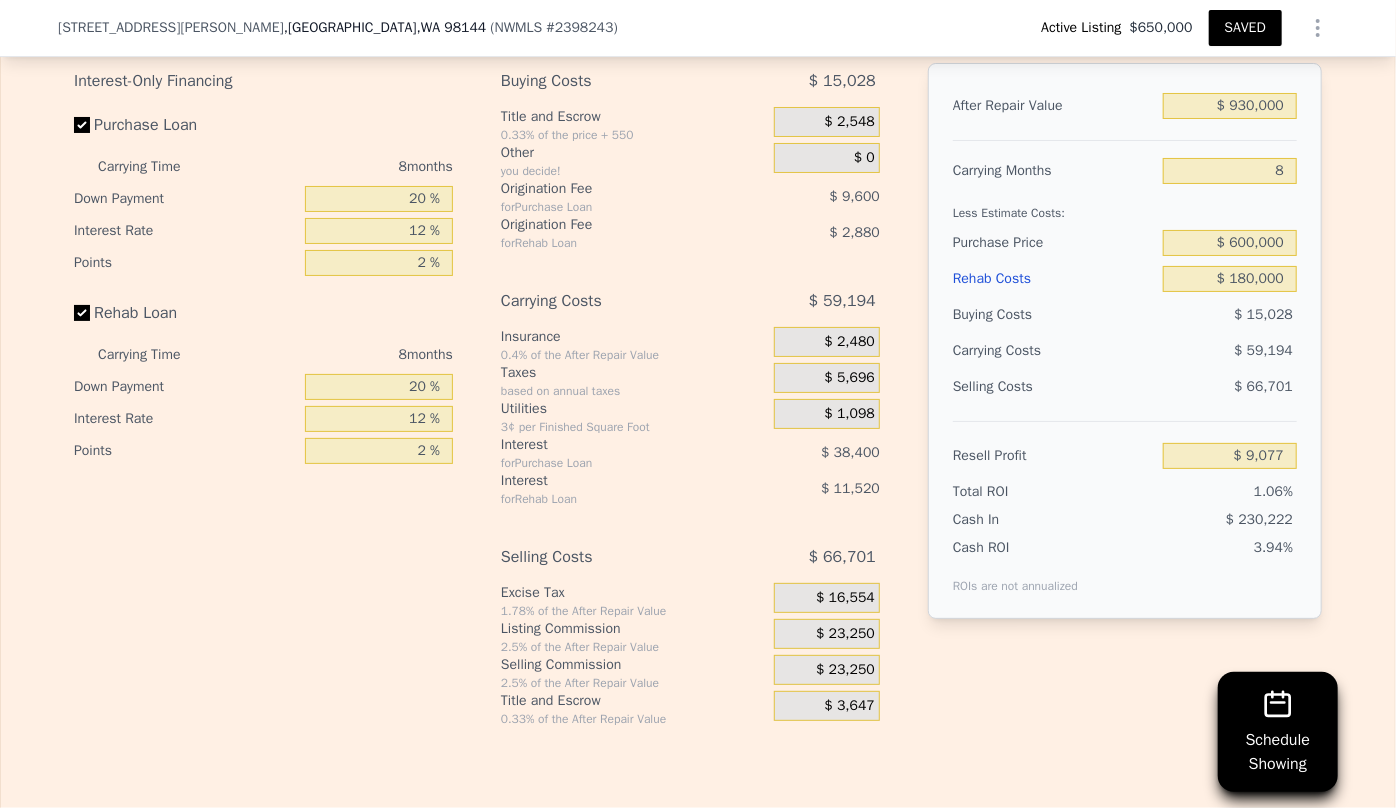 scroll, scrollTop: 3818, scrollLeft: 0, axis: vertical 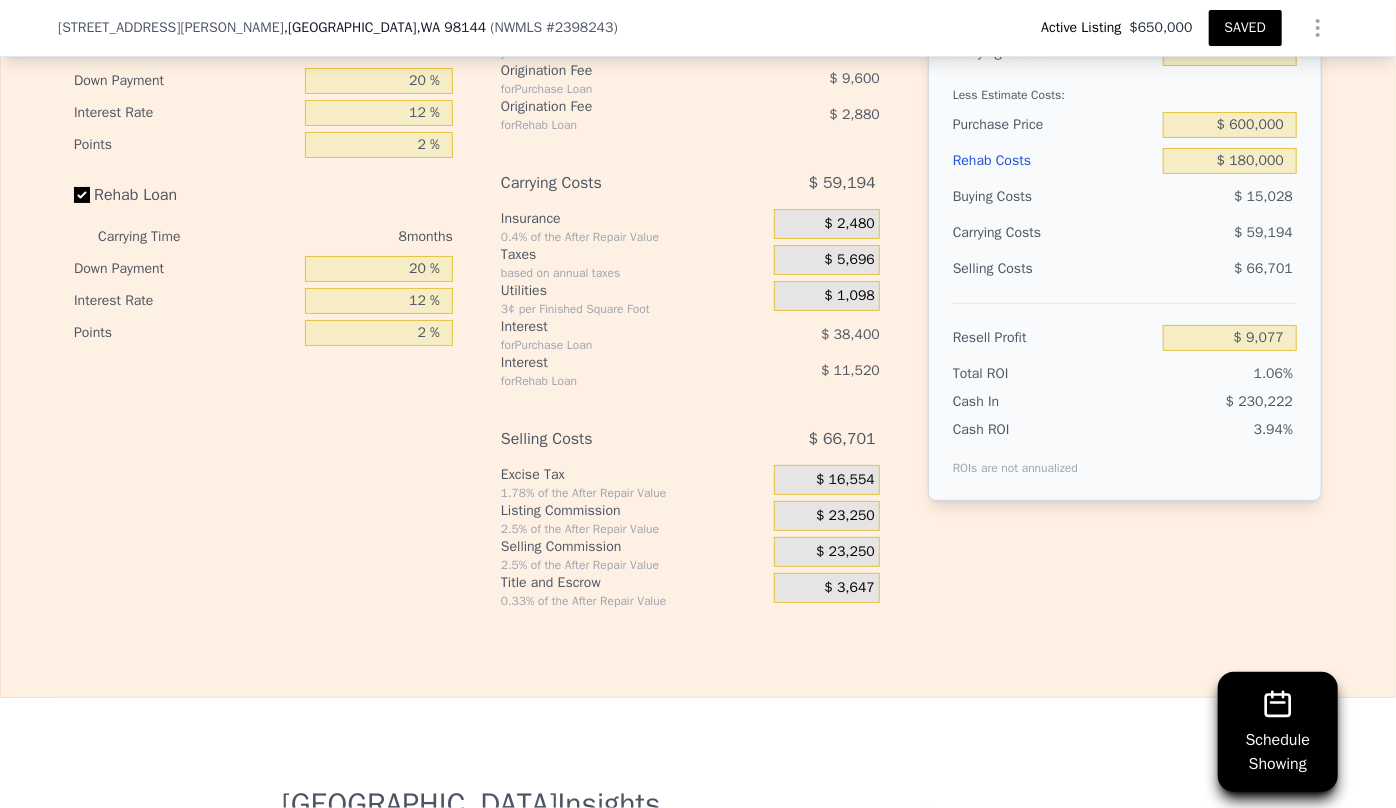 click on "$ 23,250" at bounding box center [827, 552] 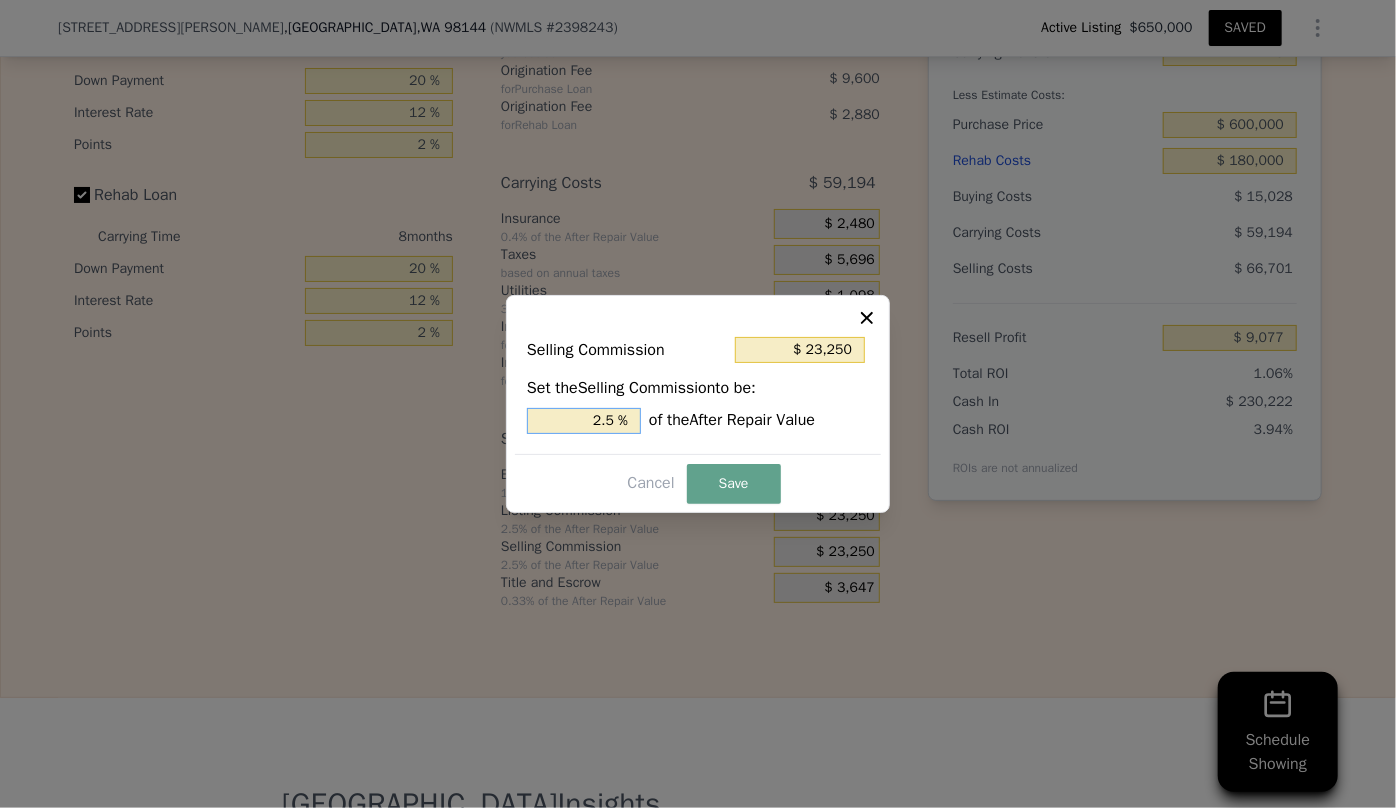 click on "2.5 %" at bounding box center [584, 421] 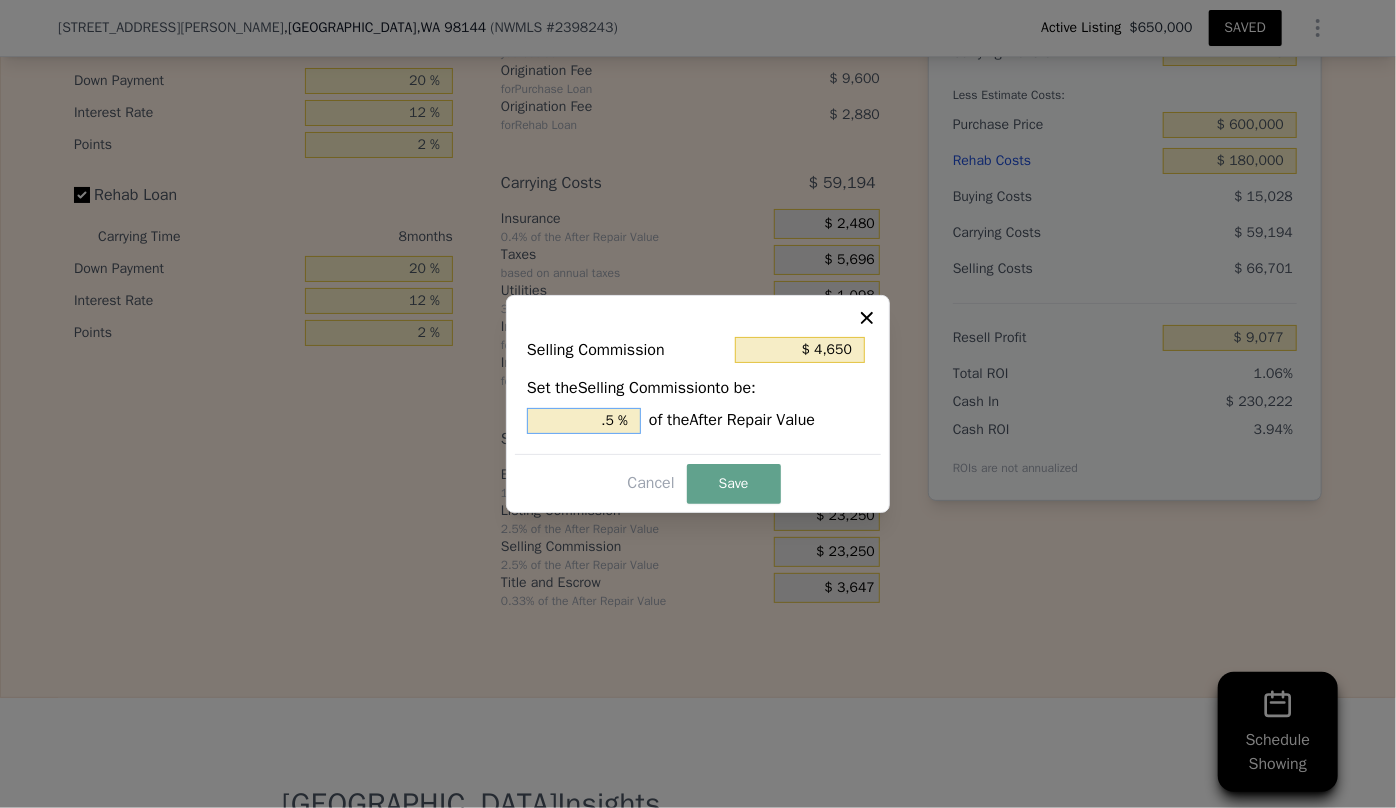 type on "$ 4,650" 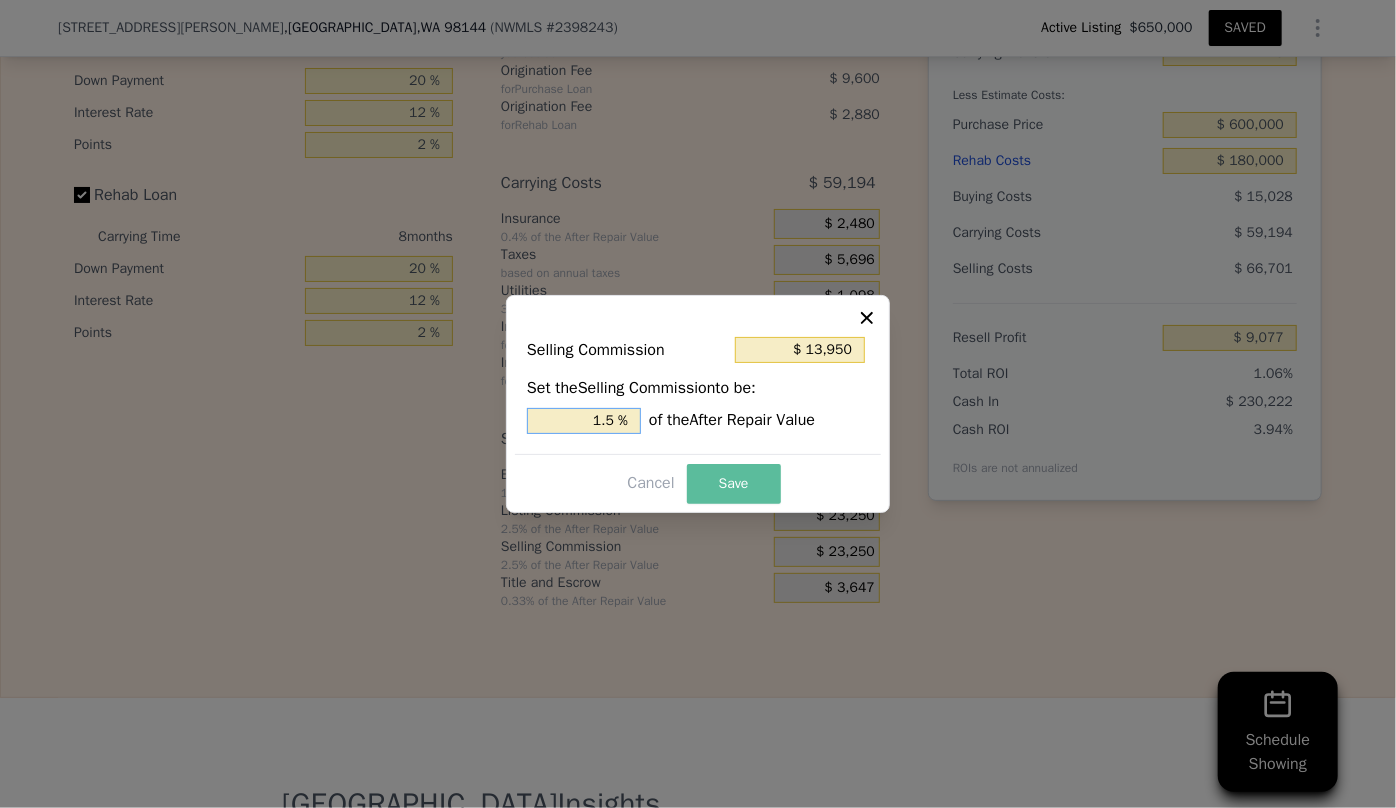 type on "1.5 %" 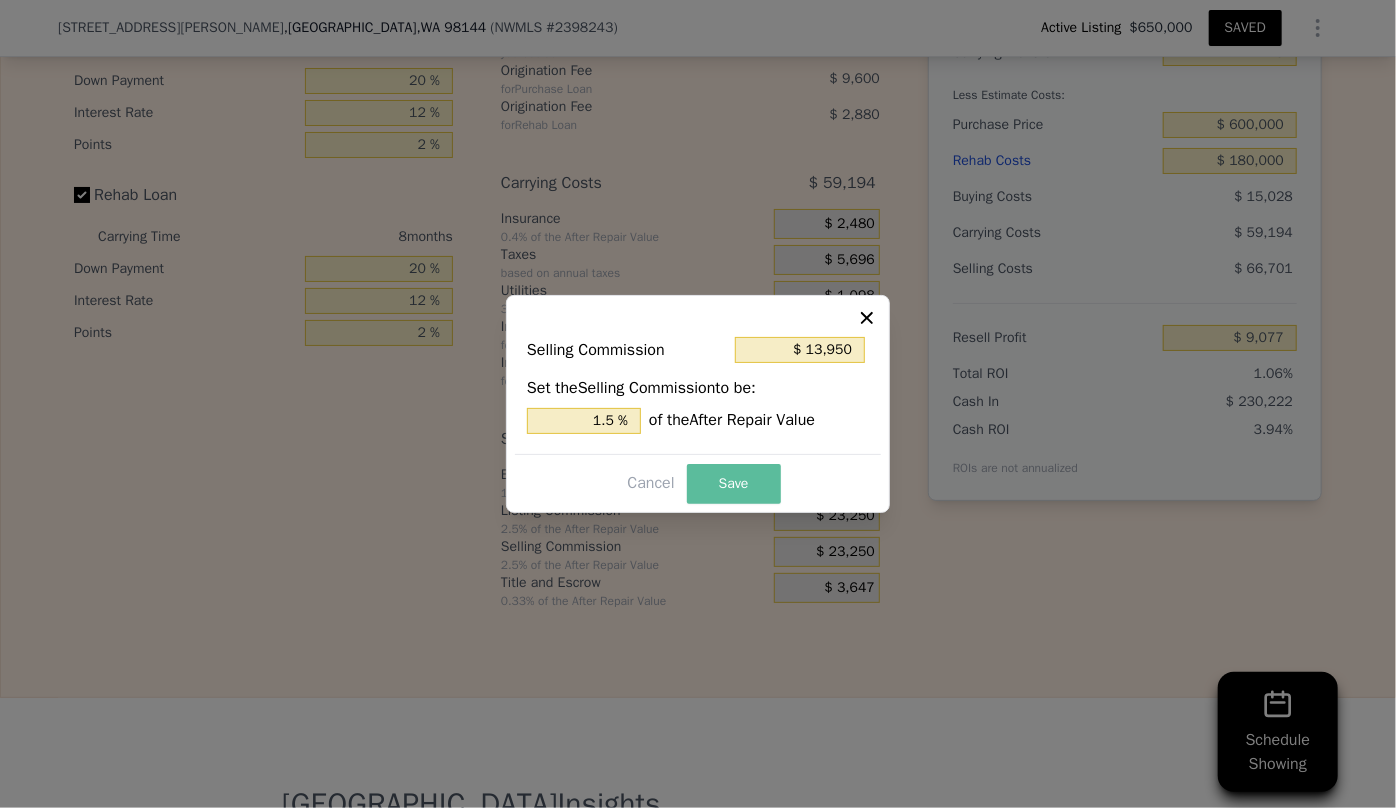 click on "Save" at bounding box center [734, 484] 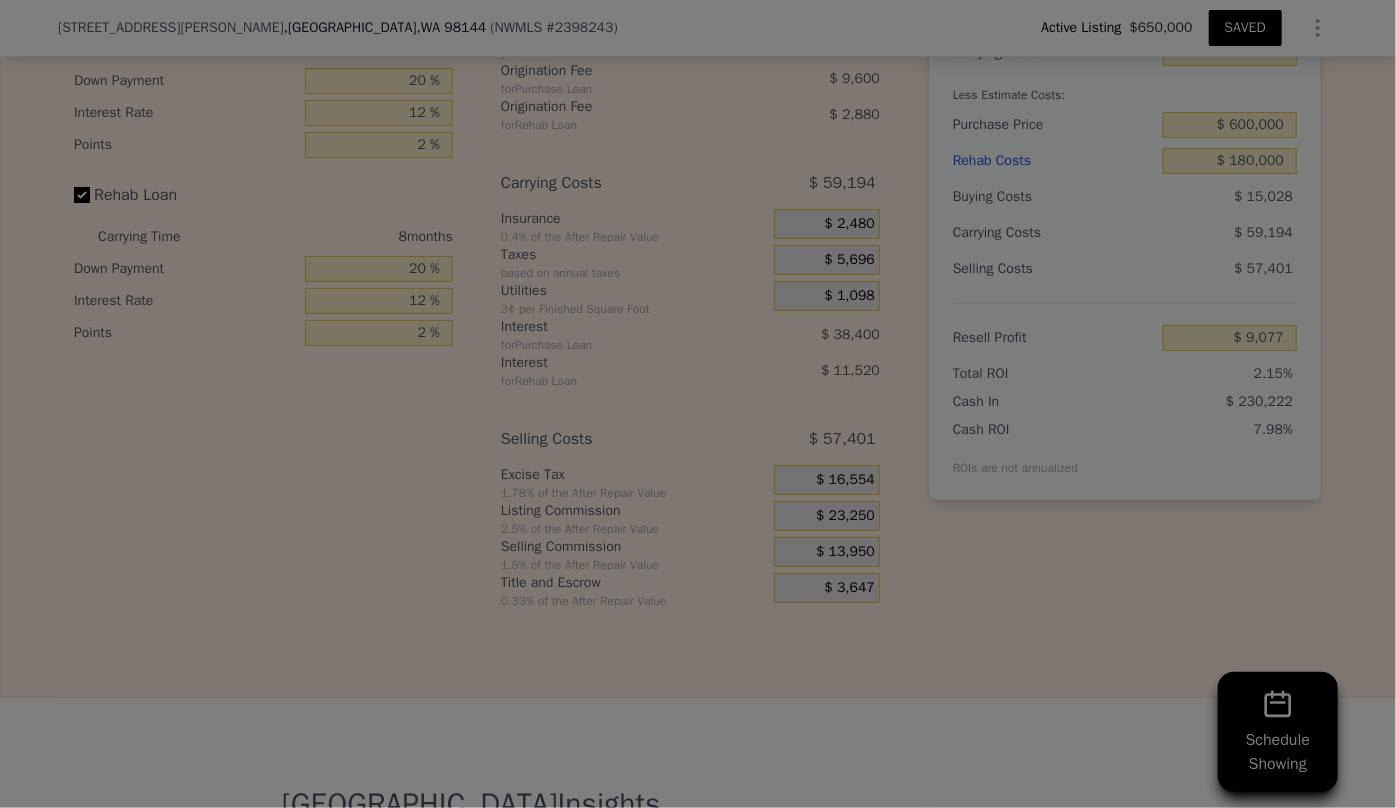 type on "$ 18,377" 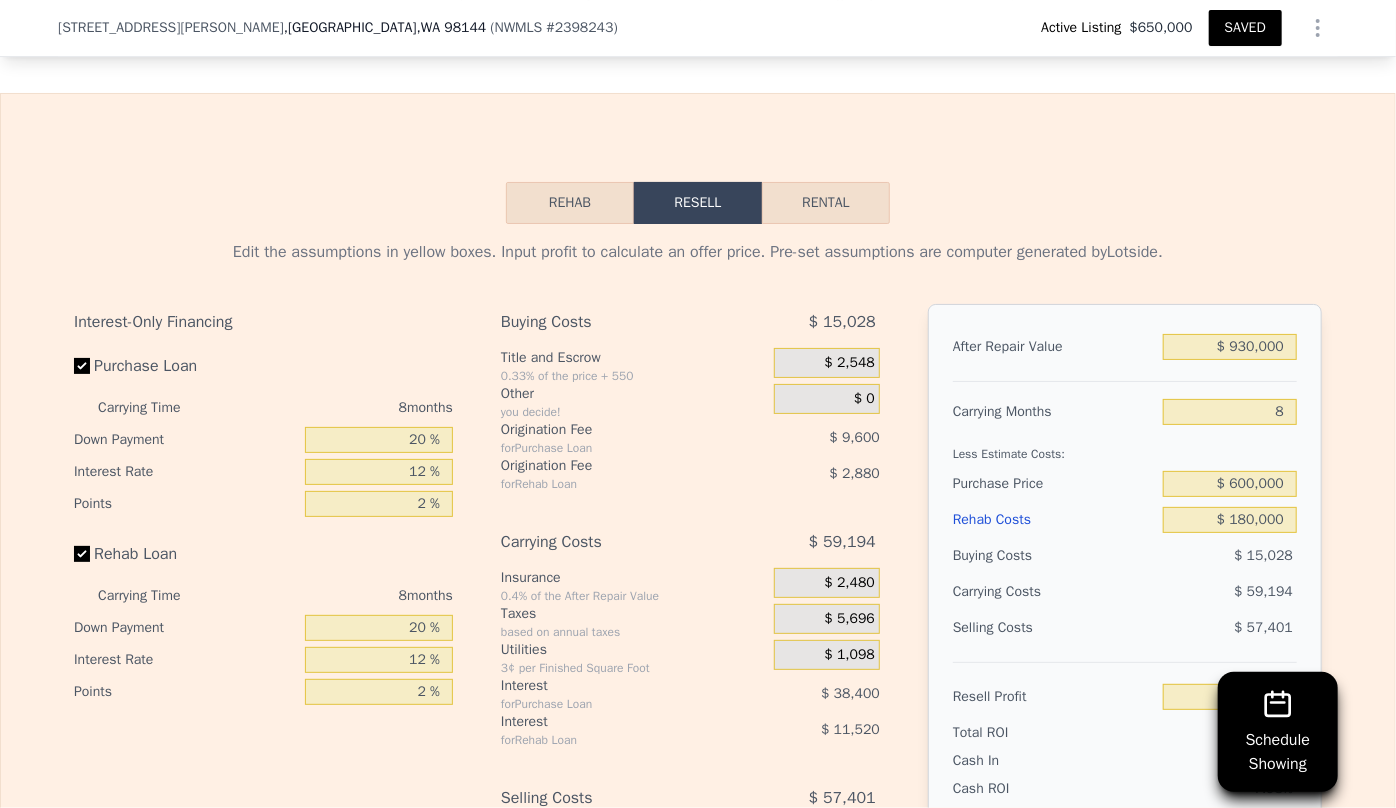 scroll, scrollTop: 3454, scrollLeft: 0, axis: vertical 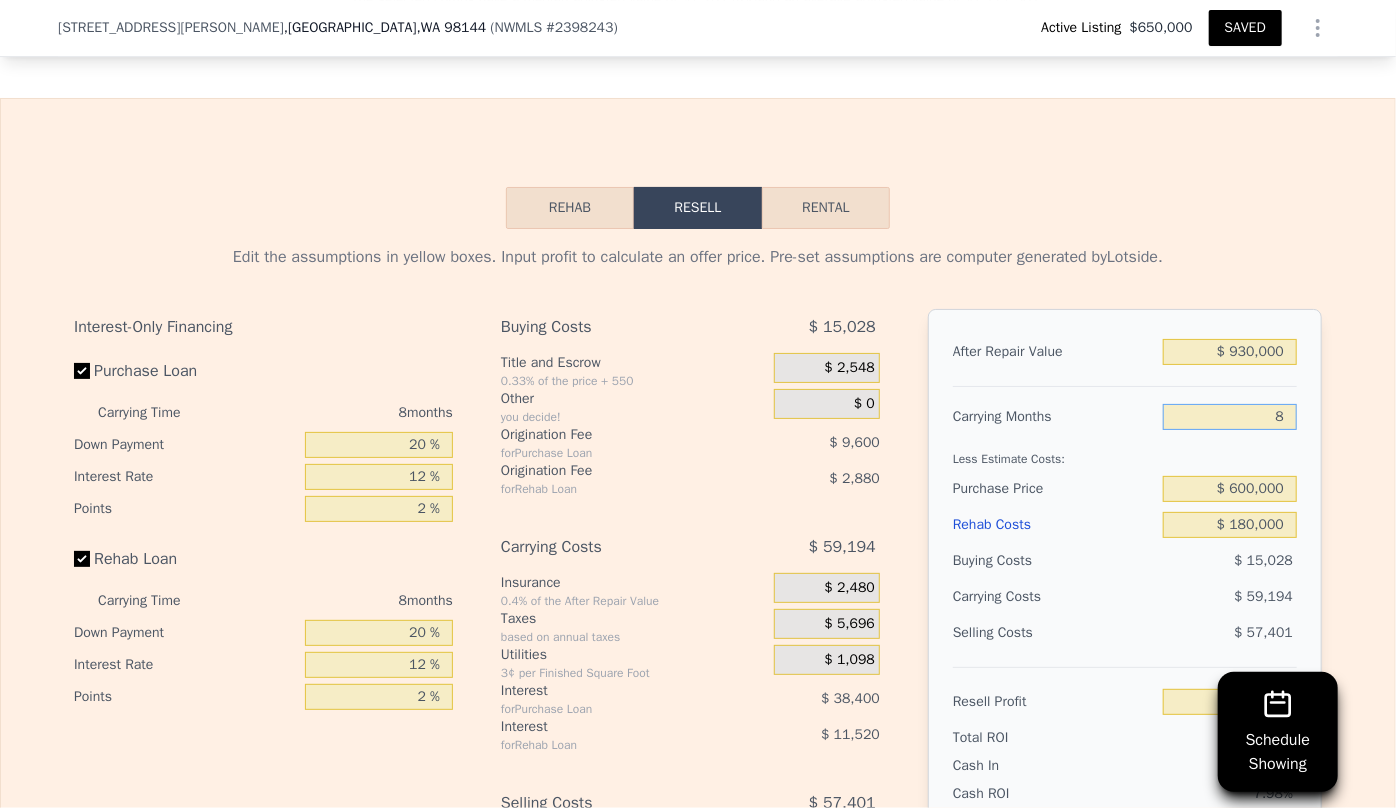 click on "8" at bounding box center (1230, 417) 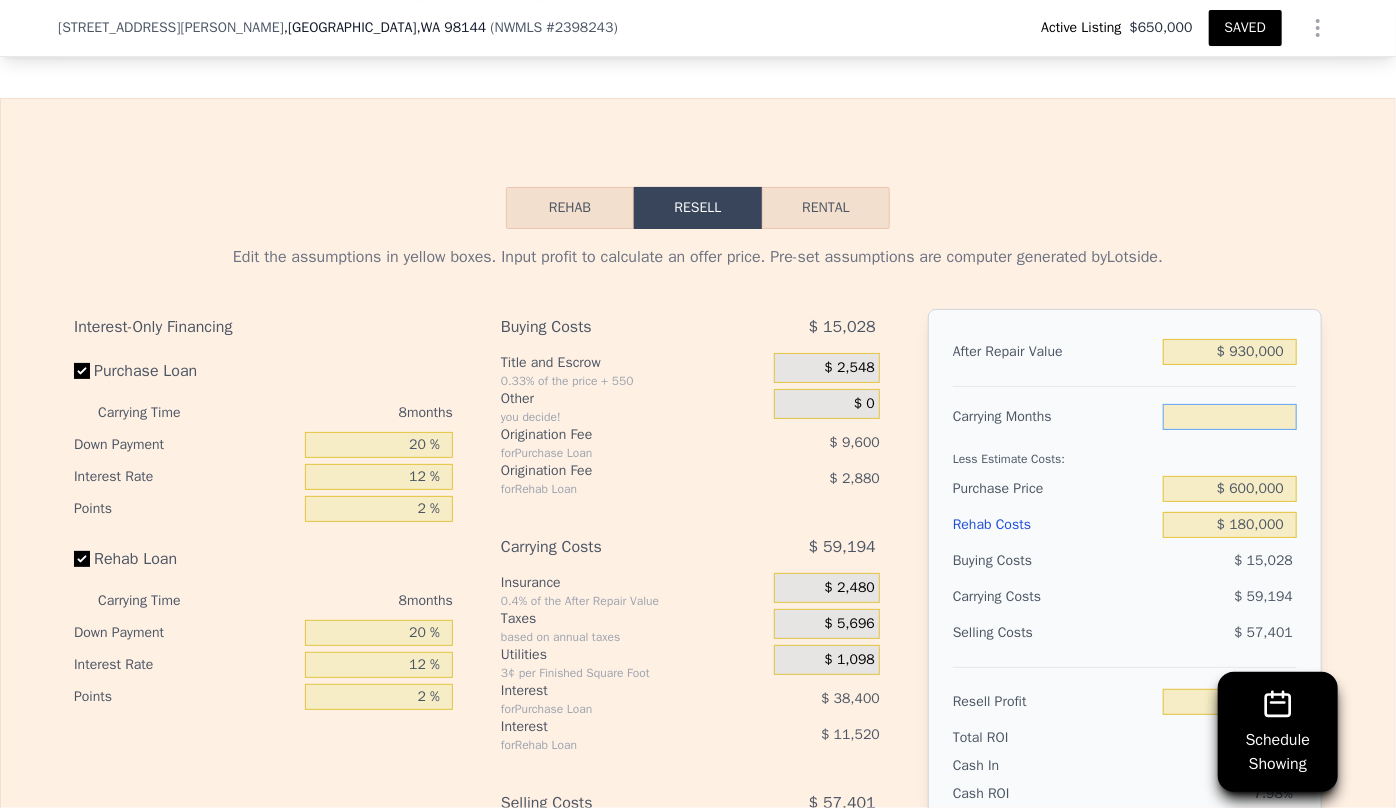 type on "6" 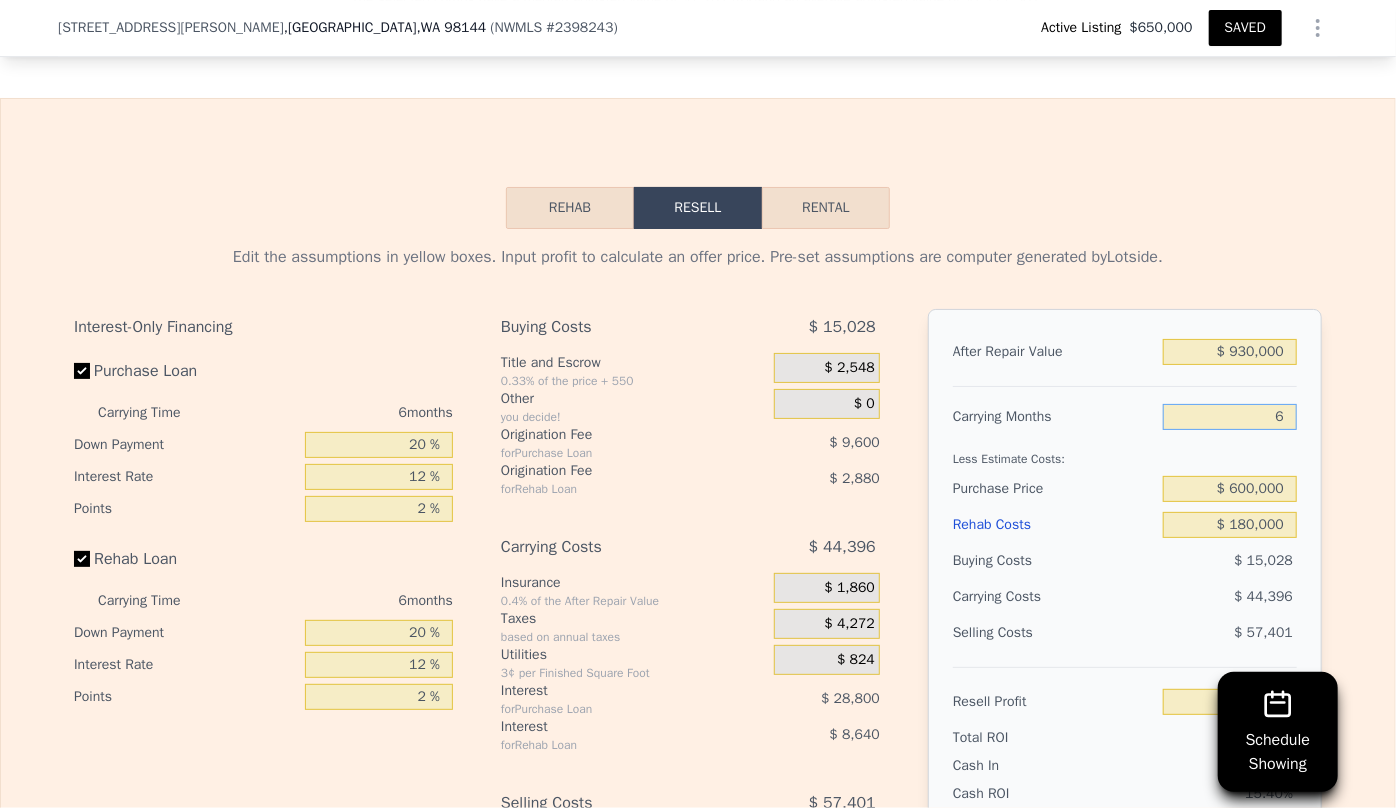 type on "$ 33,175" 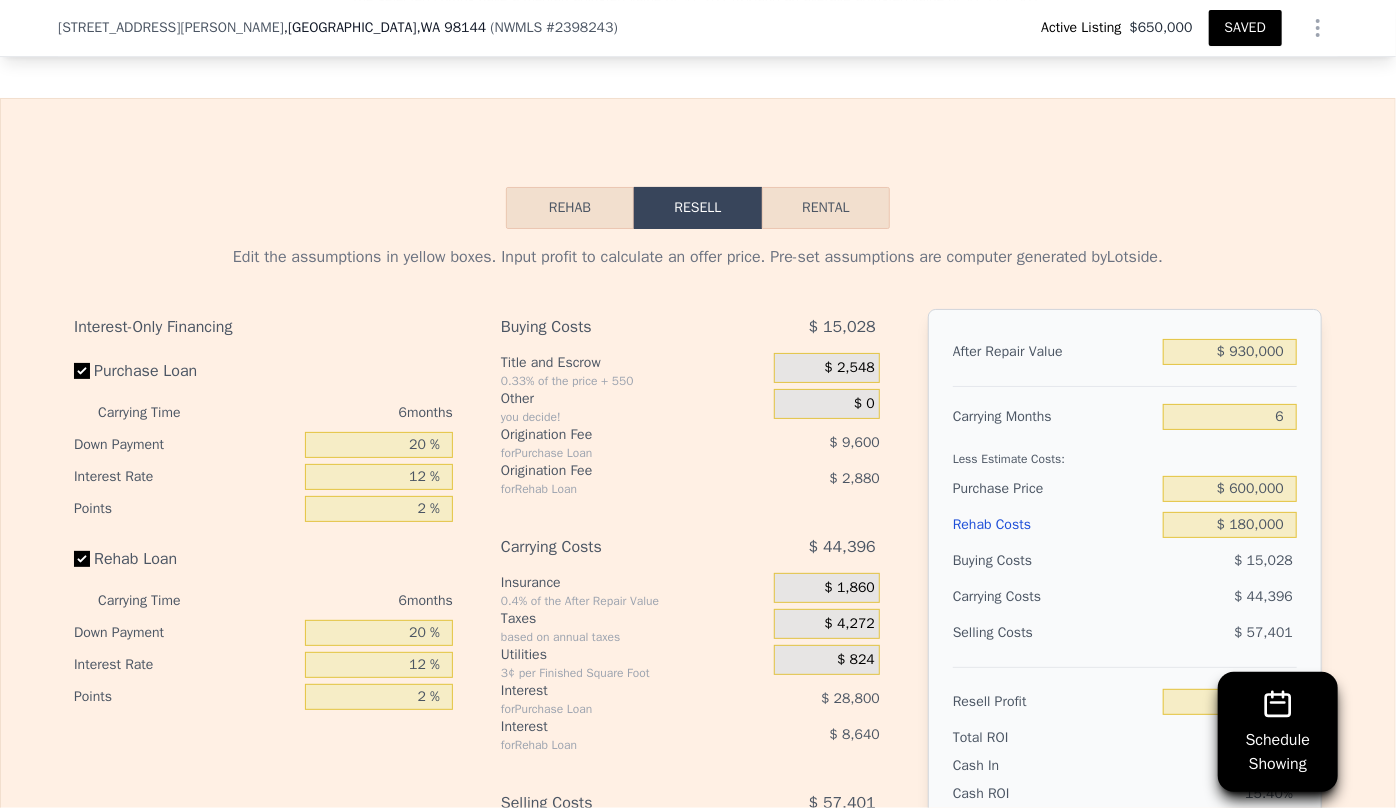 click on "Buying Costs $ 15,028" at bounding box center (1125, 561) 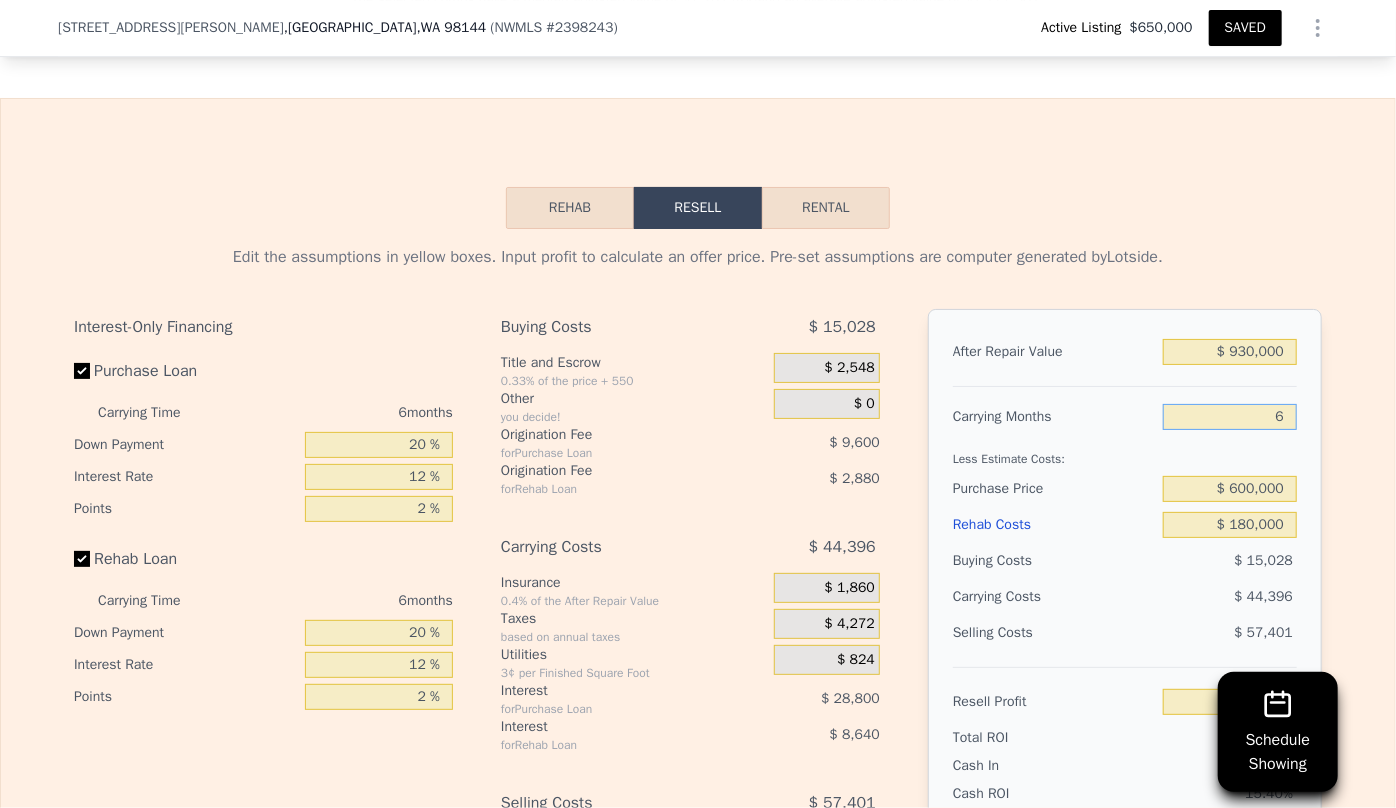 click on "6" at bounding box center (1230, 417) 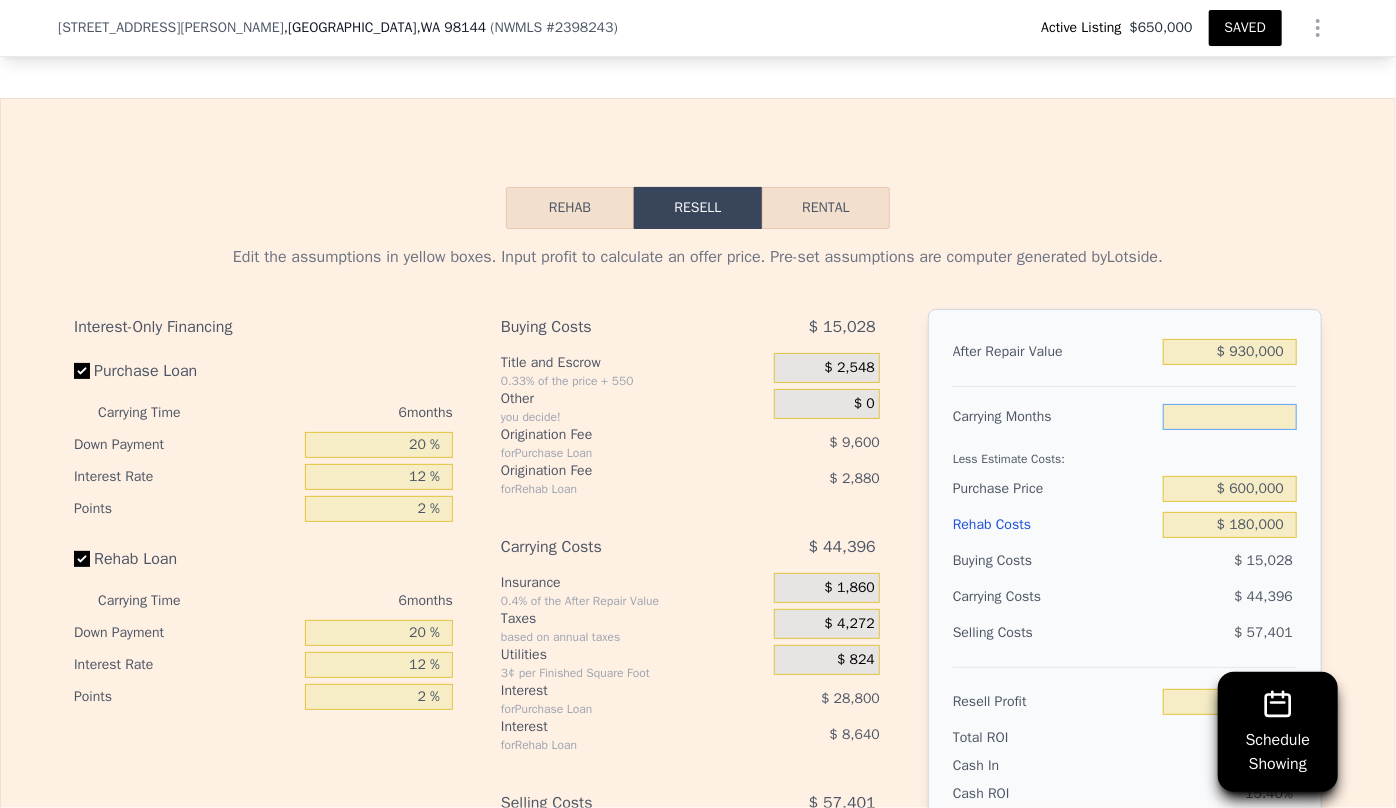 type on "6" 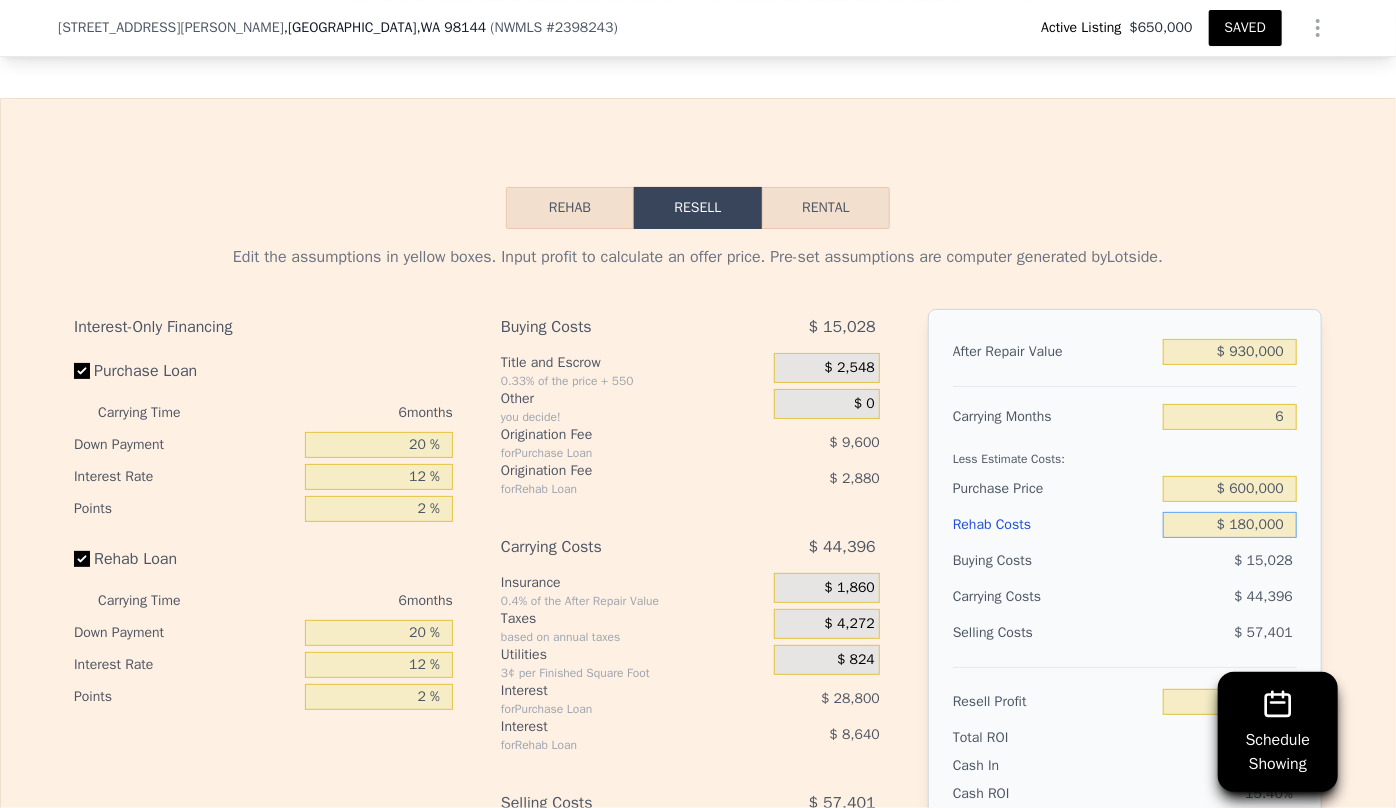 click on "$ 180,000" at bounding box center [1230, 525] 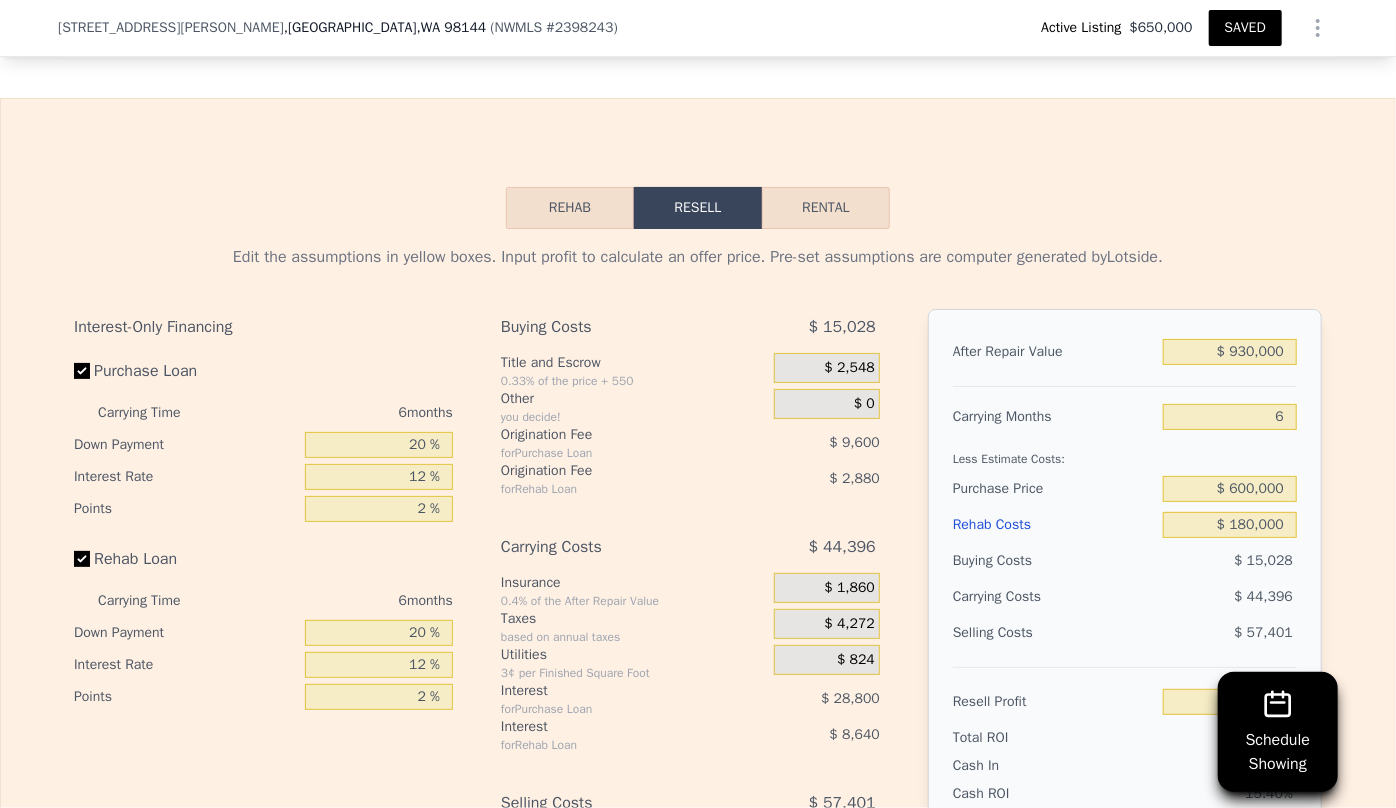 click on "$ 44,396" at bounding box center (1191, 597) 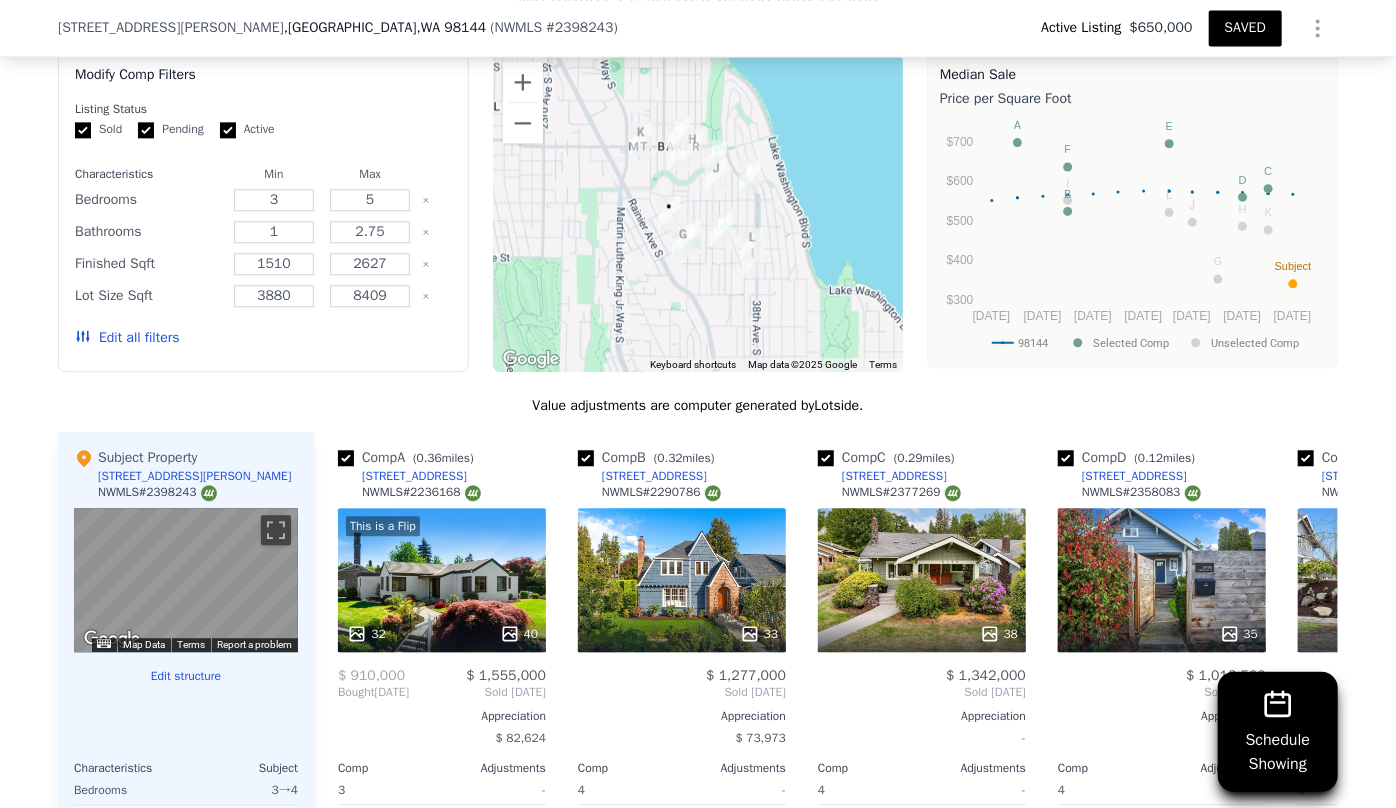 scroll, scrollTop: 2272, scrollLeft: 0, axis: vertical 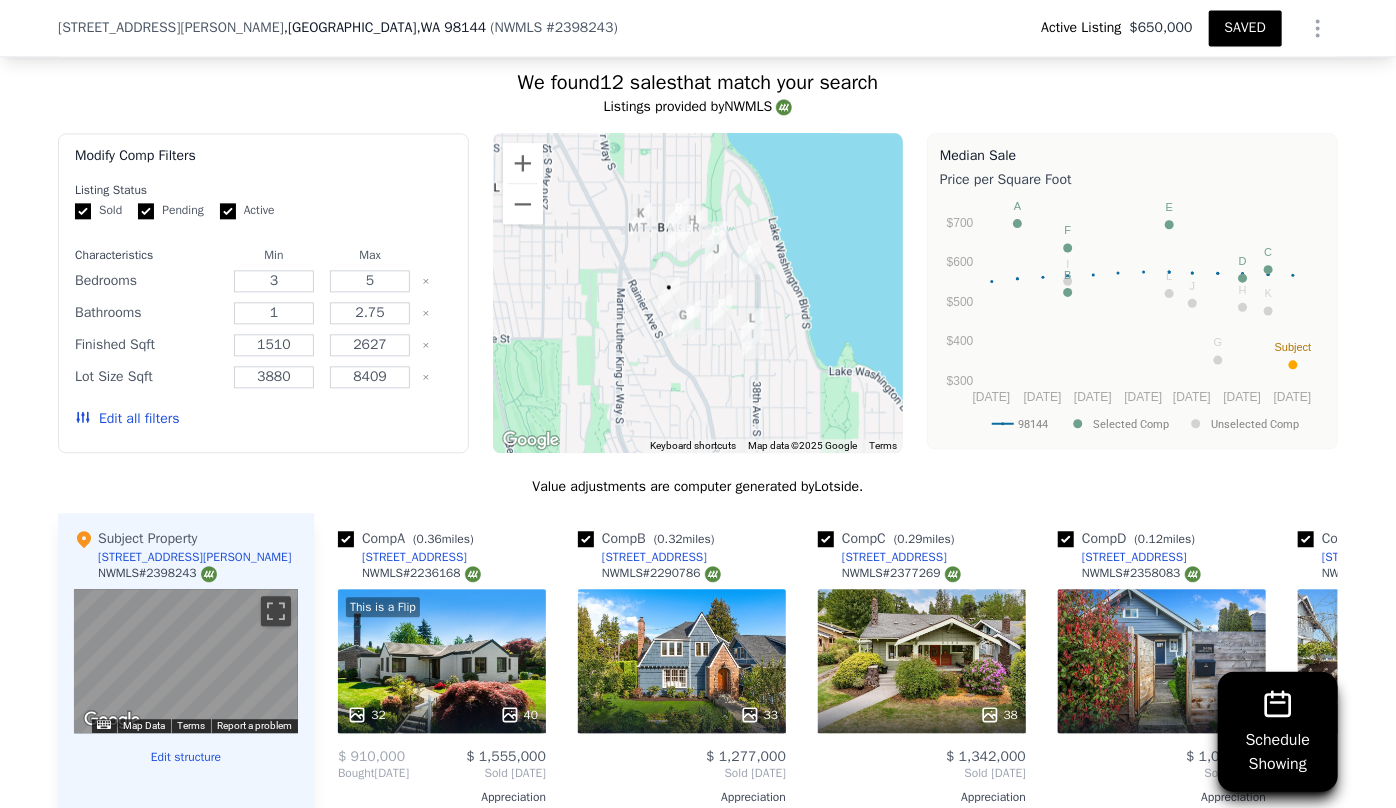 click on "Edit all filters" at bounding box center [127, 419] 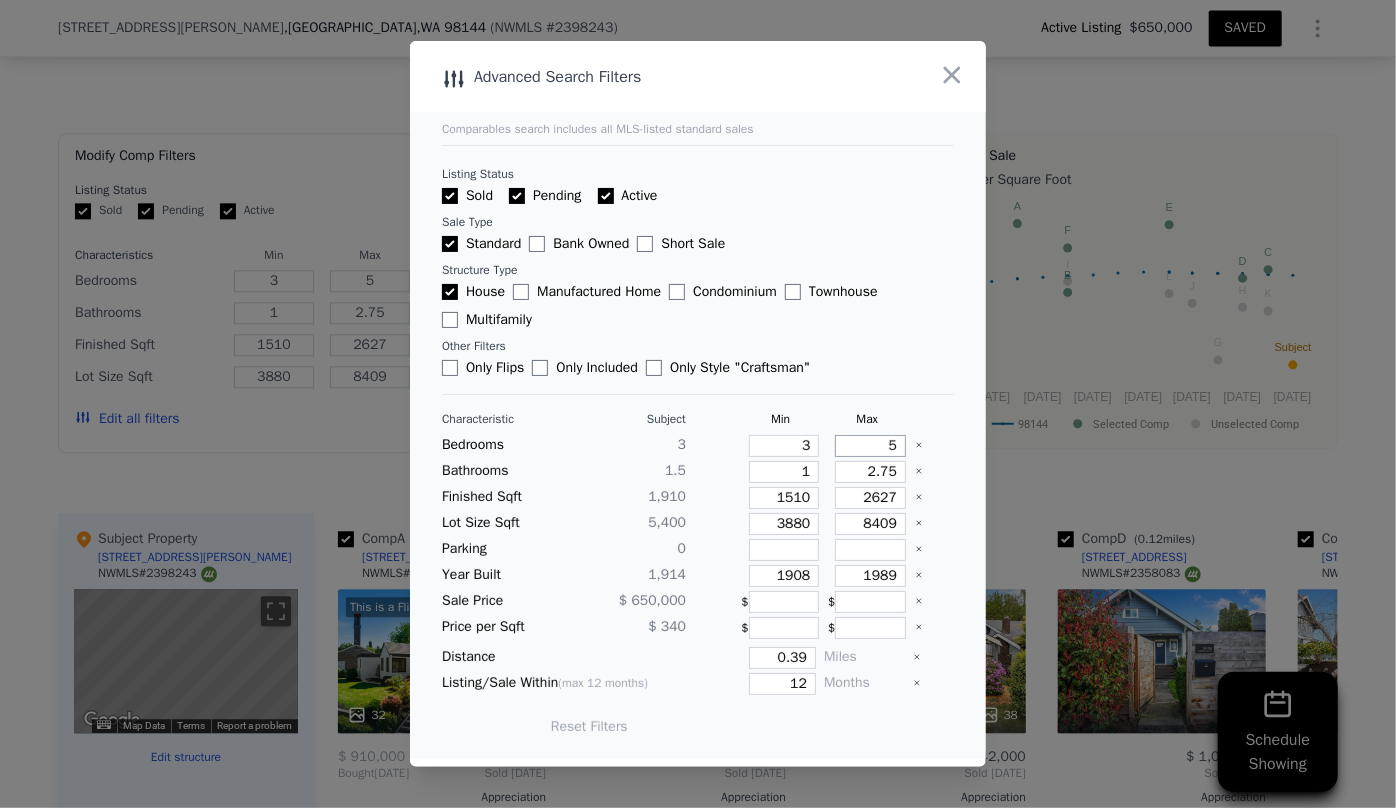 drag, startPoint x: 883, startPoint y: 448, endPoint x: 855, endPoint y: 442, distance: 28.635643 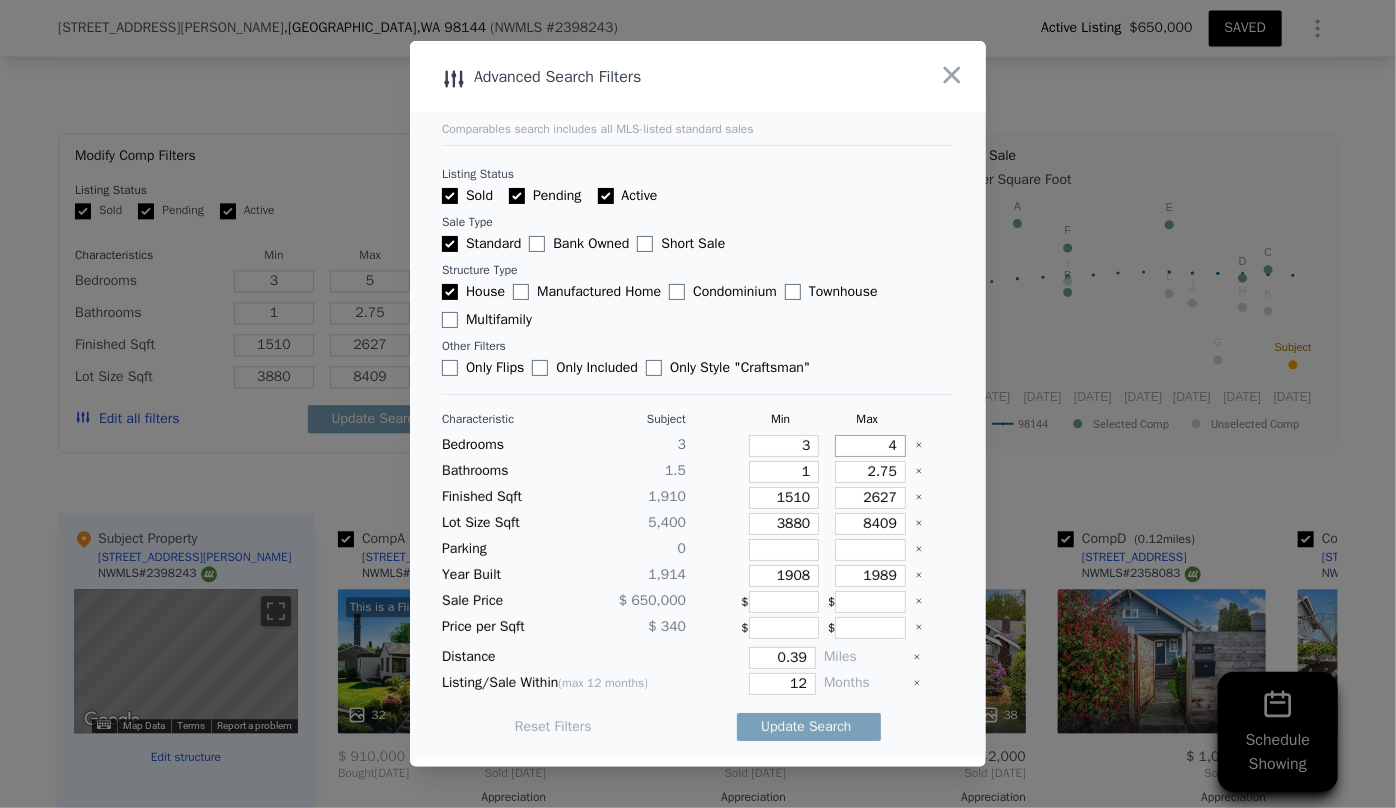 type on "4" 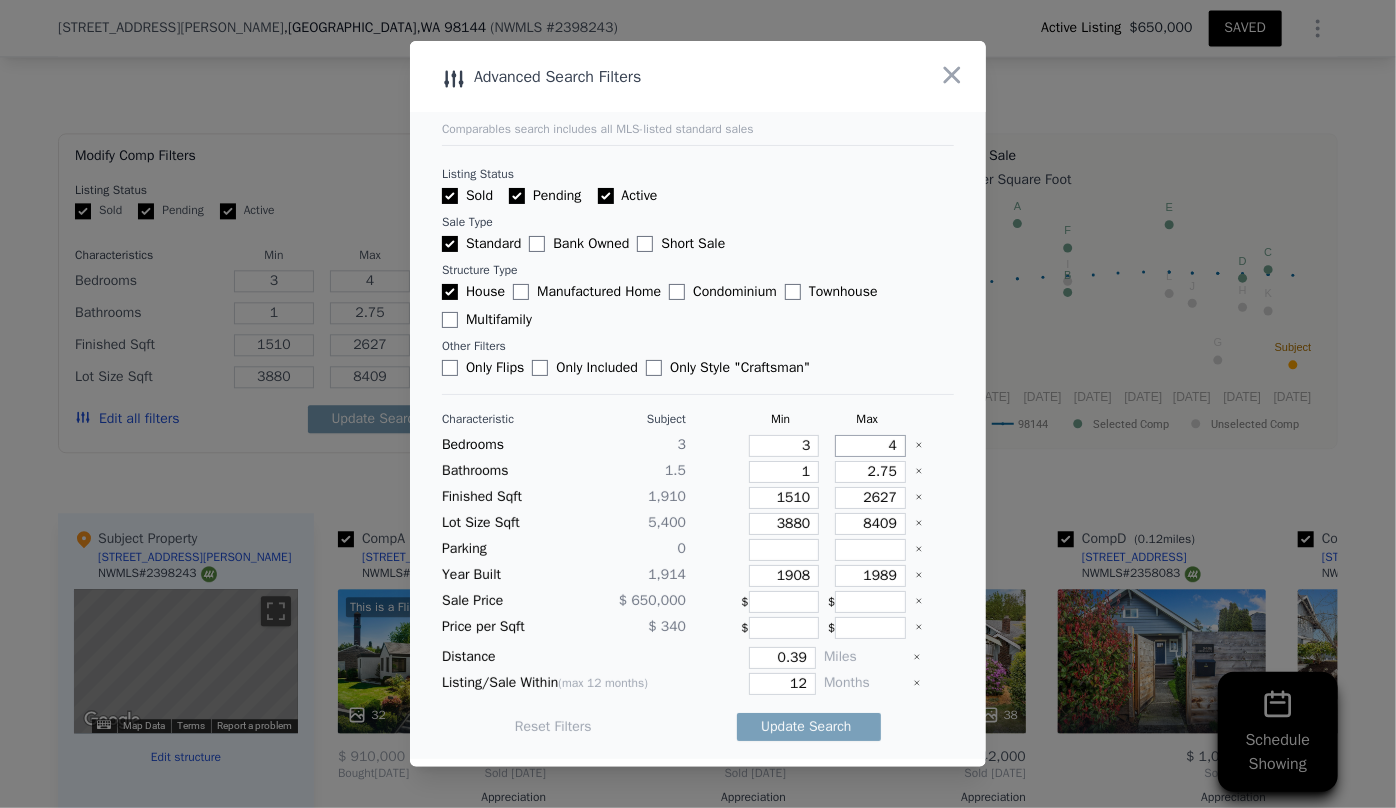 type on "4" 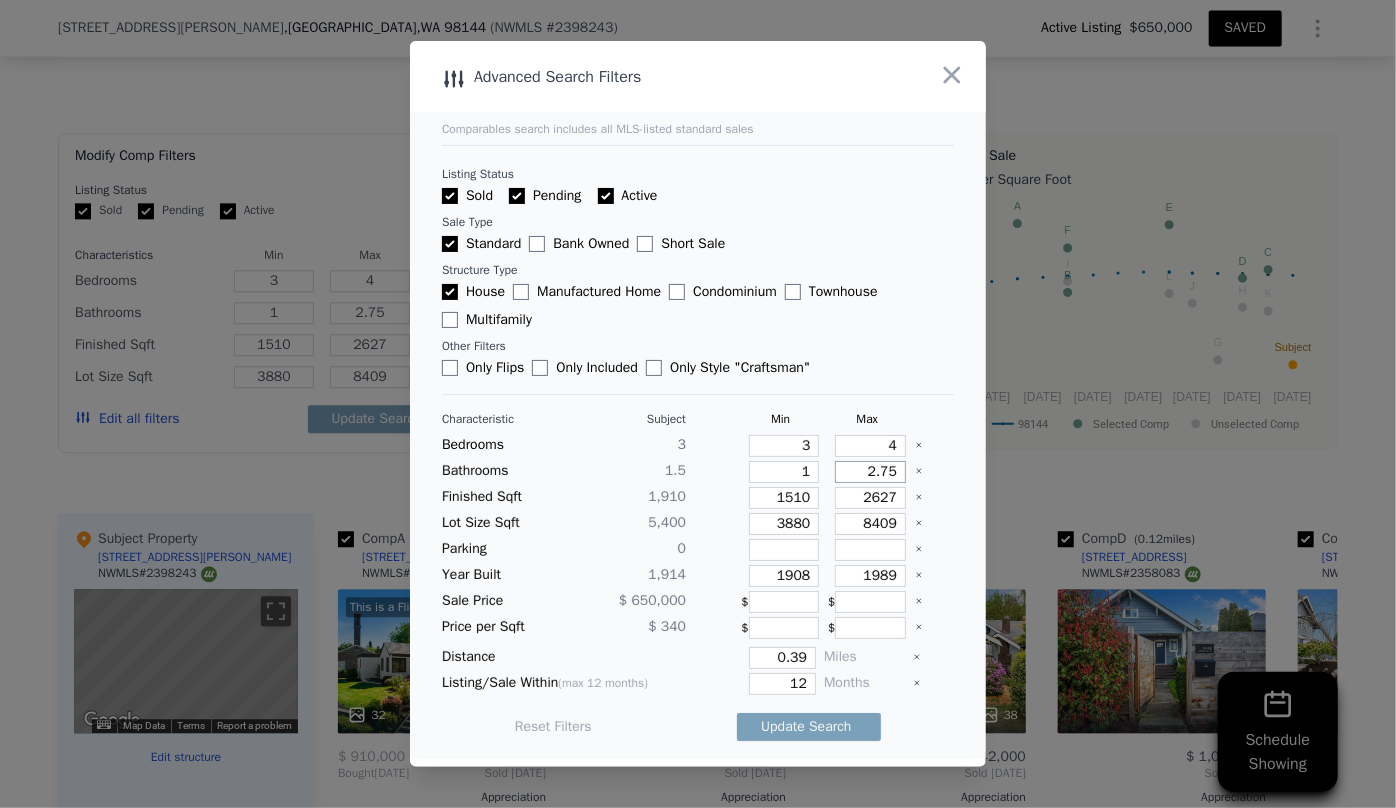 drag, startPoint x: 882, startPoint y: 467, endPoint x: 830, endPoint y: 462, distance: 52.23983 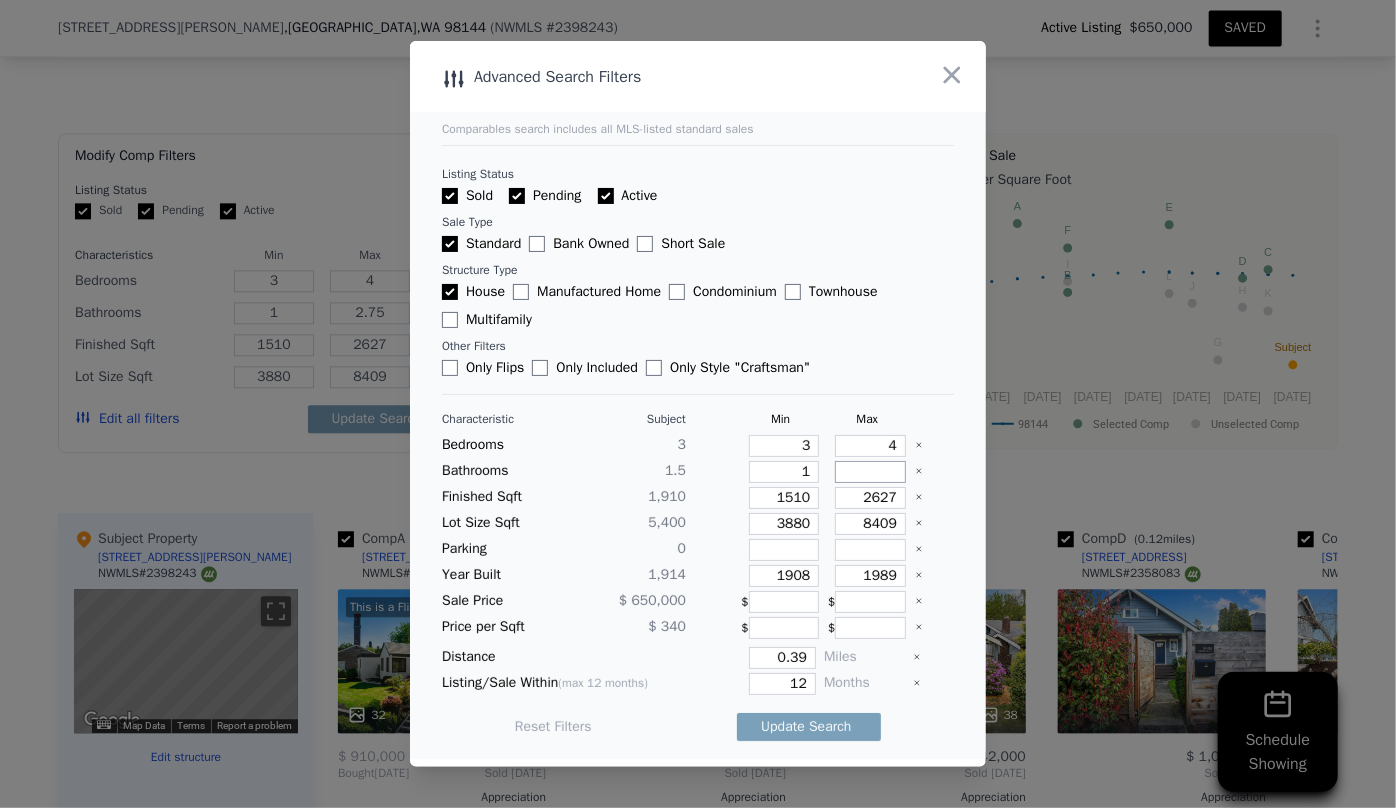 type 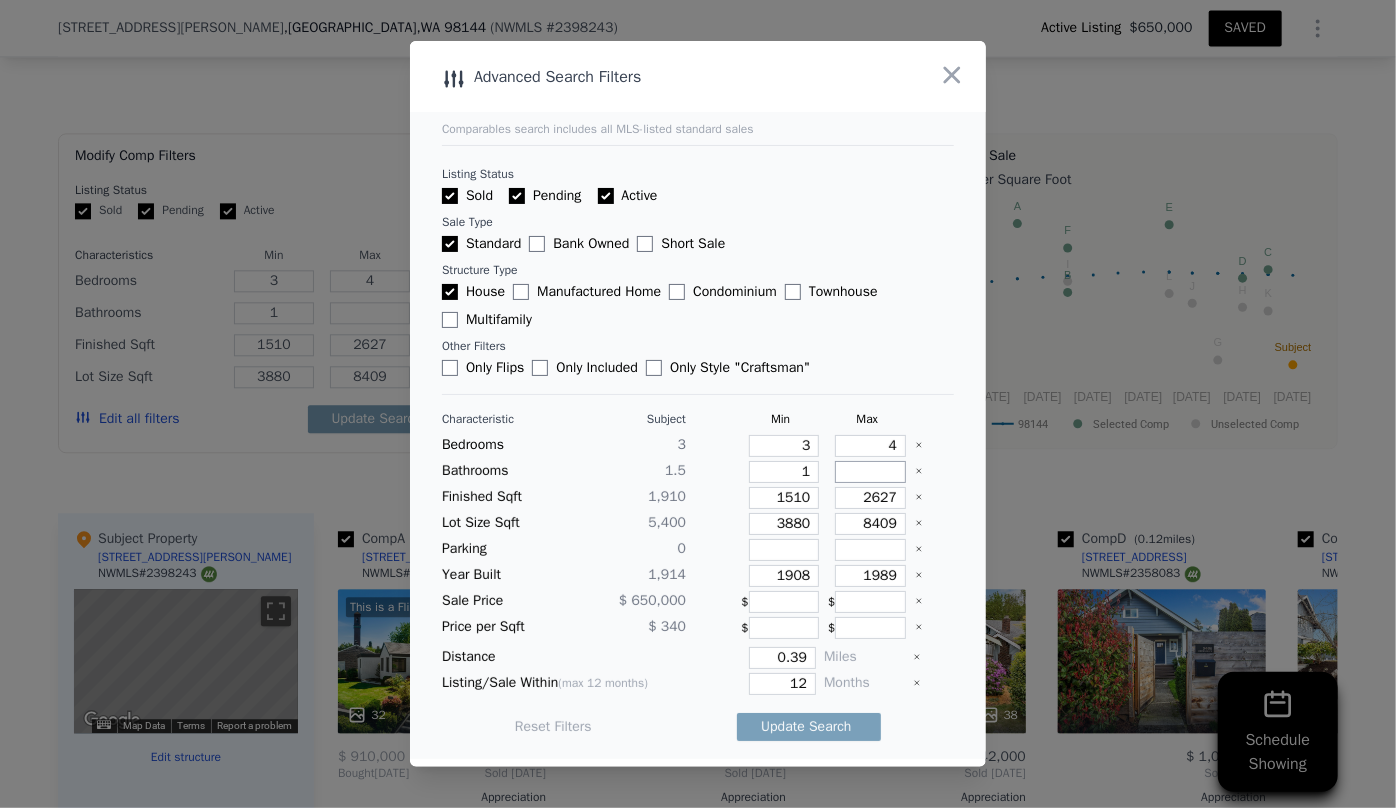 type 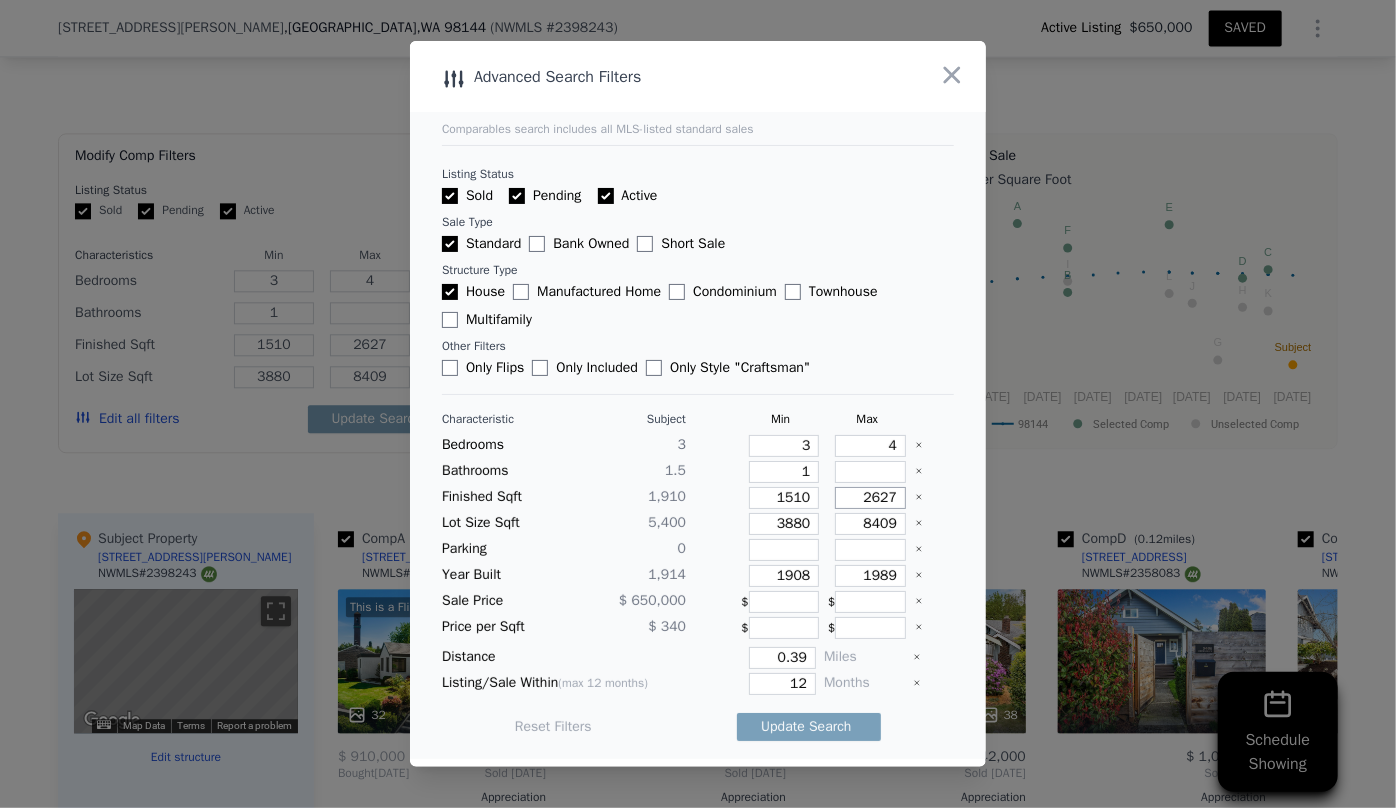 drag, startPoint x: 887, startPoint y: 496, endPoint x: 839, endPoint y: 491, distance: 48.259712 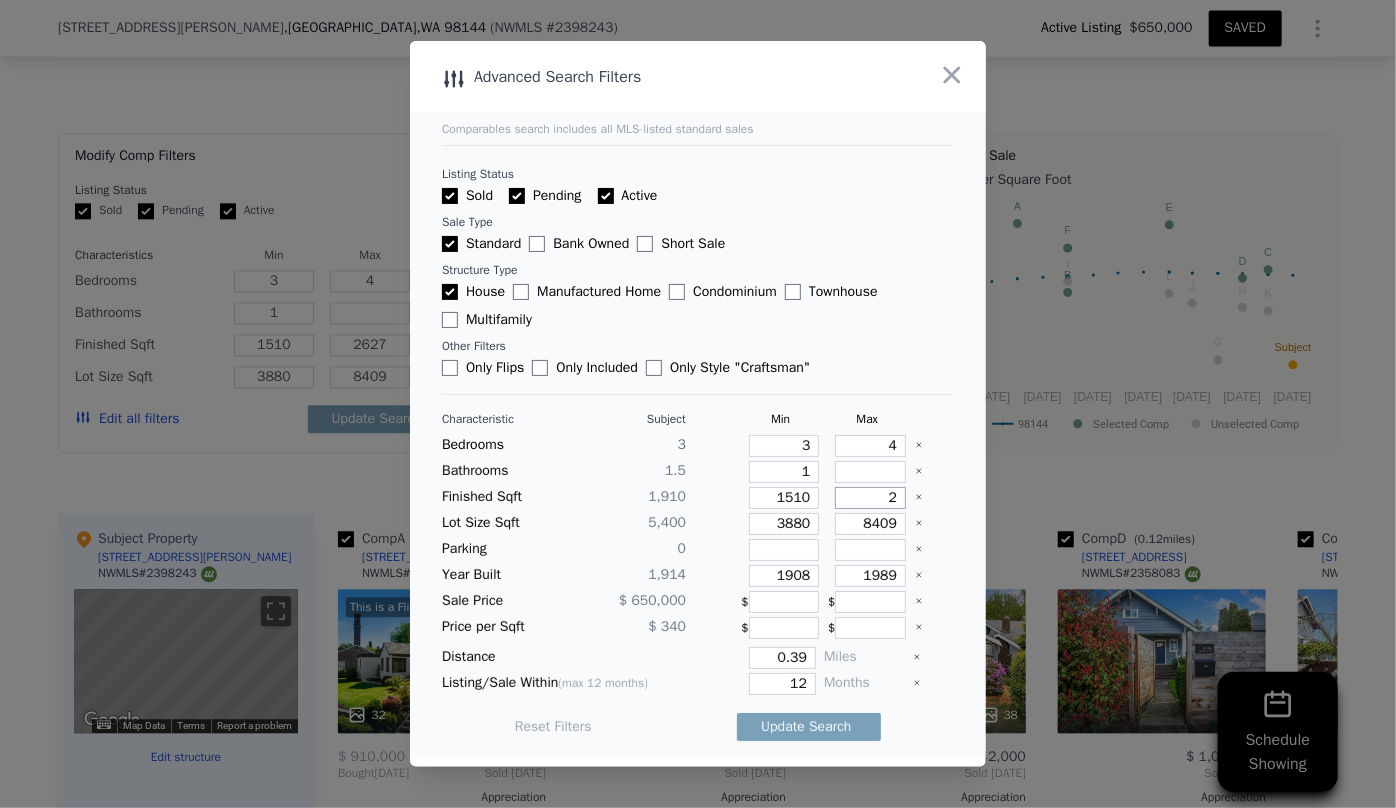 type on "23" 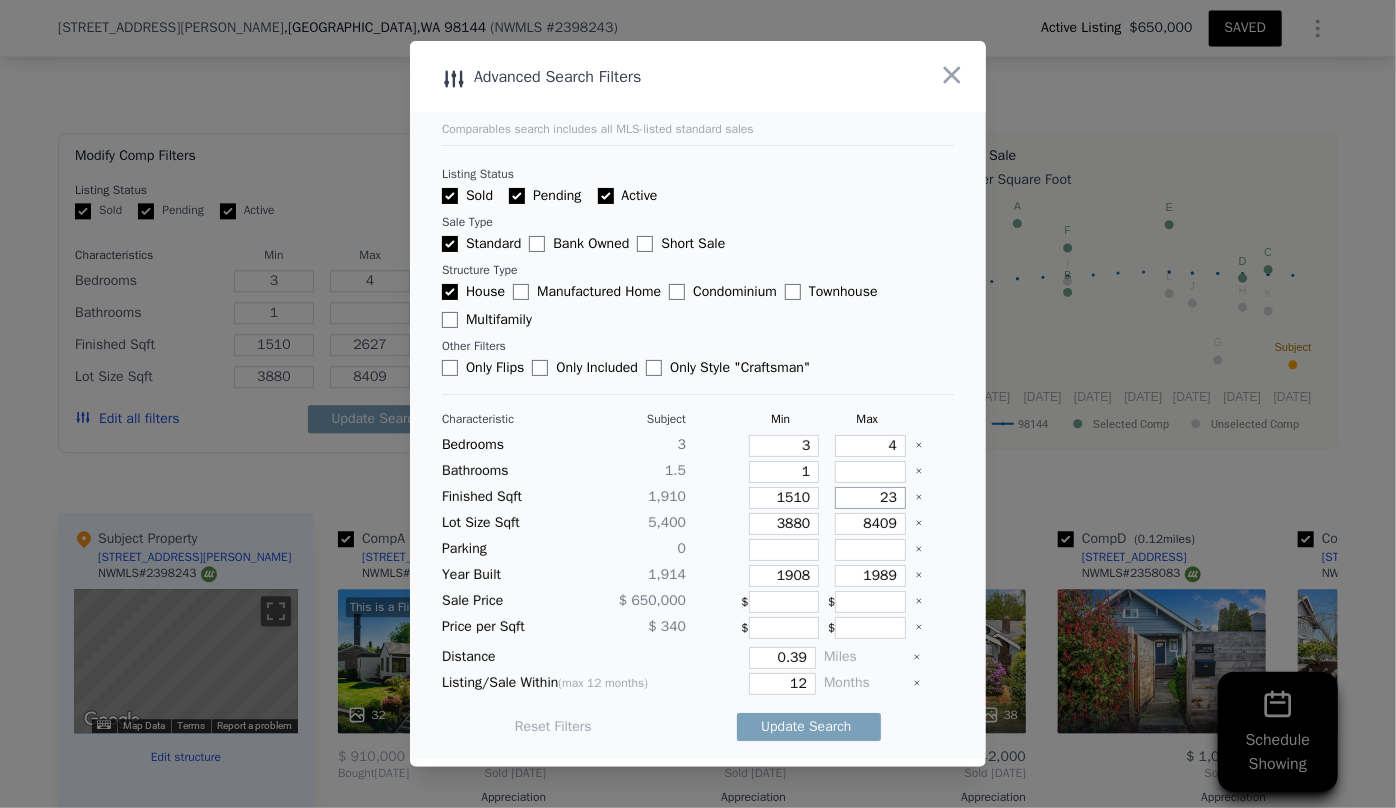 type on "2" 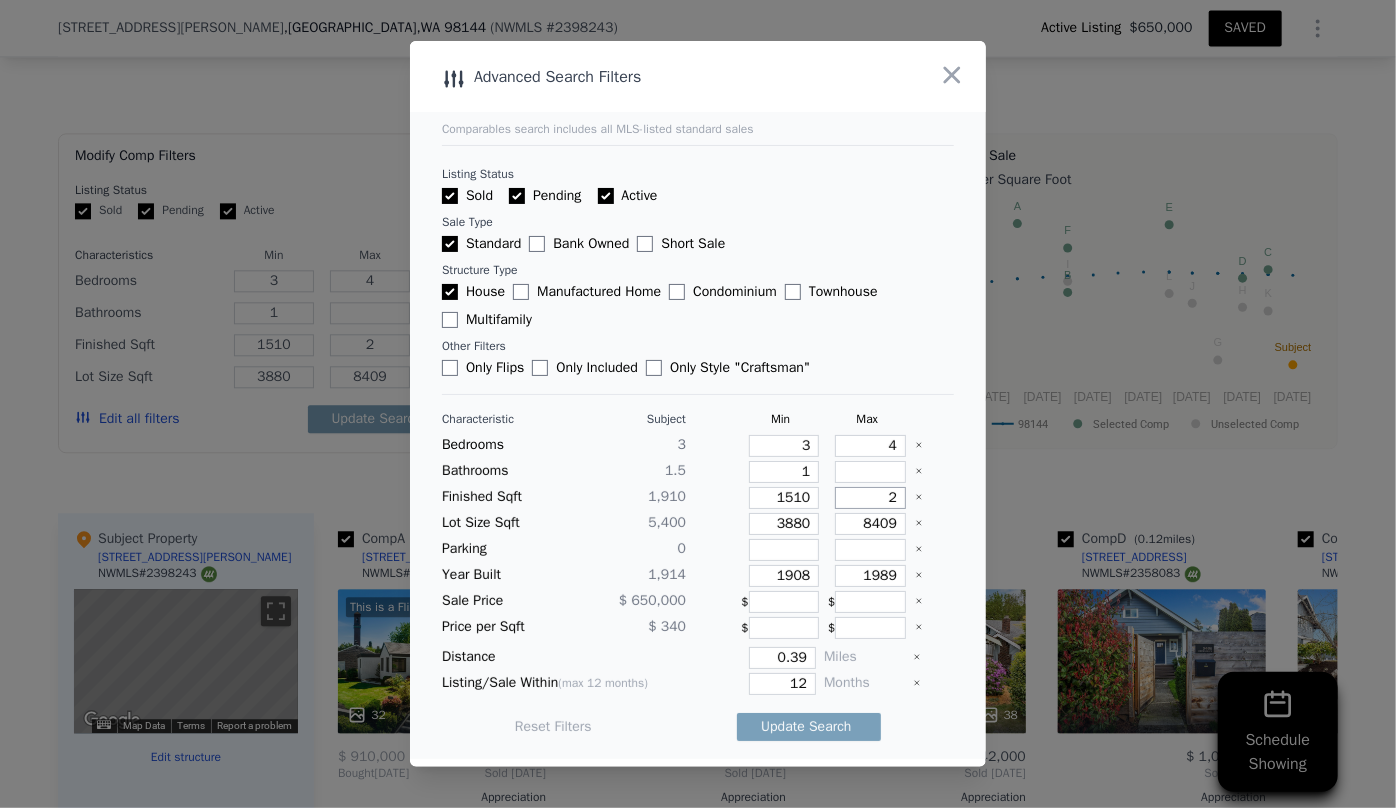 type on "20" 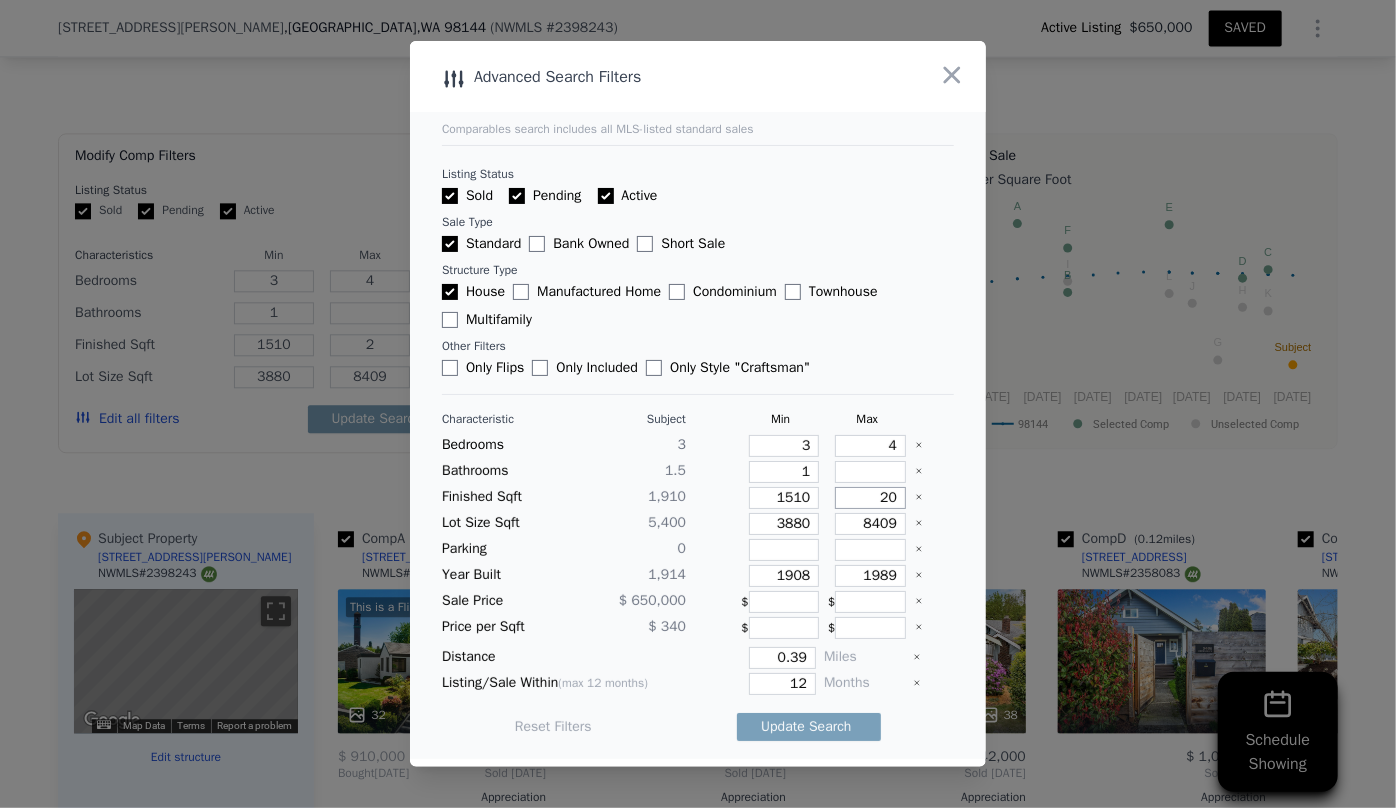 type on "20" 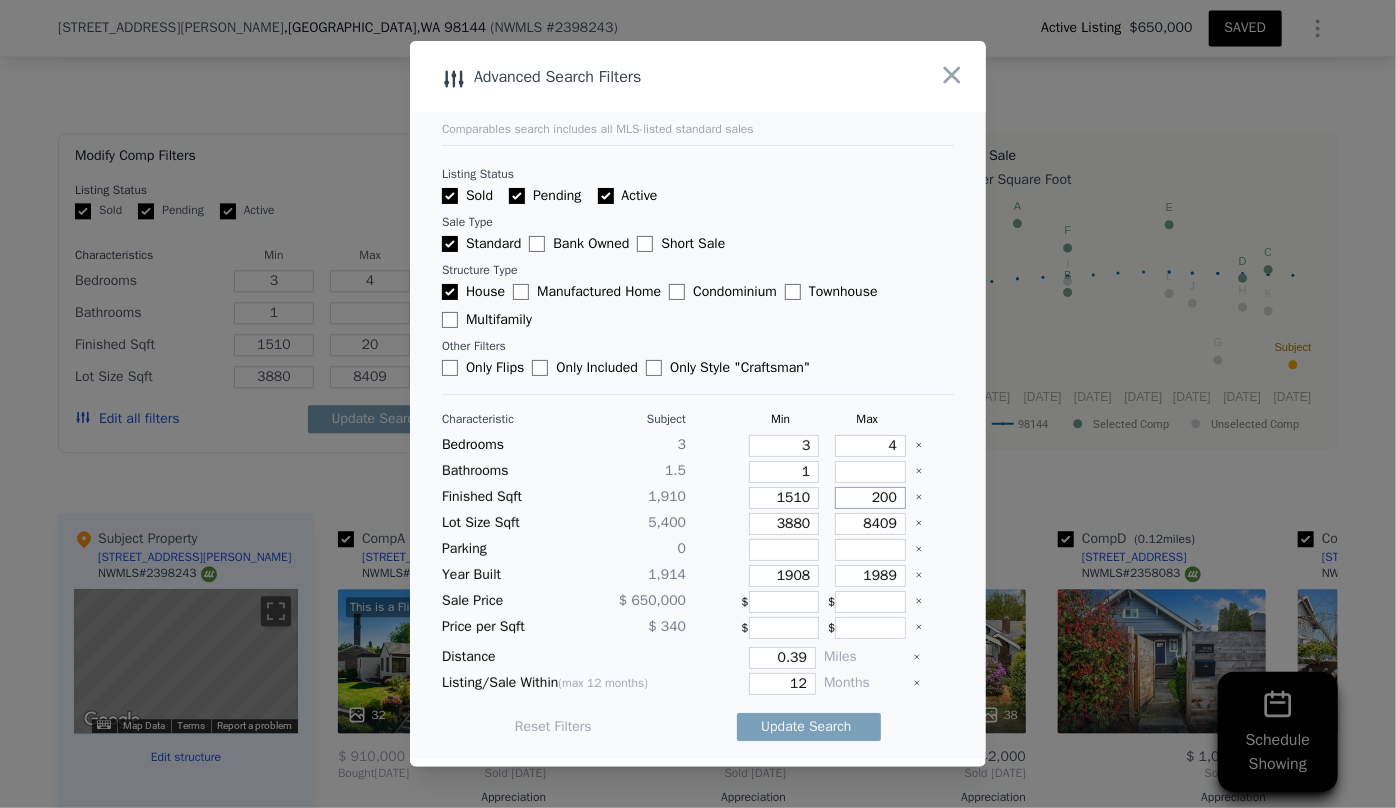 type on "200" 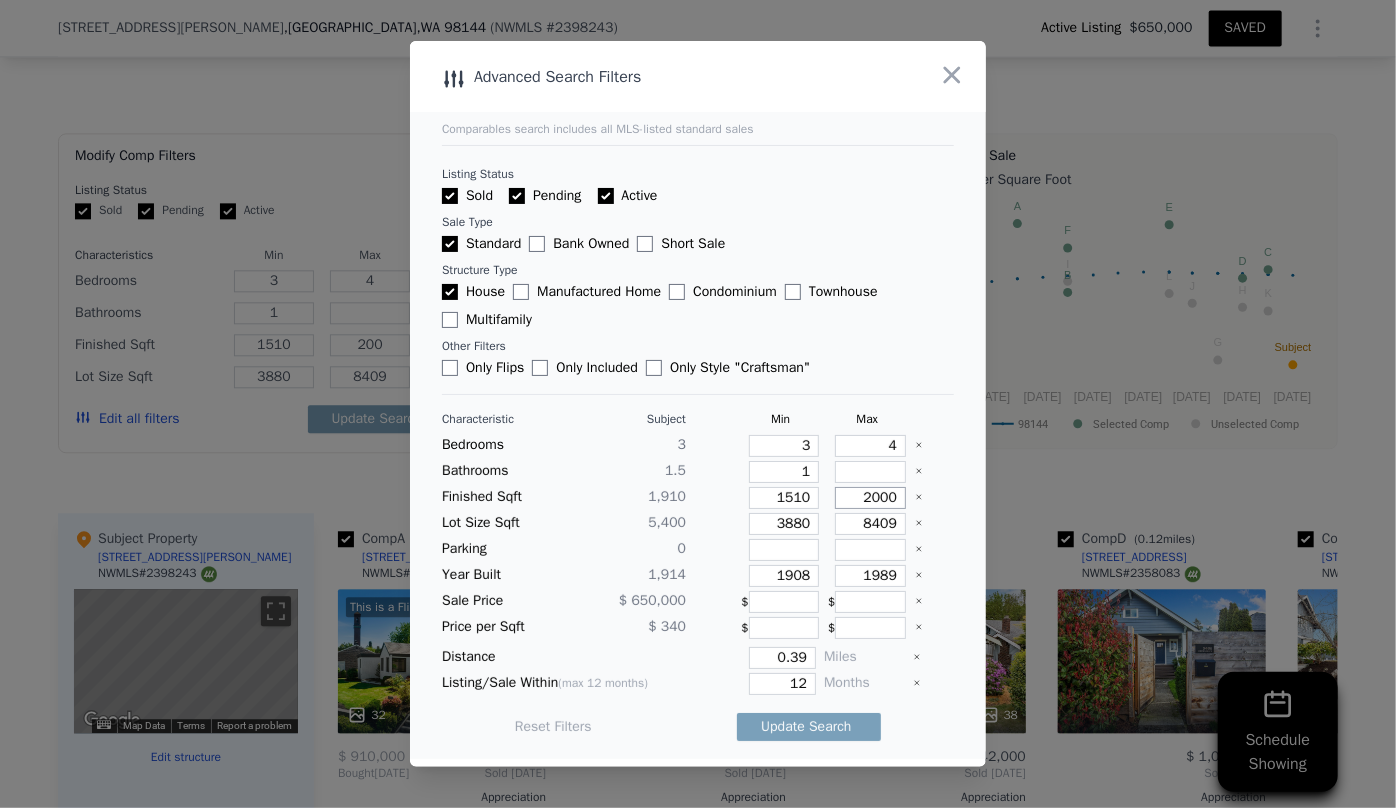 type on "2000" 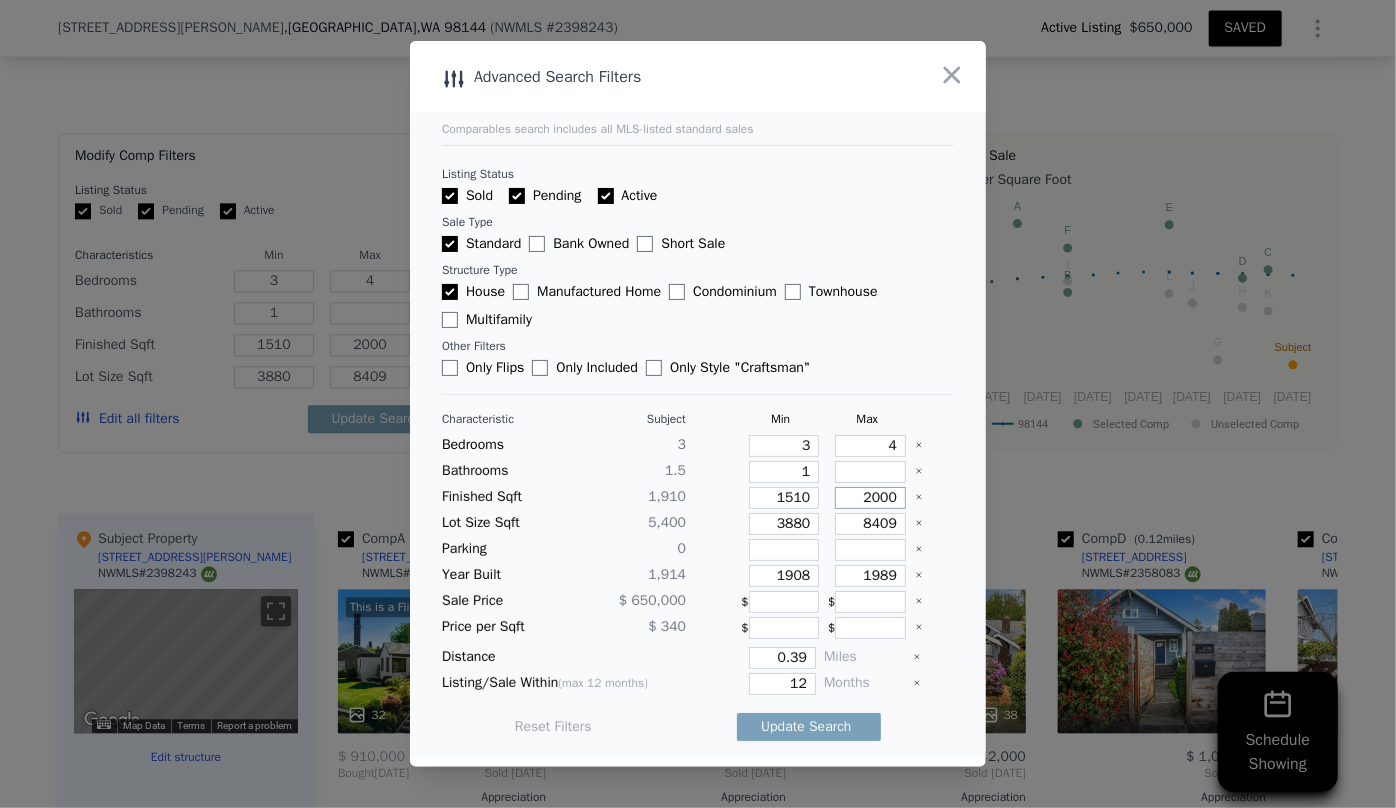 type on "2000" 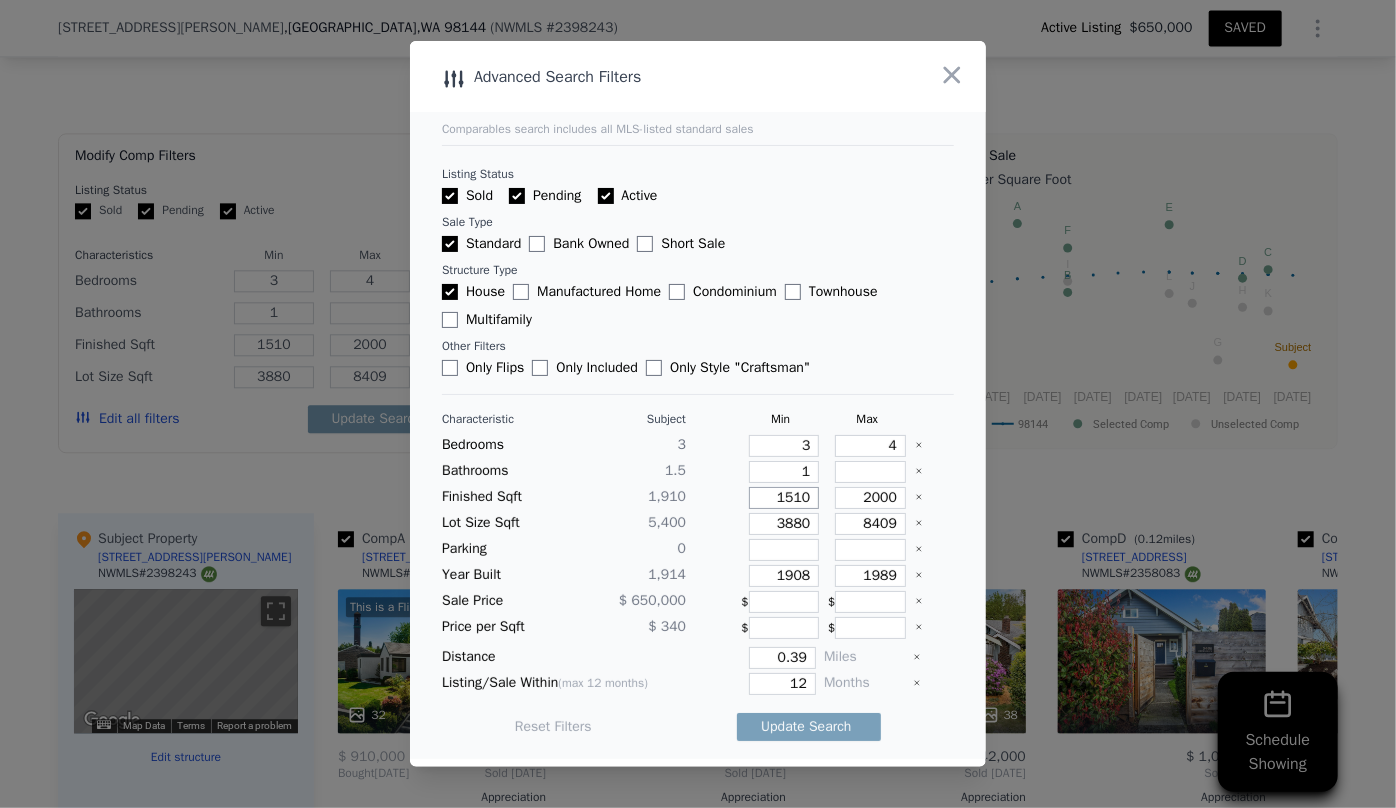 drag, startPoint x: 805, startPoint y: 500, endPoint x: 746, endPoint y: 497, distance: 59.07622 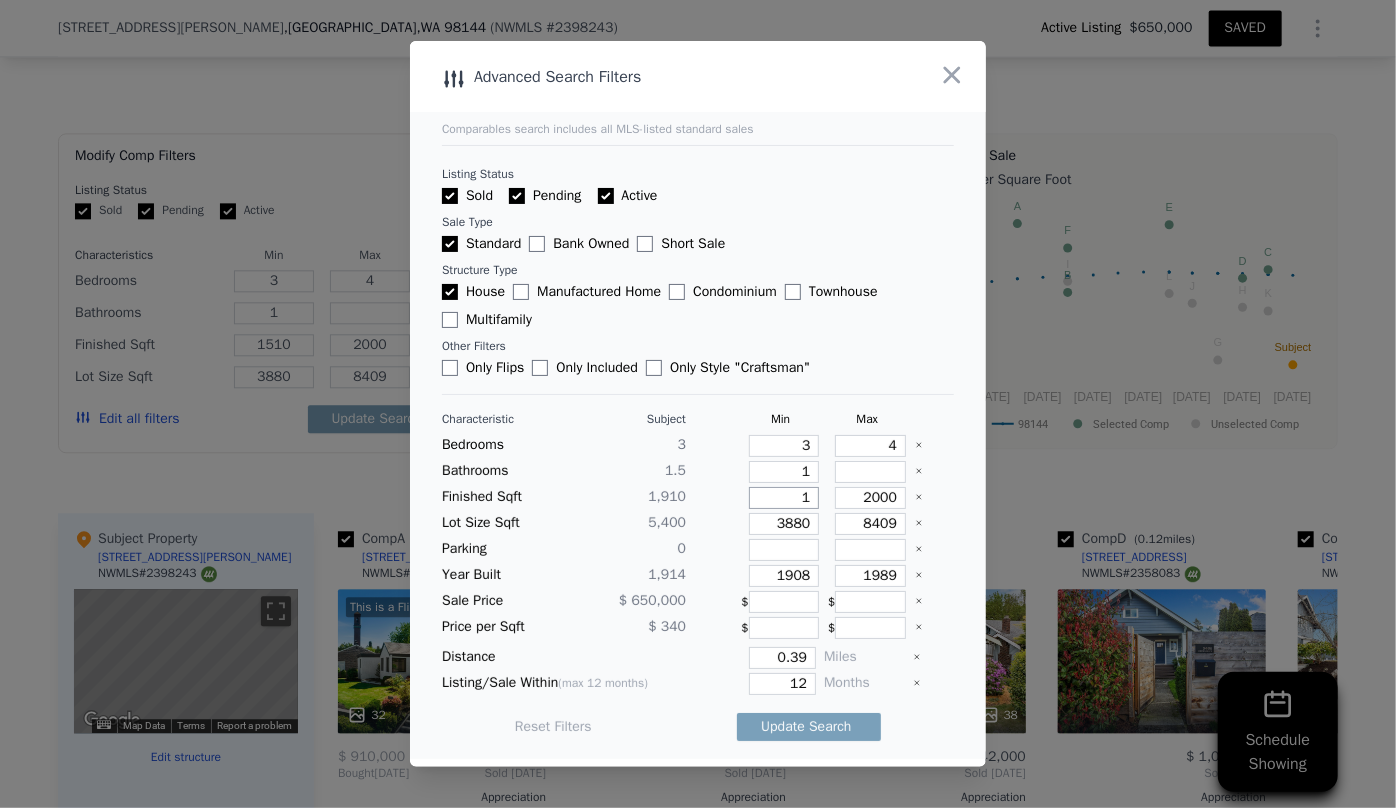 type on "1" 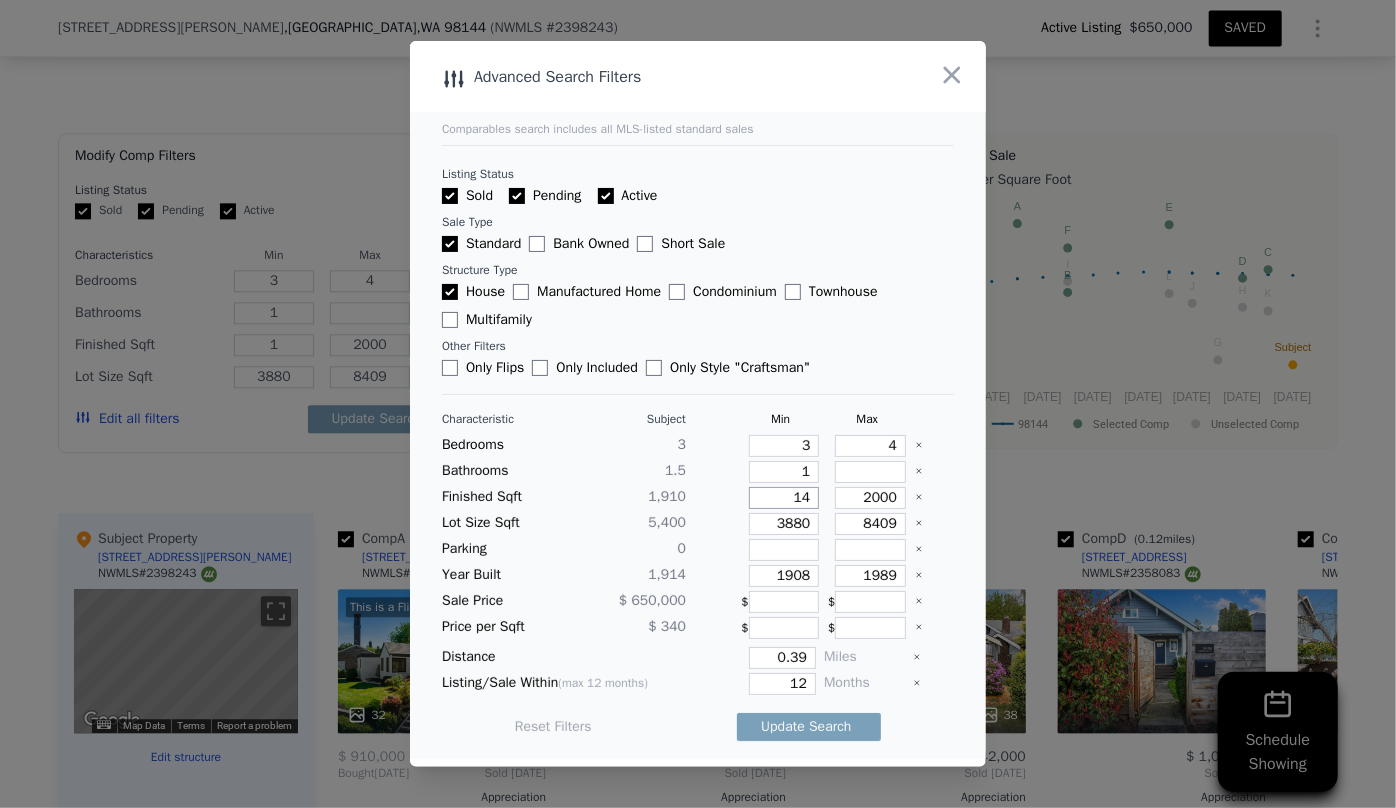 type on "14" 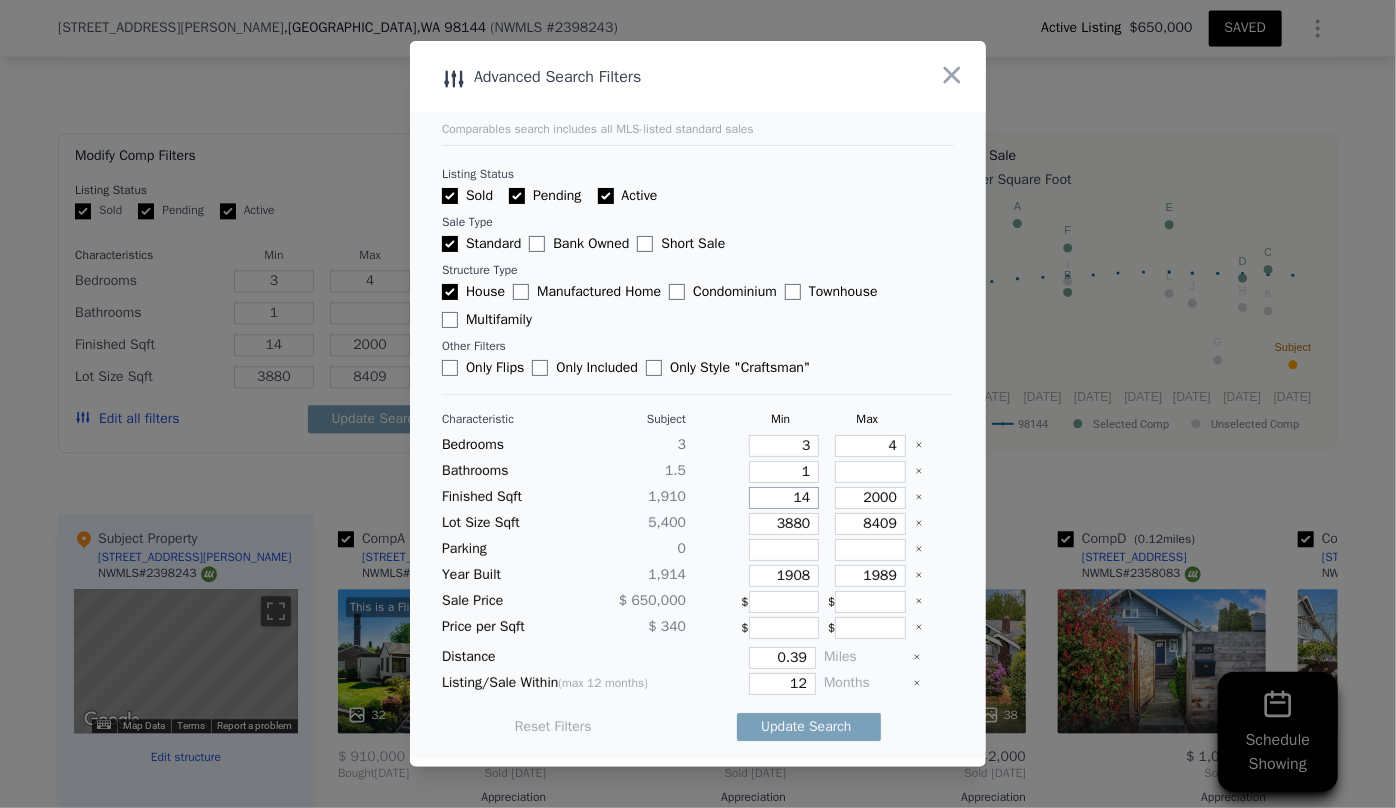 type on "140" 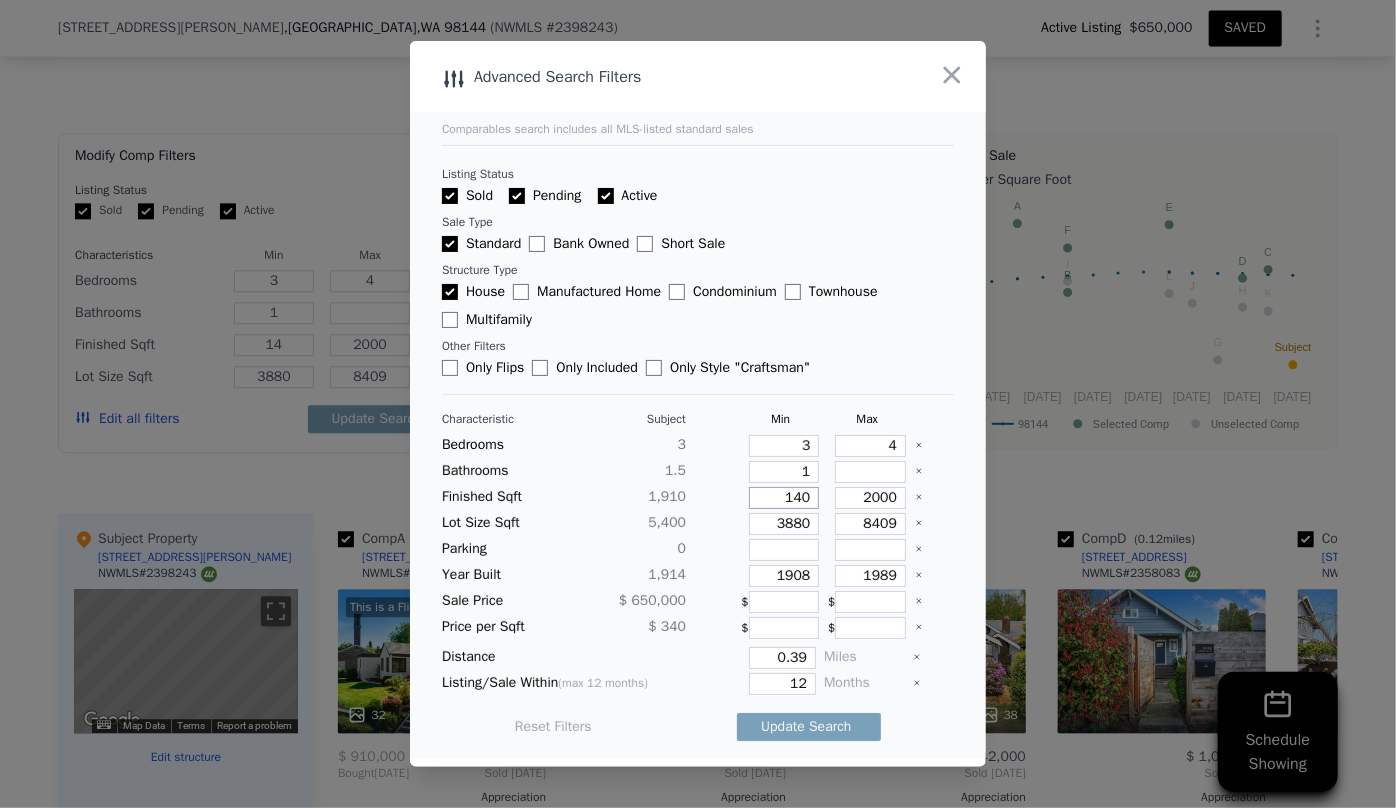 type on "140" 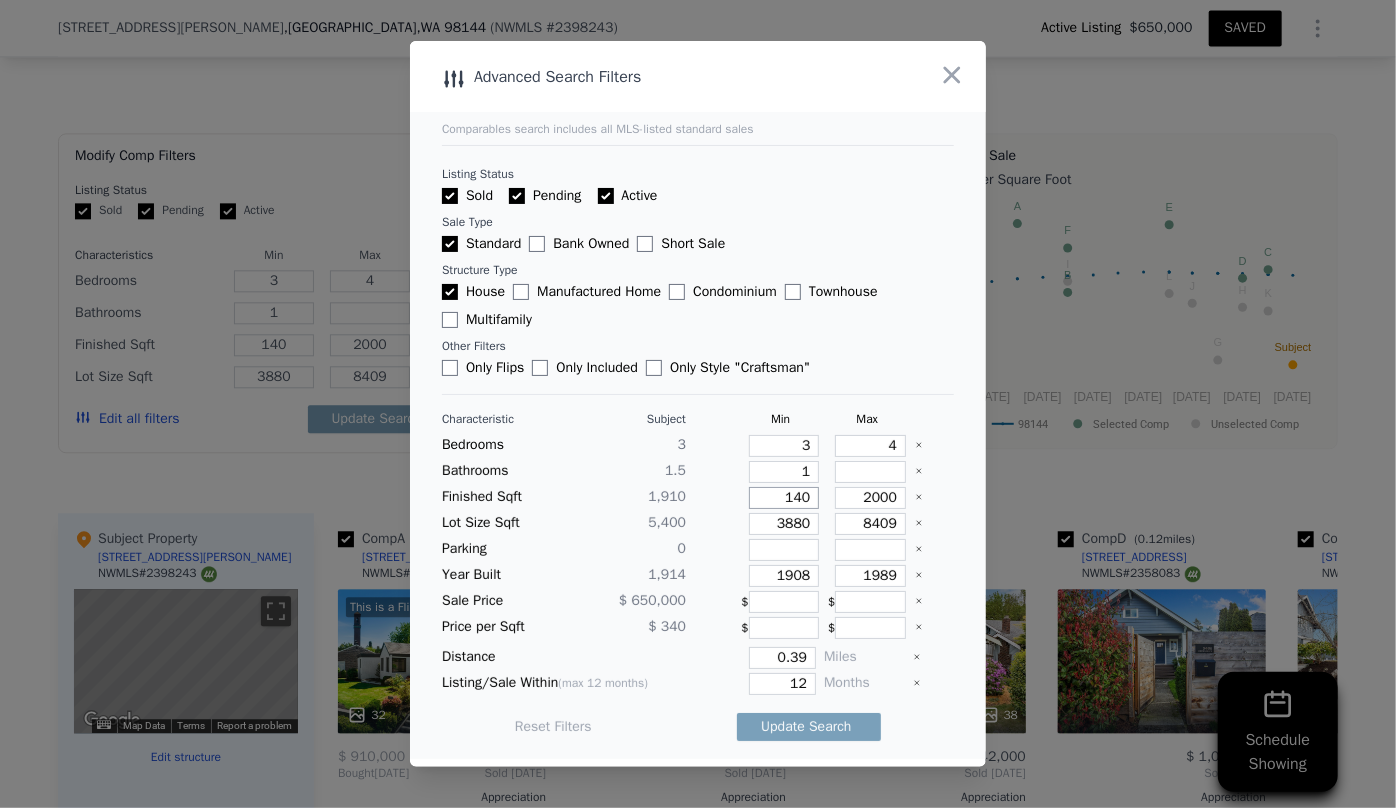 type on "1400" 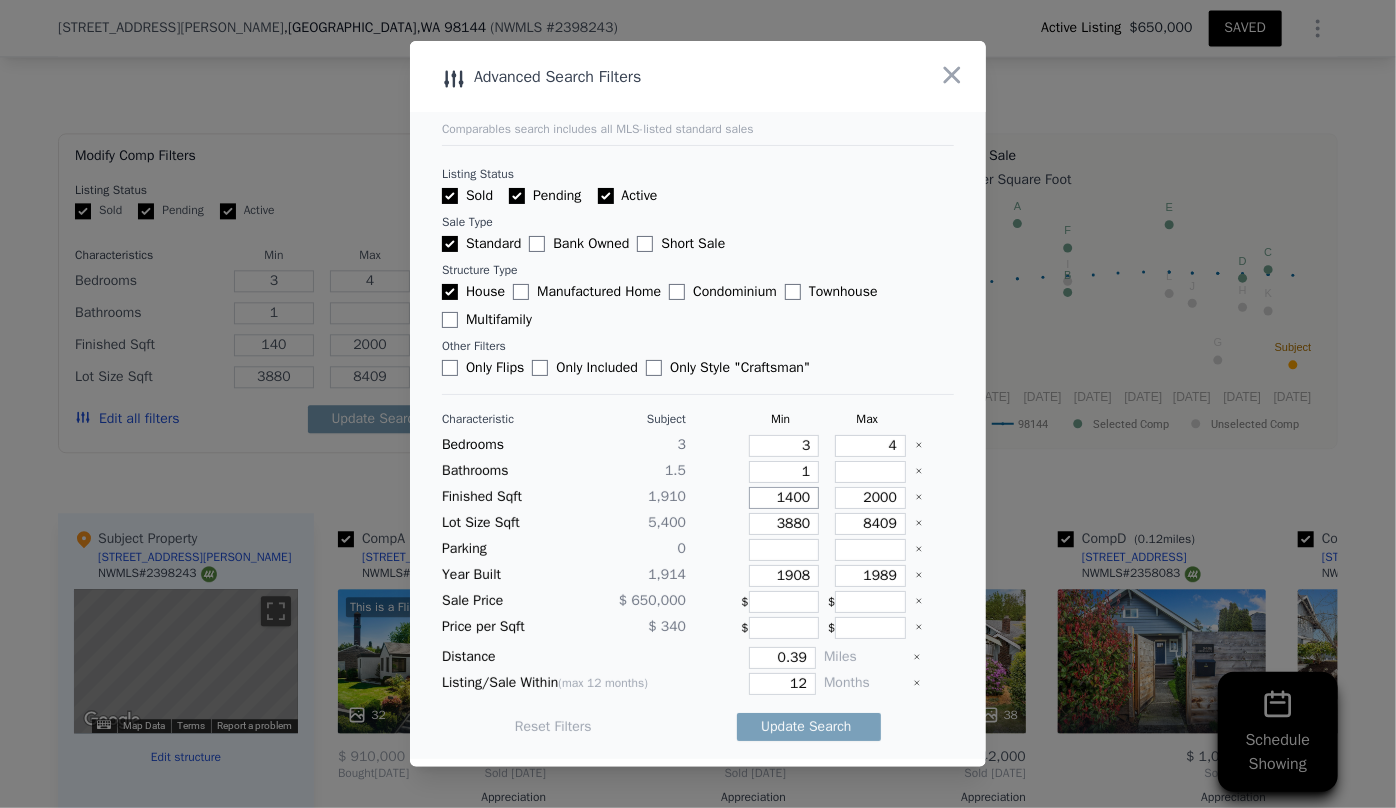 type on "1400" 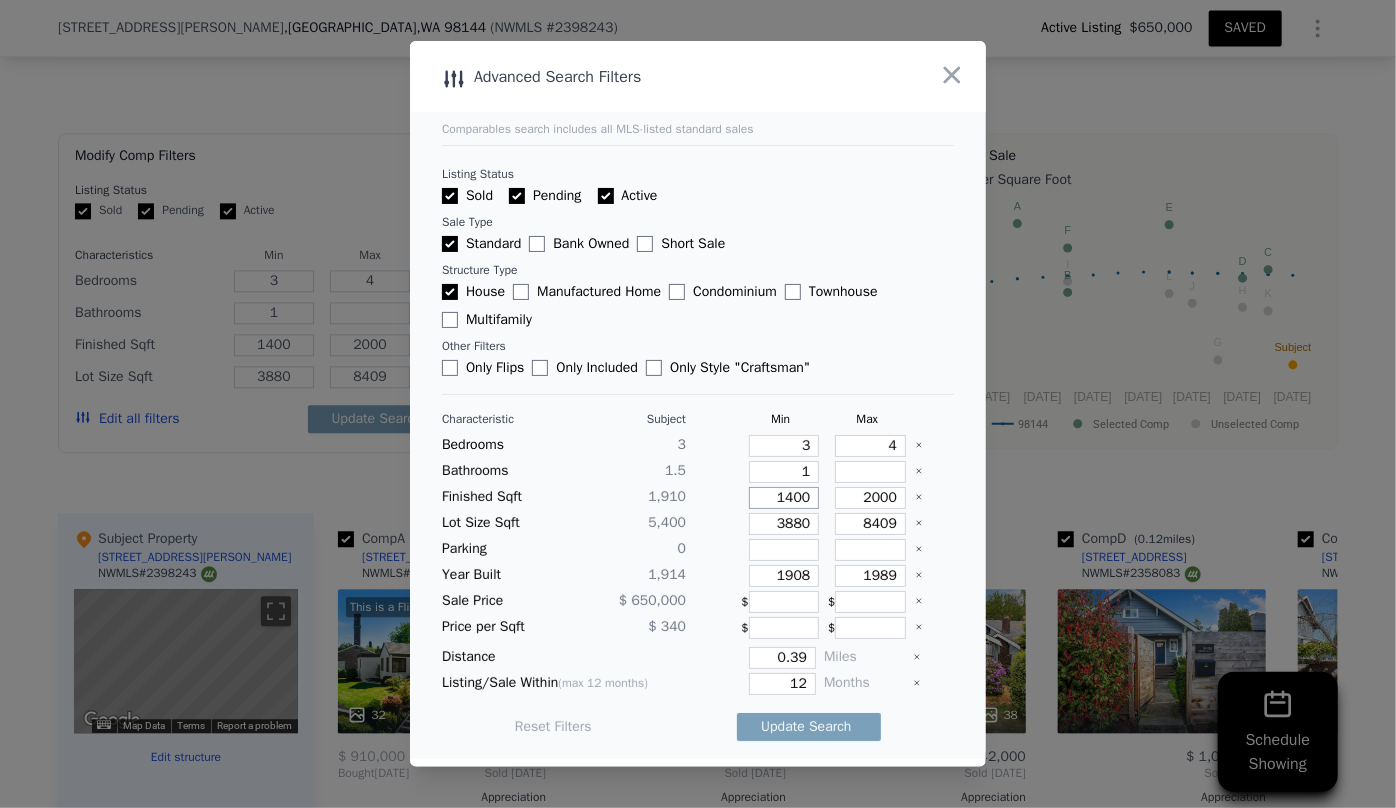 type on "1400" 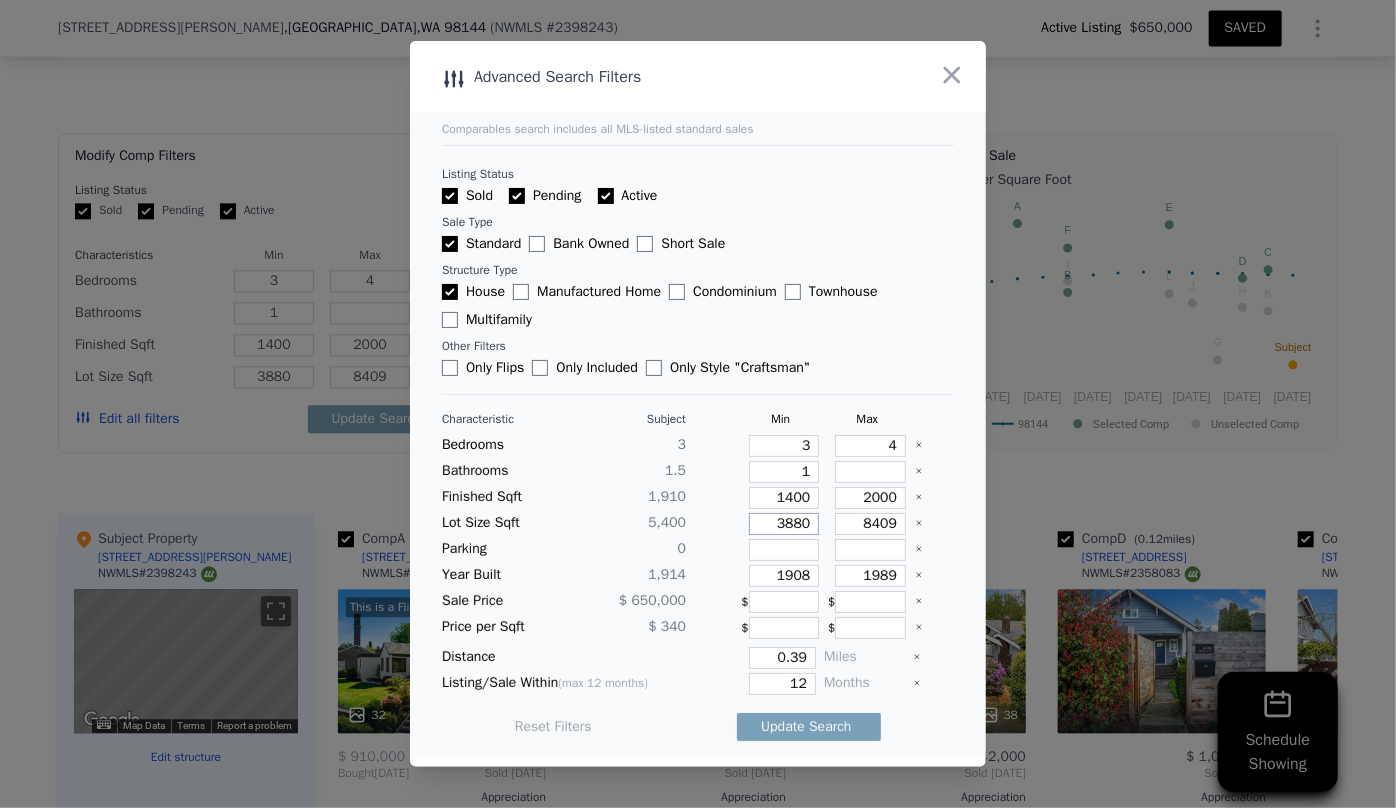 drag, startPoint x: 801, startPoint y: 522, endPoint x: 719, endPoint y: 524, distance: 82.02438 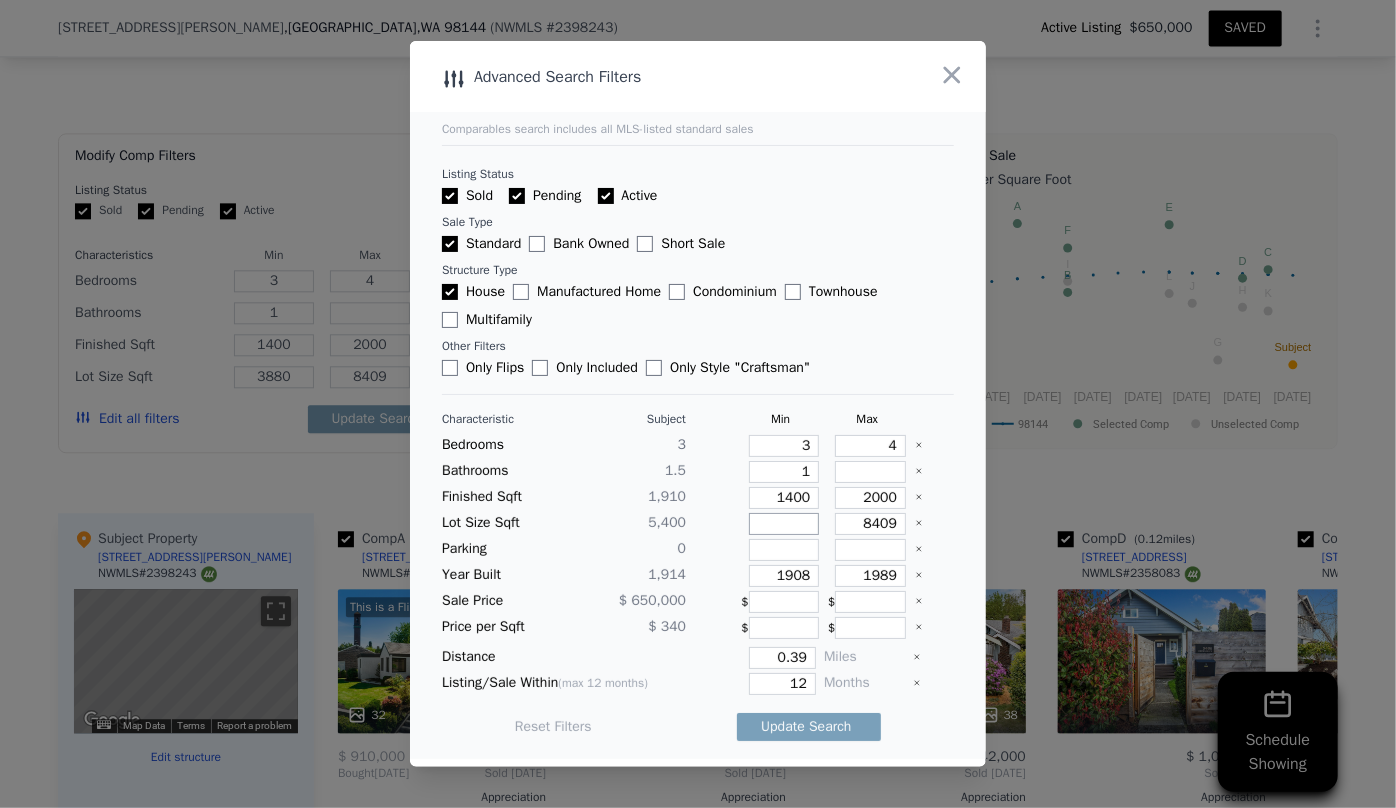 type 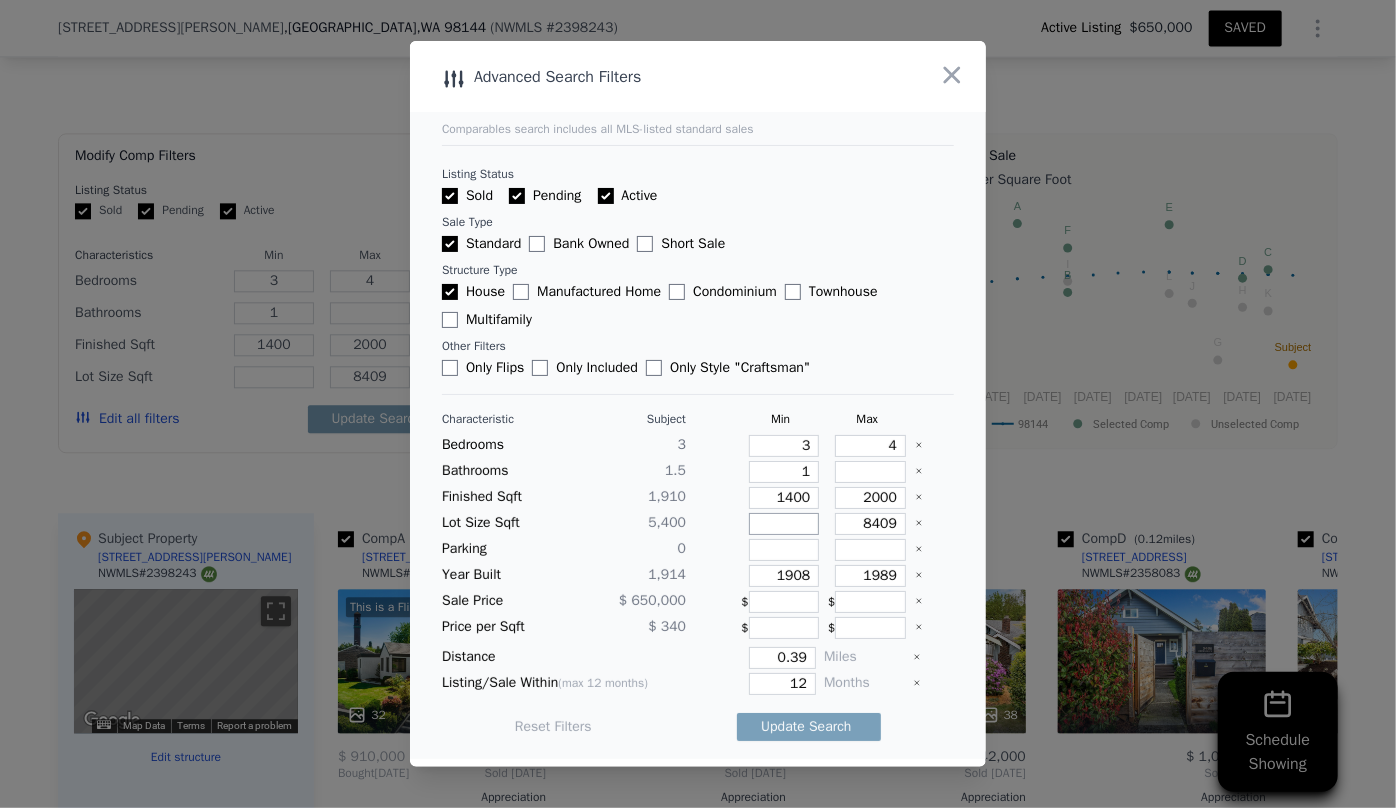 type 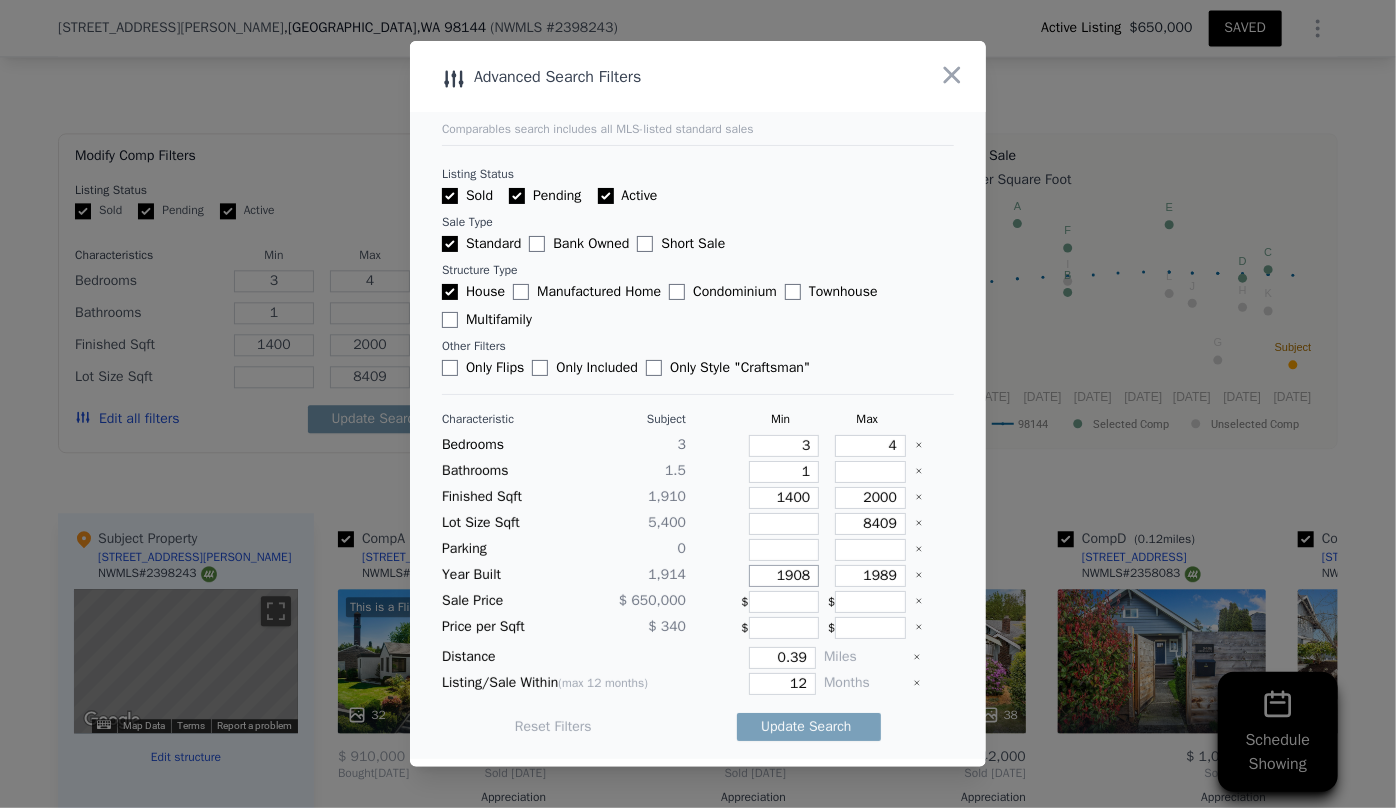 drag, startPoint x: 806, startPoint y: 577, endPoint x: 694, endPoint y: 579, distance: 112.01785 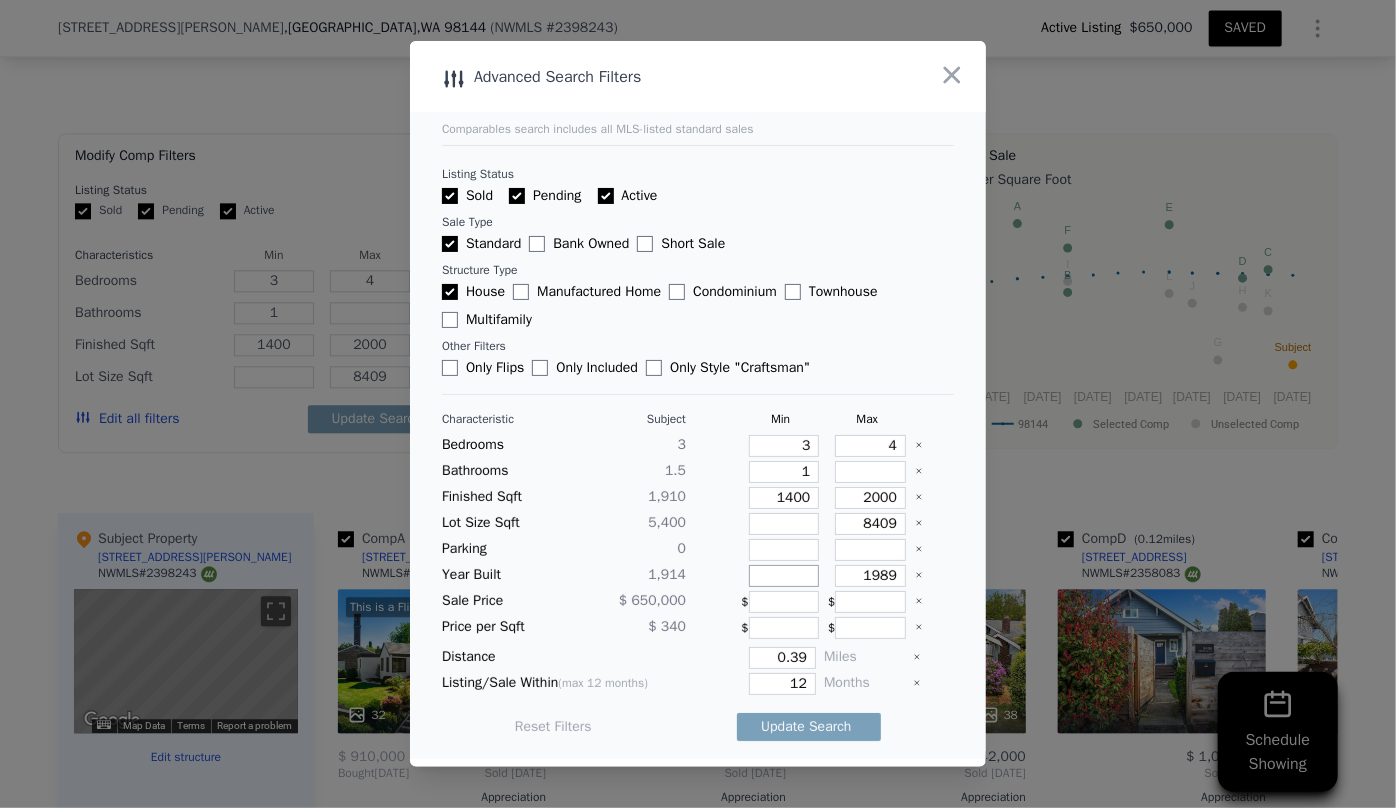 type 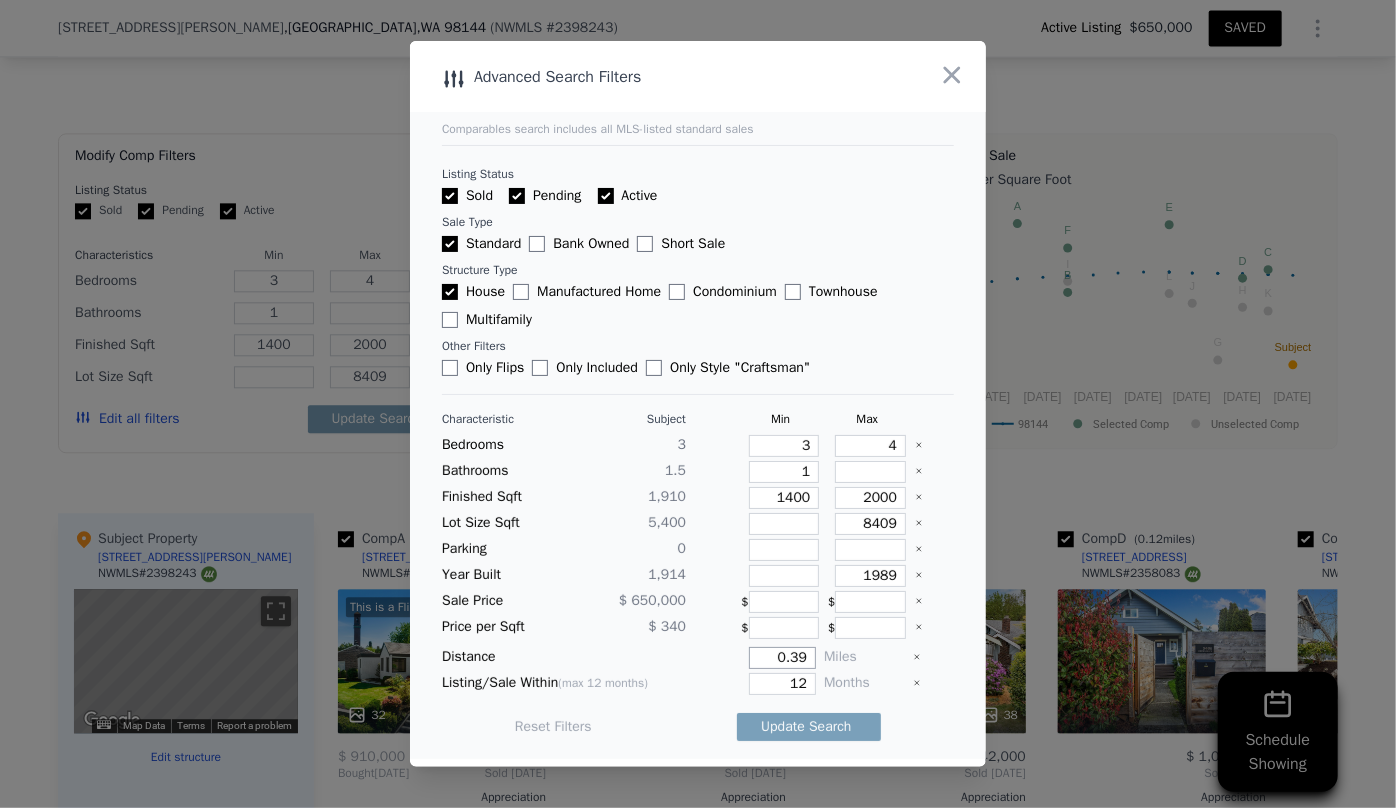 drag, startPoint x: 800, startPoint y: 660, endPoint x: 725, endPoint y: 659, distance: 75.00667 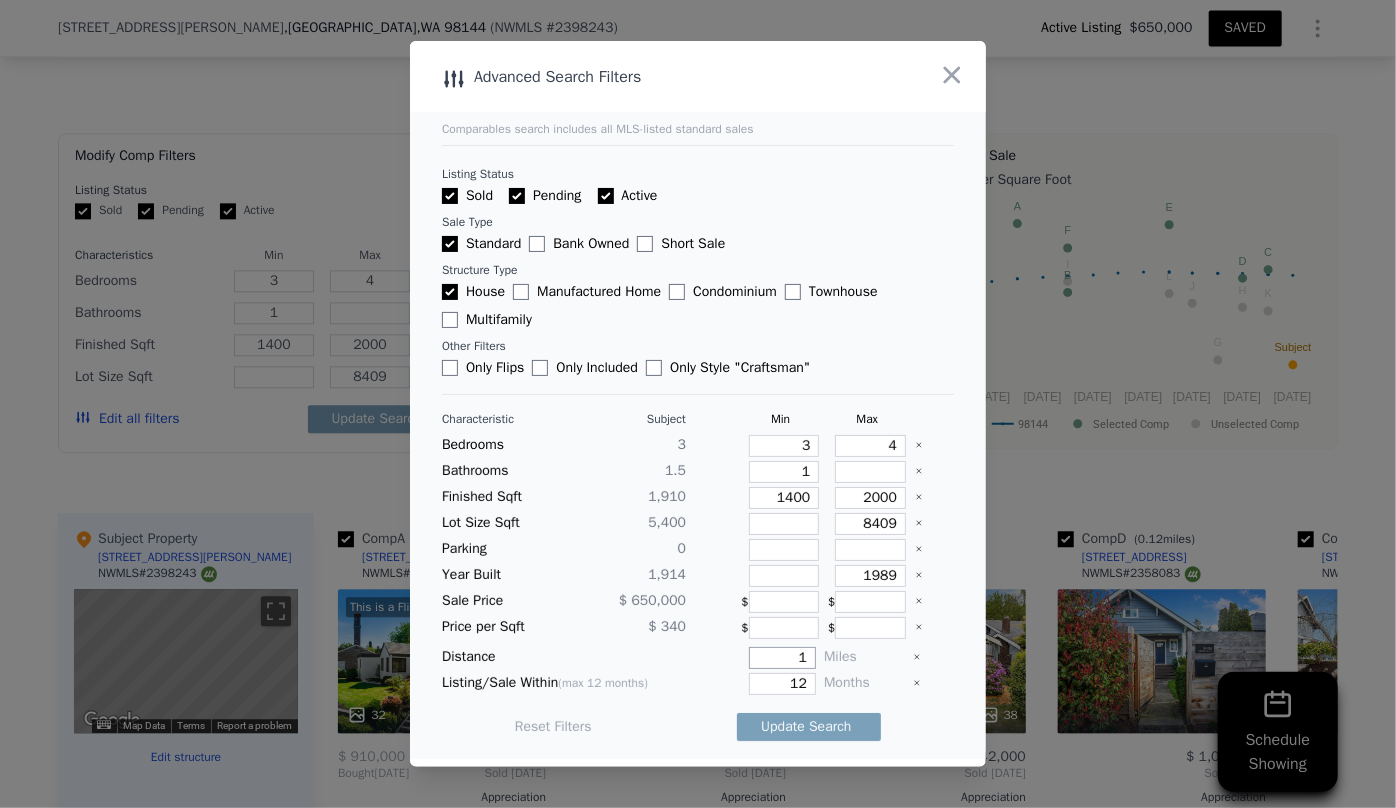 type on "1" 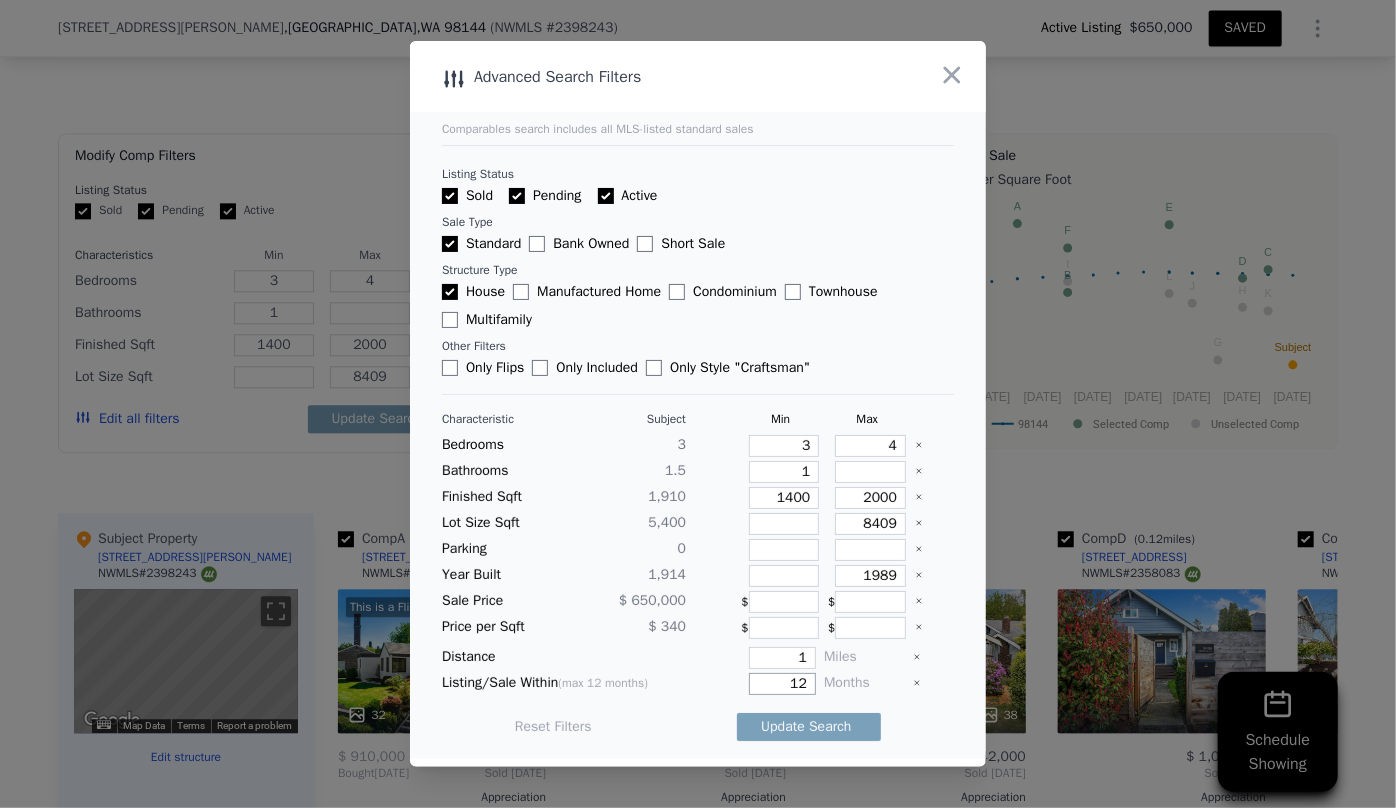 drag, startPoint x: 801, startPoint y: 686, endPoint x: 750, endPoint y: 680, distance: 51.351727 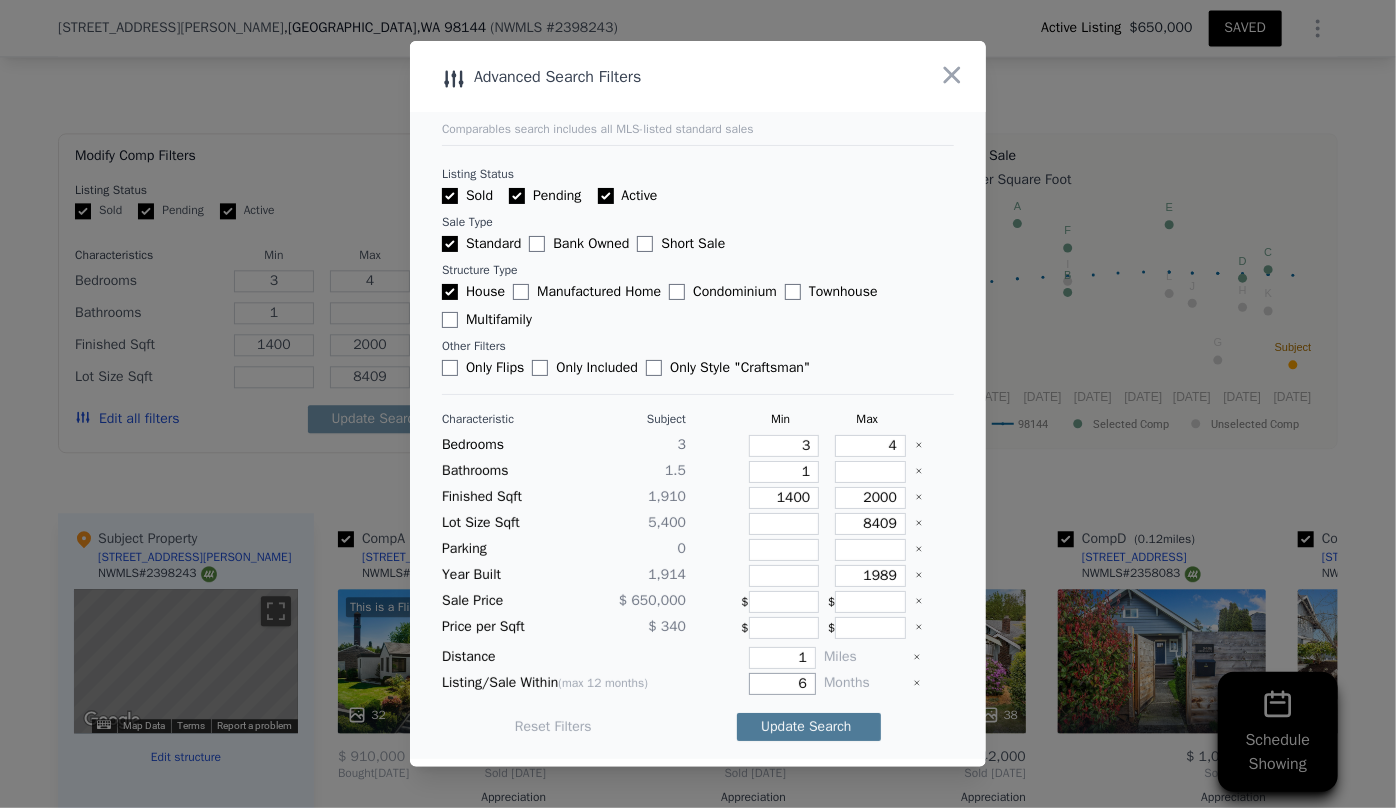 type on "6" 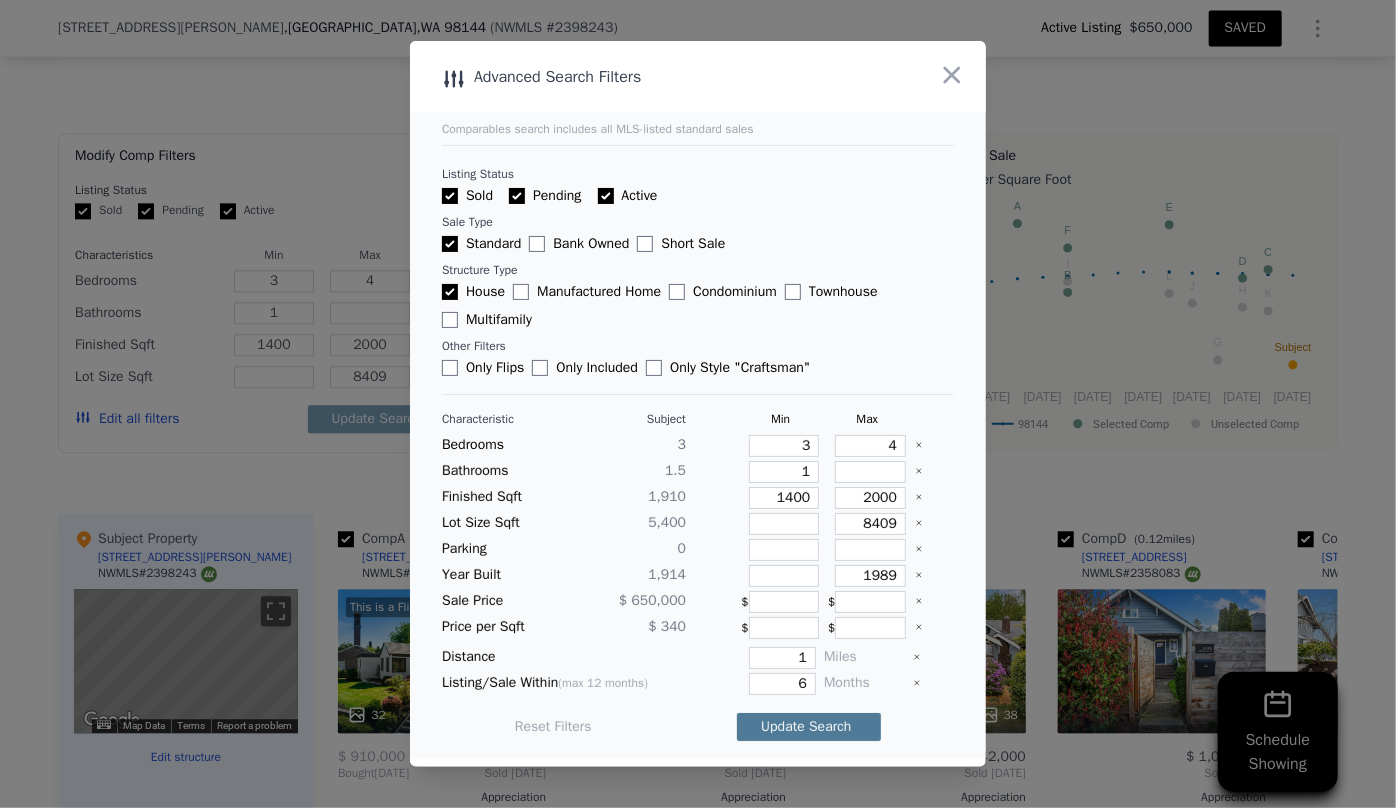 click on "Update Search" at bounding box center (809, 727) 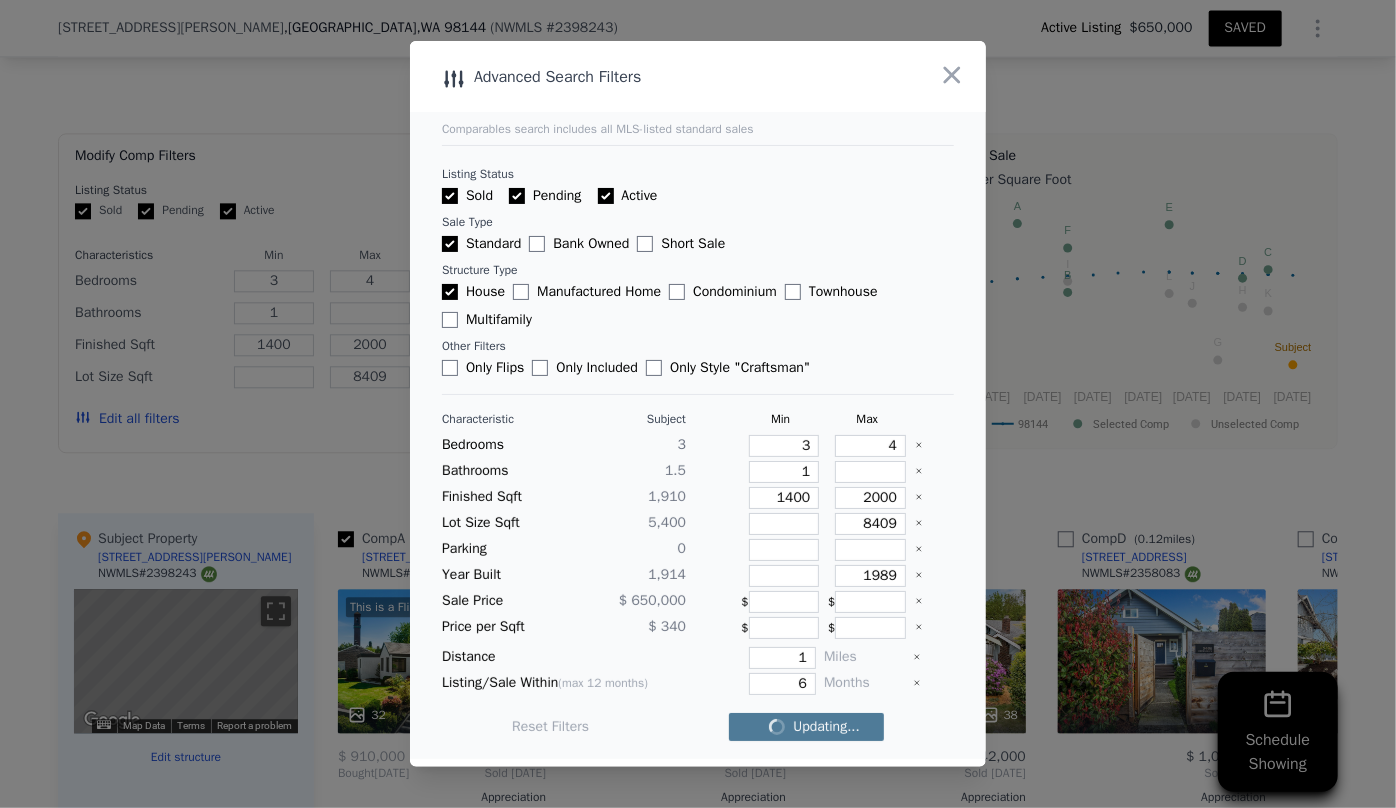 checkbox on "false" 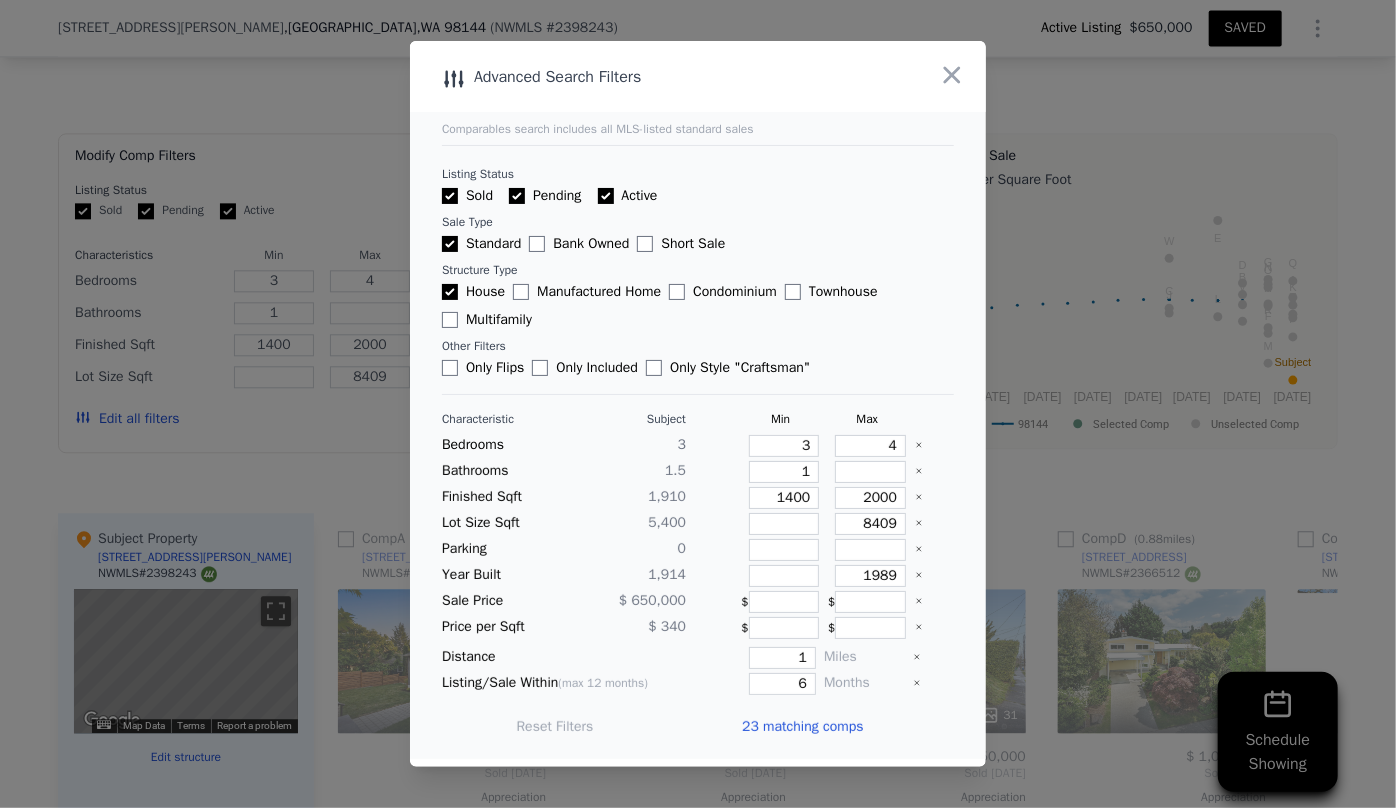 click on "23 matching comps" at bounding box center [802, 727] 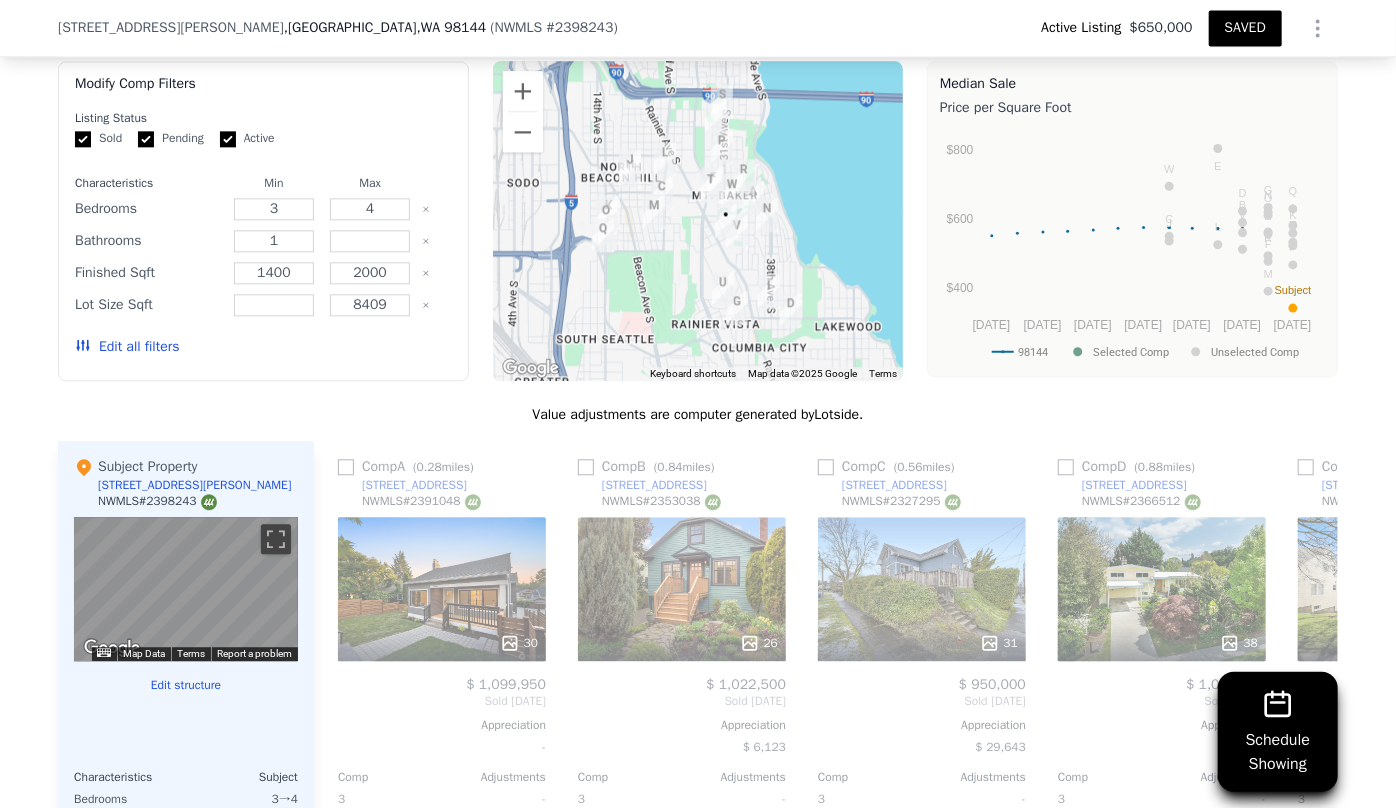 scroll, scrollTop: 2272, scrollLeft: 0, axis: vertical 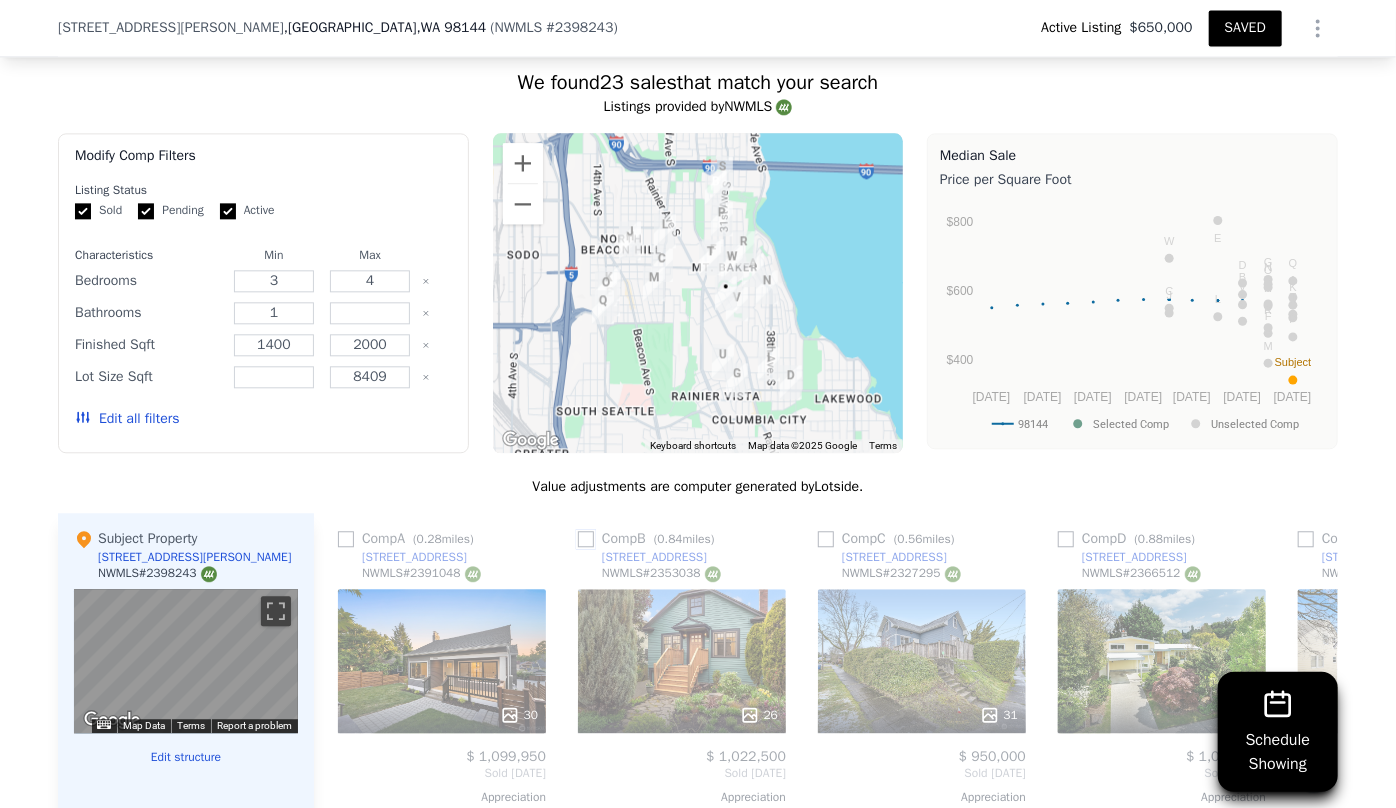 click at bounding box center [586, 539] 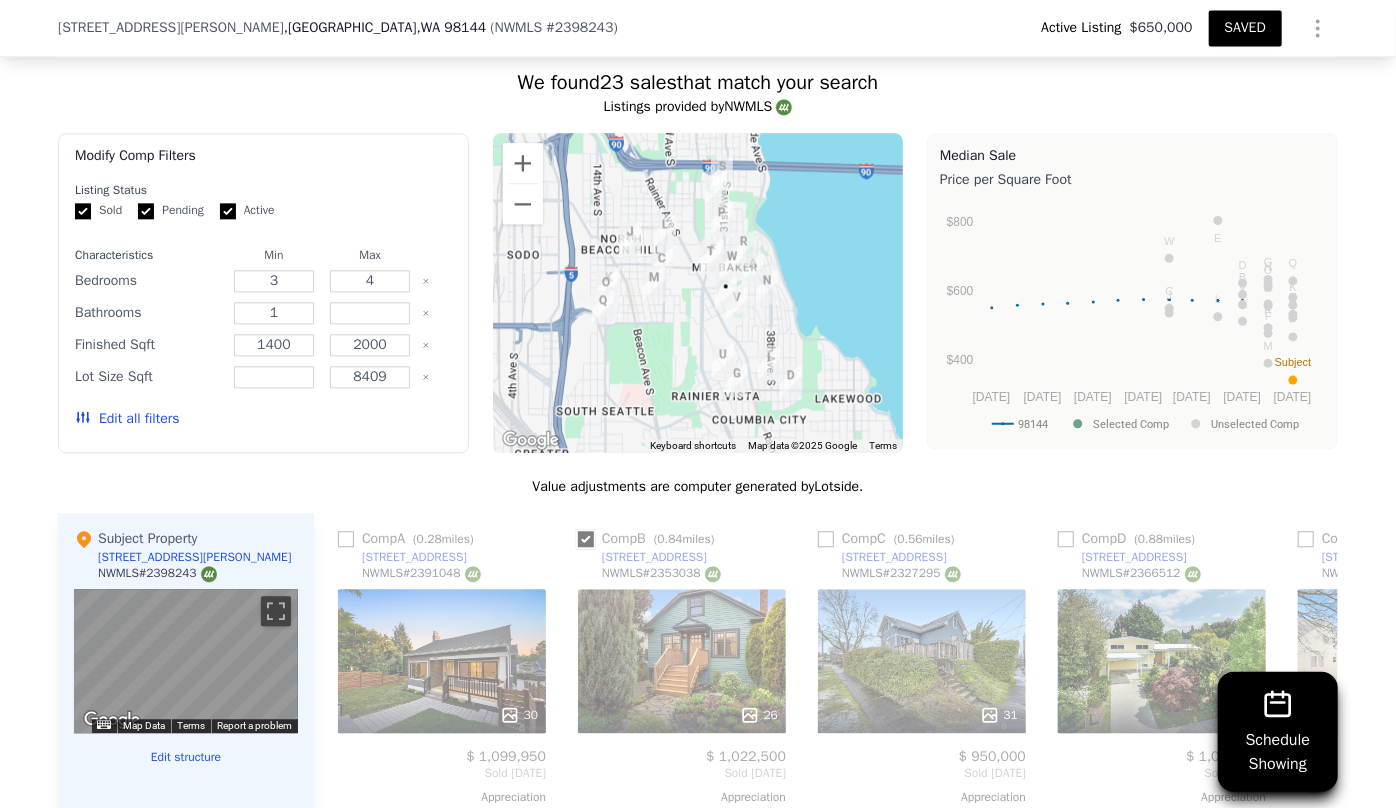 checkbox on "true" 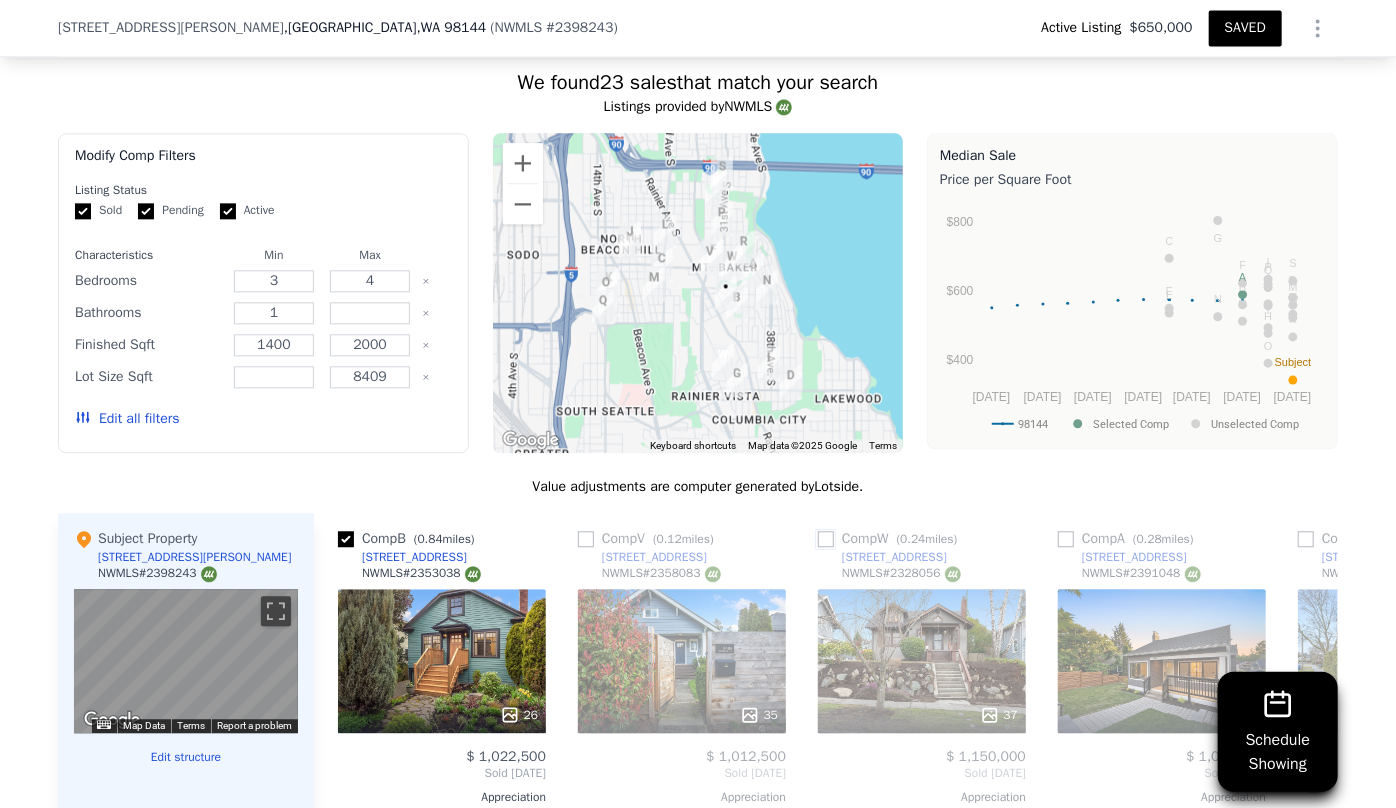click at bounding box center (826, 539) 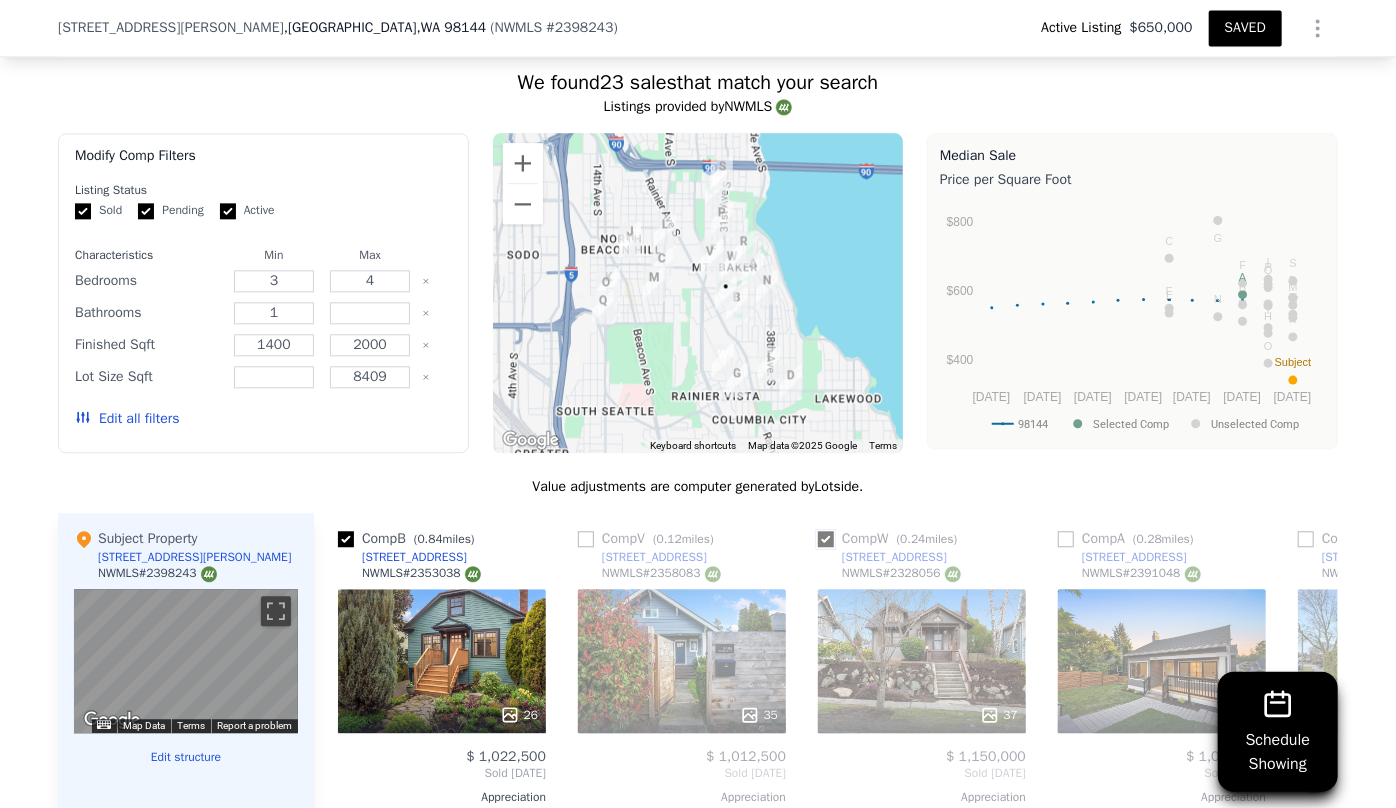 checkbox on "true" 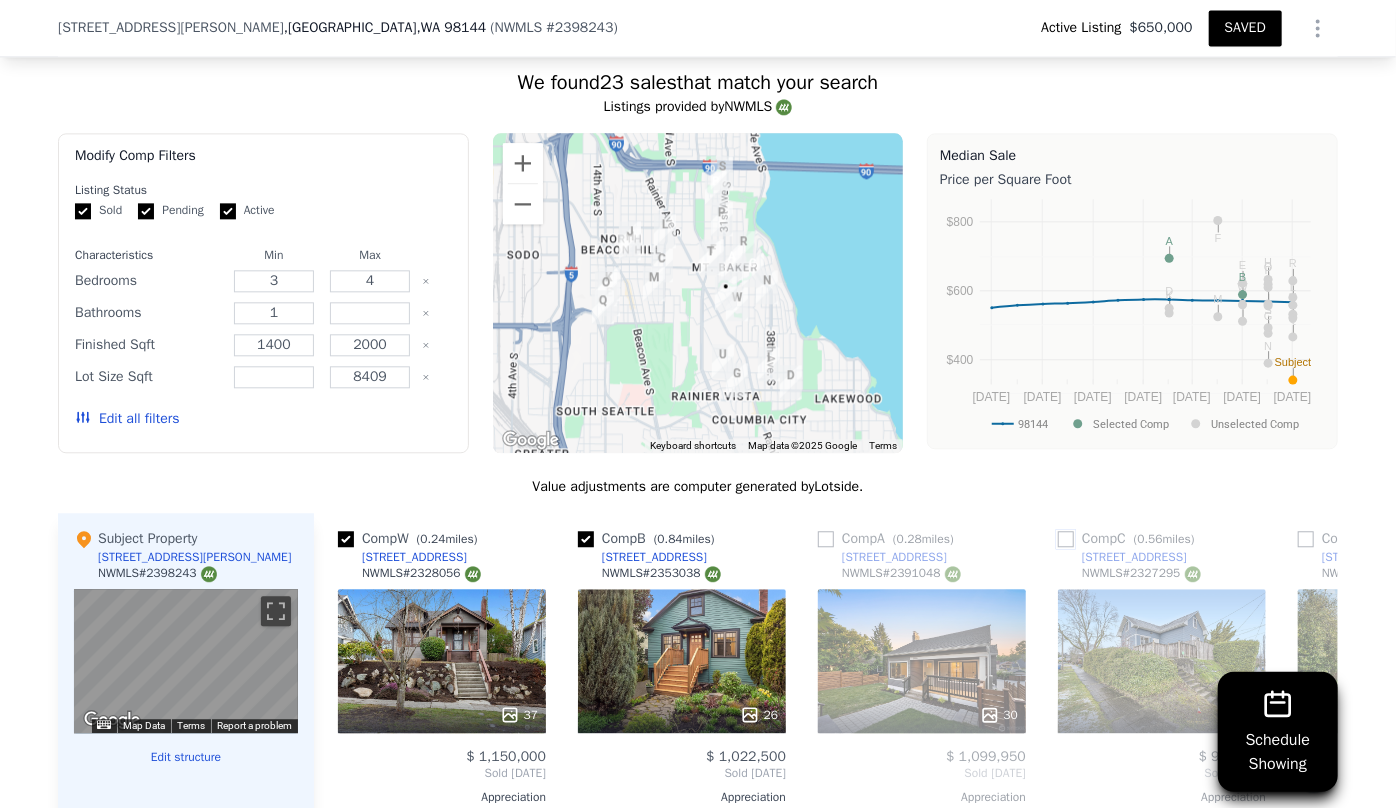 click at bounding box center (1066, 539) 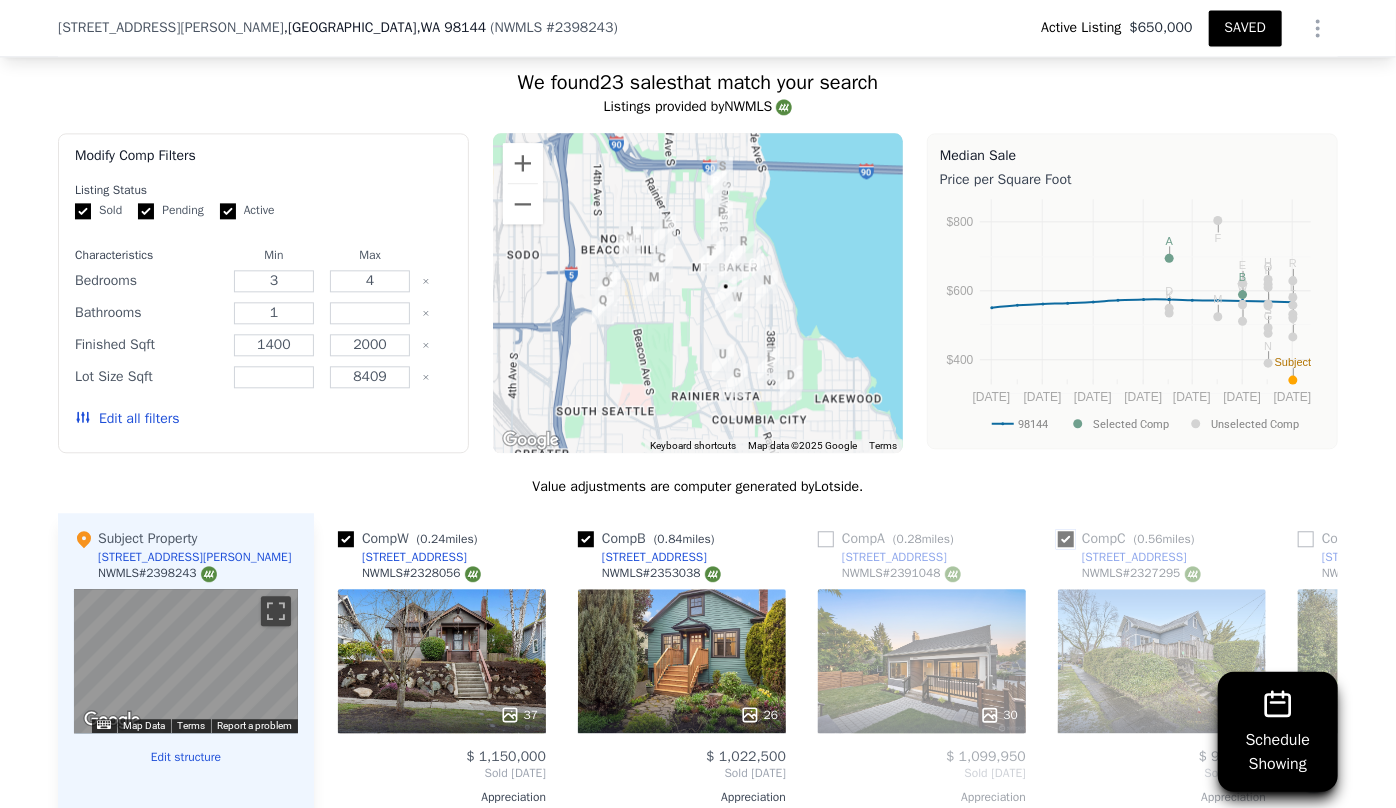 checkbox on "true" 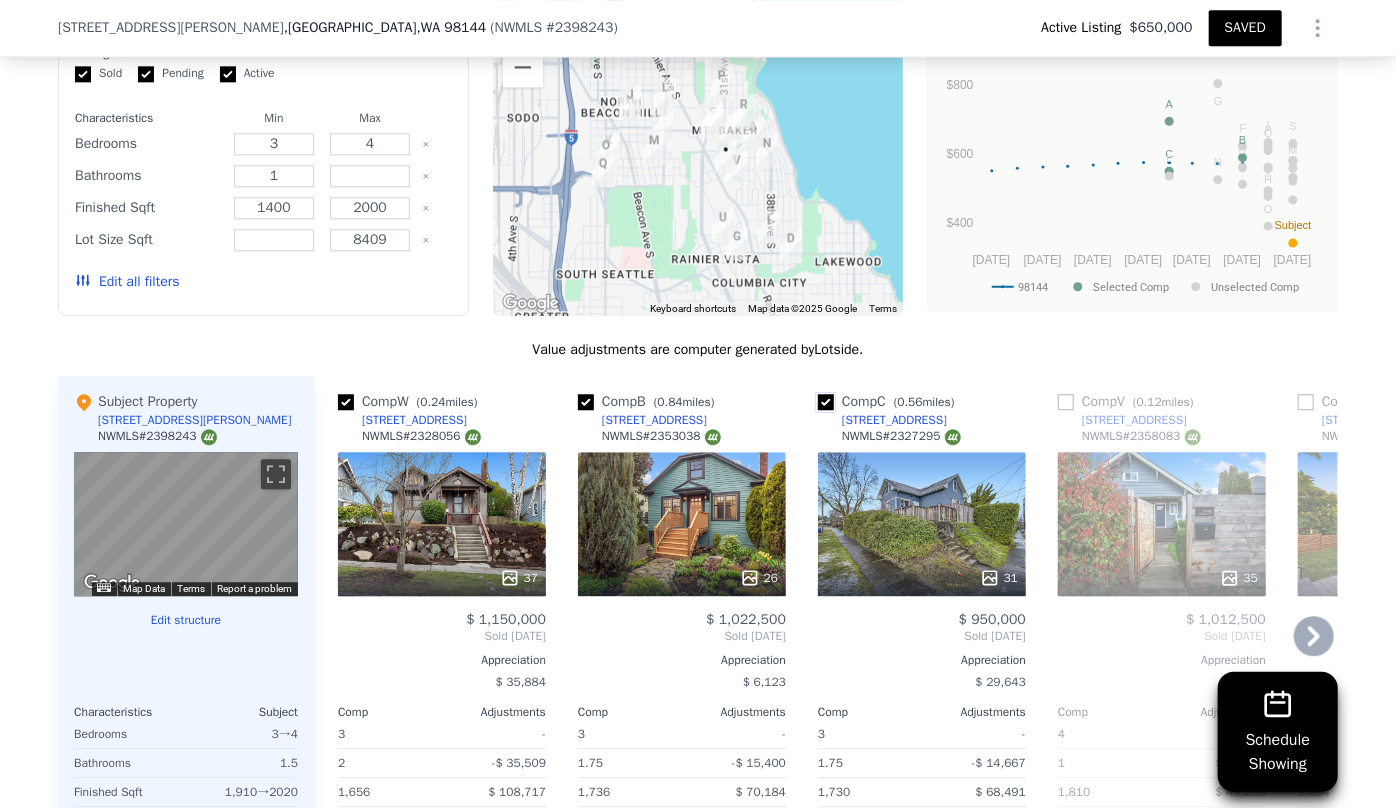 scroll, scrollTop: 2454, scrollLeft: 0, axis: vertical 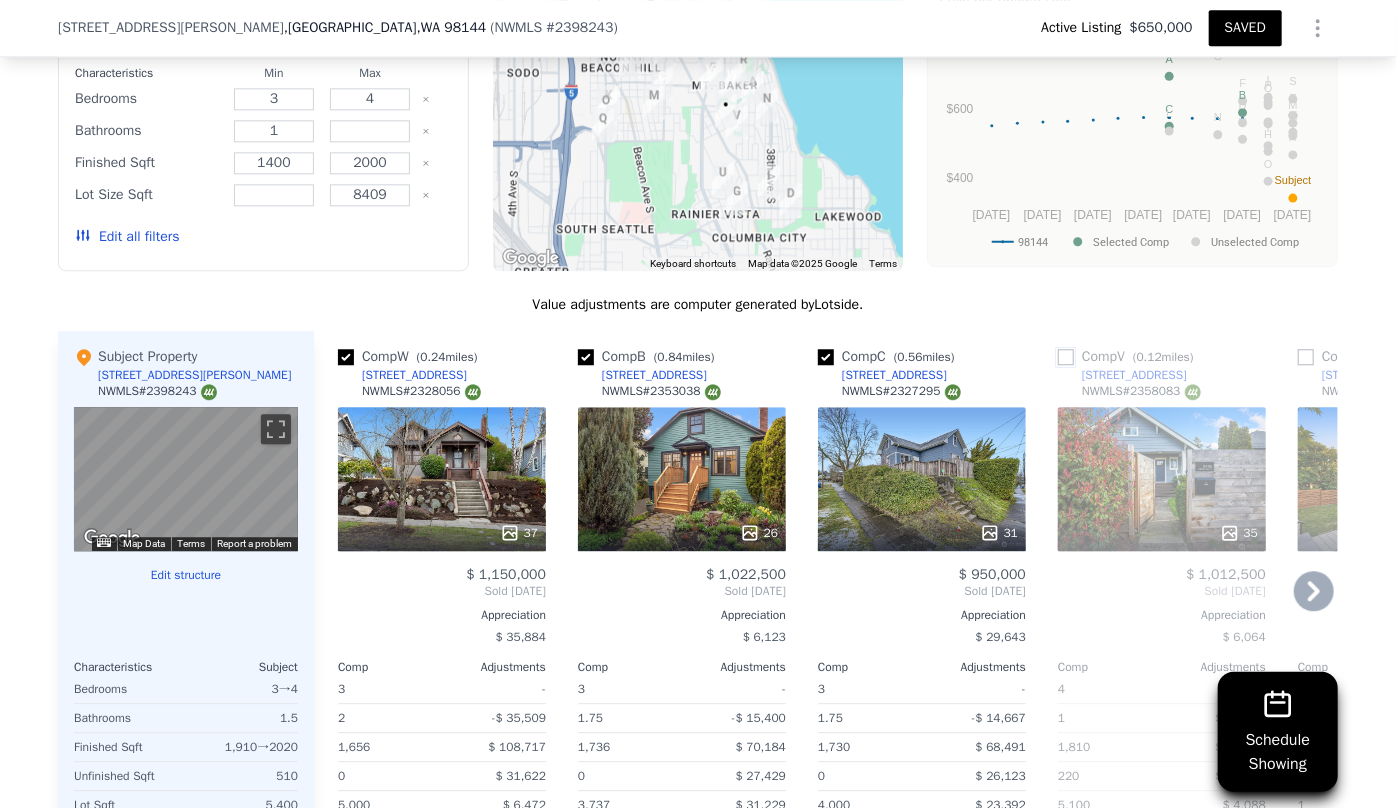 click at bounding box center (1066, 357) 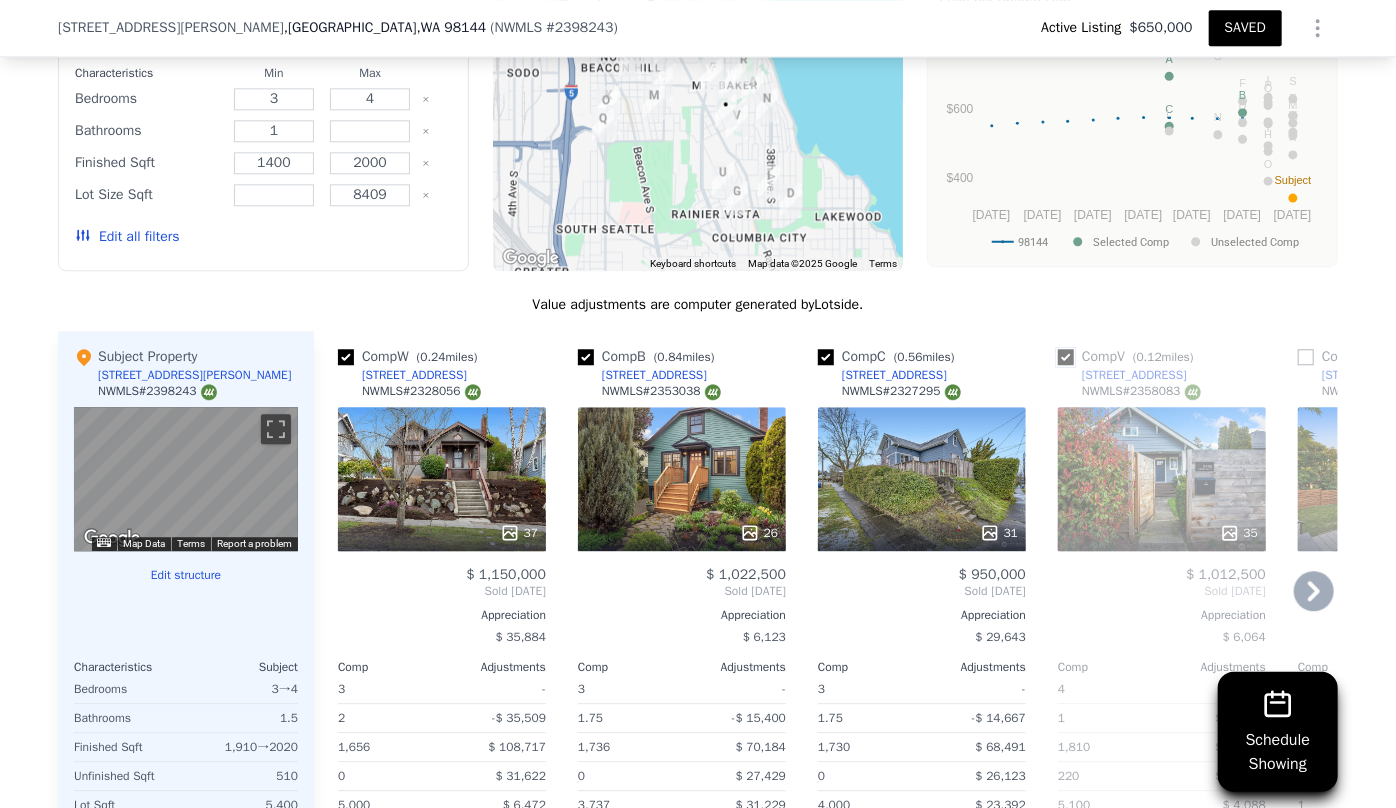 checkbox on "true" 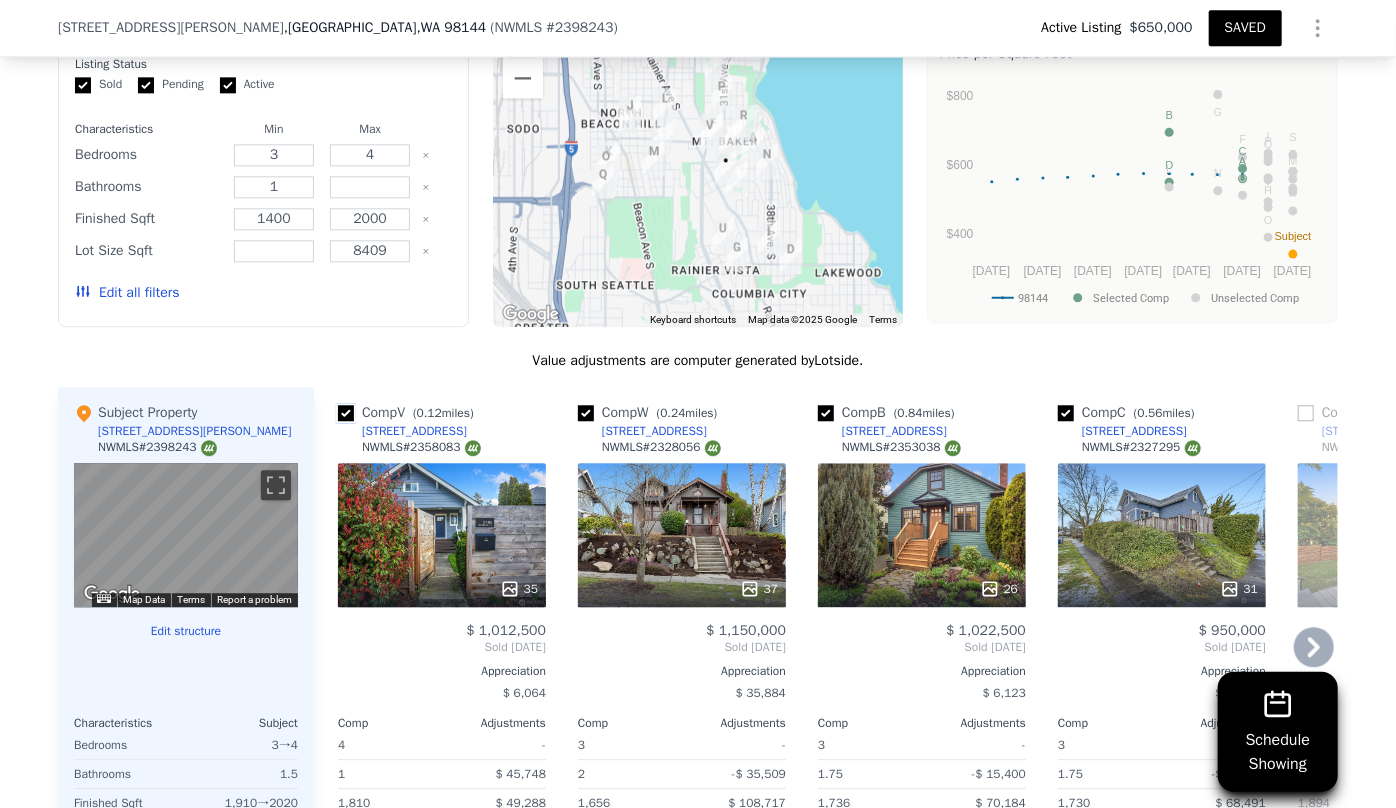 scroll, scrollTop: 2454, scrollLeft: 0, axis: vertical 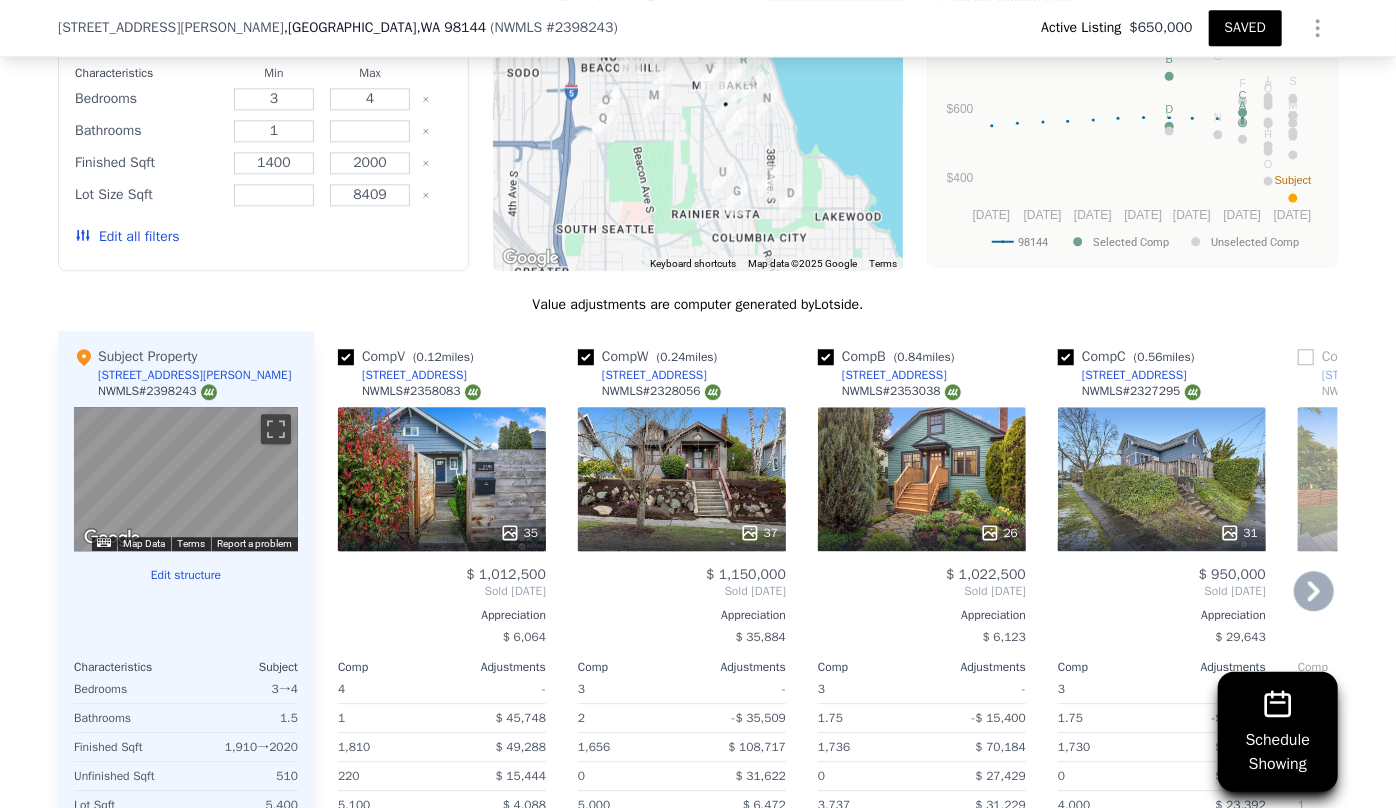 click 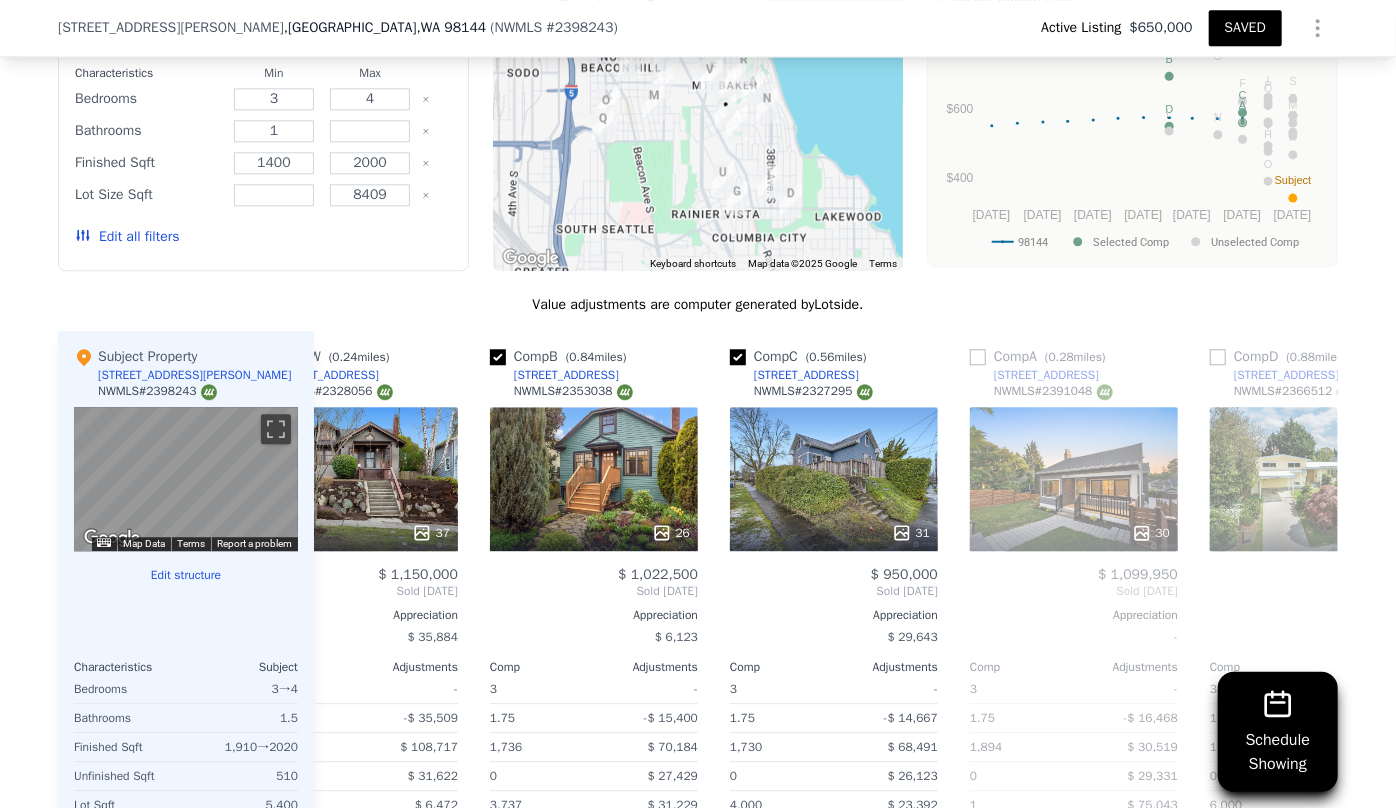 scroll, scrollTop: 0, scrollLeft: 480, axis: horizontal 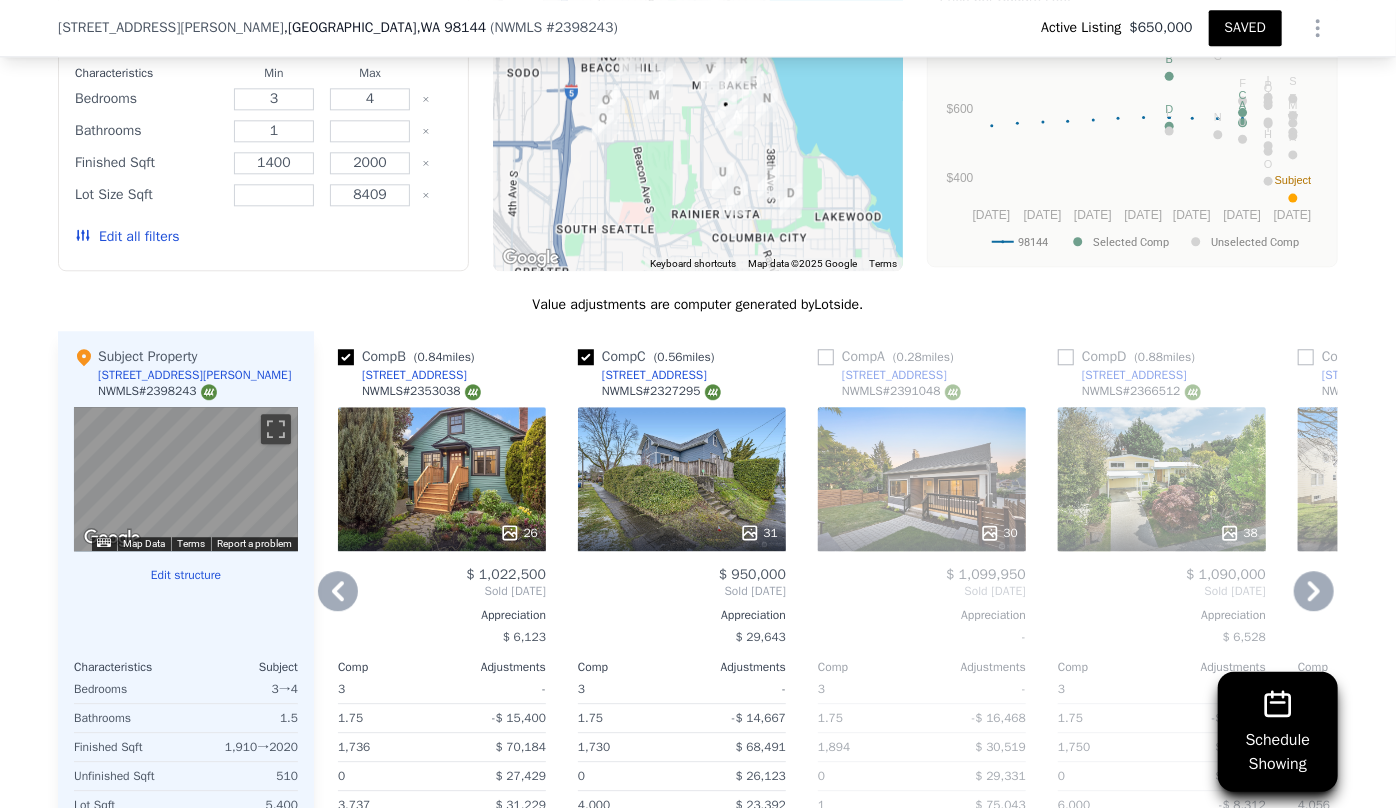 click on "30" at bounding box center [922, 479] 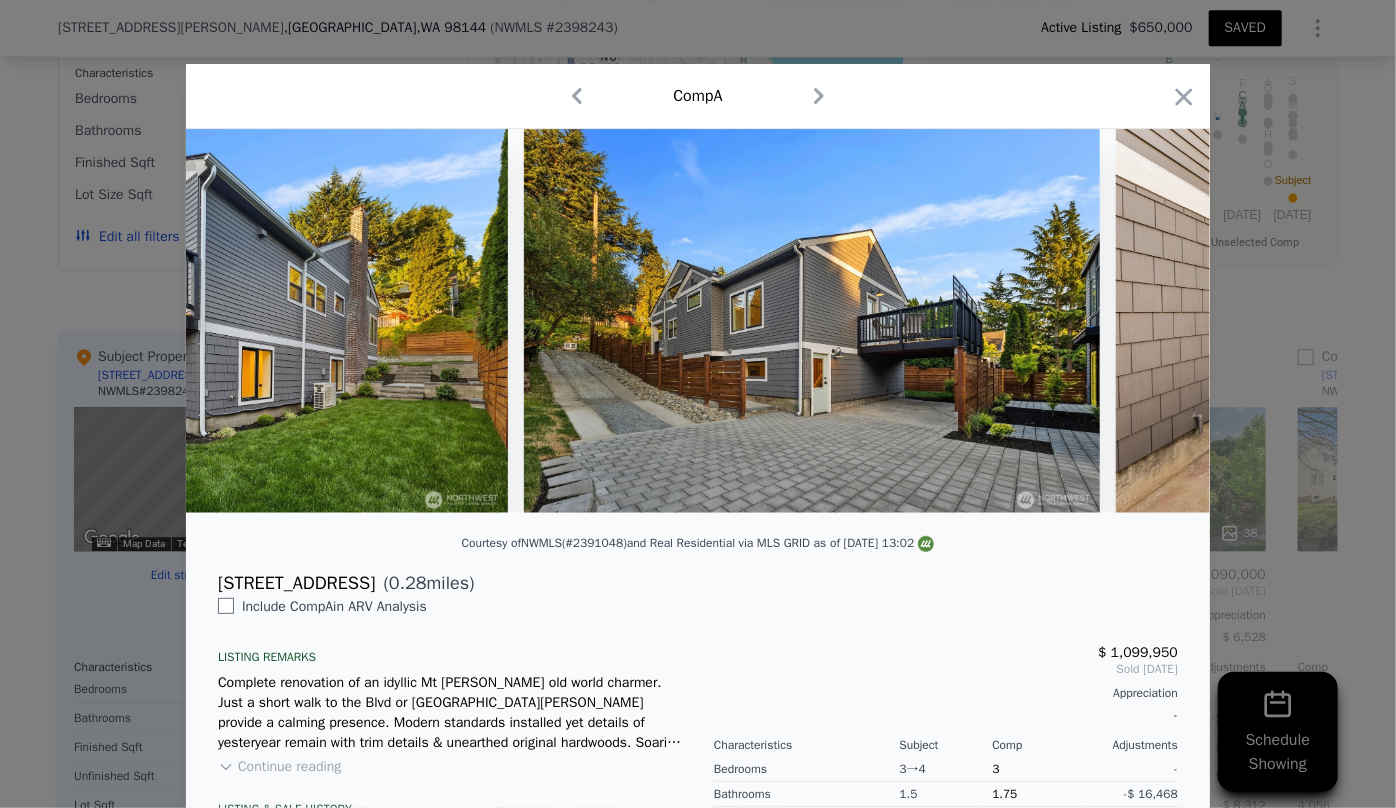 scroll, scrollTop: 0, scrollLeft: 15780, axis: horizontal 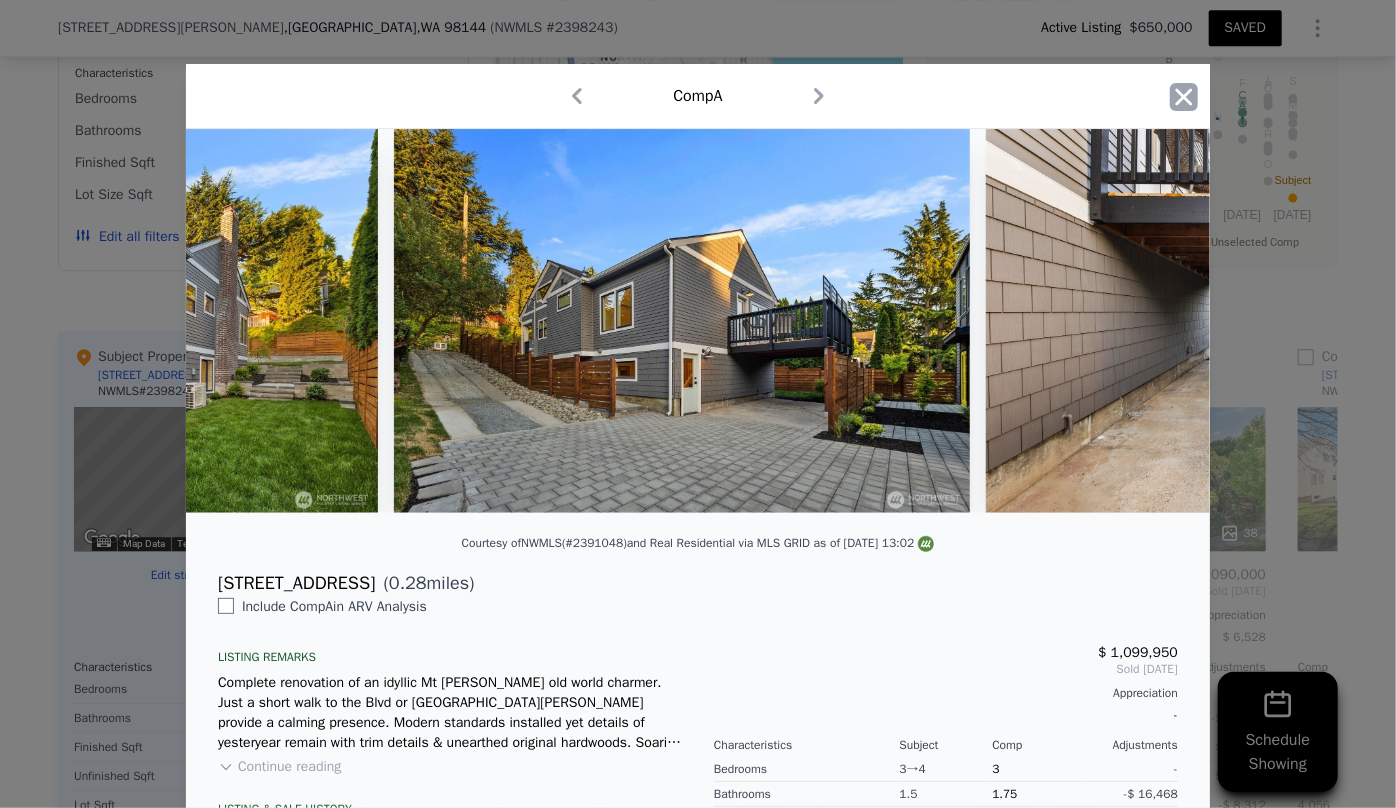 click 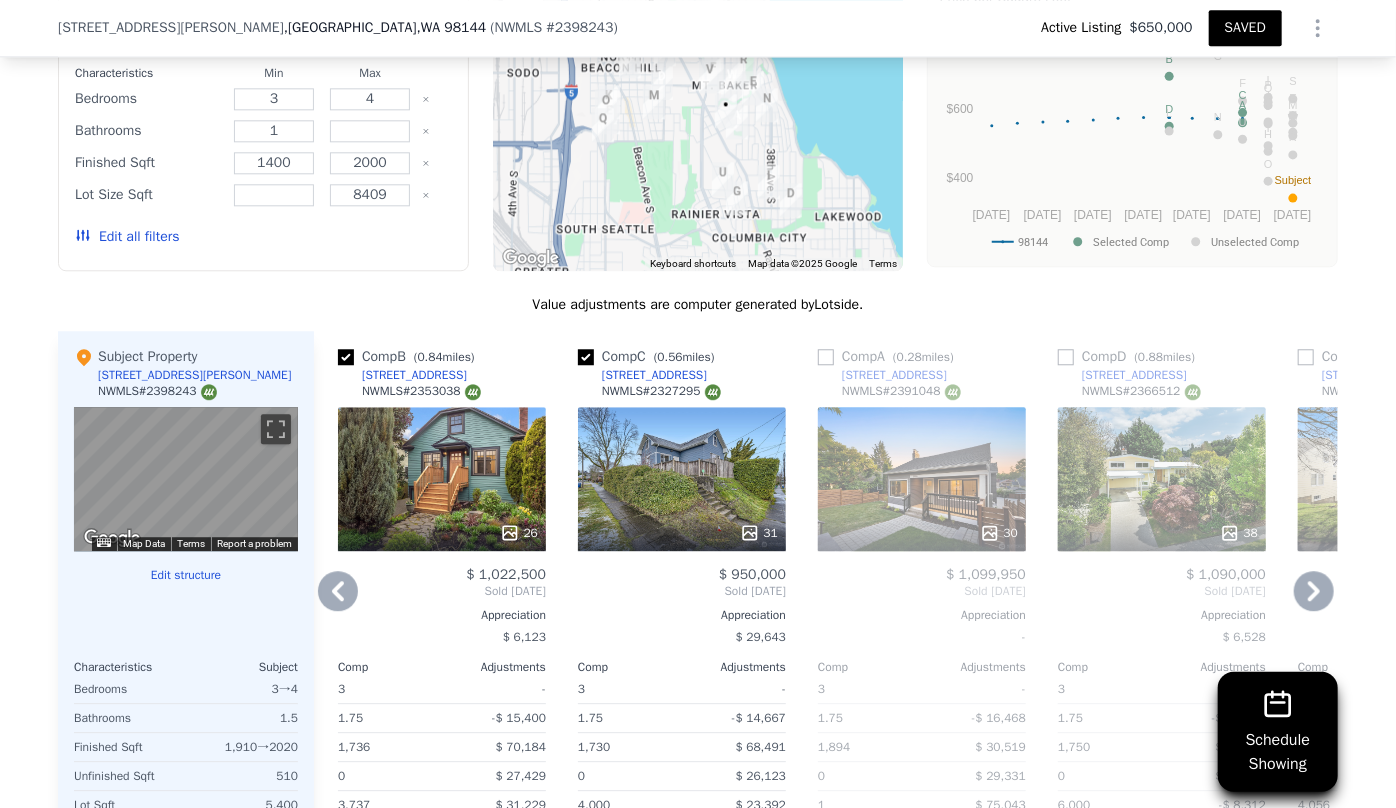 click 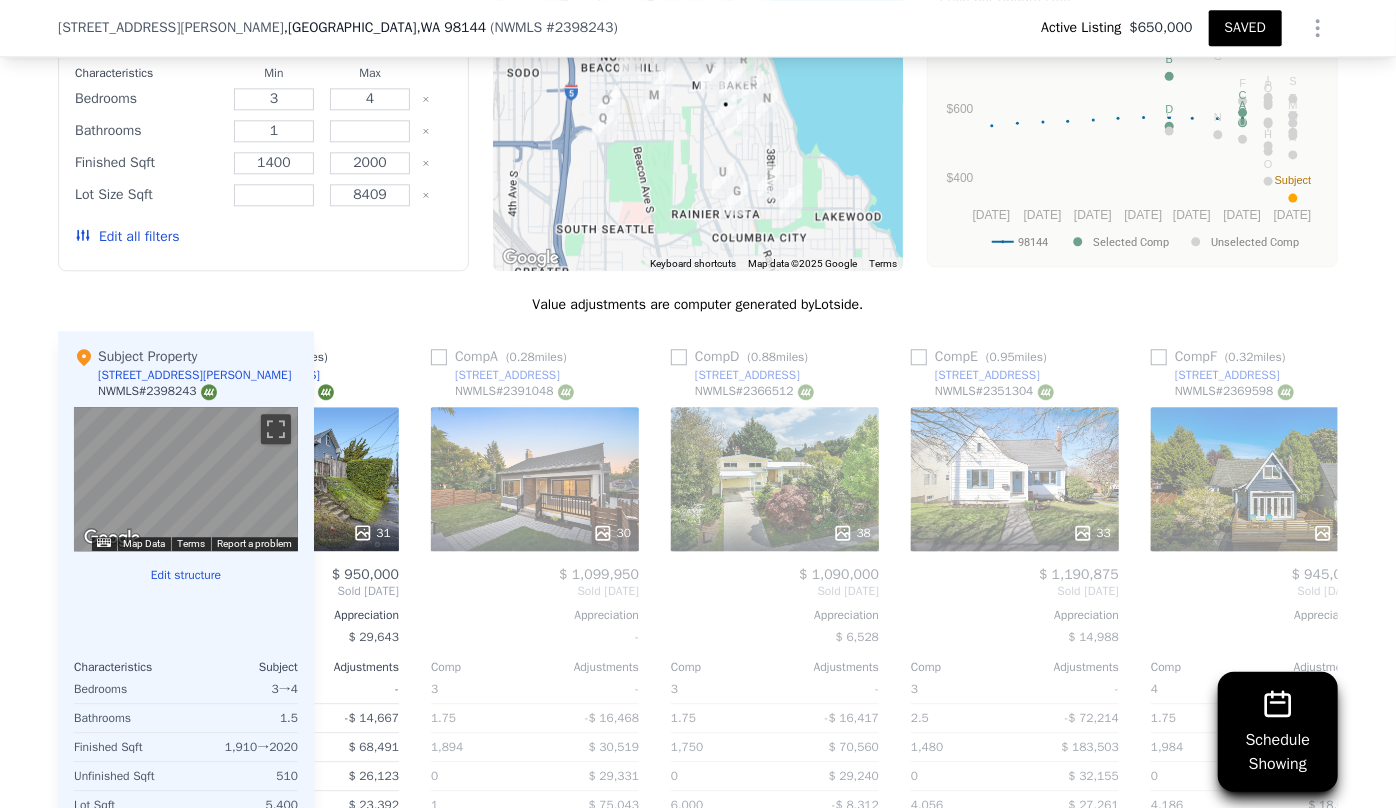 scroll, scrollTop: 0, scrollLeft: 960, axis: horizontal 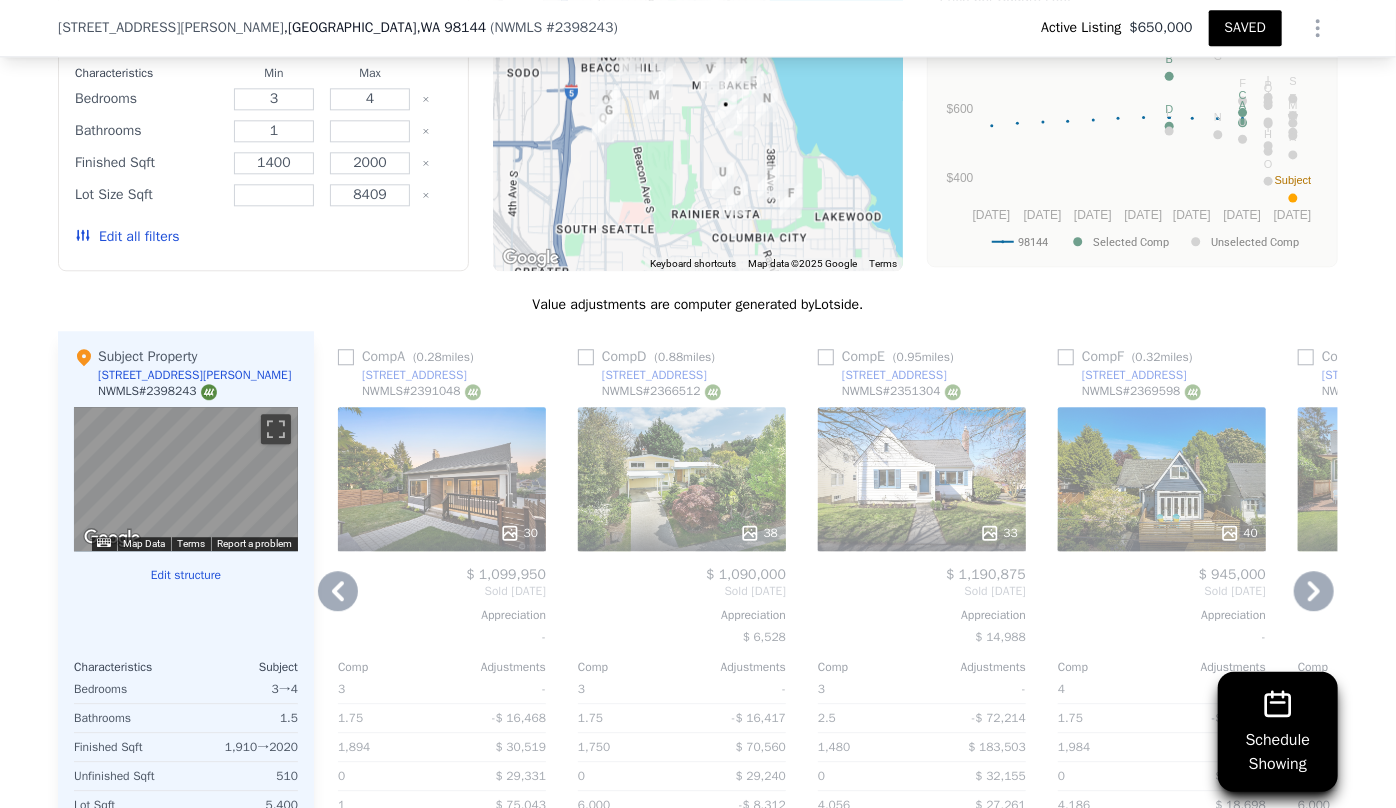 click 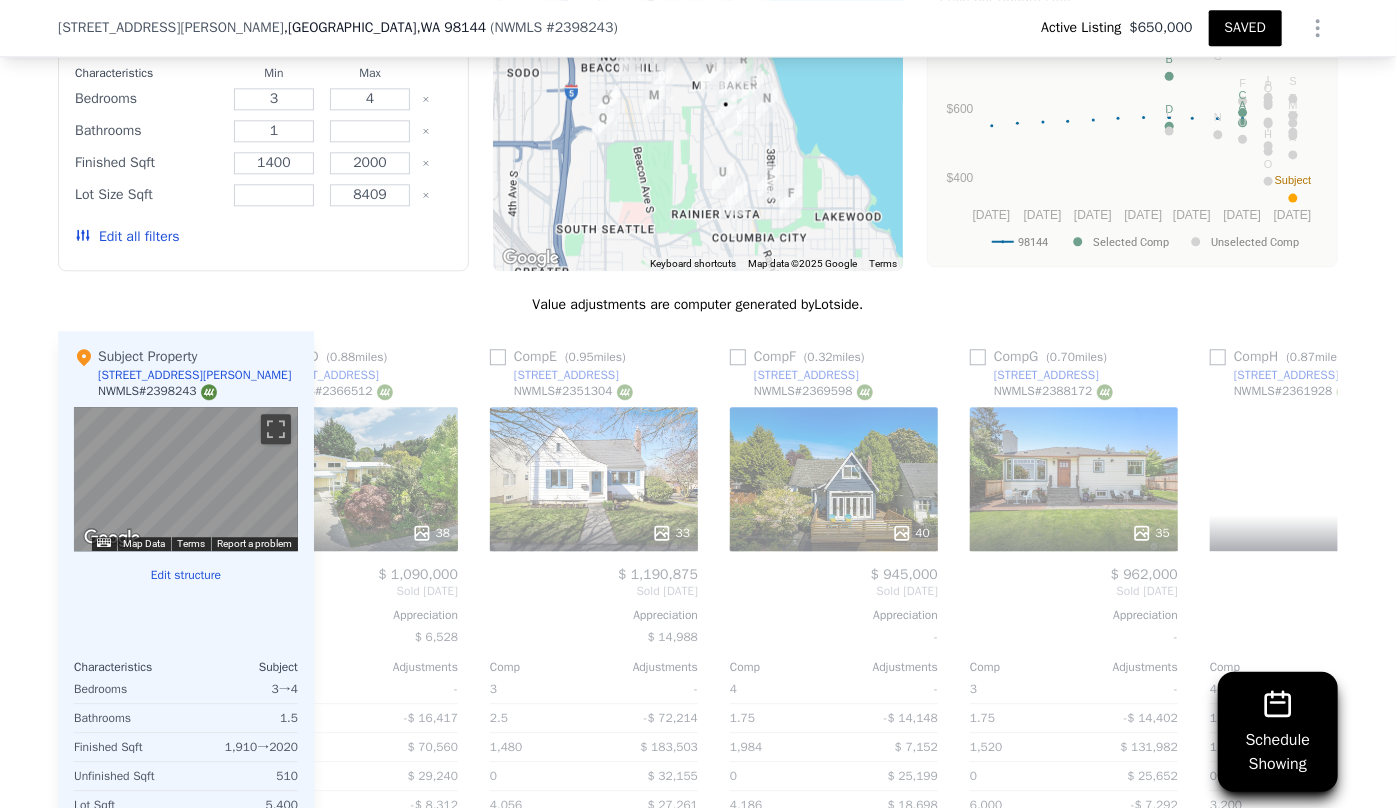 scroll, scrollTop: 0, scrollLeft: 1440, axis: horizontal 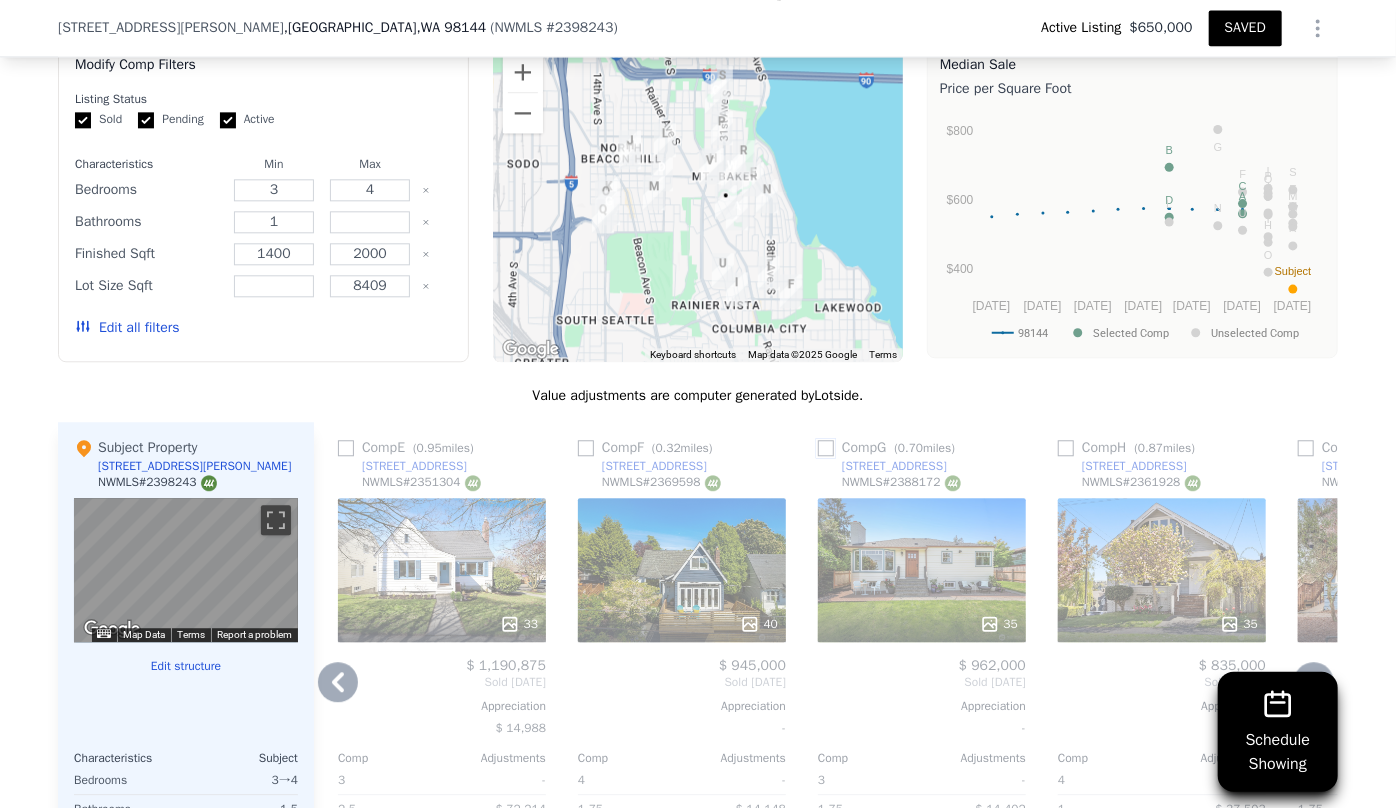 click at bounding box center [826, 448] 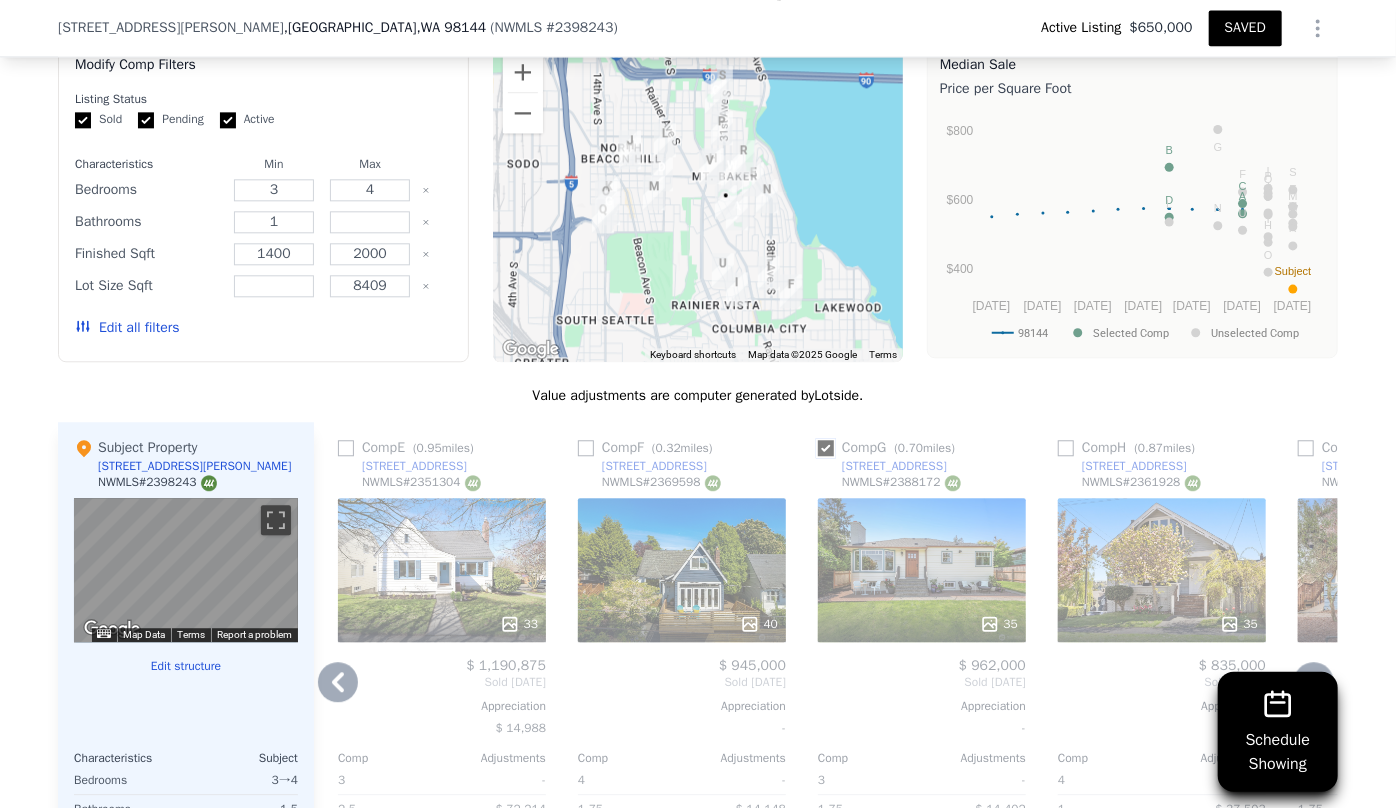 checkbox on "true" 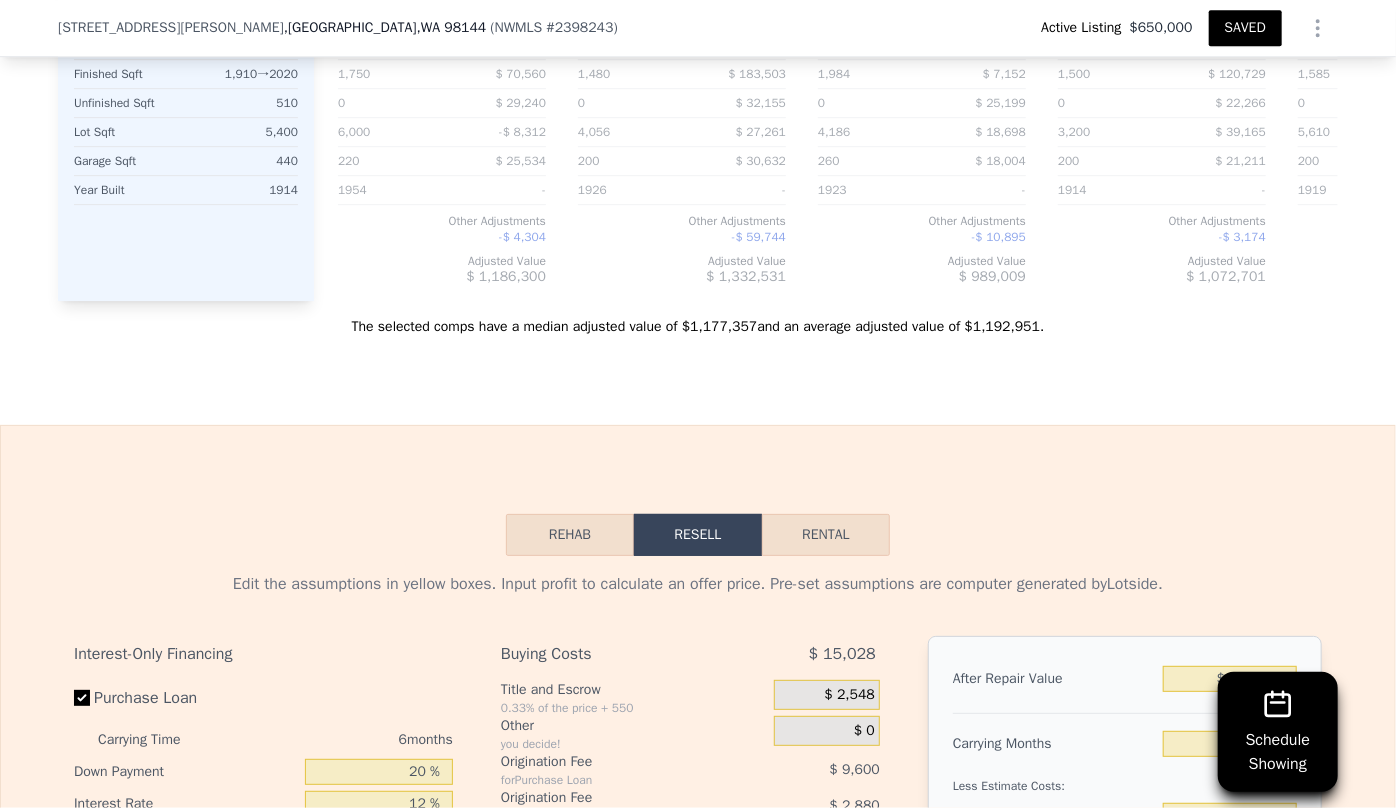 scroll, scrollTop: 3090, scrollLeft: 0, axis: vertical 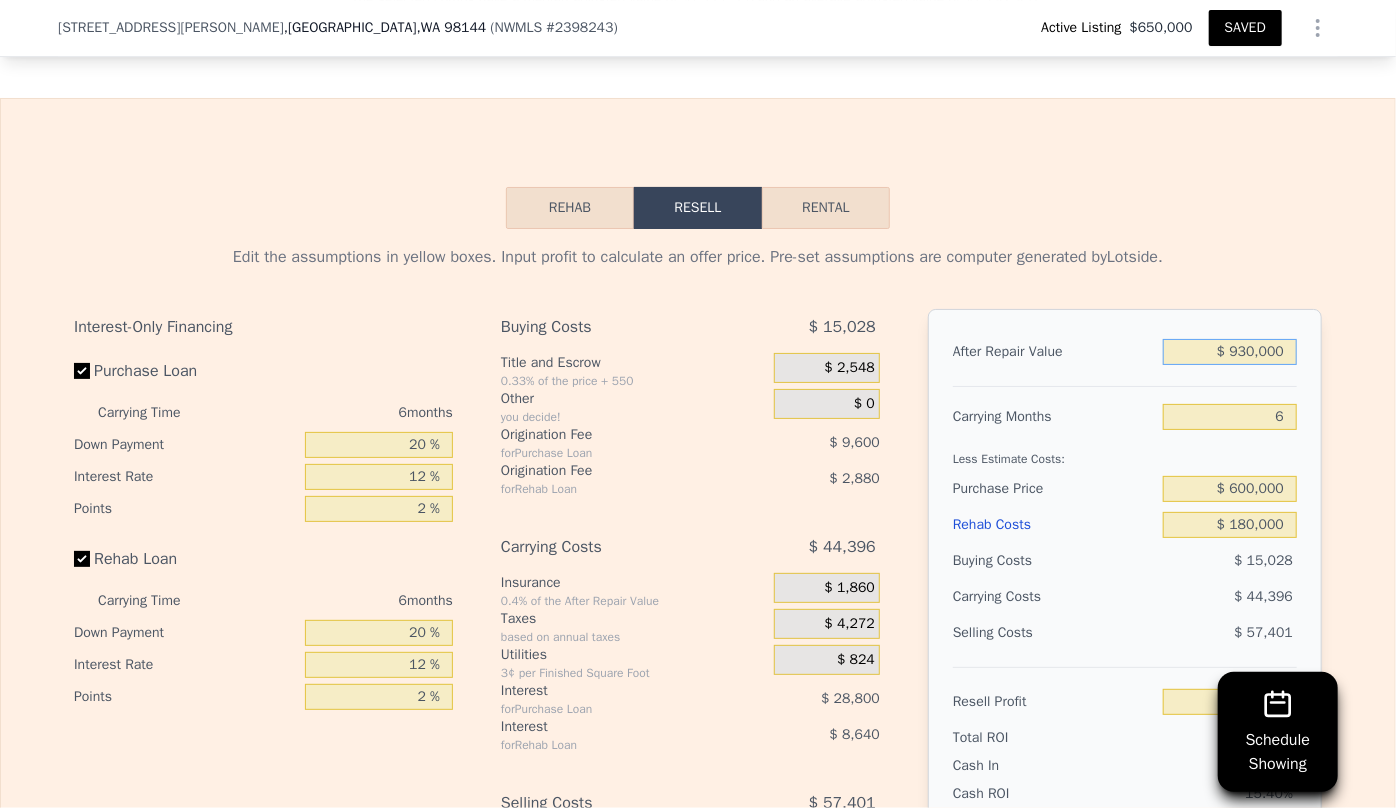 click on "$ 930,000" at bounding box center (1230, 352) 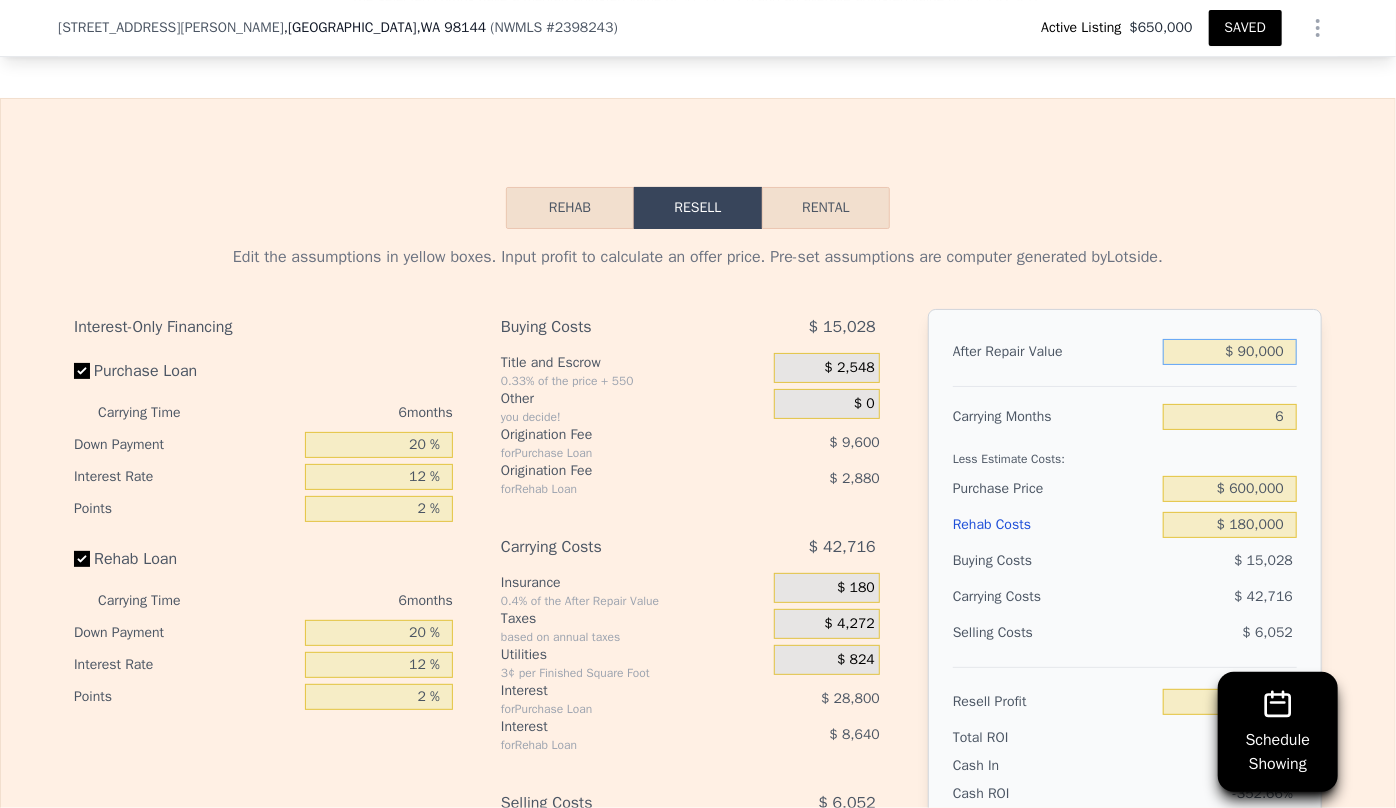 type on "-$ 753,796" 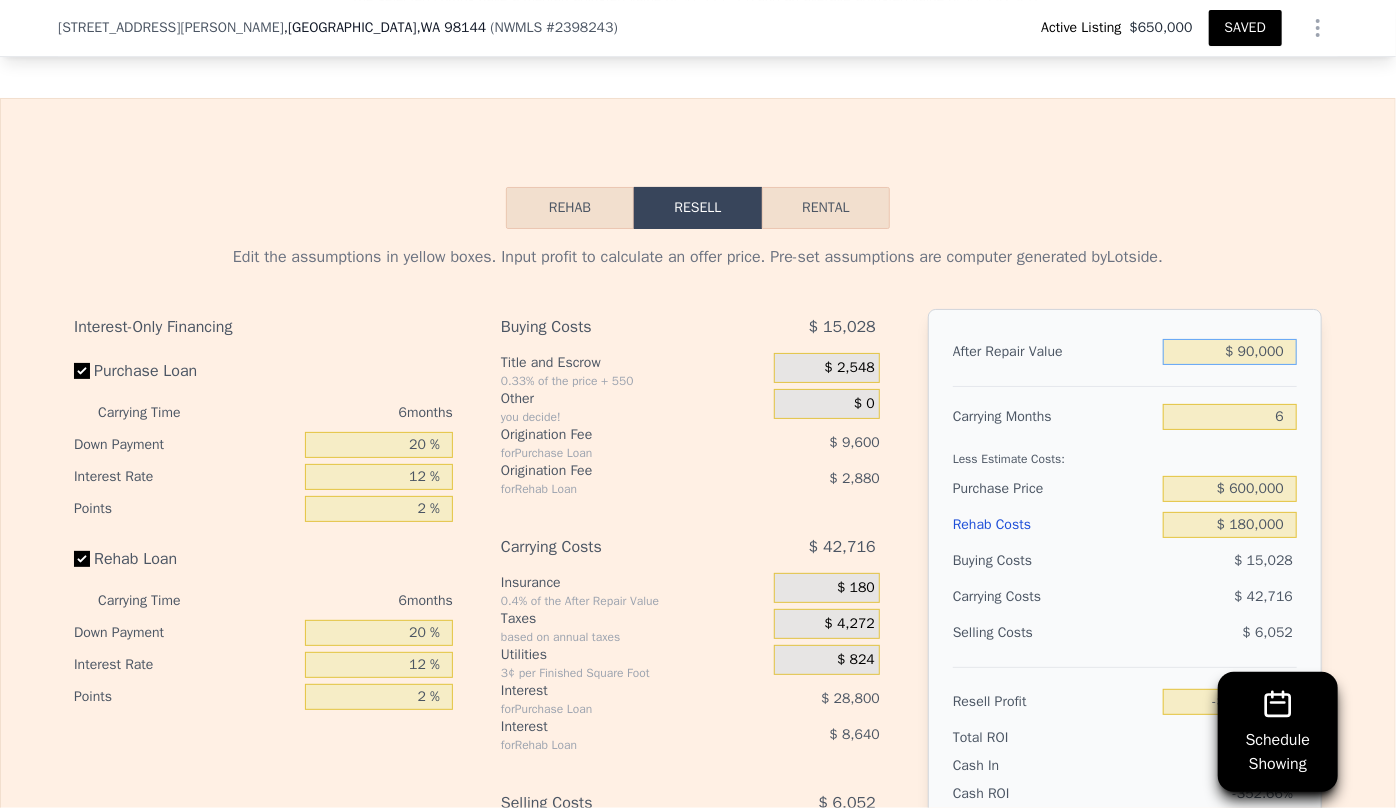 type on "$ 950,000" 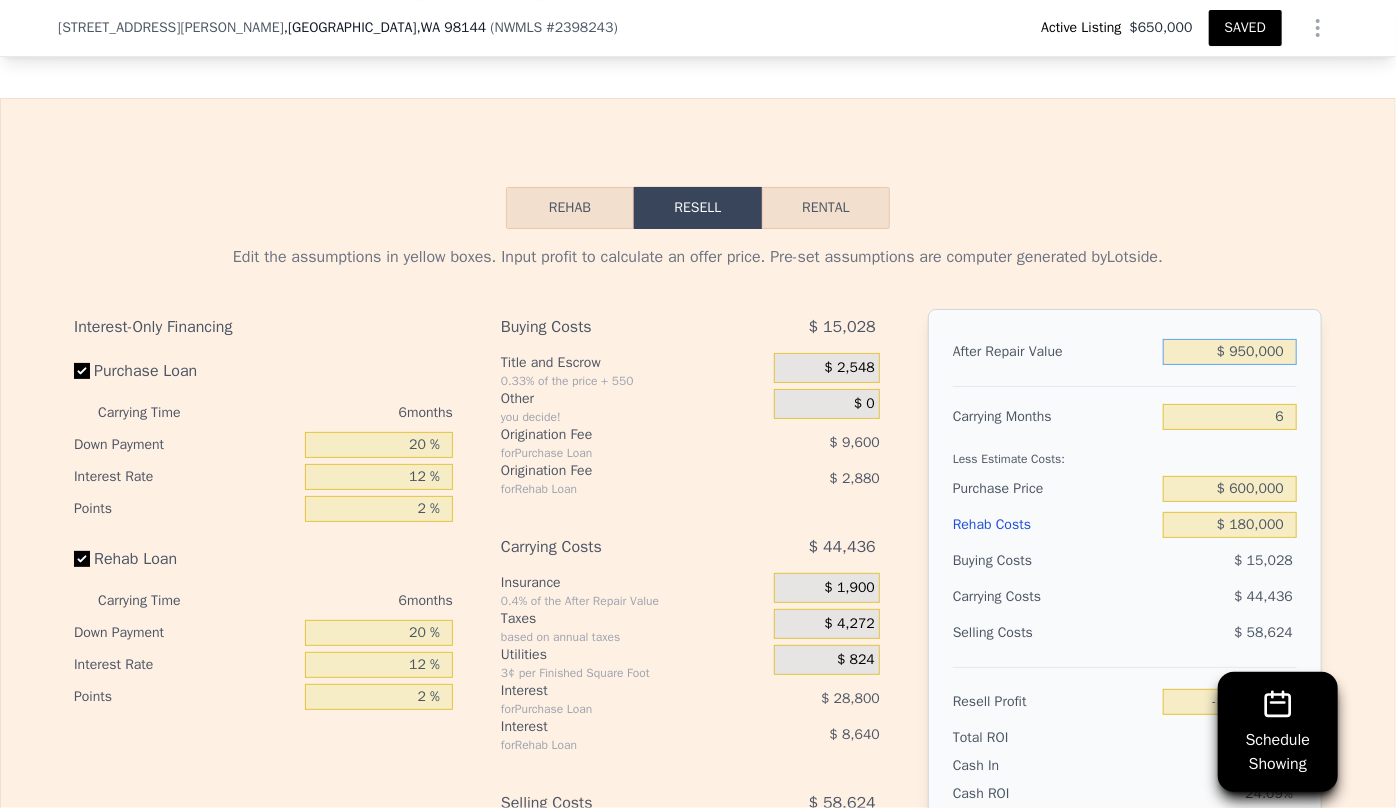 type on "$ 51,912" 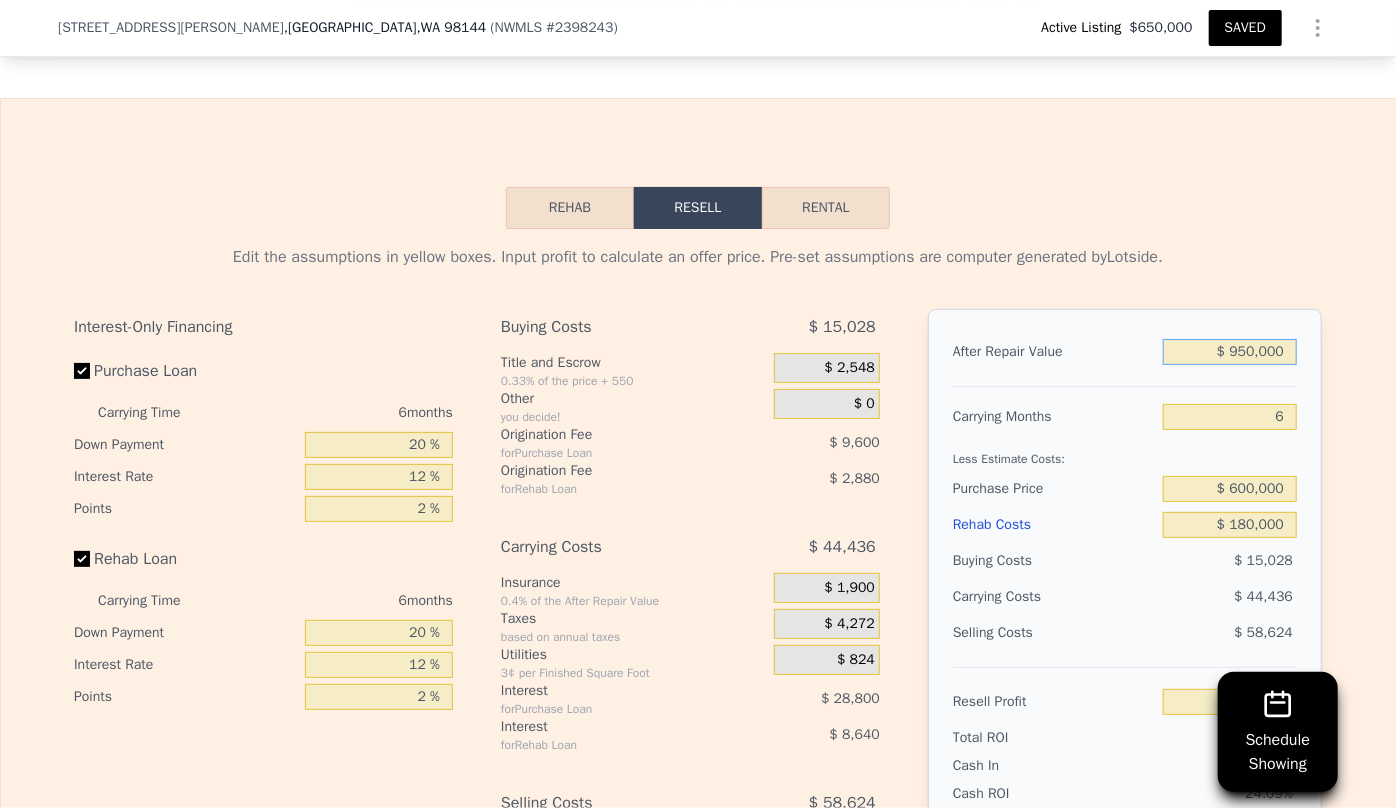 type on "$ 950,000" 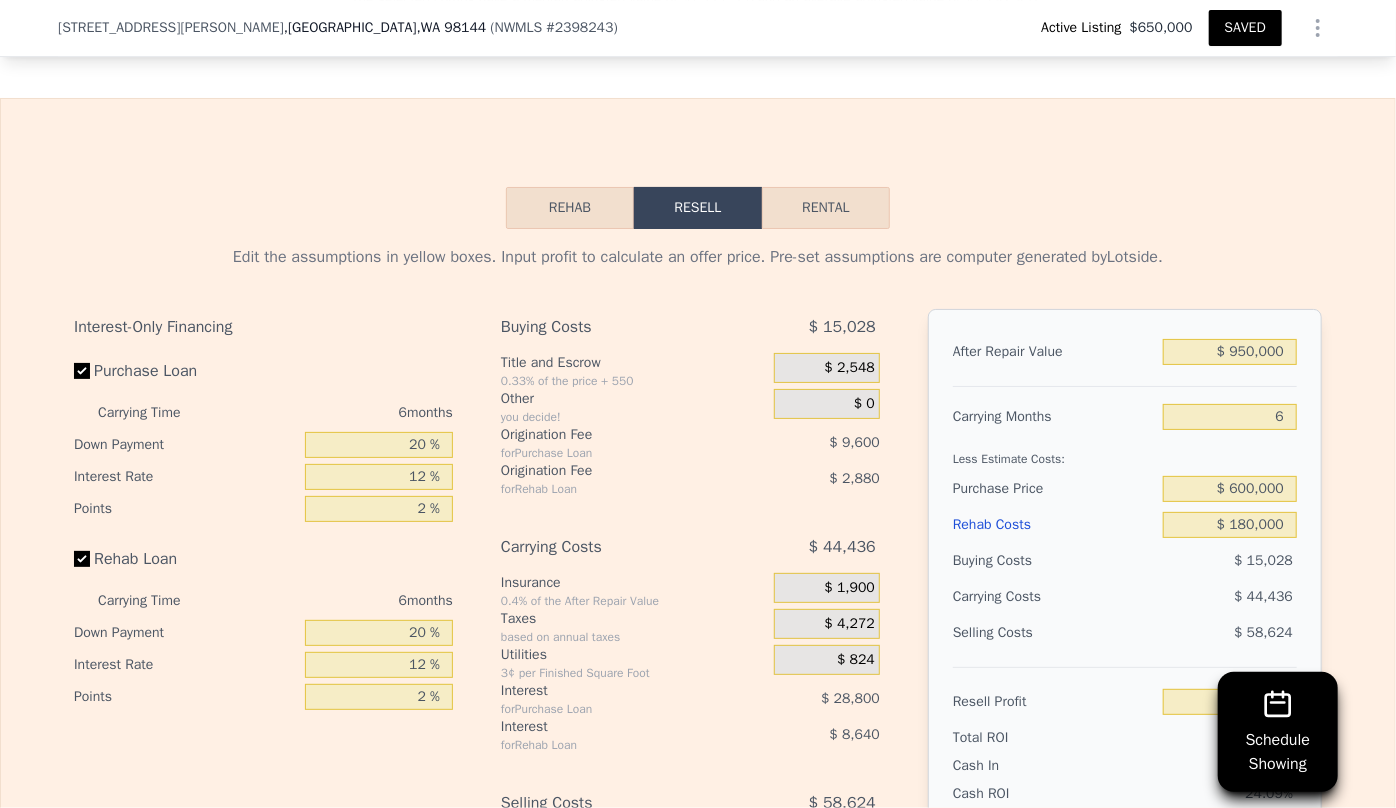 click on "Less Estimate Costs:" at bounding box center (1125, 453) 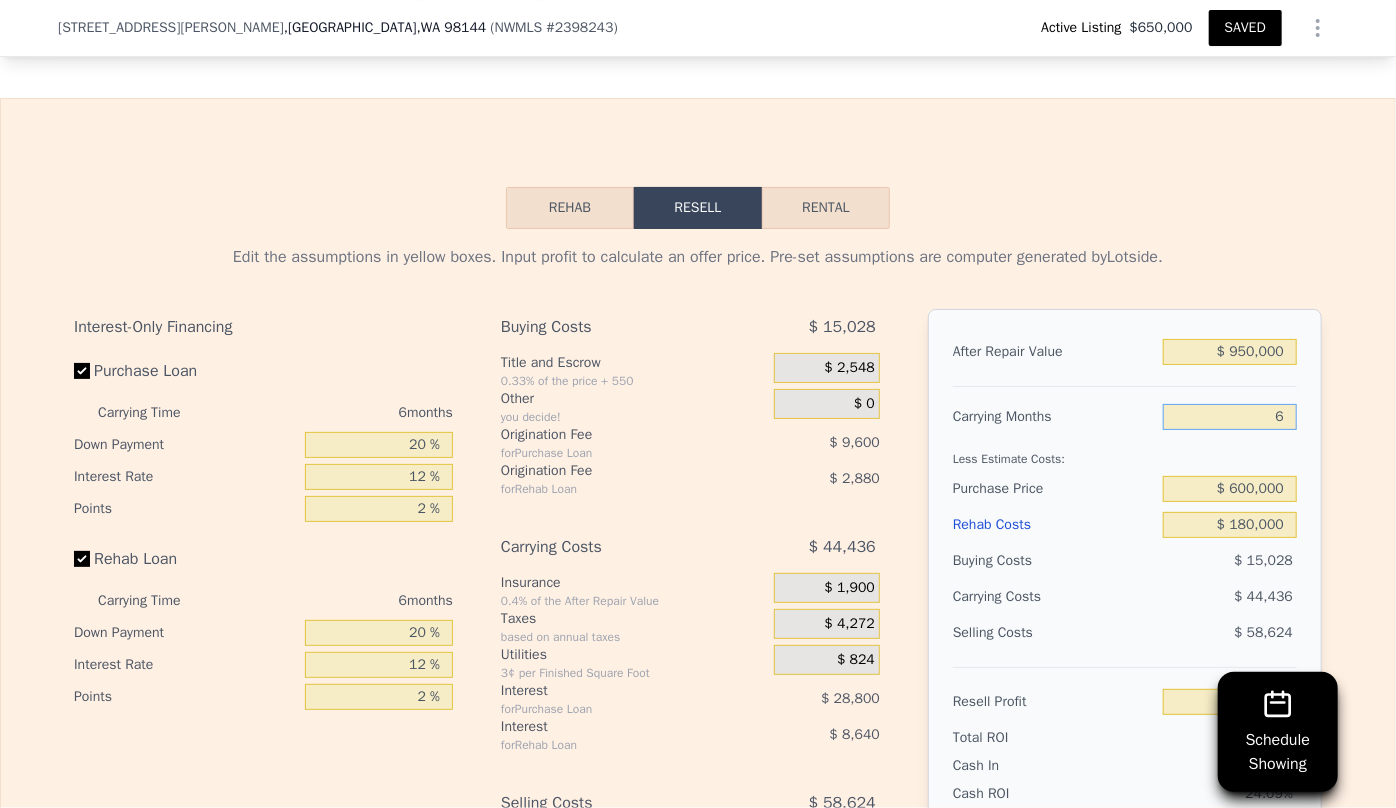 drag, startPoint x: 1276, startPoint y: 365, endPoint x: 1240, endPoint y: 373, distance: 36.878178 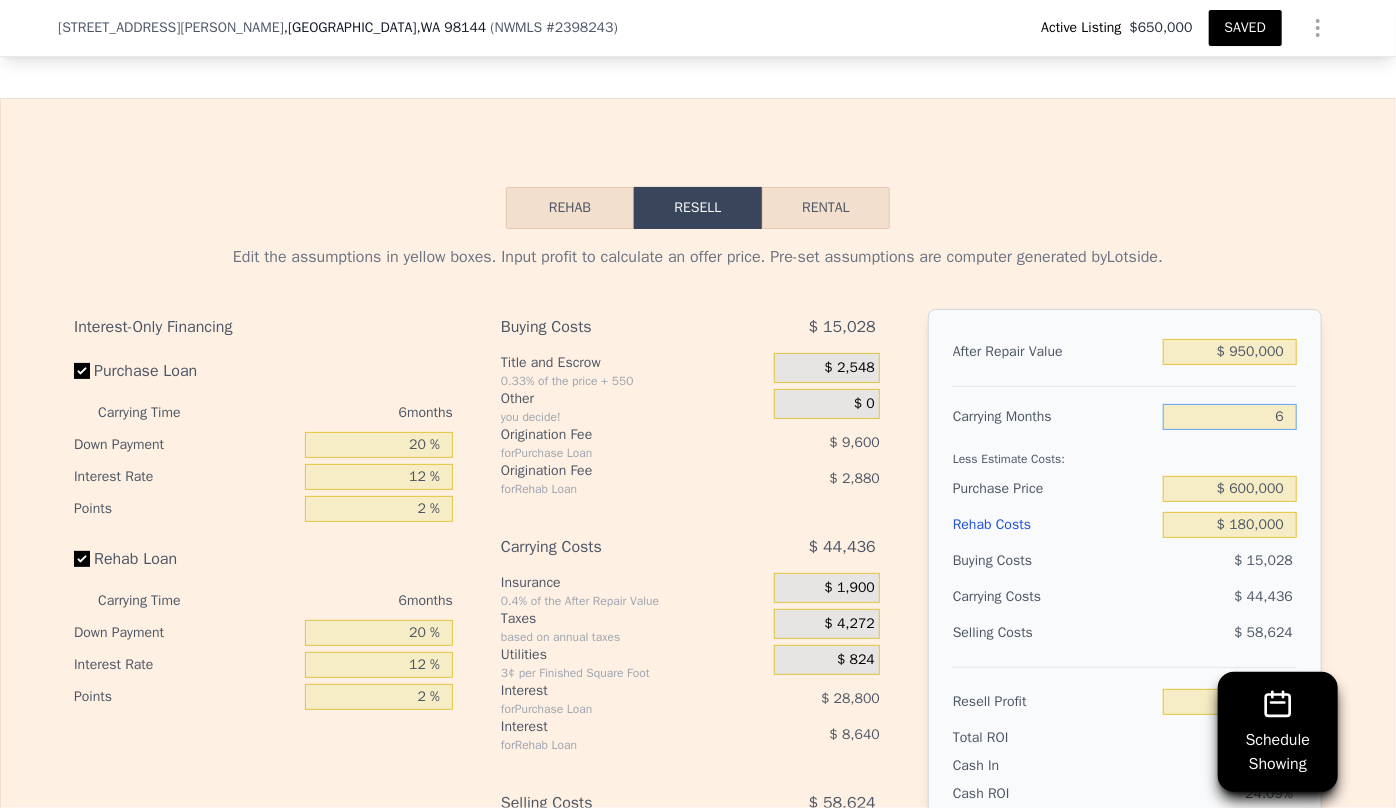 type on "8" 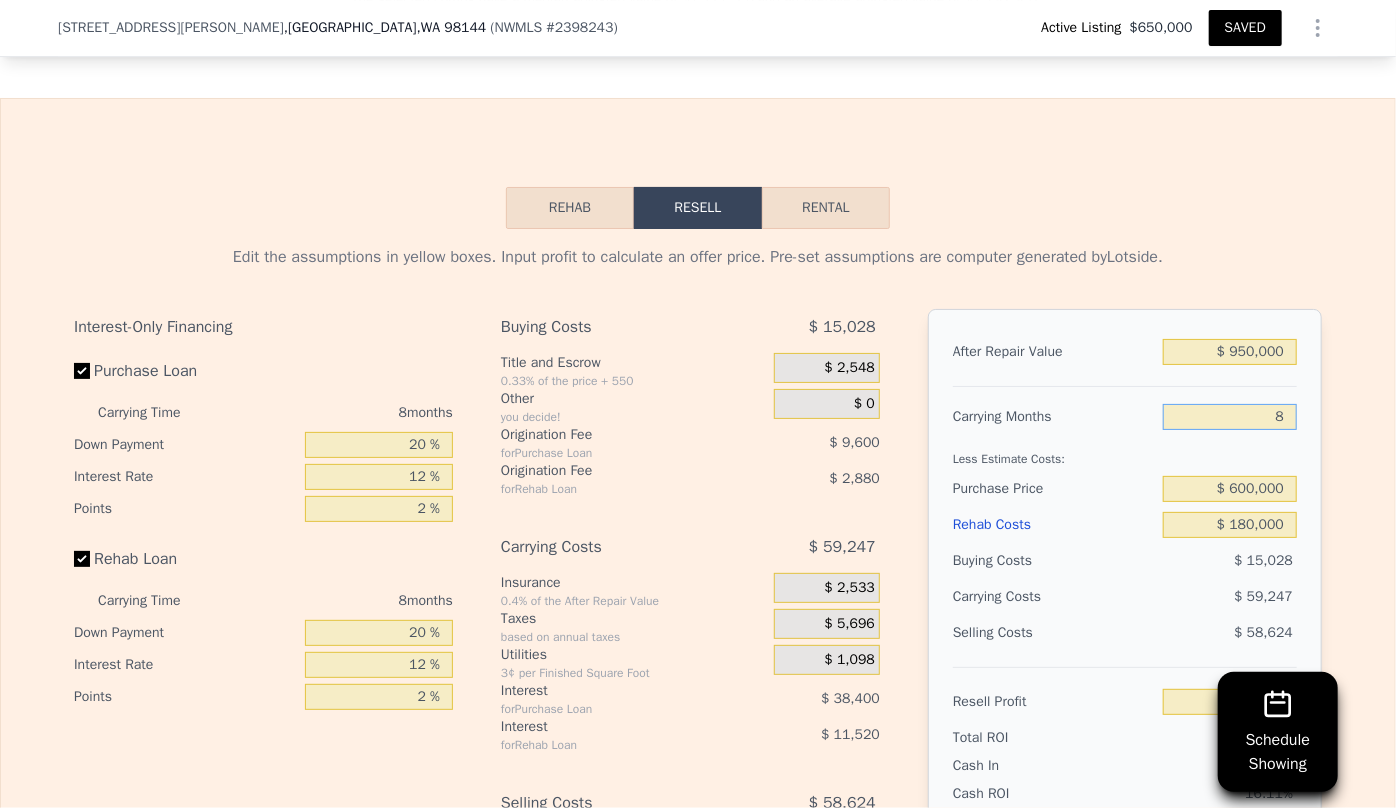 type on "$ 37,101" 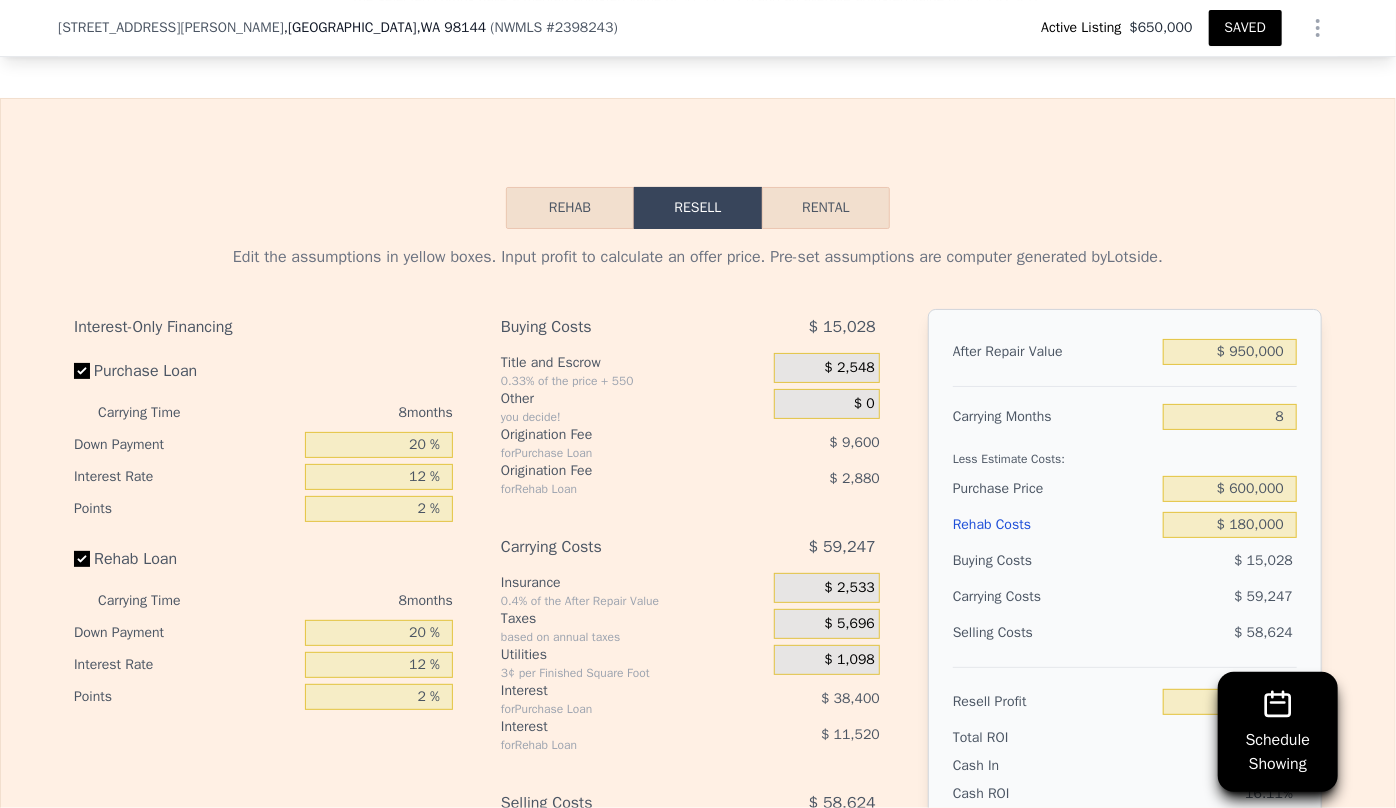 click on "After Repair Value $ 950,000 Carrying Months 8 Less Estimate Costs: Purchase Price $ 600,000 Rehab Costs $ 180,000 Buying Costs $ 15,028 Carrying Costs $ 59,247 Selling Costs $ 58,624 Resell Profit $ 37,101 Total ROI 4.34% Cash In $ 230,275 Cash ROI ROIs are not annualized 16.11%" at bounding box center [1125, 587] 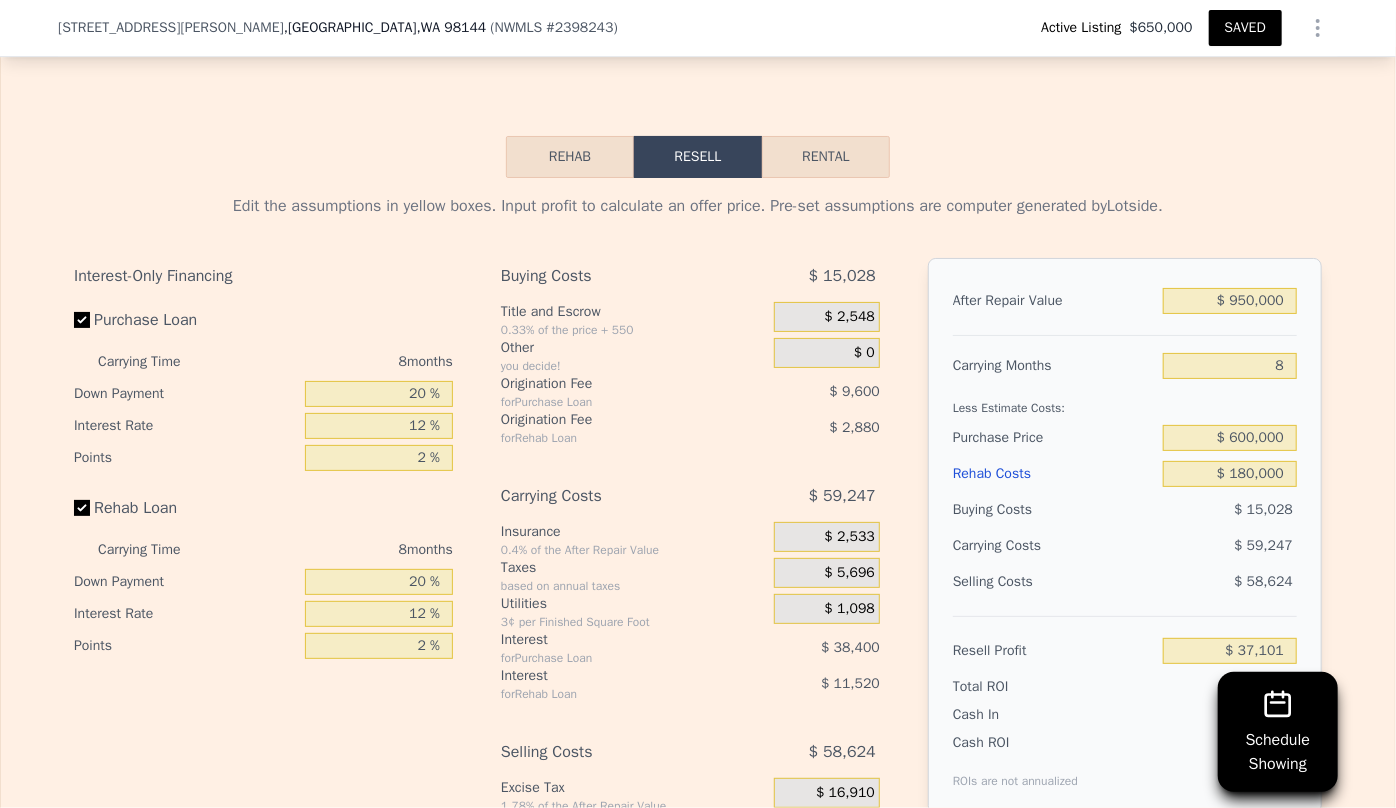 scroll, scrollTop: 3636, scrollLeft: 0, axis: vertical 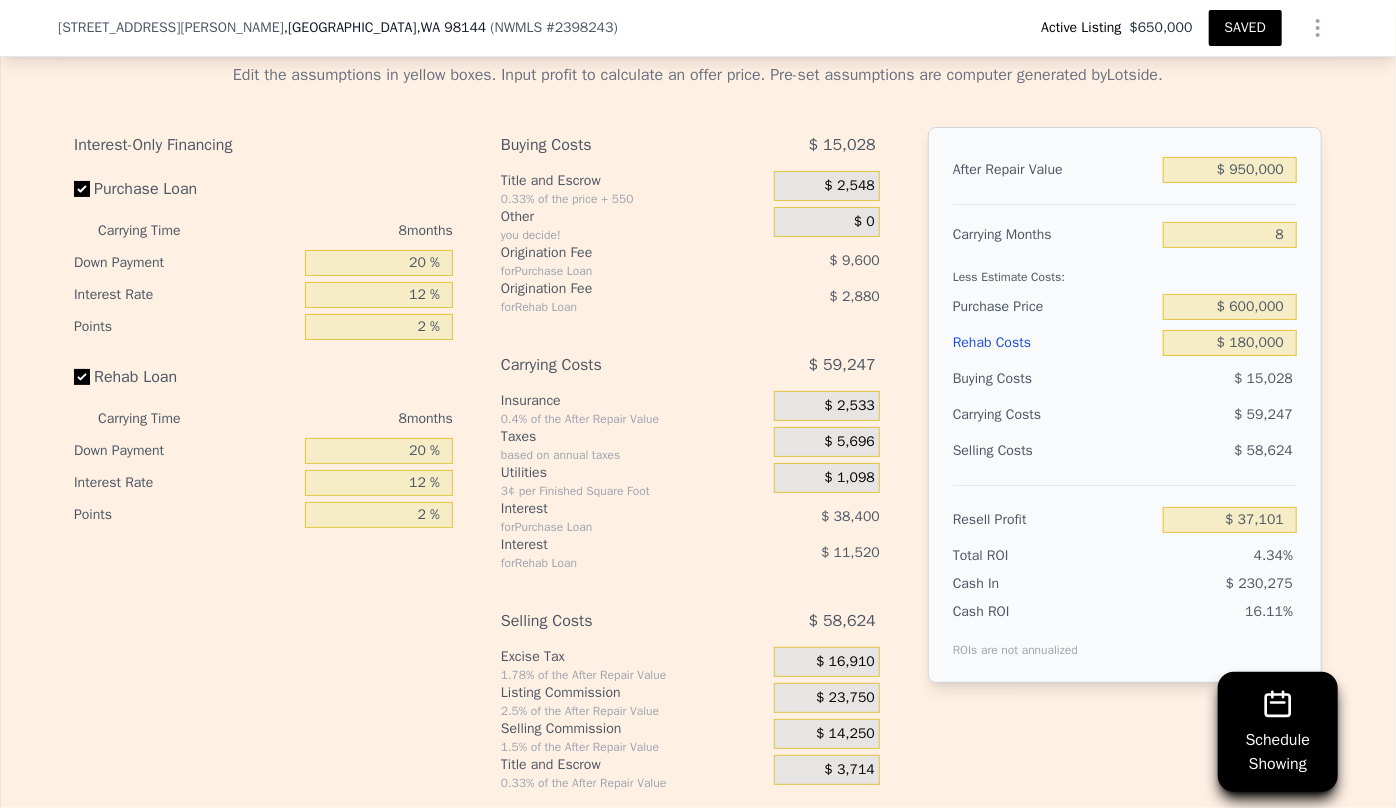 click on "Rehab Costs" at bounding box center [1054, 343] 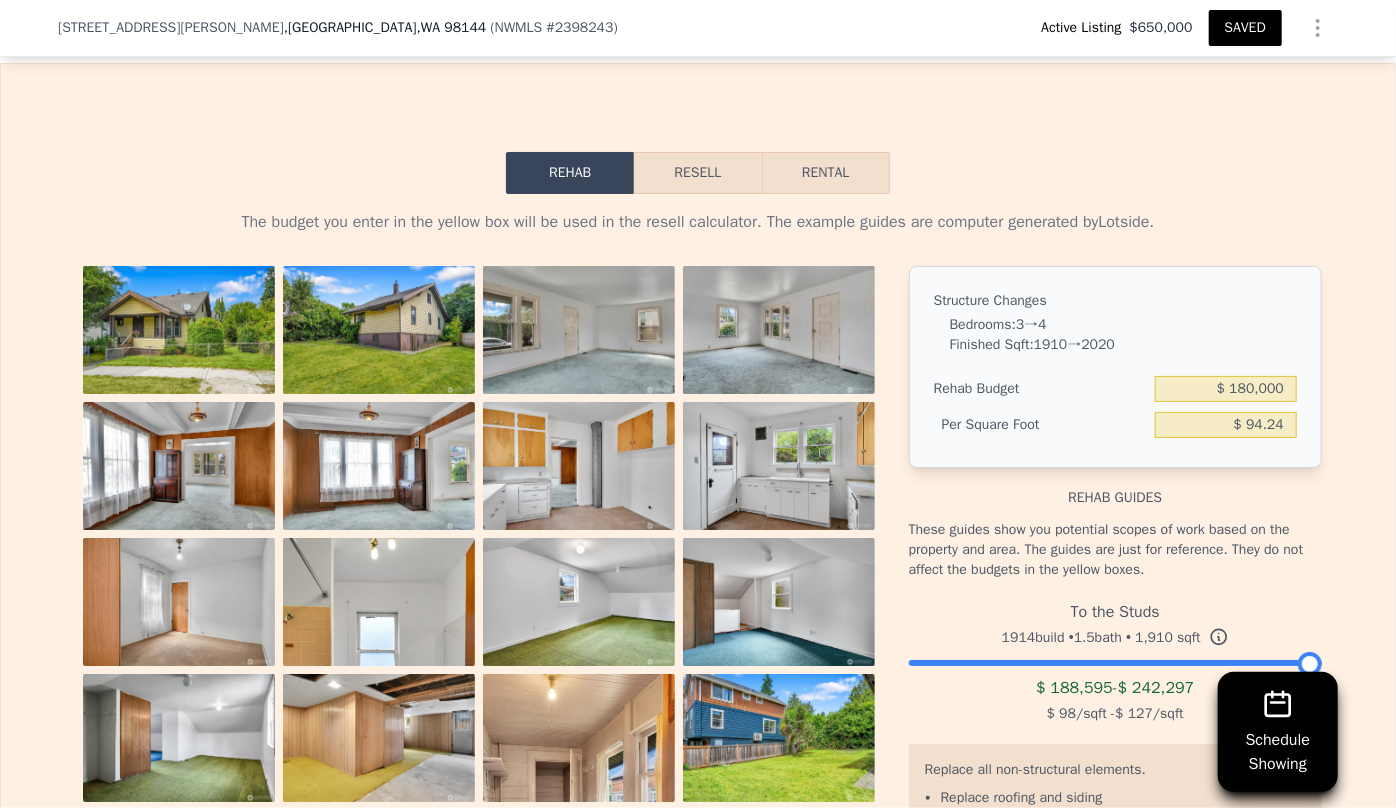 scroll, scrollTop: 3454, scrollLeft: 0, axis: vertical 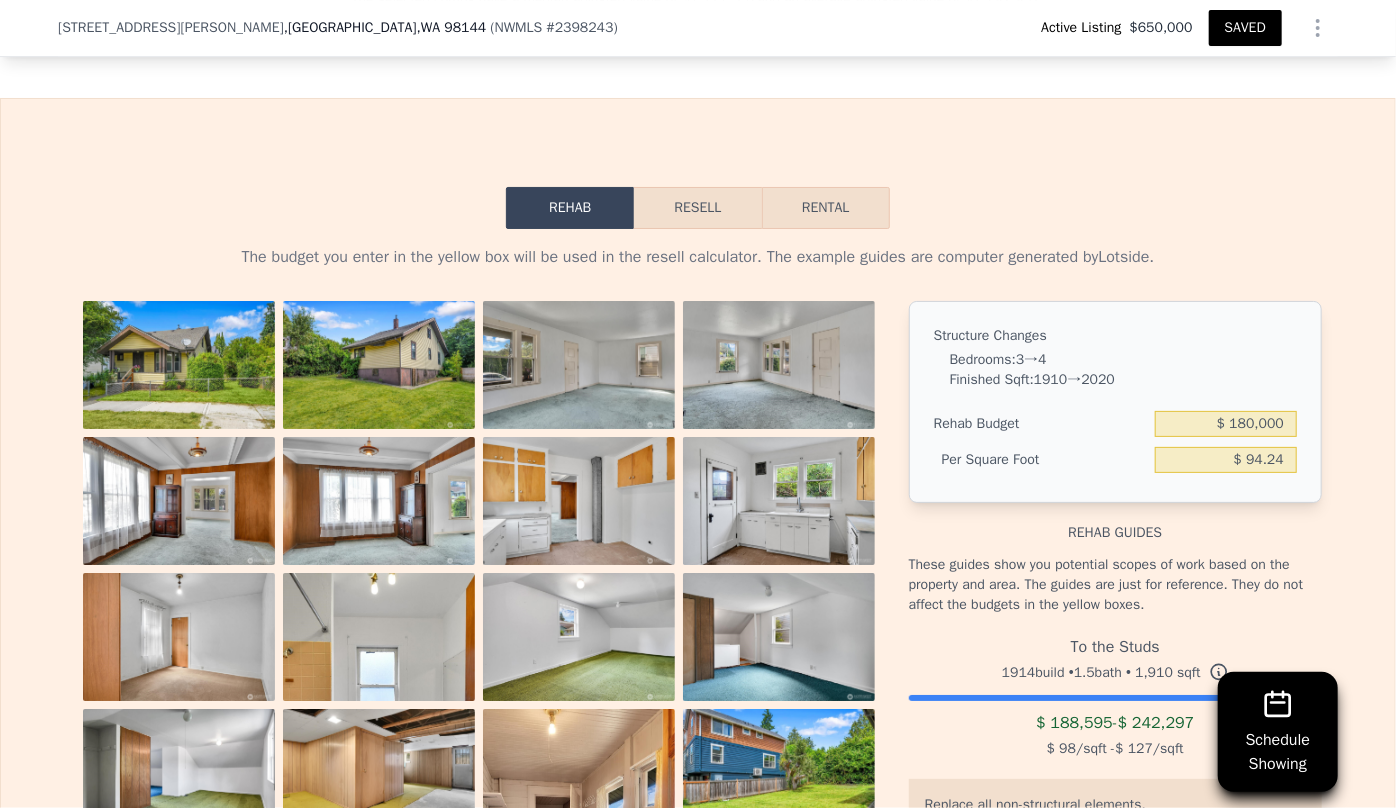 click on "Resell" at bounding box center [697, 208] 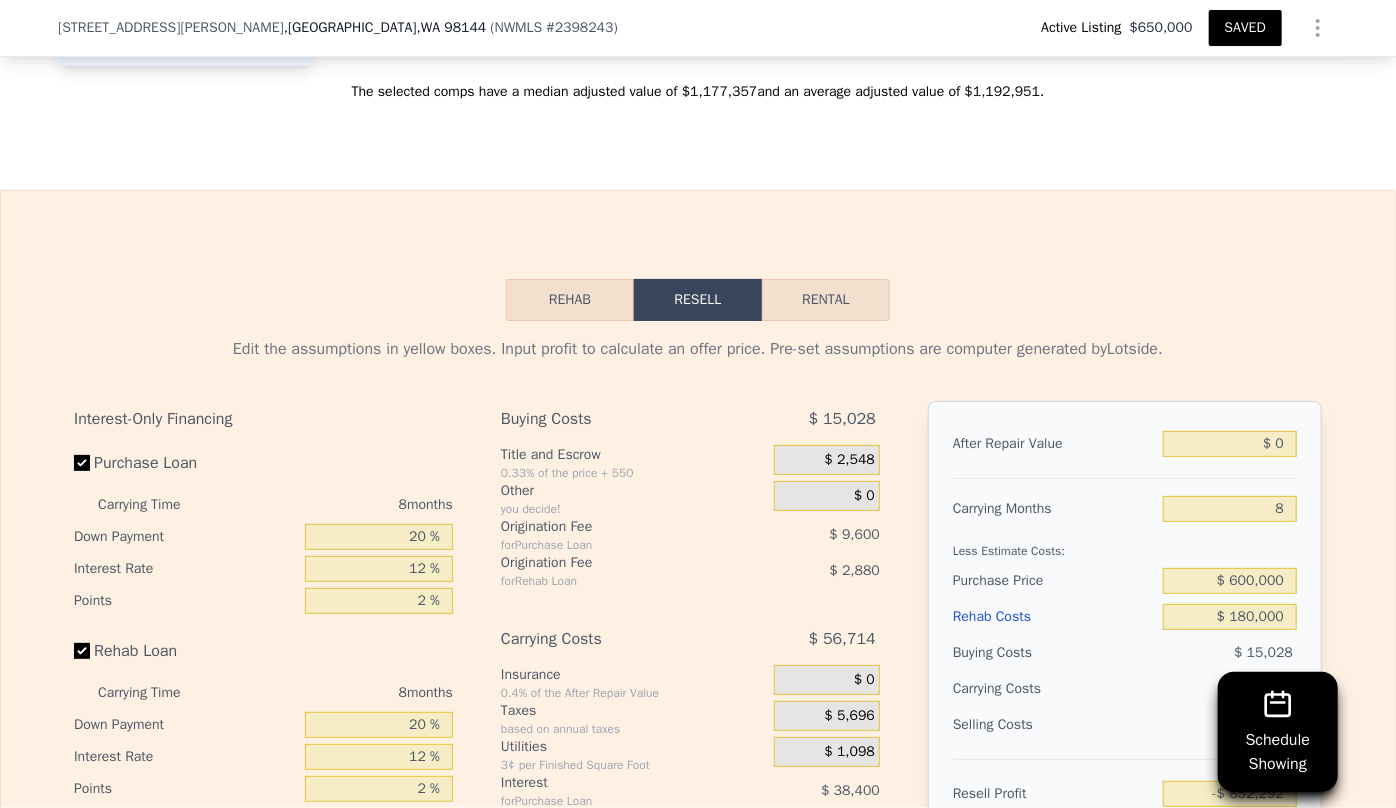 scroll, scrollTop: 3454, scrollLeft: 0, axis: vertical 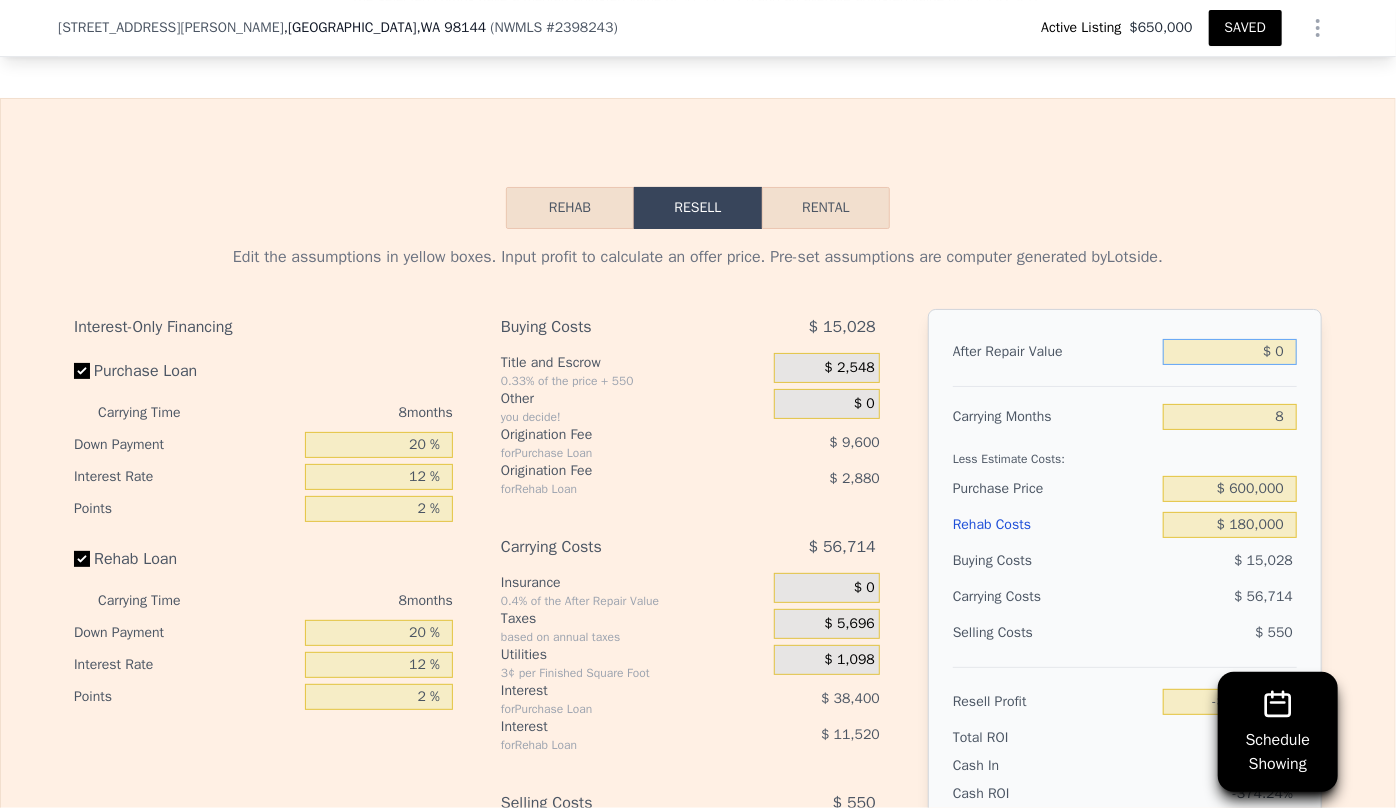 click on "$ 0" at bounding box center (1230, 352) 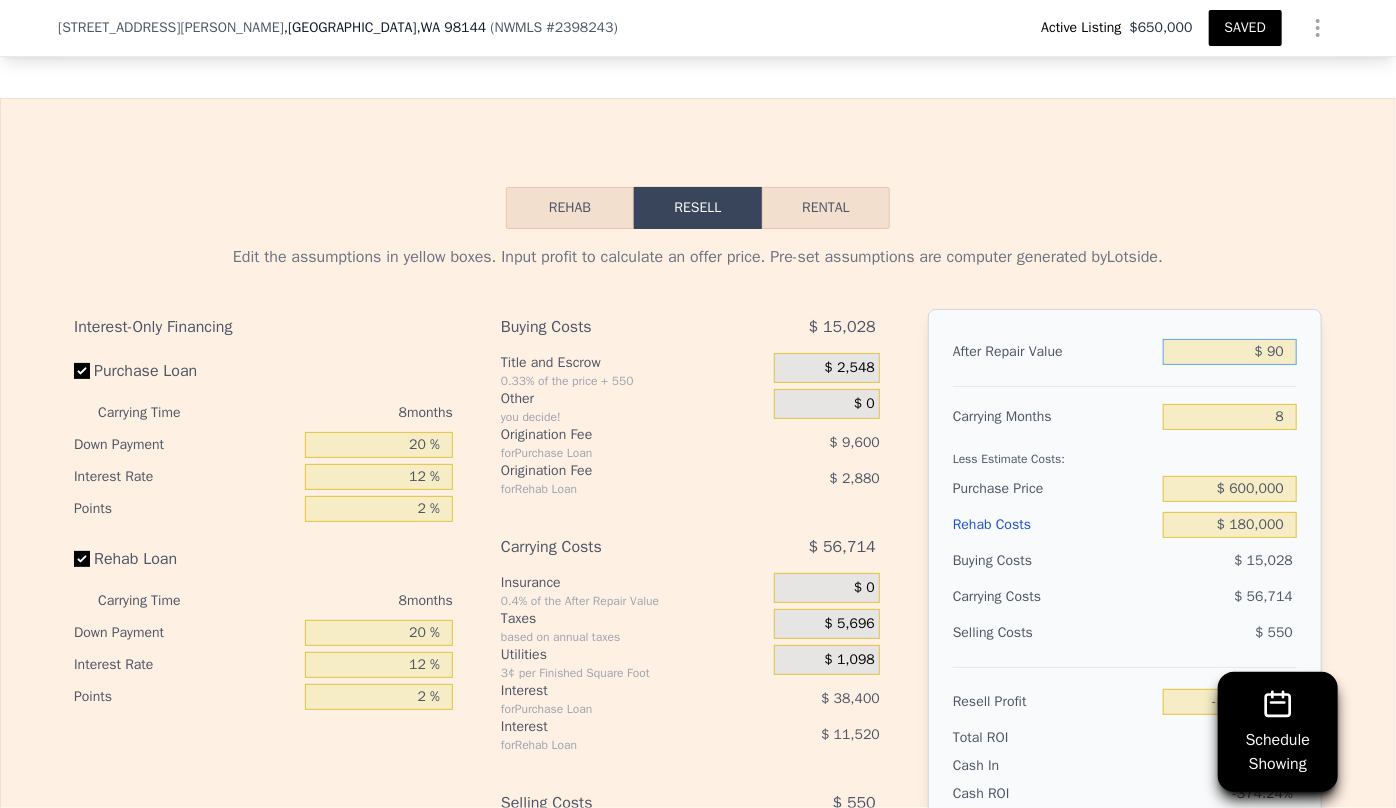 type on "$ 950" 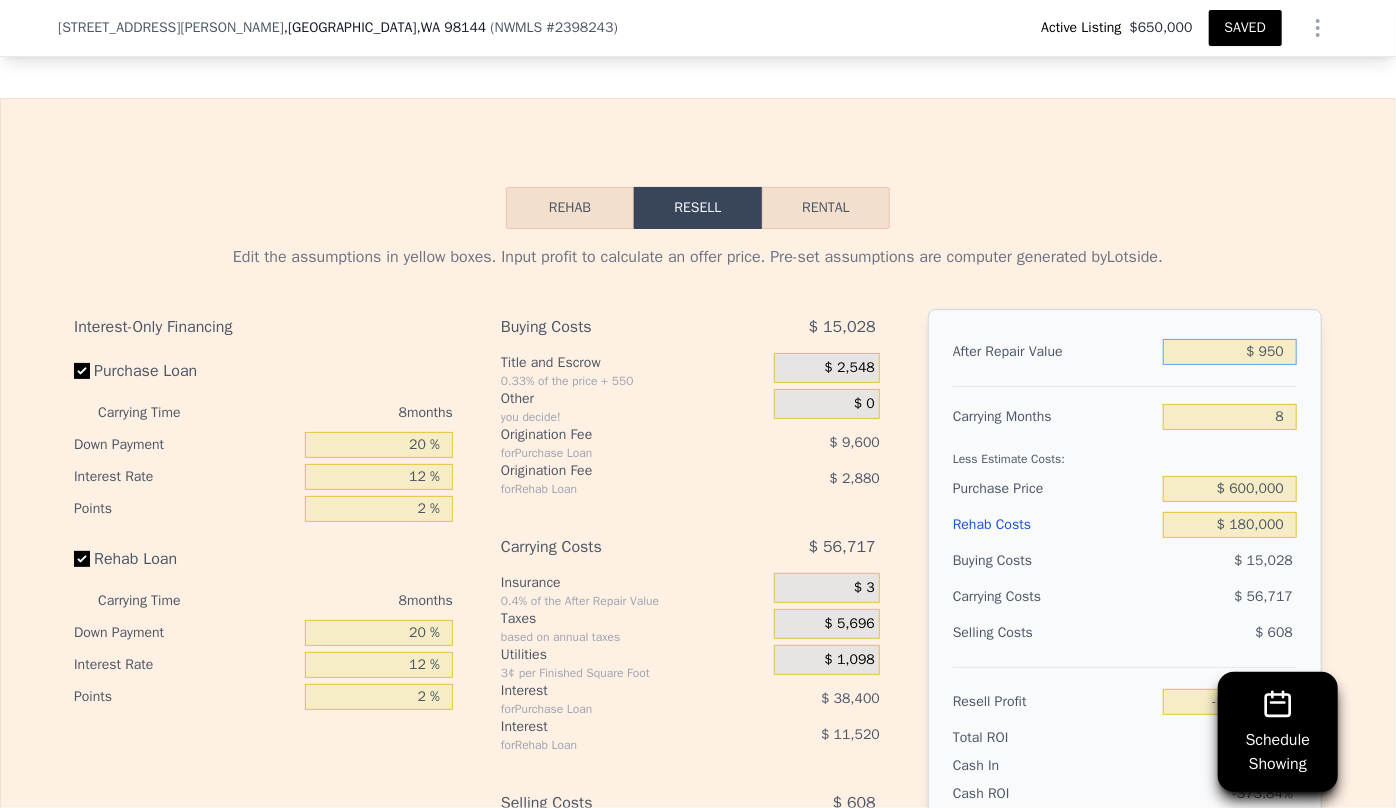 type on "-$ 851,403" 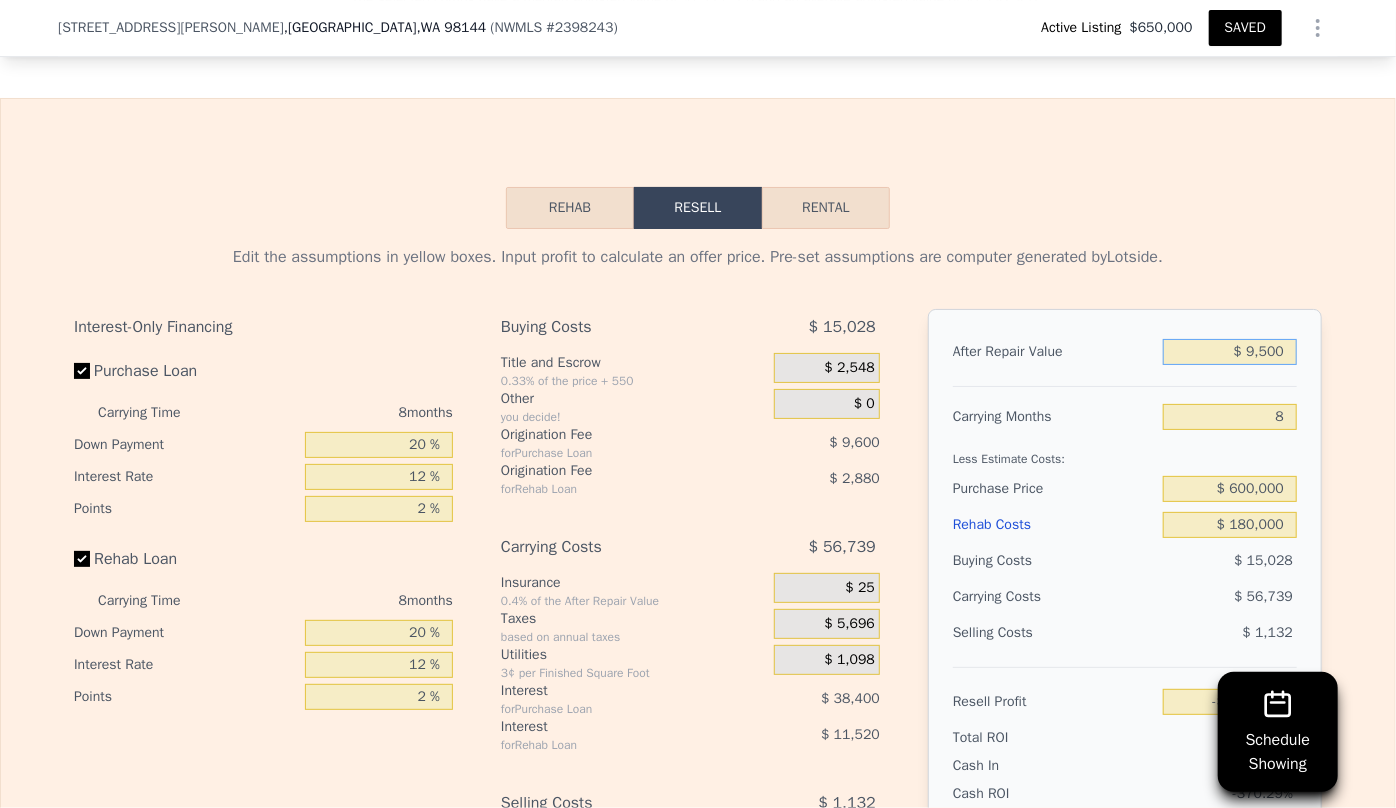 type on "-$ 843,399" 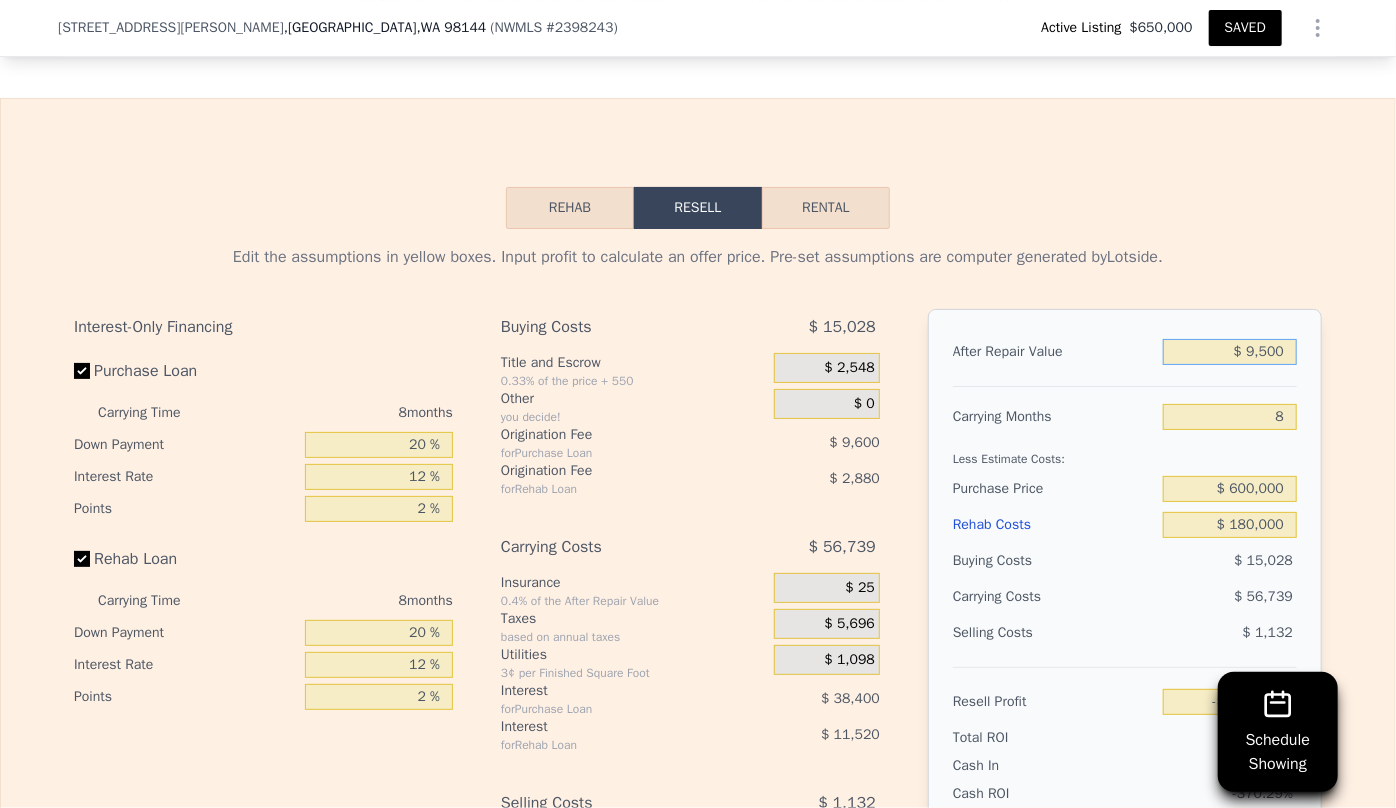 type on "$ 95,000" 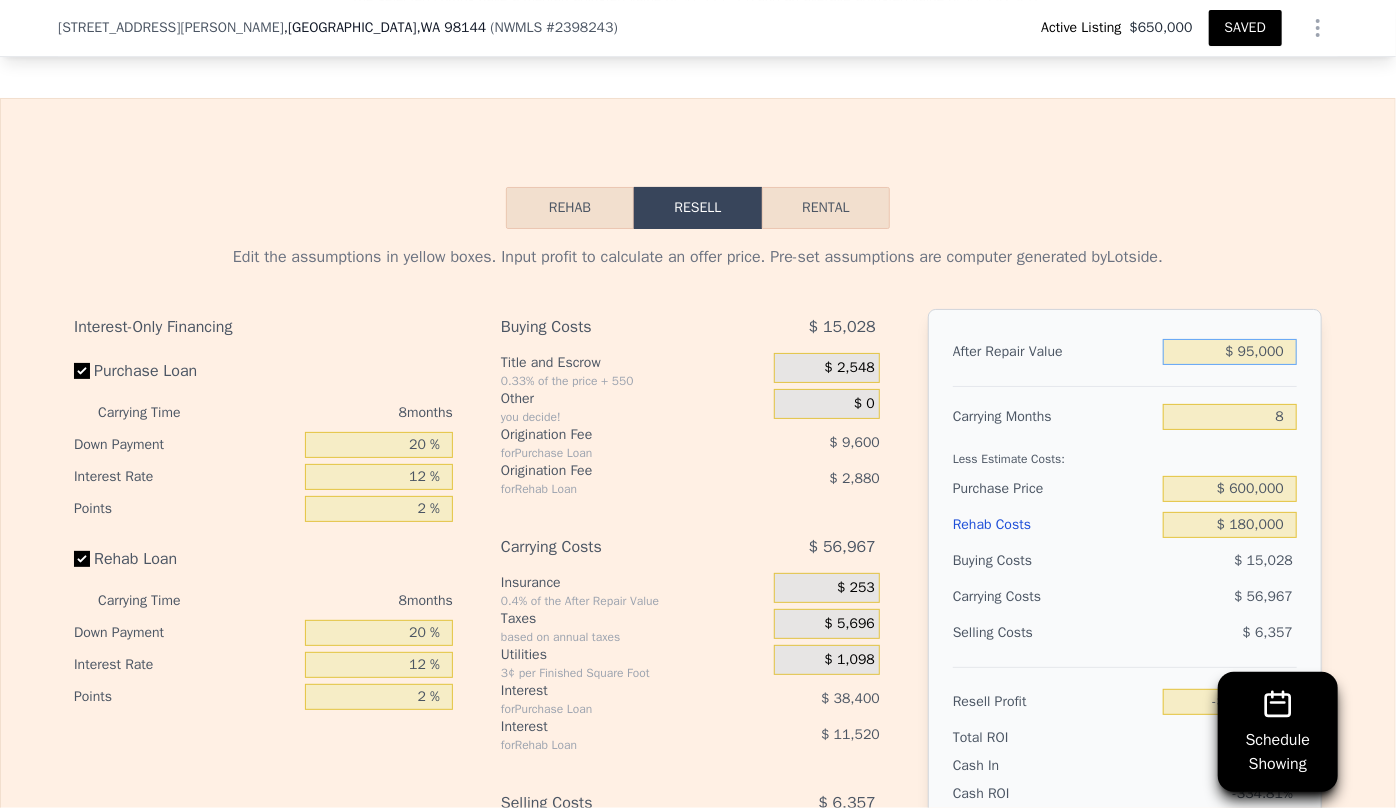 type on "-$ 763,352" 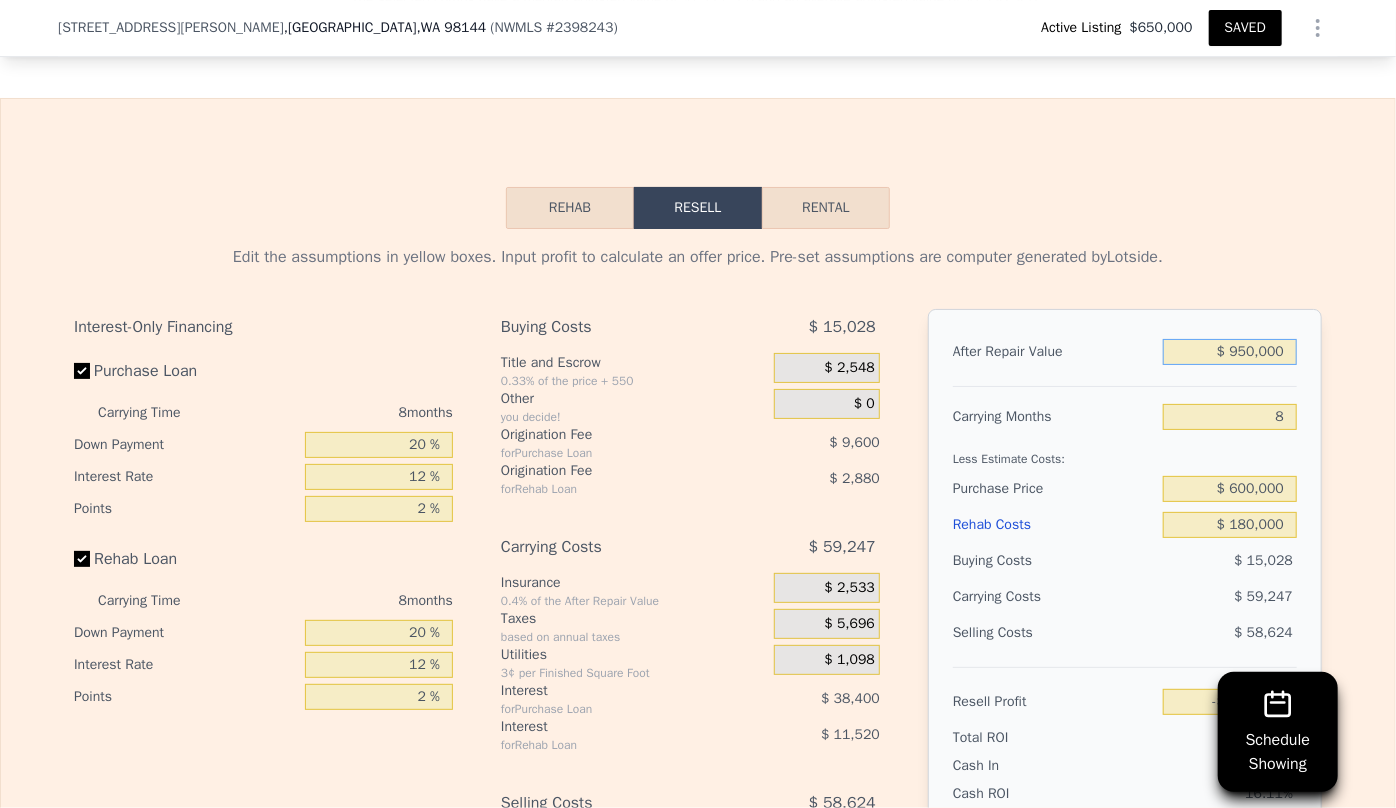 type on "$ 37,101" 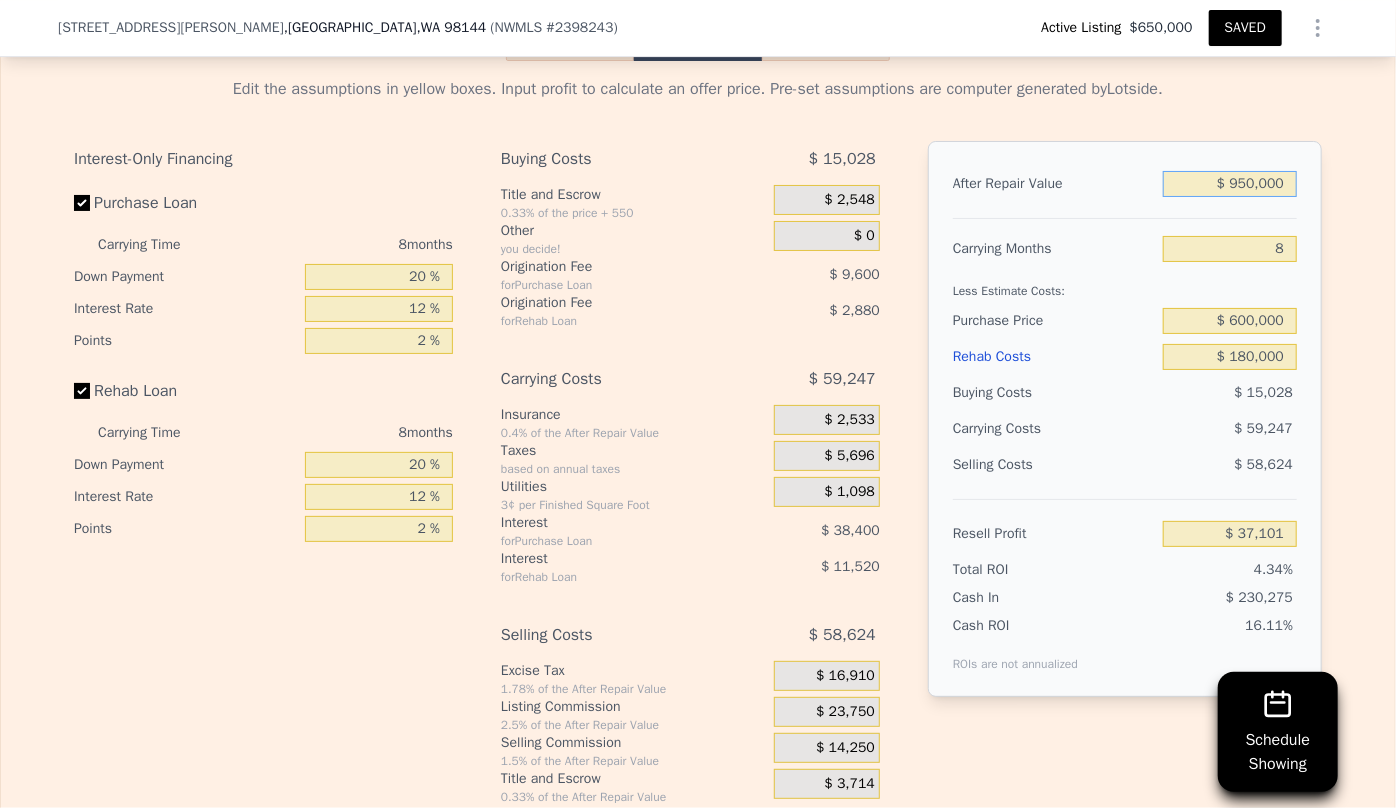 scroll, scrollTop: 3727, scrollLeft: 0, axis: vertical 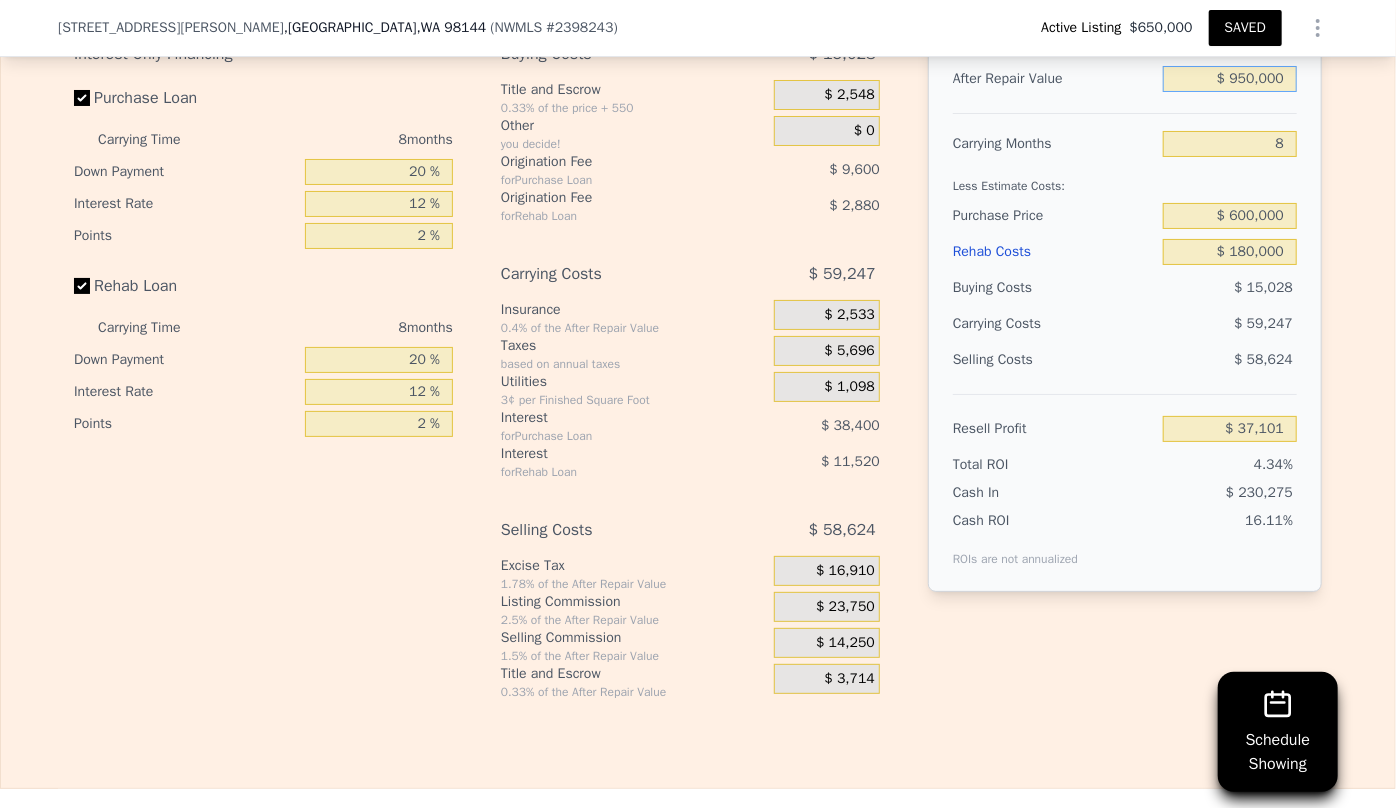 type on "$ 950,000" 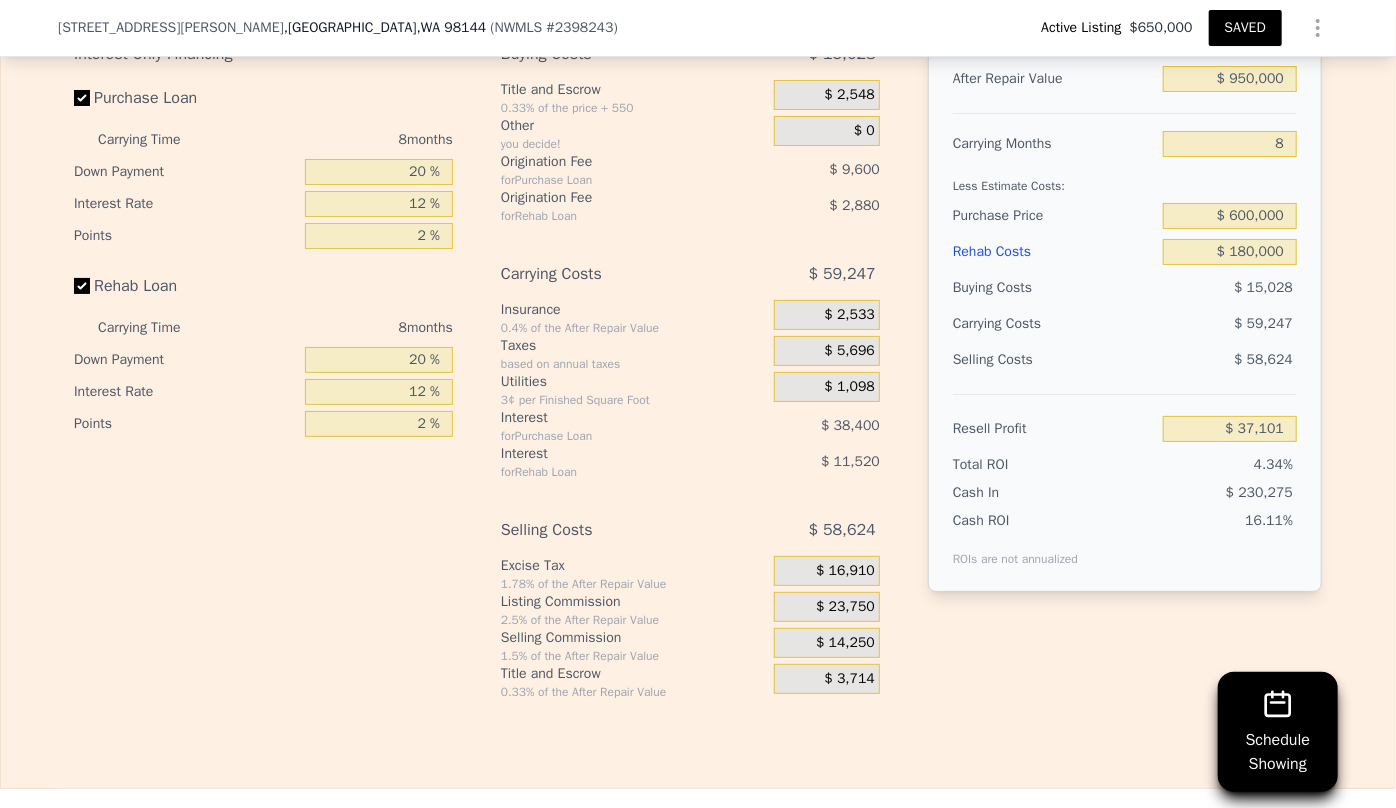 click on "SAVED" at bounding box center [1245, 28] 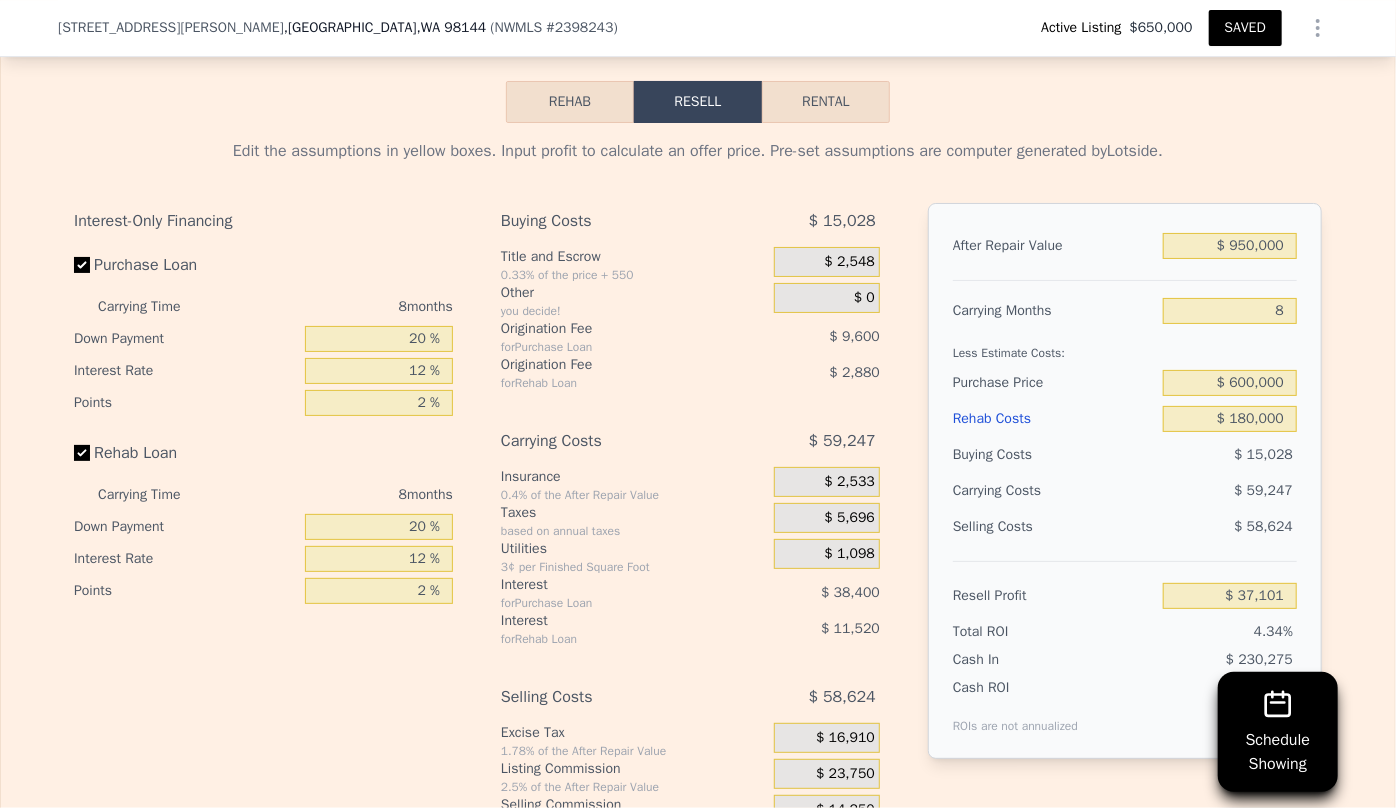 scroll, scrollTop: 3454, scrollLeft: 0, axis: vertical 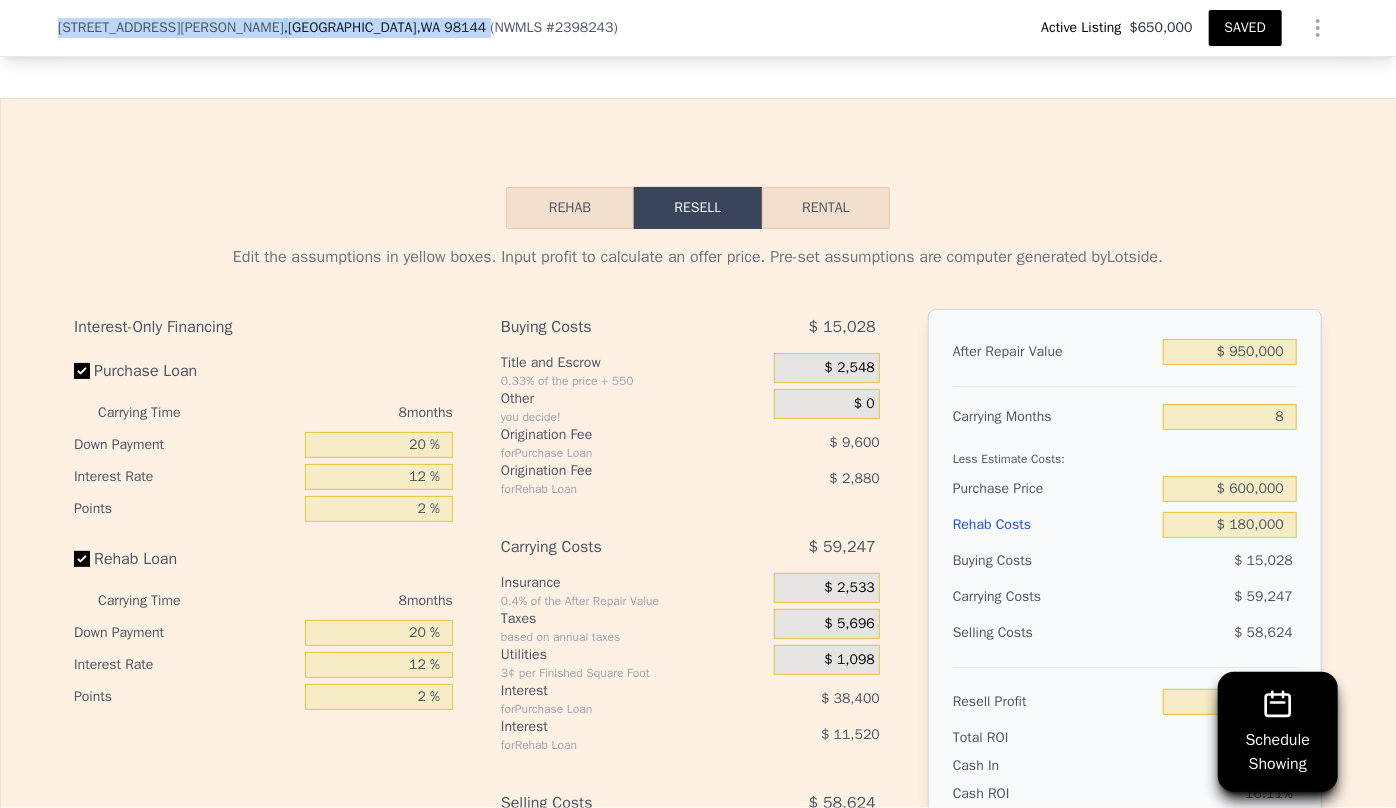 drag, startPoint x: 45, startPoint y: 26, endPoint x: 285, endPoint y: 40, distance: 240.40799 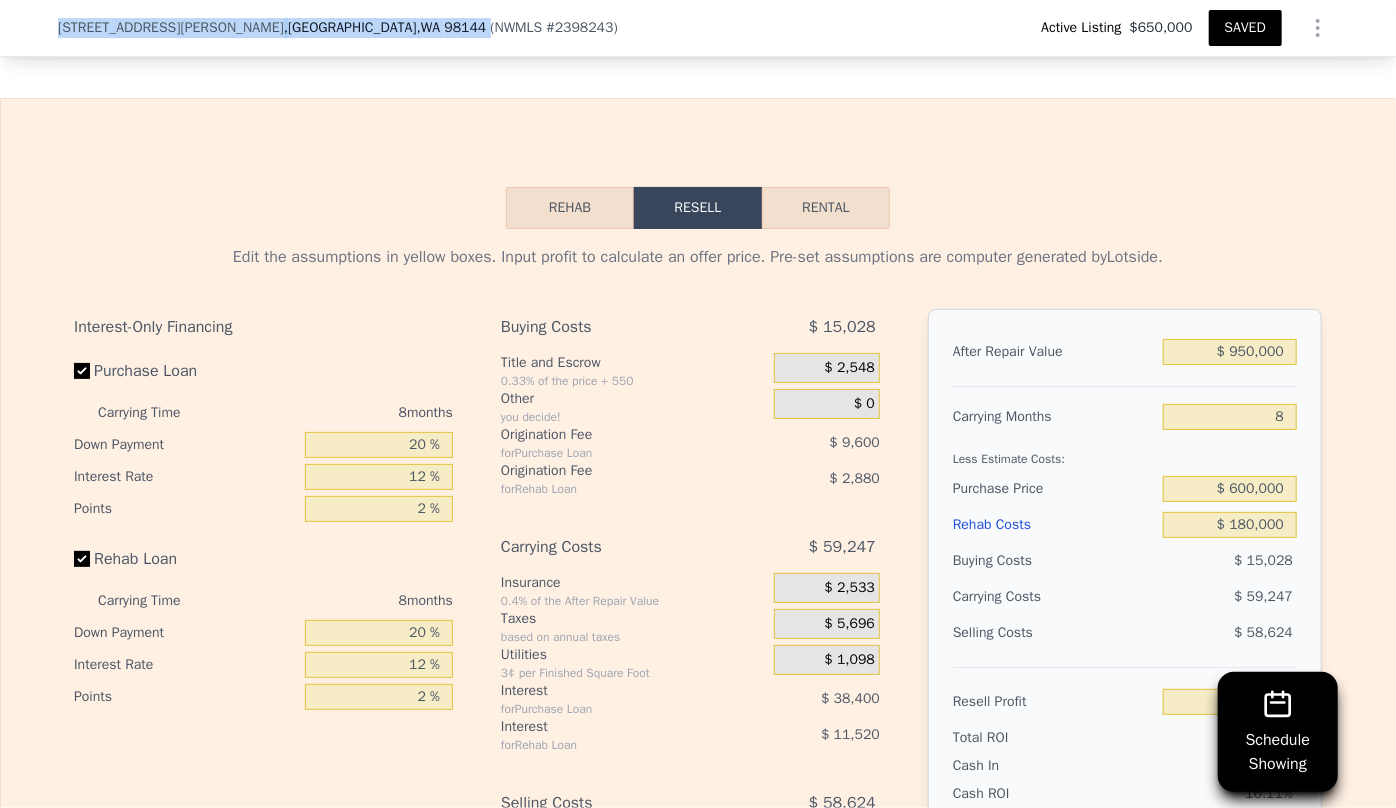 click on "3108 S Walden St ,  Seattle ,  WA   98144 ( NWMLS # 2398243 ) Active Listing $650,000 SAVED" at bounding box center [698, 28] 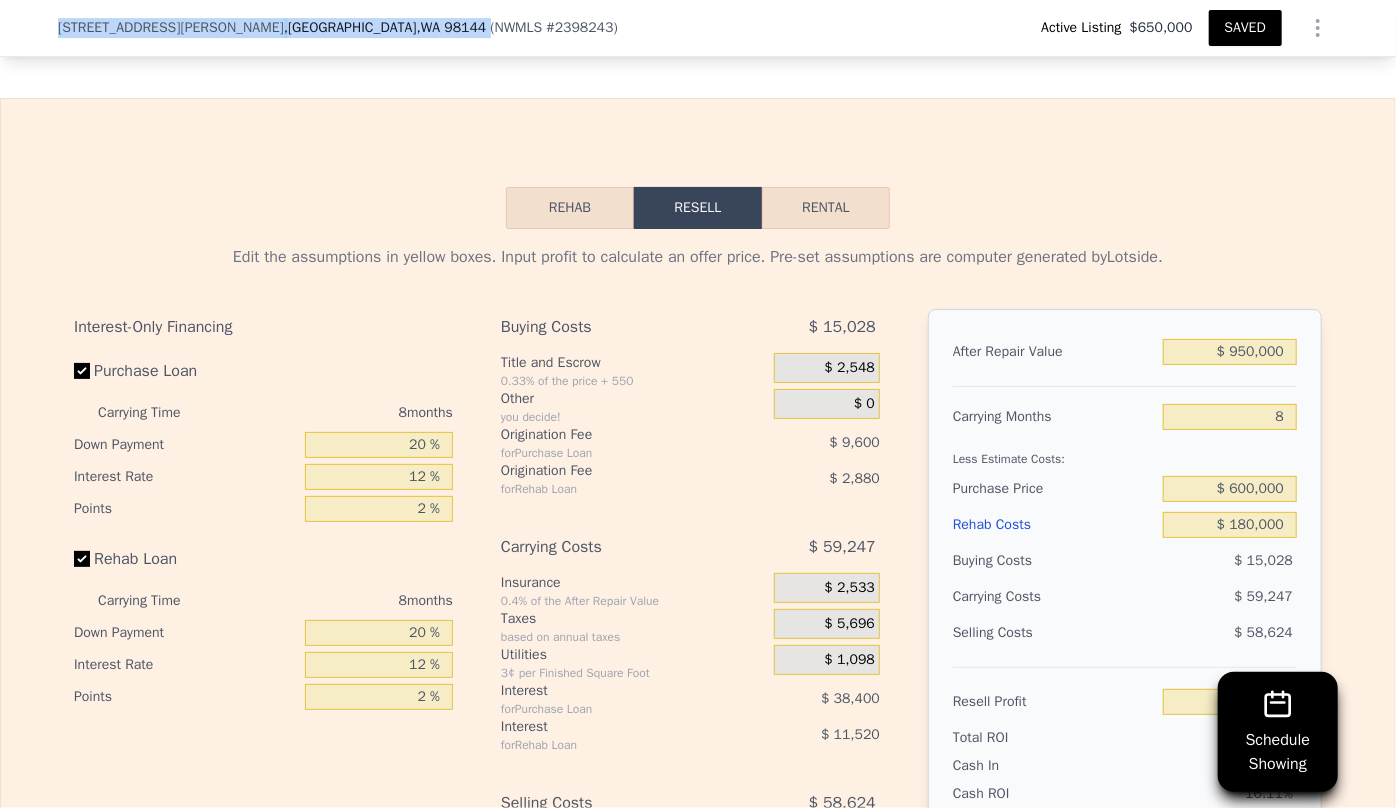 type on "3" 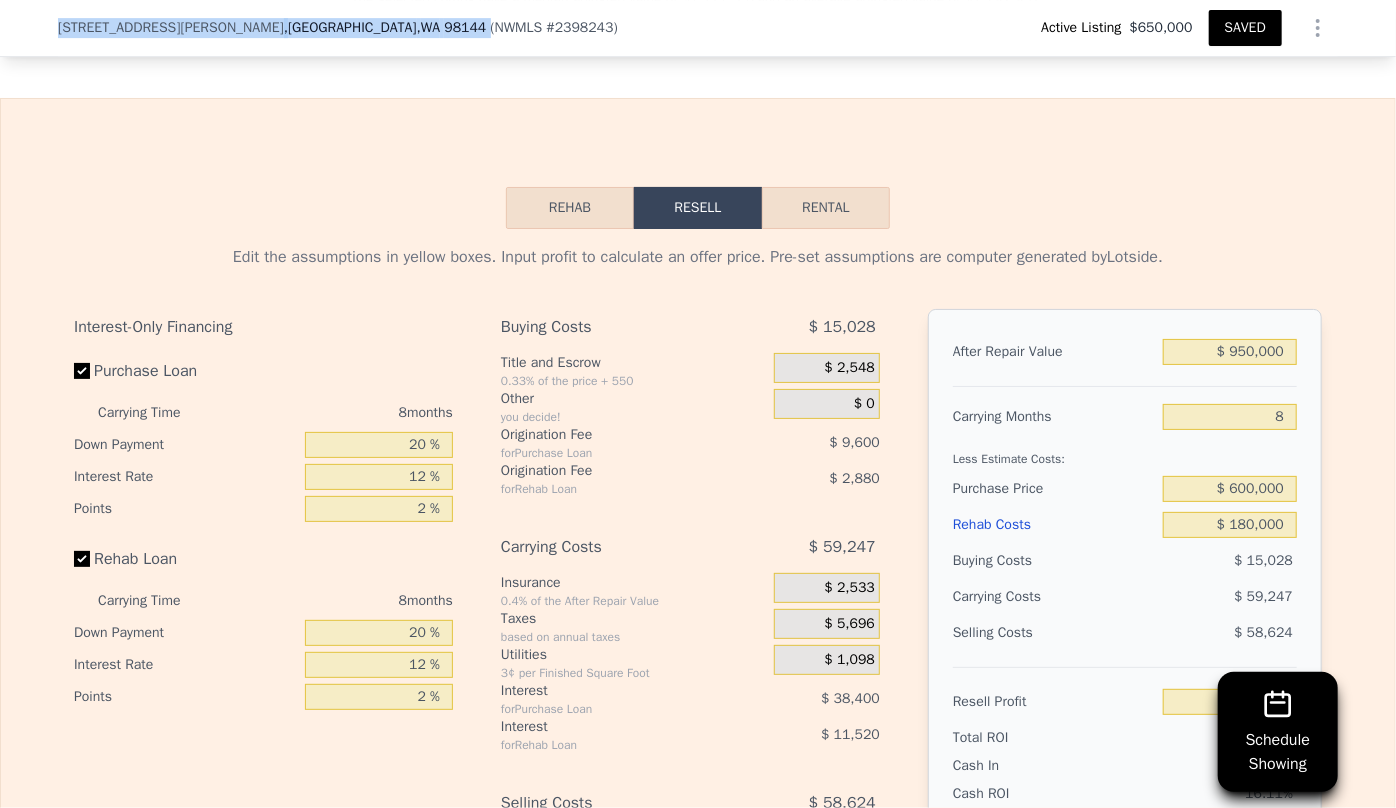 type on "1480" 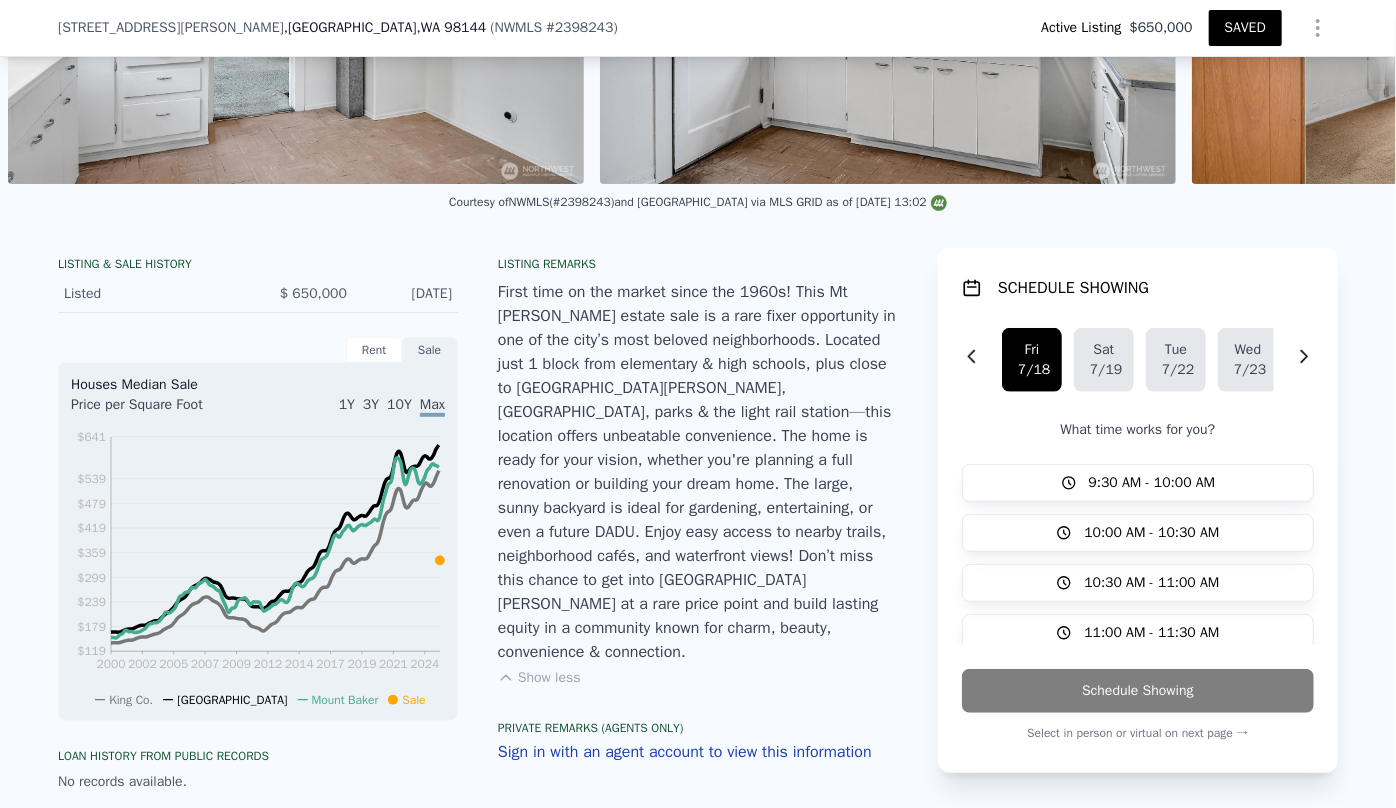scroll, scrollTop: 810, scrollLeft: 0, axis: vertical 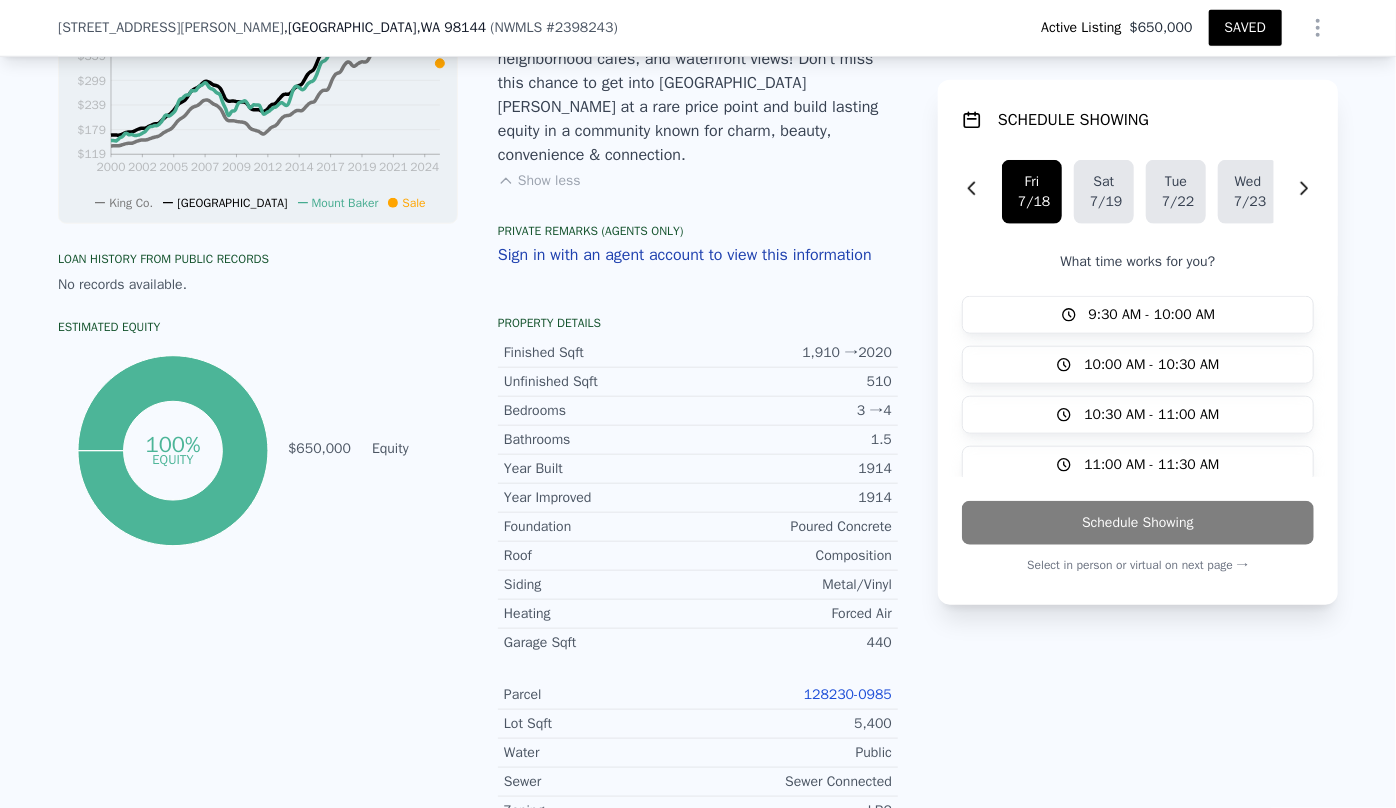 click on "128230-0985" at bounding box center [848, 694] 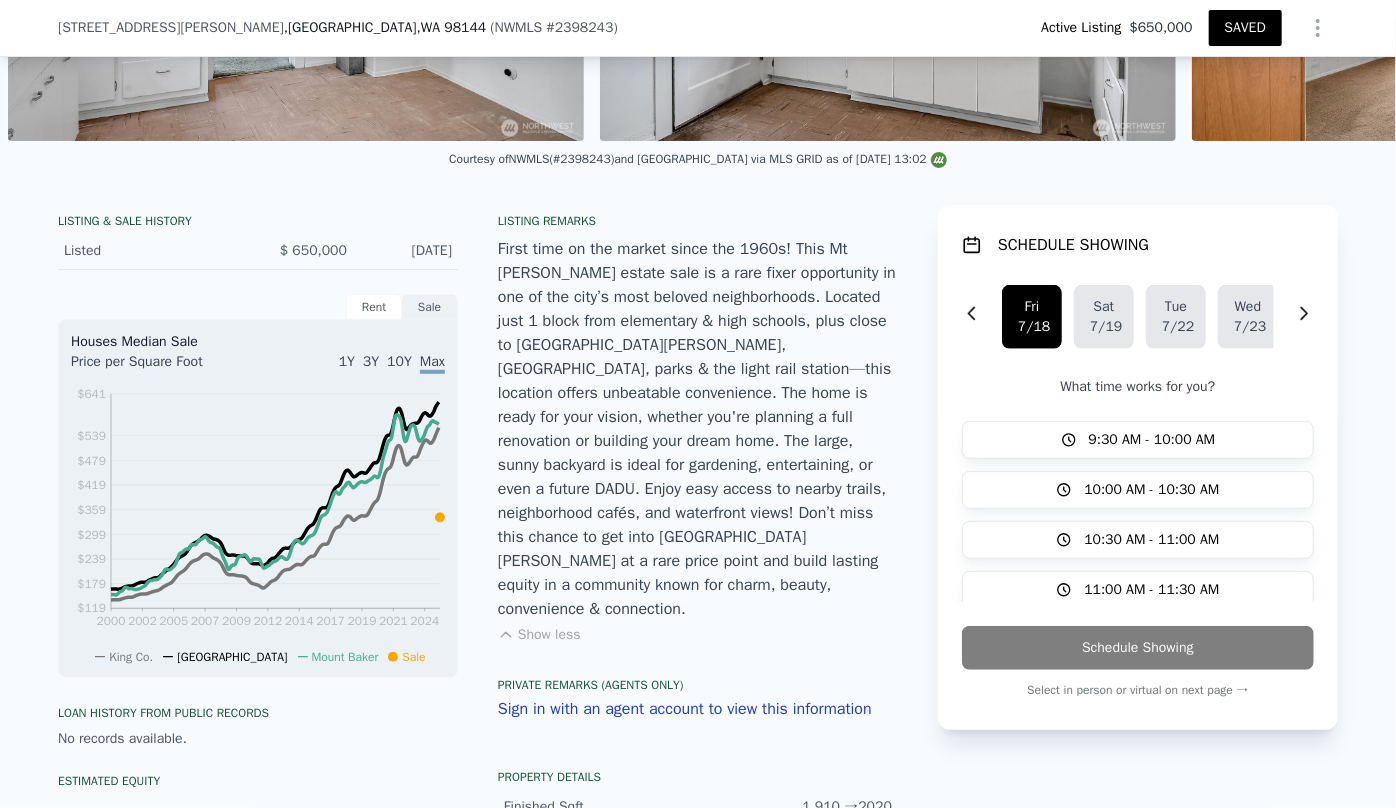 scroll, scrollTop: 0, scrollLeft: 0, axis: both 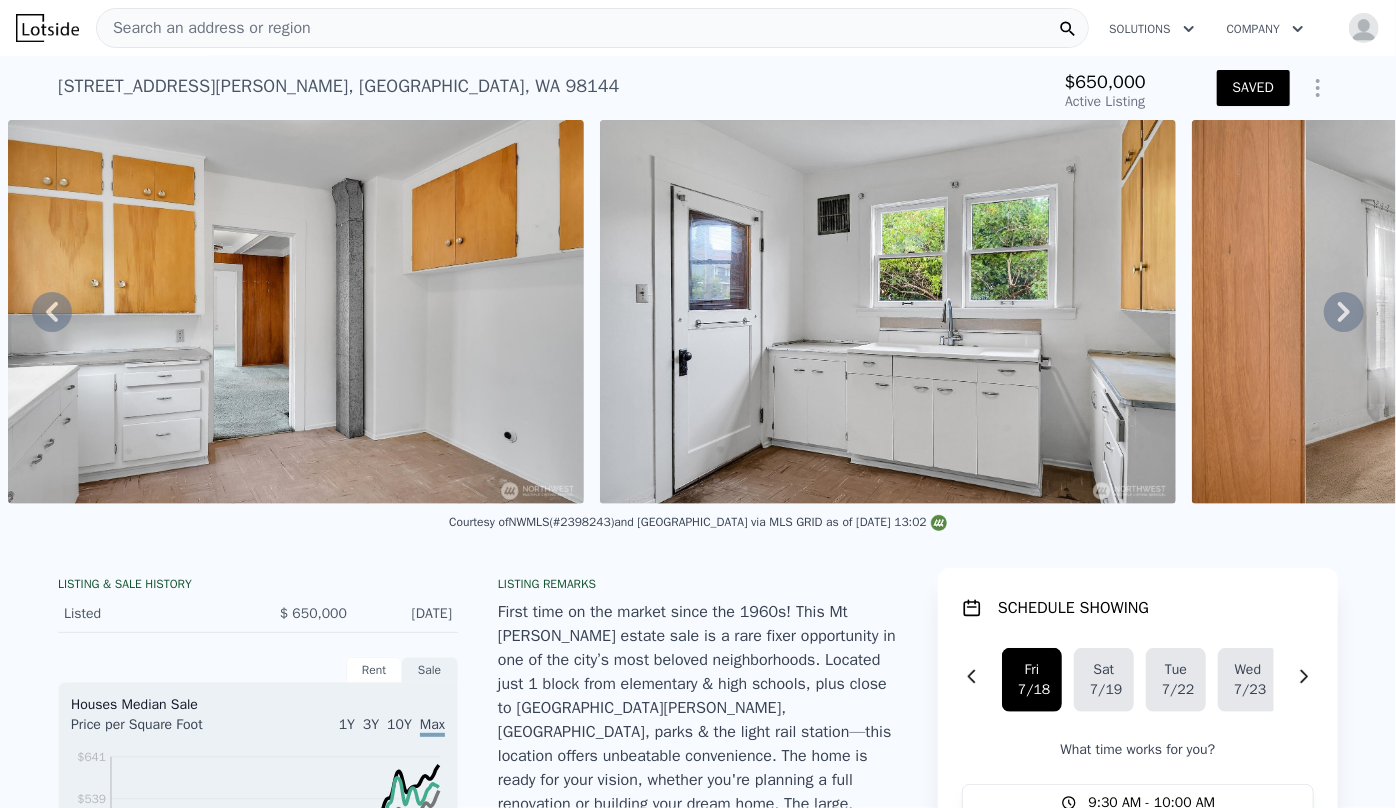 click 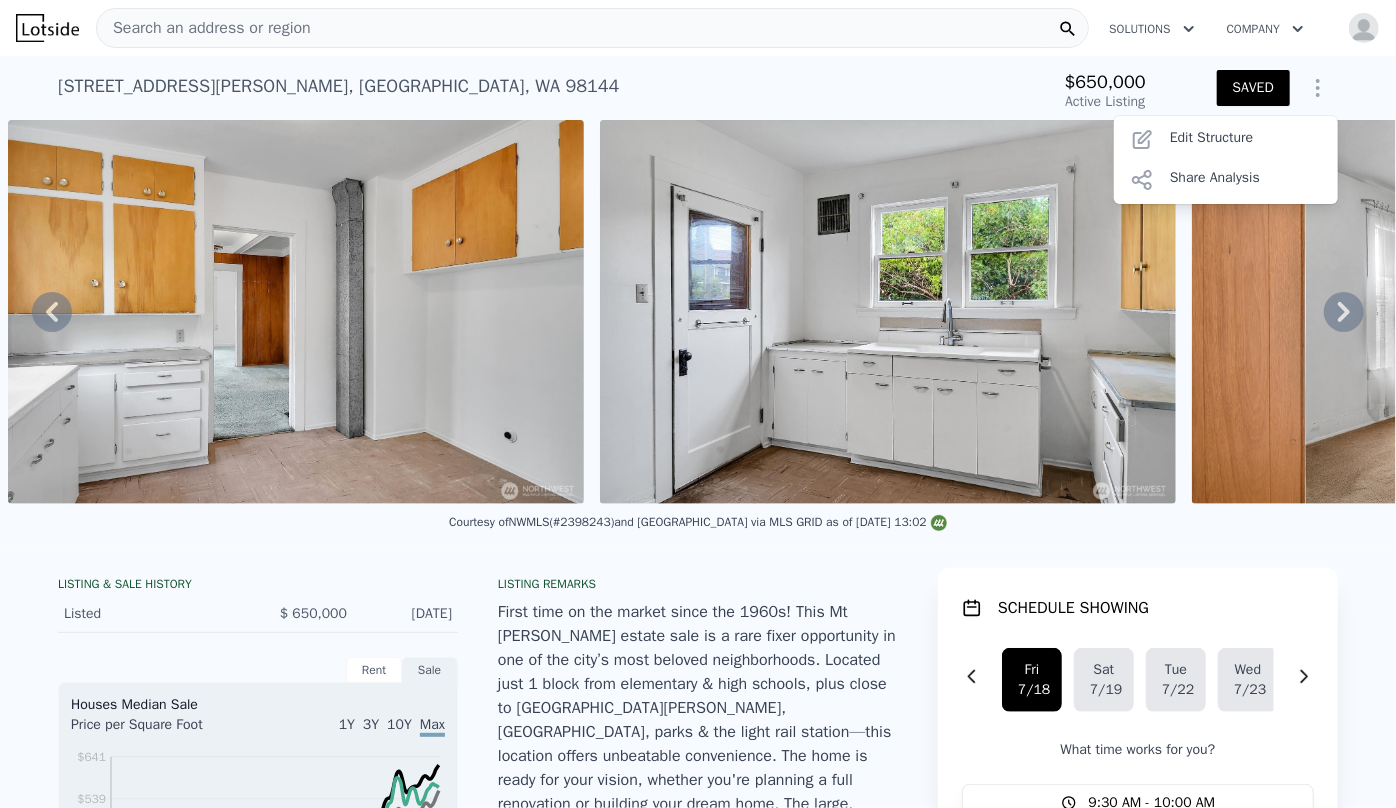 click at bounding box center (1364, 28) 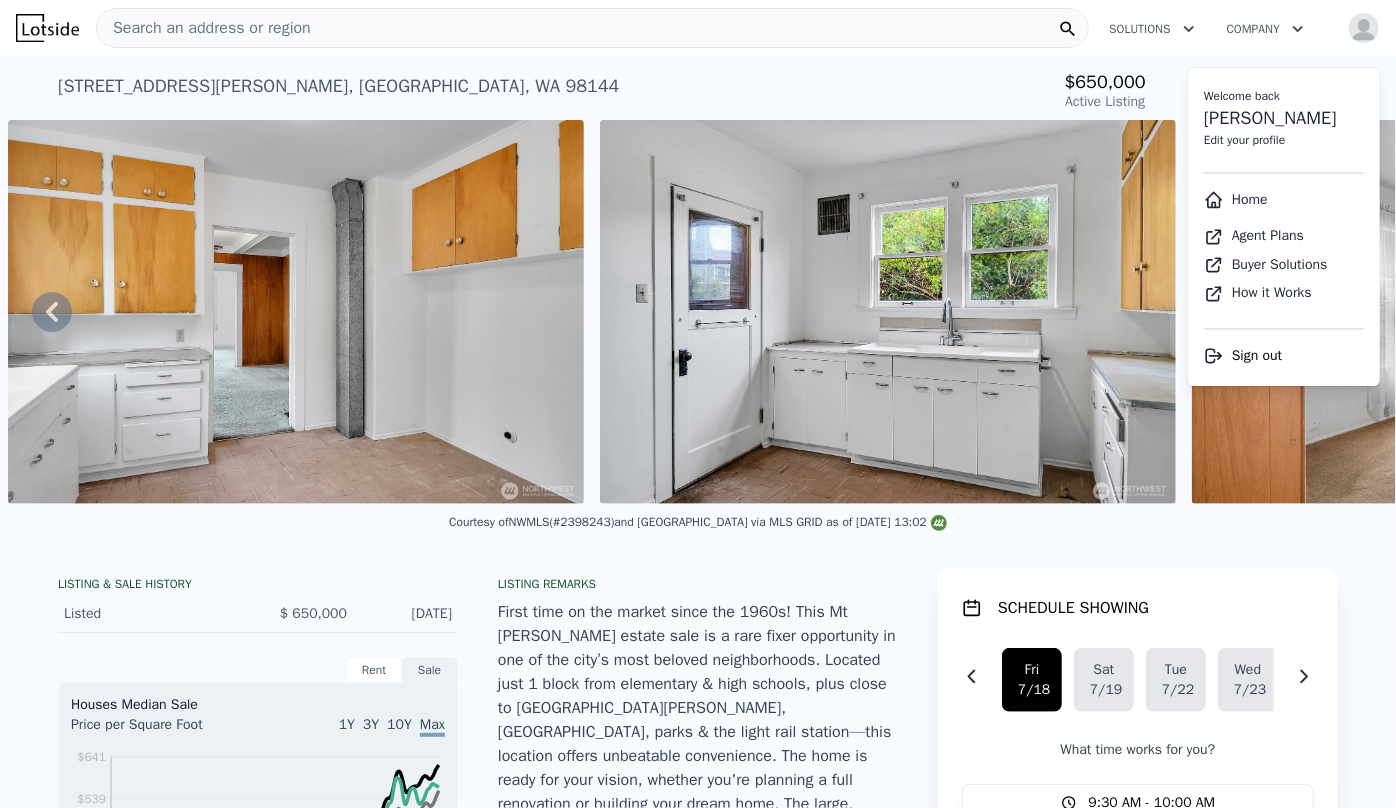 click on "Home" at bounding box center (1236, 199) 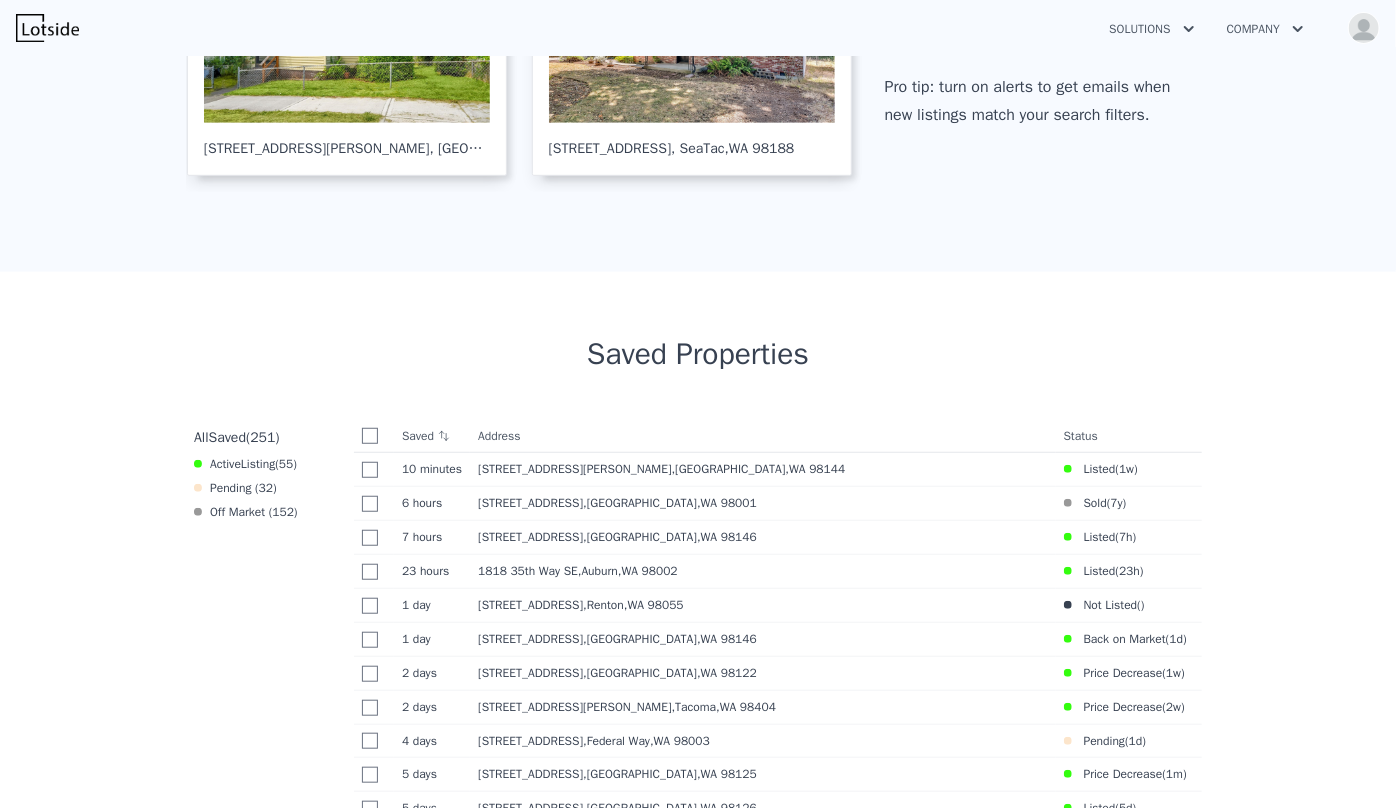 scroll, scrollTop: 909, scrollLeft: 0, axis: vertical 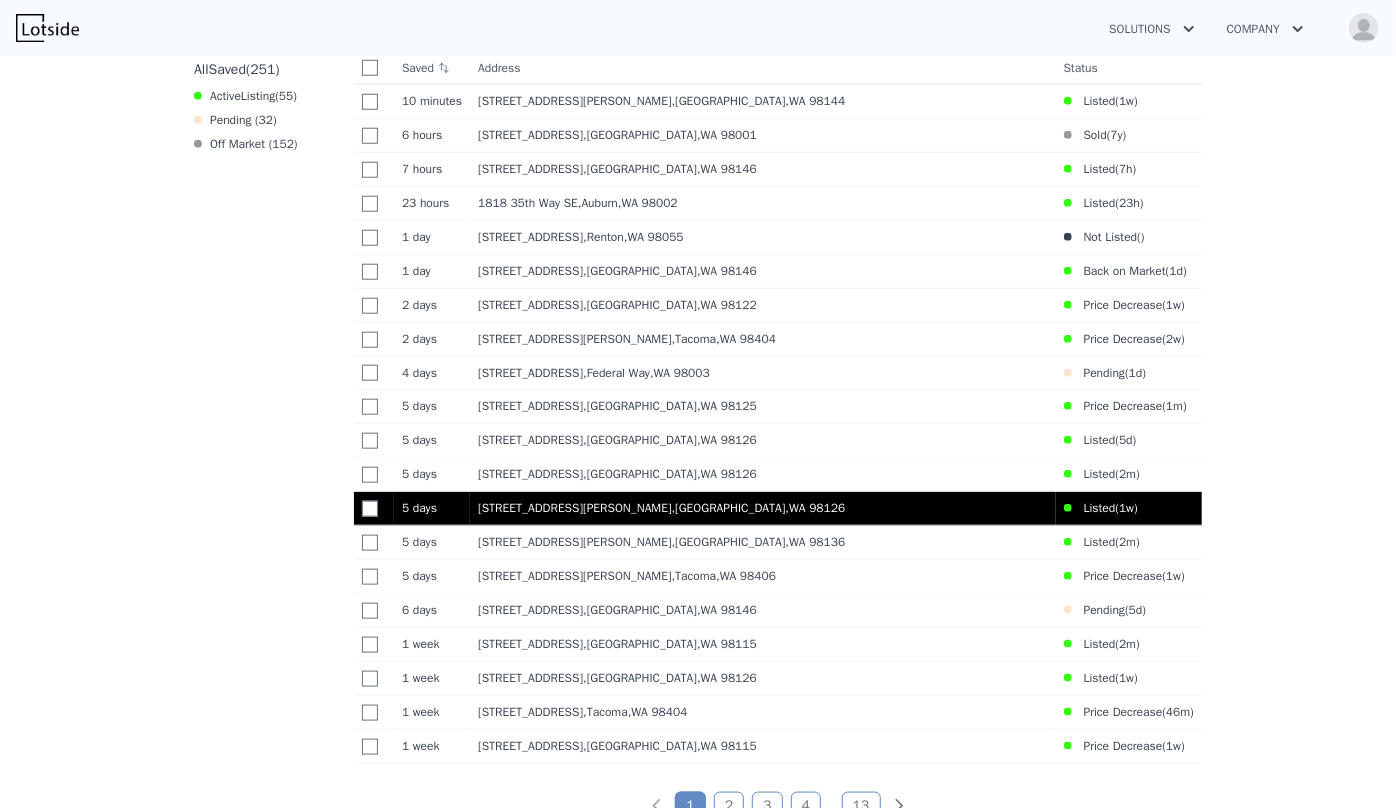 click on "3711 SW Webster St ,  Seattle ,  WA   98126" at bounding box center [763, 508] 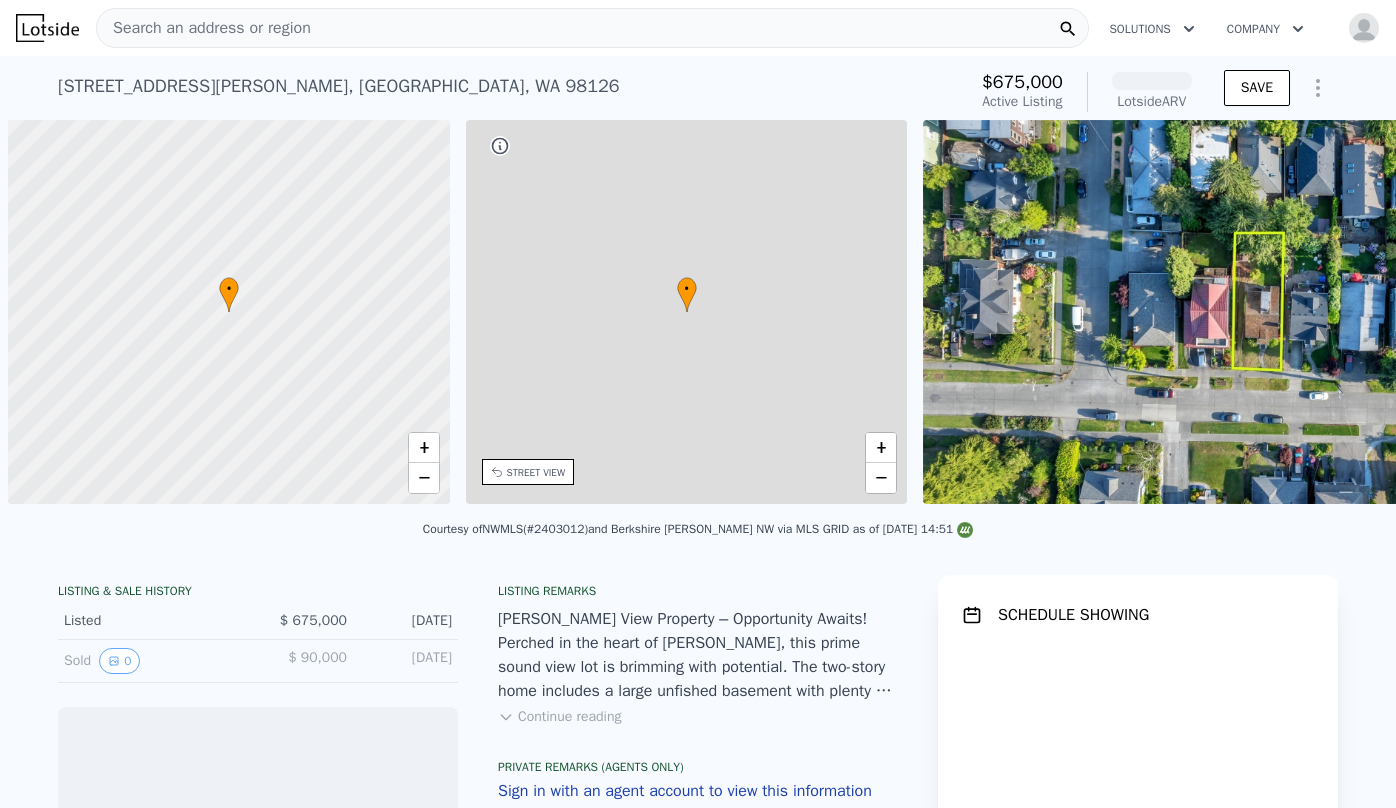 scroll, scrollTop: 0, scrollLeft: 0, axis: both 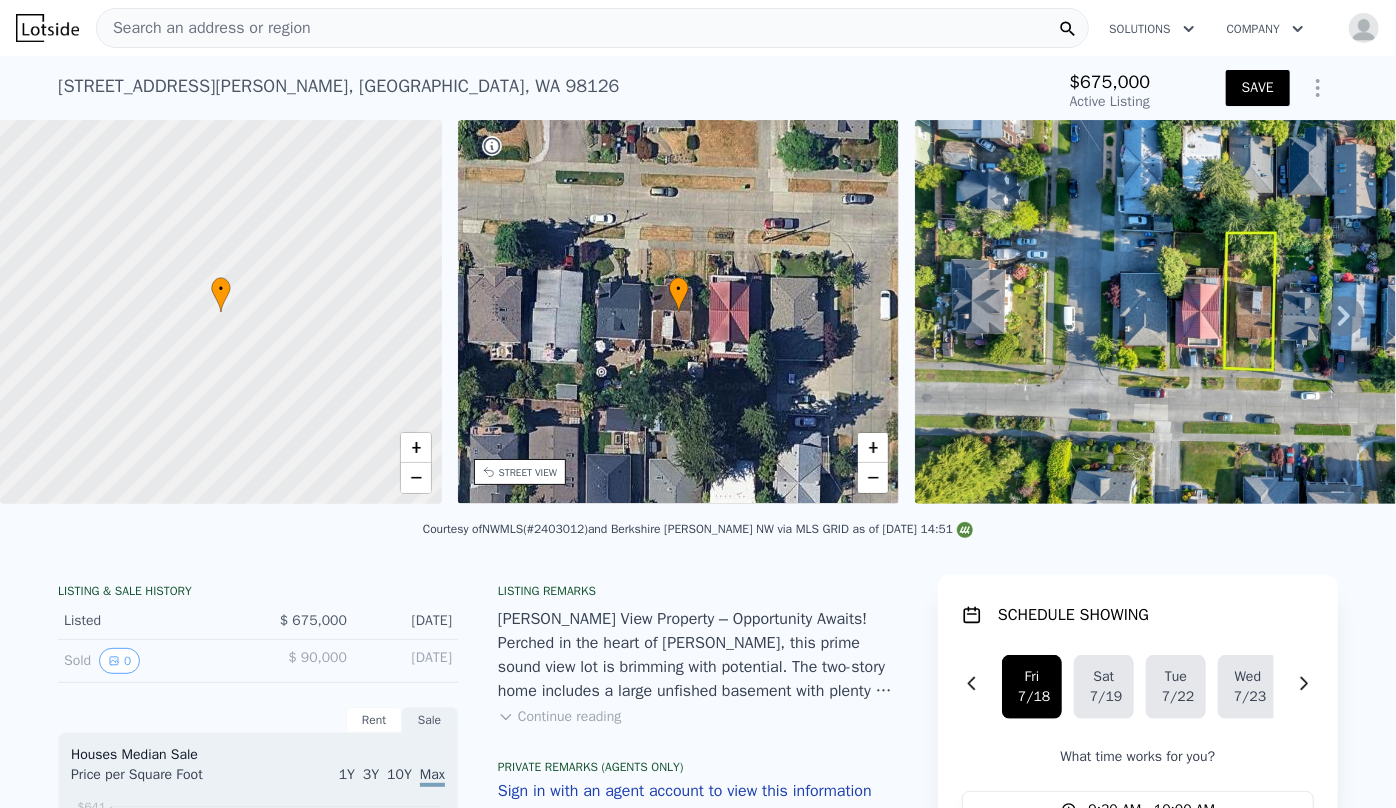 click at bounding box center [1364, 28] 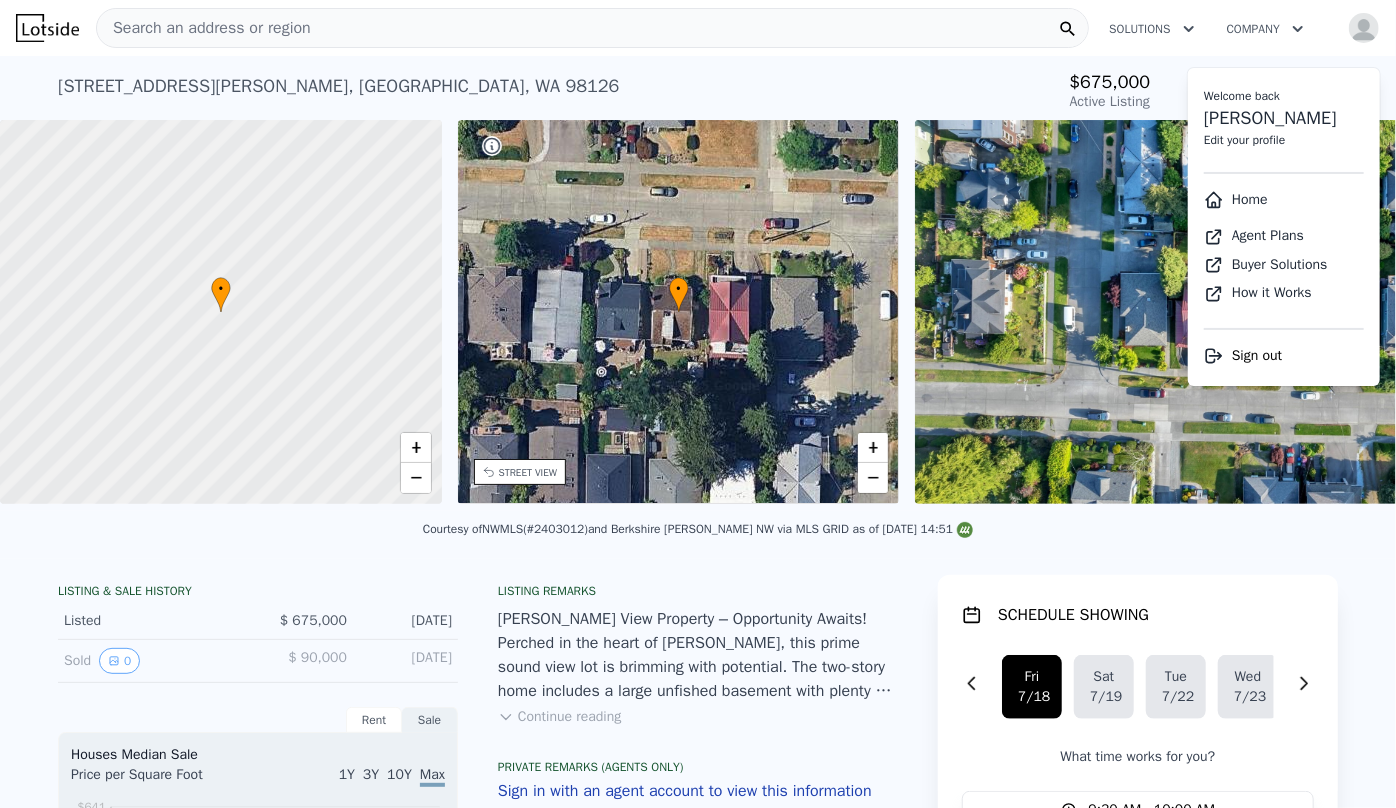 click on "Home" at bounding box center (1236, 199) 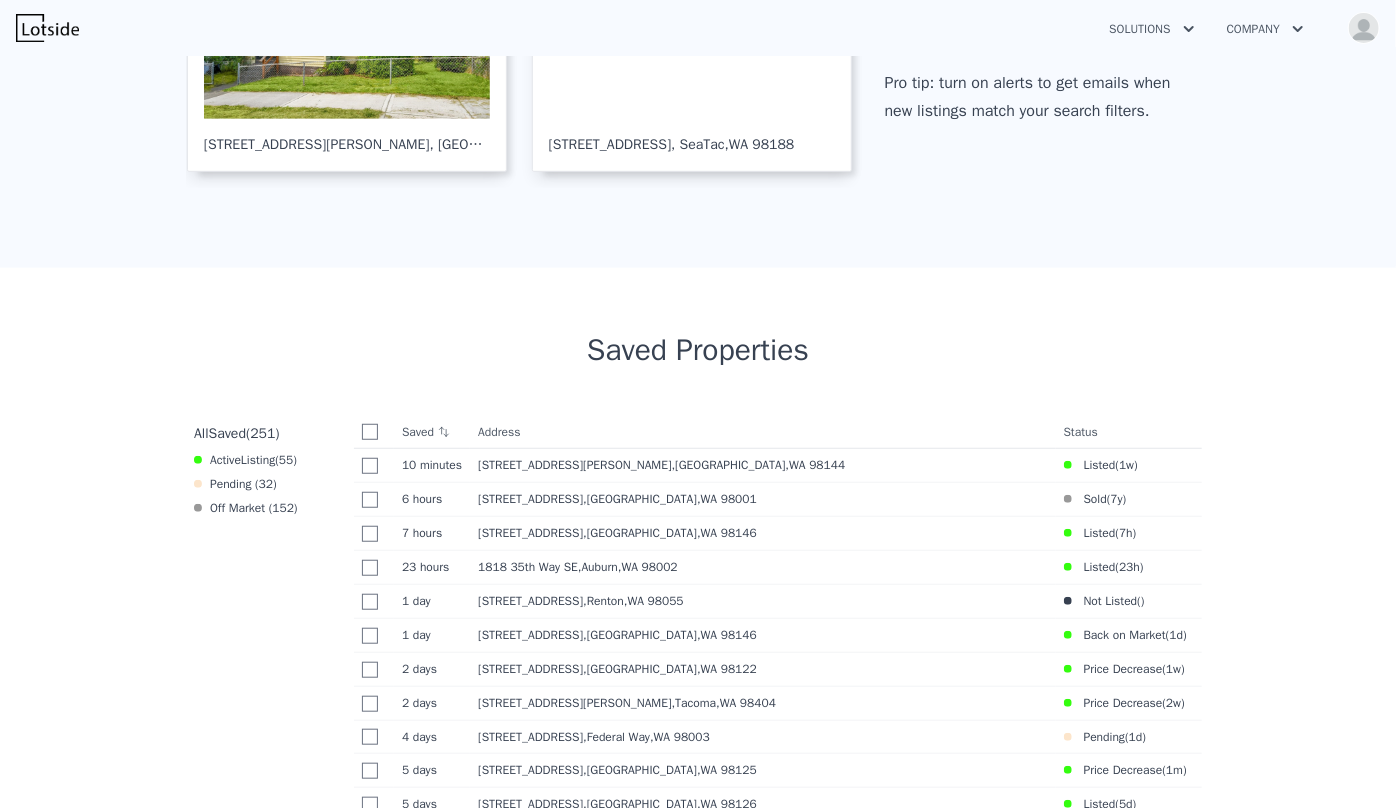 scroll, scrollTop: 1090, scrollLeft: 0, axis: vertical 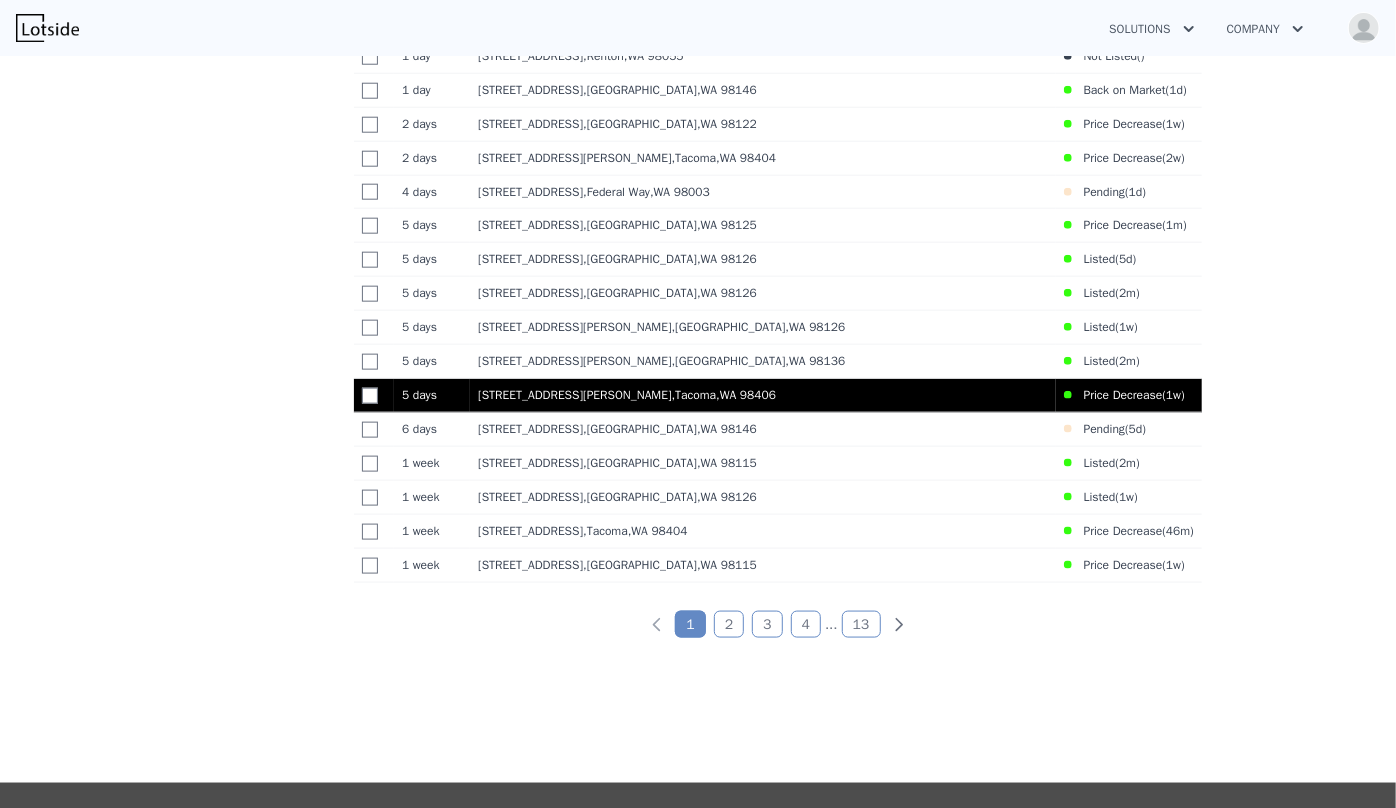 click on "Price Decrease  ( 1w )" at bounding box center (1124, 395) 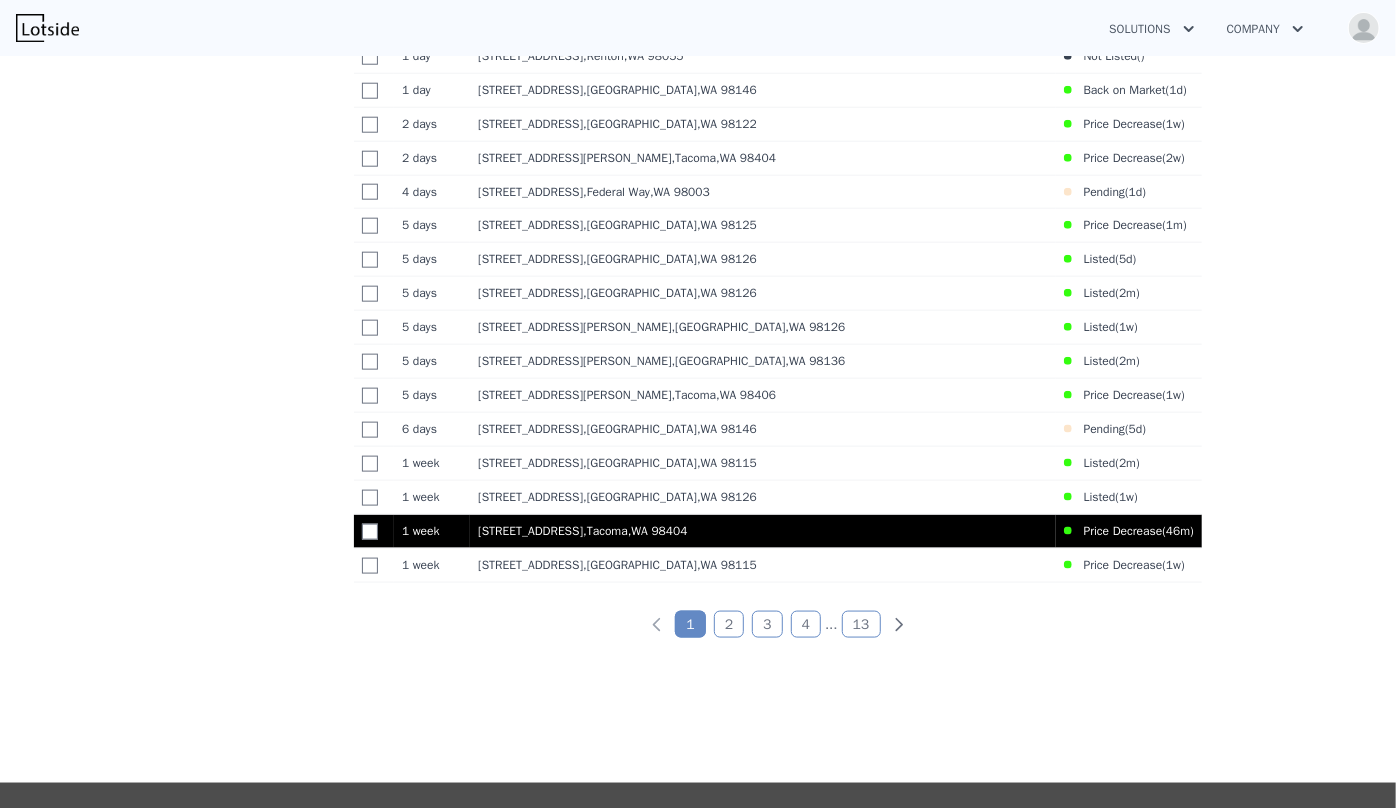 click on "[STREET_ADDRESS]" at bounding box center [763, 532] 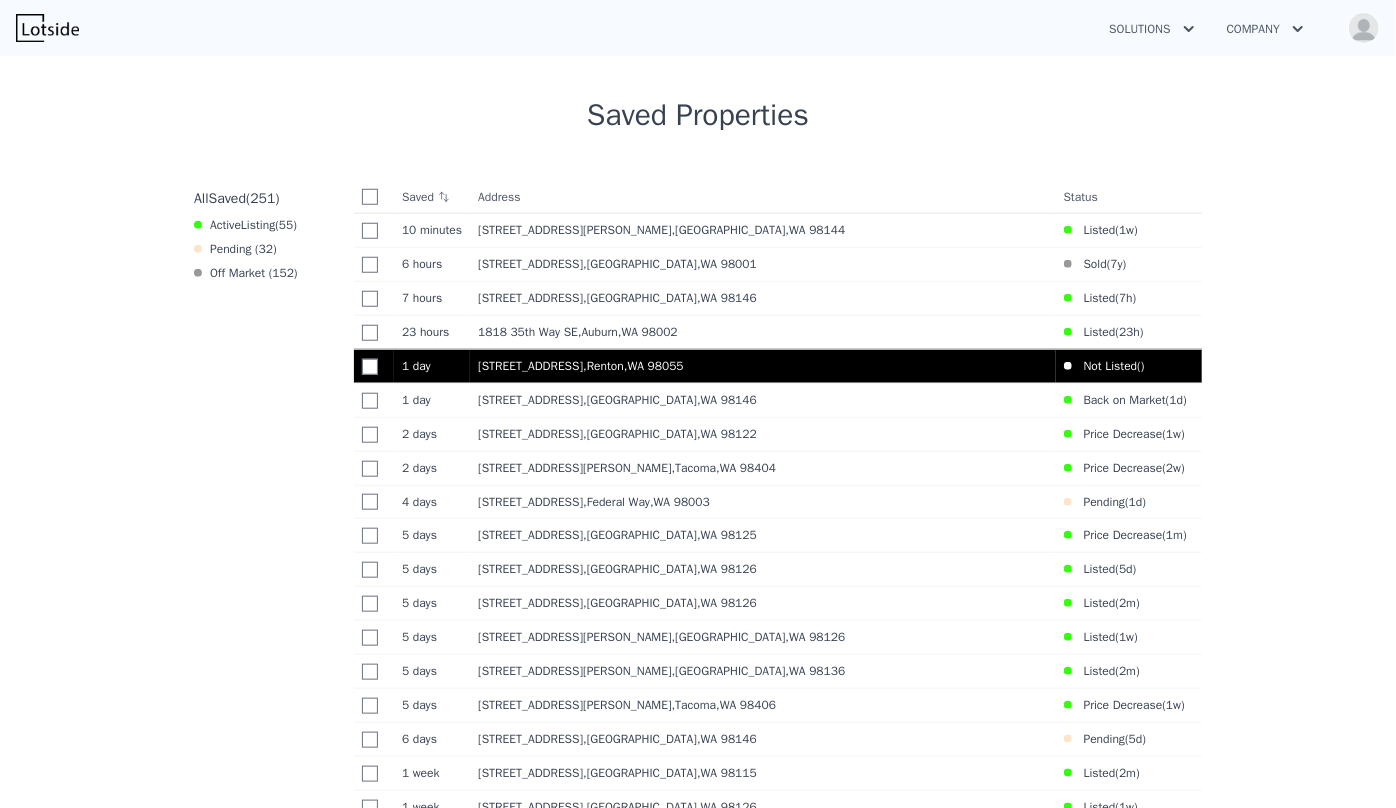 scroll, scrollTop: 909, scrollLeft: 0, axis: vertical 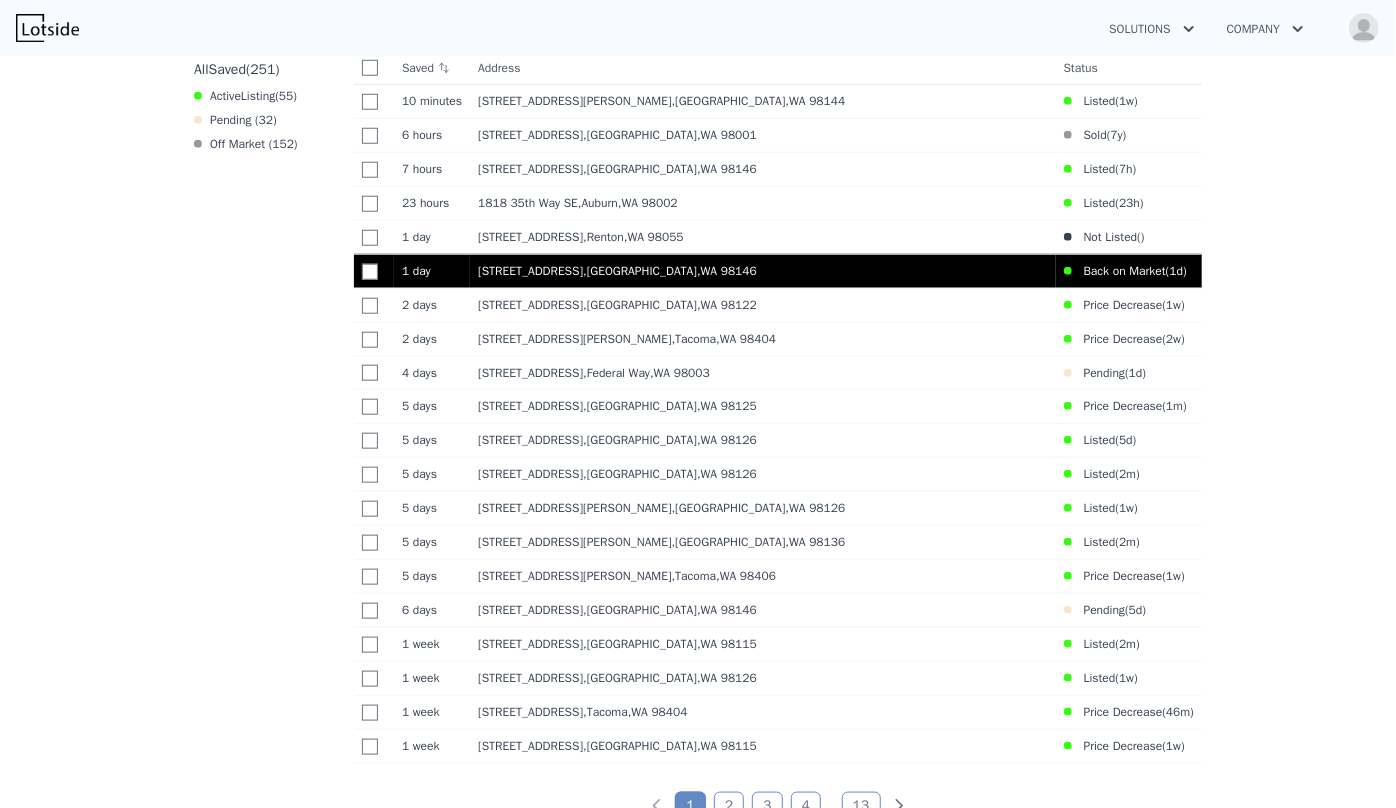 click on "[STREET_ADDRESS]" at bounding box center [763, 271] 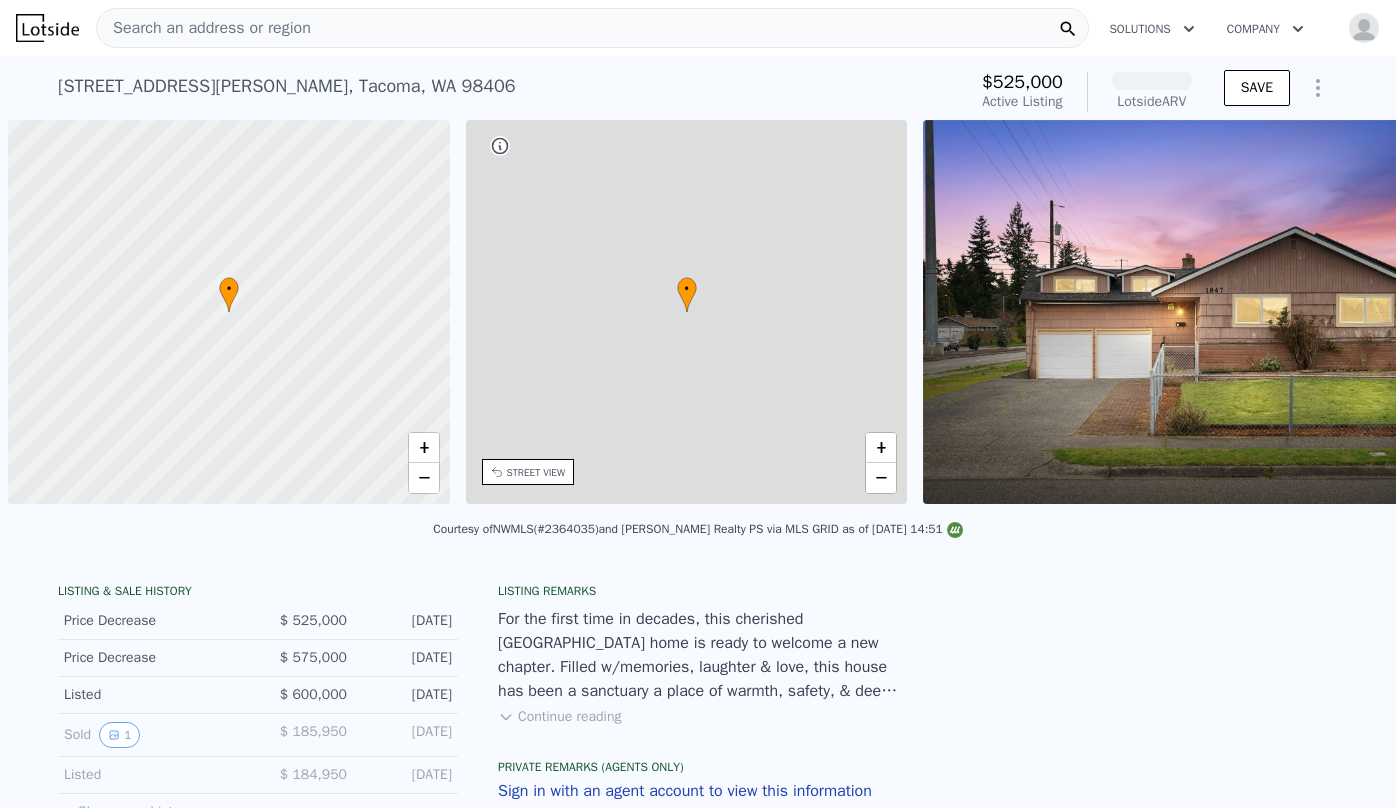 scroll, scrollTop: 0, scrollLeft: 0, axis: both 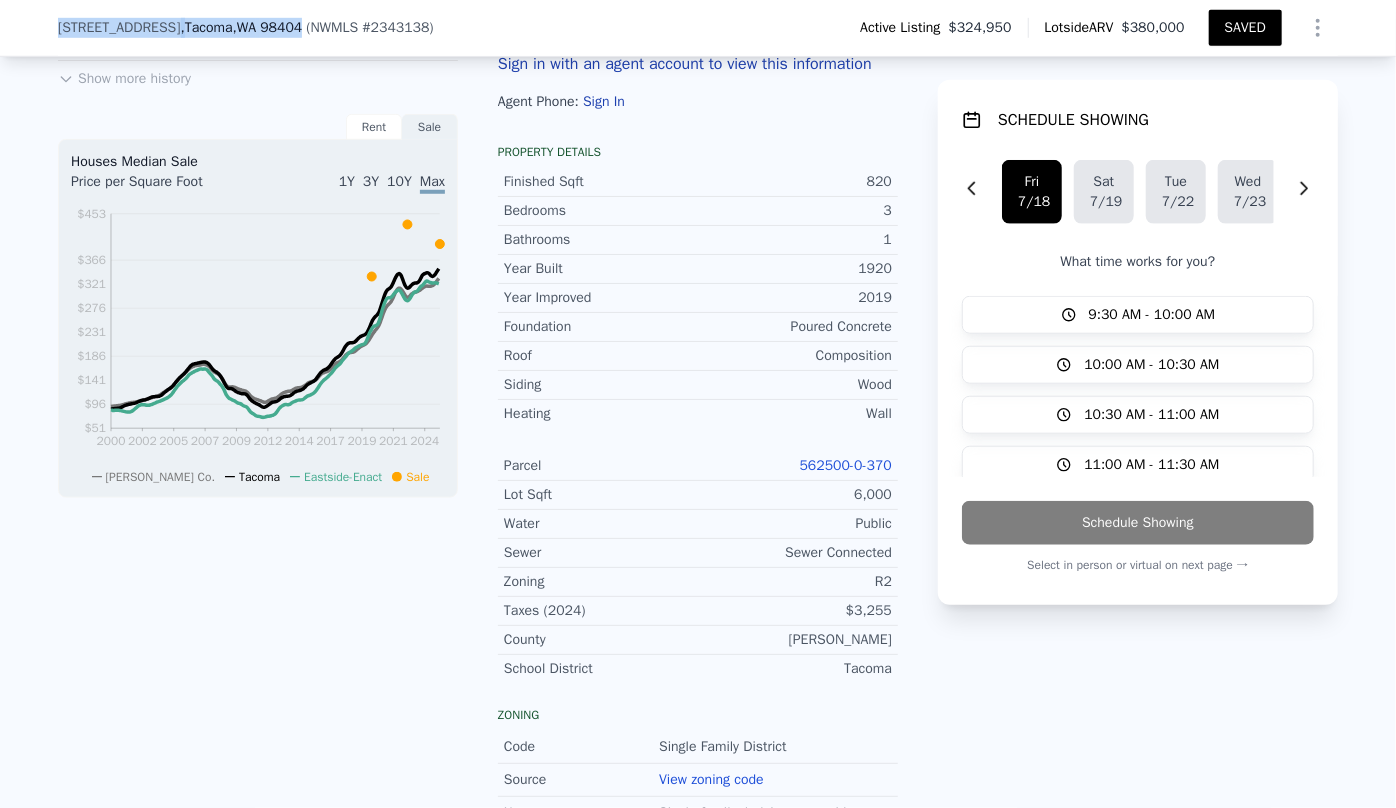 drag, startPoint x: 50, startPoint y: 32, endPoint x: 261, endPoint y: 50, distance: 211.76639 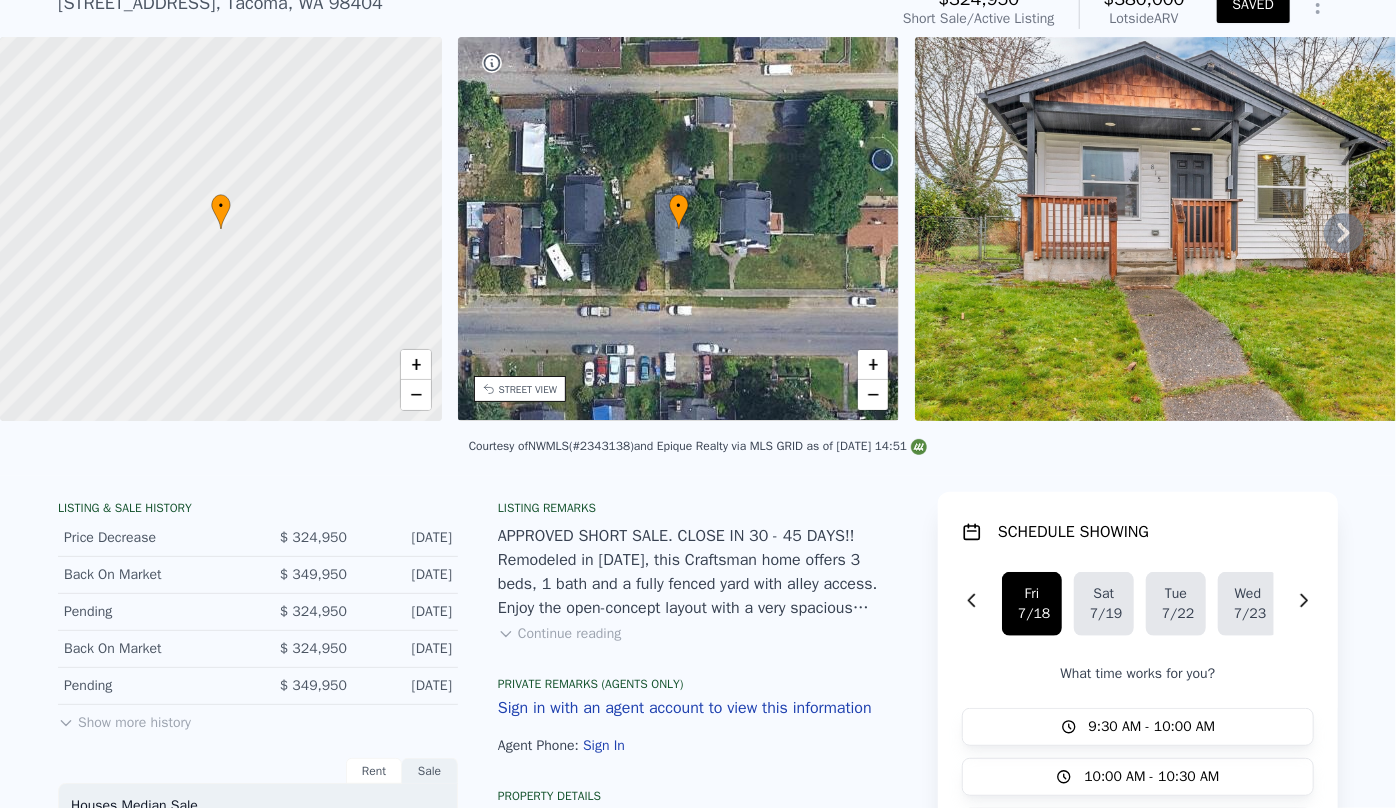 scroll, scrollTop: 90, scrollLeft: 0, axis: vertical 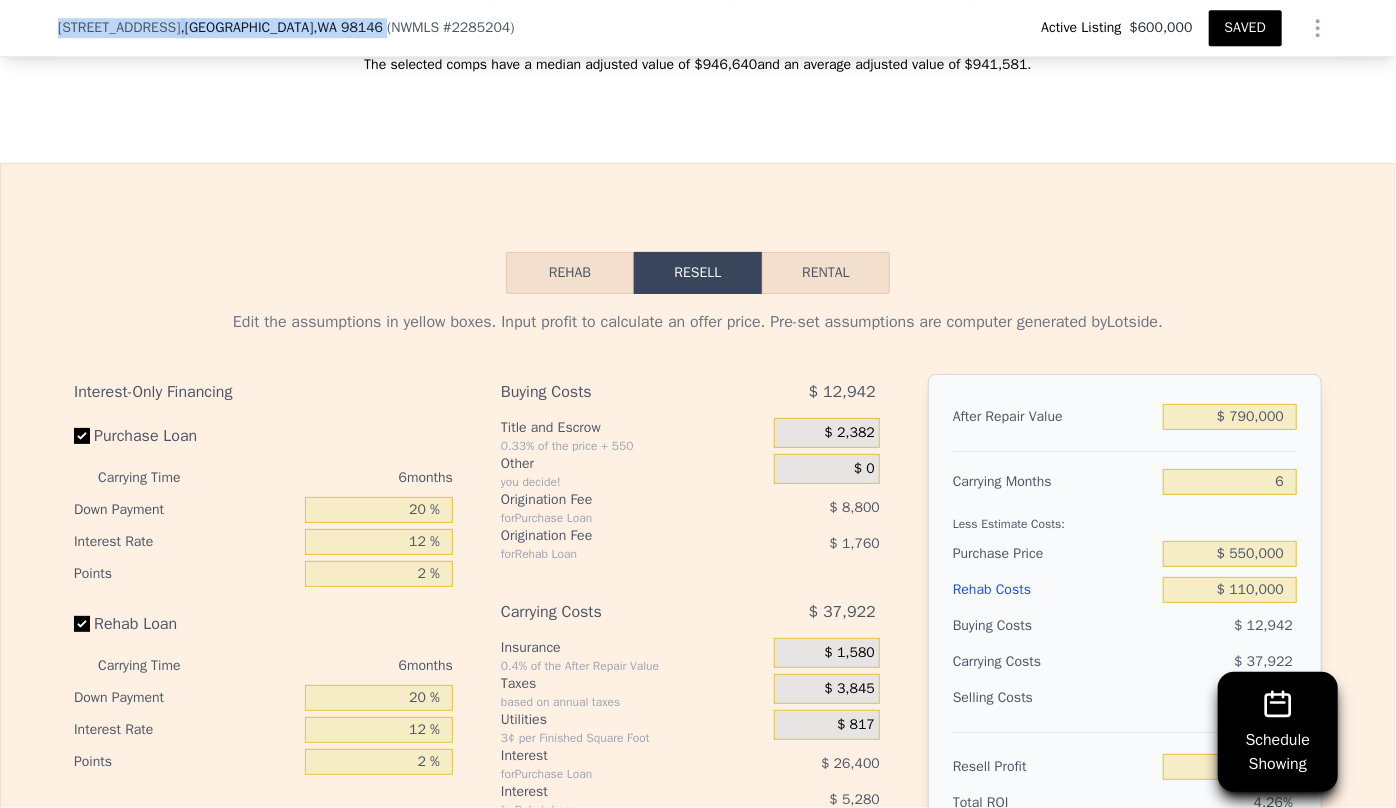 drag, startPoint x: 52, startPoint y: 29, endPoint x: 297, endPoint y: 35, distance: 245.07346 